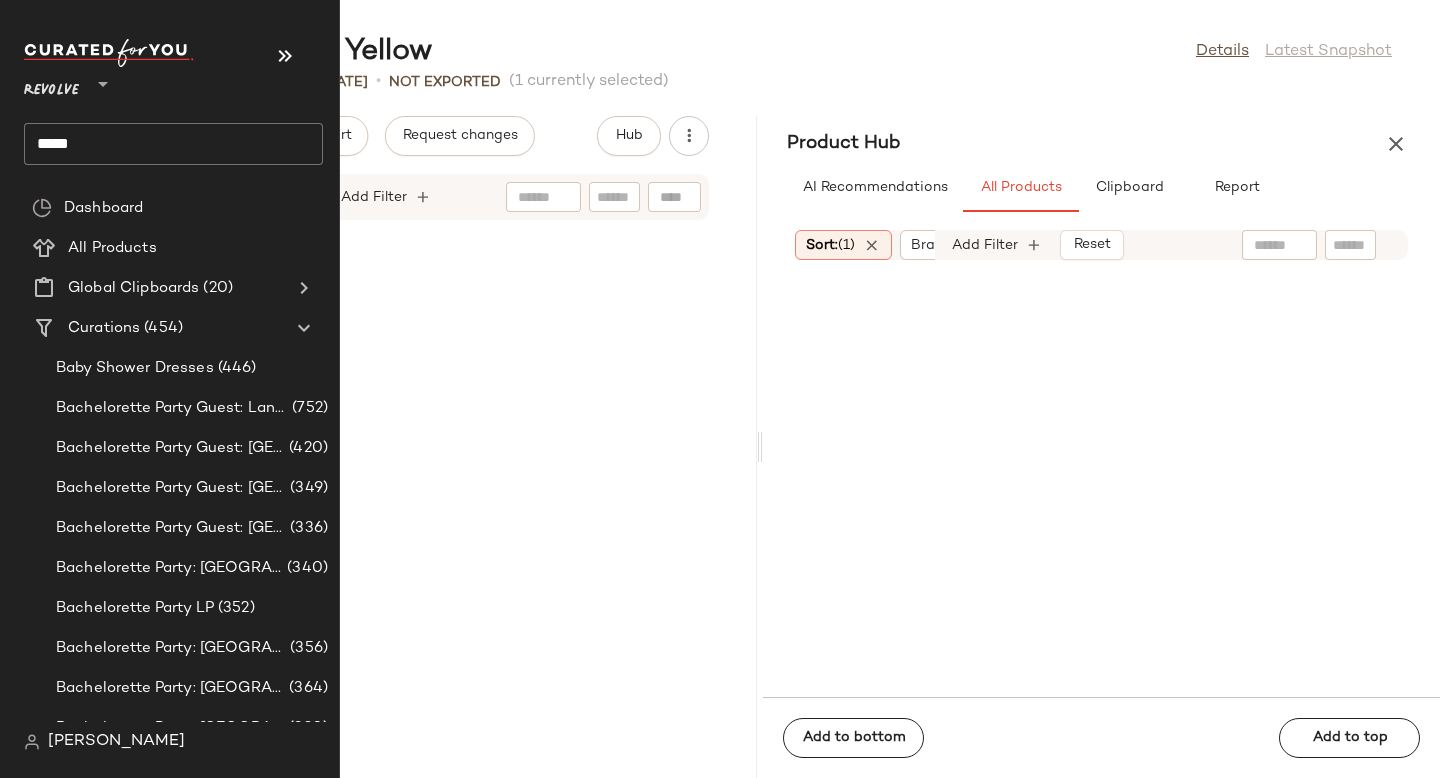 scroll, scrollTop: 0, scrollLeft: 0, axis: both 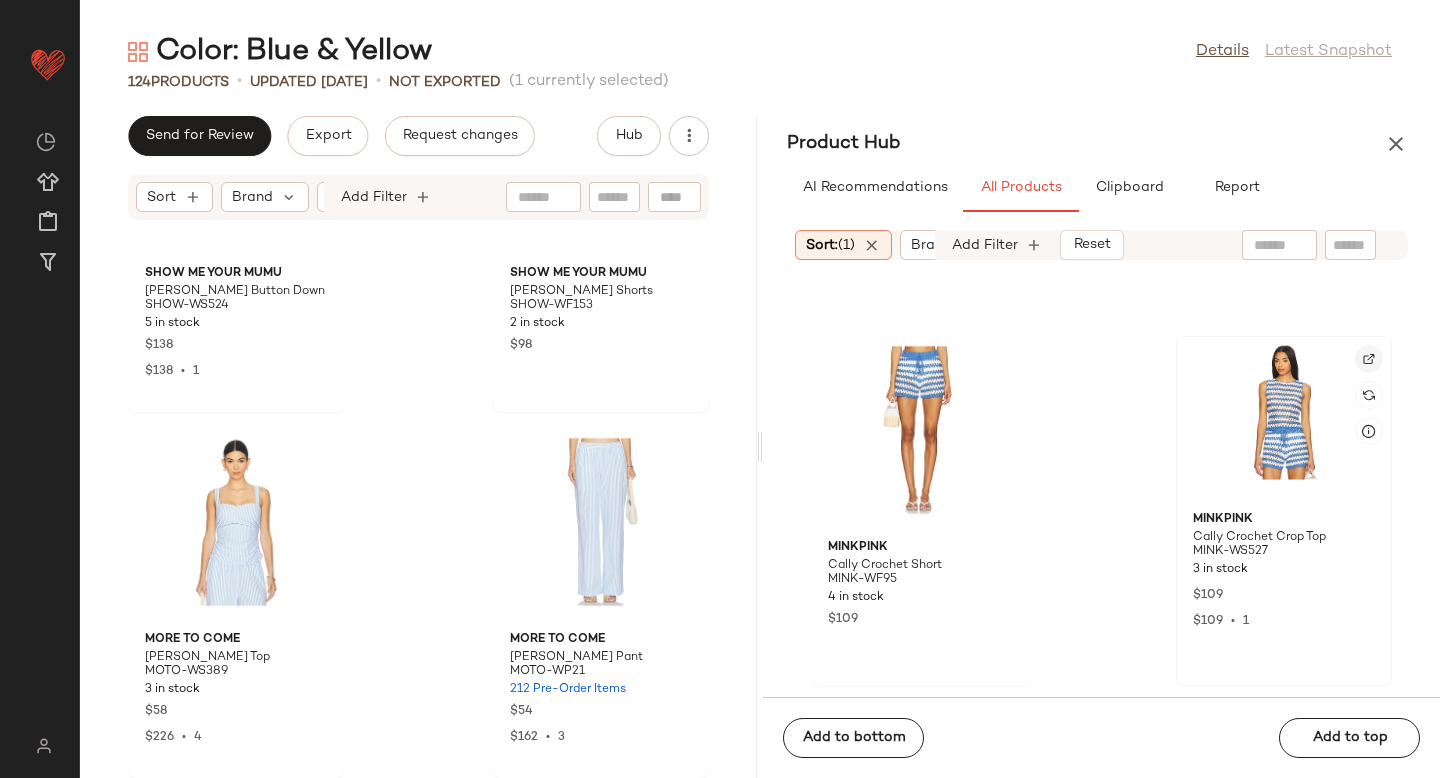 click 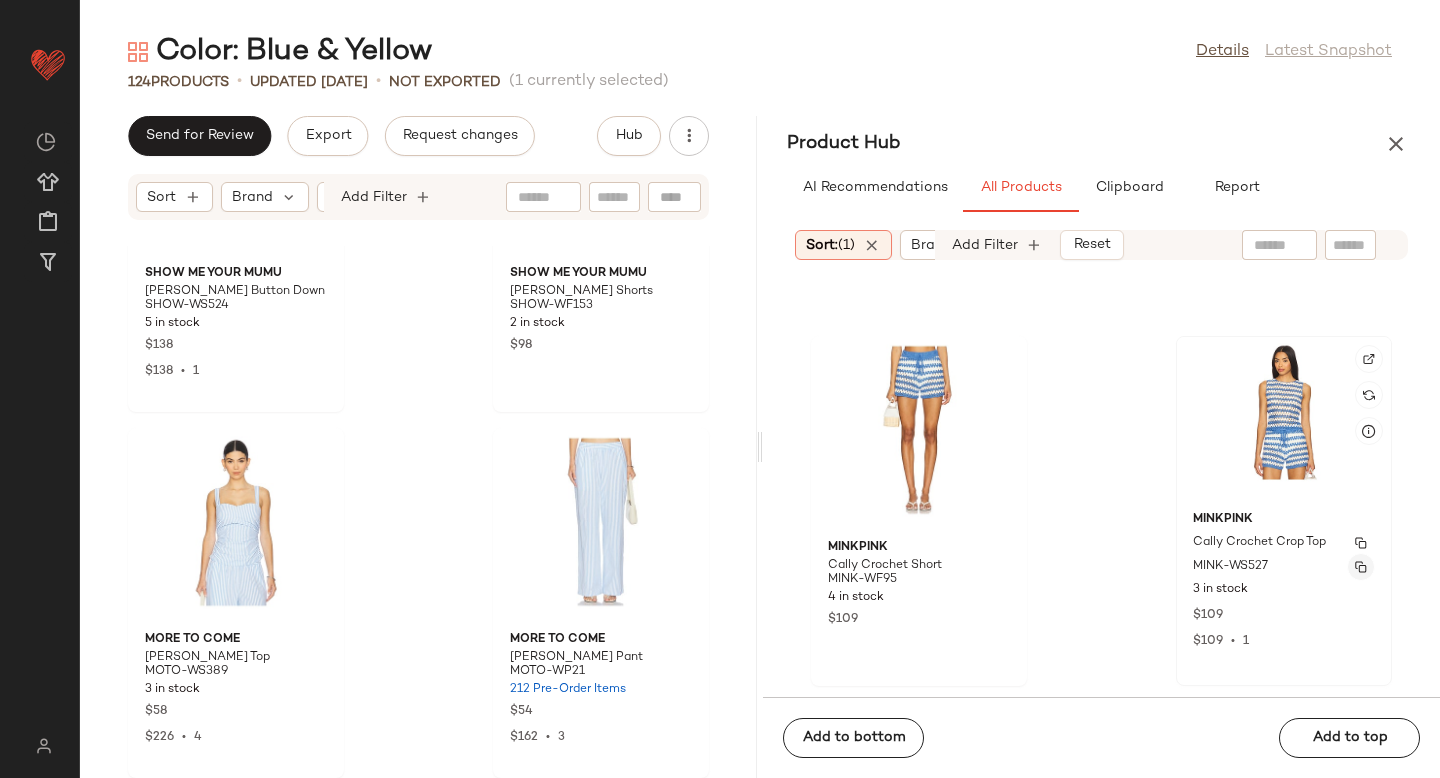 click at bounding box center [1361, 567] 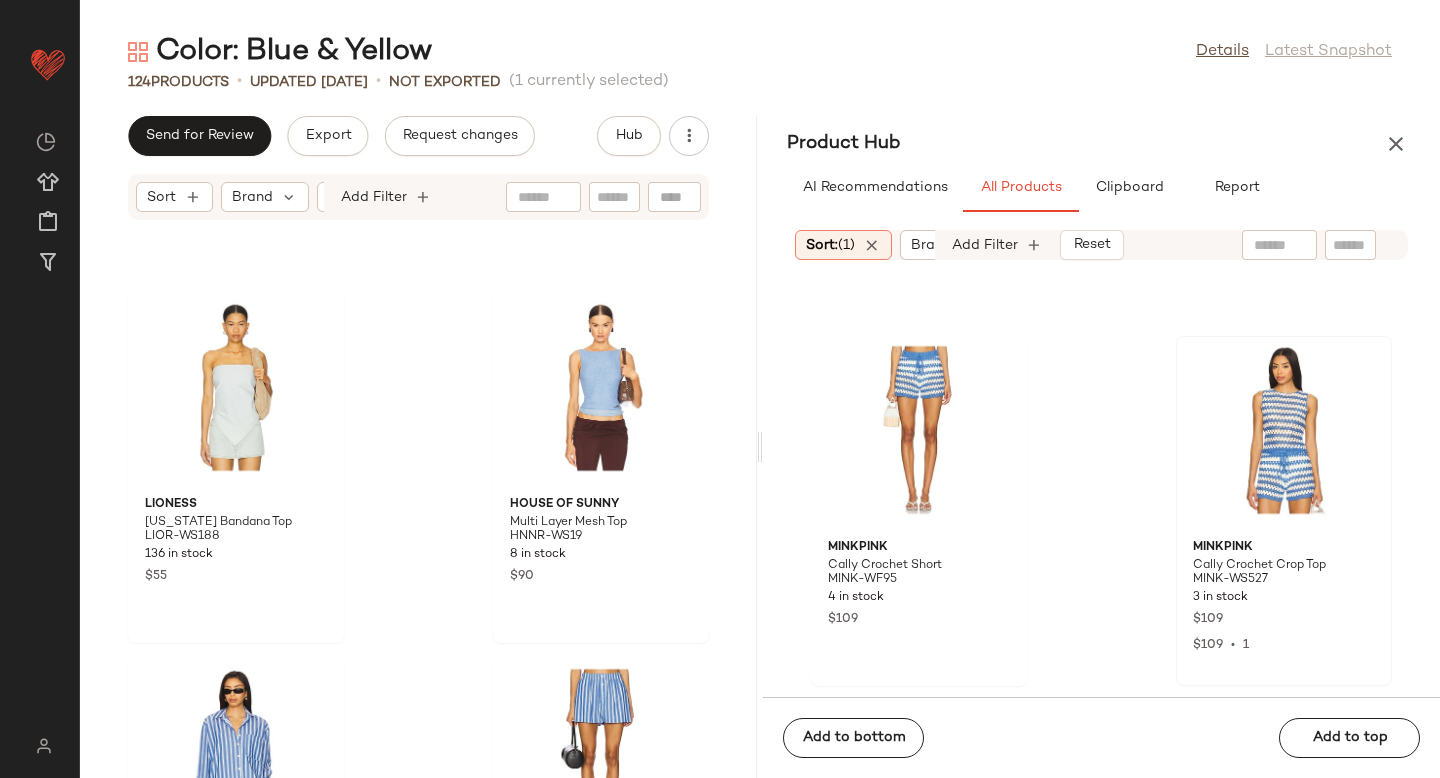 scroll, scrollTop: 22164, scrollLeft: 0, axis: vertical 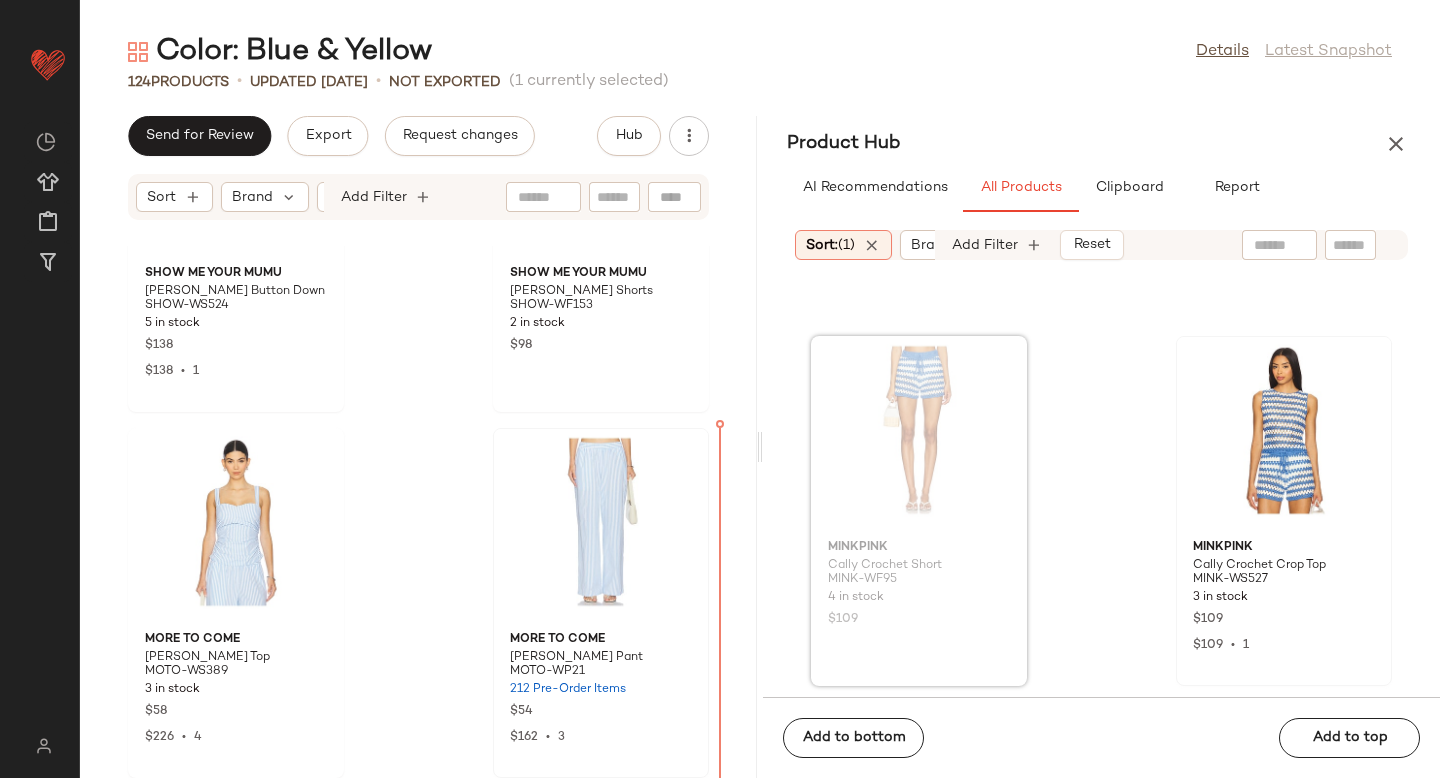 drag, startPoint x: 946, startPoint y: 443, endPoint x: 626, endPoint y: 531, distance: 331.8795 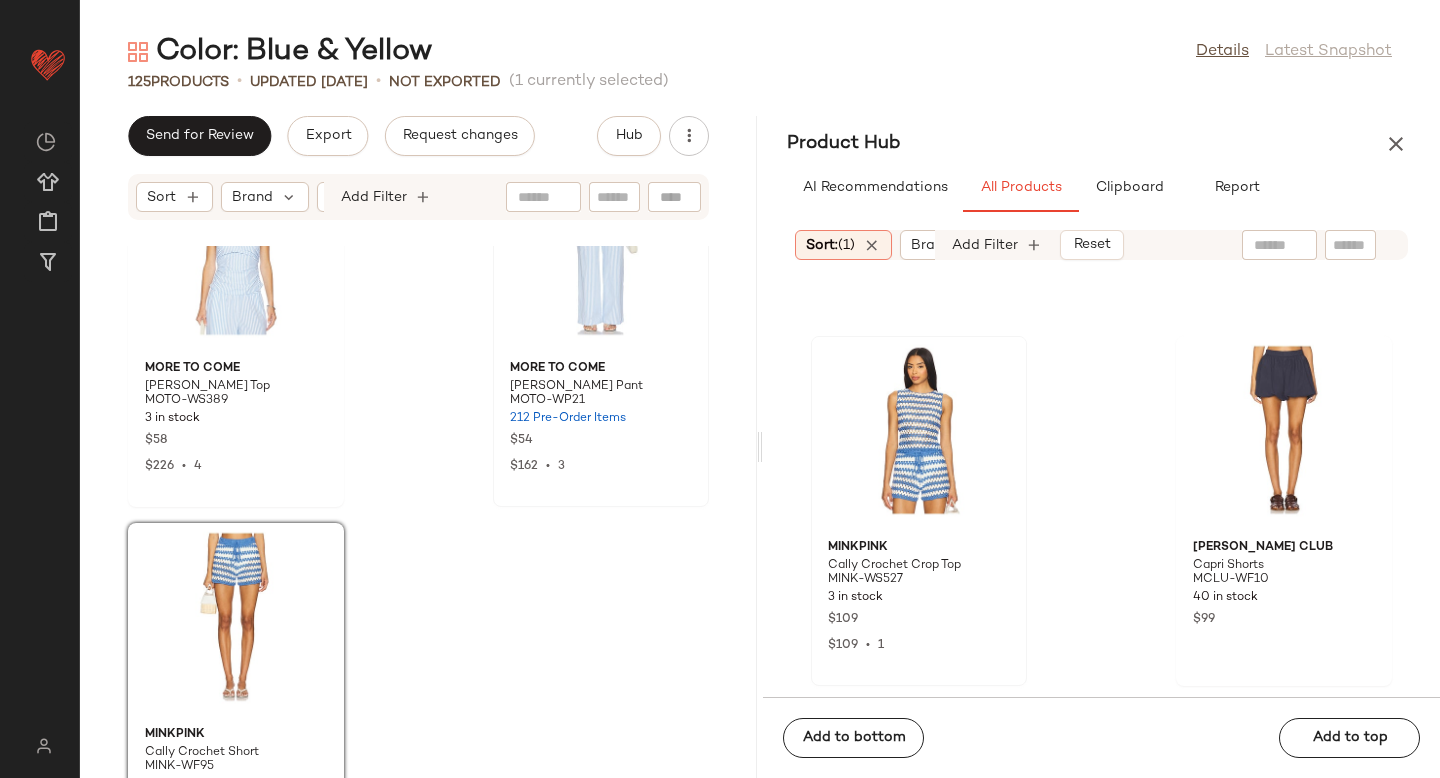 scroll, scrollTop: 22530, scrollLeft: 0, axis: vertical 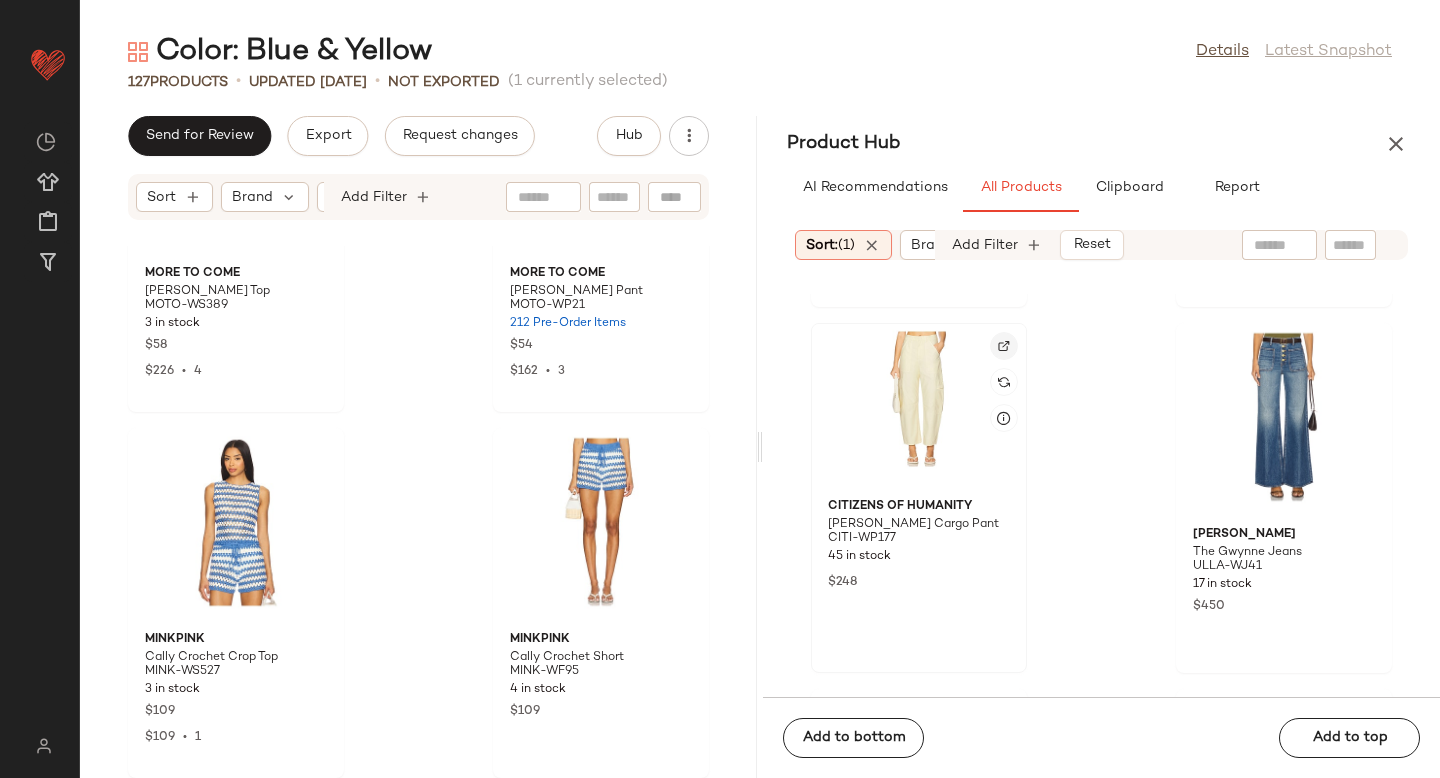 click 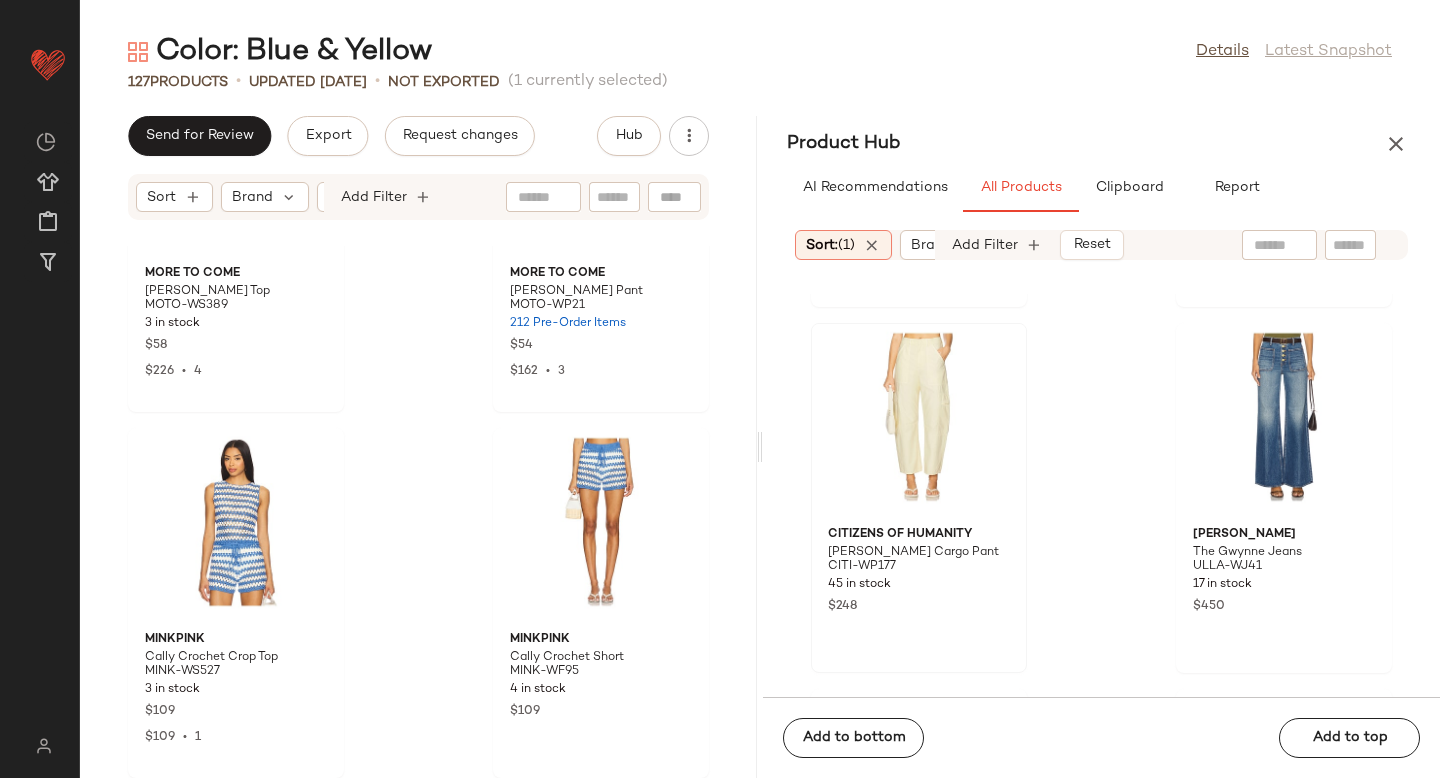 scroll, scrollTop: 22896, scrollLeft: 0, axis: vertical 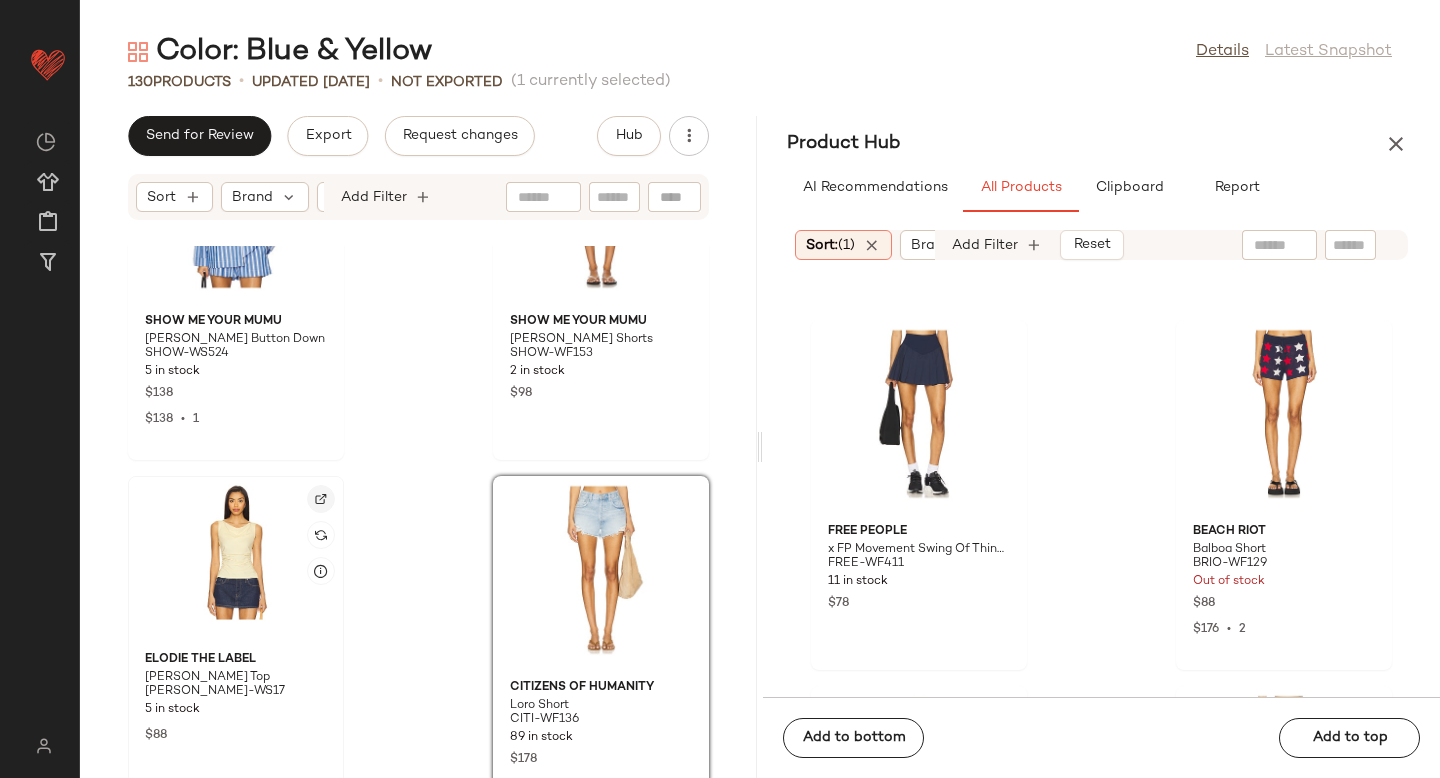 click 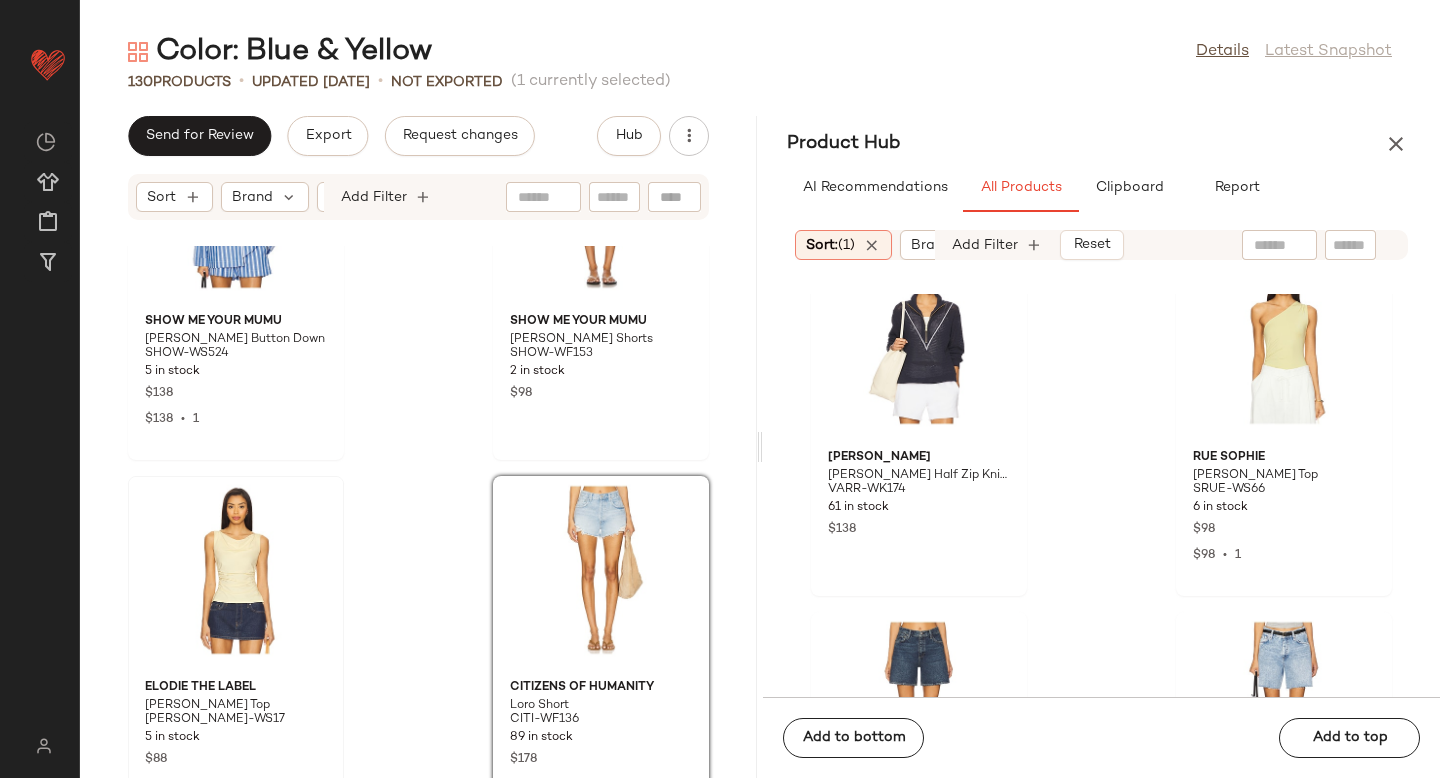 scroll, scrollTop: 121860, scrollLeft: 0, axis: vertical 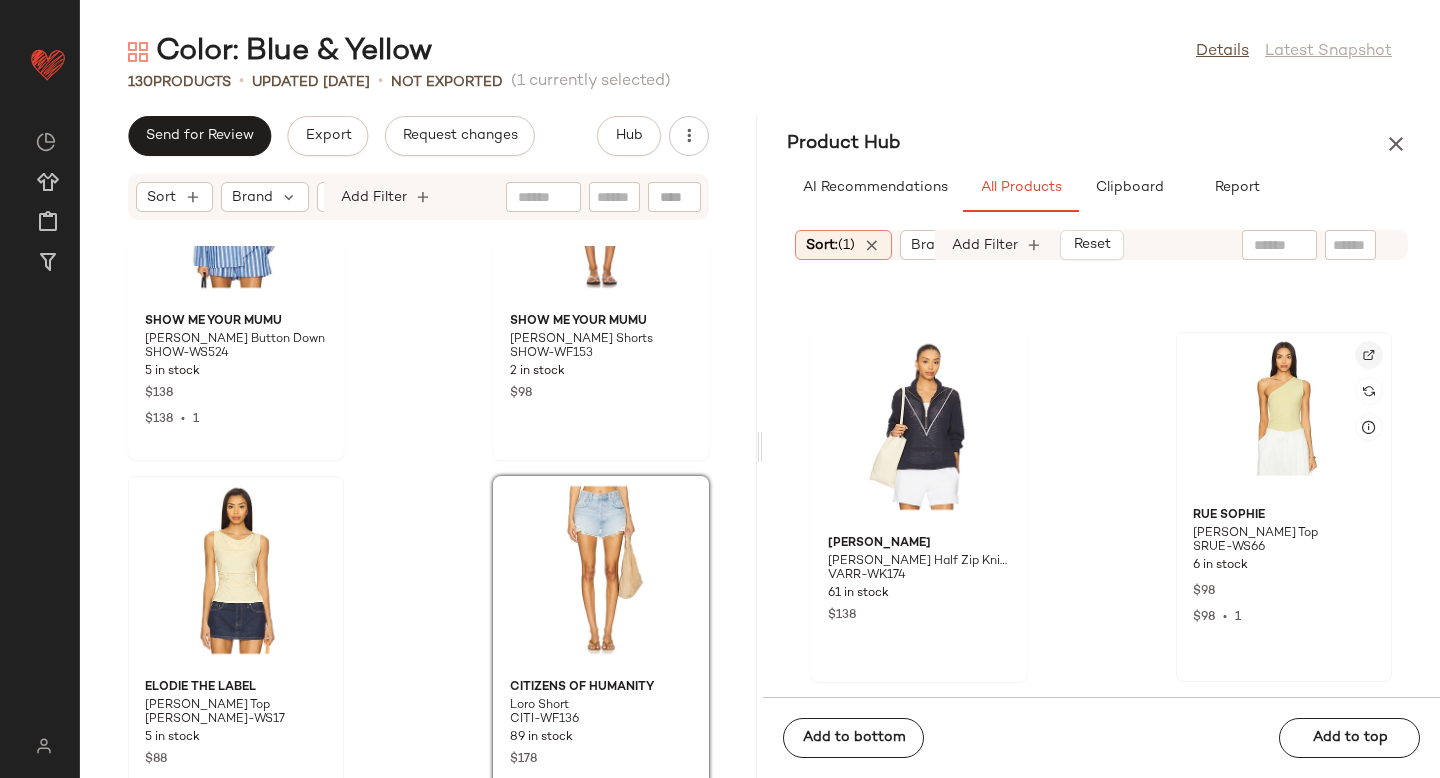 click at bounding box center (1369, 355) 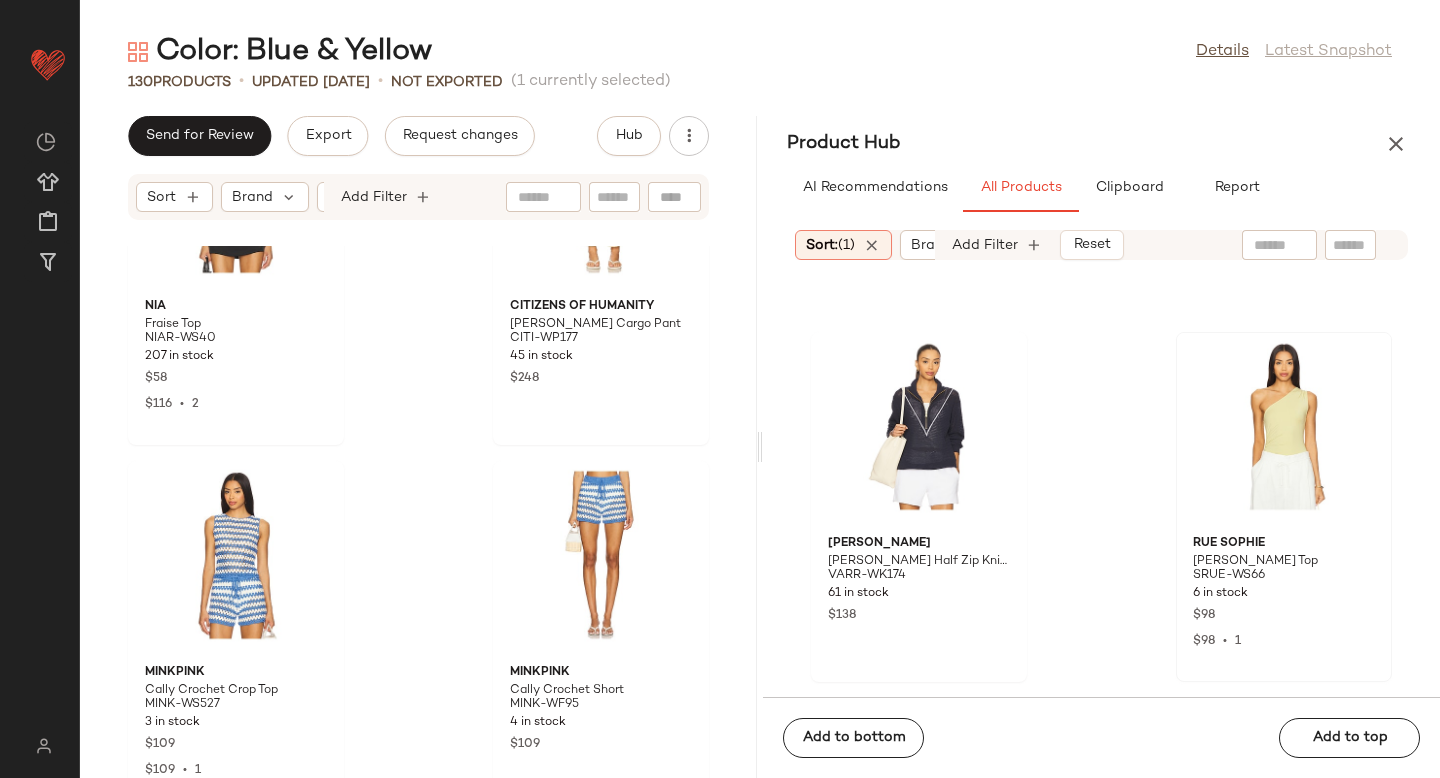 scroll, scrollTop: 23262, scrollLeft: 0, axis: vertical 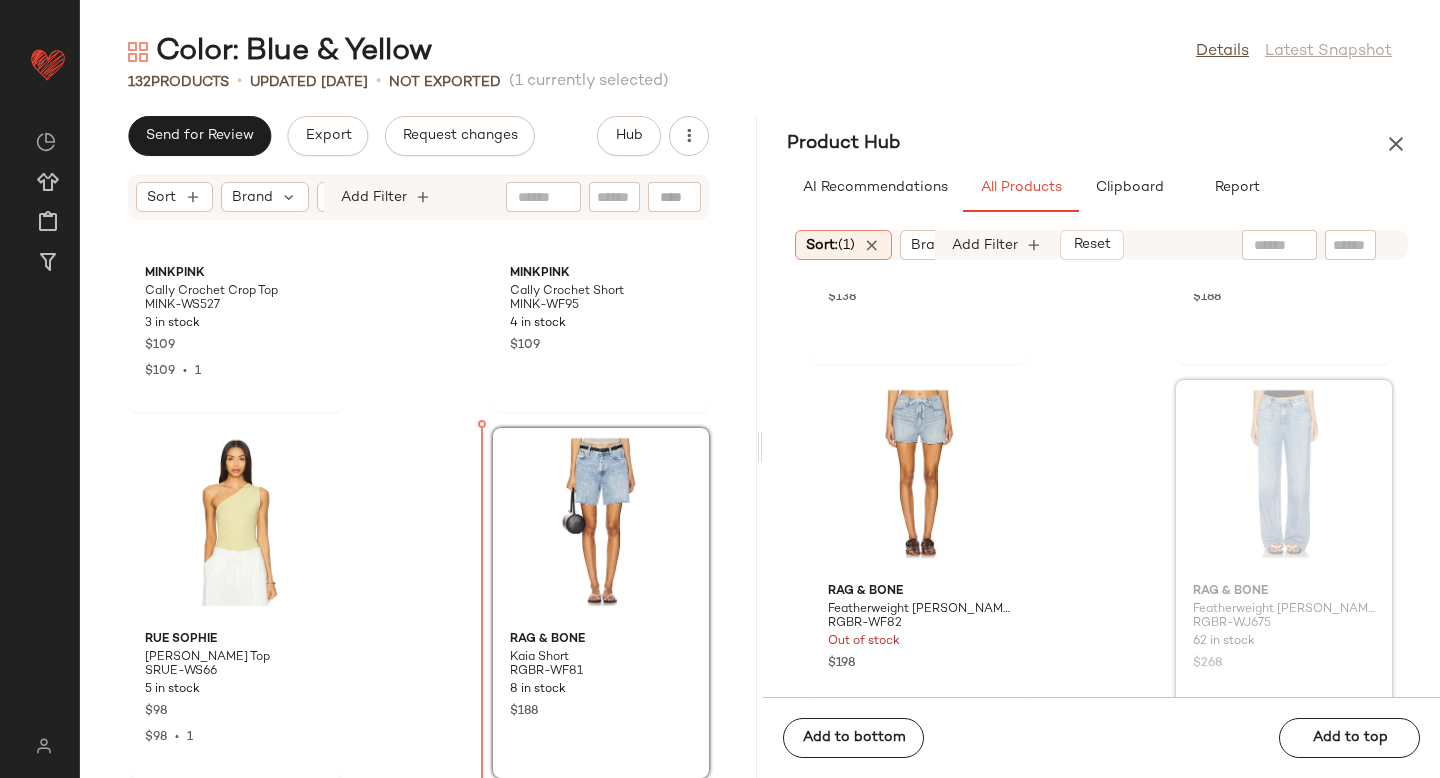 drag, startPoint x: 1329, startPoint y: 450, endPoint x: 453, endPoint y: 655, distance: 899.6672 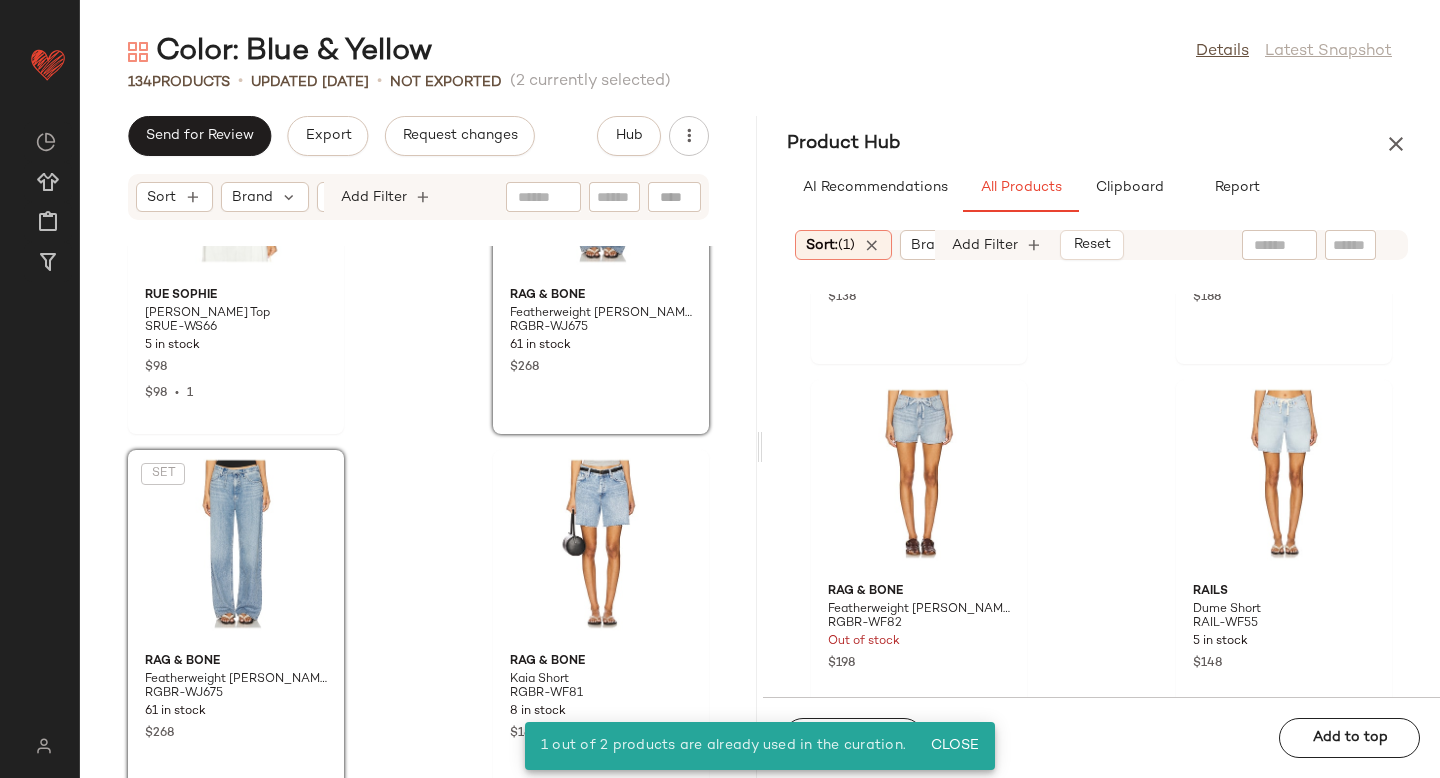 scroll, scrollTop: 23994, scrollLeft: 0, axis: vertical 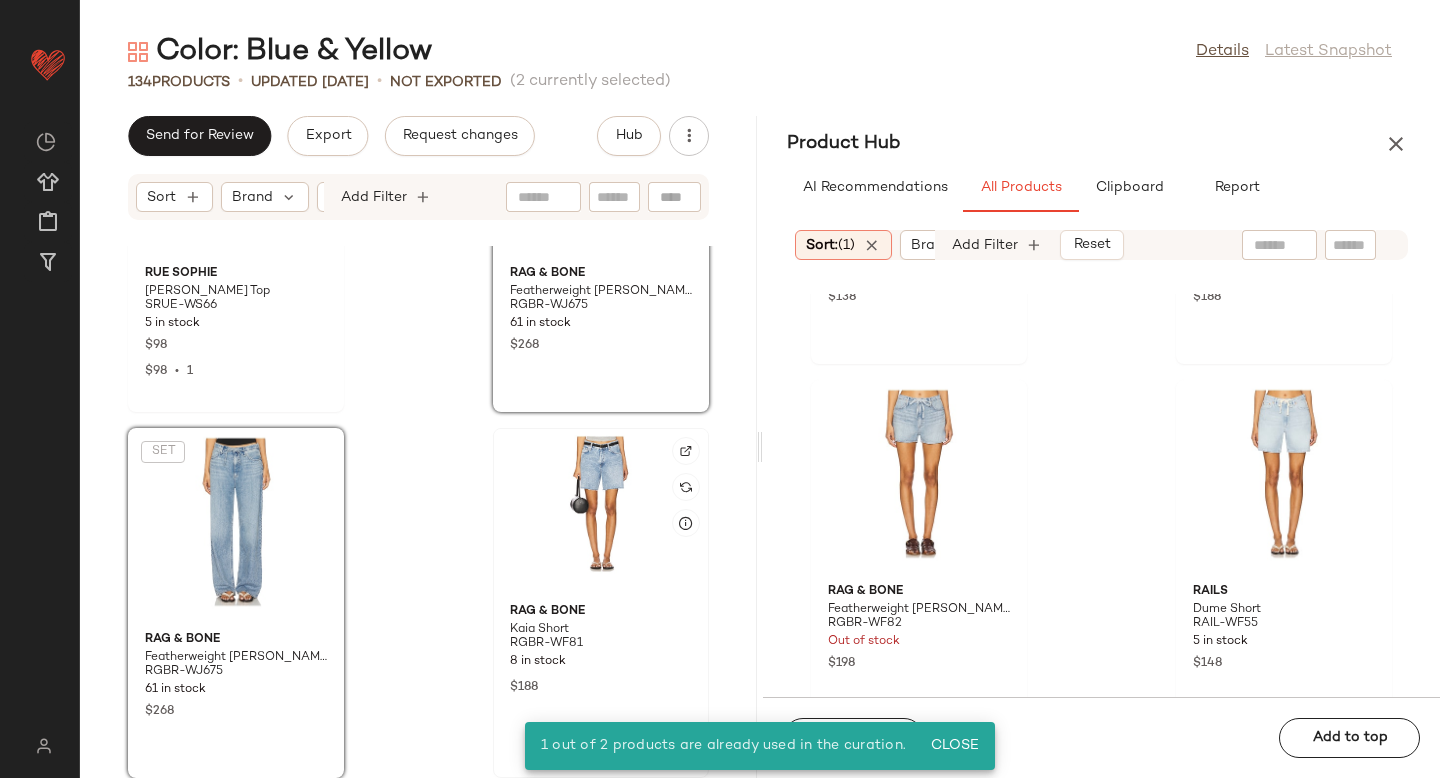 click 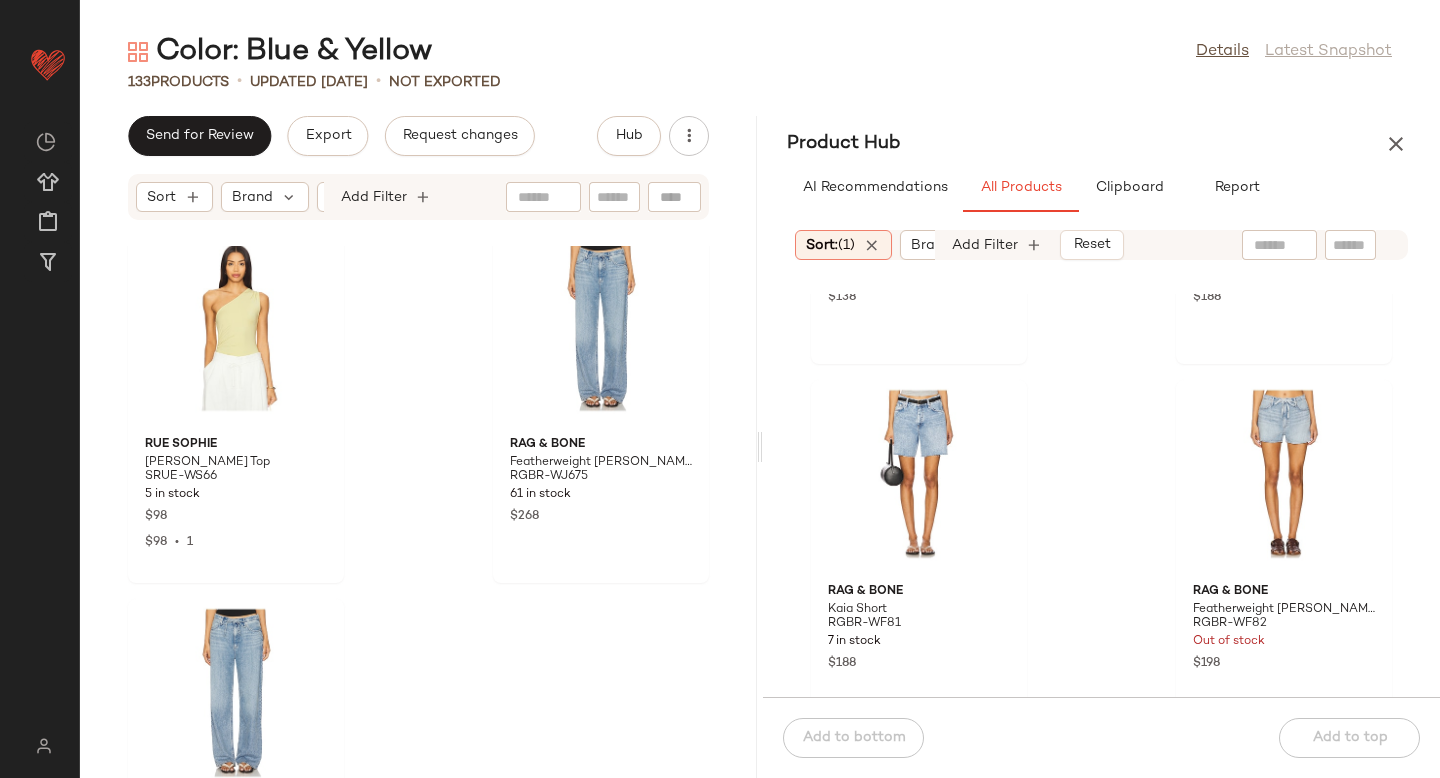 scroll, scrollTop: 23722, scrollLeft: 0, axis: vertical 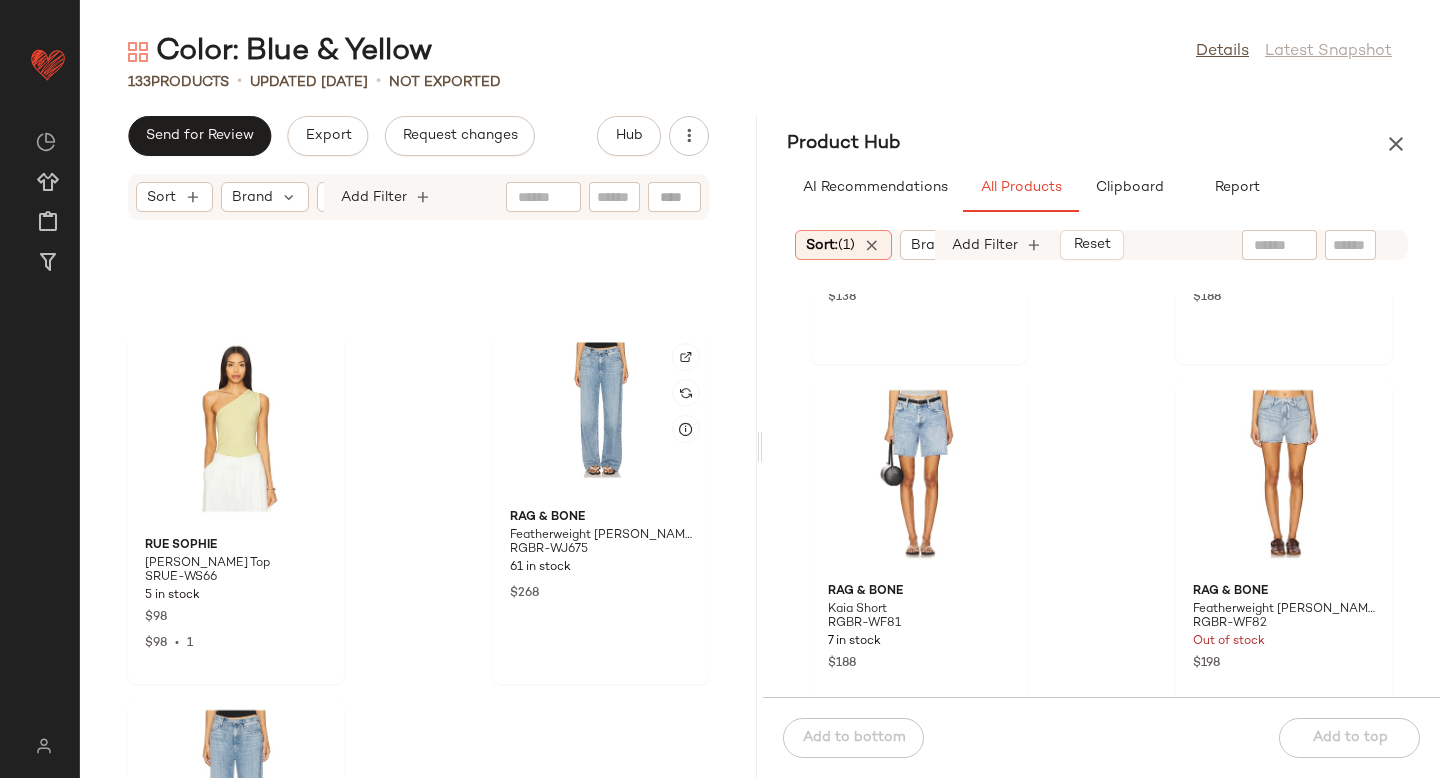 click 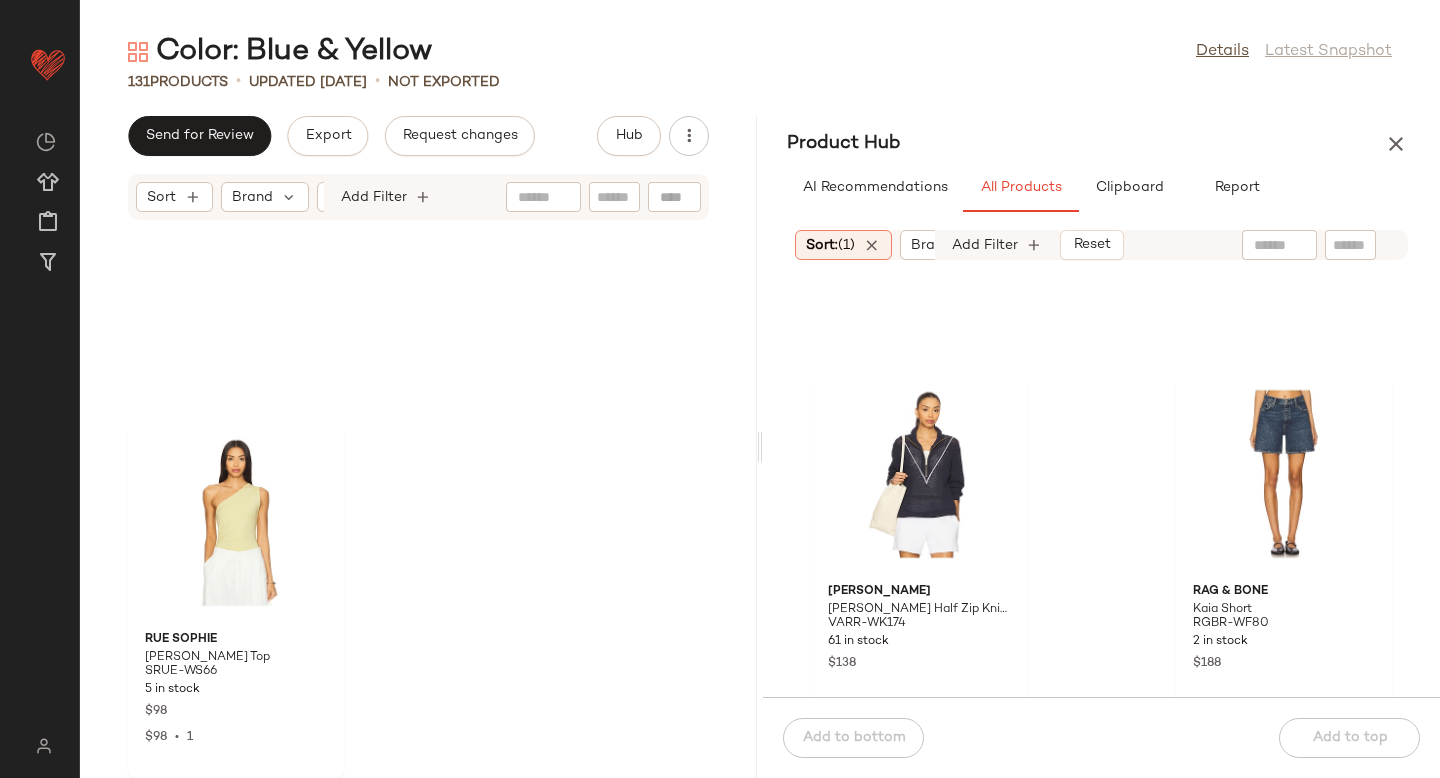 scroll, scrollTop: 23628, scrollLeft: 0, axis: vertical 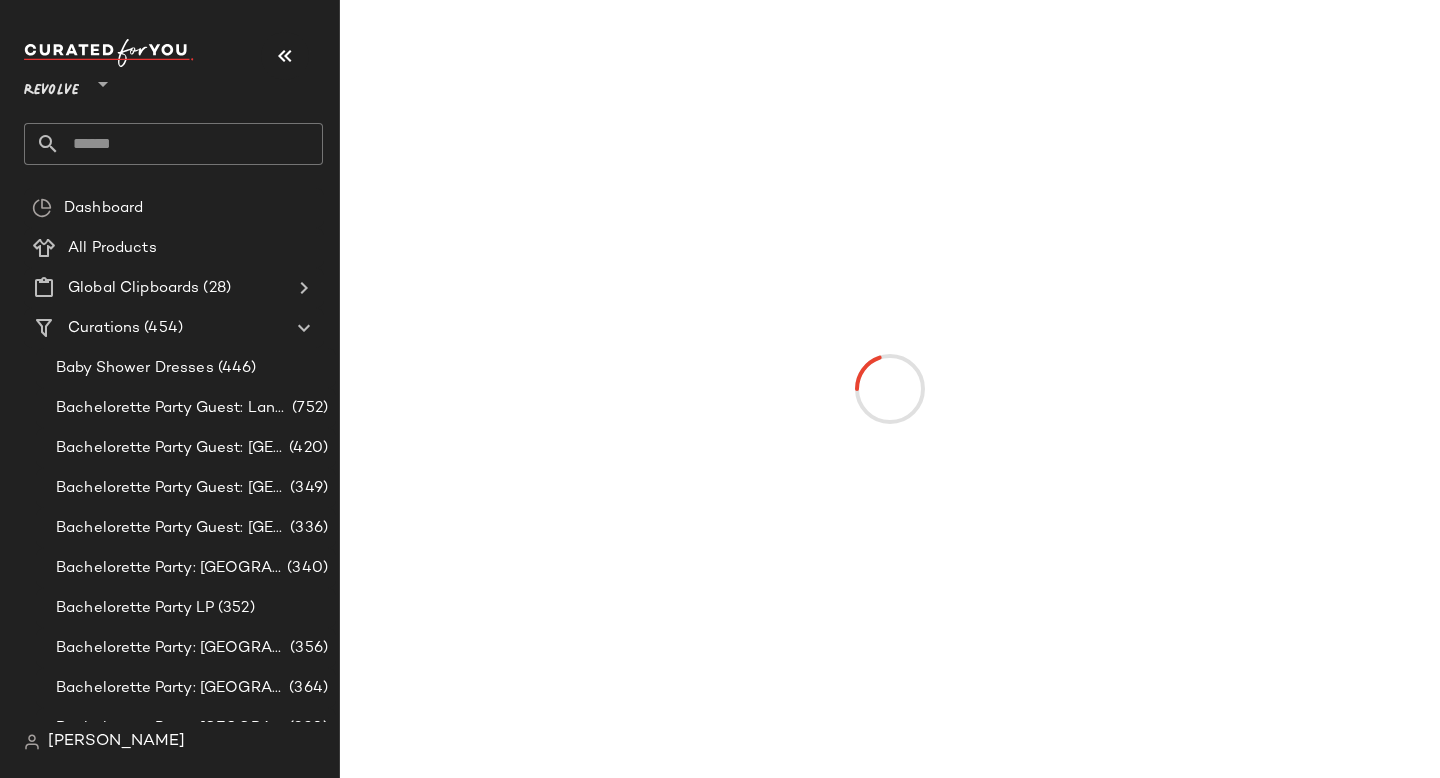 click 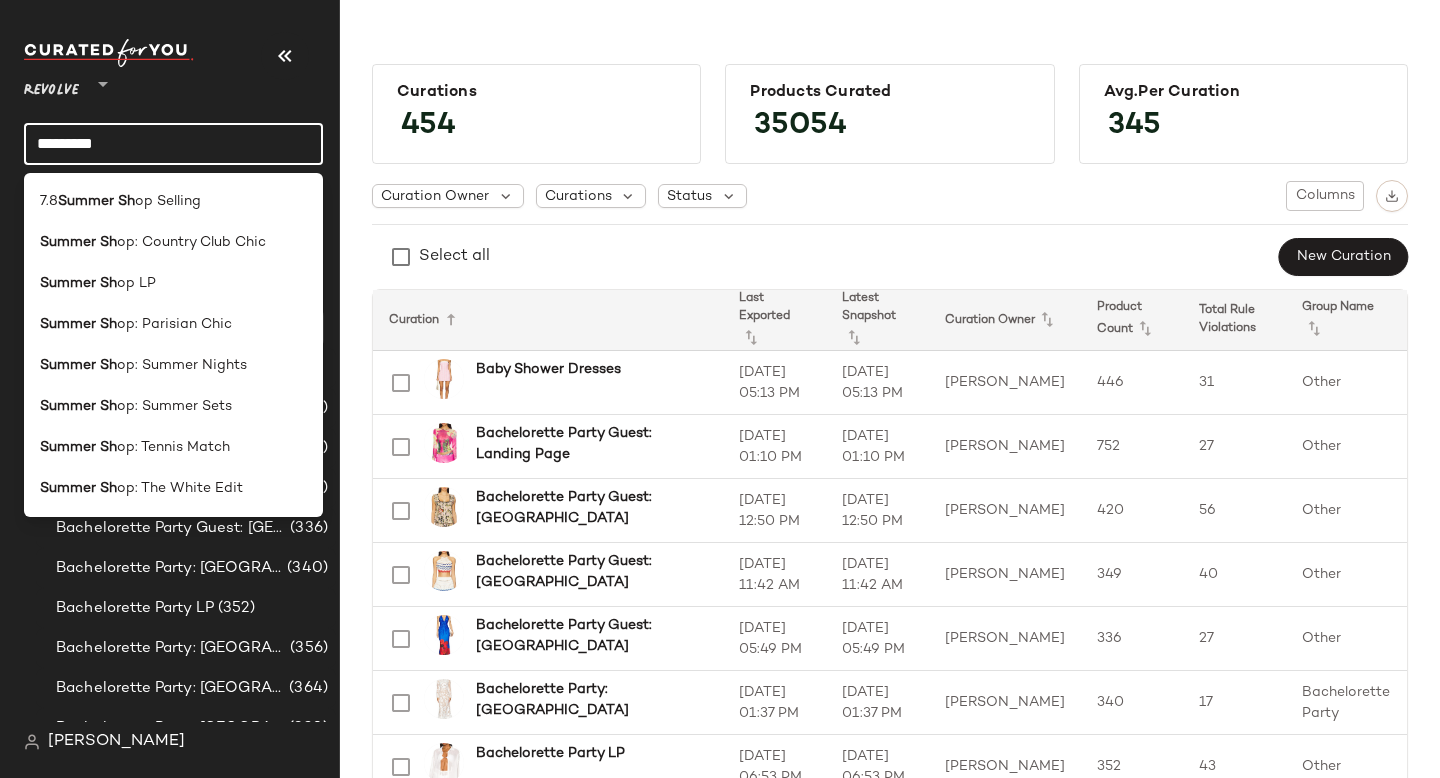 click on "*********" 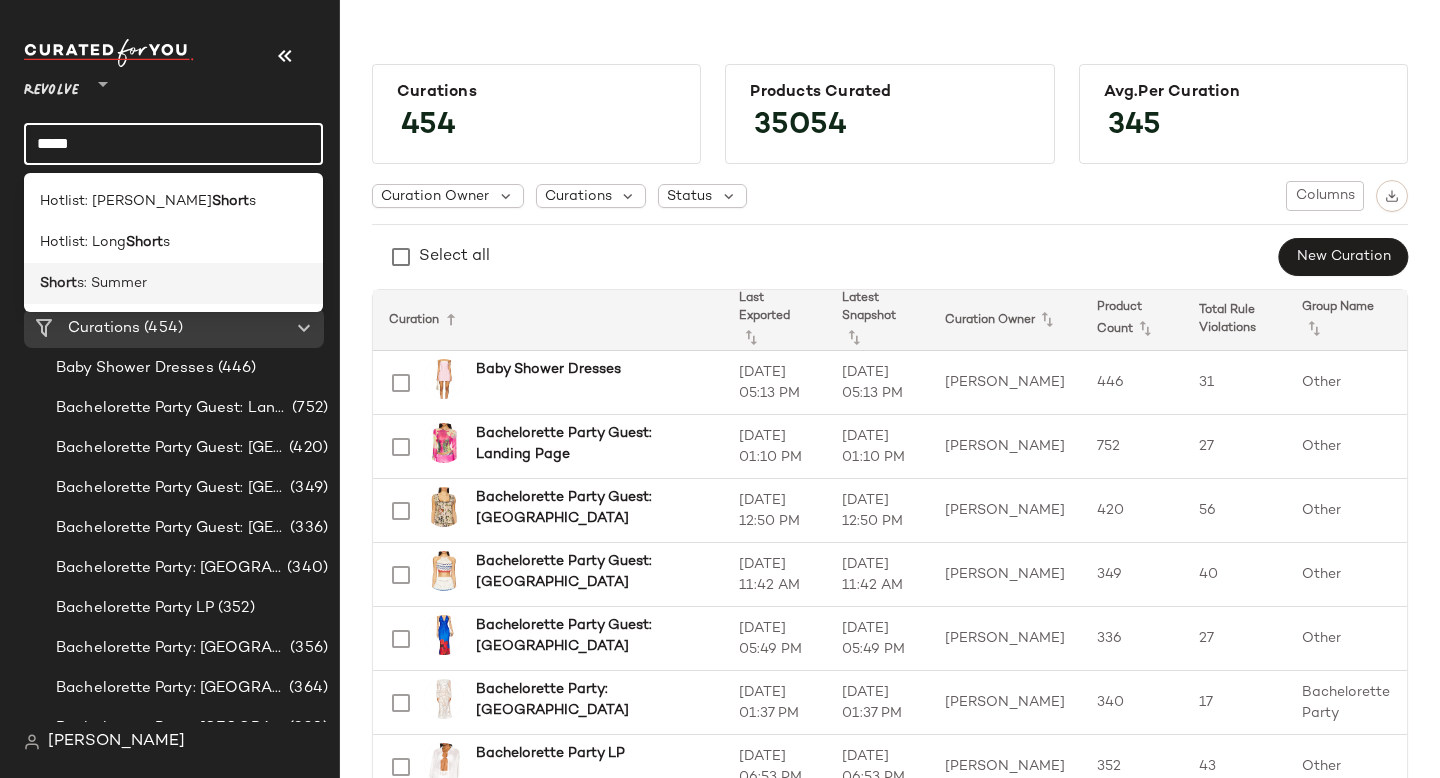 type on "*****" 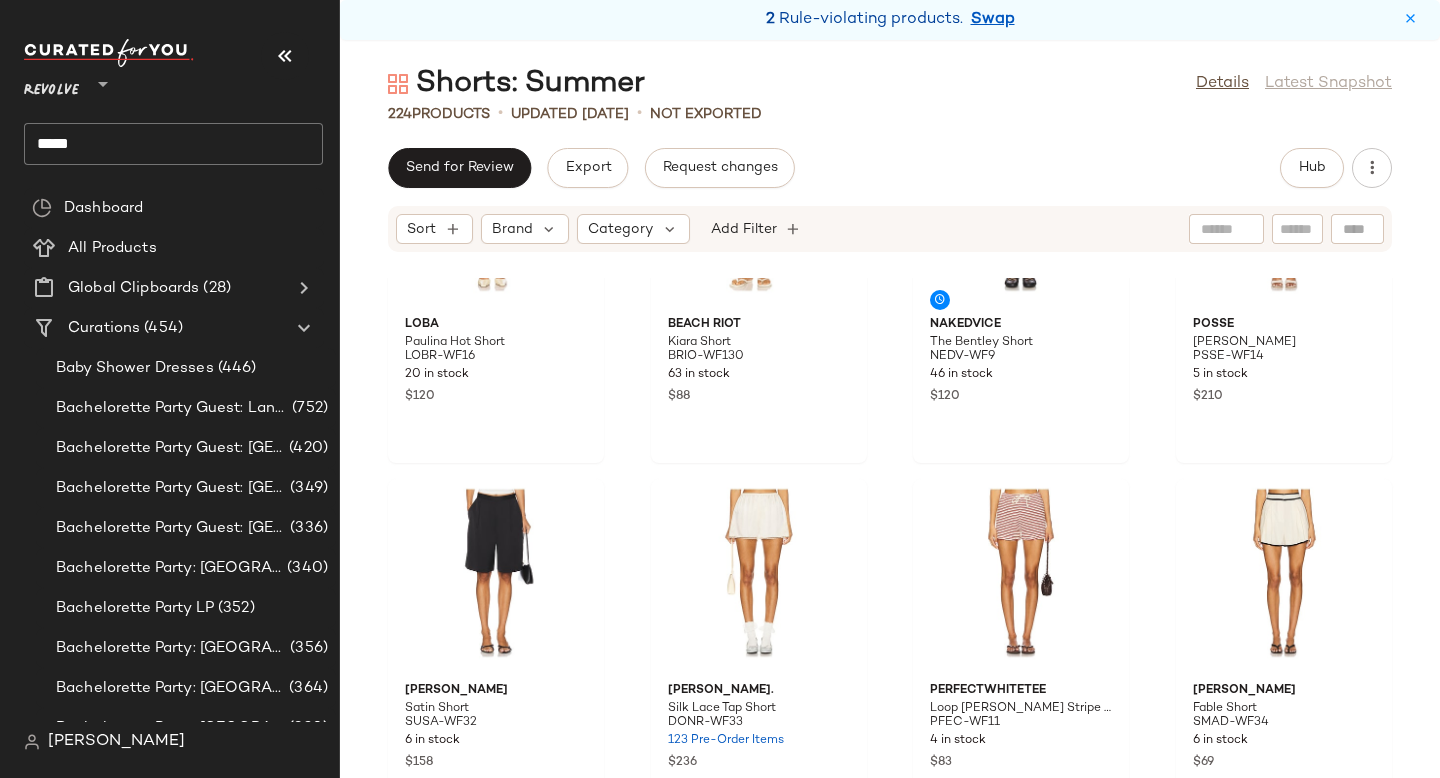 scroll, scrollTop: 0, scrollLeft: 0, axis: both 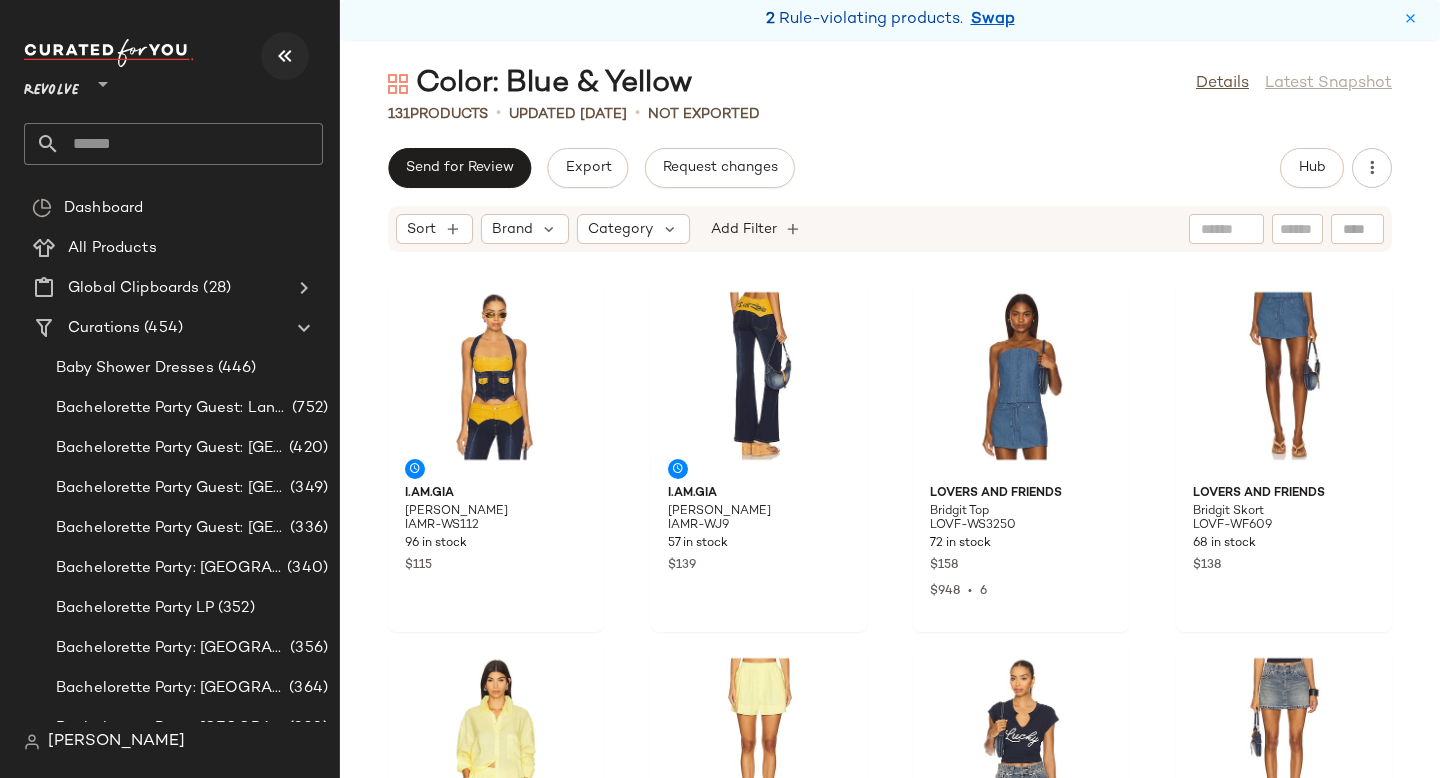 click at bounding box center [285, 56] 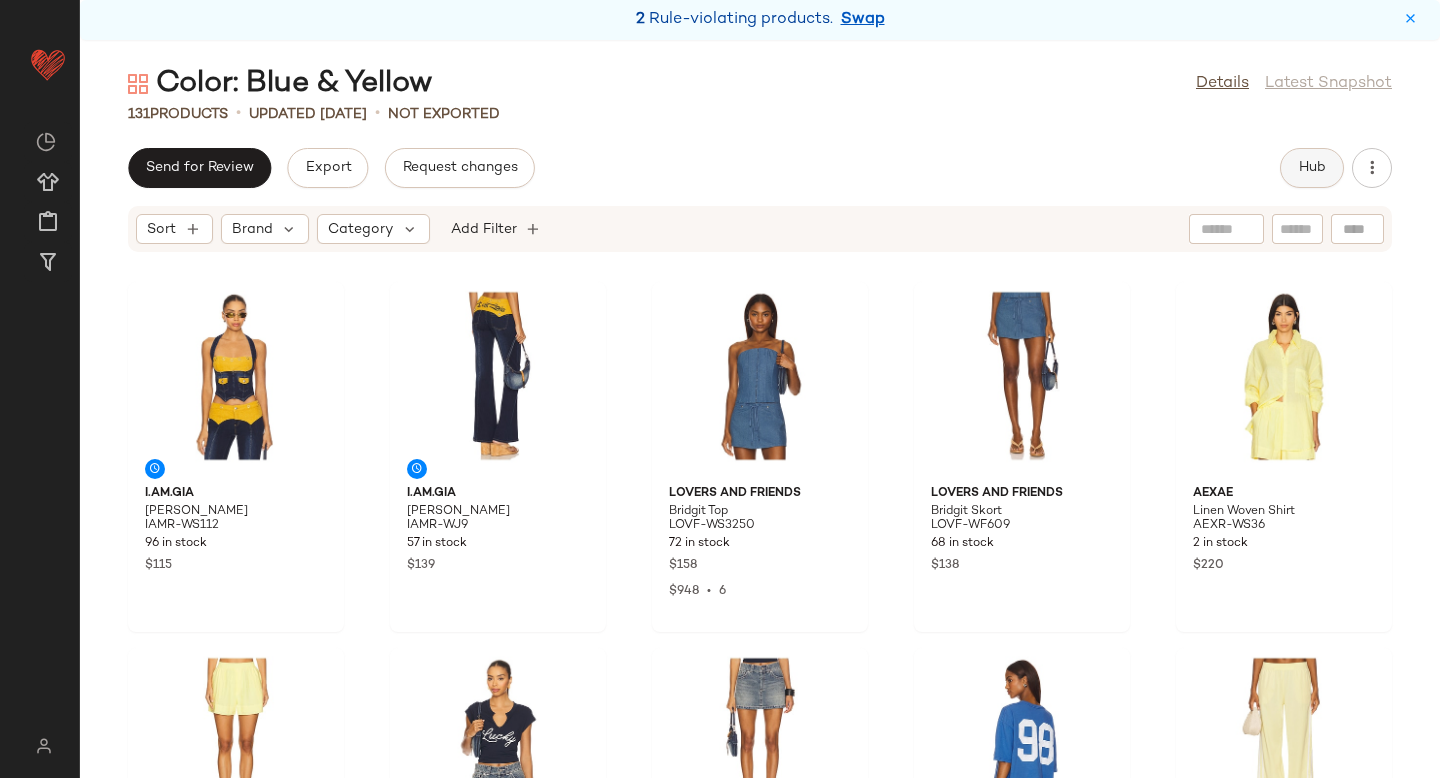 click on "Hub" at bounding box center [1312, 168] 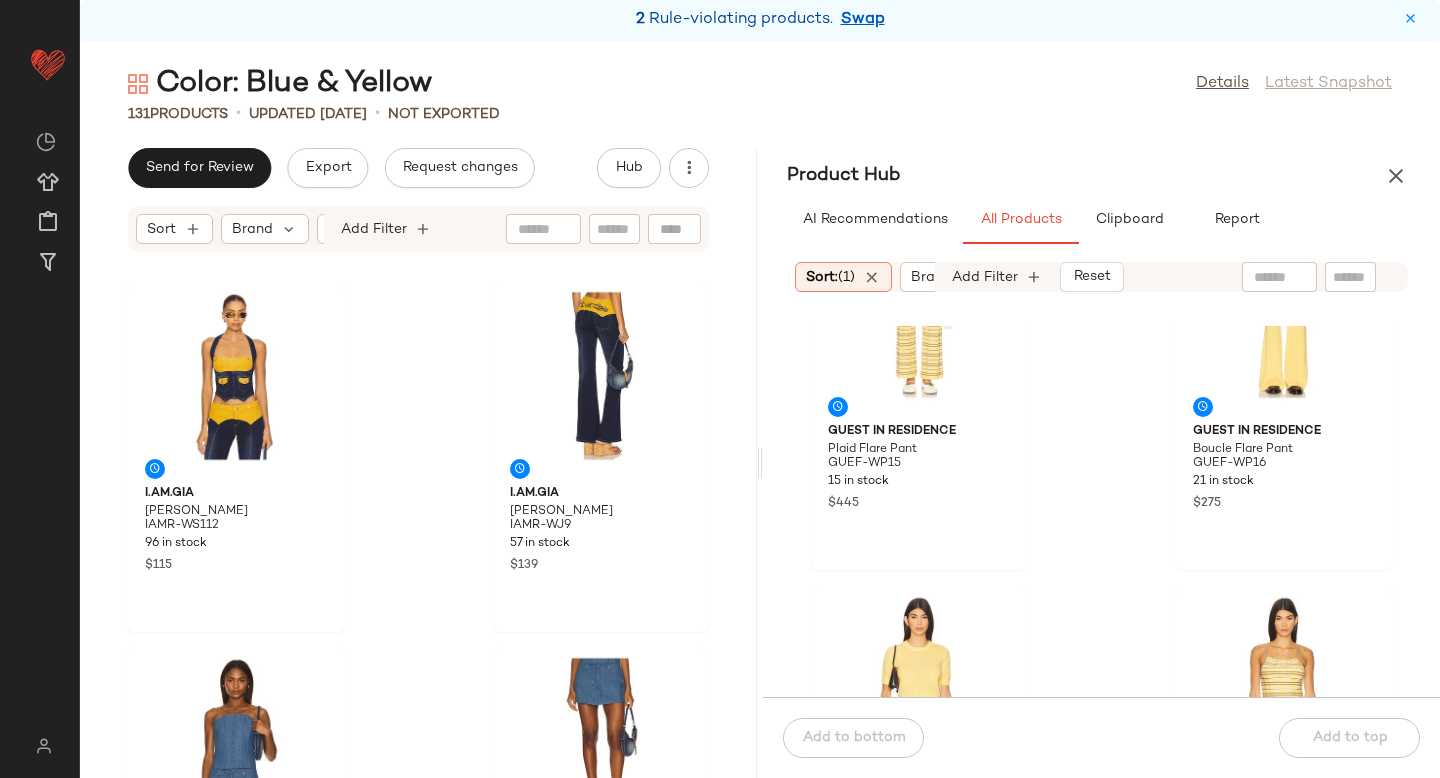 scroll, scrollTop: 1772, scrollLeft: 0, axis: vertical 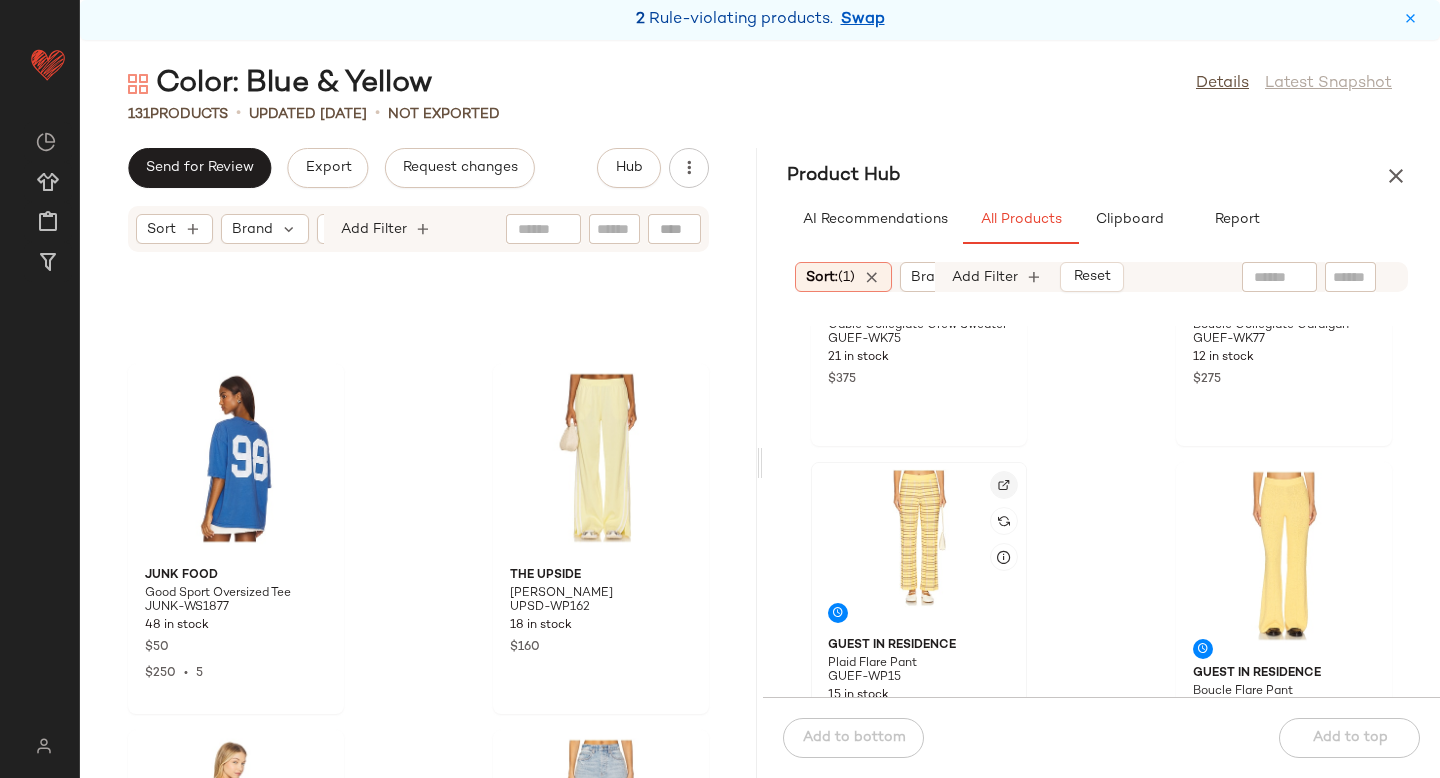 click 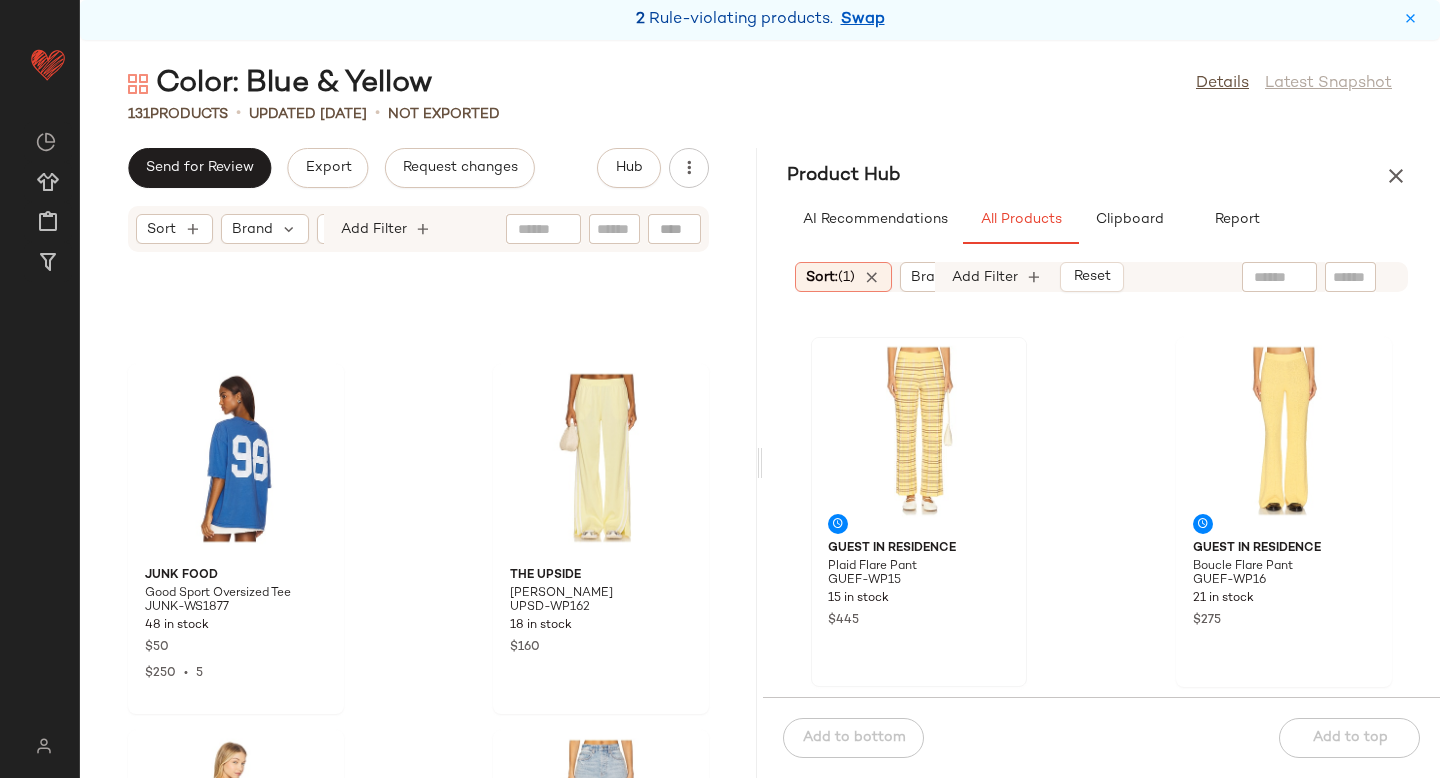 scroll, scrollTop: 1807, scrollLeft: 0, axis: vertical 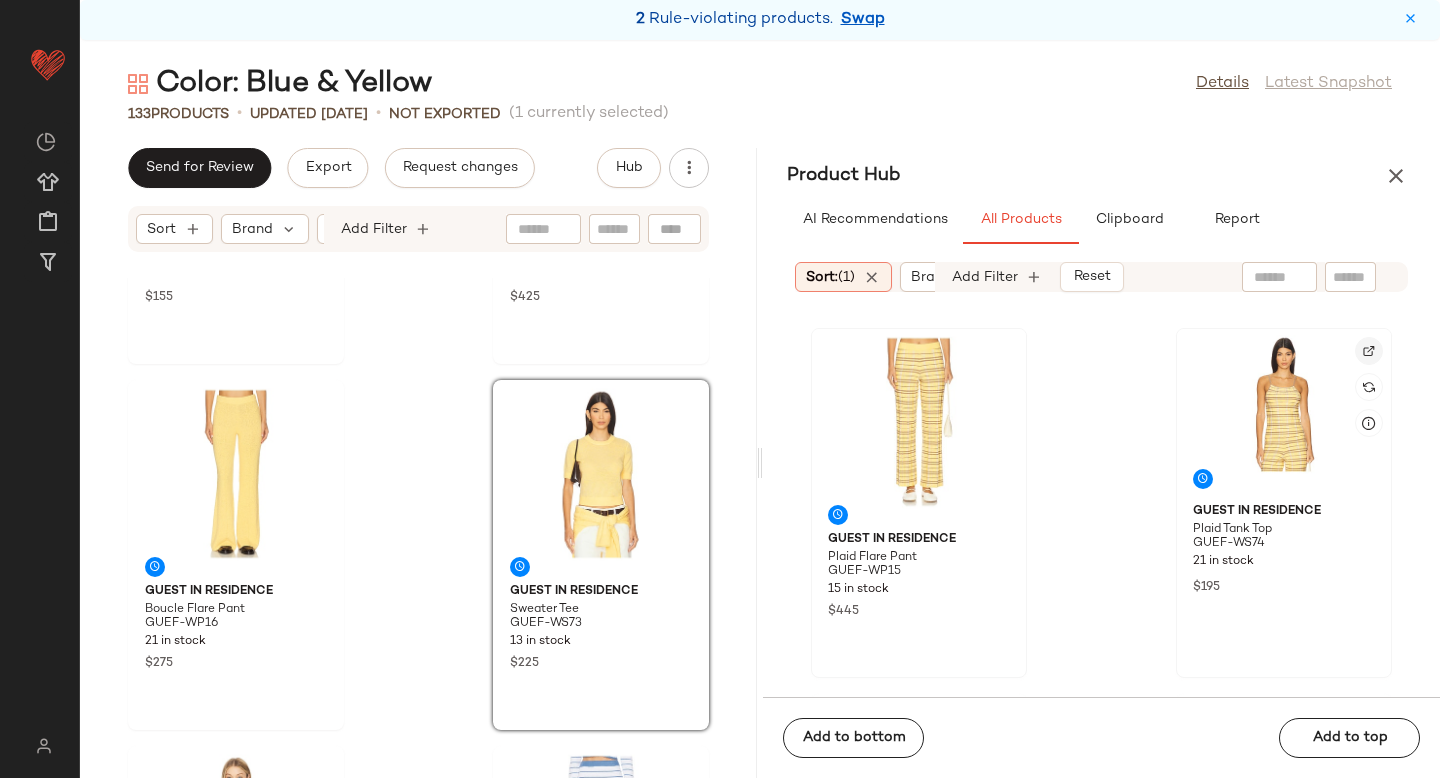 click at bounding box center (1369, 351) 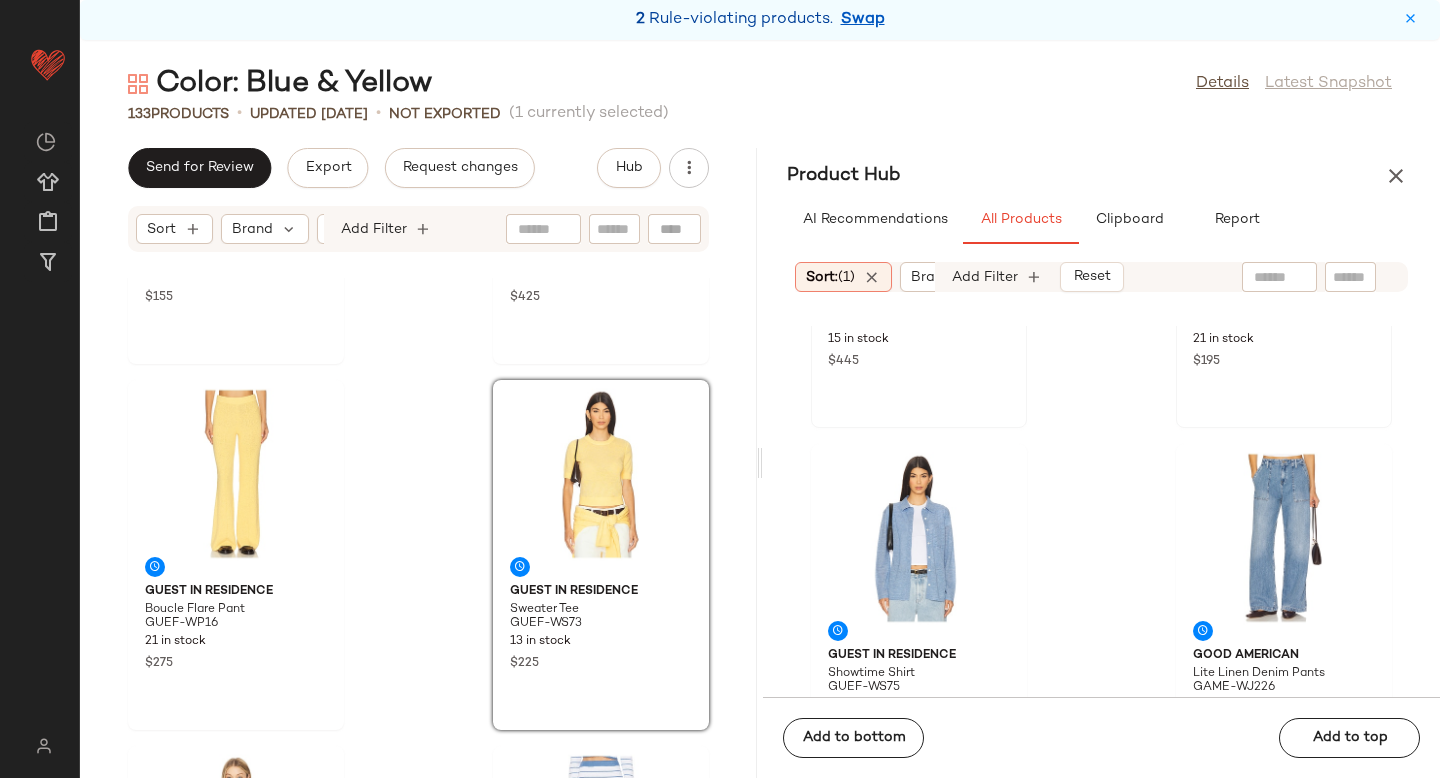 scroll, scrollTop: 2120, scrollLeft: 0, axis: vertical 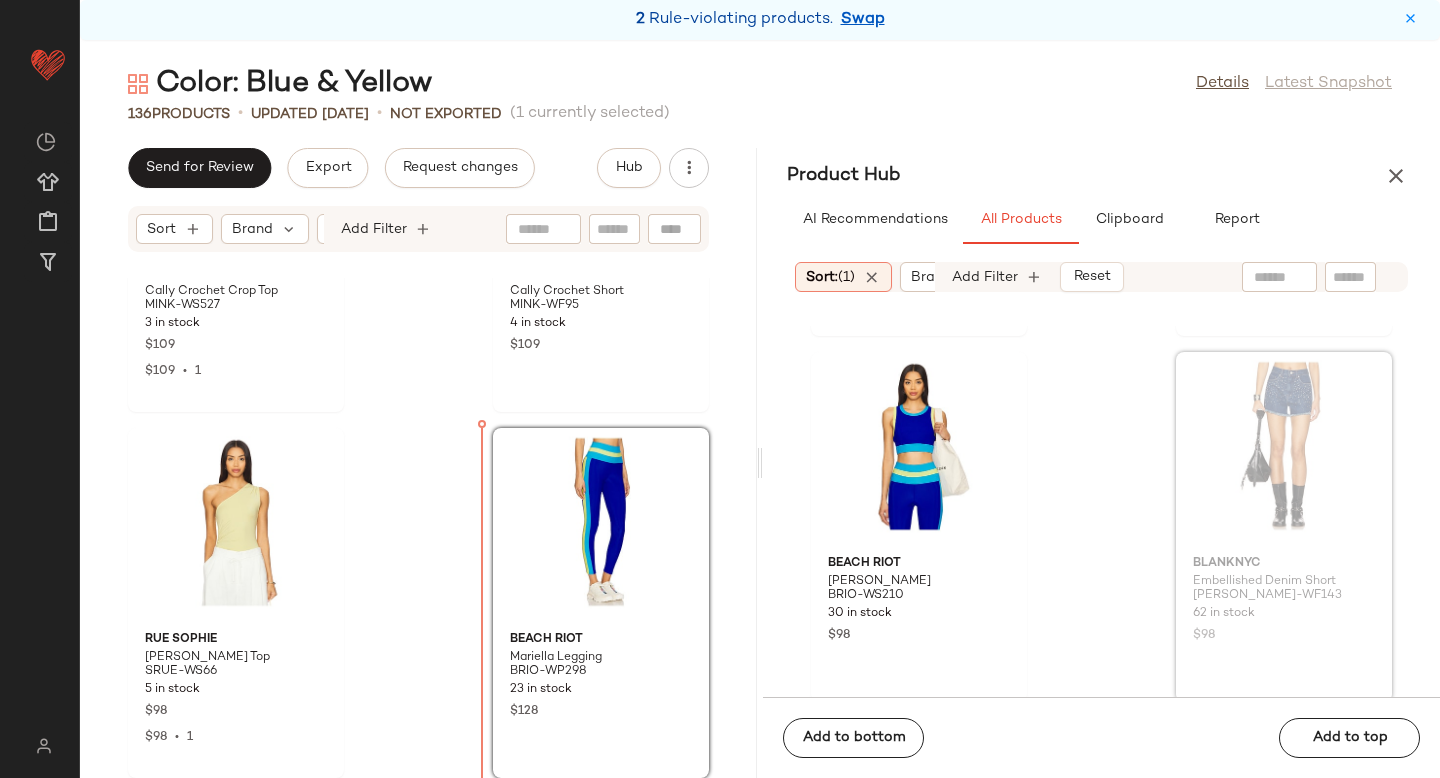 drag, startPoint x: 1225, startPoint y: 458, endPoint x: 1213, endPoint y: 459, distance: 12.0415945 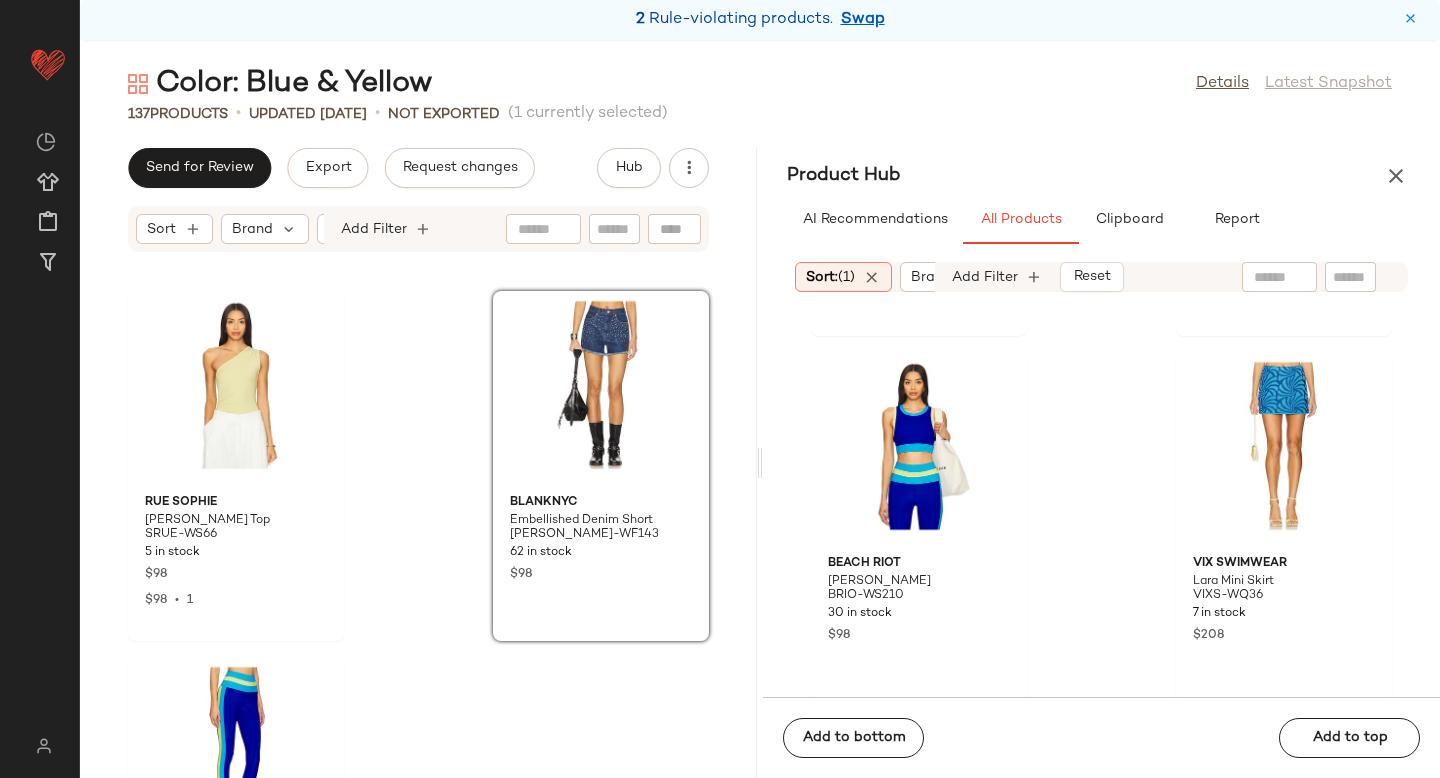 scroll, scrollTop: 24520, scrollLeft: 0, axis: vertical 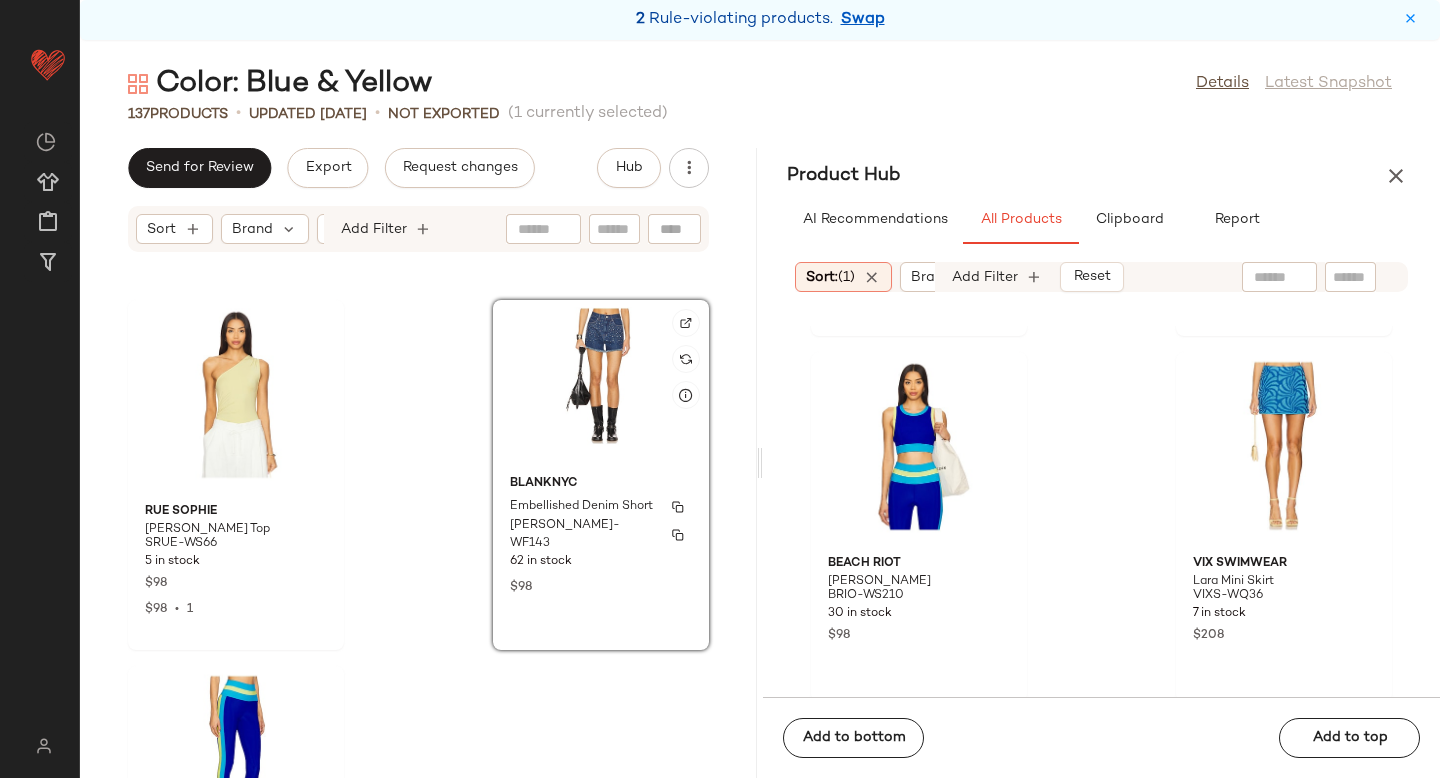 click on "BLANKNYC Embellished Denim Short [PERSON_NAME]-WF143 62 in stock $98" 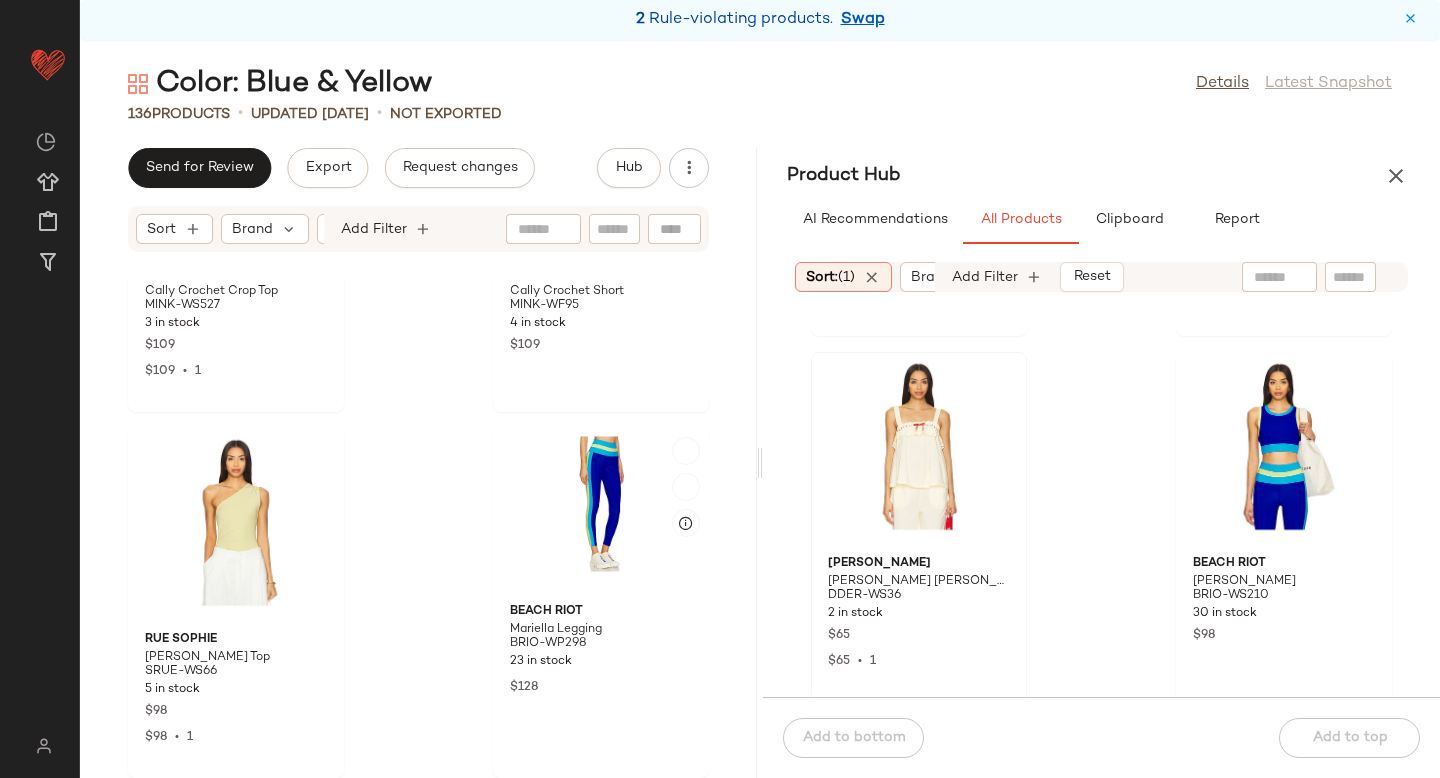 scroll, scrollTop: 24392, scrollLeft: 0, axis: vertical 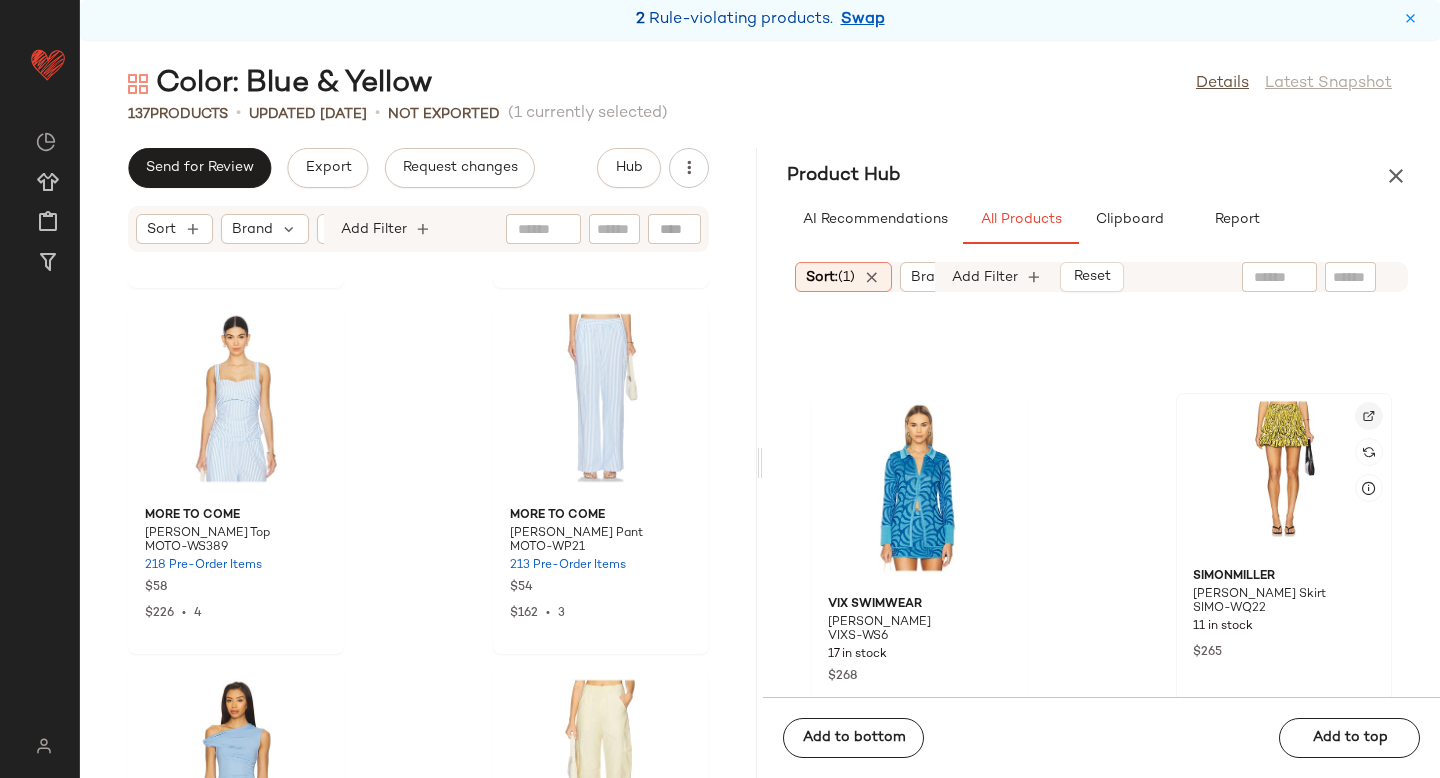 click at bounding box center [1369, 416] 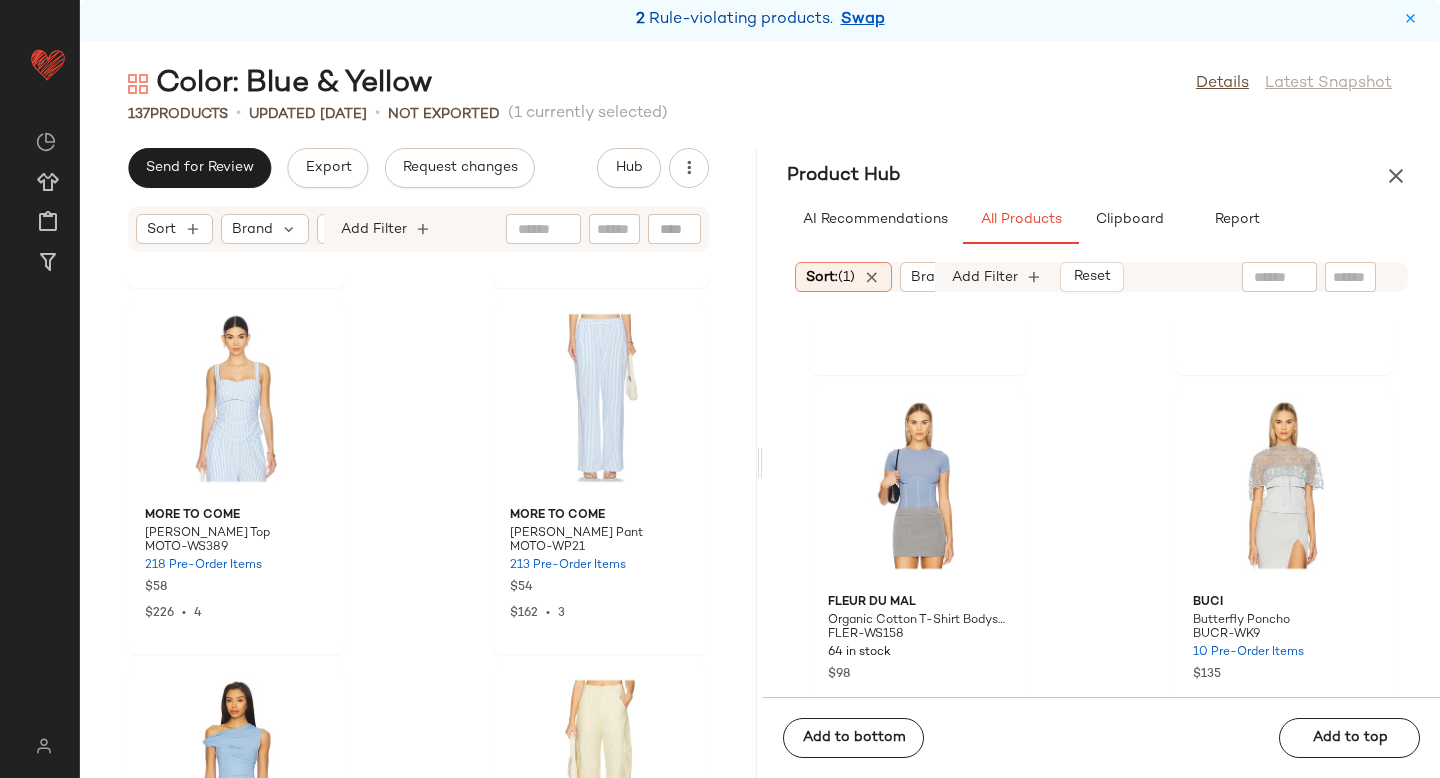 scroll, scrollTop: 129526, scrollLeft: 0, axis: vertical 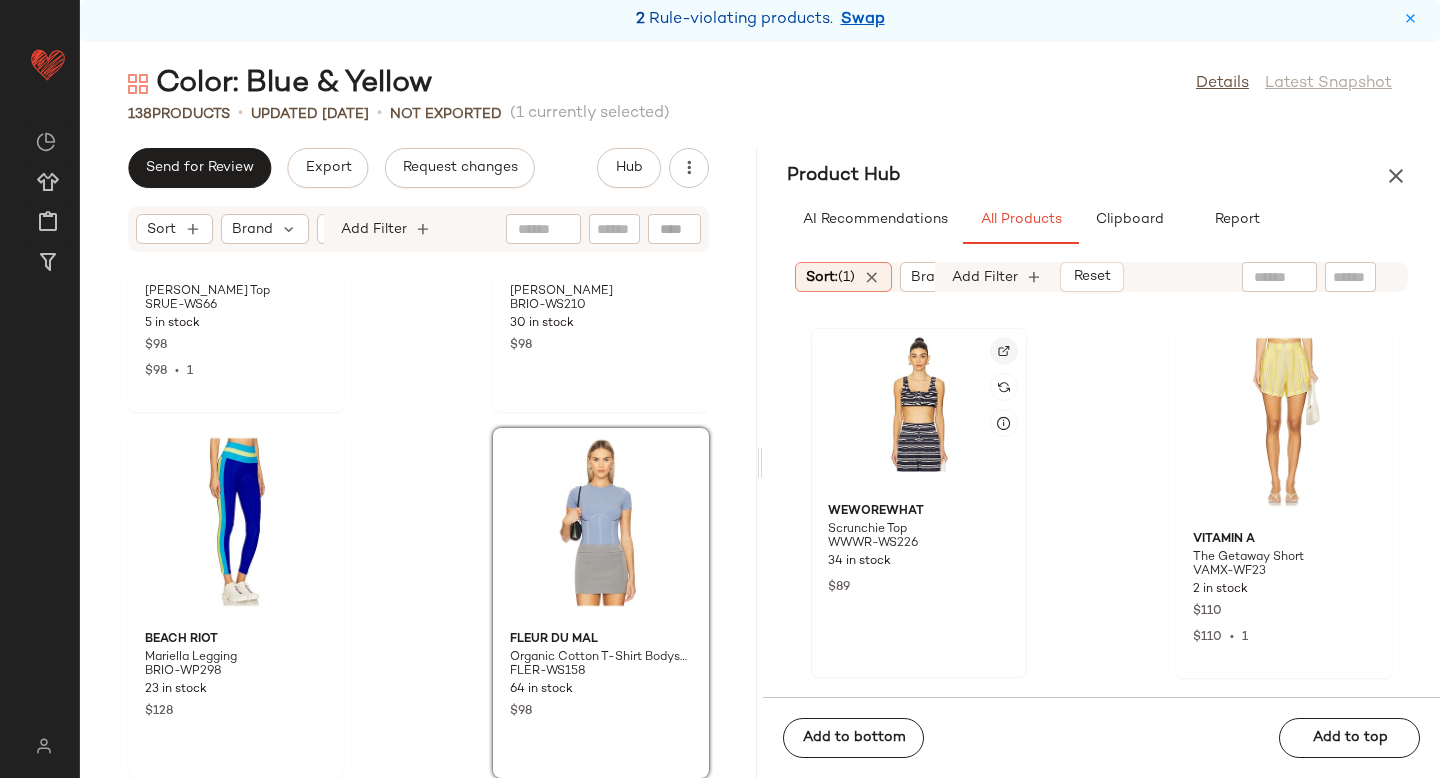 click 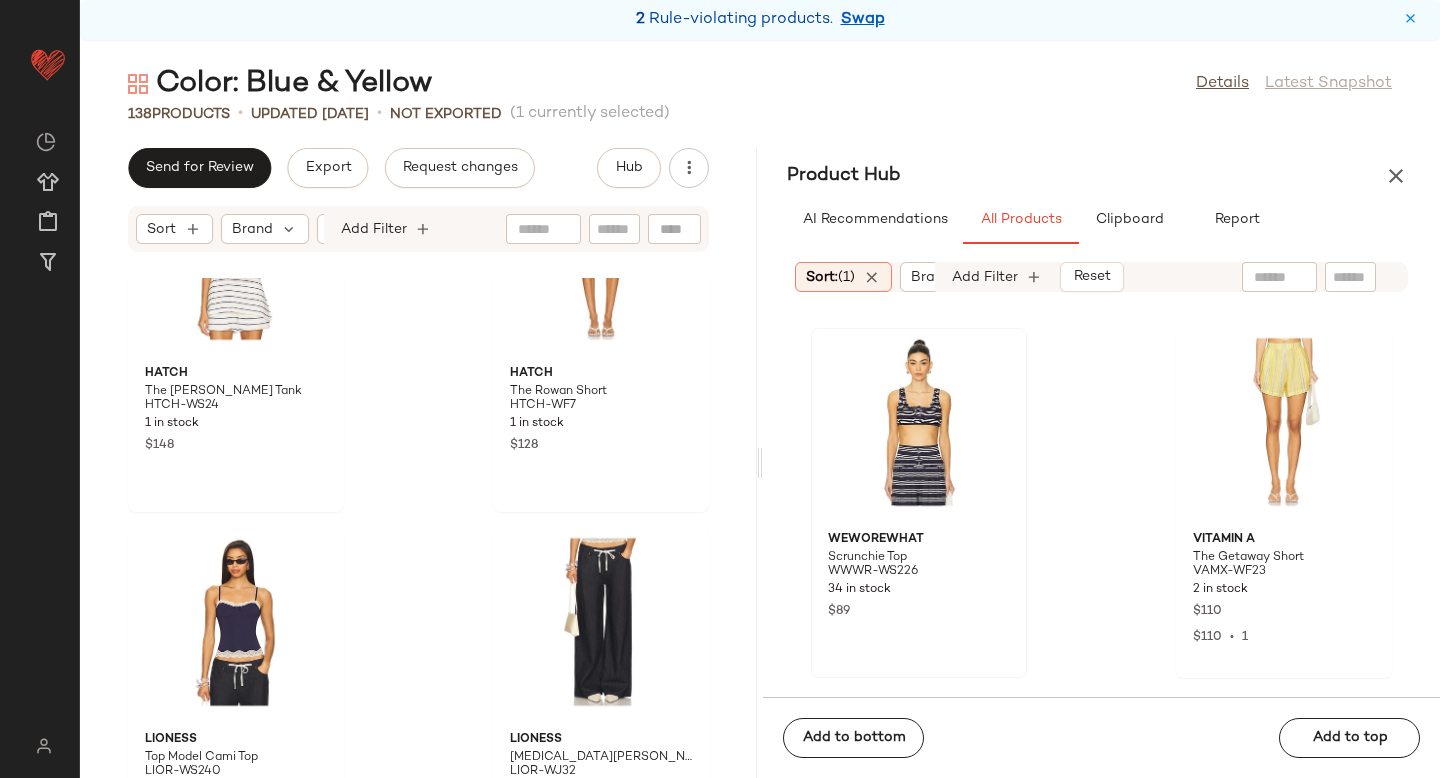 scroll, scrollTop: 5293, scrollLeft: 0, axis: vertical 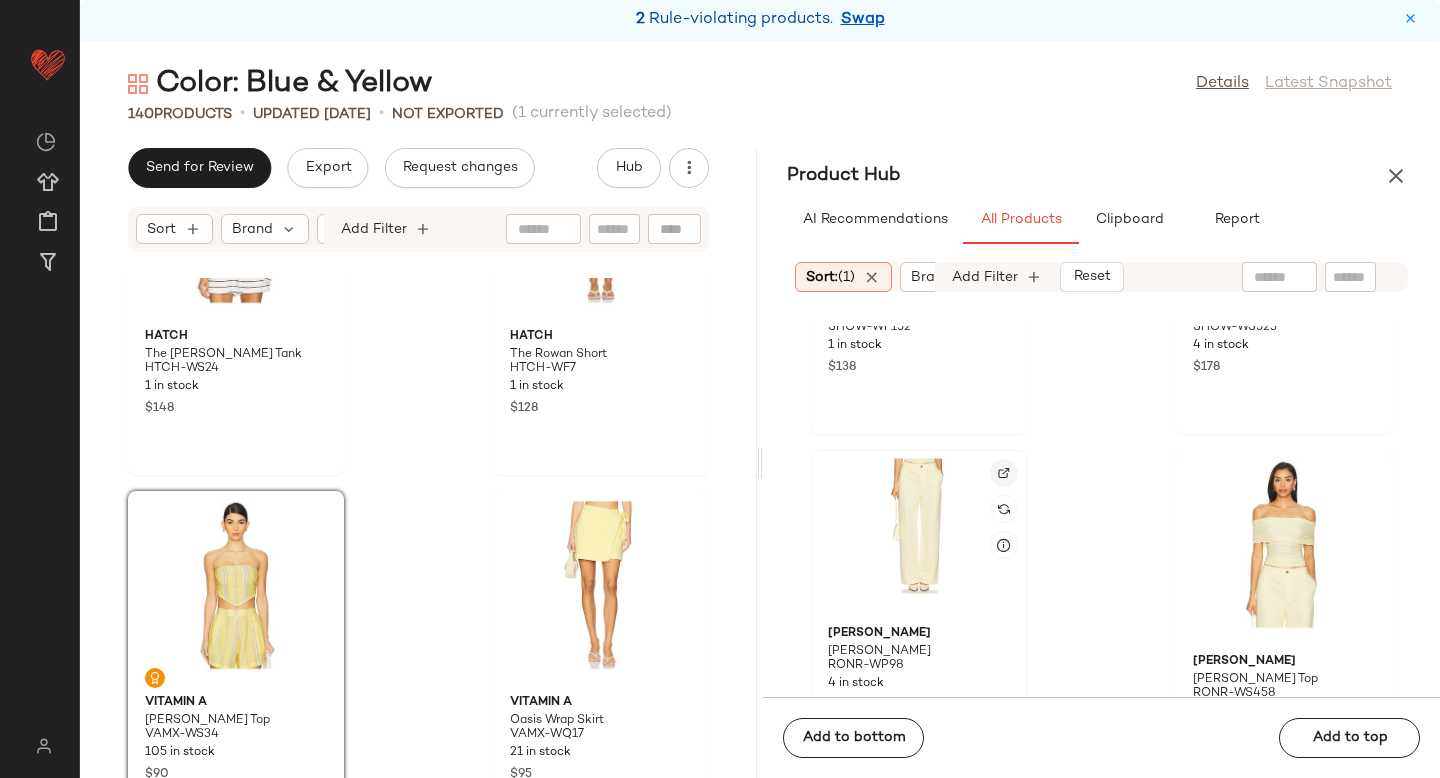 click at bounding box center [1004, 473] 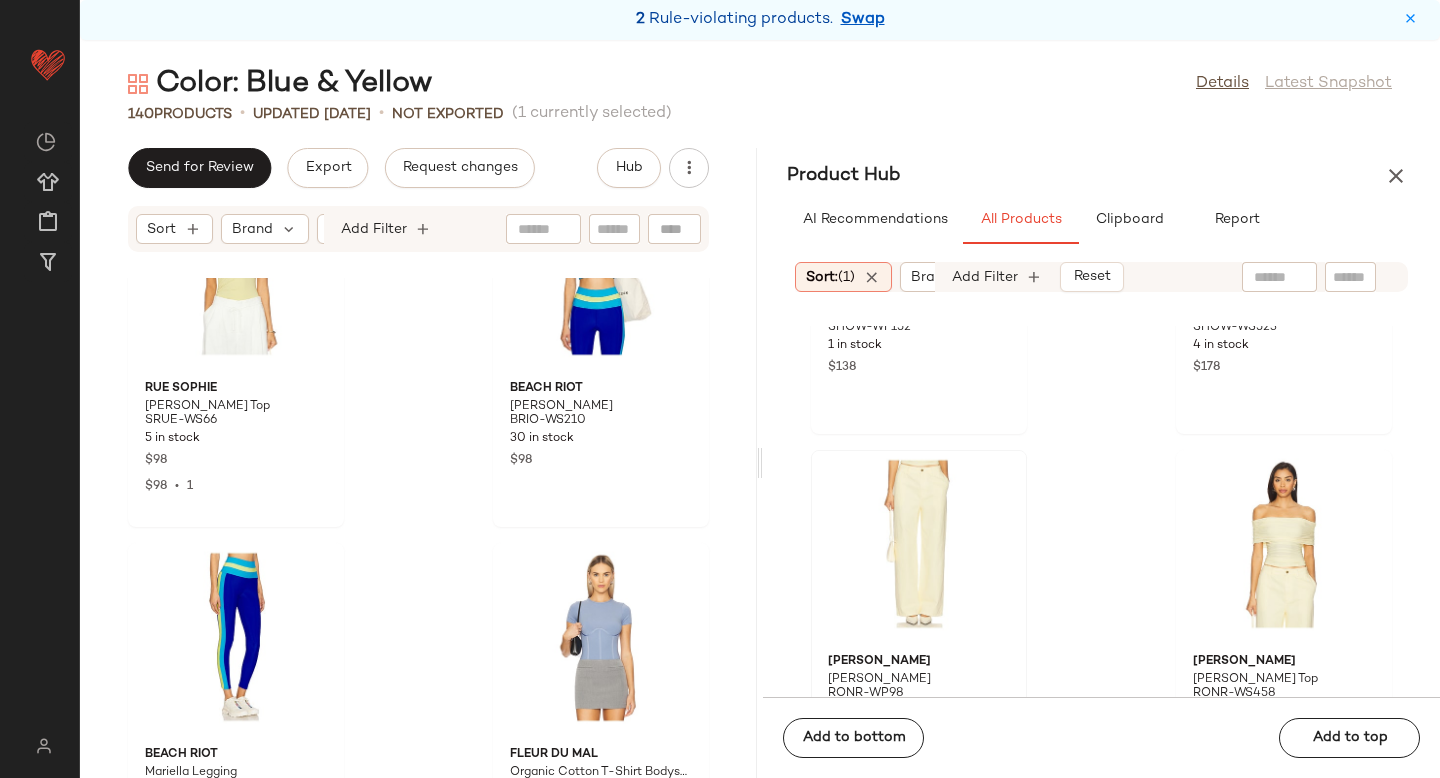 scroll, scrollTop: 25124, scrollLeft: 0, axis: vertical 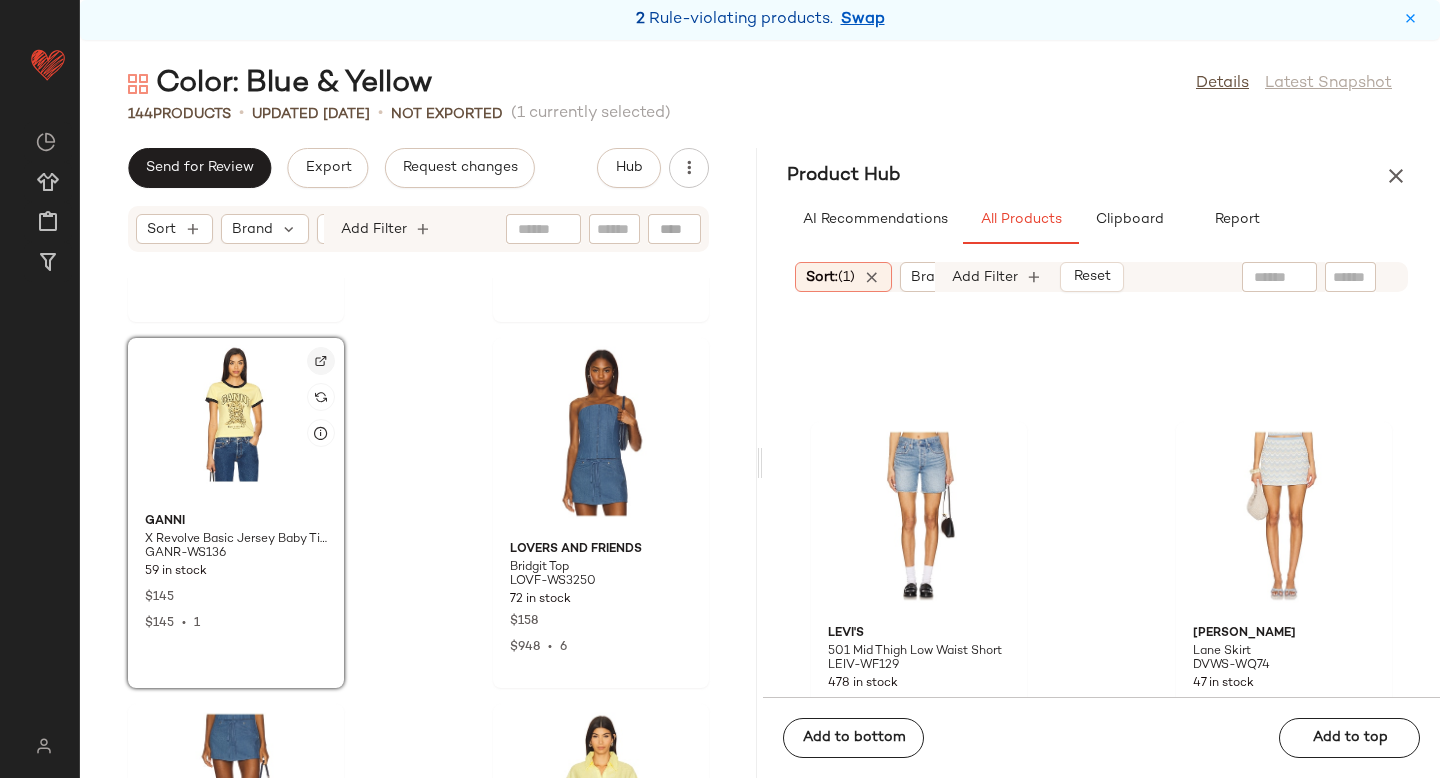 click at bounding box center (321, 361) 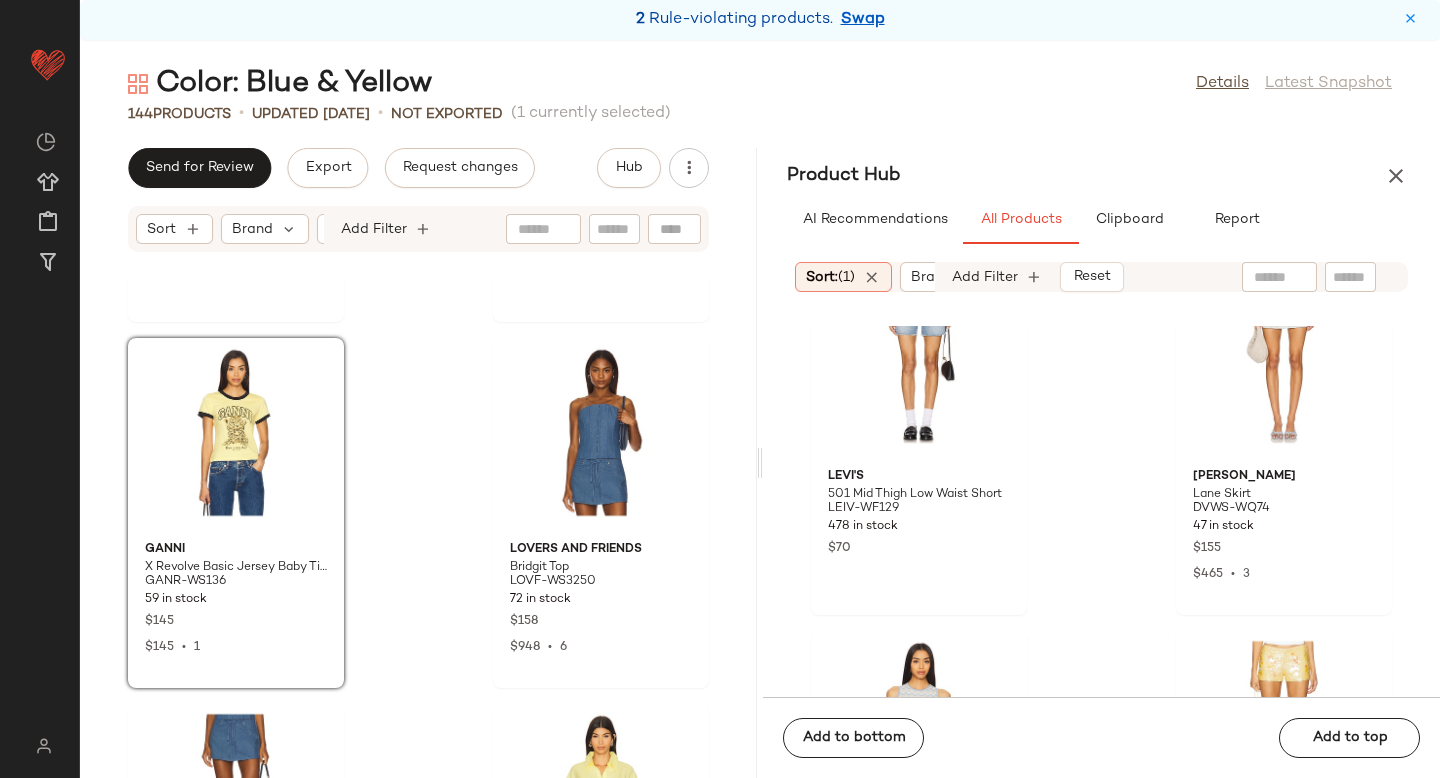 scroll, scrollTop: 141228, scrollLeft: 0, axis: vertical 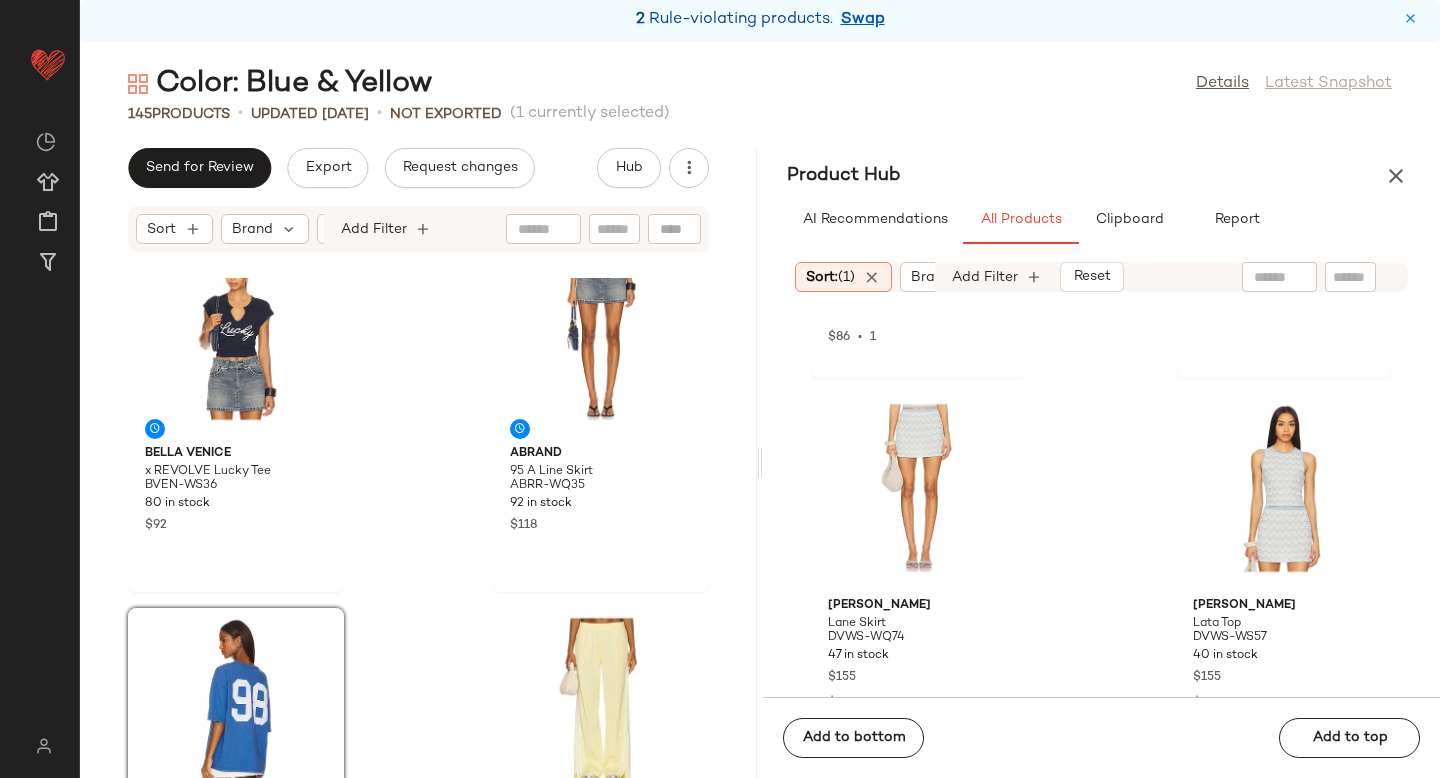 drag, startPoint x: 233, startPoint y: 644, endPoint x: 230, endPoint y: 633, distance: 11.401754 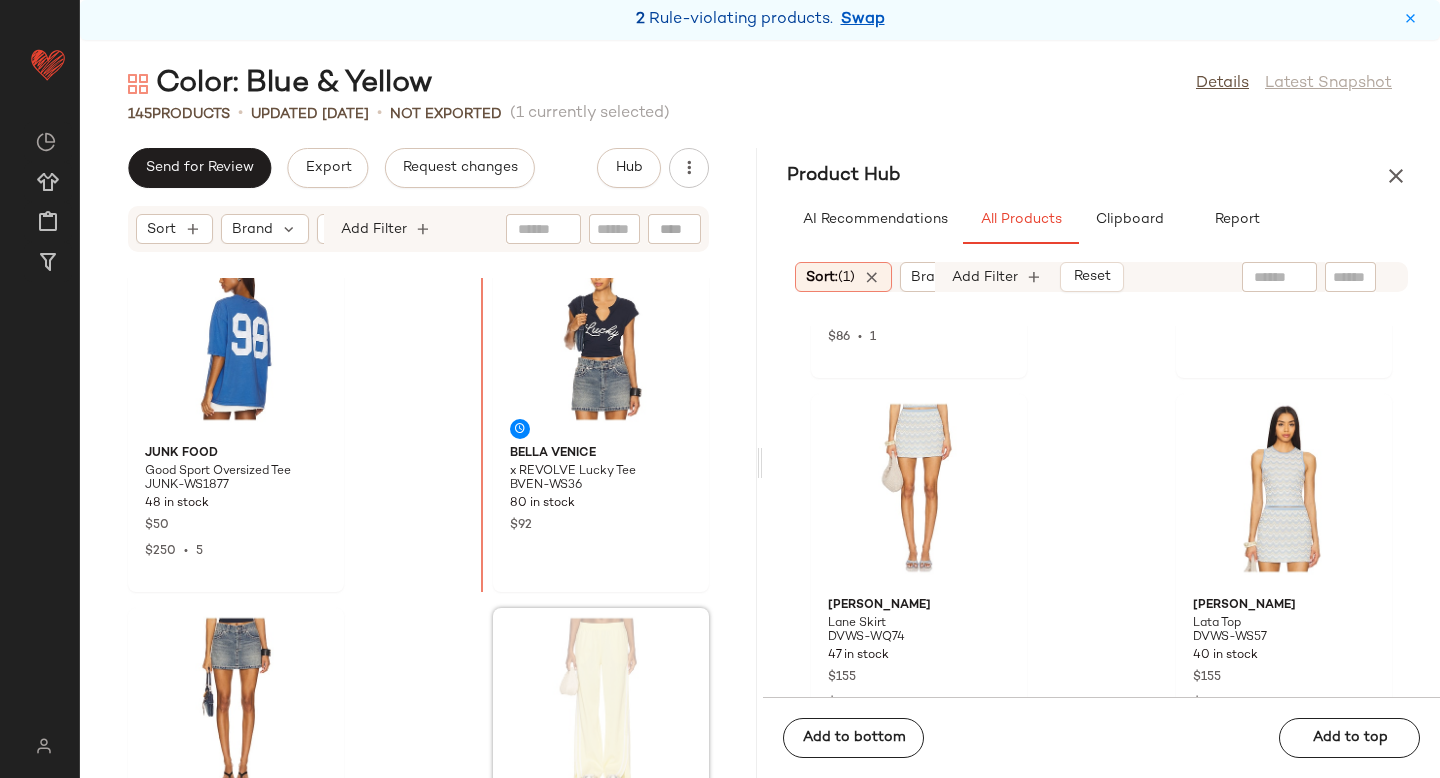 scroll, scrollTop: 1522, scrollLeft: 0, axis: vertical 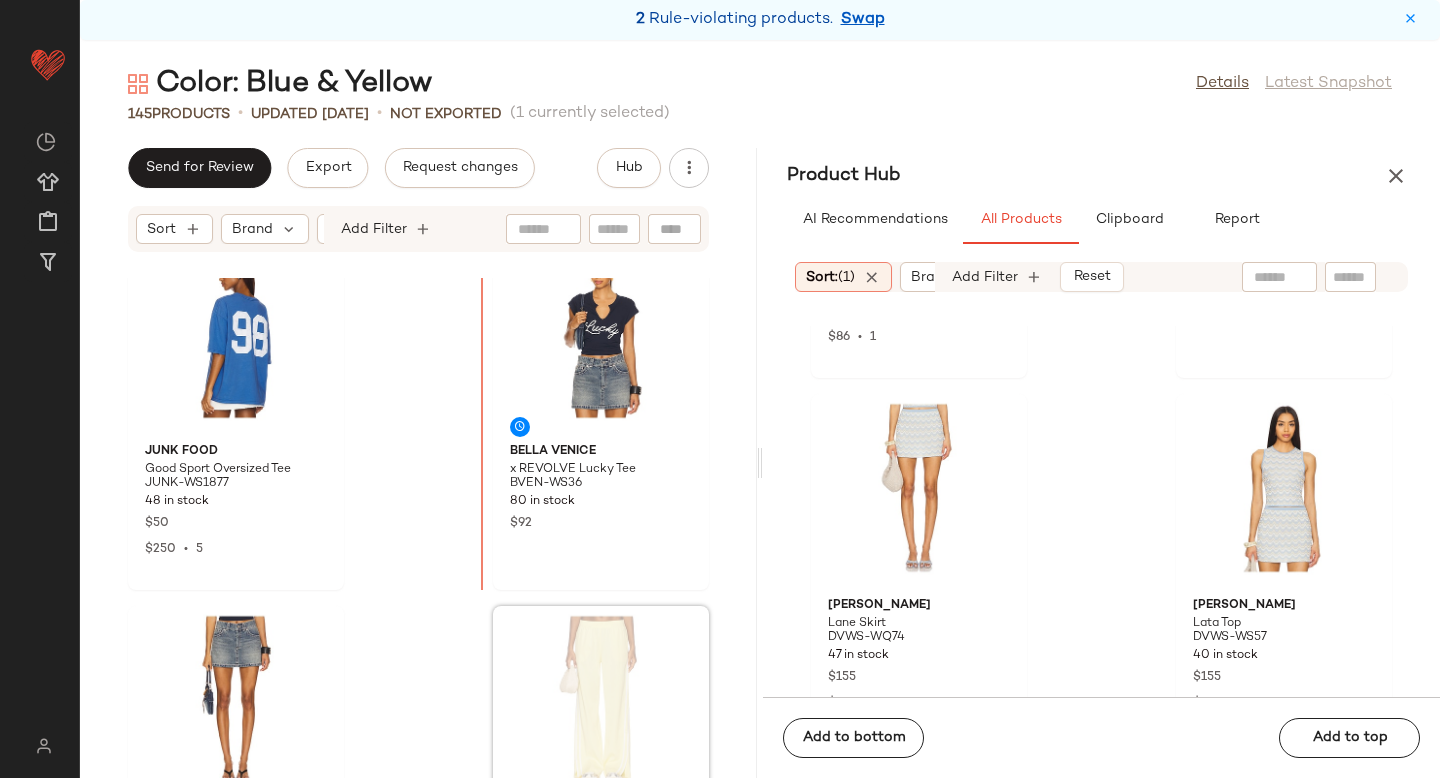 drag, startPoint x: 590, startPoint y: 671, endPoint x: 566, endPoint y: 646, distance: 34.655445 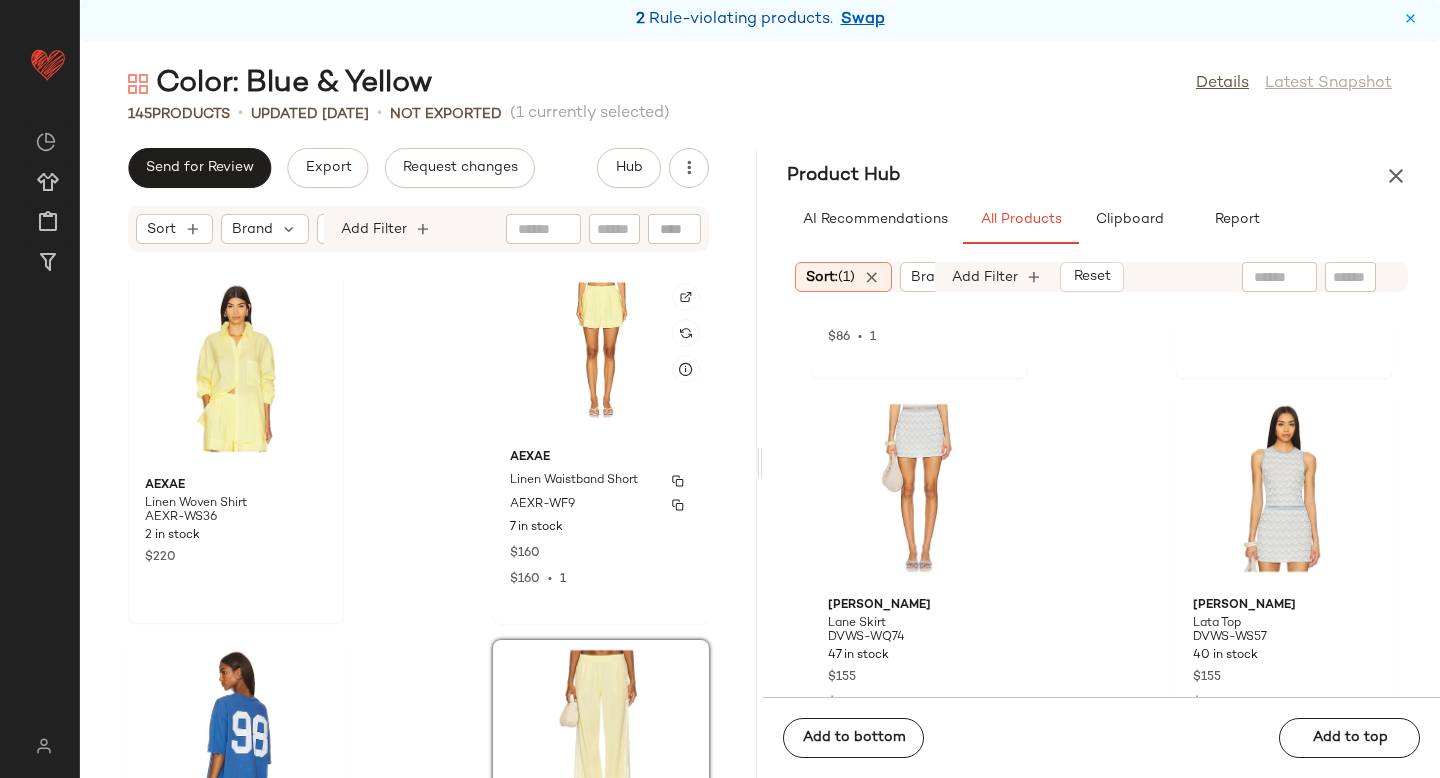 scroll, scrollTop: 1116, scrollLeft: 0, axis: vertical 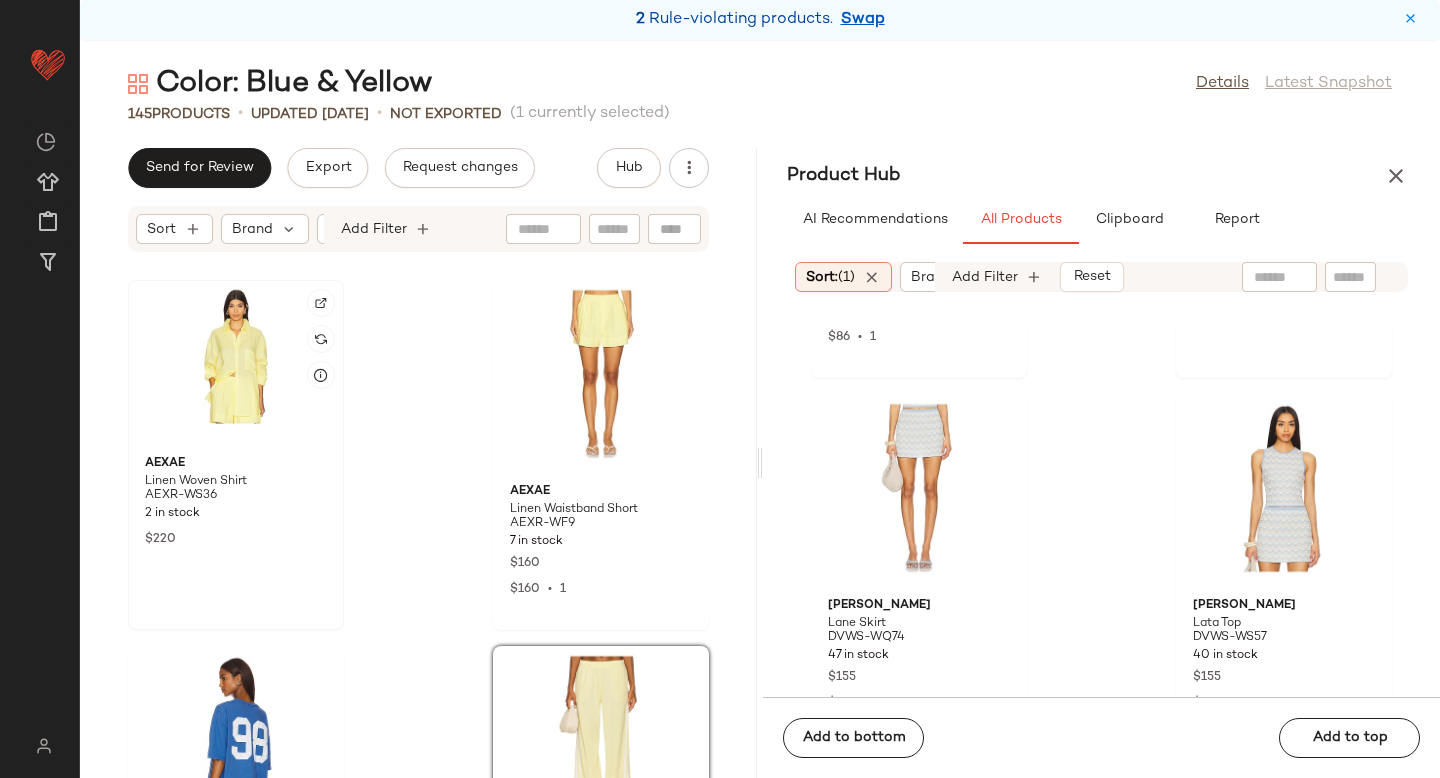 click 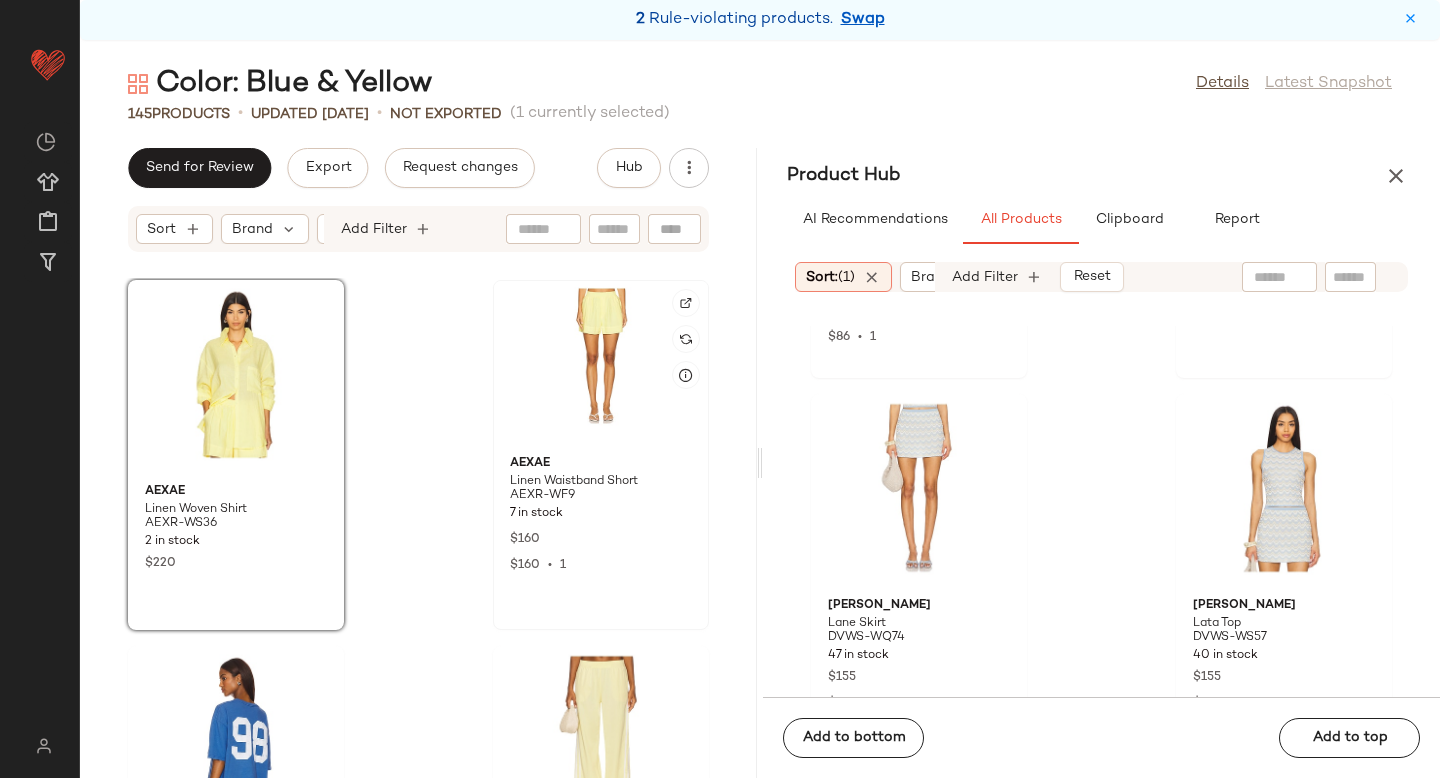 click 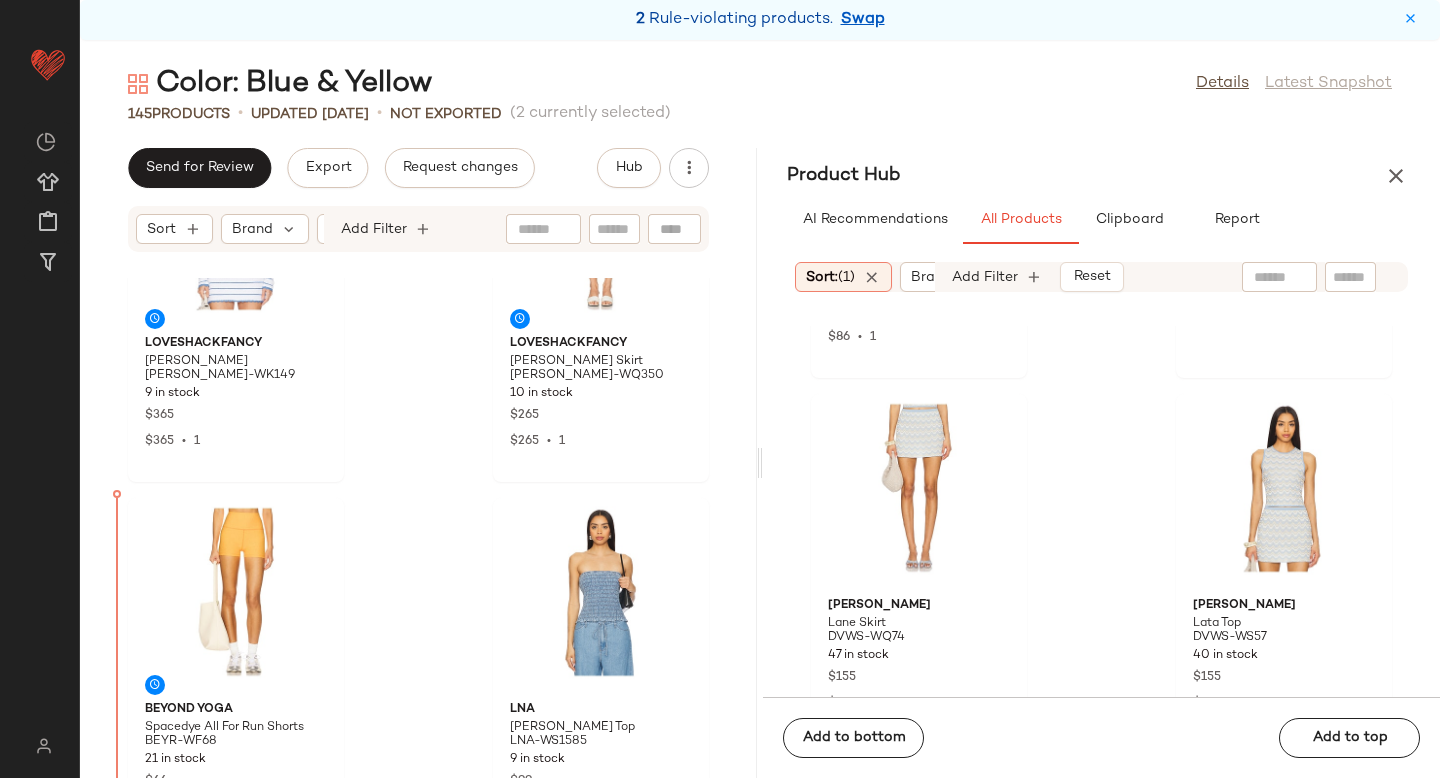 scroll, scrollTop: 3095, scrollLeft: 0, axis: vertical 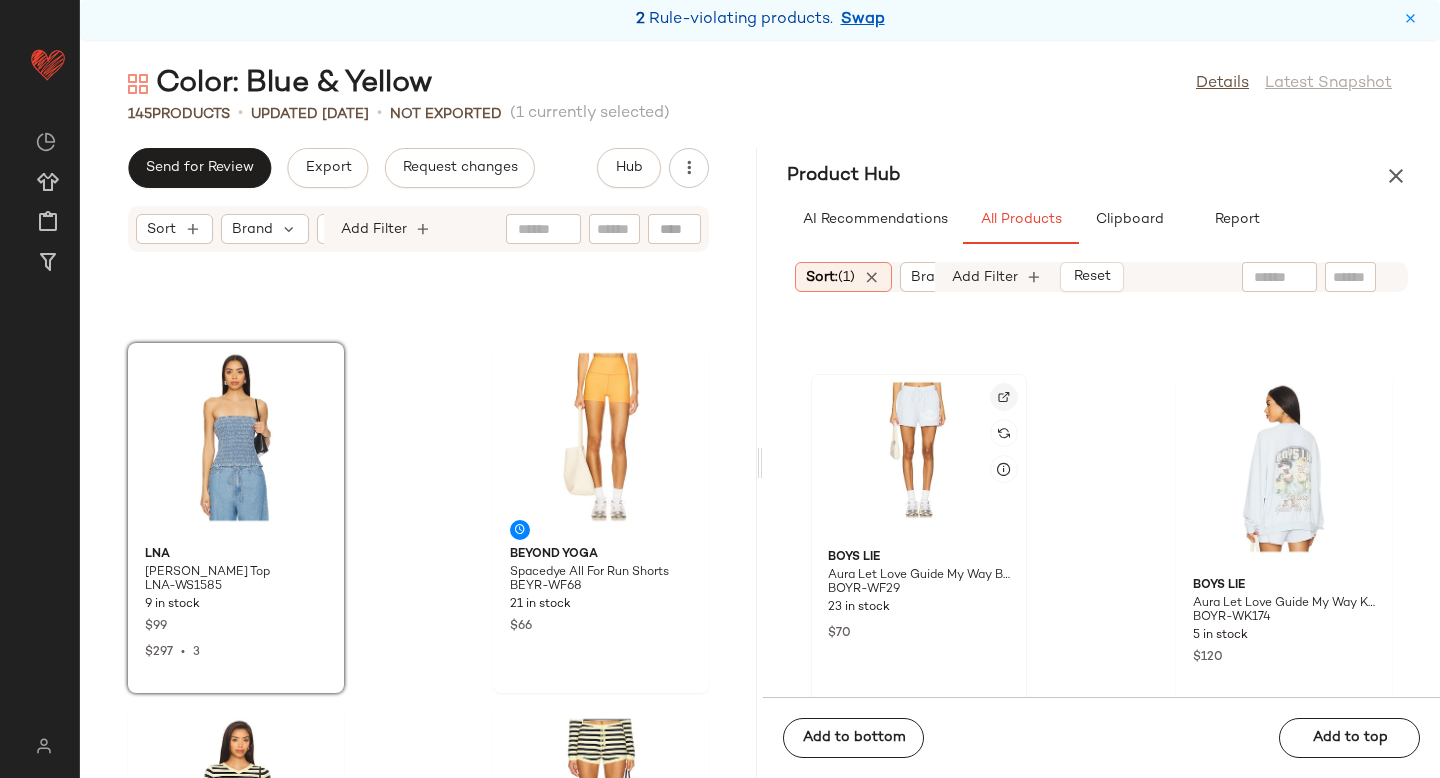 click 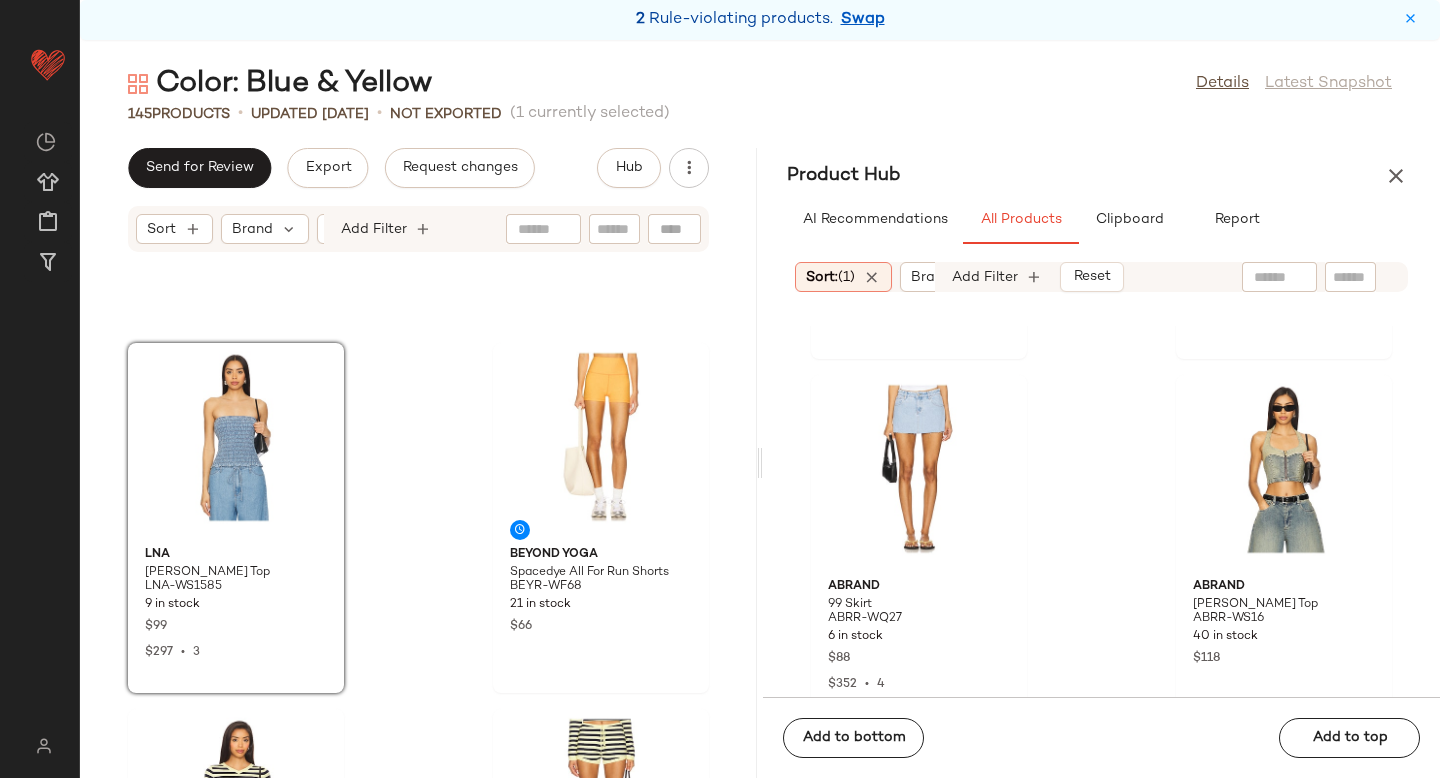 scroll, scrollTop: 144206, scrollLeft: 0, axis: vertical 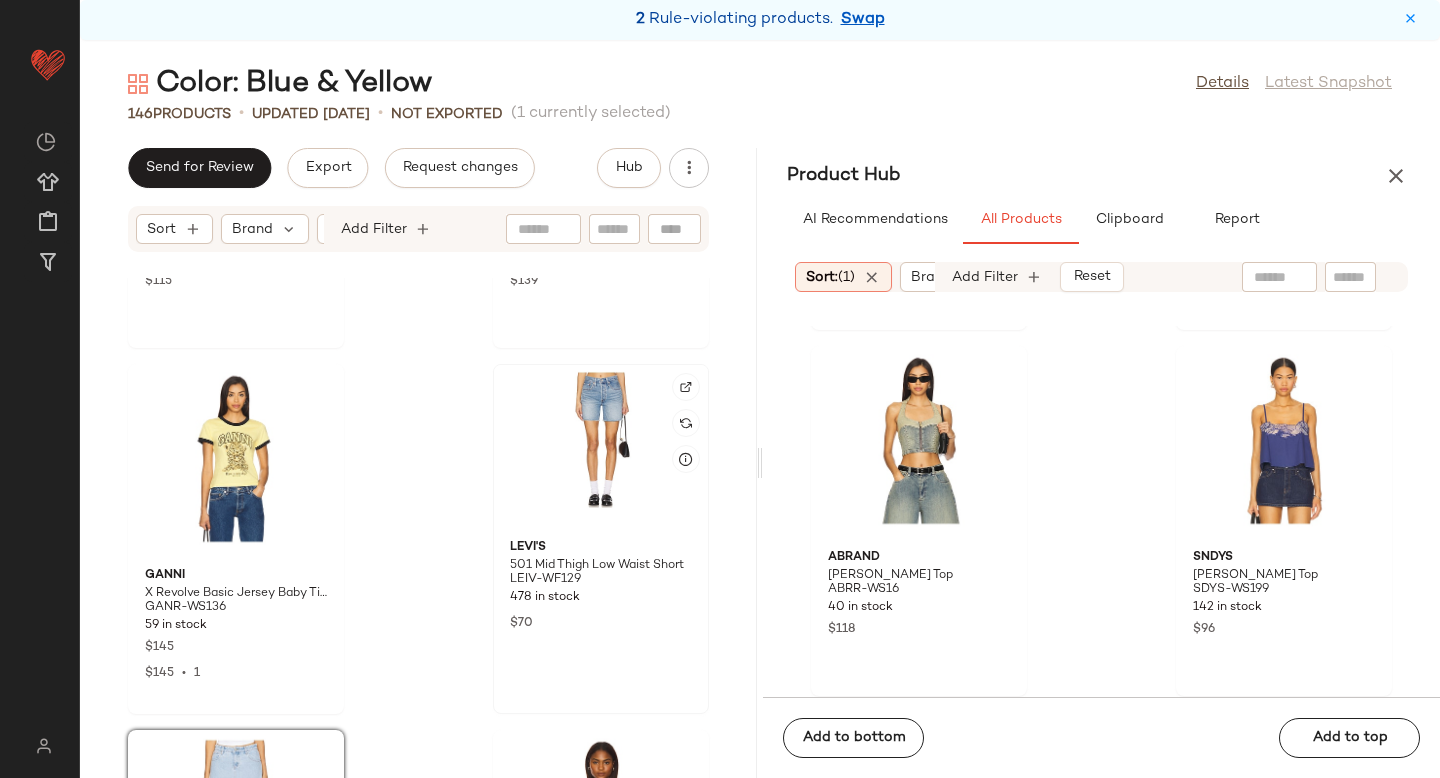 click 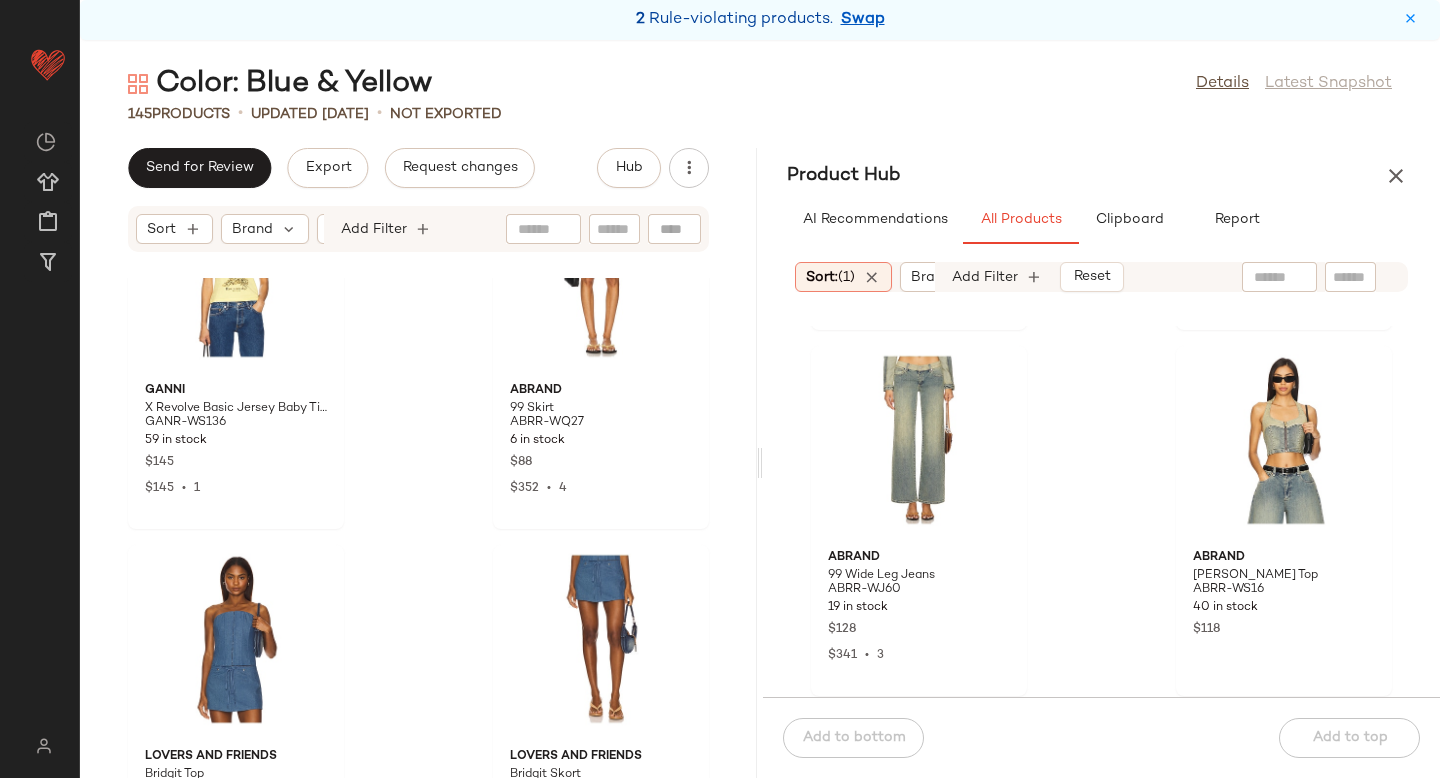 scroll, scrollTop: 591, scrollLeft: 0, axis: vertical 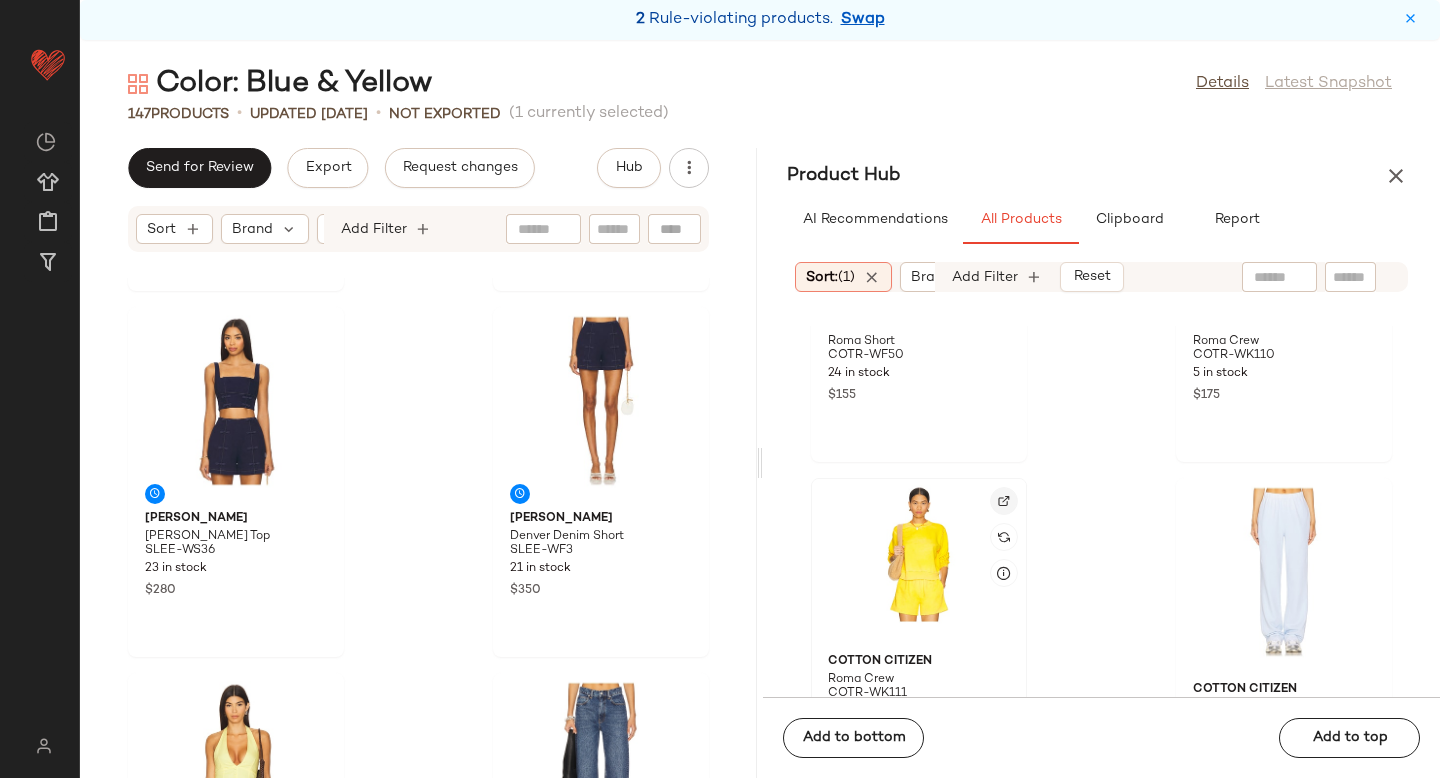 click 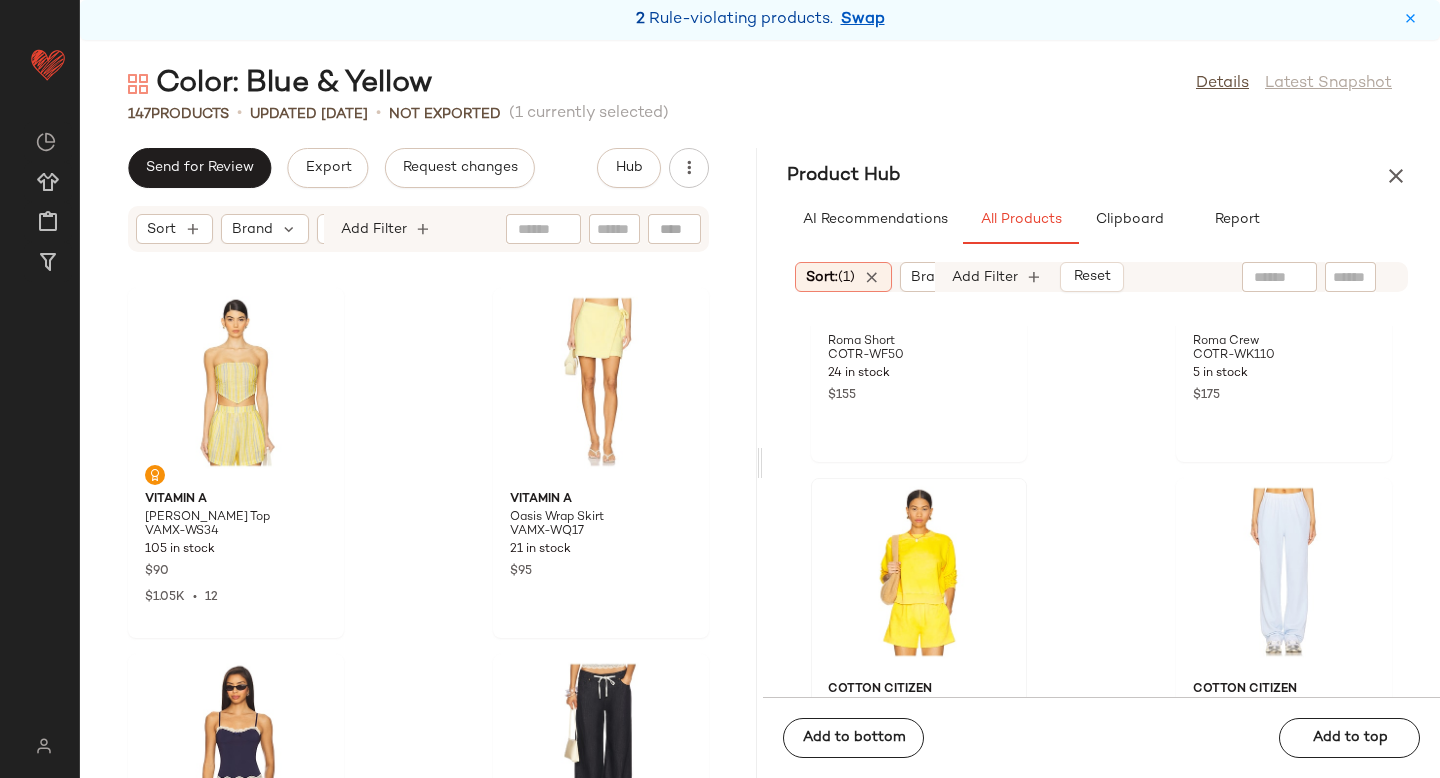 scroll, scrollTop: 6230, scrollLeft: 0, axis: vertical 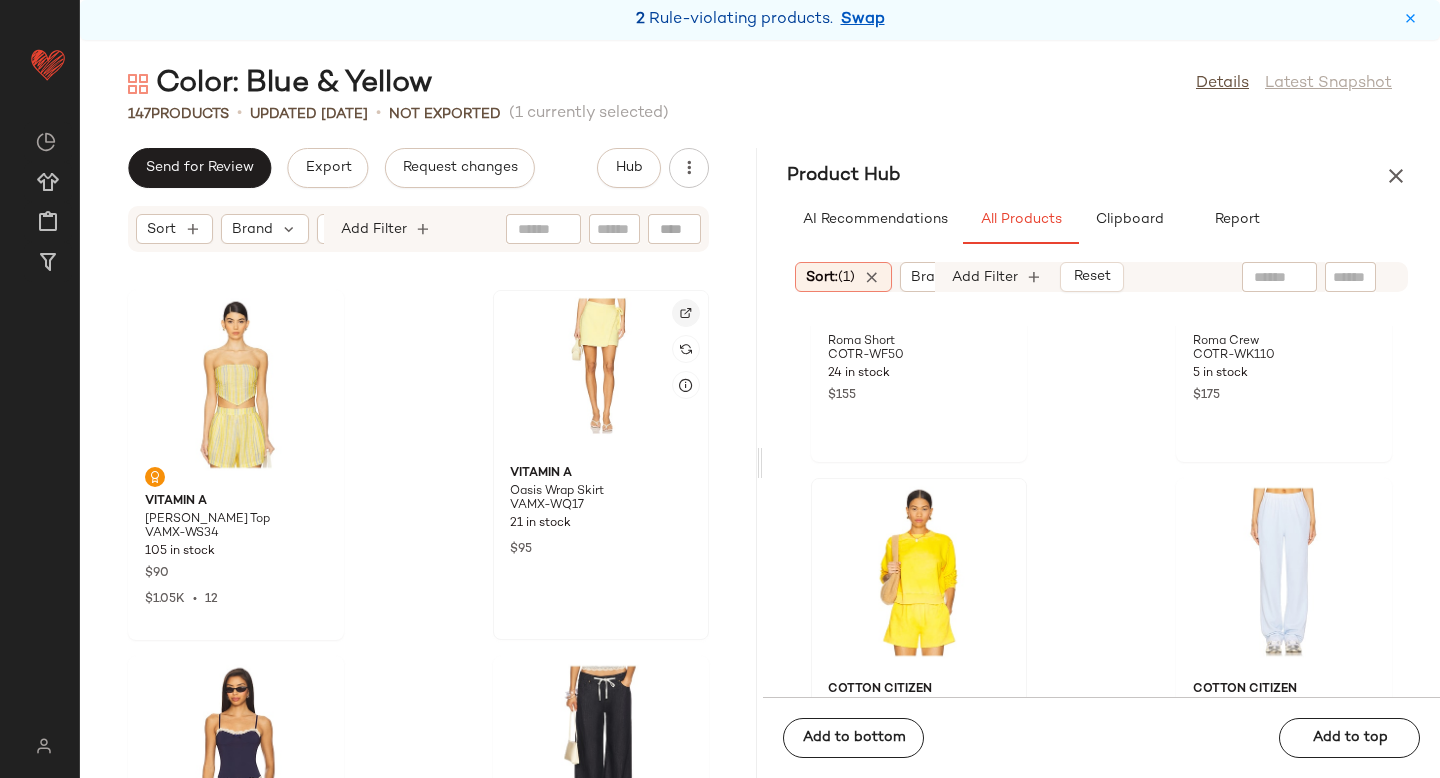 click 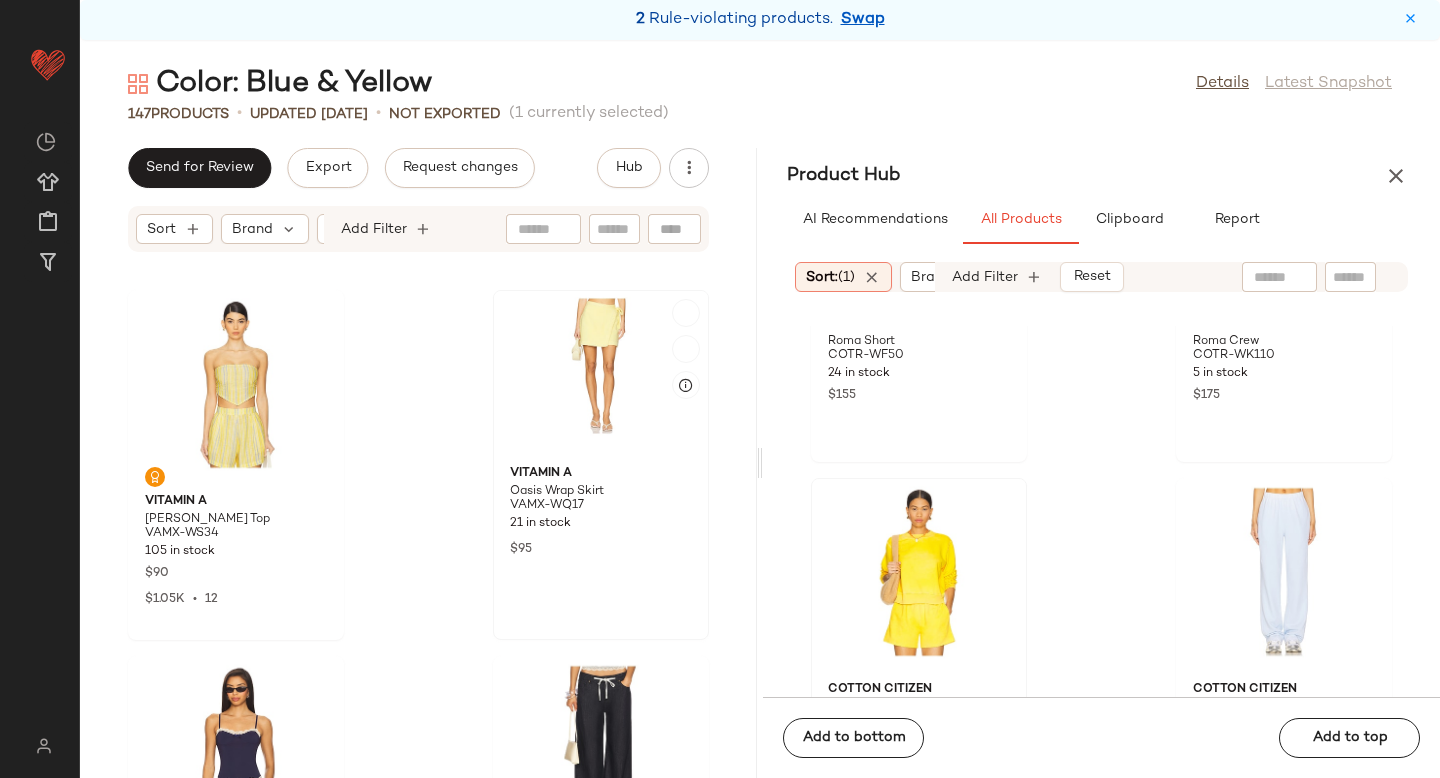 click 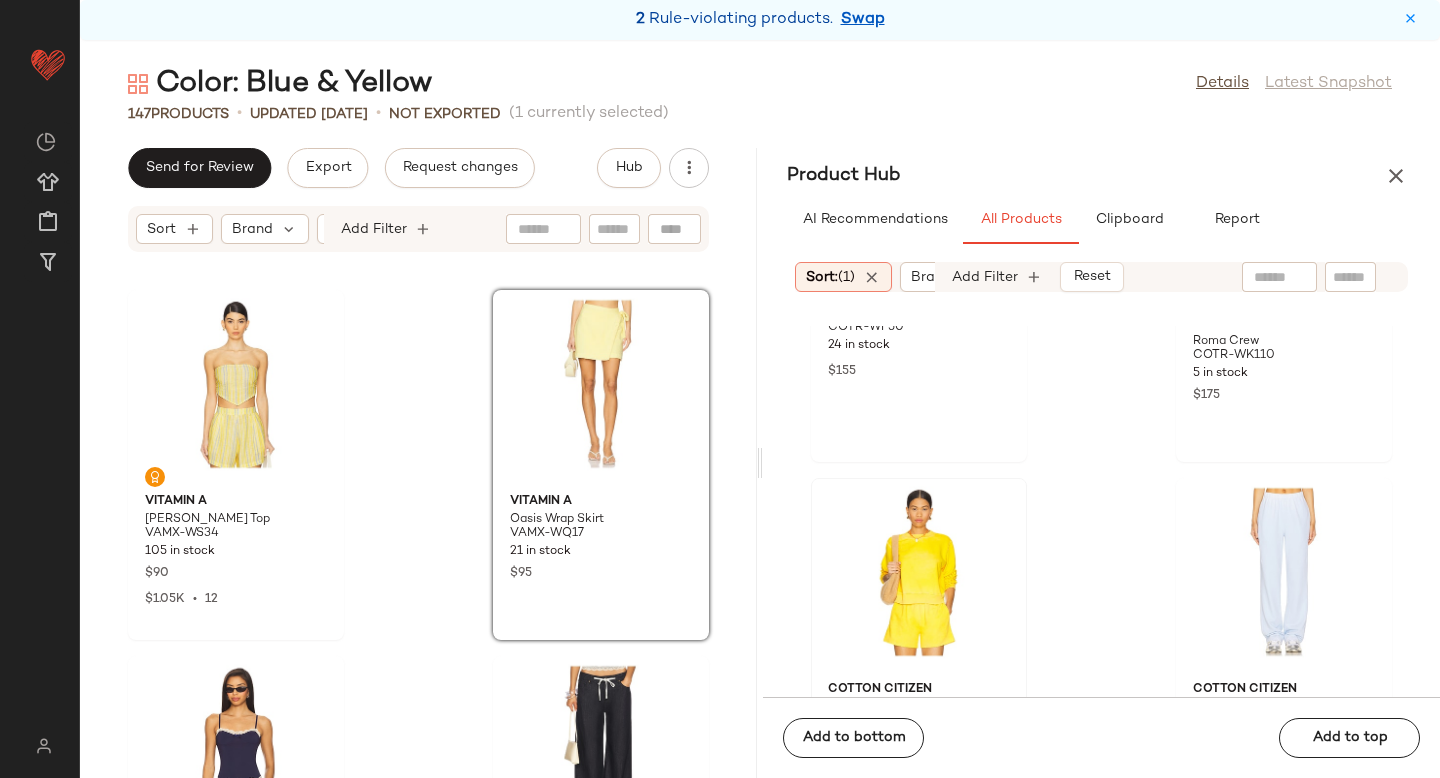 scroll, scrollTop: 145531, scrollLeft: 0, axis: vertical 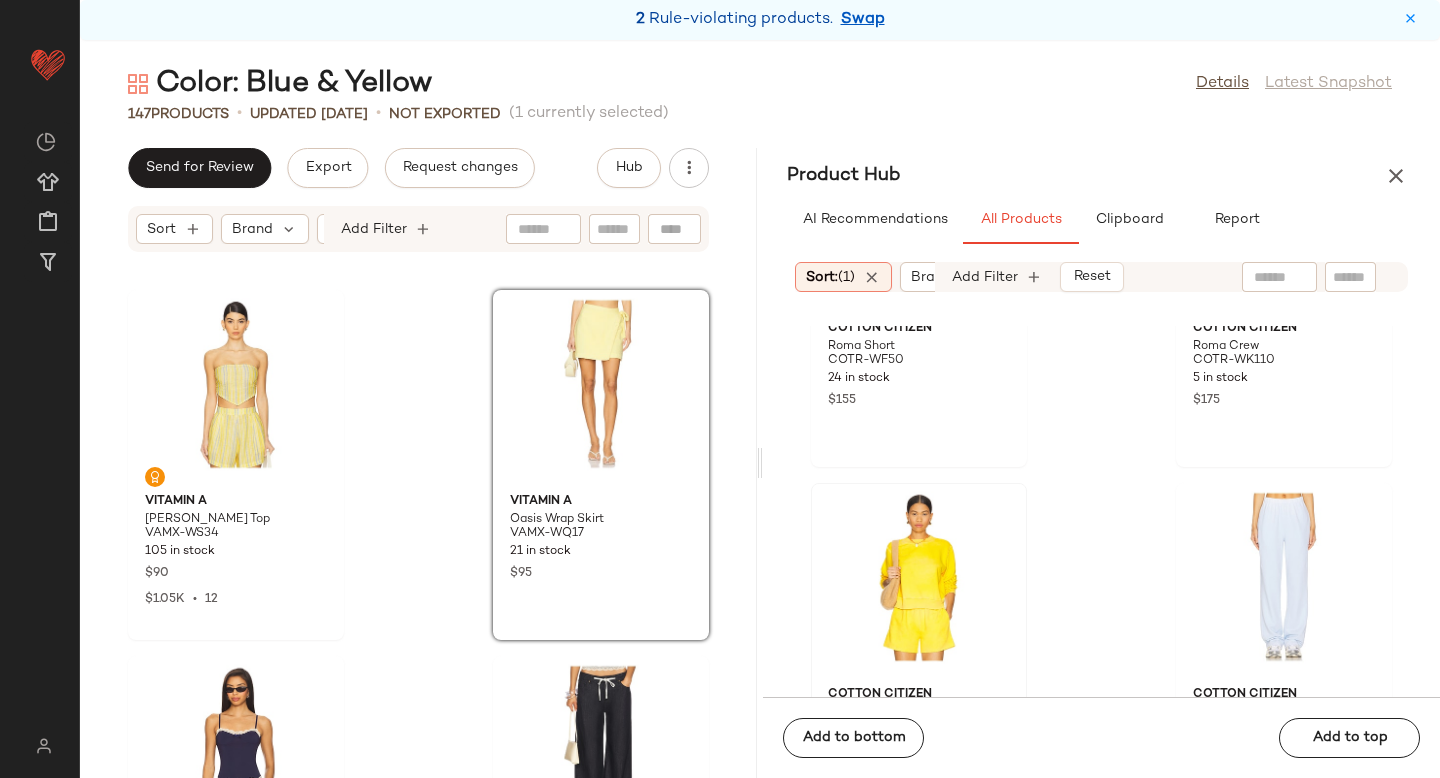 click on "vitamin A Joni Scarf Top VAMX-WS34 105 in stock $90 $1.05K  •  12 vitamin A Oasis Wrap Skirt VAMX-WQ17 21 in stock $95 LIONESS Top Model Cami Top LIOR-WS240 168 in stock $55 LIONESS Muse Jean LIOR-WJ32 58 in stock $110 perfectwhitetee Cotton Short Sleeve Boxy Crew Tee PFEC-WS71 16 in stock $75 GRLFRND Taylor Oversized Belted Jort GRLR-WF210 86 in stock $198 EB Denim Iris Tank EBDR-WS44 22 in stock $195 PISTOLA Jadyn Low Slung Palazzo PSTL-WJ381 12 in stock $178" 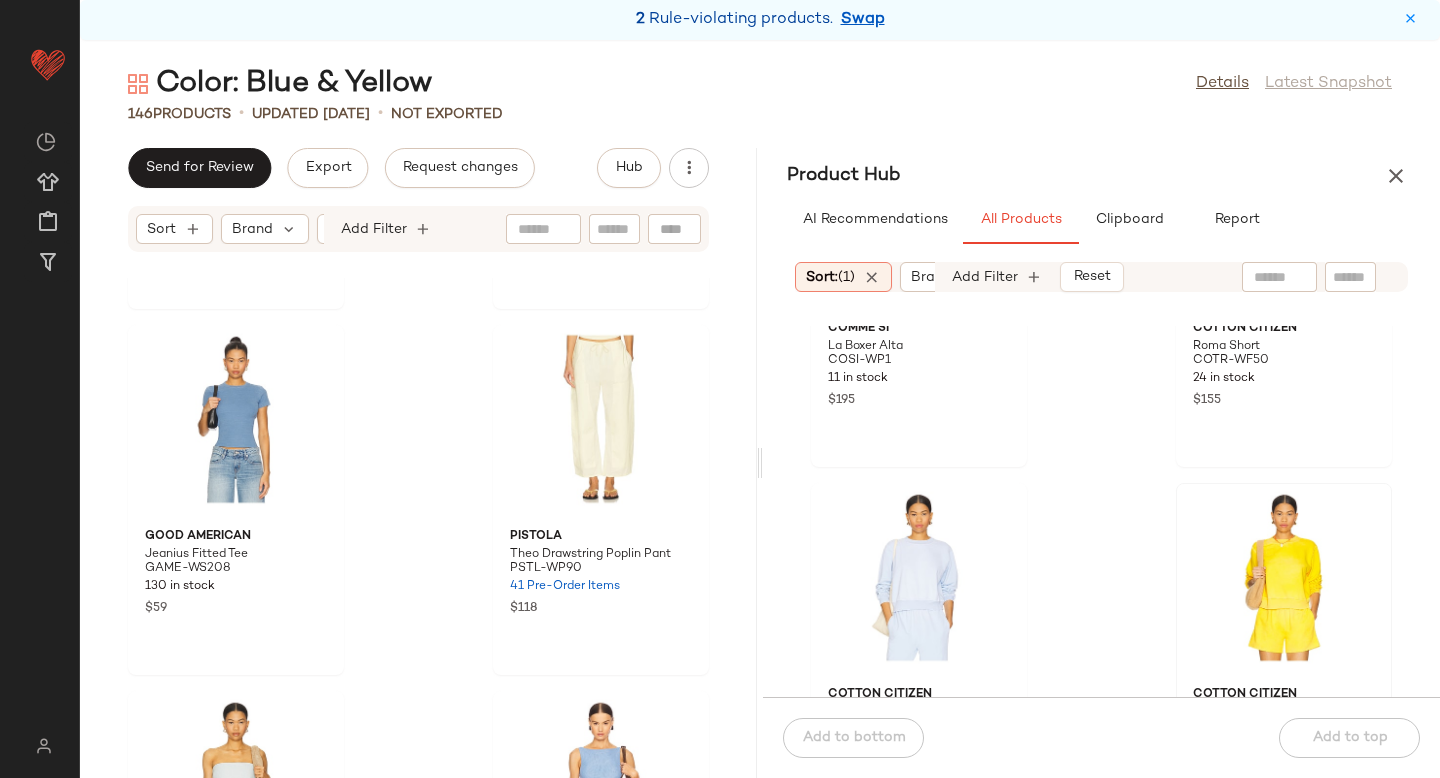 scroll, scrollTop: 22667, scrollLeft: 0, axis: vertical 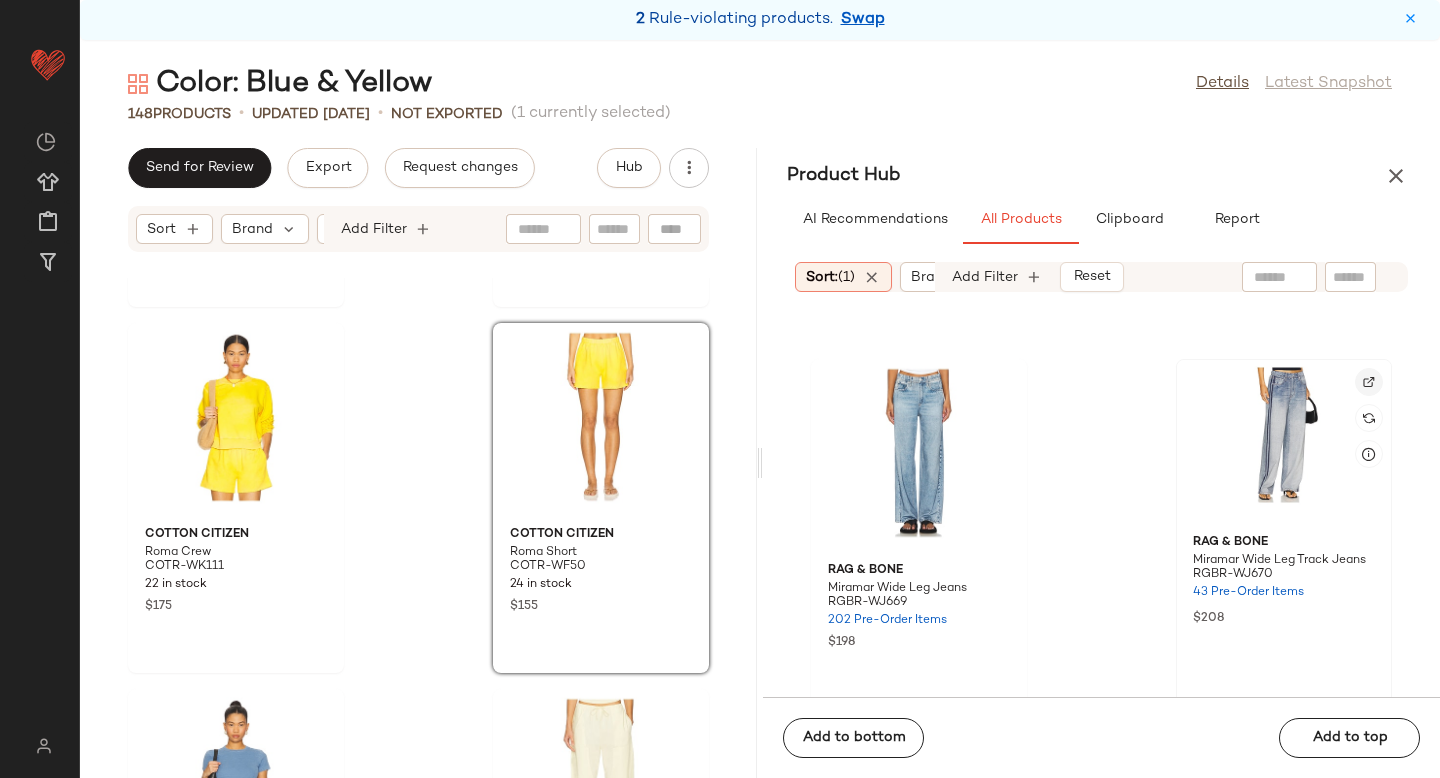 click 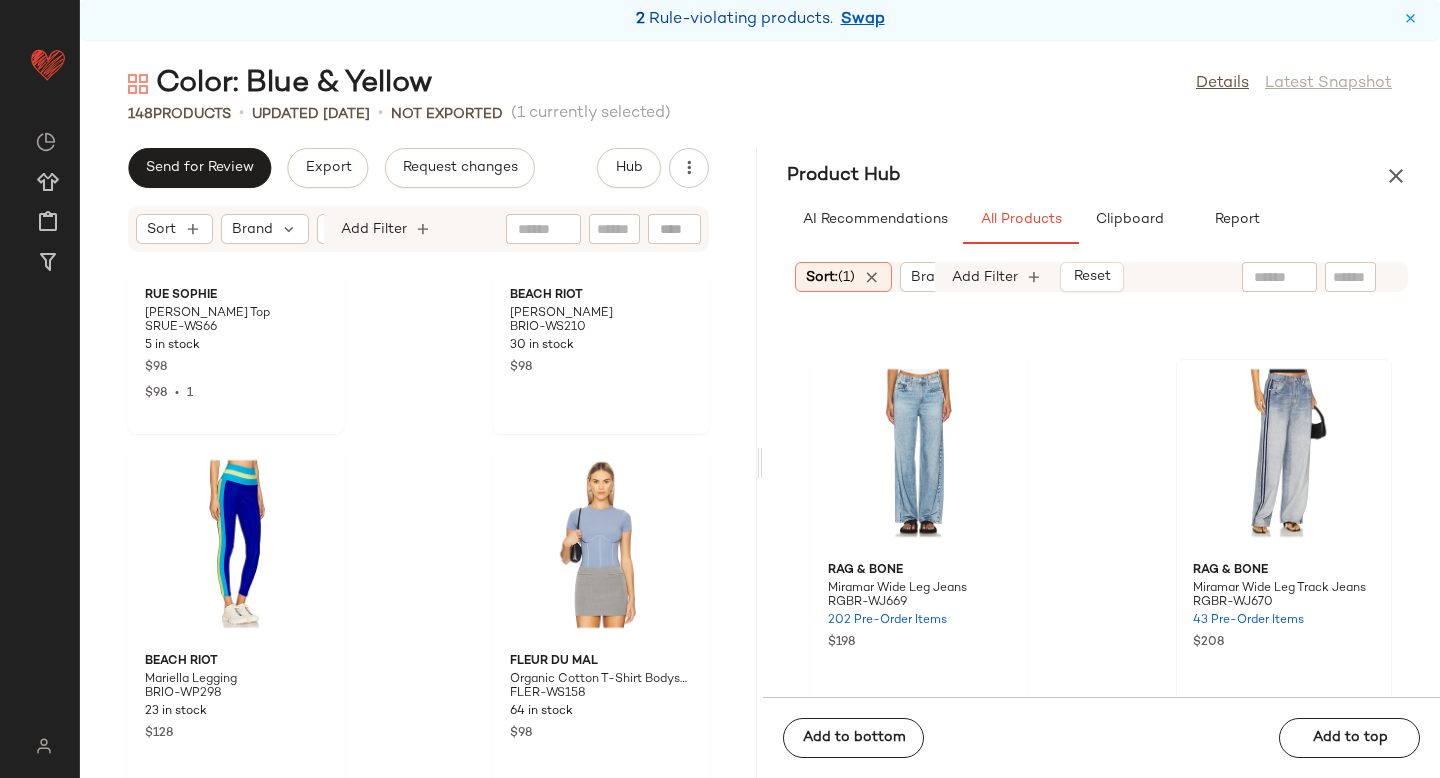 scroll, scrollTop: 26018, scrollLeft: 0, axis: vertical 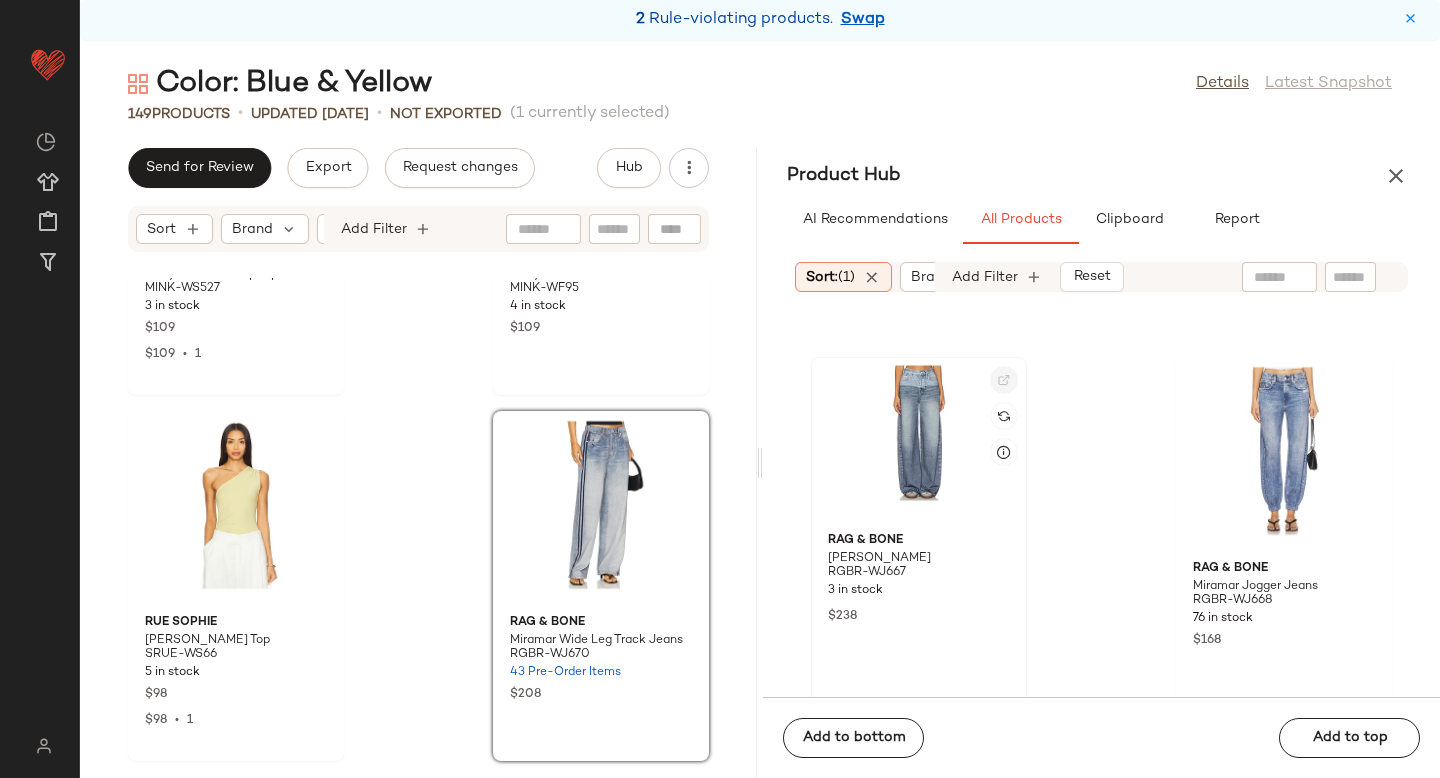 click 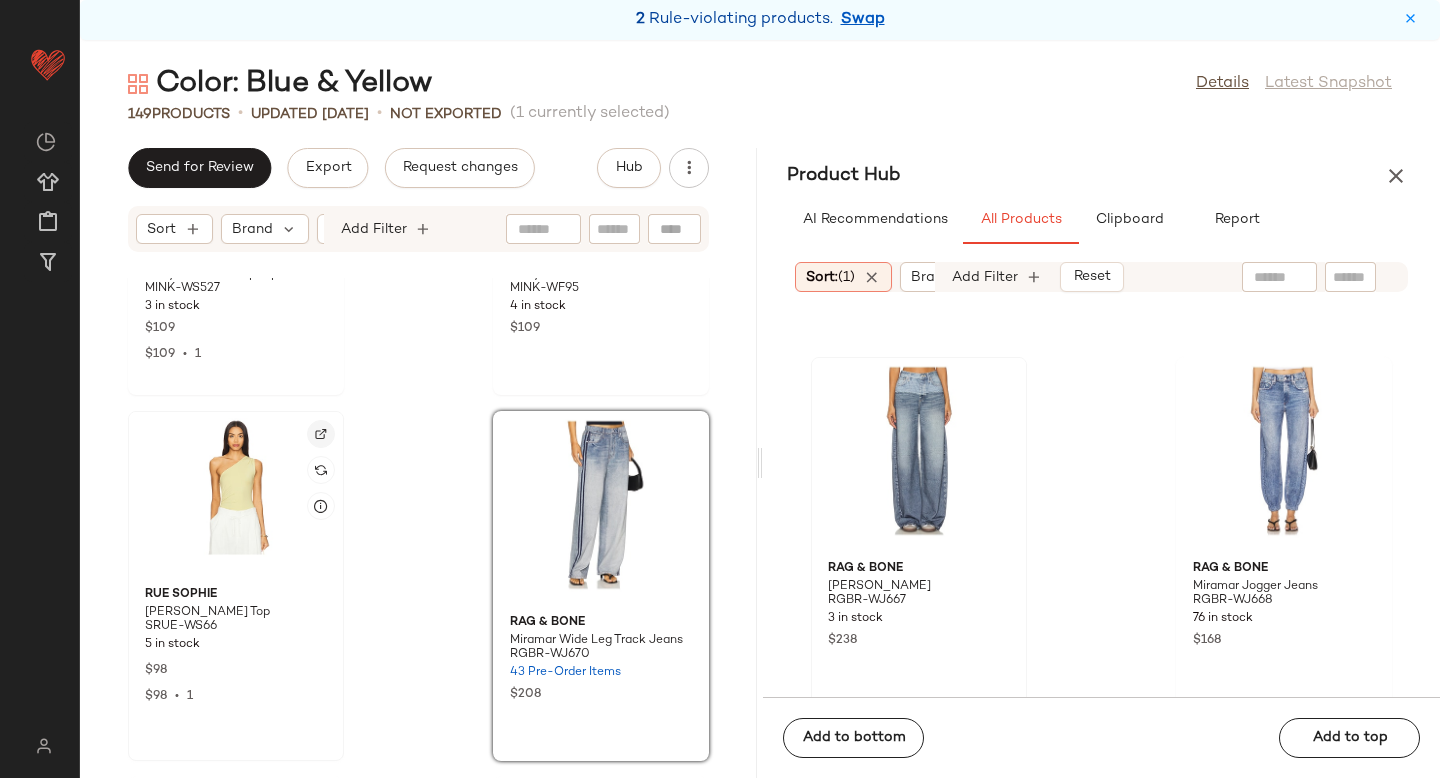 click 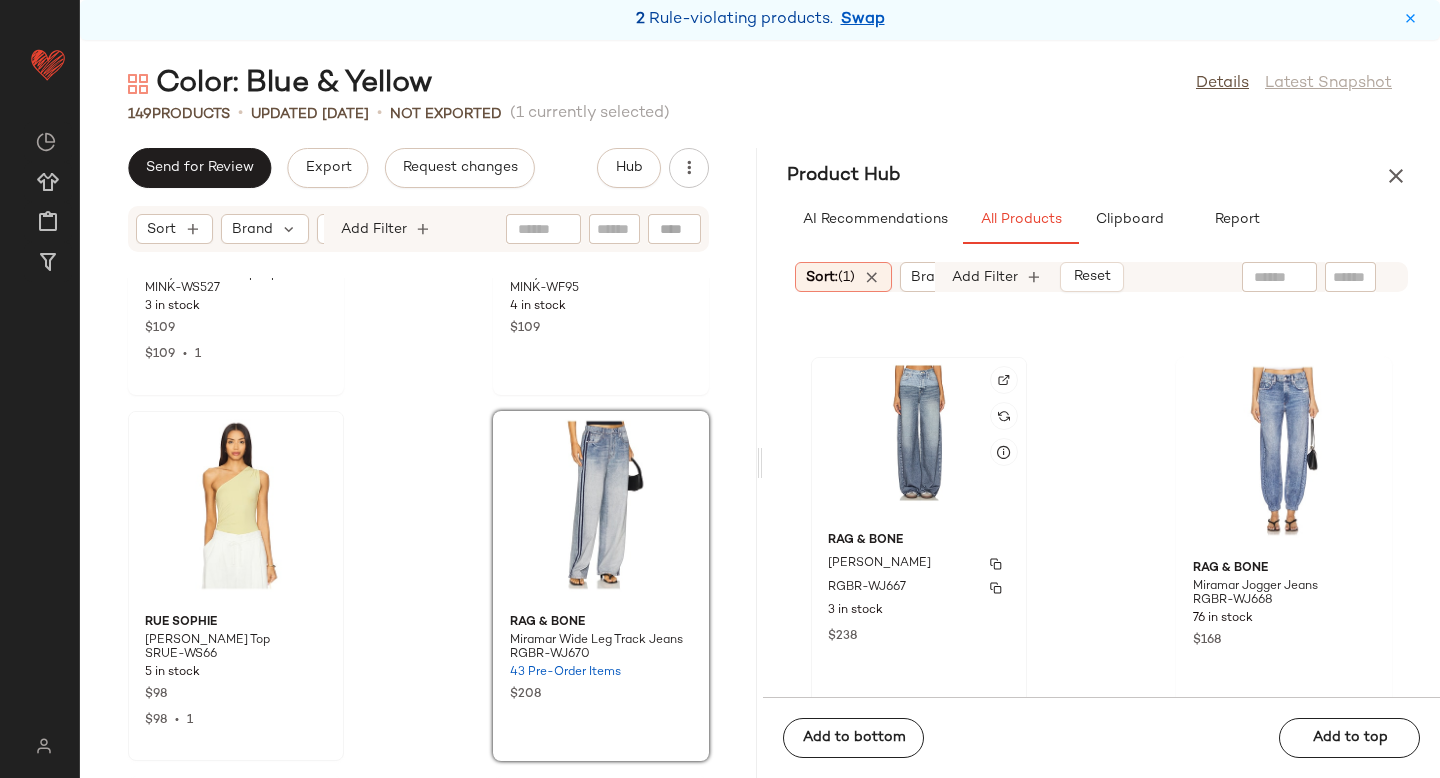 click 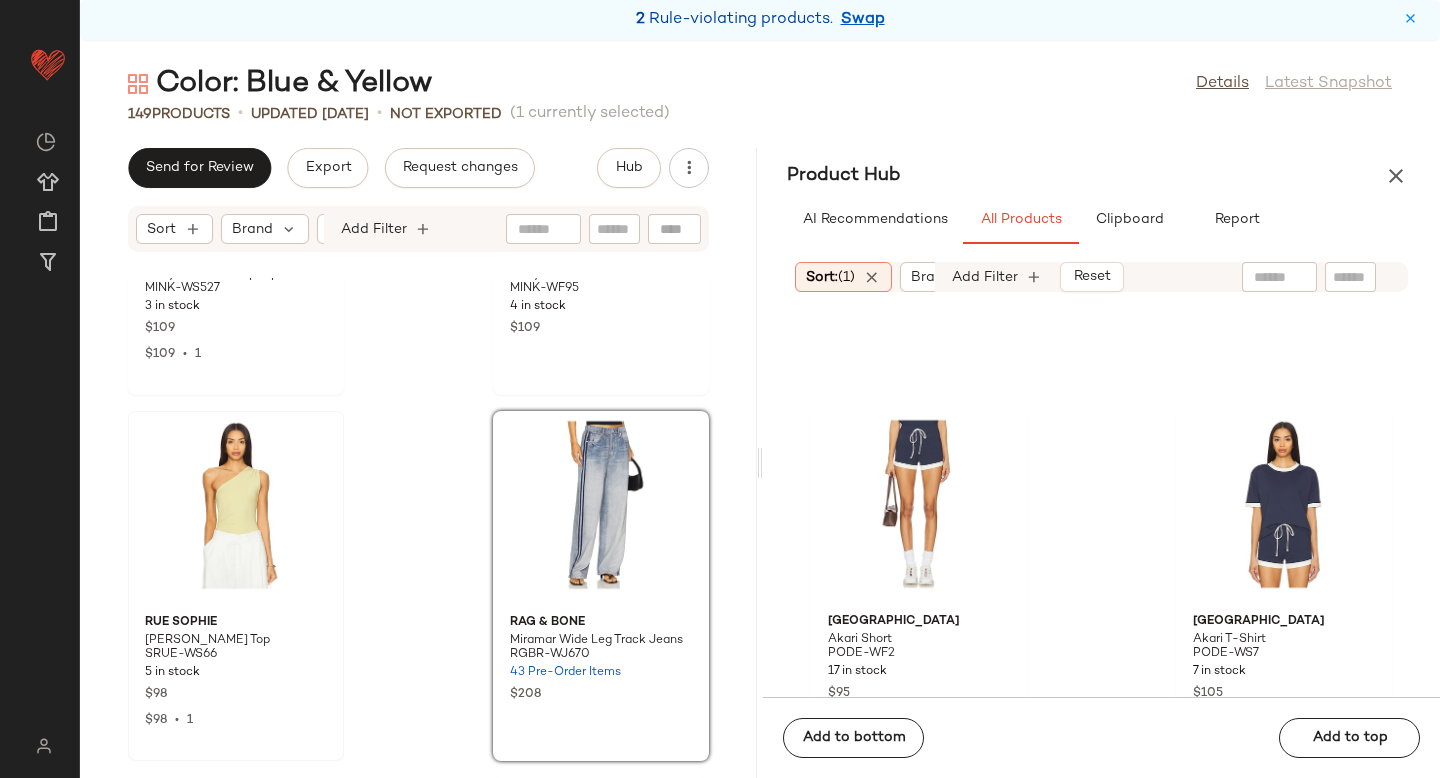 scroll, scrollTop: 149266, scrollLeft: 0, axis: vertical 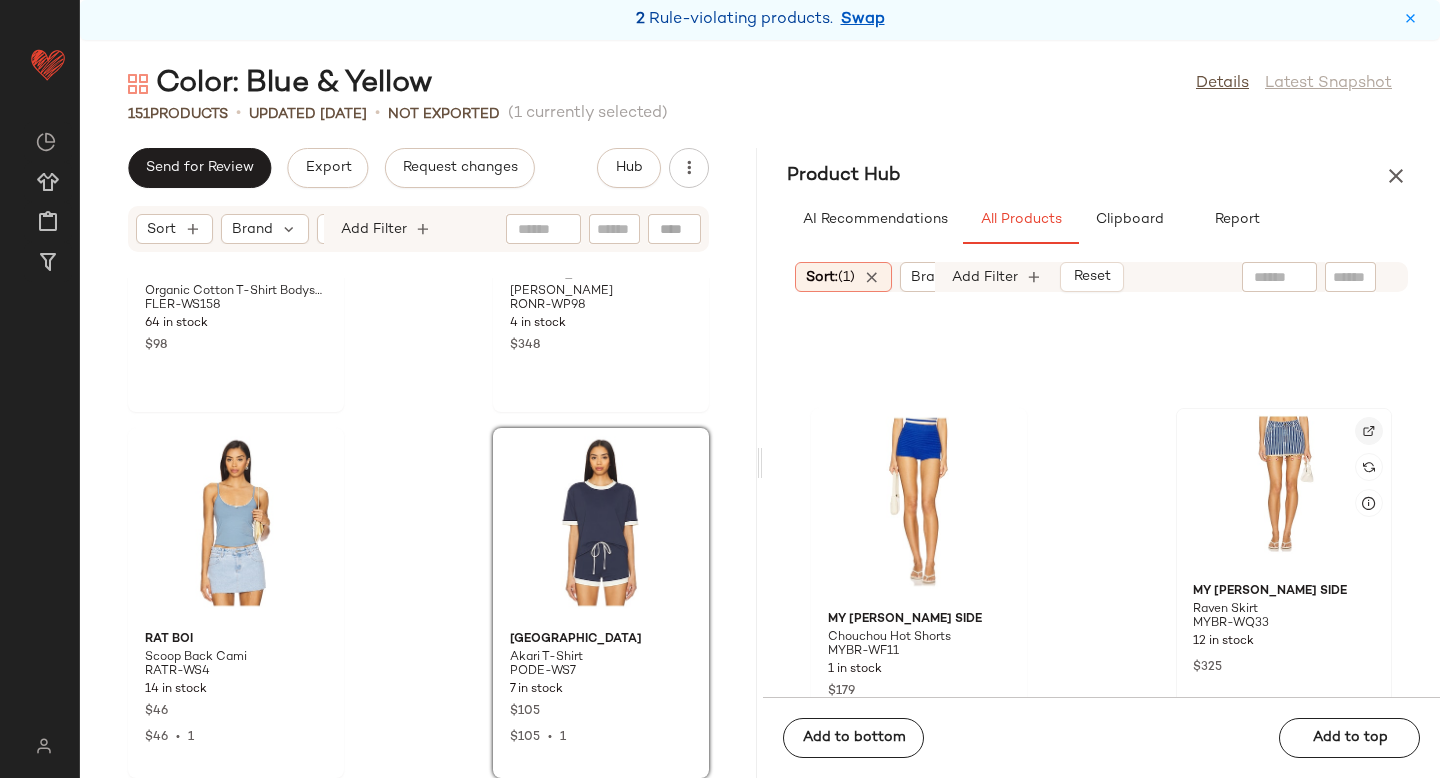 click 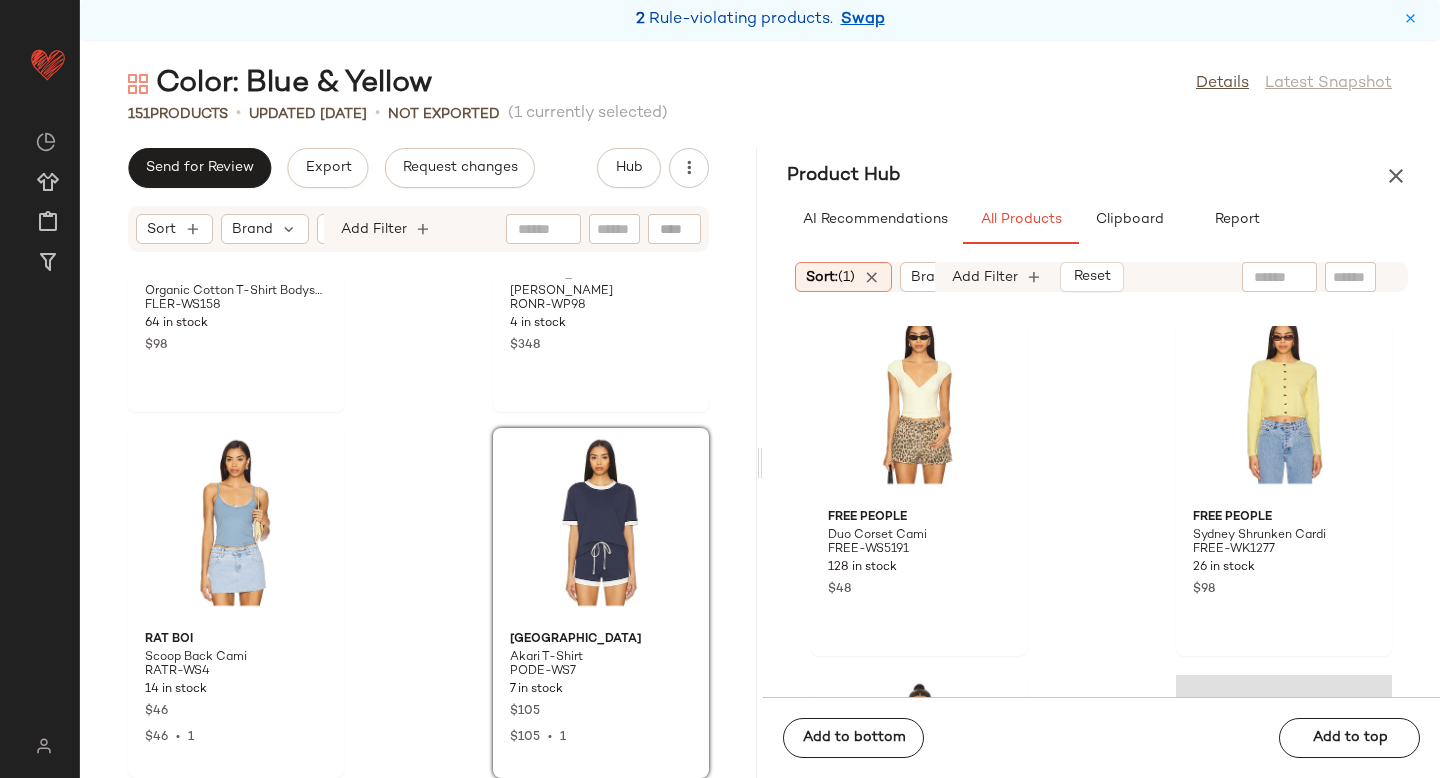 scroll, scrollTop: 153733, scrollLeft: 0, axis: vertical 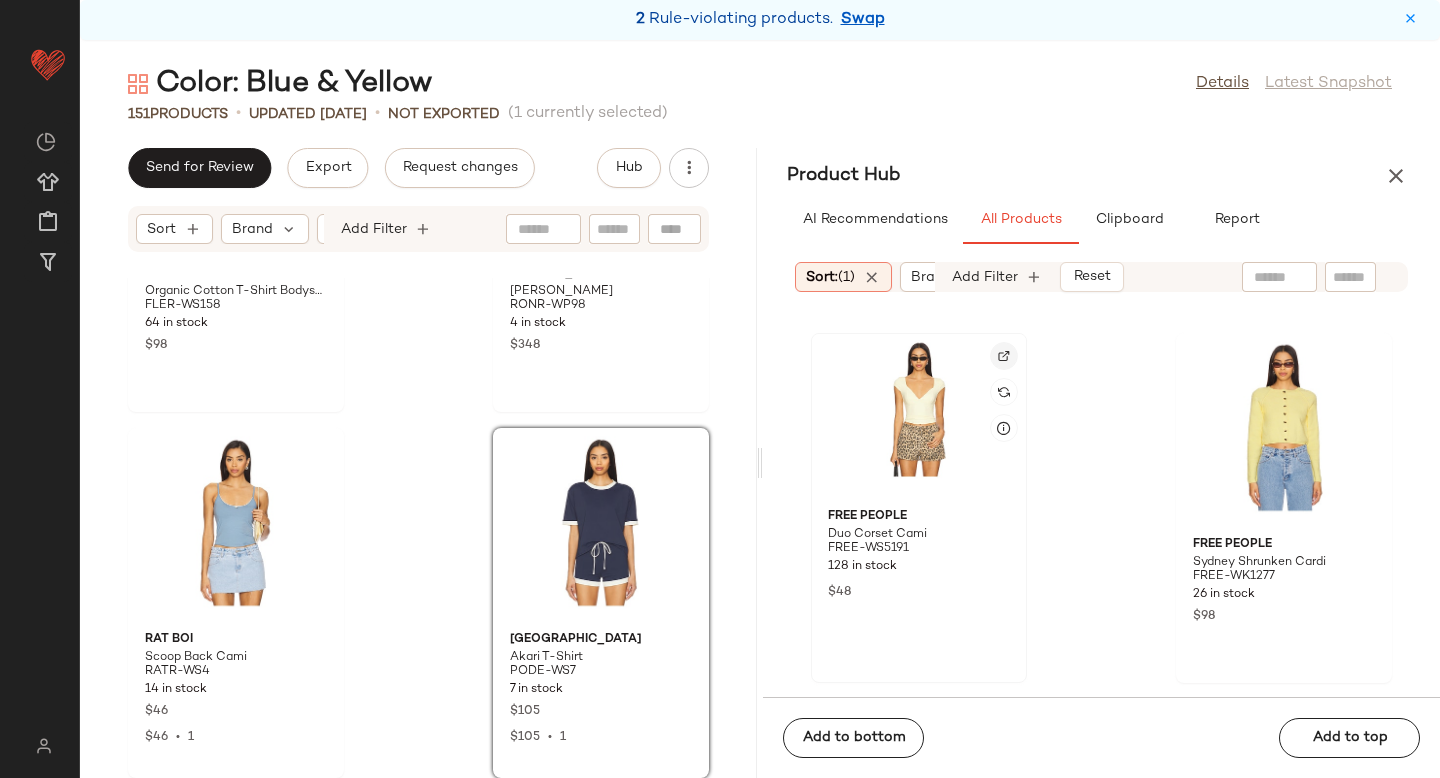 click at bounding box center [1004, 356] 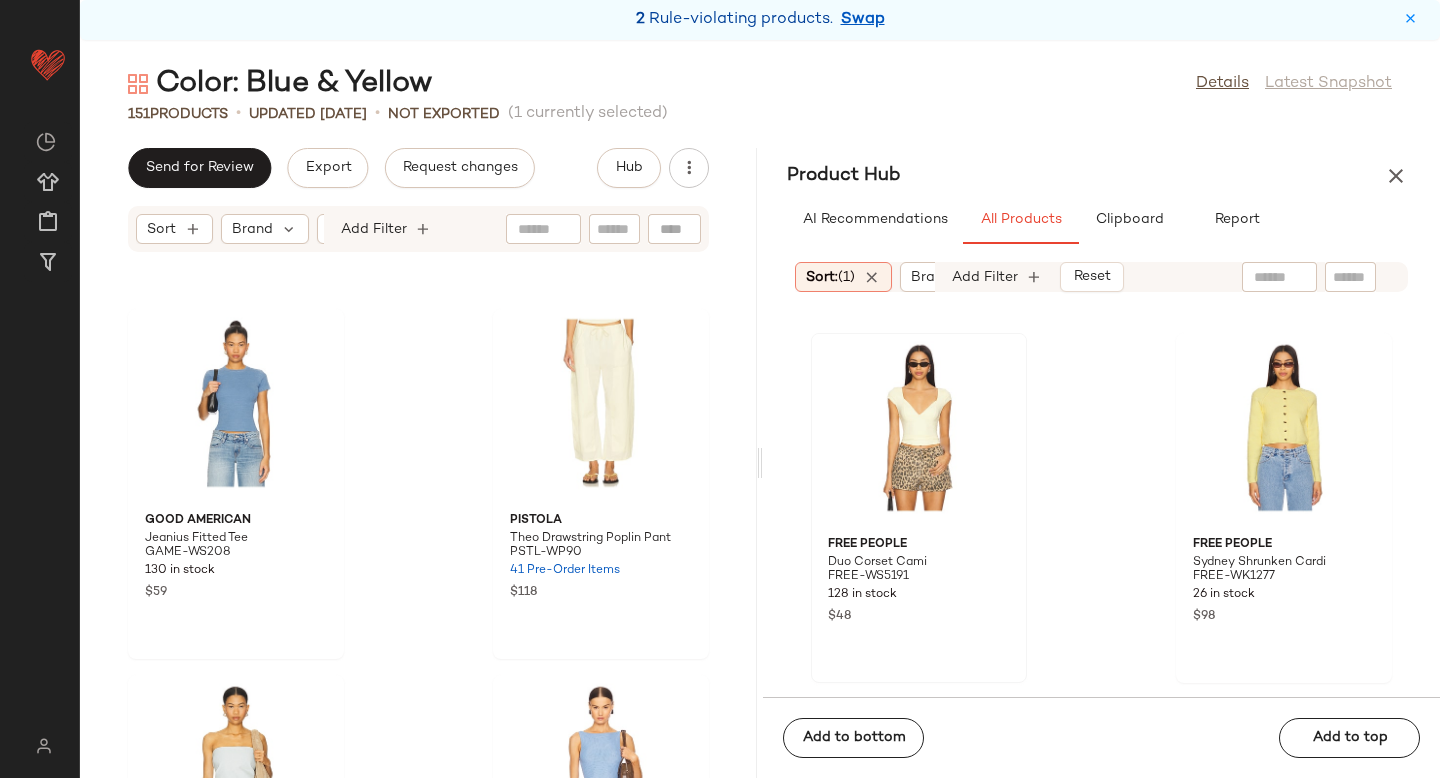 scroll, scrollTop: 23259, scrollLeft: 0, axis: vertical 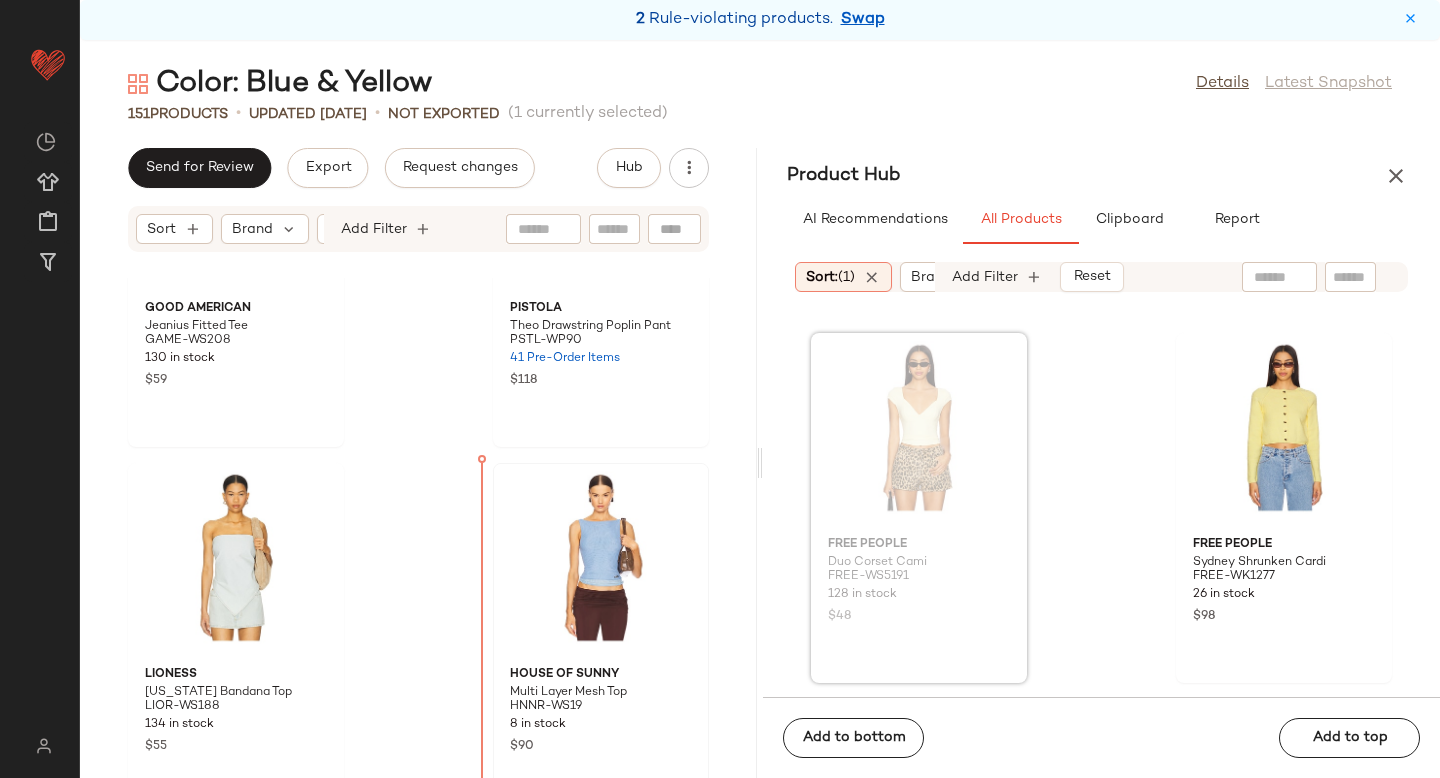 drag, startPoint x: 883, startPoint y: 426, endPoint x: 519, endPoint y: 599, distance: 403.01984 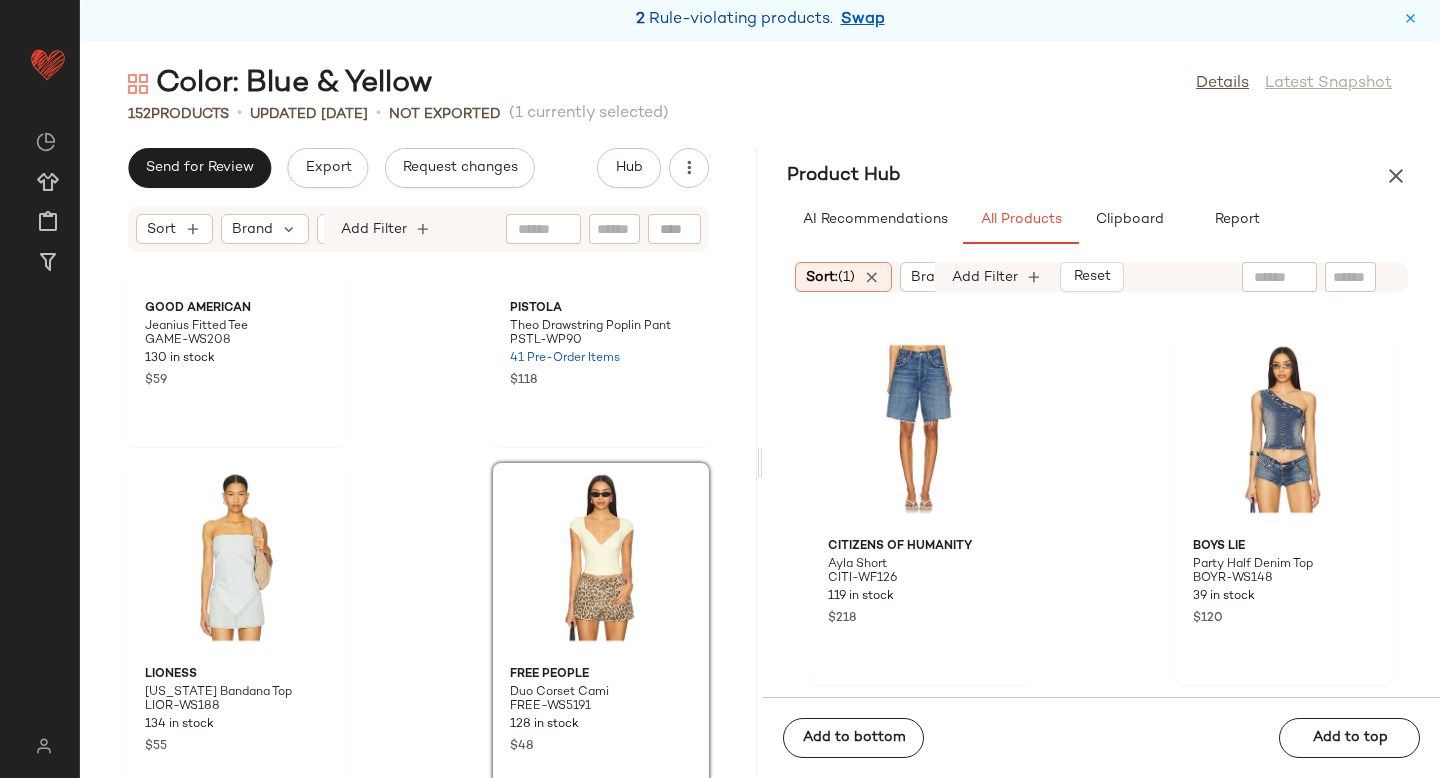 scroll, scrollTop: 154812, scrollLeft: 0, axis: vertical 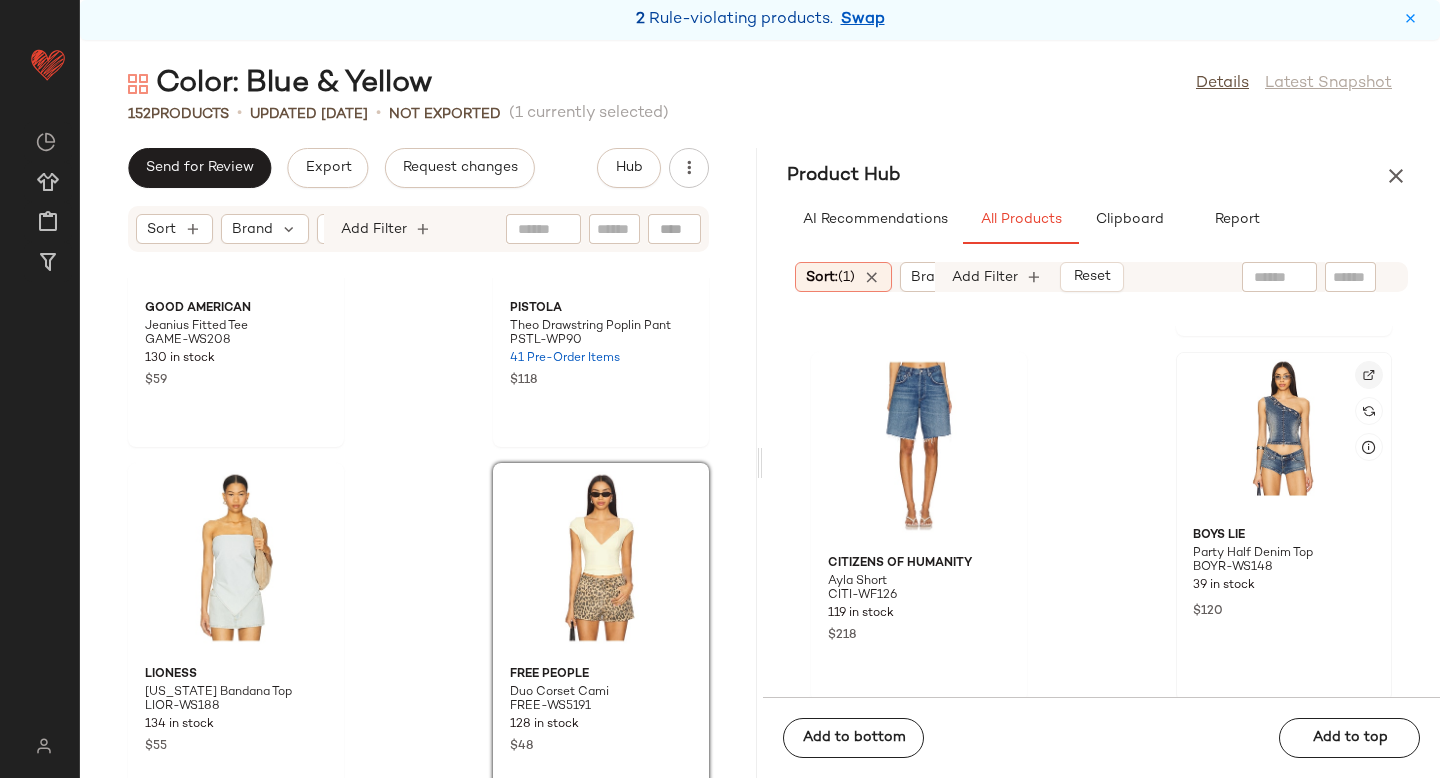 click 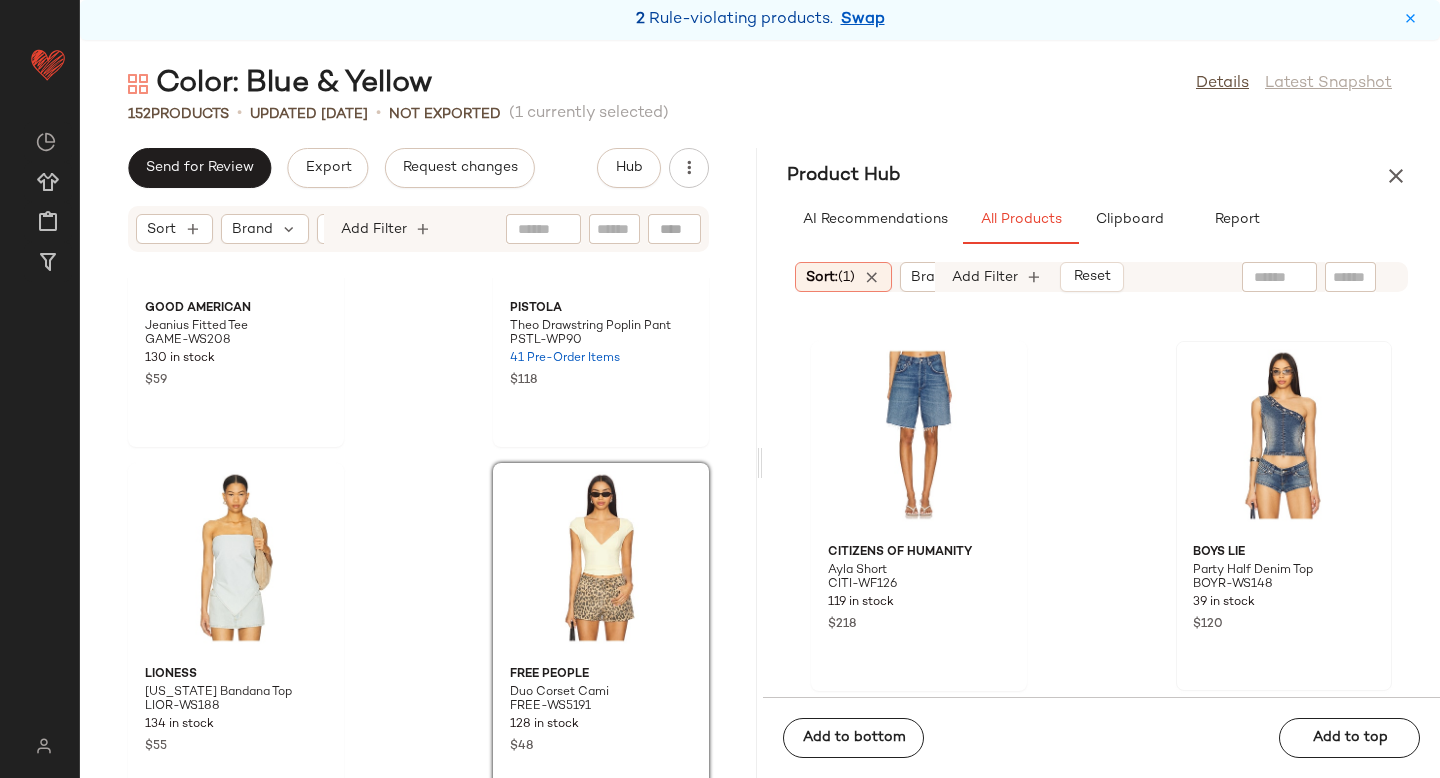 scroll, scrollTop: 154781, scrollLeft: 0, axis: vertical 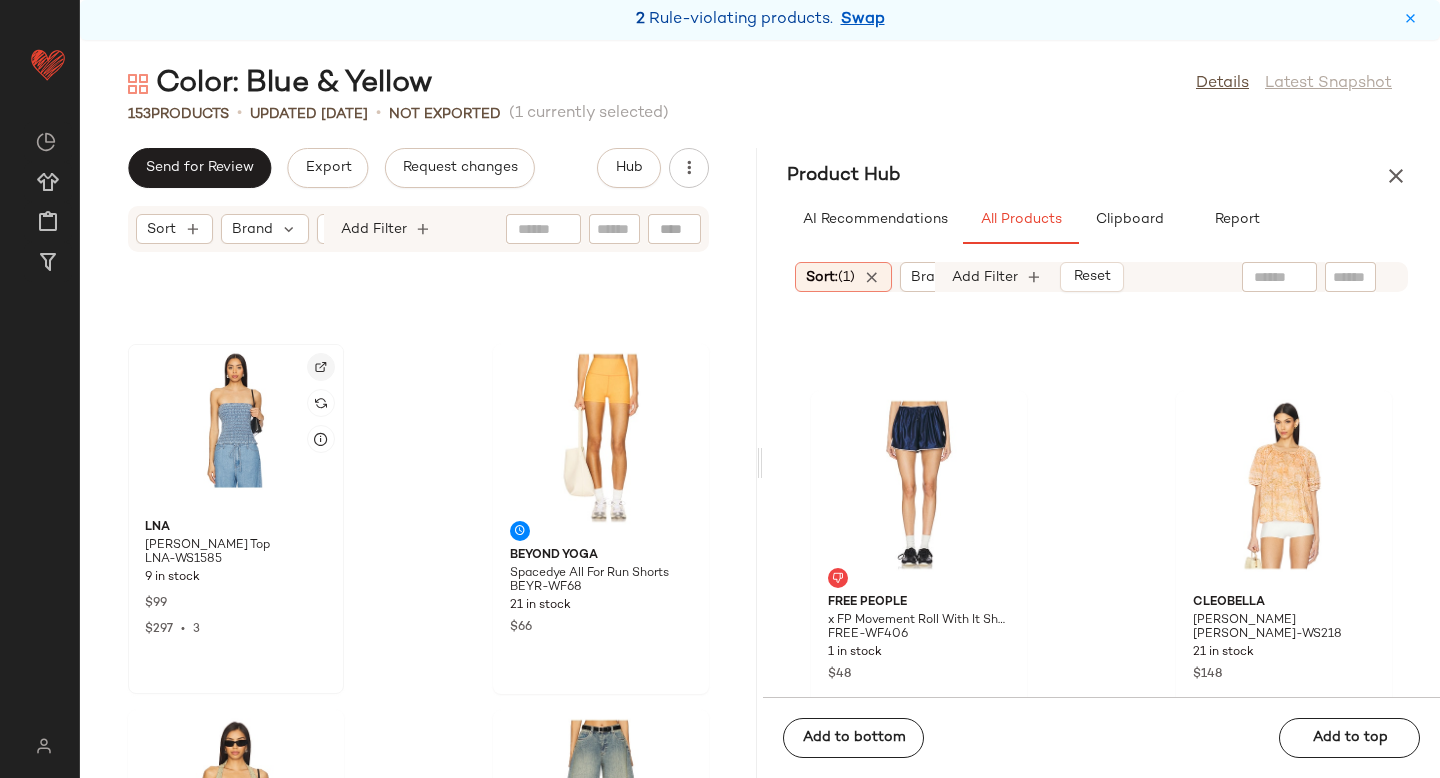 click 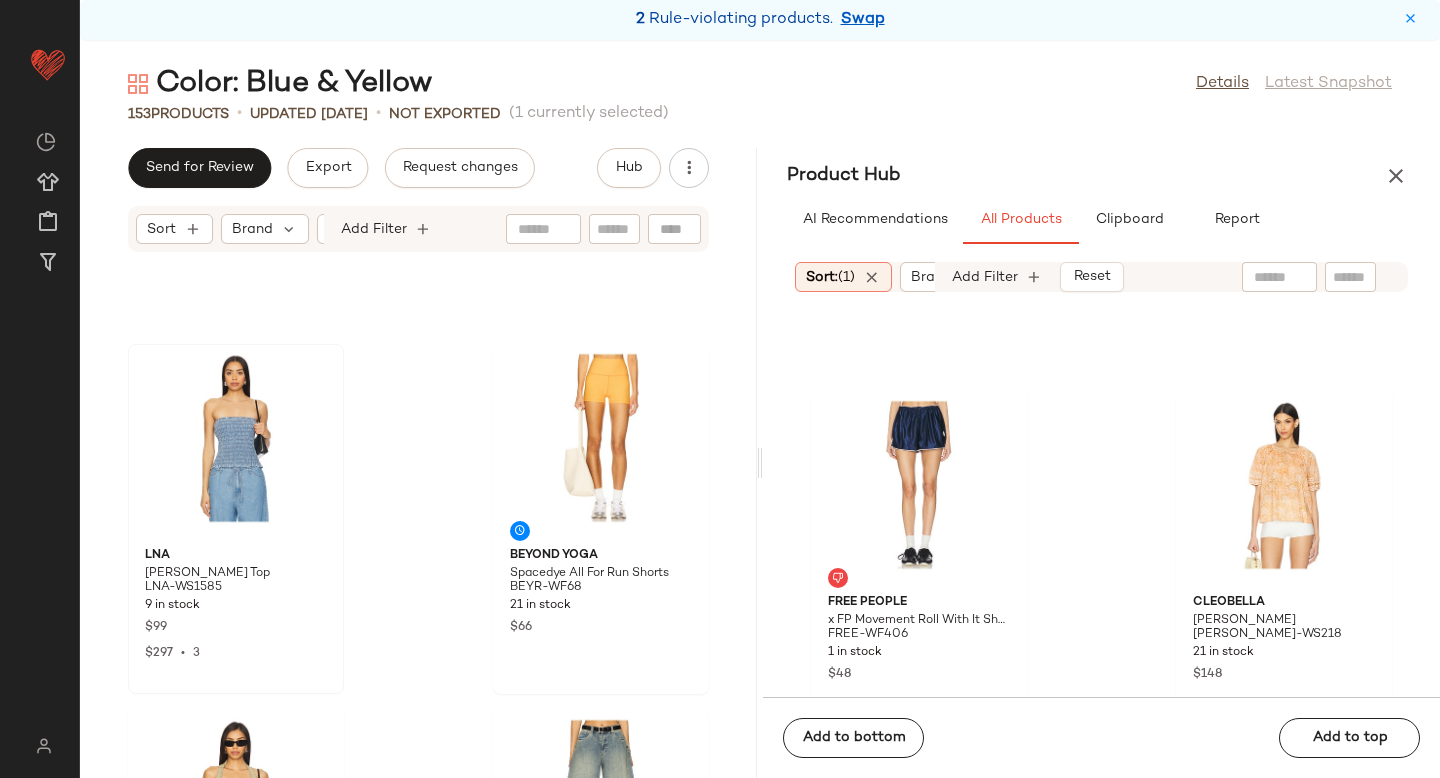 click 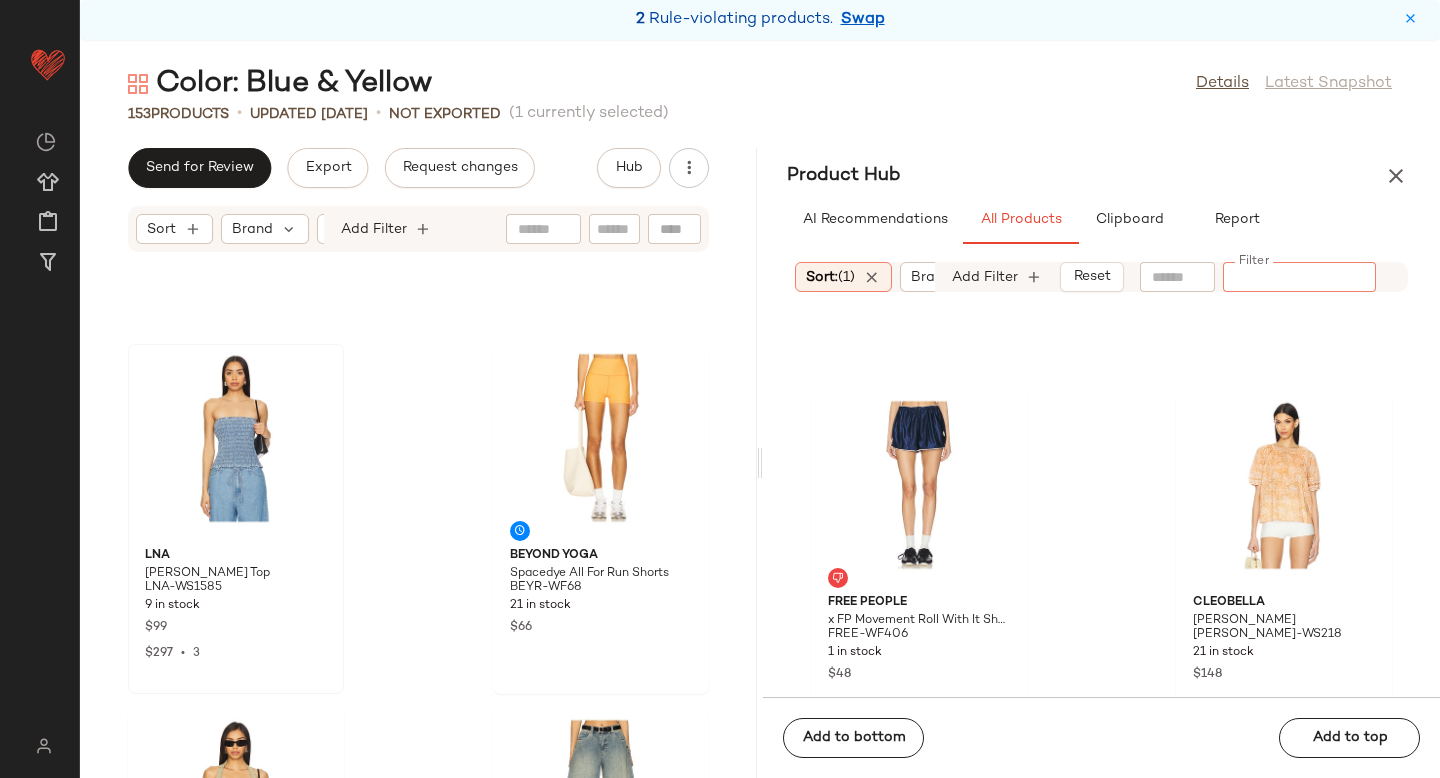 paste on "*******" 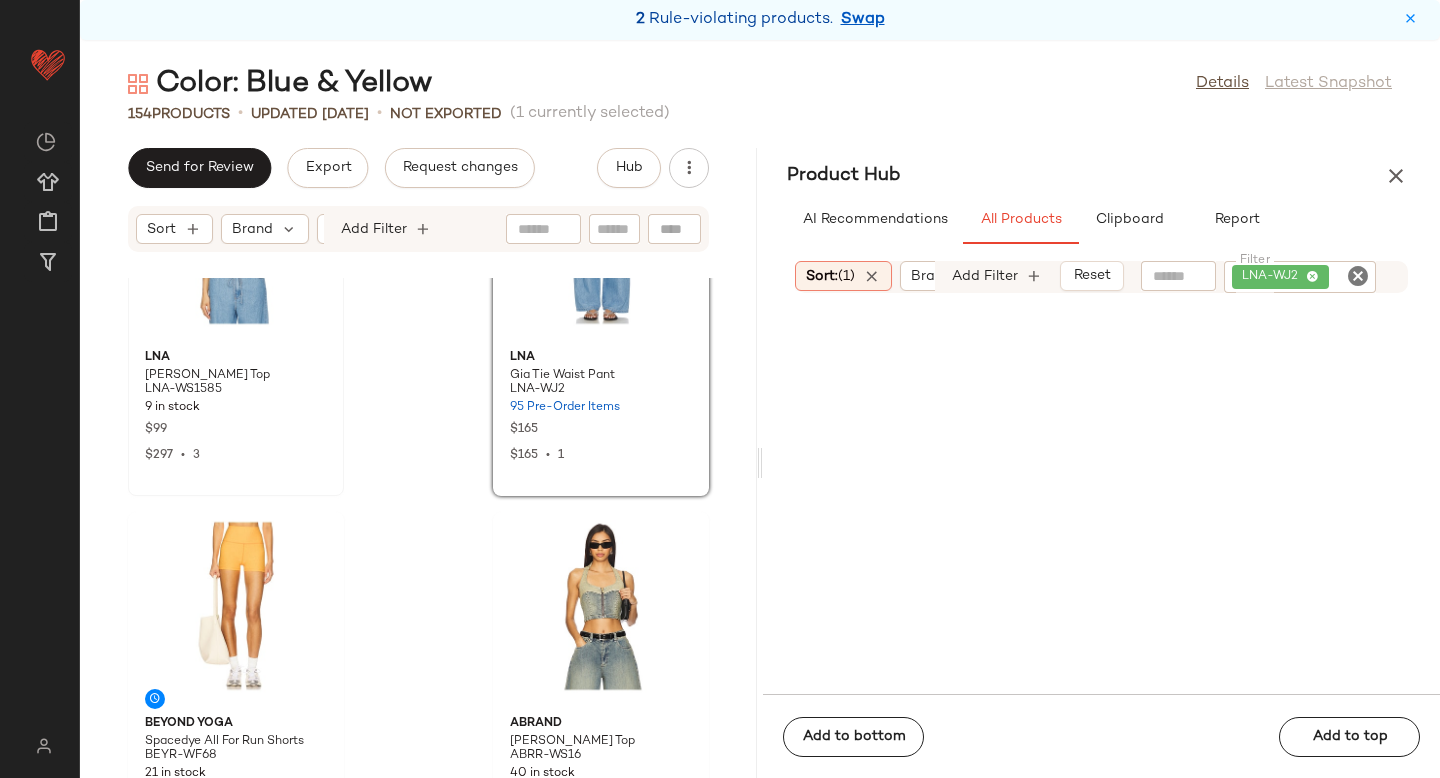 scroll, scrollTop: 3626, scrollLeft: 0, axis: vertical 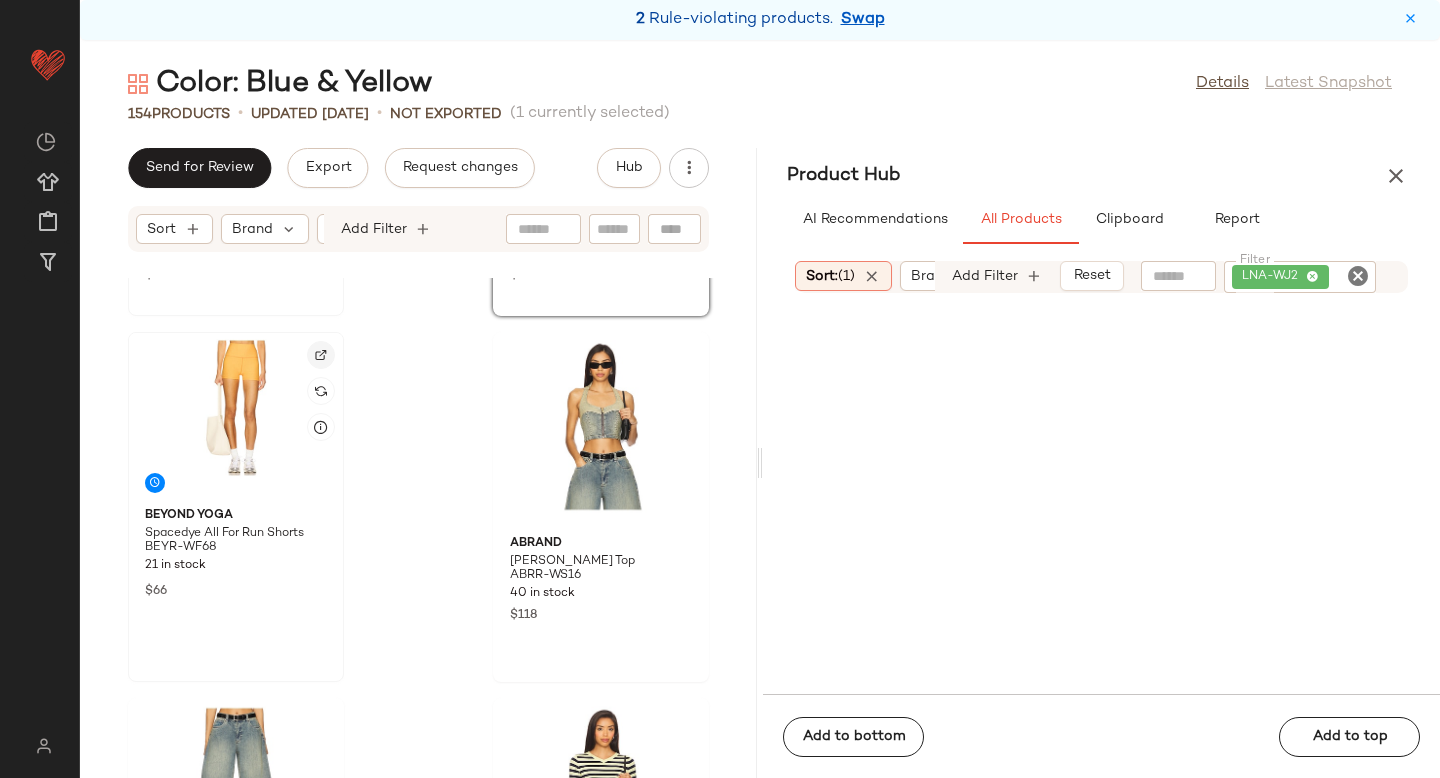 click at bounding box center [321, 355] 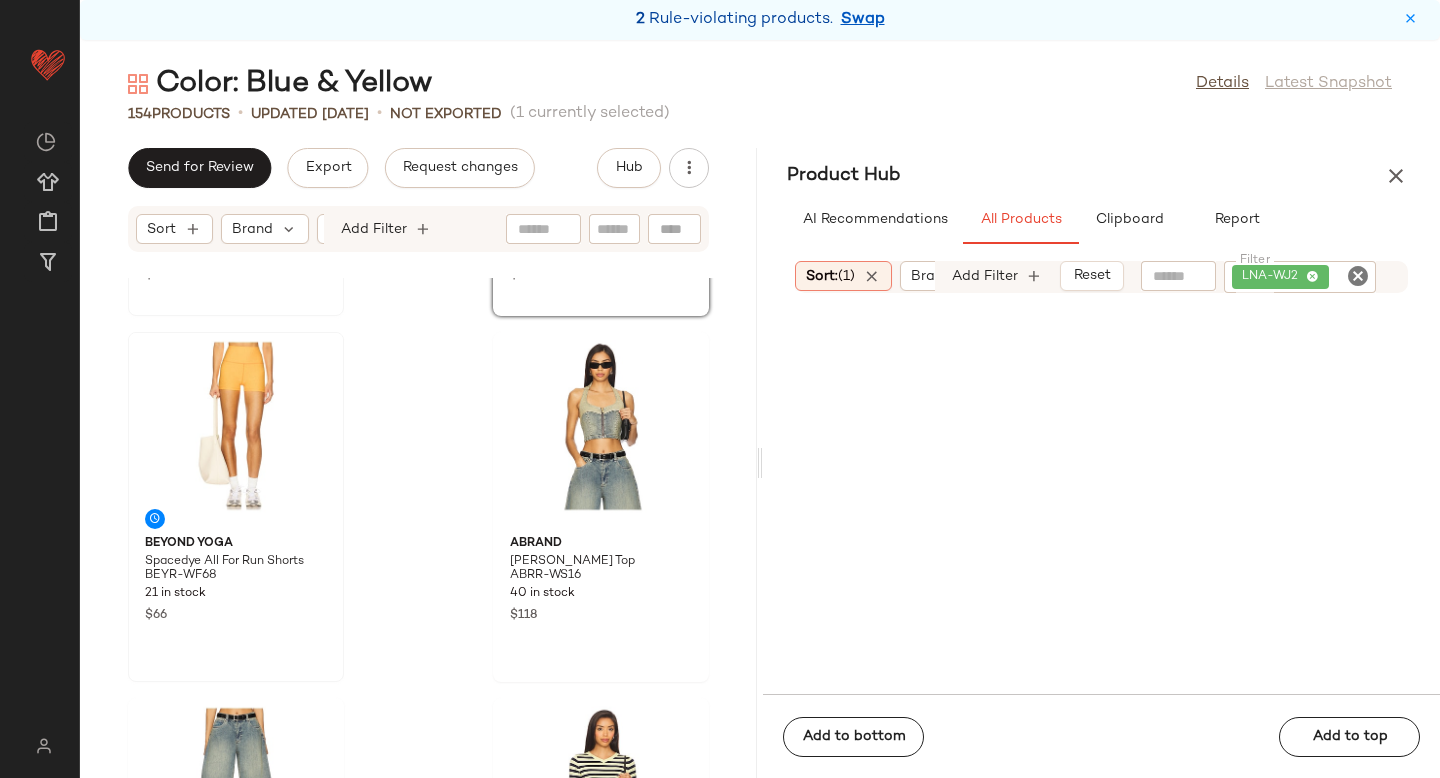 click 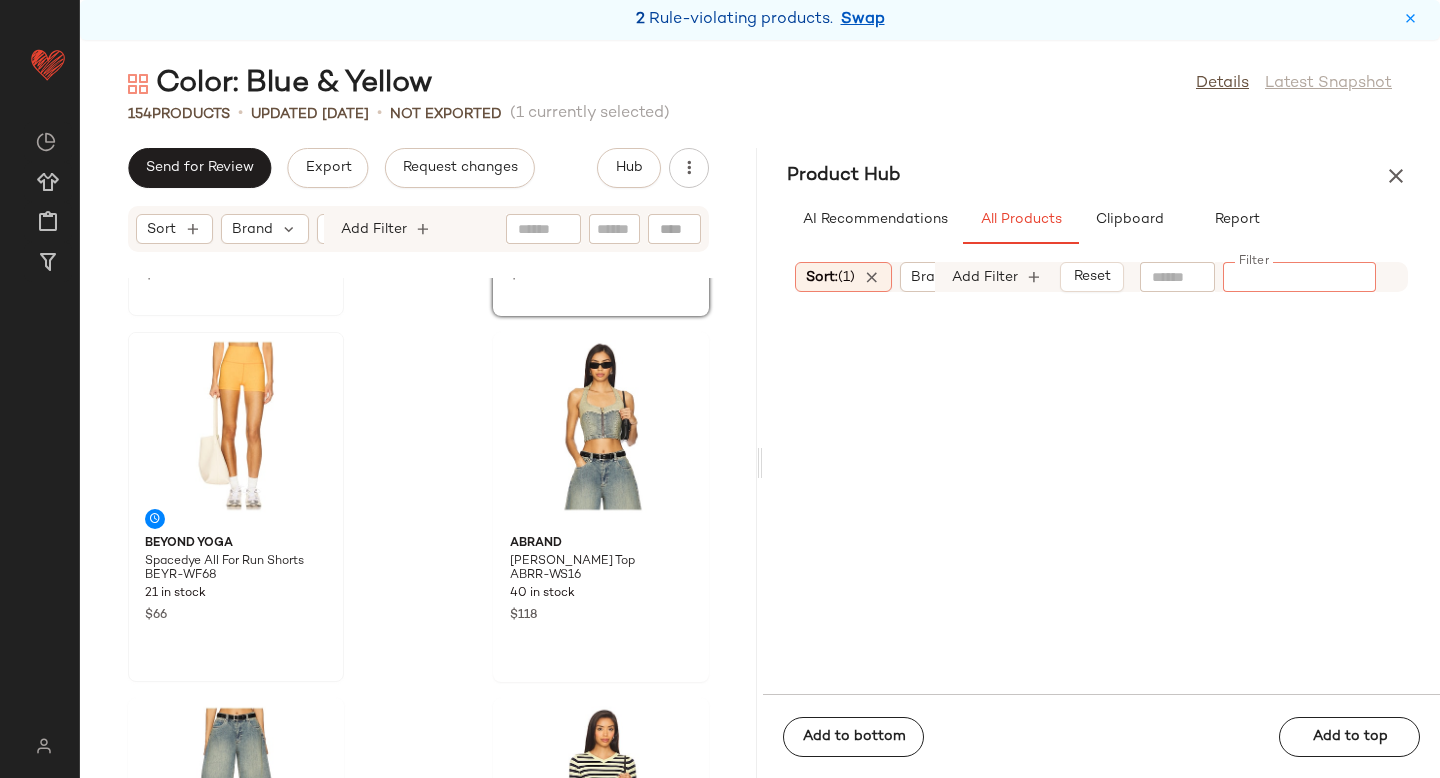 paste on "**********" 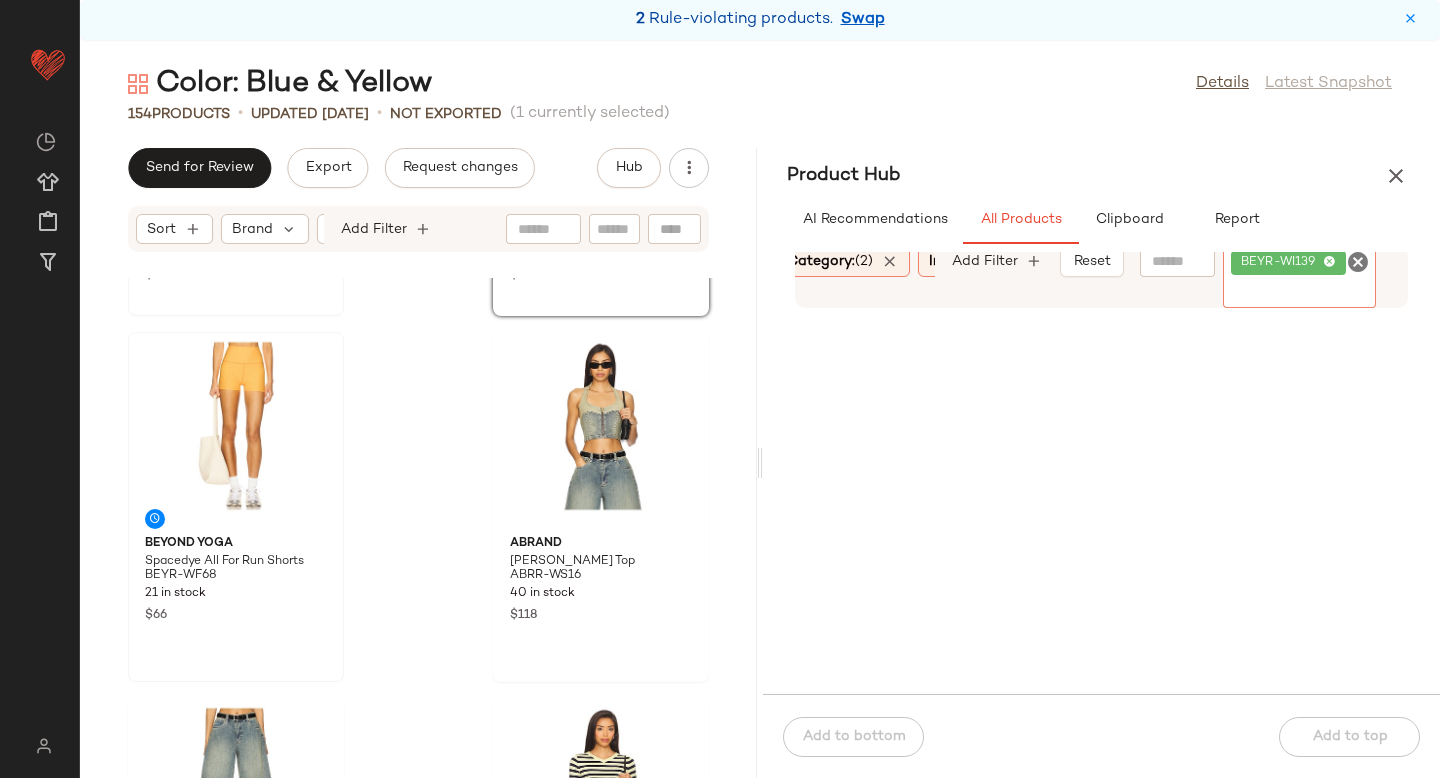 scroll, scrollTop: 0, scrollLeft: 227, axis: horizontal 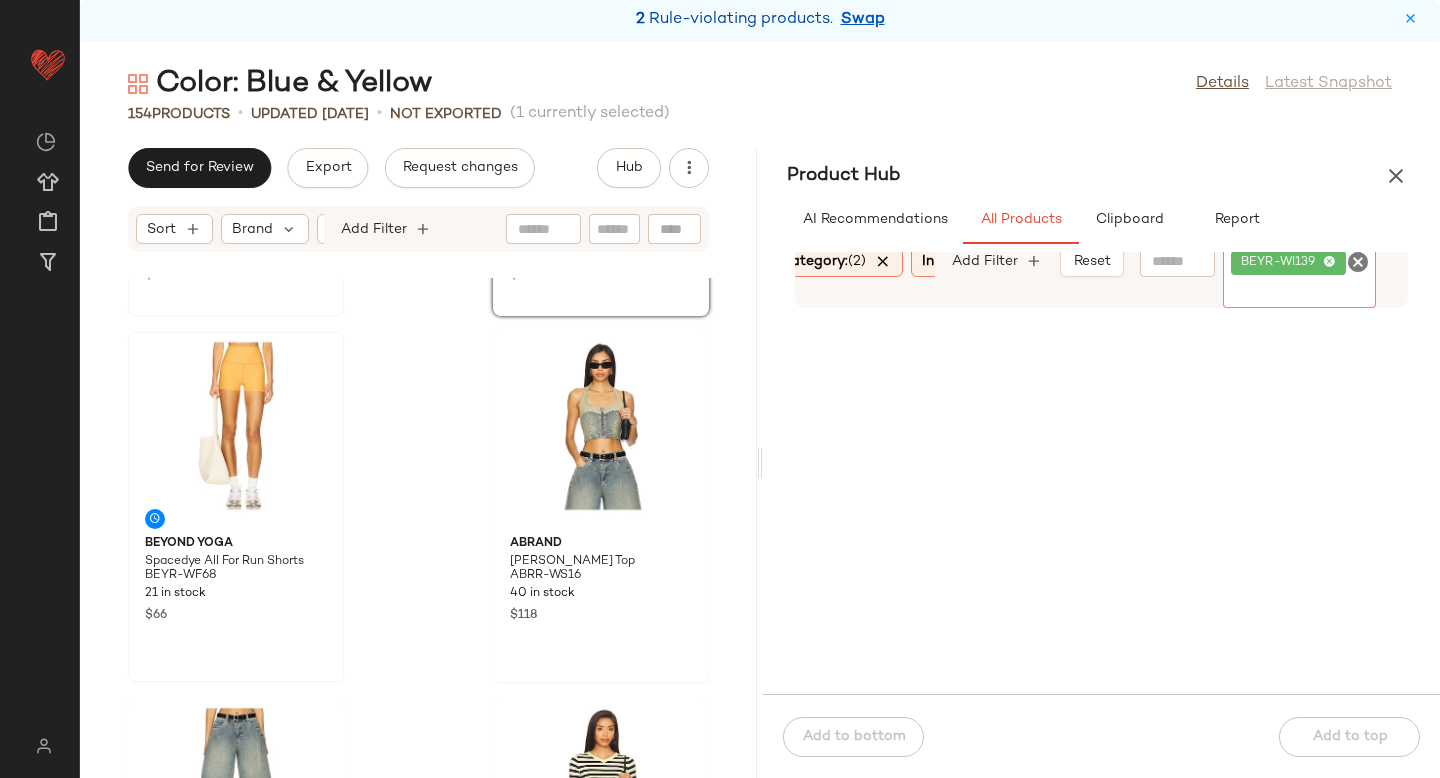 click at bounding box center [883, 262] 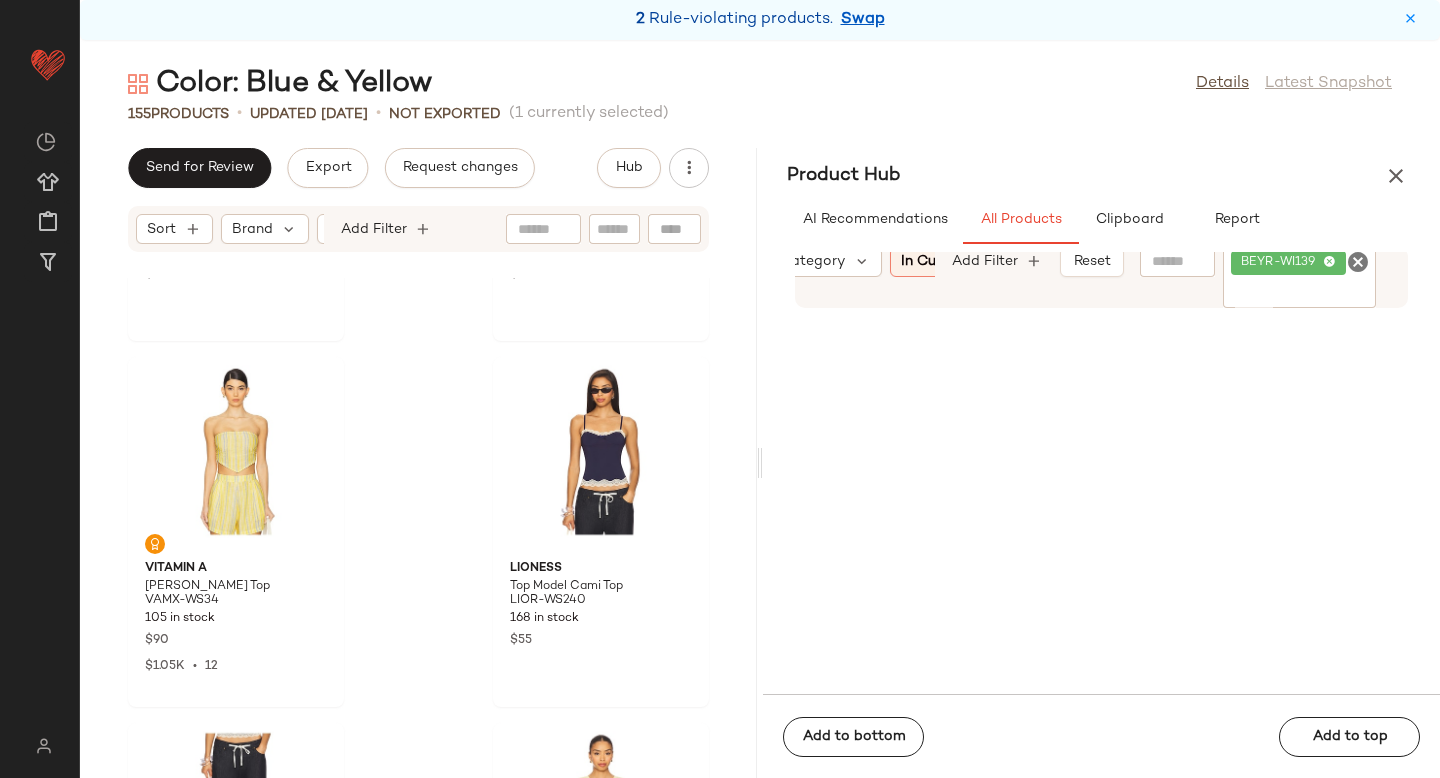 scroll, scrollTop: 6528, scrollLeft: 0, axis: vertical 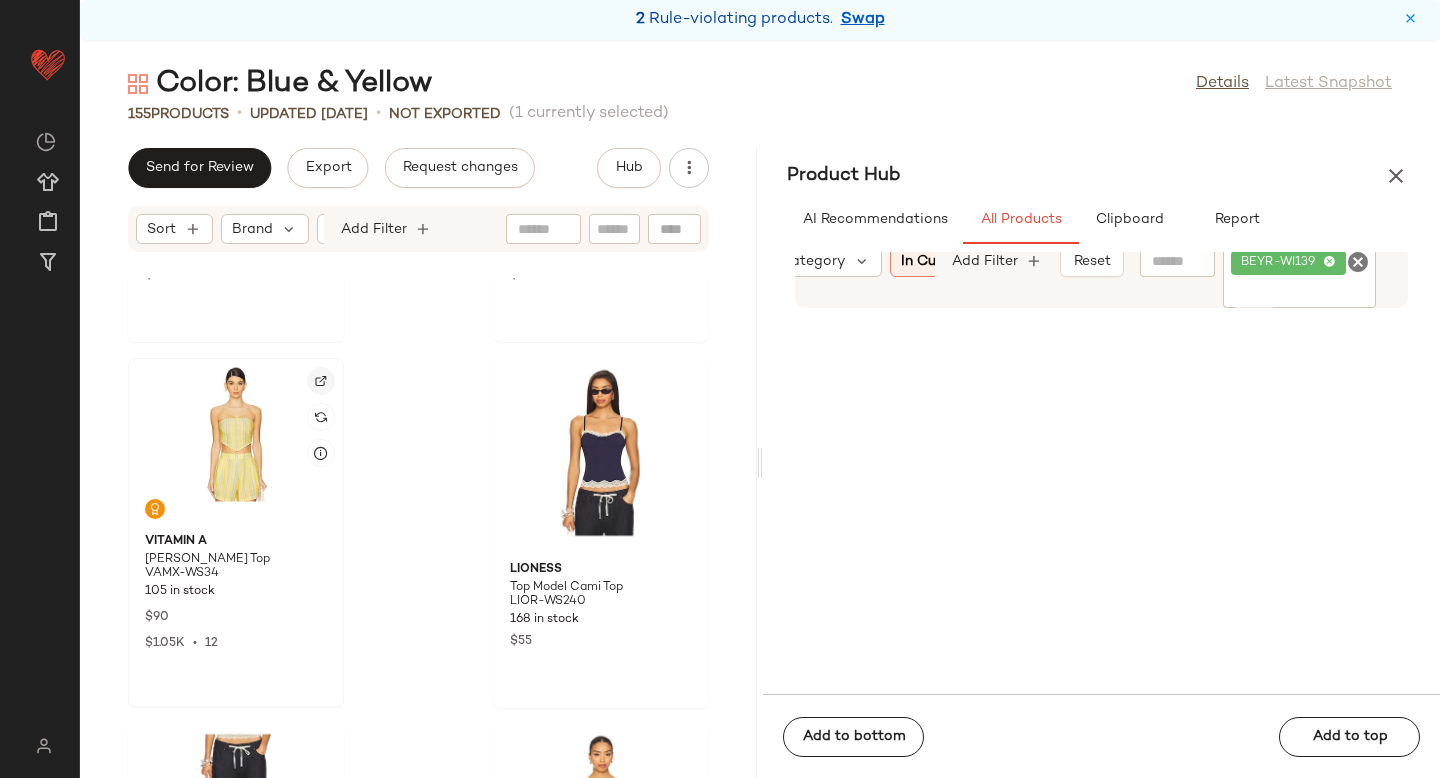 click 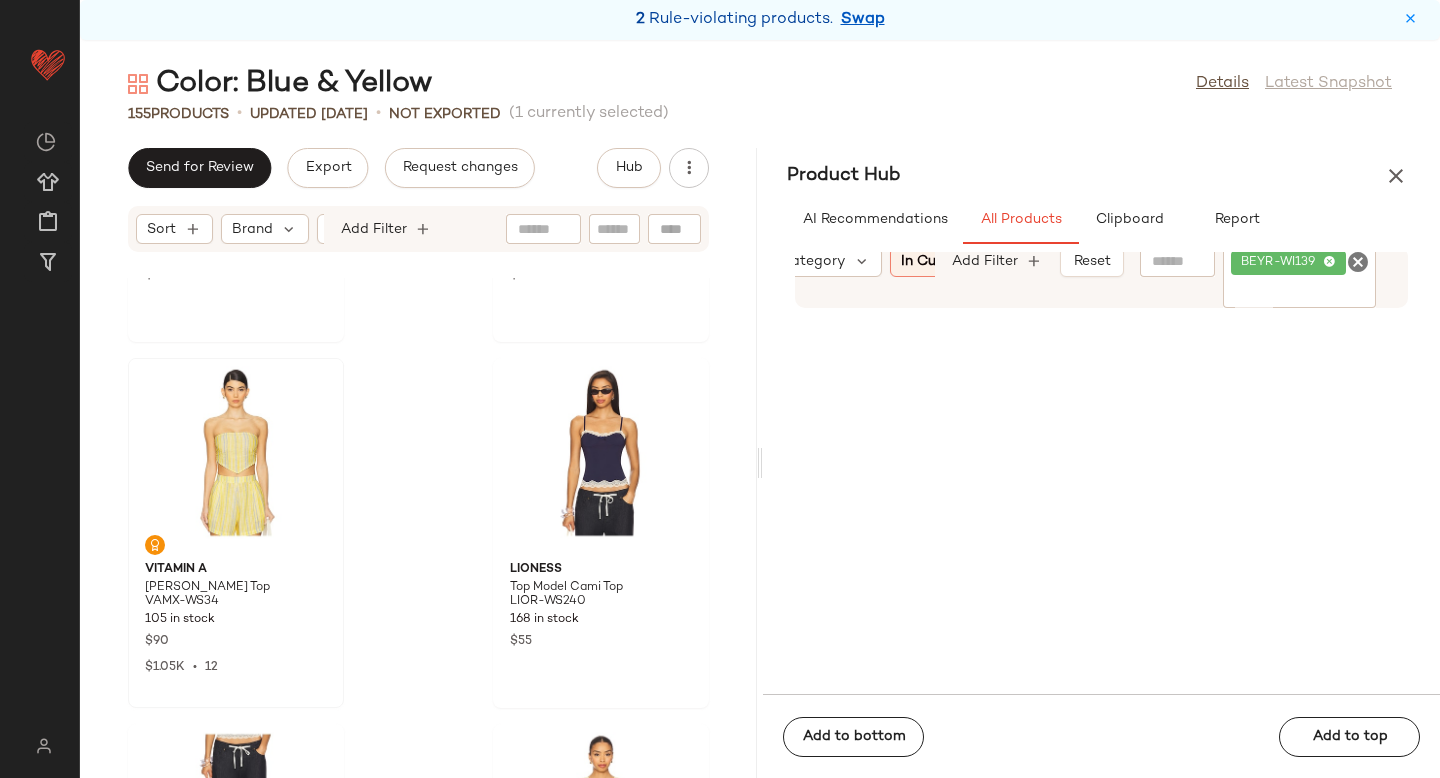 click 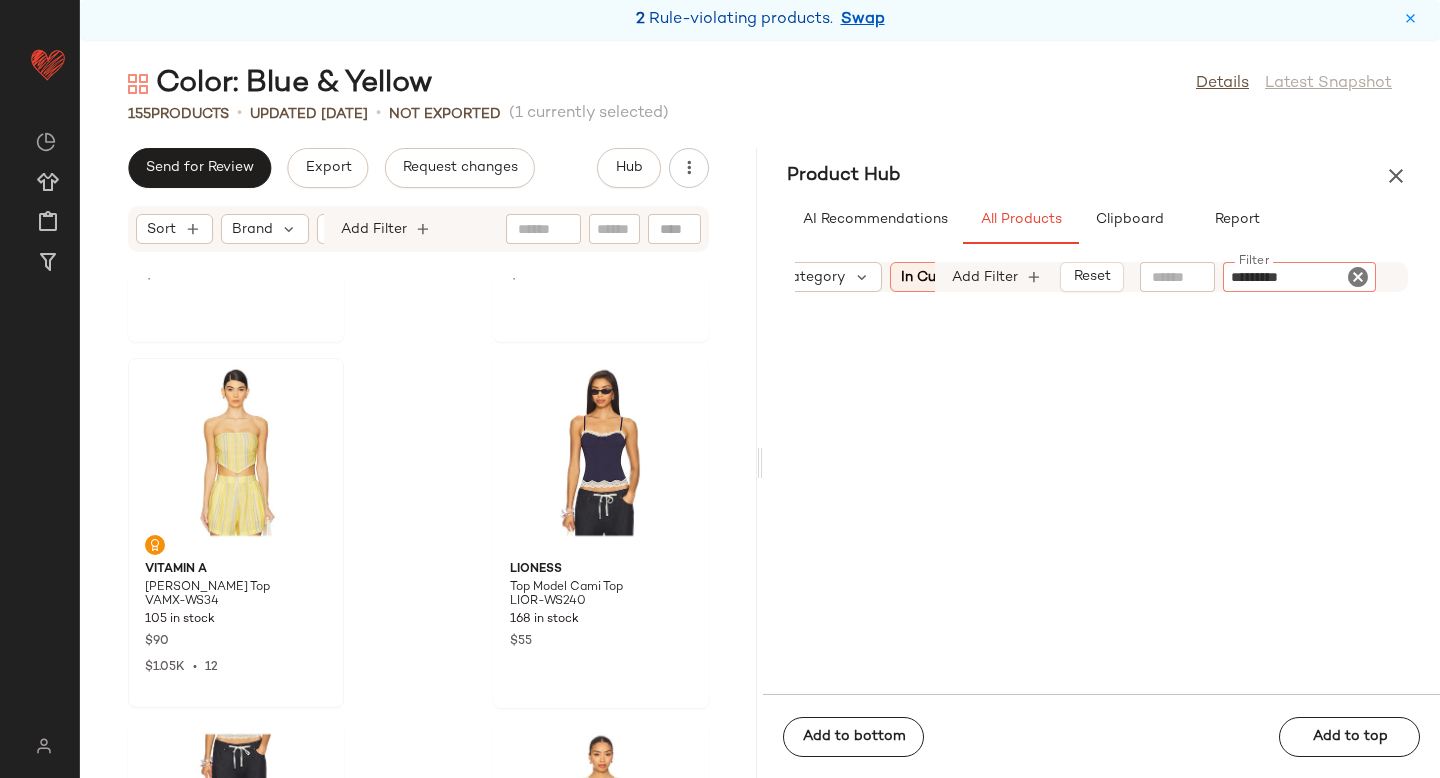type 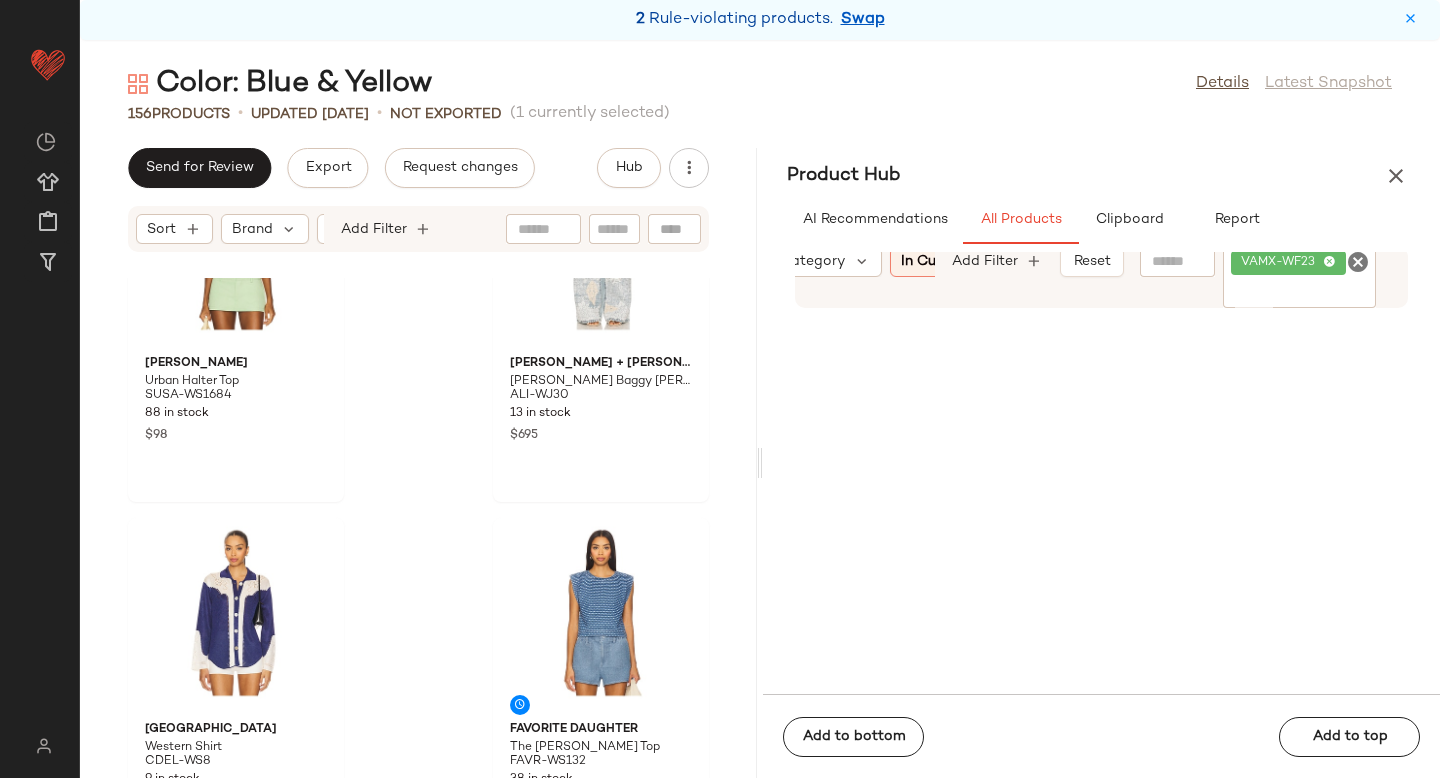 scroll, scrollTop: 9677, scrollLeft: 0, axis: vertical 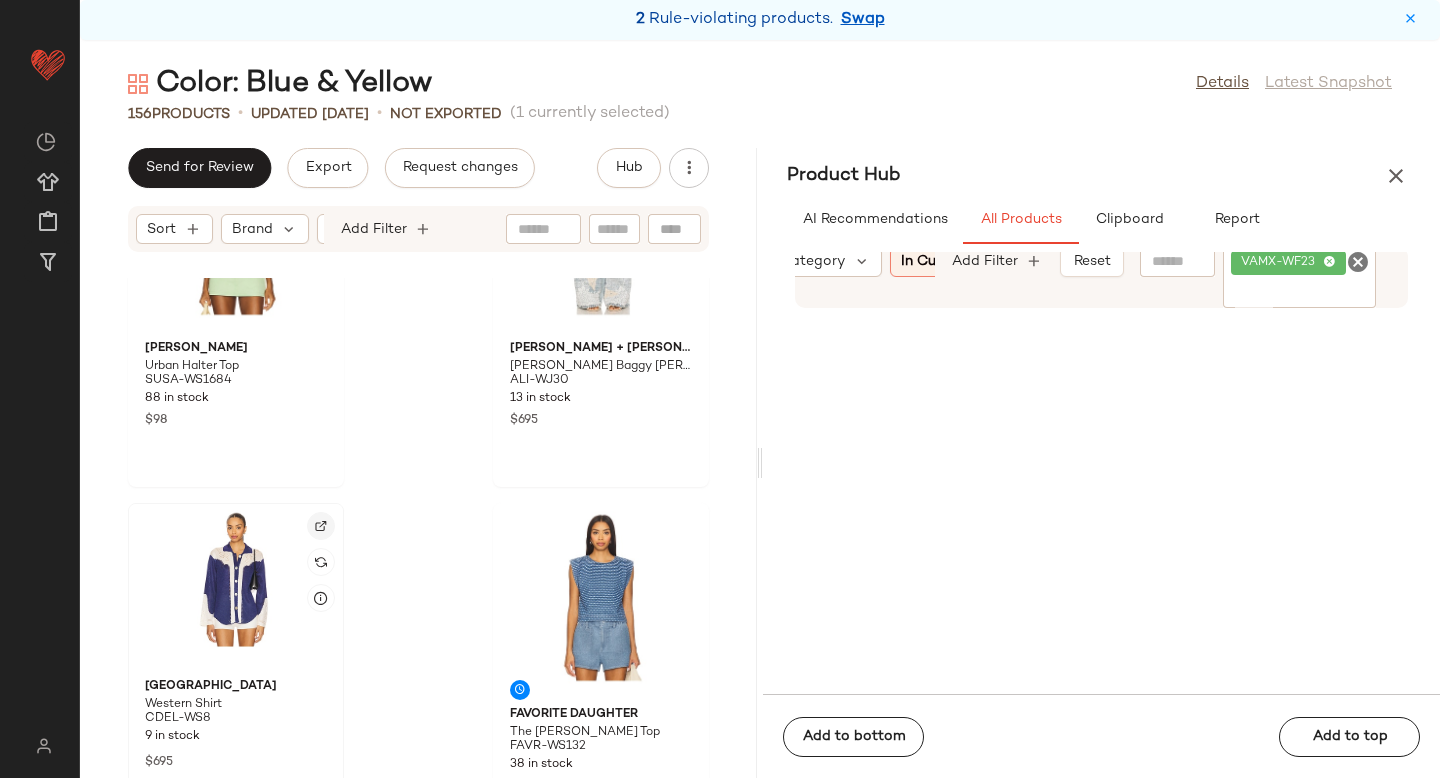 click 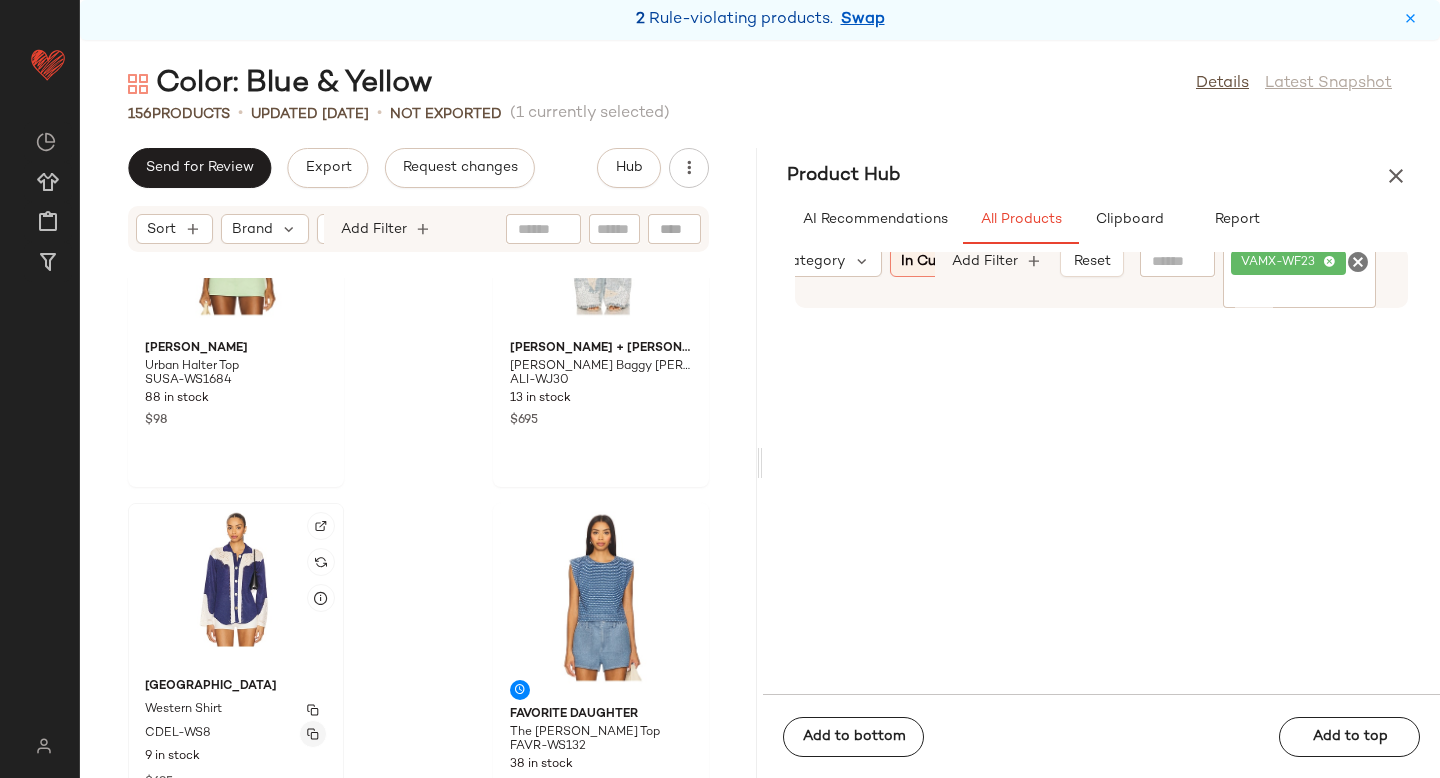 click at bounding box center (313, 734) 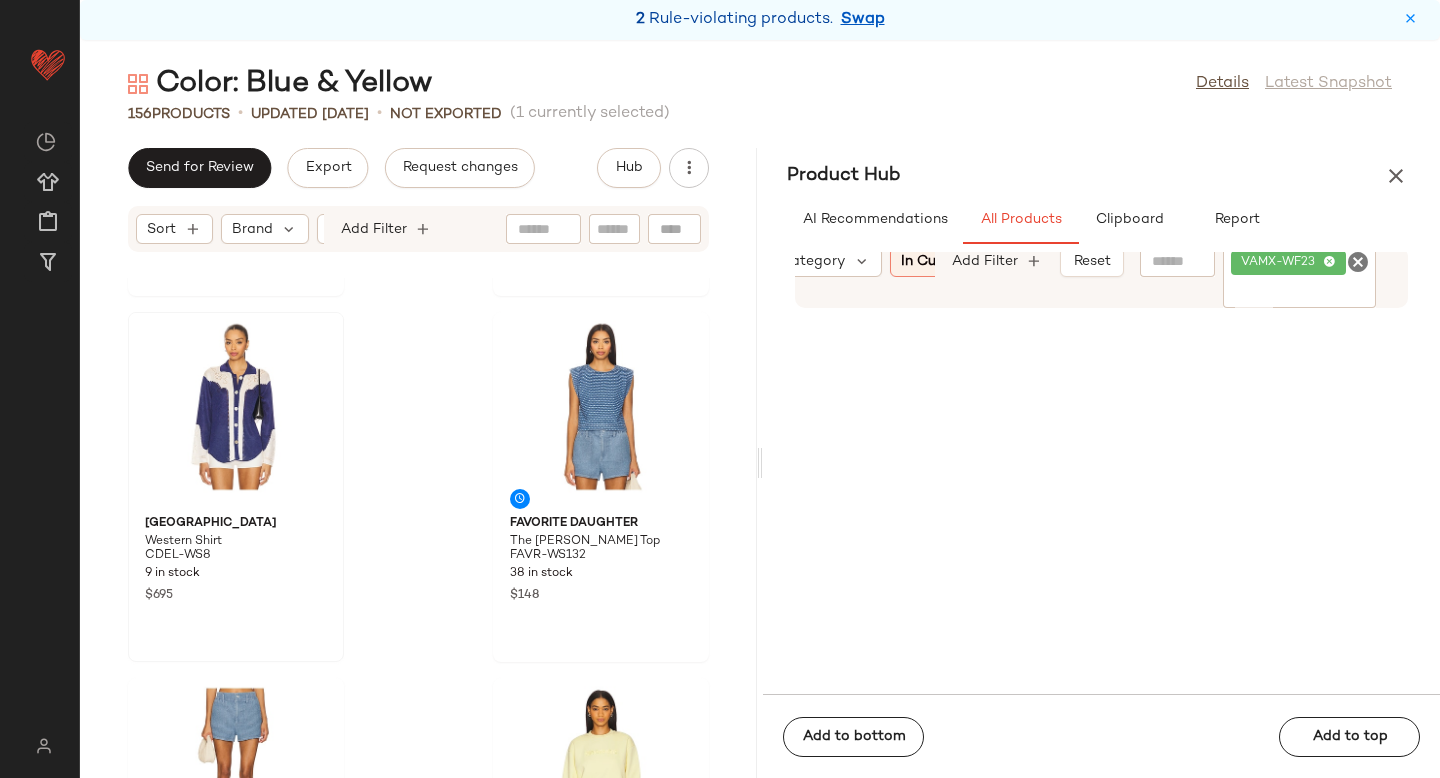 scroll, scrollTop: 9872, scrollLeft: 0, axis: vertical 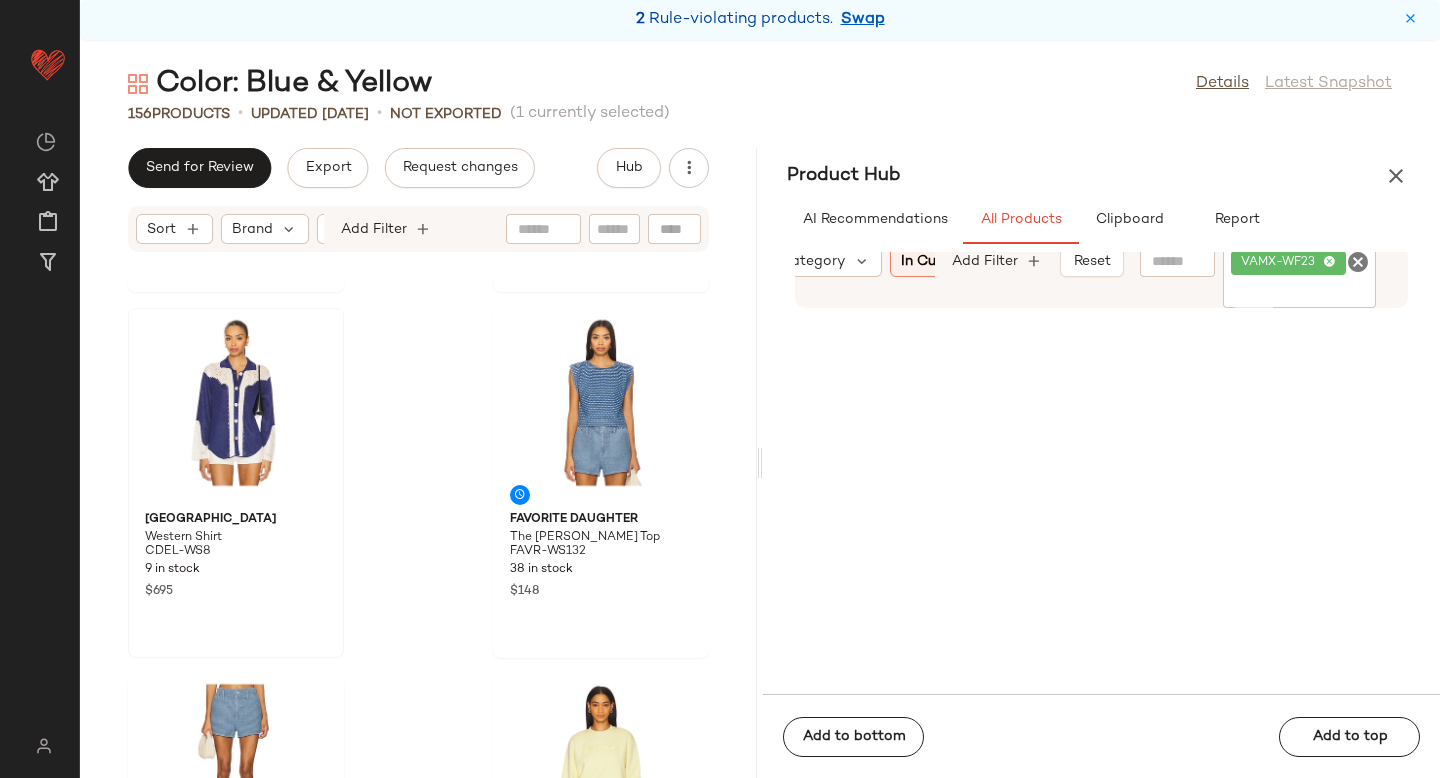click 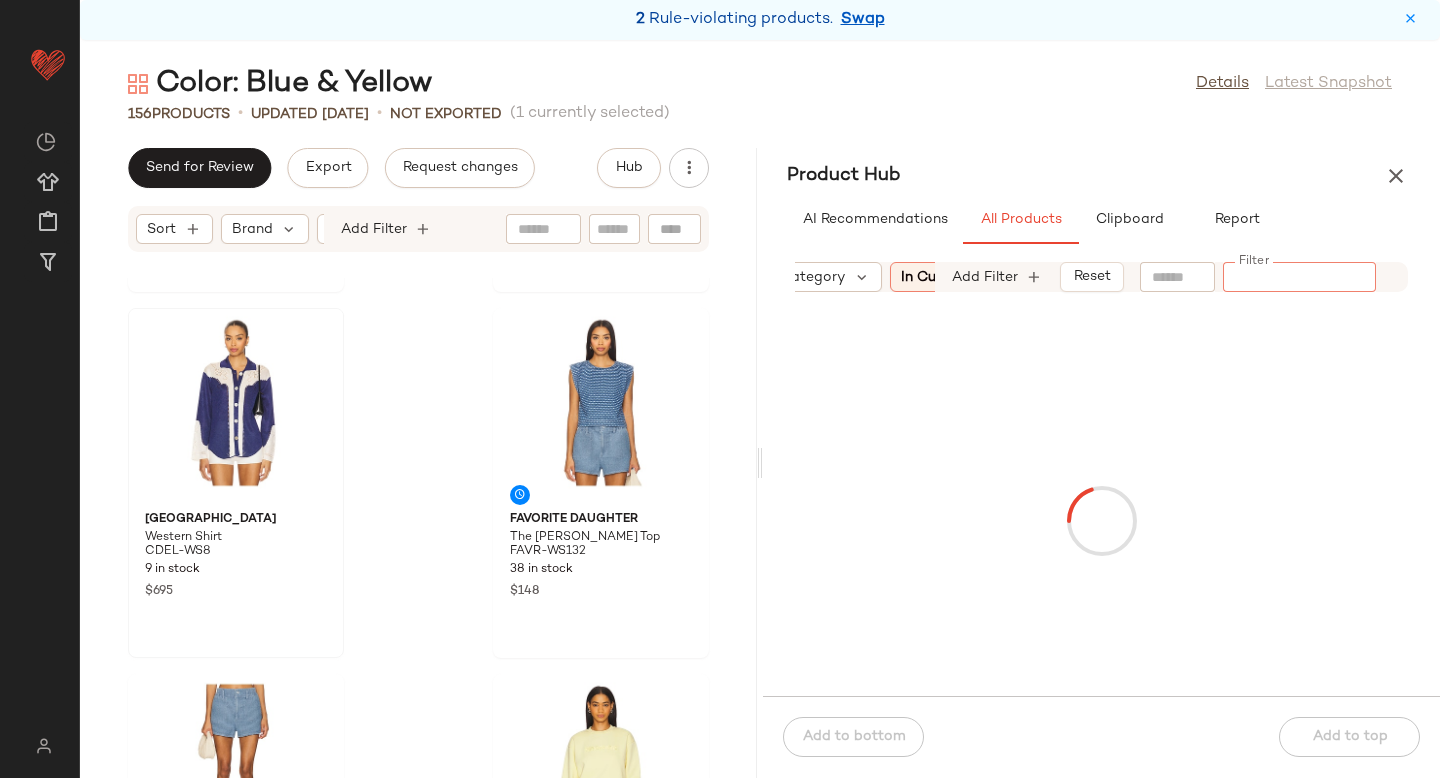 click 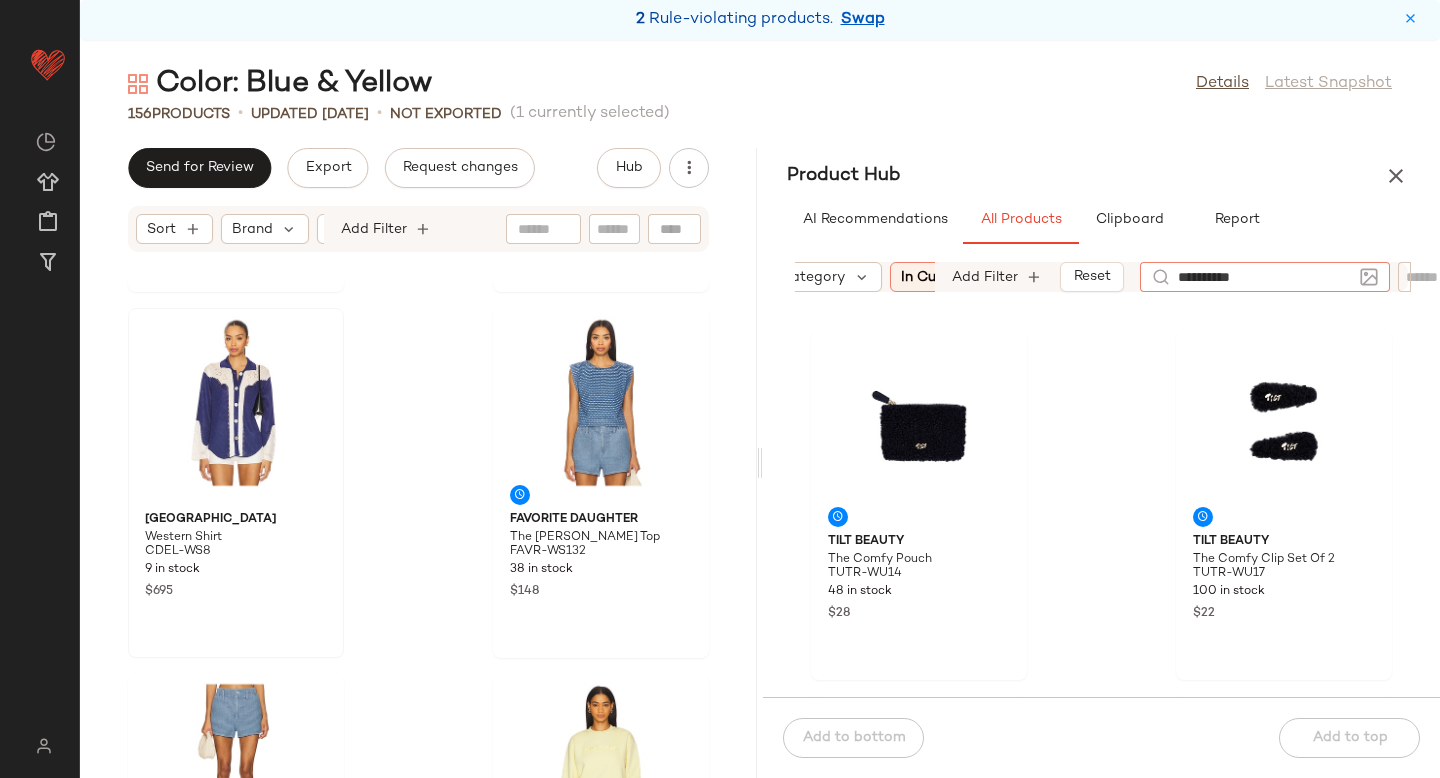 type on "**********" 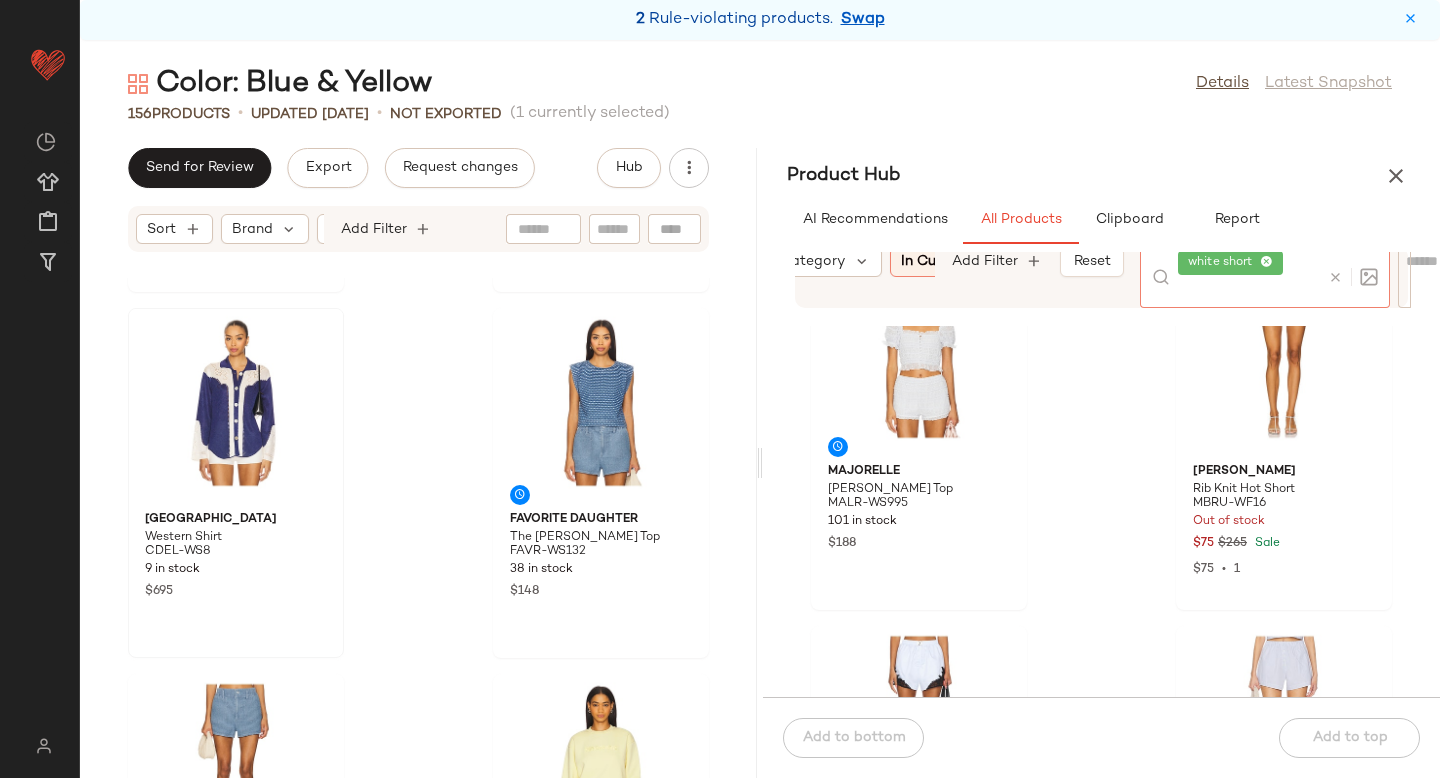 scroll, scrollTop: 1264, scrollLeft: 0, axis: vertical 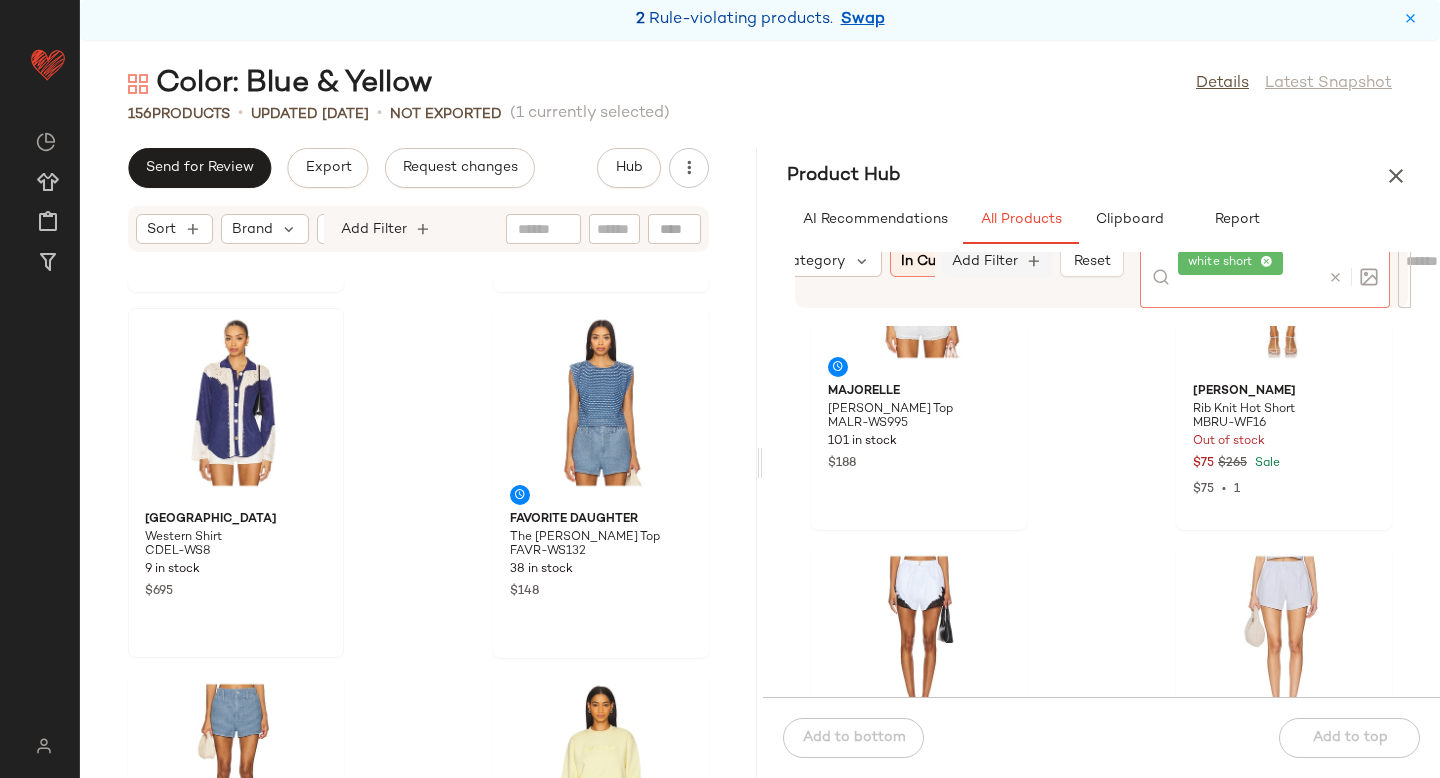 click on "Add Filter" 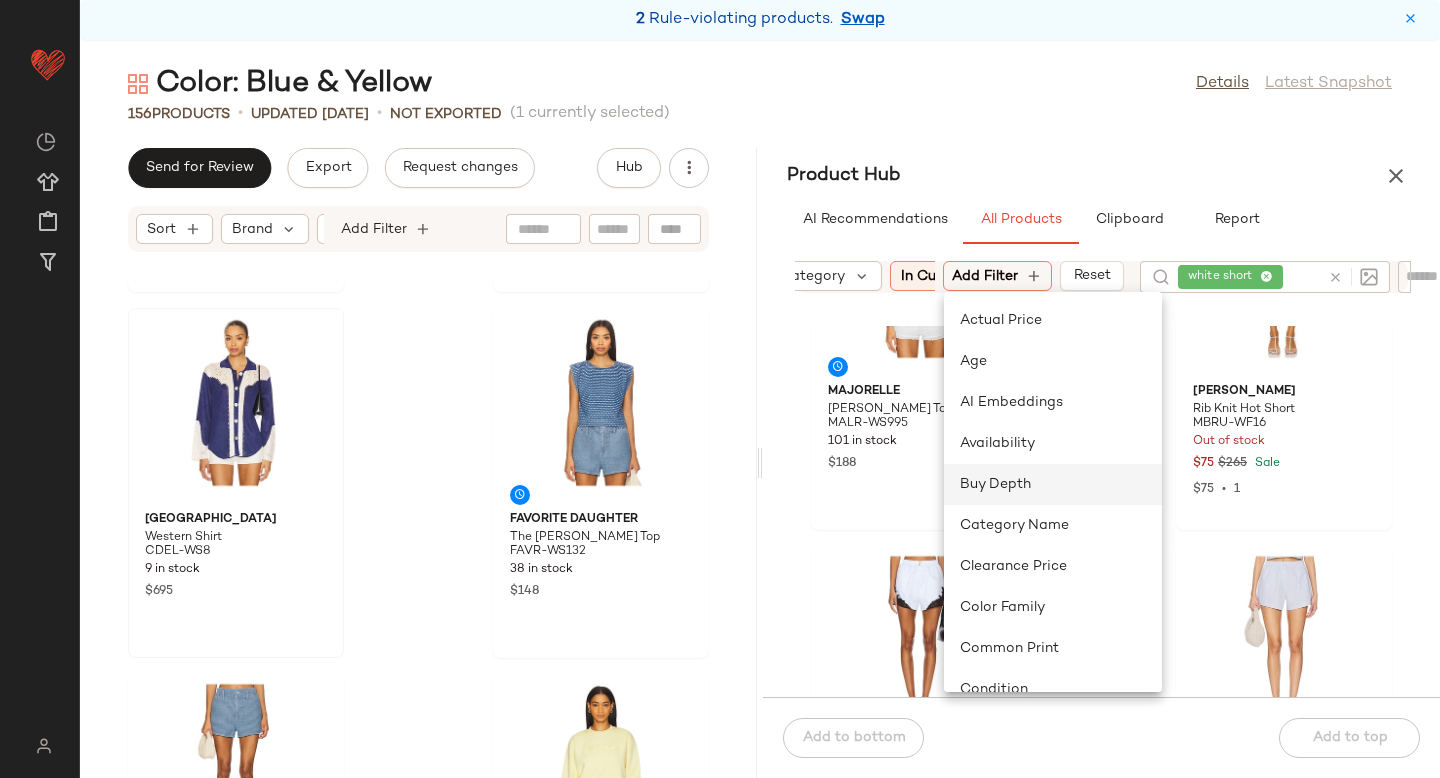 scroll, scrollTop: 887, scrollLeft: 0, axis: vertical 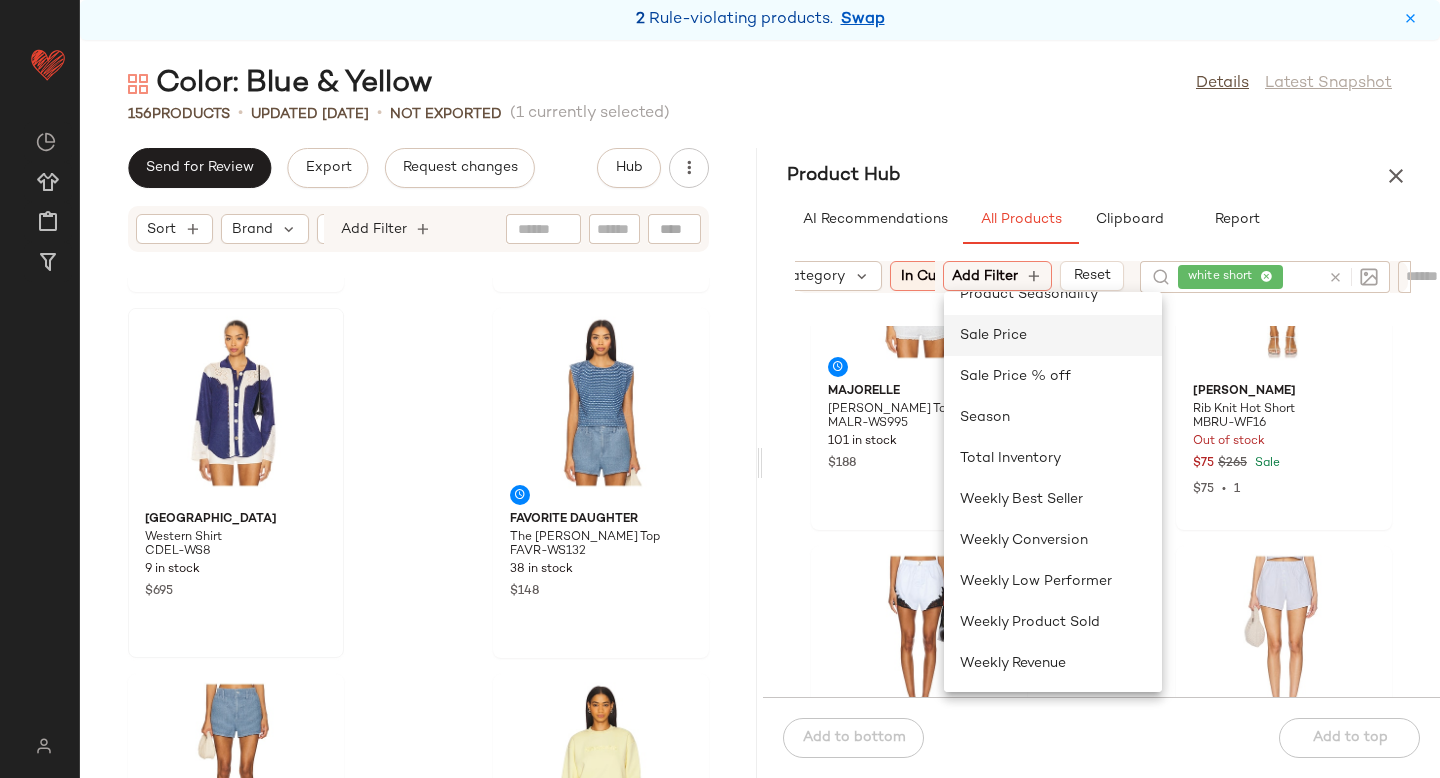 click on "Sale Price" 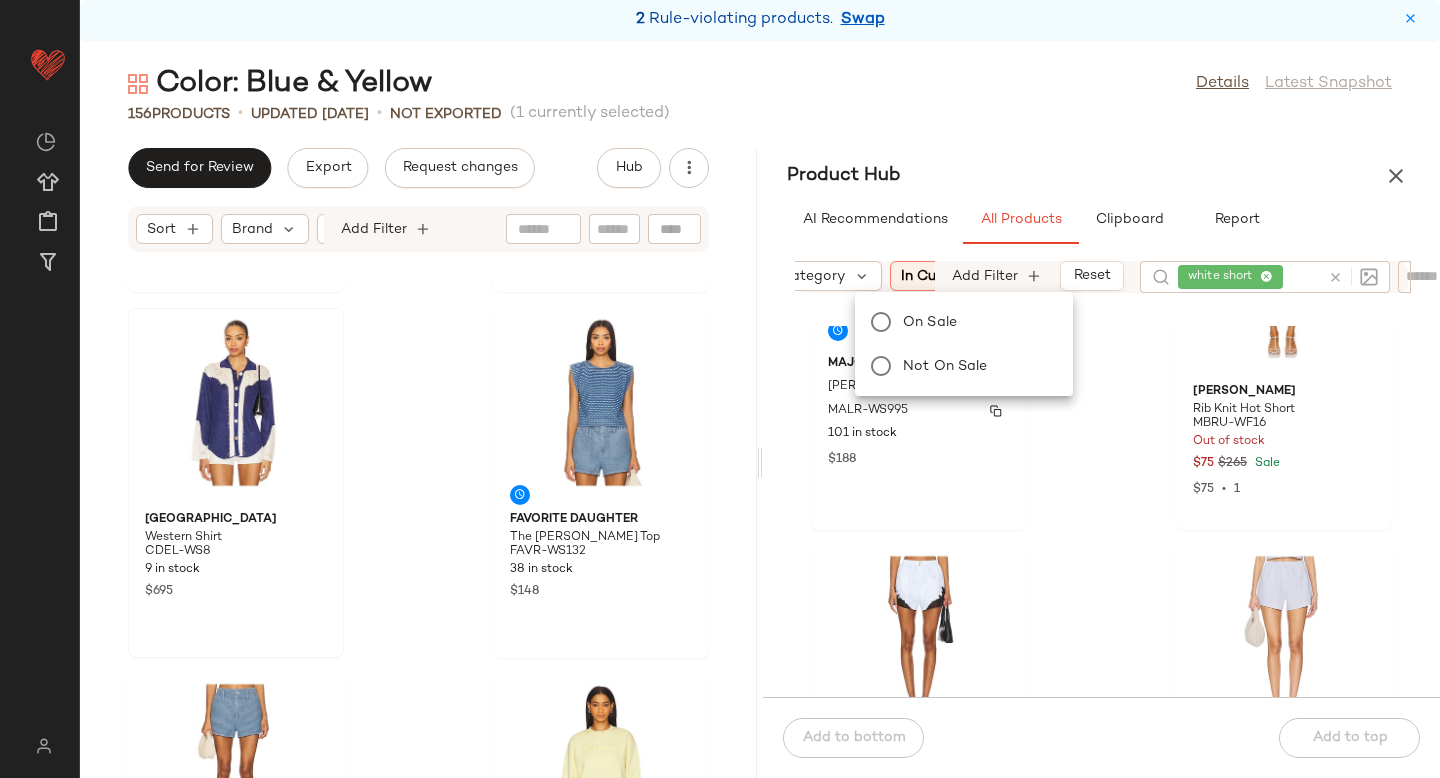 scroll, scrollTop: 0, scrollLeft: 787, axis: horizontal 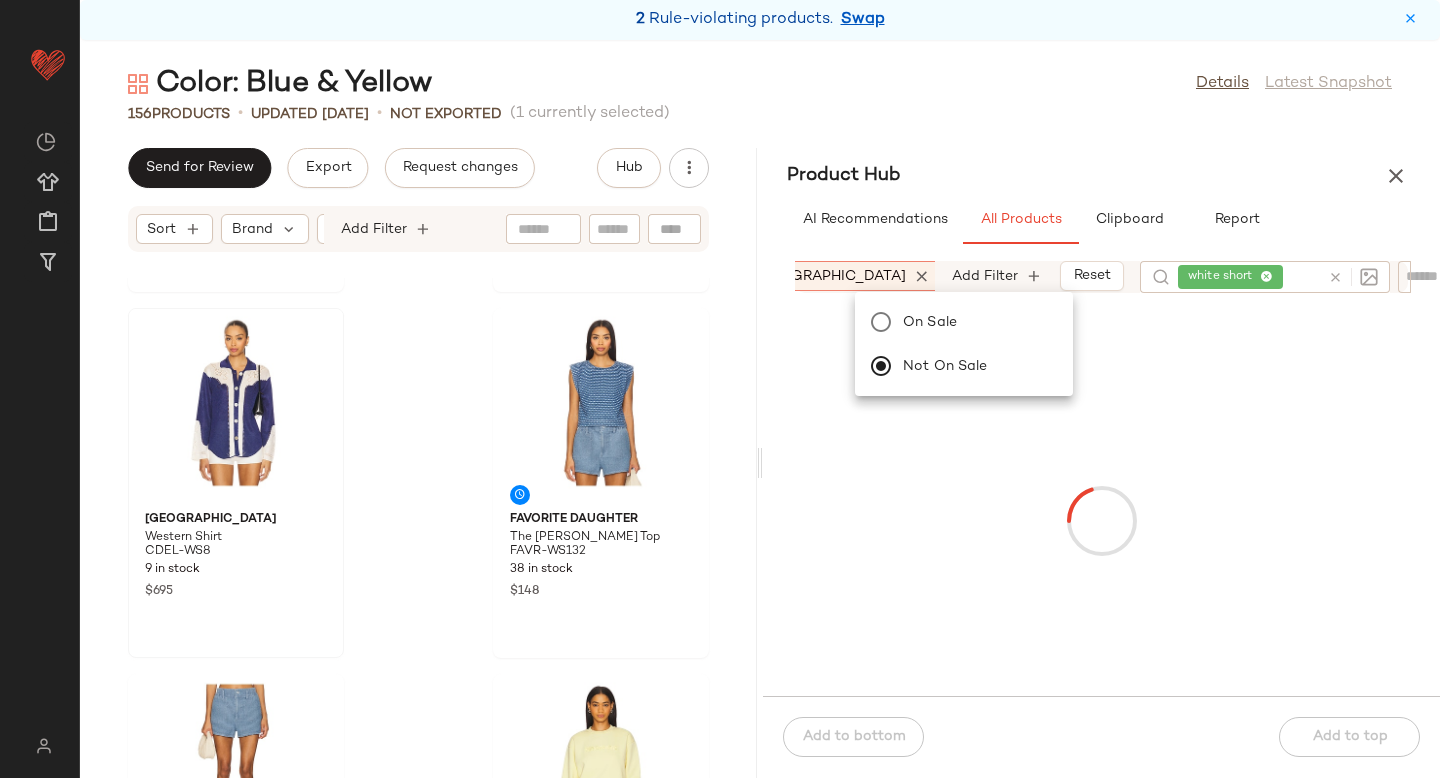 click at bounding box center [1102, 521] 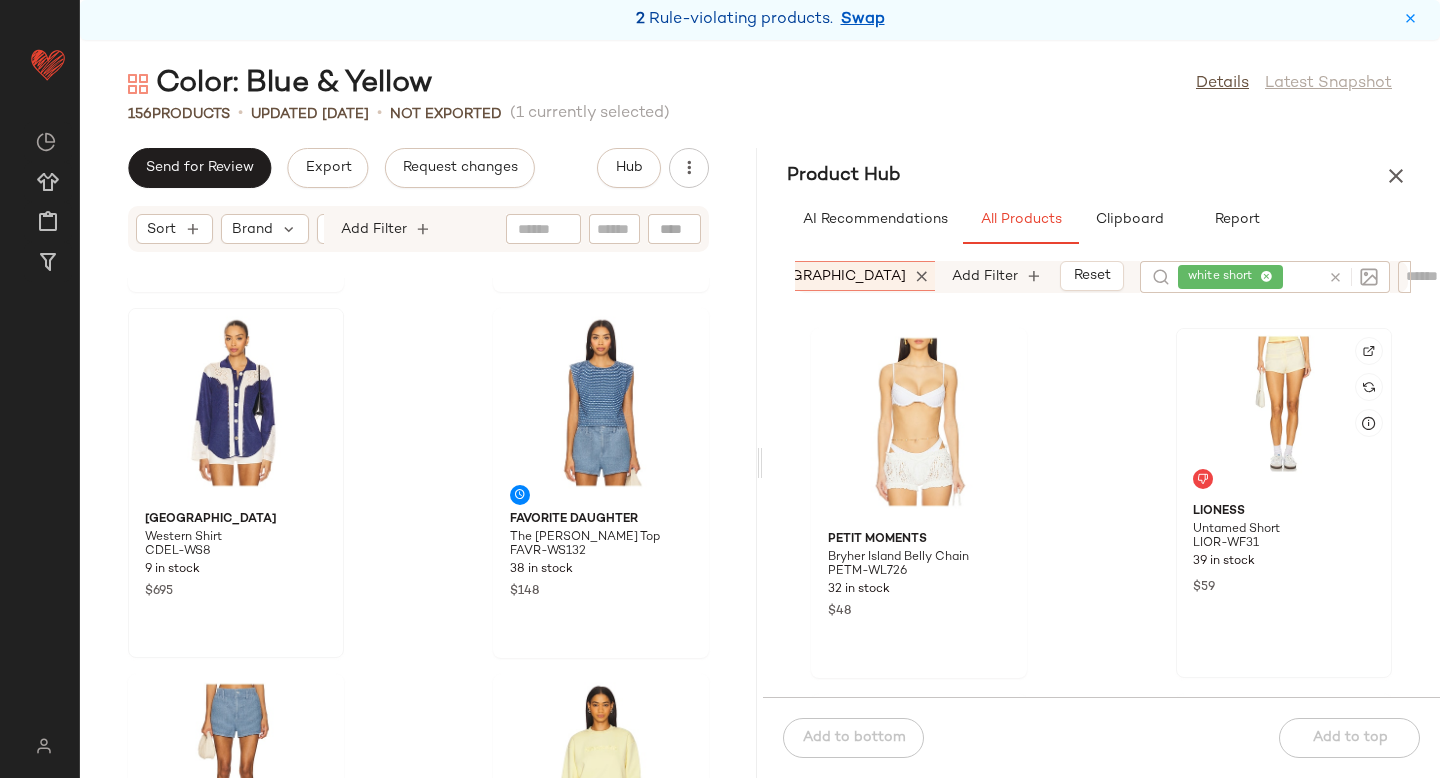 scroll, scrollTop: 1479, scrollLeft: 0, axis: vertical 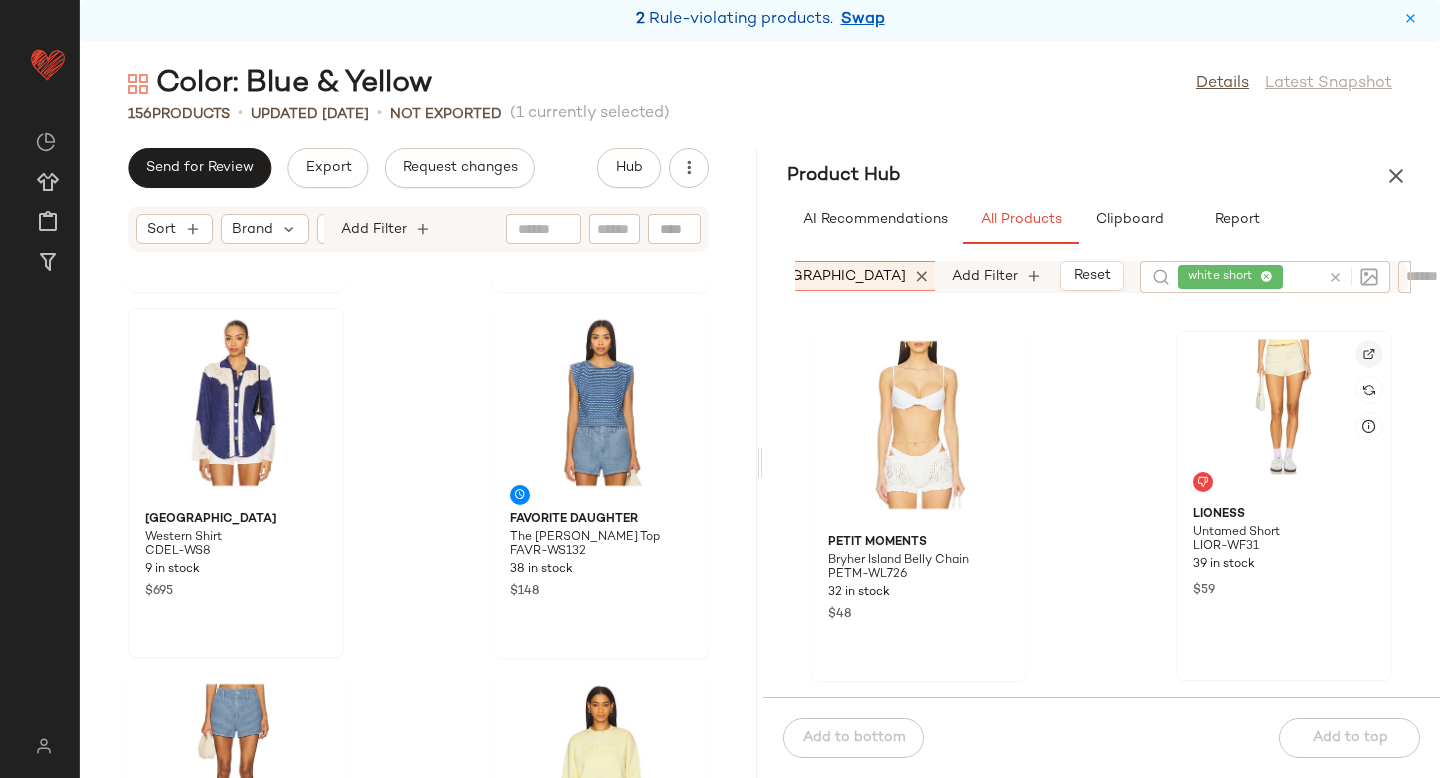 click 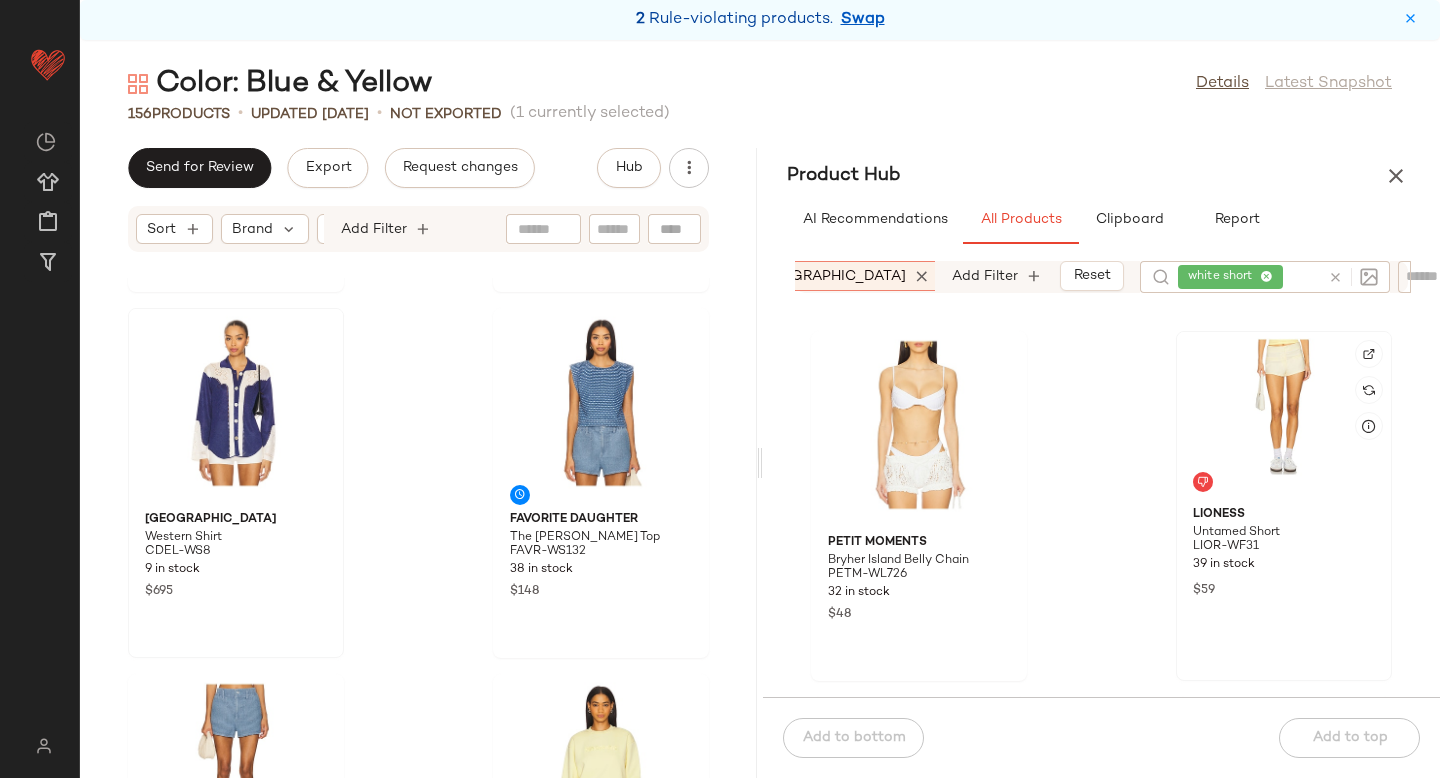 scroll, scrollTop: 1476, scrollLeft: 0, axis: vertical 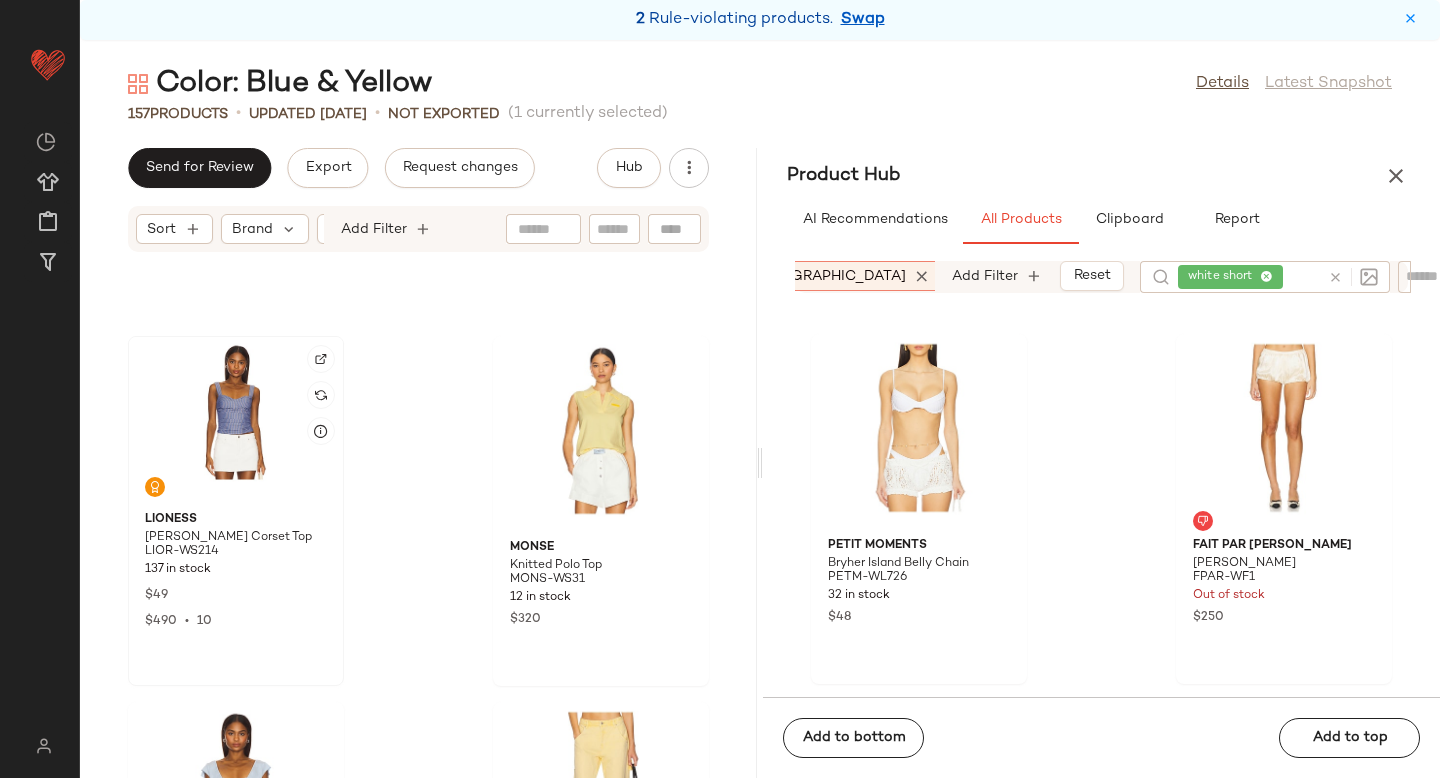 click 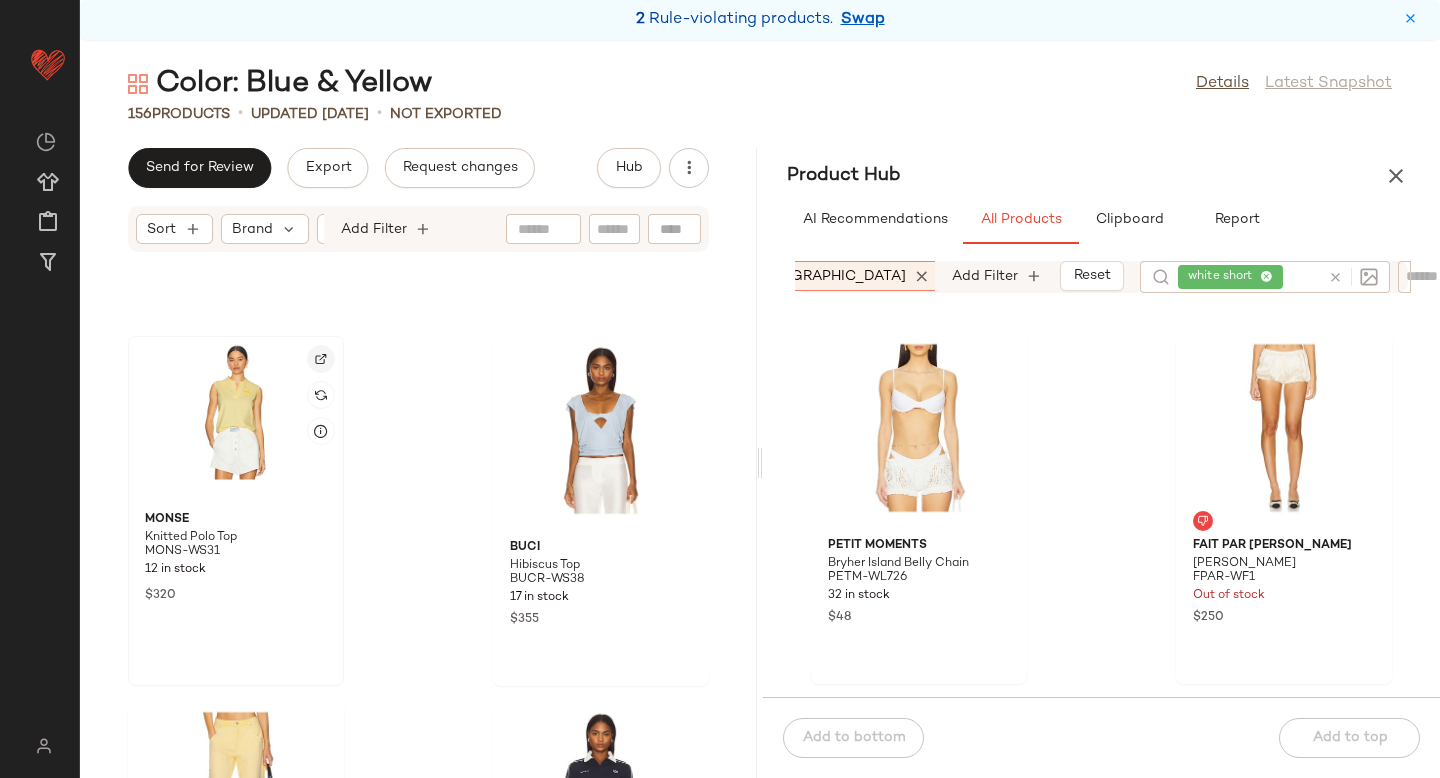 click at bounding box center [321, 359] 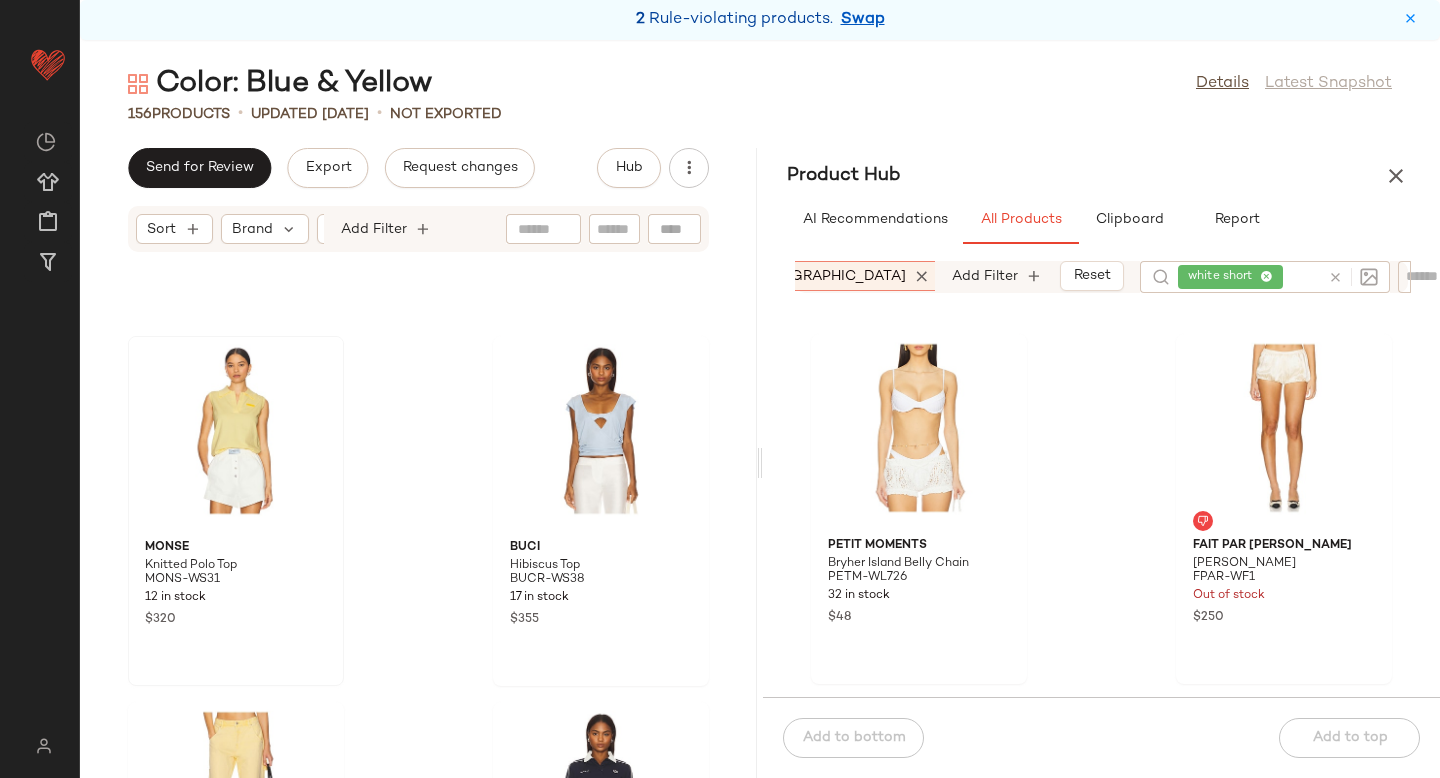 click at bounding box center (1335, 277) 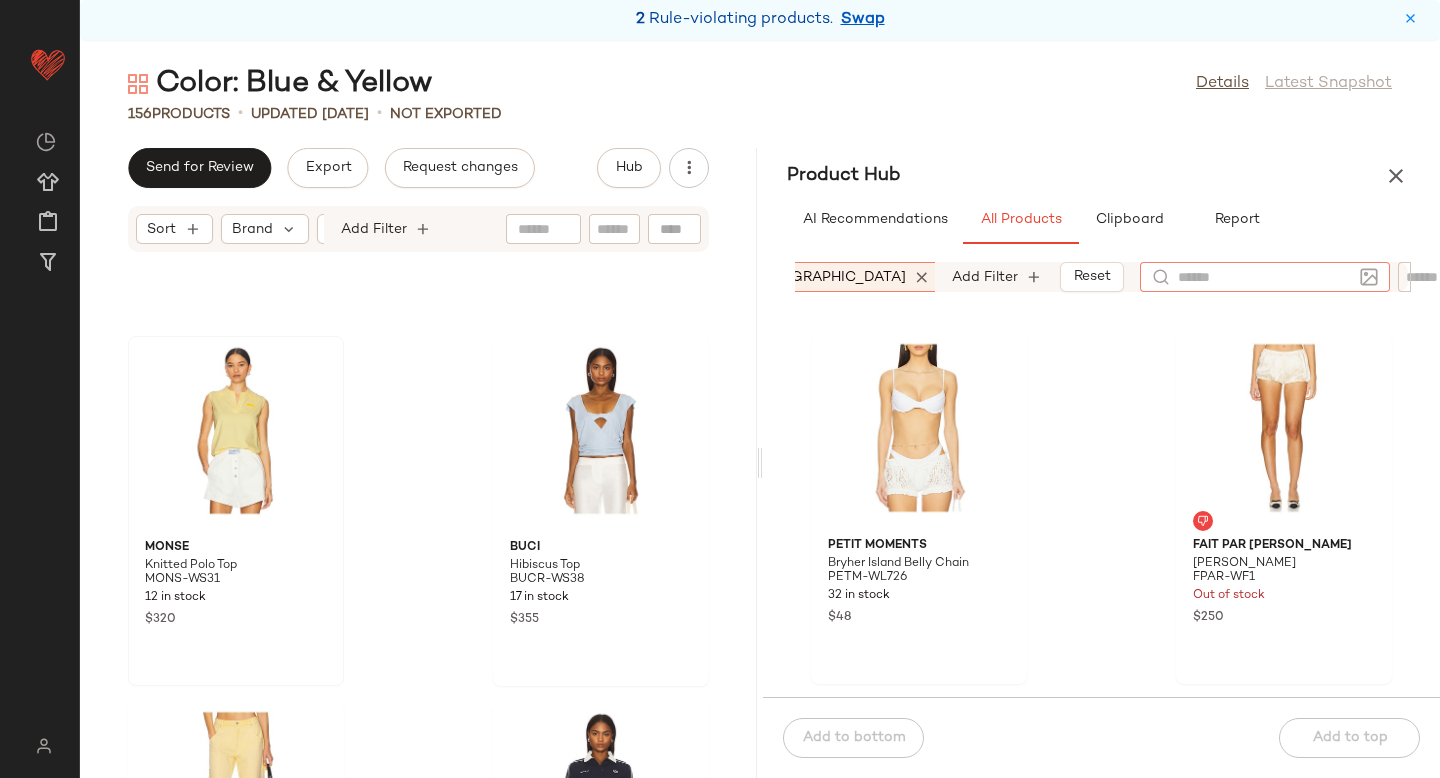 paste on "*********" 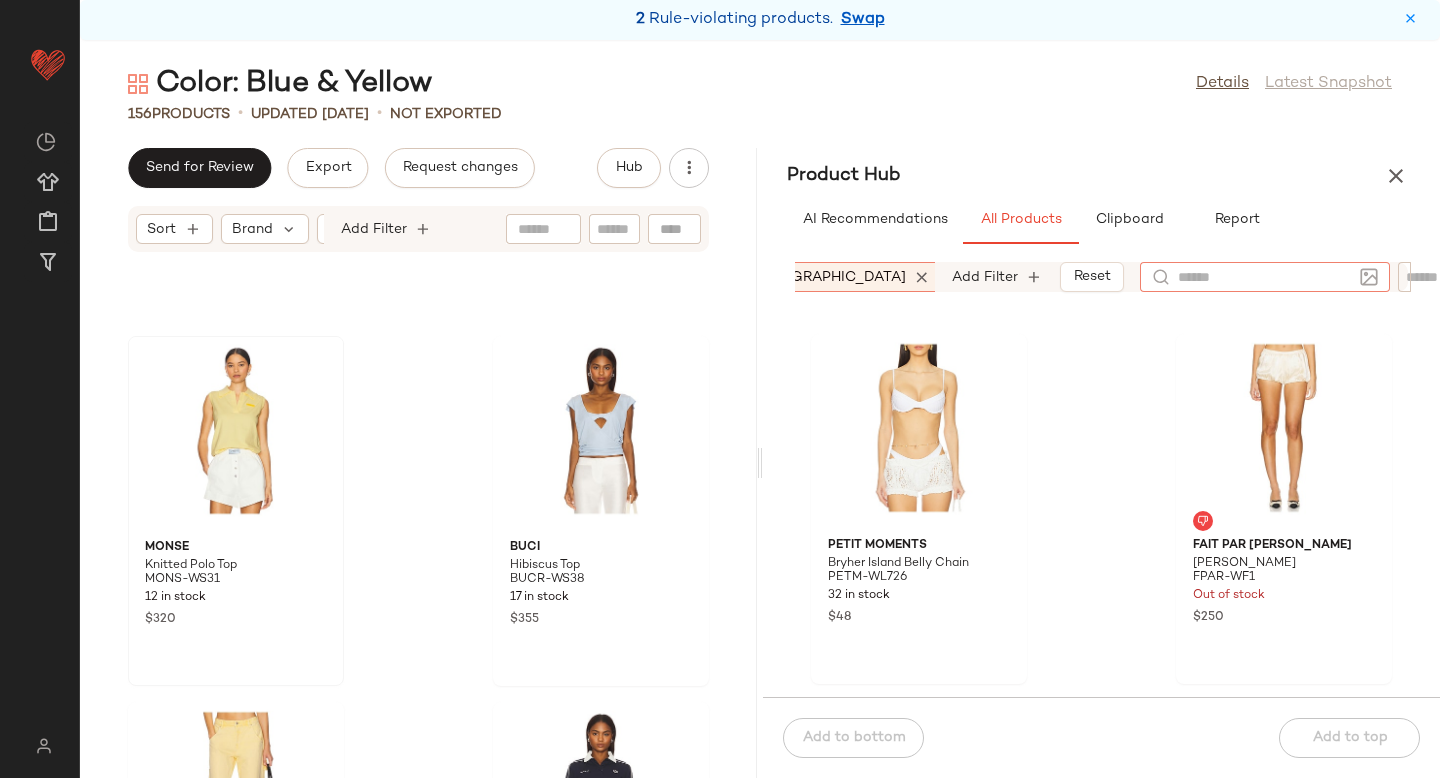 type on "*********" 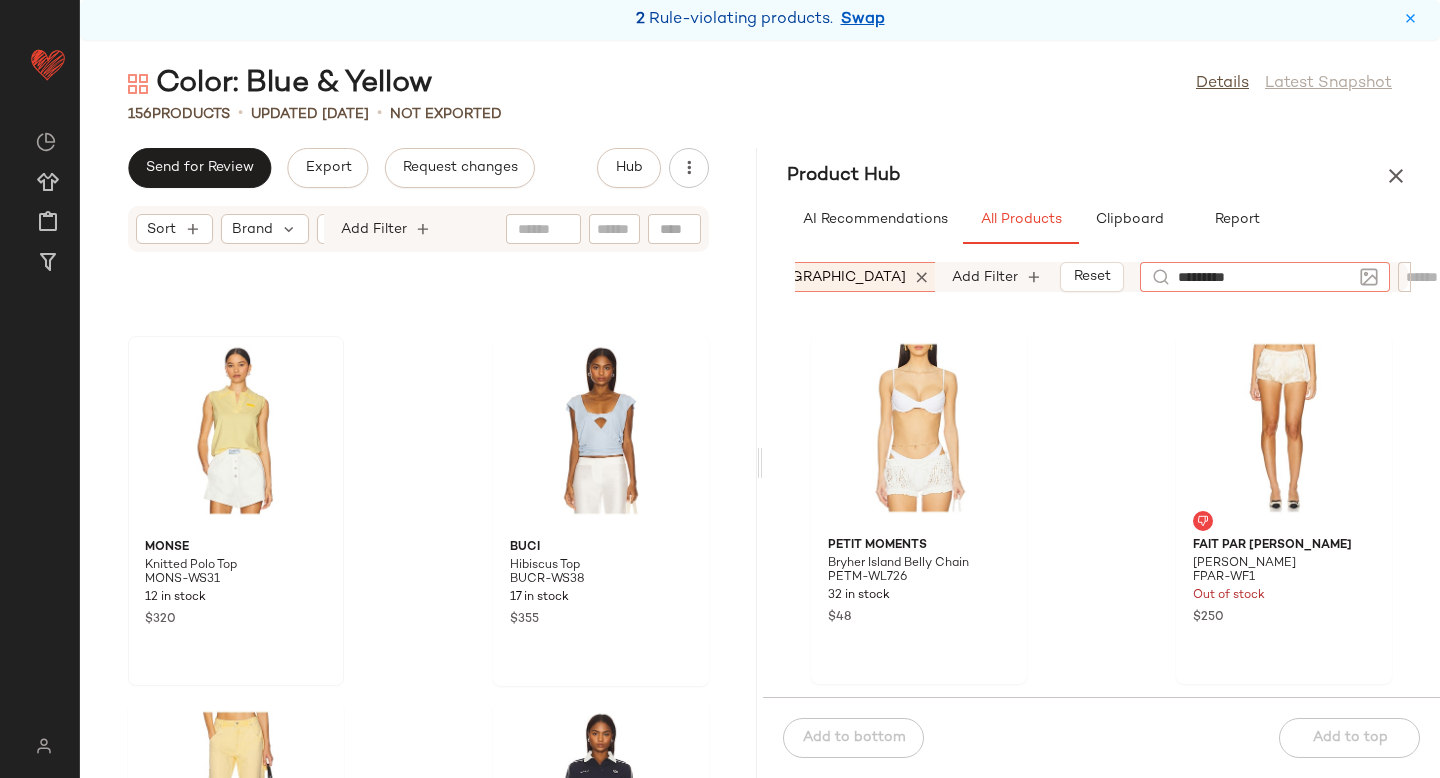 type 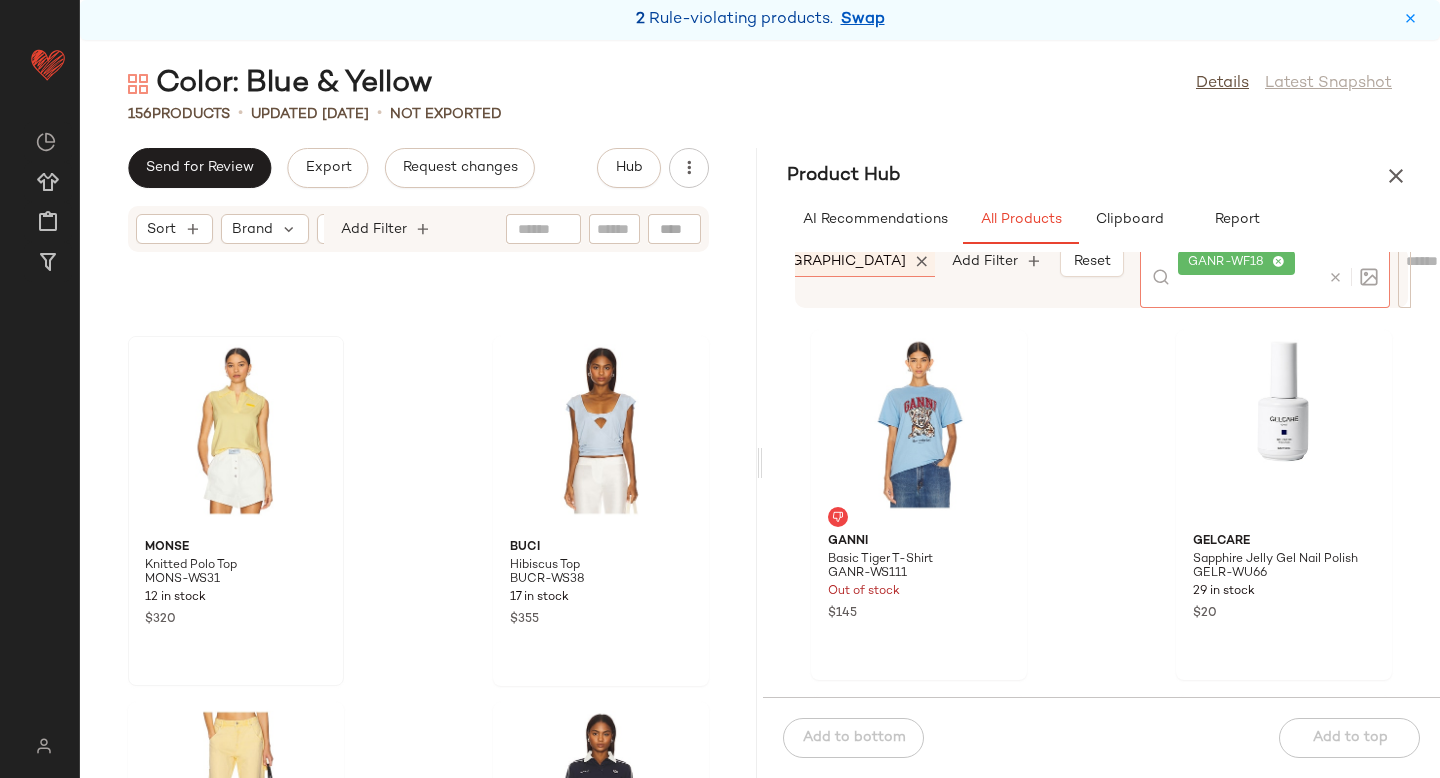 click at bounding box center (1335, 277) 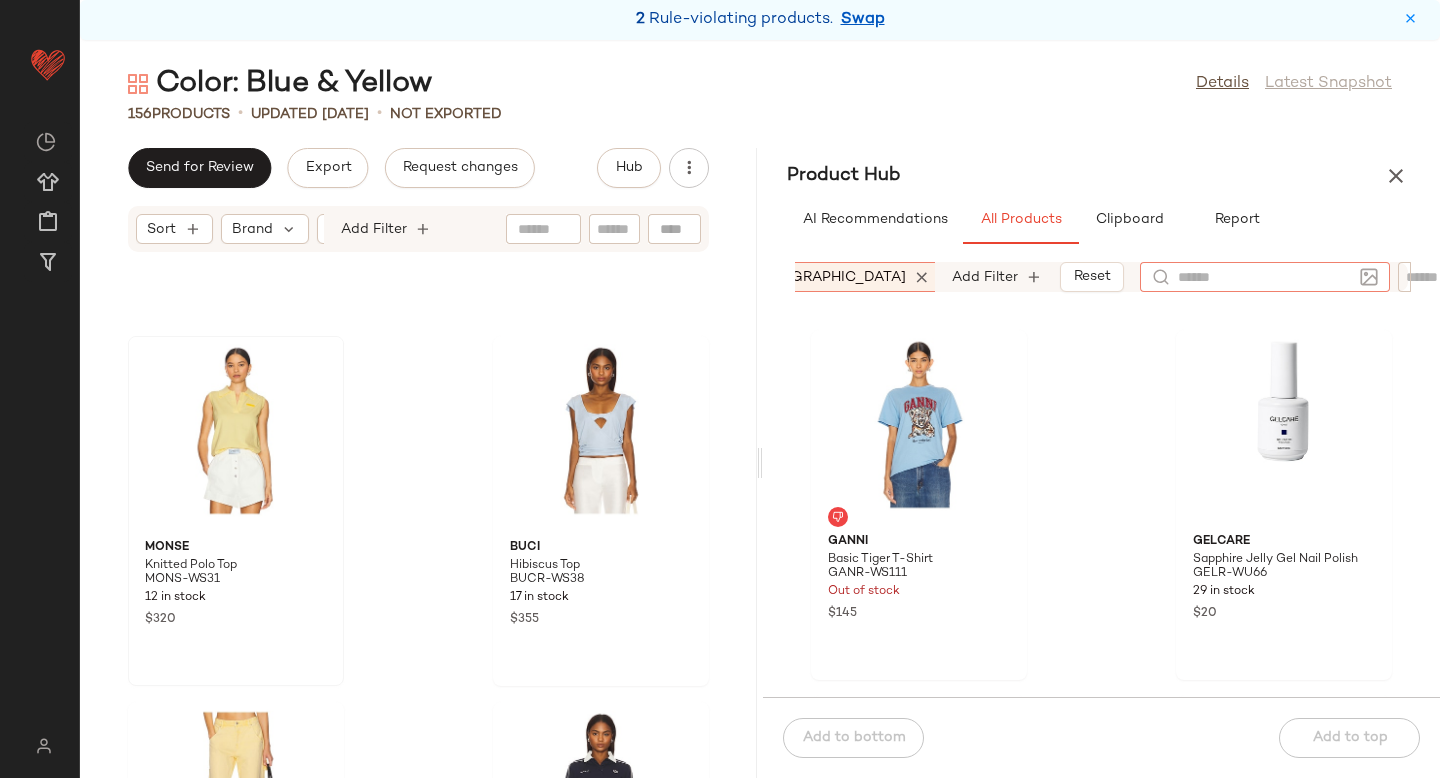 click 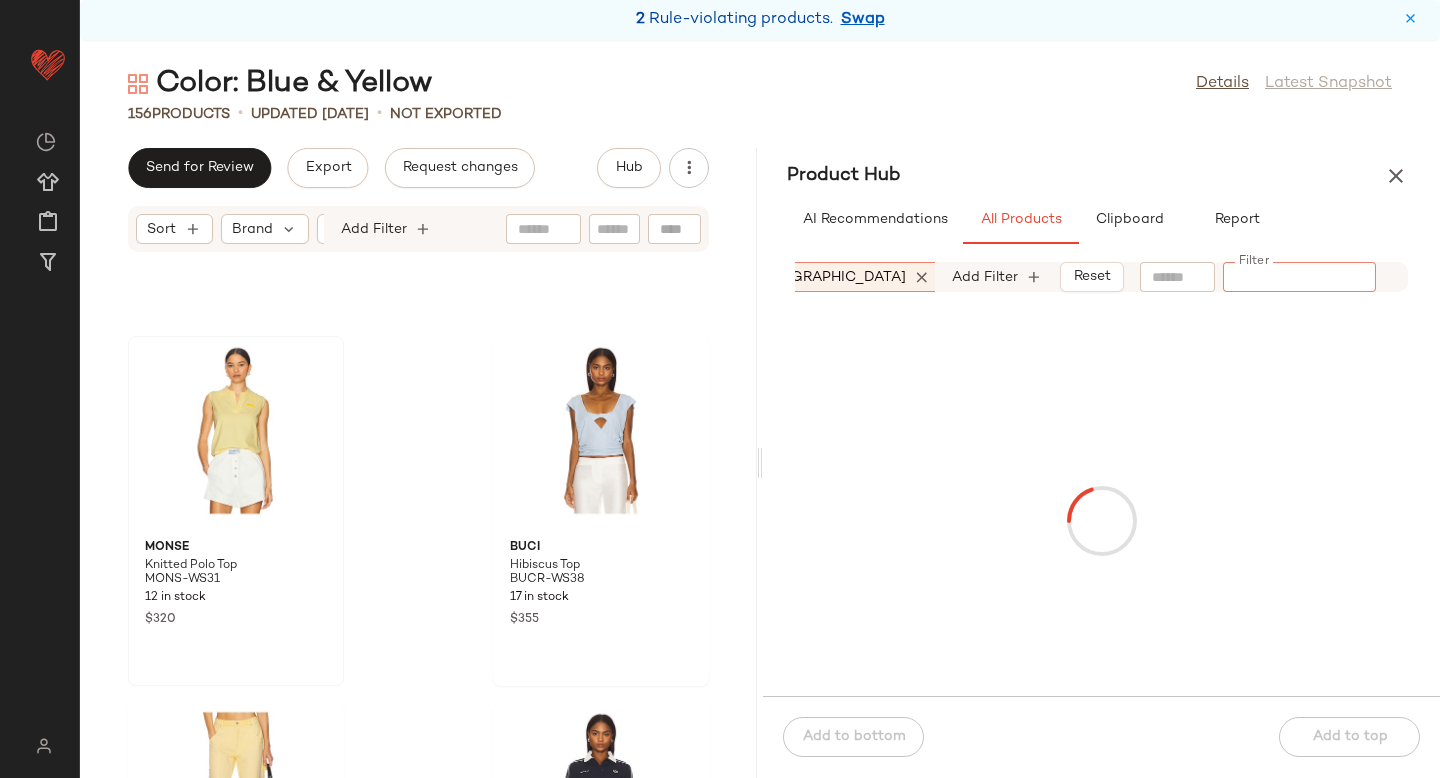 paste on "*********" 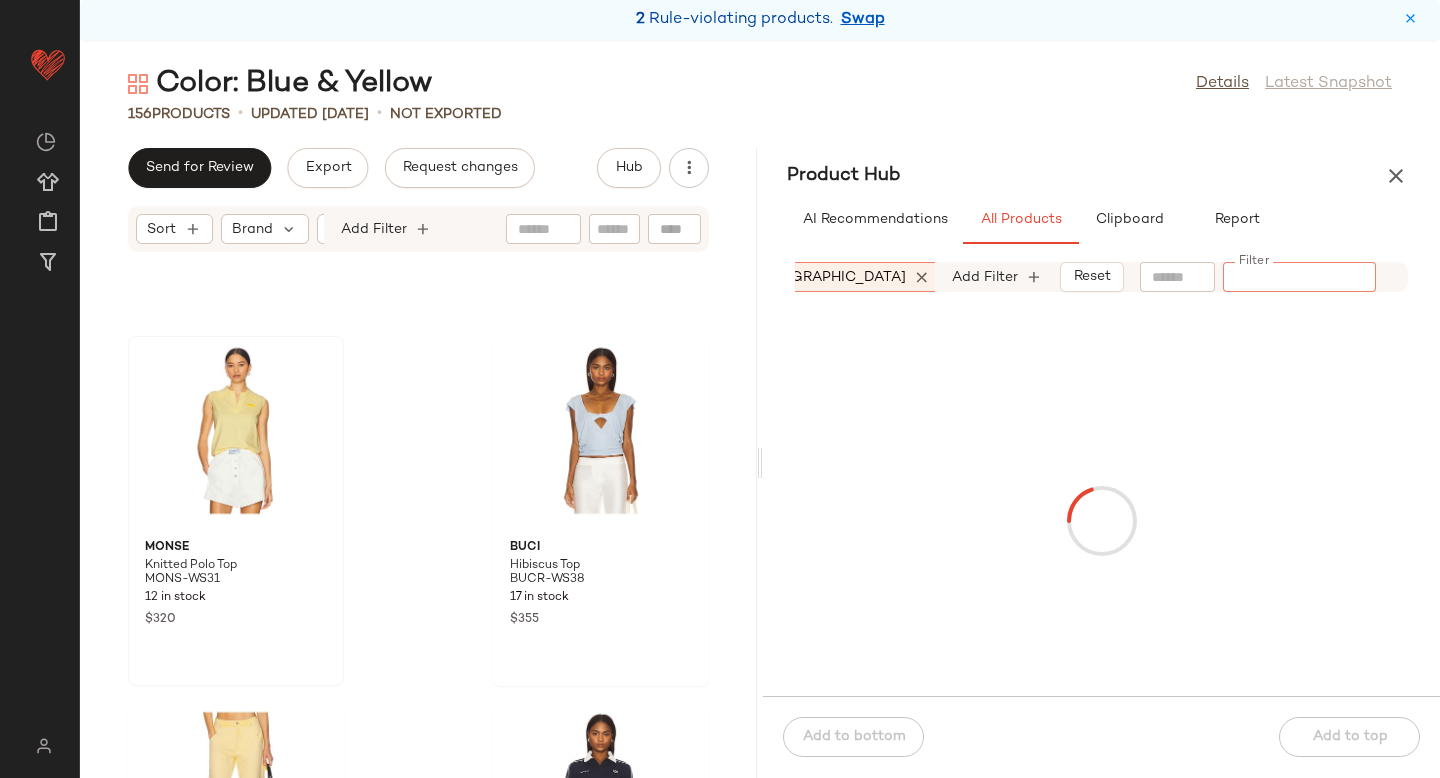 type on "*********" 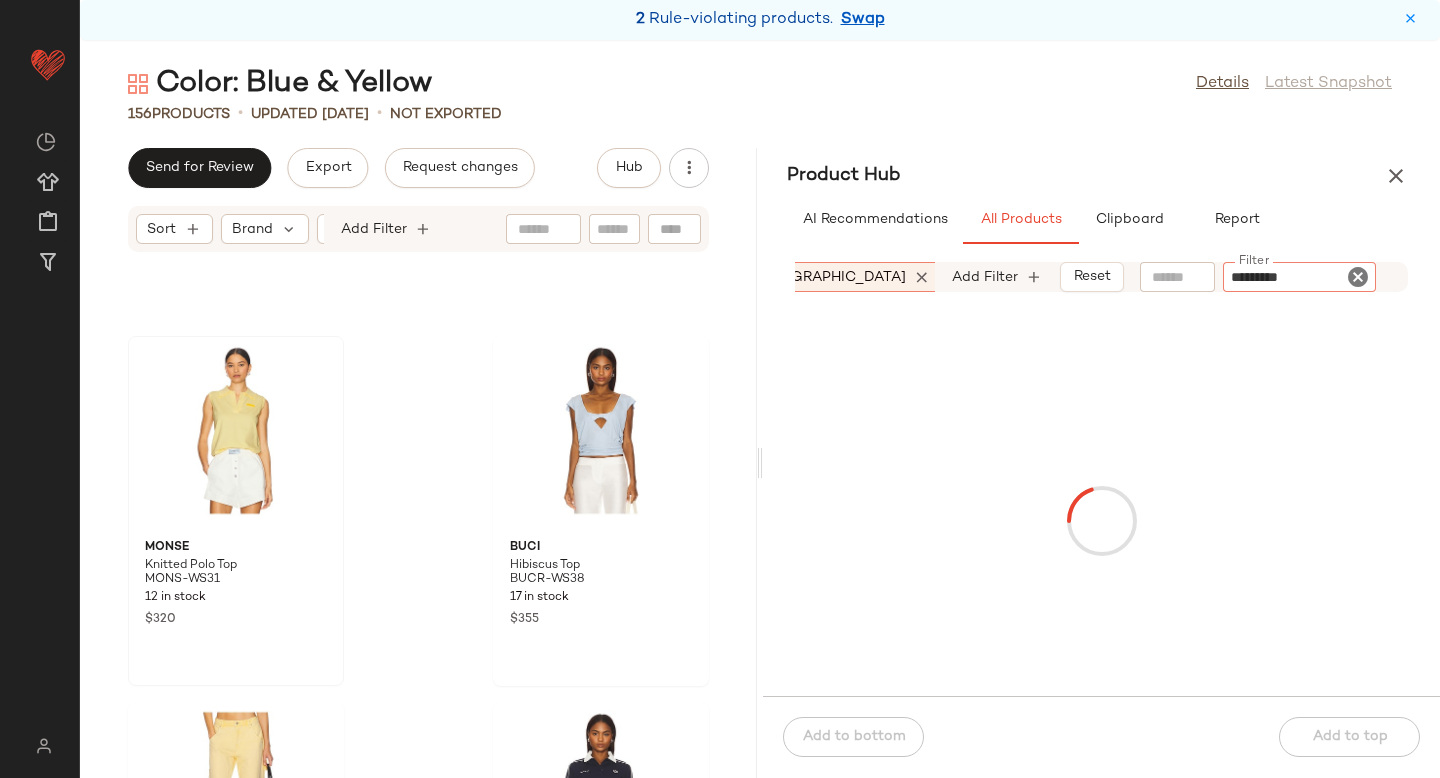 type 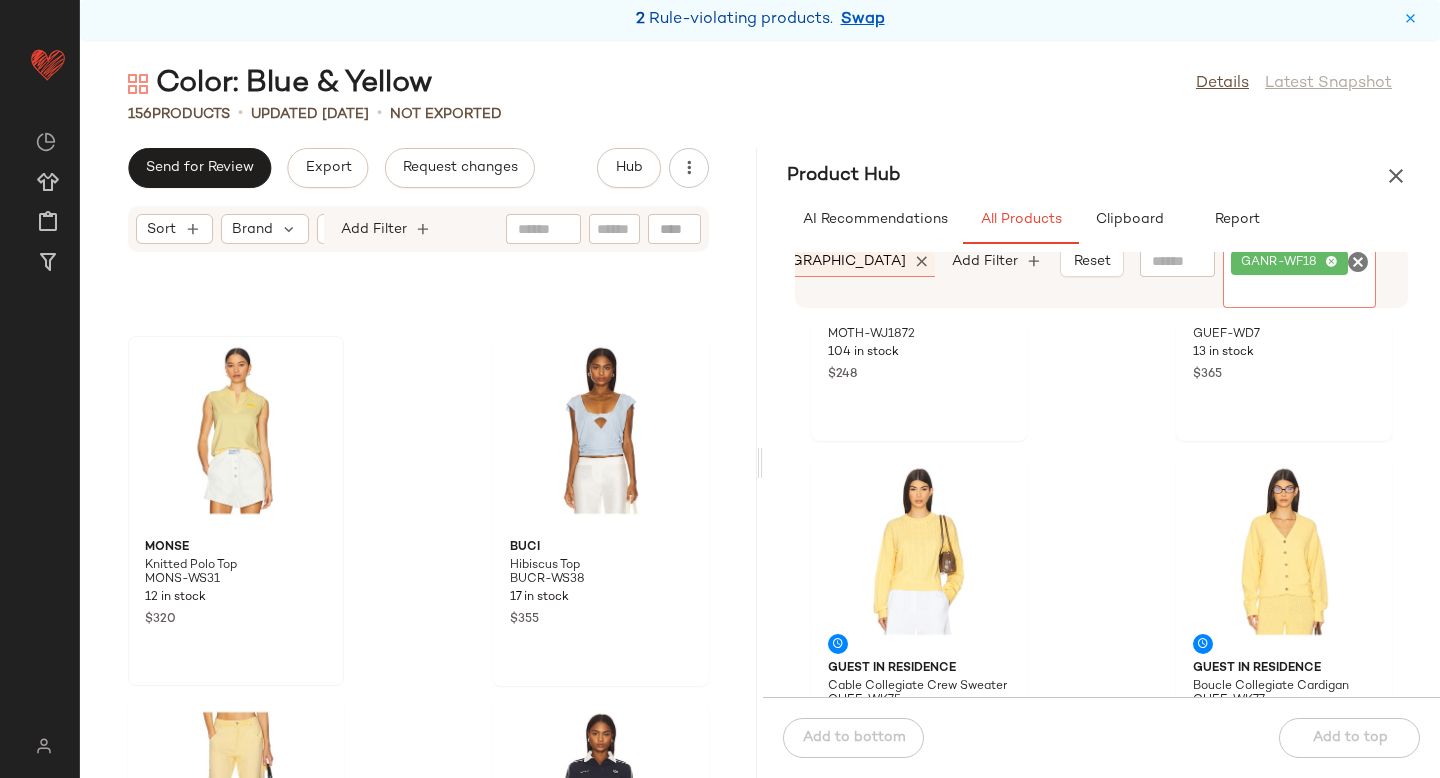 scroll, scrollTop: 1184, scrollLeft: 0, axis: vertical 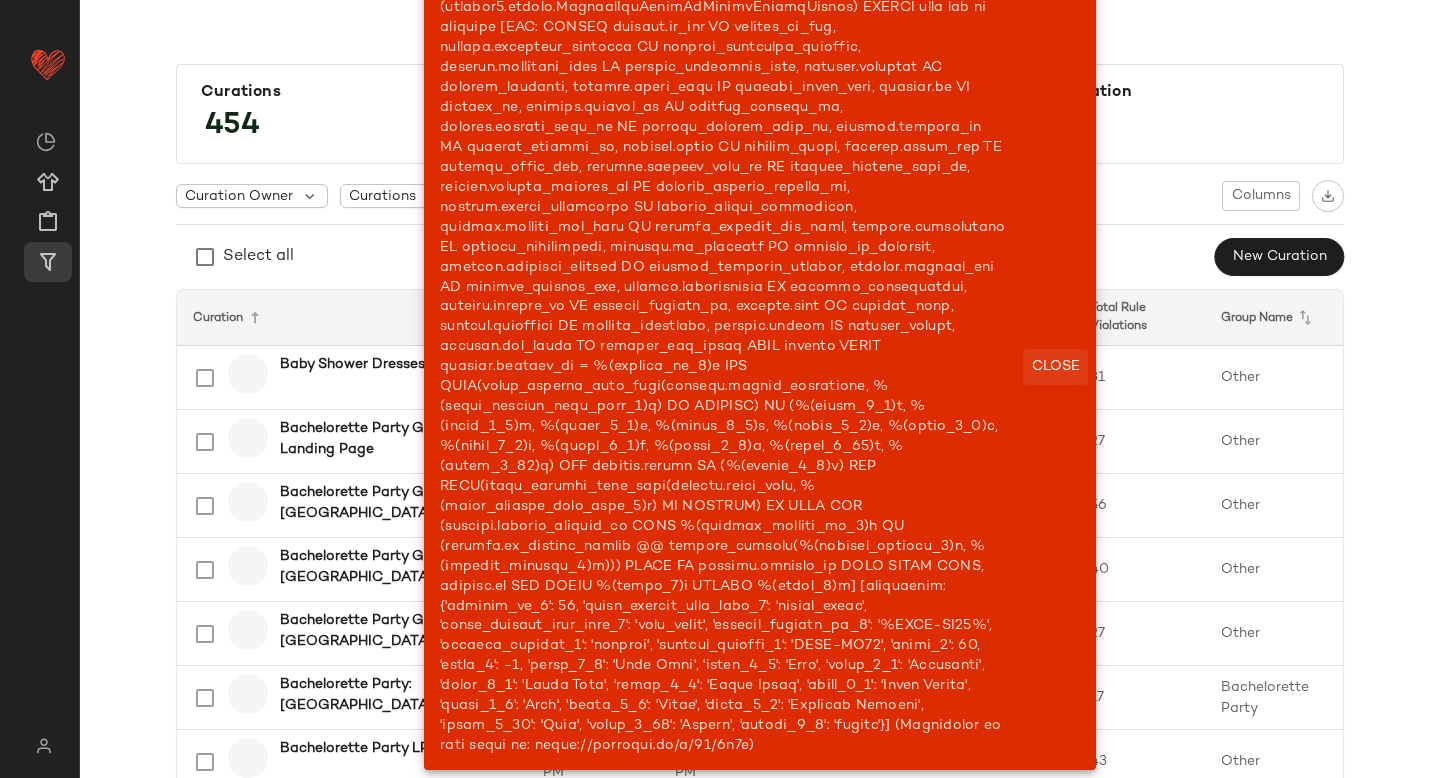 click on "Close" 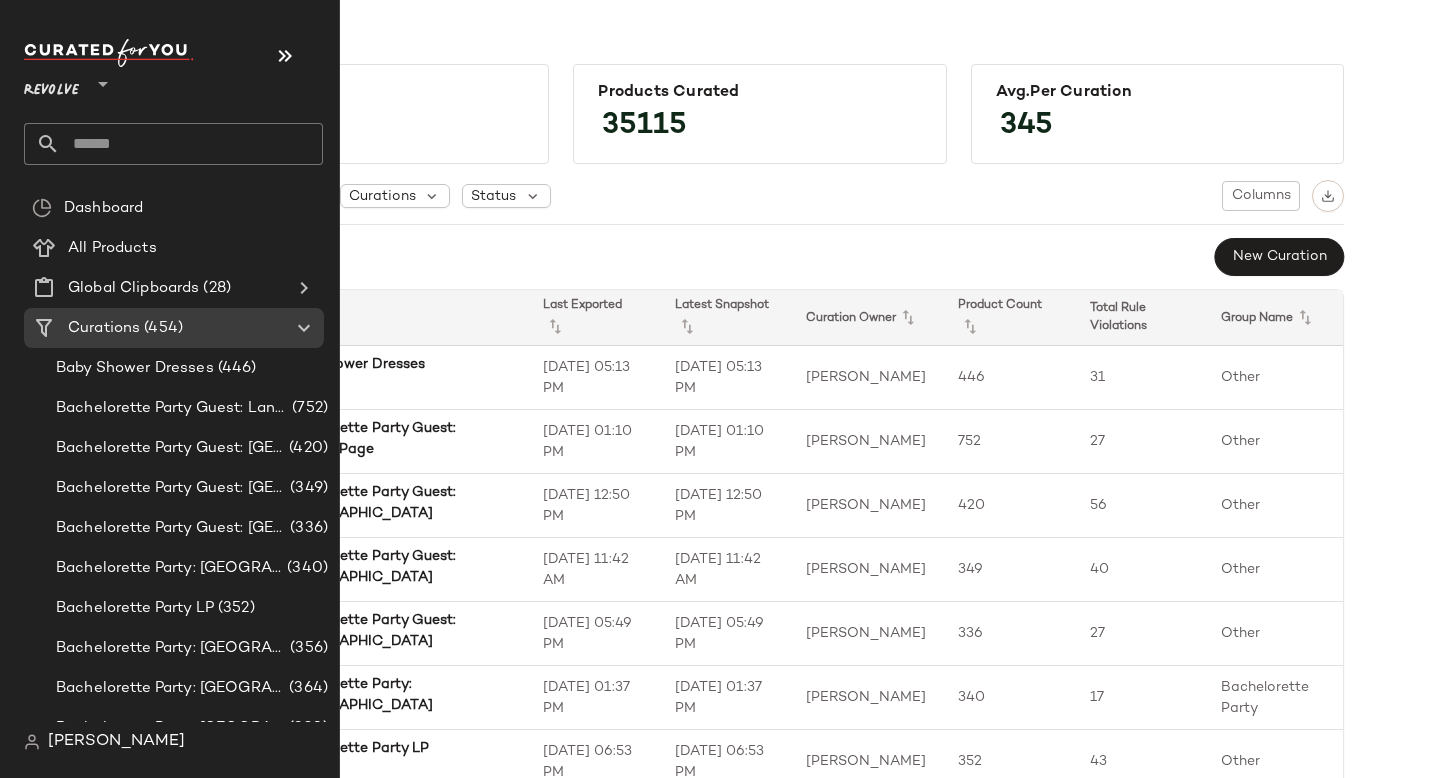 click 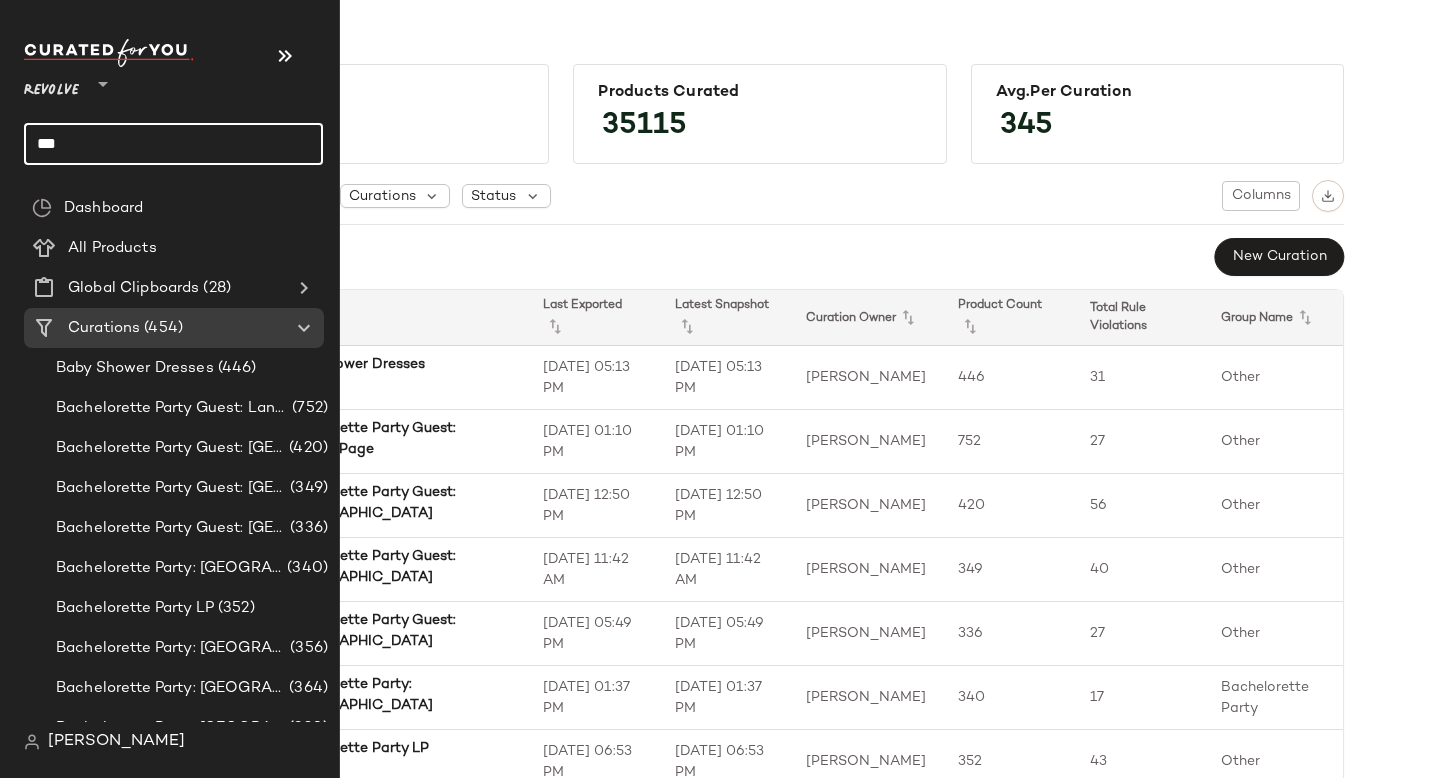 type on "****" 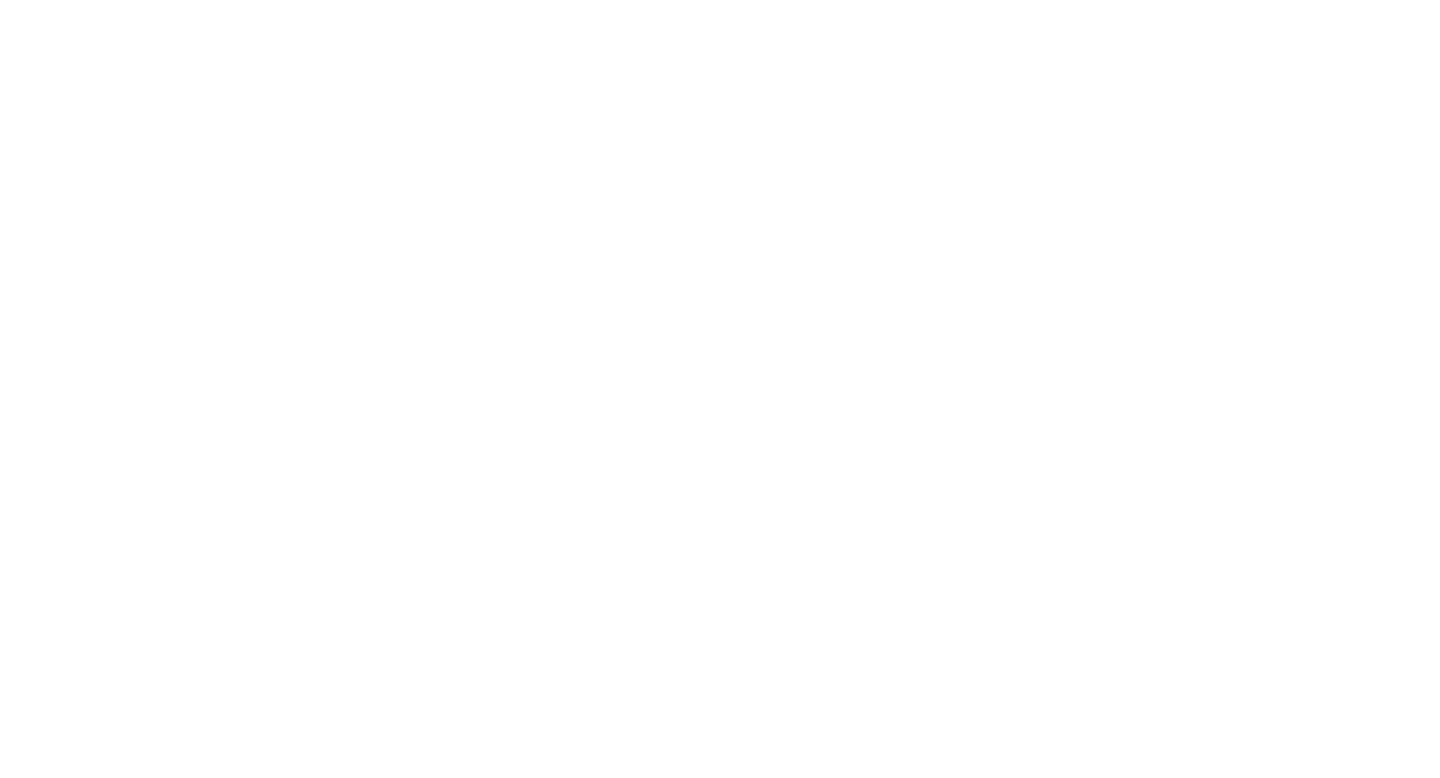 scroll, scrollTop: 0, scrollLeft: 0, axis: both 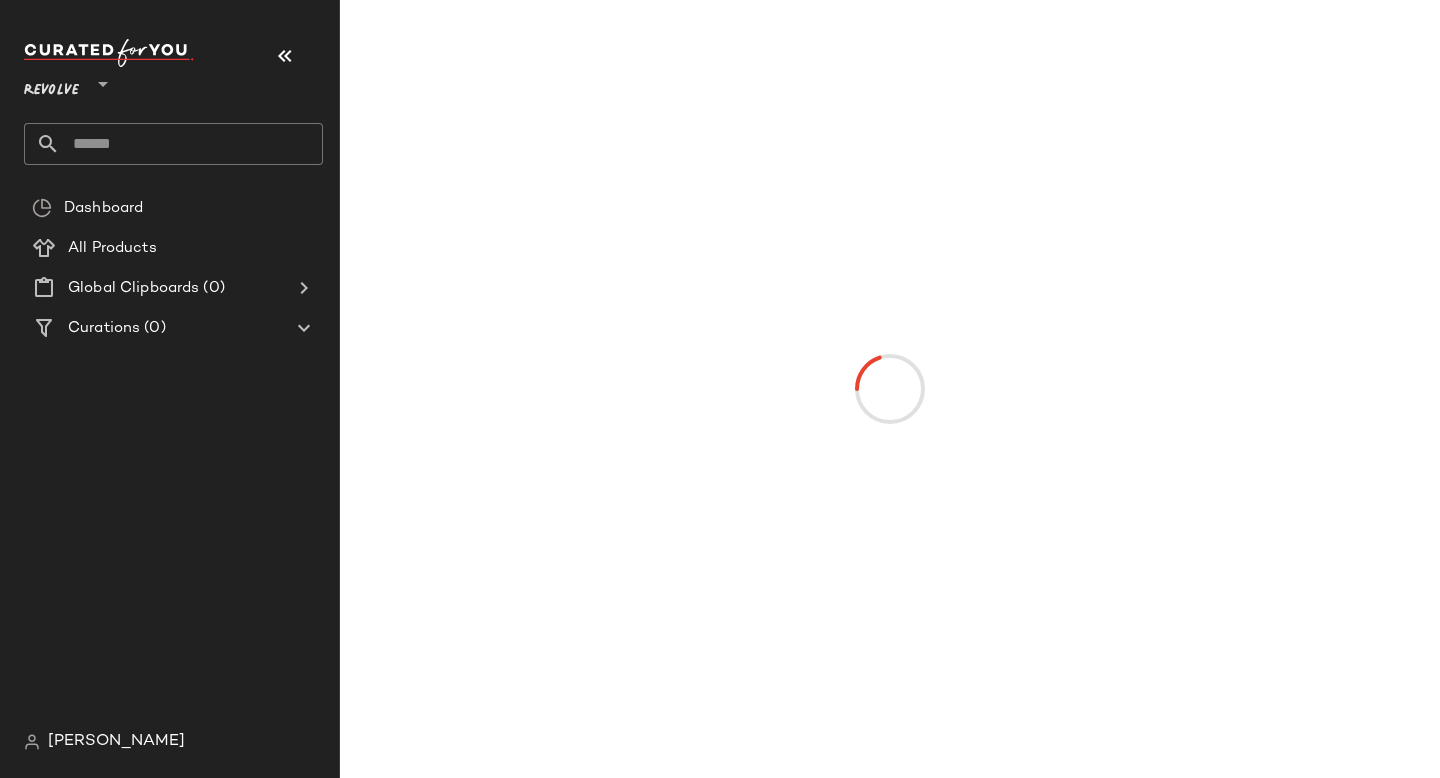 click 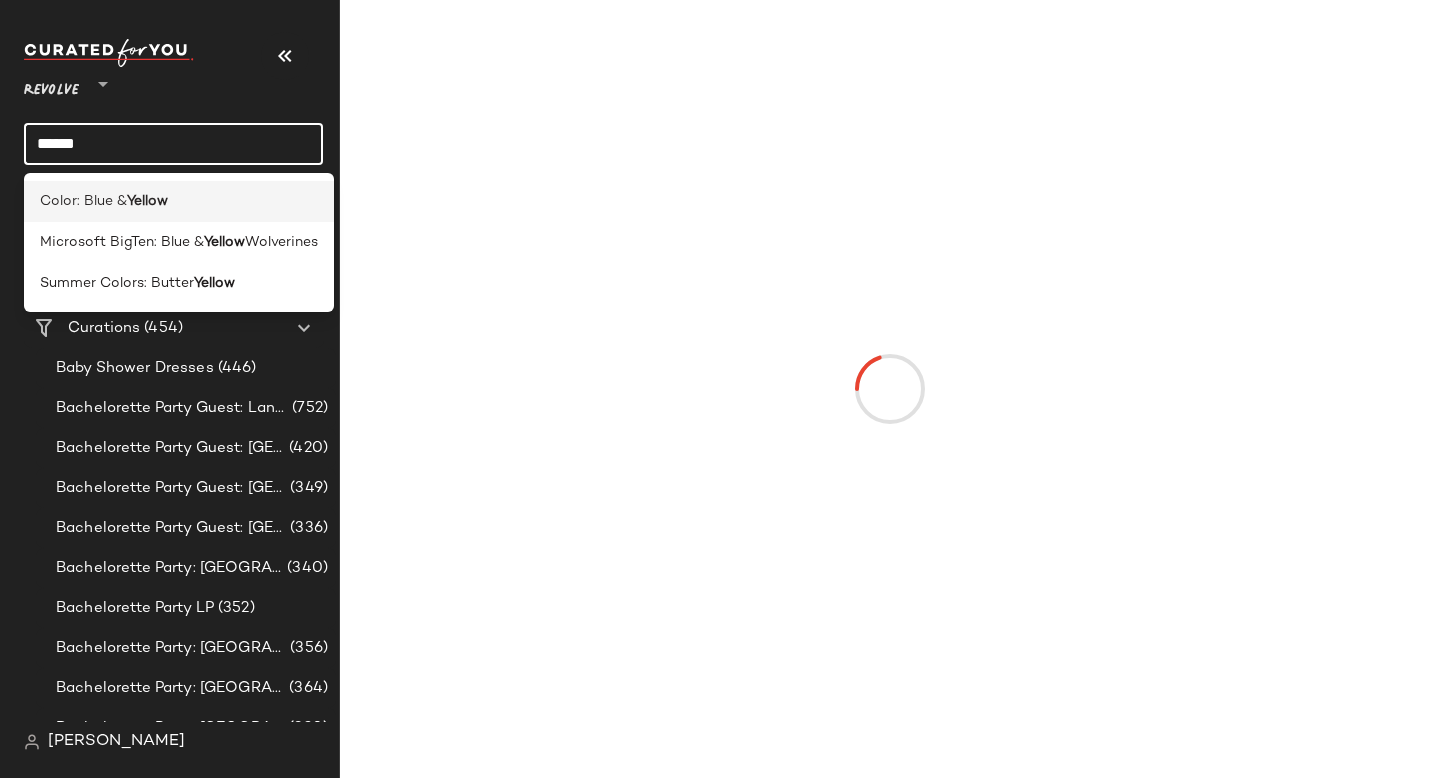 type on "******" 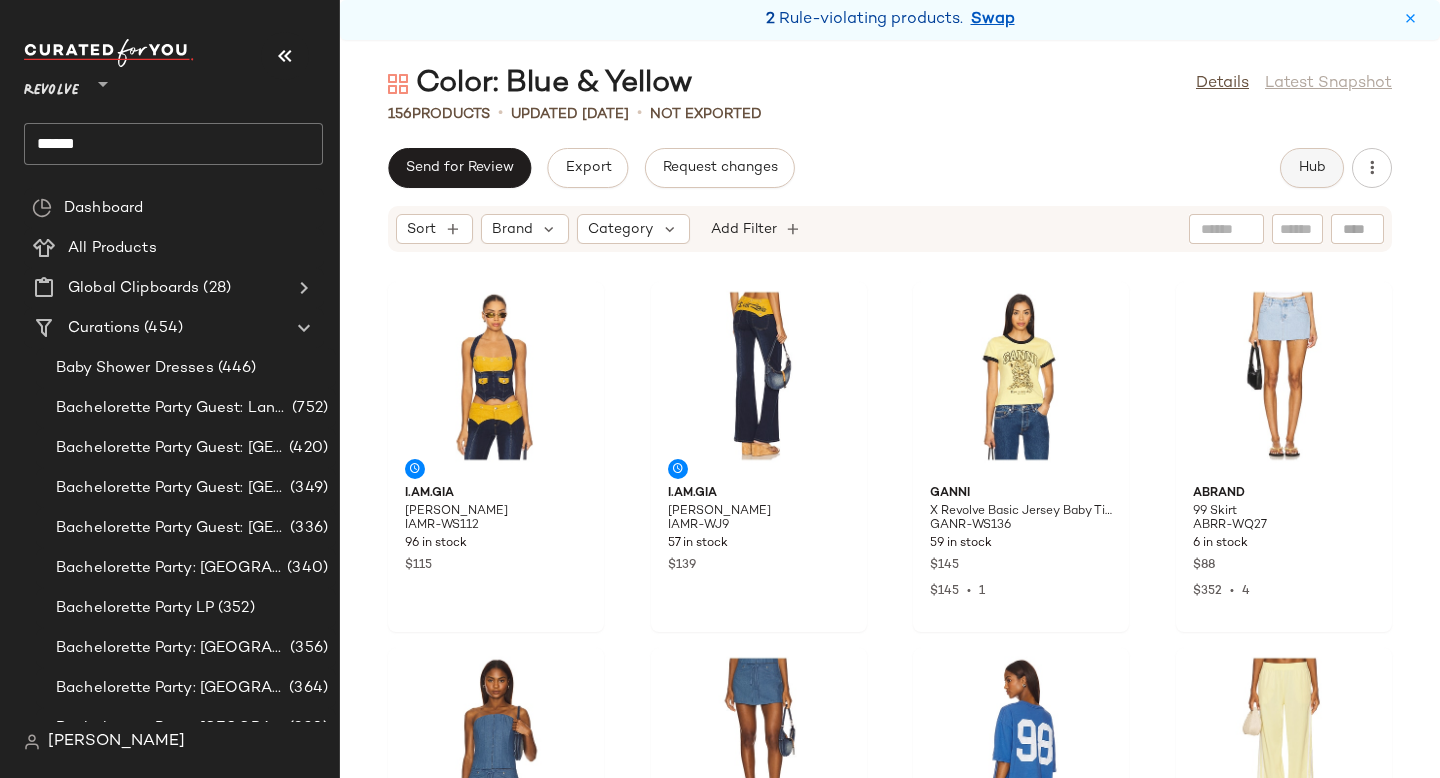 click on "Hub" at bounding box center (1312, 168) 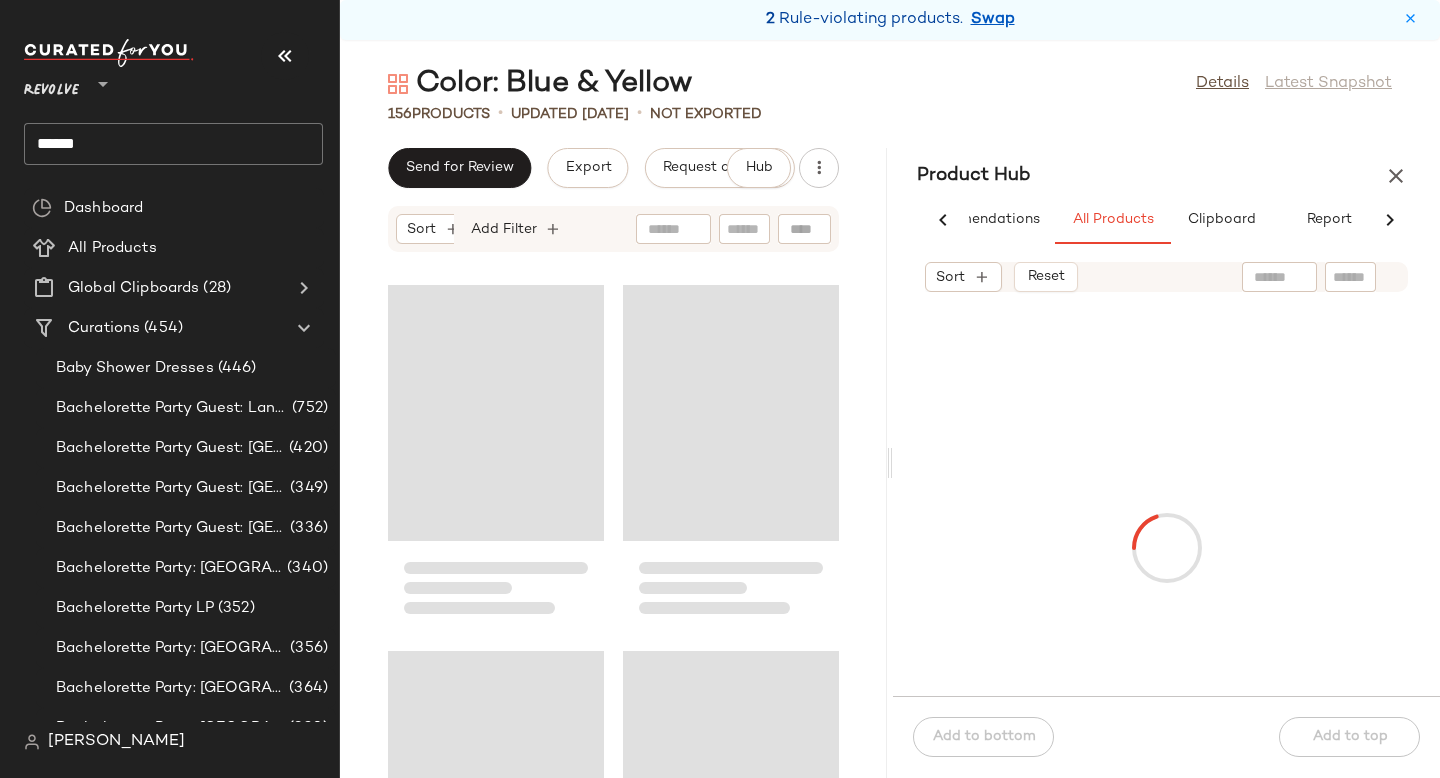 scroll, scrollTop: 0, scrollLeft: 90, axis: horizontal 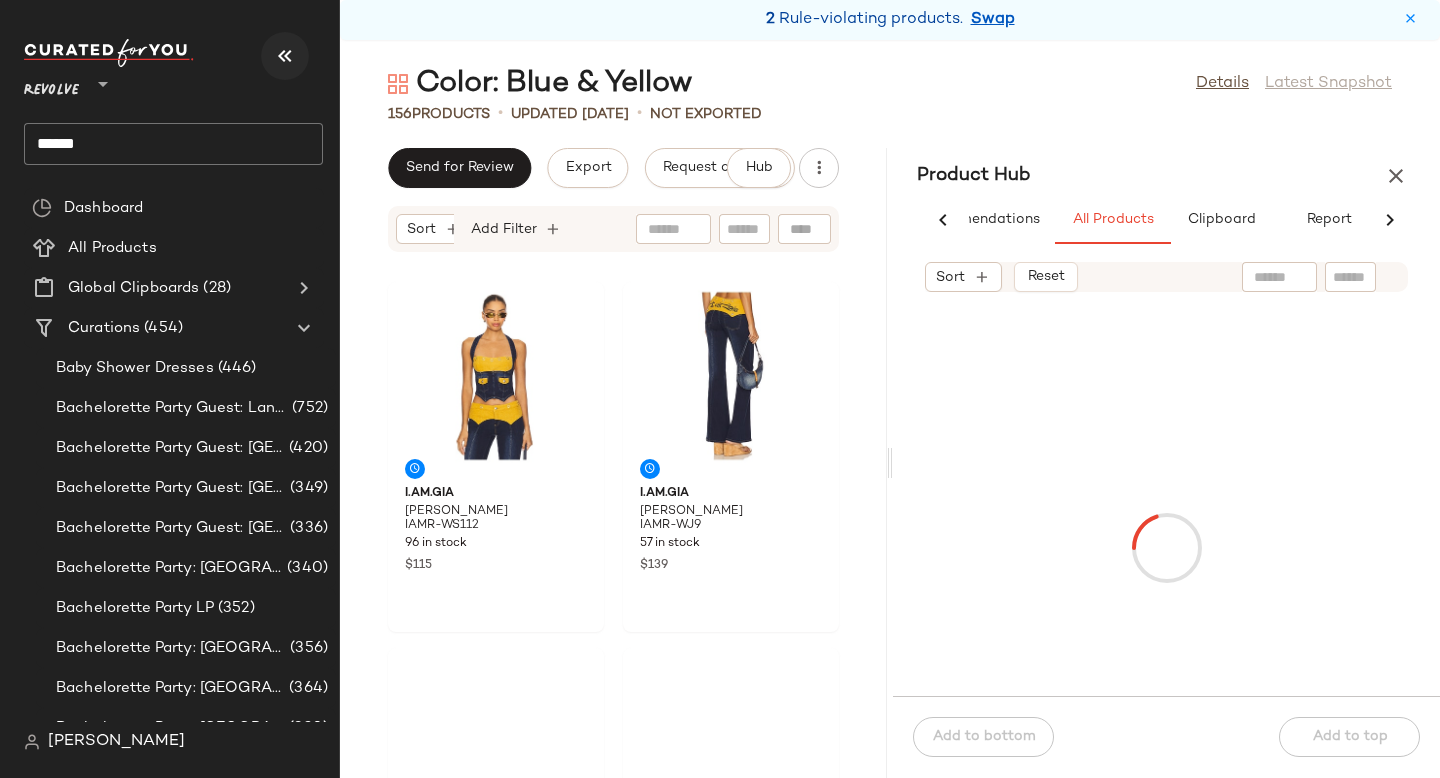 click at bounding box center [285, 56] 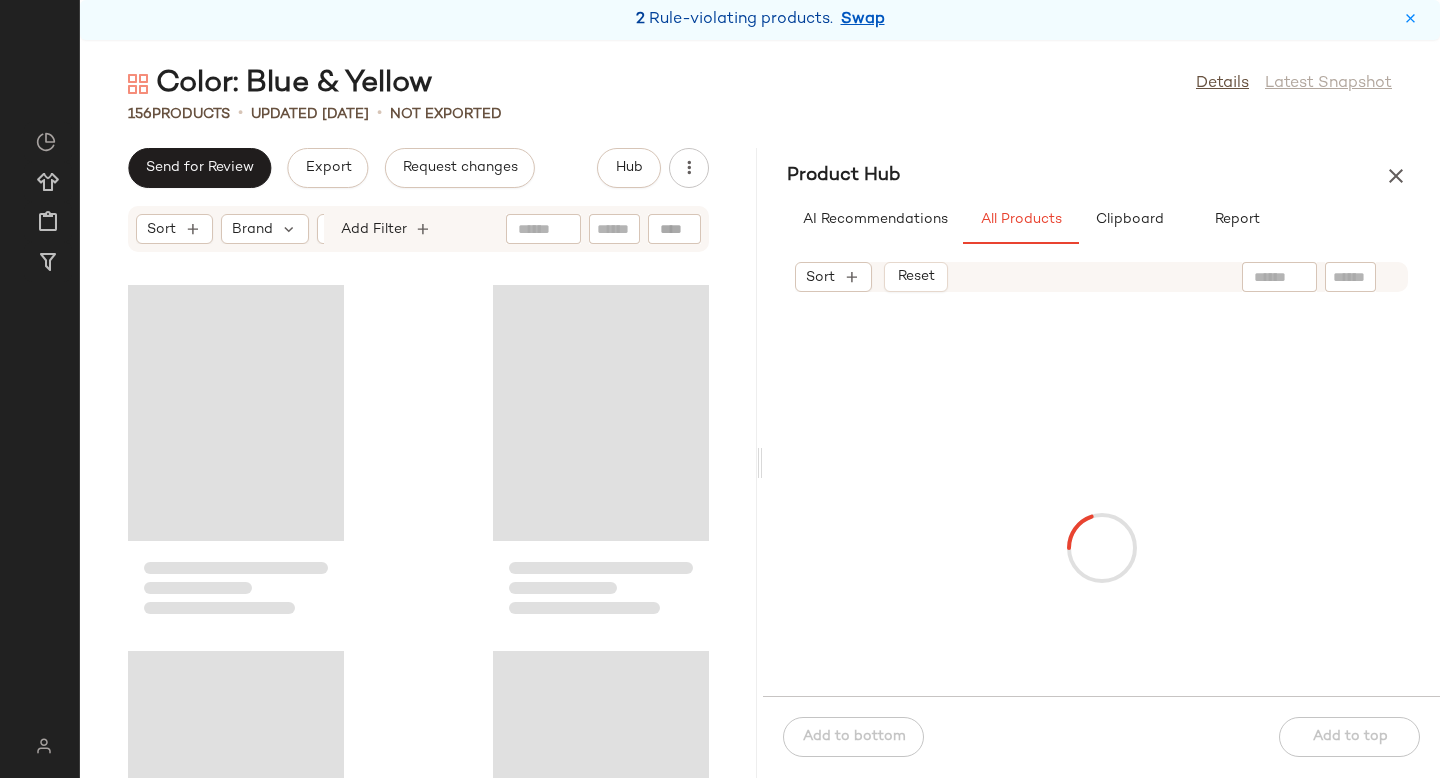 scroll, scrollTop: 0, scrollLeft: 0, axis: both 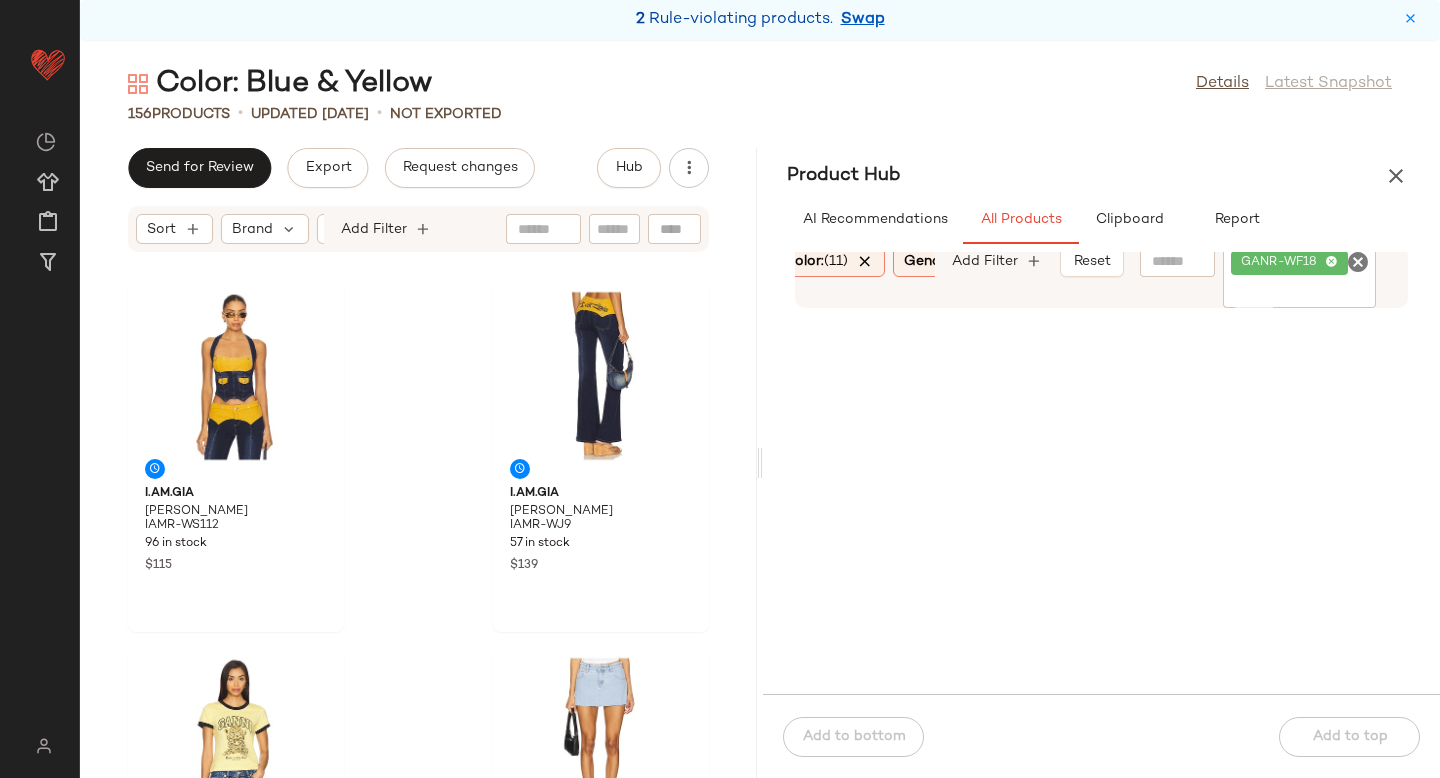 click at bounding box center [865, 262] 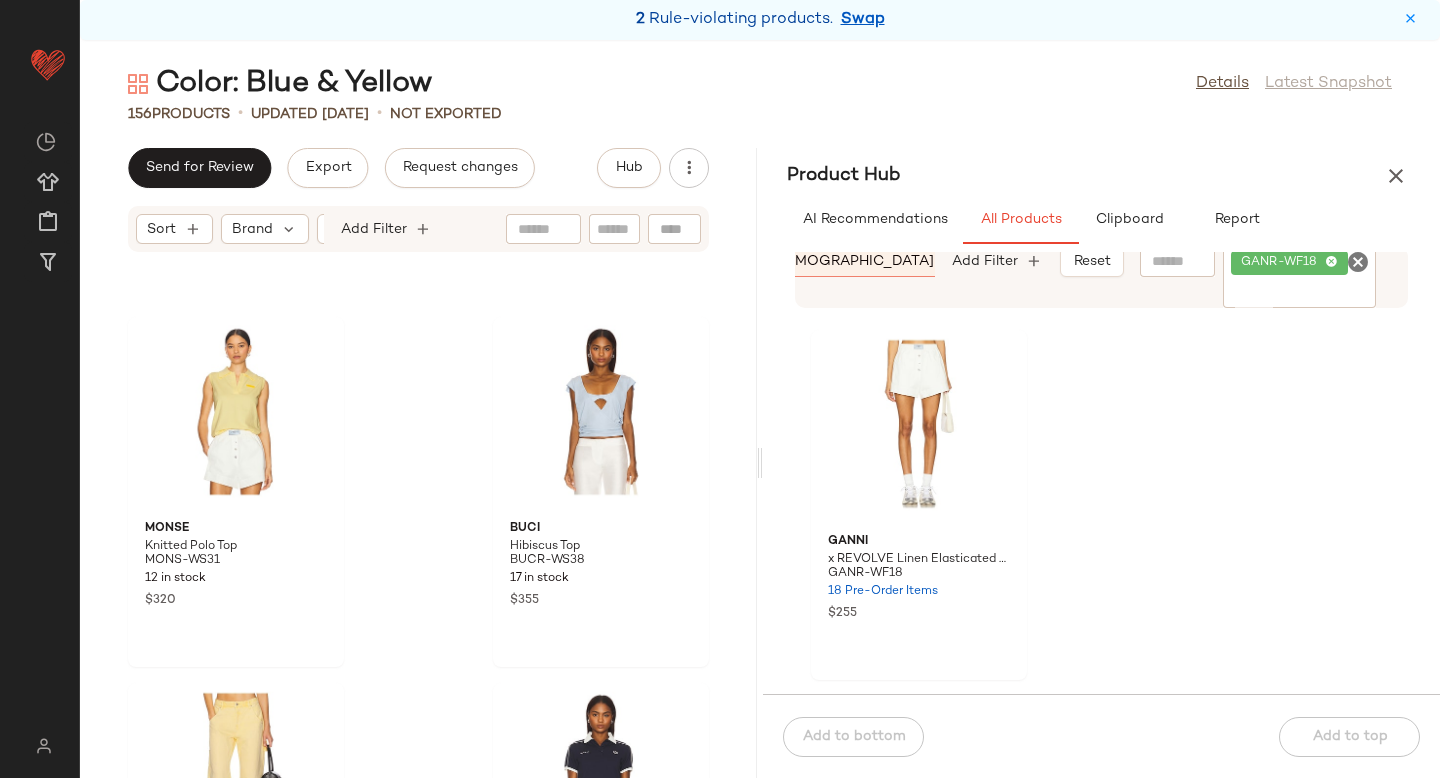 scroll, scrollTop: 14194, scrollLeft: 0, axis: vertical 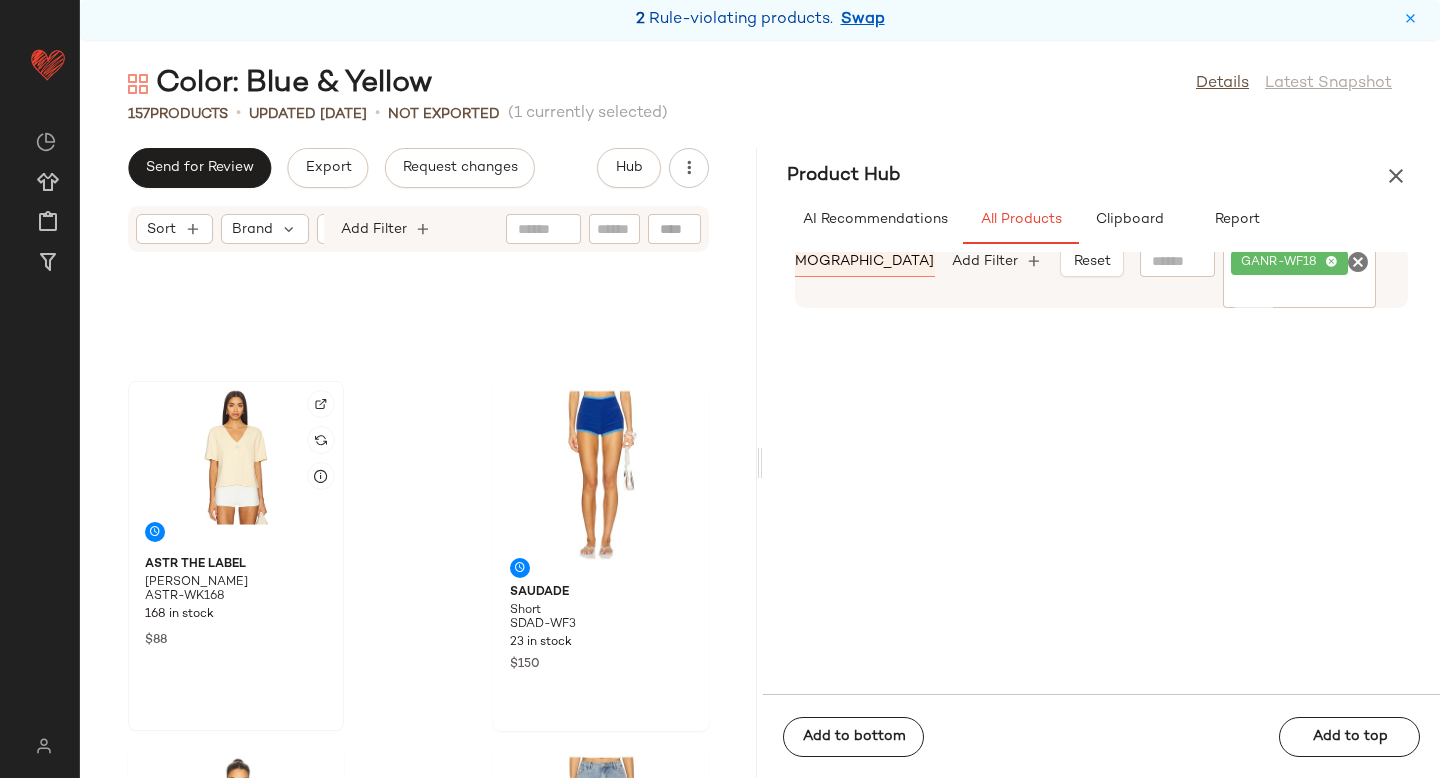click 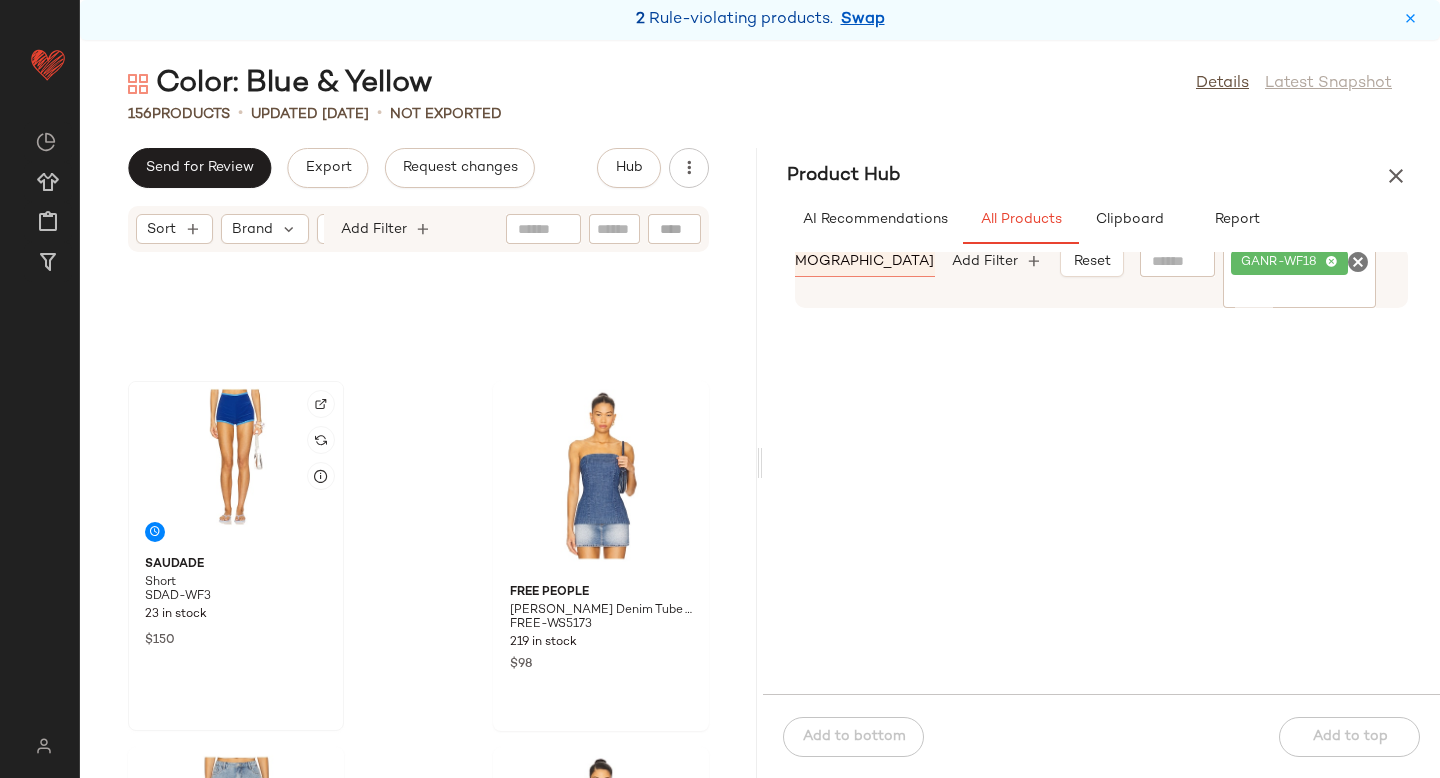 click 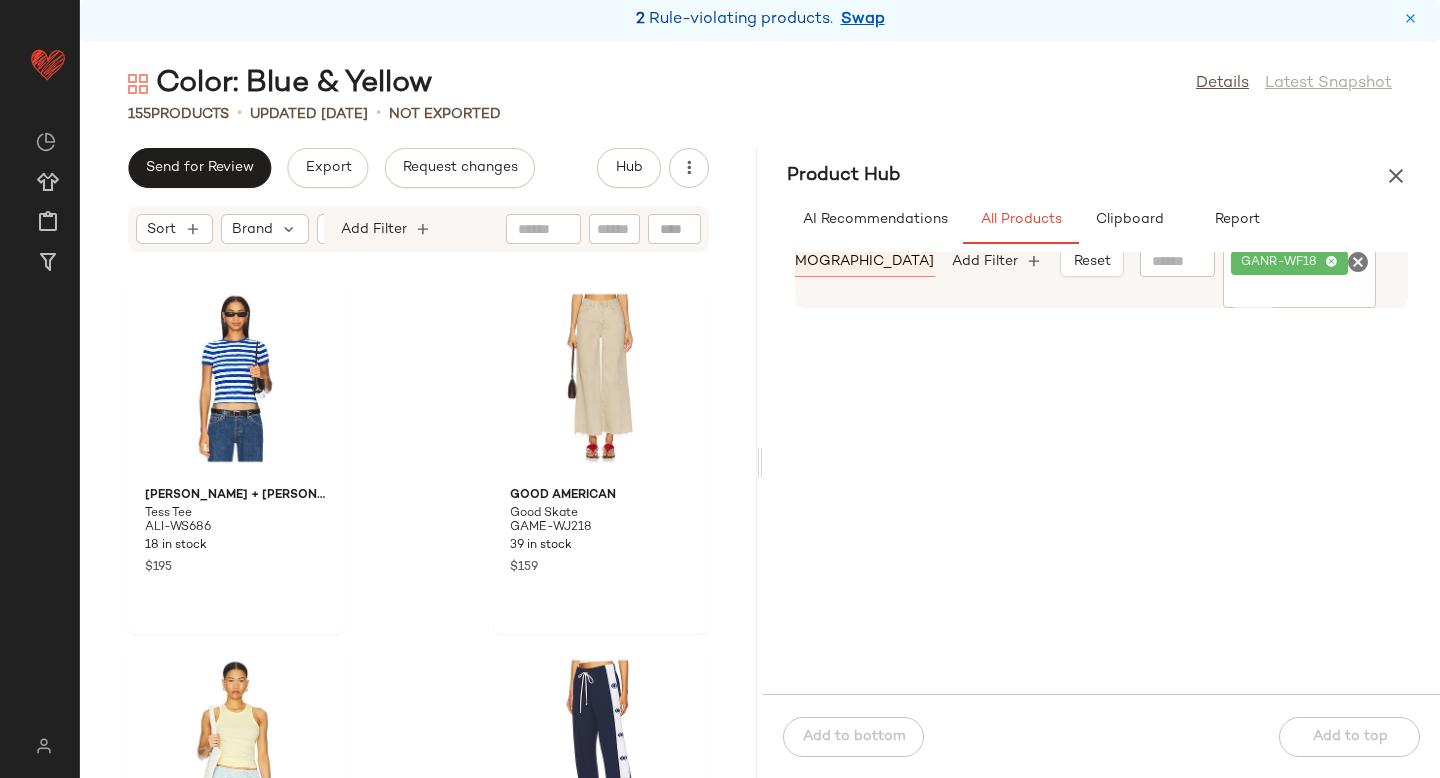 scroll, scrollTop: 17585, scrollLeft: 0, axis: vertical 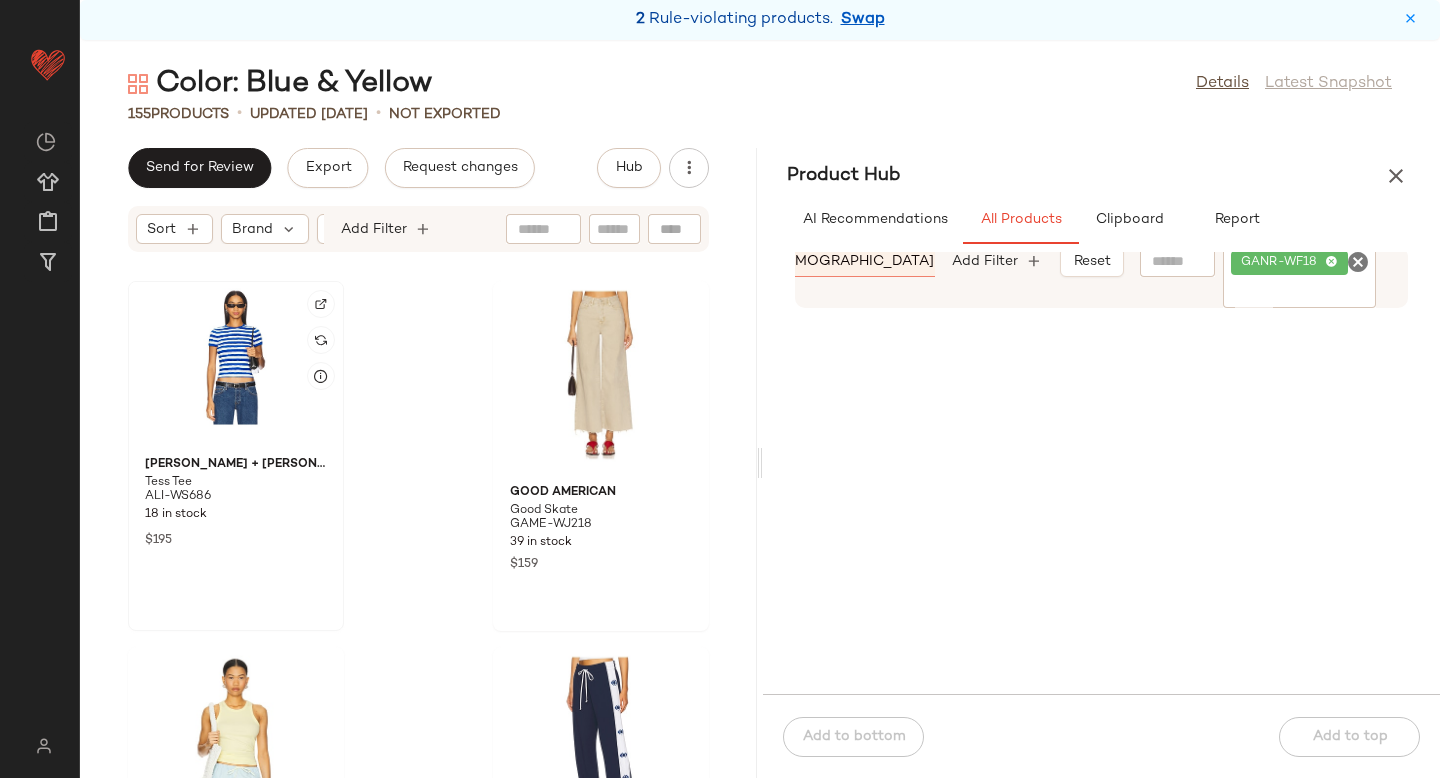 click 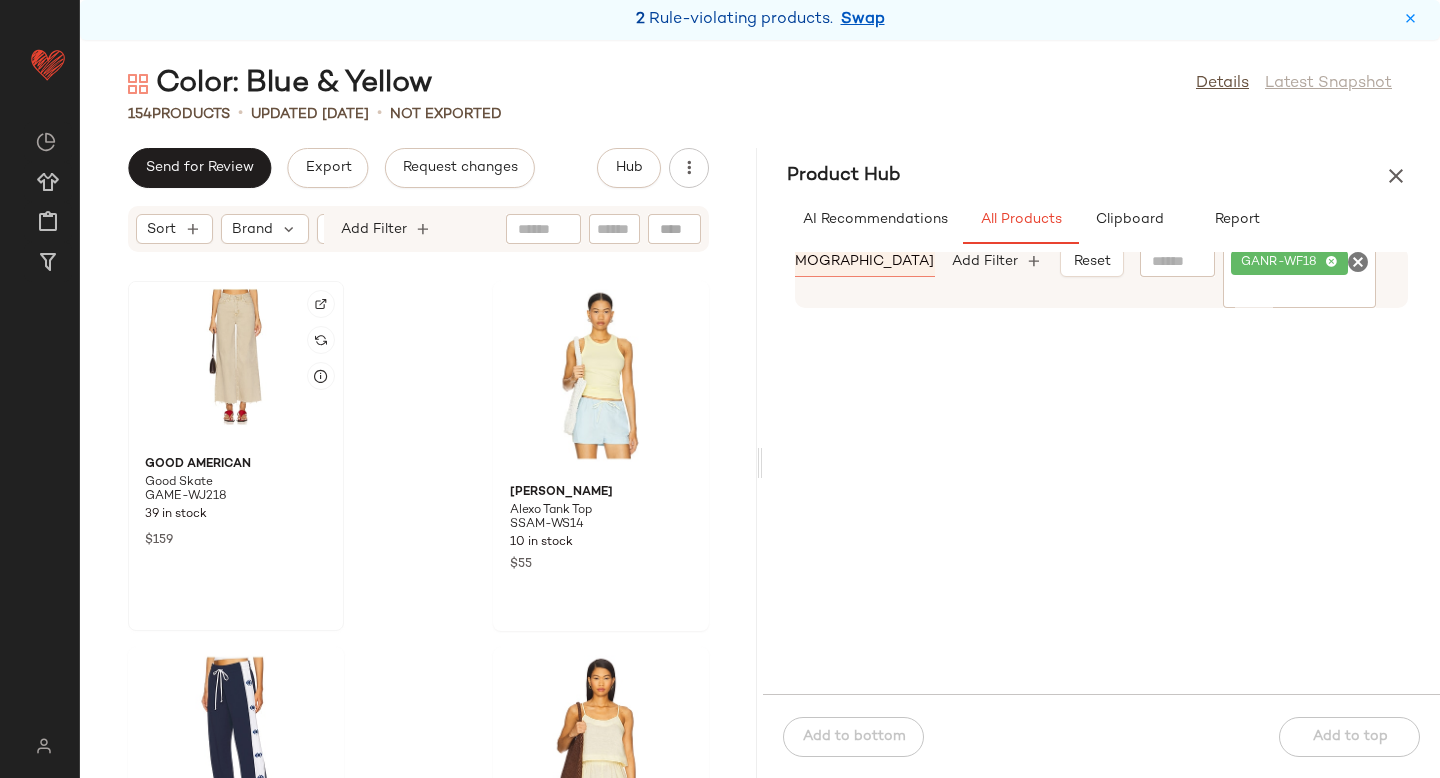 click 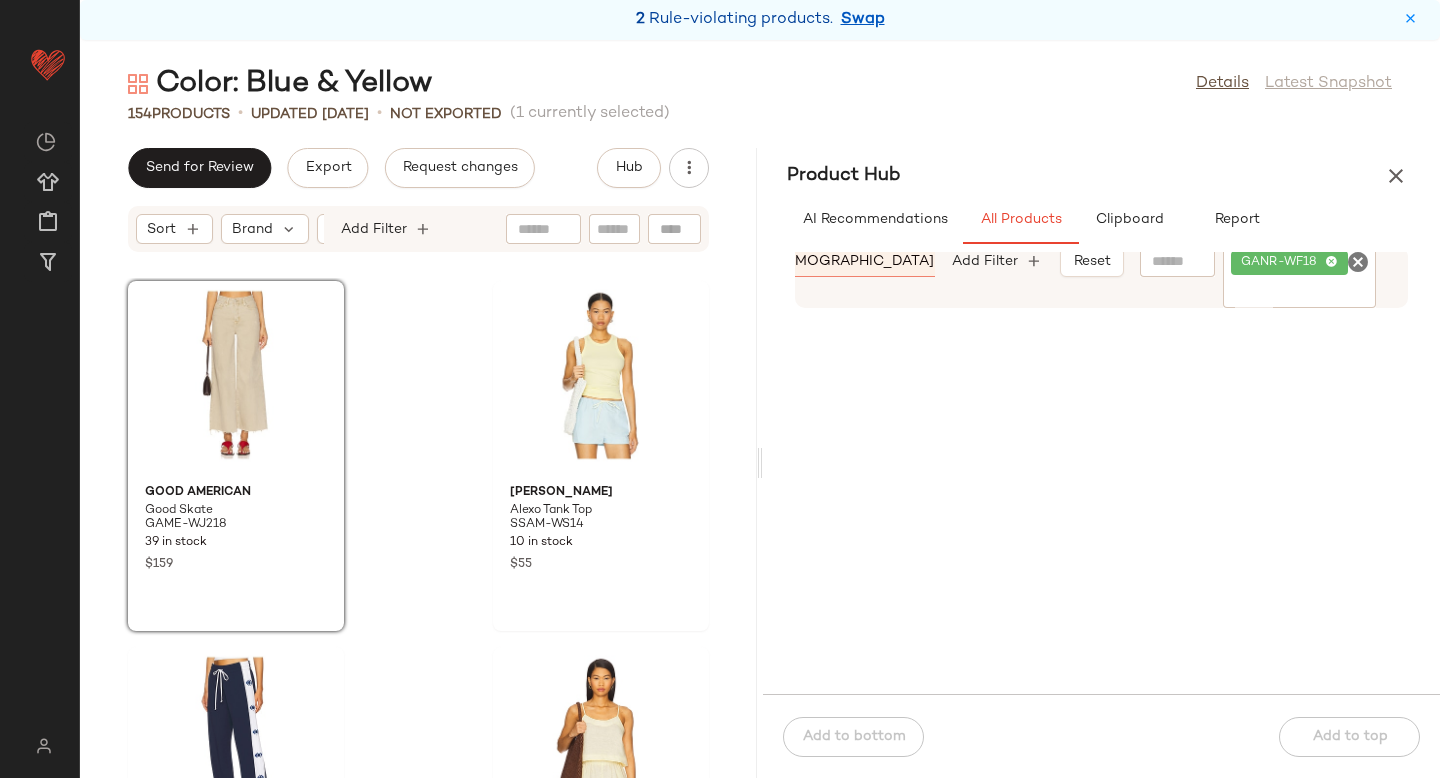 click 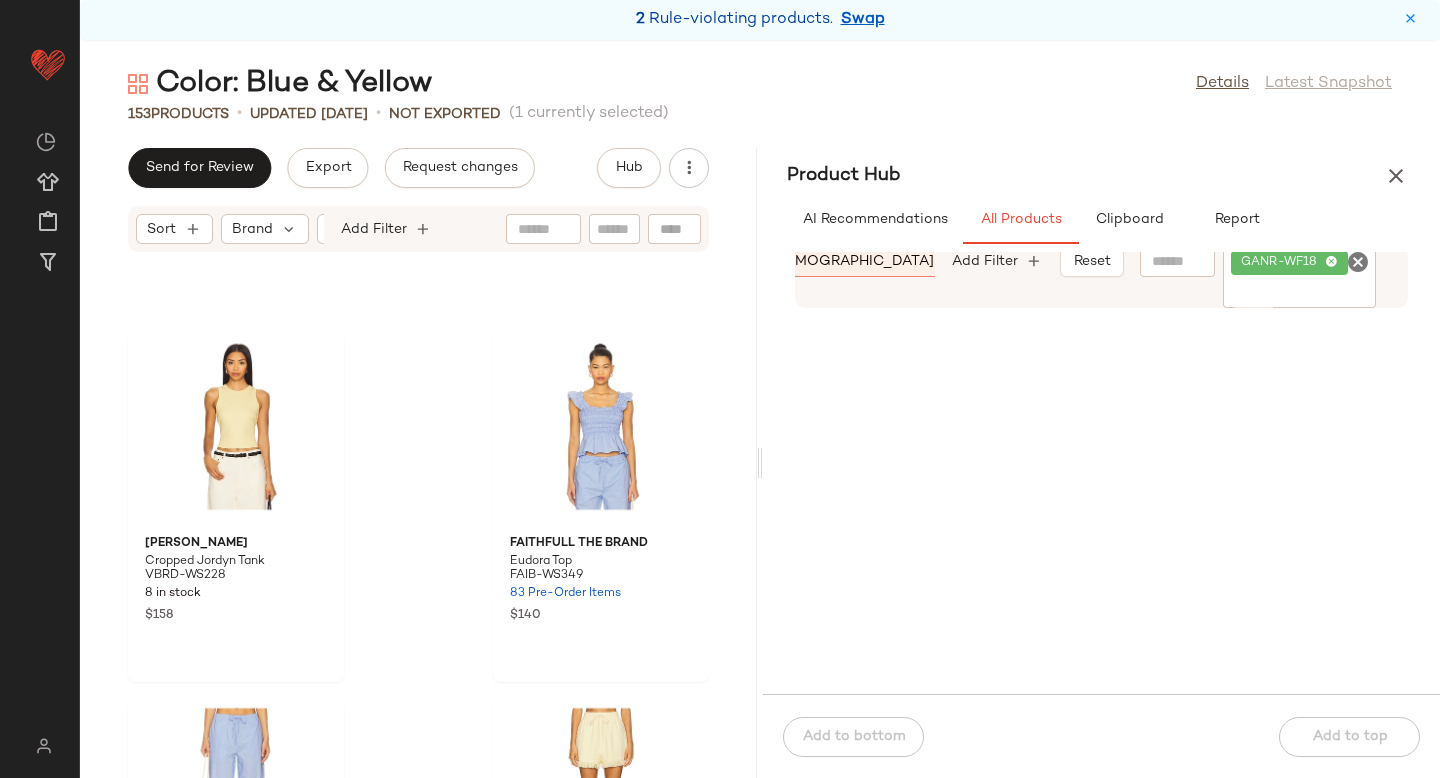 scroll, scrollTop: 18638, scrollLeft: 0, axis: vertical 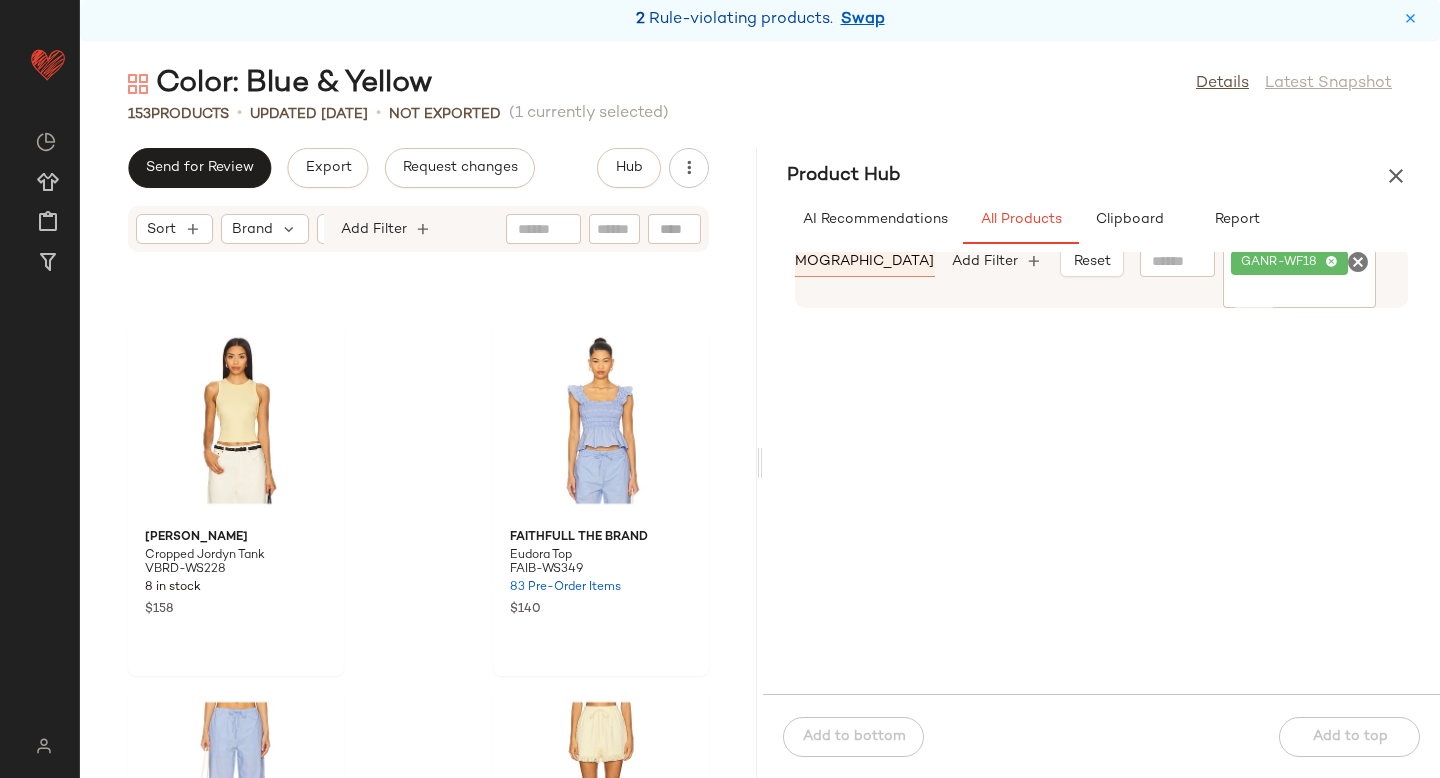 click 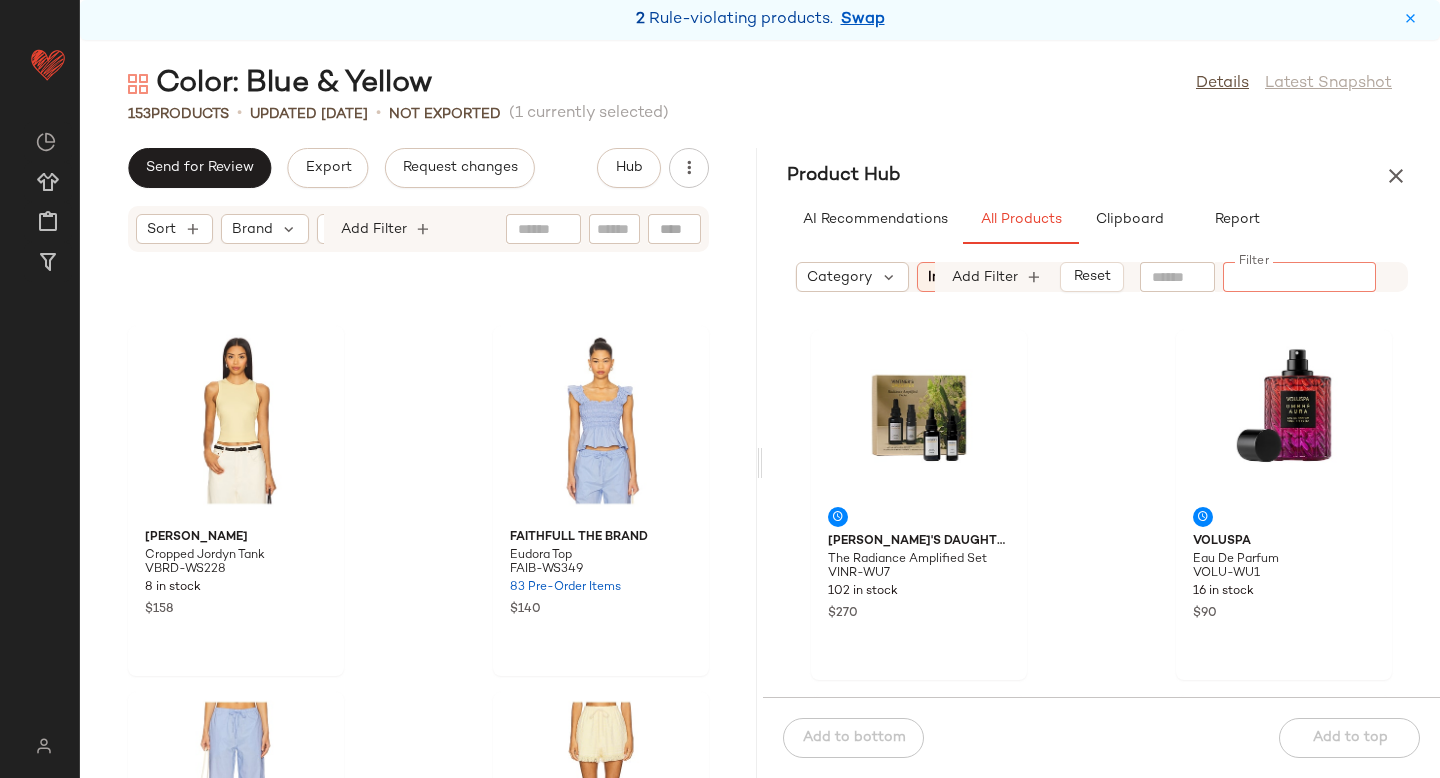 scroll, scrollTop: 0, scrollLeft: 188, axis: horizontal 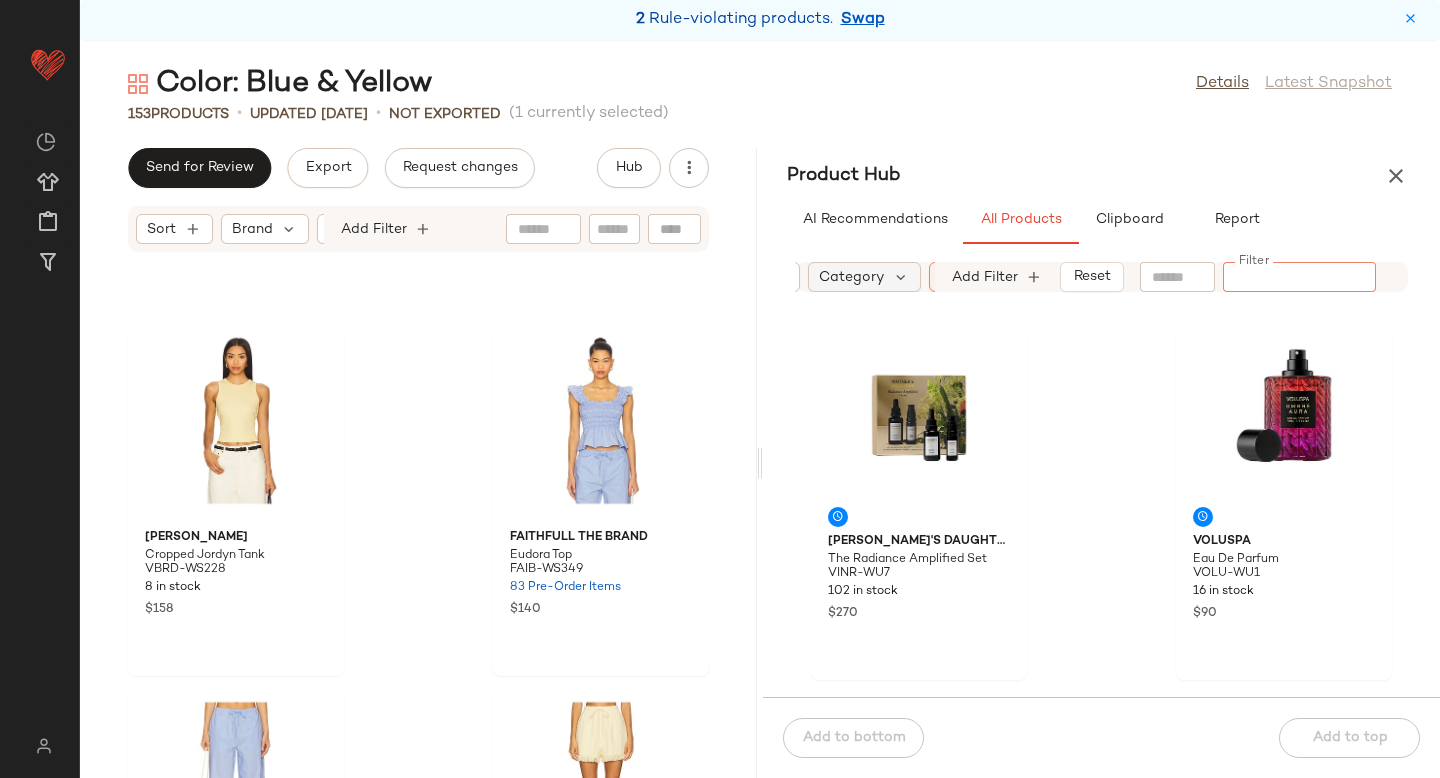 click on "Category" at bounding box center [851, 277] 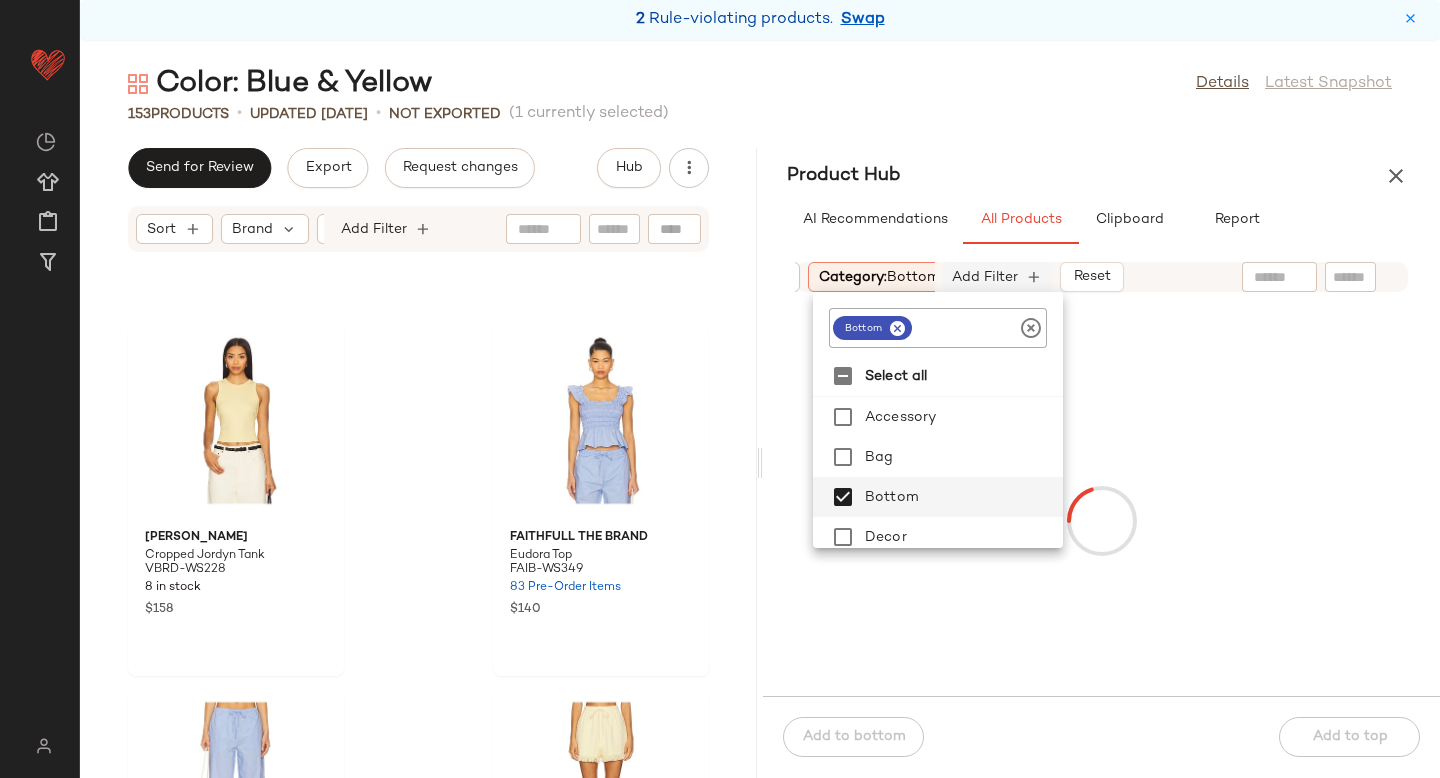 click on "Add Filter" at bounding box center [985, 277] 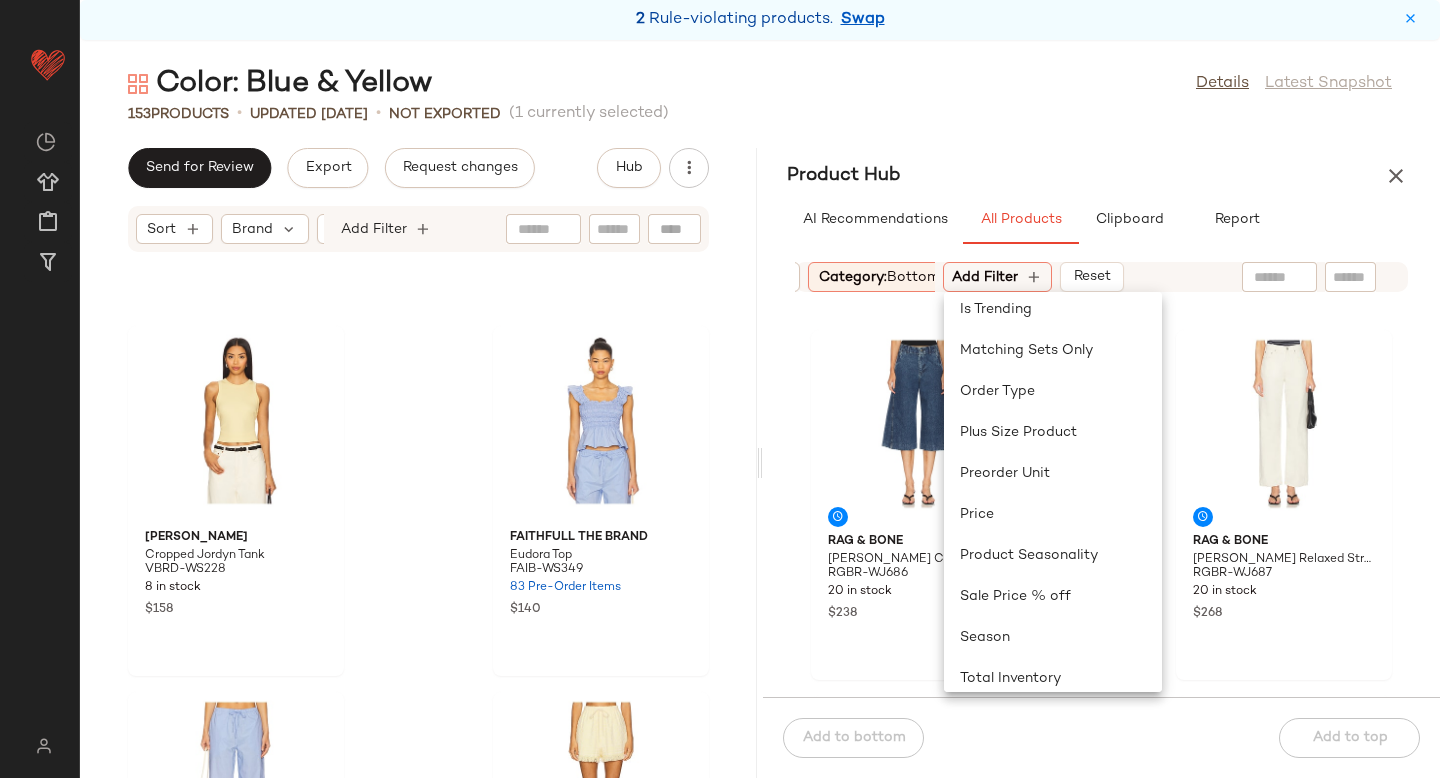 scroll, scrollTop: 887, scrollLeft: 0, axis: vertical 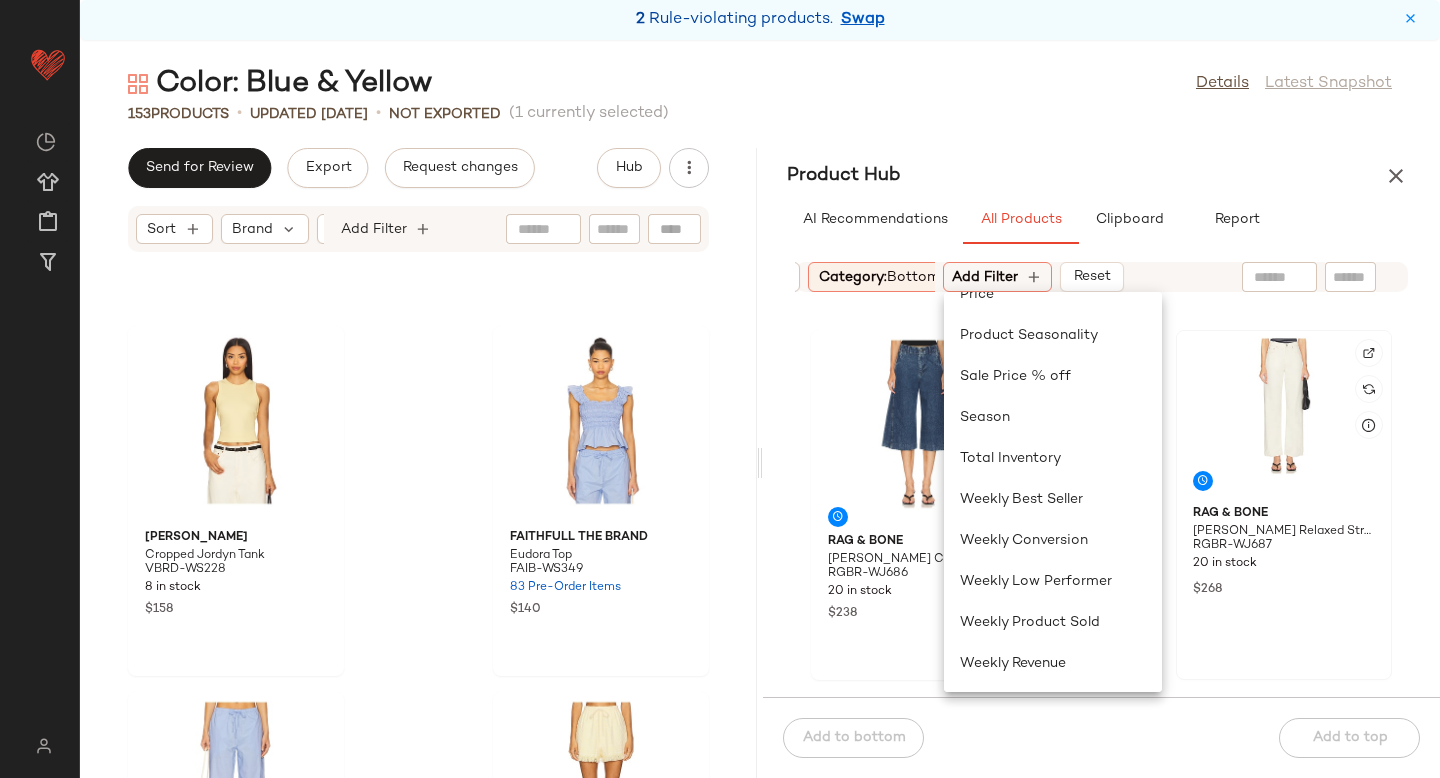 click 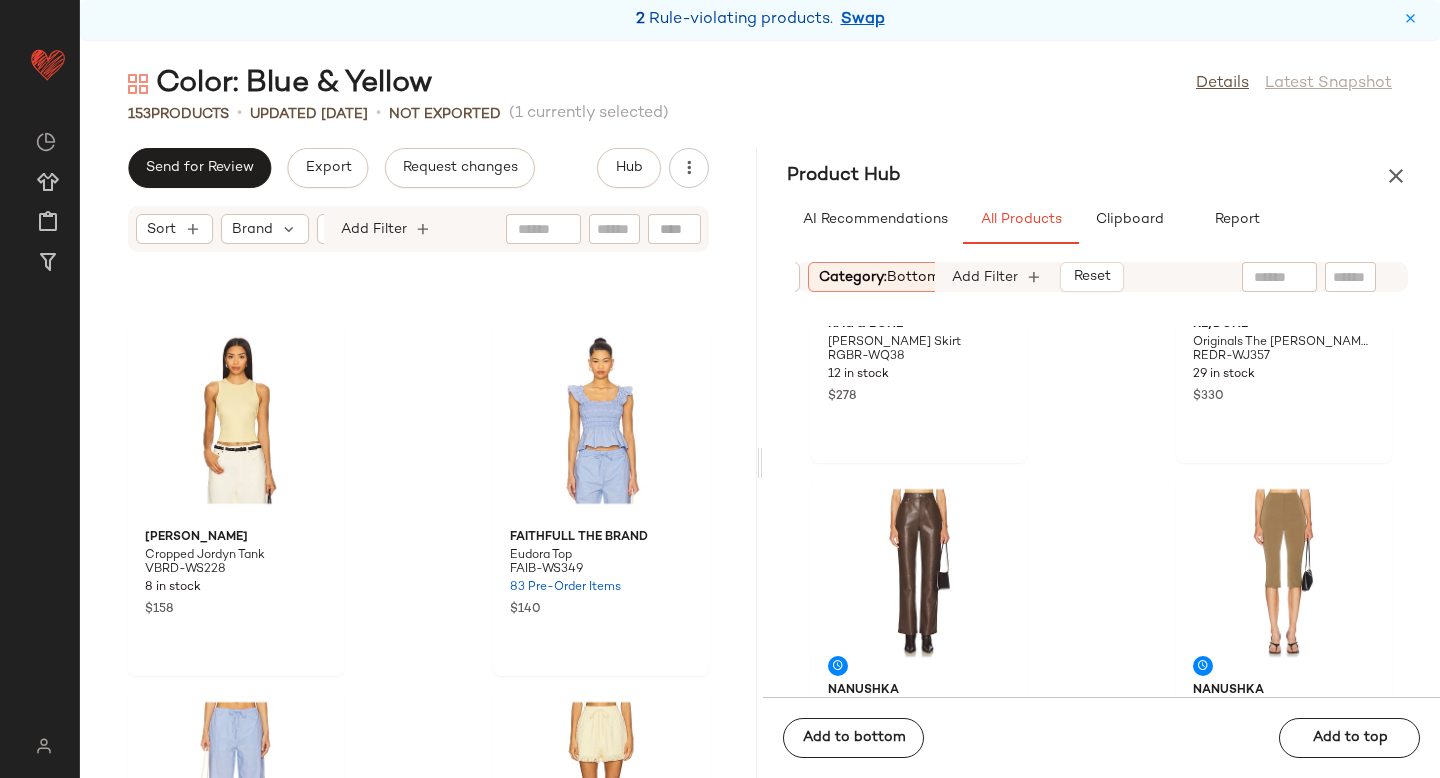 scroll, scrollTop: 808, scrollLeft: 0, axis: vertical 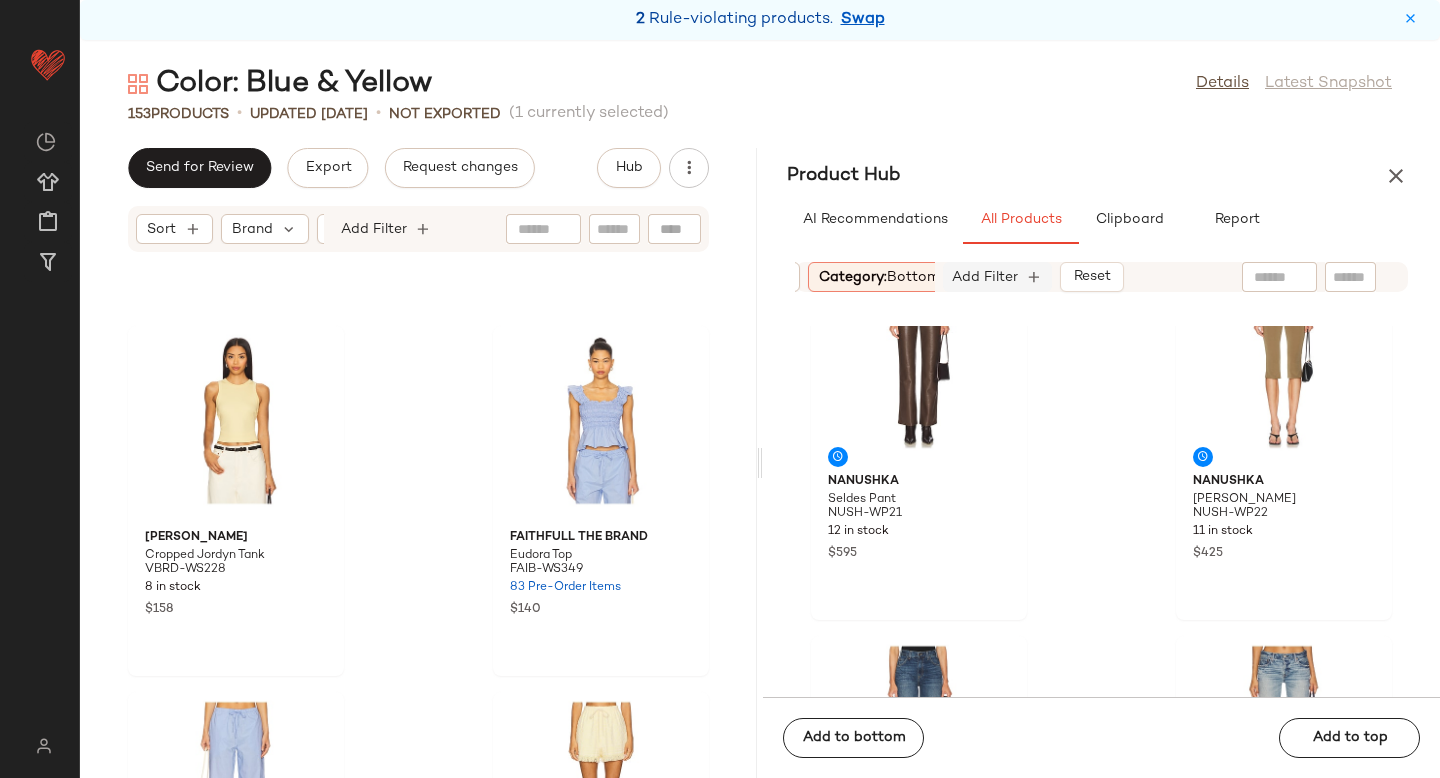 click on "Add Filter" at bounding box center (985, 277) 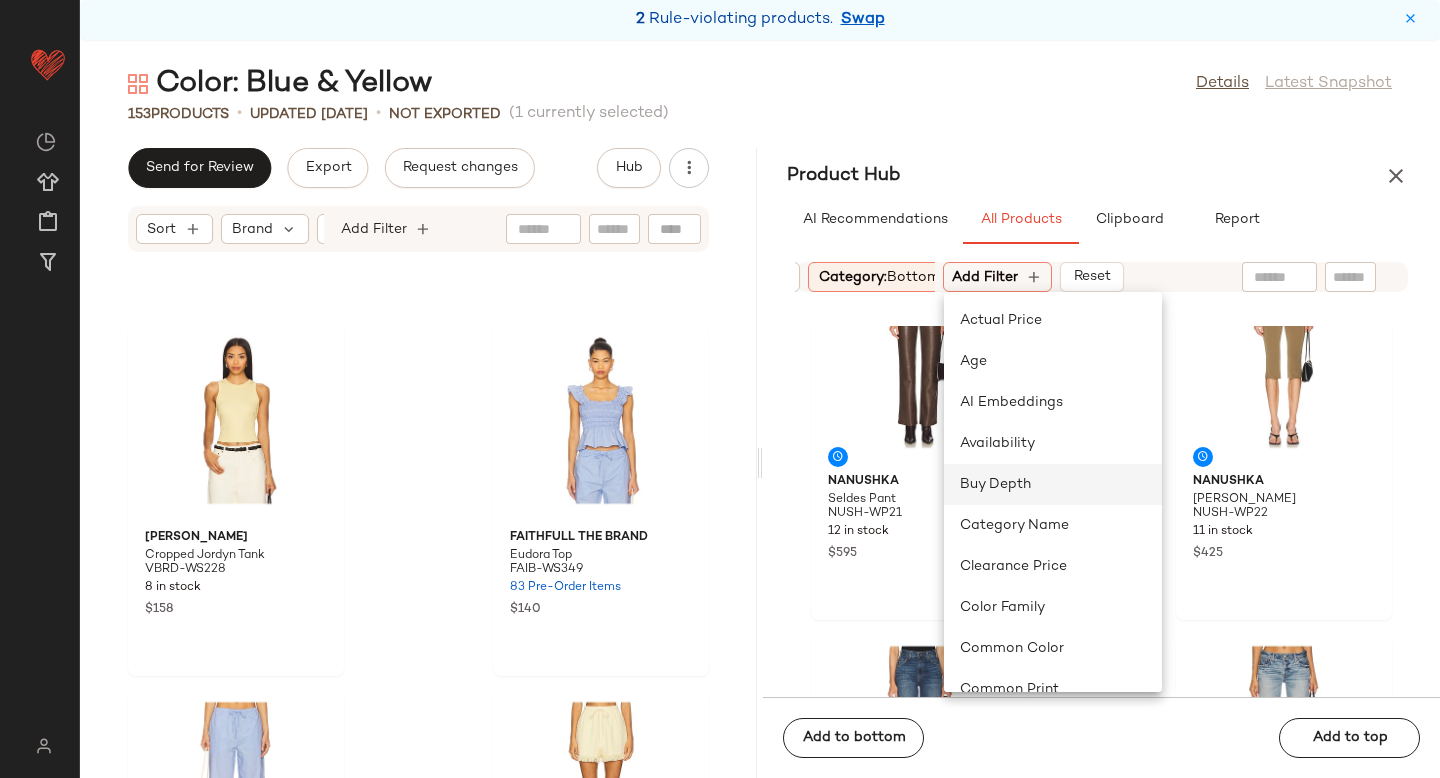 scroll, scrollTop: 148, scrollLeft: 0, axis: vertical 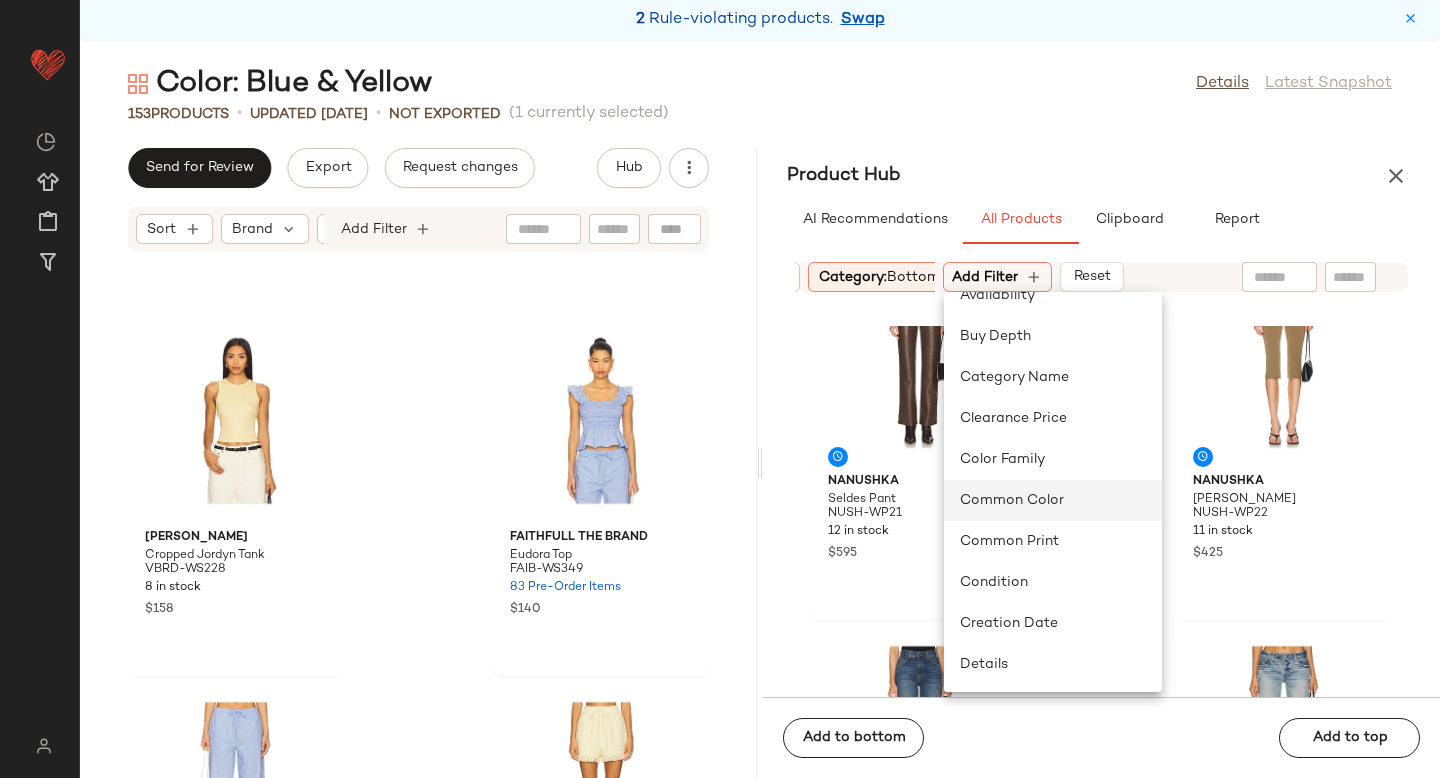 click on "Common Color" 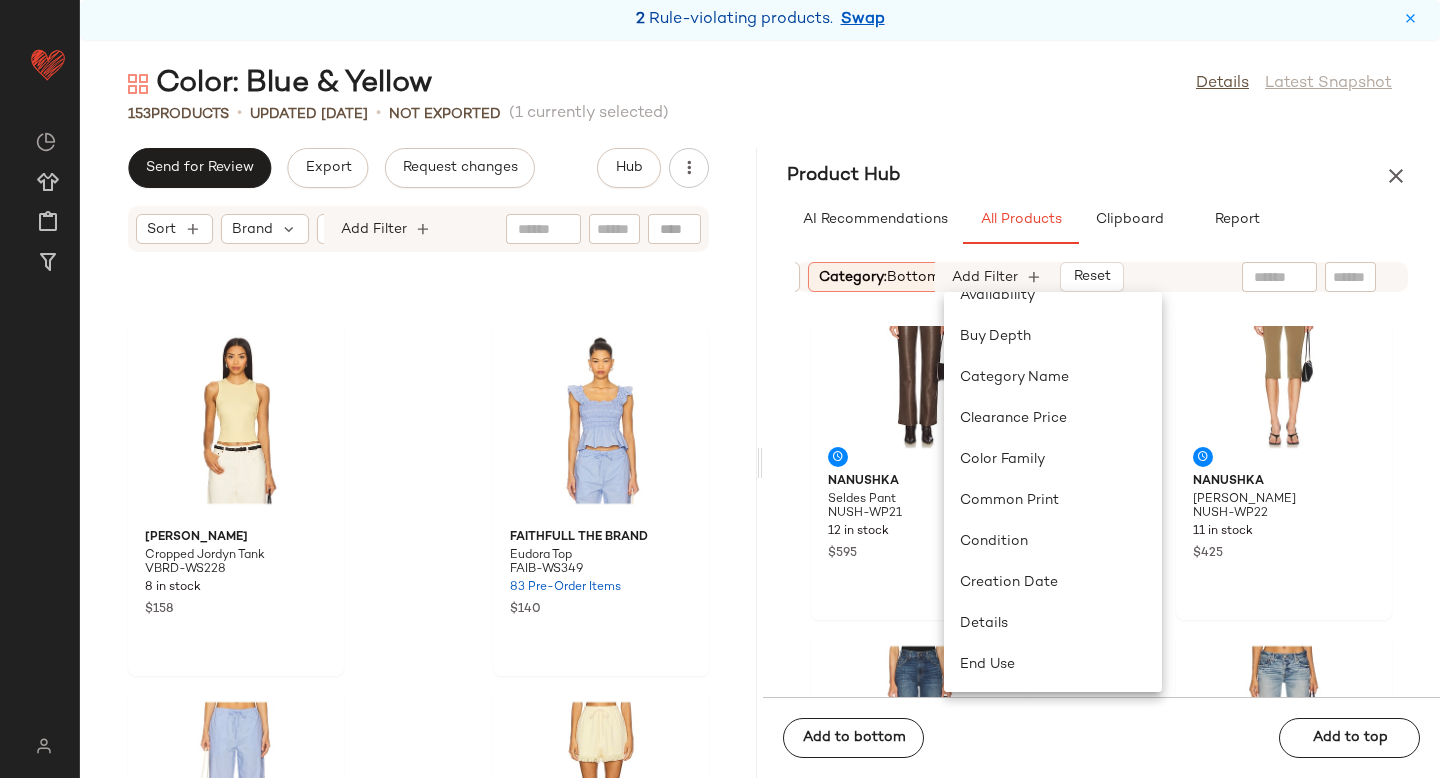 scroll, scrollTop: 0, scrollLeft: 513, axis: horizontal 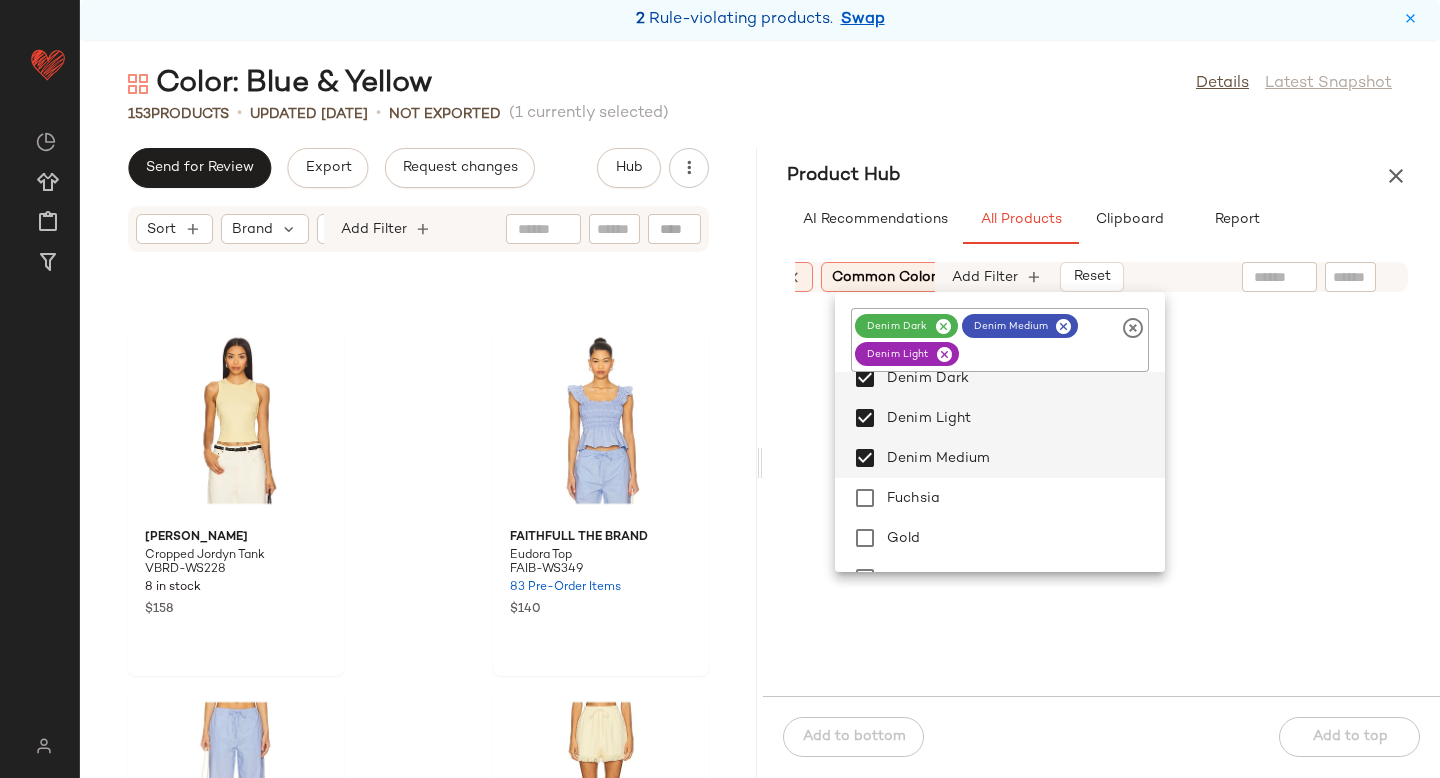 click on "Sort:   (1) Brand  Category:   bottom In Curation?:   No Common Color:   (3) Gender:   female Sale Price:   Not on sale Add Filter   Reset" at bounding box center [1101, 277] 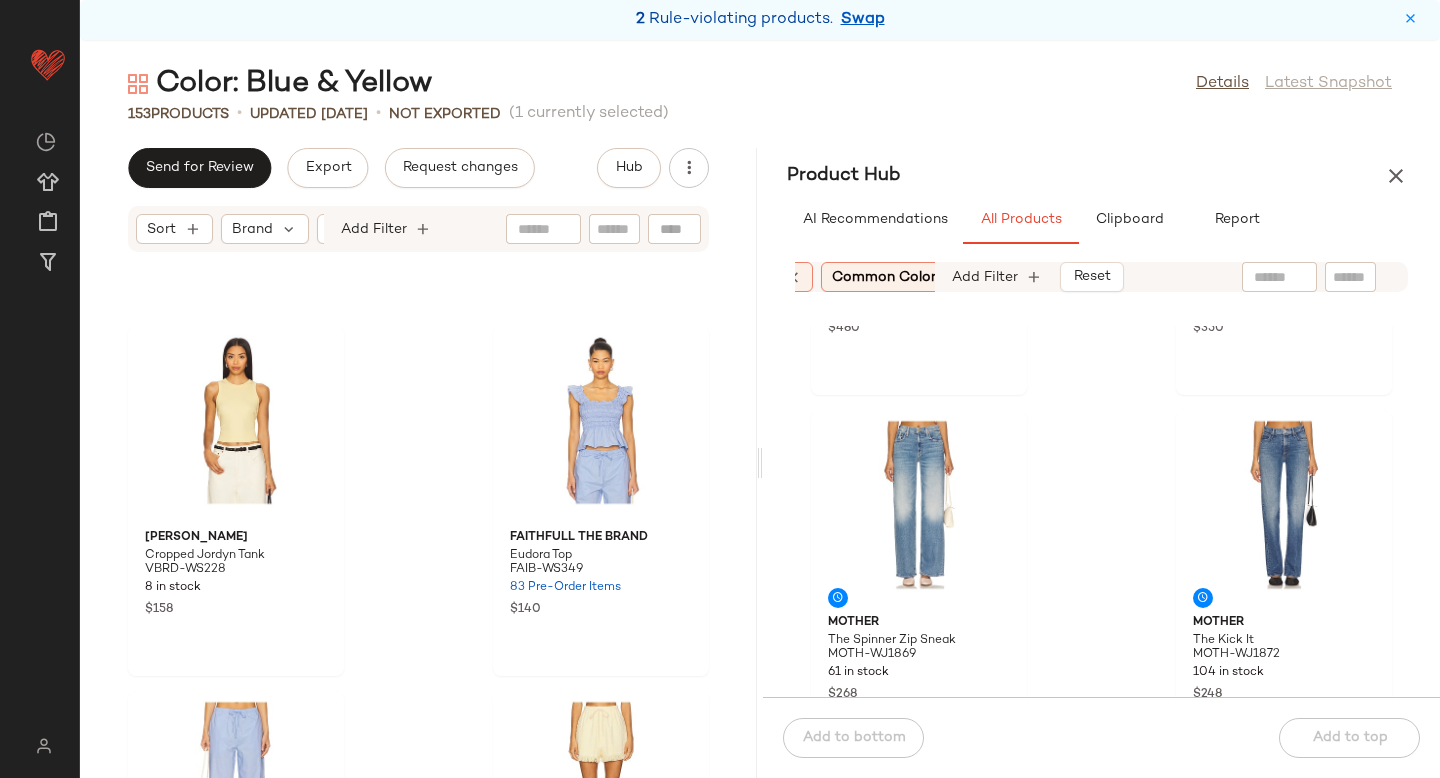 scroll, scrollTop: 683, scrollLeft: 0, axis: vertical 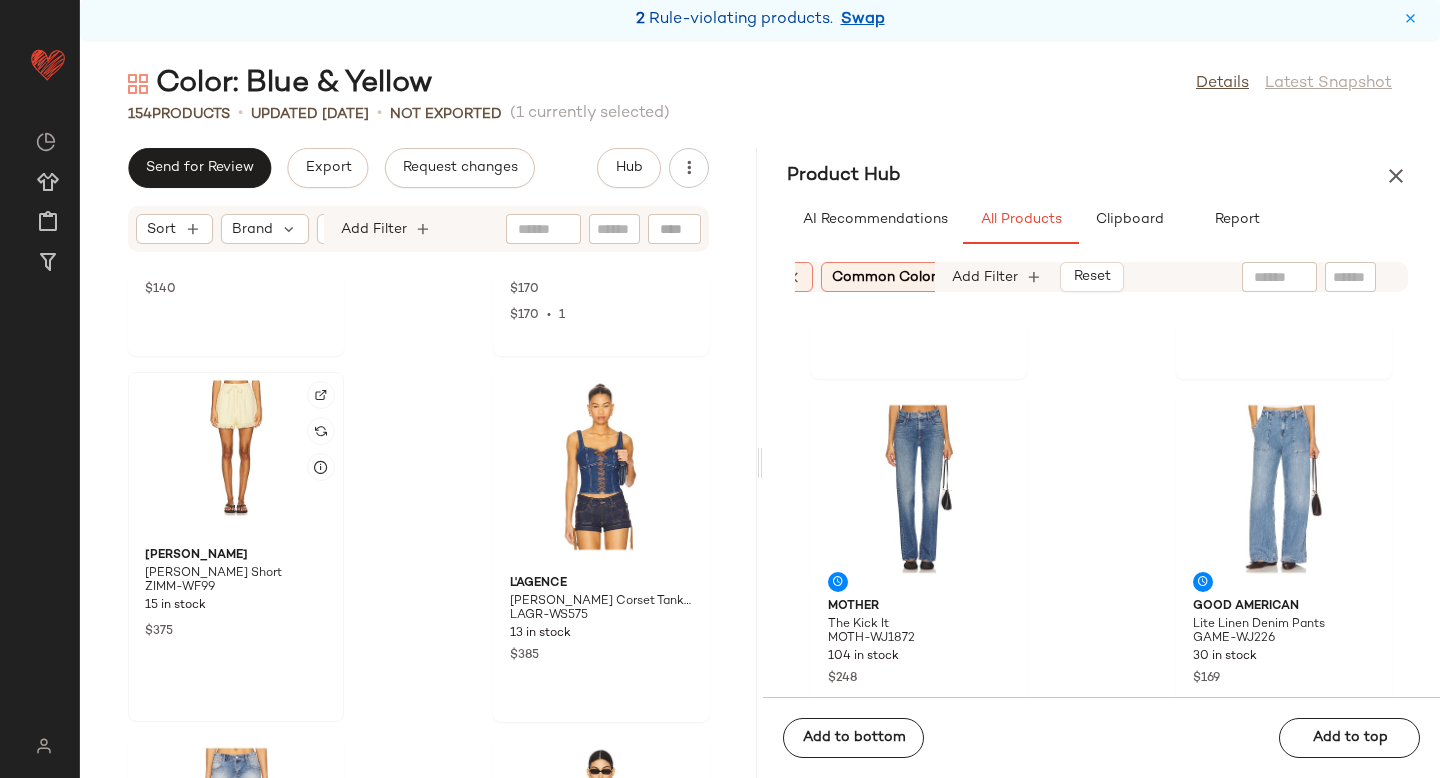 click 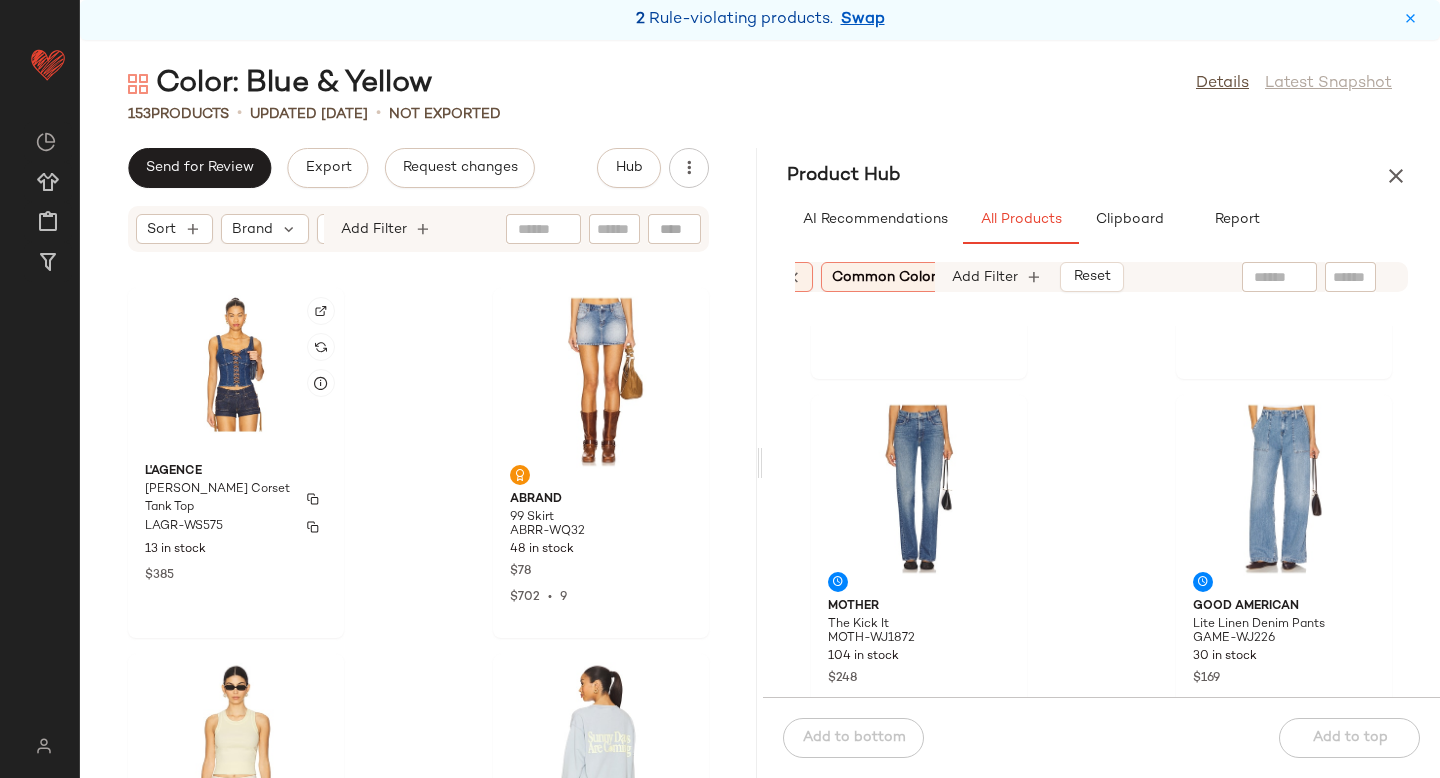 scroll, scrollTop: 19414, scrollLeft: 0, axis: vertical 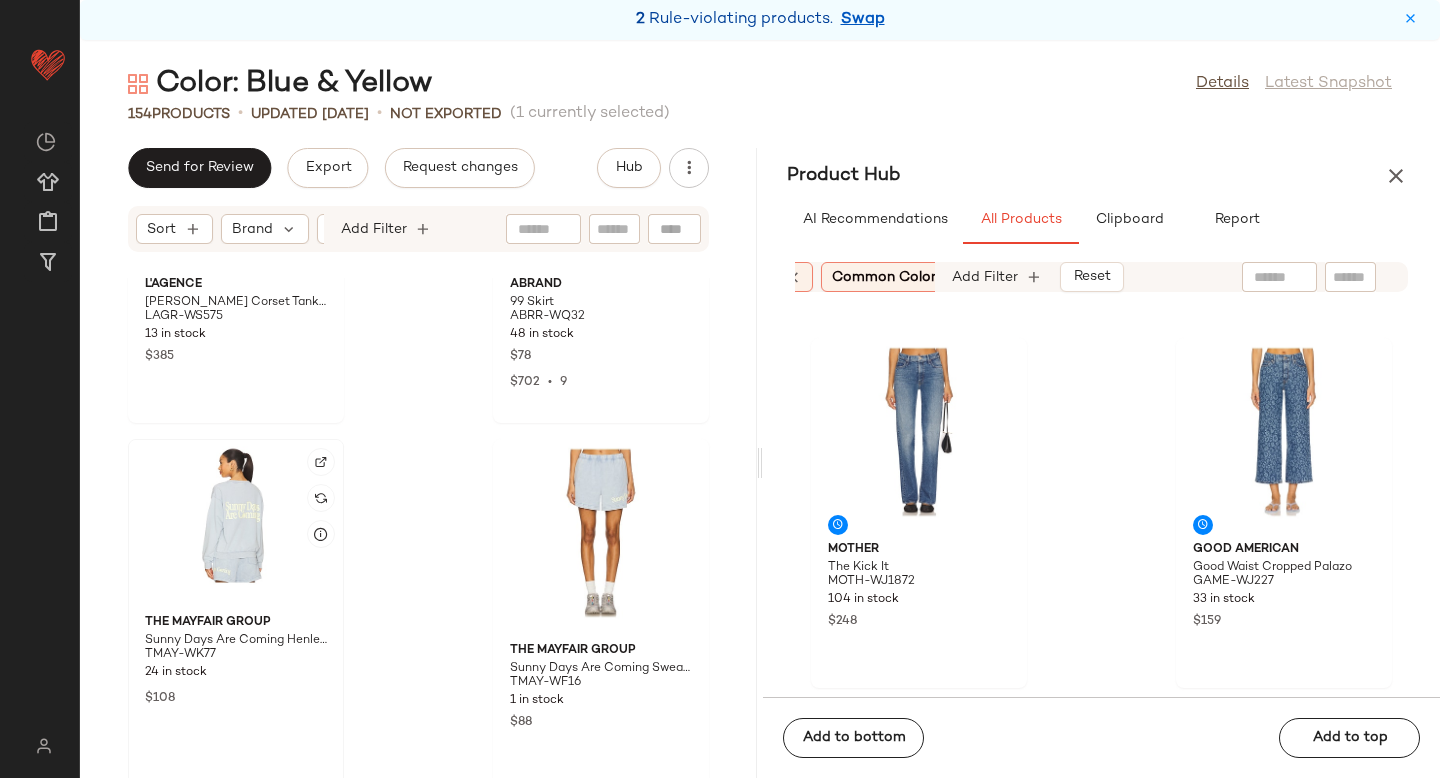 click 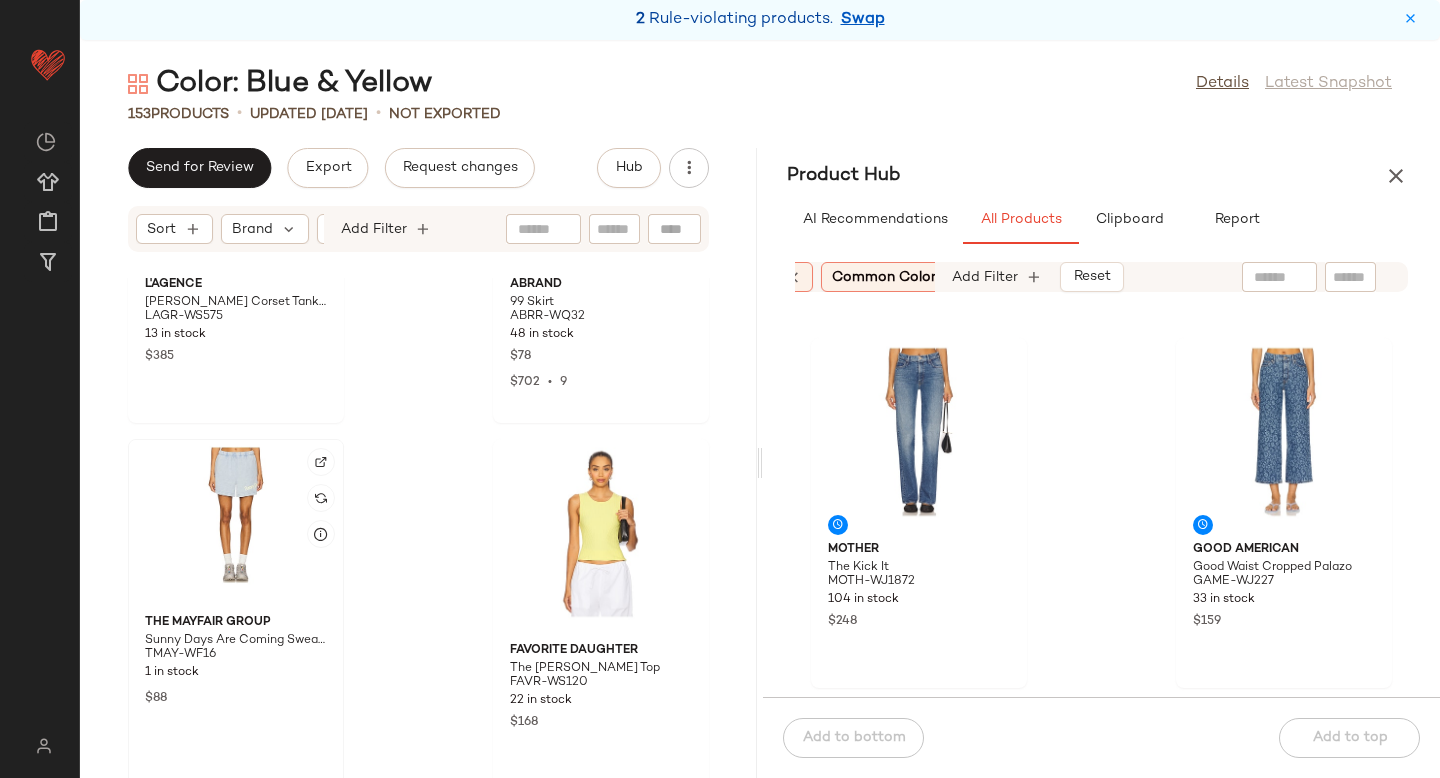 click 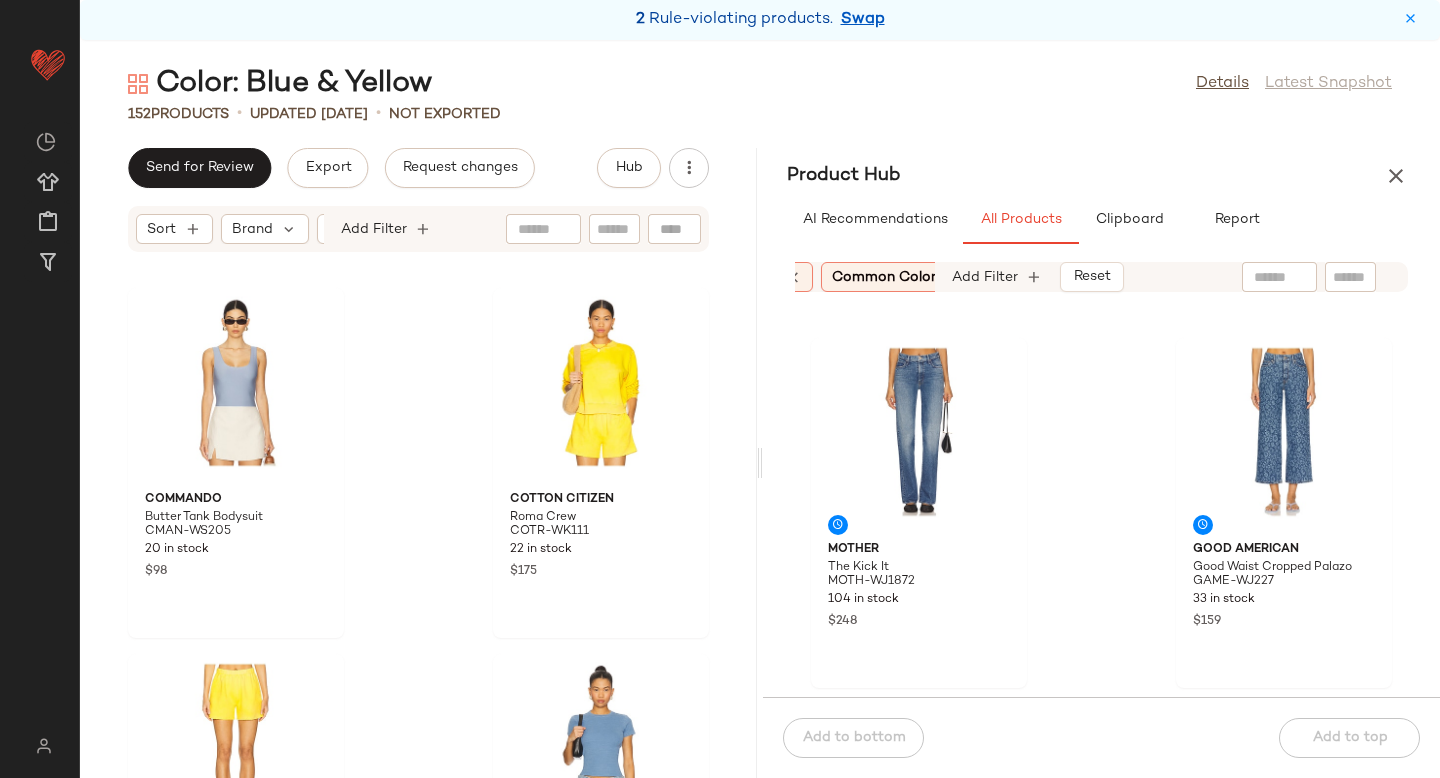 scroll, scrollTop: 22340, scrollLeft: 0, axis: vertical 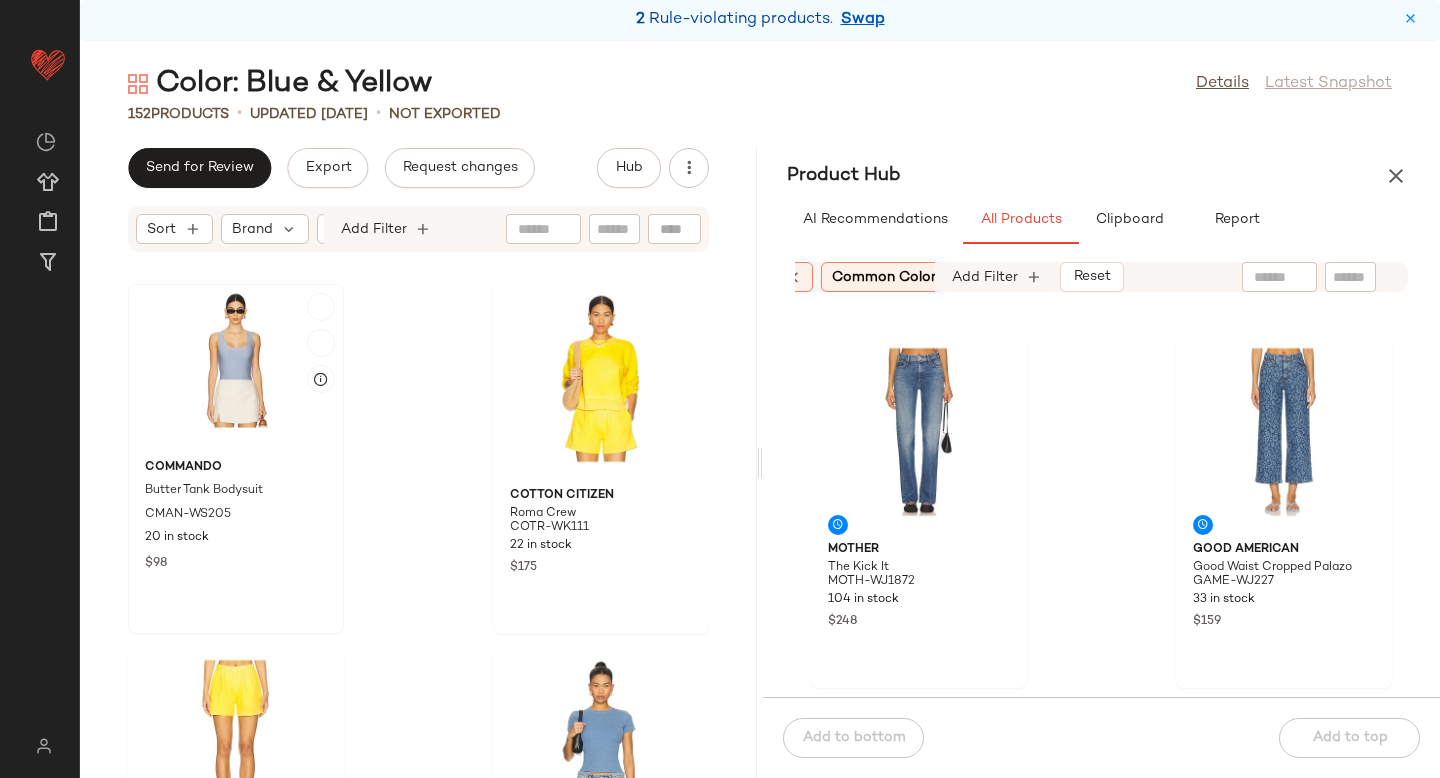 click 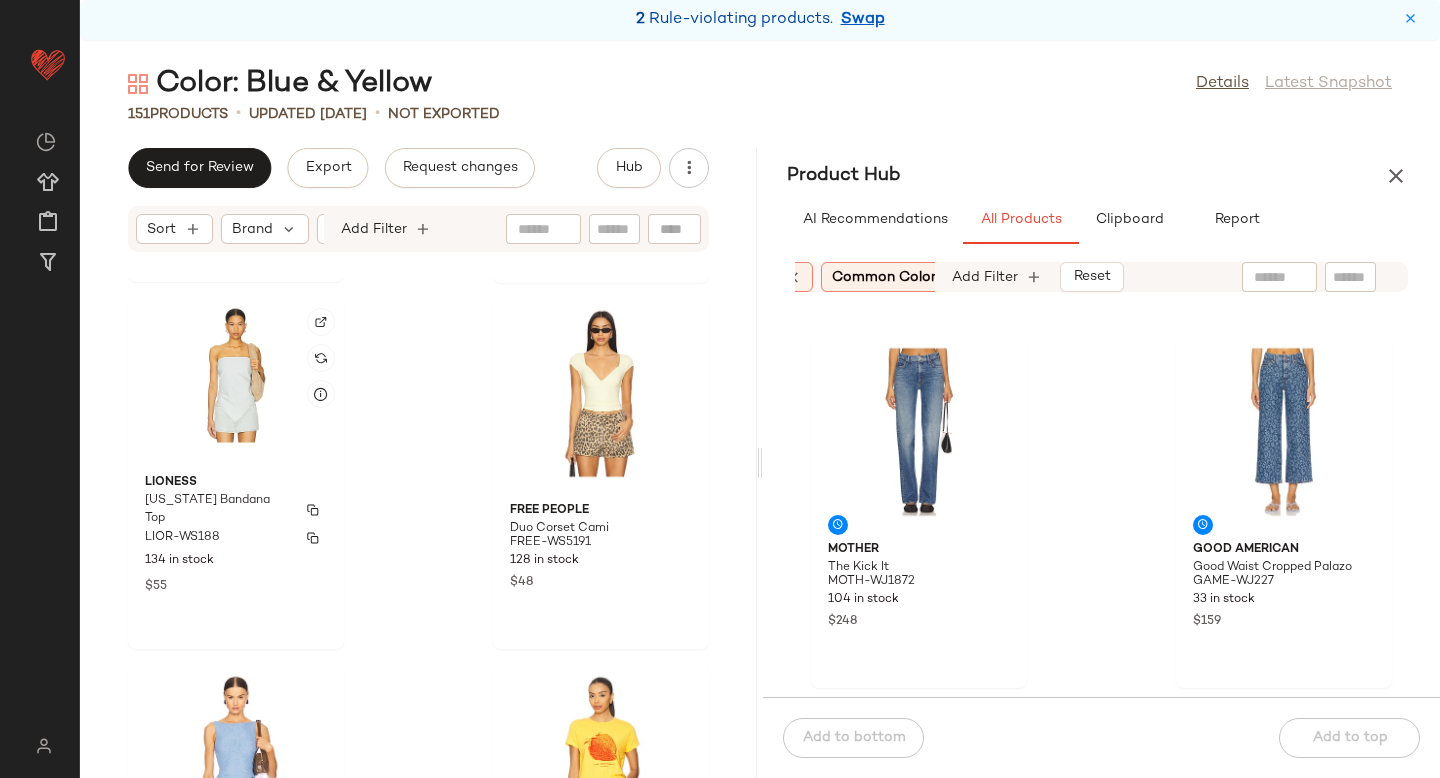 scroll, scrollTop: 23052, scrollLeft: 0, axis: vertical 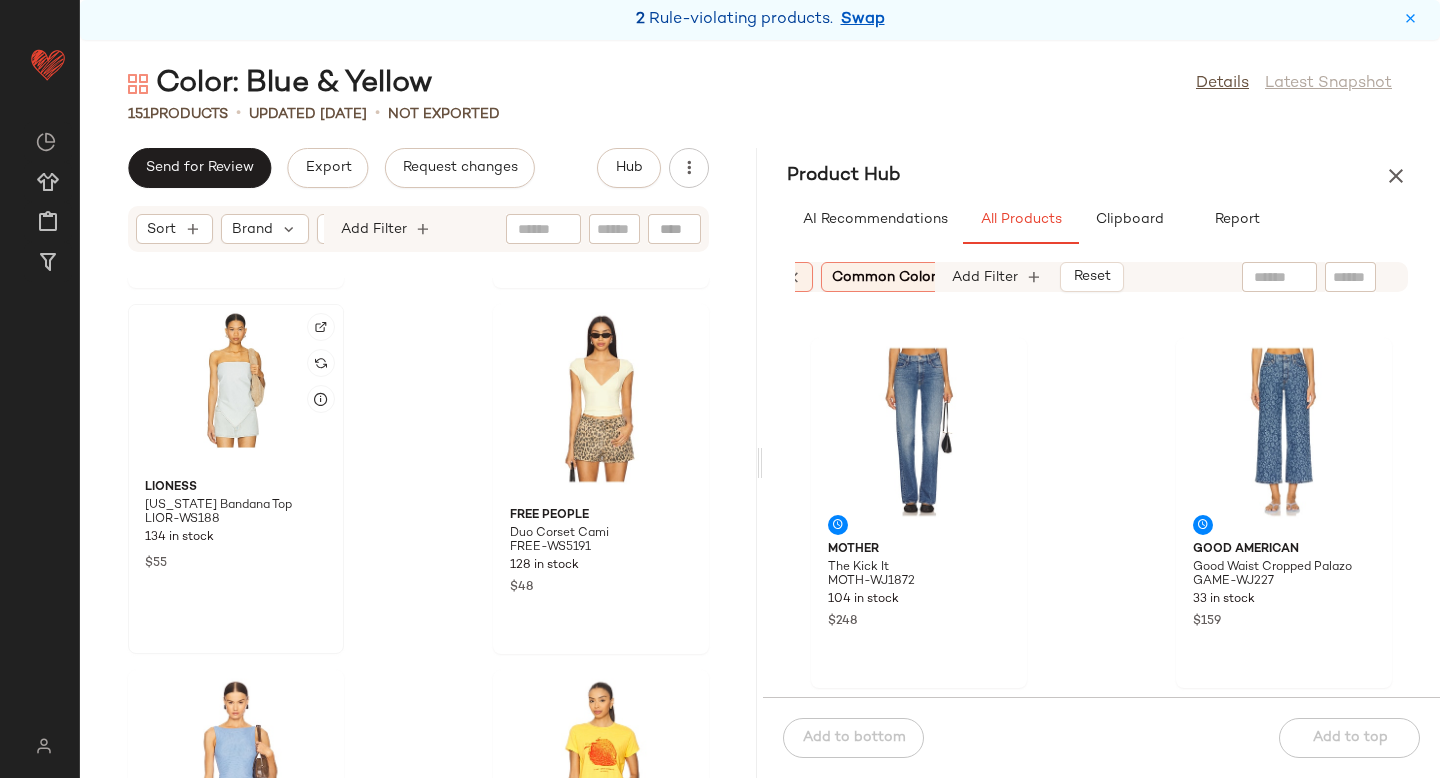 click 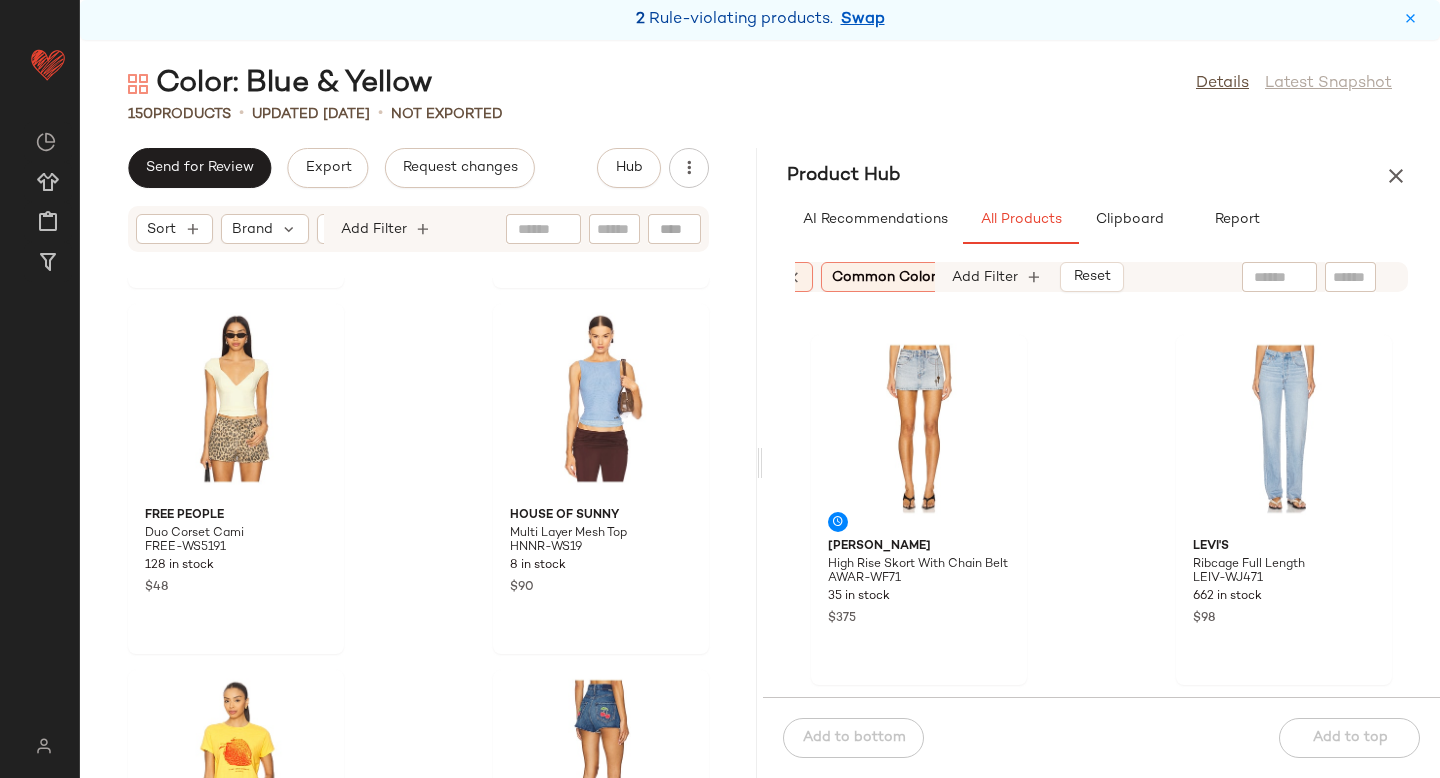 scroll, scrollTop: 5864, scrollLeft: 0, axis: vertical 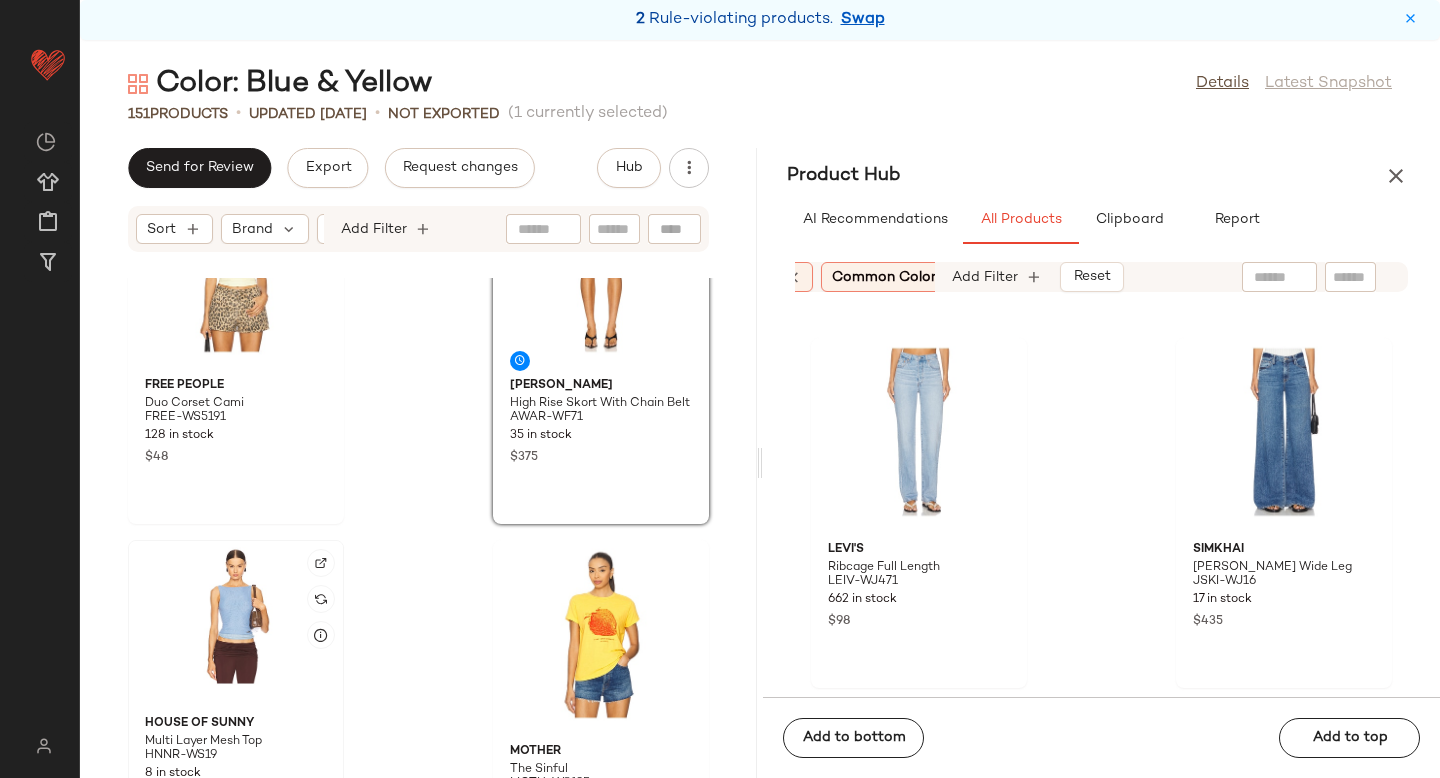 click 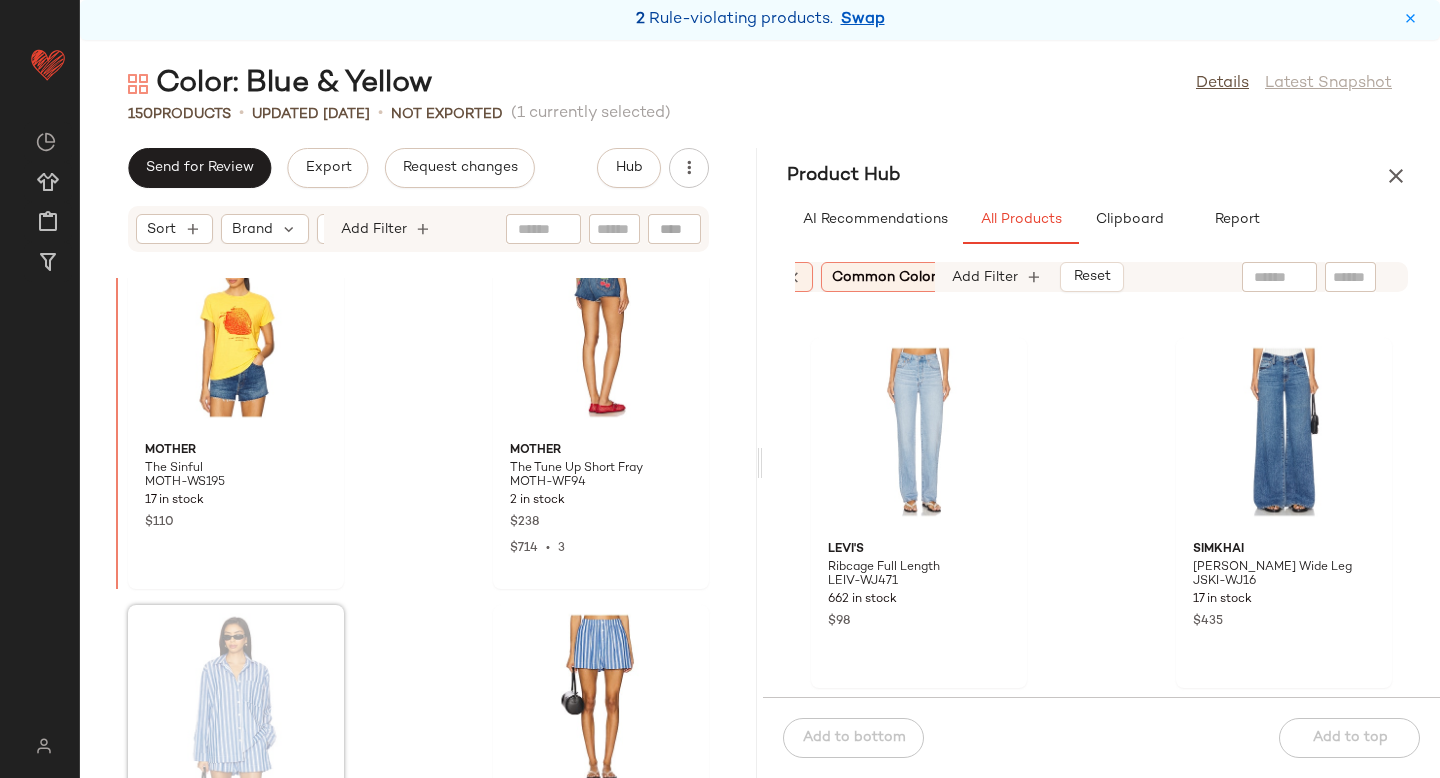 scroll, scrollTop: 23486, scrollLeft: 0, axis: vertical 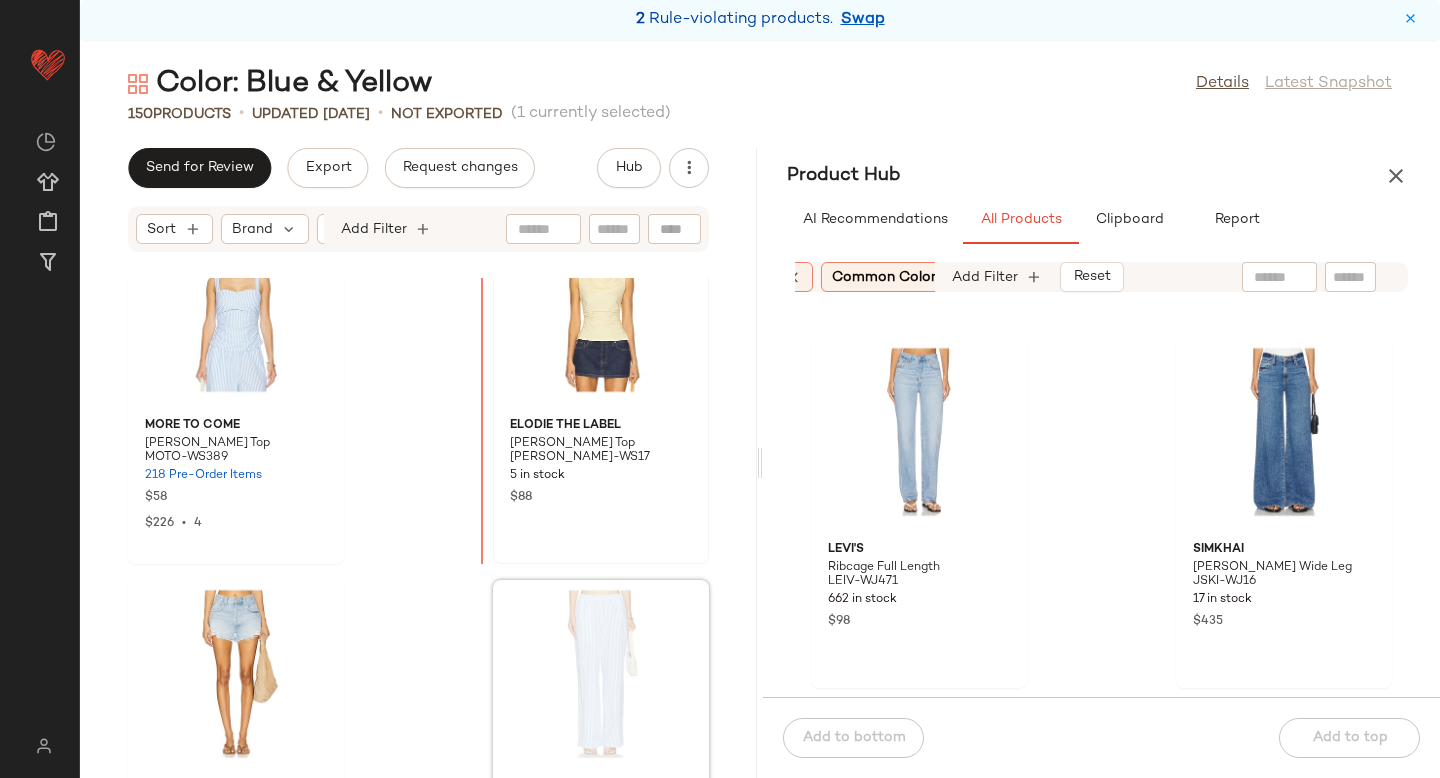drag, startPoint x: 582, startPoint y: 678, endPoint x: 509, endPoint y: 474, distance: 216.66795 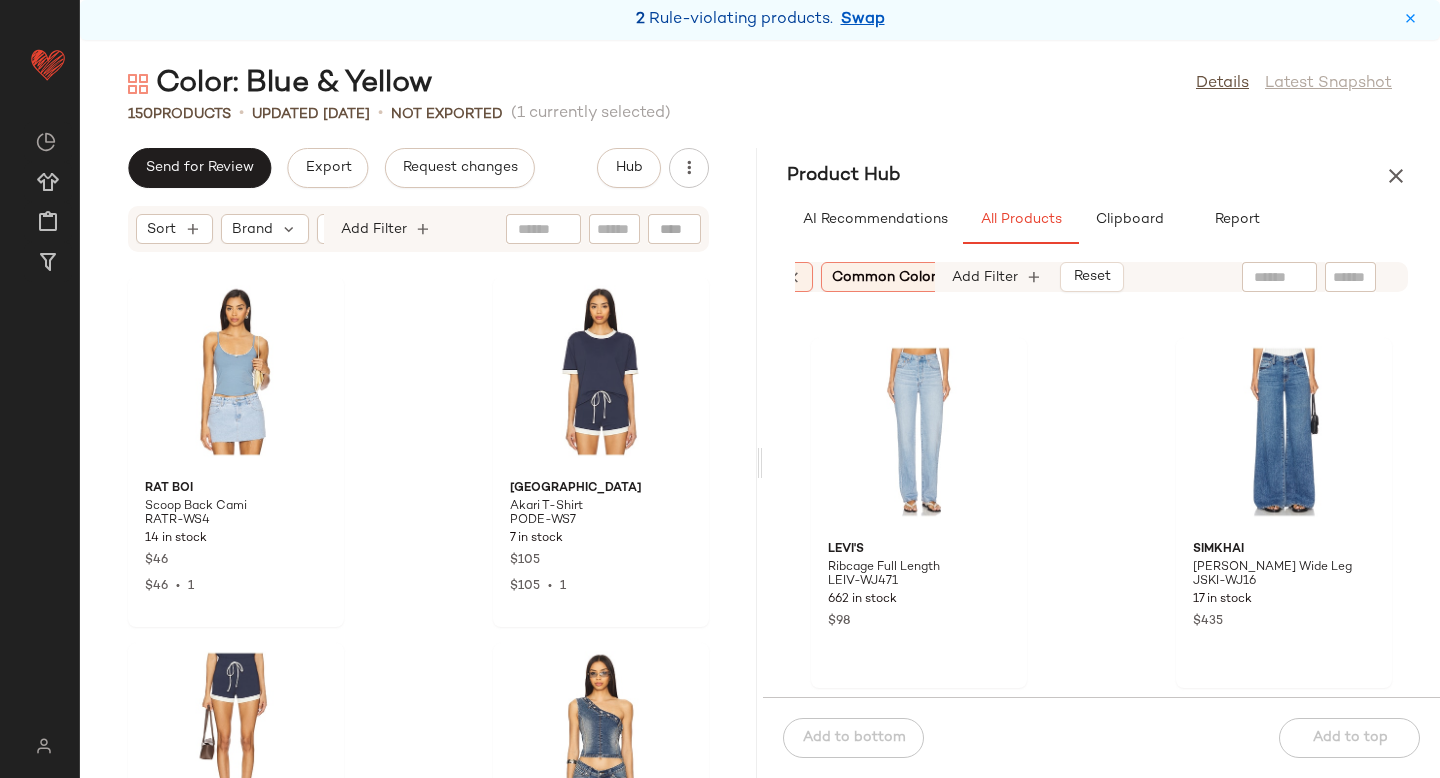 scroll, scrollTop: 26735, scrollLeft: 0, axis: vertical 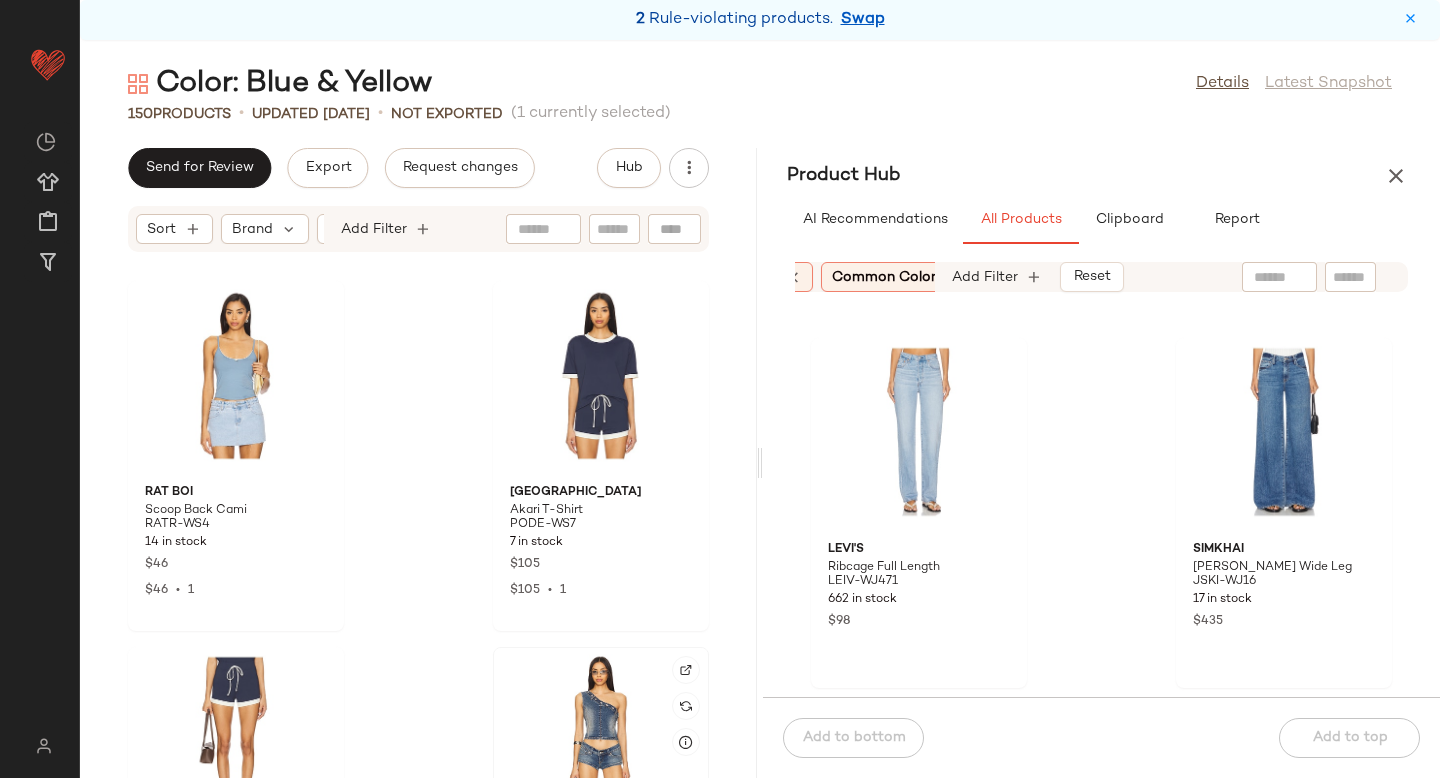 click 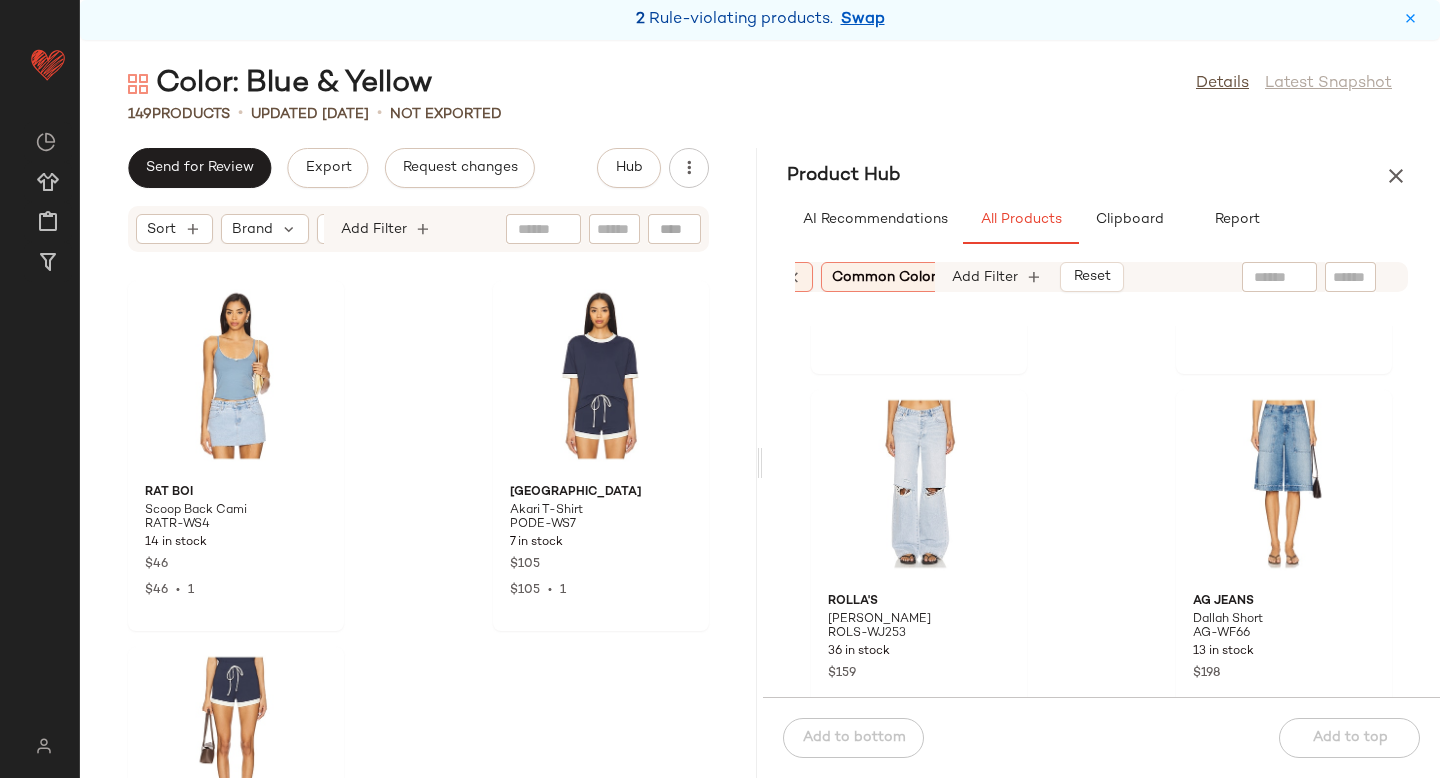 scroll, scrollTop: 6709, scrollLeft: 0, axis: vertical 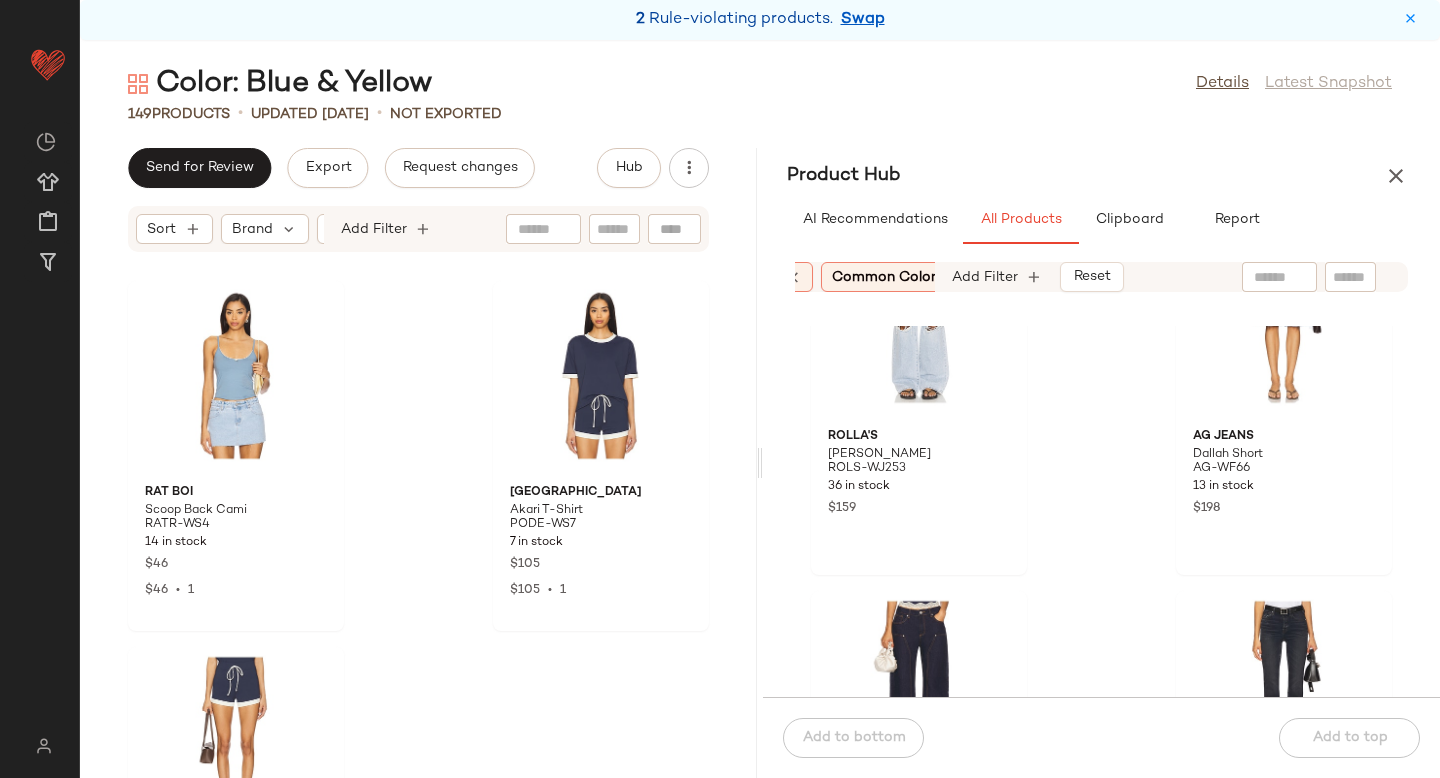 click on "Common Color:   (3)" at bounding box center [894, 277] 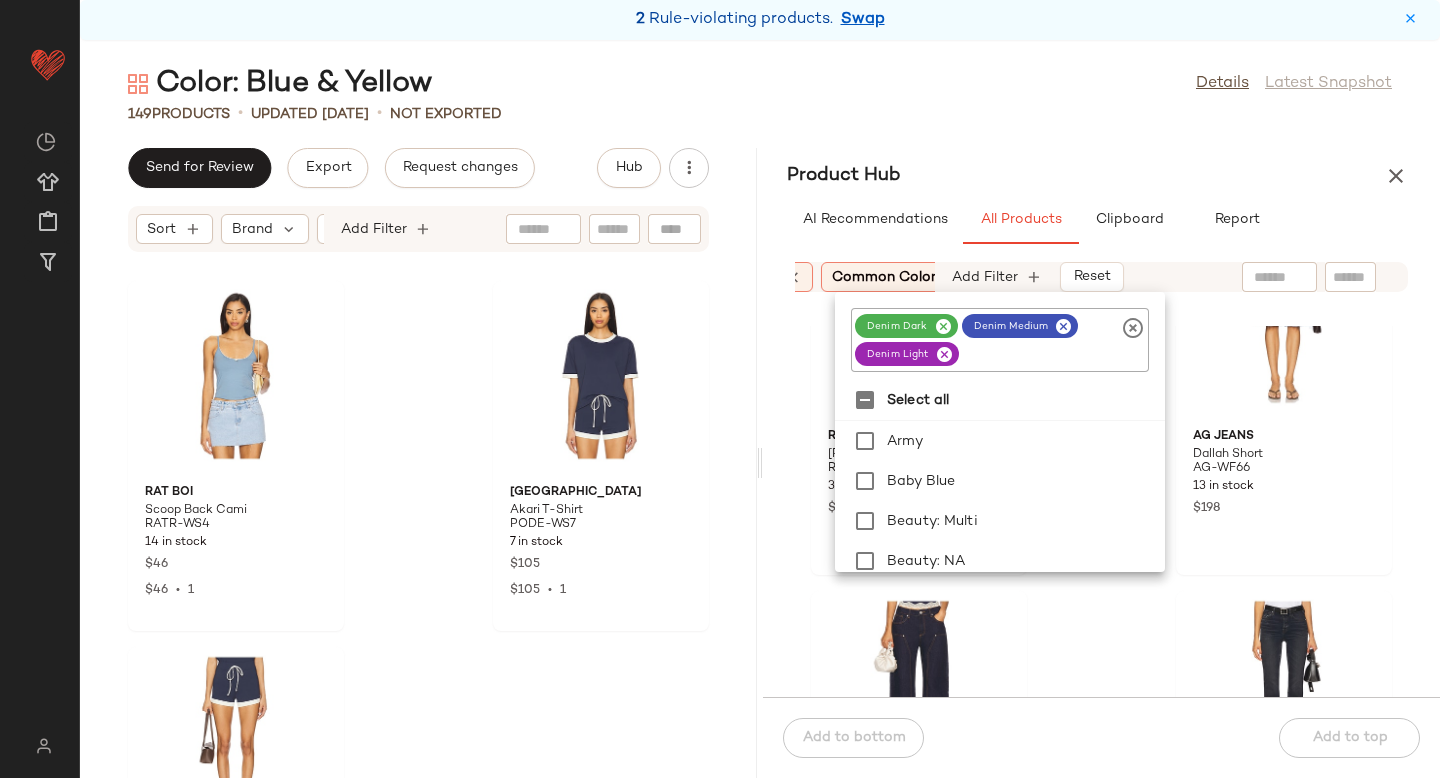 click 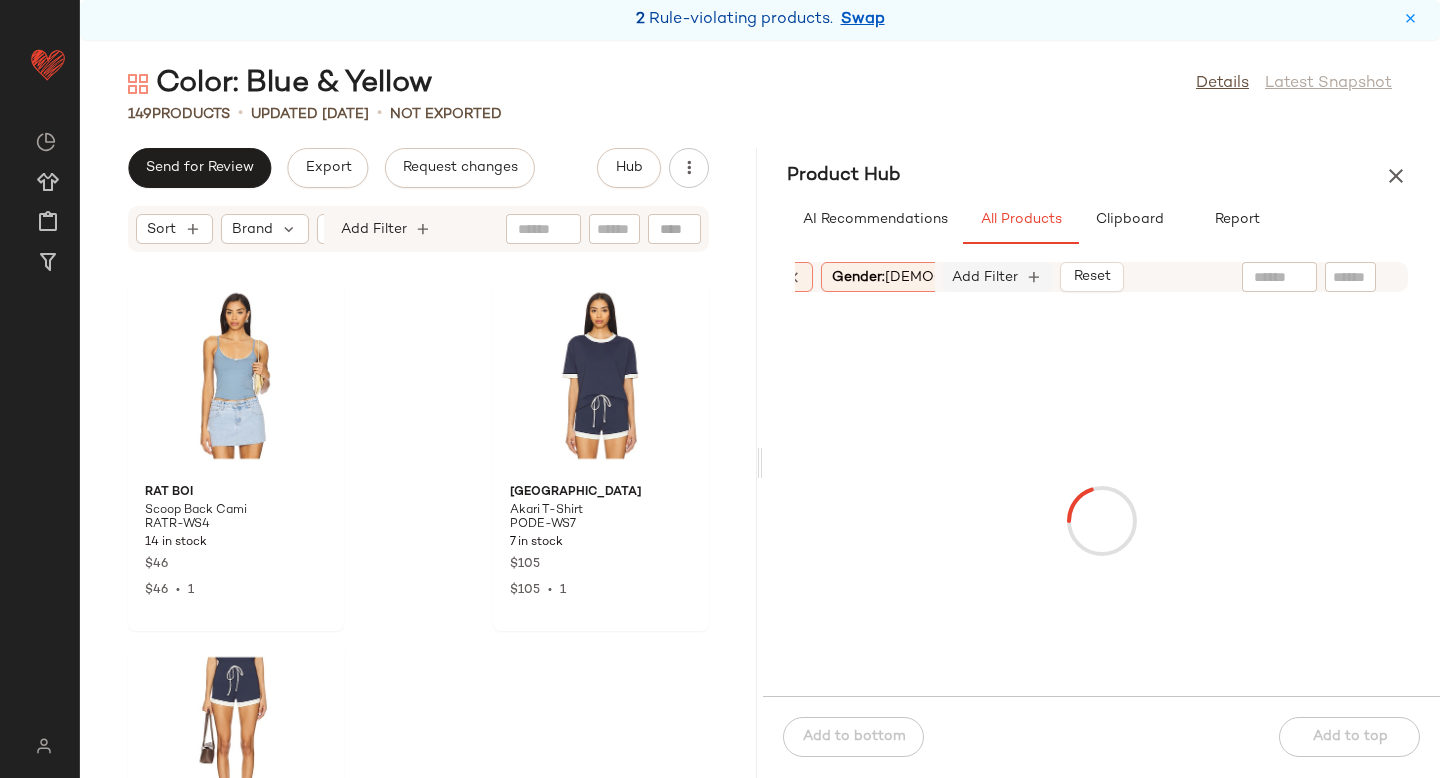 click on "Add Filter" at bounding box center (985, 277) 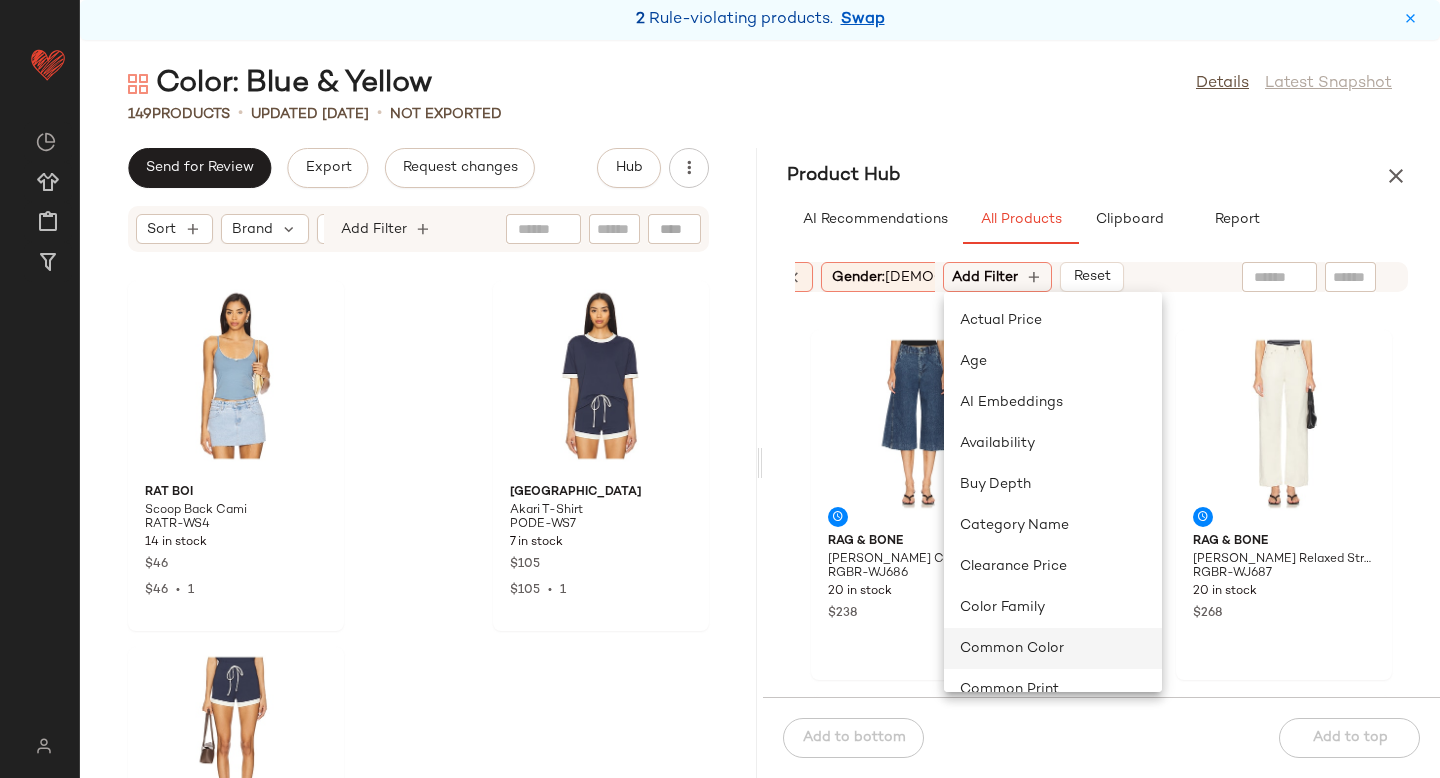 click on "Common Color" 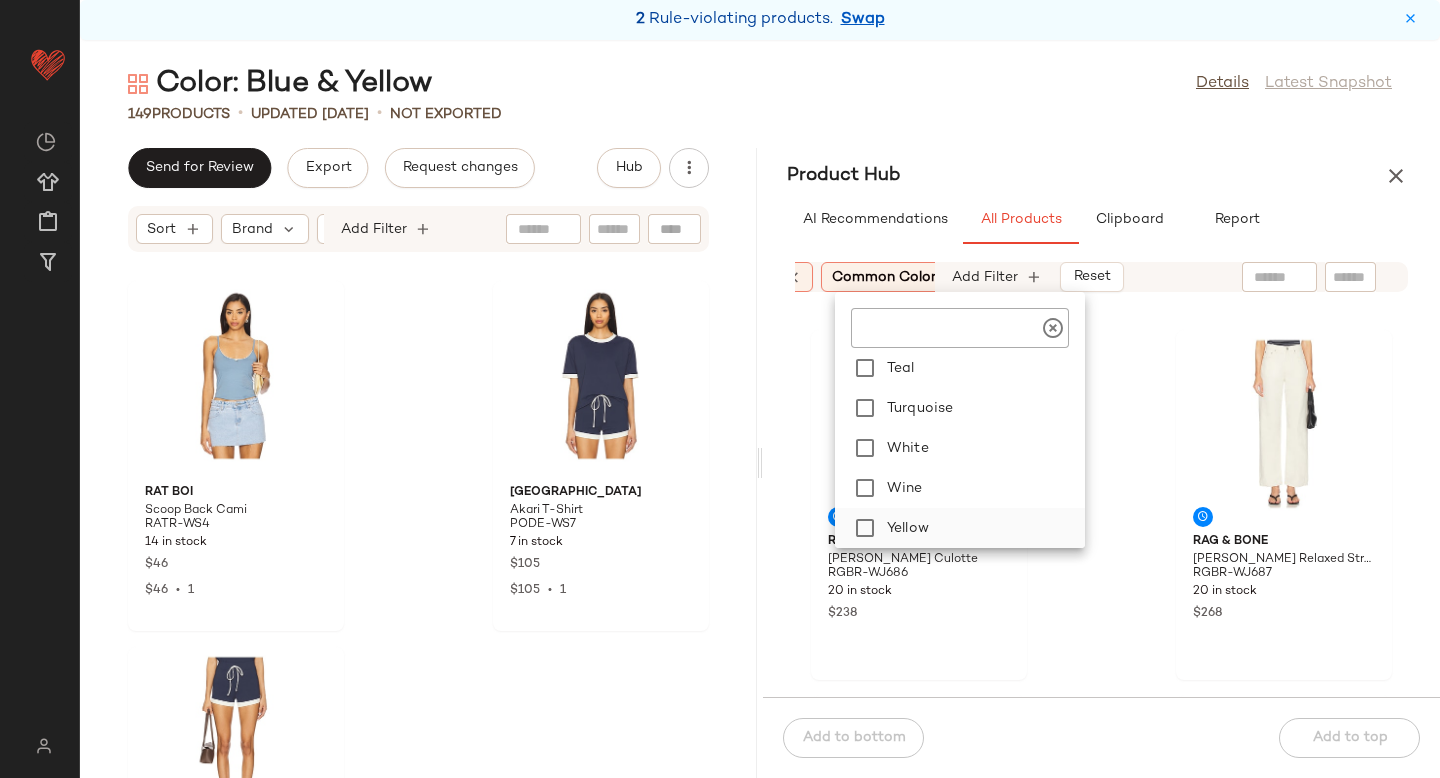 scroll, scrollTop: 2360, scrollLeft: 0, axis: vertical 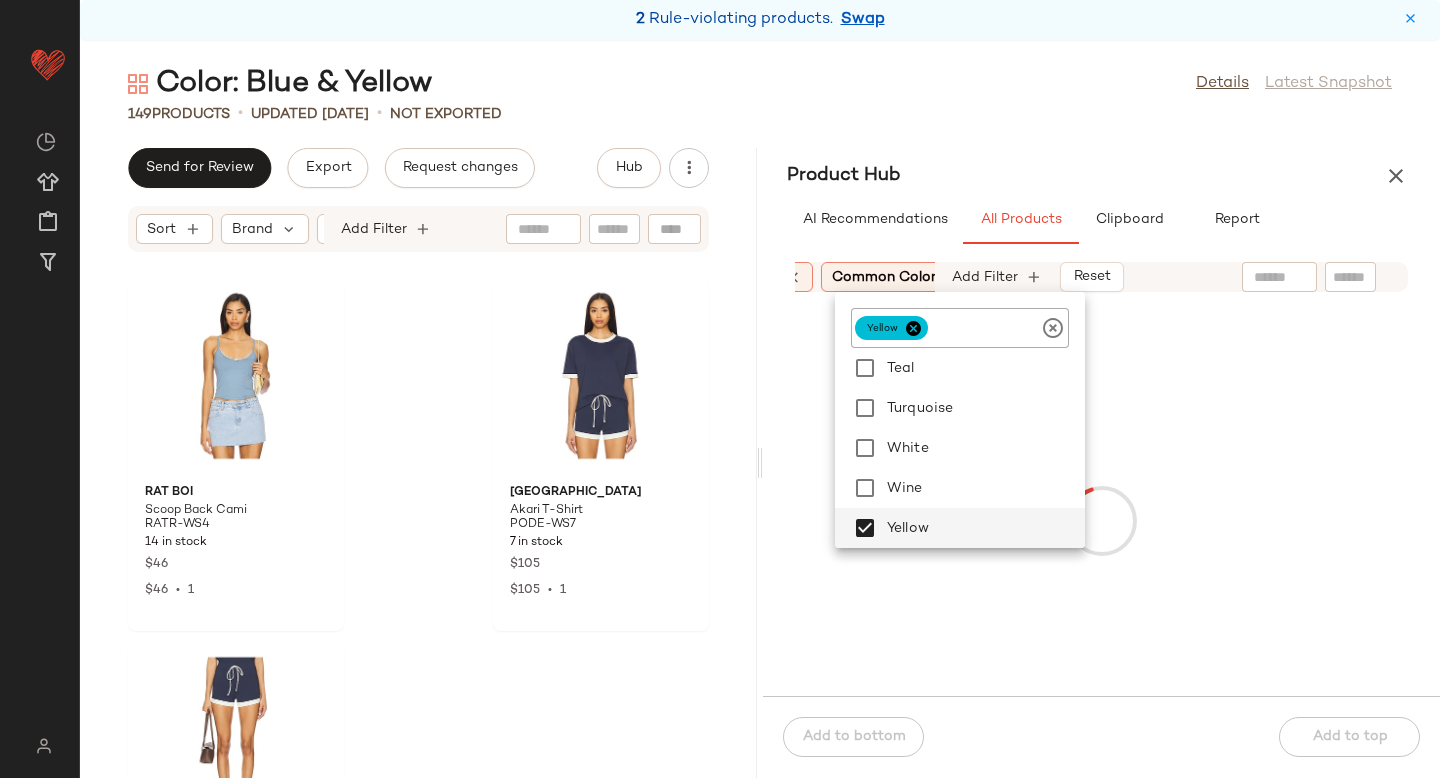 click at bounding box center [1101, 520] 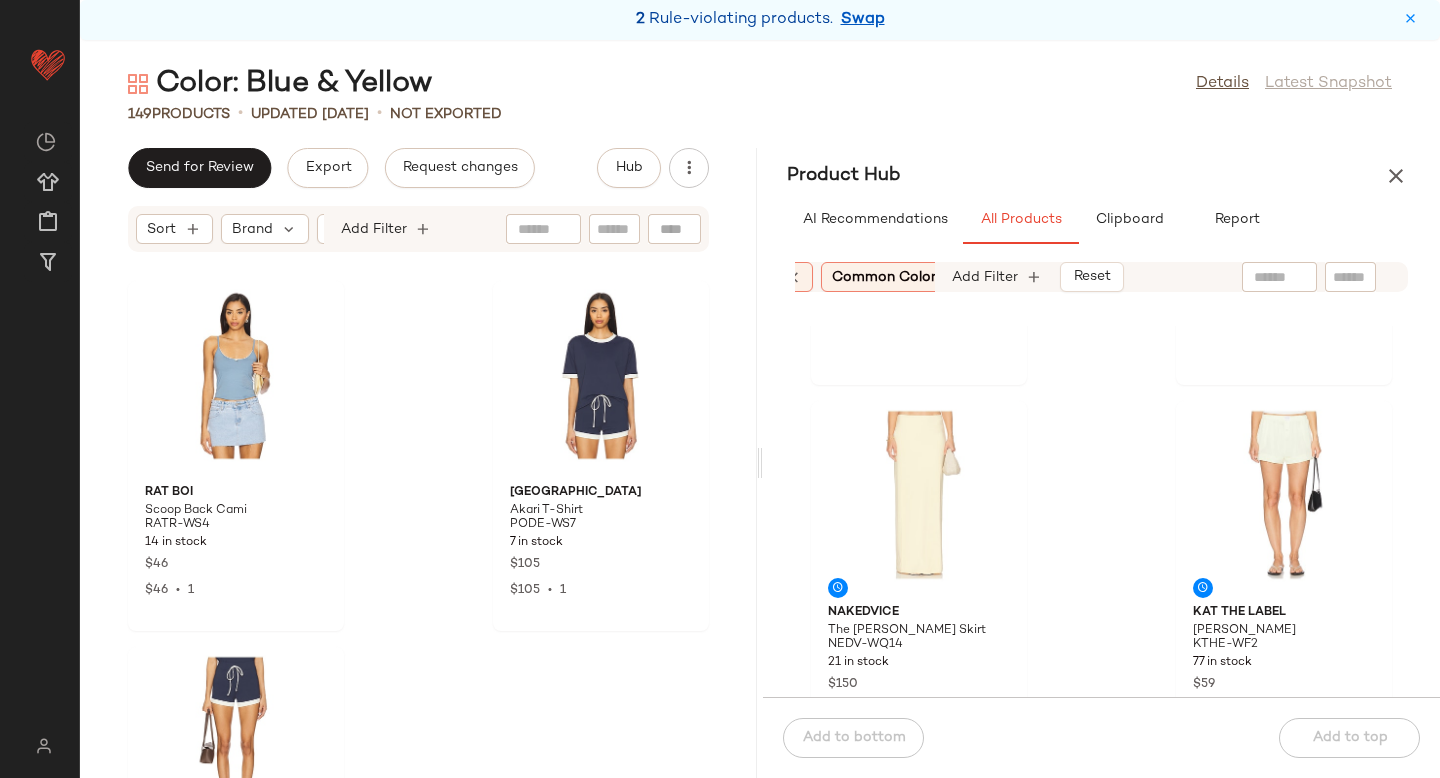 scroll, scrollTop: 693, scrollLeft: 0, axis: vertical 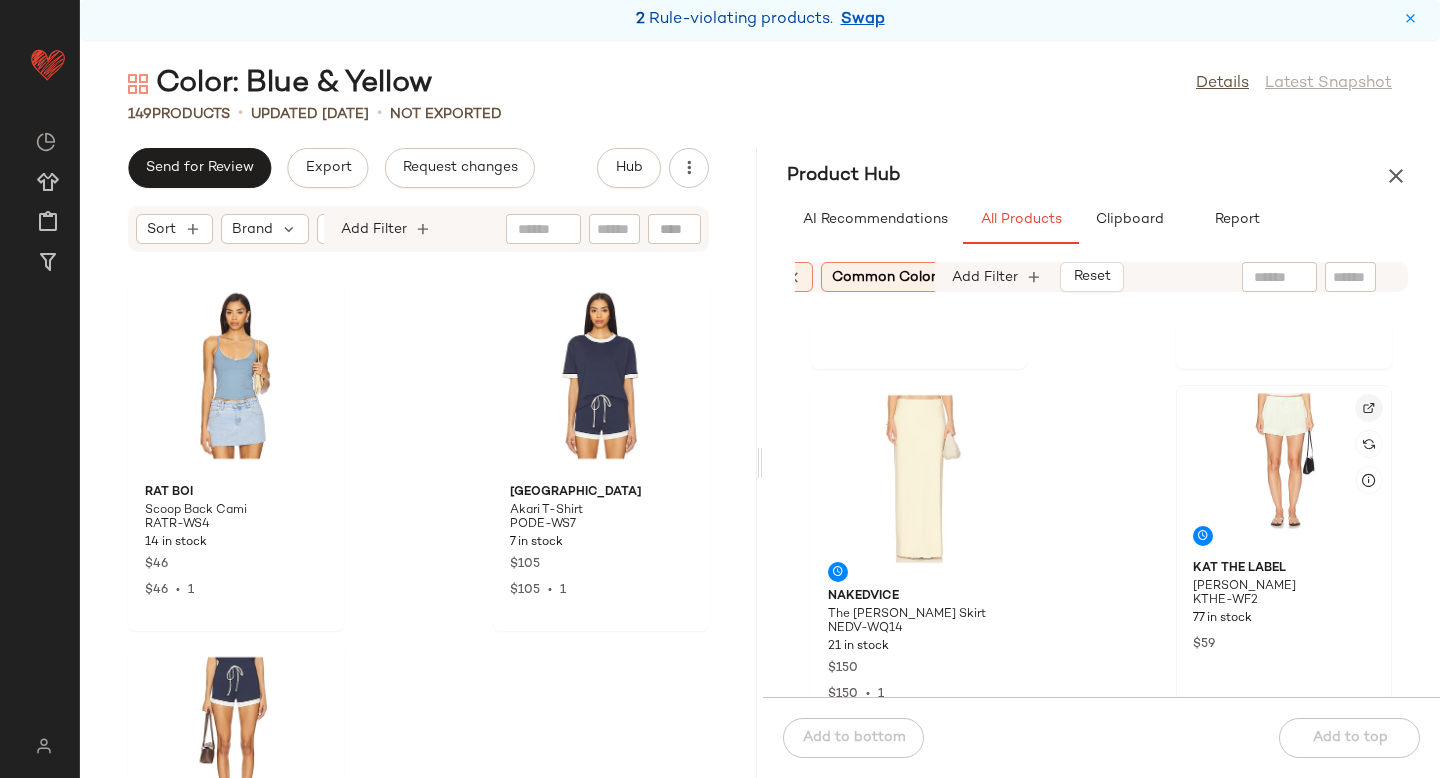 click 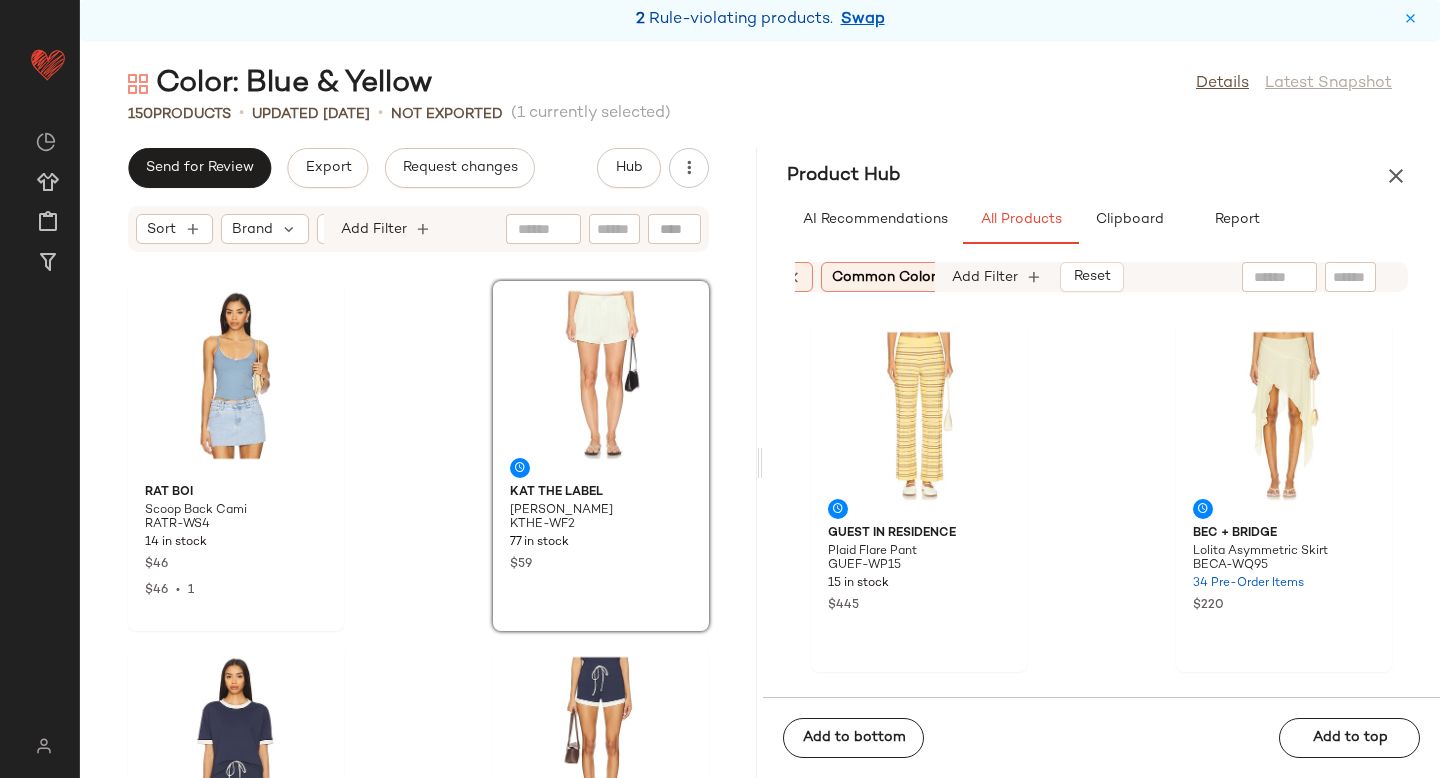 scroll, scrollTop: 0, scrollLeft: 0, axis: both 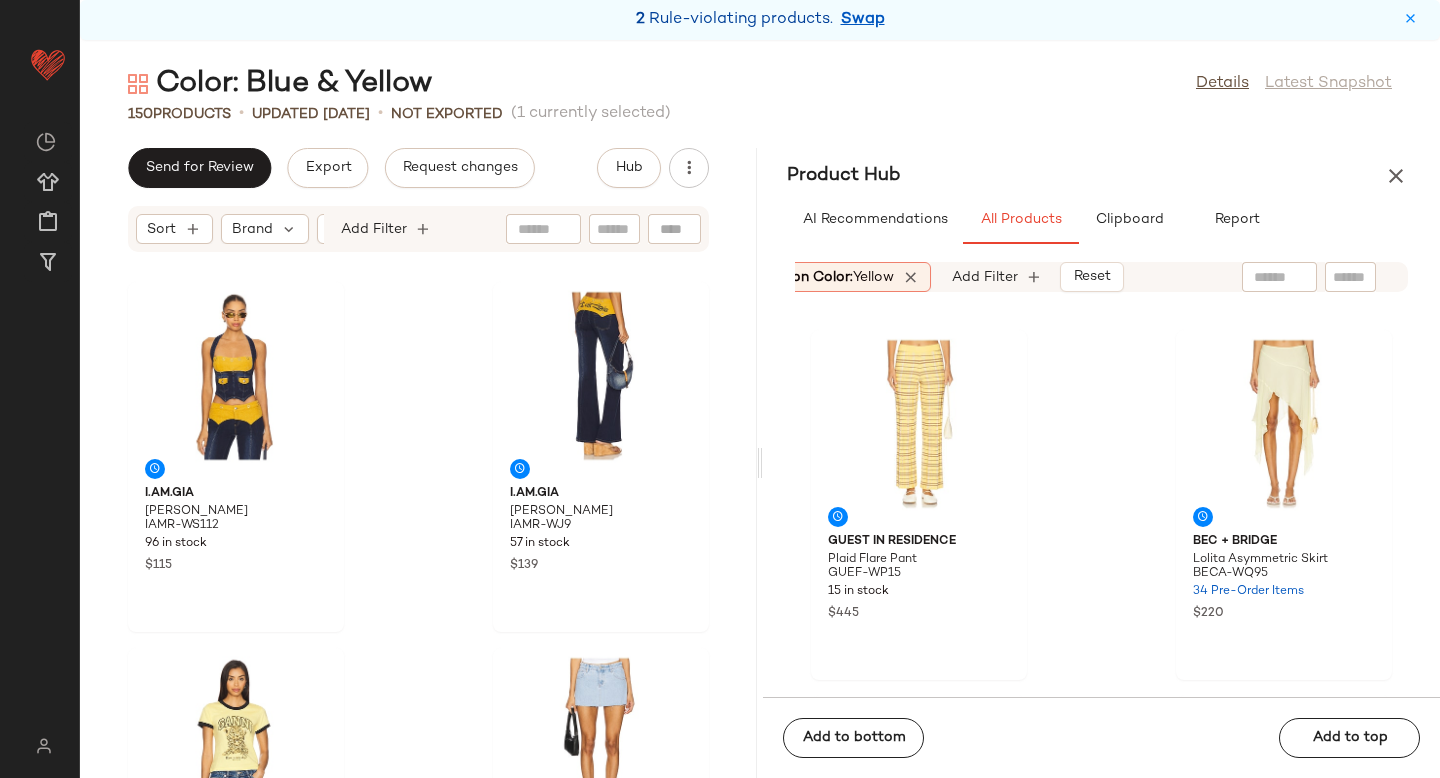 click on "Yellow" at bounding box center (873, 277) 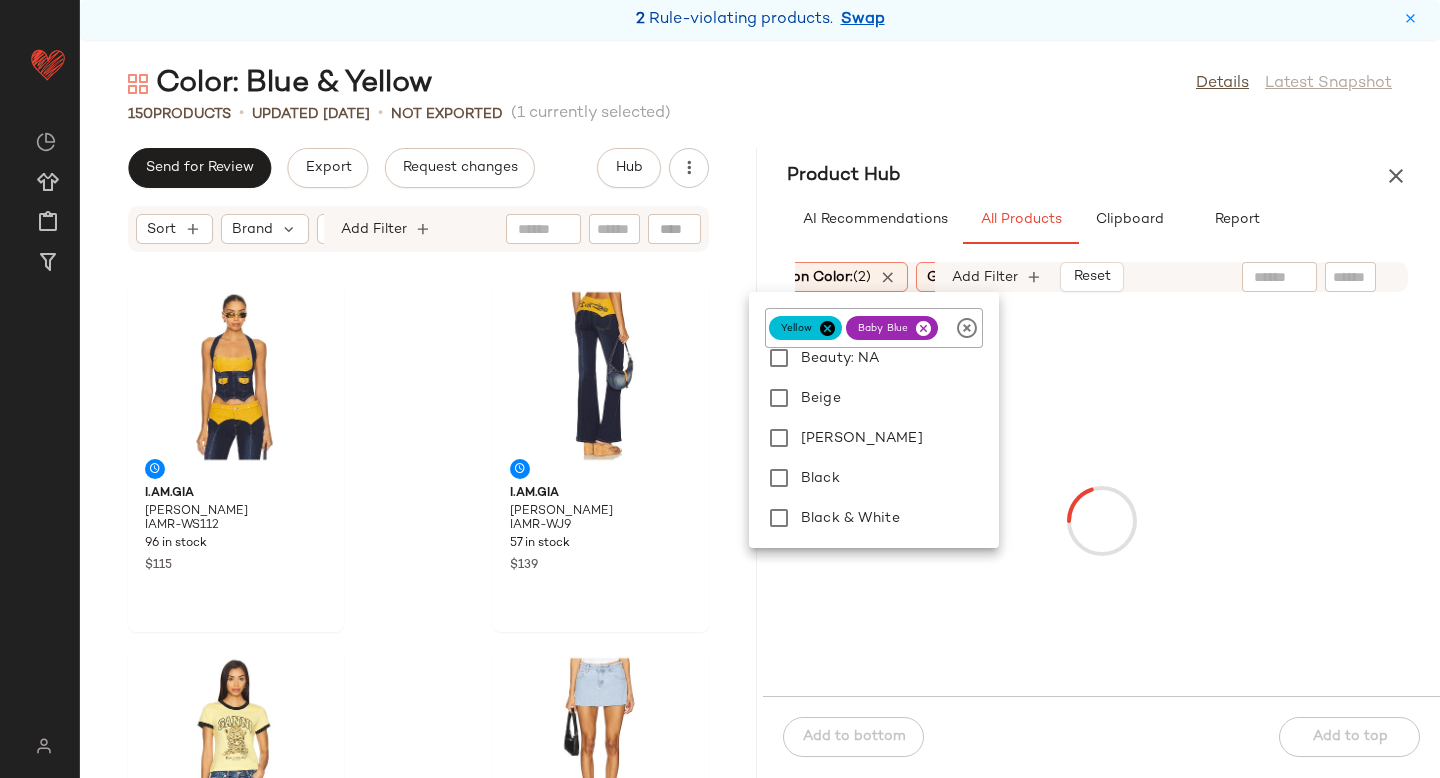 scroll, scrollTop: 181, scrollLeft: 0, axis: vertical 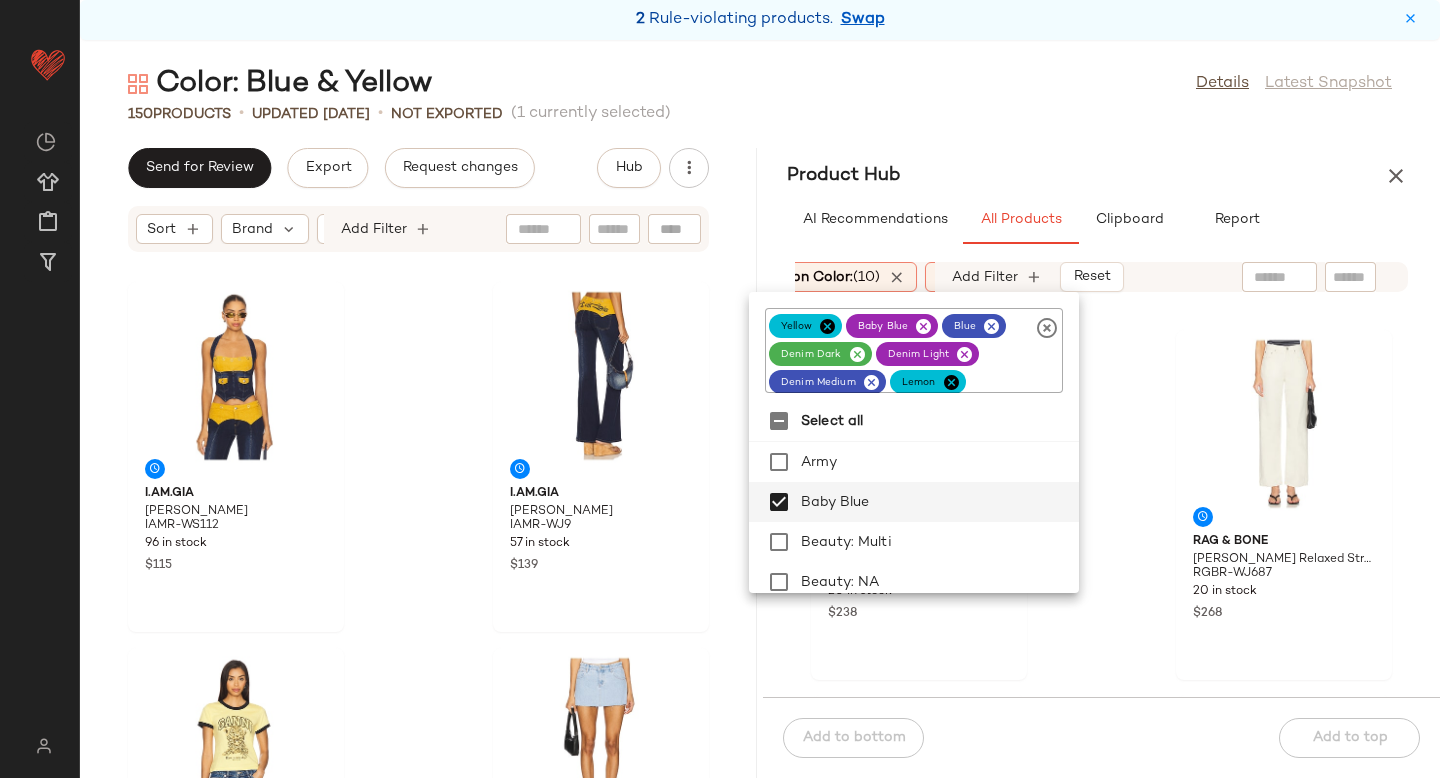 click on "Sort:   (1) Brand  Category:   bottom In Curation?:   No Common Color:   (10) Gender:   female Sale Price:   Not on sale Add Filter   Reset" at bounding box center [1101, 277] 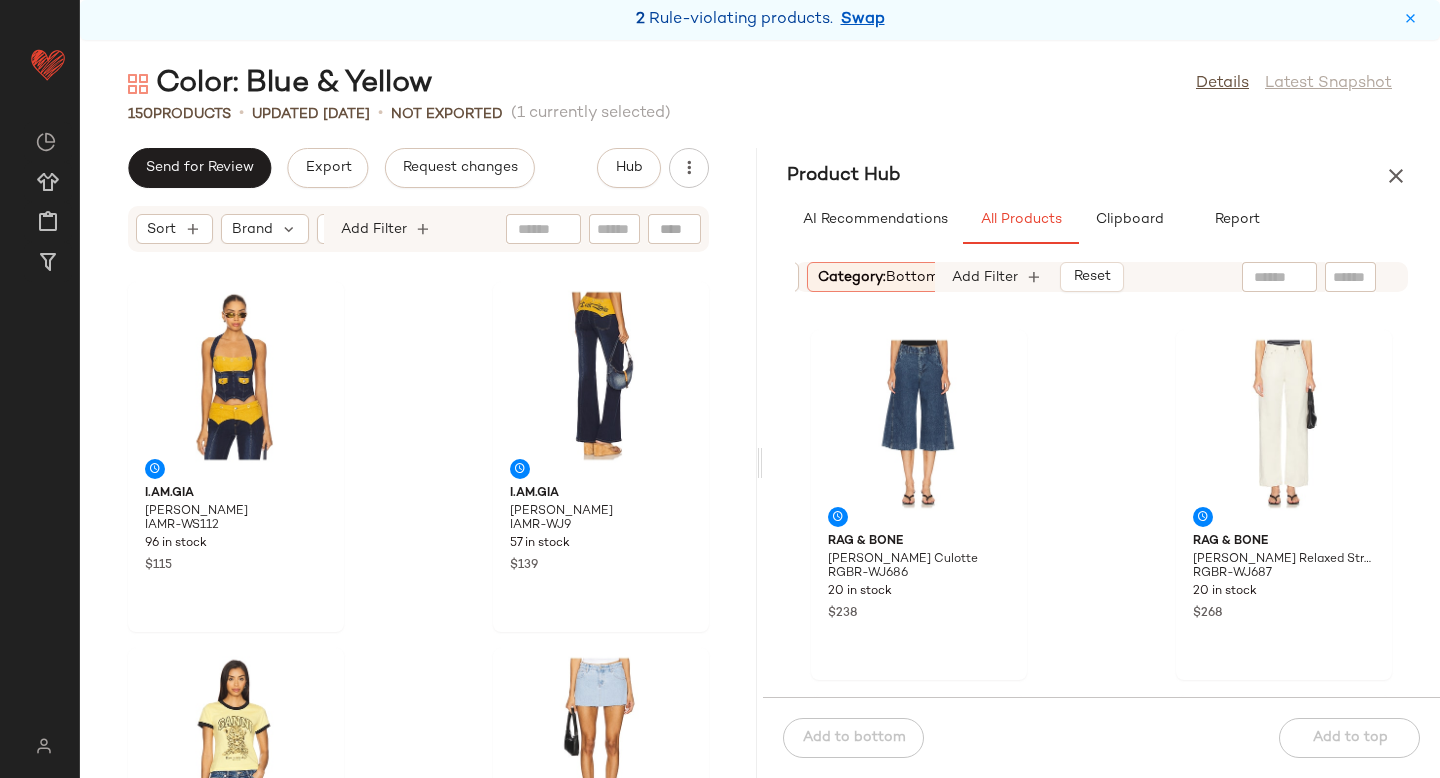 scroll, scrollTop: 0, scrollLeft: 184, axis: horizontal 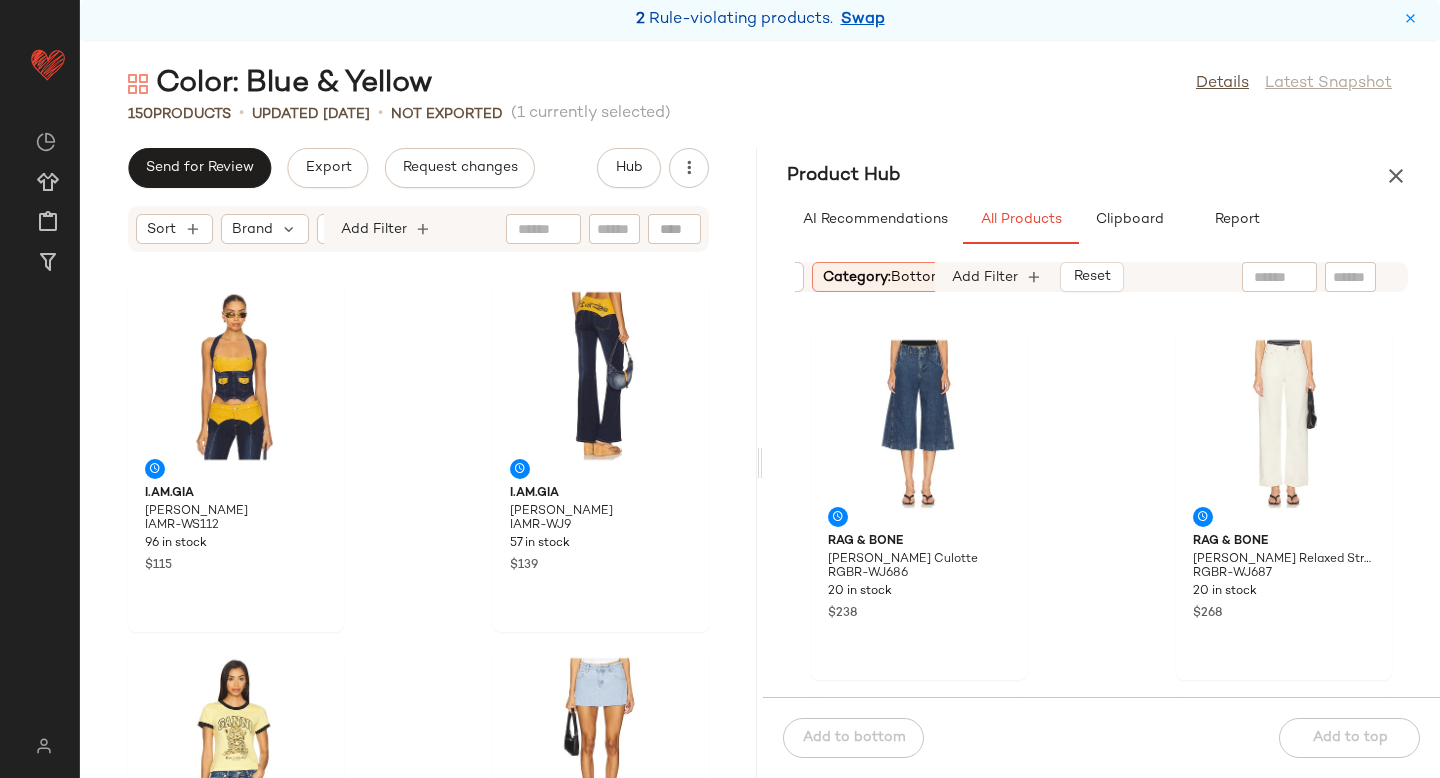 click on "Category:   bottom" at bounding box center (883, 277) 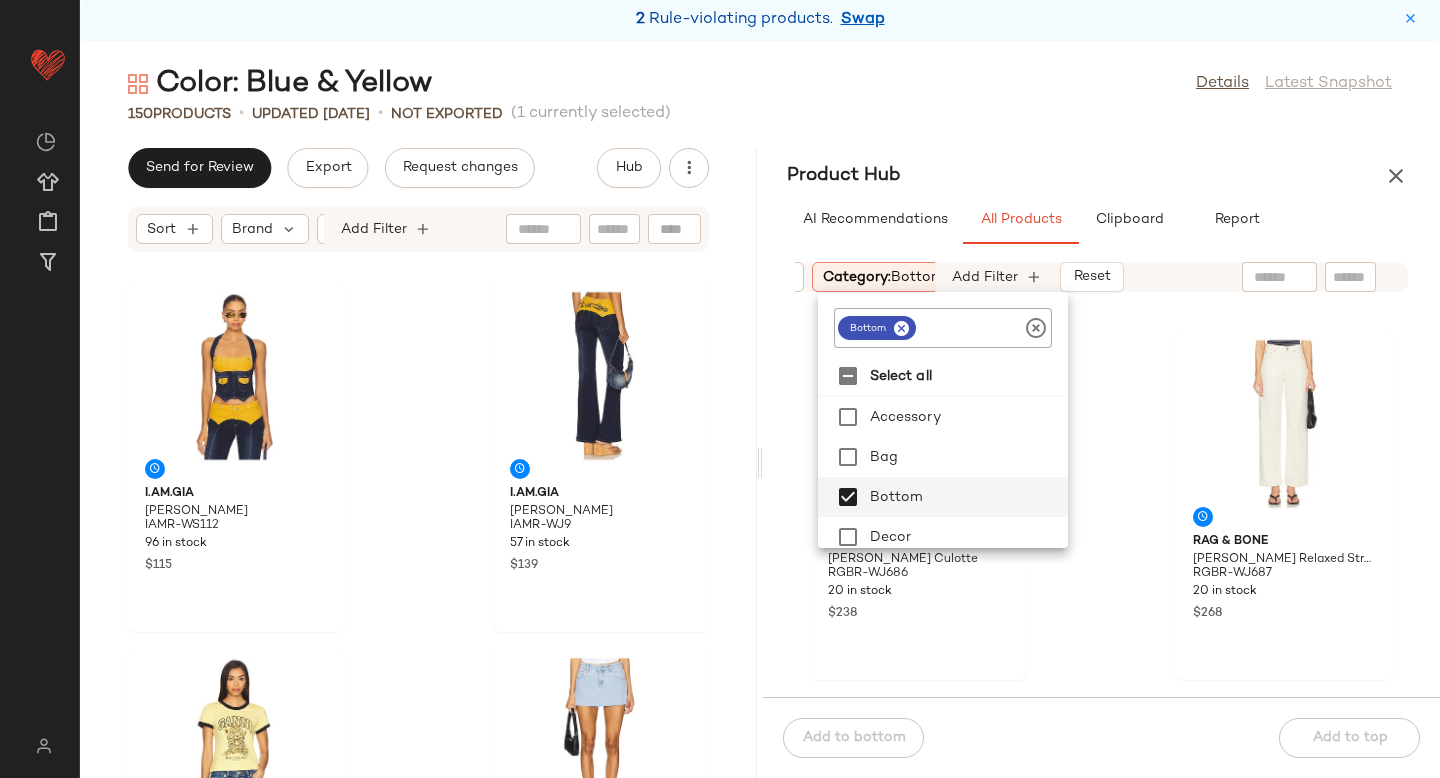 click at bounding box center (901, 328) 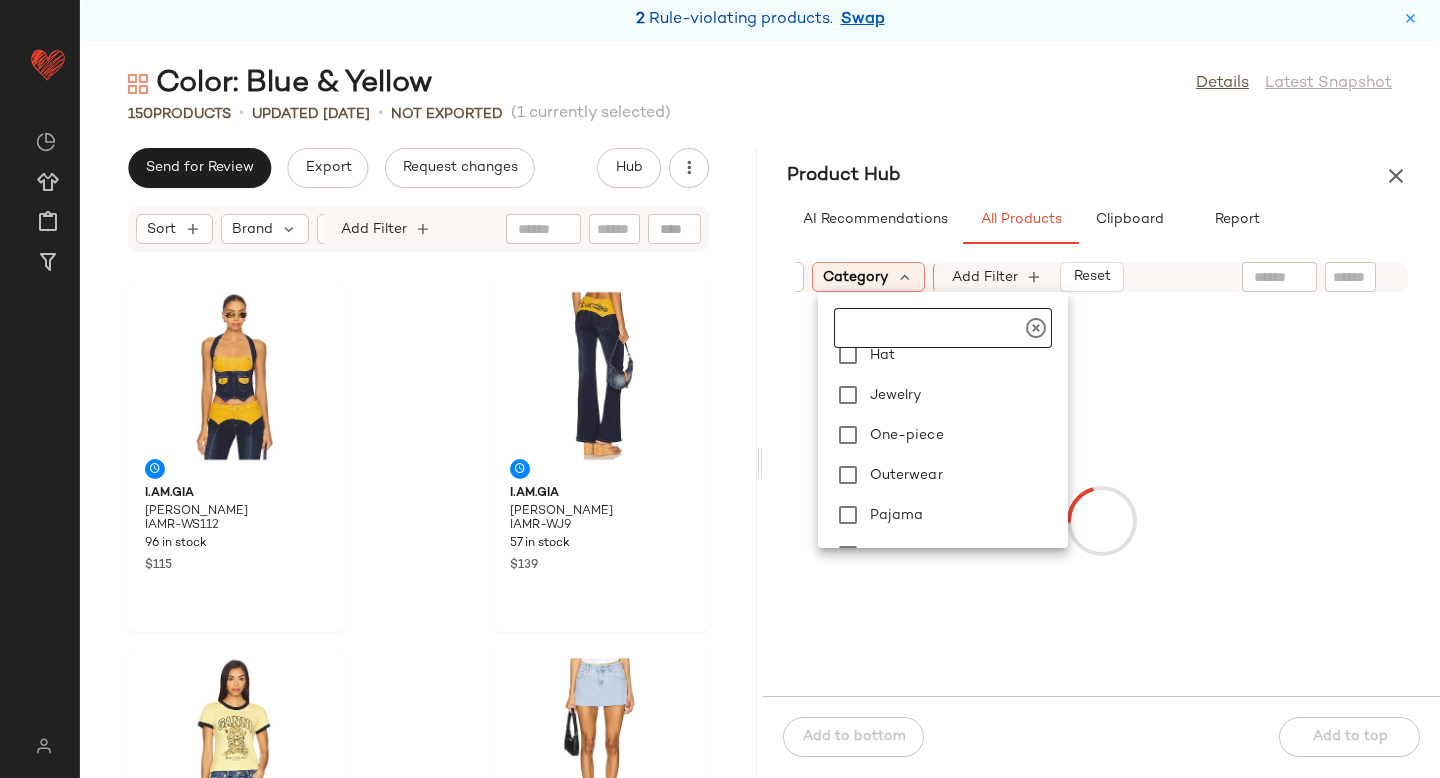 scroll, scrollTop: 263, scrollLeft: 0, axis: vertical 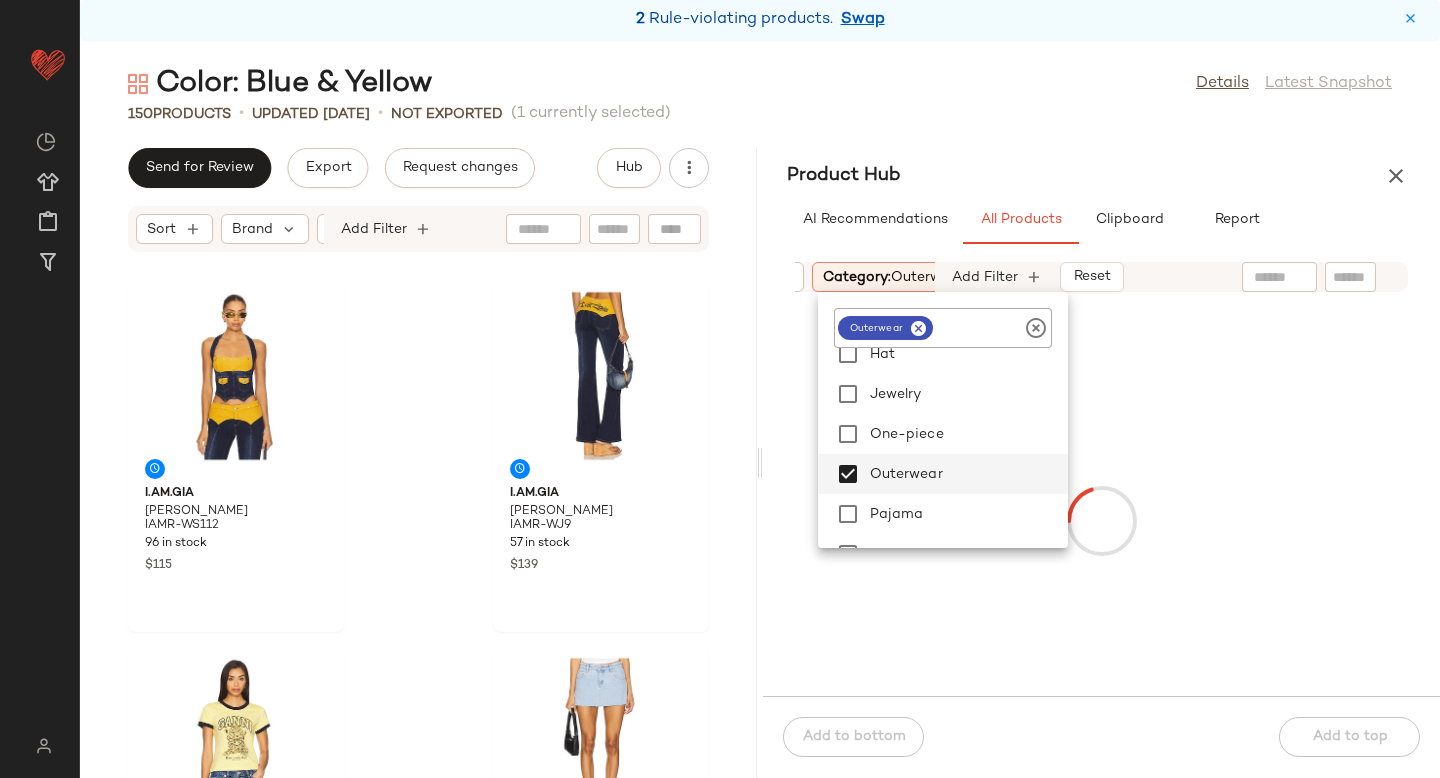 click at bounding box center (1101, 520) 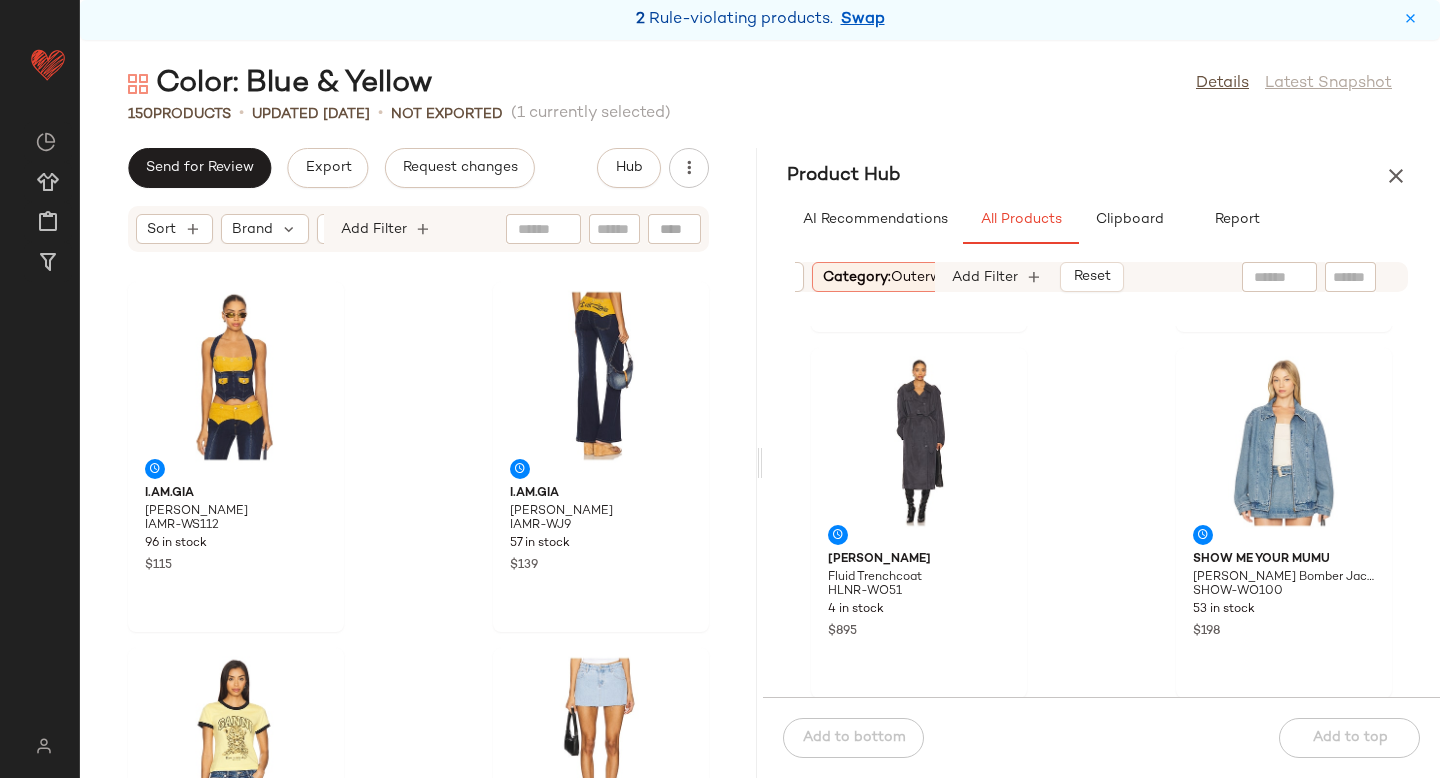 scroll, scrollTop: 349, scrollLeft: 0, axis: vertical 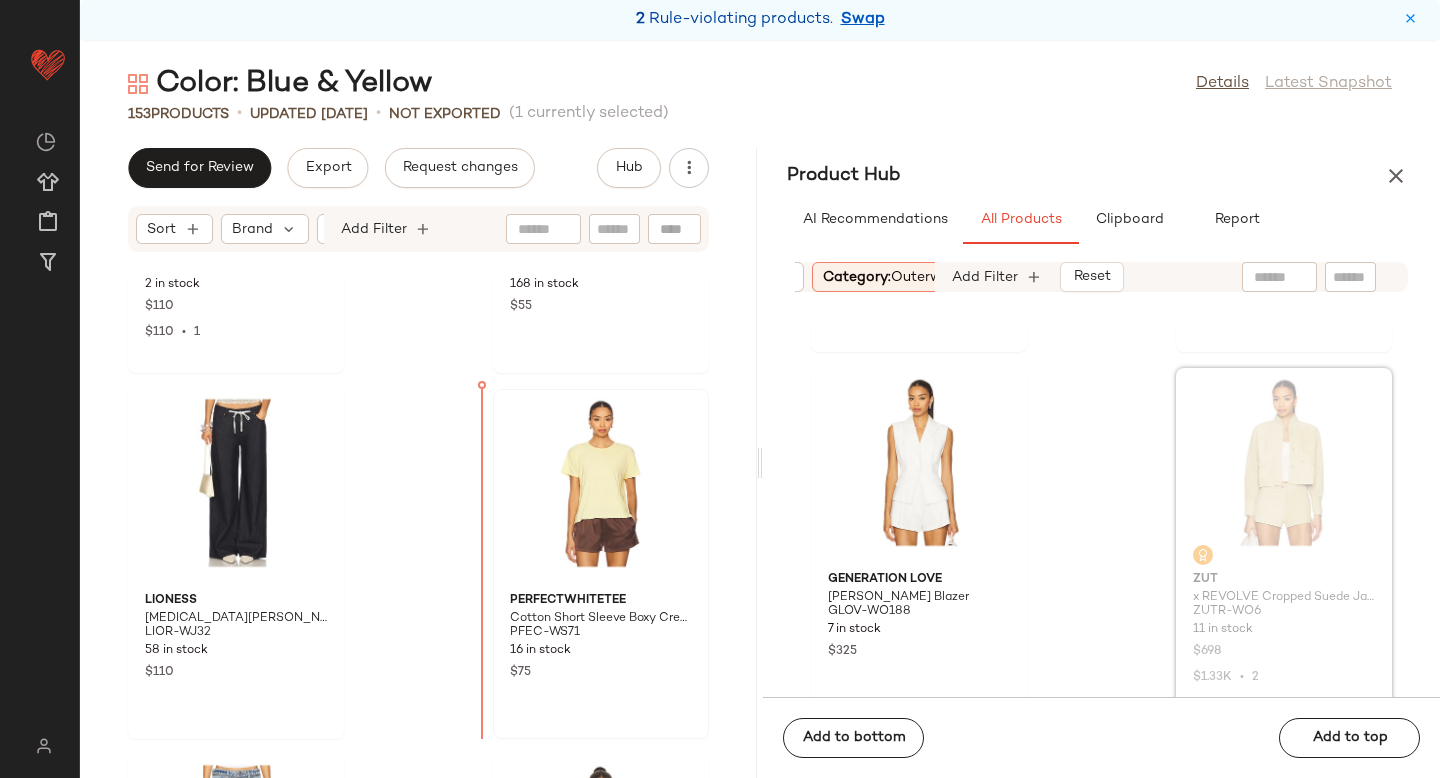 drag, startPoint x: 1248, startPoint y: 441, endPoint x: 516, endPoint y: 574, distance: 743.98456 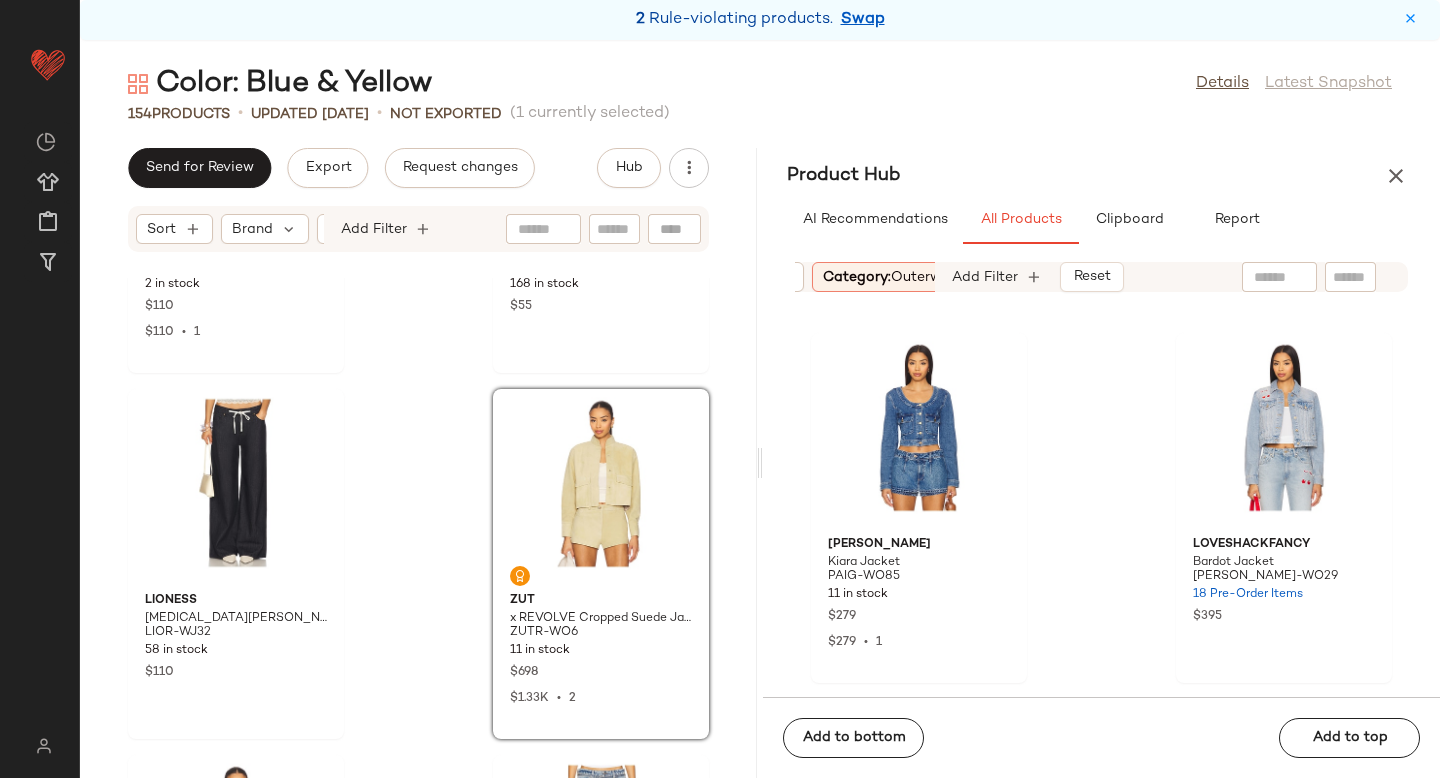 scroll, scrollTop: 1479, scrollLeft: 0, axis: vertical 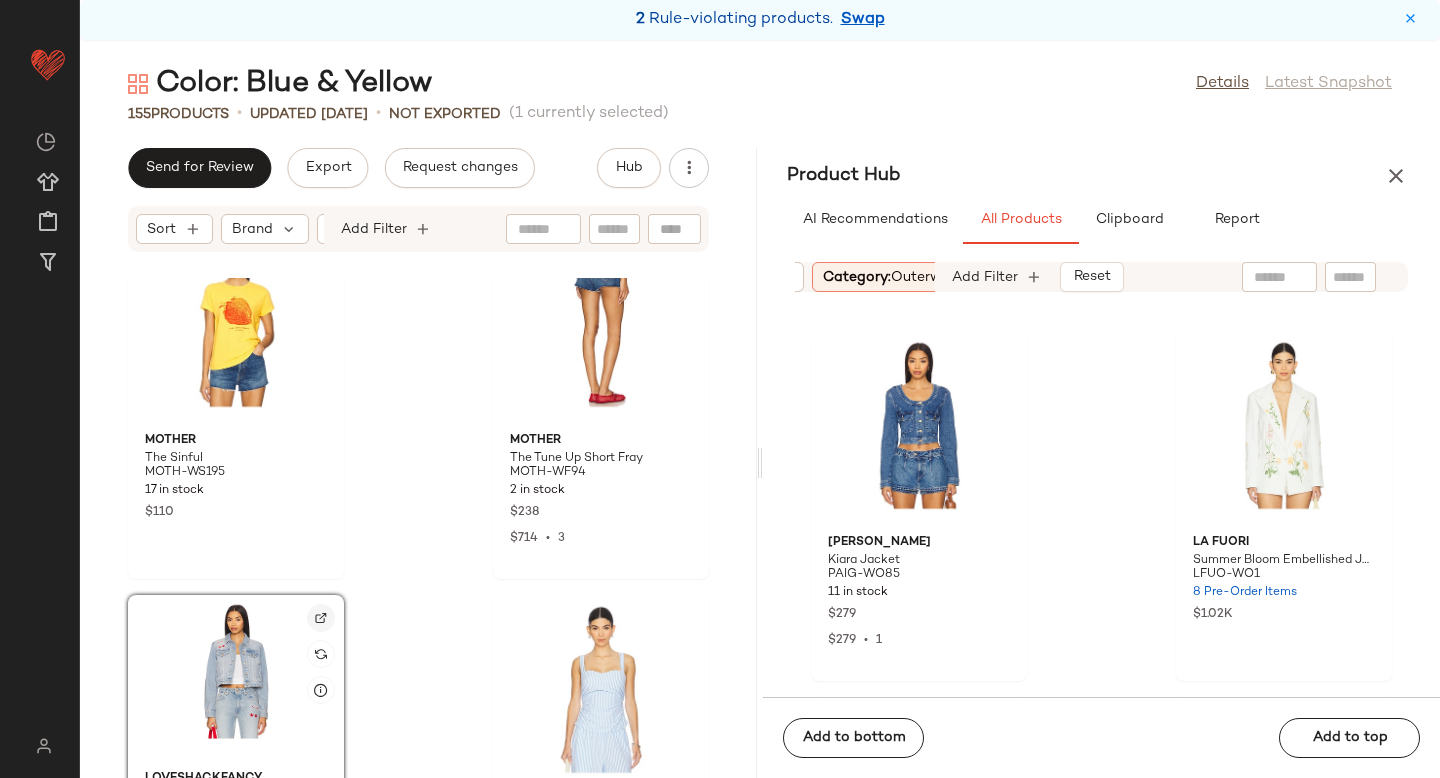 click at bounding box center (321, 618) 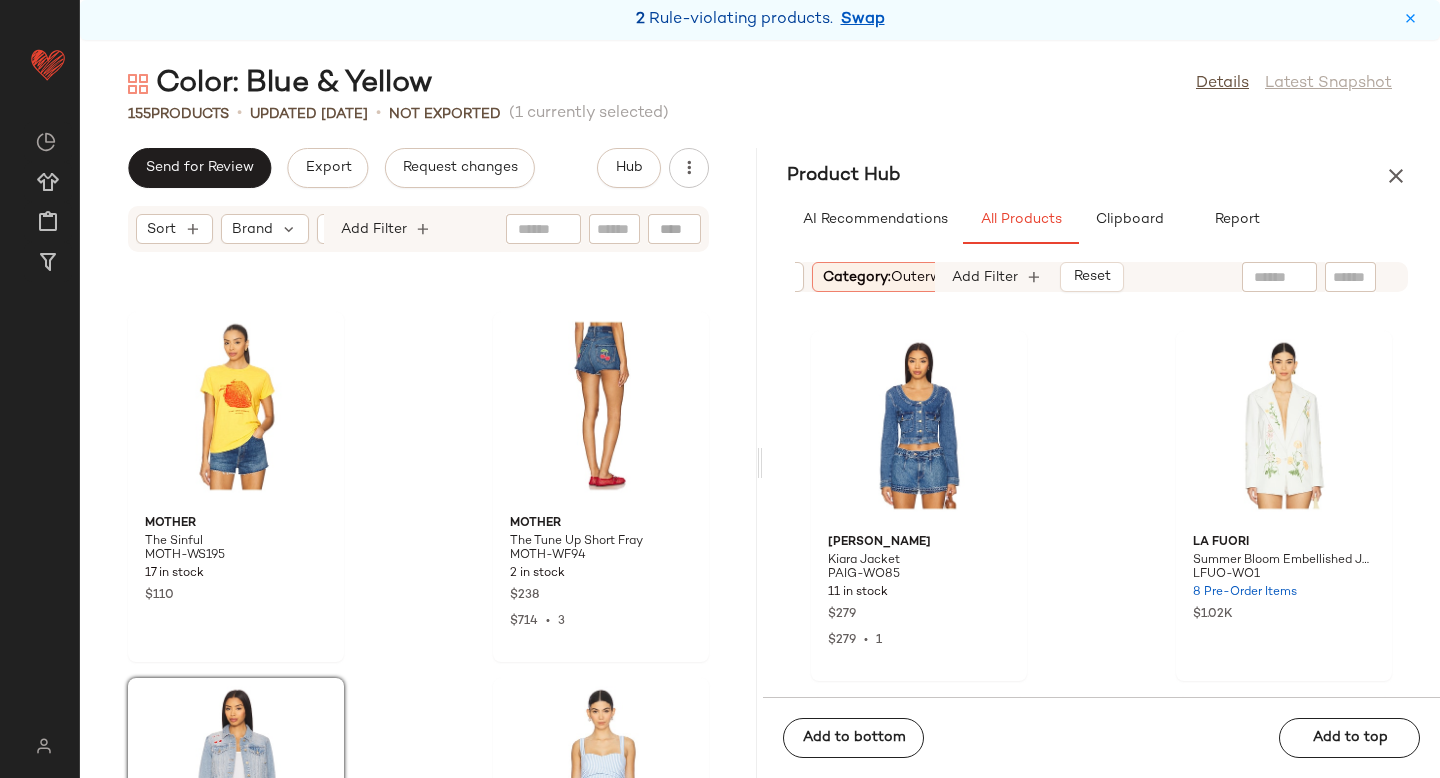 scroll, scrollTop: 24504, scrollLeft: 0, axis: vertical 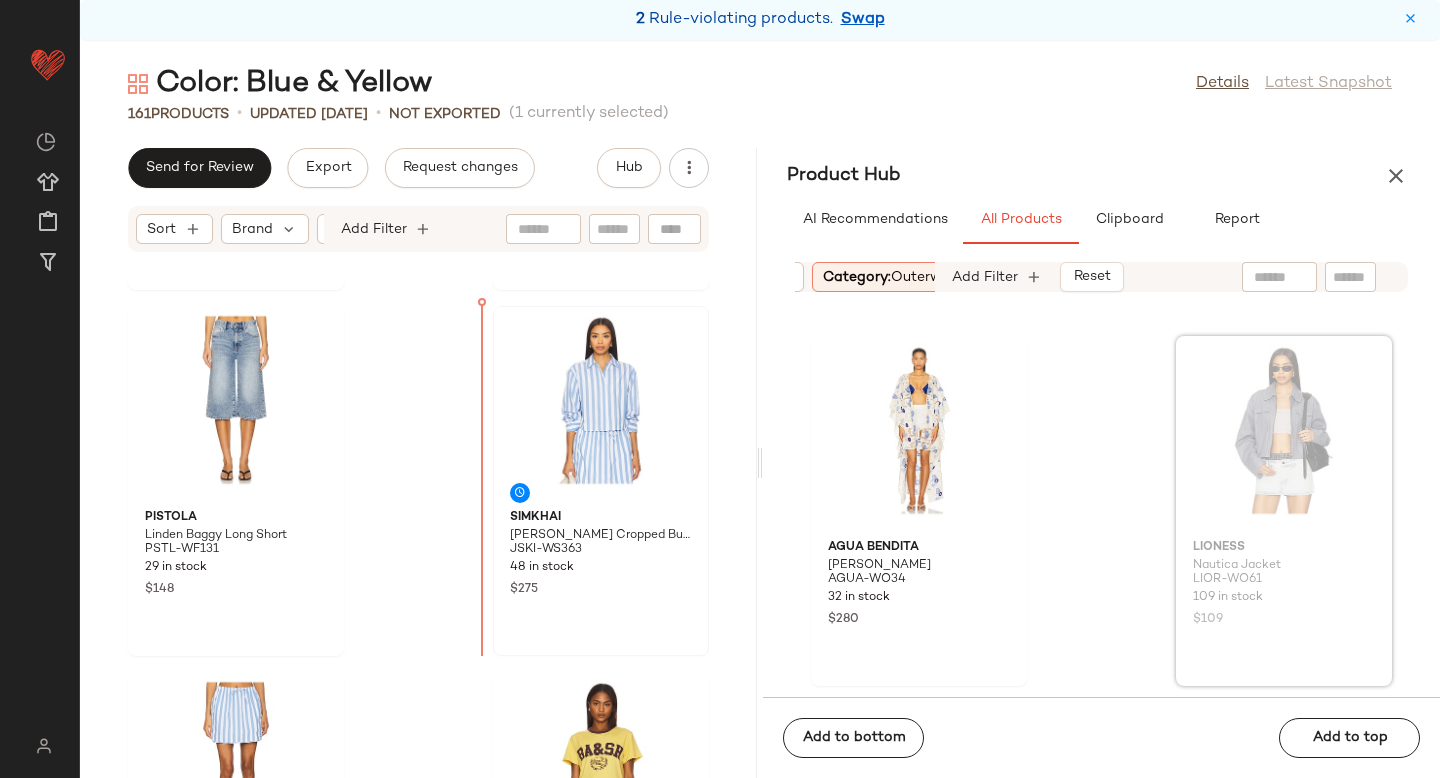 drag, startPoint x: 1256, startPoint y: 440, endPoint x: 482, endPoint y: 494, distance: 775.8814 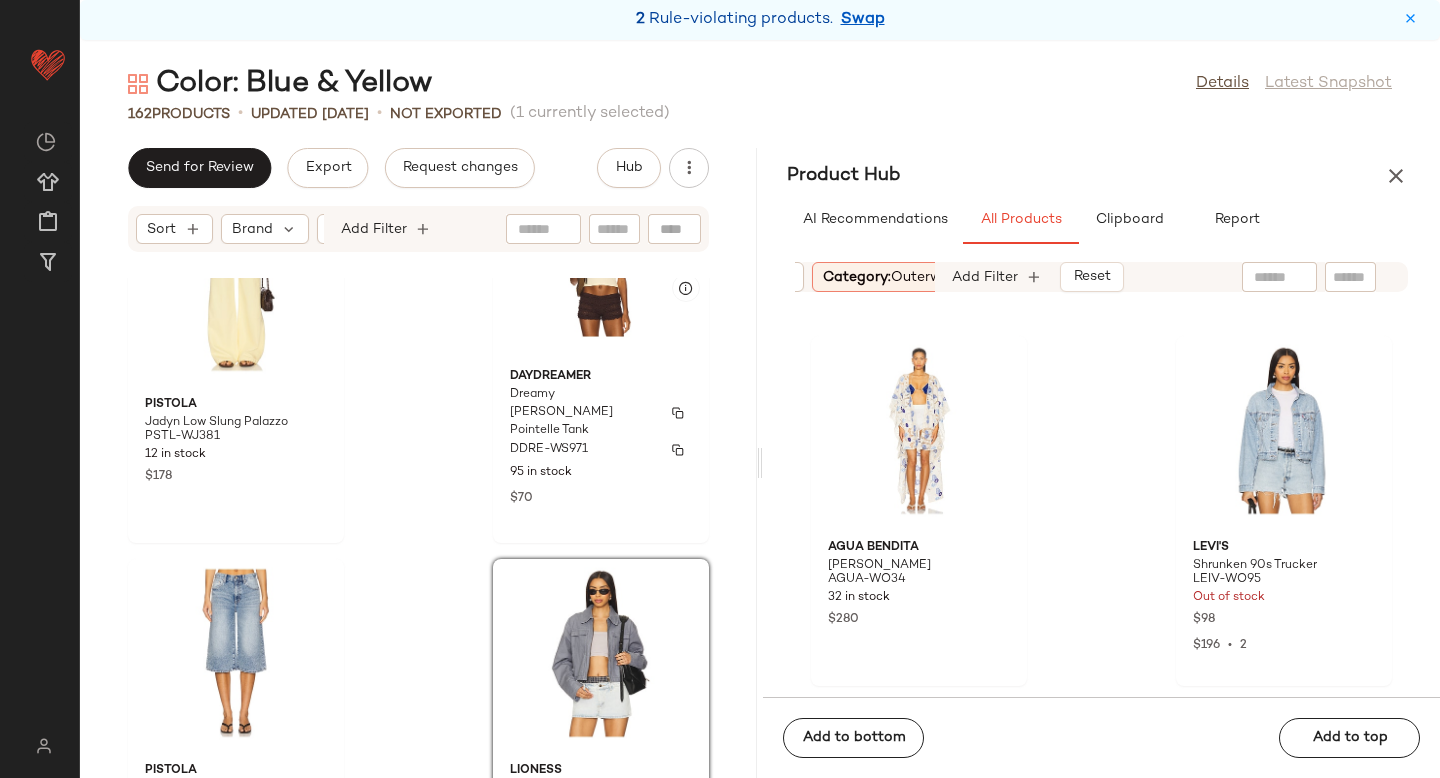 scroll, scrollTop: 8873, scrollLeft: 0, axis: vertical 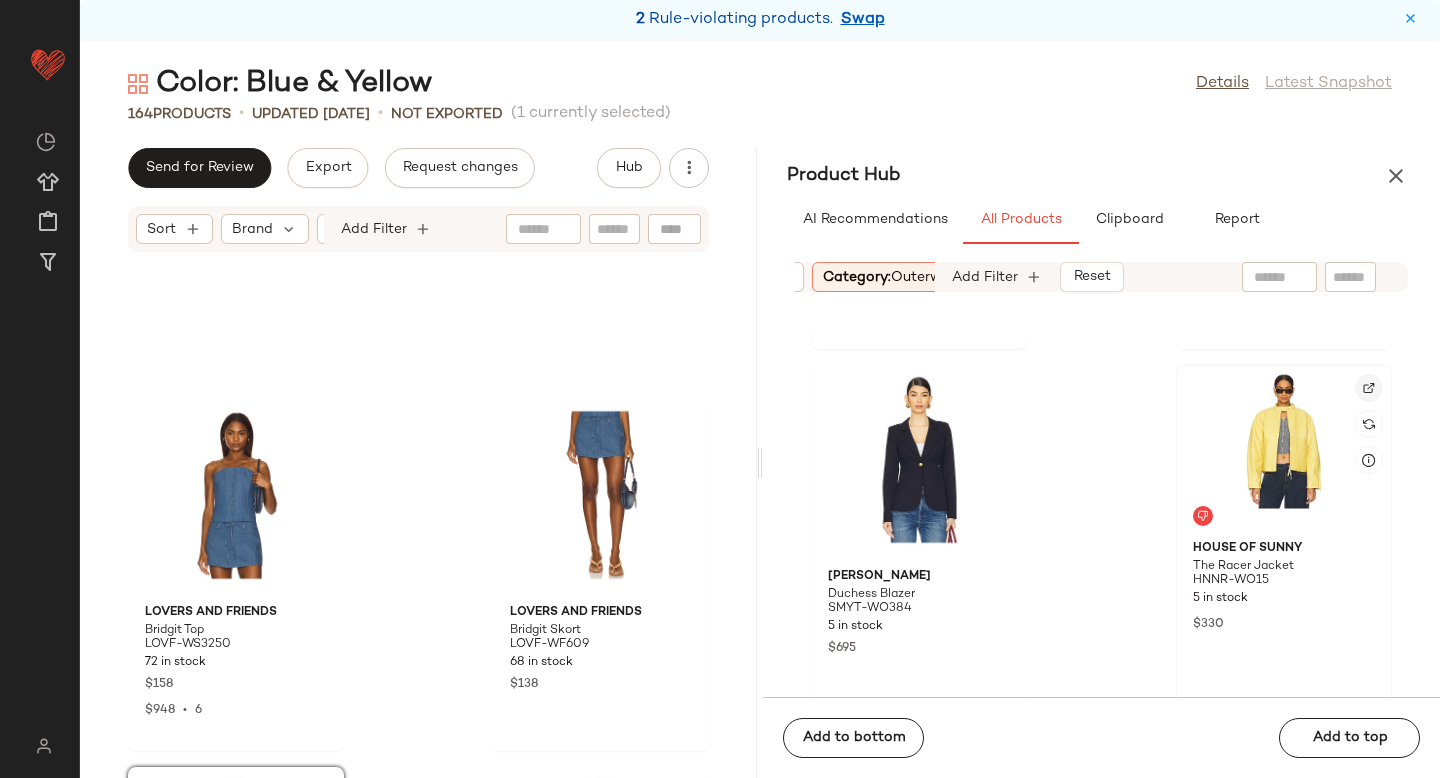 click at bounding box center (1369, 388) 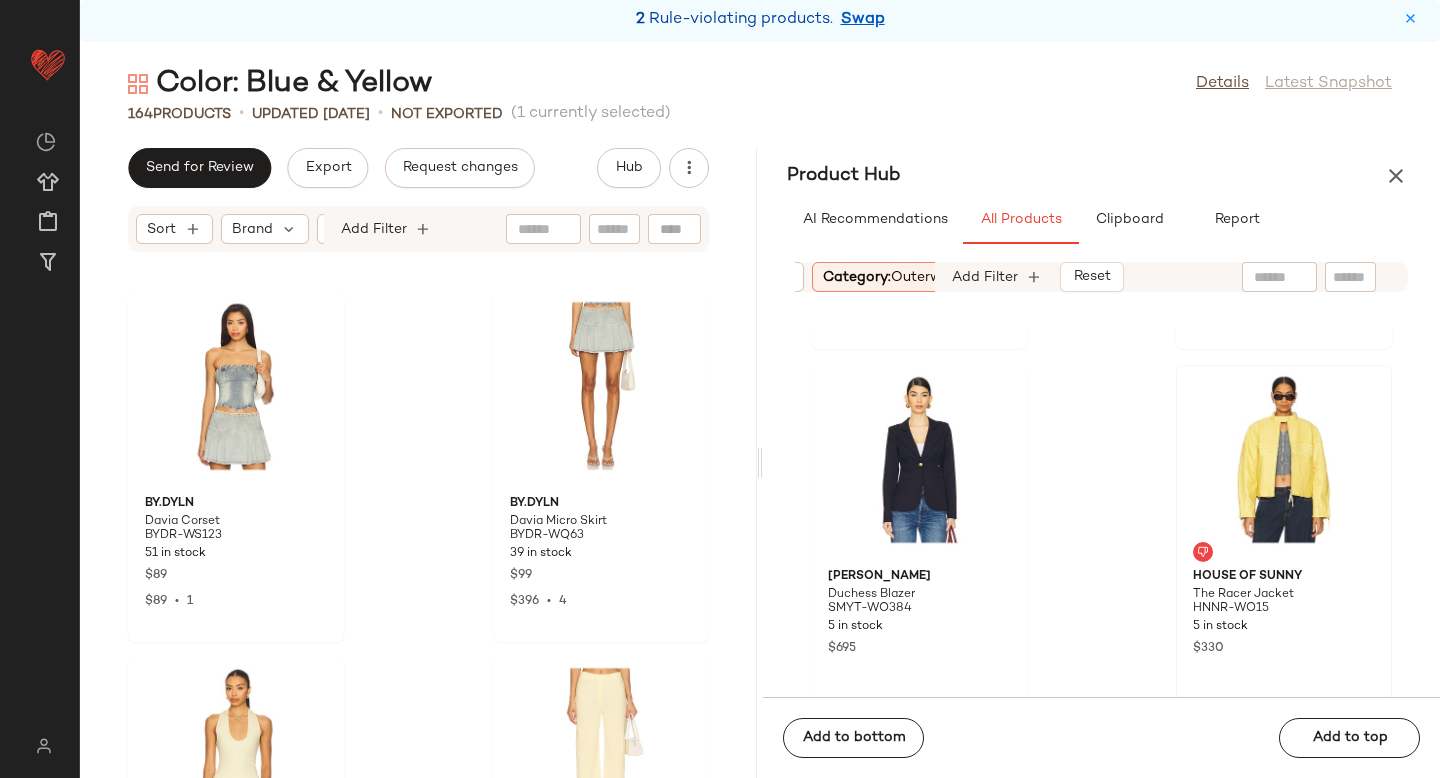 scroll, scrollTop: 13897, scrollLeft: 0, axis: vertical 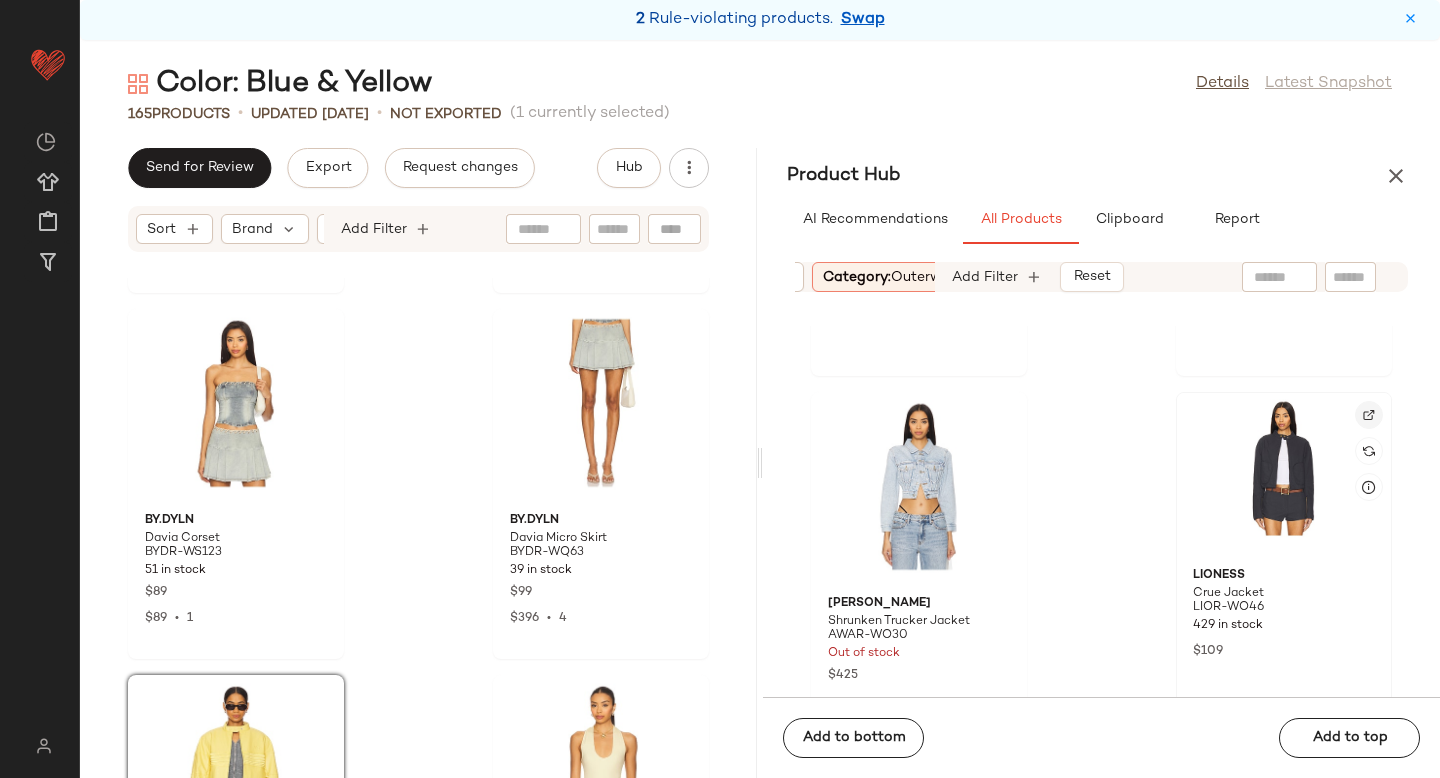 click at bounding box center [1369, 415] 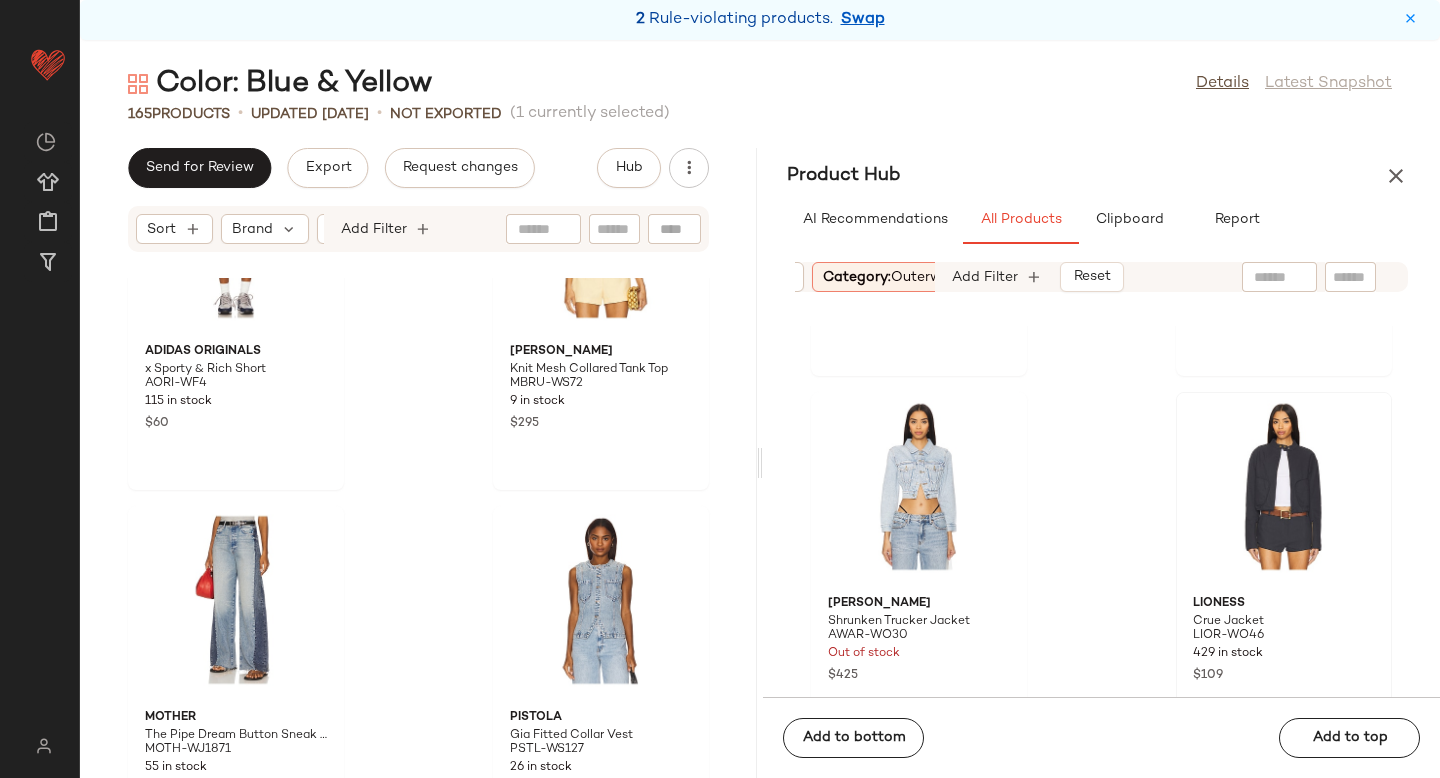 scroll, scrollTop: 17491, scrollLeft: 0, axis: vertical 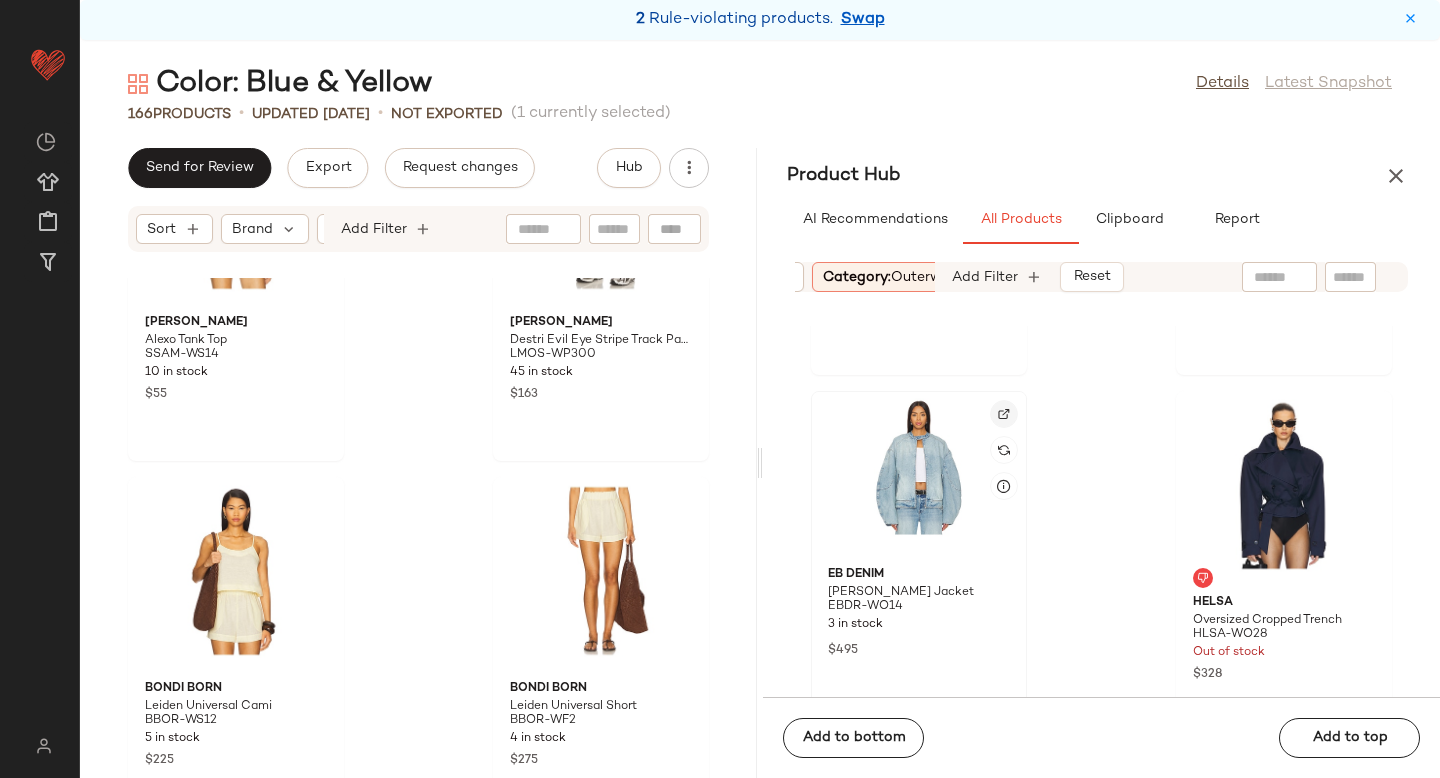 click 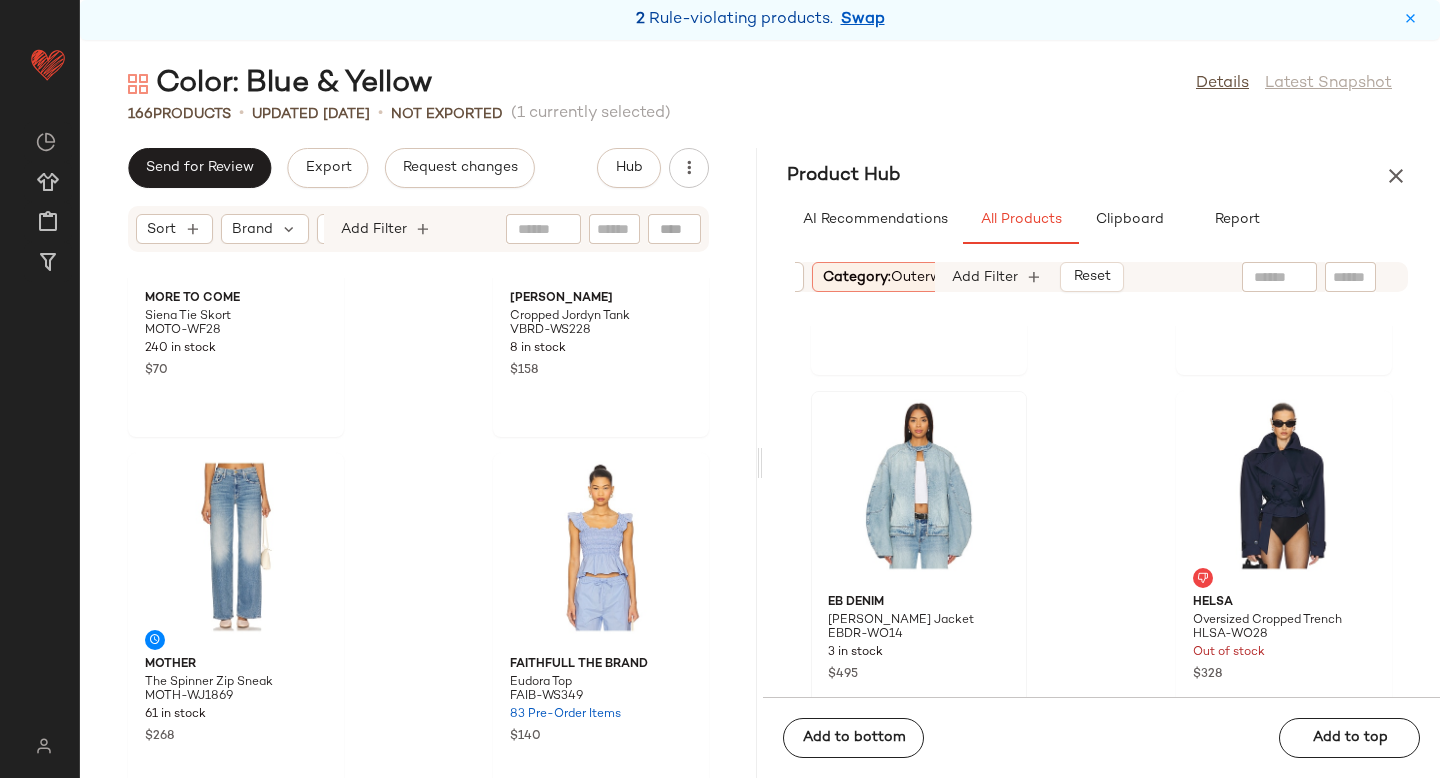 scroll, scrollTop: 21088, scrollLeft: 0, axis: vertical 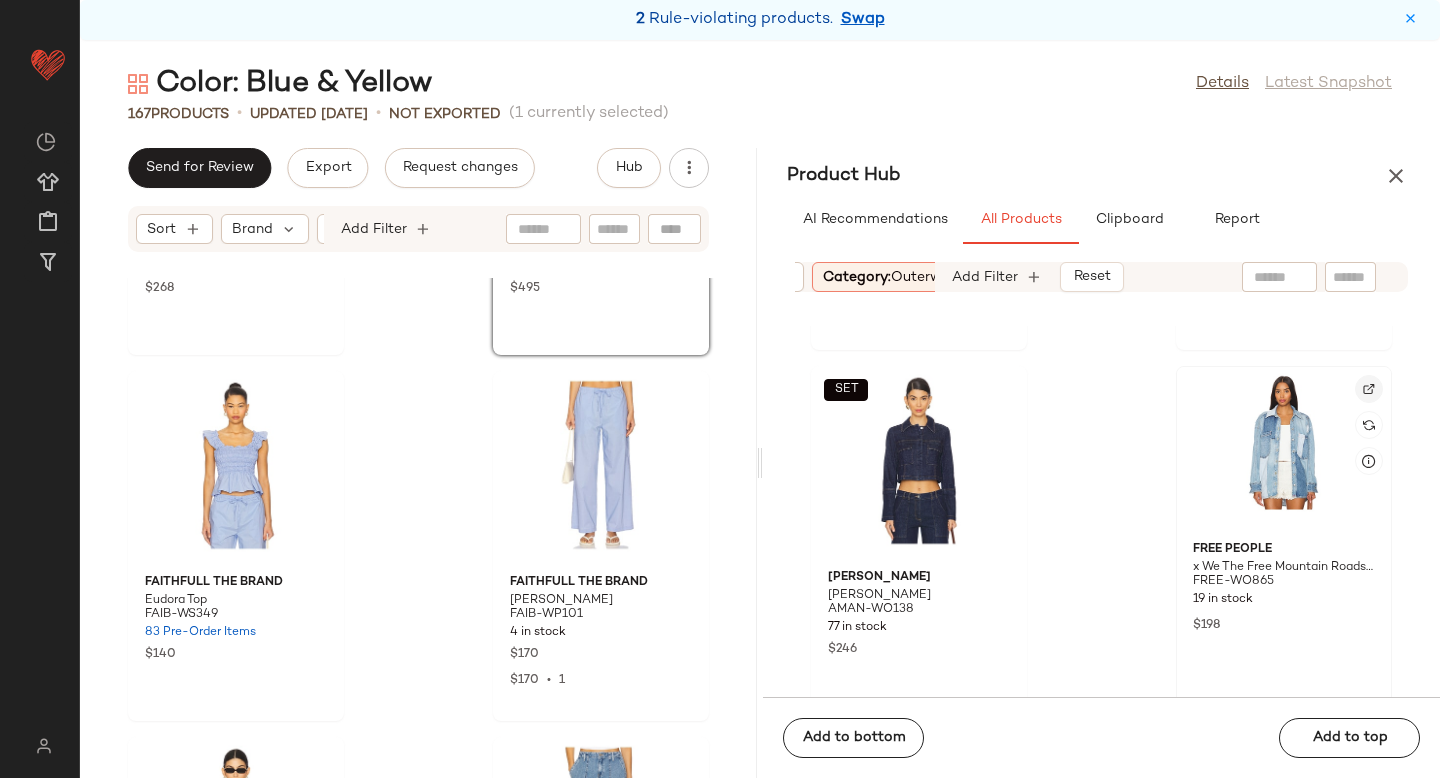 click 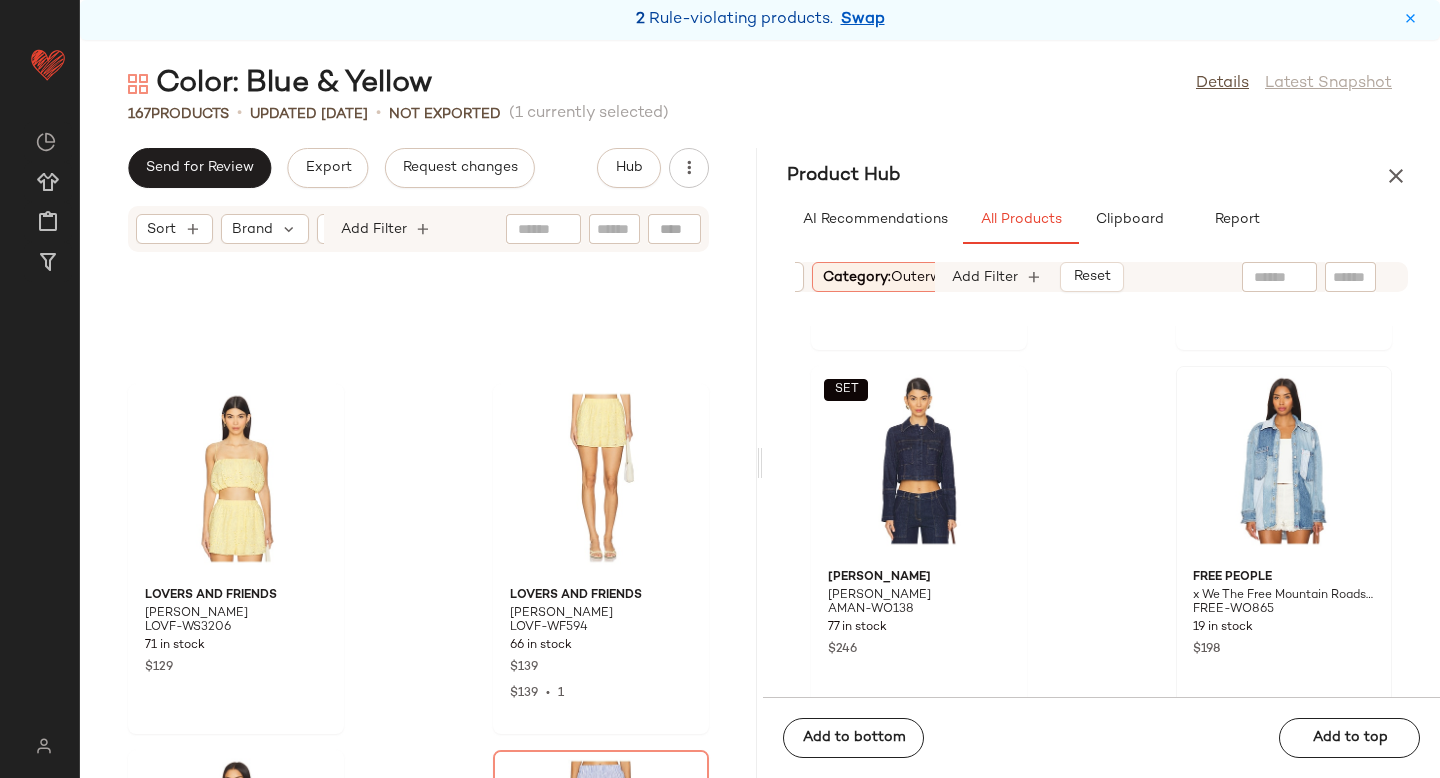 scroll, scrollTop: 23004, scrollLeft: 0, axis: vertical 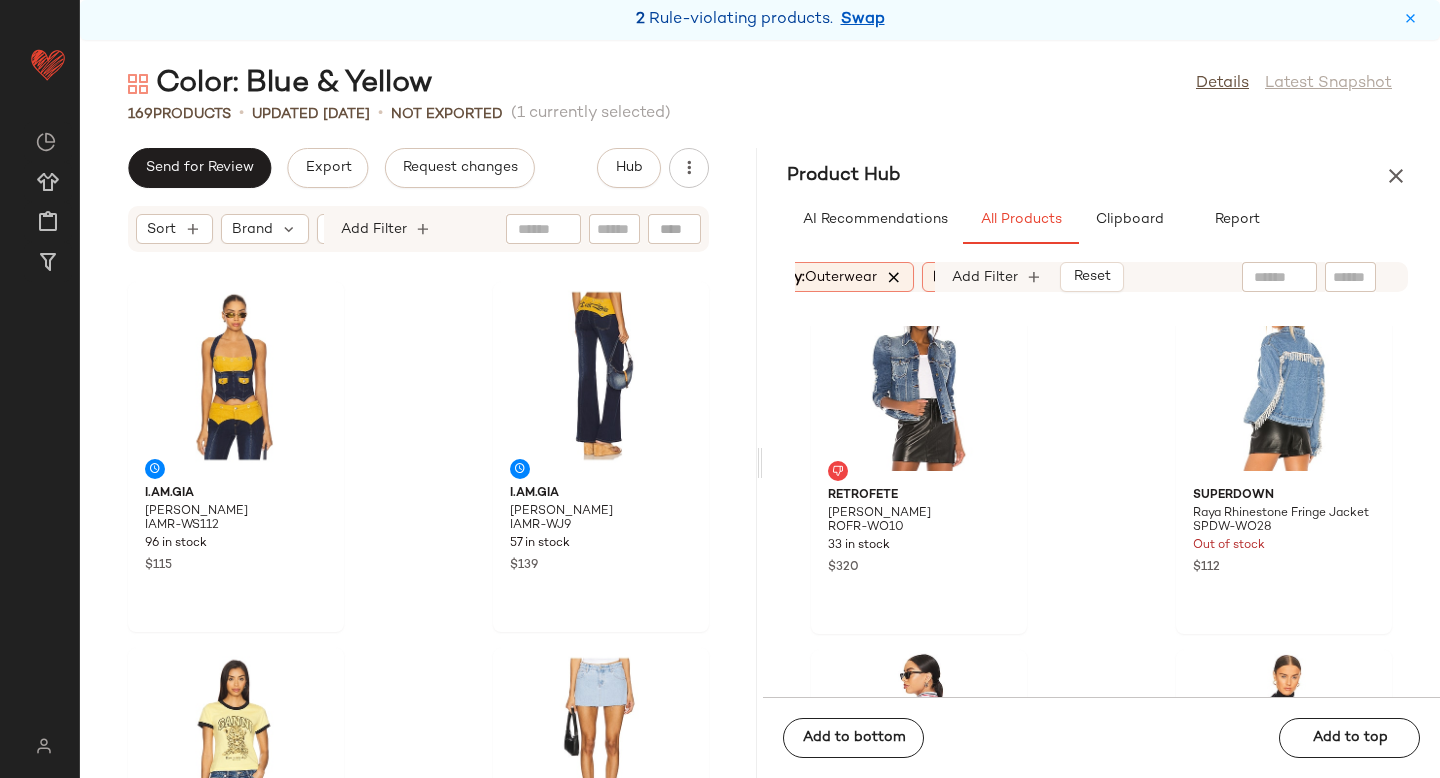 click at bounding box center [894, 277] 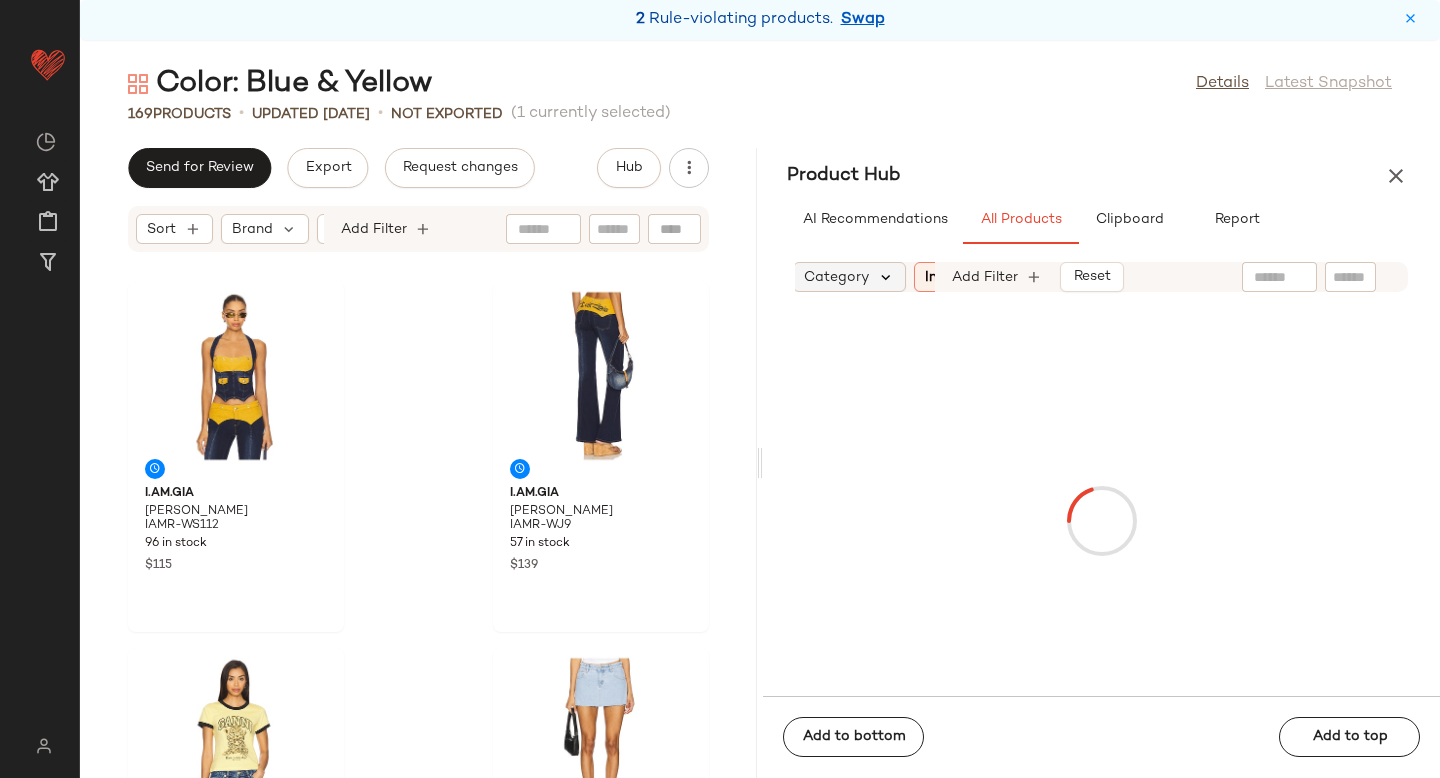 scroll, scrollTop: 0, scrollLeft: 198, axis: horizontal 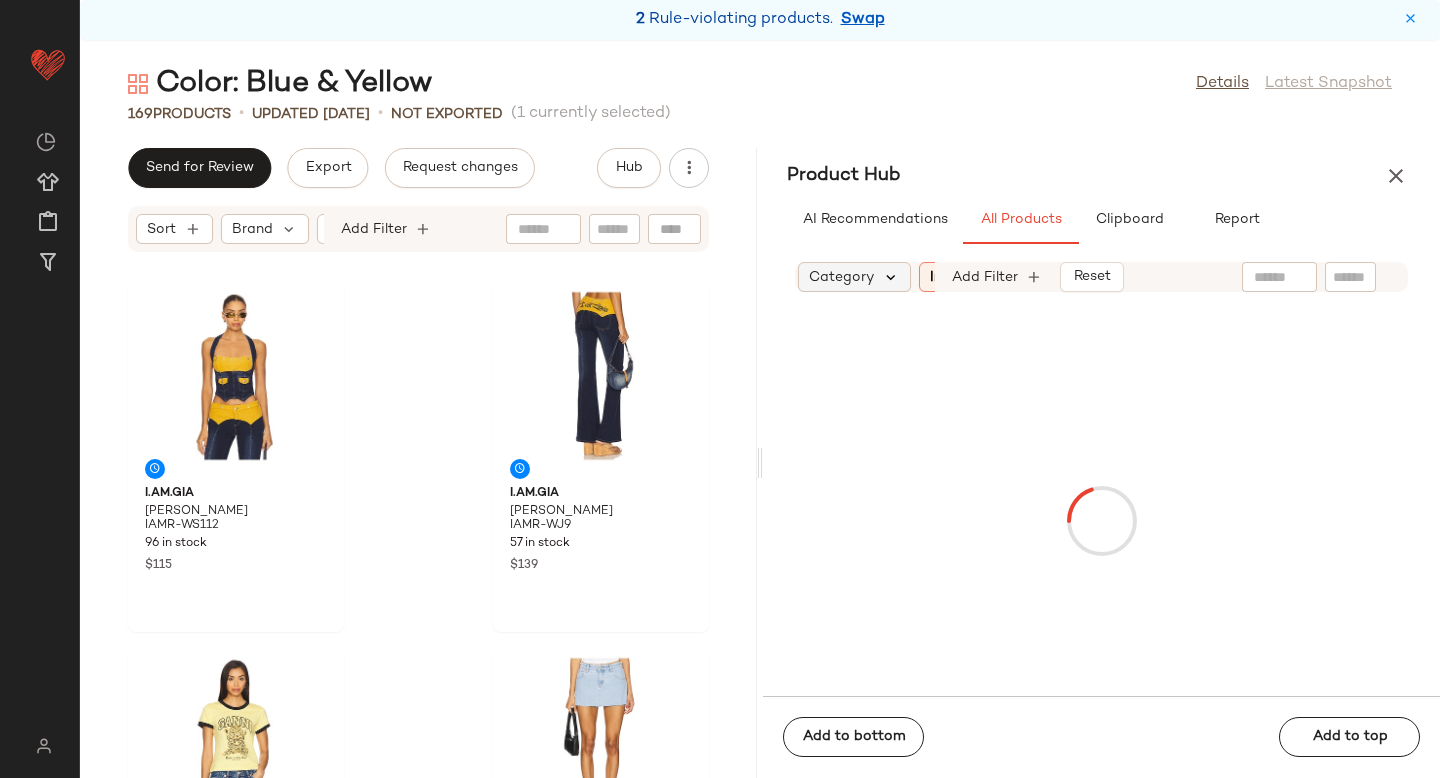 click on "Category" at bounding box center [841, 277] 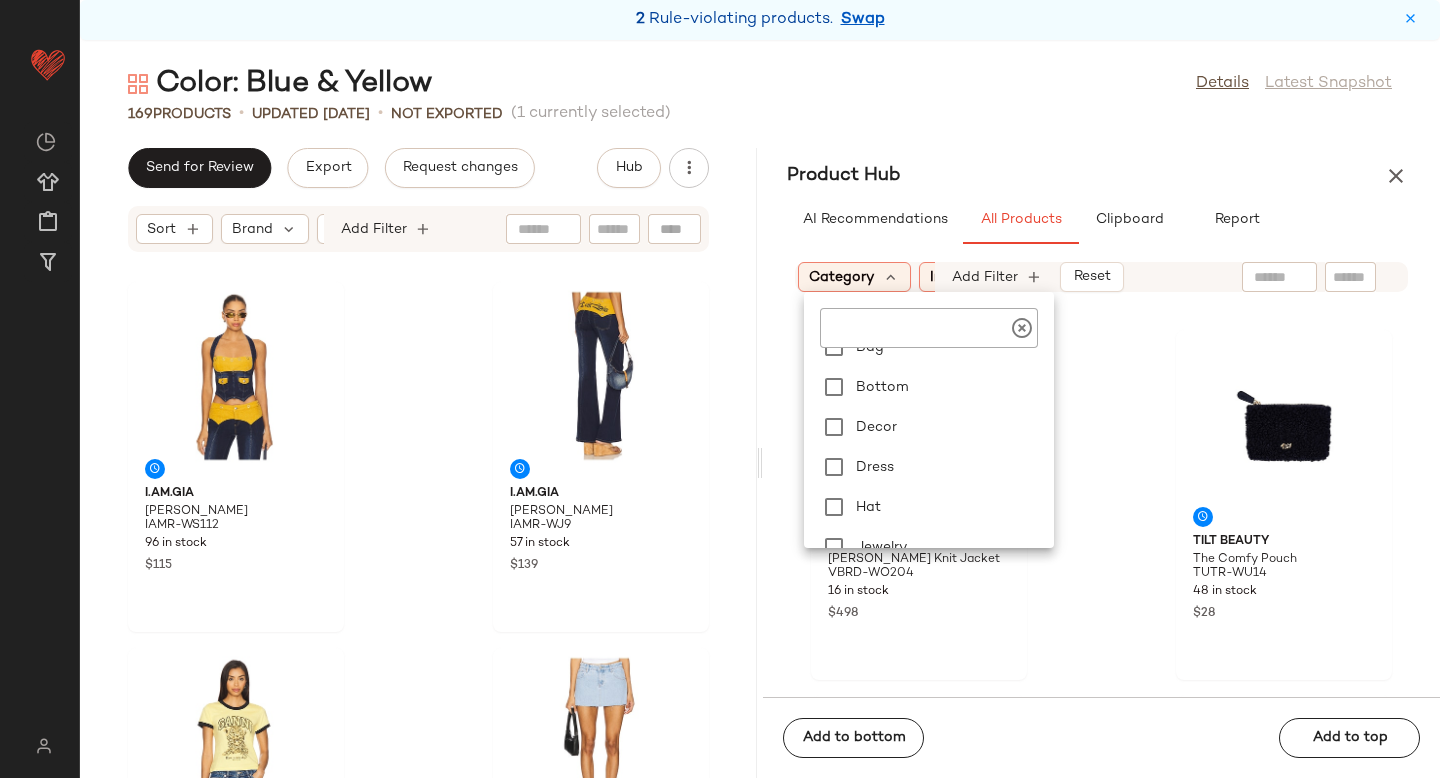 scroll, scrollTop: 125, scrollLeft: 0, axis: vertical 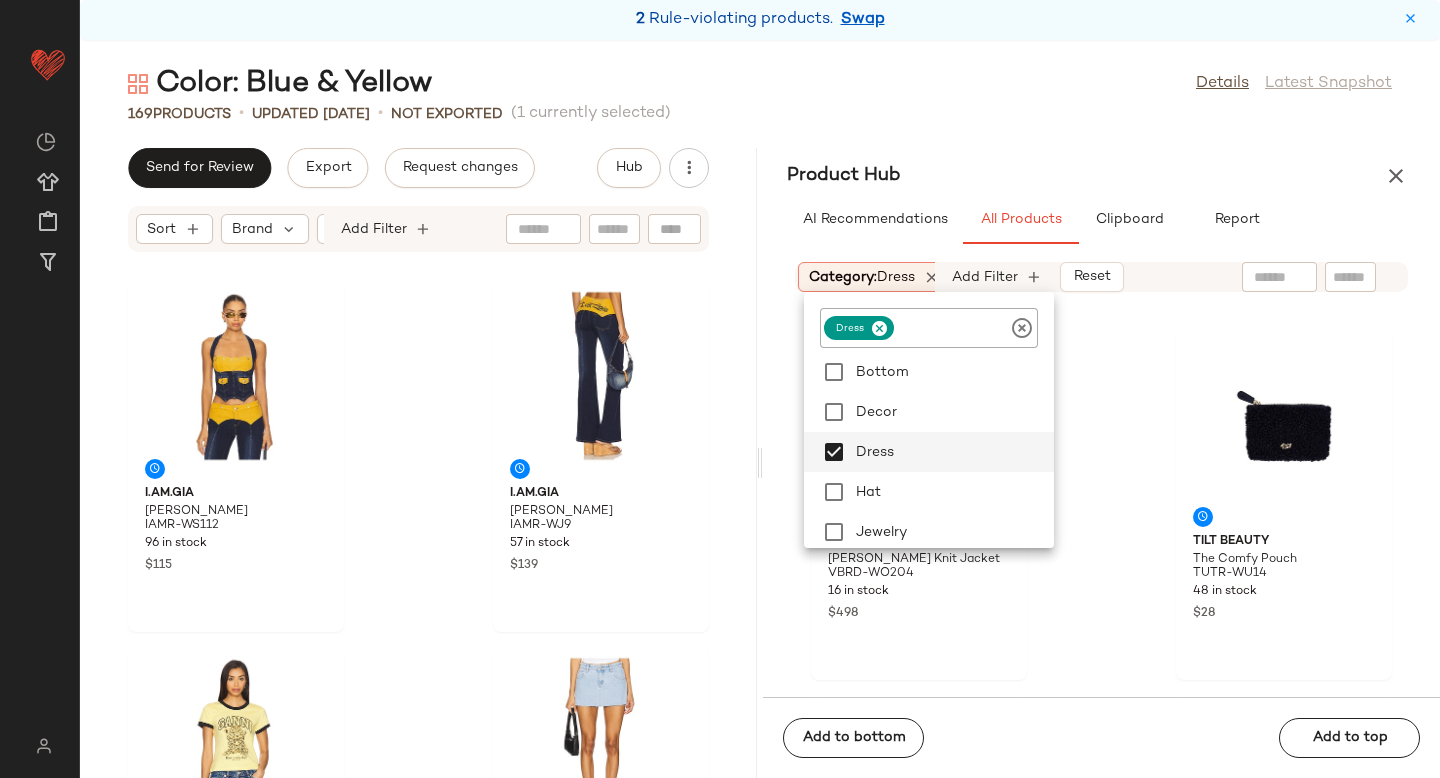 click on "Veronica Beard Stovall Knit Jacket VBRD-WO204 16 in stock $498 Tilt Beauty The Comfy Pouch TUTR-WU14 48 in stock $28 Tilt Beauty The Comfy Pouch TUTR-WU16 48 in stock $28 Tilt Beauty The Comfy Clip Set Of 2 TUTR-WU17 100 in stock $22 Tilt Beauty The Comfy Clip Set Of 2 TUTR-WU19 100 in stock $22 Rag & Bone Jamie Tailored Culotte RGBR-WJ686 20 in stock $238 Rag & Bone Shea Relaxed Straight RGBR-WJ687 20 in stock $268 Rag & Bone Knit Stripe Button Up Tank Top RGBR-WS588 42 in stock $148" 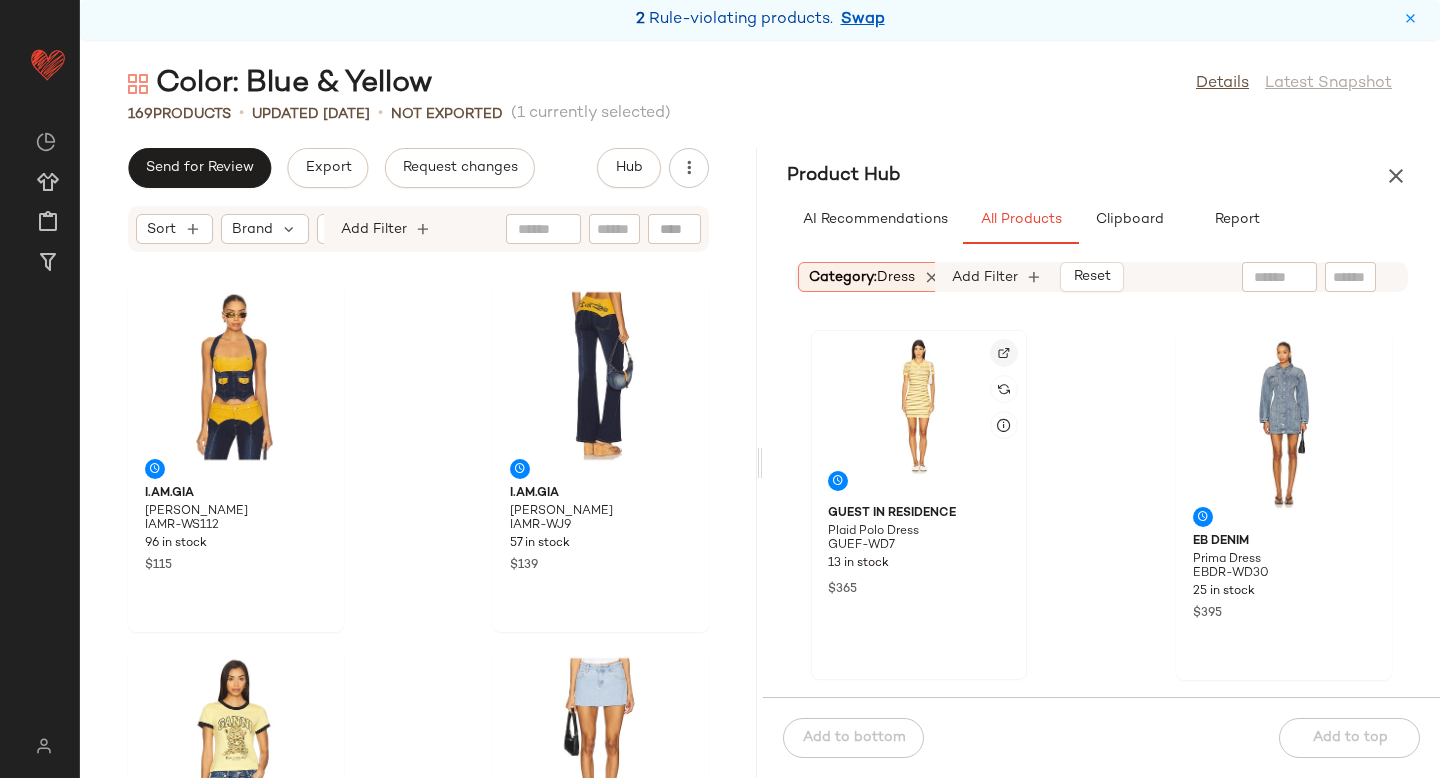click 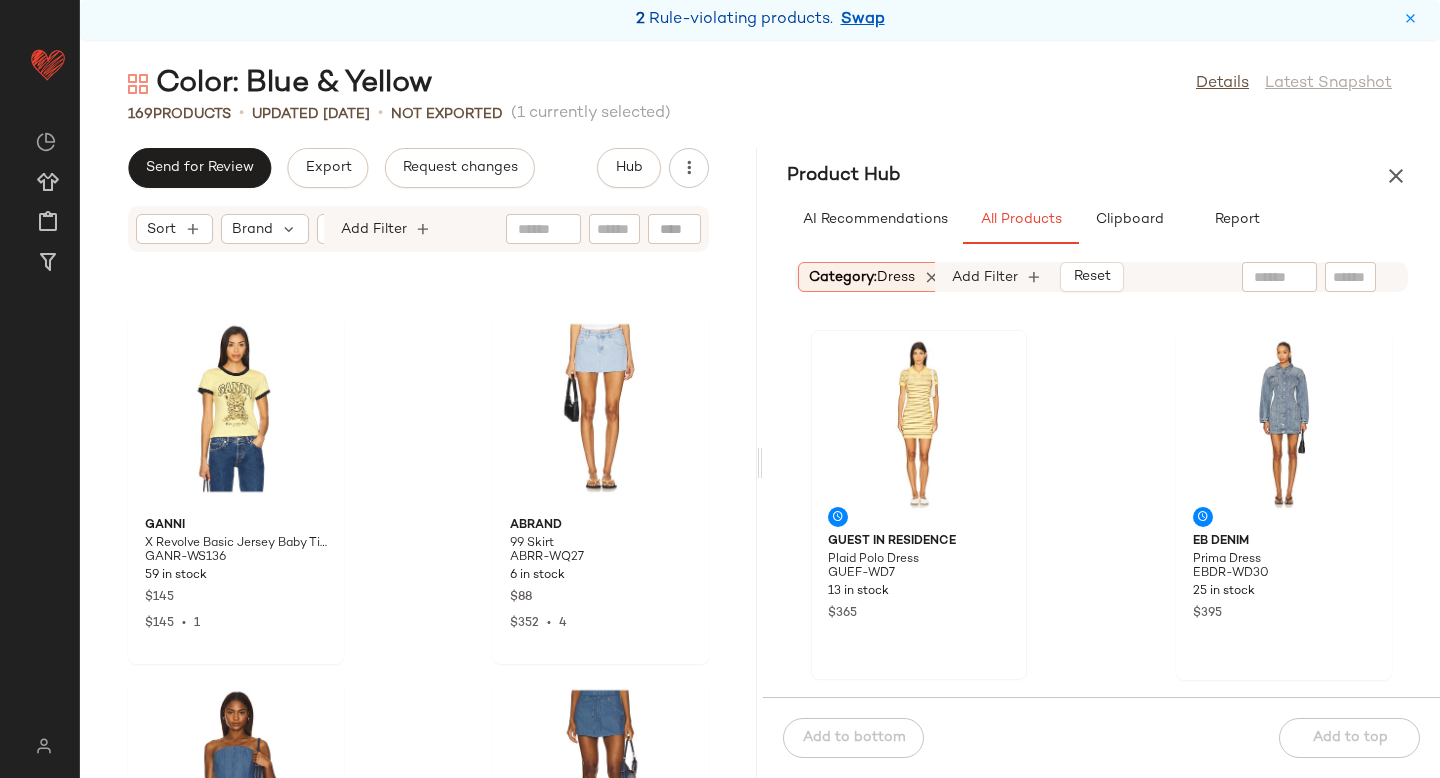 scroll, scrollTop: 344, scrollLeft: 0, axis: vertical 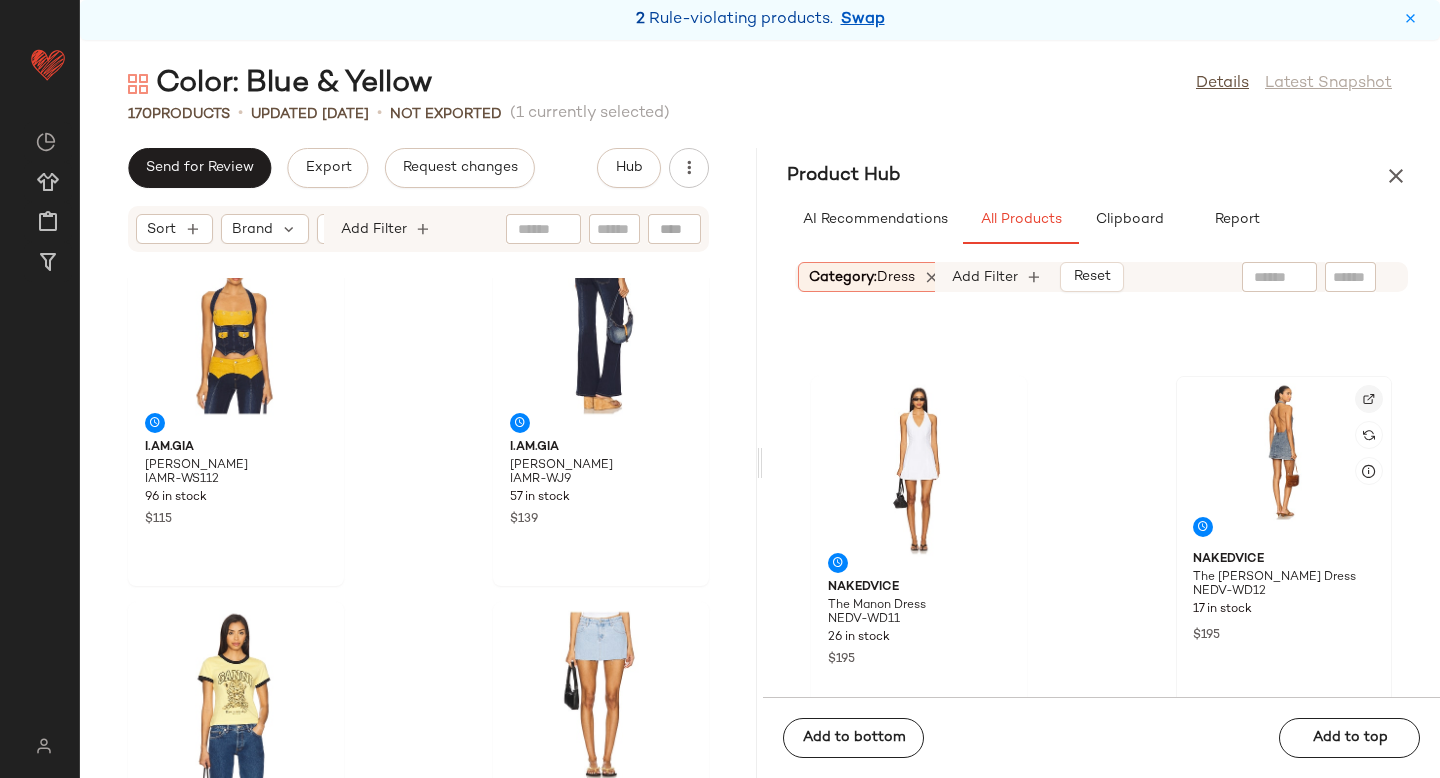 click 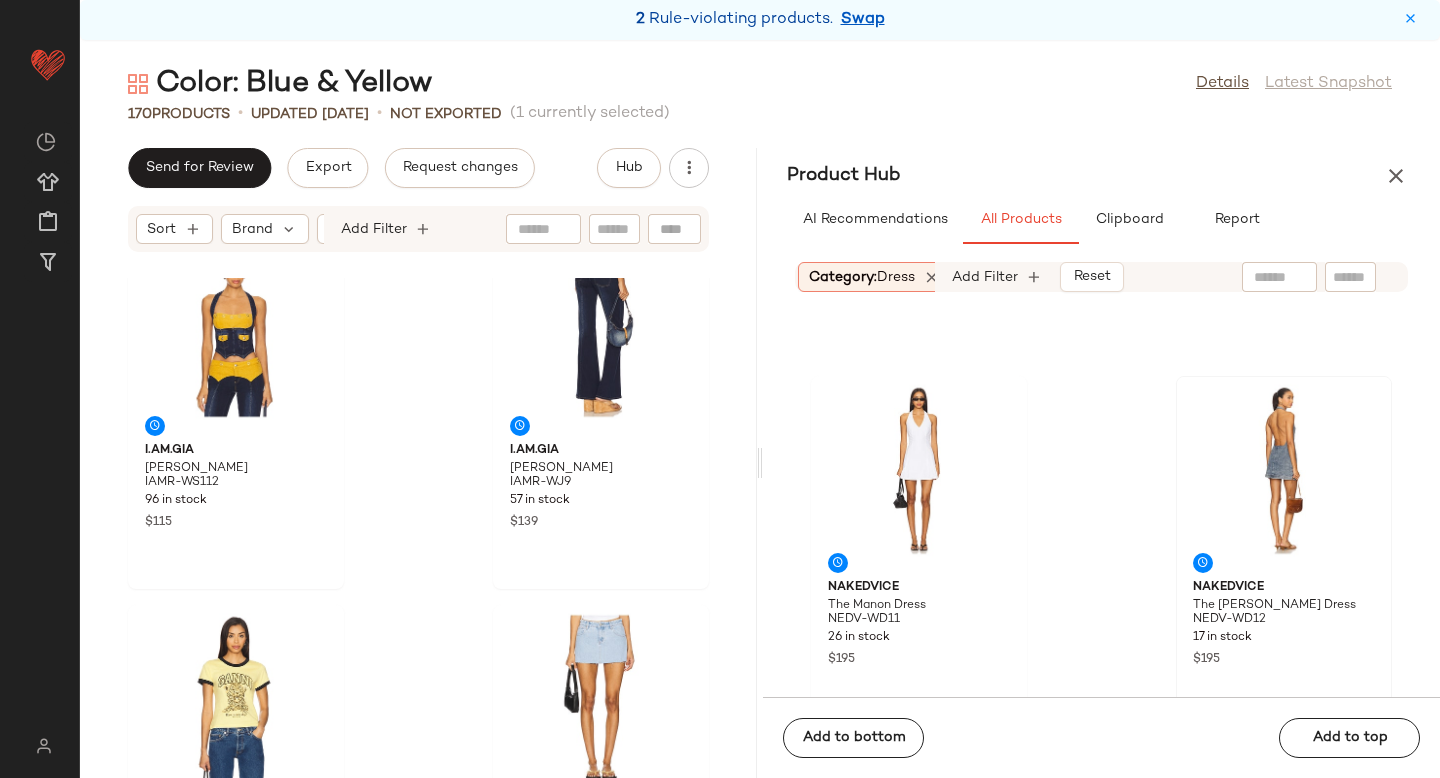 scroll, scrollTop: 0, scrollLeft: 0, axis: both 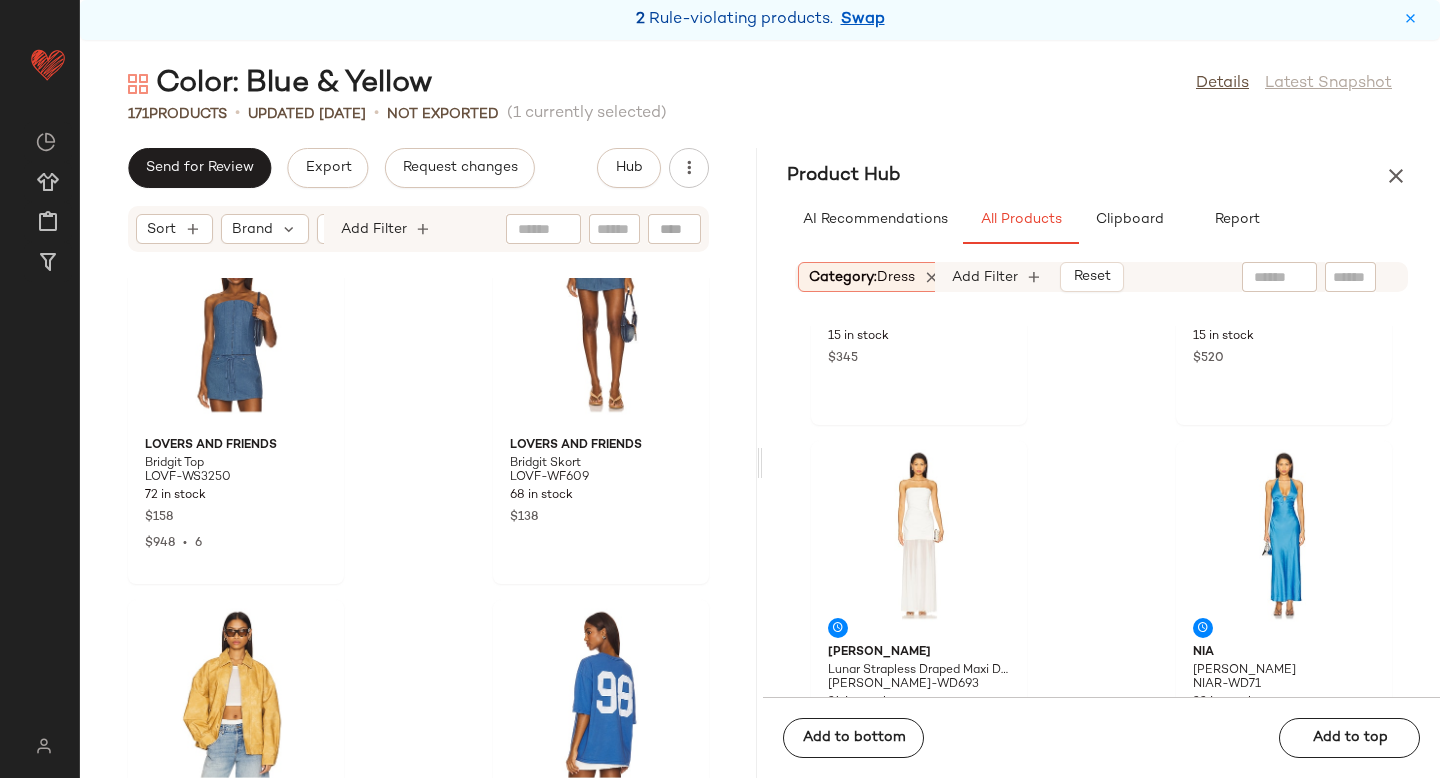 click 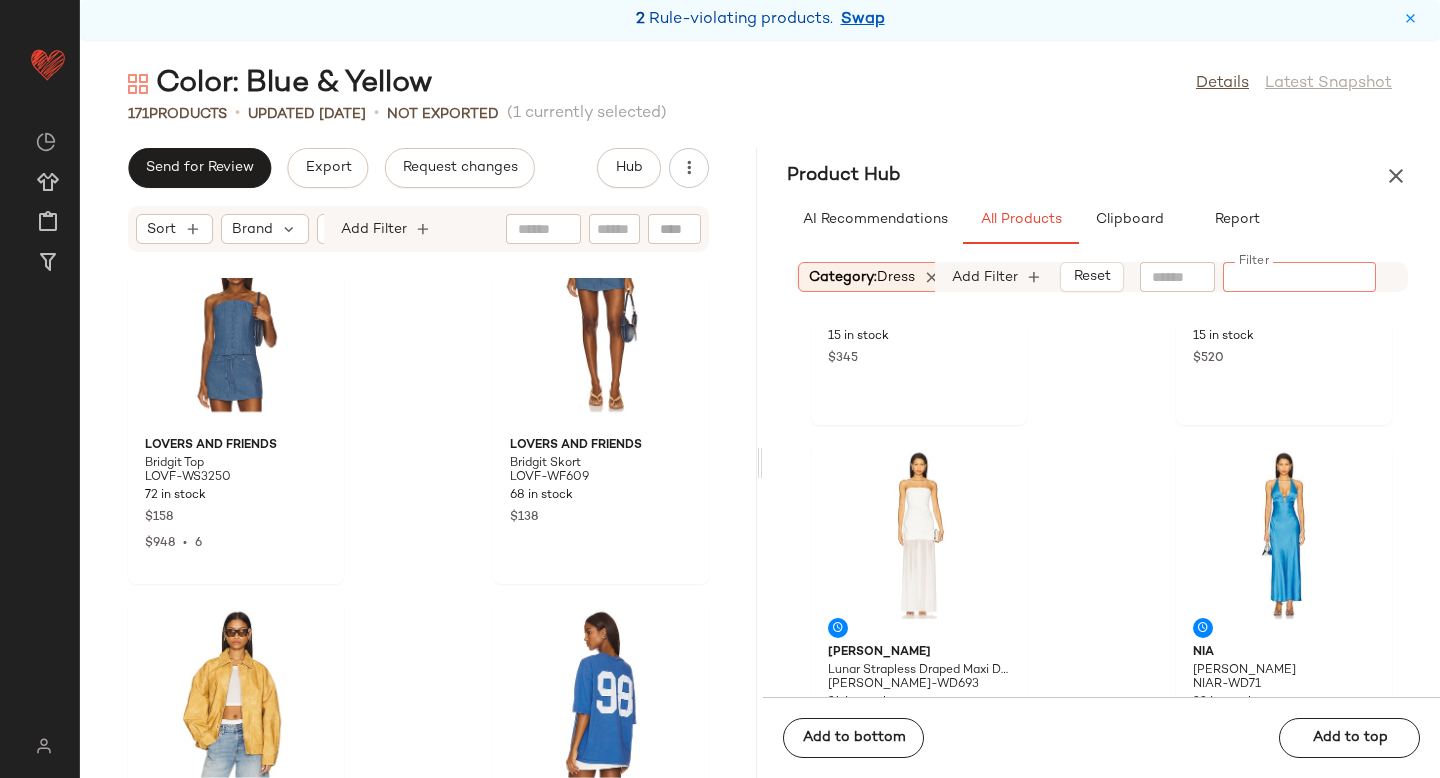 paste on "**********" 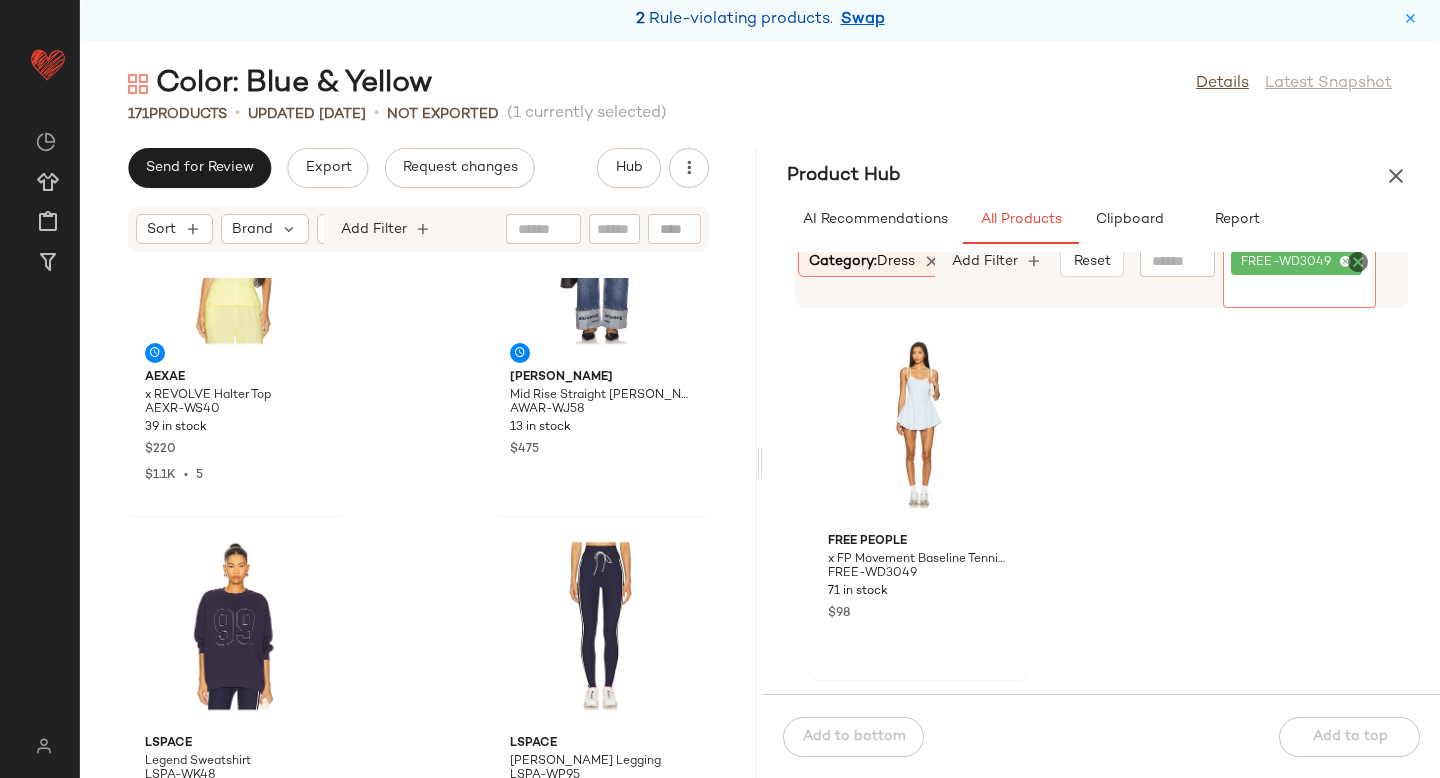 scroll, scrollTop: 7124, scrollLeft: 0, axis: vertical 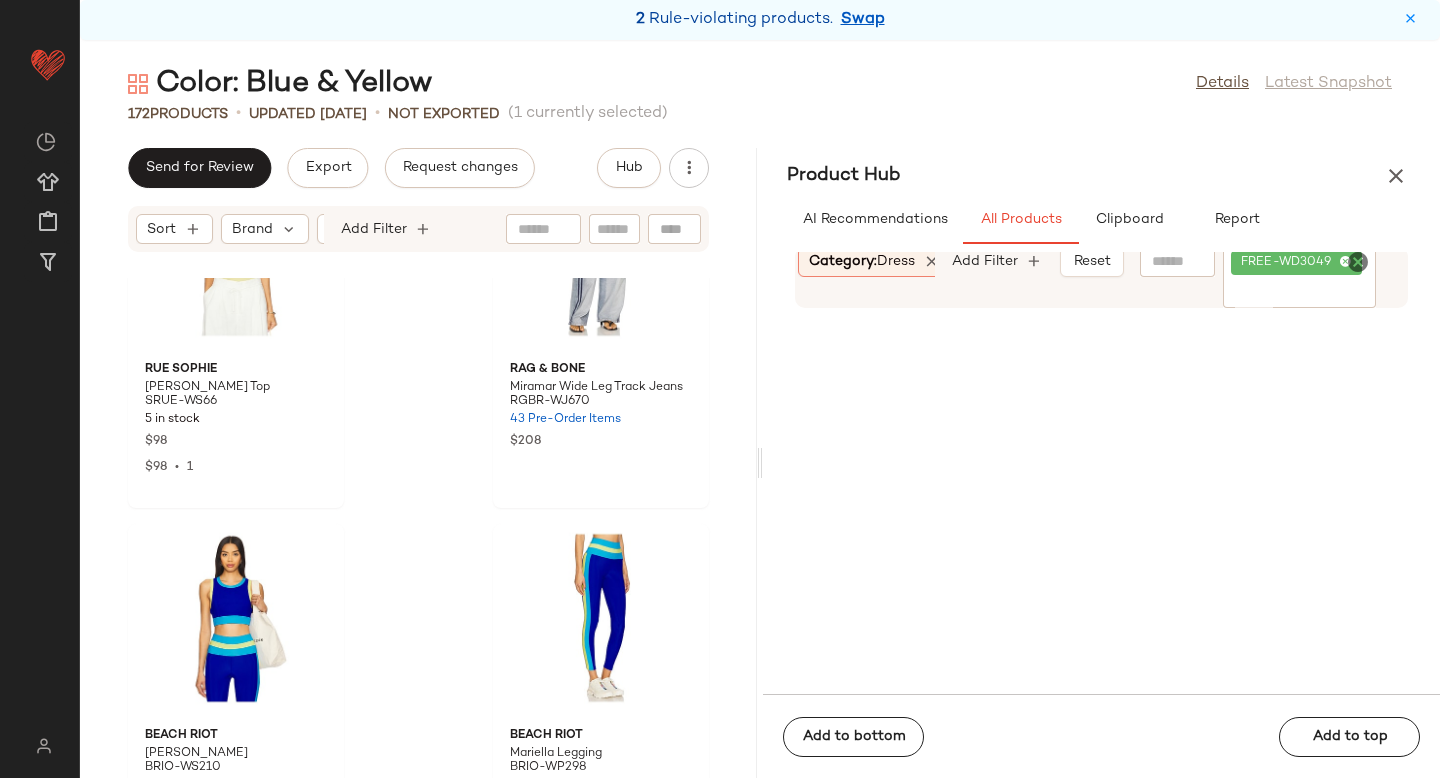 drag, startPoint x: 917, startPoint y: 412, endPoint x: 502, endPoint y: 5, distance: 581.2693 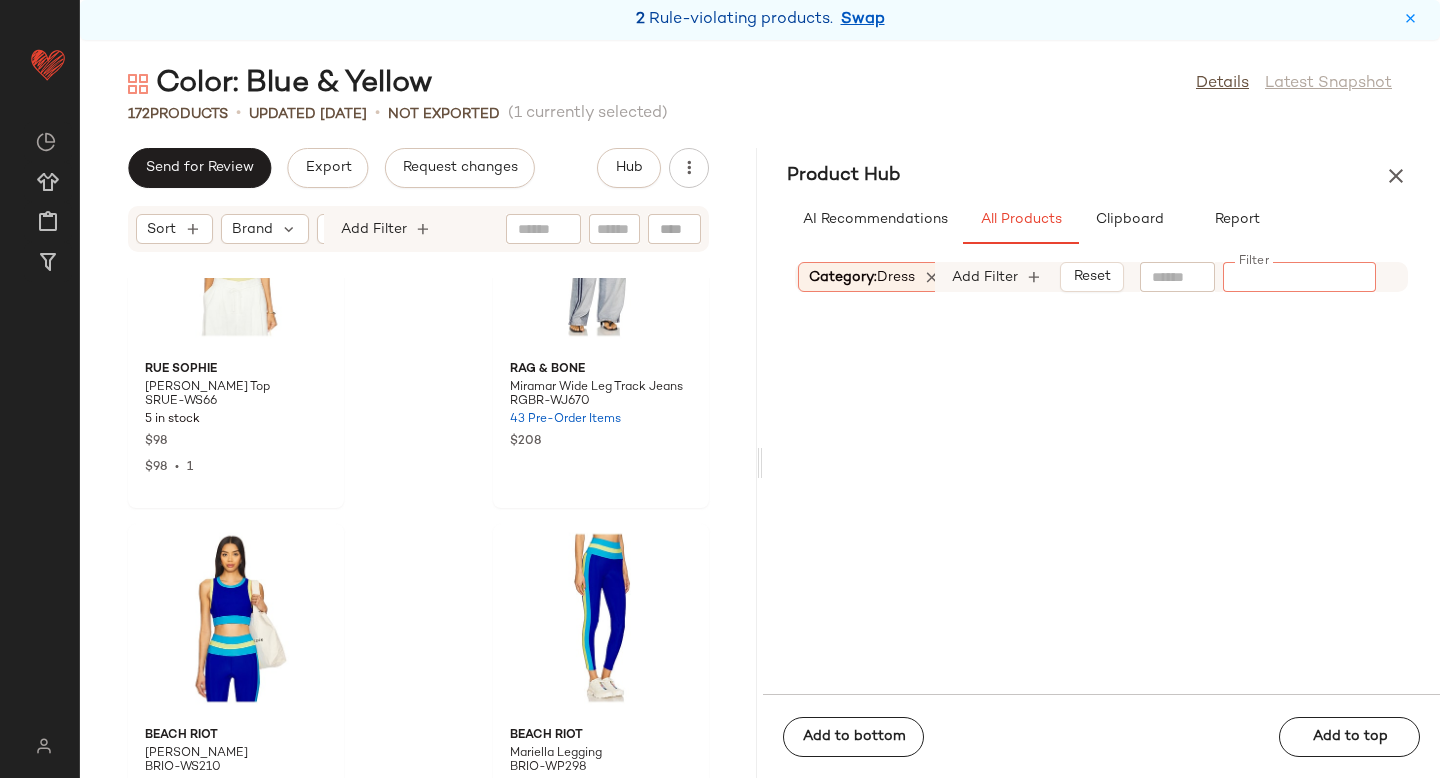 paste on "**********" 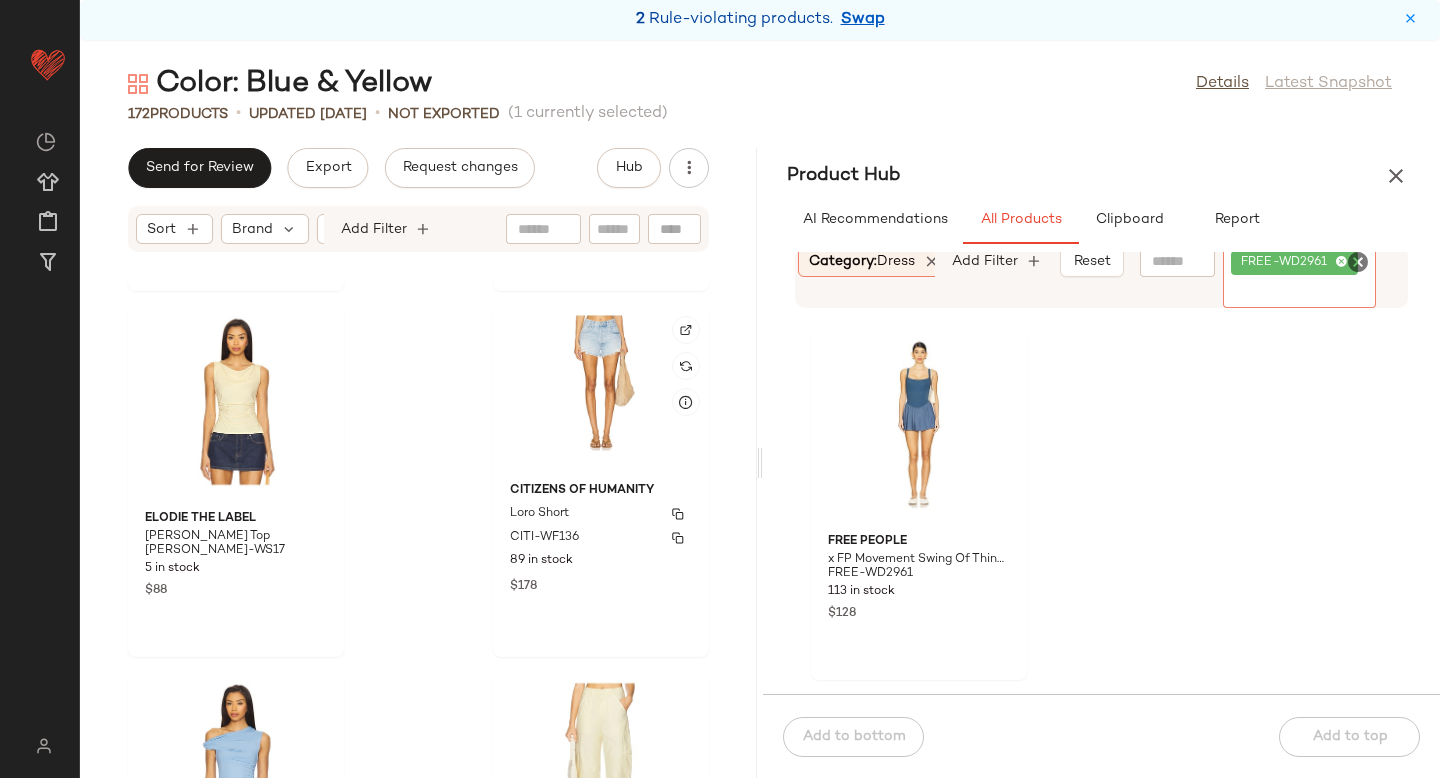 scroll, scrollTop: 28191, scrollLeft: 0, axis: vertical 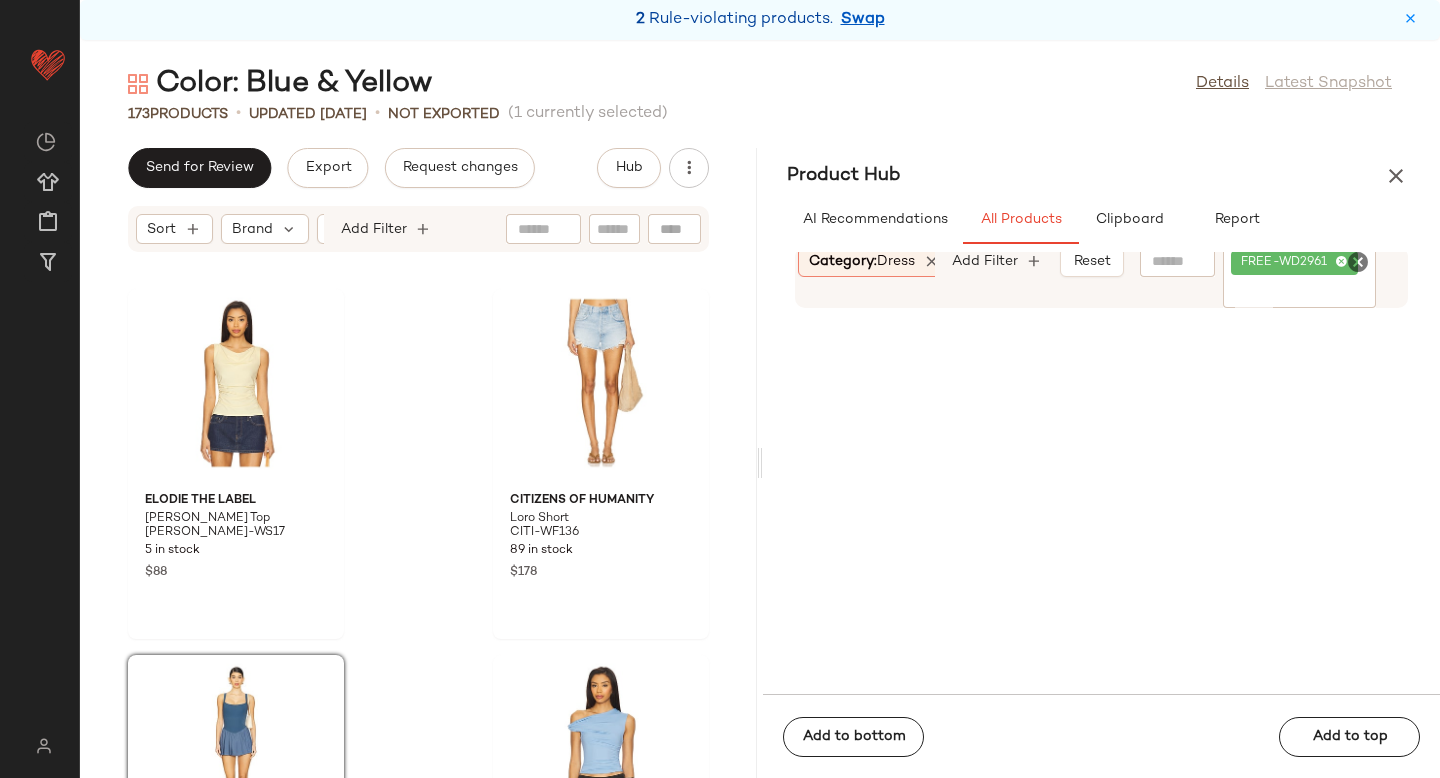click 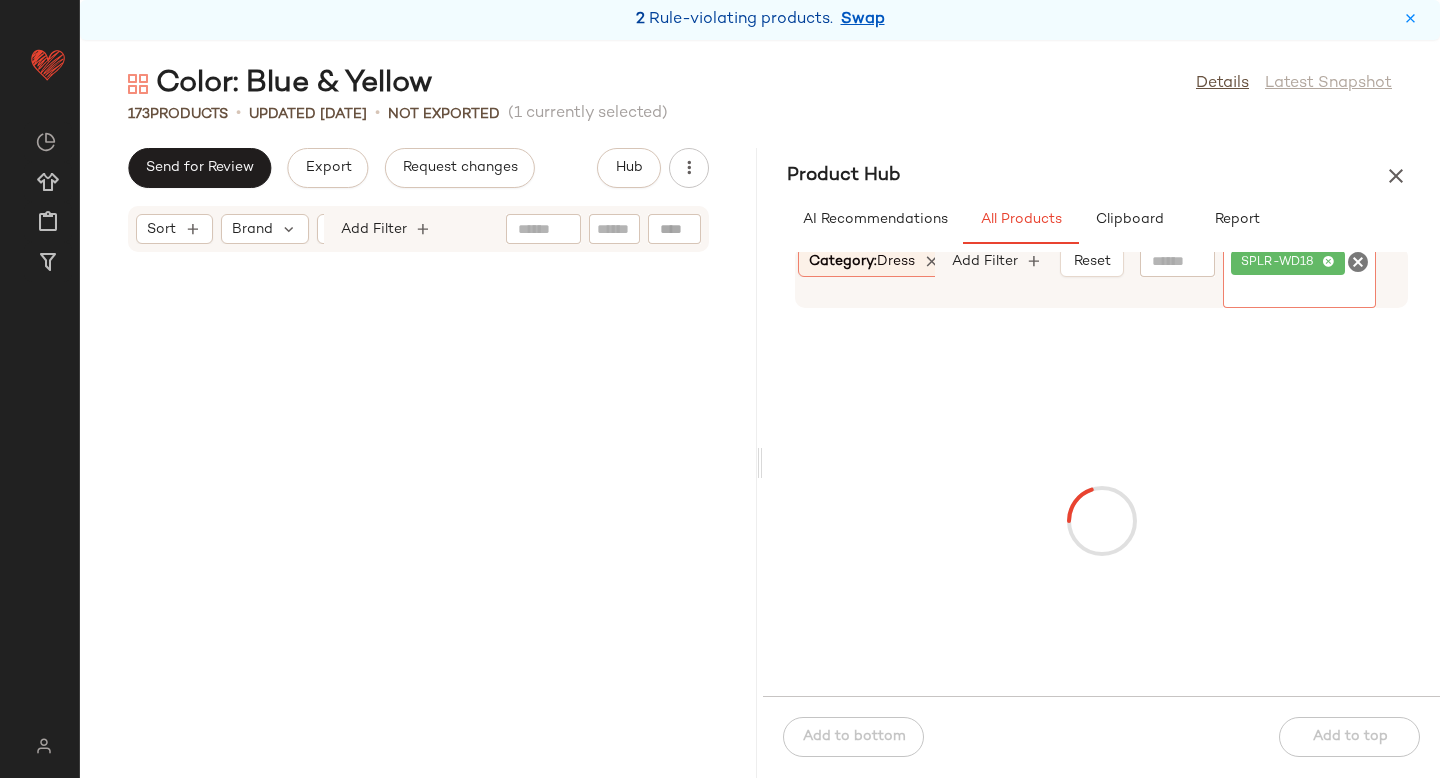 scroll, scrollTop: 2365, scrollLeft: 0, axis: vertical 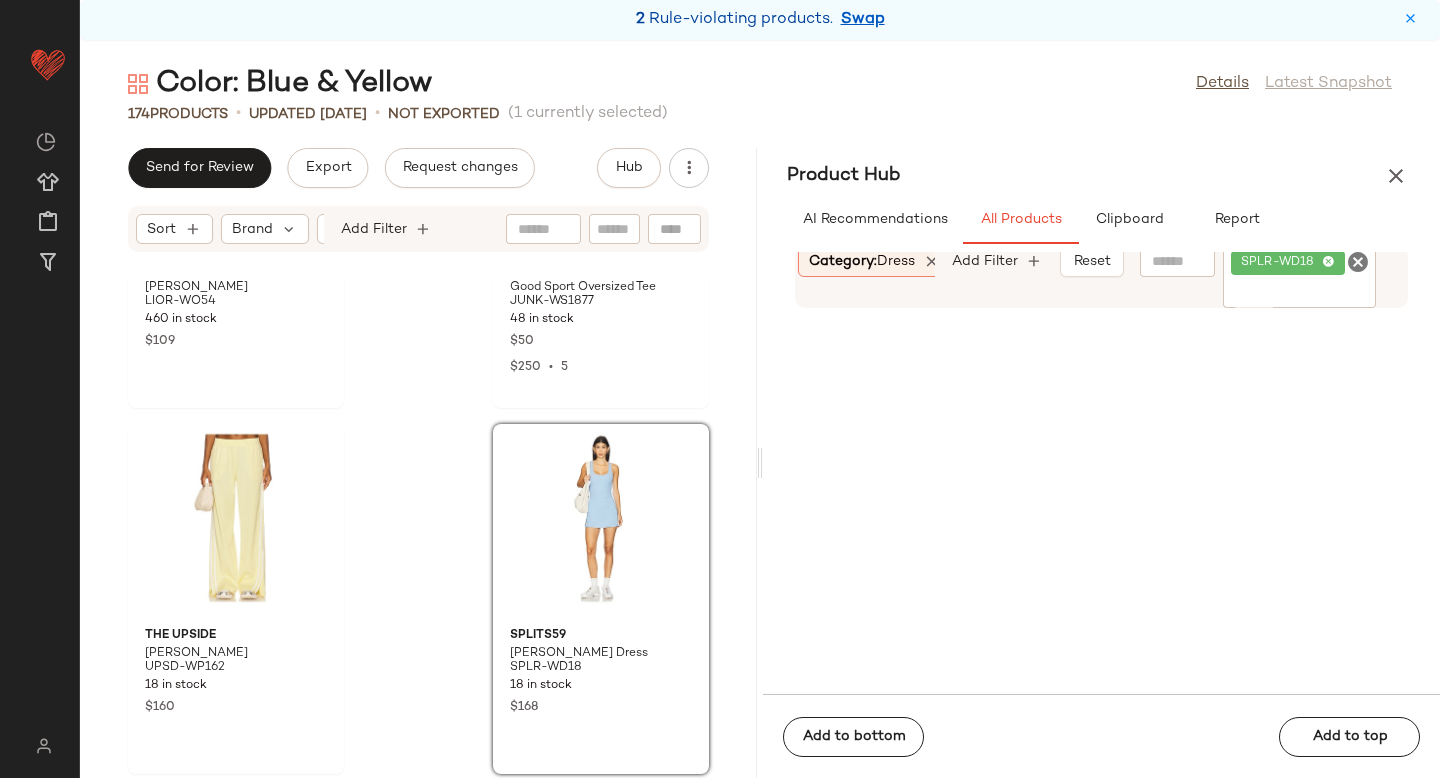 click 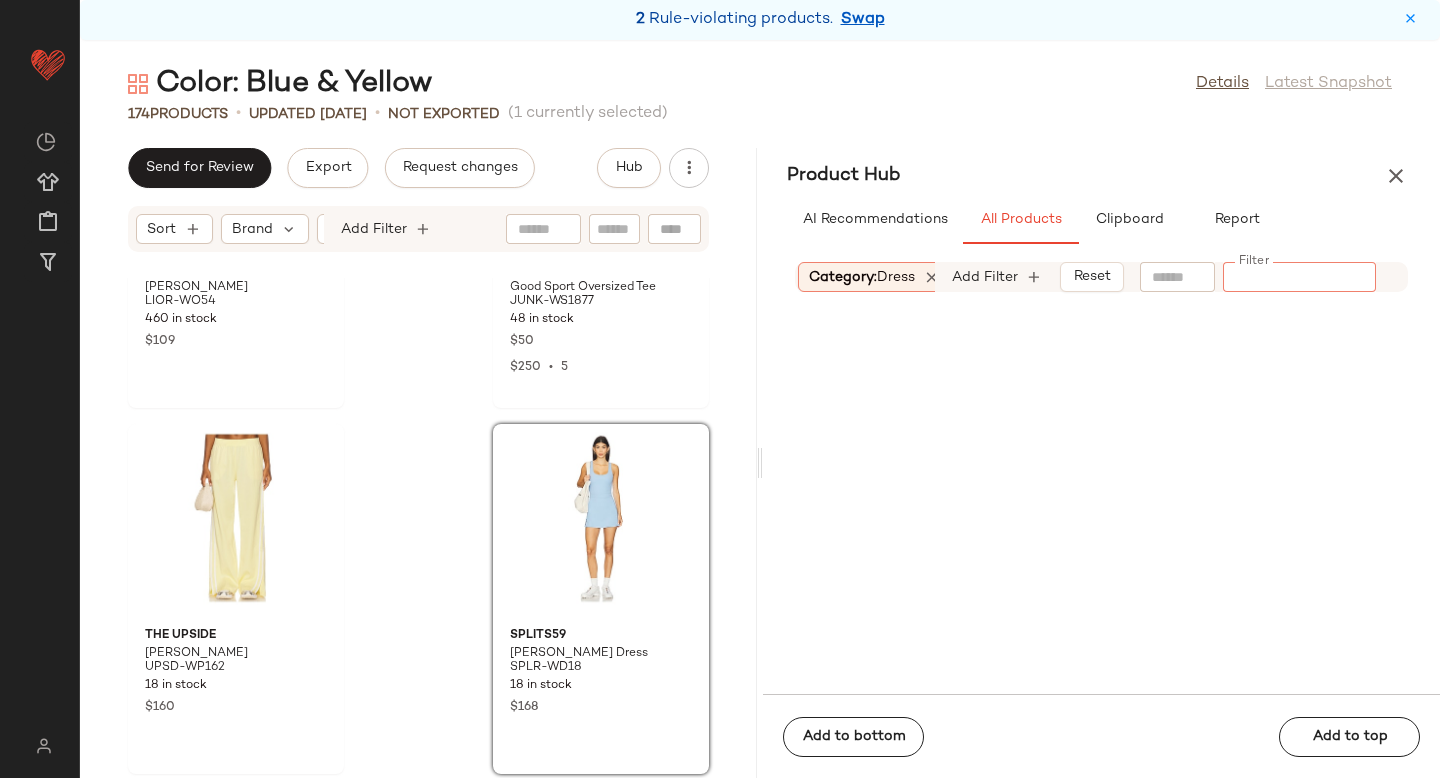 paste on "**********" 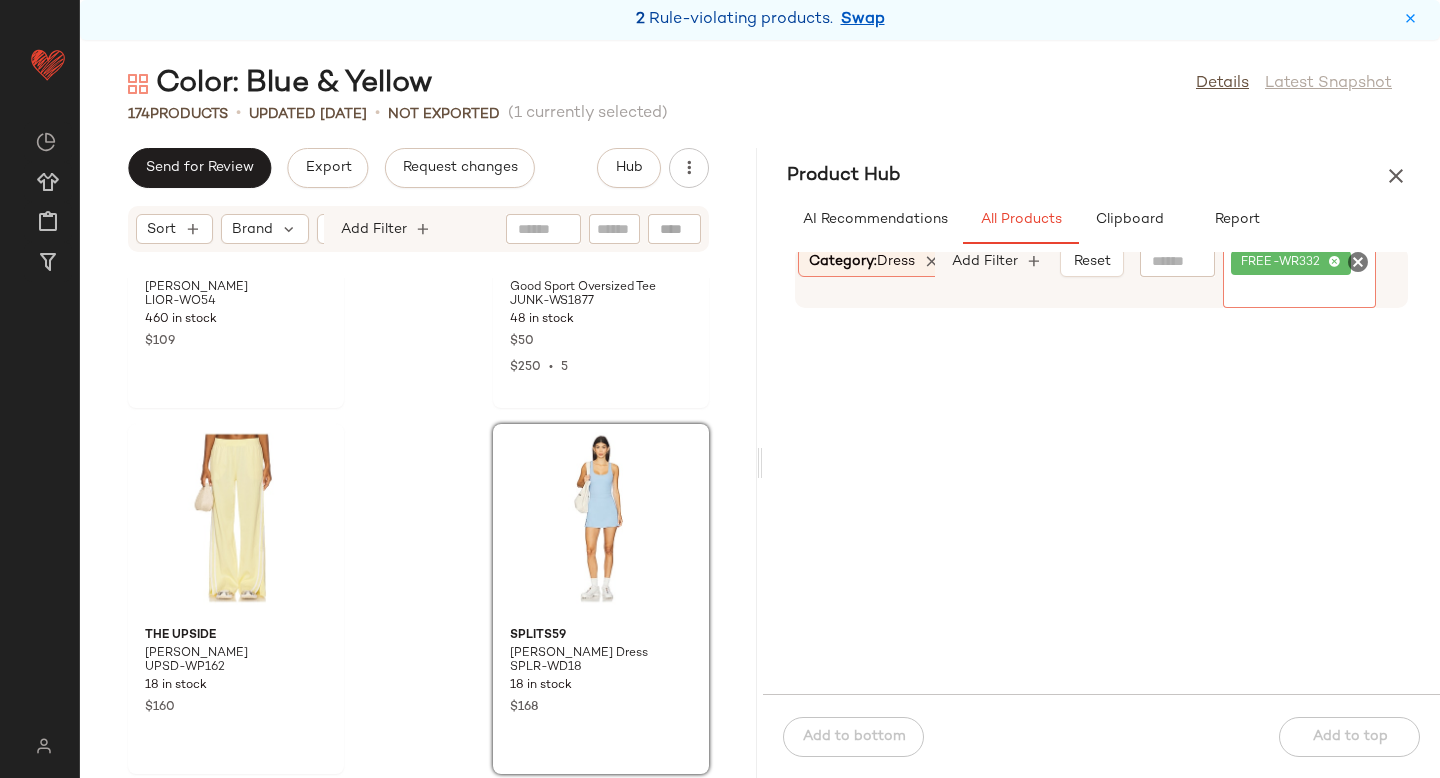 click 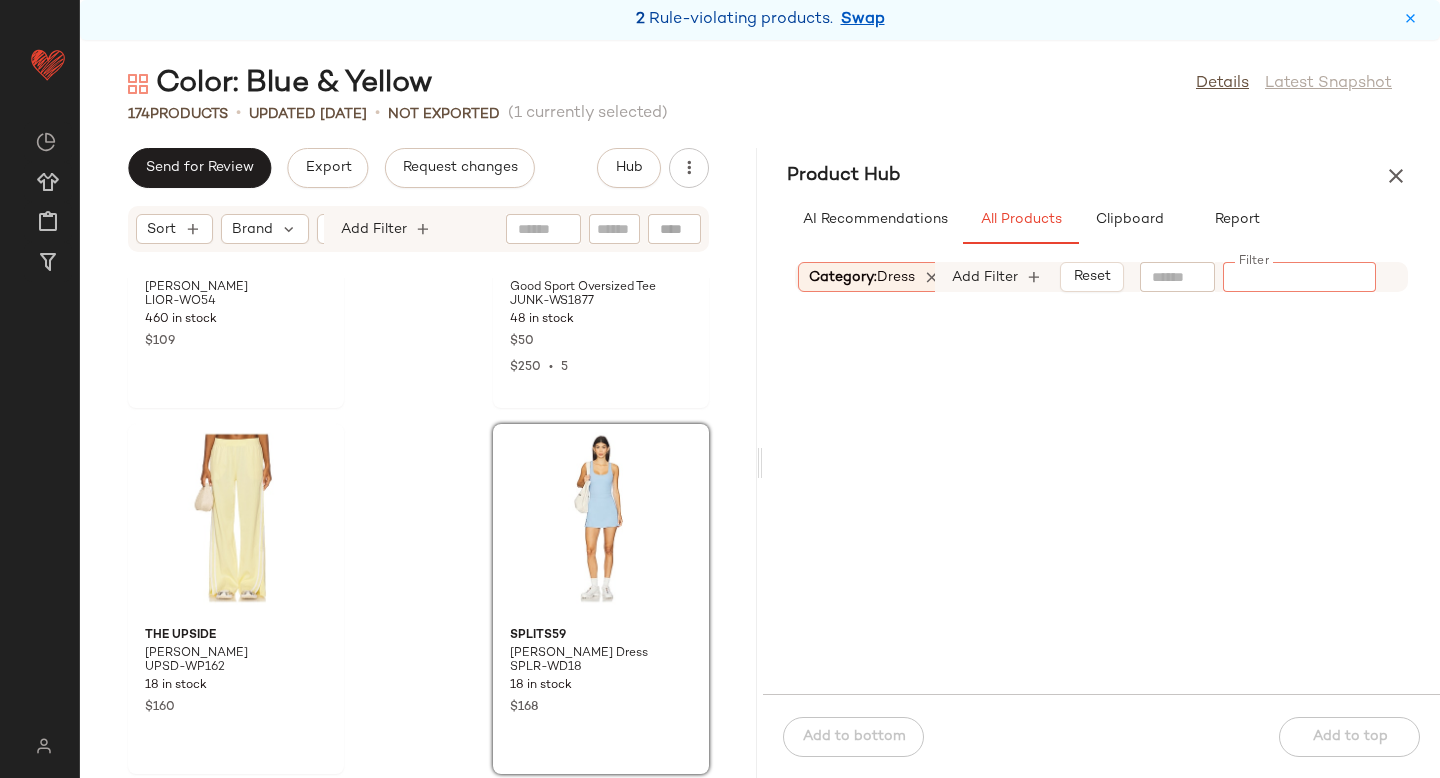 paste on "**********" 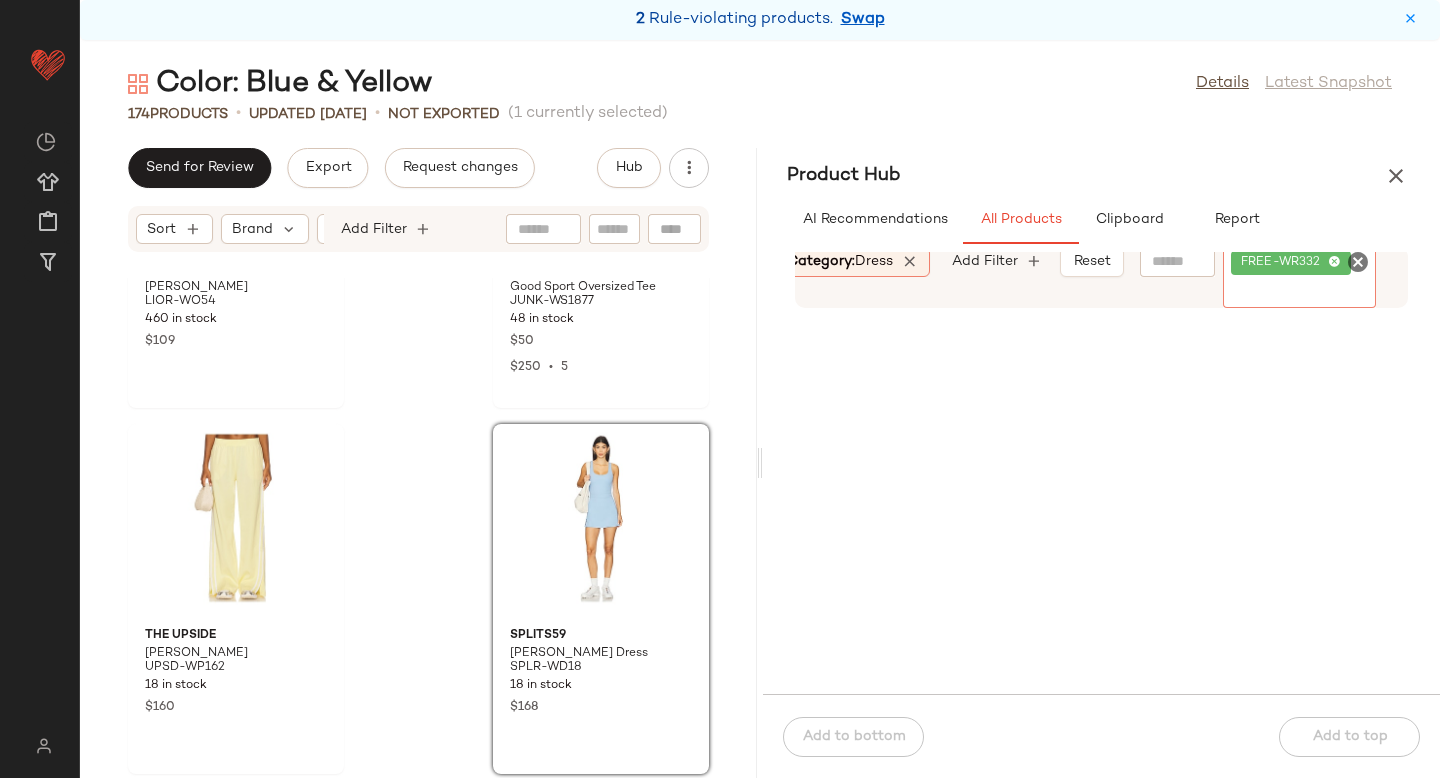 scroll, scrollTop: 0, scrollLeft: 225, axis: horizontal 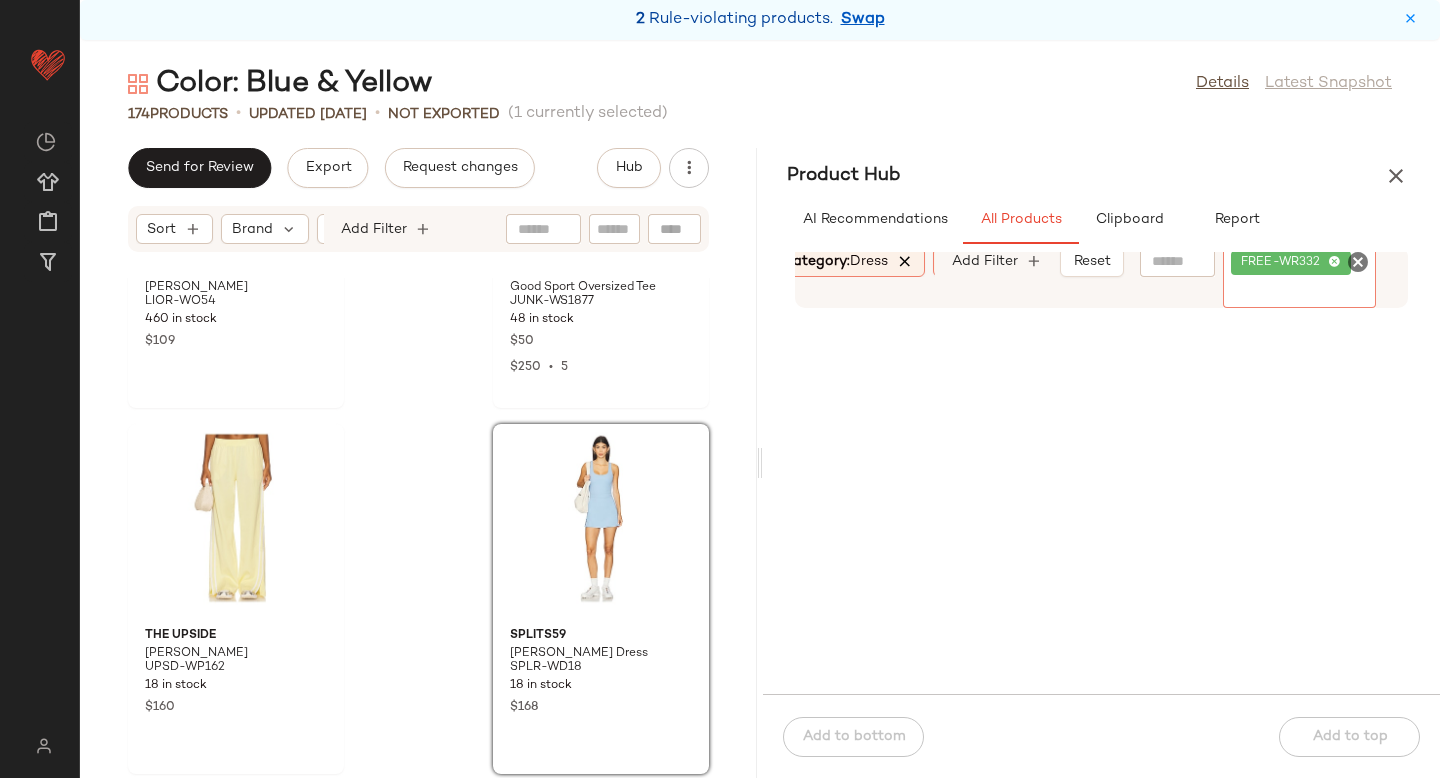 click at bounding box center [905, 262] 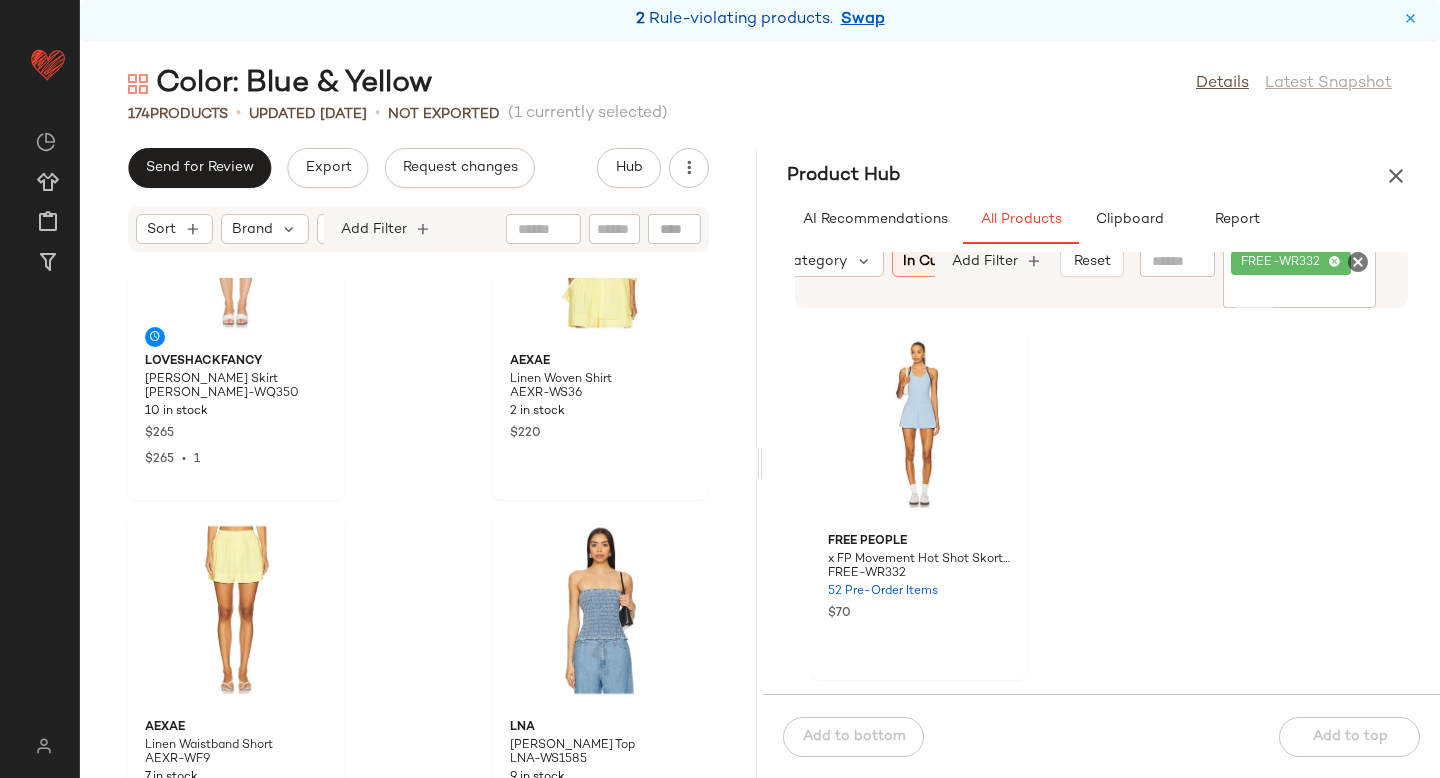 scroll, scrollTop: 3891, scrollLeft: 0, axis: vertical 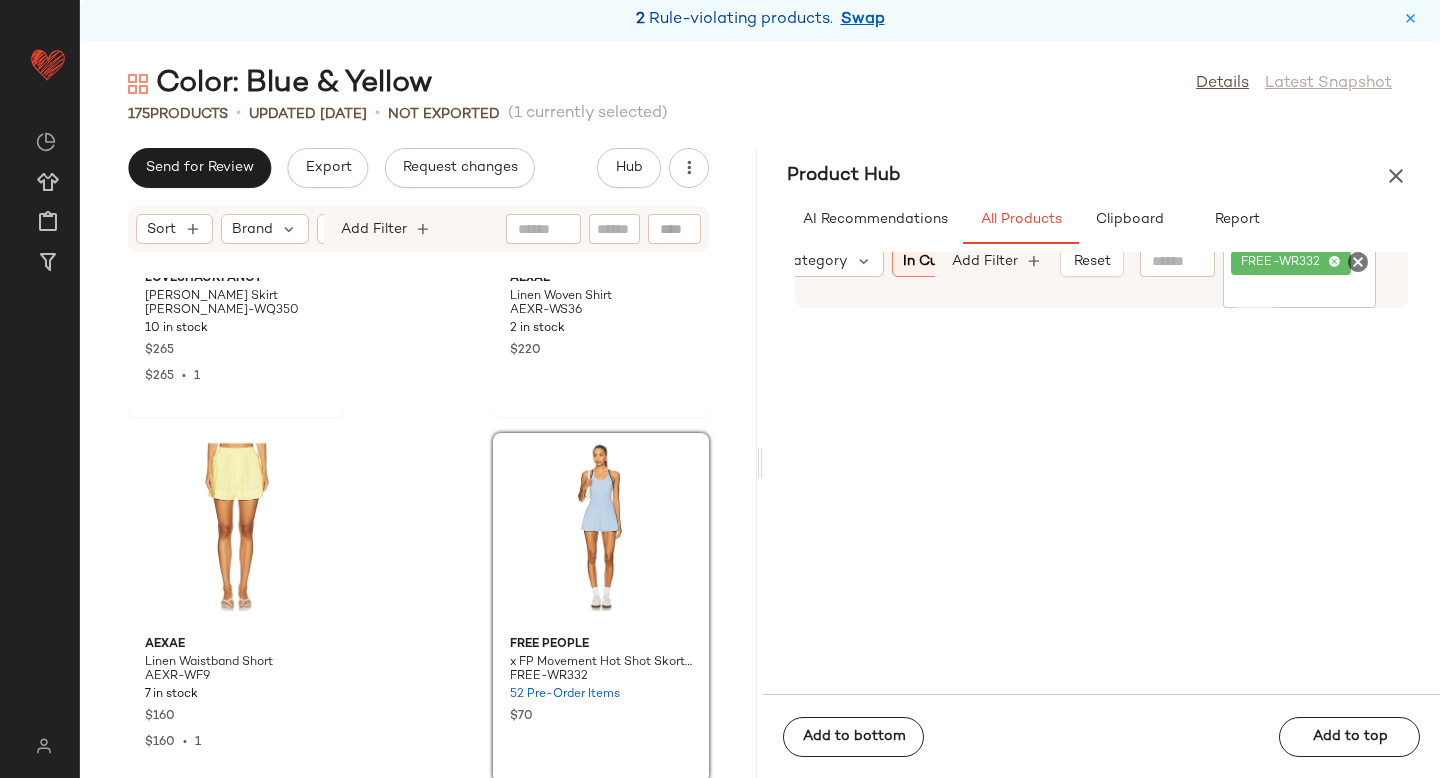 drag, startPoint x: 895, startPoint y: 420, endPoint x: 440, endPoint y: 10, distance: 612.4745 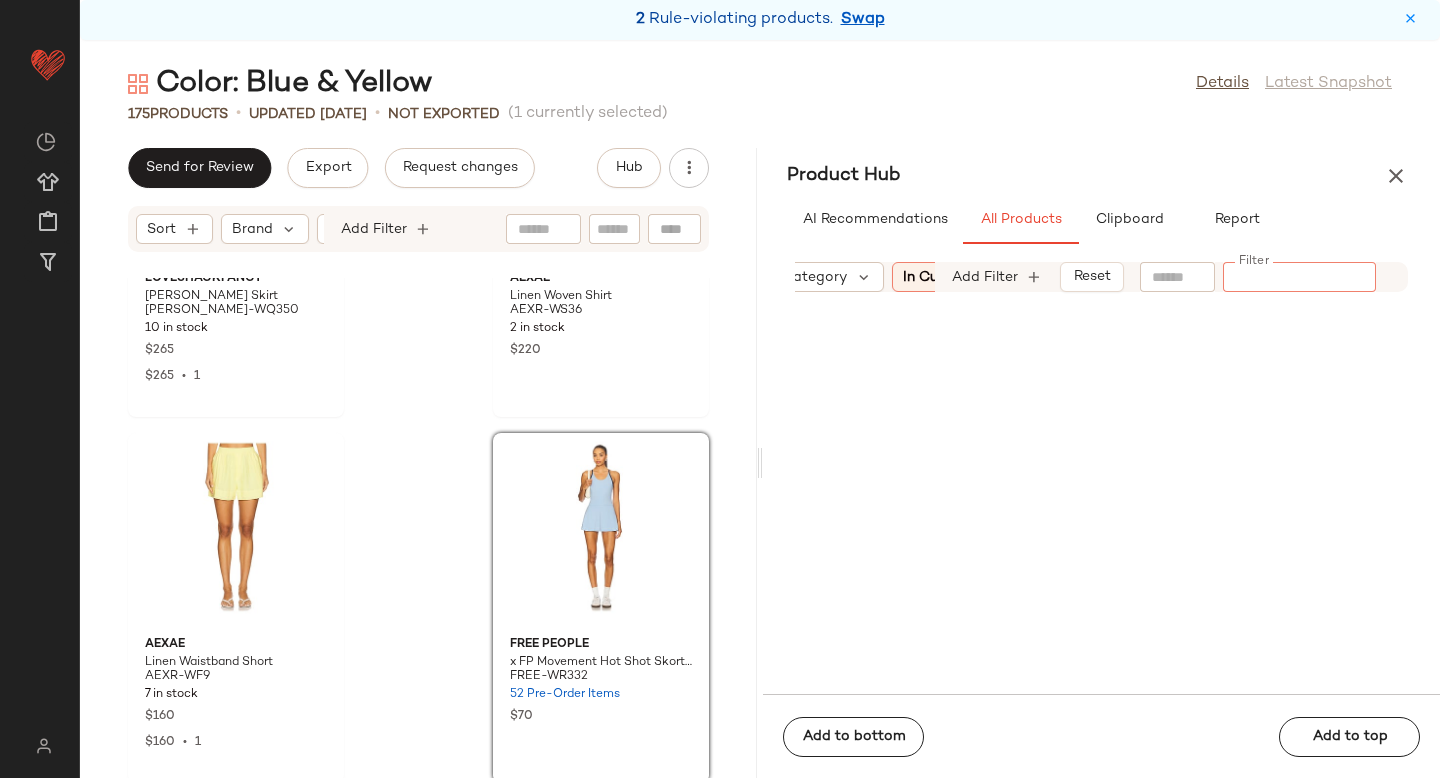 paste on "*********" 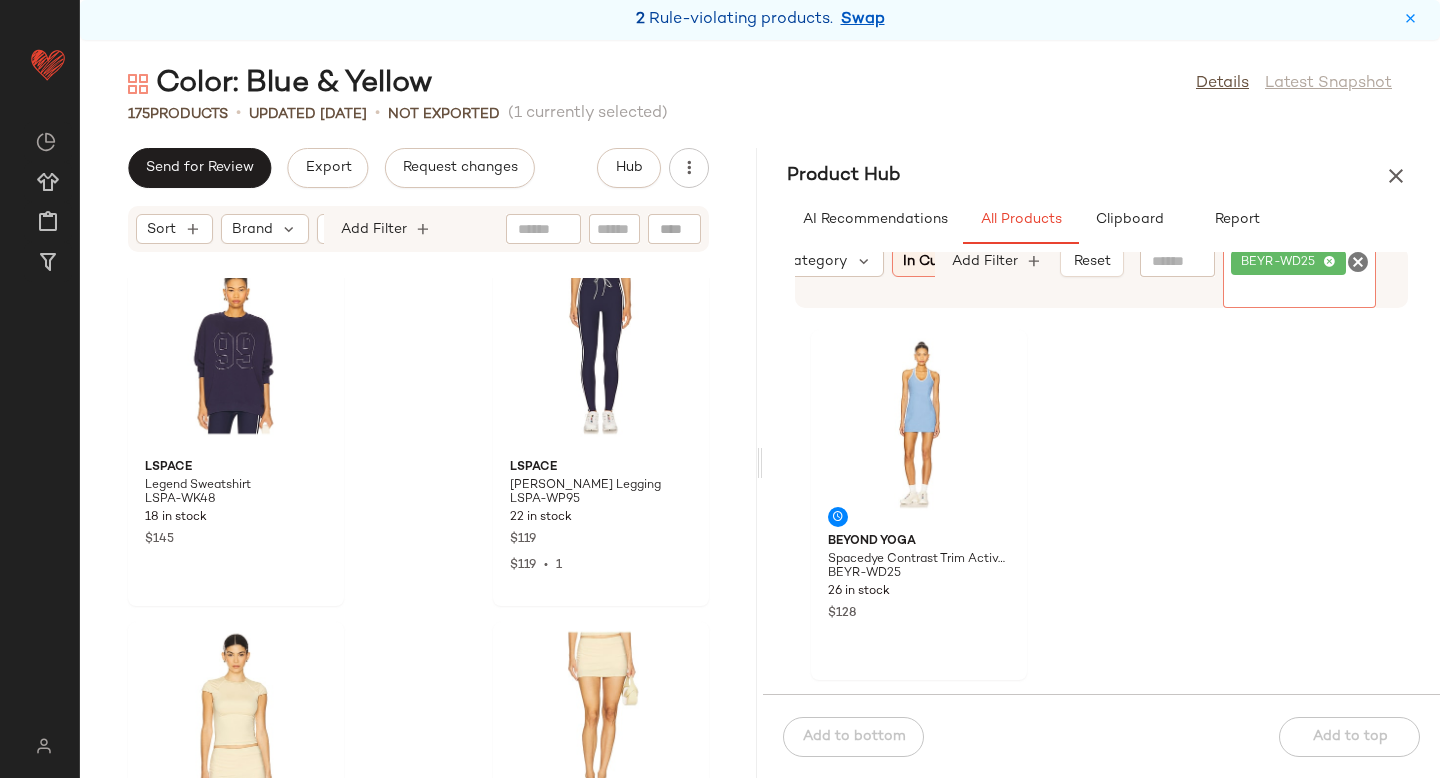 scroll, scrollTop: 6959, scrollLeft: 0, axis: vertical 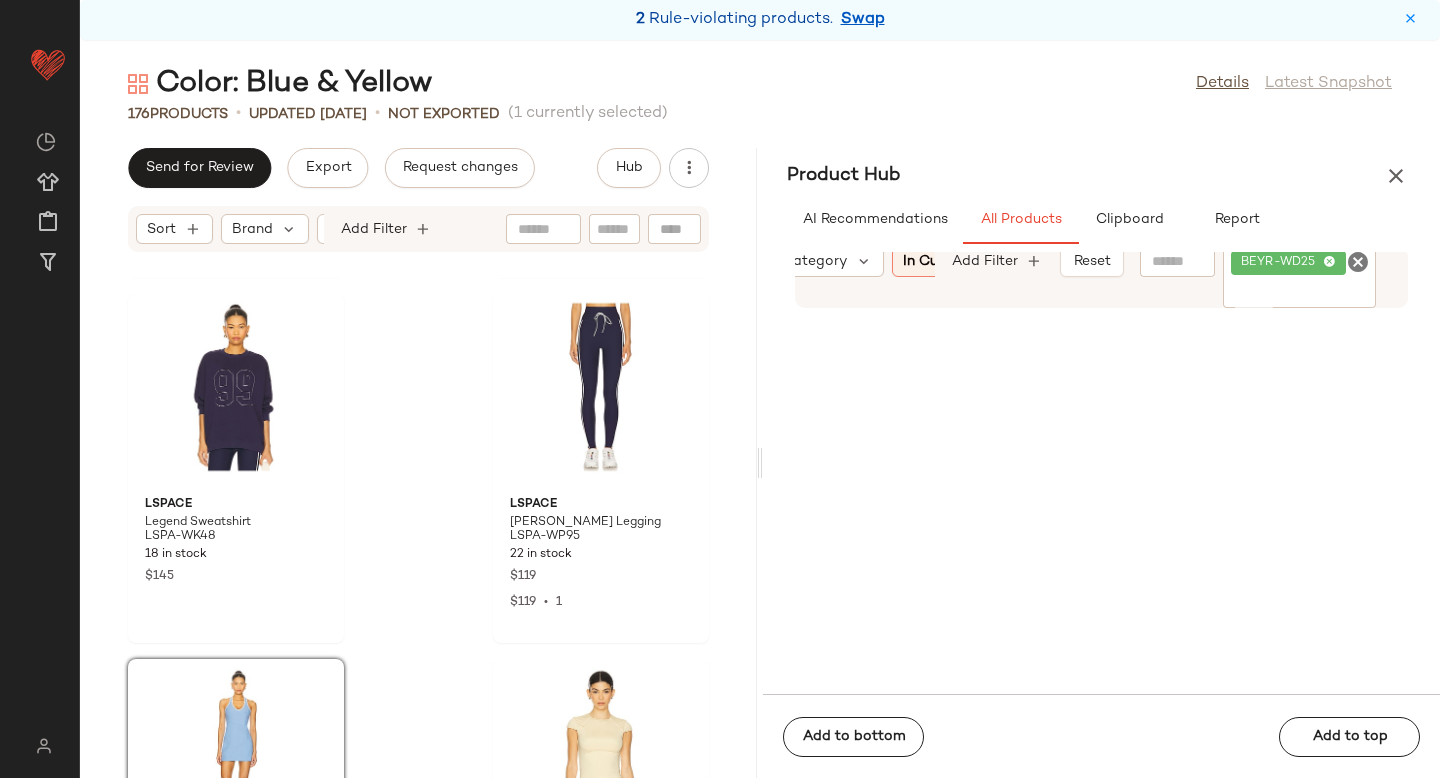 drag, startPoint x: 920, startPoint y: 427, endPoint x: 435, endPoint y: 8, distance: 640.9259 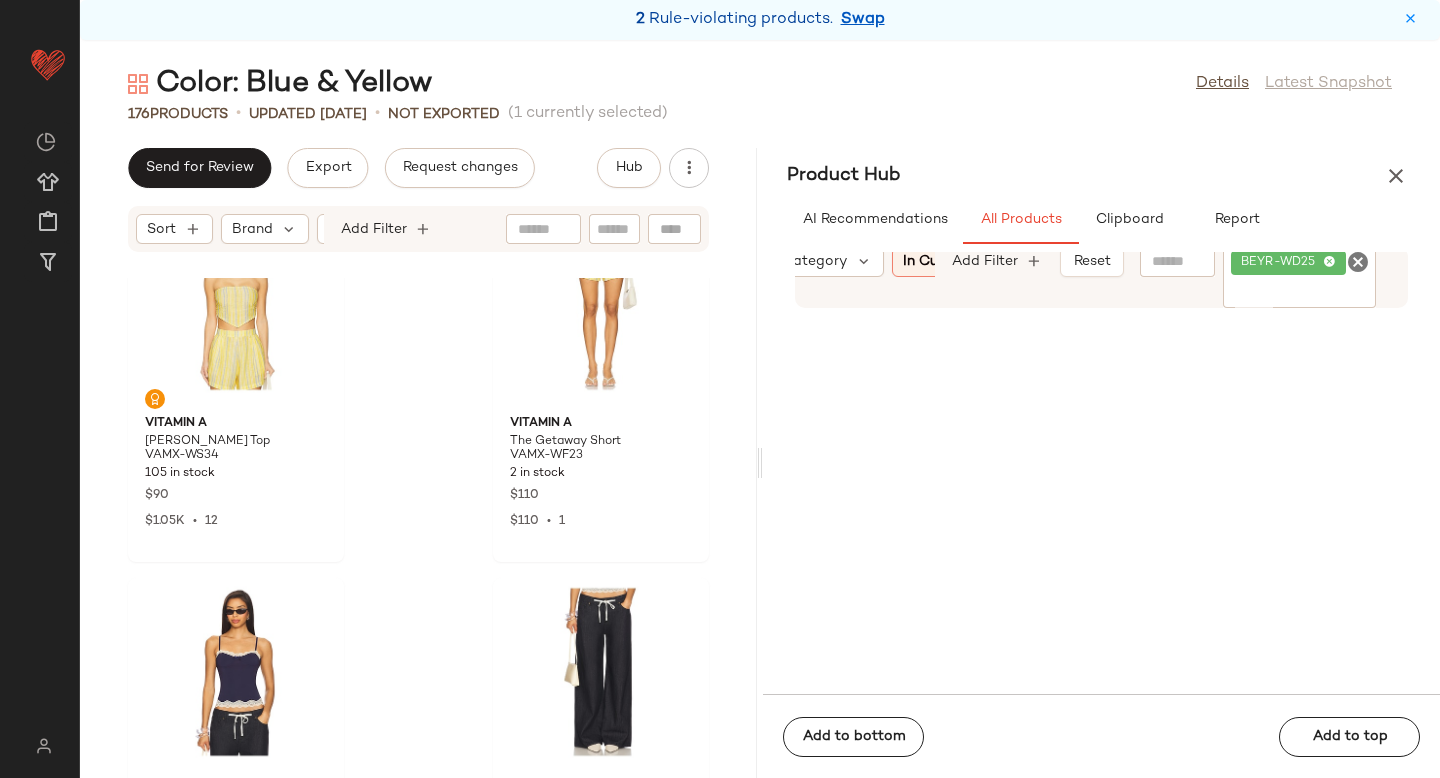 scroll, scrollTop: 8377, scrollLeft: 0, axis: vertical 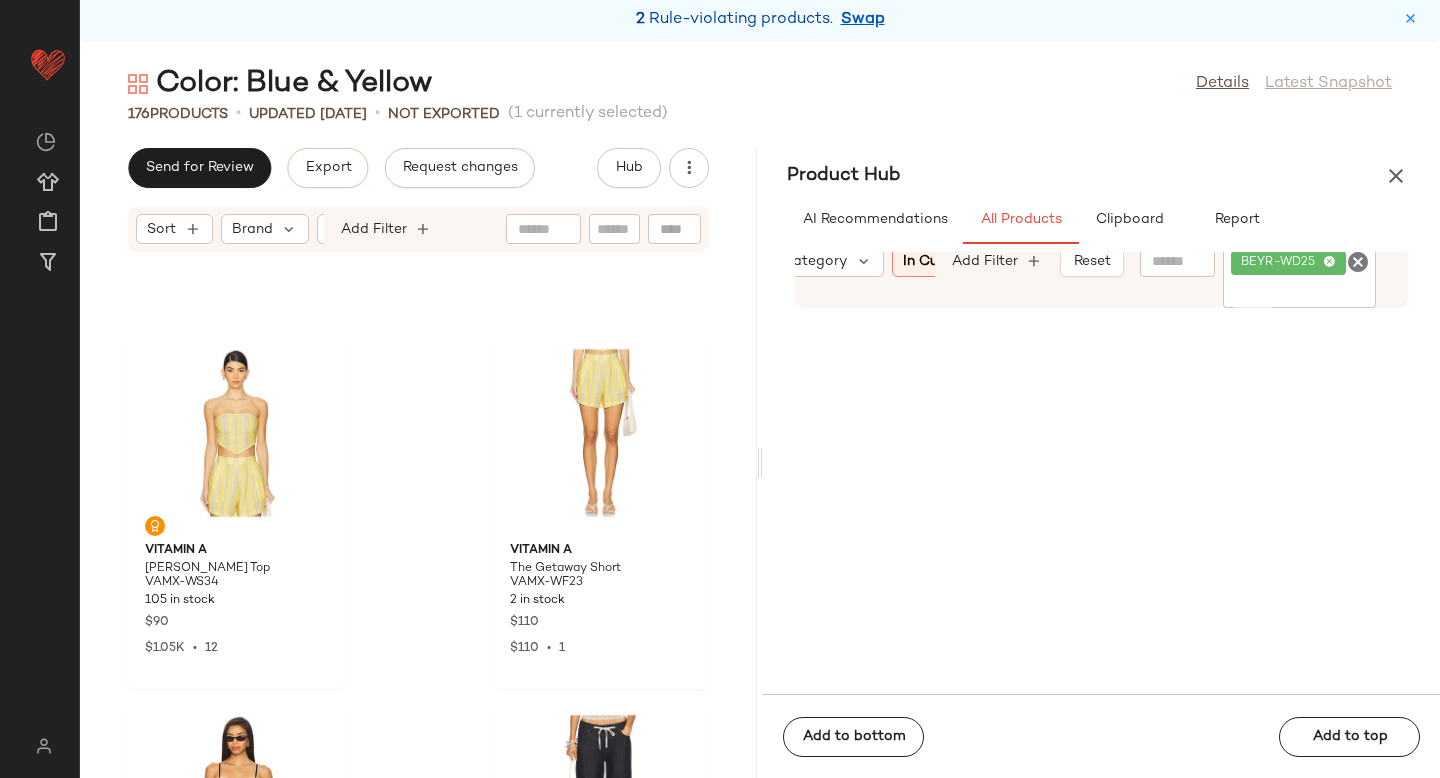 click 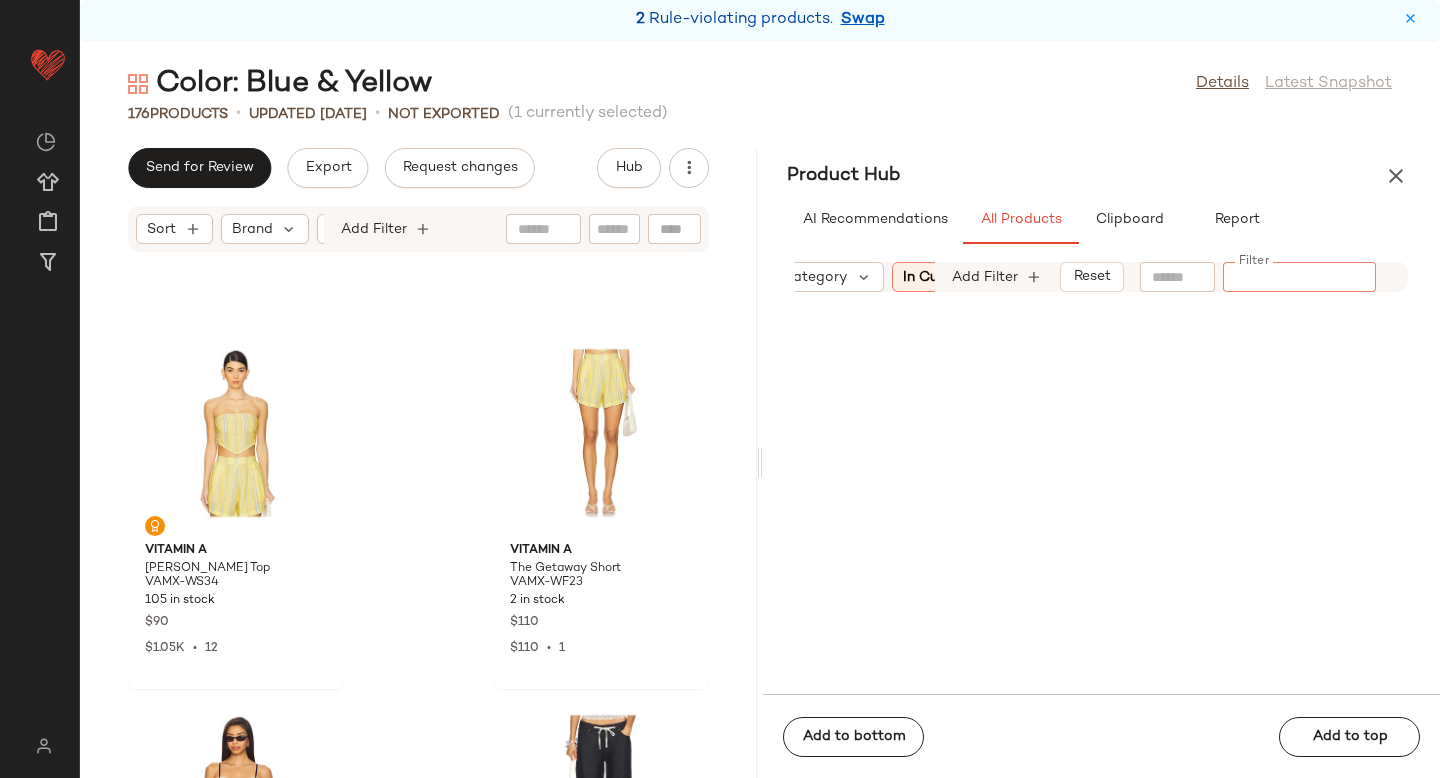 paste on "**********" 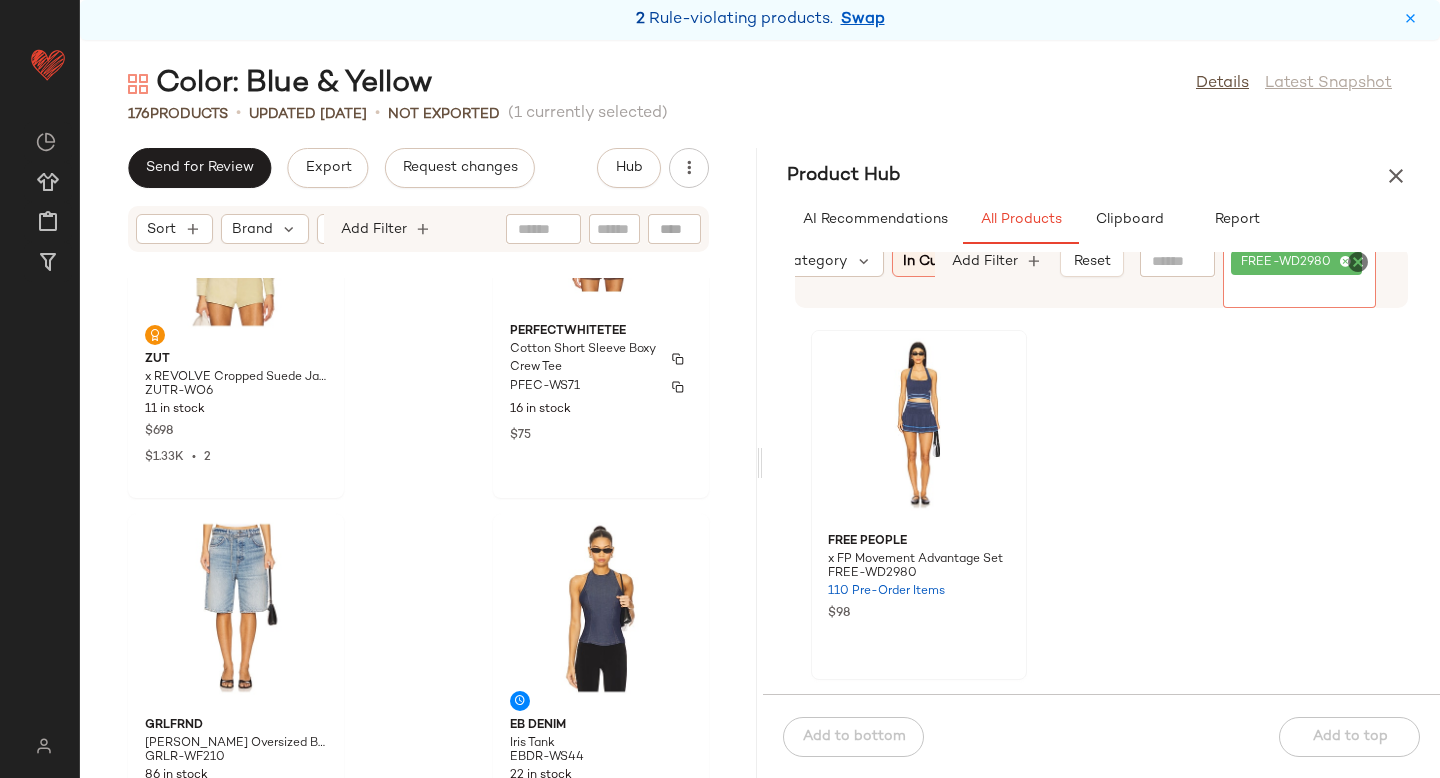 scroll, scrollTop: 9317, scrollLeft: 0, axis: vertical 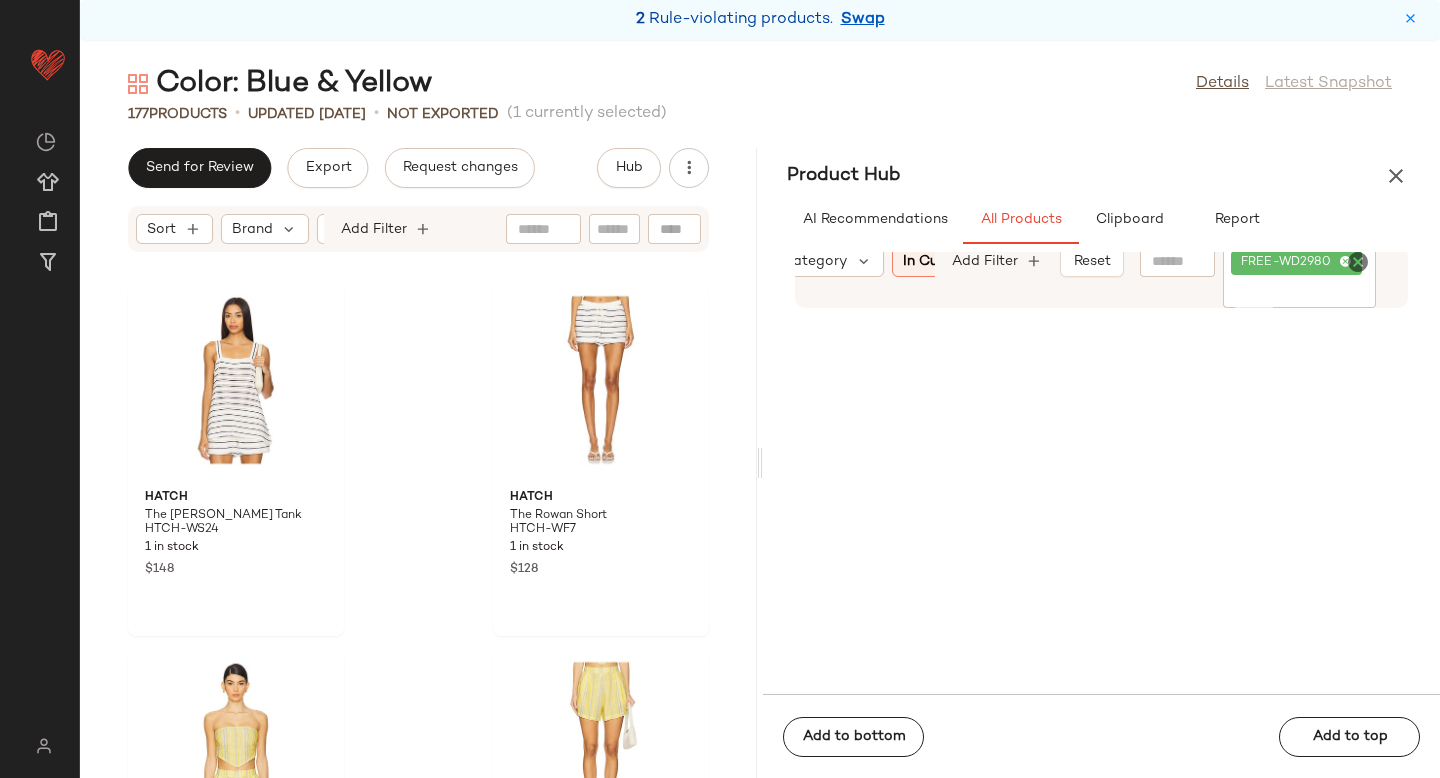 click 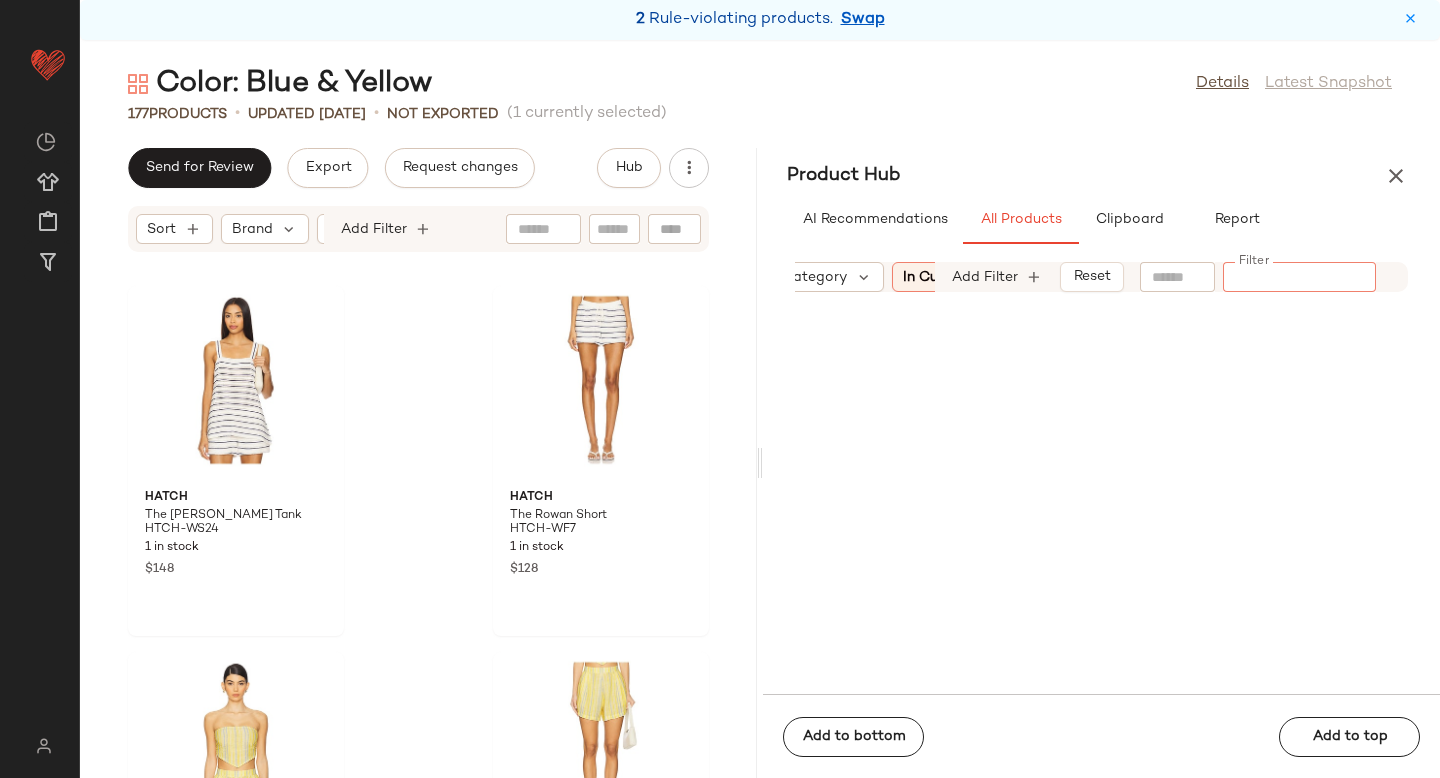 paste on "*********" 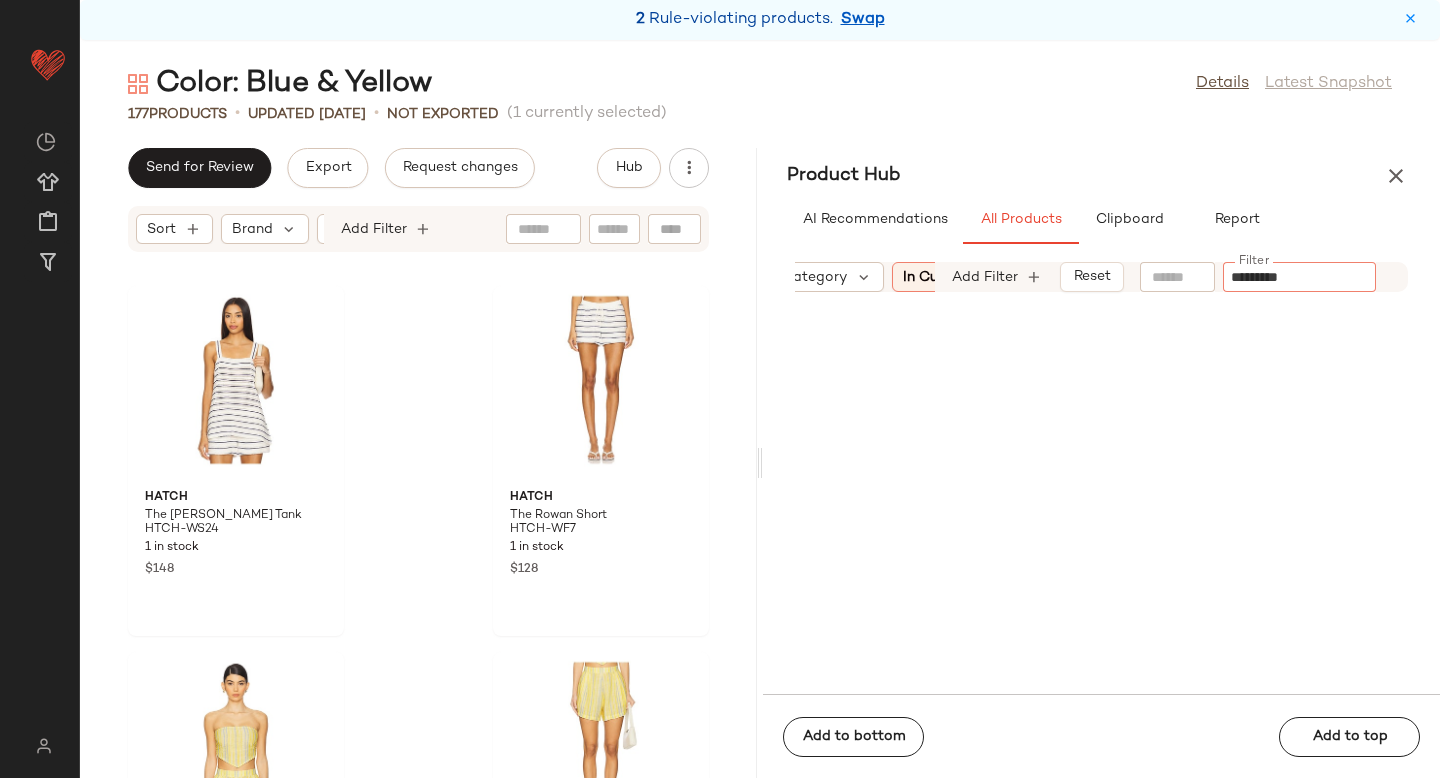 type 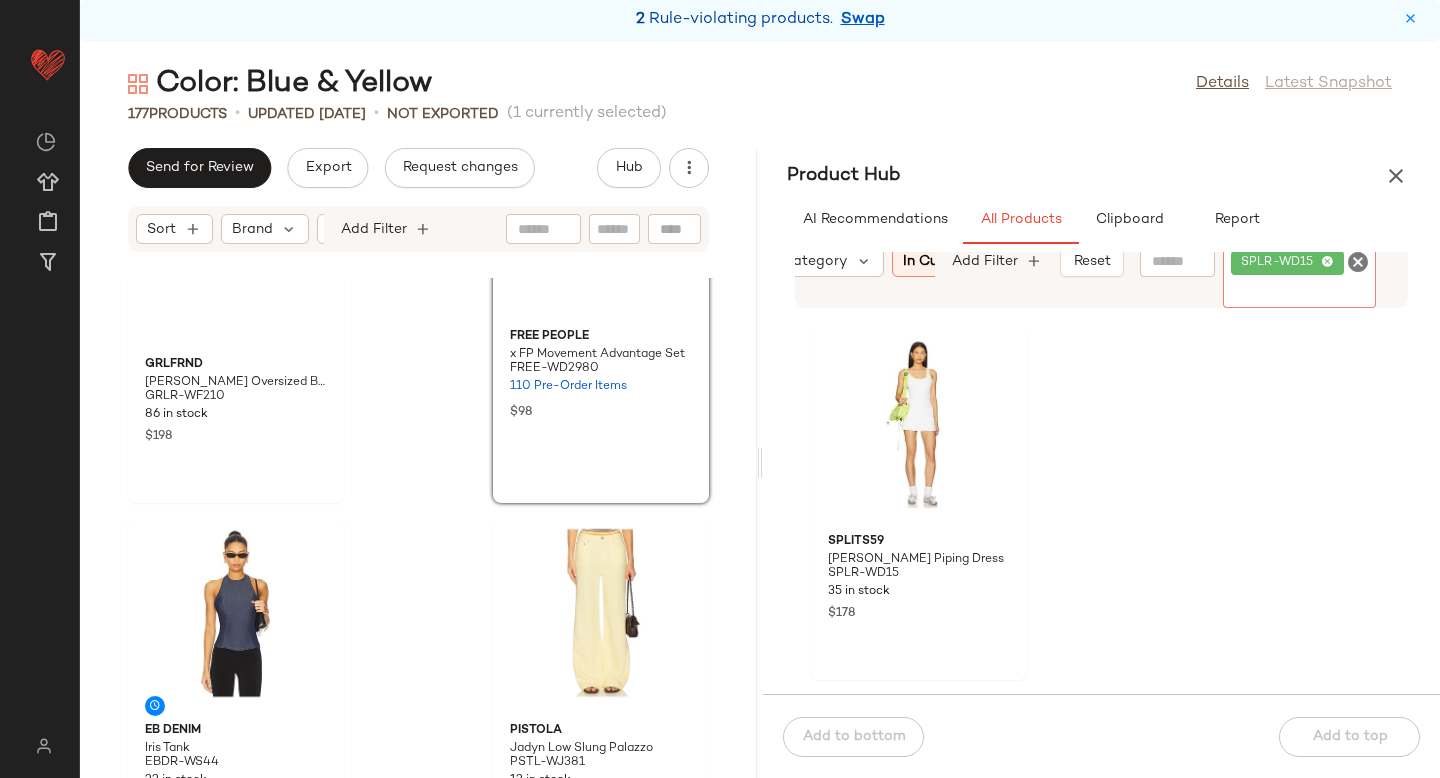 scroll, scrollTop: 9519, scrollLeft: 0, axis: vertical 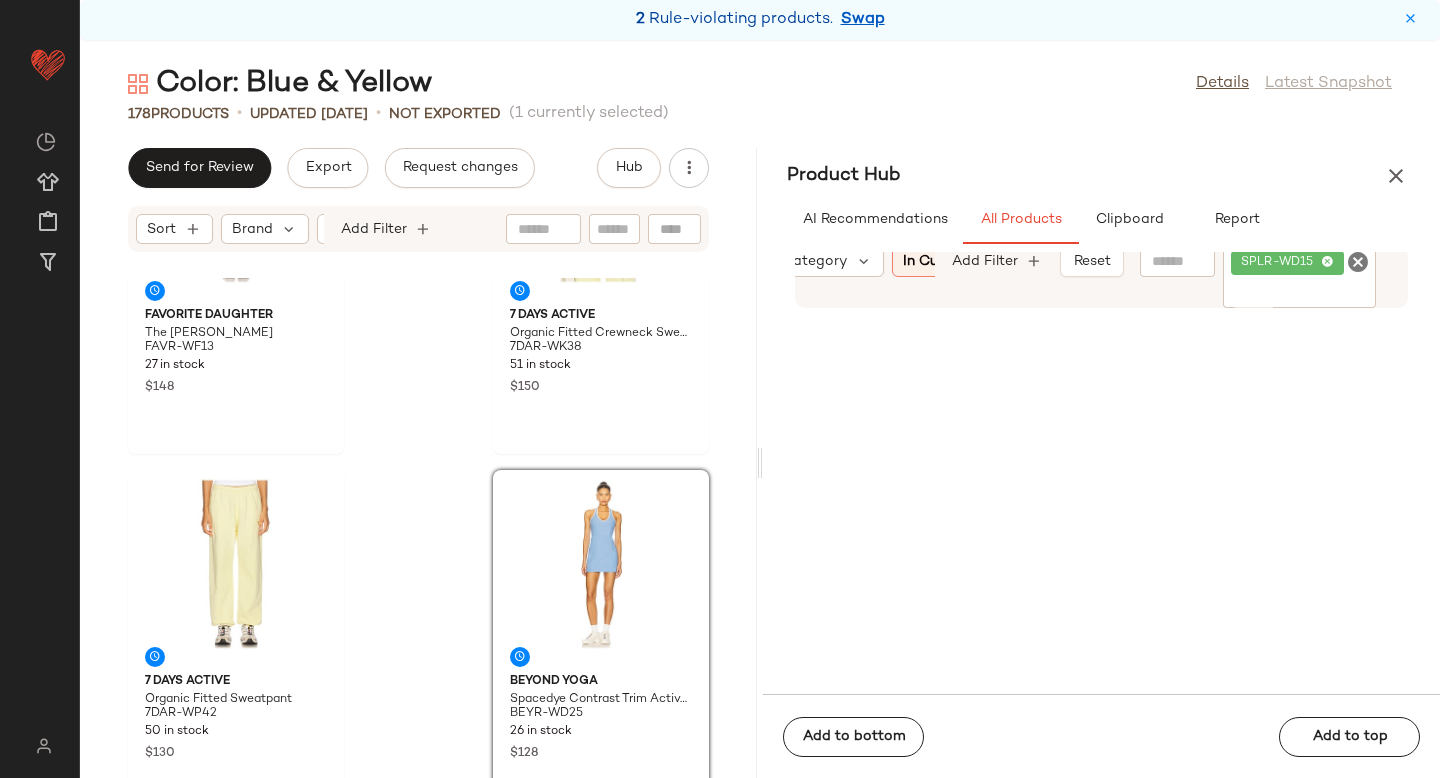 drag, startPoint x: 233, startPoint y: 526, endPoint x: 584, endPoint y: 59, distance: 584.2003 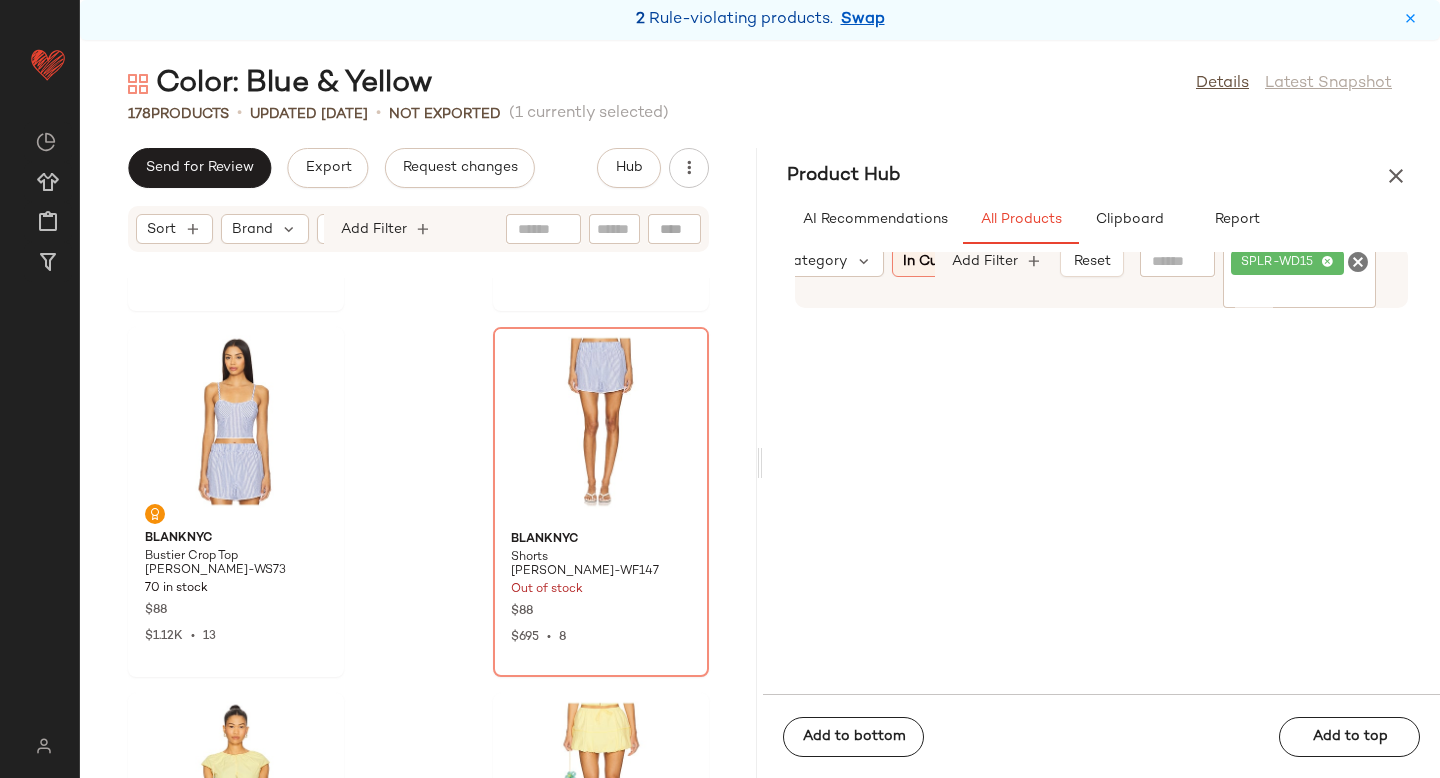 scroll, scrollTop: 24677, scrollLeft: 0, axis: vertical 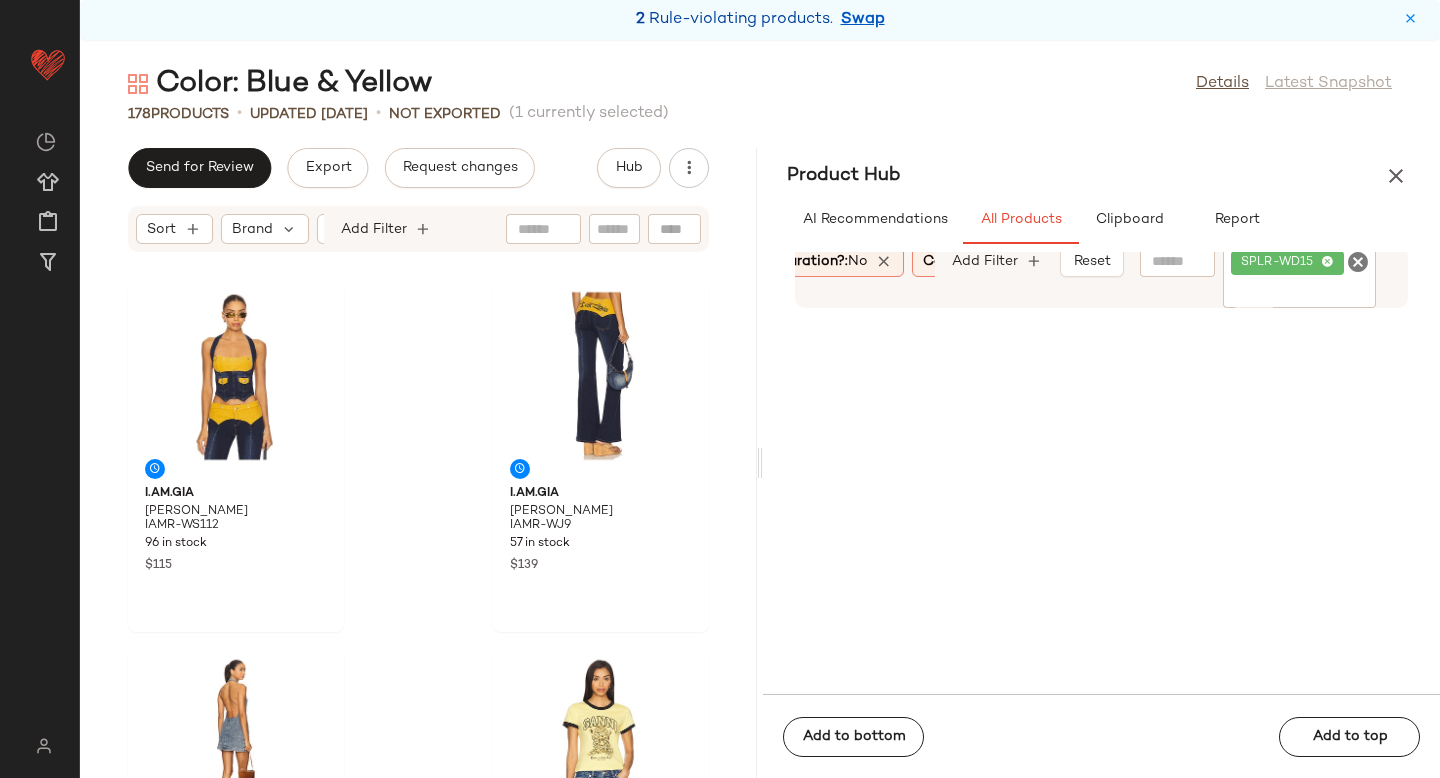 click 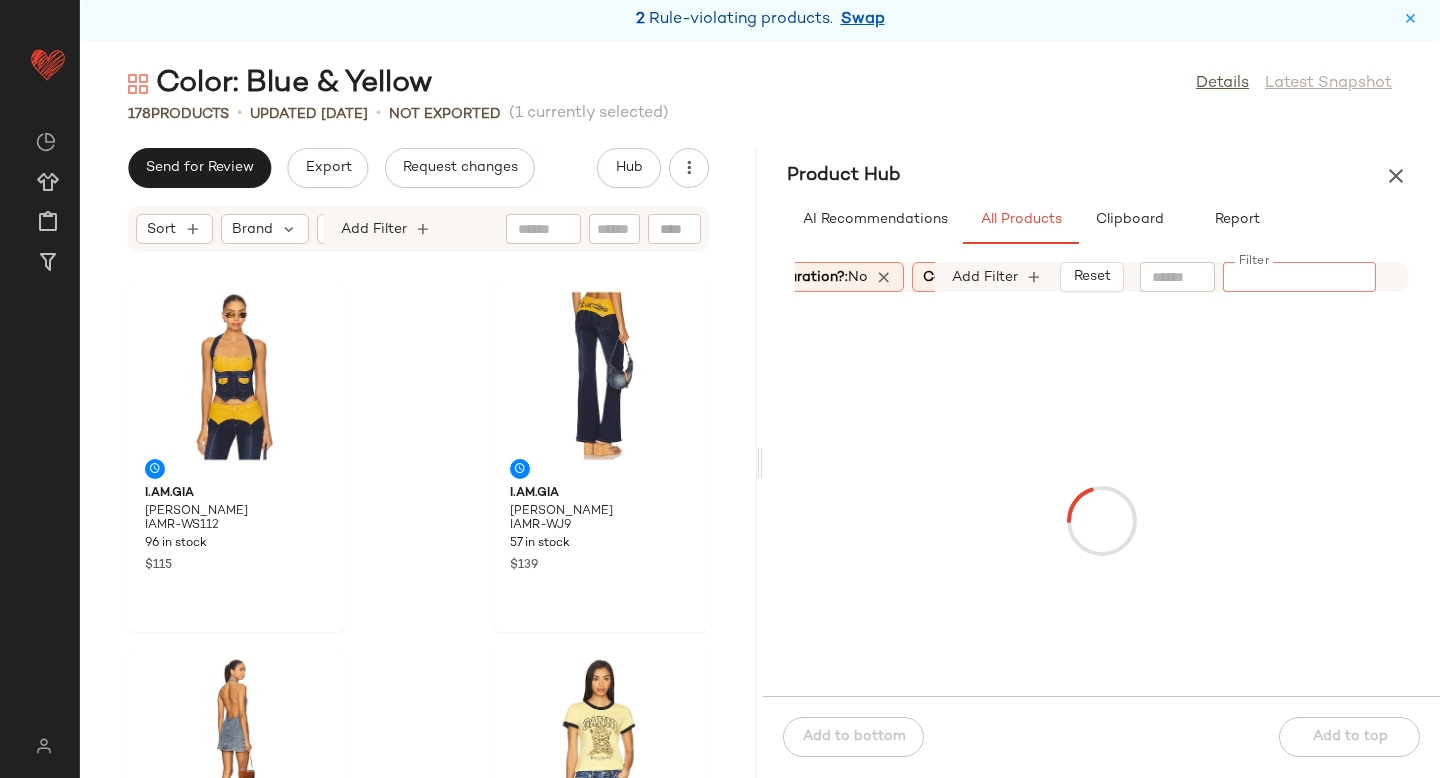 click 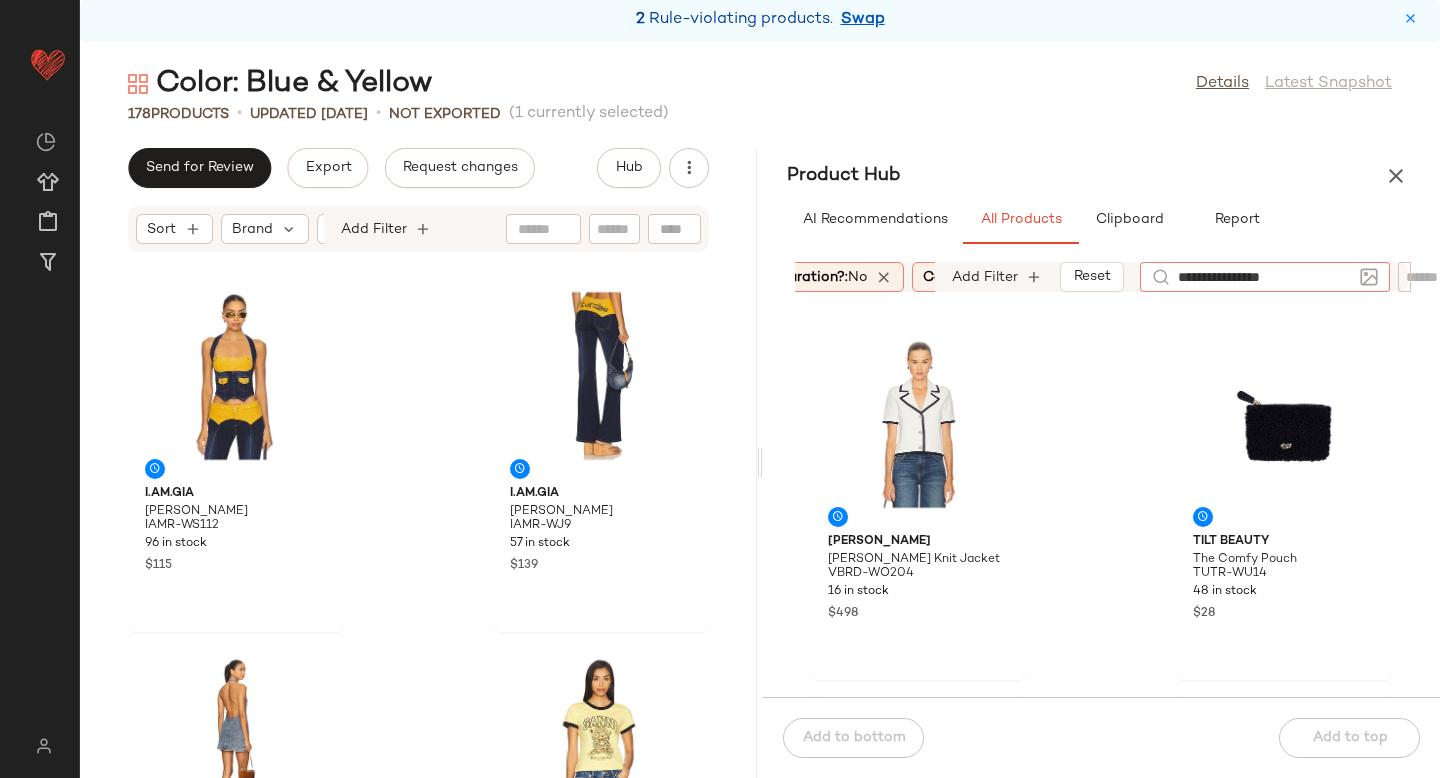 type on "**********" 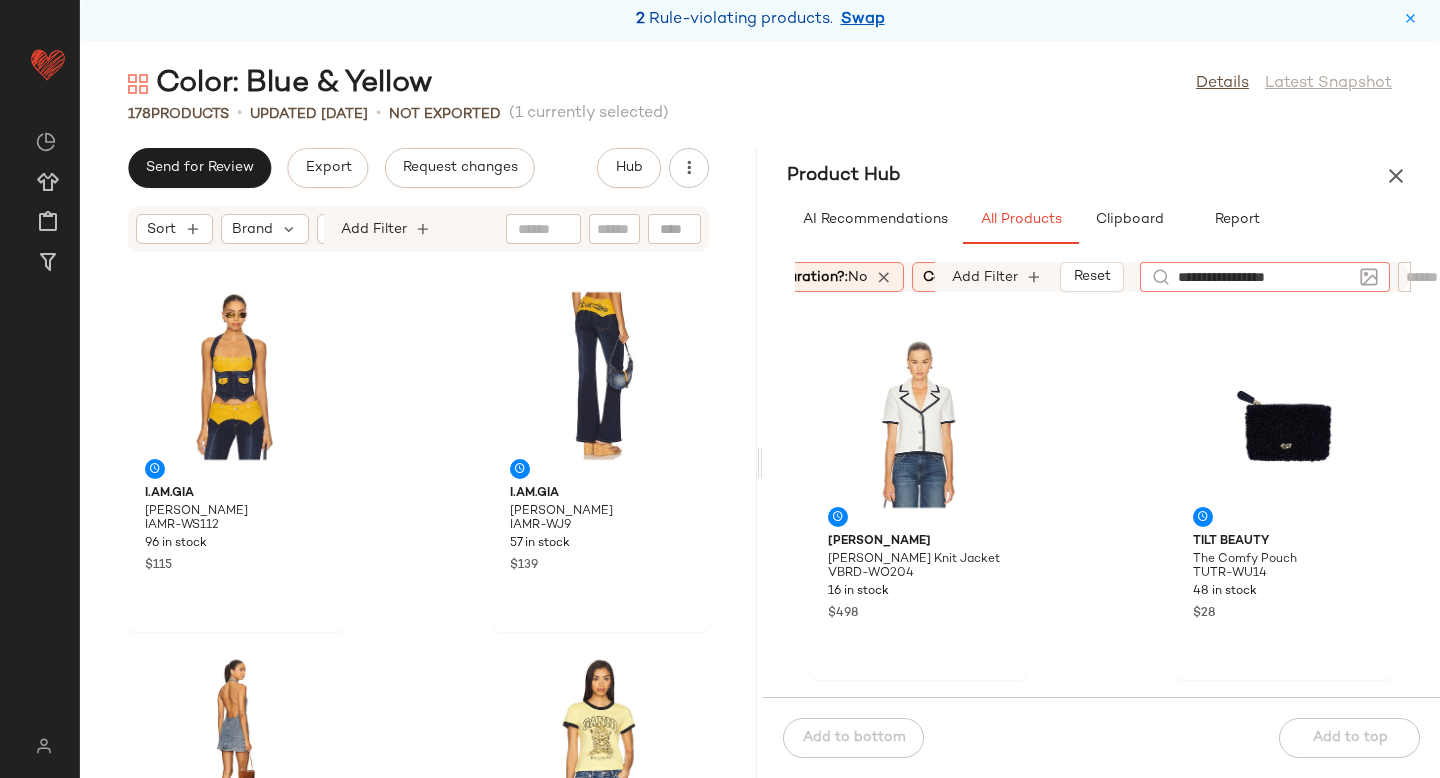type 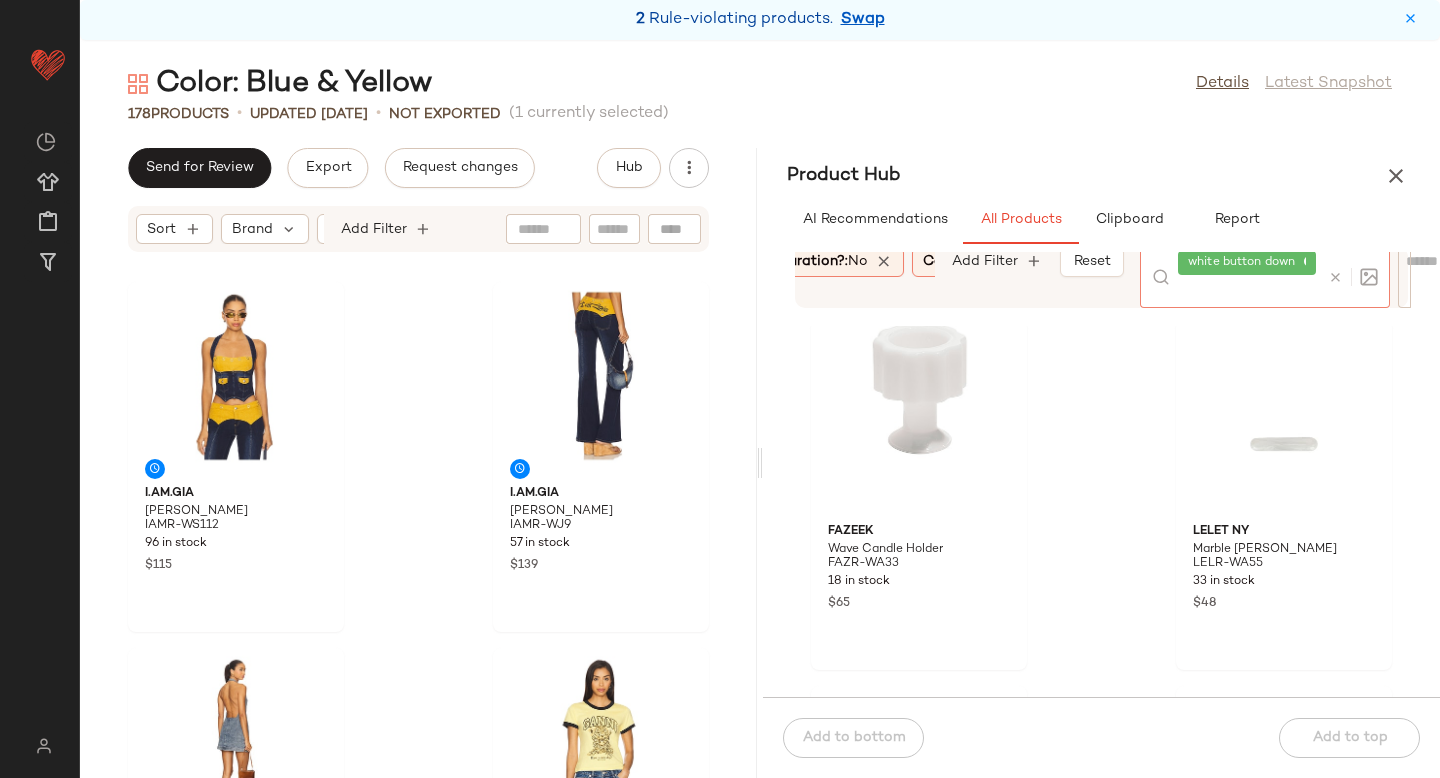scroll, scrollTop: 453, scrollLeft: 0, axis: vertical 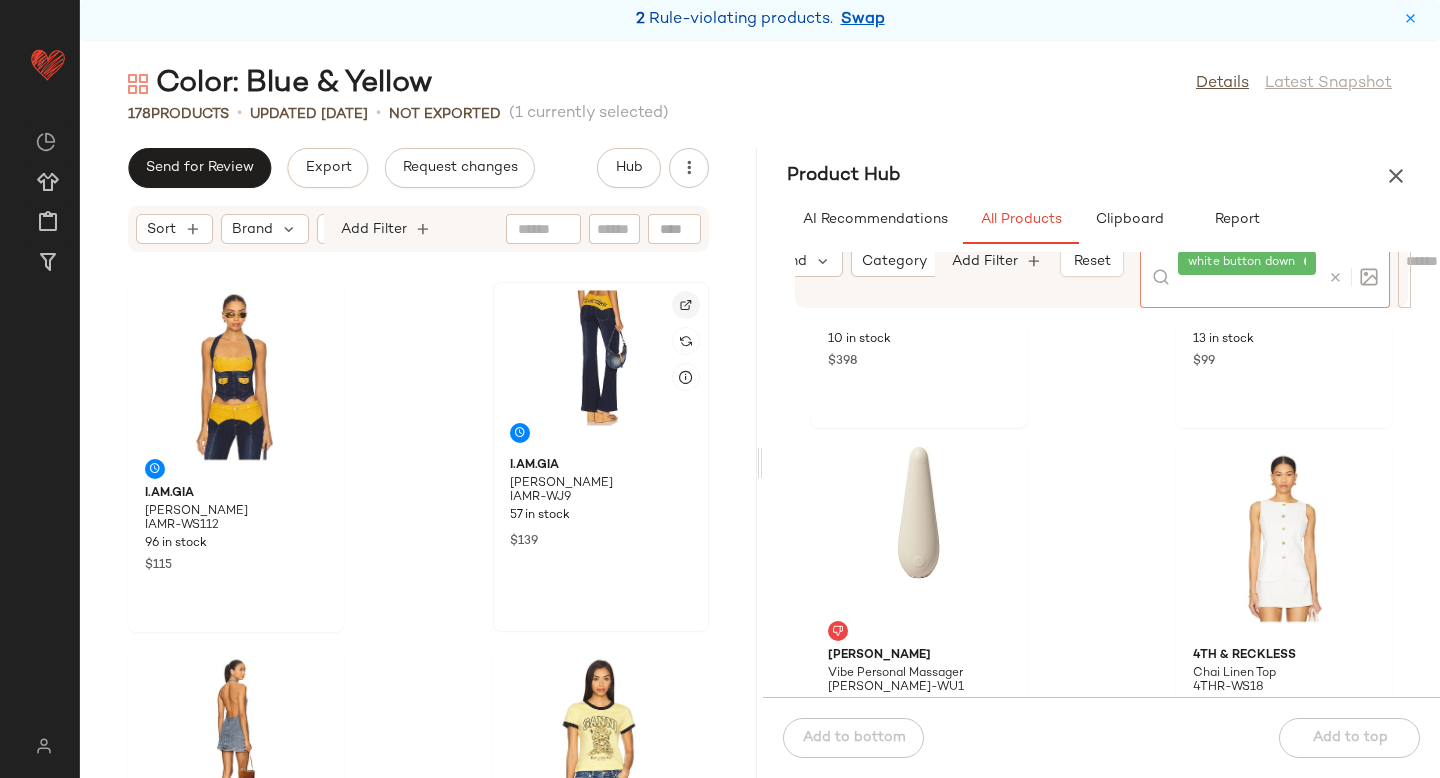click at bounding box center [686, 305] 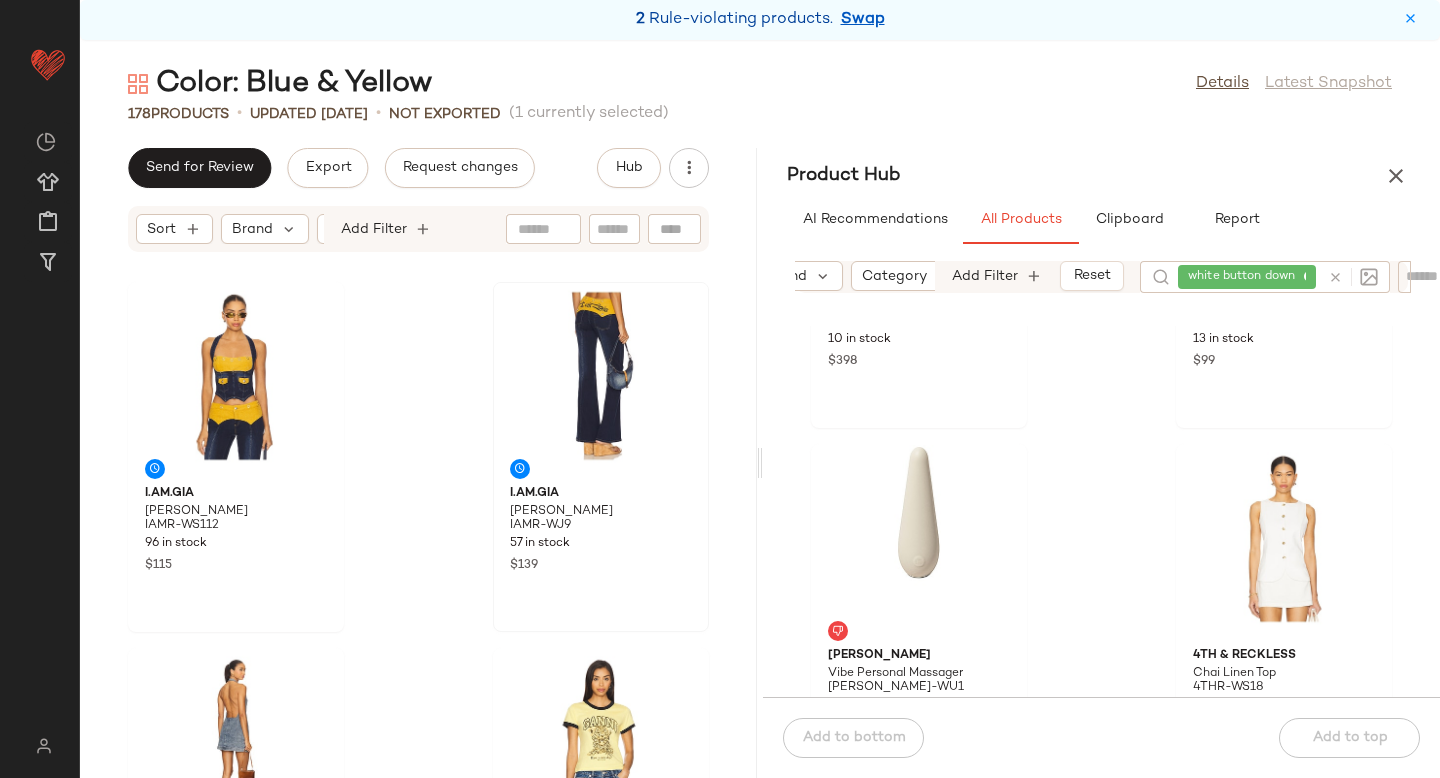 click 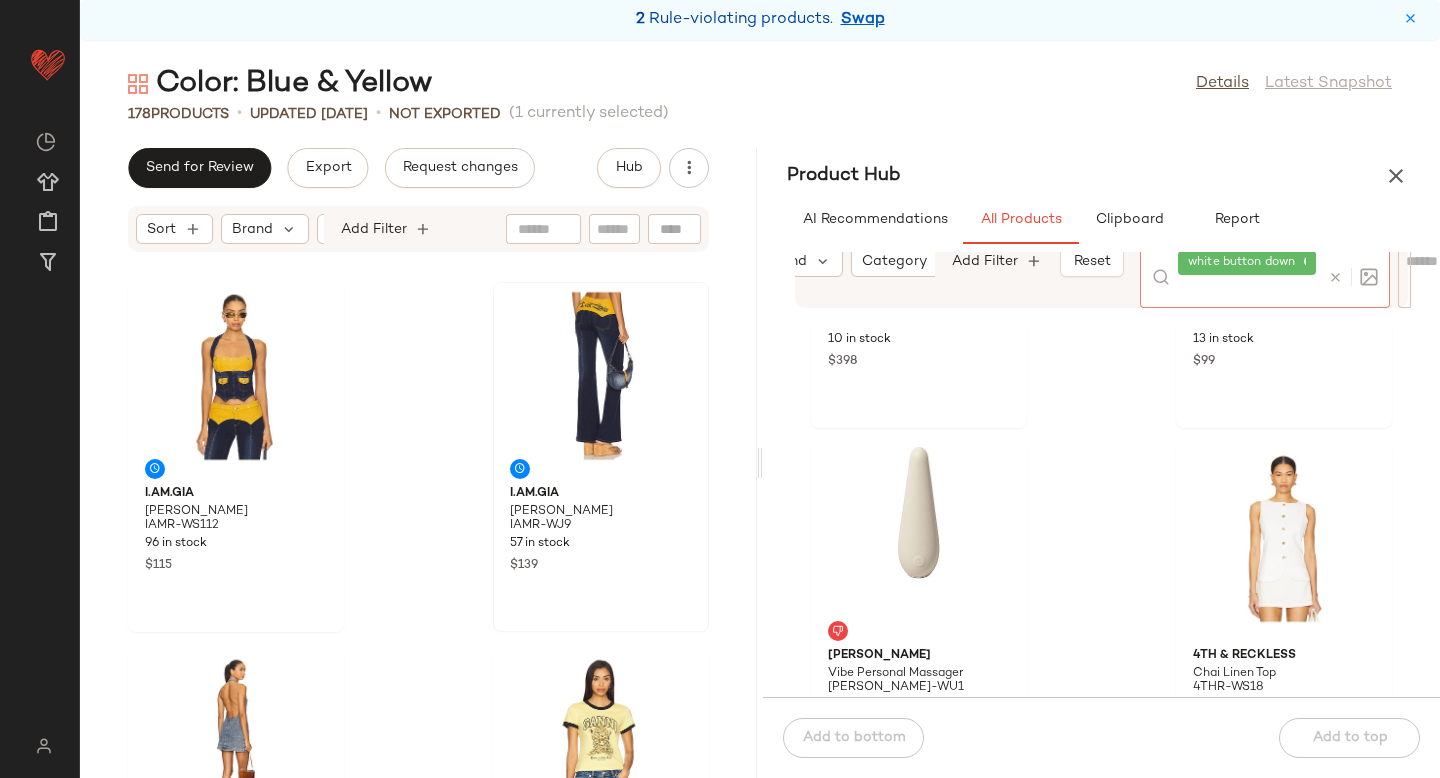 click 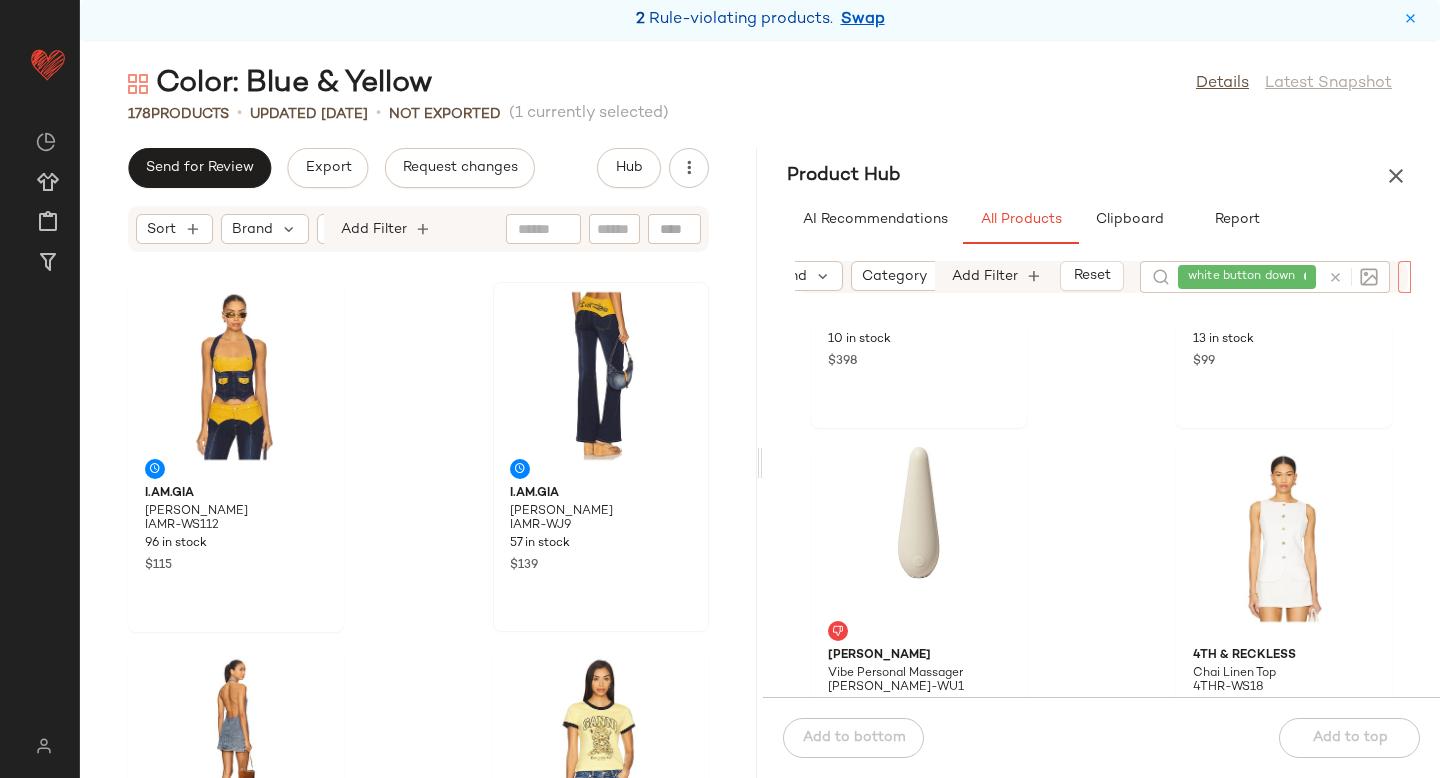 paste on "********" 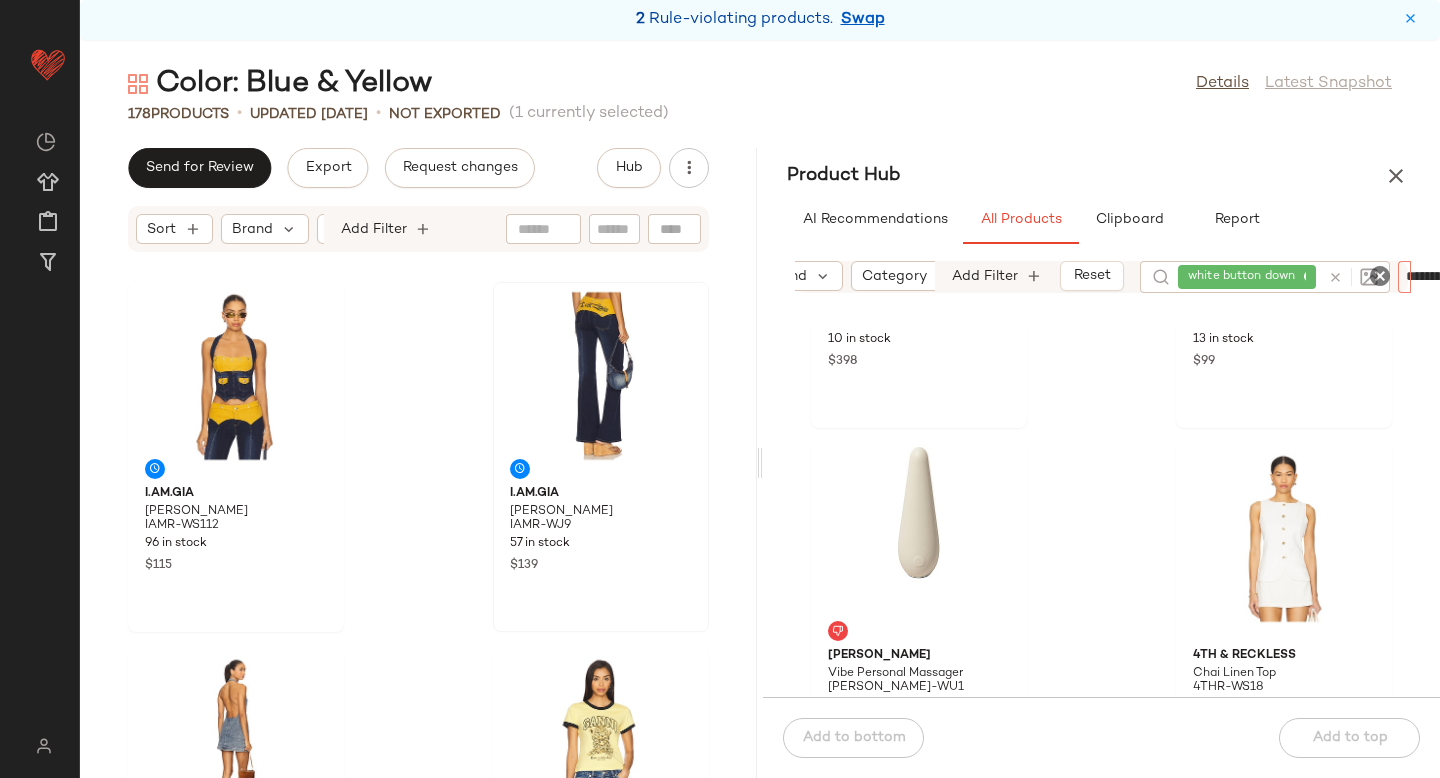 type 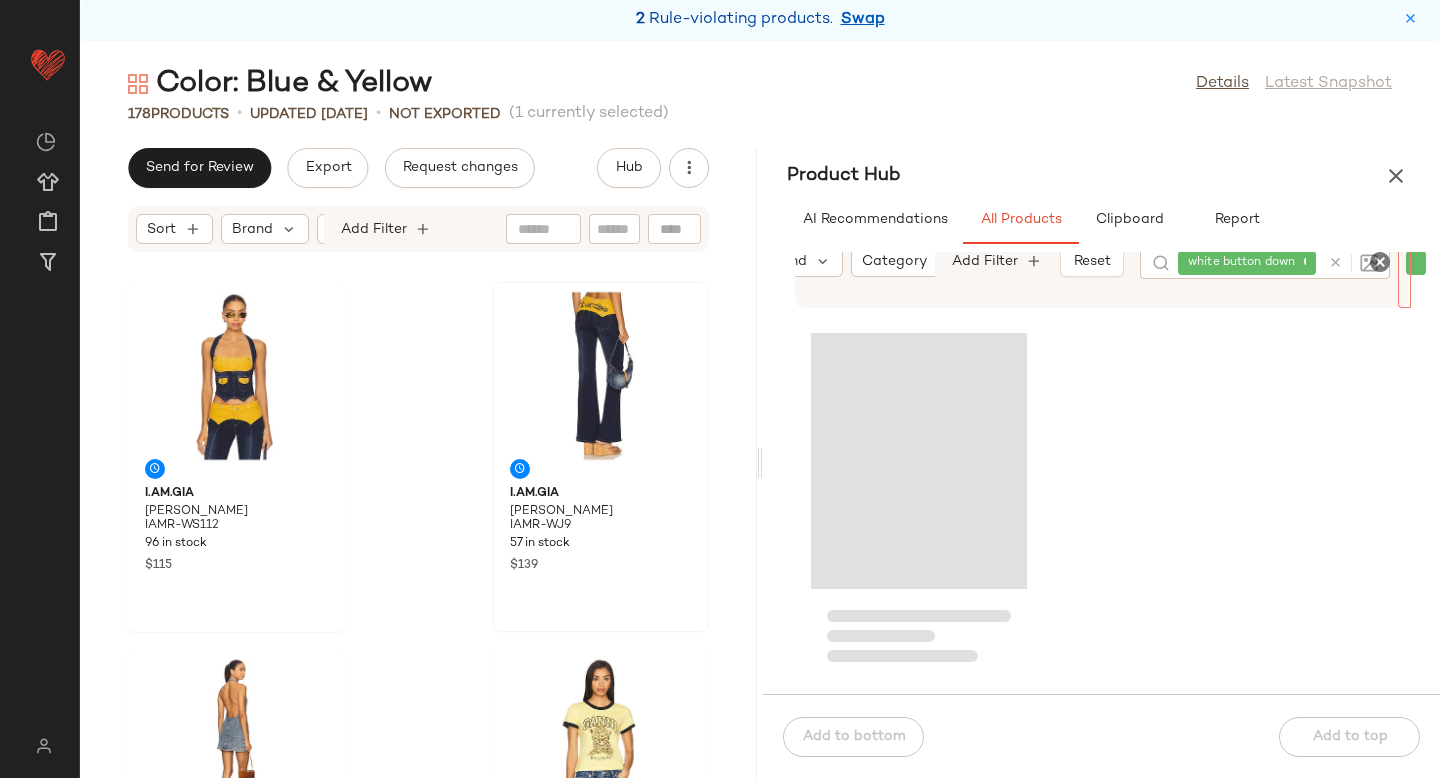 click at bounding box center (1349, 263) 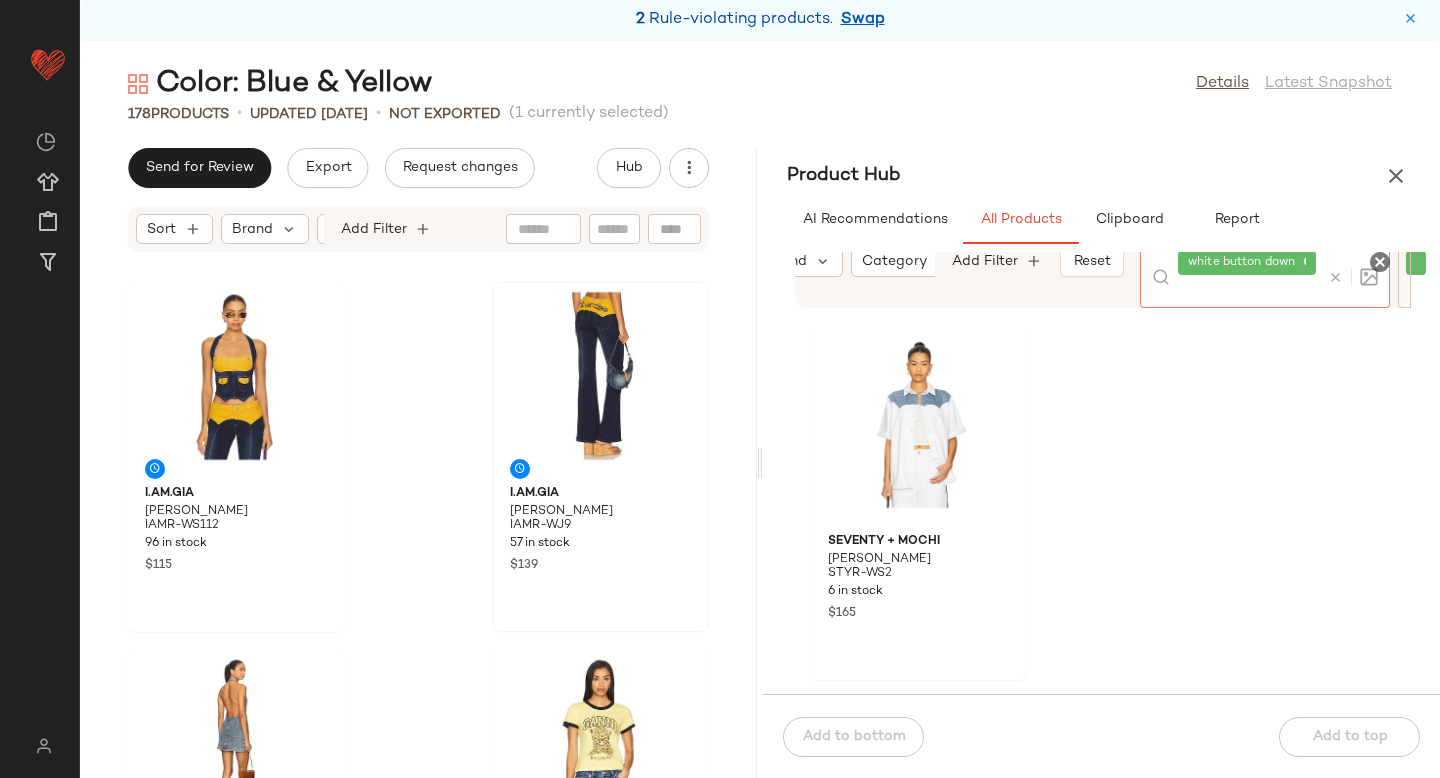 click at bounding box center (1335, 277) 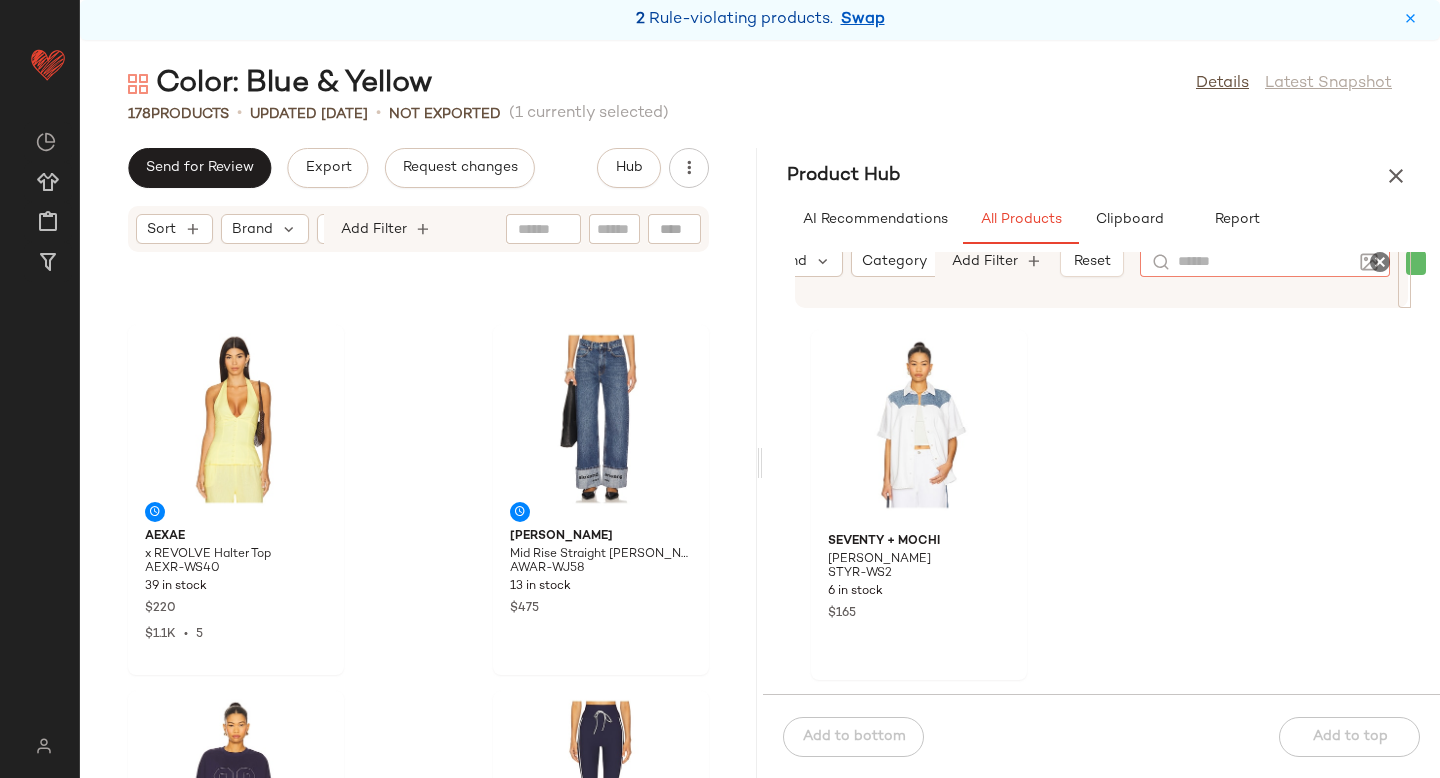 scroll, scrollTop: 6551, scrollLeft: 0, axis: vertical 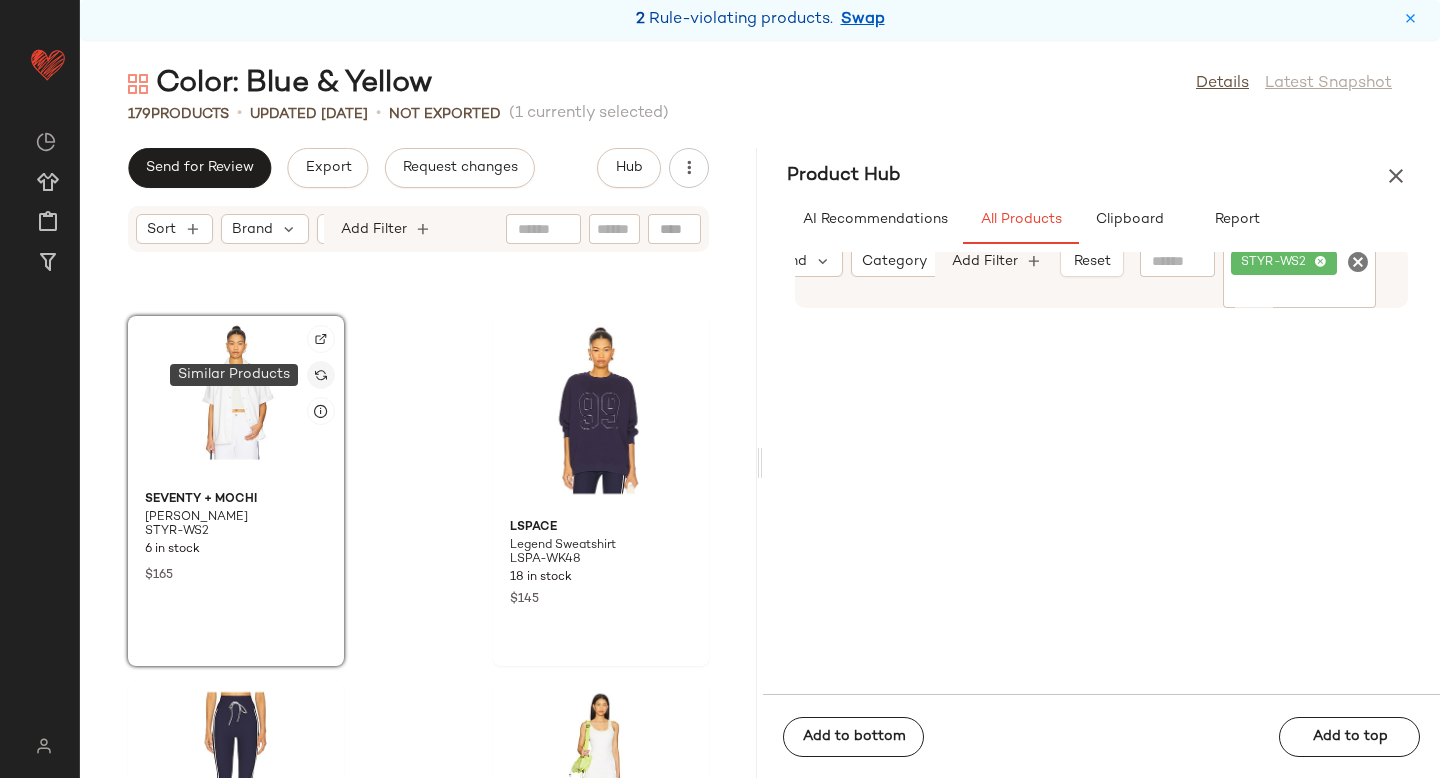 click 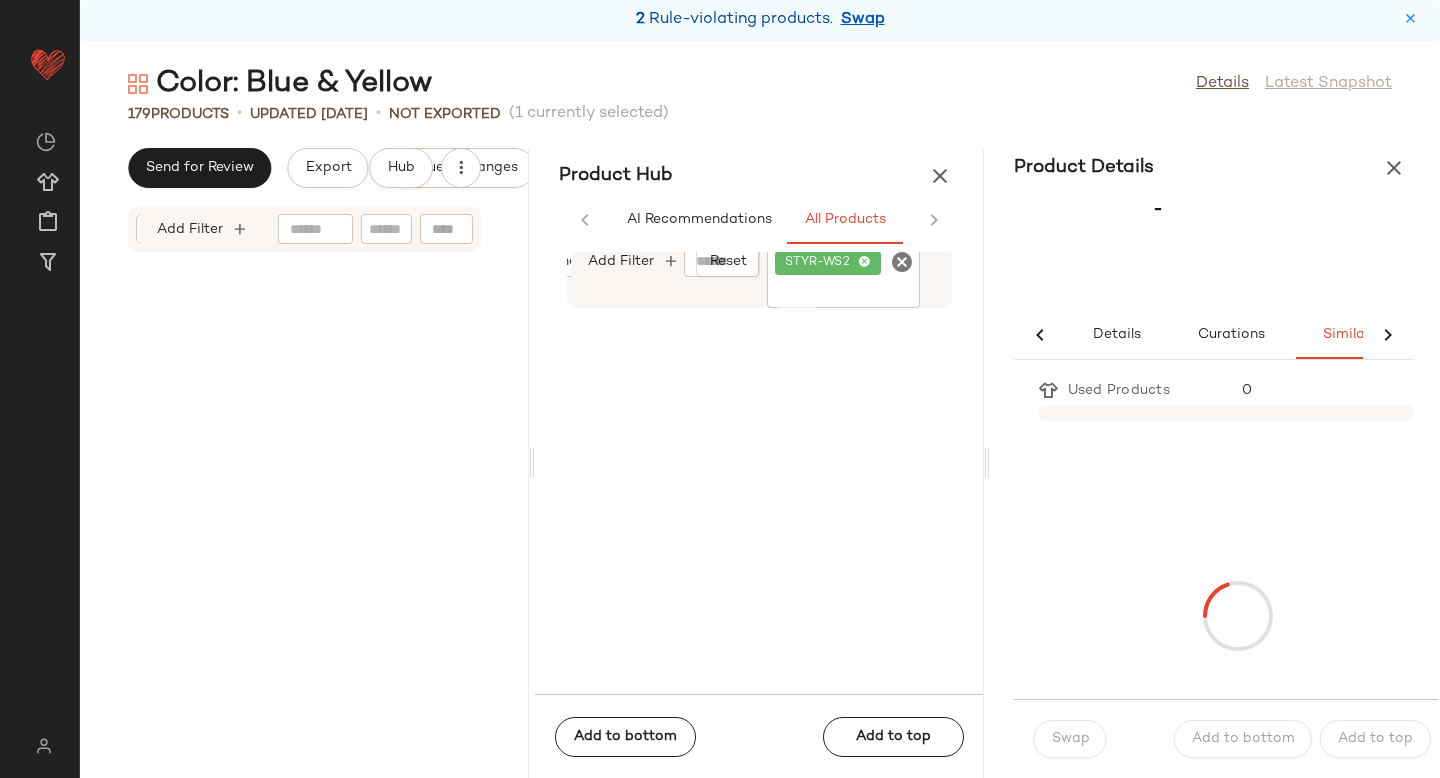 scroll, scrollTop: 0, scrollLeft: 33, axis: horizontal 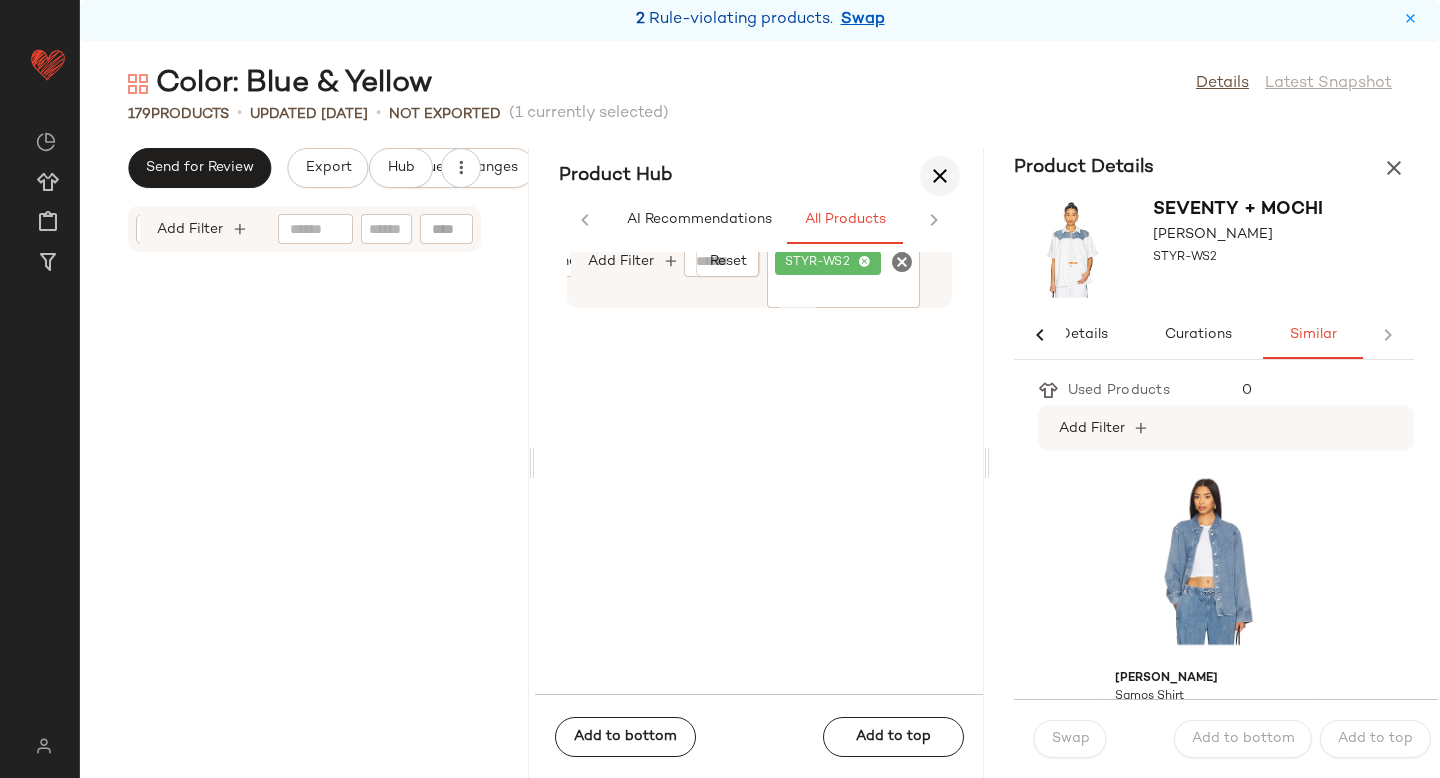 click at bounding box center [940, 176] 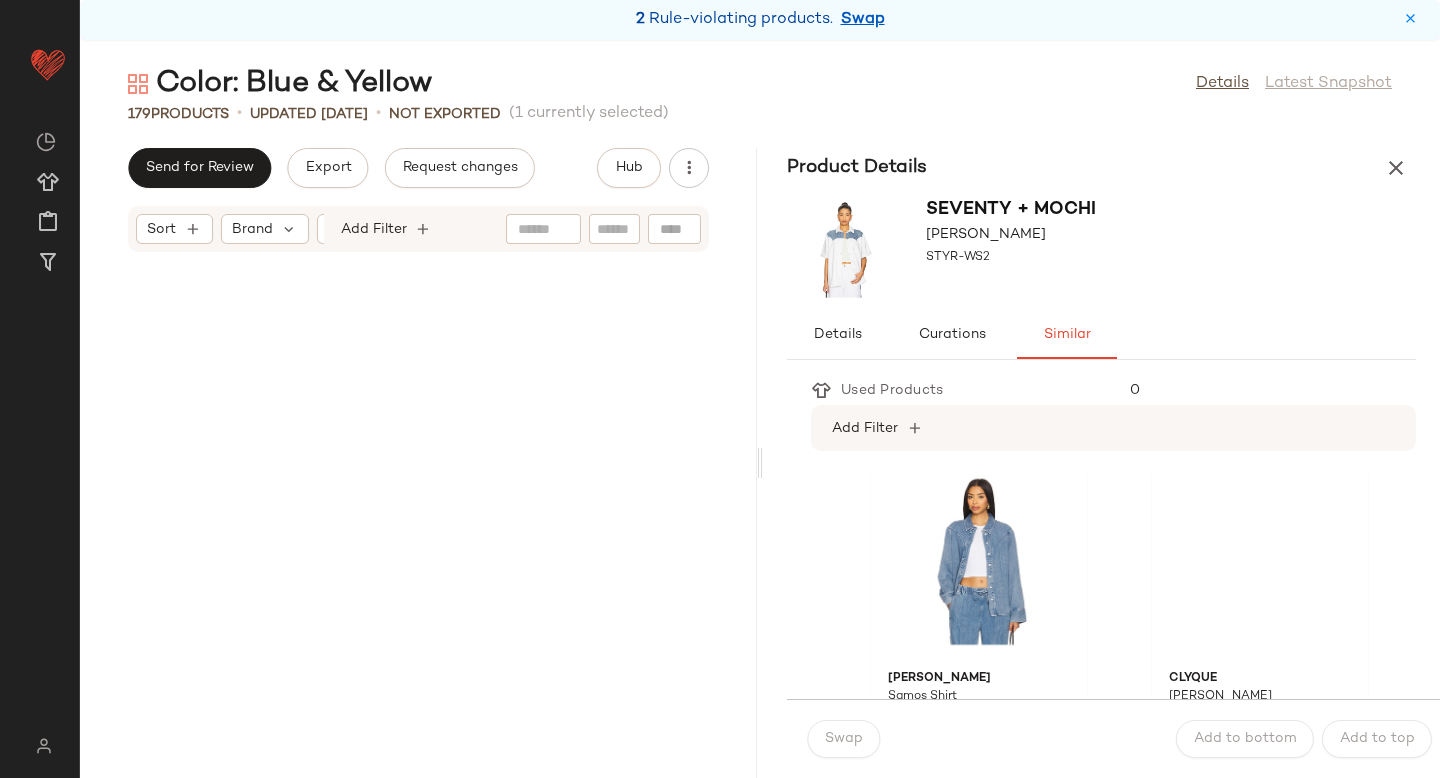 scroll, scrollTop: 0, scrollLeft: 0, axis: both 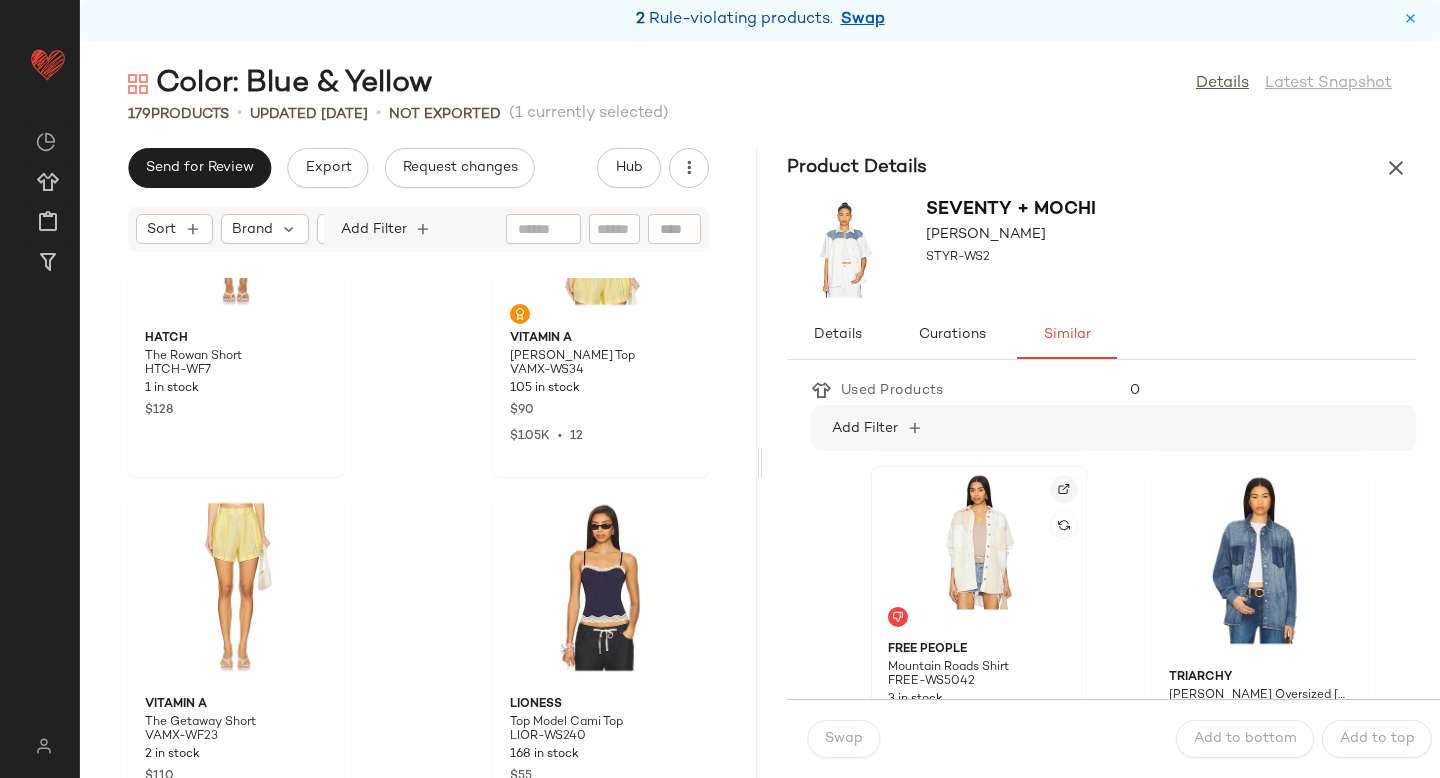 click at bounding box center (1064, 489) 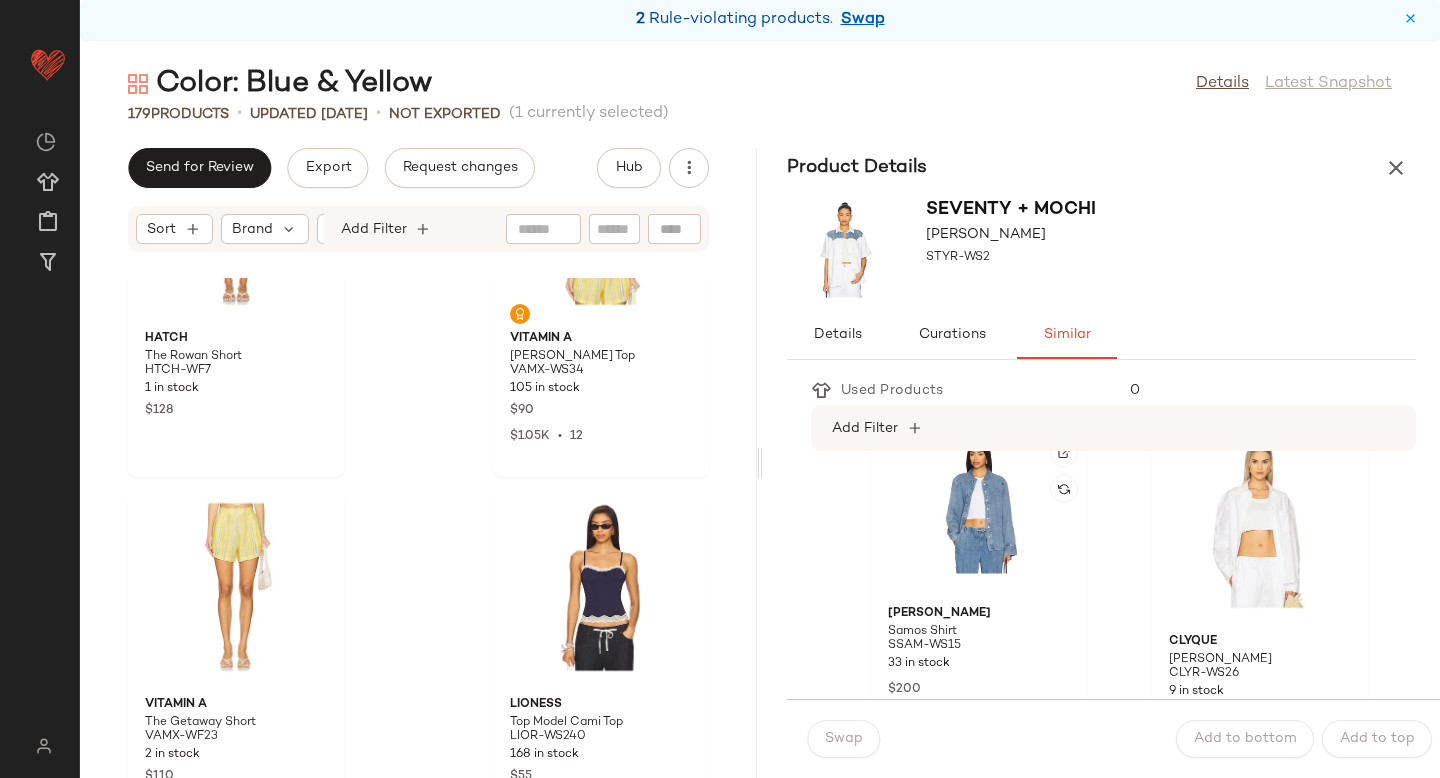 scroll, scrollTop: 0, scrollLeft: 0, axis: both 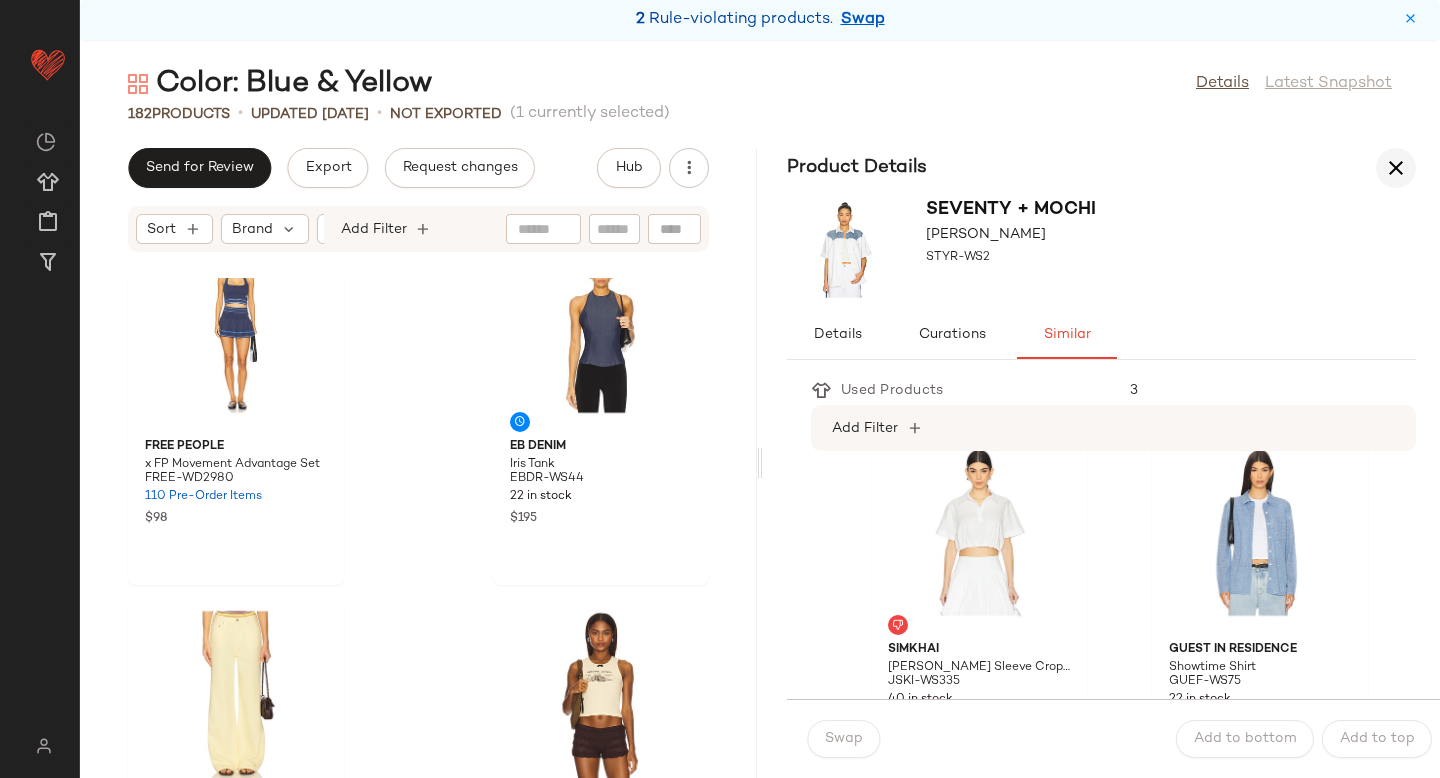 click at bounding box center [1396, 168] 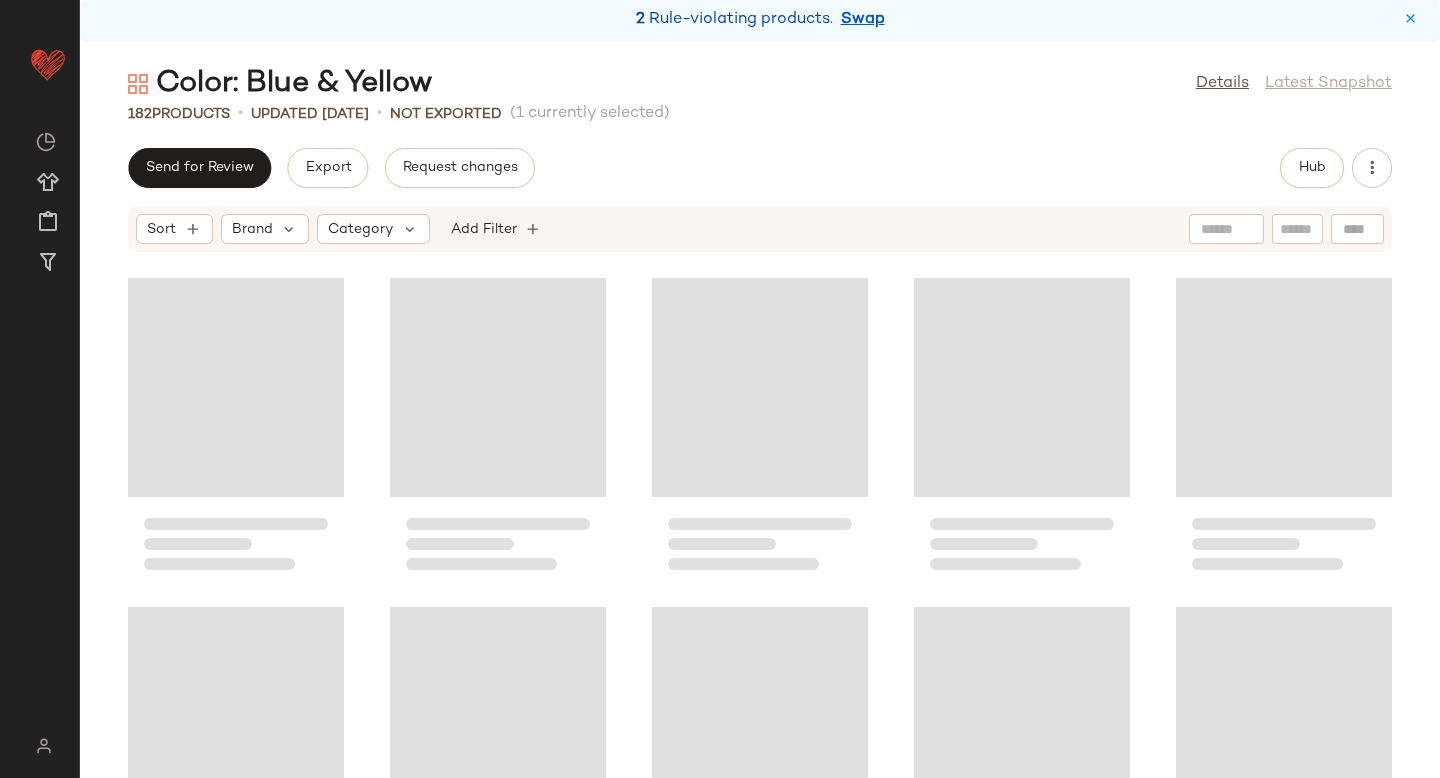 scroll, scrollTop: 0, scrollLeft: 0, axis: both 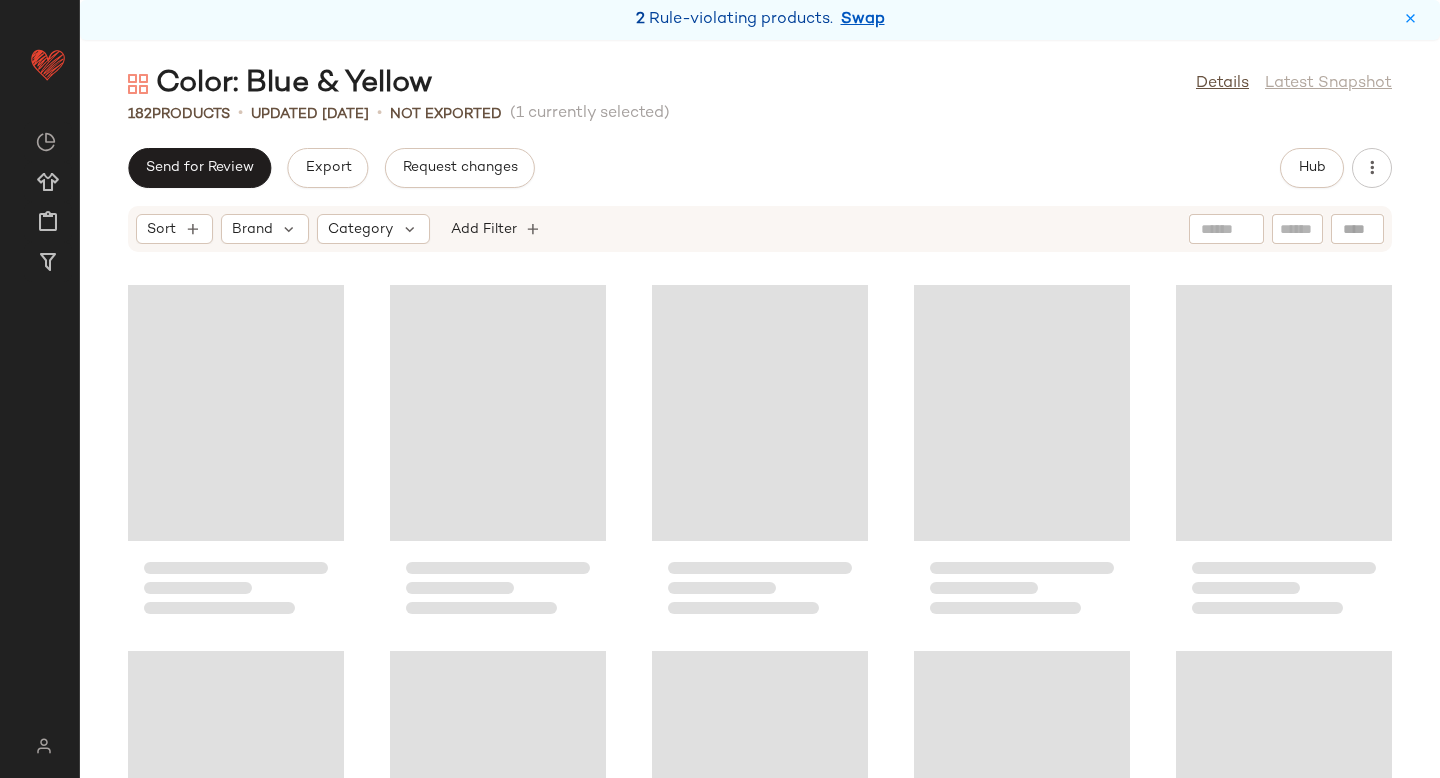 click 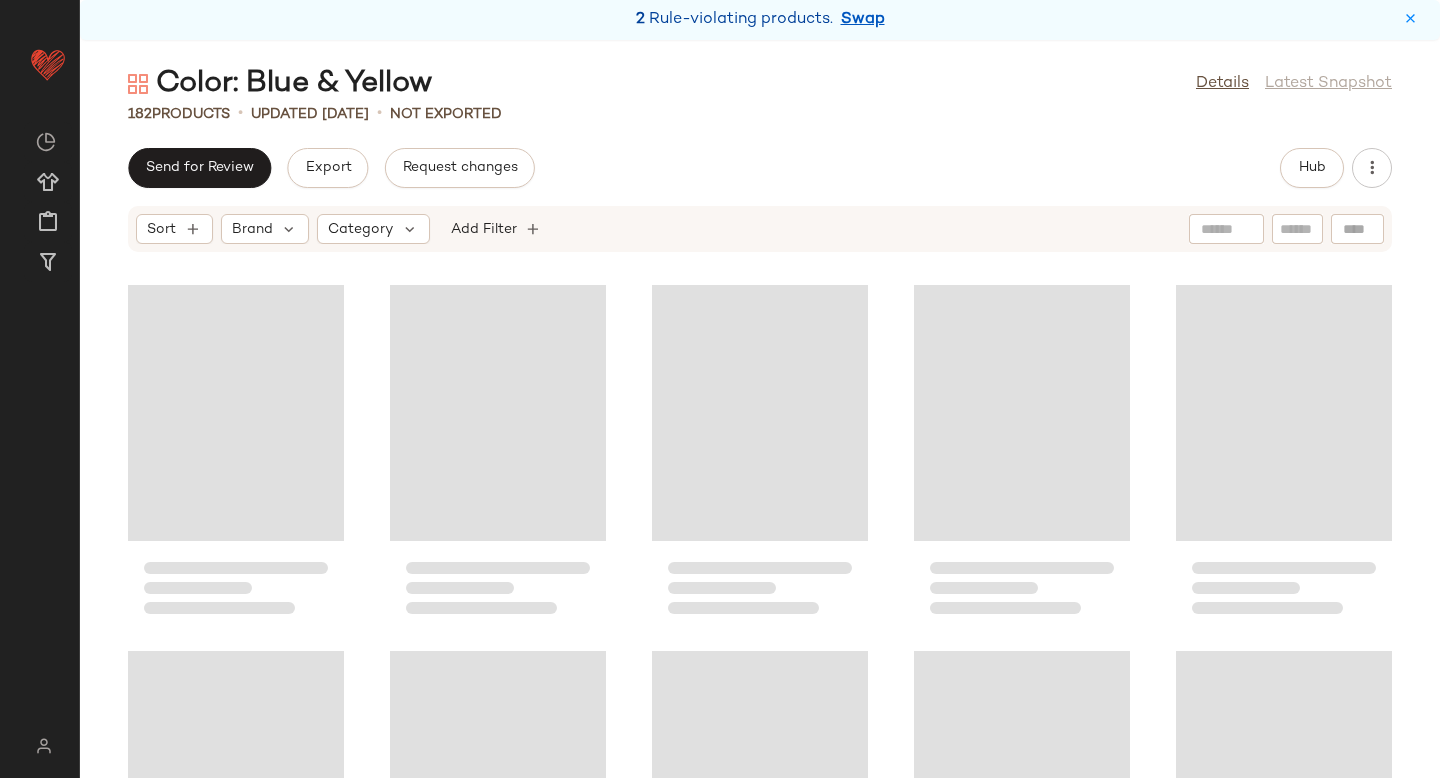 click 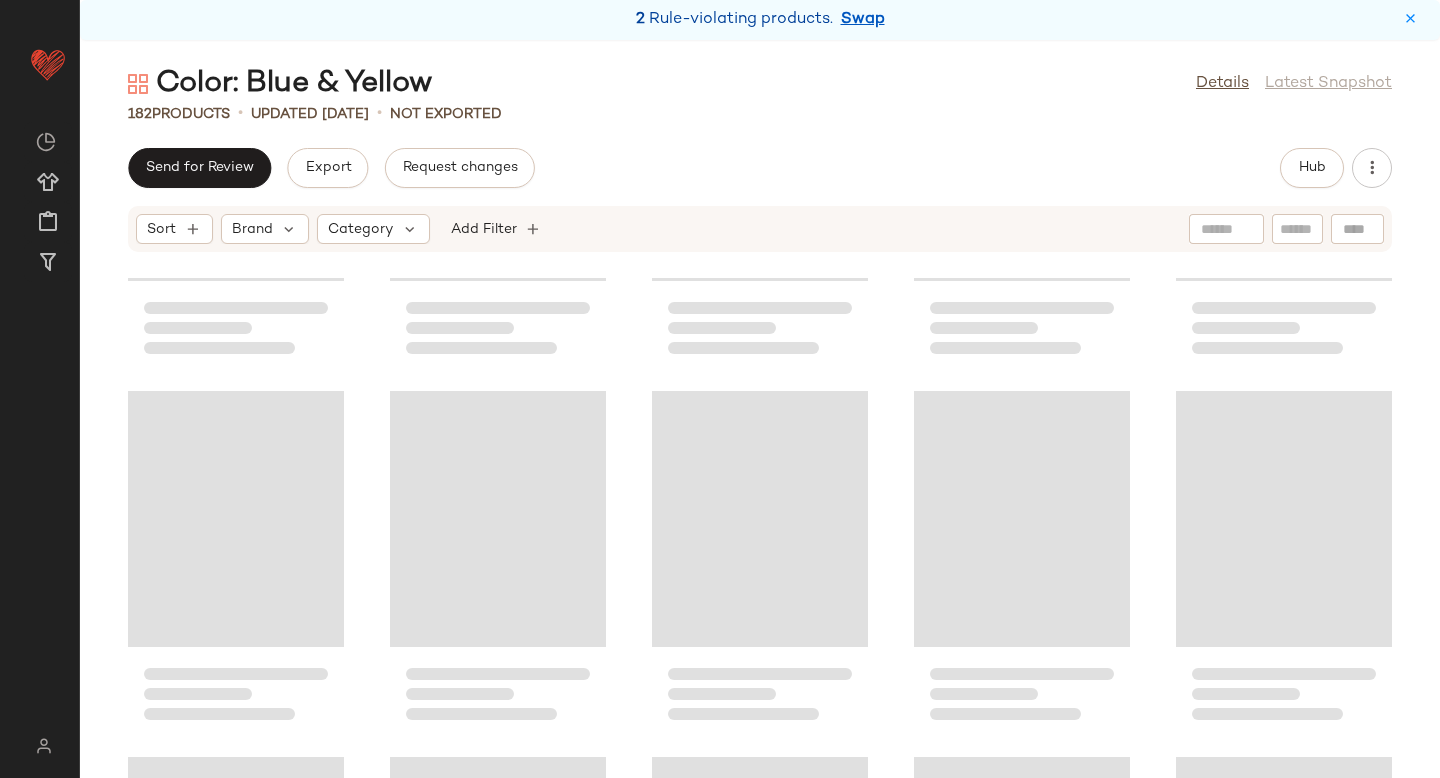 scroll, scrollTop: 0, scrollLeft: 0, axis: both 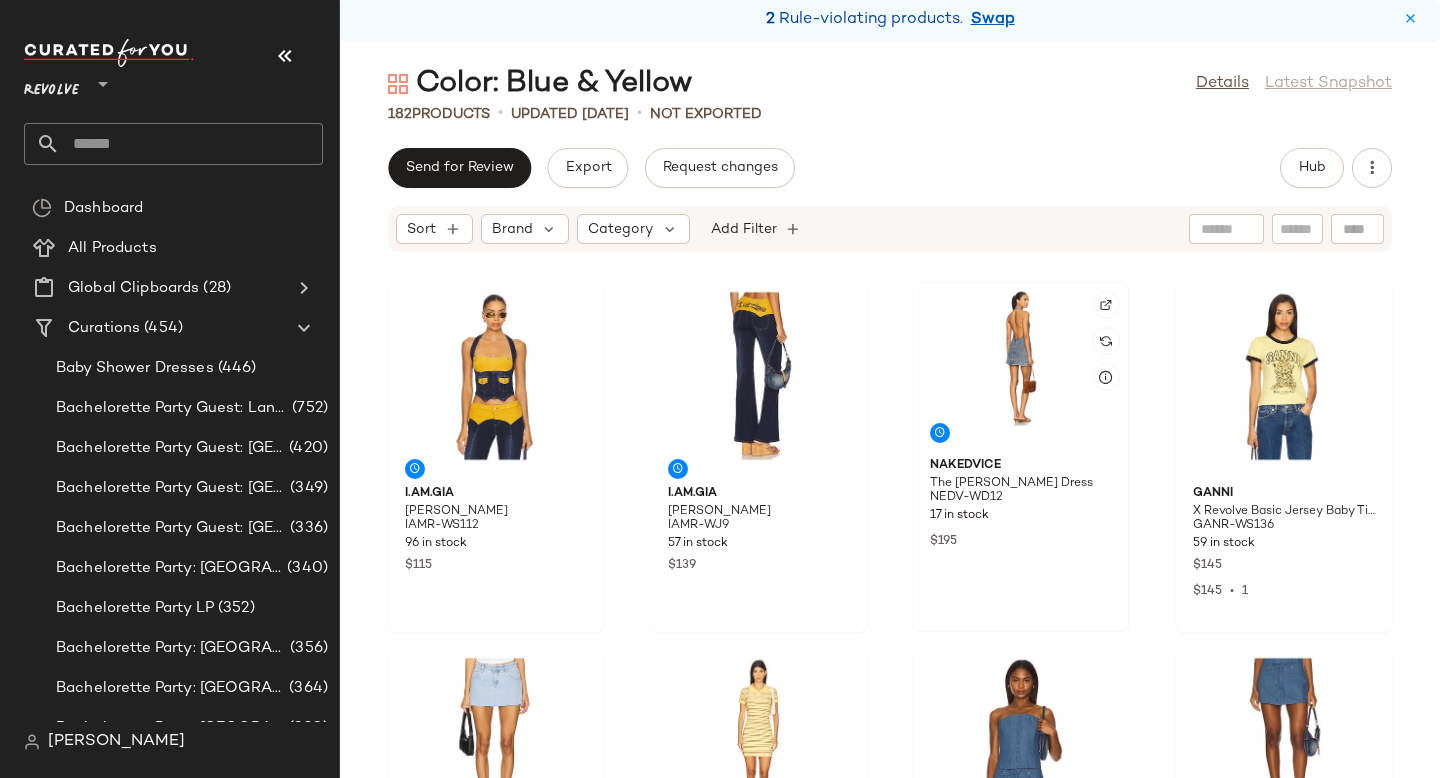click 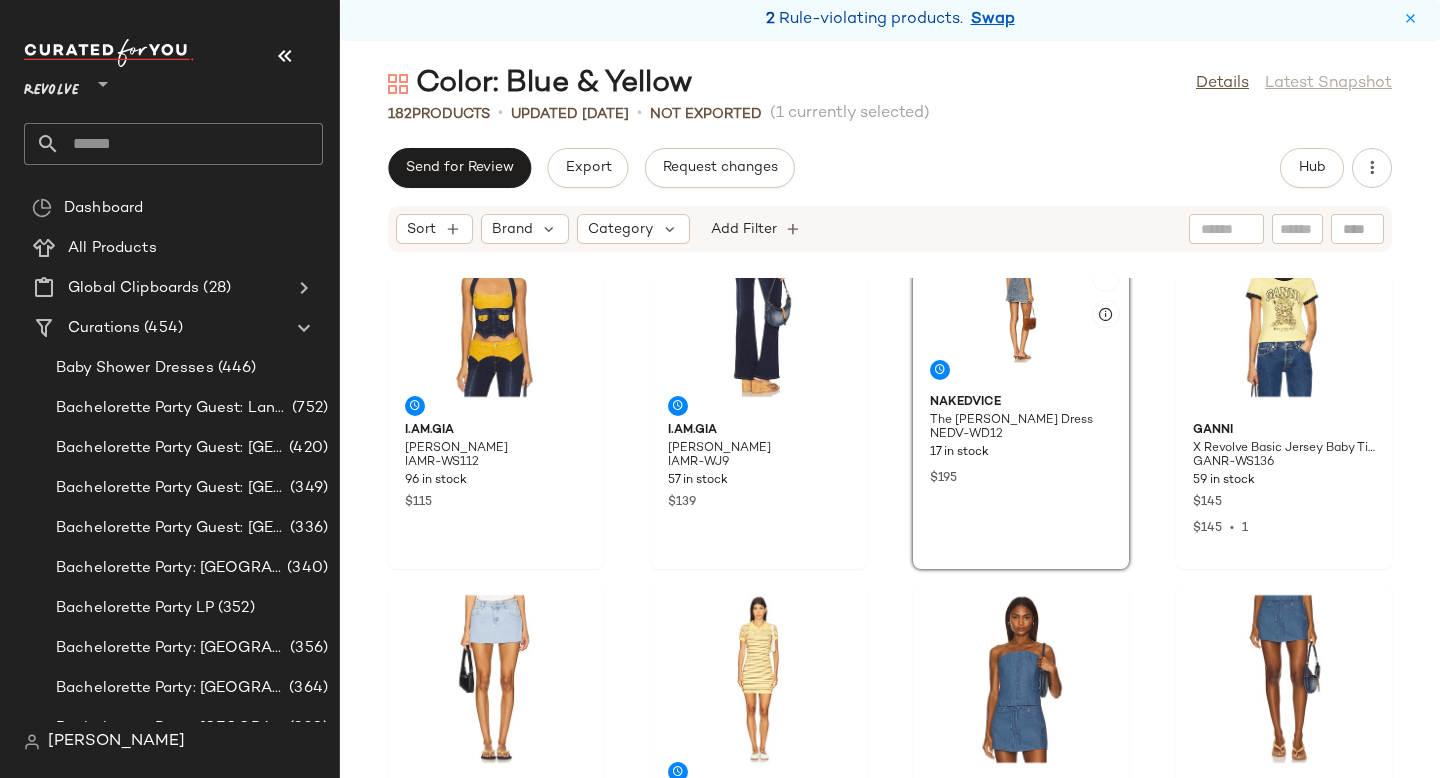 scroll, scrollTop: 0, scrollLeft: 0, axis: both 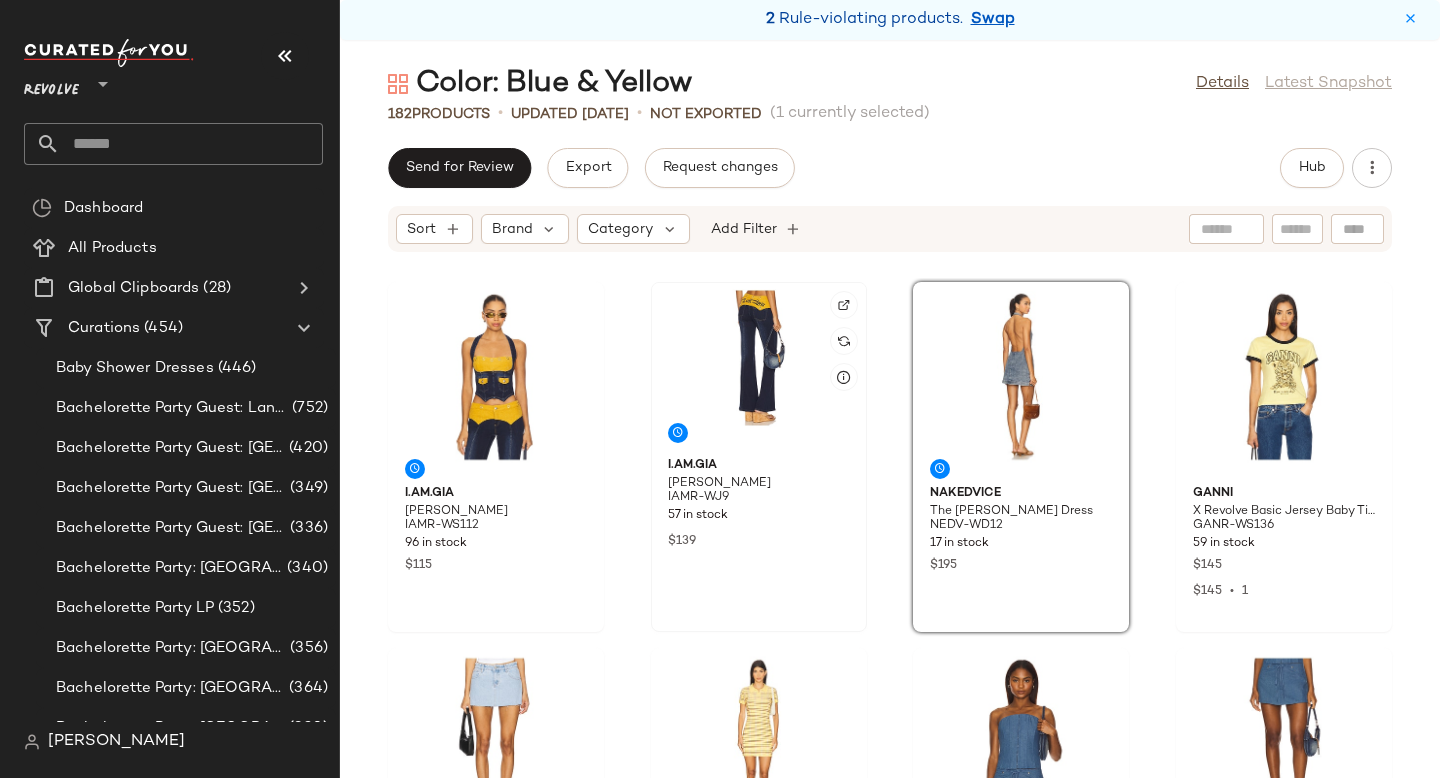 click 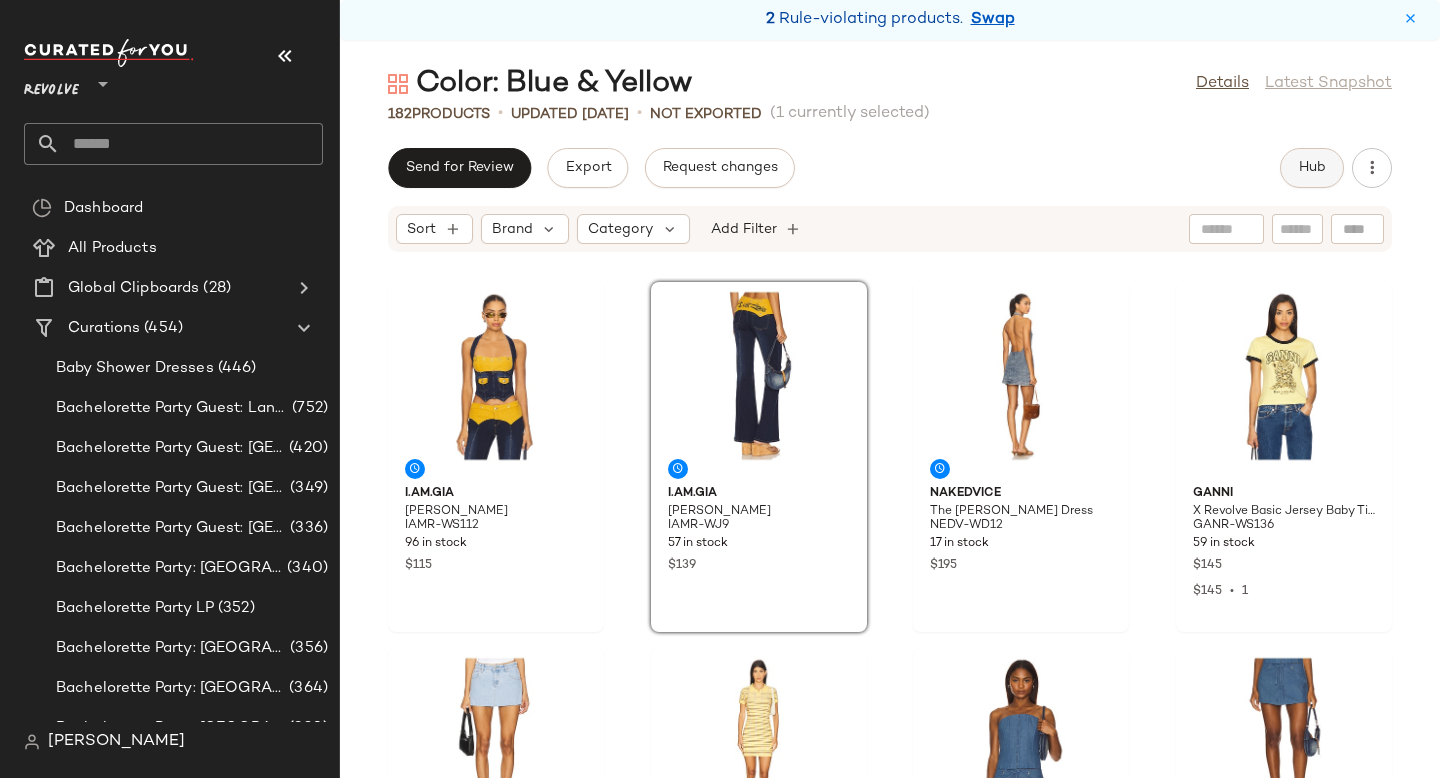 click on "Hub" 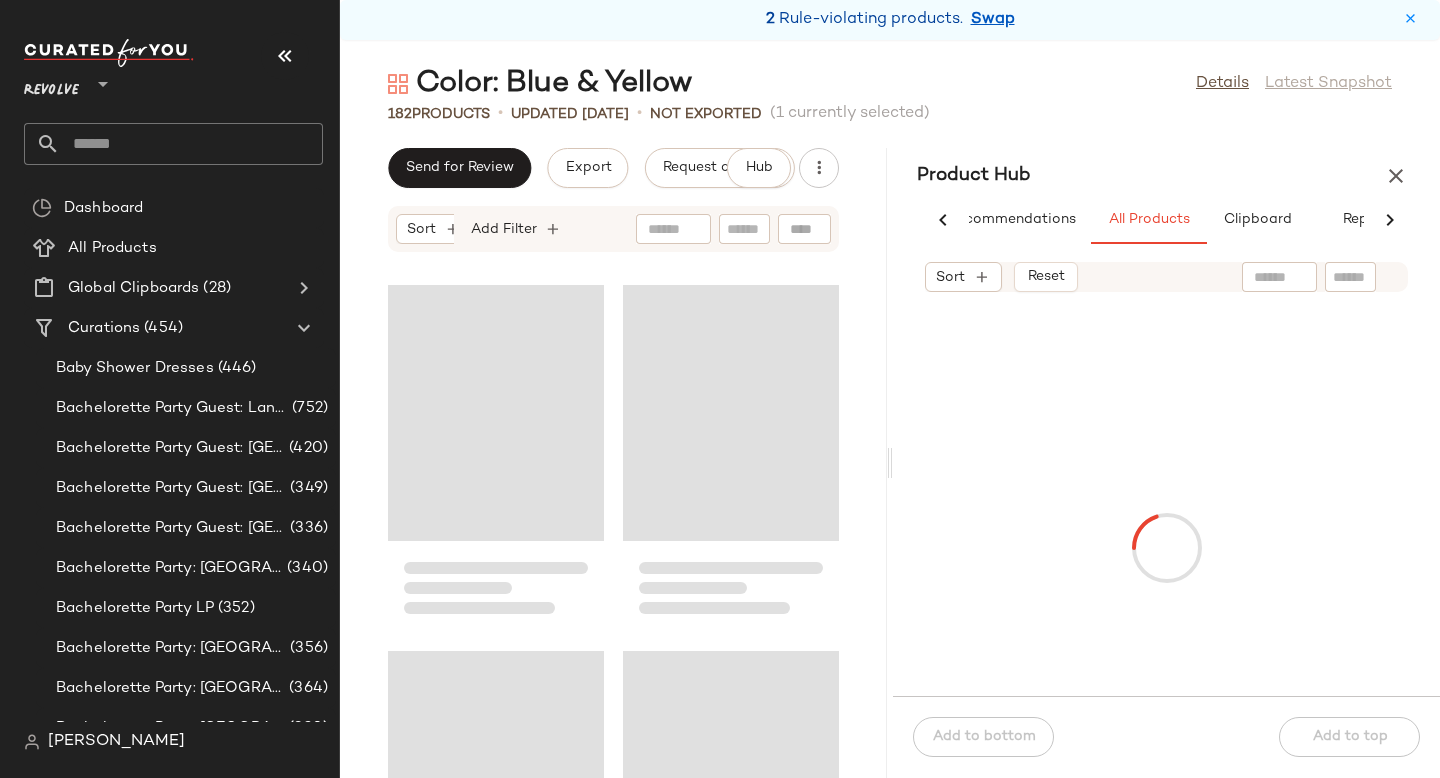 scroll, scrollTop: 0, scrollLeft: 54, axis: horizontal 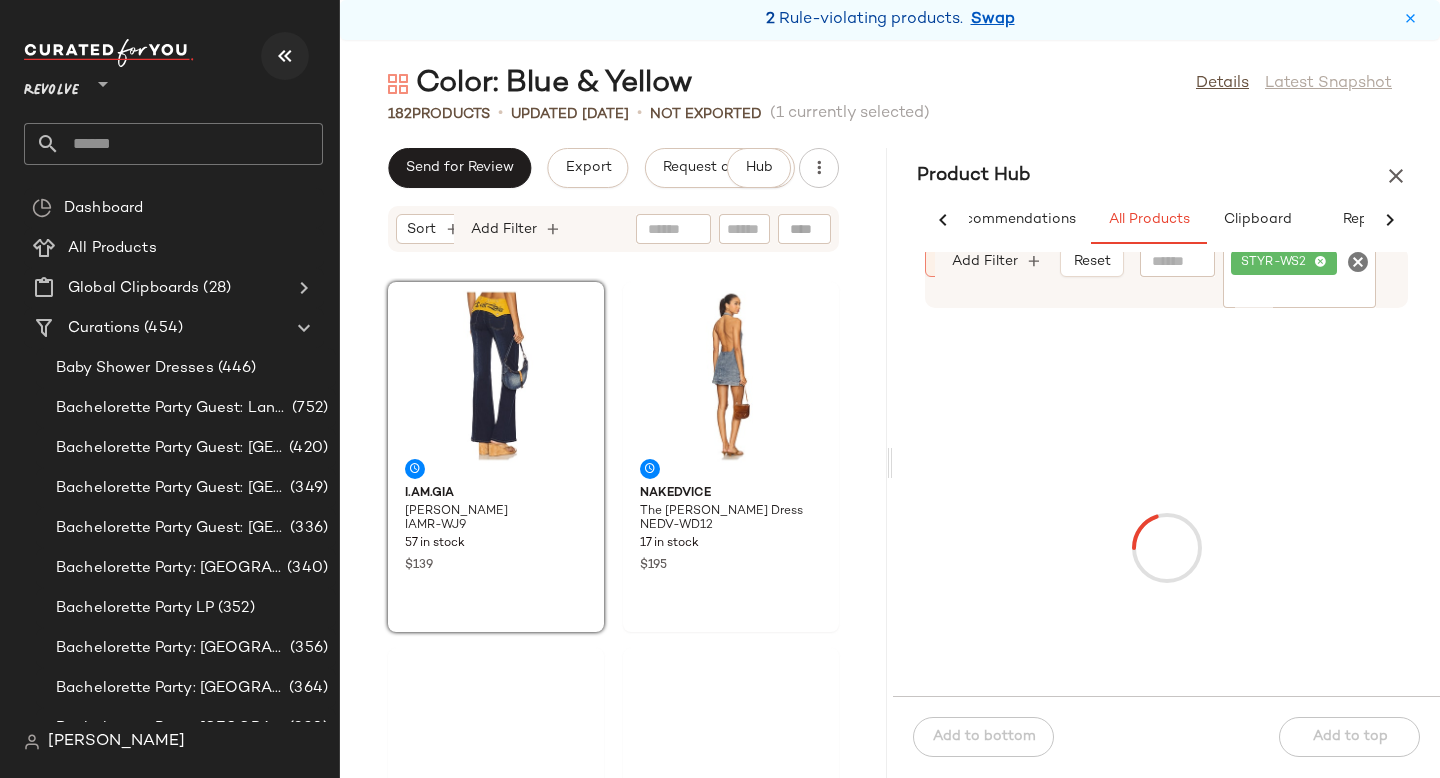 click at bounding box center [285, 56] 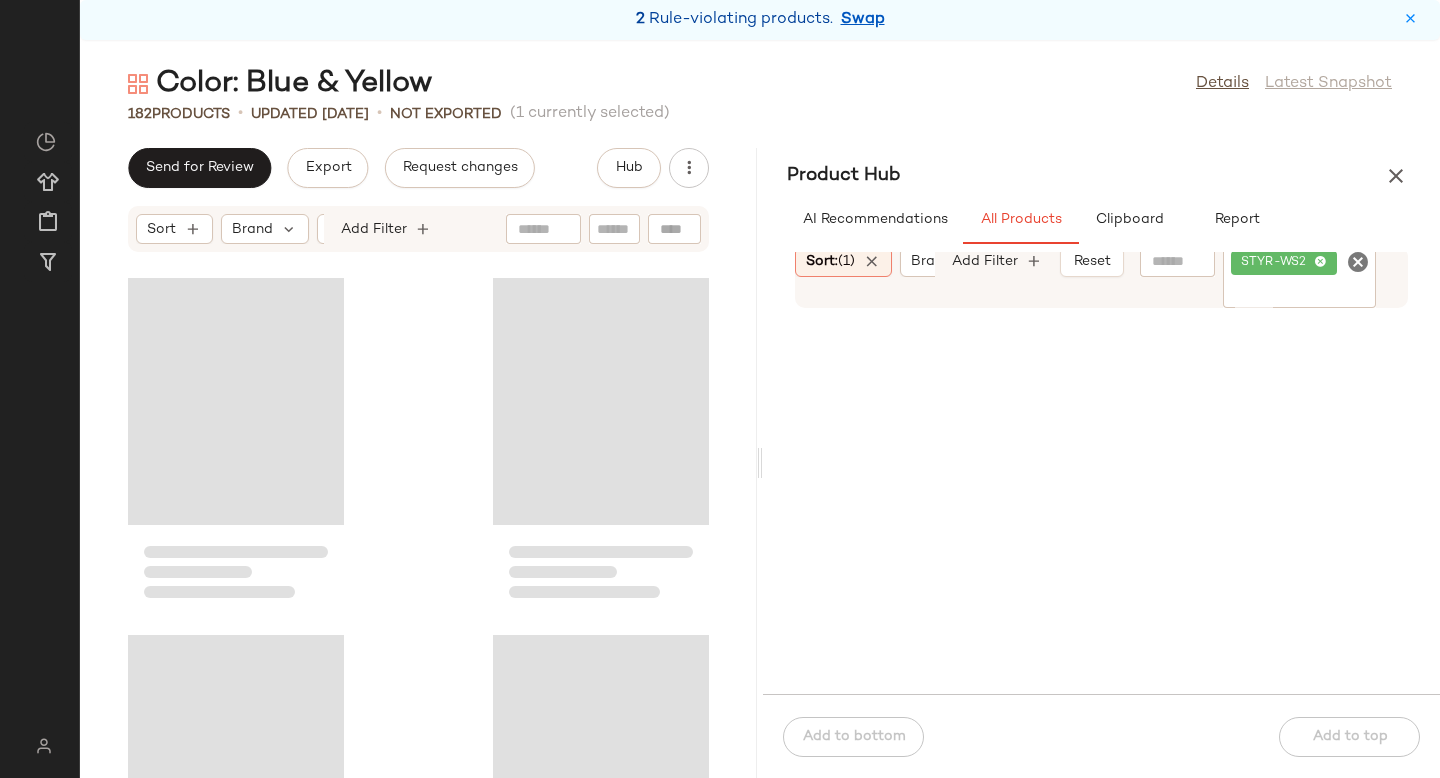 scroll, scrollTop: 0, scrollLeft: 0, axis: both 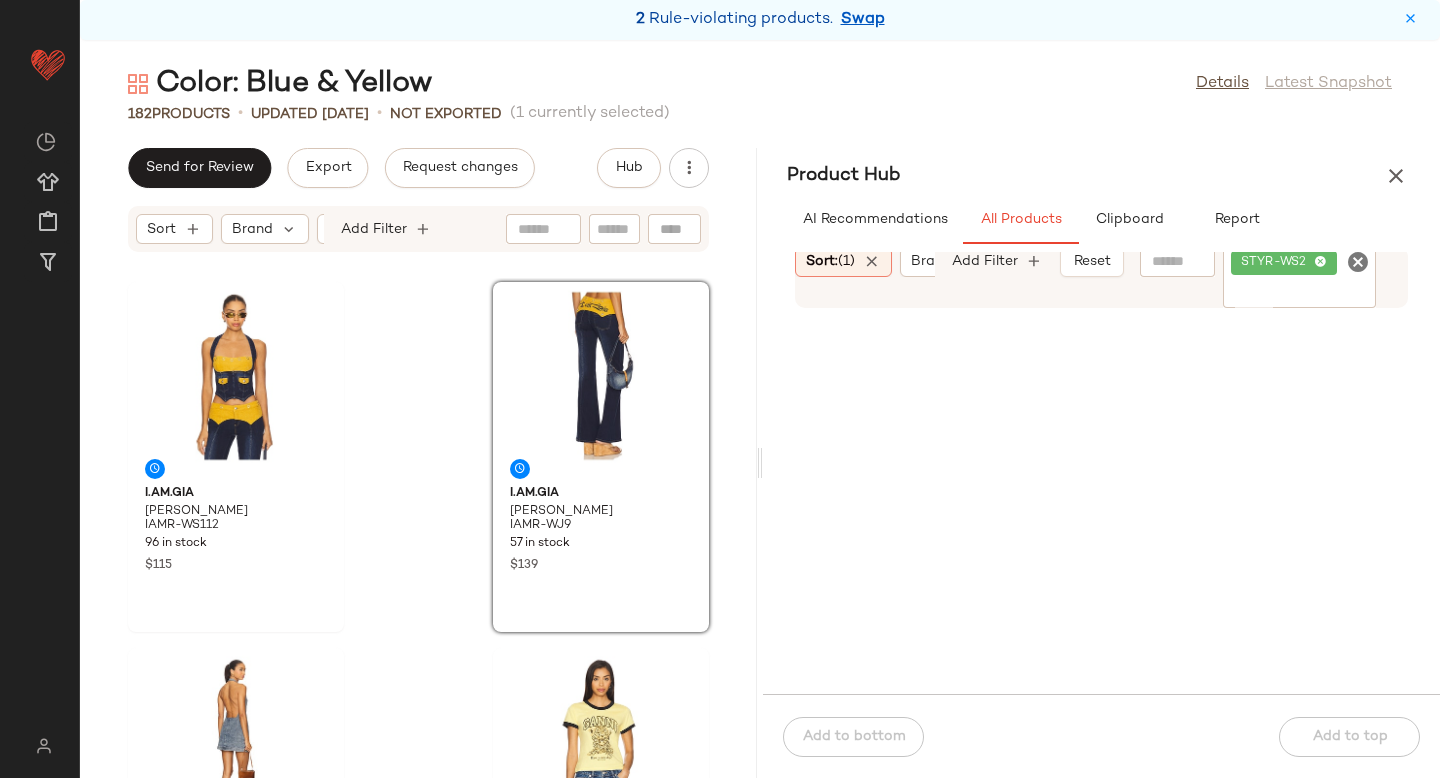 click 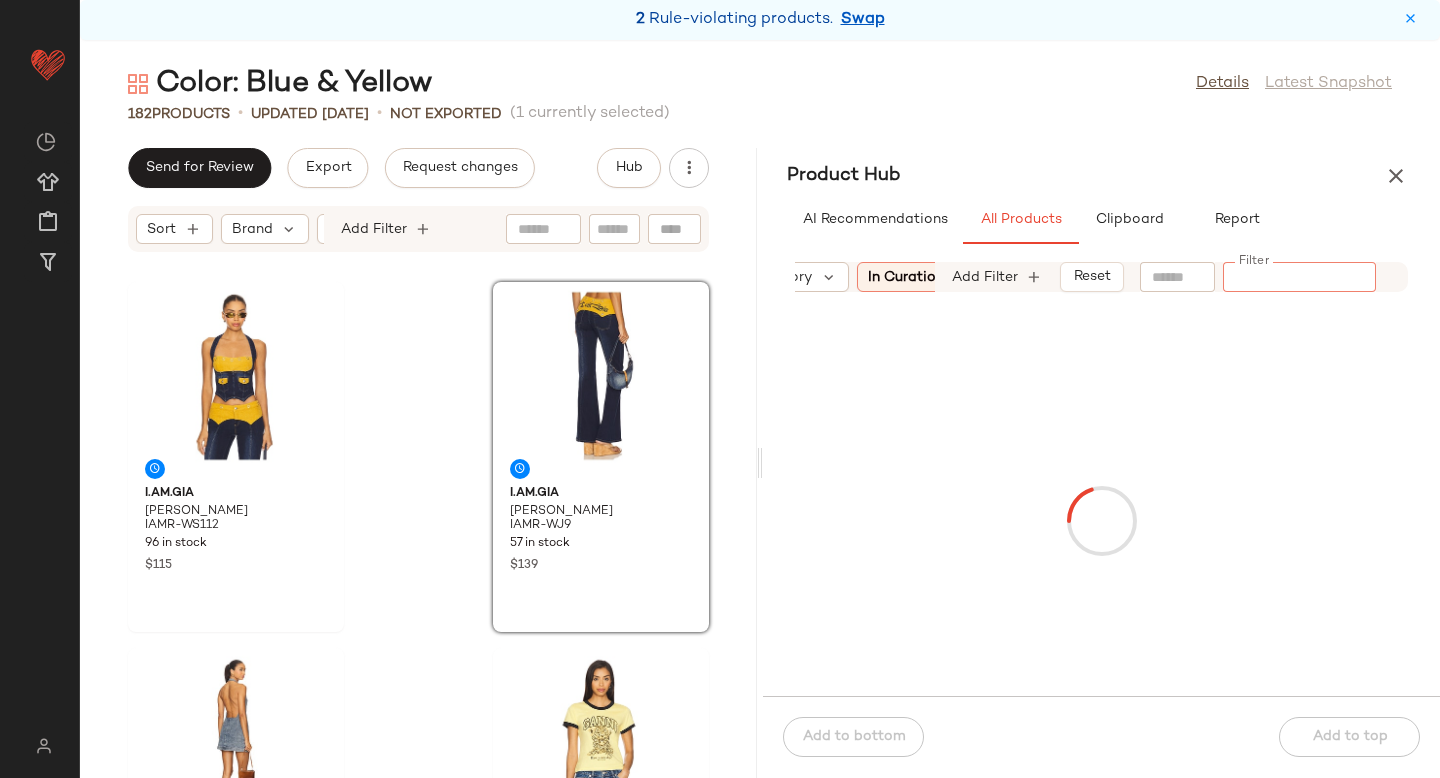 scroll, scrollTop: 0, scrollLeft: 257, axis: horizontal 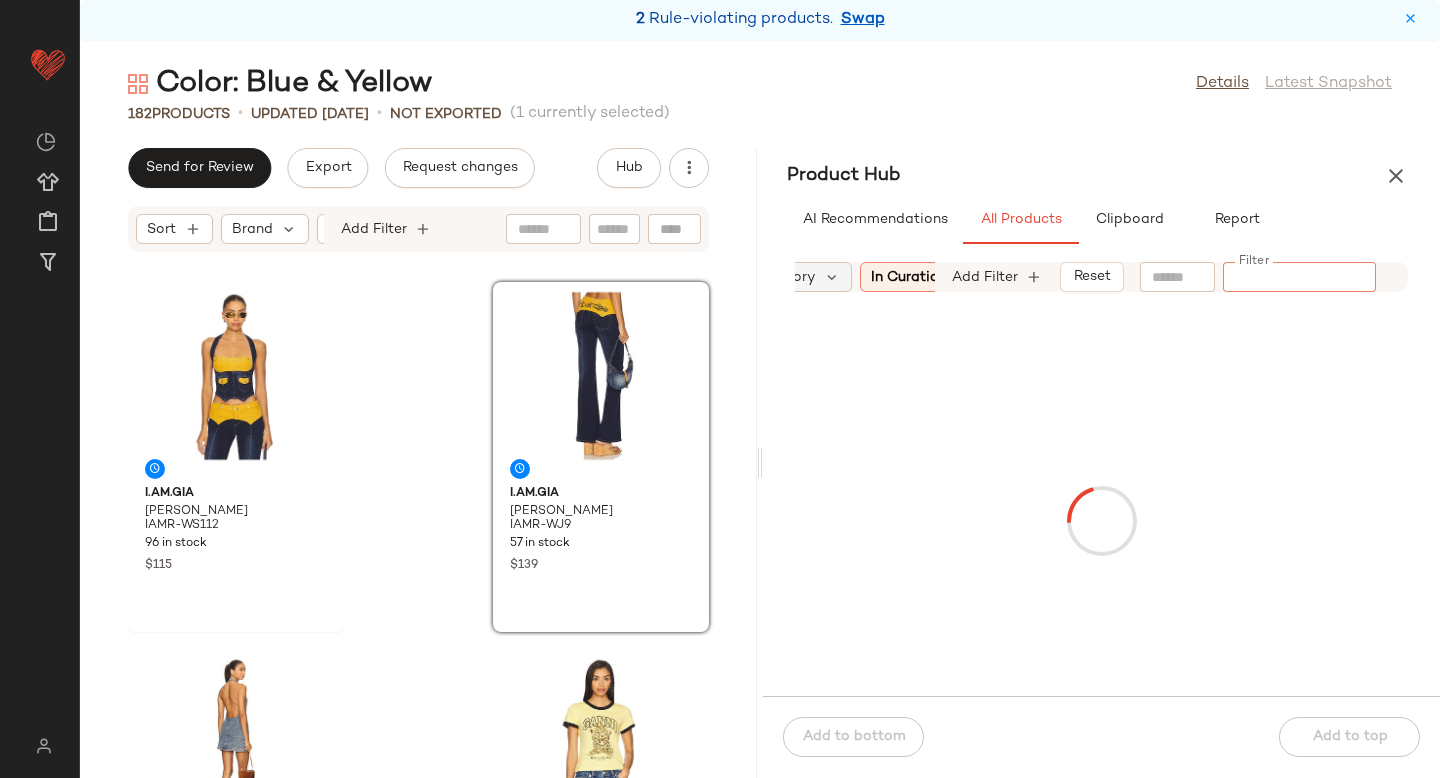 click on "Category" 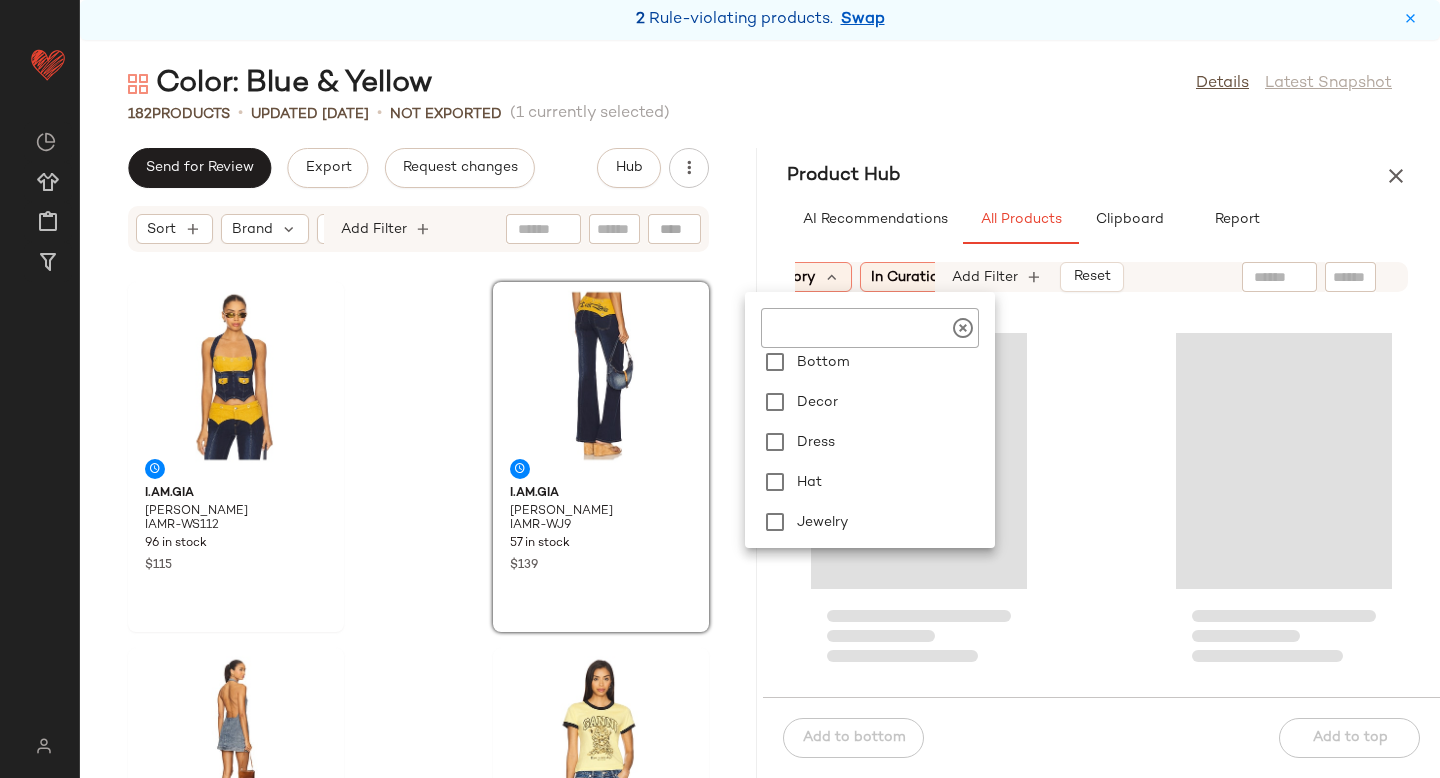 scroll, scrollTop: 136, scrollLeft: 0, axis: vertical 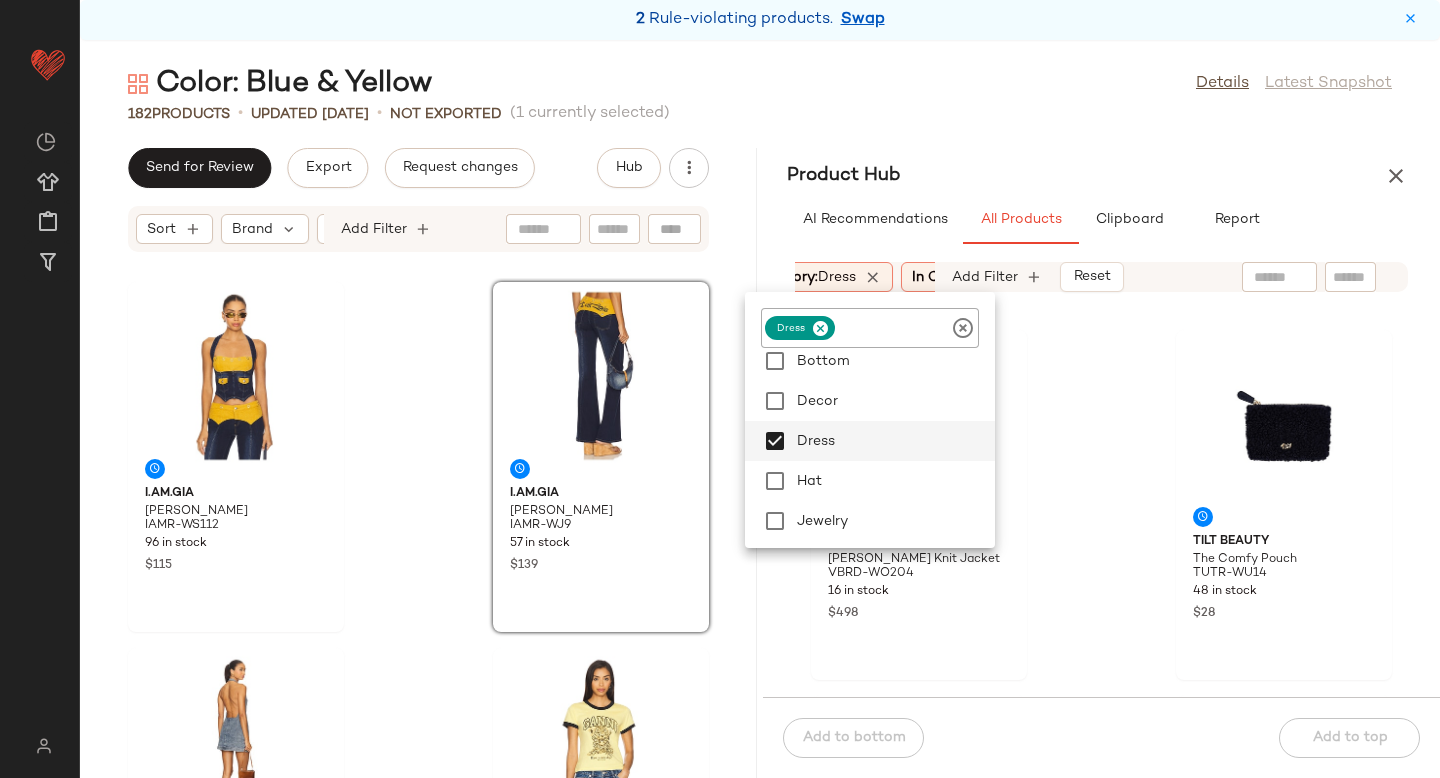 click on "Sort:   (1) Brand  Category:   dress In Curation?:   No Common Color:   (10) Gender:   female Sale Price:   Not on sale Add Filter   Reset" at bounding box center (1101, 277) 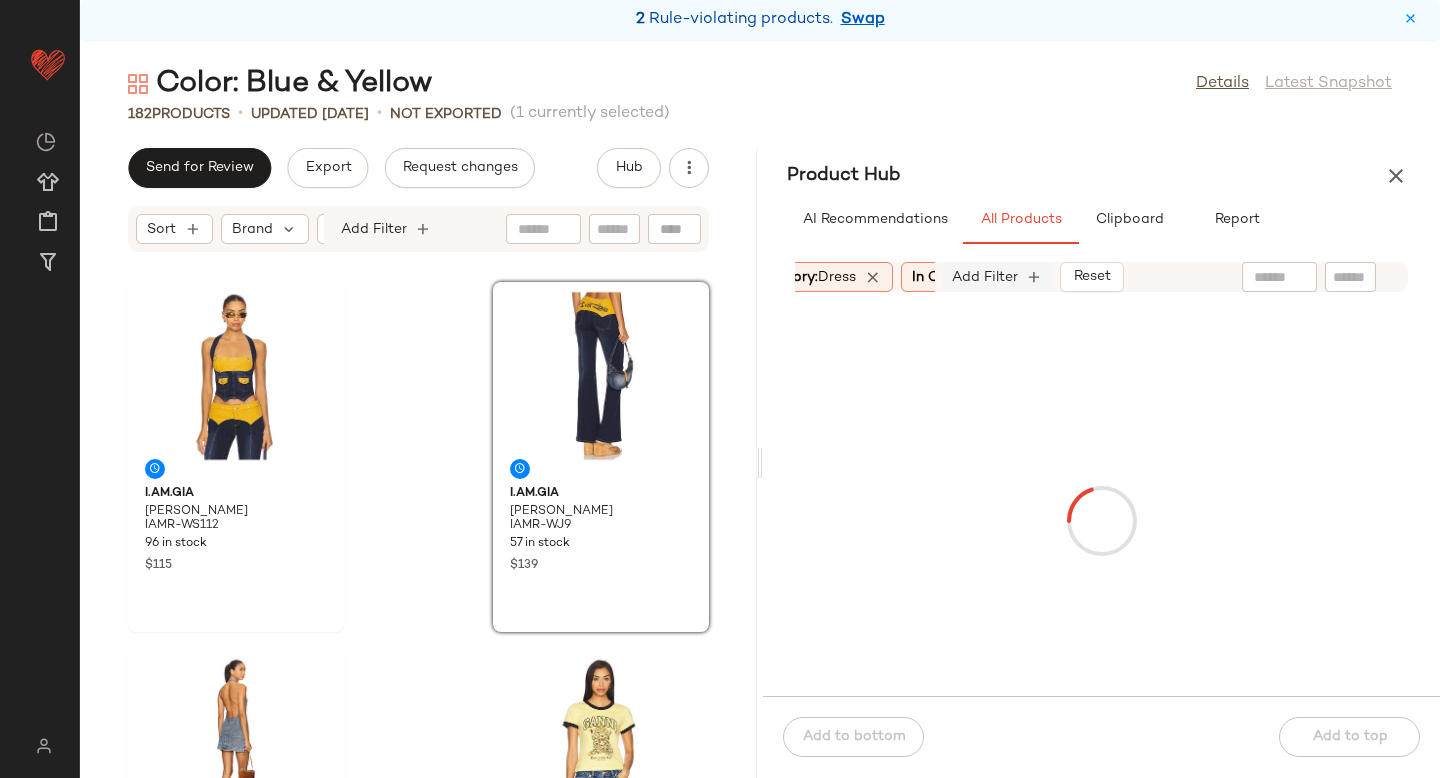 click on "Add Filter" at bounding box center [985, 277] 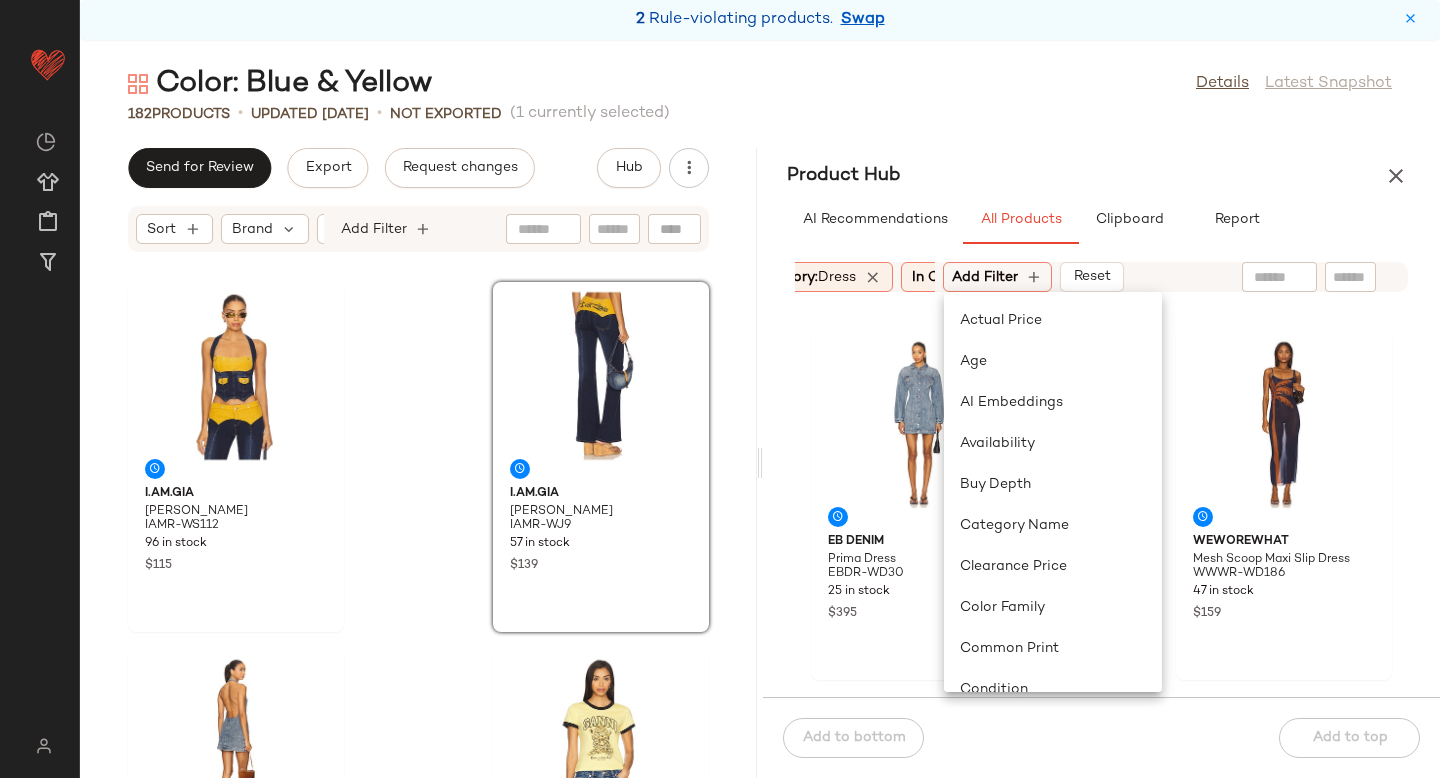 click on "Sort:   (1) Brand  Category:   dress In Curation?:   No Common Color:   (10) Gender:   female Sale Price:   Not on sale Add Filter   Reset" at bounding box center [1101, 277] 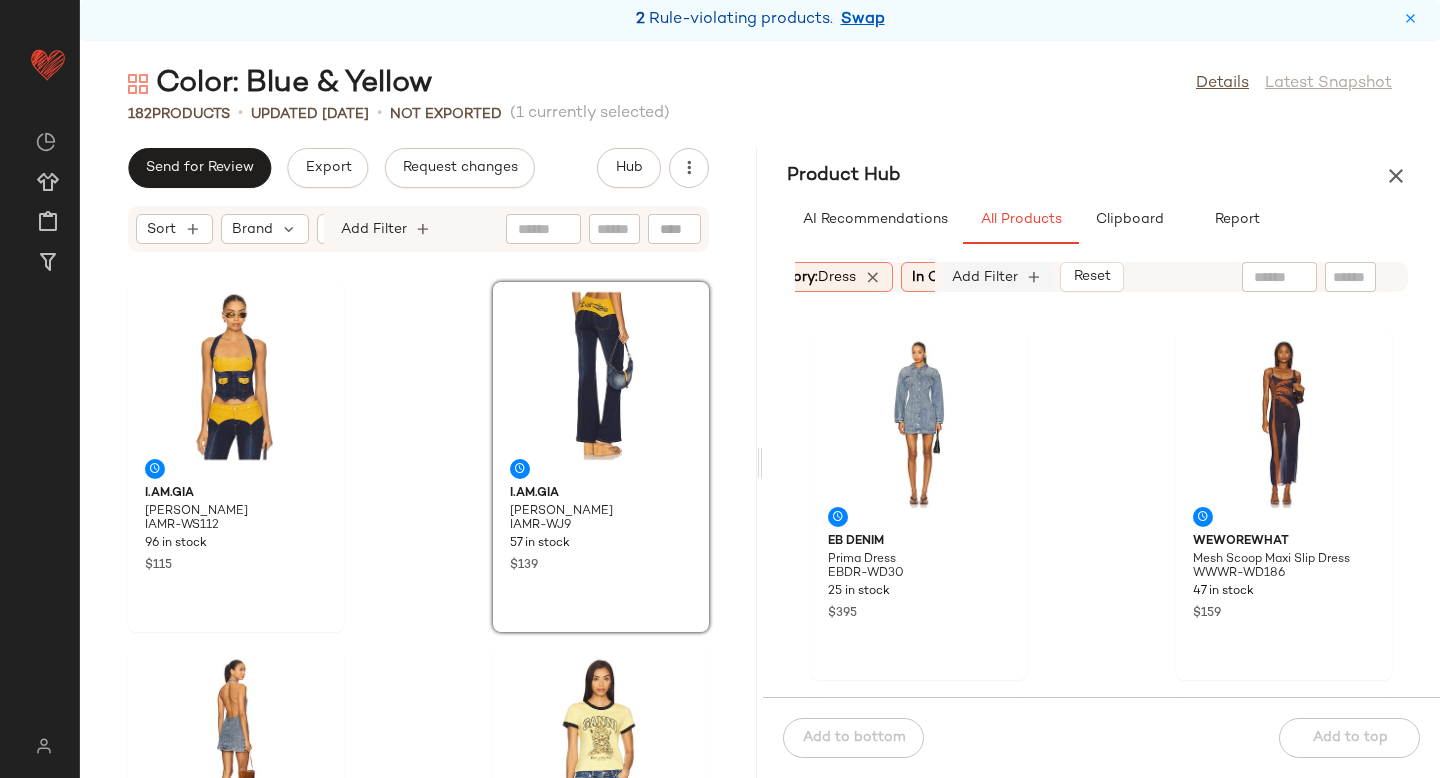 click on "Add Filter" at bounding box center [985, 277] 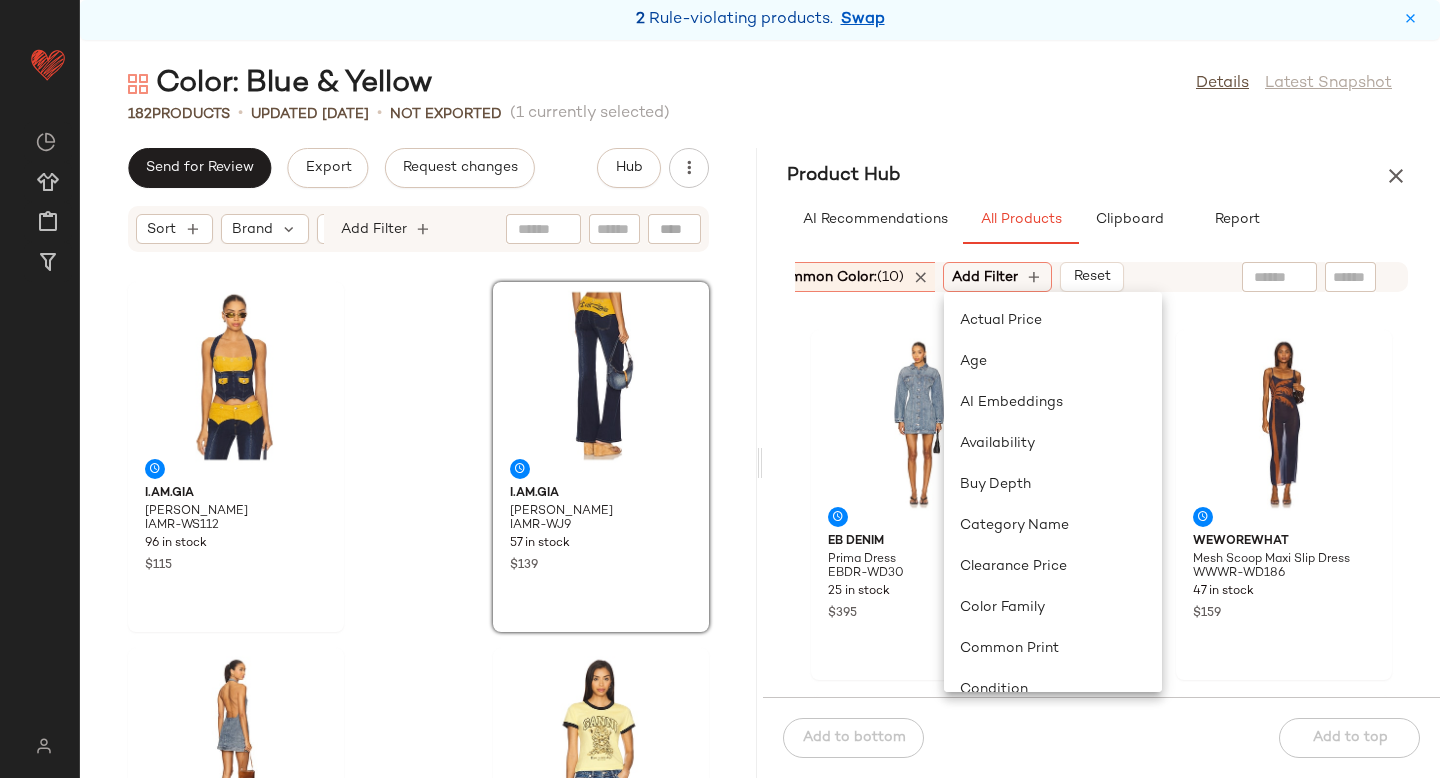 scroll, scrollTop: 0, scrollLeft: 566, axis: horizontal 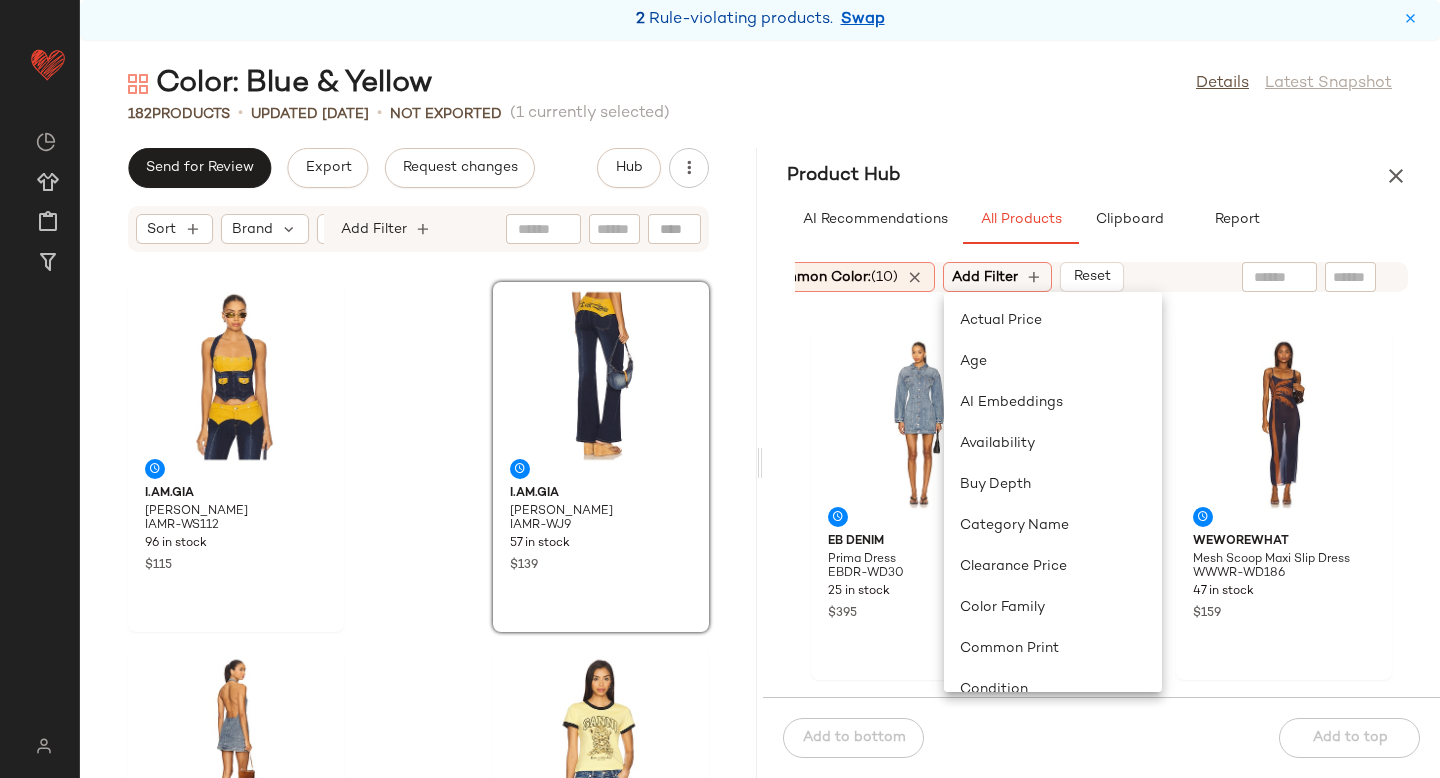 click on "Common Color:   (10)" at bounding box center [831, 277] 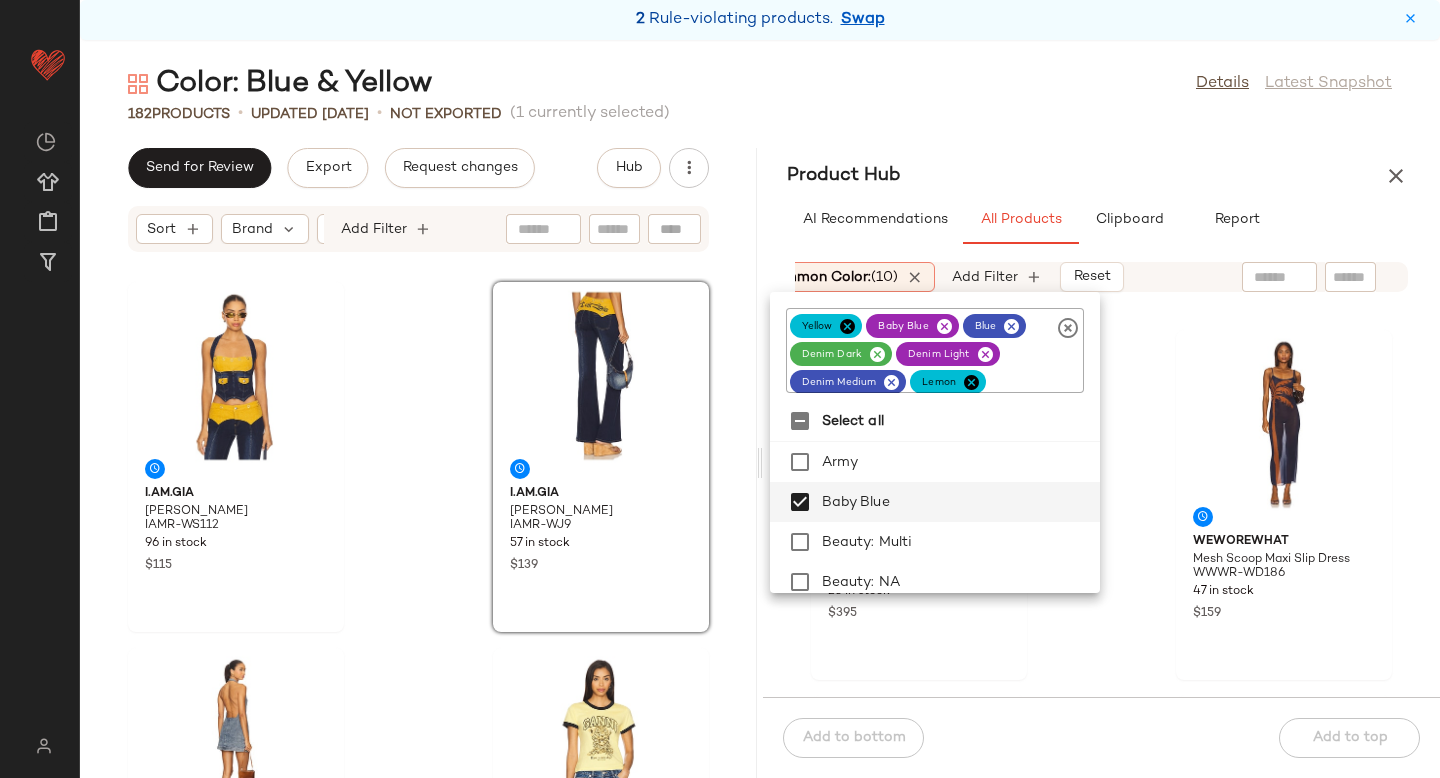 scroll, scrollTop: 35, scrollLeft: 0, axis: vertical 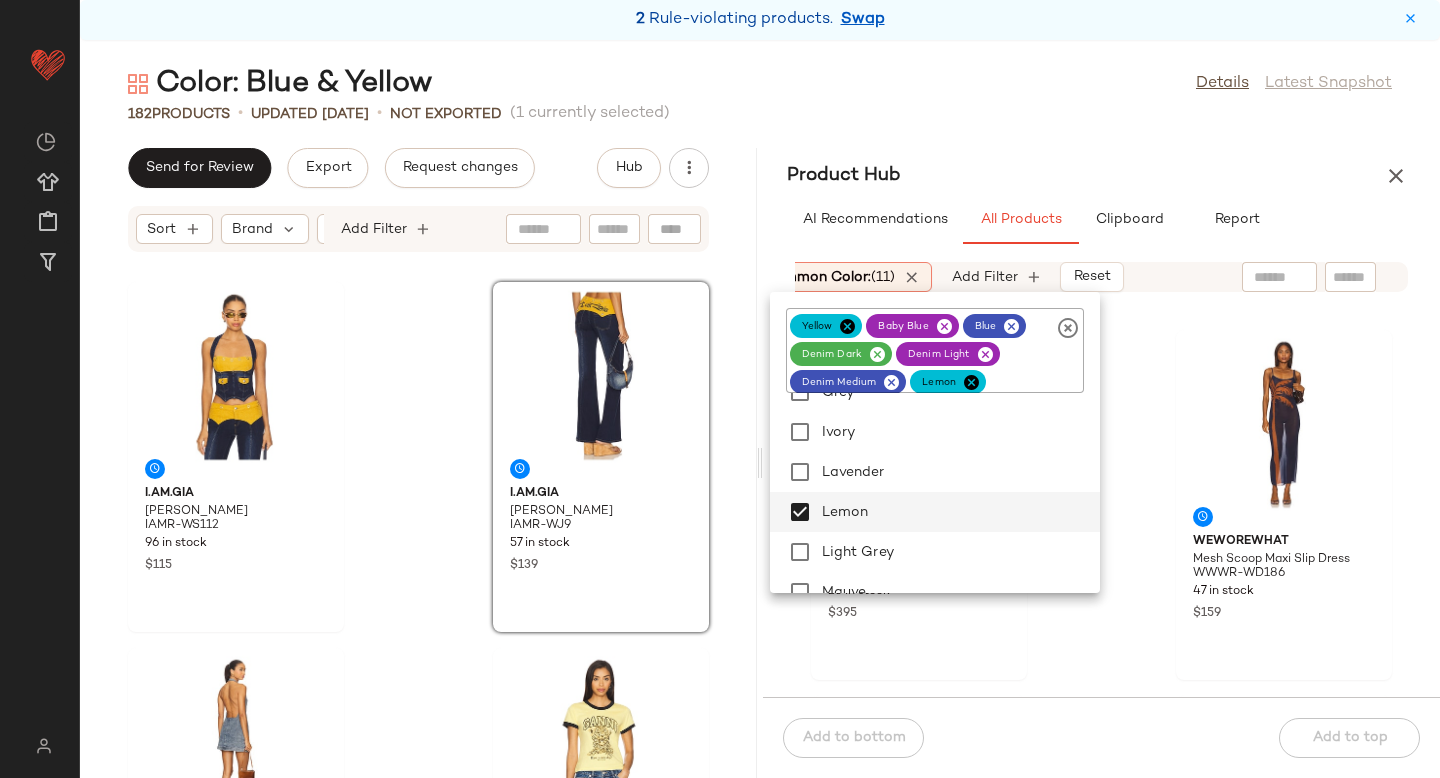click on "Sort:   (1) Brand  Category:   dress In Curation?:   No Common Color:   (11) Gender:   female Sale Price:   Not on sale Add Filter   Reset" at bounding box center (1101, 277) 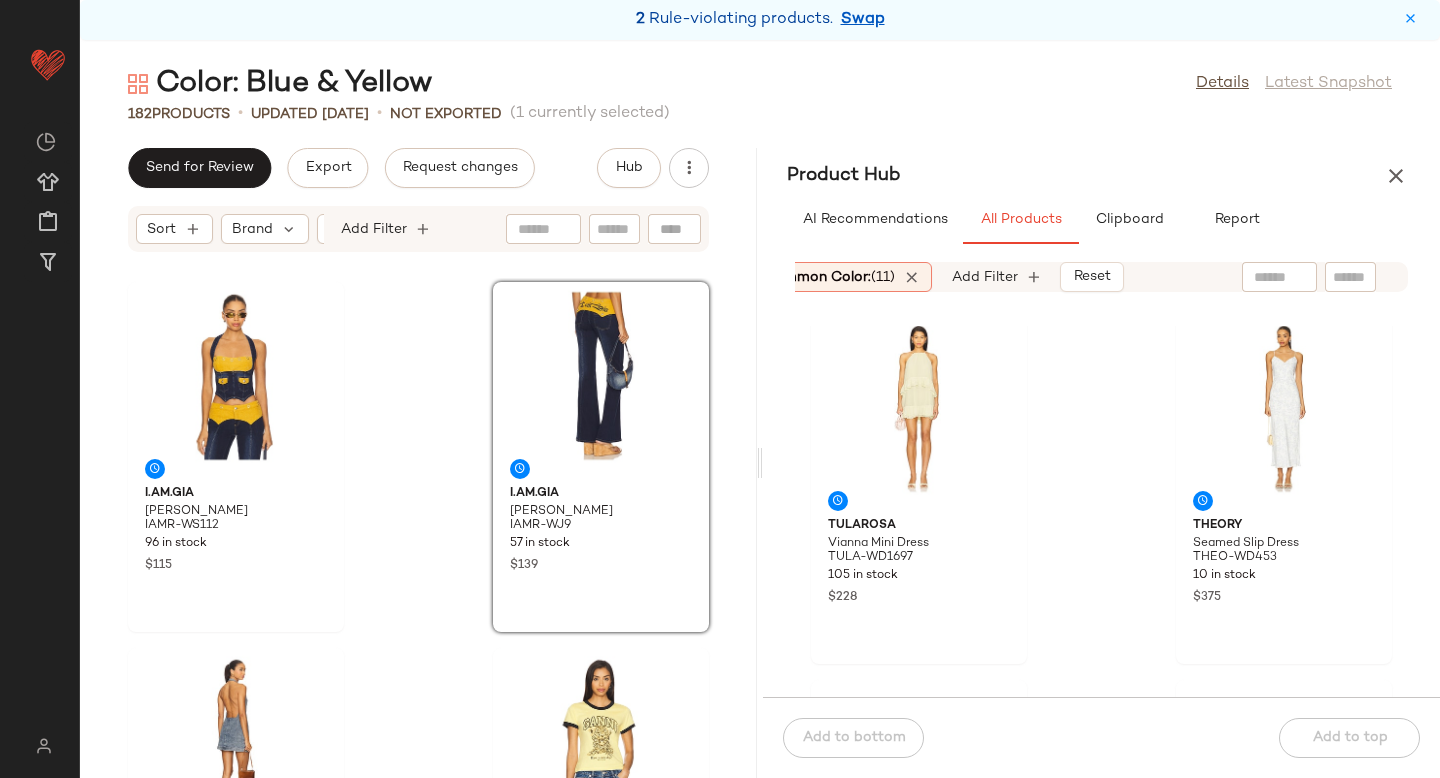 scroll, scrollTop: 4153, scrollLeft: 0, axis: vertical 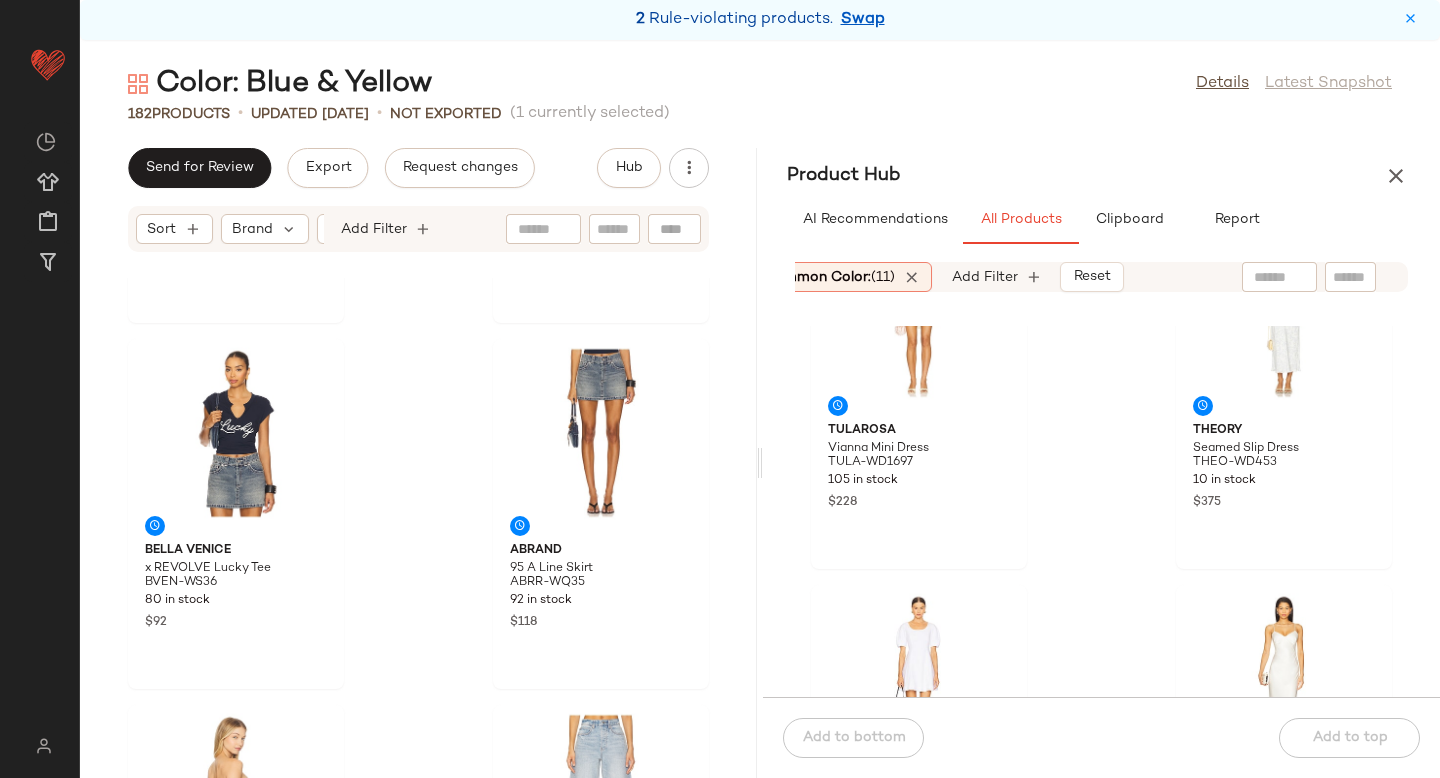 click on "Common Color:   (11)" at bounding box center (829, 277) 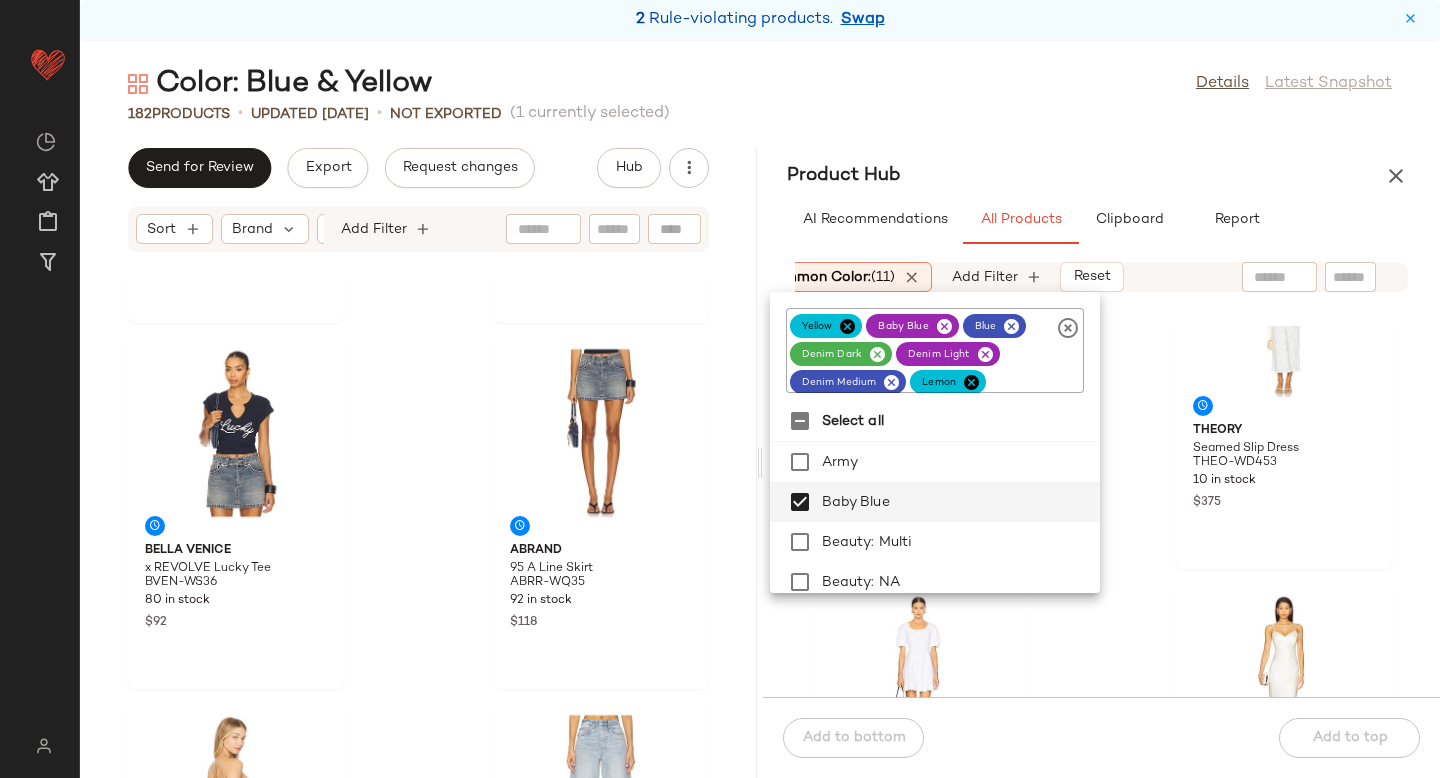 click 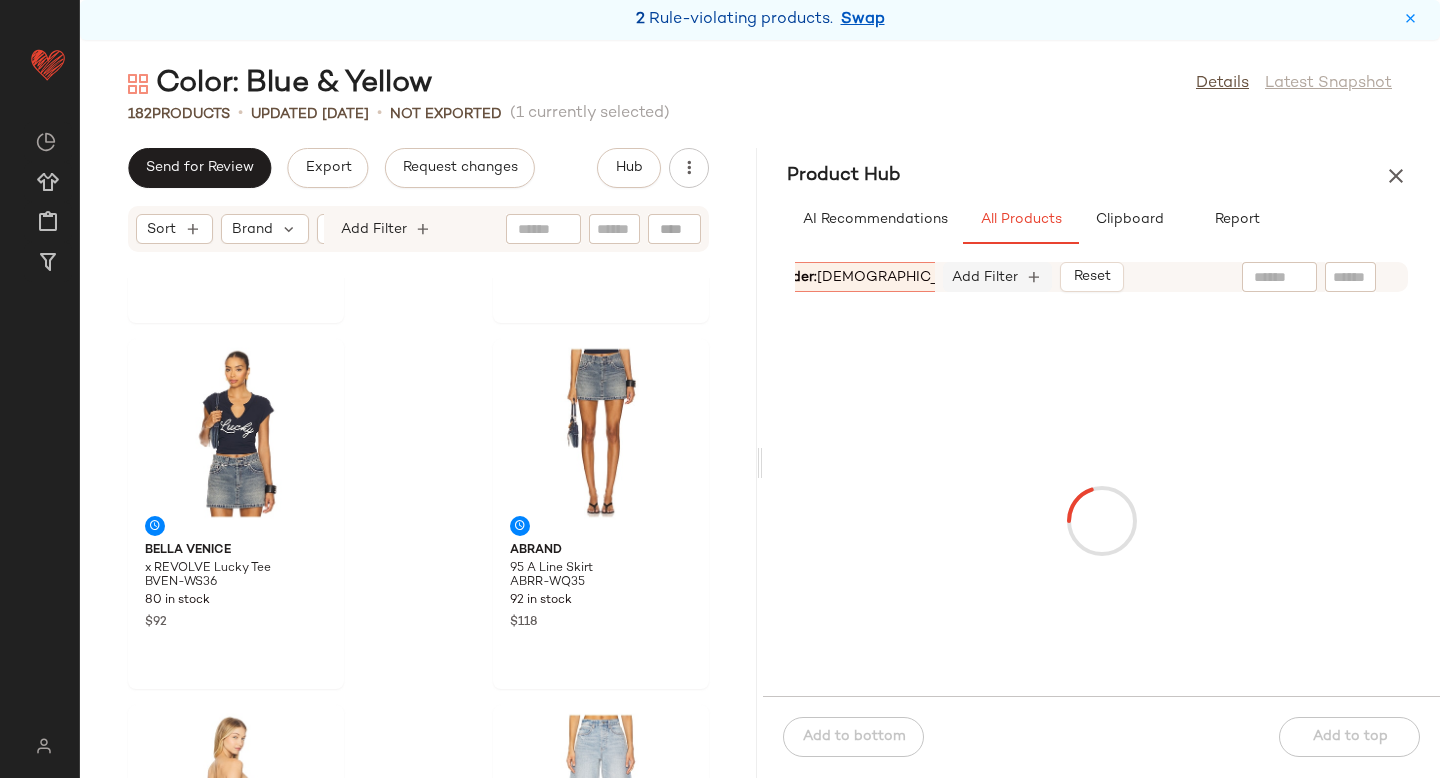 click on "Add Filter" at bounding box center [985, 277] 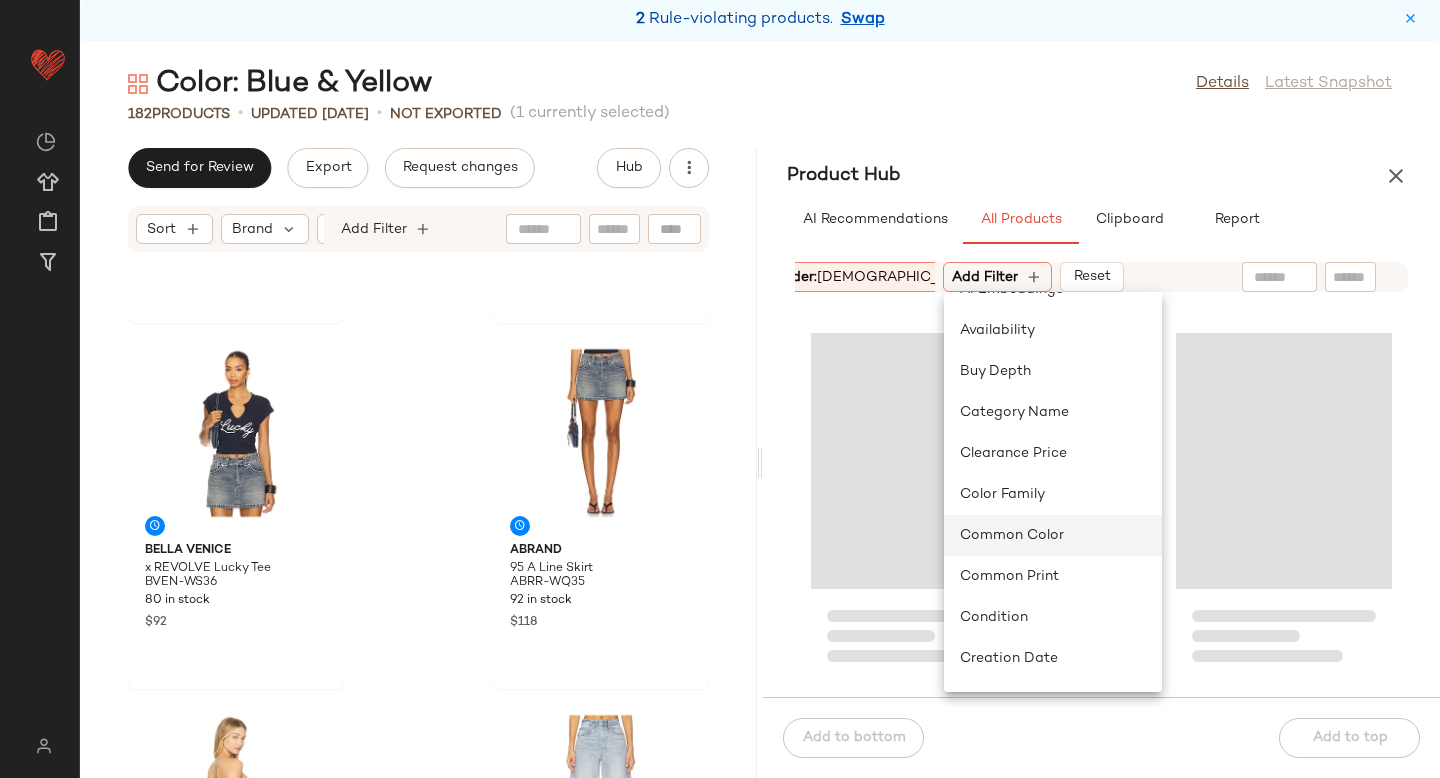 scroll, scrollTop: 115, scrollLeft: 0, axis: vertical 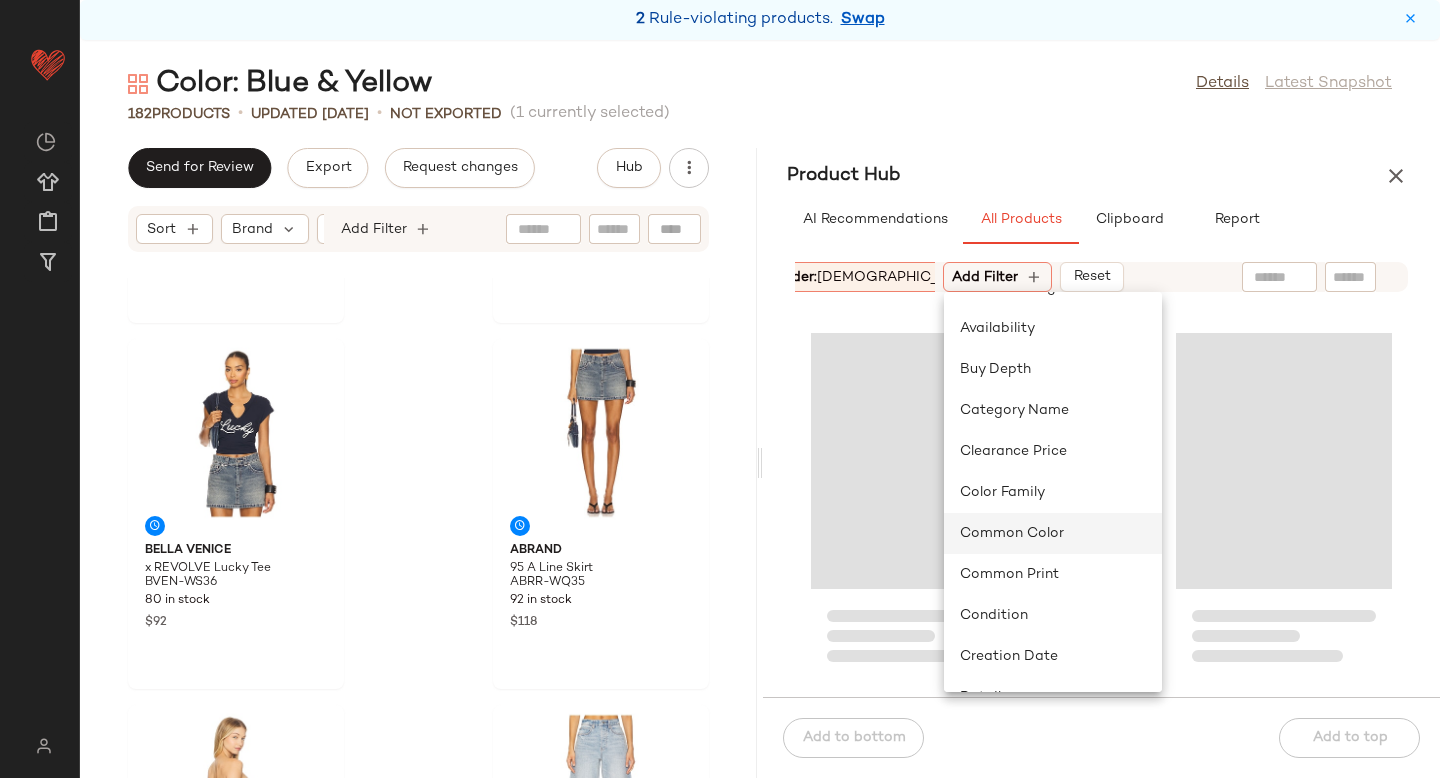 click on "Common Color" 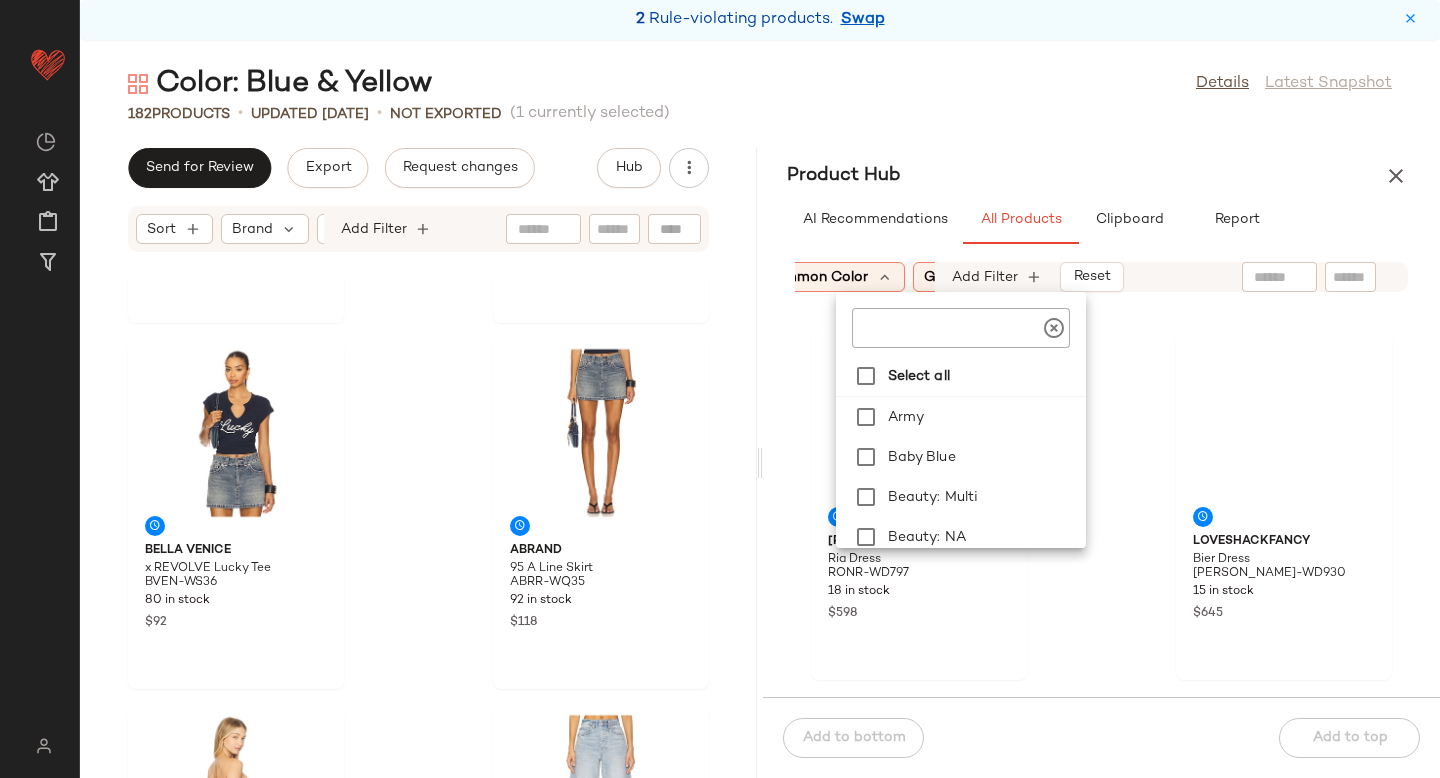 scroll, scrollTop: 0, scrollLeft: 500, axis: horizontal 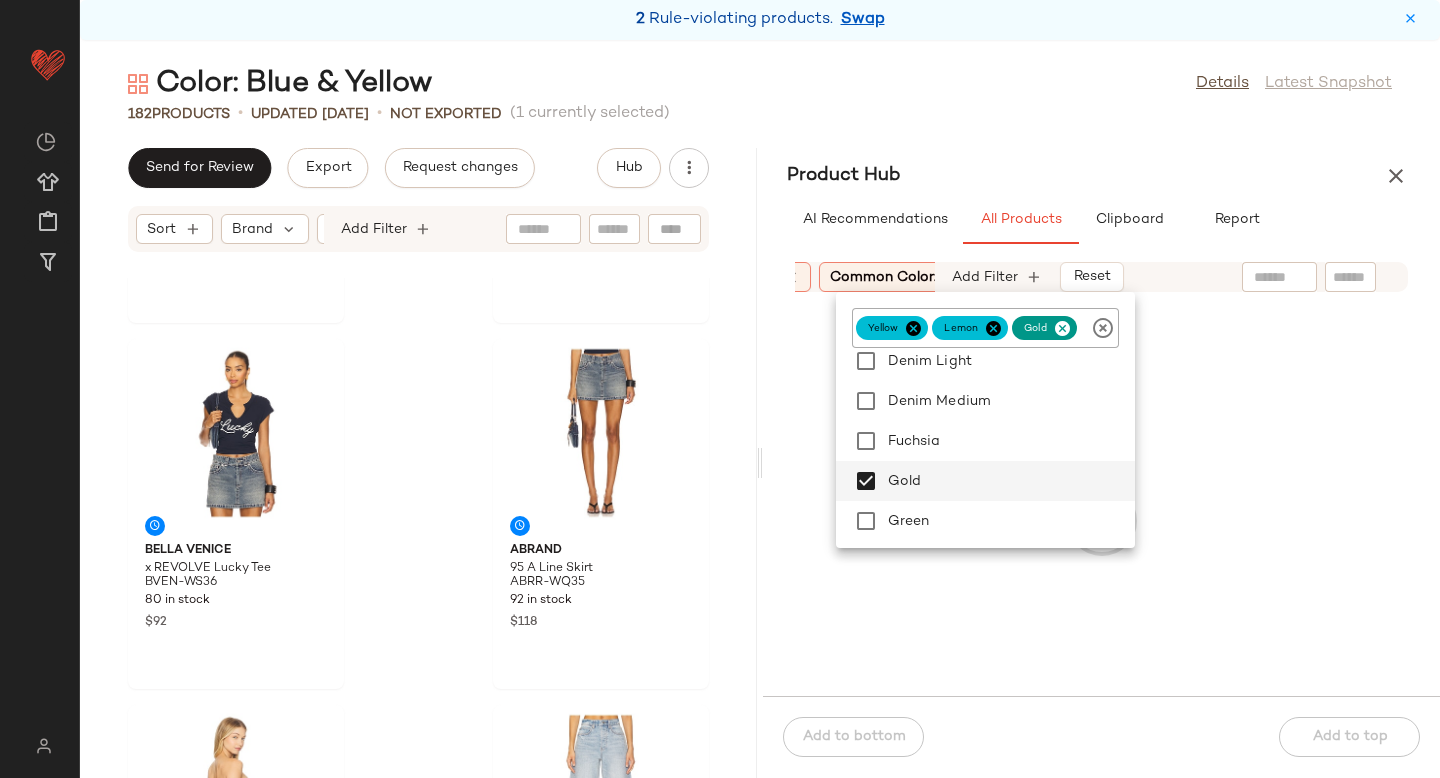 click on "Sort:   (1) Brand  Category:   dress In Curation?:   No Common Color:   (3) Gender:   female Sale Price:   Not on sale Add Filter   Reset" 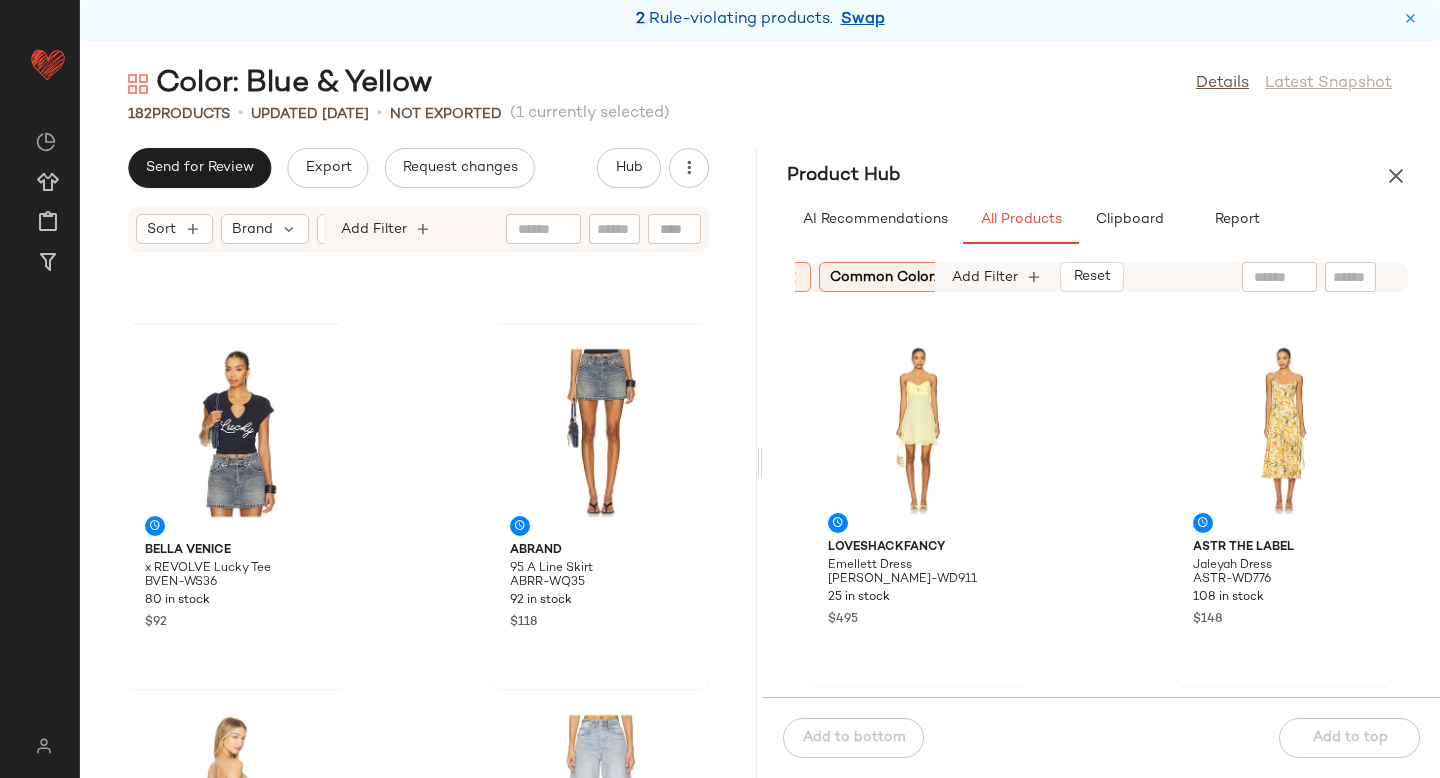 scroll, scrollTop: 1101, scrollLeft: 0, axis: vertical 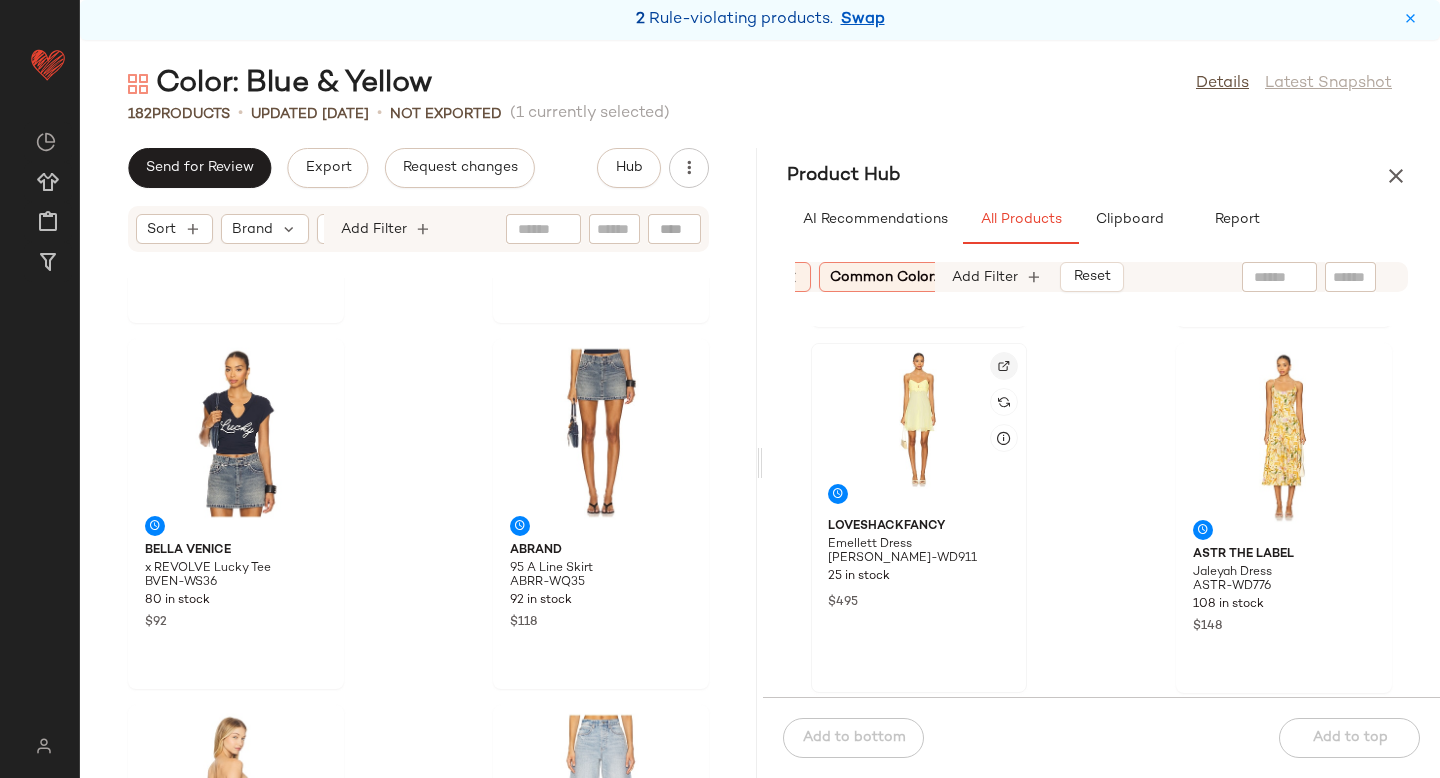click 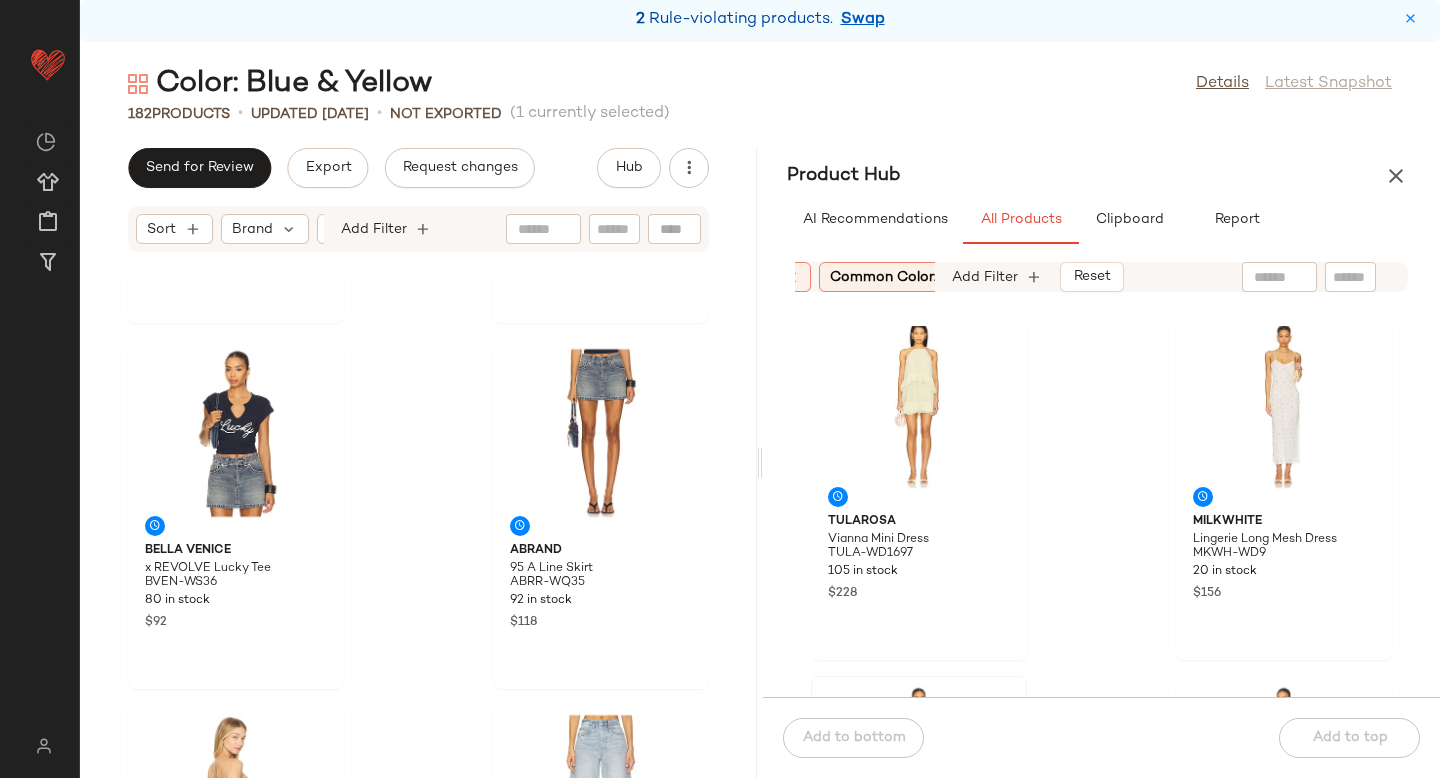 scroll, scrollTop: 752, scrollLeft: 0, axis: vertical 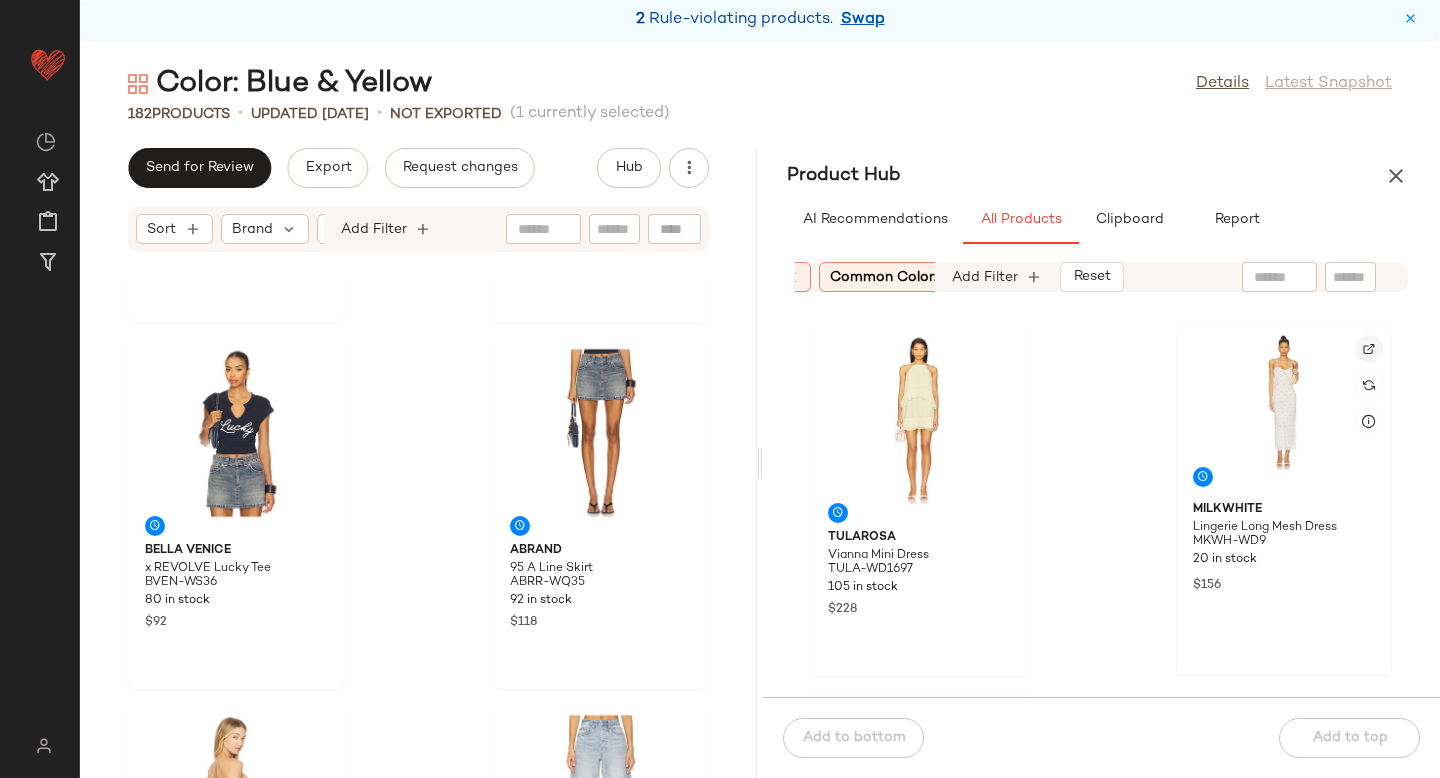 click 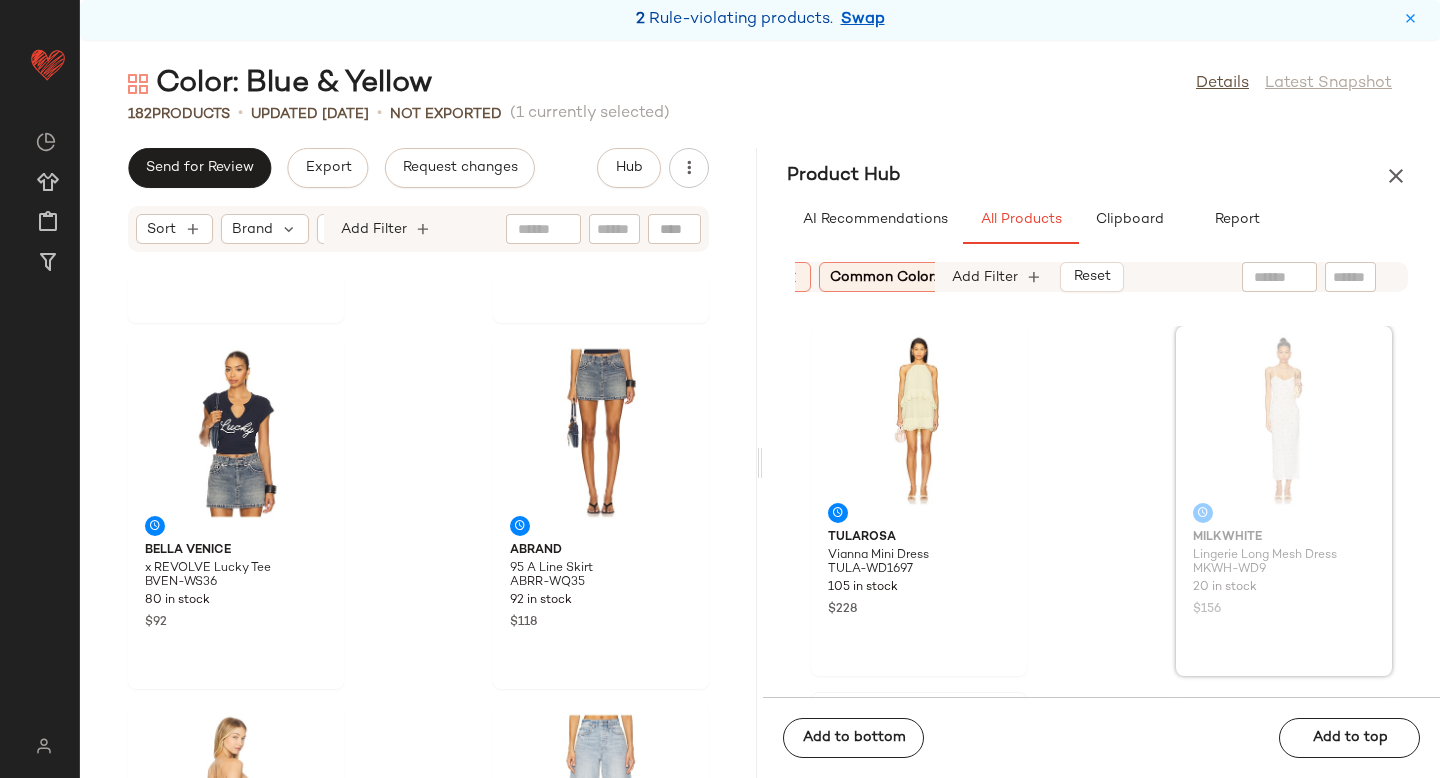 scroll, scrollTop: 745, scrollLeft: 0, axis: vertical 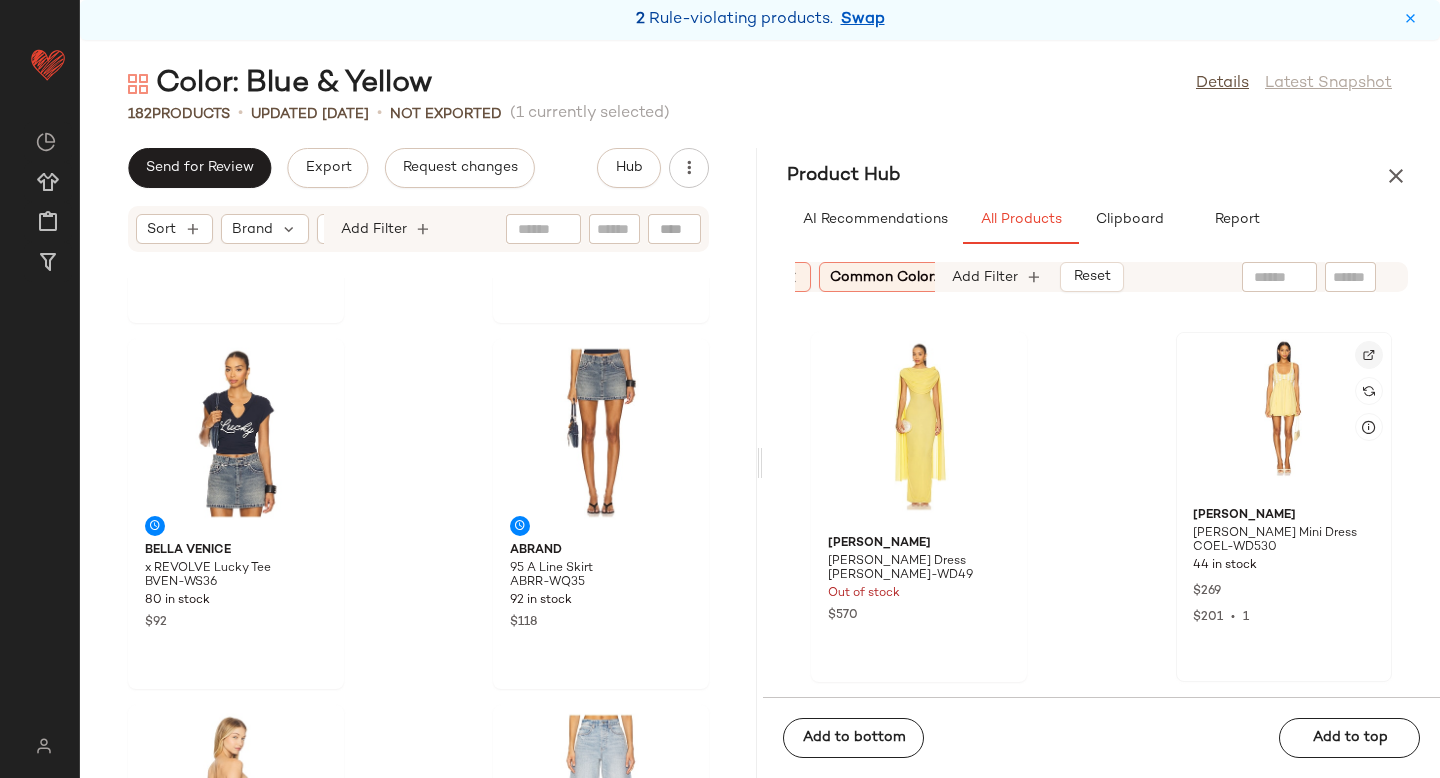 click 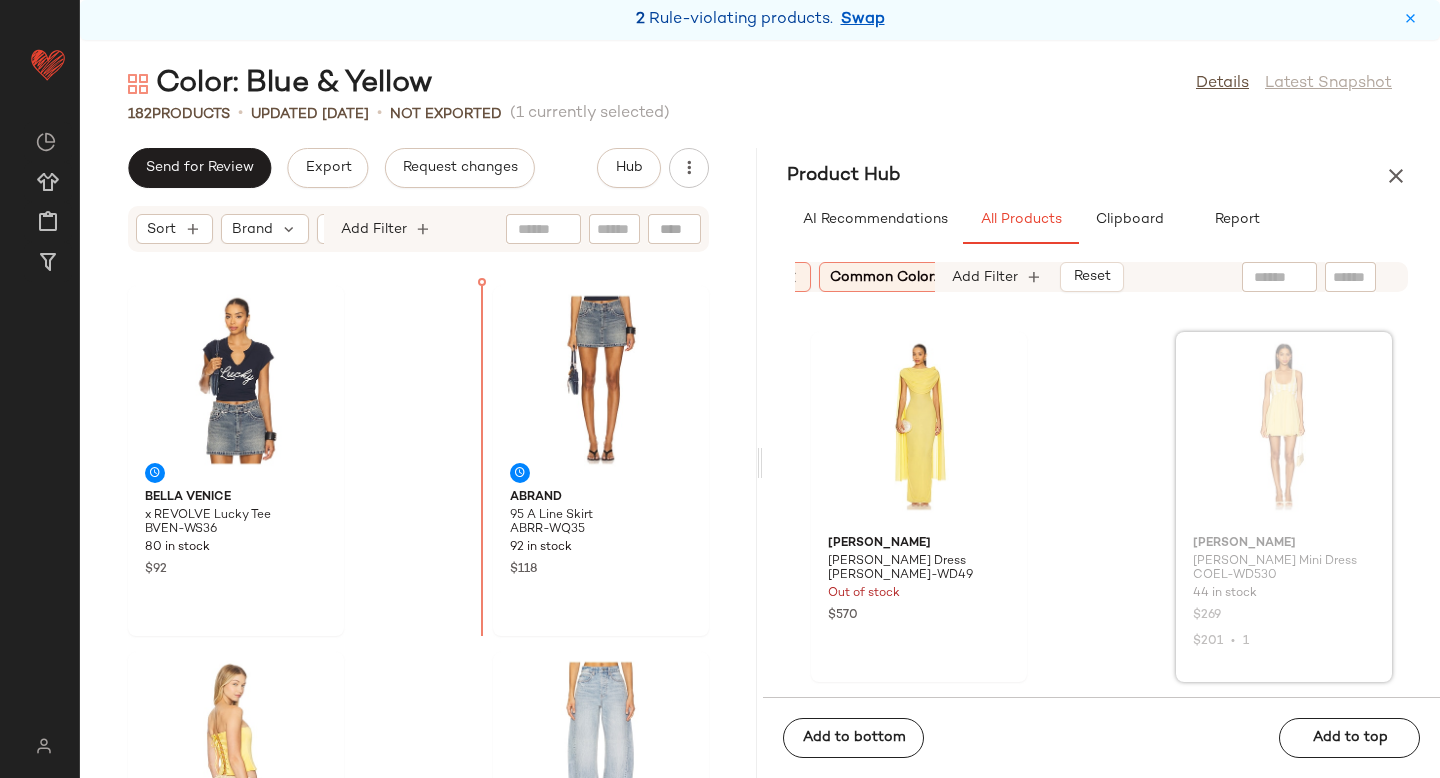 scroll, scrollTop: 2223, scrollLeft: 0, axis: vertical 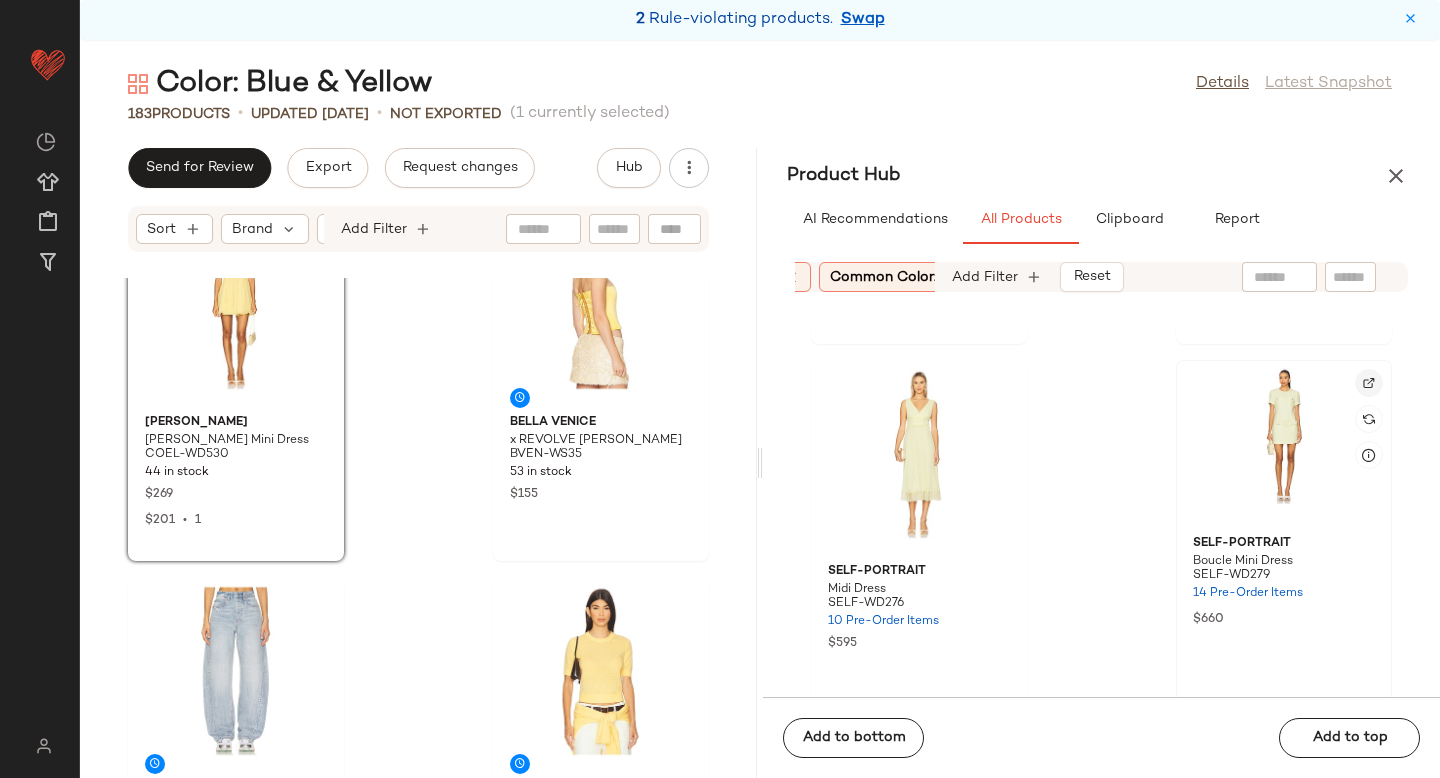 click at bounding box center [1369, 383] 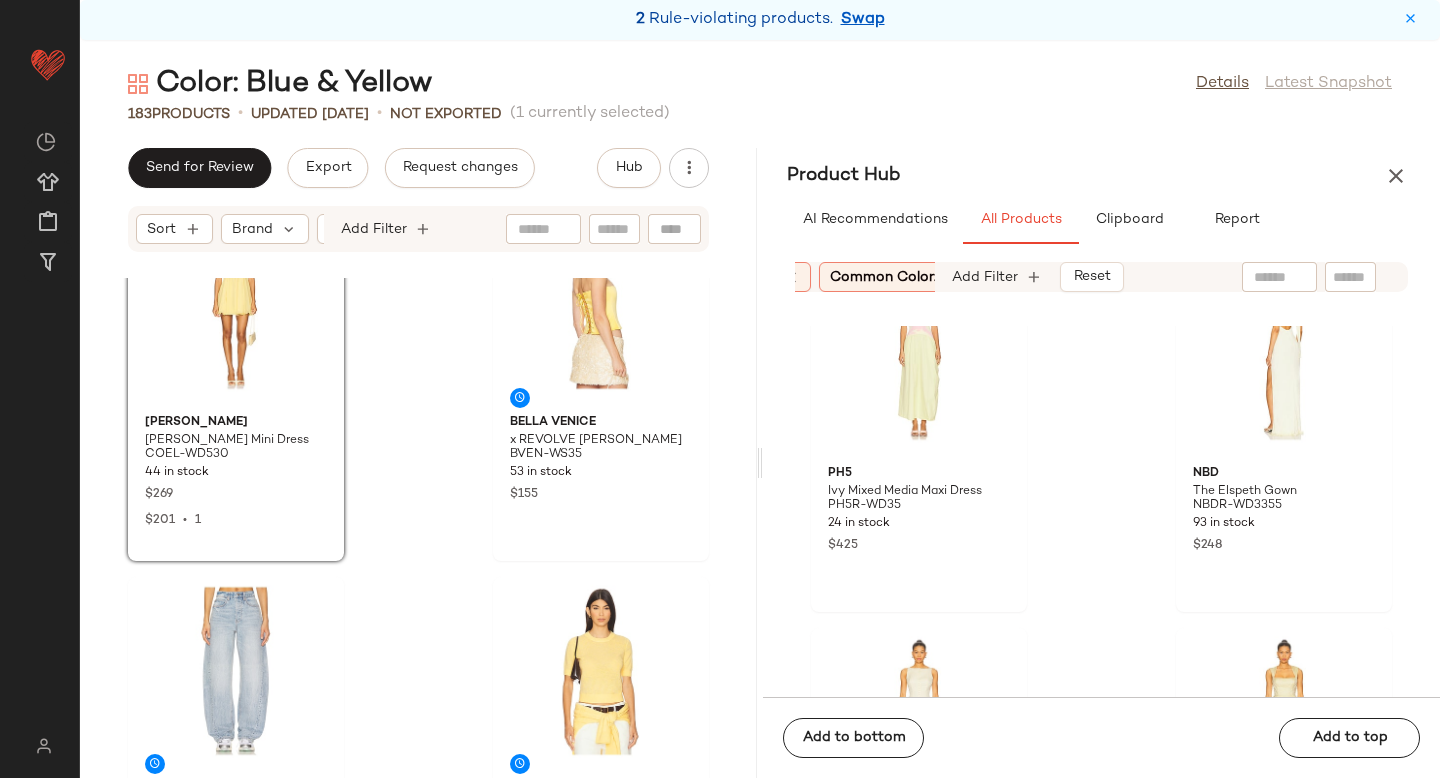 click on "PH5 Ivy Mixed Media Maxi Dress PH5R-WD35 24 in stock $425 NBD The Elspeth Gown NBDR-WD3355 93 in stock $248 Mirror Palais Kissing Booth Lady Length Dress MPAL-WD60 24 in stock $995 Lovers and Friends Josephine Mini Dress LOVF-WD4584 110 in stock $229 For Love & Lemons Lakeside Midi Dress FORL-WD1386 Out of stock $389 Cala de la Cruz Jolie Dress CCRR-WD21 2 in stock $495 Bec + Bridge Nadia Maxi Dress BECA-WD744 26 in stock $380 A.L.C. Kyler Dress ALX-WD580 8 in stock $795" 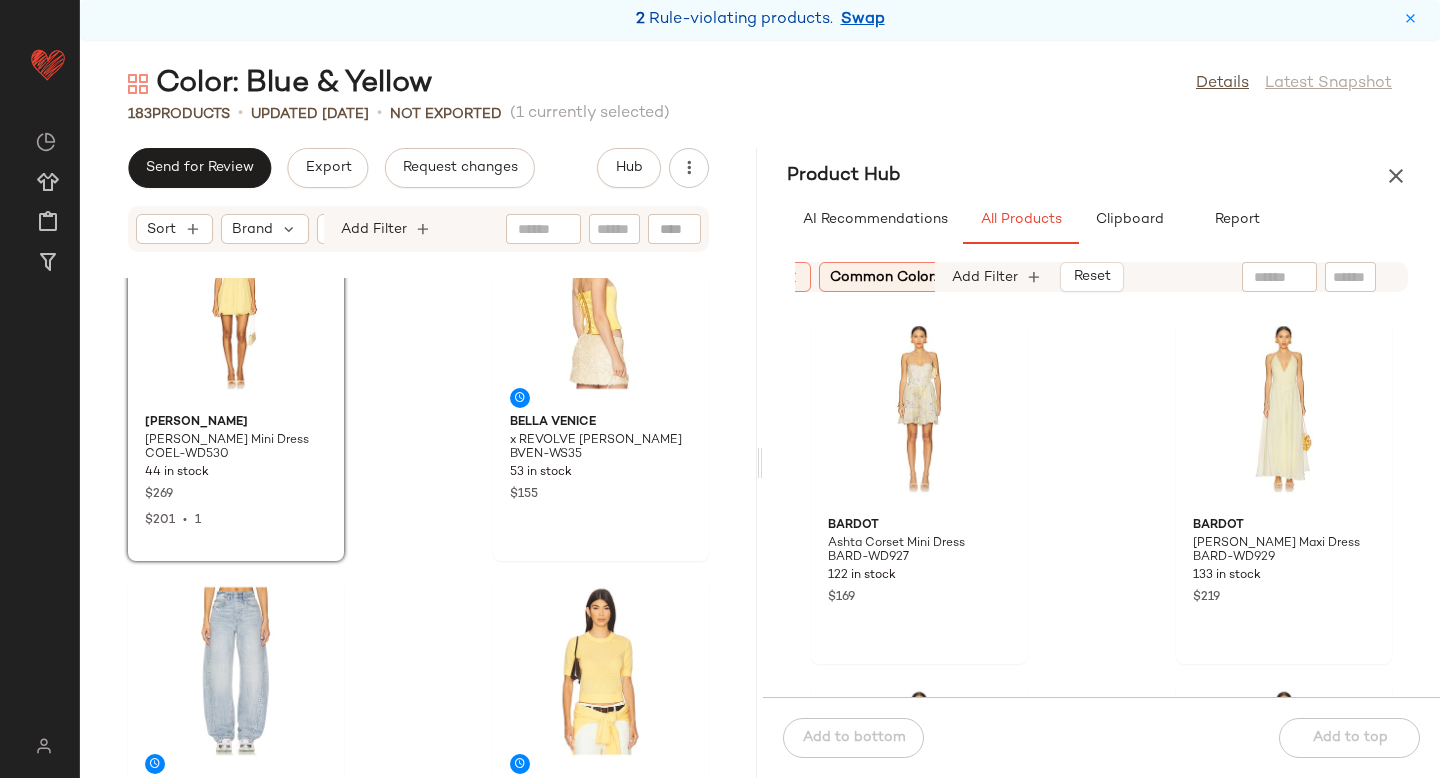 scroll, scrollTop: 8811, scrollLeft: 0, axis: vertical 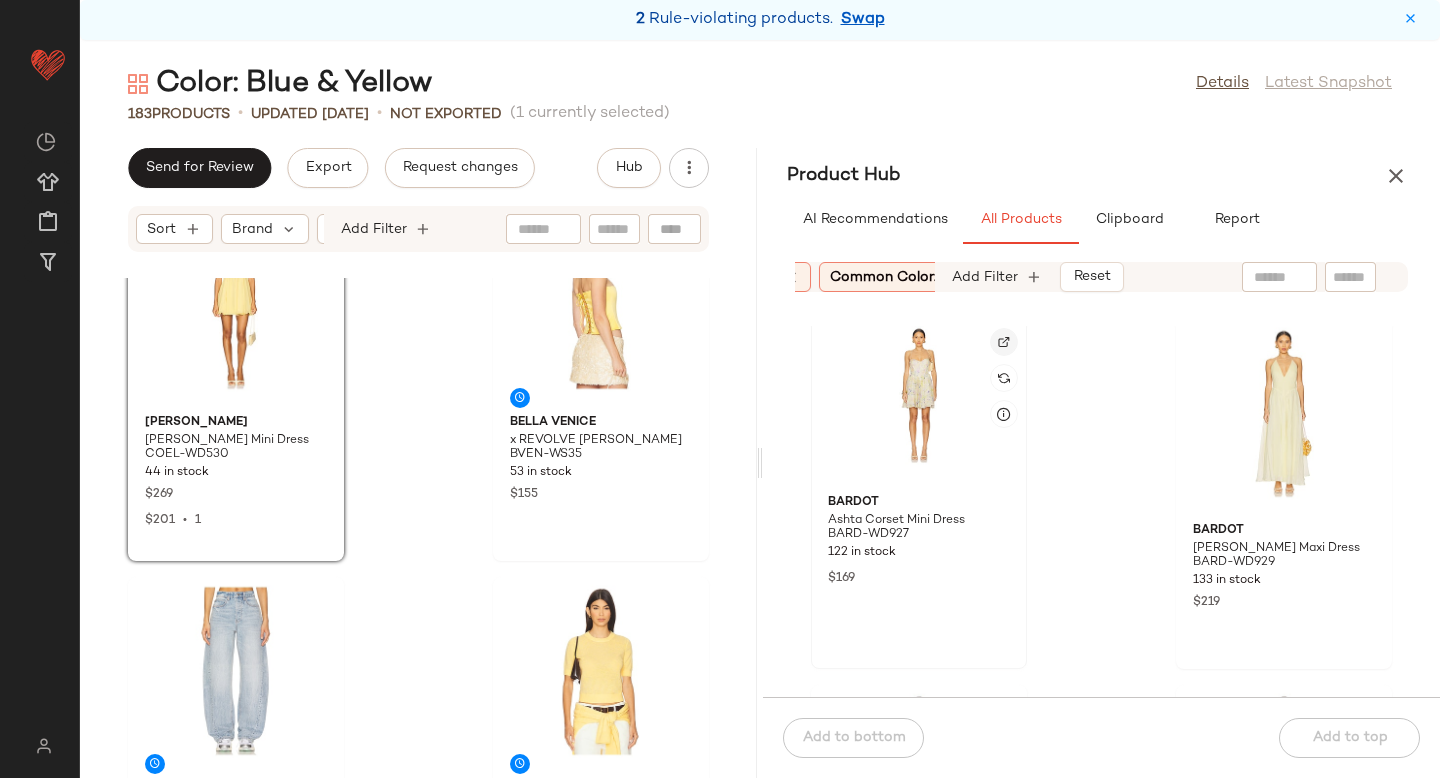 click 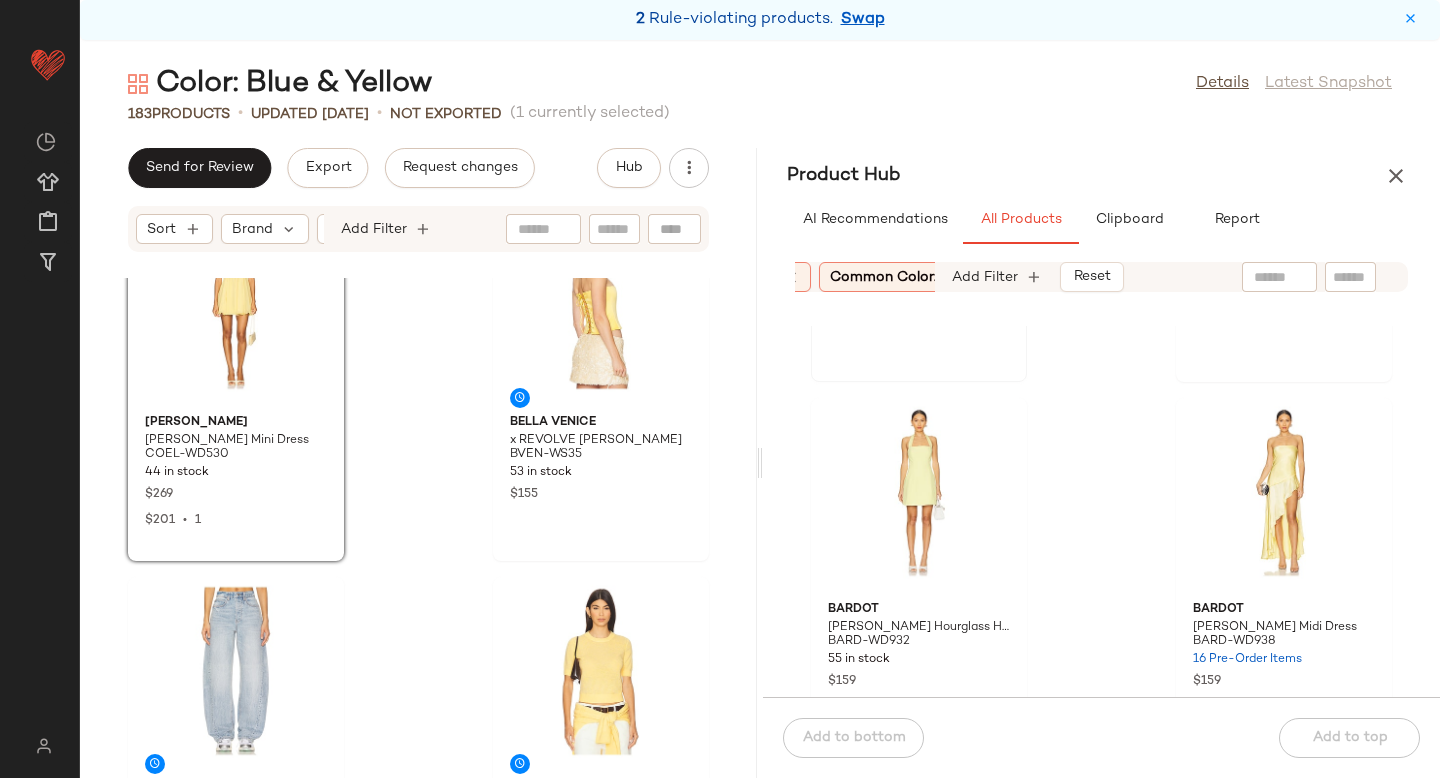 scroll, scrollTop: 9097, scrollLeft: 0, axis: vertical 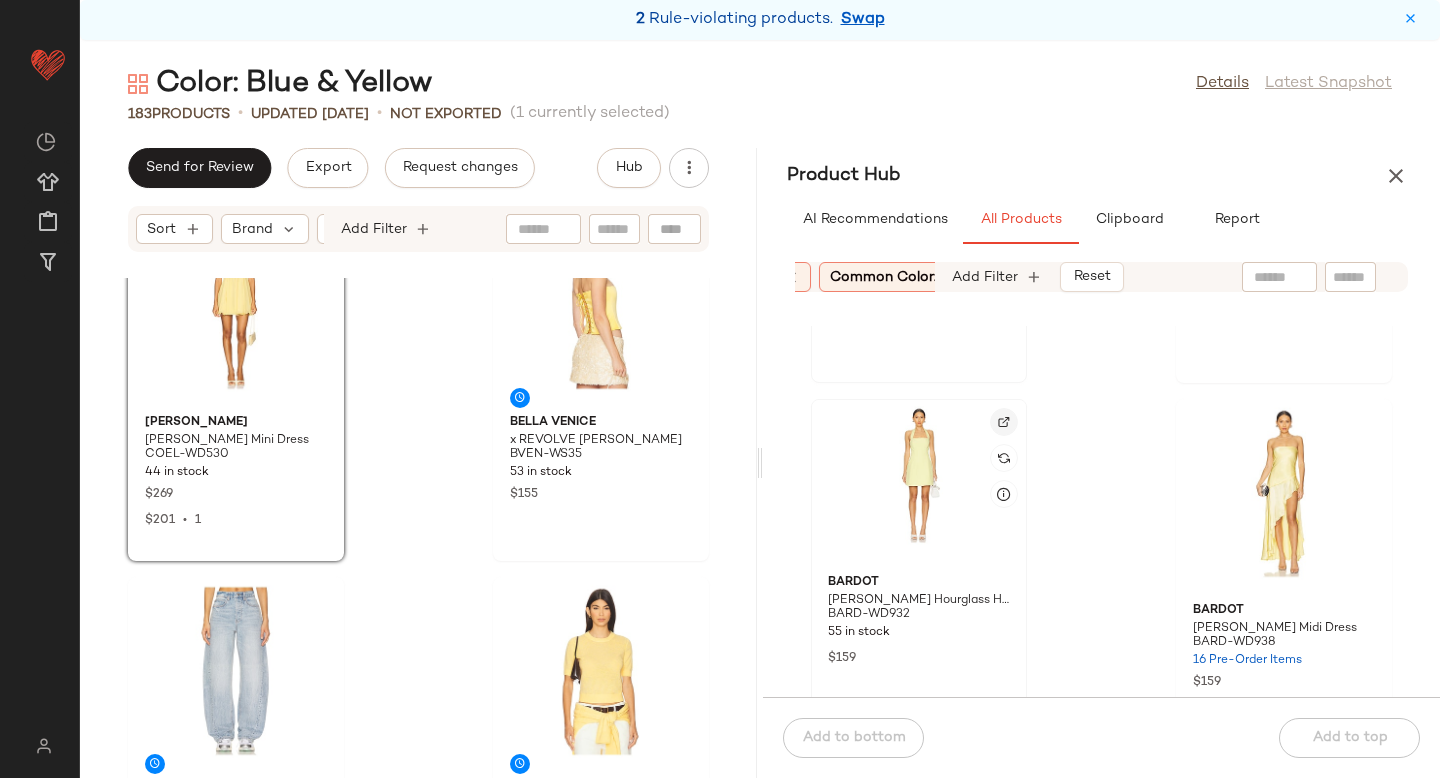 click 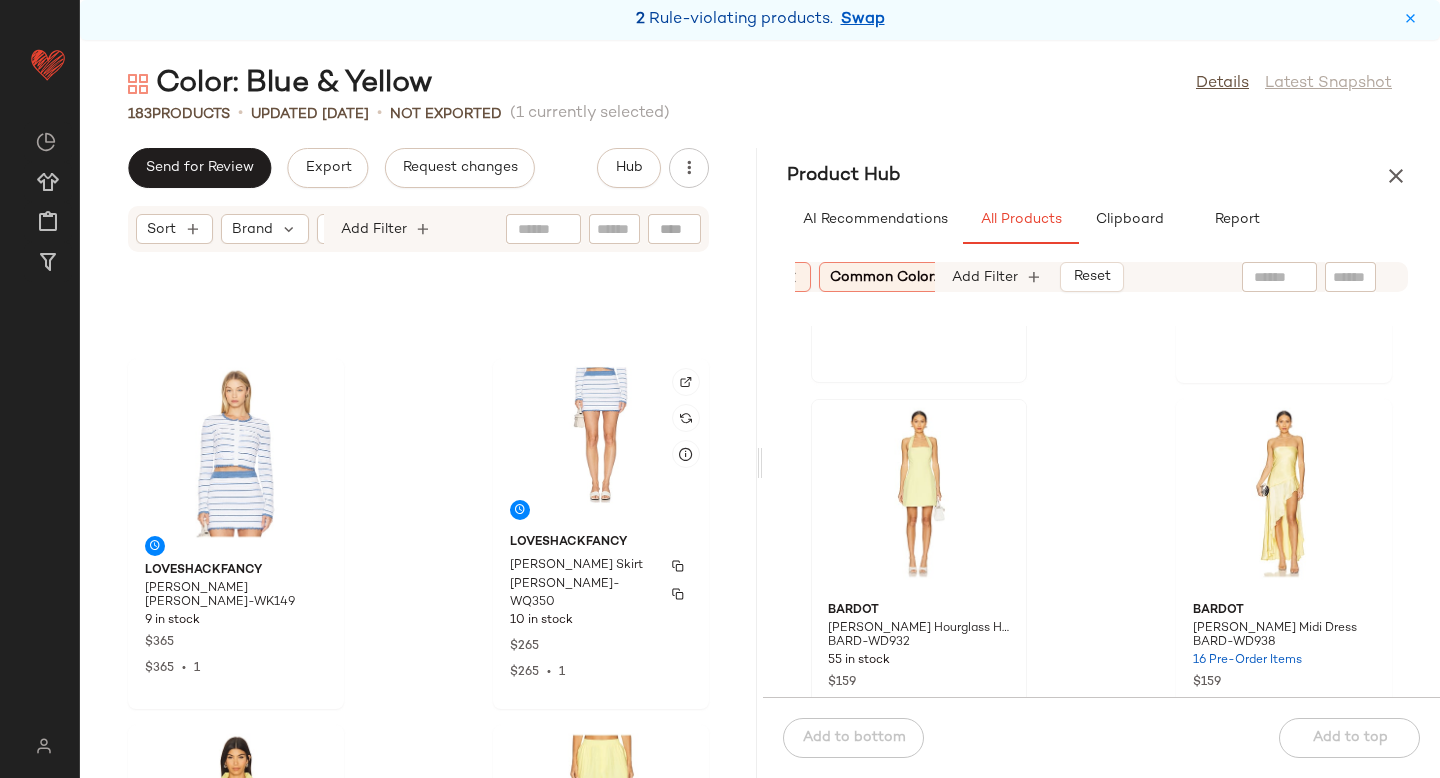 scroll, scrollTop: 3592, scrollLeft: 0, axis: vertical 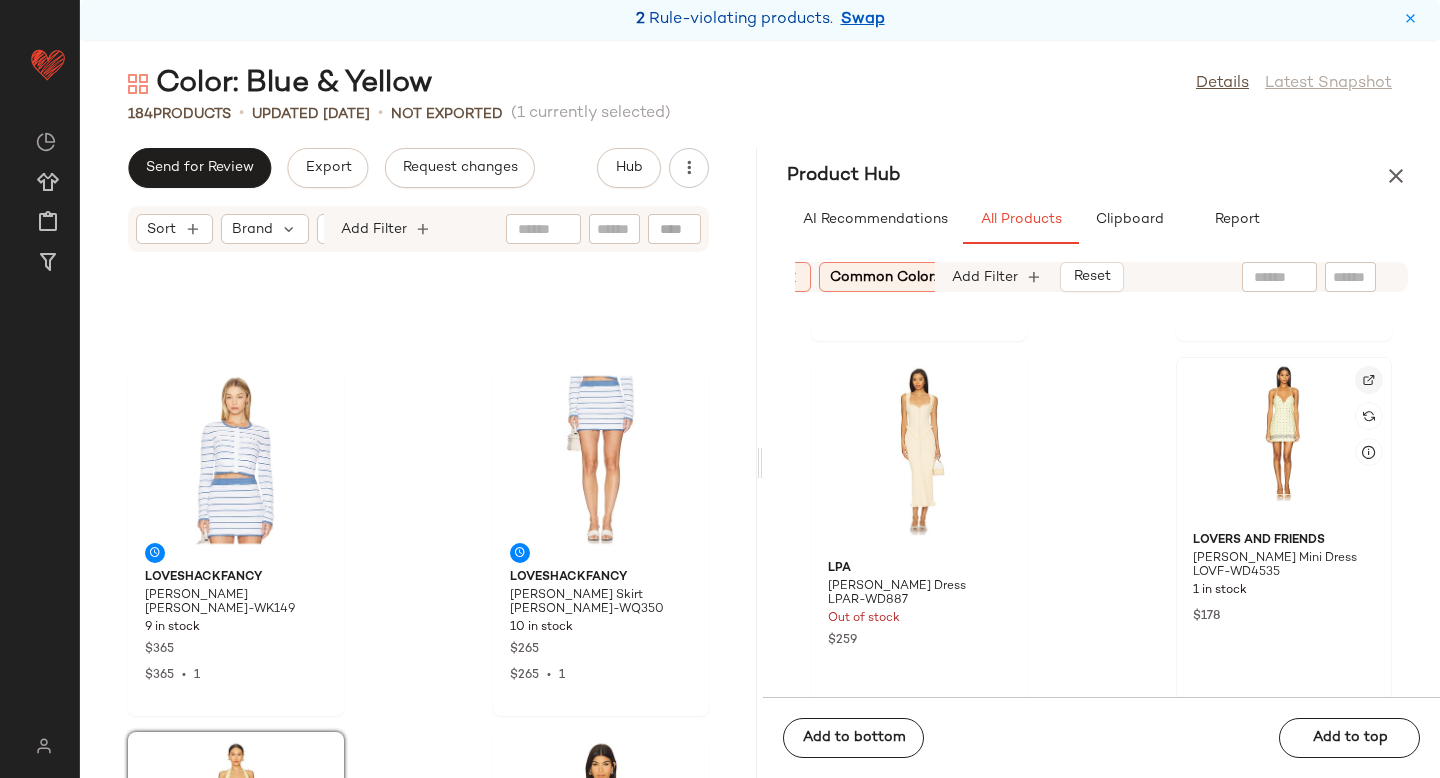 click at bounding box center [1369, 380] 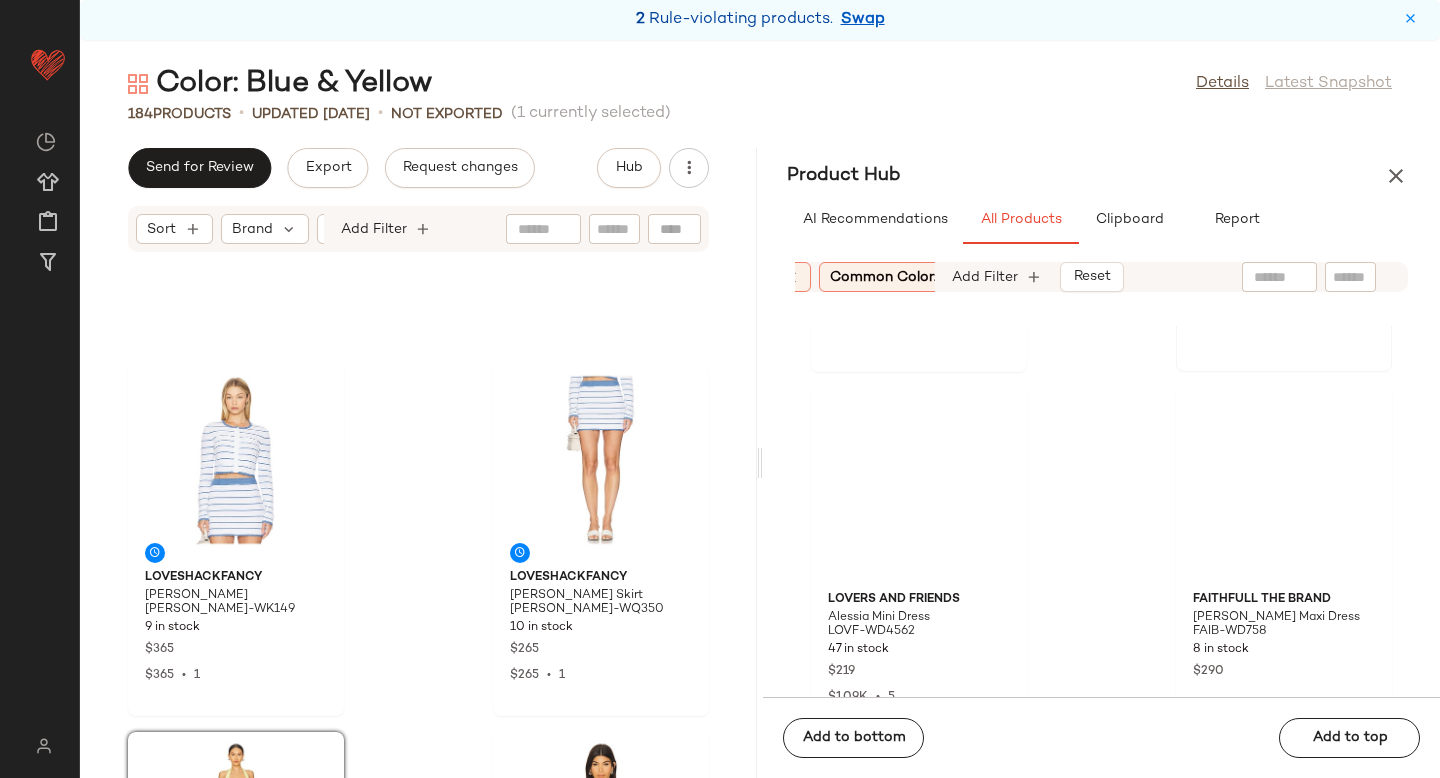 scroll, scrollTop: 12103, scrollLeft: 0, axis: vertical 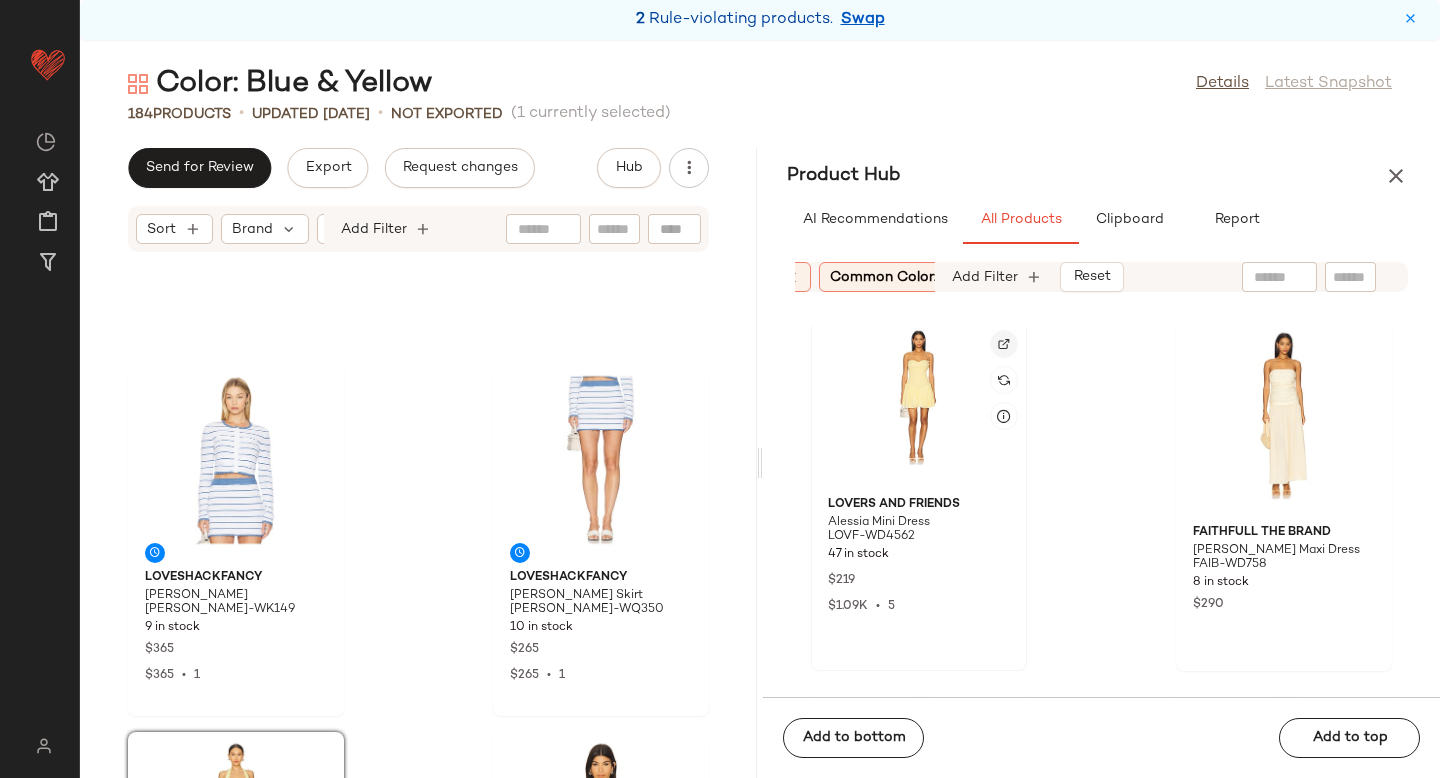 click 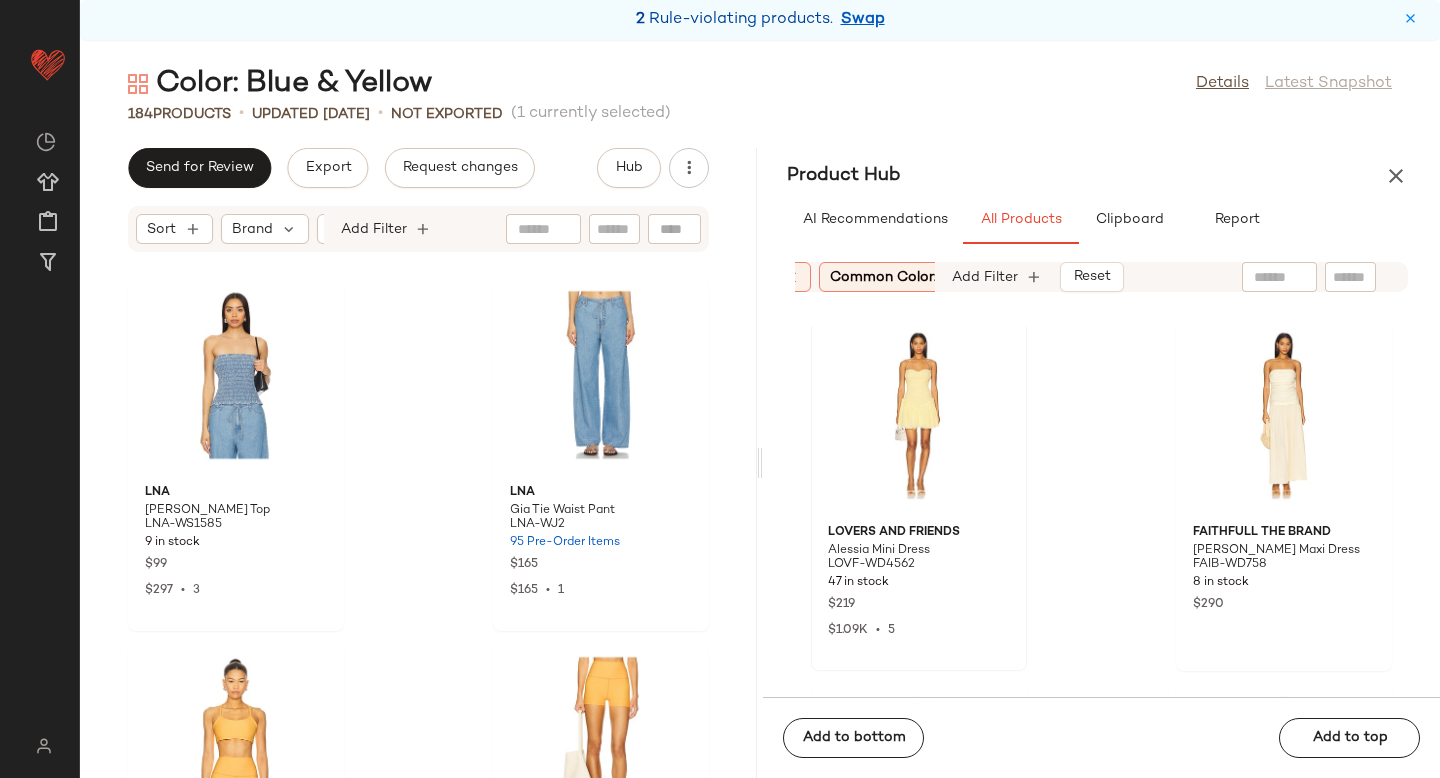 scroll, scrollTop: 4754, scrollLeft: 0, axis: vertical 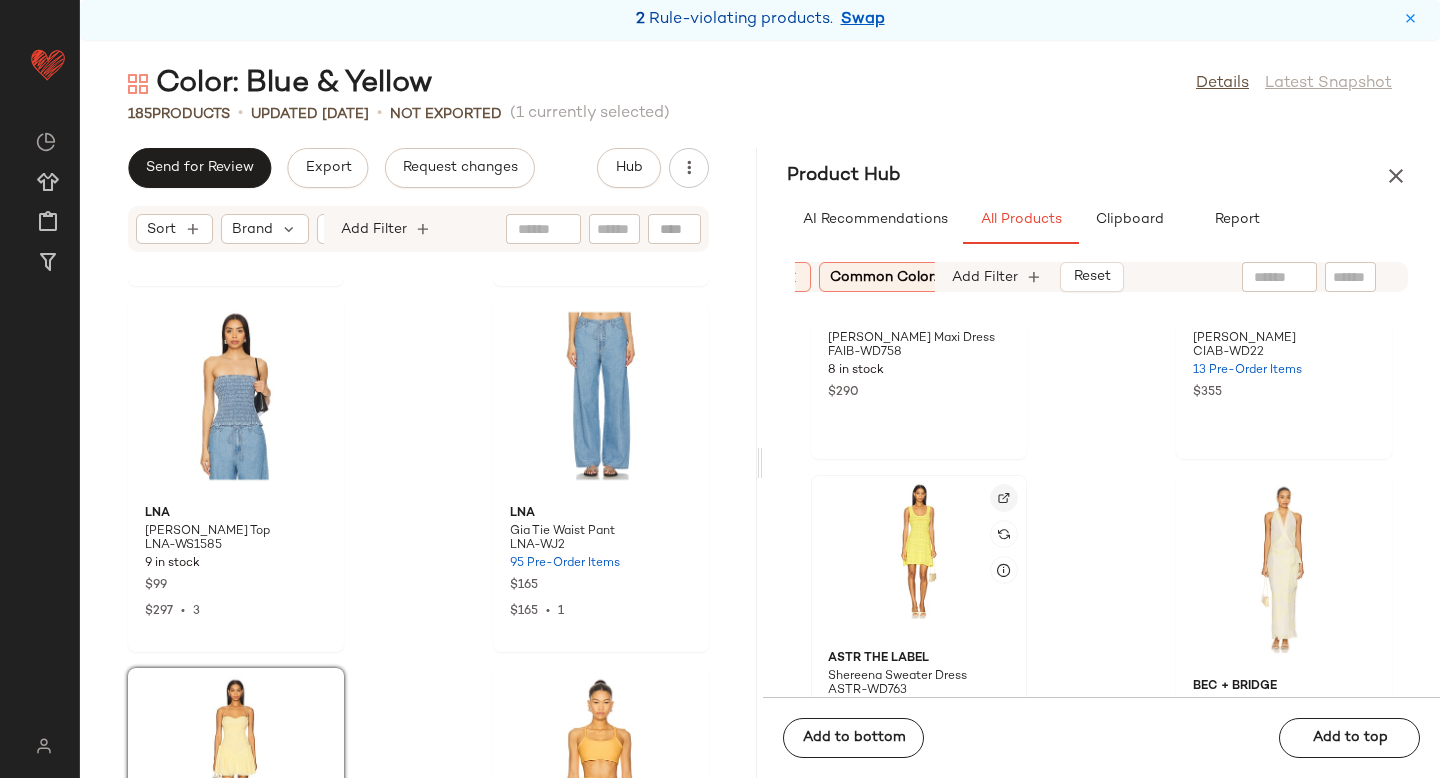 click 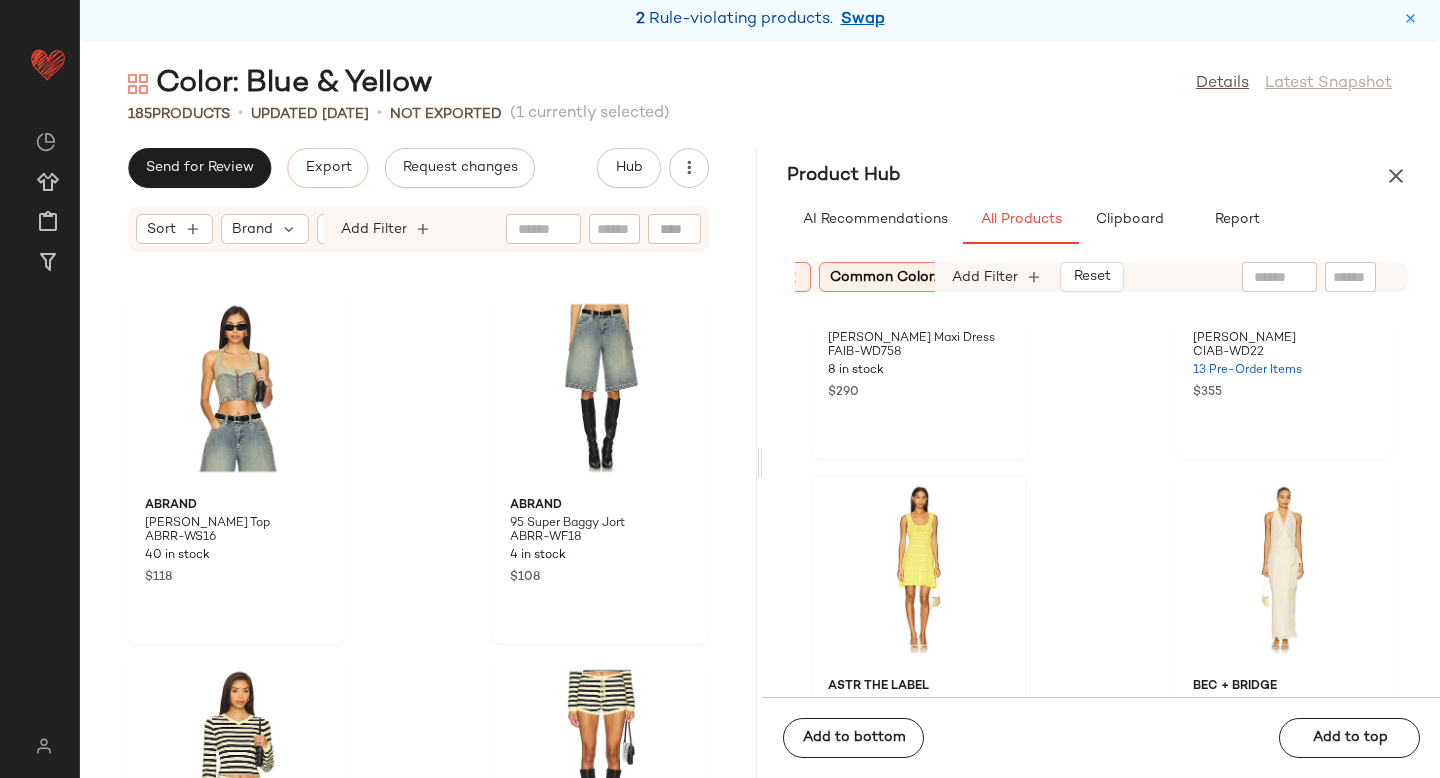scroll, scrollTop: 5800, scrollLeft: 0, axis: vertical 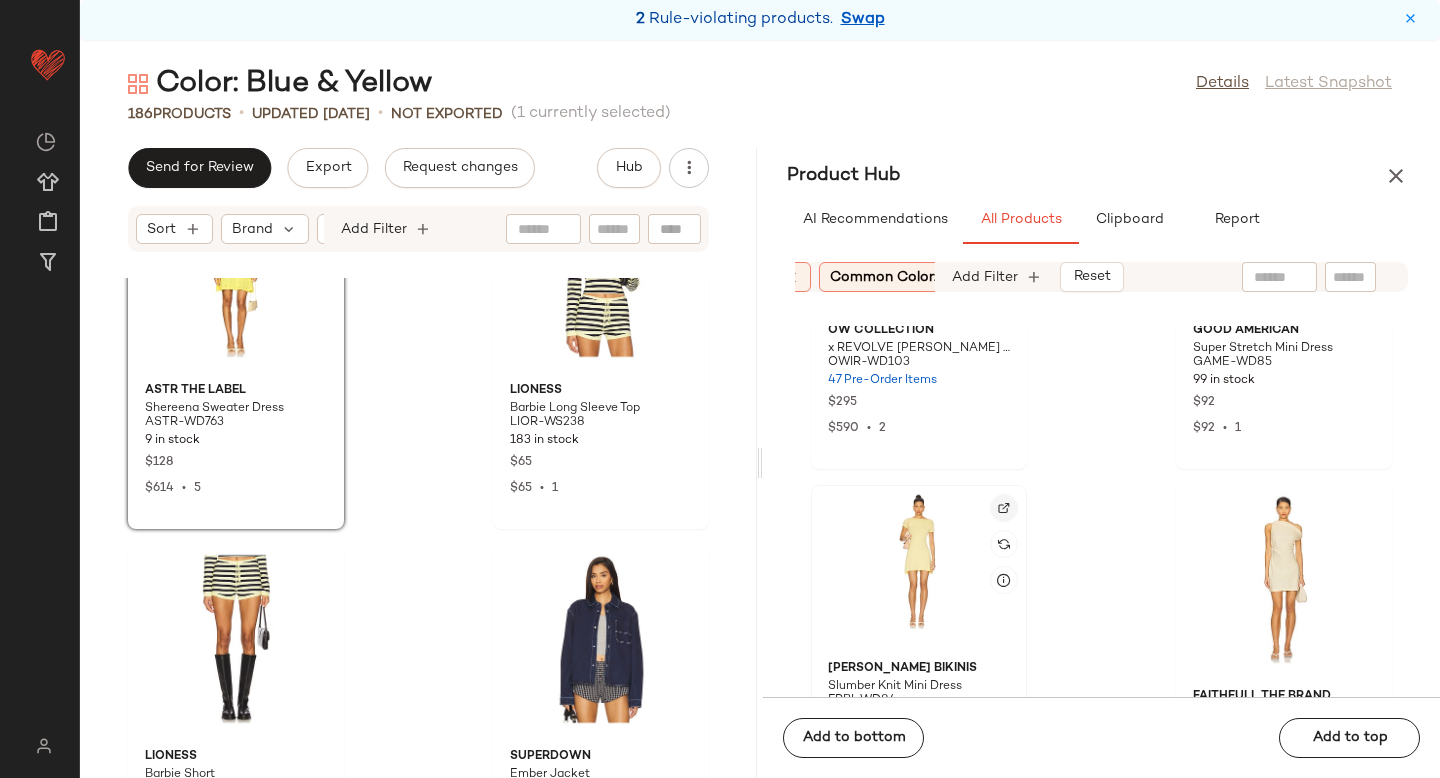 click 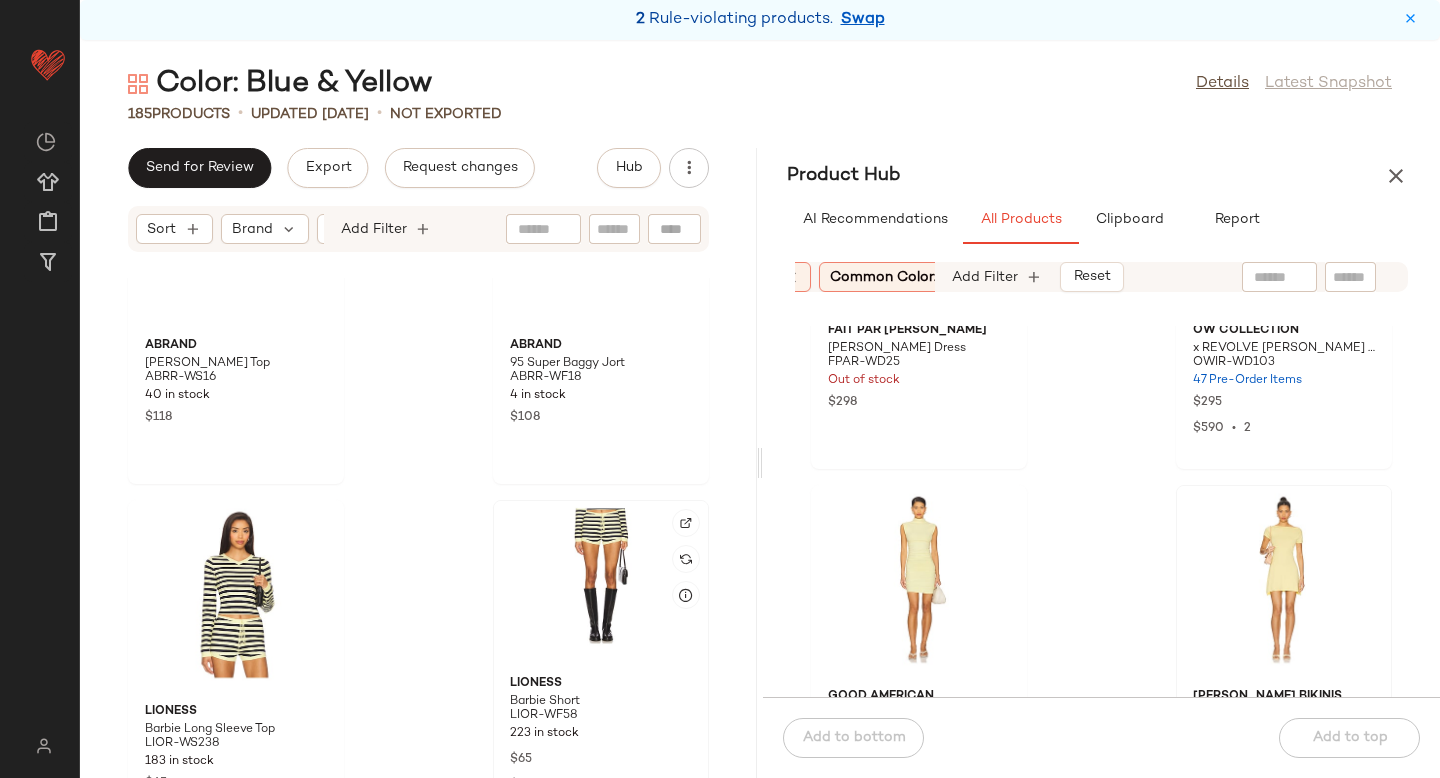 scroll, scrollTop: 5837, scrollLeft: 0, axis: vertical 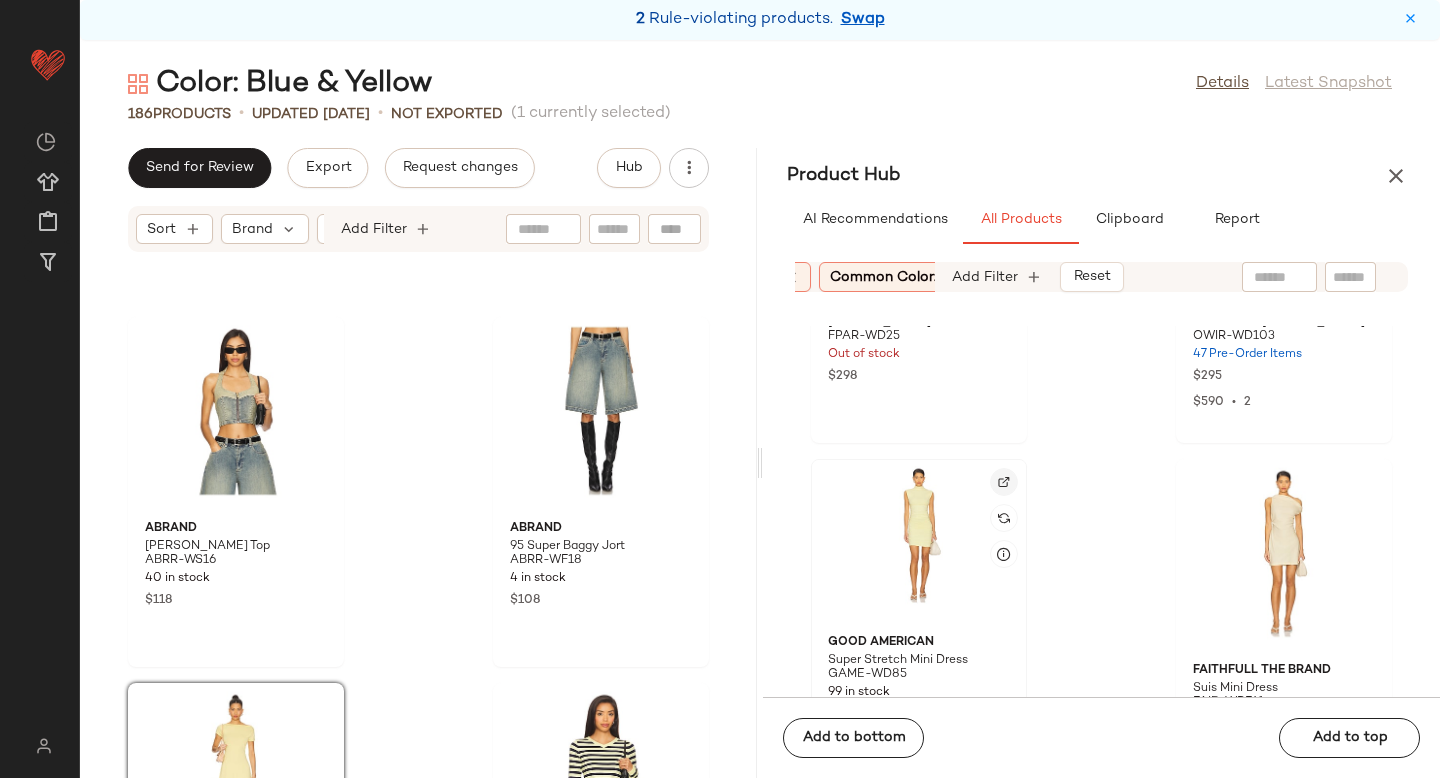 click 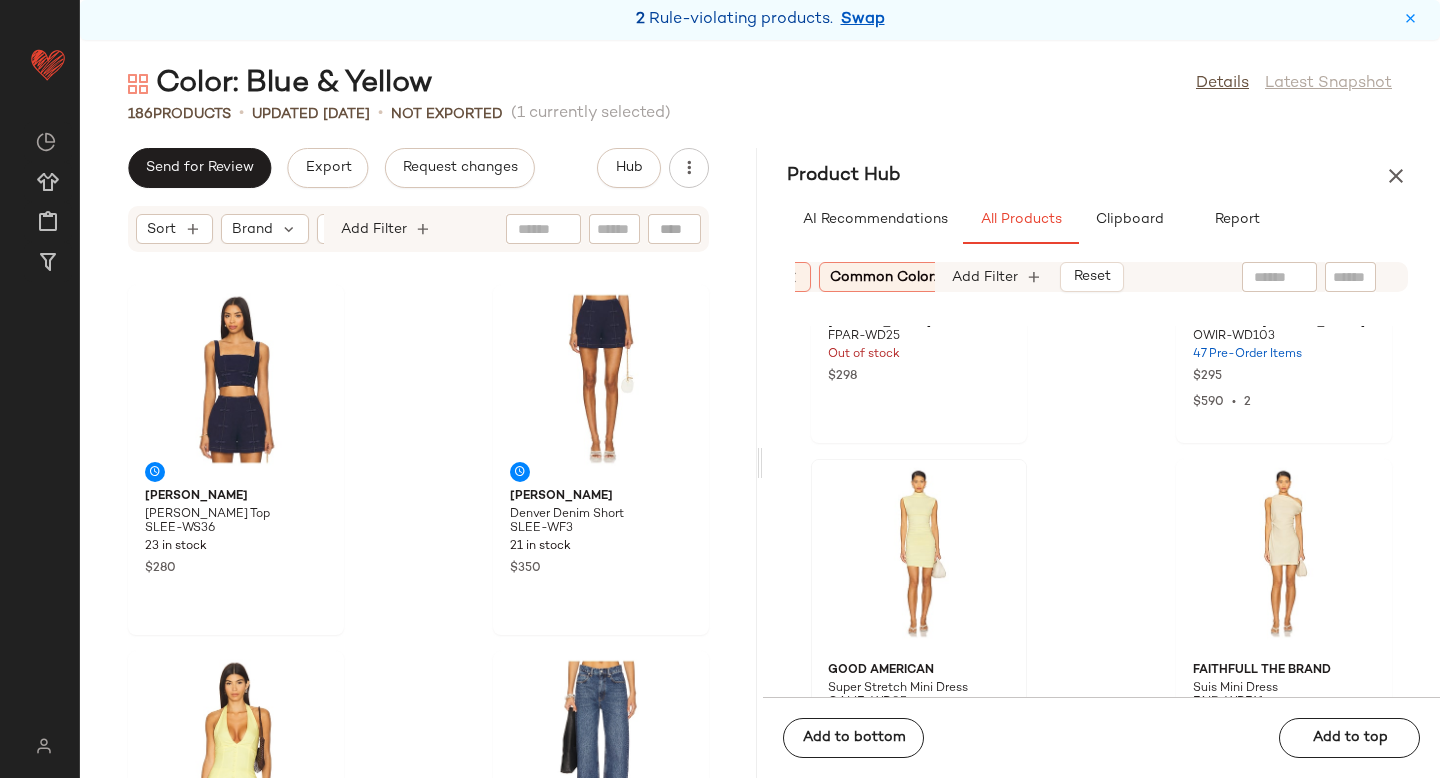 scroll, scrollTop: 6935, scrollLeft: 0, axis: vertical 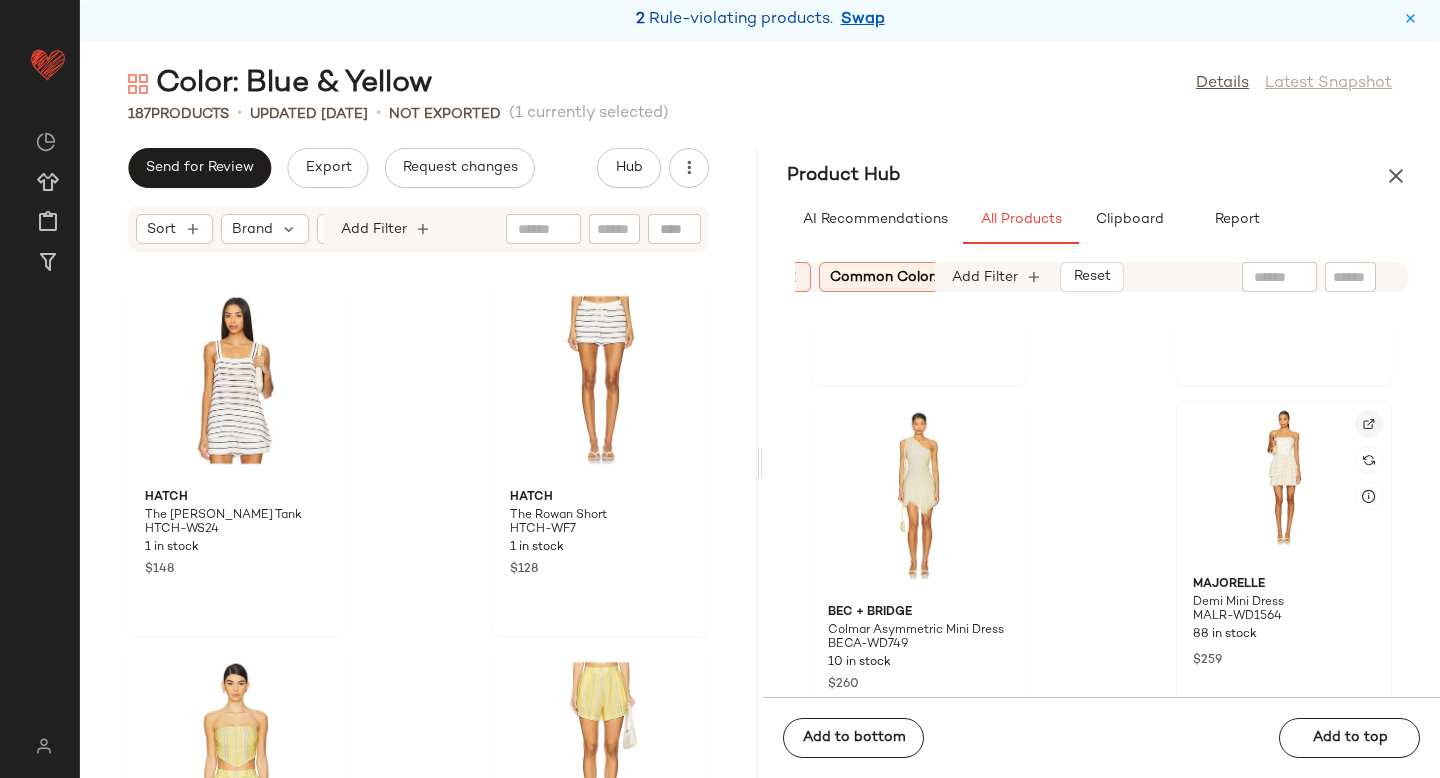 click at bounding box center (1369, 424) 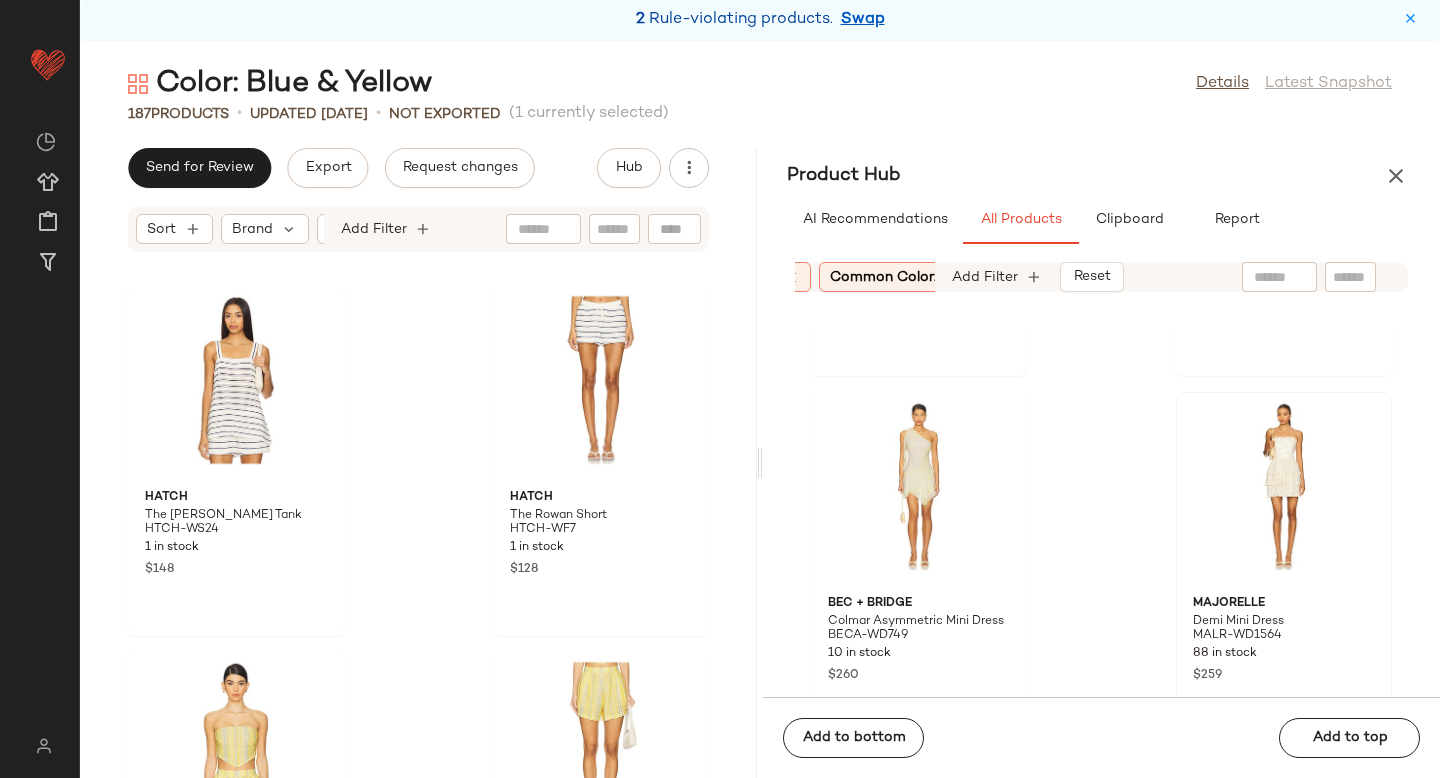 scroll, scrollTop: 13864, scrollLeft: 0, axis: vertical 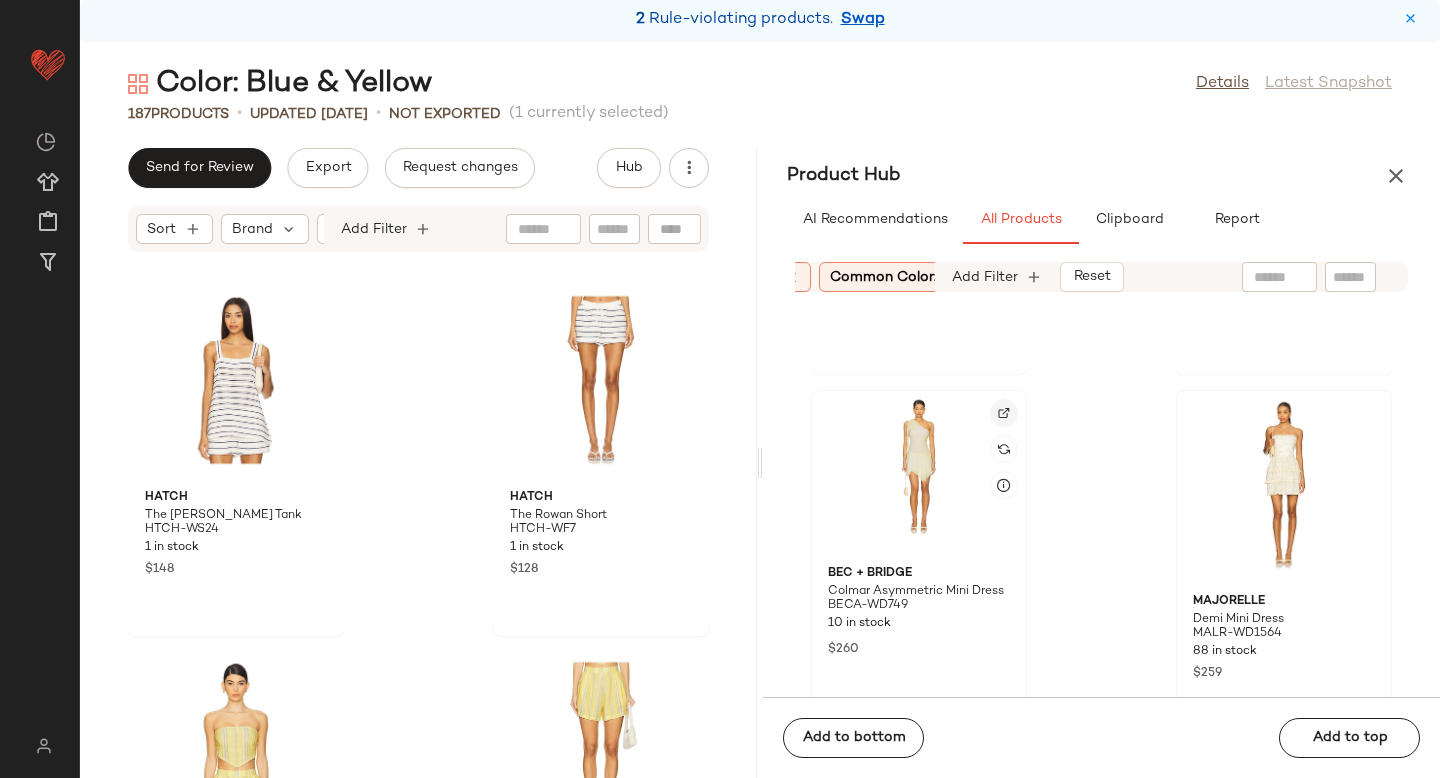 click at bounding box center (1004, 413) 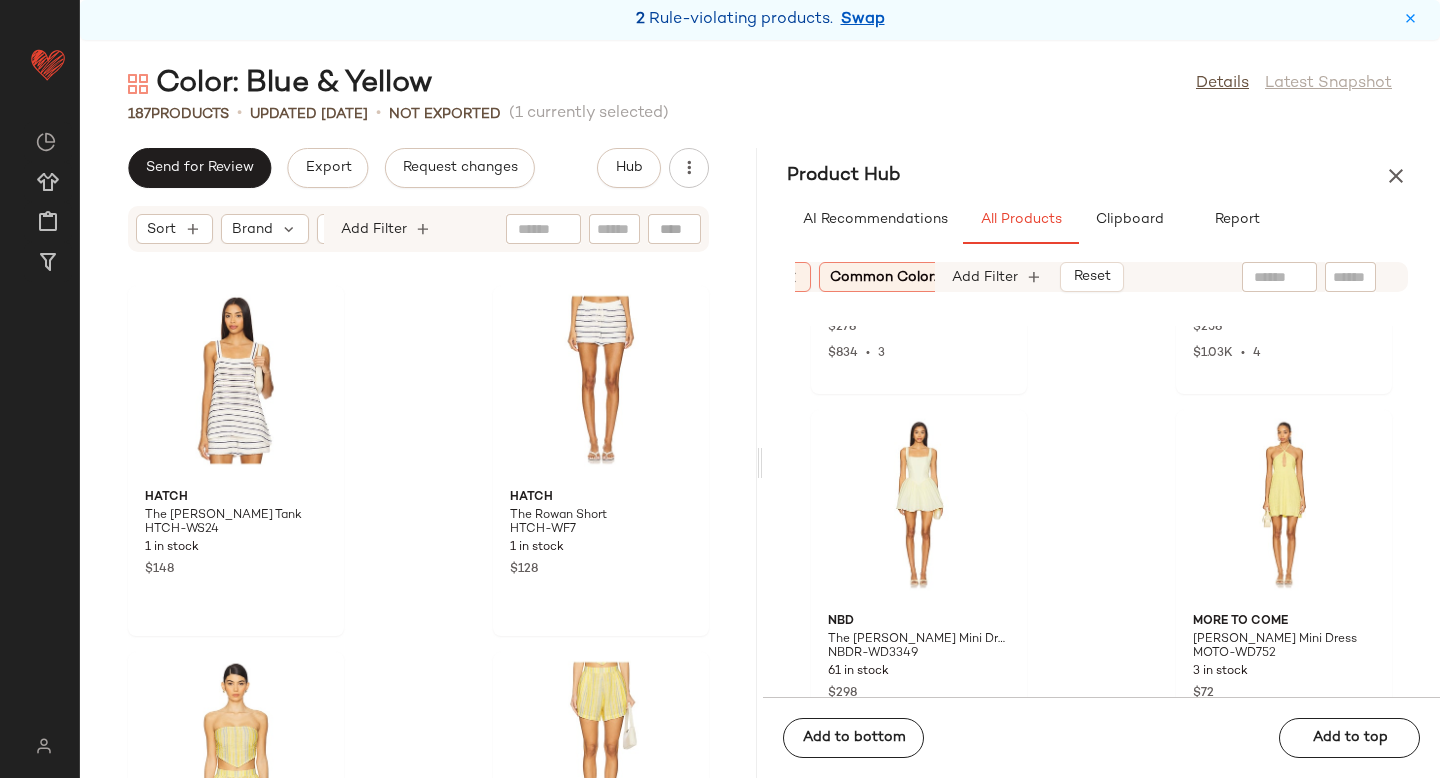 scroll, scrollTop: 16047, scrollLeft: 0, axis: vertical 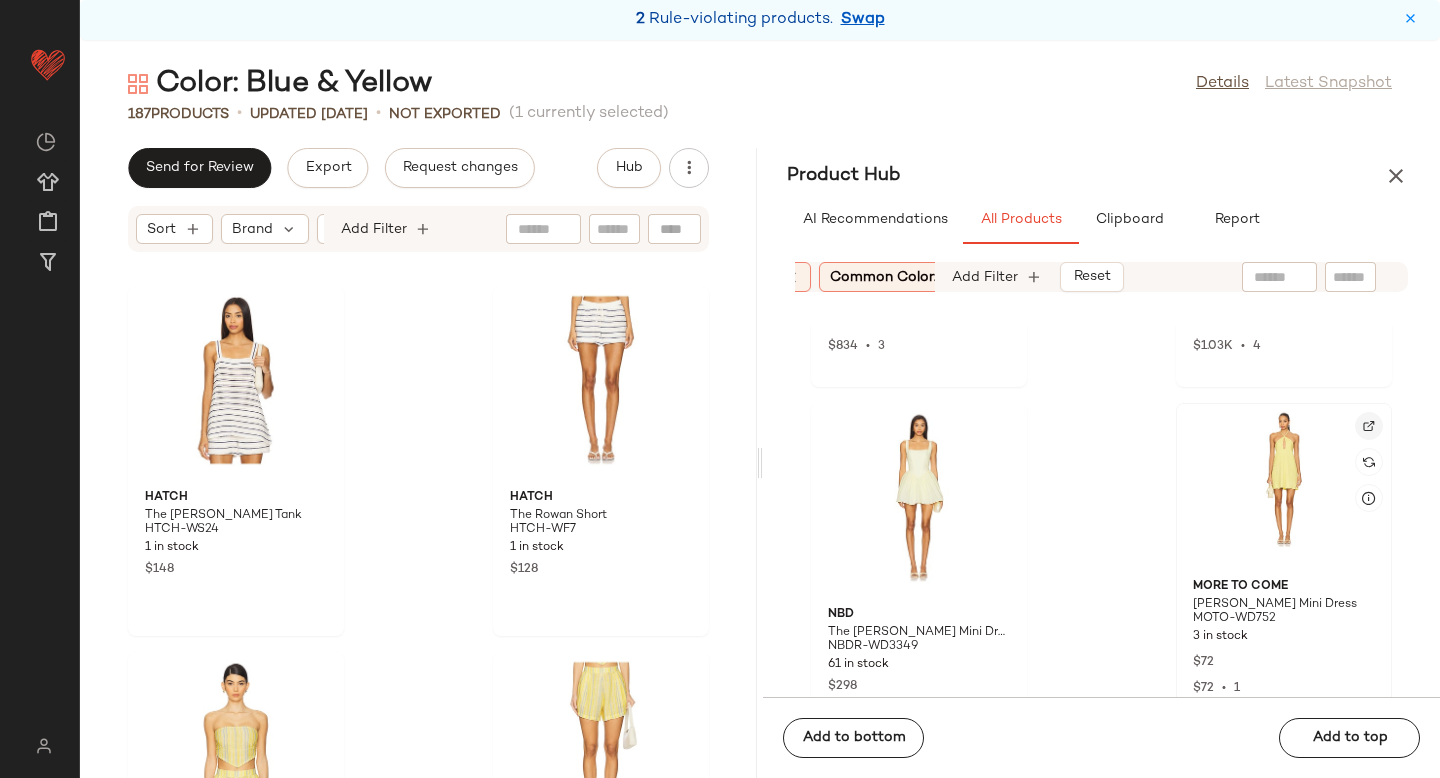click 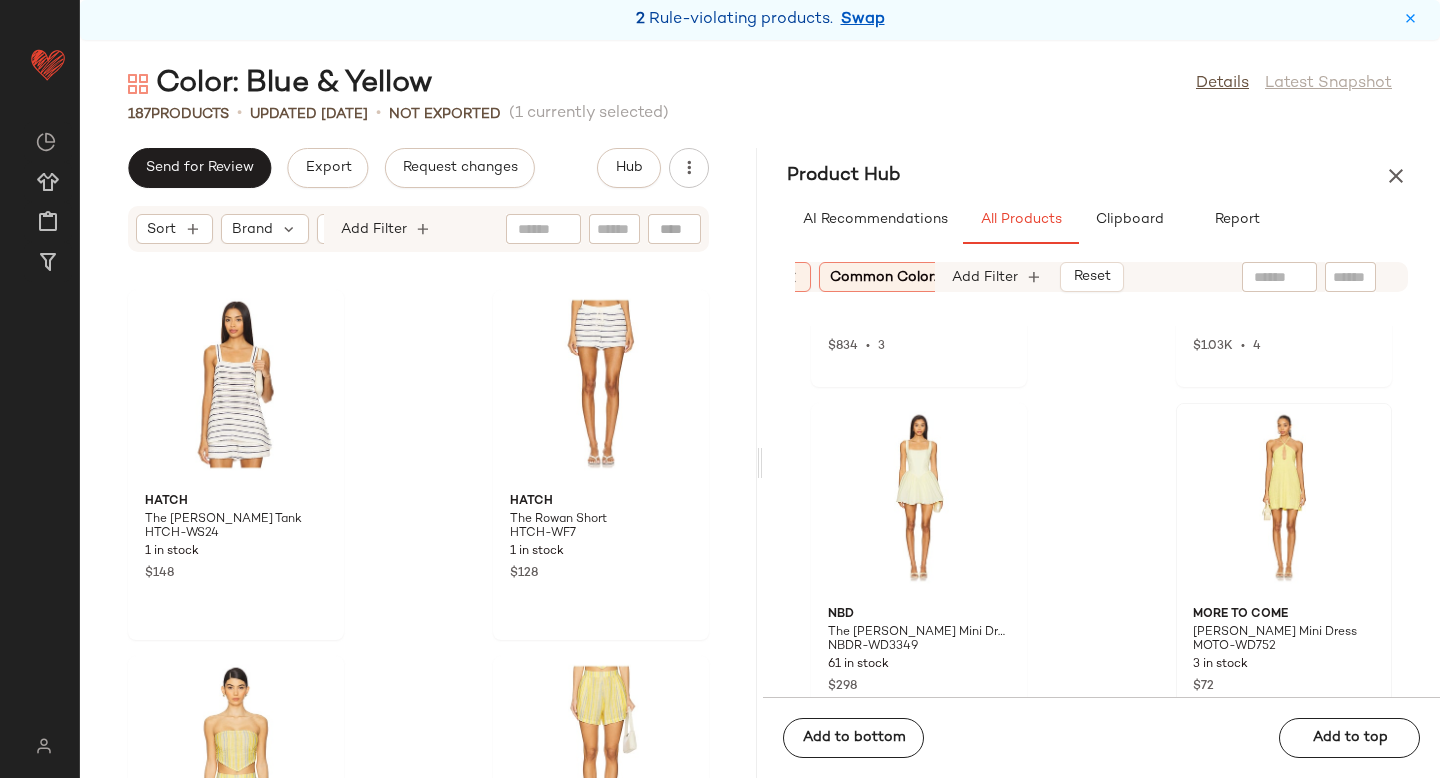 scroll, scrollTop: 9145, scrollLeft: 0, axis: vertical 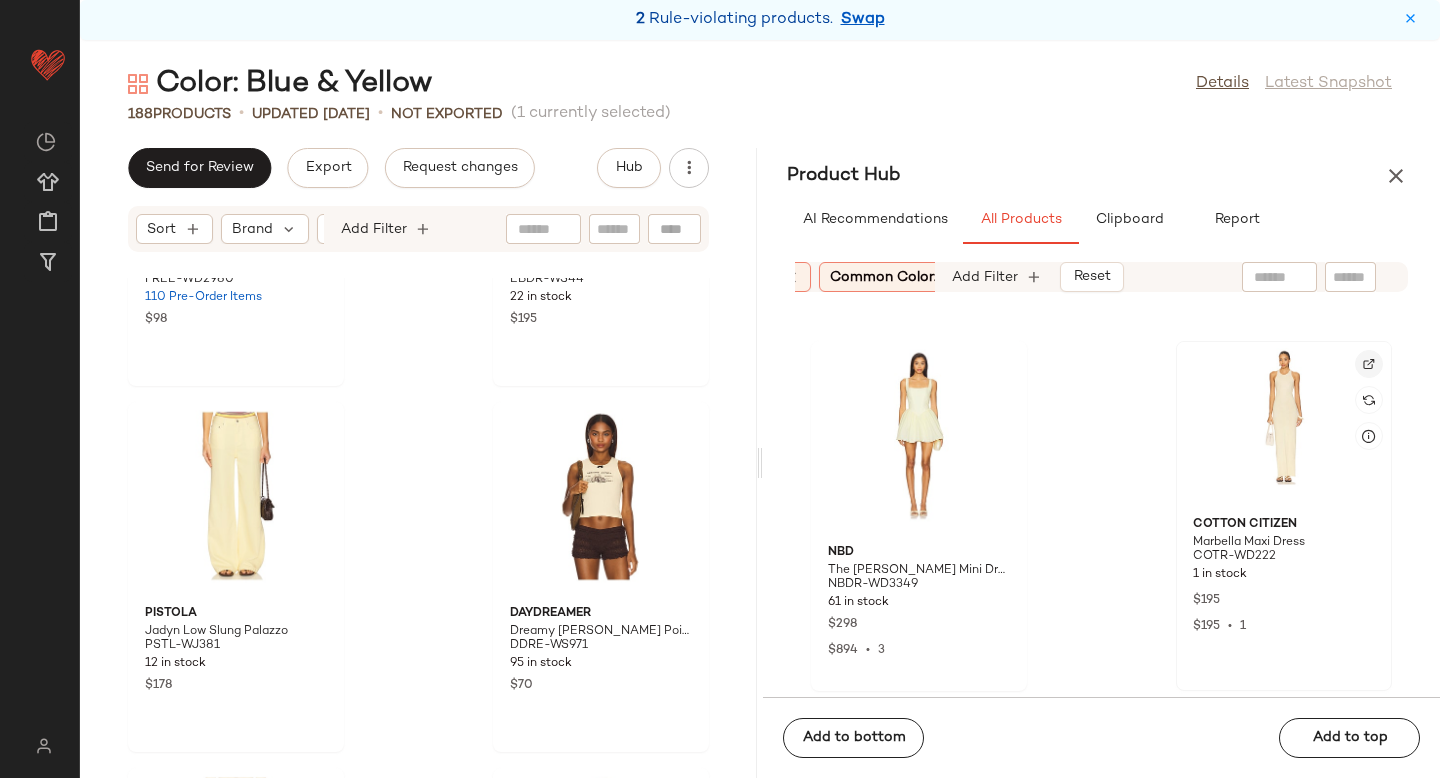 click 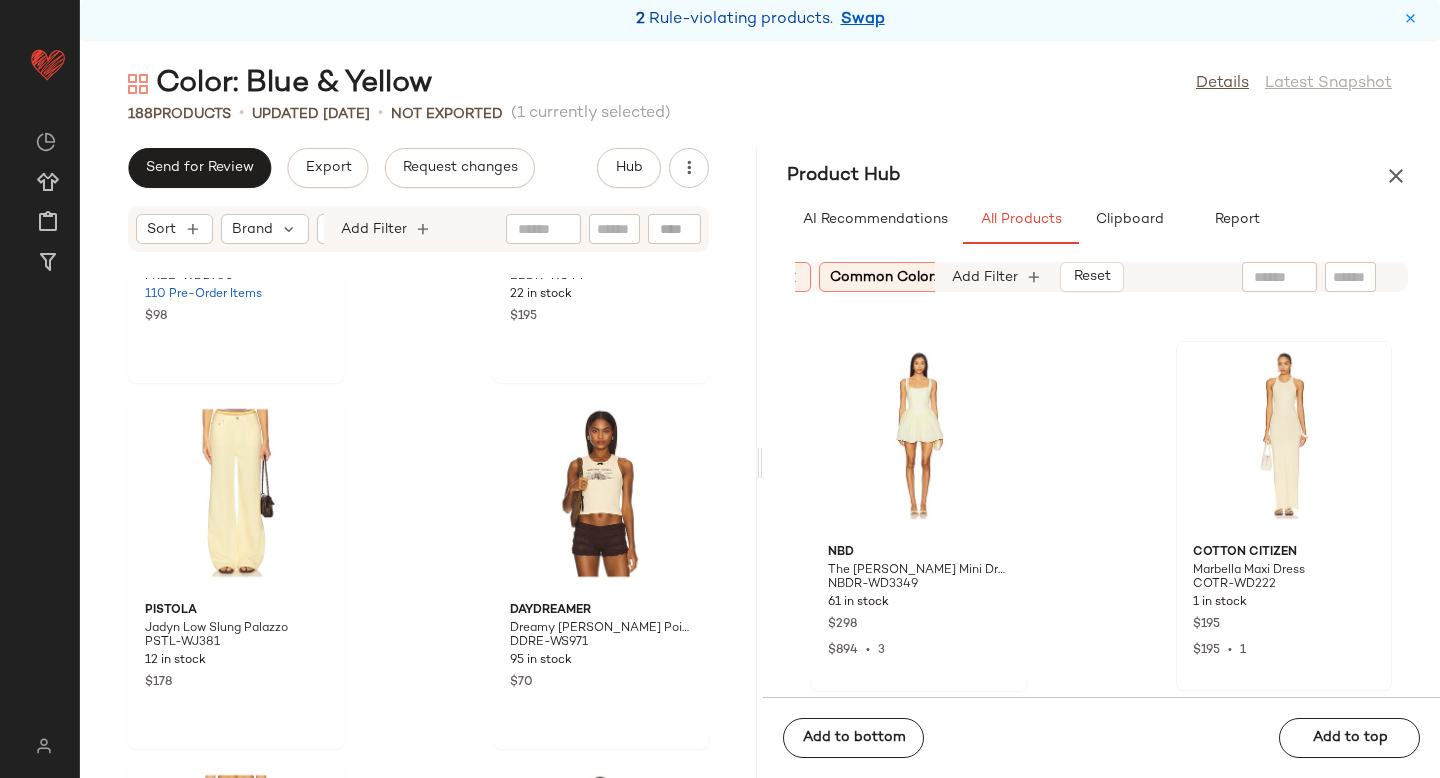 scroll, scrollTop: 11627, scrollLeft: 0, axis: vertical 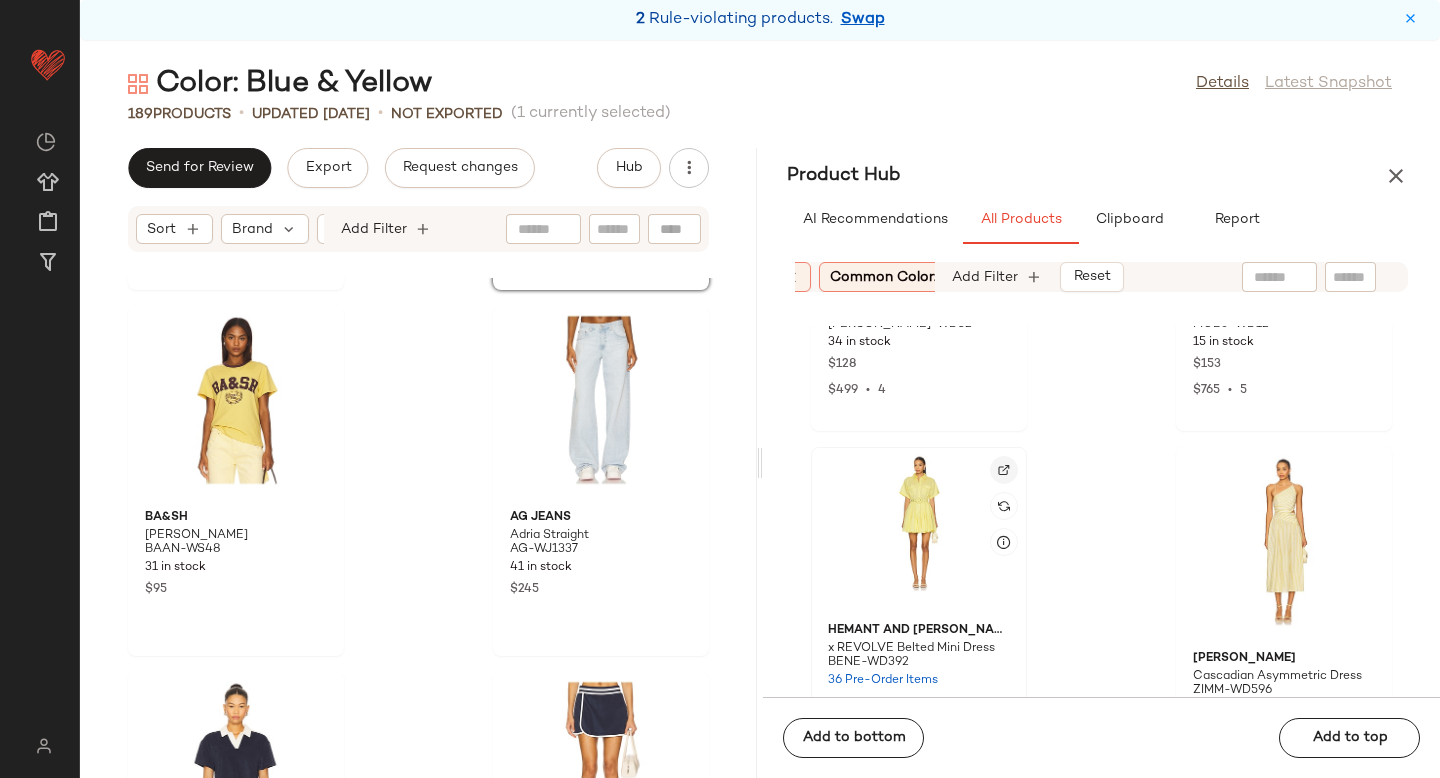 click 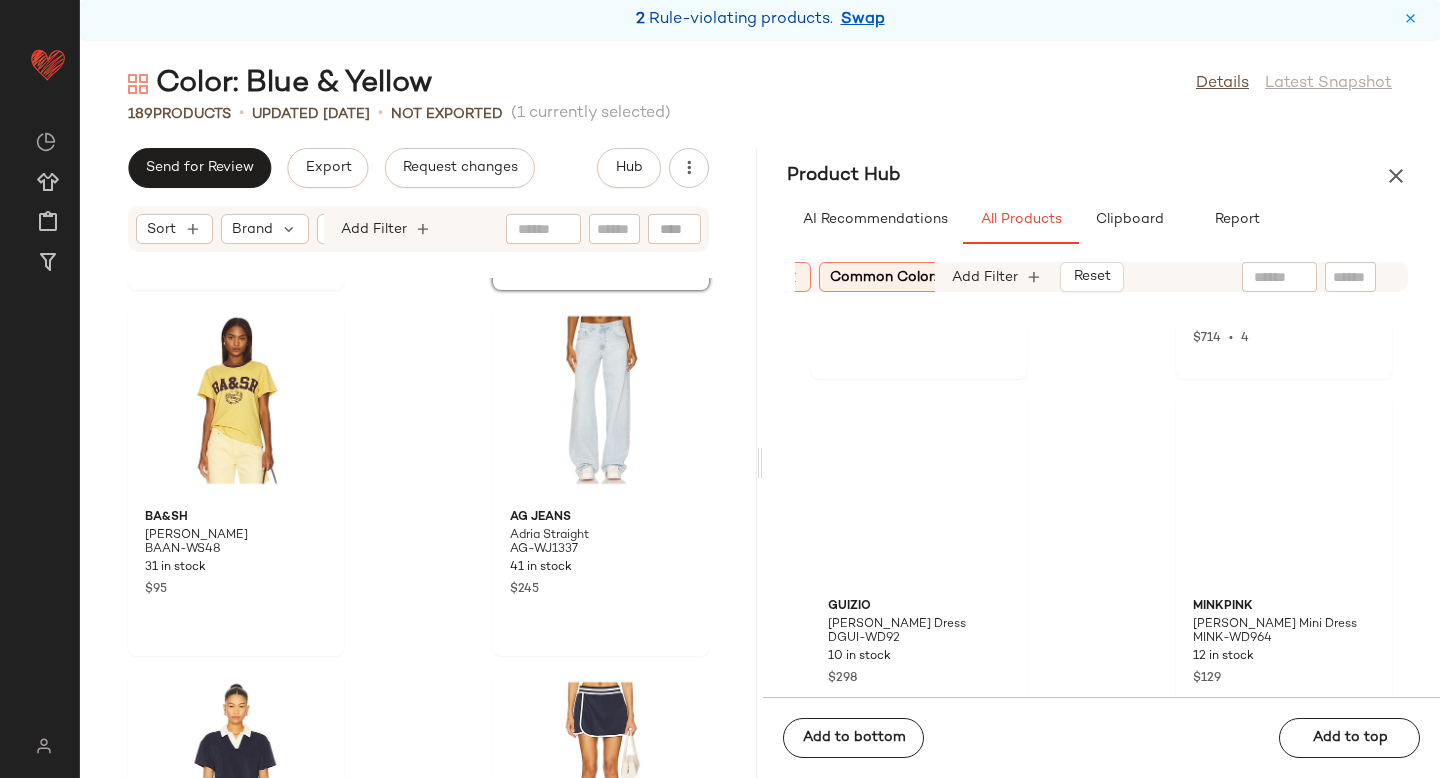 scroll, scrollTop: 19734, scrollLeft: 0, axis: vertical 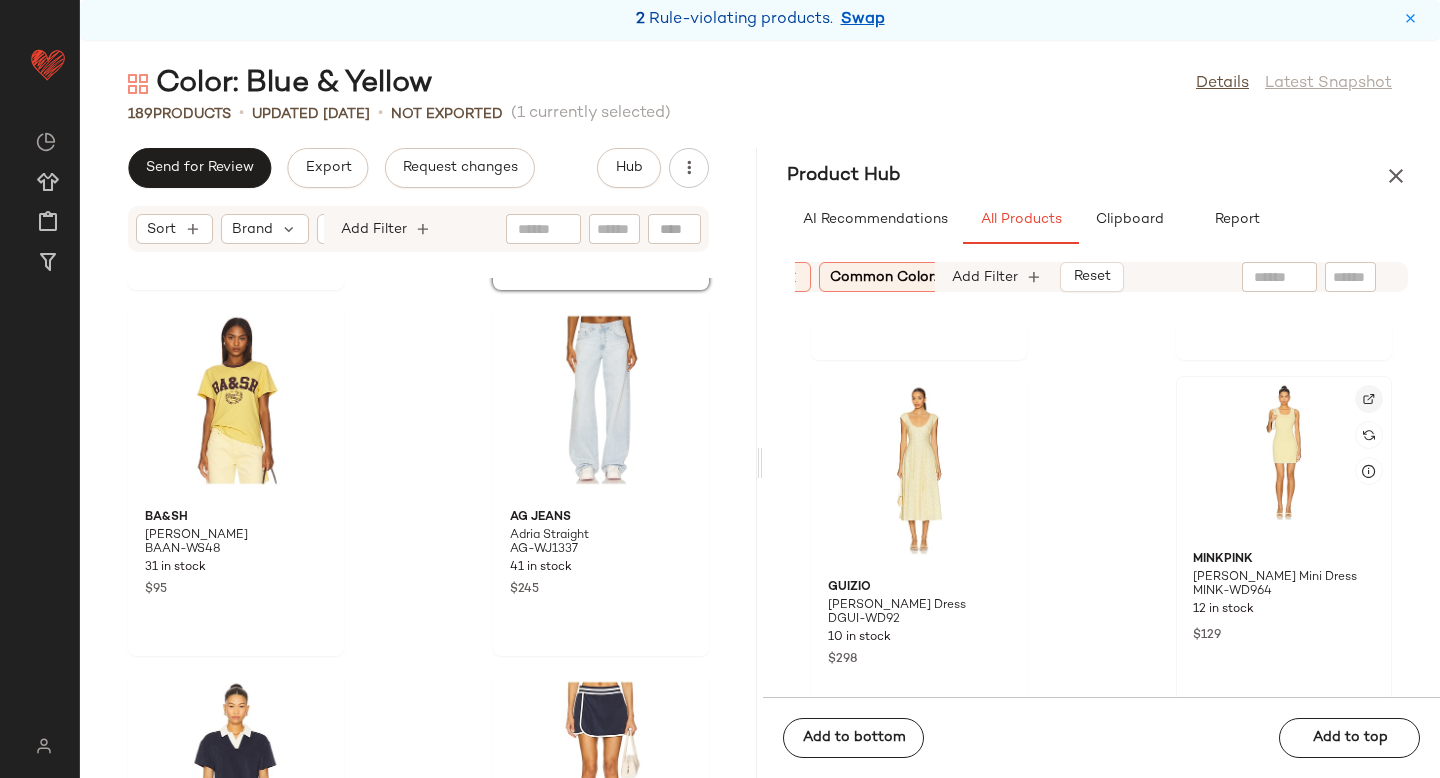 click 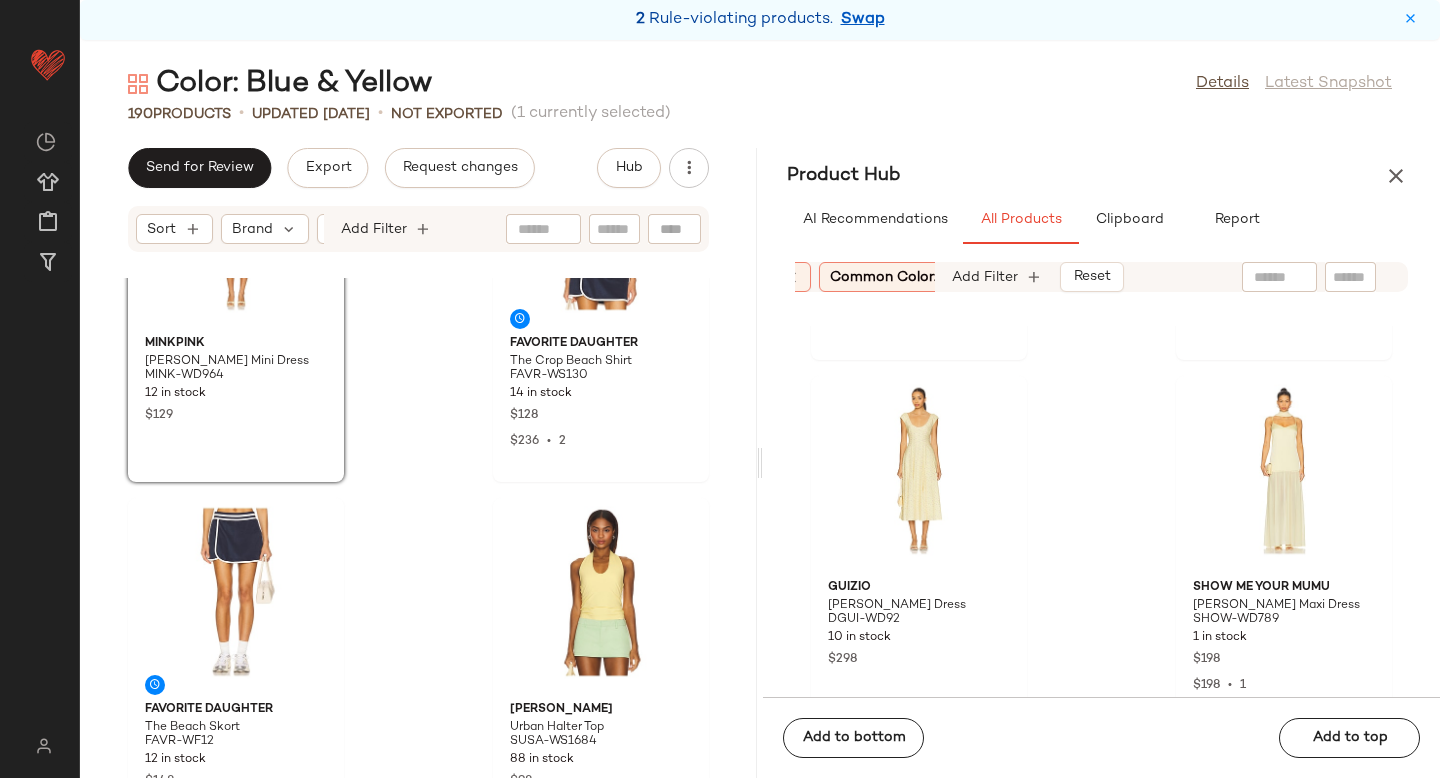 scroll, scrollTop: 13585, scrollLeft: 0, axis: vertical 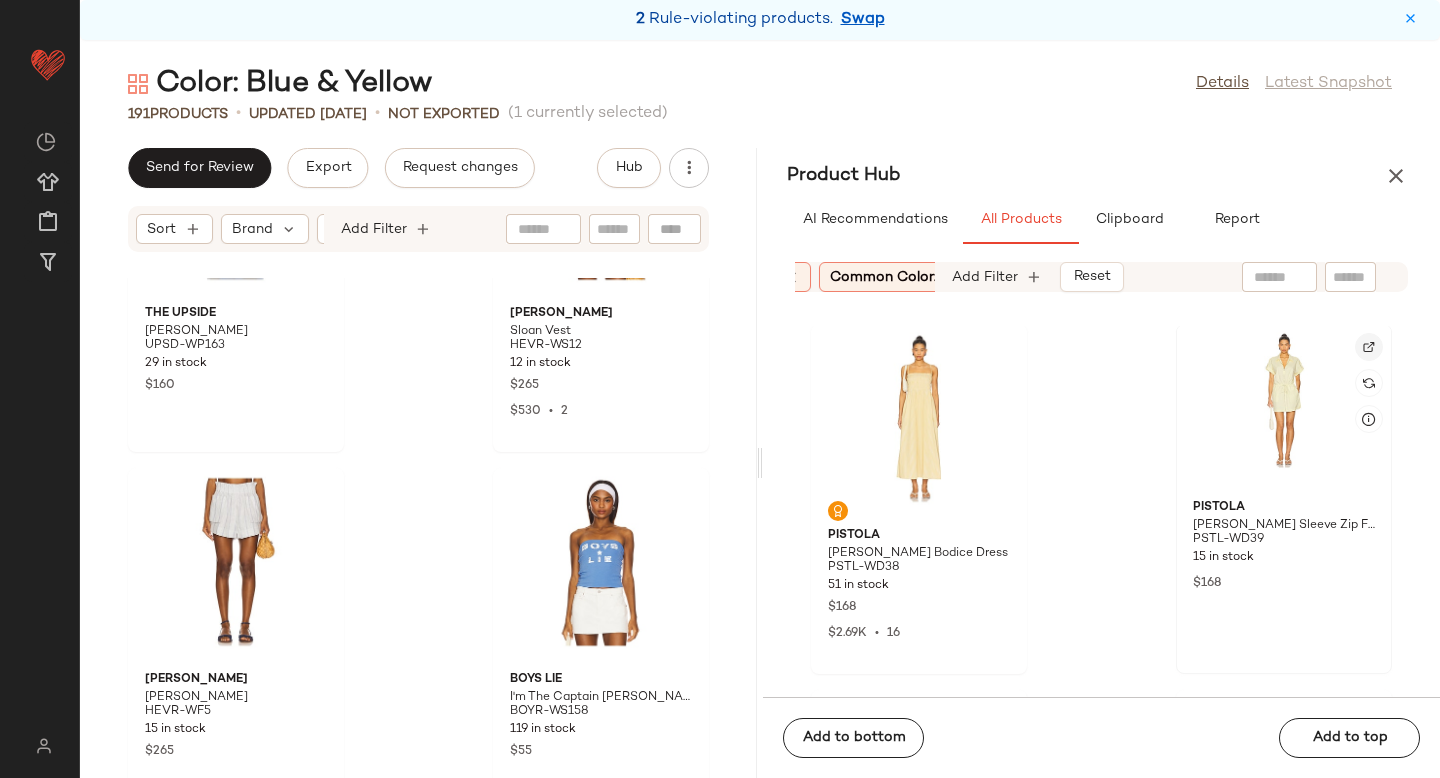click 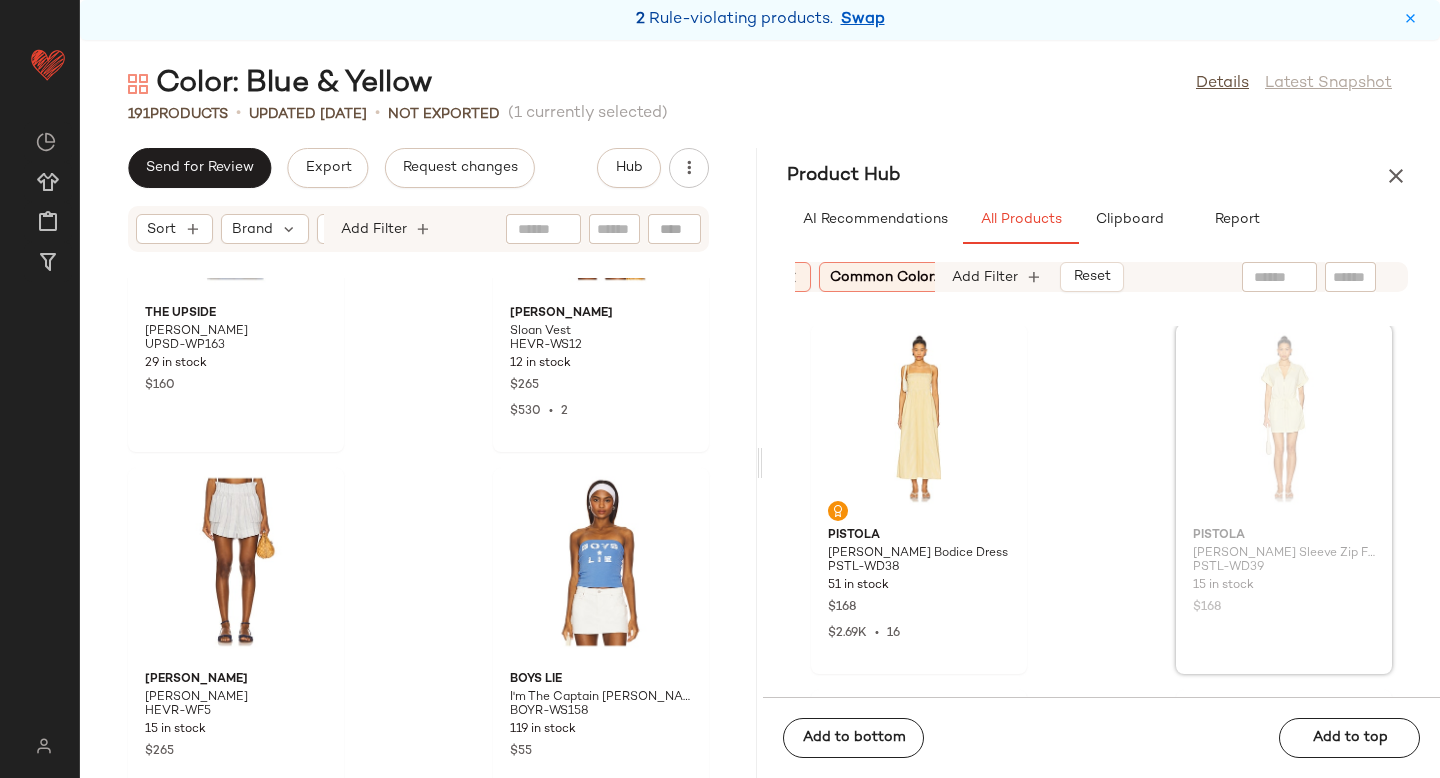 scroll, scrollTop: 20147, scrollLeft: 0, axis: vertical 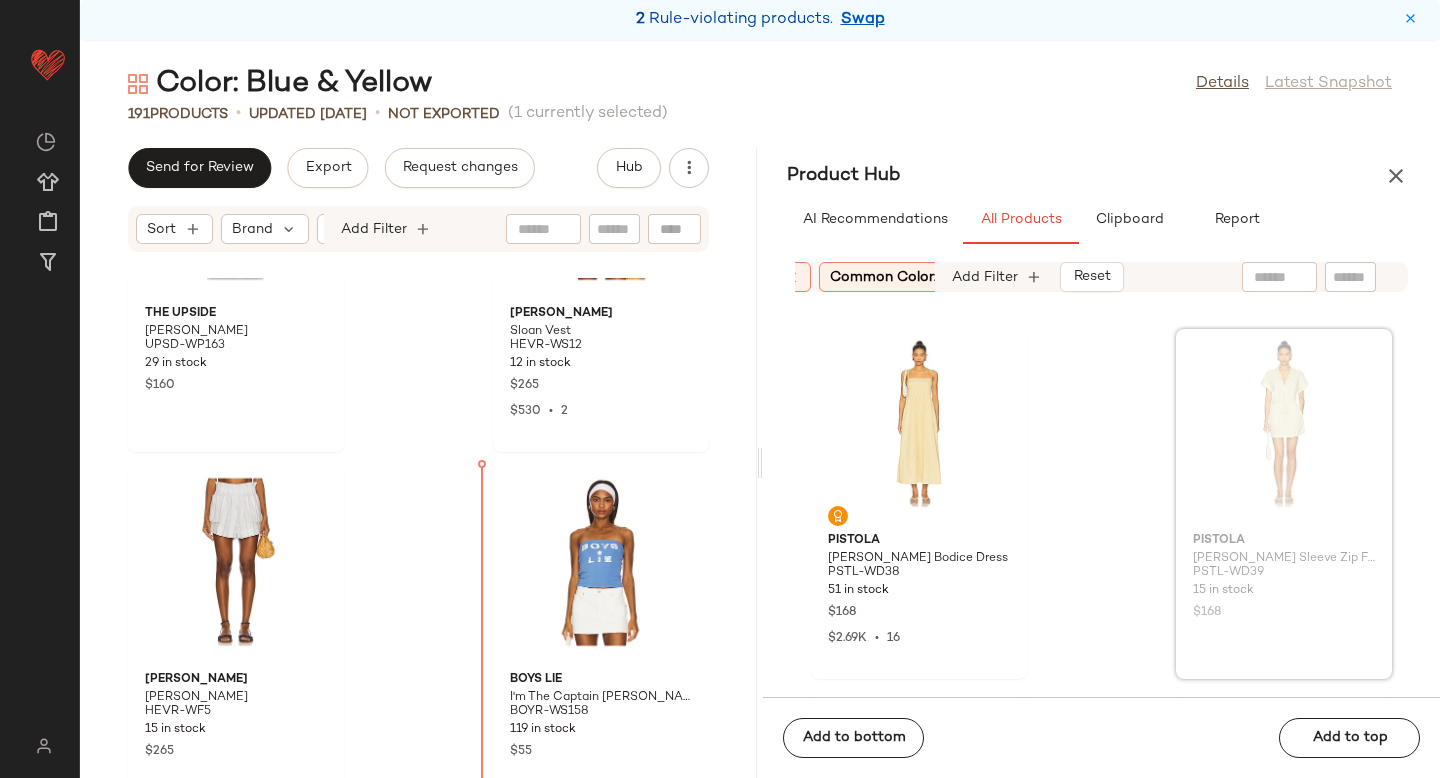 drag, startPoint x: 1311, startPoint y: 403, endPoint x: 456, endPoint y: 611, distance: 879.93695 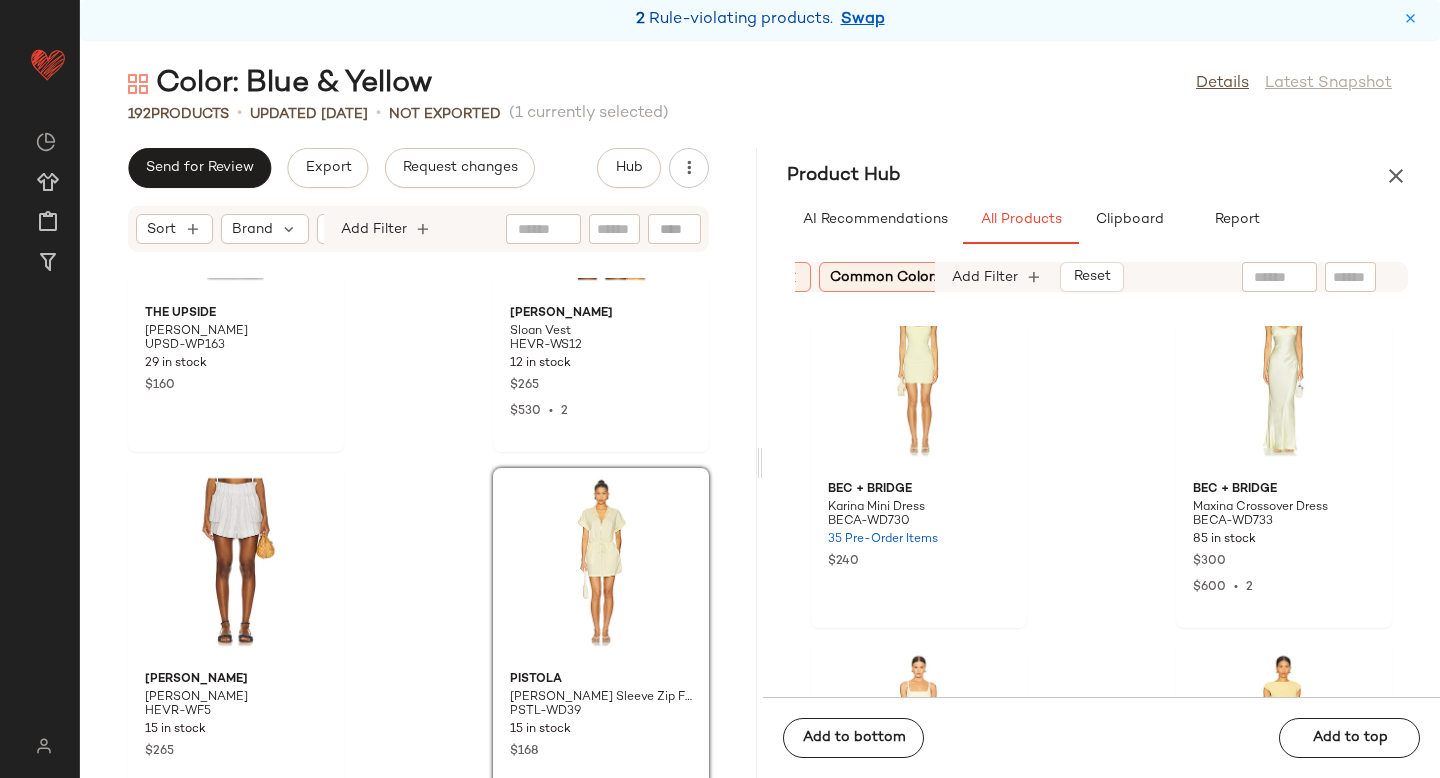 scroll, scrollTop: 20499, scrollLeft: 0, axis: vertical 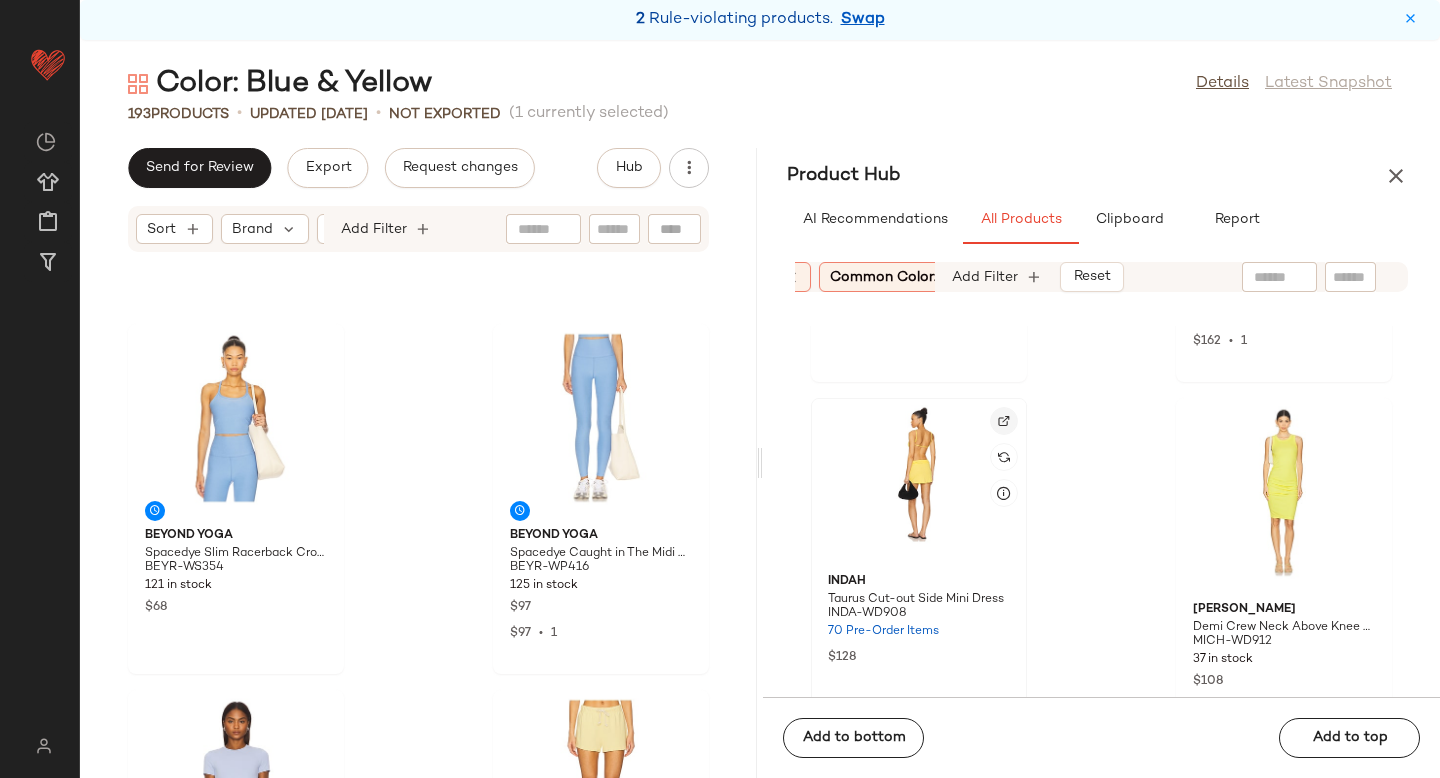 click 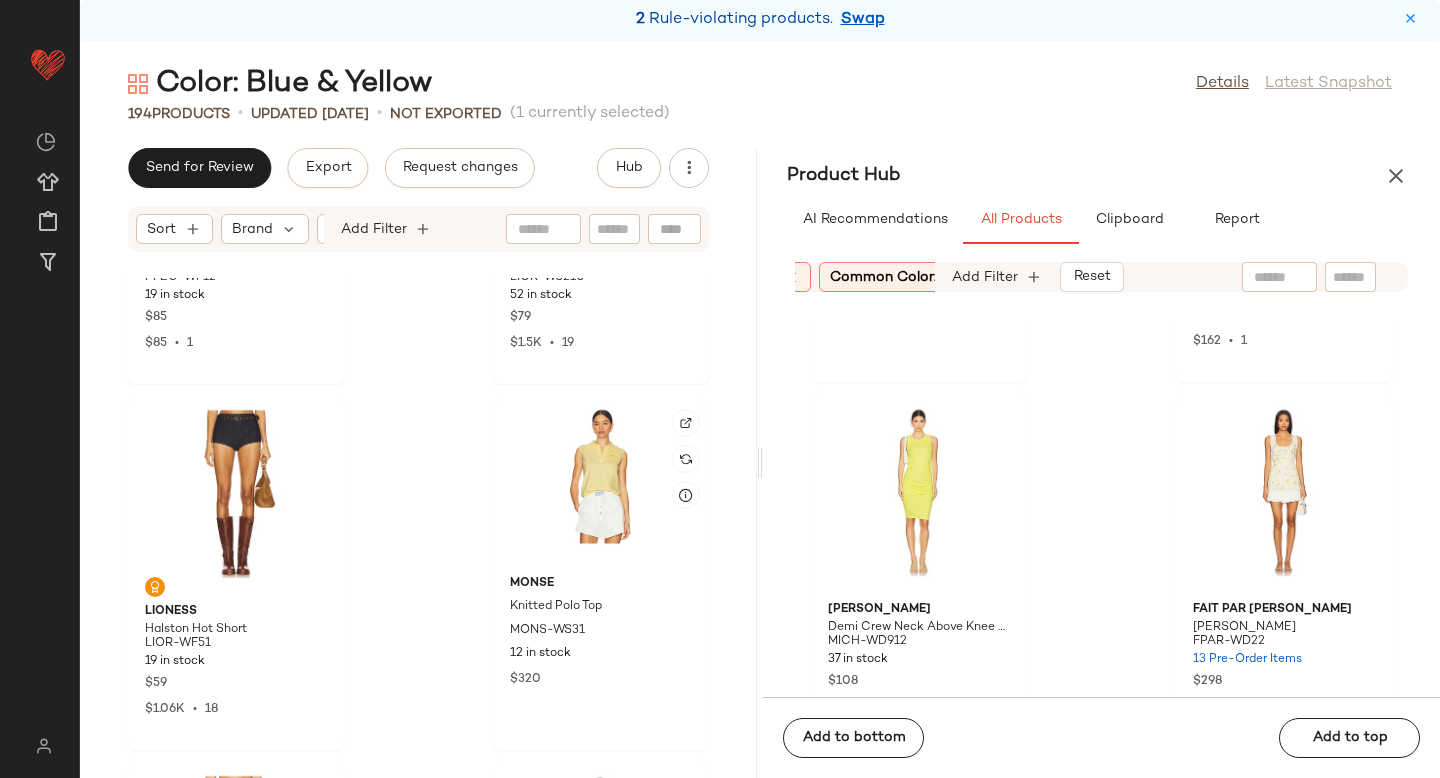 scroll, scrollTop: 20080, scrollLeft: 0, axis: vertical 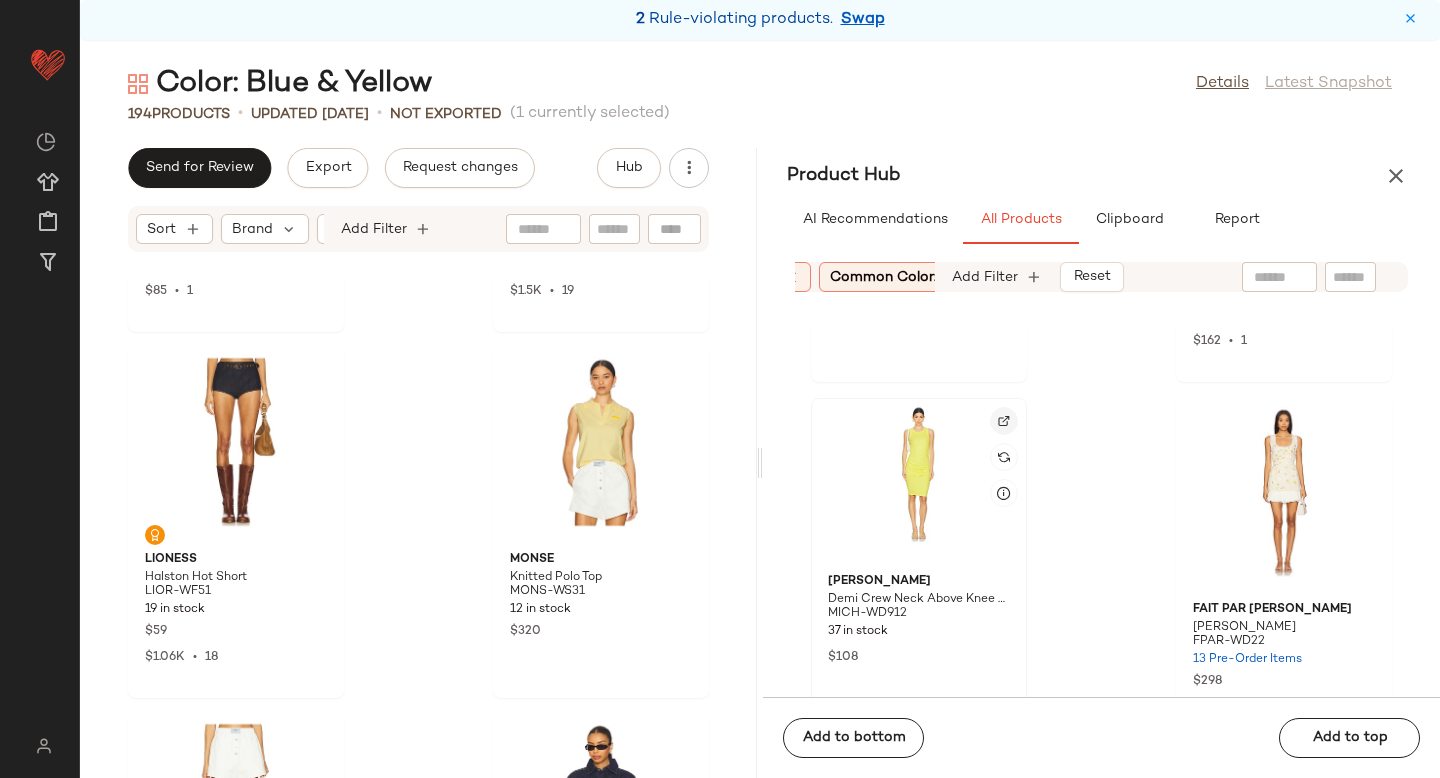 click 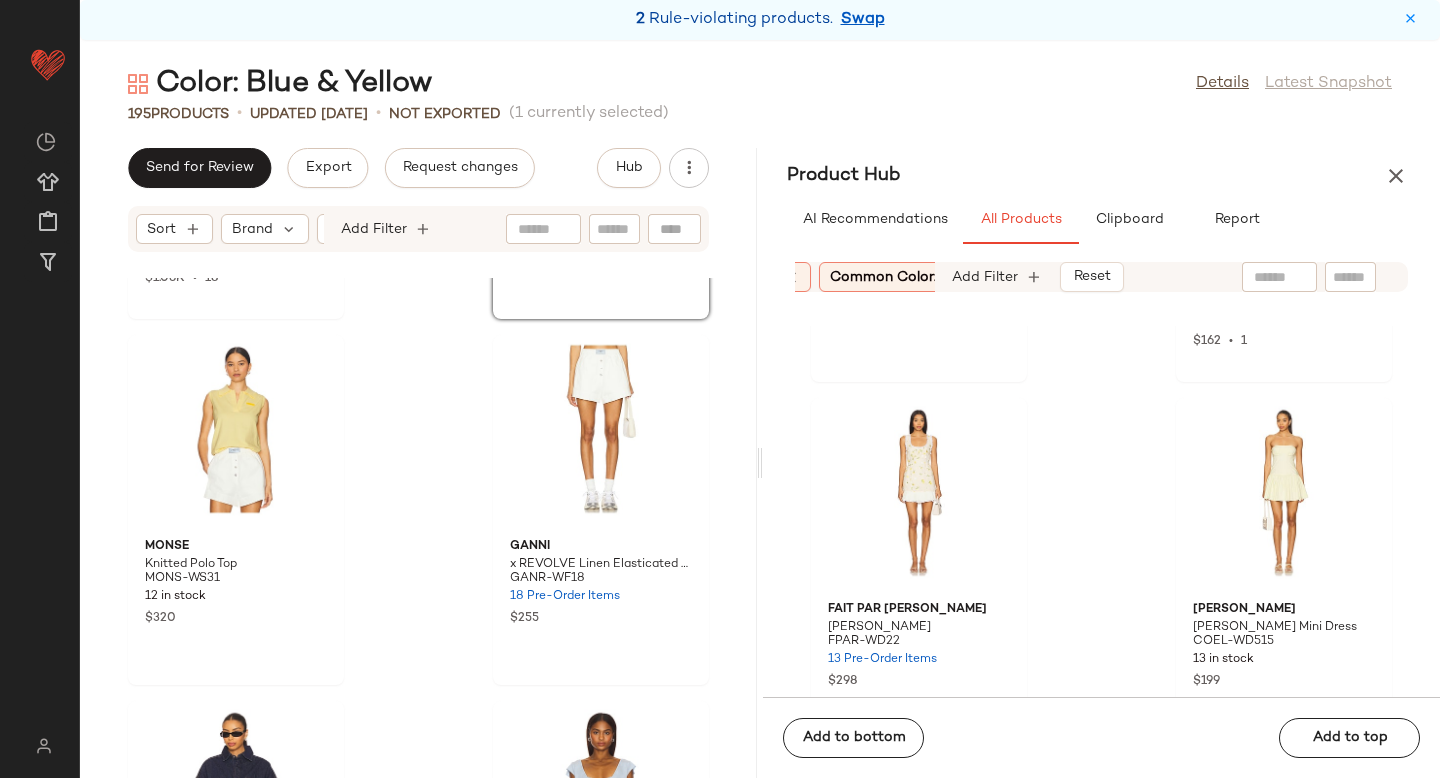 scroll, scrollTop: 20458, scrollLeft: 0, axis: vertical 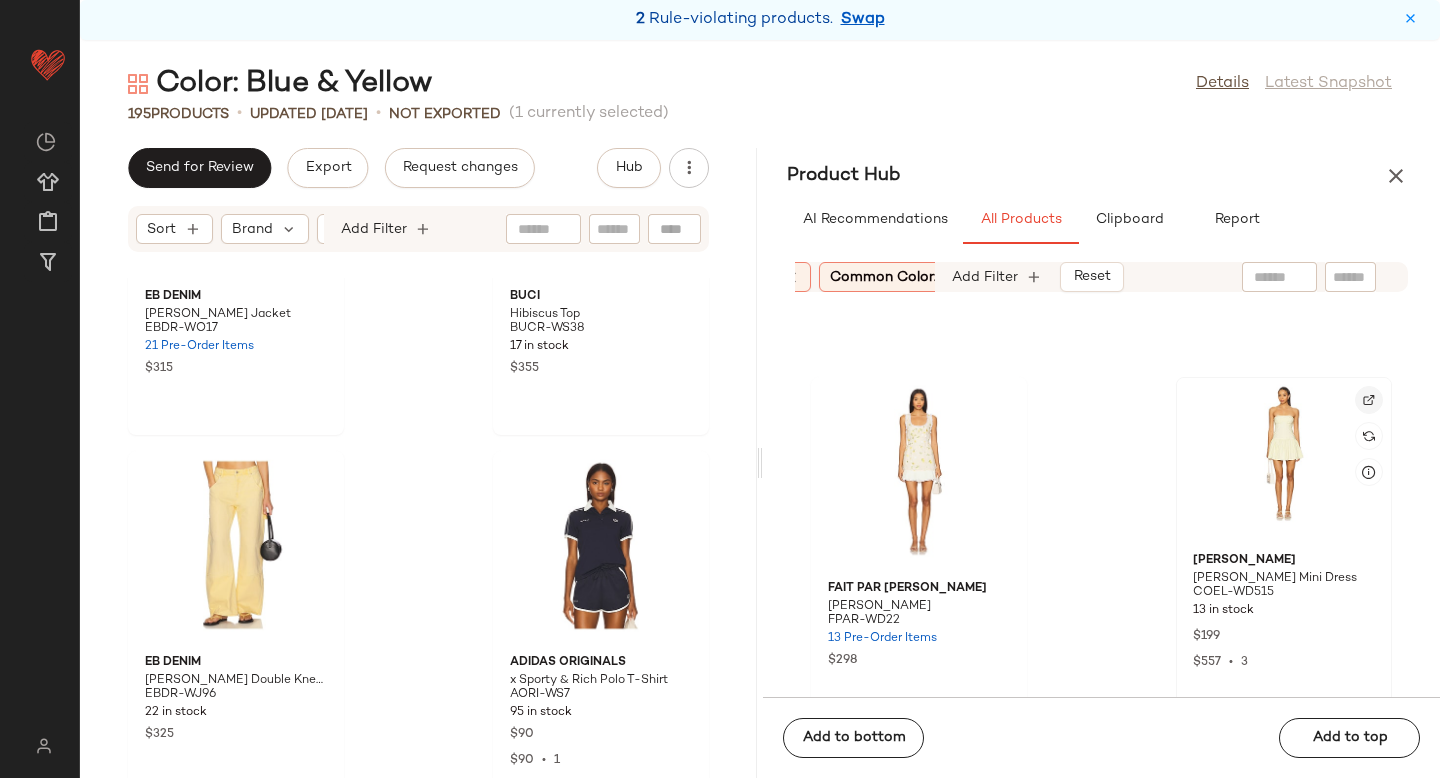 click 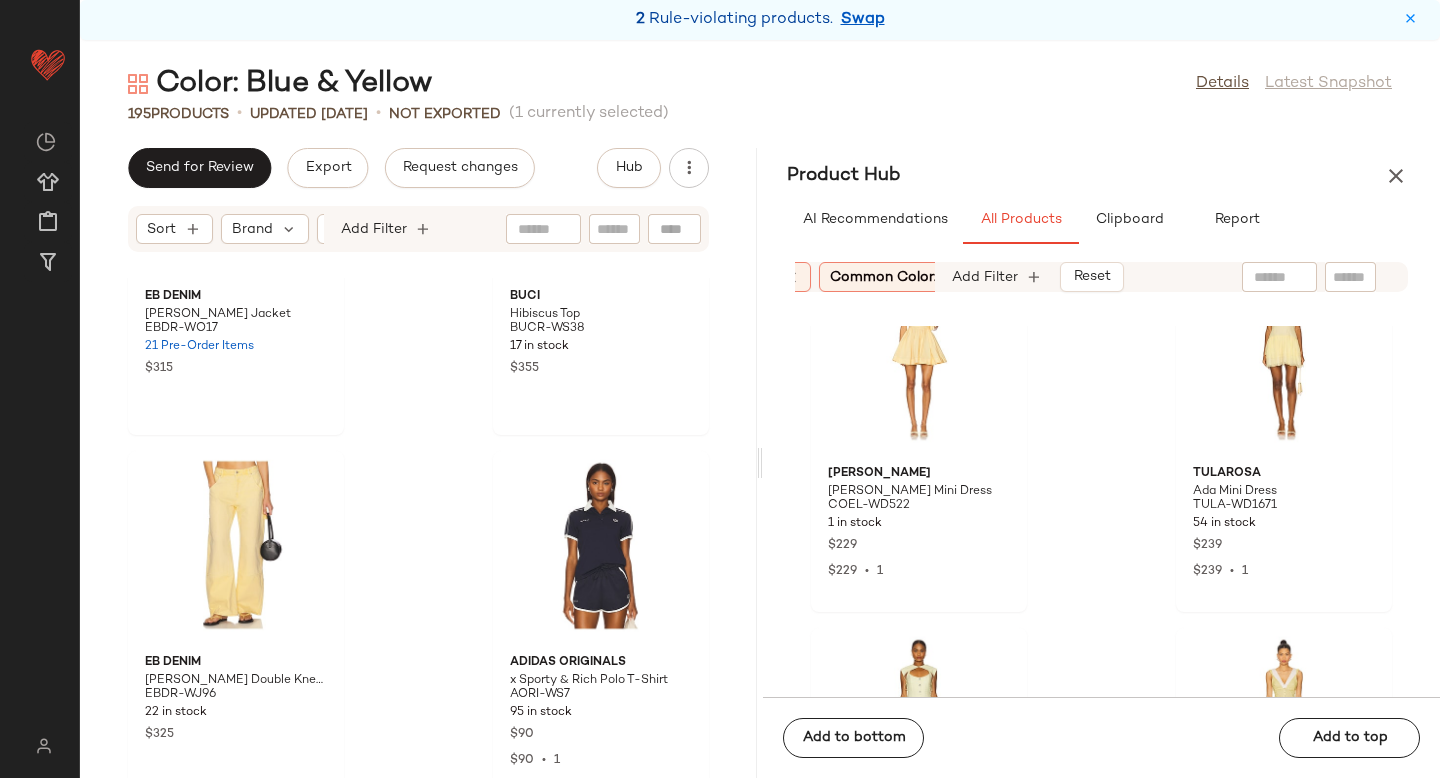scroll, scrollTop: 22371, scrollLeft: 0, axis: vertical 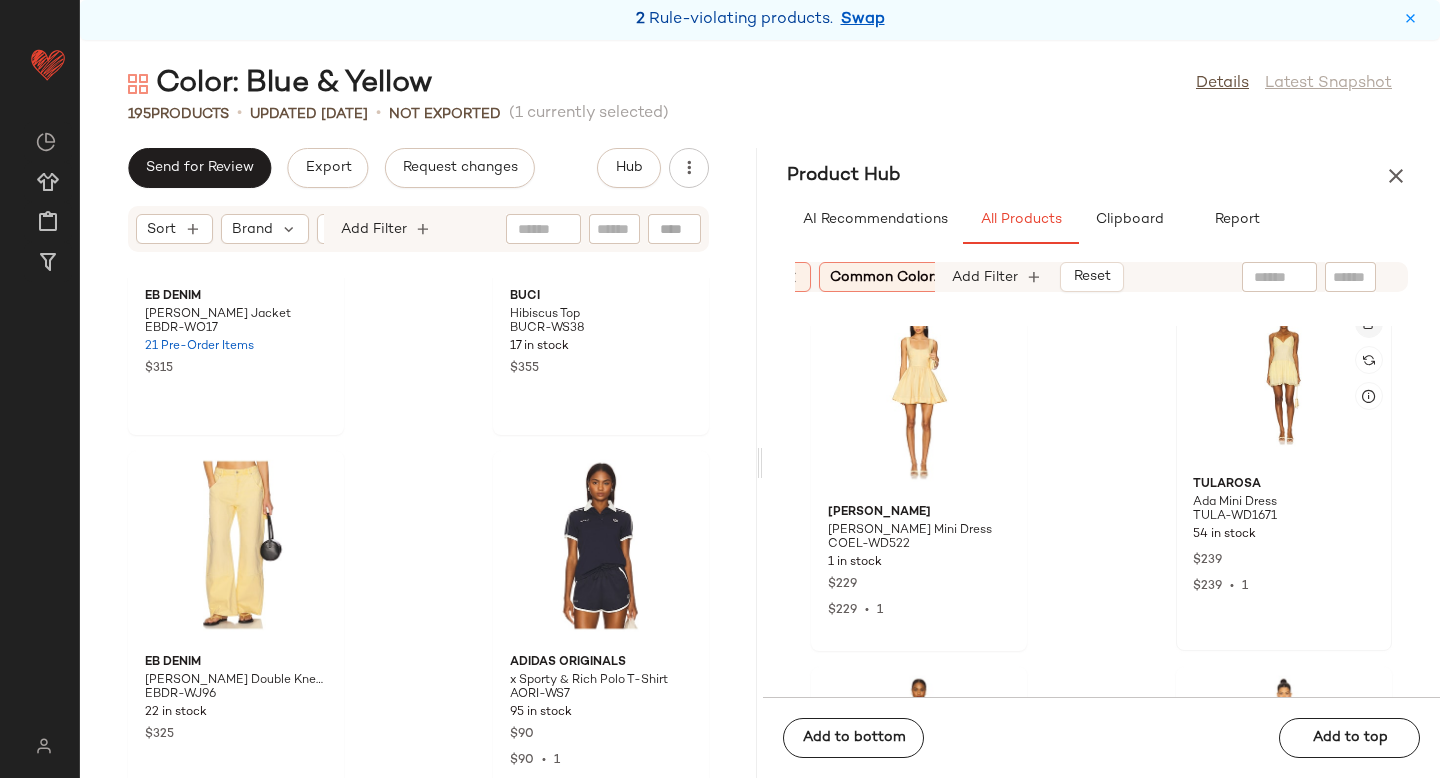 click 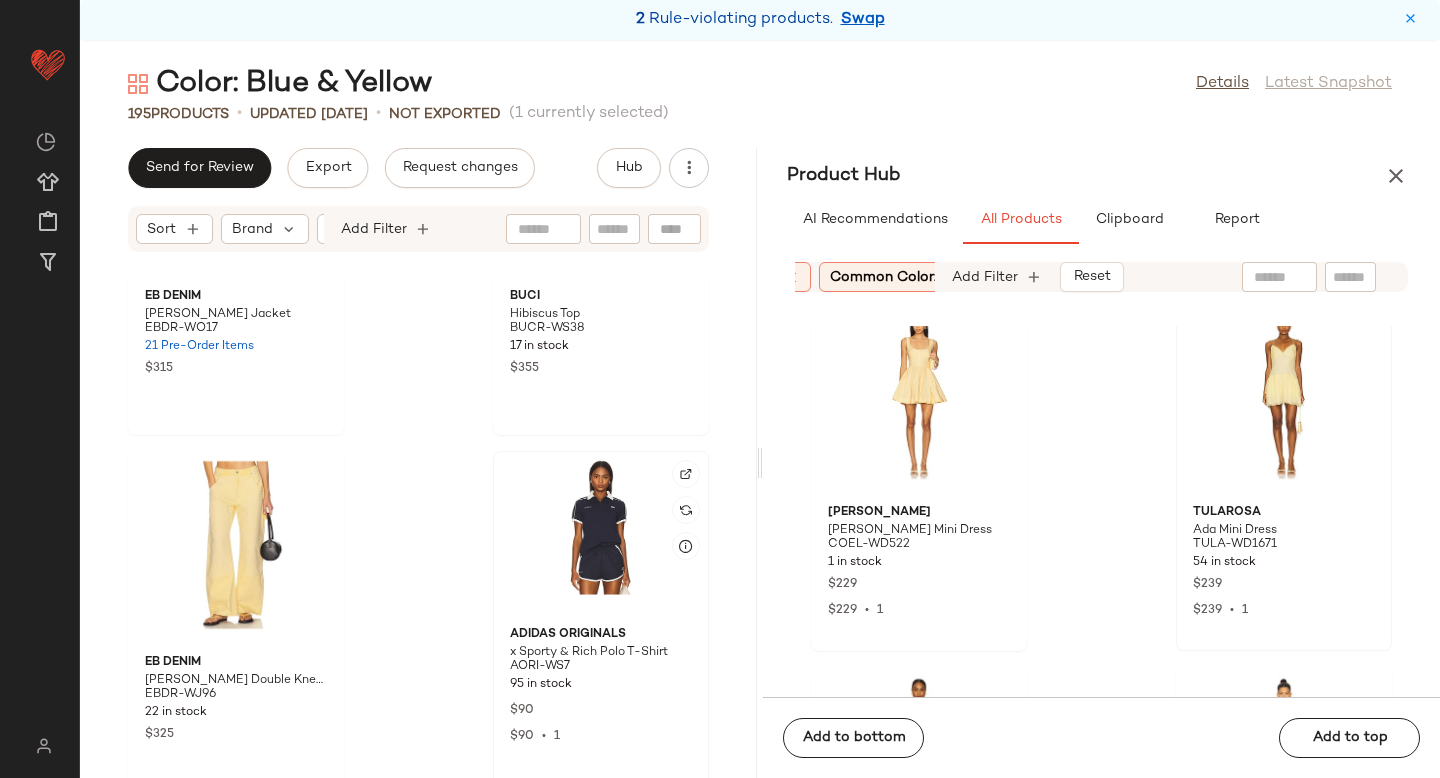 scroll, scrollTop: 21132, scrollLeft: 0, axis: vertical 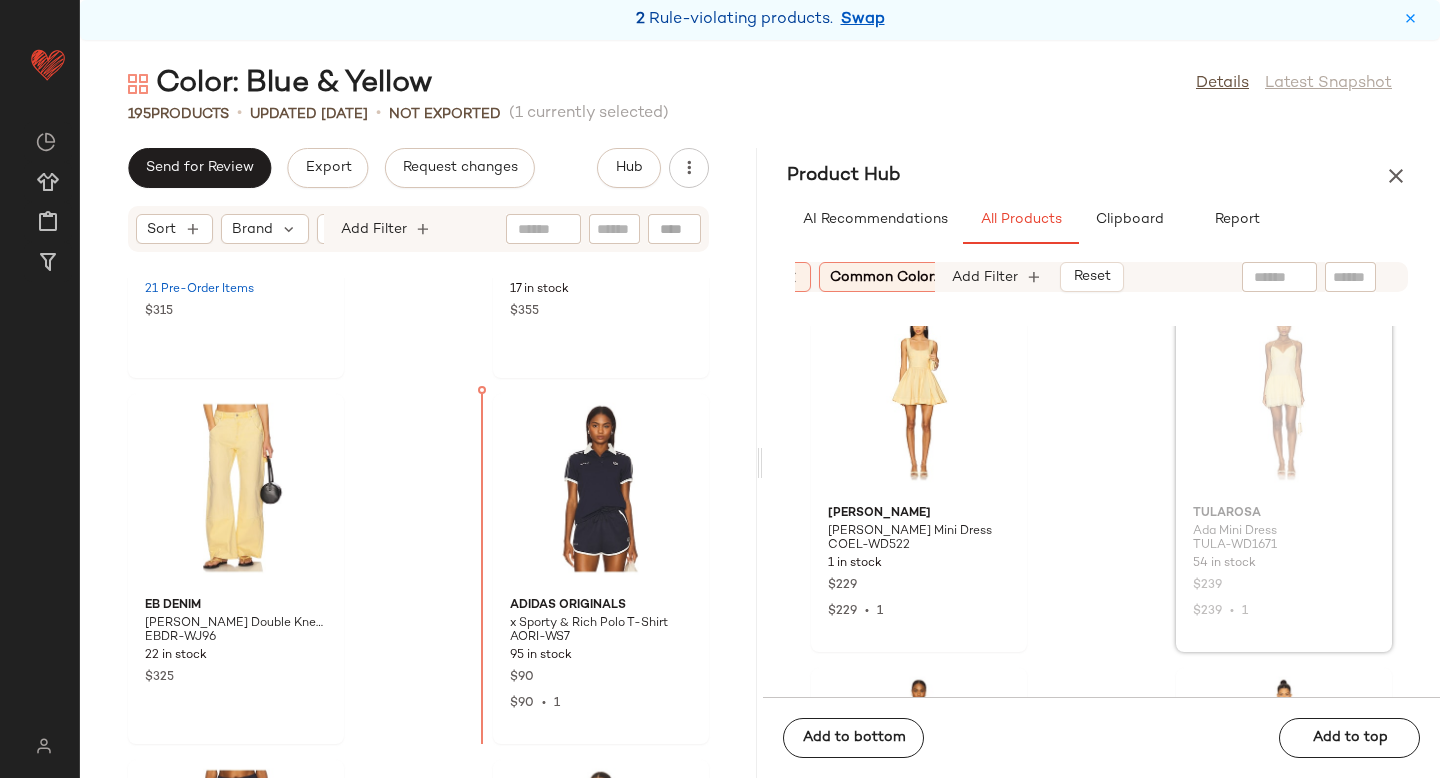drag, startPoint x: 1269, startPoint y: 404, endPoint x: 437, endPoint y: 558, distance: 846.1324 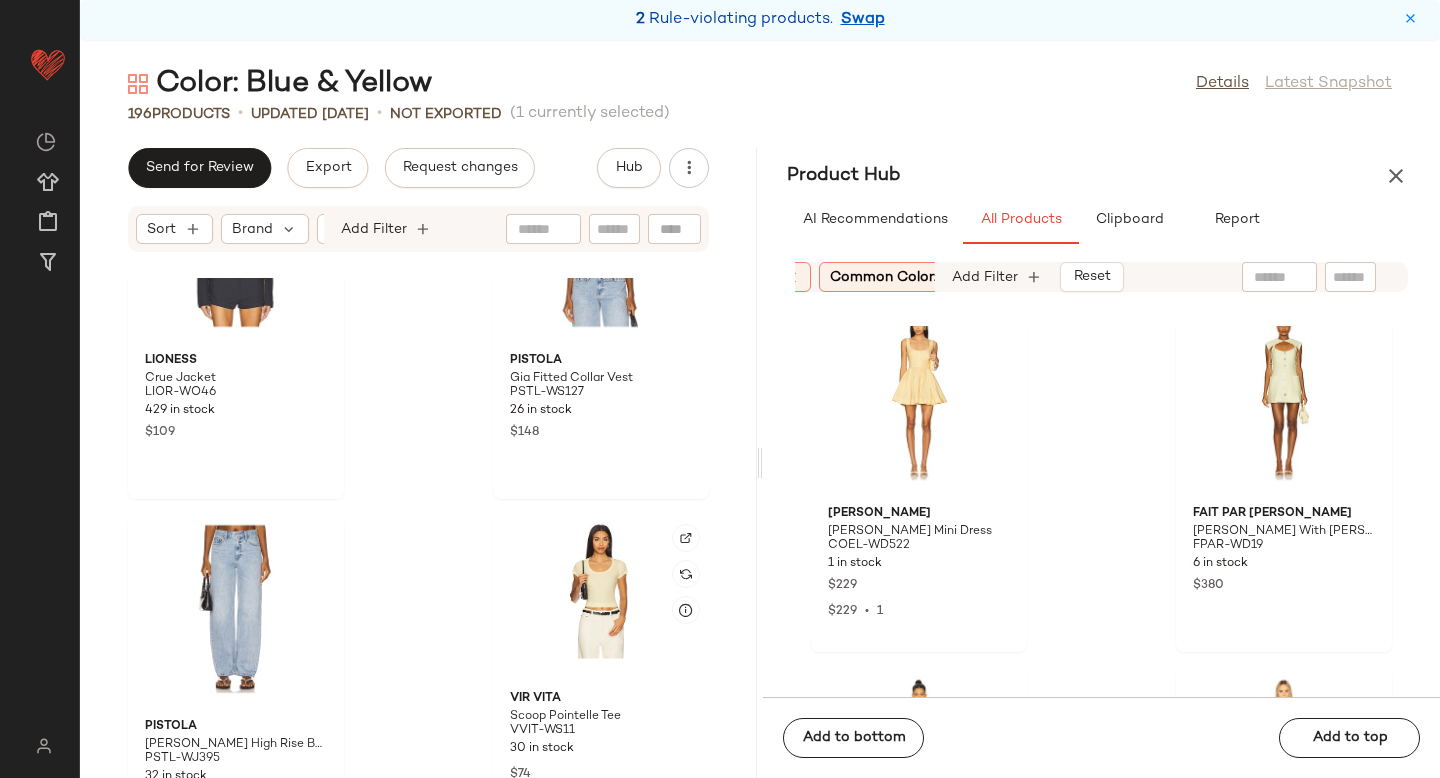scroll, scrollTop: 22481, scrollLeft: 0, axis: vertical 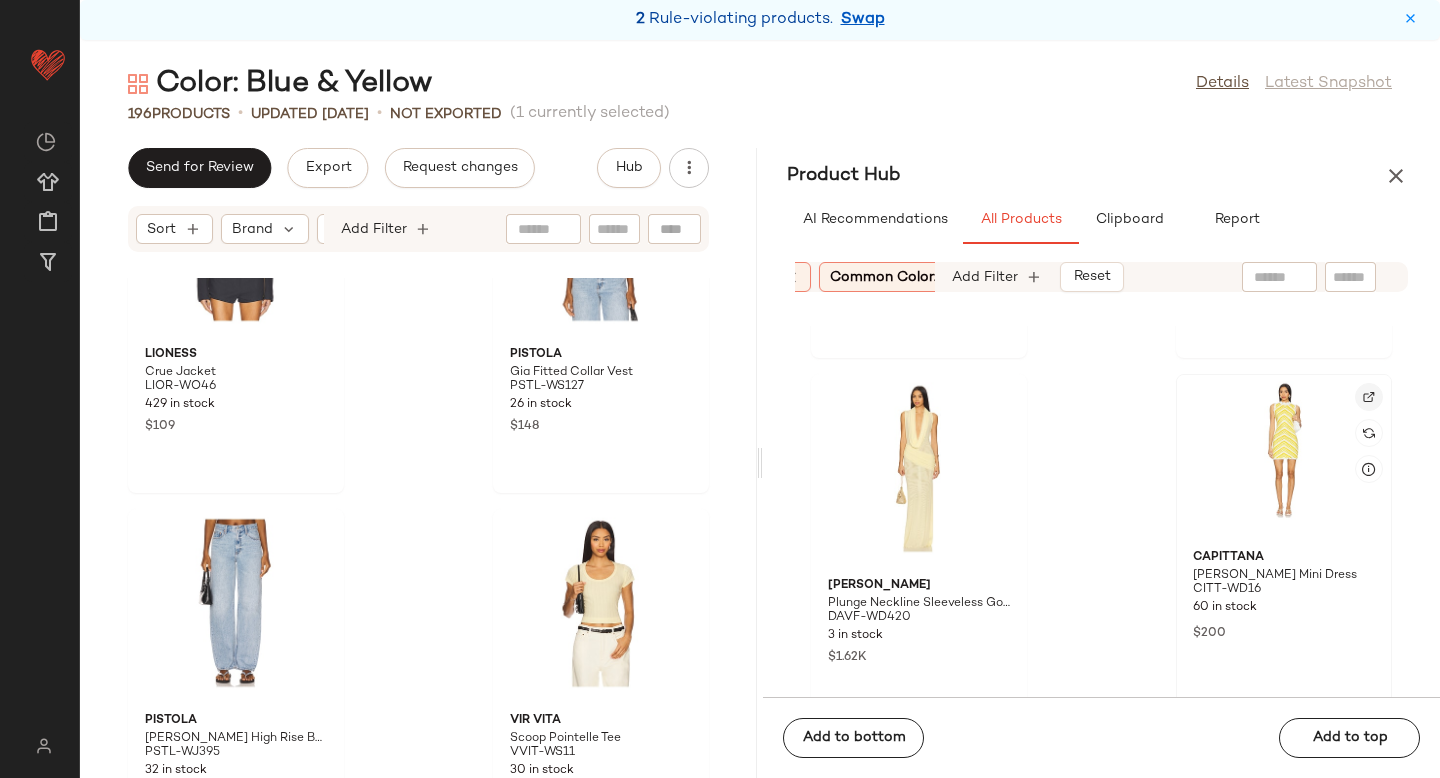 click 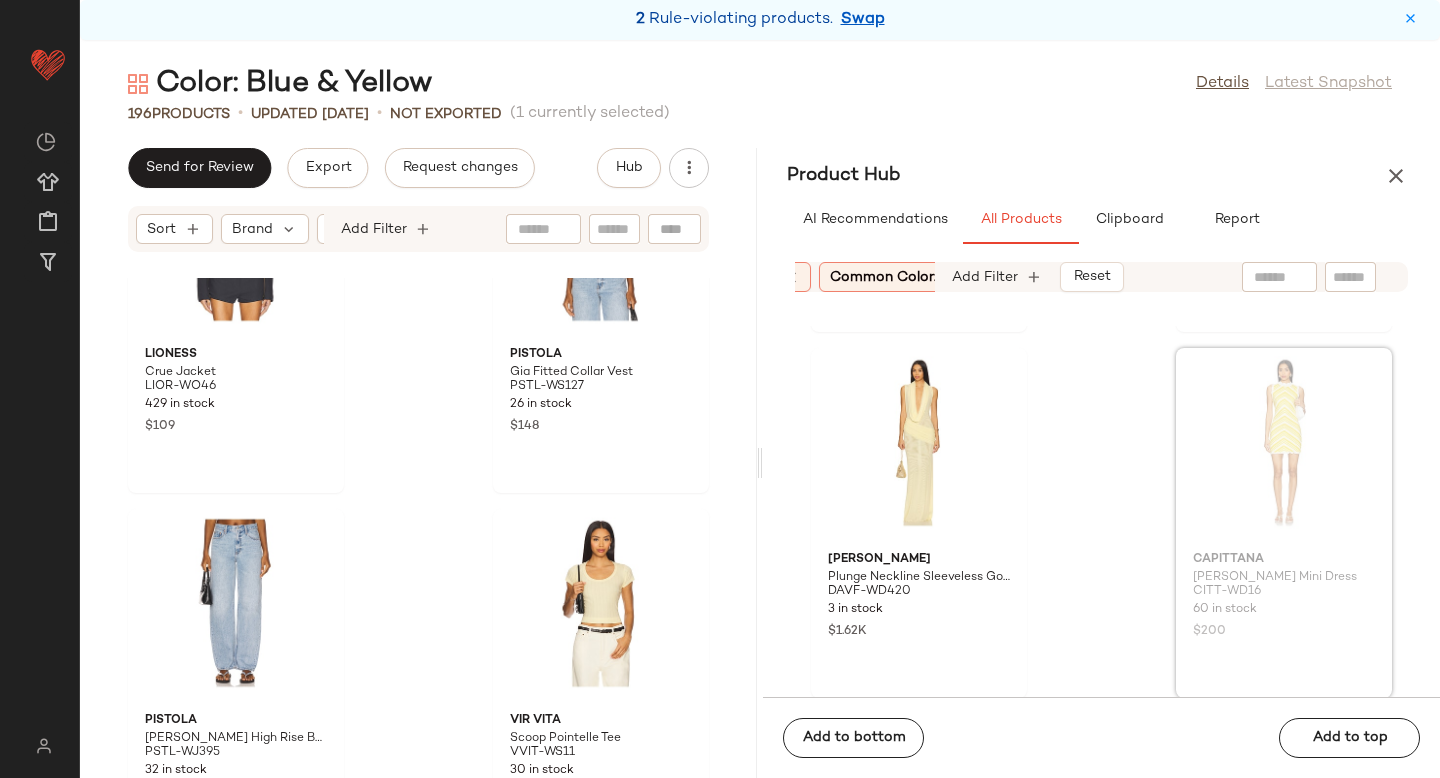 scroll, scrollTop: 27834, scrollLeft: 0, axis: vertical 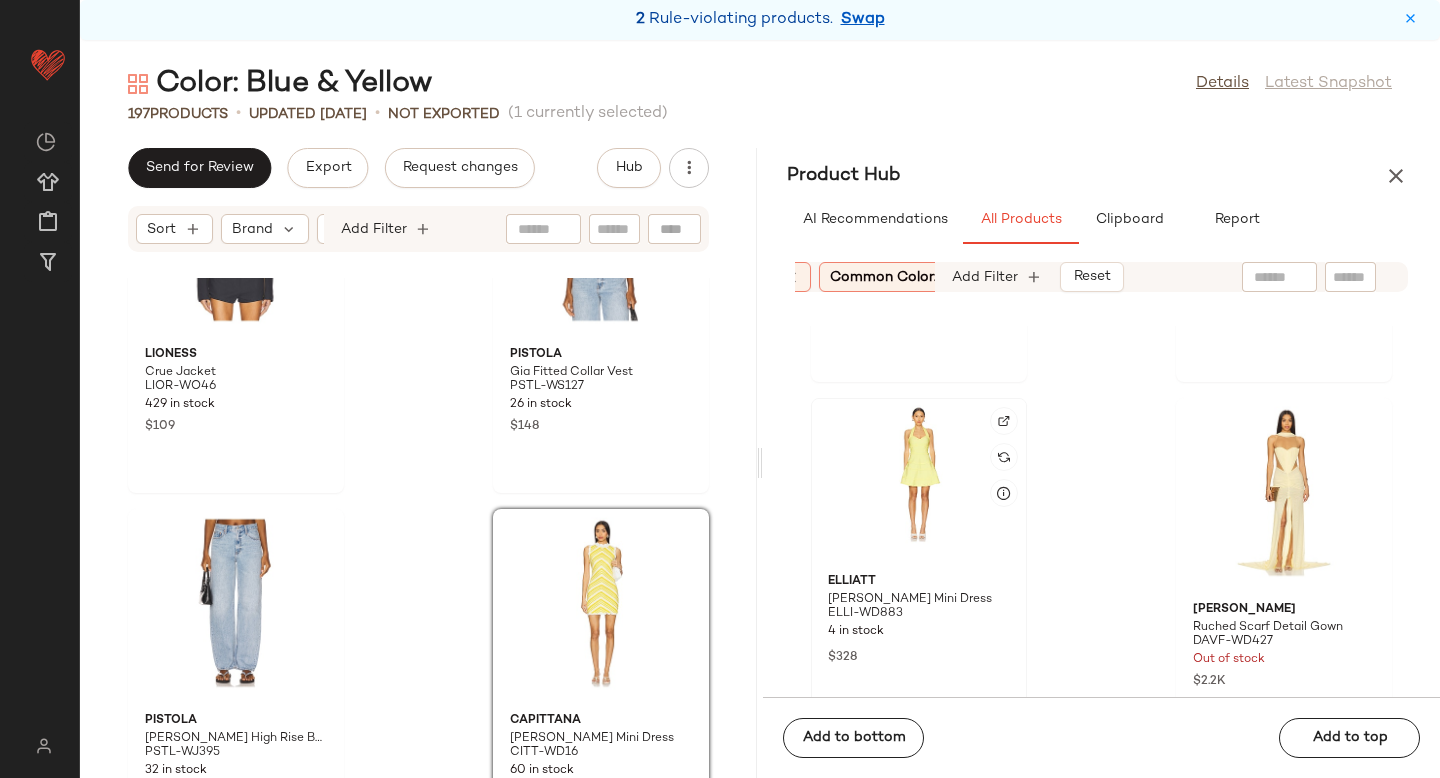 click 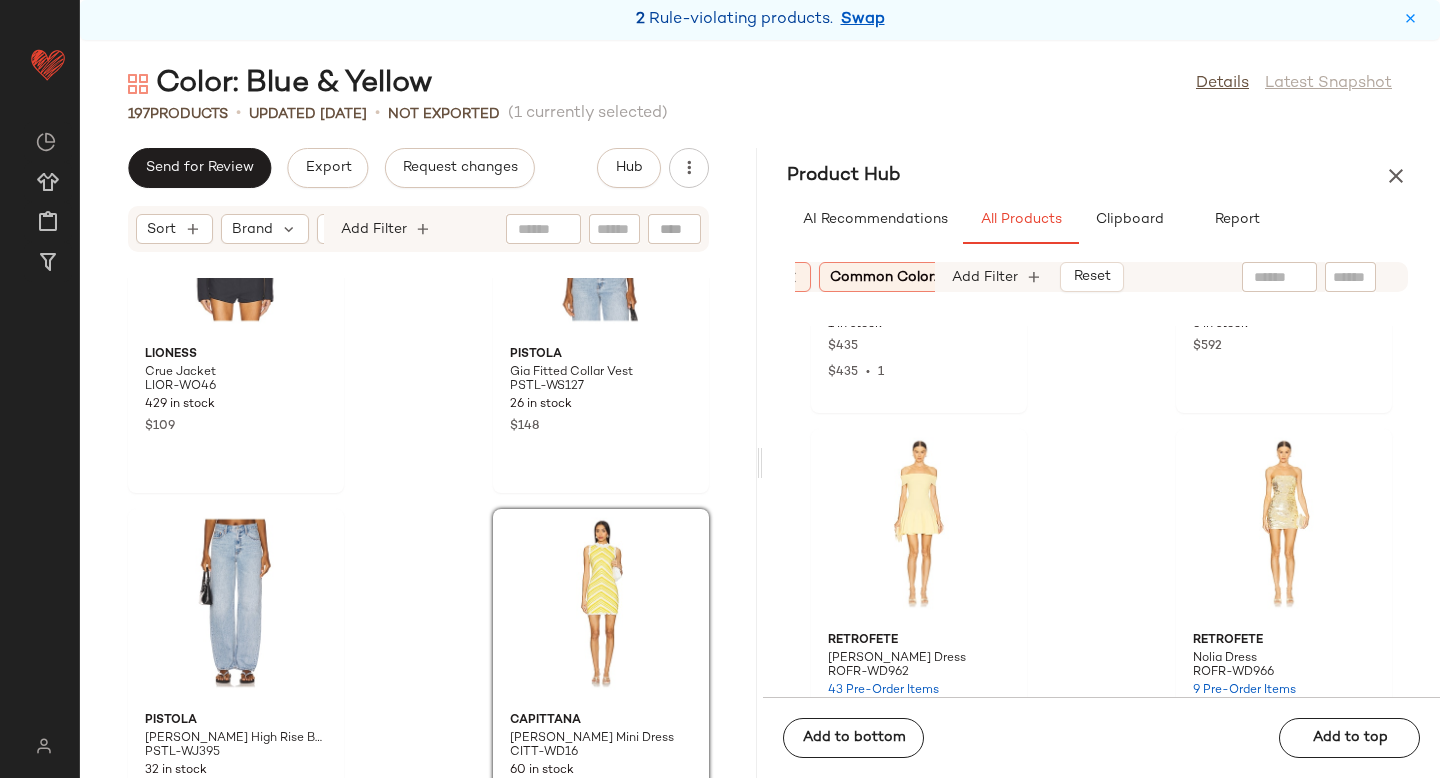 scroll, scrollTop: 29281, scrollLeft: 0, axis: vertical 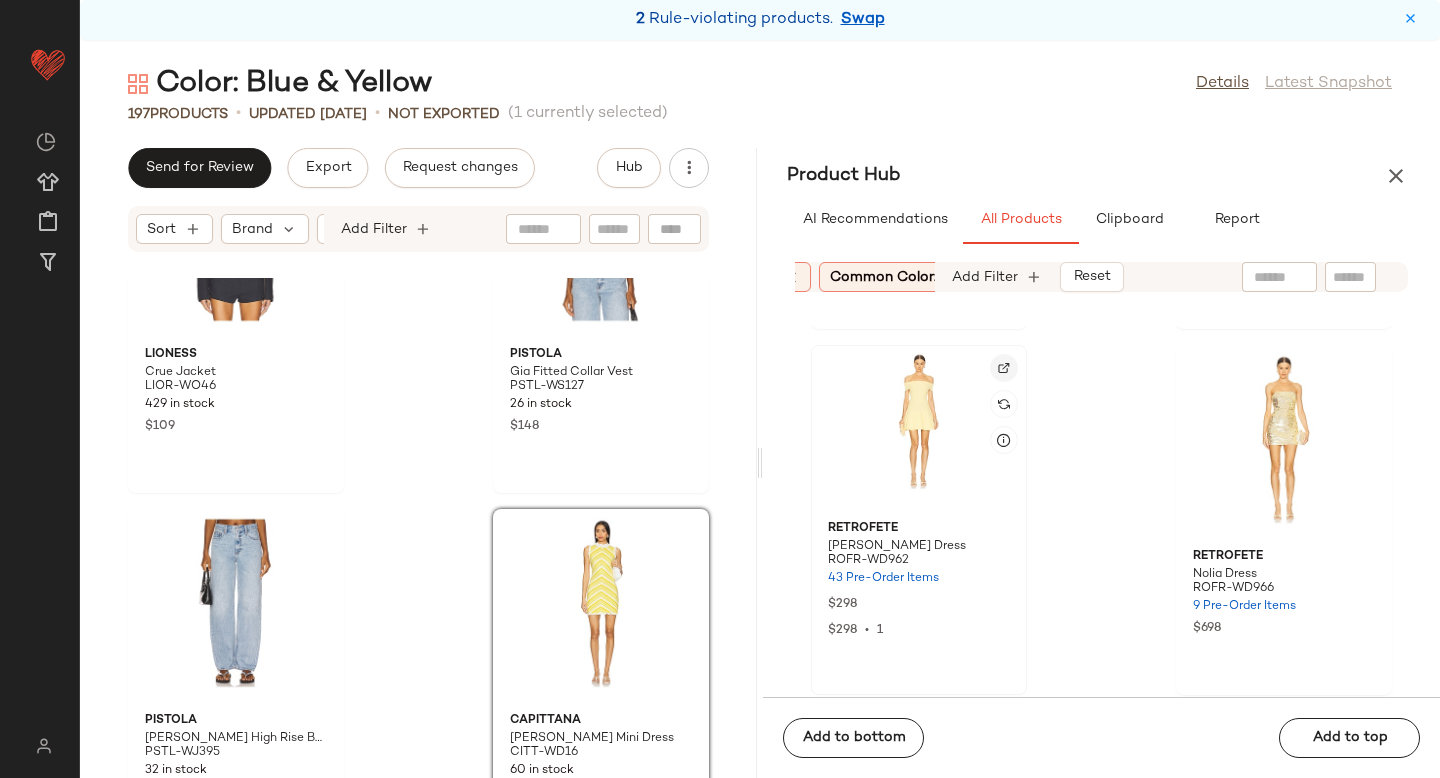 click at bounding box center [1004, 368] 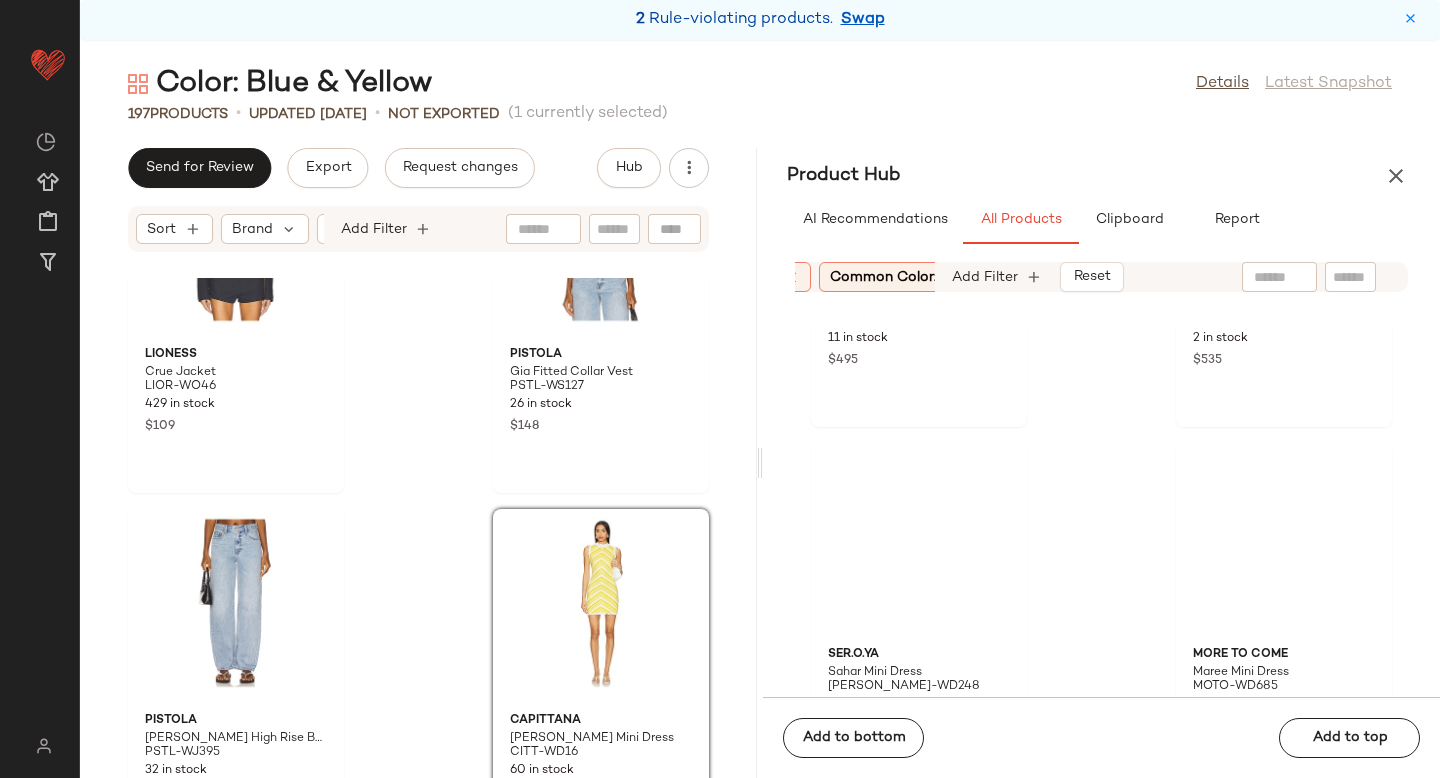 scroll, scrollTop: 30686, scrollLeft: 0, axis: vertical 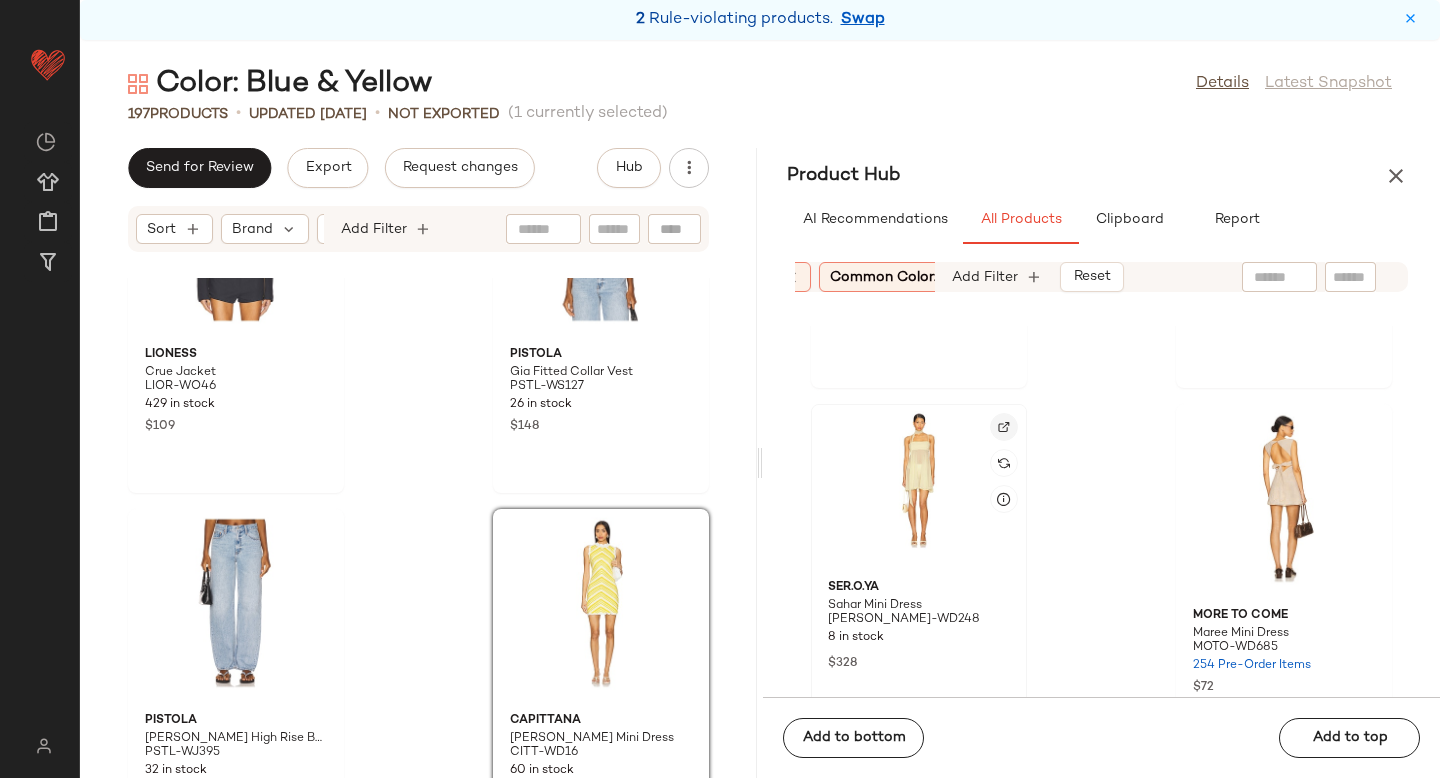 click 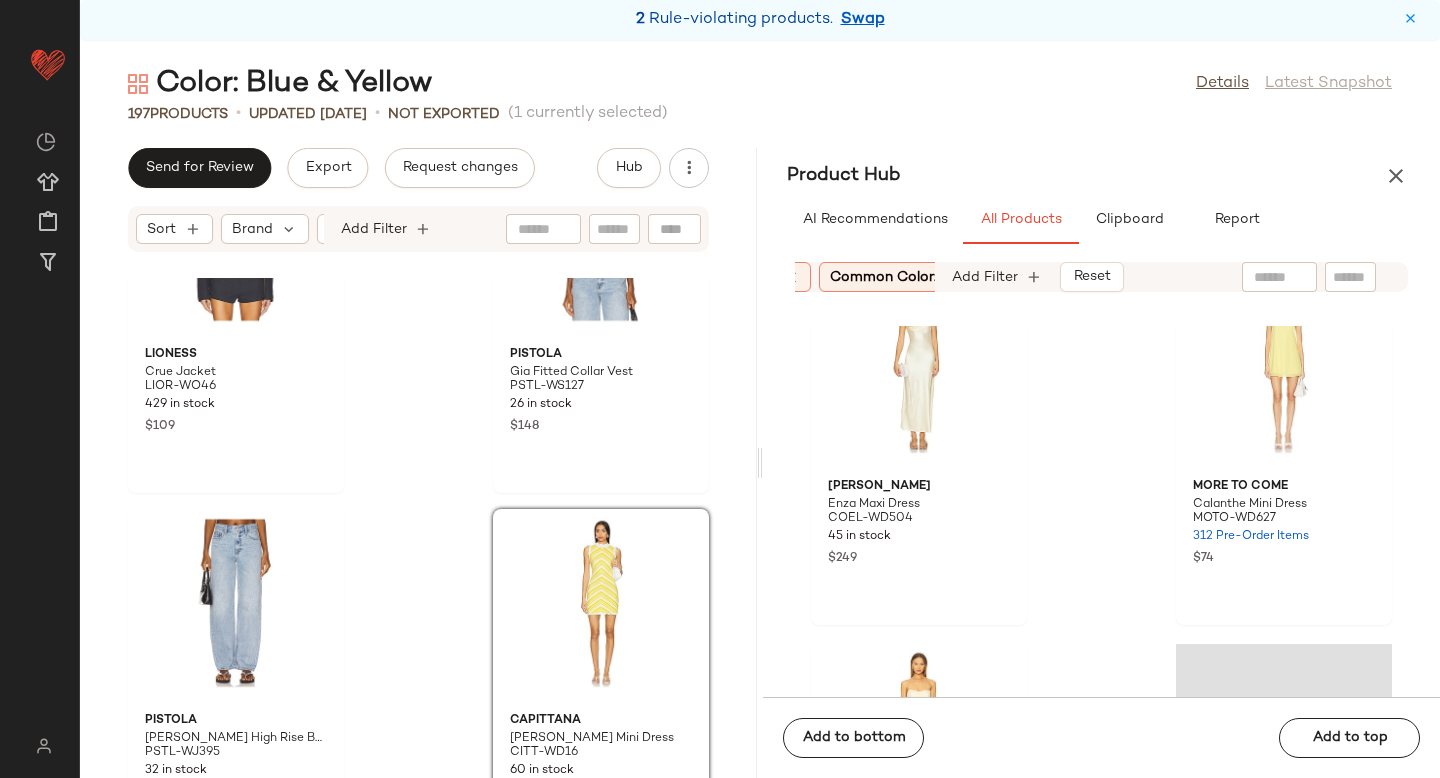 scroll, scrollTop: 33221, scrollLeft: 0, axis: vertical 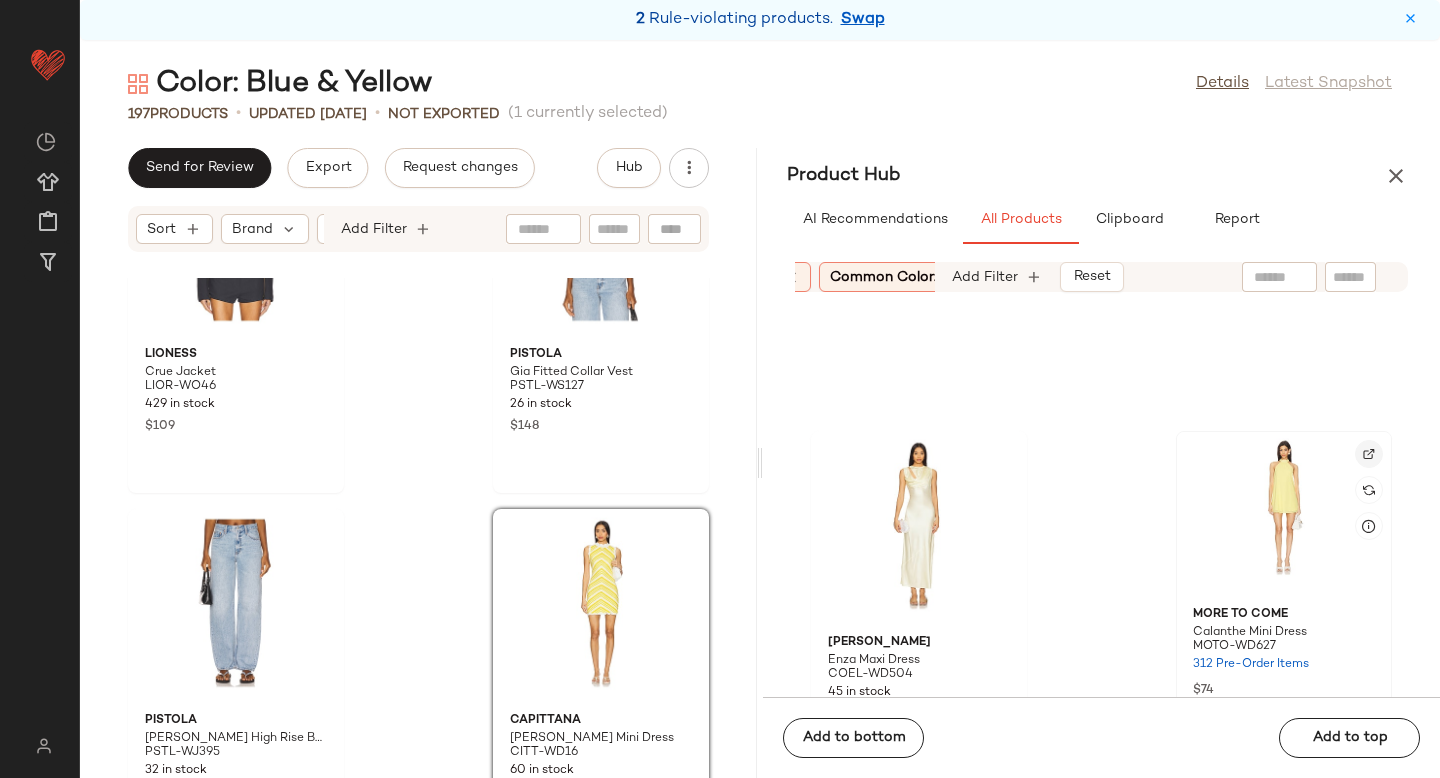 click 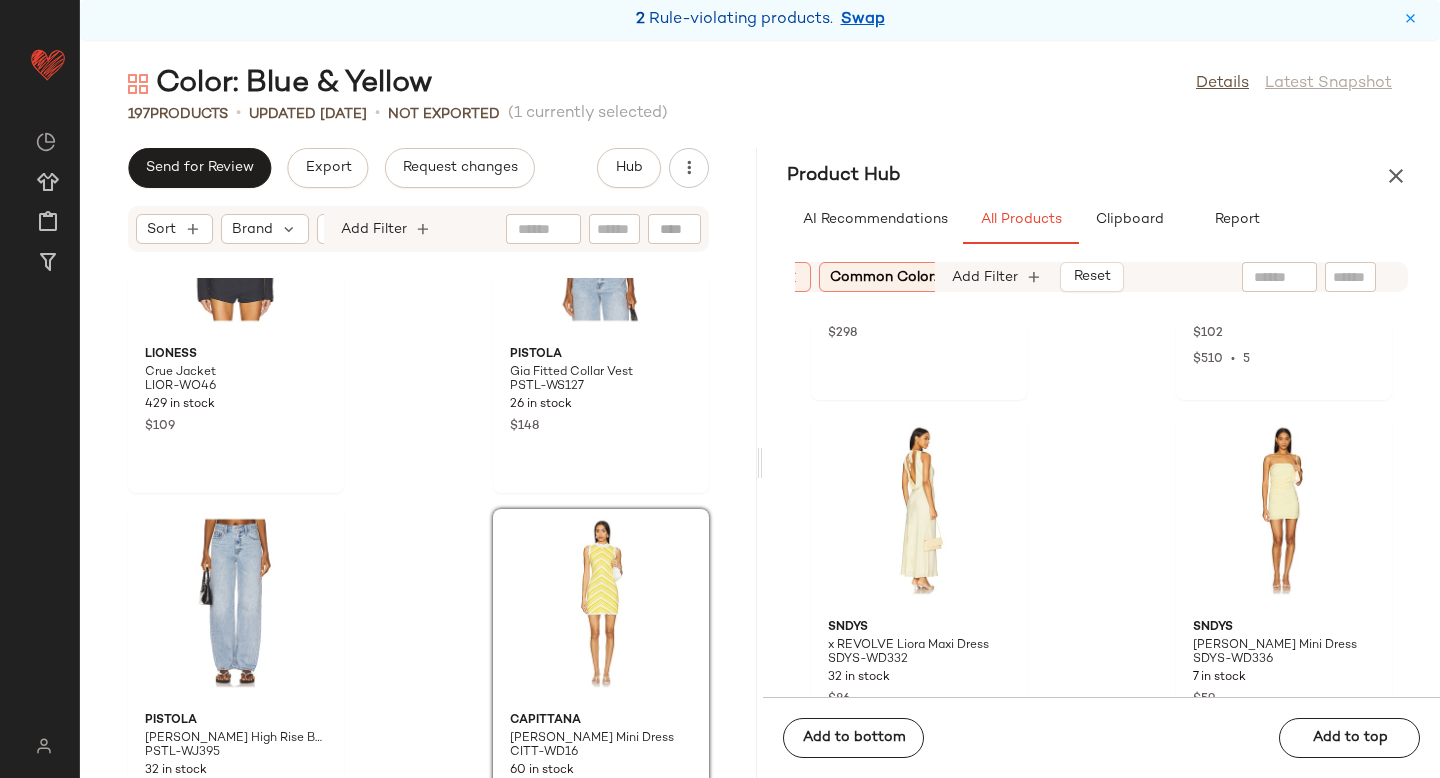 scroll, scrollTop: 36549, scrollLeft: 0, axis: vertical 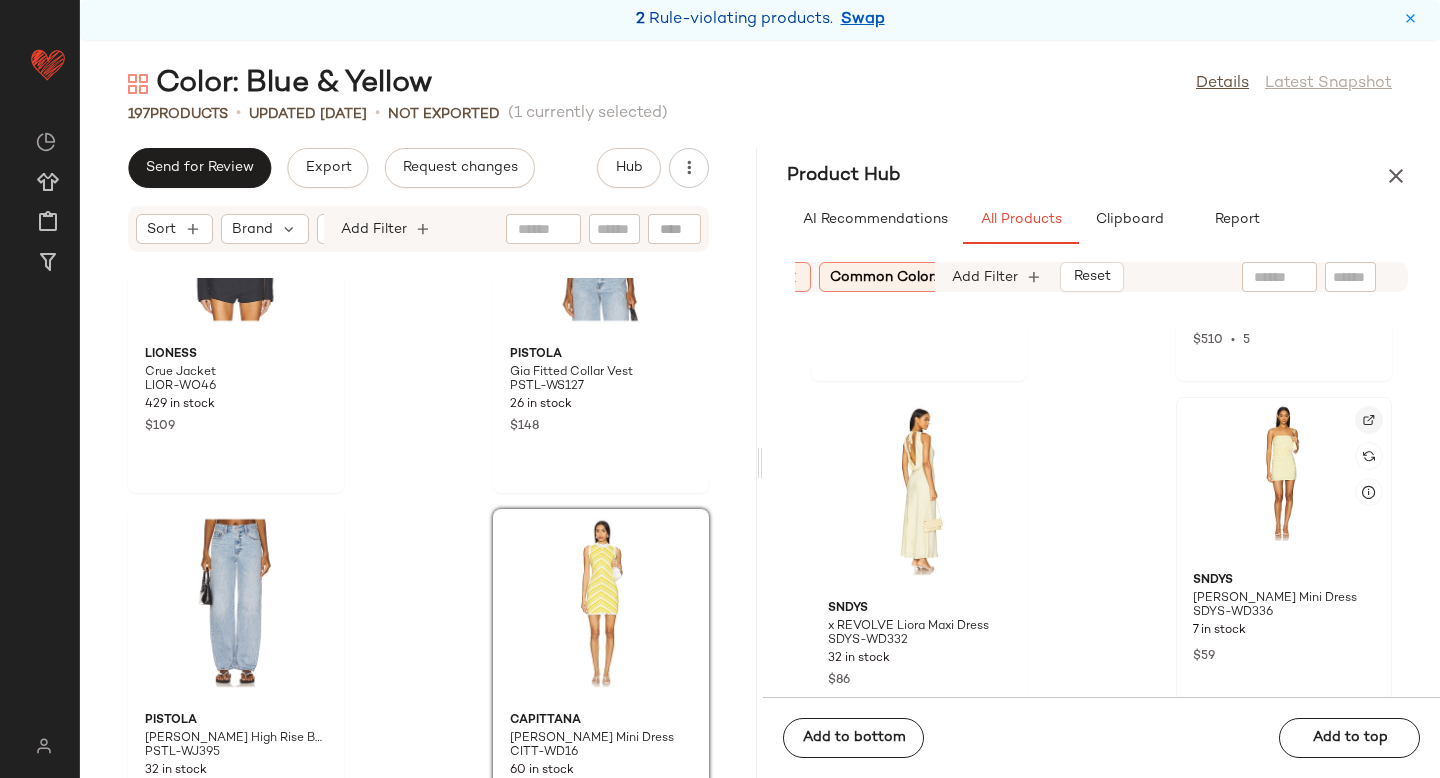 click 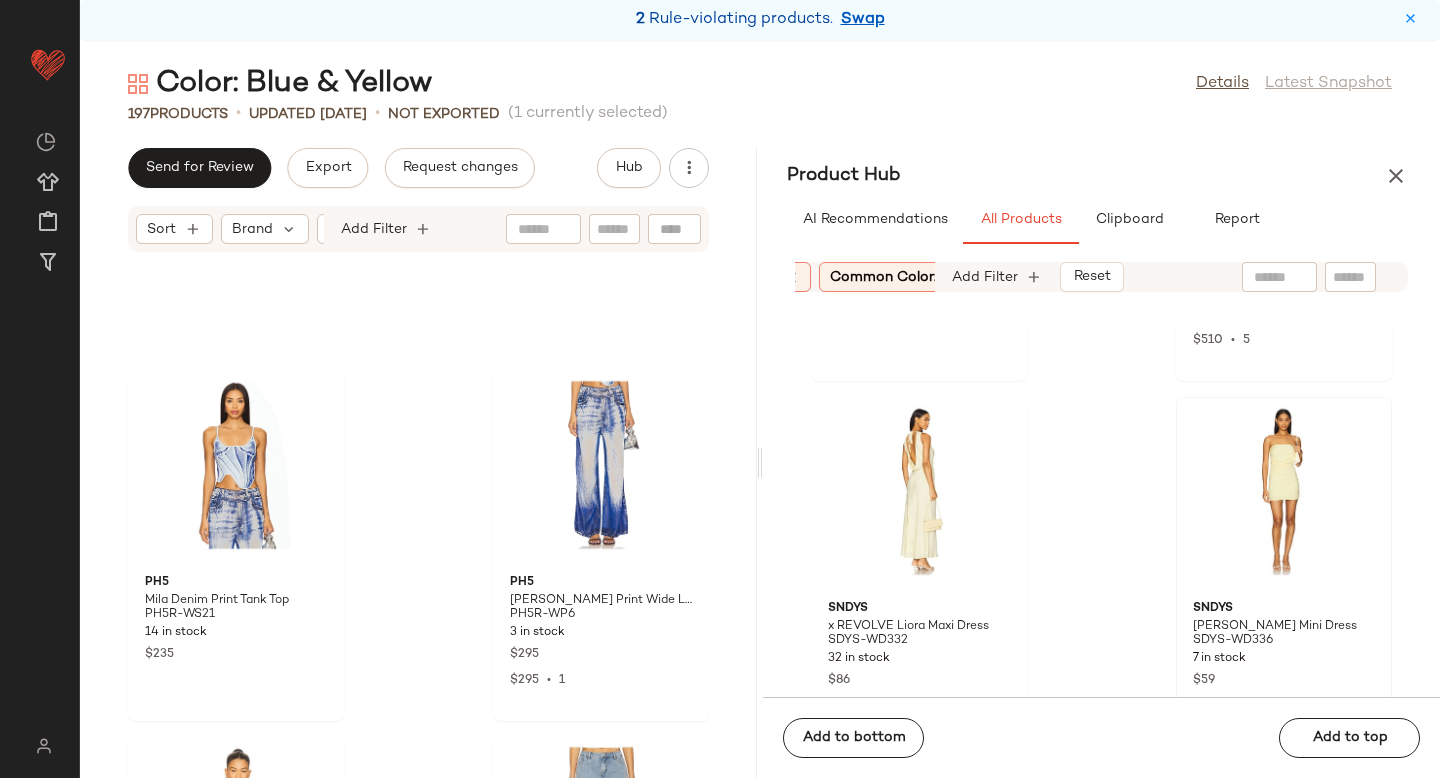 scroll, scrollTop: 23285, scrollLeft: 0, axis: vertical 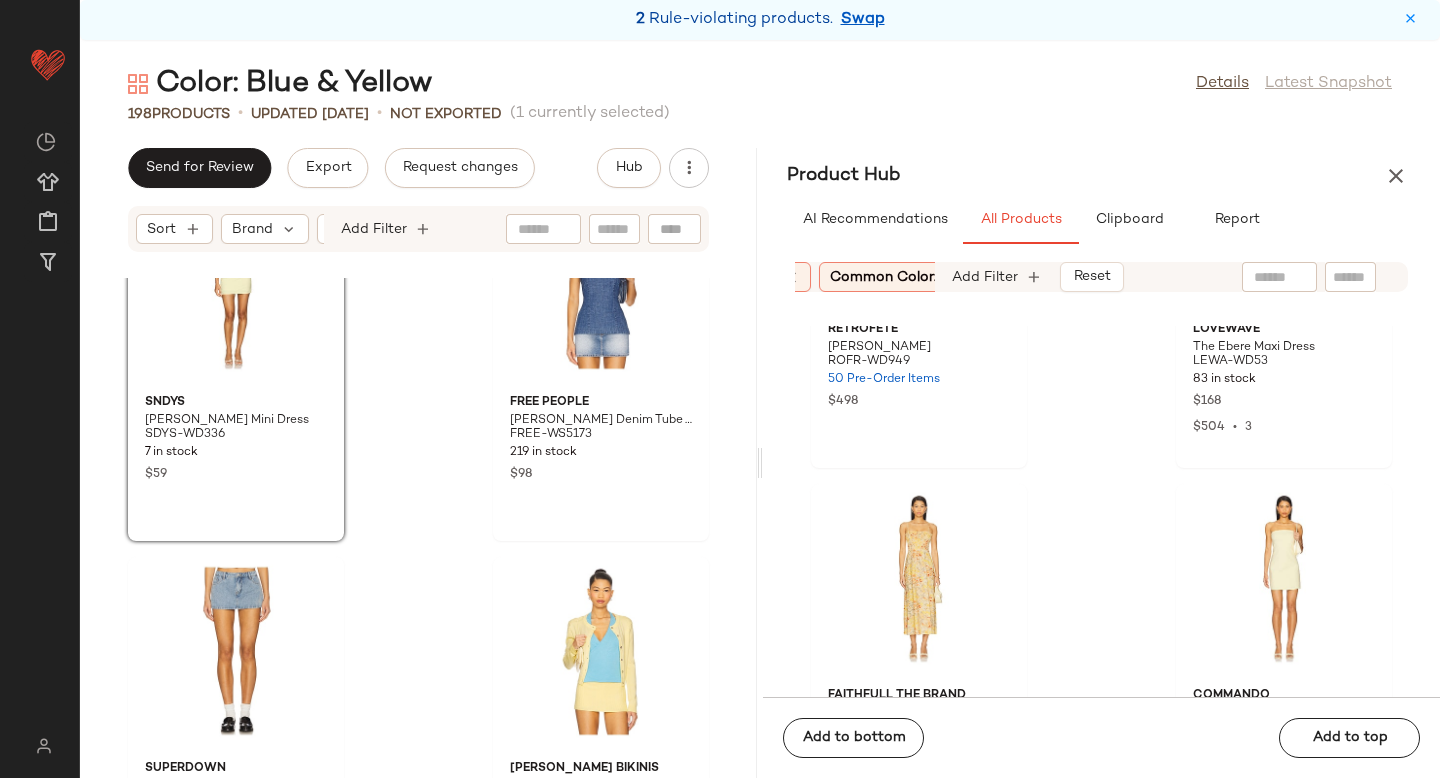 drag, startPoint x: 1299, startPoint y: 442, endPoint x: 453, endPoint y: 24, distance: 943.6313 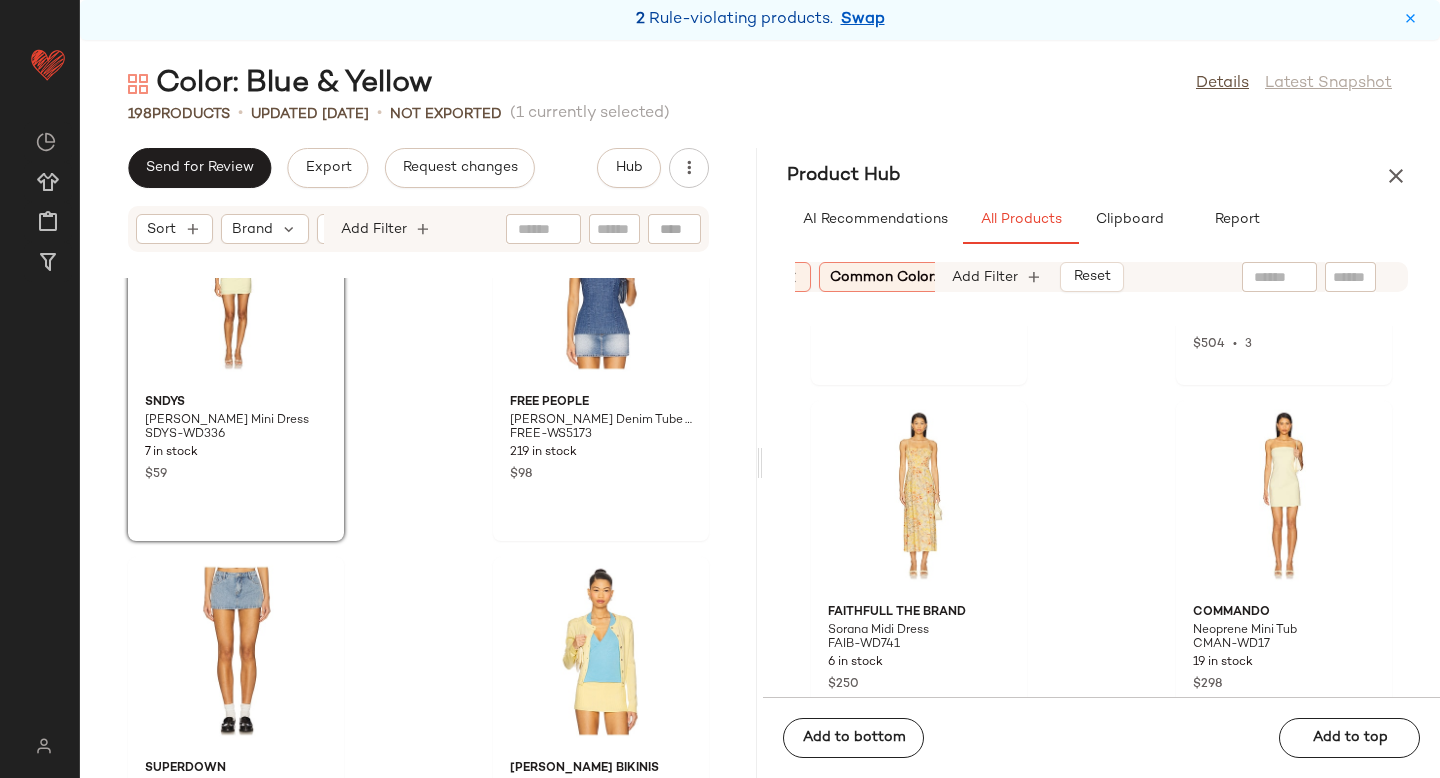 scroll, scrollTop: 40939, scrollLeft: 0, axis: vertical 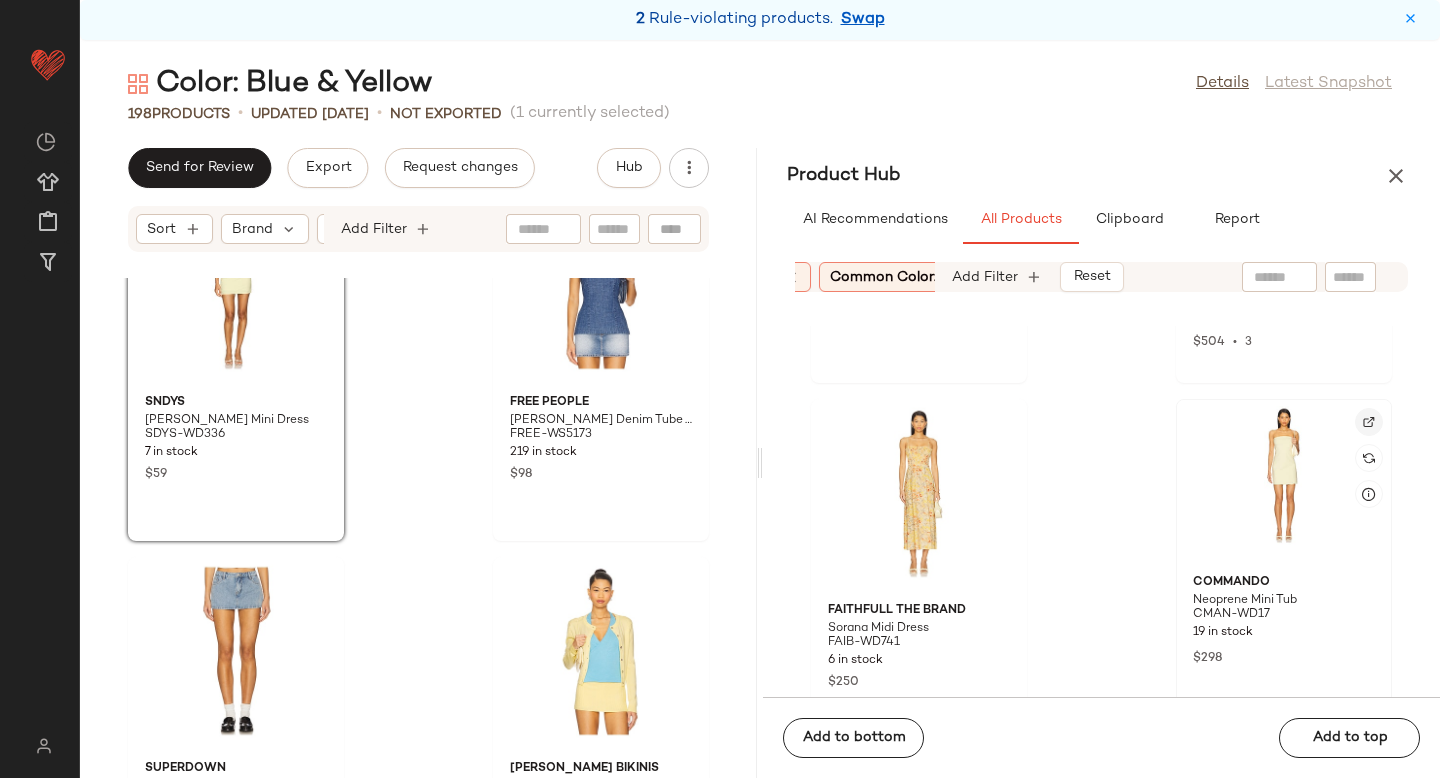click at bounding box center (1369, 422) 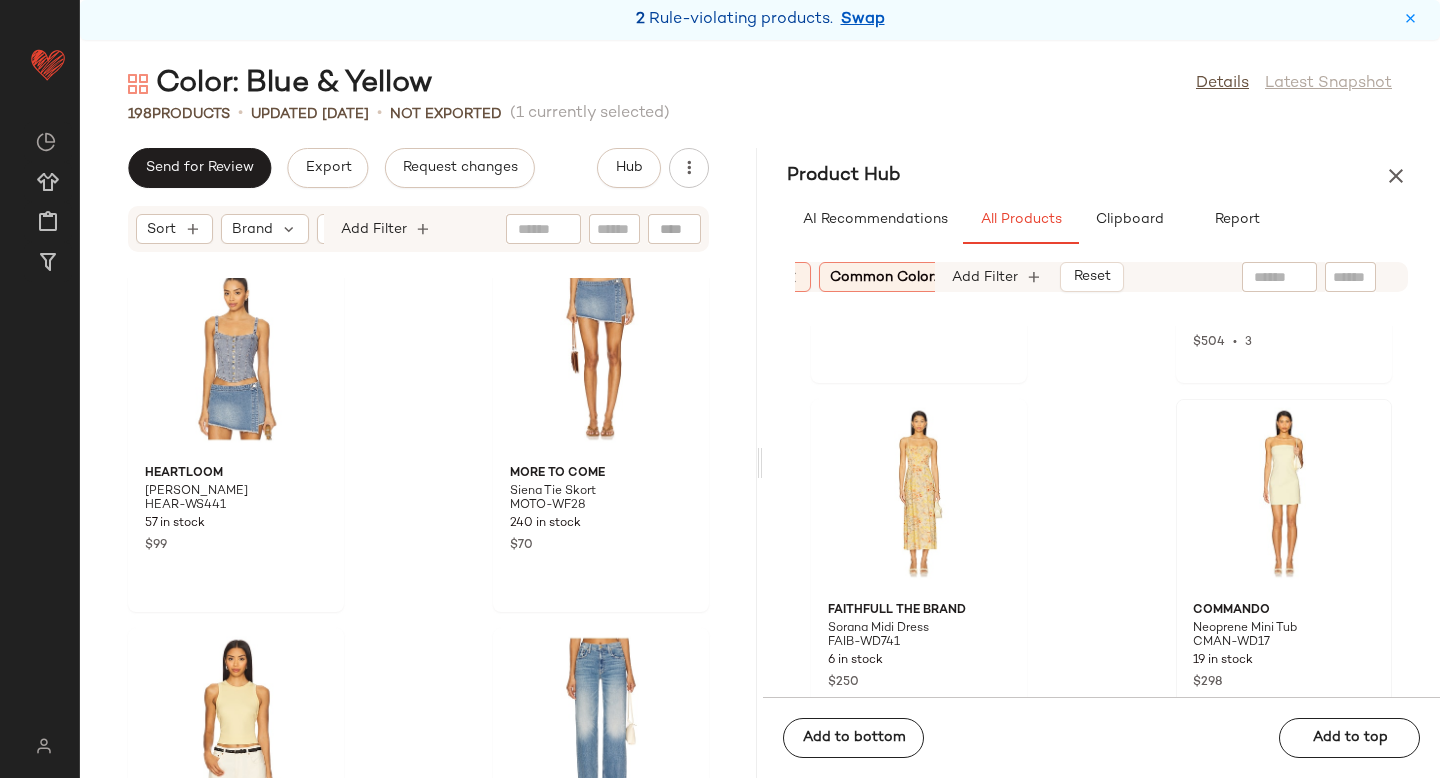 scroll, scrollTop: 25593, scrollLeft: 0, axis: vertical 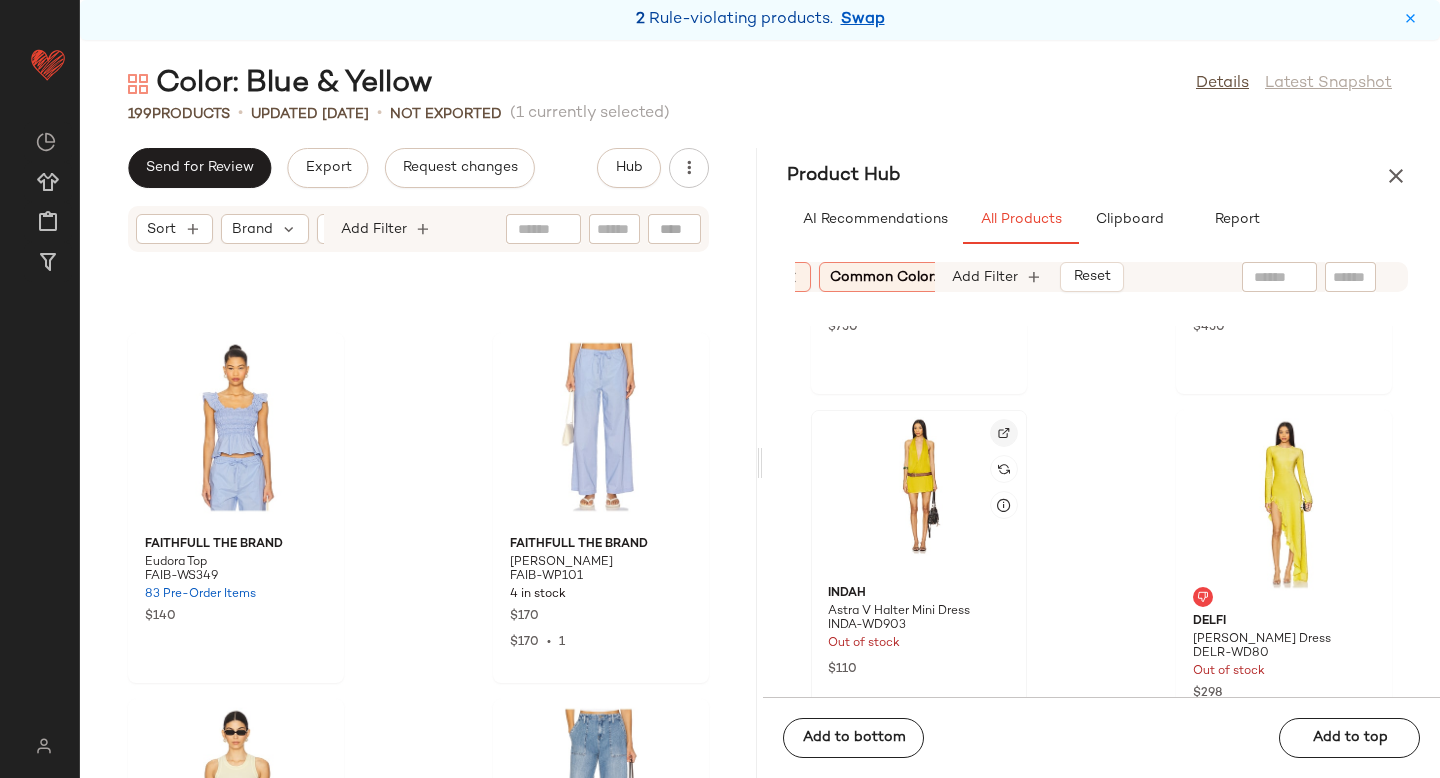 click at bounding box center [1004, 433] 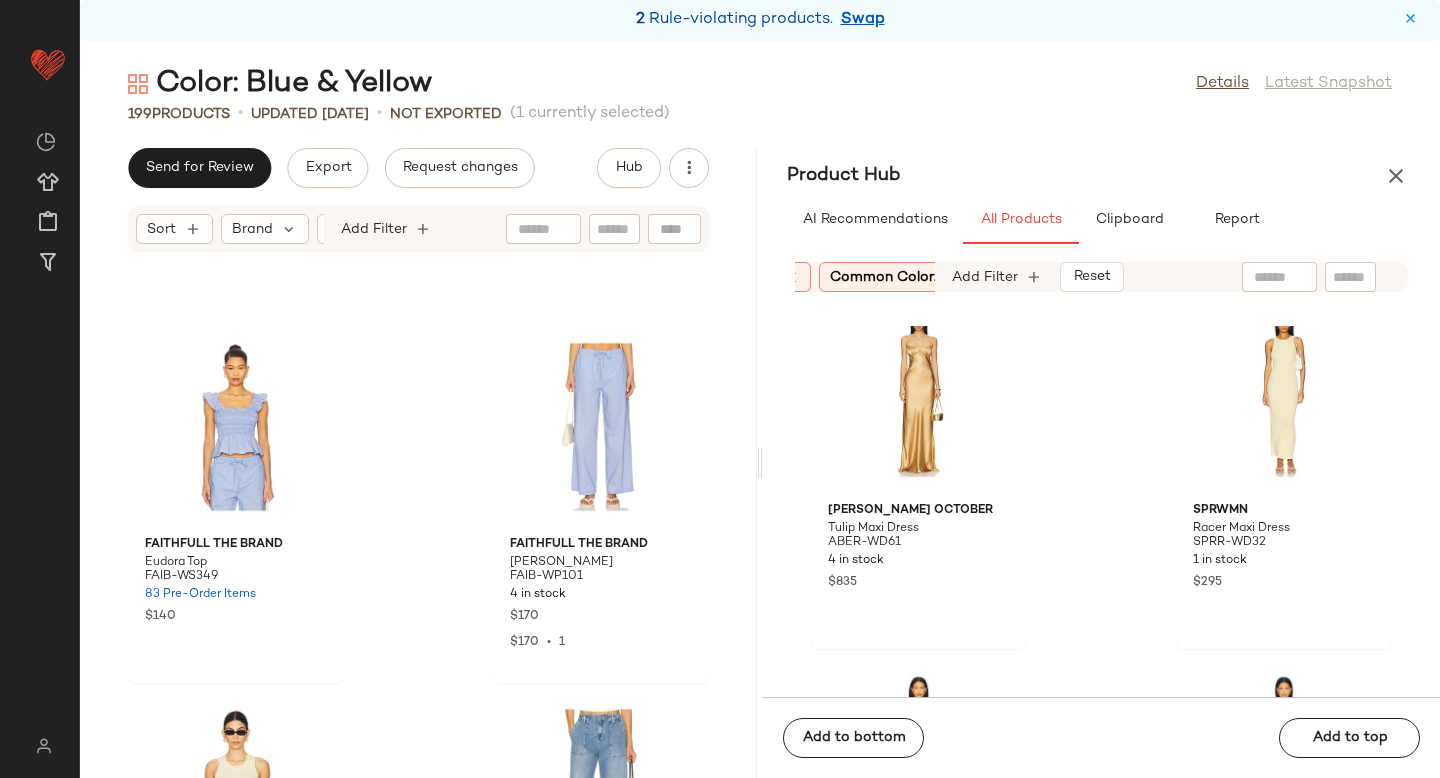 scroll, scrollTop: 46487, scrollLeft: 0, axis: vertical 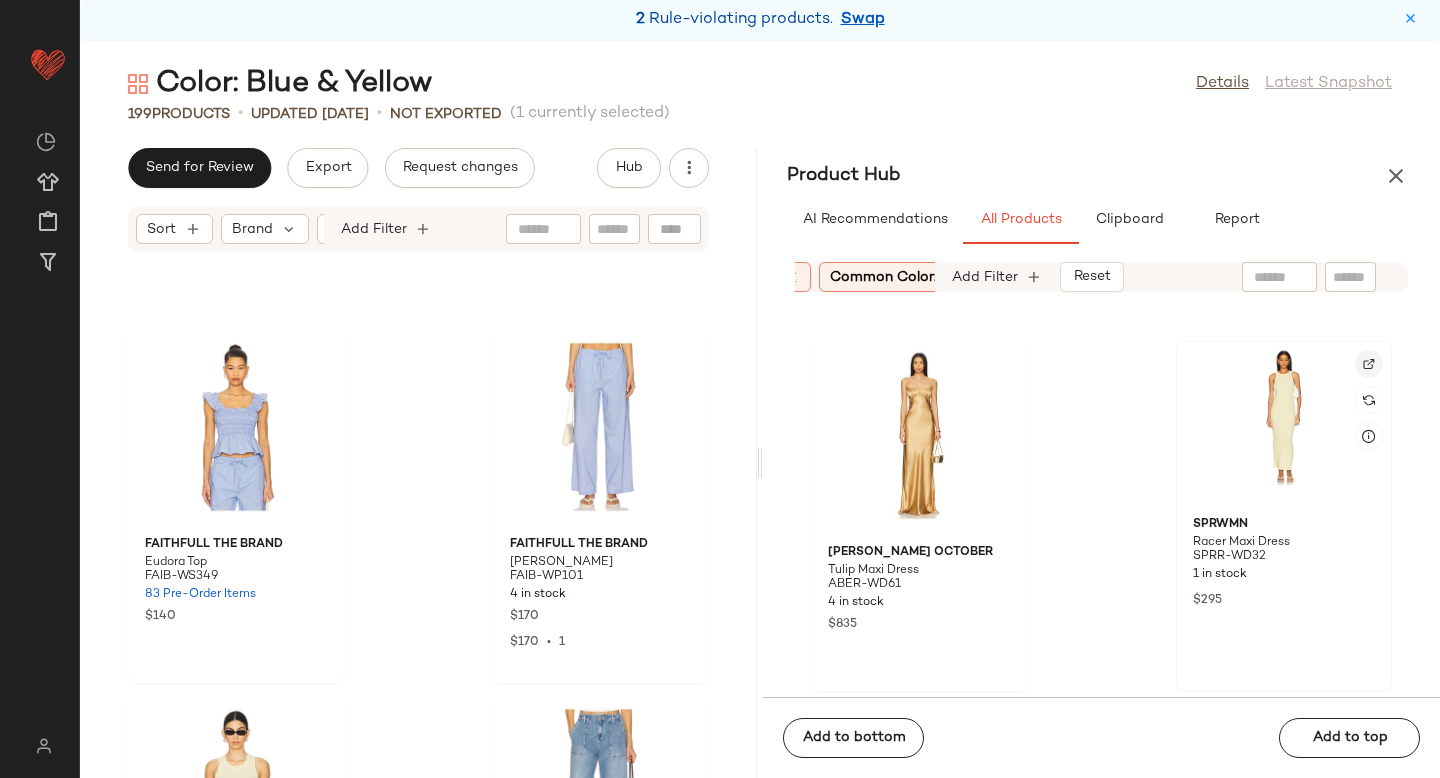 click at bounding box center (1369, 364) 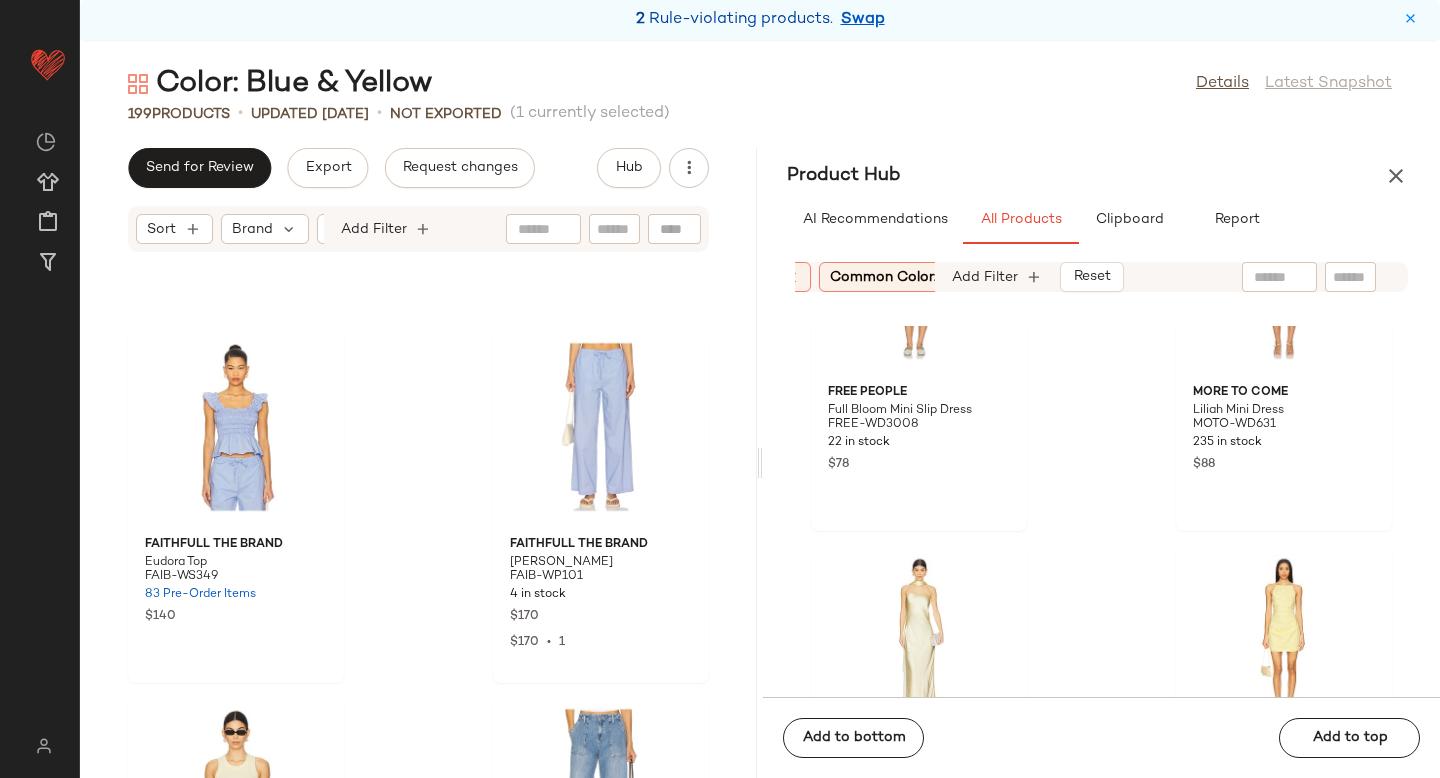 scroll, scrollTop: 47182, scrollLeft: 0, axis: vertical 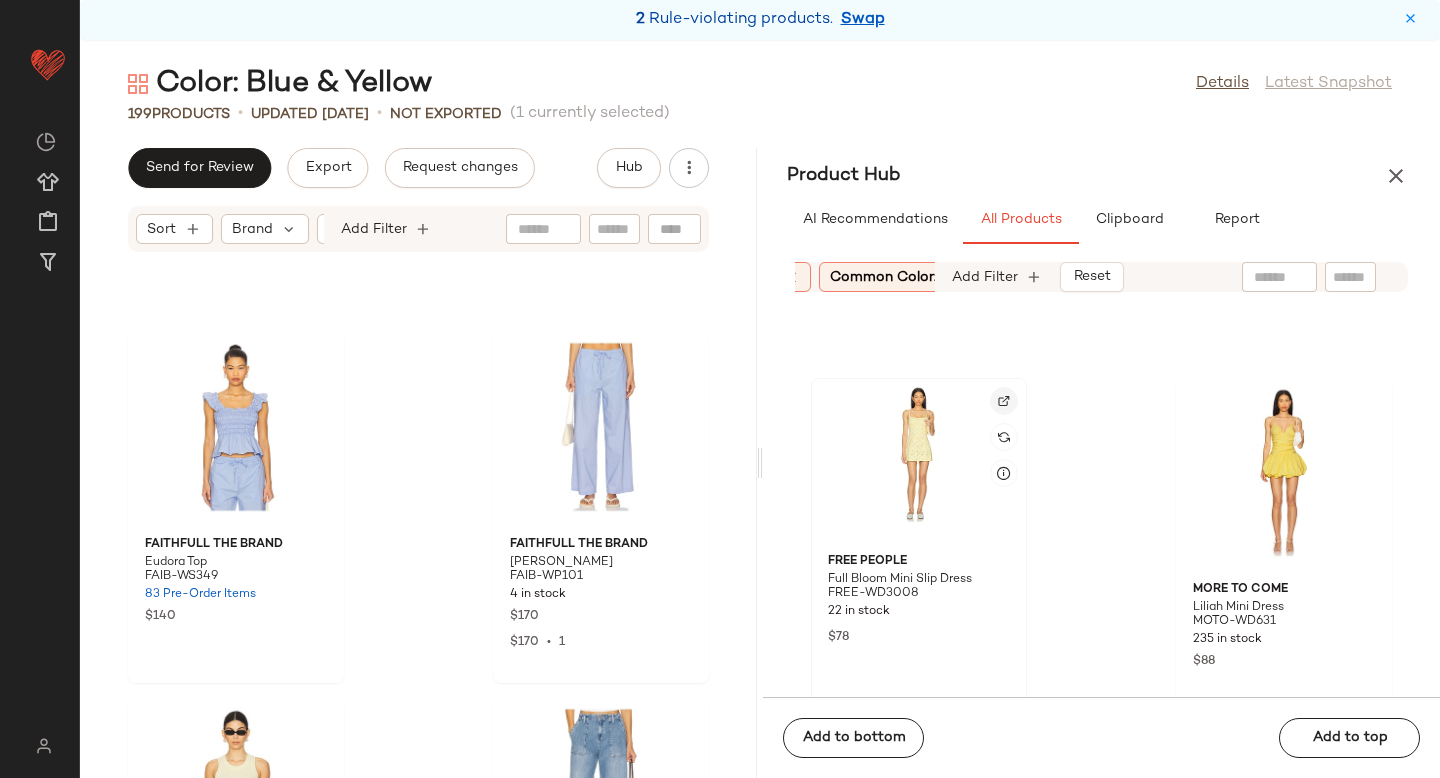 click 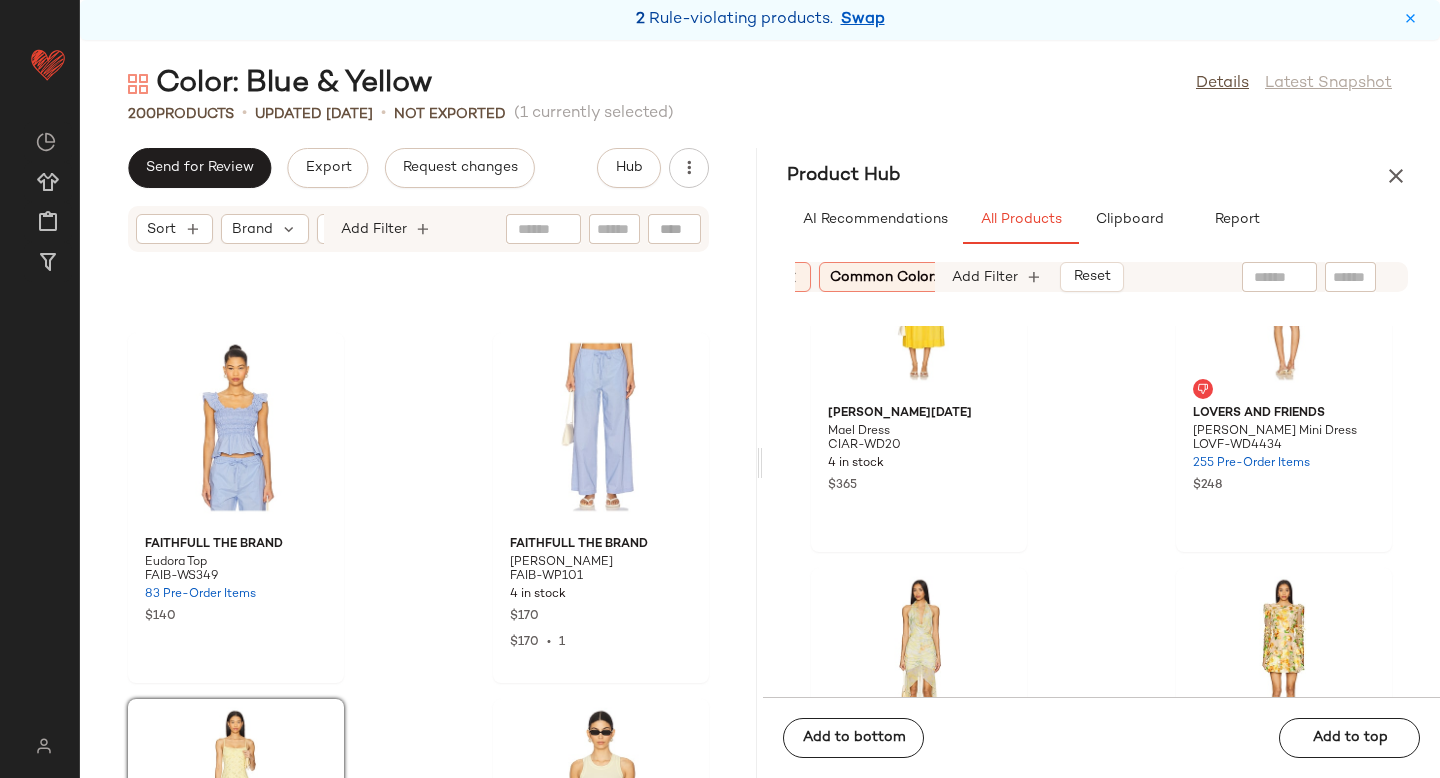 scroll, scrollTop: 48980, scrollLeft: 0, axis: vertical 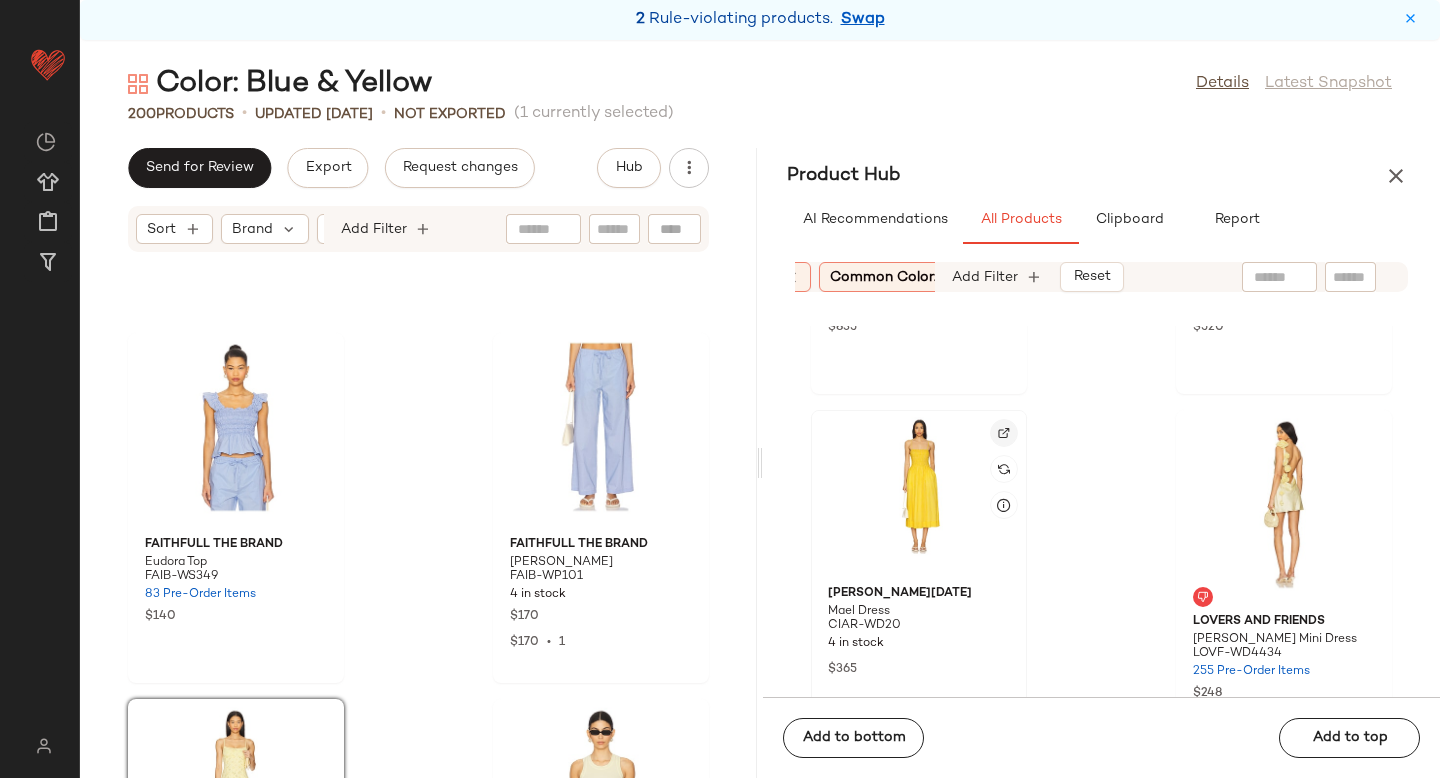 click at bounding box center [1004, 433] 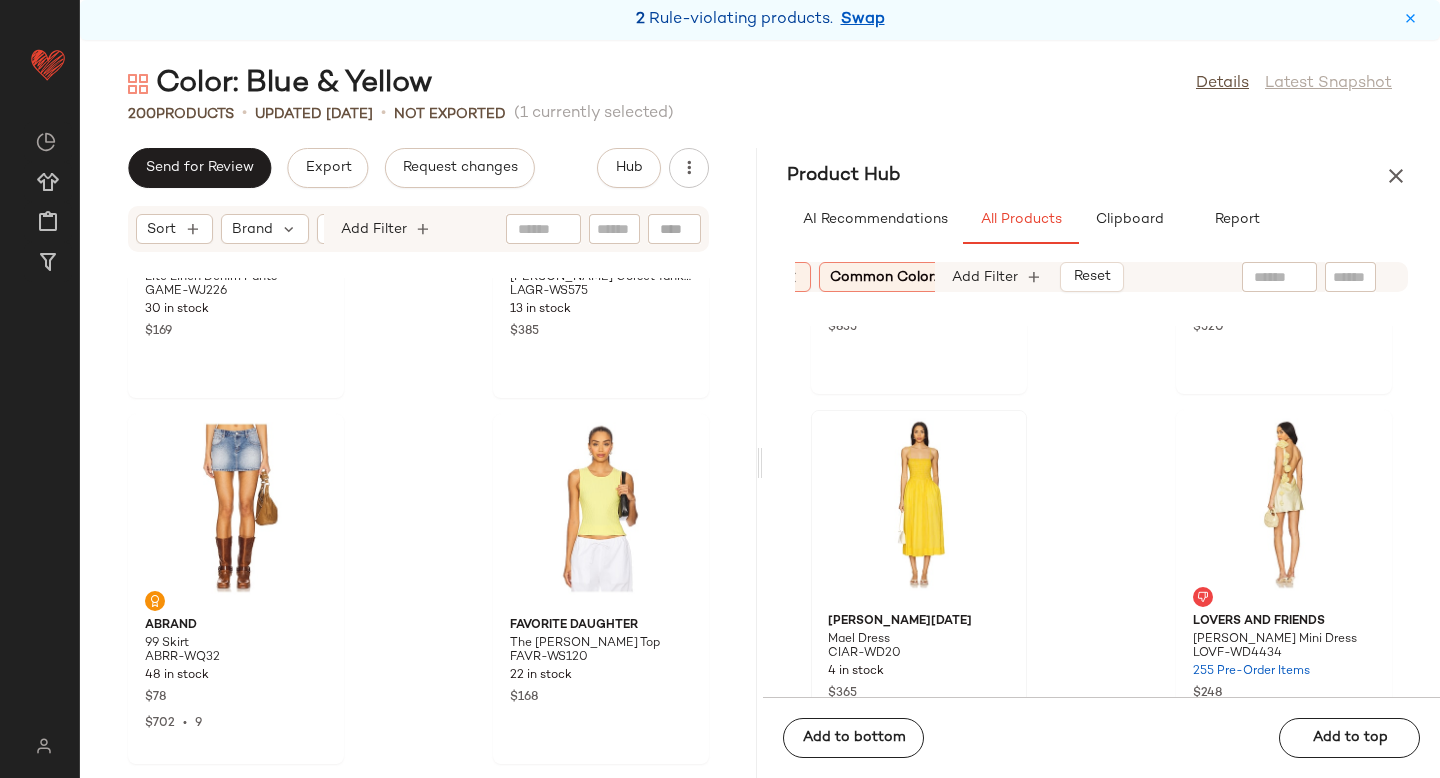 scroll, scrollTop: 27664, scrollLeft: 0, axis: vertical 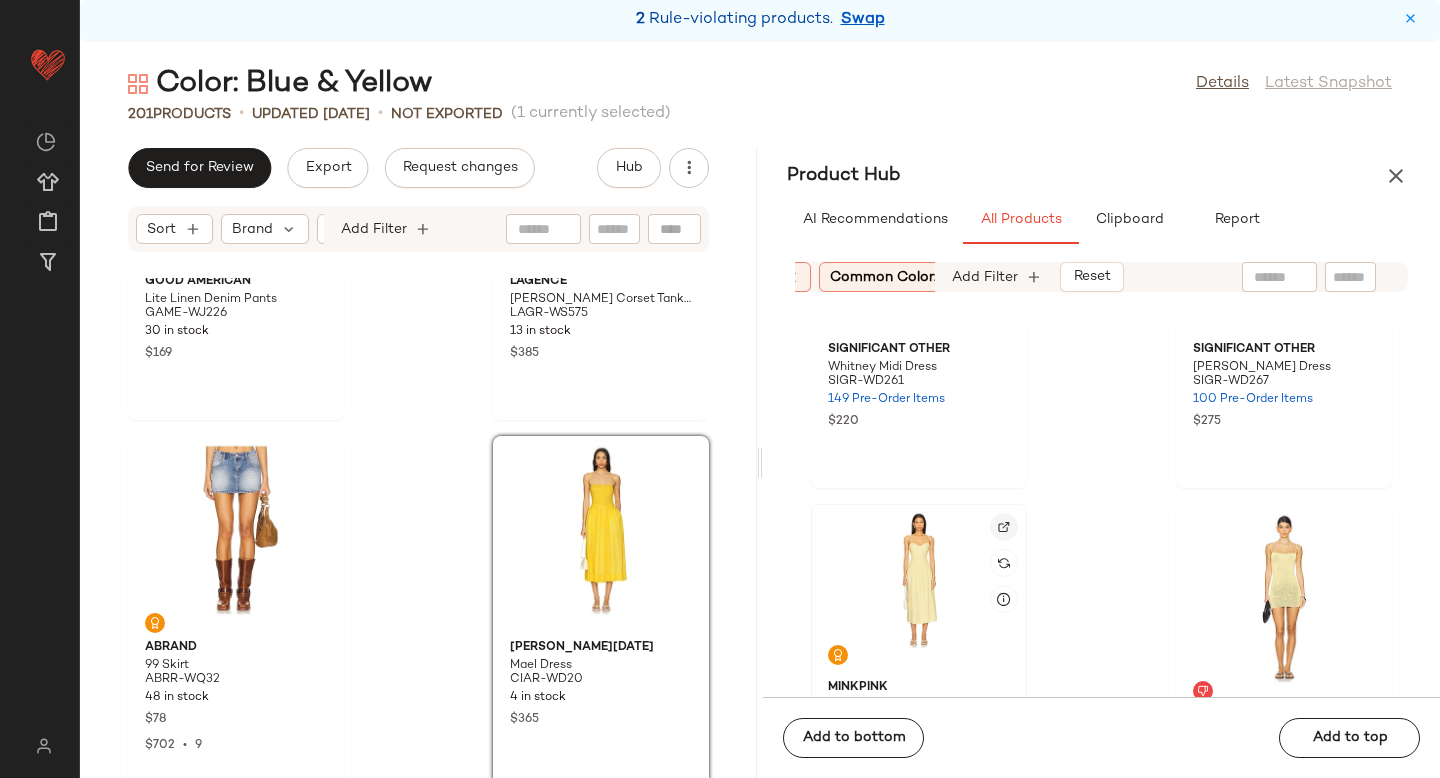 click at bounding box center (1004, 527) 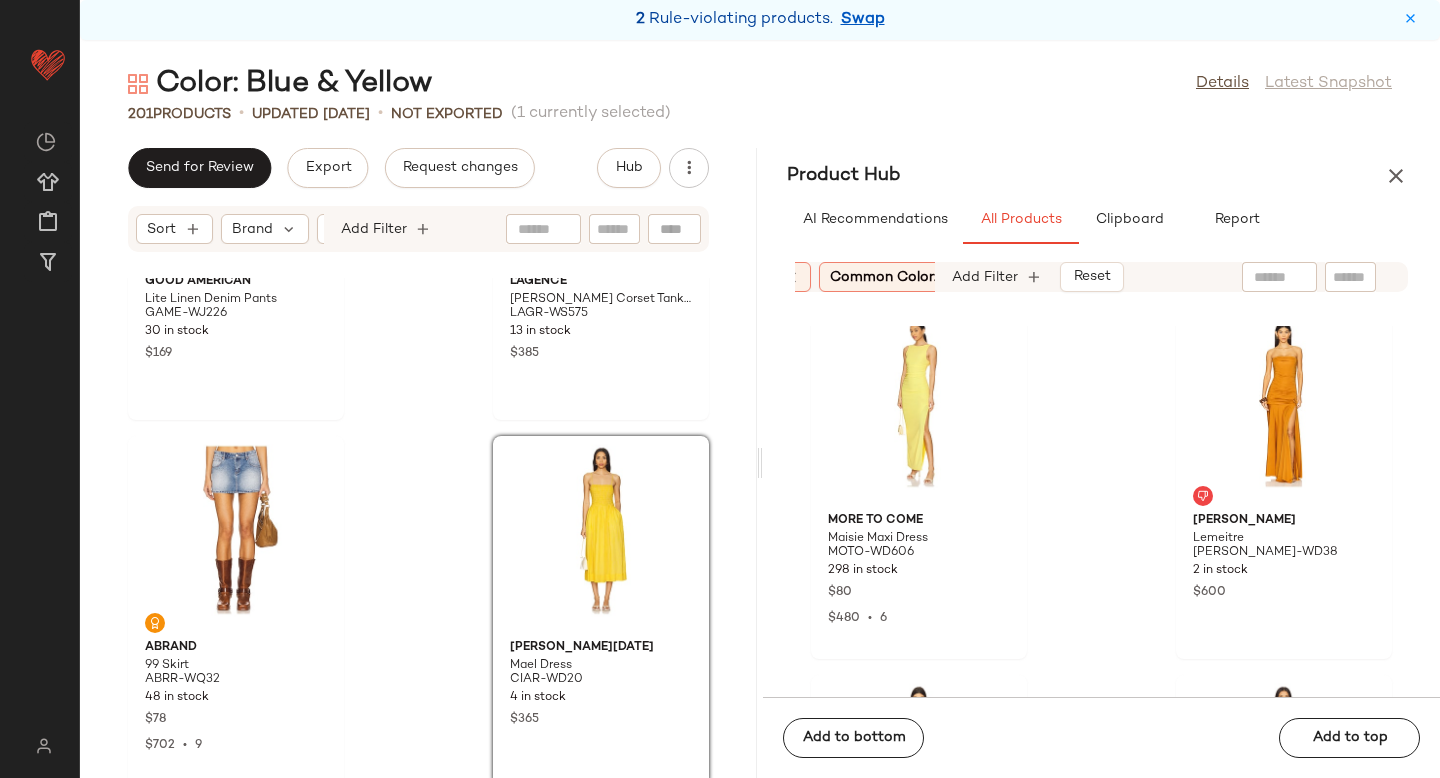 scroll, scrollTop: 54174, scrollLeft: 0, axis: vertical 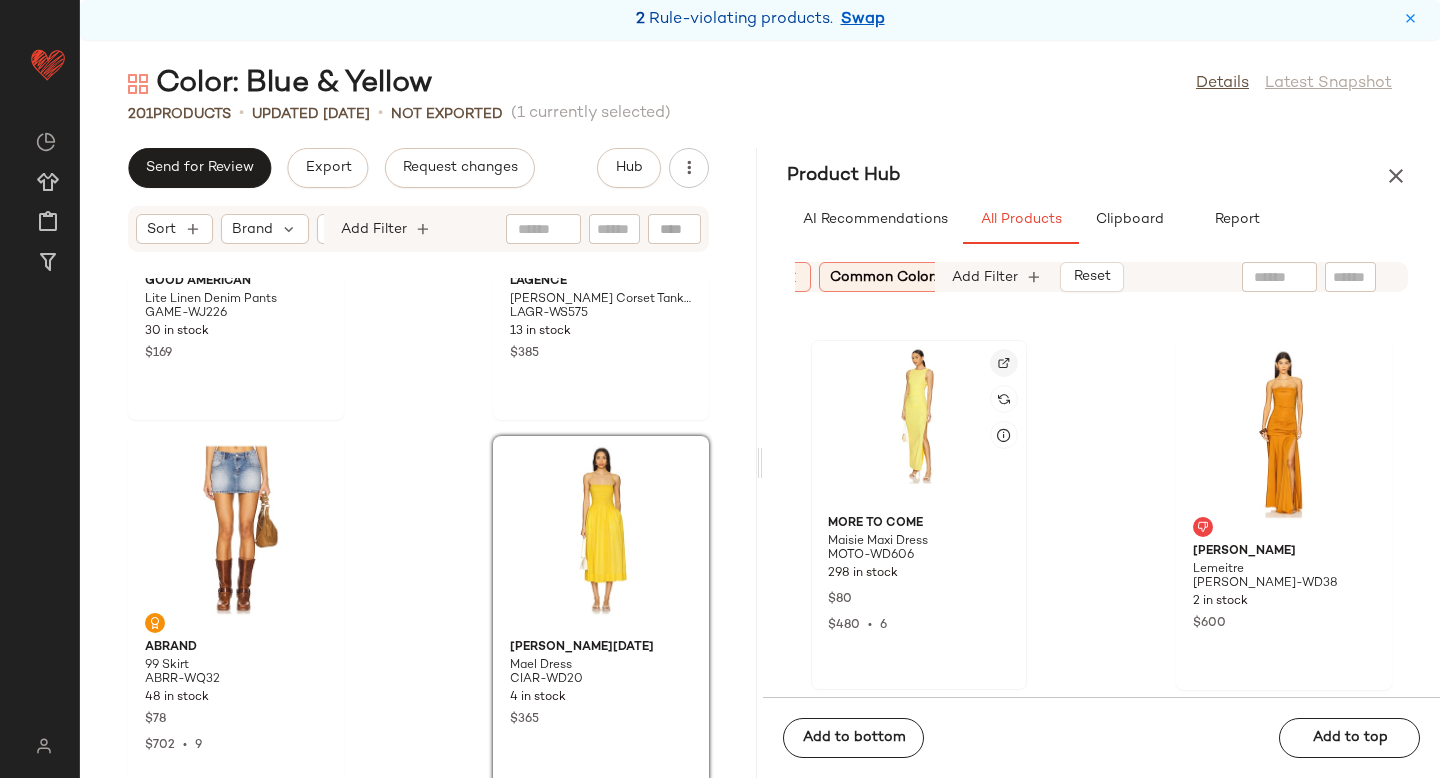click 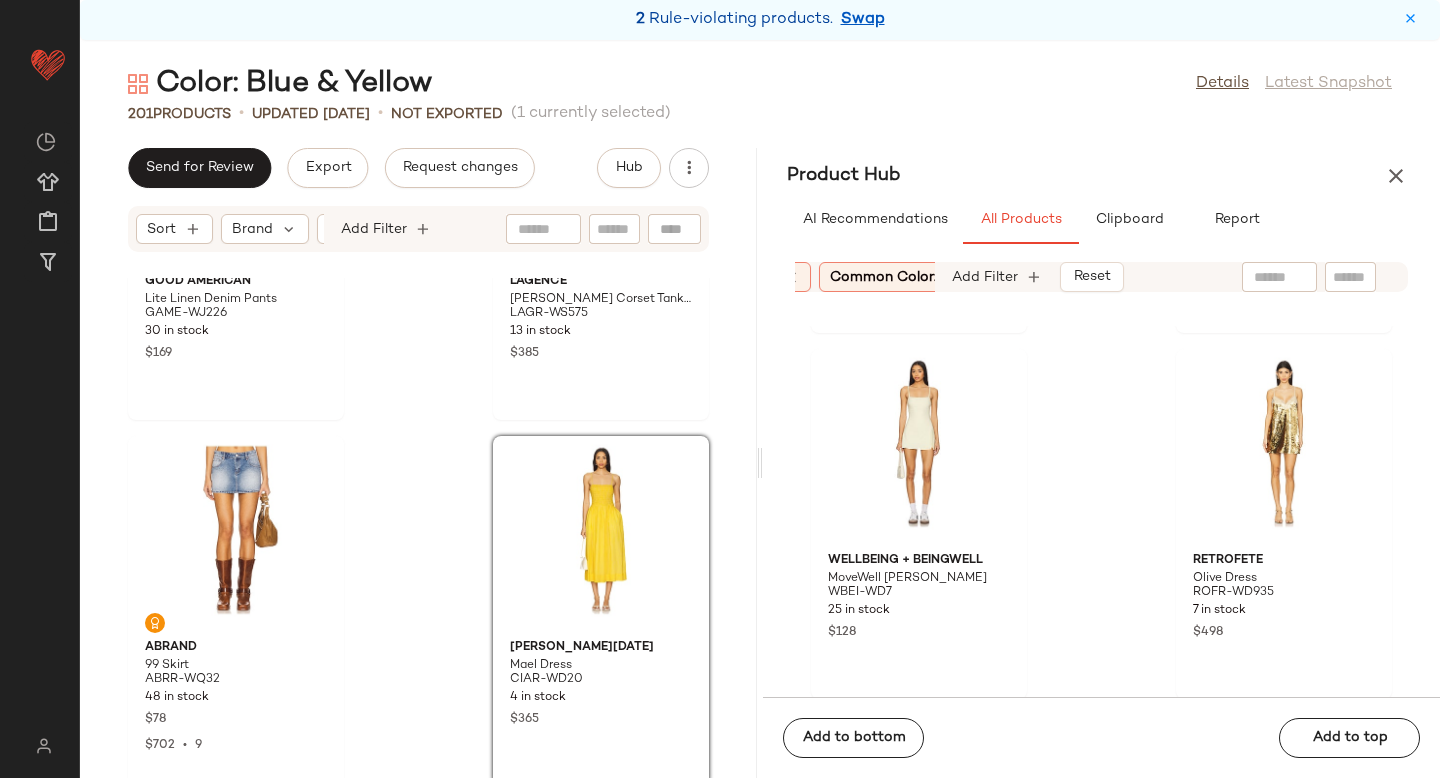 scroll, scrollTop: 55264, scrollLeft: 0, axis: vertical 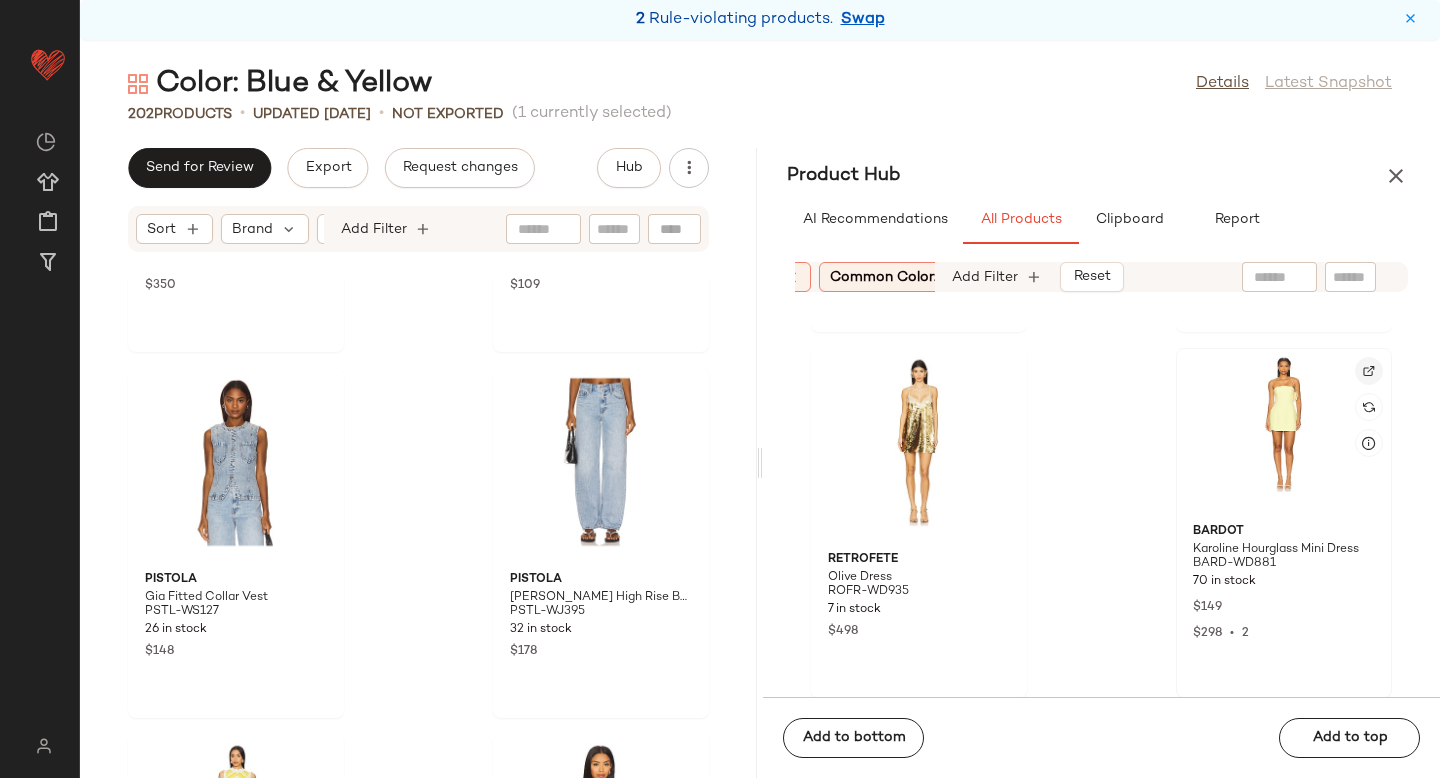 click 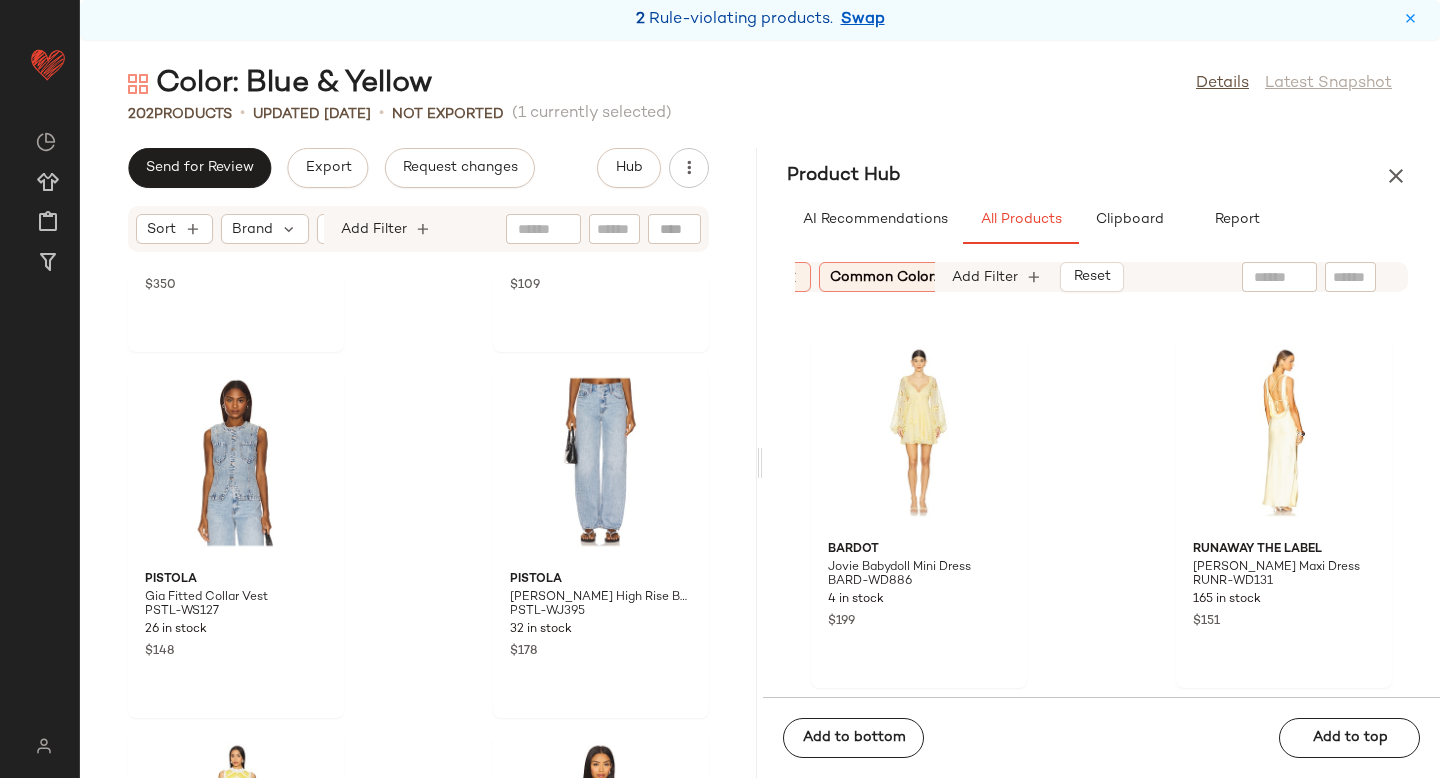 scroll, scrollTop: 55628, scrollLeft: 0, axis: vertical 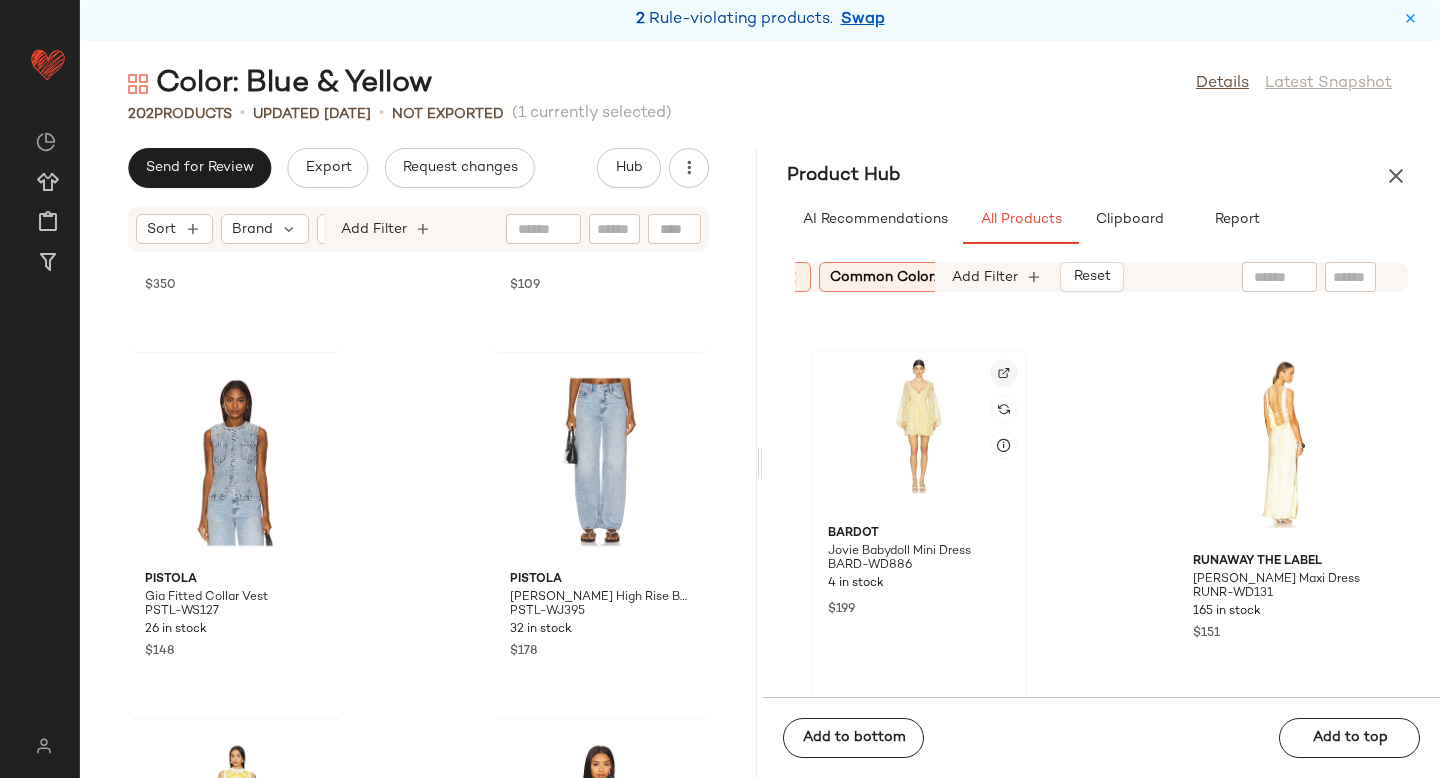 click at bounding box center (1004, 373) 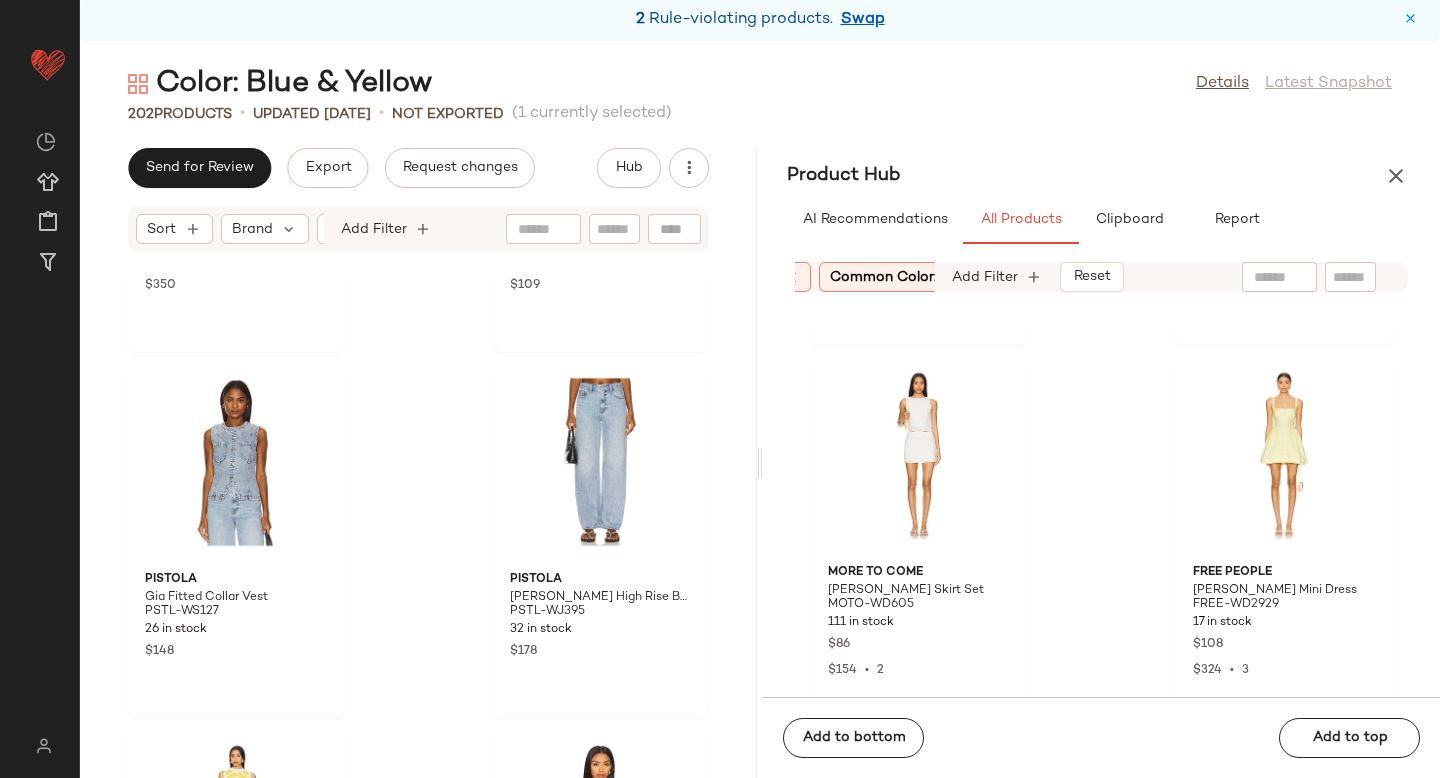 scroll, scrollTop: 61454, scrollLeft: 0, axis: vertical 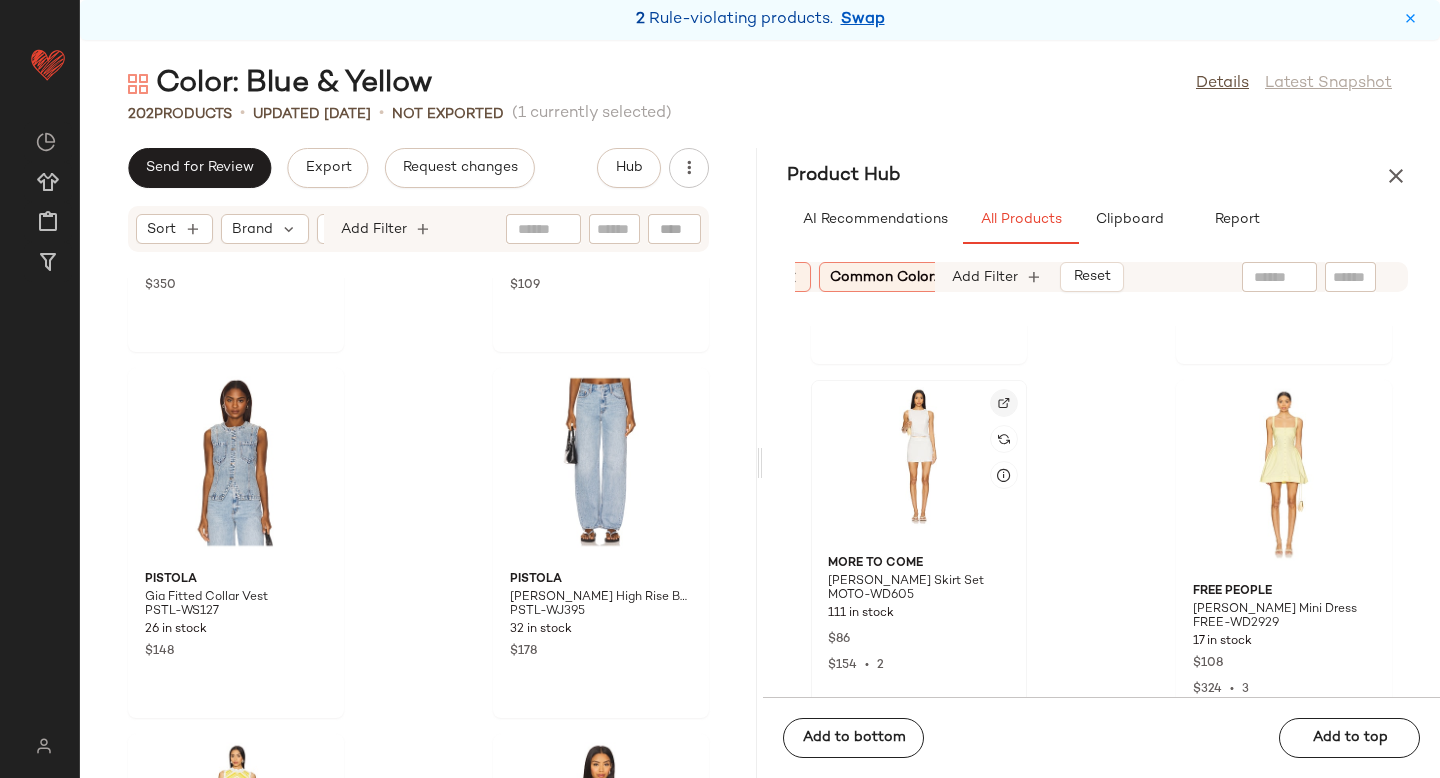 click 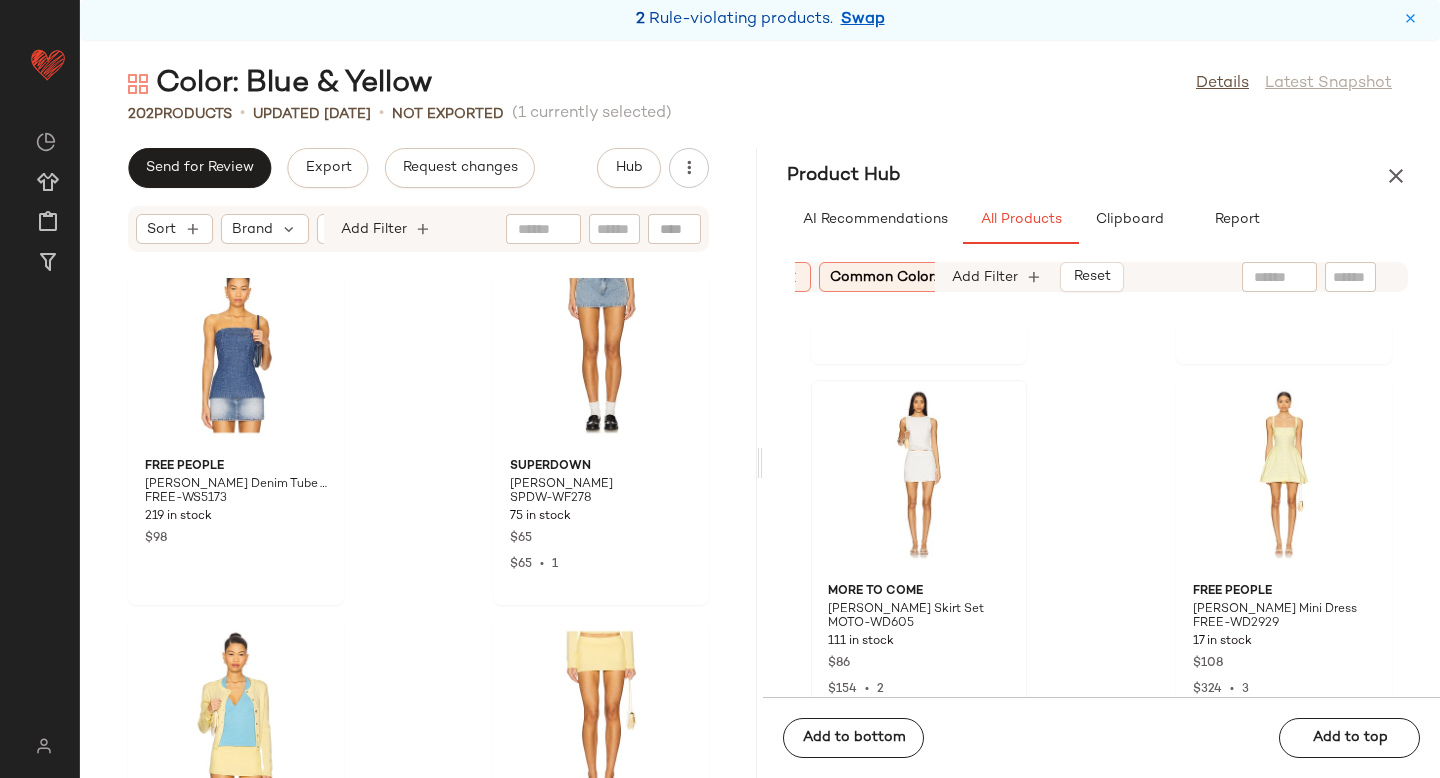scroll, scrollTop: 24152, scrollLeft: 0, axis: vertical 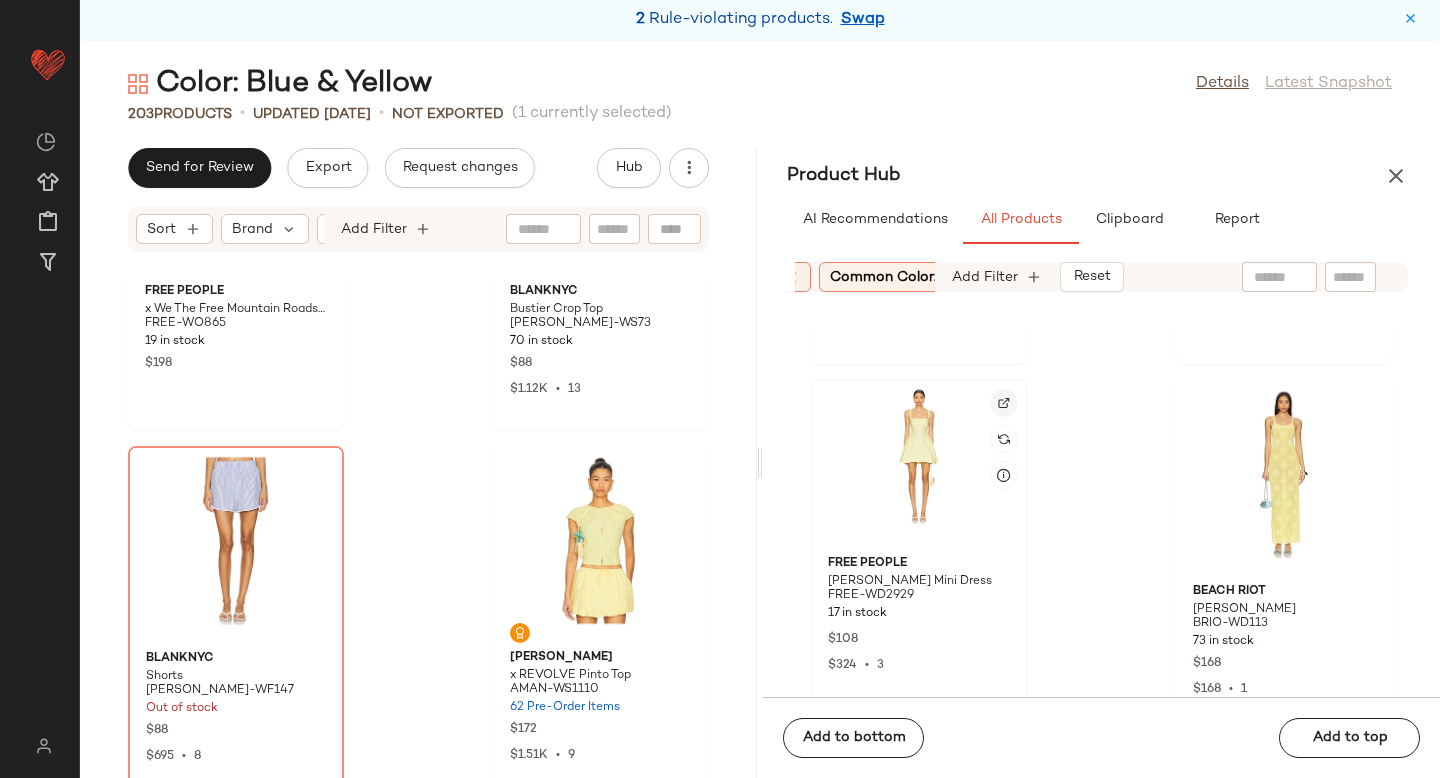 click at bounding box center (1004, 403) 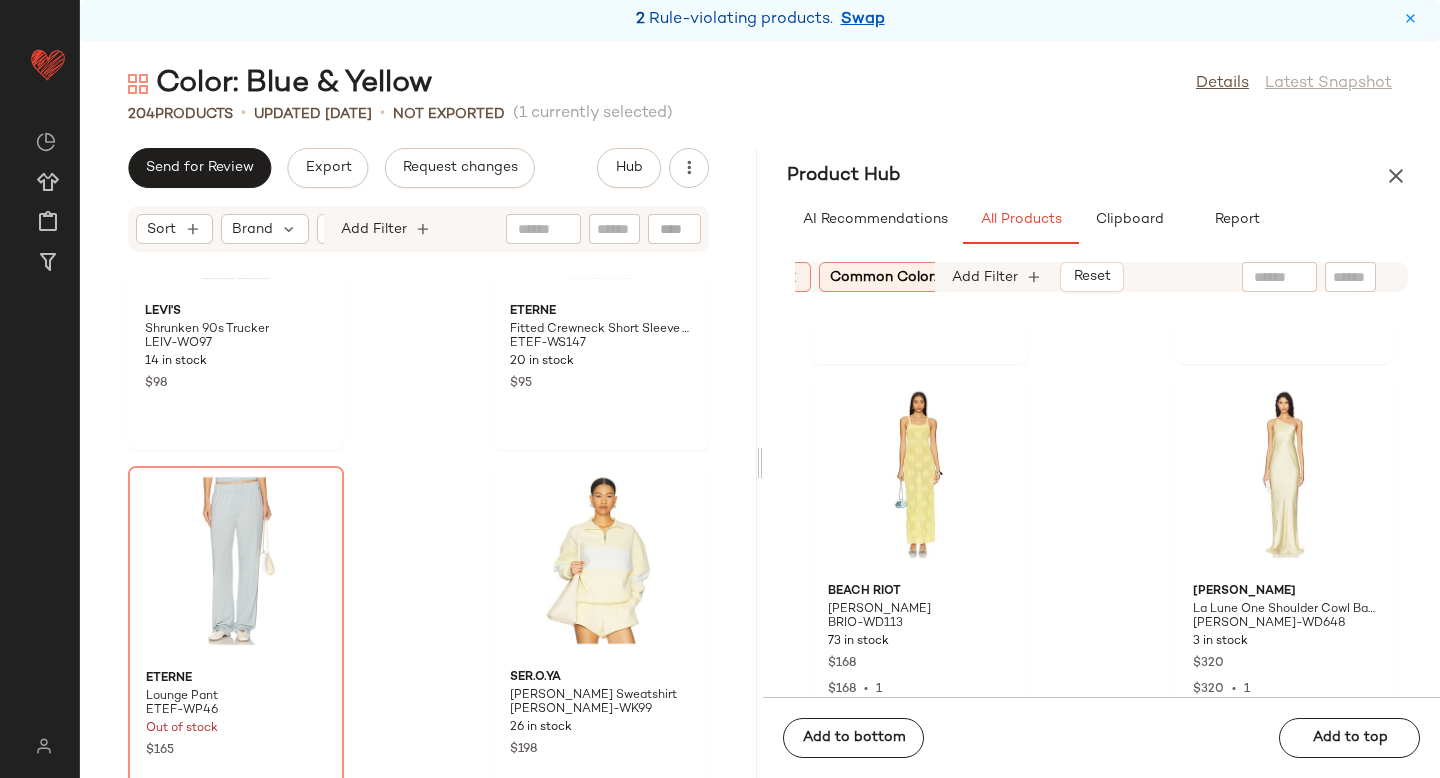 scroll, scrollTop: 30567, scrollLeft: 0, axis: vertical 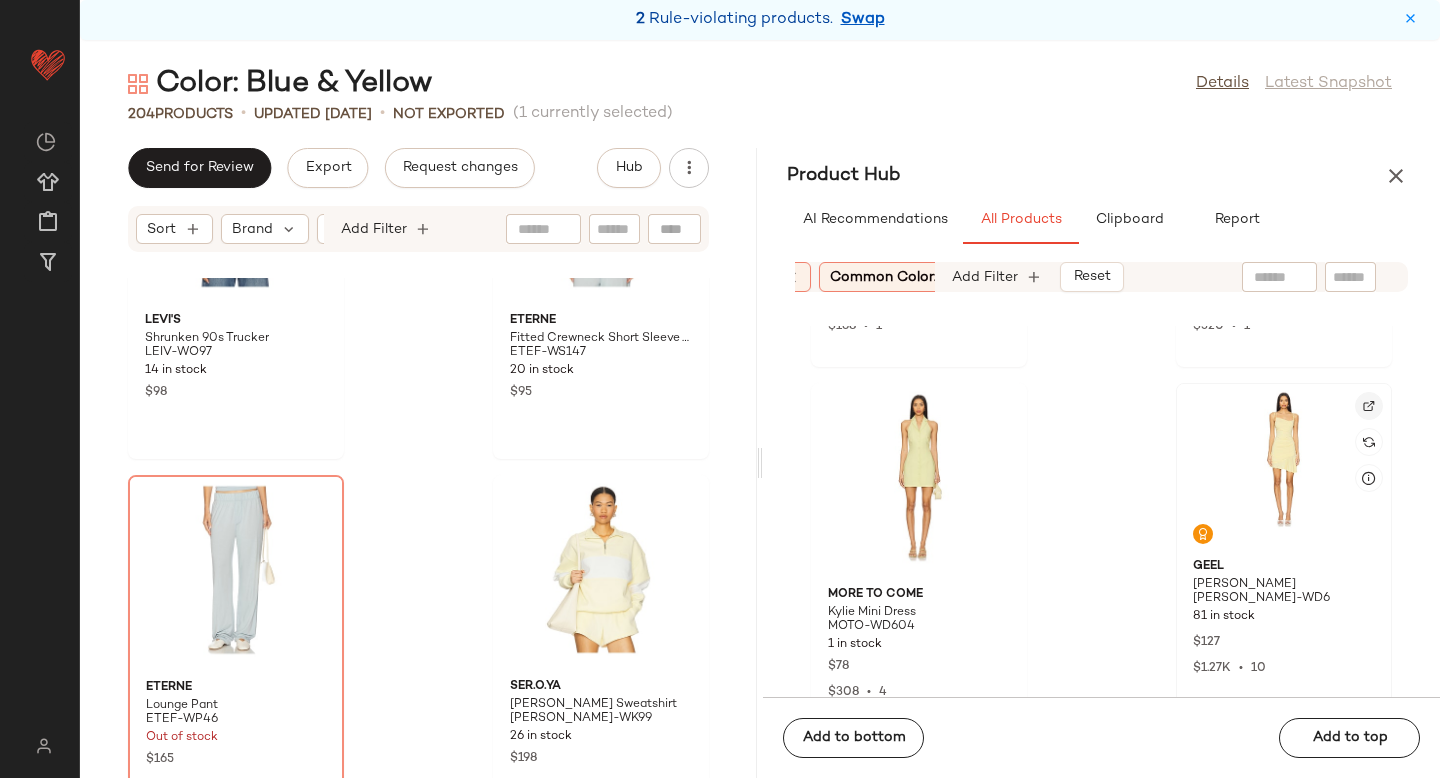 click 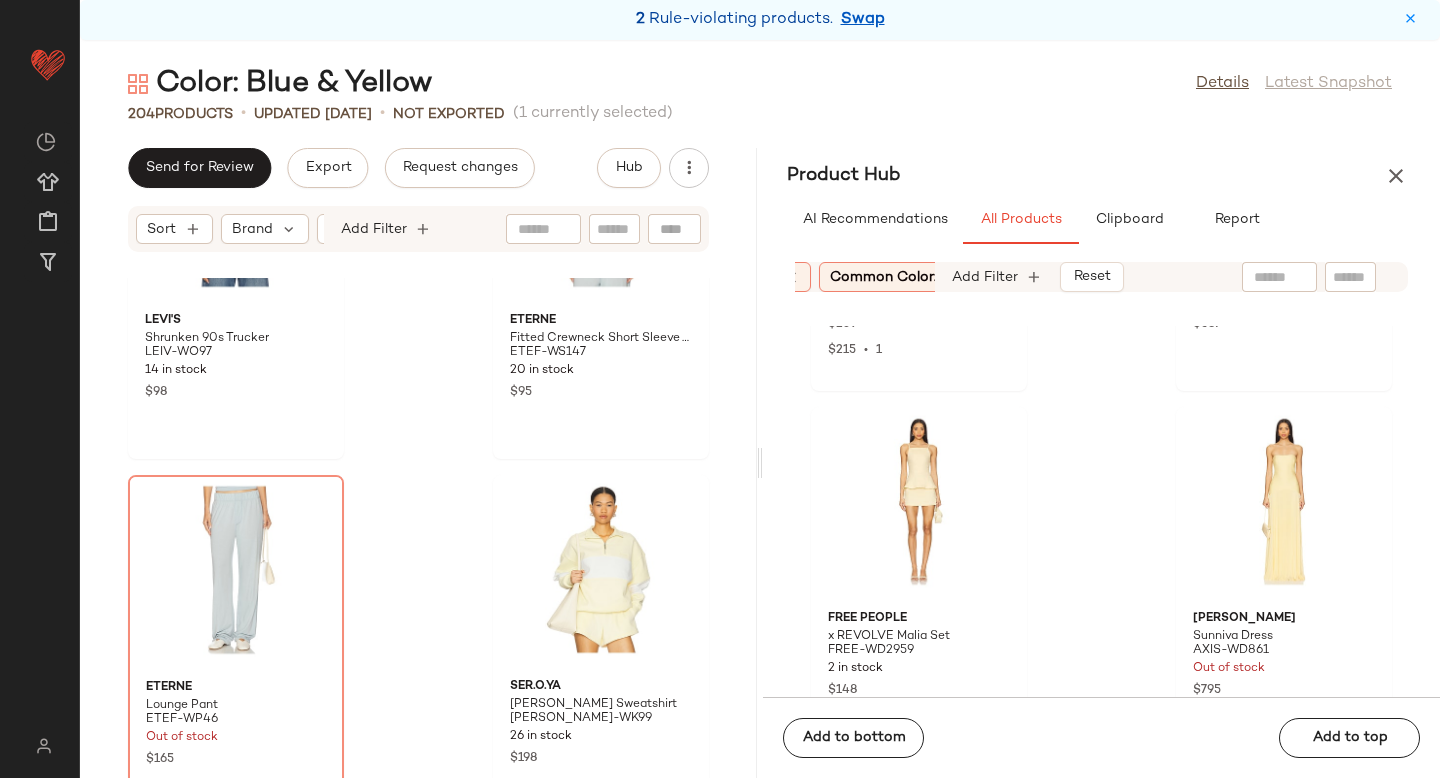 scroll, scrollTop: 66583, scrollLeft: 0, axis: vertical 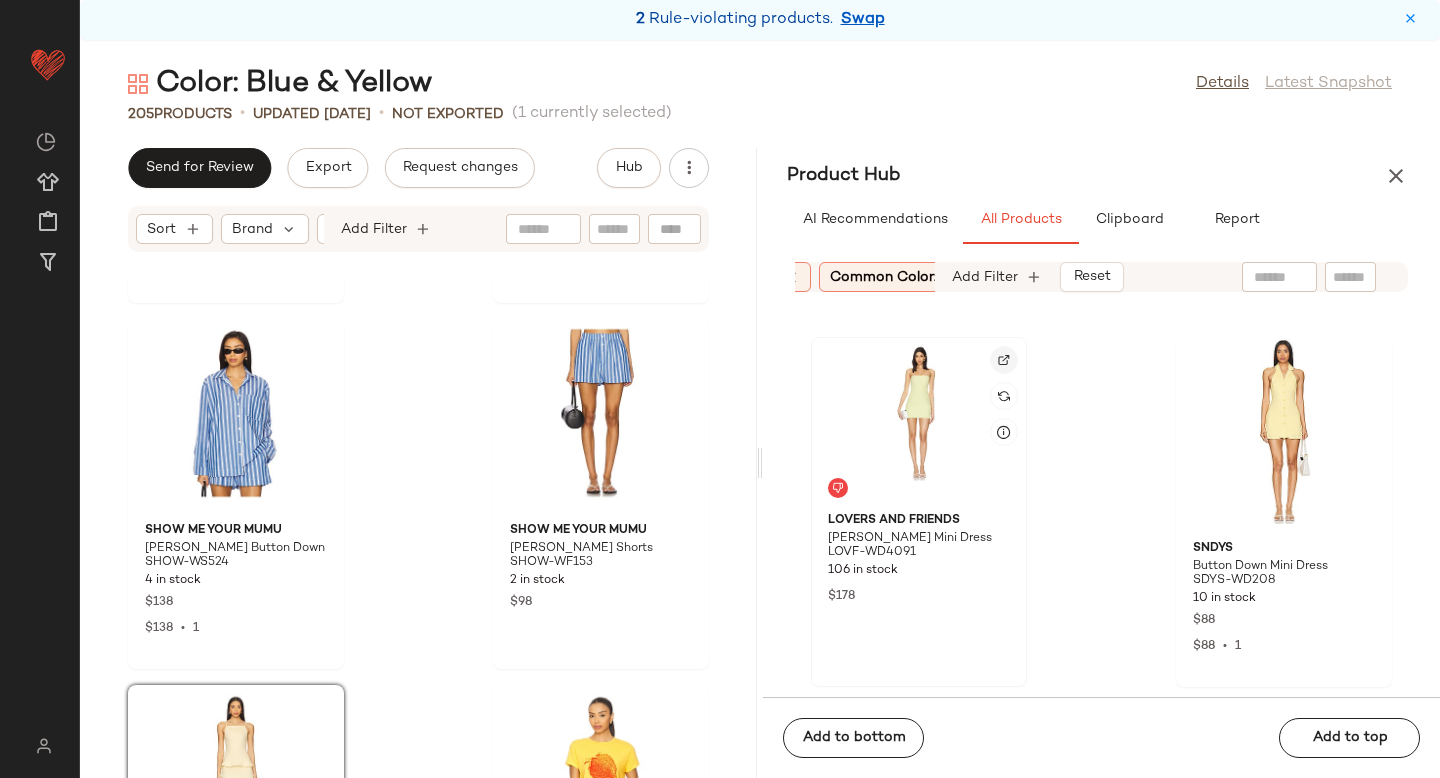 click at bounding box center [1004, 360] 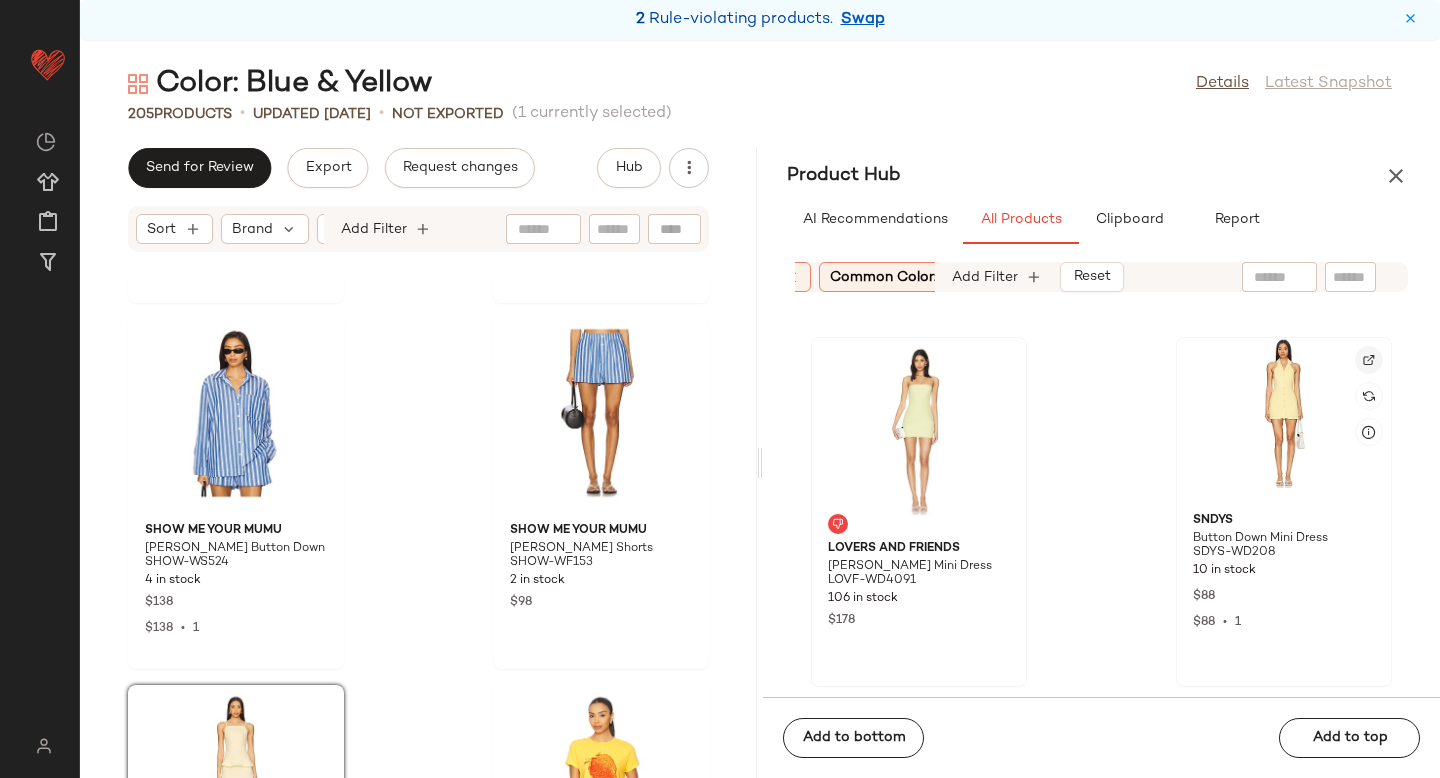 click at bounding box center (1369, 360) 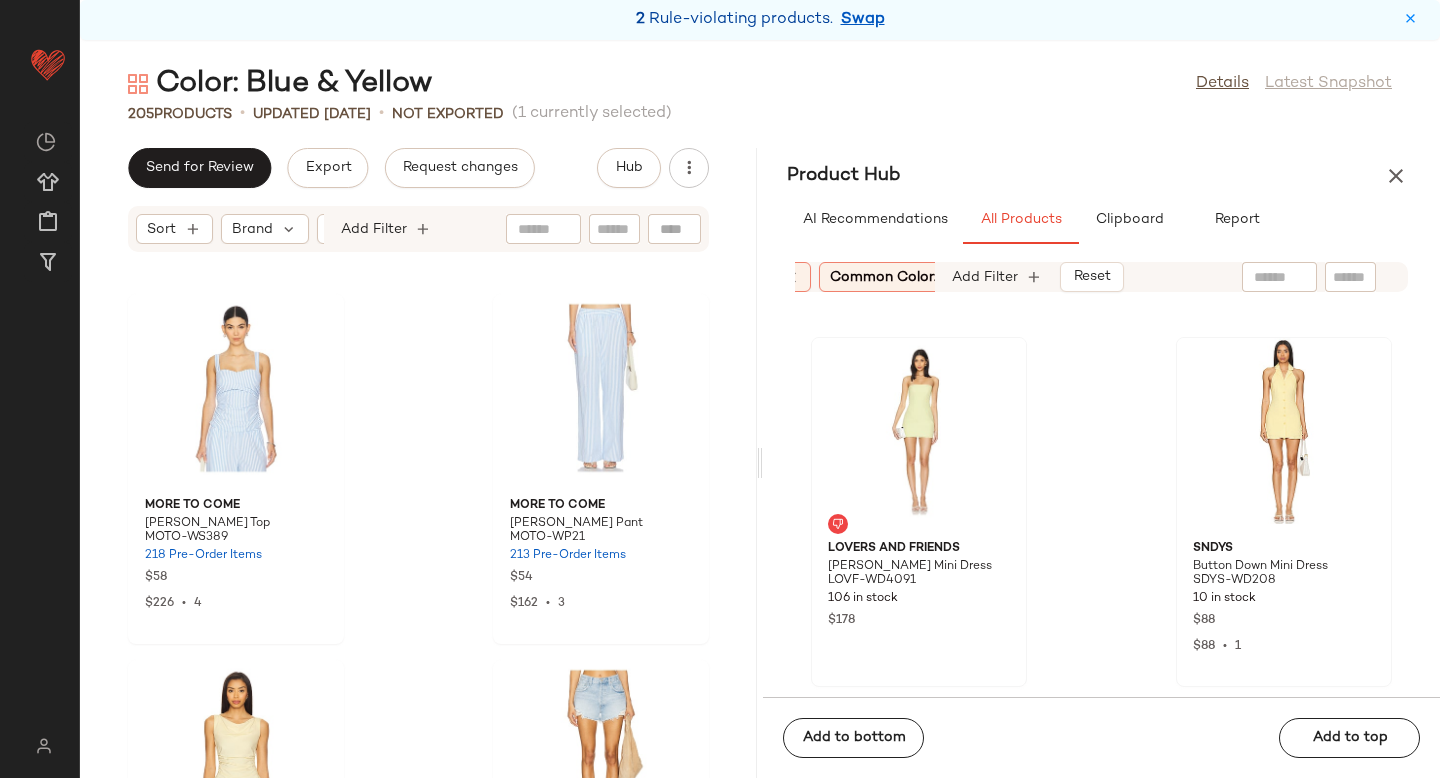 scroll, scrollTop: 33598, scrollLeft: 0, axis: vertical 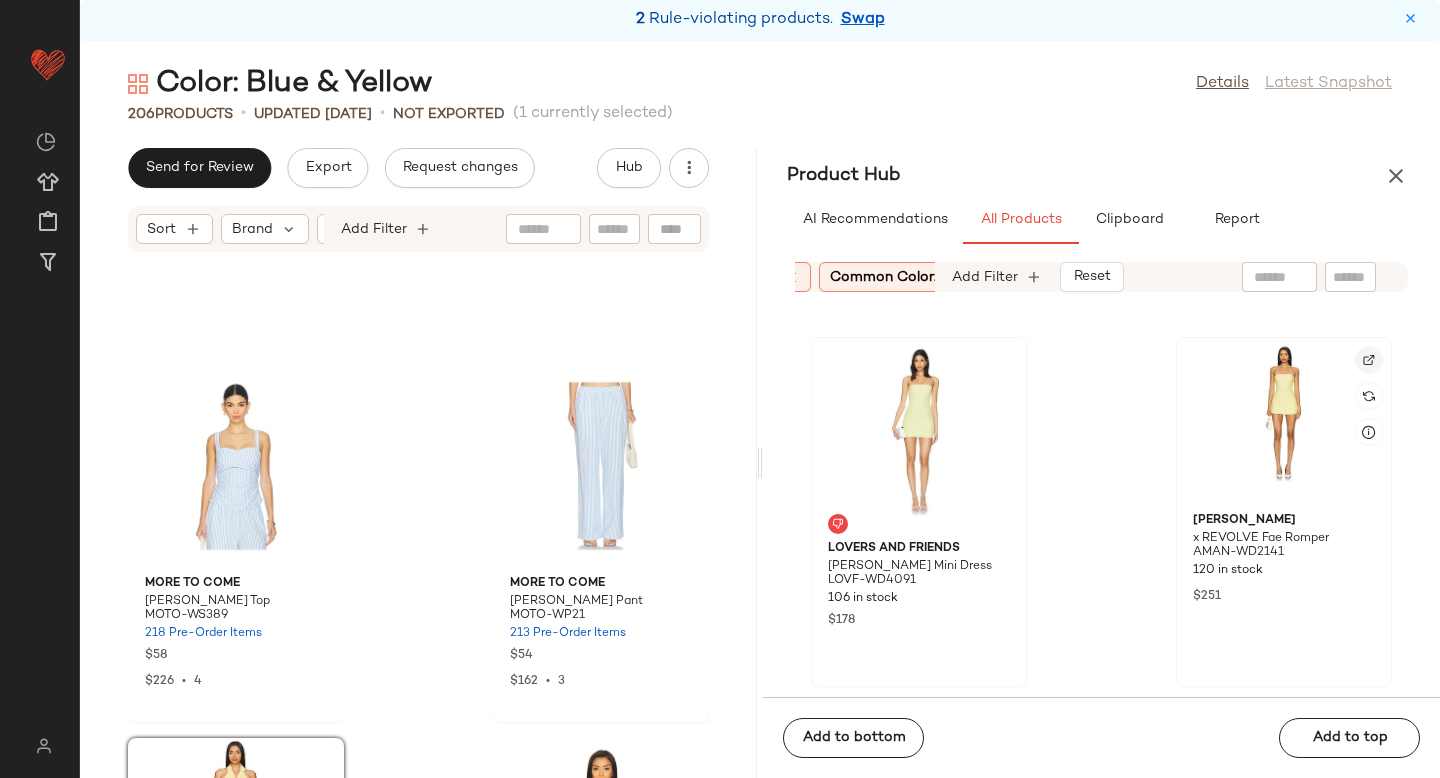 click 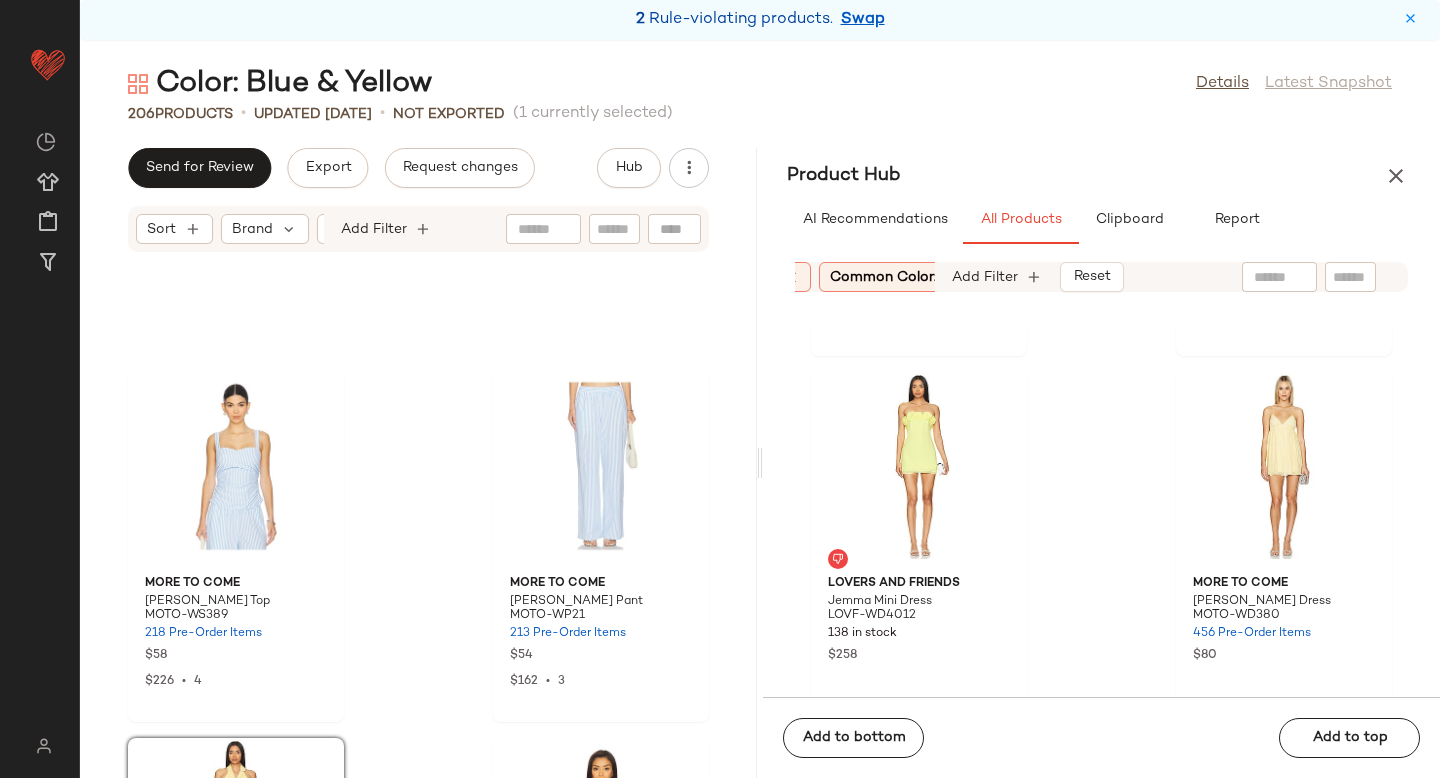 scroll, scrollTop: 80139, scrollLeft: 0, axis: vertical 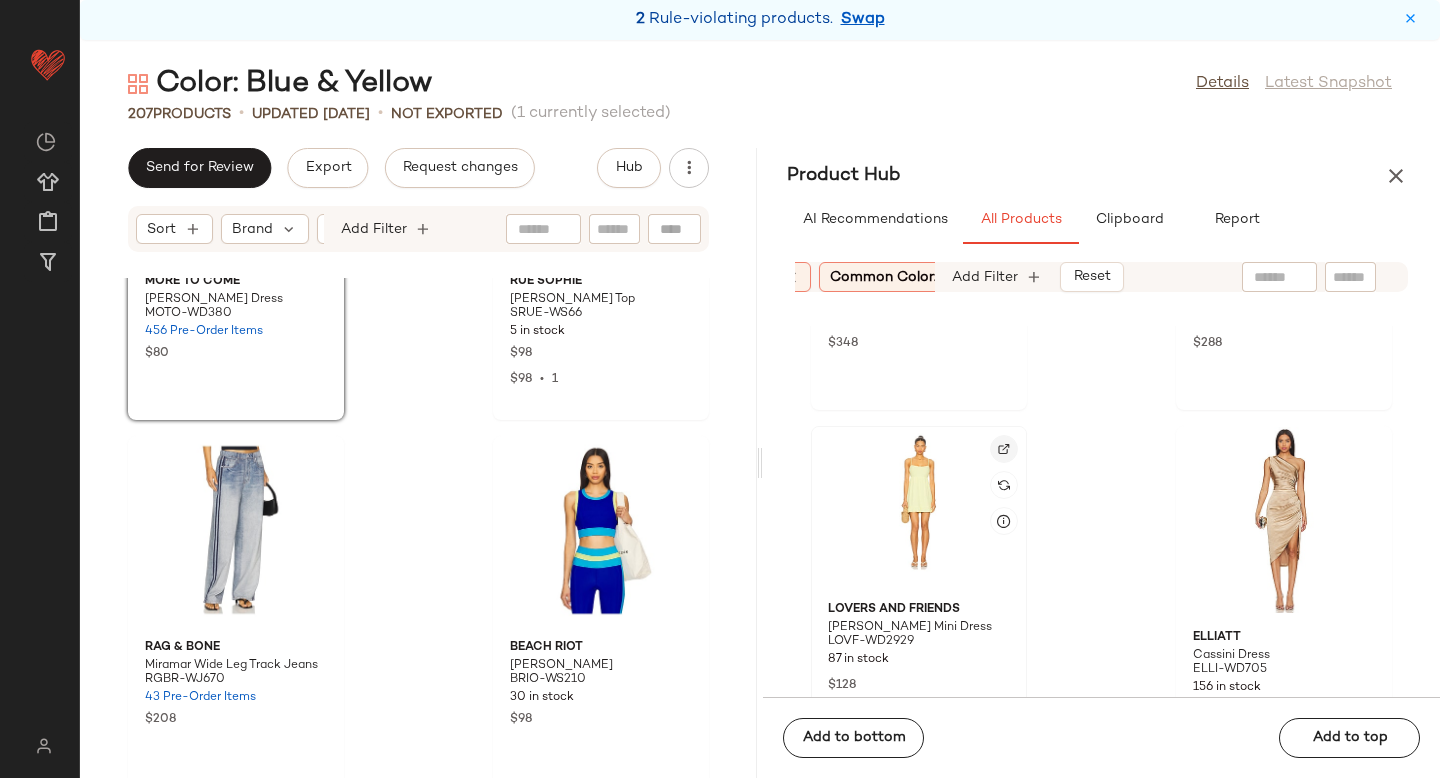 click 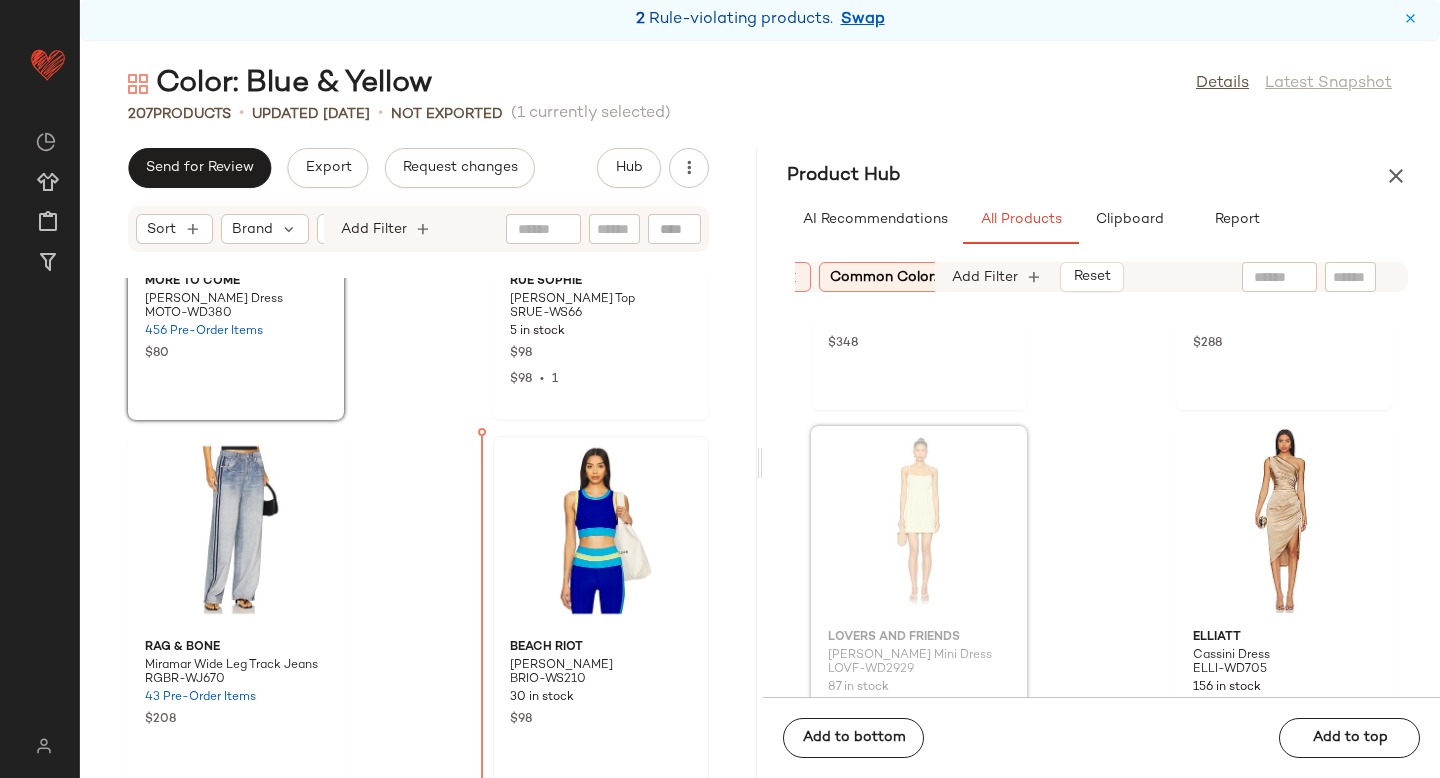 drag, startPoint x: 900, startPoint y: 522, endPoint x: 482, endPoint y: 577, distance: 421.6029 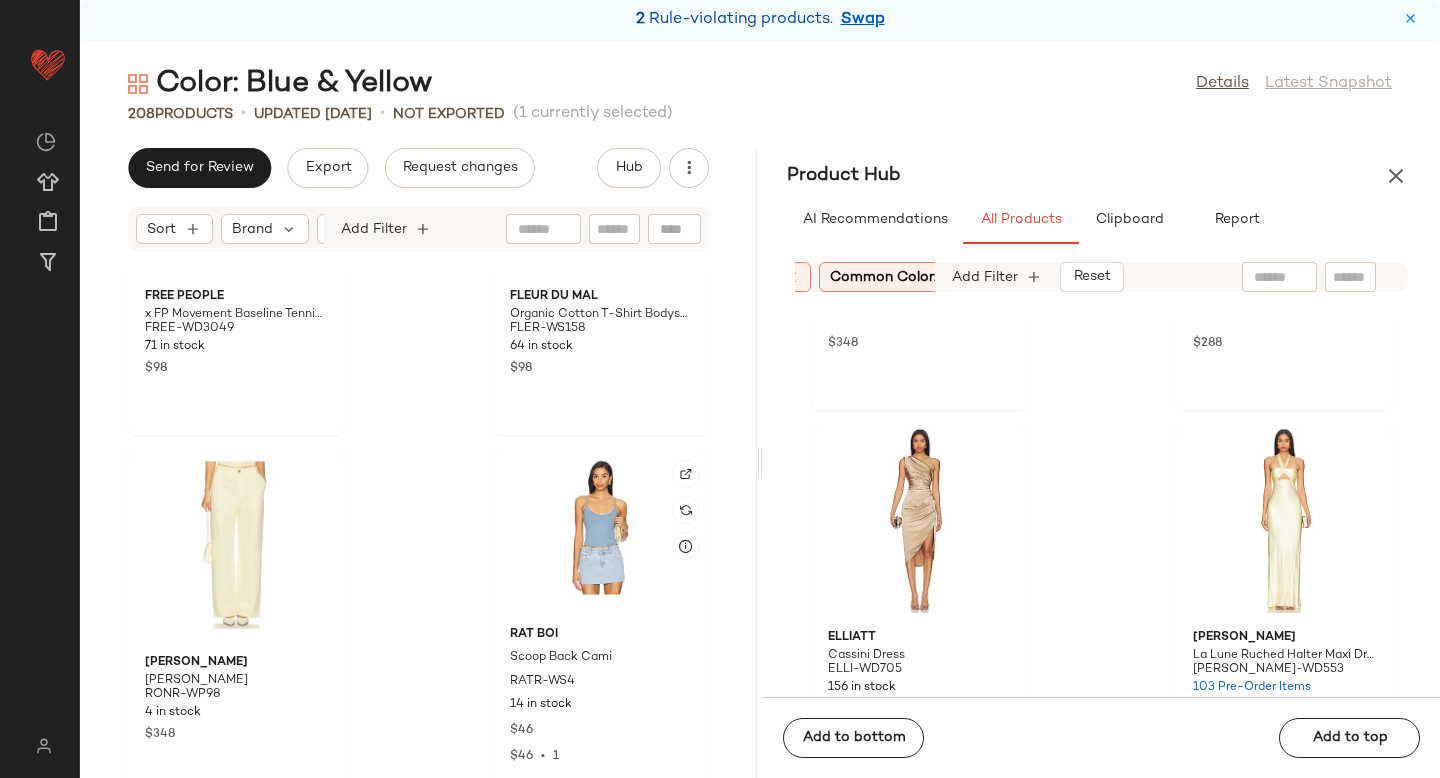 scroll, scrollTop: 36813, scrollLeft: 0, axis: vertical 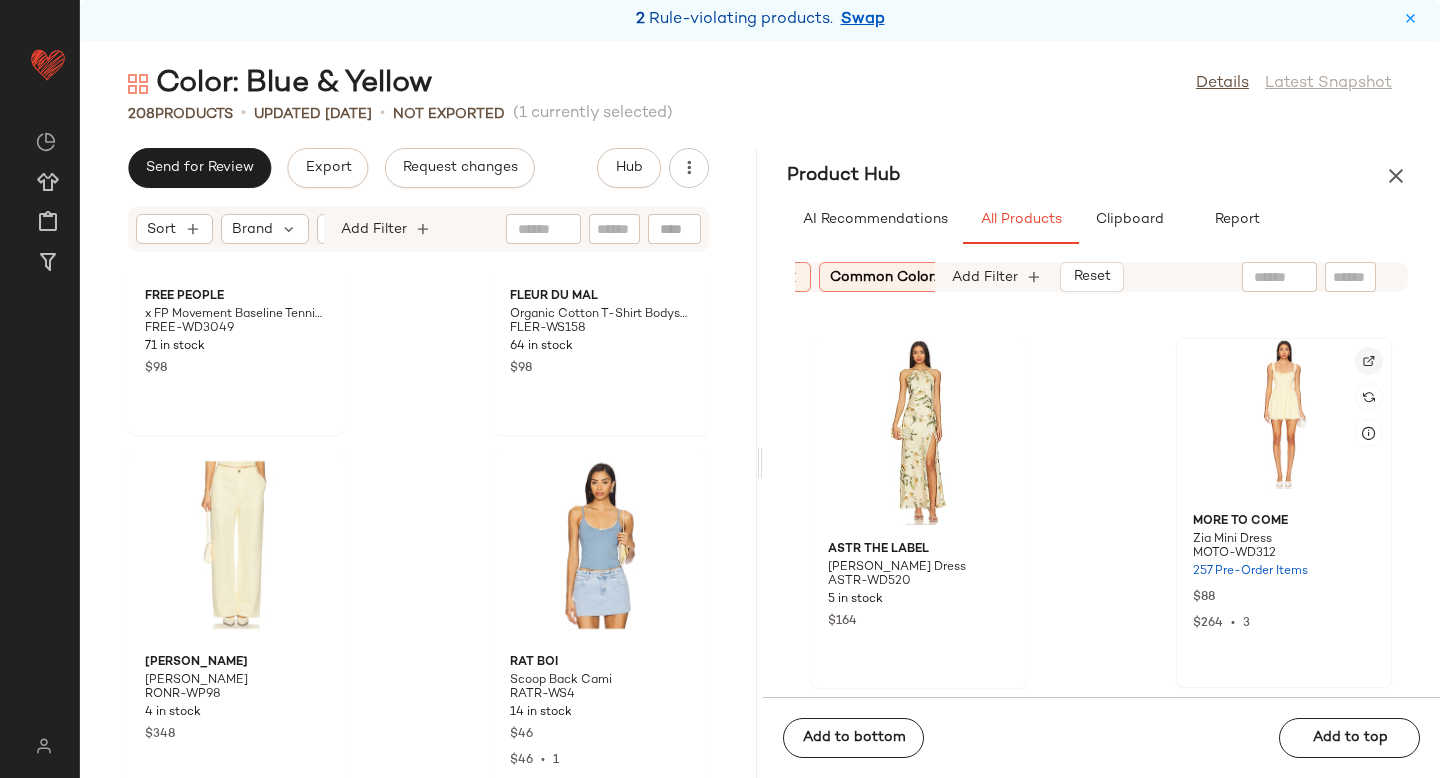 click at bounding box center [1369, 361] 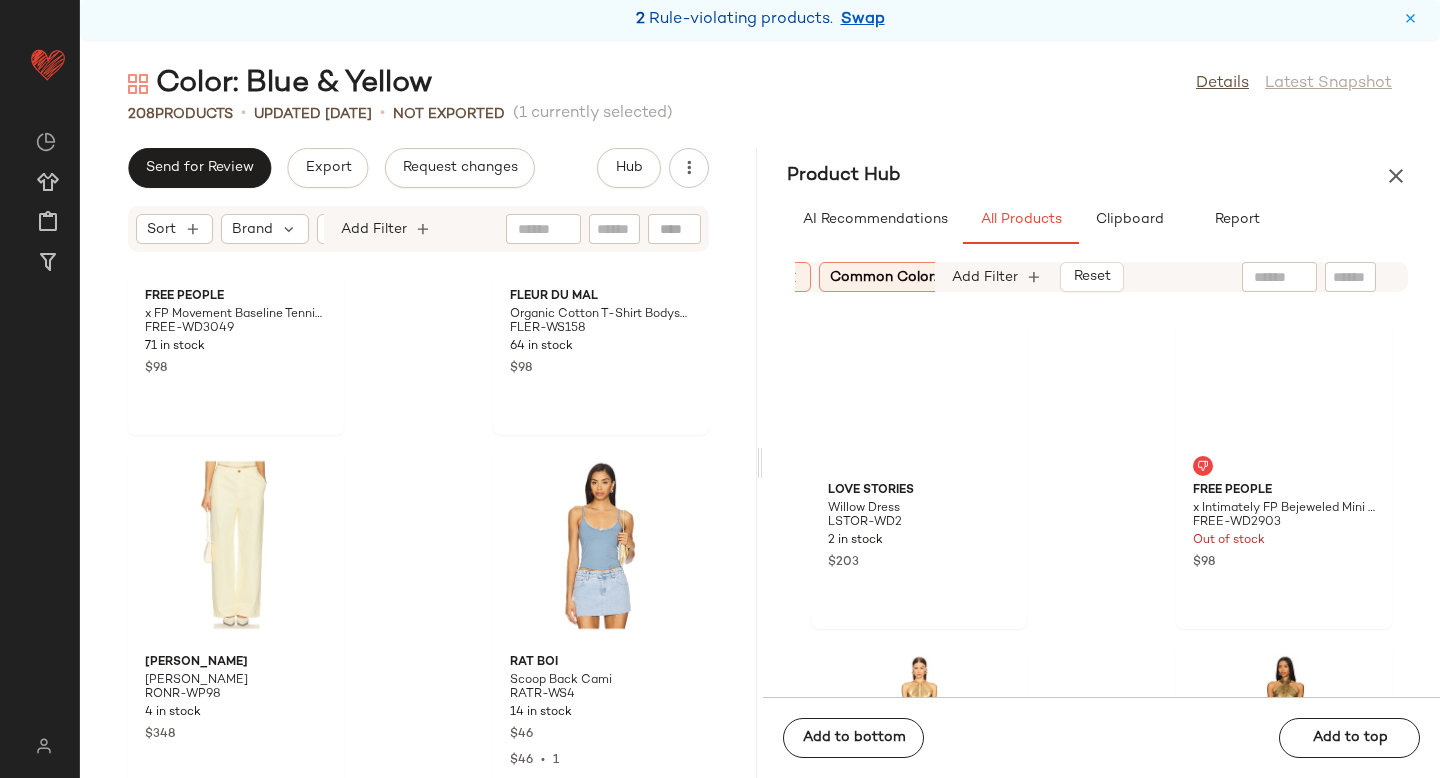 scroll, scrollTop: 73615, scrollLeft: 0, axis: vertical 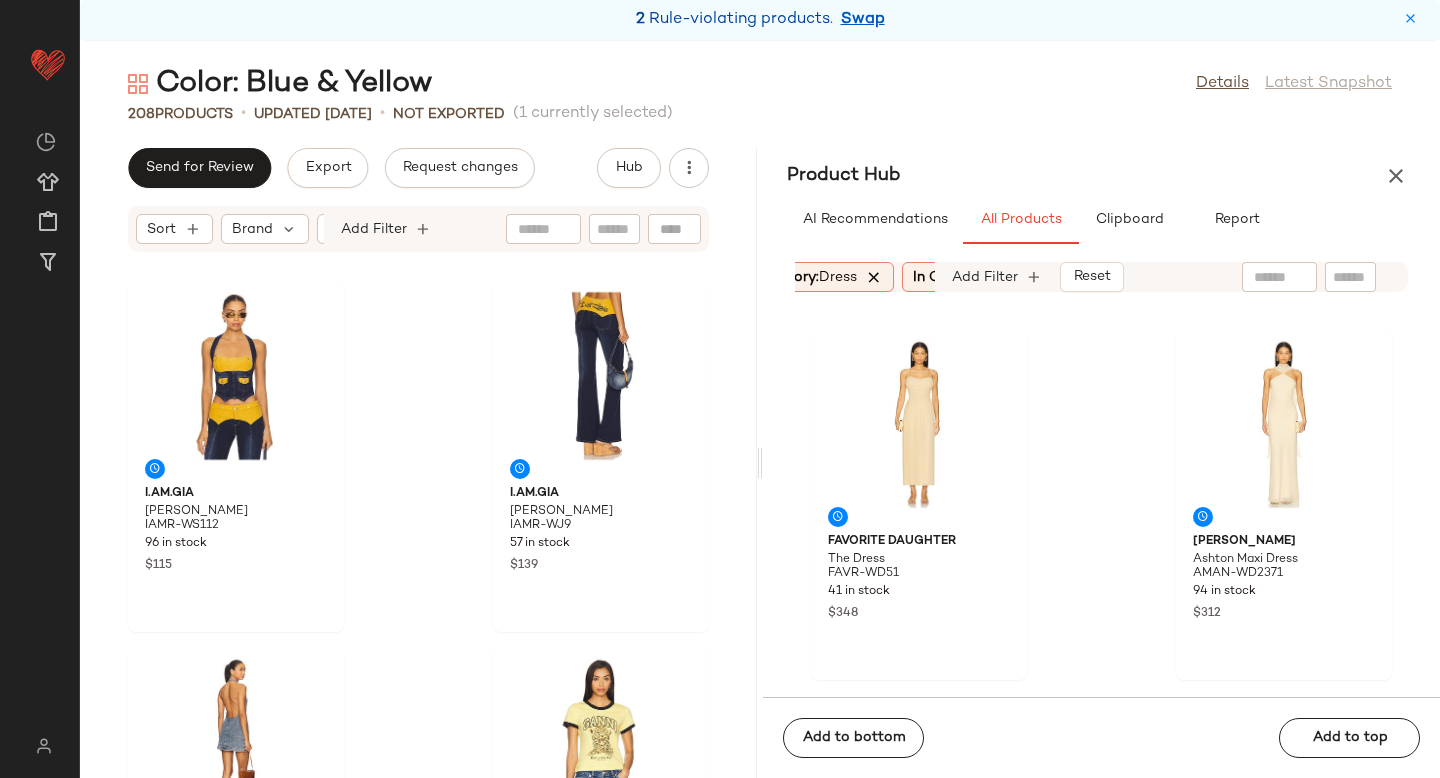 click at bounding box center [874, 277] 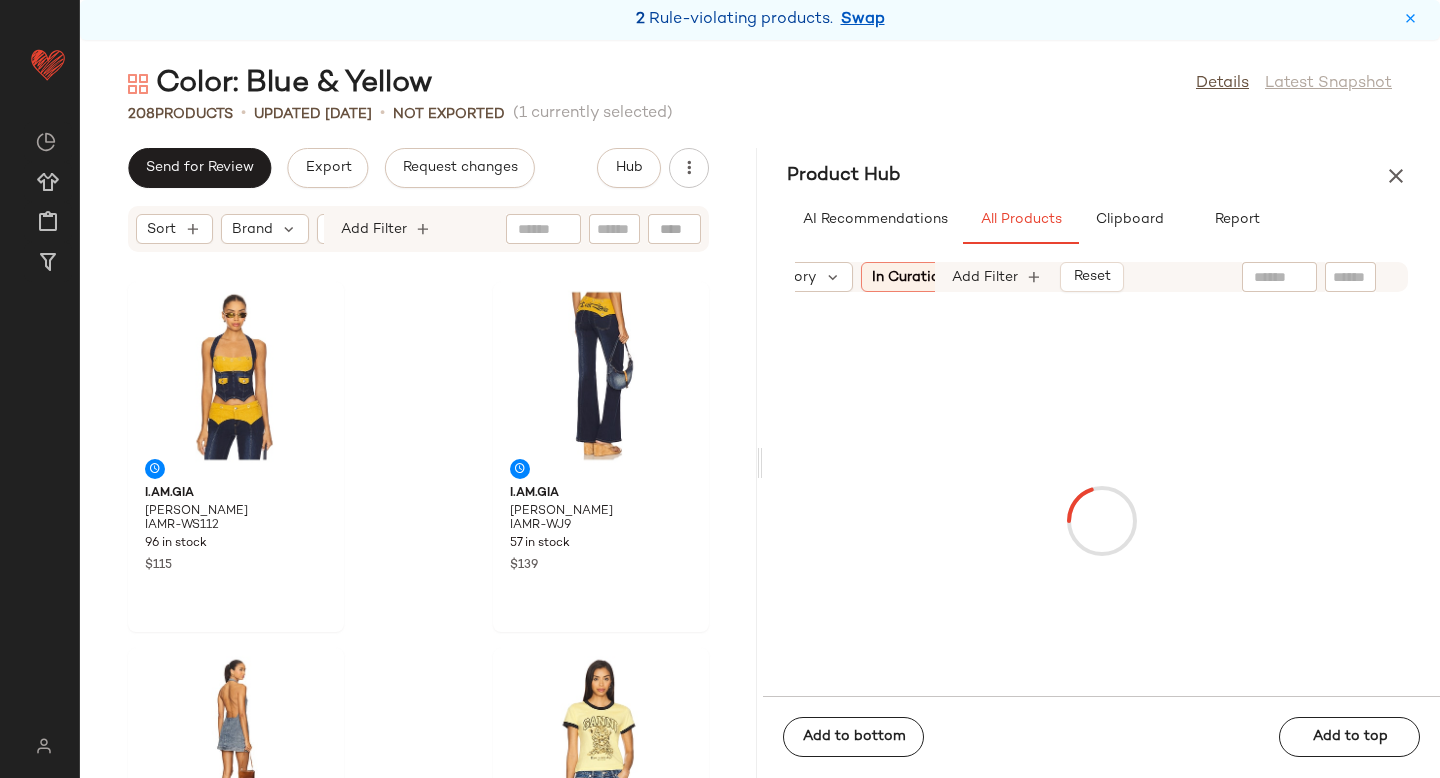 click 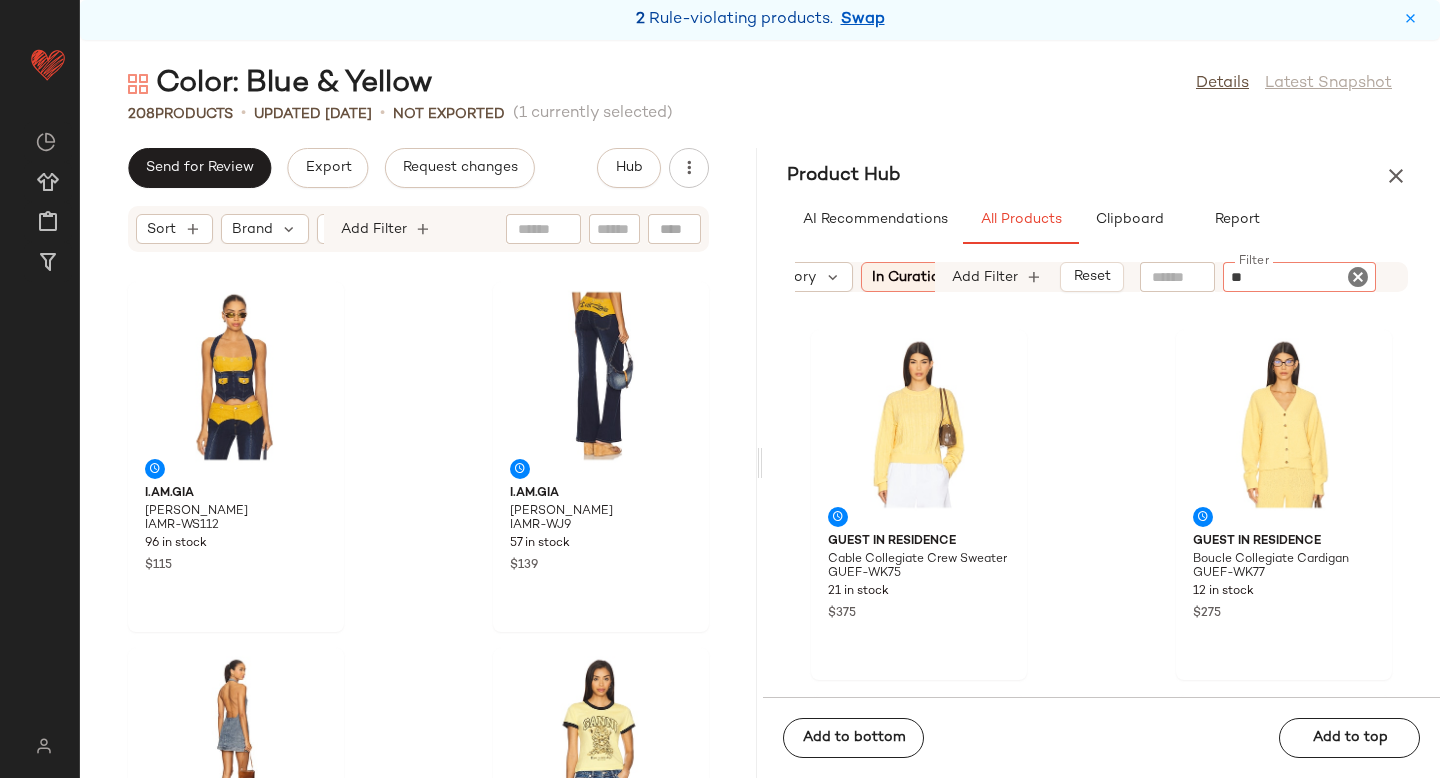 type on "*" 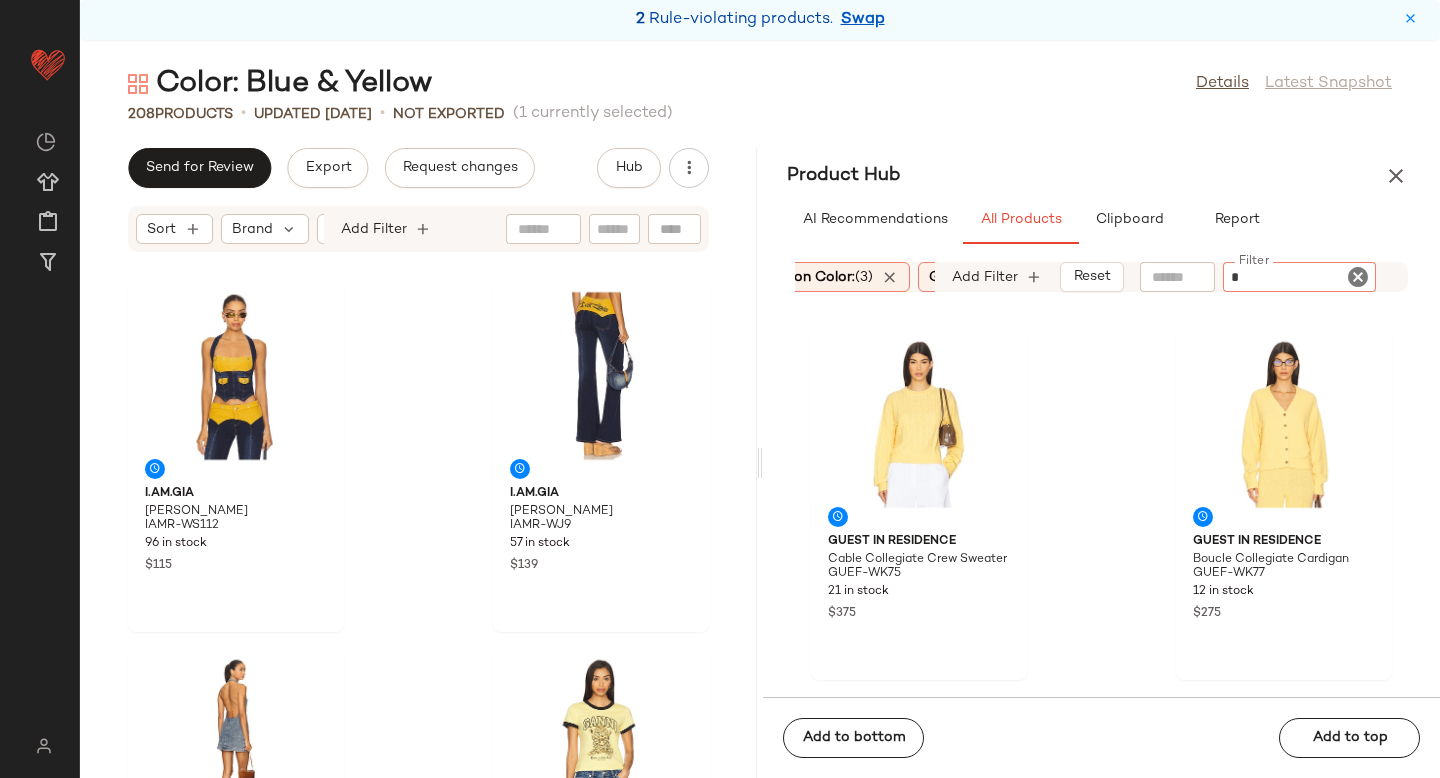 scroll, scrollTop: 0, scrollLeft: 548, axis: horizontal 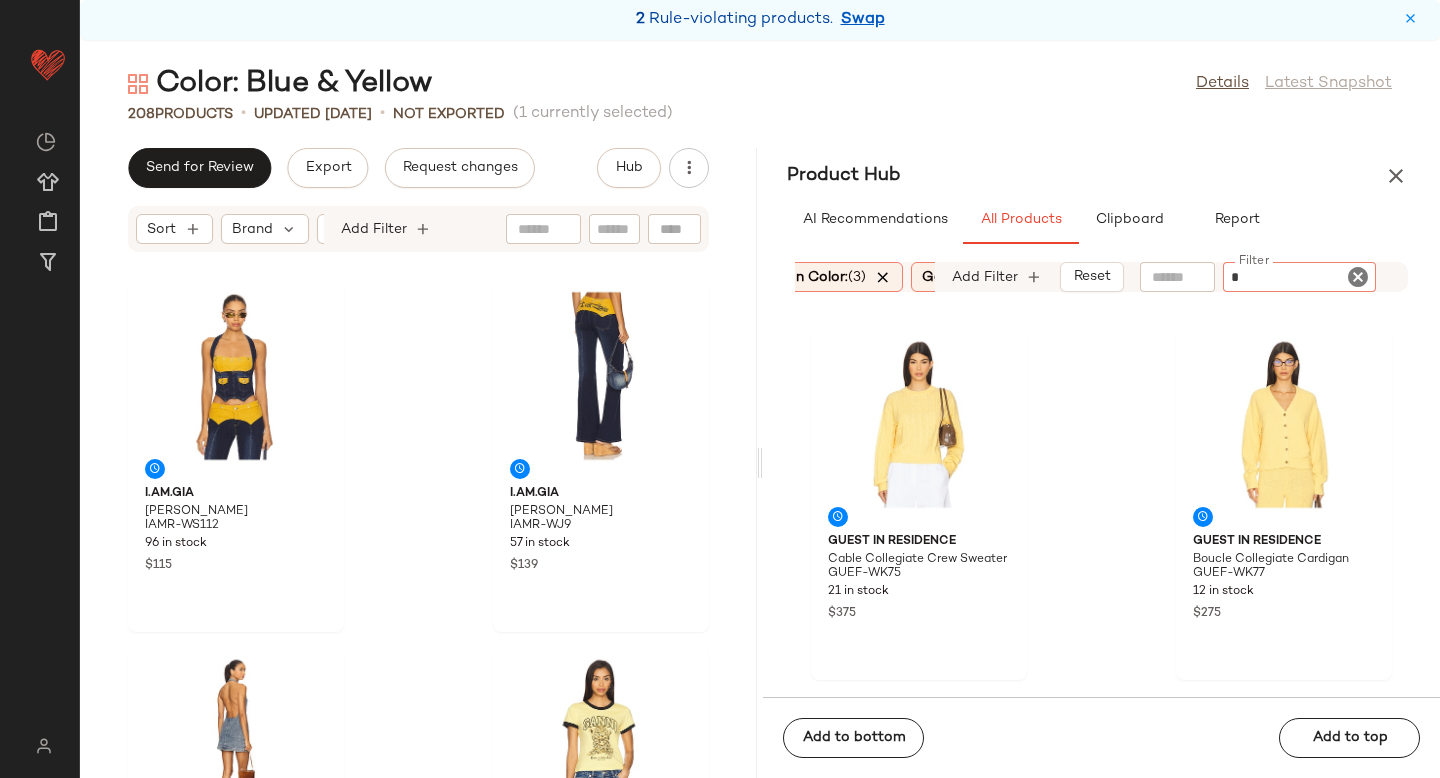 type on "*" 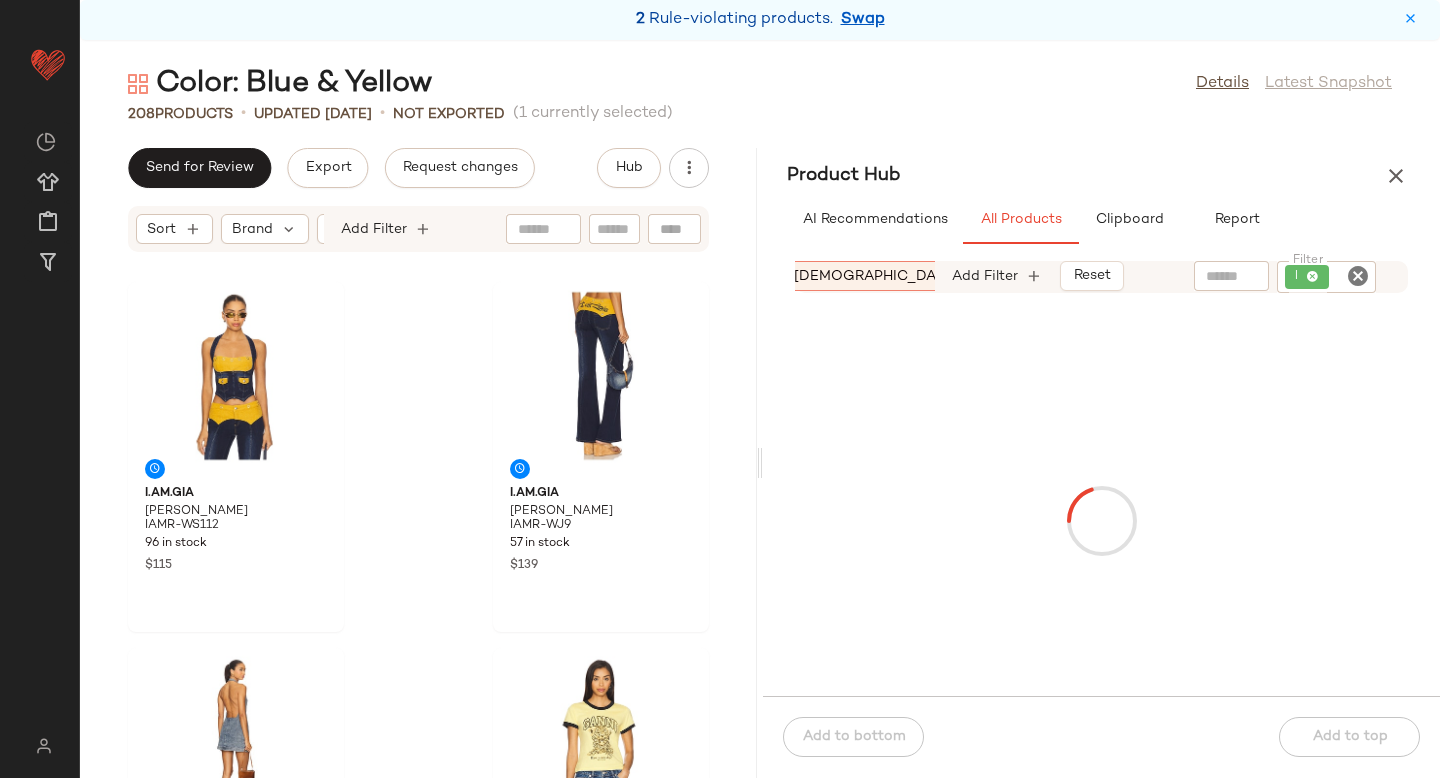 click 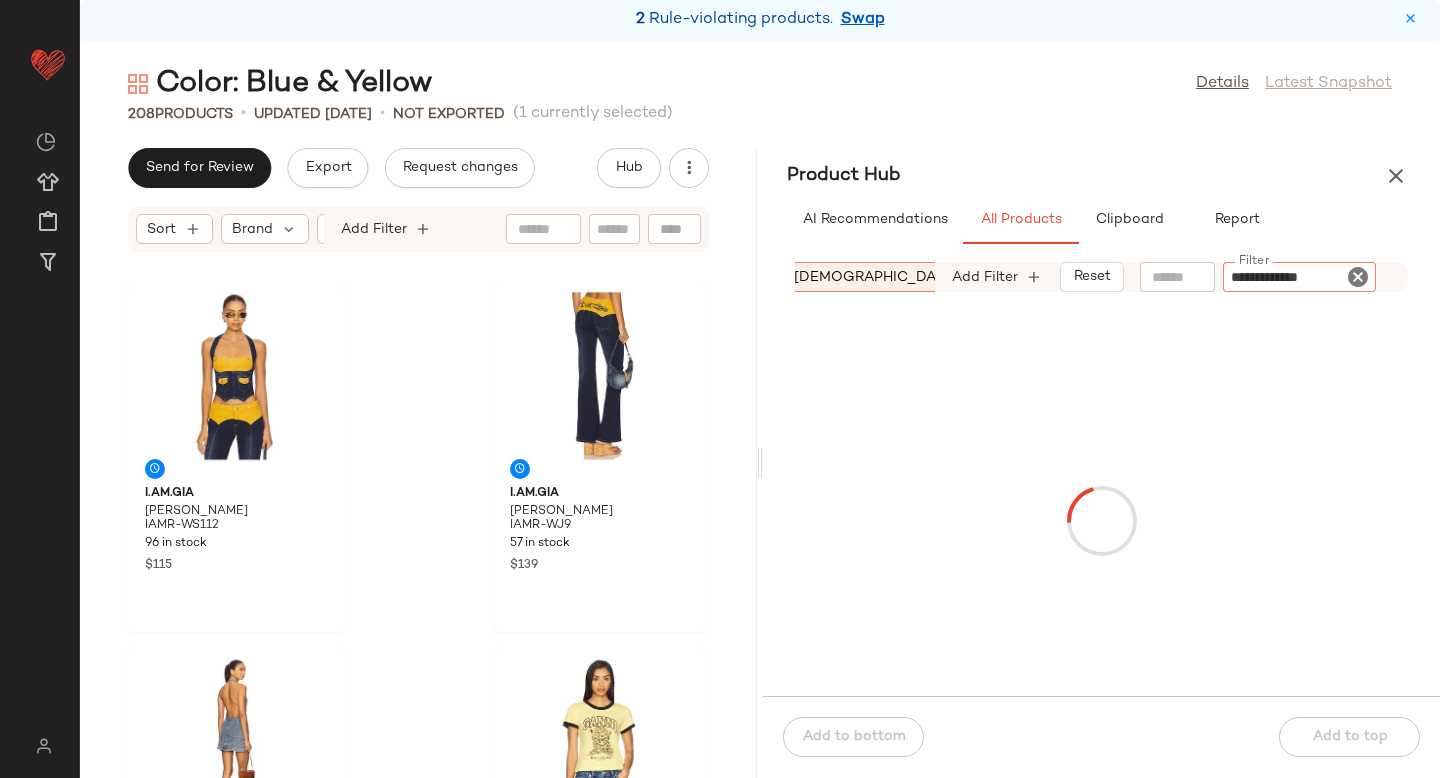 type on "**********" 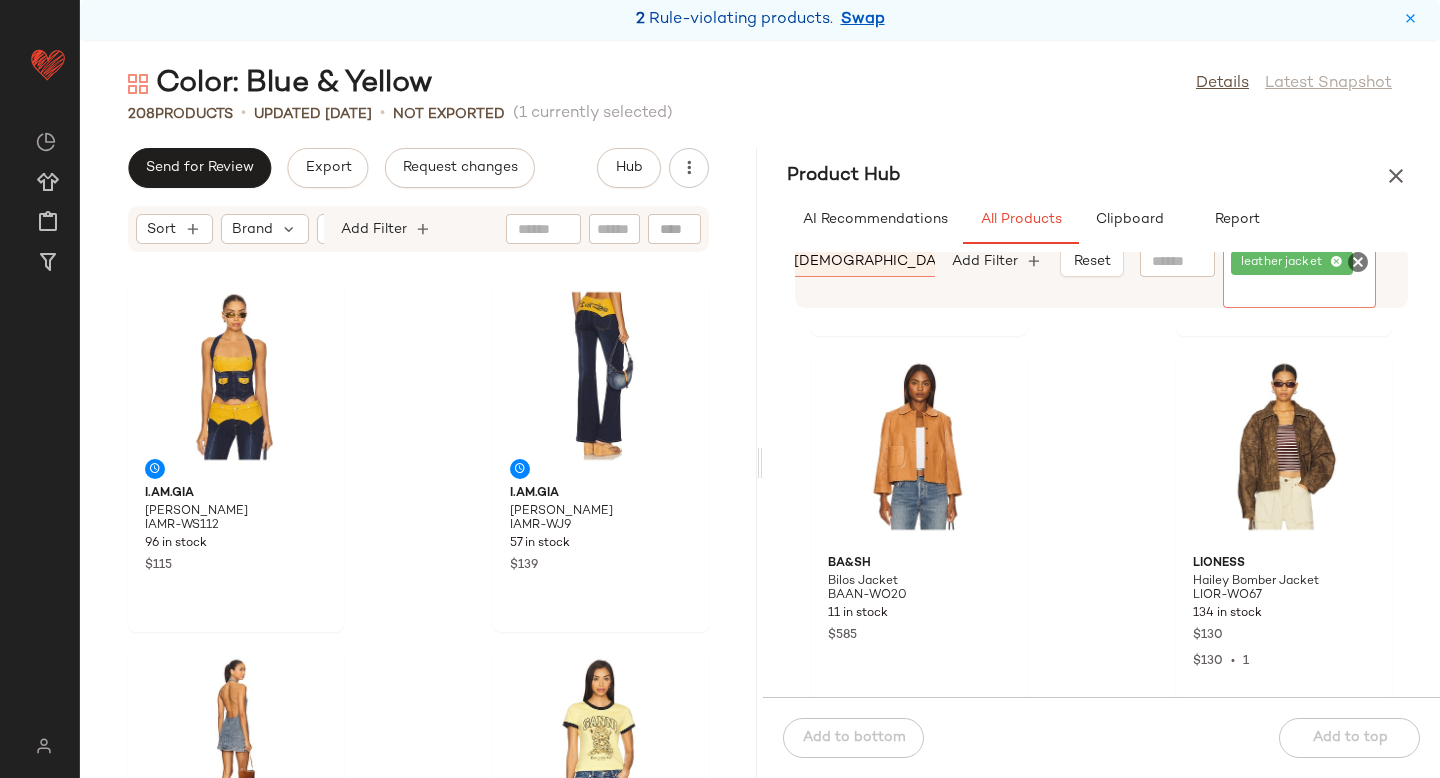 scroll, scrollTop: 342, scrollLeft: 0, axis: vertical 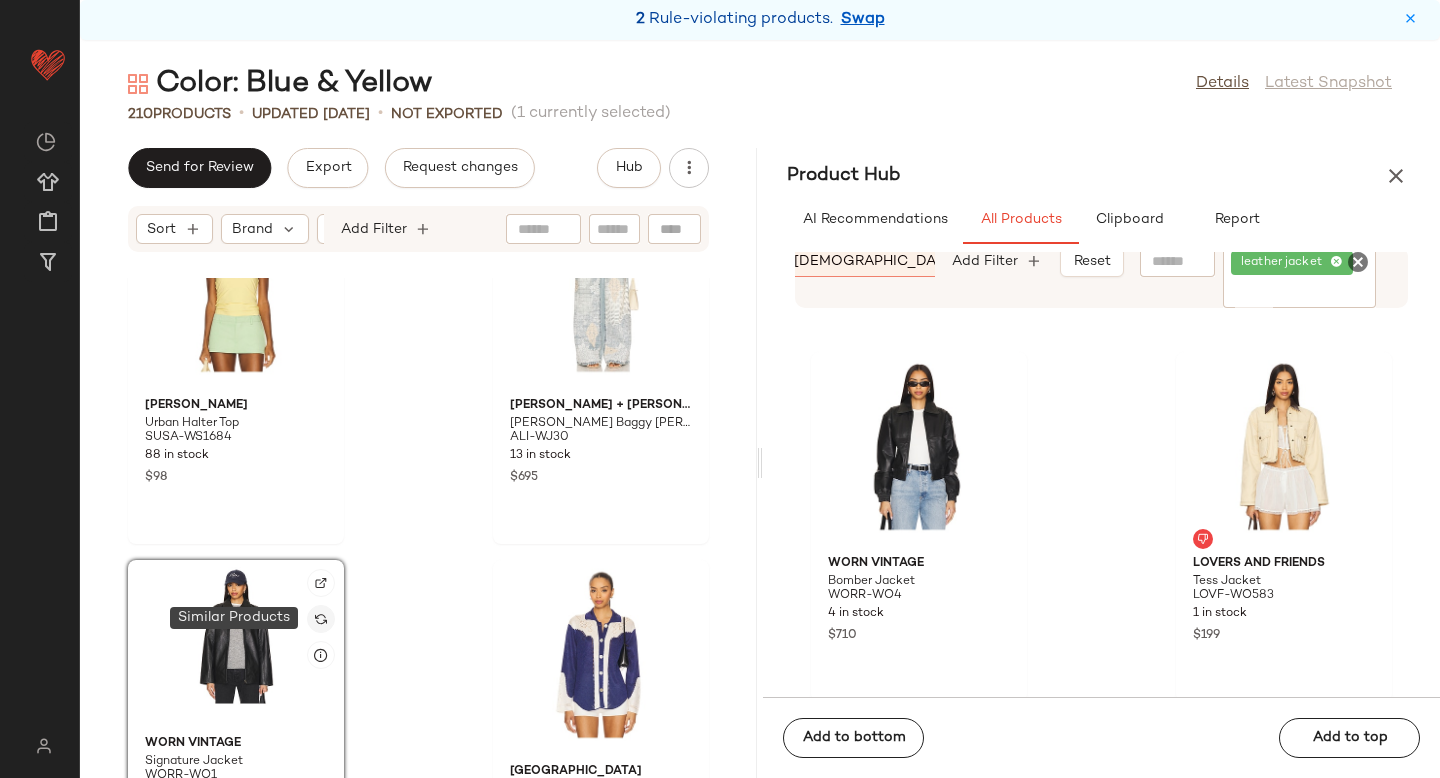 click 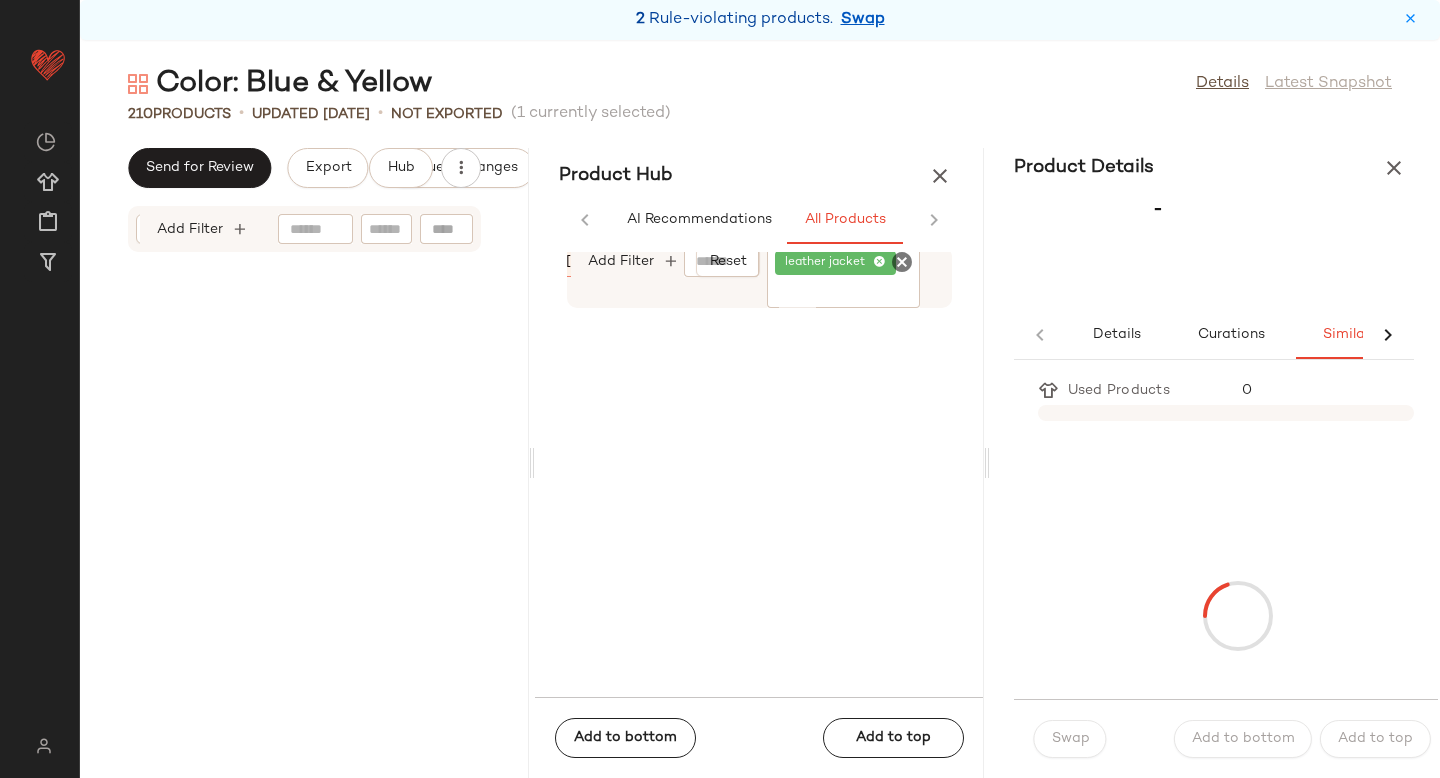 scroll, scrollTop: 14744, scrollLeft: 0, axis: vertical 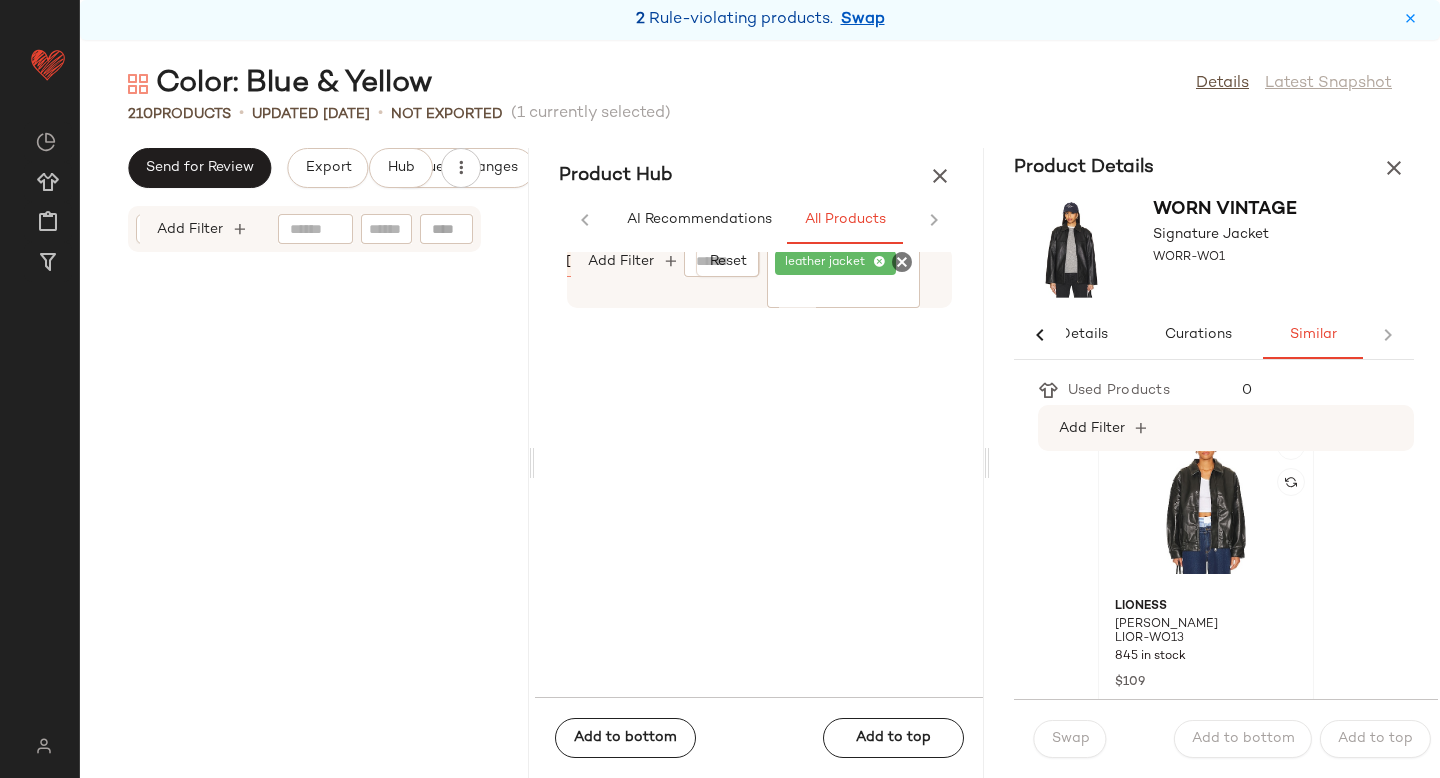 click 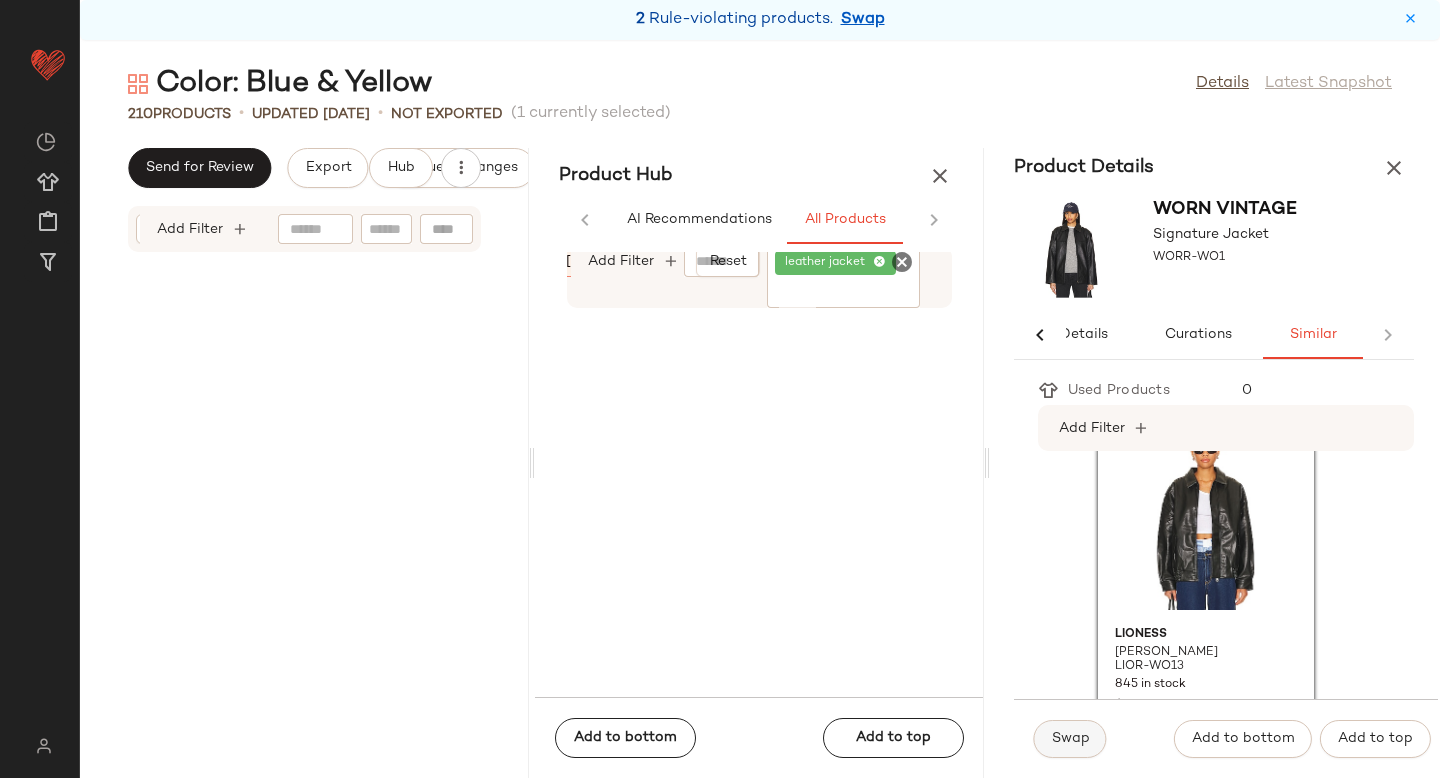 click on "Swap" 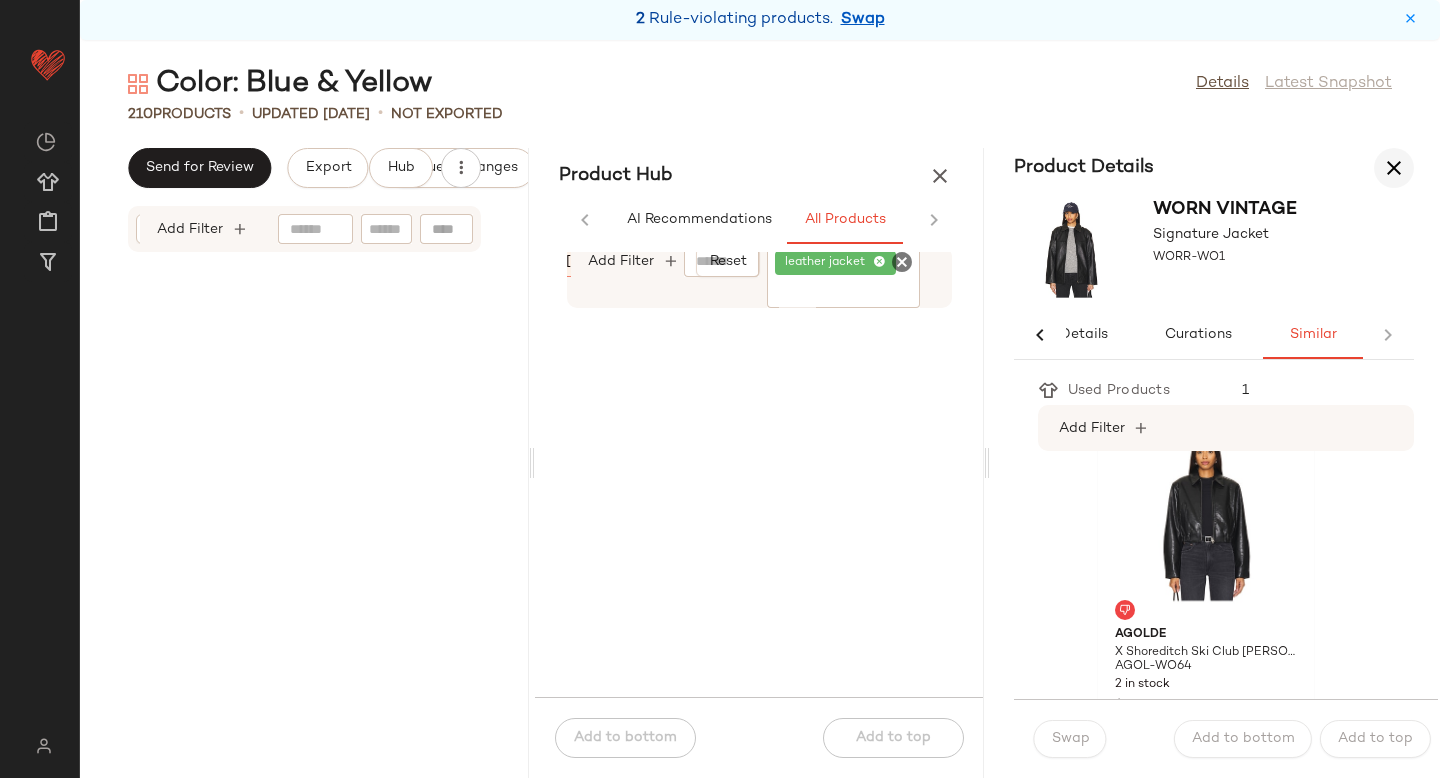 click at bounding box center [1394, 168] 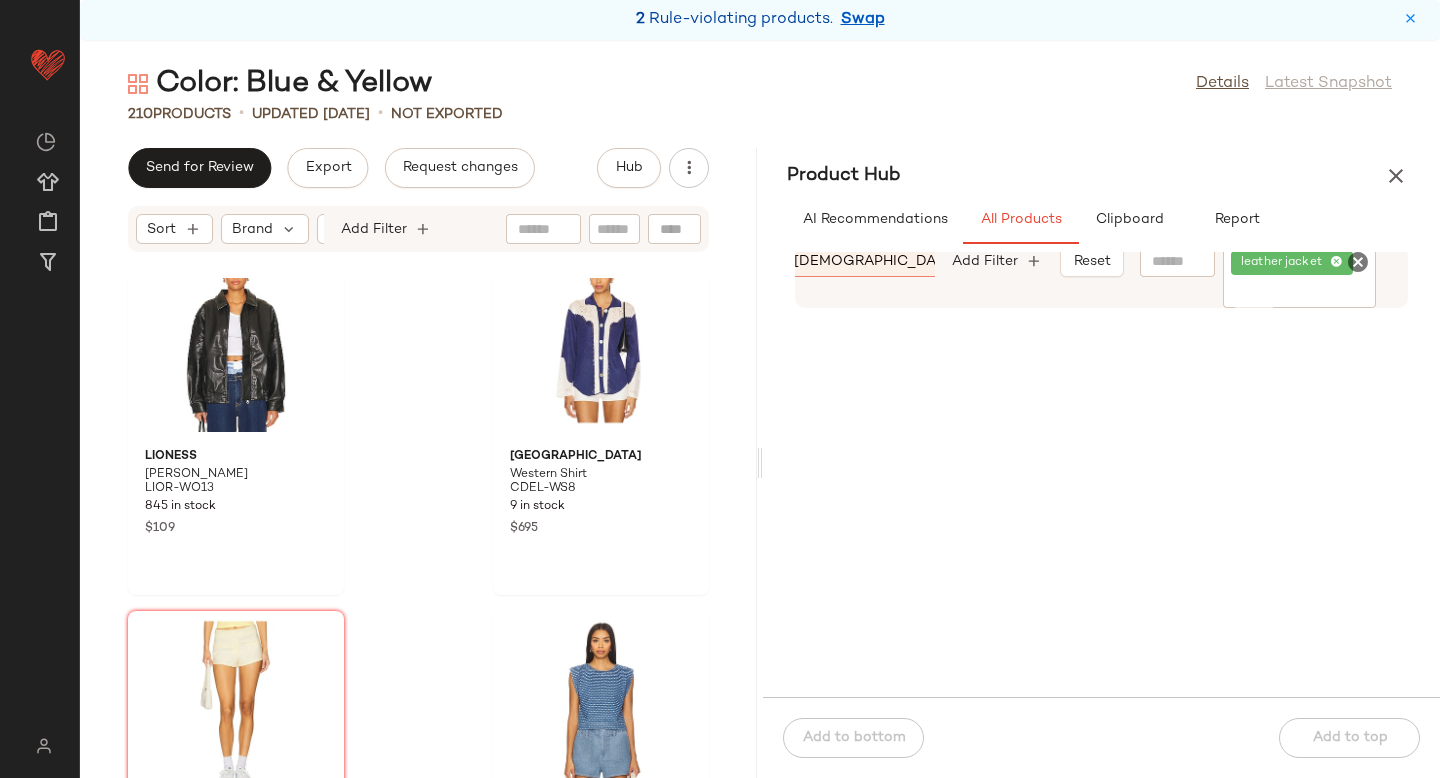 scroll, scrollTop: 14706, scrollLeft: 0, axis: vertical 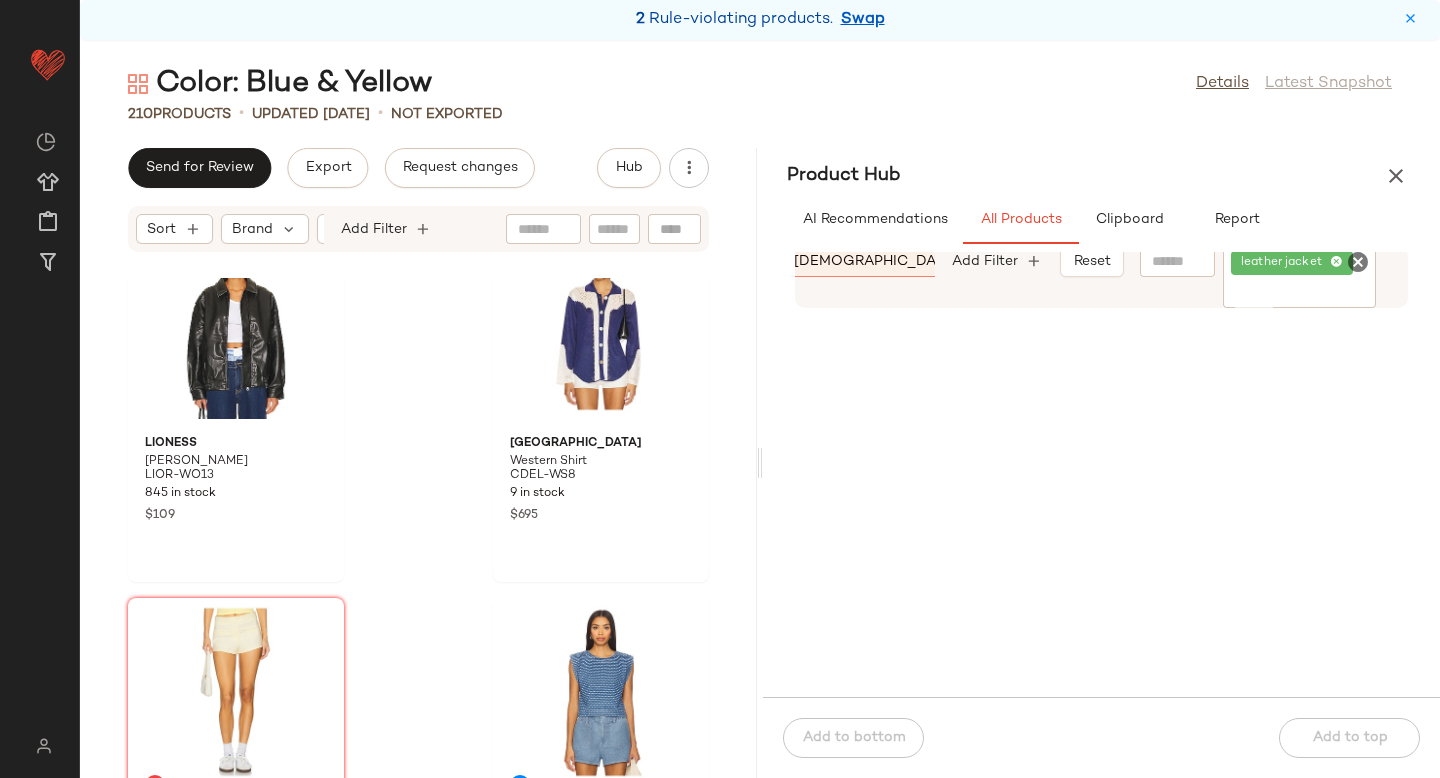 click on "Filter" 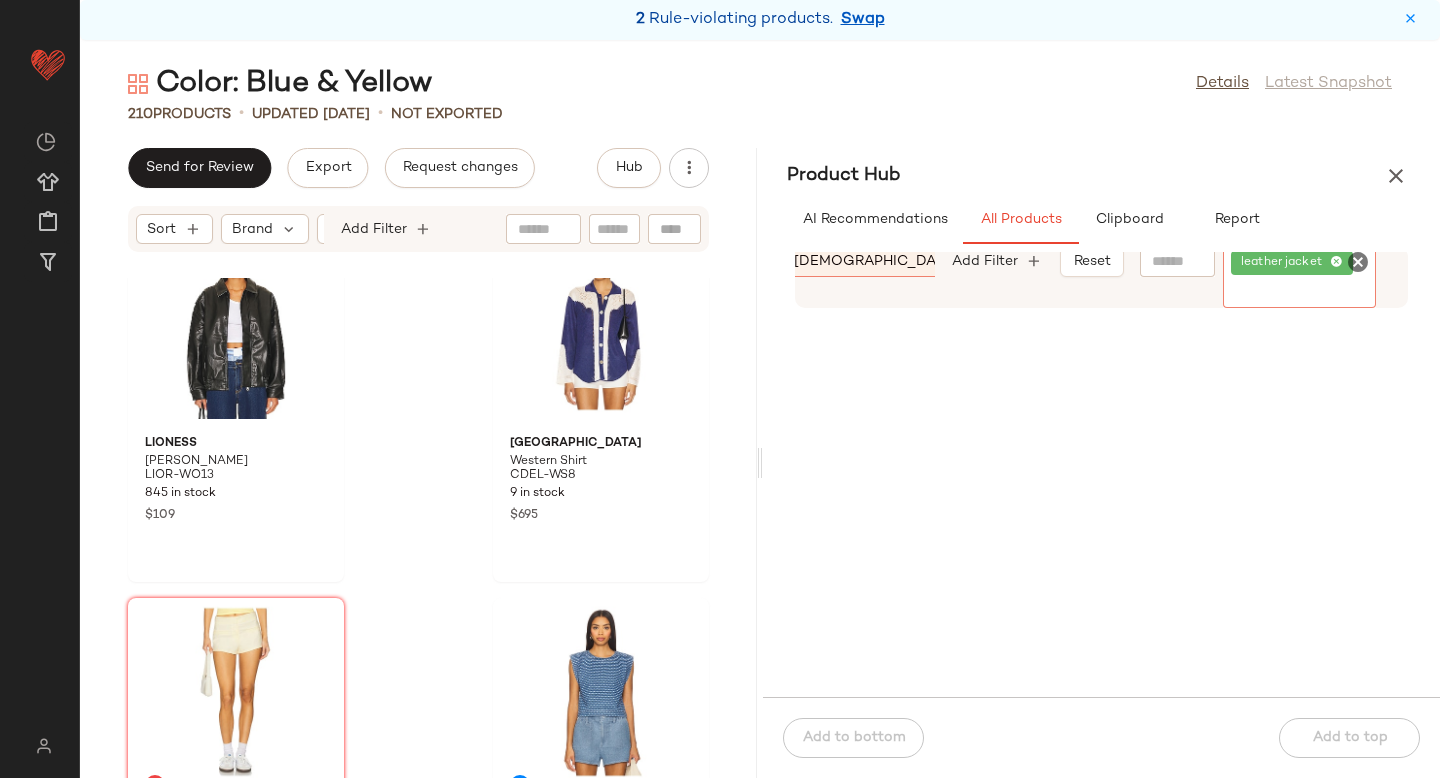 type on "*" 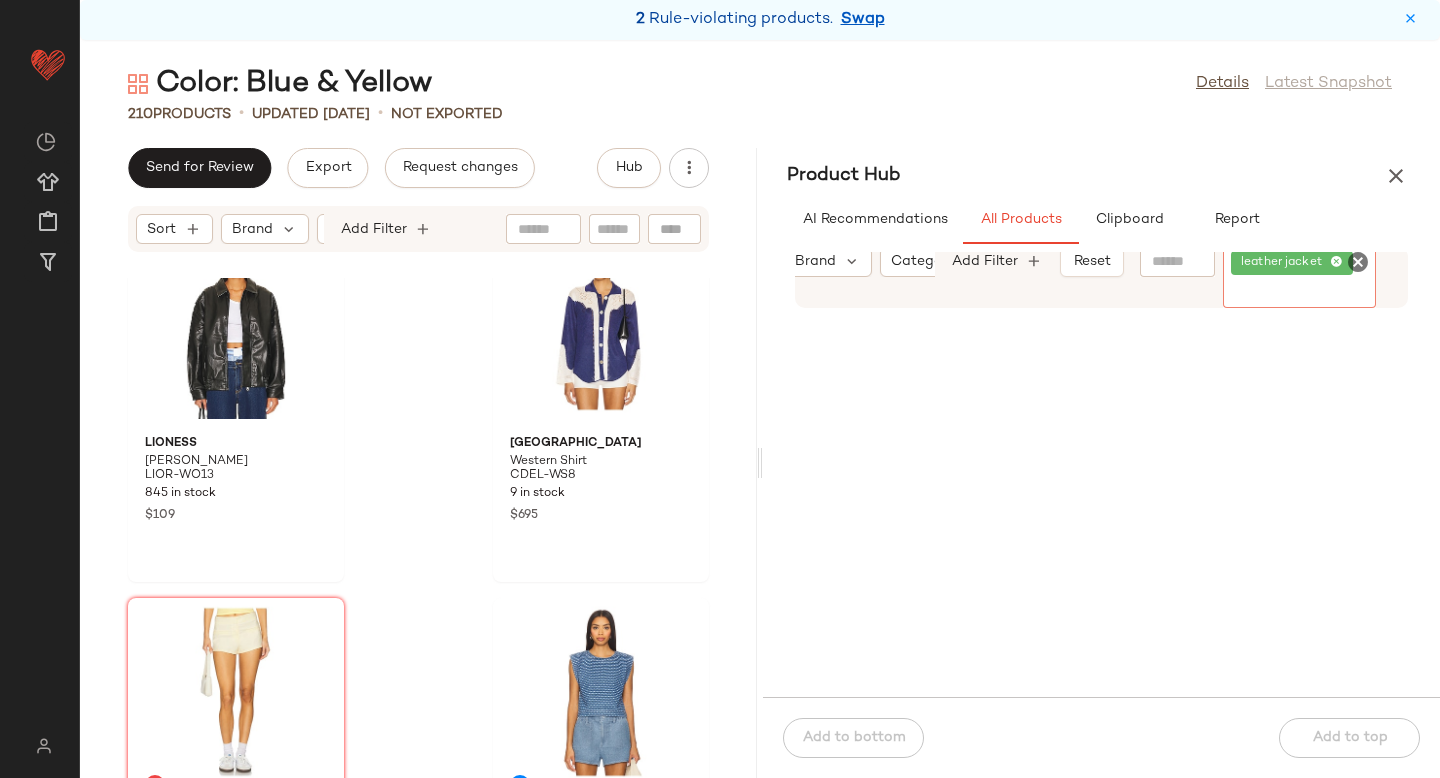 scroll, scrollTop: 0, scrollLeft: 74, axis: horizontal 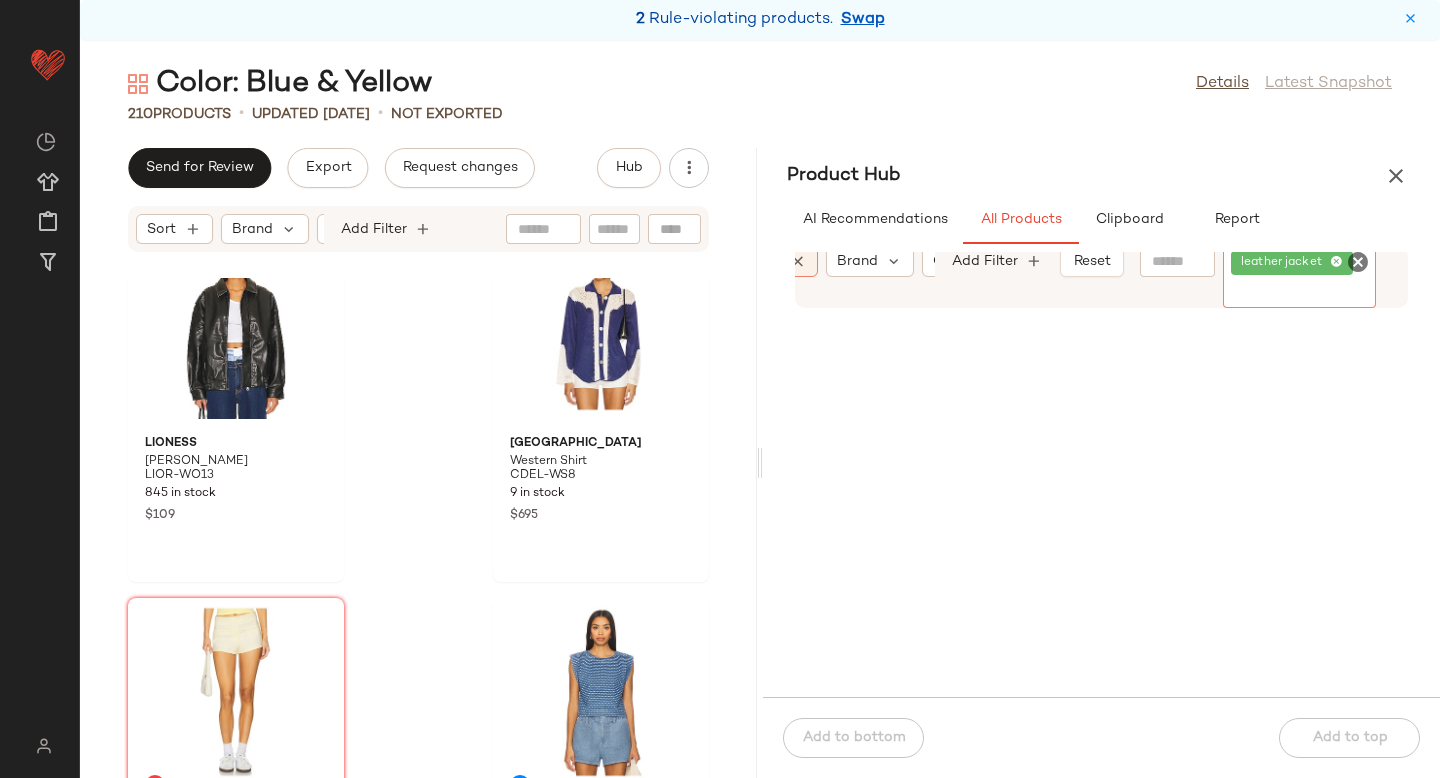 click 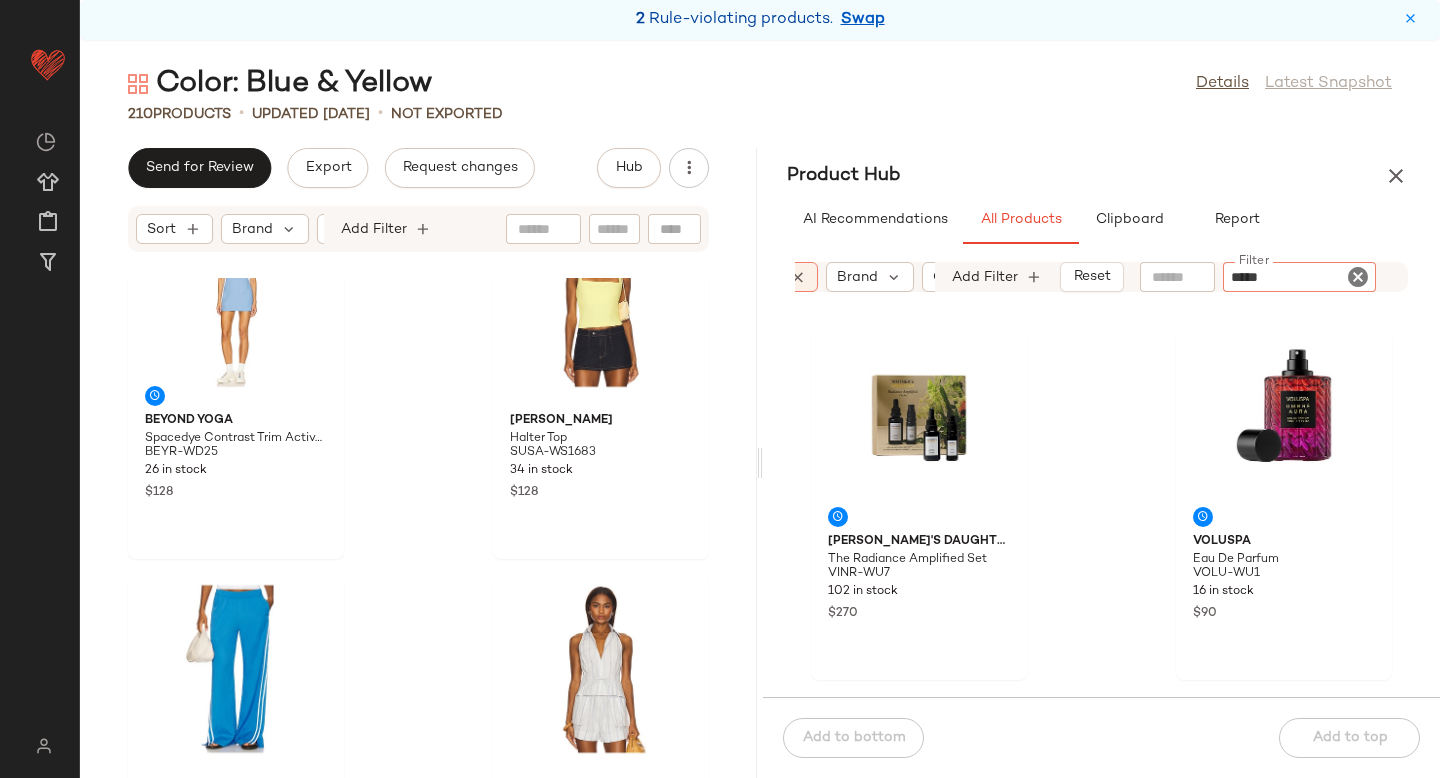 scroll, scrollTop: 16200, scrollLeft: 0, axis: vertical 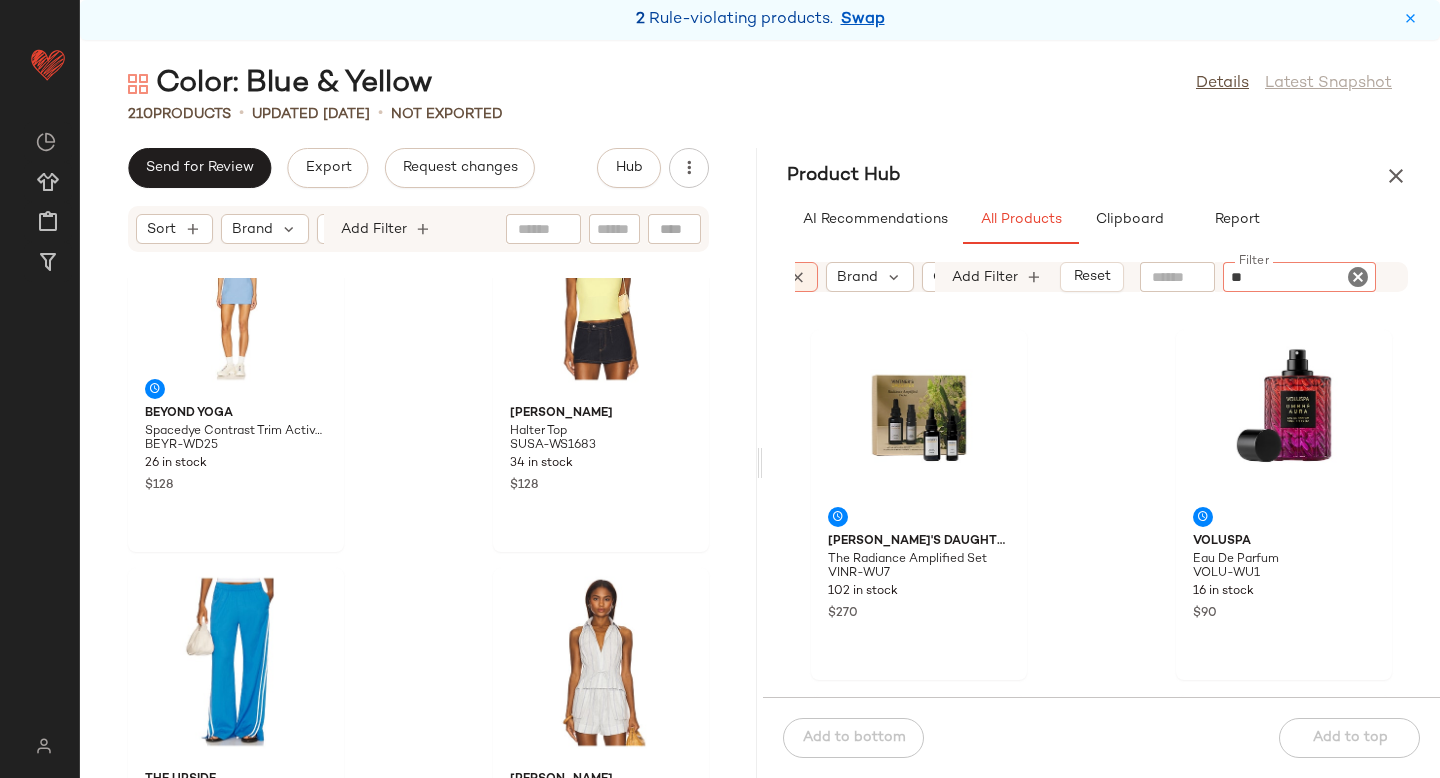 type on "*" 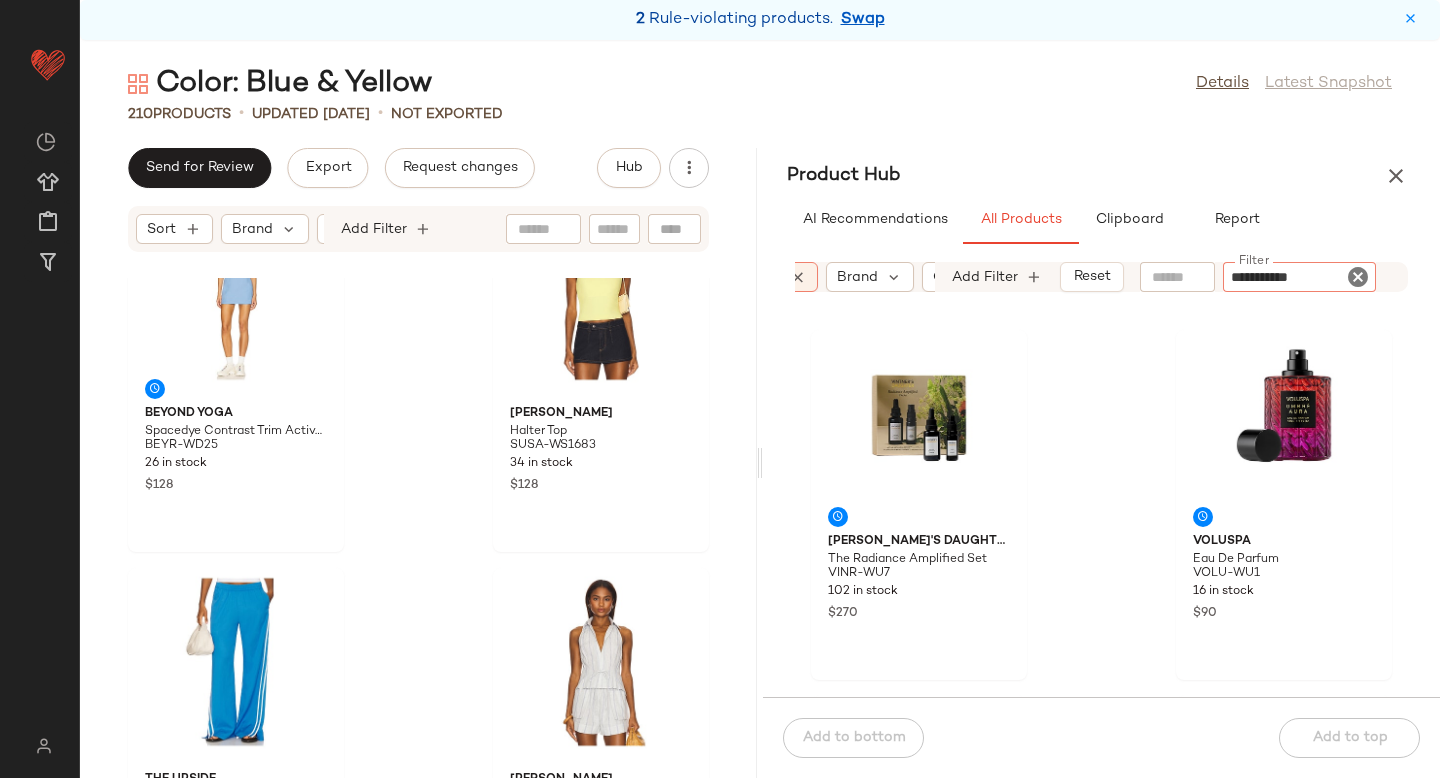 type on "**********" 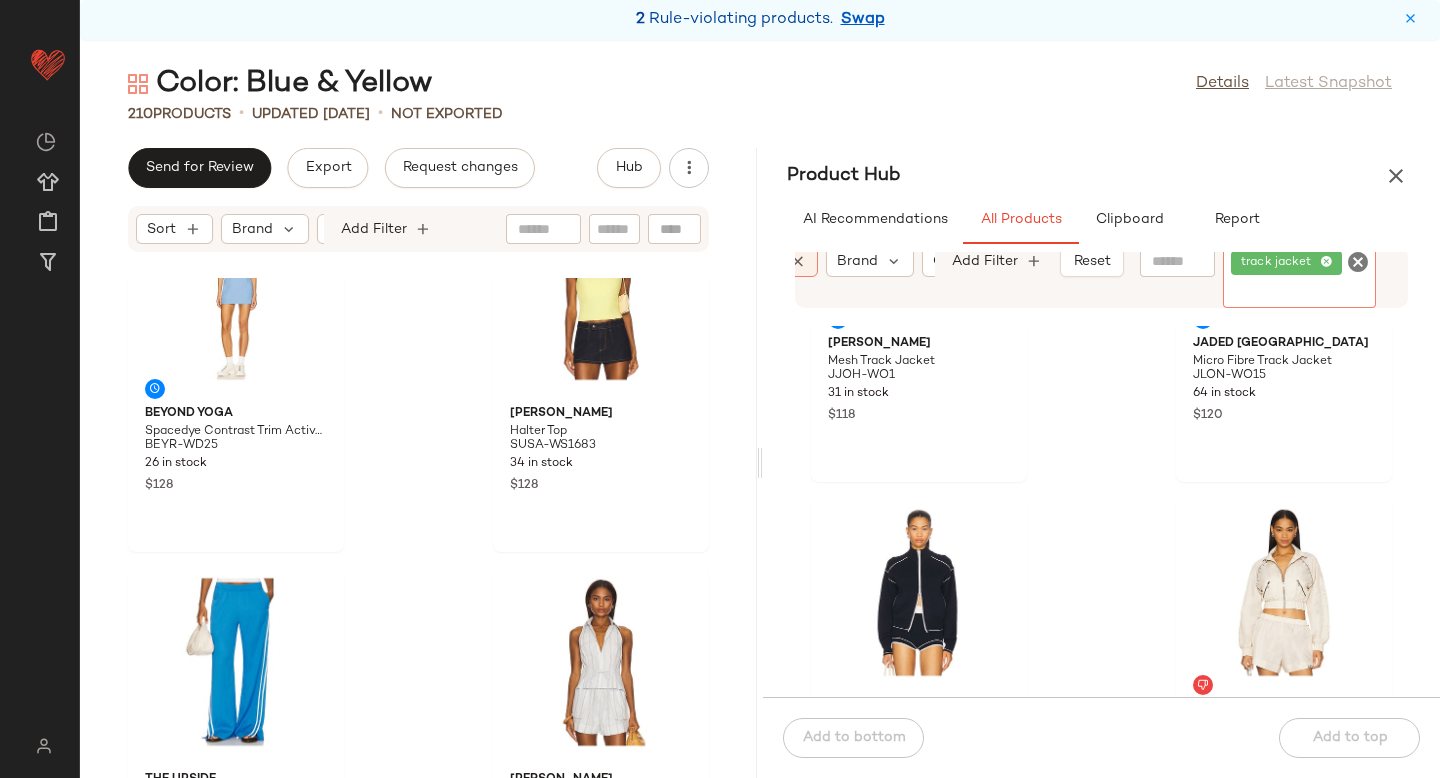 scroll, scrollTop: 215, scrollLeft: 0, axis: vertical 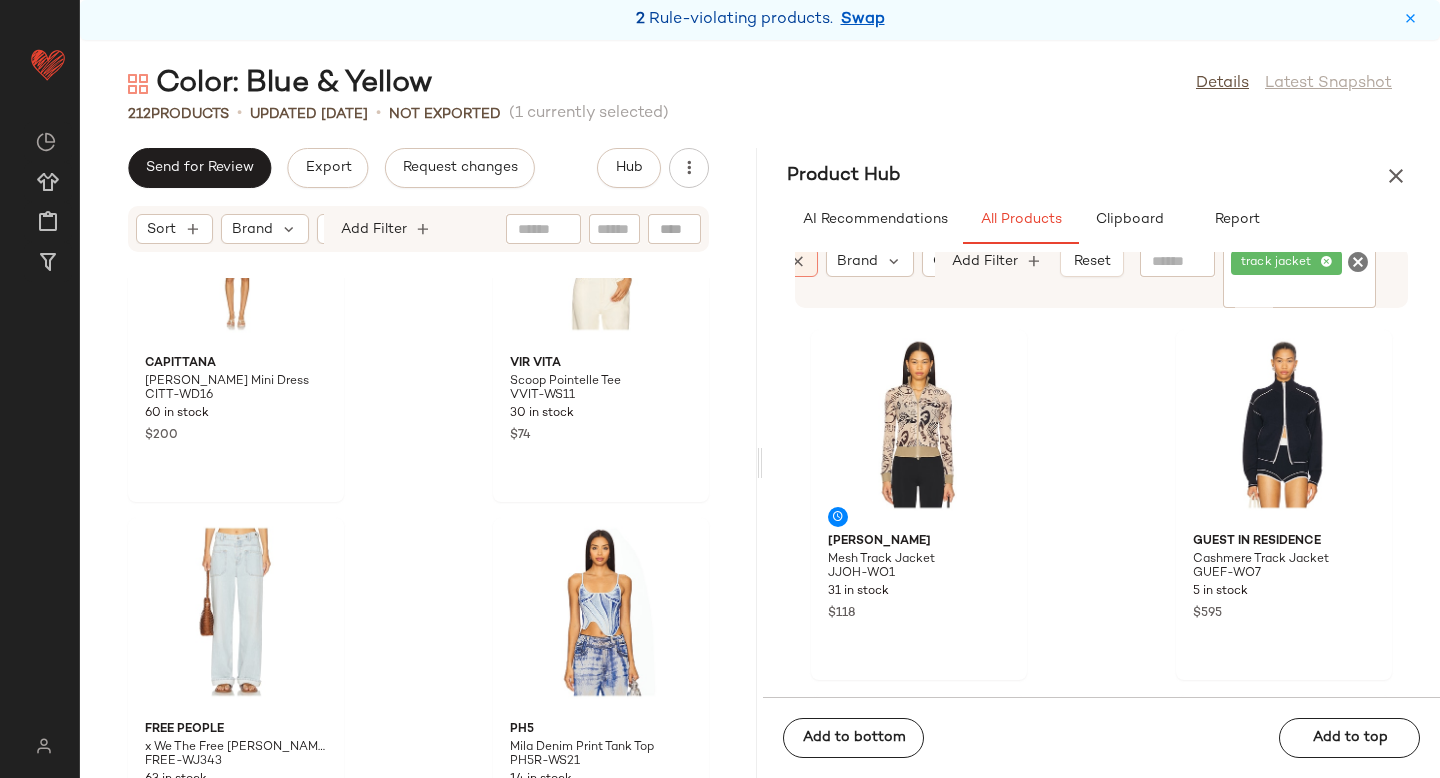 click 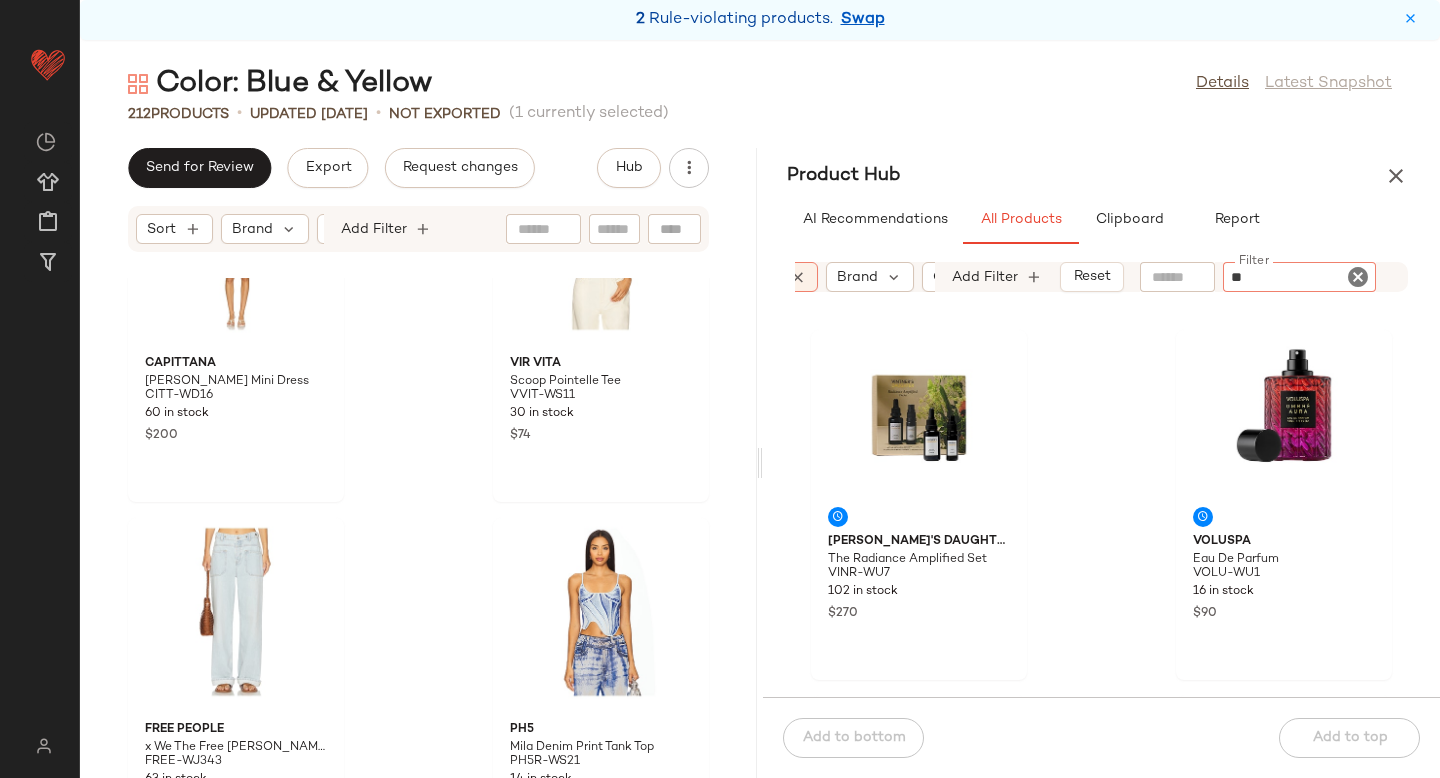 type on "*" 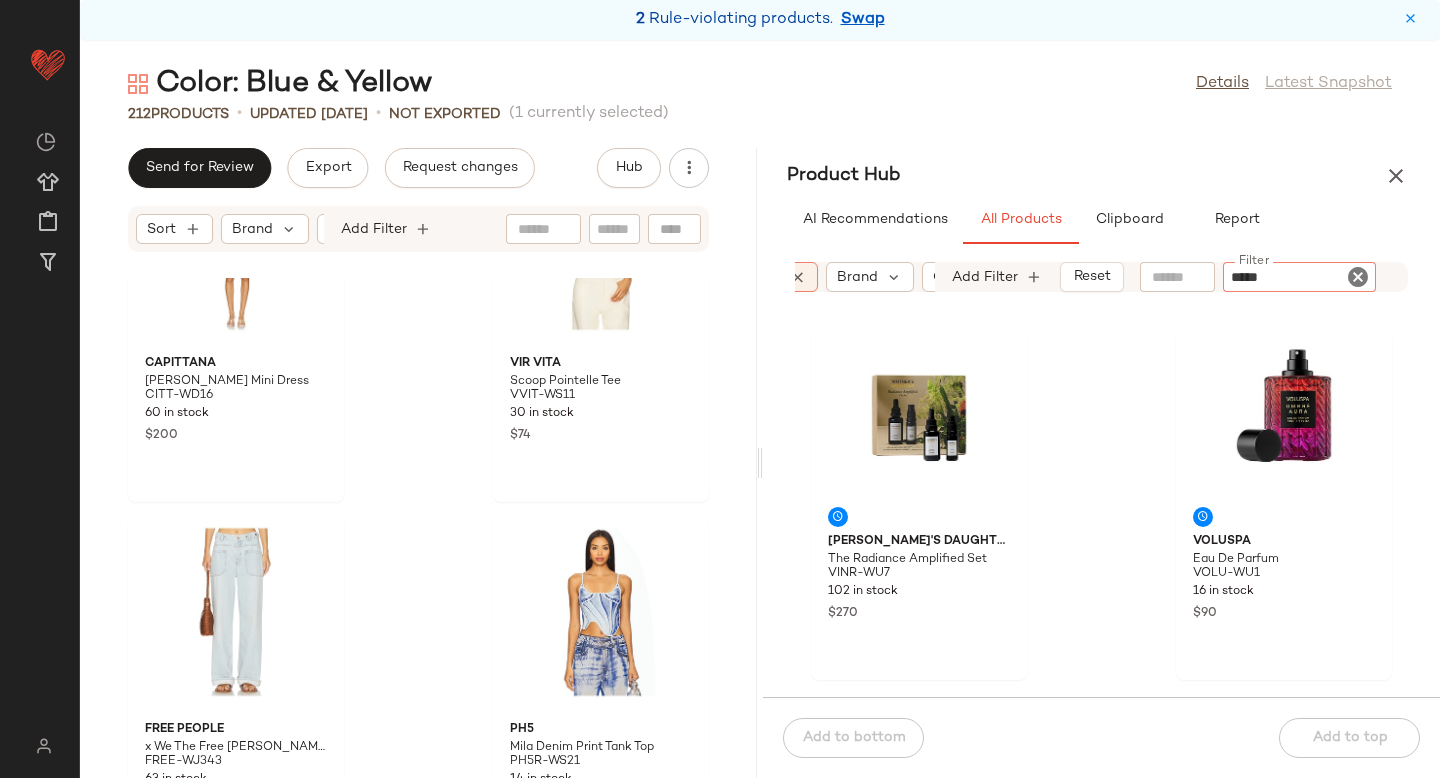 type on "******" 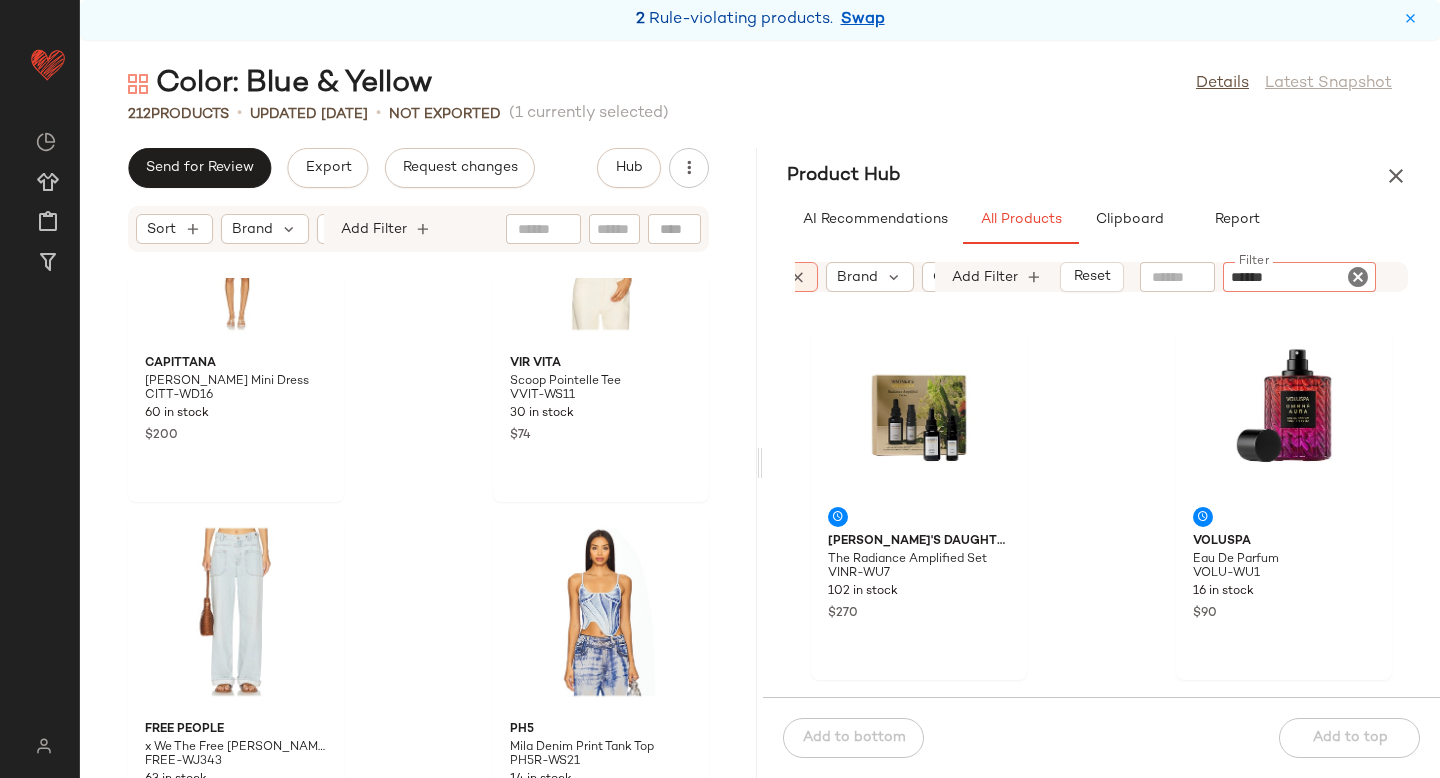 type 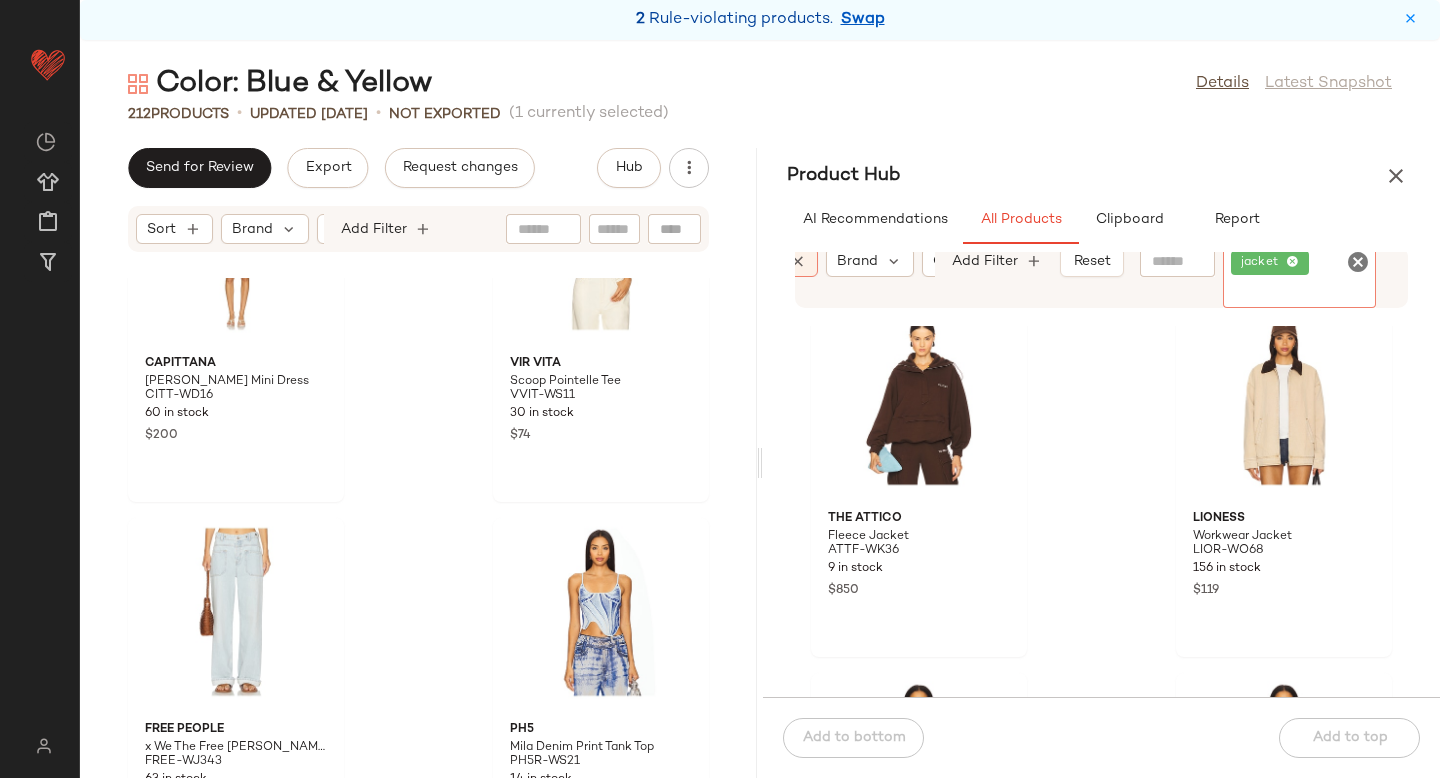 scroll, scrollTop: 1506, scrollLeft: 0, axis: vertical 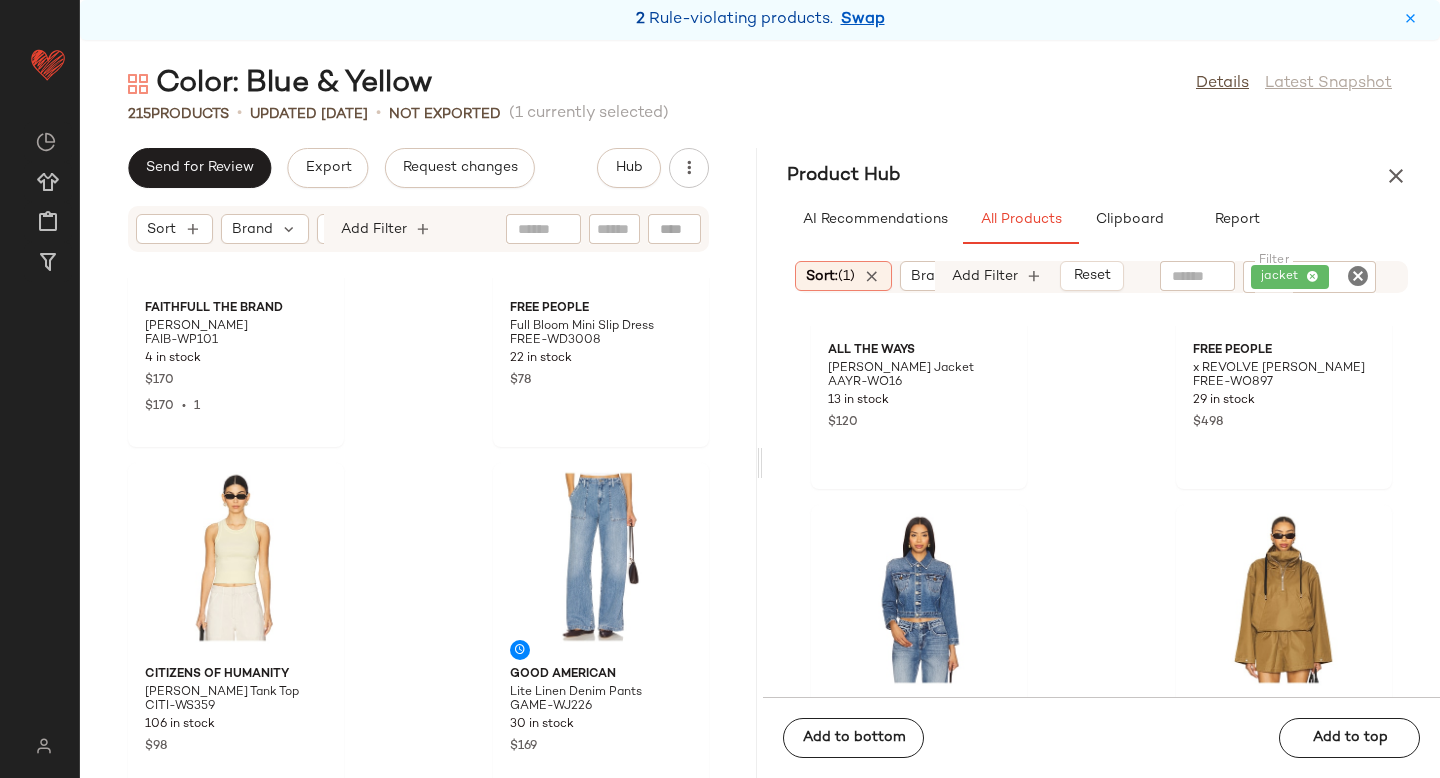 click on "Sort:   (1)" at bounding box center [830, 276] 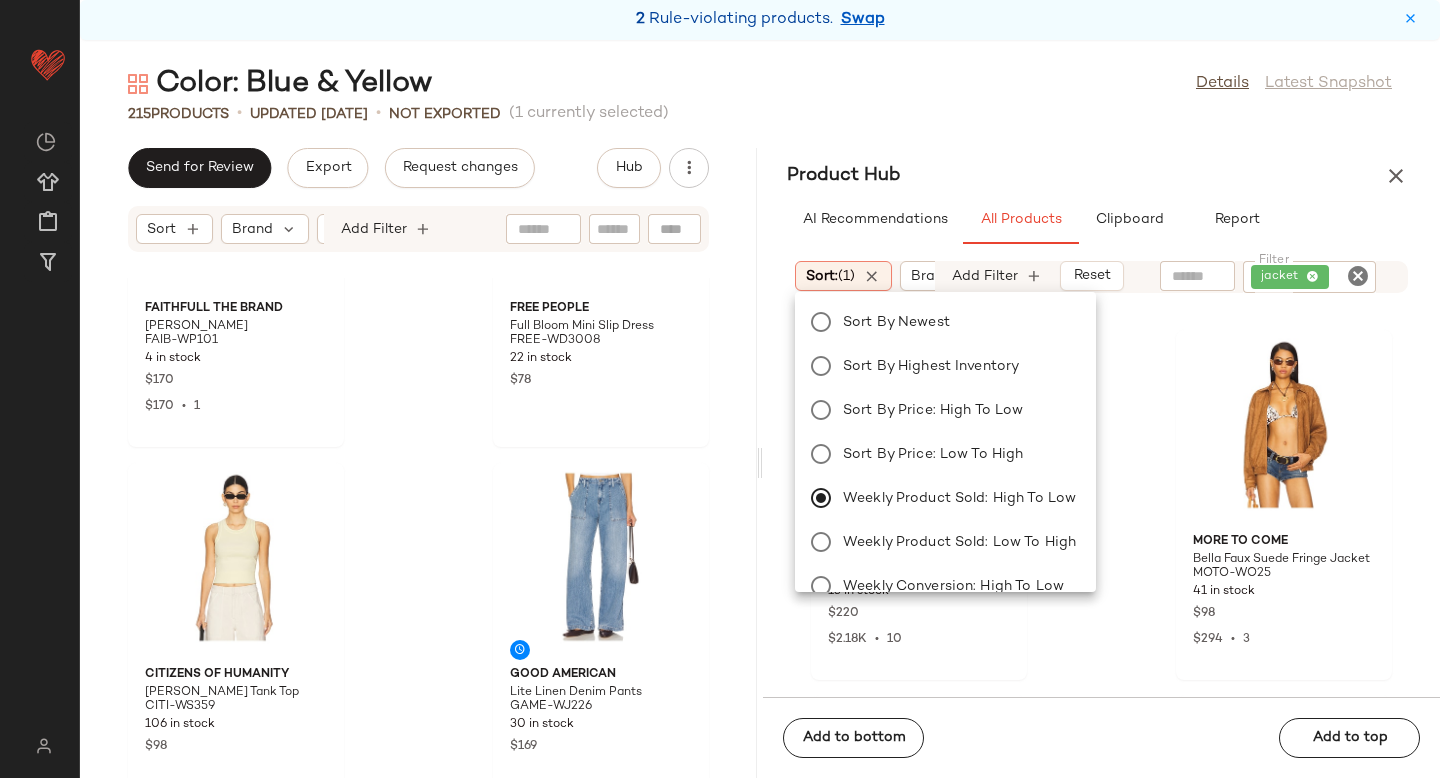 click on "DEVON WINDSOR Harlan Jacket DVWS-WO26 13 in stock $220 $2.18K  •  10 MORE TO COME Bella Faux Suede Fringe Jacket MOTO-WO25 41 in stock $98 $294  •  3 DEVON WINDSOR Harlan Jacket DVWS-WO25 41 in stock $220 $660  •  3 Steve Madden Alexandra Jacket SMAD-WO15 4 in stock $89 $178  •  2 Heroine Sport Daja Jacket HORR-WO6 15 in stock $226 $452  •  2 DEVON WINDSOR Sasha Jacket DVWS-WO20 13 in stock $185 $370  •  2 Free People x We The Free Rumors Denim Jacket FREE-WO756 2 in stock $98 $98  •  1 SNDYS Fern Jacket SDYS-WO25 96 in stock $90 $90  •  1" 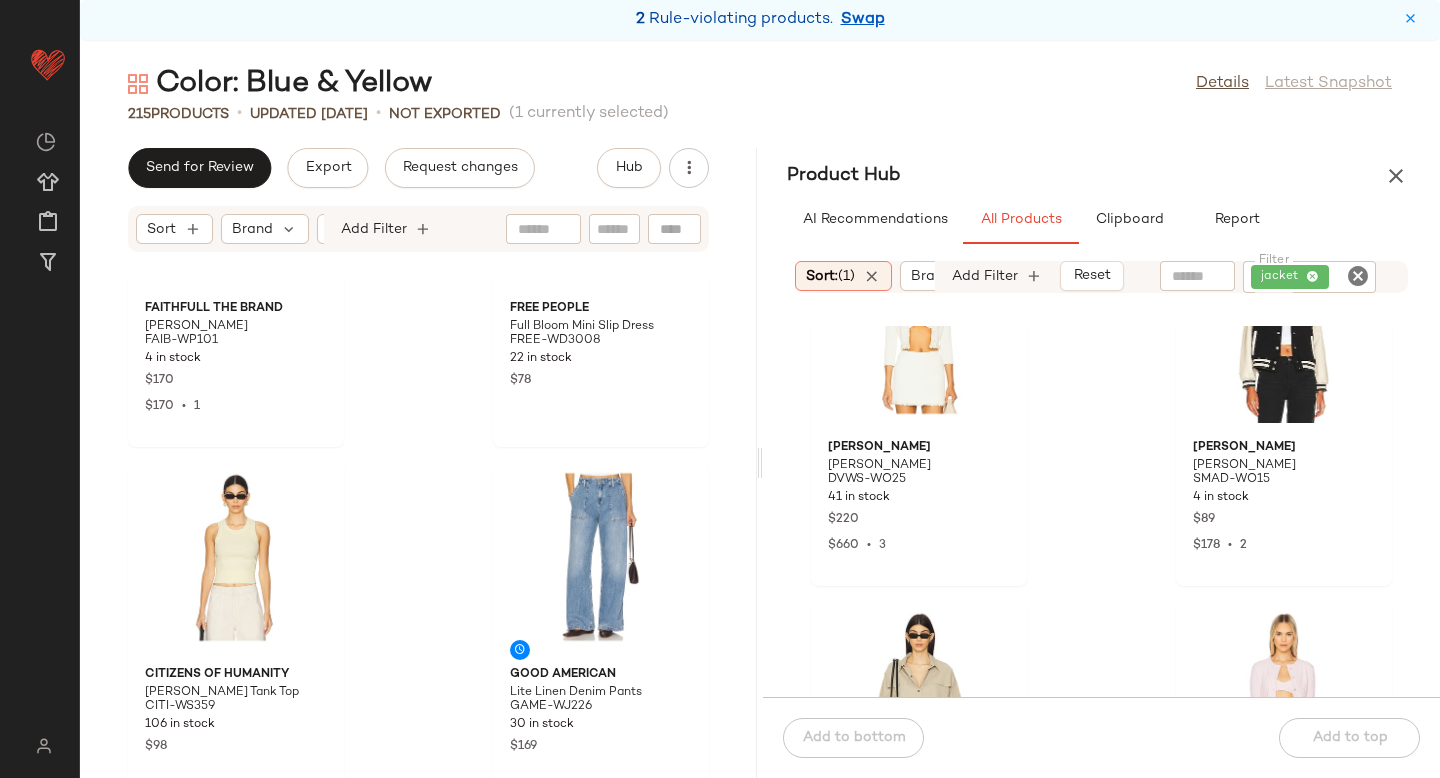 scroll, scrollTop: 393, scrollLeft: 0, axis: vertical 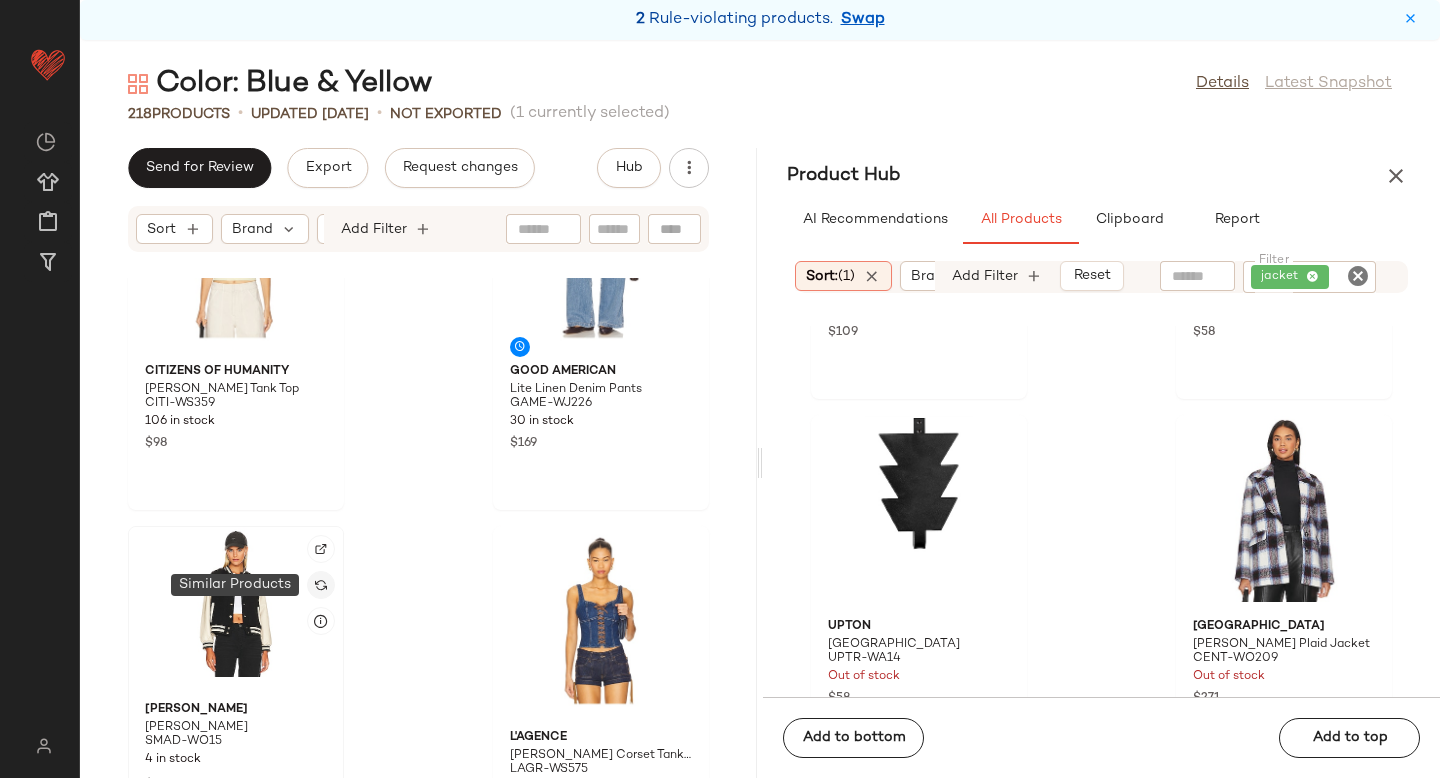 click 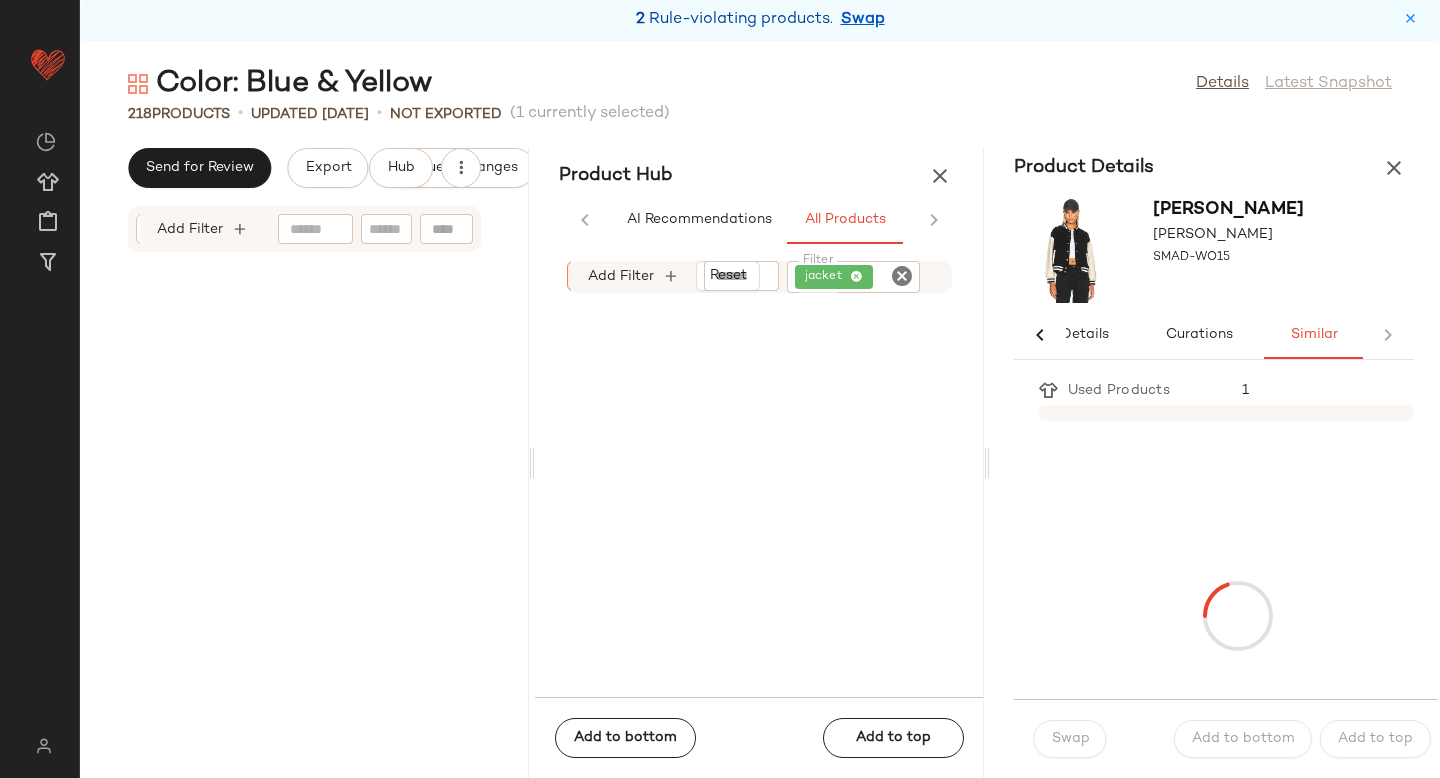 scroll, scrollTop: 0, scrollLeft: 33, axis: horizontal 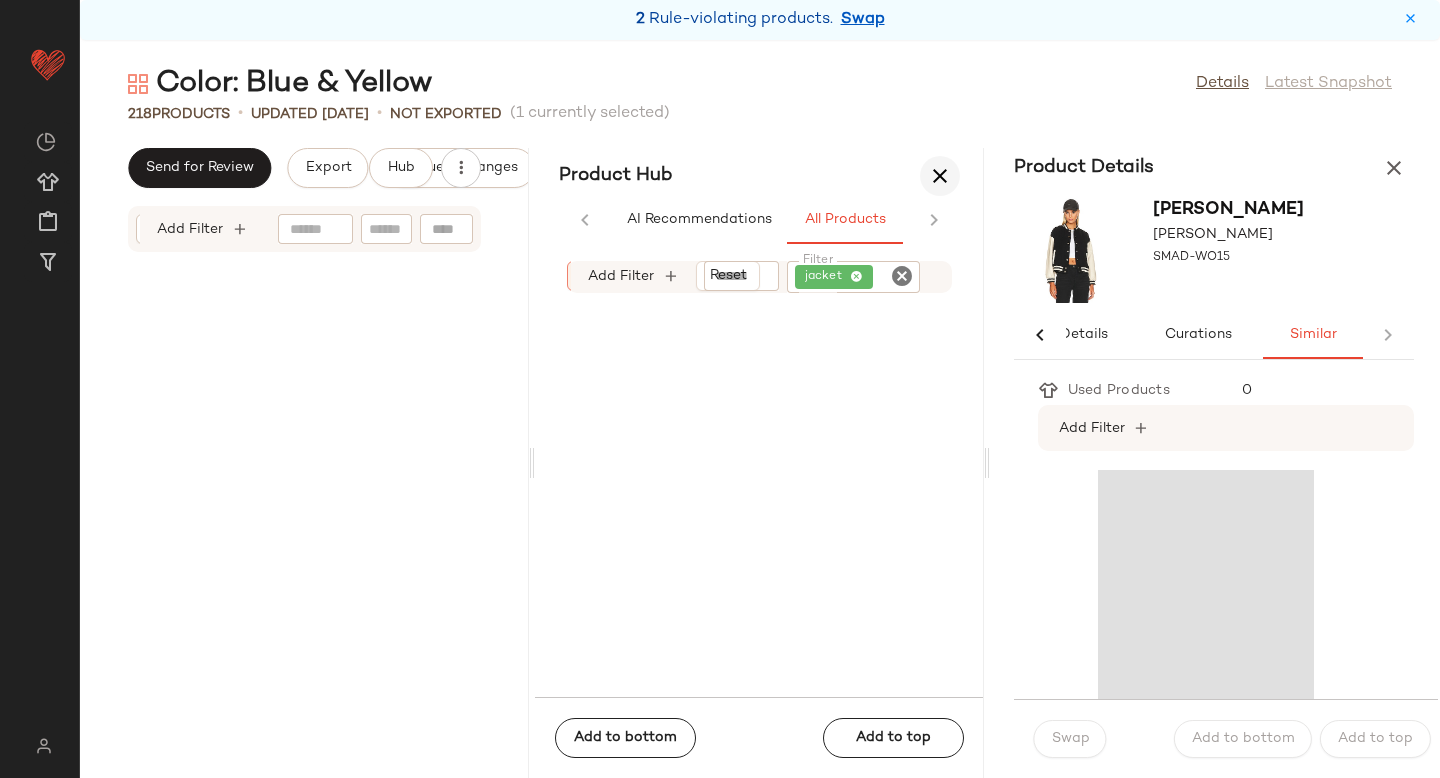 click at bounding box center [940, 176] 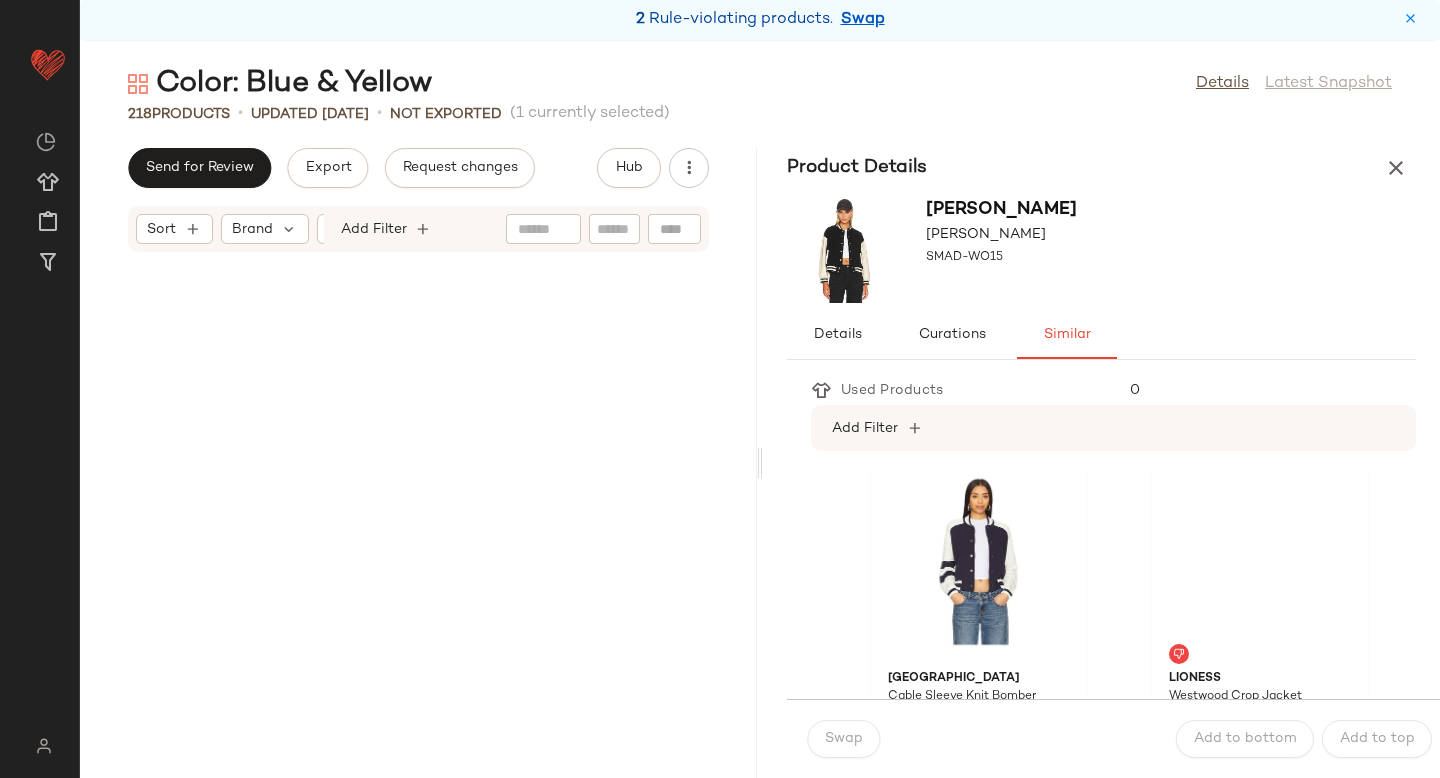 scroll, scrollTop: 0, scrollLeft: 0, axis: both 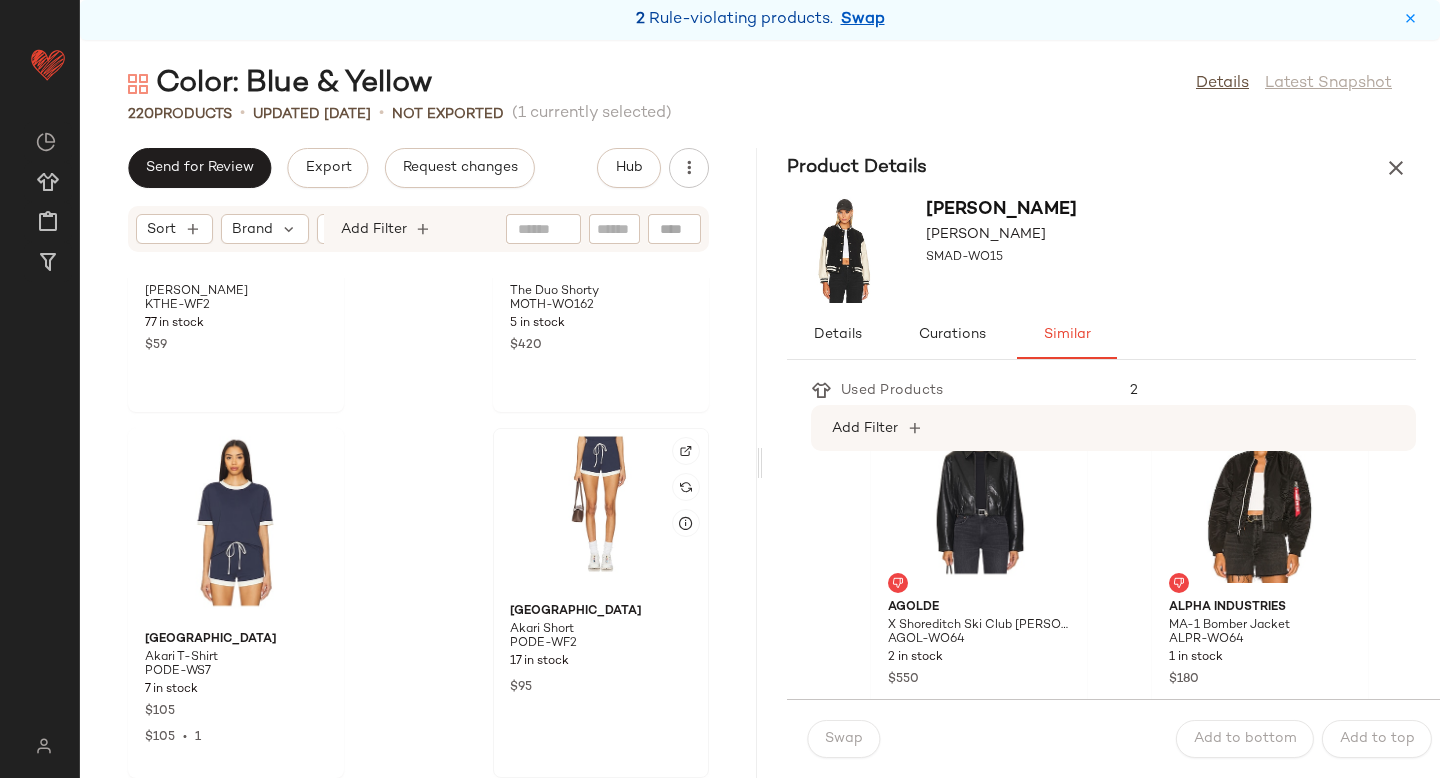 click 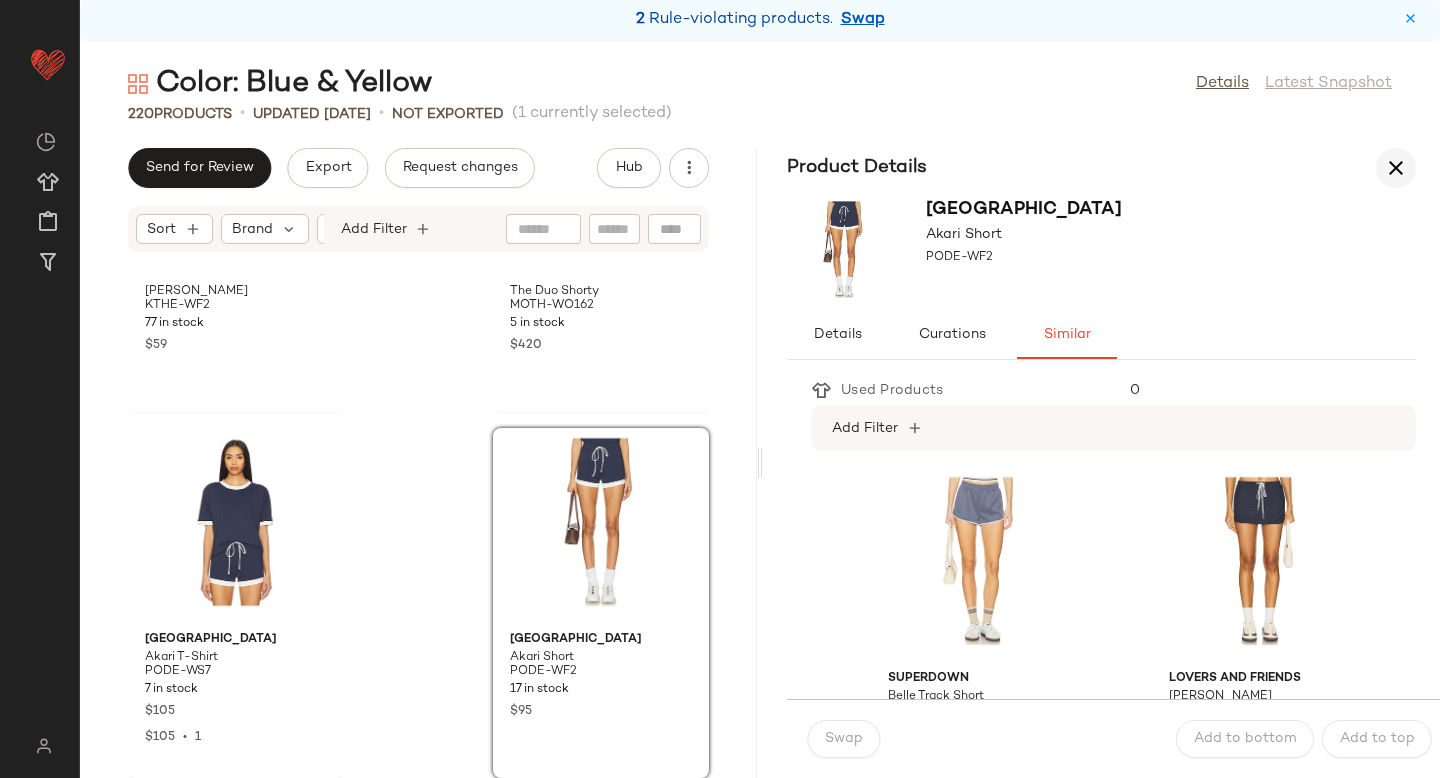 click at bounding box center (1396, 168) 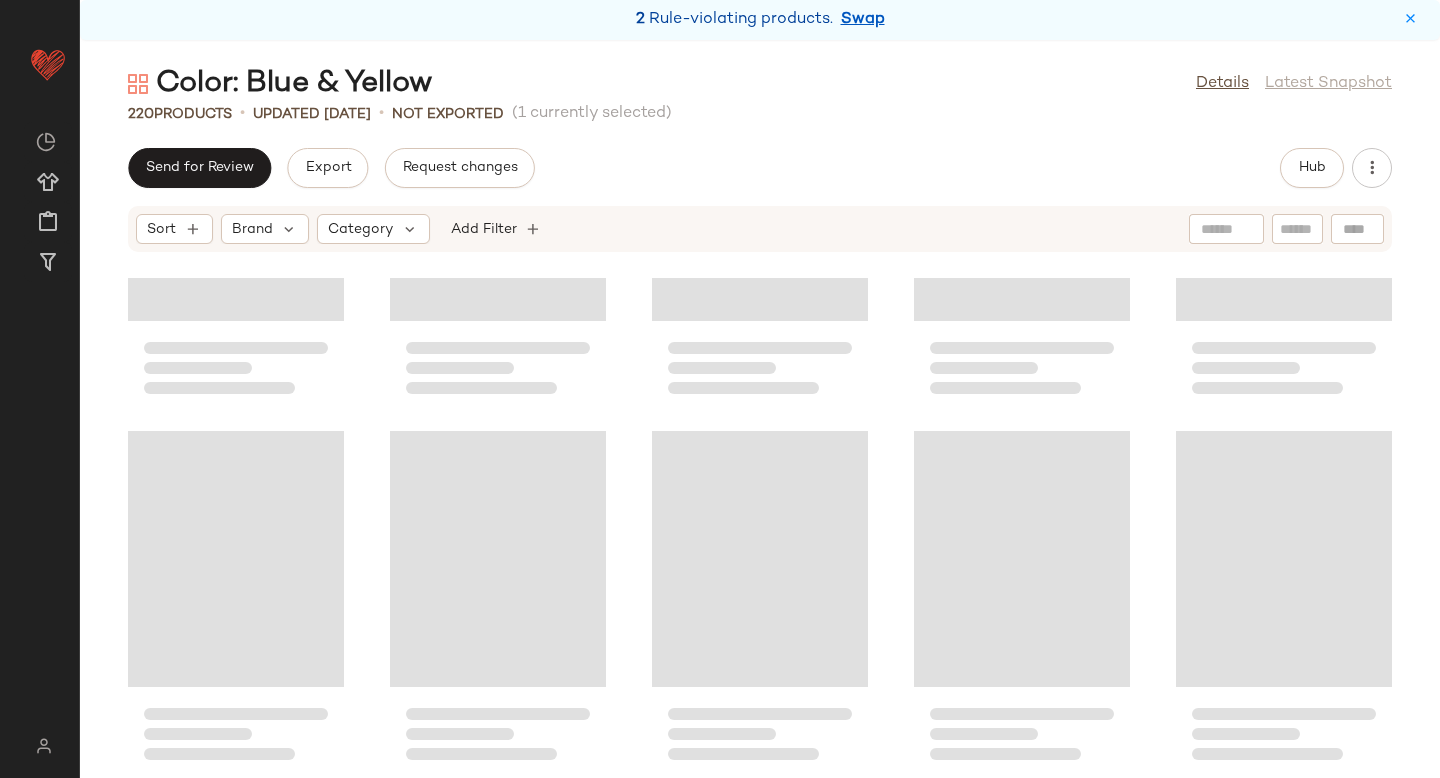 scroll, scrollTop: 15608, scrollLeft: 0, axis: vertical 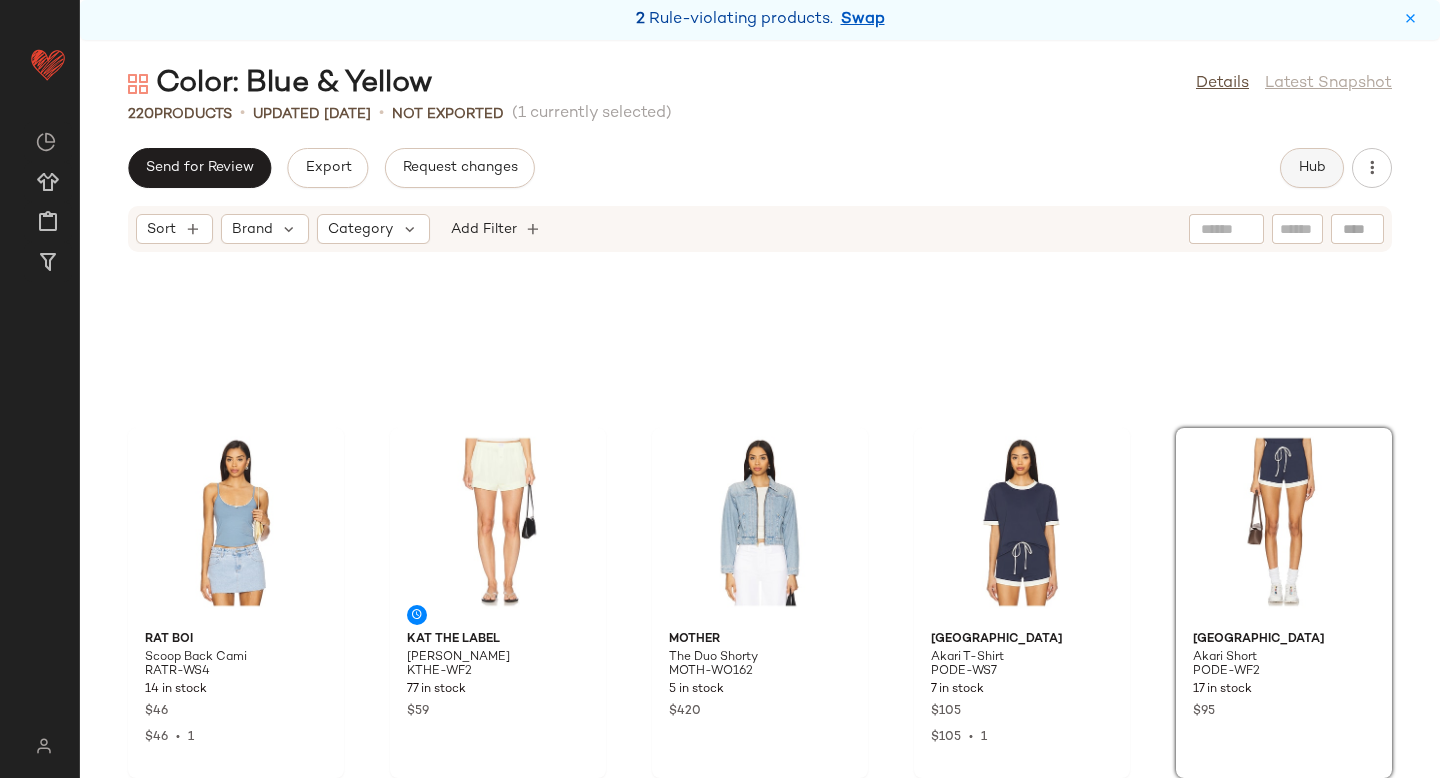 click on "Hub" 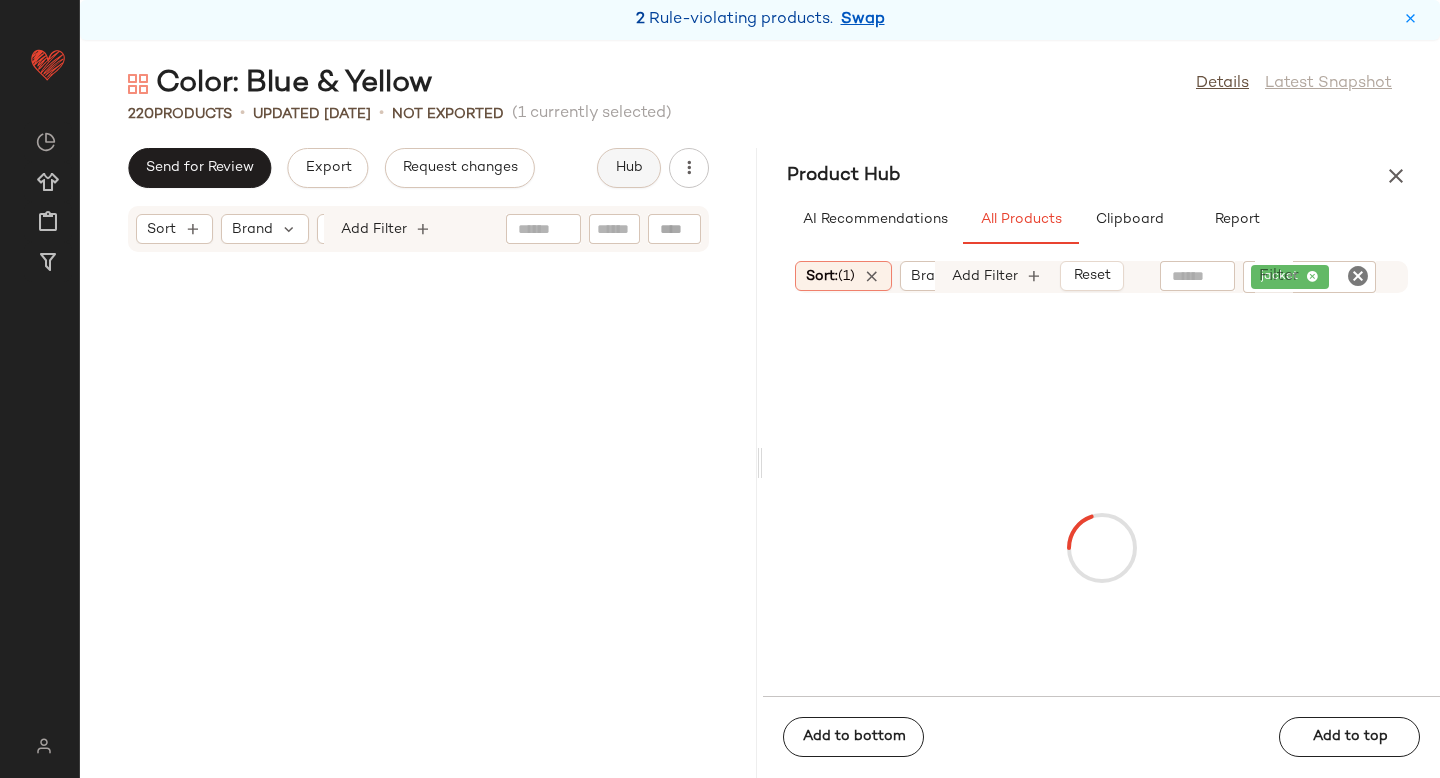 scroll, scrollTop: 39764, scrollLeft: 0, axis: vertical 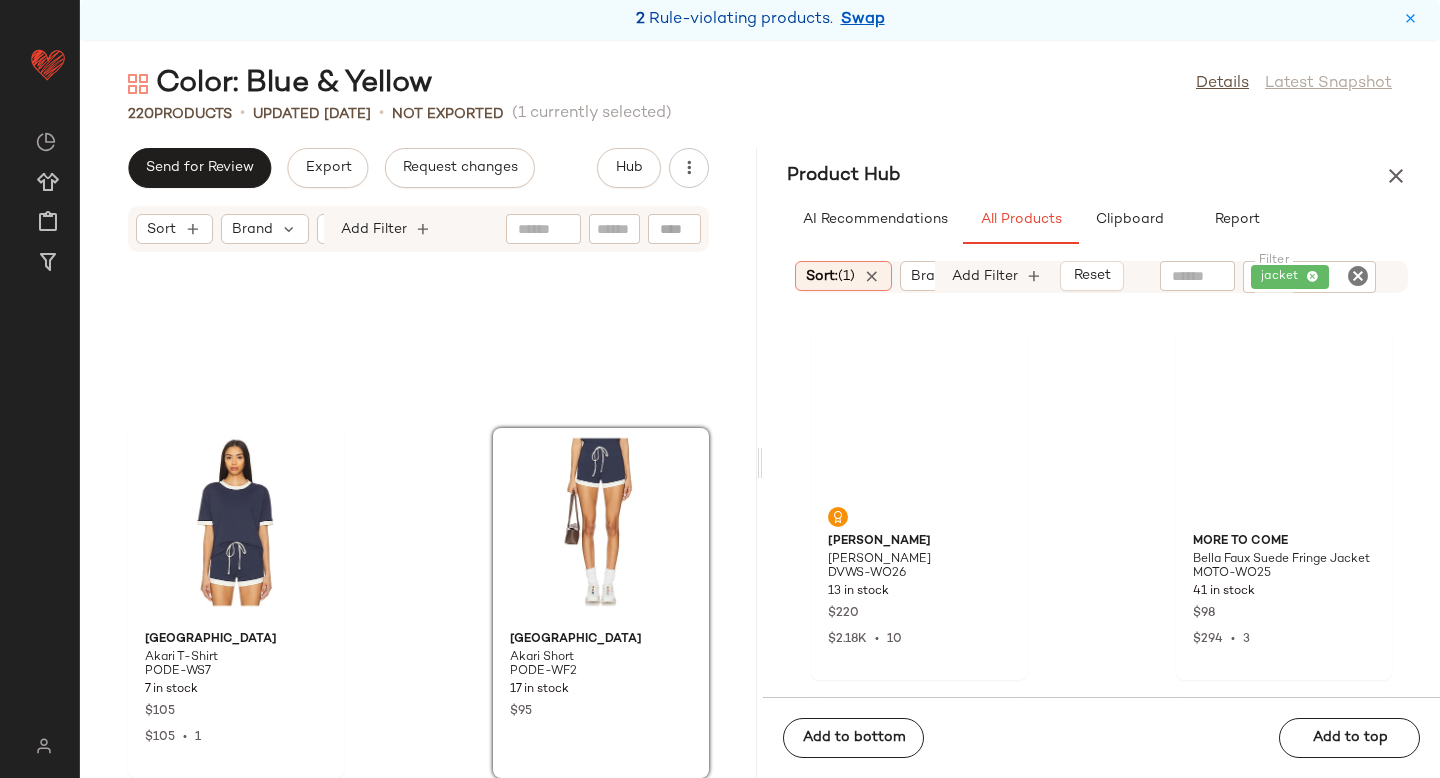 click 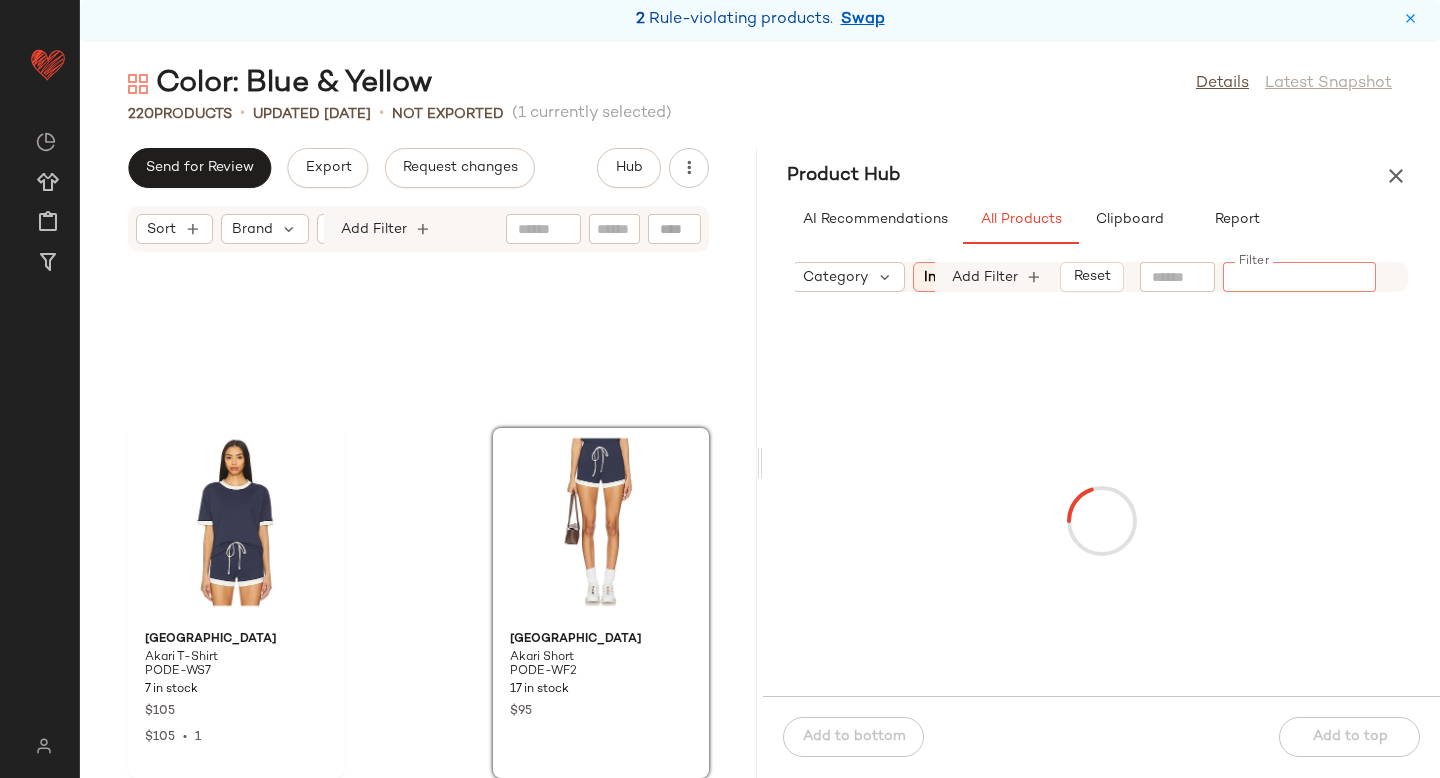 scroll, scrollTop: 0, scrollLeft: 200, axis: horizontal 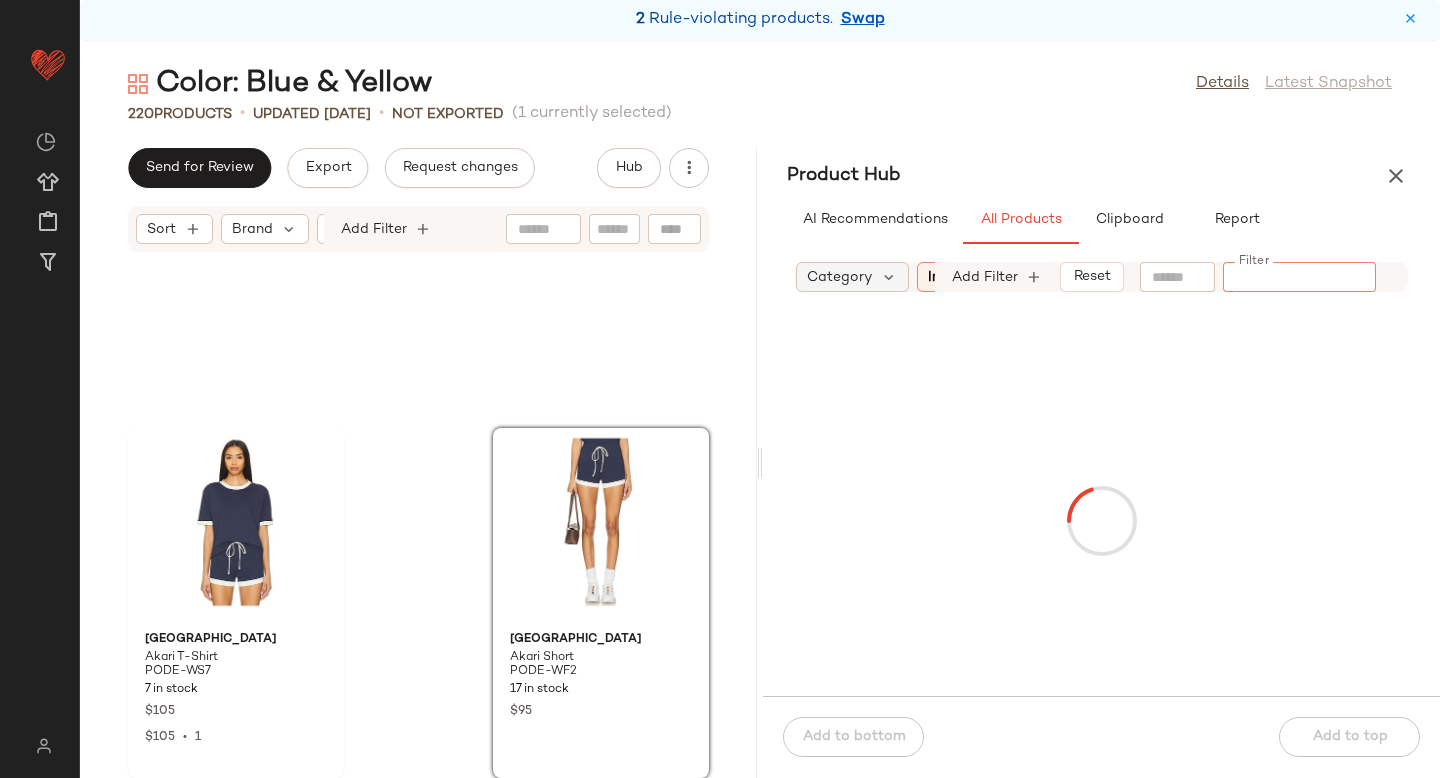click on "Category" at bounding box center [839, 277] 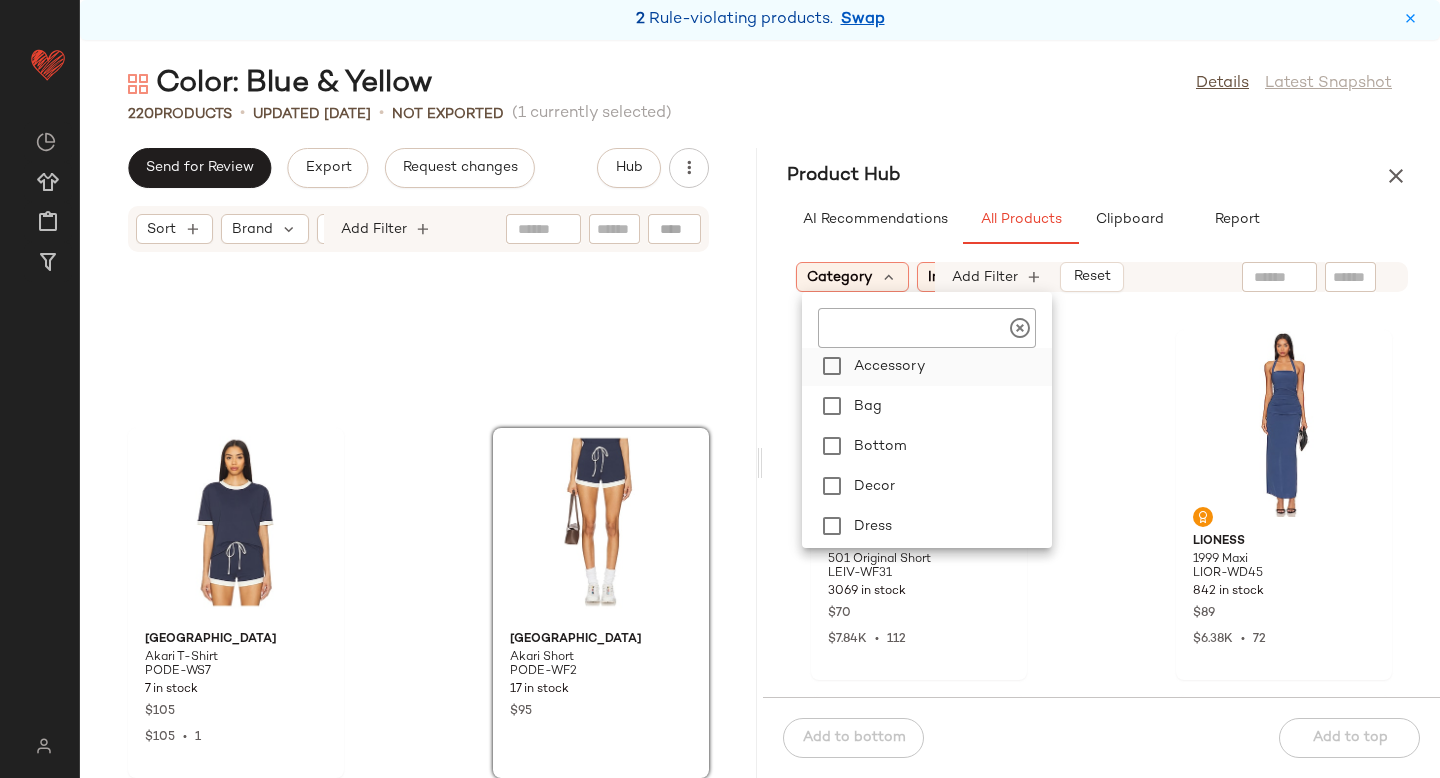 scroll, scrollTop: 99, scrollLeft: 0, axis: vertical 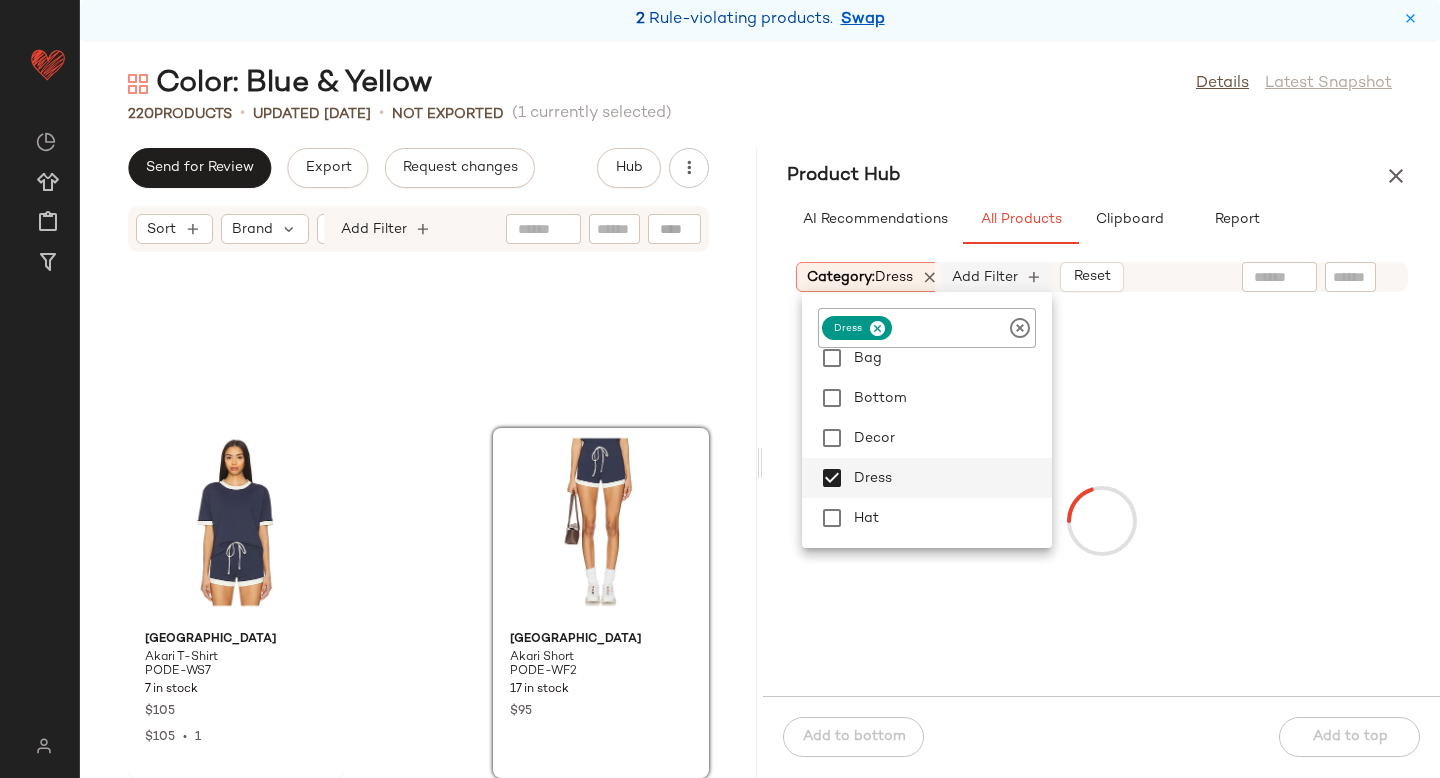 click on "Add Filter" at bounding box center [985, 277] 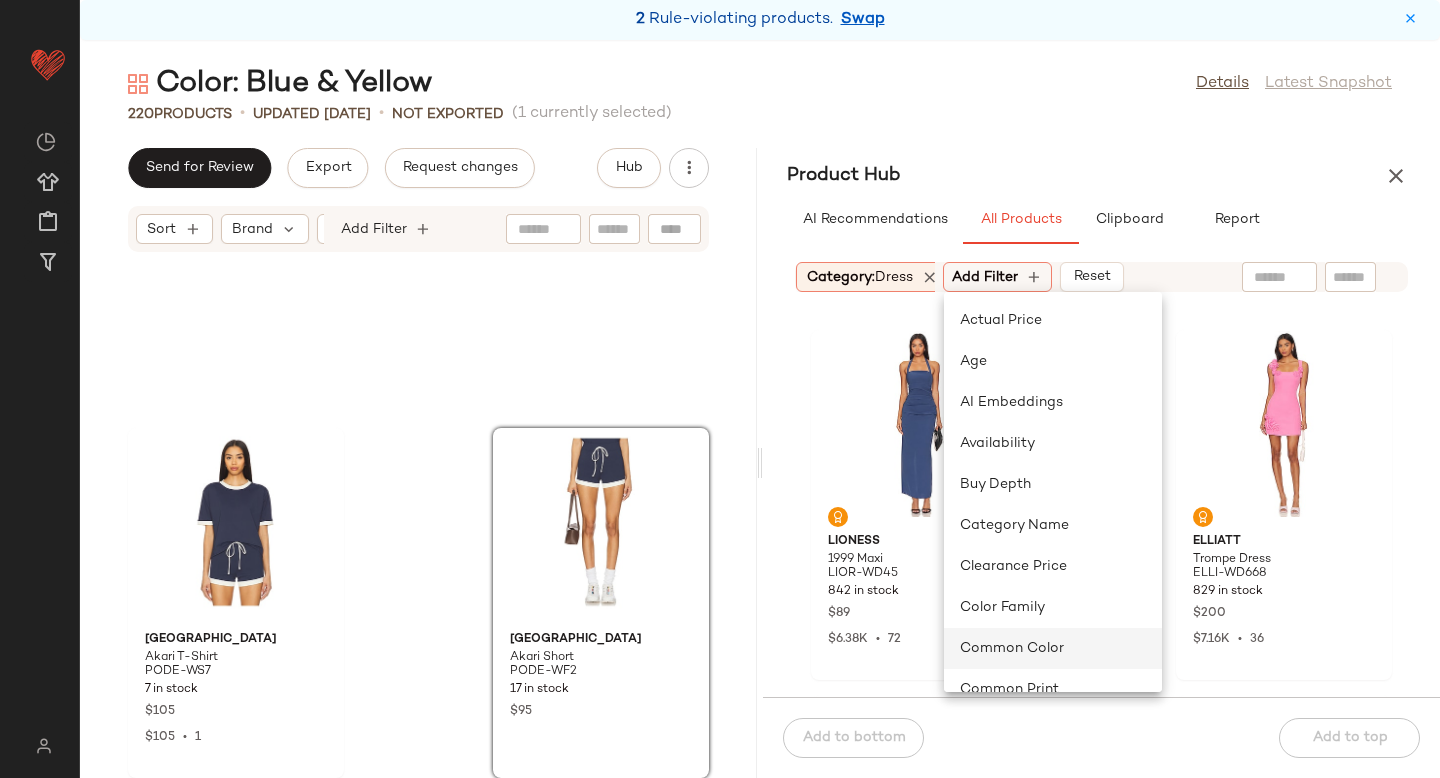 click on "Common Color" 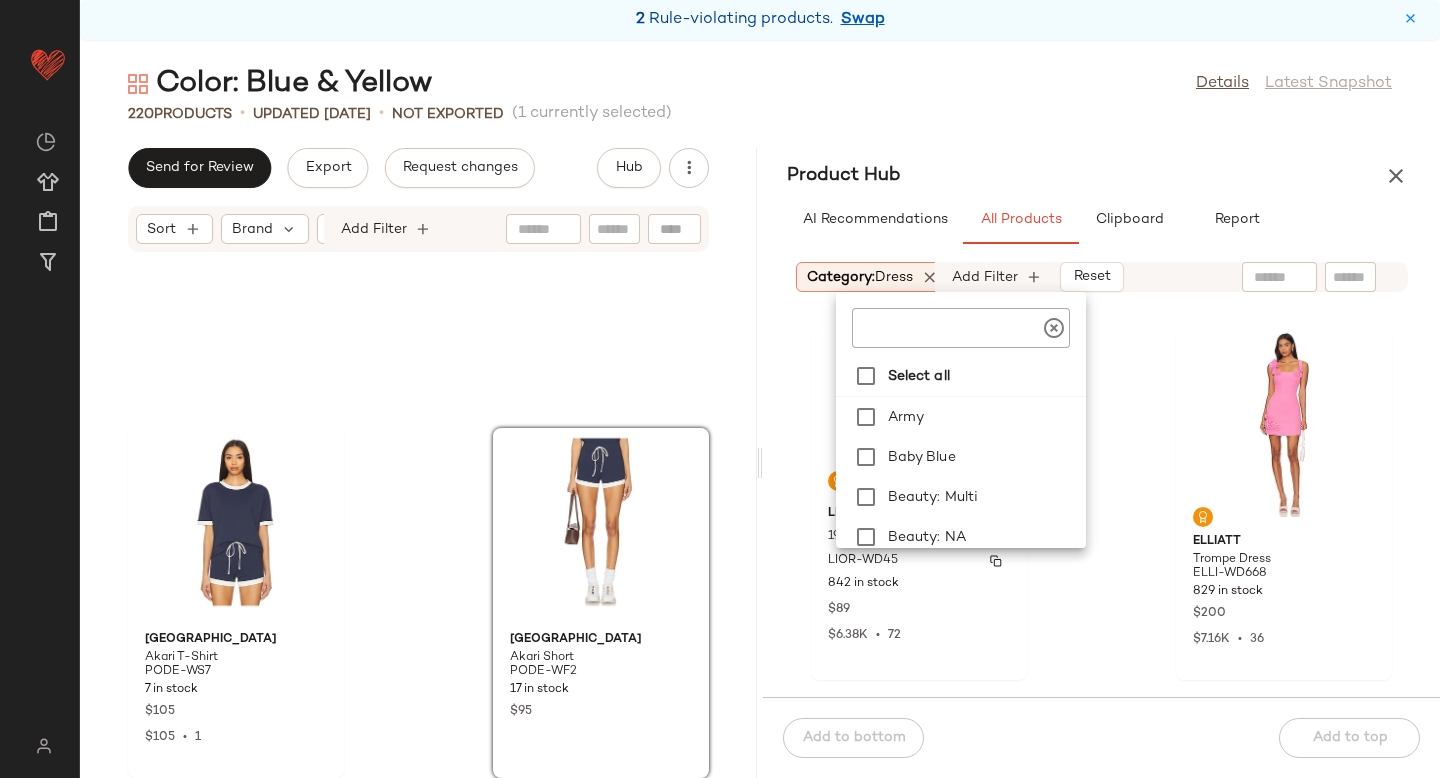 scroll, scrollTop: 0, scrollLeft: 500, axis: horizontal 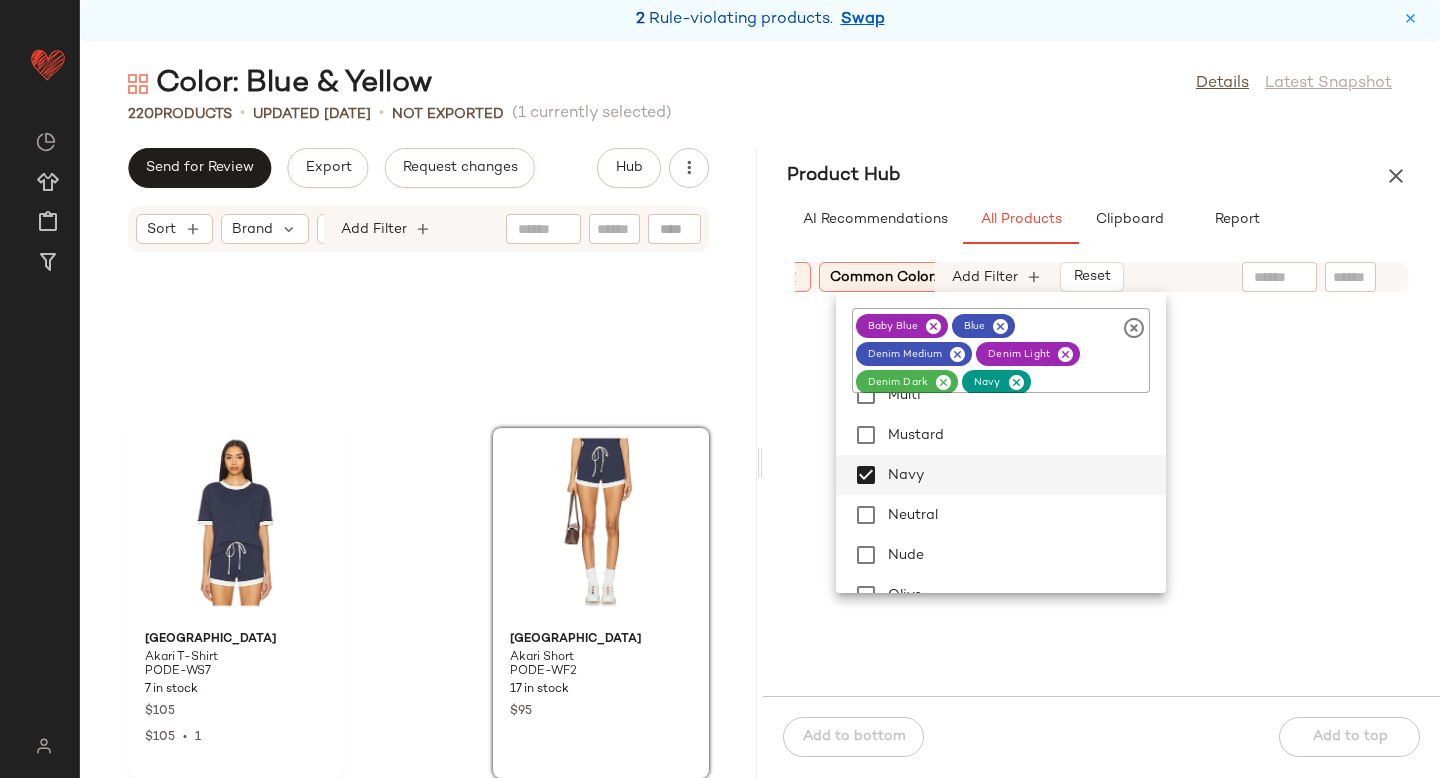 click on "Sort:   (1) Brand  Category:   dress In Curation?:   No Common Color:   (6) Gender:   female Sale Price:   Not on sale Add Filter   Reset" at bounding box center [1101, 277] 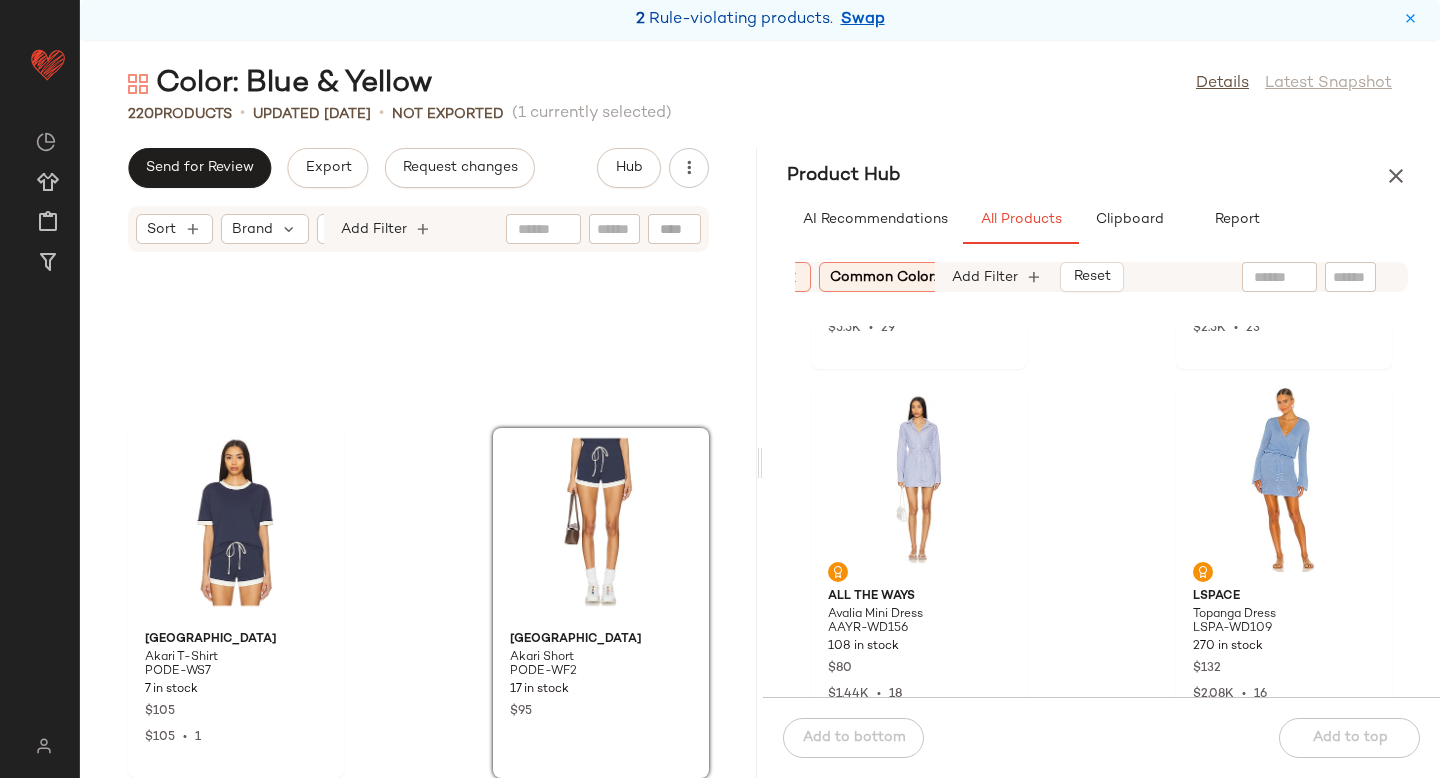 scroll, scrollTop: 691, scrollLeft: 0, axis: vertical 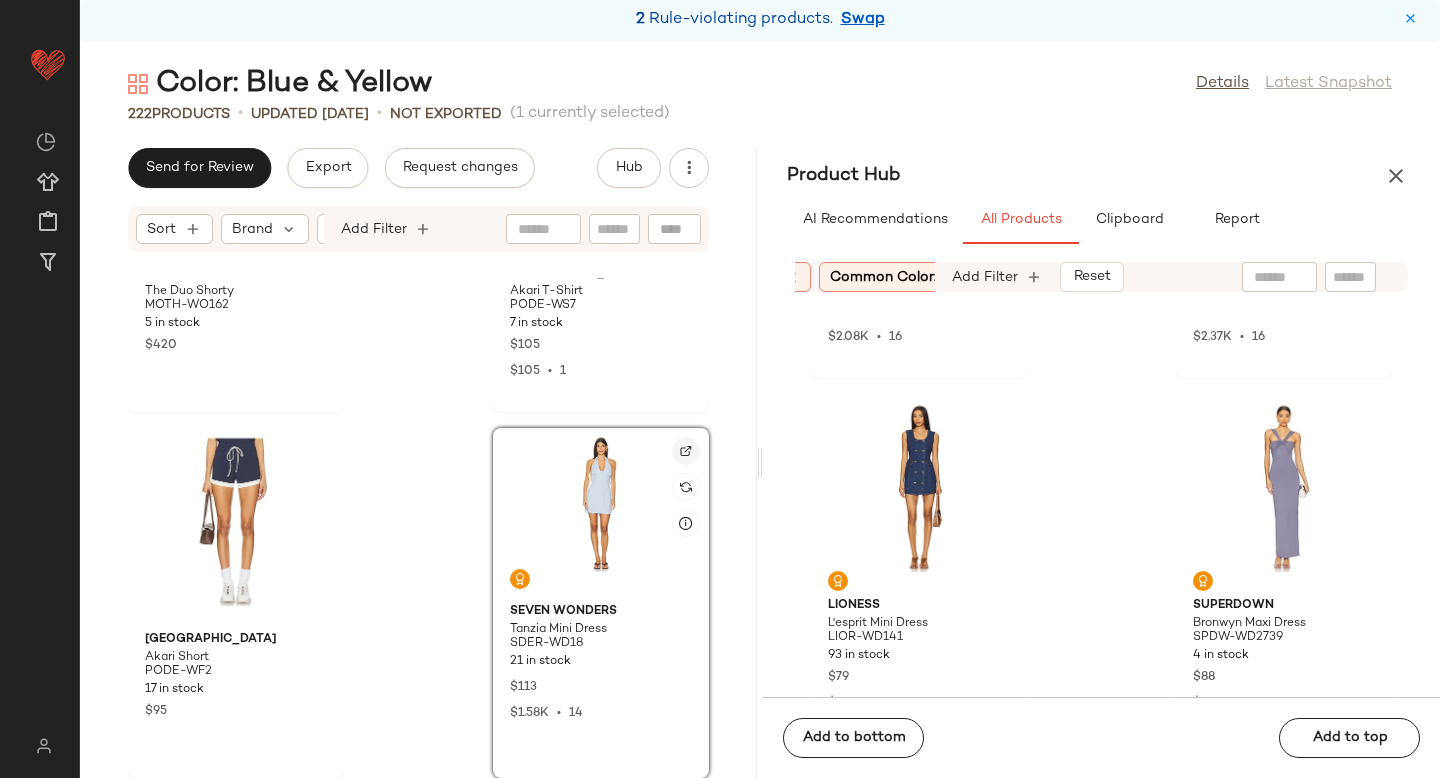 click at bounding box center [686, 451] 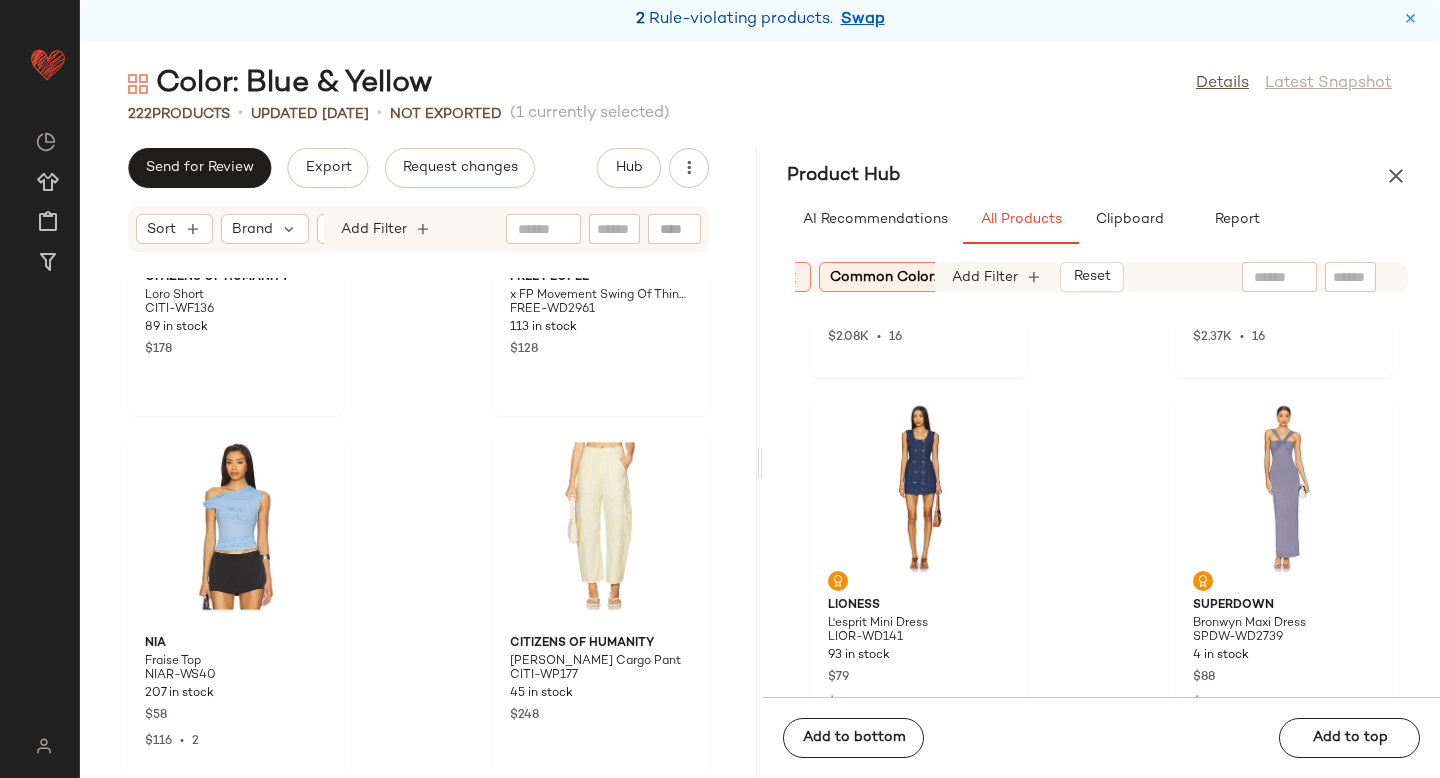 scroll, scrollTop: 36831, scrollLeft: 0, axis: vertical 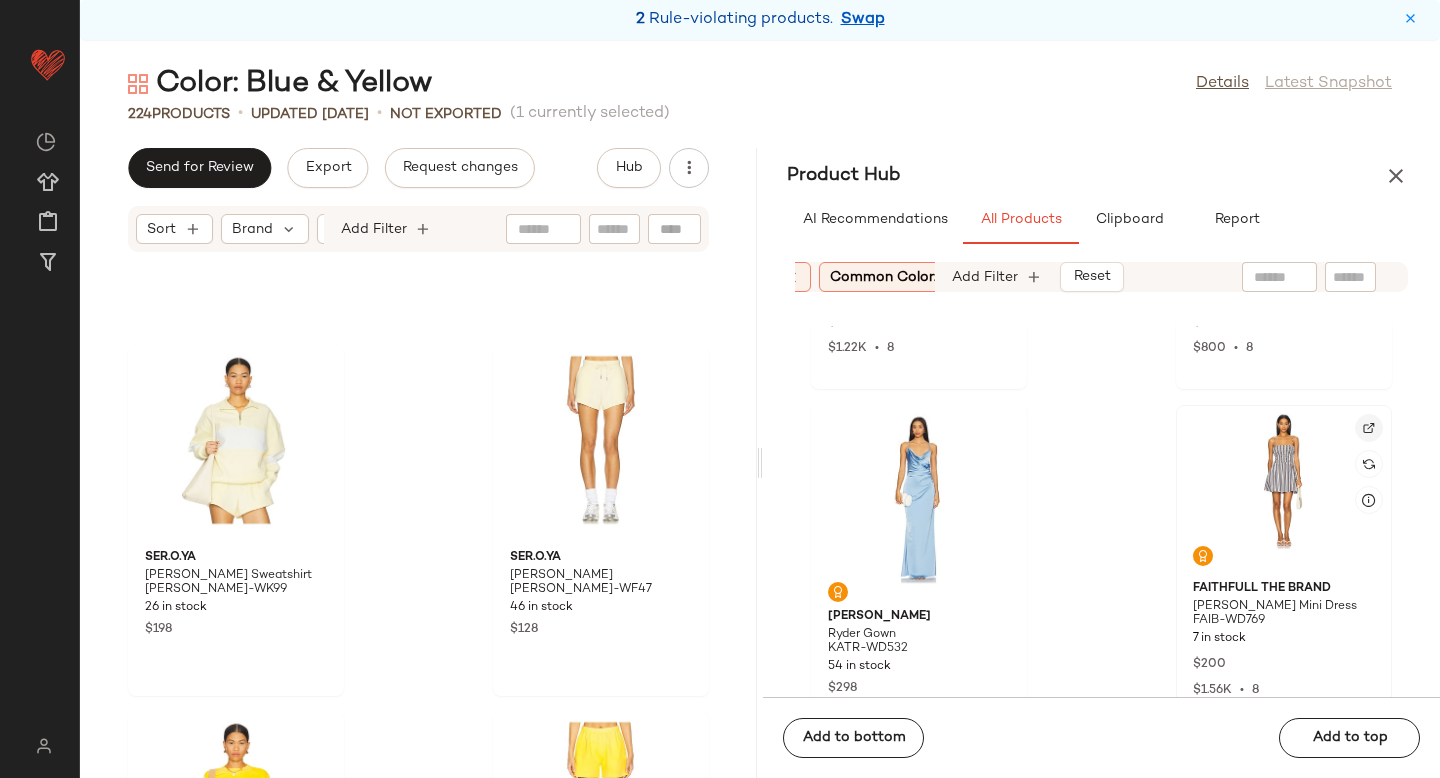 click at bounding box center [1369, 428] 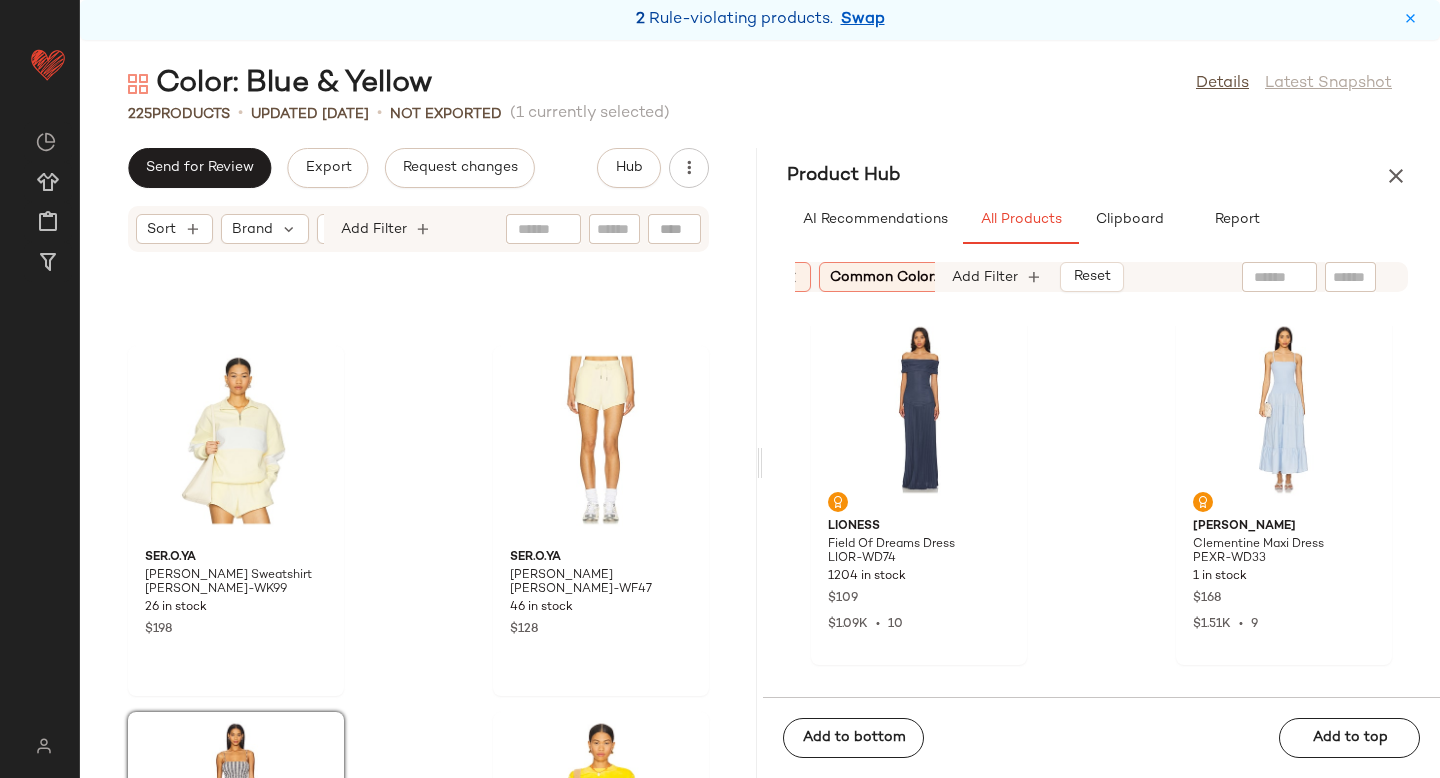 scroll, scrollTop: 0, scrollLeft: 0, axis: both 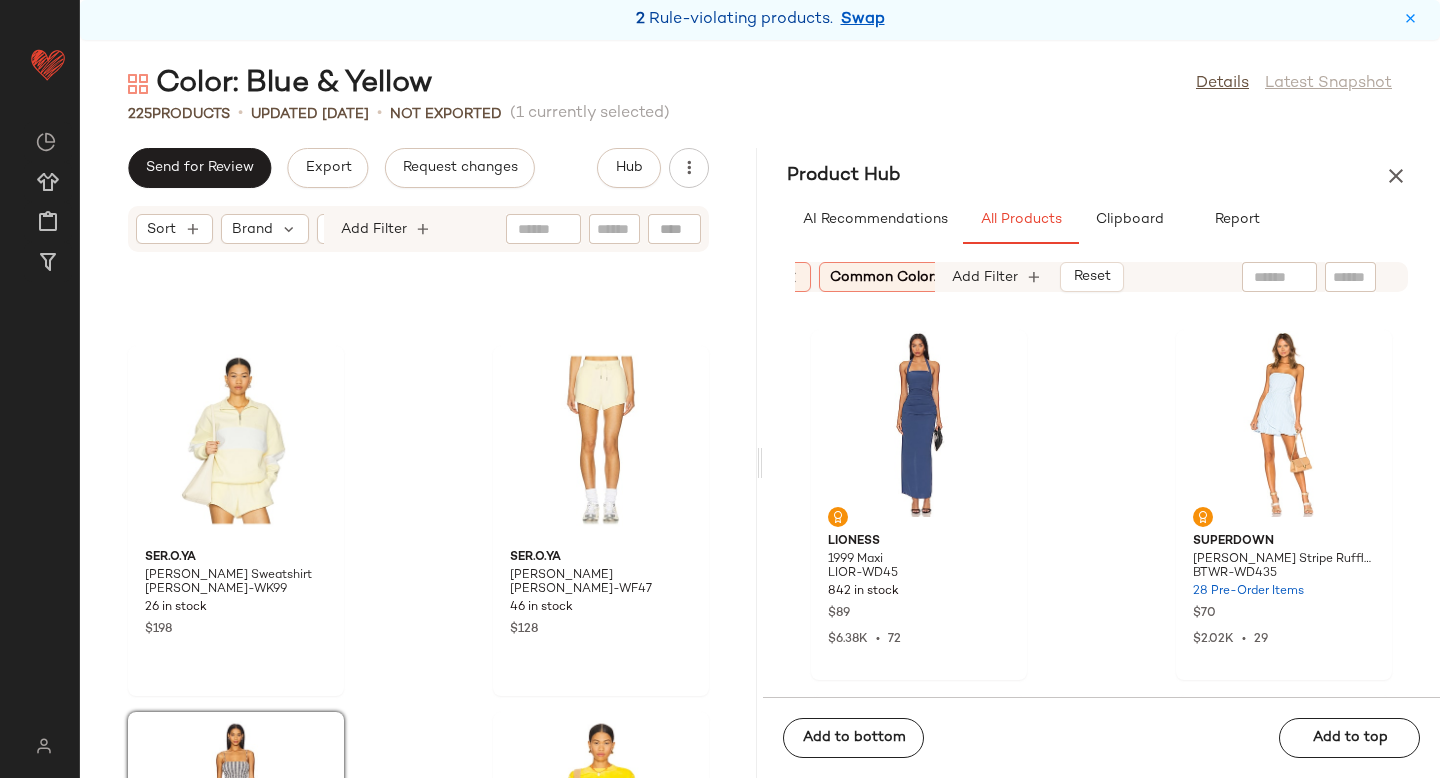 click on "Common Color:   (6)" at bounding box center [893, 277] 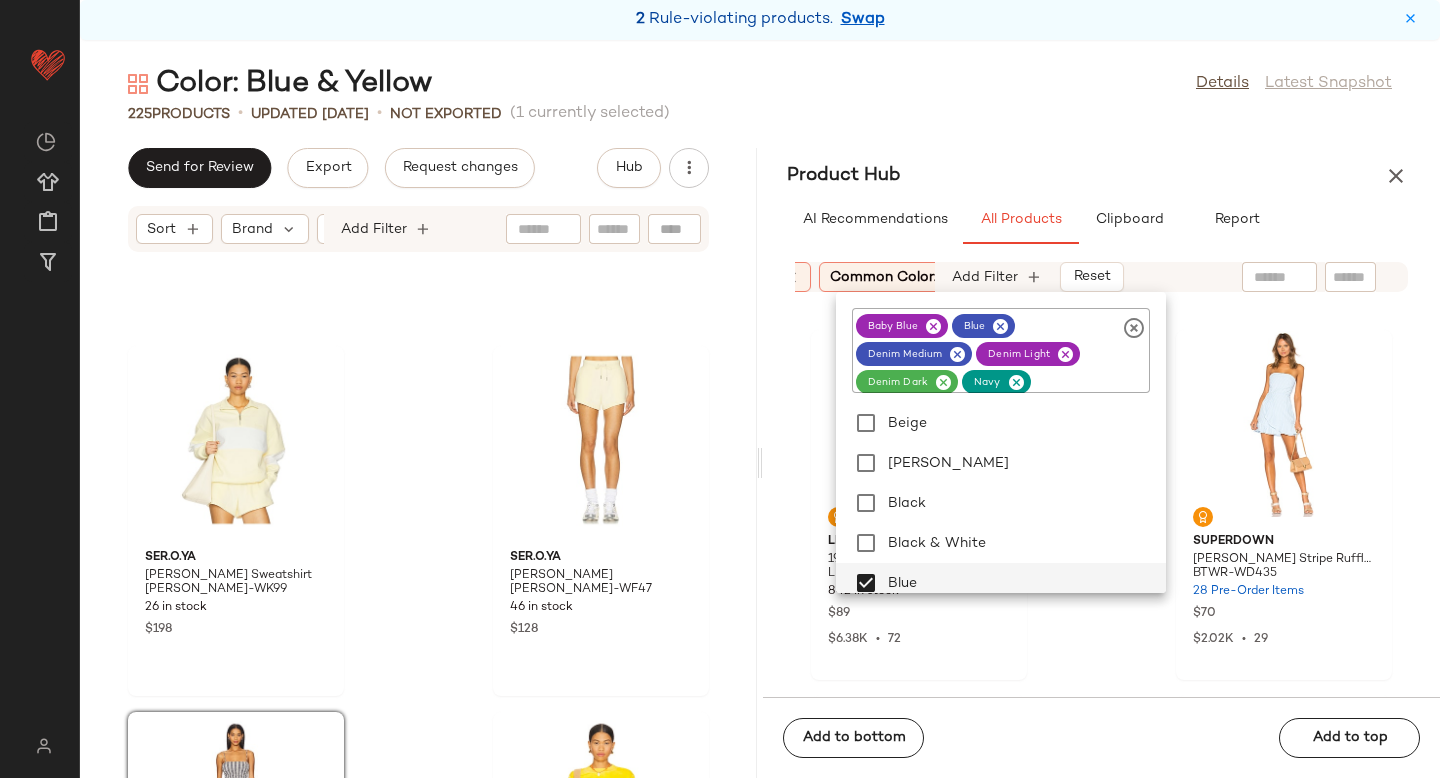 scroll, scrollTop: 191, scrollLeft: 0, axis: vertical 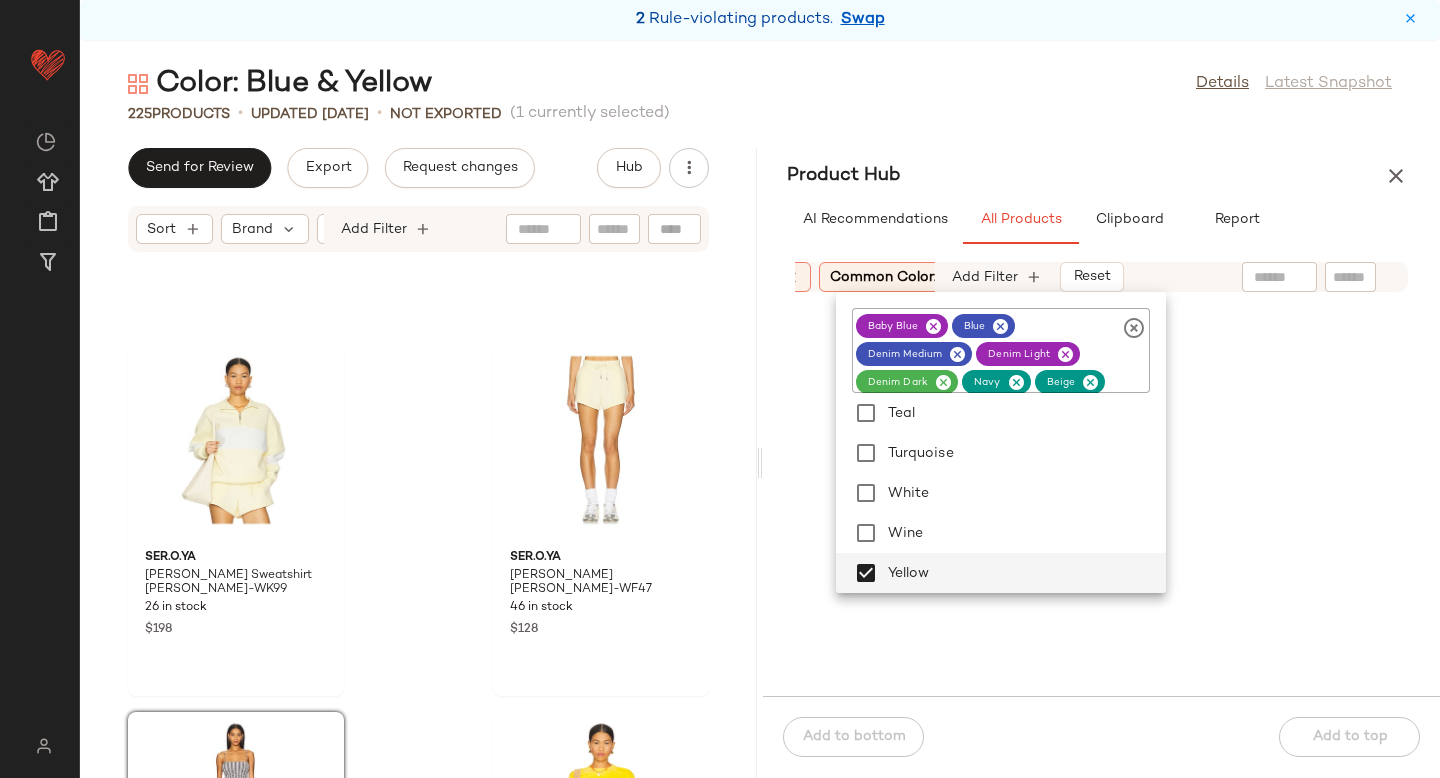 click on "Sort:   (1) Brand  Category:   dress In Curation?:   No Common Color:   (10) Gender:   female Sale Price:   Not on sale Add Filter   Reset" at bounding box center [1101, 277] 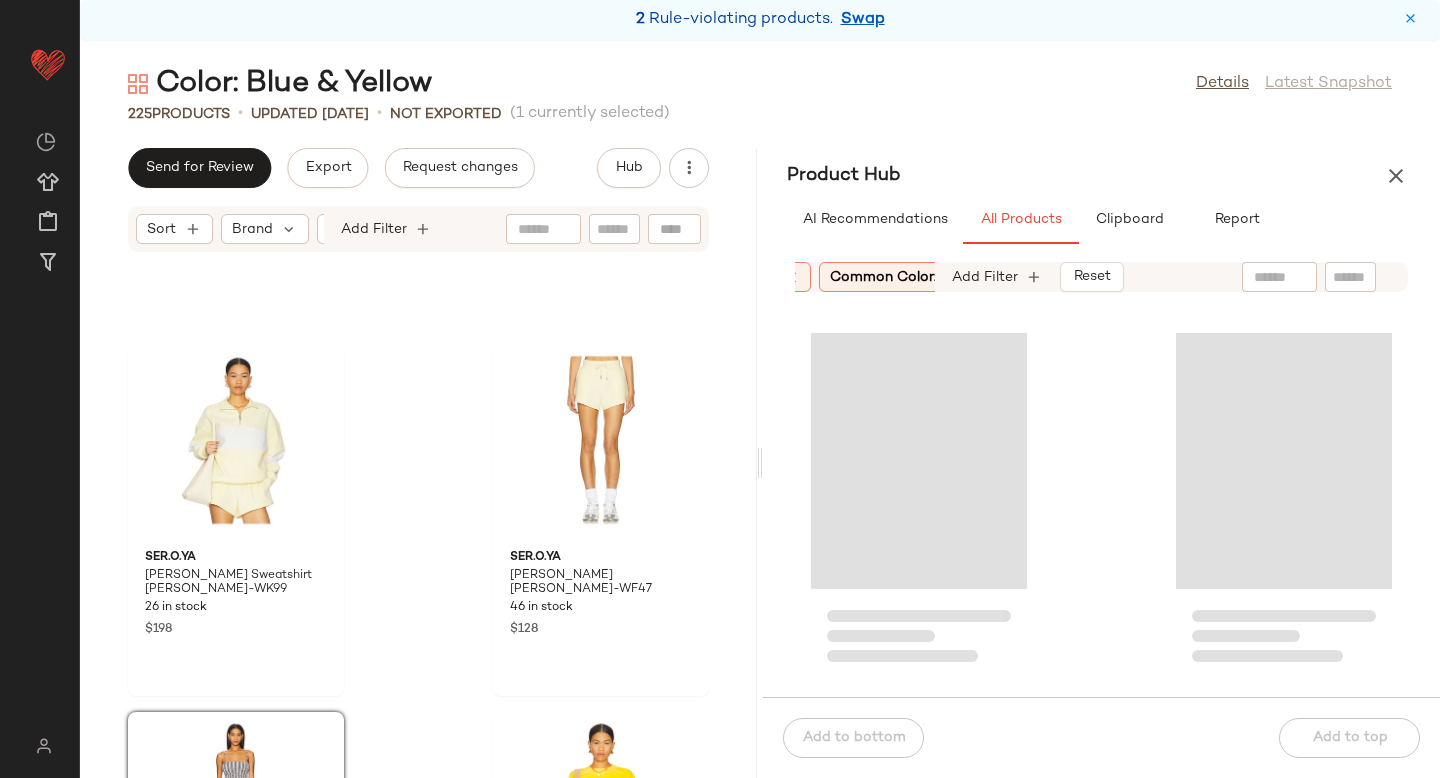 scroll, scrollTop: 0, scrollLeft: 0, axis: both 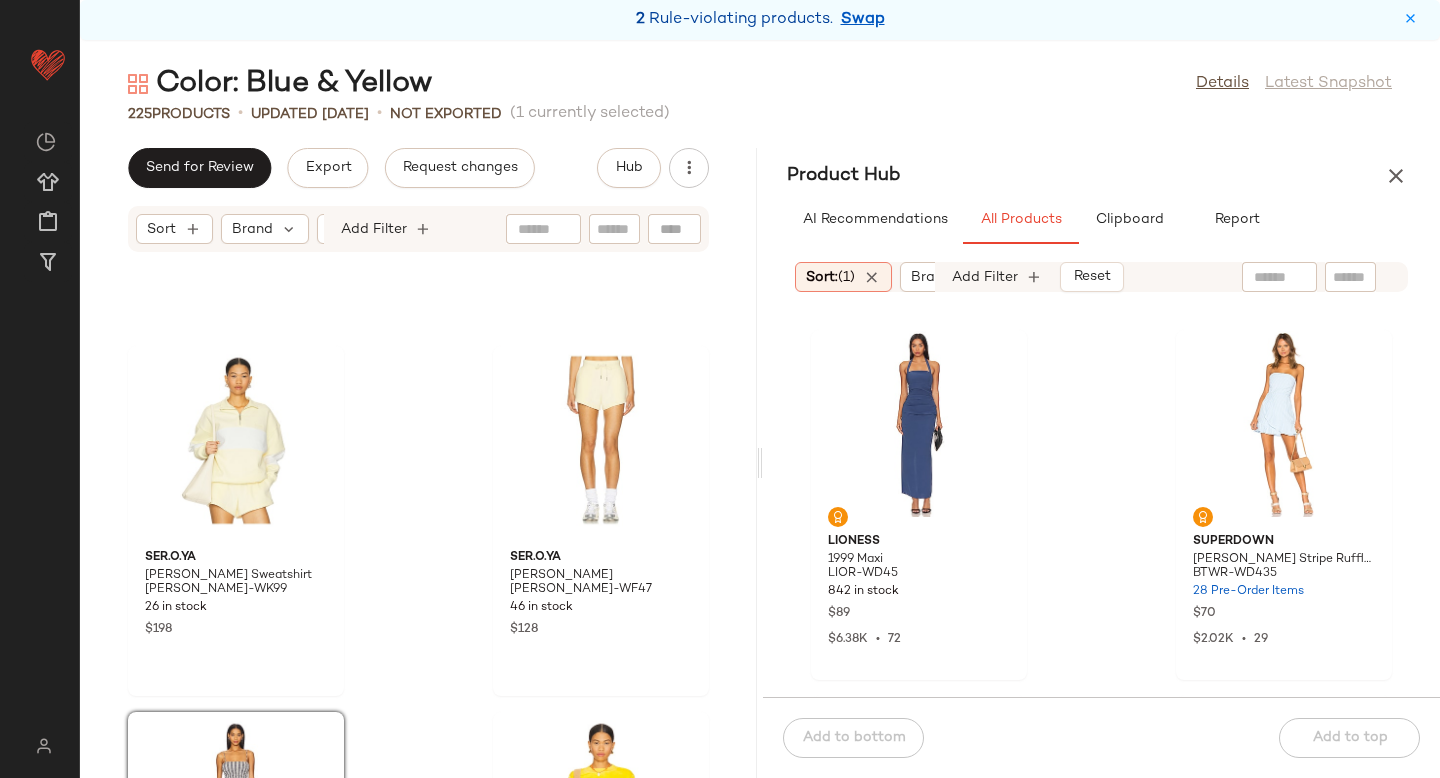 click on "Sort:   (1)" 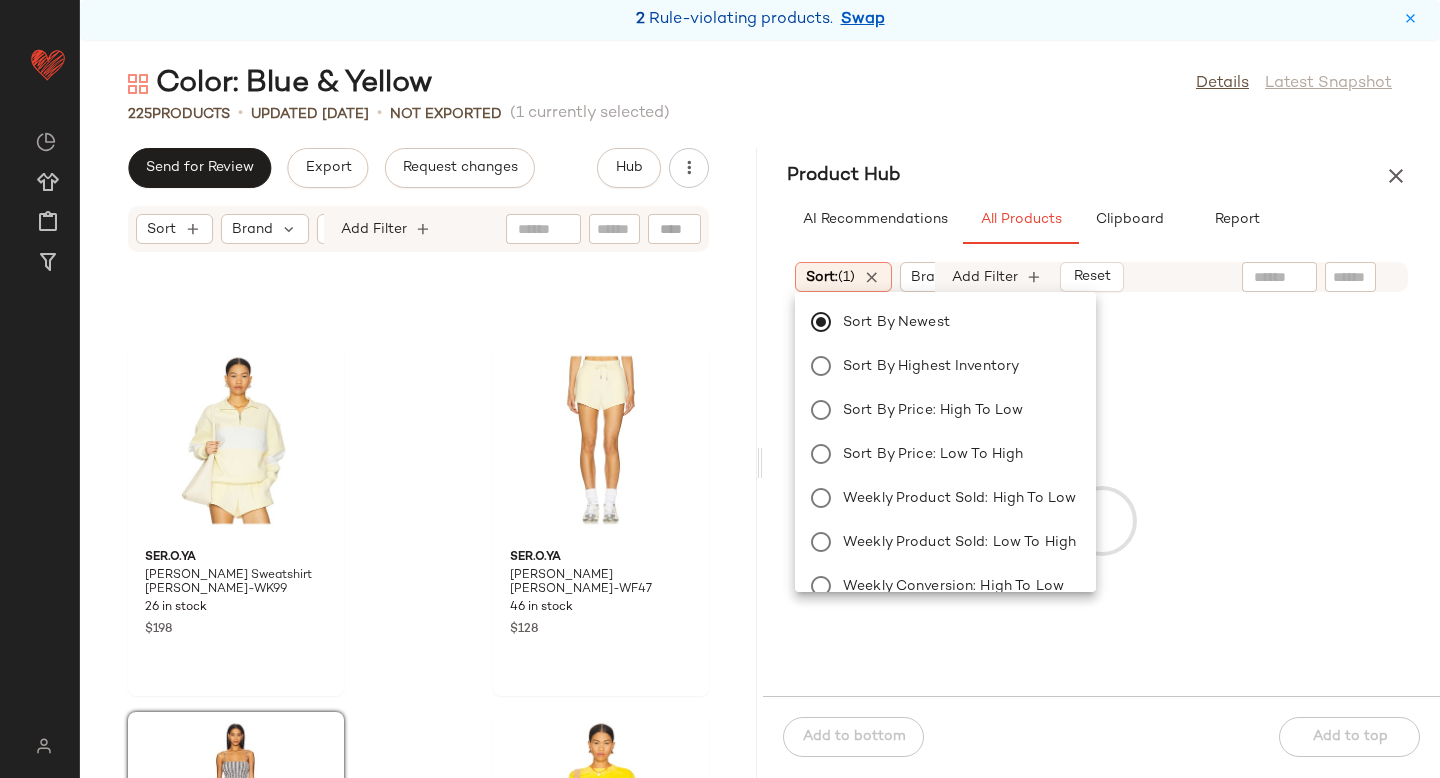 click on "Sort:   (1) Brand  Category:   dress In Curation?:   No Common Color:   (10) Gender:   female Sale Price:   Not on sale Add Filter   Reset" at bounding box center [1101, 277] 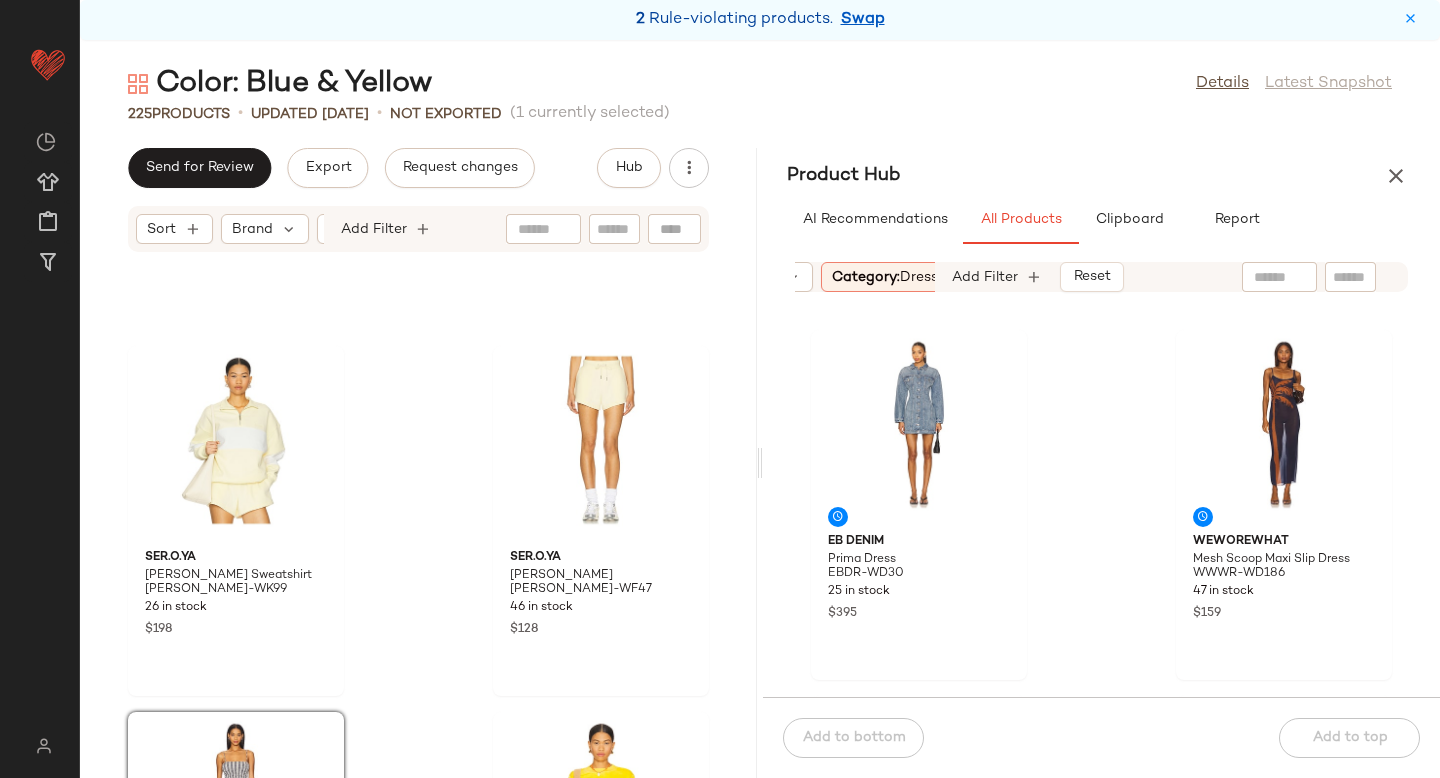 scroll, scrollTop: 0, scrollLeft: 172, axis: horizontal 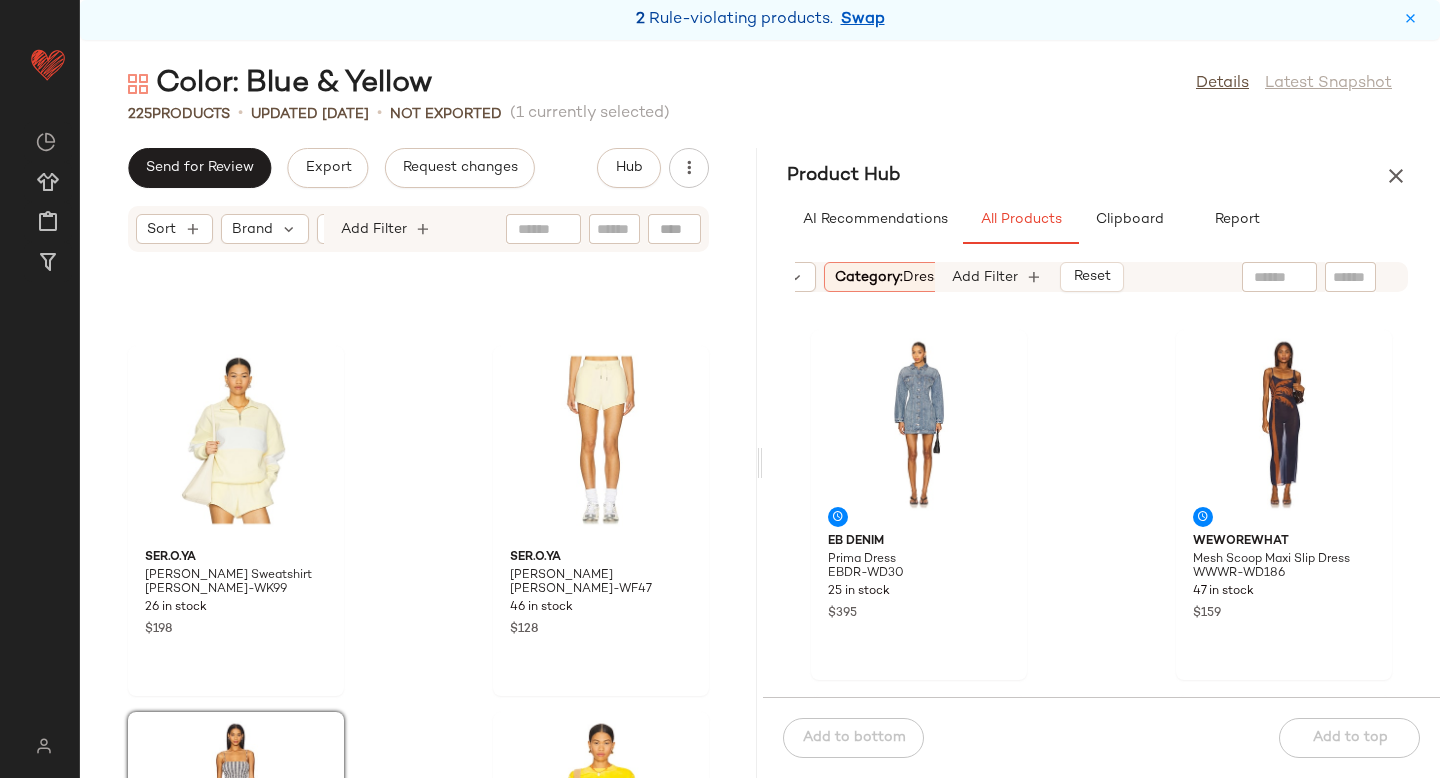 click on "Category:   dress" at bounding box center [888, 277] 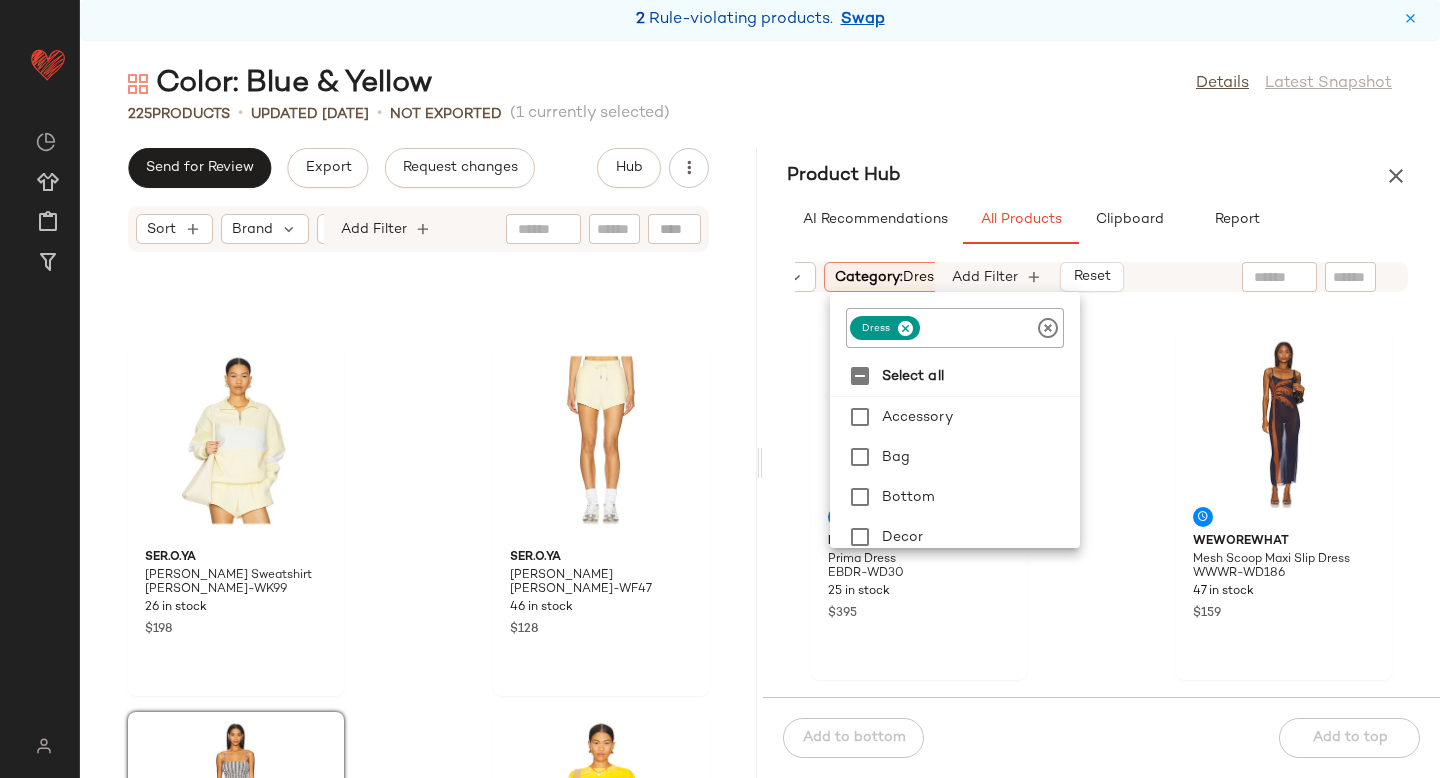 click 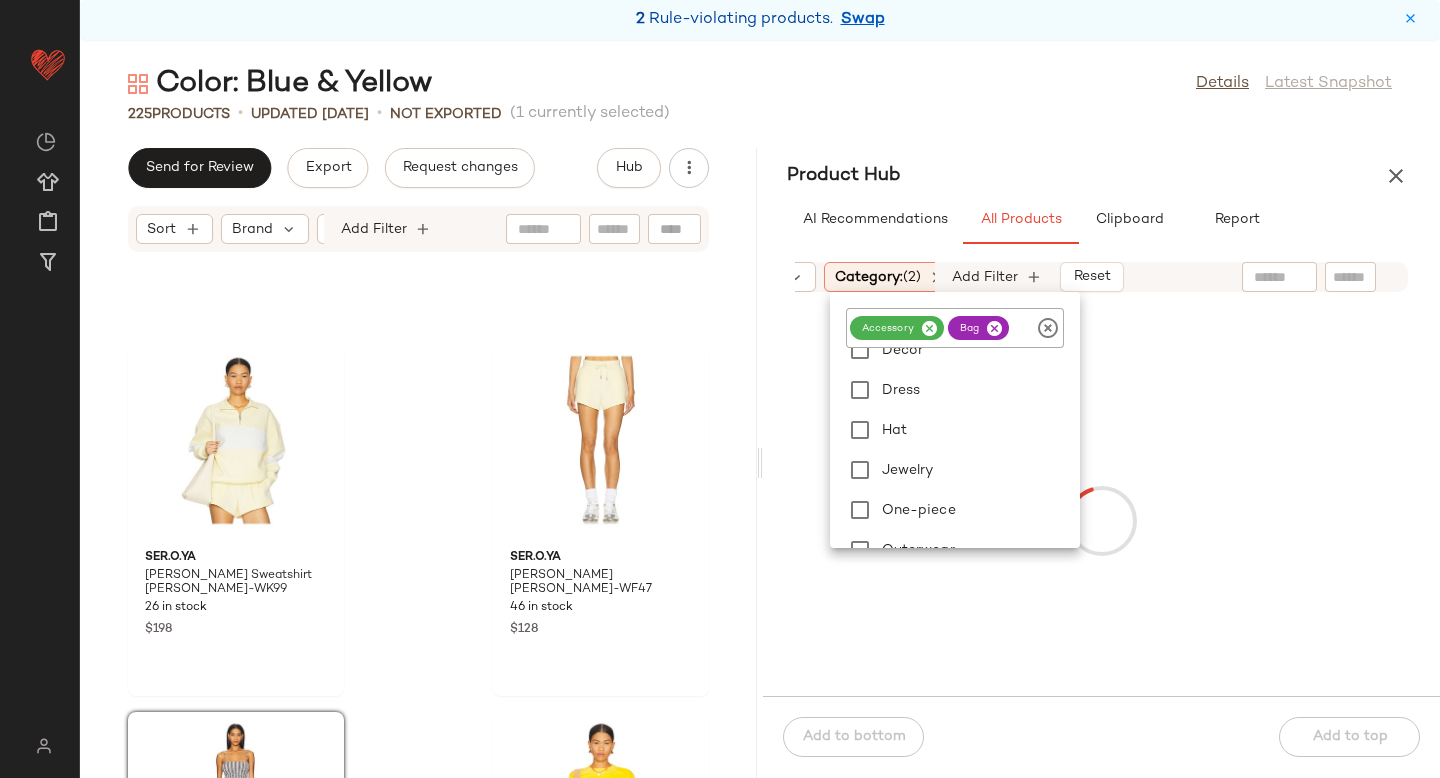scroll, scrollTop: 201, scrollLeft: 0, axis: vertical 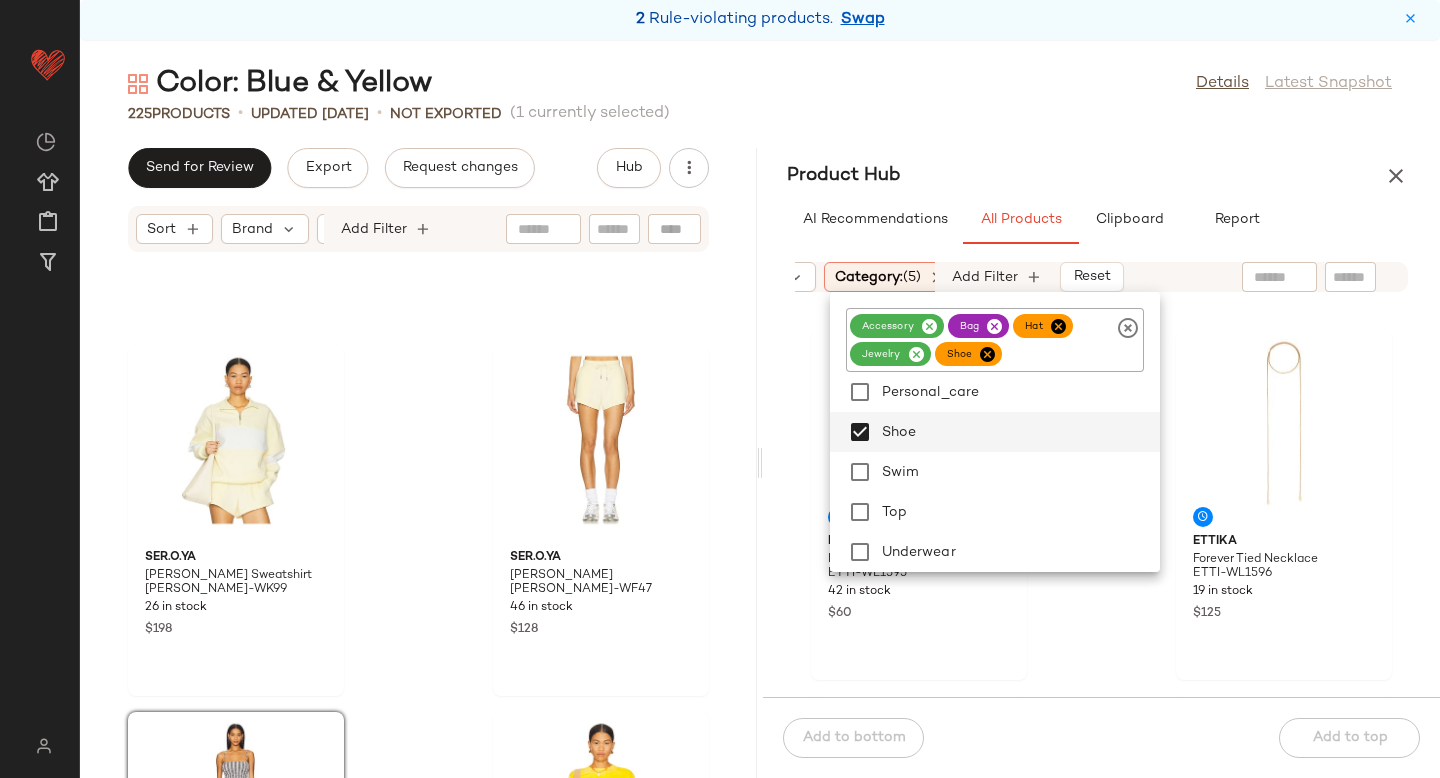 click on "Sort:   (1) Brand  Category:   (5) In Curation?:   No Common Color:   (10) Gender:   female Sale Price:   Not on sale Add Filter   Reset  Ettika Bezel Stone Necklace ETTI-WL1595 42 in stock $60 Ettika Forever Tied Necklace ETTI-WL1596 19 in stock $125 Elizabeth Cole Doralia Necklace ELIZ-WL575 15 in stock $188 Elizabeth Cole Viancey Necklace ELIZ-WL576 9 in stock $288 Elizabeth Cole Pendant Neckalce ELIZ-WL577 17 in stock $168 Stuart Weitzman Nudist 85 Slide STUA-WZ602 19 in stock $495 Alemais Gabriella Sun Hat AMAI-WA3 9 in stock $240 By Adina Eden Metal Chain Loop Claw Clip Set AJEW-WA2 76 in stock $52" 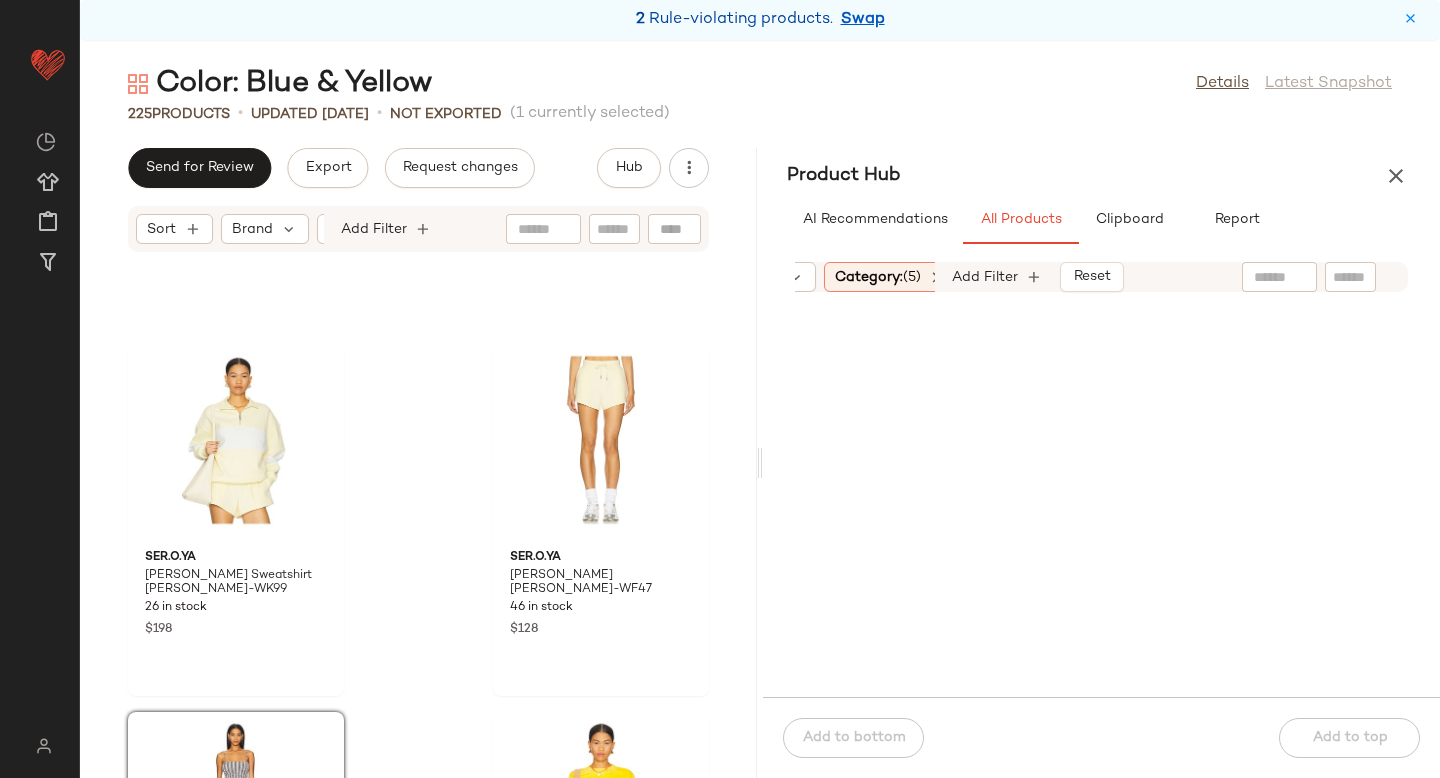 scroll, scrollTop: 0, scrollLeft: 0, axis: both 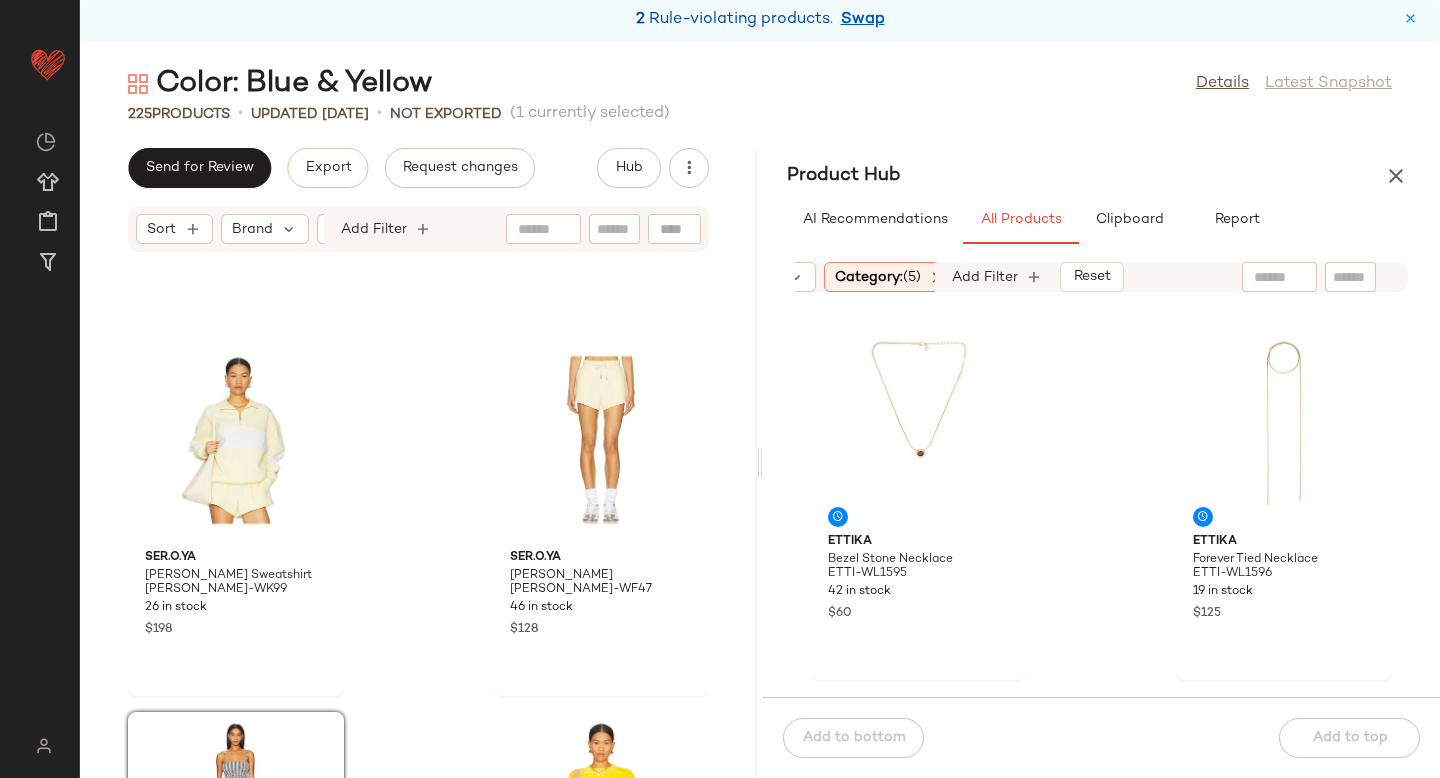click on "Category:   (5)" at bounding box center (878, 277) 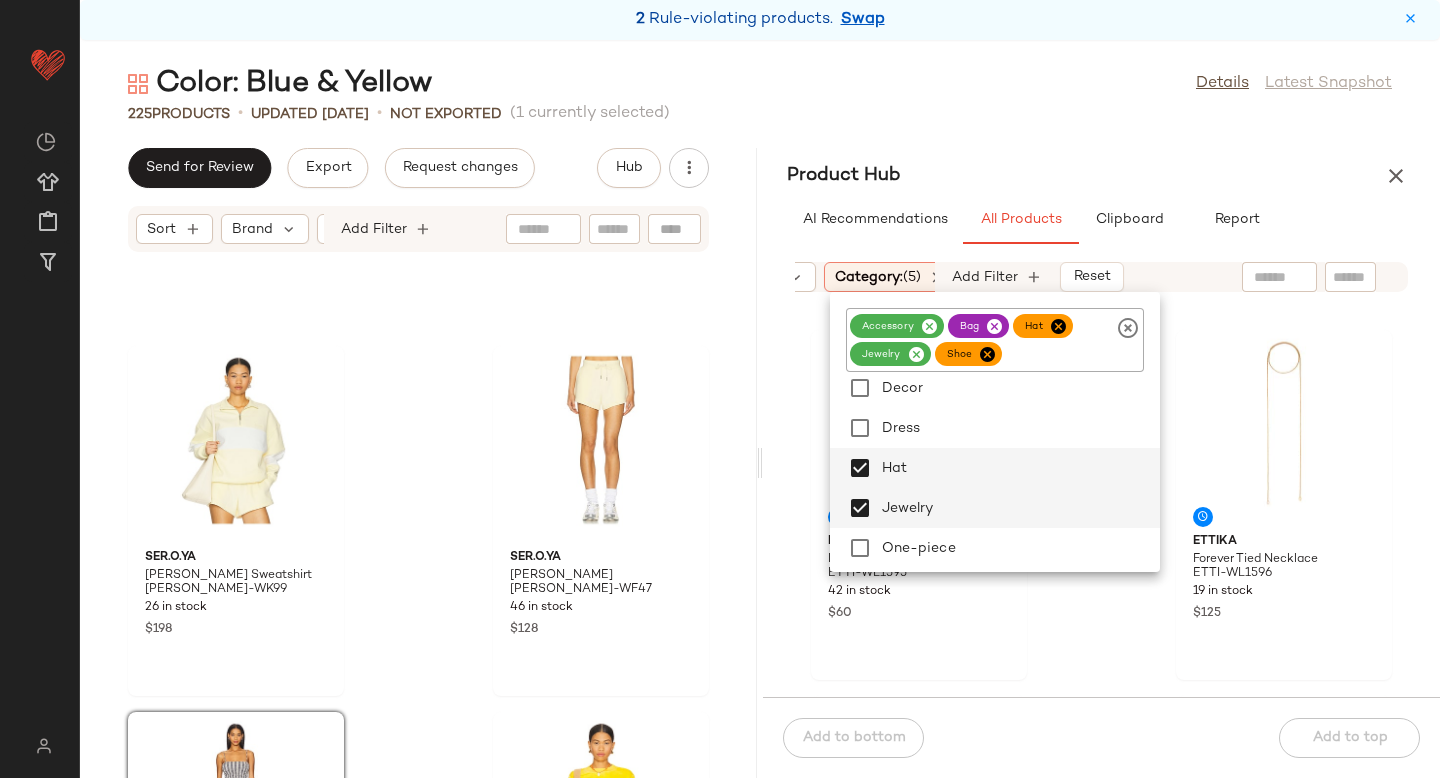 scroll, scrollTop: 174, scrollLeft: 0, axis: vertical 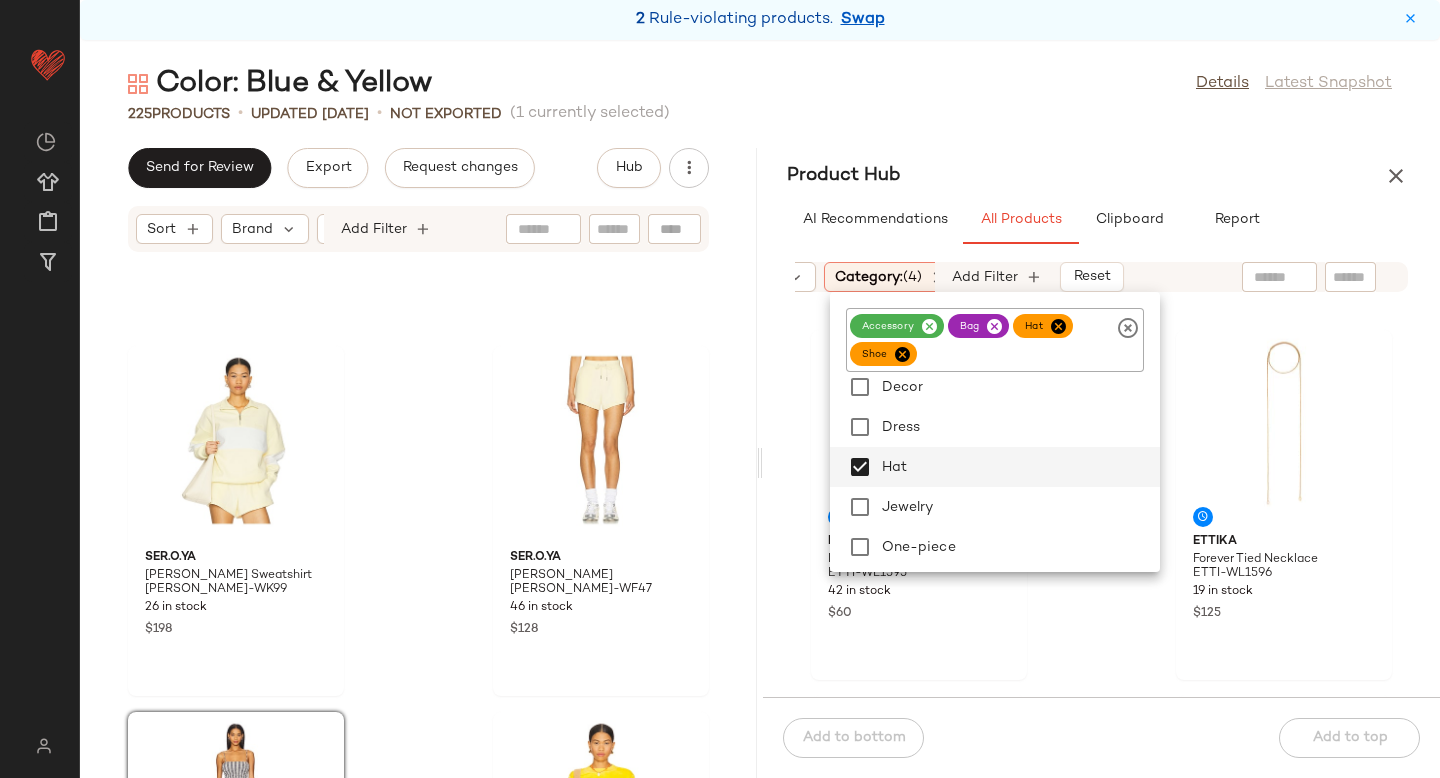 click on "Sort:   (1) Brand  Category:   (4) In Curation?:   No Common Color:   (10) Gender:   female Sale Price:   Not on sale Add Filter   Reset  Ettika Bezel Stone Necklace ETTI-WL1595 42 in stock $60 Ettika Forever Tied Necklace ETTI-WL1596 19 in stock $125 Elizabeth Cole Doralia Necklace ELIZ-WL575 15 in stock $188 Elizabeth Cole Viancey Necklace ELIZ-WL576 9 in stock $288 Elizabeth Cole Pendant Neckalce ELIZ-WL577 17 in stock $168 Stuart Weitzman Nudist 85 Slide STUA-WZ602 19 in stock $495 Alemais Gabriella Sun Hat AMAI-WA3 9 in stock $240 By Adina Eden Metal Chain Loop Claw Clip Set AJEW-WA2 76 in stock $52" 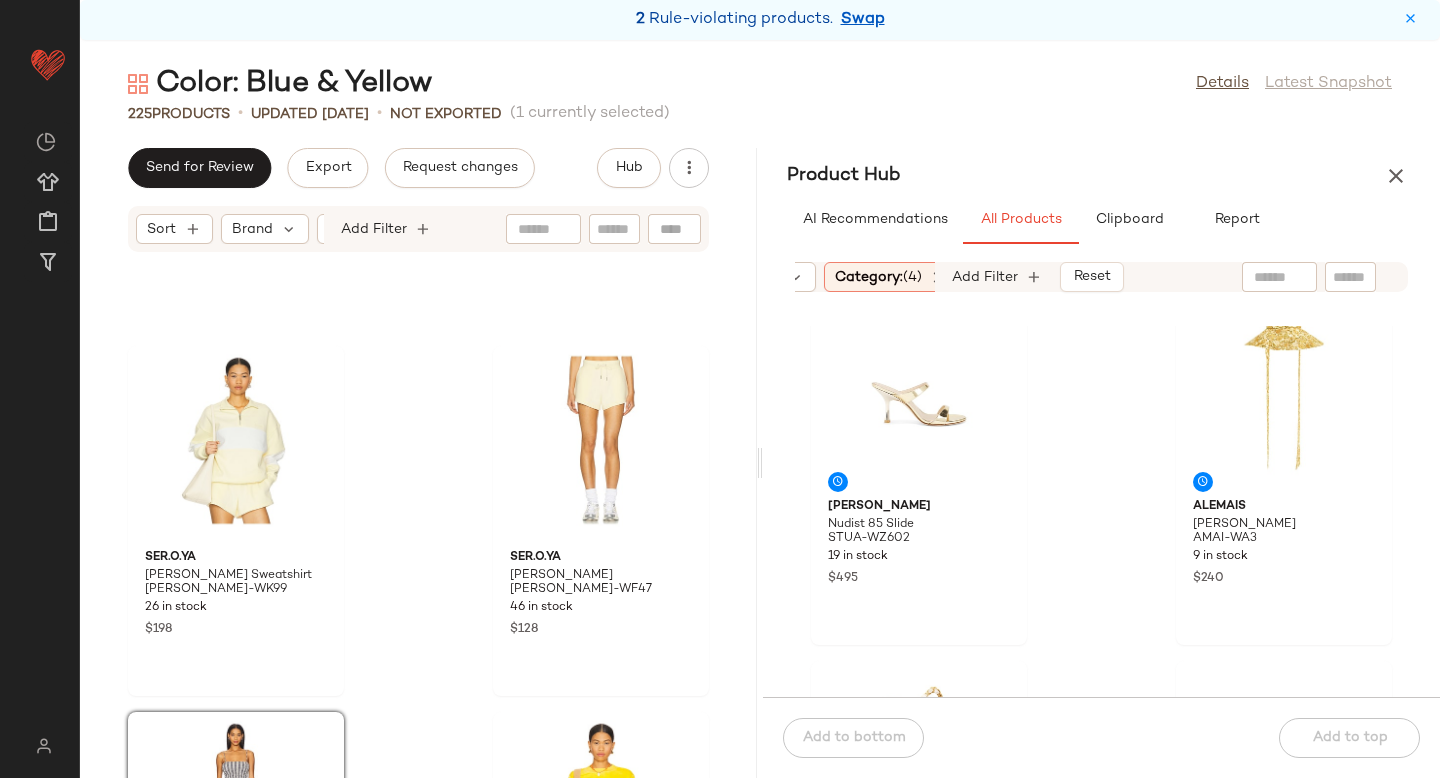 scroll, scrollTop: 0, scrollLeft: 0, axis: both 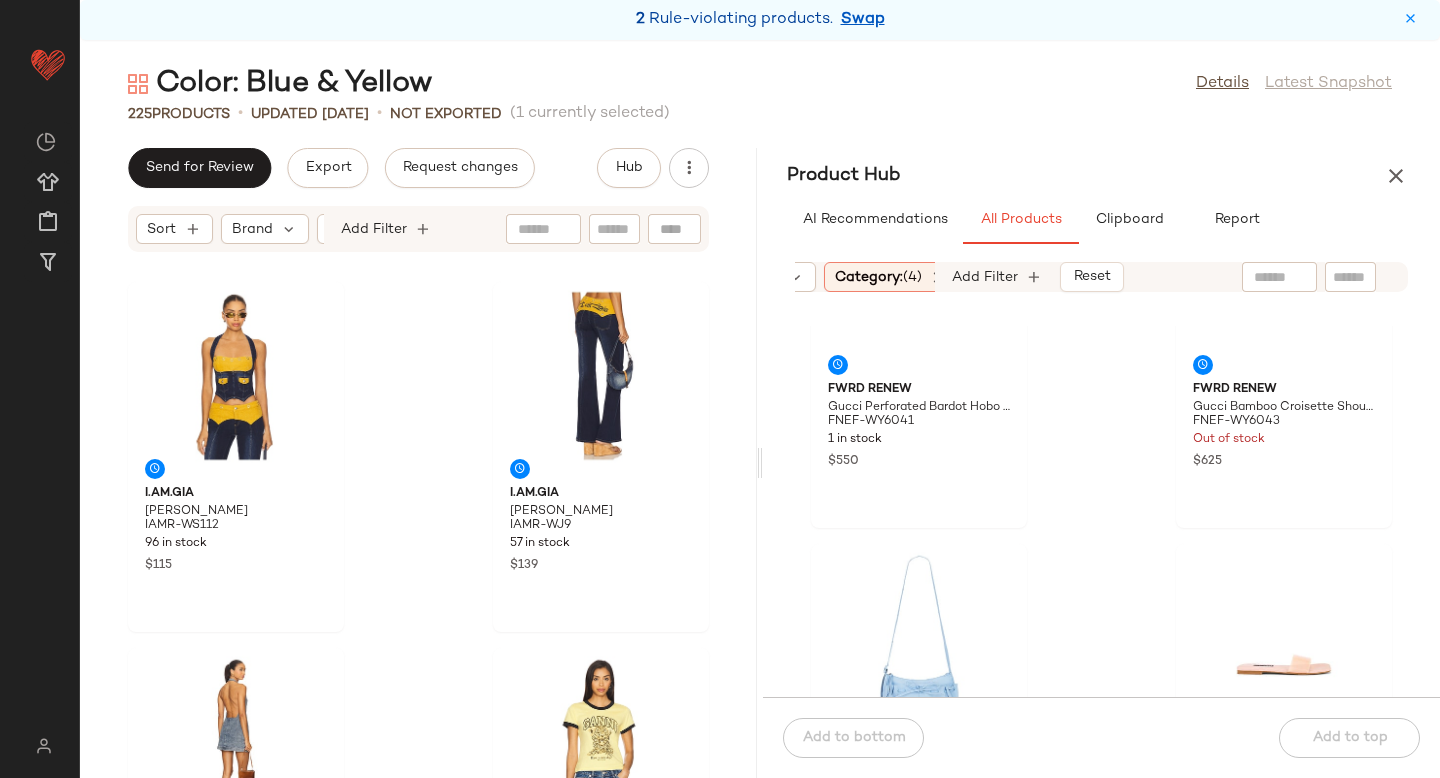 click 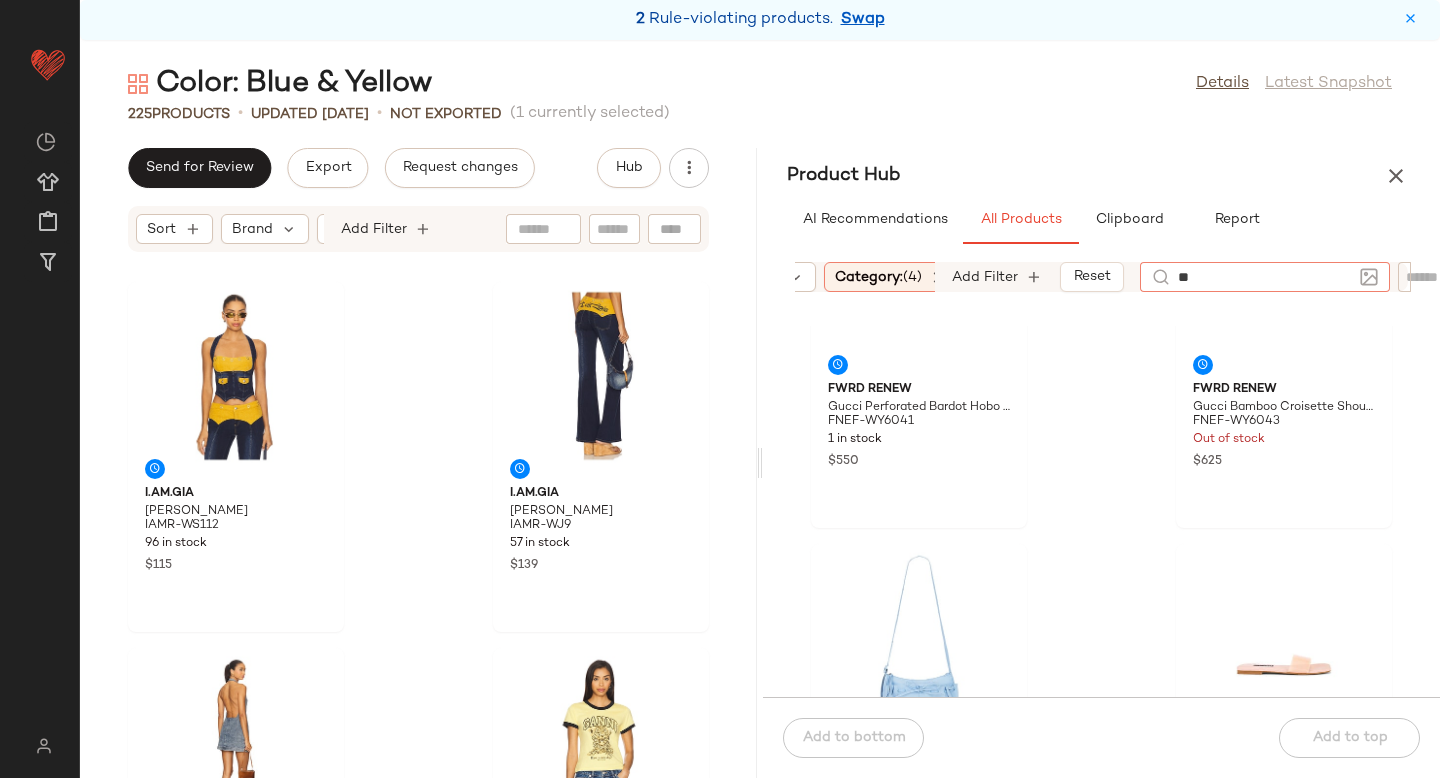 type on "***" 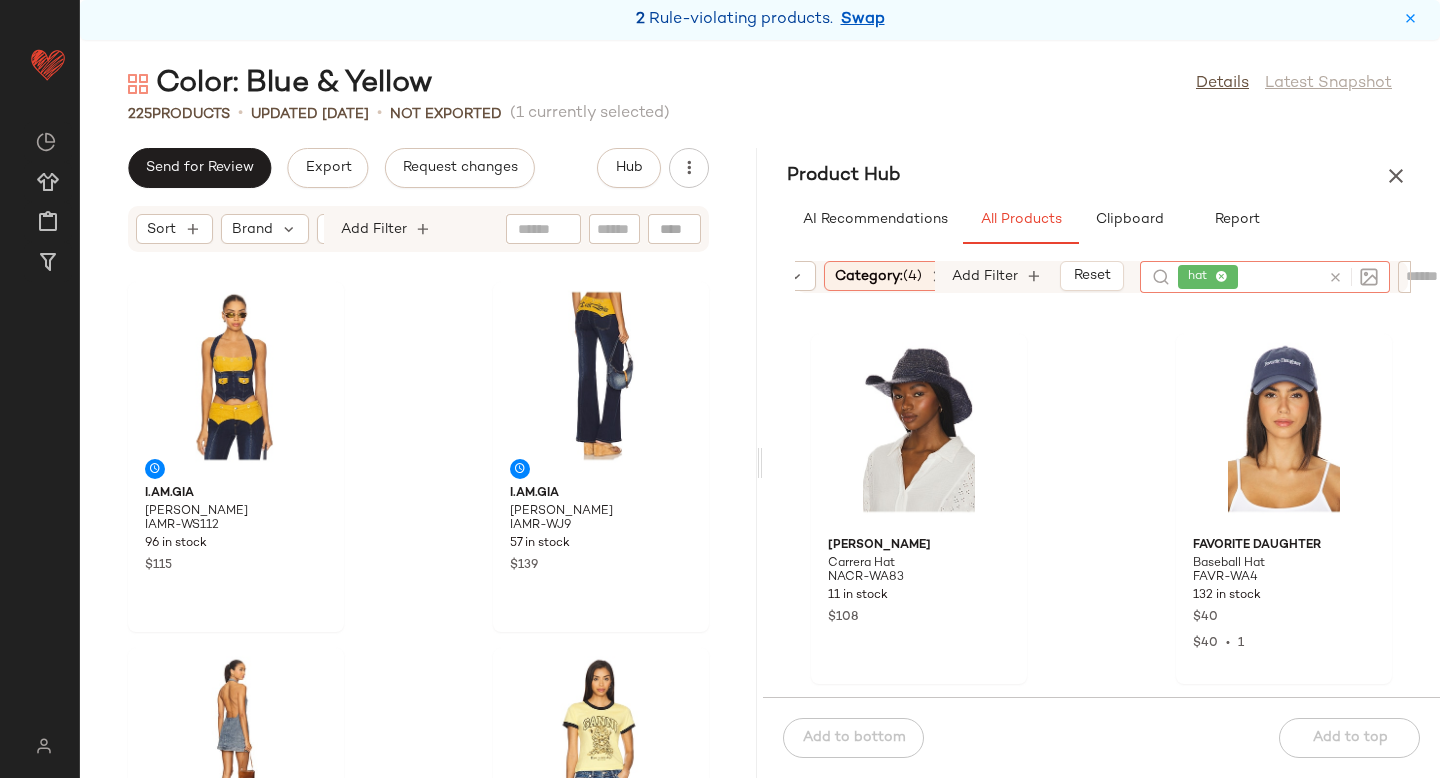 scroll, scrollTop: 1126, scrollLeft: 0, axis: vertical 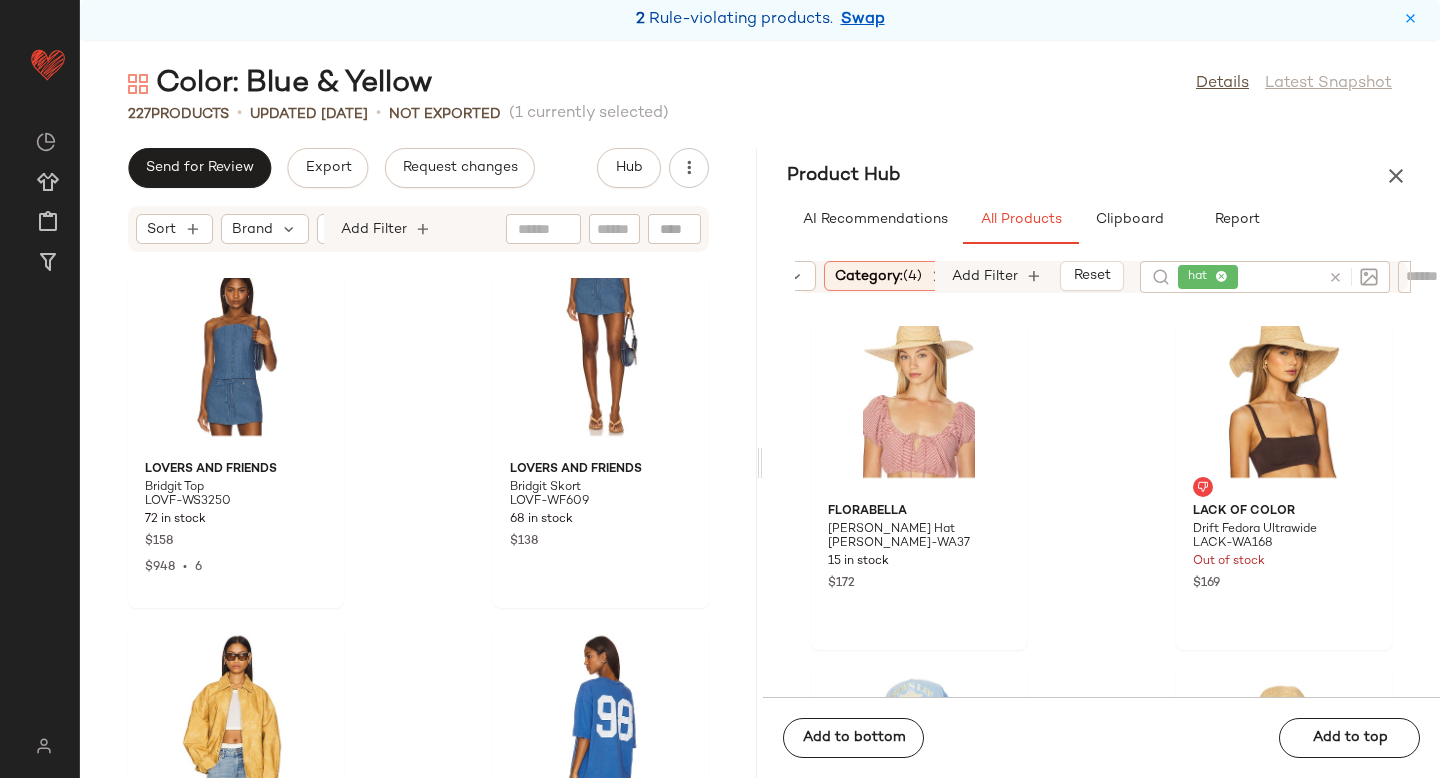 click at bounding box center [1335, 277] 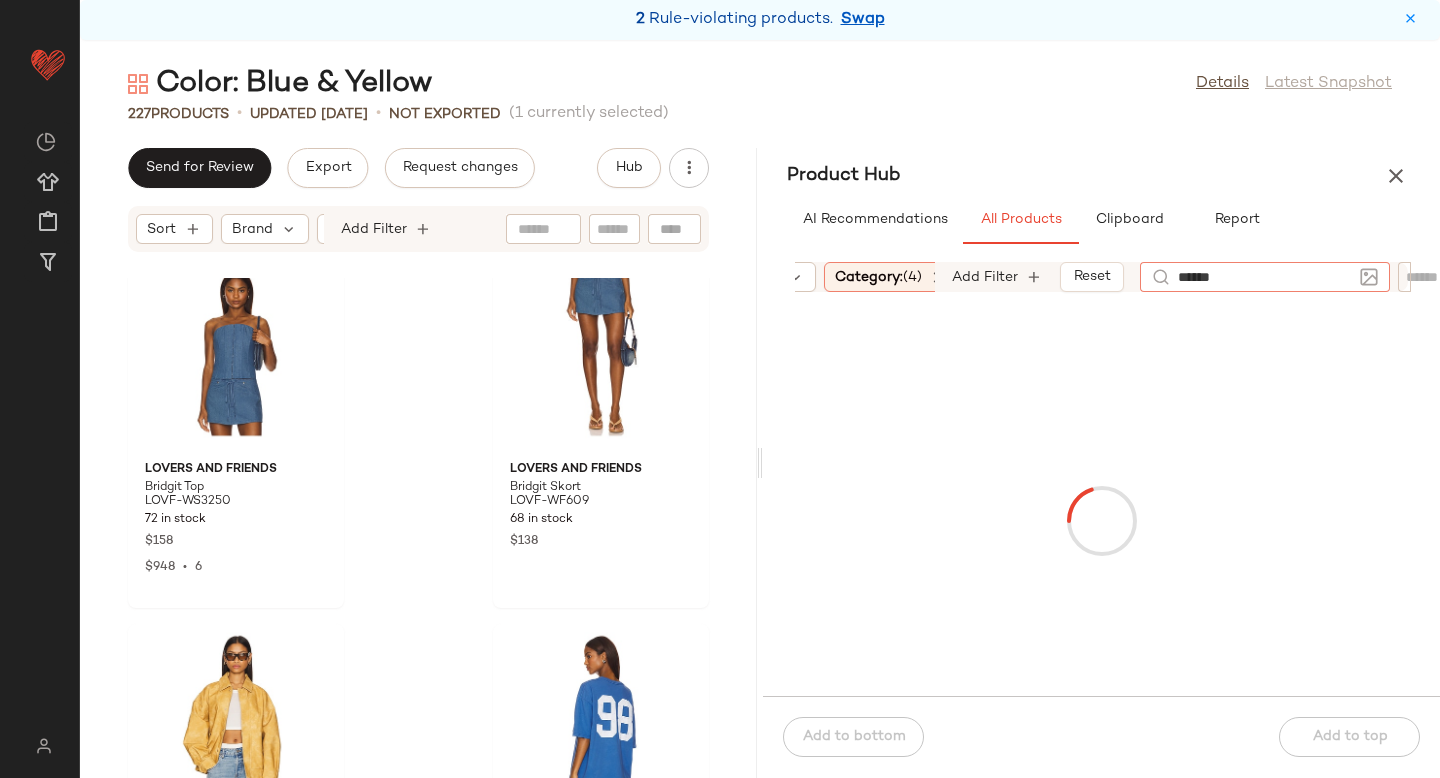 type on "*******" 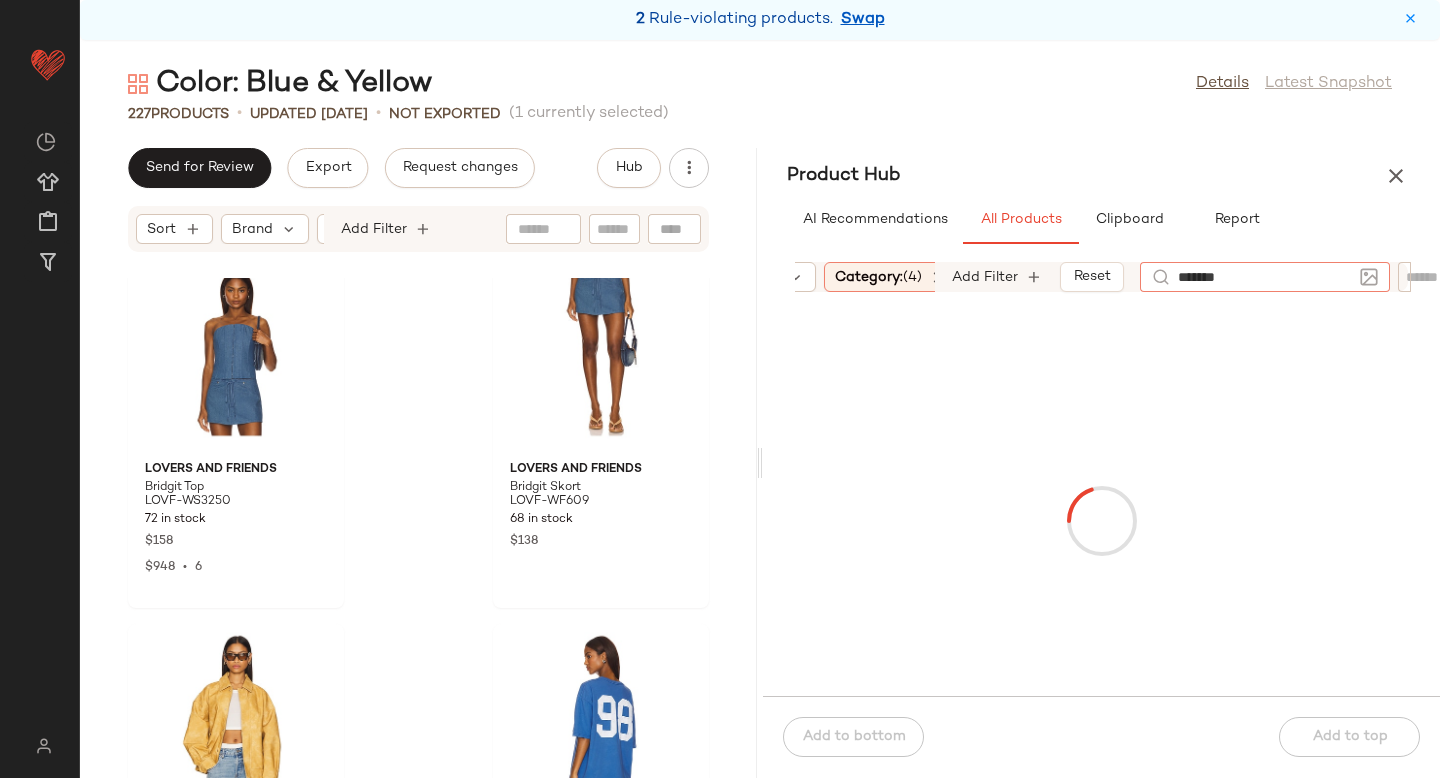 type 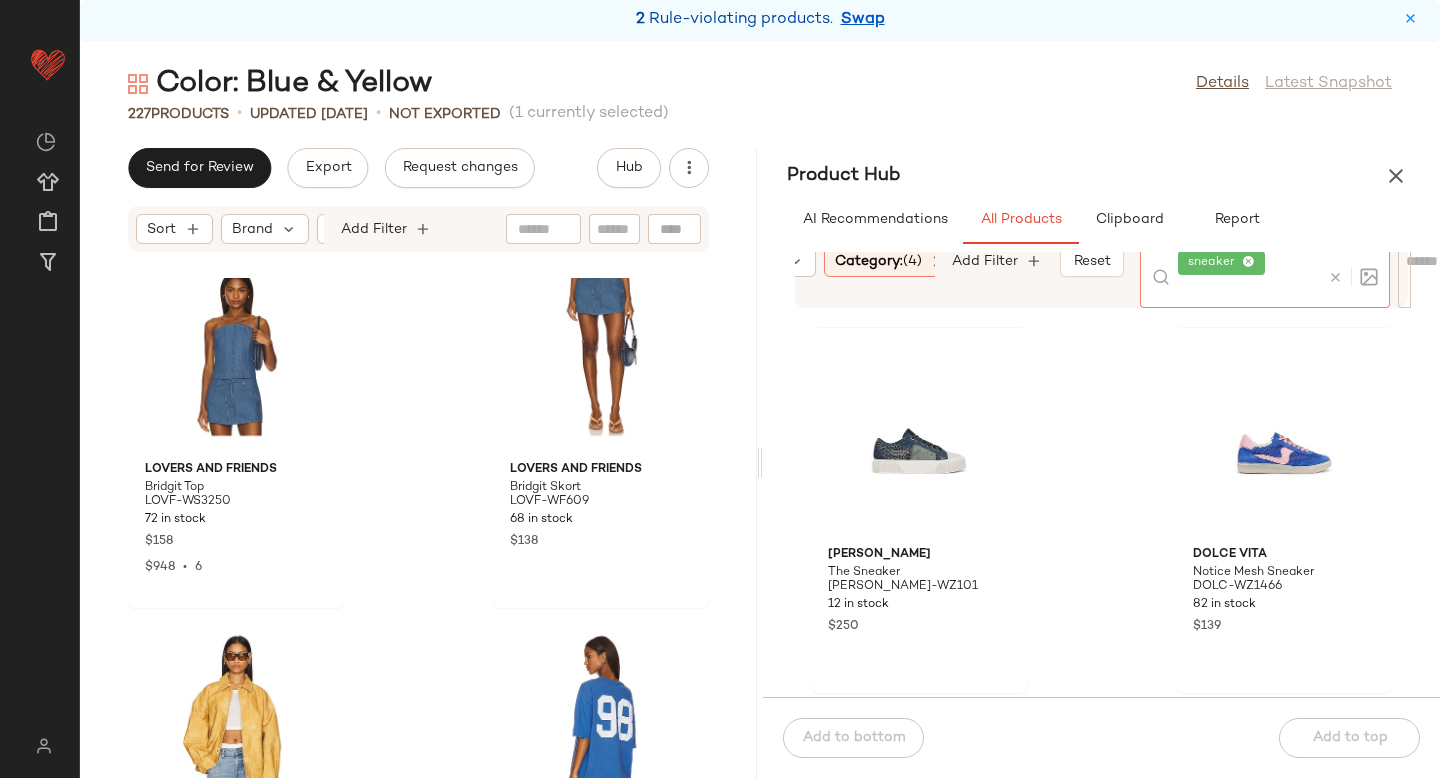 scroll, scrollTop: 0, scrollLeft: 0, axis: both 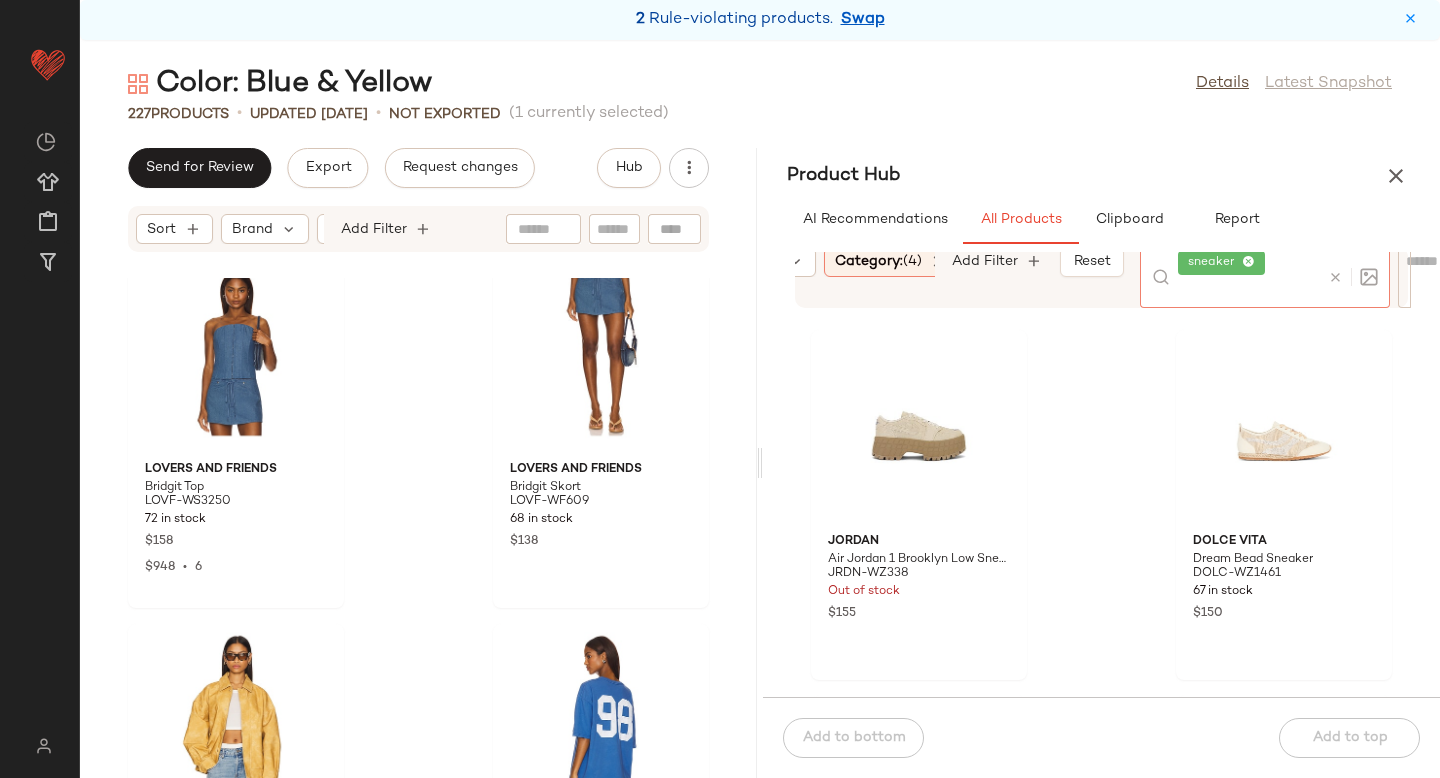 click at bounding box center [1335, 277] 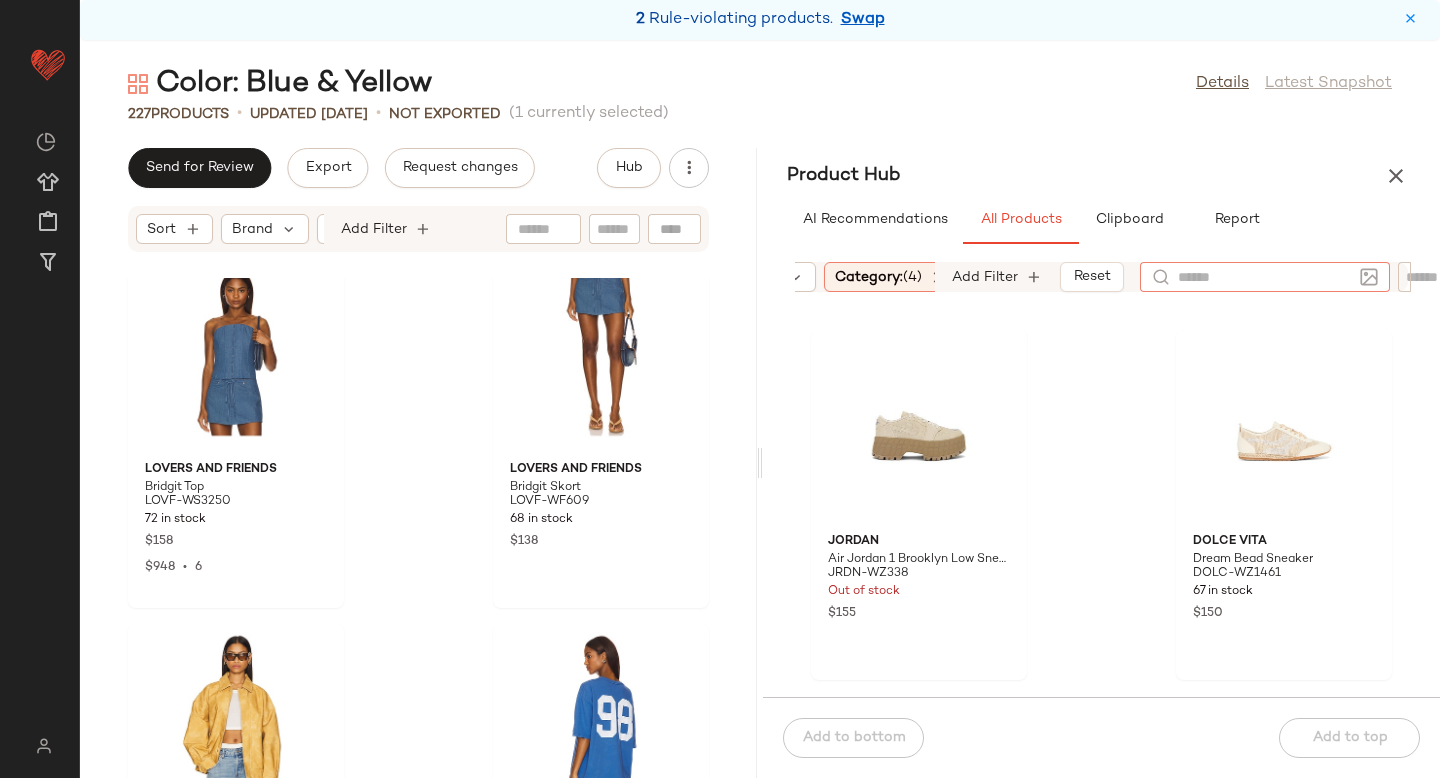 click 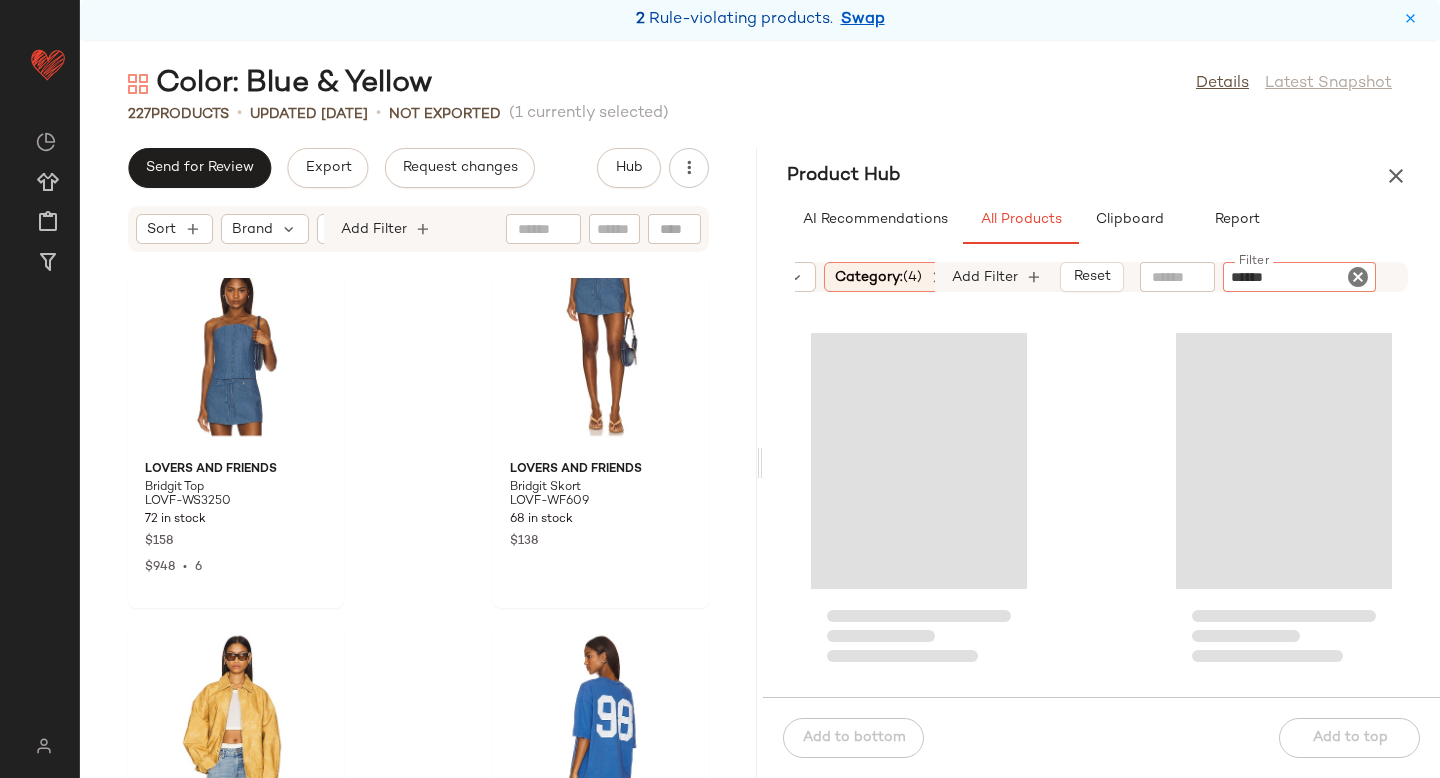 type on "*******" 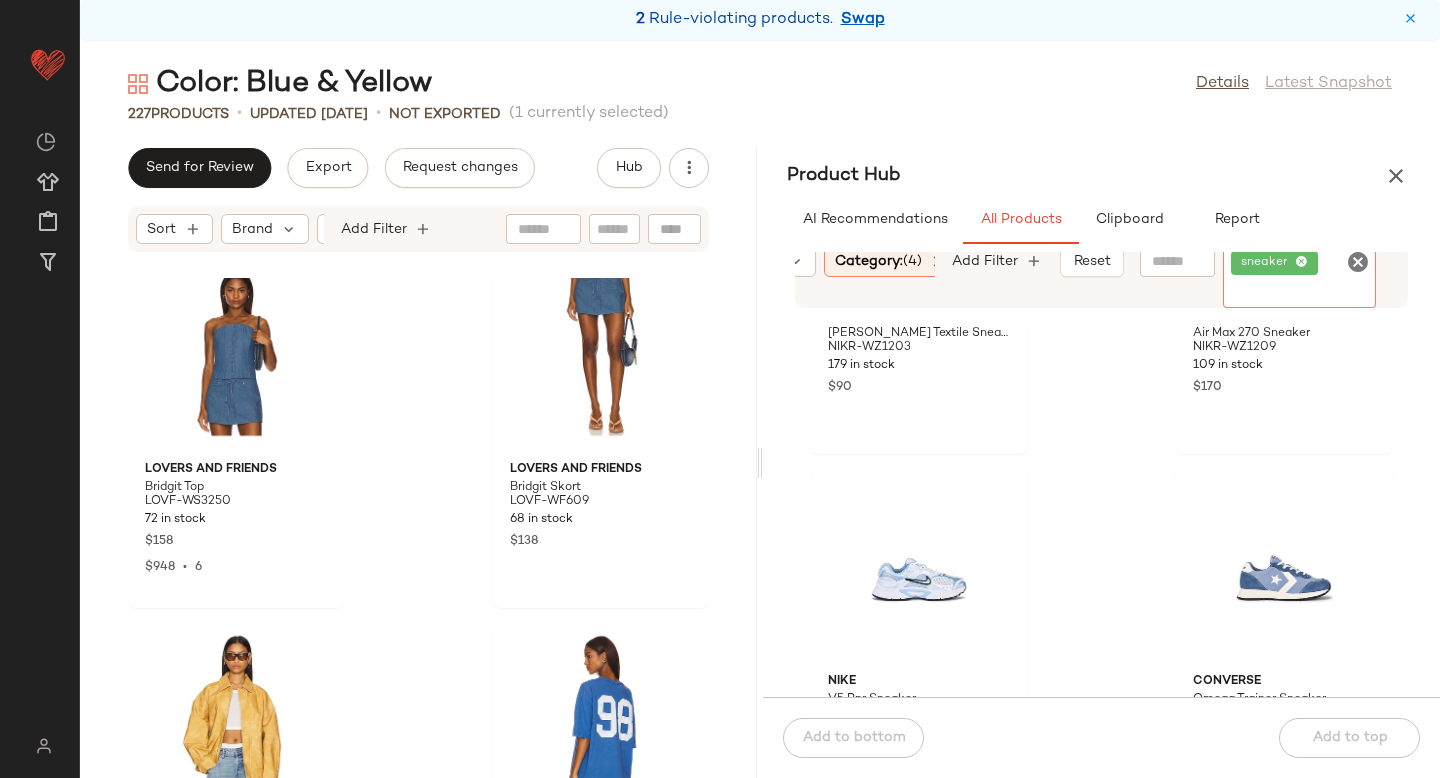 scroll, scrollTop: 307, scrollLeft: 0, axis: vertical 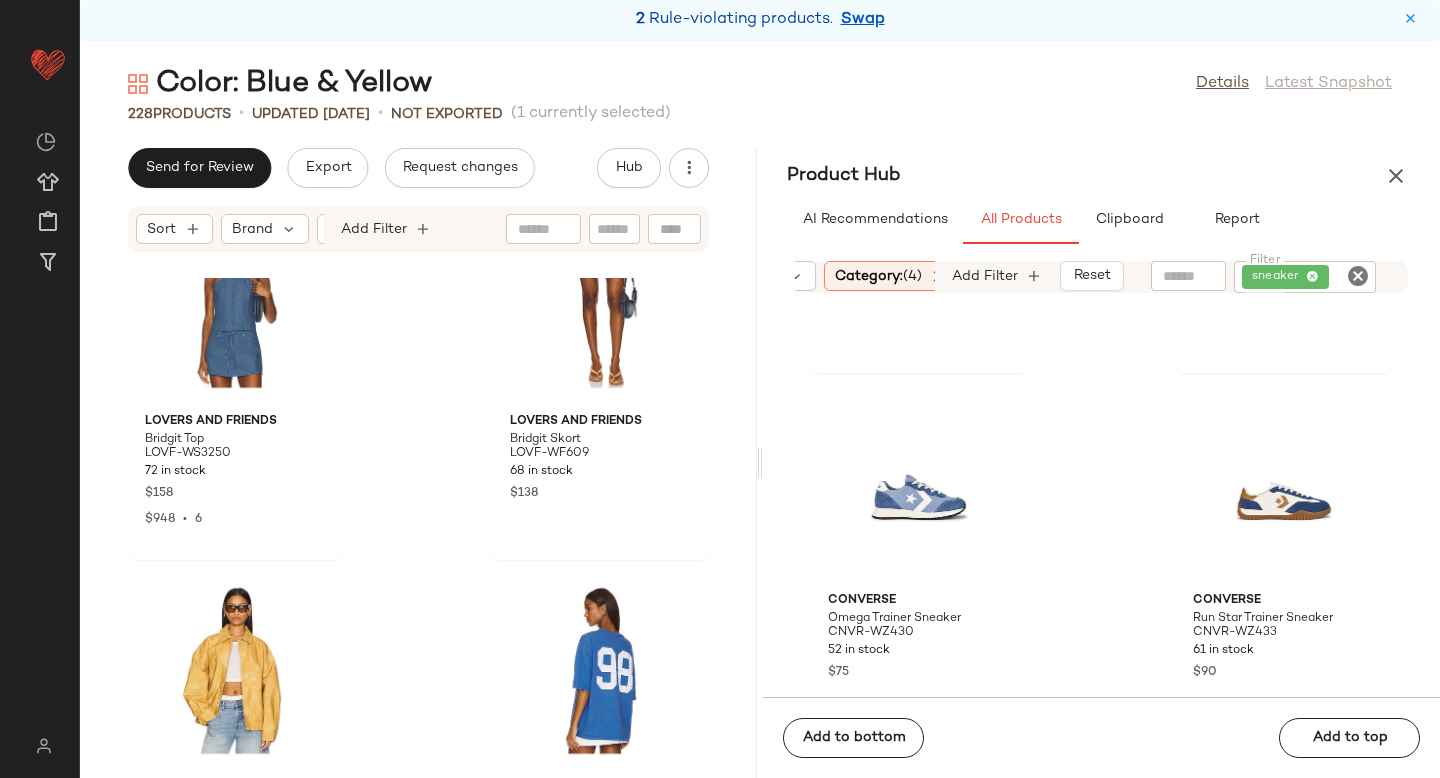 click 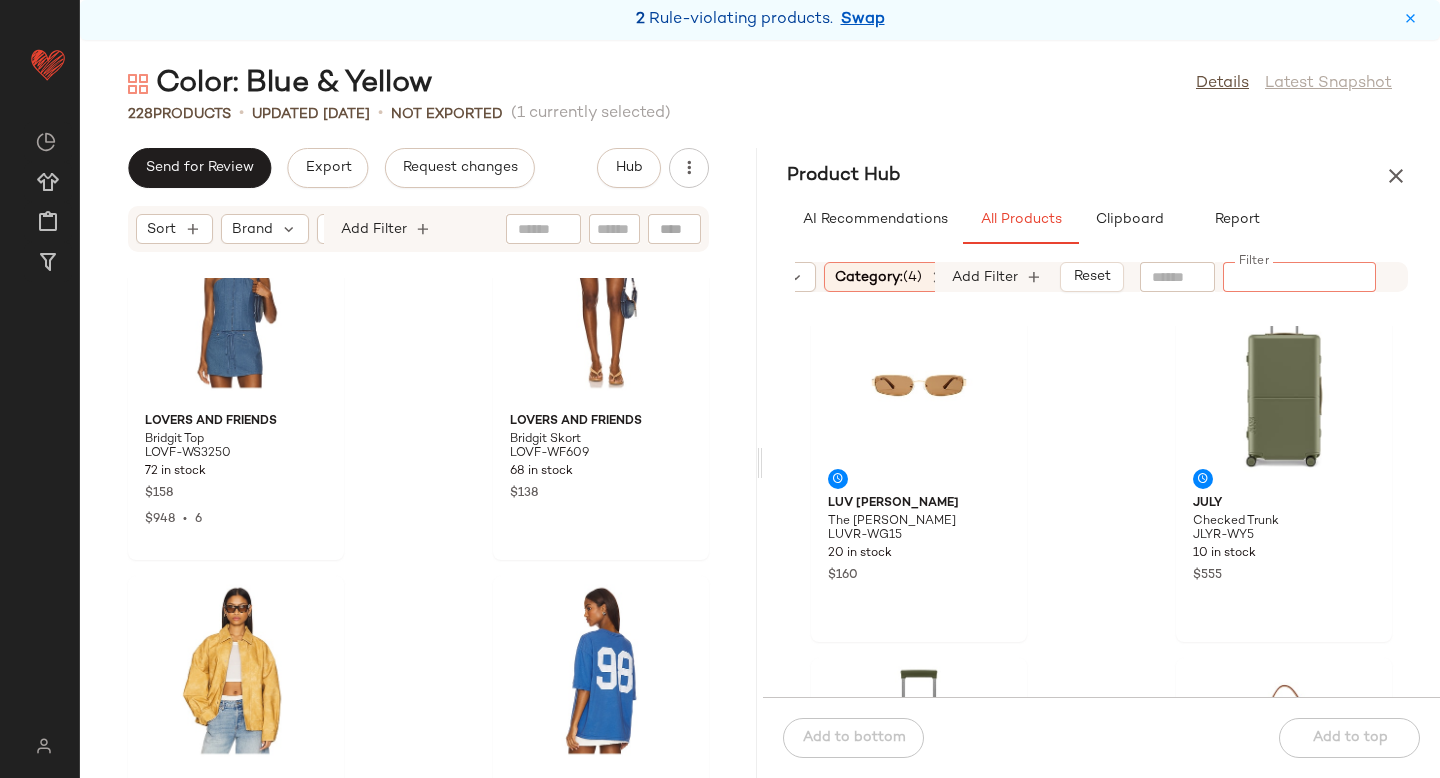 scroll, scrollTop: 1850, scrollLeft: 0, axis: vertical 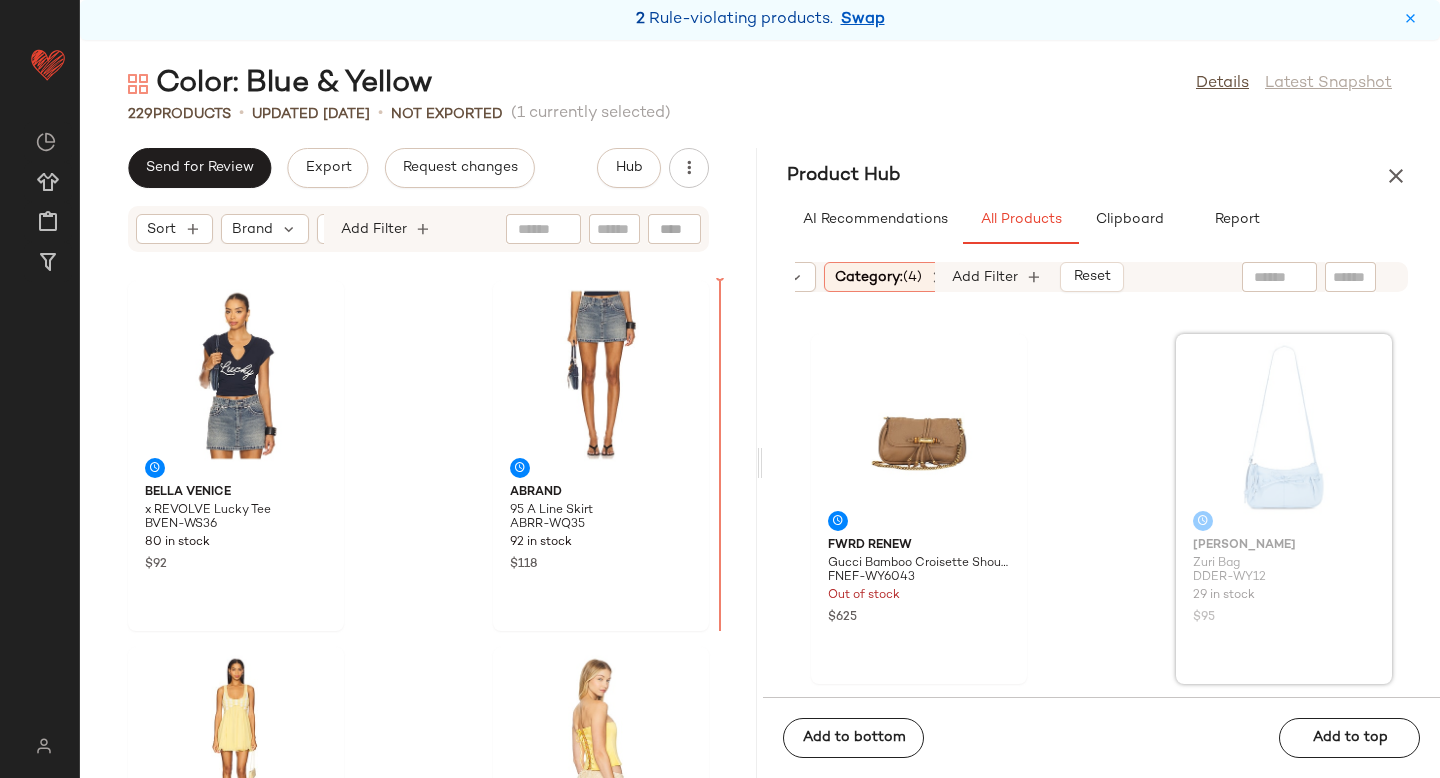 drag, startPoint x: 1253, startPoint y: 479, endPoint x: 1207, endPoint y: 485, distance: 46.389652 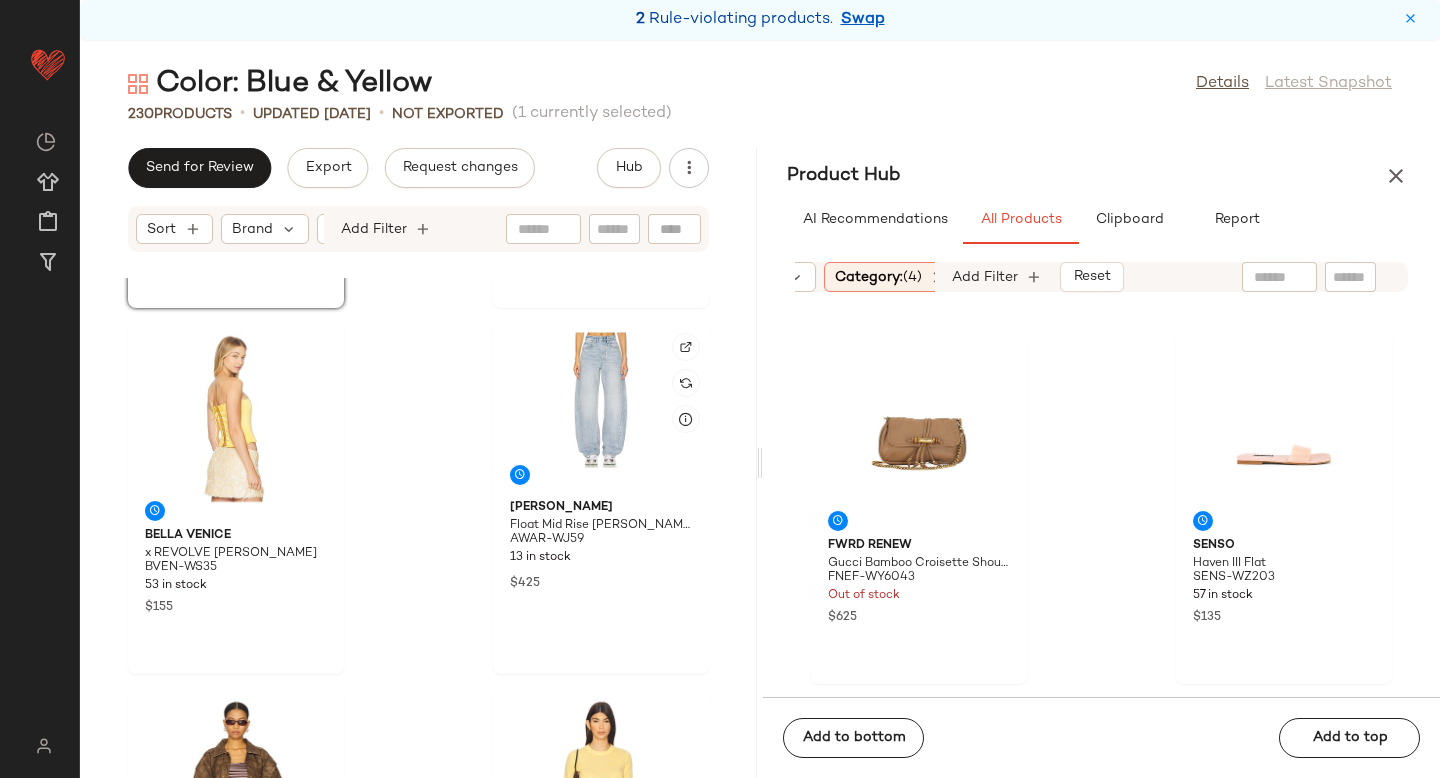 scroll, scrollTop: 3682, scrollLeft: 0, axis: vertical 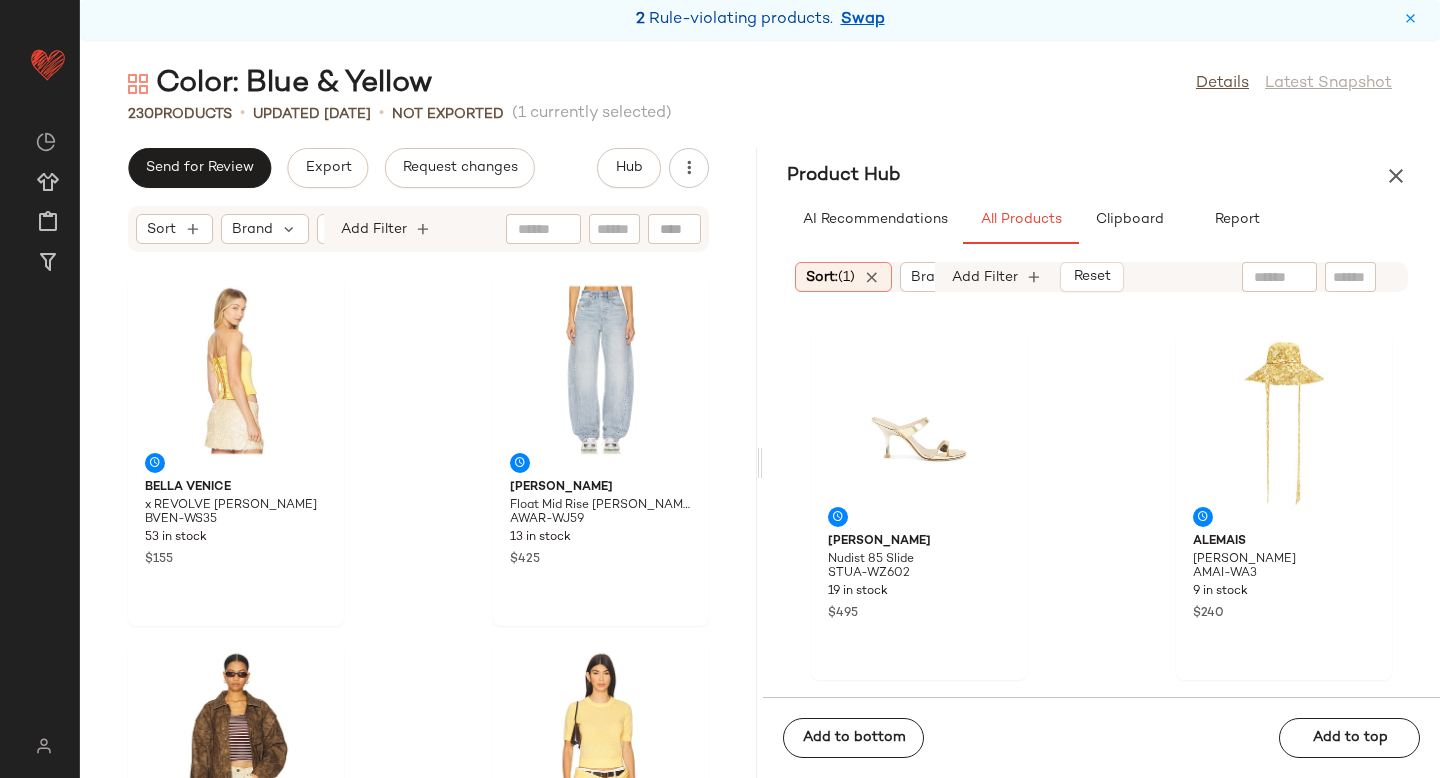 click on "(1)" at bounding box center [846, 277] 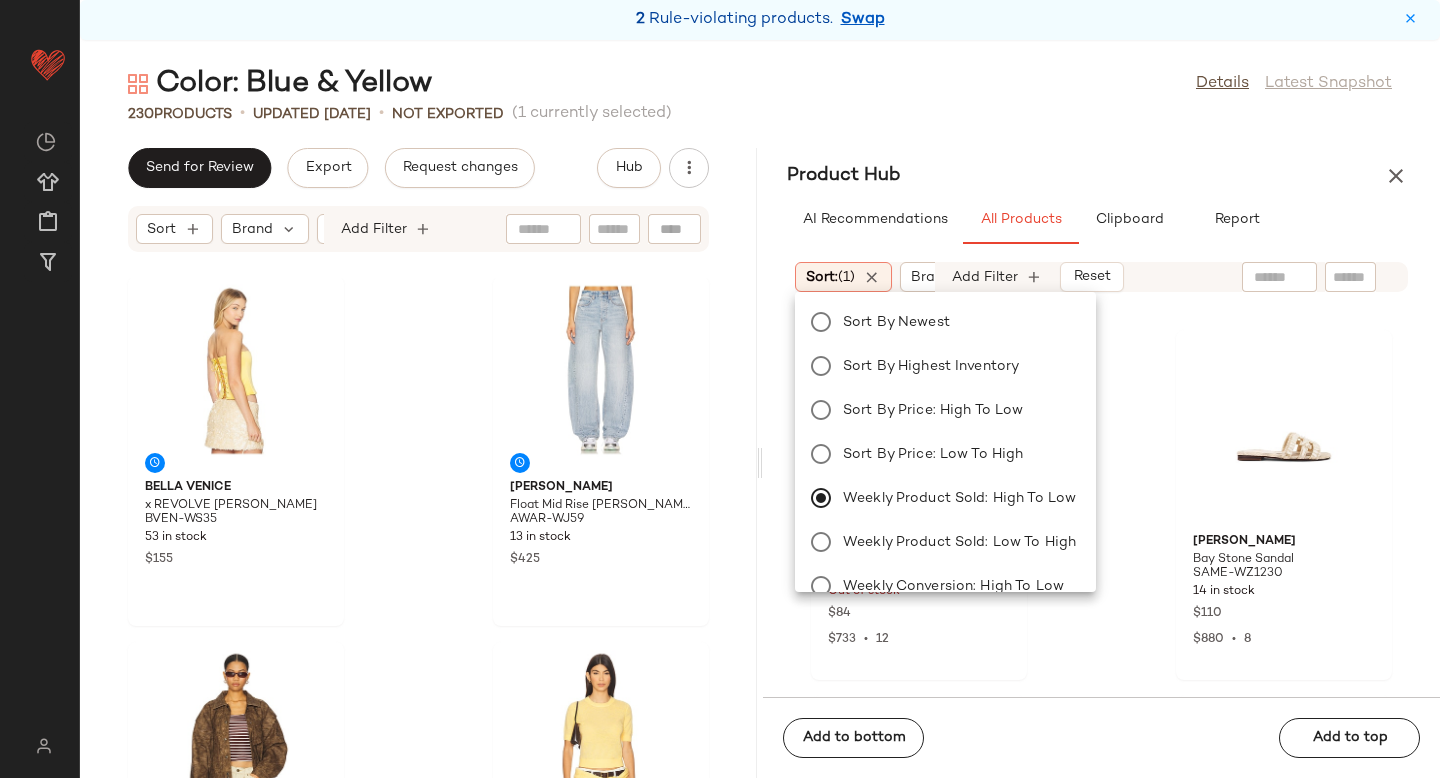 click on "Casa Clara Liv Bag CCLA-WY26 Out of stock $84 $733  •  12 Sam Edelman Bay Stone Sandal SAME-WZ1230 14 in stock $110 $880  •  8 Jeffrey Campbell Undine-S Sandal JCAM-WZ2099 26 in stock $190 $1.12K  •  6 Sam Edelman Bay Jelly Sandal SAME-WZ1232 34 in stock $60 $240  •  4 Havaianas Slim Flatform Sandal HAVA-WZ380 18 in stock $34 $136  •  4 Lack of Color Palma Fedora LACK-WA40 214 in stock $109 $327  •  3 Casa Clara Island Clutch CCLA-WY19 4 in stock $52 $150  •  3 Havaianas Slim Square Logo Flip Flop HAVA-WZ372 44 in stock $34 $102  •  3" 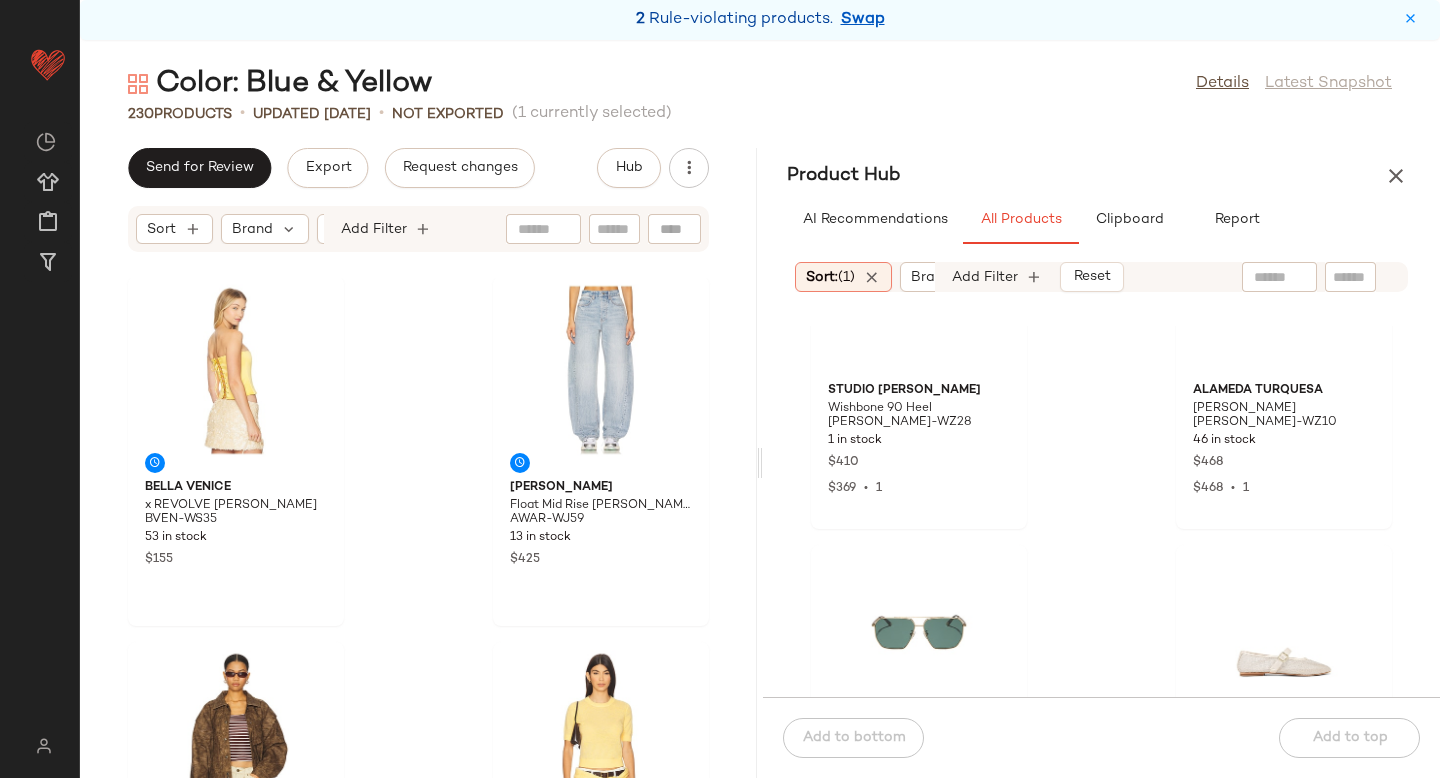 scroll, scrollTop: 6707, scrollLeft: 0, axis: vertical 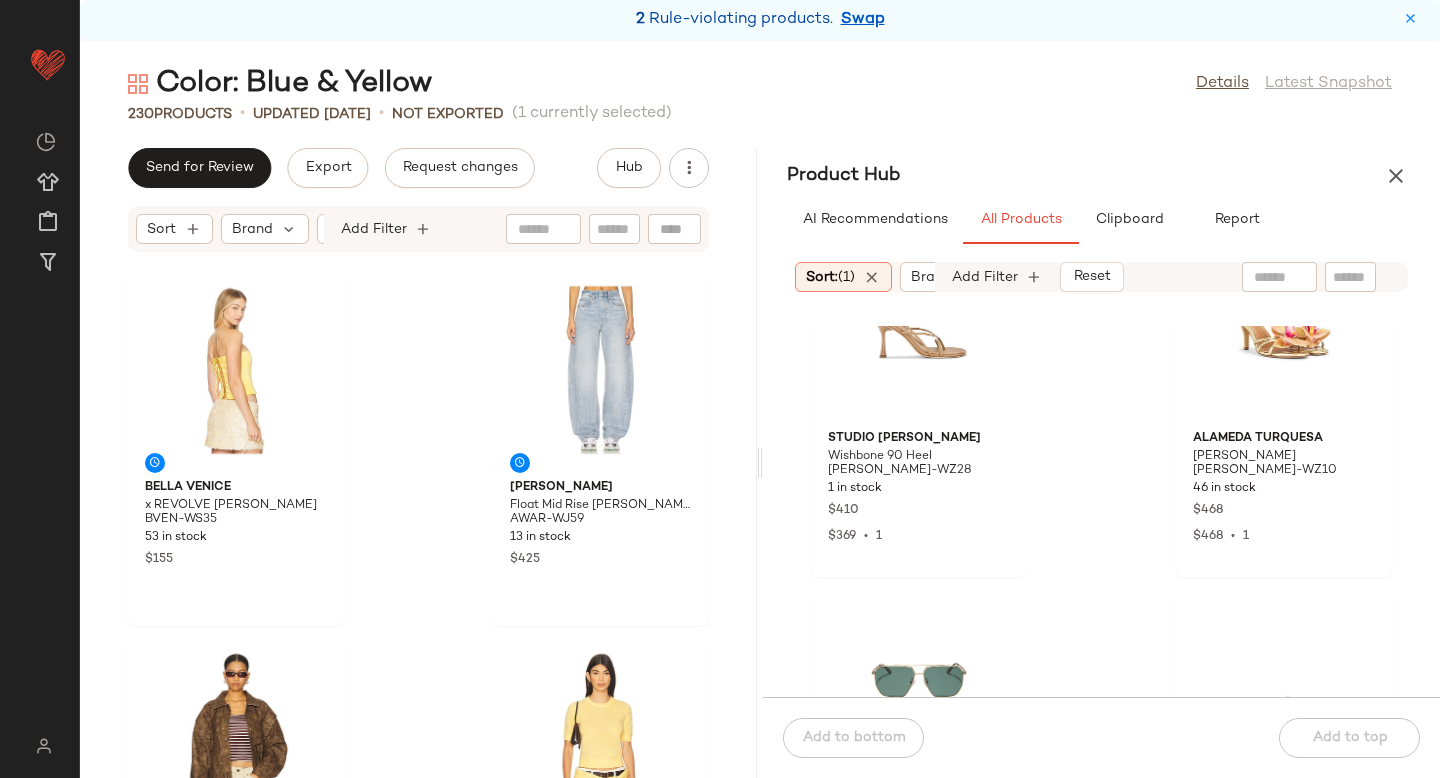 click on "(1)" at bounding box center [846, 277] 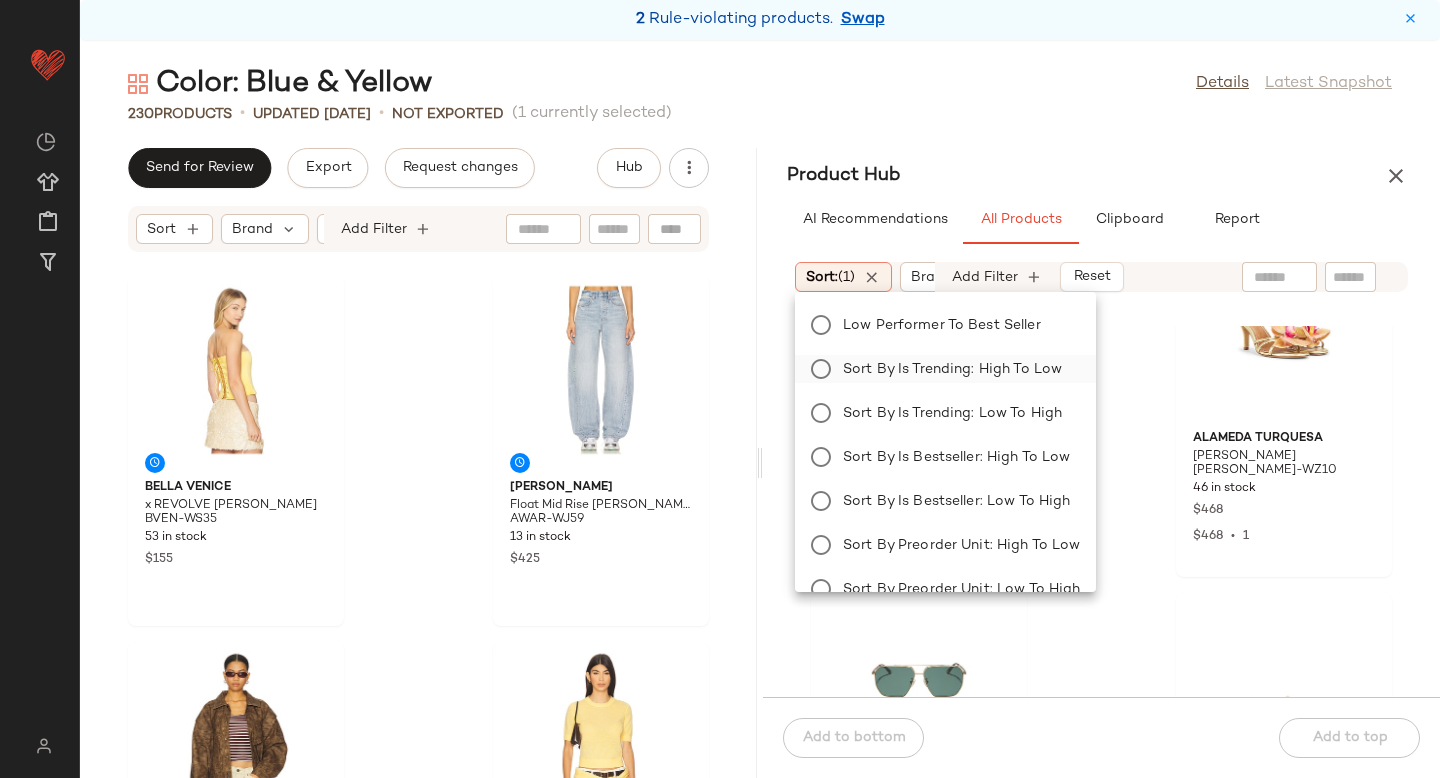 scroll, scrollTop: 502, scrollLeft: 0, axis: vertical 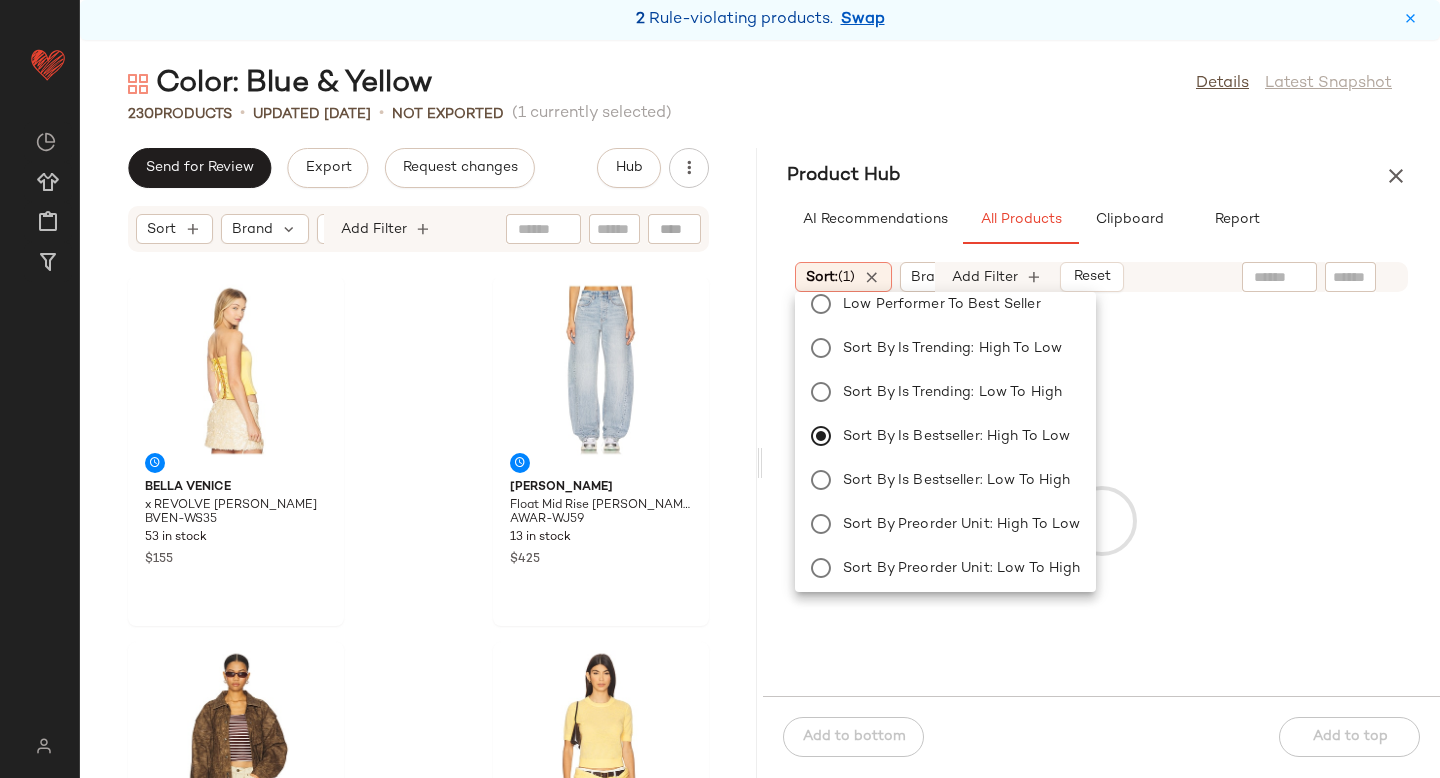 click on "Sort:   (1) Brand  Category:   (4) In Curation?:   No Common Color:   (10) Gender:   female Sale Price:   Not on sale Add Filter   Reset" 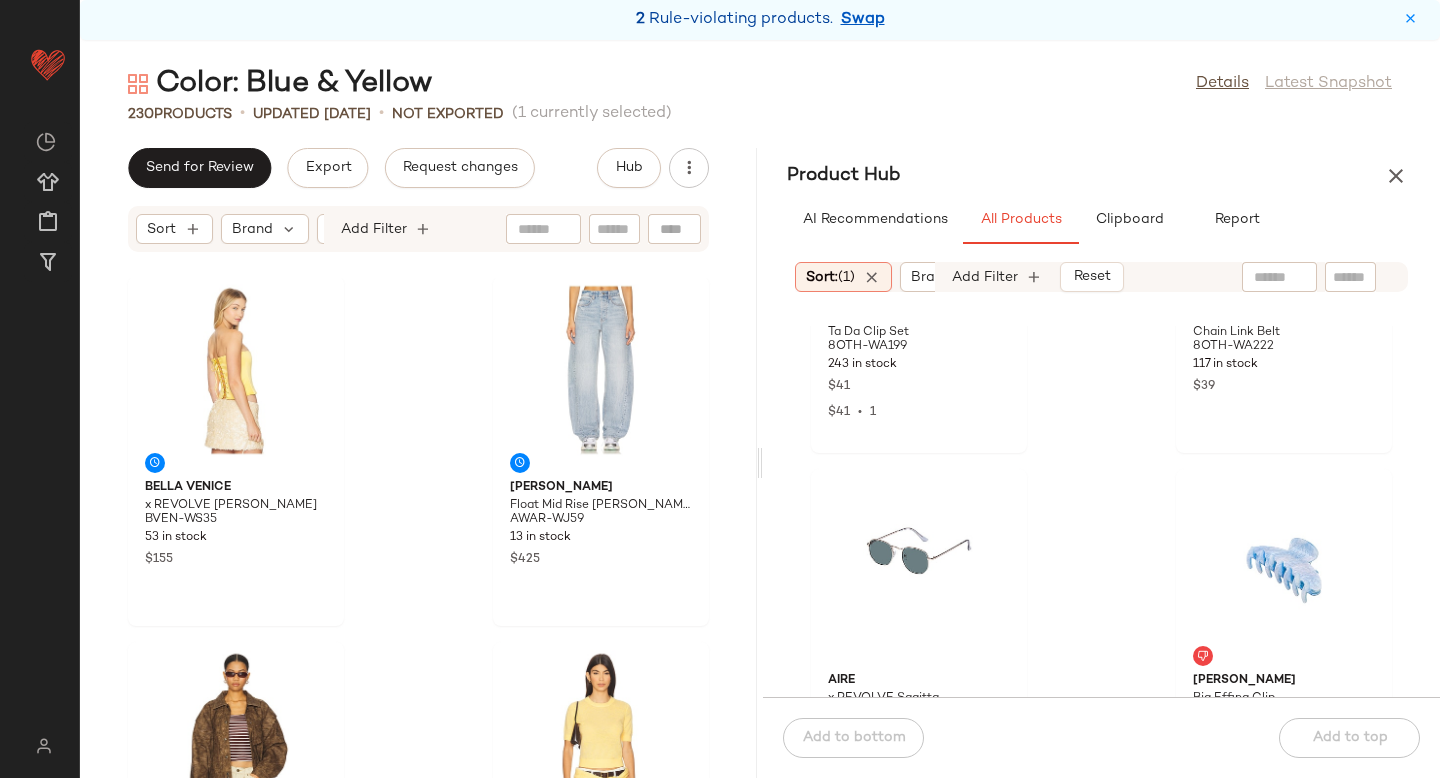 scroll, scrollTop: 0, scrollLeft: 0, axis: both 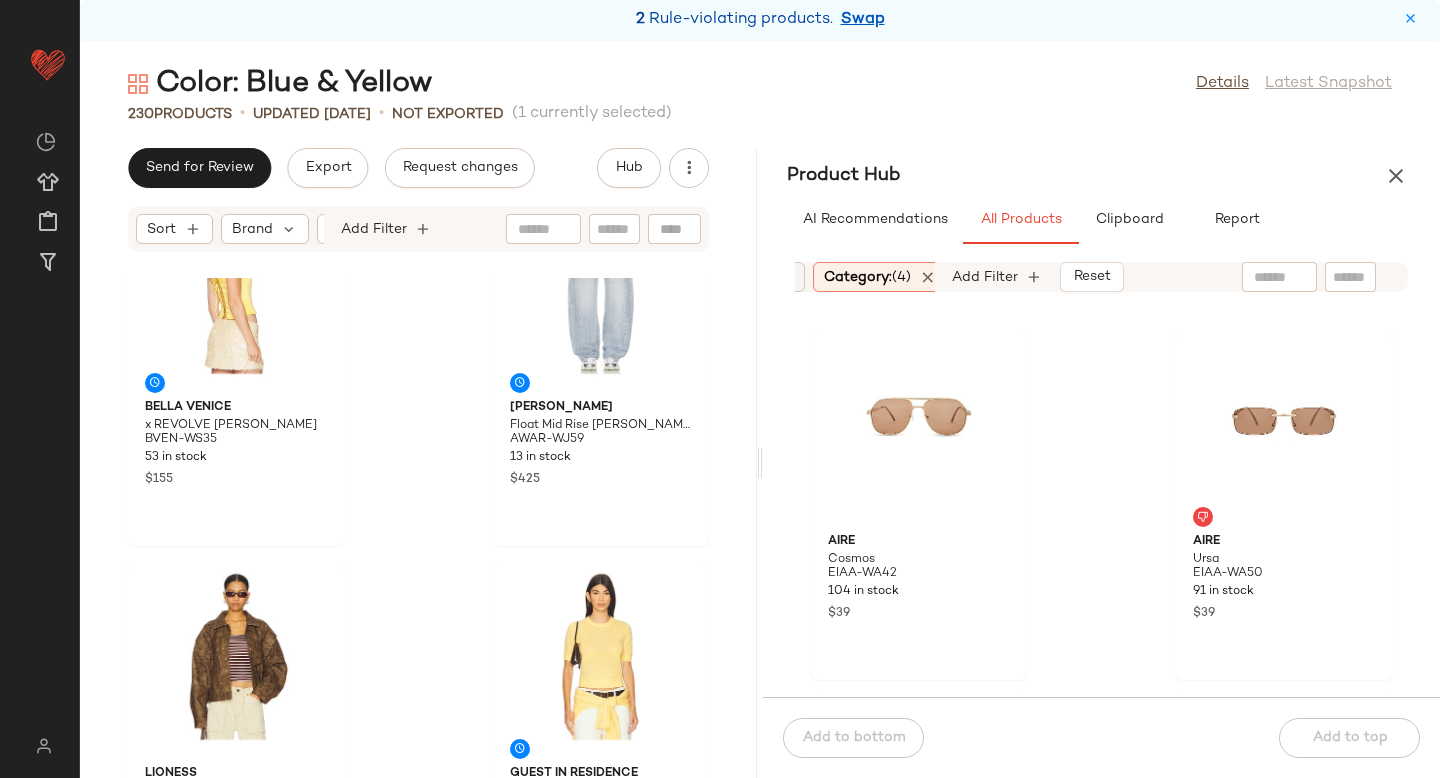 click on "Category:   (4)" at bounding box center [867, 277] 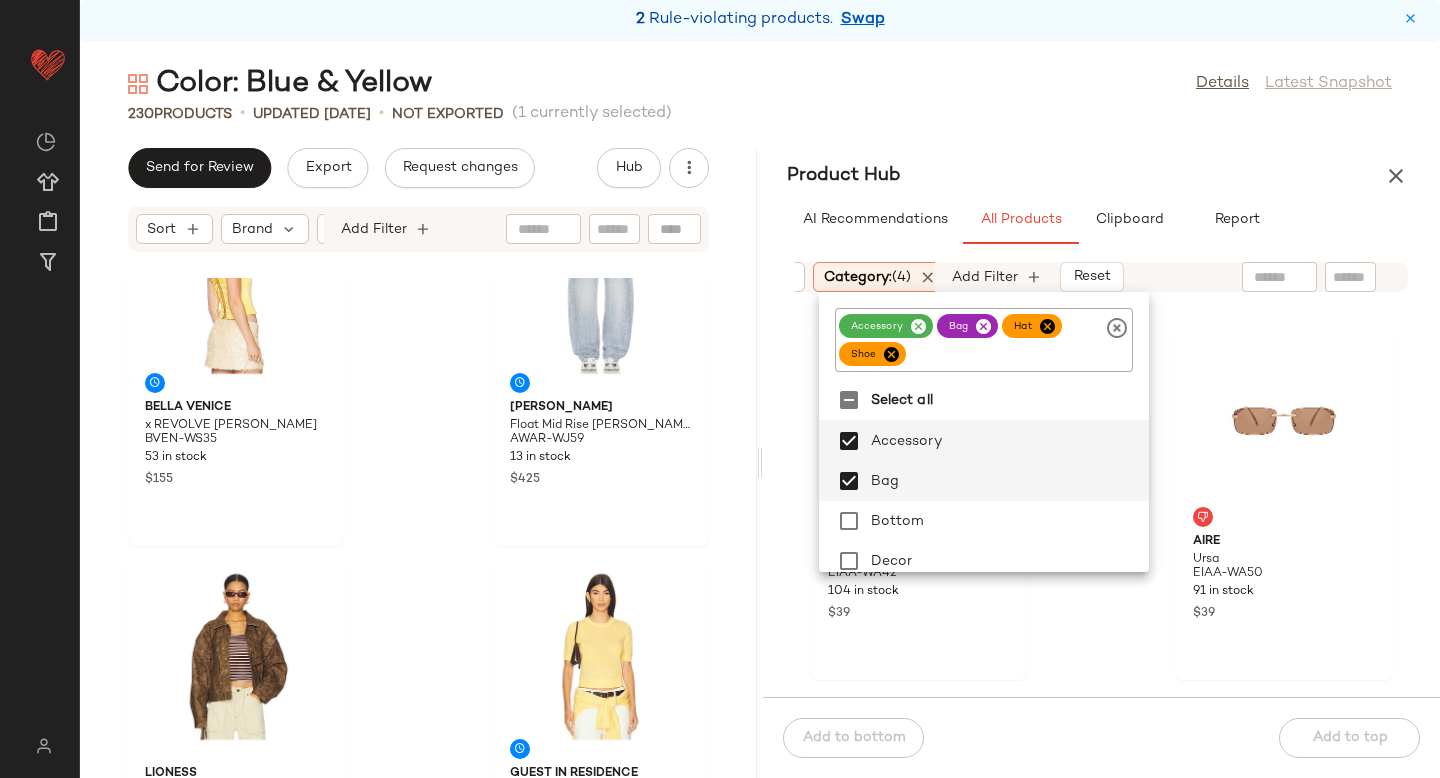 click 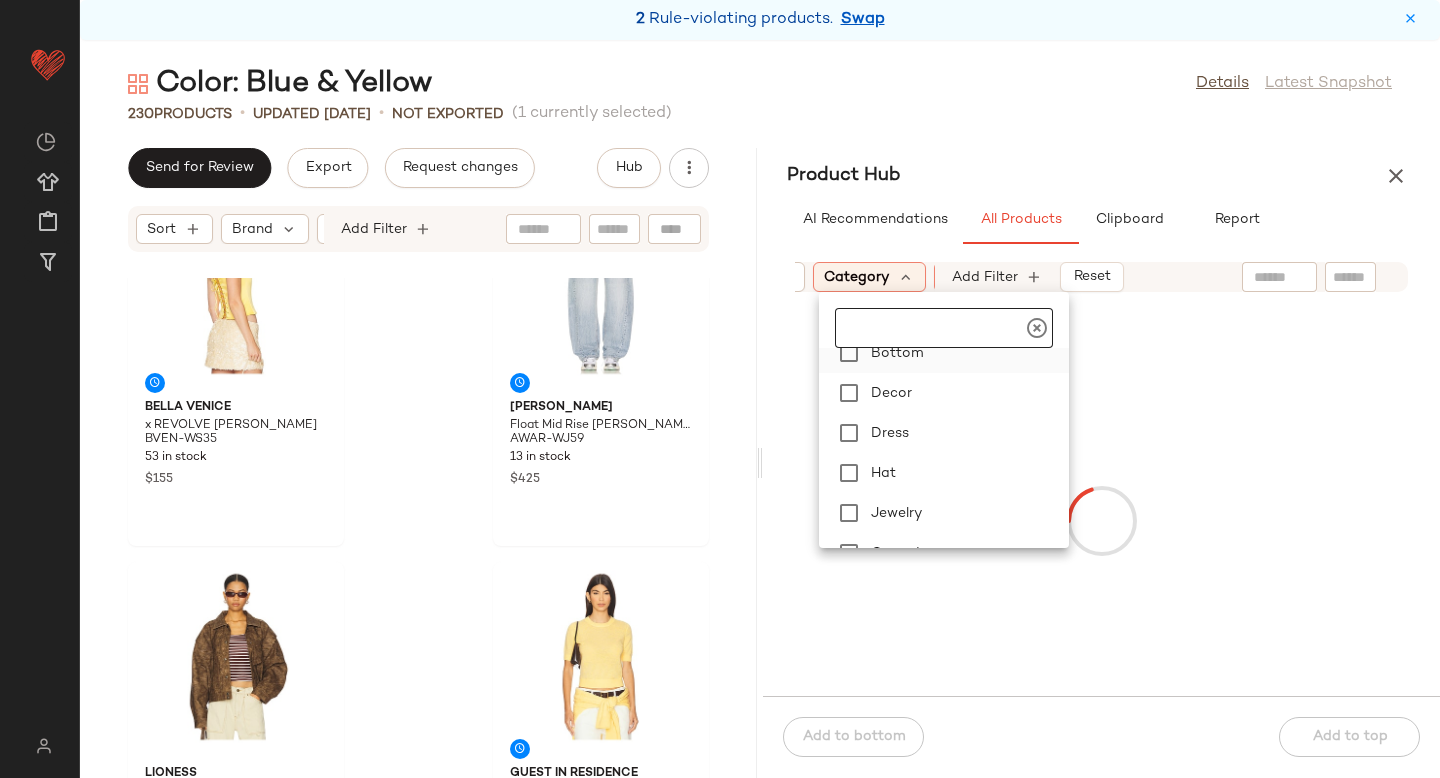 scroll, scrollTop: 177, scrollLeft: 0, axis: vertical 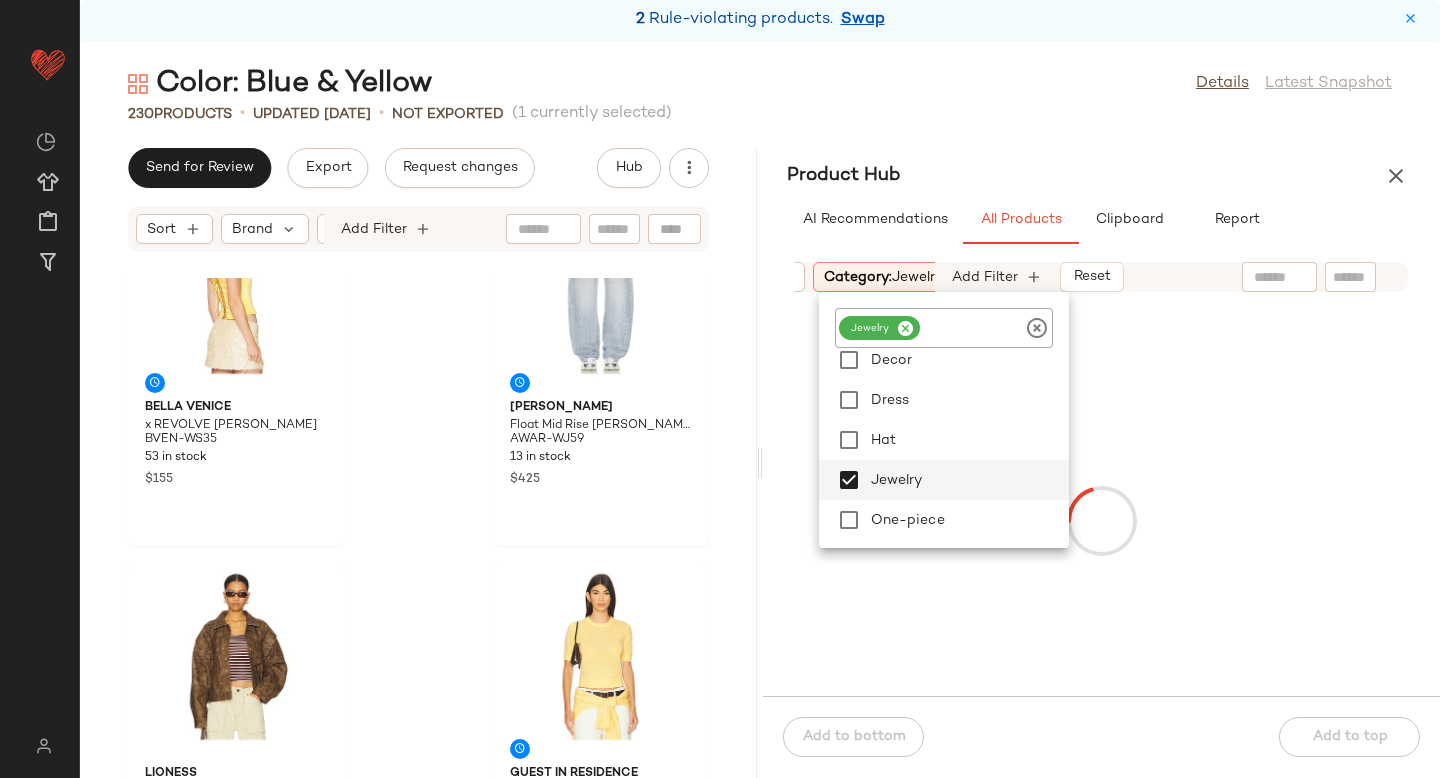 click at bounding box center [1101, 520] 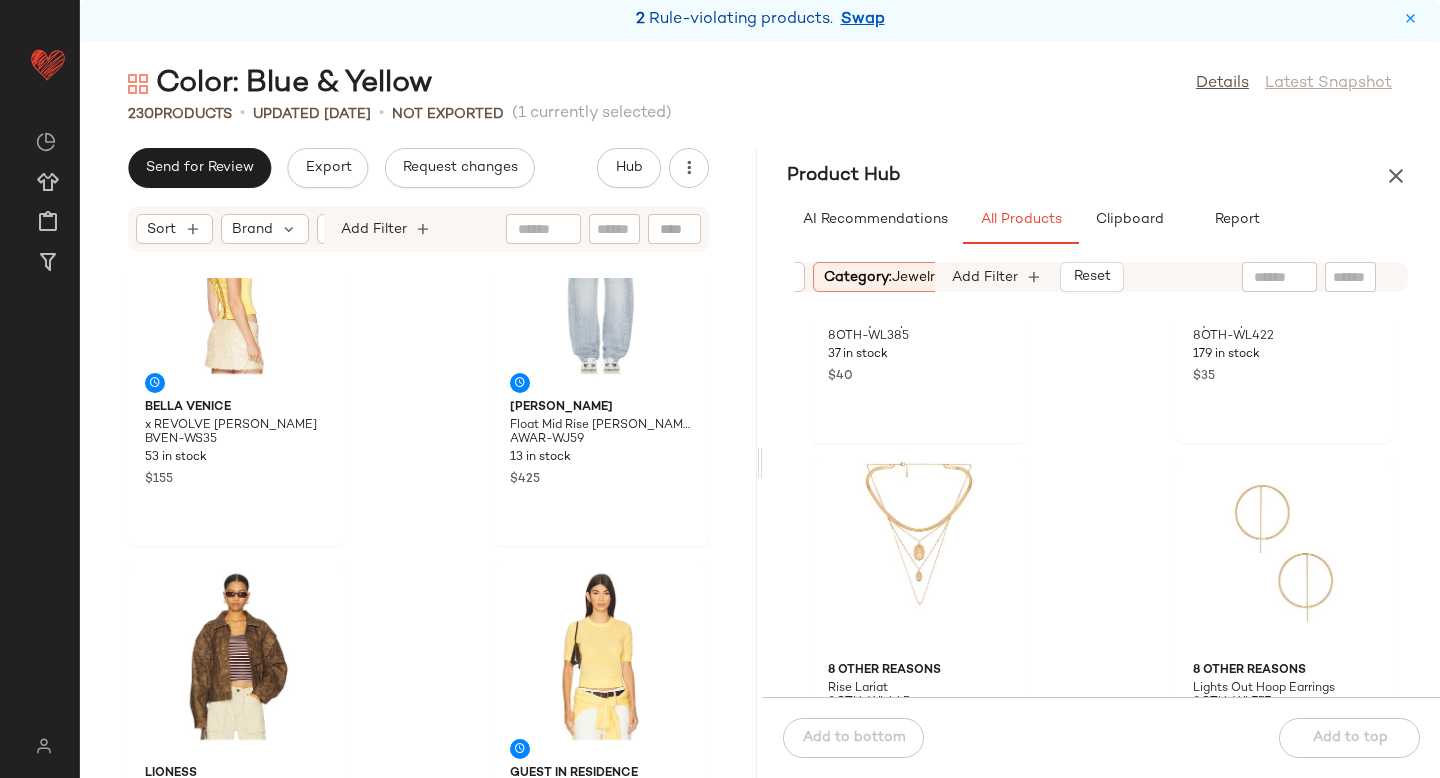scroll, scrollTop: 297, scrollLeft: 0, axis: vertical 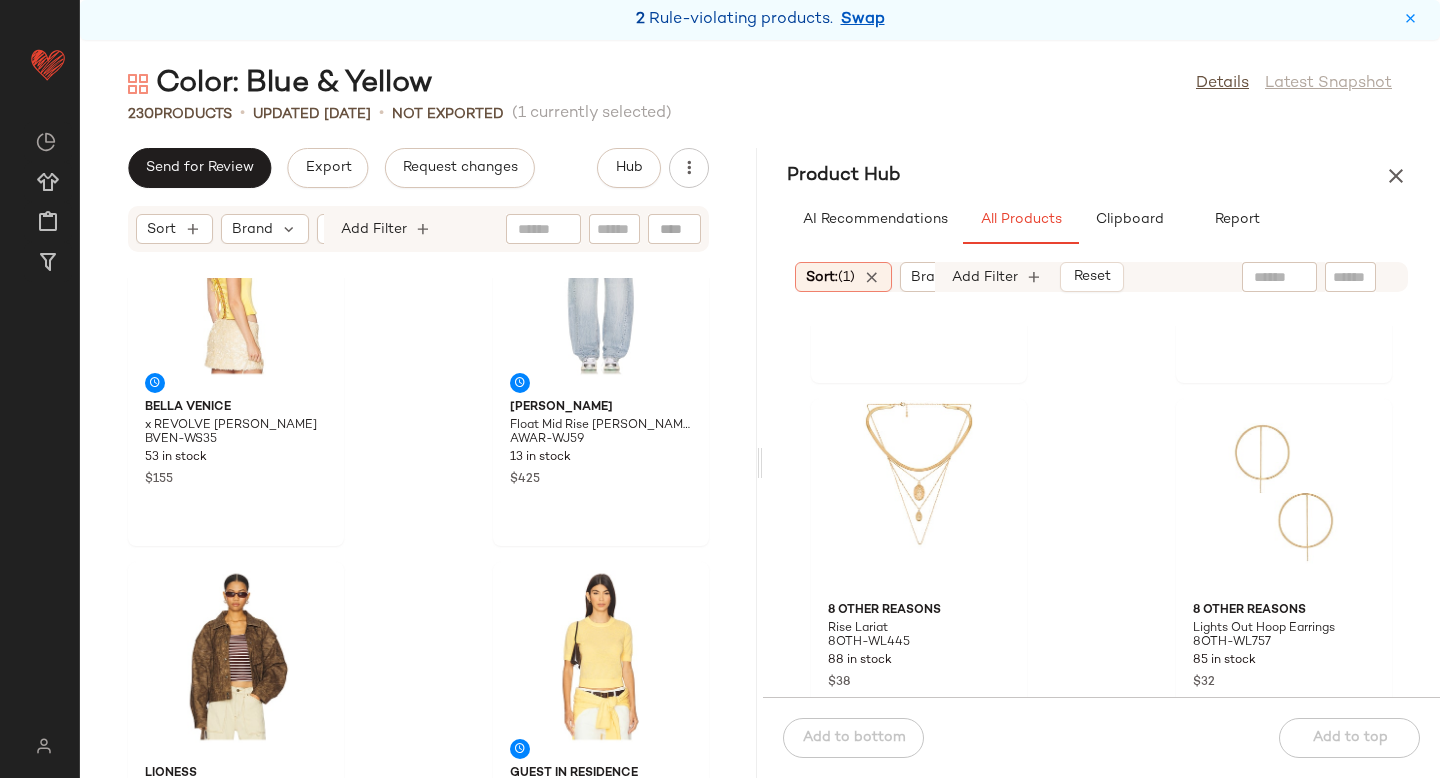 click on "(1)" at bounding box center (846, 277) 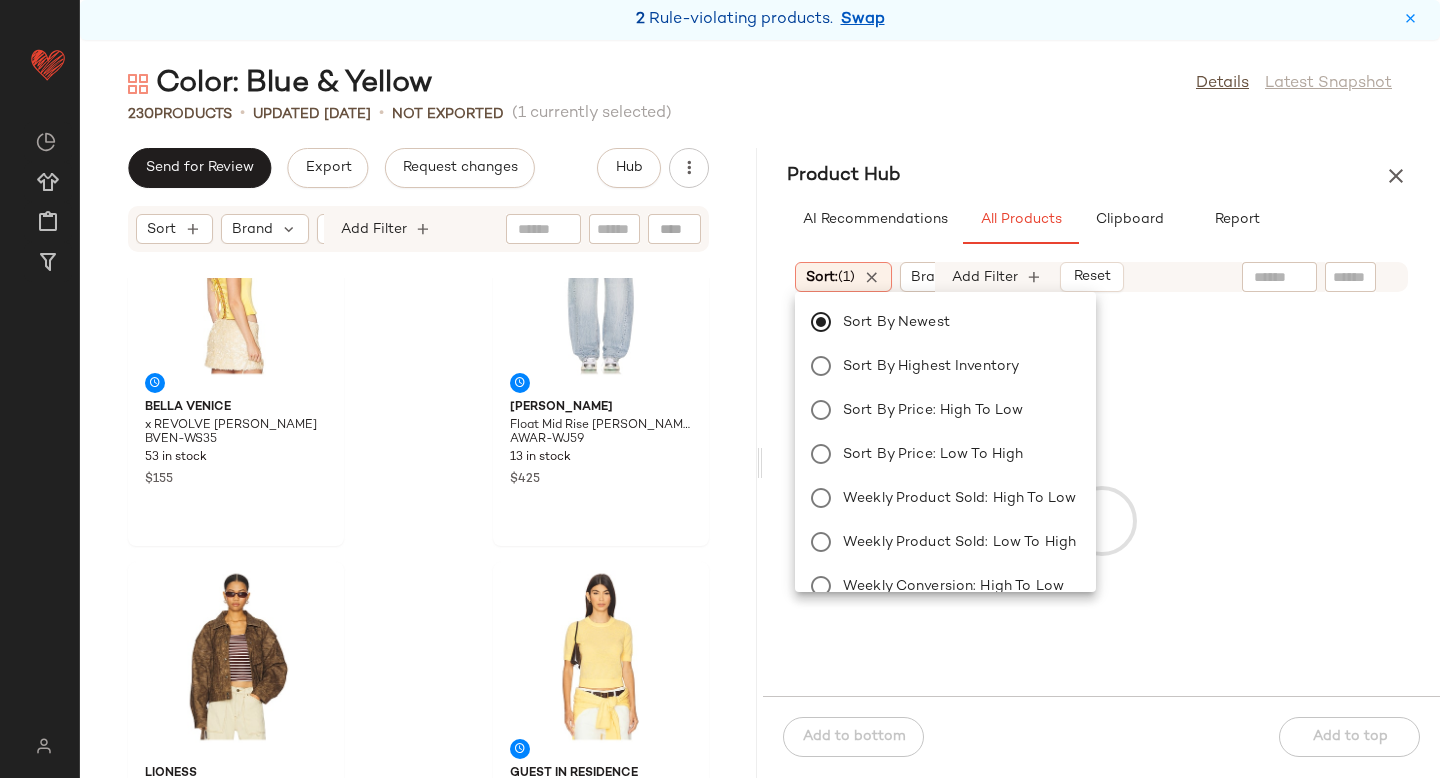 click at bounding box center (1101, 520) 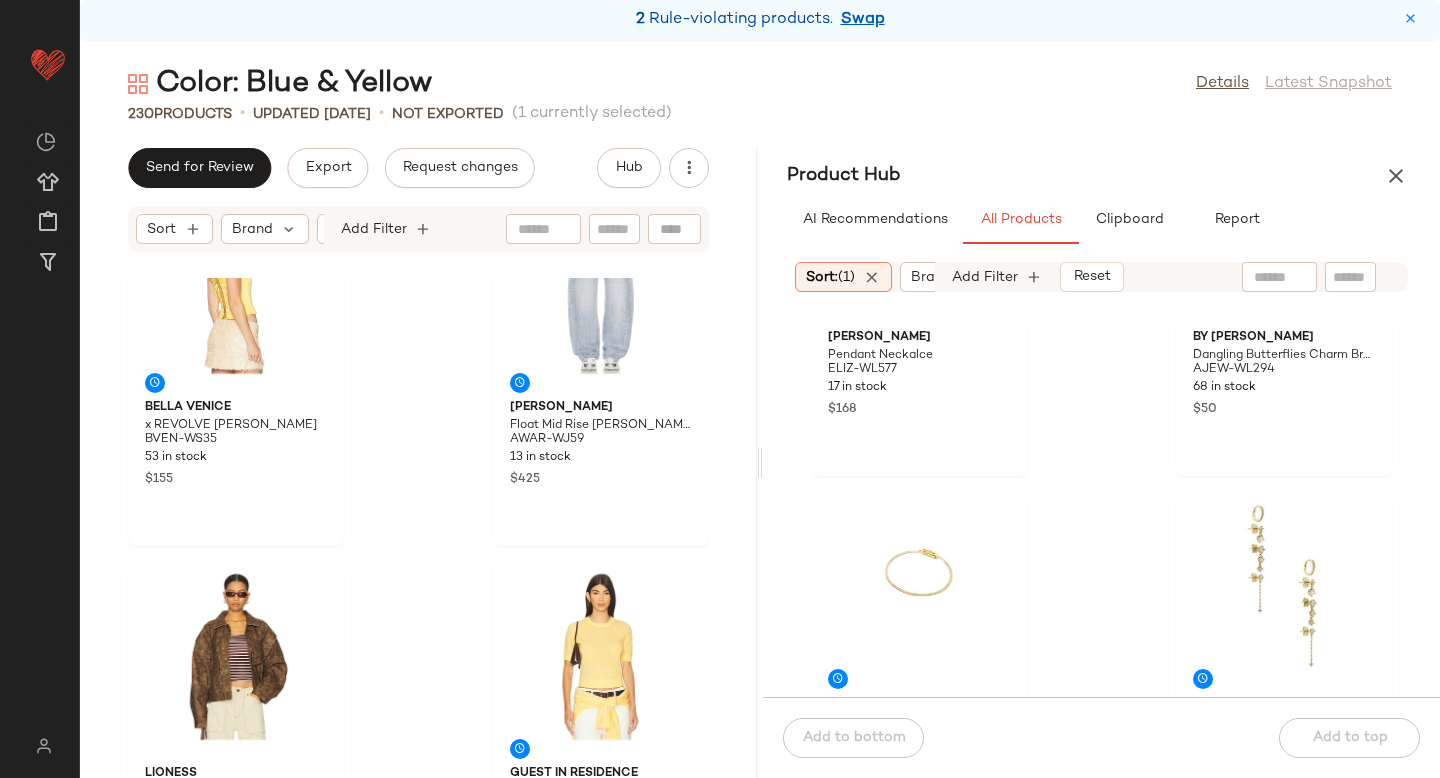 scroll, scrollTop: 950, scrollLeft: 0, axis: vertical 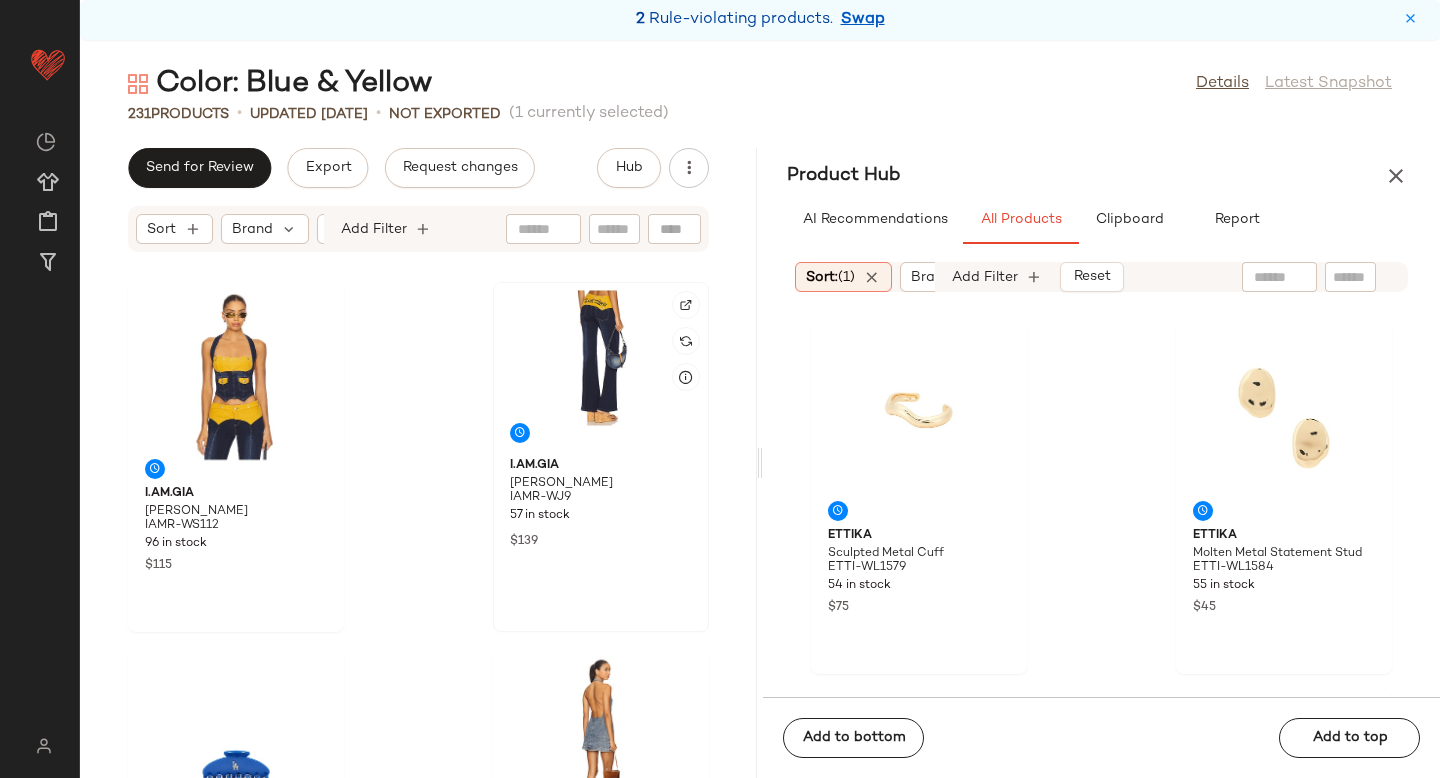 drag, startPoint x: 1267, startPoint y: 424, endPoint x: 480, endPoint y: 551, distance: 797.1813 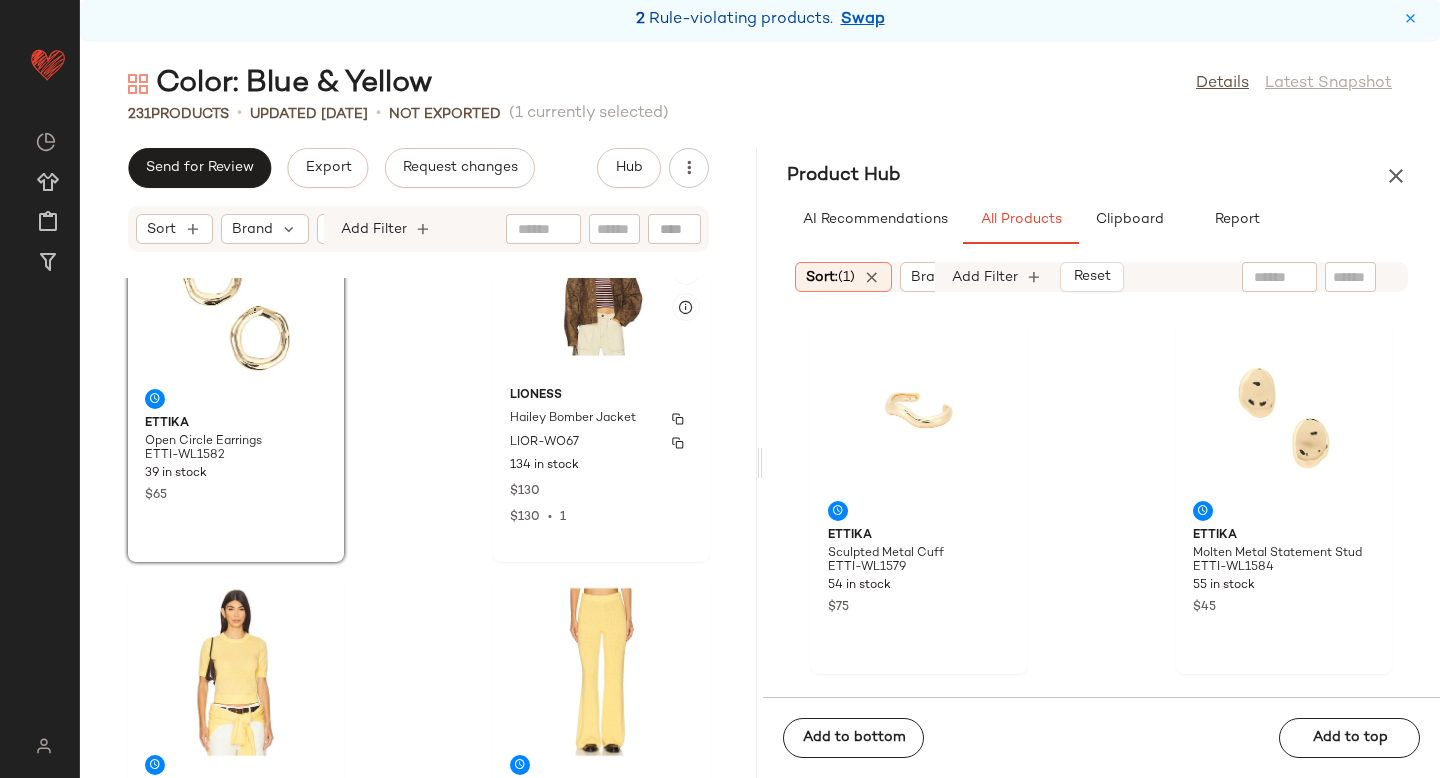 scroll, scrollTop: 4115, scrollLeft: 0, axis: vertical 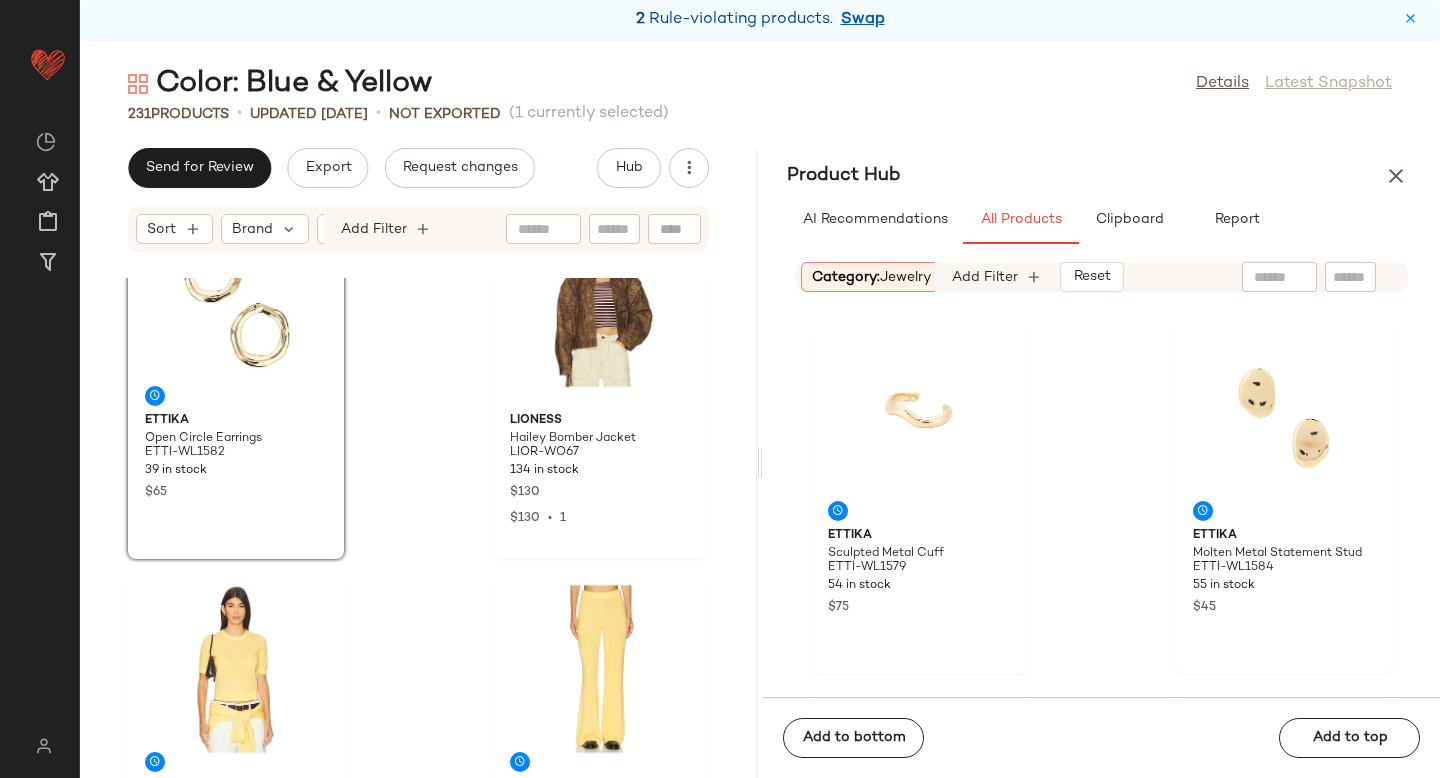 click on "Category:   jewelry" at bounding box center [871, 277] 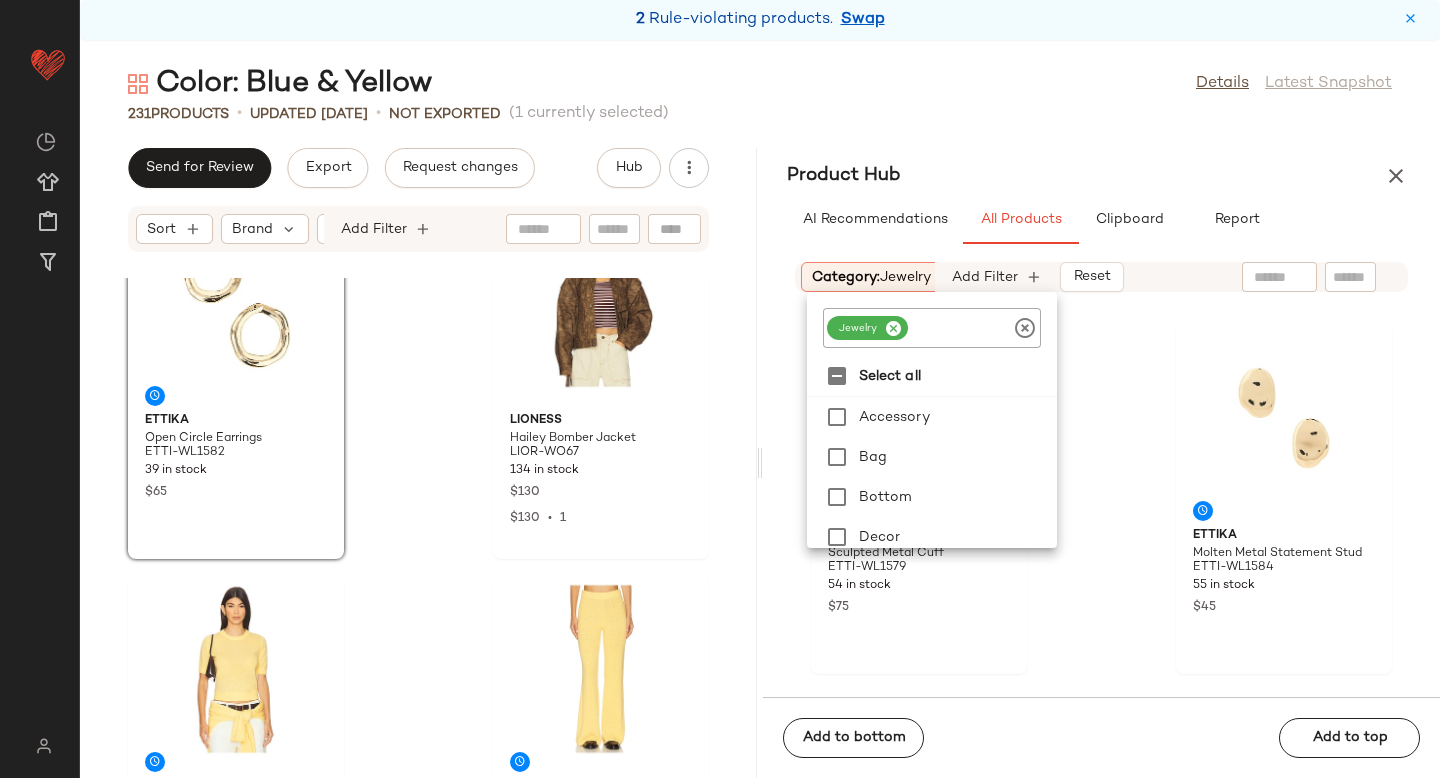 click 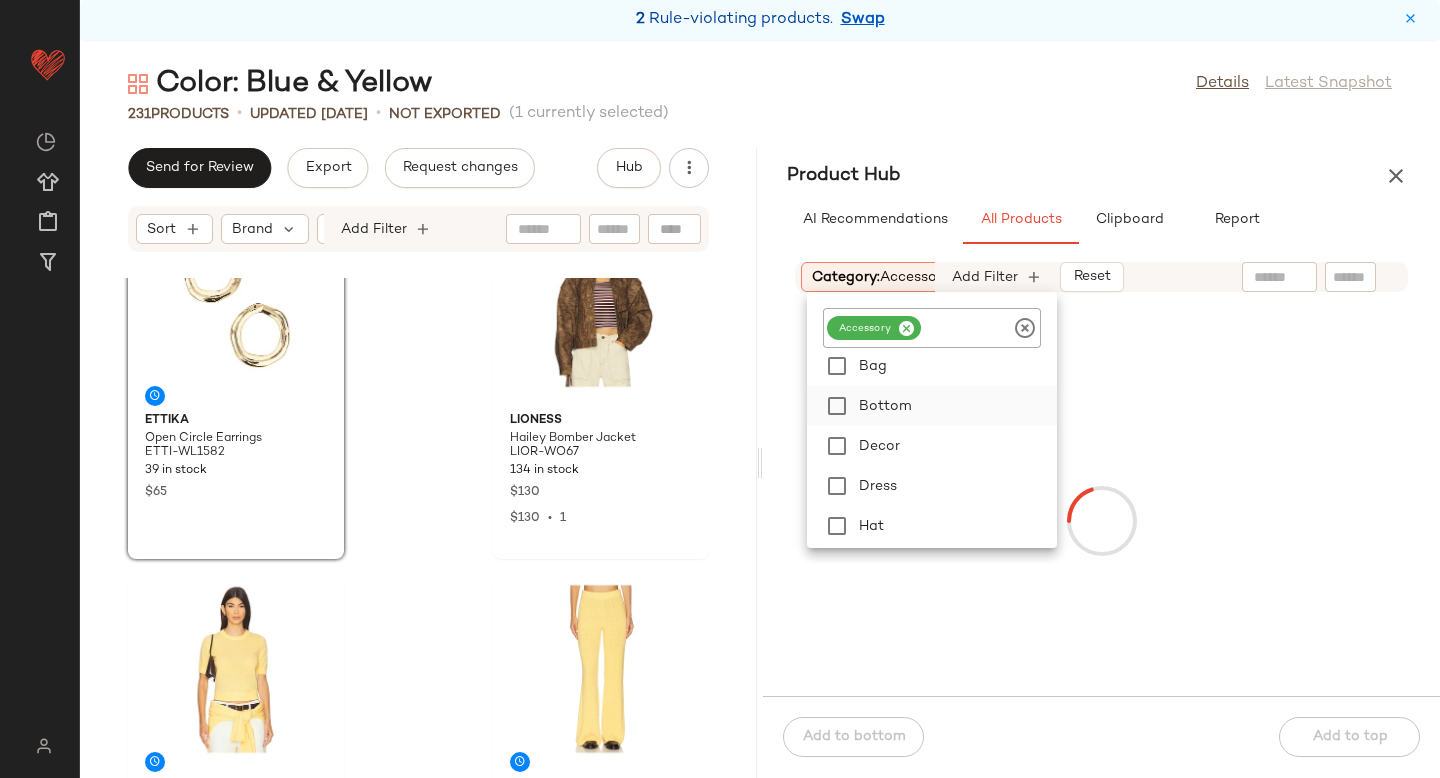 scroll, scrollTop: 156, scrollLeft: 0, axis: vertical 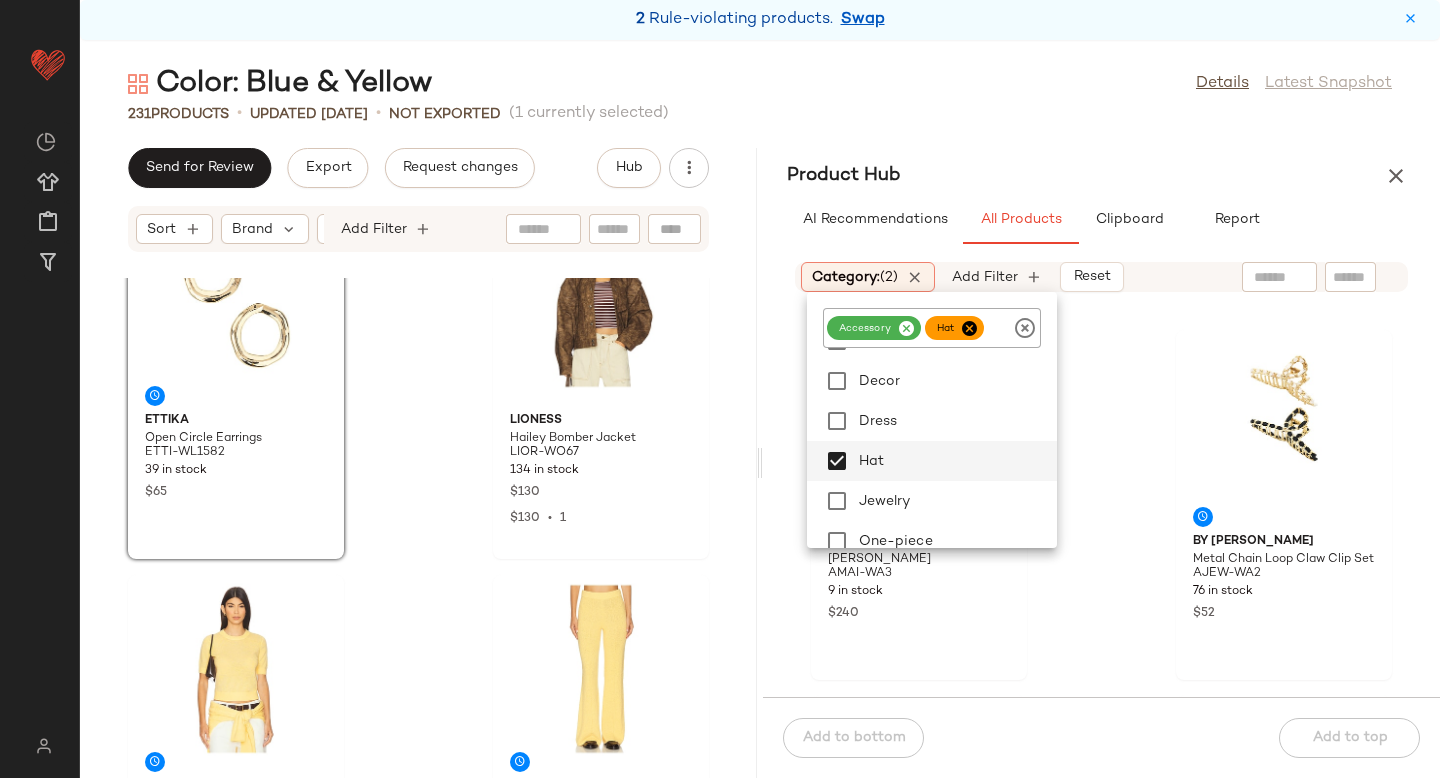 click on "Alemais Gabriella Sun Hat AMAI-WA3 9 in stock $240 By Adina Eden Metal Chain Loop Claw Clip Set AJEW-WA2 76 in stock $52 Past Midnight The Luxe Sunglasses PASR-WG8 20 in stock $205 AIRE Mars Ii Sunglasses EIAA-WG80 91 in stock $49 Le Specs The Duke Sunglasses LSPE-WG125 47 in stock $85 $85  •  1 Le Specs Slinky Sunglasses LSPE-WG129 29 in stock $85 Lele Sadoughi Stretch Chain Belt LELE-WA362 18 in stock $95 florabella Kelli Cowboy Hat FLOR-WA34 Out of stock $150" 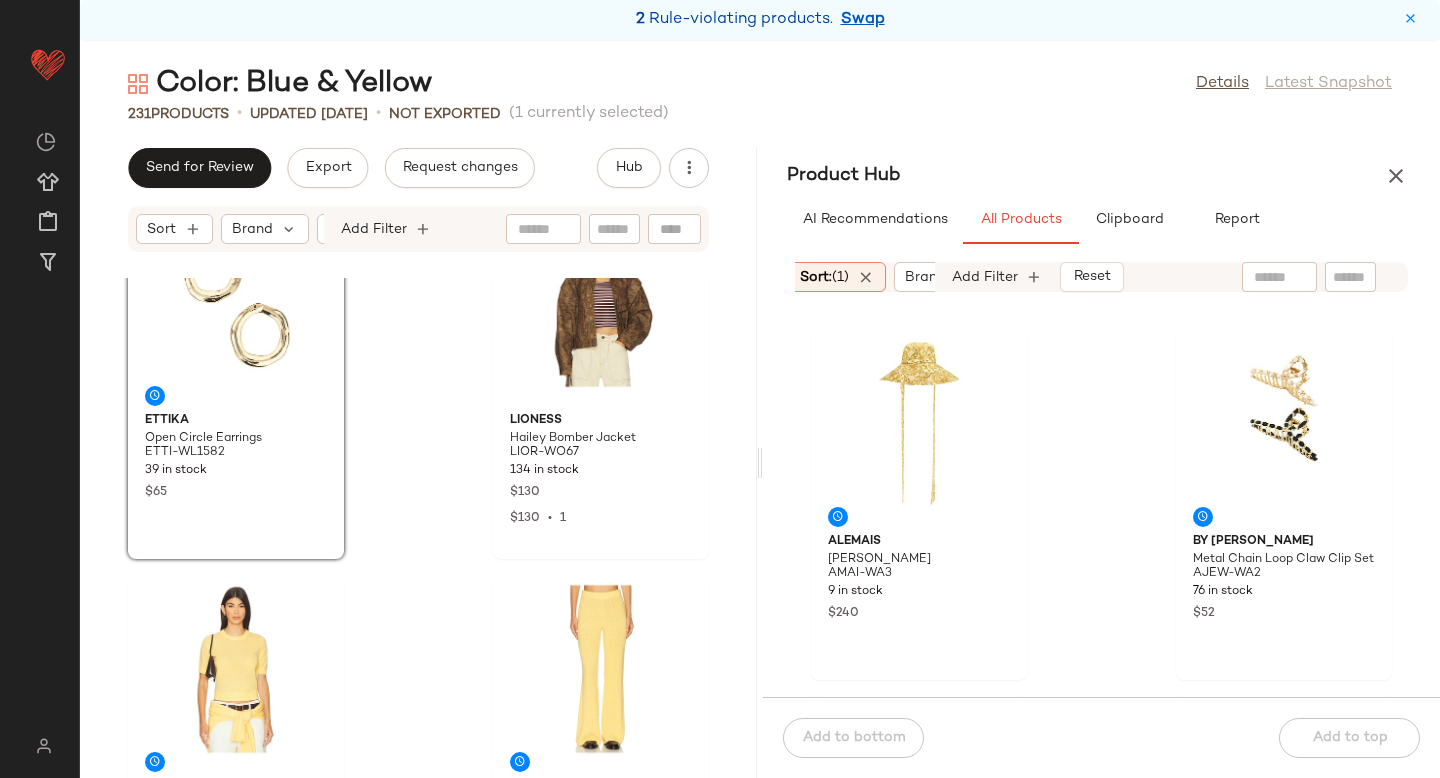 scroll, scrollTop: 0, scrollLeft: 11, axis: horizontal 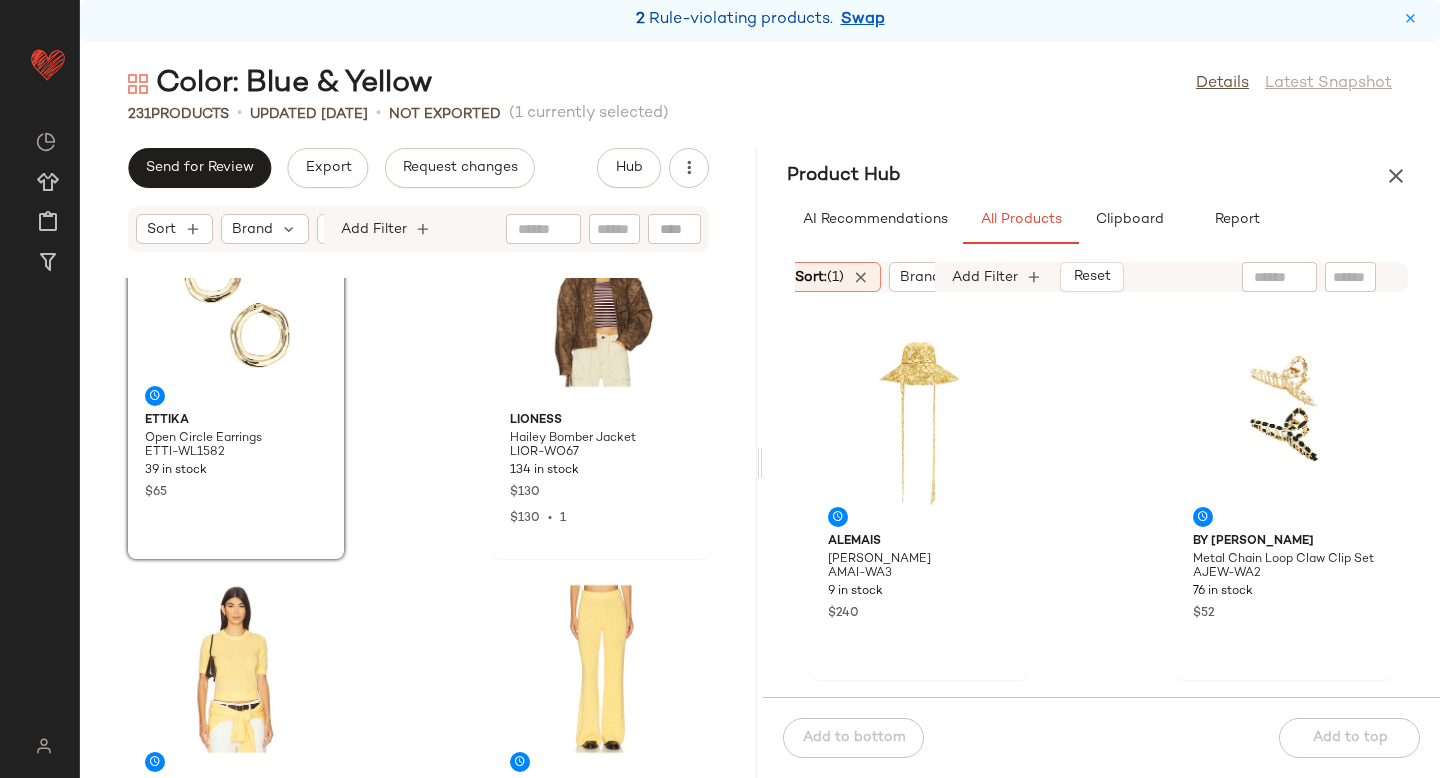 click on "Sort:   (1)" at bounding box center [819, 277] 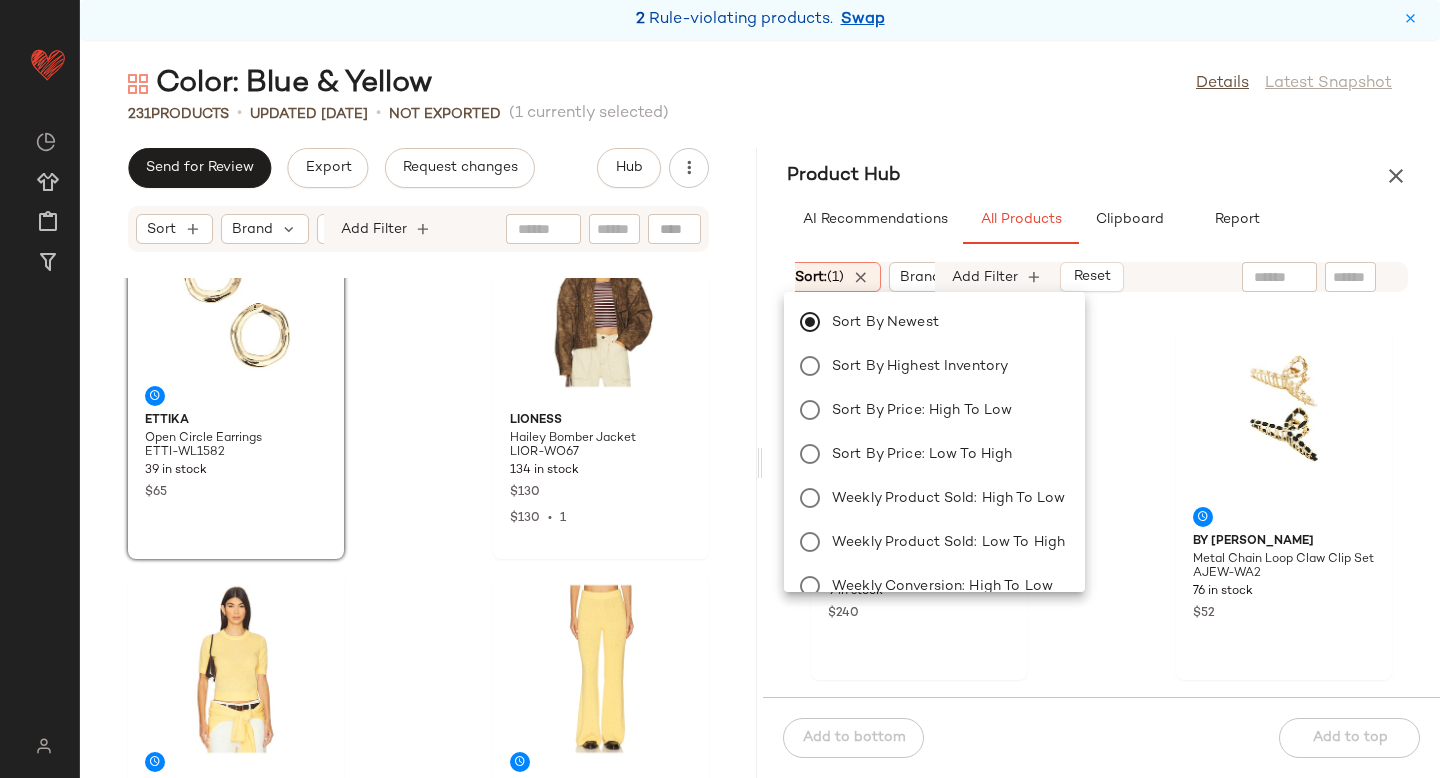 click on "Alemais Gabriella Sun Hat AMAI-WA3 9 in stock $240 By Adina Eden Metal Chain Loop Claw Clip Set AJEW-WA2 76 in stock $52 Past Midnight The Luxe Sunglasses PASR-WG8 20 in stock $205 AIRE Mars Ii Sunglasses EIAA-WG80 91 in stock $49 Le Specs The Duke Sunglasses LSPE-WG125 47 in stock $85 $85  •  1 Le Specs Slinky Sunglasses LSPE-WG129 29 in stock $85 Lele Sadoughi Stretch Chain Belt LELE-WA362 18 in stock $95 florabella Kelli Cowboy Hat FLOR-WA34 Out of stock $150" 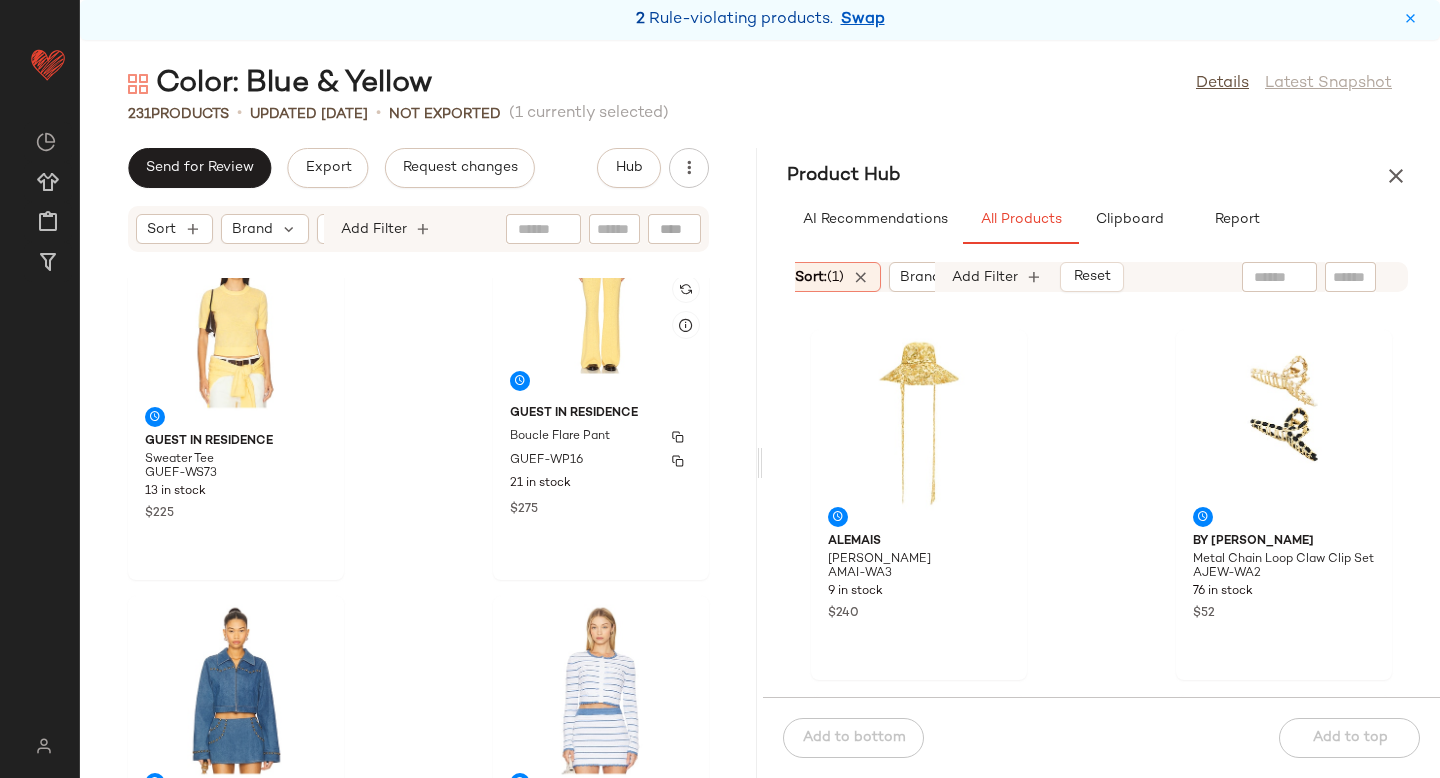 scroll, scrollTop: 4457, scrollLeft: 0, axis: vertical 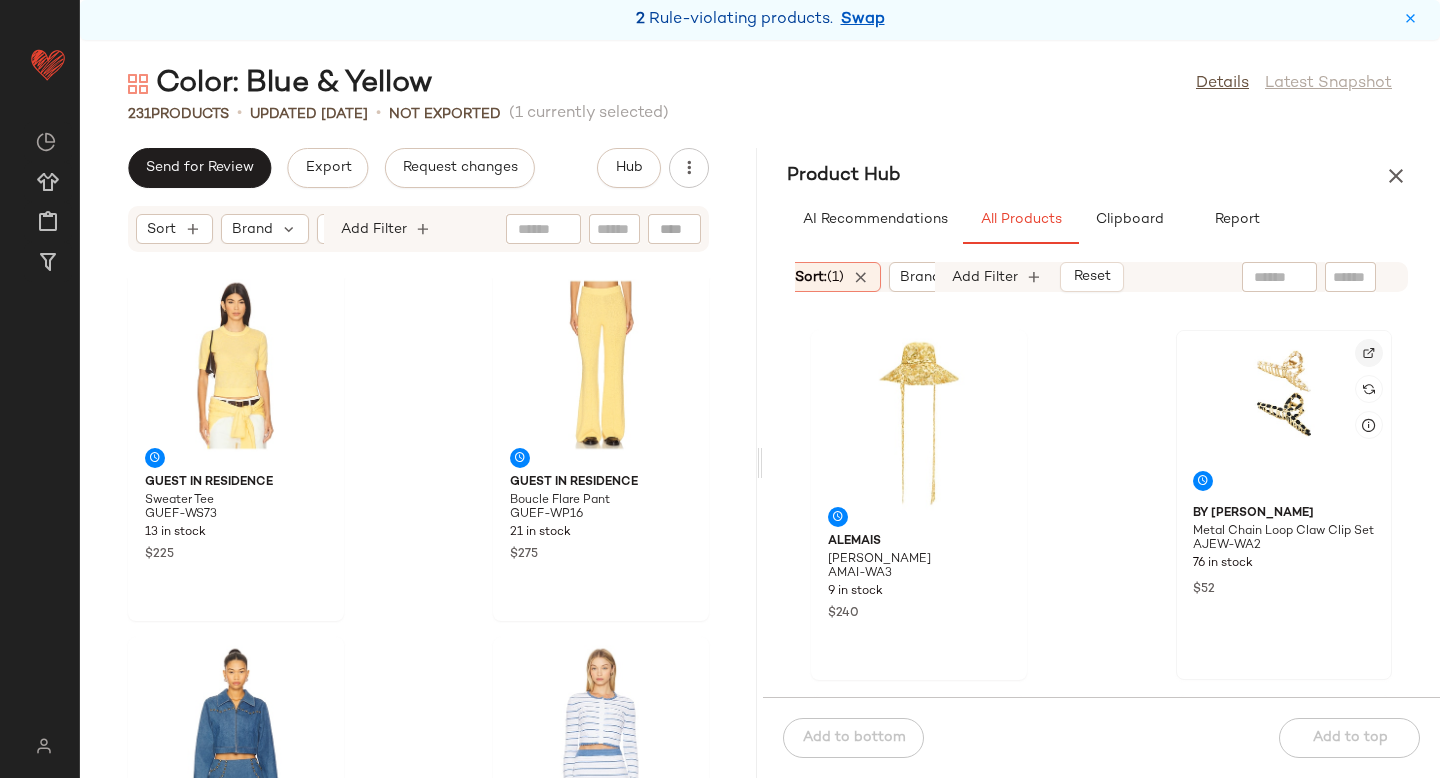 click 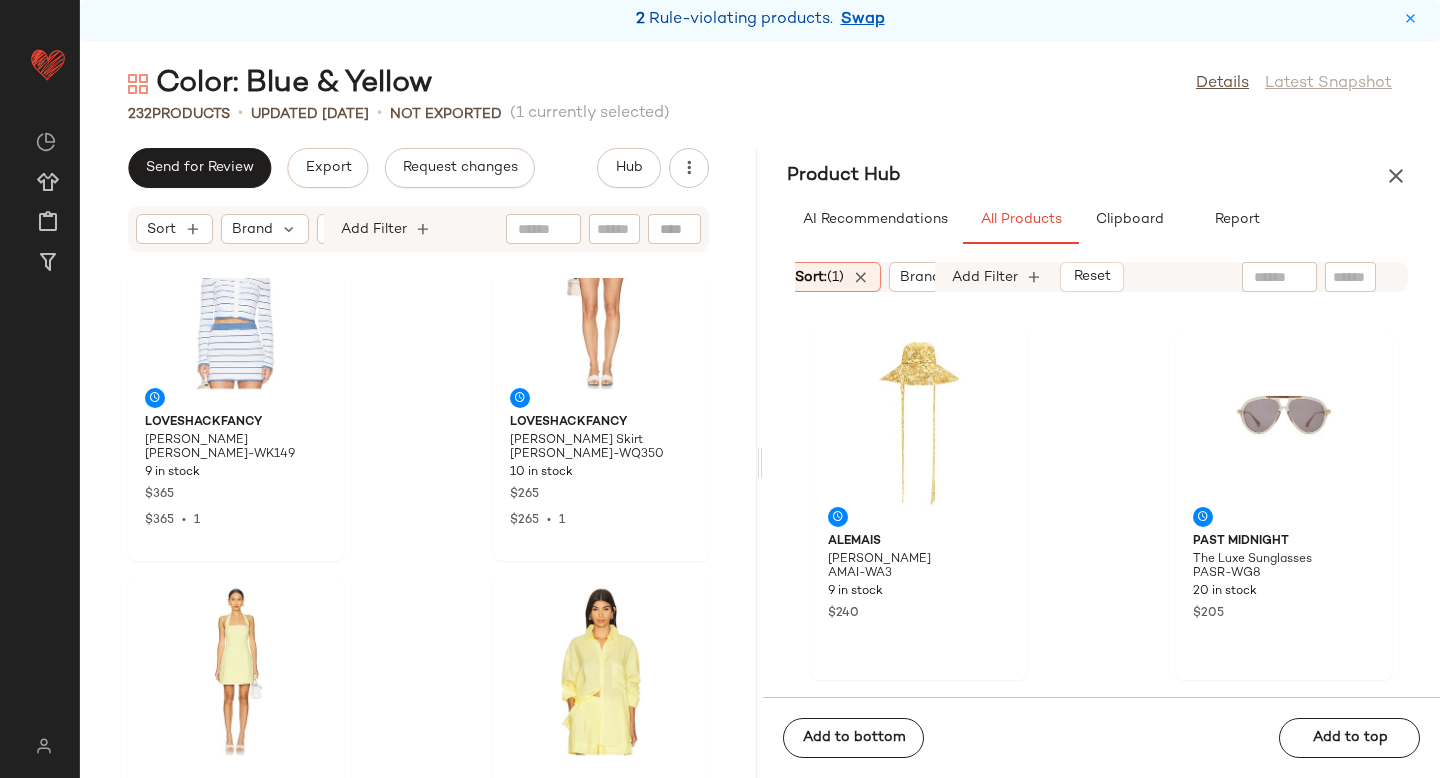 scroll, scrollTop: 5210, scrollLeft: 0, axis: vertical 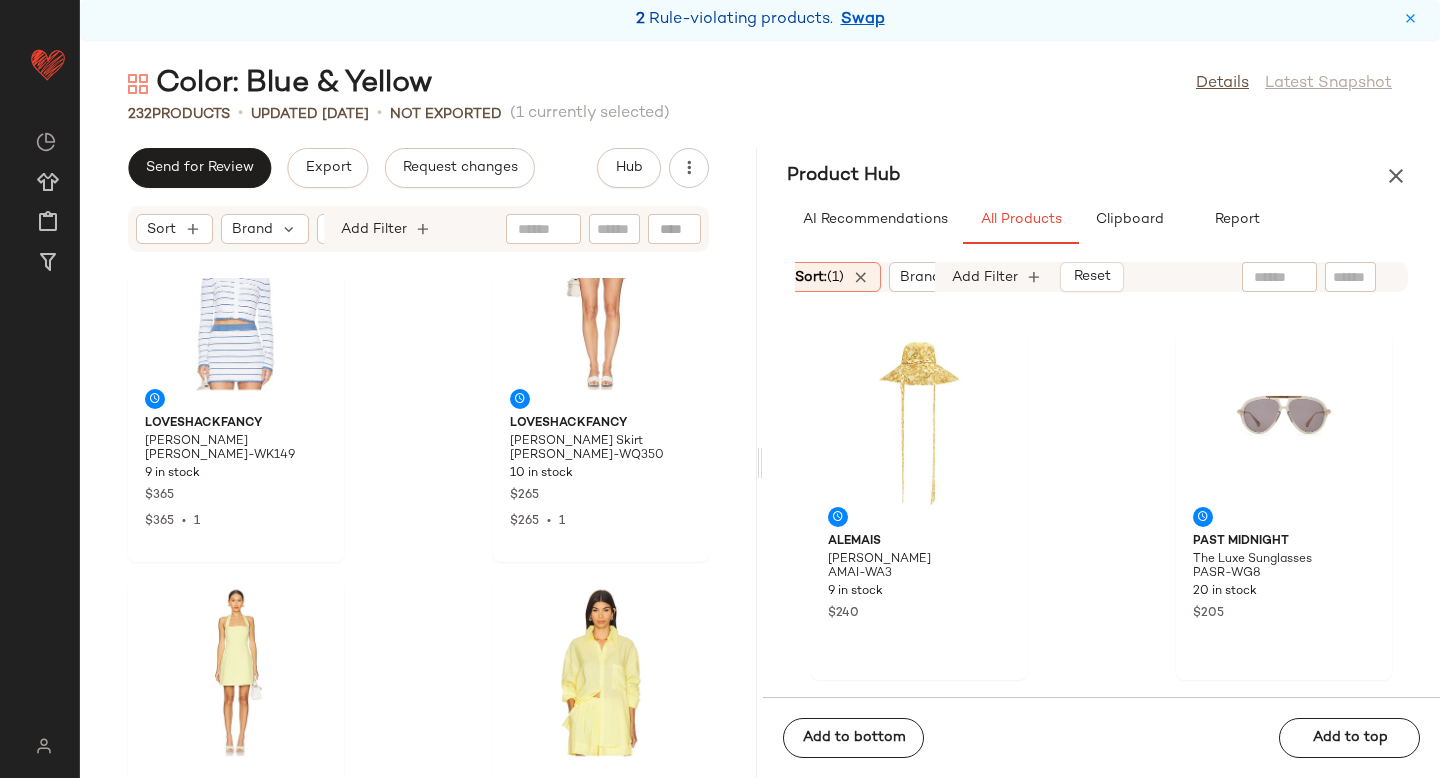 click 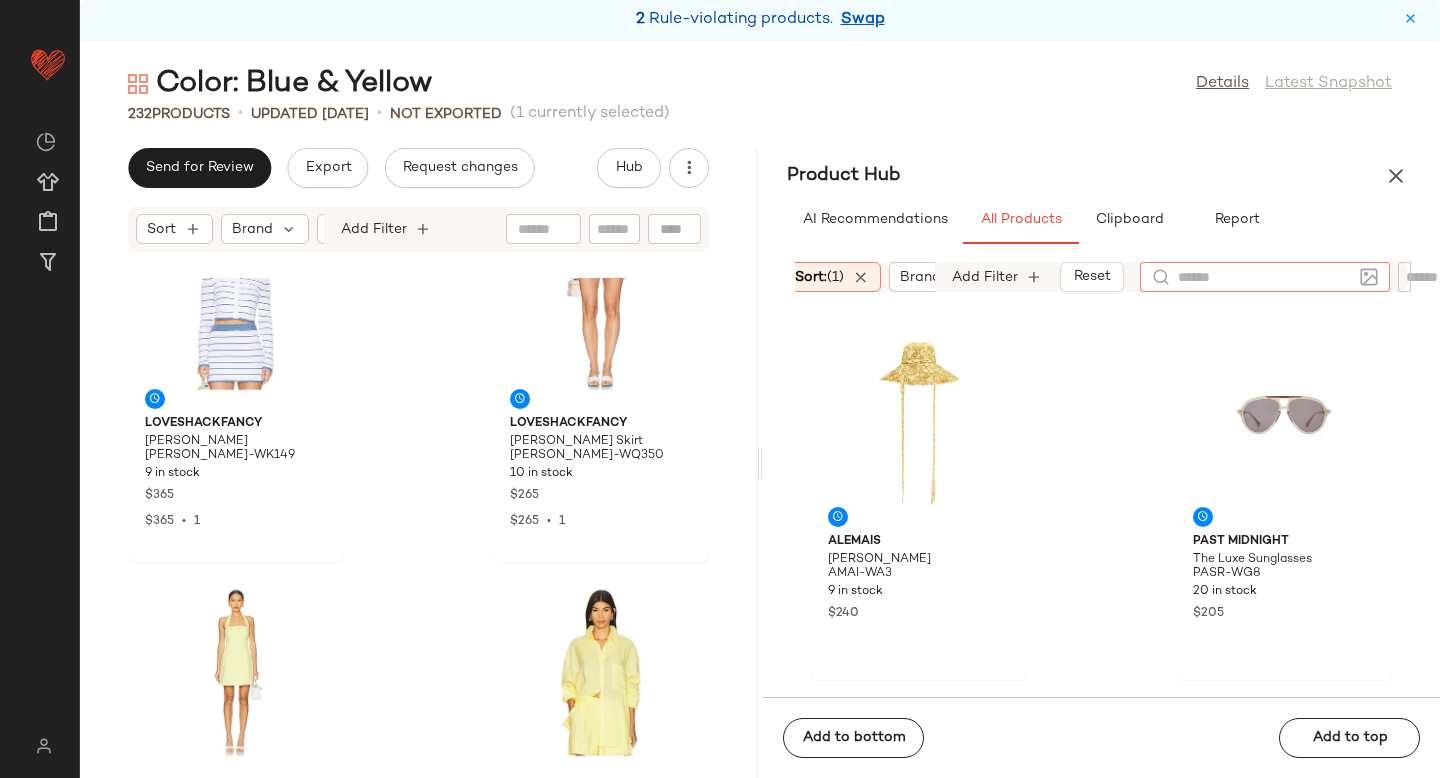 click 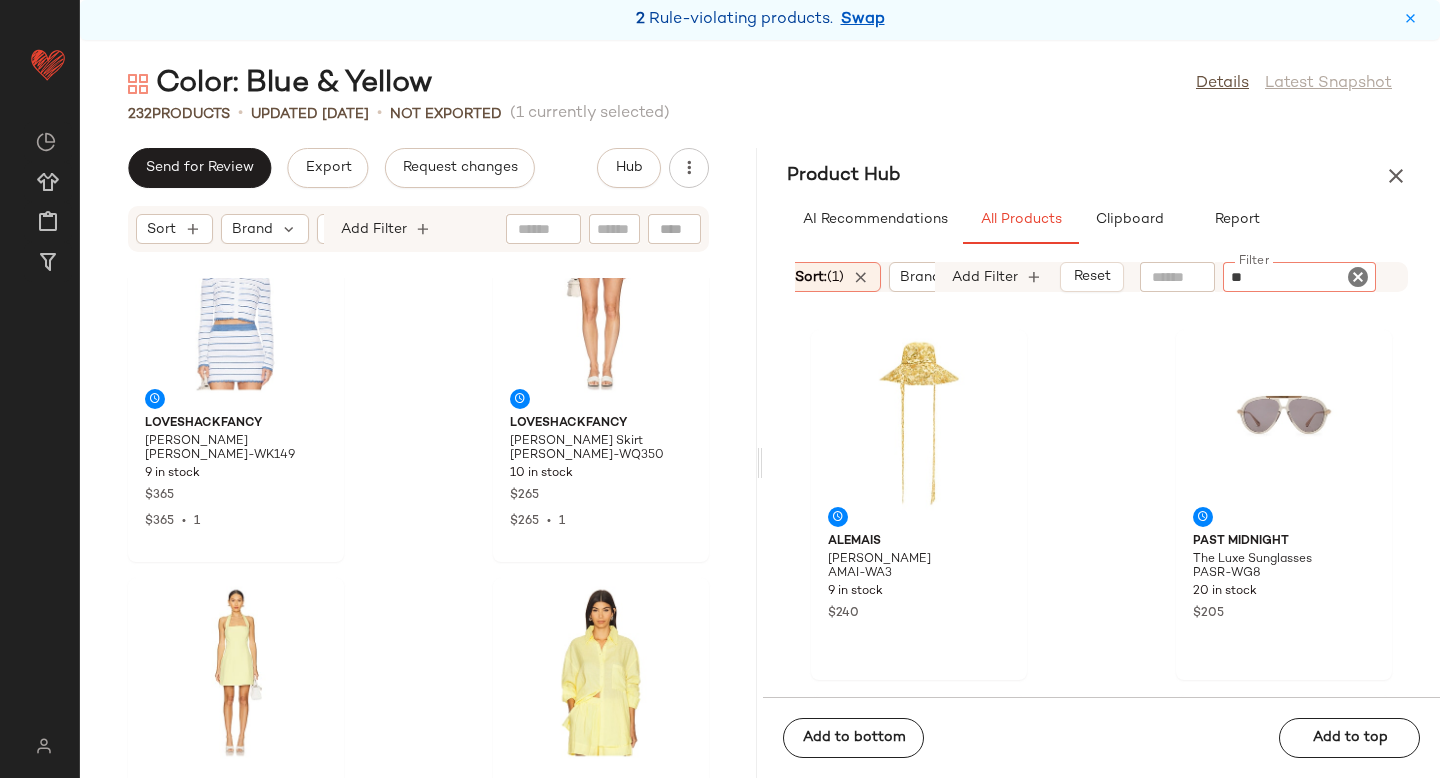 type on "***" 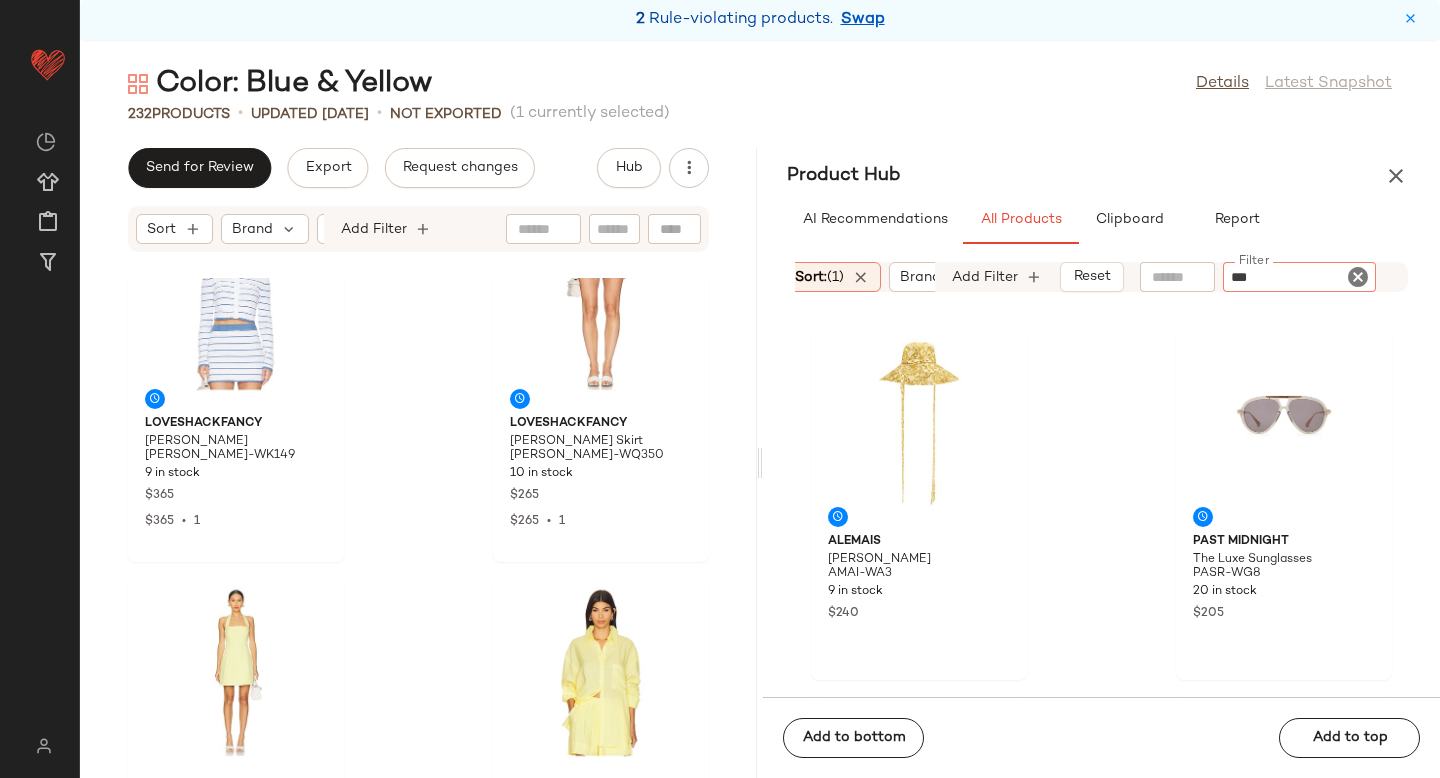 type 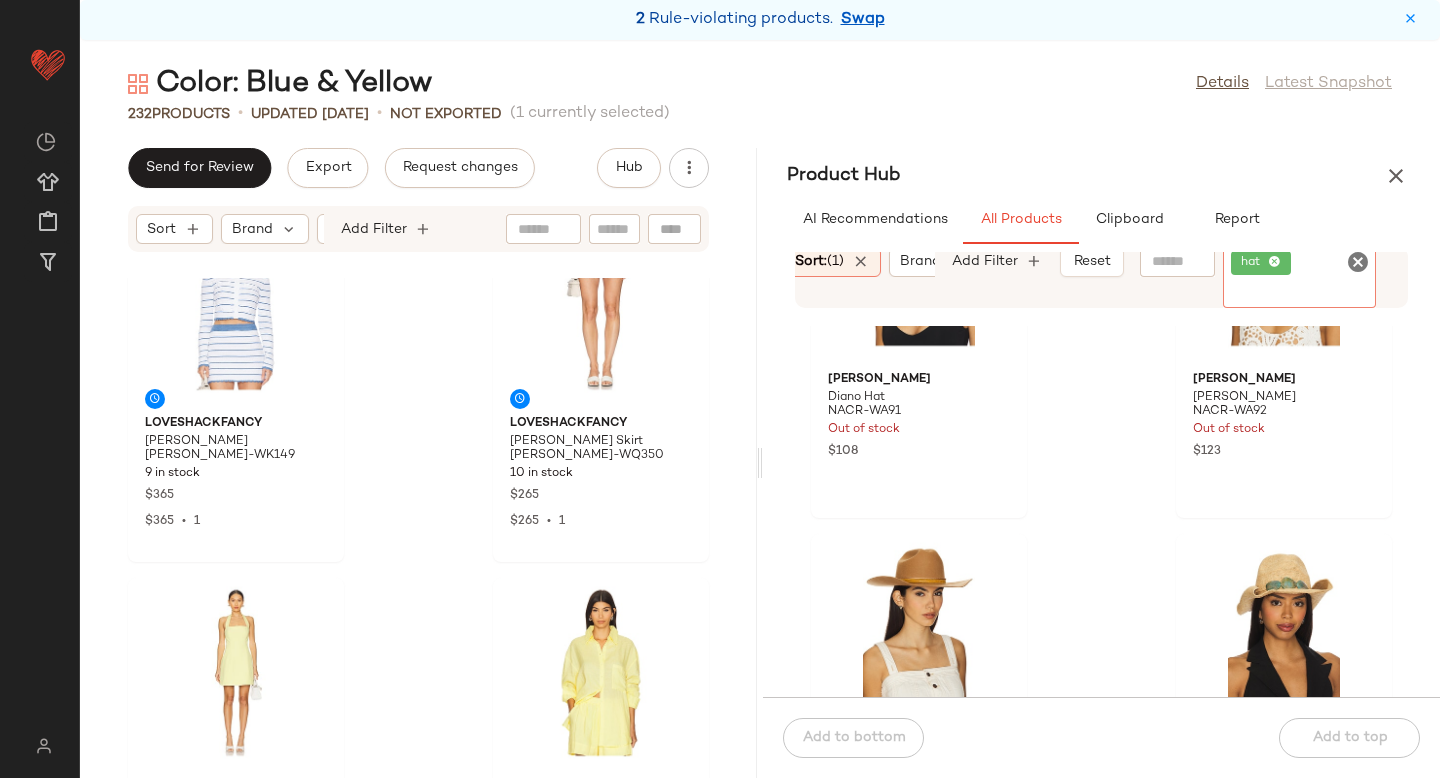 scroll, scrollTop: 1858, scrollLeft: 0, axis: vertical 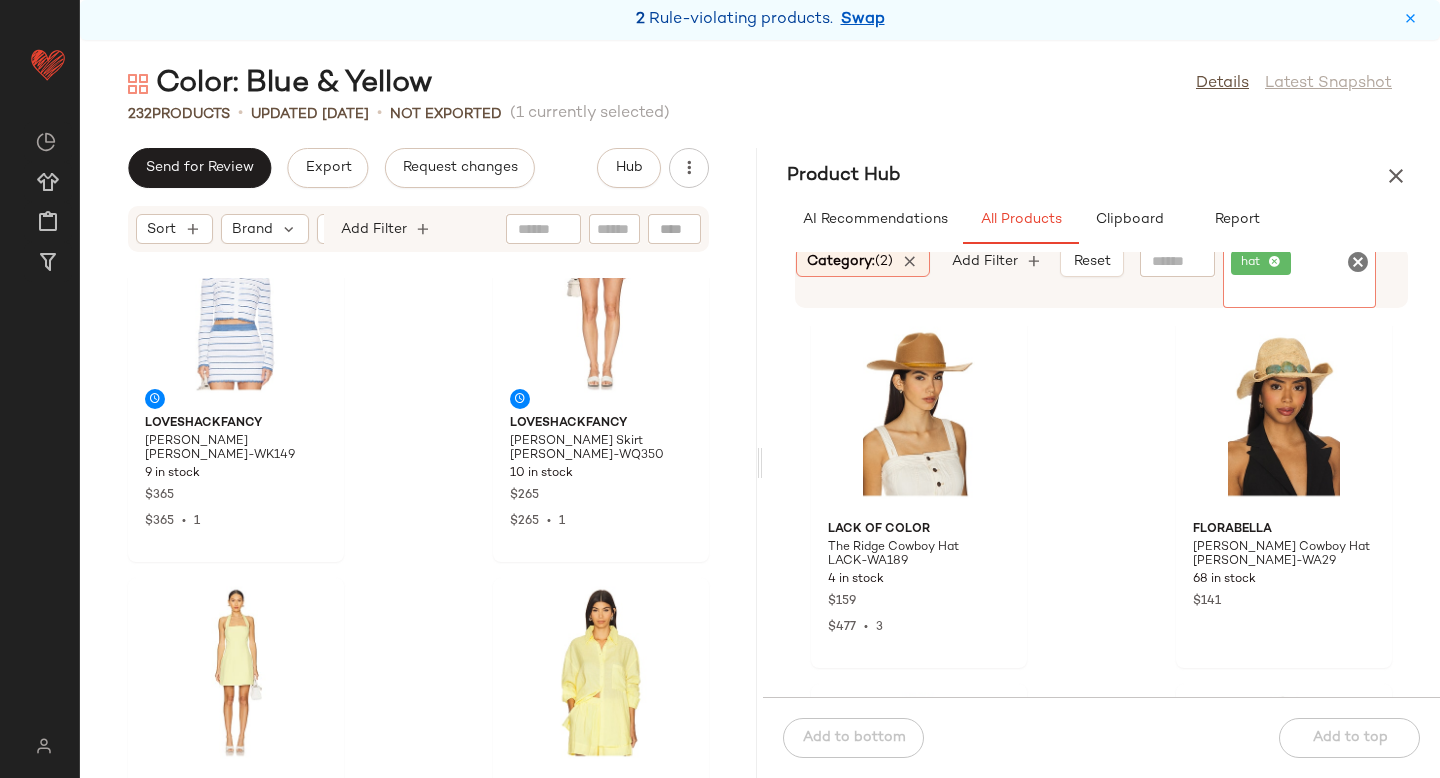 click on "Category:   (2)" at bounding box center (850, 261) 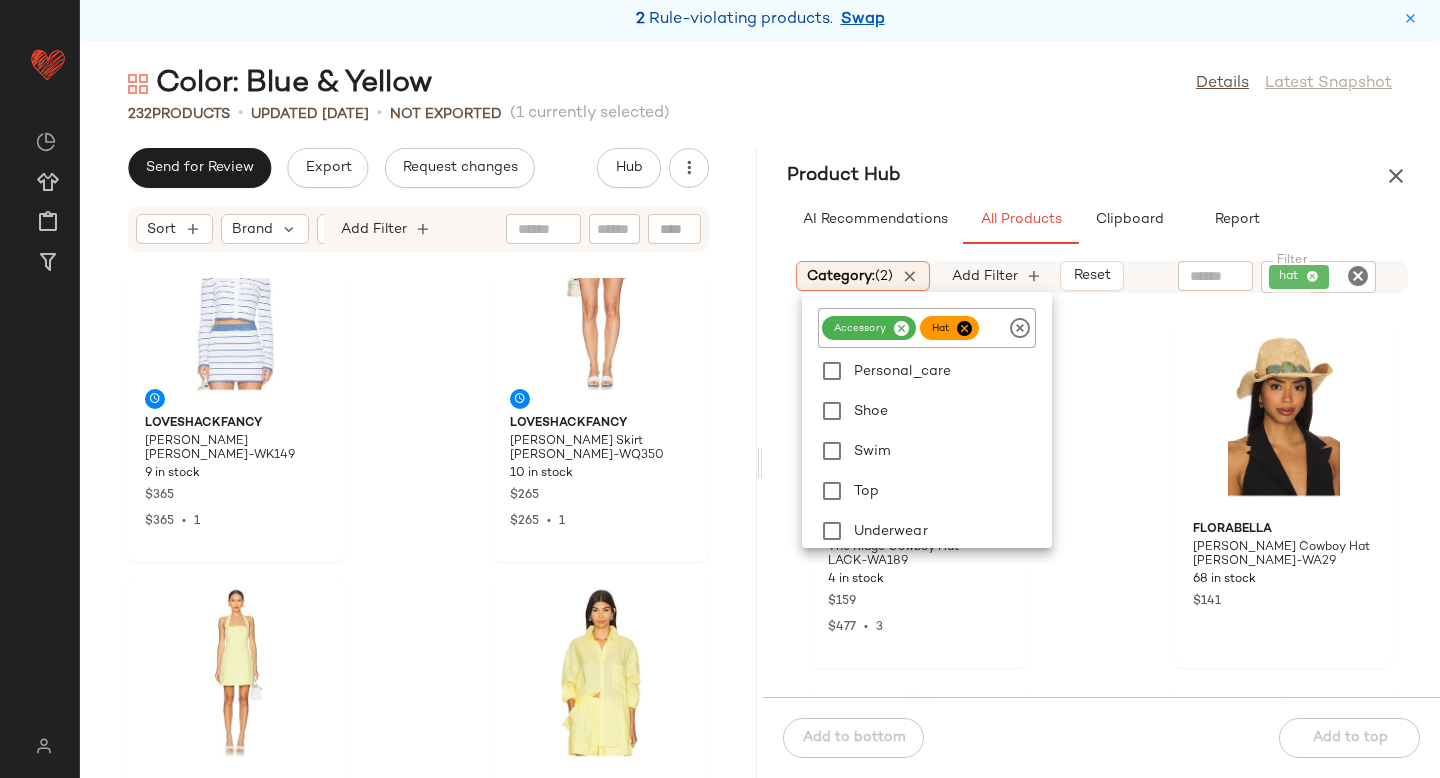 scroll, scrollTop: 449, scrollLeft: 0, axis: vertical 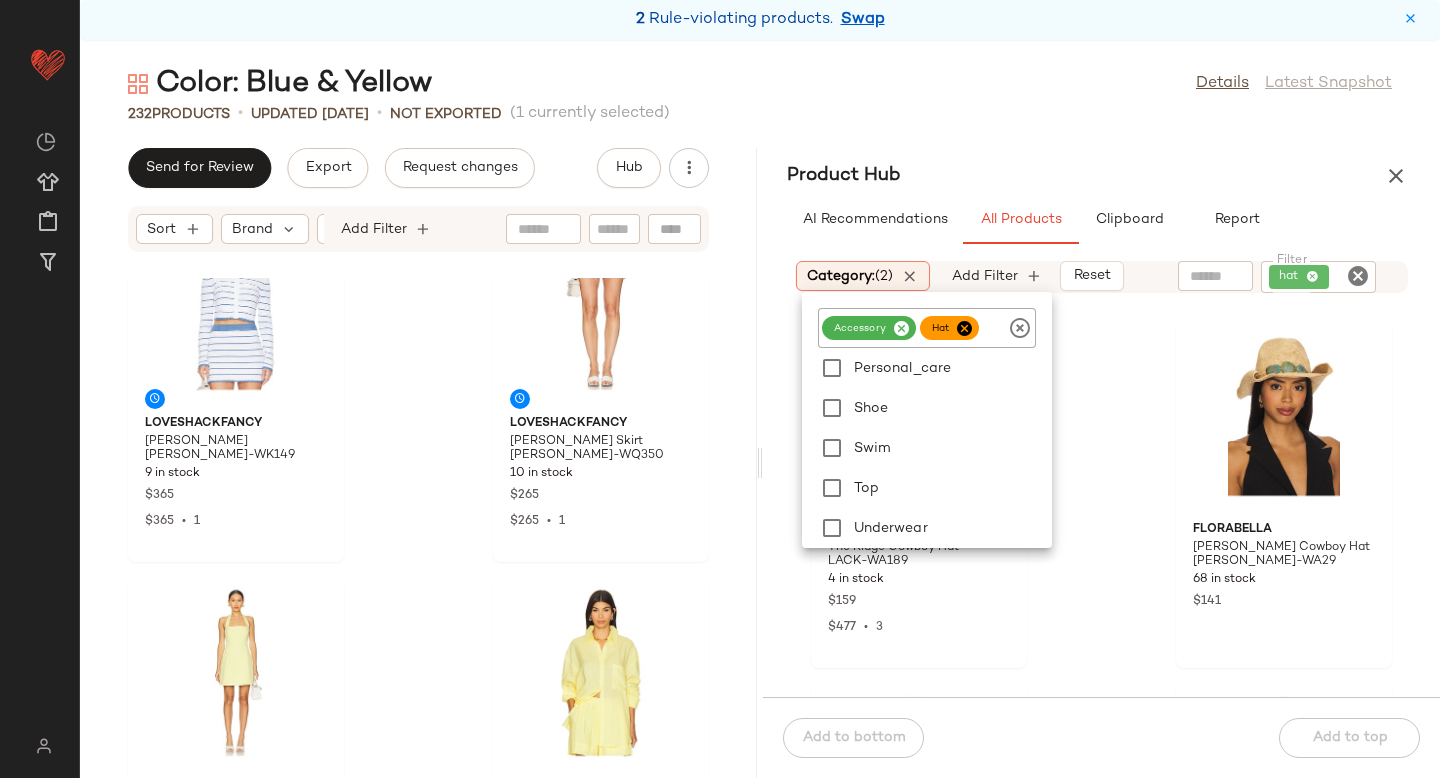 click on "Lack of Color The Ridge Cowboy Hat LACK-WA189 4 in stock $159 $477  •  3 florabella Billie Cowboy Hat FLOR-WA29 68 in stock $141 florabella Dylan Bucket Hat FLOR-WA30 Out of stock $150 Boys Lie Denim 1-800 Heart Trucker Hat BOYR-WA47 55 in stock $48 Boys Lie Dirty Thirty Trucker Hat BOYR-WA46 15 in stock $48 Lack of Color Ryder Cowboy Hat LACK-WA170 39 in stock $179 Nikki Beach Diano Hat NACR-WA82 Out of stock $100 Nikki Beach Carrera Hat NACR-WA83 11 in stock $108" 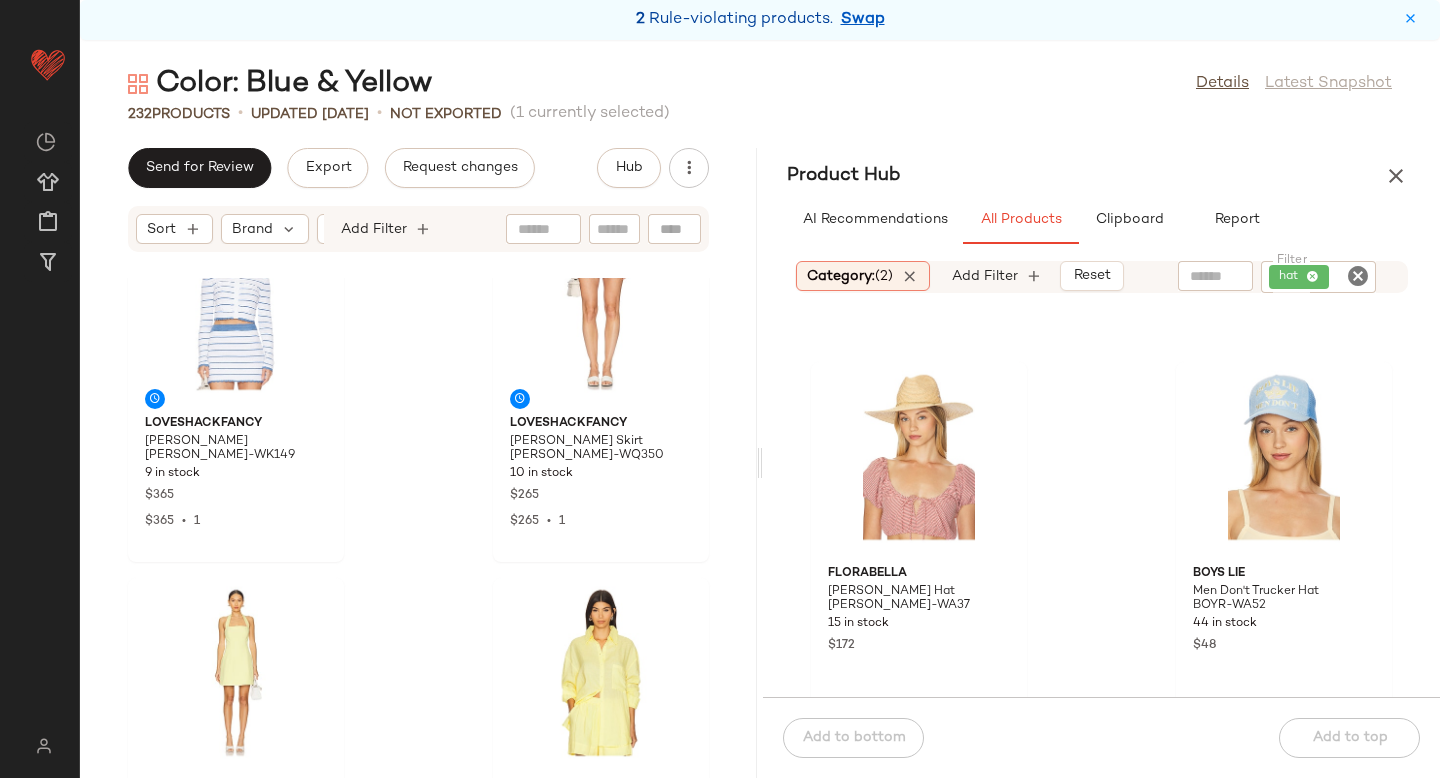 scroll, scrollTop: 0, scrollLeft: 0, axis: both 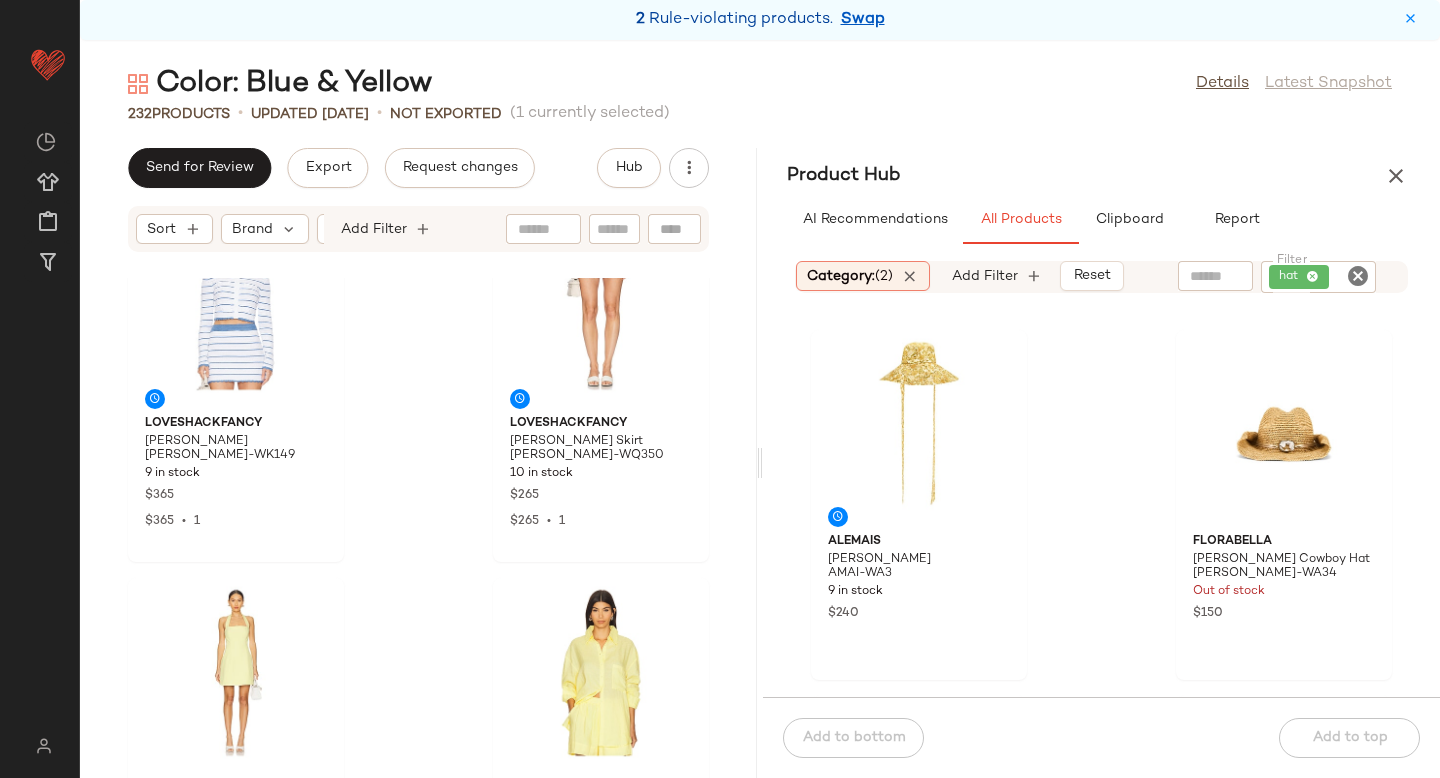 click 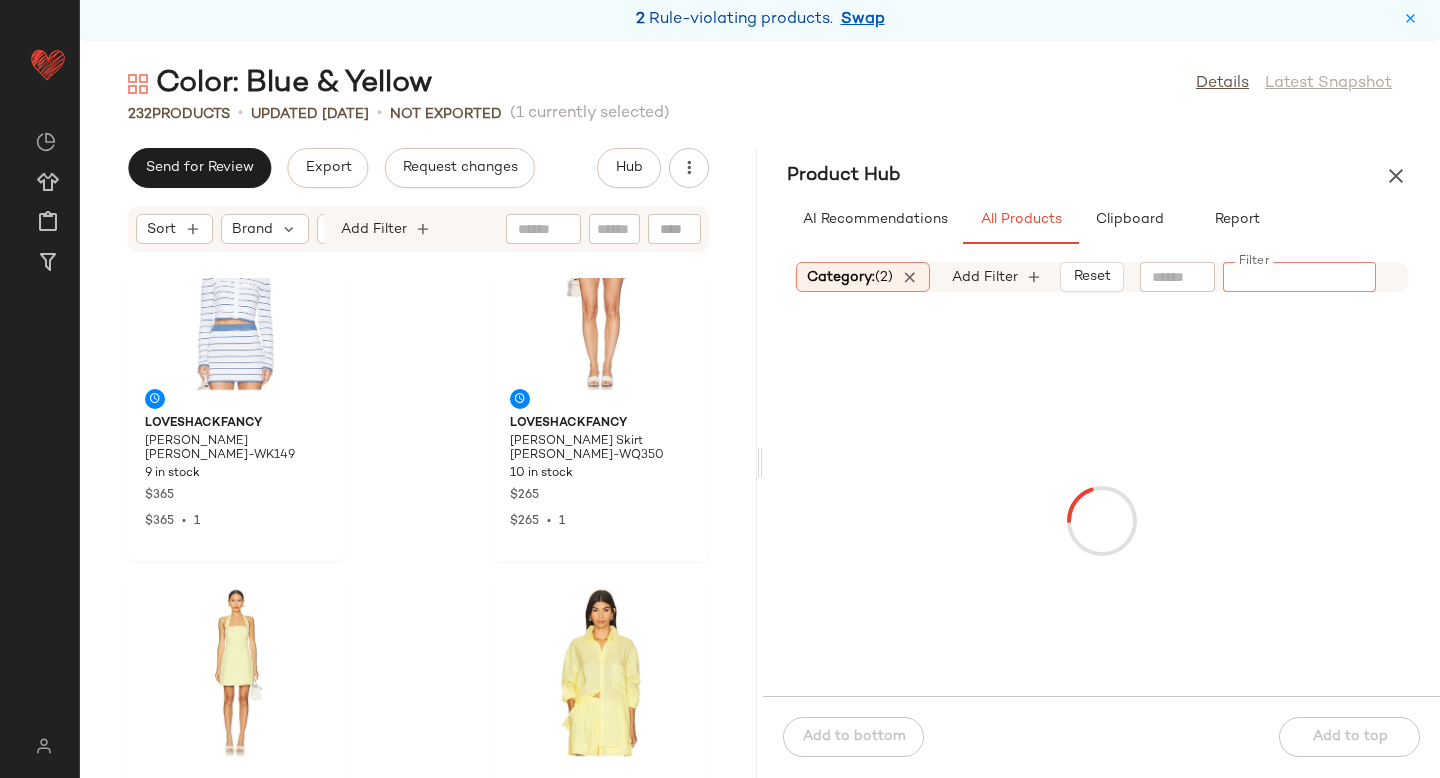 click 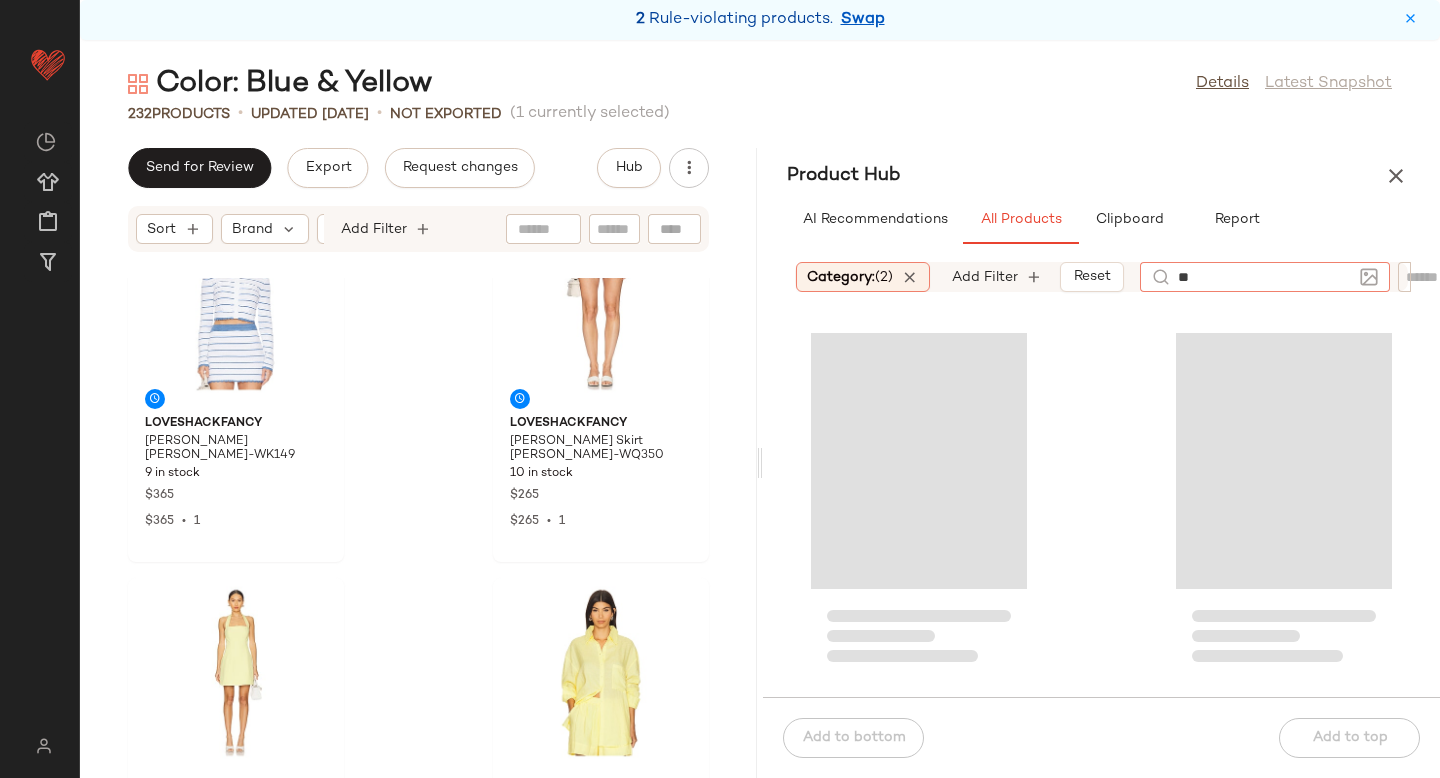 type on "***" 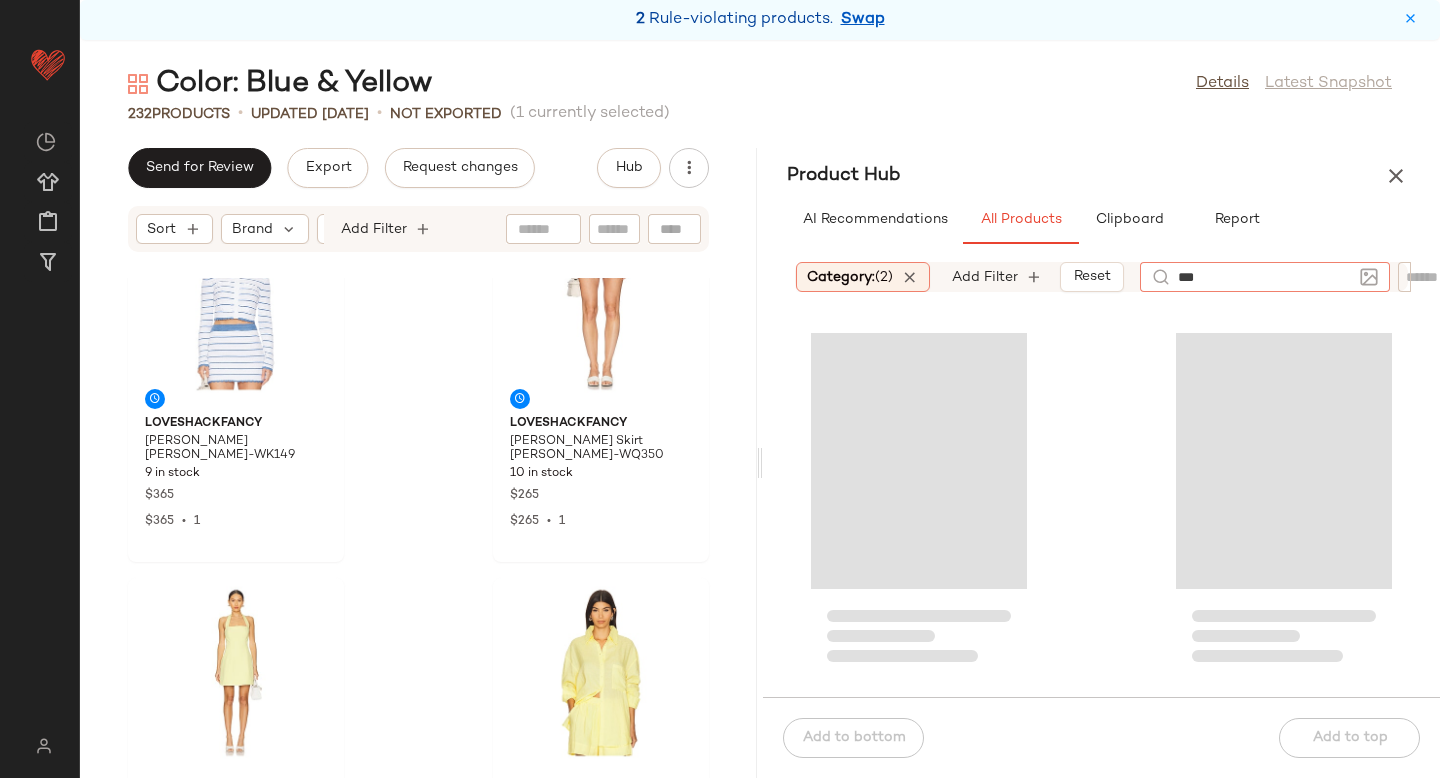 type 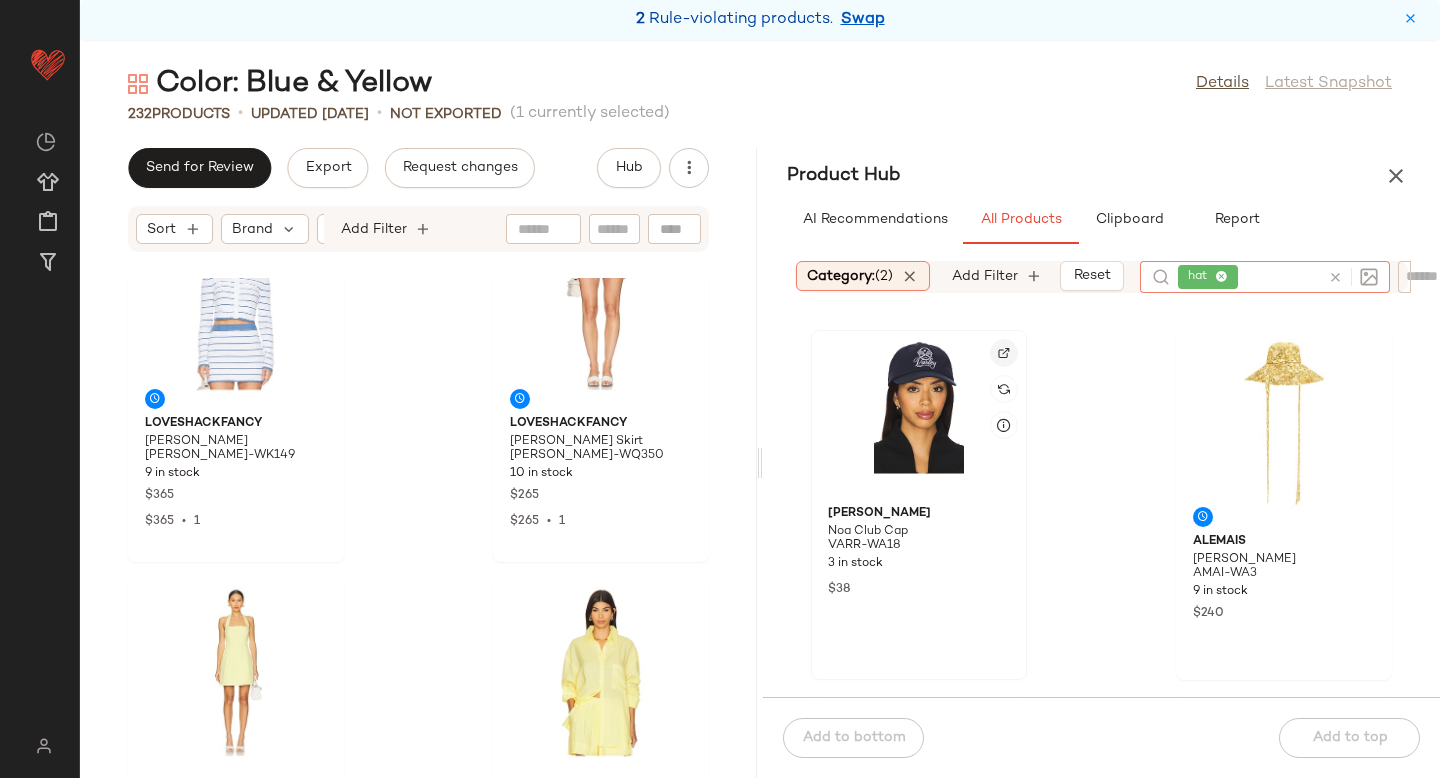 click 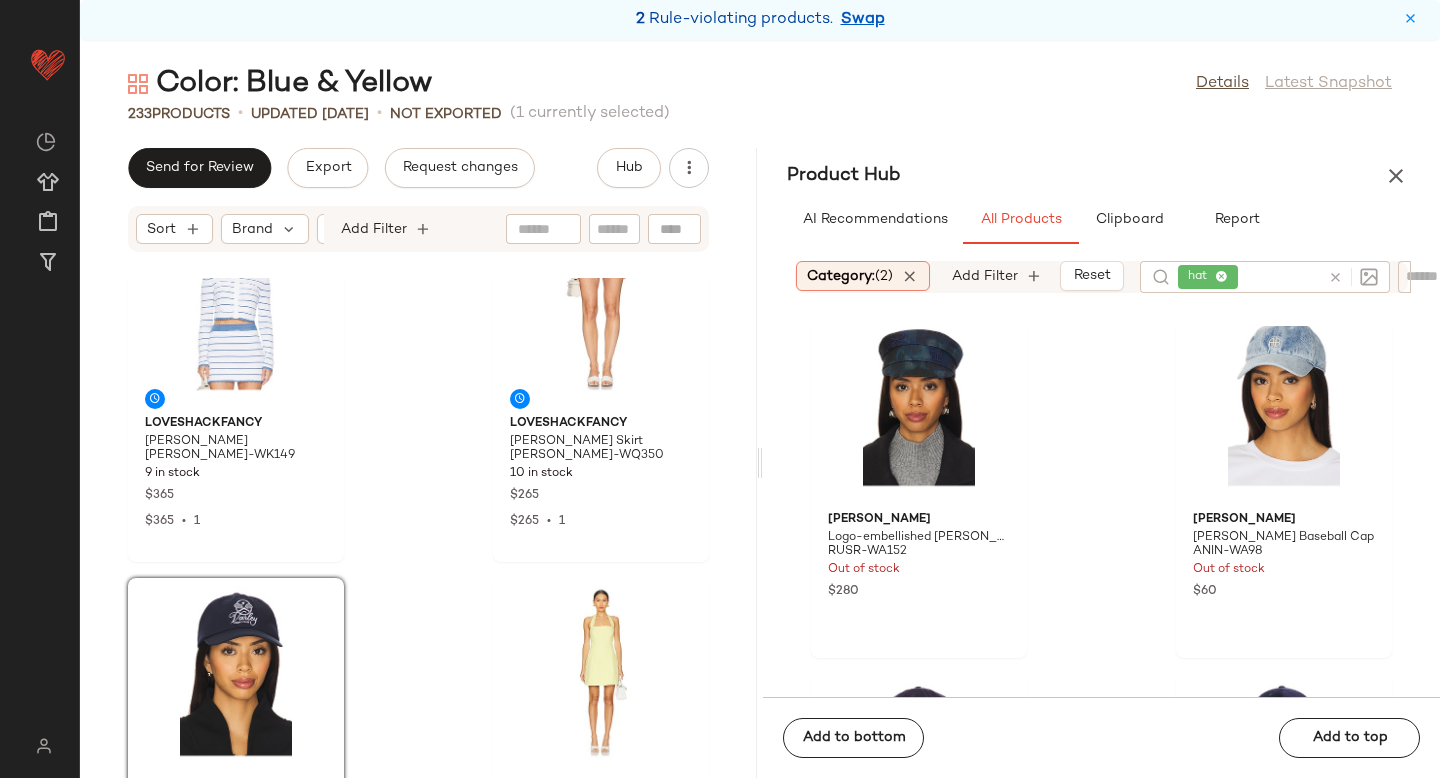 scroll, scrollTop: 1138, scrollLeft: 0, axis: vertical 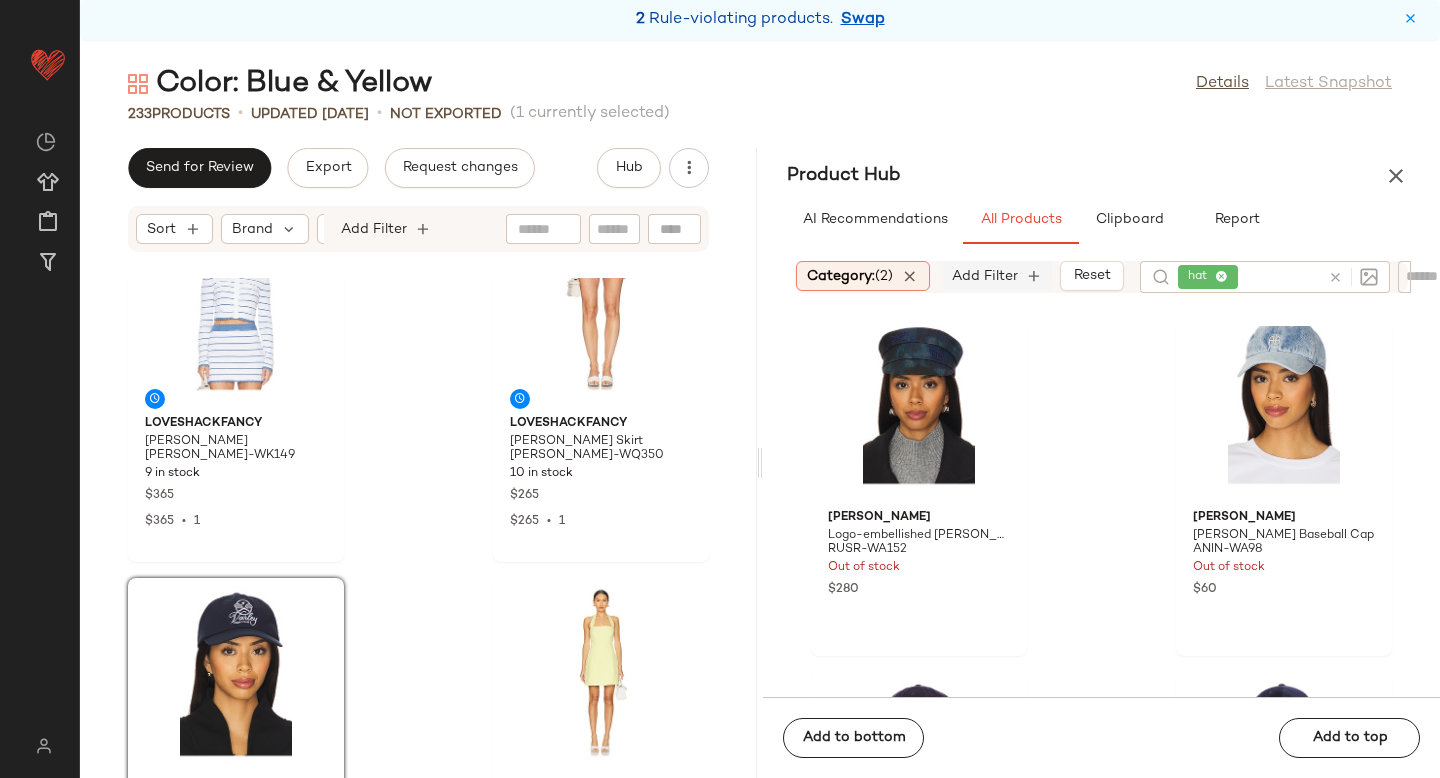 click on "Add Filter" at bounding box center (985, 276) 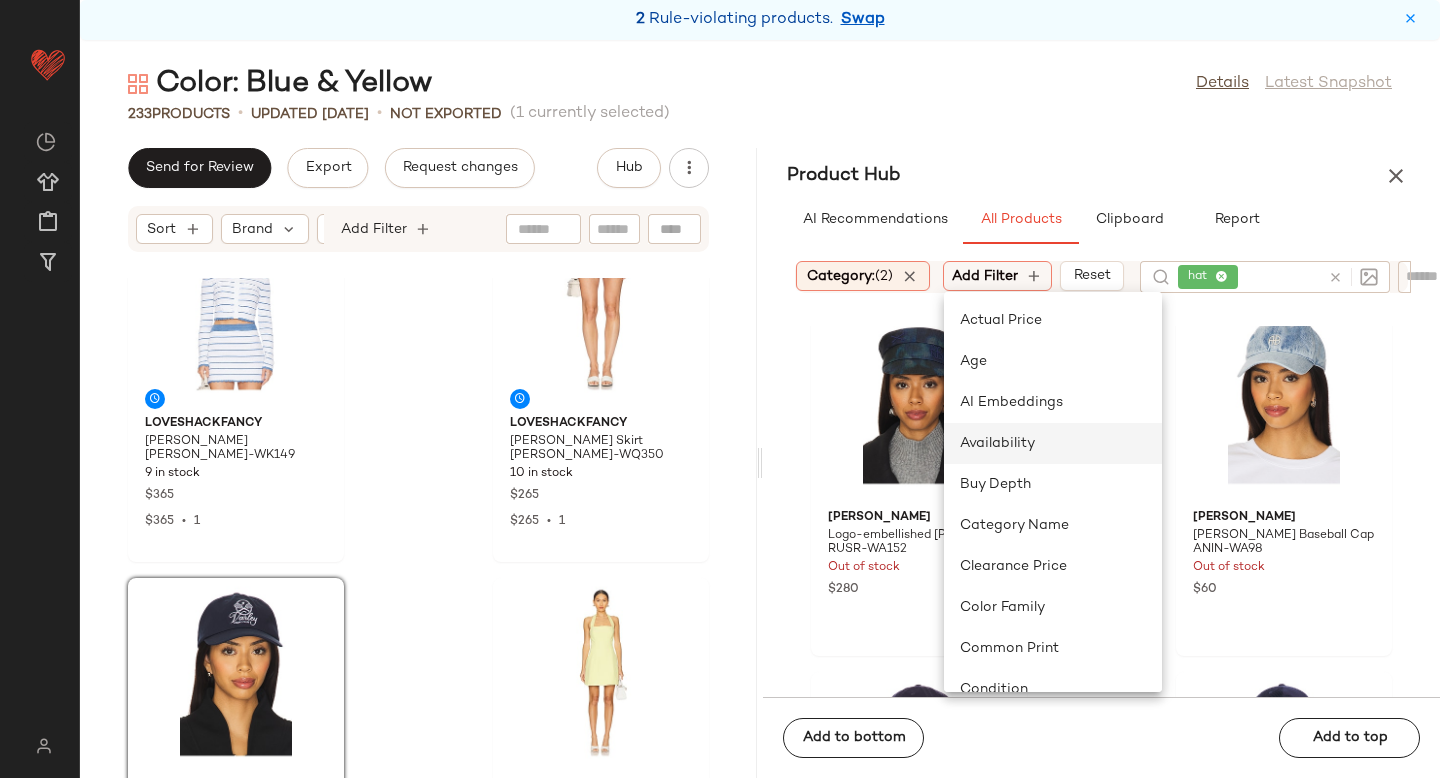 click on "Availability" 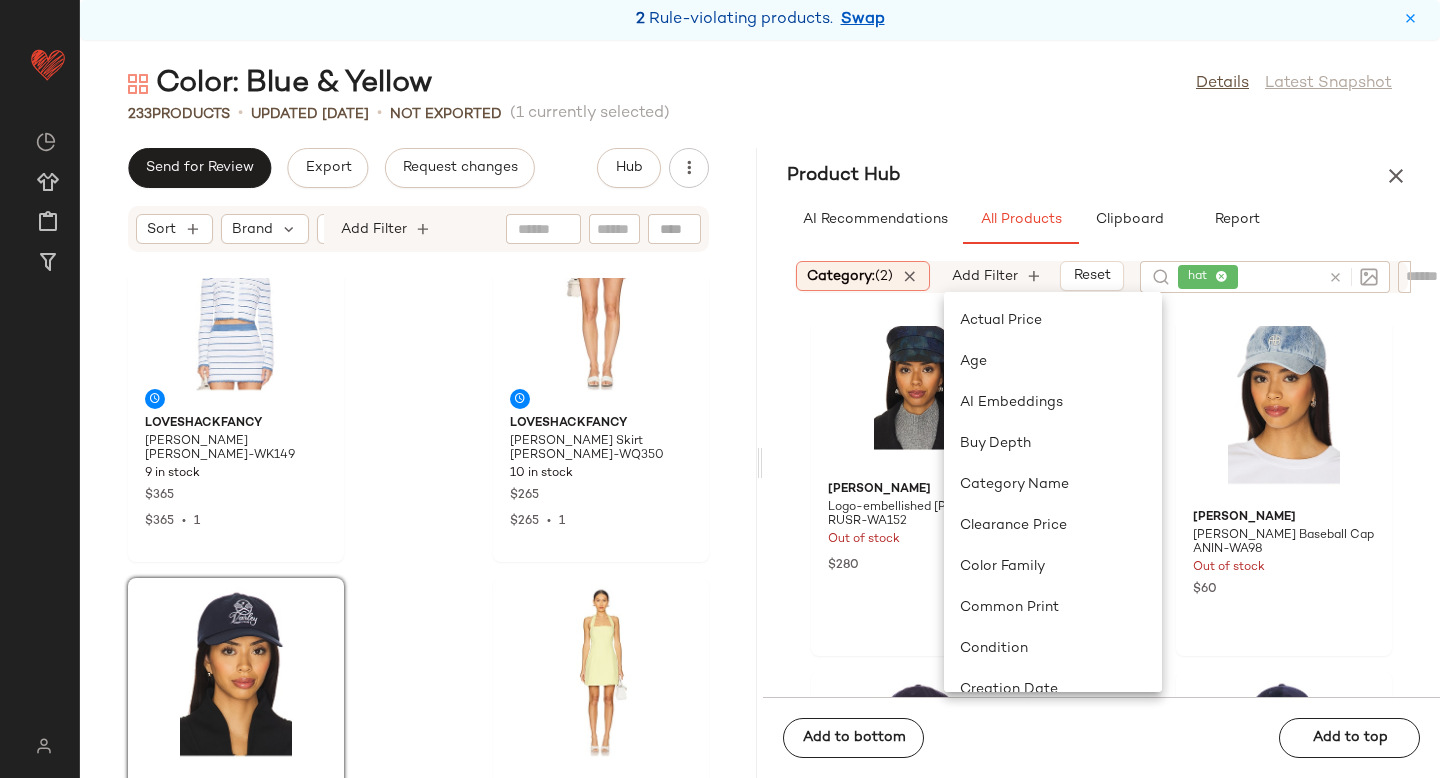 scroll, scrollTop: 0, scrollLeft: 480, axis: horizontal 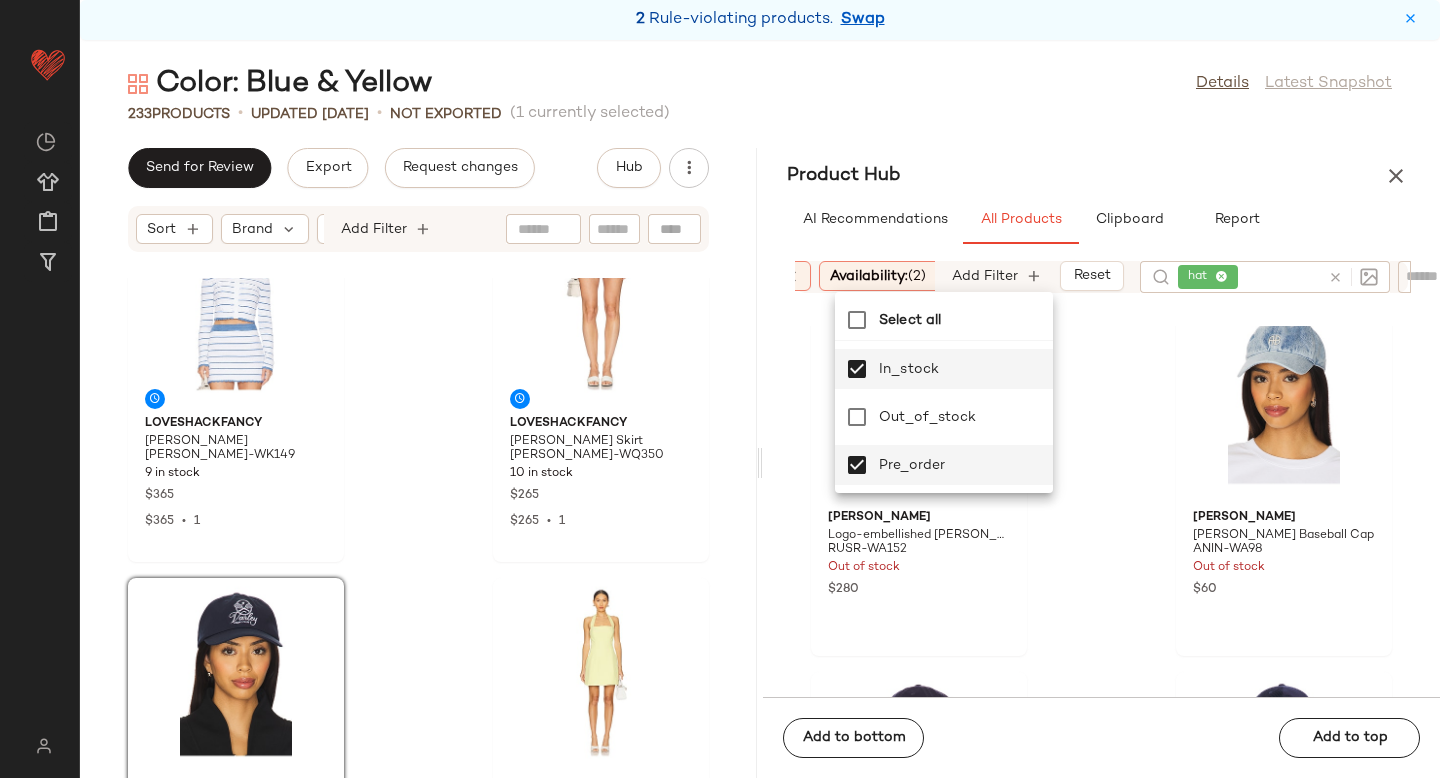 click on "Nikki Beach Carrera Hat NACR-WA83 11 in stock $108 Favorite Daughter Baseball Hat FAVR-WA4 132 in stock $40 $40  •  1 Ruslan Baginskiy Logo-embellished Baker Boy Cap RUSR-WA152 Out of stock $280 ANINE BING Jeremy Baseball Cap ANIN-WA98 Out of stock $60 GRLFRND Baseball Cap GRLR-WA39 129 in stock $45 Ganni Corduroy Cap Hat GANR-WA130 Out of stock $95 Sendero Provisions Co. Ranch Style Hat SPRO-WA15 Out of stock $32 FRAME X Ritz Hat FAME-WA71 Out of stock $148" 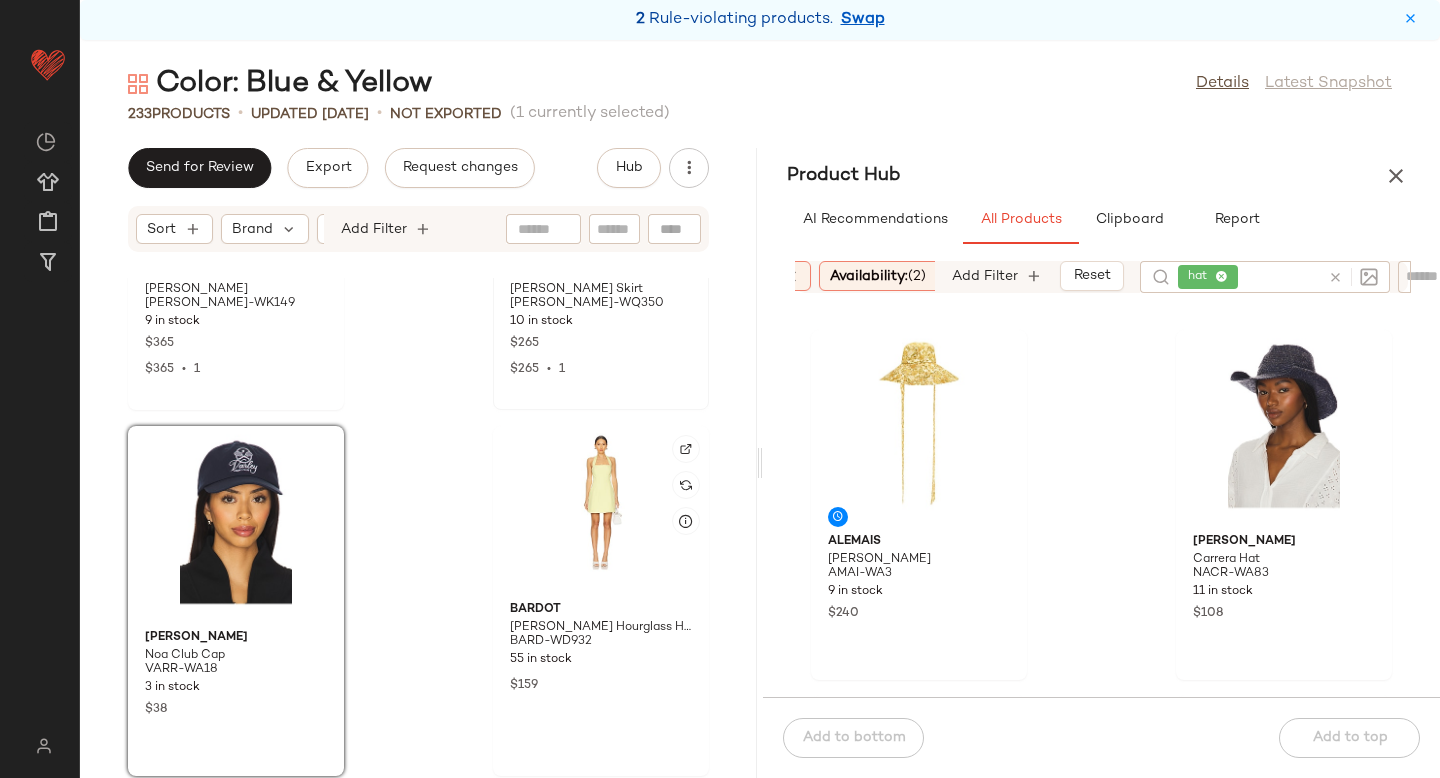 scroll, scrollTop: 5407, scrollLeft: 0, axis: vertical 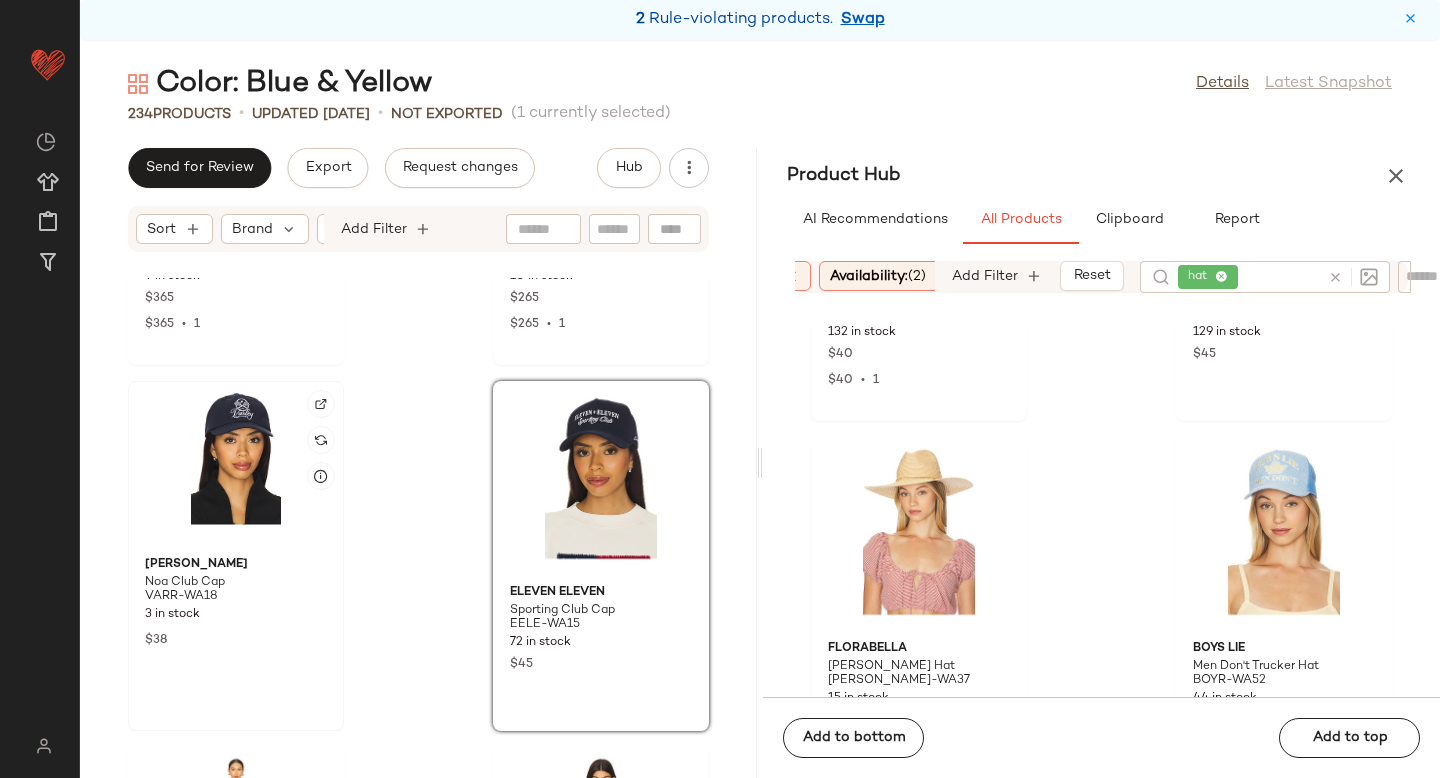 click 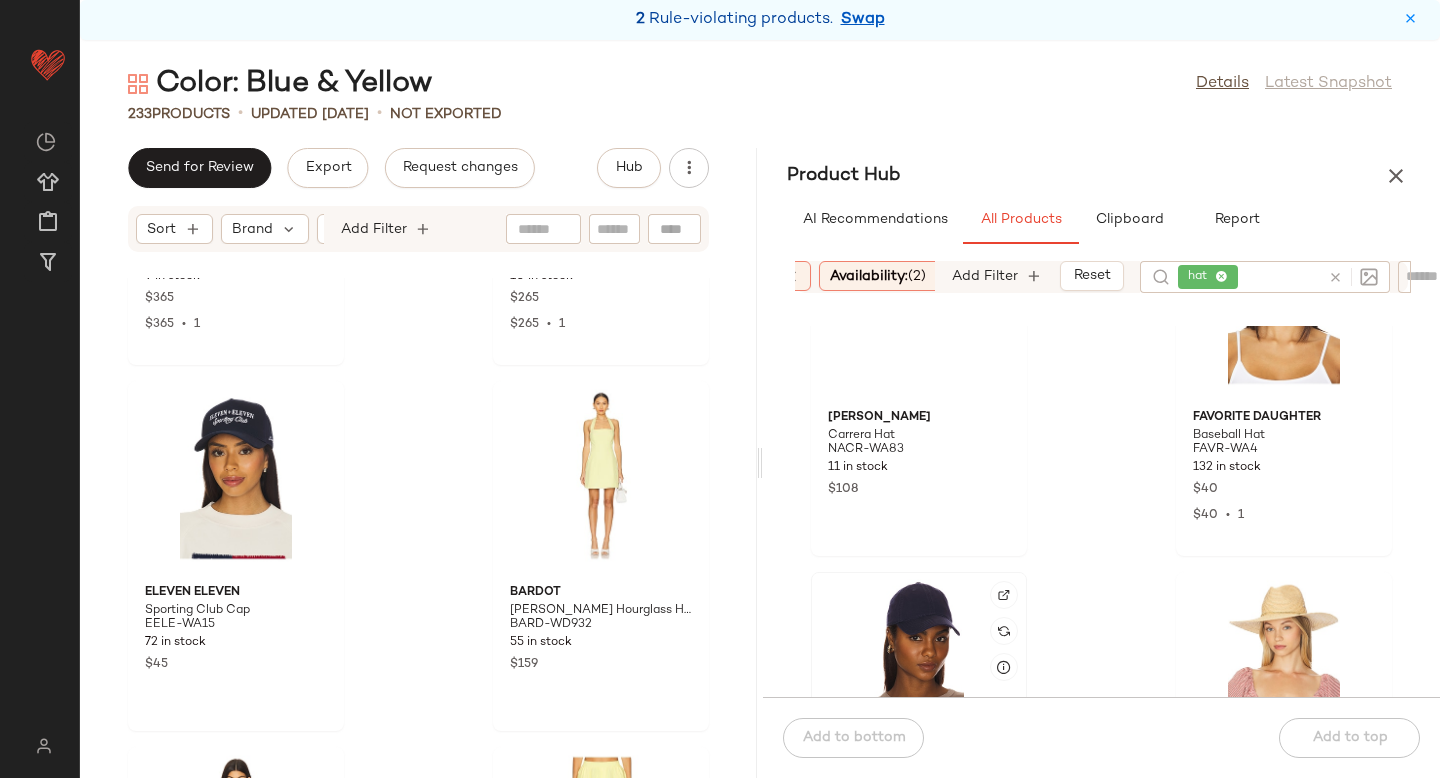 scroll, scrollTop: 0, scrollLeft: 0, axis: both 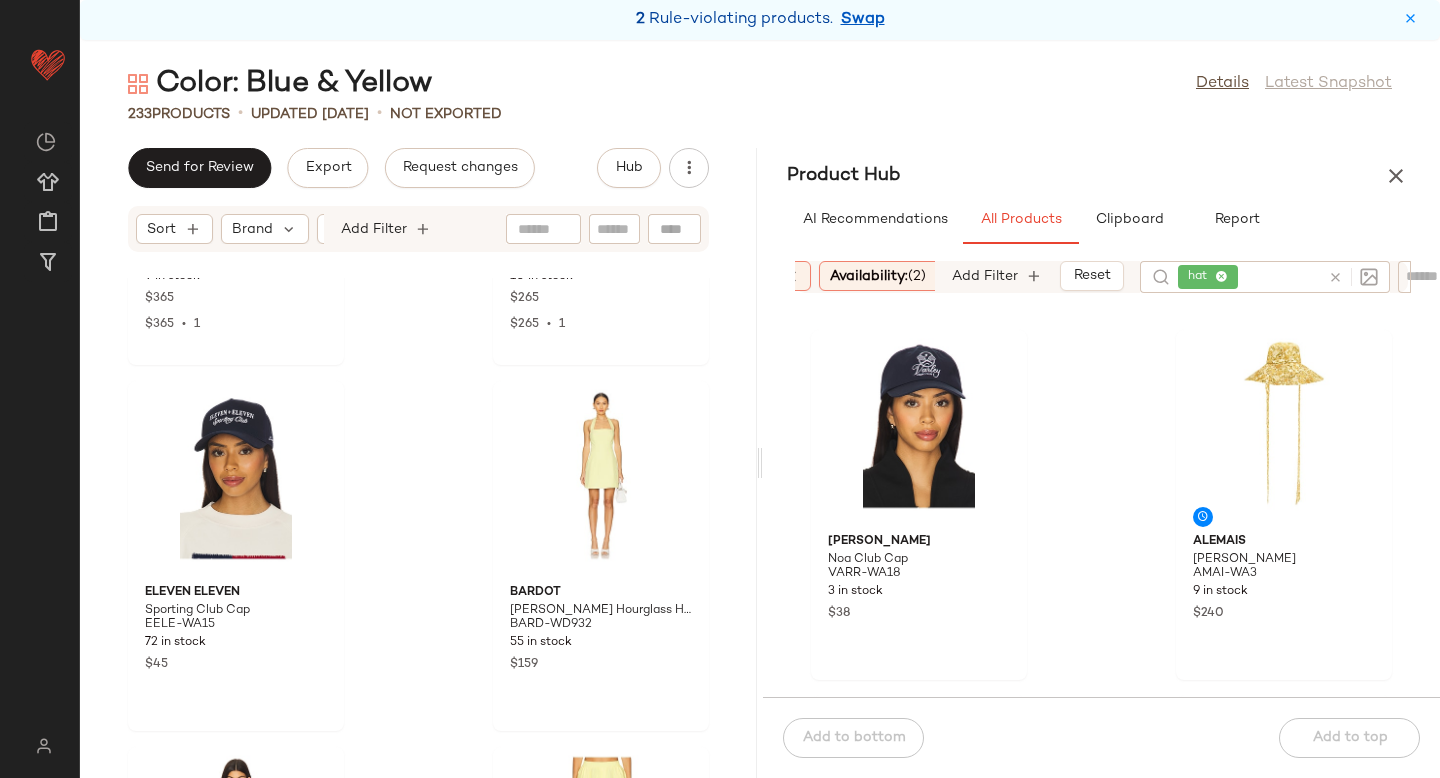 click at bounding box center [1335, 277] 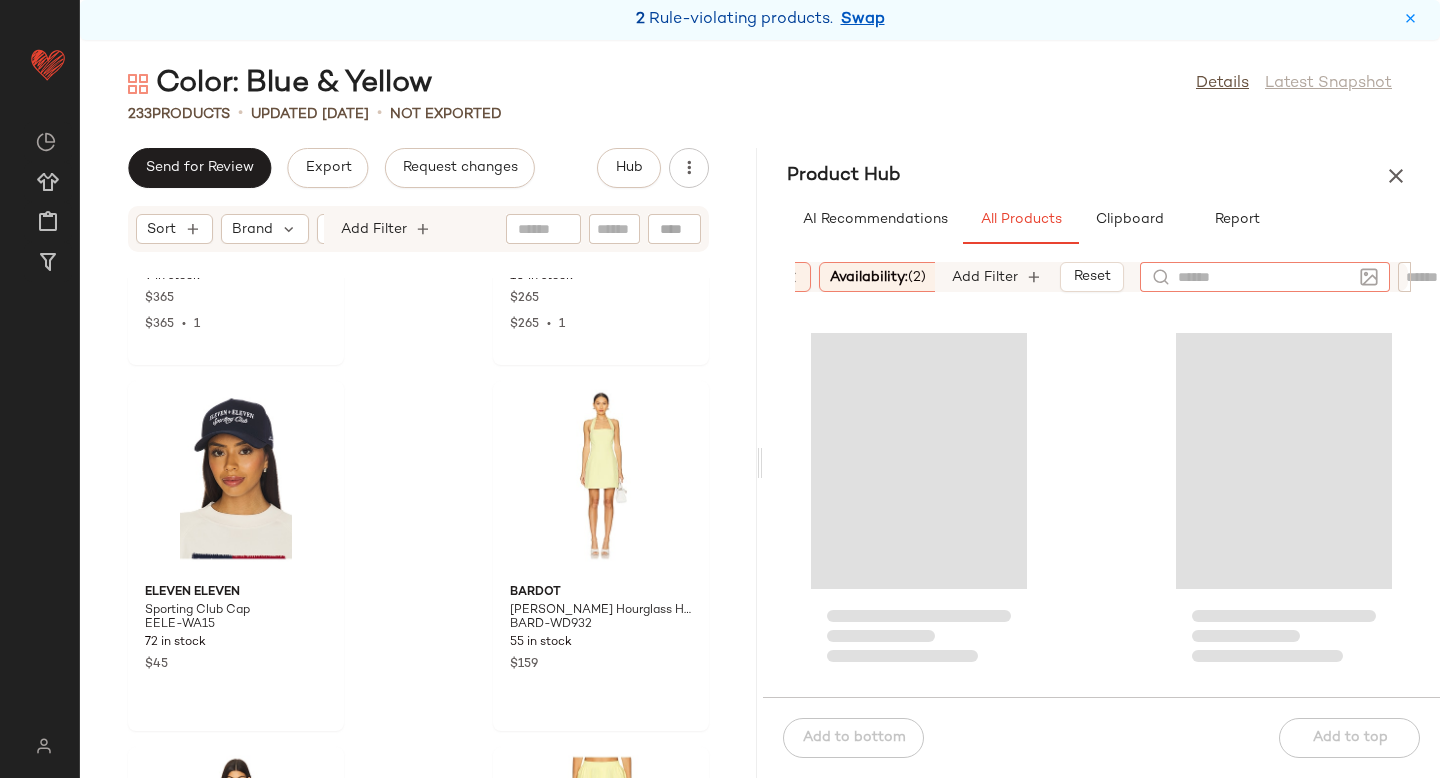 click 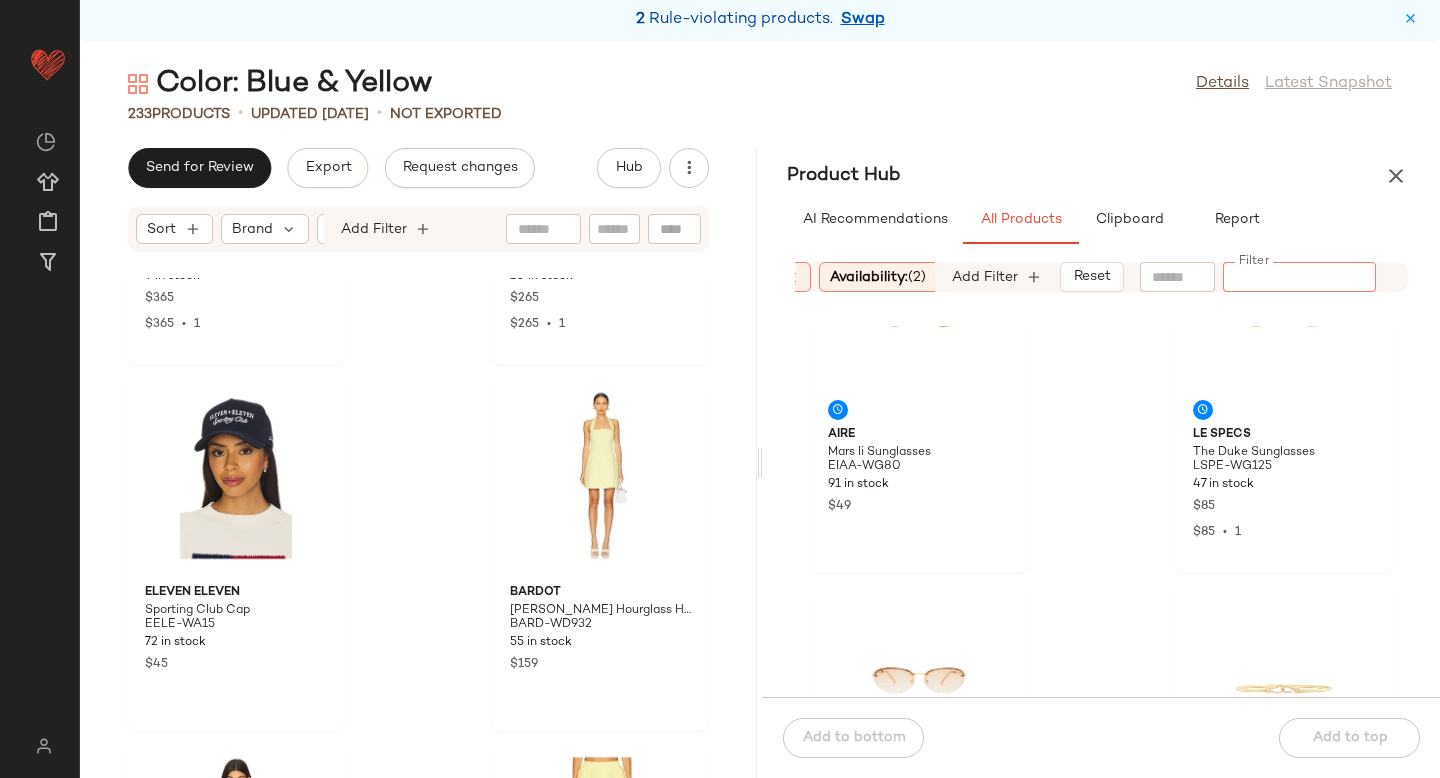 scroll, scrollTop: 438, scrollLeft: 0, axis: vertical 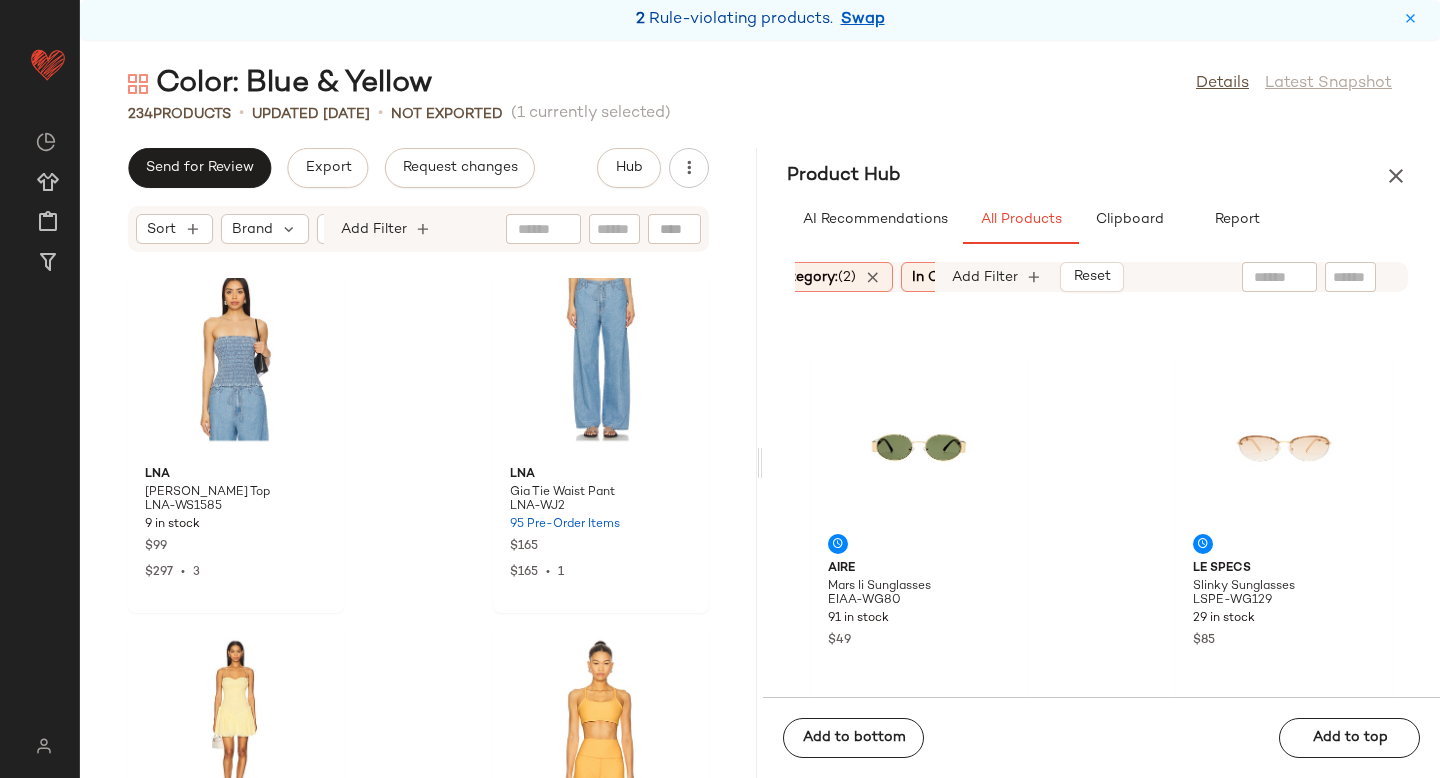 click on "(2)" at bounding box center (847, 277) 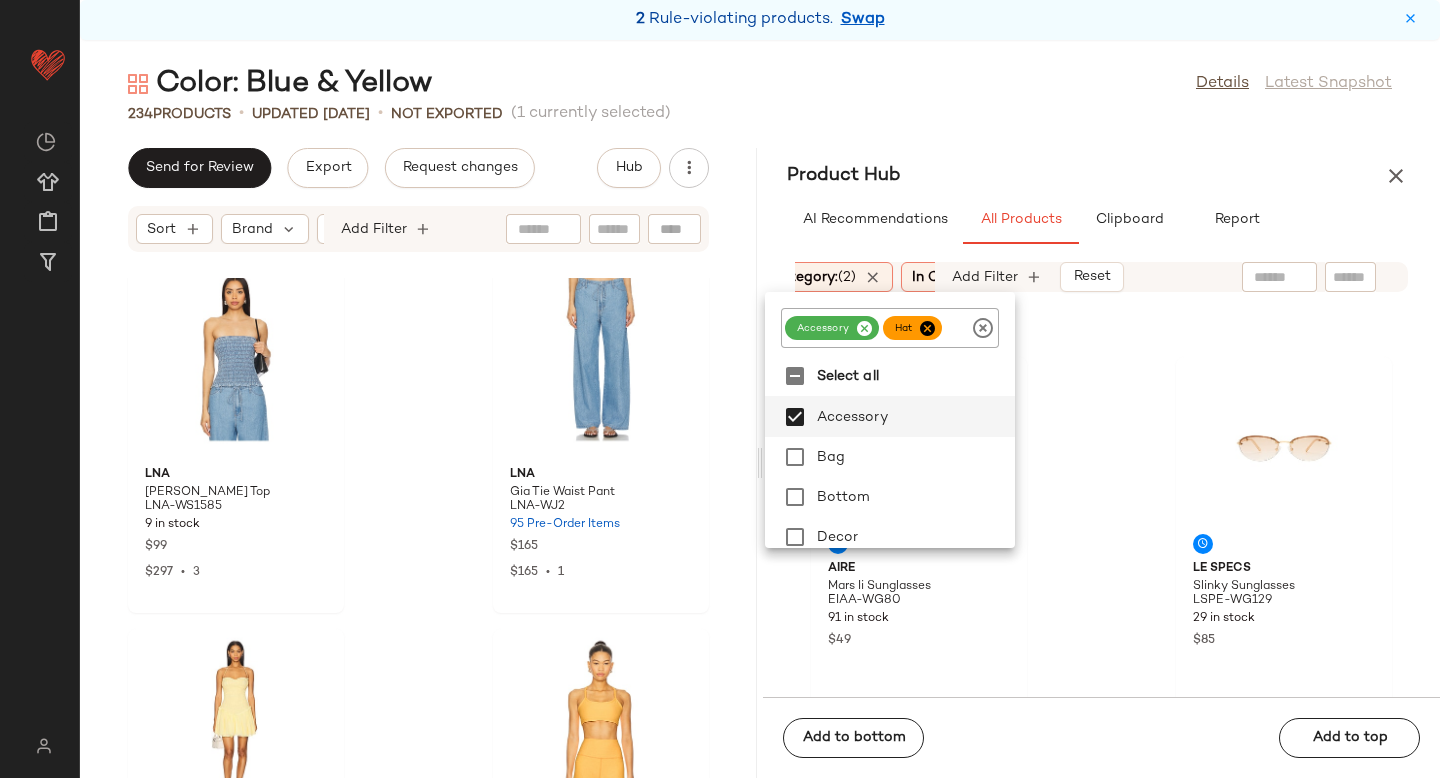 click 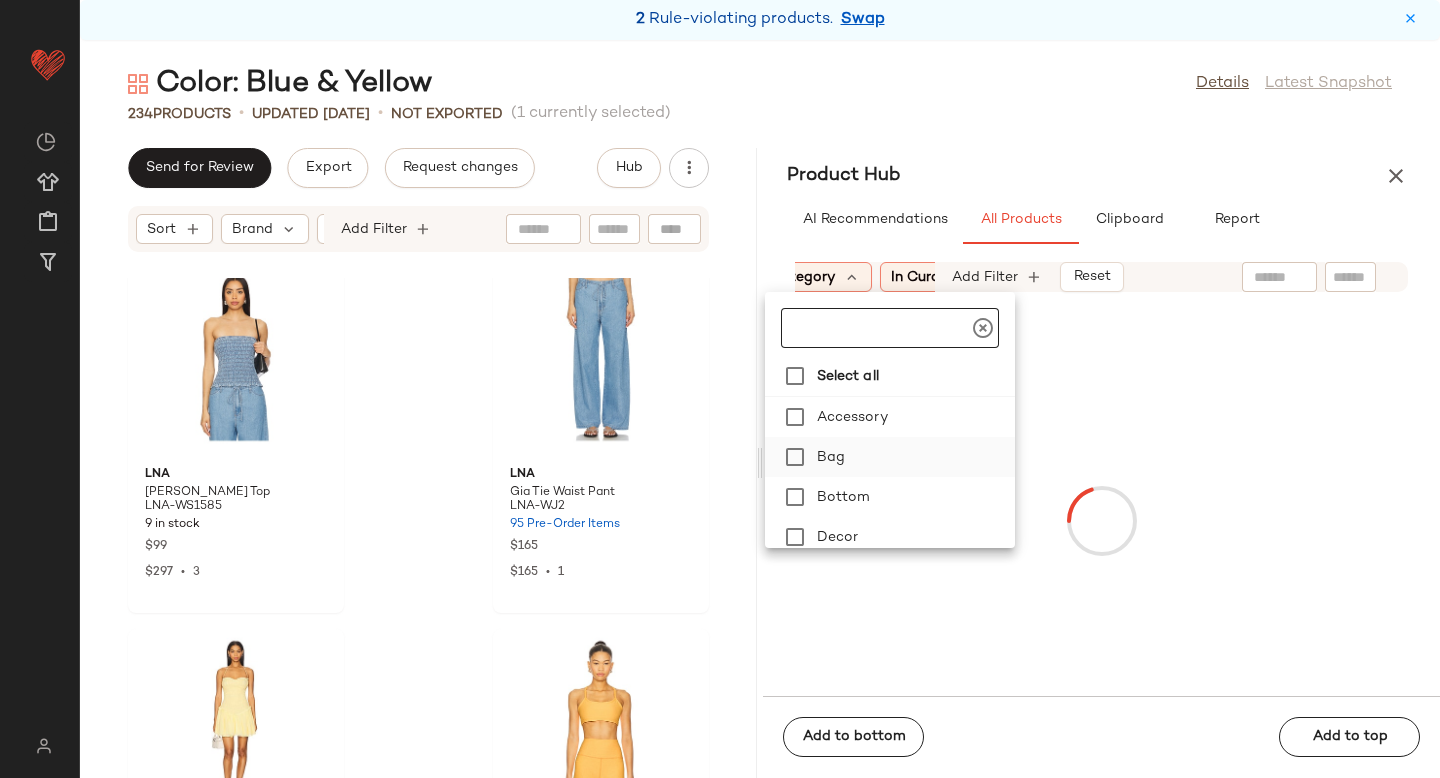 scroll, scrollTop: 449, scrollLeft: 0, axis: vertical 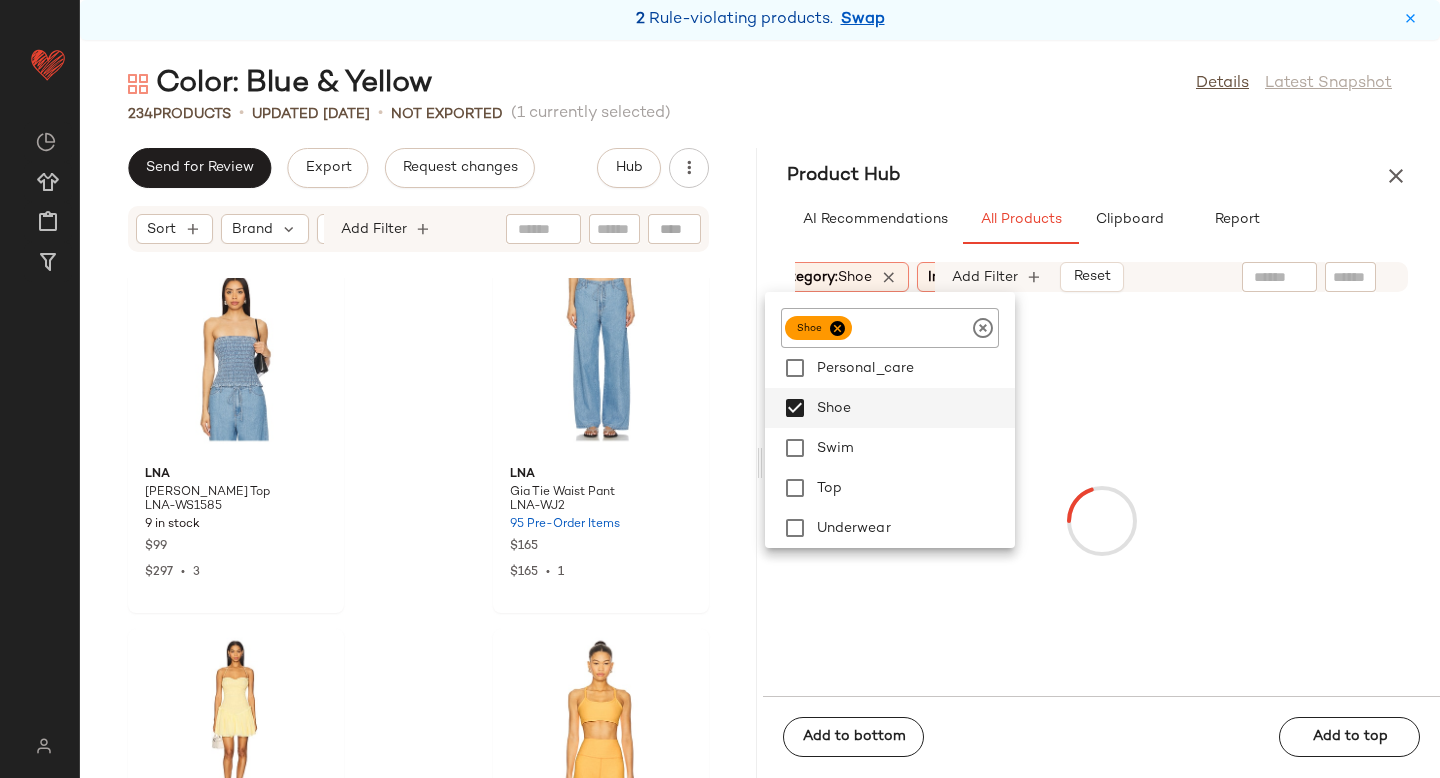 click at bounding box center [1101, 520] 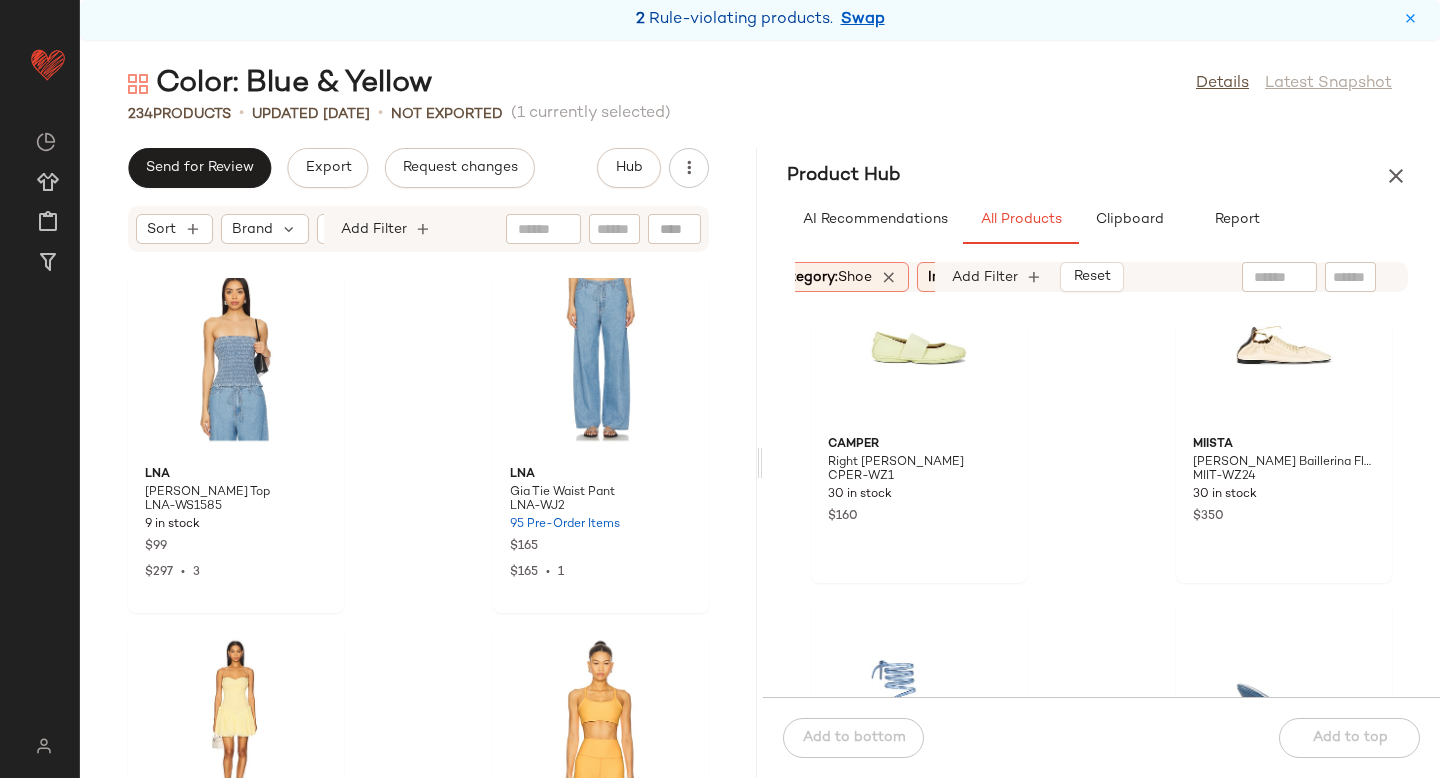 scroll, scrollTop: 5060, scrollLeft: 0, axis: vertical 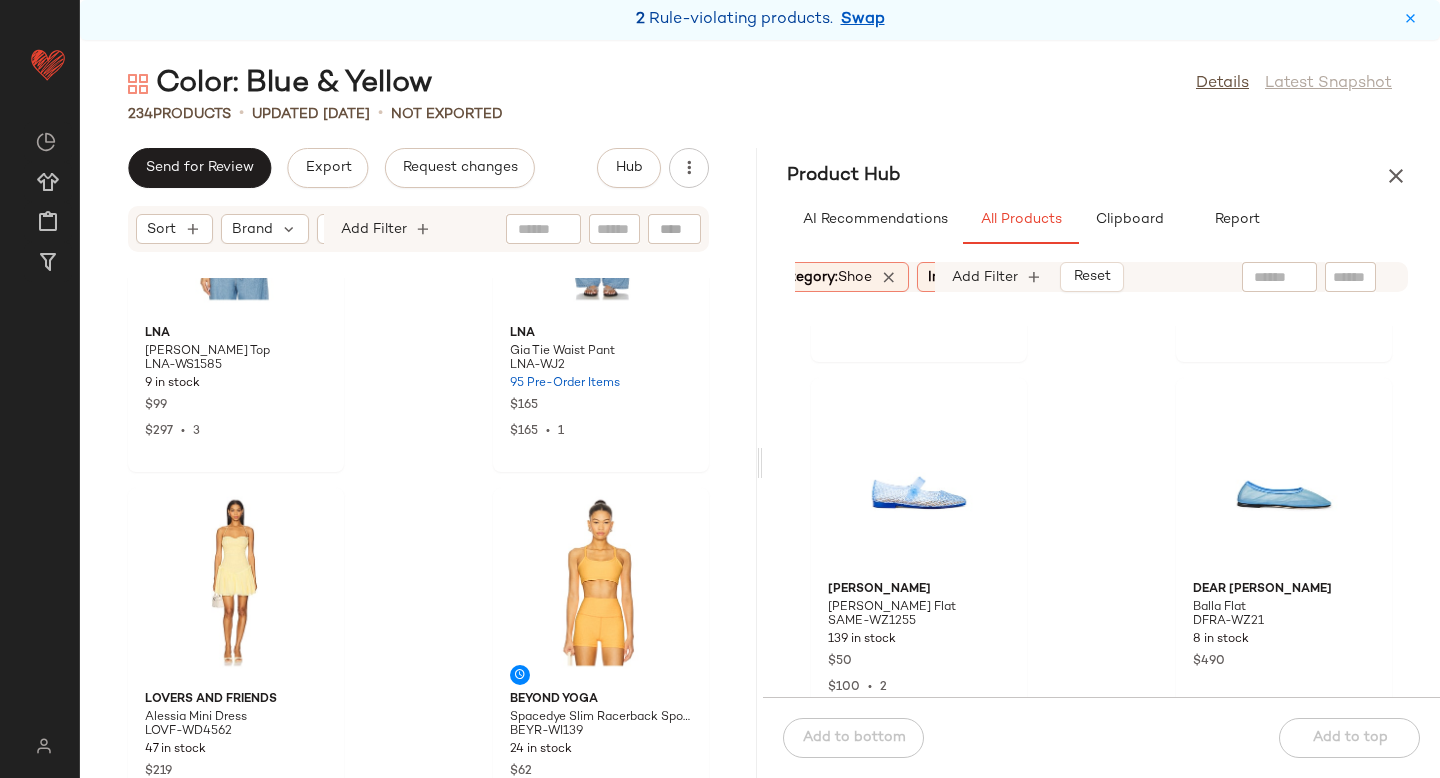 click 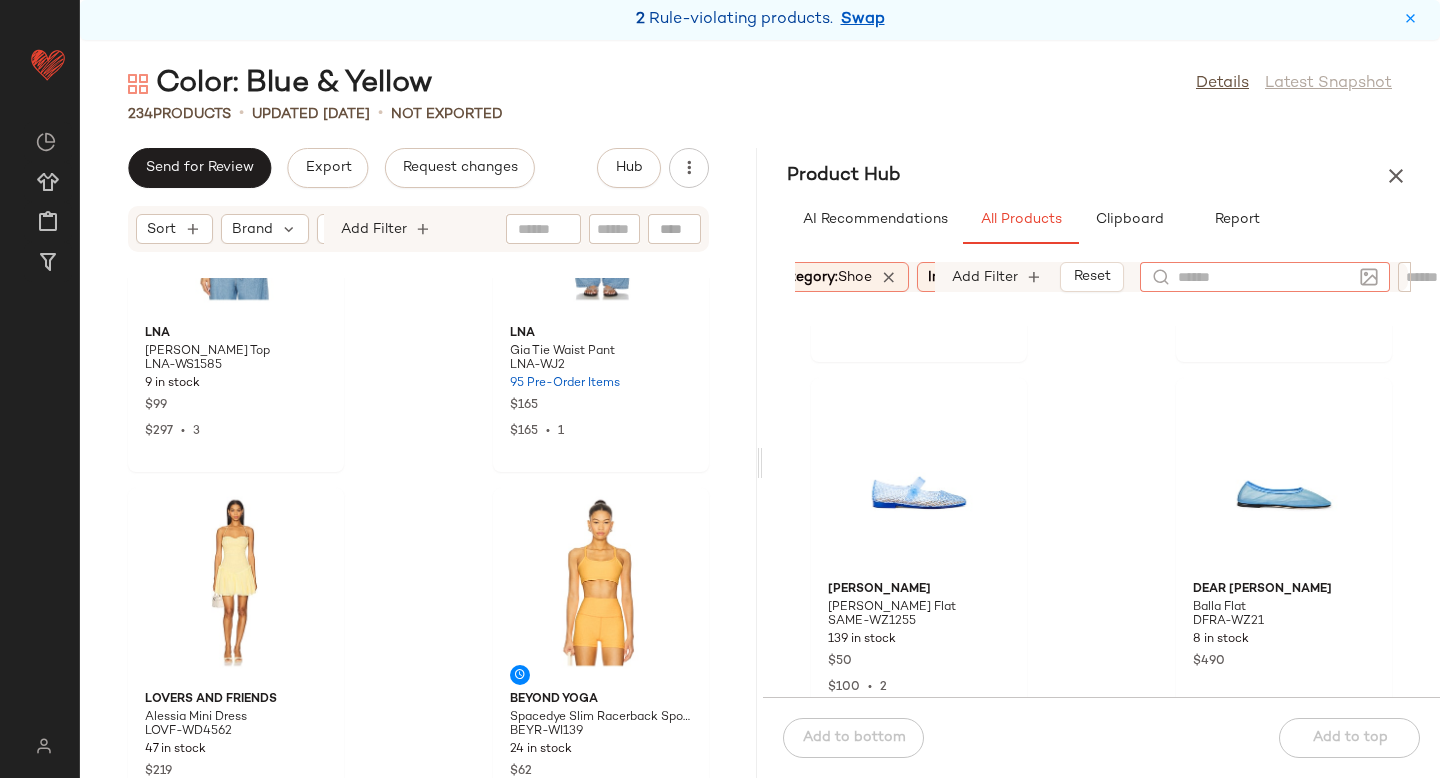 click 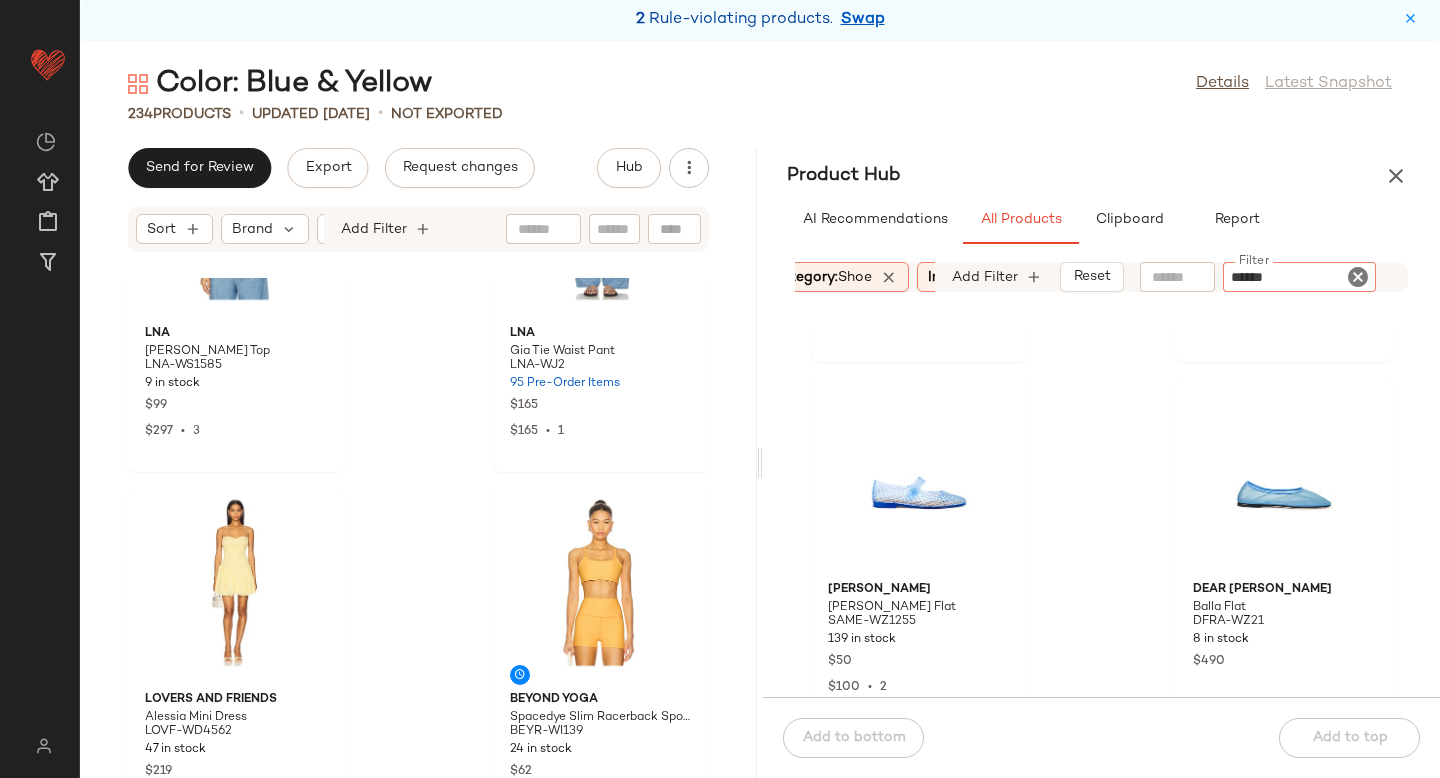 type on "*******" 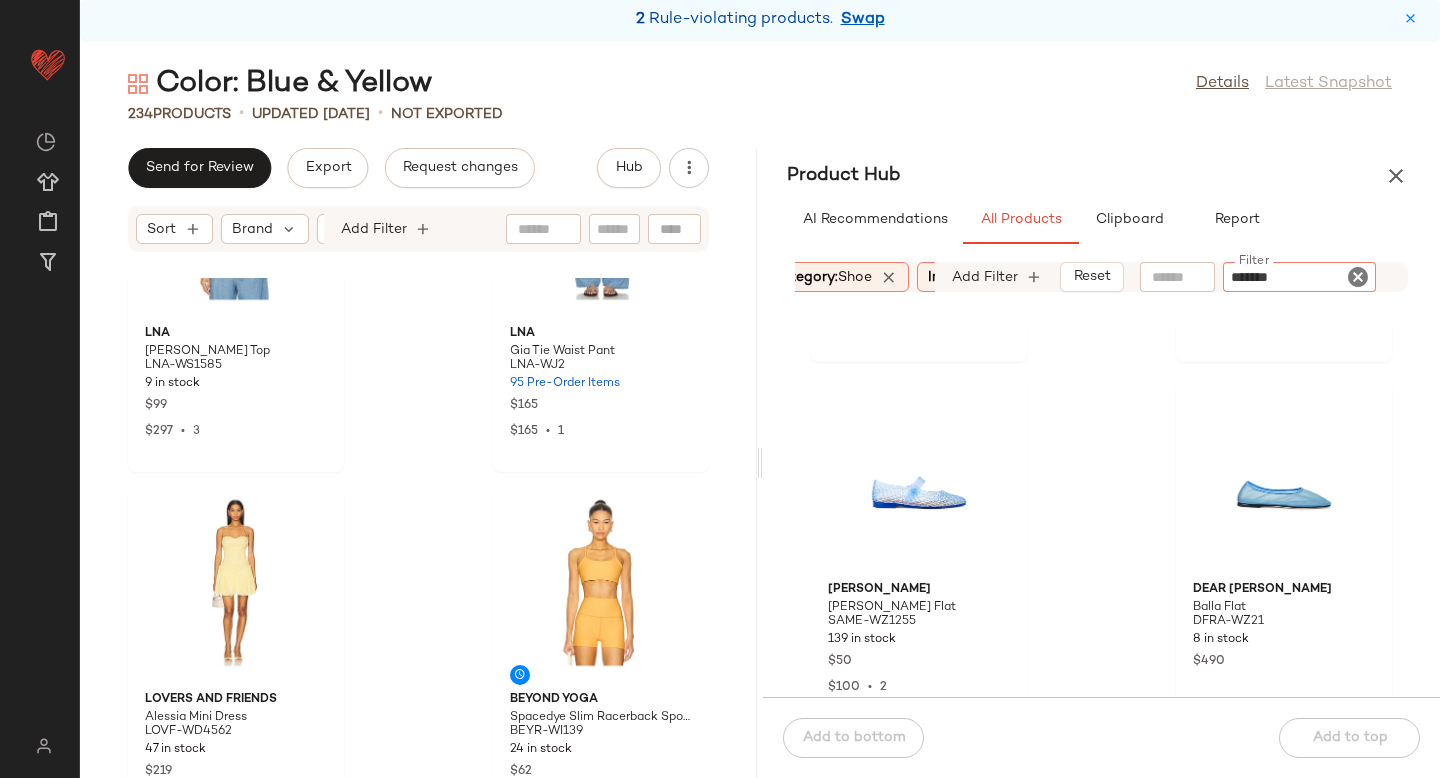 type 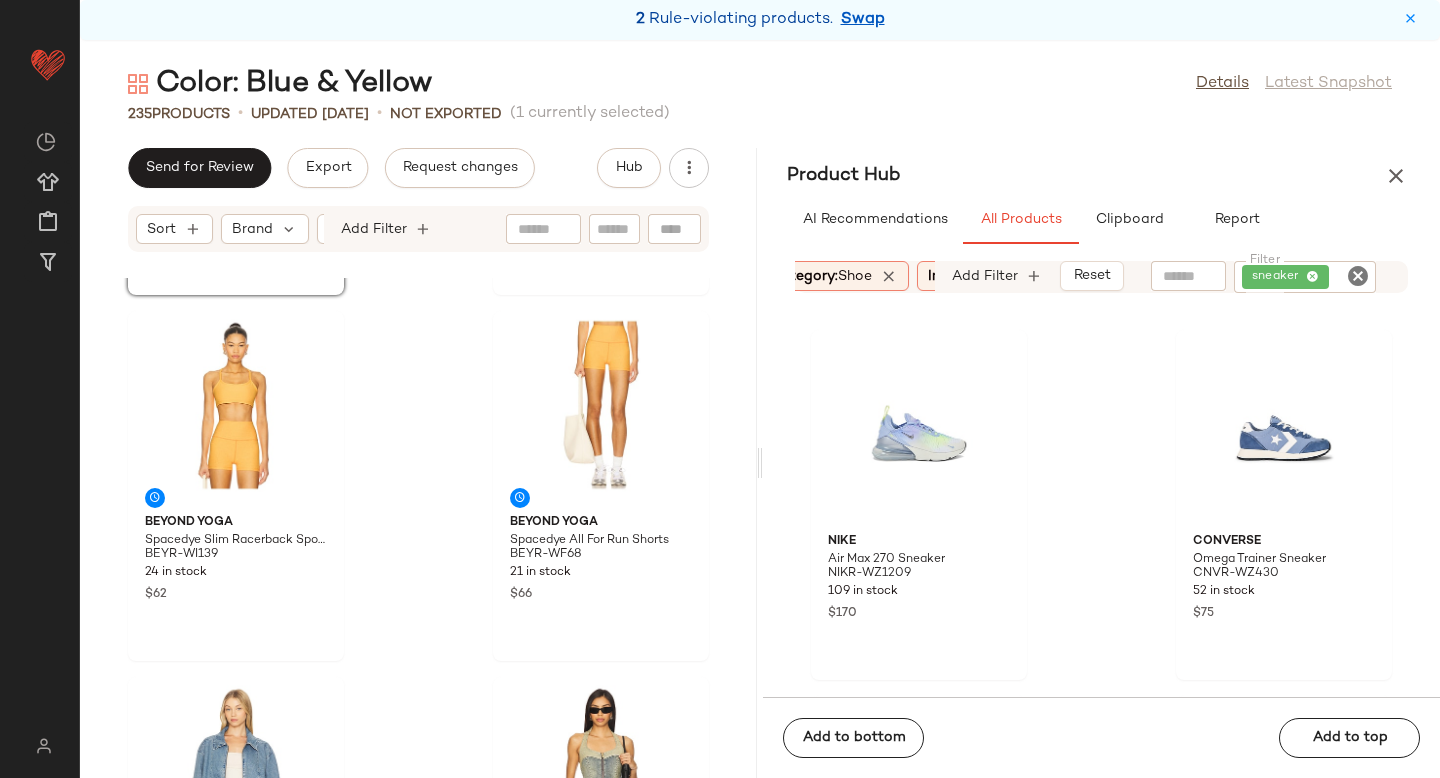 scroll, scrollTop: 7308, scrollLeft: 0, axis: vertical 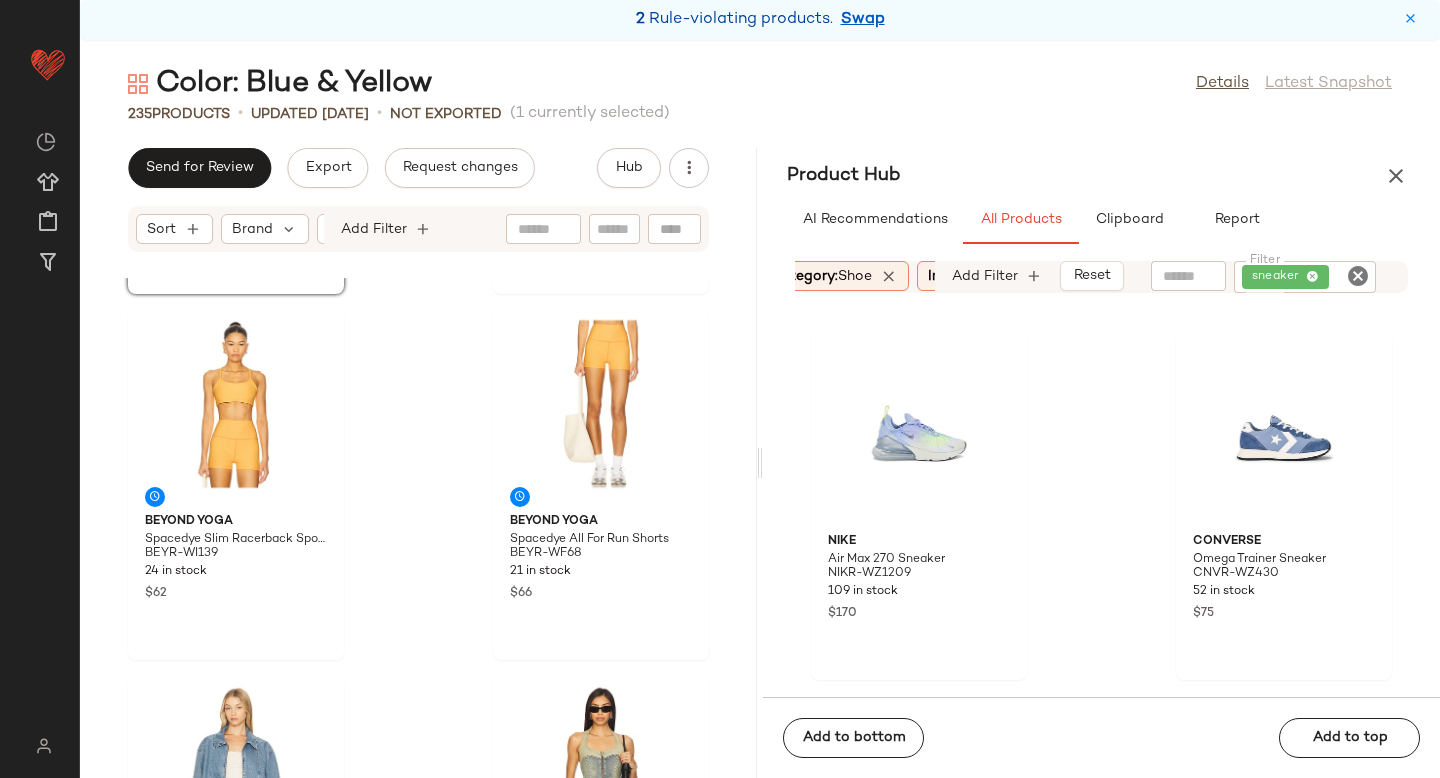 click 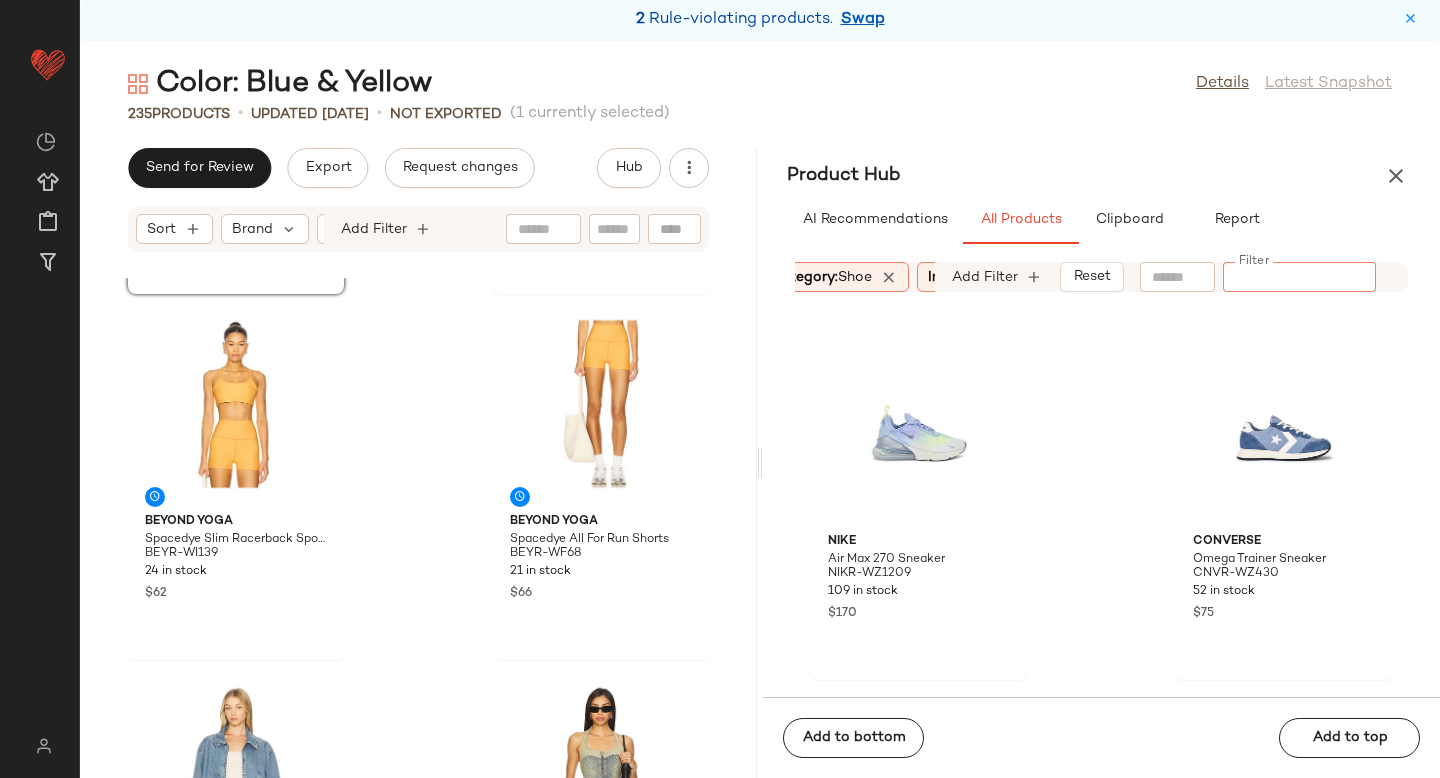 click on "Category:   shoe" at bounding box center (821, 277) 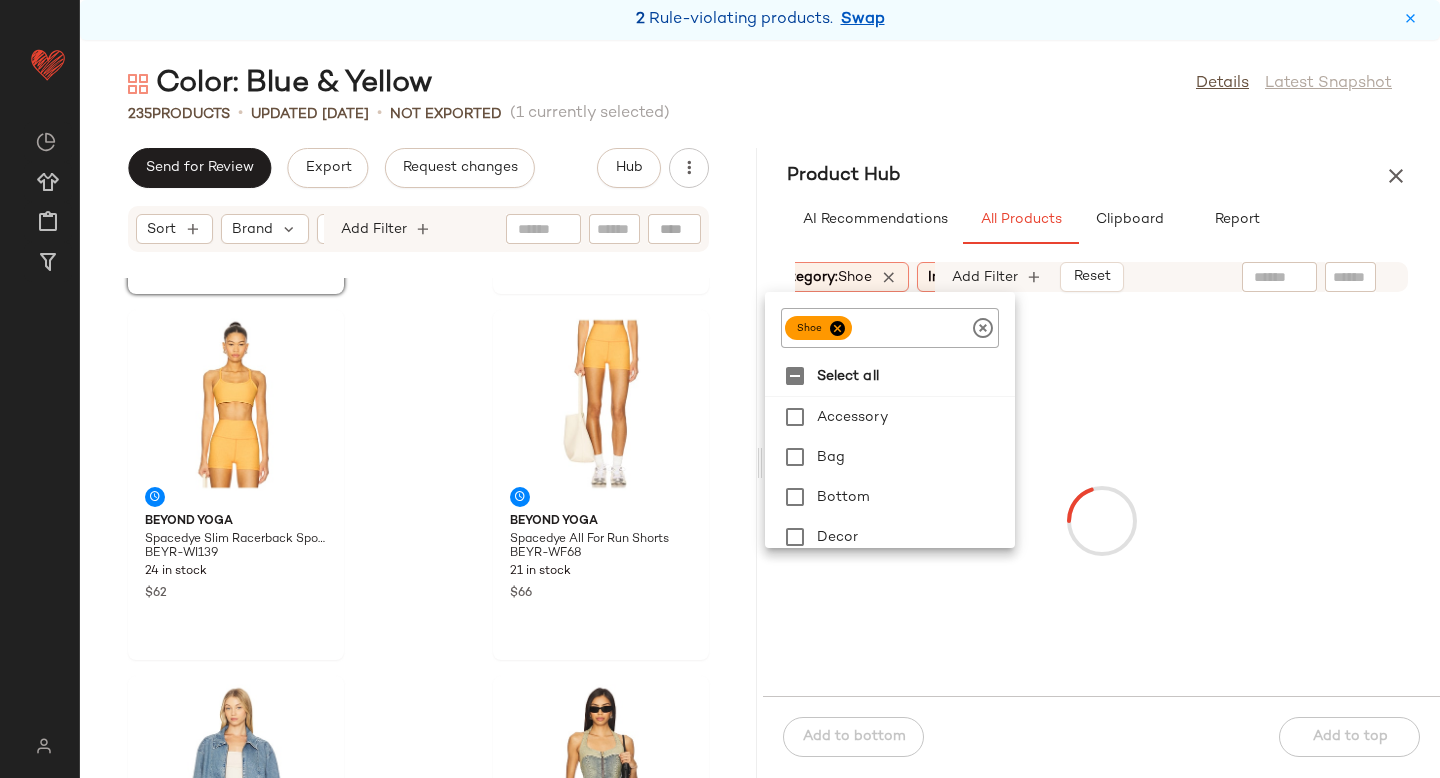 click 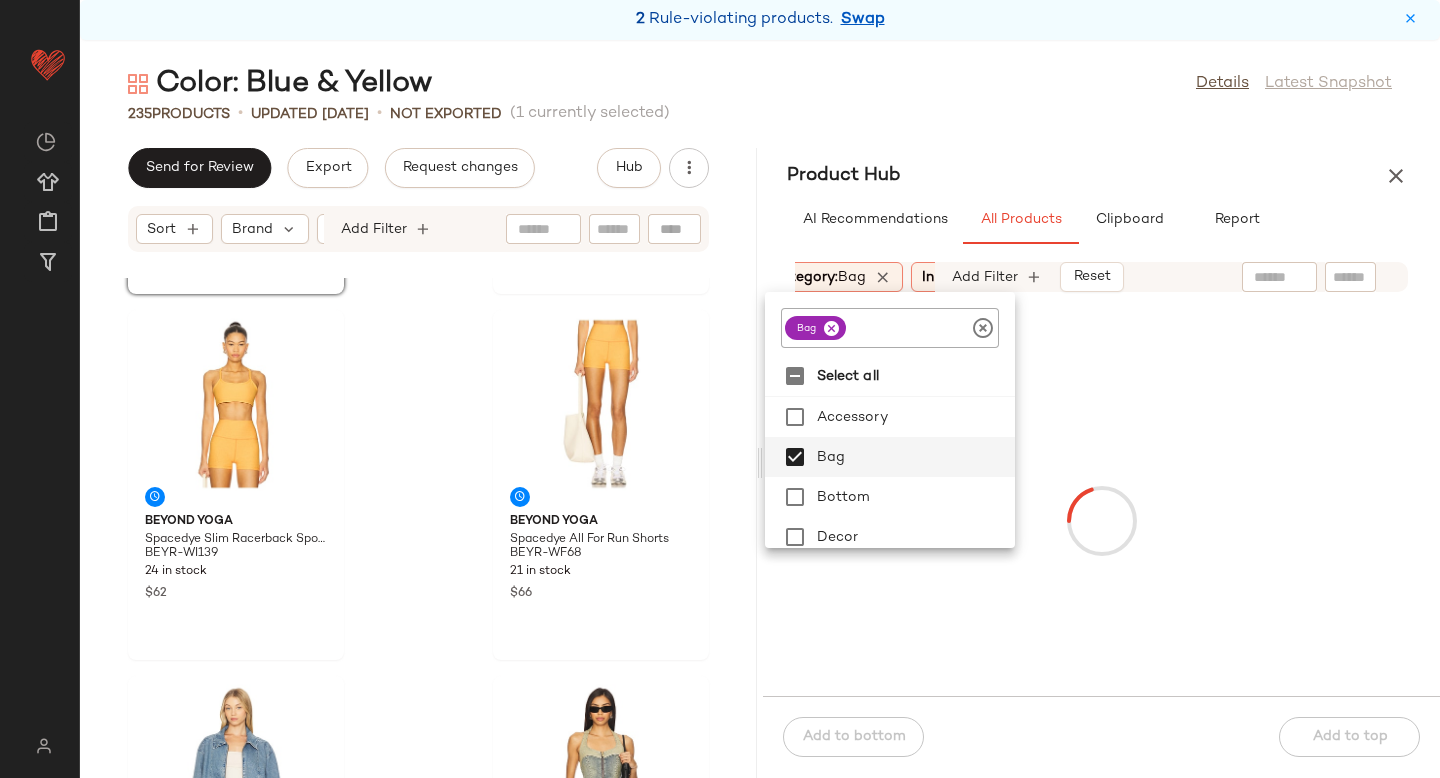click at bounding box center [1101, 520] 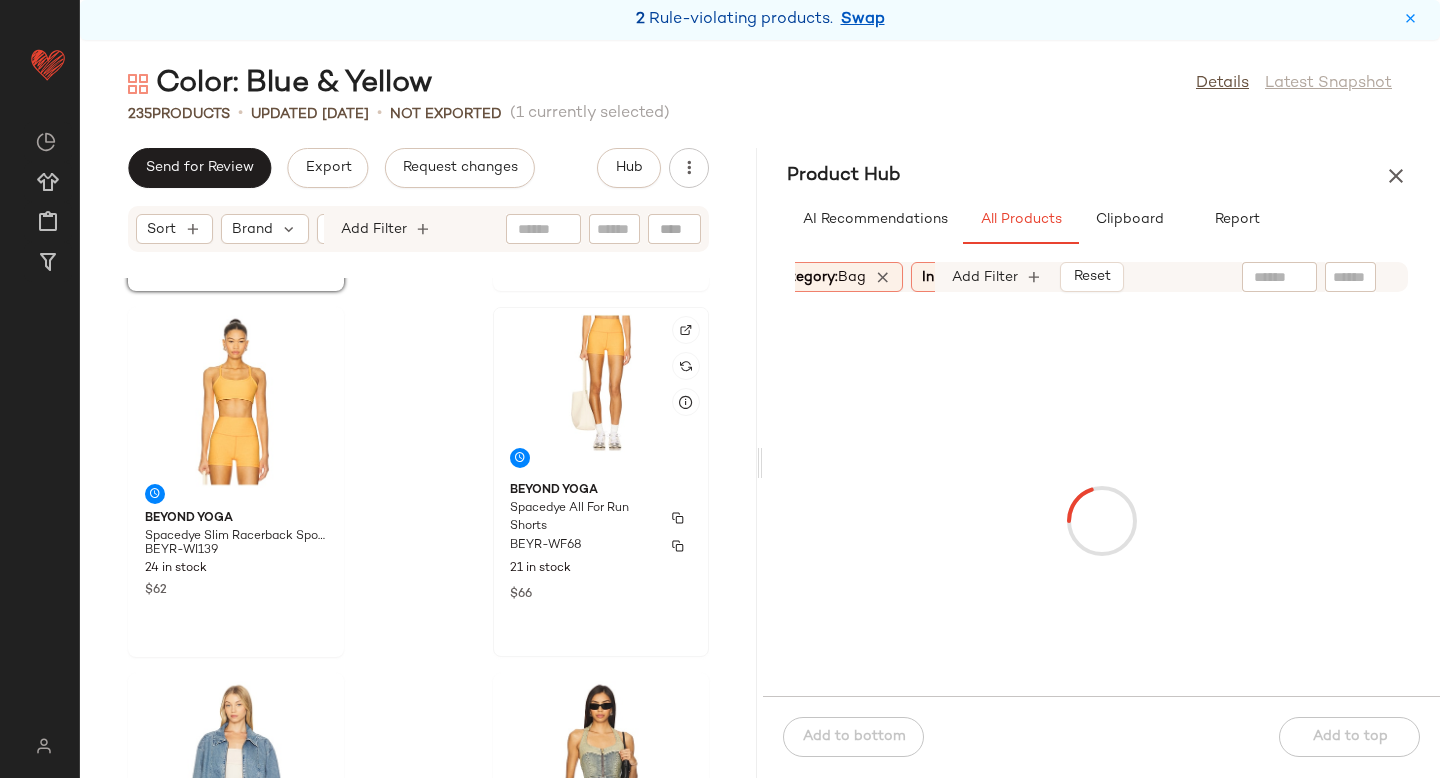 scroll, scrollTop: 7312, scrollLeft: 0, axis: vertical 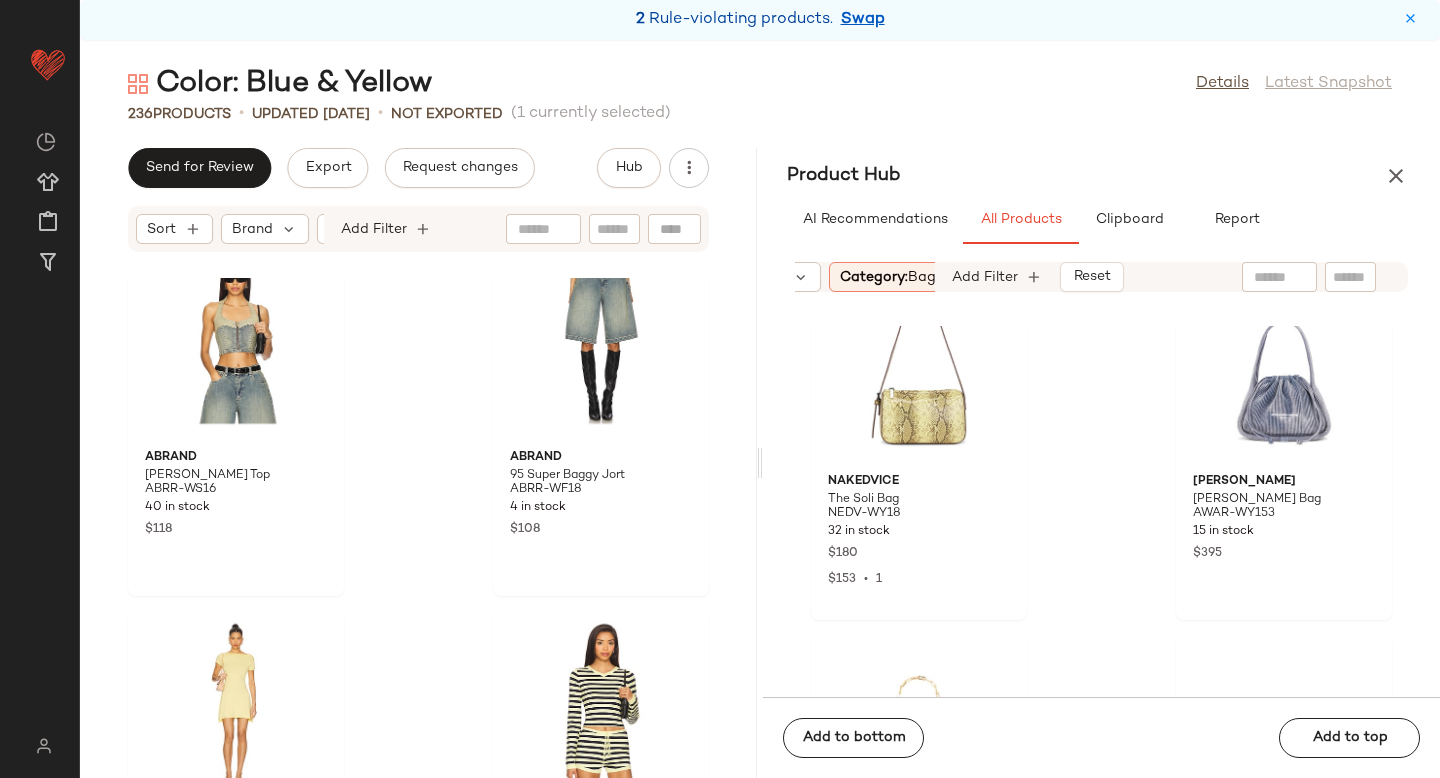 click on "Category:   bag" at bounding box center [888, 277] 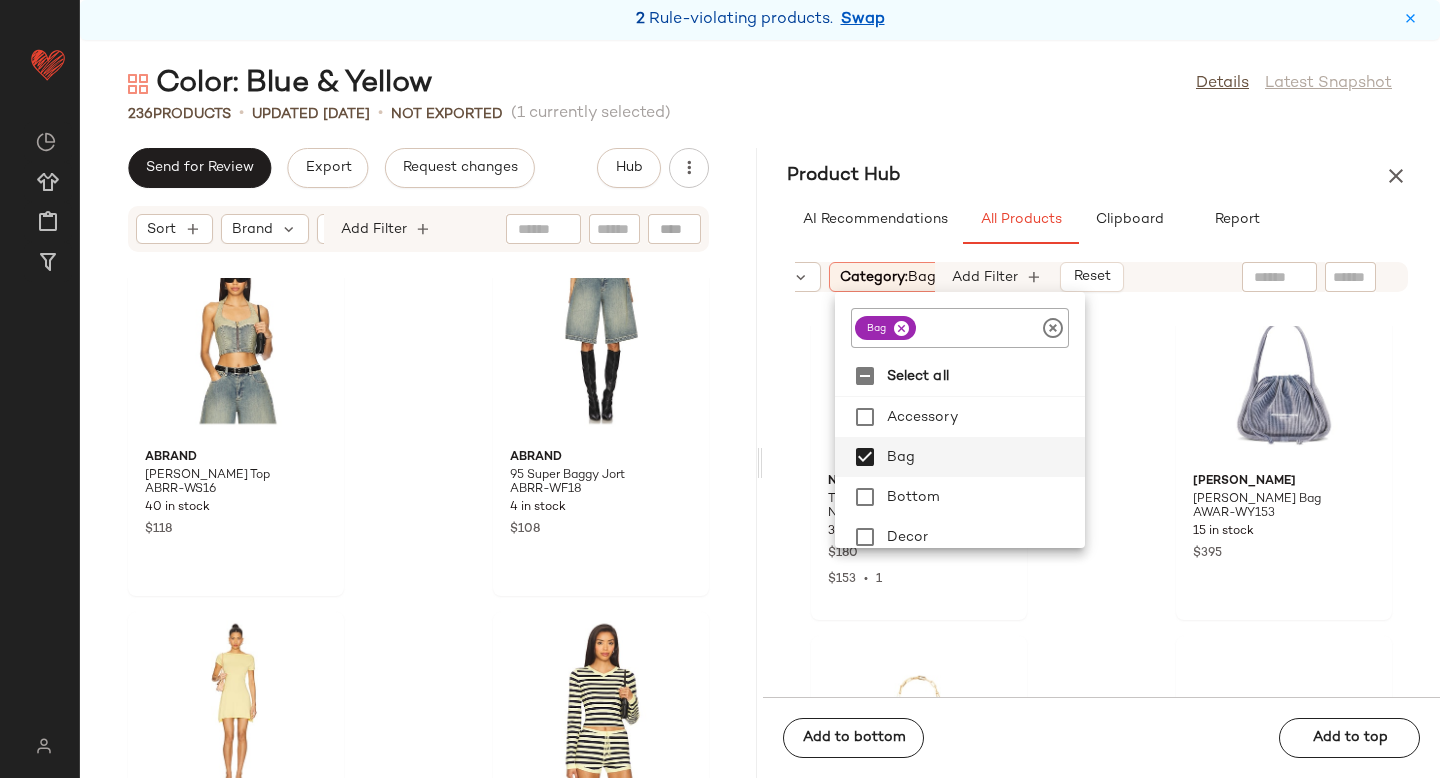 click 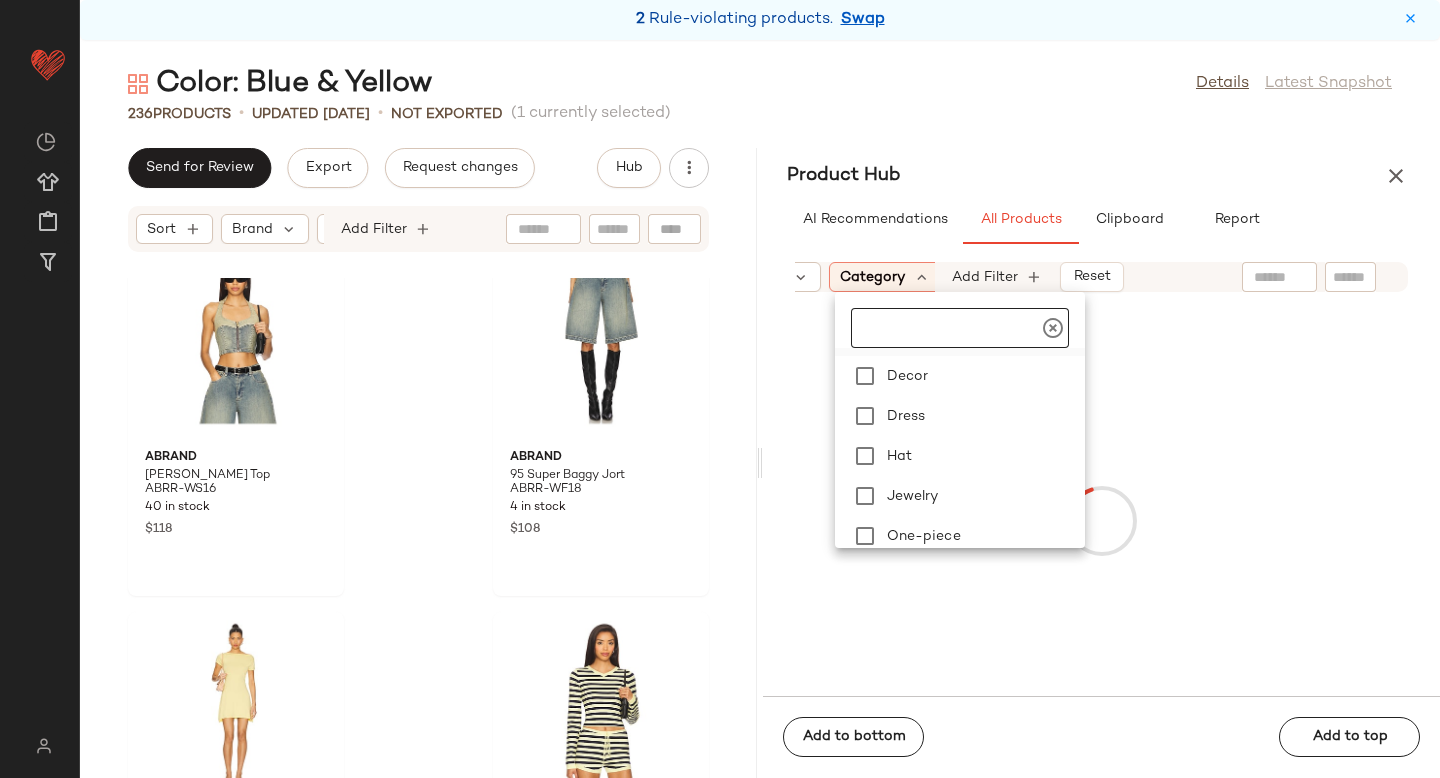 scroll, scrollTop: 195, scrollLeft: 0, axis: vertical 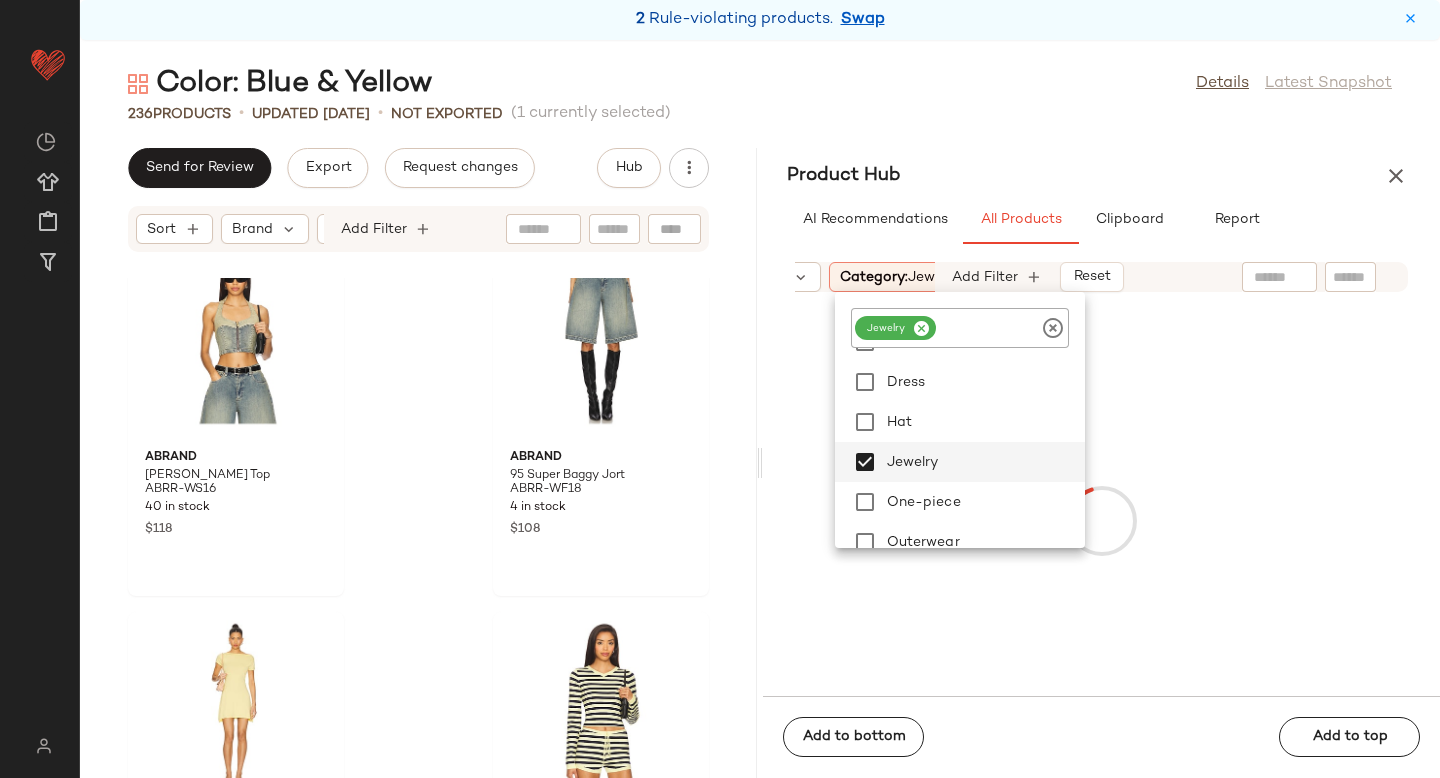 click at bounding box center [1101, 520] 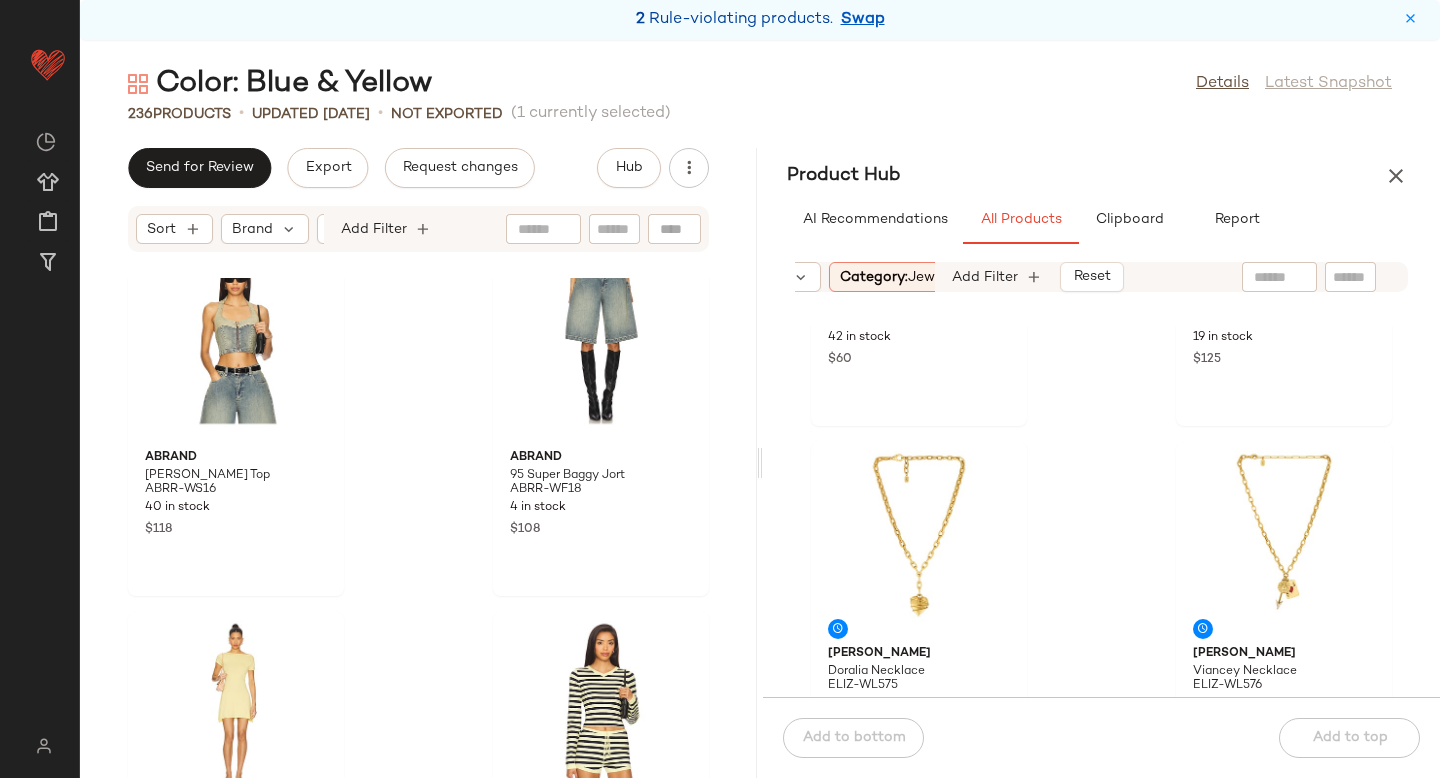 scroll, scrollTop: 275, scrollLeft: 0, axis: vertical 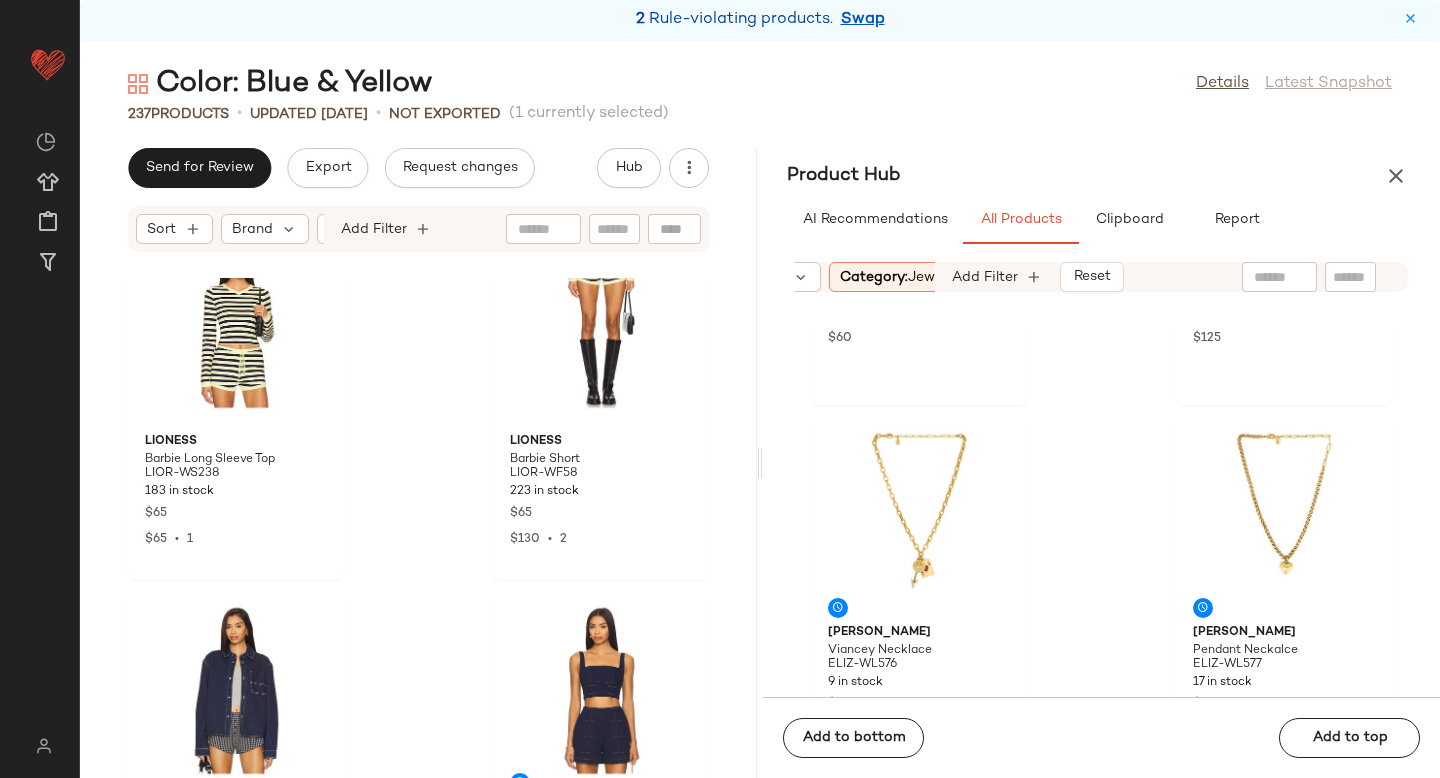 click on "Category:   jewelry" at bounding box center [899, 277] 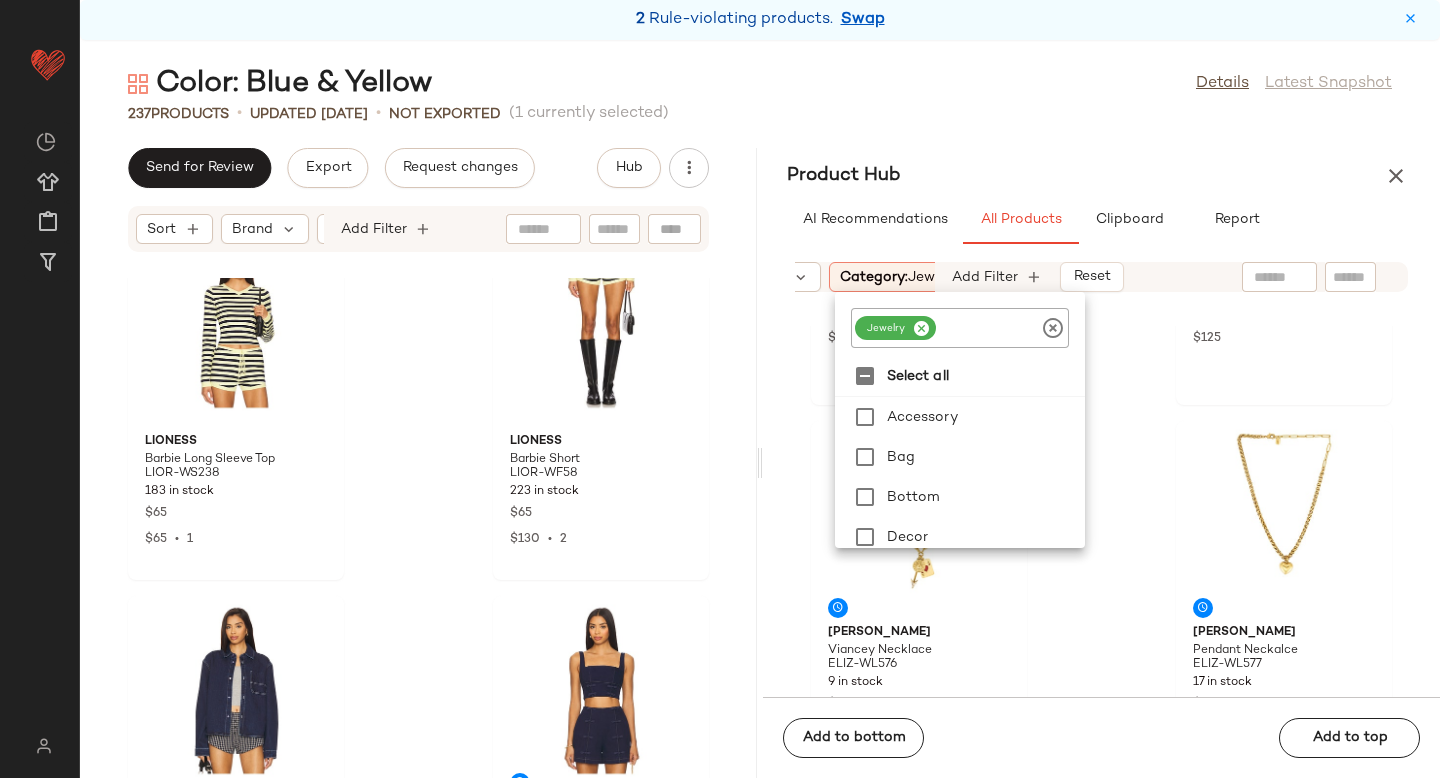 click 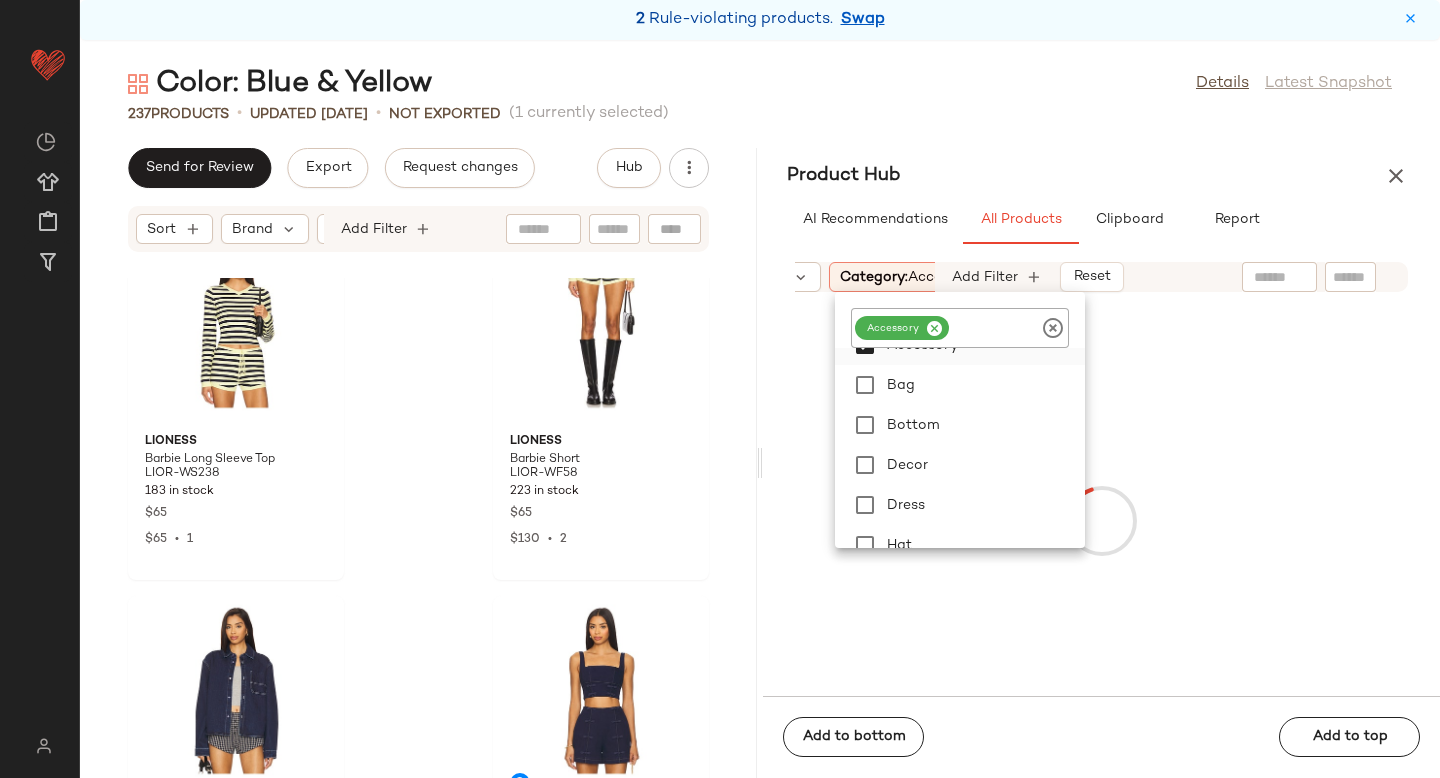 scroll, scrollTop: 175, scrollLeft: 0, axis: vertical 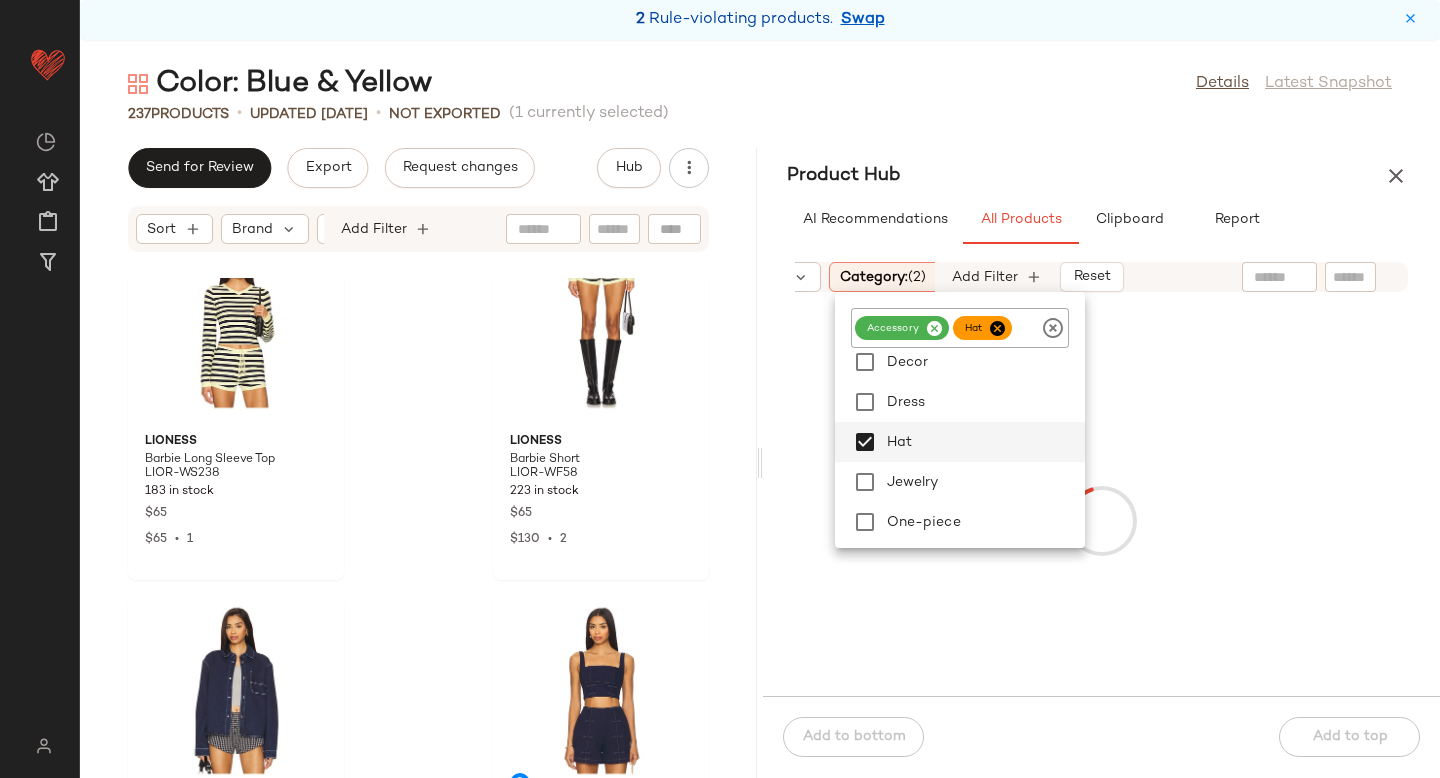 click on "Sort:   (1) Brand  Category:   (2) In Curation?:   No Availability:   (2) Common Color:   (10) Gender:   female Sale Price:   Not on sale Add Filter   Reset" 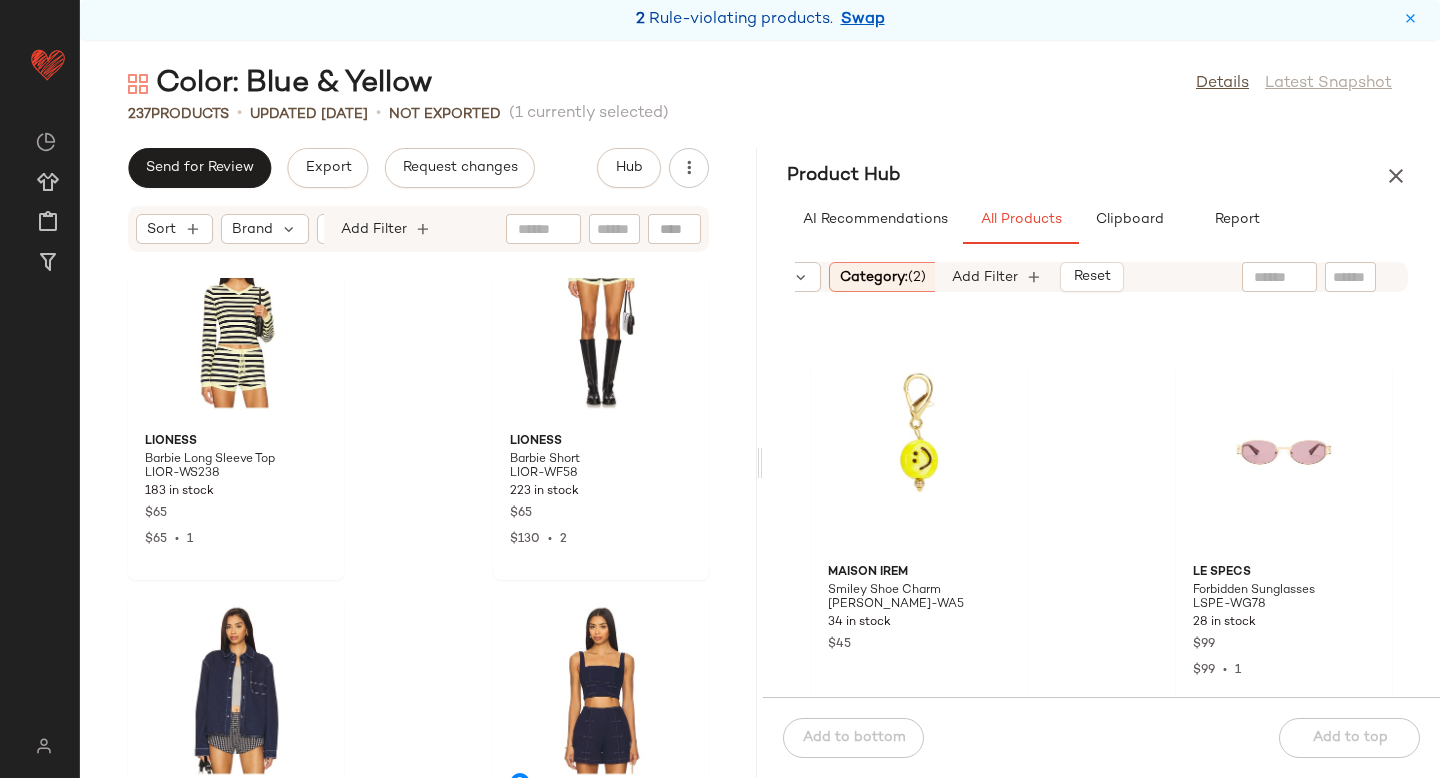 scroll, scrollTop: 2668, scrollLeft: 0, axis: vertical 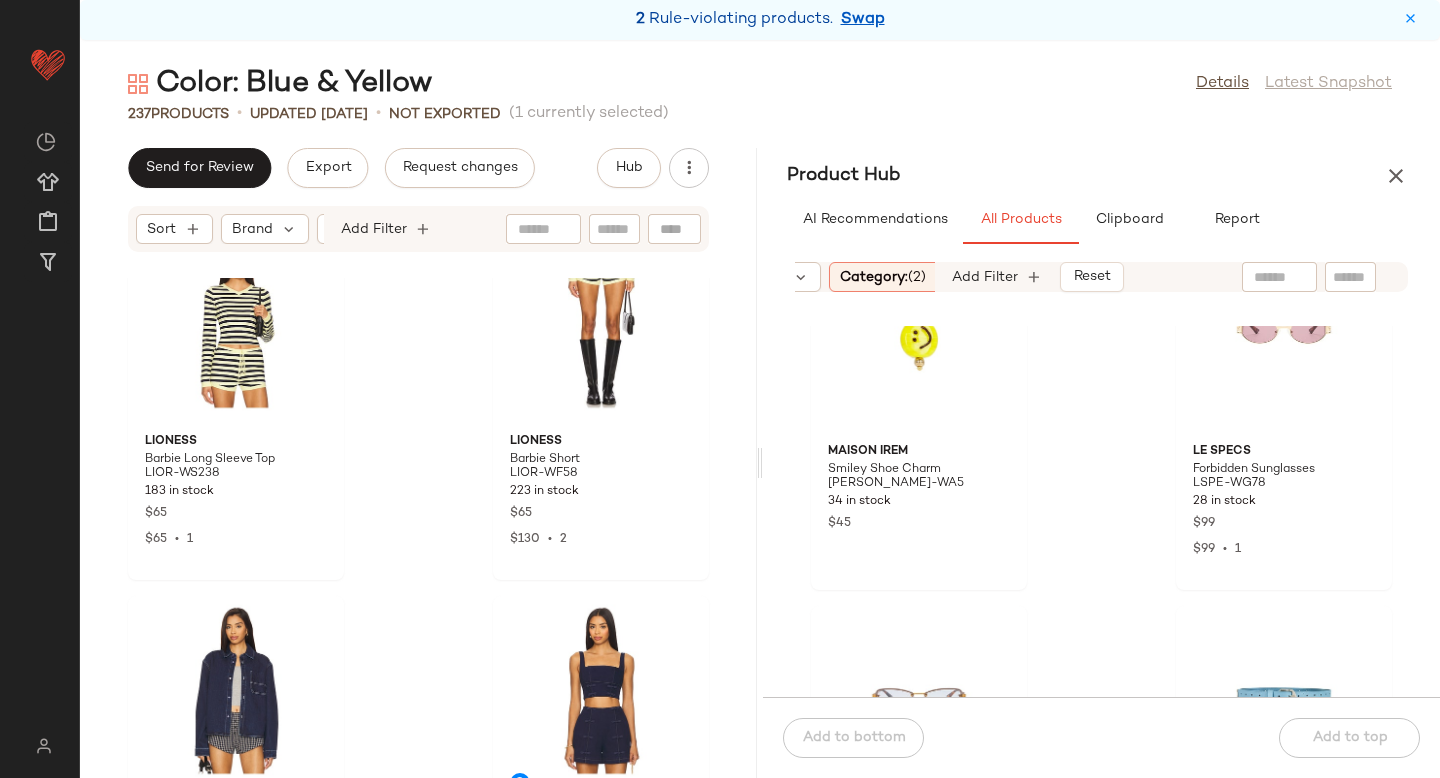 click on "Category:   (2)" at bounding box center [883, 277] 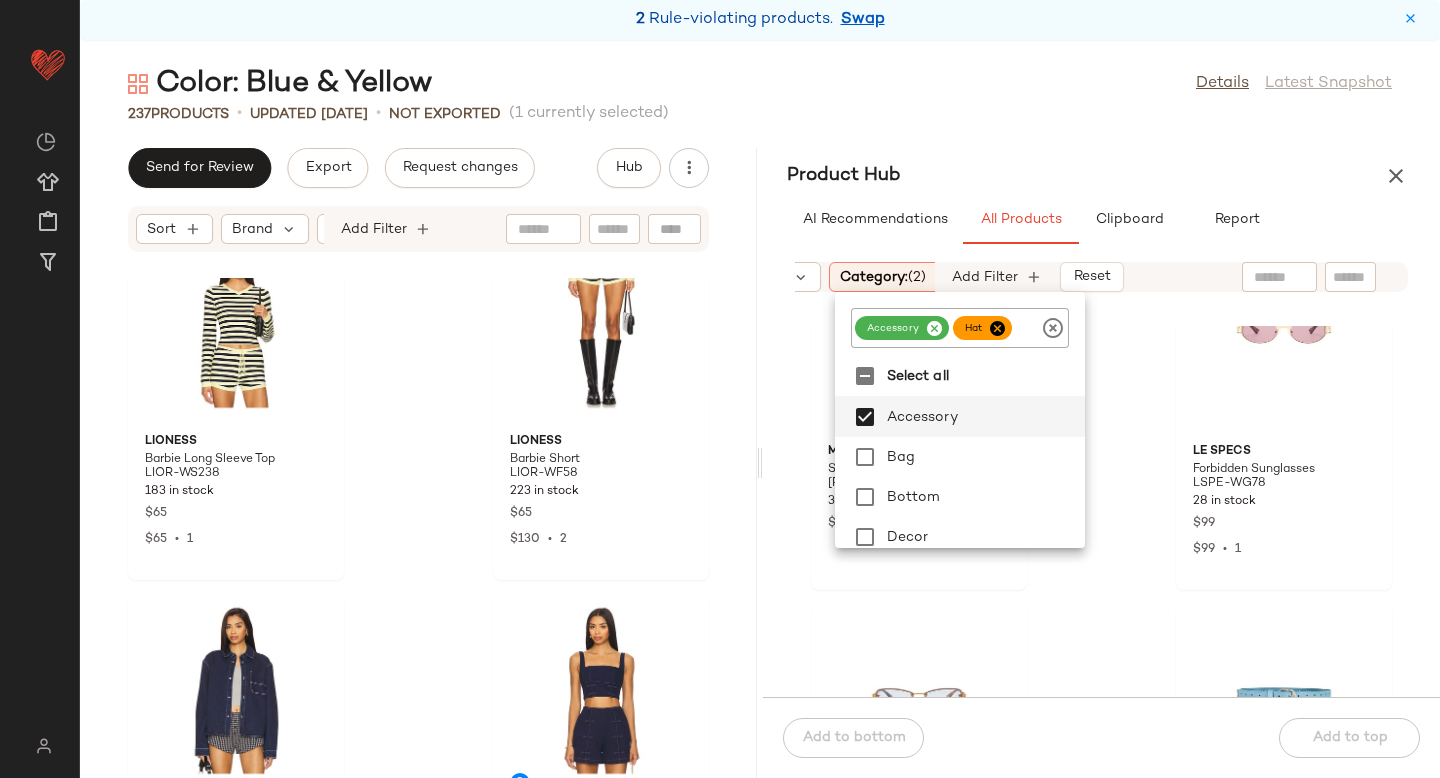 click on "Maison Irem Smiley Shoe Charm MIRE-WA5 34 in stock $45 Le Specs Forbidden Sunglasses LSPE-WG78 28 in stock $99 $99  •  1 Le Specs Enigmatic Sunglasses LSPE-WG79 17 in stock $90 Free People x We The Free Double Cross Belt FREE-WA239 21 in stock $58 AIRE Arcturus Sunglasses EIAA-WG63 48 in stock $49 Boys Lie Men Don't Trucker Hat BOYR-WA52 44 in stock $48 LELET NY Seashell Mini Pony Cuff LELR-WA69 27 in stock $98 LELET NY Glossy Mini Hair Pin LELR-WA59 28 in stock $88" 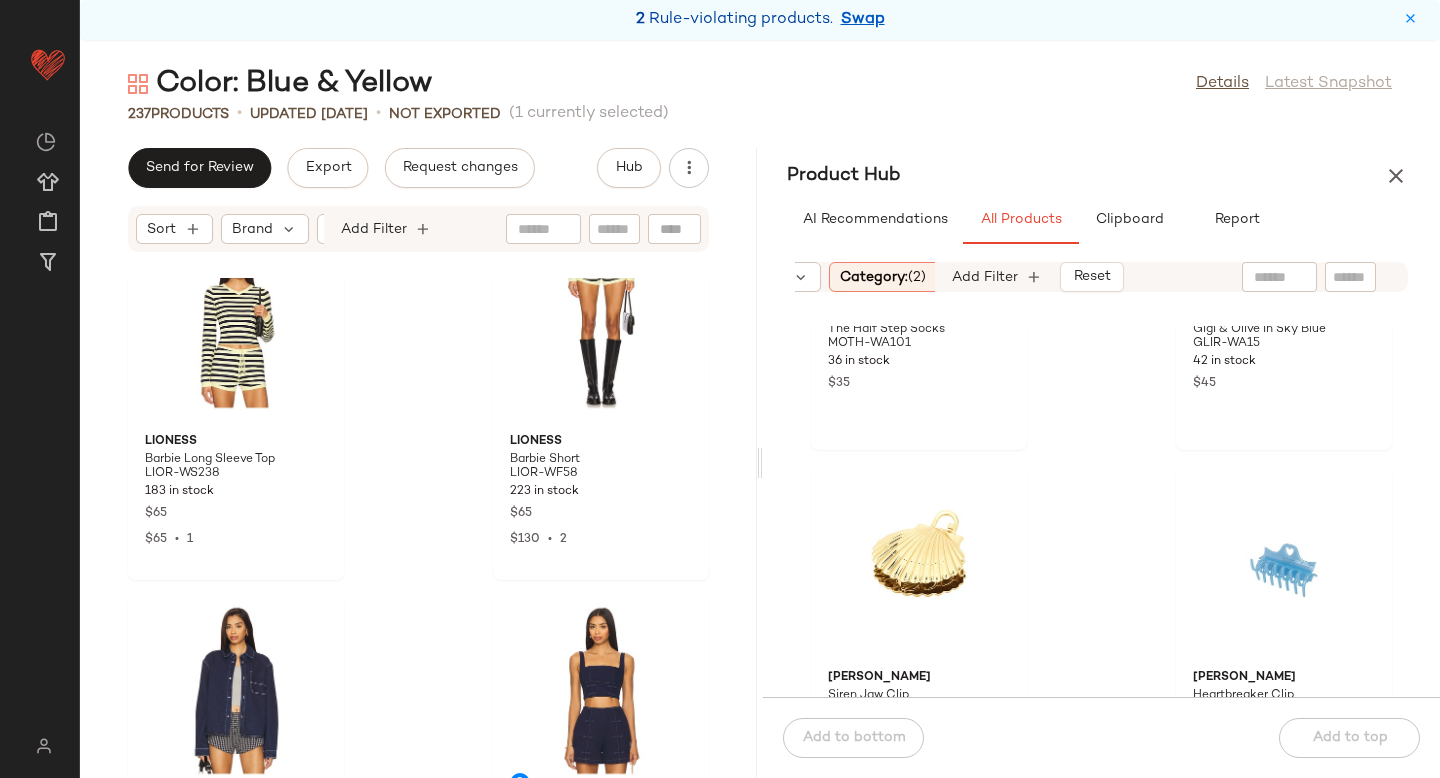 scroll, scrollTop: 5855, scrollLeft: 0, axis: vertical 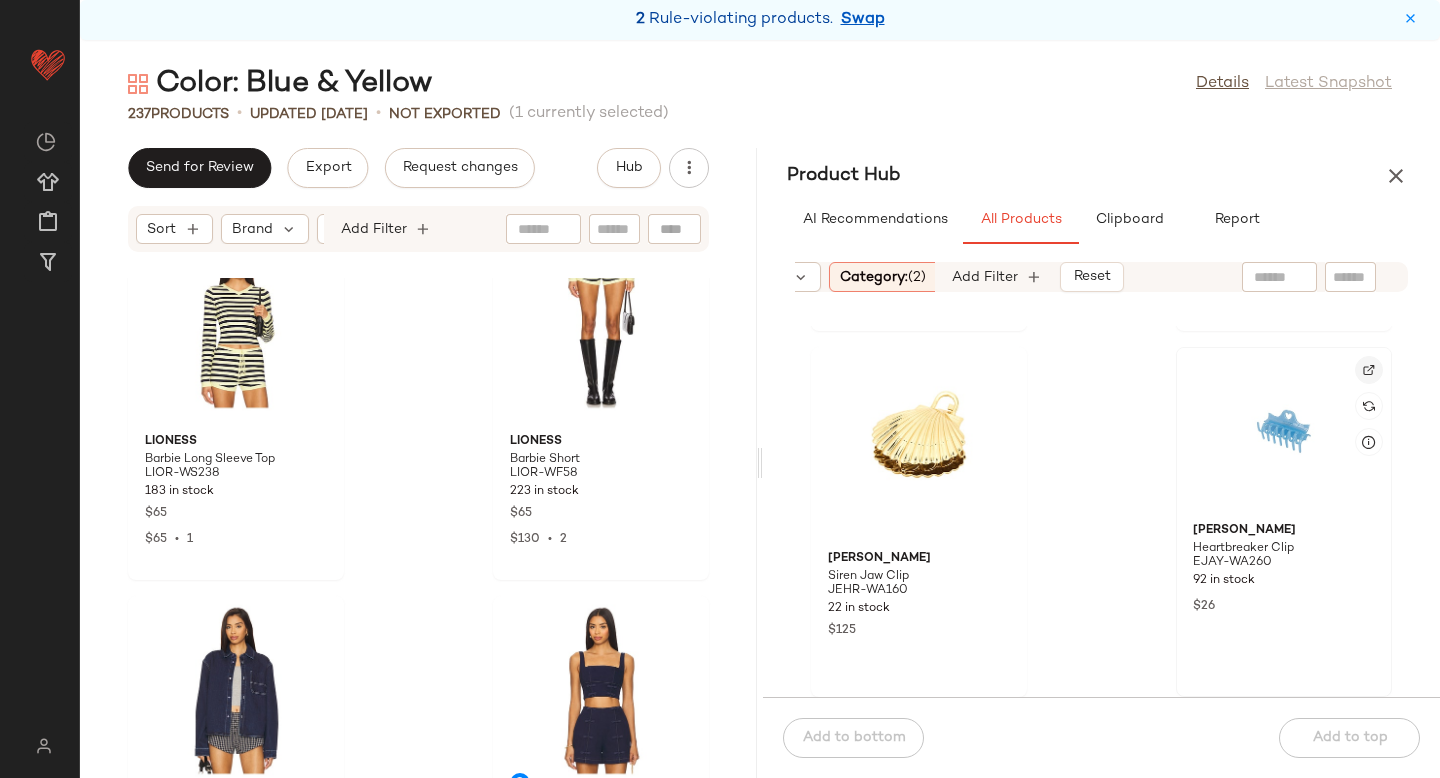 click at bounding box center (1369, 370) 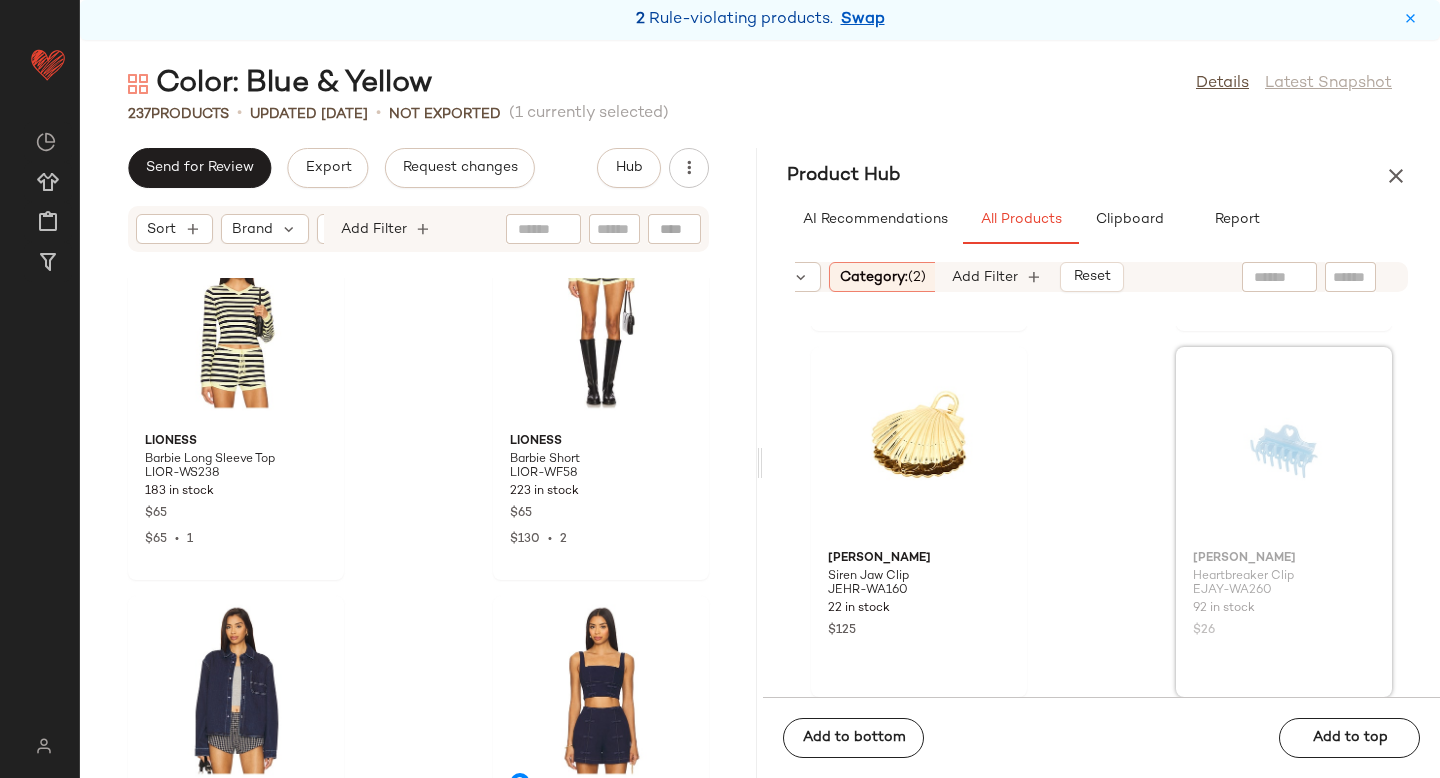 scroll, scrollTop: 5850, scrollLeft: 0, axis: vertical 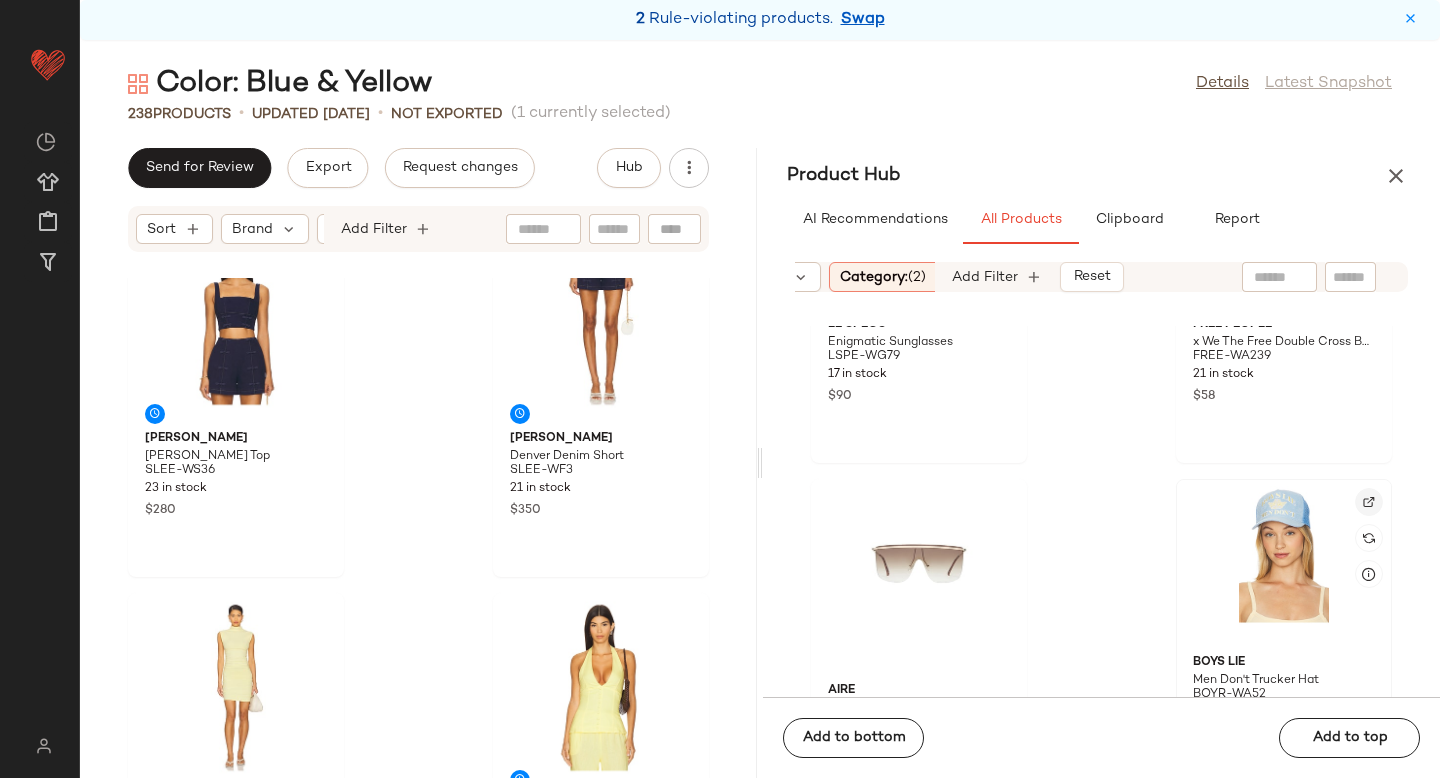 click 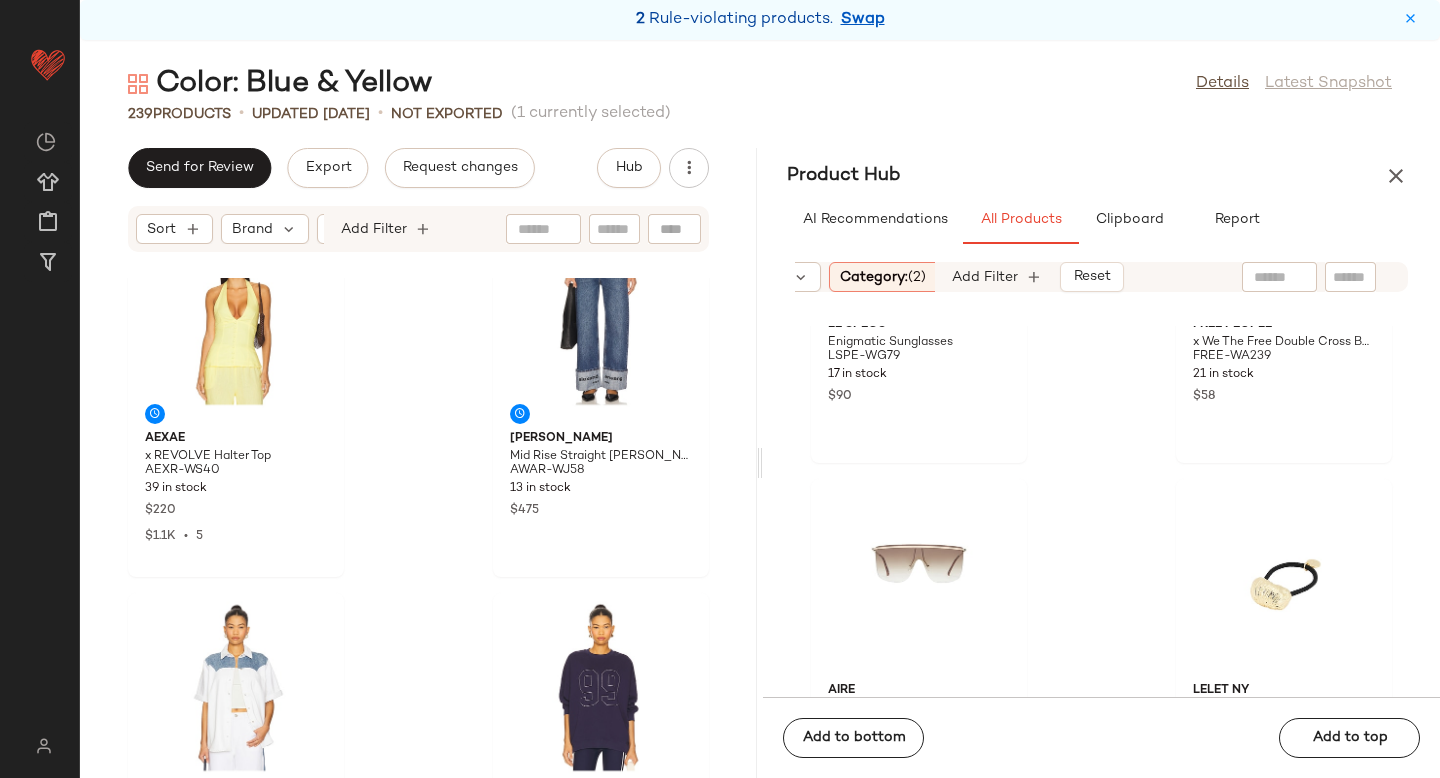 scroll, scrollTop: 10323, scrollLeft: 0, axis: vertical 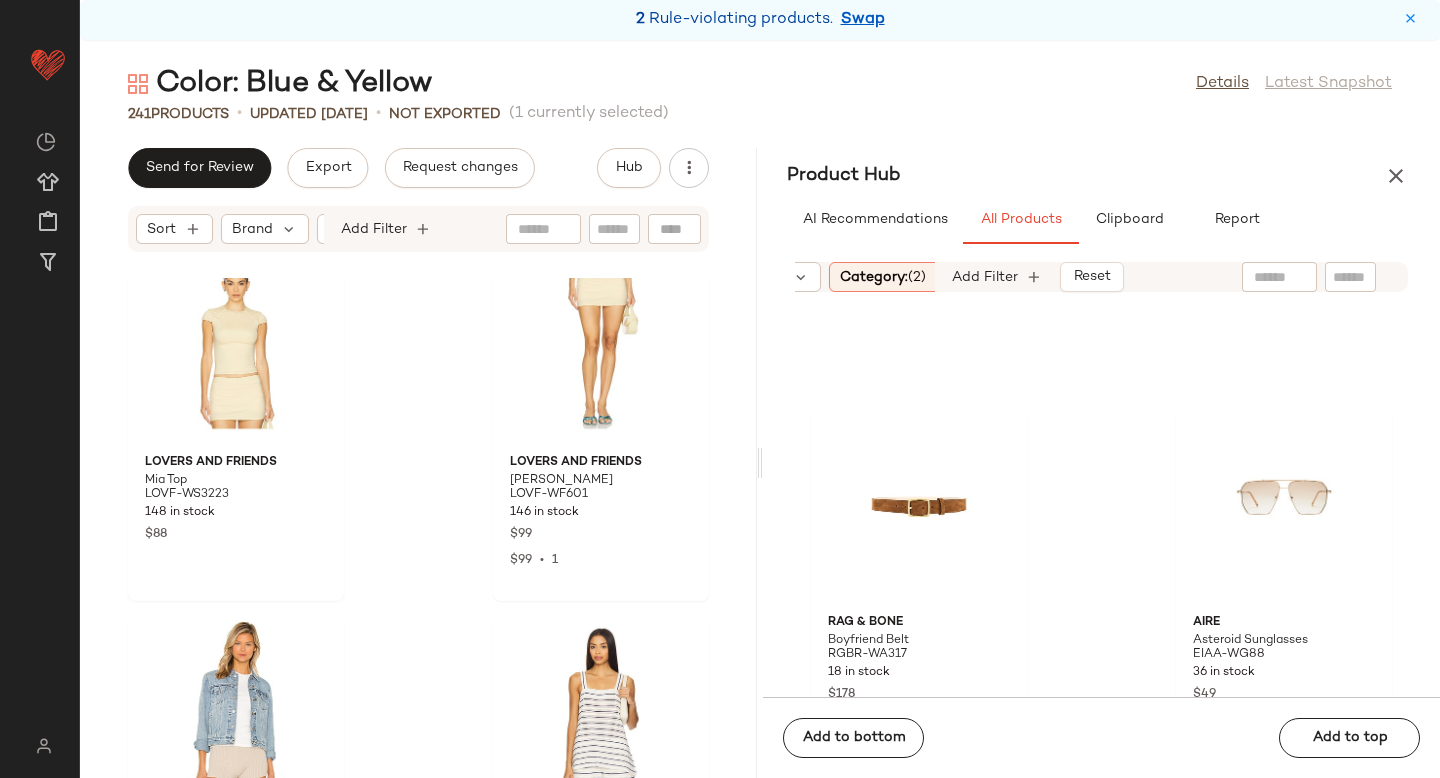 click on "Category:   (2)" at bounding box center [883, 277] 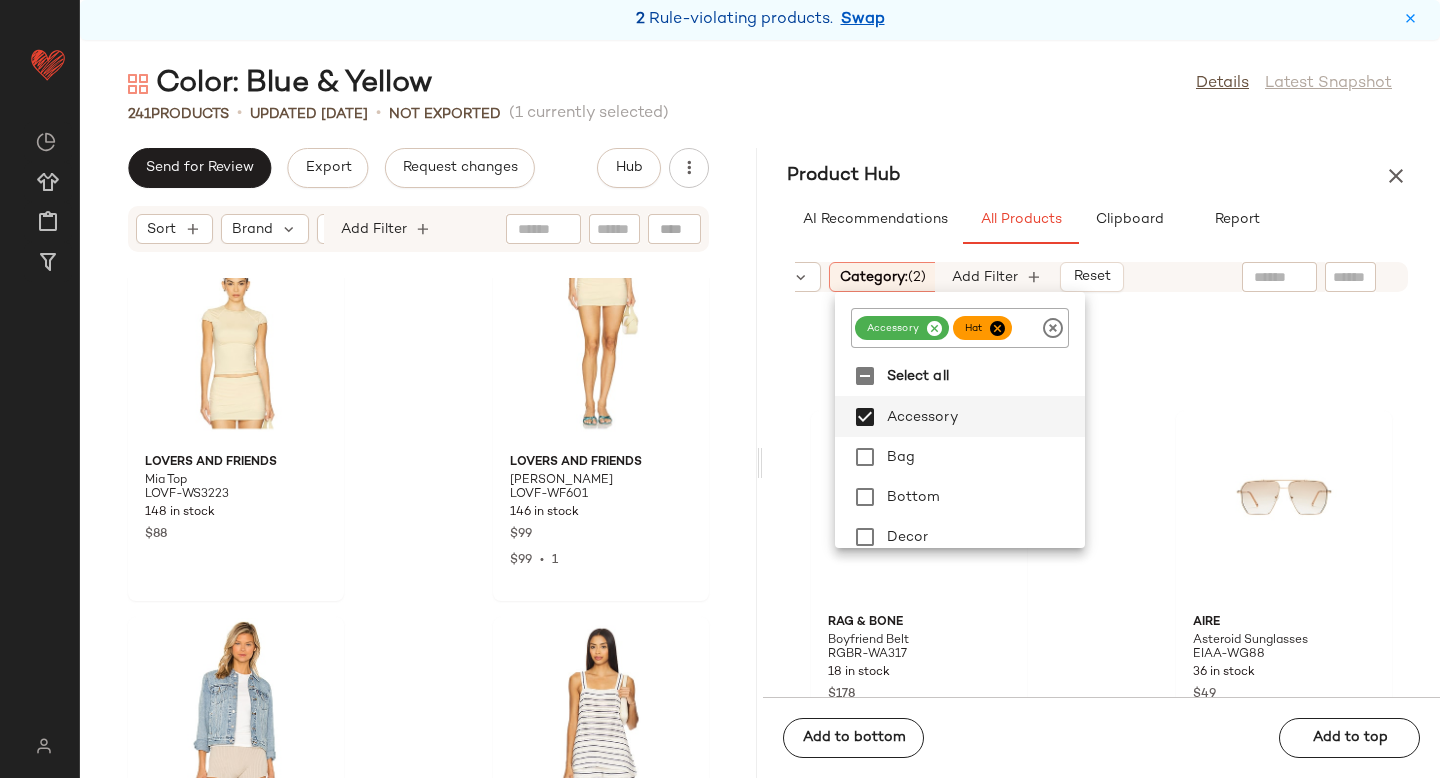 click 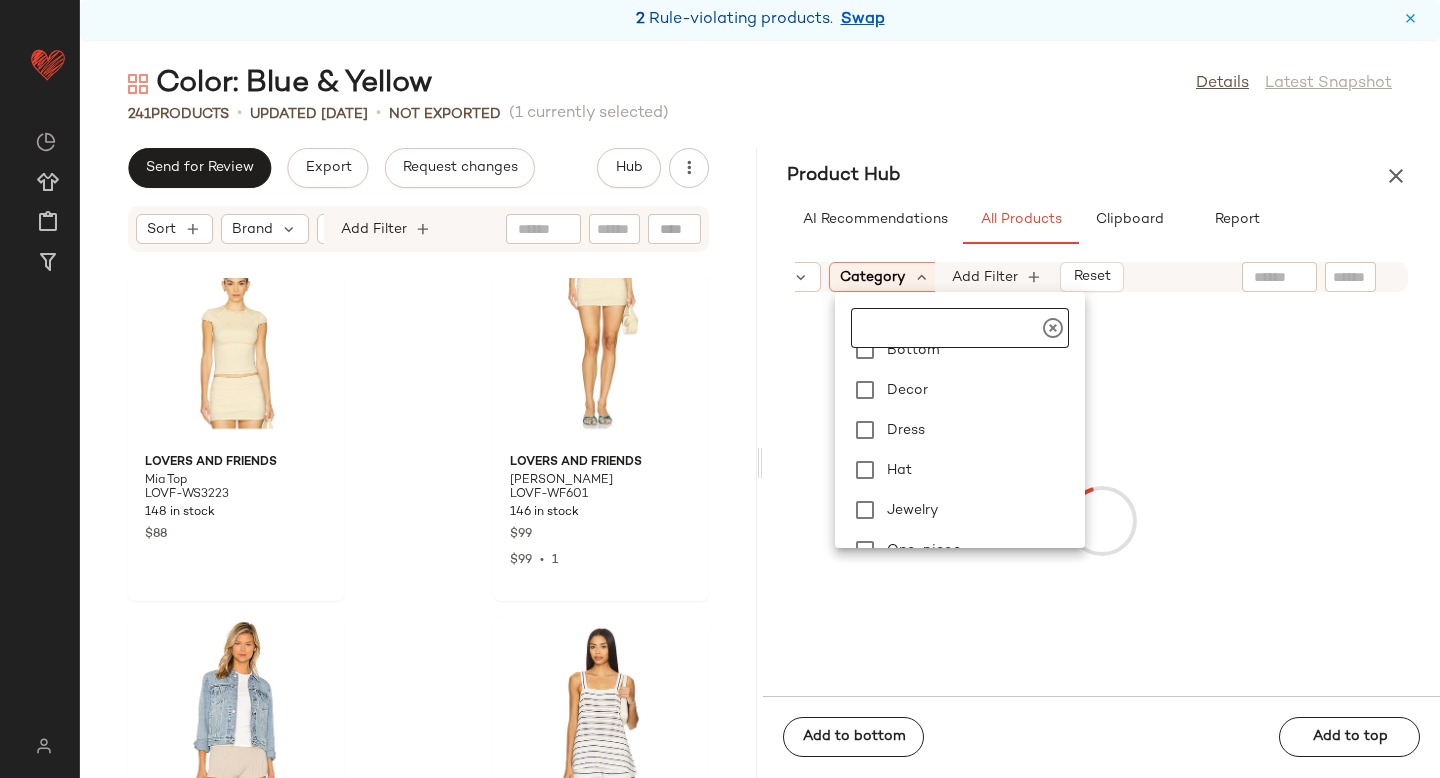 scroll, scrollTop: 208, scrollLeft: 0, axis: vertical 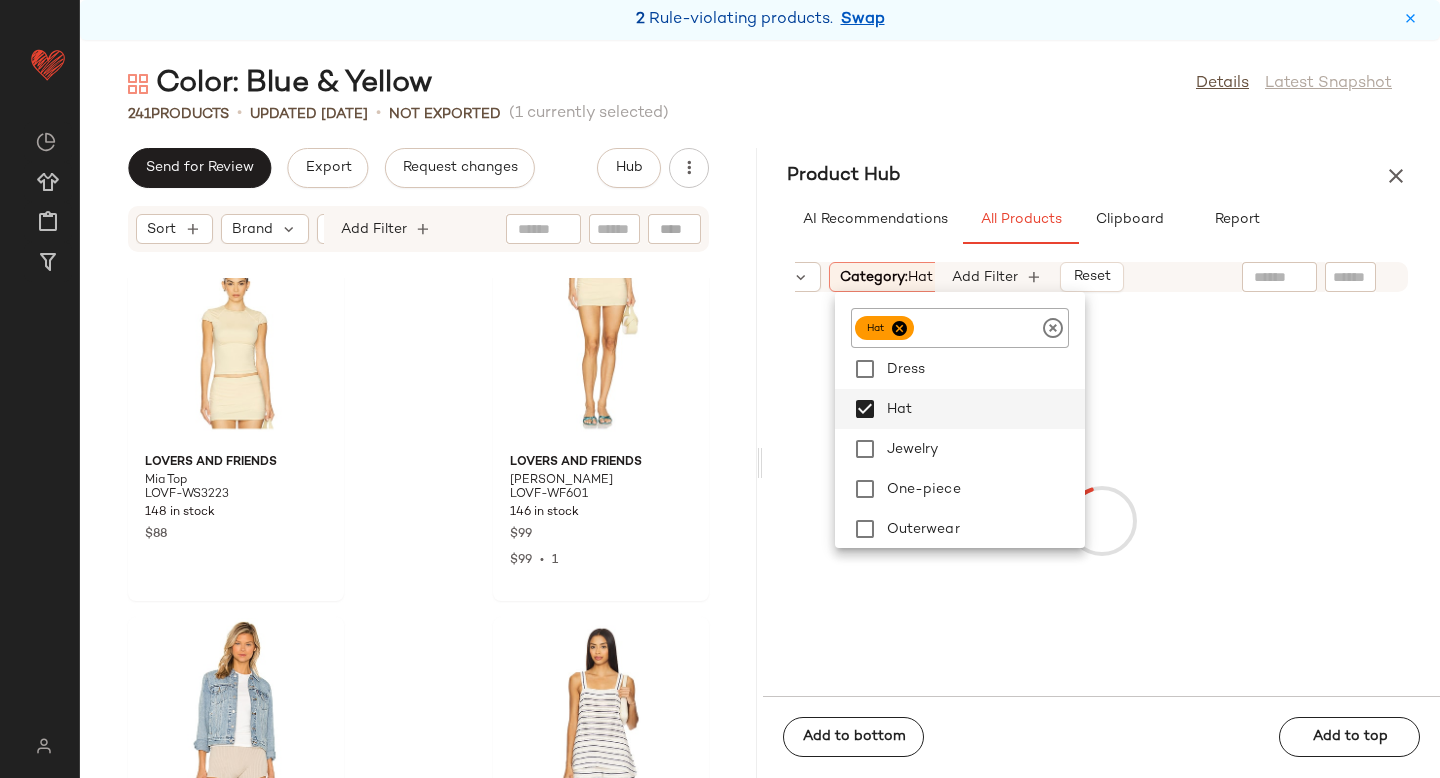click at bounding box center (1101, 520) 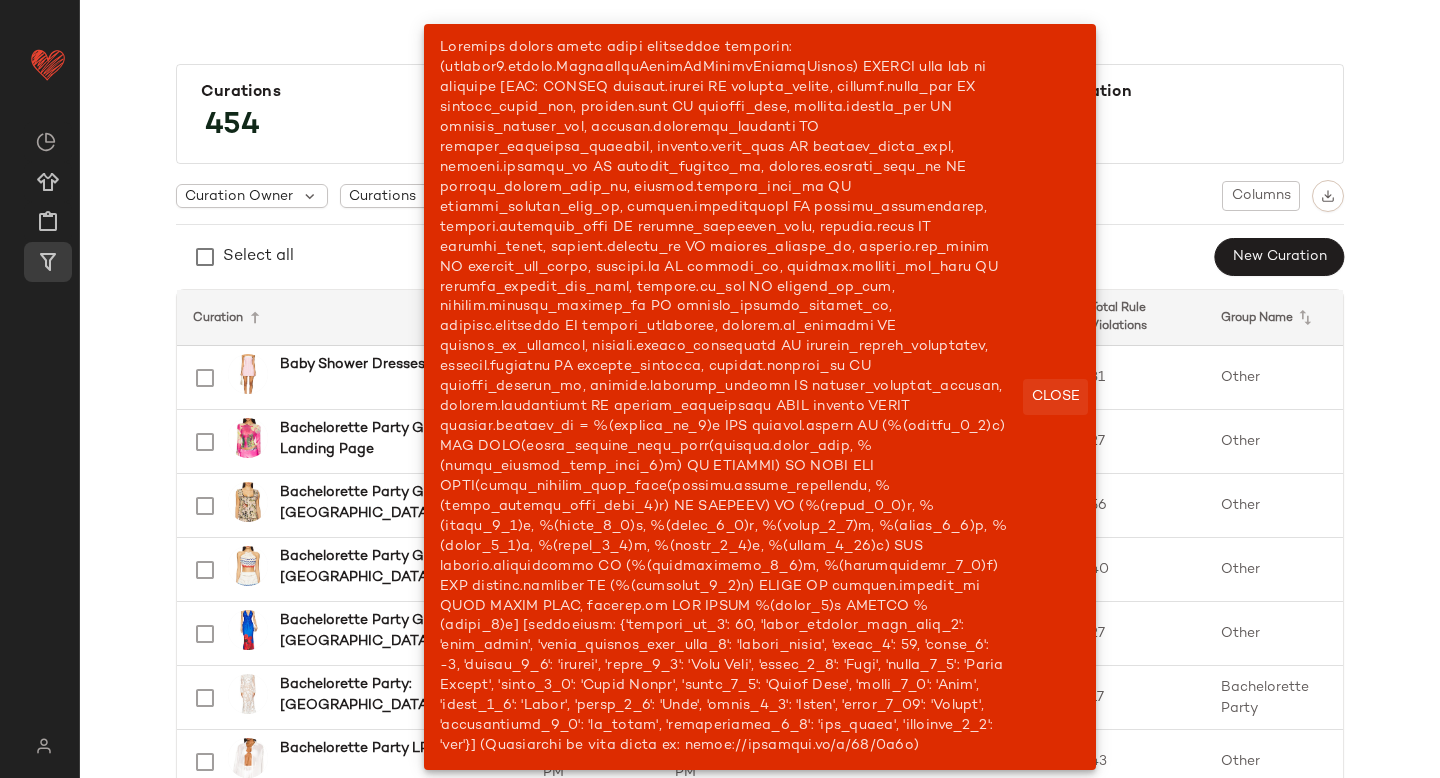click on "Close" 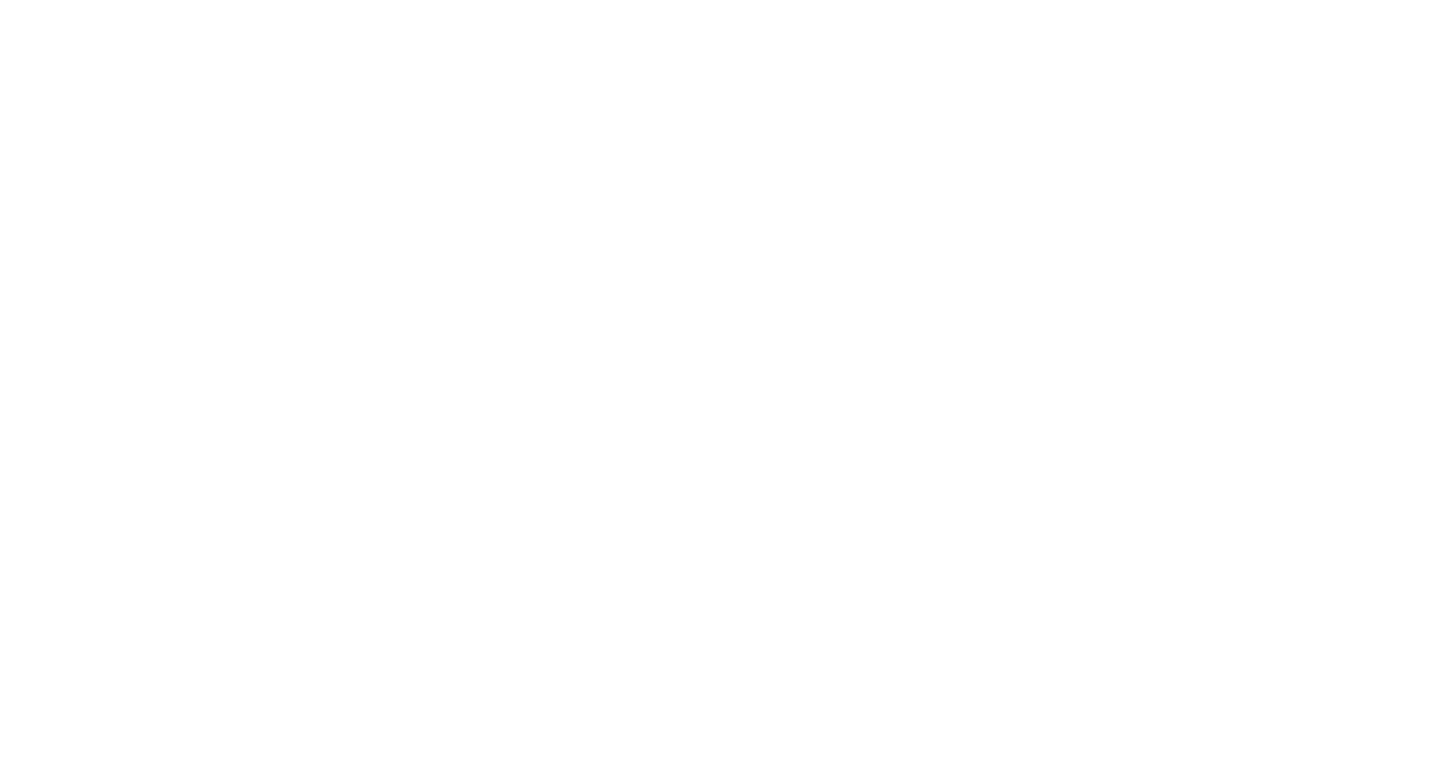 scroll, scrollTop: 0, scrollLeft: 0, axis: both 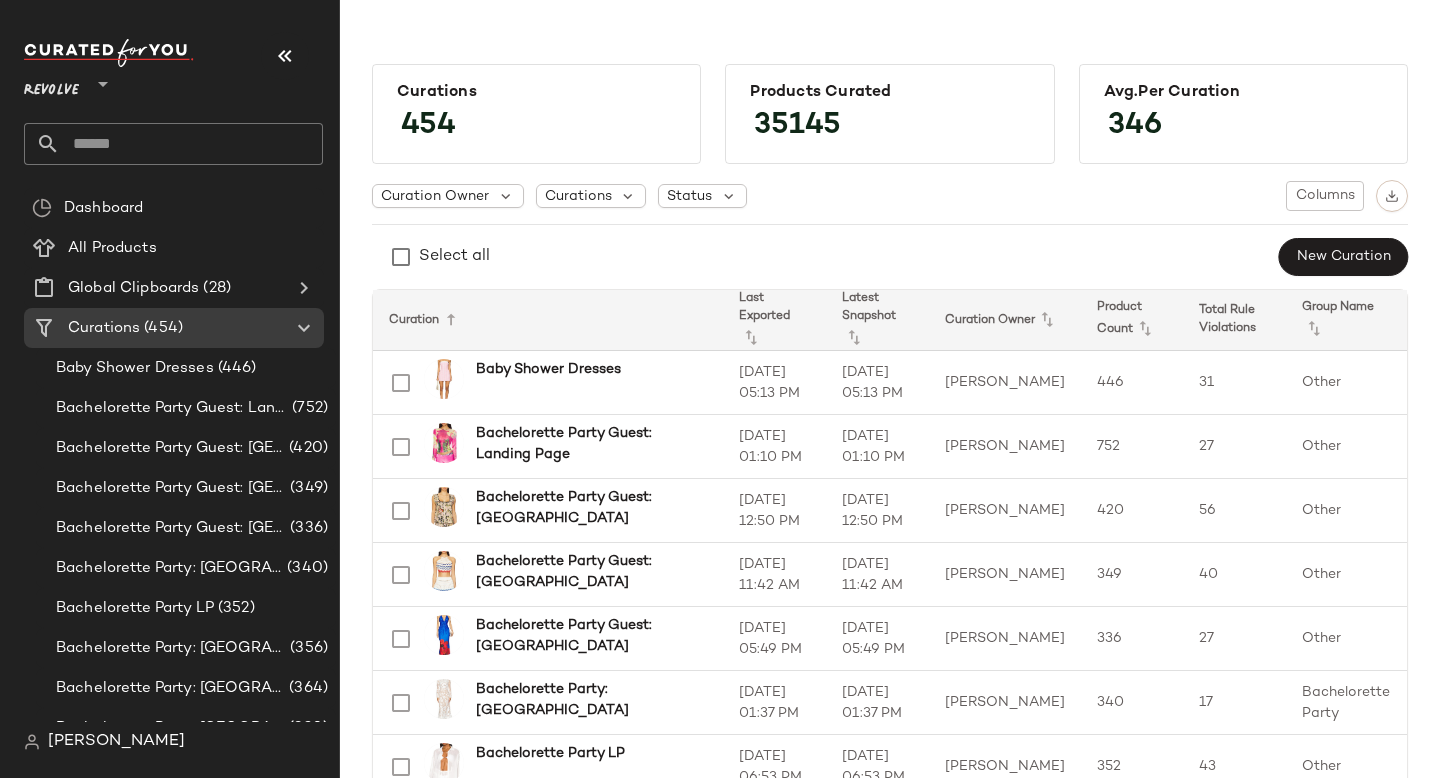 click 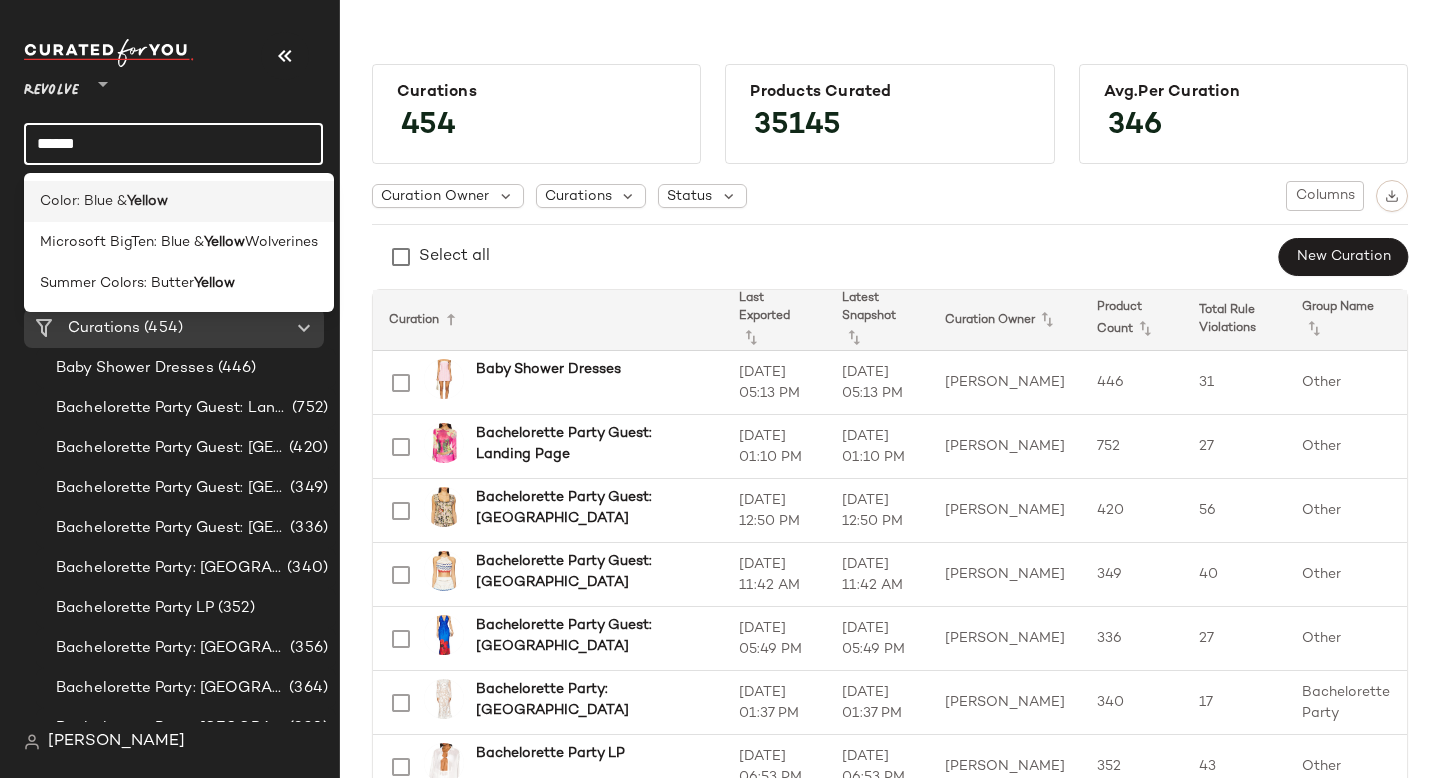 type on "******" 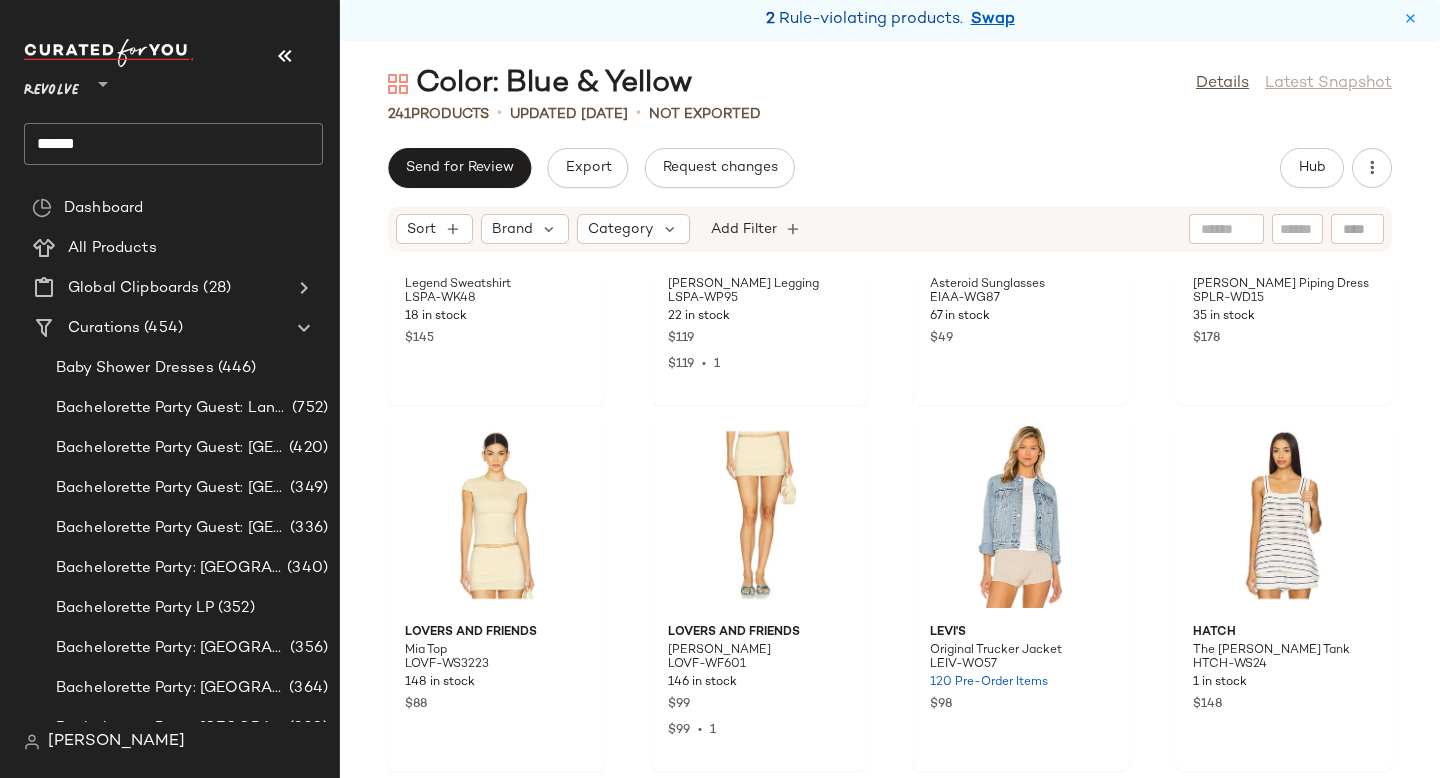 scroll, scrollTop: 5743, scrollLeft: 0, axis: vertical 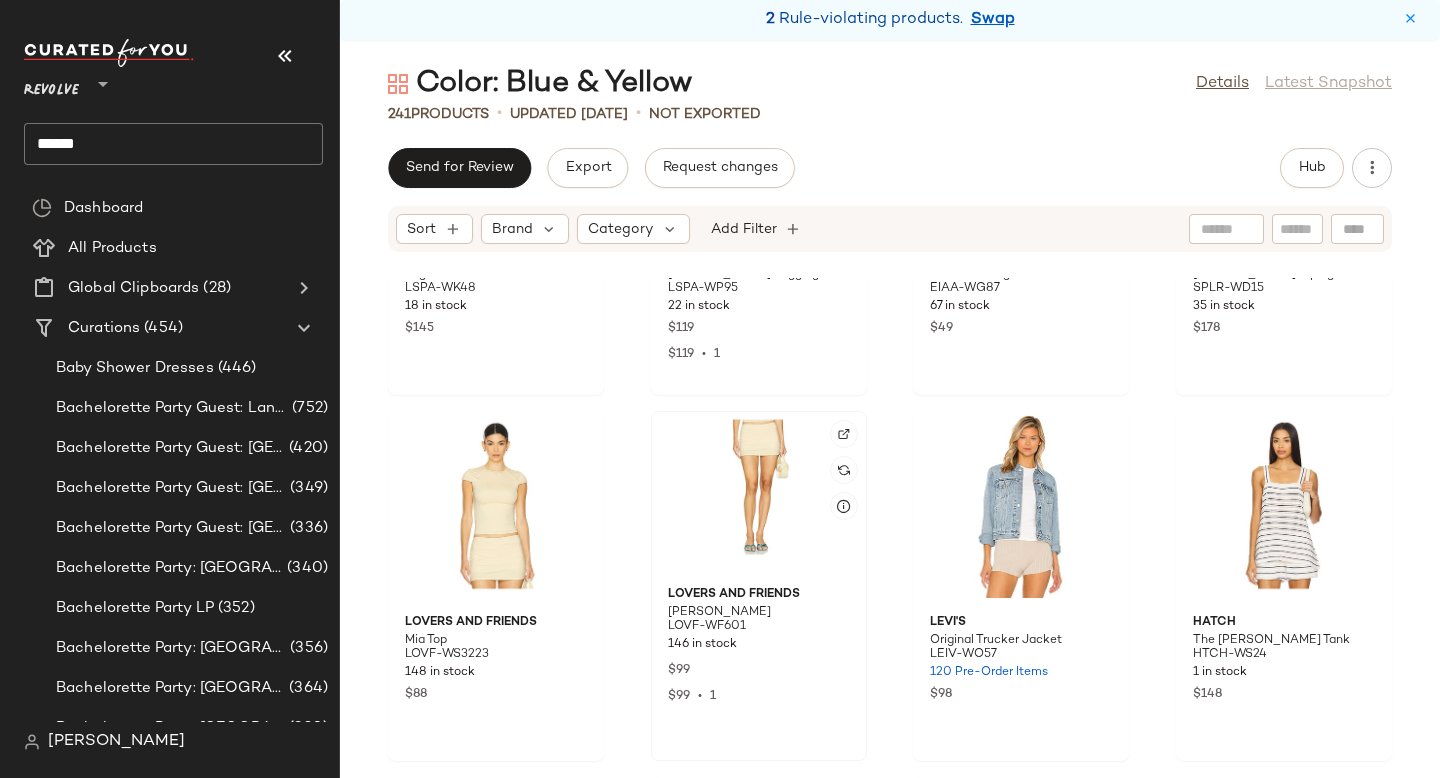 click 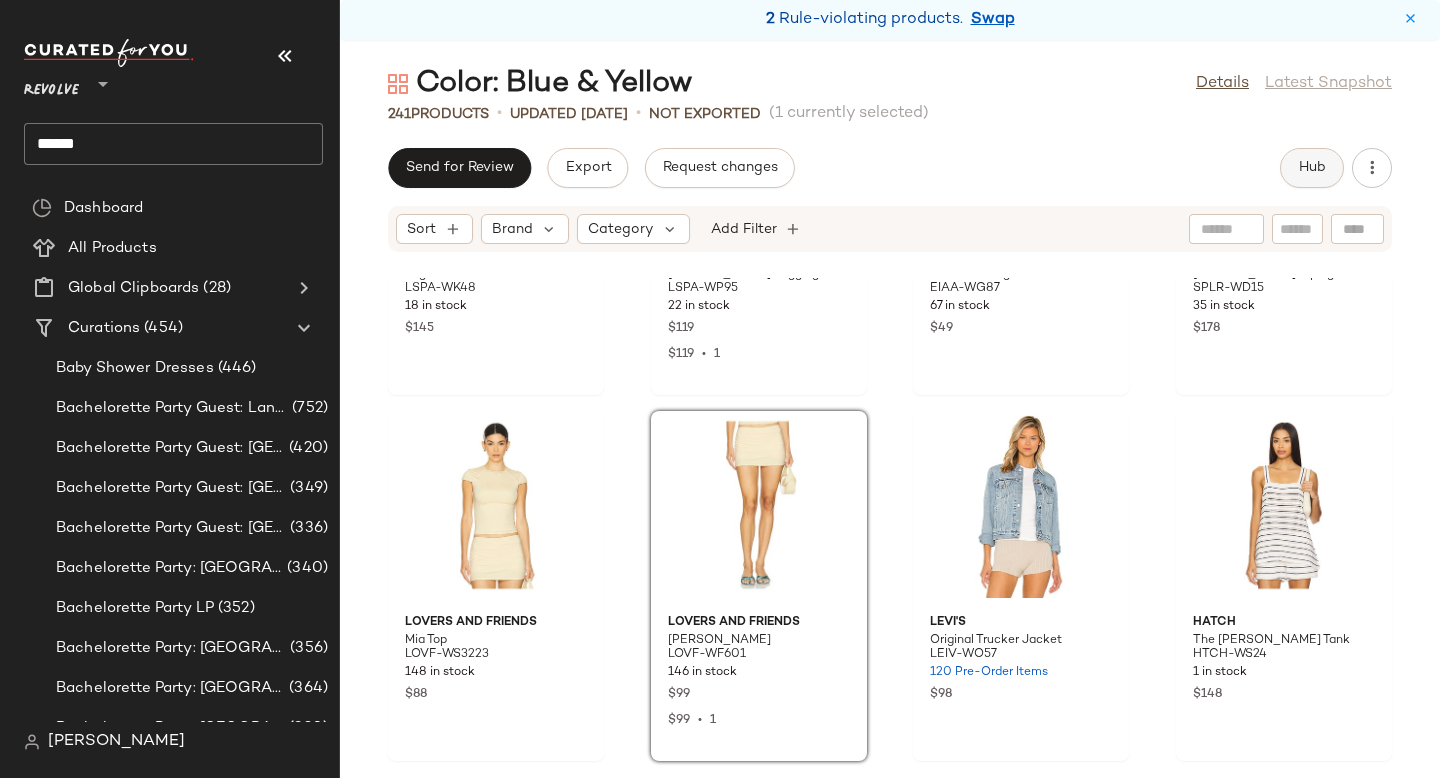 click on "Hub" 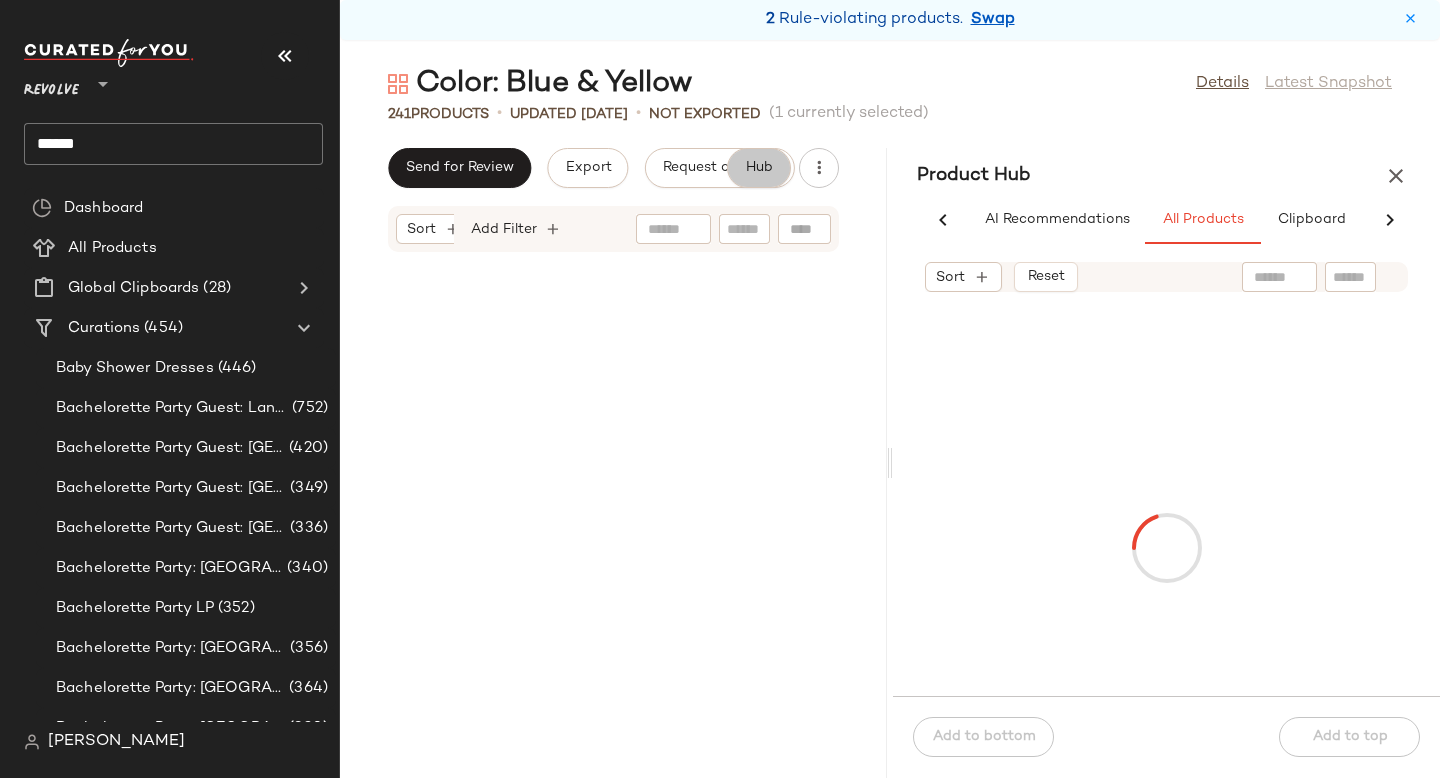 scroll, scrollTop: 0, scrollLeft: 90, axis: horizontal 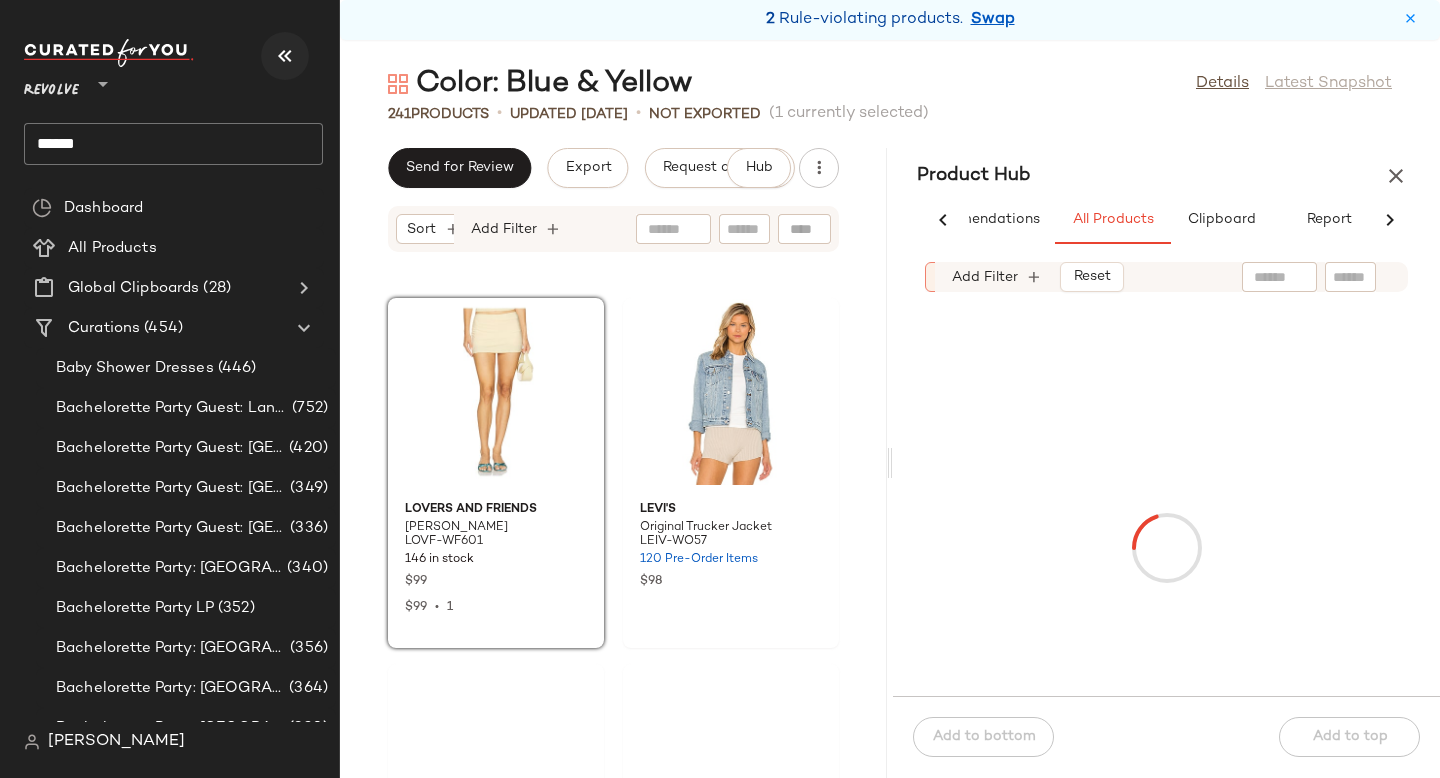 click at bounding box center (285, 56) 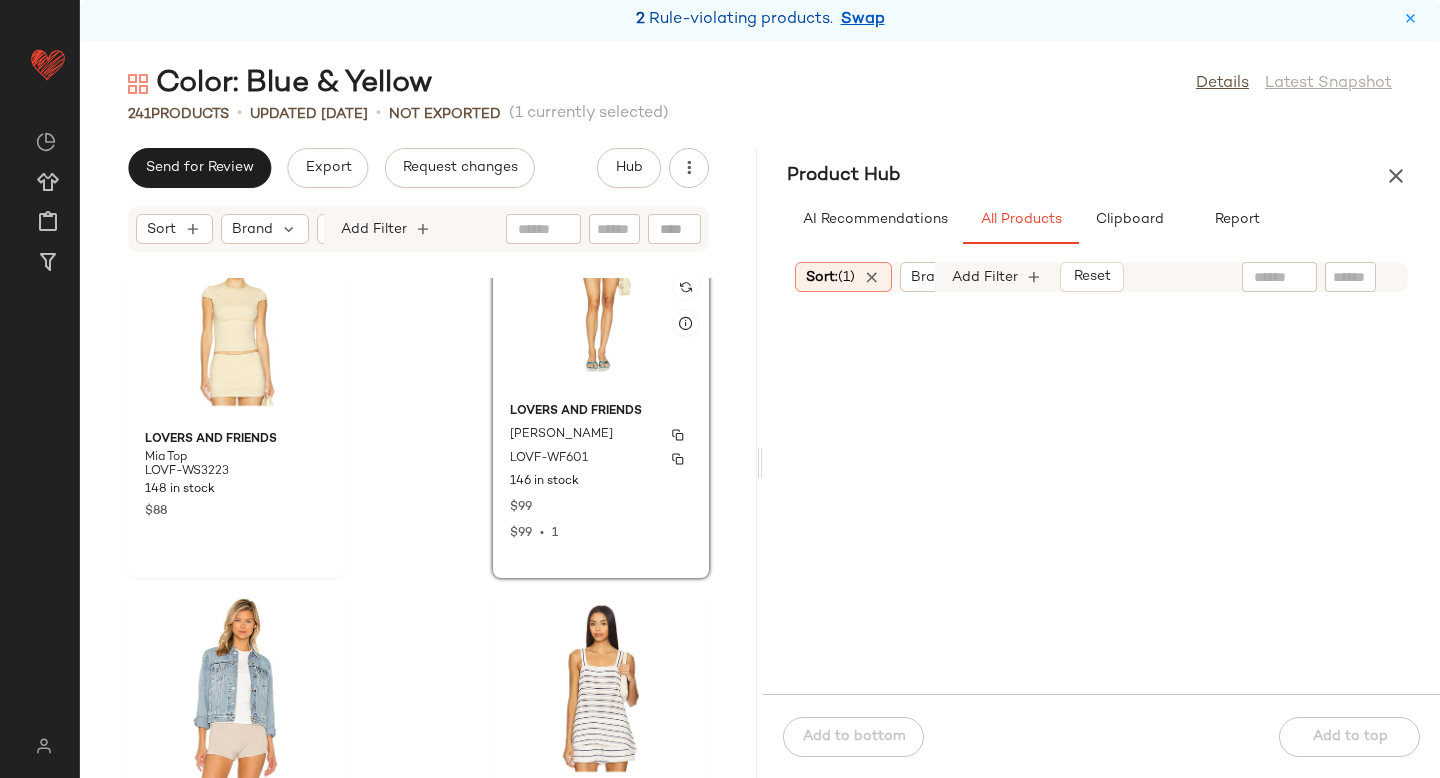 scroll, scrollTop: 11807, scrollLeft: 0, axis: vertical 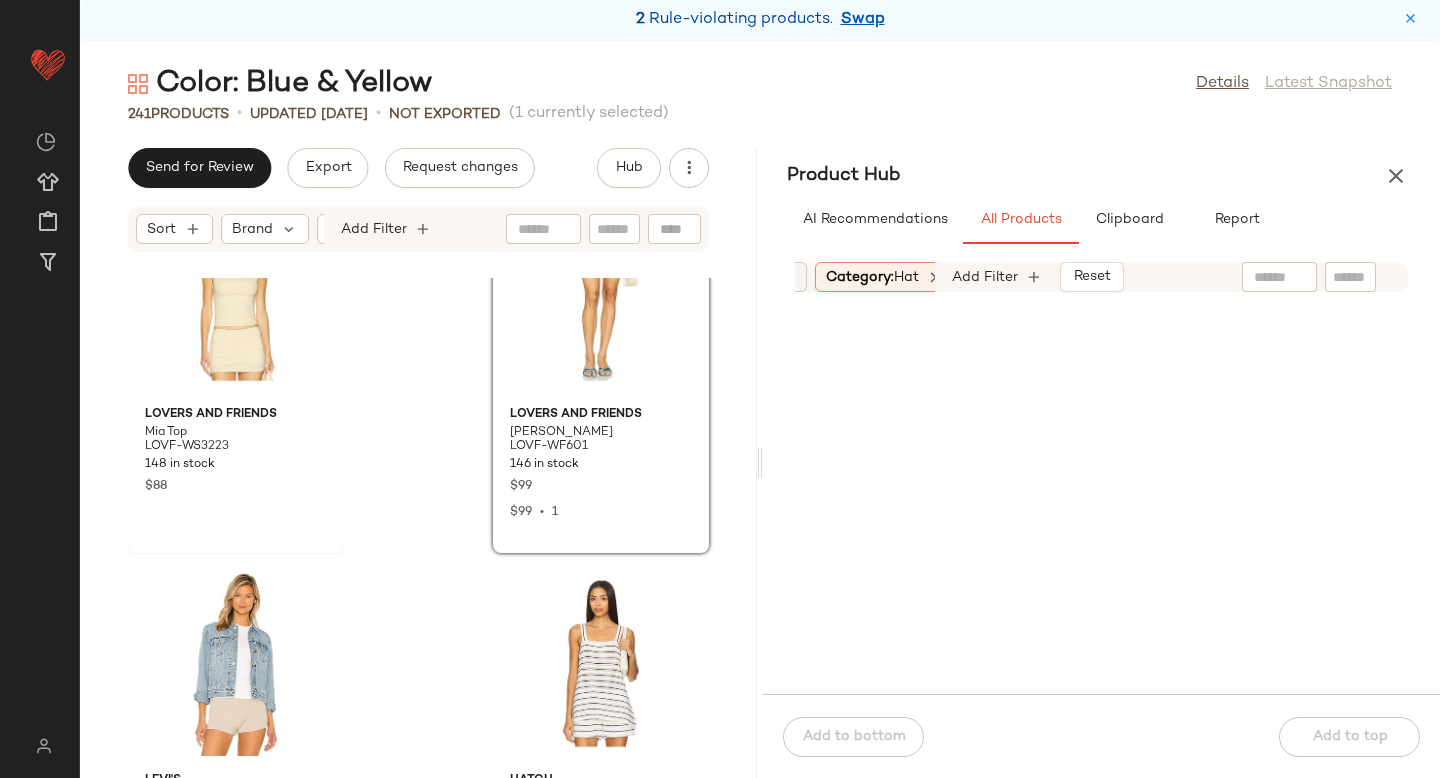 click on "Category:   hat" at bounding box center [872, 277] 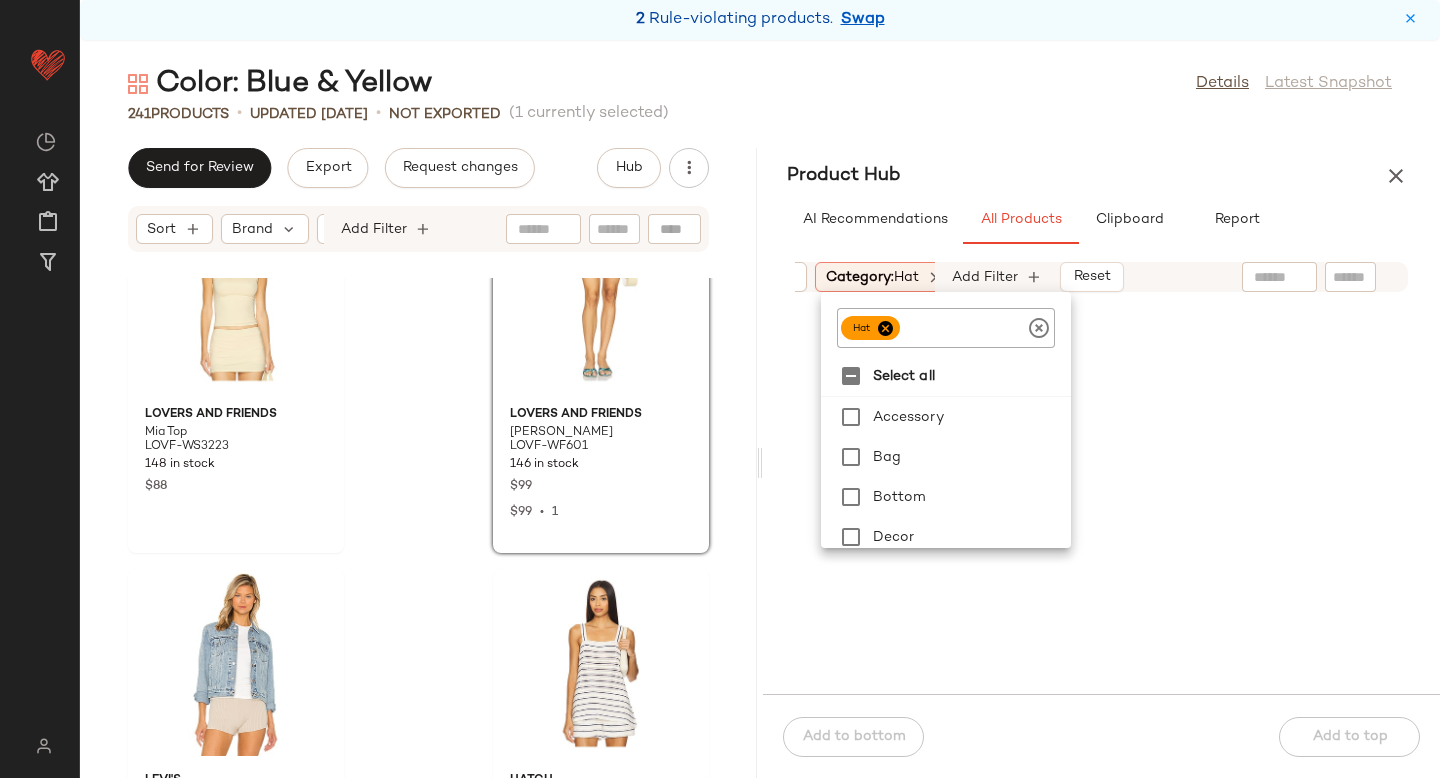 click 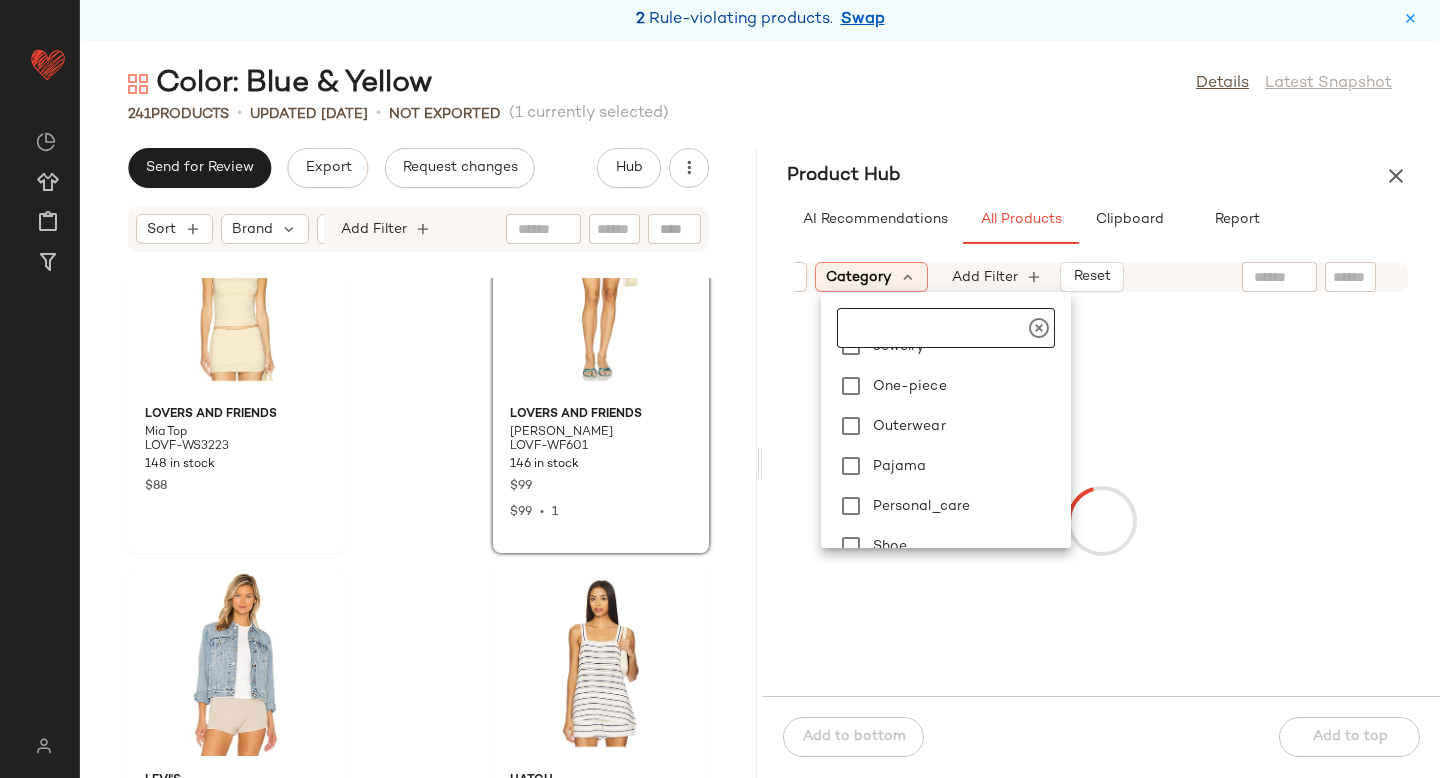 scroll, scrollTop: 327, scrollLeft: 0, axis: vertical 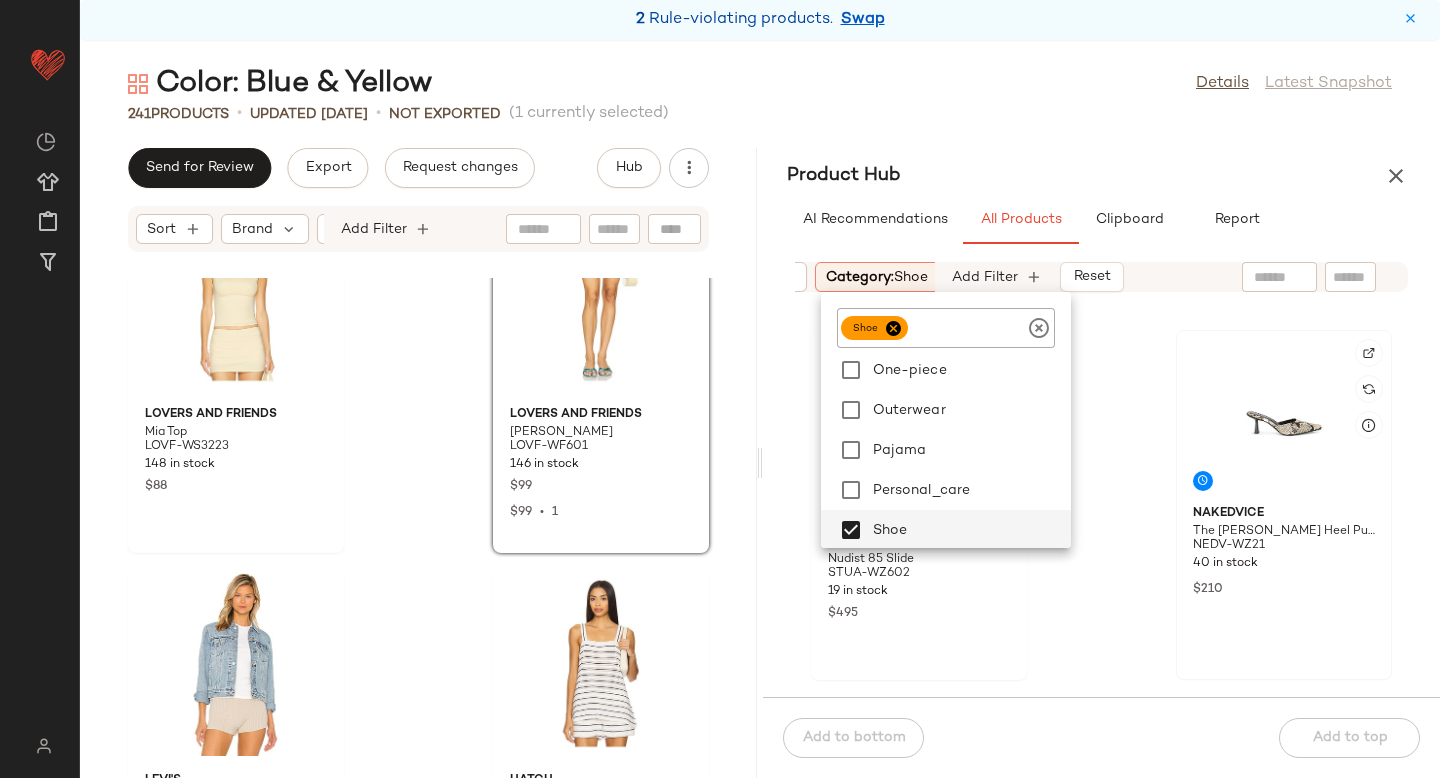 click 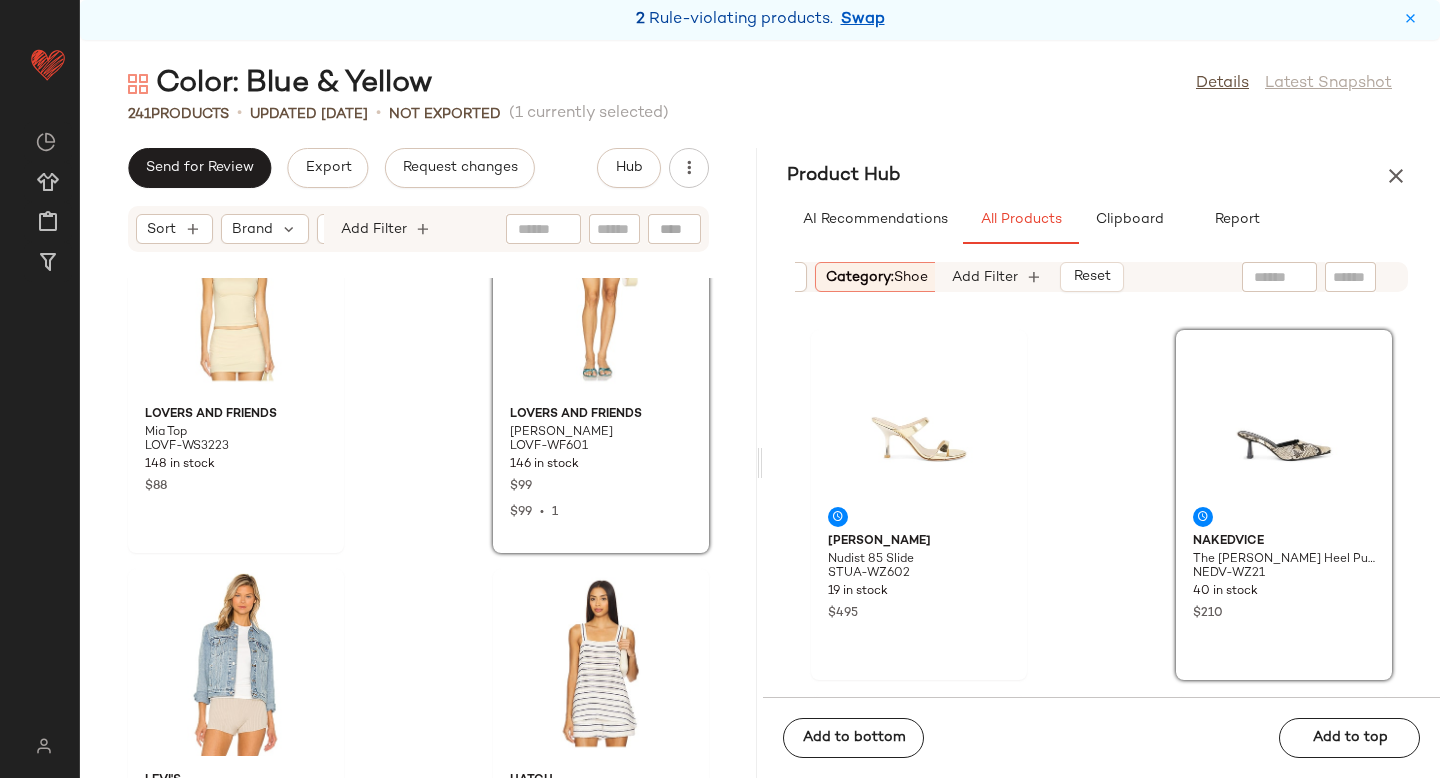 click 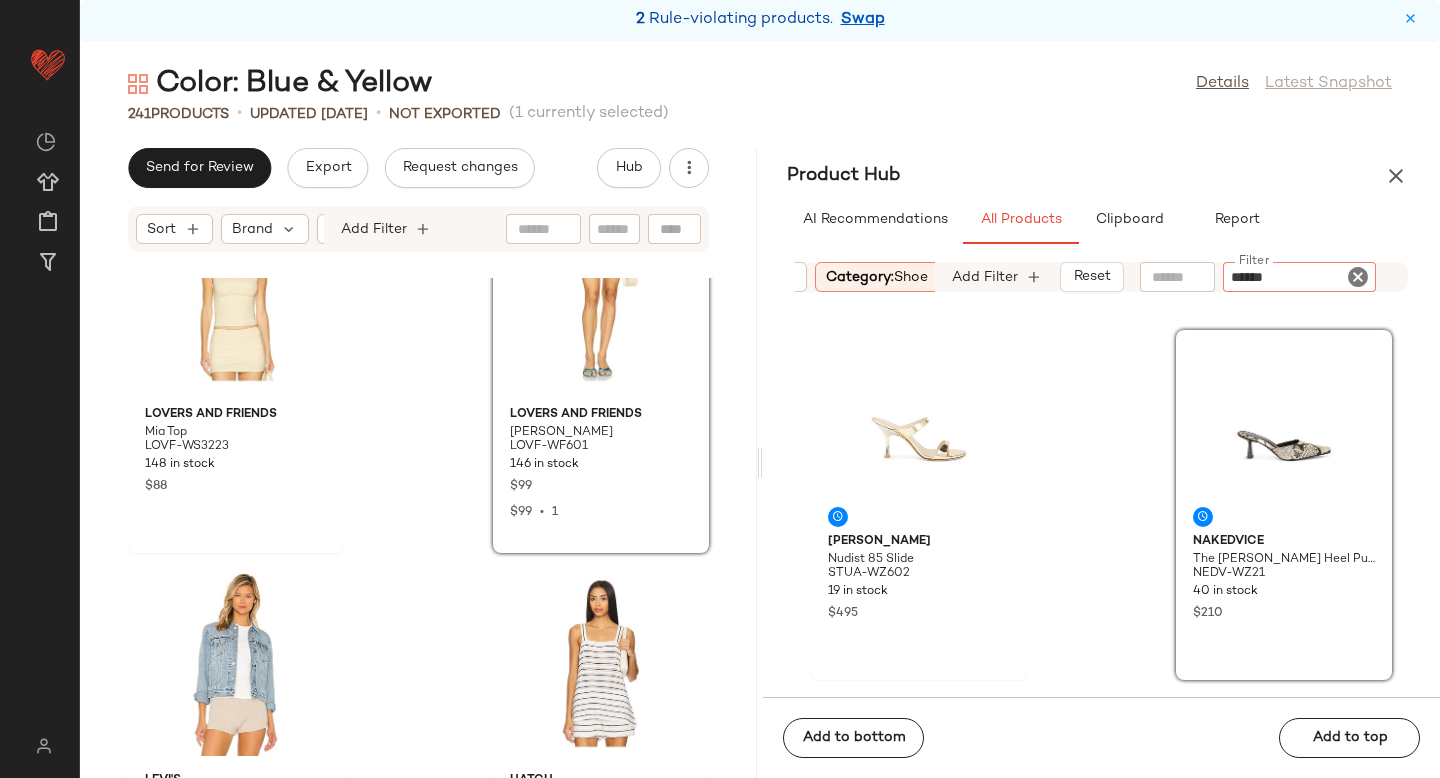 type on "*******" 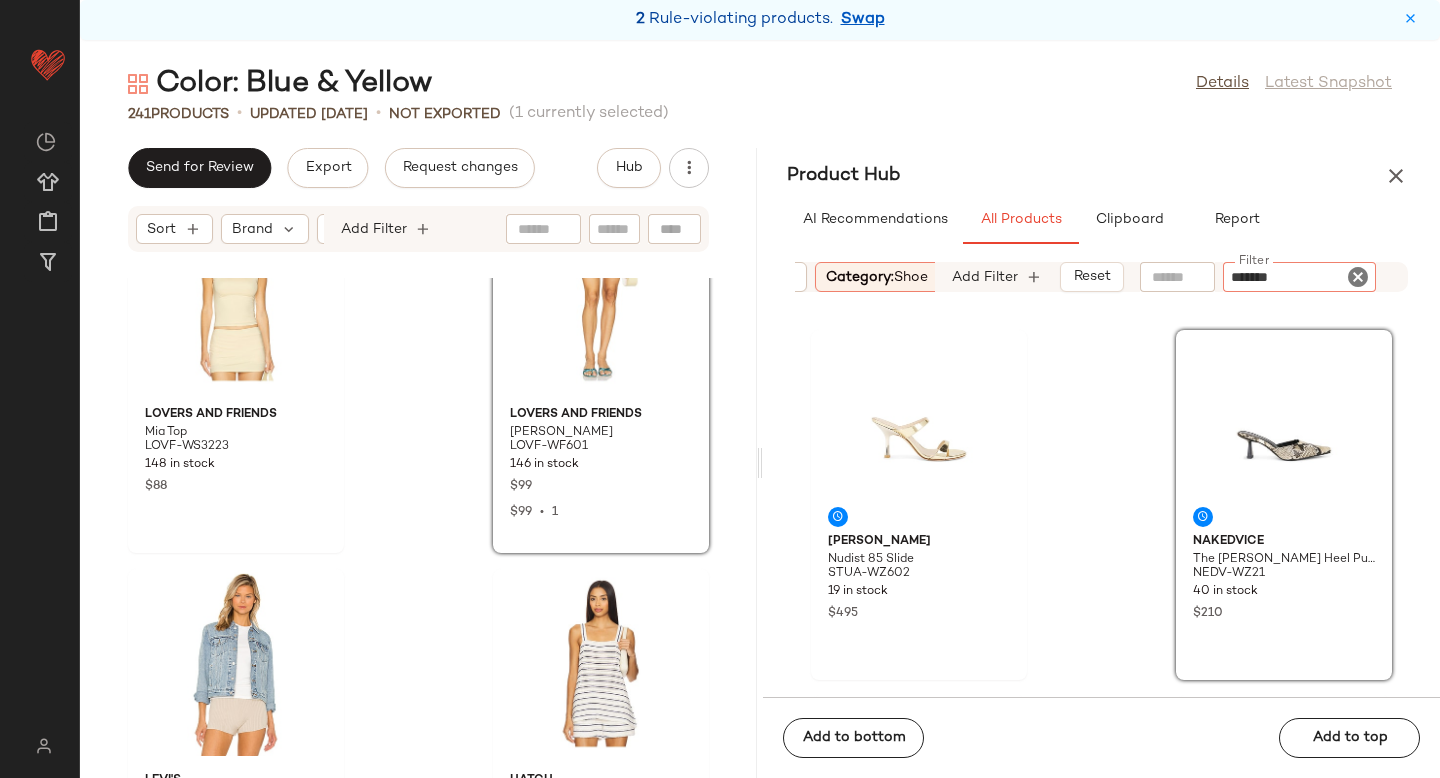 type 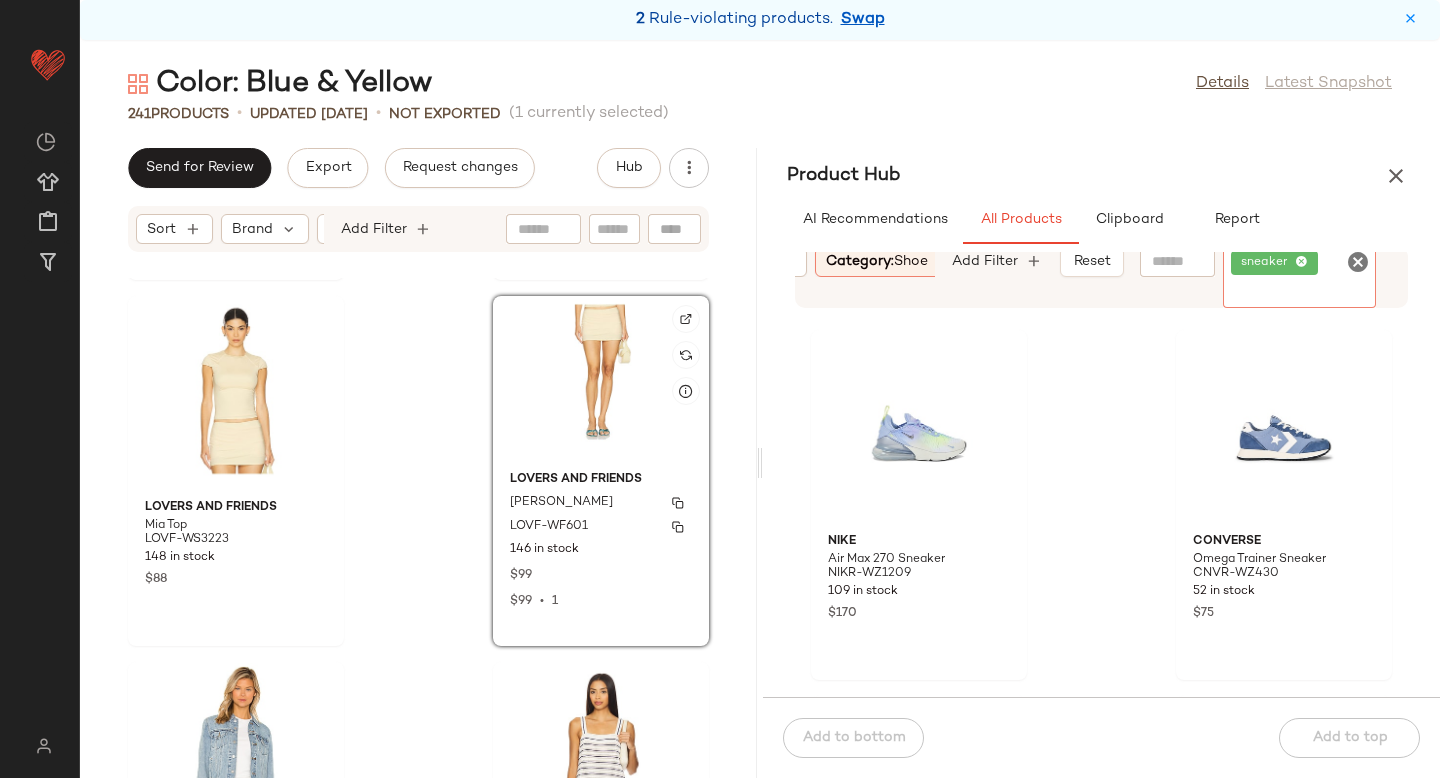 scroll, scrollTop: 11713, scrollLeft: 0, axis: vertical 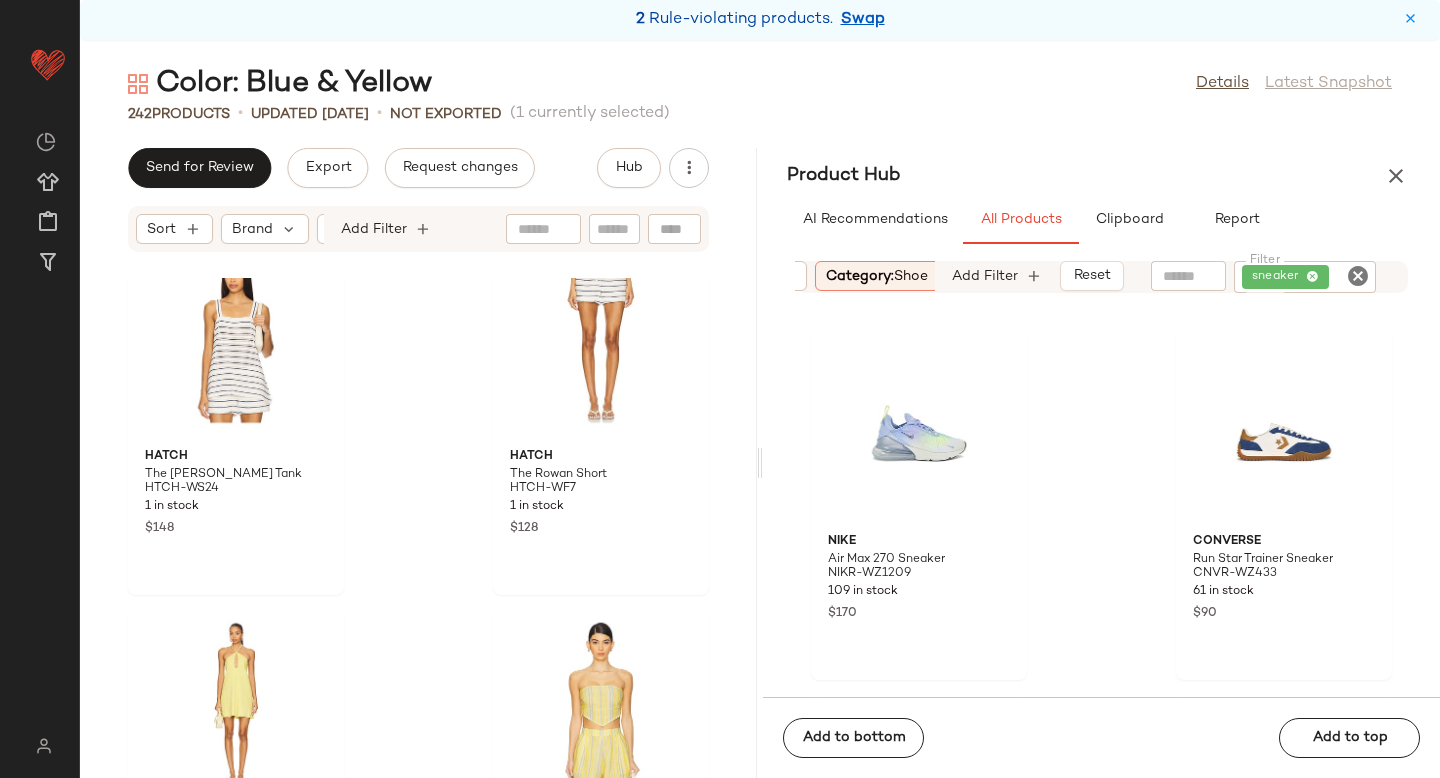 click on "Category:   shoe" at bounding box center (877, 276) 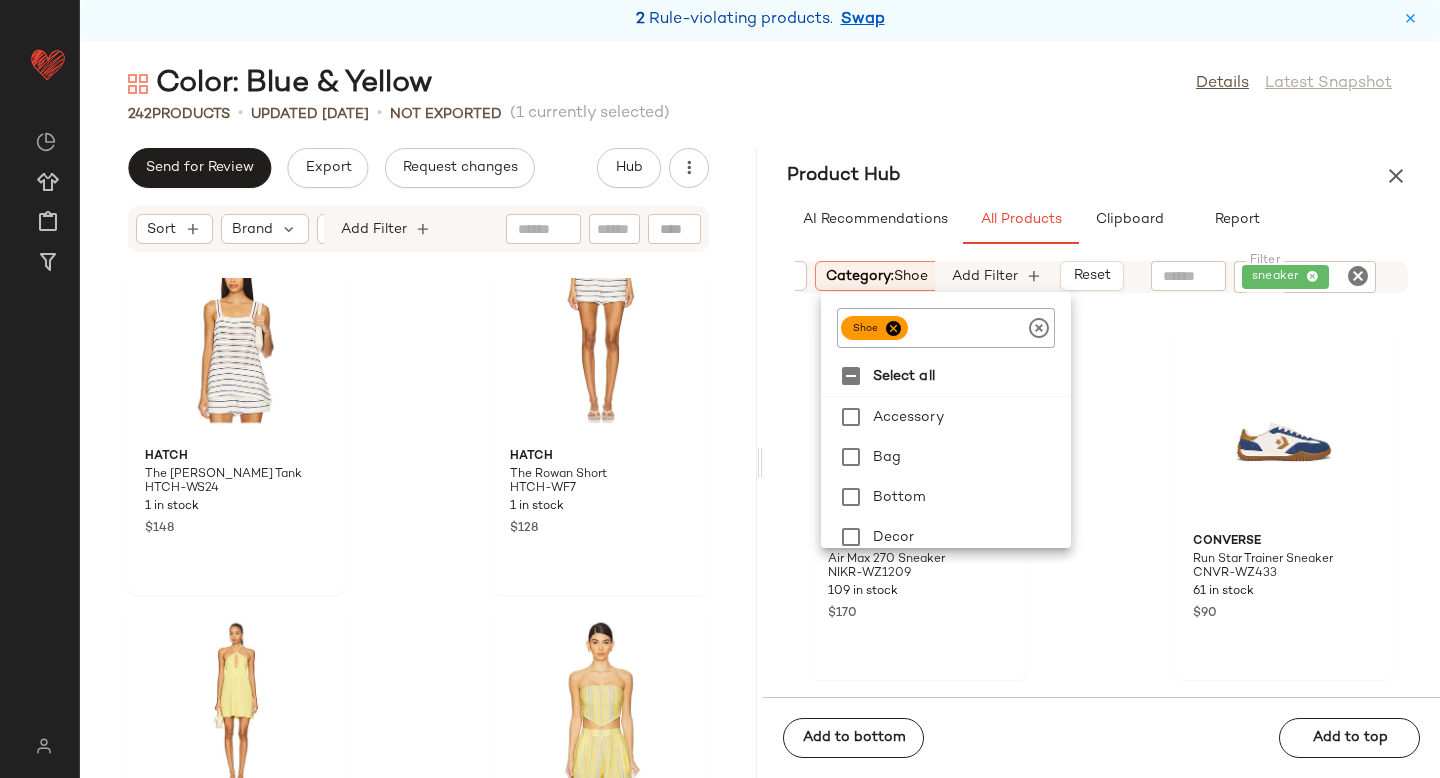 click 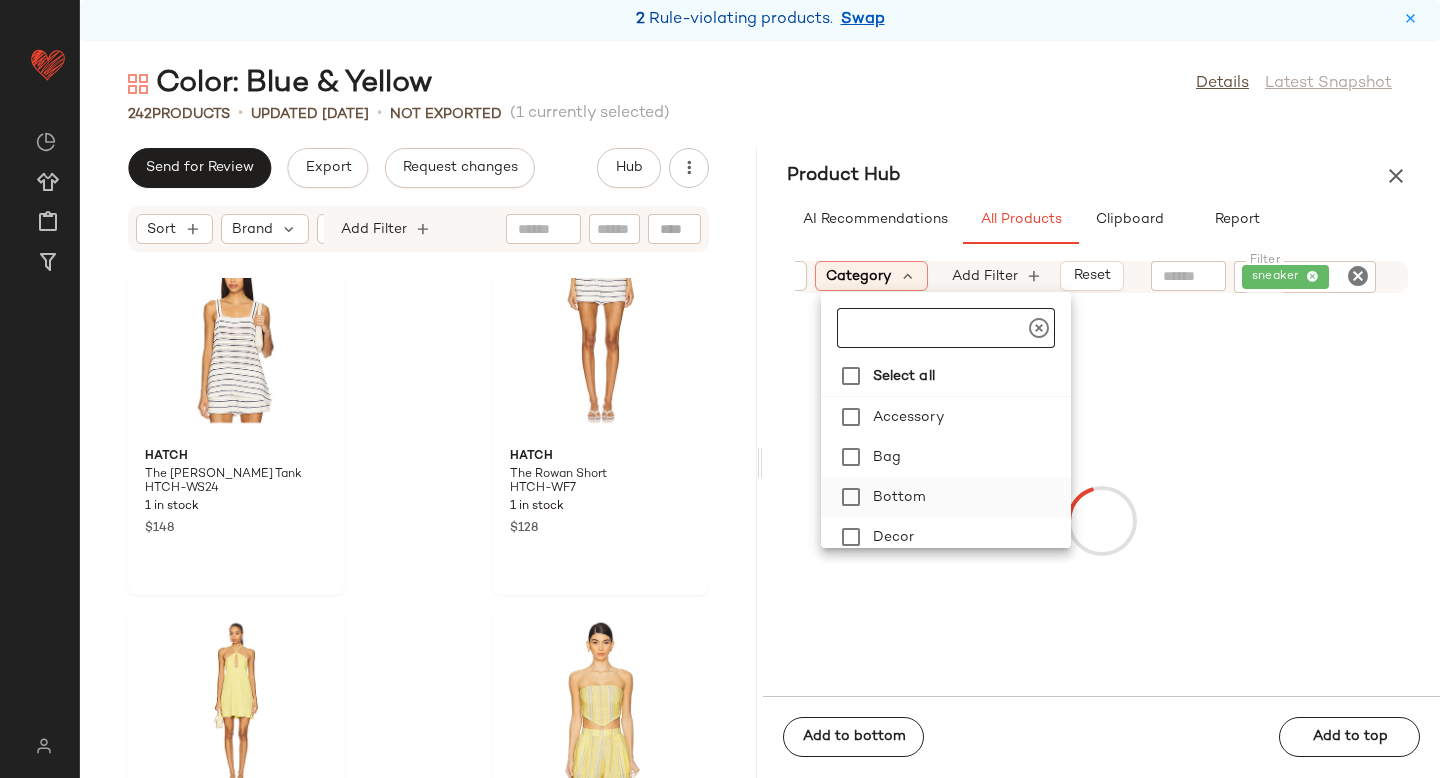 scroll, scrollTop: 39, scrollLeft: 0, axis: vertical 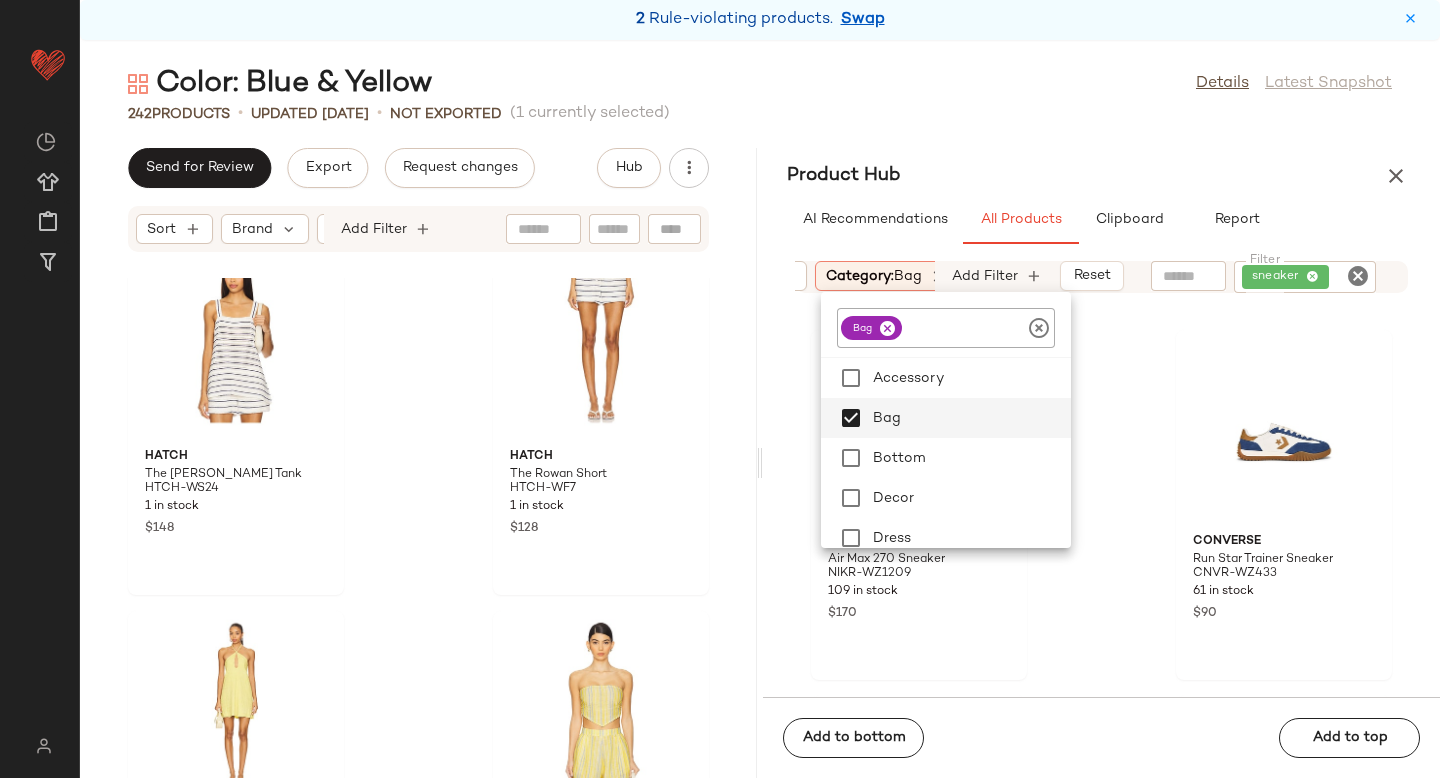 click on "Nike Air Max 270 Sneaker NIKR-WZ1209 109 in stock $170 Converse Run Star Trainer Sneaker CNVR-WZ433 61 in stock $90 Ganni Canvas Undone Edge Sneaker GANR-WZ141 9 in stock $475 Ganni '08 Sneaker GANR-WZ142 10 in stock $495 adidas Originals X Sporty & Rich Adizero Adios Sneaker AORI-WZ166 193 in stock $150 L'AGENCE Alicent High Rise Sneaker Wide Leg LAGR-WJ277 21 in stock $305 Reebok Classic Nylon Sneaker REER-WZ13 39 in stock $75 Reebok Classic AZ Sneaker REER-WZ23 61 in stock $75" 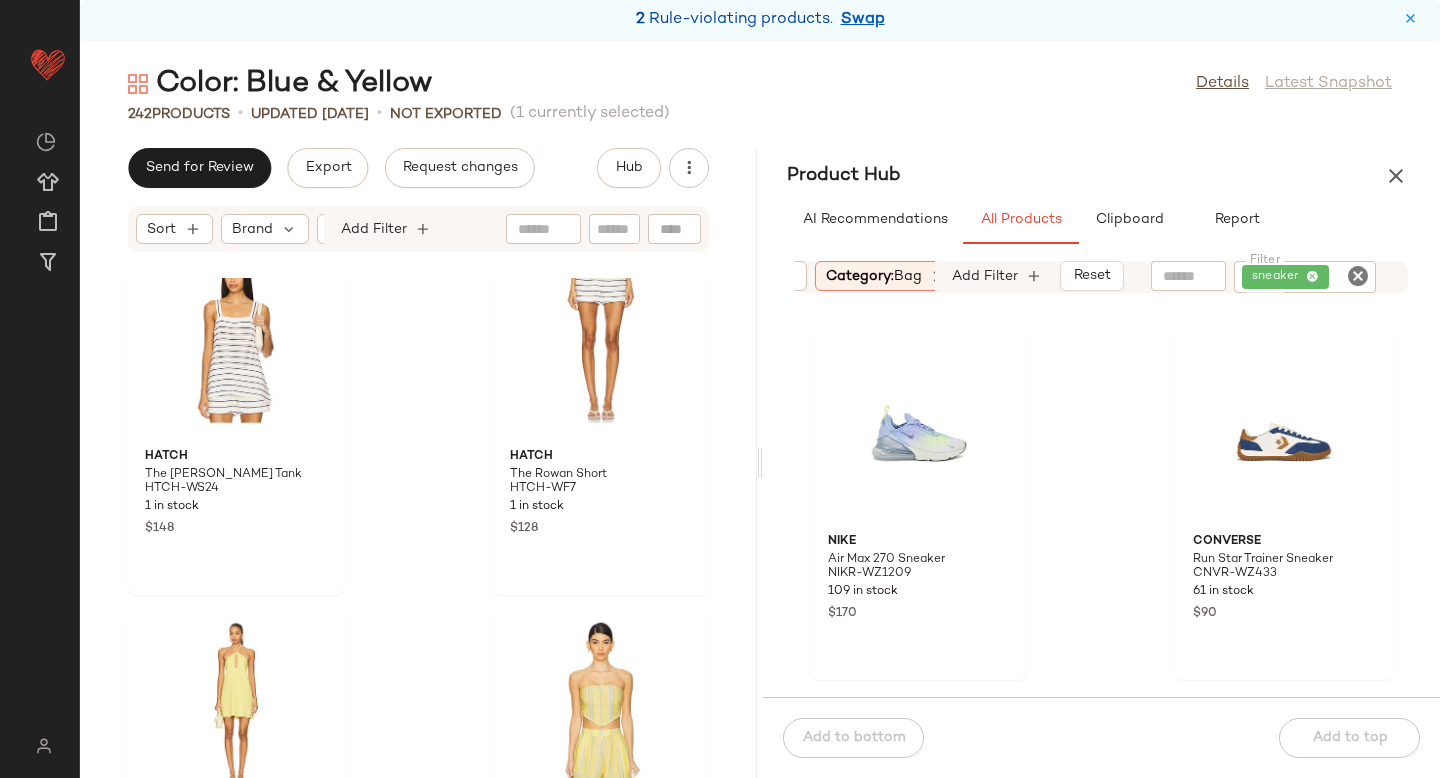 click 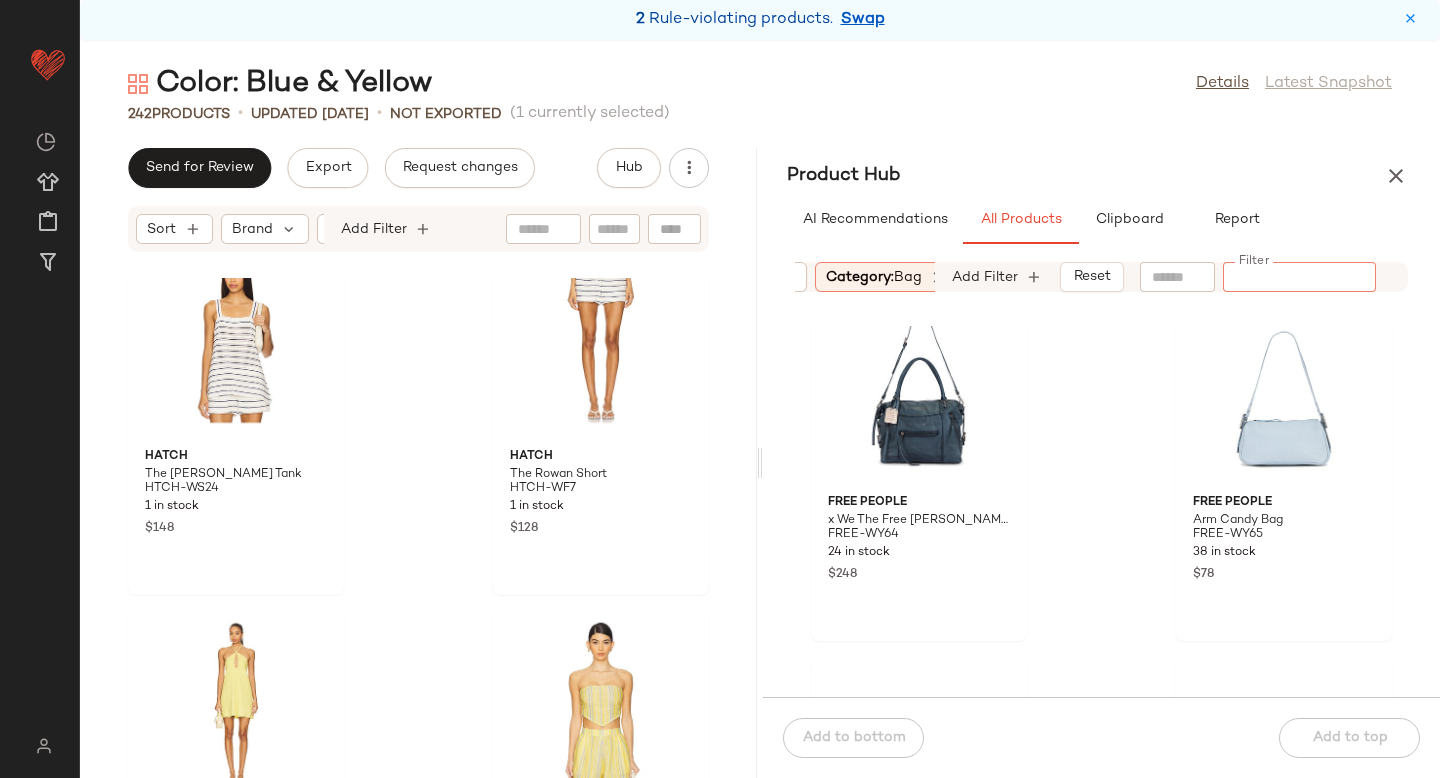 scroll, scrollTop: 4505, scrollLeft: 0, axis: vertical 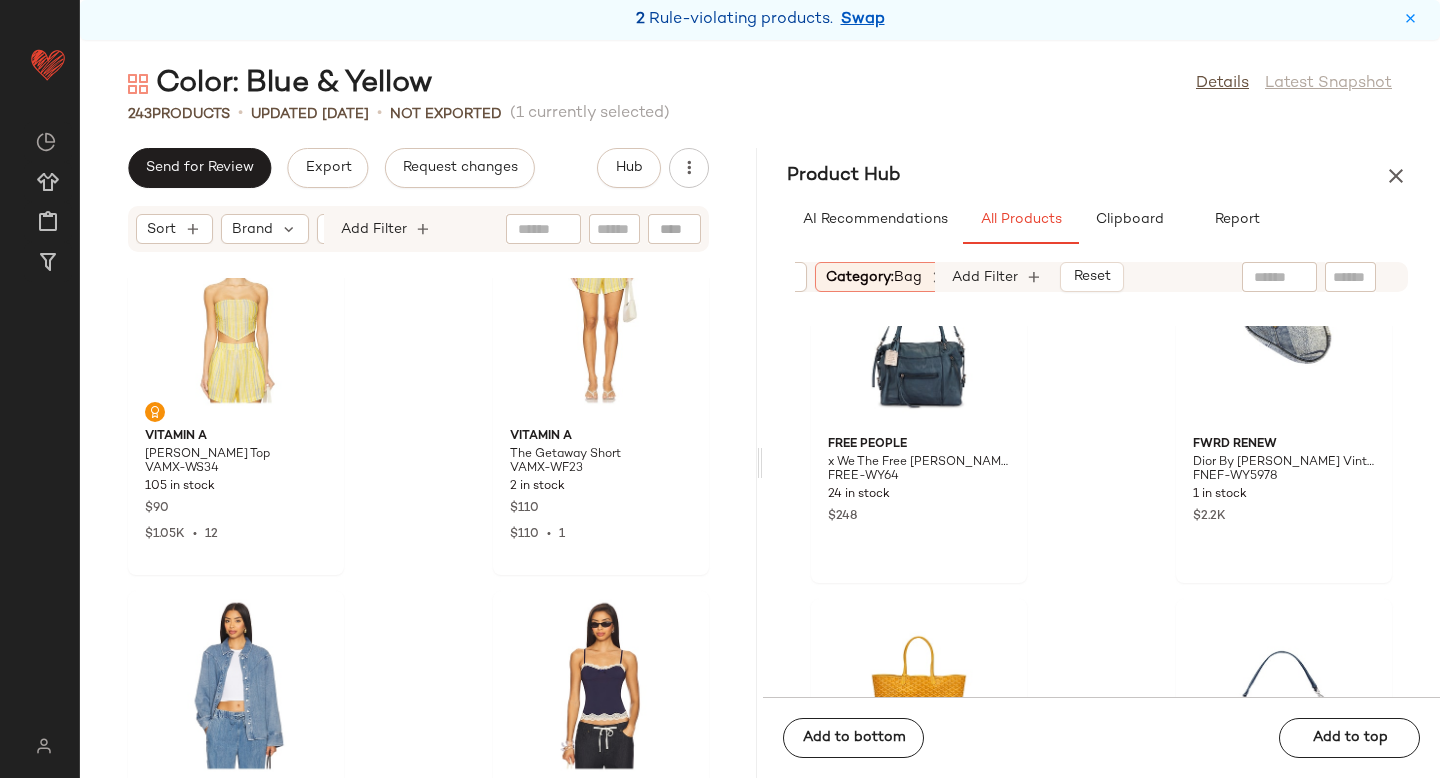 click on "bag" at bounding box center (908, 277) 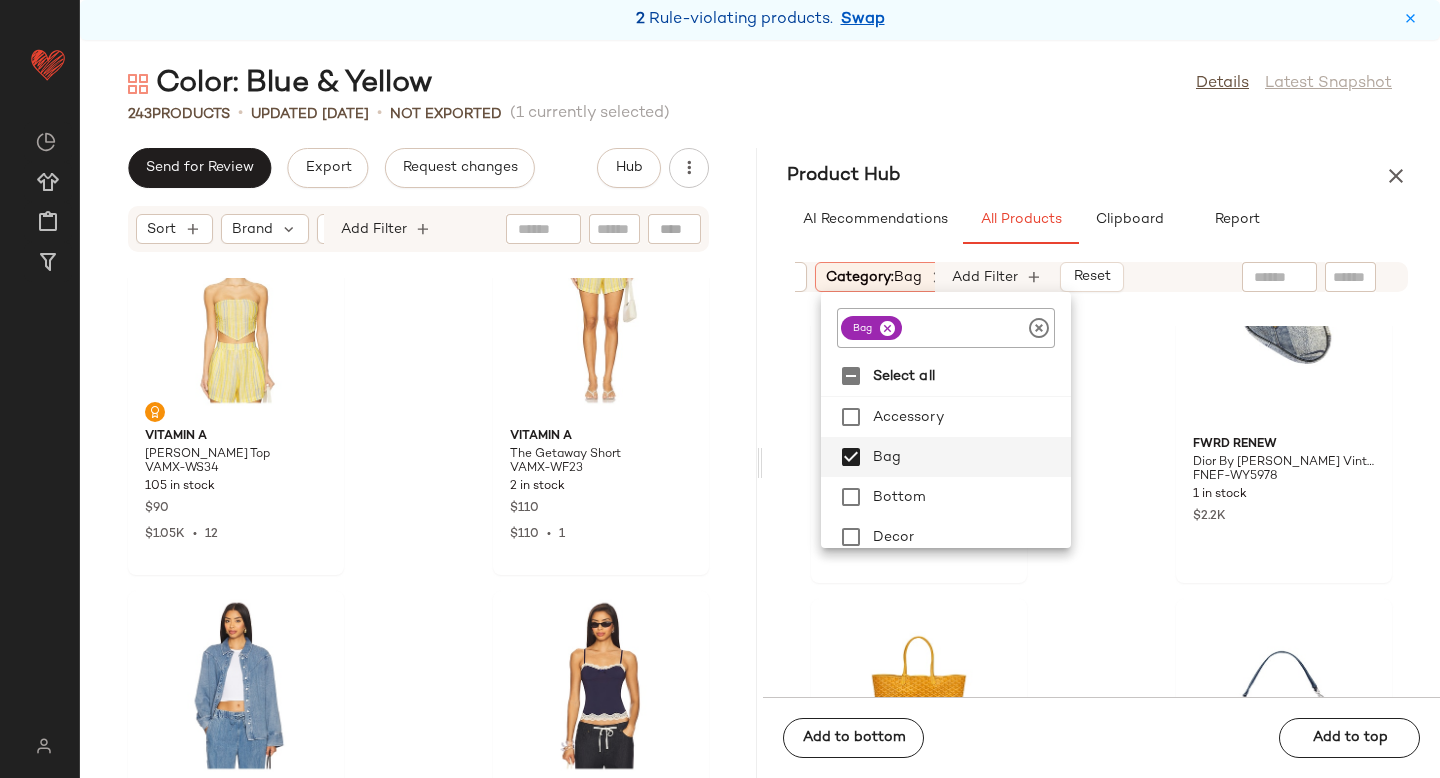 click 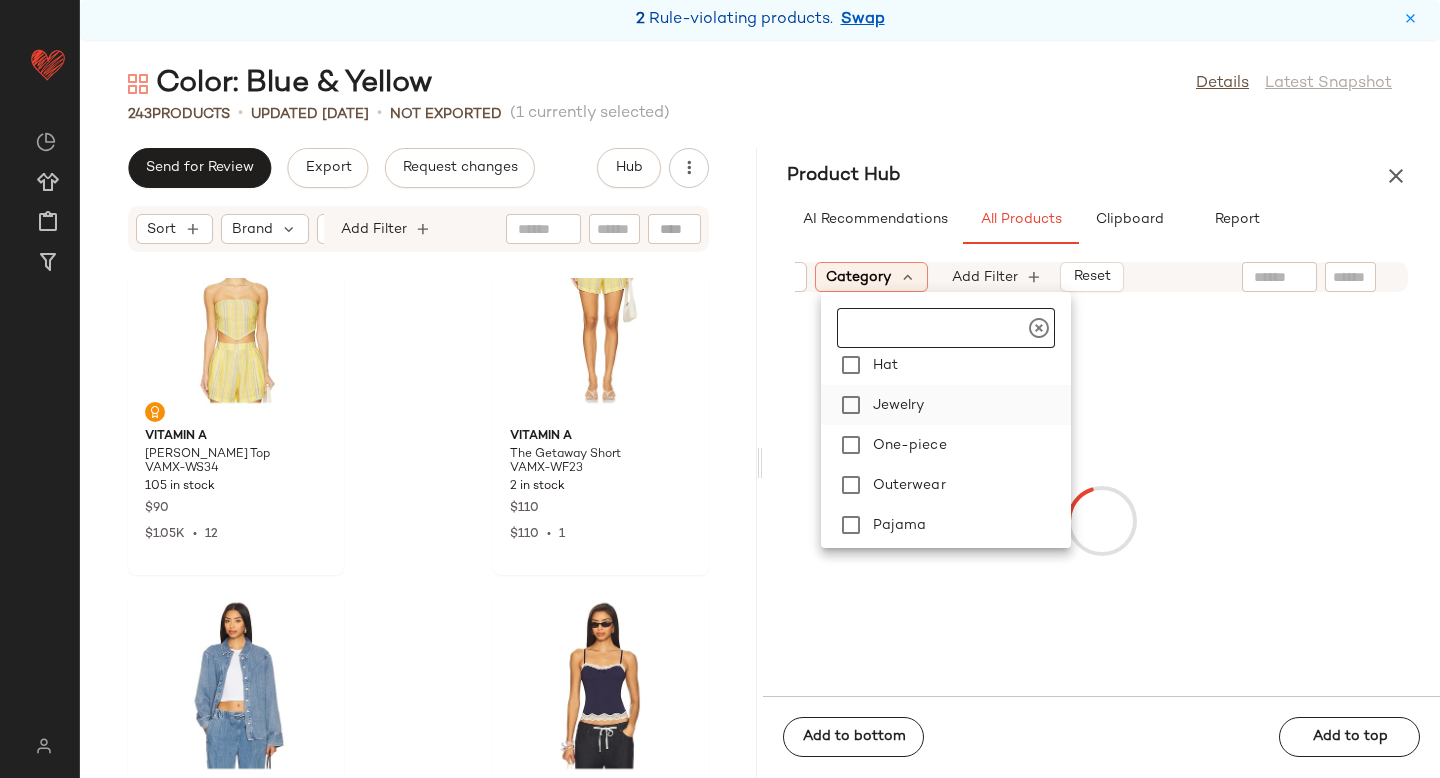 scroll, scrollTop: 255, scrollLeft: 0, axis: vertical 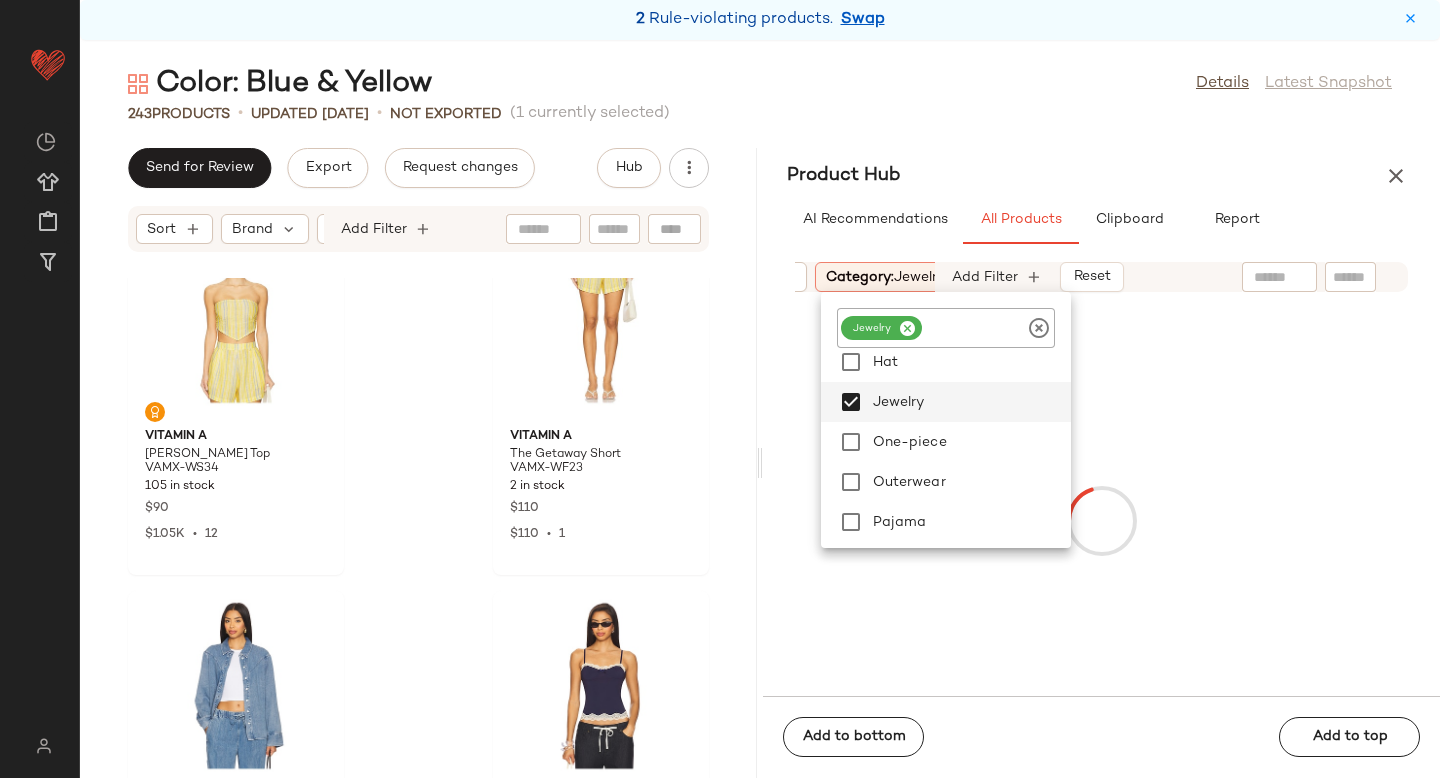 click at bounding box center (1101, 520) 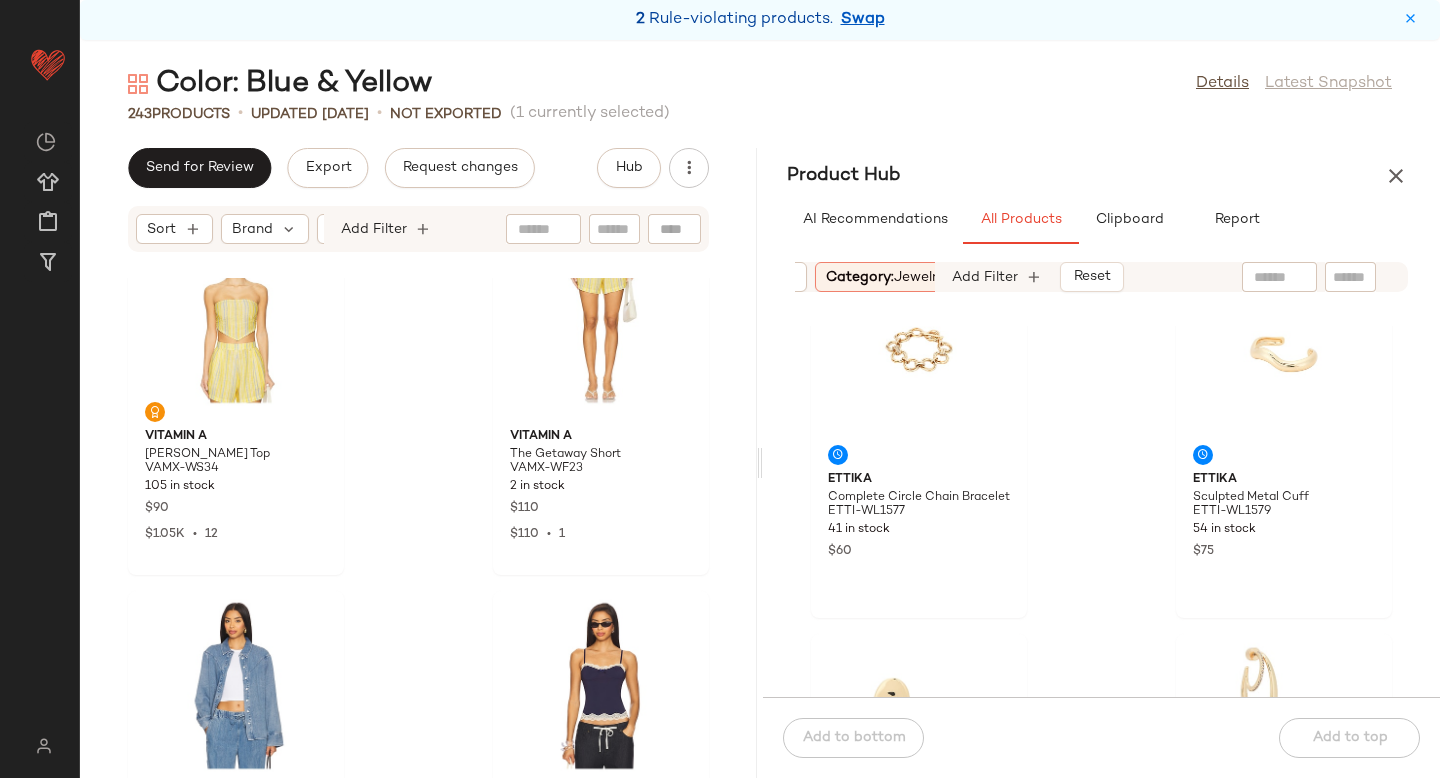 scroll, scrollTop: 2262, scrollLeft: 0, axis: vertical 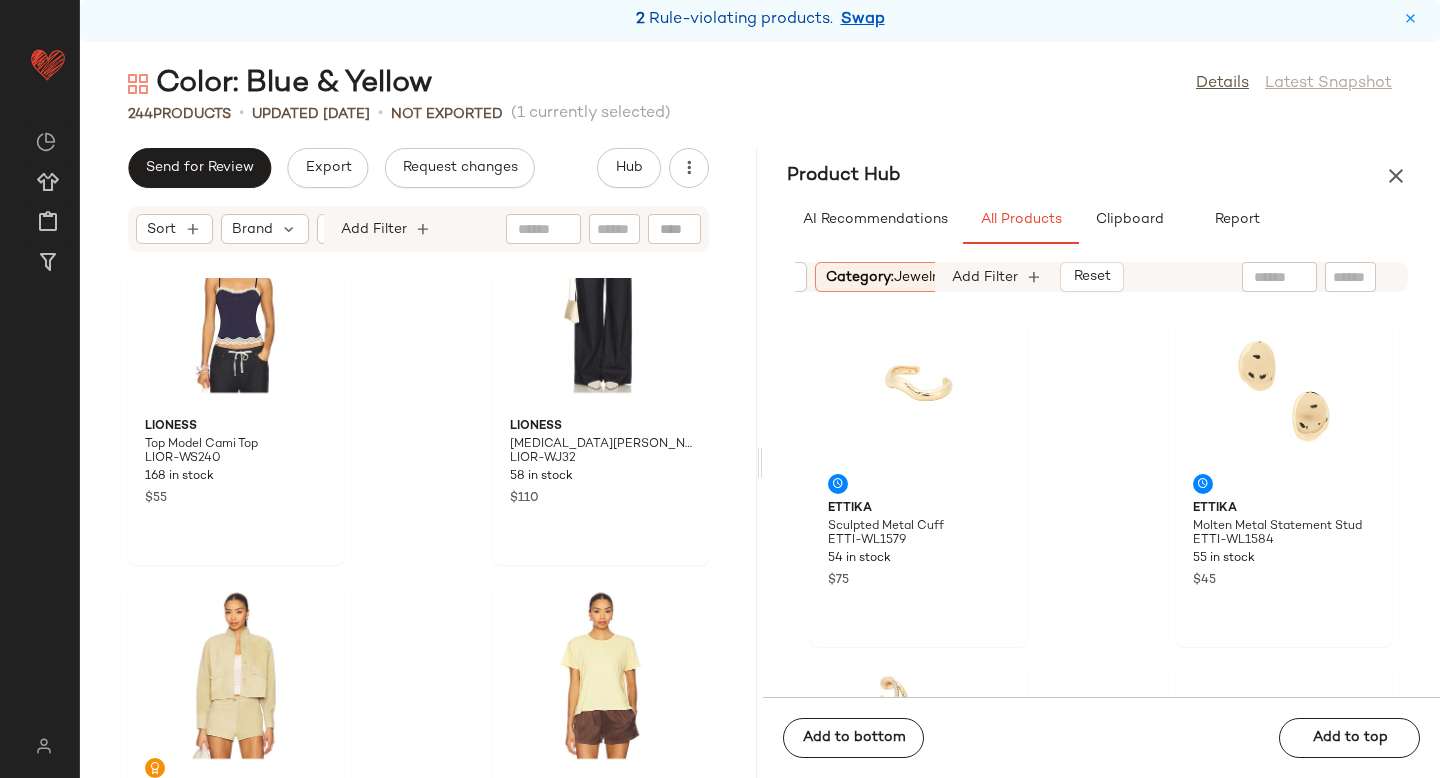 click on "Category:   jewelry" at bounding box center [885, 277] 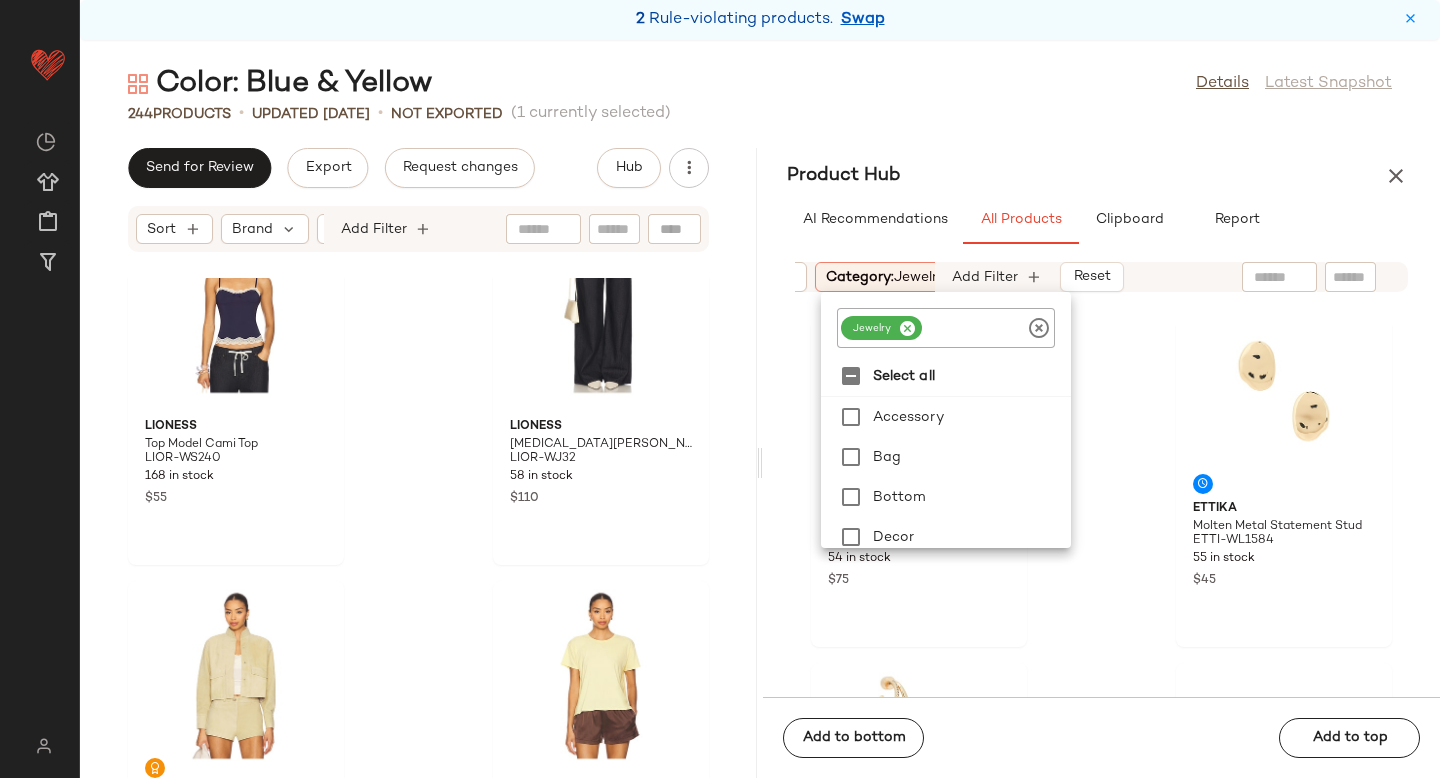 click 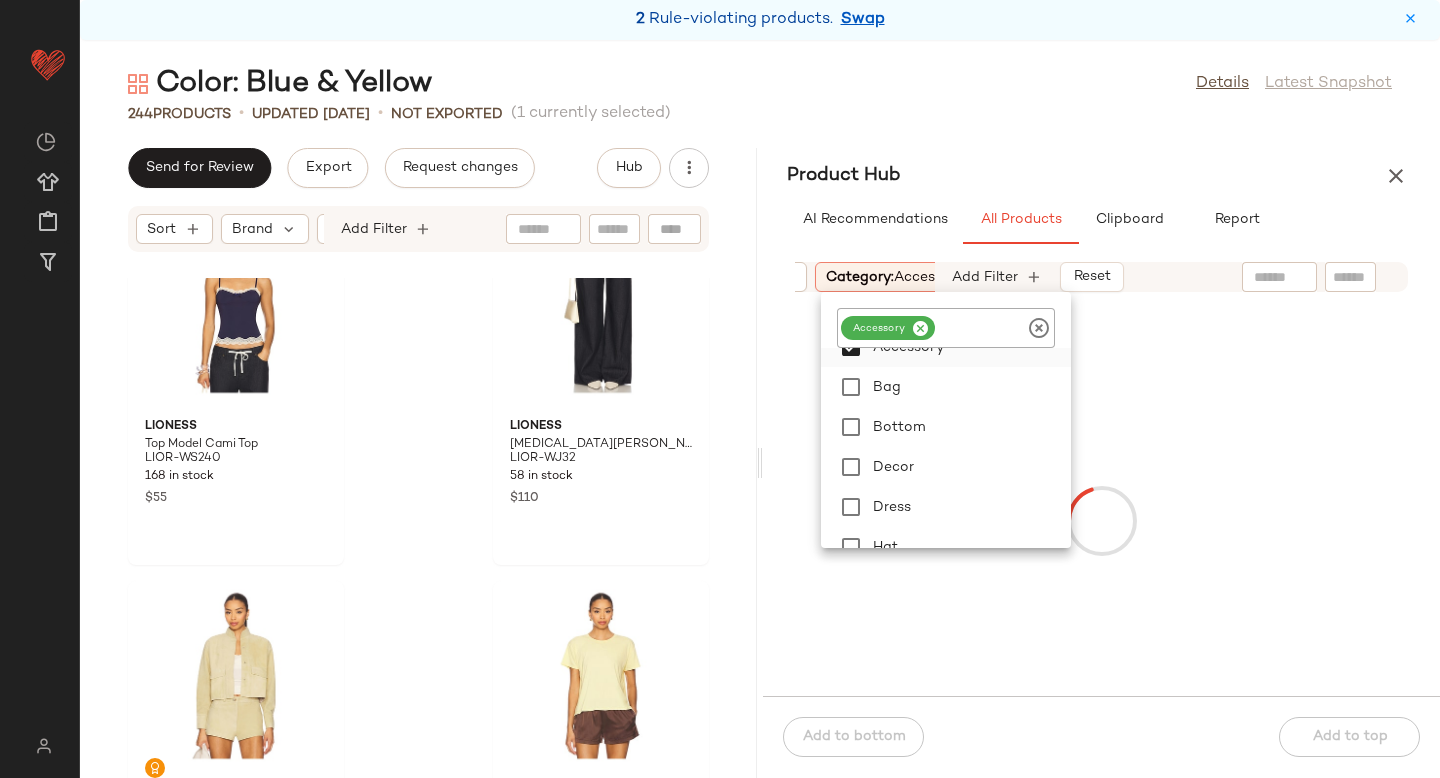 scroll, scrollTop: 72, scrollLeft: 0, axis: vertical 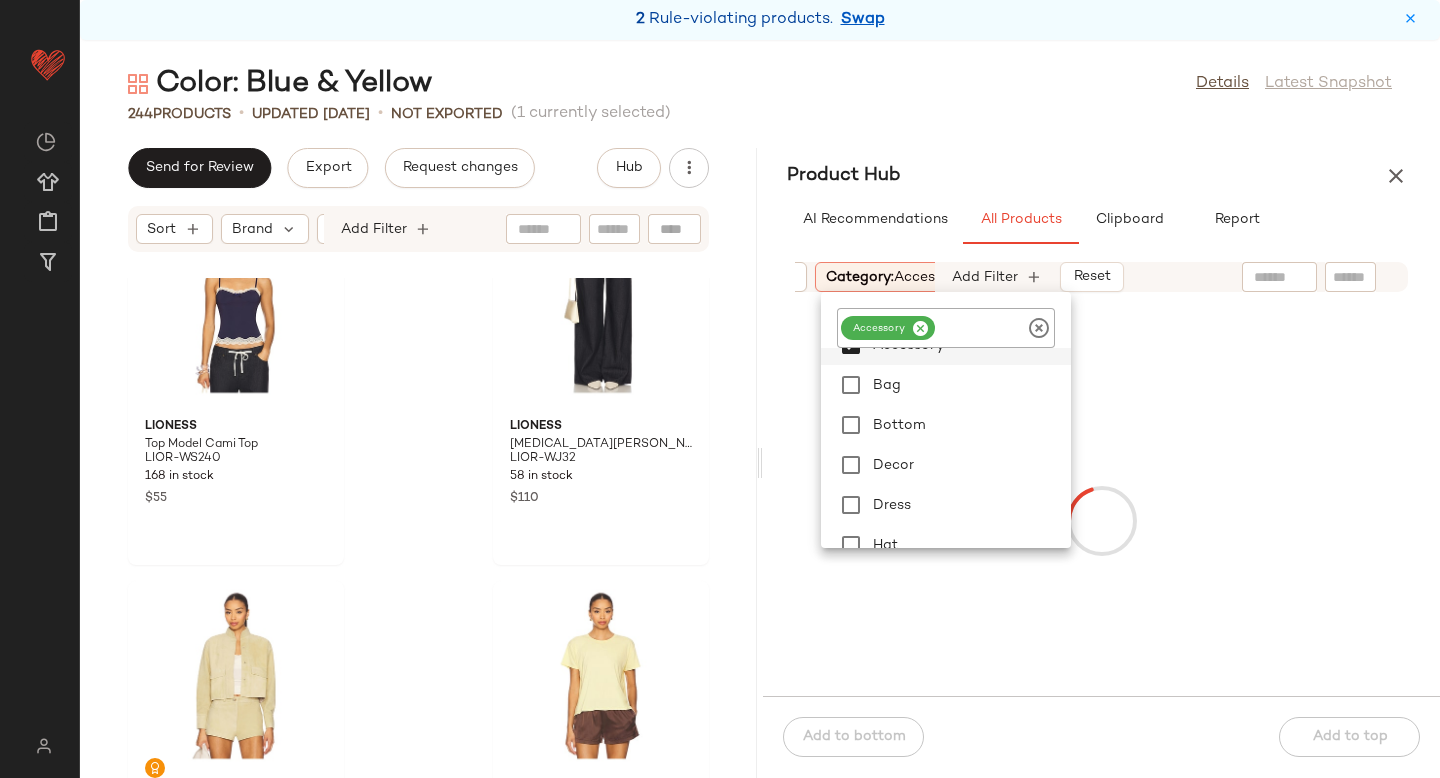 click at bounding box center (1101, 520) 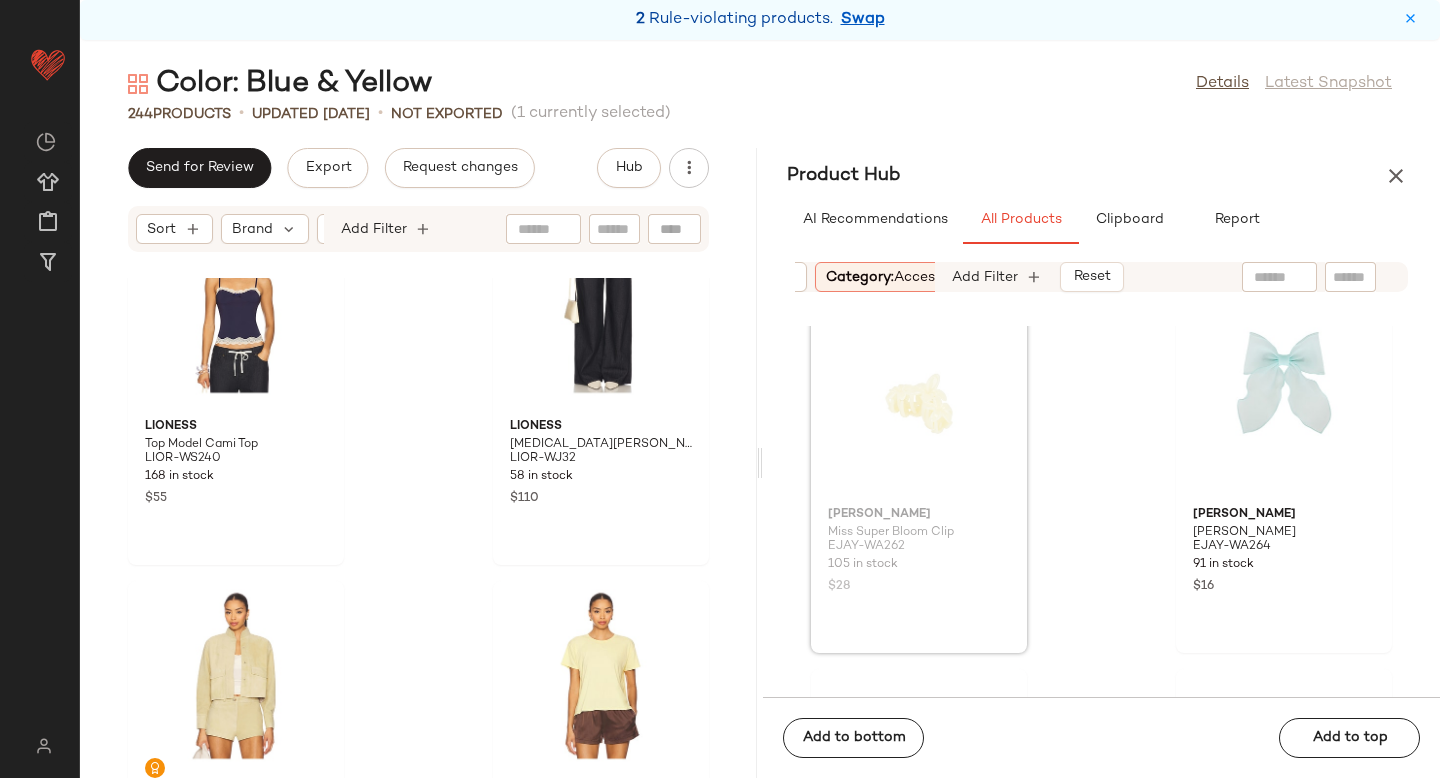 scroll, scrollTop: 5532, scrollLeft: 0, axis: vertical 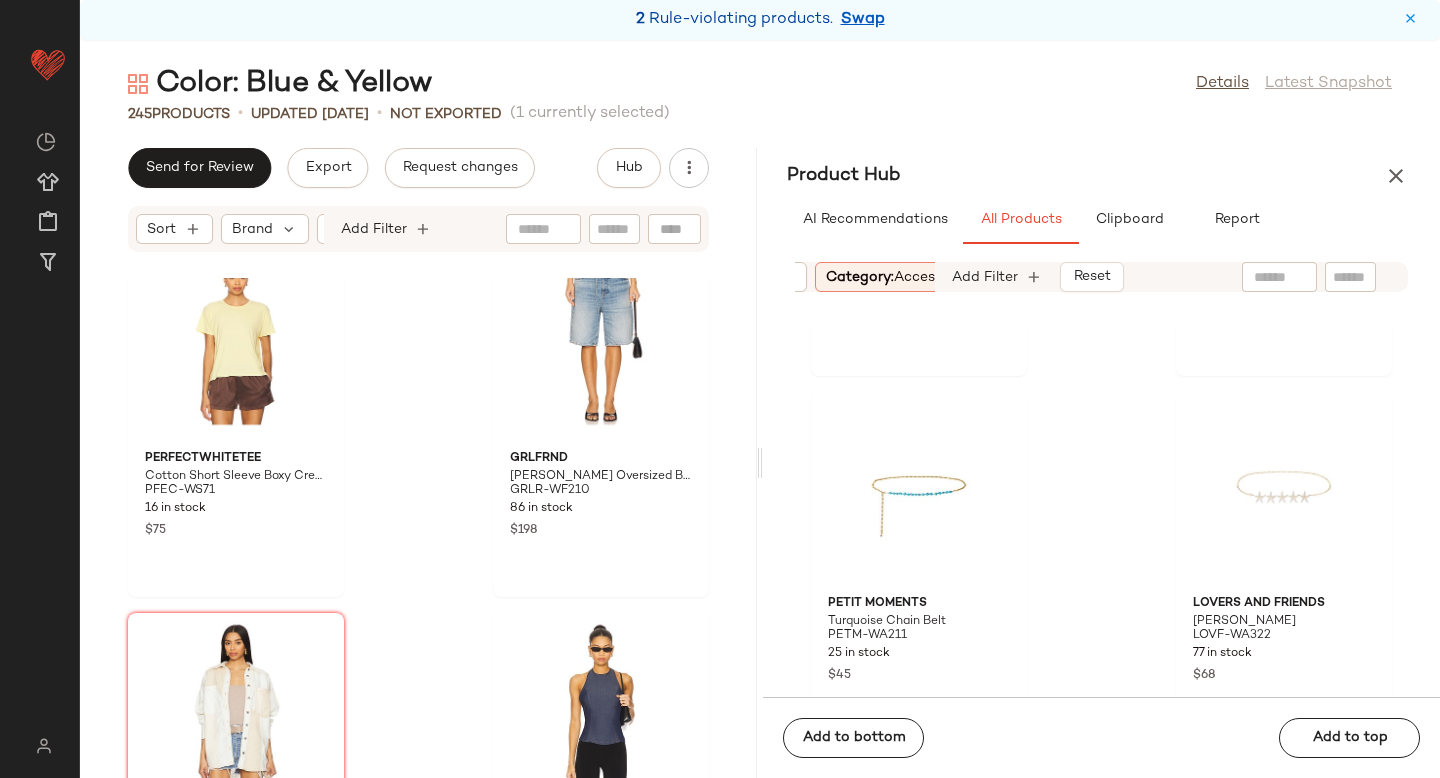 click 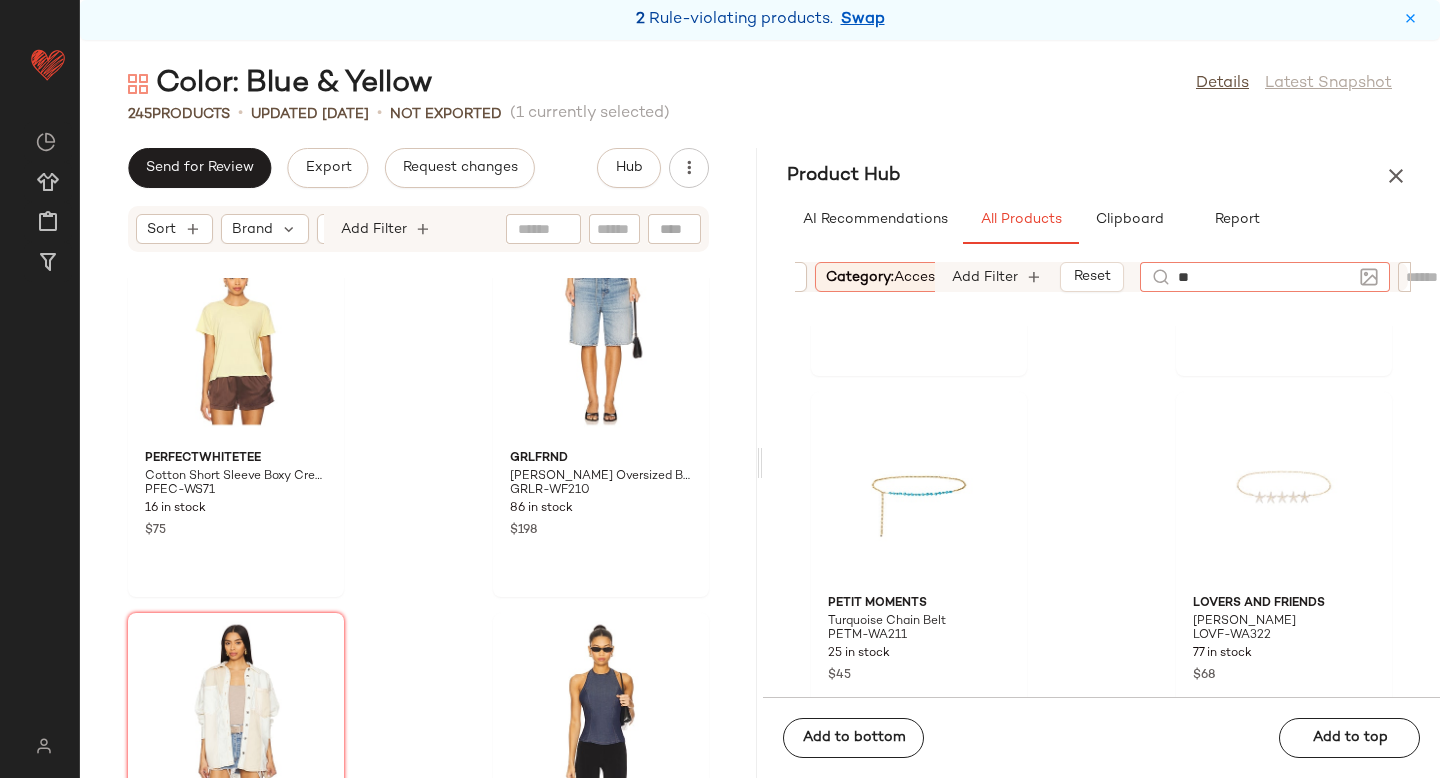 type on "***" 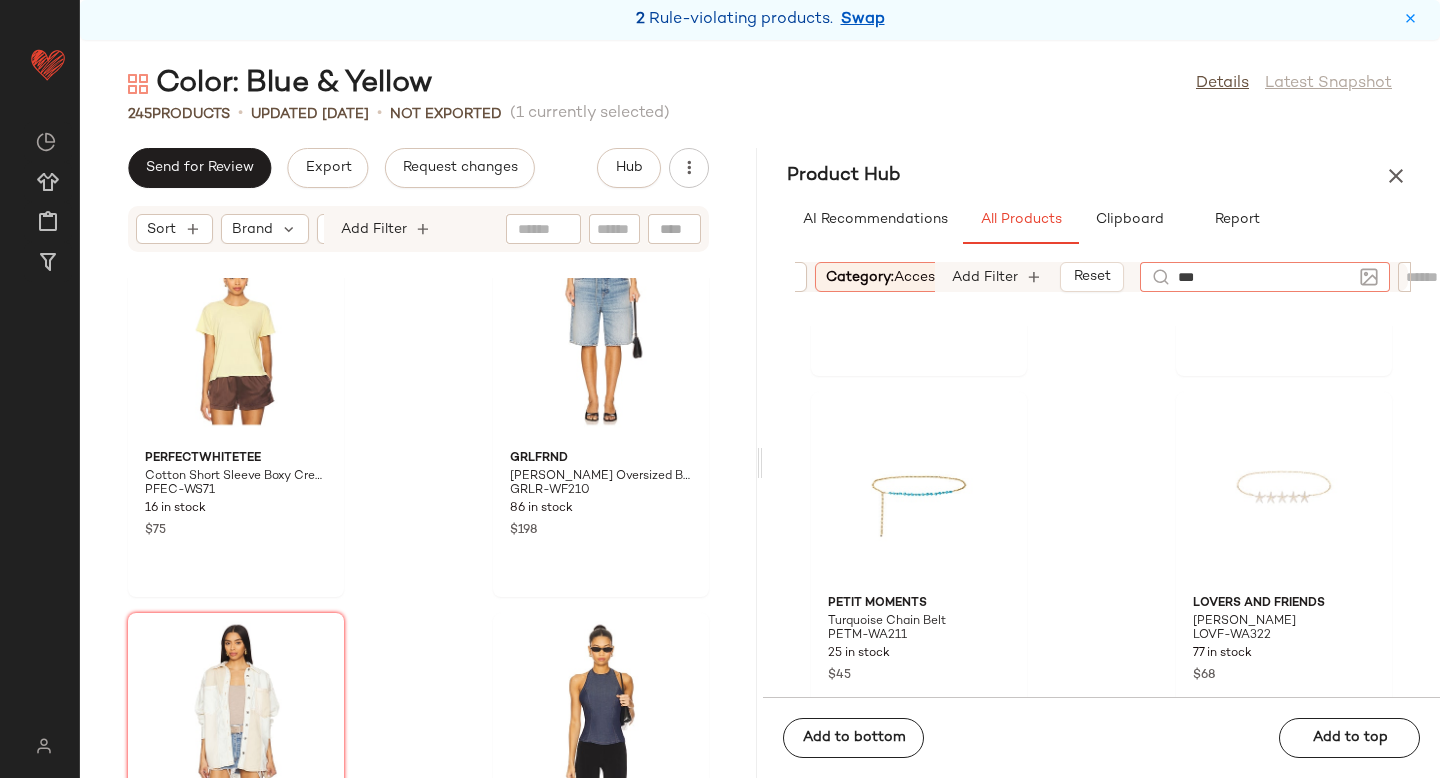type 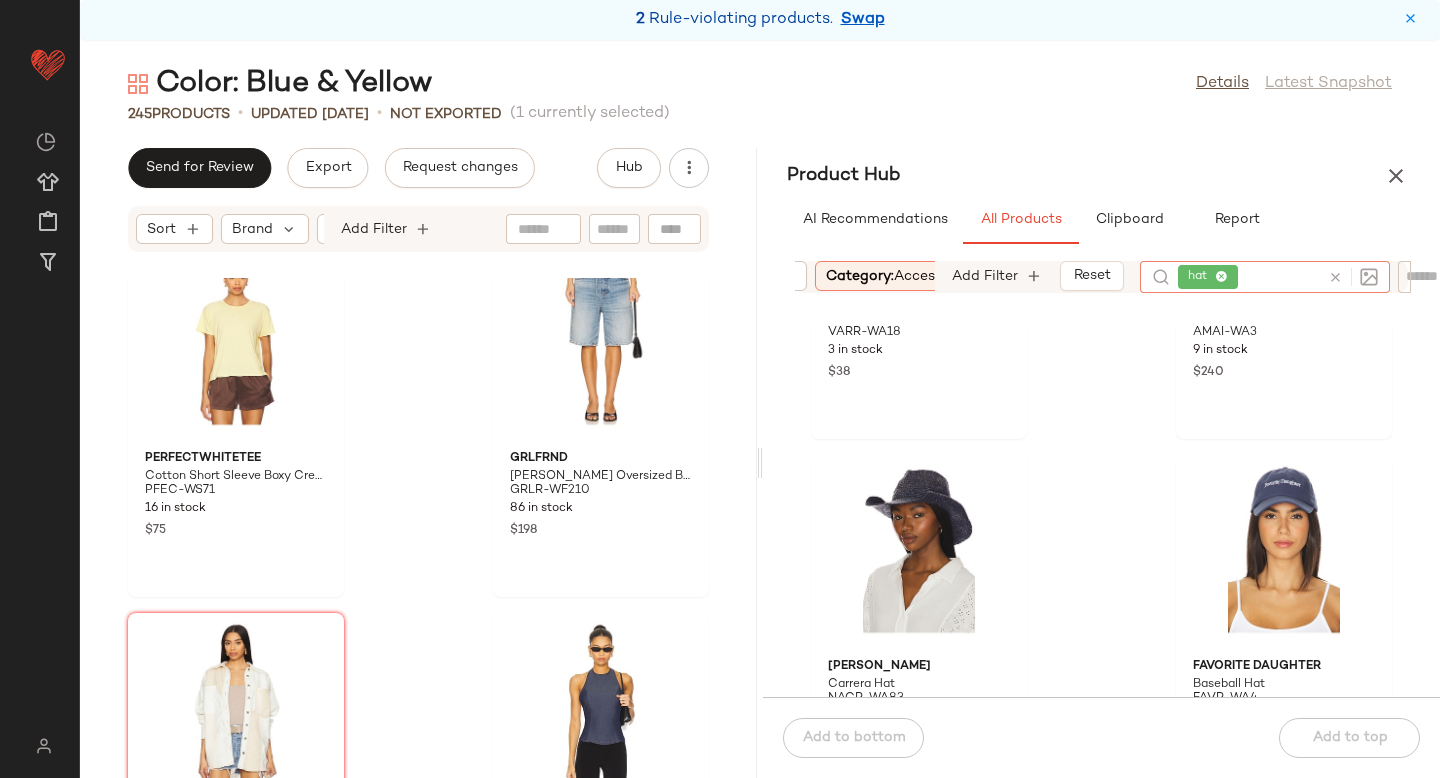 scroll, scrollTop: 341, scrollLeft: 0, axis: vertical 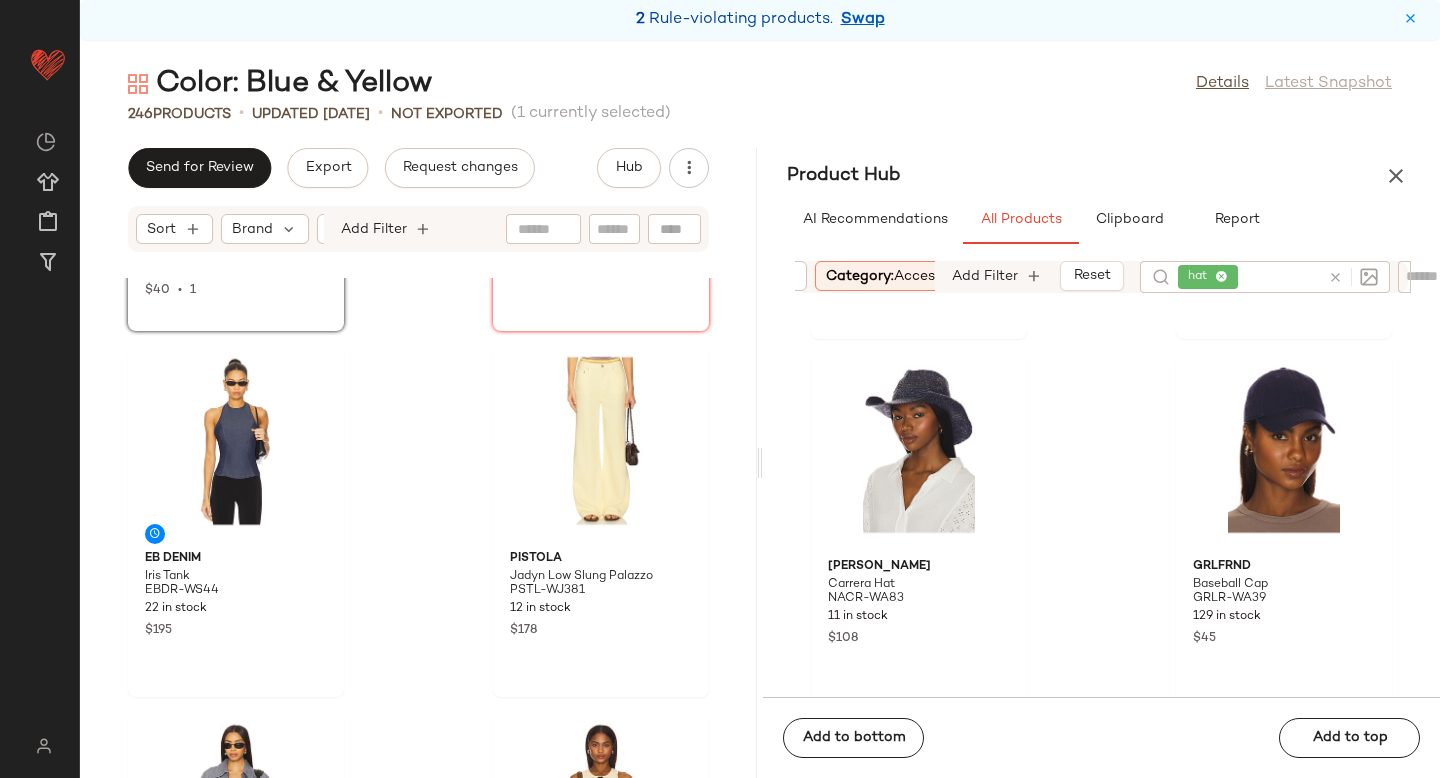 click at bounding box center (1335, 277) 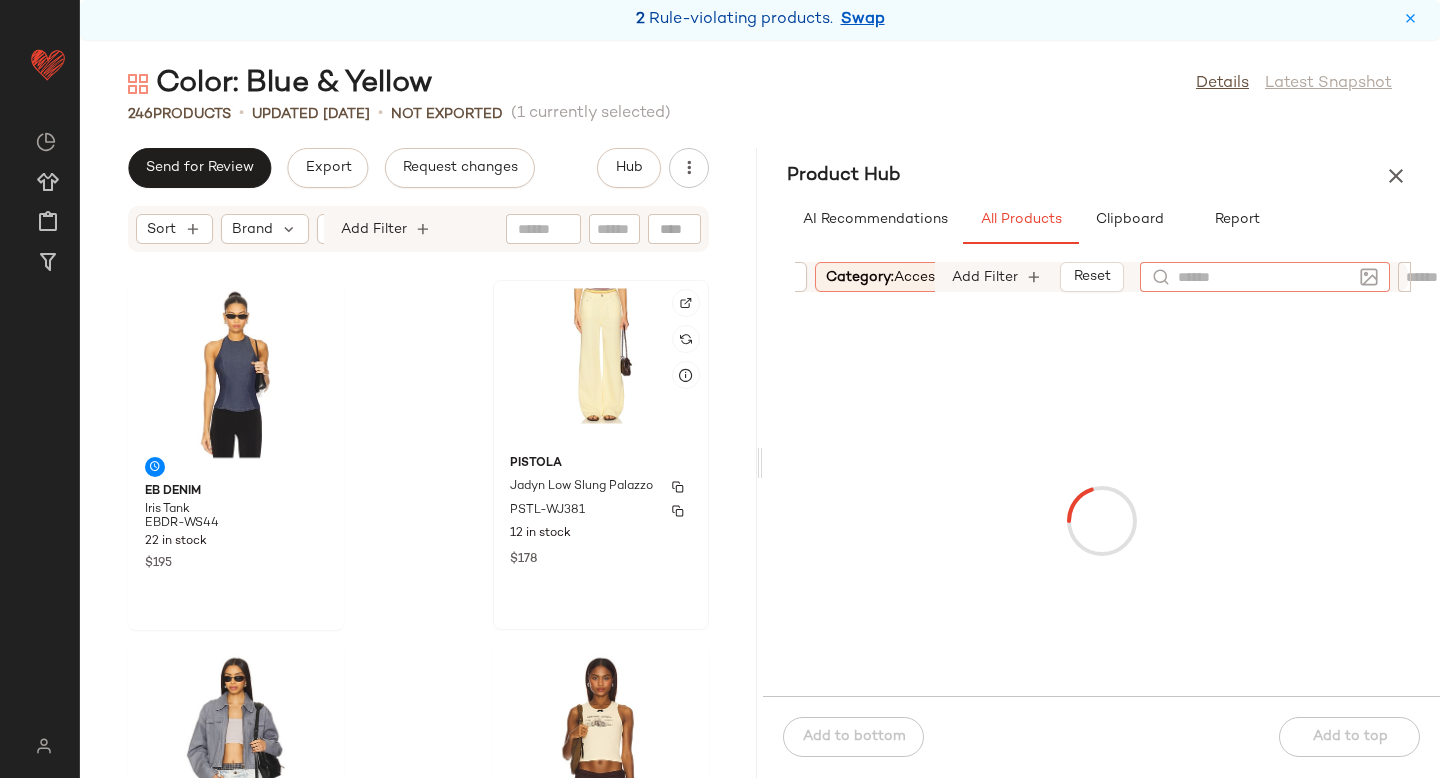 scroll, scrollTop: 15369, scrollLeft: 0, axis: vertical 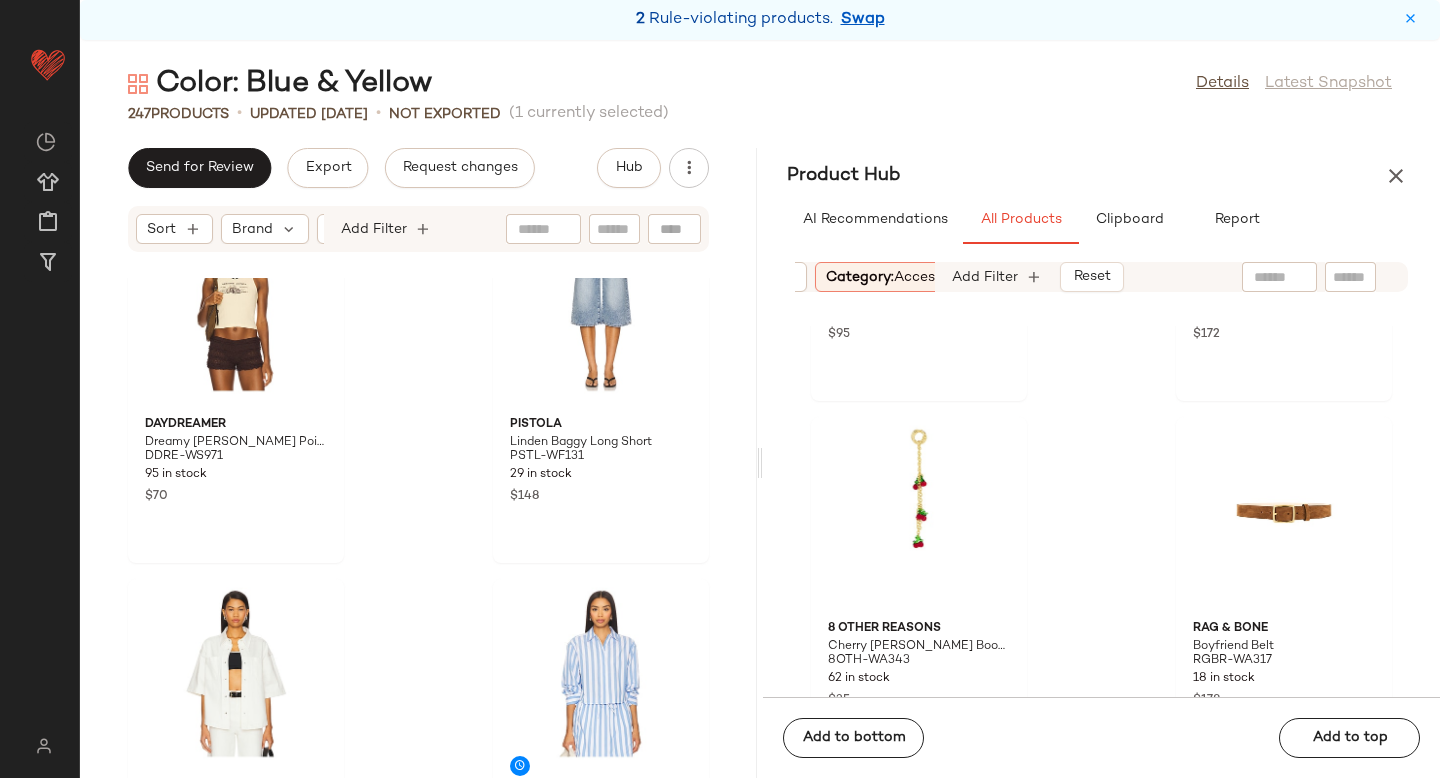 click on "Category:   accessory" at bounding box center (895, 277) 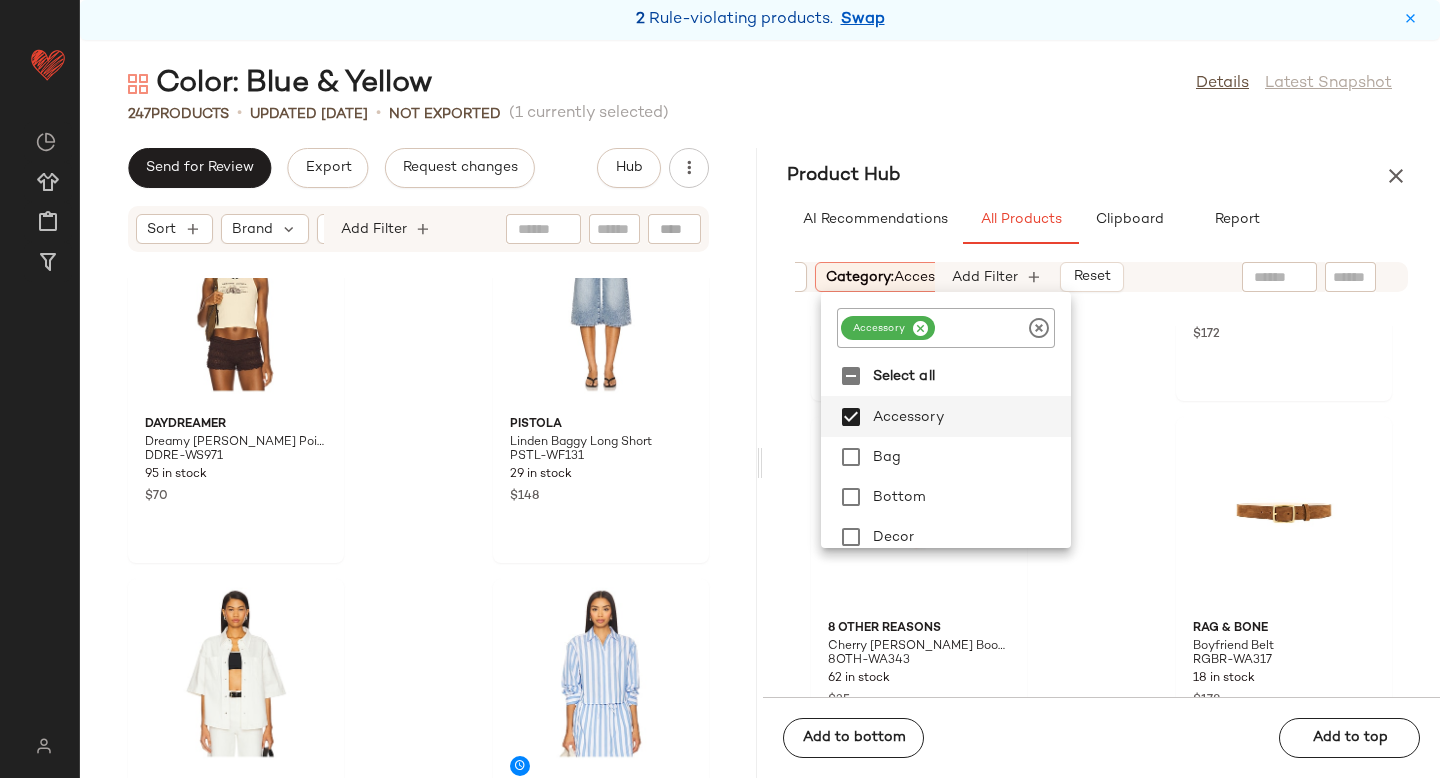 click 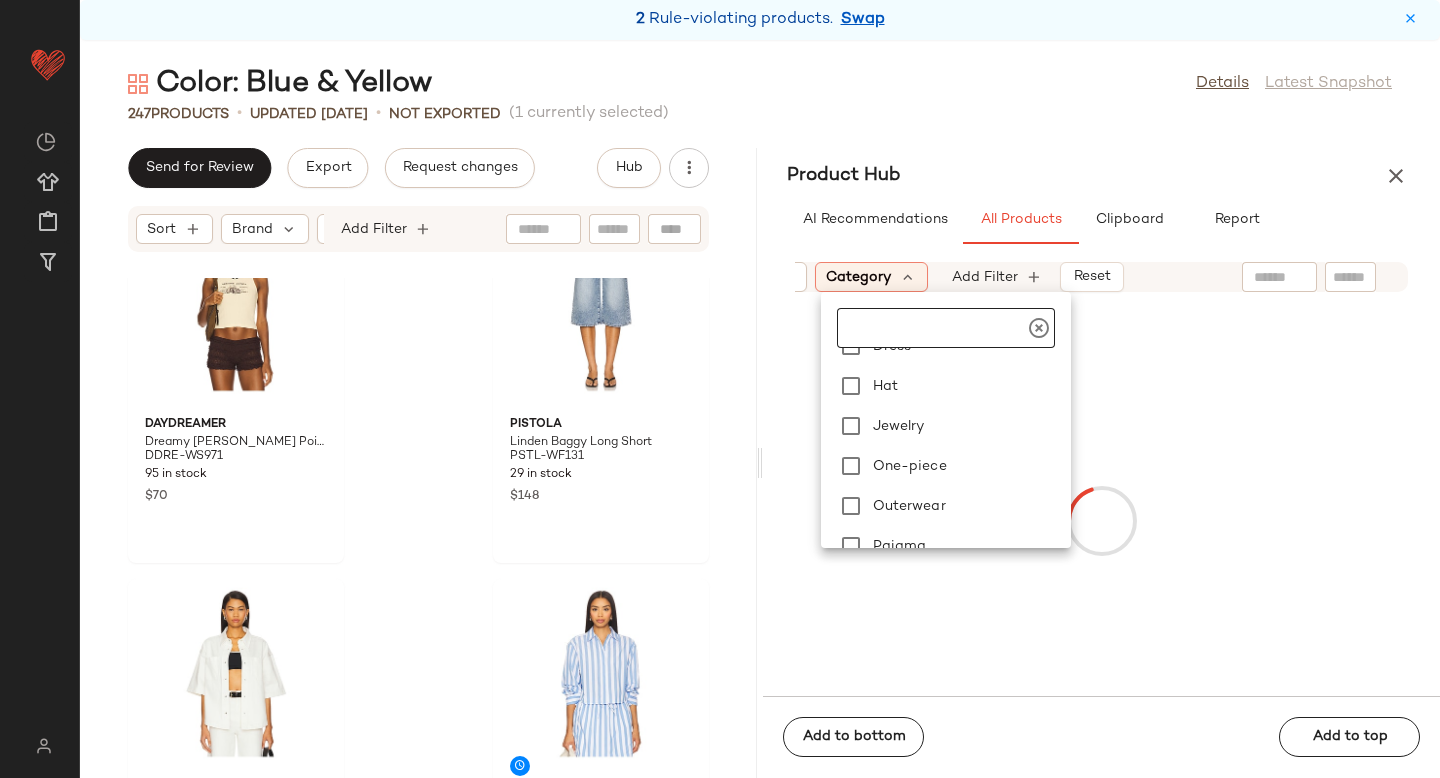 scroll, scrollTop: 385, scrollLeft: 0, axis: vertical 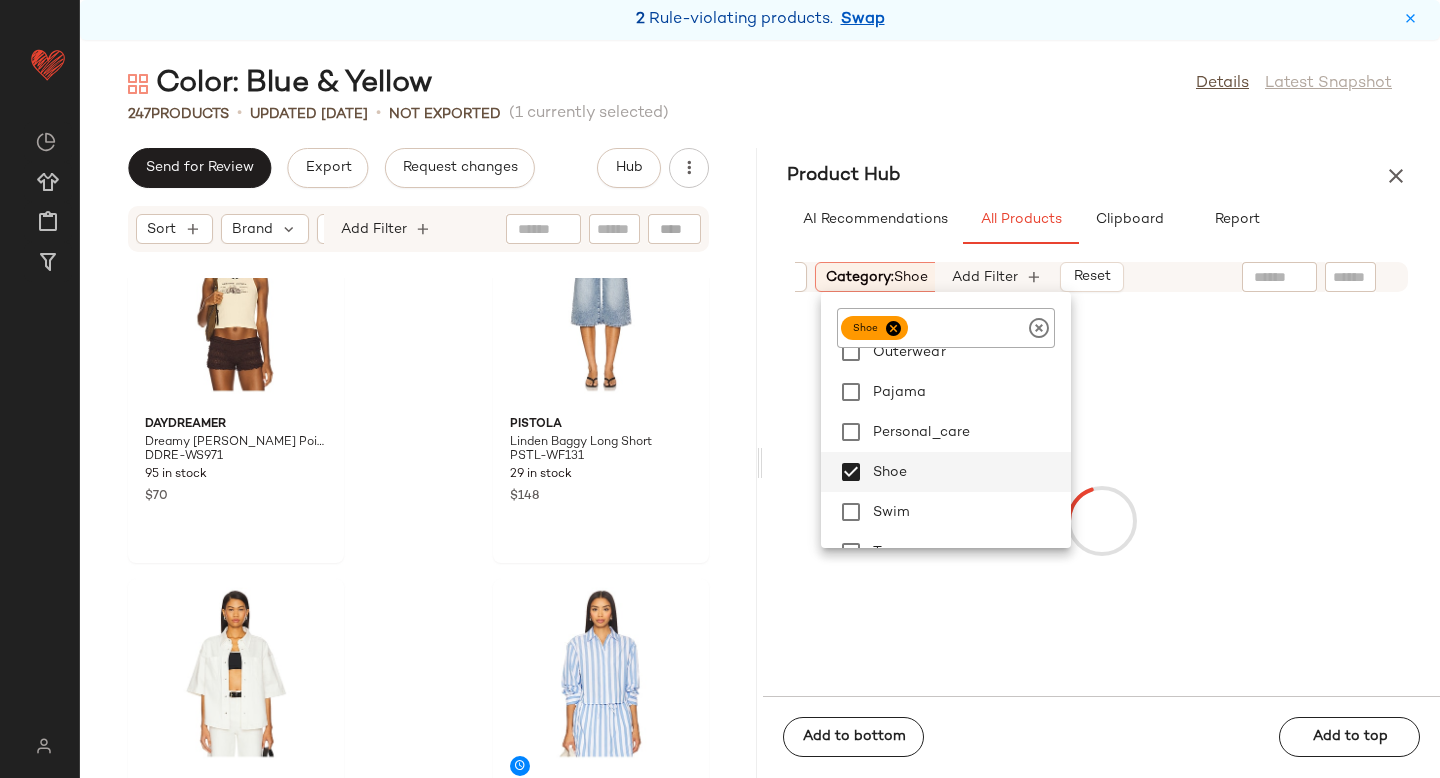 click at bounding box center (1101, 520) 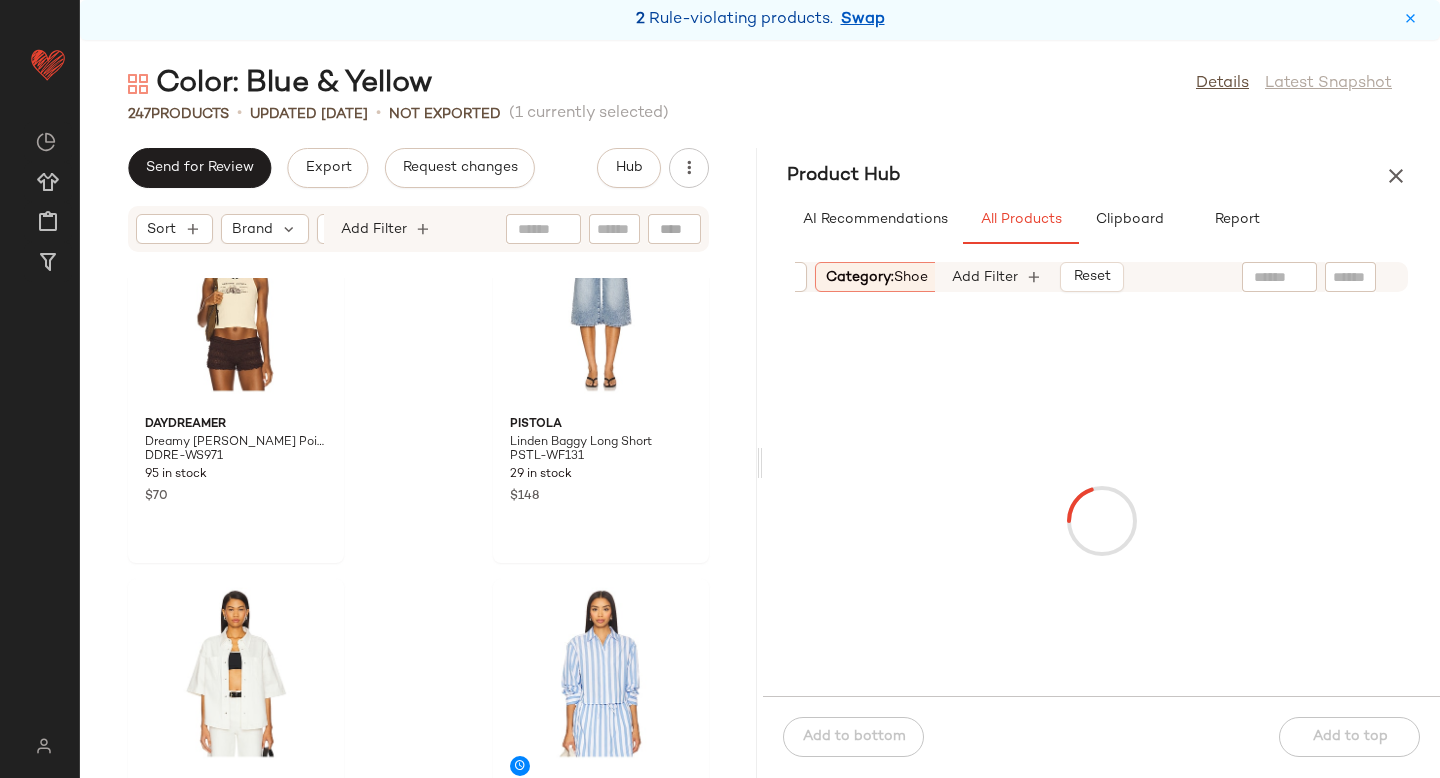 click 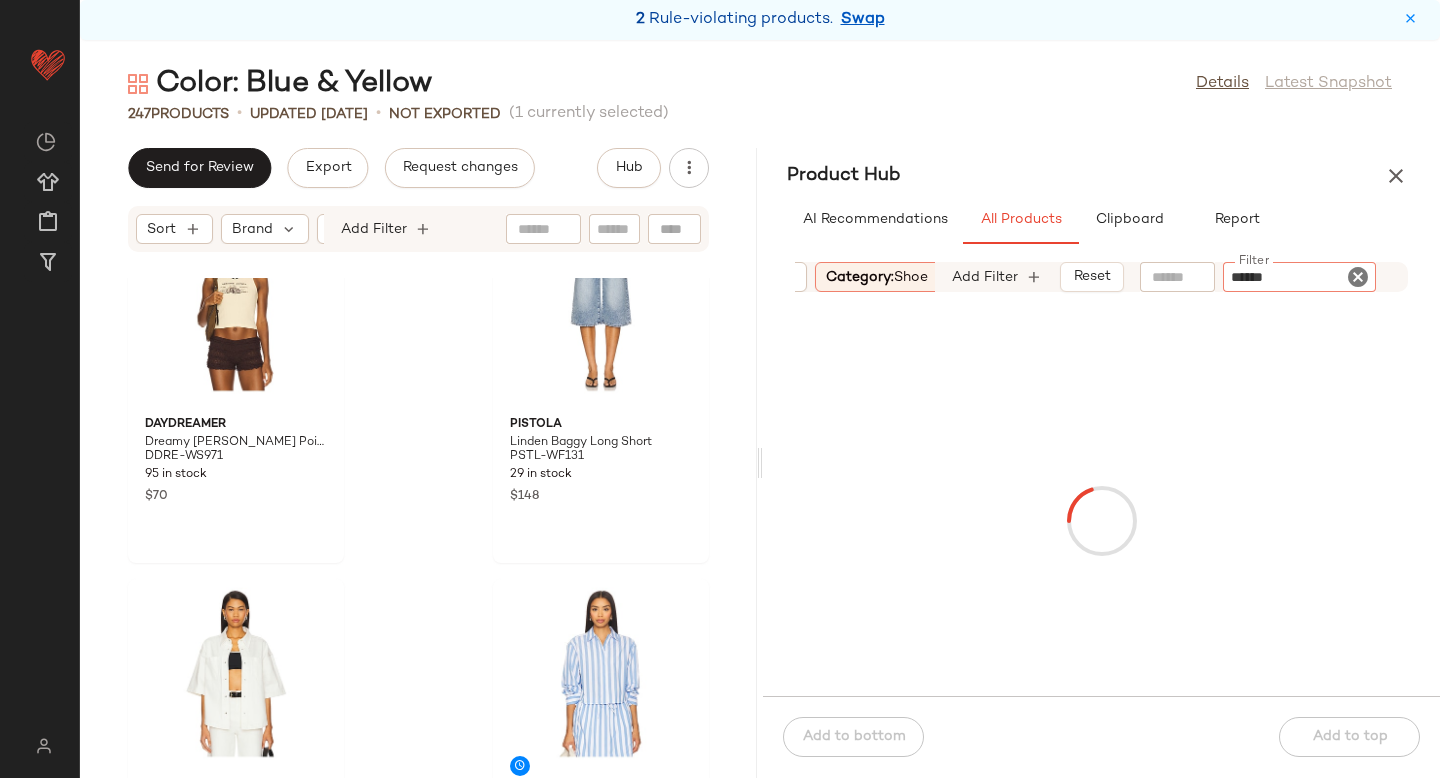 type on "*******" 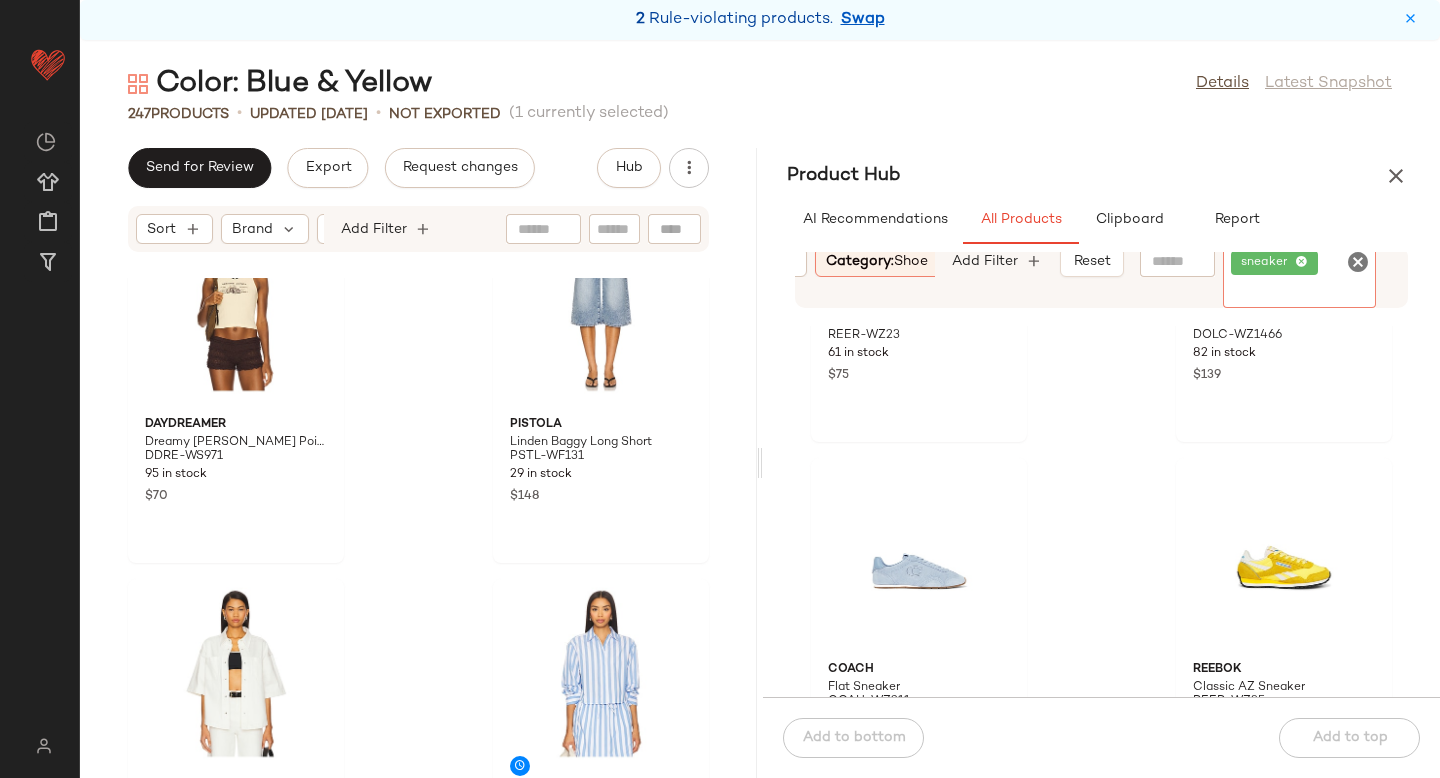 scroll, scrollTop: 1361, scrollLeft: 0, axis: vertical 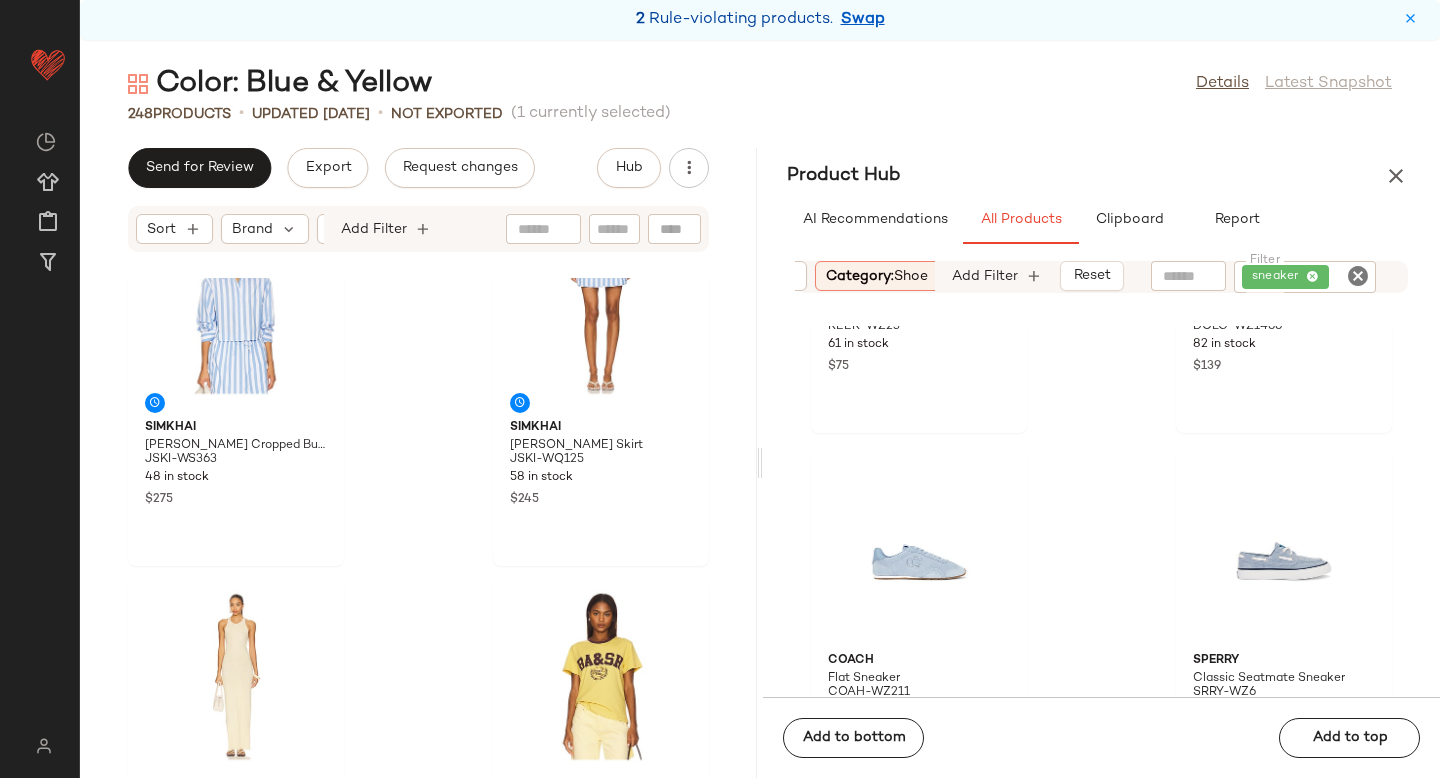 click 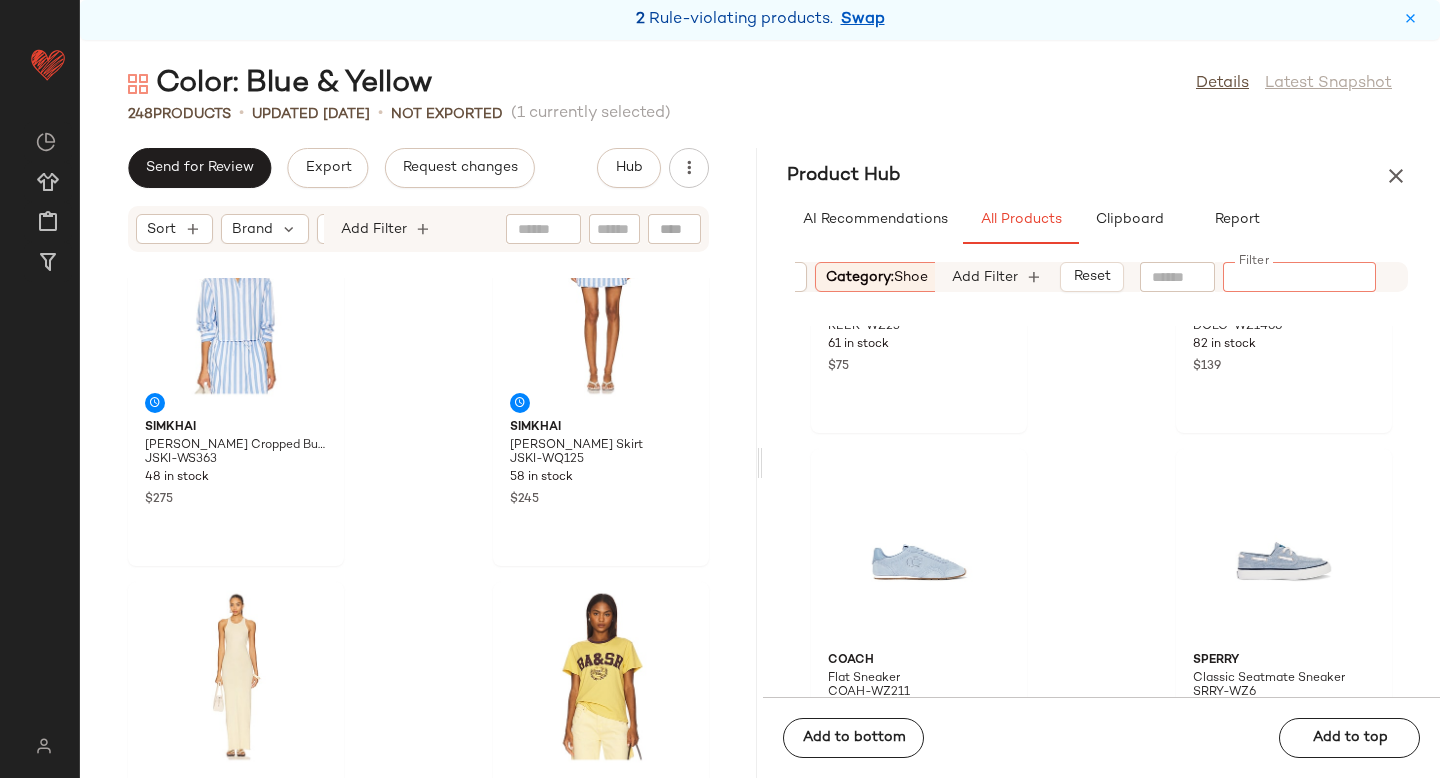 click on "Category:   shoe" at bounding box center [877, 277] 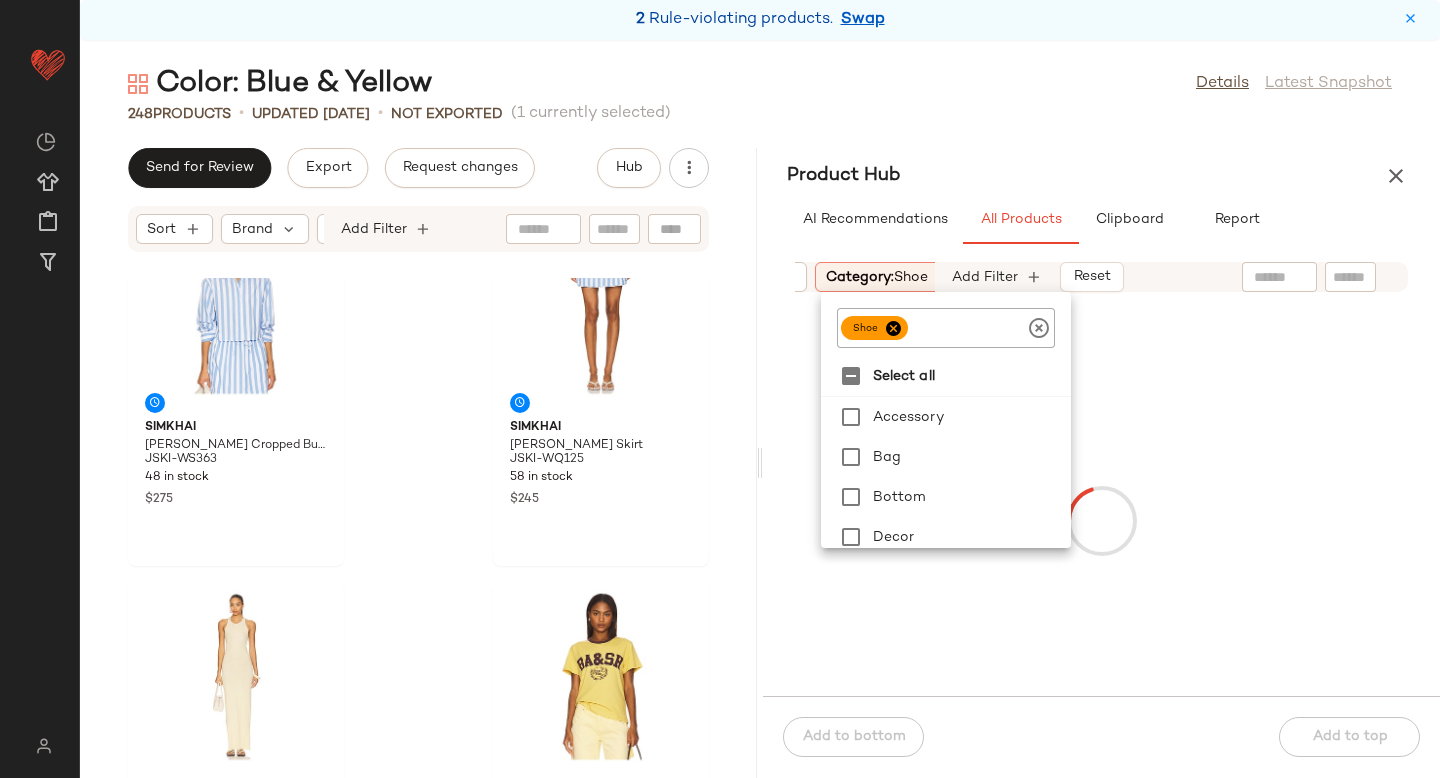click 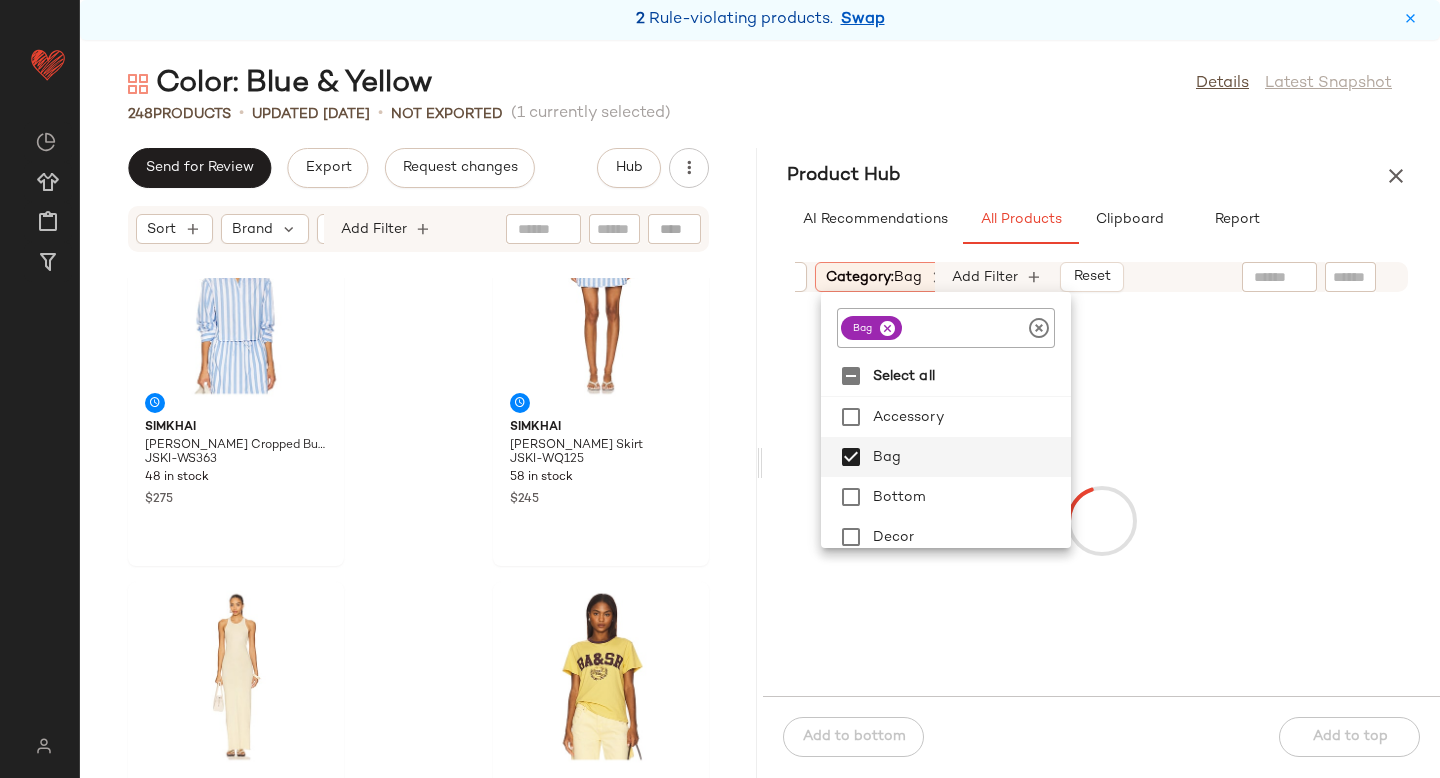 click at bounding box center [1101, 520] 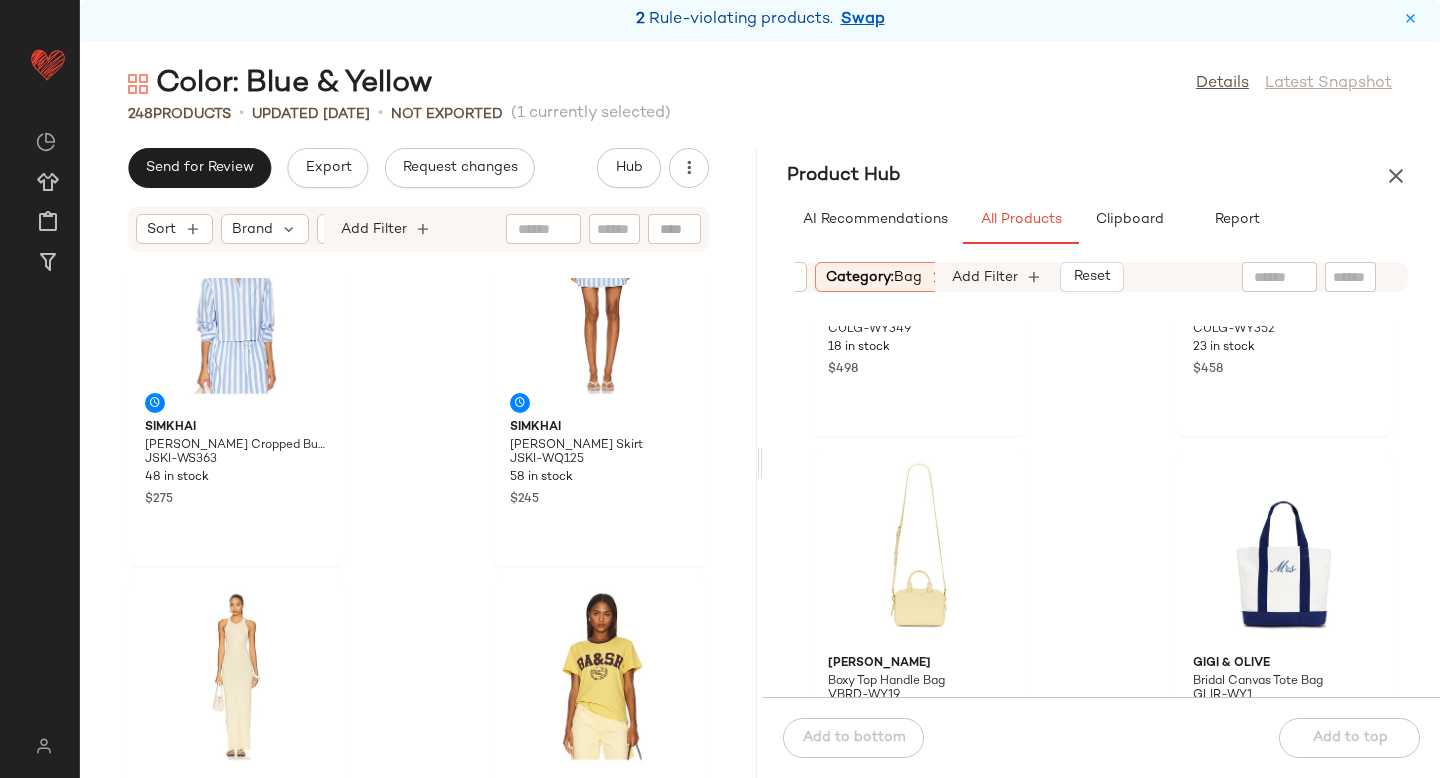 scroll, scrollTop: 4035, scrollLeft: 0, axis: vertical 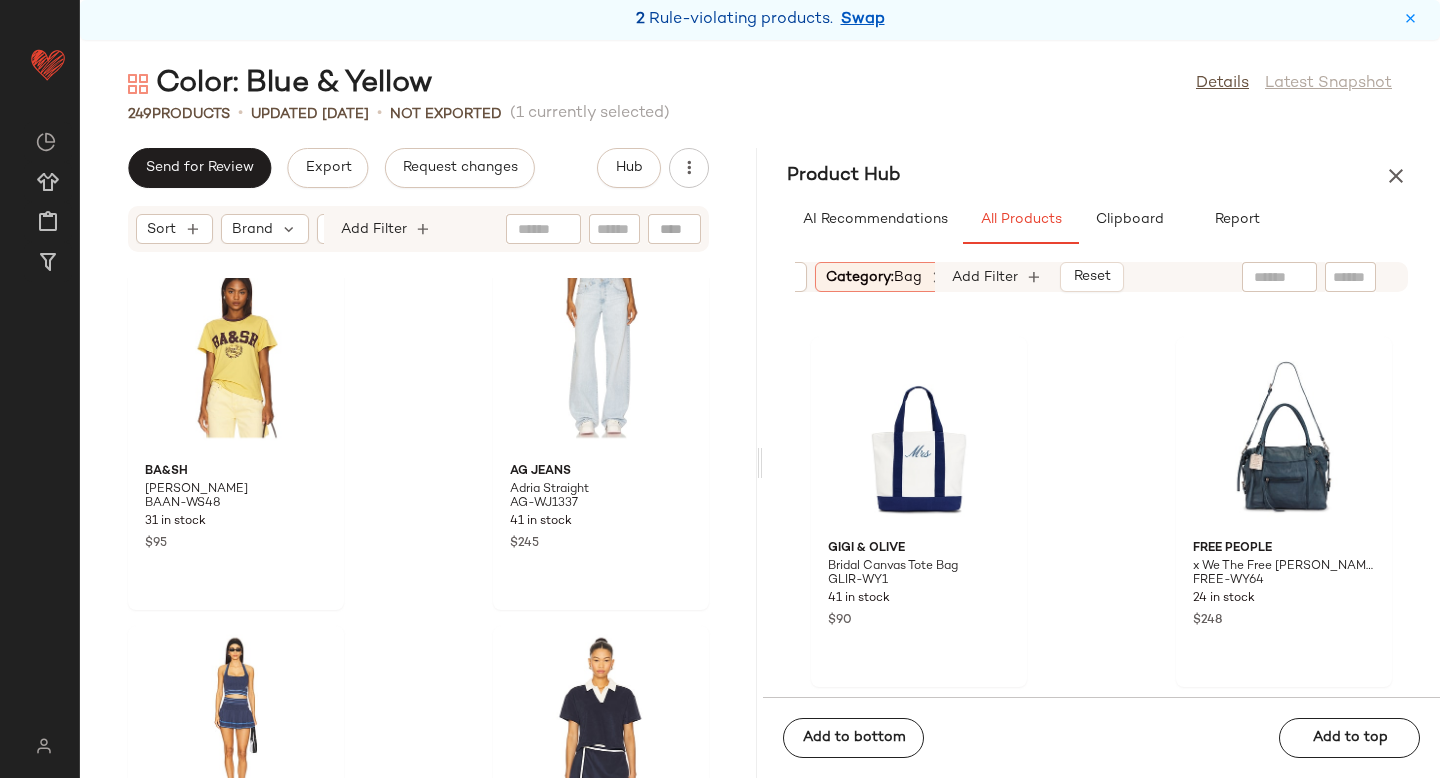 click on "Category:   bag" at bounding box center (874, 277) 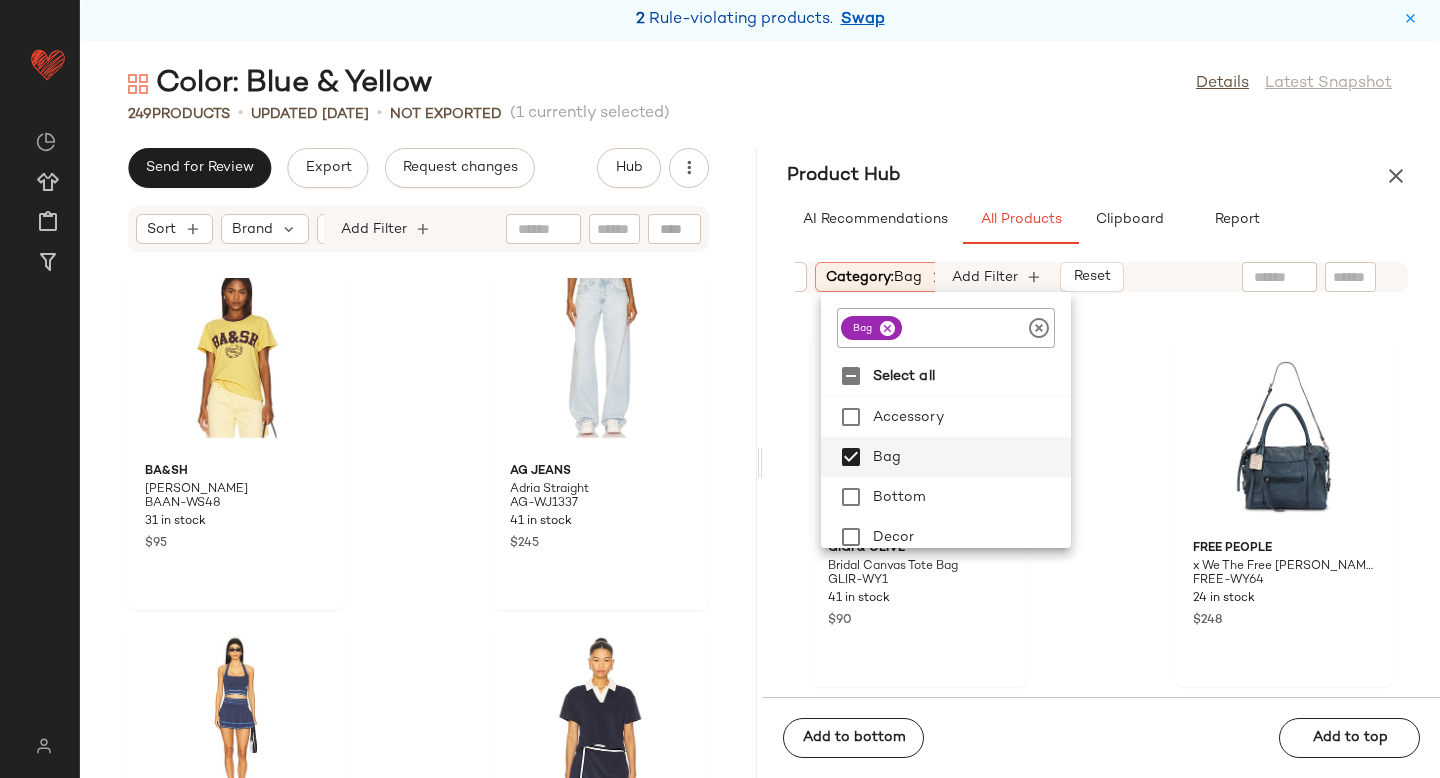 click 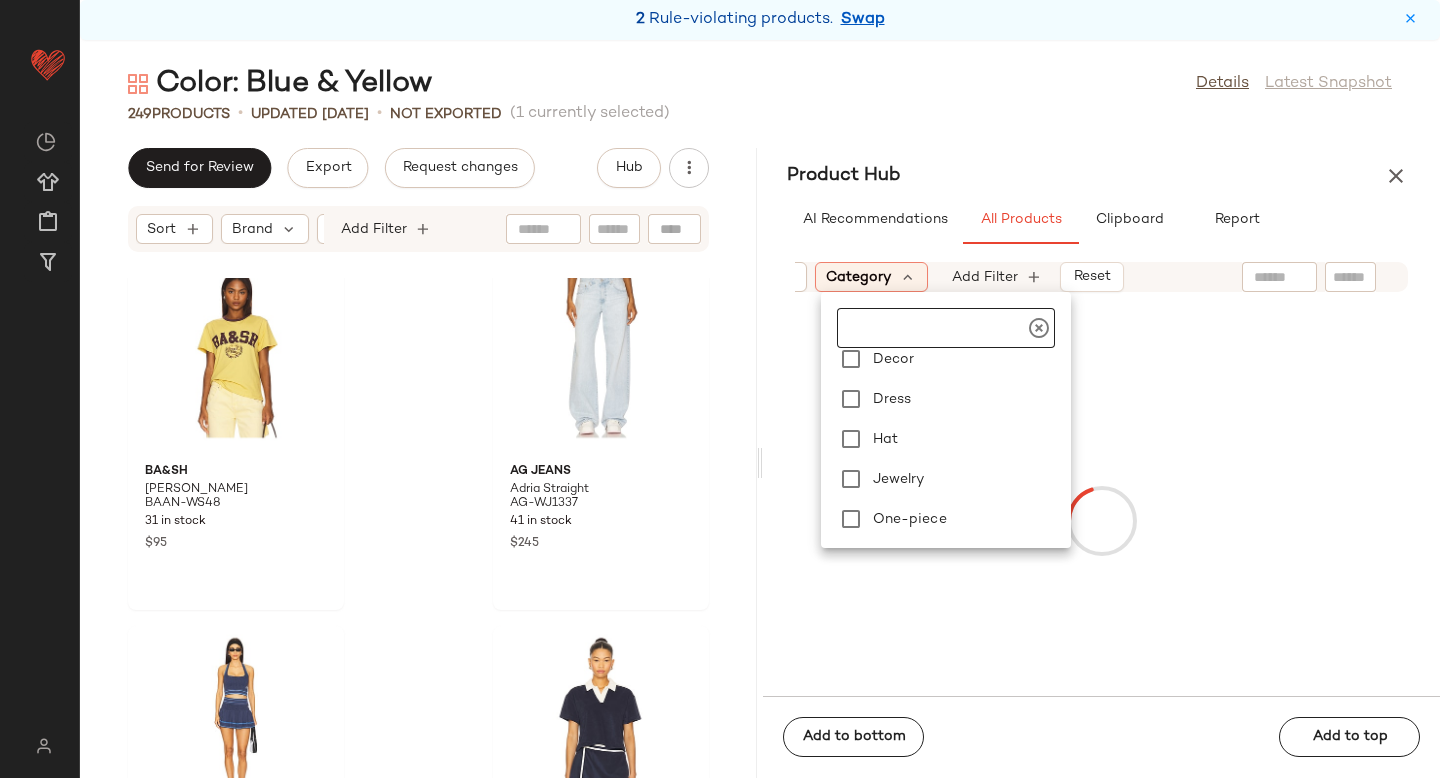 scroll, scrollTop: 220, scrollLeft: 0, axis: vertical 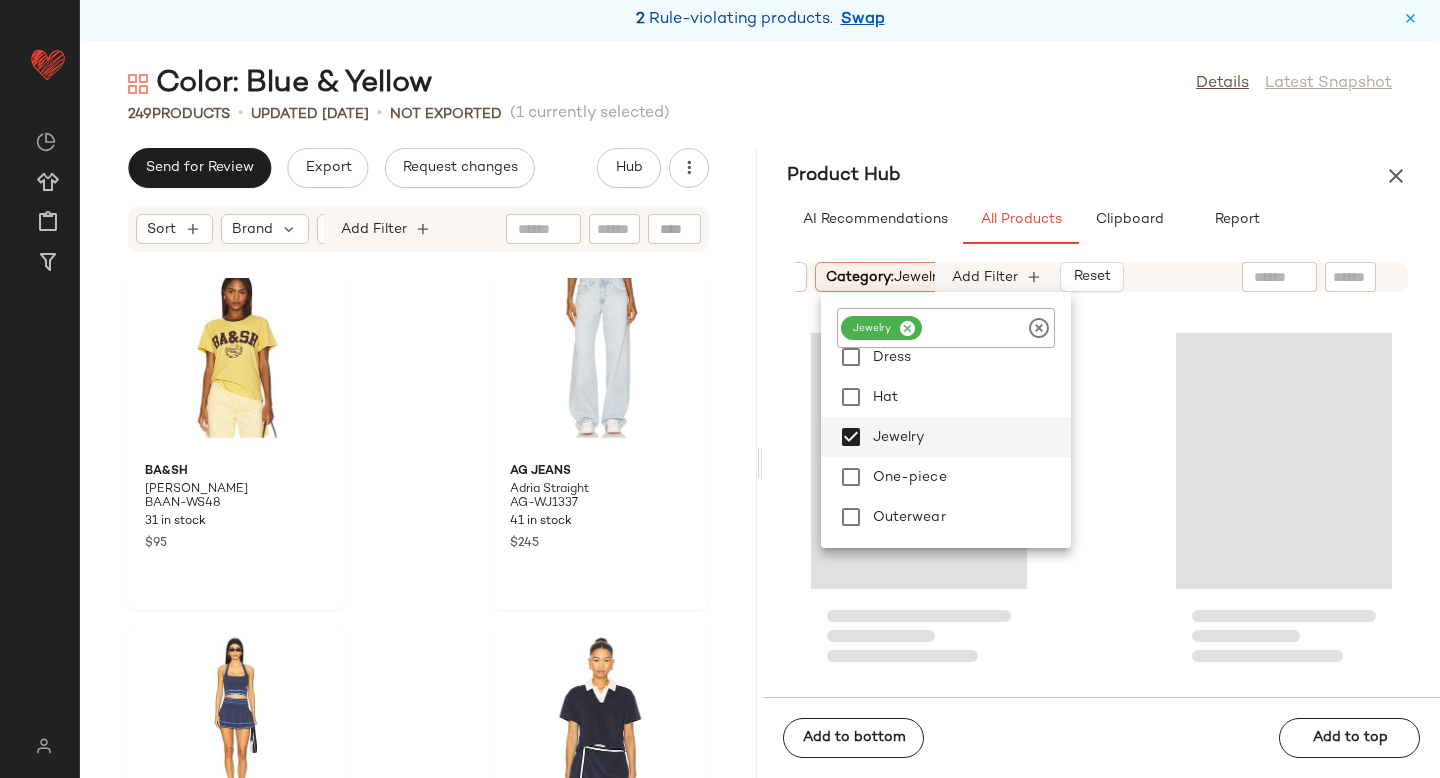 click 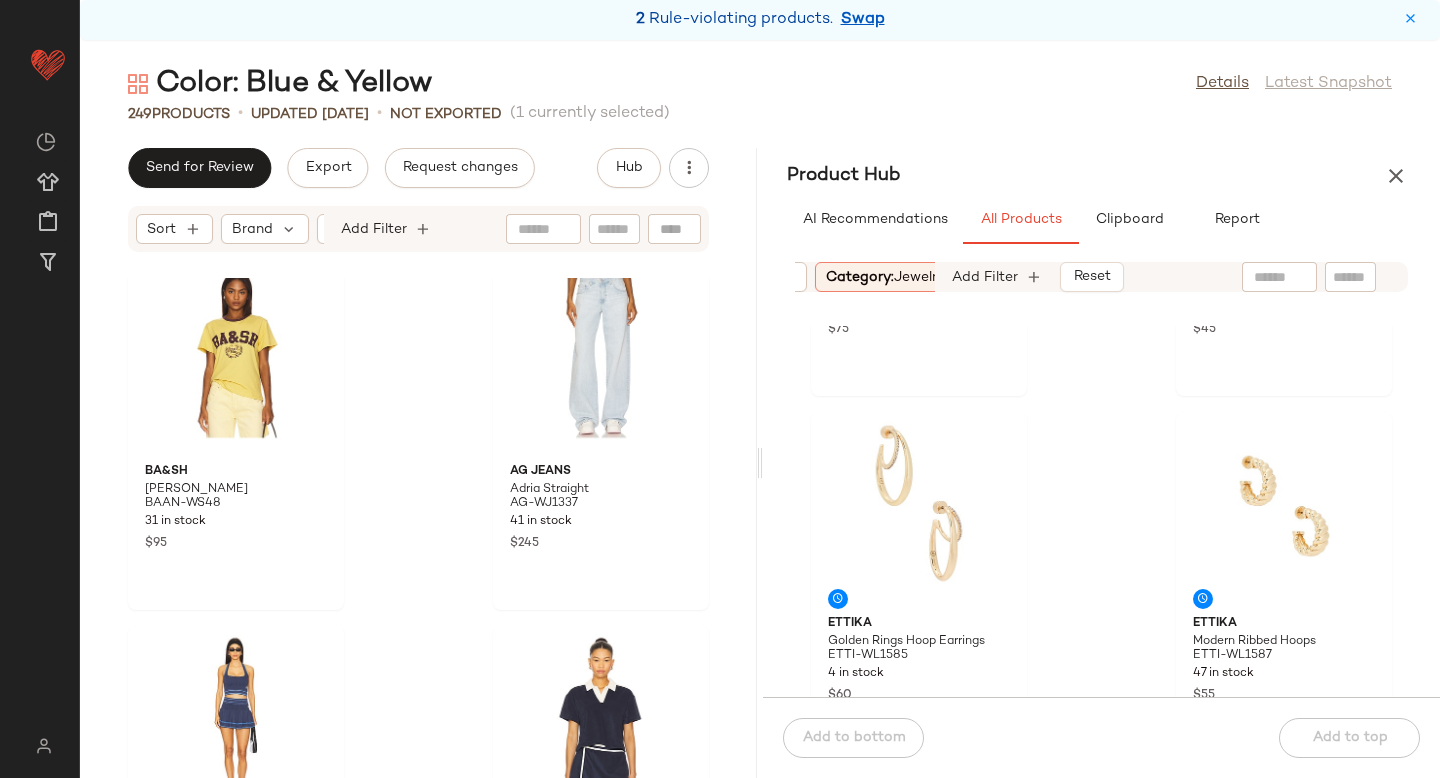 scroll, scrollTop: 2495, scrollLeft: 0, axis: vertical 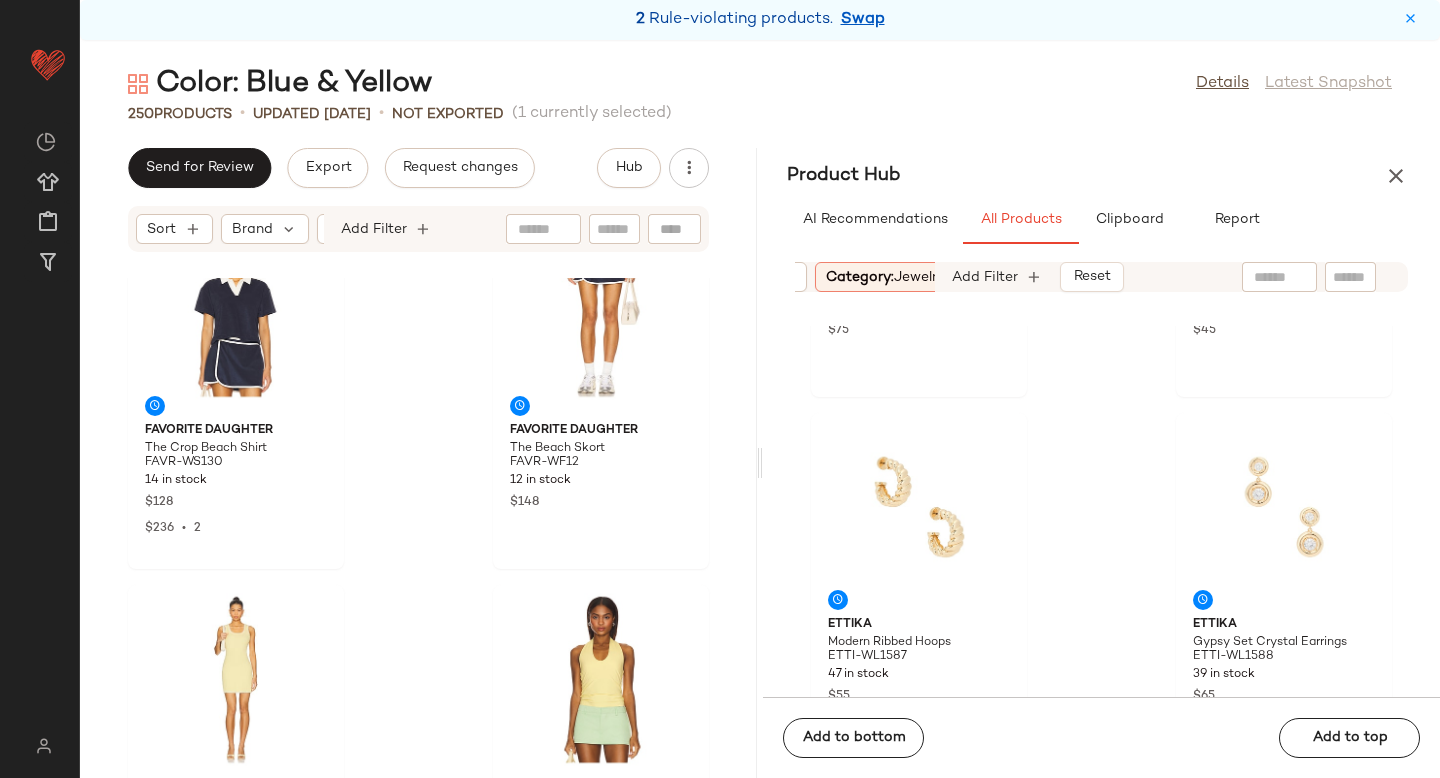 click on "jewelry" at bounding box center [919, 277] 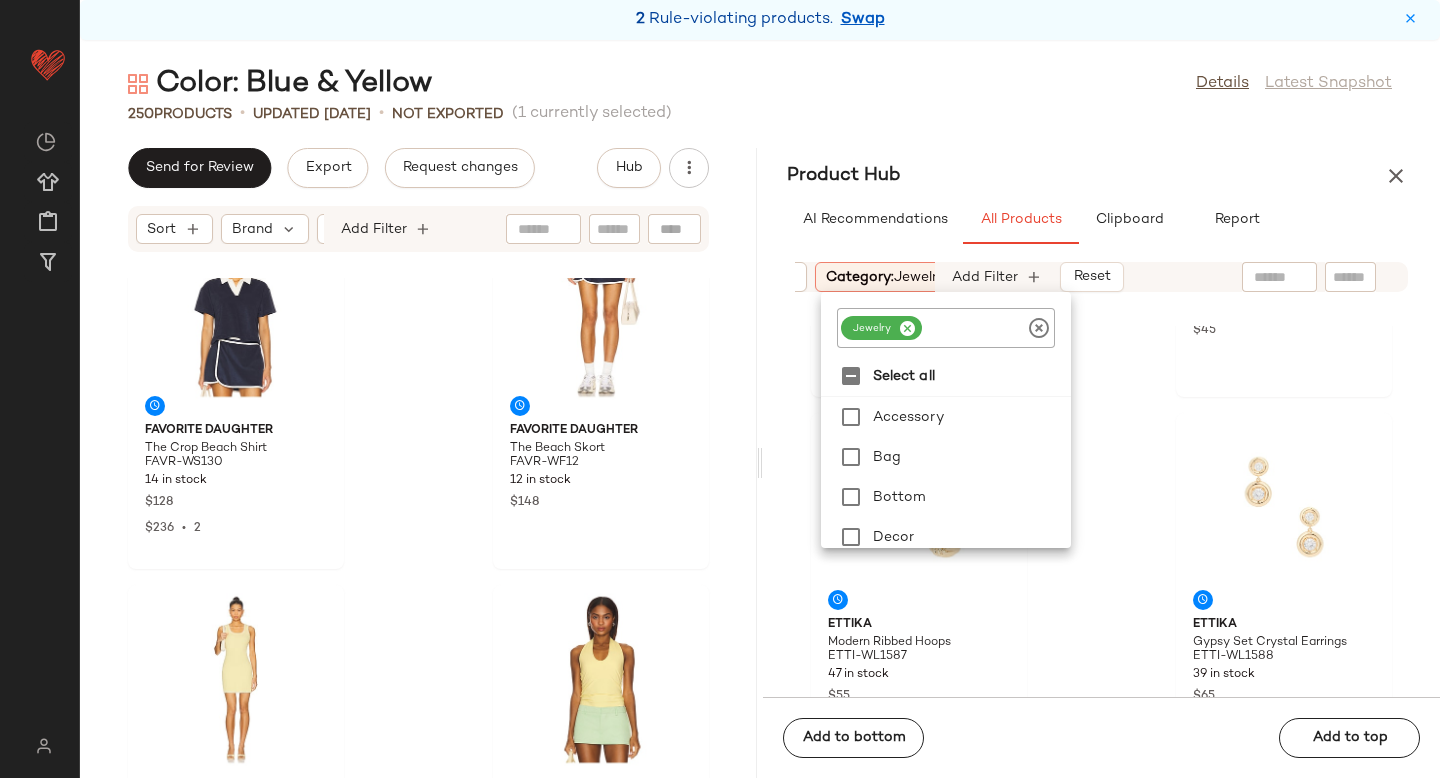 click 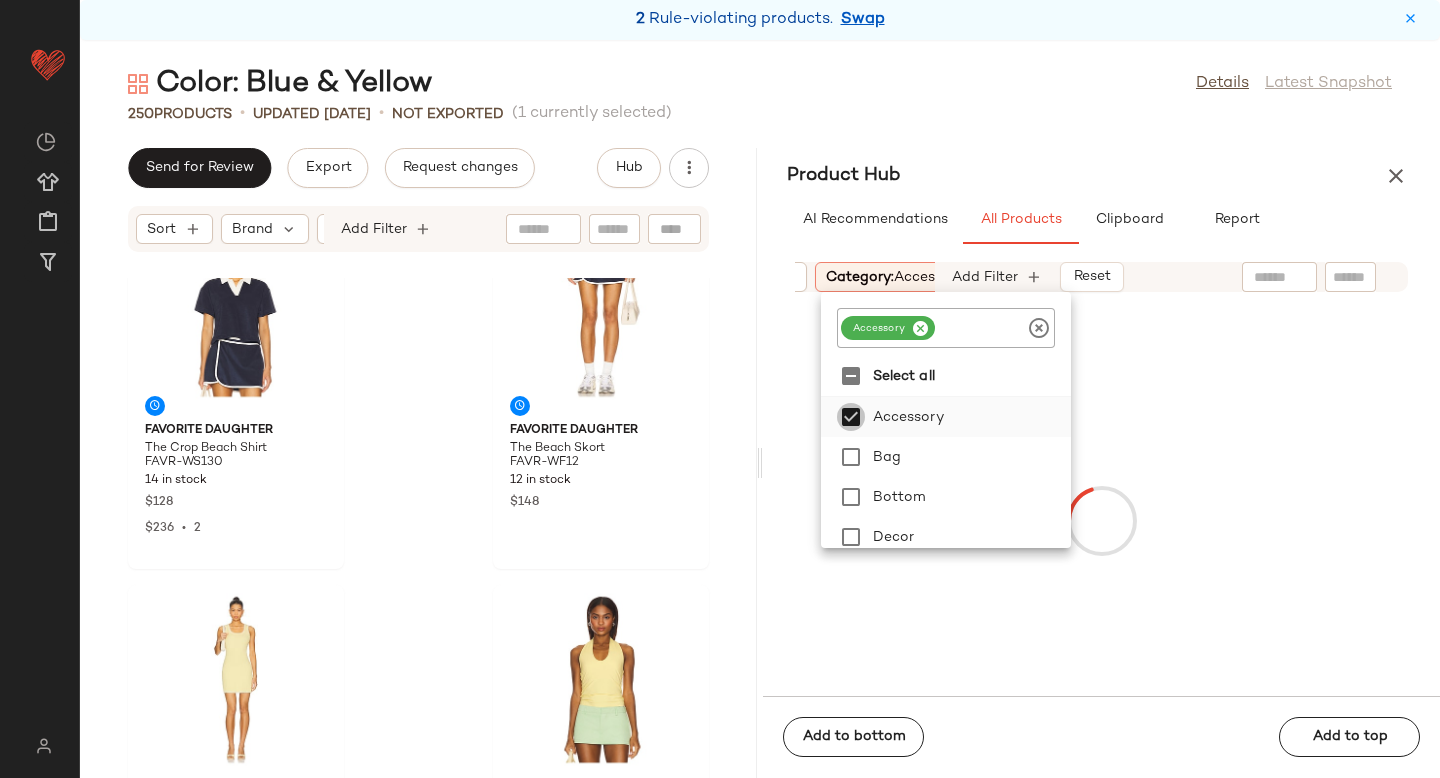 click at bounding box center (1101, 520) 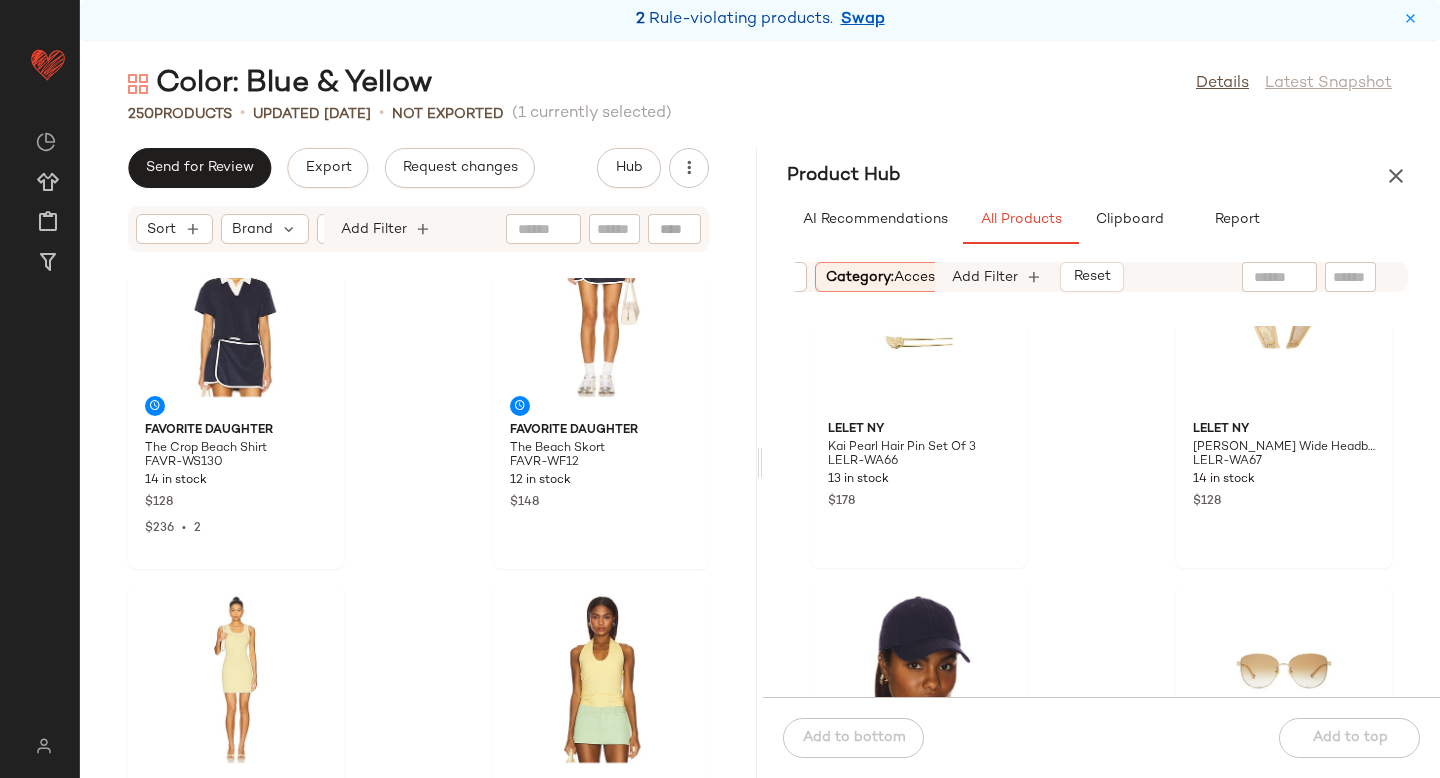 scroll, scrollTop: 3874, scrollLeft: 0, axis: vertical 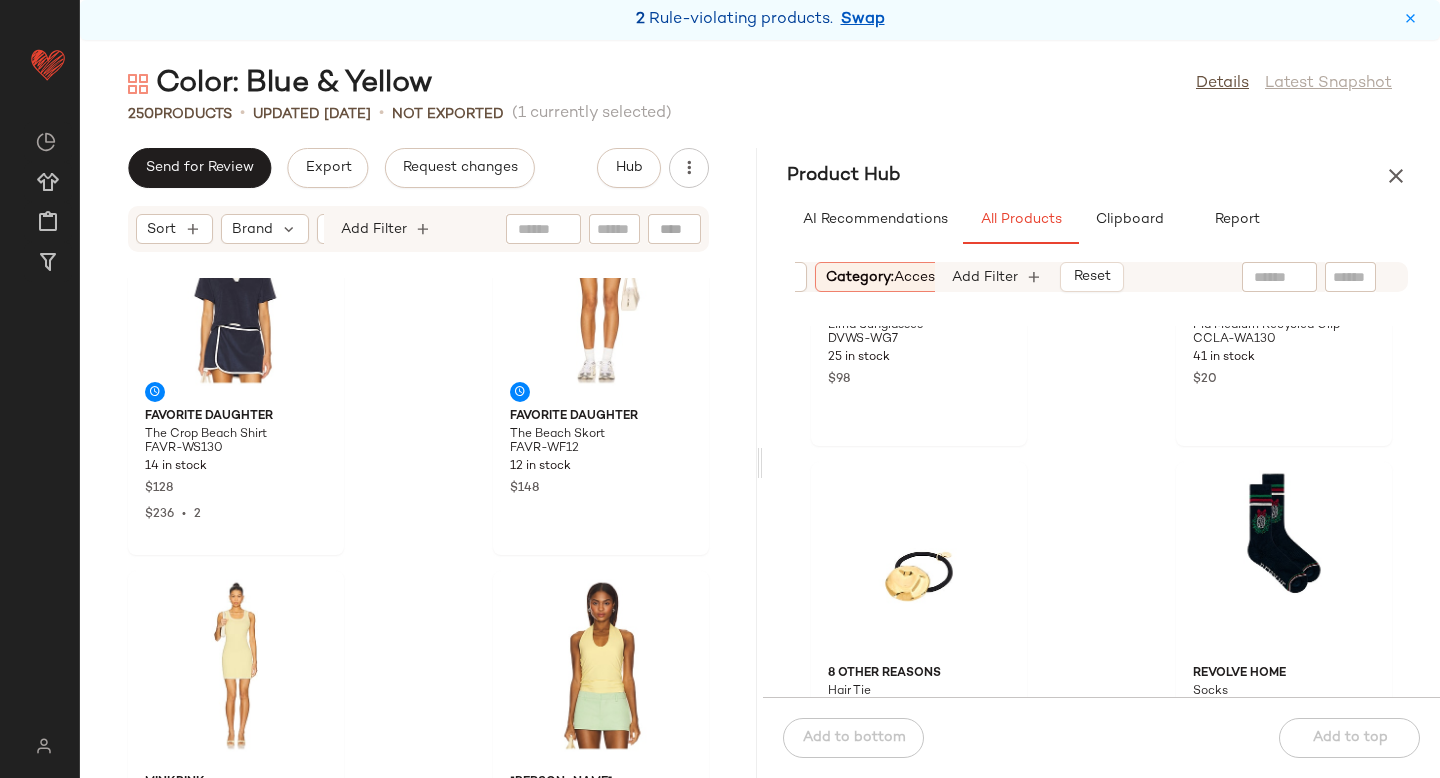click 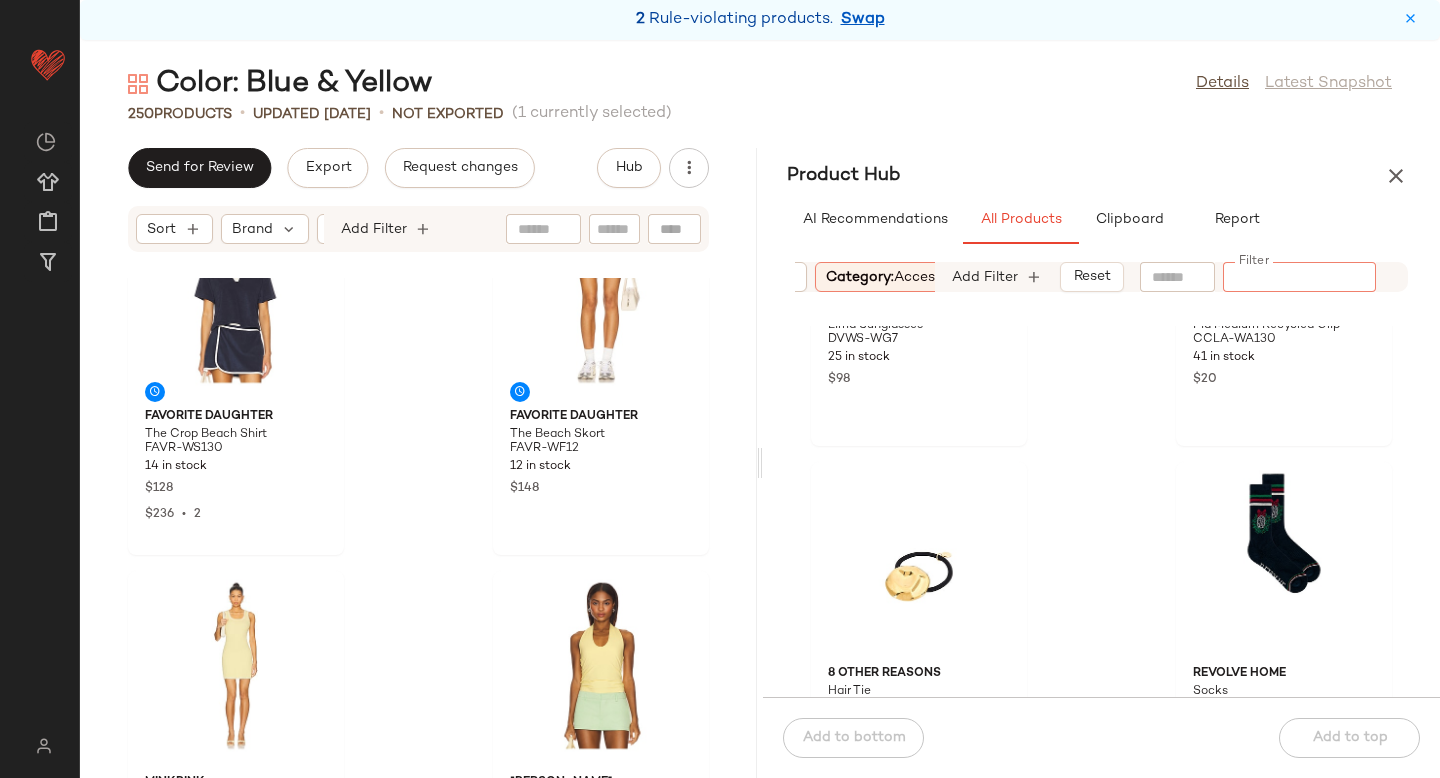 paste on "*********" 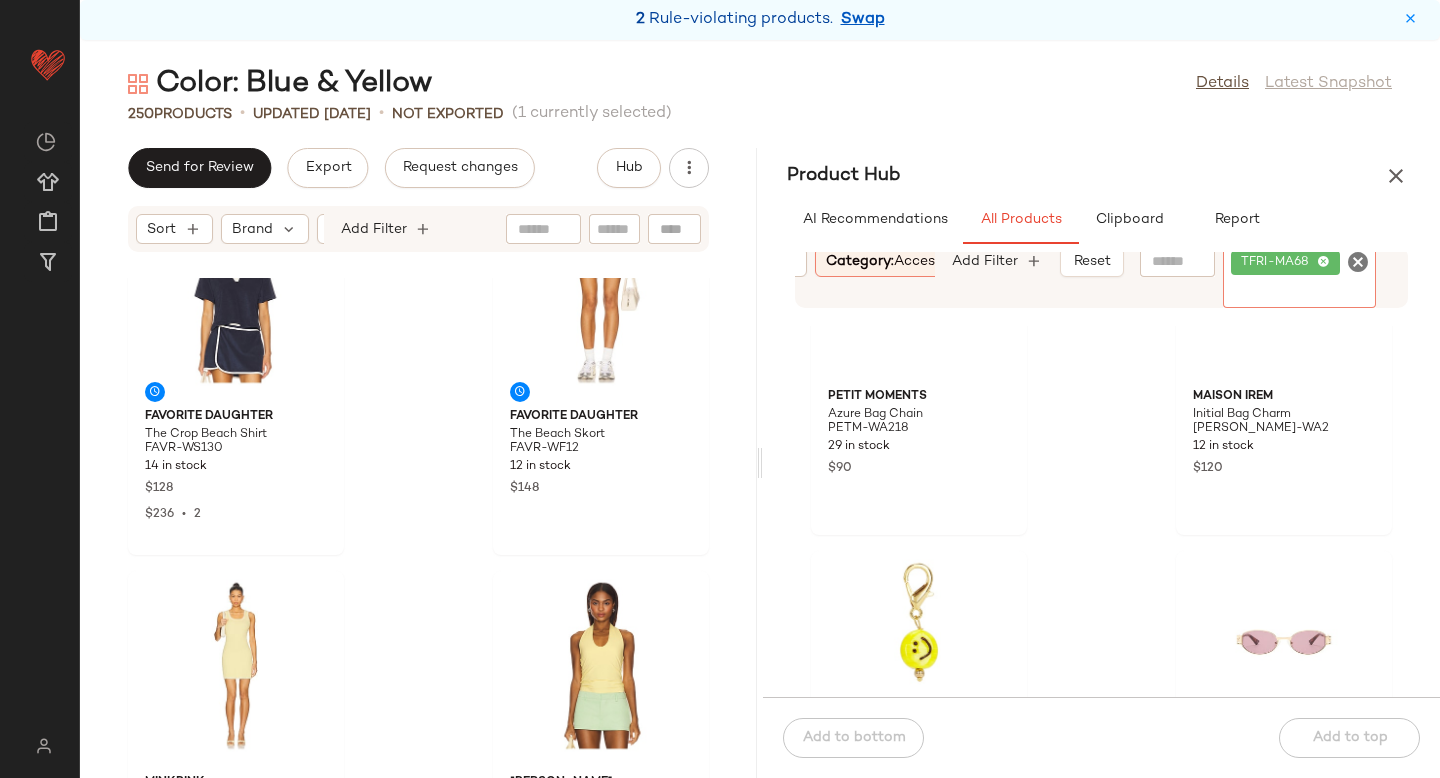 scroll, scrollTop: 0, scrollLeft: 0, axis: both 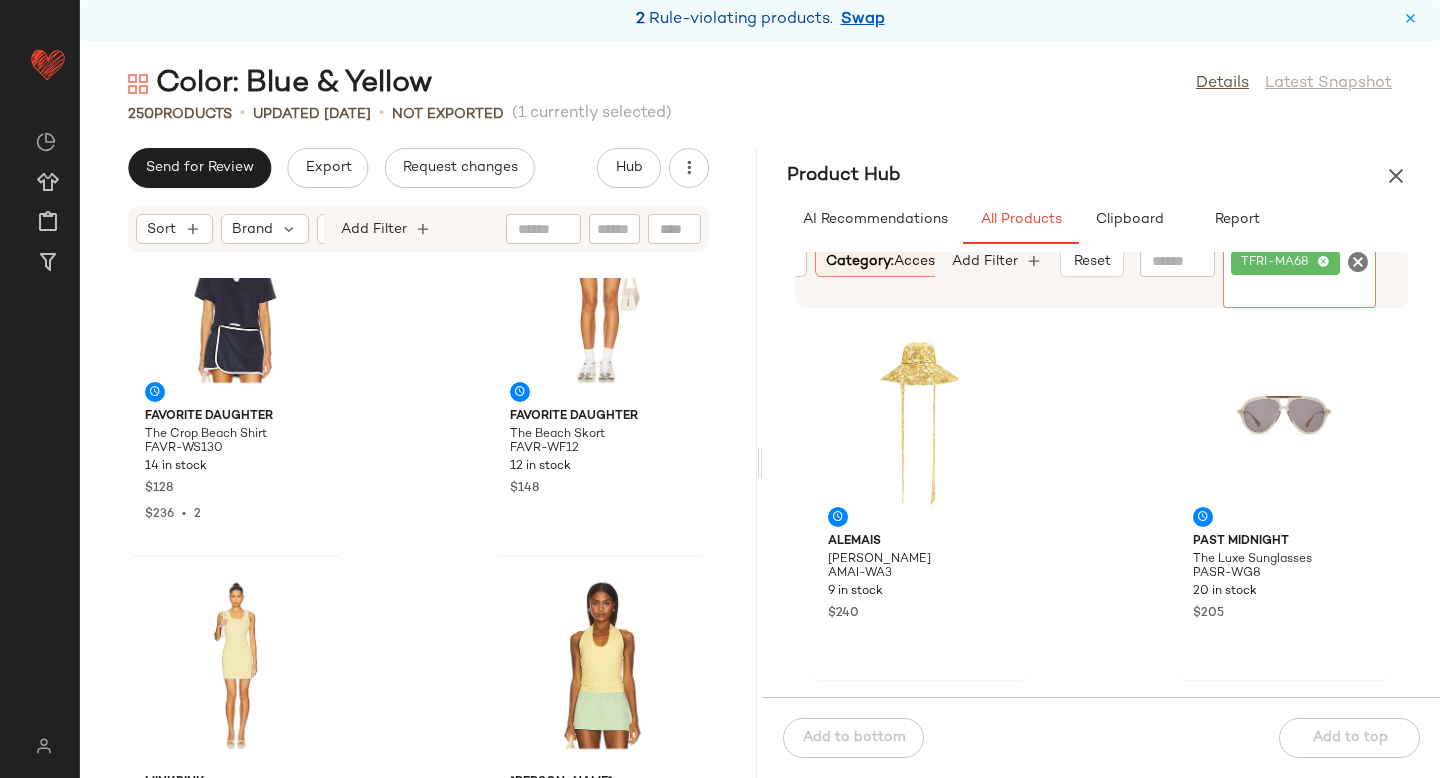 click 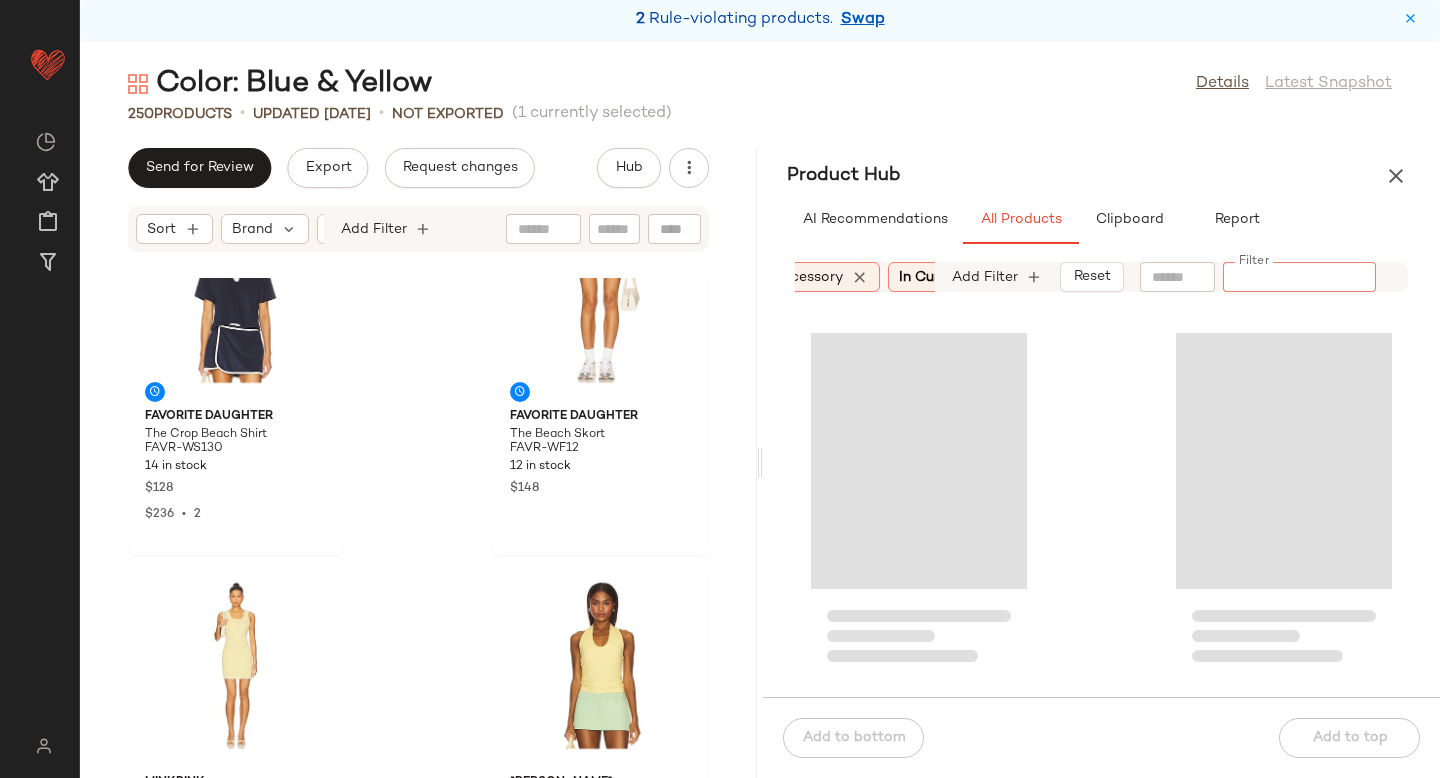 scroll, scrollTop: 0, scrollLeft: 292, axis: horizontal 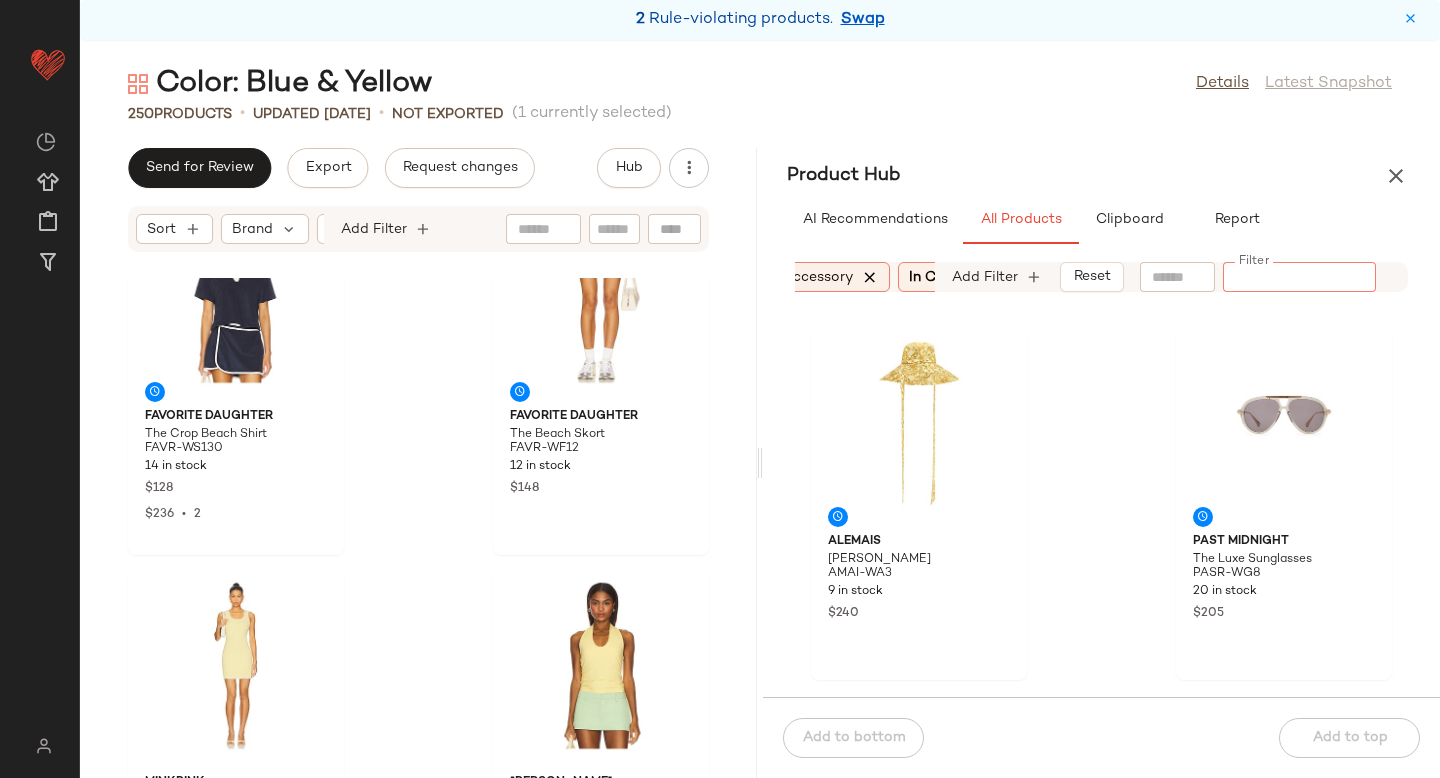 click at bounding box center (870, 277) 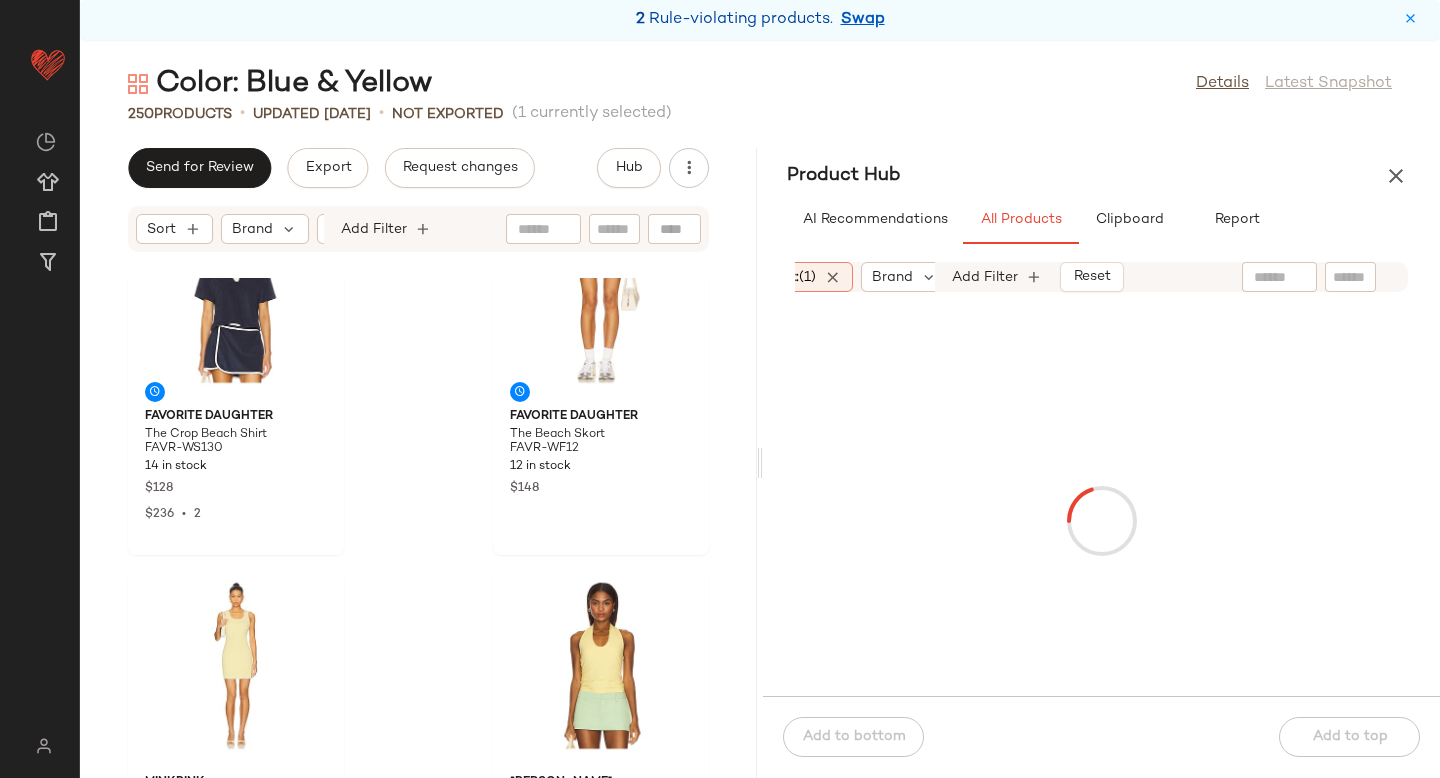 scroll, scrollTop: 0, scrollLeft: 0, axis: both 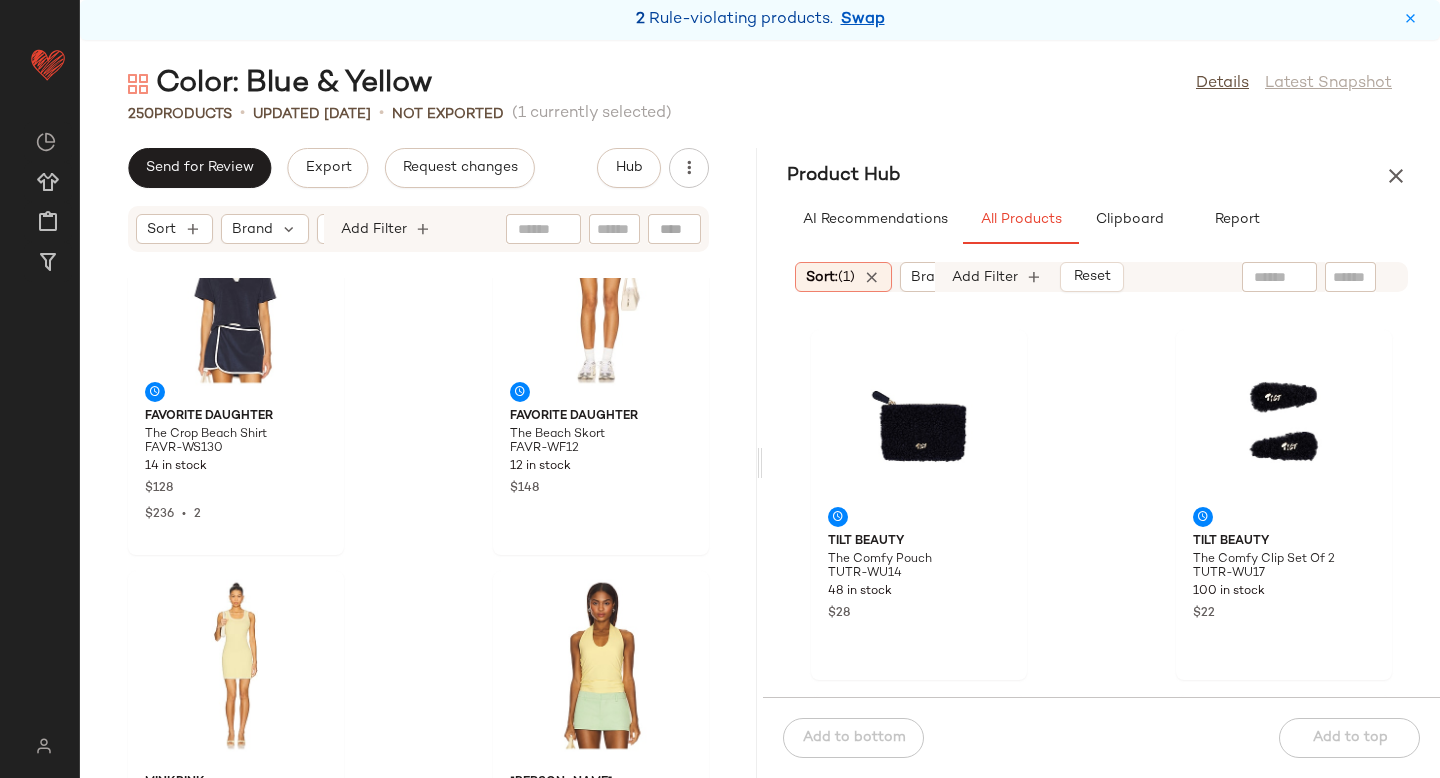 click 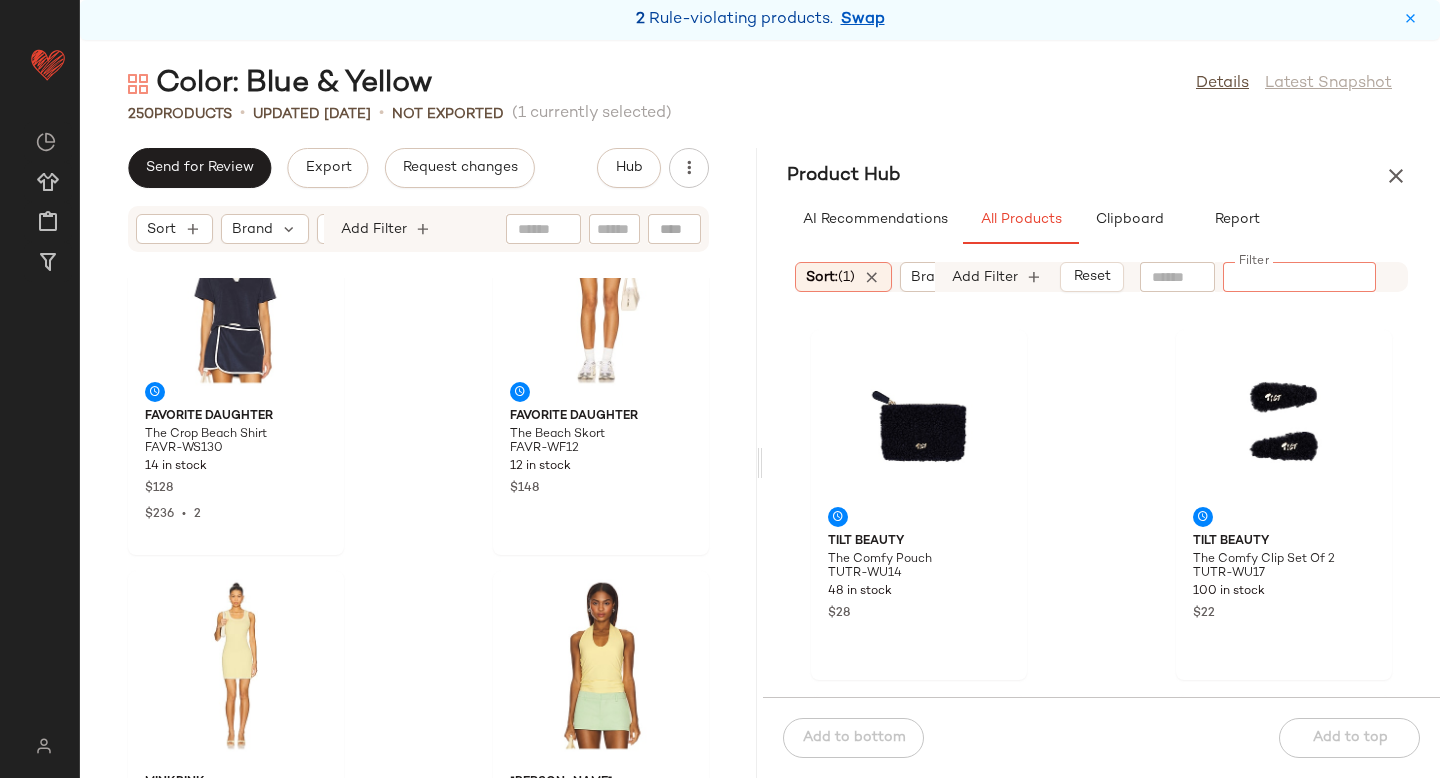 paste on "*********" 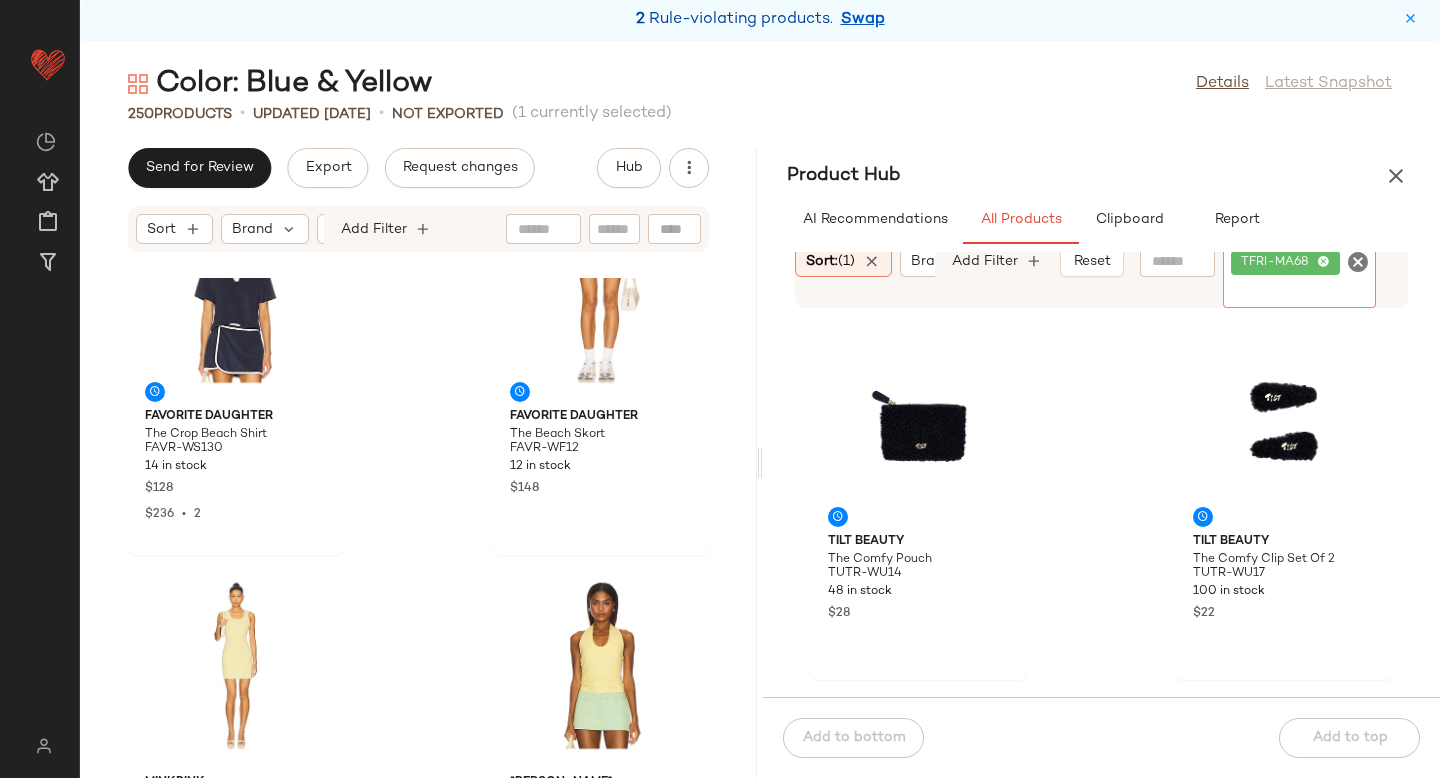 click 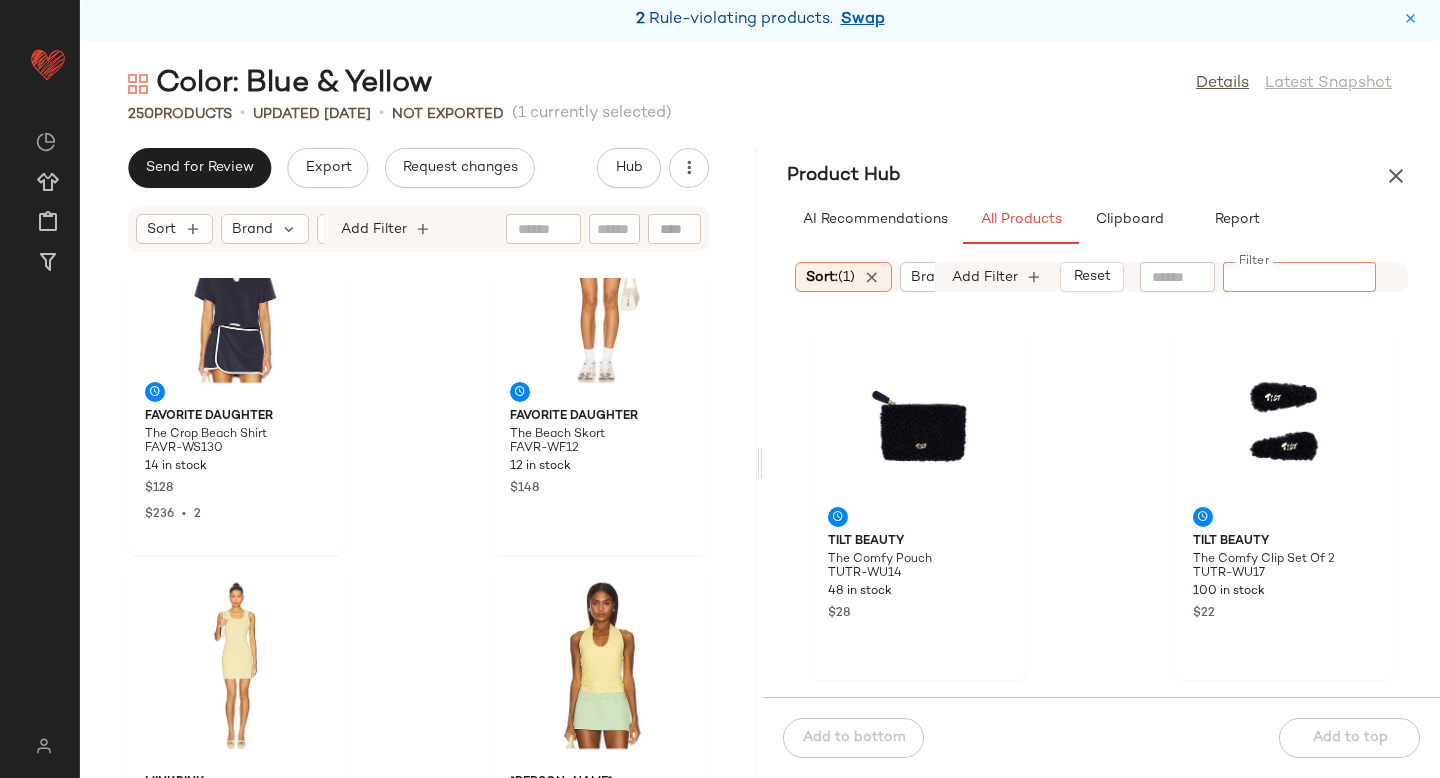 paste on "**********" 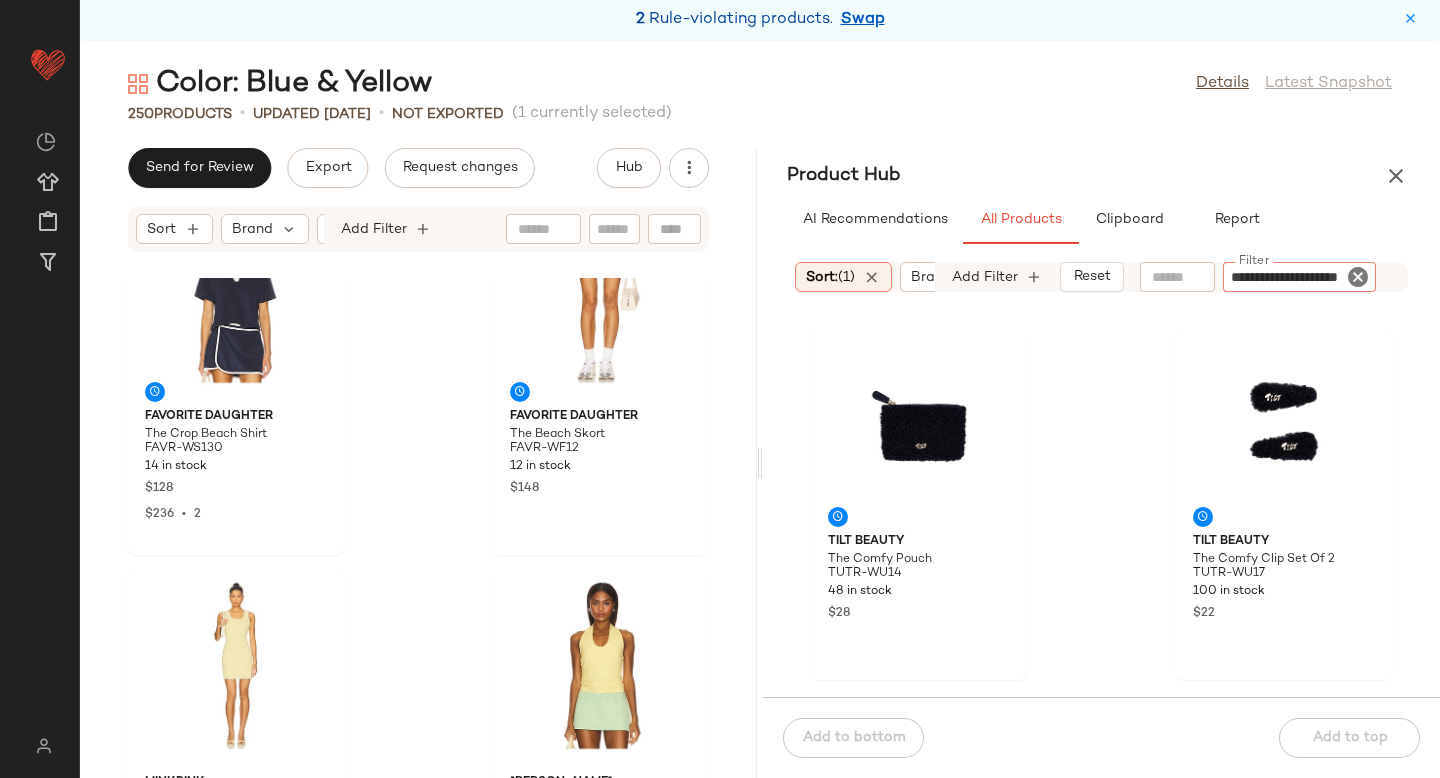 type 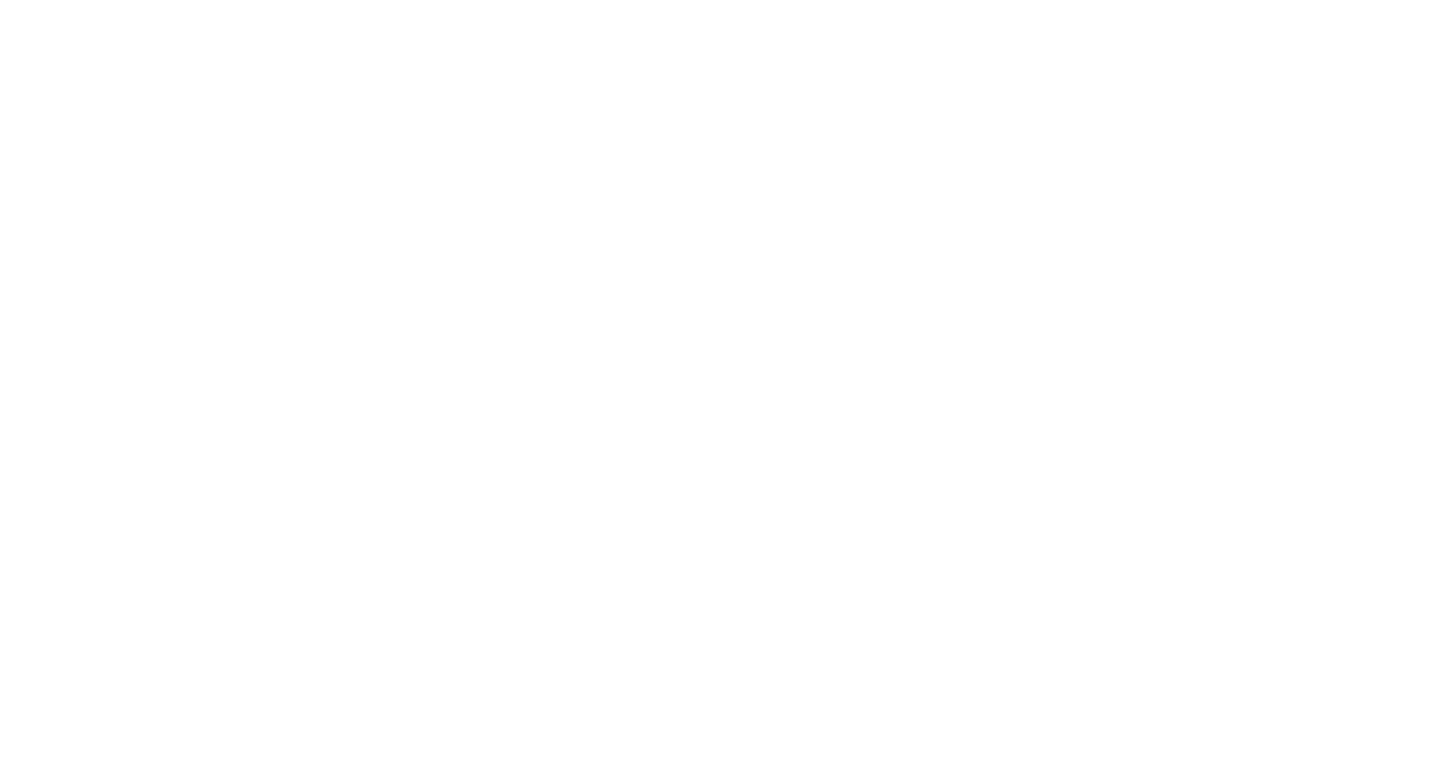 scroll, scrollTop: 0, scrollLeft: 0, axis: both 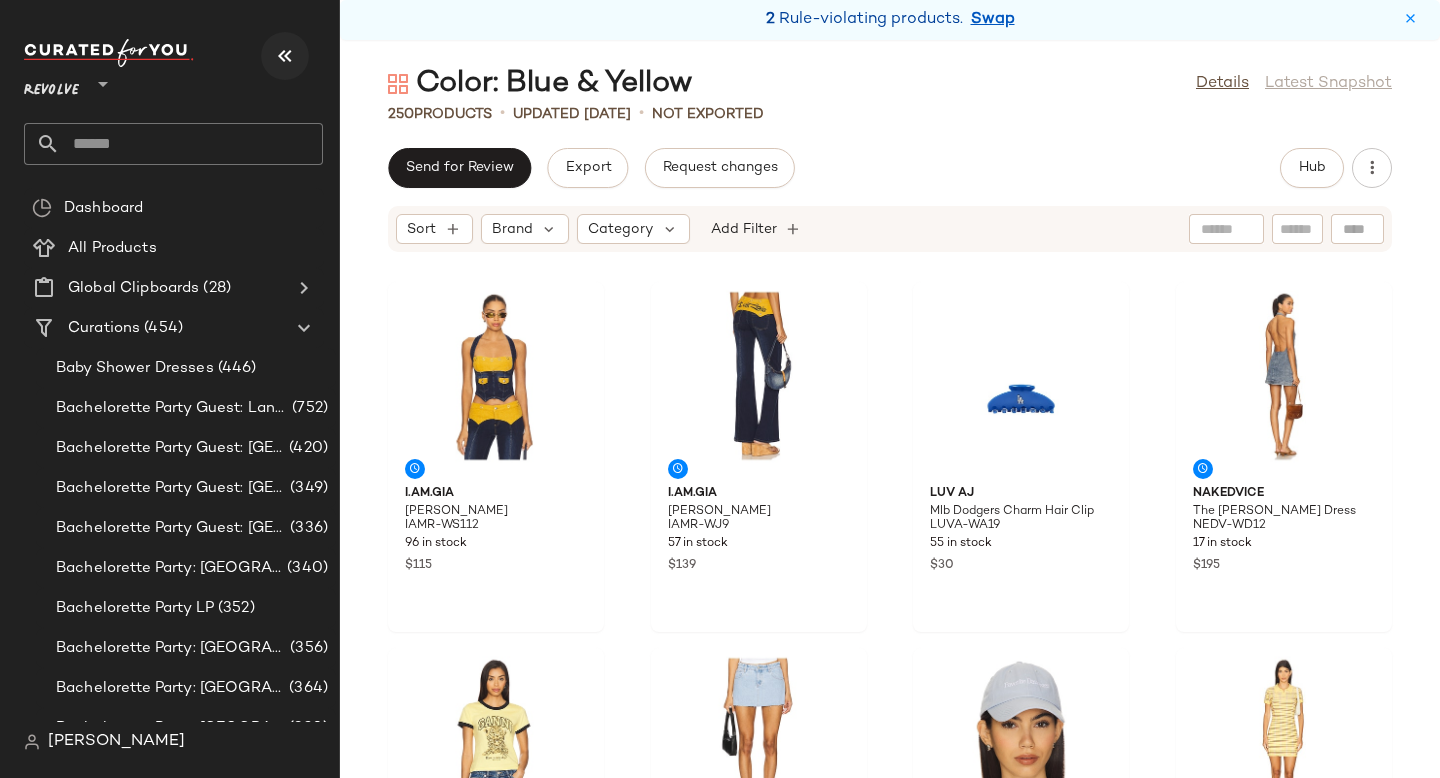 click at bounding box center (285, 56) 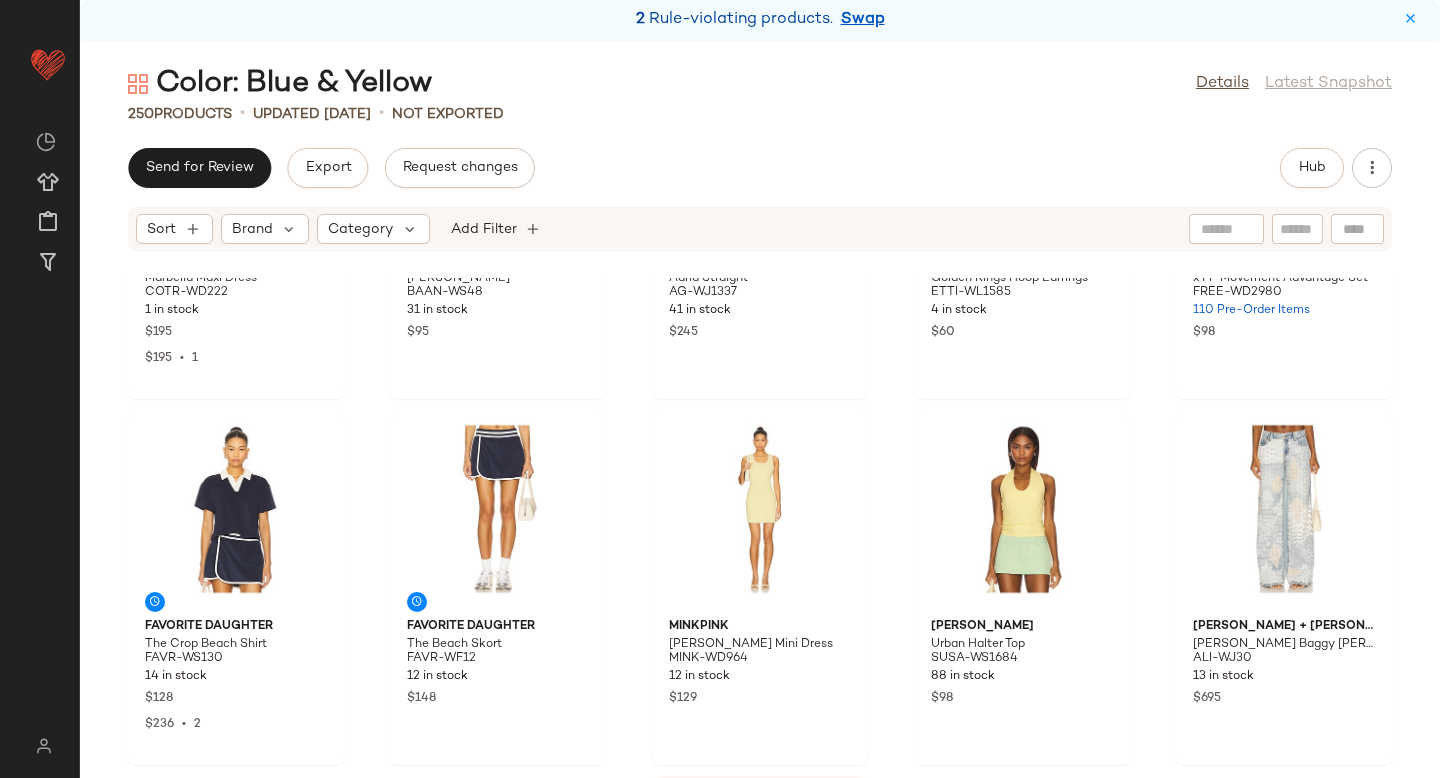scroll, scrollTop: 7196, scrollLeft: 0, axis: vertical 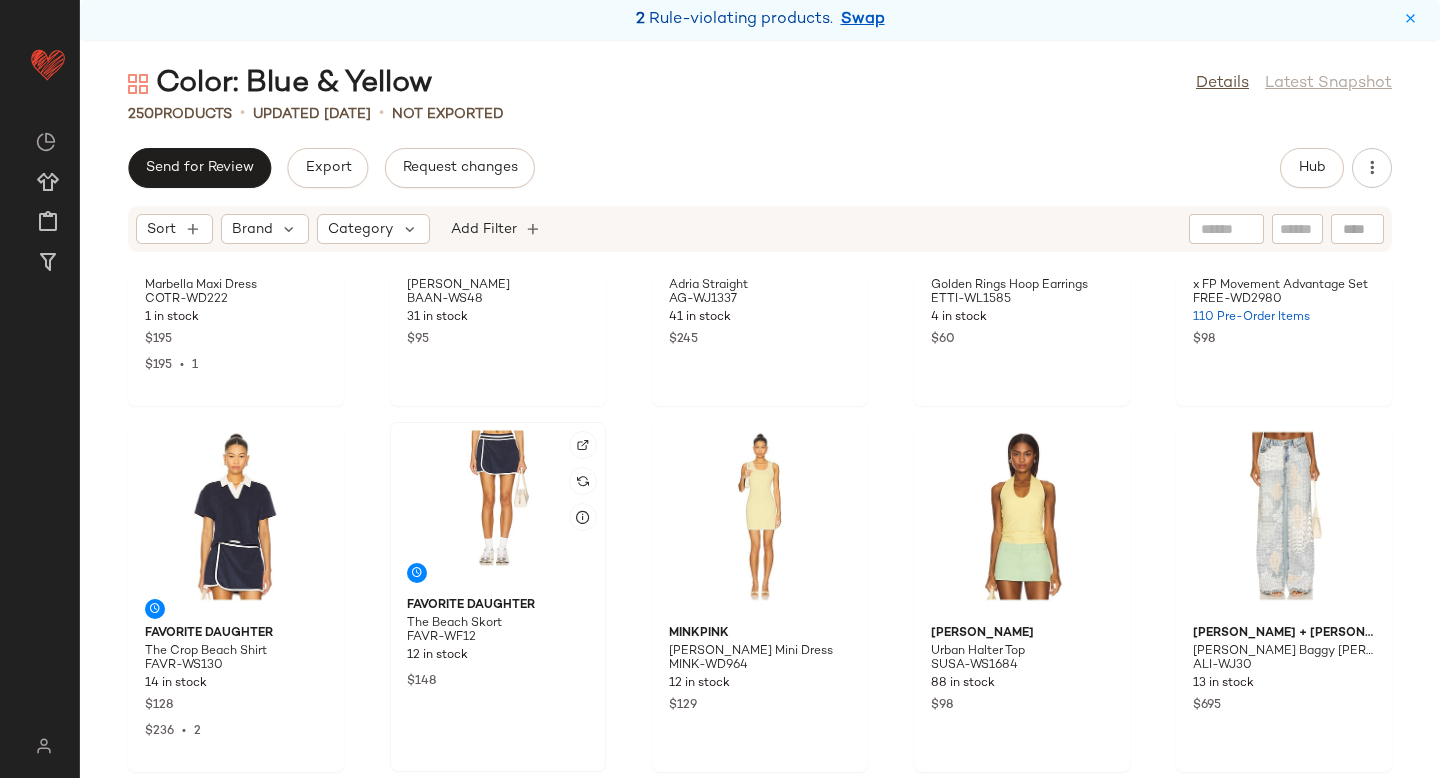 click 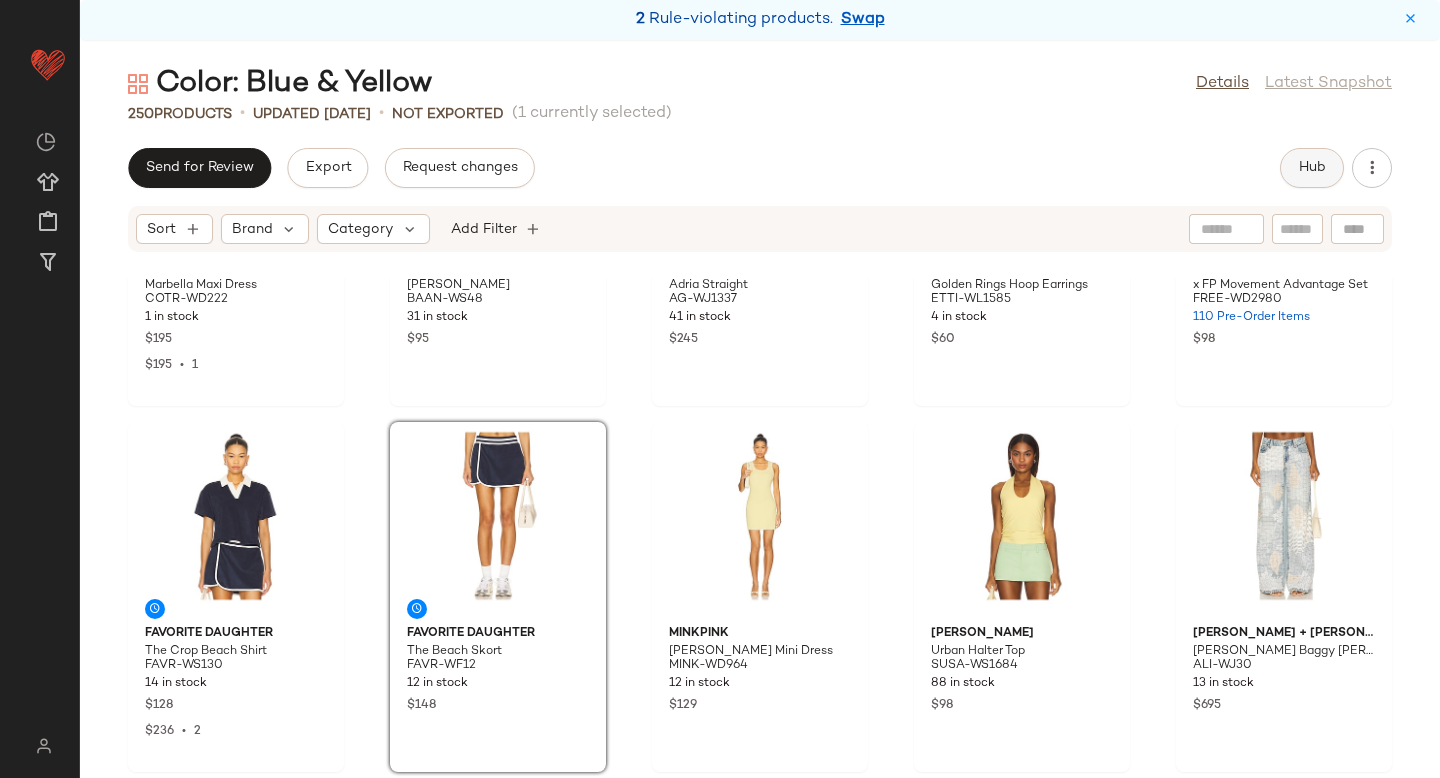 click on "Hub" at bounding box center (1312, 168) 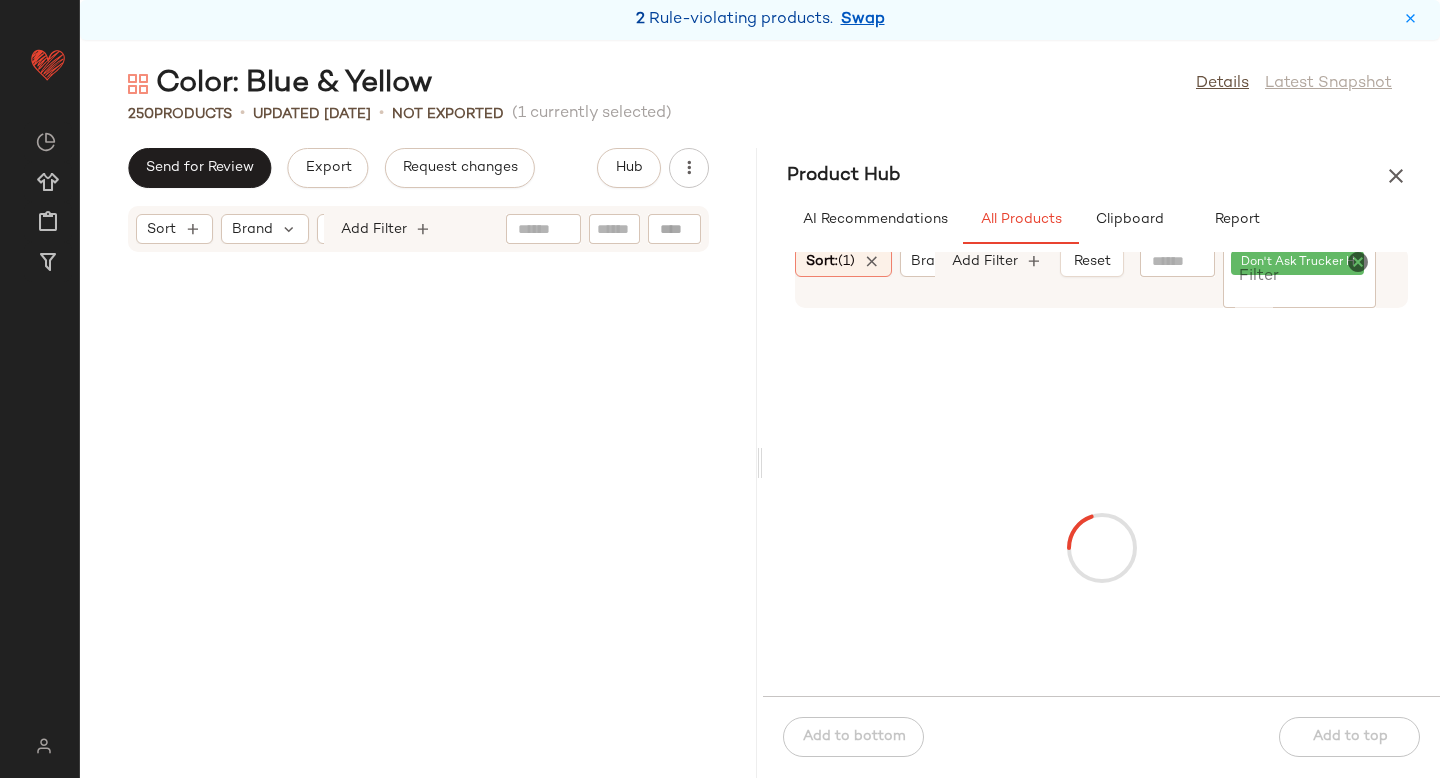 scroll, scrollTop: 18300, scrollLeft: 0, axis: vertical 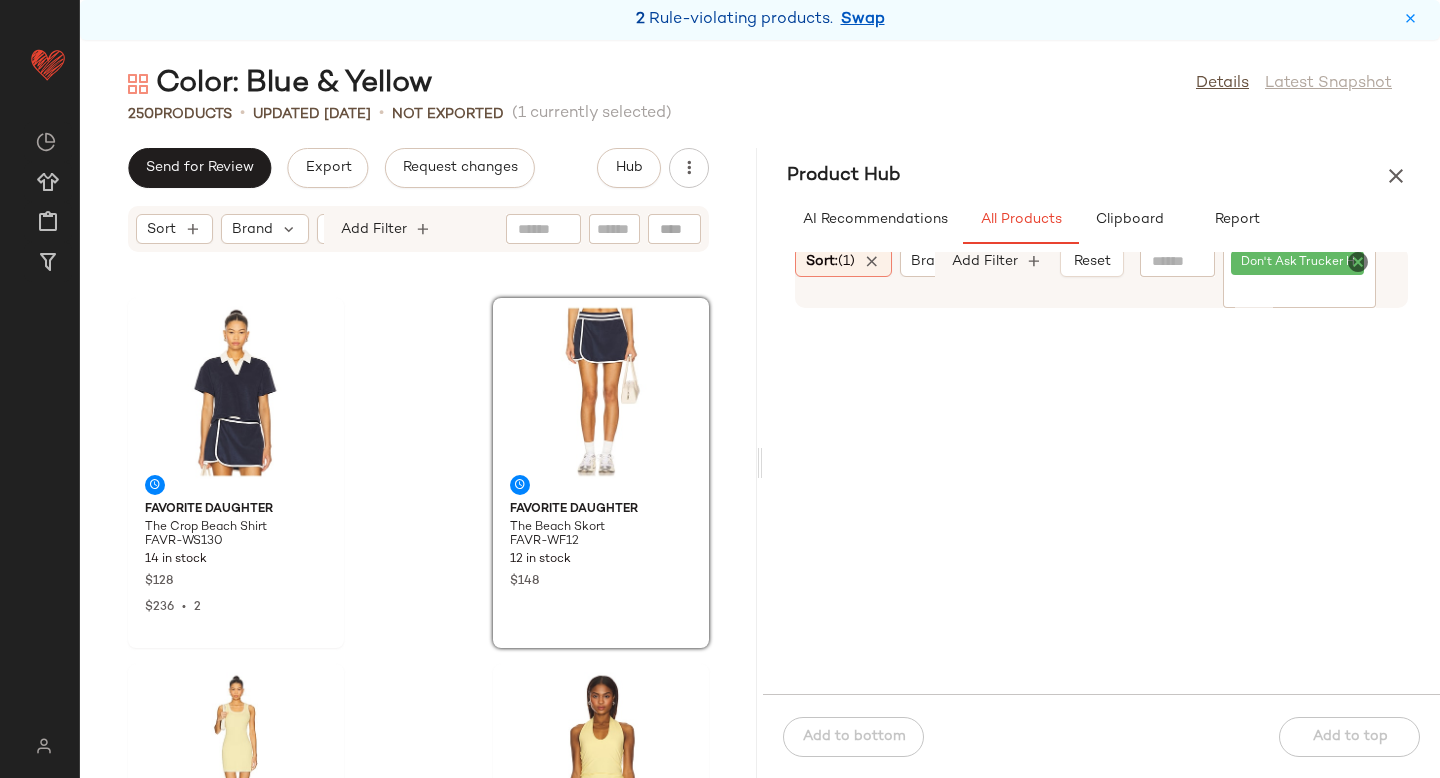 click 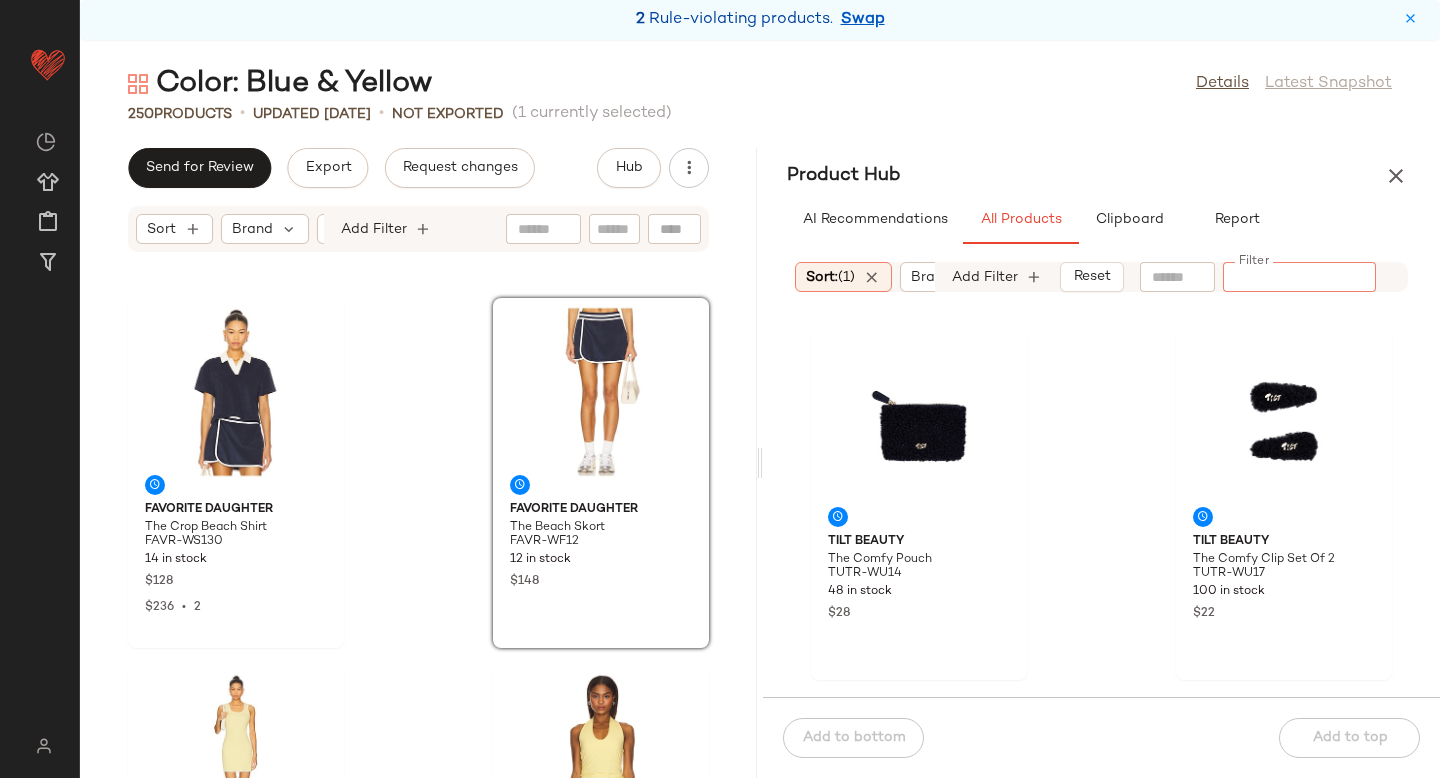 paste on "*********" 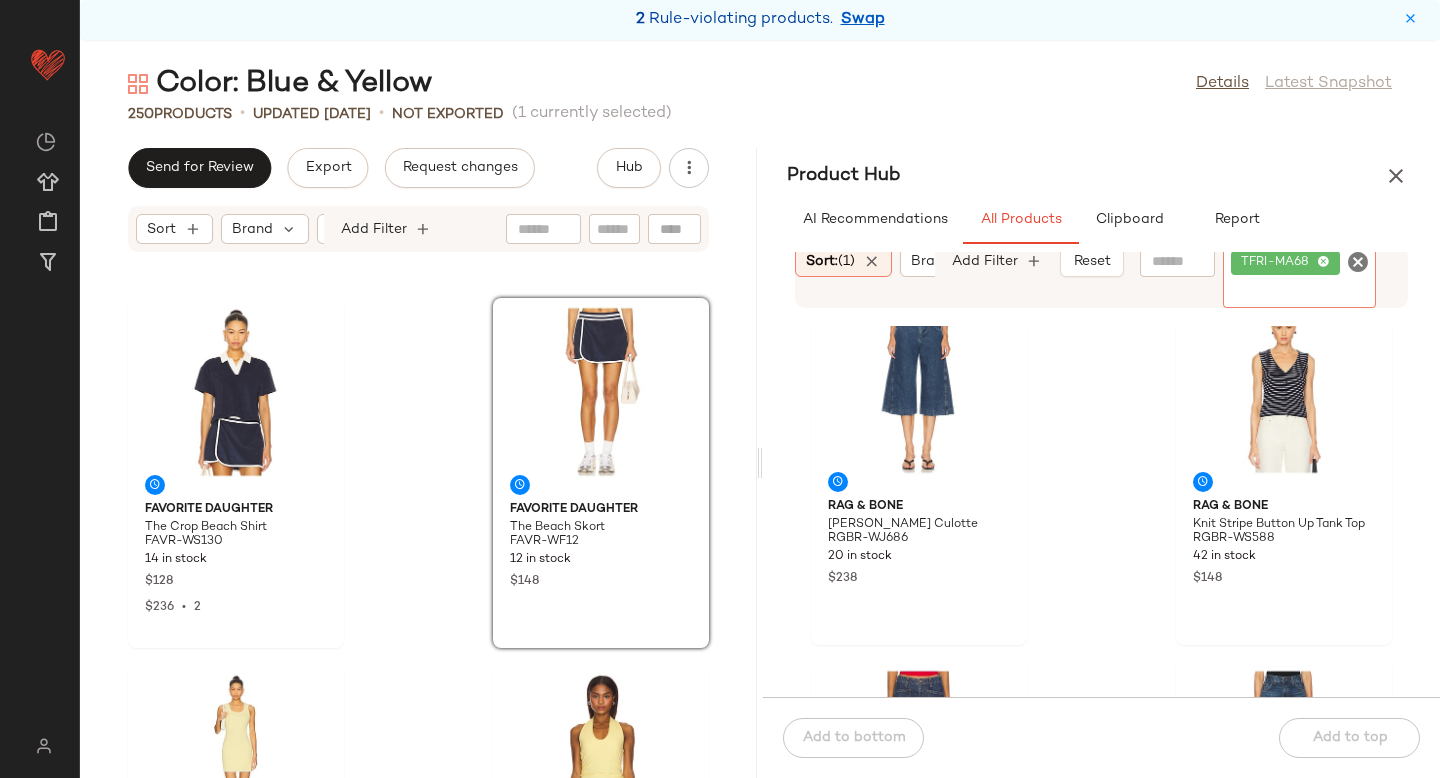 scroll, scrollTop: 416, scrollLeft: 0, axis: vertical 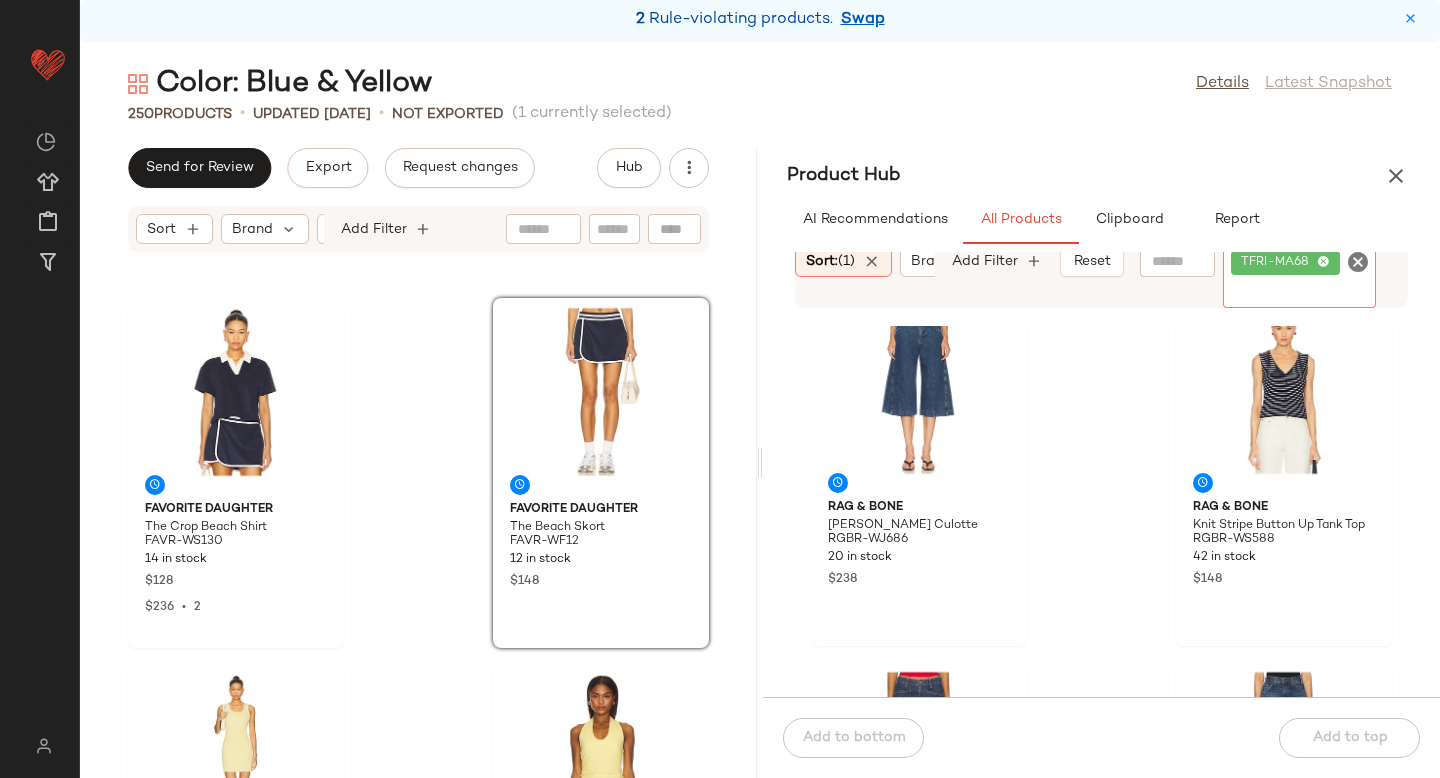 click 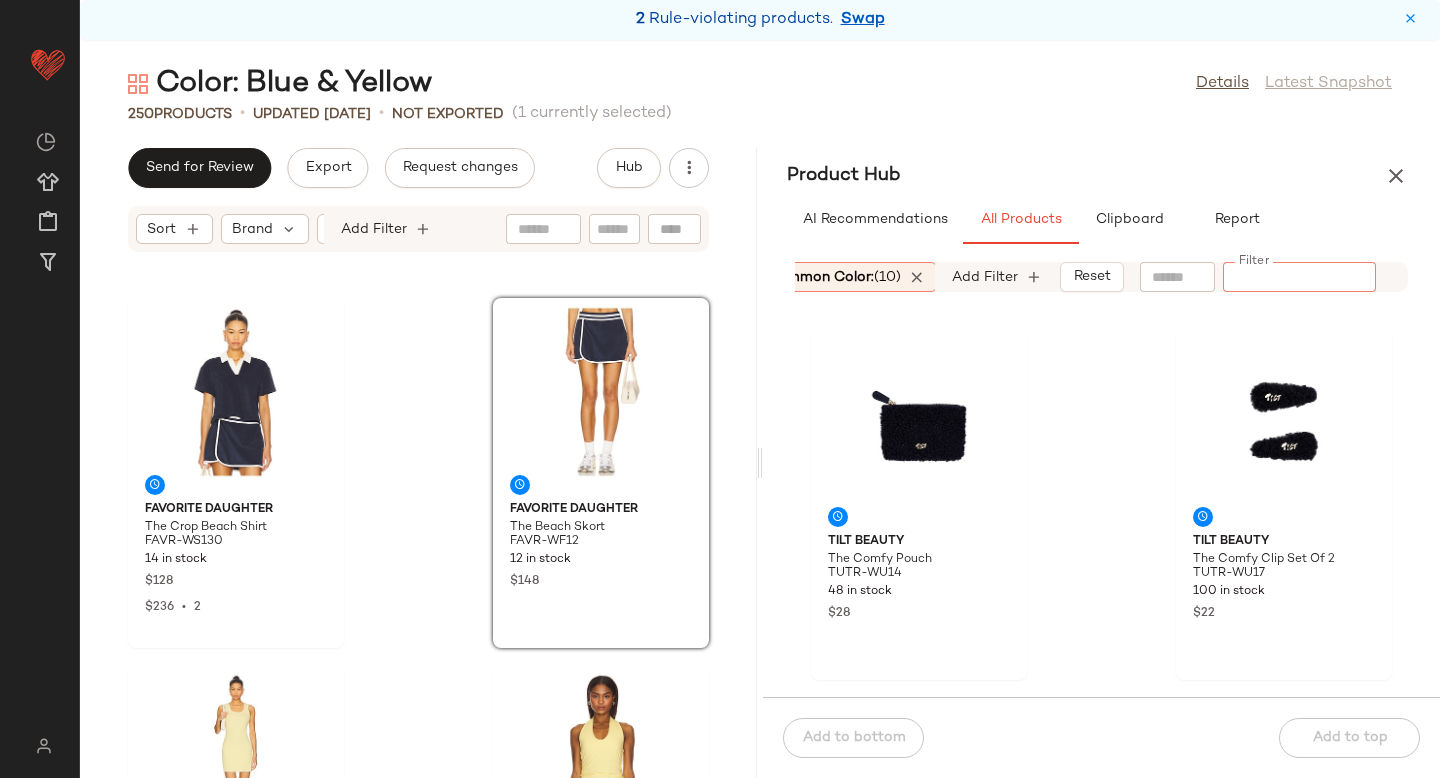 scroll, scrollTop: 0, scrollLeft: 670, axis: horizontal 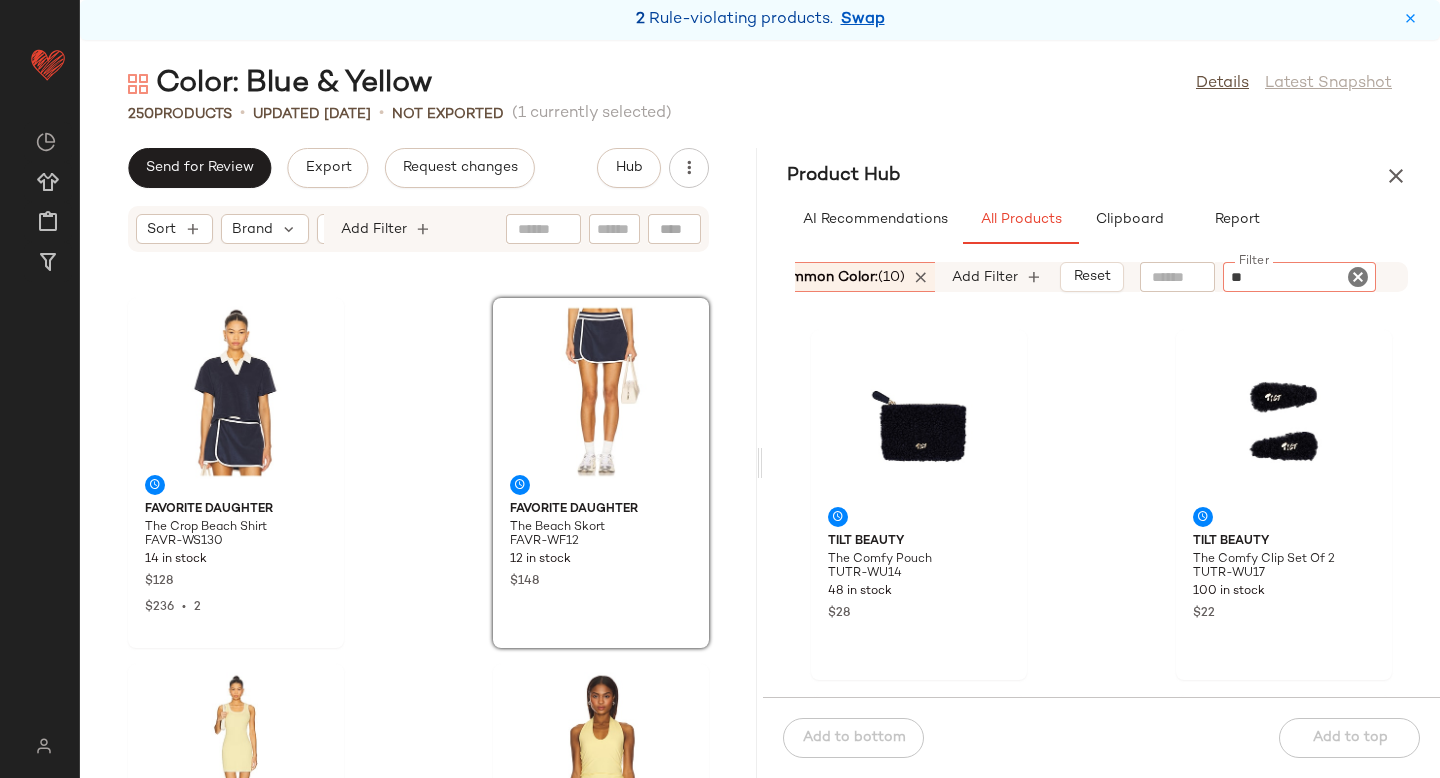 type on "***" 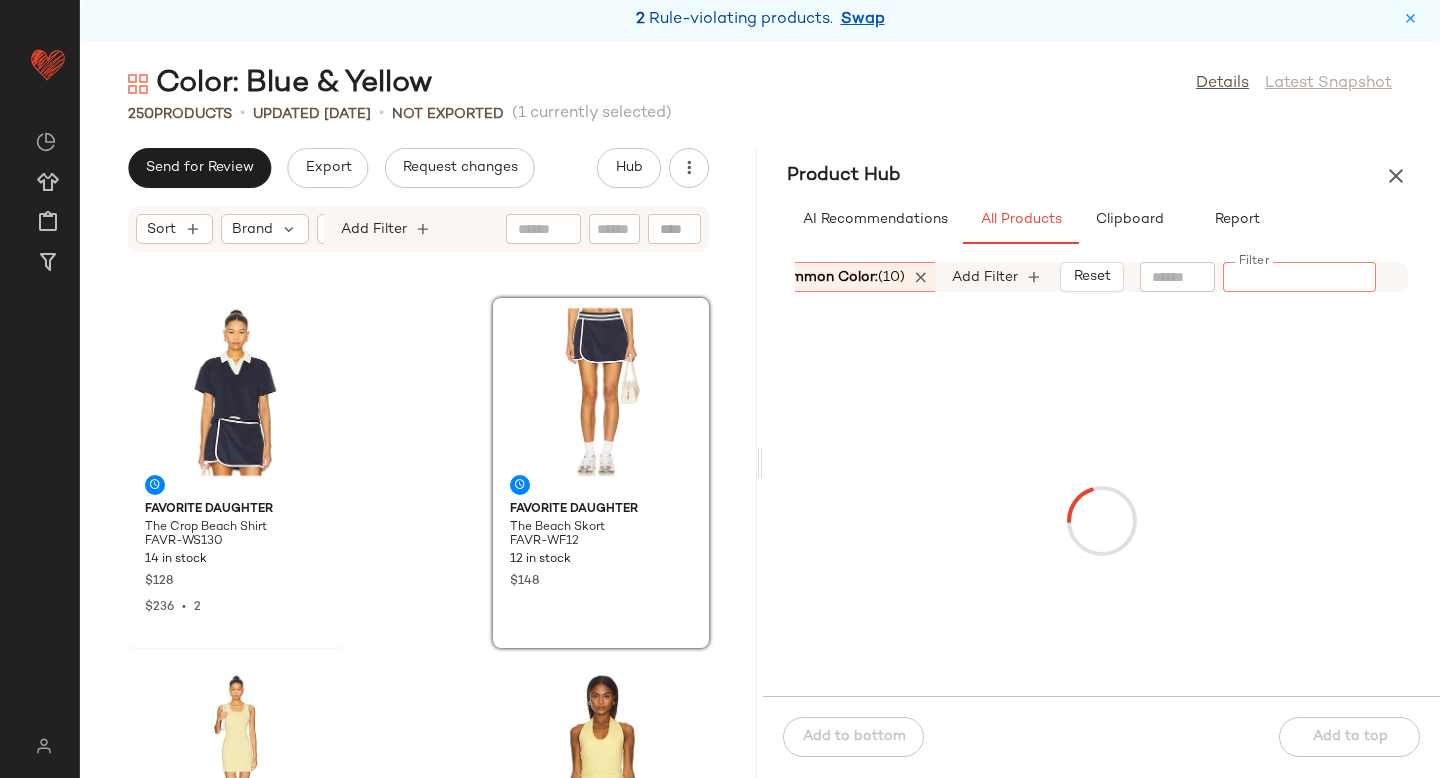 paste on "*********" 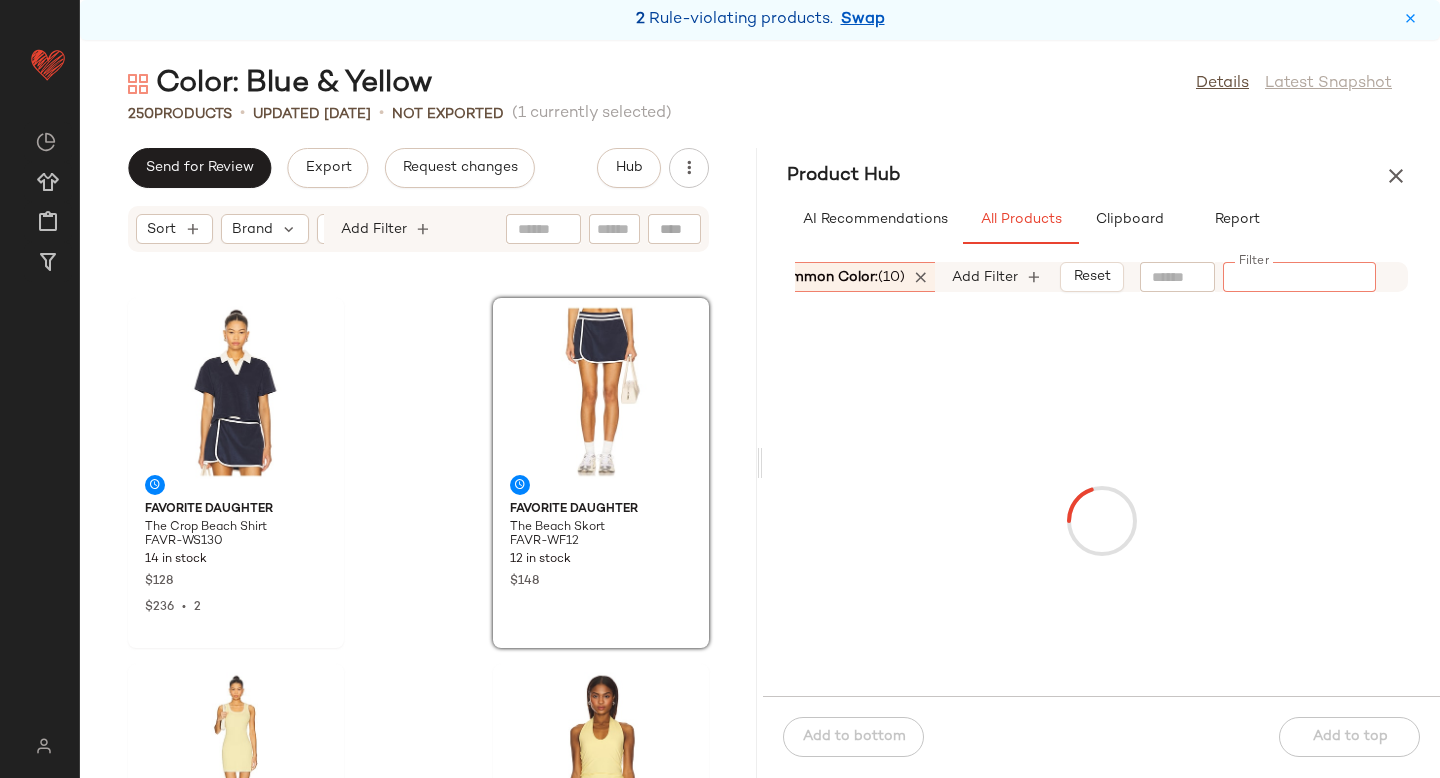 type on "*********" 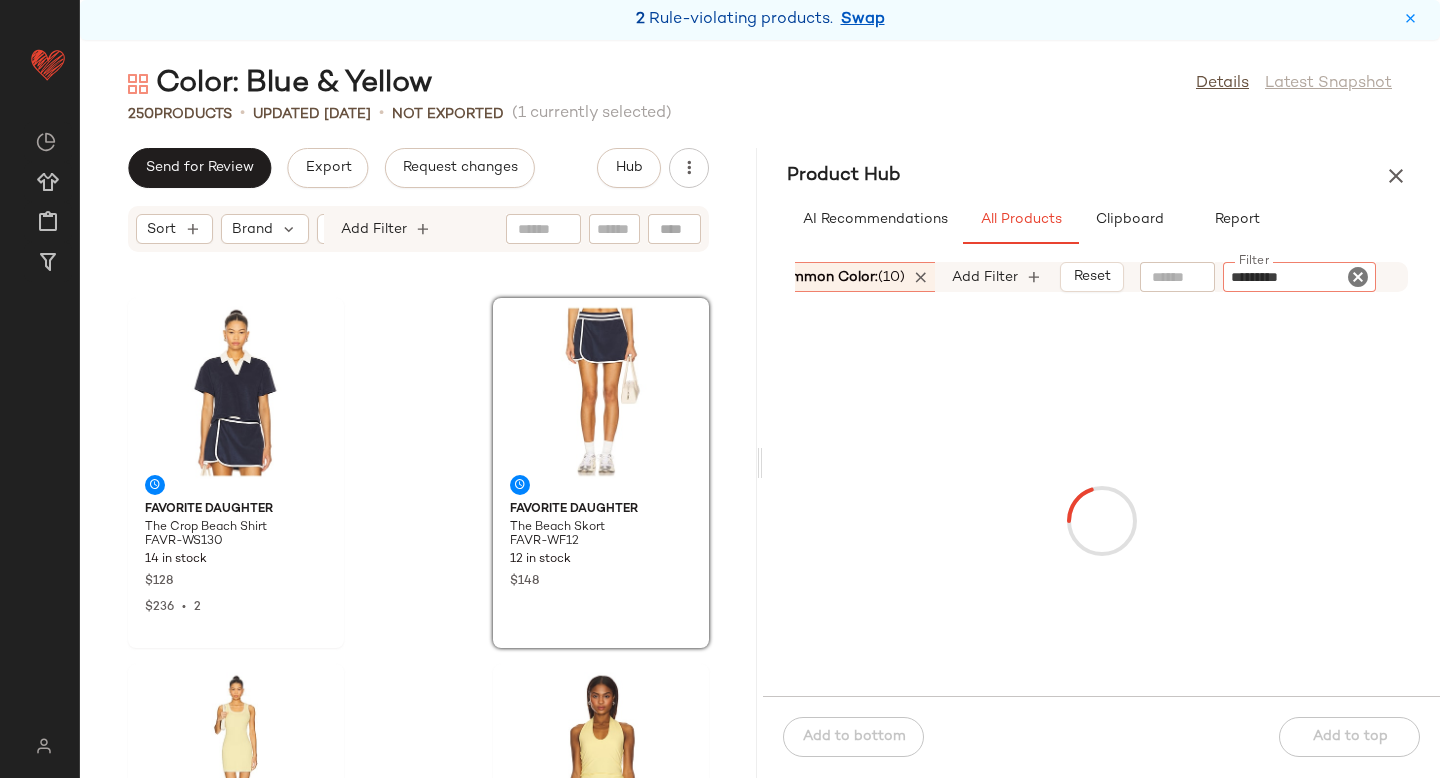 type 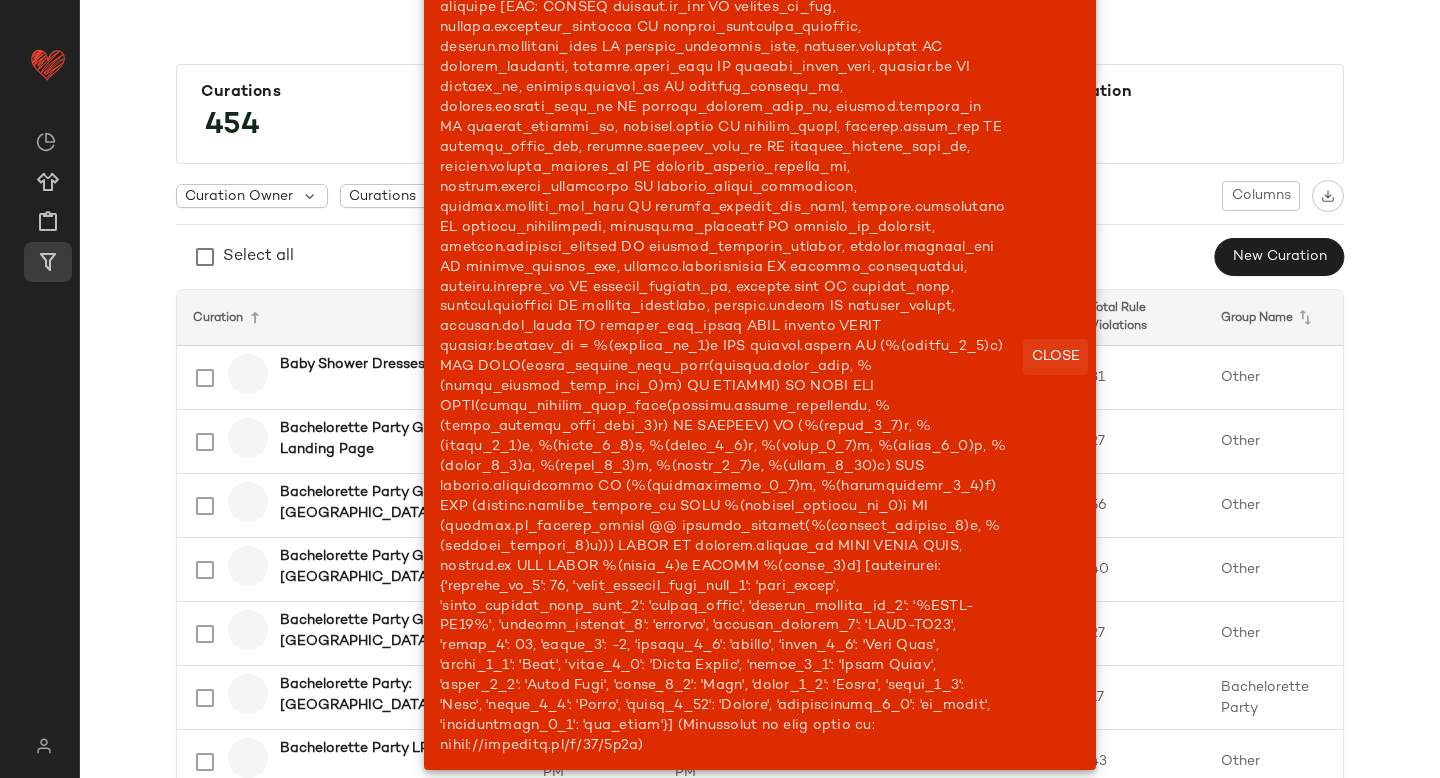 click on "Close" 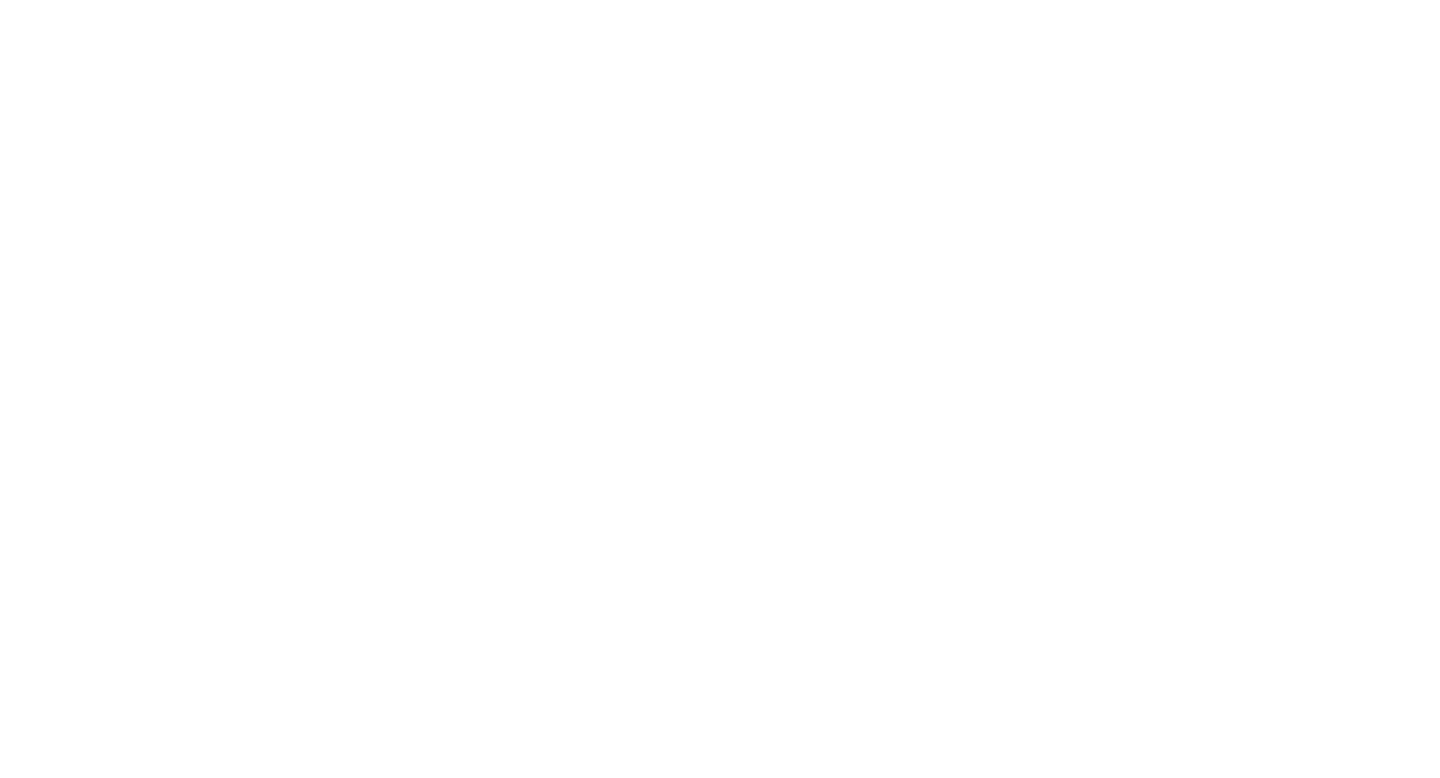 scroll, scrollTop: 0, scrollLeft: 0, axis: both 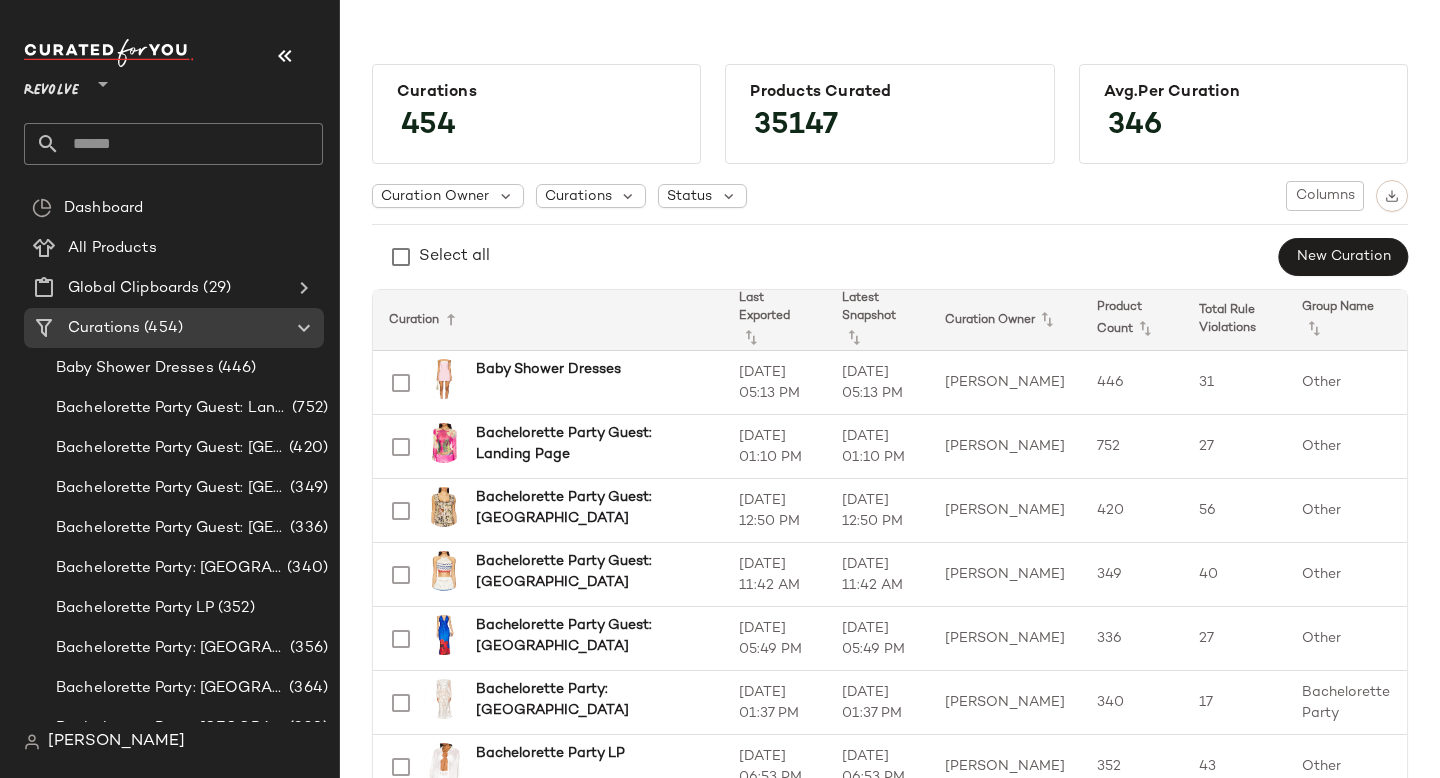 click 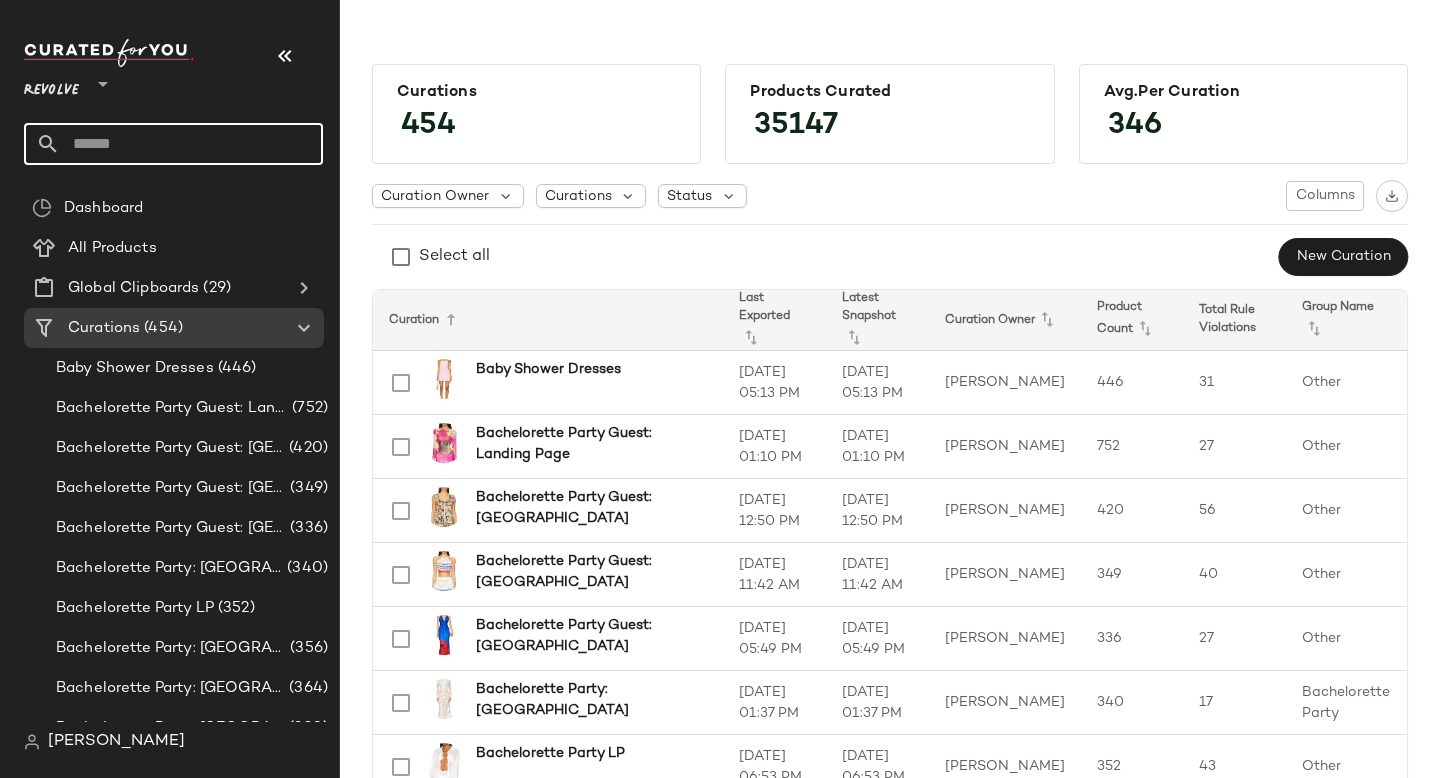 click 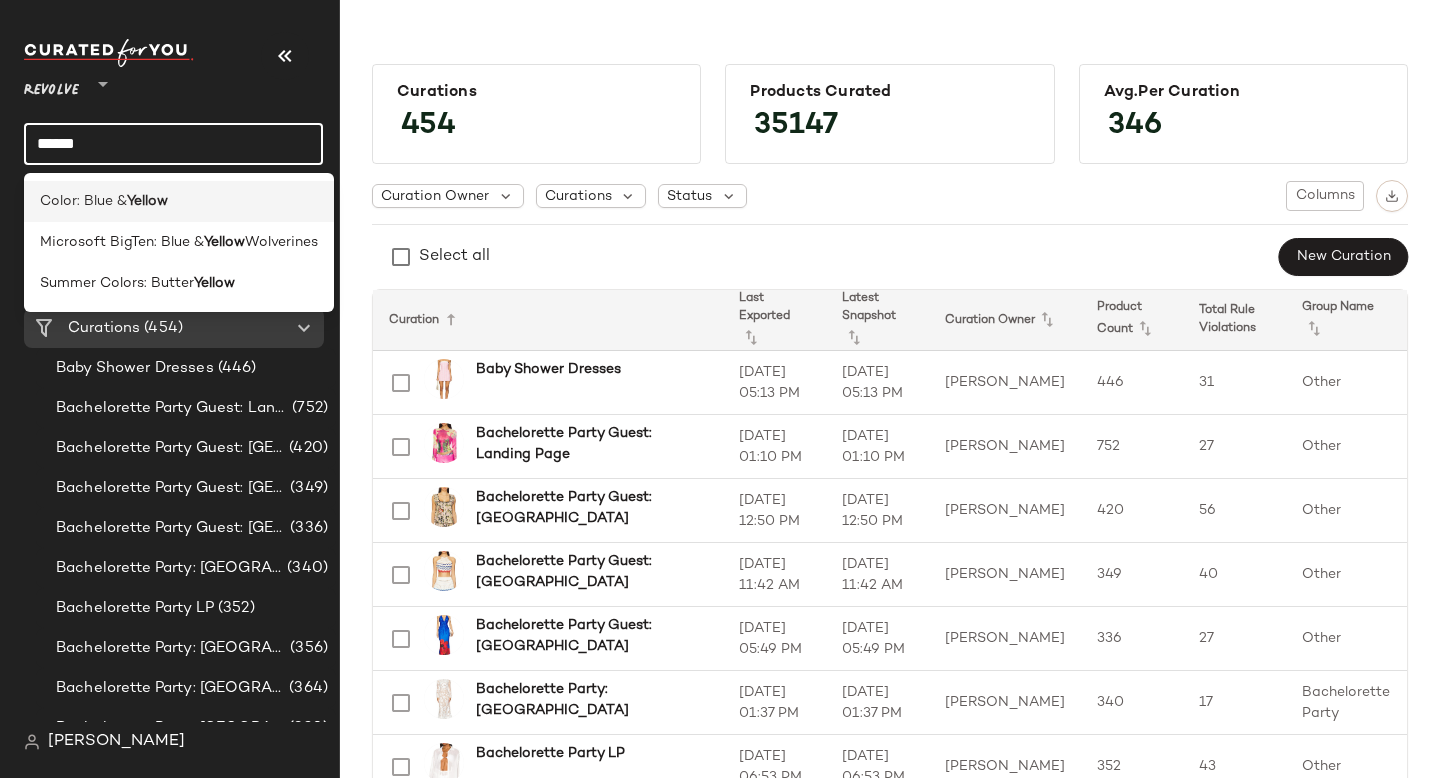 type on "******" 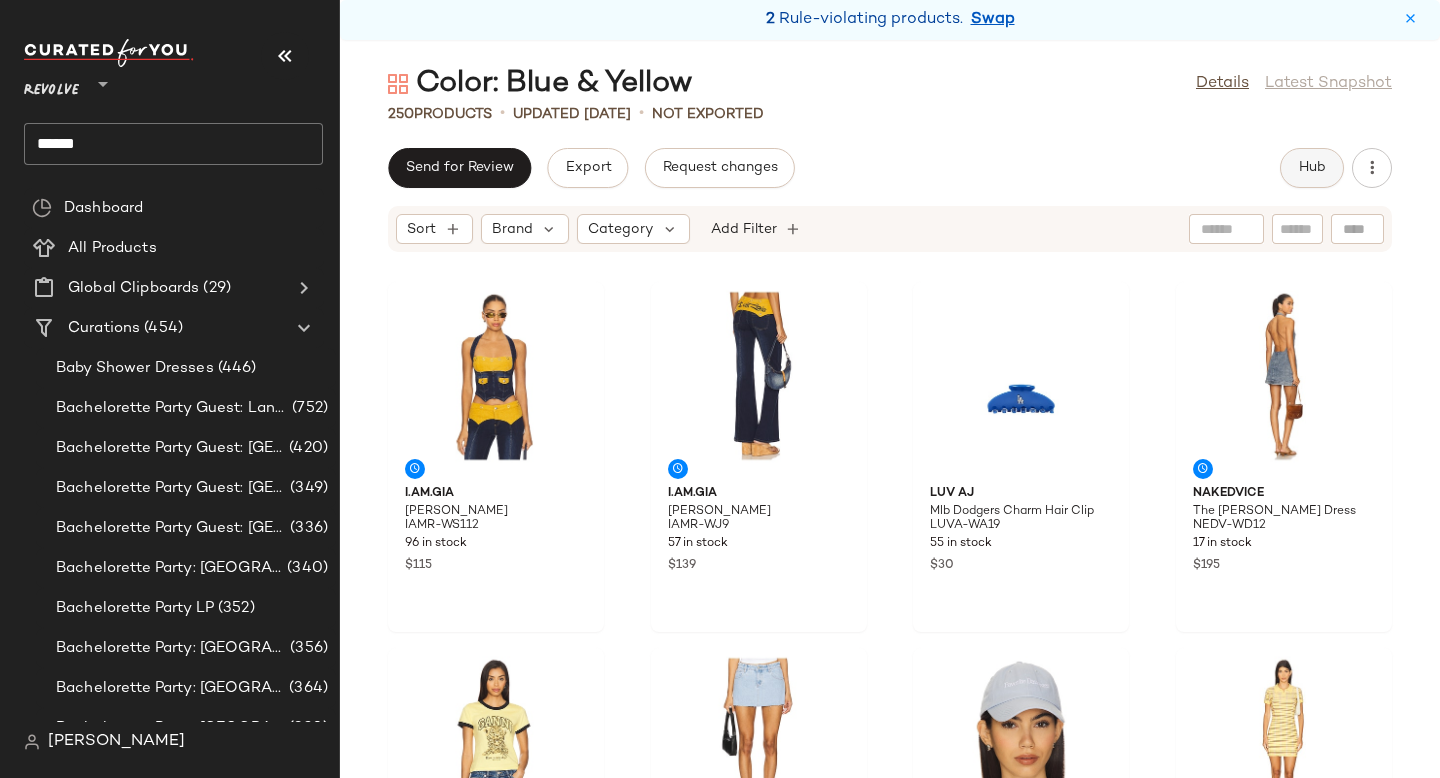 click on "Hub" 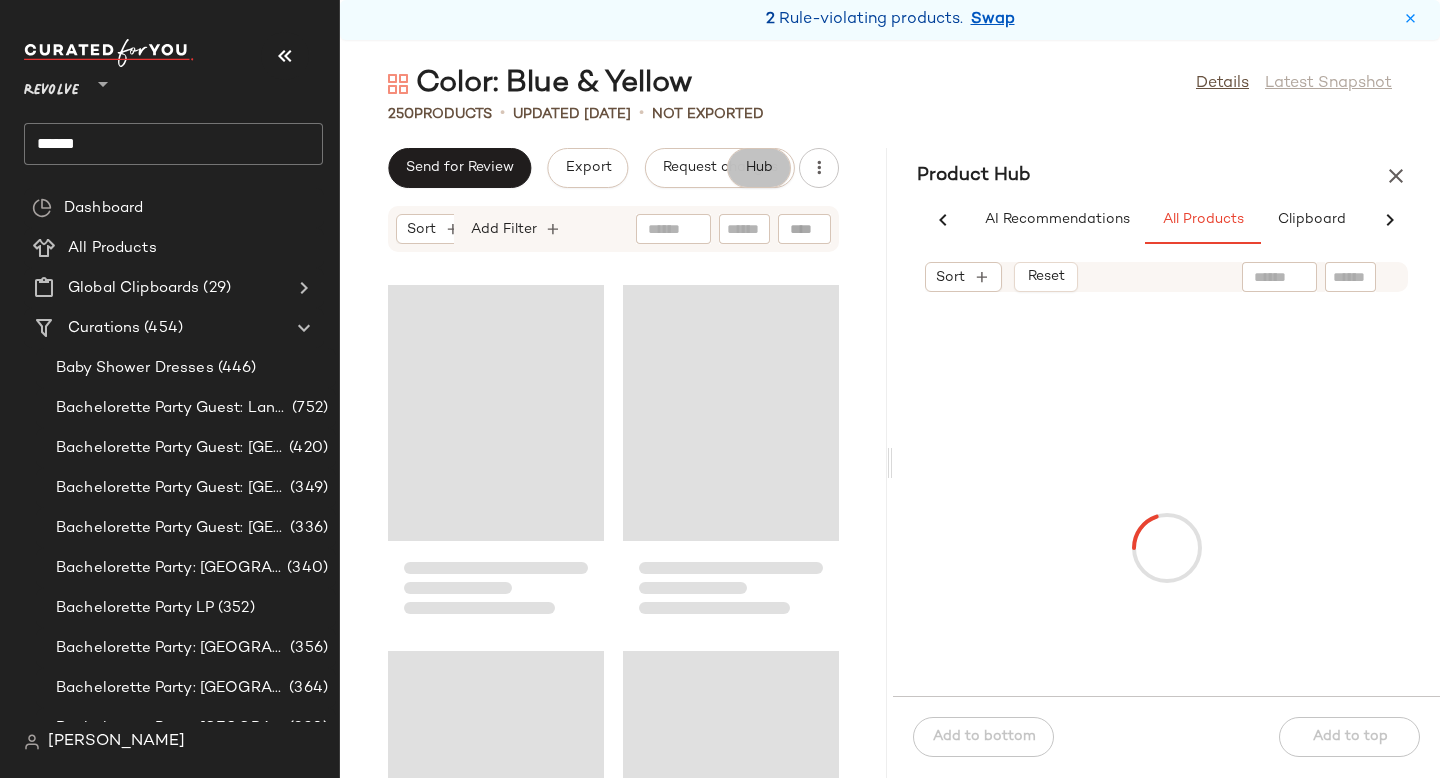 scroll, scrollTop: 0, scrollLeft: 92, axis: horizontal 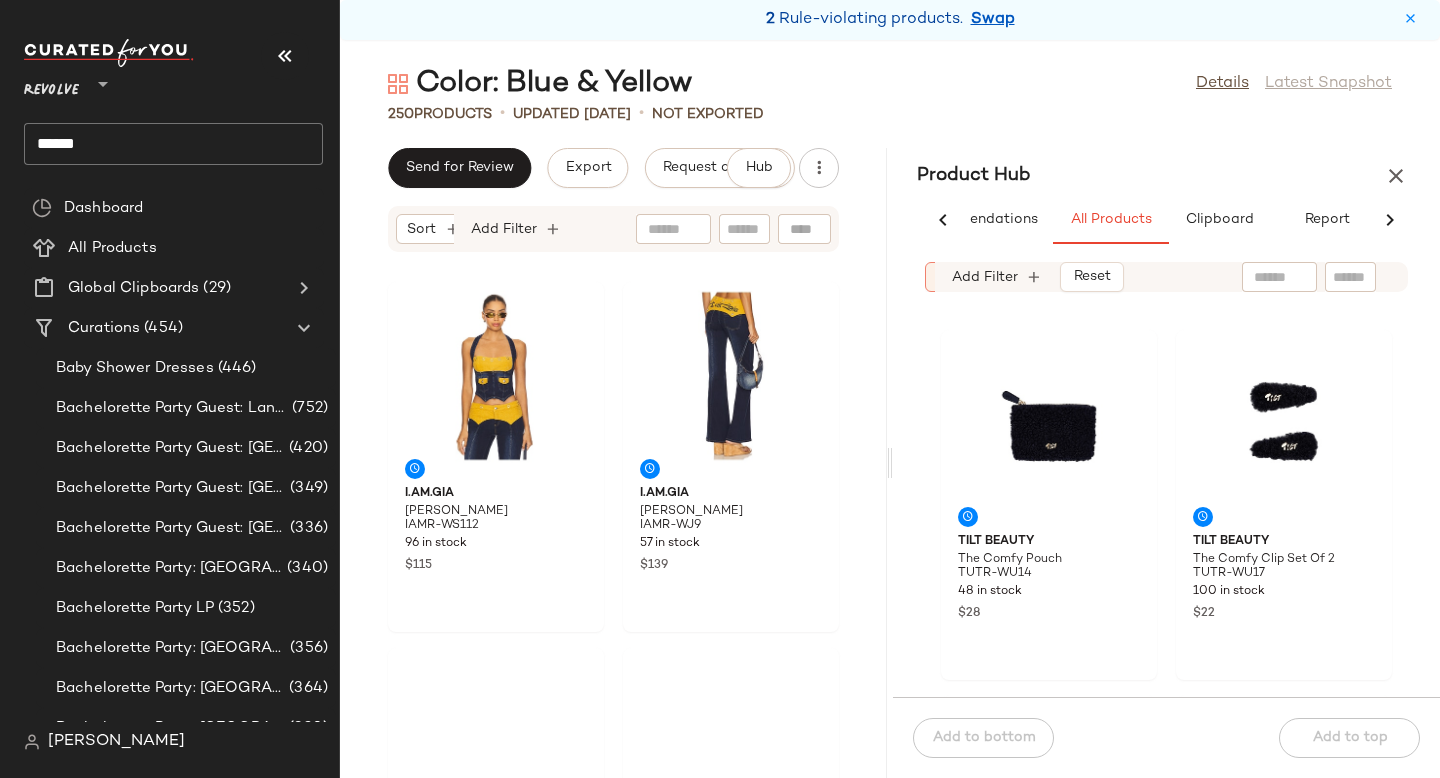 click 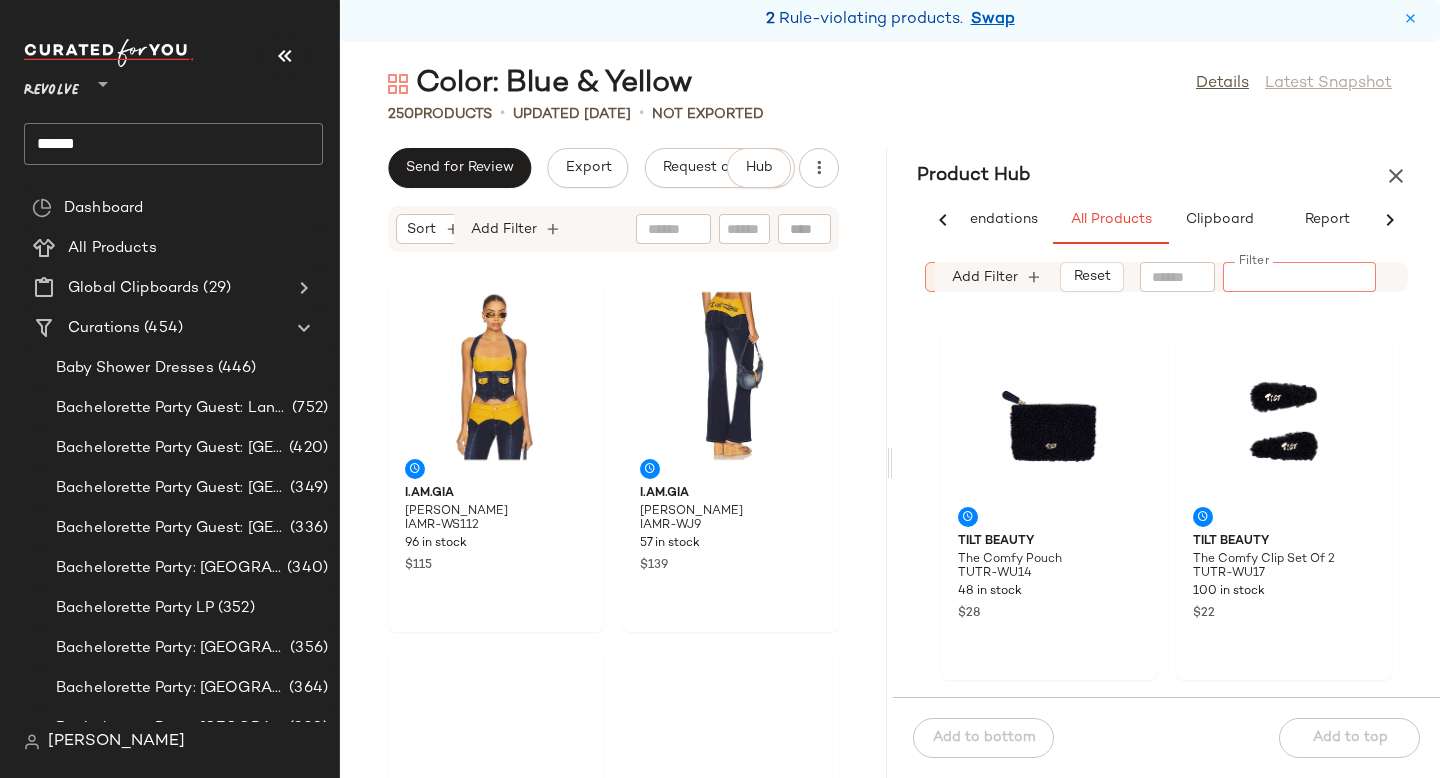 paste on "*********" 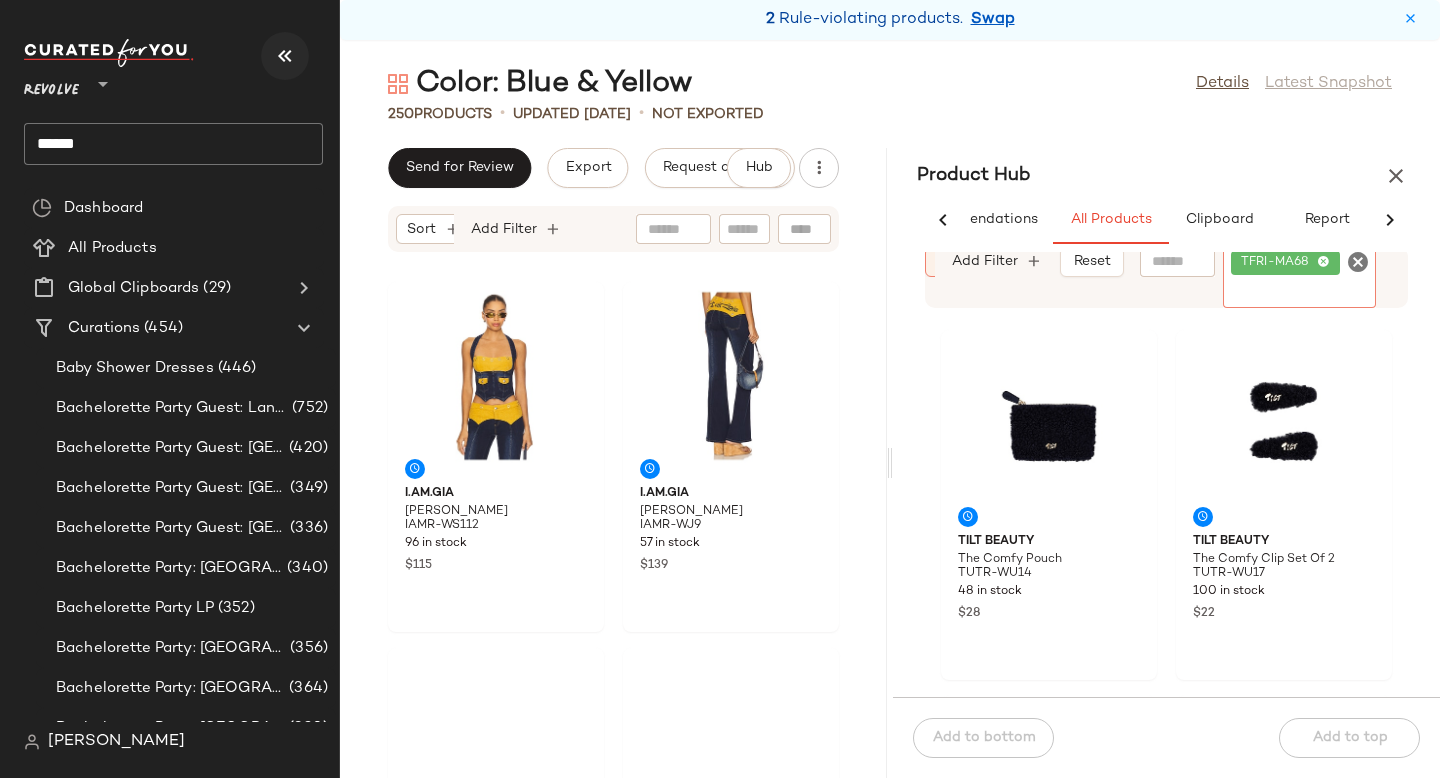 click at bounding box center [285, 56] 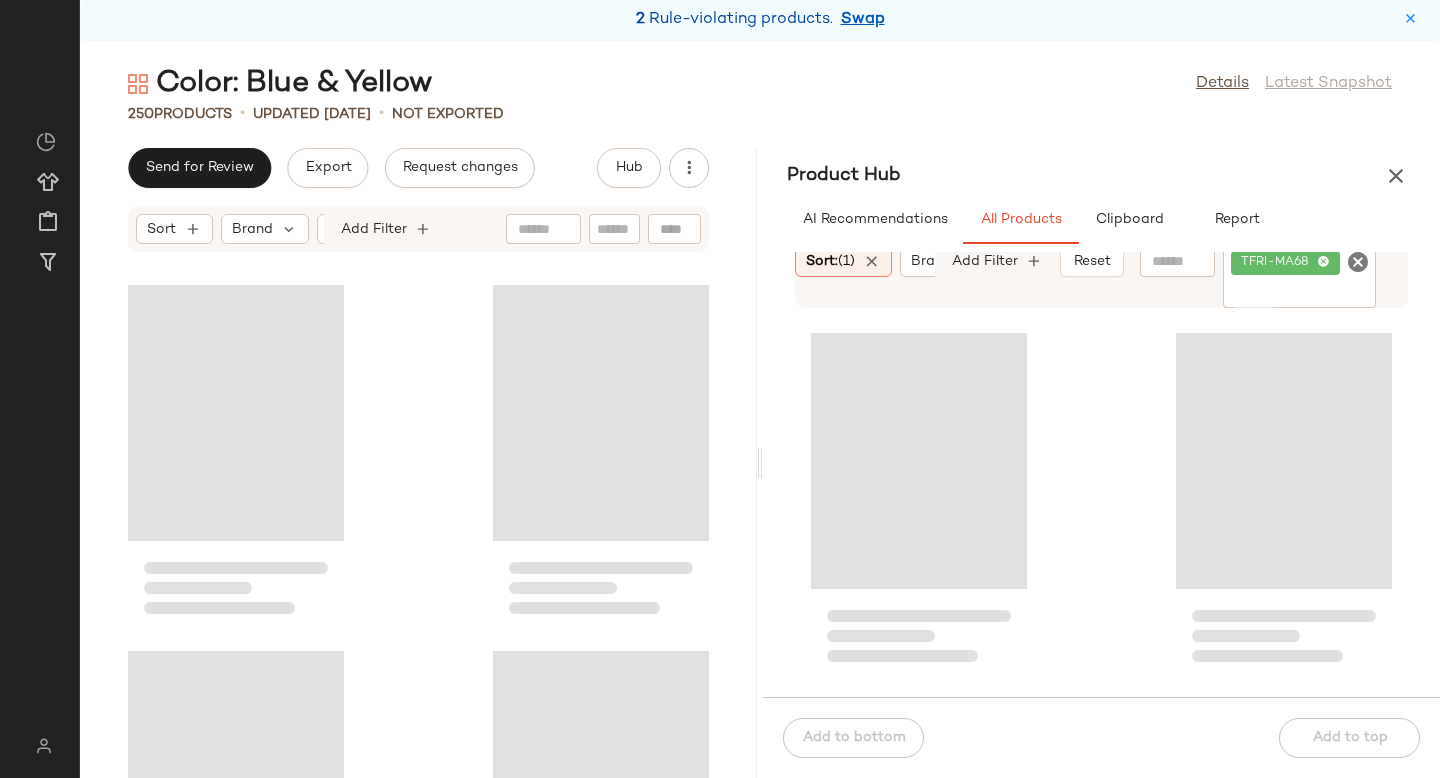 scroll, scrollTop: 0, scrollLeft: 0, axis: both 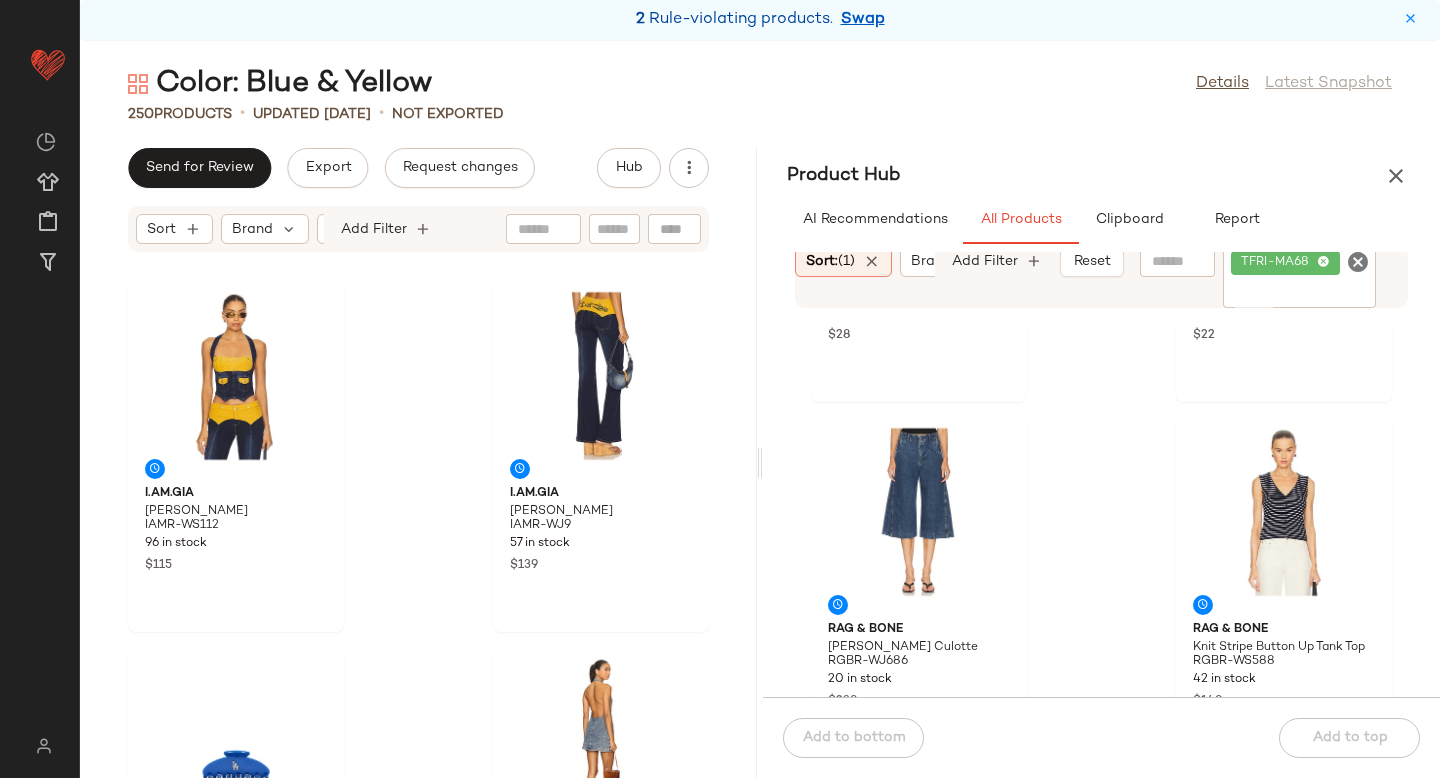 click on "Product Hub  AI Recommendations   All Products   Clipboard   Report  Sort:   (1) Brand  Category  In Curation?:   No Availability:   (2) Common Color:   (10) Gender:   [DEMOGRAPHIC_DATA] Sale Price:   Not on sale Add Filter   Reset  Filter TFRI-MA68 Filter Tilt Beauty The Comfy Pouch TUTR-WU14 48 in stock $28 Tilt Beauty The Comfy Clip Set Of 2 TUTR-WU17 100 in stock $22 Rag & [PERSON_NAME] Tailored Culotte RGBR-WJ686 20 in stock $238 Rag & Bone Knit Stripe Button Up Tank Top RGBR-WS588 42 in stock $148 RE/DONE Originals The [PERSON_NAME] Straight REDR-WJ357 29 in stock $330 [PERSON_NAME] [PERSON_NAME]-WJ36 16 in stock $480 [PERSON_NAME] [PERSON_NAME] Tee NILR-WS187 20 in stock $200 Moussy Vintage Bretton Tapered MOUR-WJ282 29 in stock $350  Add to bottom   Add to top" 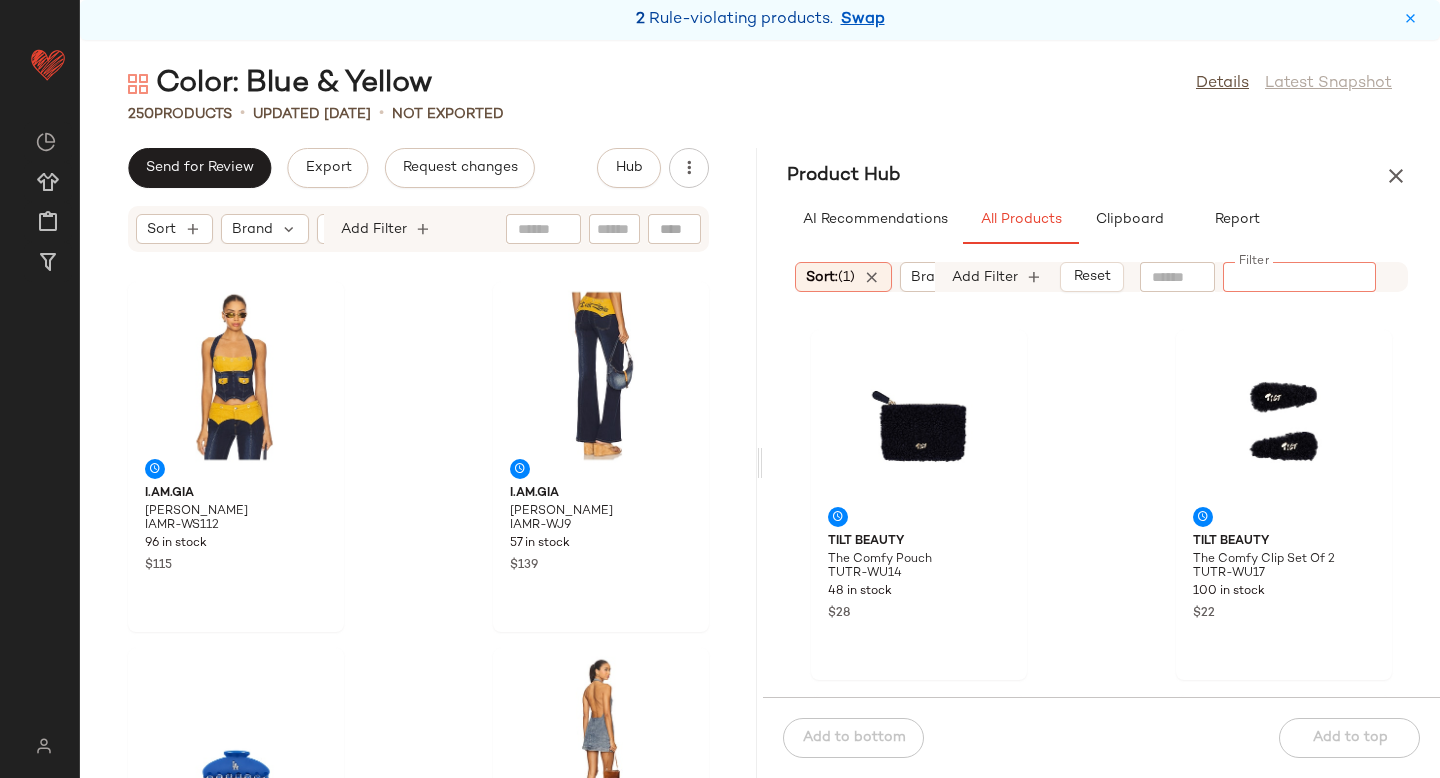 paste on "********" 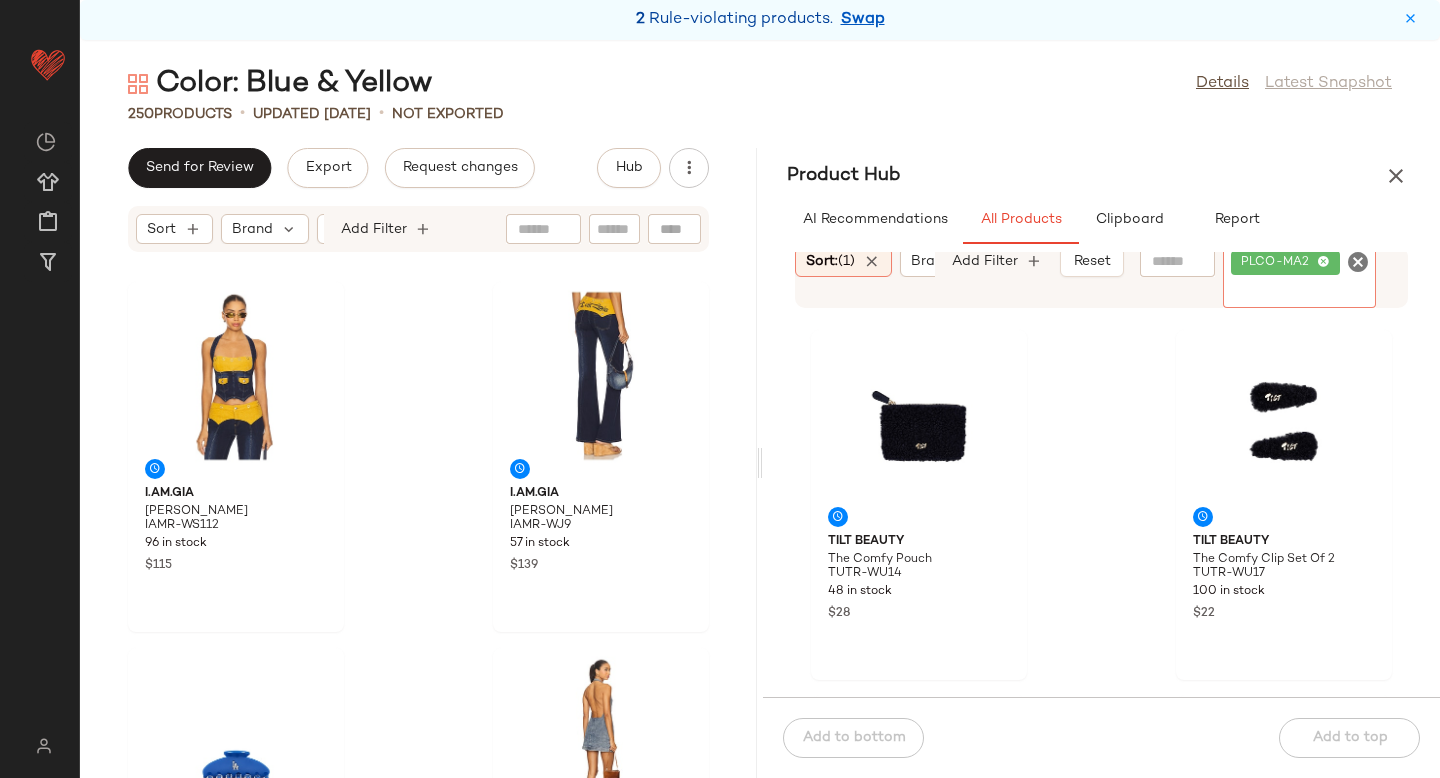 click 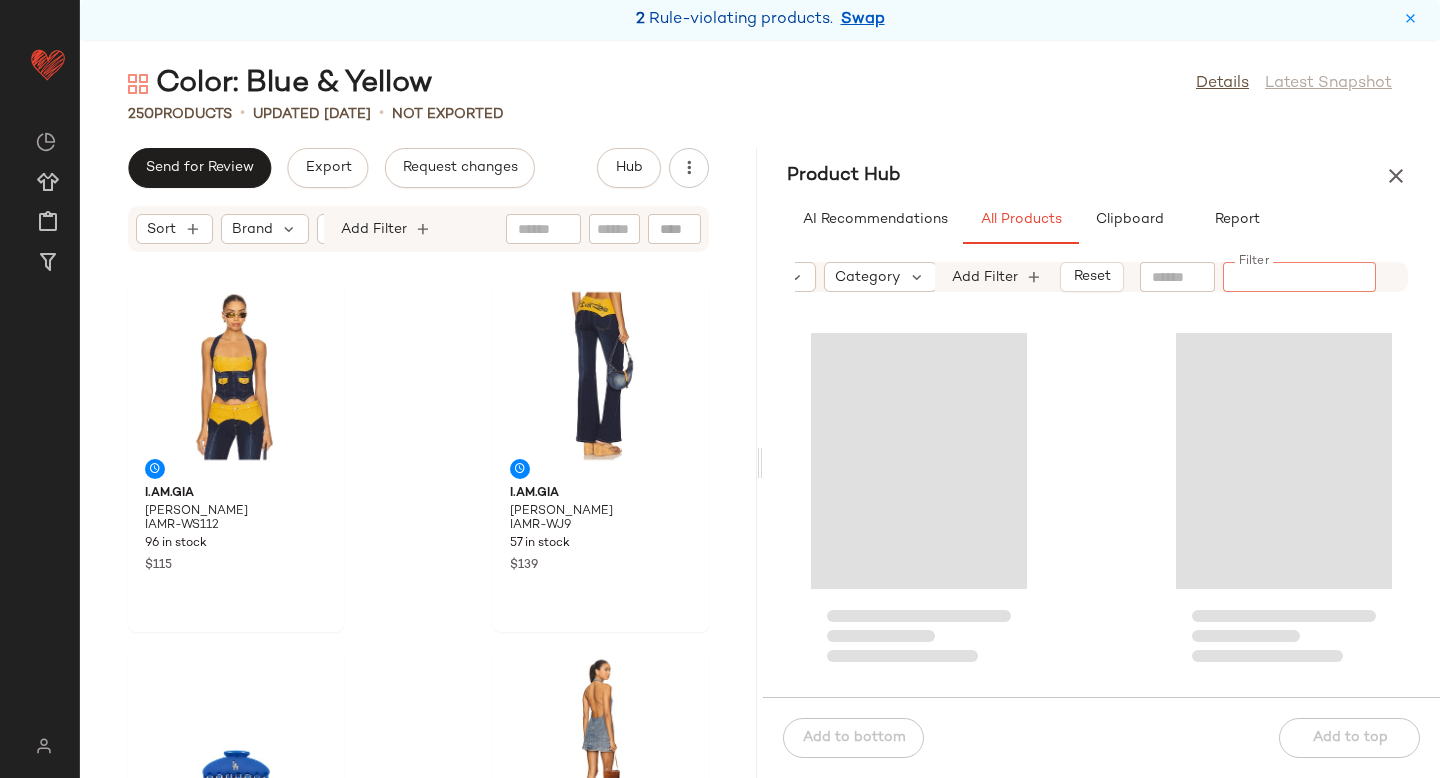 scroll, scrollTop: 0, scrollLeft: 200, axis: horizontal 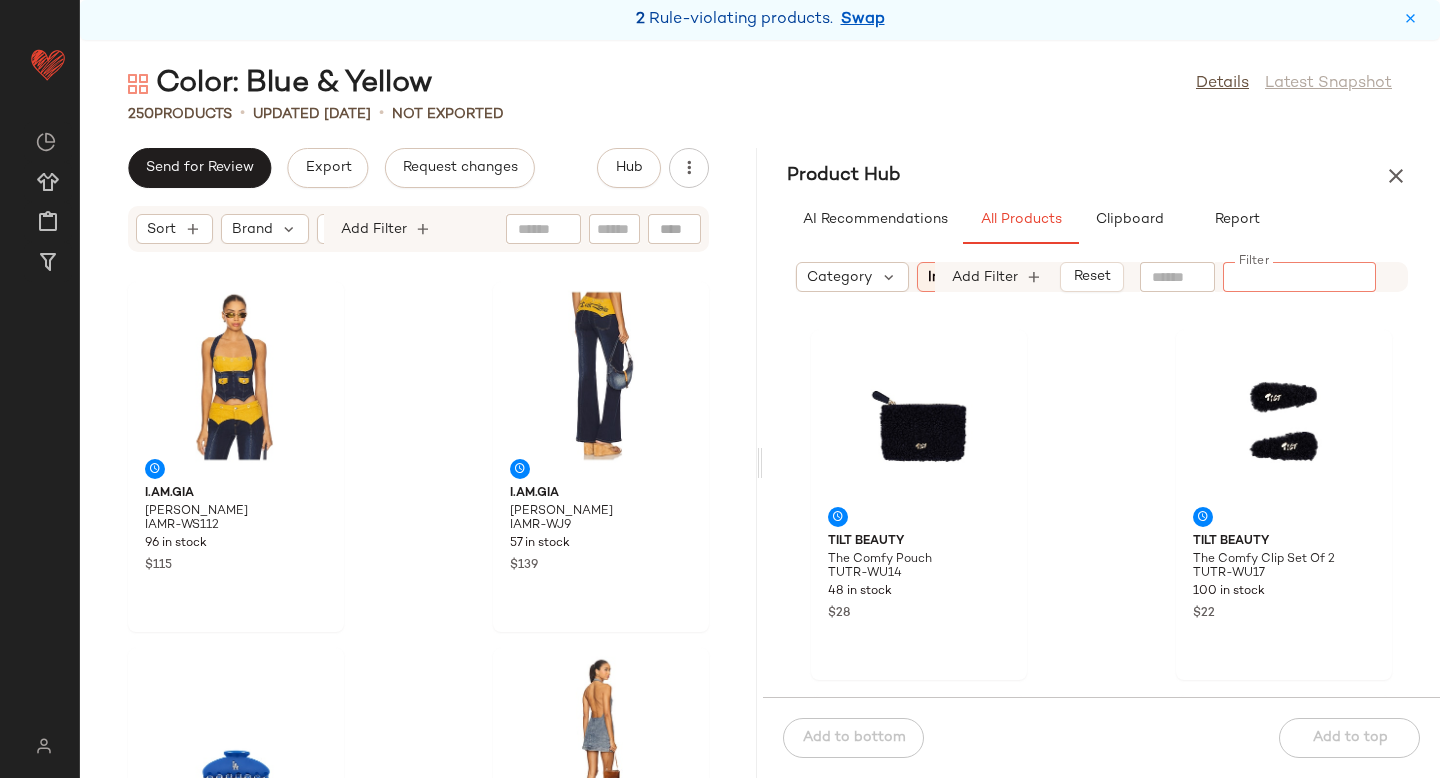 paste on "********" 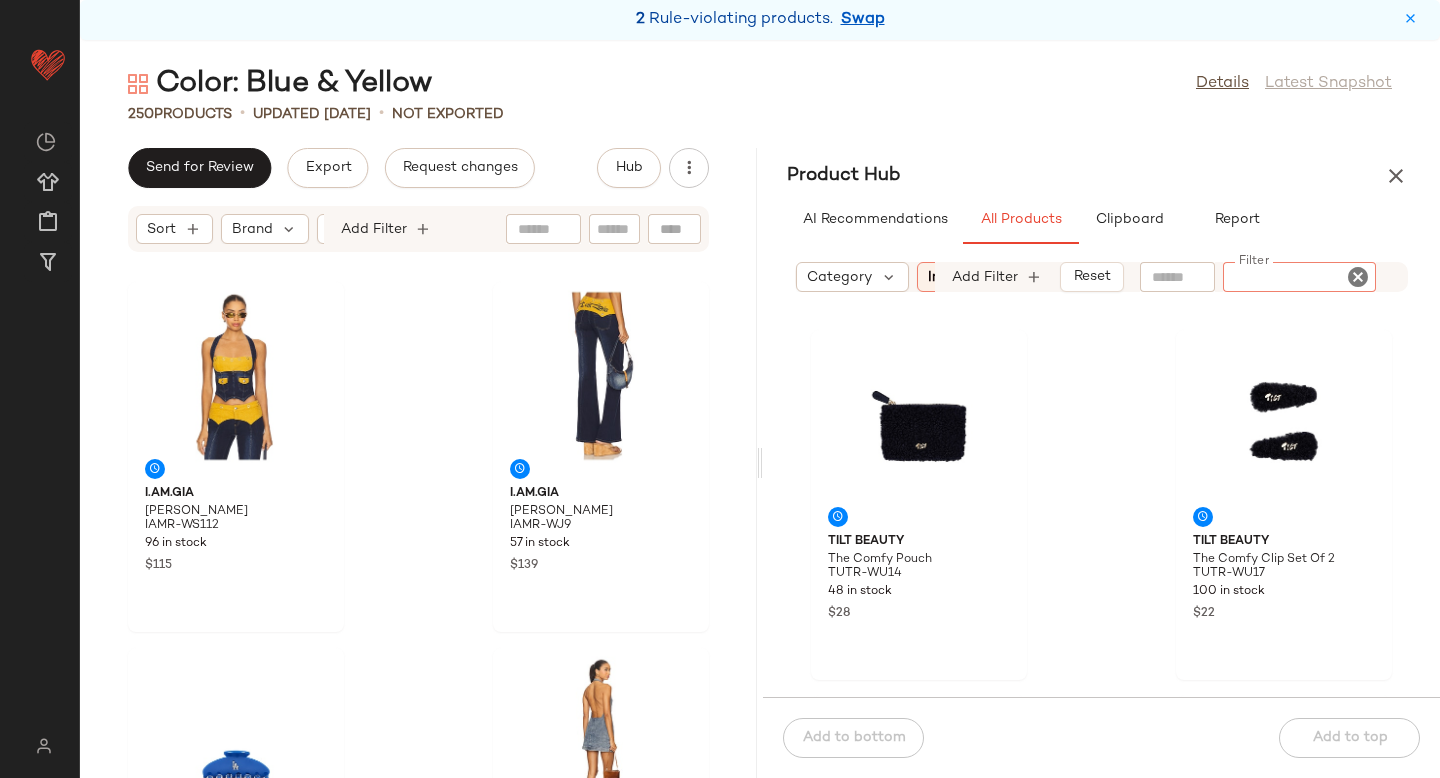 type on "********" 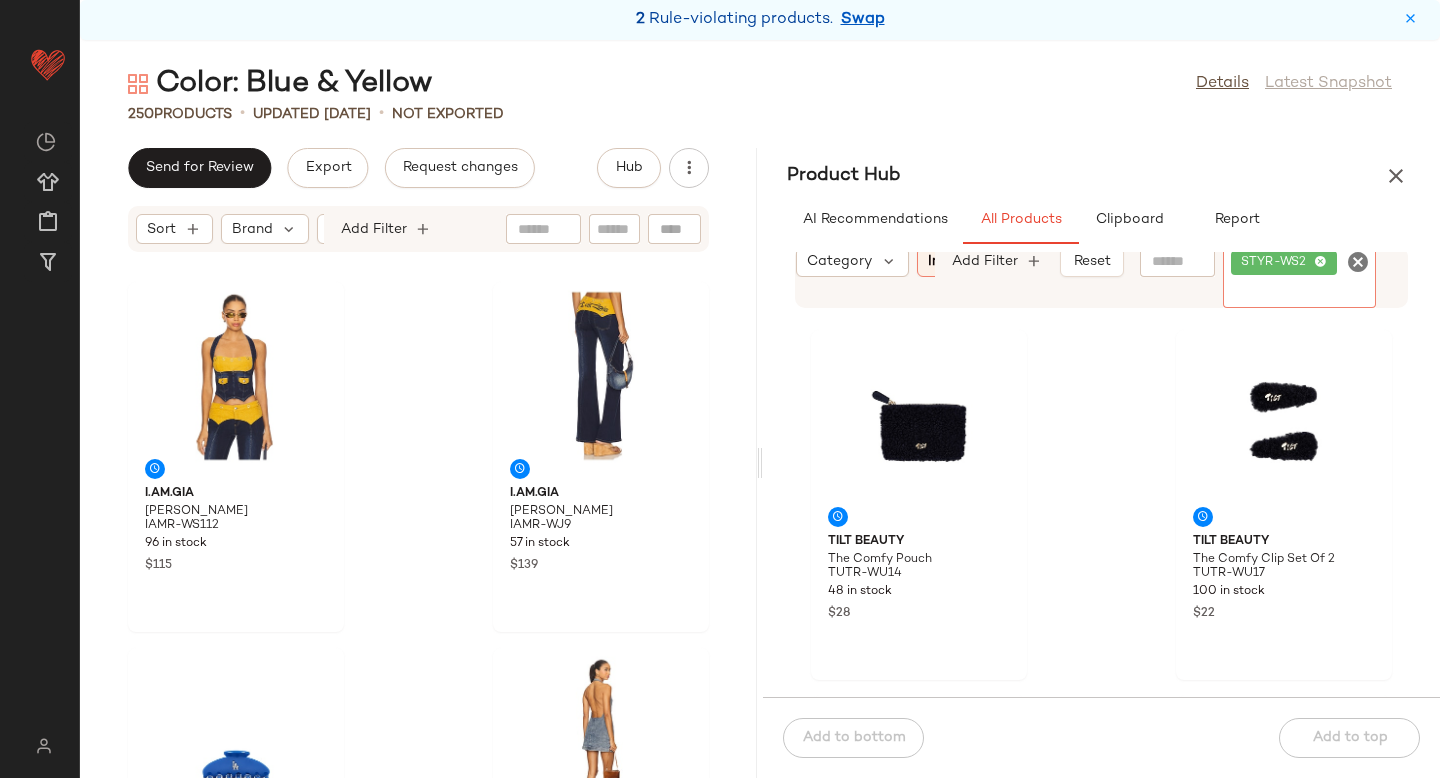 click 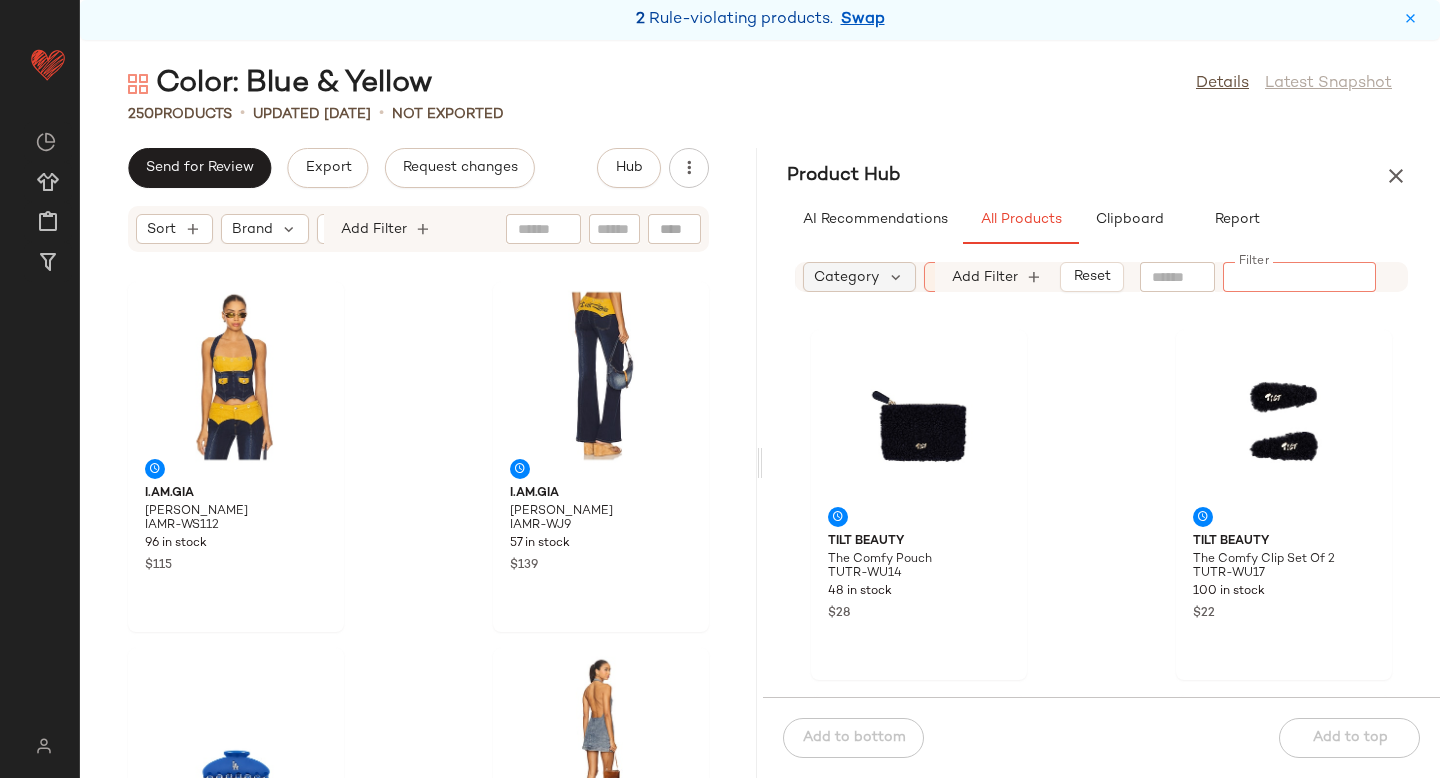 scroll, scrollTop: 0, scrollLeft: 200, axis: horizontal 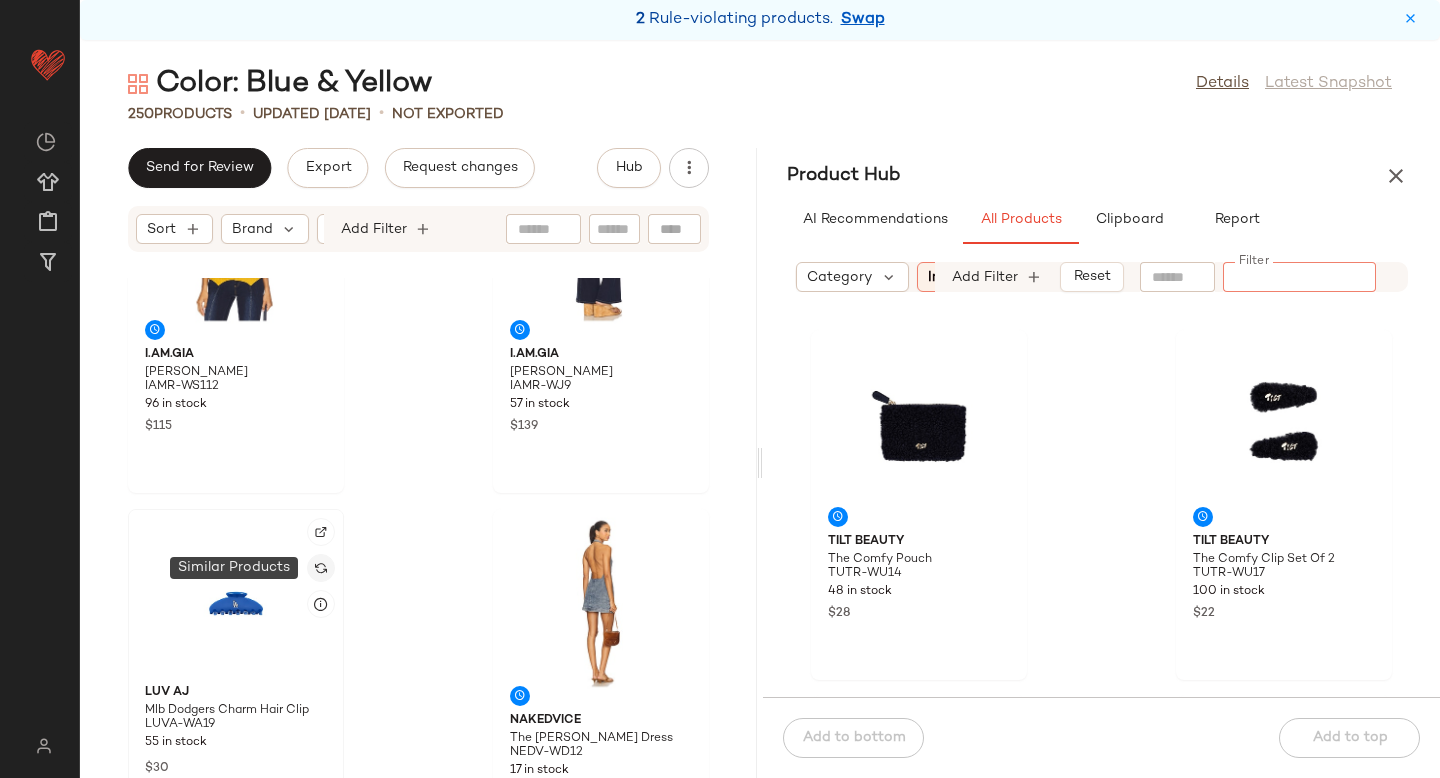 click 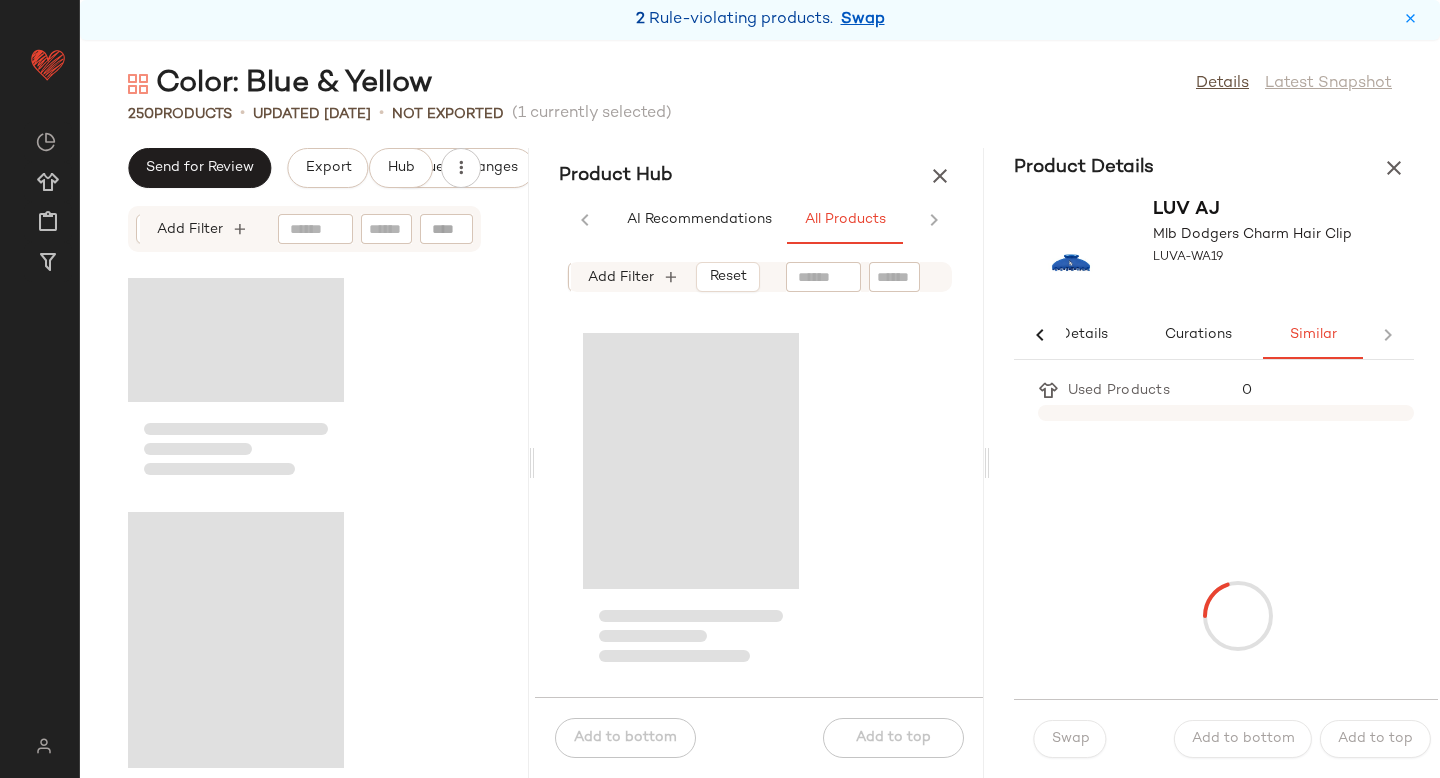 scroll, scrollTop: 0, scrollLeft: 33, axis: horizontal 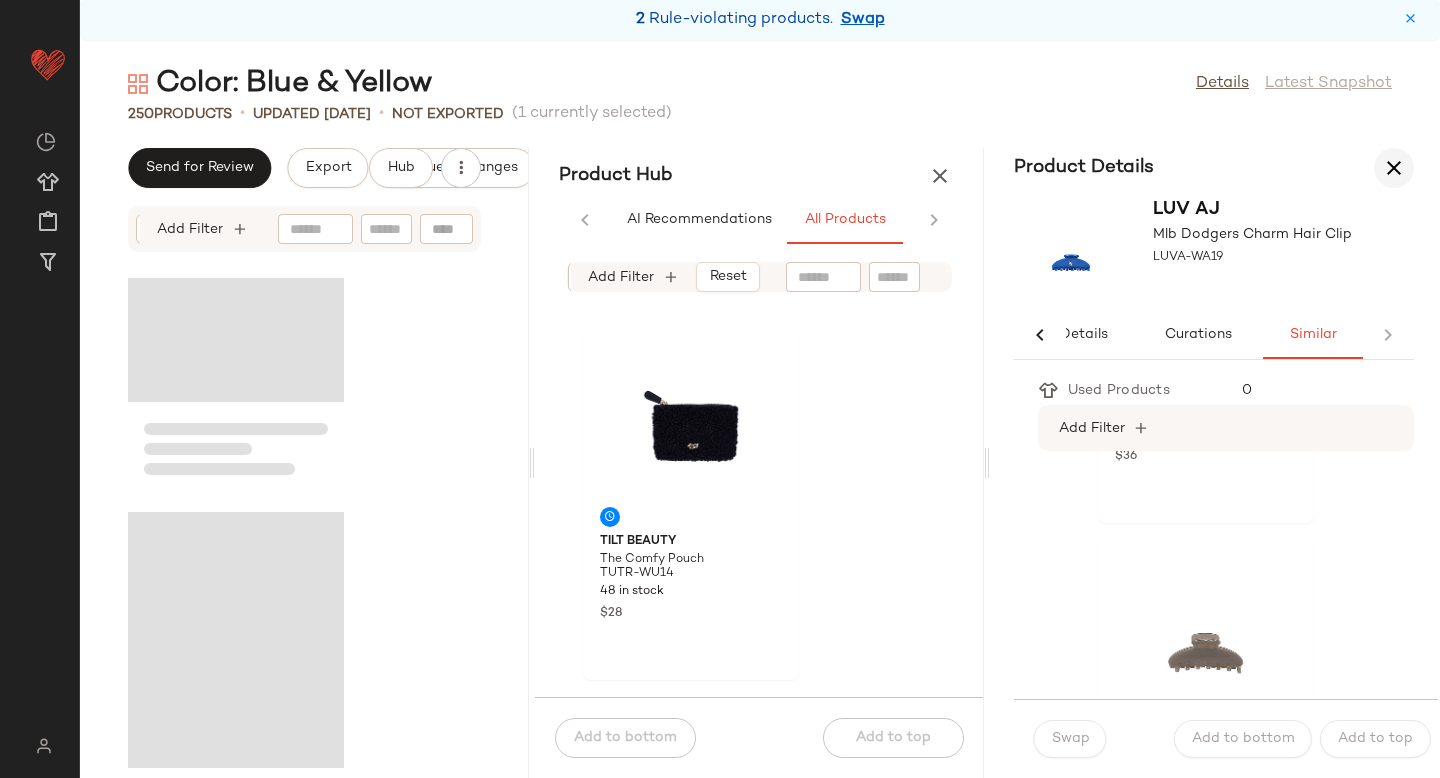 click at bounding box center [1394, 168] 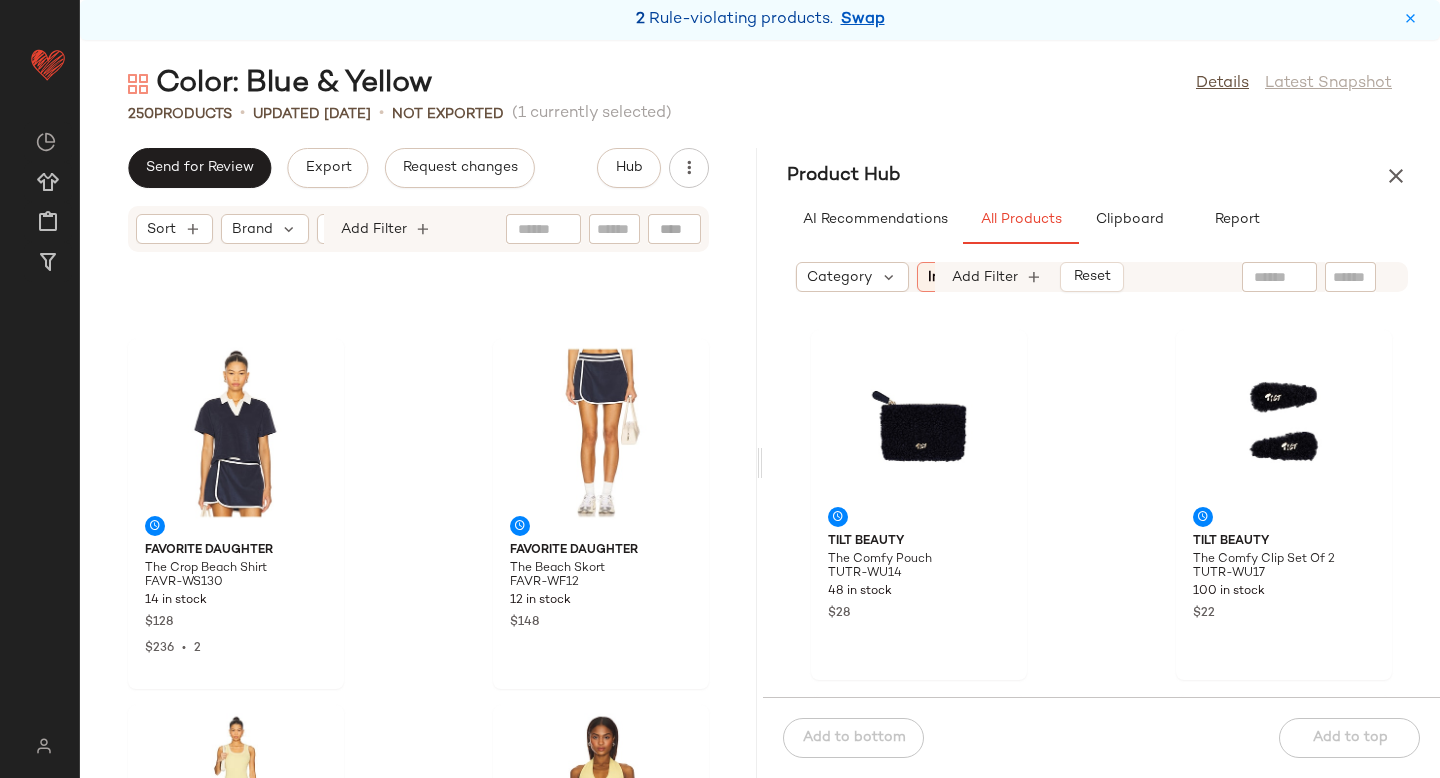 scroll, scrollTop: 18226, scrollLeft: 0, axis: vertical 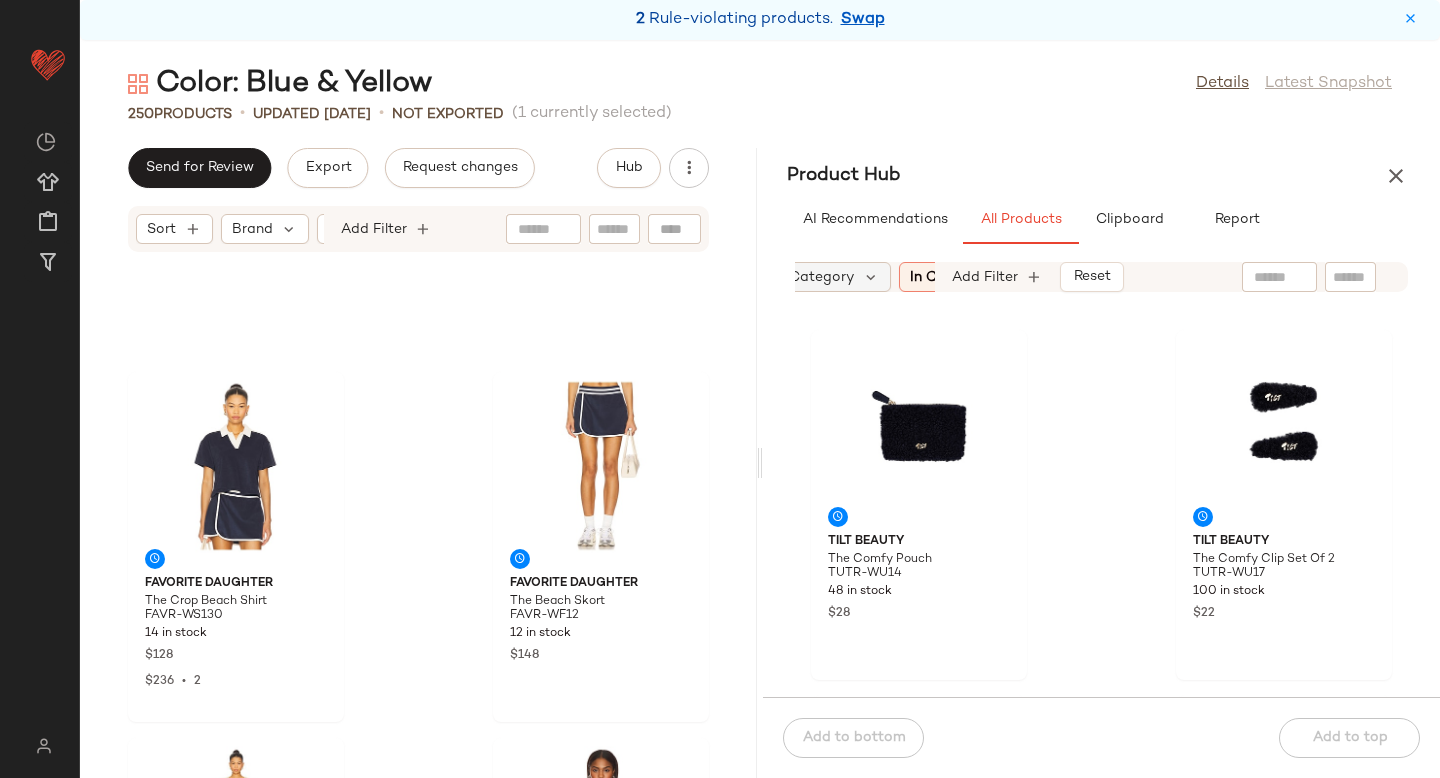 click at bounding box center [871, 277] 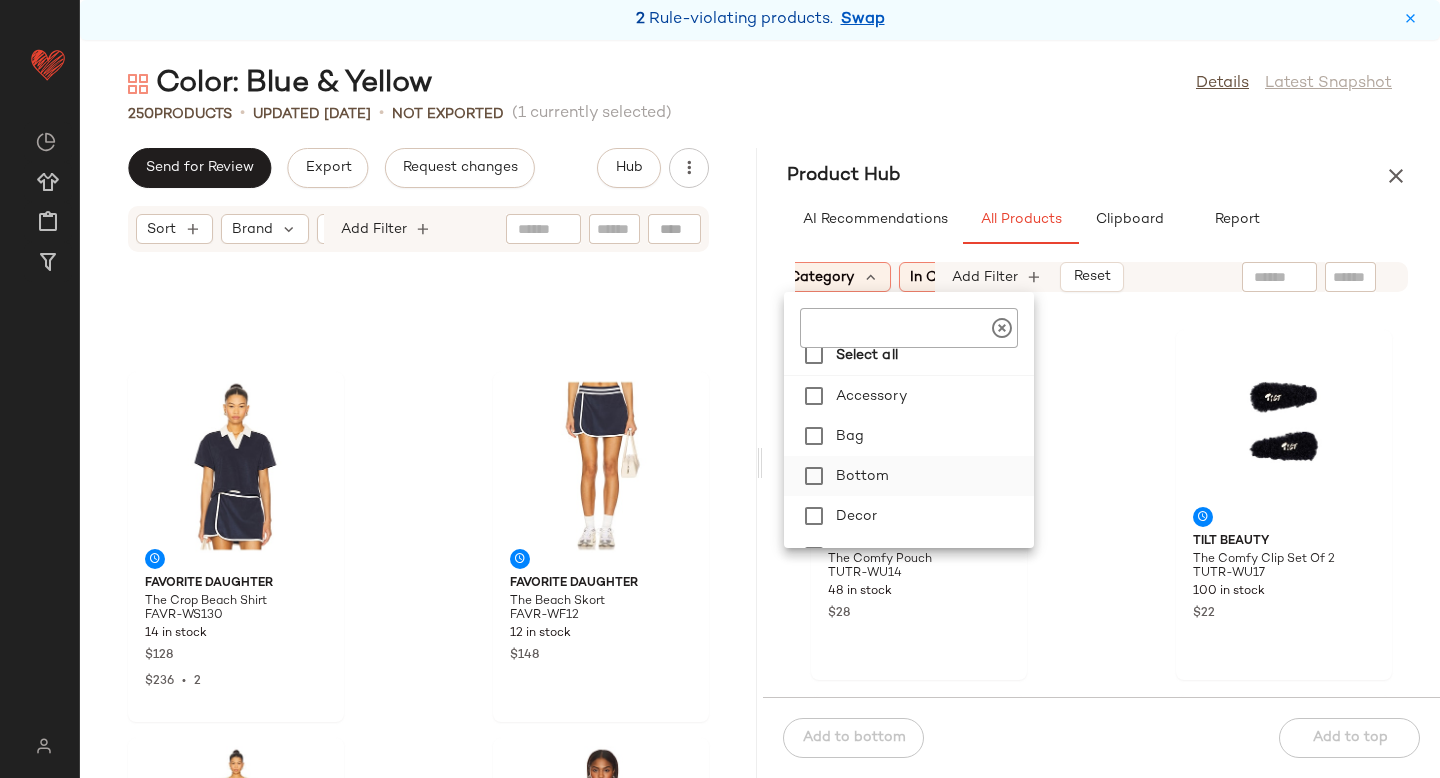 scroll, scrollTop: 0, scrollLeft: 0, axis: both 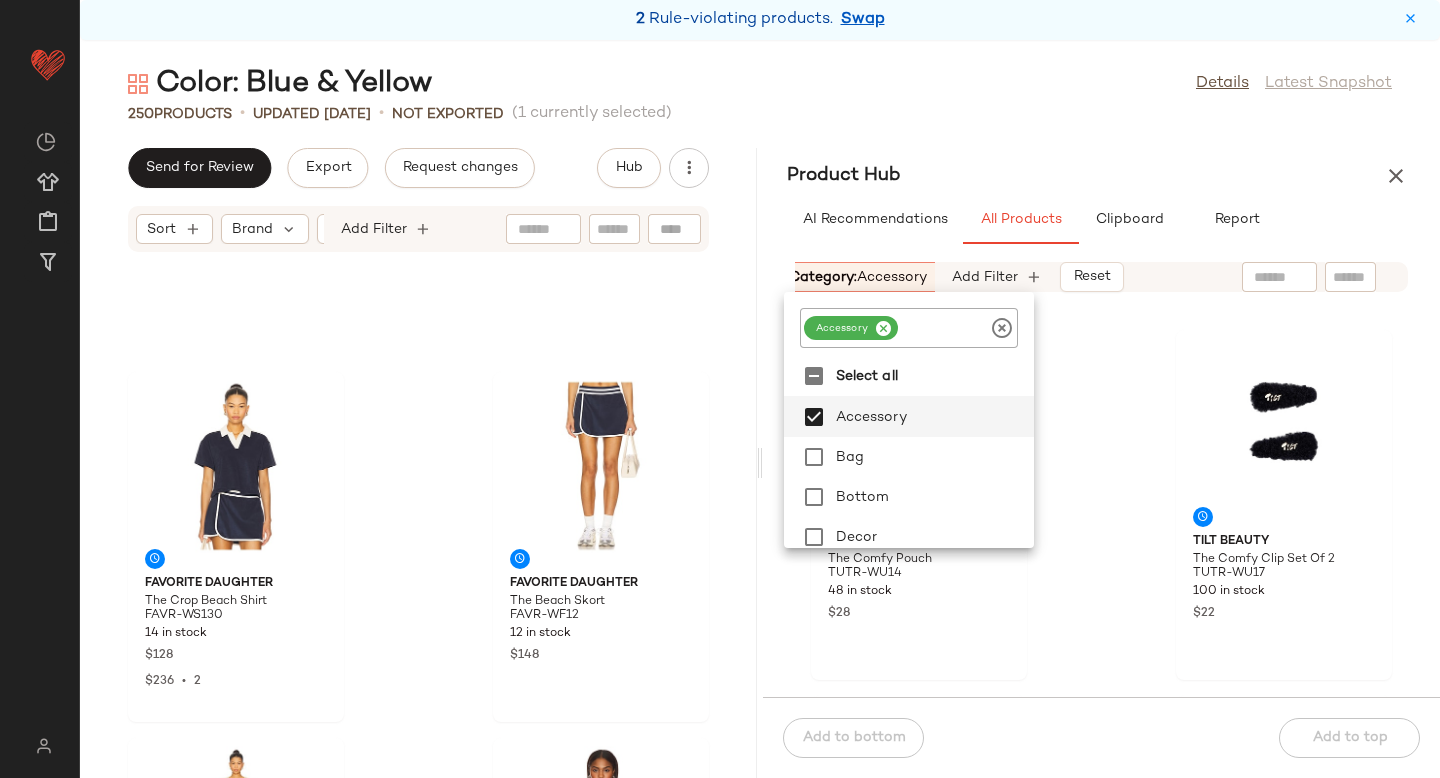 click on "Tilt Beauty The Comfy Pouch TUTR-WU14 48 in stock $28 Tilt Beauty The Comfy Clip Set Of 2 TUTR-WU17 100 in stock $22 Rag & [PERSON_NAME] Tailored Culotte RGBR-WJ686 20 in stock $238 Rag & Bone Knit Stripe Button Up Tank Top RGBR-WS588 42 in stock $148 RE/DONE Originals The [PERSON_NAME] Straight REDR-WJ357 29 in stock $330 [PERSON_NAME] [PERSON_NAME]-WJ36 16 in stock $480 [PERSON_NAME] [PERSON_NAME] Tee NILR-WS187 20 in stock $200 Moussy Vintage Bretton Tapered MOUR-WJ282 29 in stock $350" 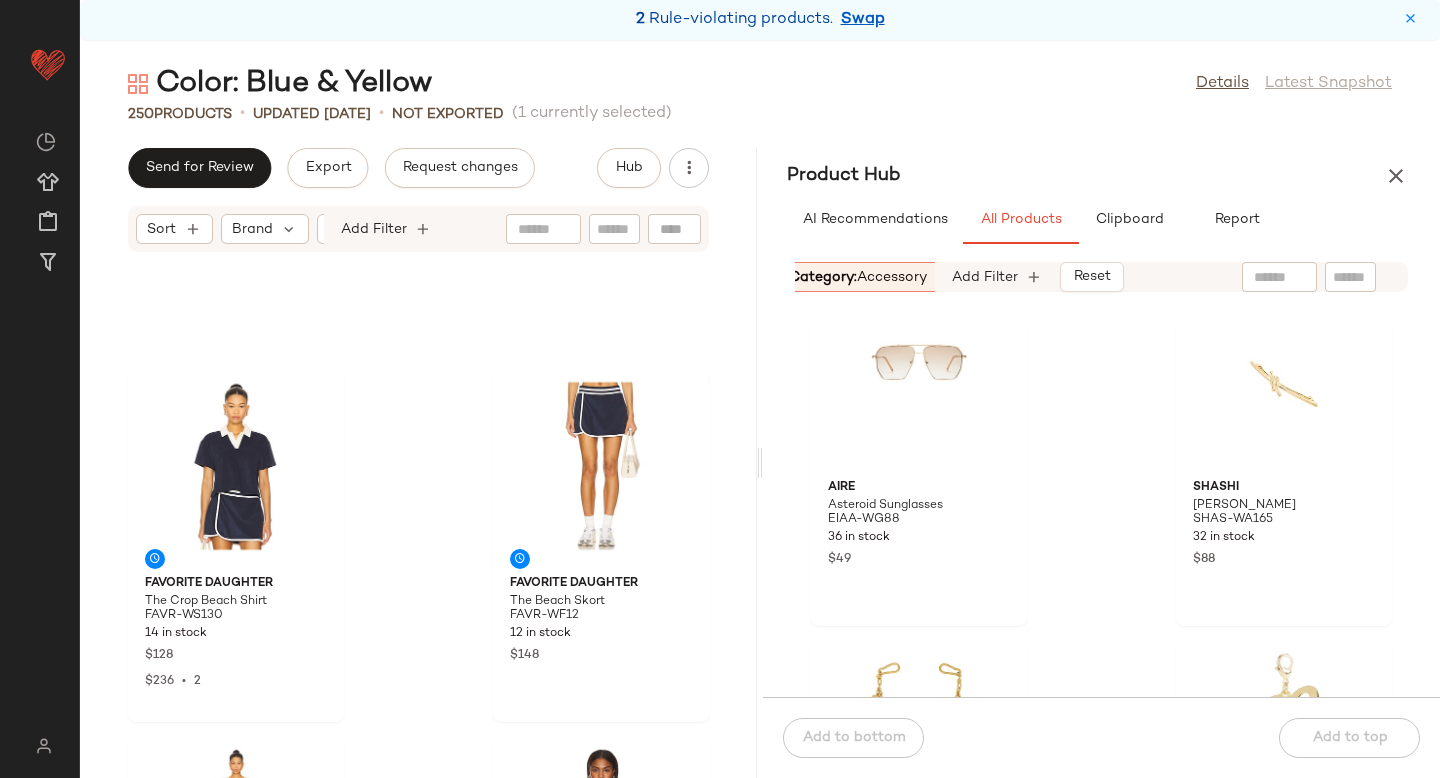 scroll, scrollTop: 1851, scrollLeft: 0, axis: vertical 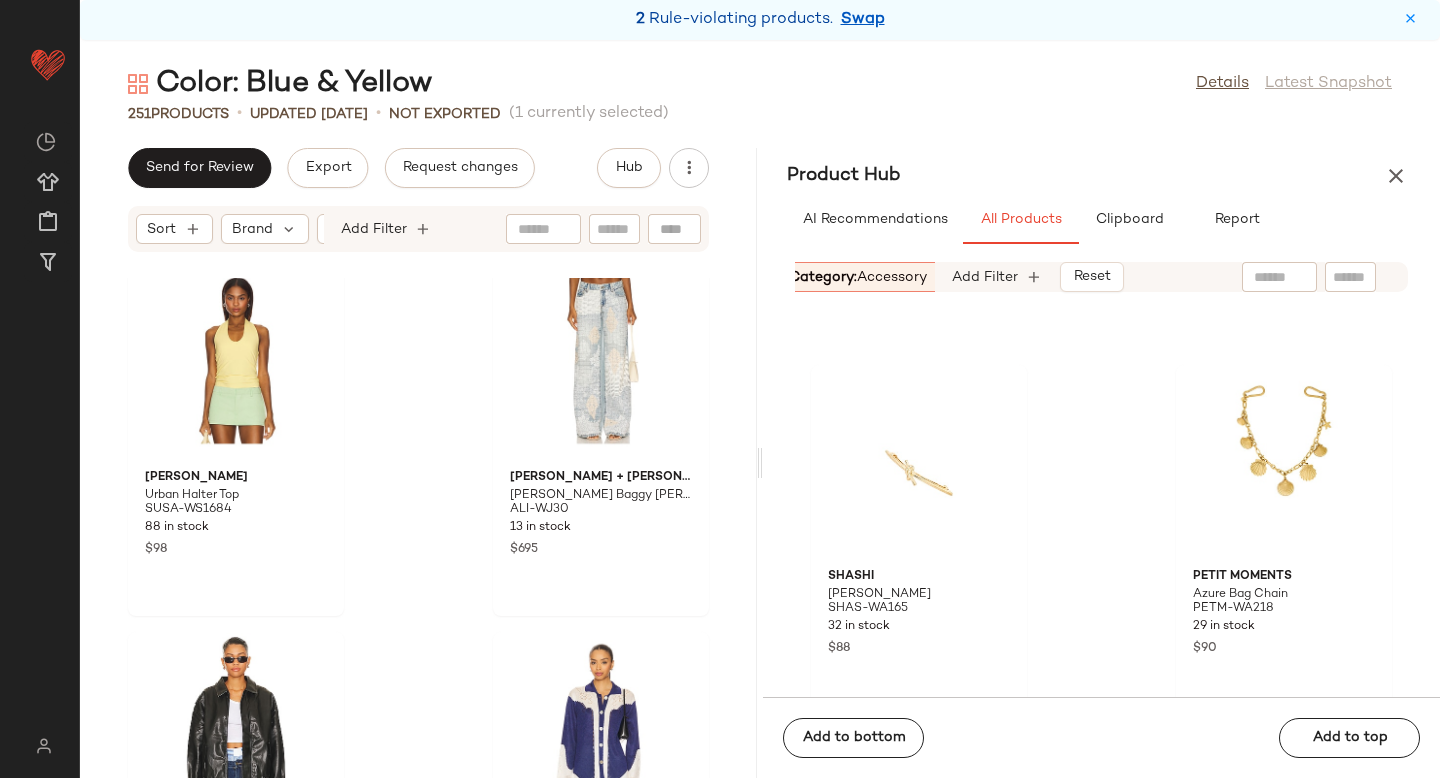 click on "accessory" at bounding box center (892, 277) 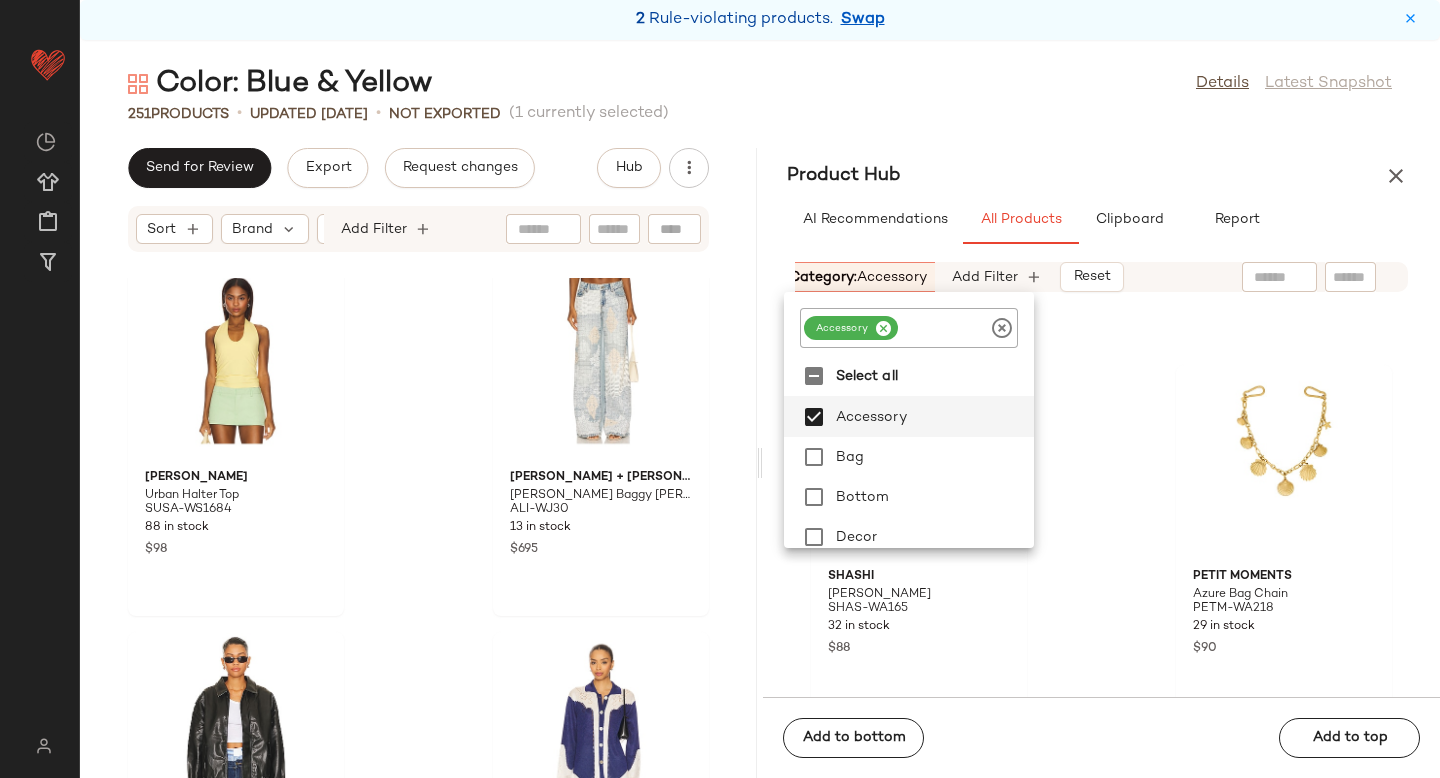 click 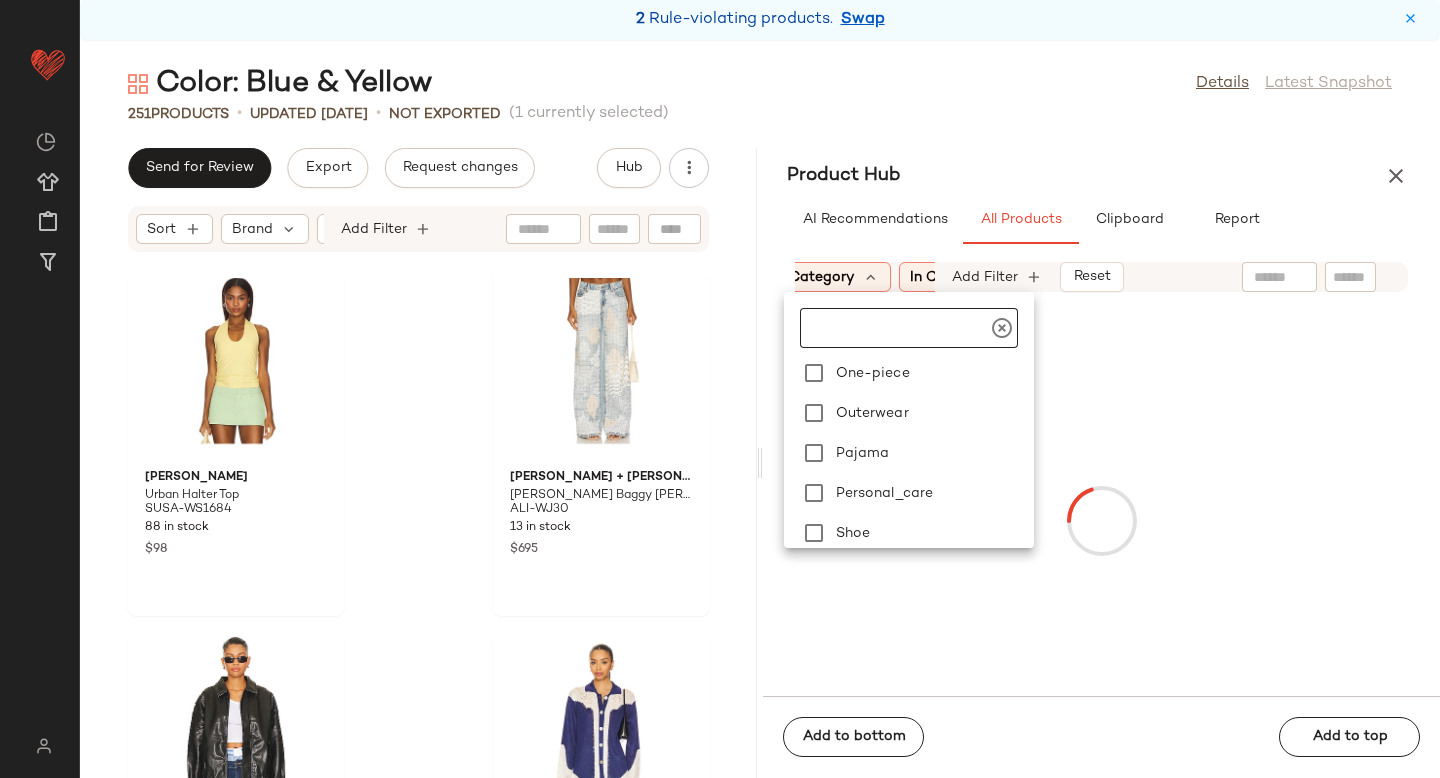 scroll, scrollTop: 449, scrollLeft: 0, axis: vertical 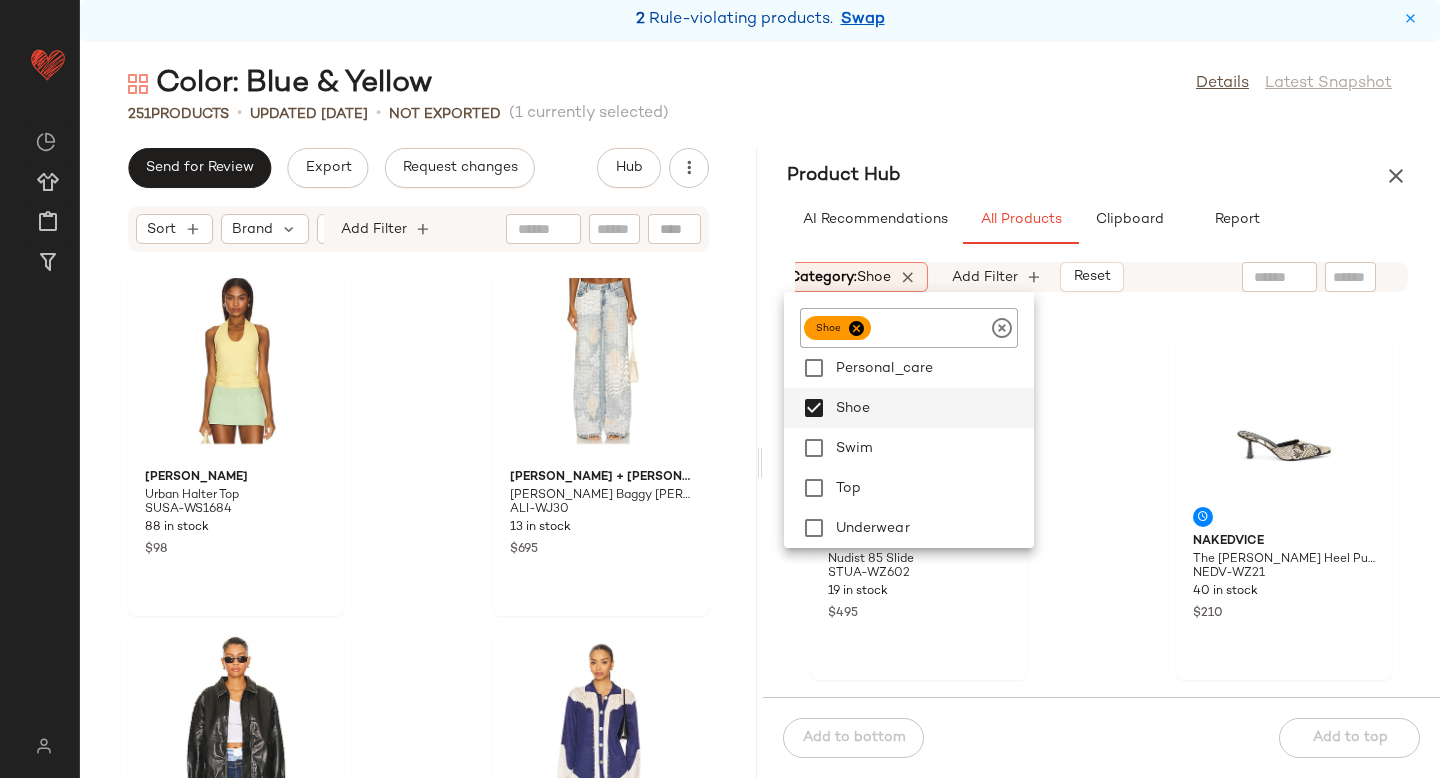 click 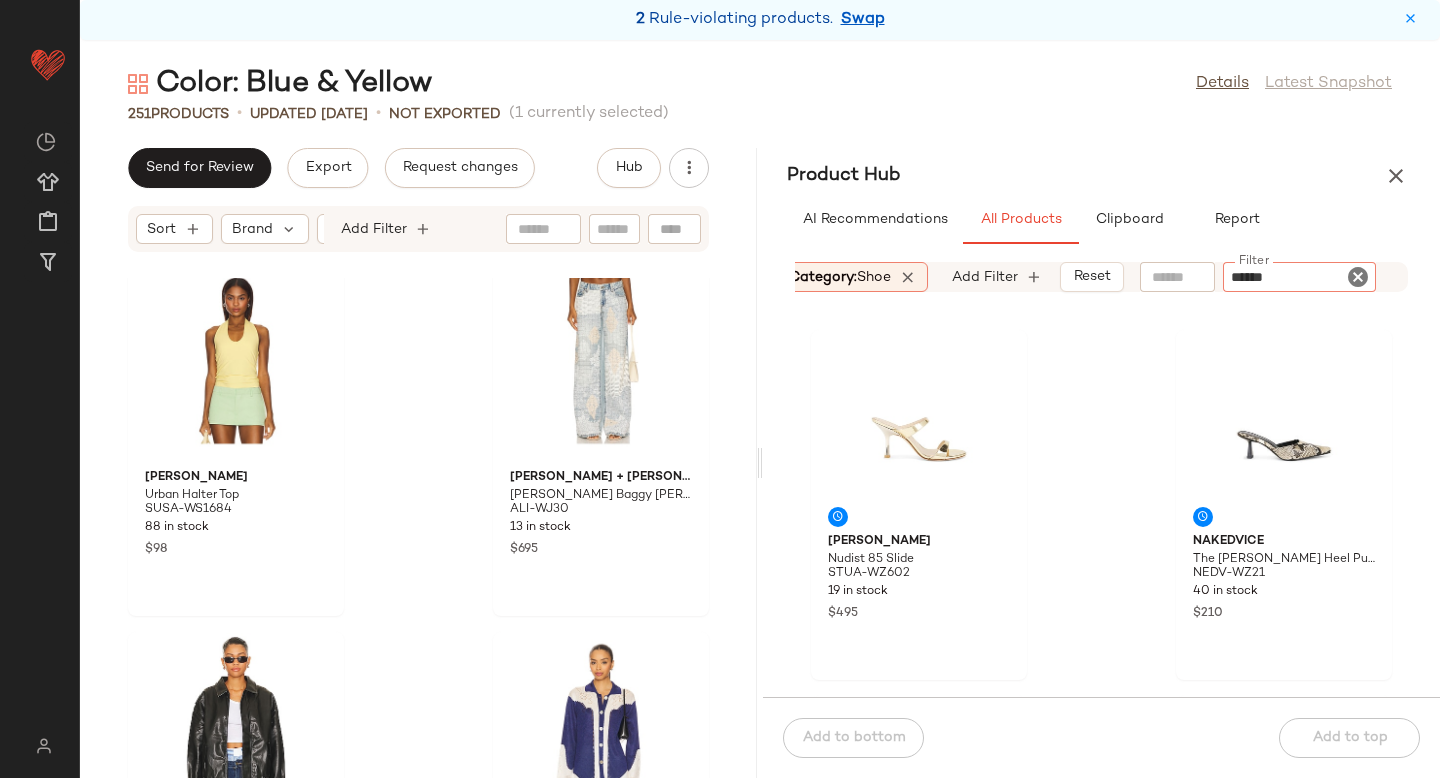 type on "*******" 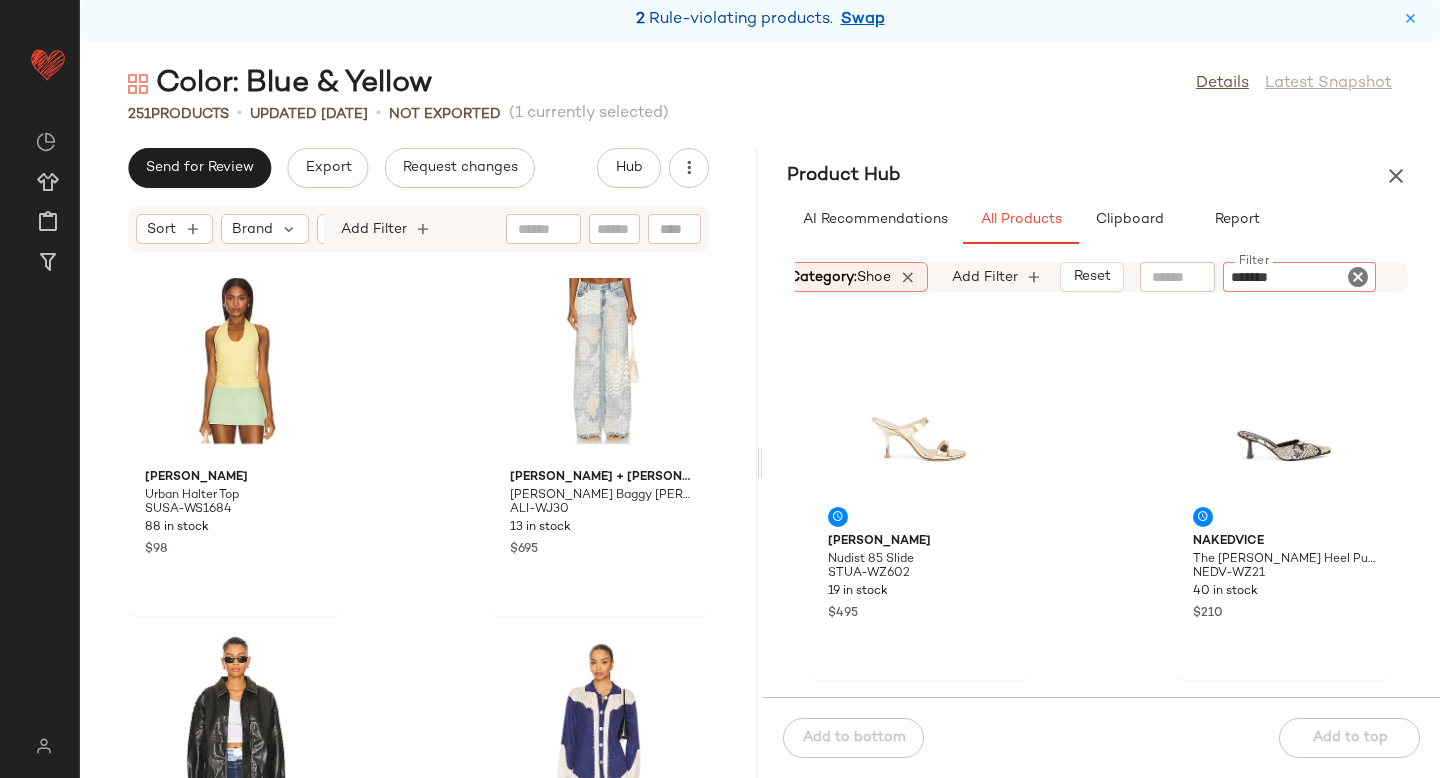 type 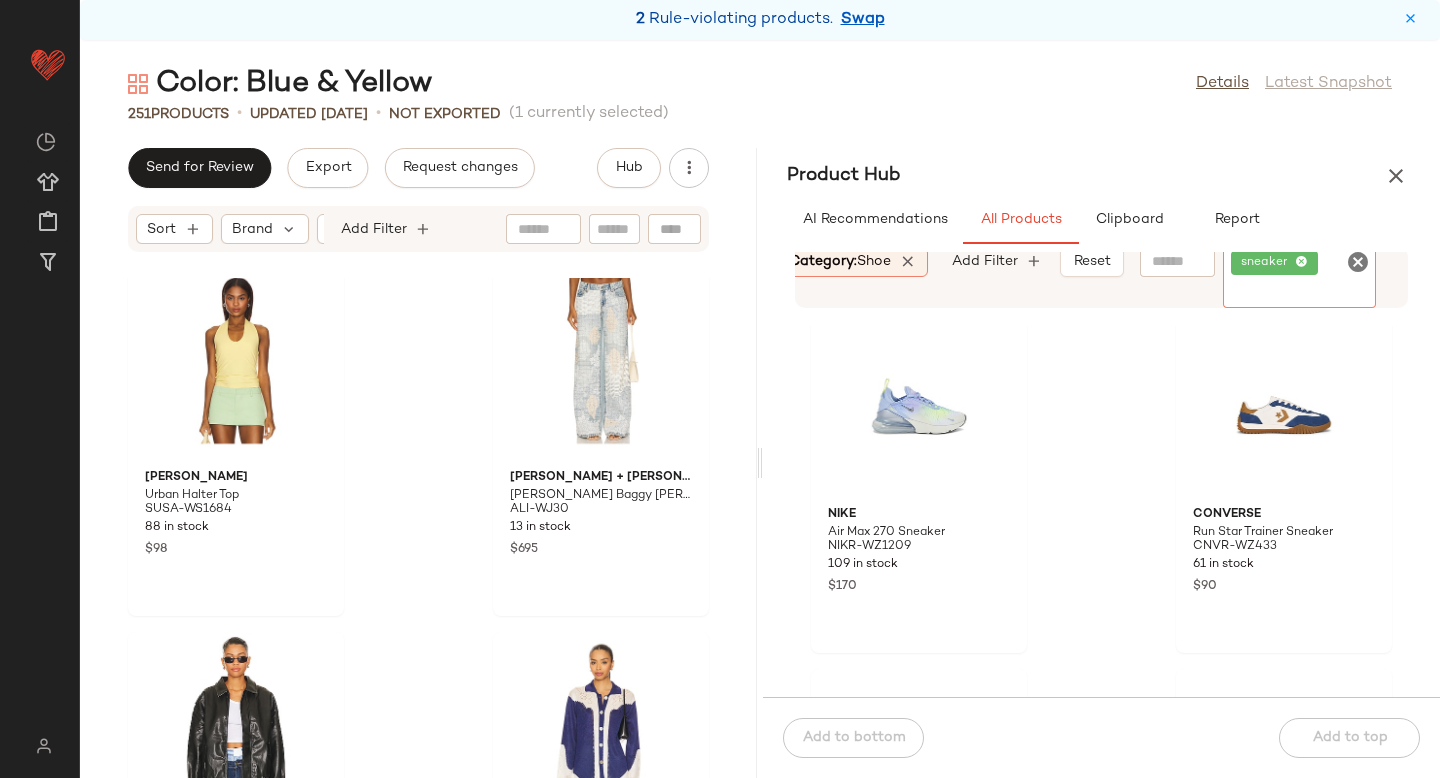 scroll, scrollTop: 0, scrollLeft: 0, axis: both 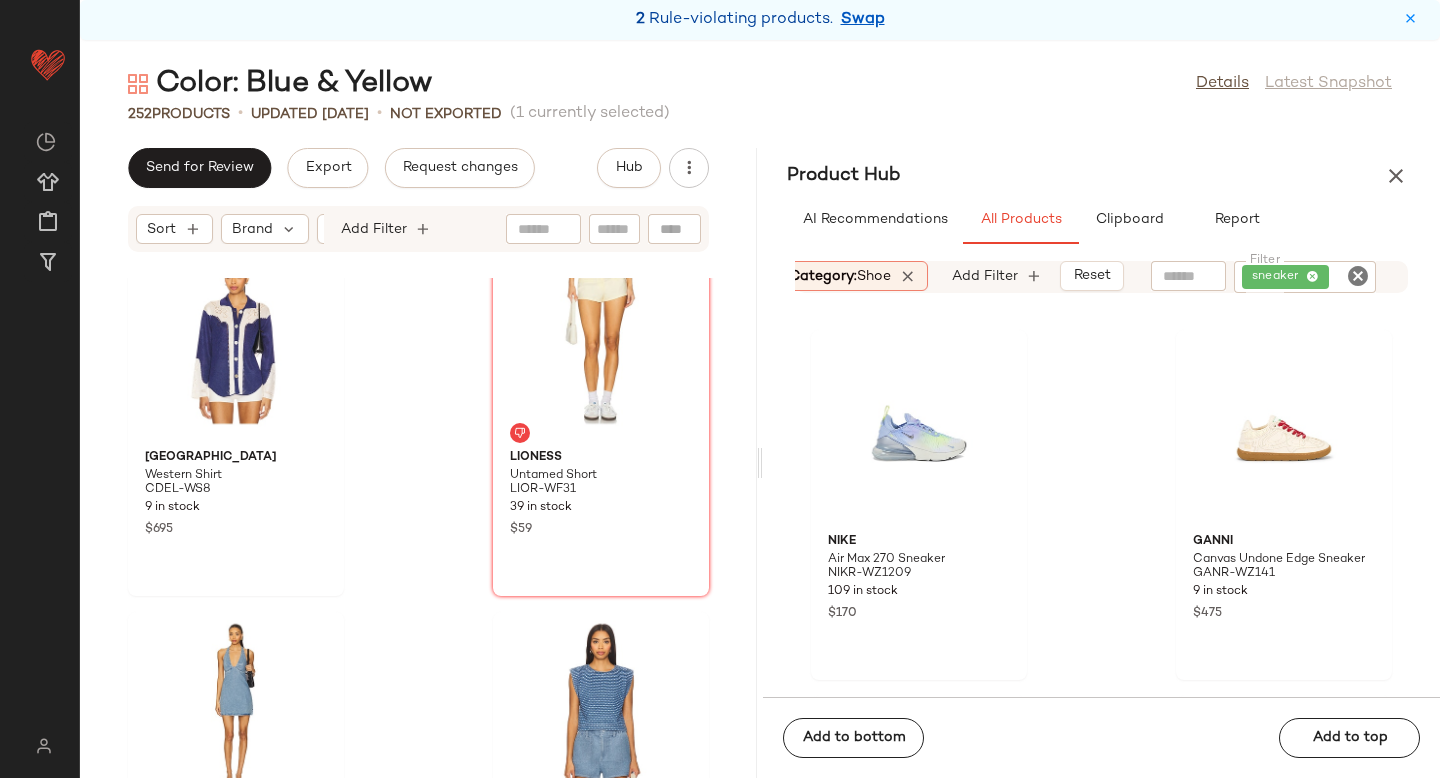 click on "Category:   shoe" at bounding box center [840, 276] 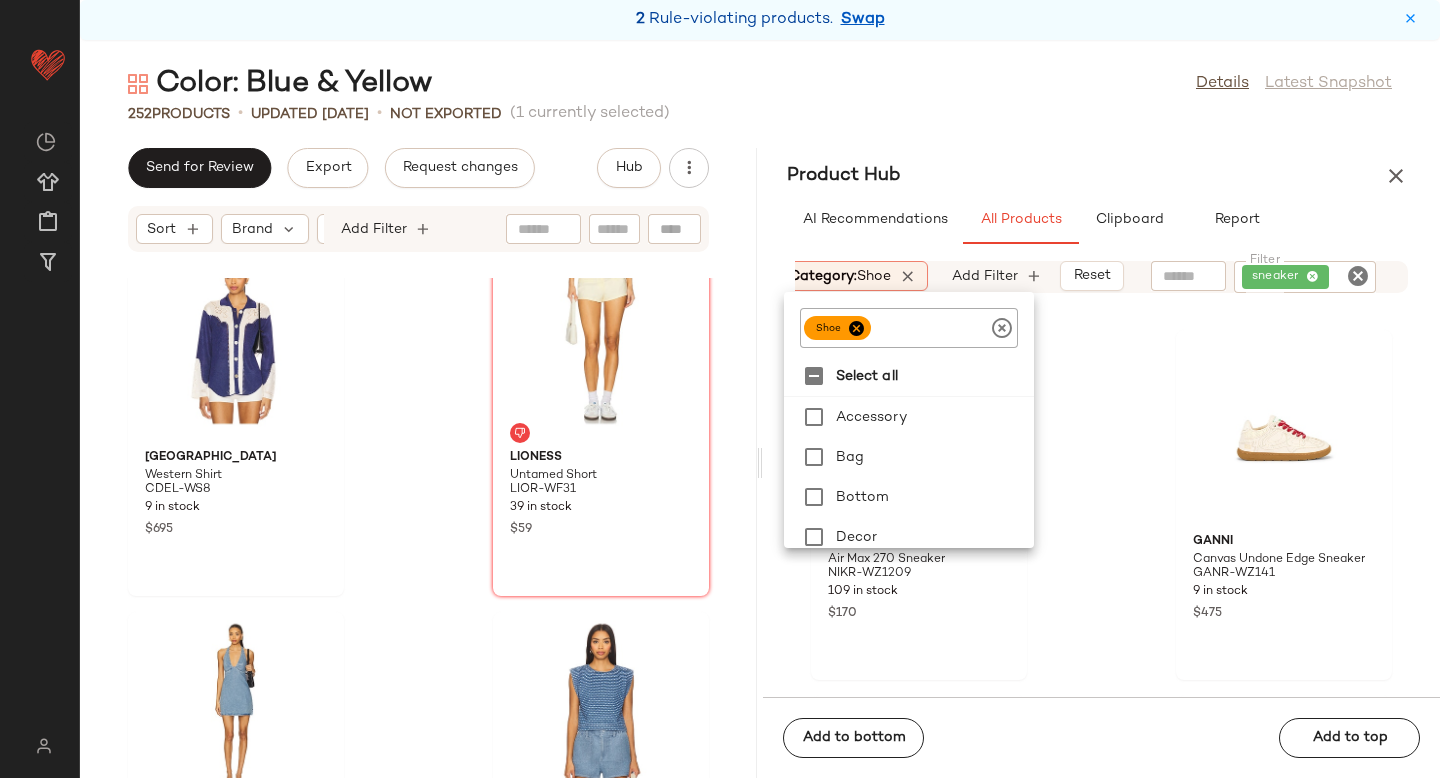 click 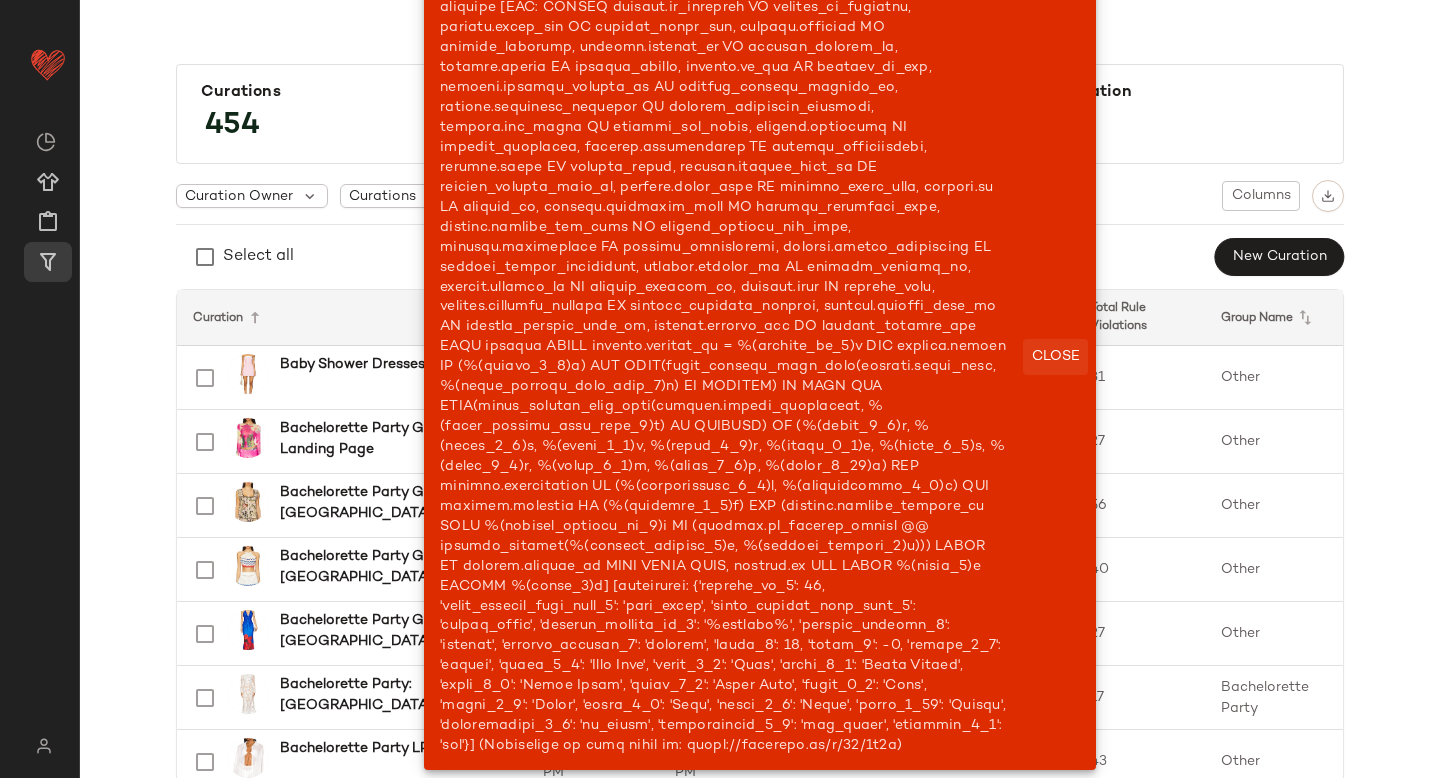 click on "Close" 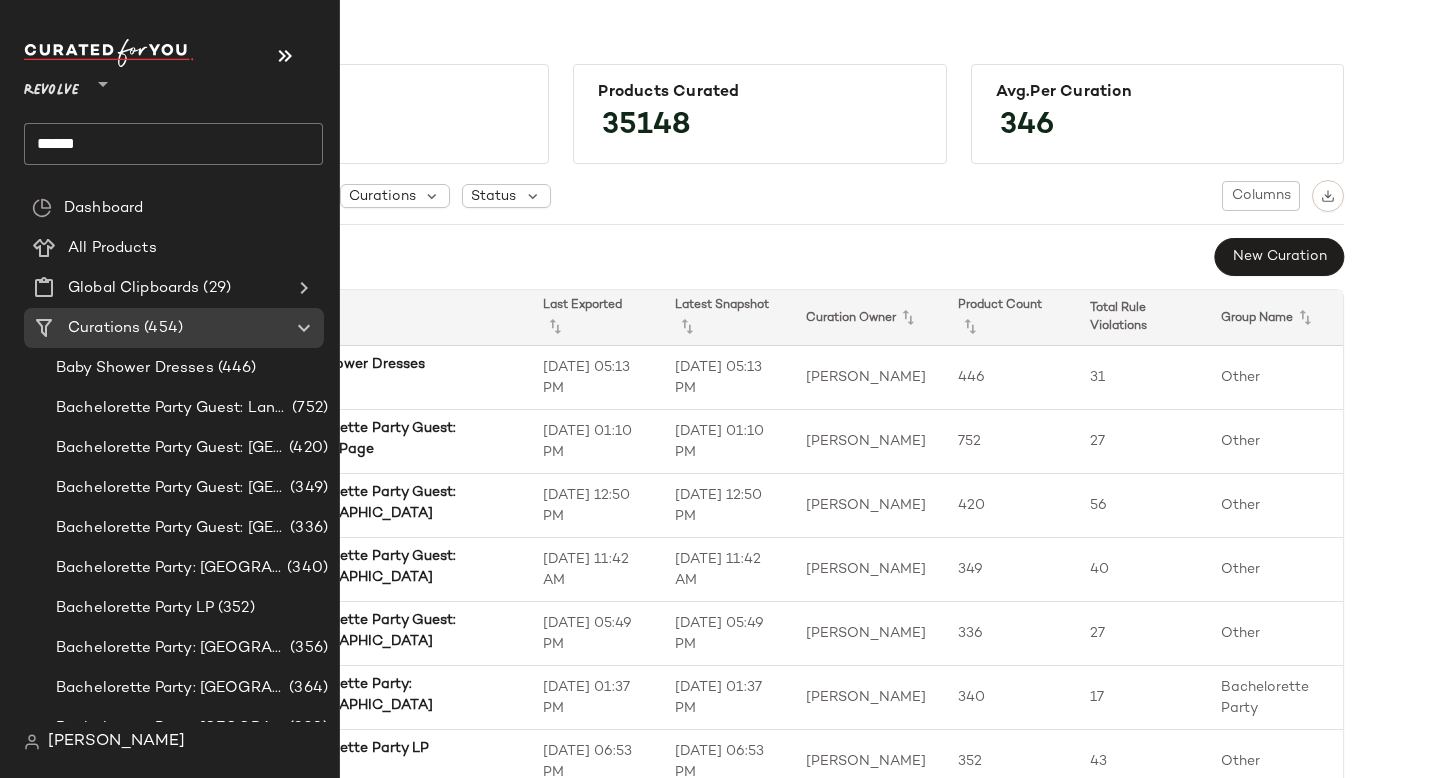 click 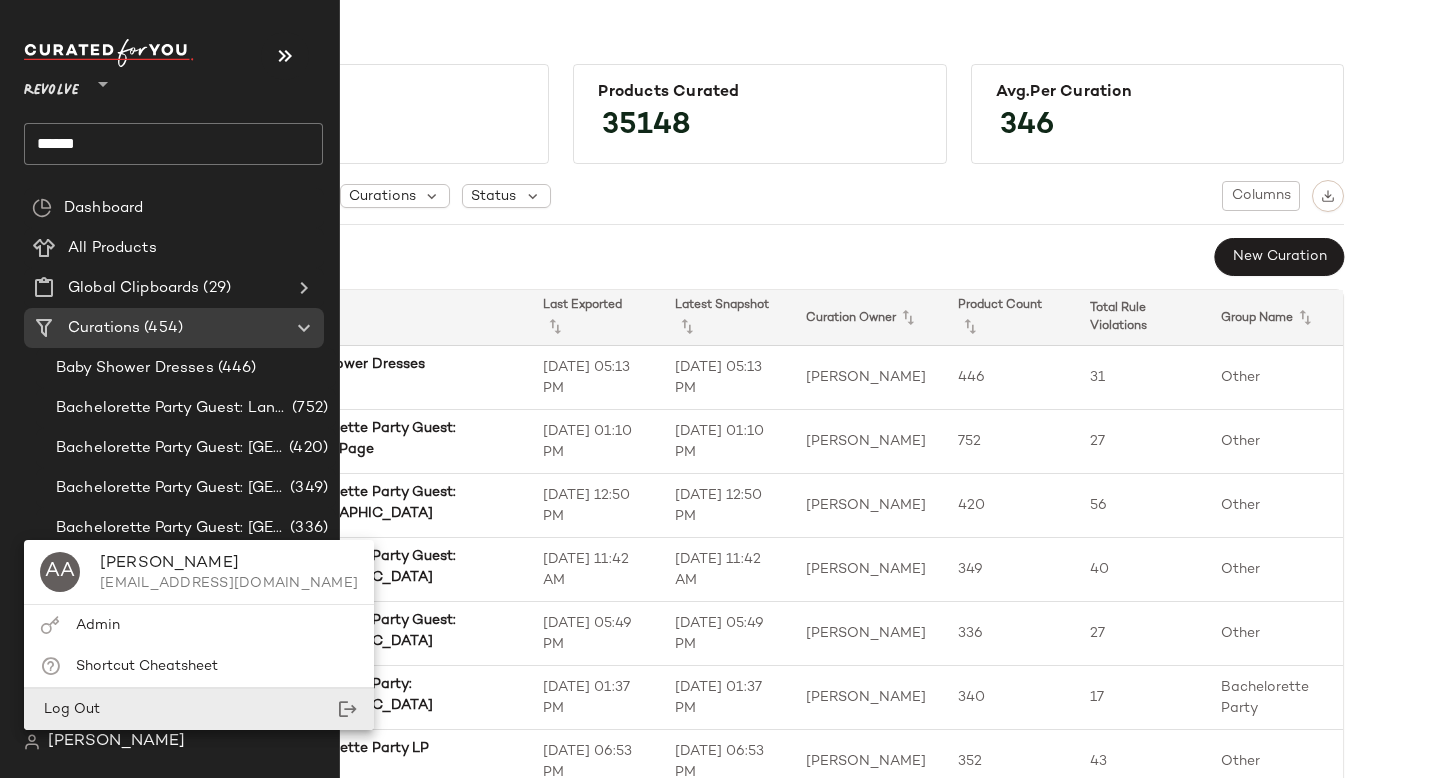 click on "Log Out" 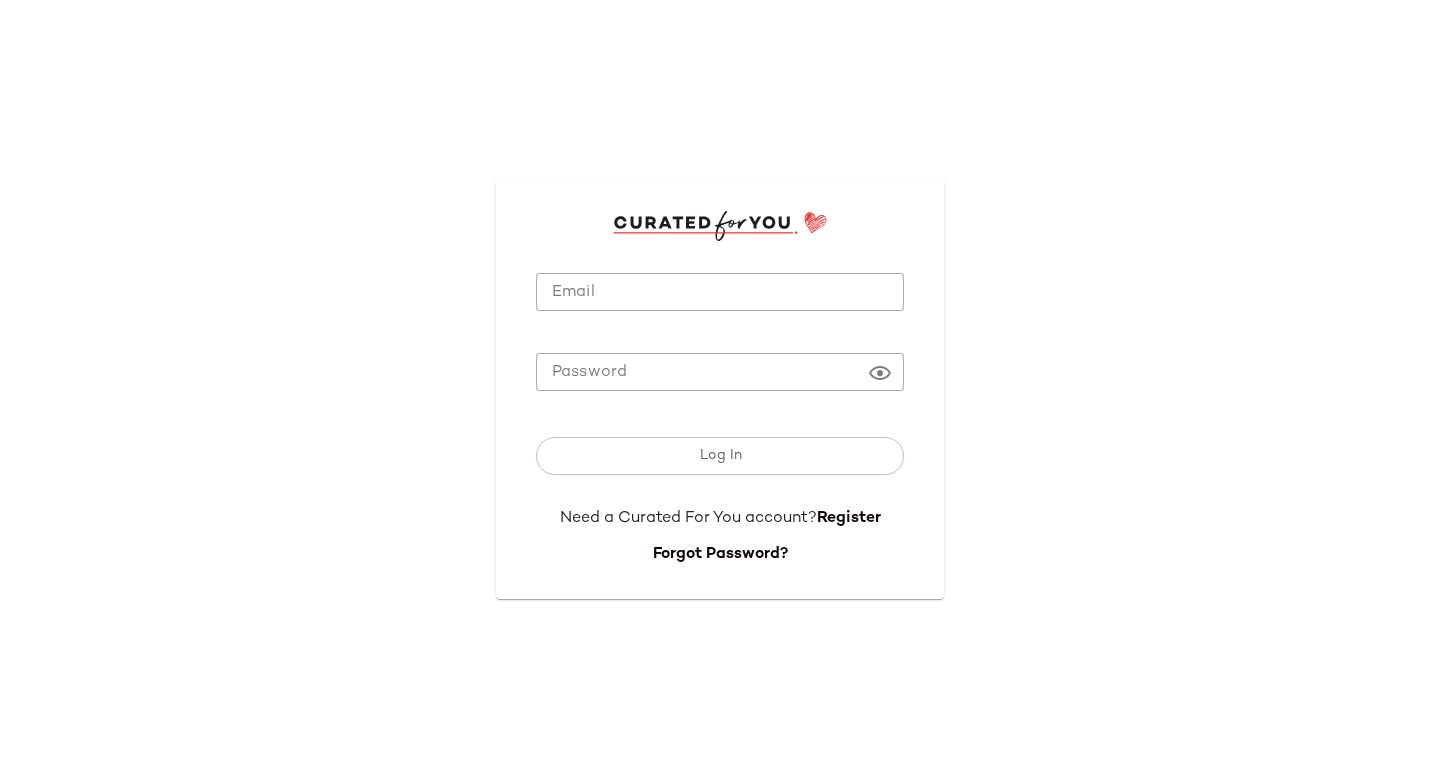 type on "**********" 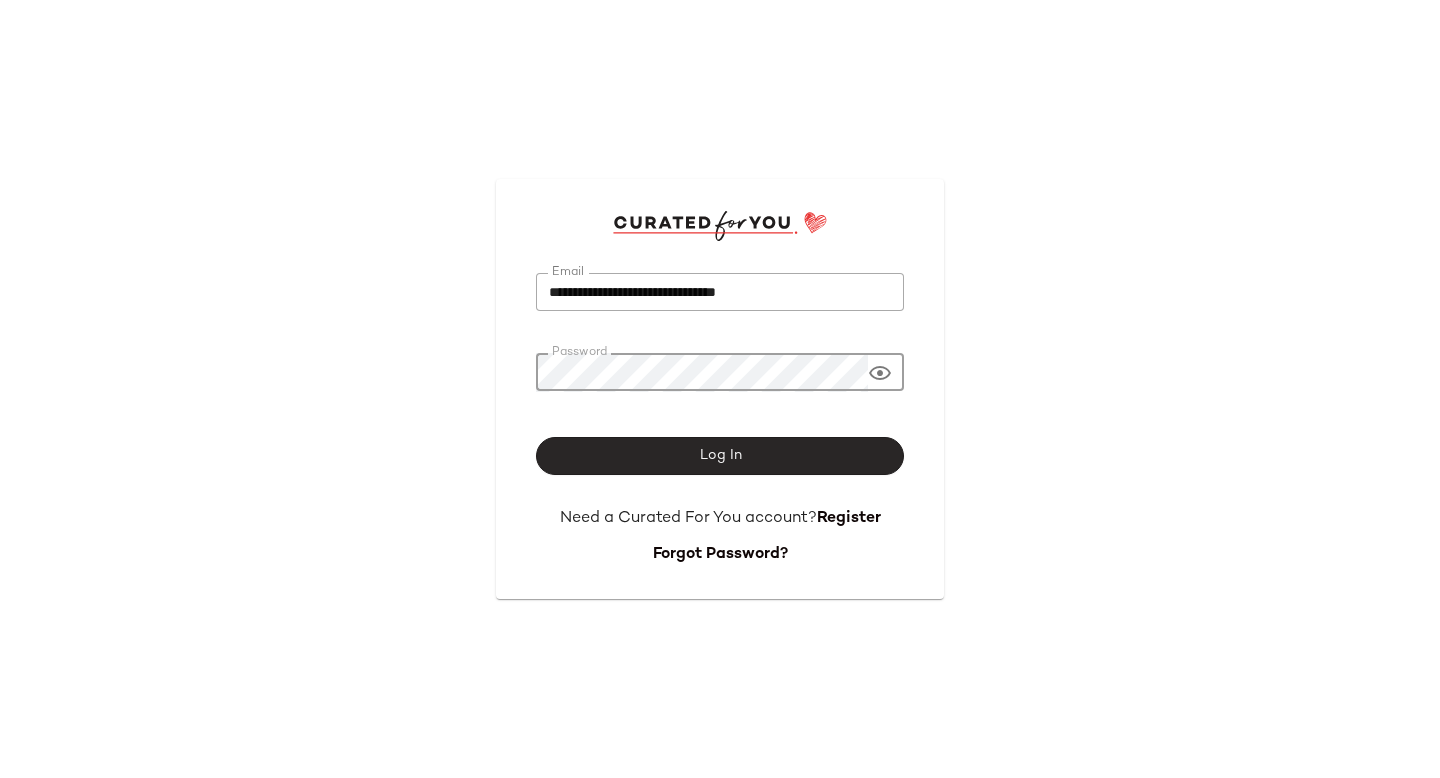 click on "Log In" at bounding box center [720, 456] 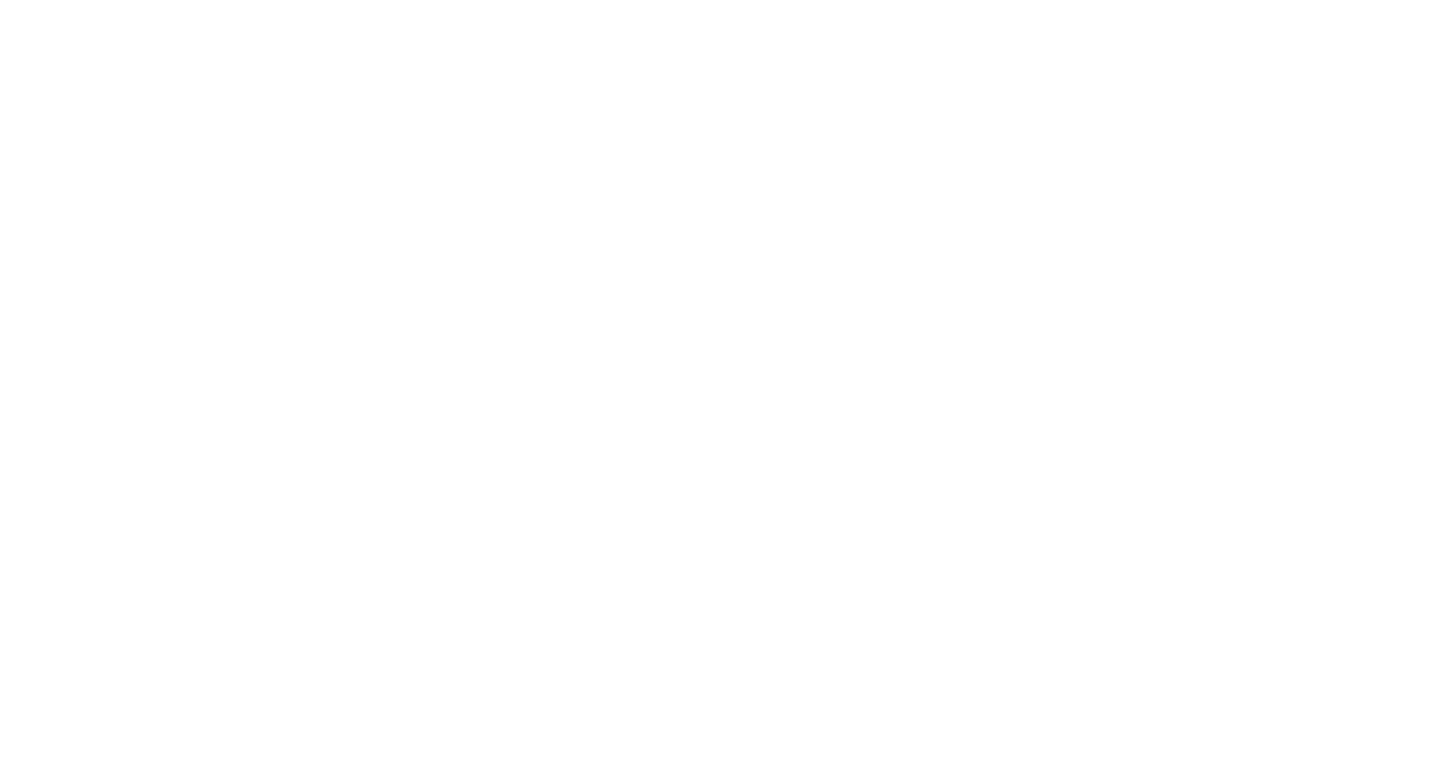 scroll, scrollTop: 0, scrollLeft: 0, axis: both 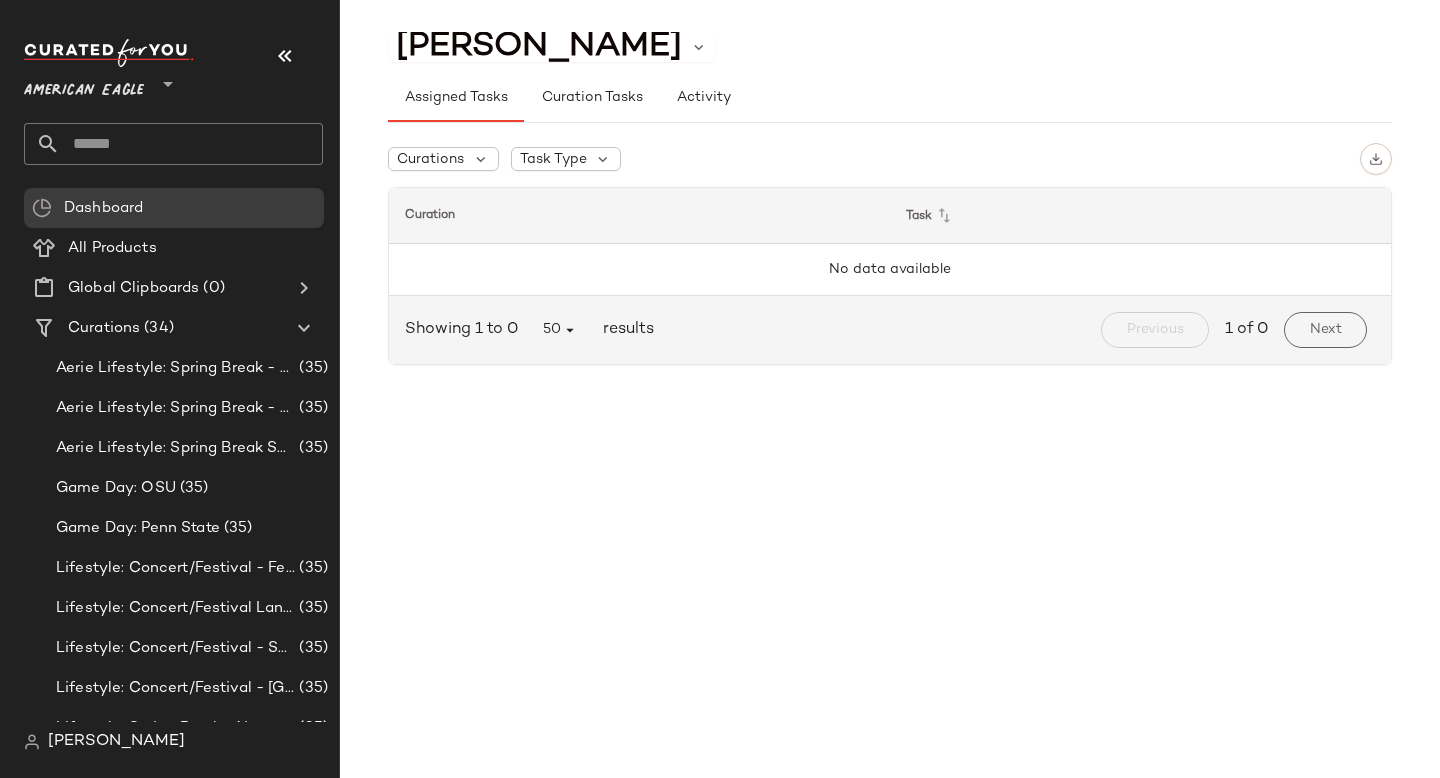 click 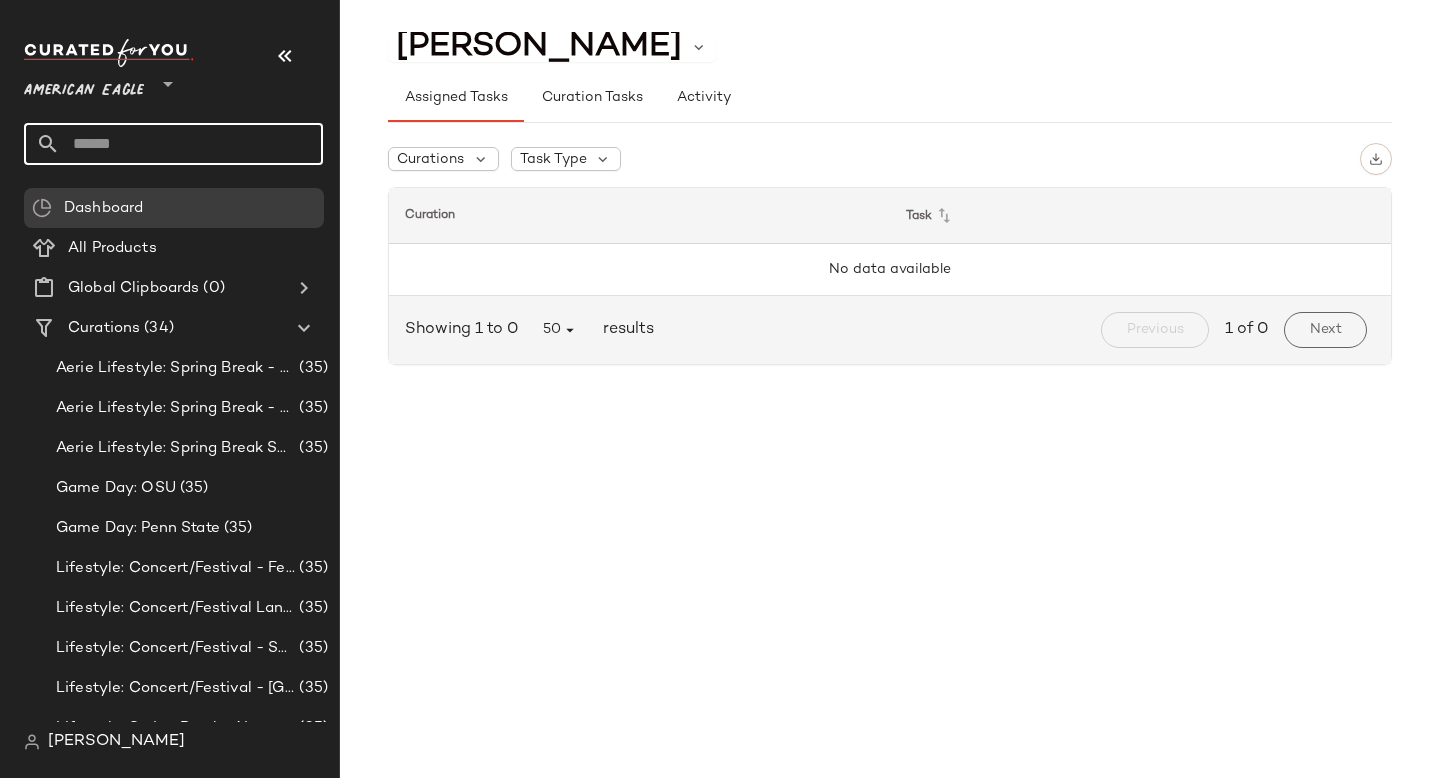 click on "American Eagle" at bounding box center [84, 86] 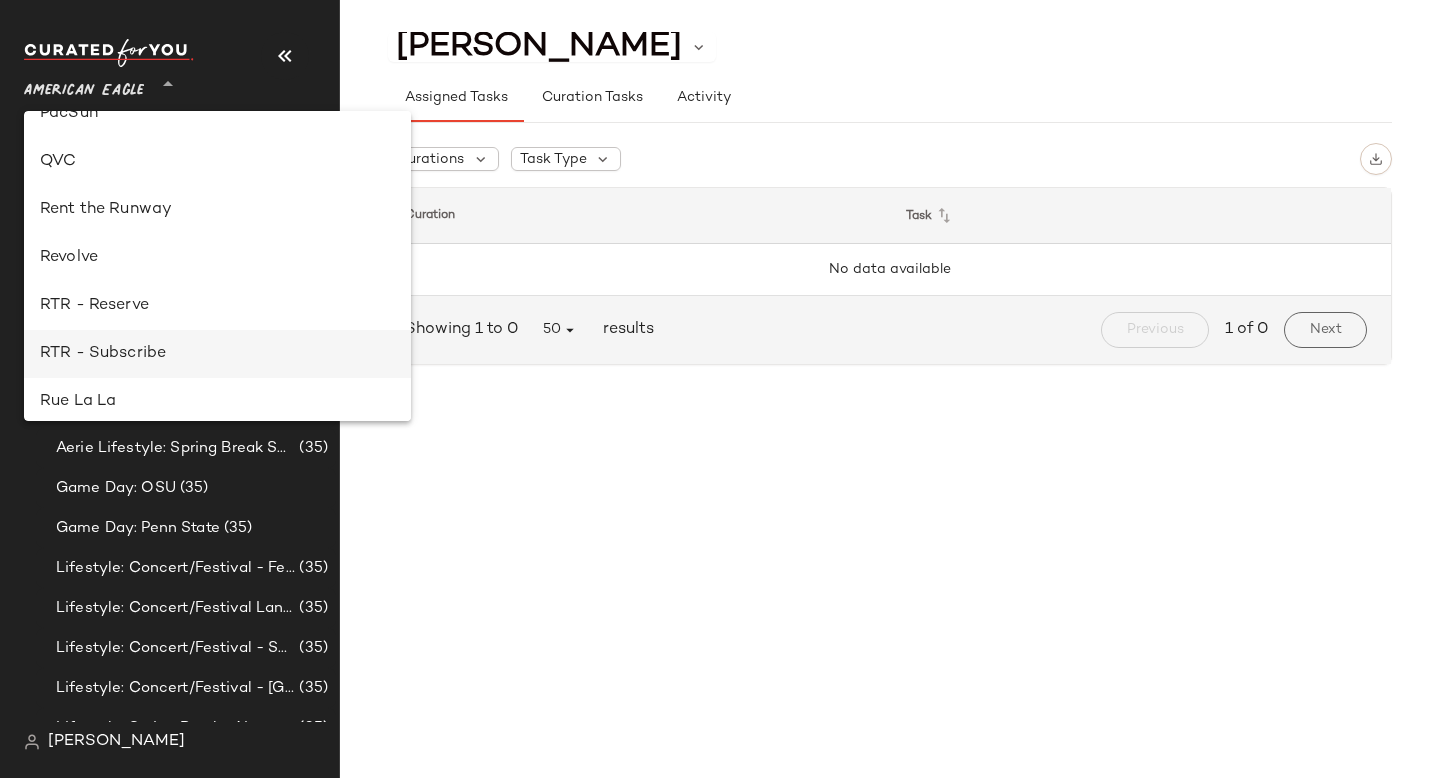 scroll, scrollTop: 881, scrollLeft: 0, axis: vertical 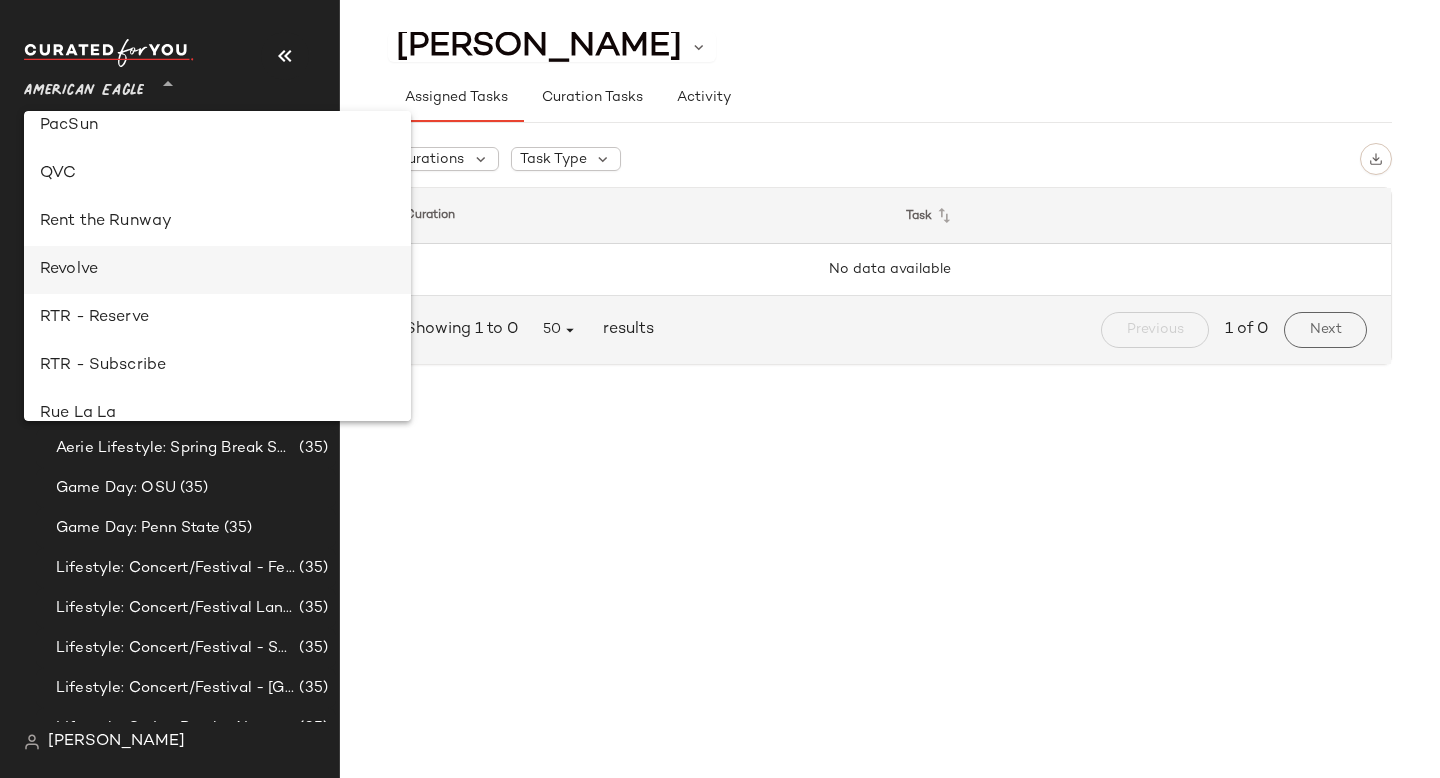 click on "Revolve" at bounding box center [217, 270] 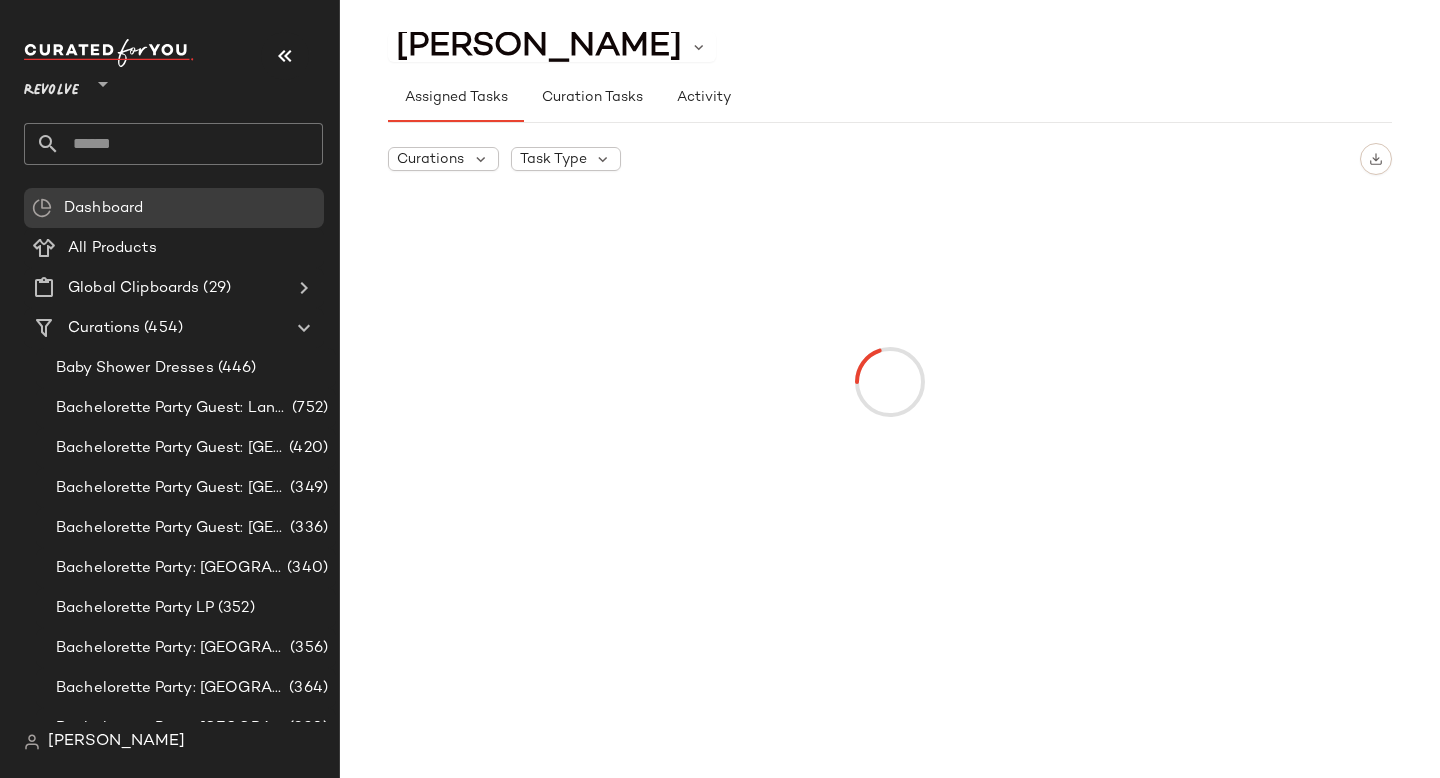 click 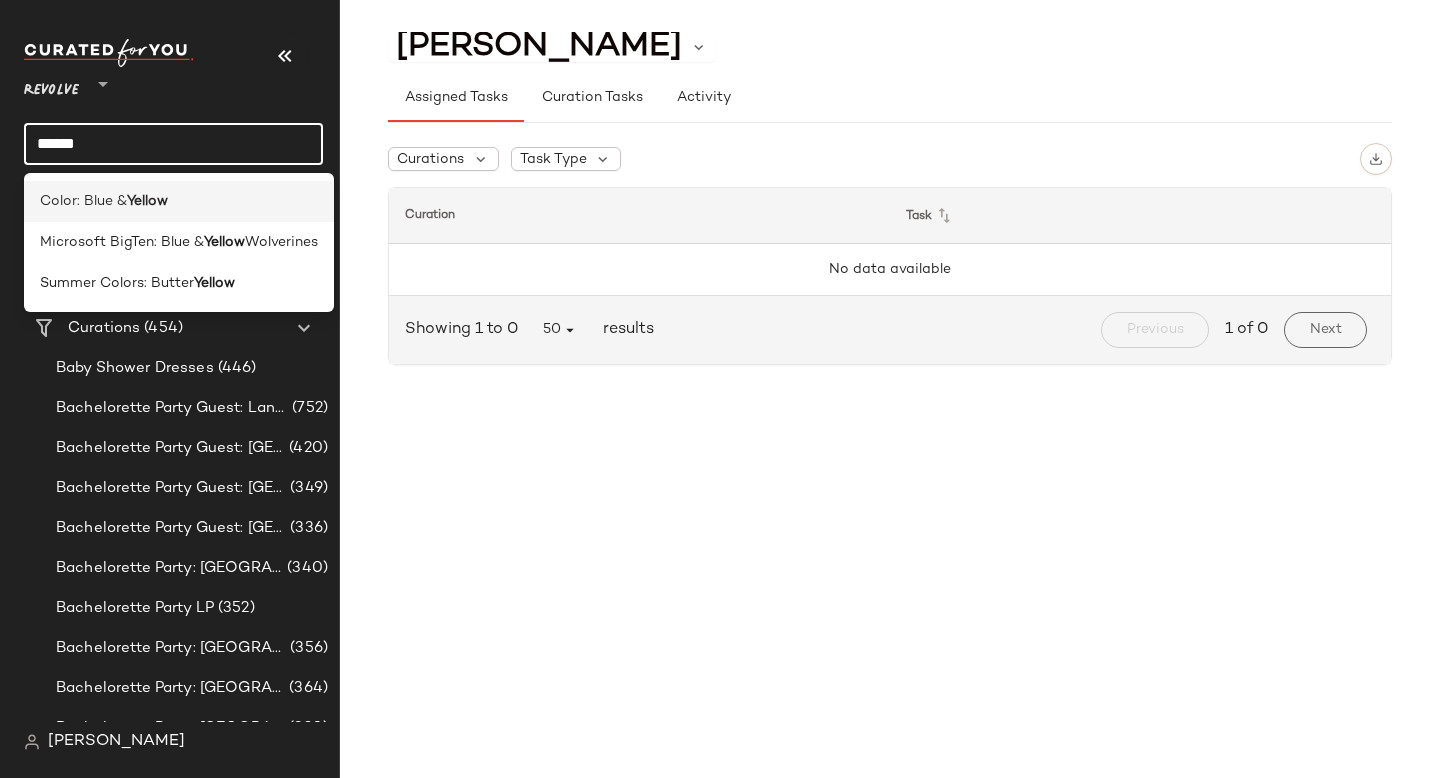 type on "******" 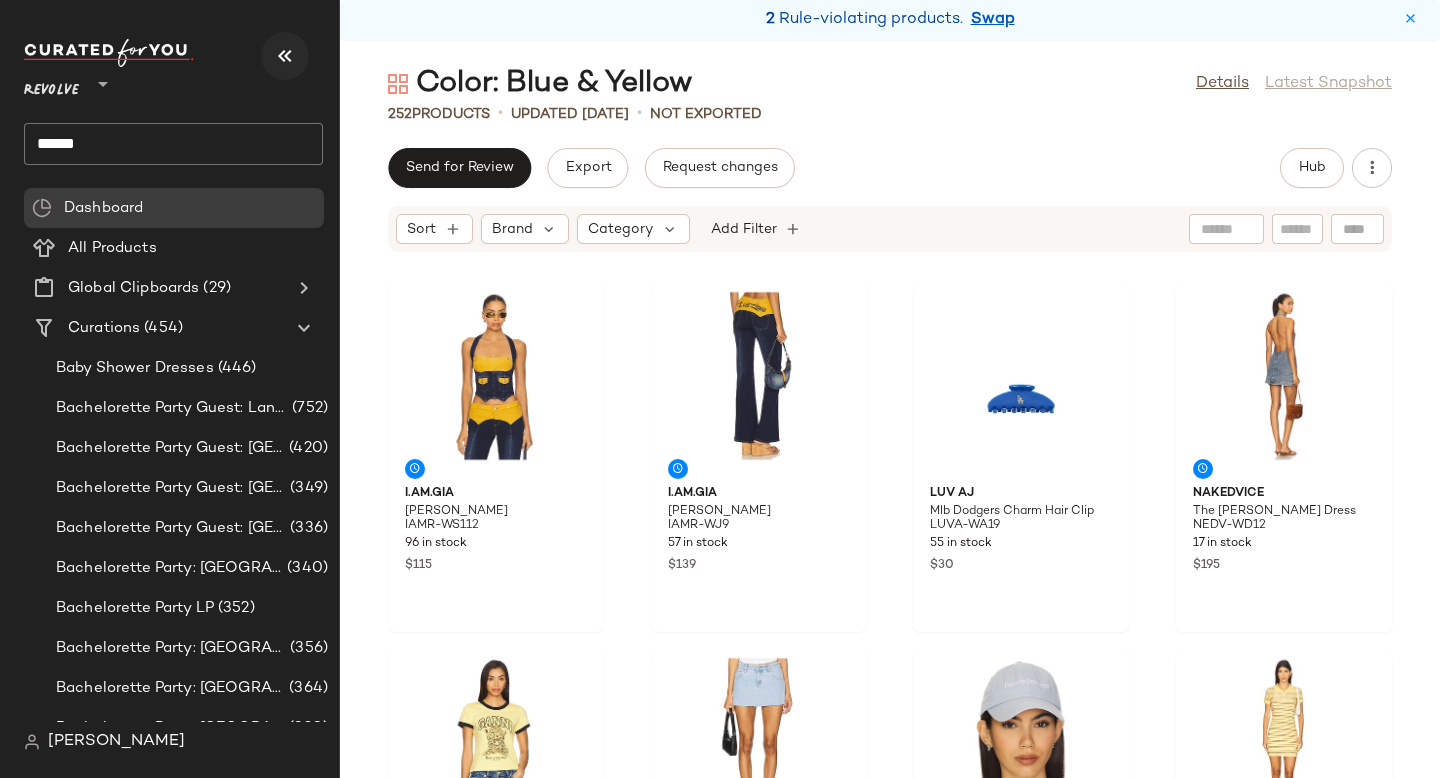 click at bounding box center (285, 56) 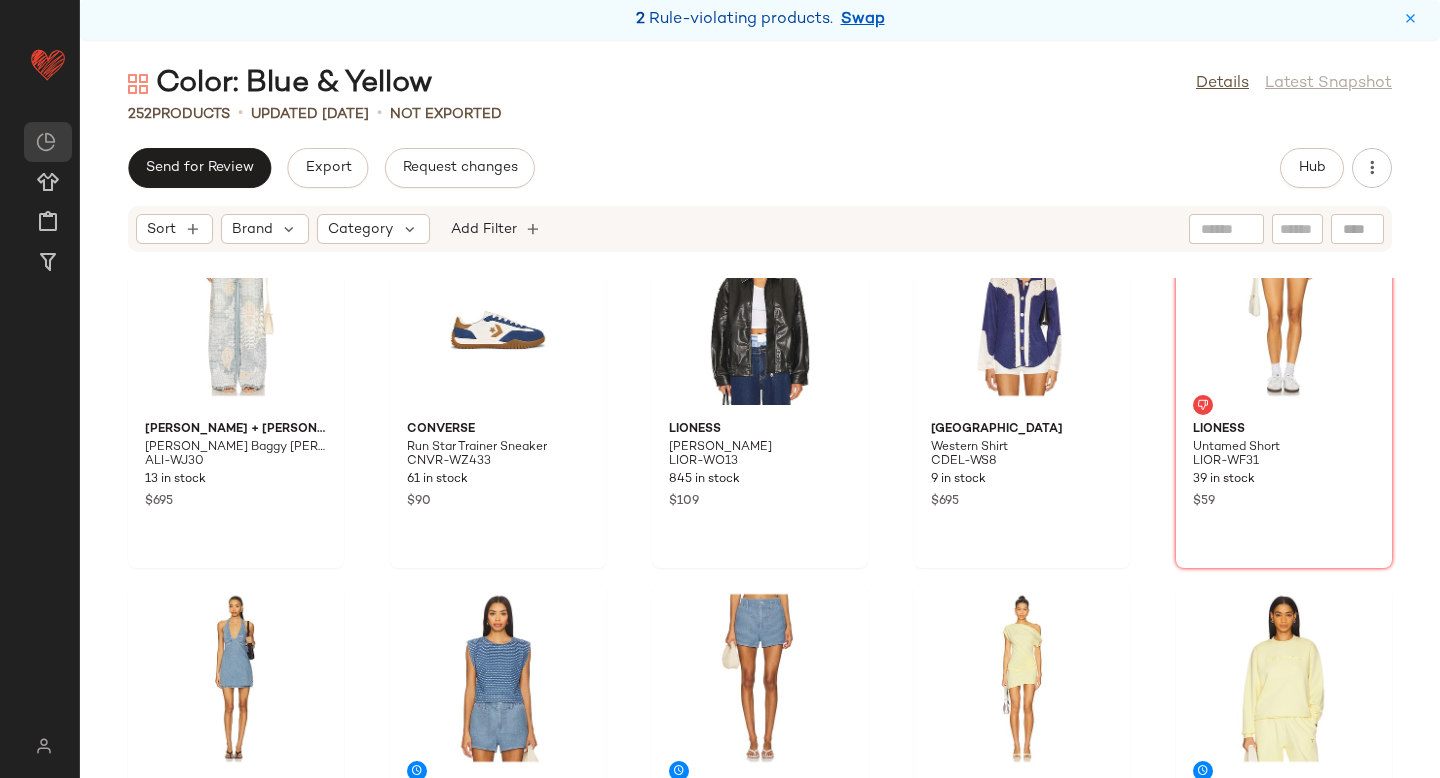 scroll, scrollTop: 7806, scrollLeft: 0, axis: vertical 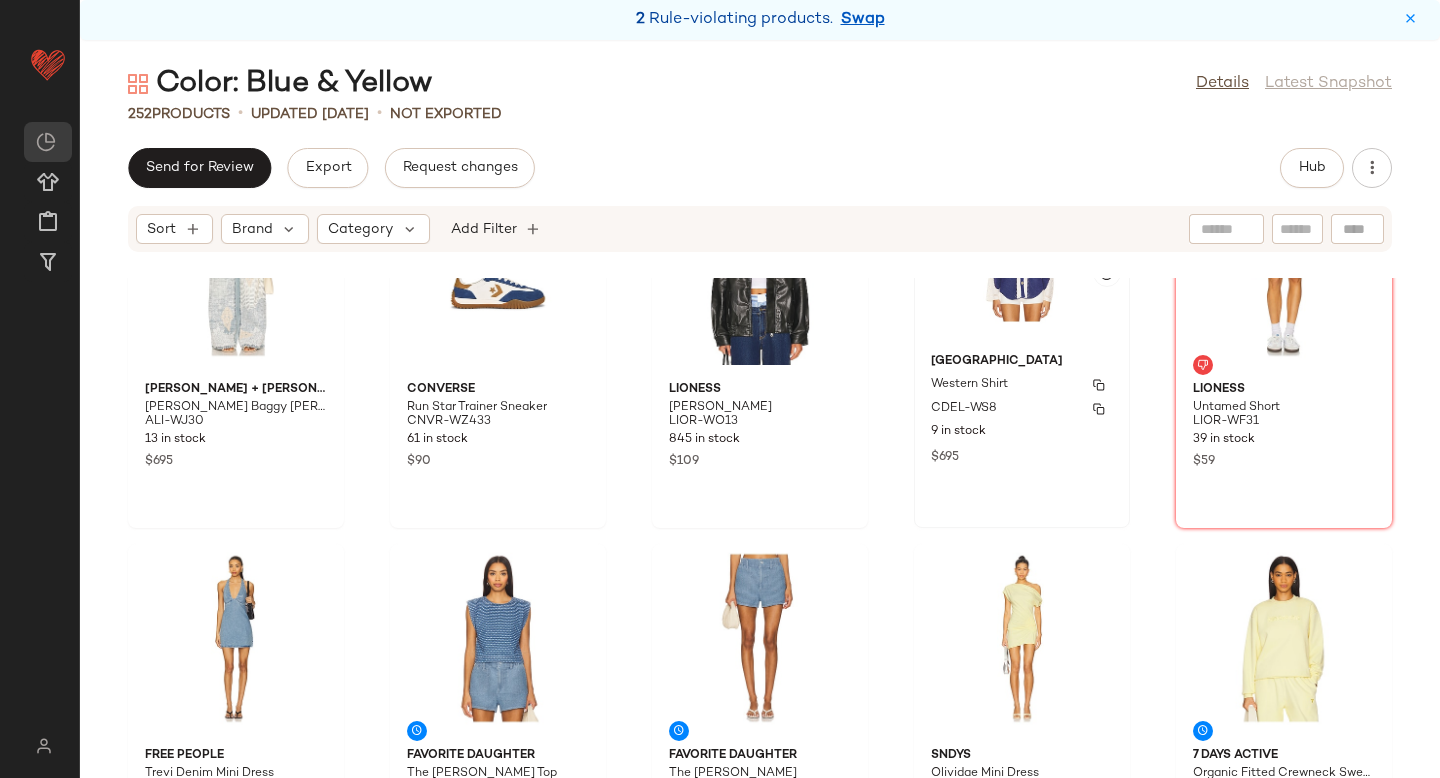 click on "[GEOGRAPHIC_DATA]" at bounding box center (1022, 362) 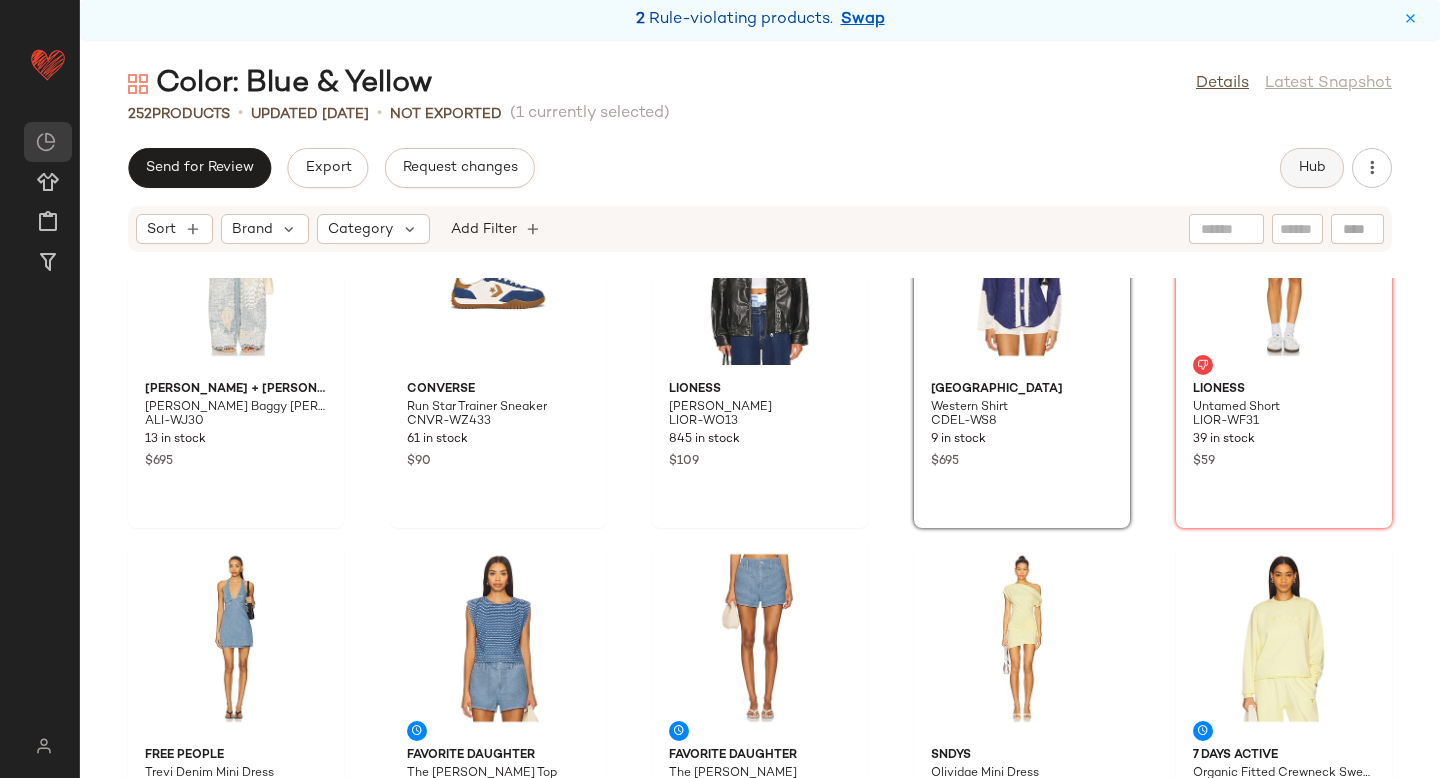 click on "Hub" at bounding box center (1312, 168) 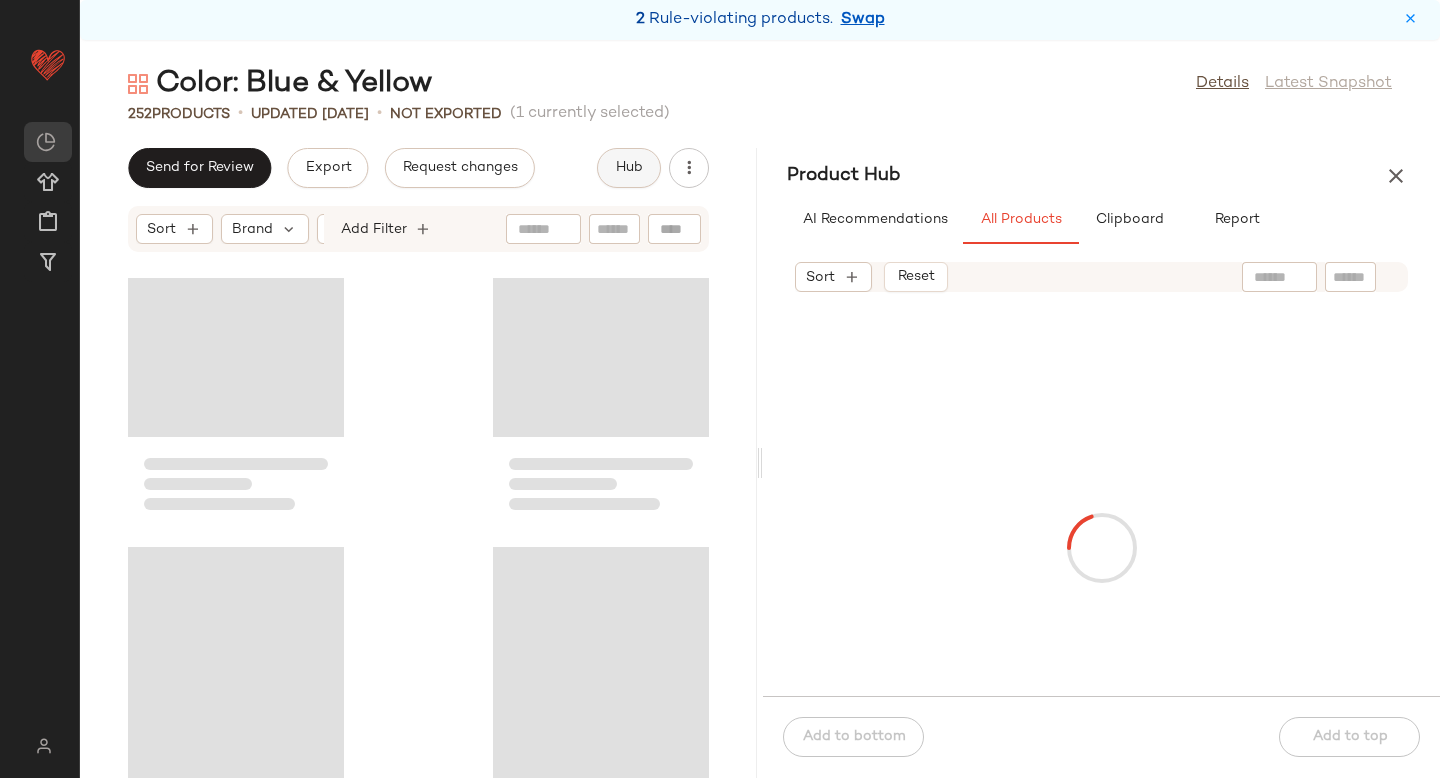 scroll, scrollTop: 19764, scrollLeft: 0, axis: vertical 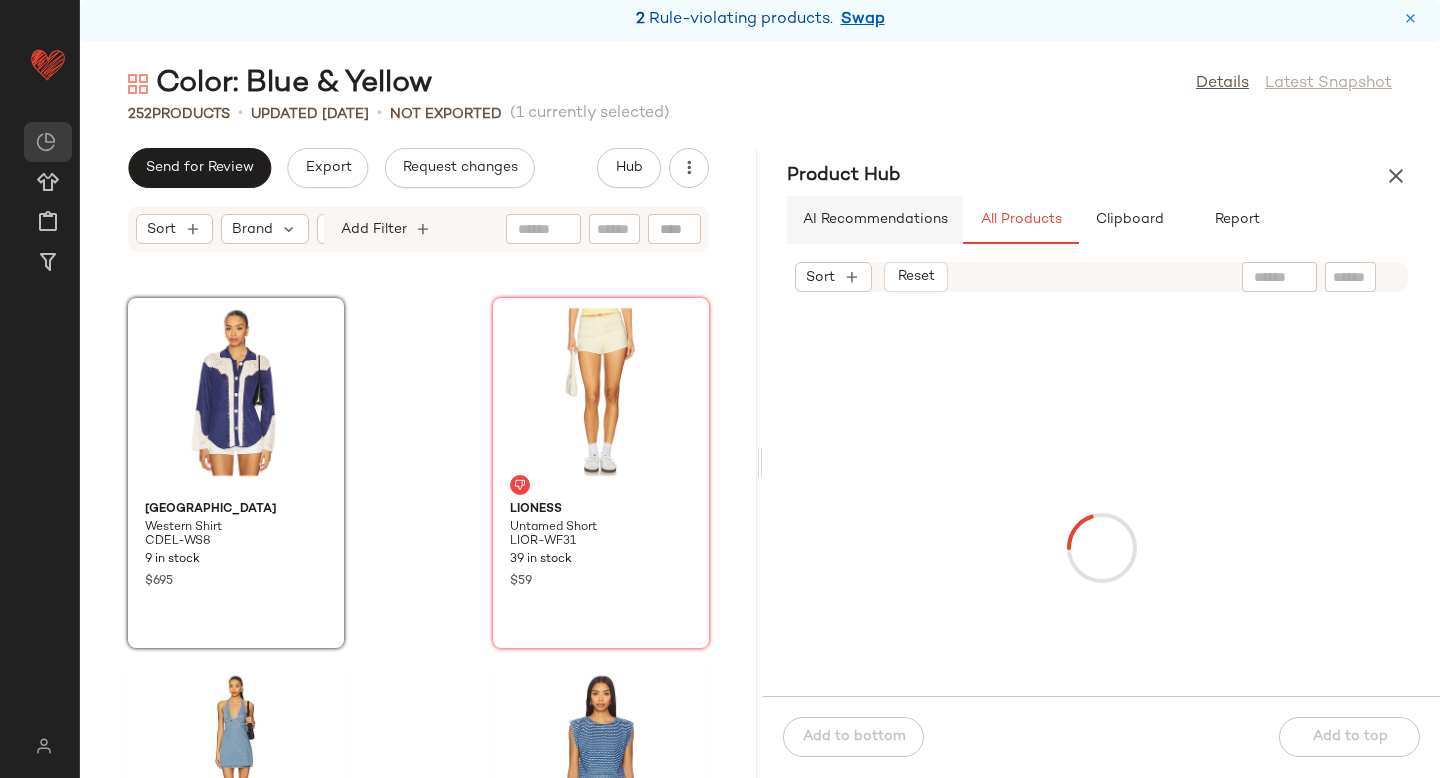 click on "AI Recommendations" 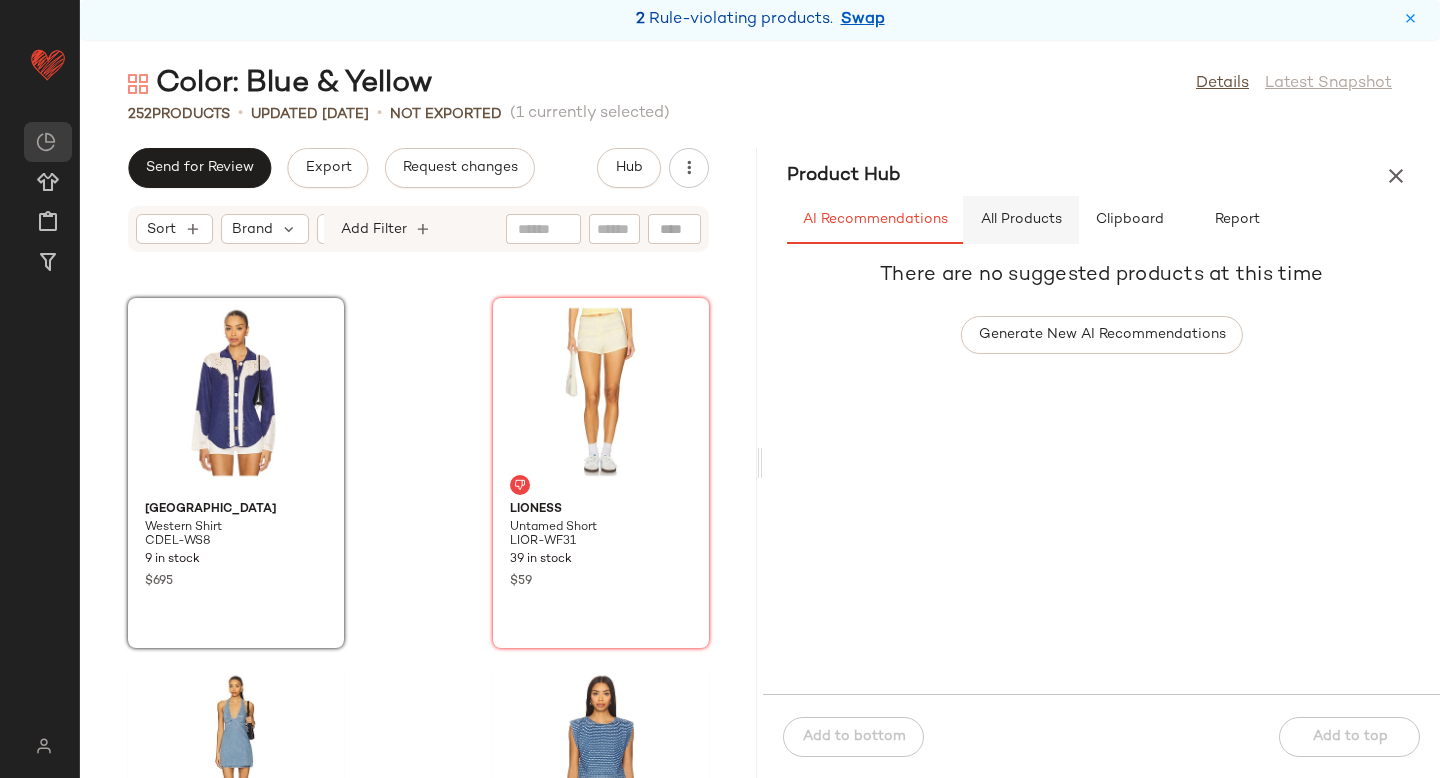 click on "All Products" 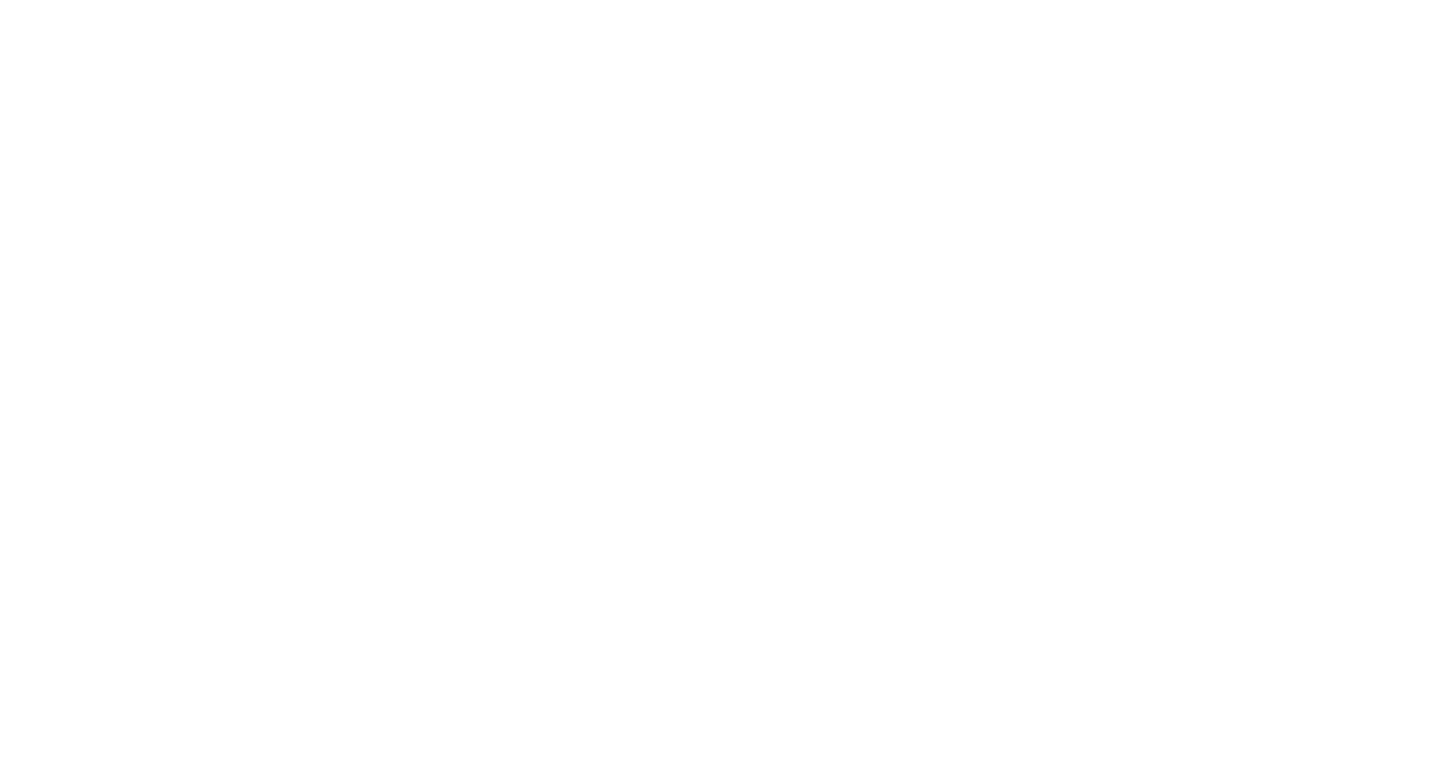scroll, scrollTop: 0, scrollLeft: 0, axis: both 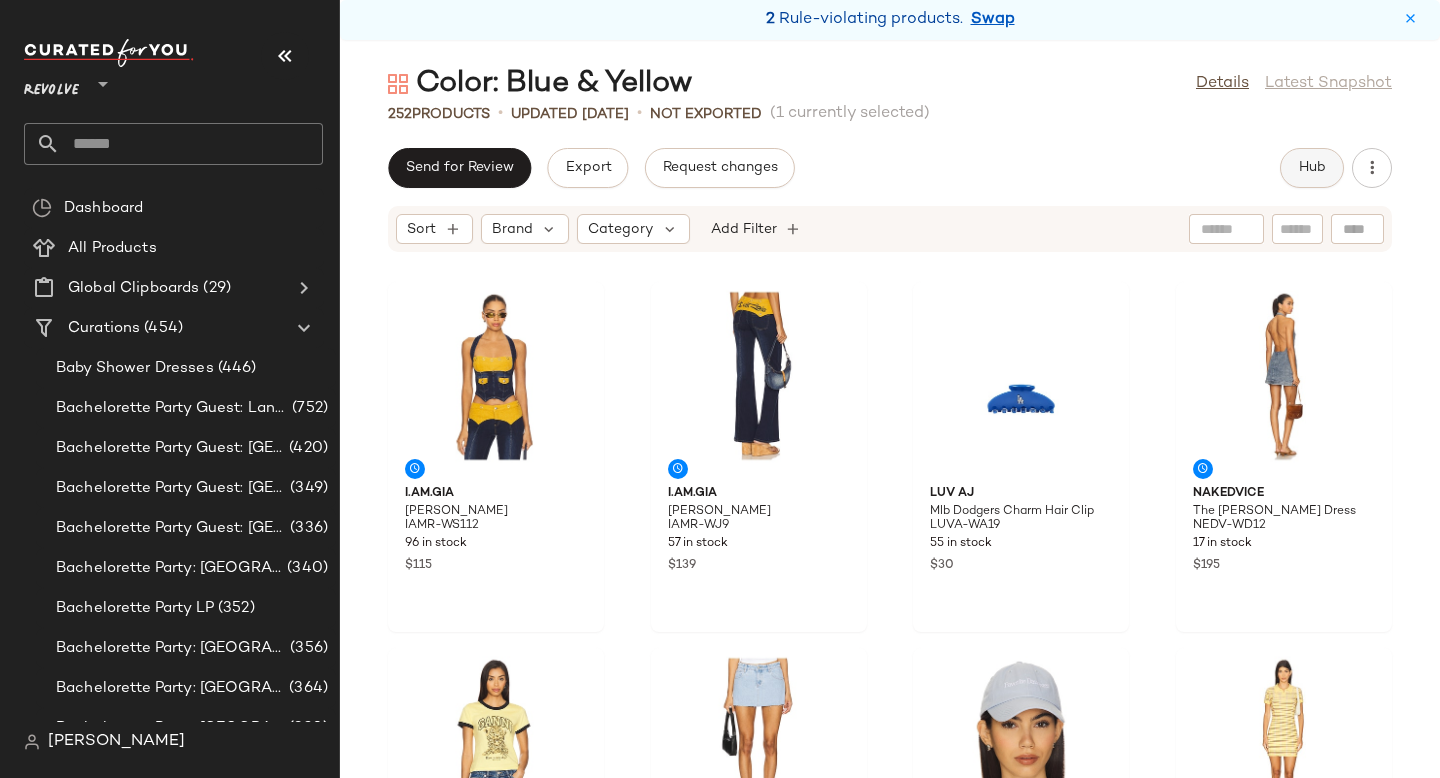 click on "Hub" at bounding box center [1312, 168] 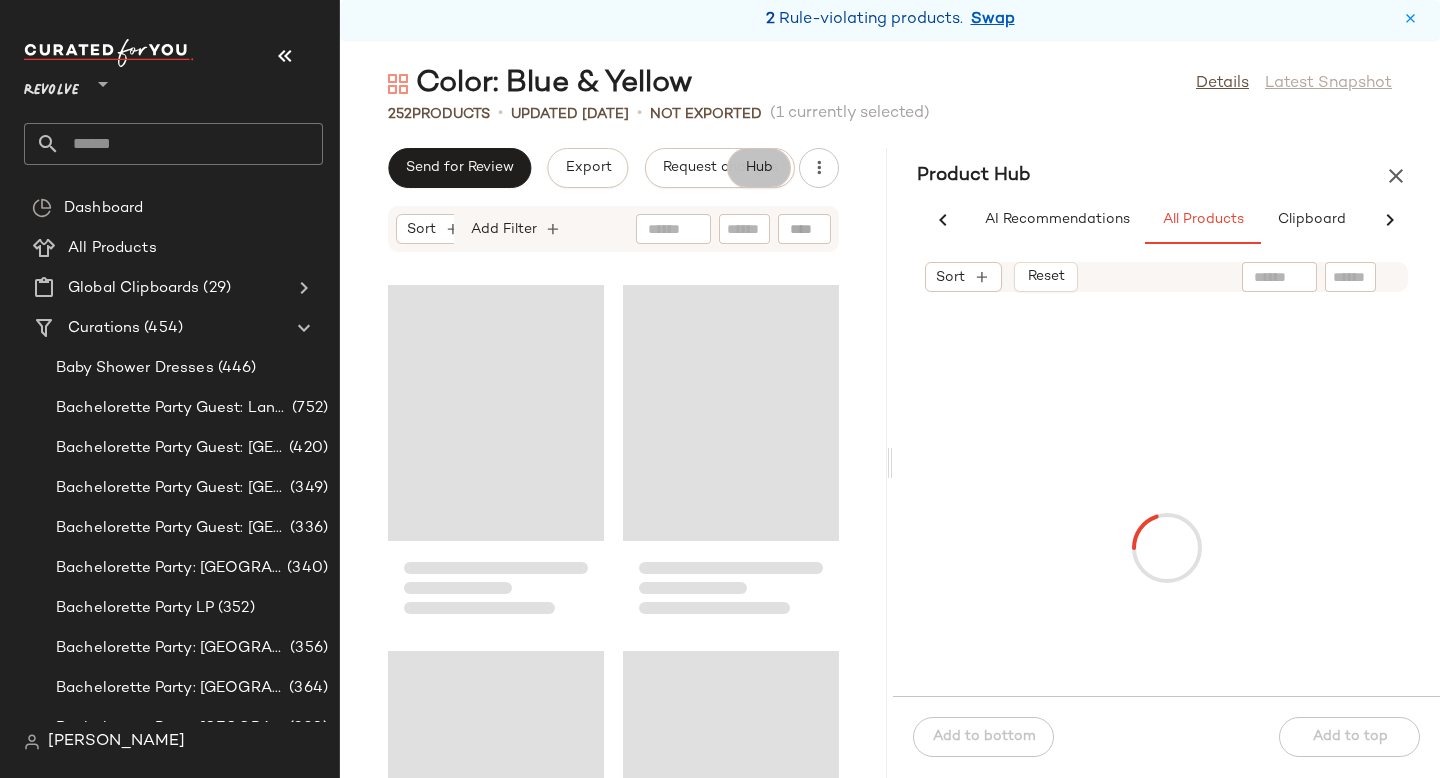 scroll, scrollTop: 0, scrollLeft: 91, axis: horizontal 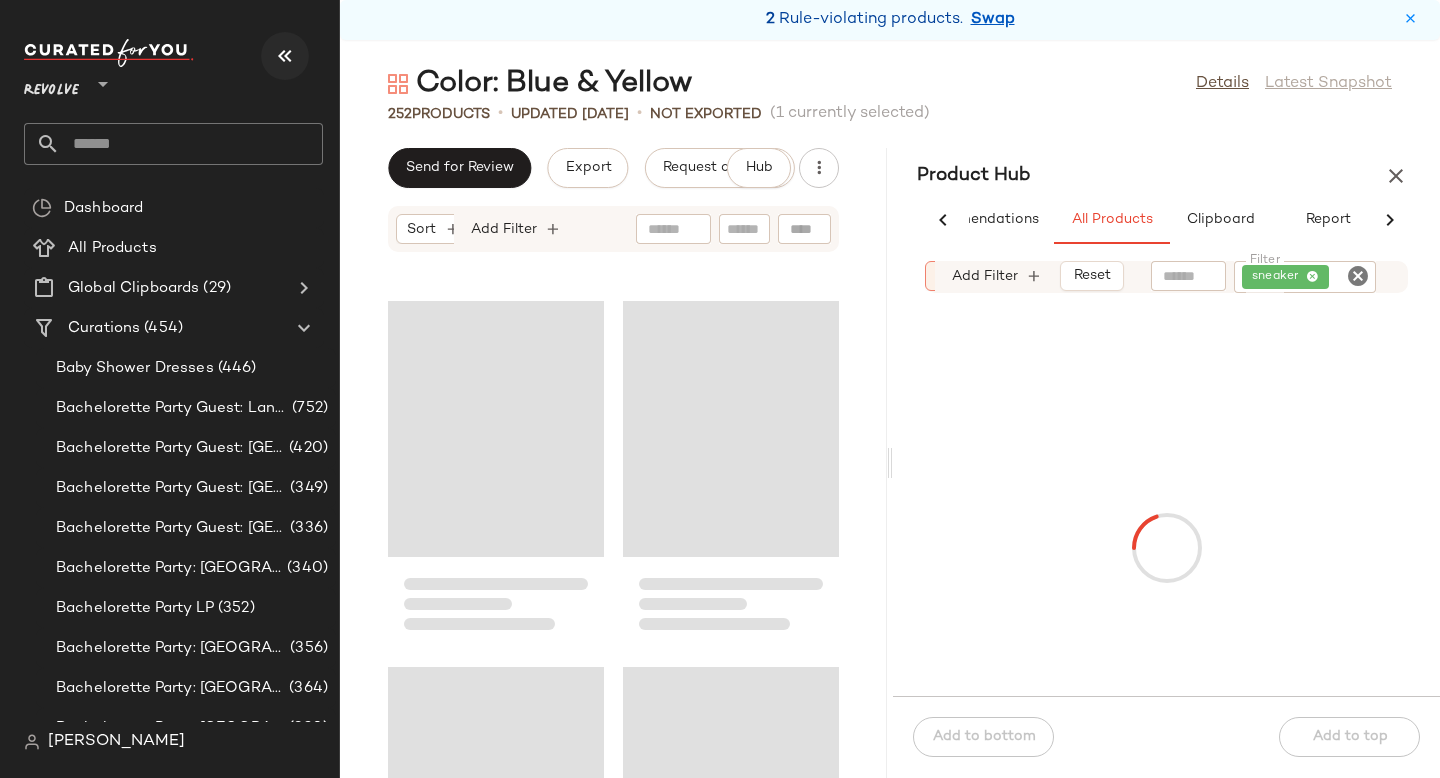 click at bounding box center [285, 56] 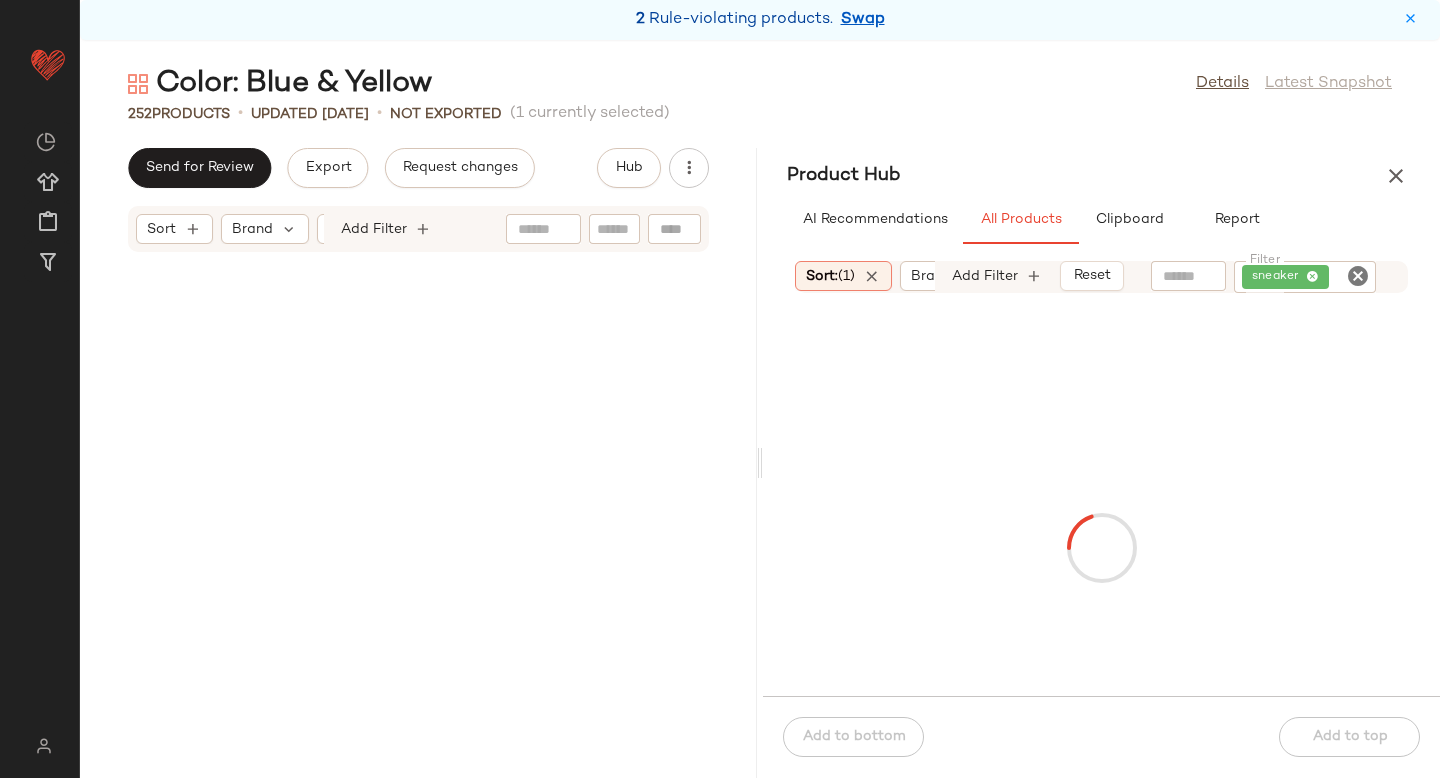 scroll, scrollTop: 19764, scrollLeft: 0, axis: vertical 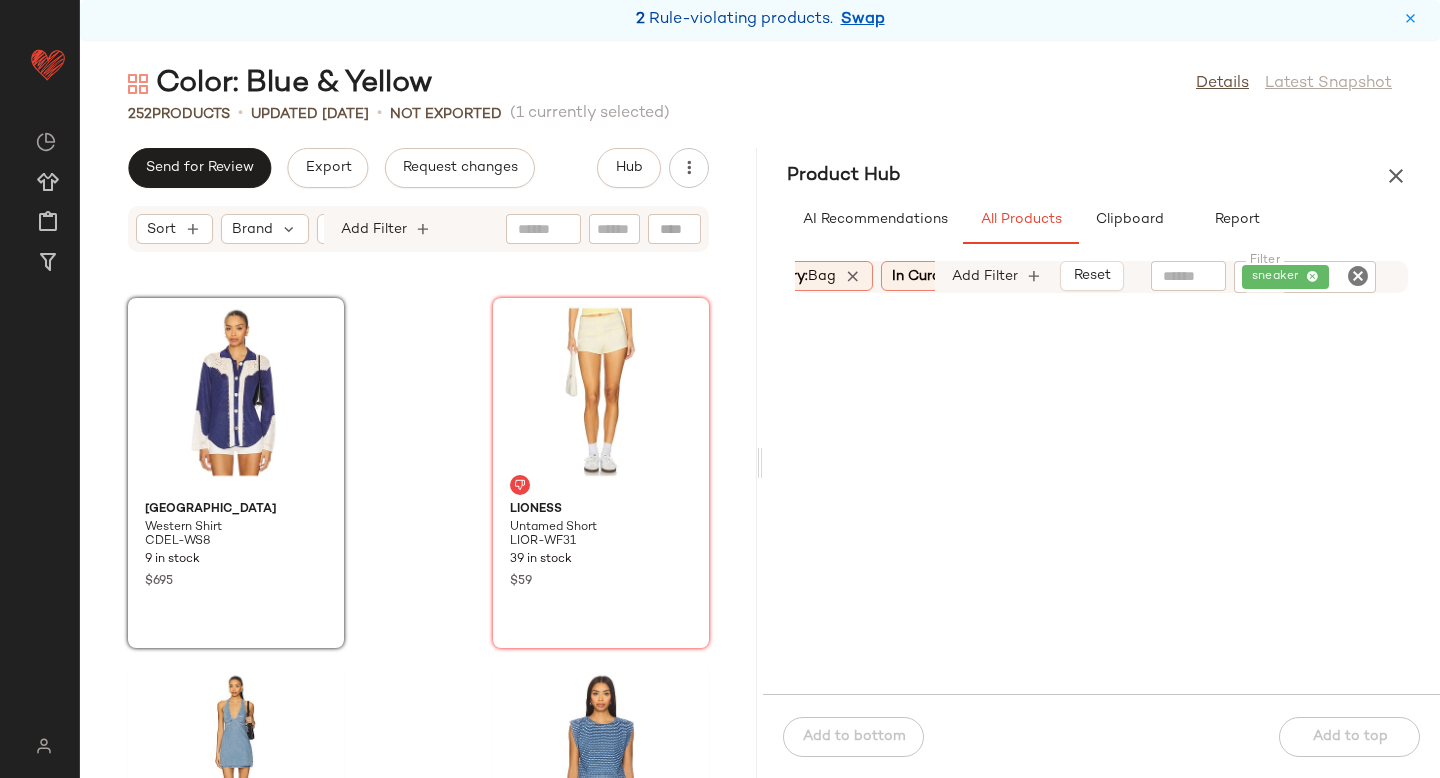 click 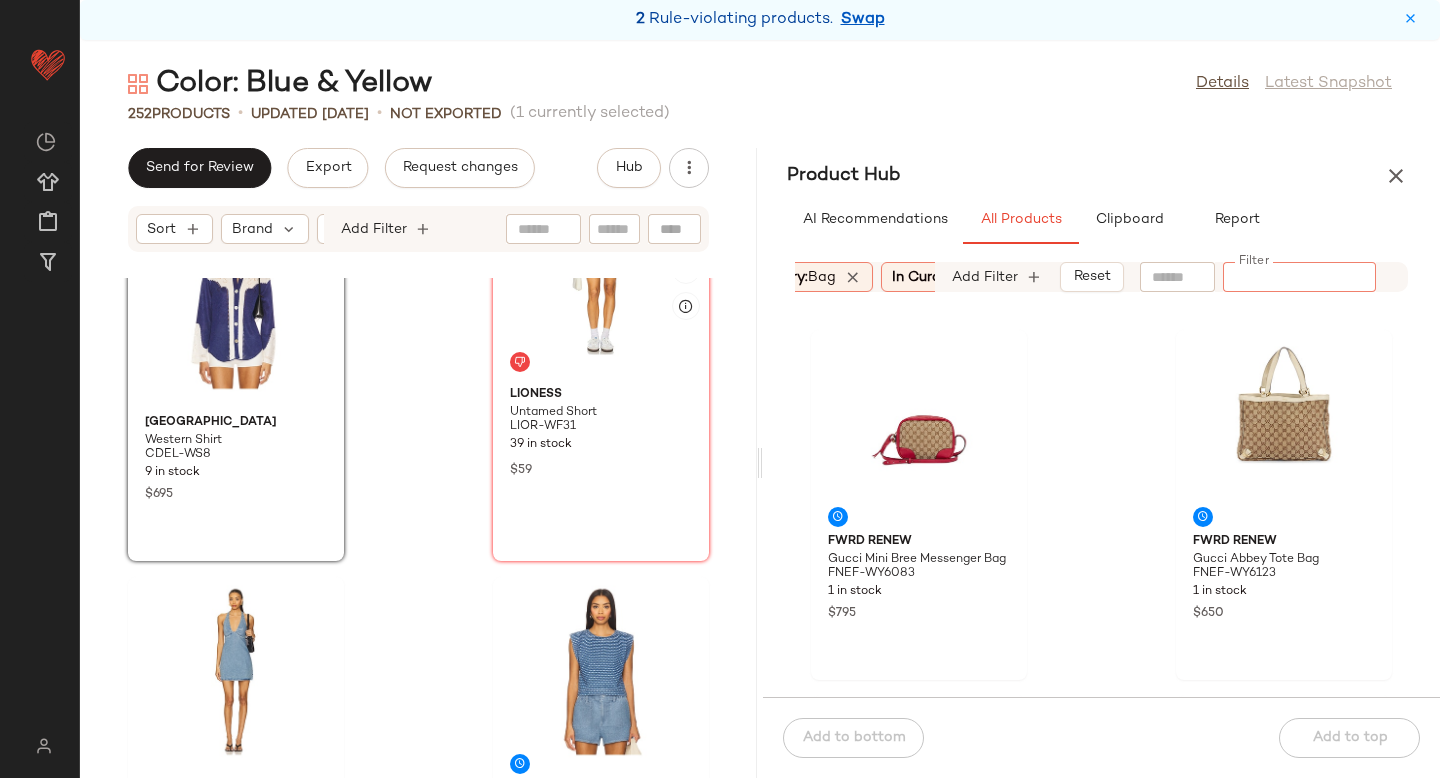 scroll, scrollTop: 19856, scrollLeft: 0, axis: vertical 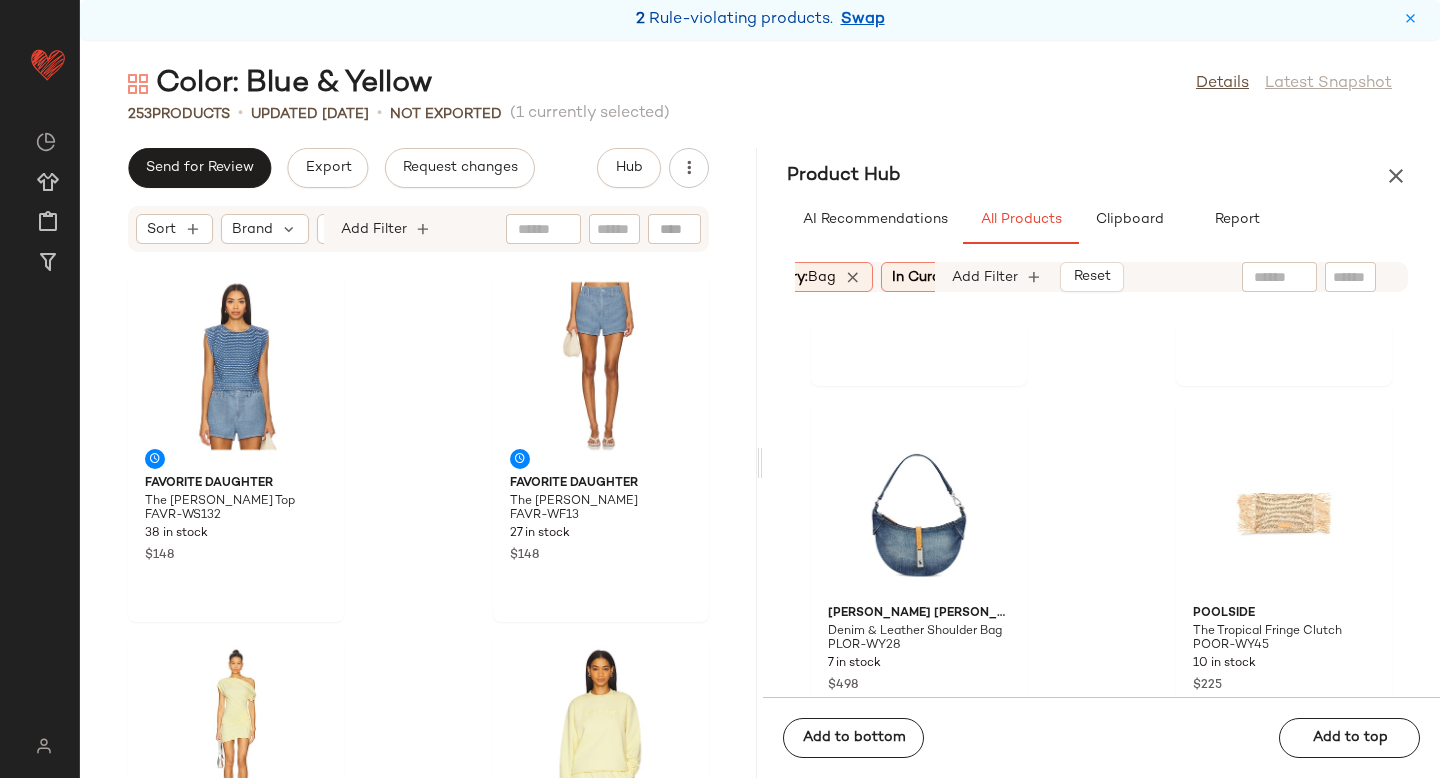 click on "bag" at bounding box center [822, 277] 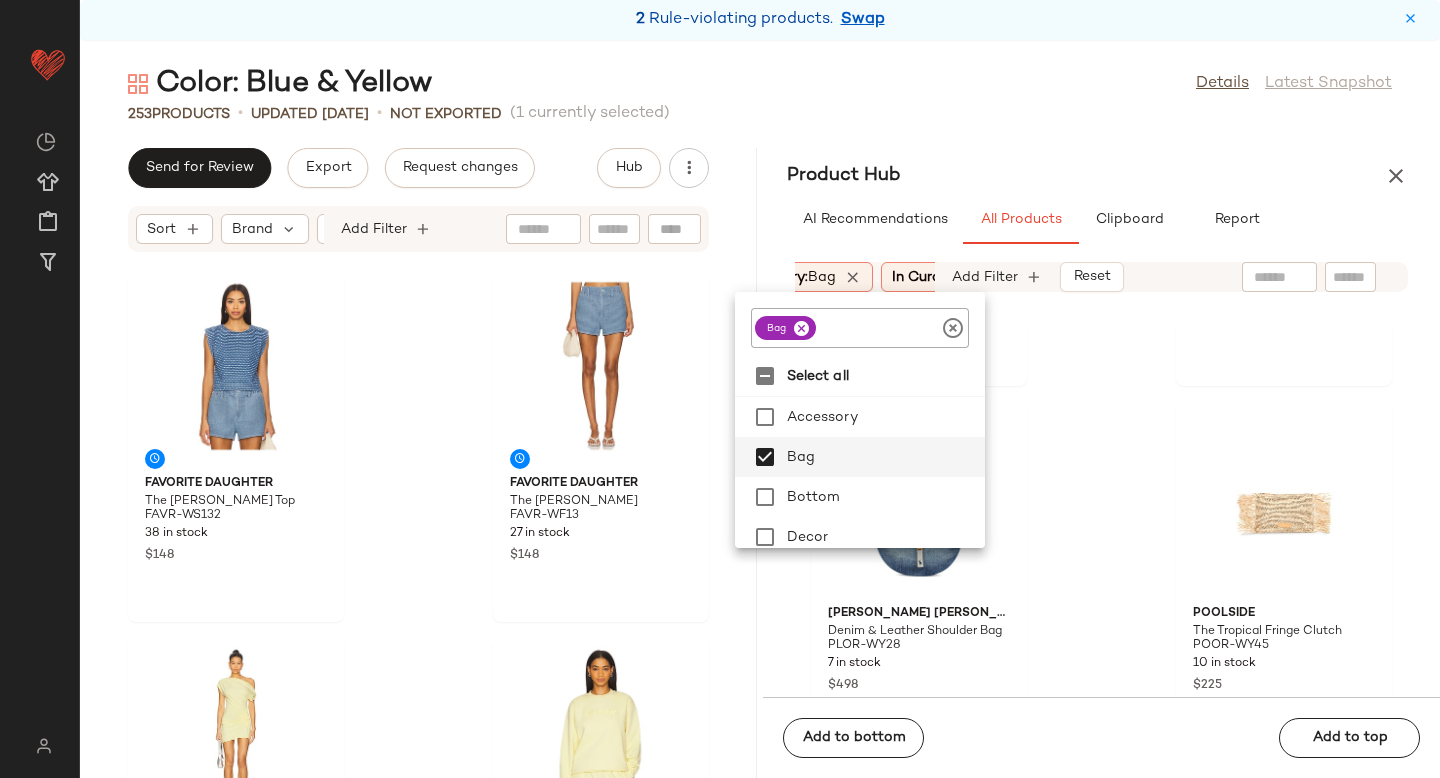 click 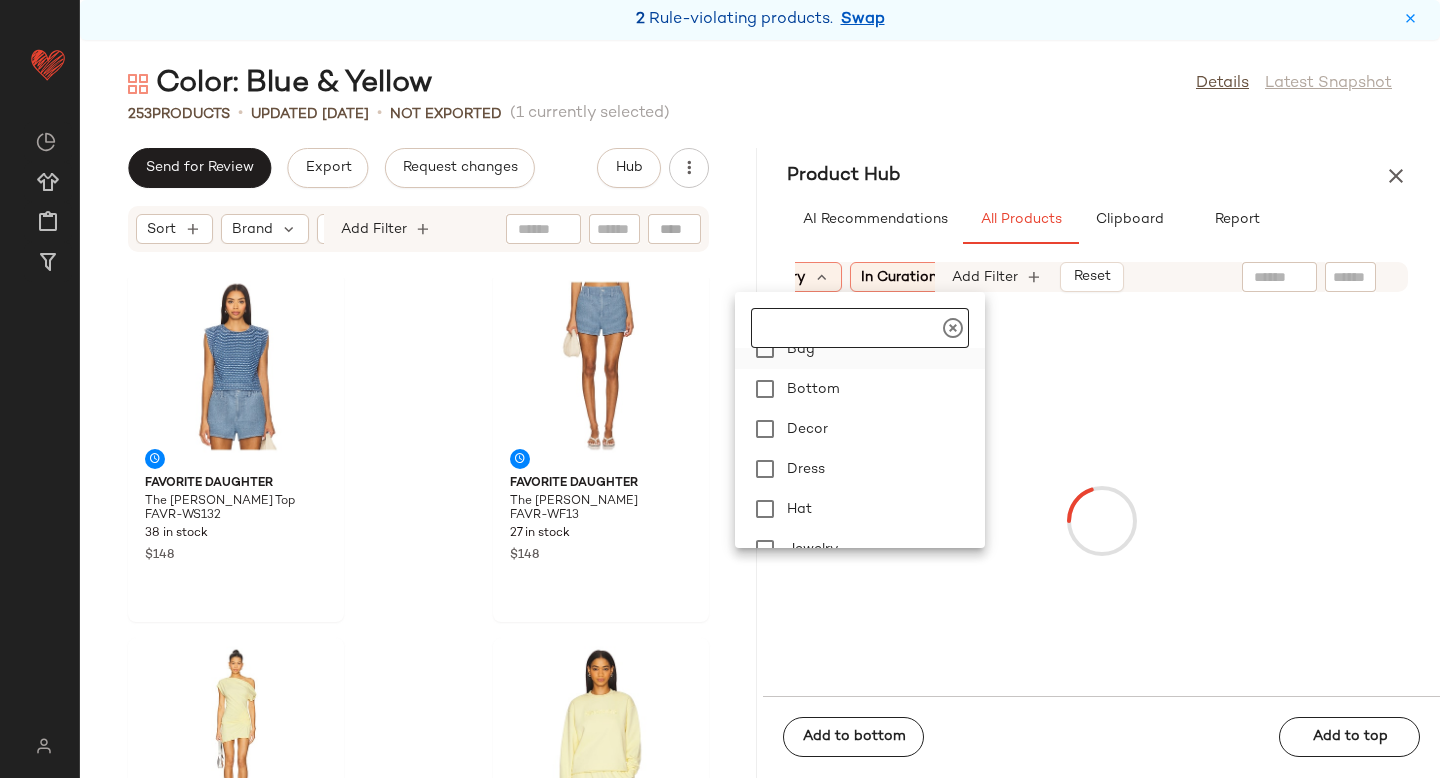 scroll, scrollTop: 194, scrollLeft: 0, axis: vertical 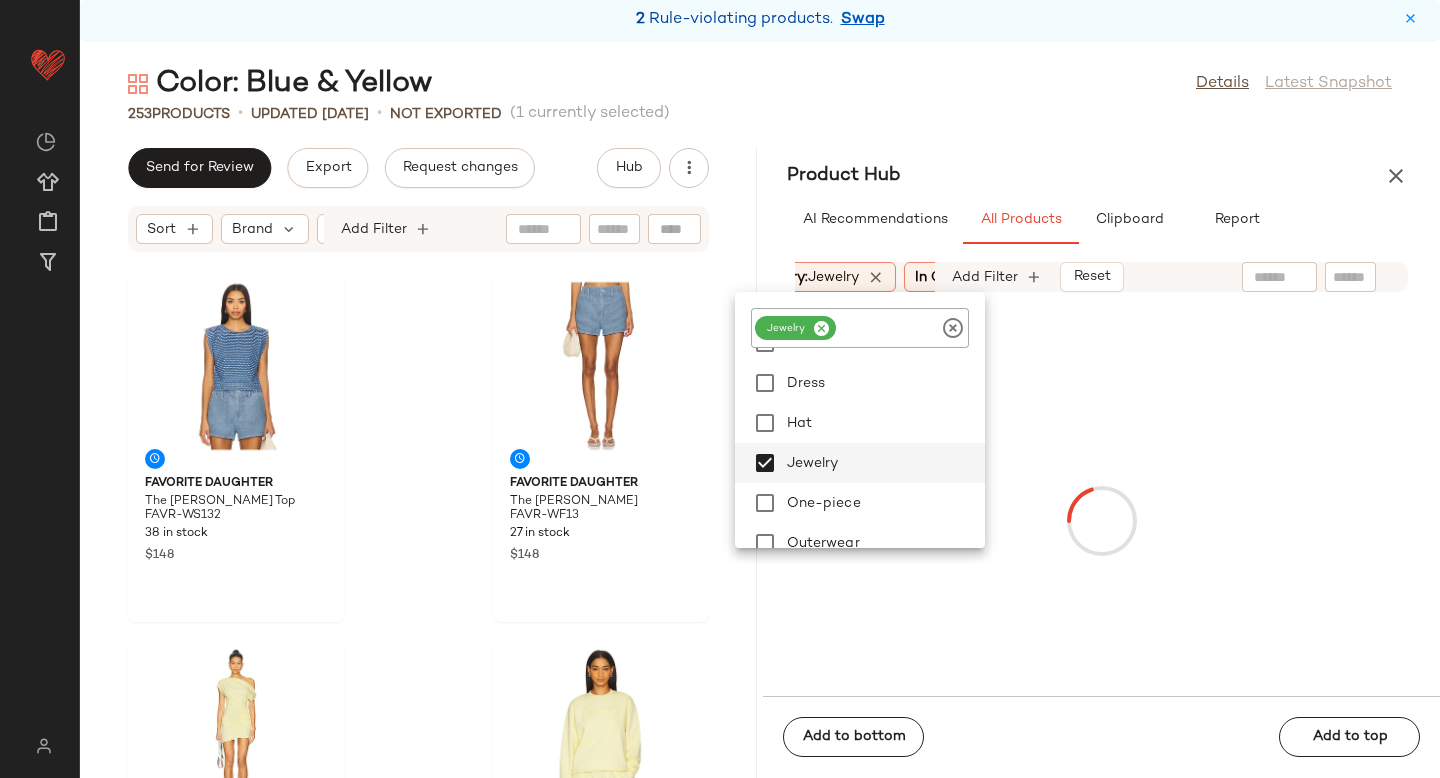 click at bounding box center (1101, 520) 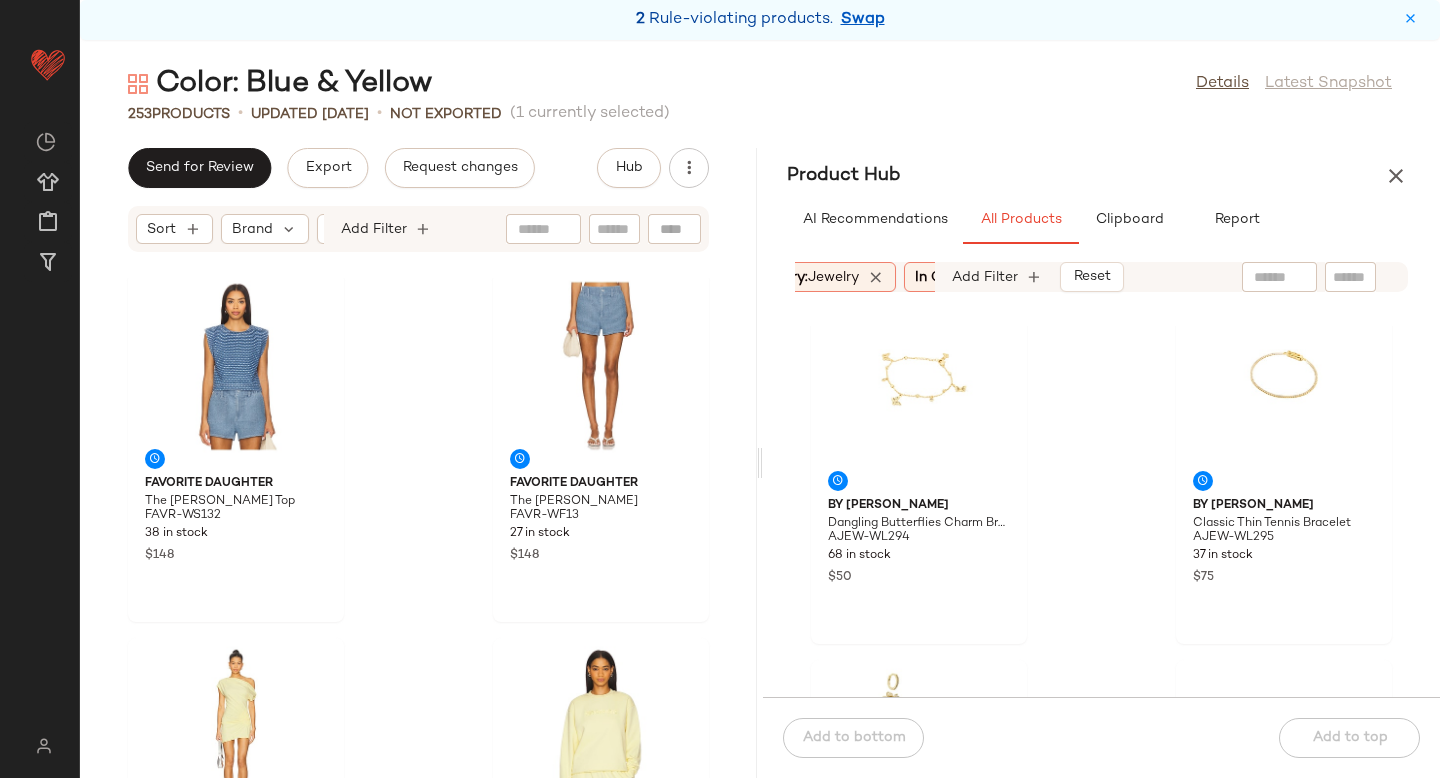 scroll, scrollTop: 761, scrollLeft: 0, axis: vertical 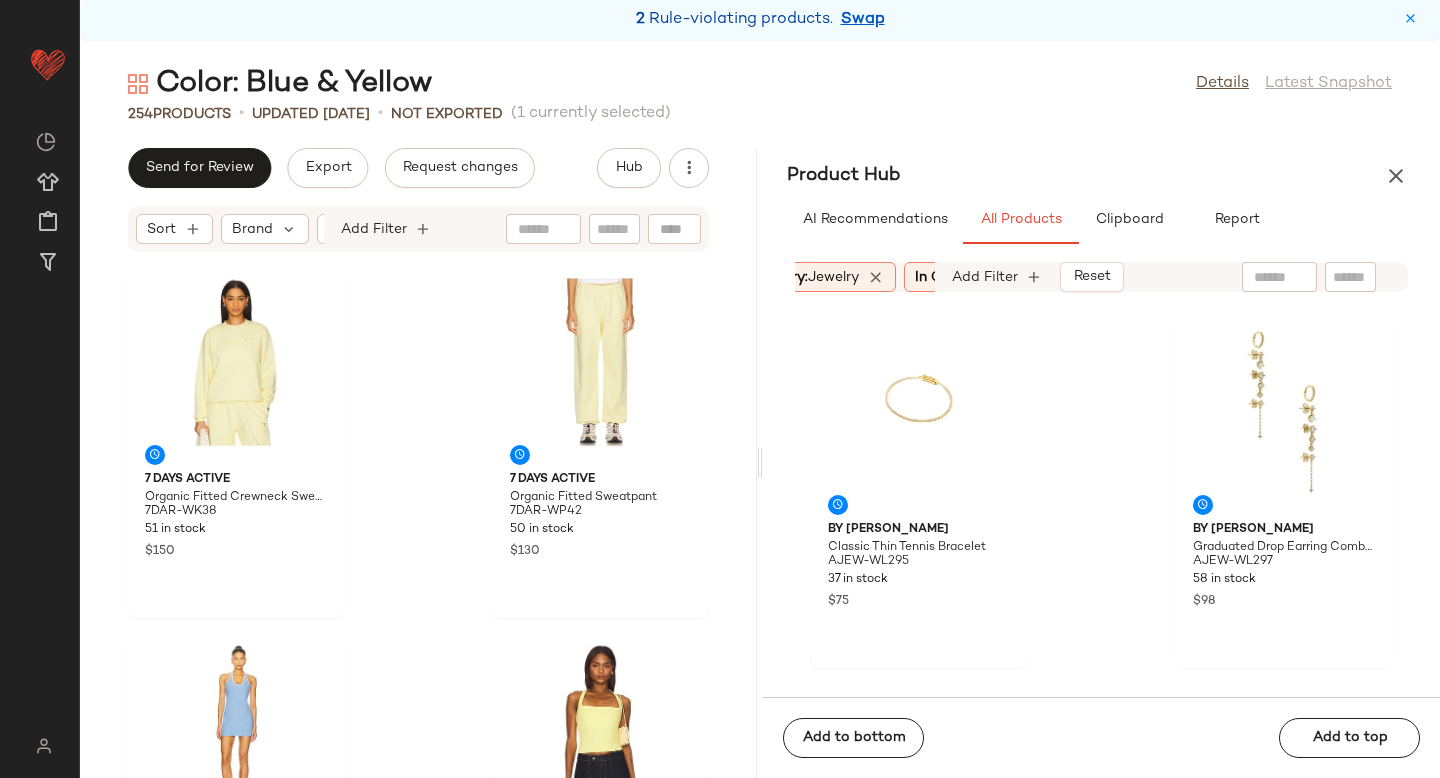 click on "jewelry" at bounding box center [833, 277] 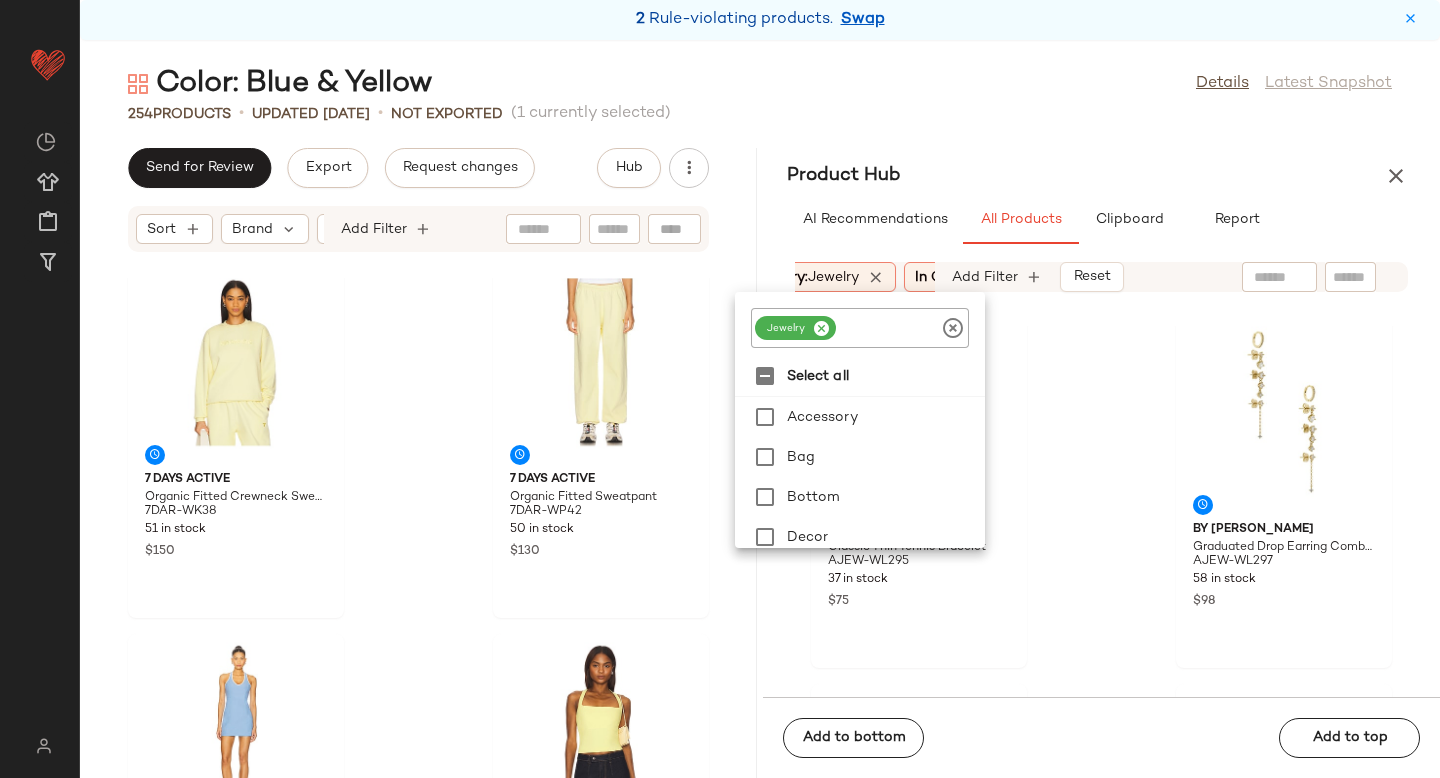 click 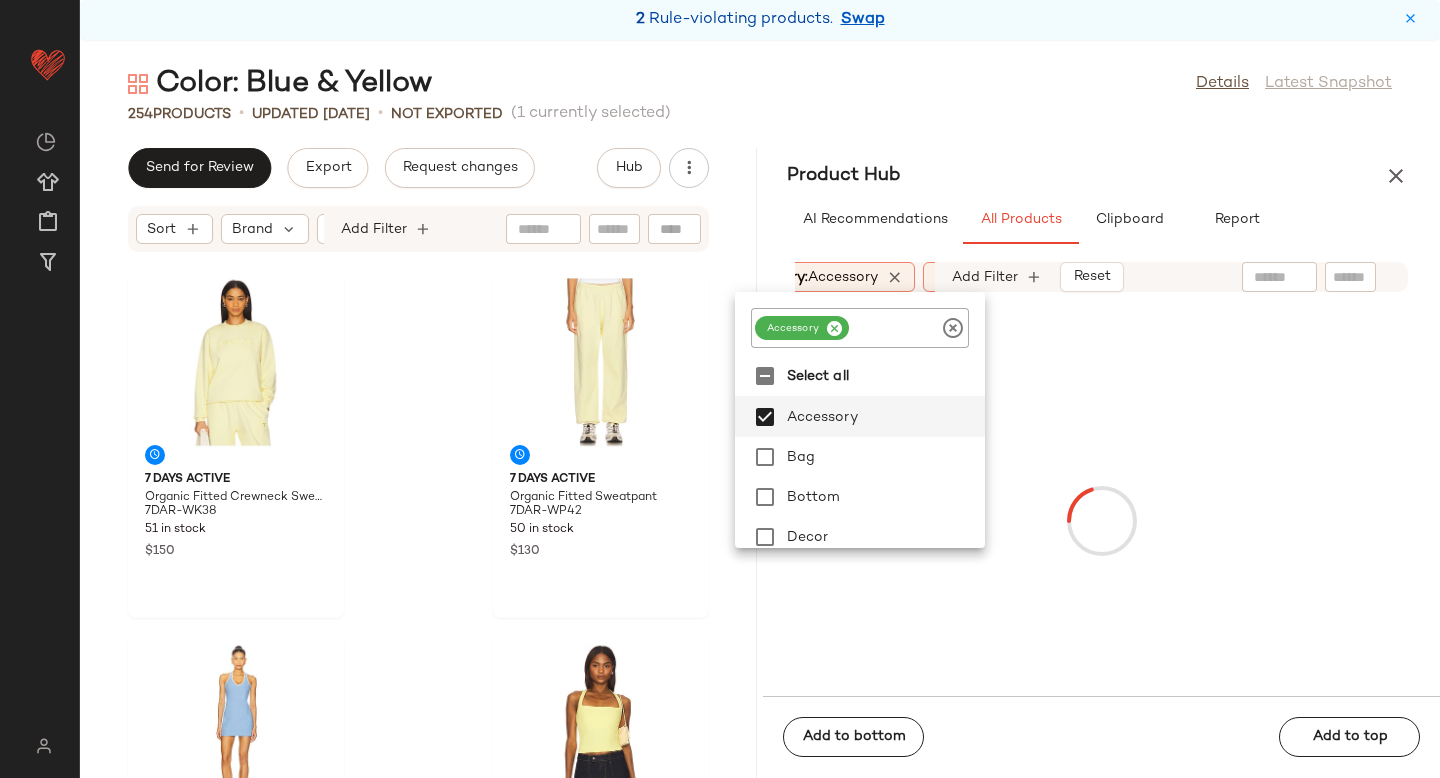 click at bounding box center (1101, 520) 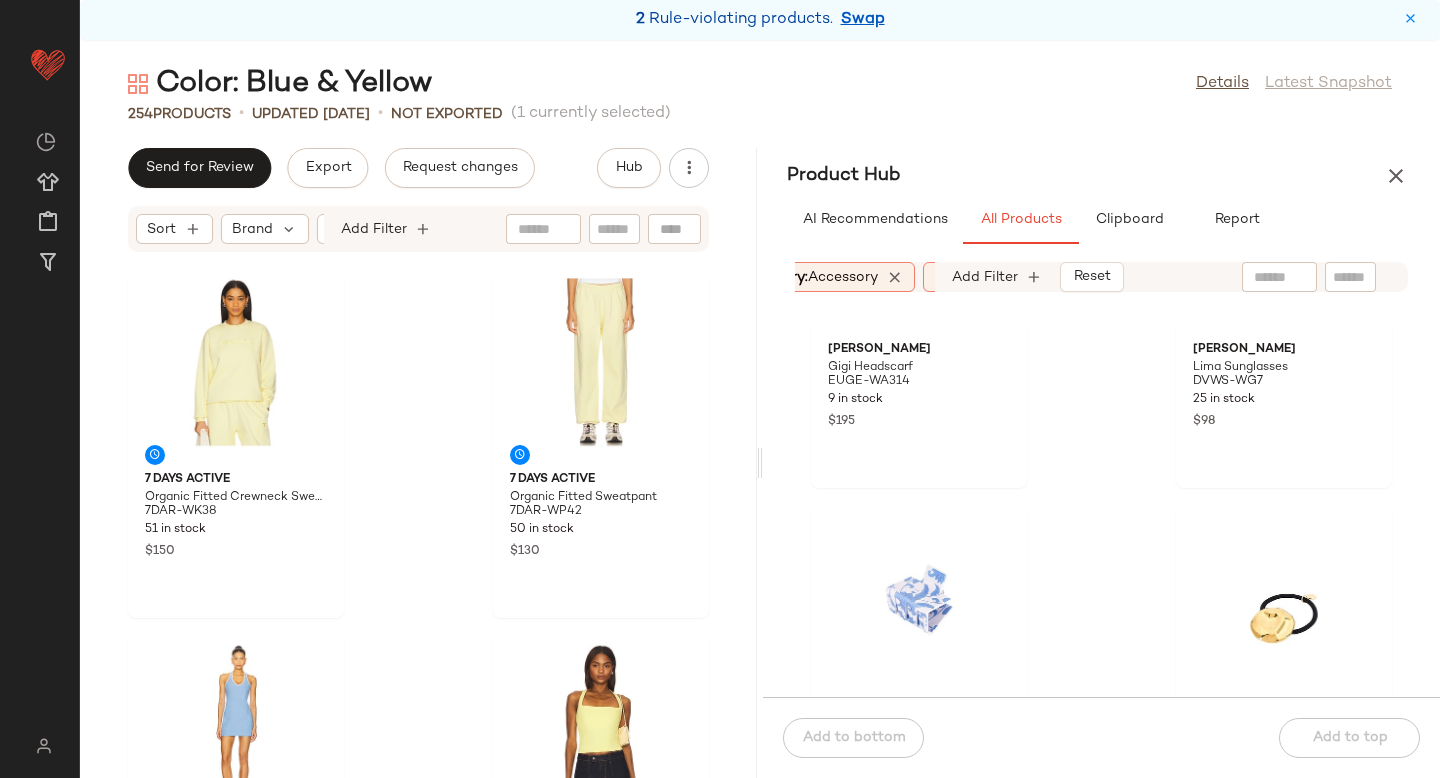 scroll, scrollTop: 12080, scrollLeft: 0, axis: vertical 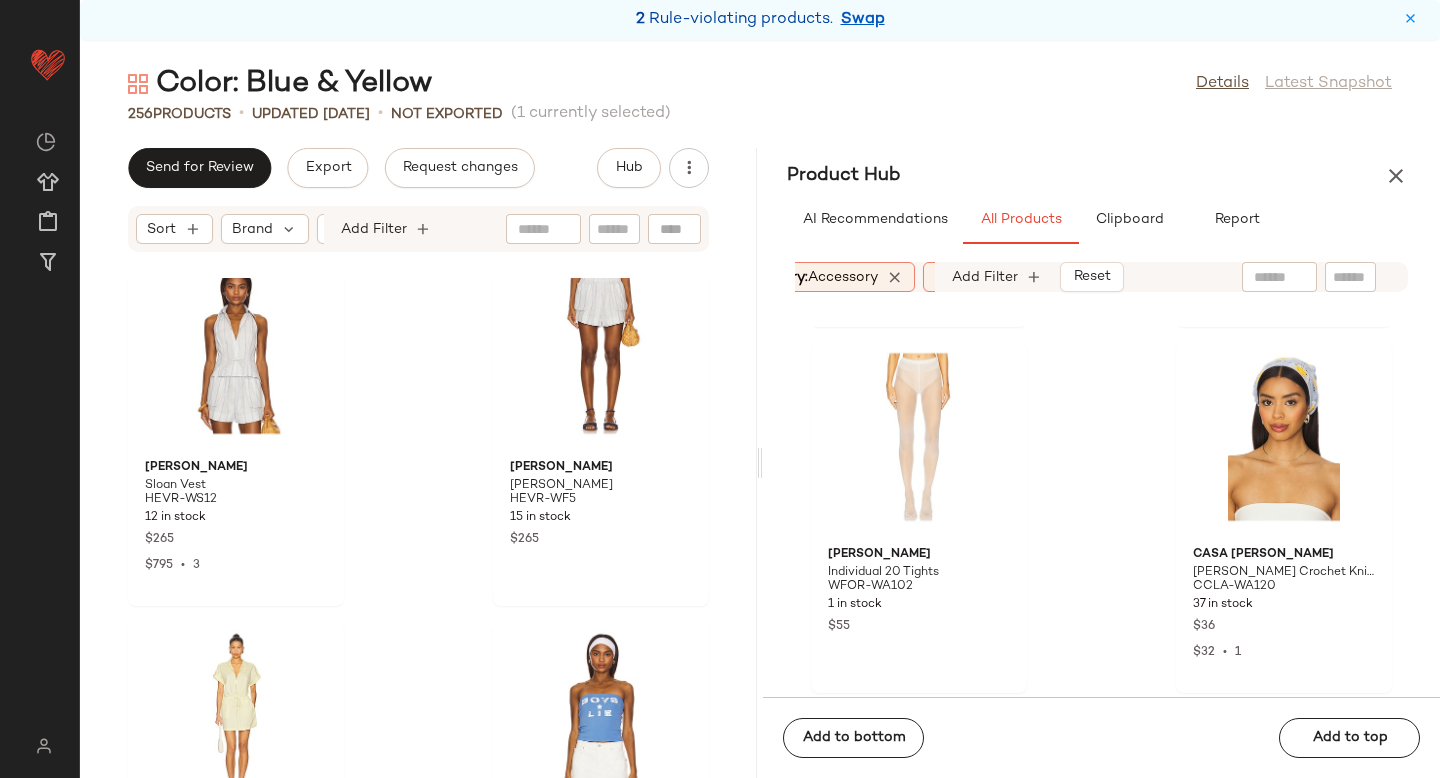 click on "Category:   accessory" at bounding box center [809, 277] 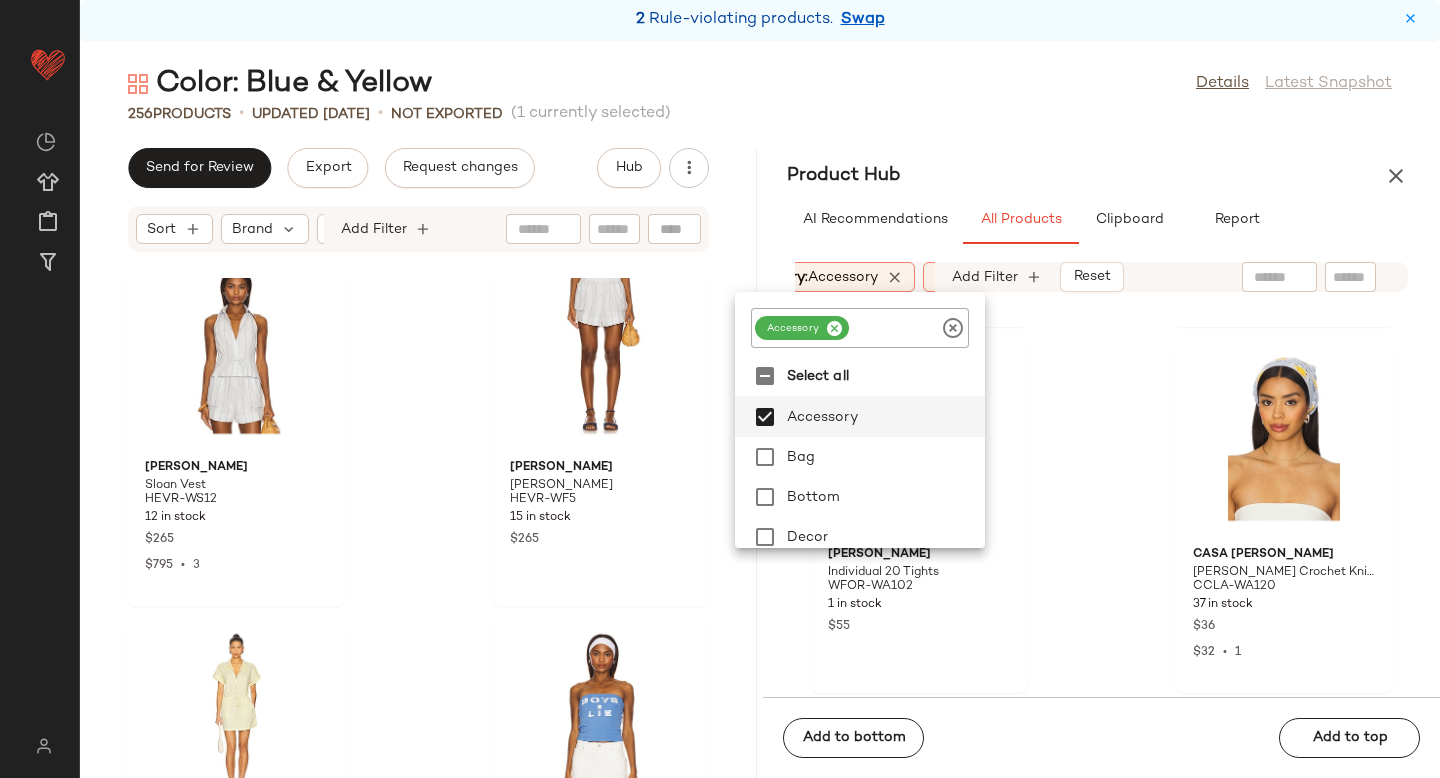 click 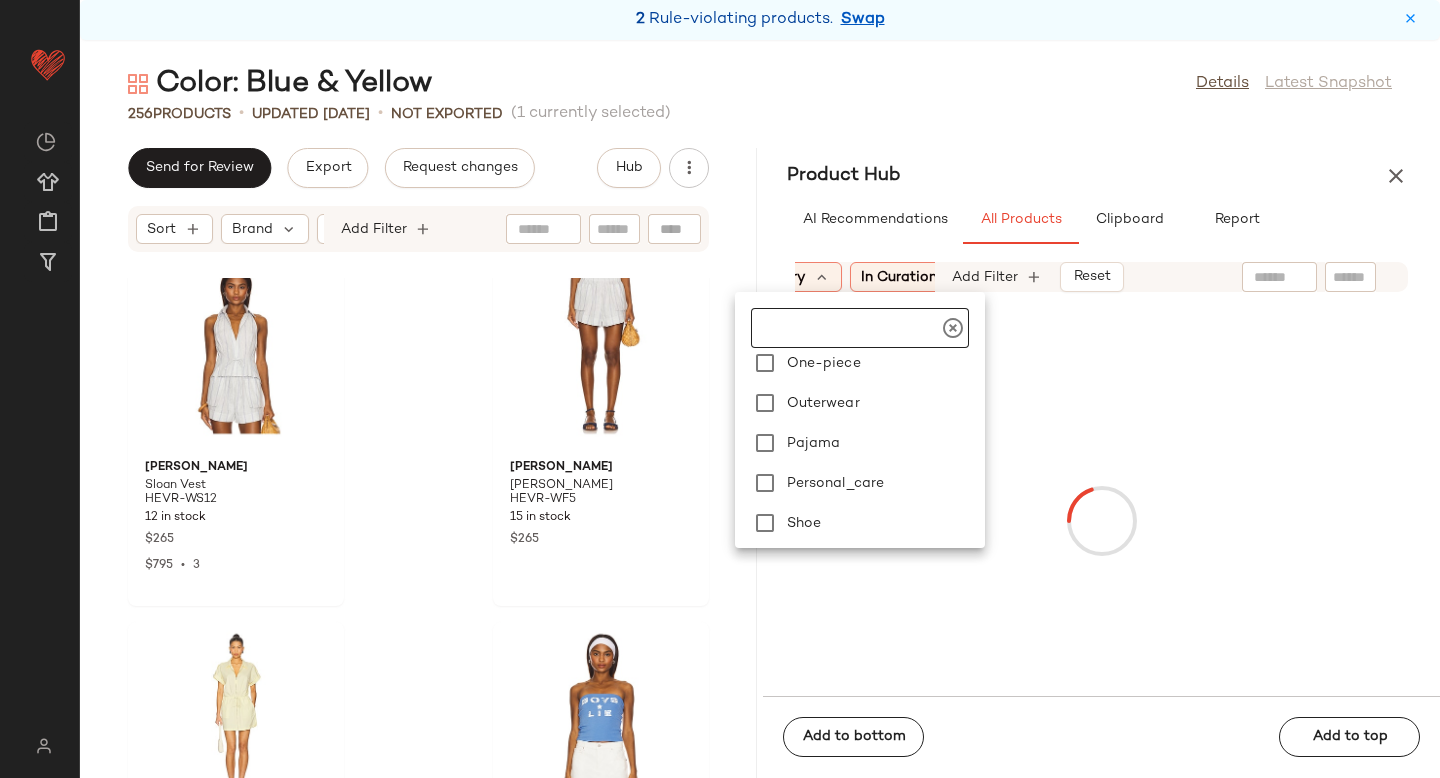 scroll, scrollTop: 400, scrollLeft: 0, axis: vertical 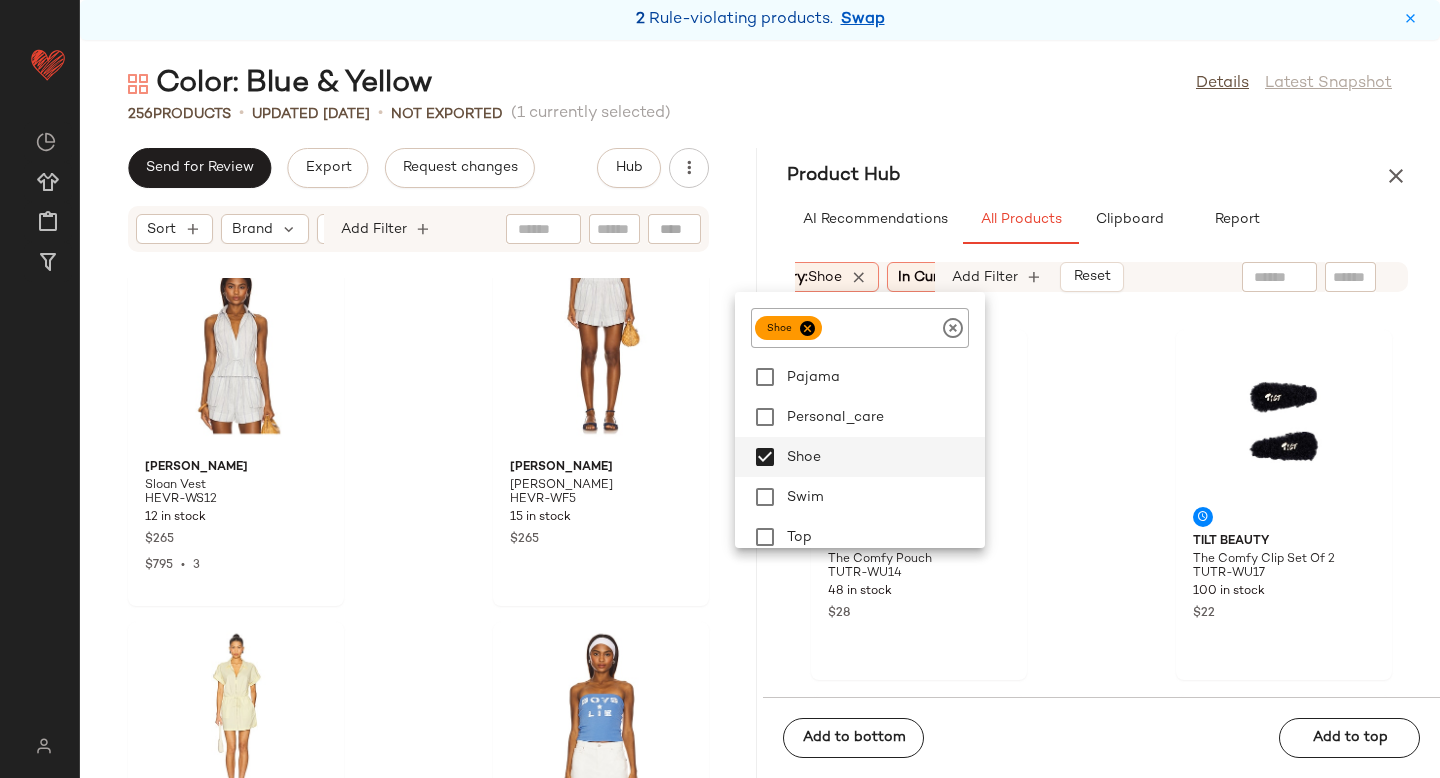 click on "Tilt Beauty The Comfy Pouch TUTR-WU14 48 in stock $28 Tilt Beauty The Comfy Clip Set Of 2 TUTR-WU17 100 in stock $22 Rag & Bone Jamie Tailored Culotte RGBR-WJ686 20 in stock $238 Rag & Bone Knit Stripe Button Up Tank Top RGBR-WS588 42 in stock $148 RE/DONE Originals The Bender Straight REDR-WJ357 29 in stock $330 NILI LOTAN Salome Jean NILR-WJ36 16 in stock $480 NILI LOTAN Noya Tee NILR-WS187 20 in stock $200 Moussy Vintage Bretton Tapered MOUR-WJ282 29 in stock $350" 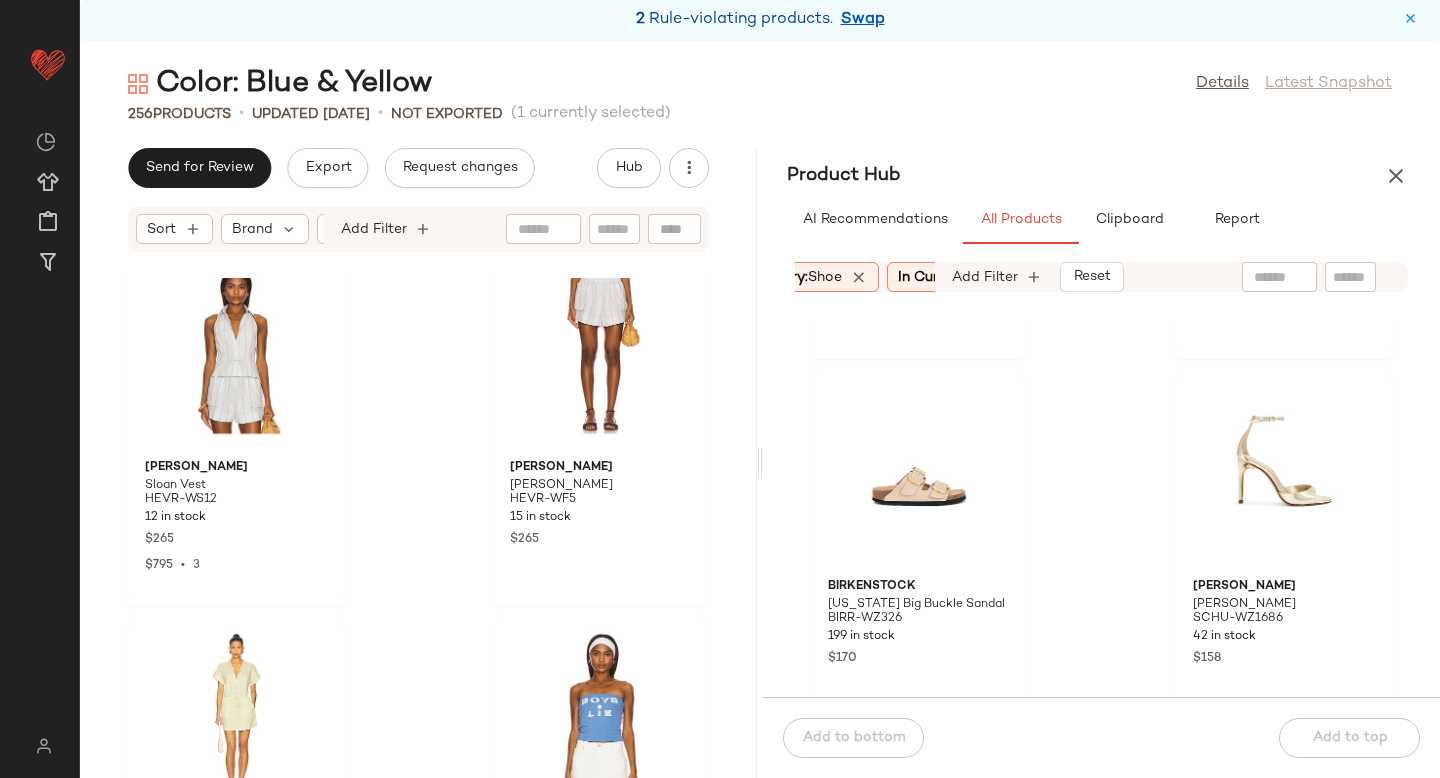 scroll, scrollTop: 1454, scrollLeft: 0, axis: vertical 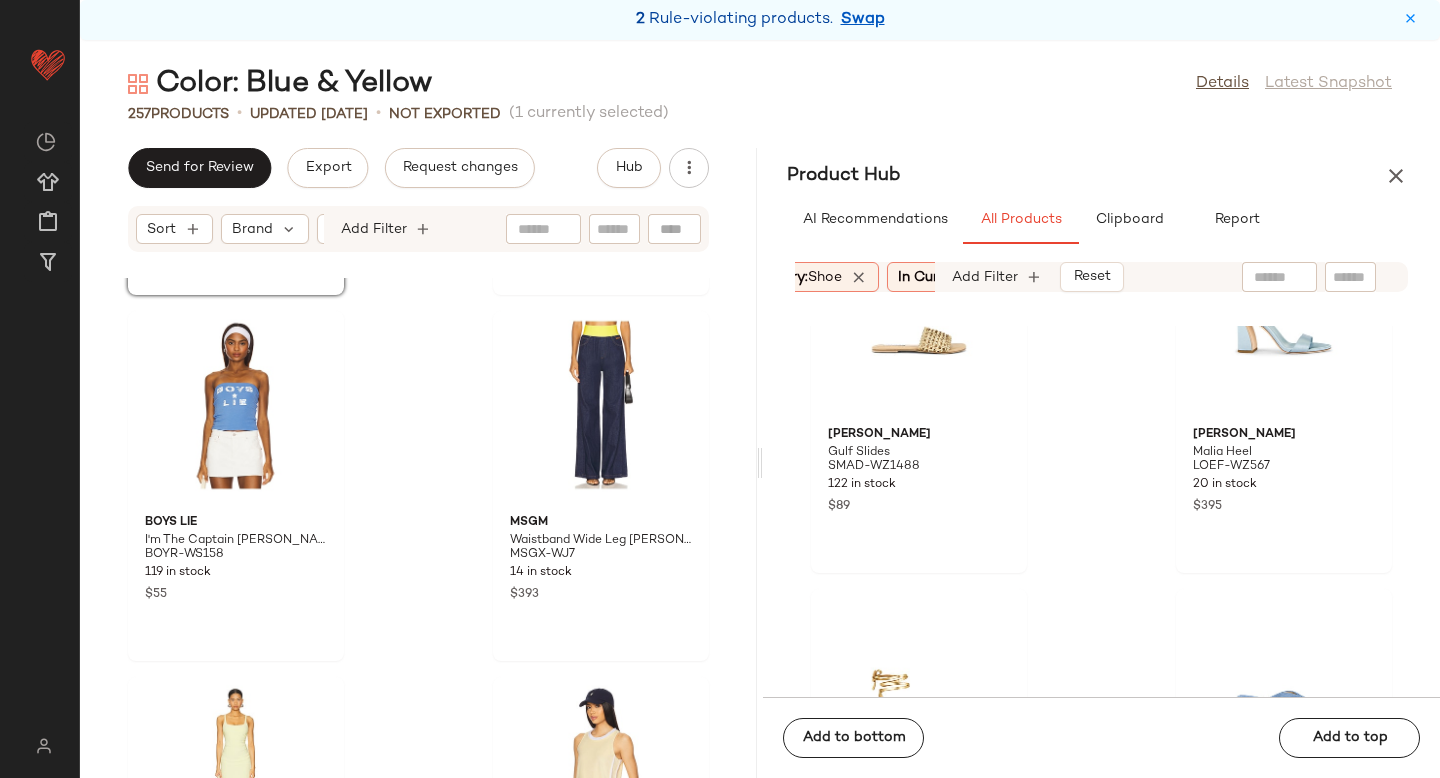 click on "shoe" at bounding box center (825, 277) 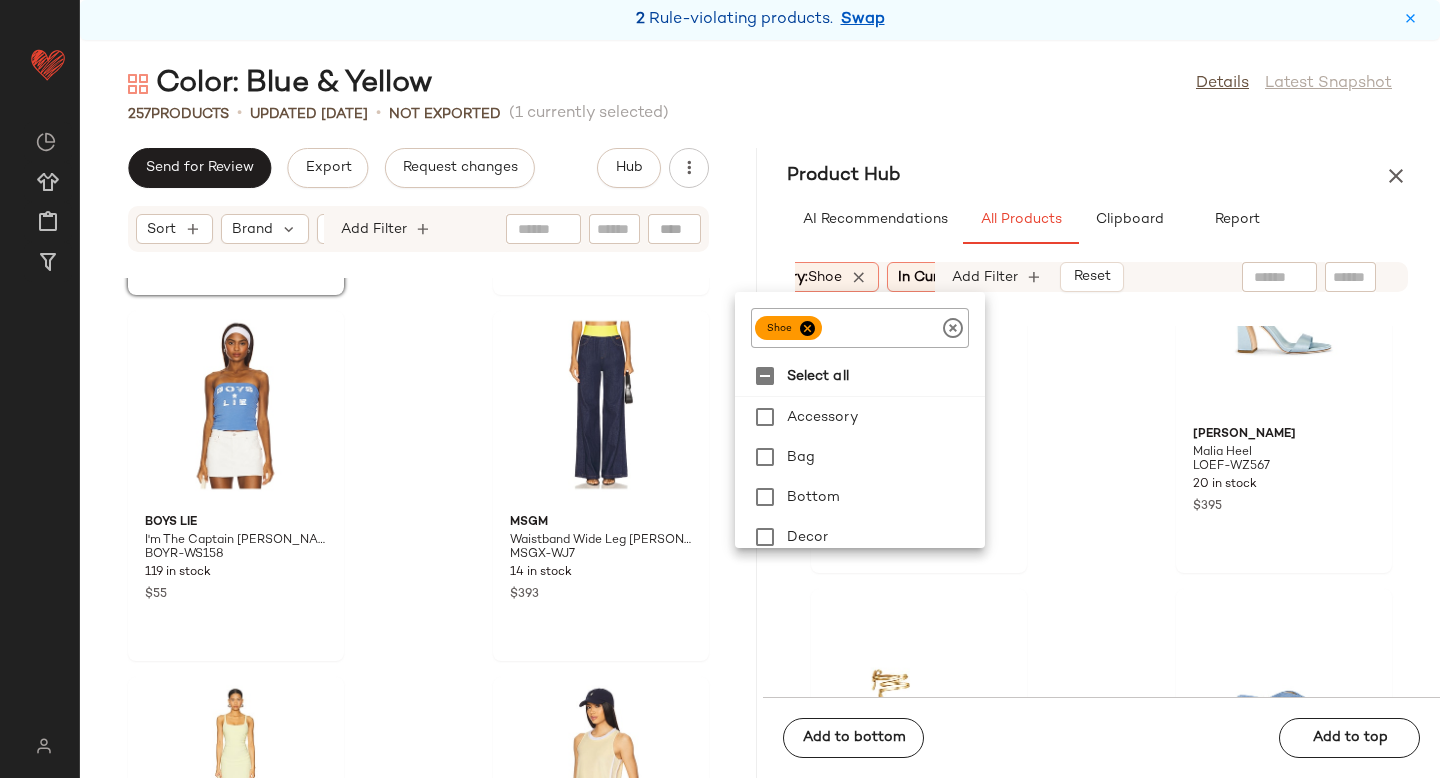 click 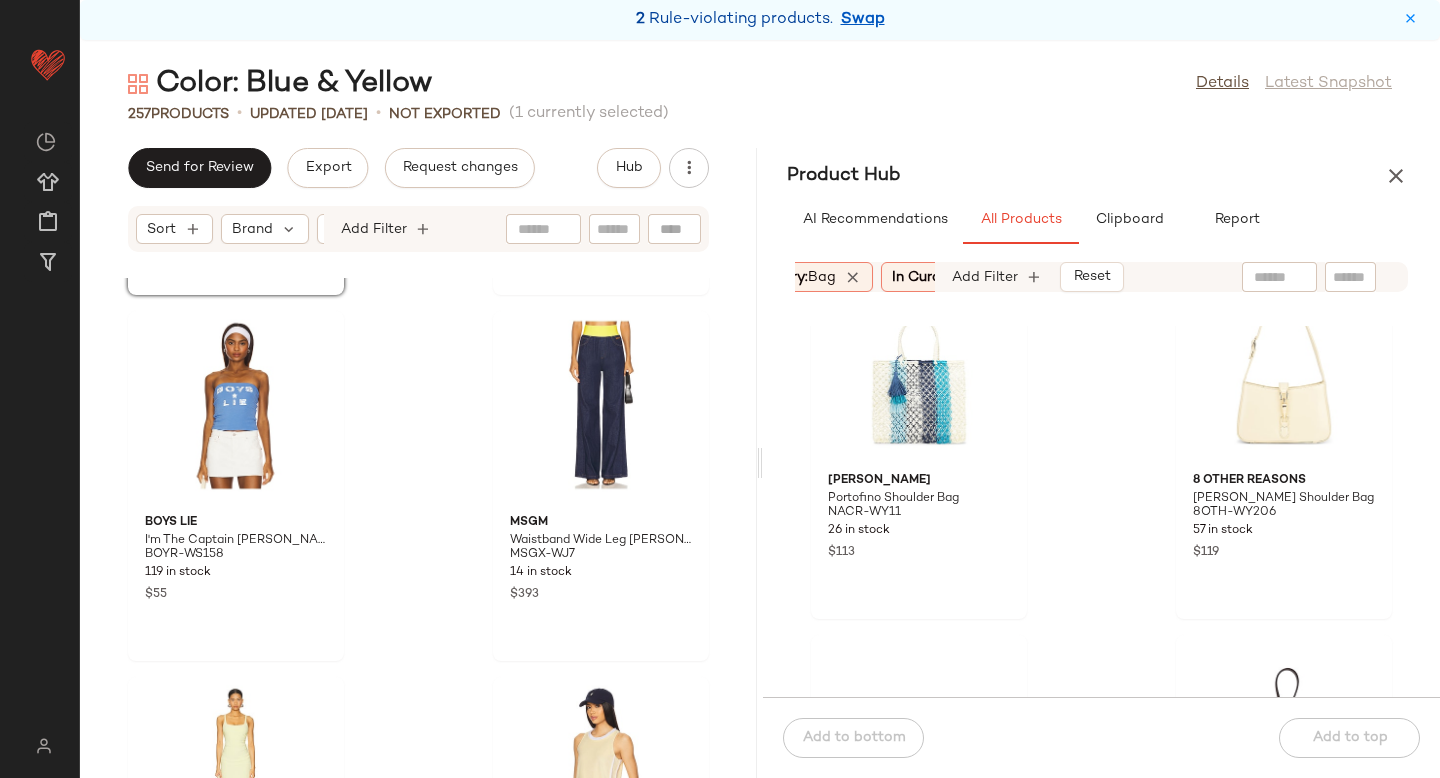 scroll, scrollTop: 5504, scrollLeft: 0, axis: vertical 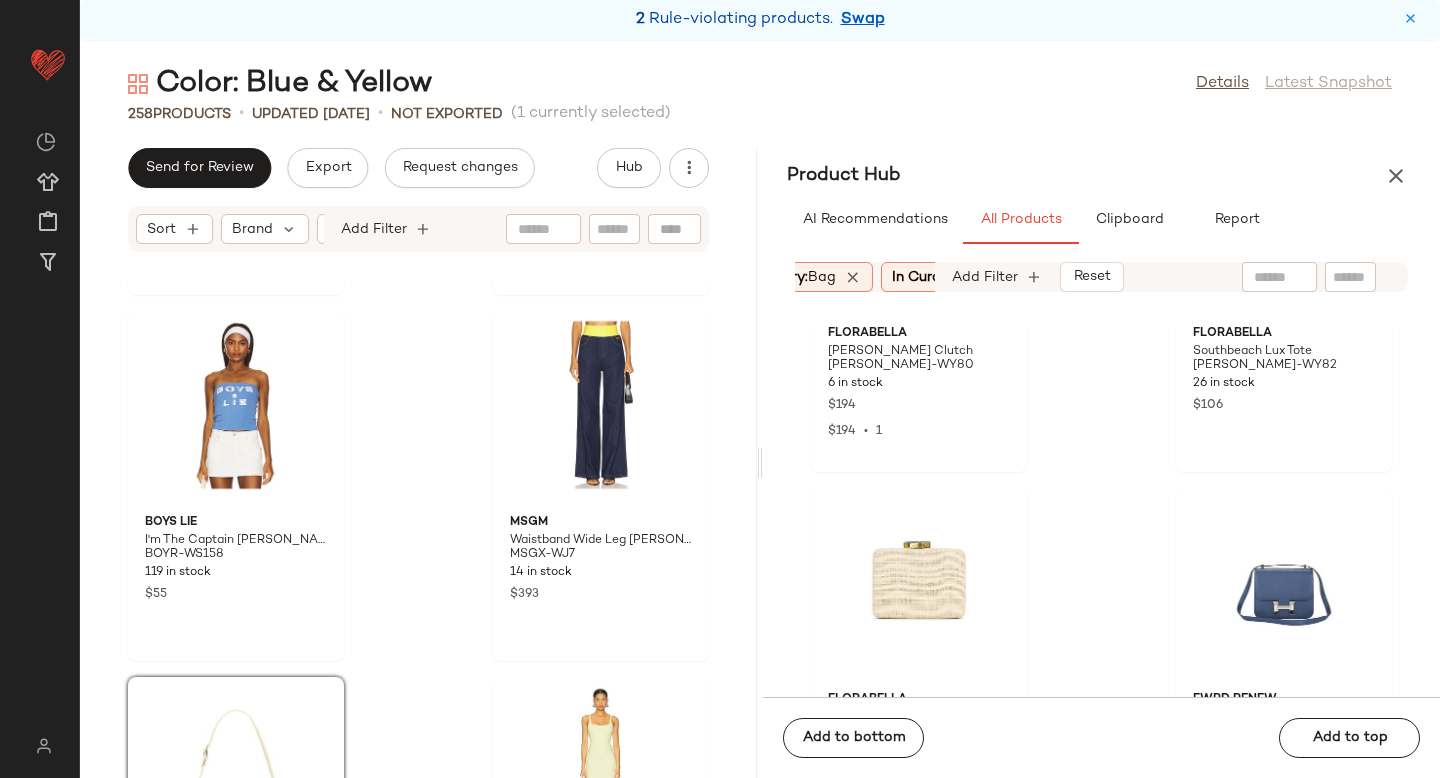 click on "bag" at bounding box center [822, 277] 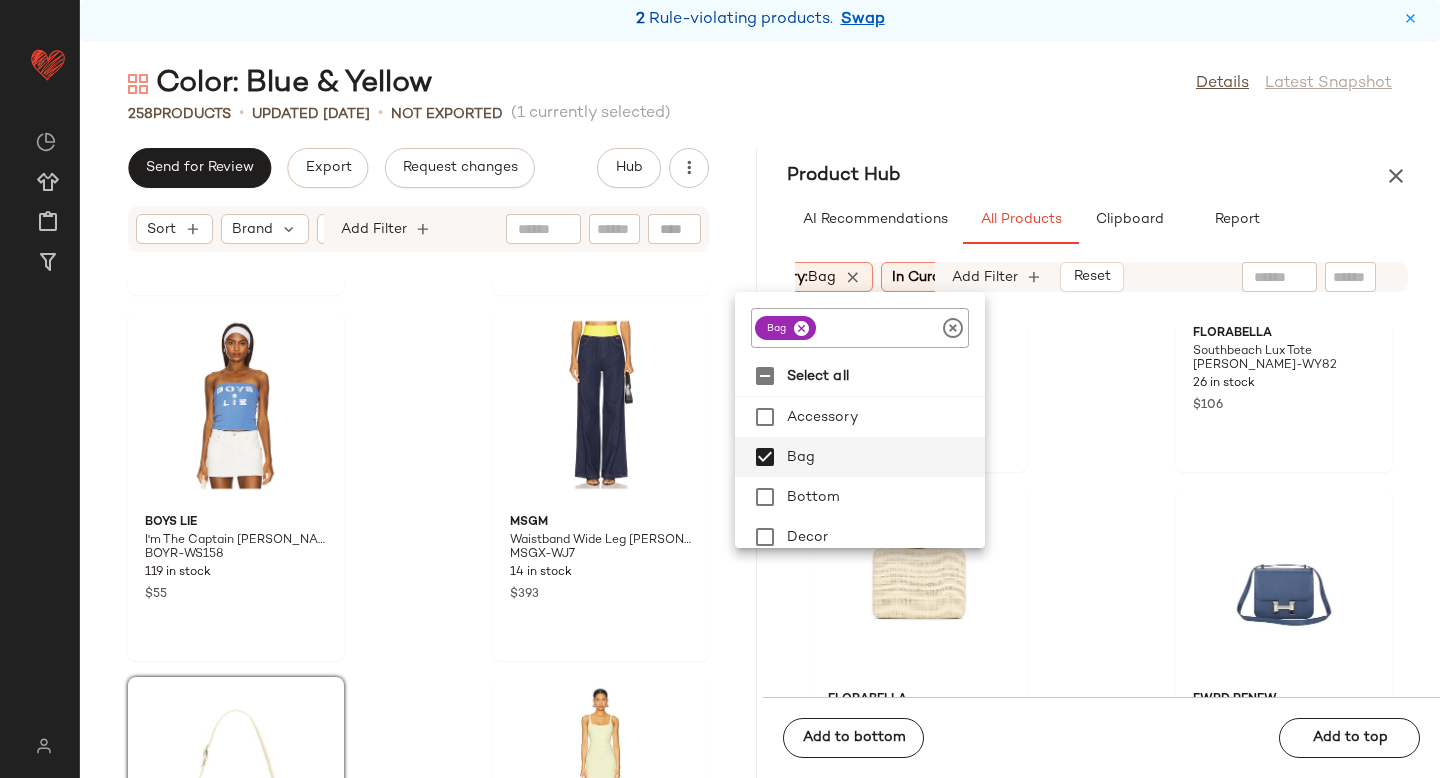 click 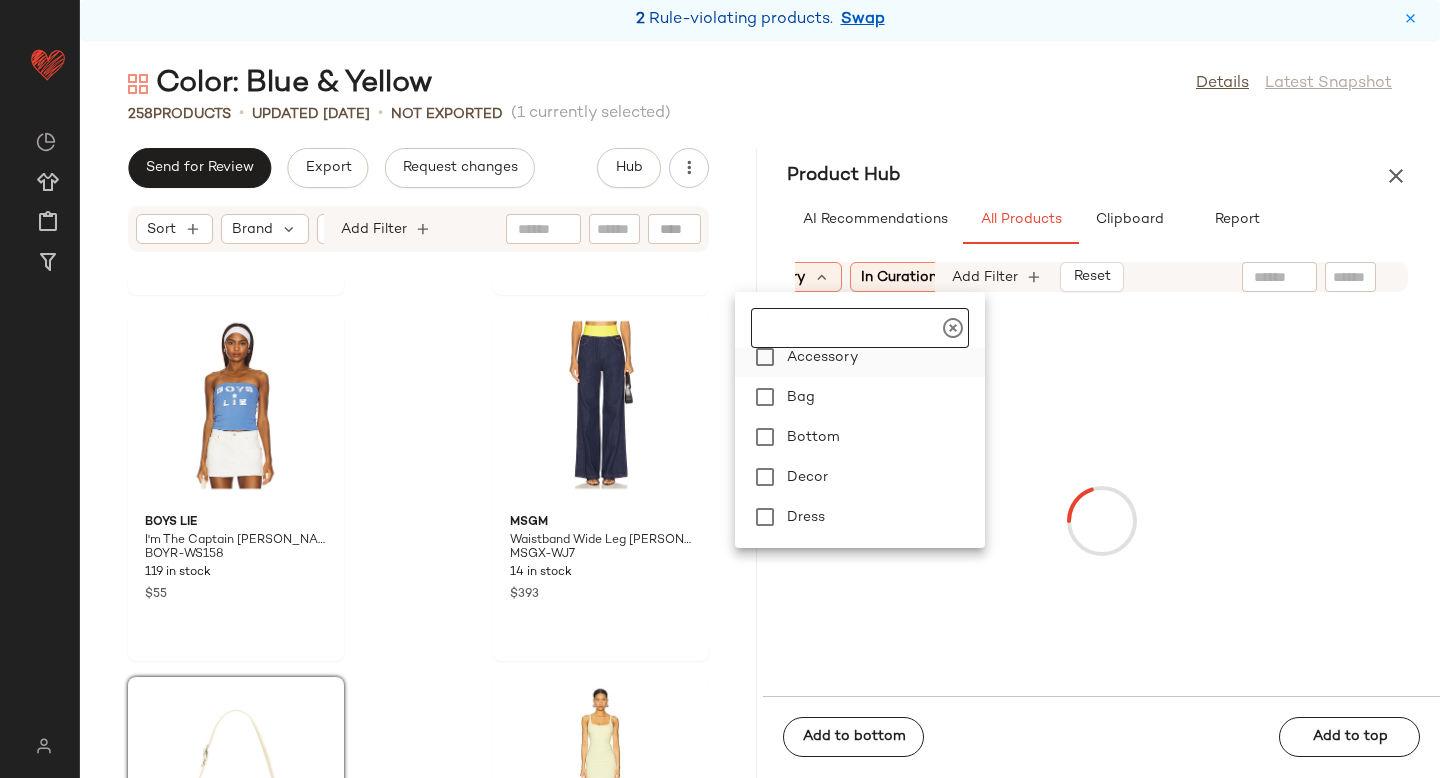 scroll, scrollTop: 170, scrollLeft: 0, axis: vertical 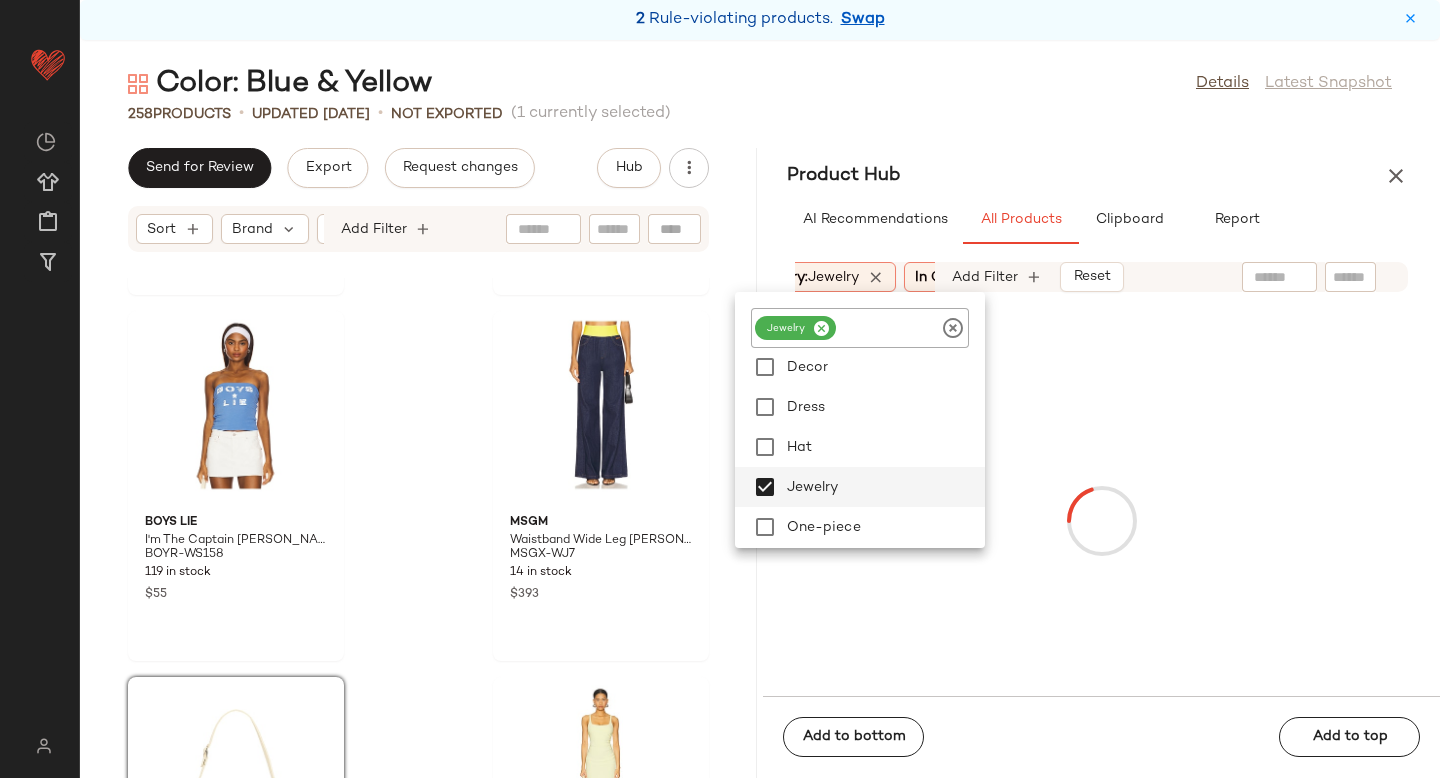 click at bounding box center (1101, 520) 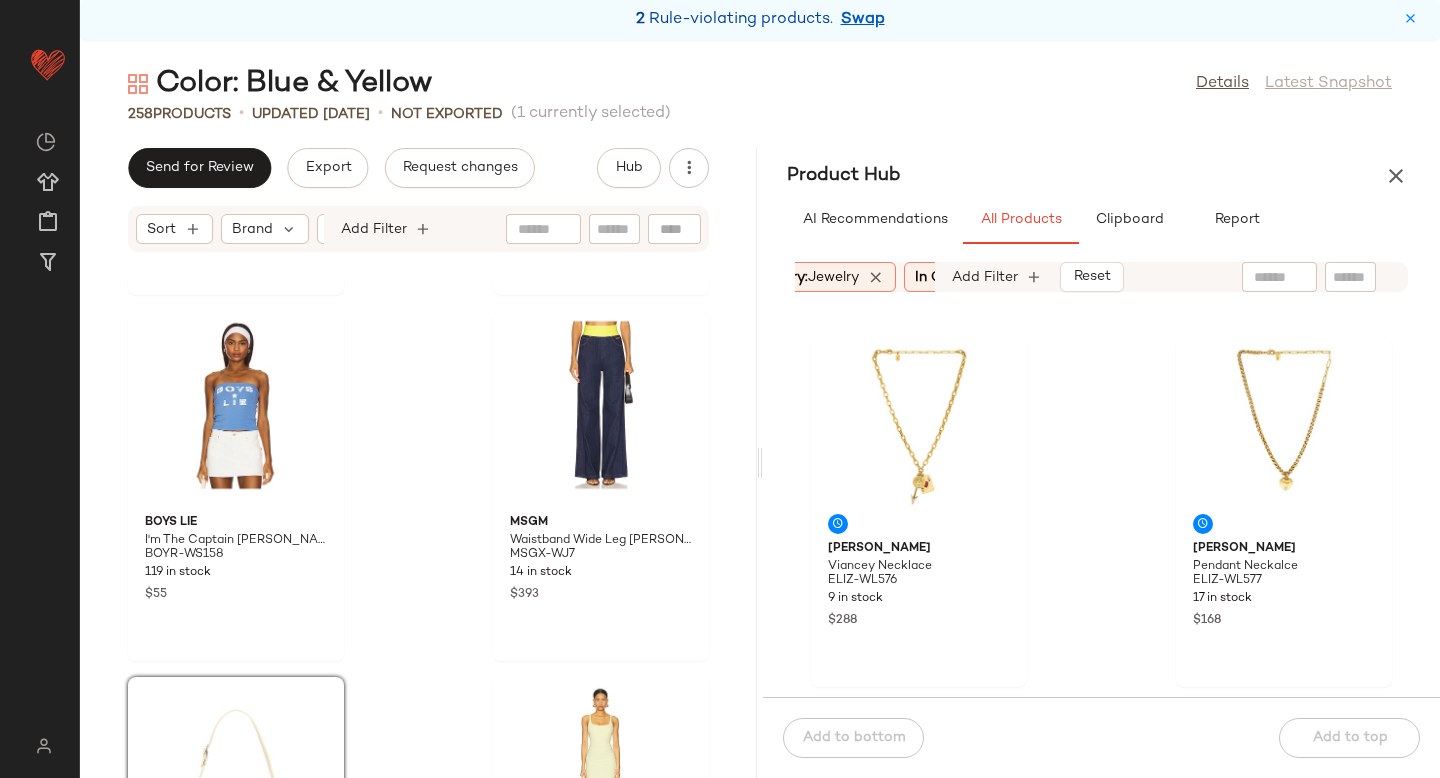 scroll, scrollTop: 377, scrollLeft: 0, axis: vertical 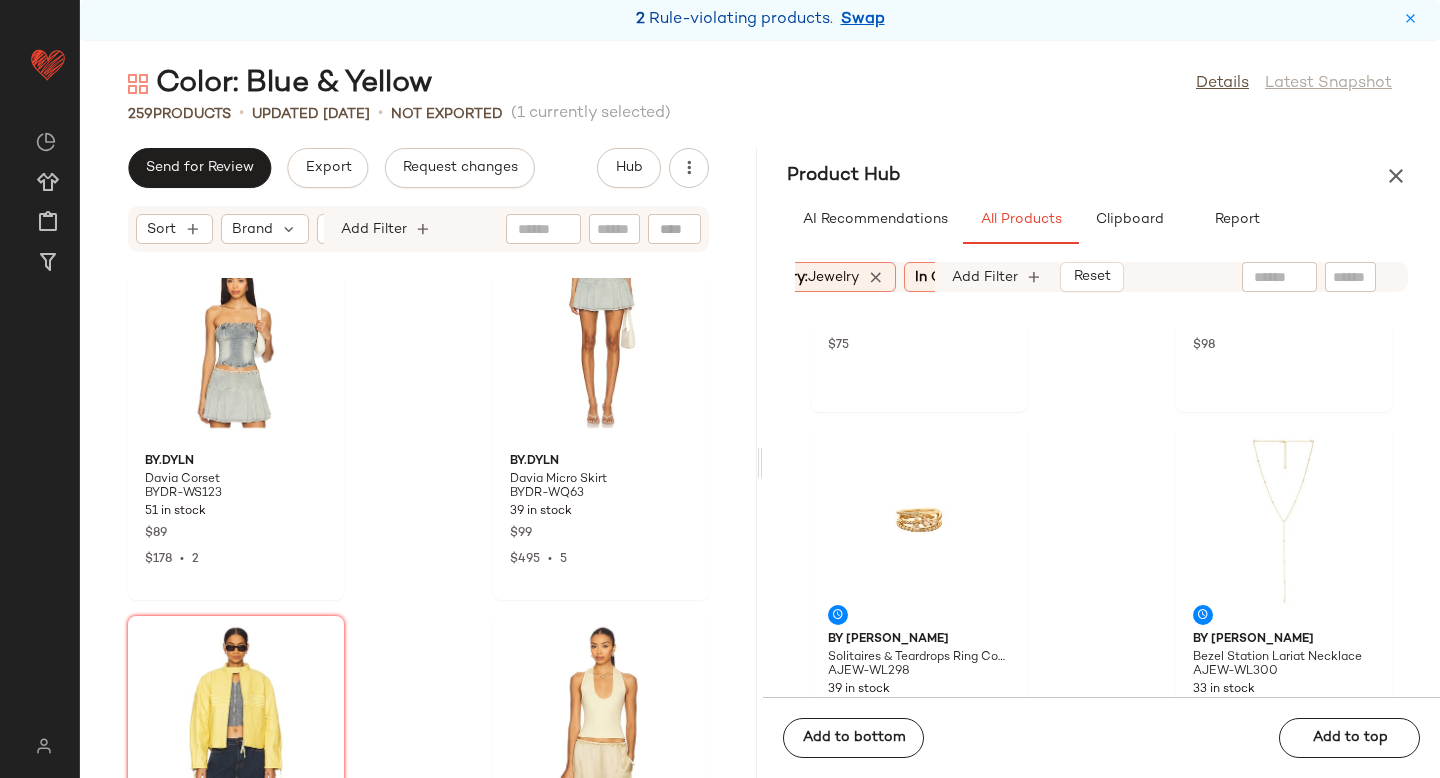 click on "Category:   jewelry" at bounding box center [799, 277] 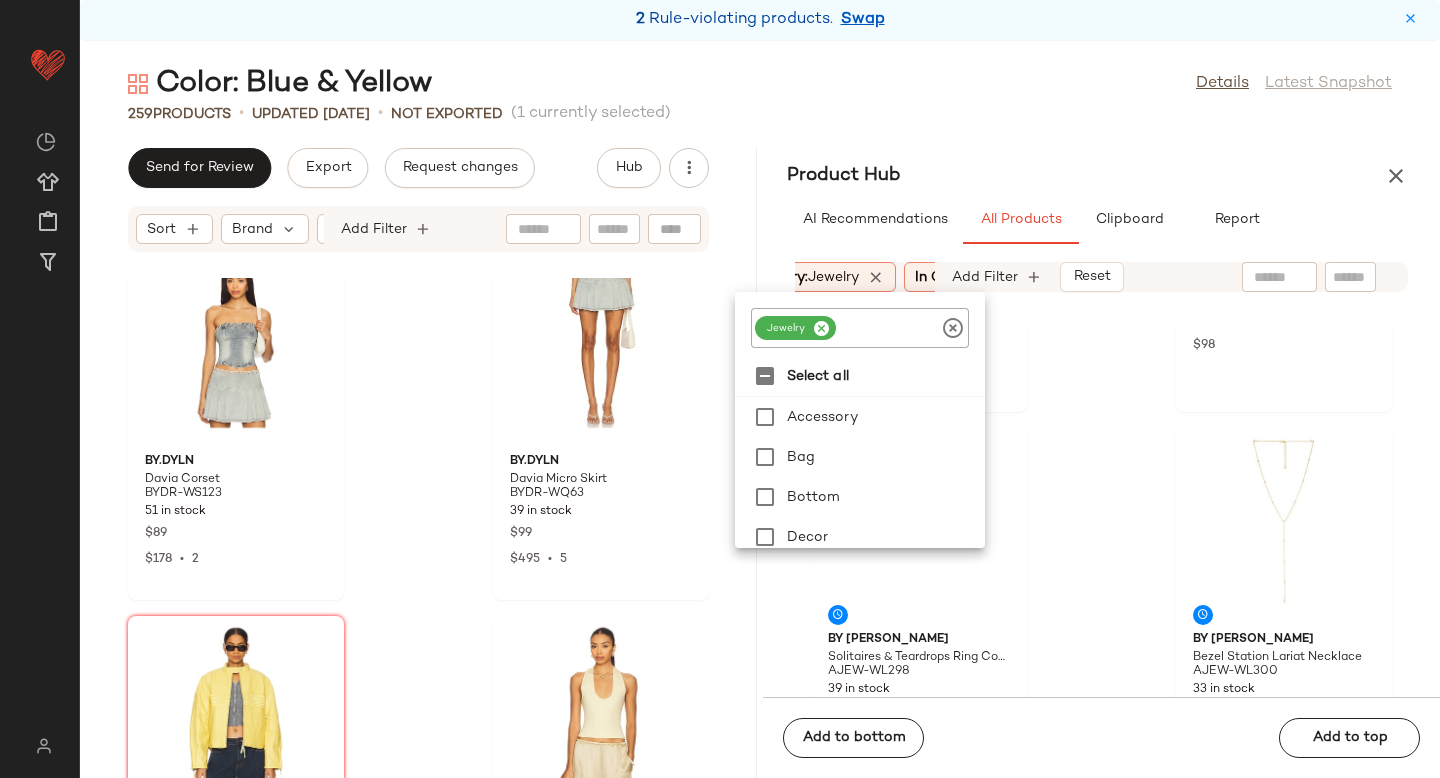 click 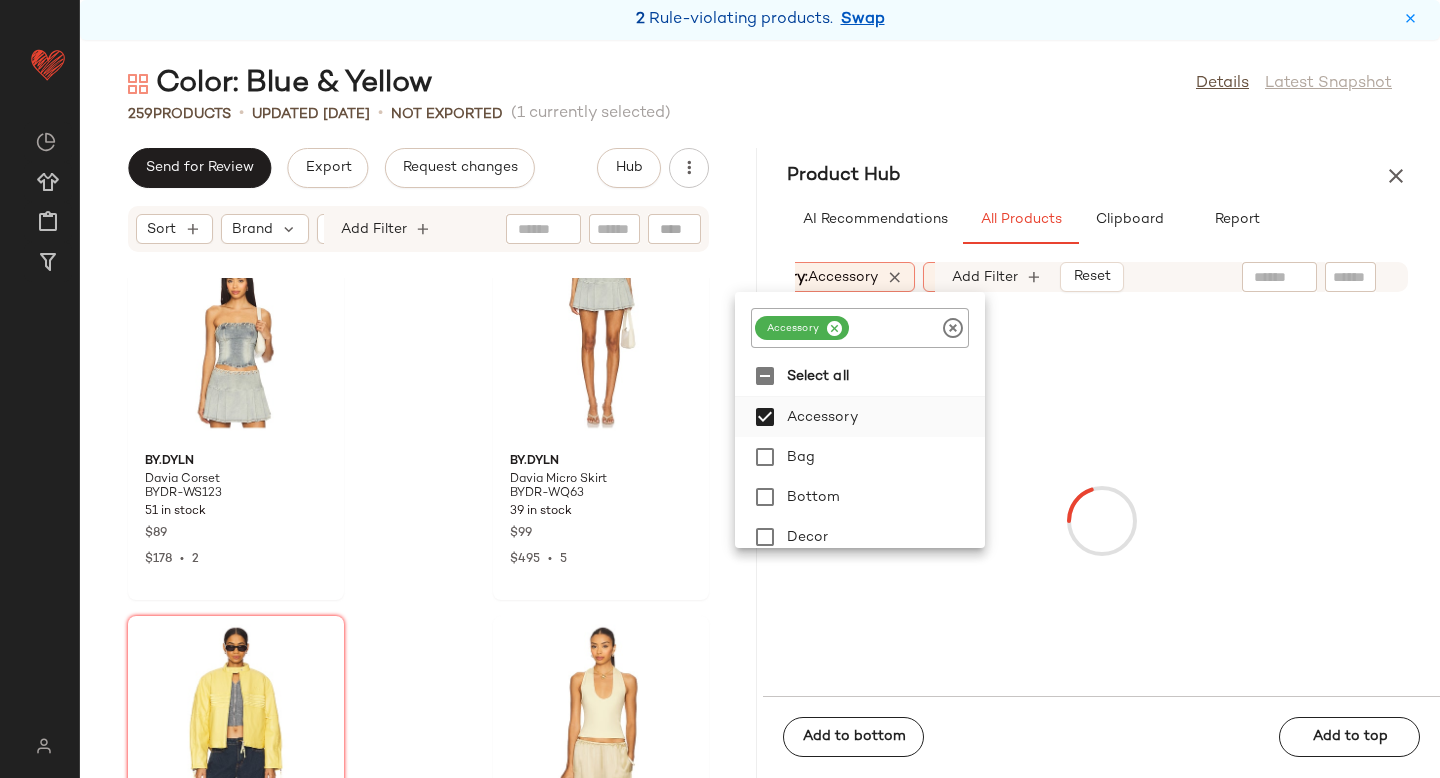 click at bounding box center (1101, 520) 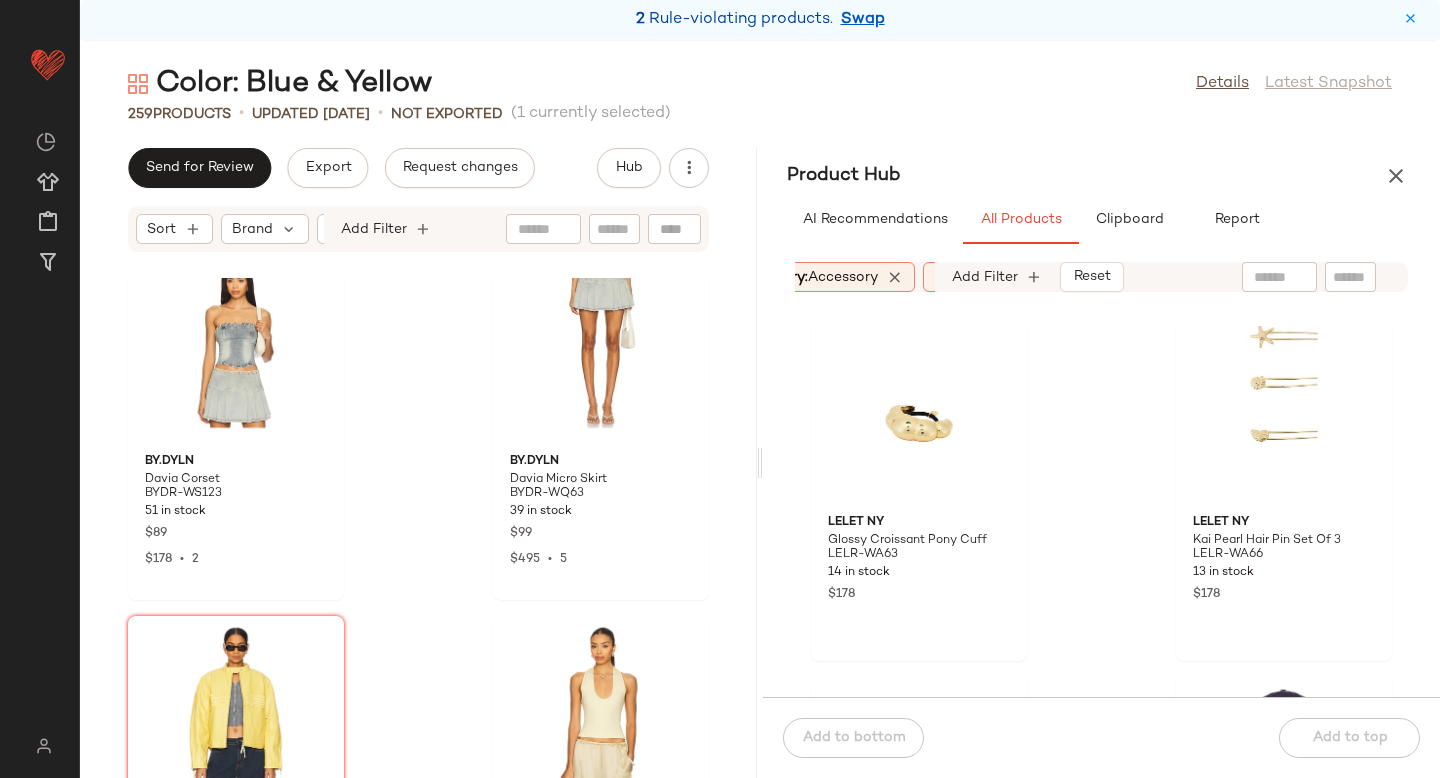 scroll, scrollTop: 3310, scrollLeft: 0, axis: vertical 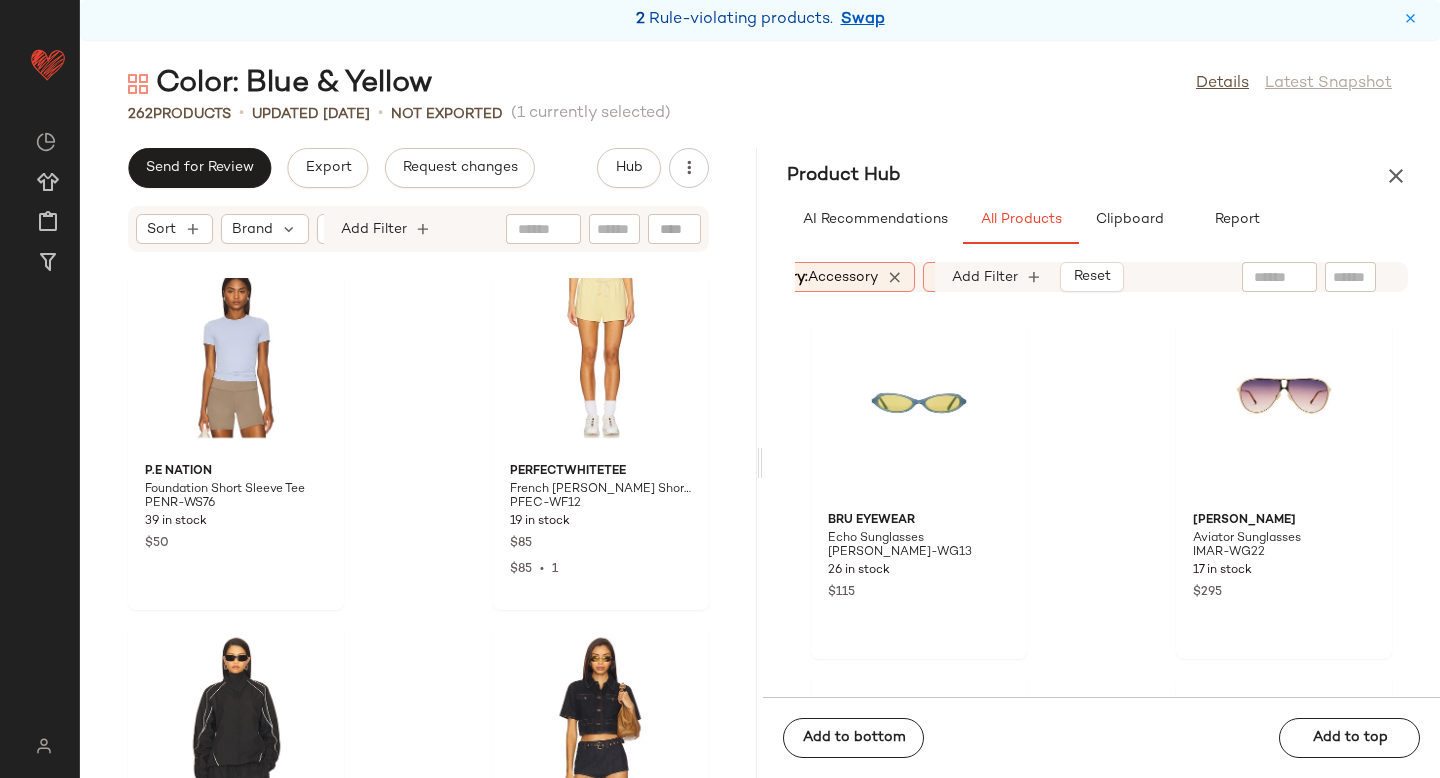 click on "accessory" at bounding box center (843, 277) 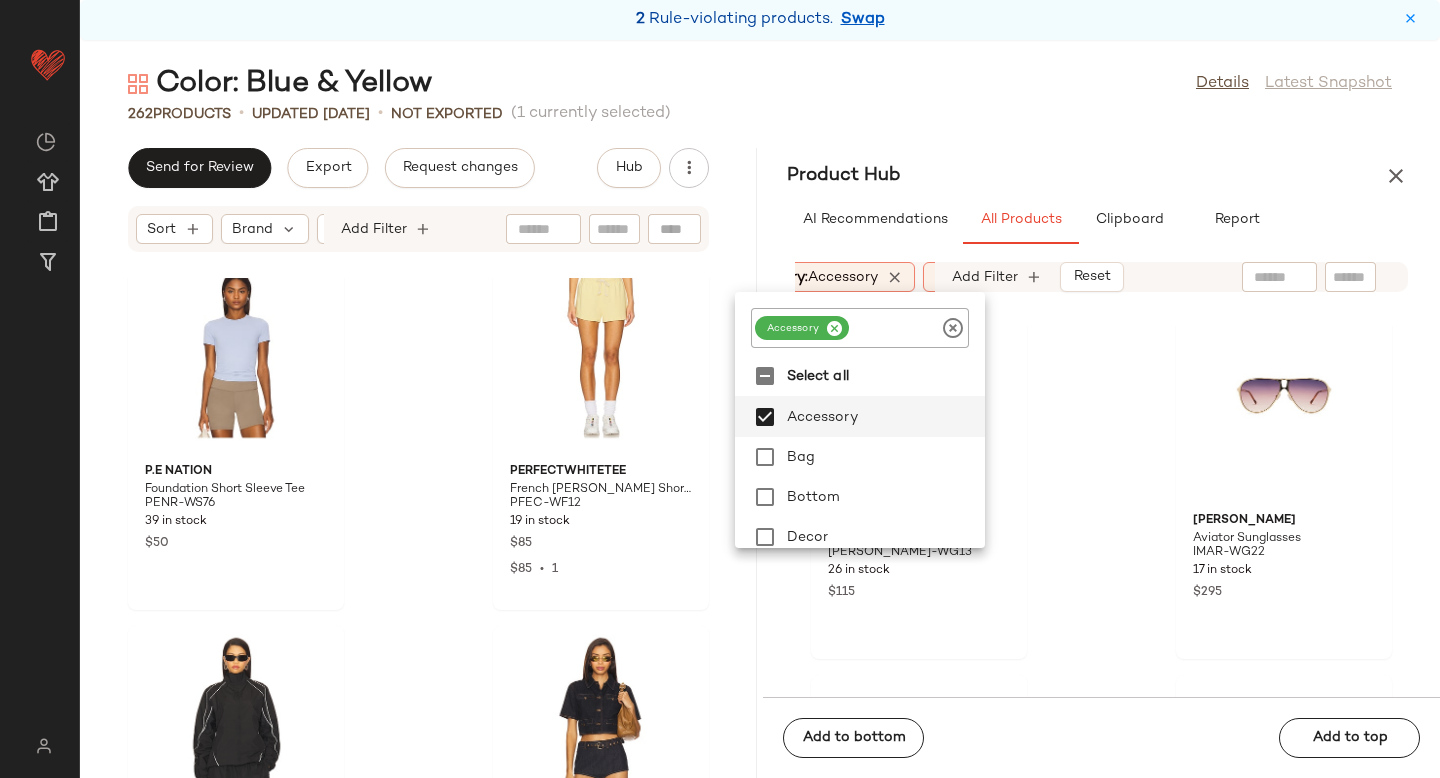 click 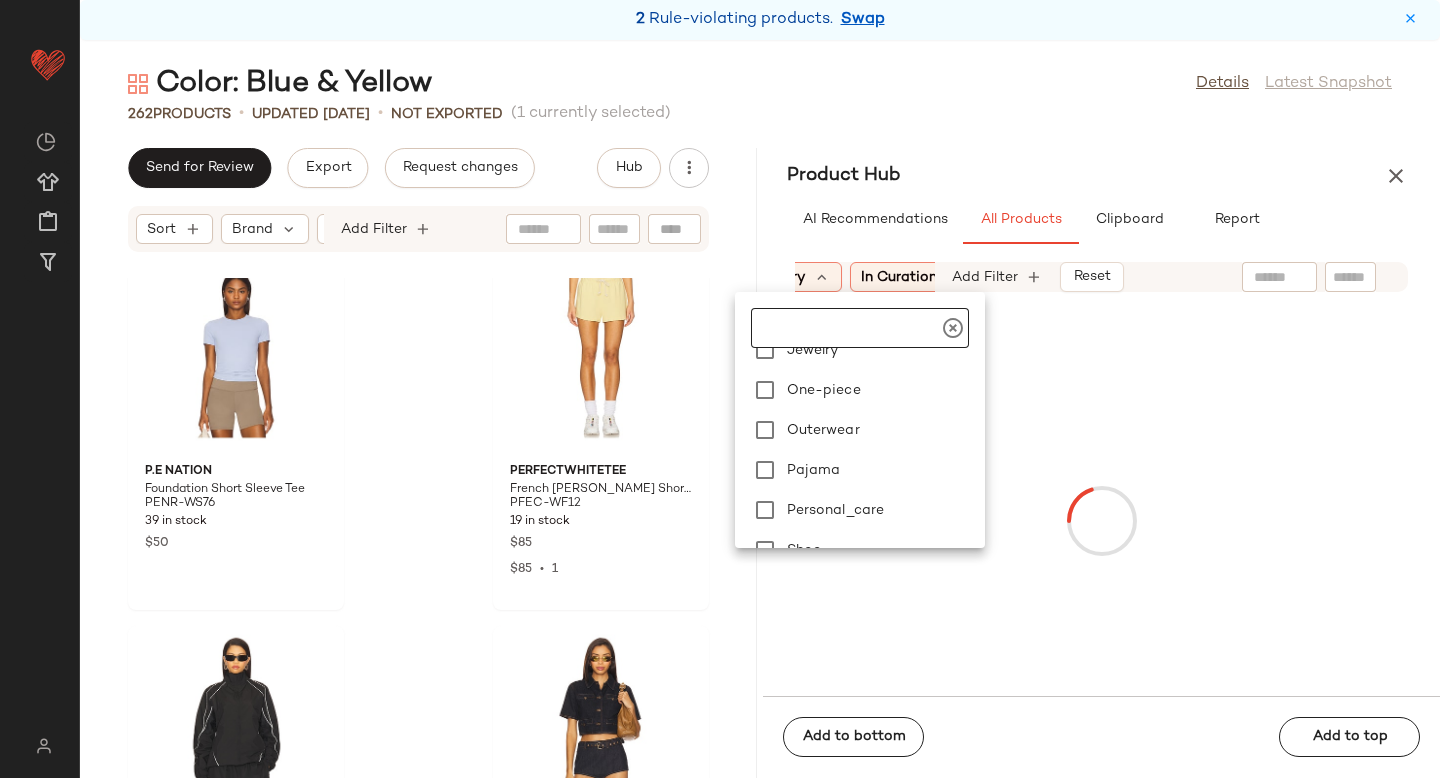 scroll, scrollTop: 336, scrollLeft: 0, axis: vertical 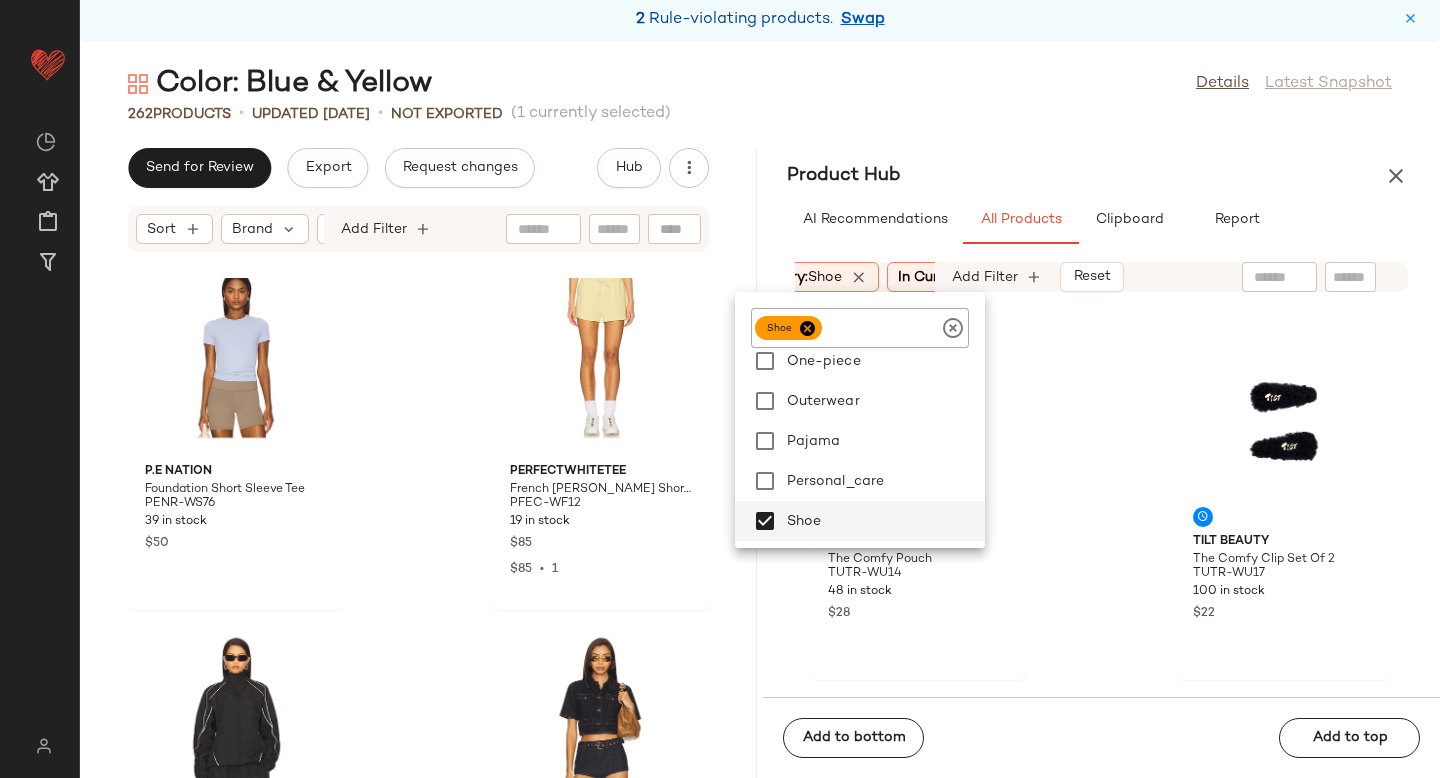 click on "Tilt Beauty The Comfy Pouch TUTR-WU14 48 in stock $28 Tilt Beauty The Comfy Clip Set Of 2 TUTR-WU17 100 in stock $22 Rag & Bone Jamie Tailored Culotte RGBR-WJ686 20 in stock $238 Rag & Bone Knit Stripe Button Up Tank Top RGBR-WS588 42 in stock $148 RE/DONE Originals The Bender Straight REDR-WJ357 29 in stock $330 NILI LOTAN Salome Jean NILR-WJ36 16 in stock $480 NILI LOTAN Noya Tee NILR-WS187 20 in stock $200 Moussy Vintage Bretton Tapered MOUR-WJ282 29 in stock $350" 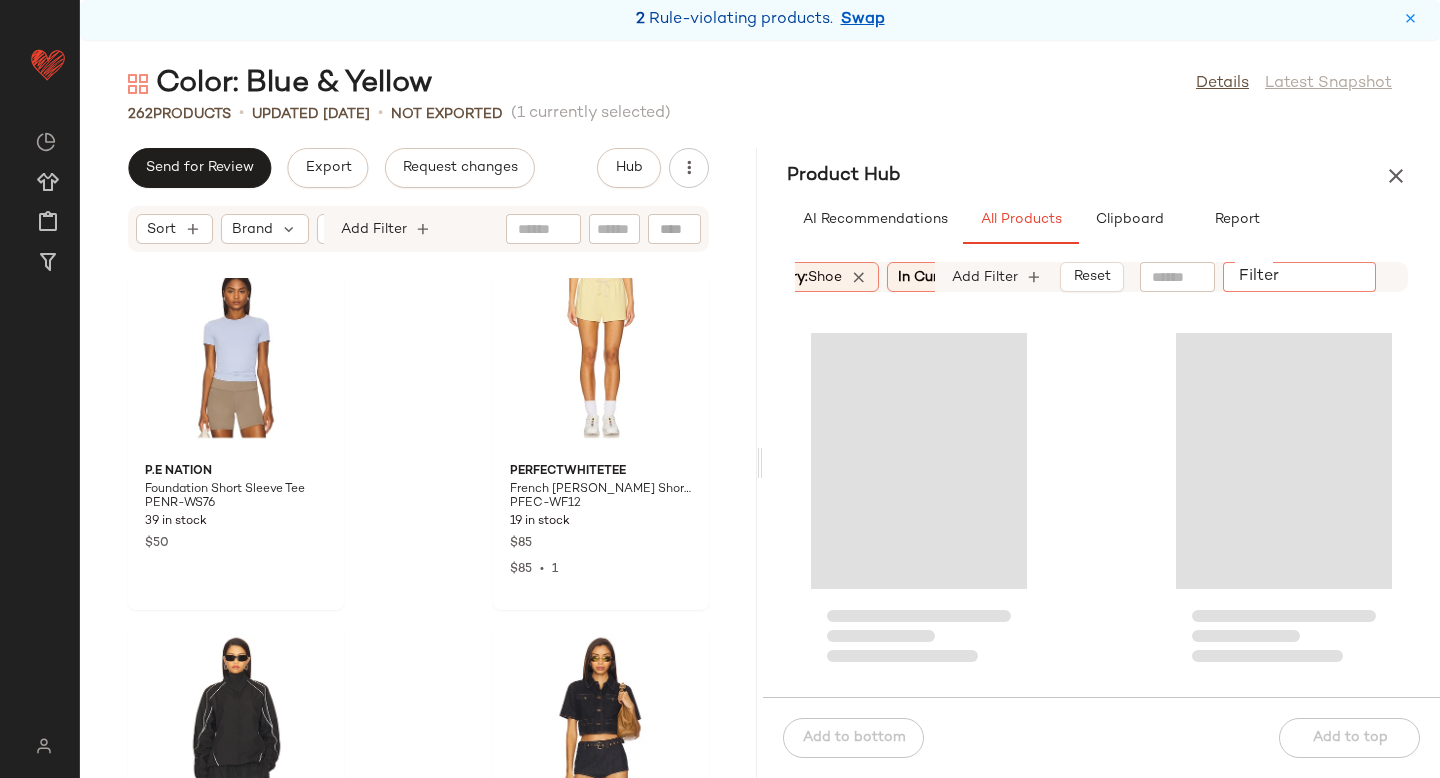 click on "Filter" 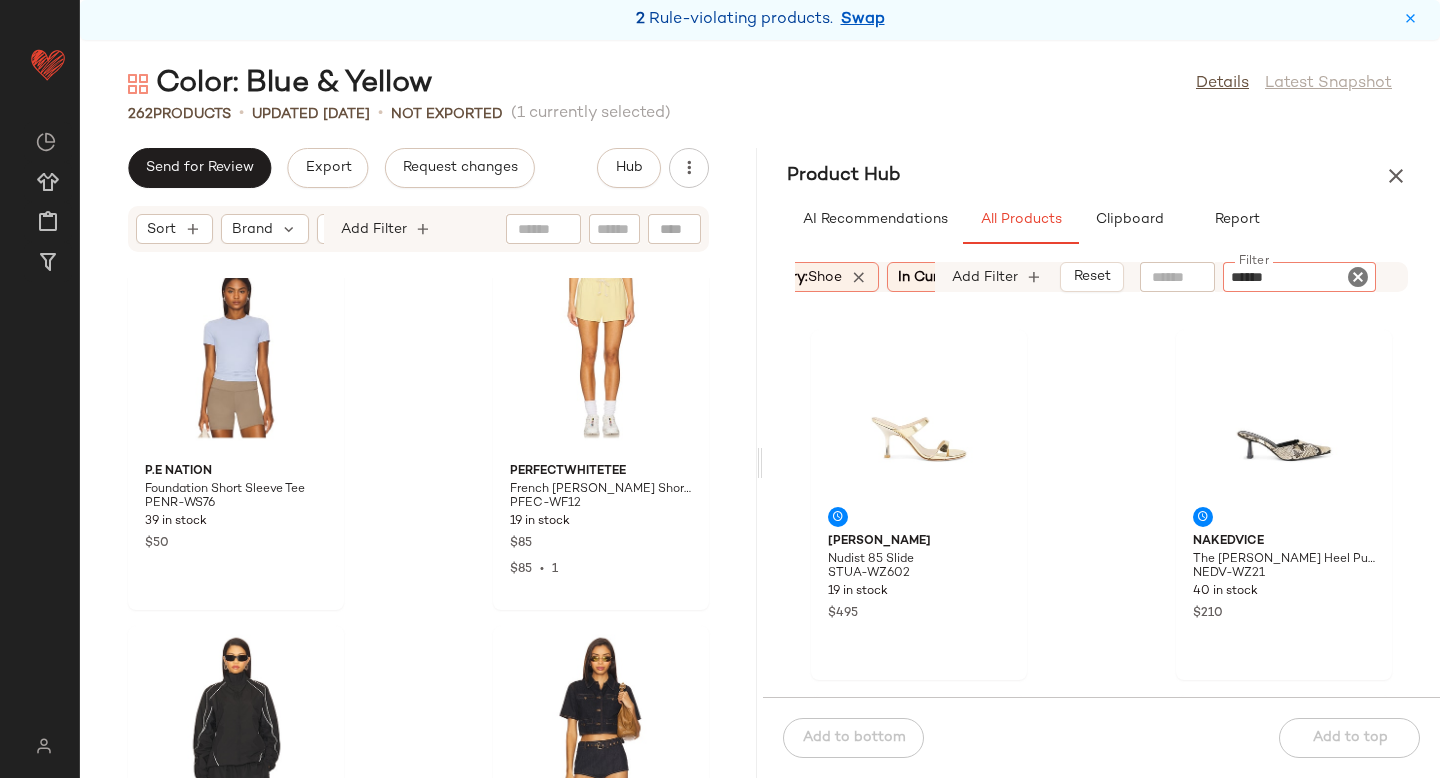 type on "*******" 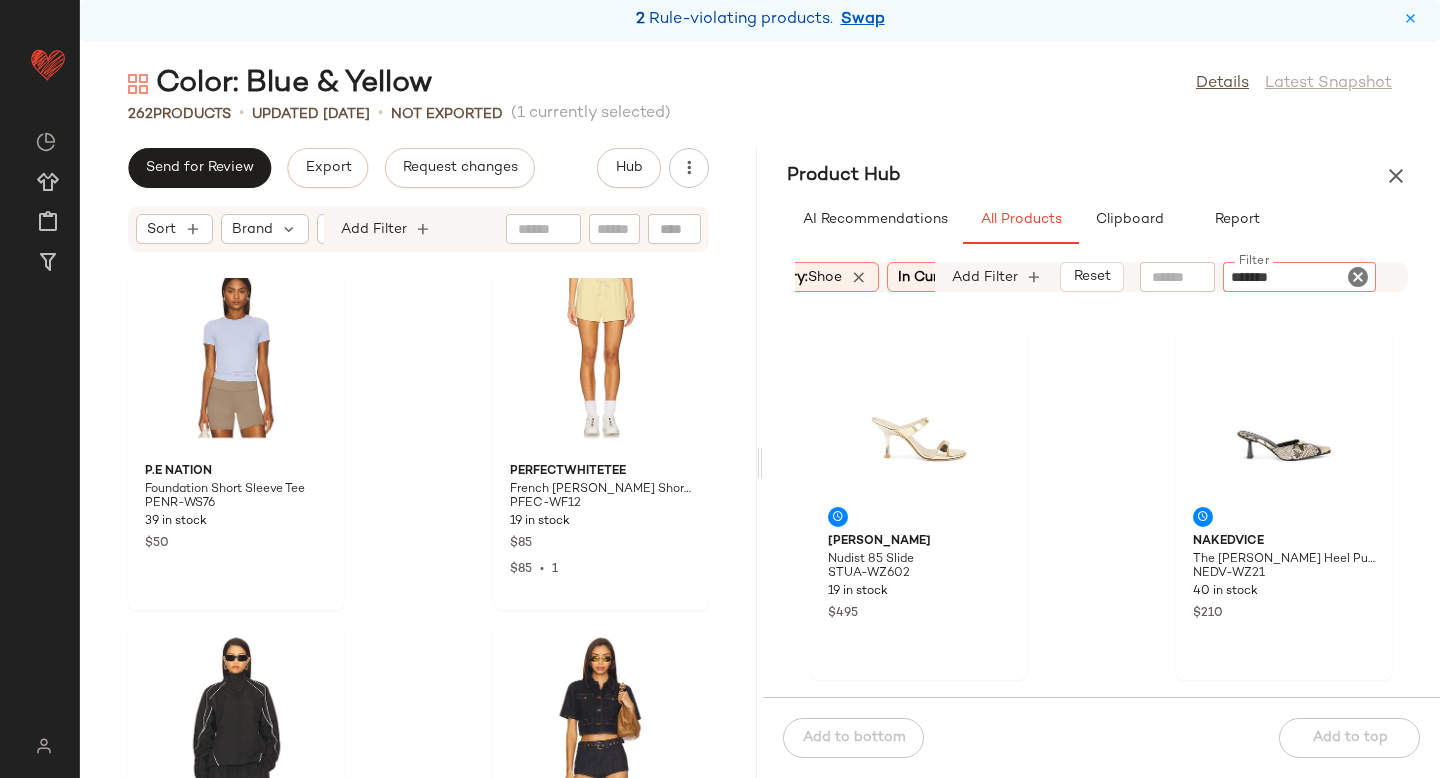 type 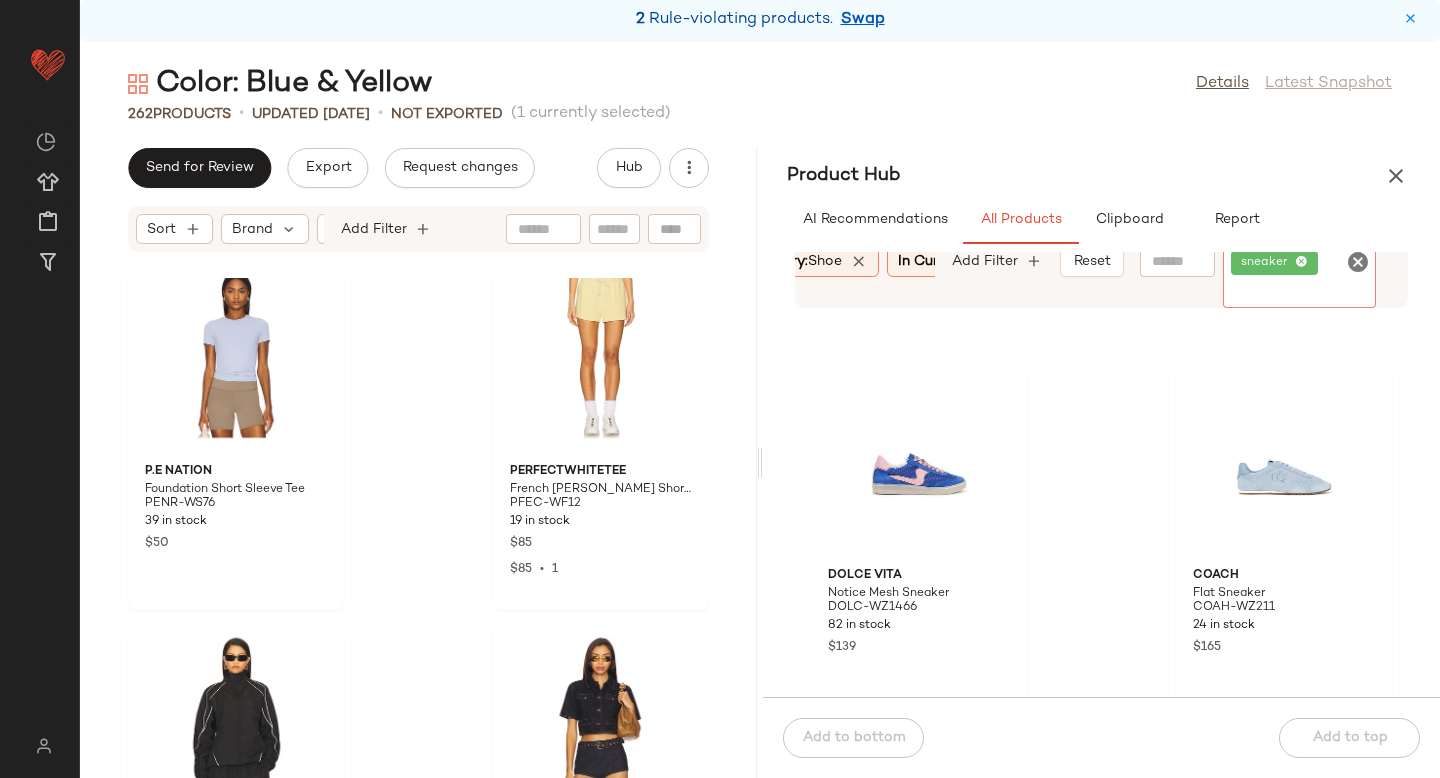 scroll, scrollTop: 1046, scrollLeft: 0, axis: vertical 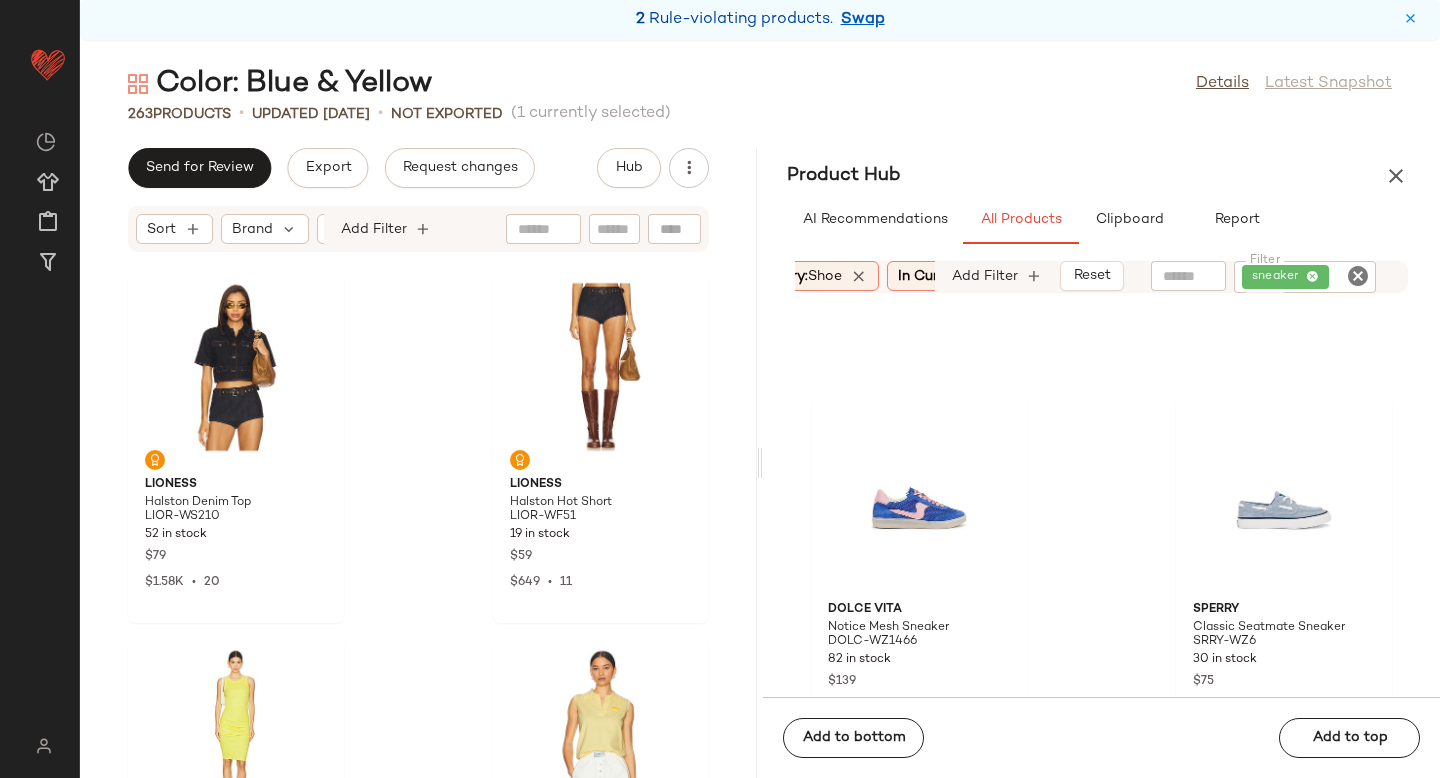click on "Category:   shoe" 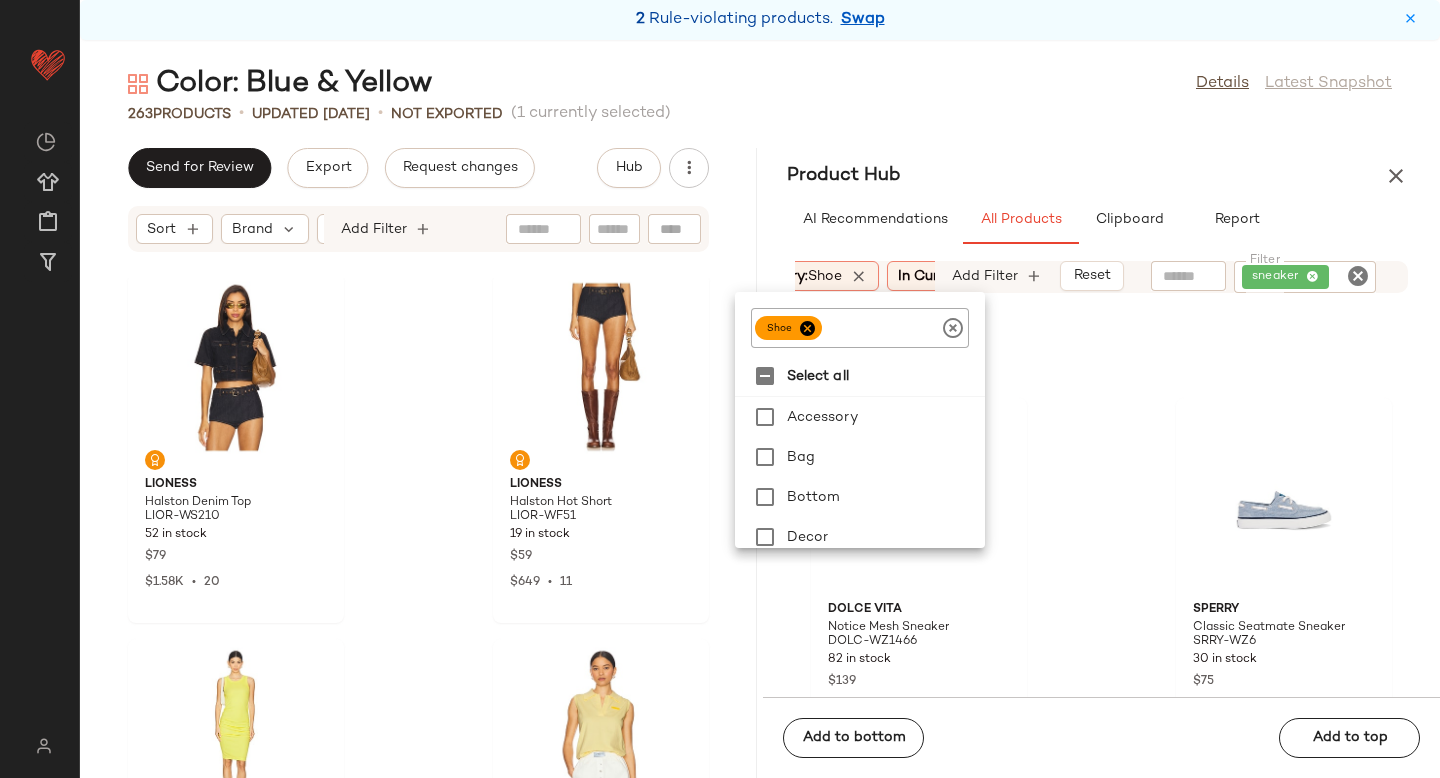 click 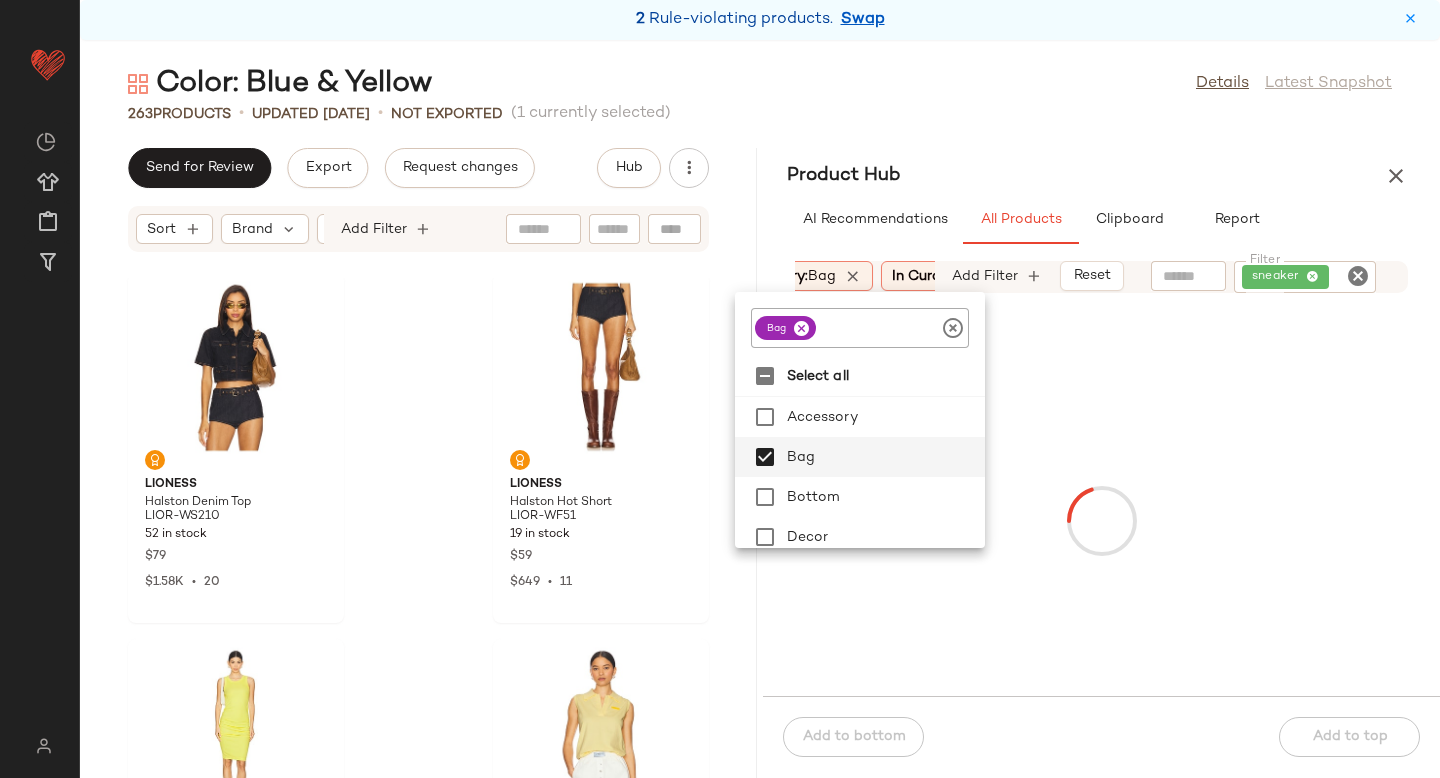 click on "Sort:   (1) Brand  Category:   bag In Curation?:   No Availability:   (2) Common Color:   (10) Gender:   female Sale Price:   Not on sale Add Filter   Reset  Filter sneaker Filter" 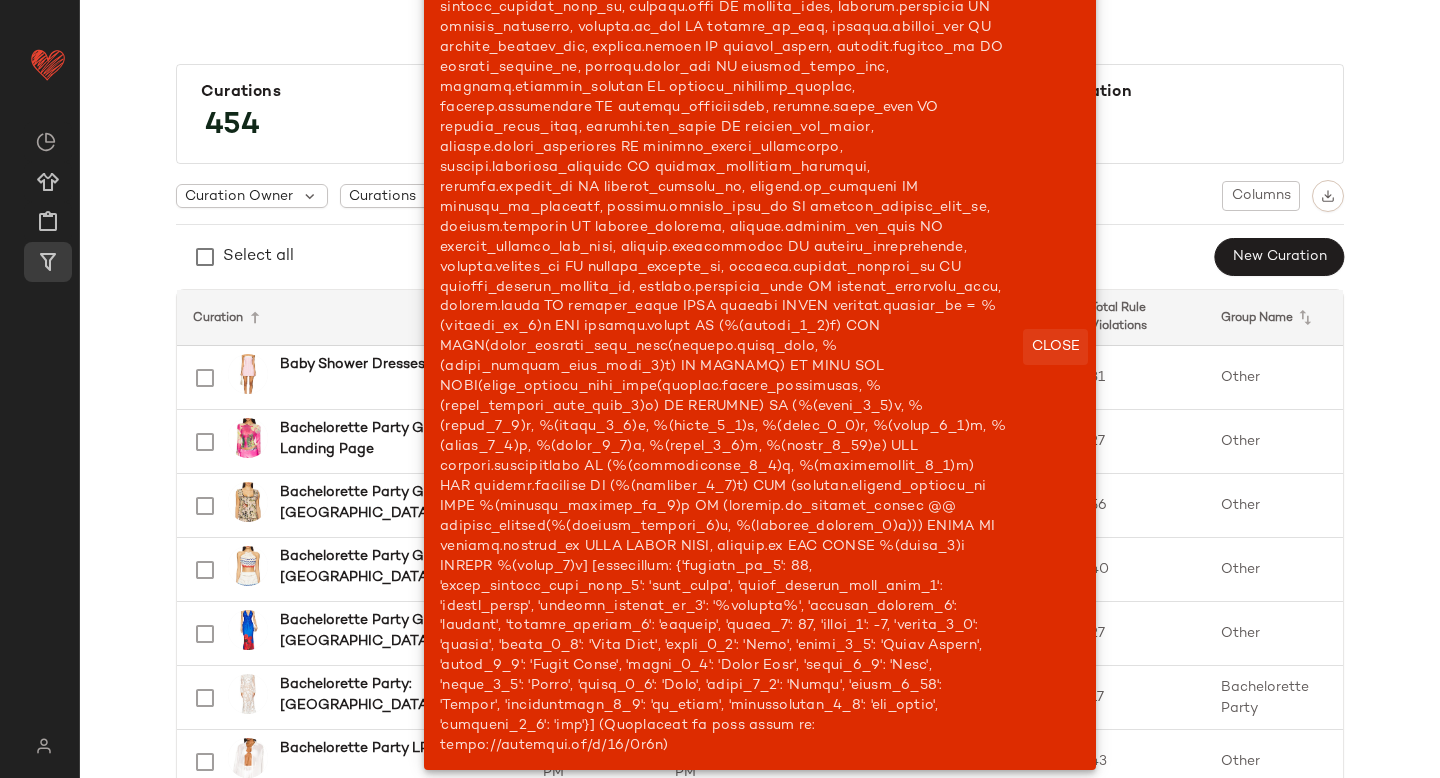 click on "Close" 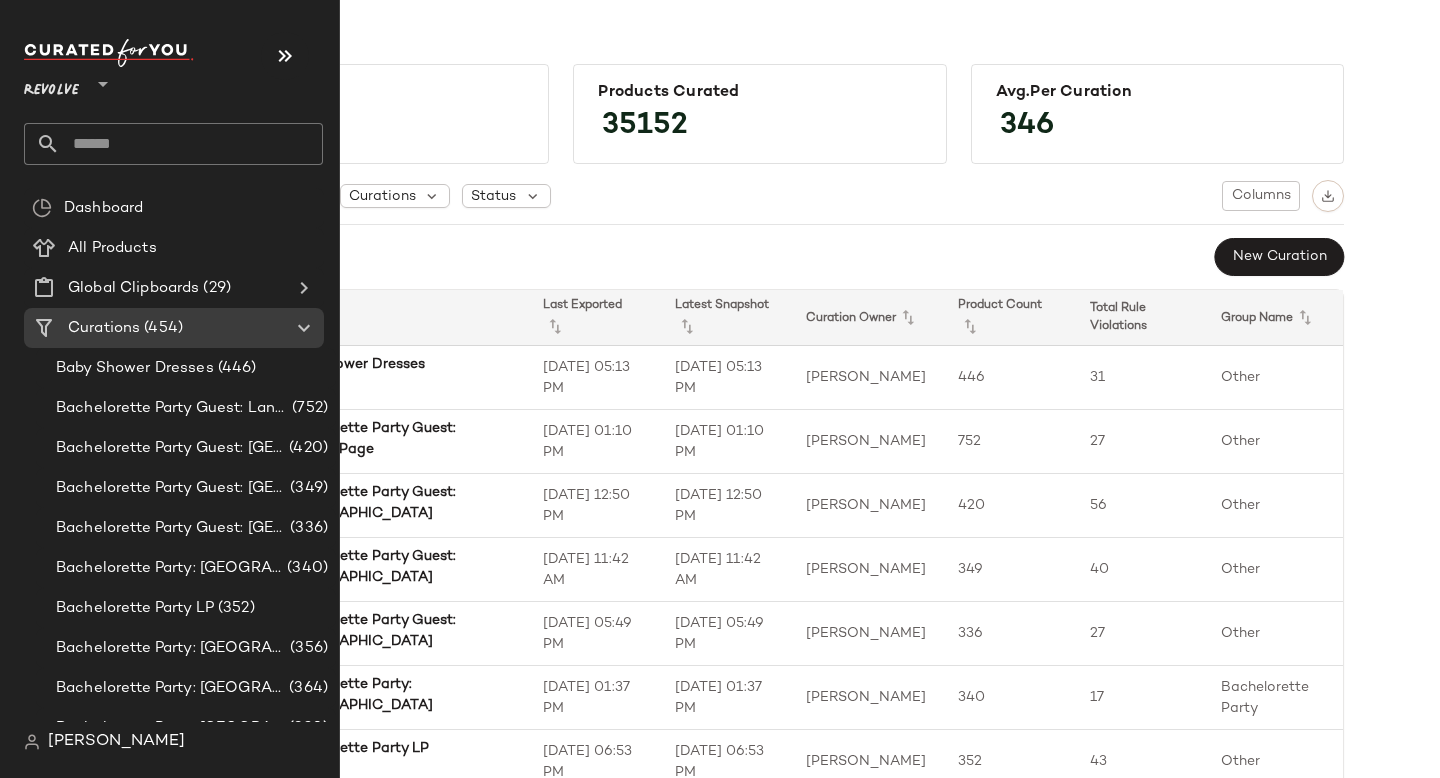 click 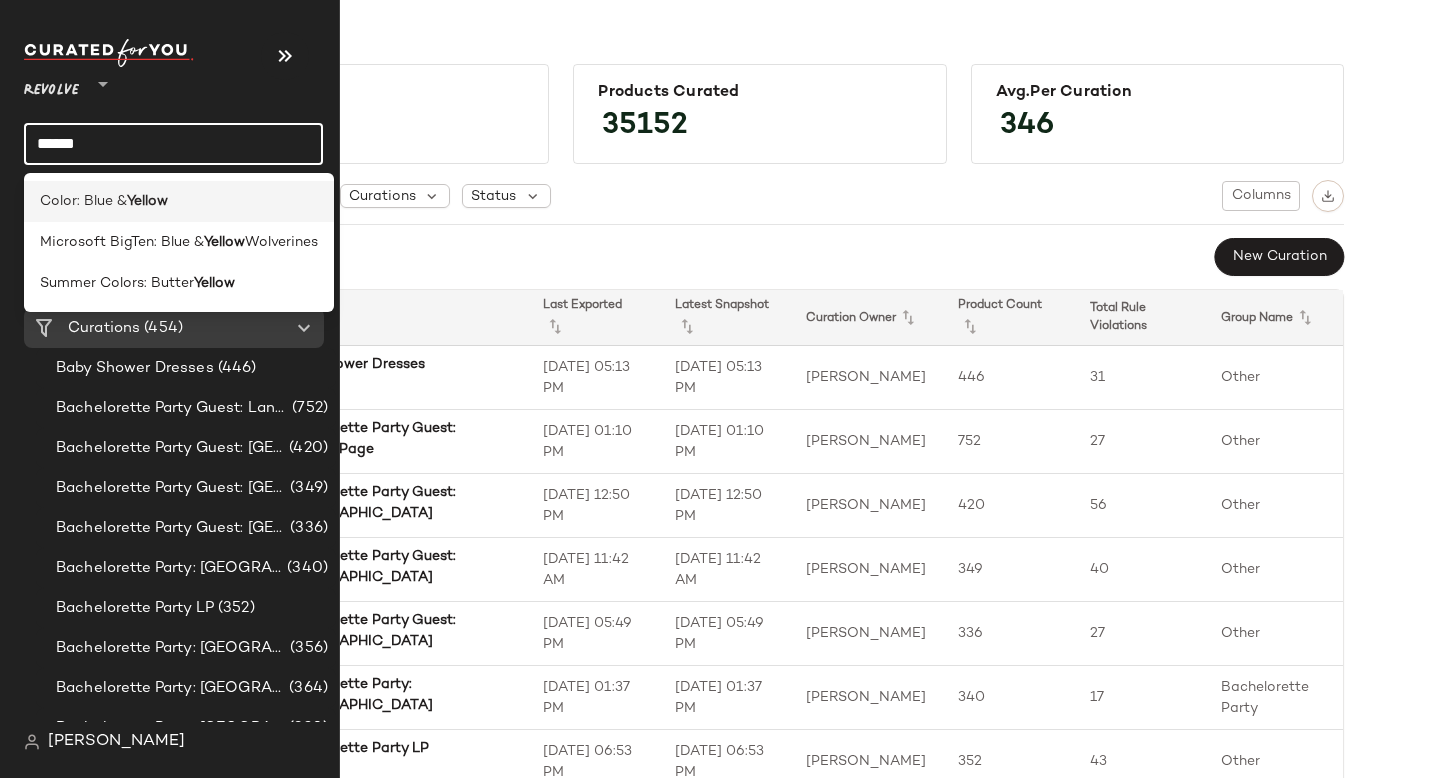 type on "******" 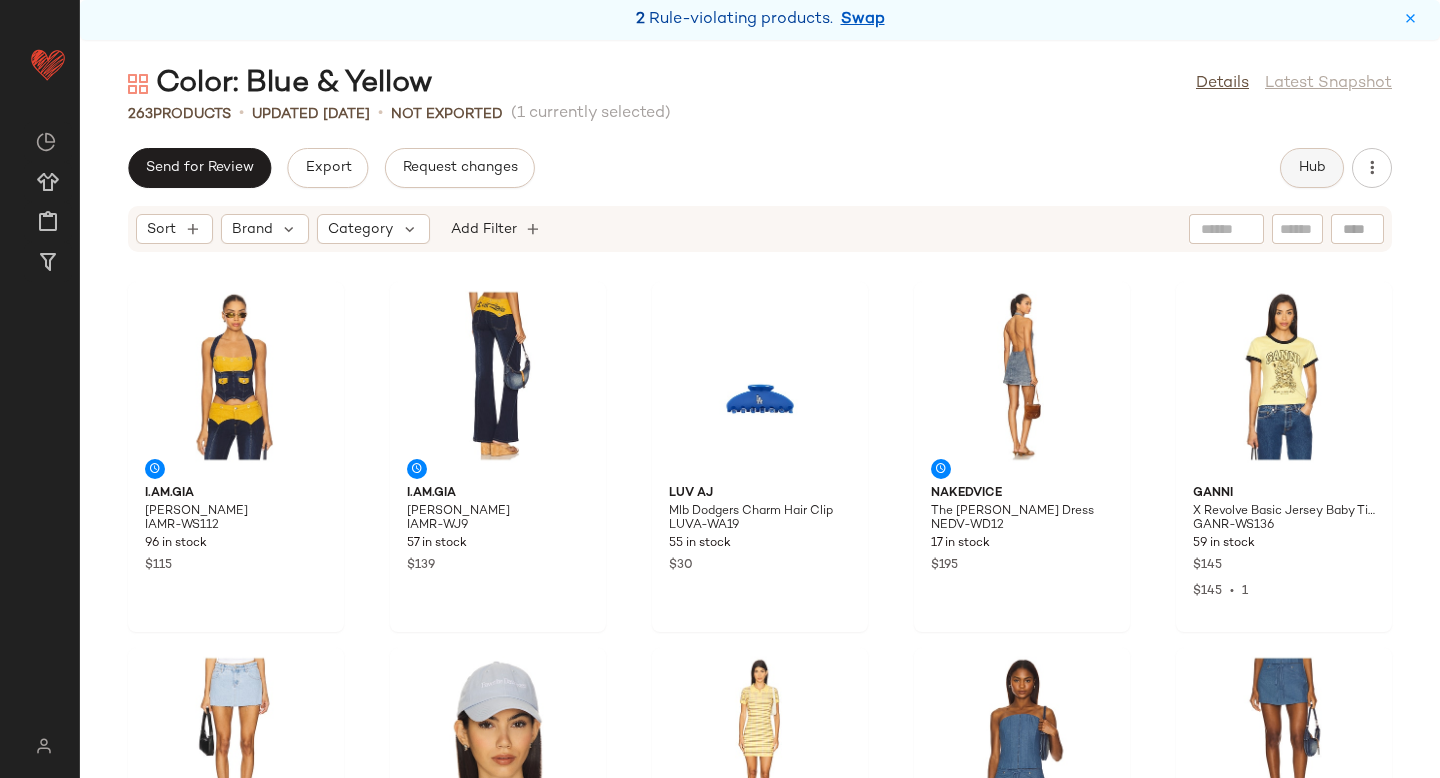 click on "Hub" 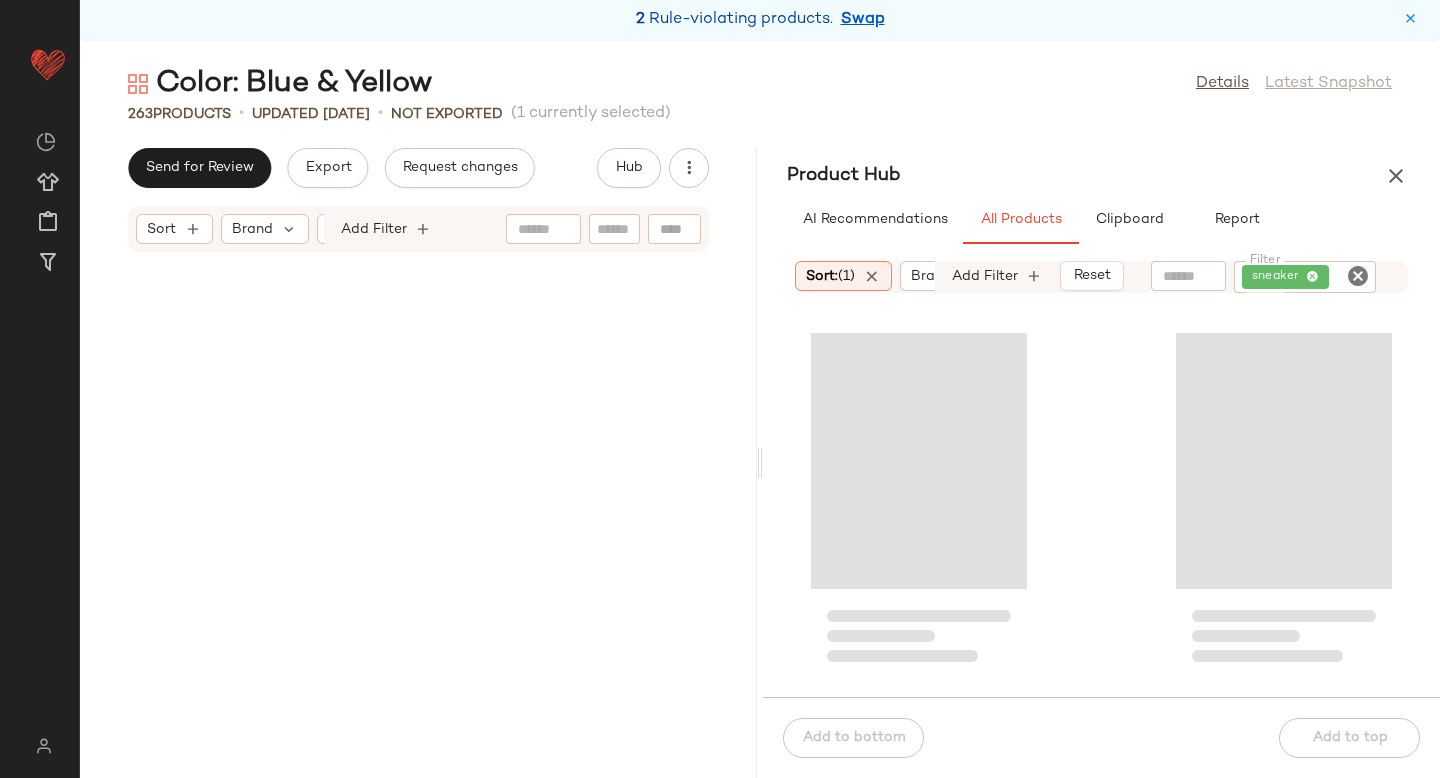 scroll, scrollTop: 7876, scrollLeft: 0, axis: vertical 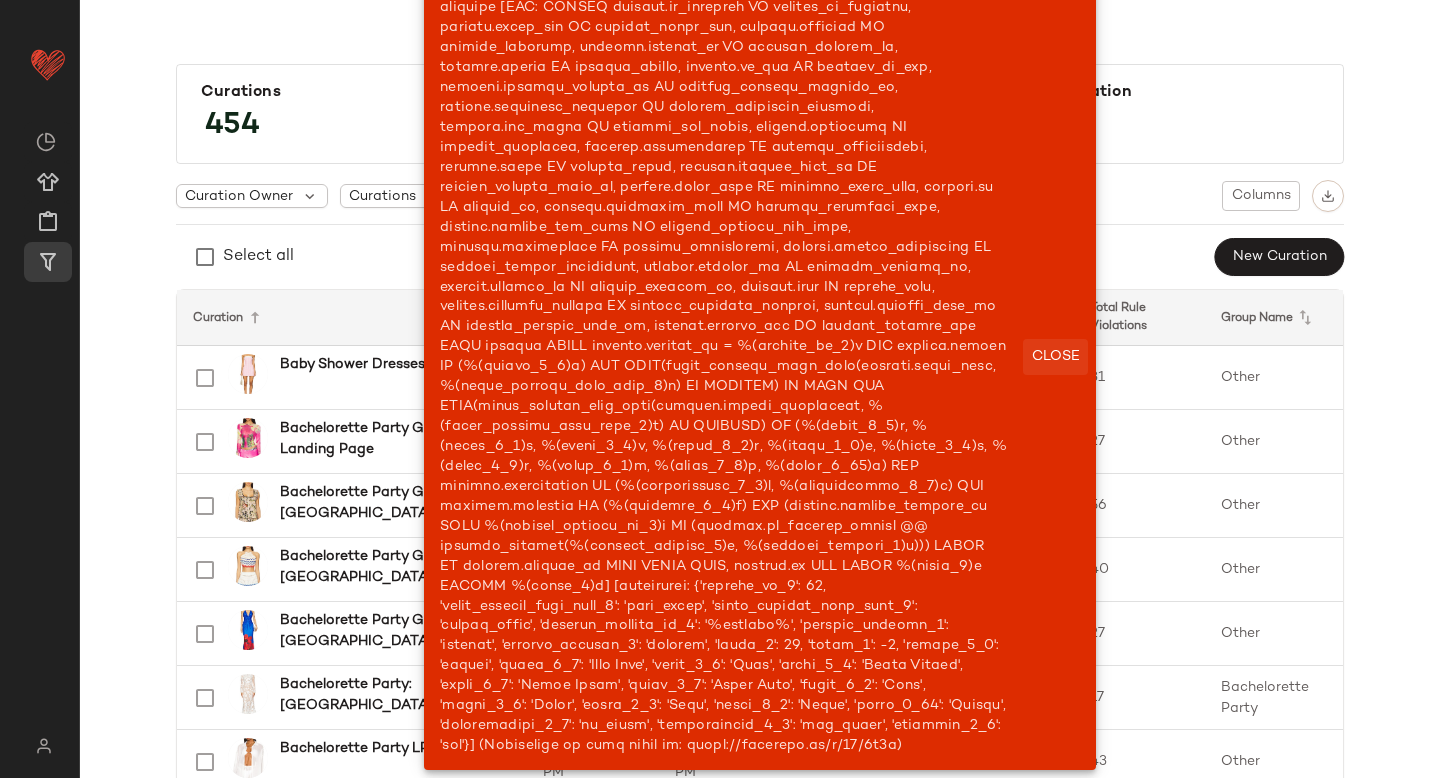 click on "Close" 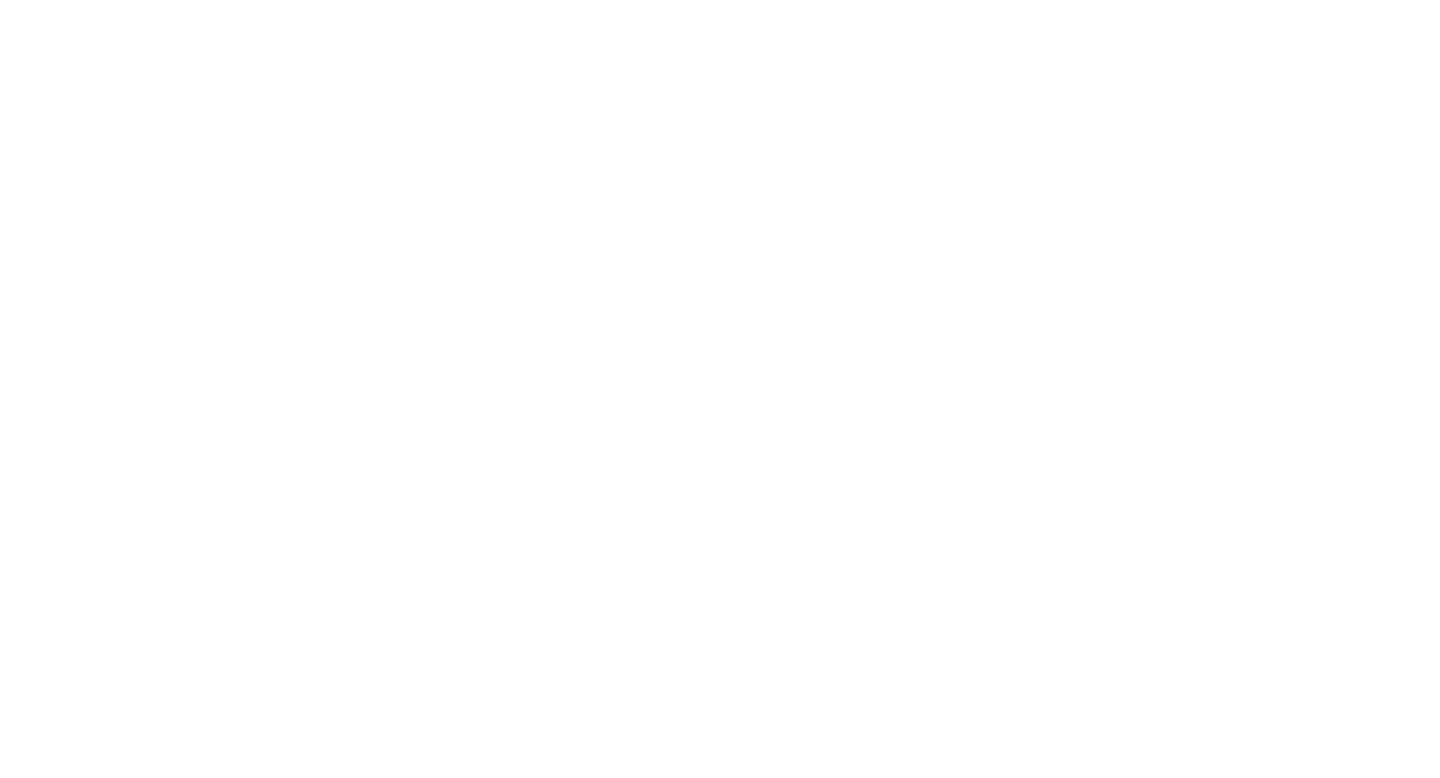 scroll, scrollTop: 0, scrollLeft: 0, axis: both 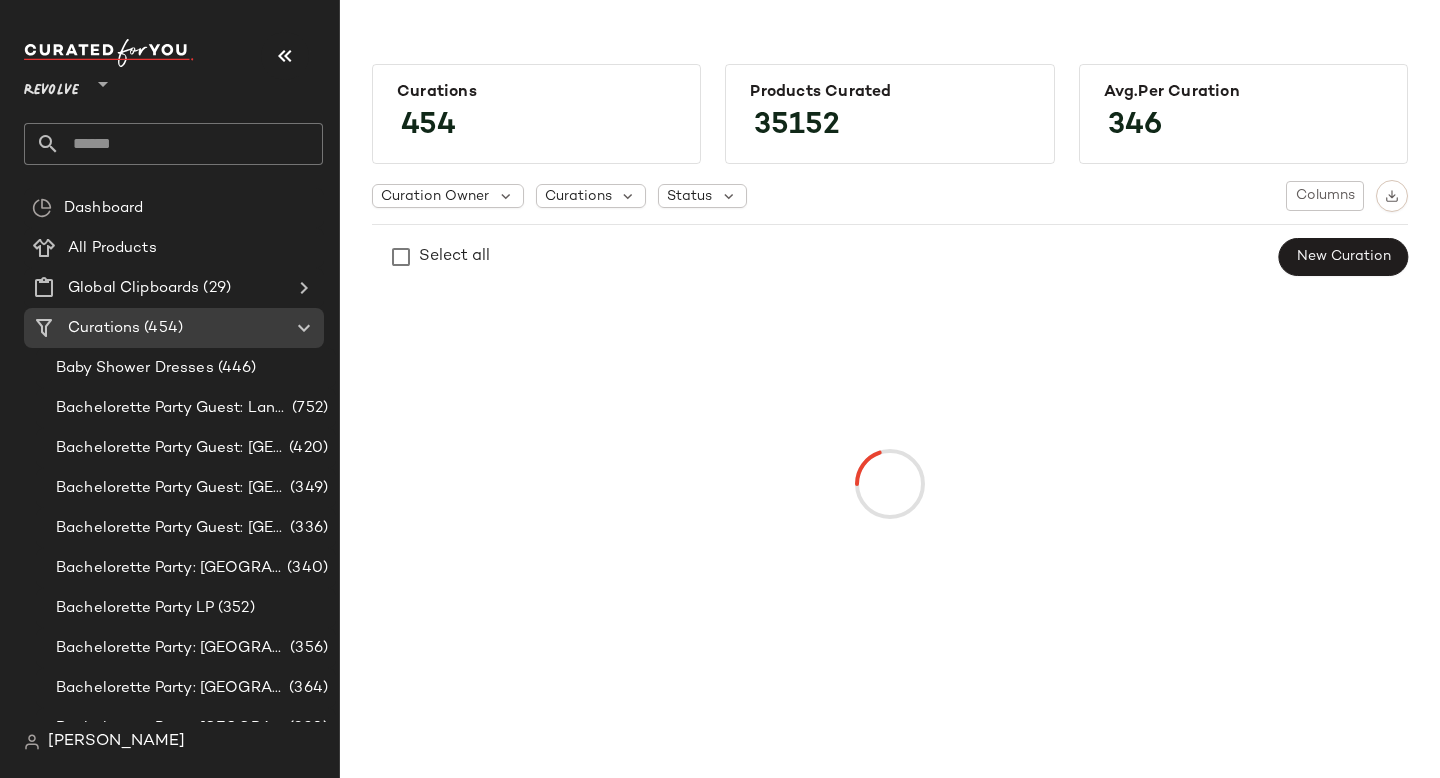 click 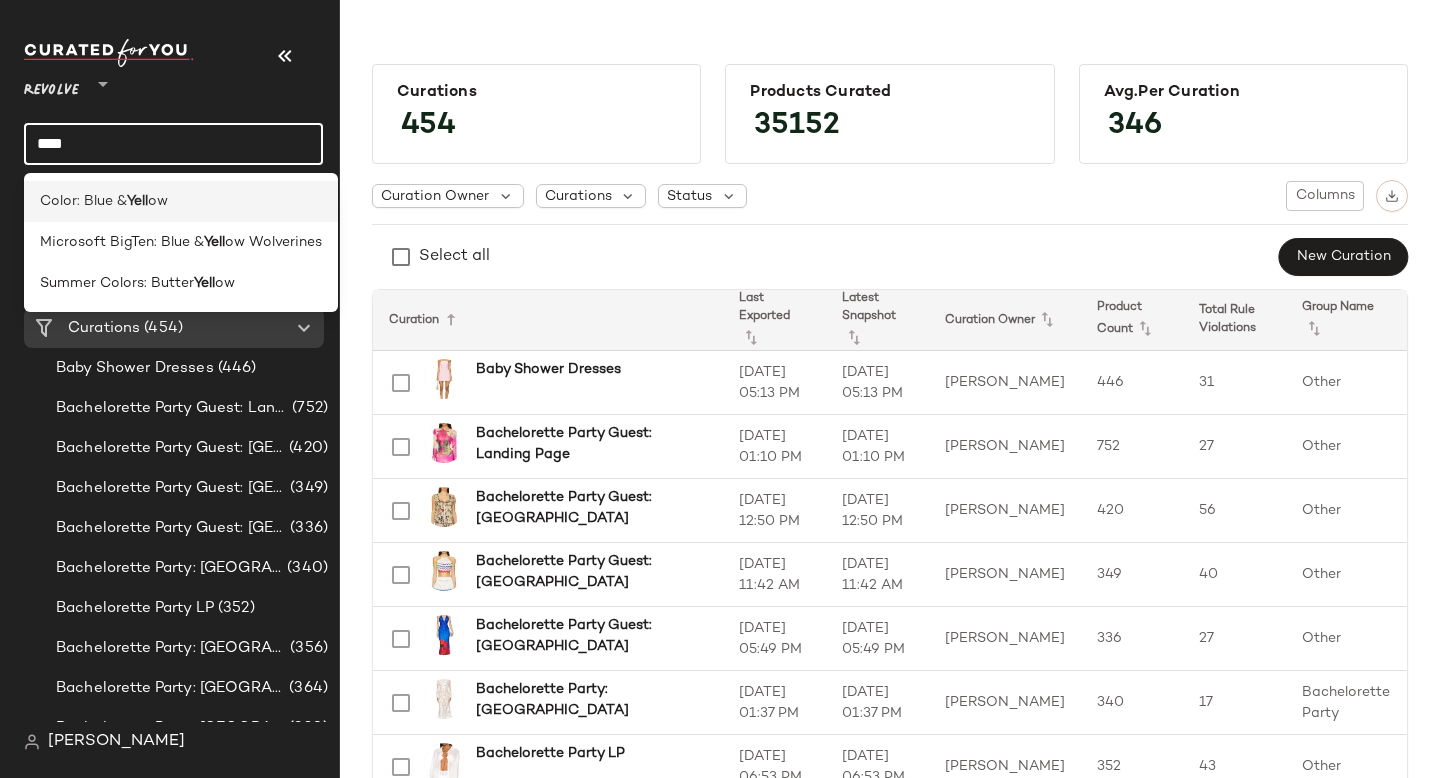 type on "****" 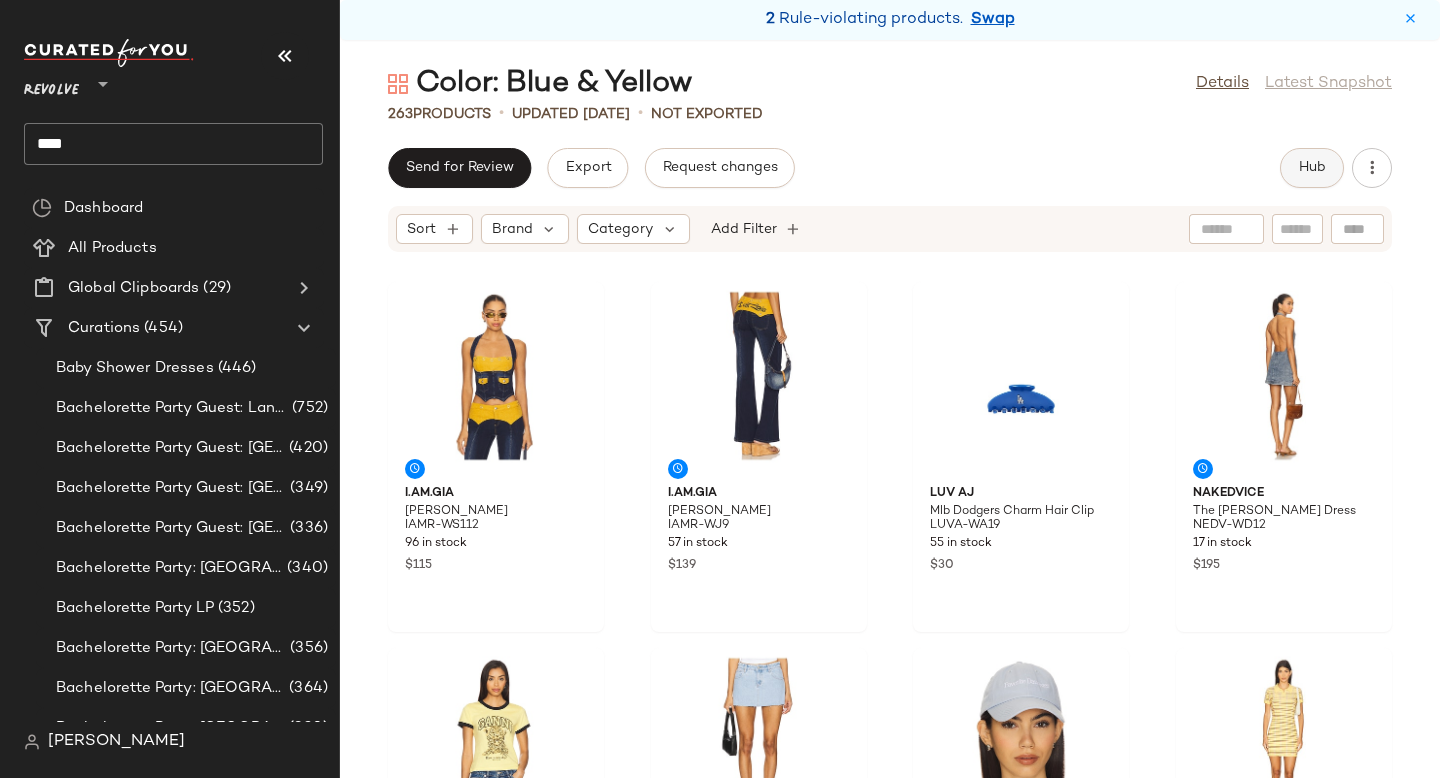 click on "Hub" 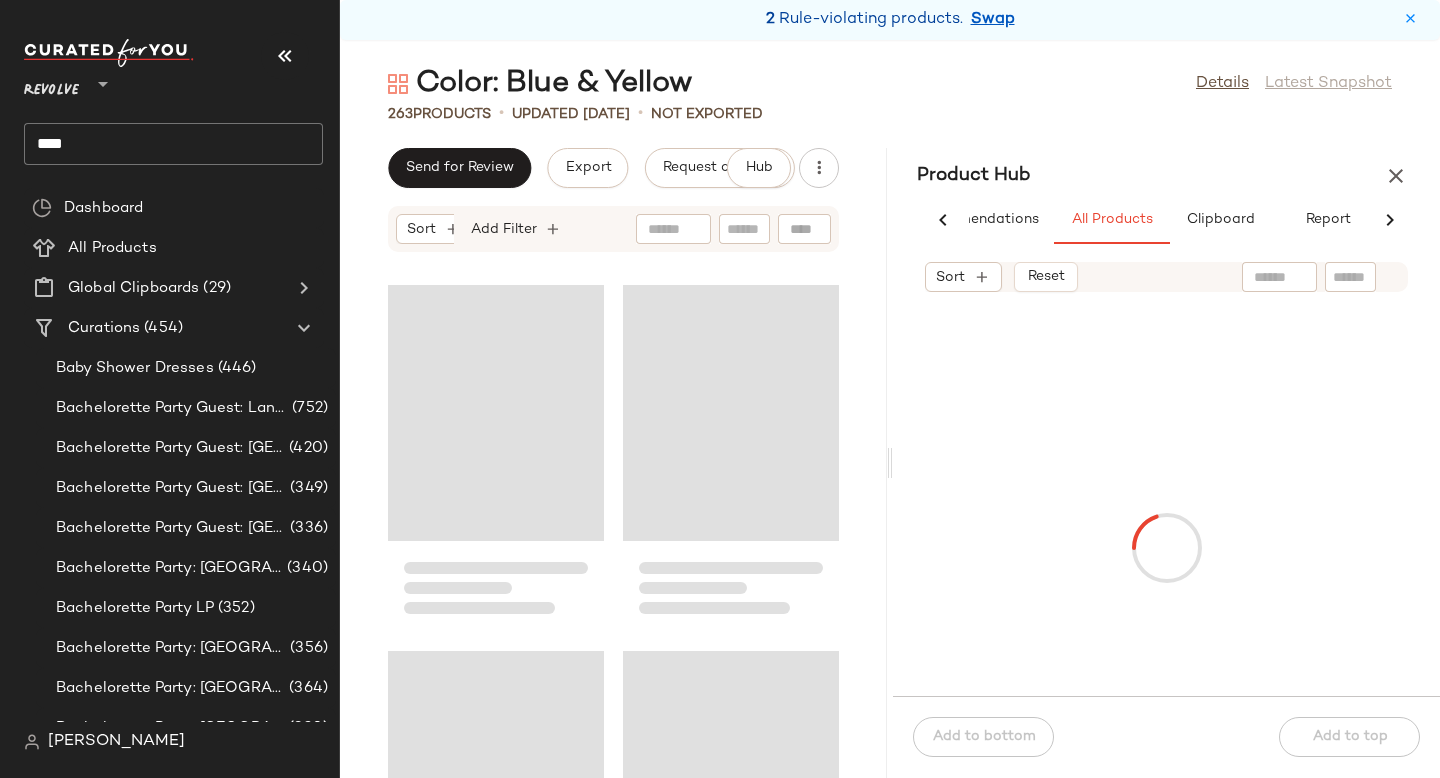 scroll, scrollTop: 0, scrollLeft: 91, axis: horizontal 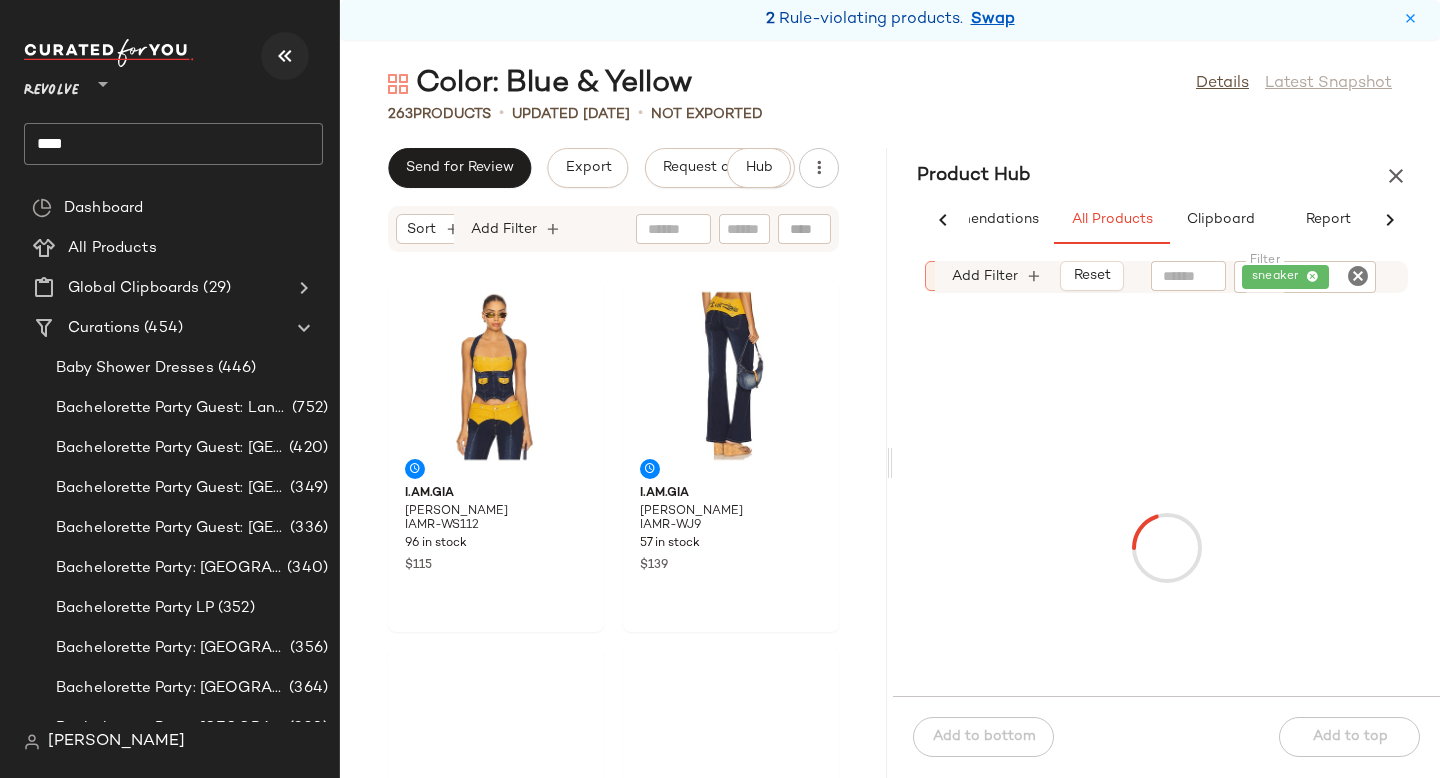 click at bounding box center [285, 56] 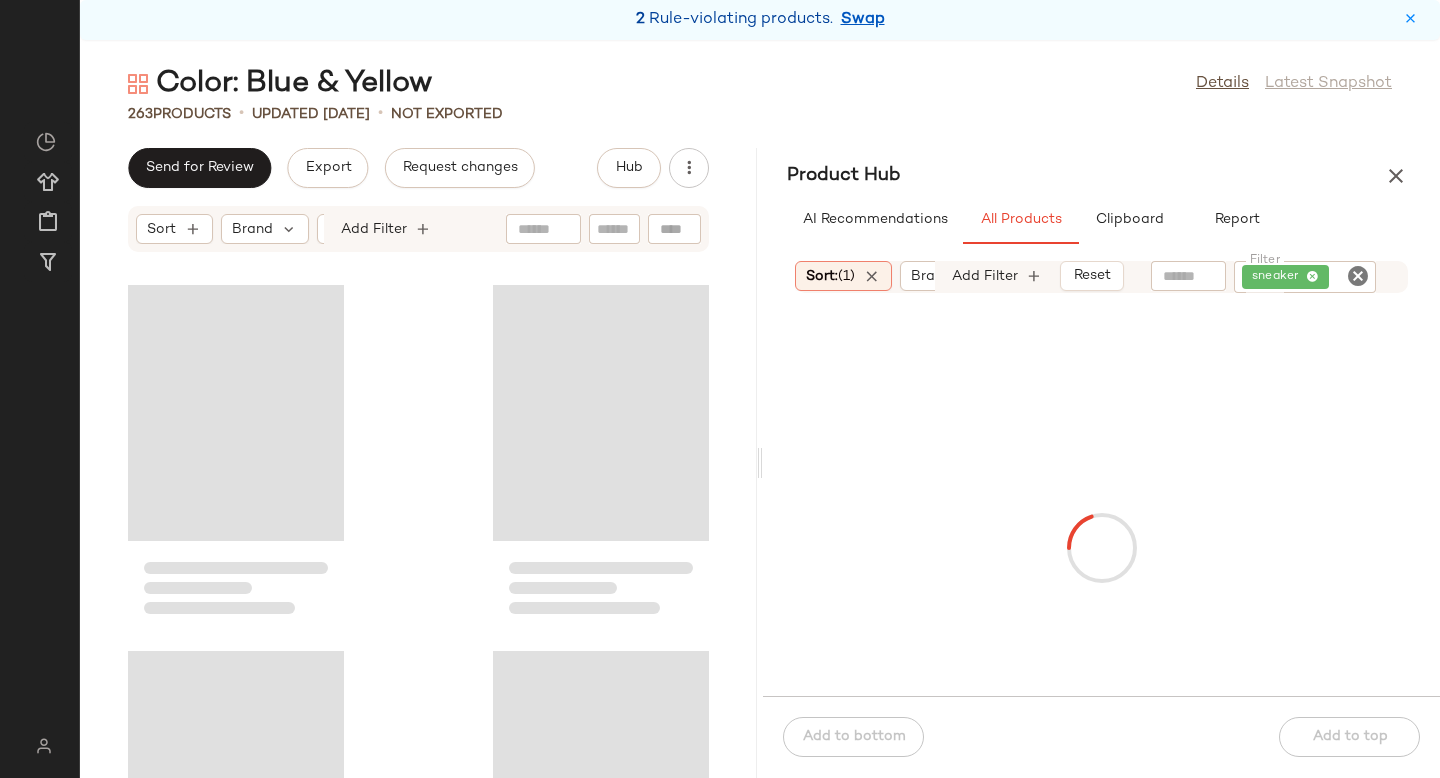 scroll, scrollTop: 0, scrollLeft: 0, axis: both 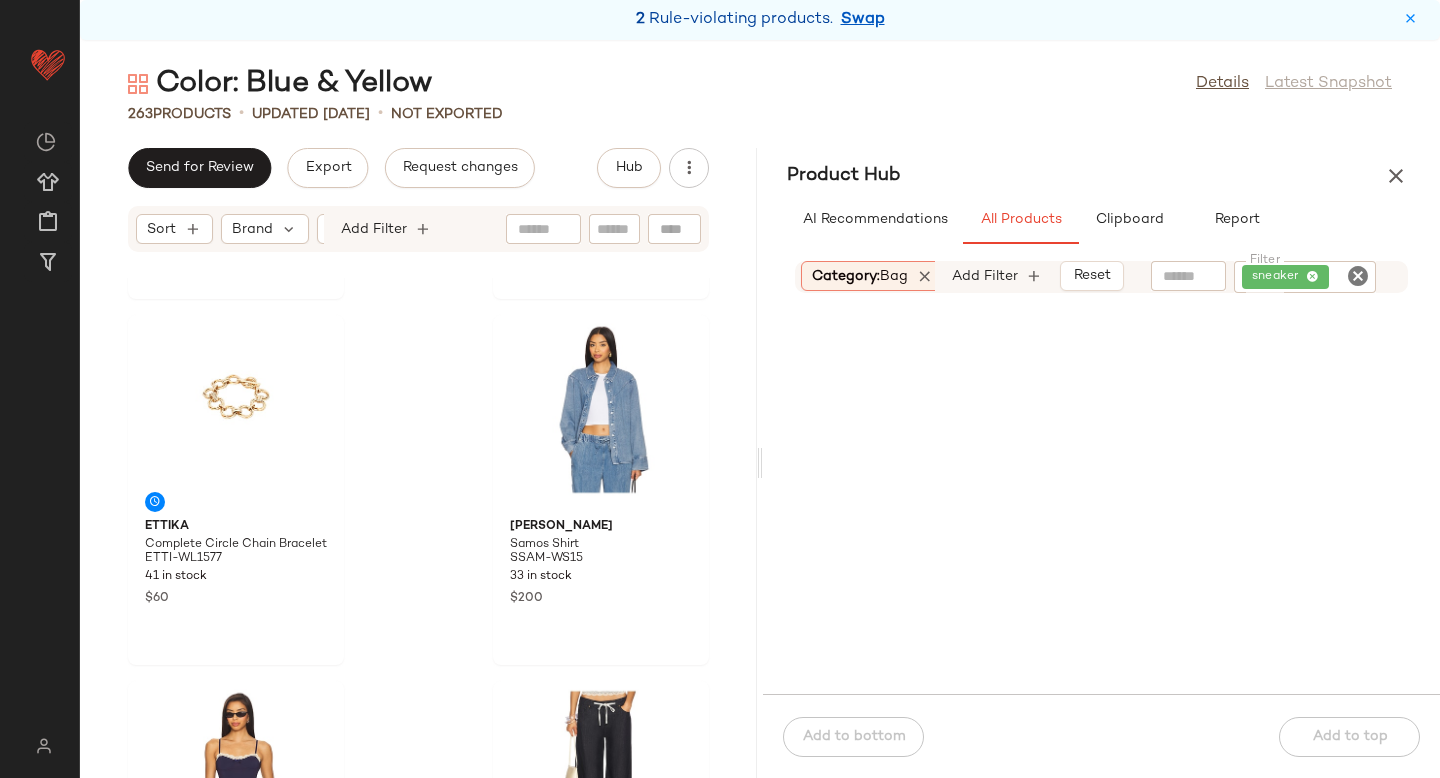 click on "Category:   bag" at bounding box center [860, 276] 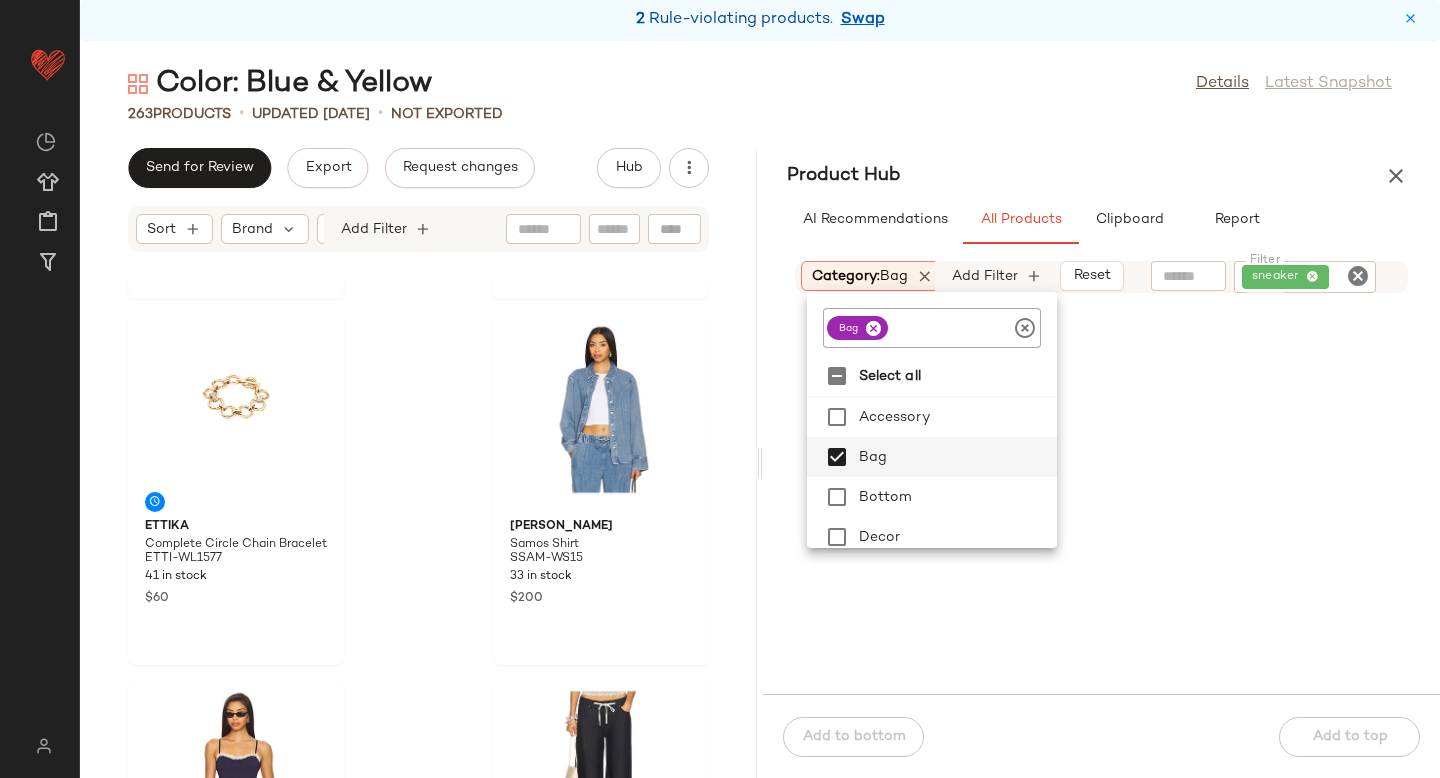 click 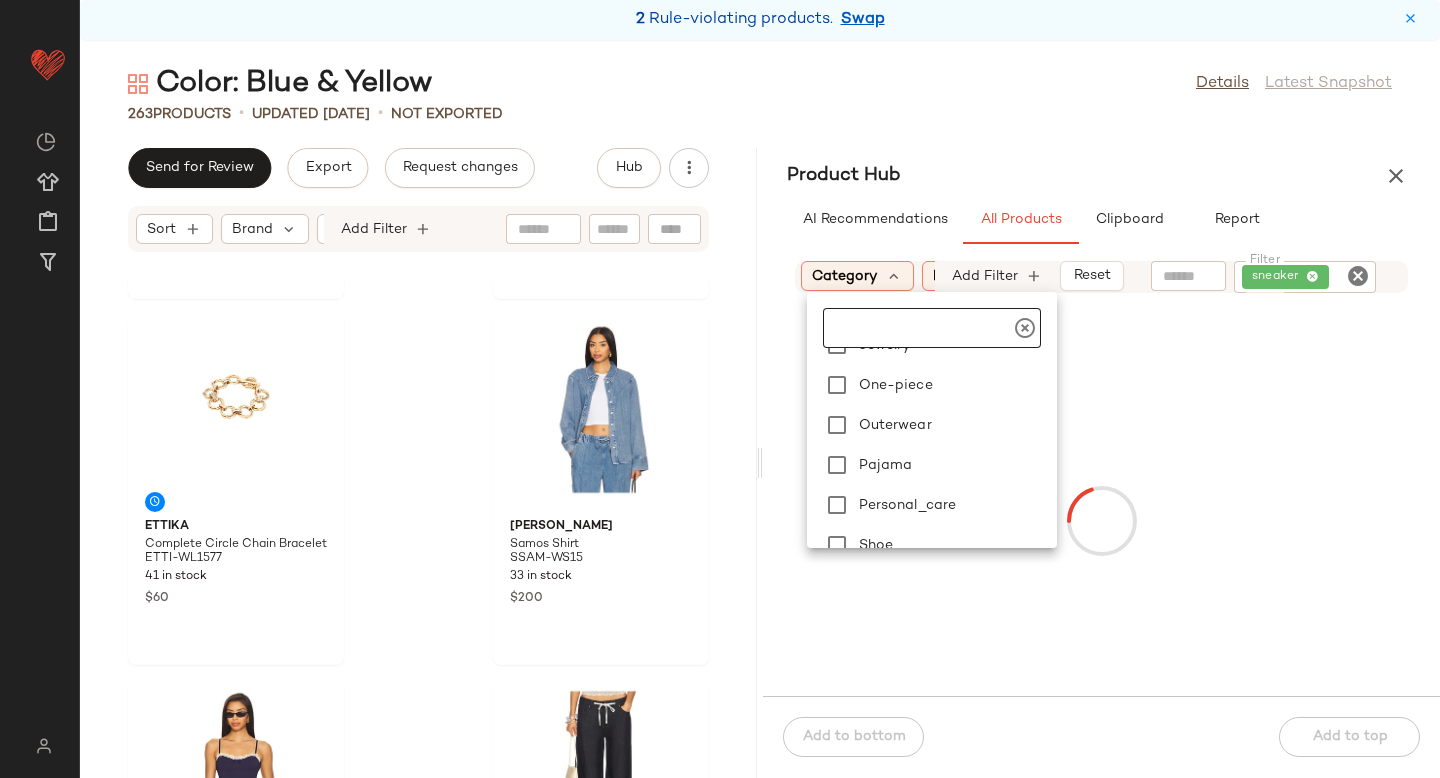 scroll, scrollTop: 449, scrollLeft: 0, axis: vertical 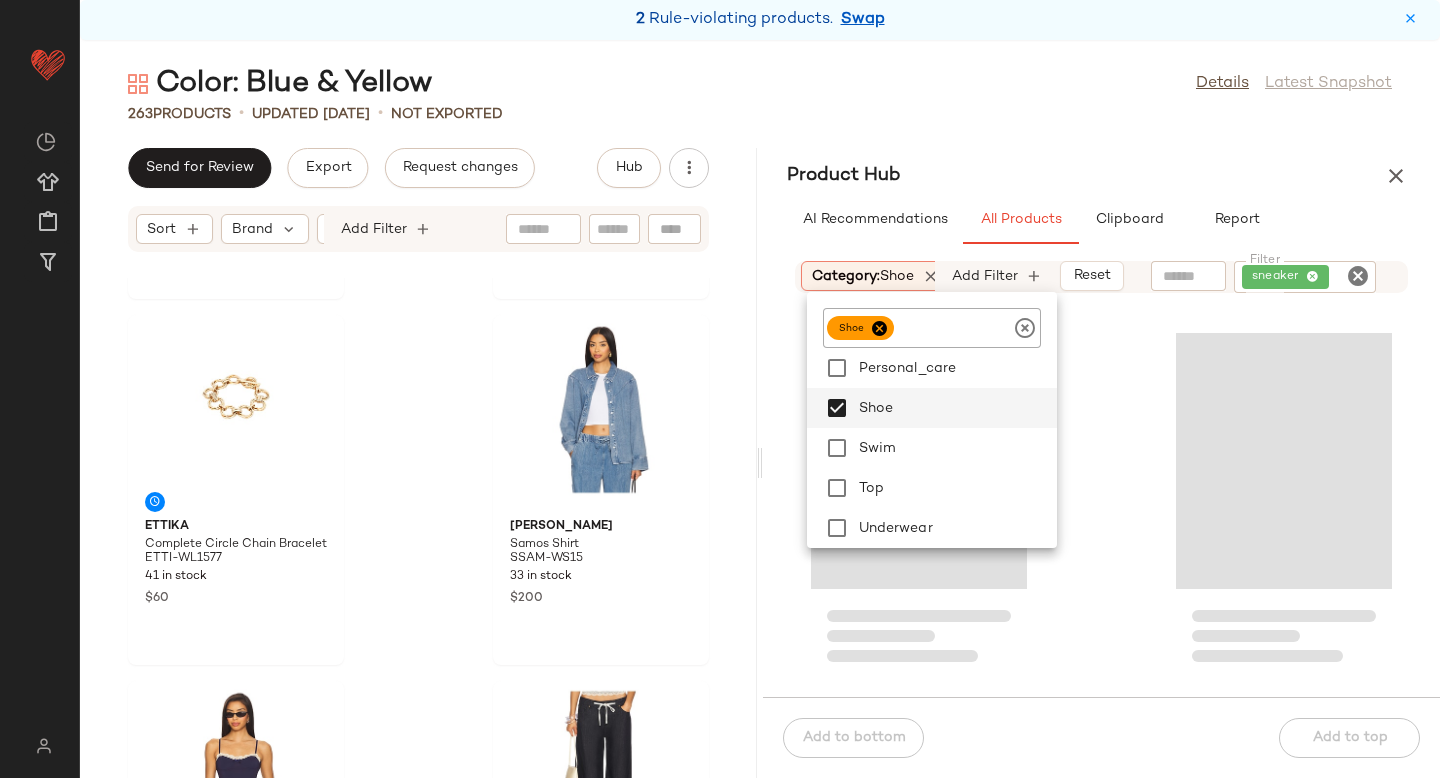 click 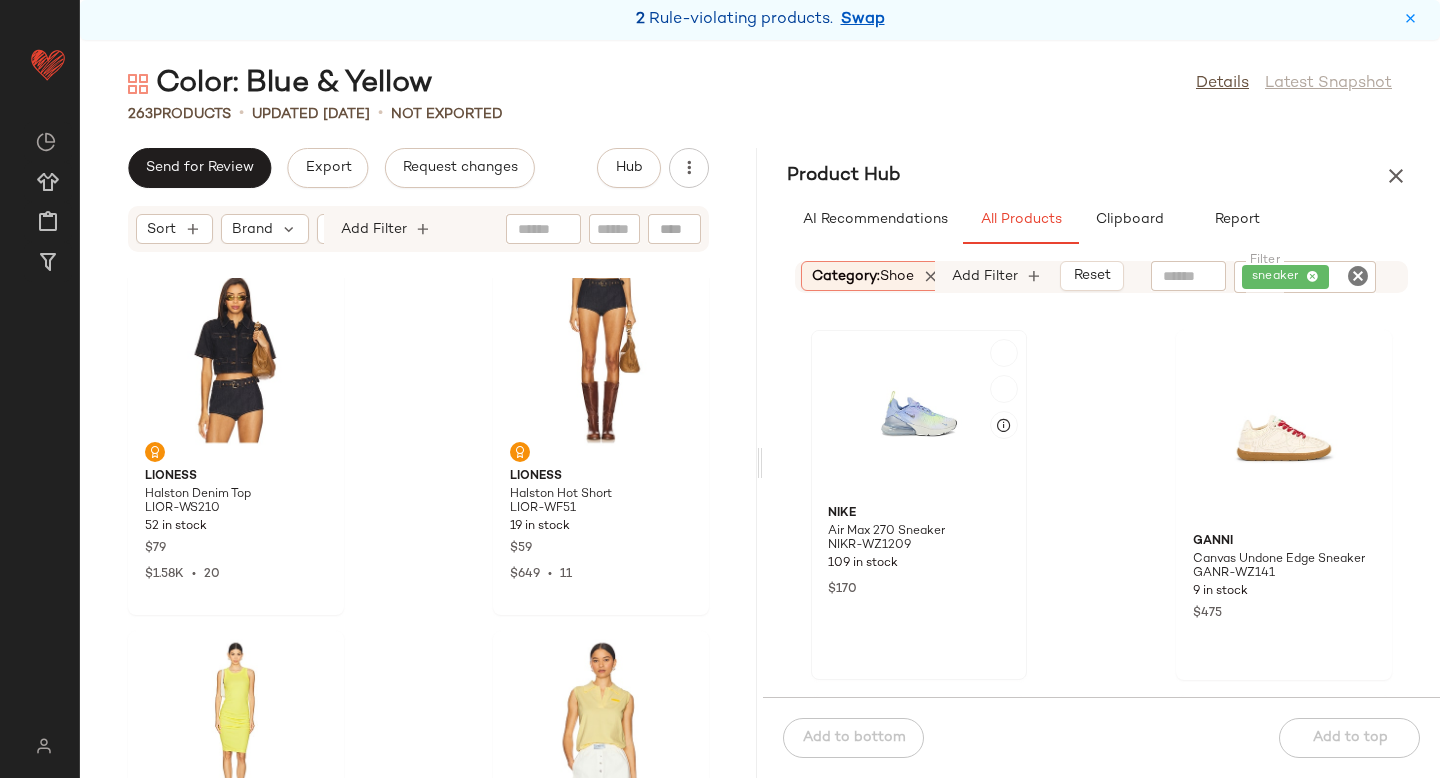 scroll, scrollTop: 27847, scrollLeft: 0, axis: vertical 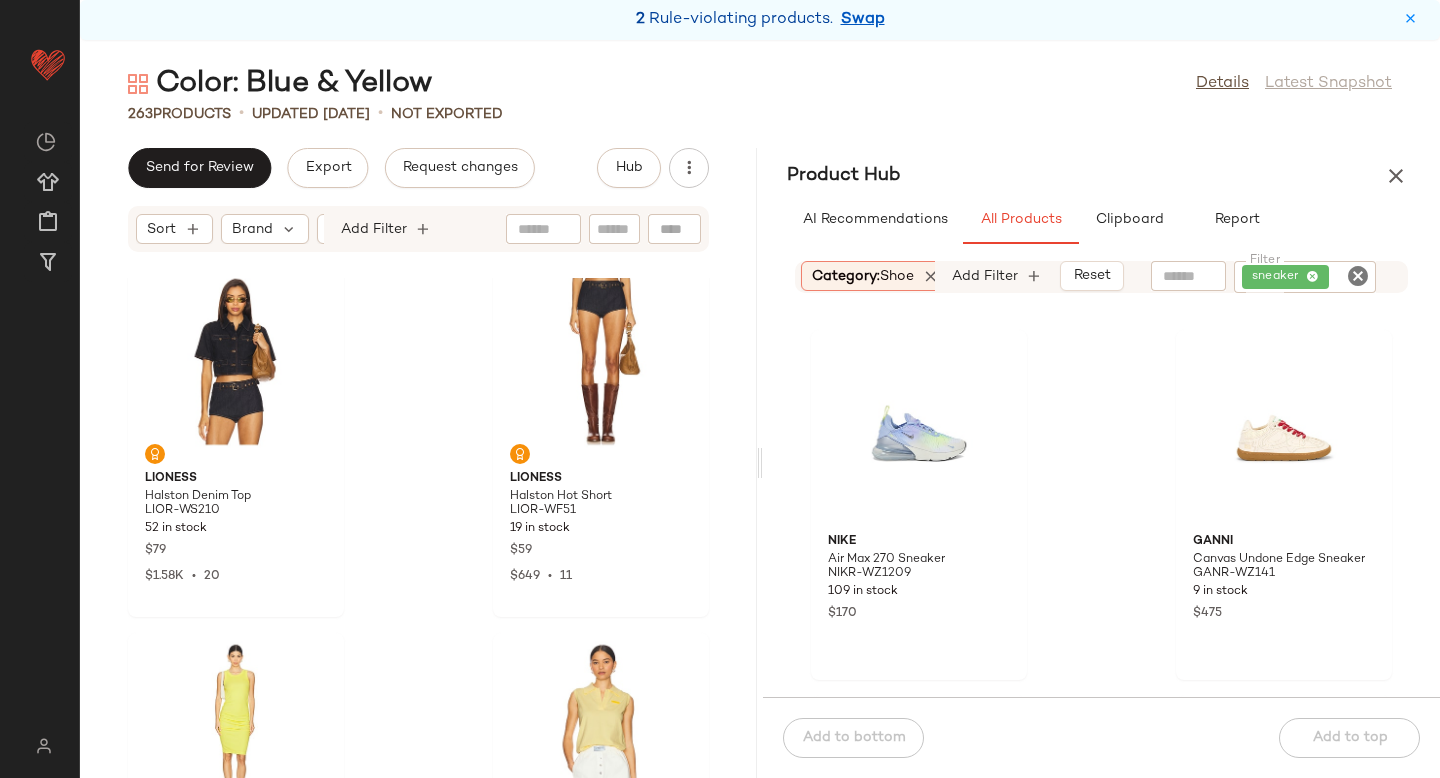 click on "Category:   shoe" 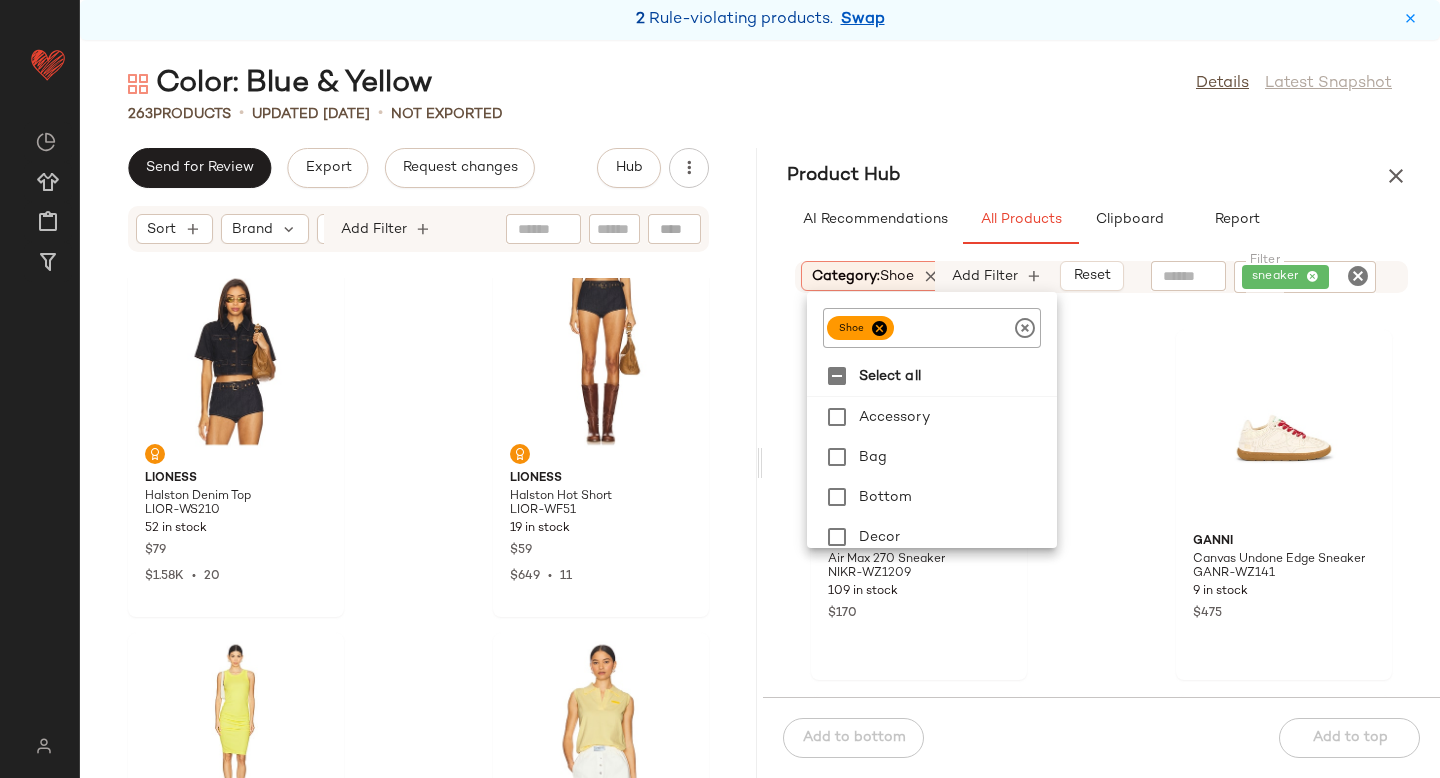 click 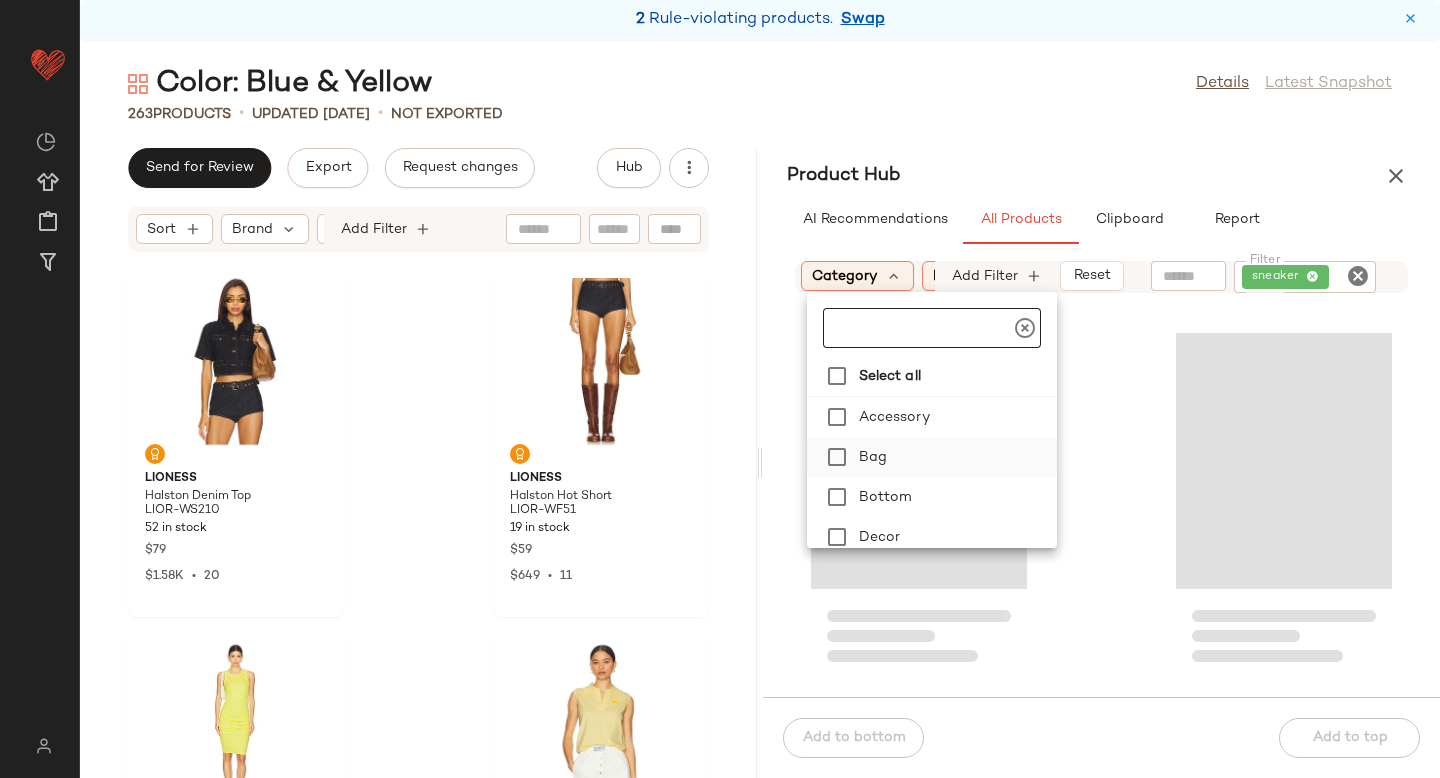 click on "Bag" at bounding box center [954, 457] 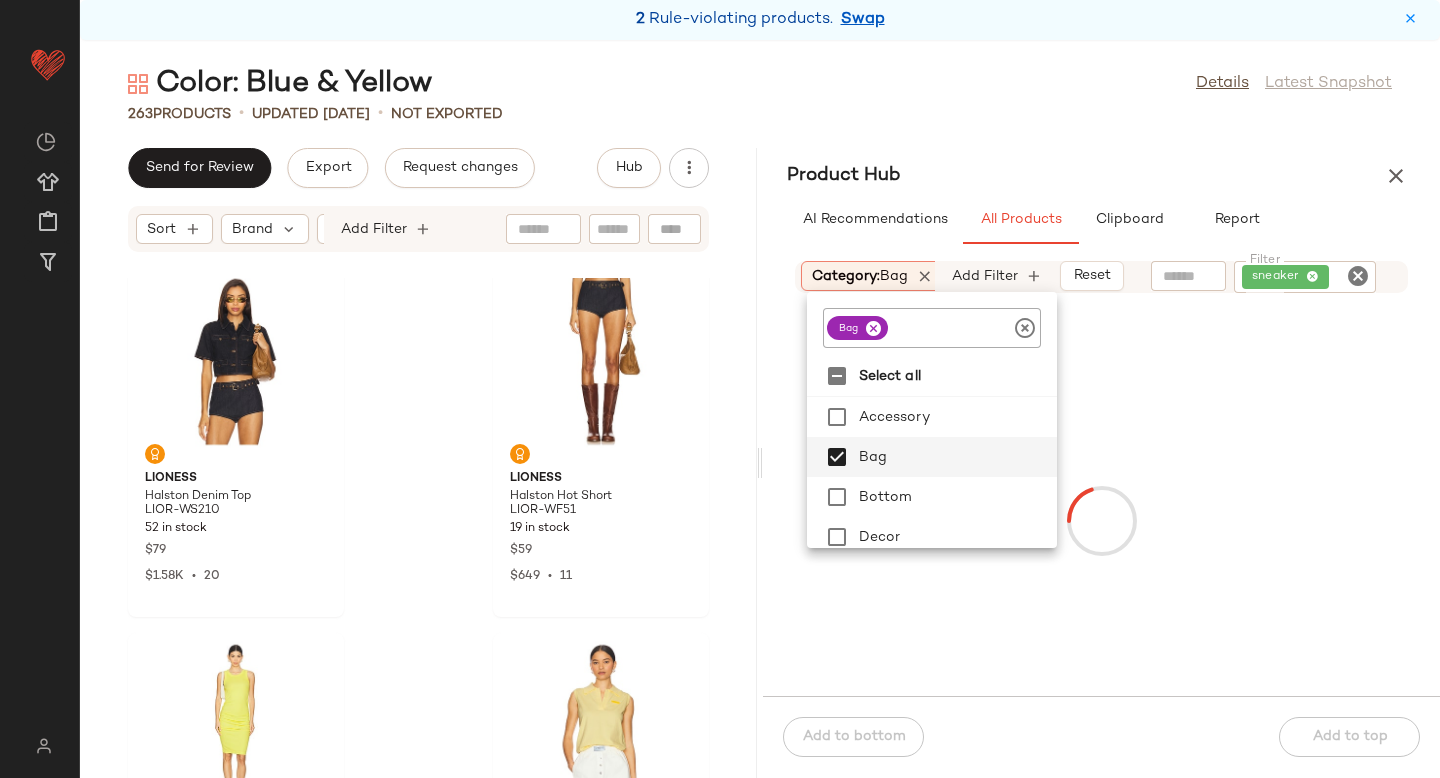click 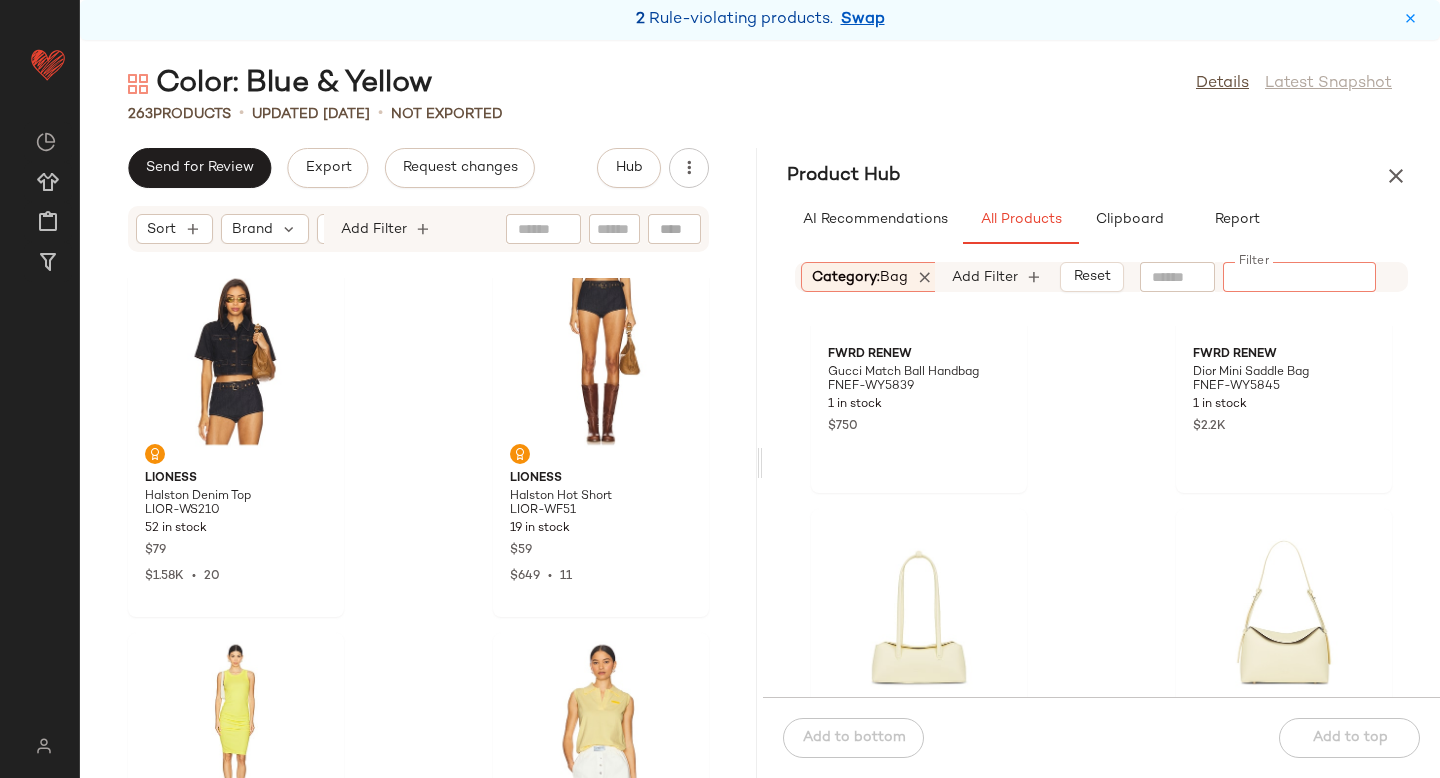 scroll, scrollTop: 10559, scrollLeft: 0, axis: vertical 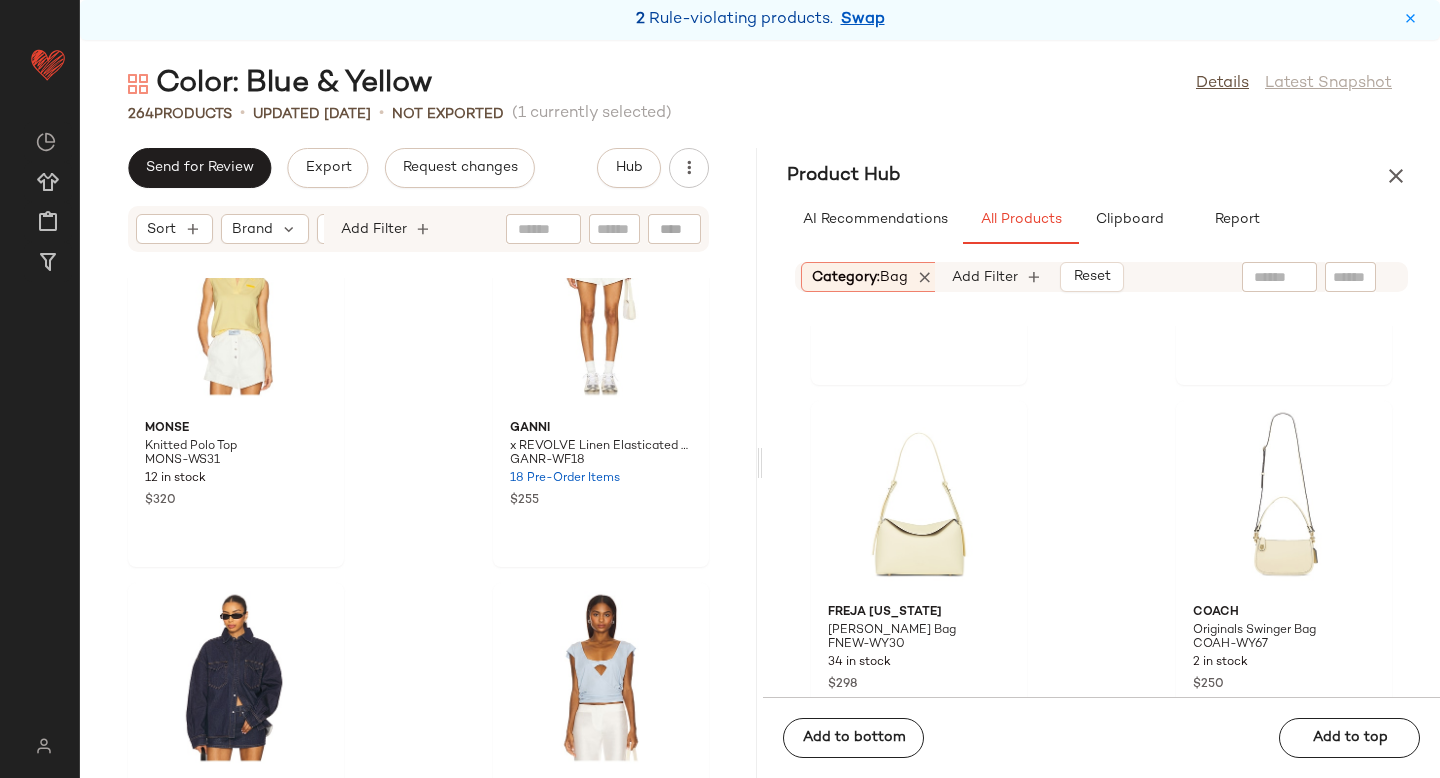 click on "Category:   bag" at bounding box center [860, 277] 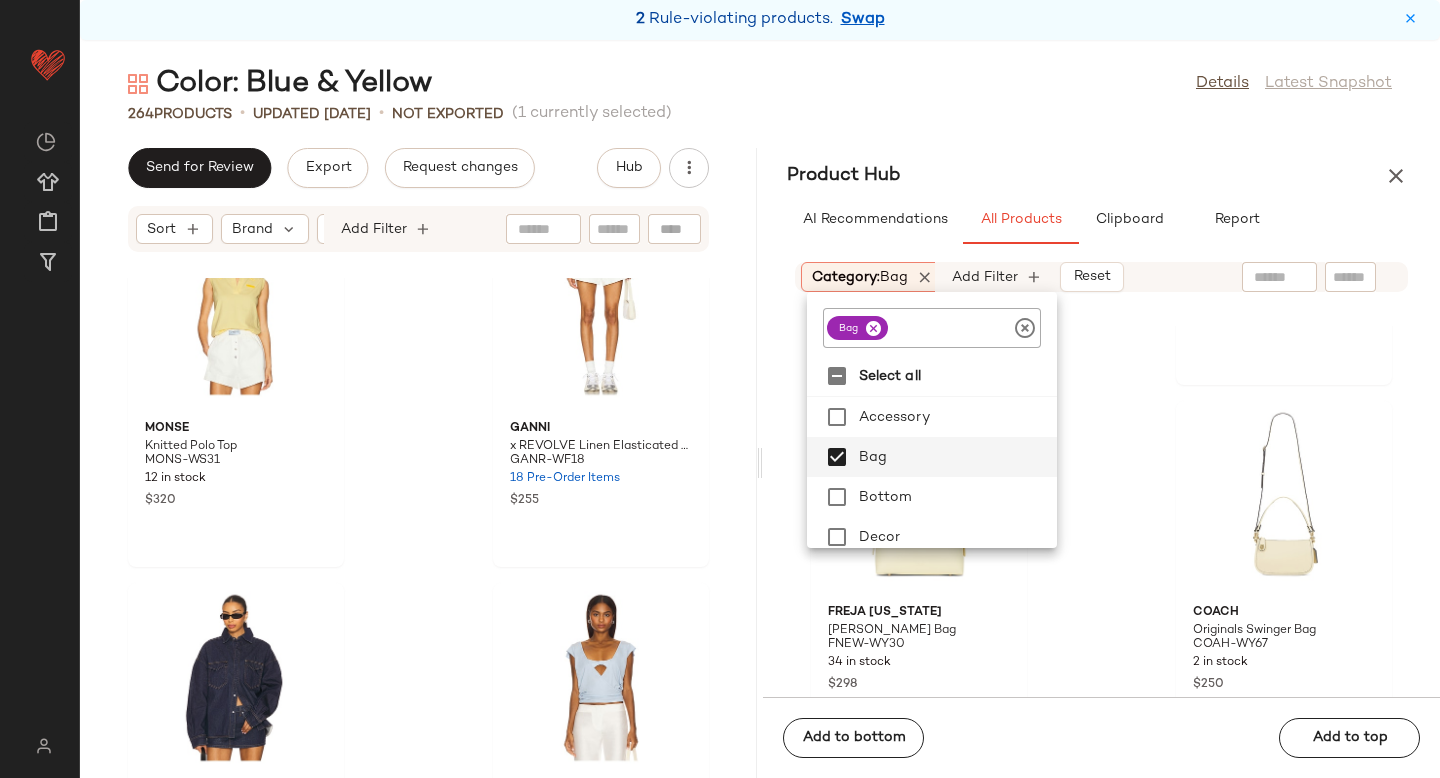 click 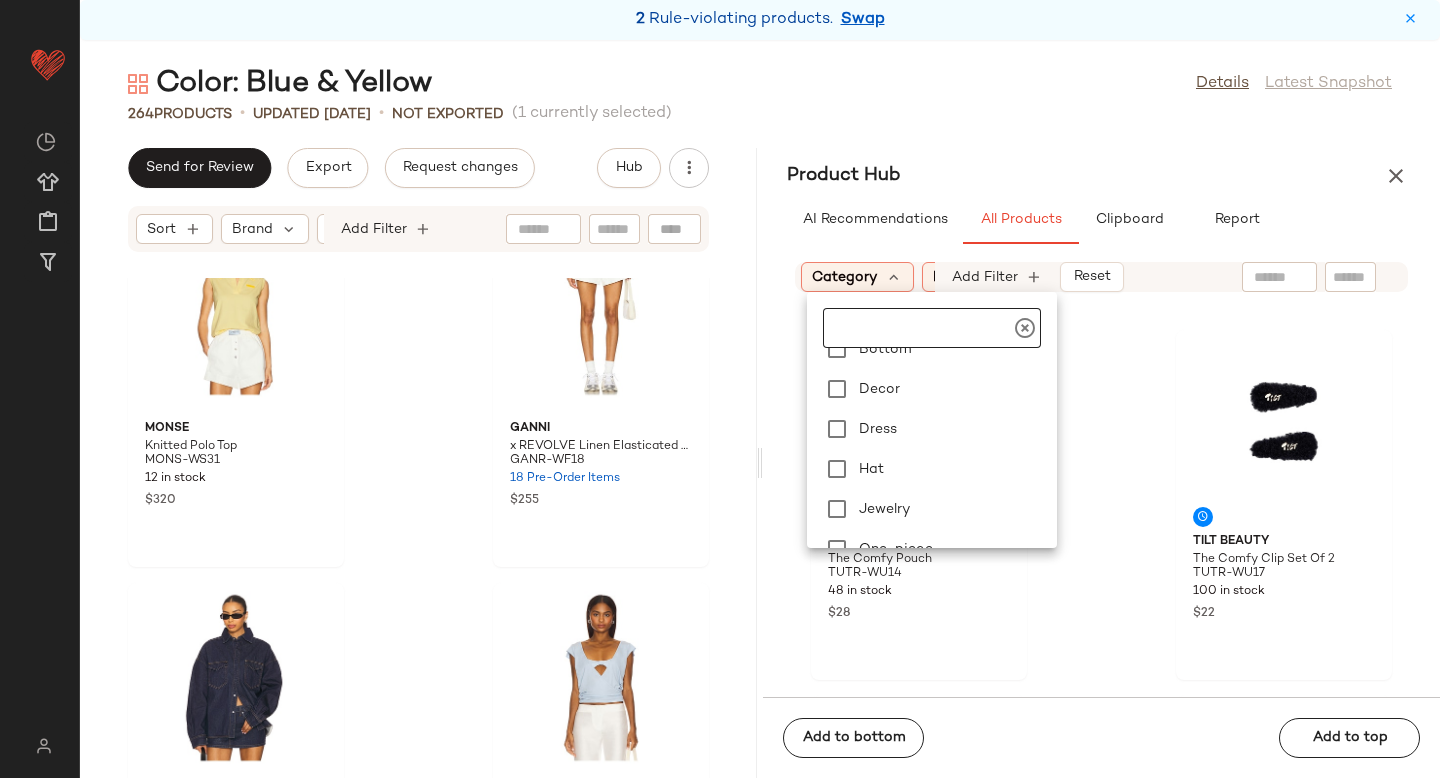 scroll, scrollTop: 133, scrollLeft: 0, axis: vertical 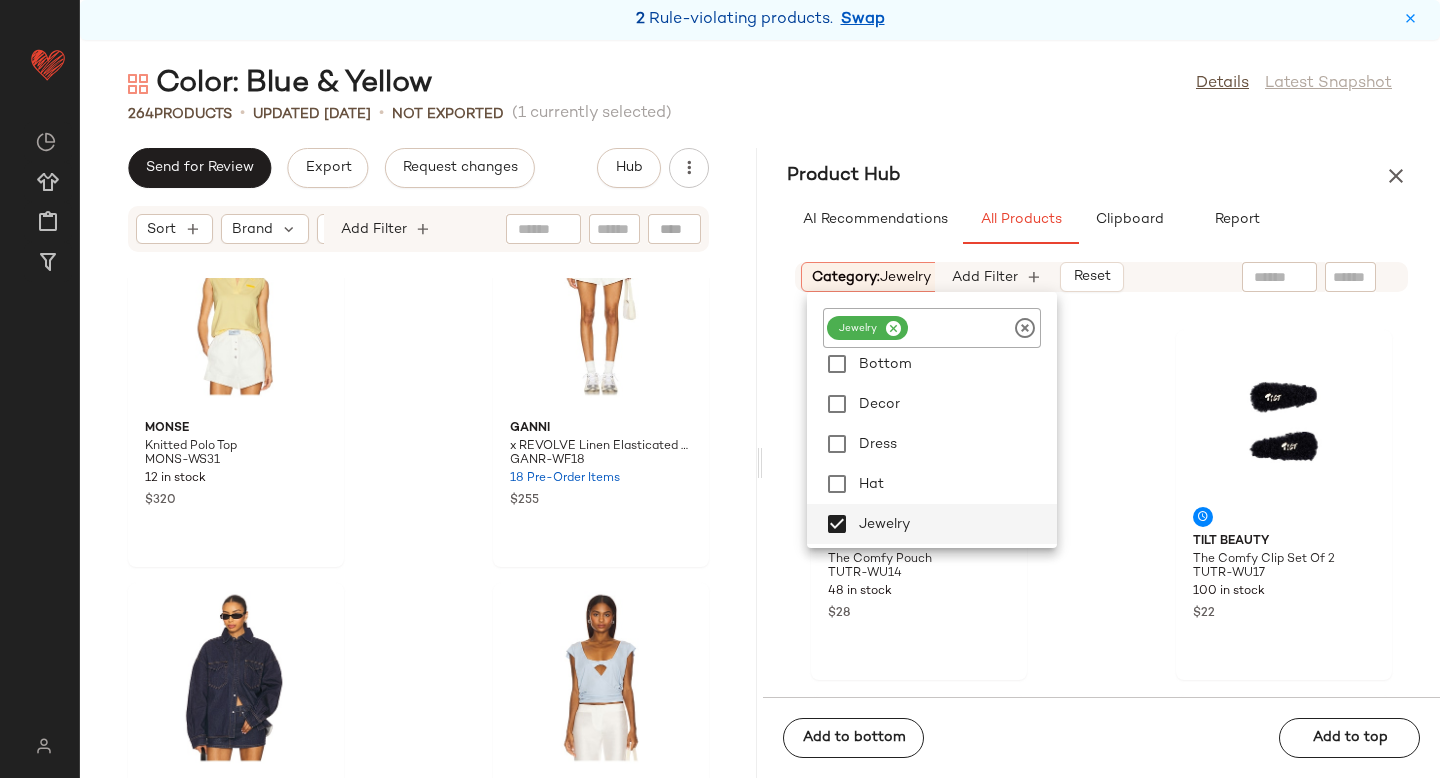 click on "Tilt Beauty The Comfy Pouch TUTR-WU14 48 in stock $28 Tilt Beauty The Comfy Clip Set Of 2 TUTR-WU17 100 in stock $22 Rag & Bone Jamie Tailored Culotte RGBR-WJ686 20 in stock $238 Rag & Bone Knit Stripe Button Up Tank Top RGBR-WS588 42 in stock $148 RE/DONE Originals The Bender Straight REDR-WJ357 29 in stock $330 NILI LOTAN Salome Jean NILR-WJ36 16 in stock $480 NILI LOTAN Noya Tee NILR-WS187 20 in stock $200 Moussy Vintage Bretton Tapered MOUR-WJ282 29 in stock $350" 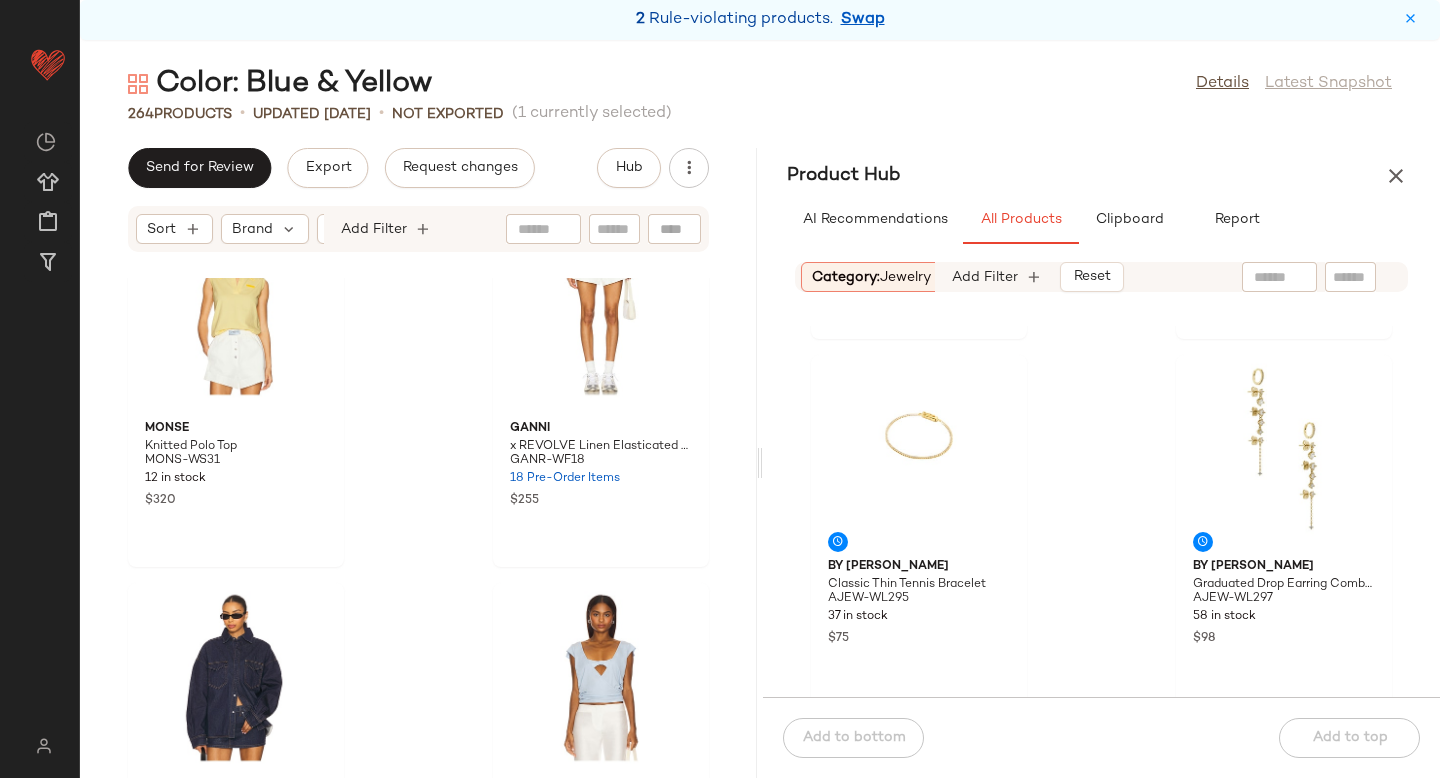 scroll, scrollTop: 724, scrollLeft: 0, axis: vertical 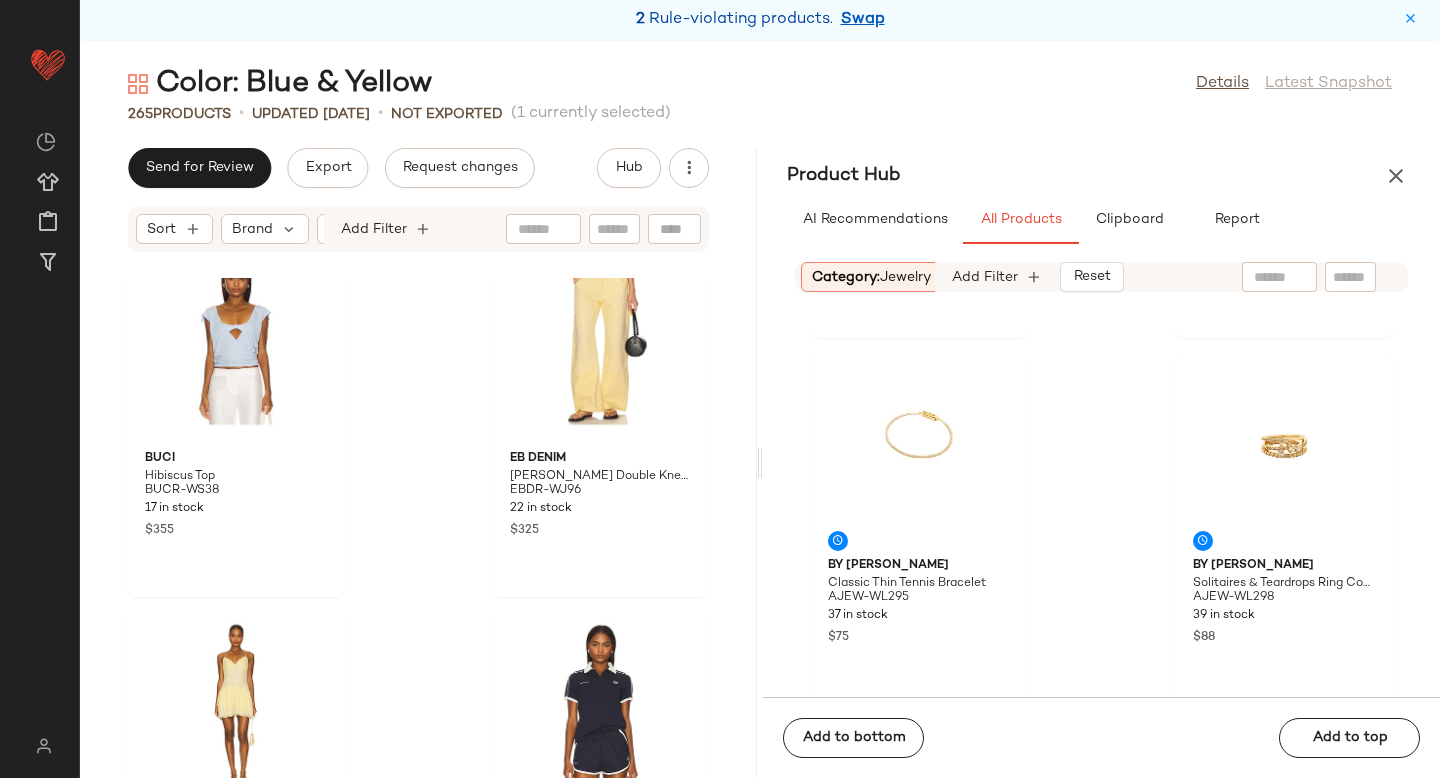 click on "jewelry" at bounding box center (905, 277) 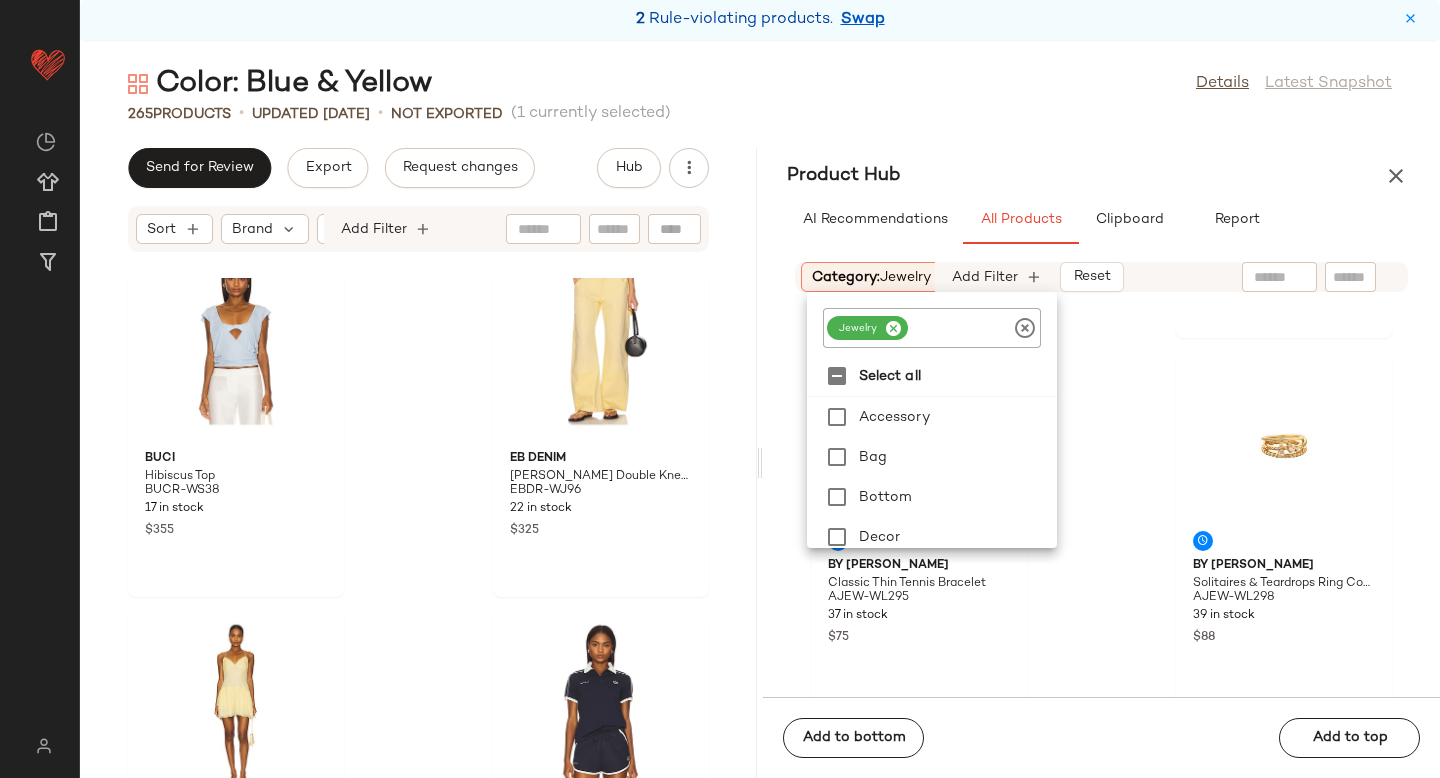 click 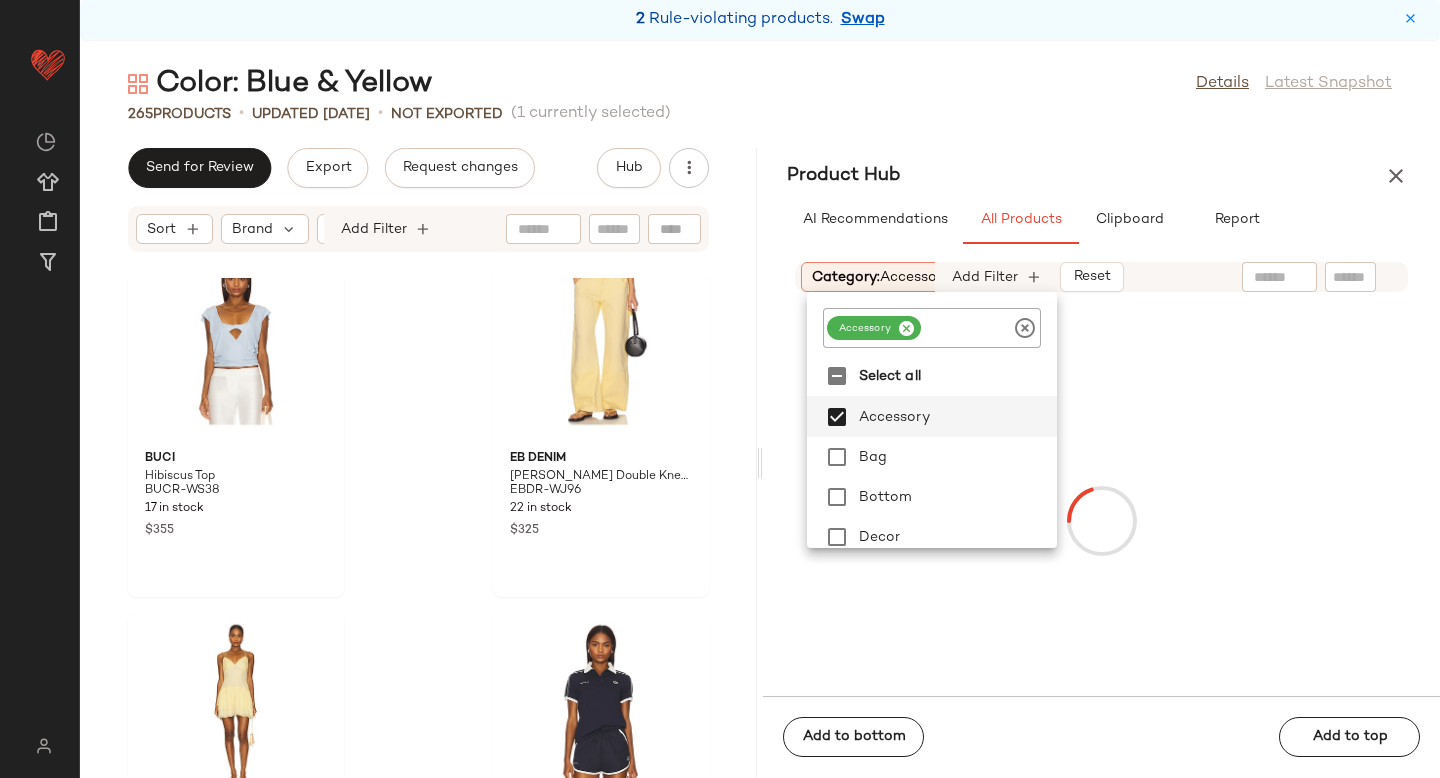 click at bounding box center [1101, 520] 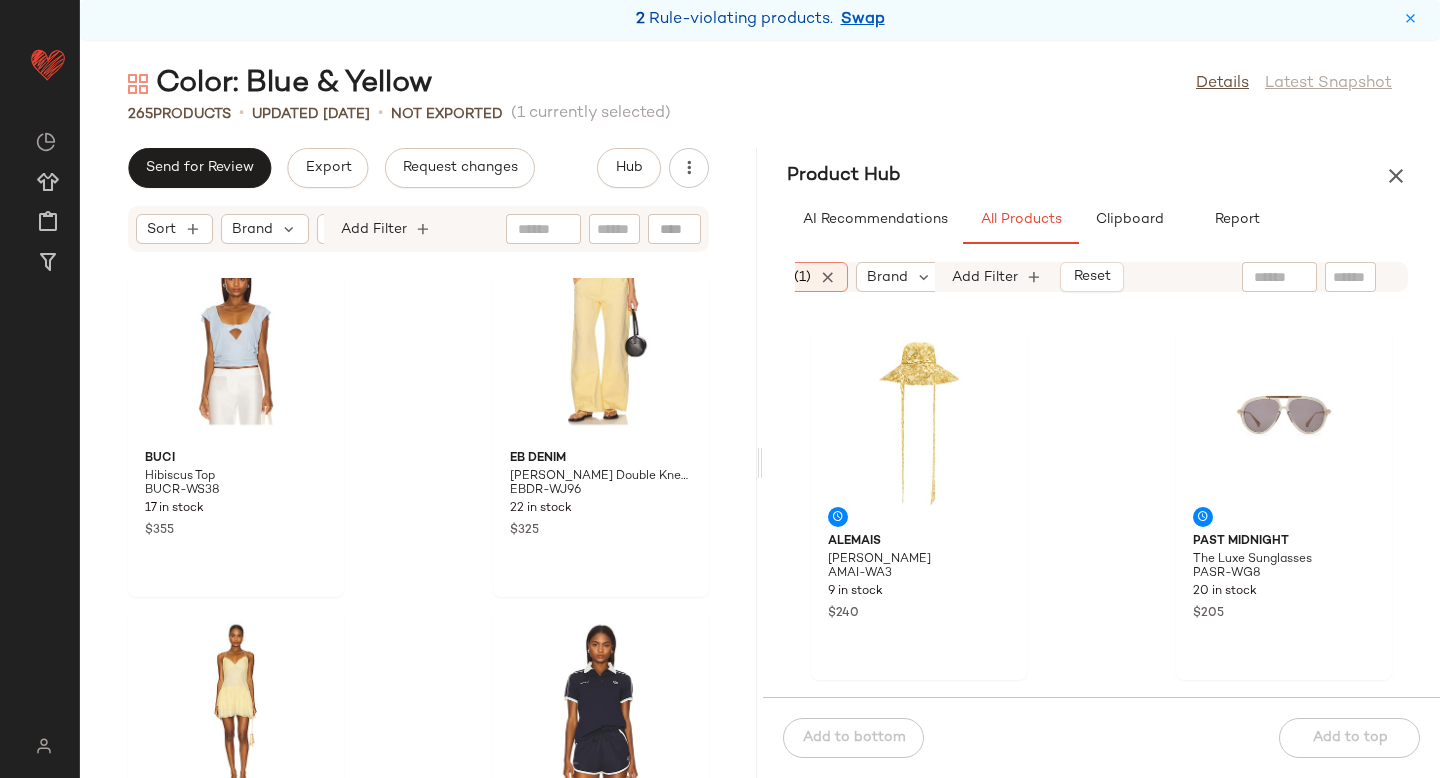 scroll, scrollTop: 0, scrollLeft: 0, axis: both 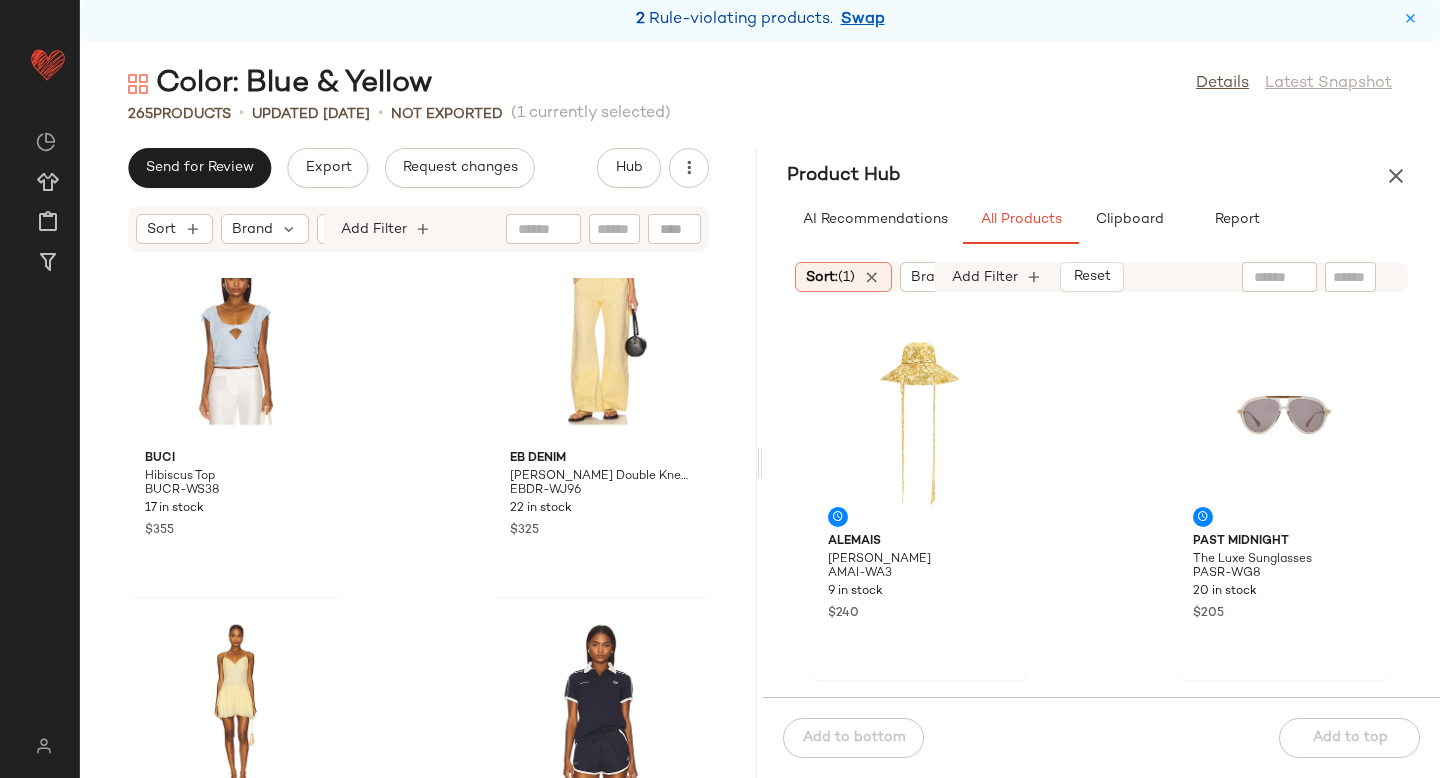 click on "(1)" at bounding box center (846, 277) 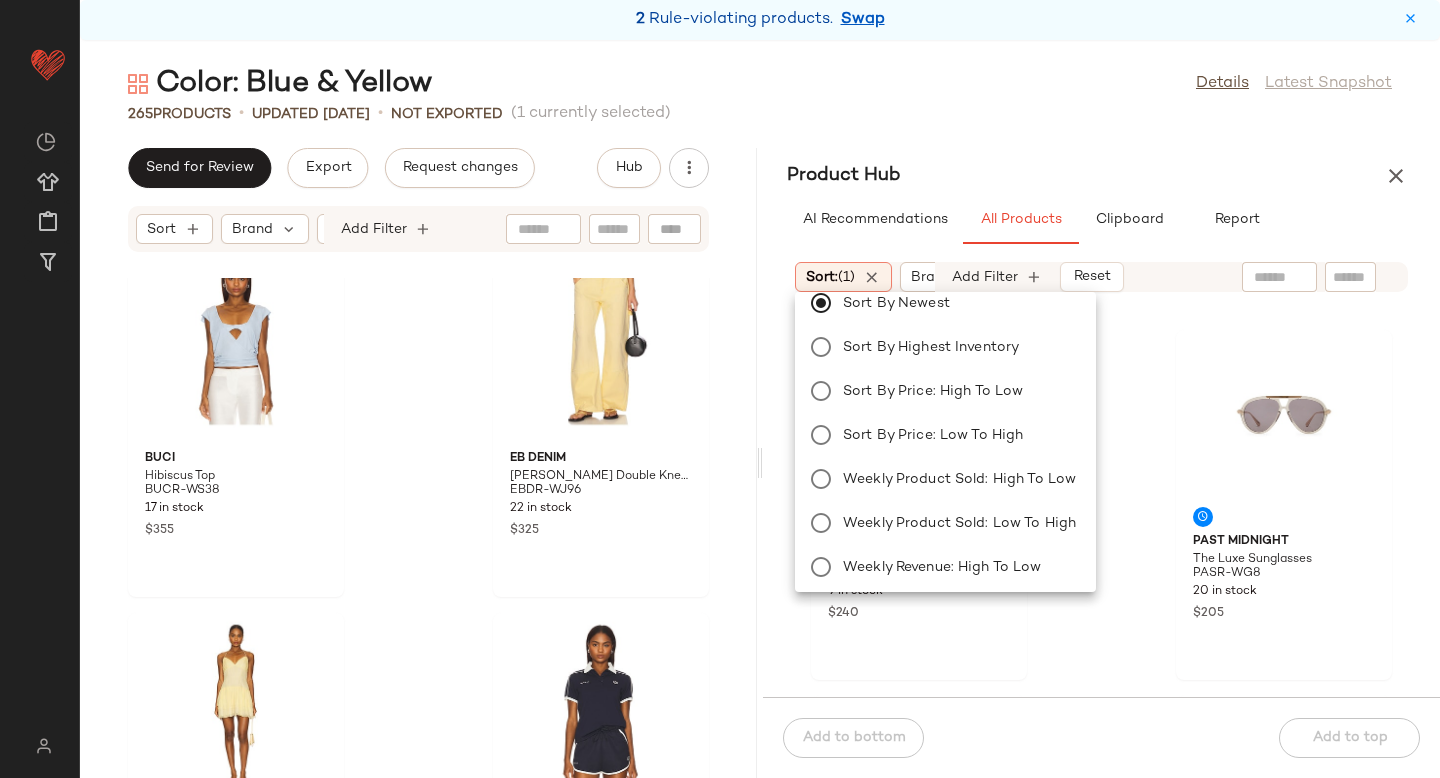 scroll, scrollTop: 11, scrollLeft: 0, axis: vertical 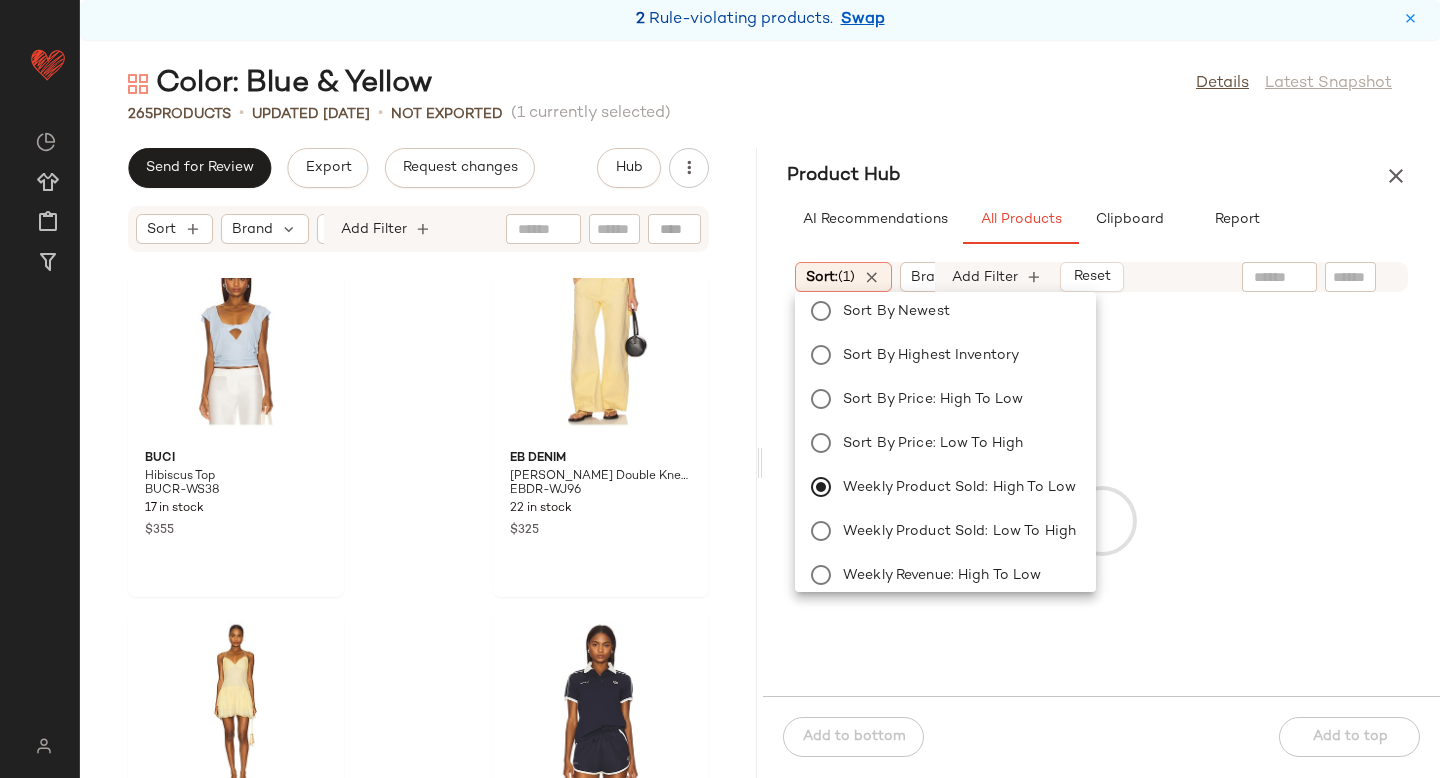 click at bounding box center (1101, 520) 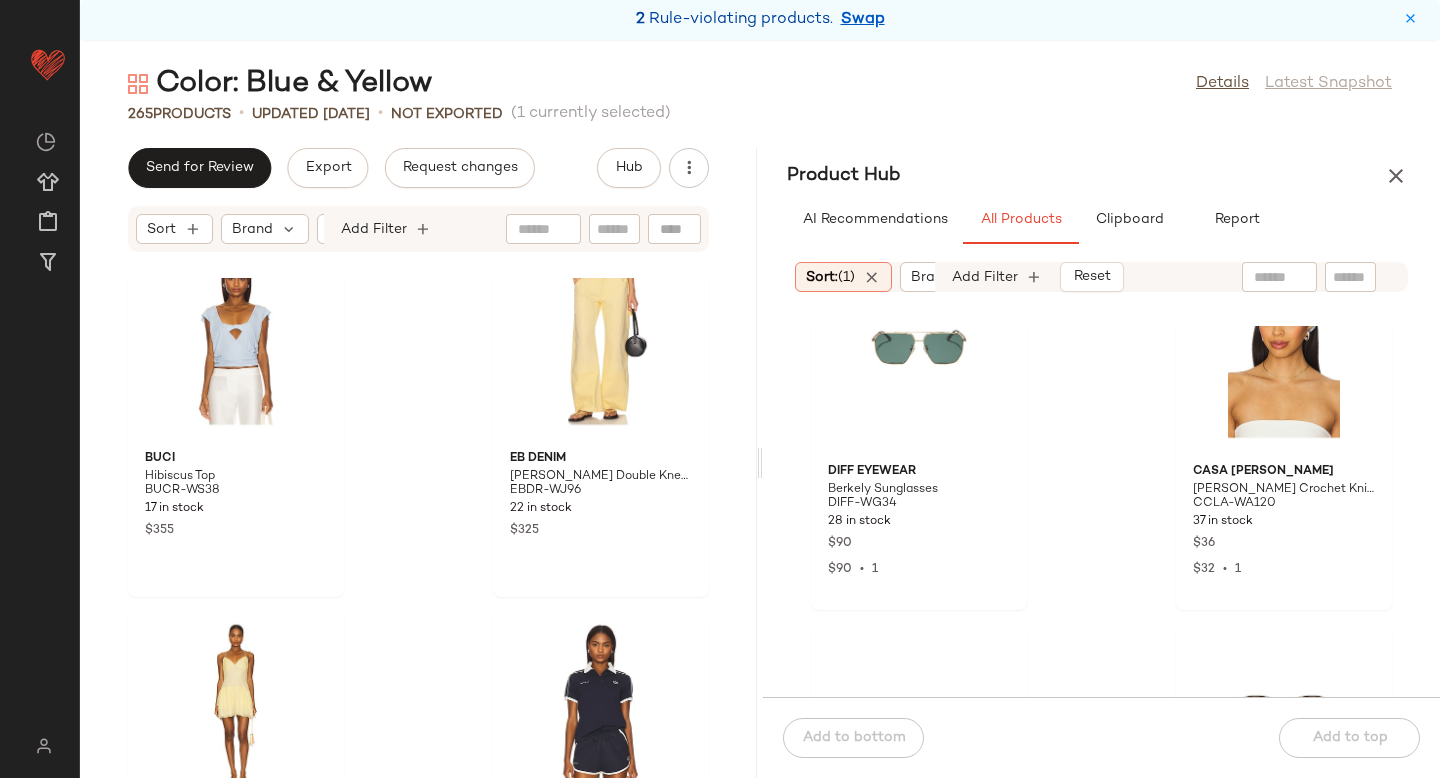 scroll, scrollTop: 2234, scrollLeft: 0, axis: vertical 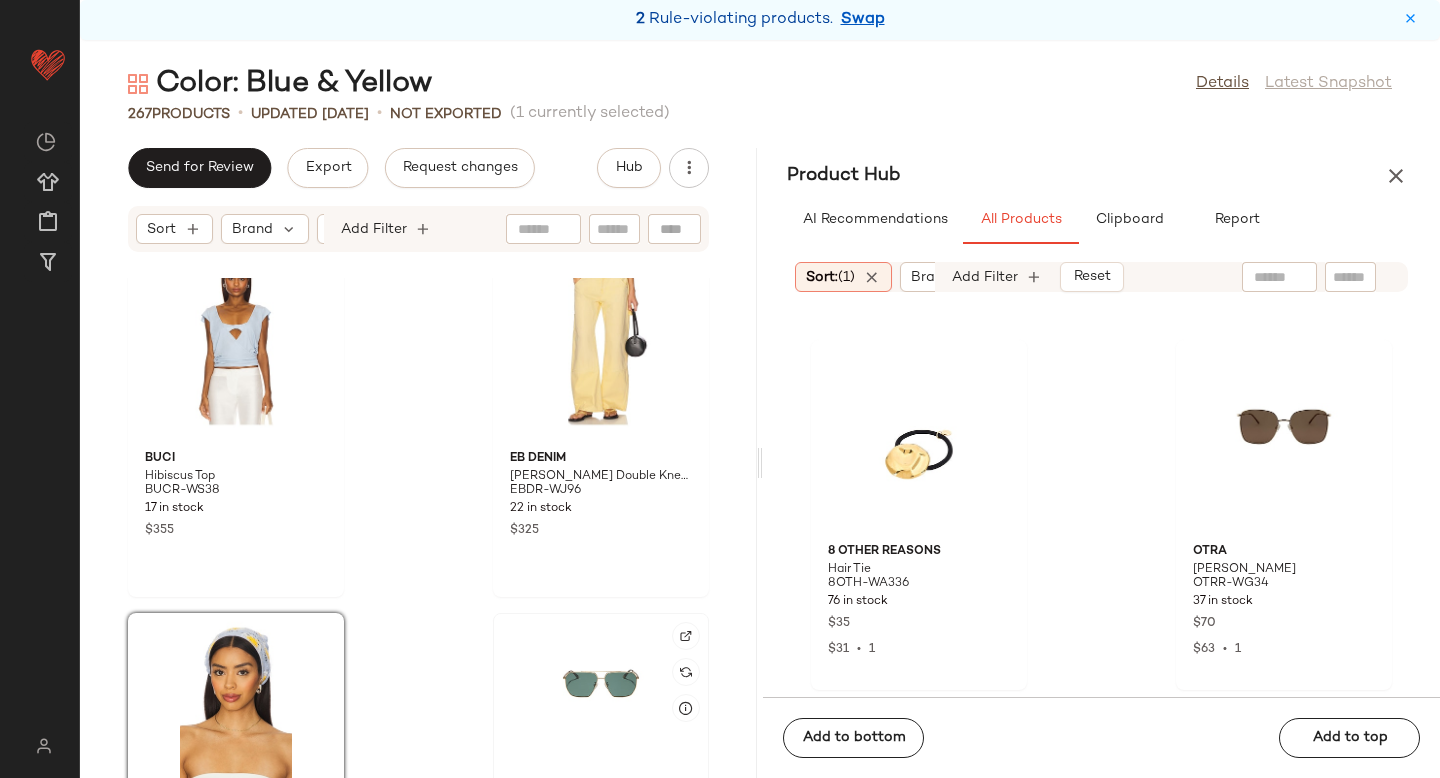 click 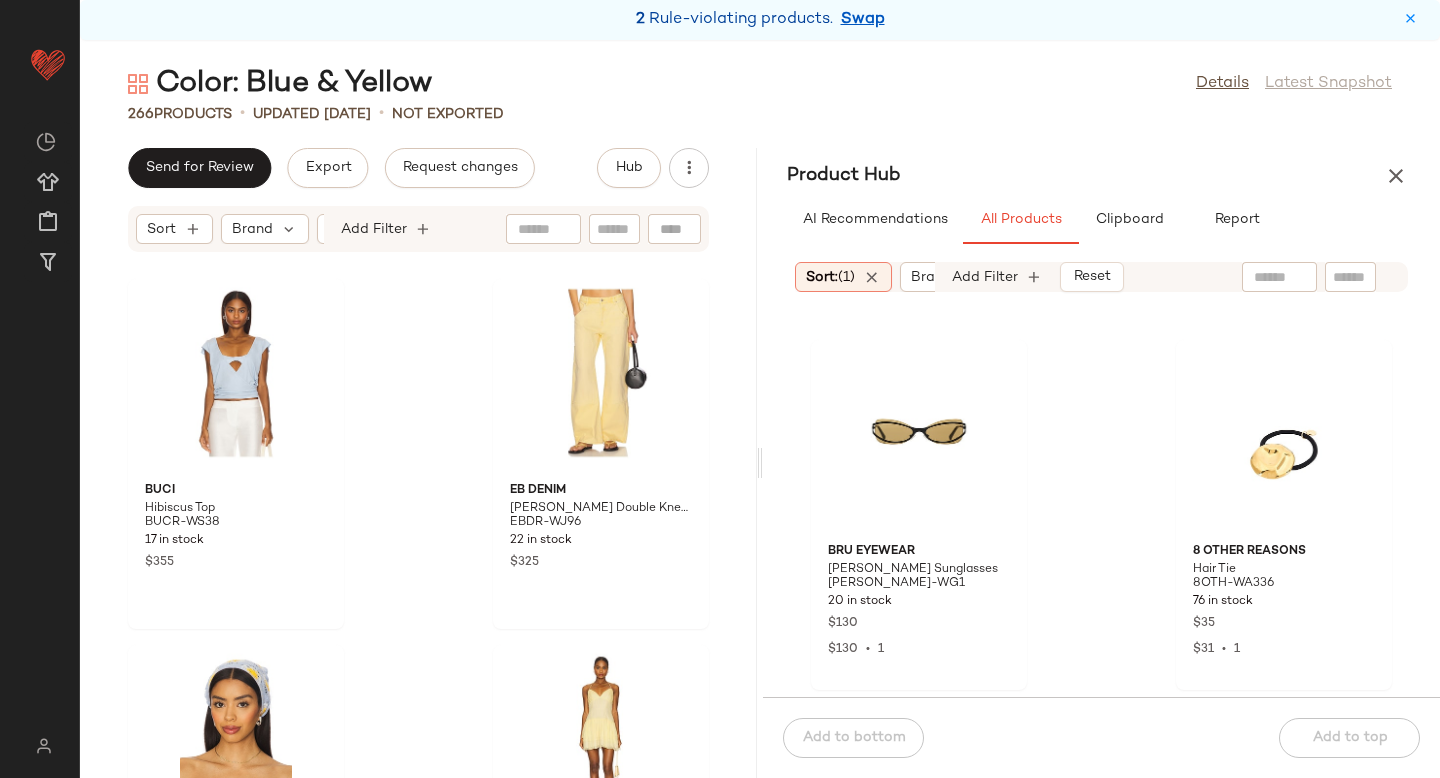 scroll, scrollTop: 29386, scrollLeft: 0, axis: vertical 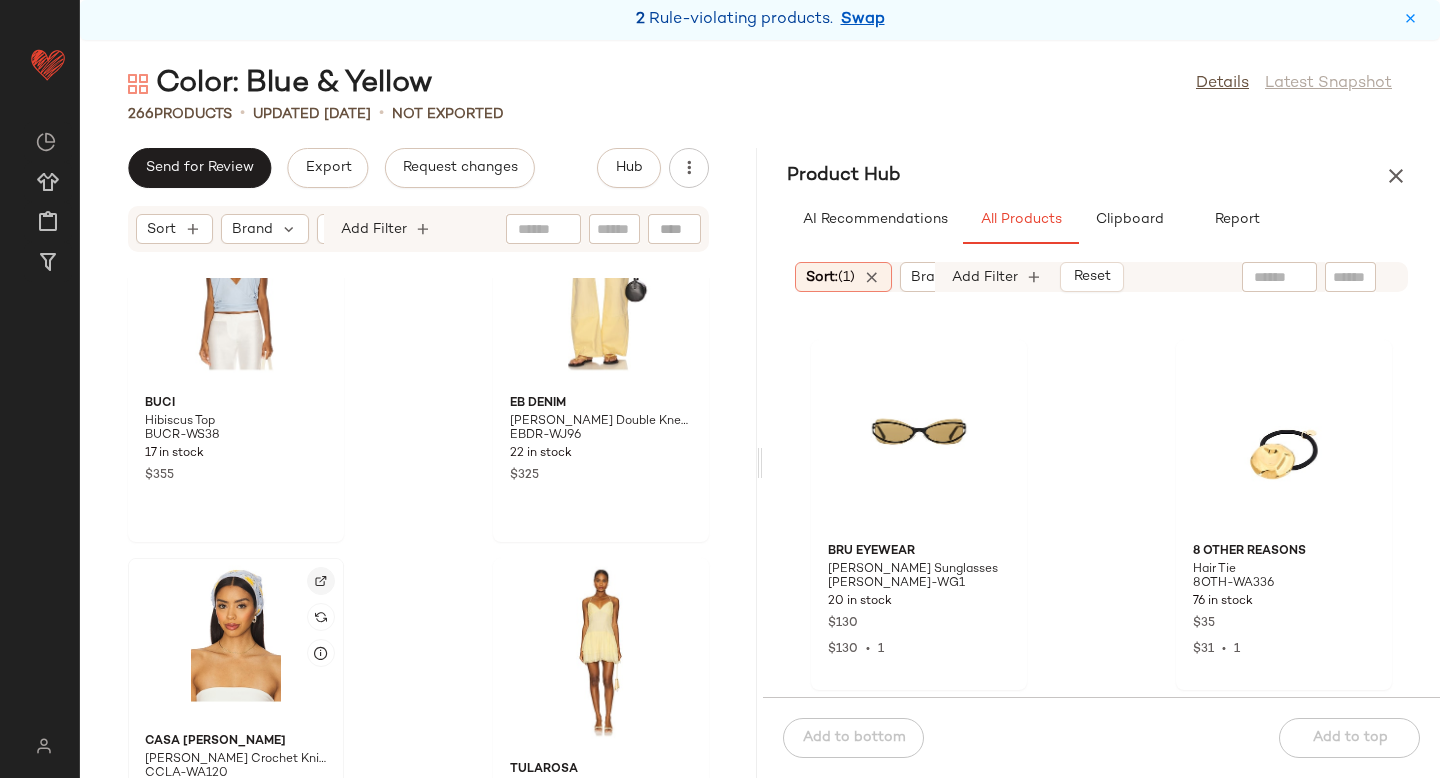 click at bounding box center [321, 581] 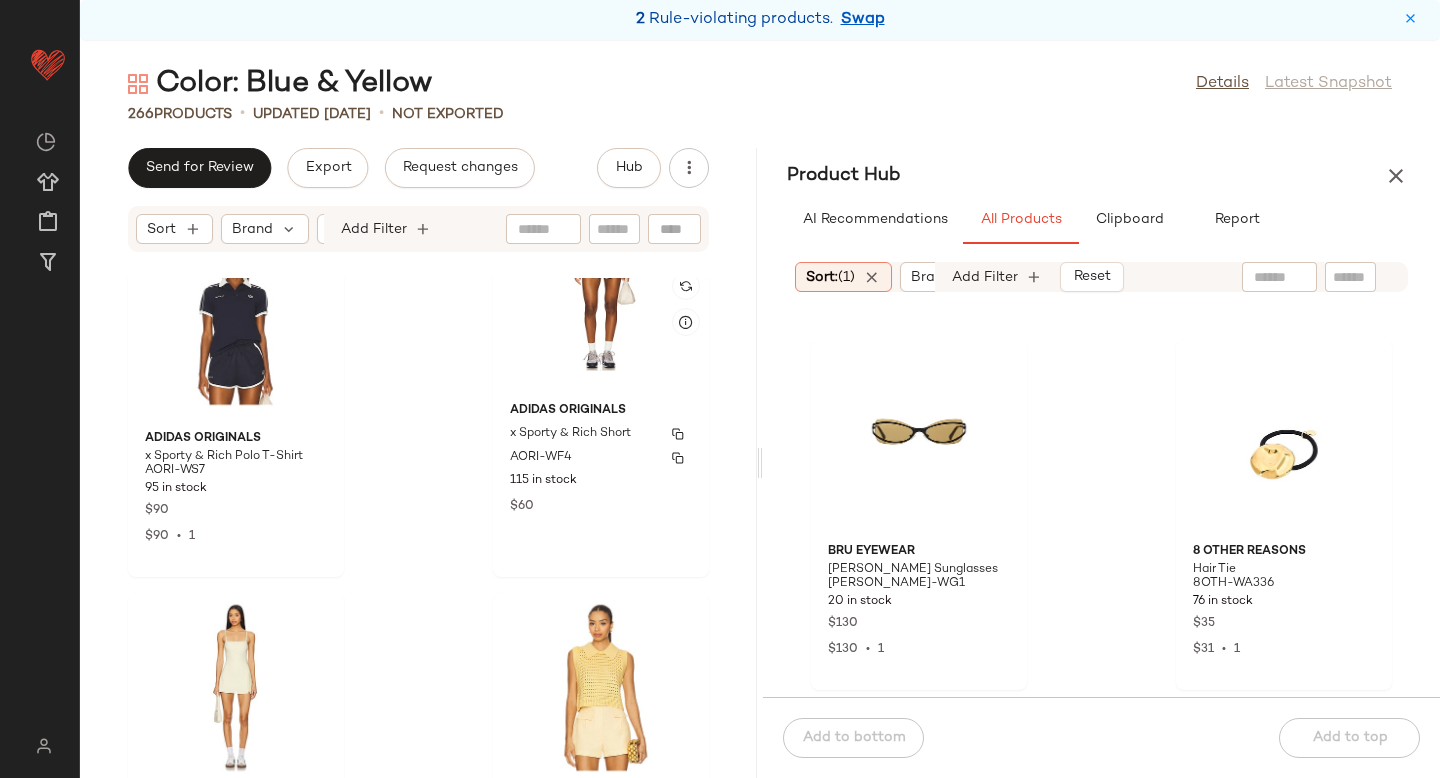 scroll, scrollTop: 30084, scrollLeft: 0, axis: vertical 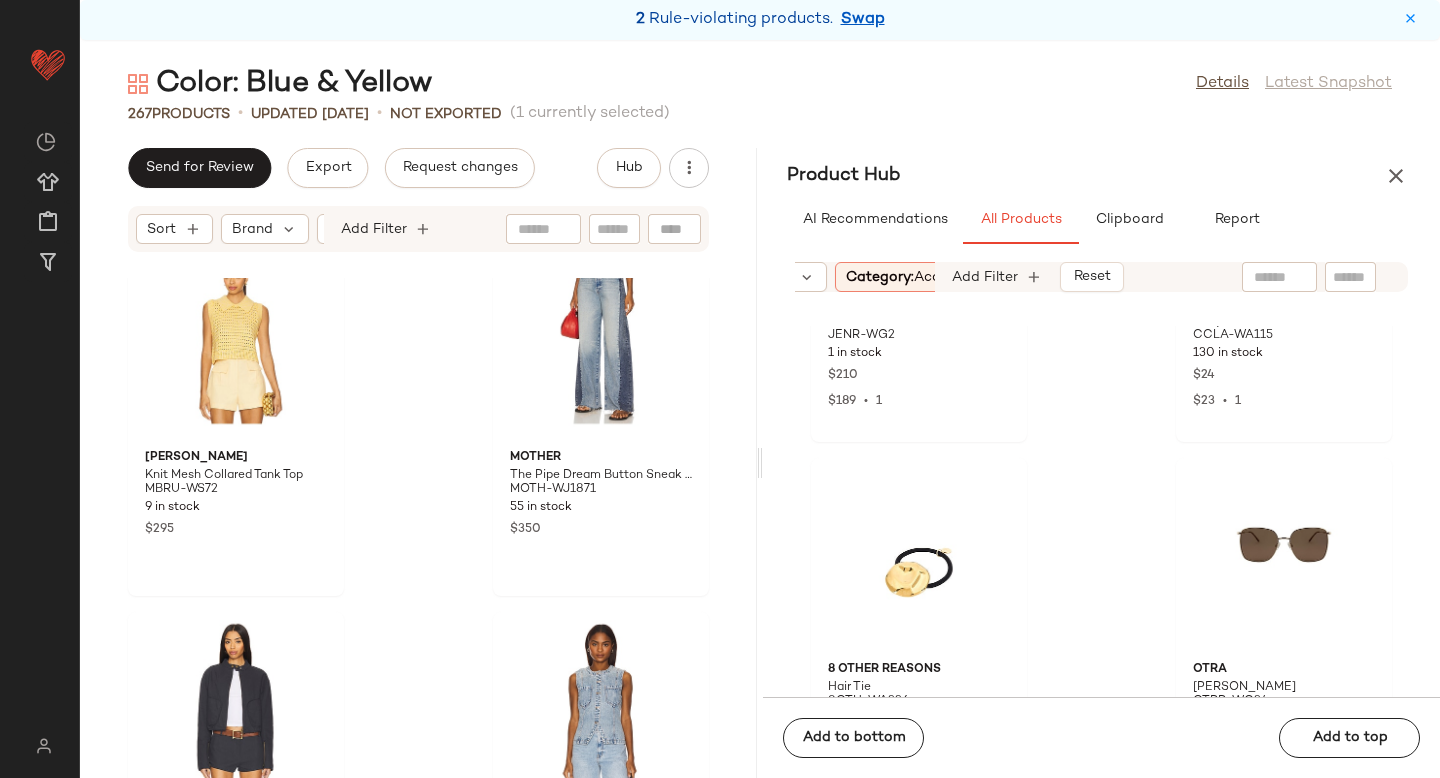 click on "Category:   accessory" at bounding box center [915, 277] 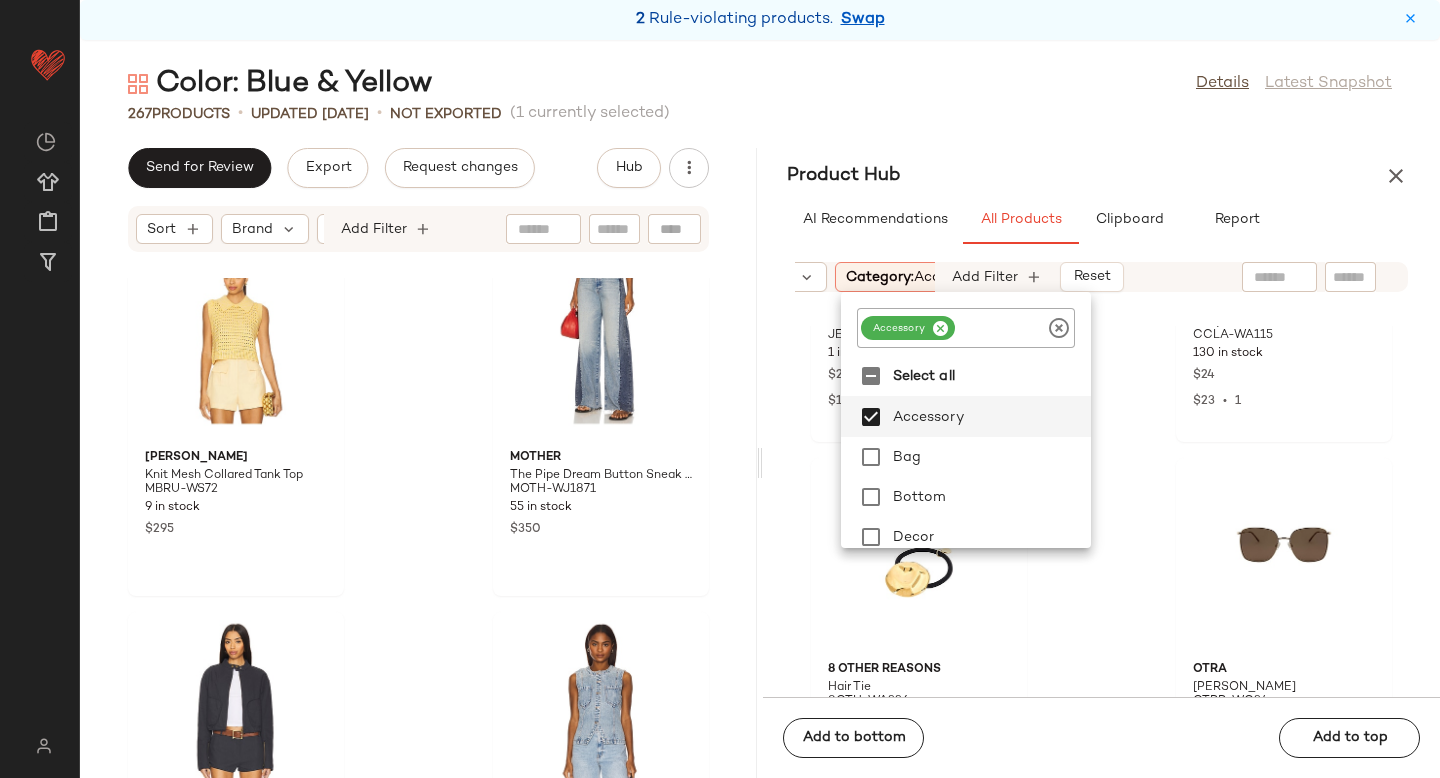click 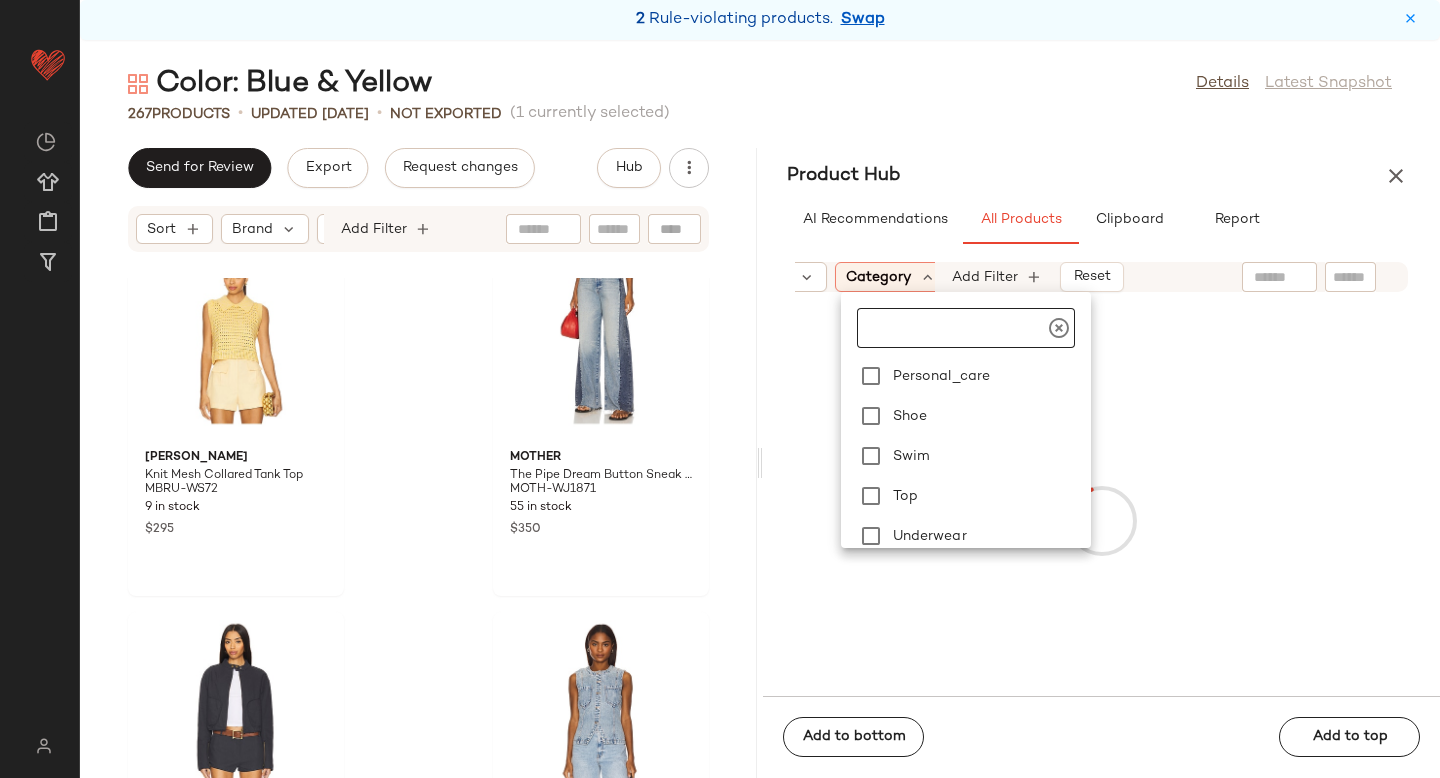 scroll, scrollTop: 449, scrollLeft: 0, axis: vertical 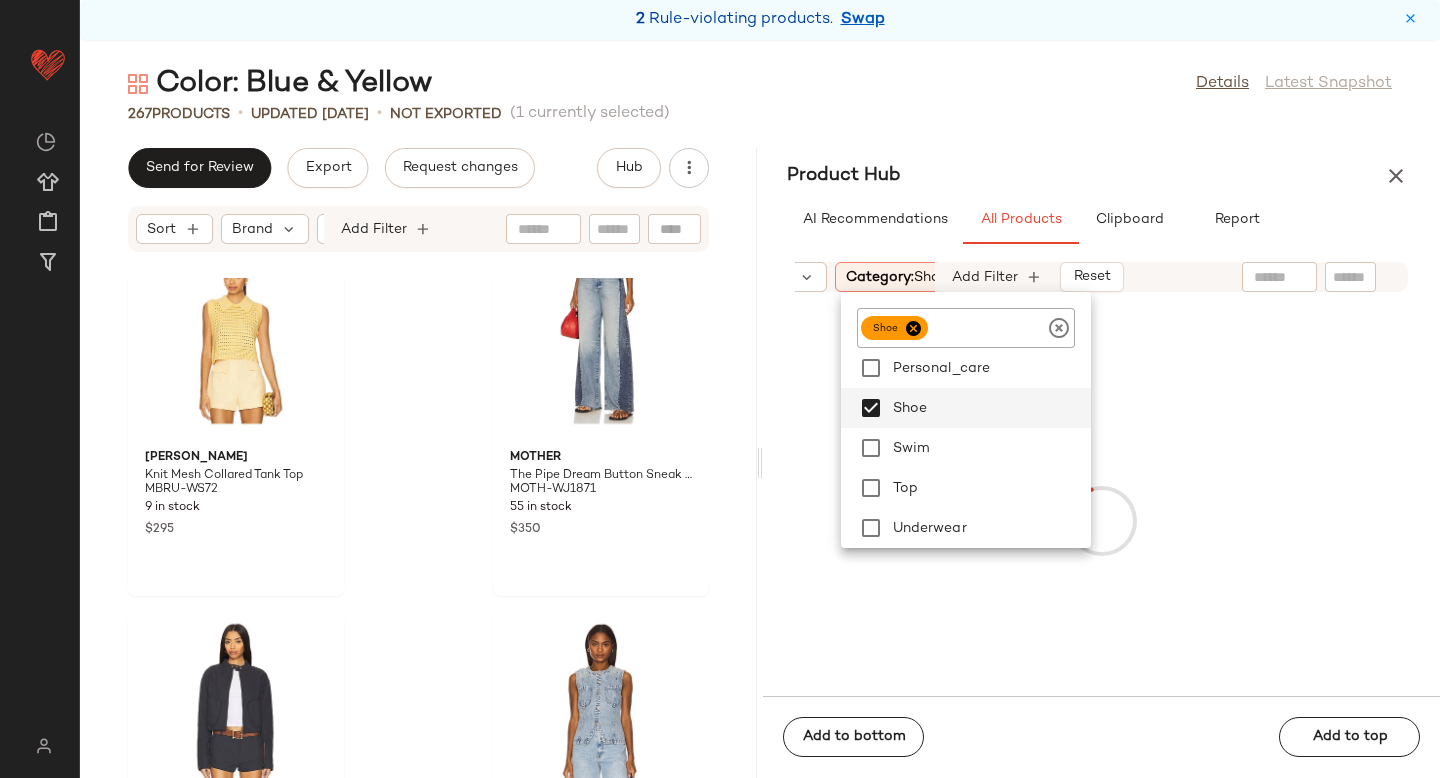 click on "Sort:   (1) Brand  Category:   shoe In Curation?:   No Availability:   (2) Common Color:   (10) Gender:   female Sale Price:   Not on sale Add Filter   Reset" 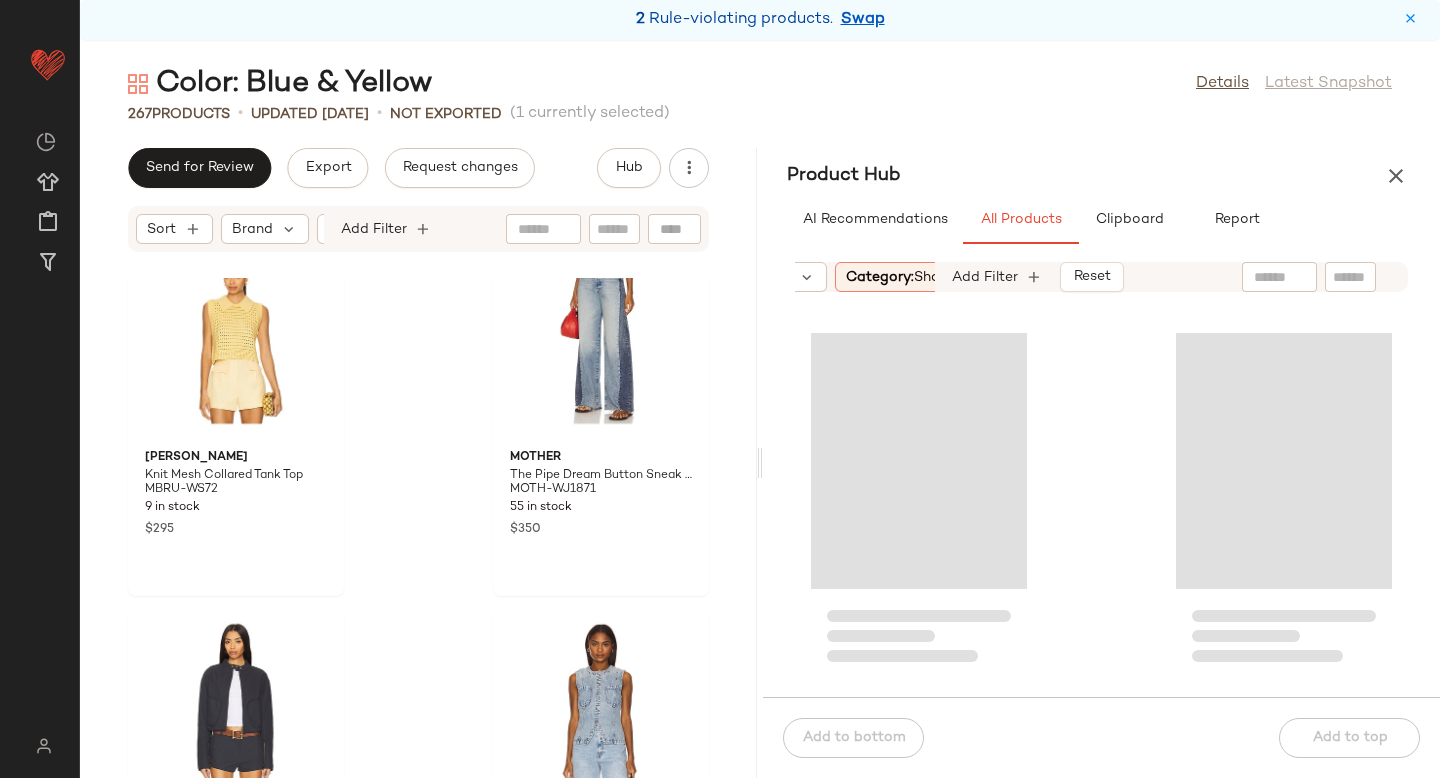 click 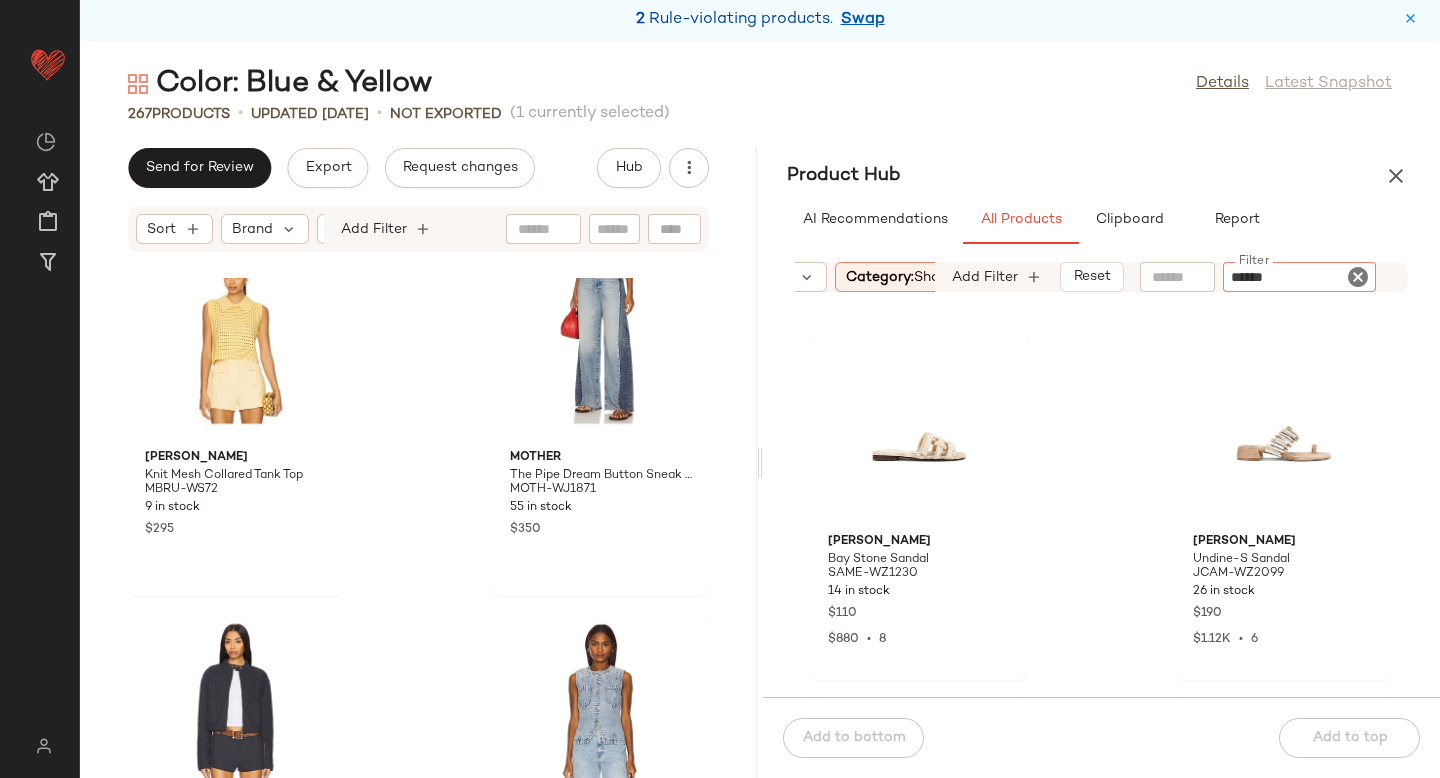 type on "*******" 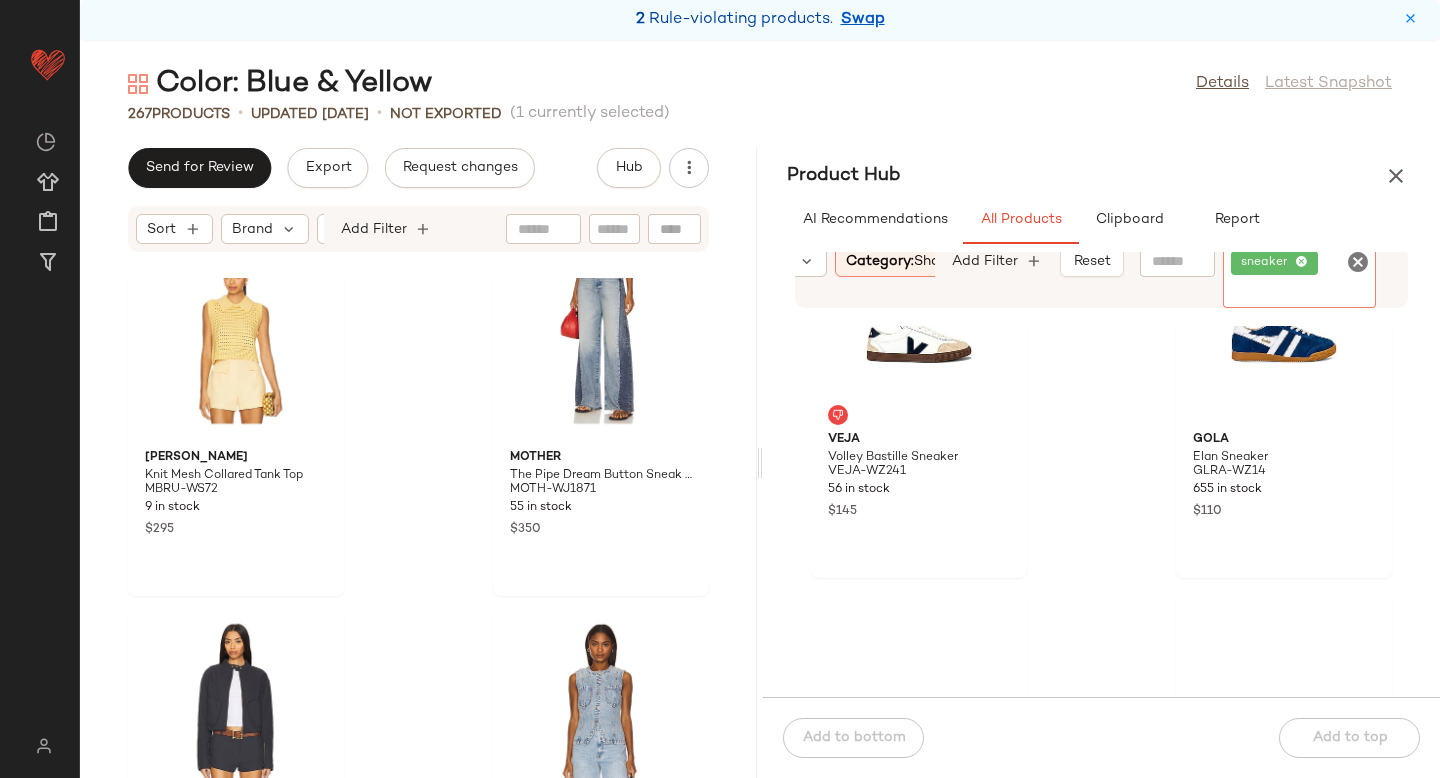 scroll, scrollTop: 1034, scrollLeft: 0, axis: vertical 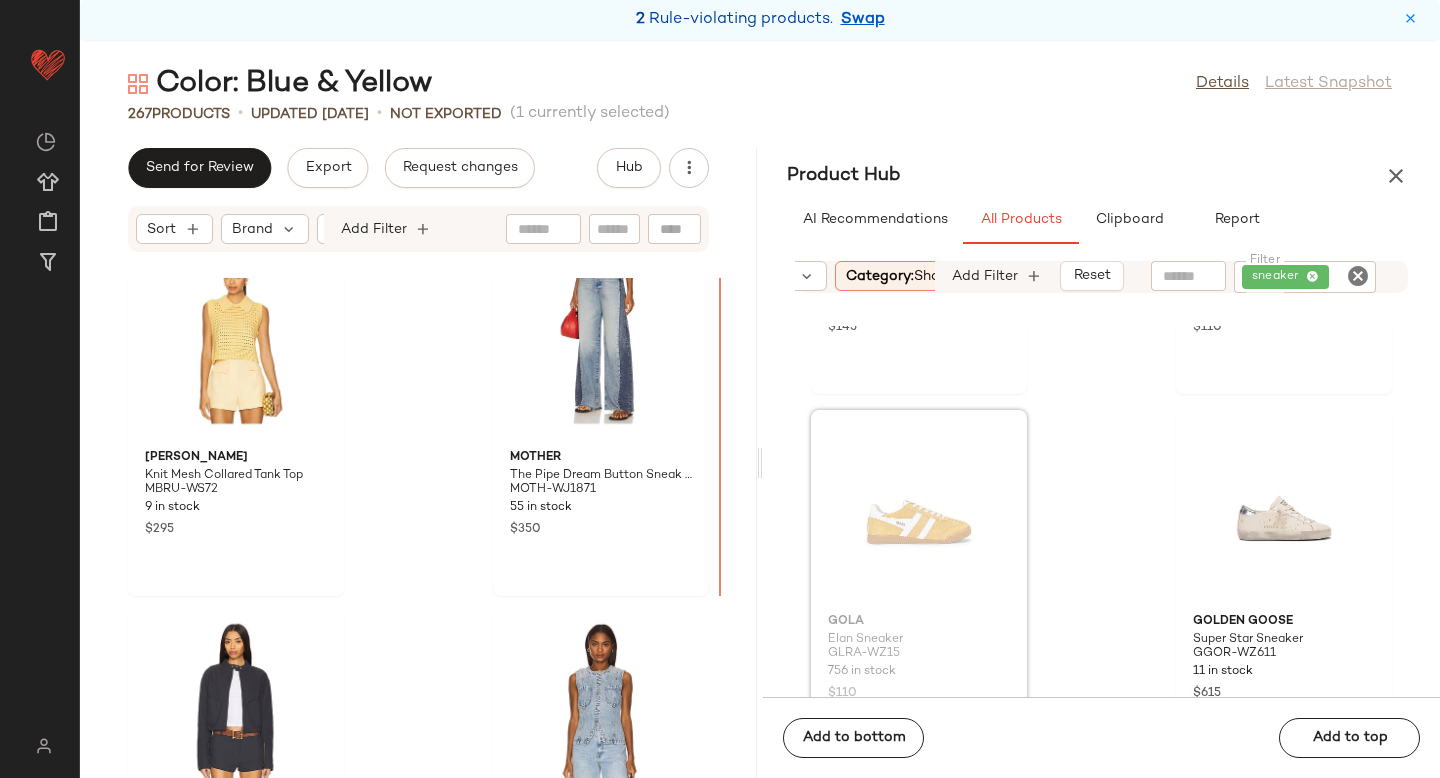 drag, startPoint x: 943, startPoint y: 538, endPoint x: 933, endPoint y: 536, distance: 10.198039 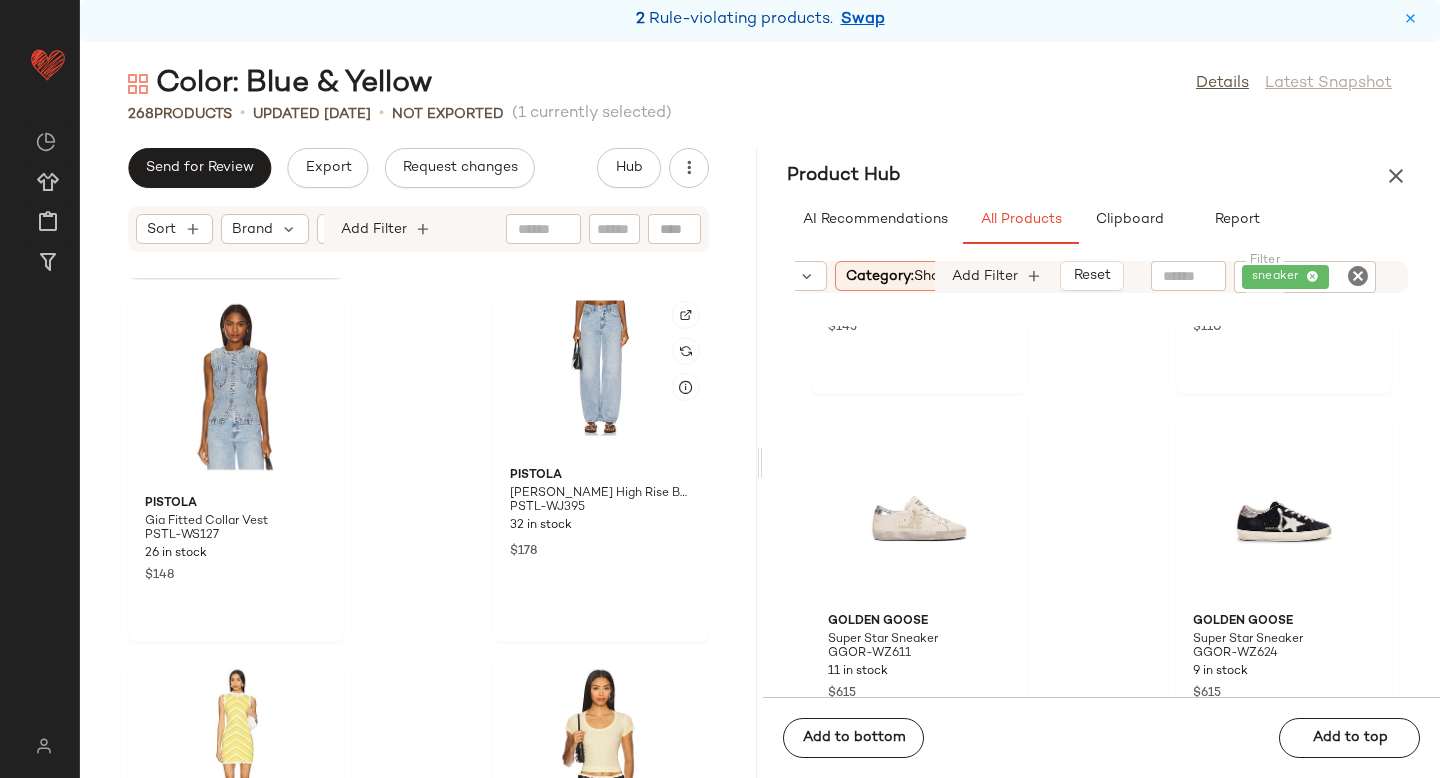 scroll, scrollTop: 31520, scrollLeft: 0, axis: vertical 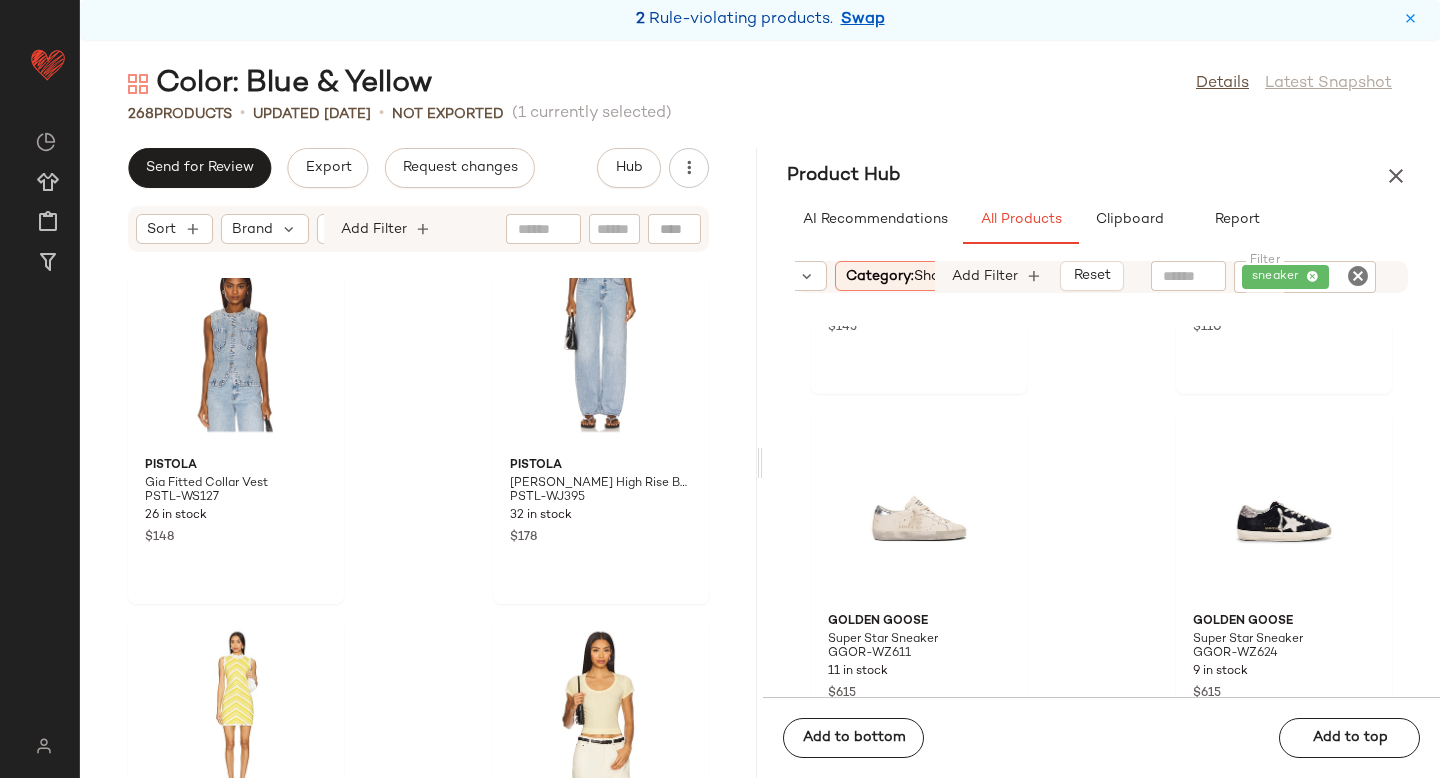 click 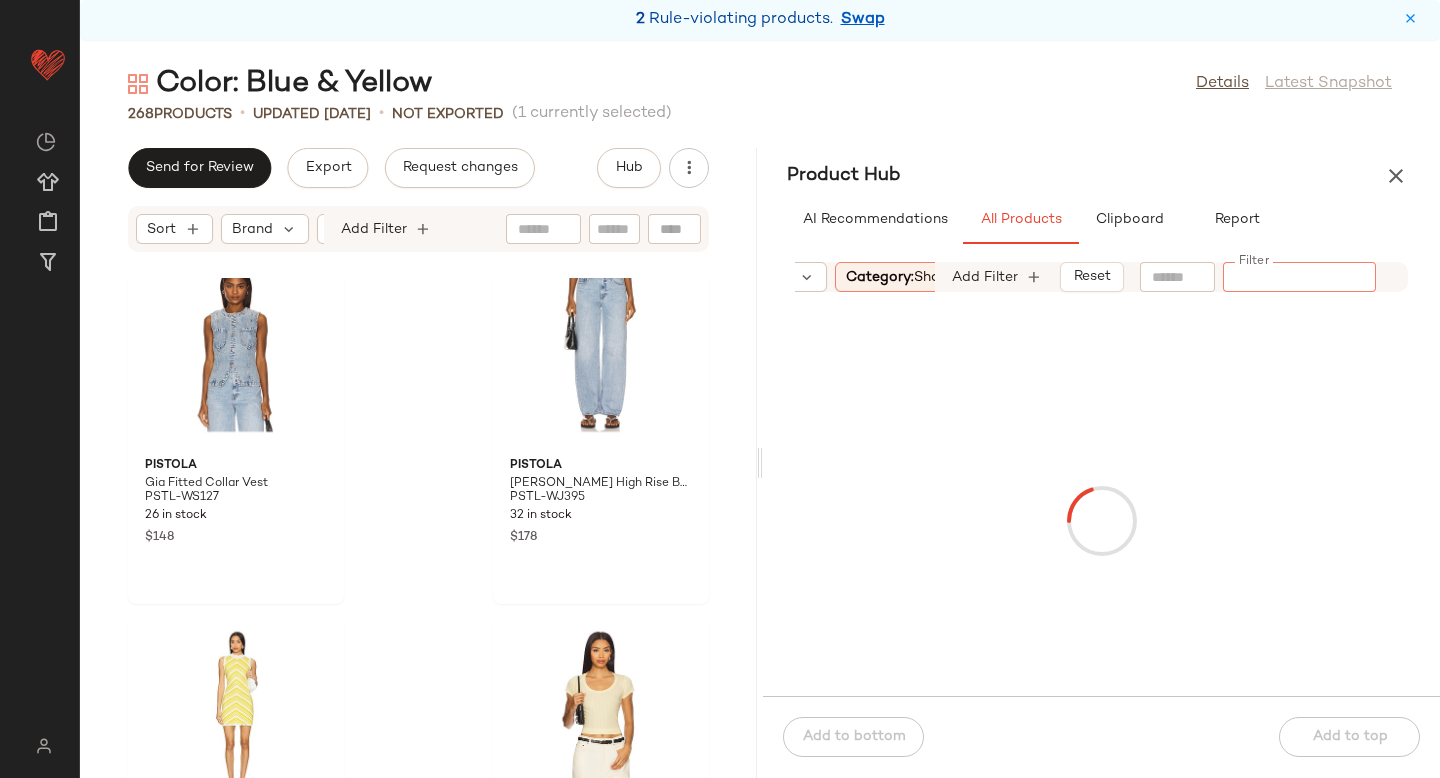 click on "Category:   shoe" at bounding box center [897, 277] 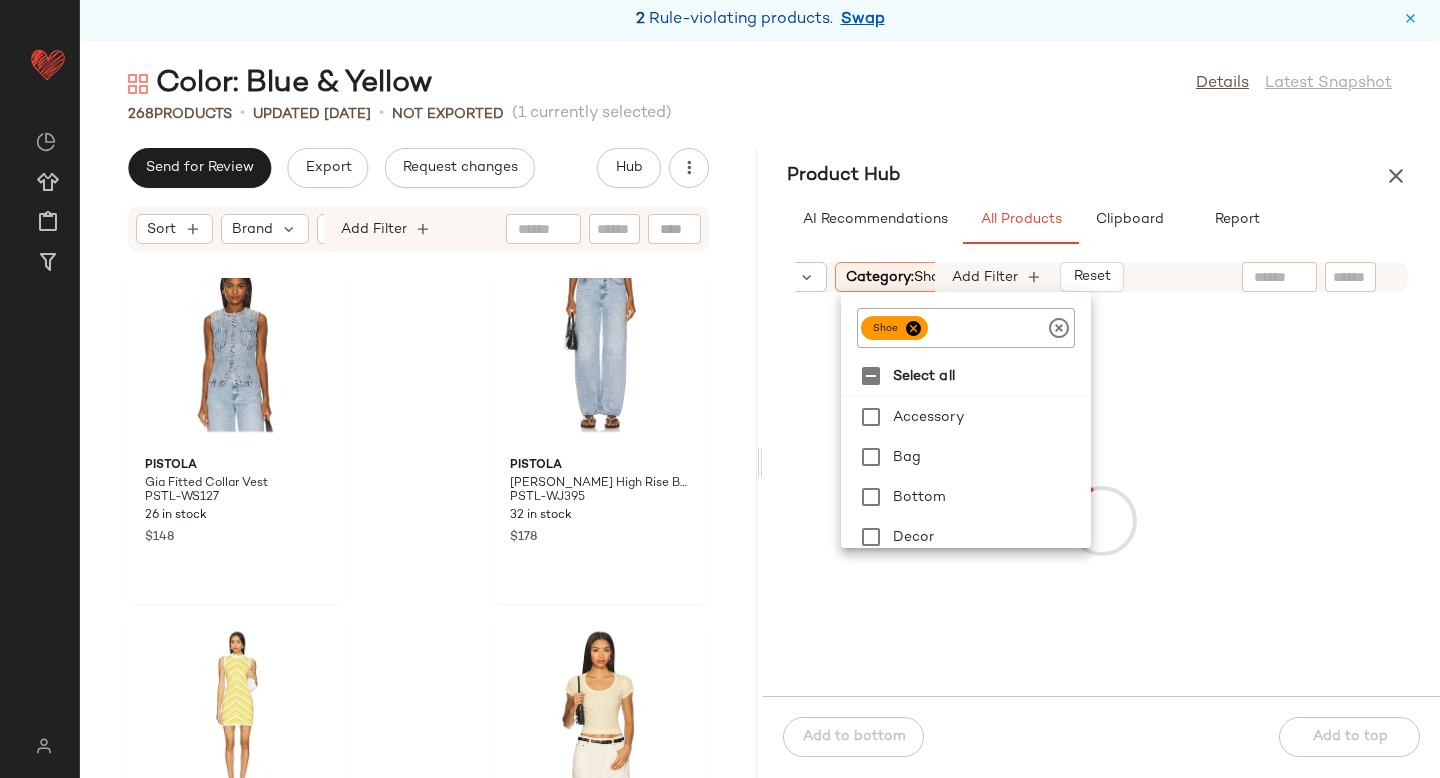 click 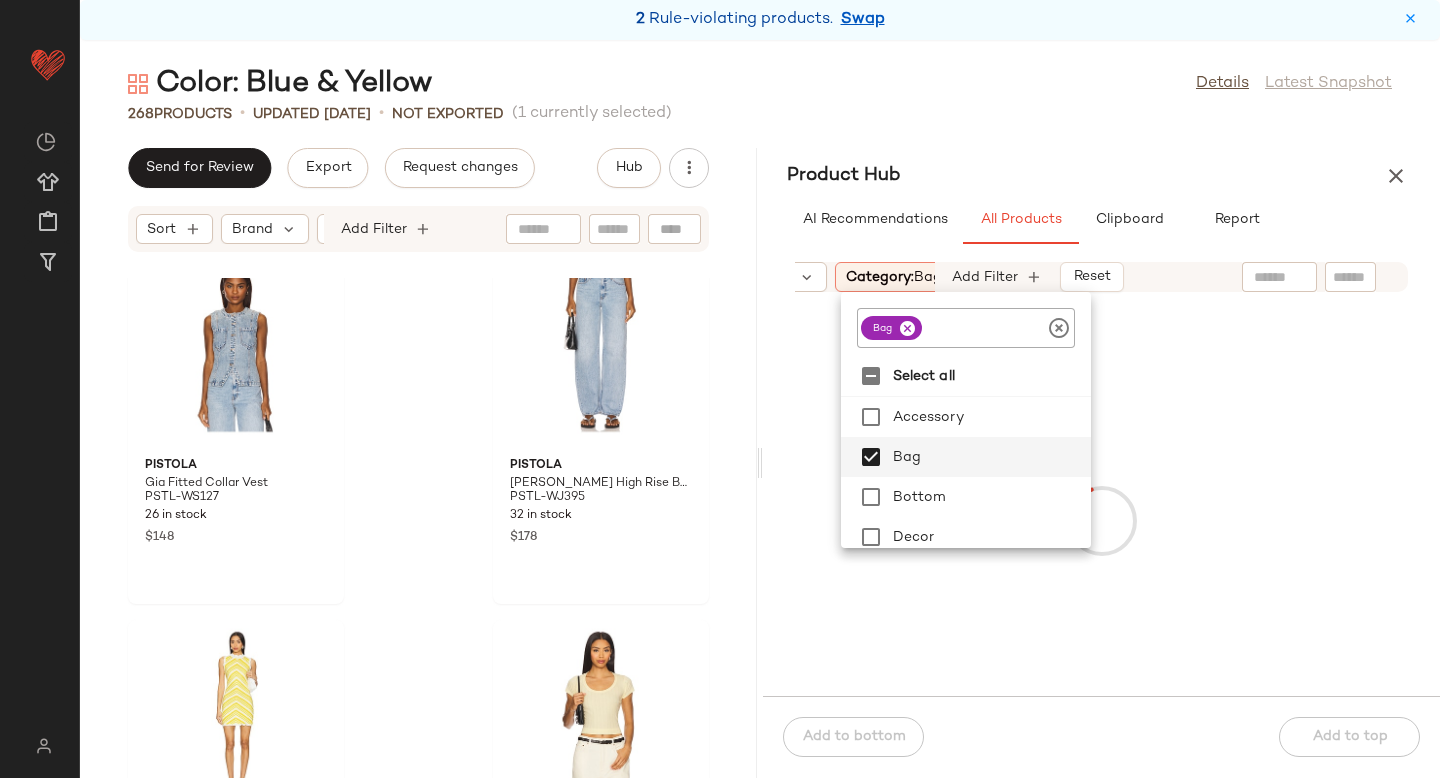 click at bounding box center (1101, 520) 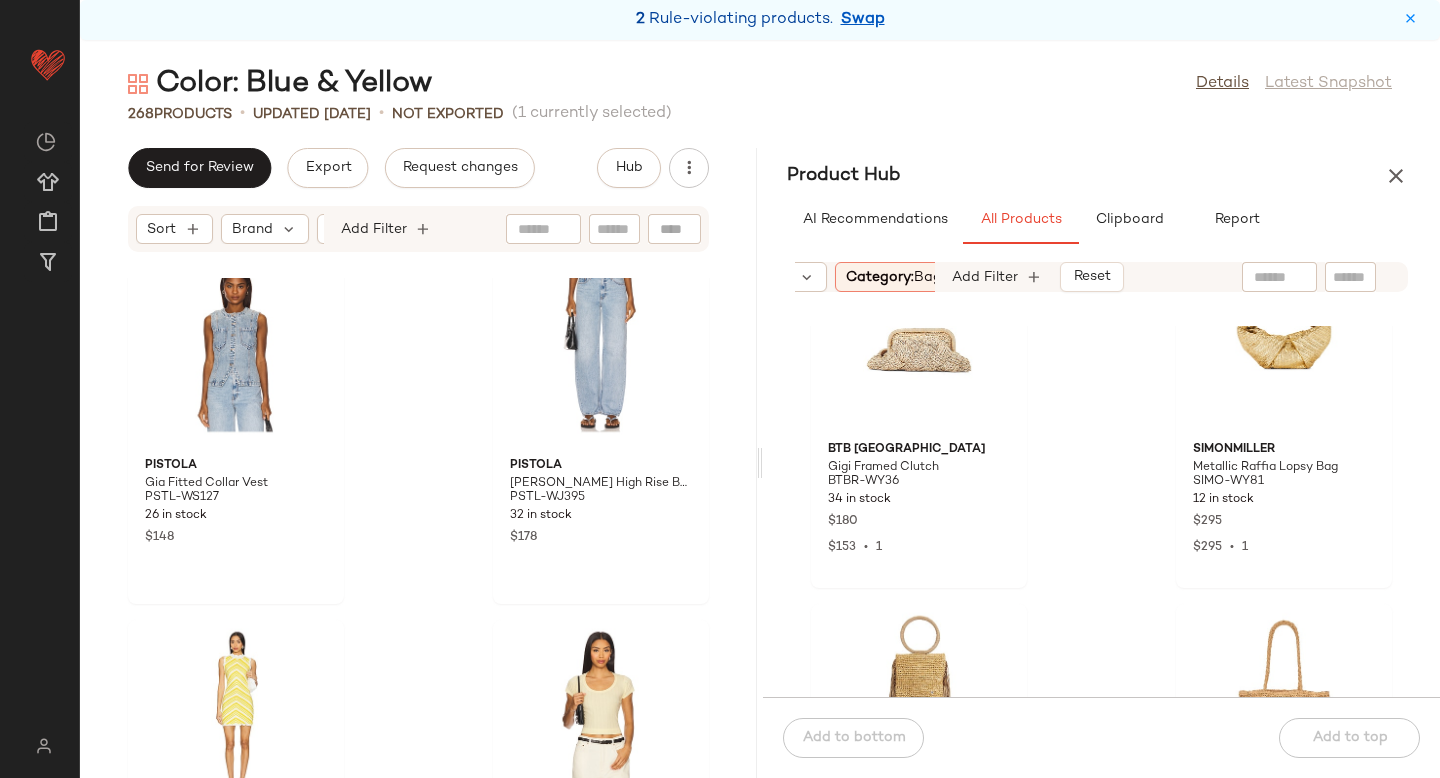 scroll, scrollTop: 803, scrollLeft: 0, axis: vertical 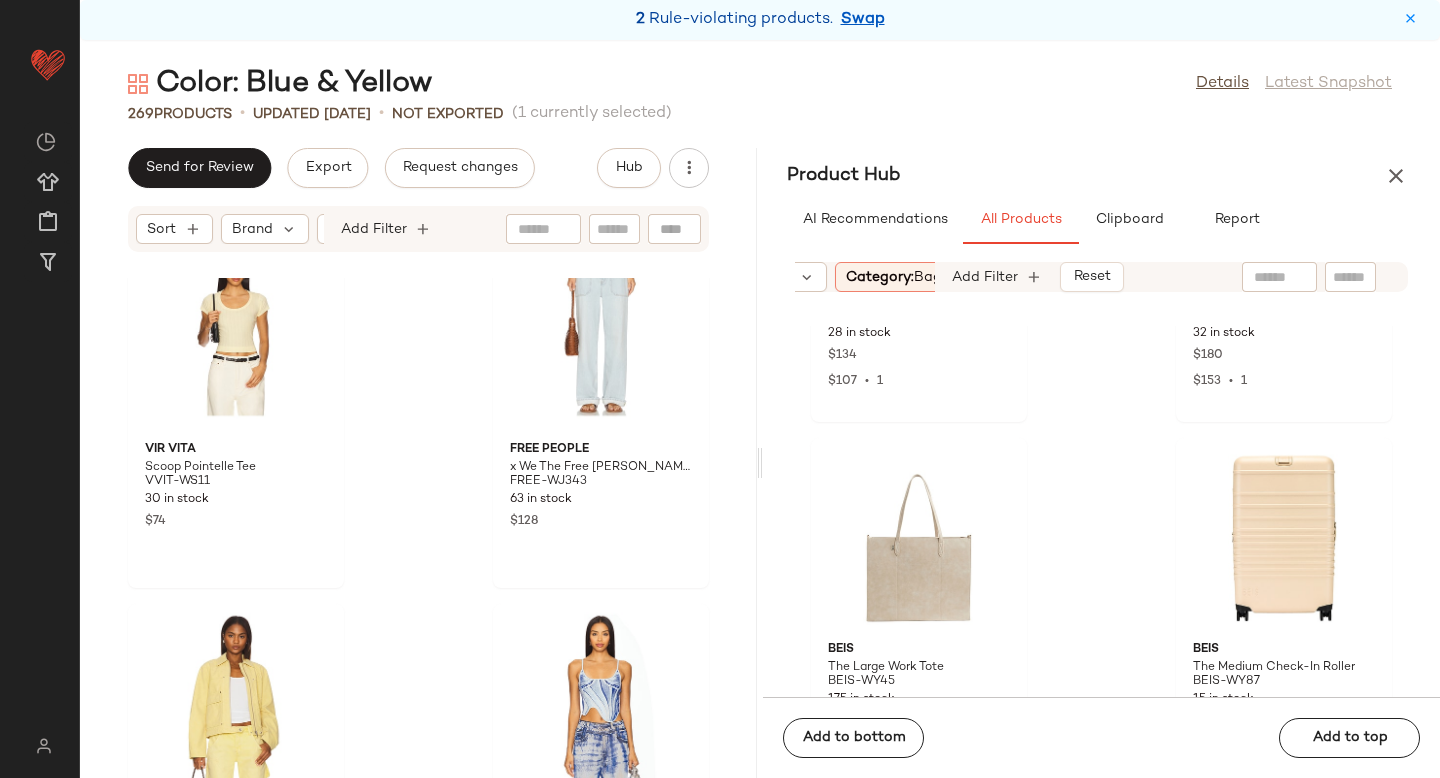 click on "Category:   bag" 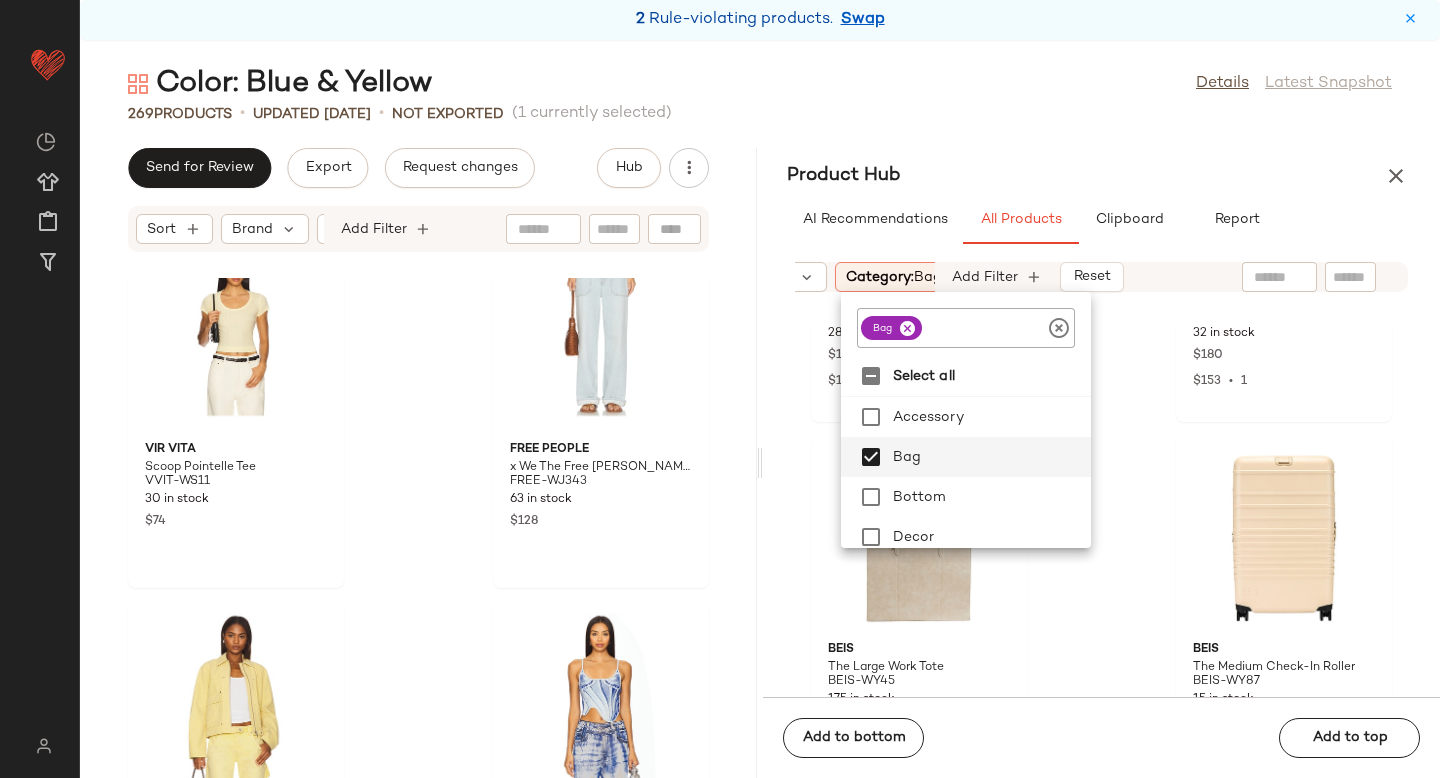 click 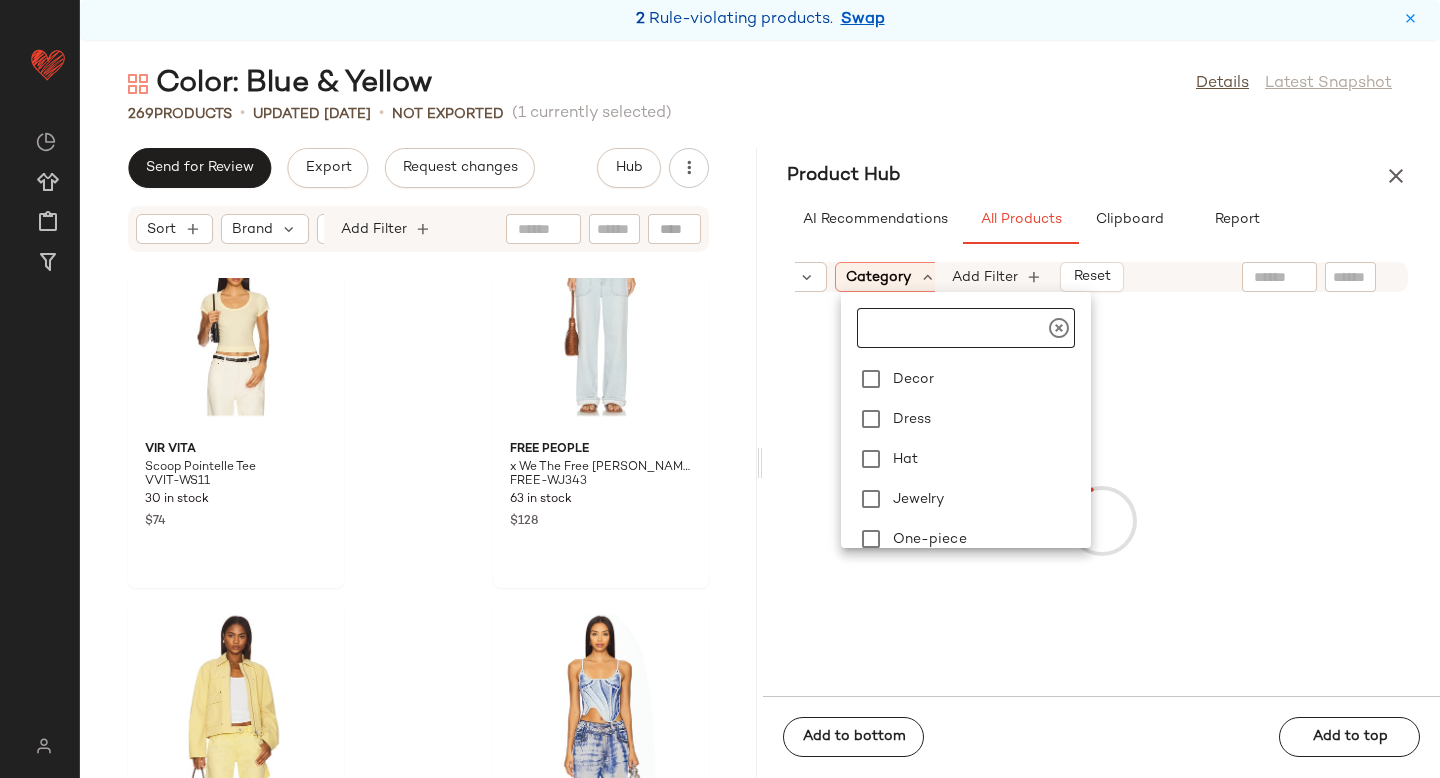 scroll, scrollTop: 201, scrollLeft: 0, axis: vertical 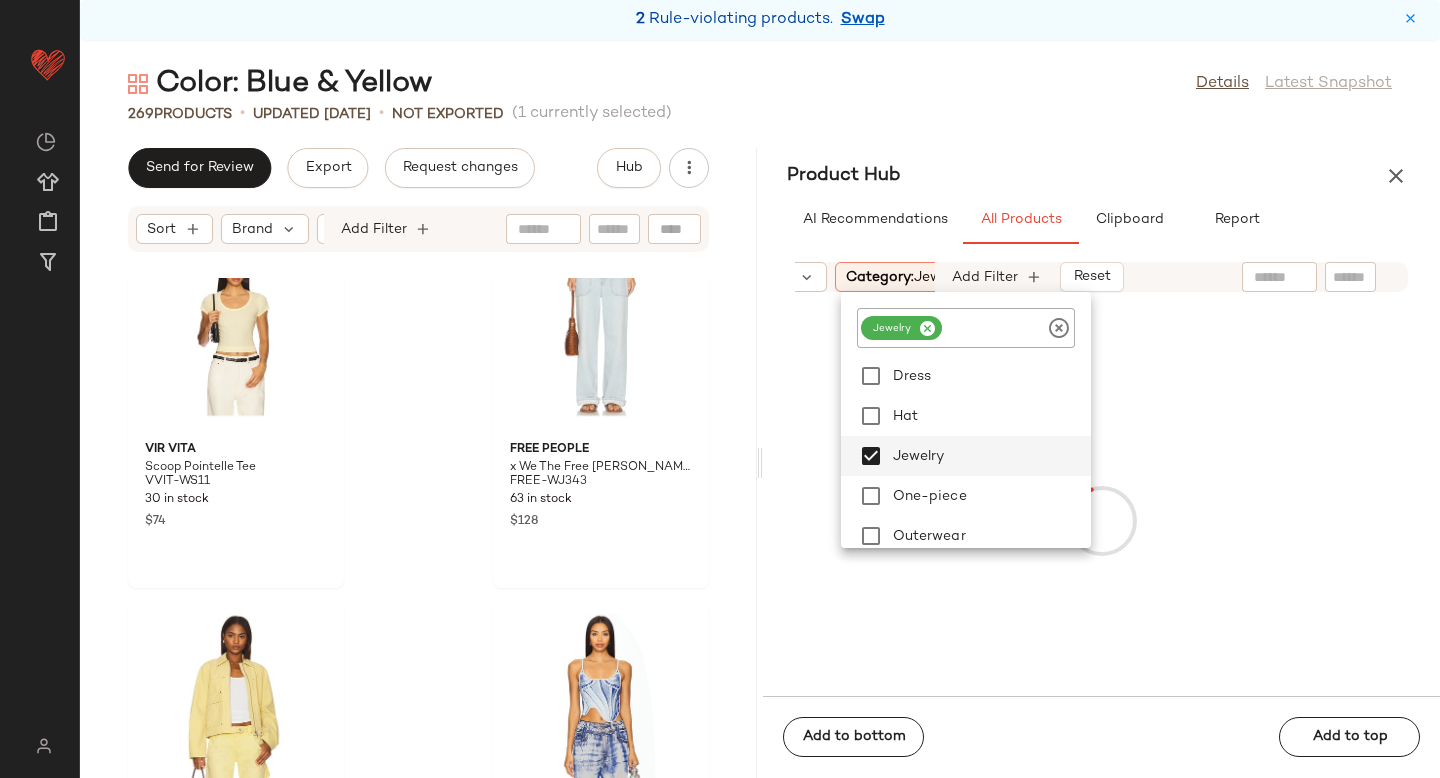 click at bounding box center (1101, 520) 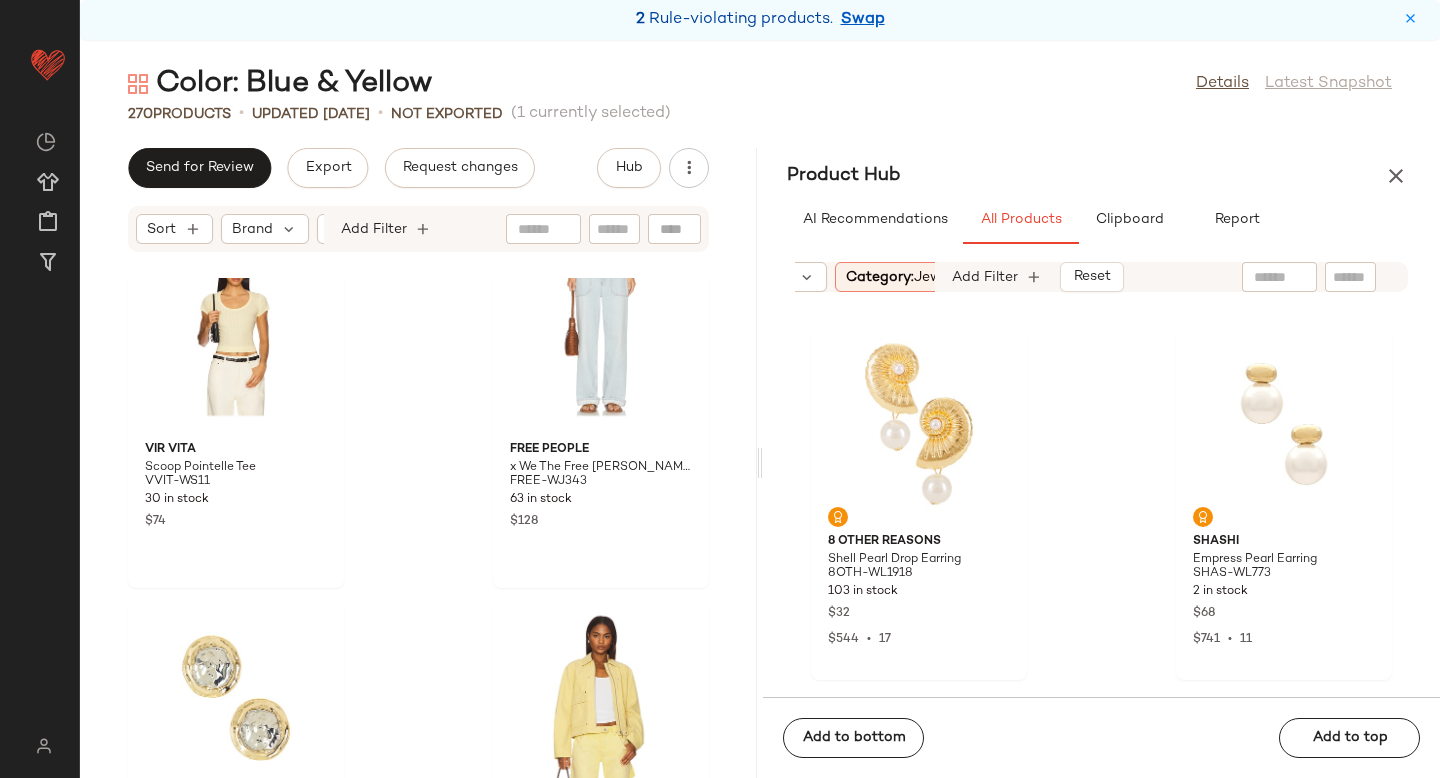 click on "Category:   jewelry" at bounding box center [905, 277] 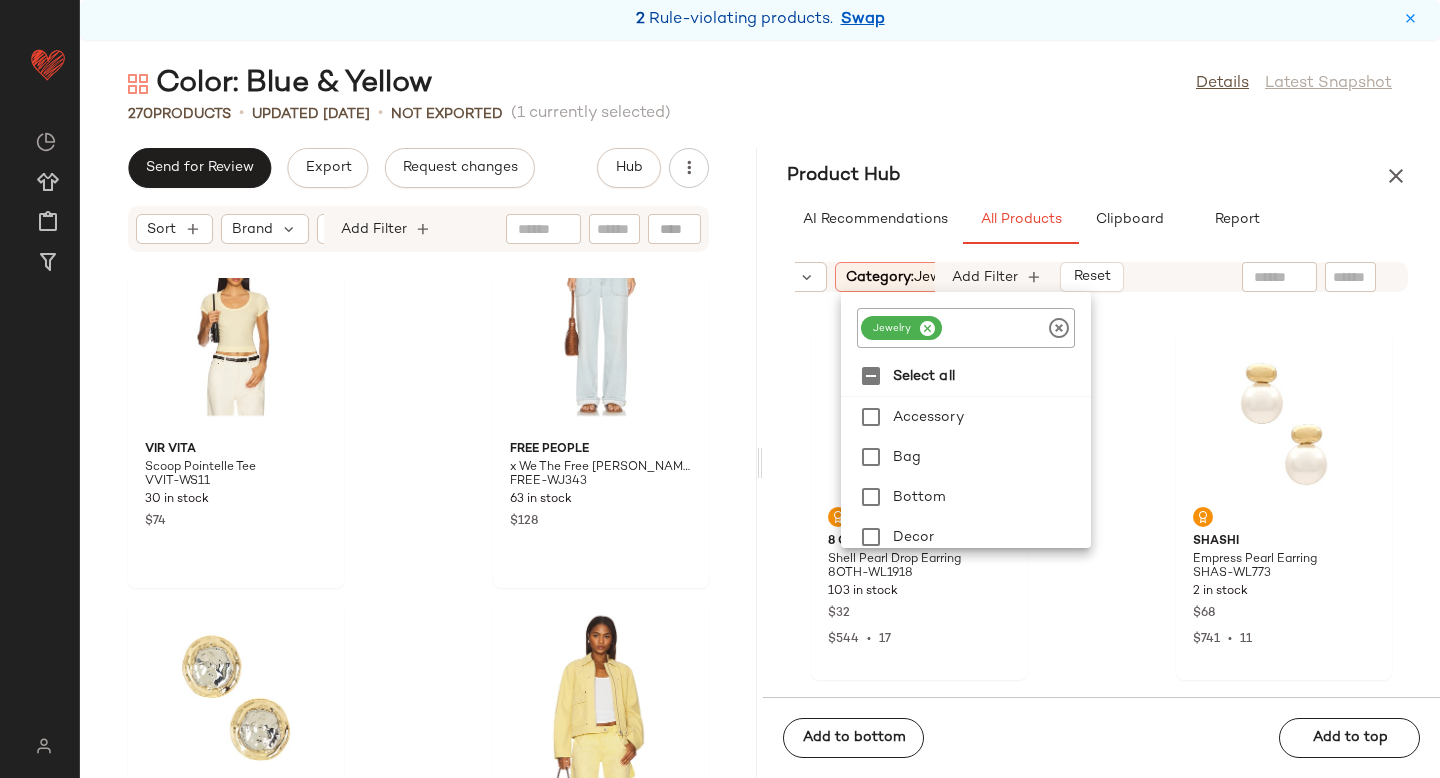 click 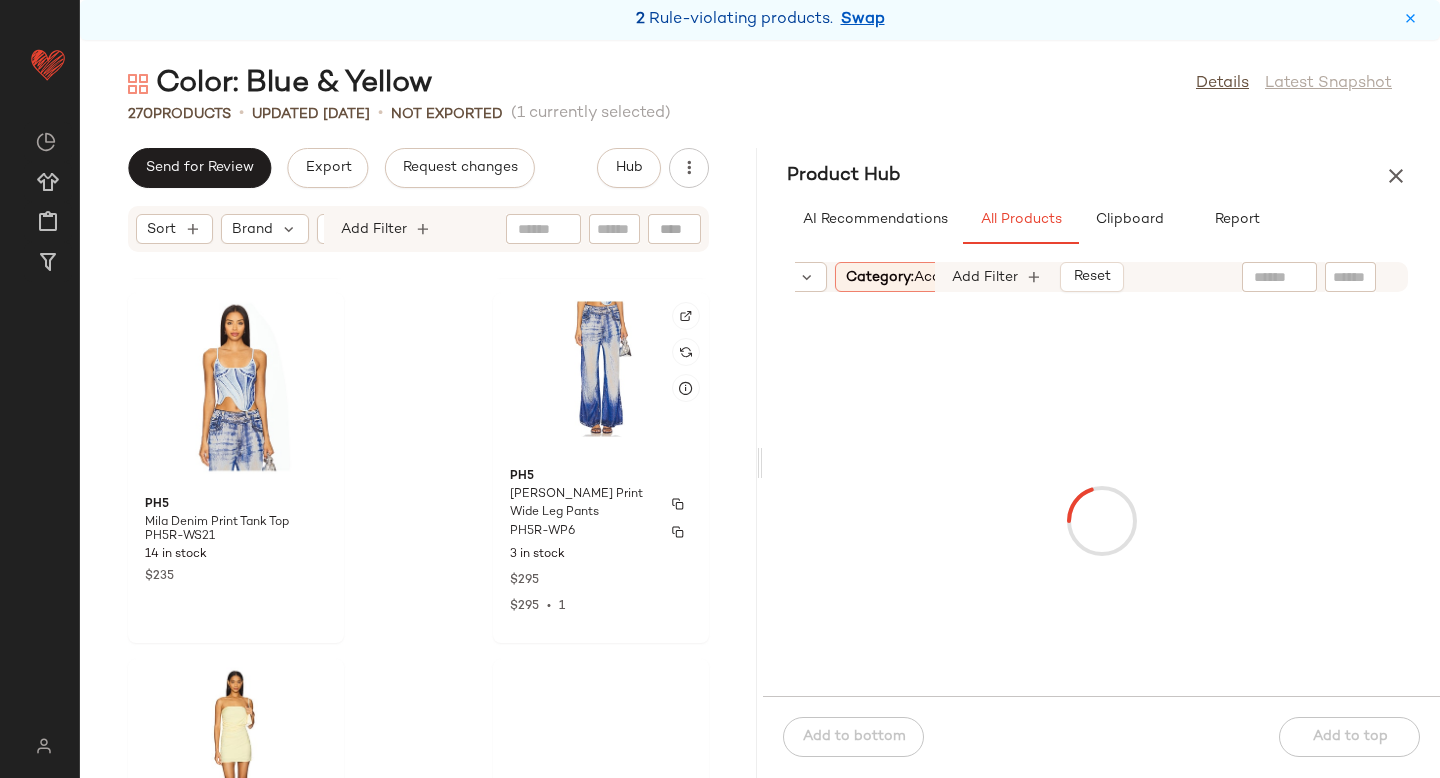 scroll, scrollTop: 32945, scrollLeft: 0, axis: vertical 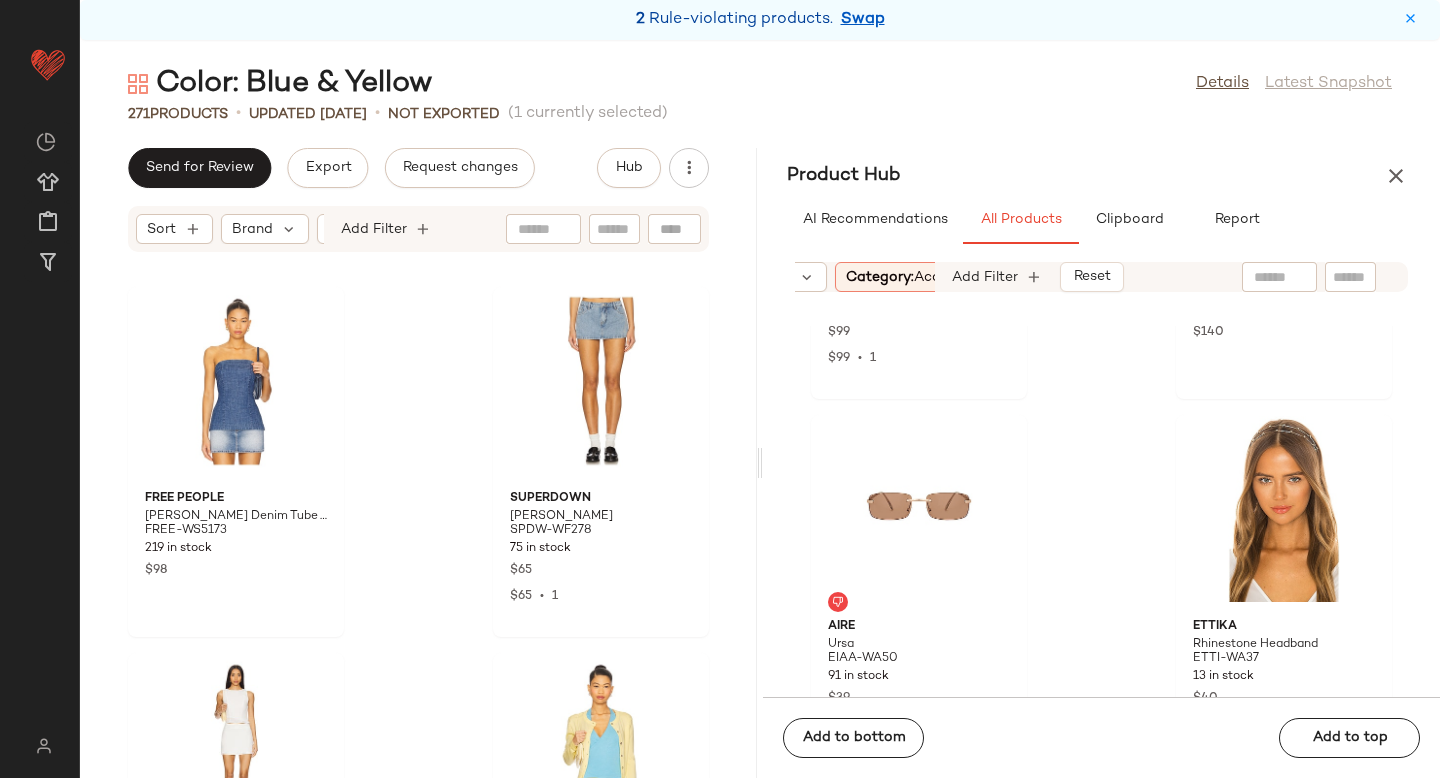 click on "Category:   accessory" at bounding box center (915, 277) 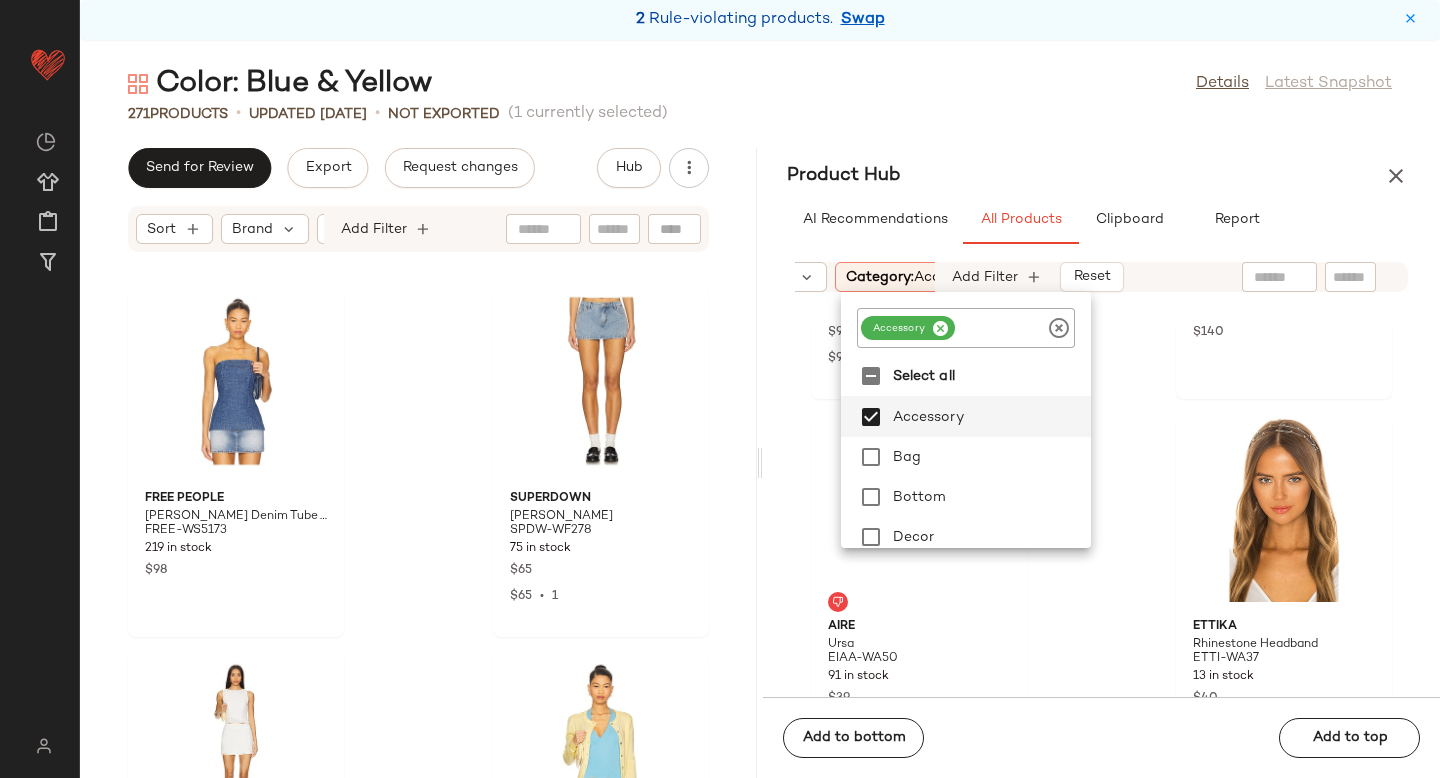 click 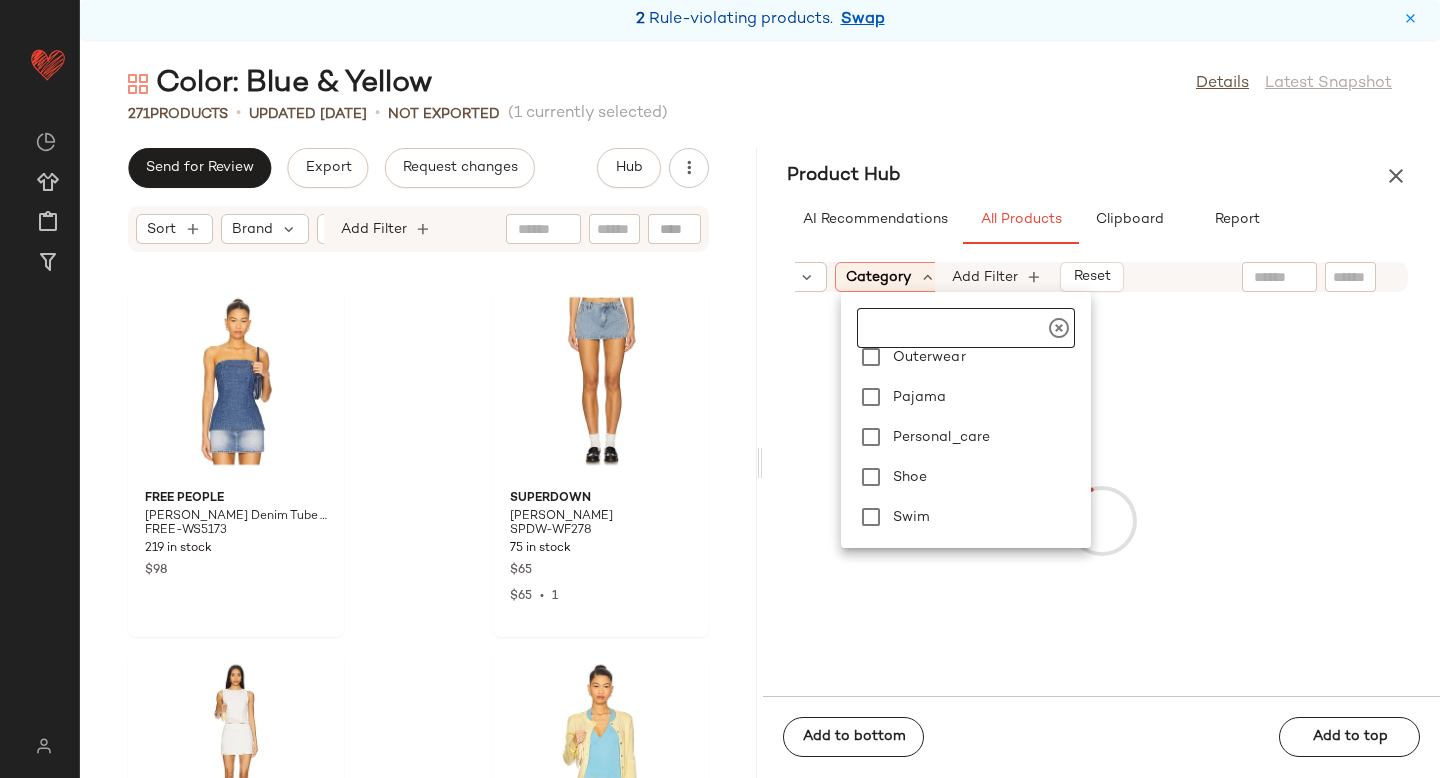 scroll, scrollTop: 449, scrollLeft: 0, axis: vertical 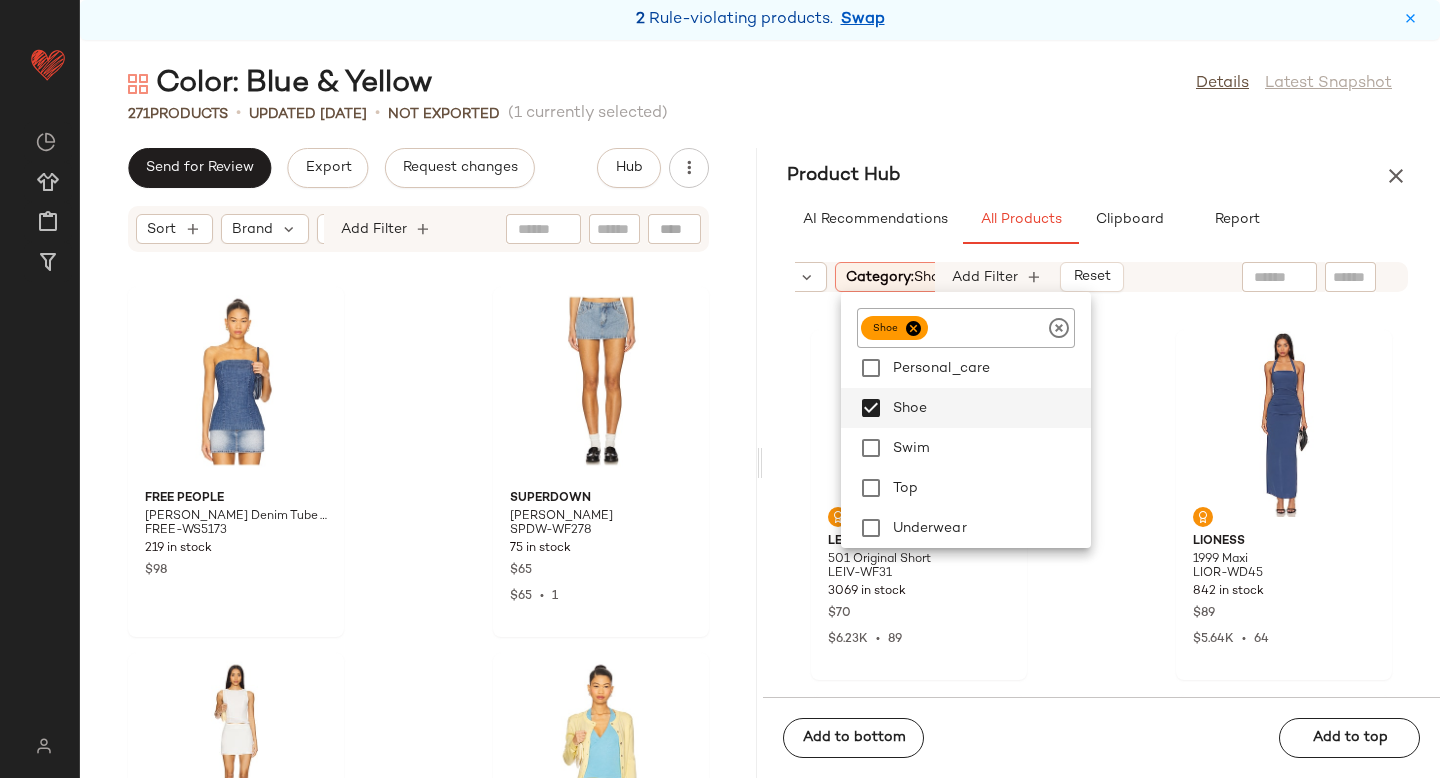 click on "LEVI'S 501 Original Short LEIV-WF31 3069 in stock $70 $6.23K  •  89 LIONESS 1999 Maxi LIOR-WD45 842 in stock $89 $5.64K  •  64 LIONESS Charismatic Denim Corset in LIOR-WS66 656 in stock $59 $2.82K  •  48 SNDYS Lyra Print Top SDYS-WS220 7 in stock $60 $2.51K  •  42  SET  LIONESS Leo Vest LIOR-WS23 1256 in stock $69 $2.61K  •  38 LIONESS Palisades Halter LIOR-WS152 135 in stock $49 $1.76K  •  36 superdown Rosalie Stripe Ruffle Dress BTWR-WD435 28 Pre-Order Items $70 $2.29K  •  33 Amanda Uprichard Ace Dress AMAN-WD942 786 in stock $194 $5.69K  •  30" 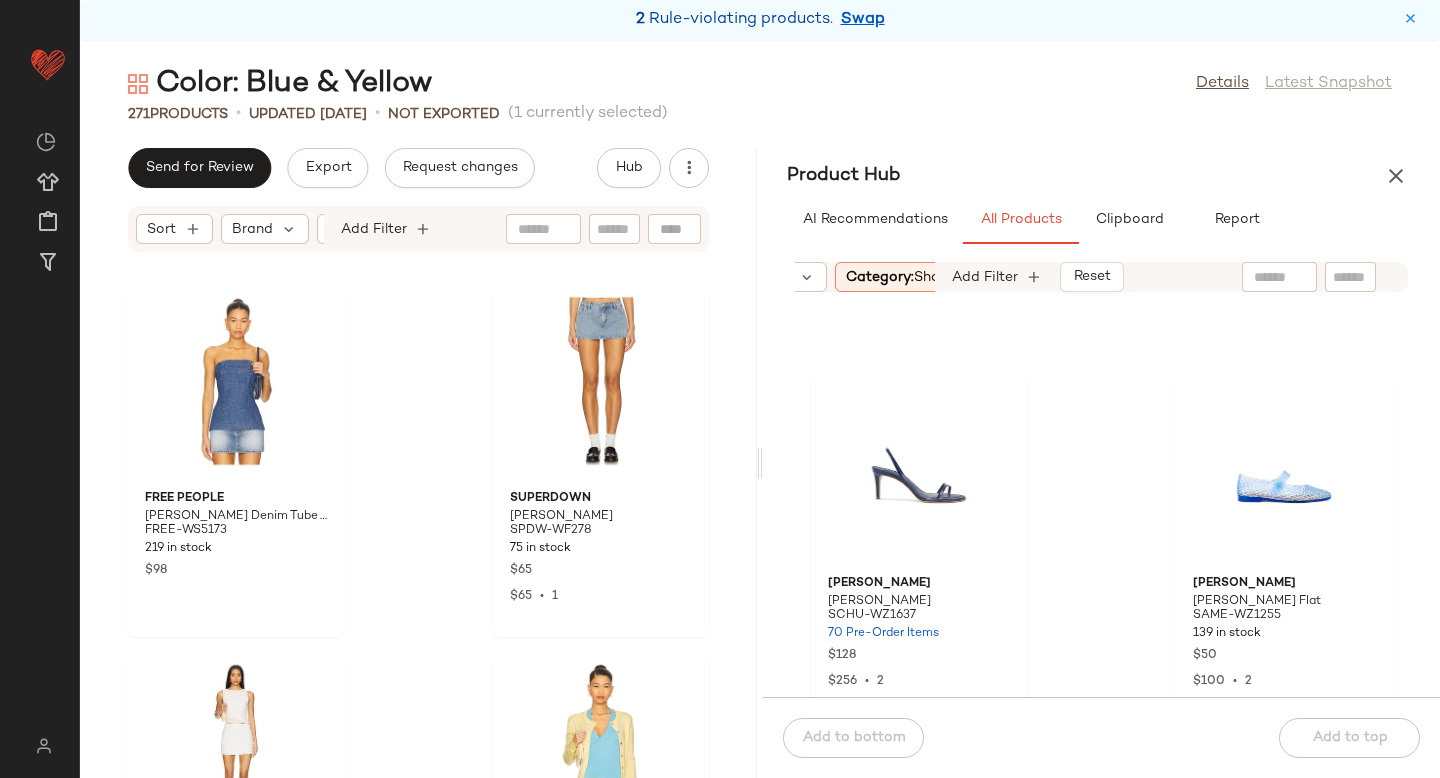 scroll, scrollTop: 1830, scrollLeft: 0, axis: vertical 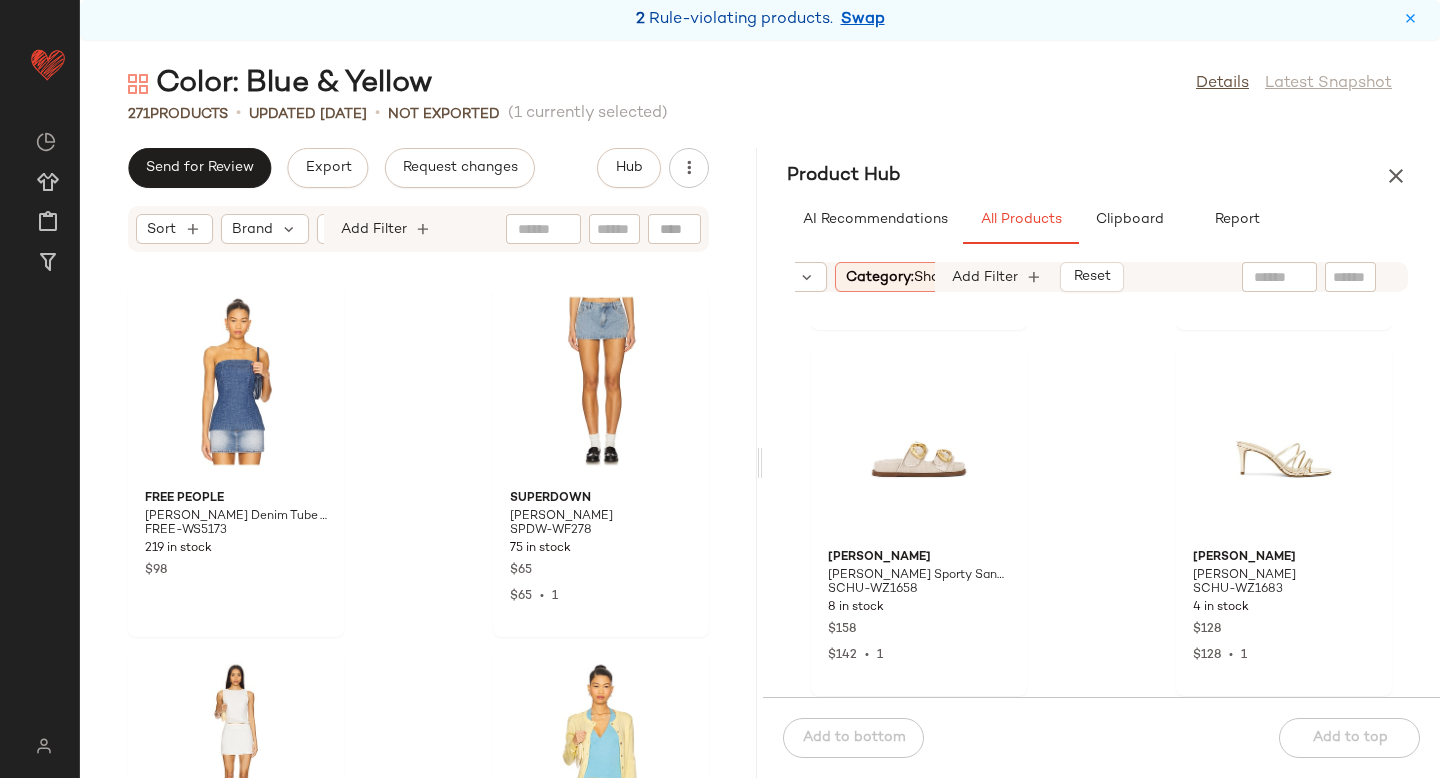 click 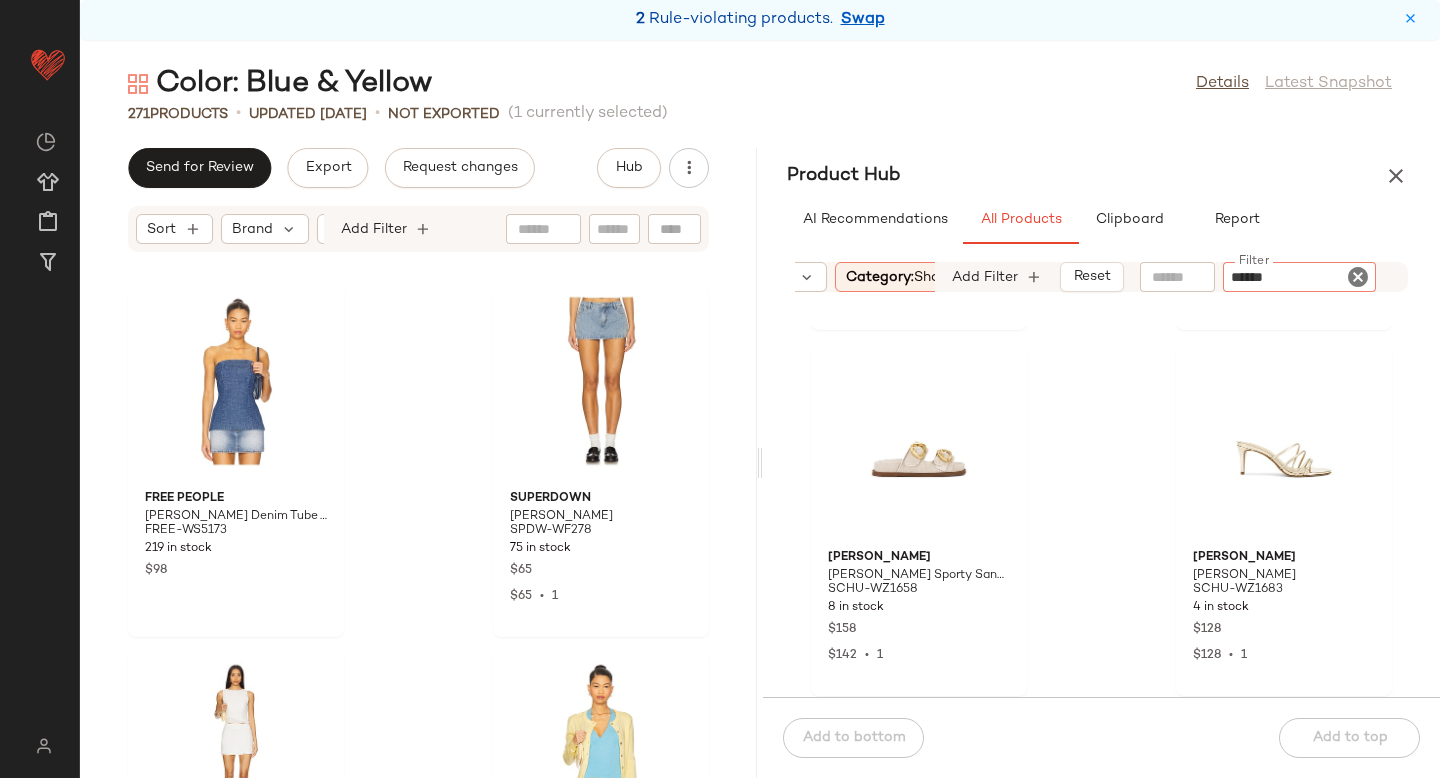 type on "*******" 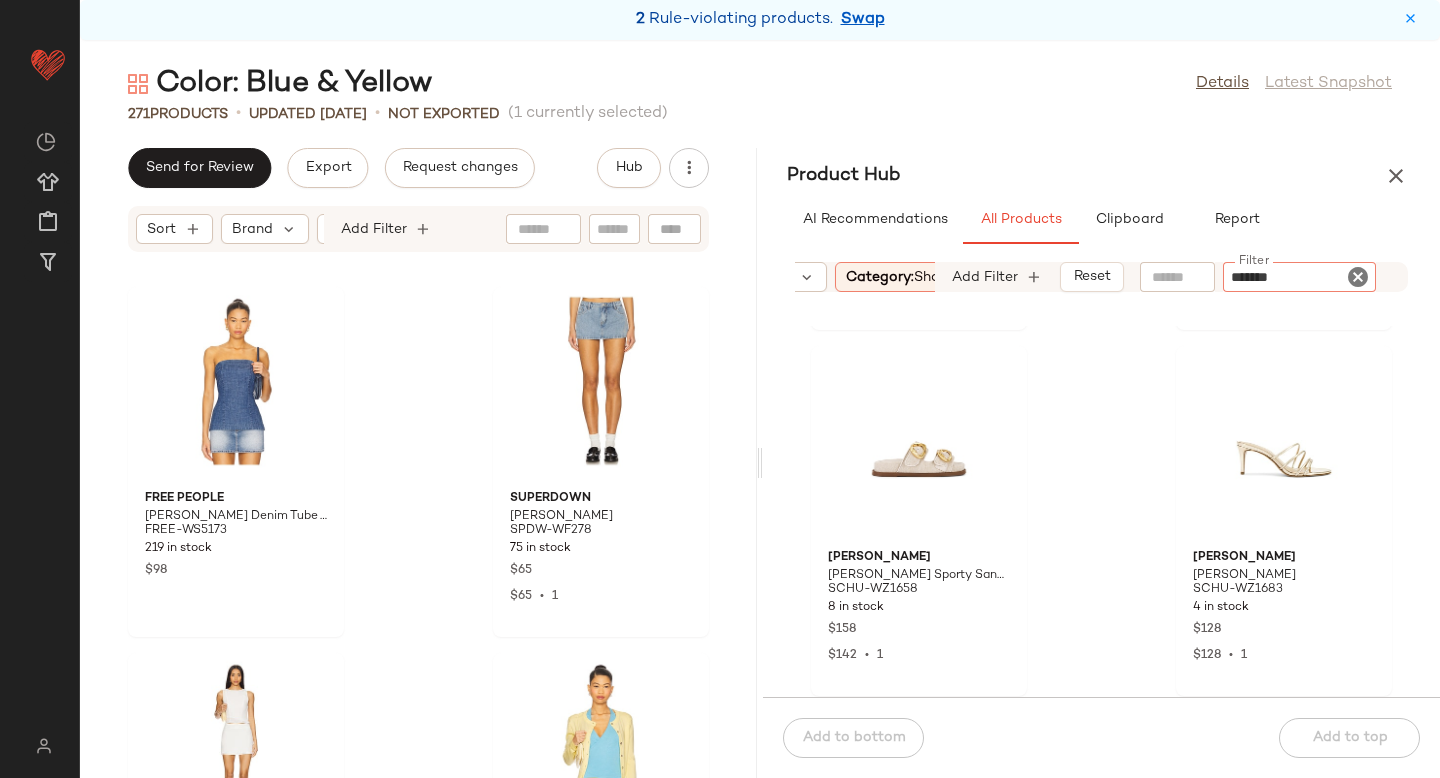 type 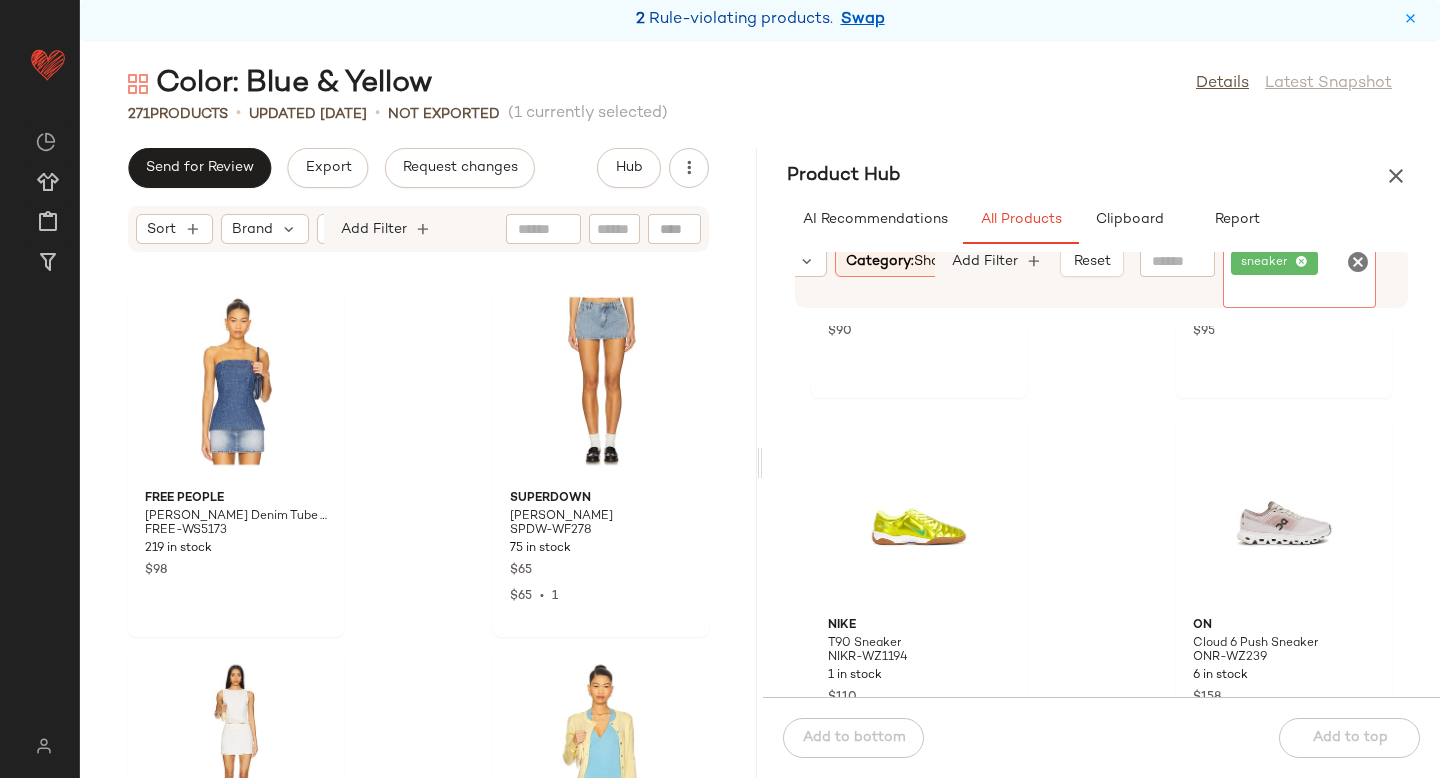 scroll, scrollTop: 3963, scrollLeft: 0, axis: vertical 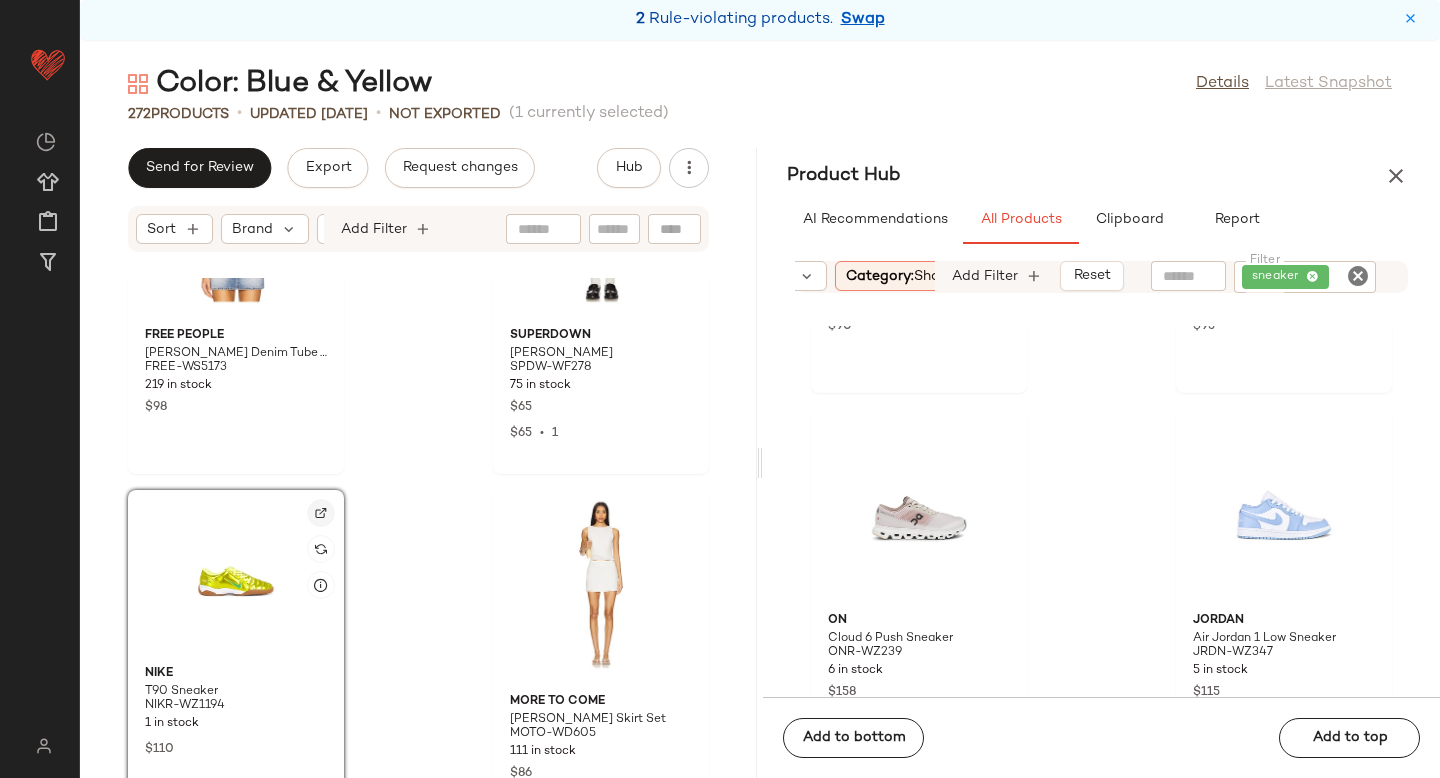 click 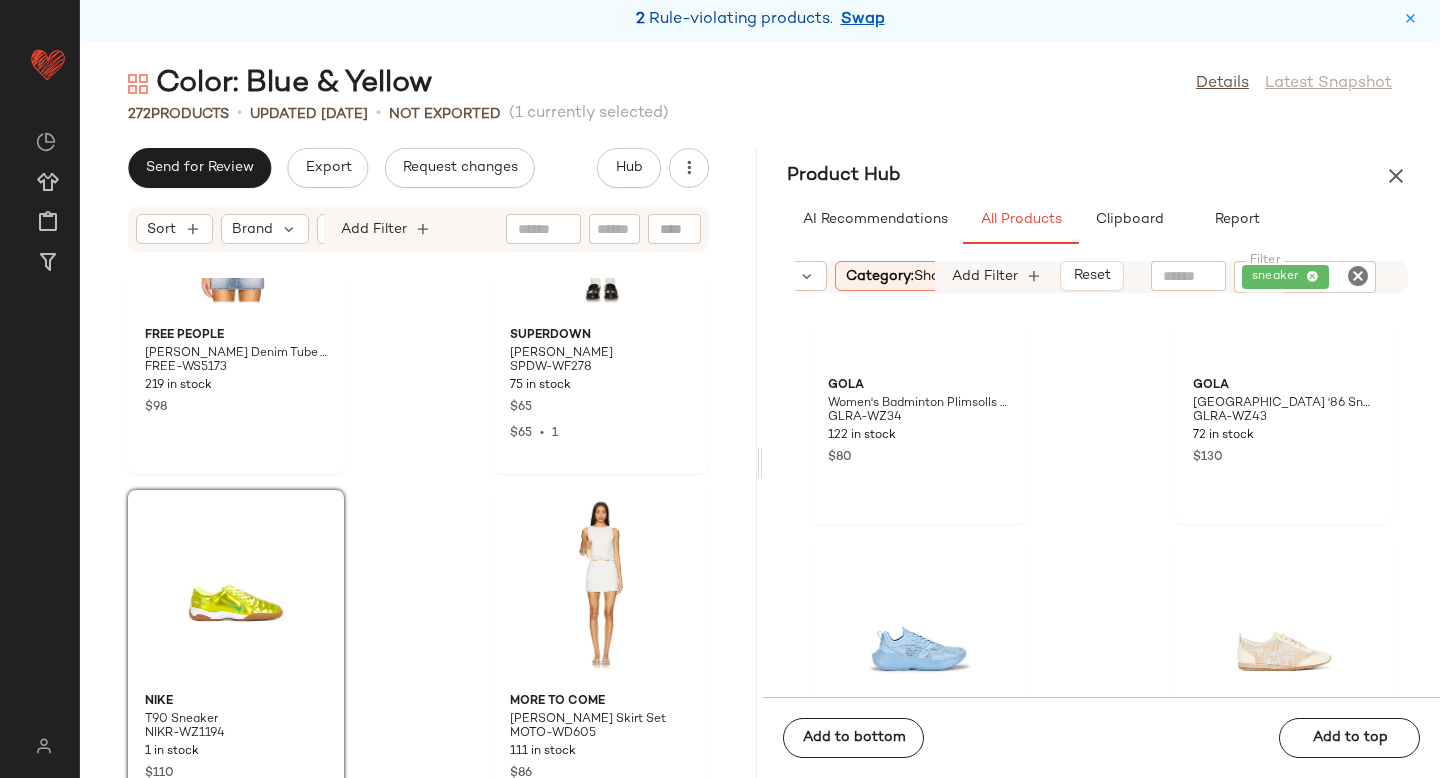 scroll, scrollTop: 6323, scrollLeft: 0, axis: vertical 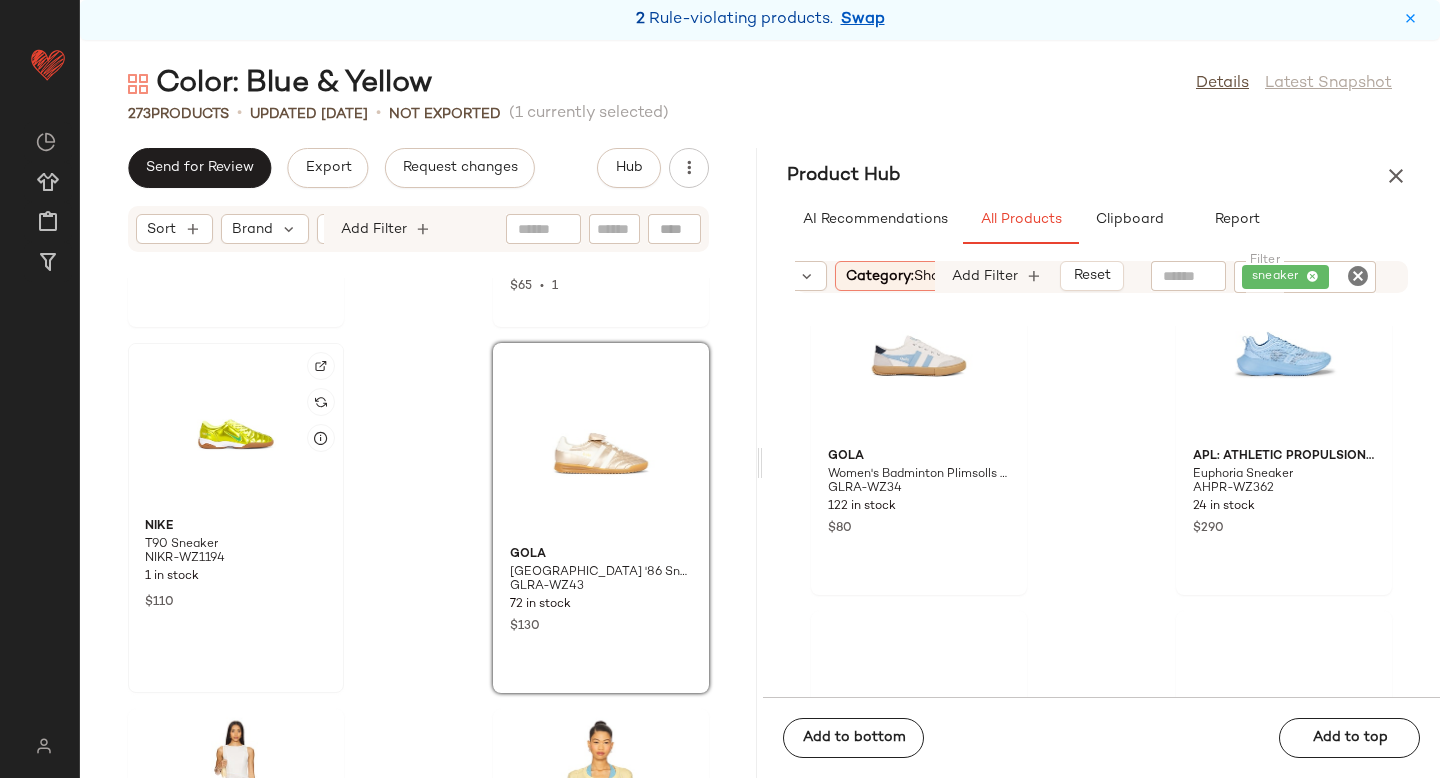 click 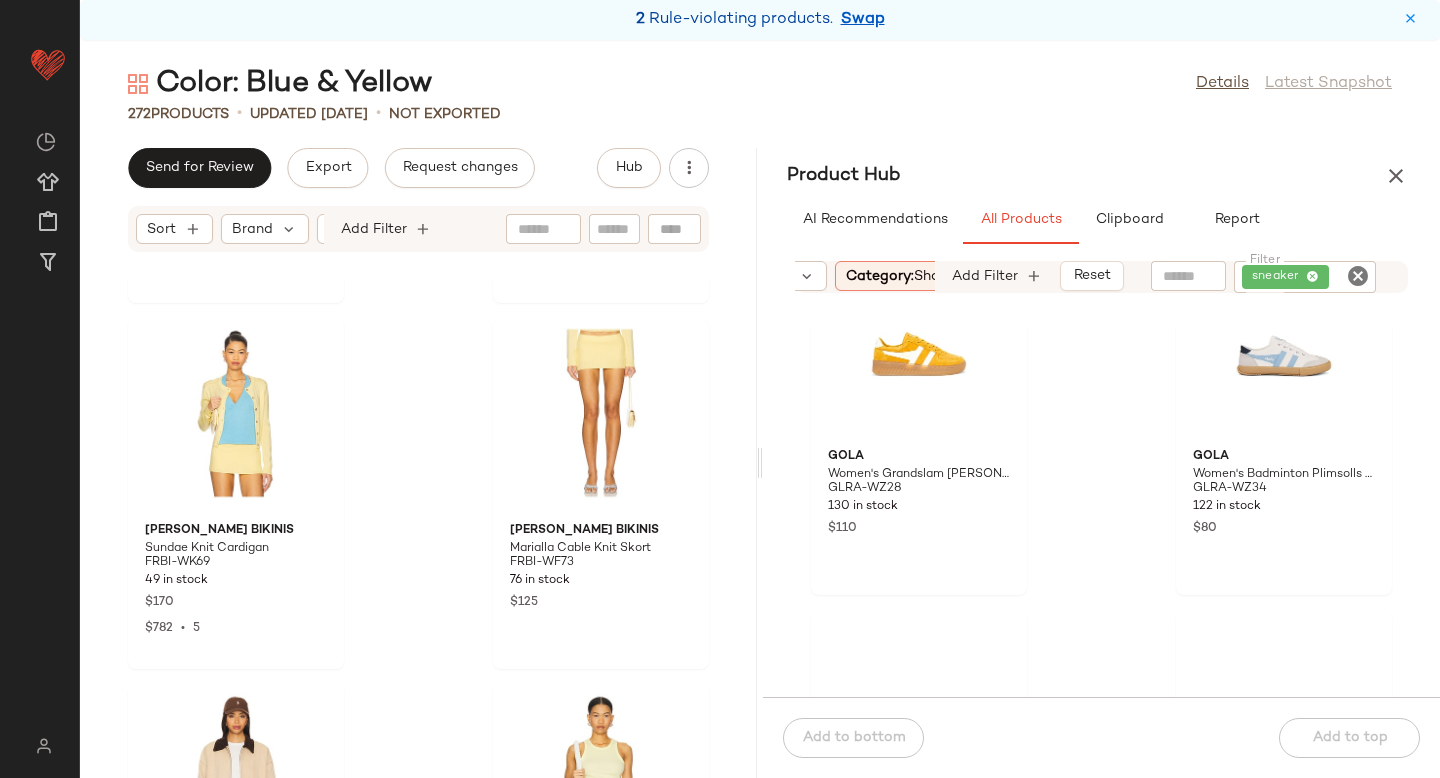 scroll, scrollTop: 34411, scrollLeft: 0, axis: vertical 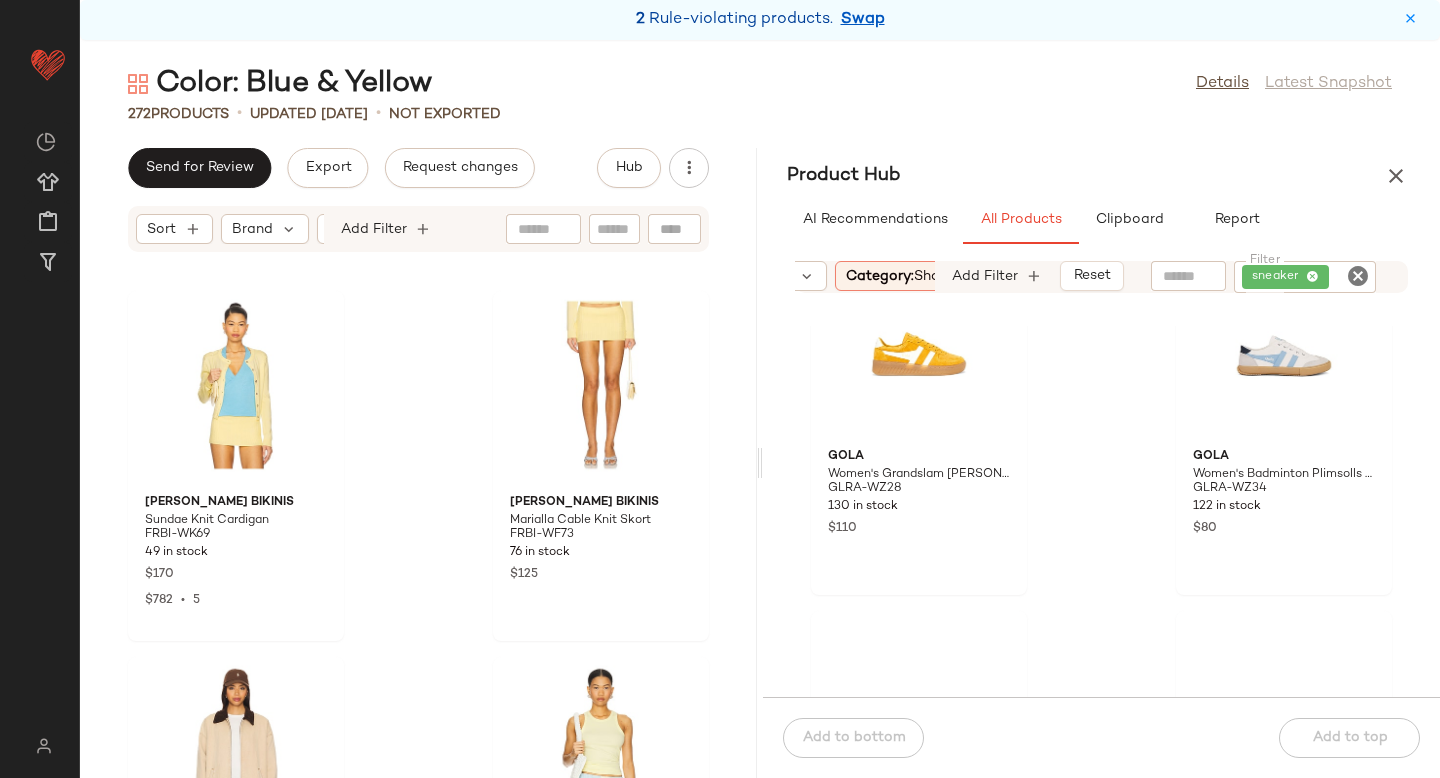 click on "Category:   shoe" at bounding box center [897, 276] 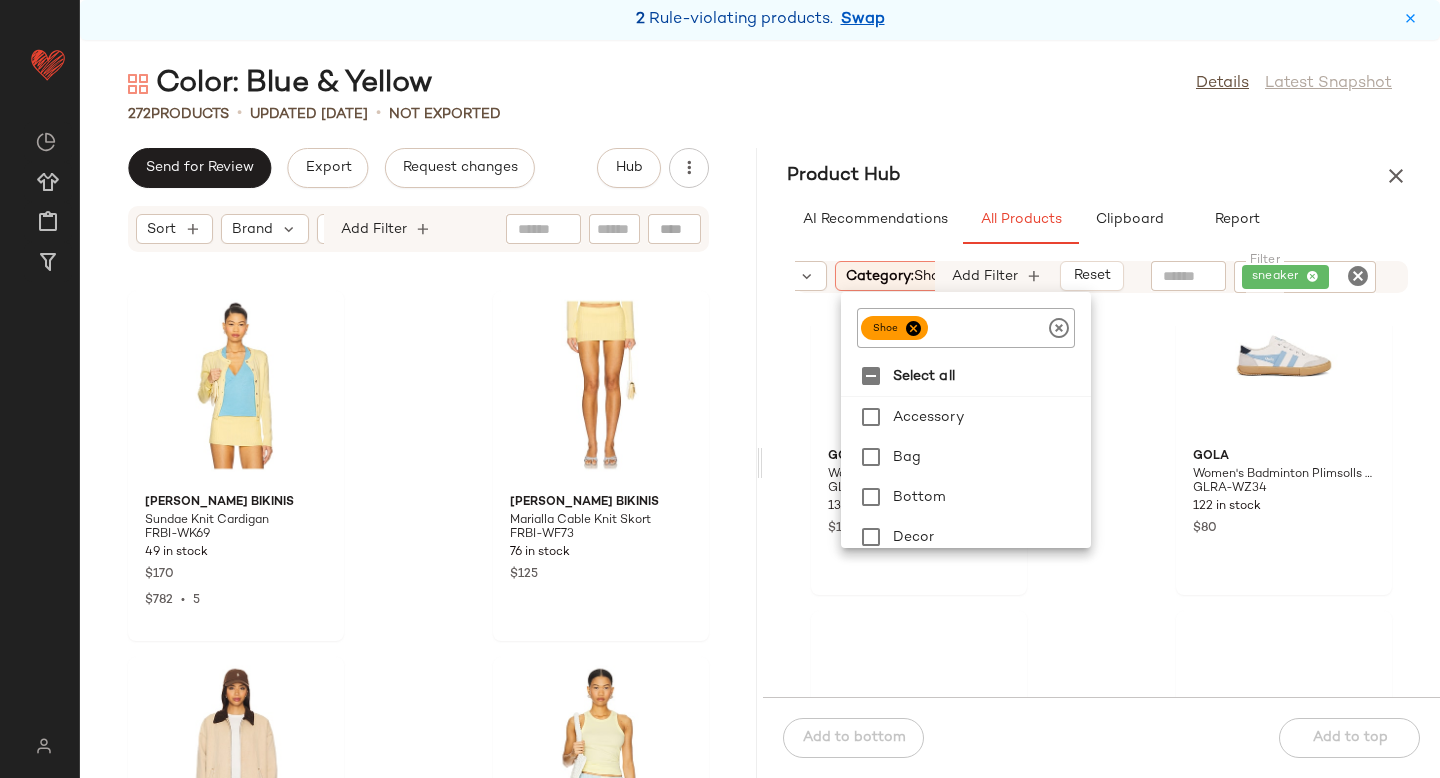 click 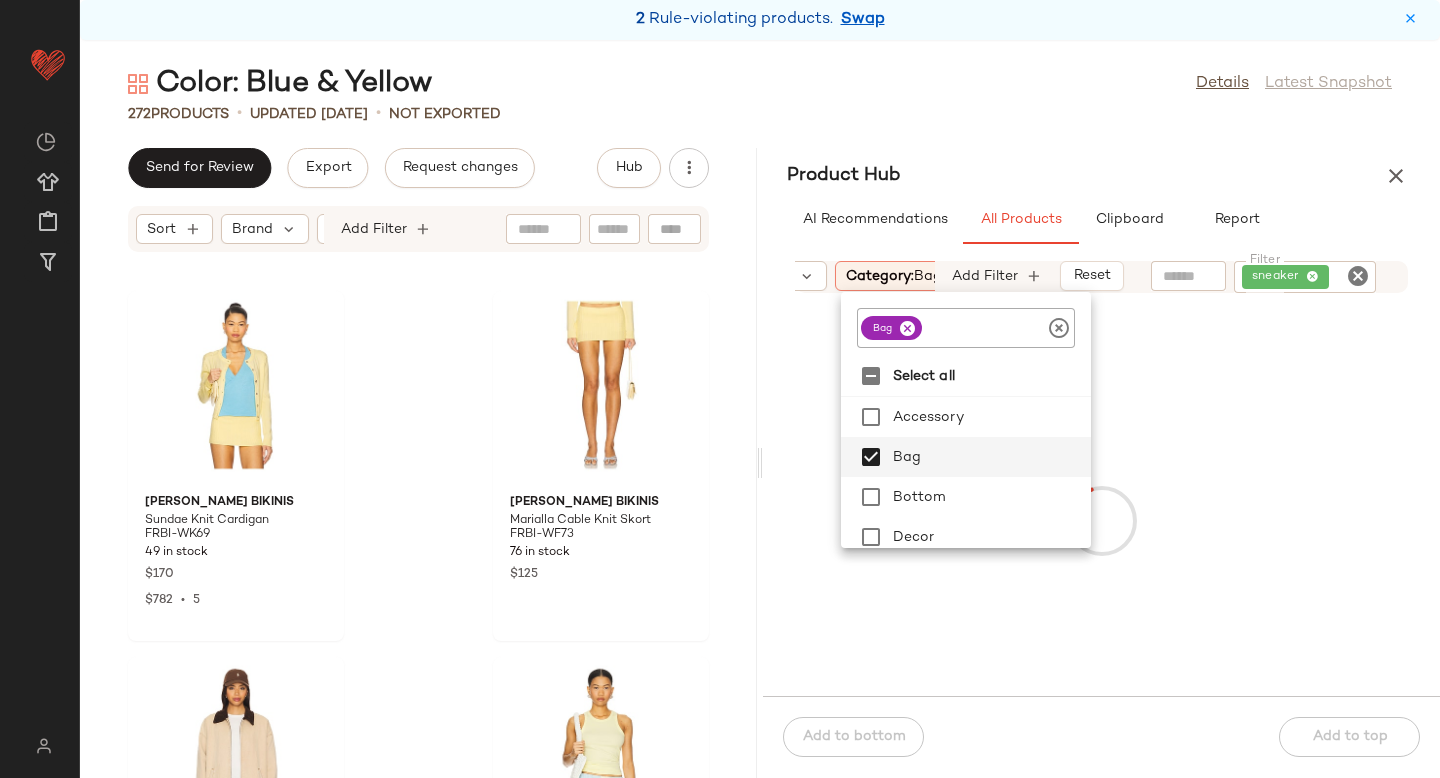 click at bounding box center (1101, 520) 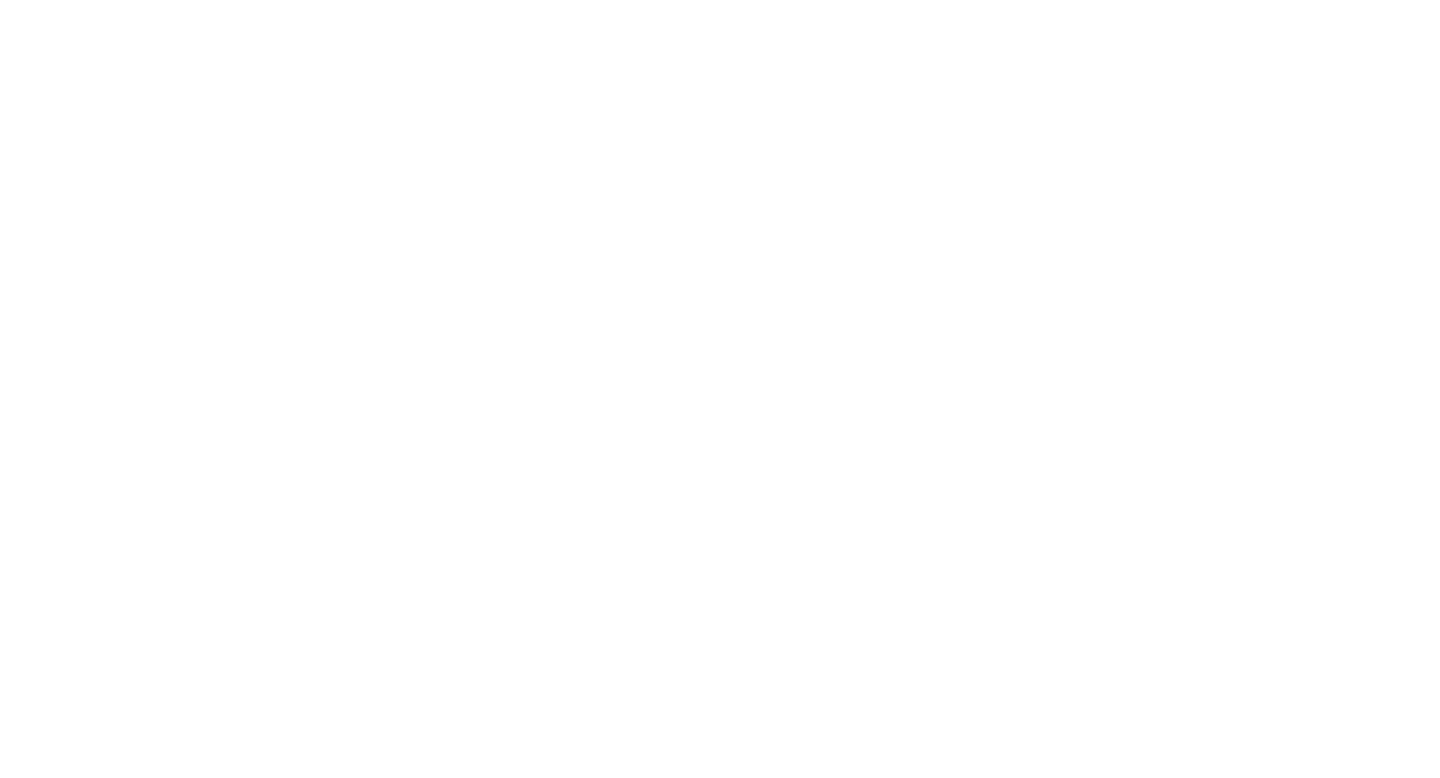 scroll, scrollTop: 0, scrollLeft: 0, axis: both 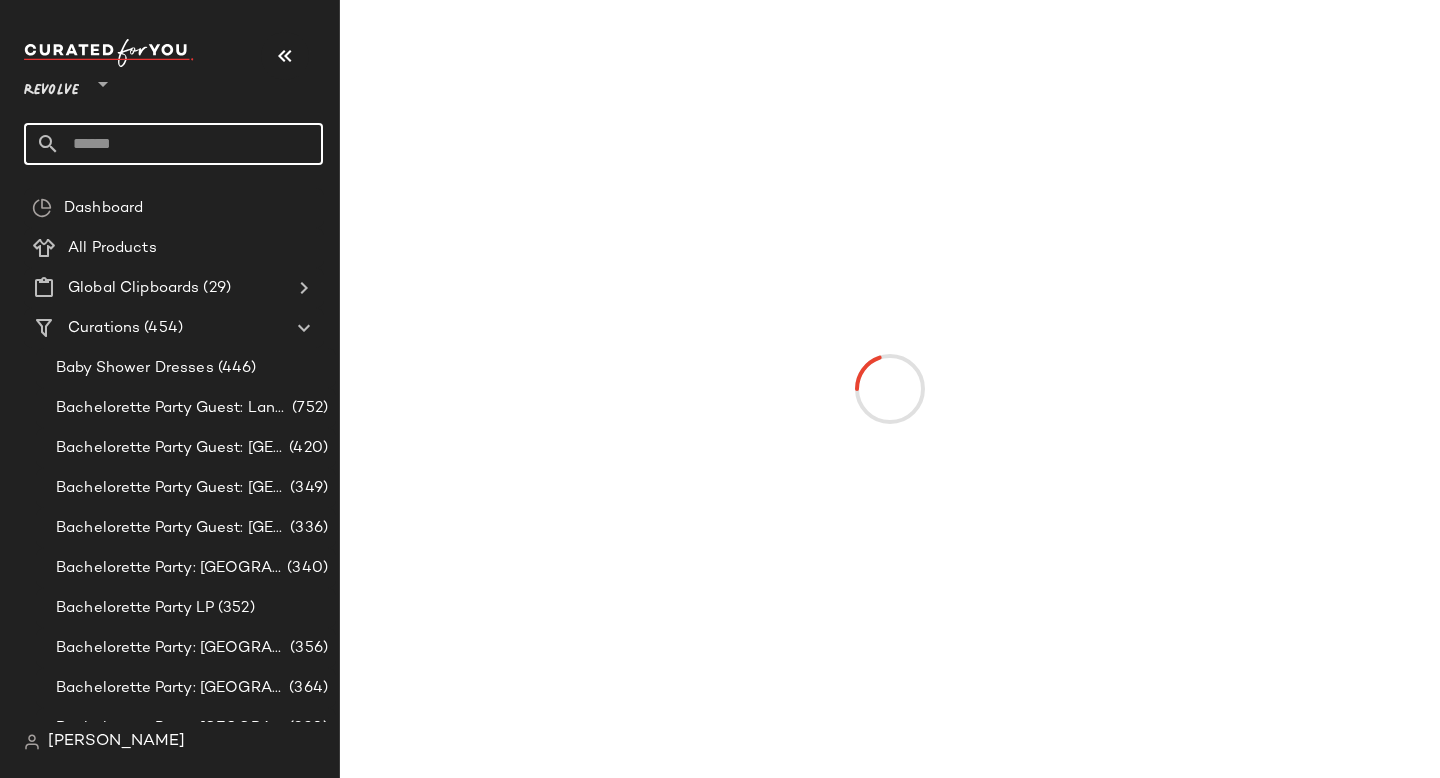 click 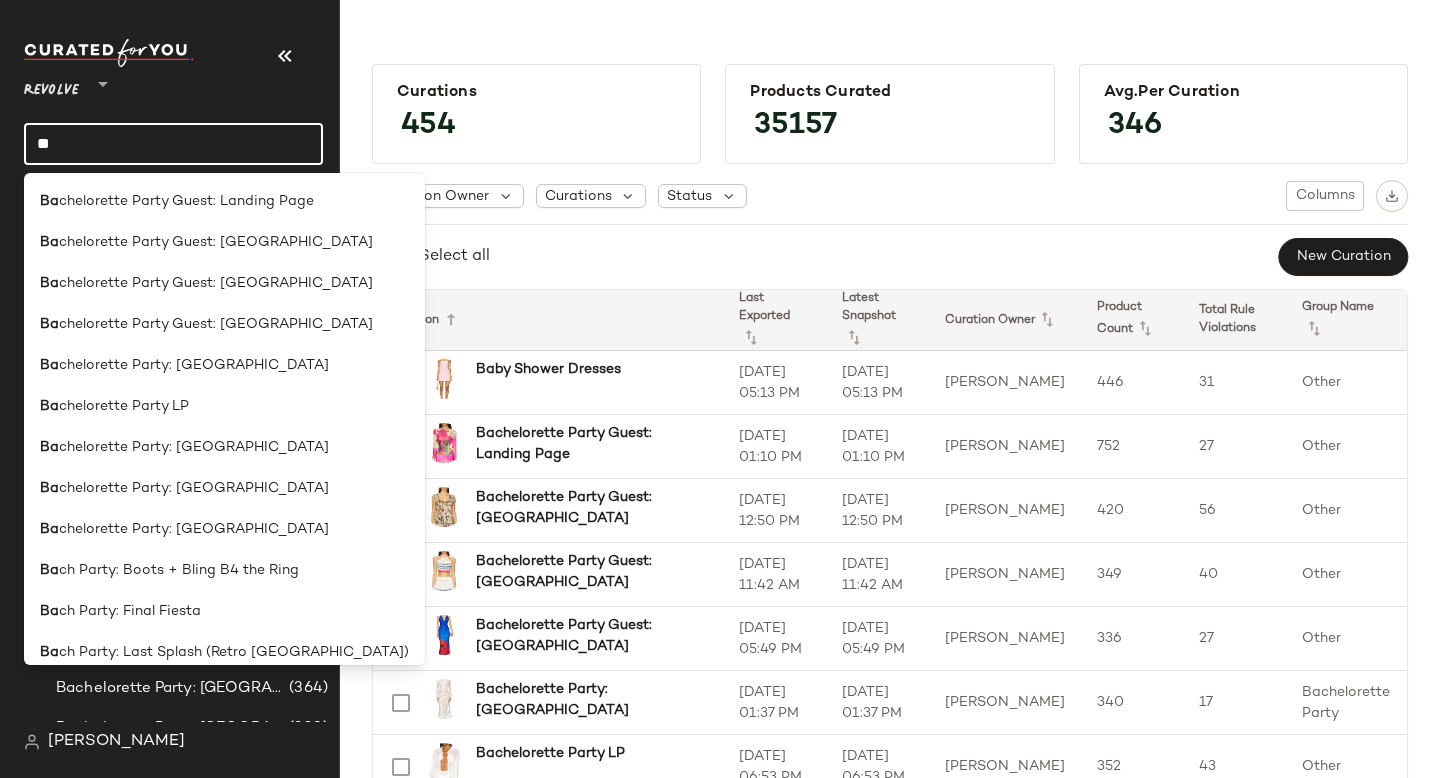 type on "*" 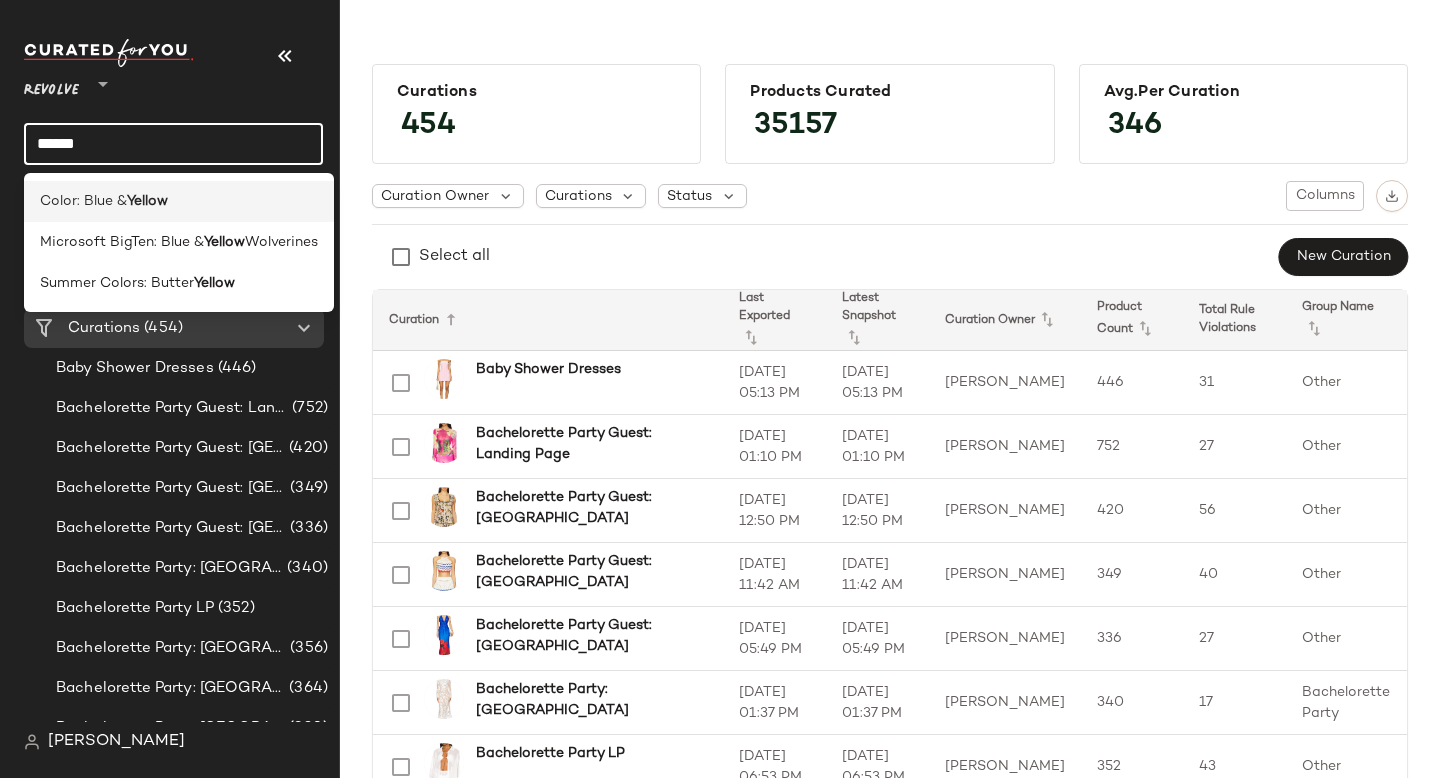 type on "******" 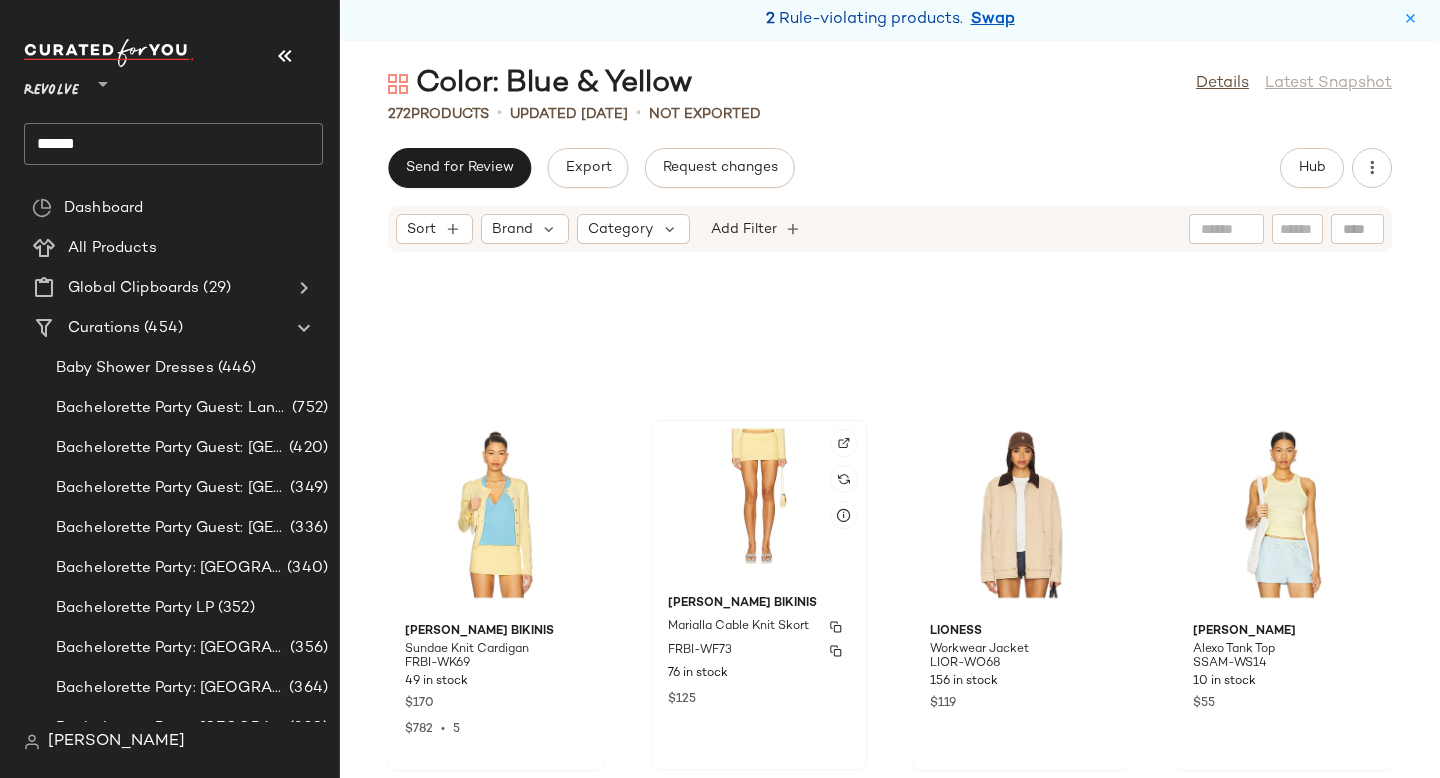 scroll, scrollTop: 17068, scrollLeft: 0, axis: vertical 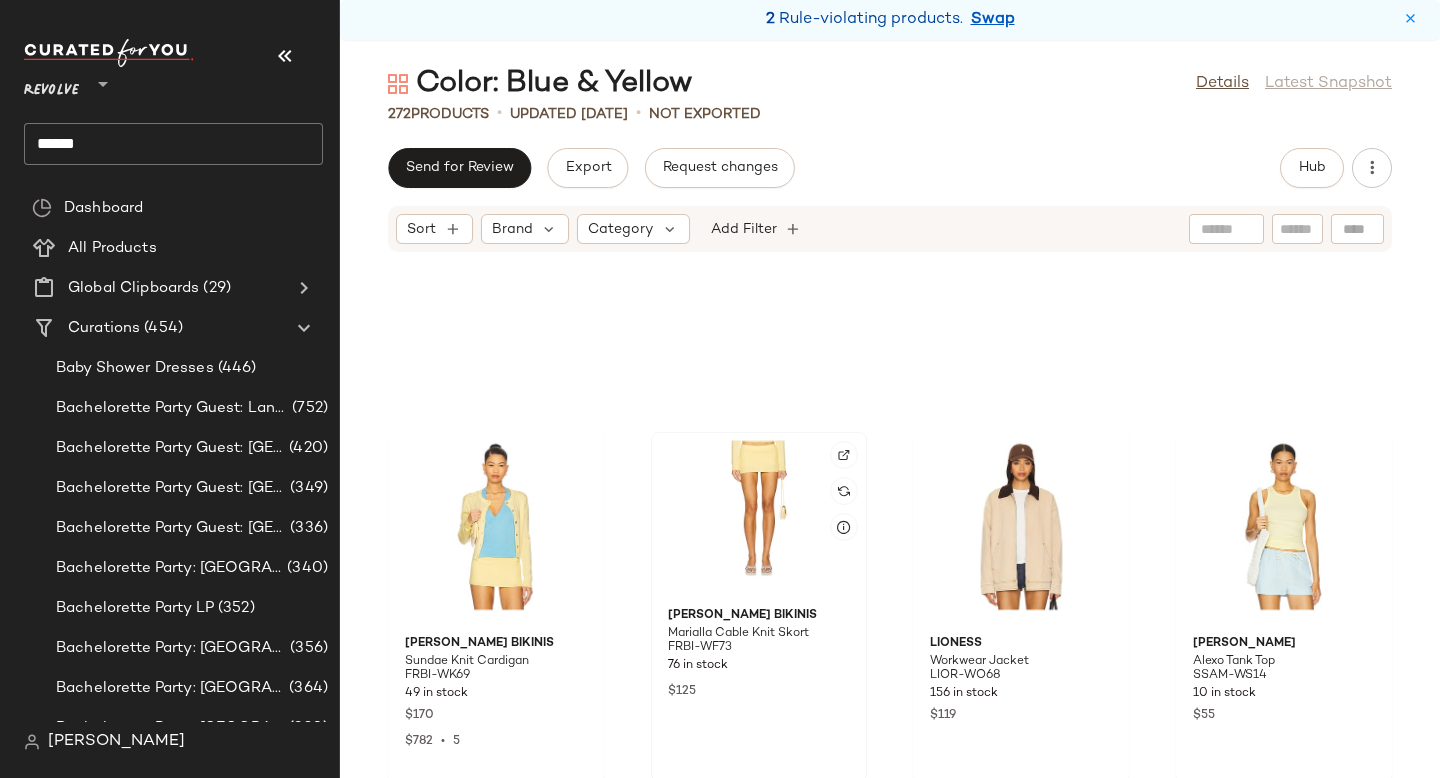 click 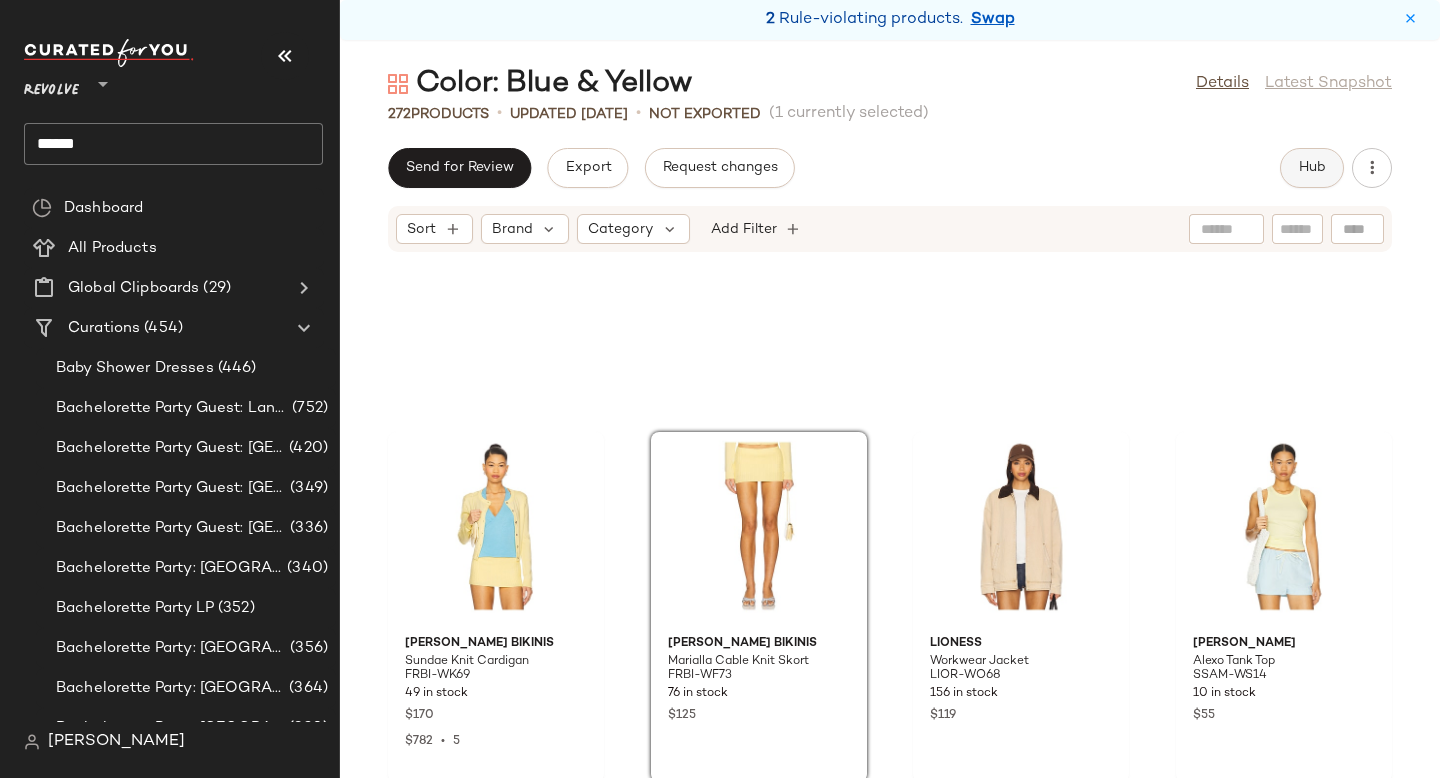 click on "Hub" at bounding box center (1312, 168) 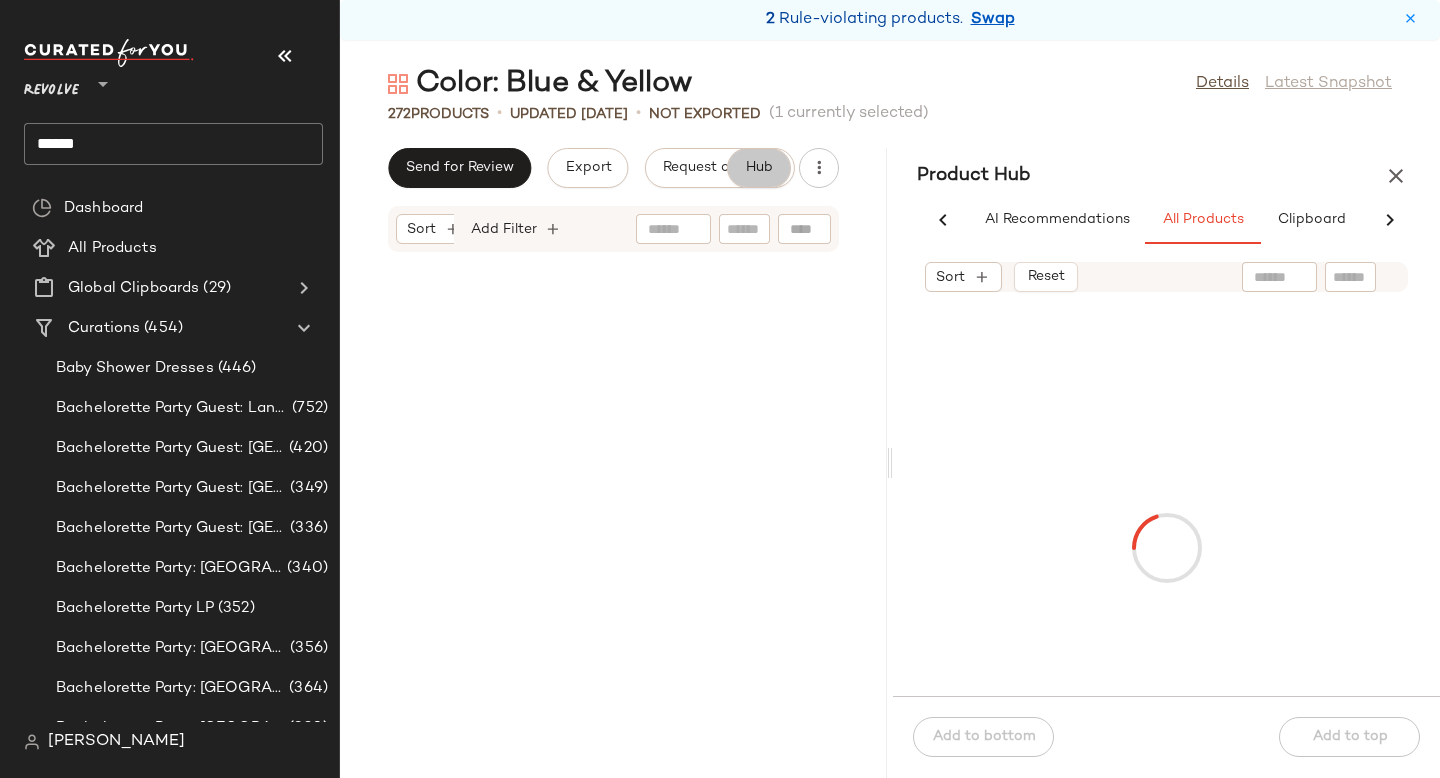scroll, scrollTop: 0, scrollLeft: 91, axis: horizontal 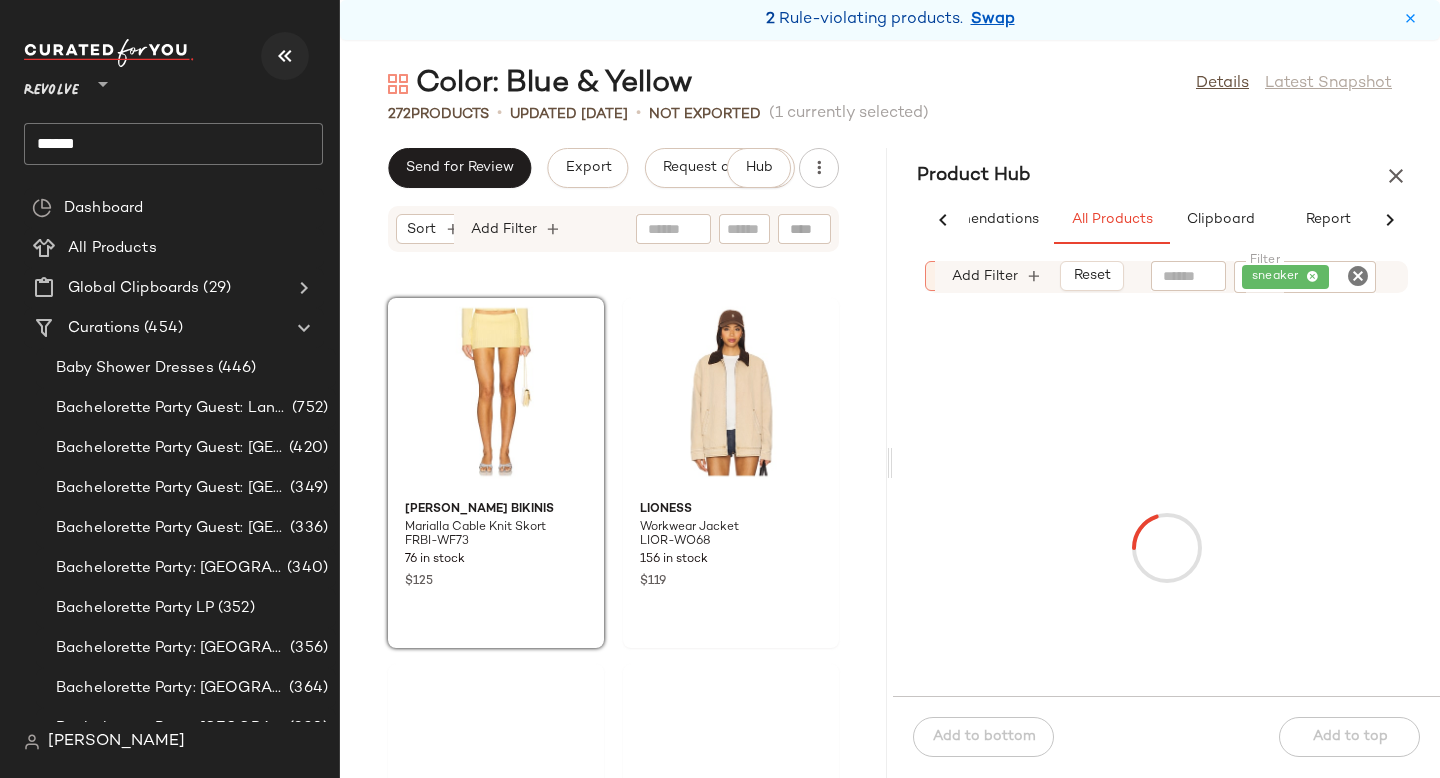 click at bounding box center (285, 56) 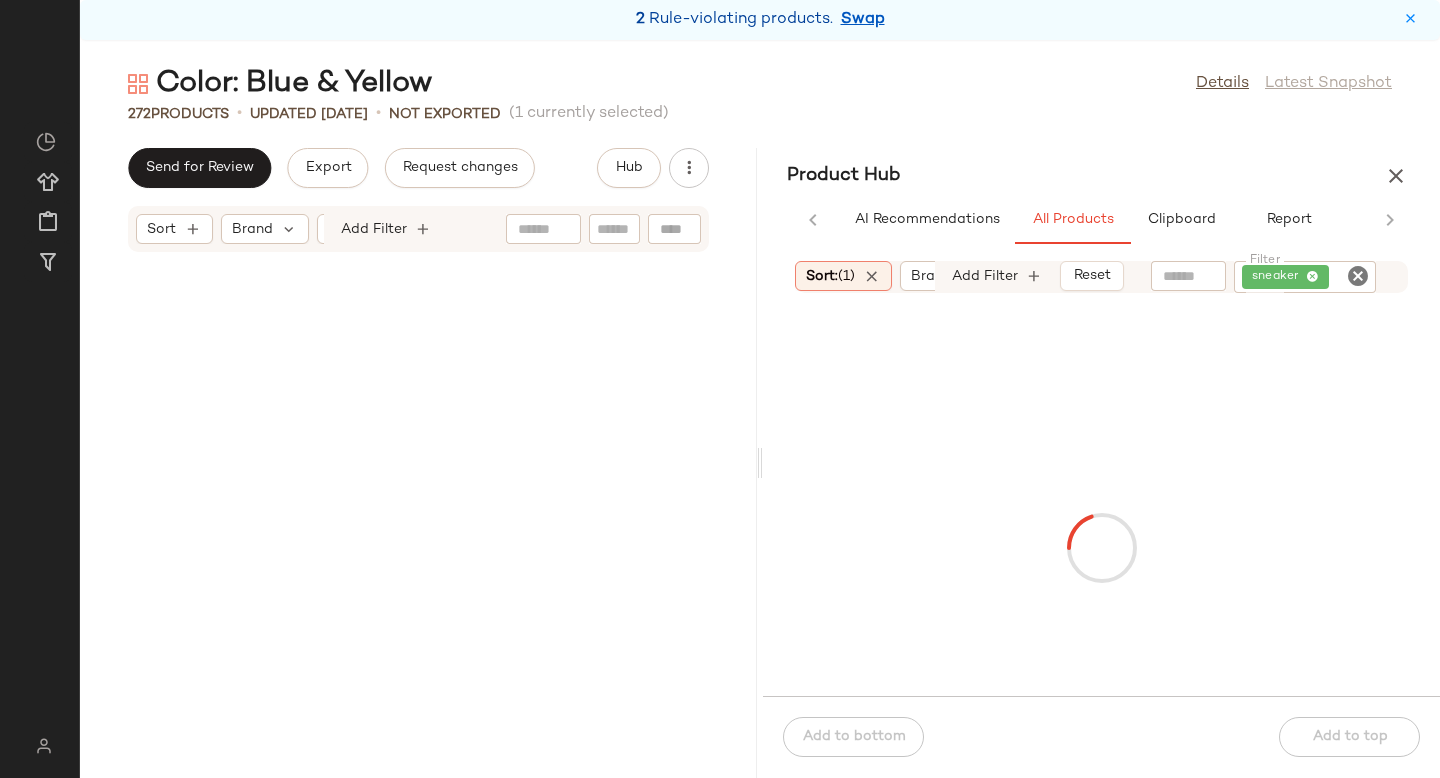 scroll, scrollTop: 0, scrollLeft: 0, axis: both 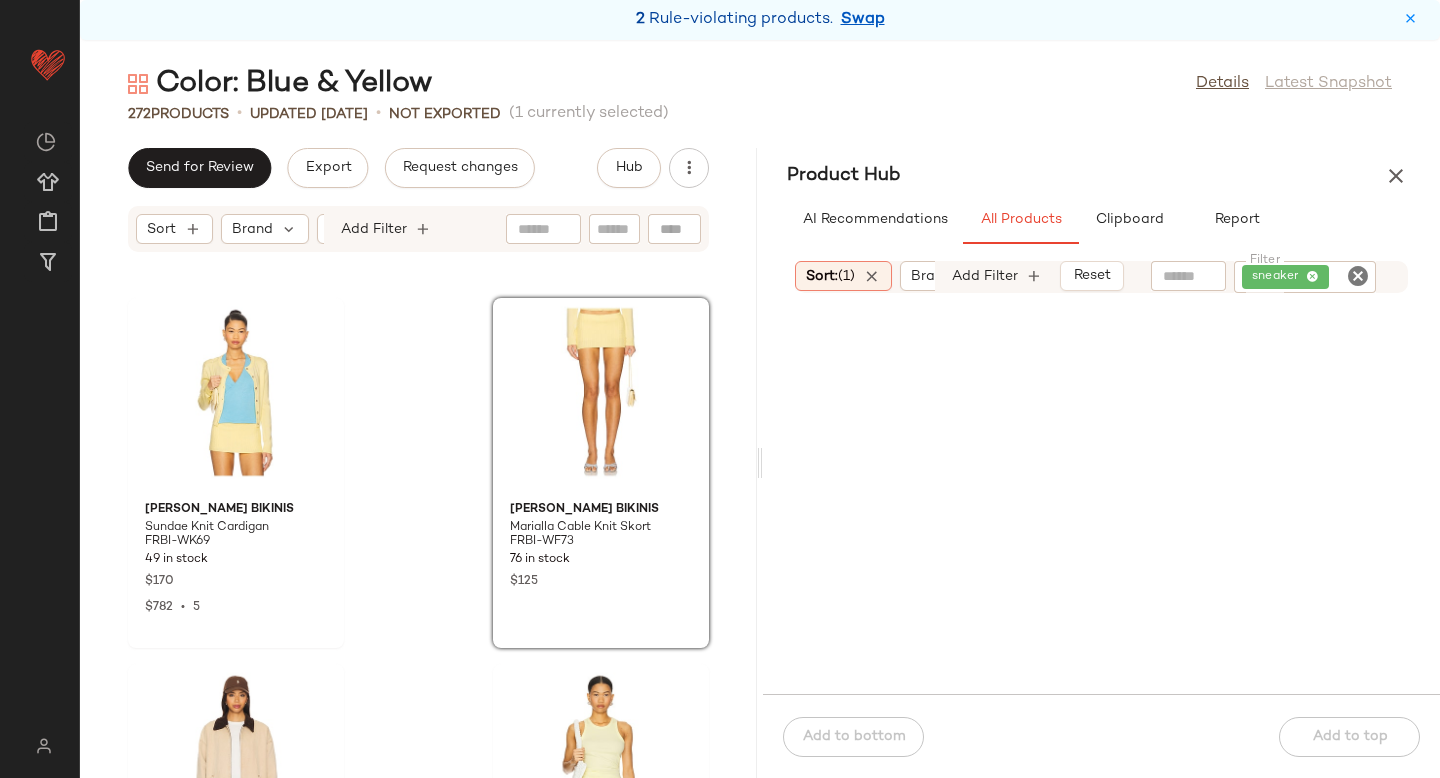 click 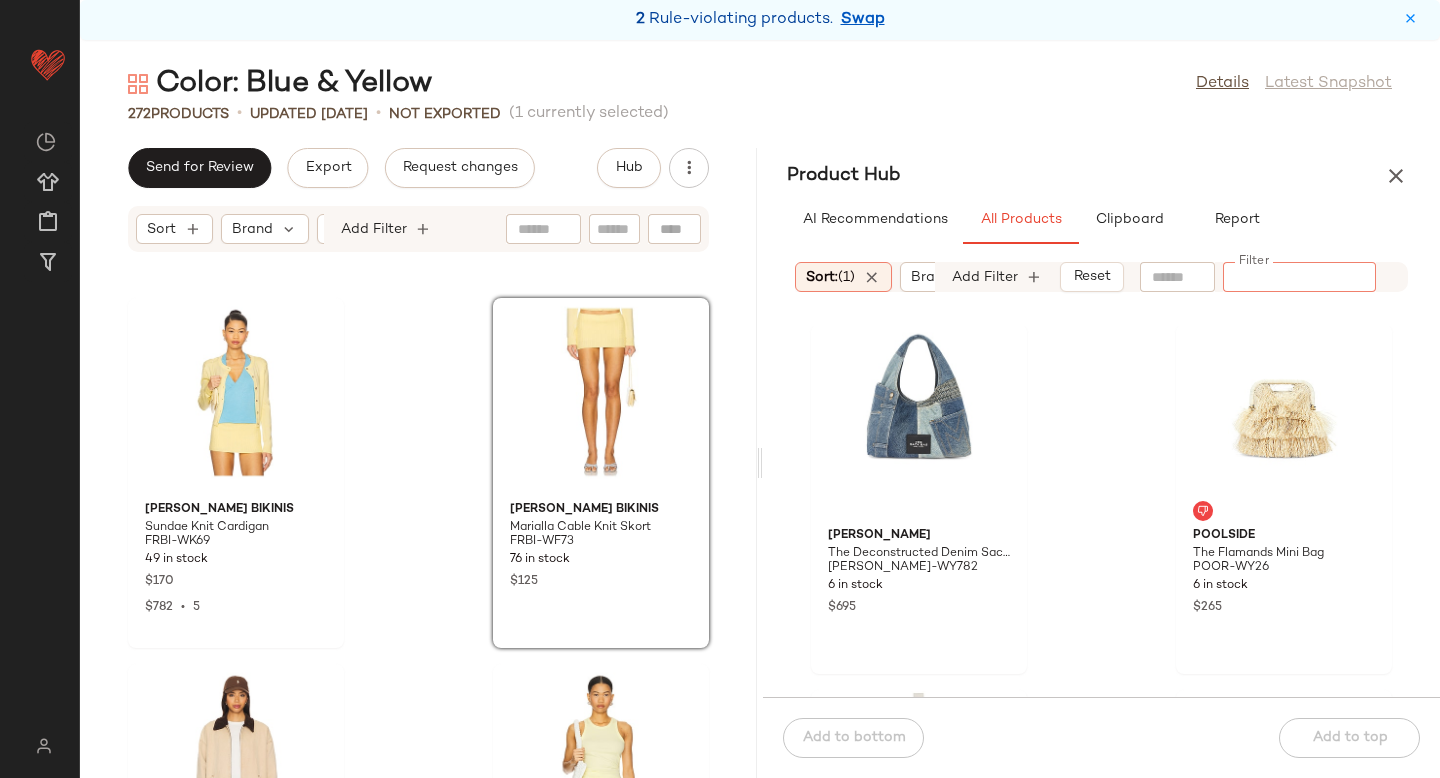 scroll, scrollTop: 8434, scrollLeft: 0, axis: vertical 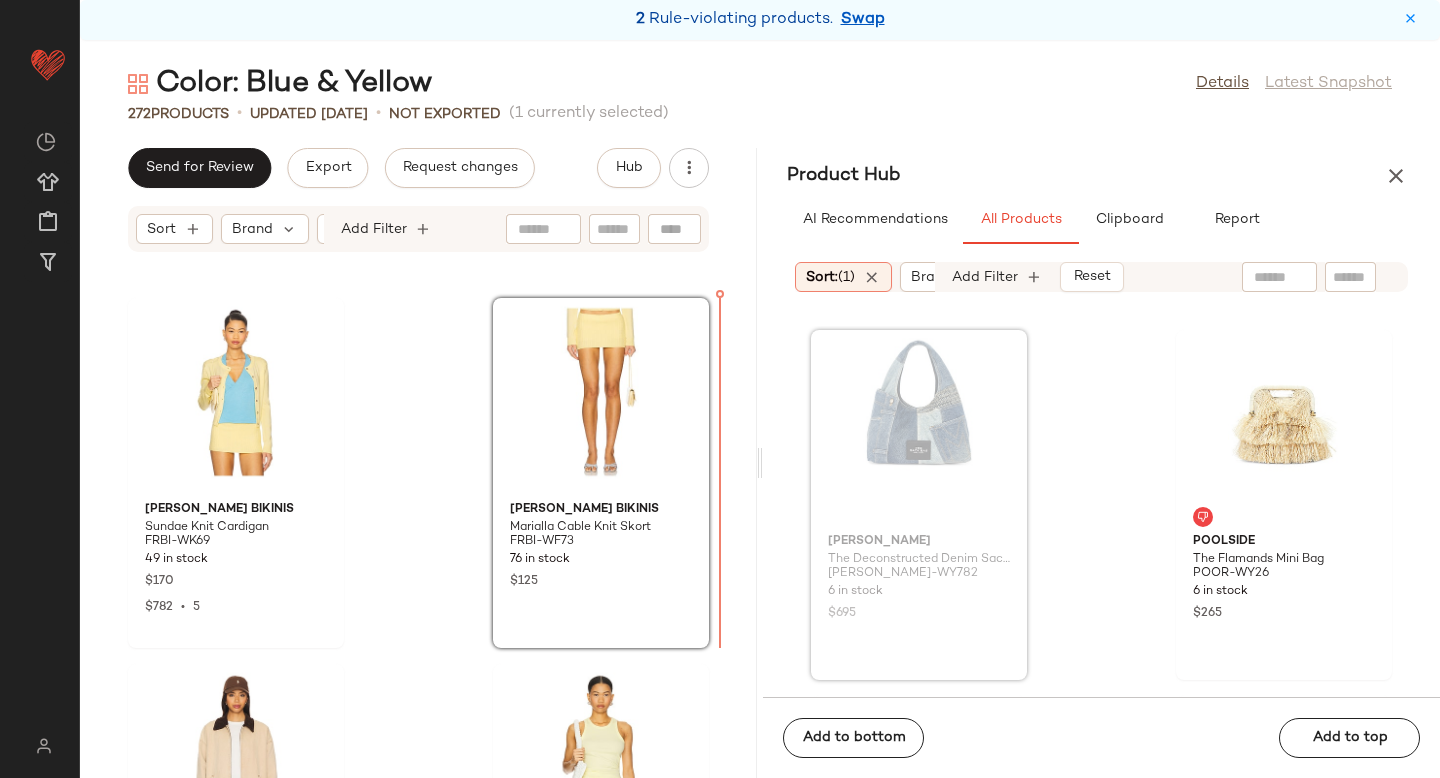 drag, startPoint x: 914, startPoint y: 426, endPoint x: 681, endPoint y: 452, distance: 234.44615 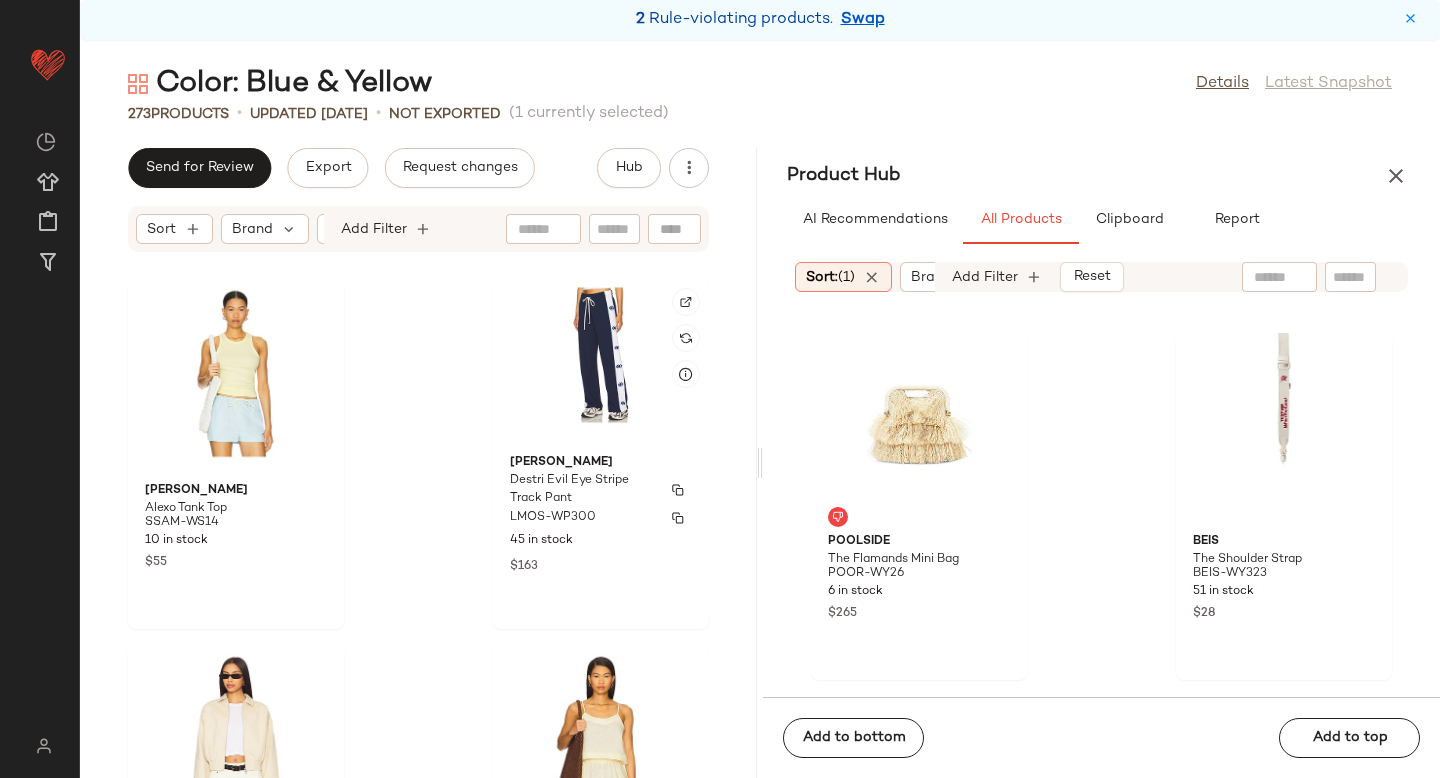scroll, scrollTop: 35151, scrollLeft: 0, axis: vertical 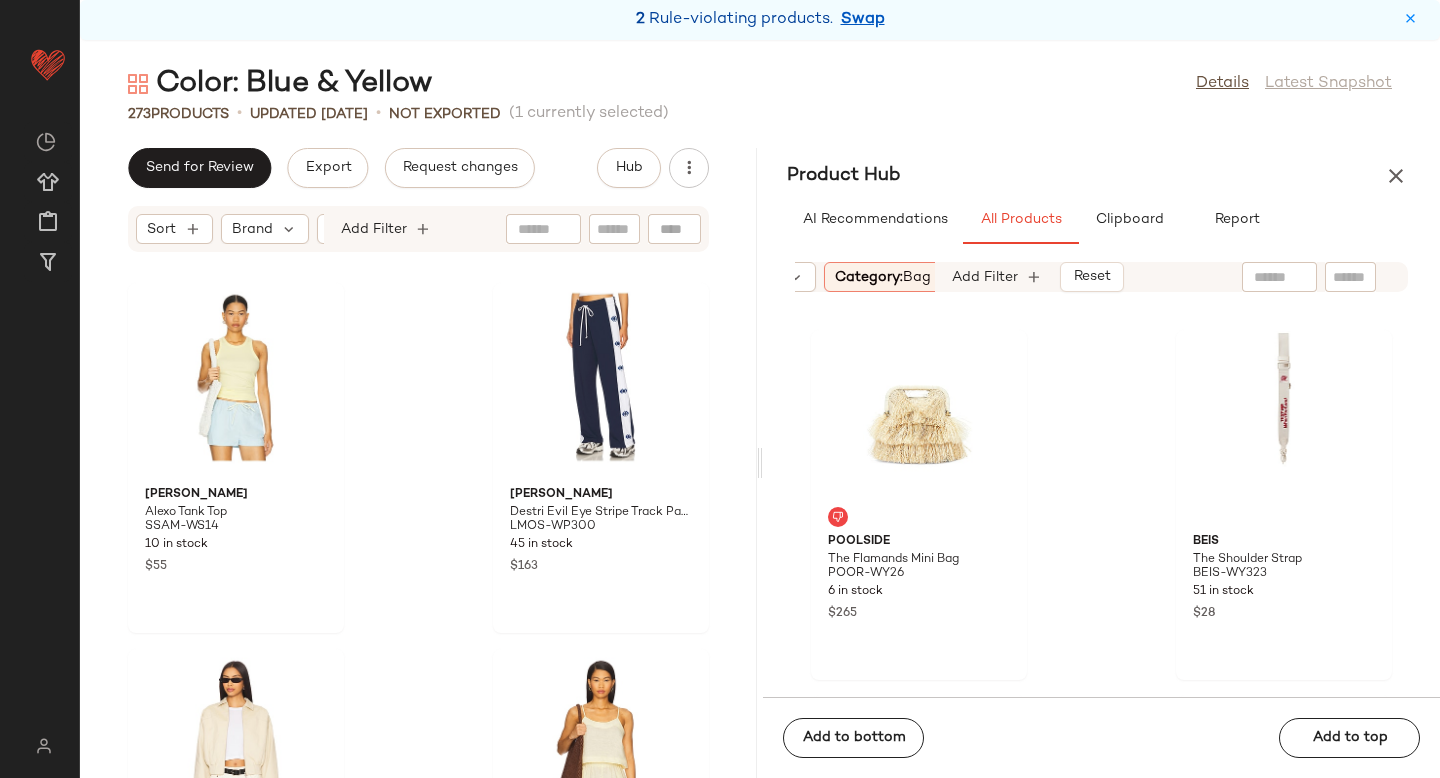 click on "Category:   bag" at bounding box center (883, 277) 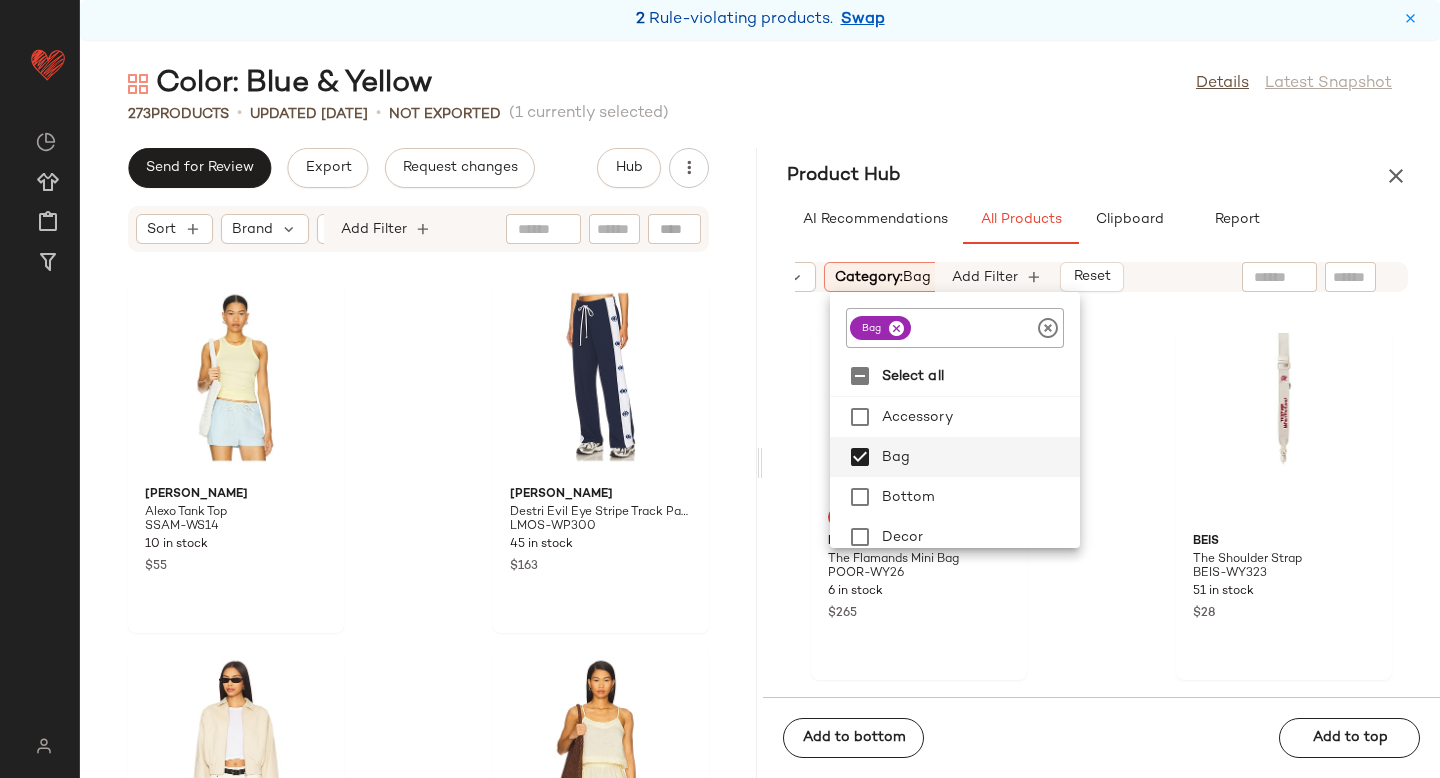 click 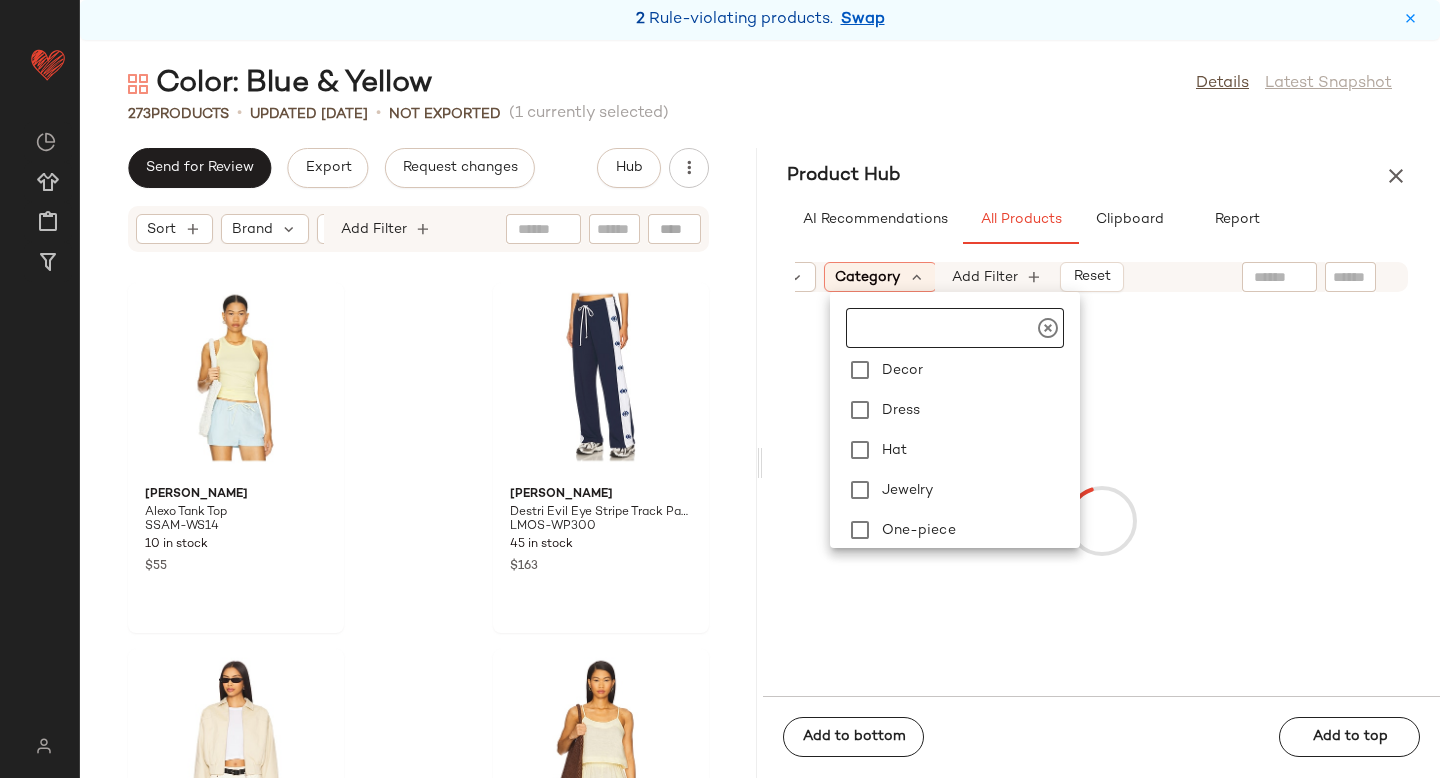 scroll, scrollTop: 207, scrollLeft: 0, axis: vertical 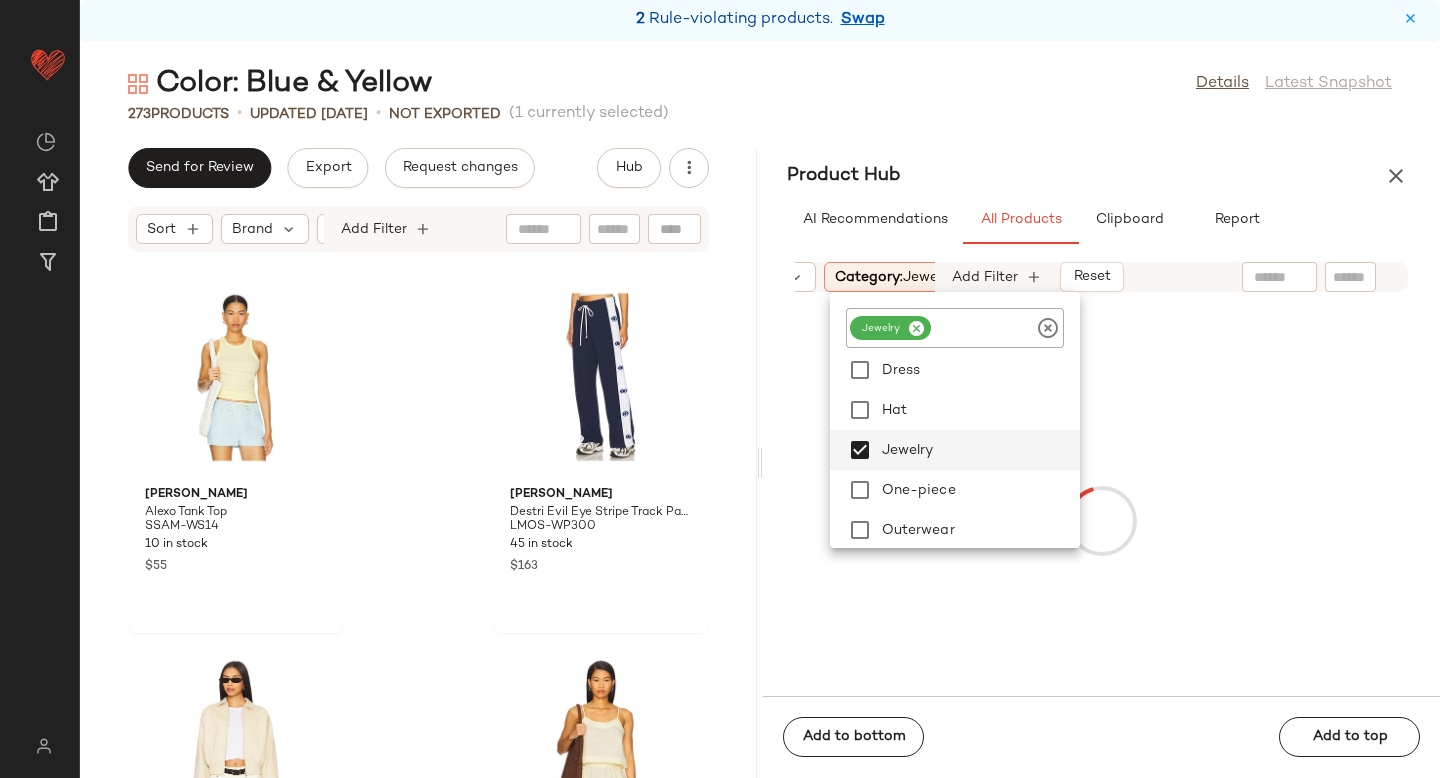 click at bounding box center [1101, 520] 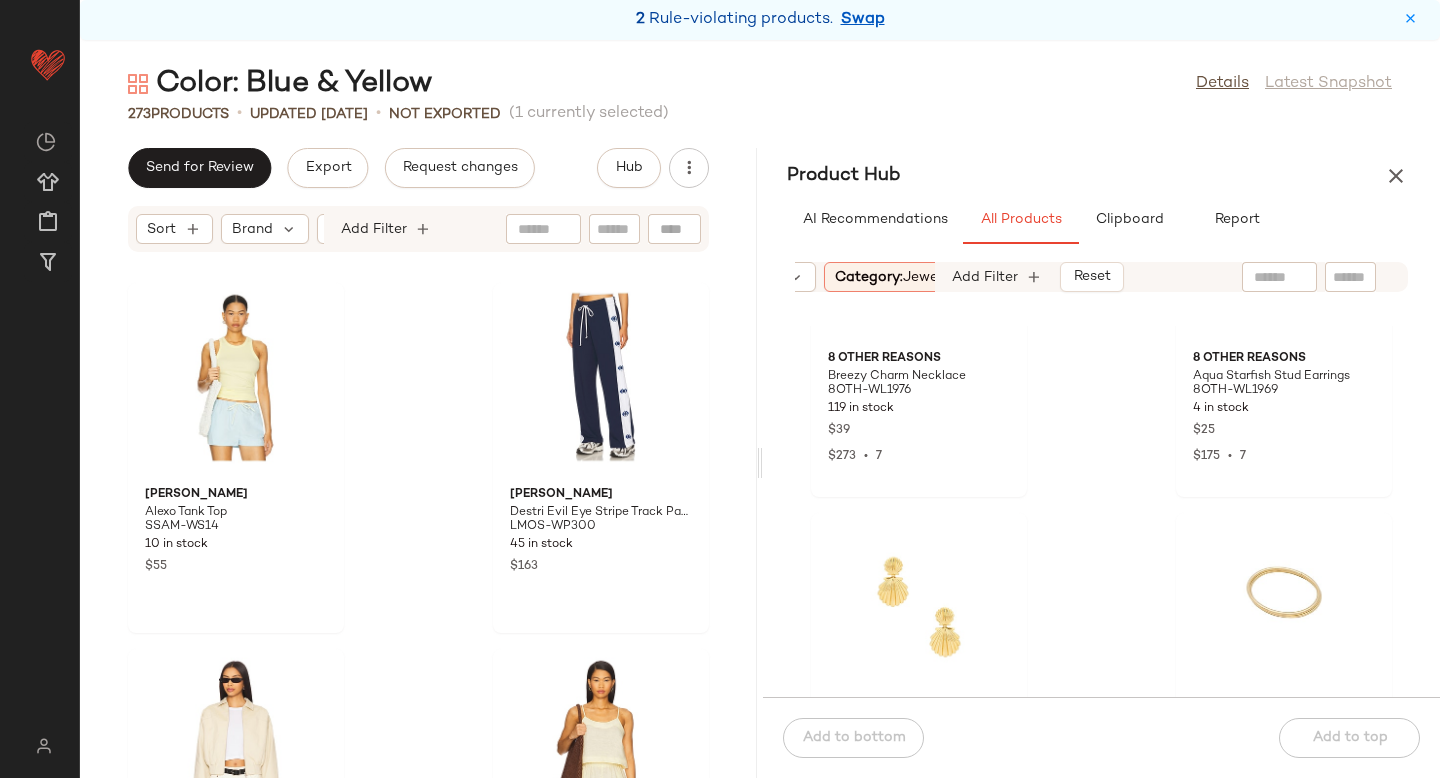 scroll, scrollTop: 1407, scrollLeft: 0, axis: vertical 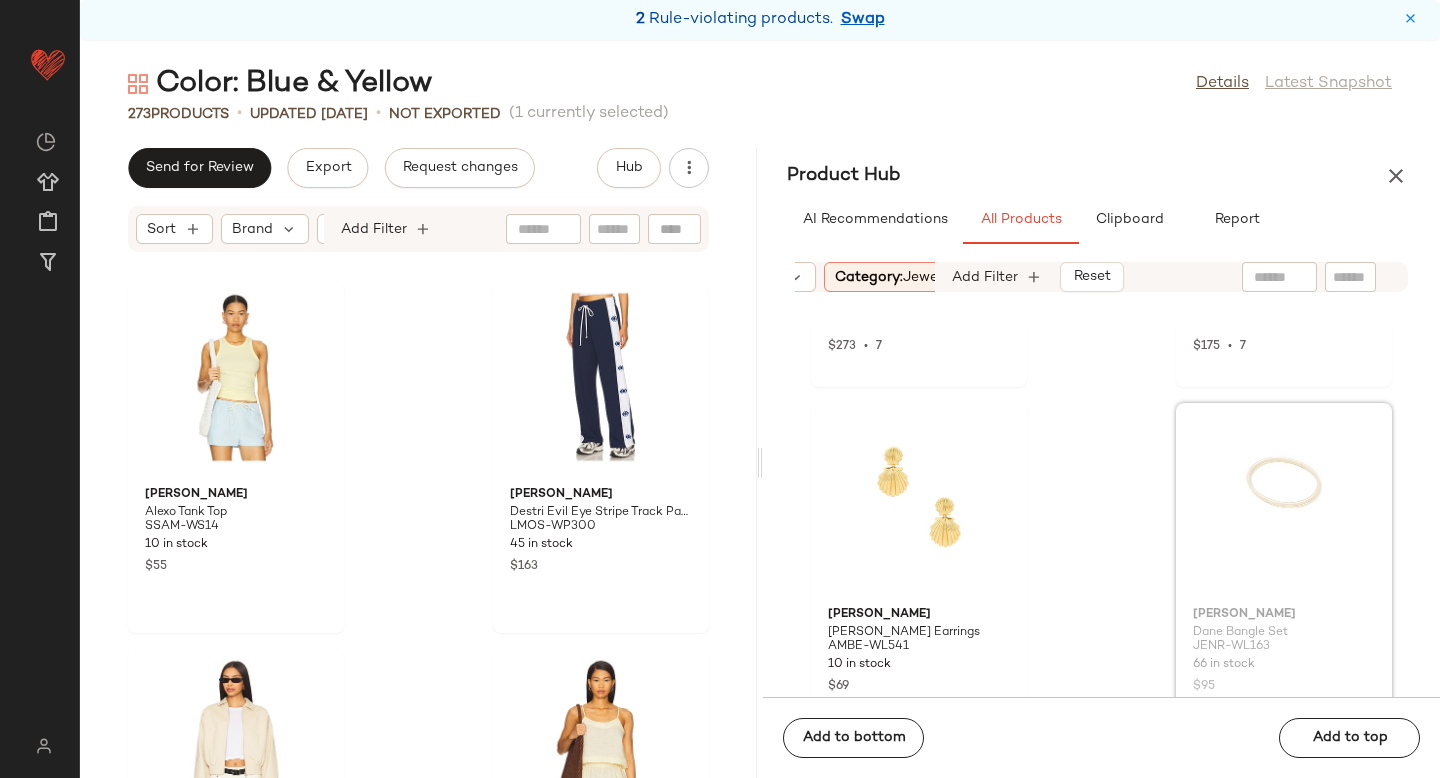 drag, startPoint x: 1262, startPoint y: 503, endPoint x: 1251, endPoint y: 503, distance: 11 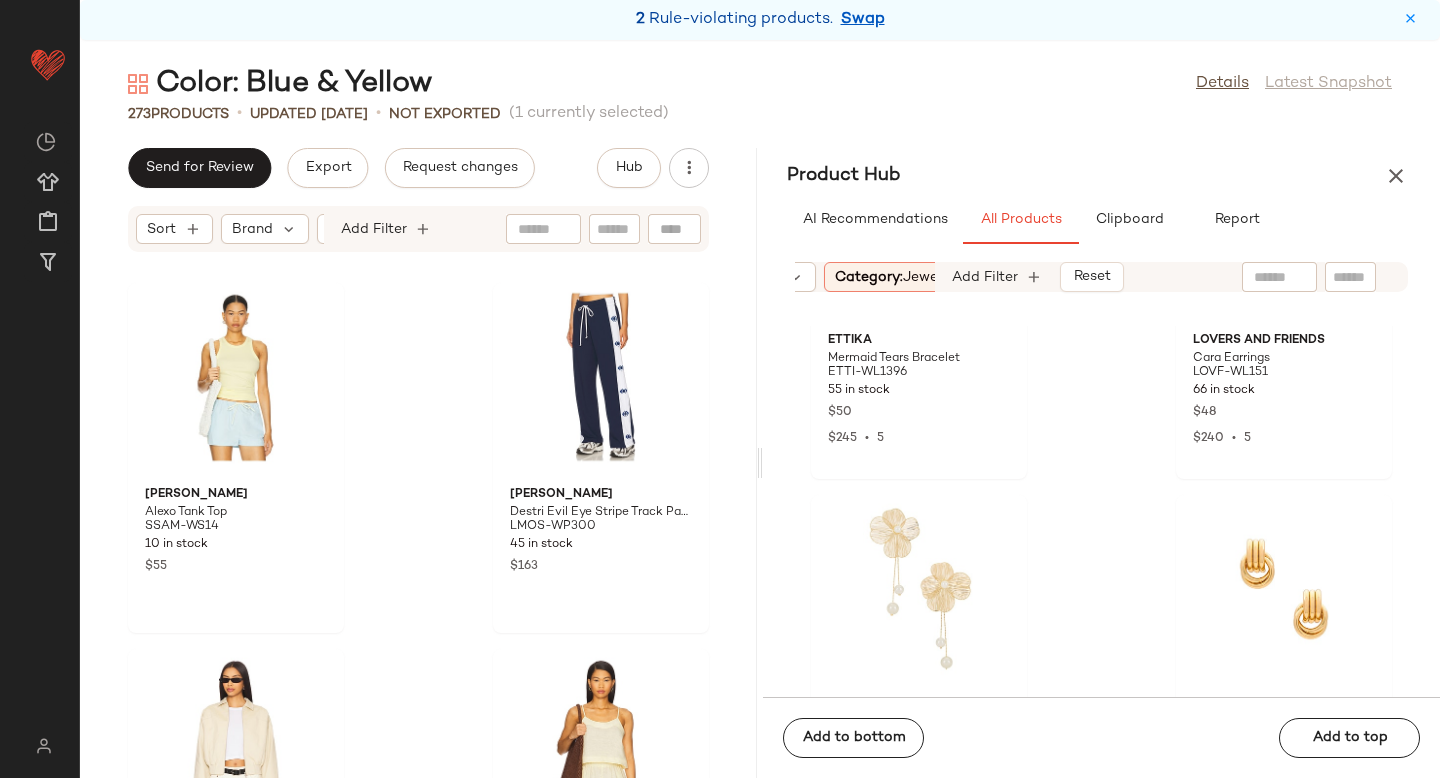 scroll, scrollTop: 2164, scrollLeft: 0, axis: vertical 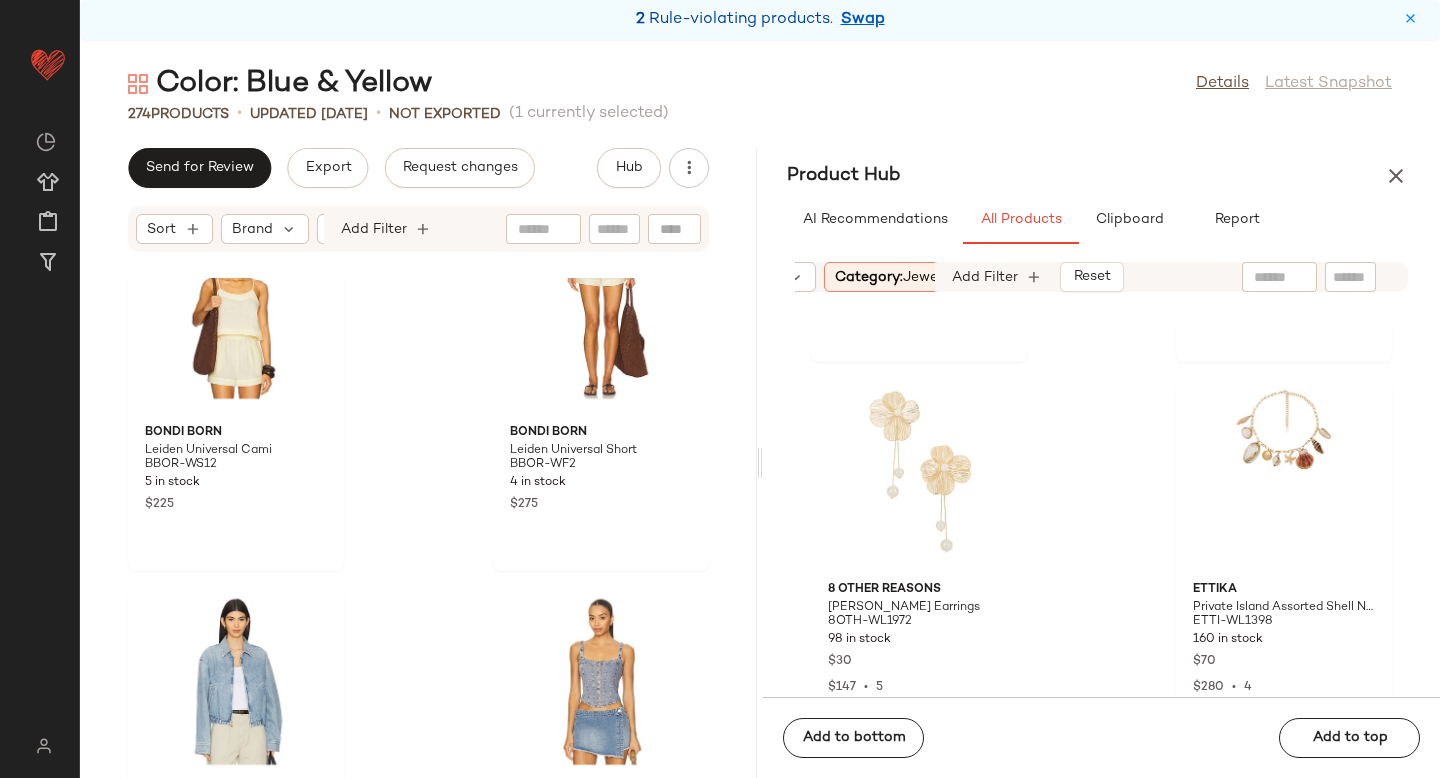 click on "Category:   jewelry" at bounding box center (894, 277) 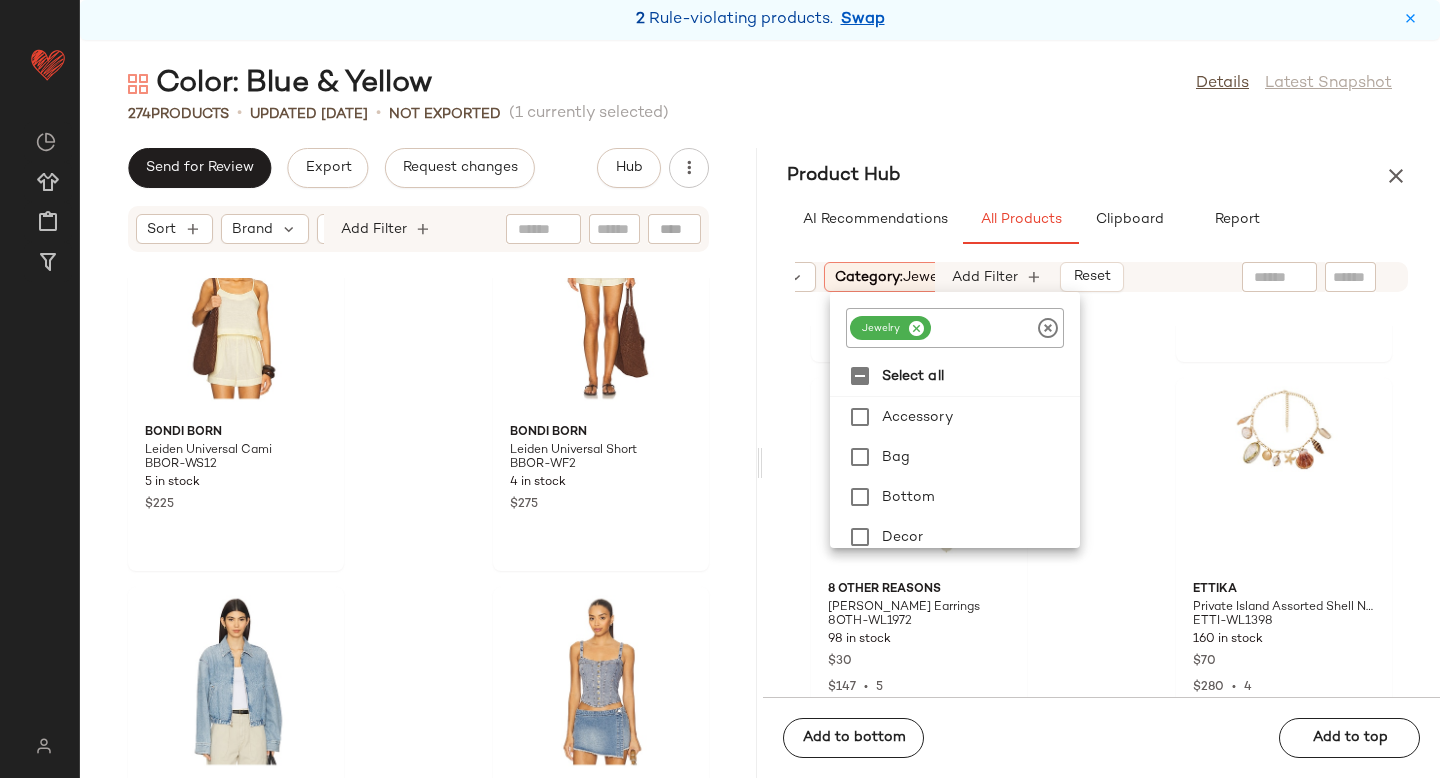 click 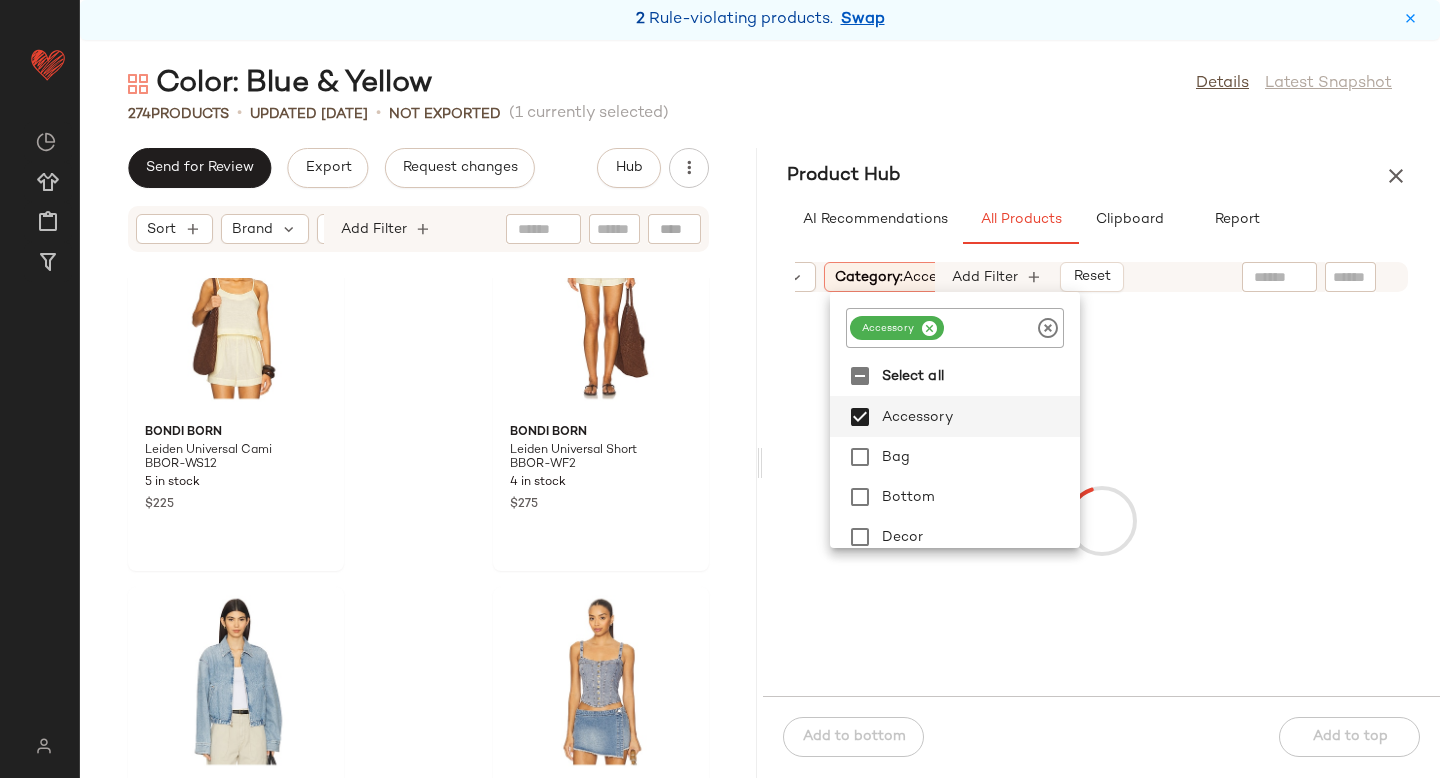 click at bounding box center [1101, 520] 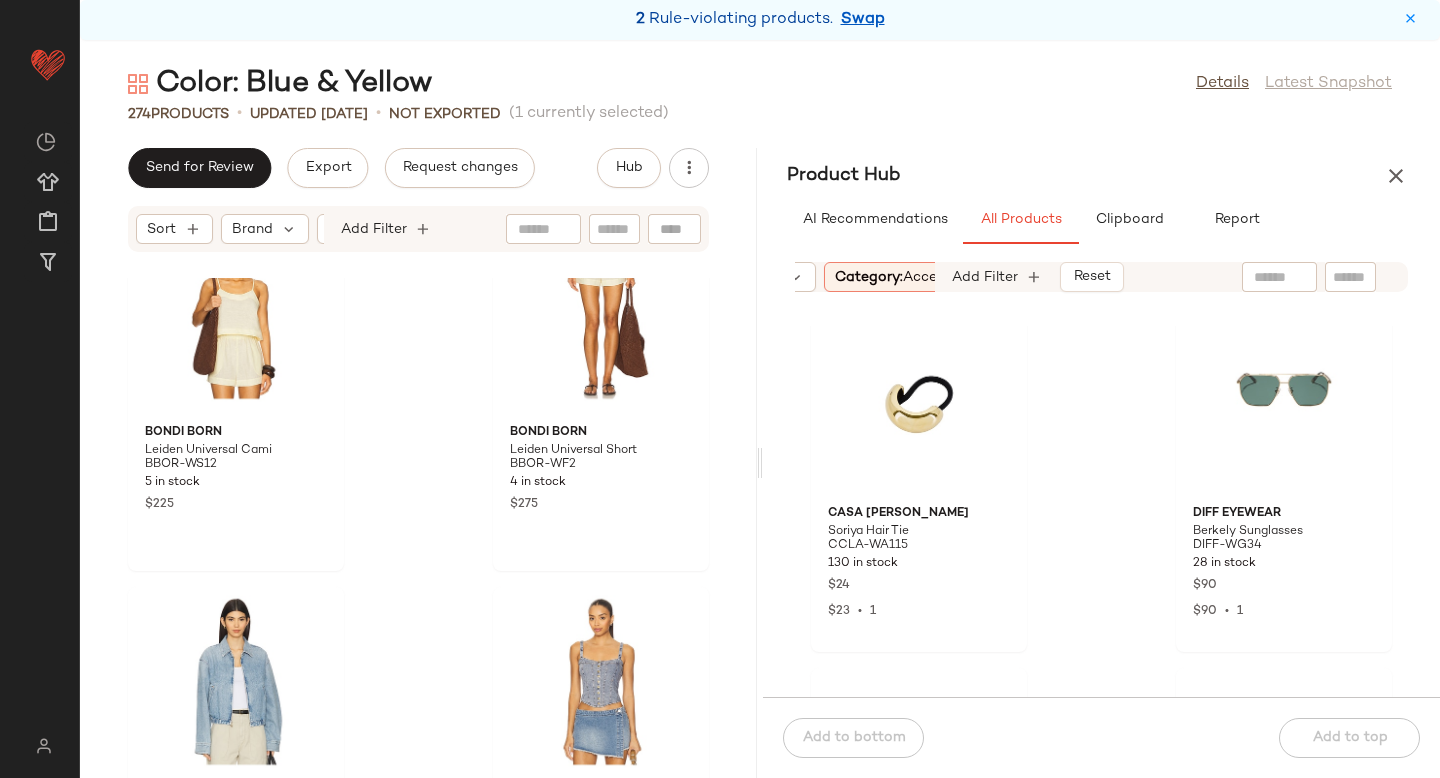 scroll, scrollTop: 1868, scrollLeft: 0, axis: vertical 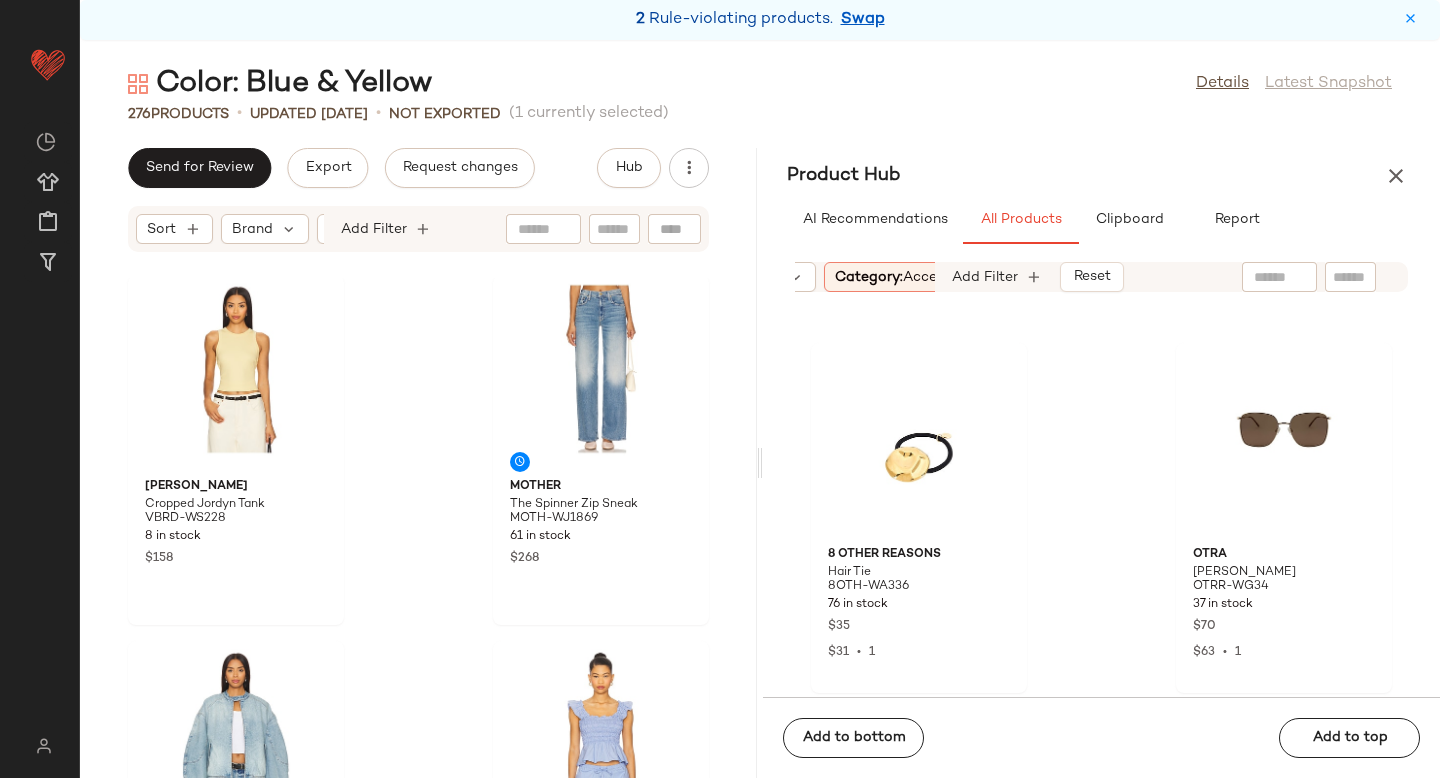 click on "Category:   accessory" at bounding box center (904, 277) 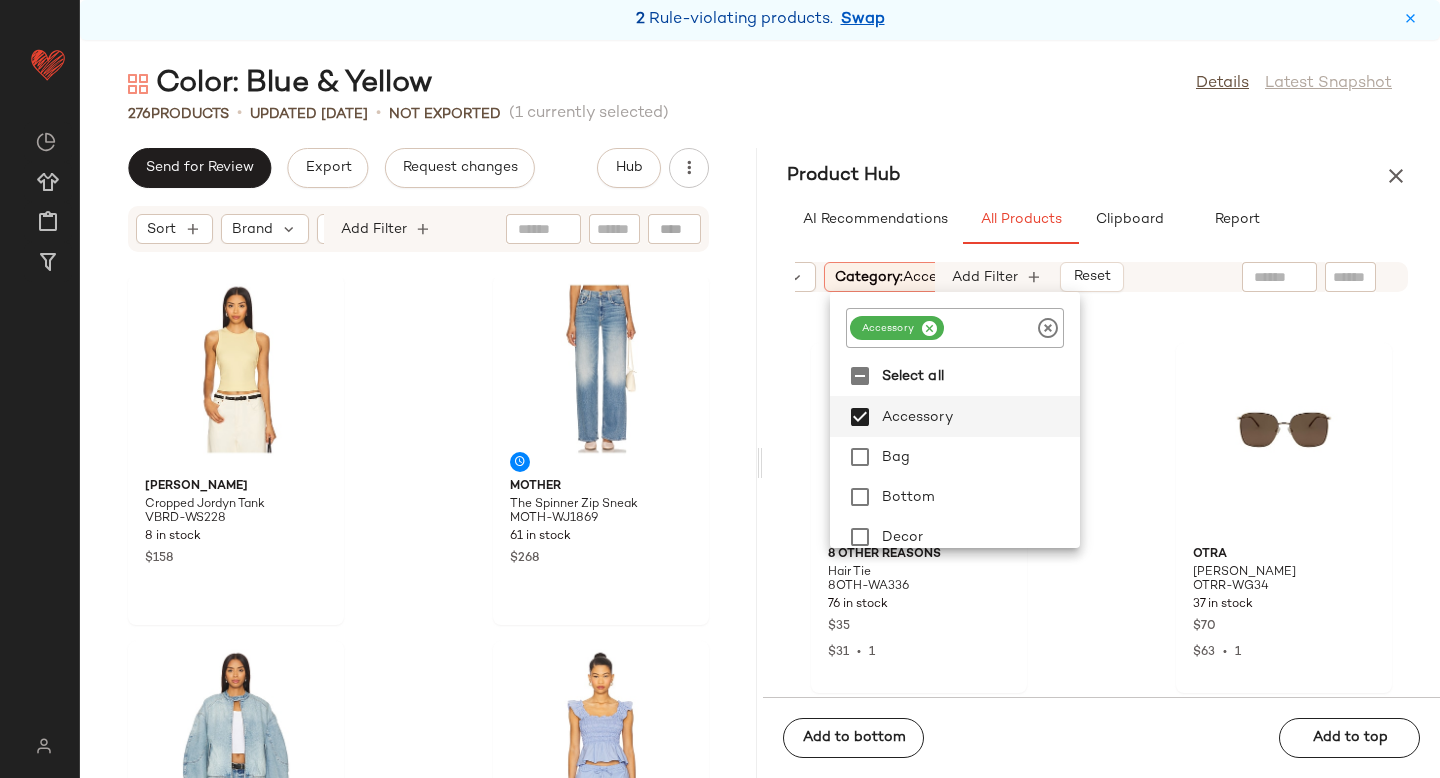 click 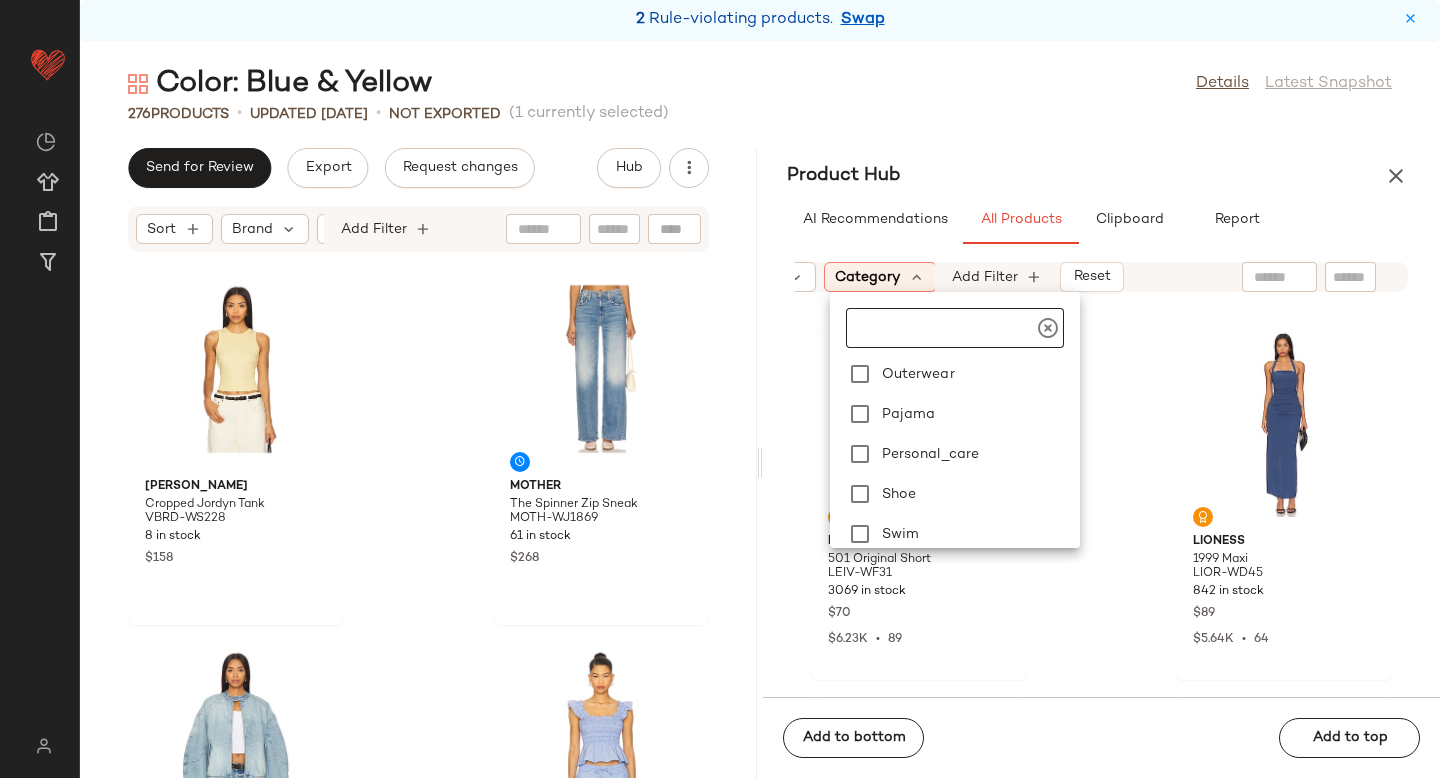 scroll, scrollTop: 366, scrollLeft: 0, axis: vertical 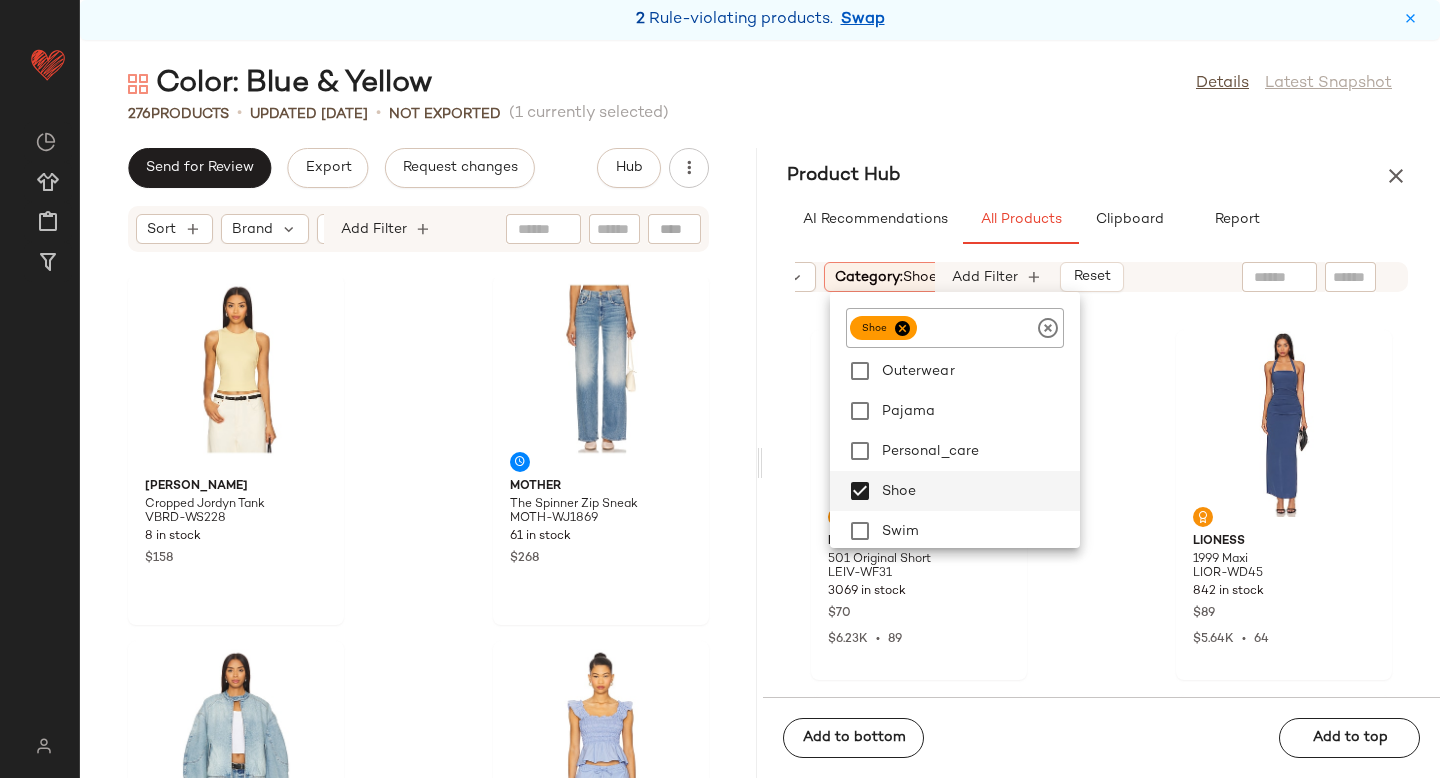 click on "[PERSON_NAME]'S 501 Original Short LEIV-WF31 3069 in stock $70 $6.23K  •  89 LIONESS 1999 Maxi LIOR-WD45 842 in stock $89 $5.64K  •  64 LIONESS Charismatic Denim Corset in LIOR-WS66 656 in stock $59 $2.82K  •  48 SNDYS Lyra Print Top SDYS-WS220 7 in stock $60 $2.51K  •  42  SET  LIONESS [PERSON_NAME] LIOR-WS23 1256 in stock $69 $2.61K  •  38 LIONESS Palisades Halter LIOR-WS152 135 in stock $49 $1.76K  •  36 superdown [PERSON_NAME] Stripe Ruffle Dress BTWR-WD435 28 Pre-Order Items $70 $2.29K  •  33 [PERSON_NAME] Ace Dress AMAN-WD942 786 in stock $194 $5.69K  •  30" 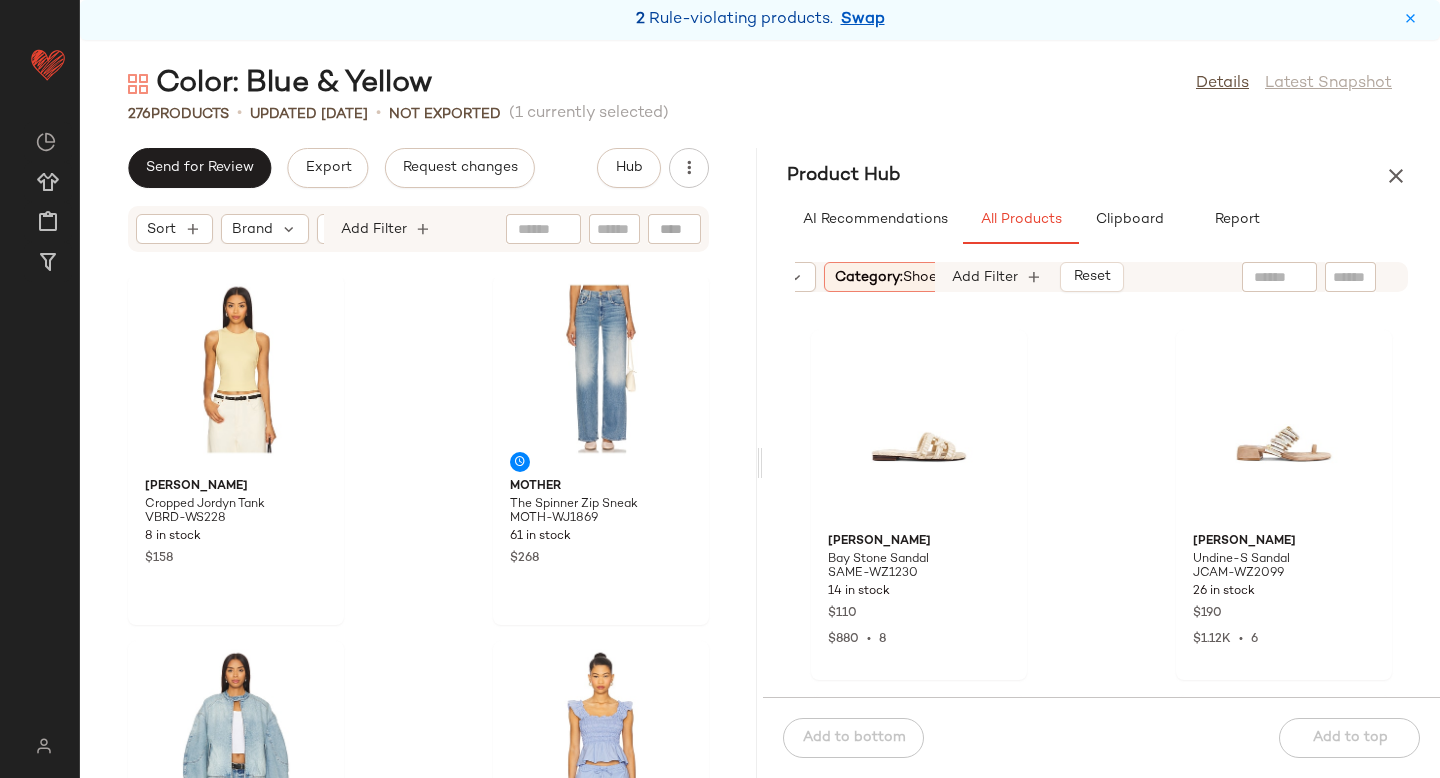 click 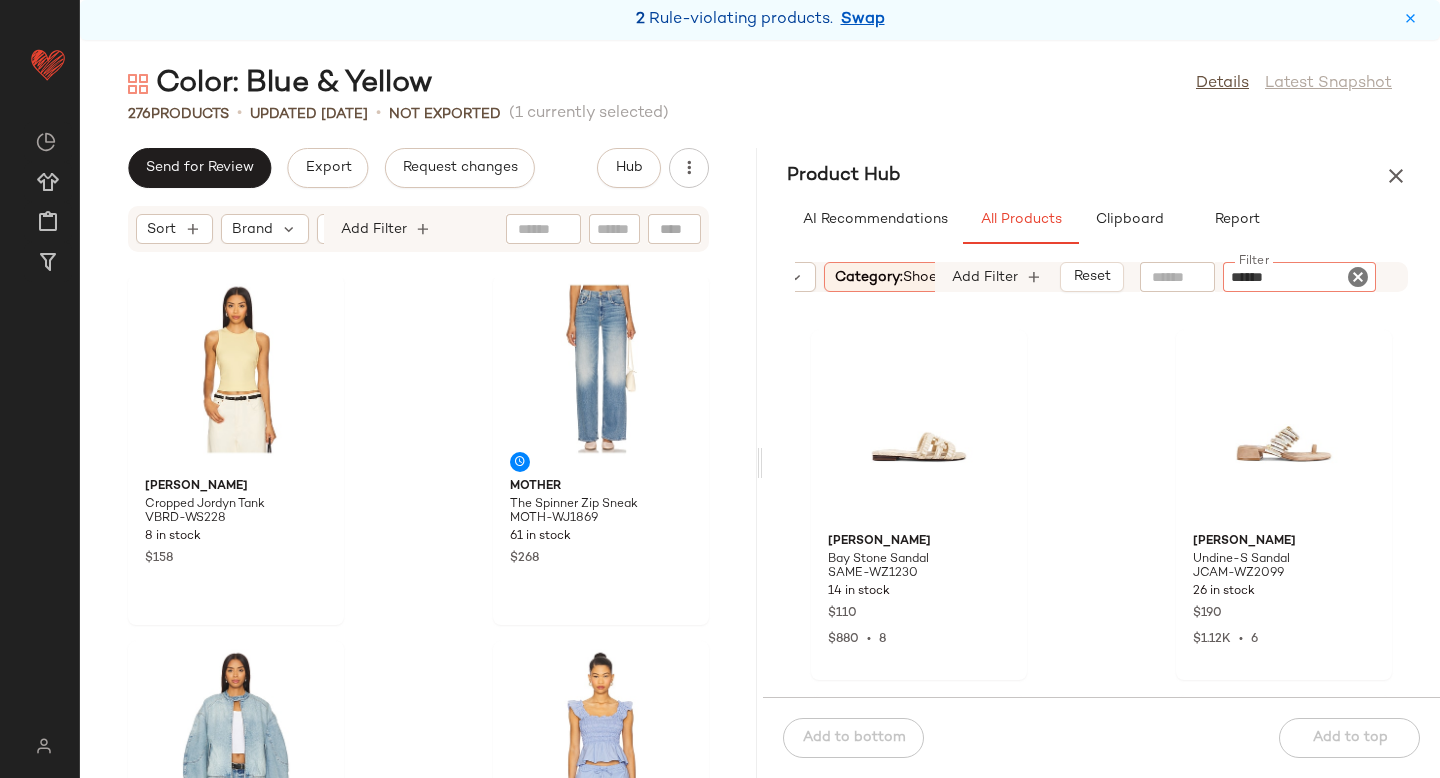 type on "*******" 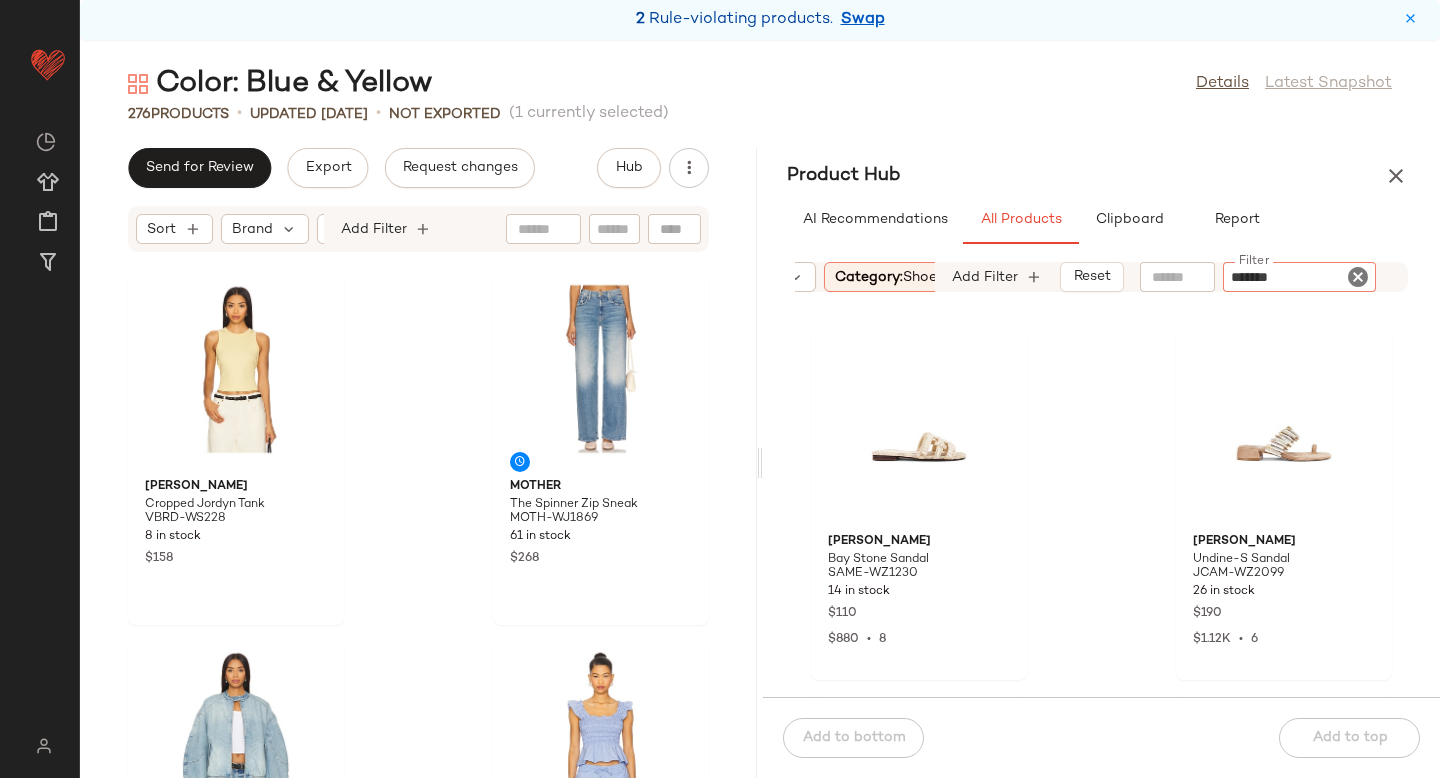 type 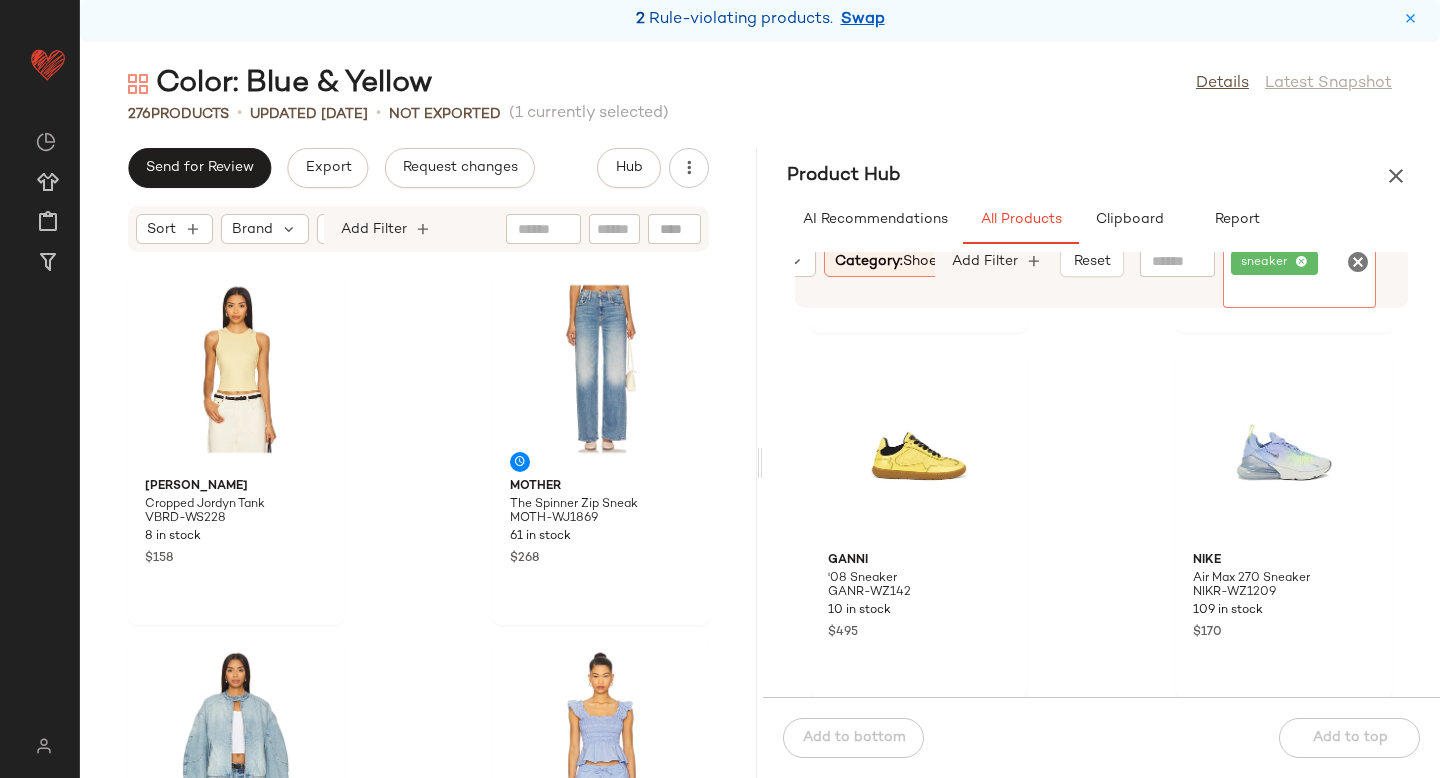 scroll, scrollTop: 8047, scrollLeft: 0, axis: vertical 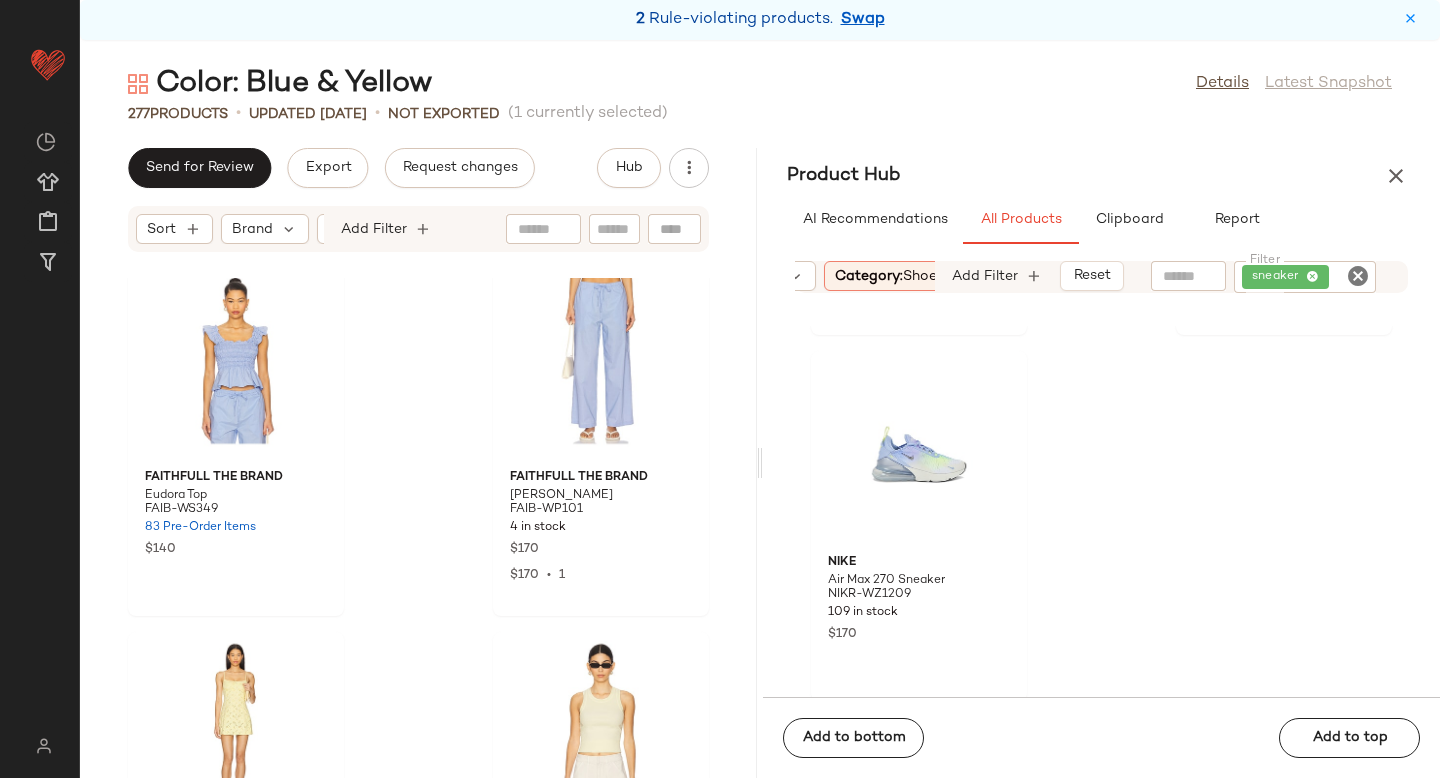 click on "Category:   shoe" at bounding box center (886, 276) 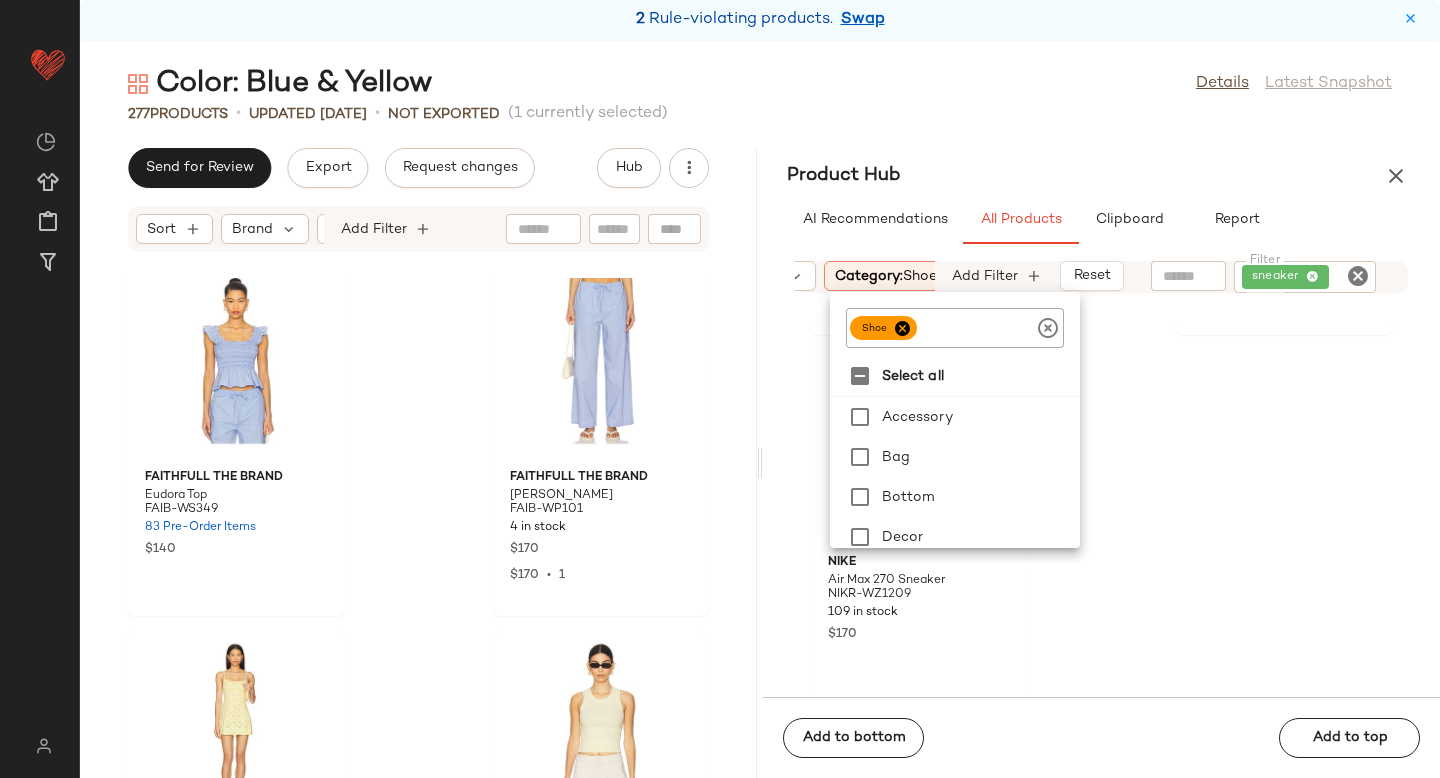 click 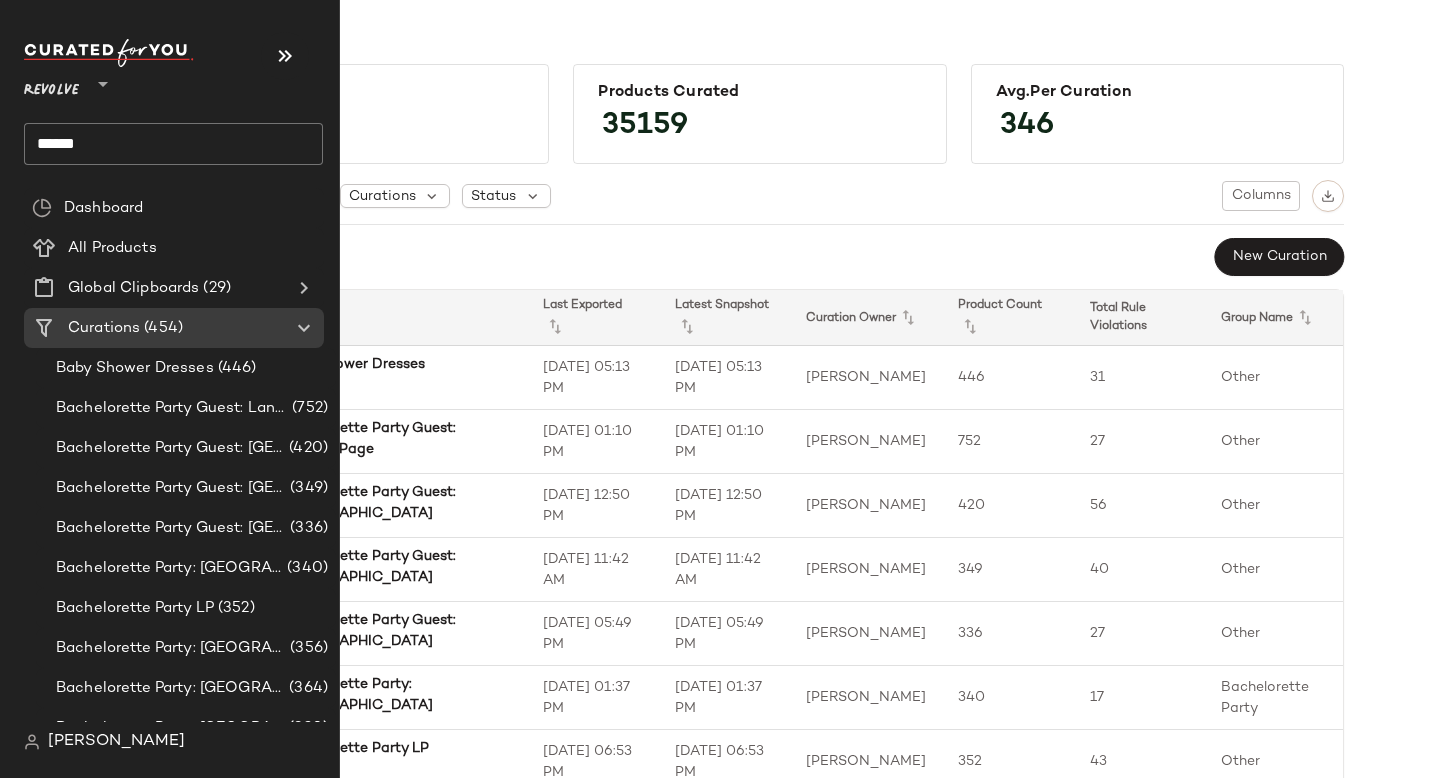 click on "******" 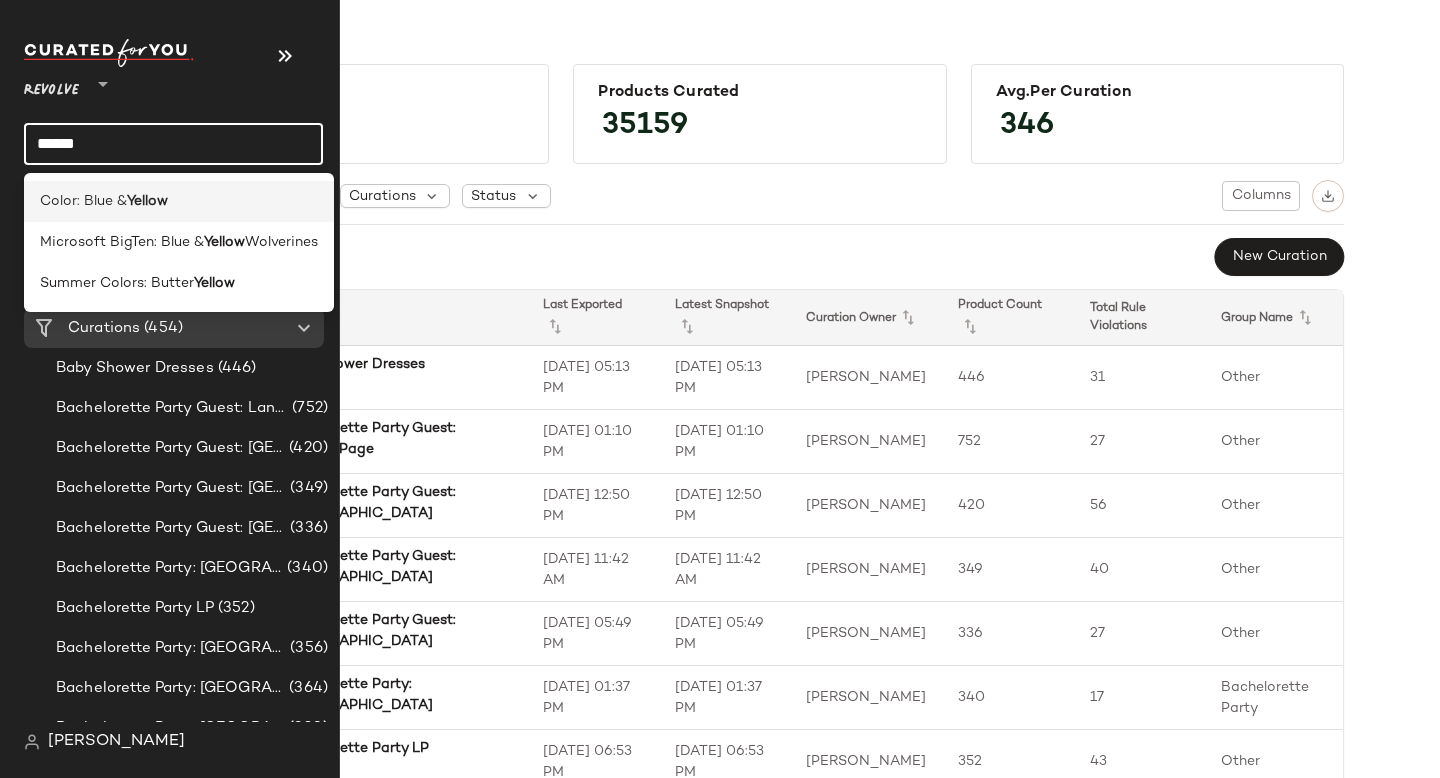 click on "Yellow" at bounding box center [147, 201] 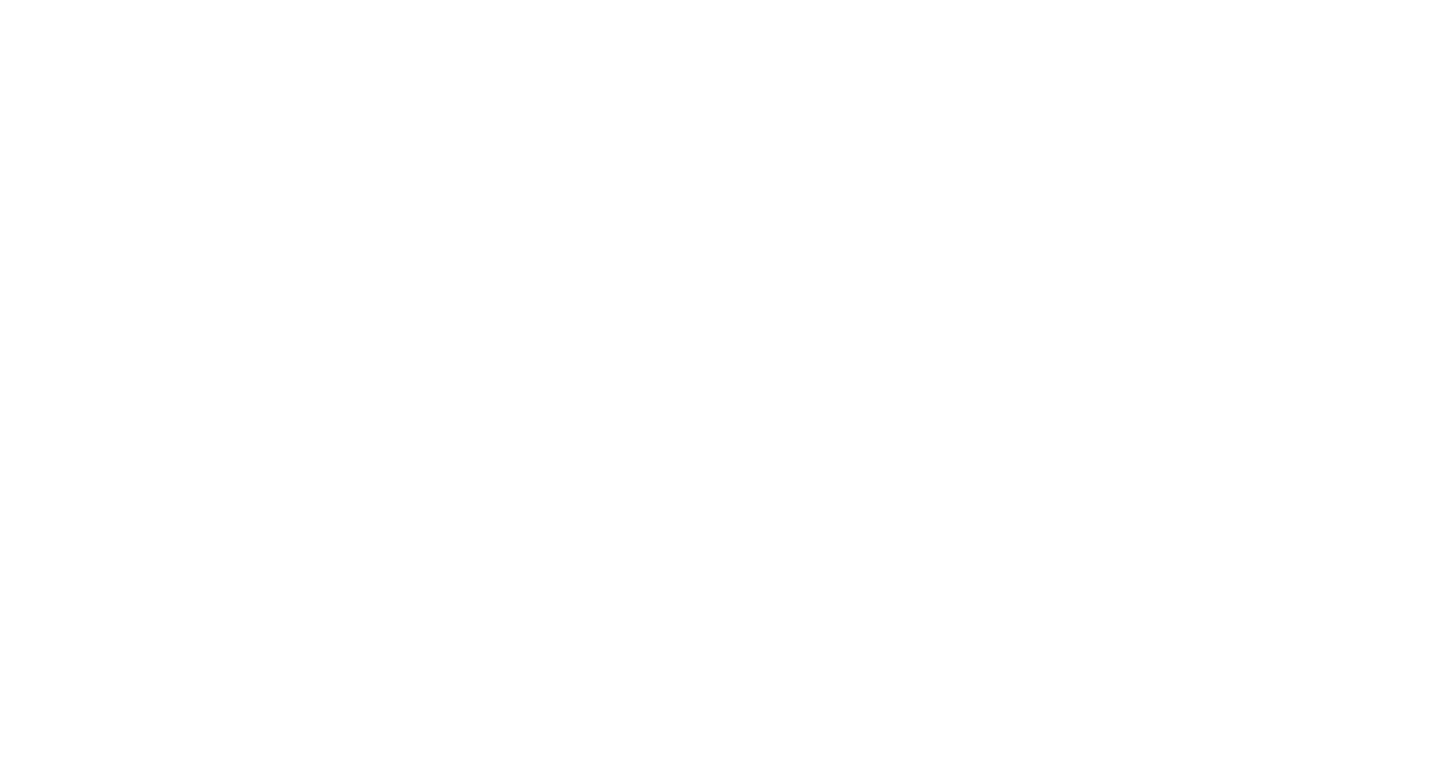 scroll, scrollTop: 0, scrollLeft: 0, axis: both 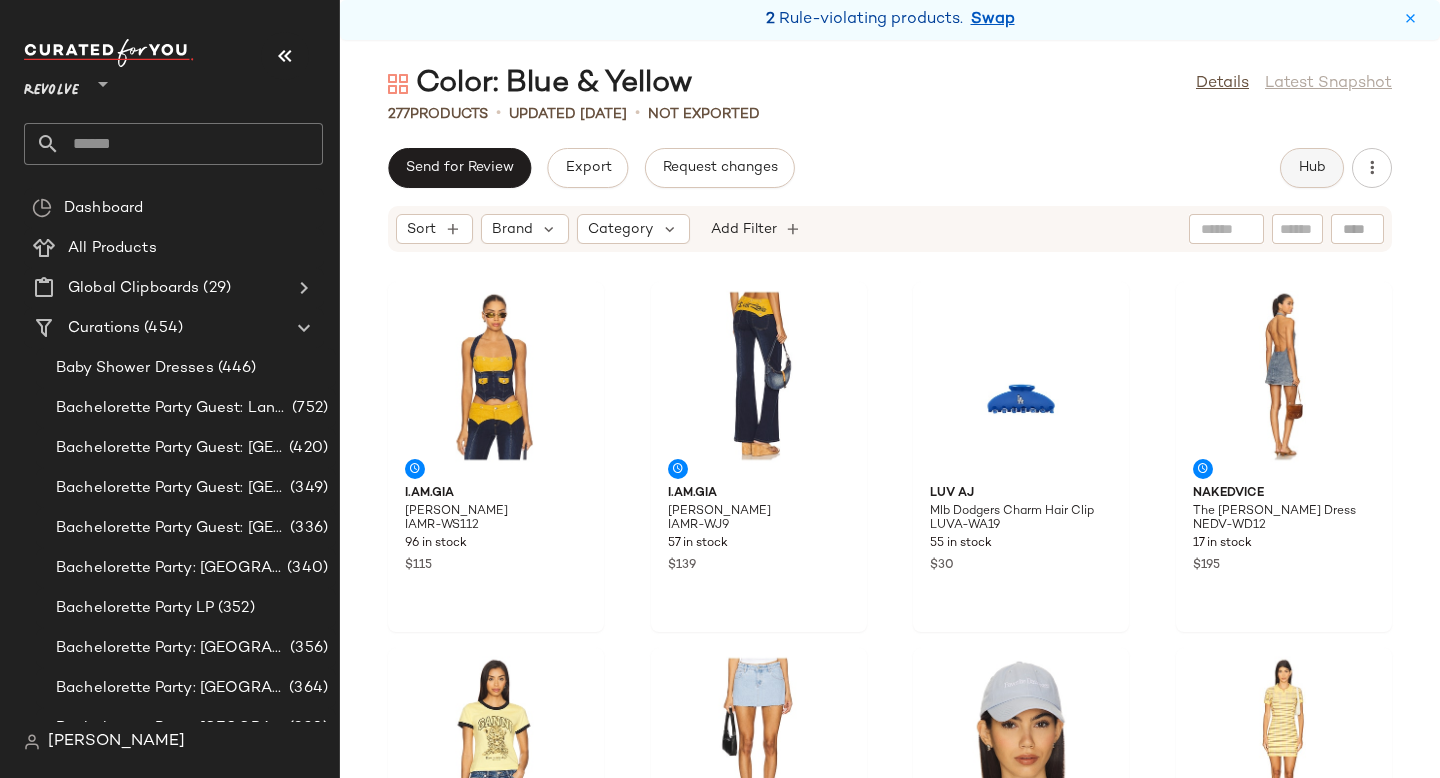 click on "Hub" 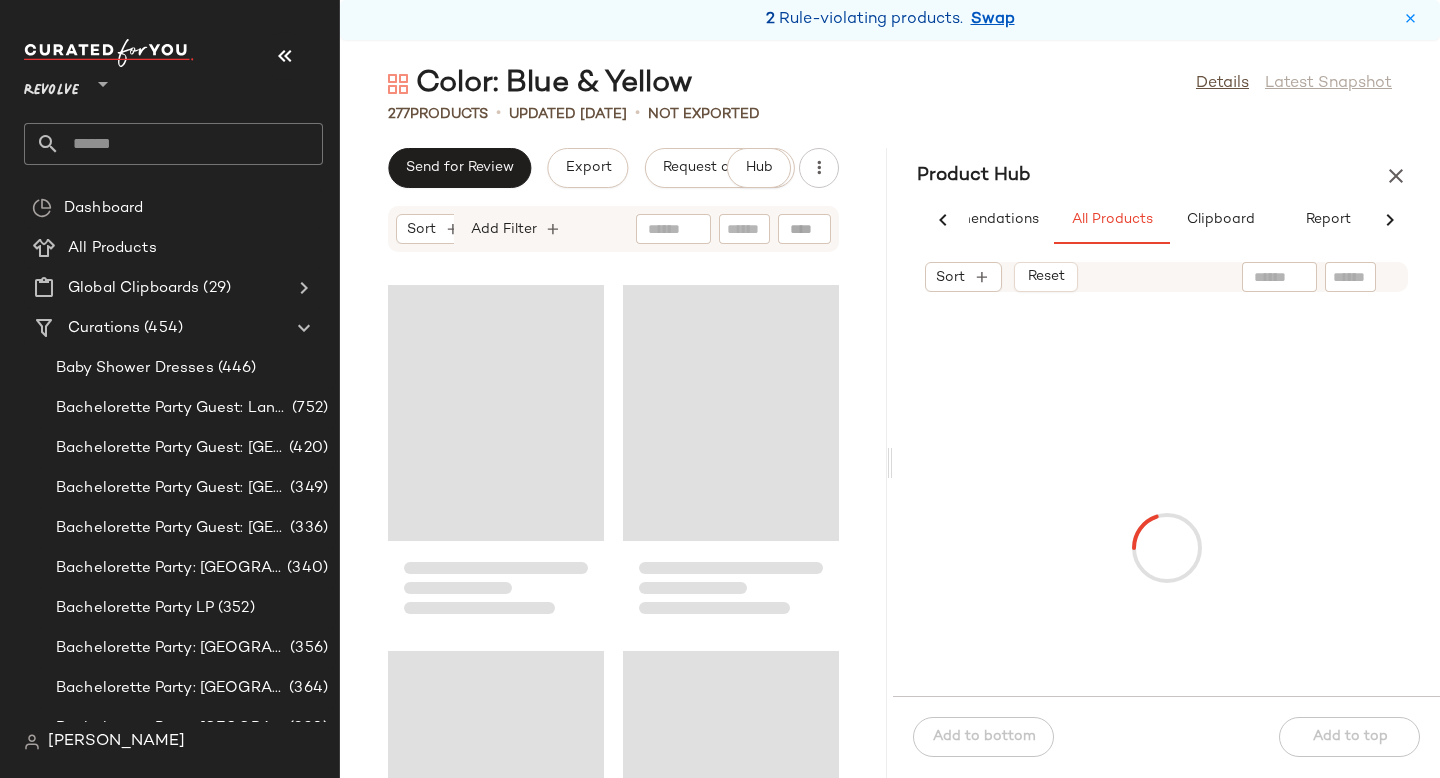 scroll, scrollTop: 0, scrollLeft: 91, axis: horizontal 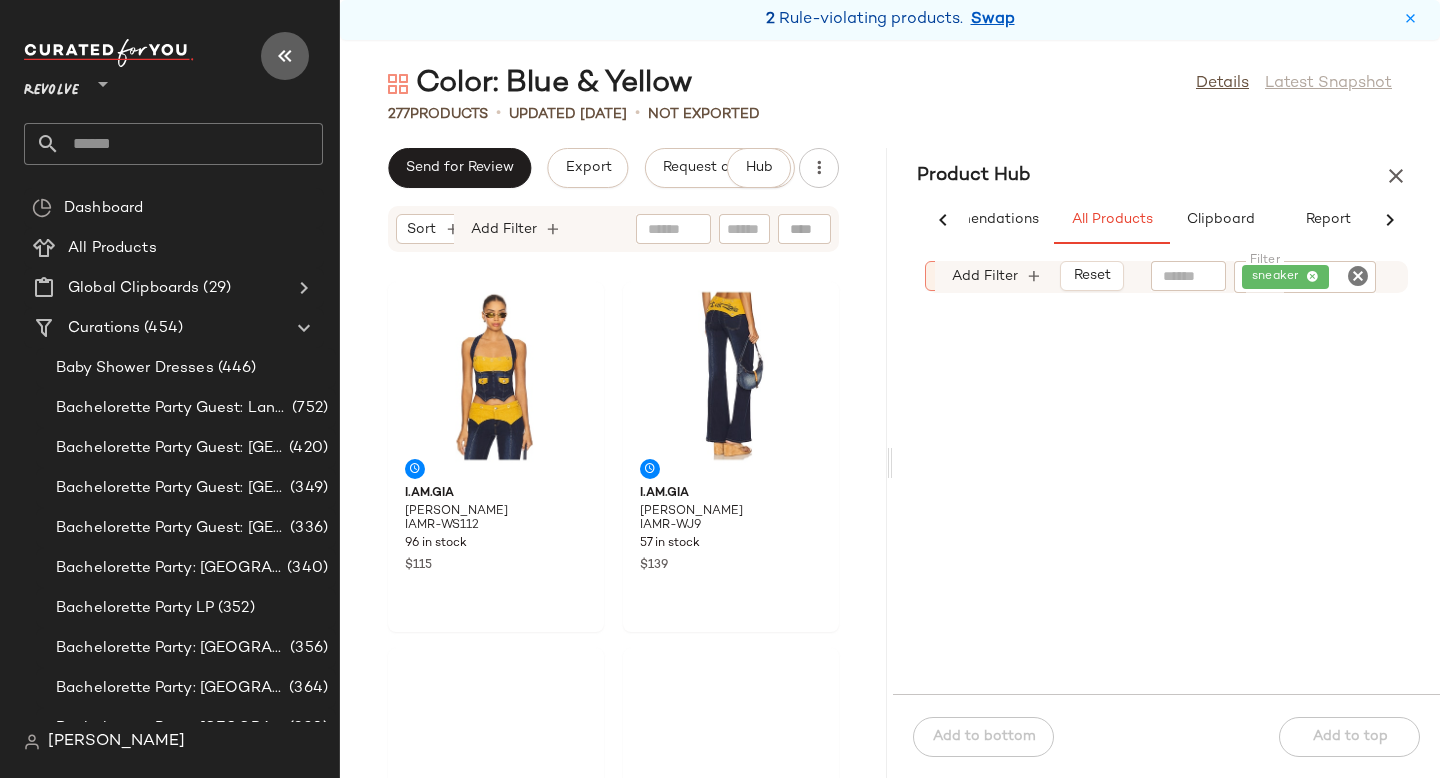 click at bounding box center (285, 56) 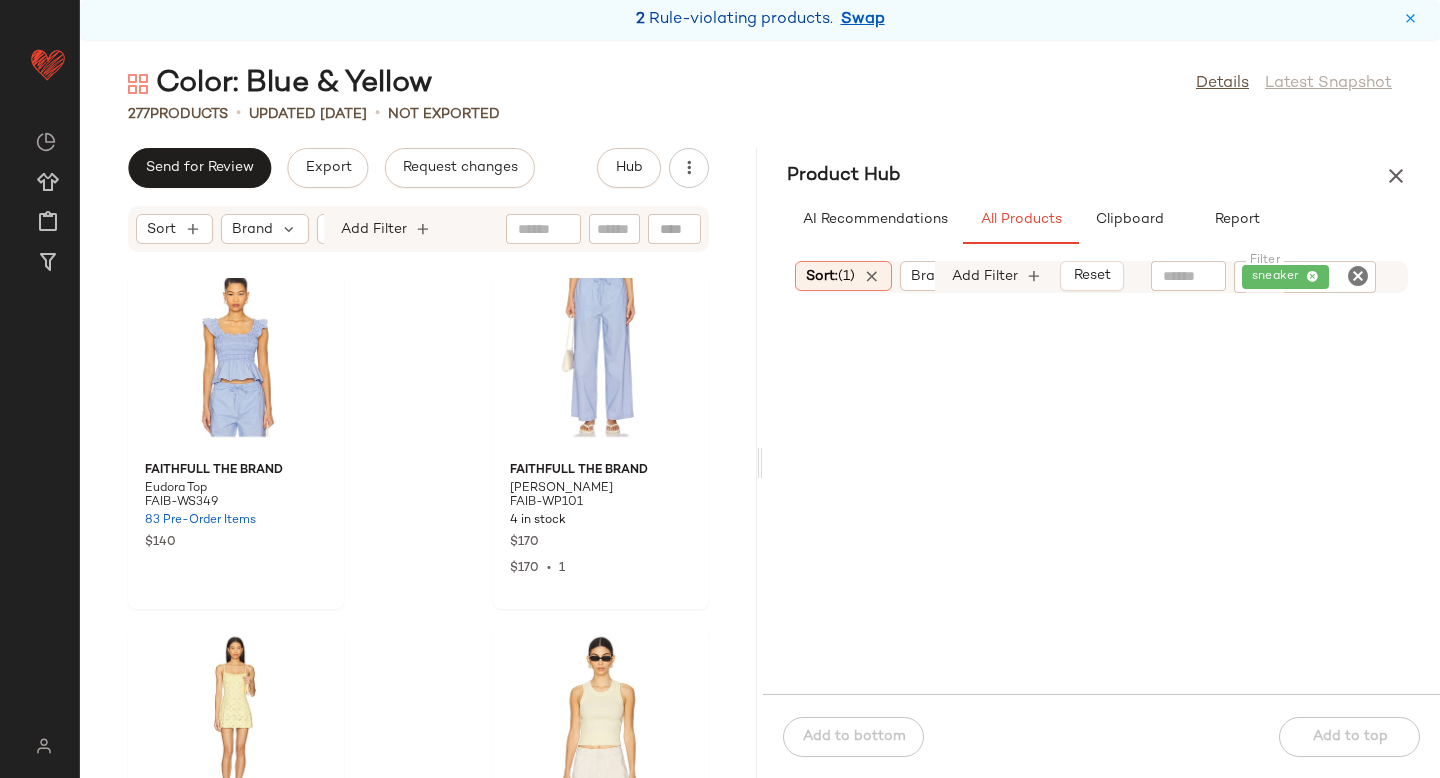 scroll, scrollTop: 38102, scrollLeft: 0, axis: vertical 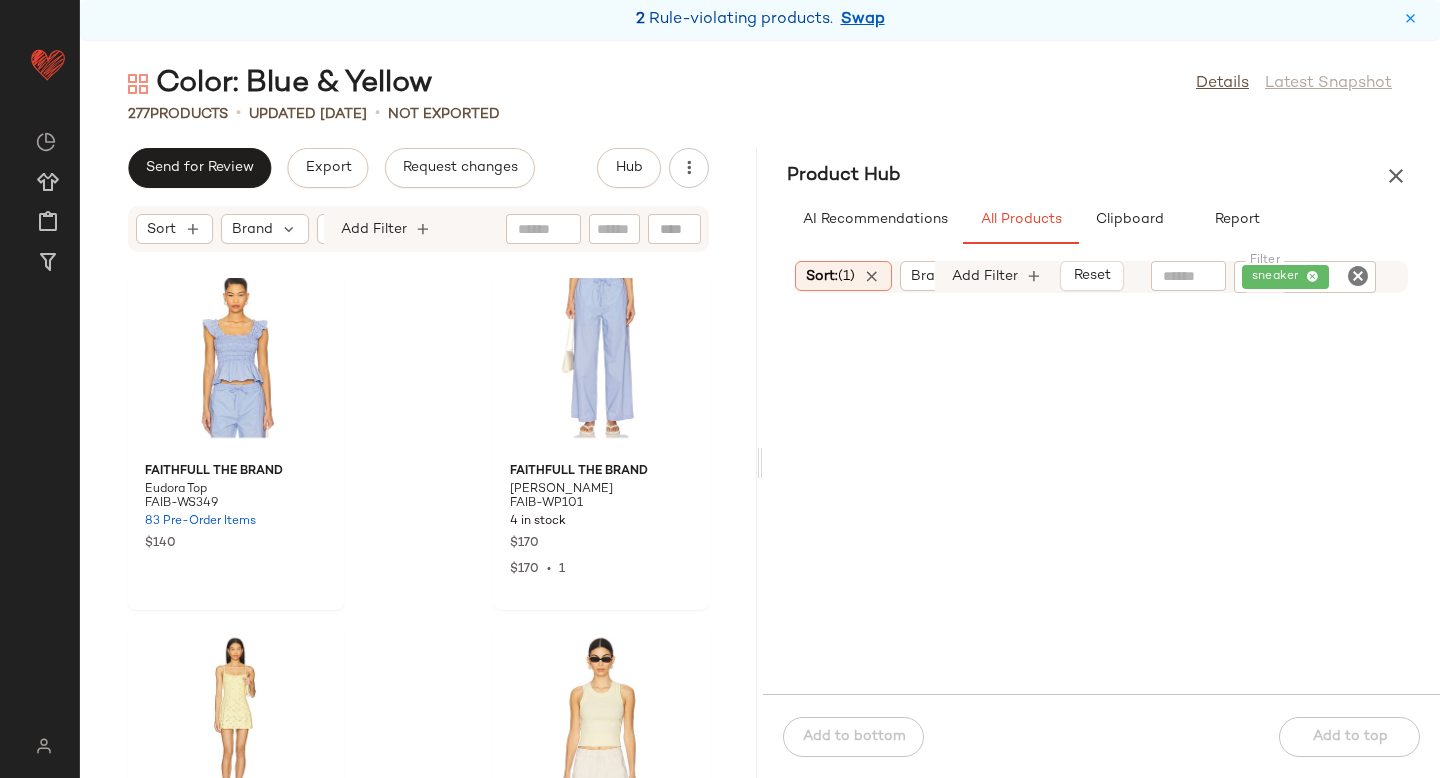 click 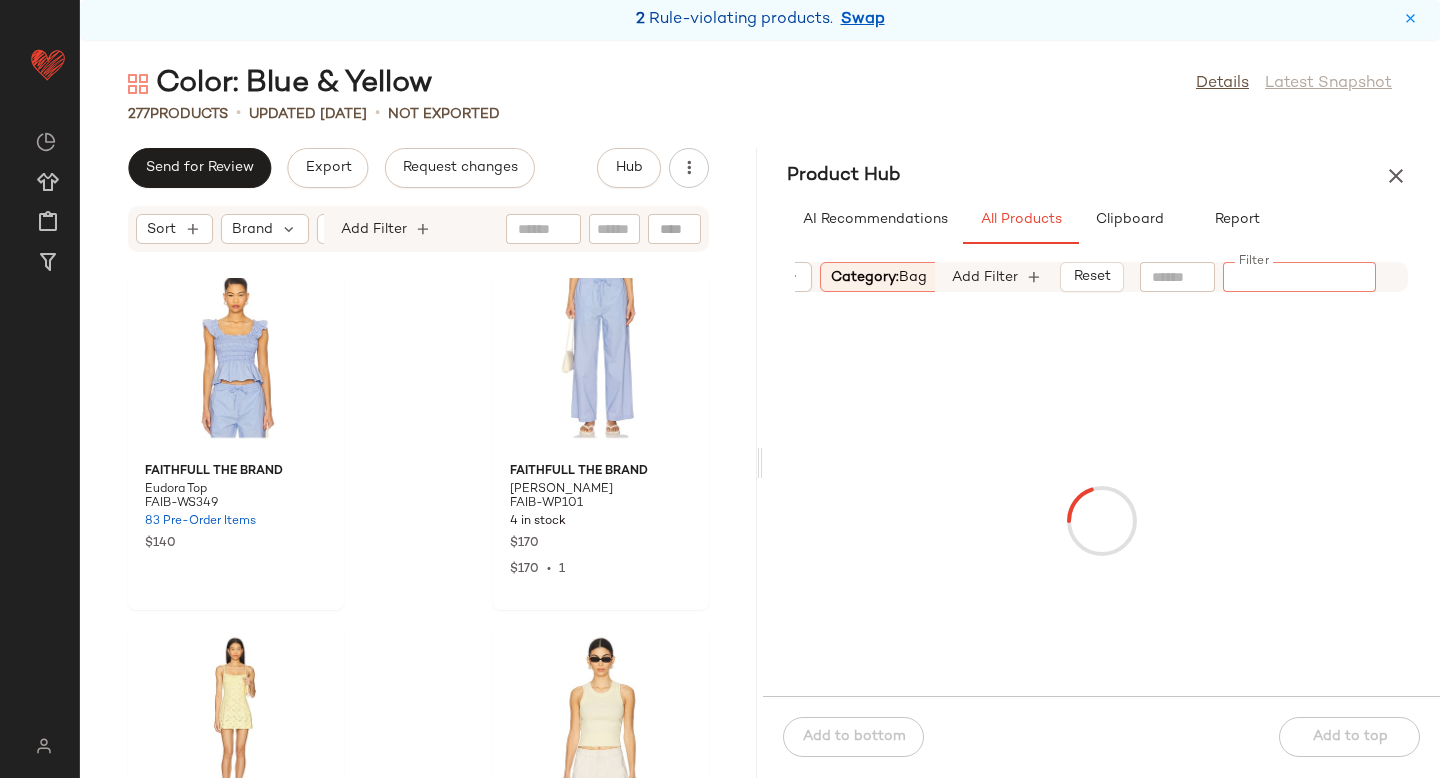 scroll, scrollTop: 0, scrollLeft: 184, axis: horizontal 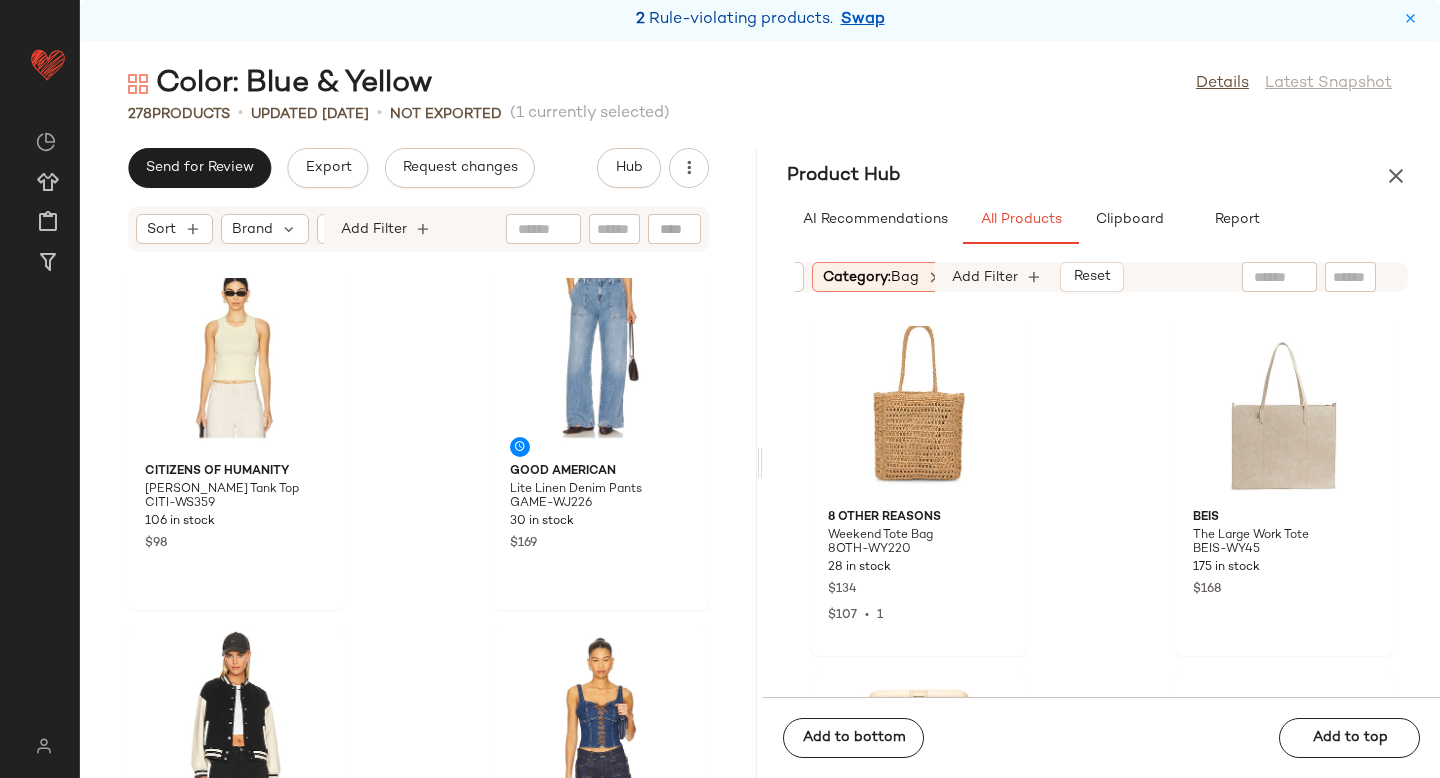 click on "bag" at bounding box center [905, 277] 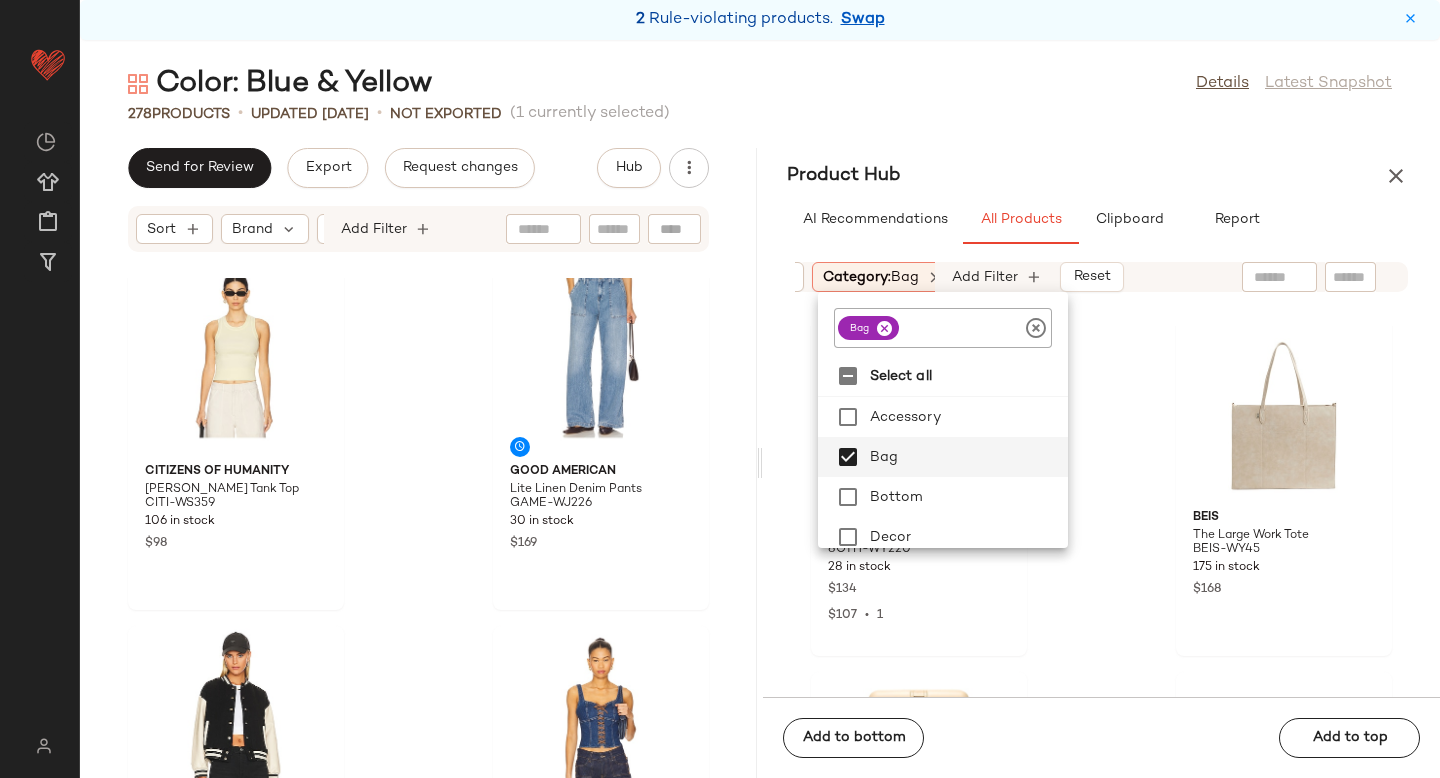 click 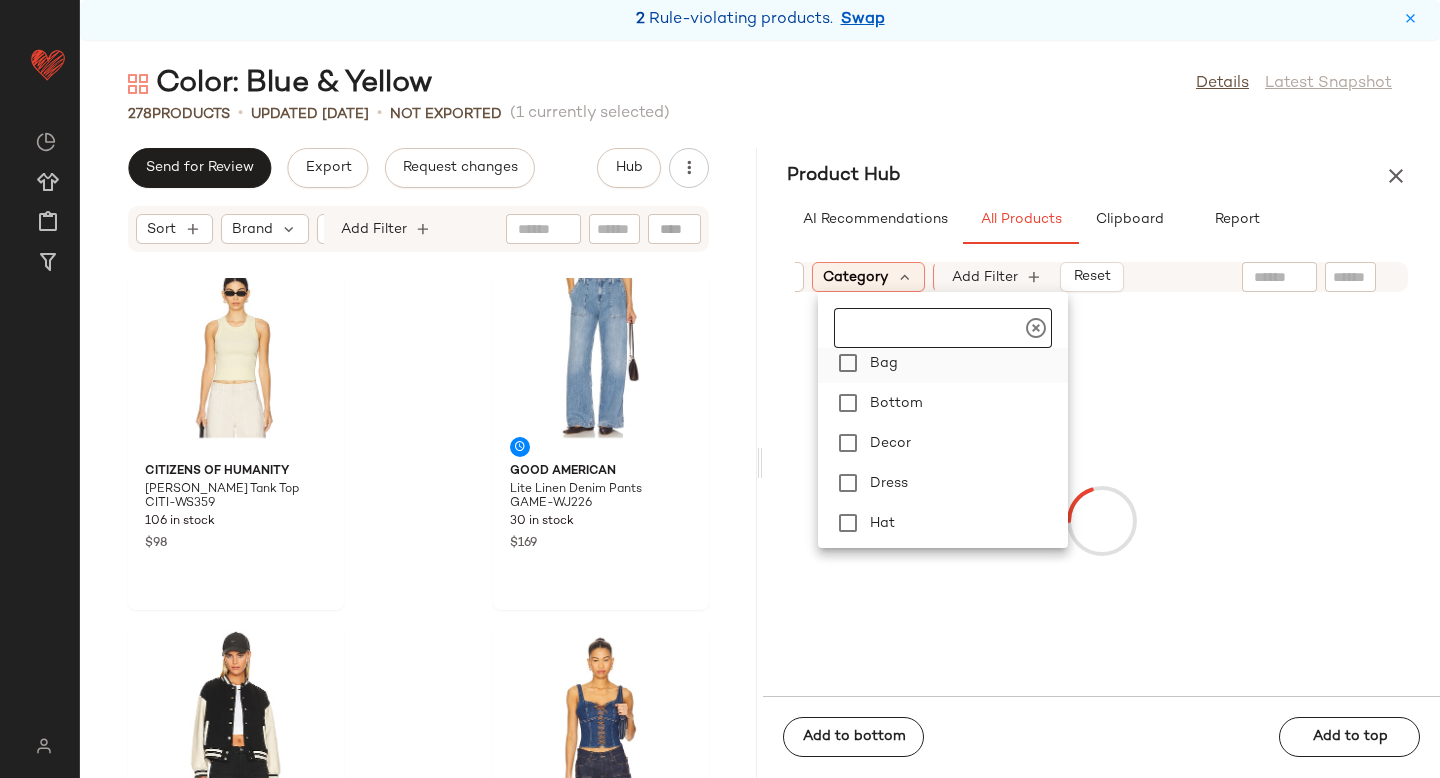 scroll, scrollTop: 244, scrollLeft: 0, axis: vertical 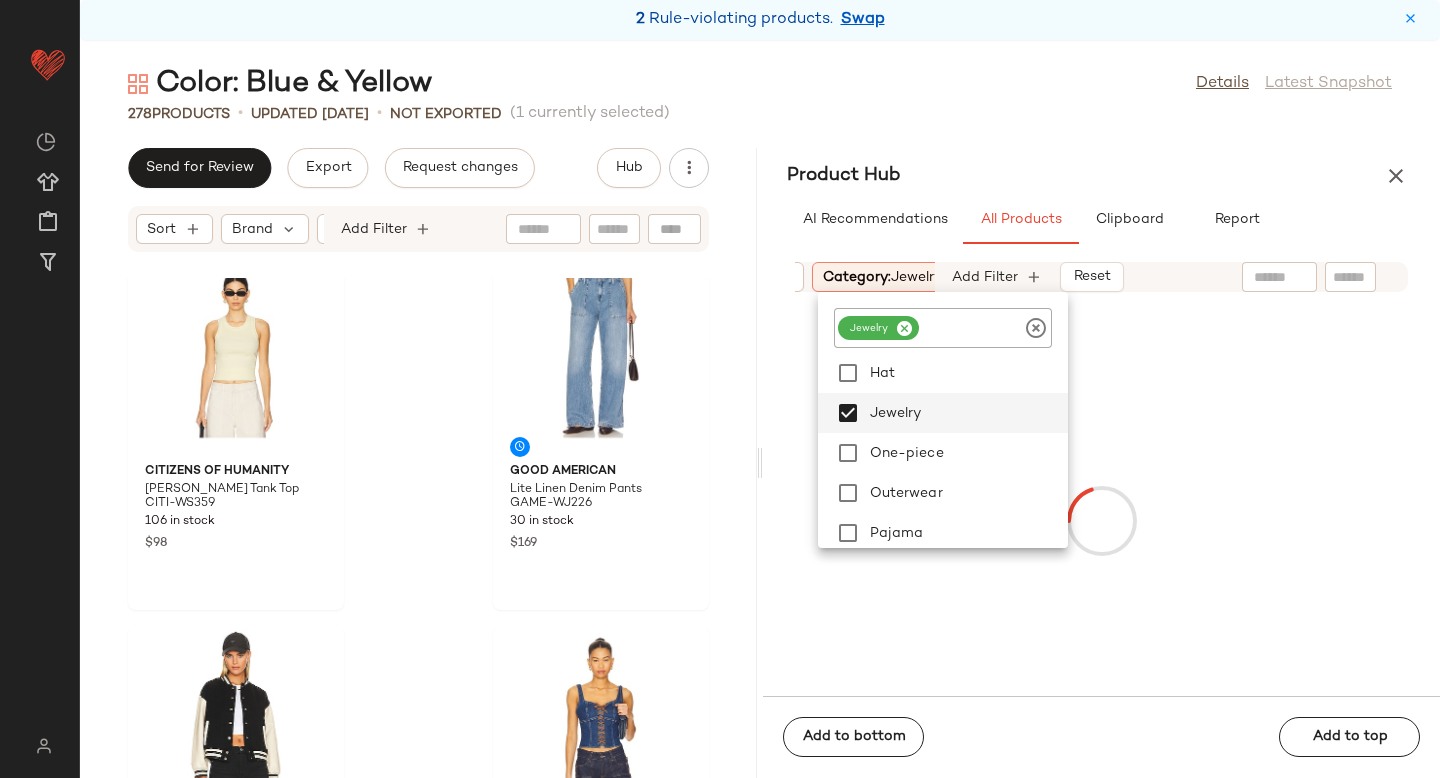 click at bounding box center [1101, 520] 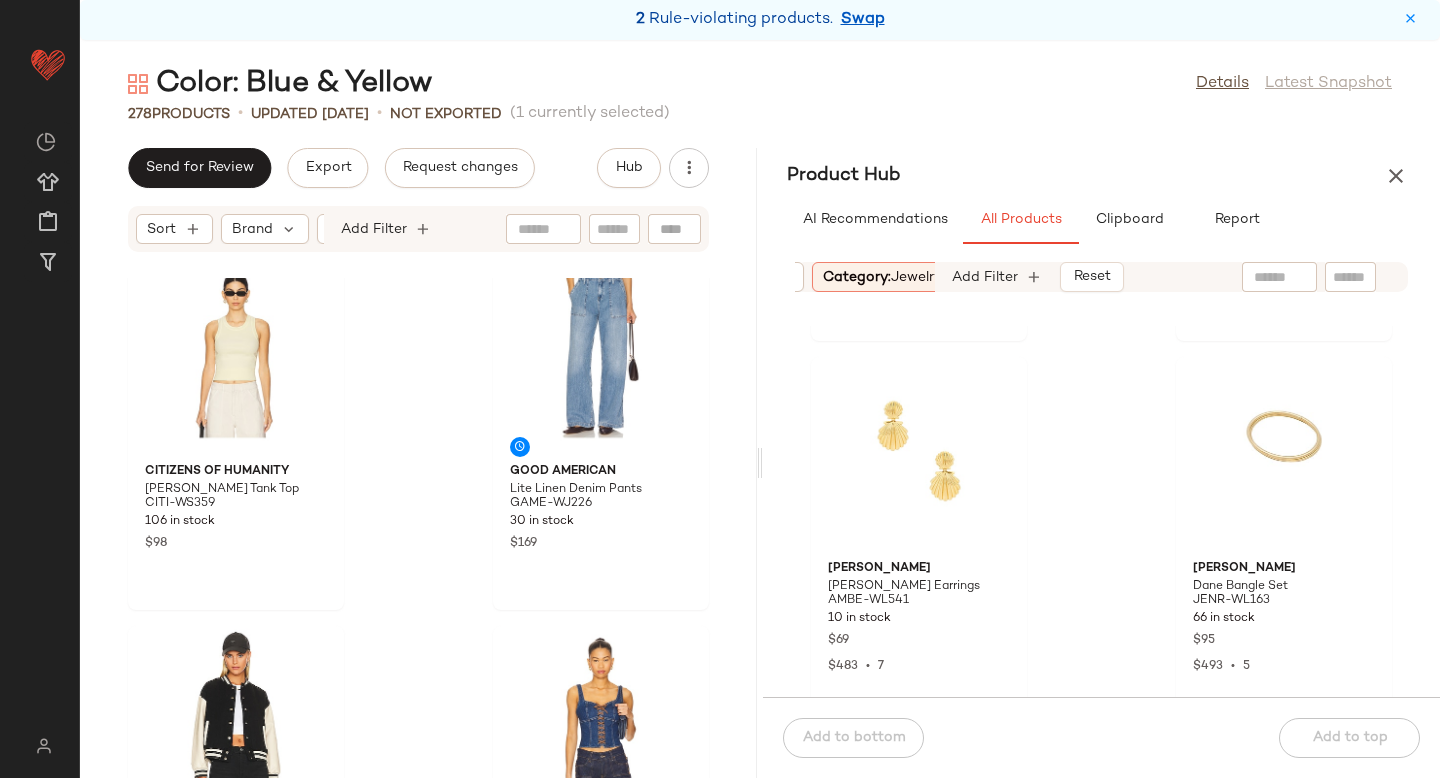 scroll, scrollTop: 1454, scrollLeft: 0, axis: vertical 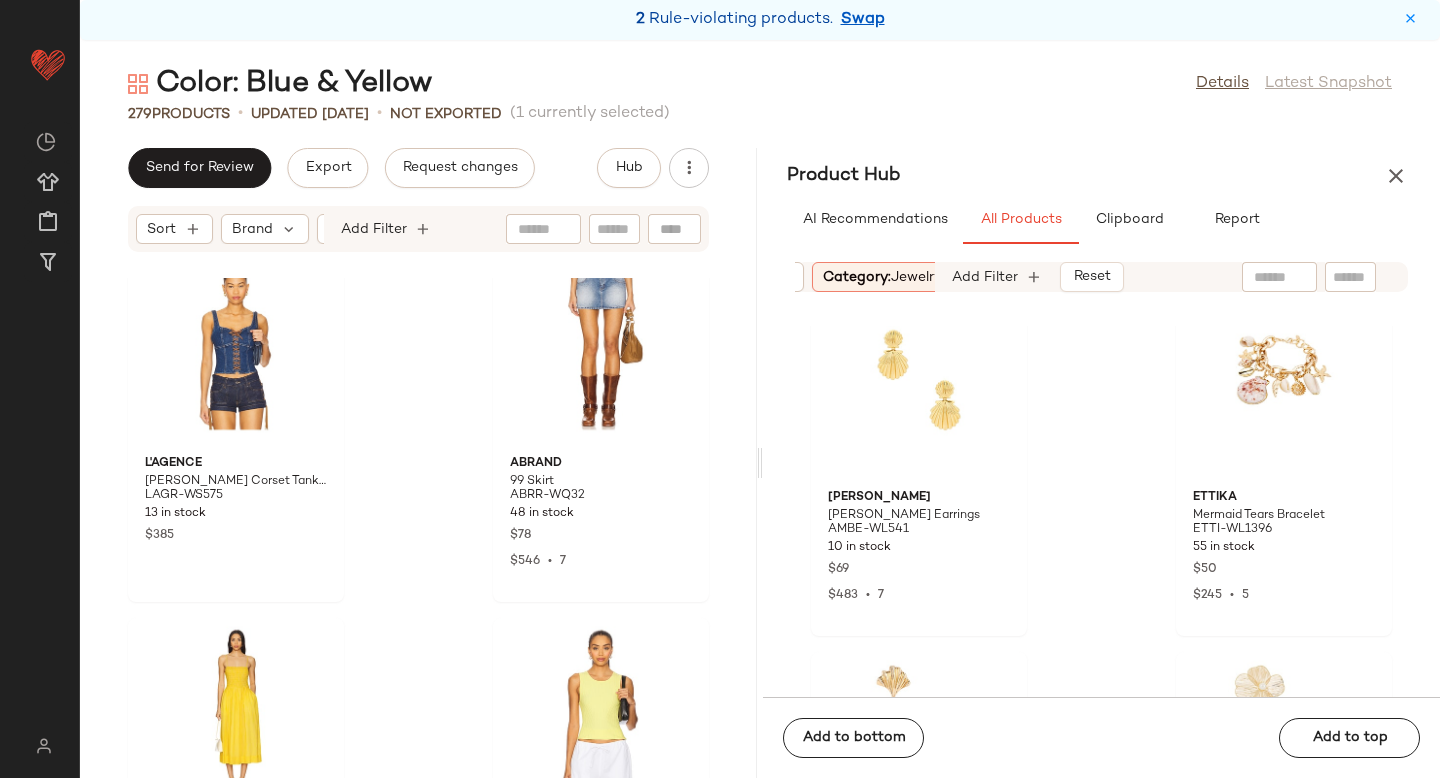 click on "Category:   jewelry" at bounding box center [882, 277] 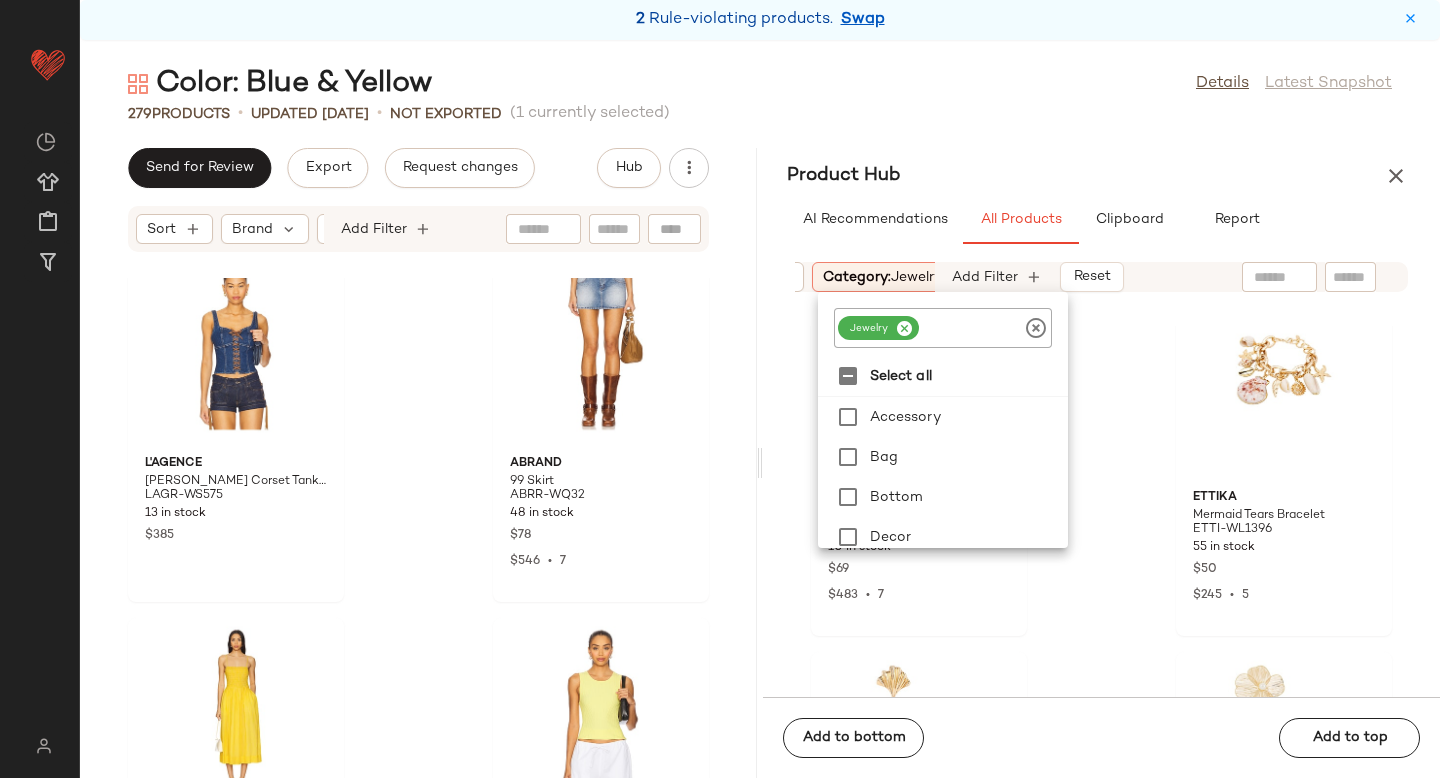 click 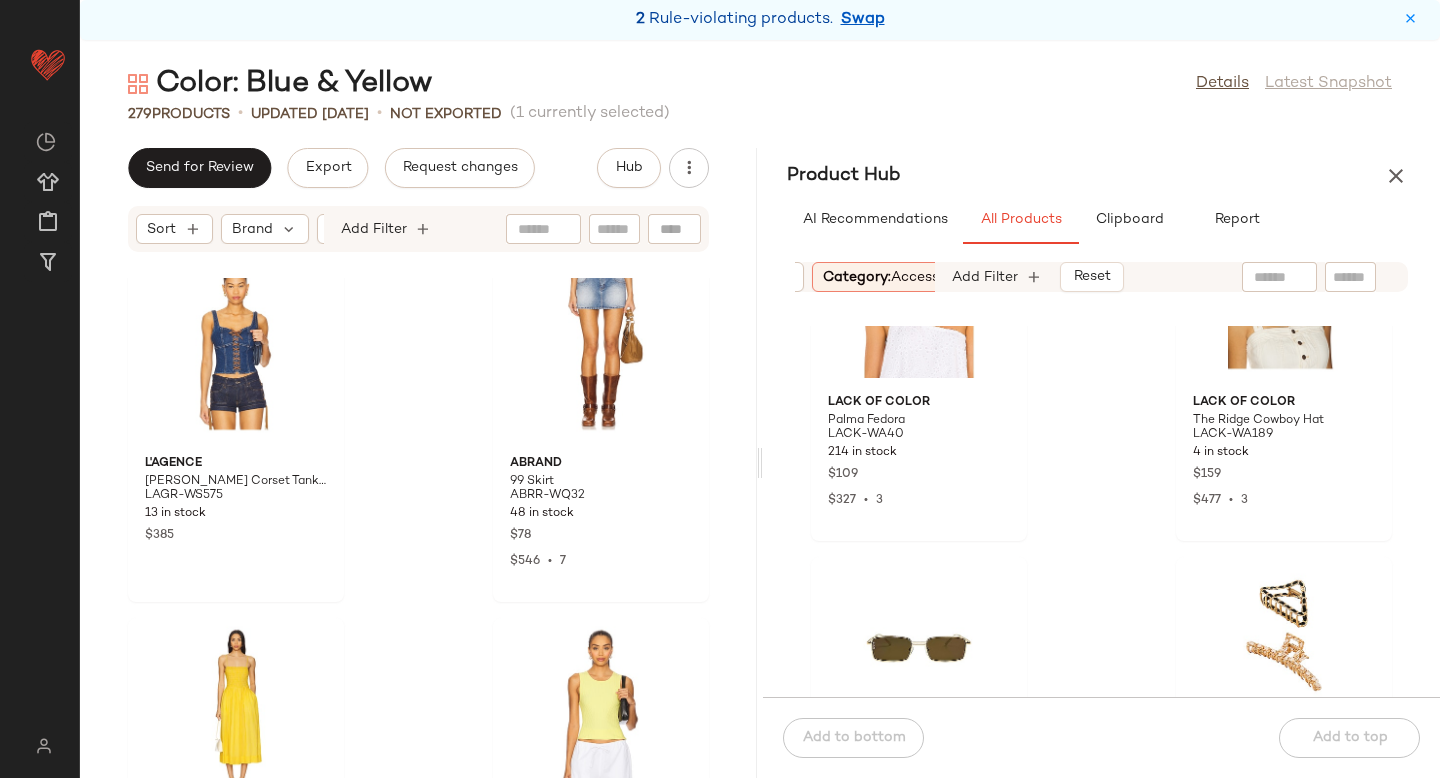 scroll, scrollTop: 176, scrollLeft: 0, axis: vertical 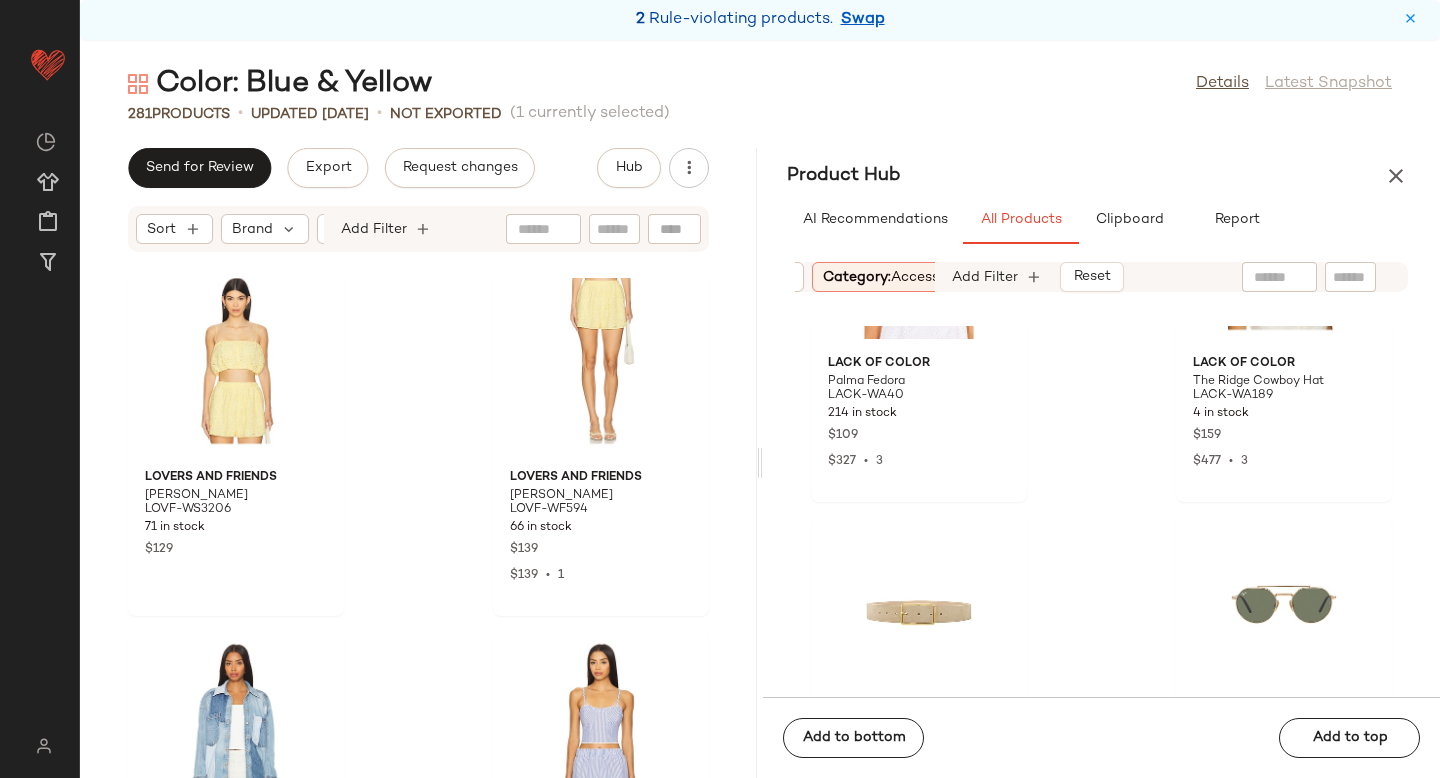 click on "accessory" at bounding box center [926, 277] 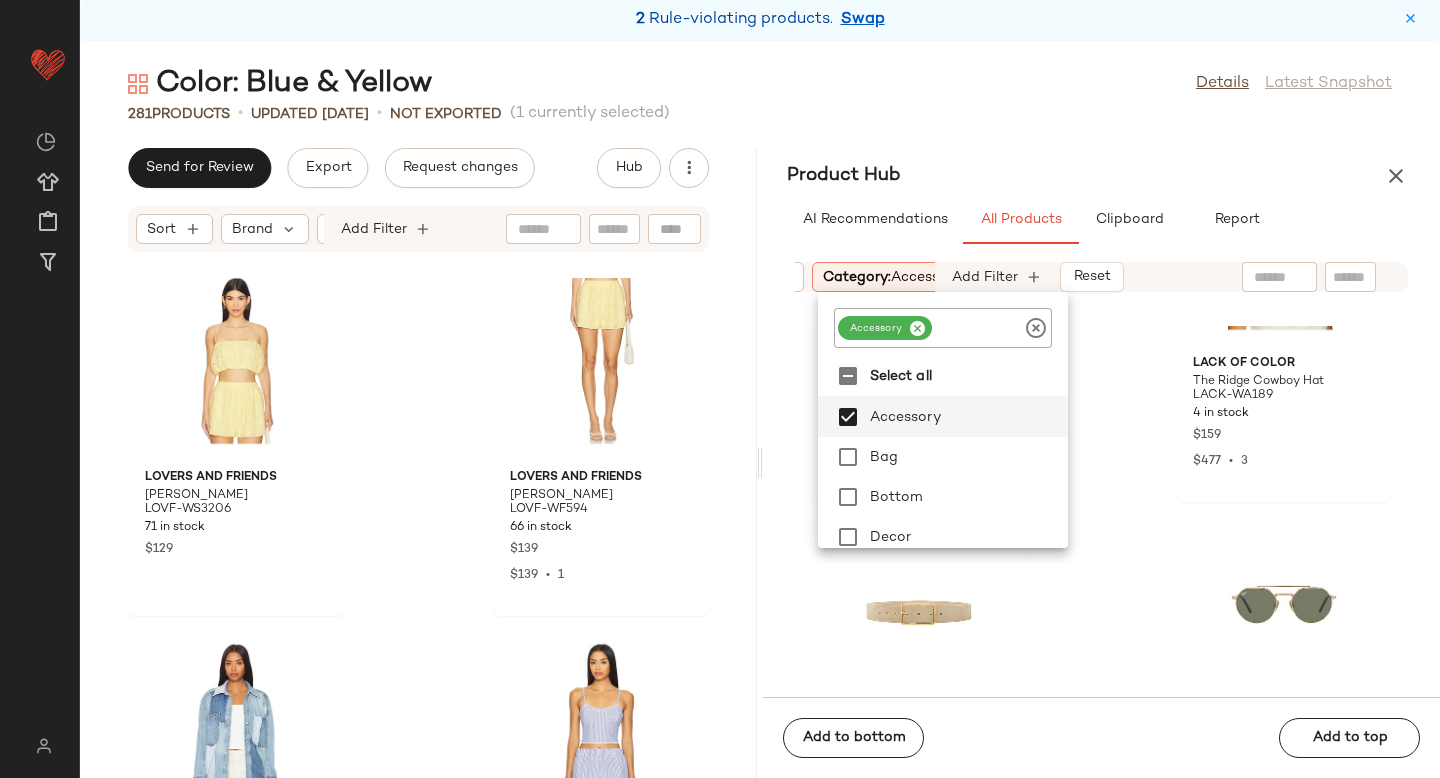 click 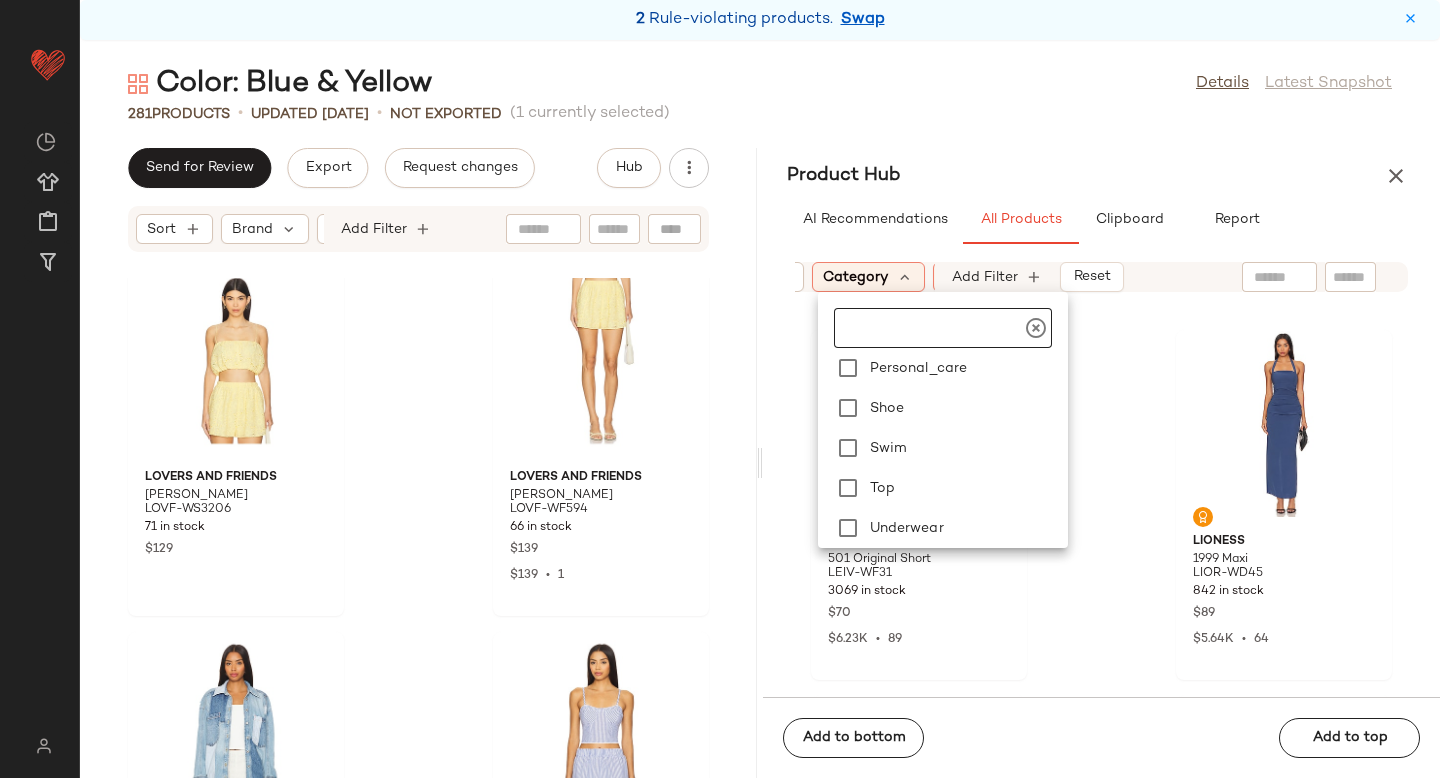 scroll, scrollTop: 439, scrollLeft: 0, axis: vertical 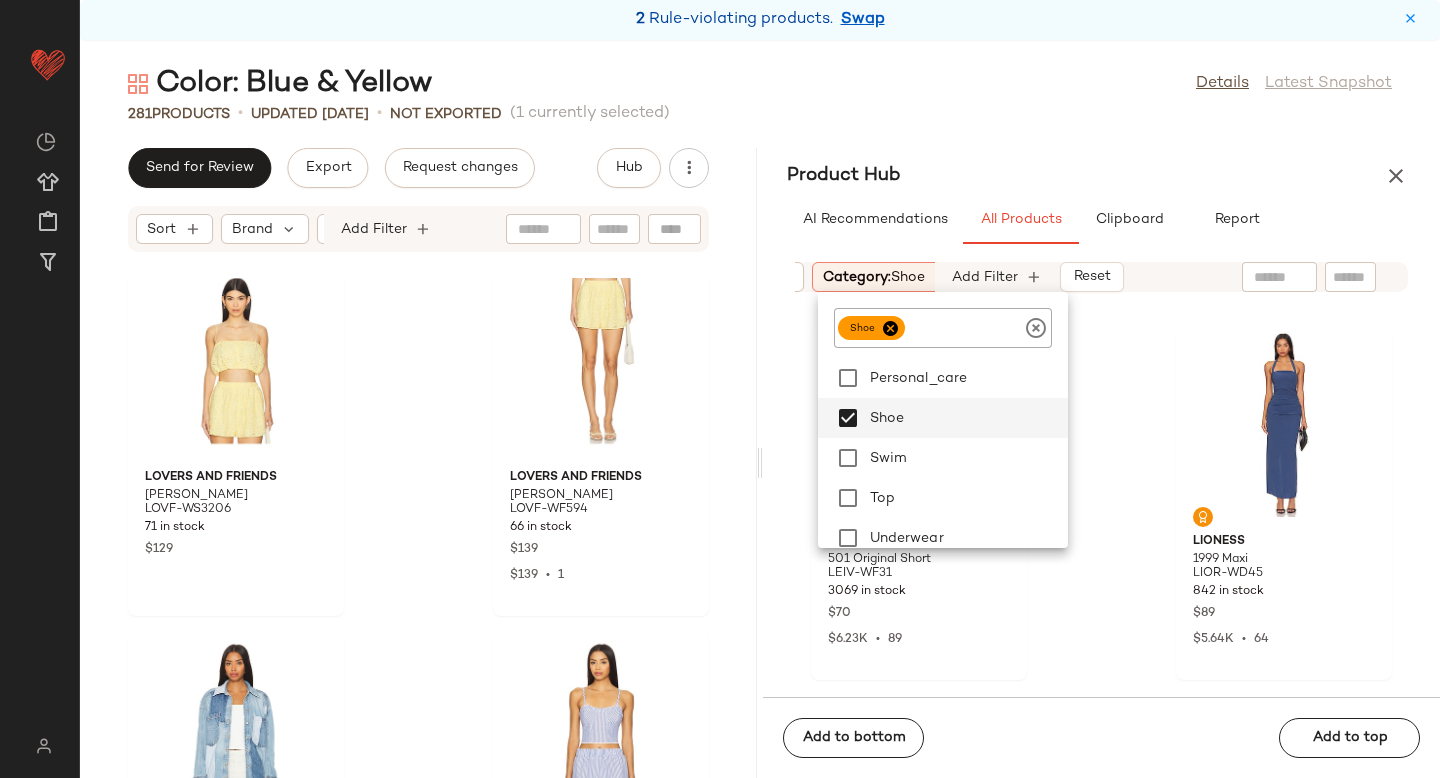 click on "LEVI'S 501 Original Short LEIV-WF31 3069 in stock $70 $6.23K  •  89 LIONESS 1999 Maxi LIOR-WD45 842 in stock $89 $5.64K  •  64 LIONESS Charismatic Denim Corset in LIOR-WS66 656 in stock $59 $2.82K  •  48 SNDYS Lyra Print Top SDYS-WS220 7 in stock $60 $2.51K  •  42  SET  LIONESS Leo Vest LIOR-WS23 1256 in stock $69 $2.61K  •  38 LIONESS Palisades Halter LIOR-WS152 135 in stock $49 $1.76K  •  36 superdown Rosalie Stripe Ruffle Dress BTWR-WD435 28 Pre-Order Items $70 $2.29K  •  33 Amanda Uprichard Ace Dress AMAN-WD942 786 in stock $194 $5.69K  •  30" 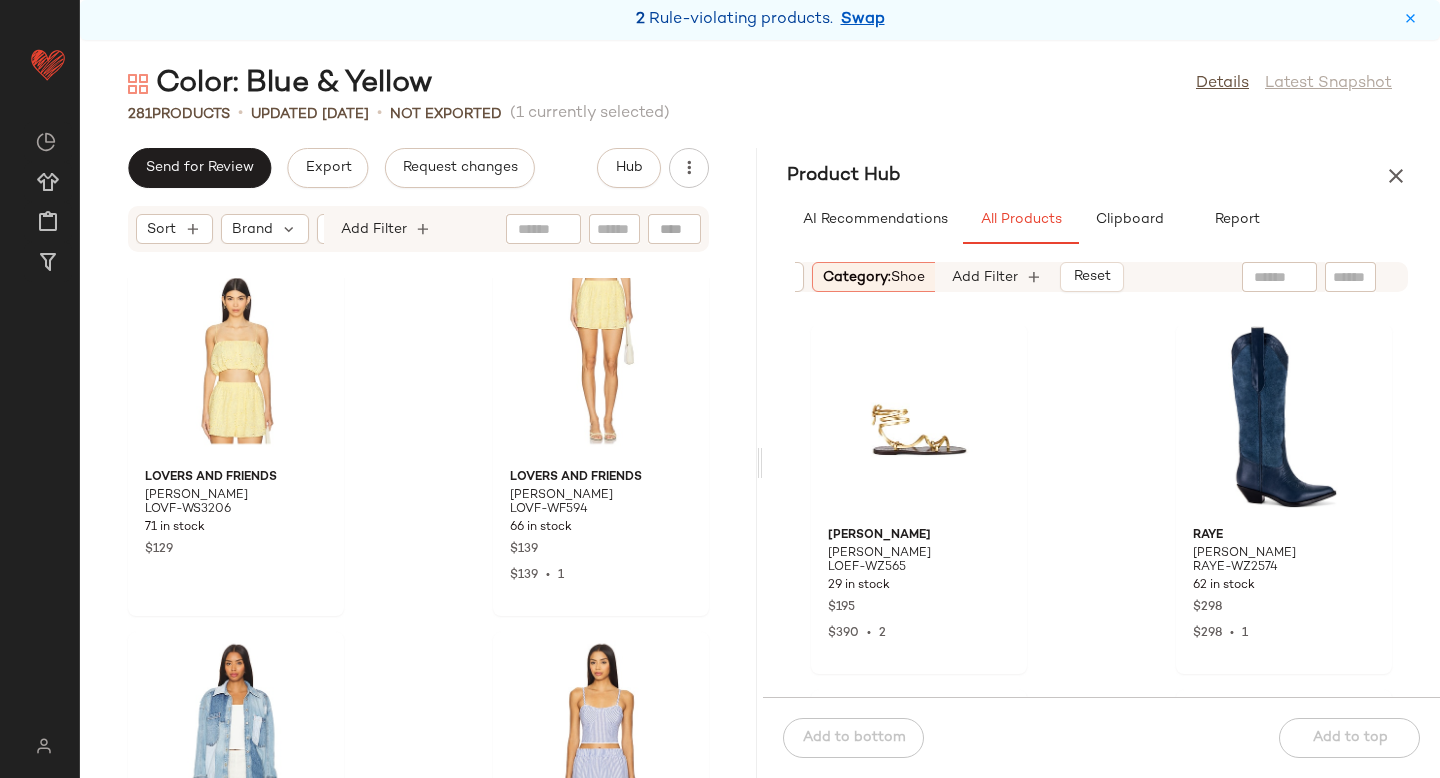 scroll, scrollTop: 1479, scrollLeft: 0, axis: vertical 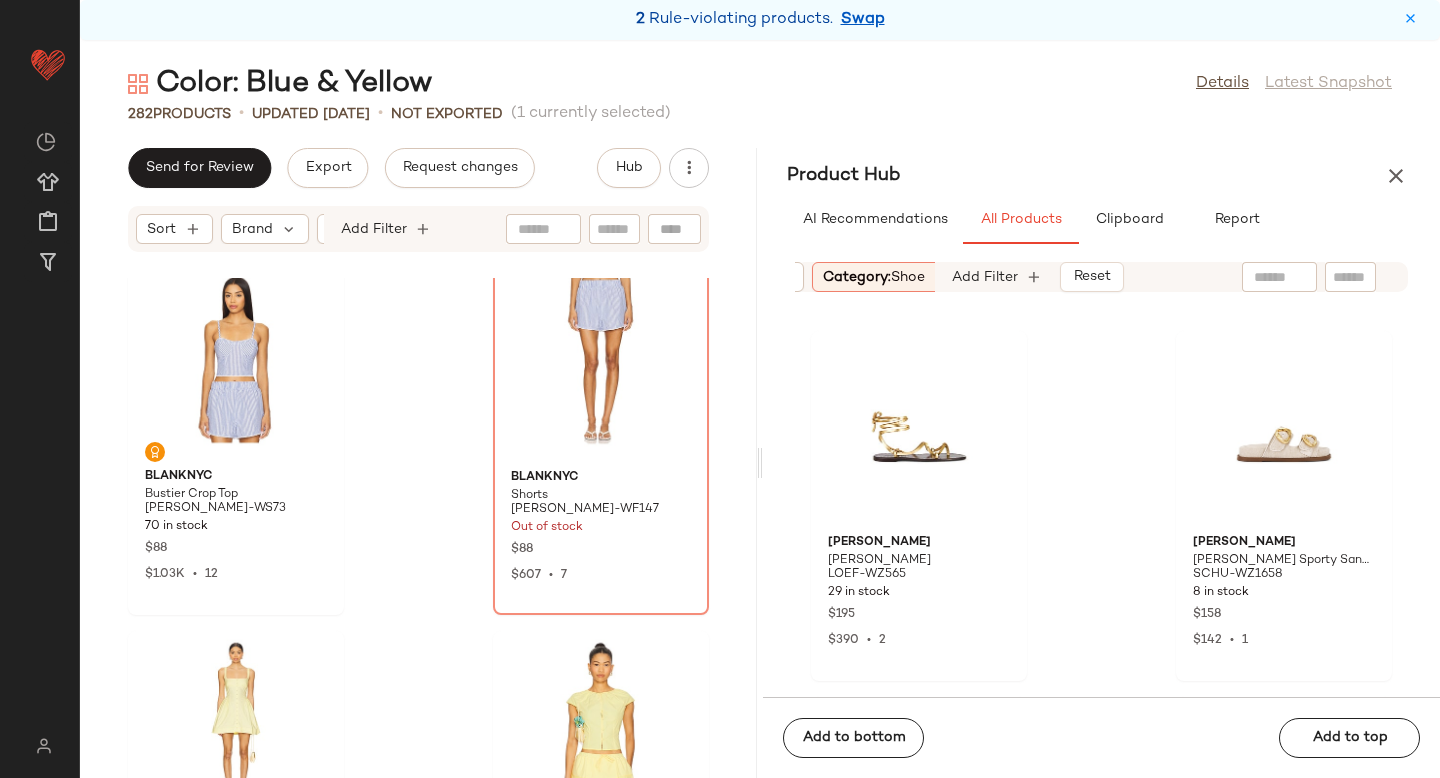 click on "Category:   shoe" at bounding box center [874, 277] 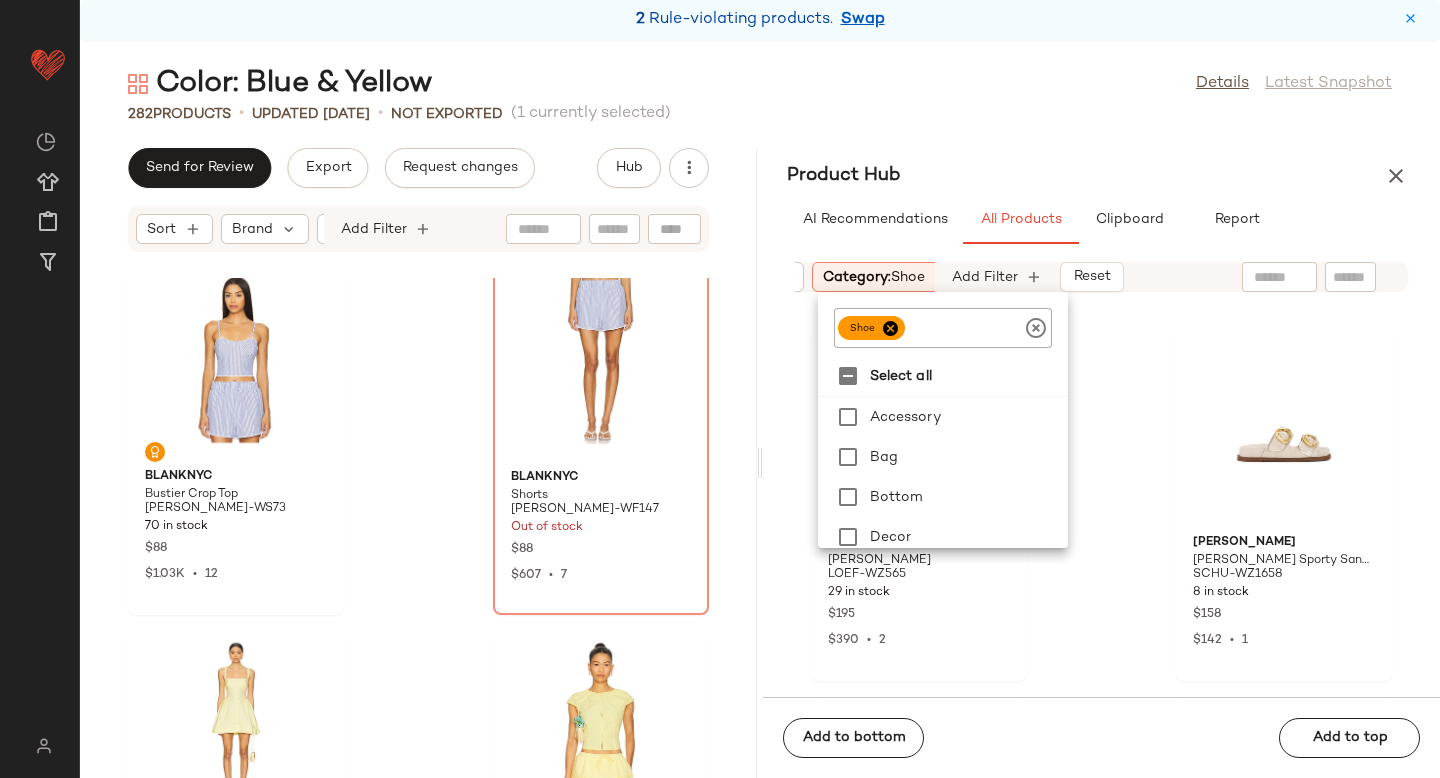 click 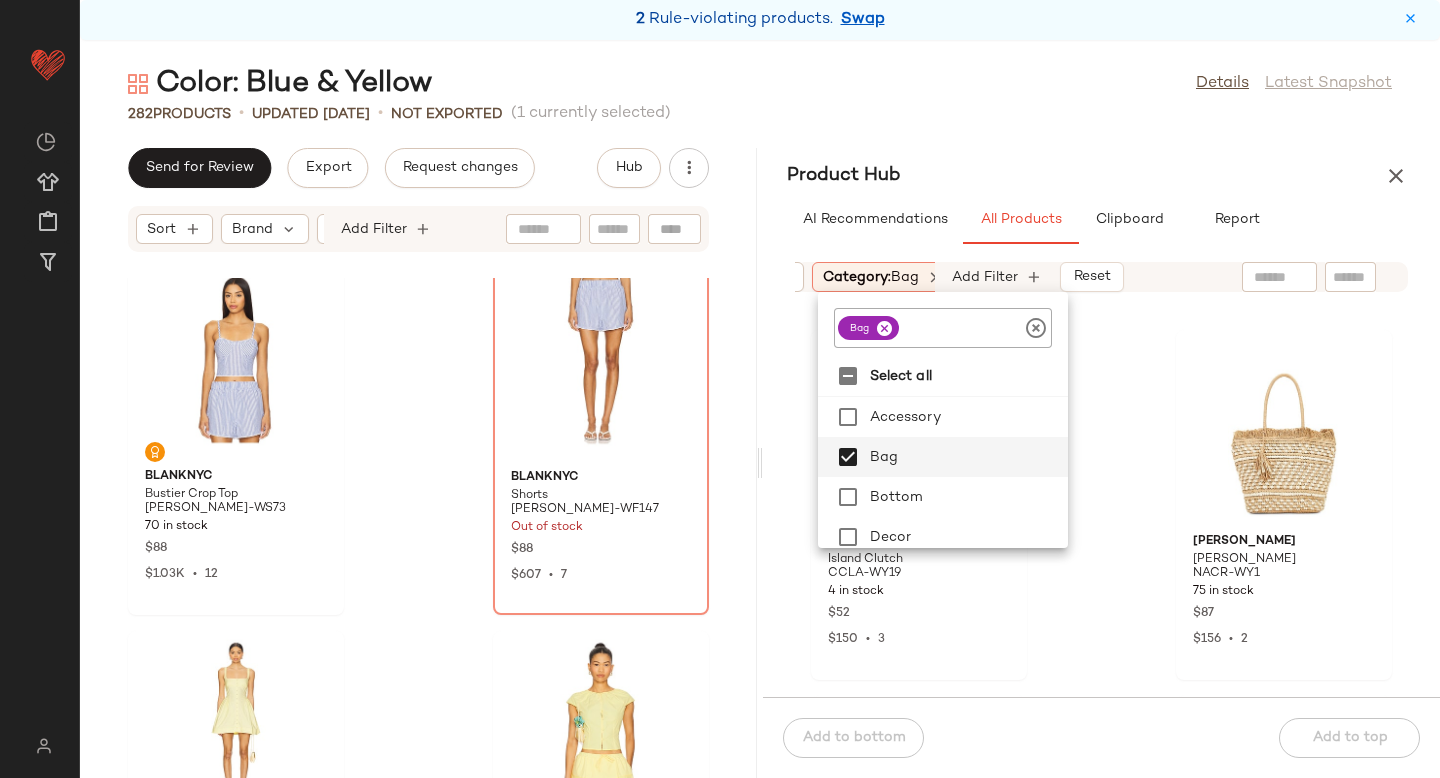click on "Sort:   (1) Brand  Category:   bag In Curation?:   No Availability:   (2) Common Color:   (10) Gender:   female Sale Price:   Not on sale Add Filter   Reset  Casa Clara Island Clutch CCLA-WY19 4 in stock $52 $150  •  3 Nikki Beach Karolina Tote NACR-WY1 75 in stock $87 $156  •  2 olga berg Santorini Hotfix Pouch OLGR-WY174 52 Pre-Order Items $125 $250  •  2 olga berg Nico Crystal Clutch OLGR-WY108 54 Pre-Order Items $115 $115  •  1 BTB Los Angeles Gigi Framed Clutch BTBR-WY36 34 in stock $180 $153  •  1 florabella Modica Clutch FLOR-WY80 6 in stock $194 $194  •  1 8 Other Reasons Weekend Tote Bag 8OTH-WY220 28 in stock $134 $107  •  1 BEIS The Large Work Tote BEIS-WY45 175 in stock $168" 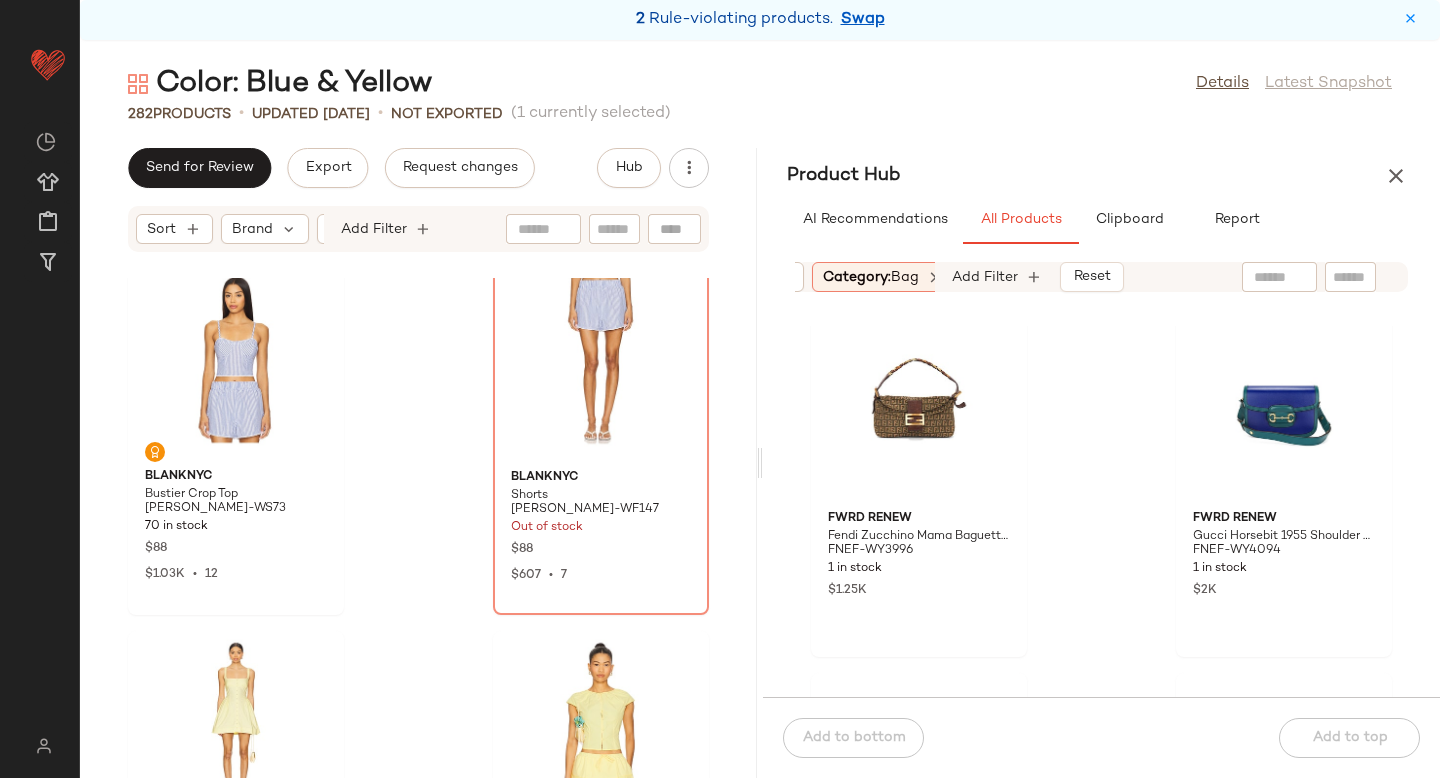 scroll, scrollTop: 14259, scrollLeft: 0, axis: vertical 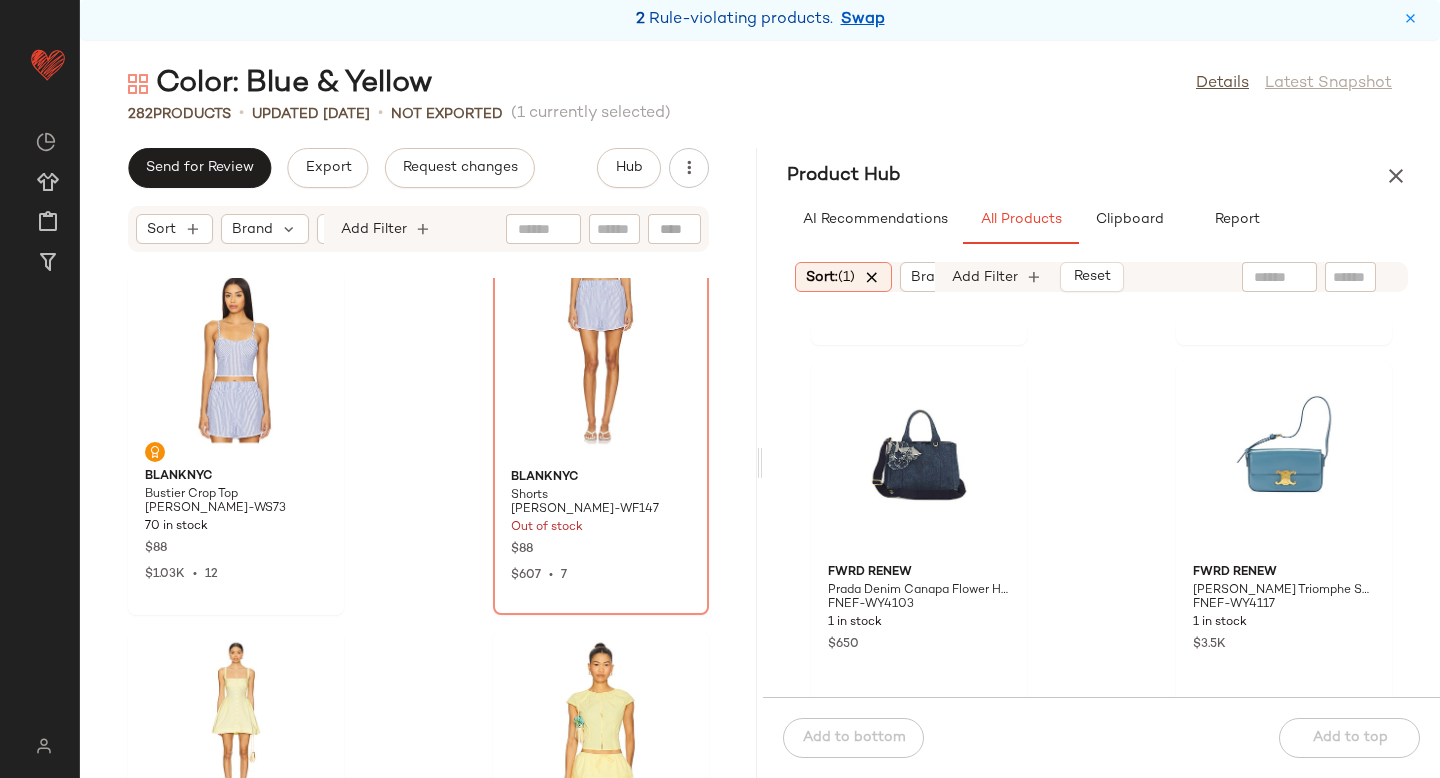click at bounding box center (872, 277) 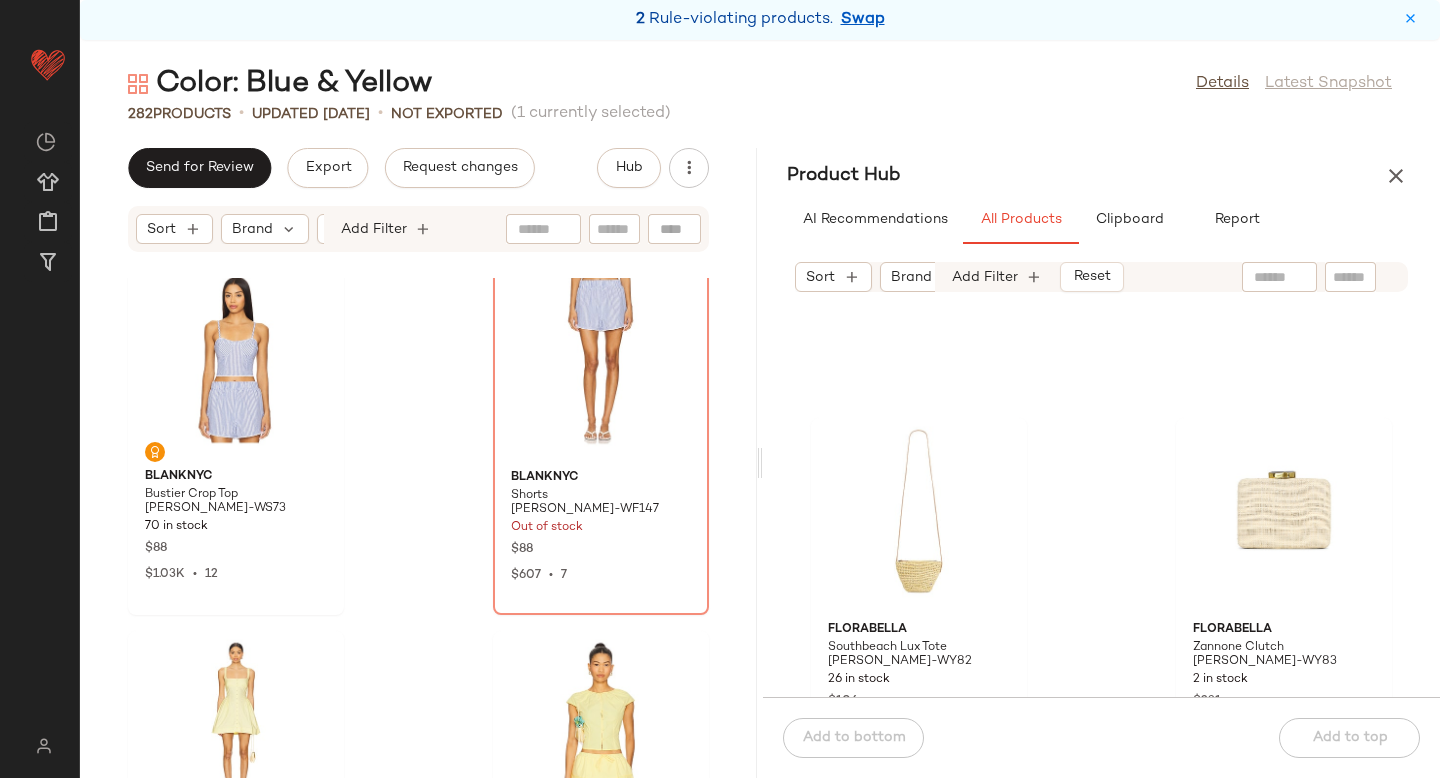 scroll, scrollTop: 8334, scrollLeft: 0, axis: vertical 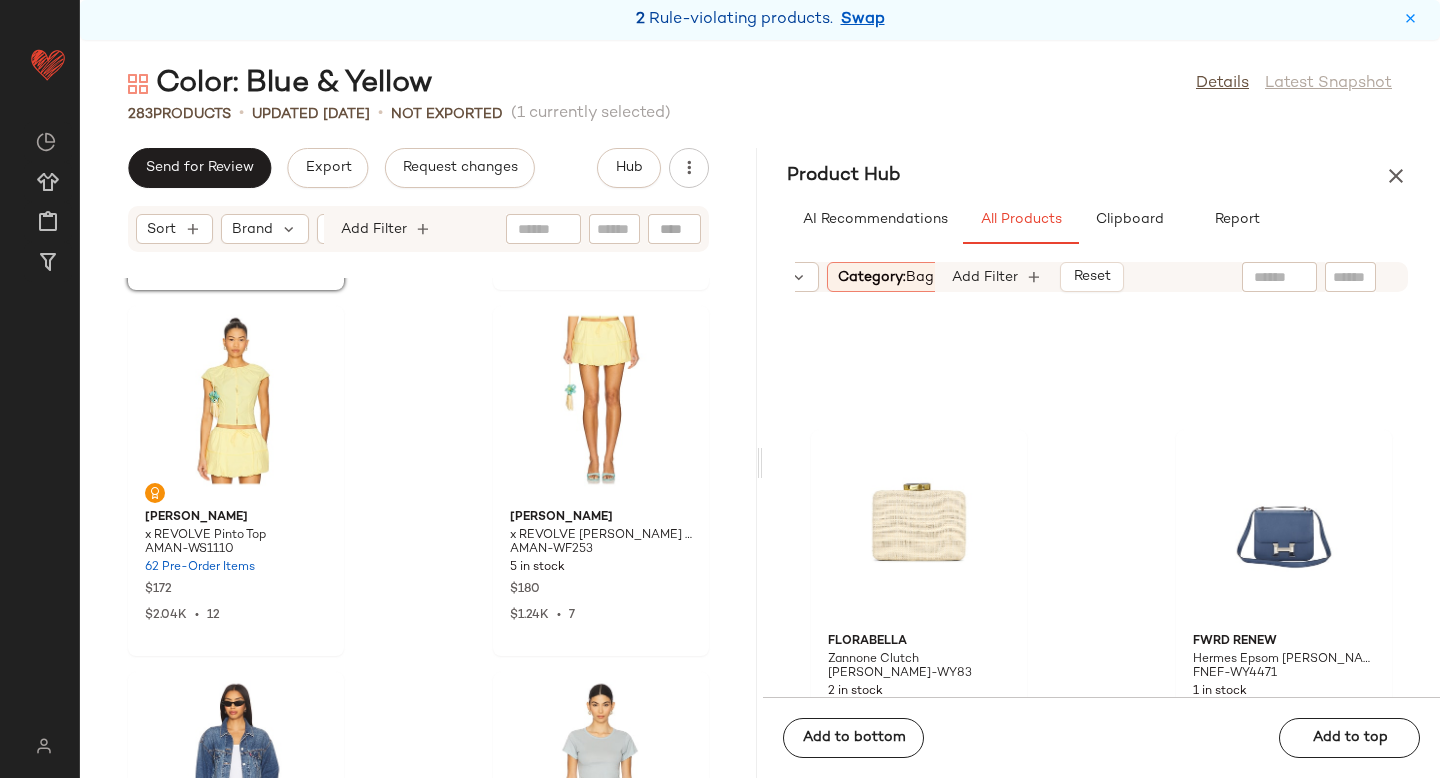click on "Category:   bag" at bounding box center [886, 277] 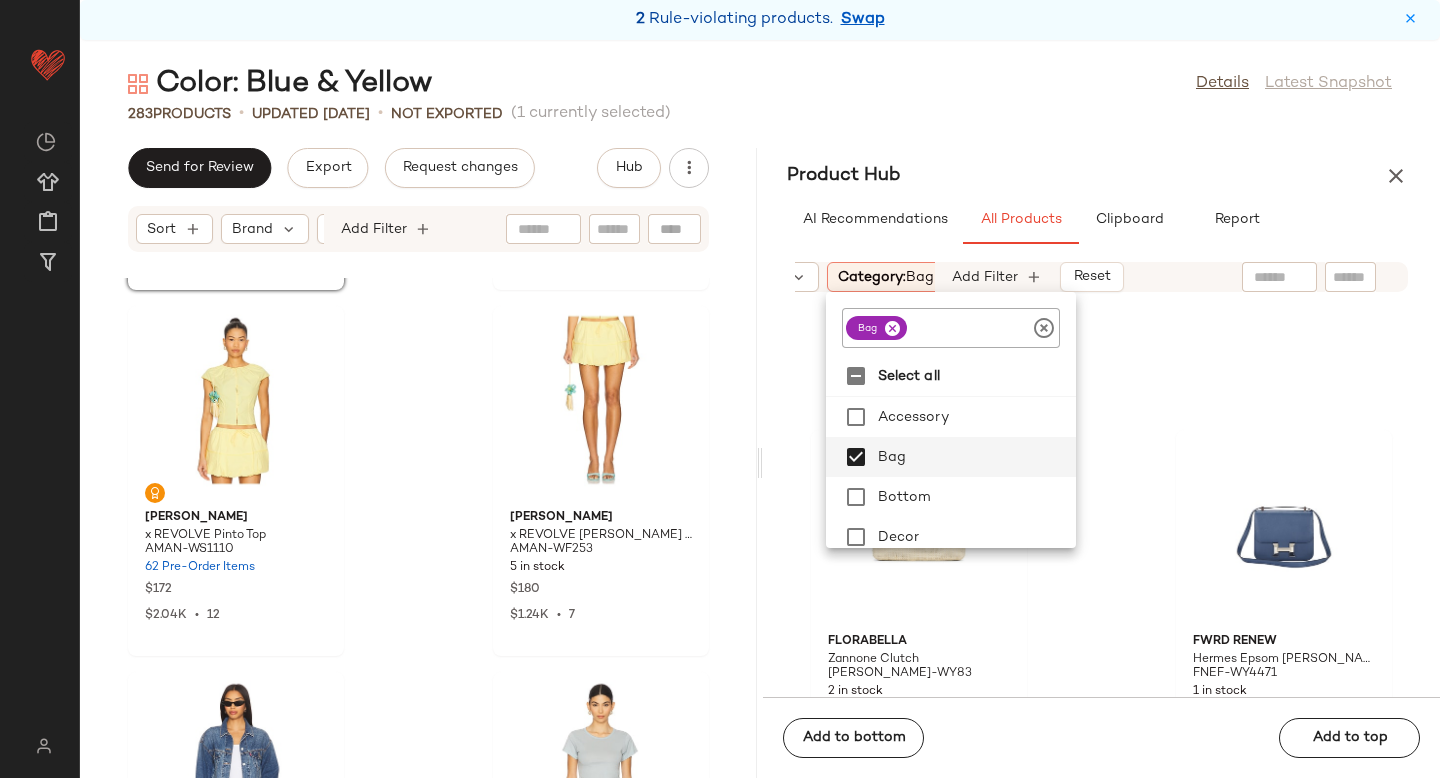 click 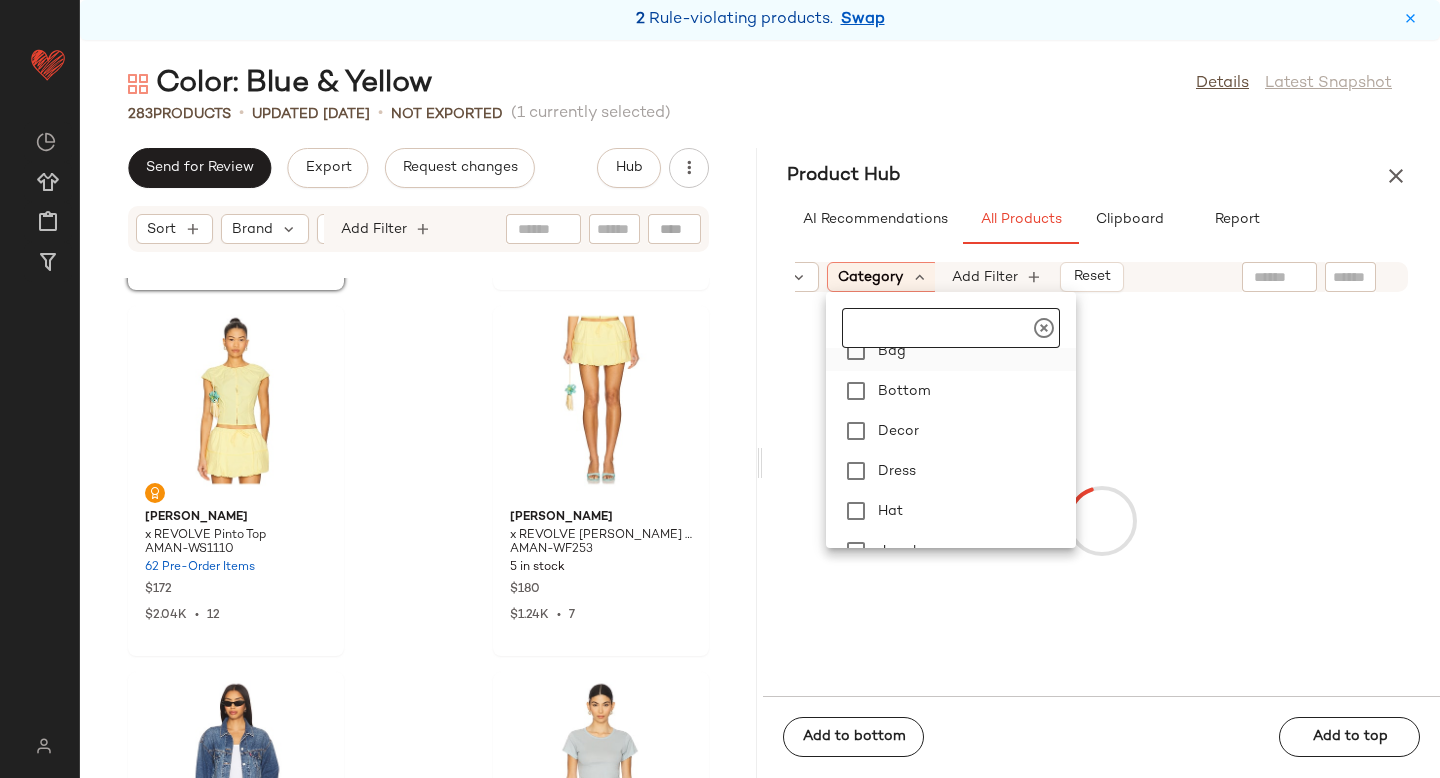 scroll, scrollTop: 164, scrollLeft: 0, axis: vertical 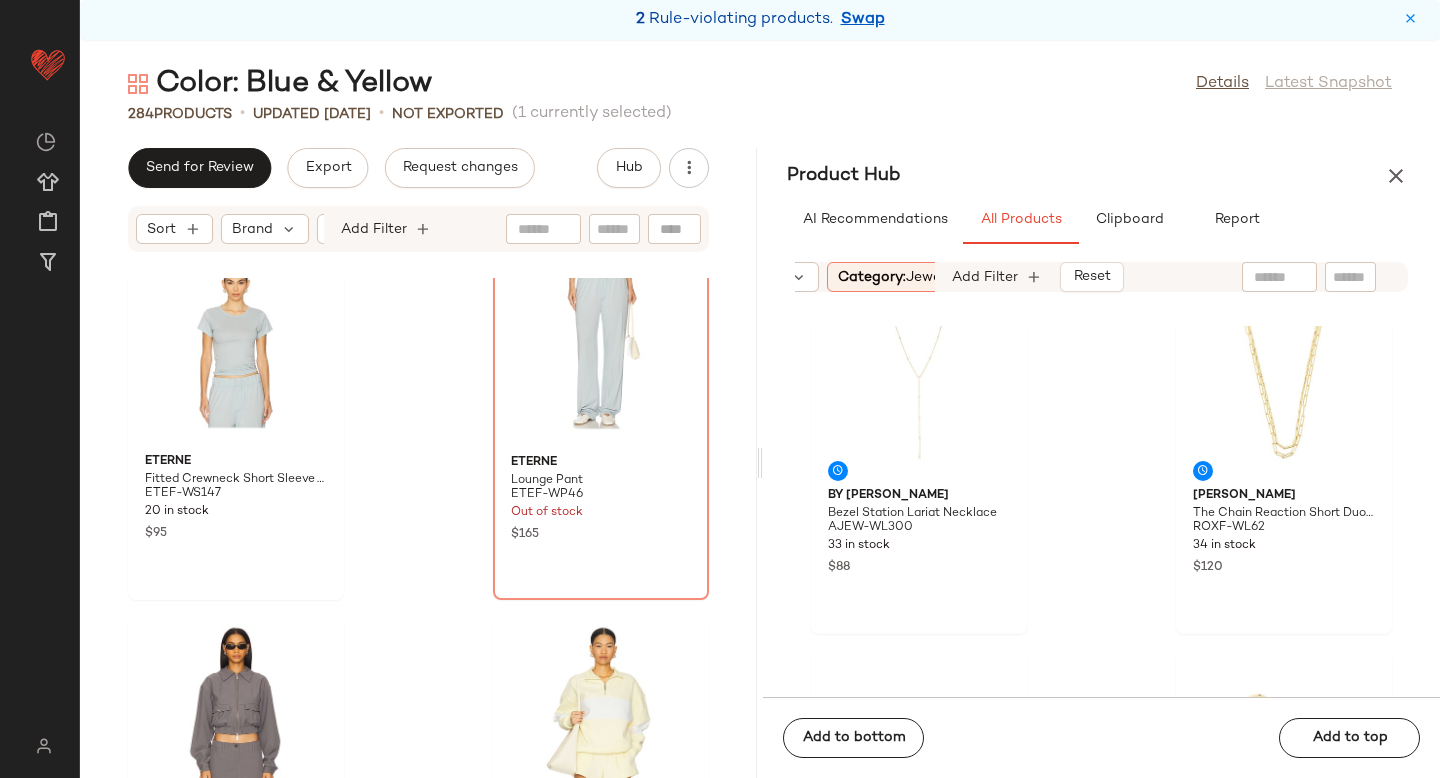 click on "Category:   jewelry" at bounding box center (897, 277) 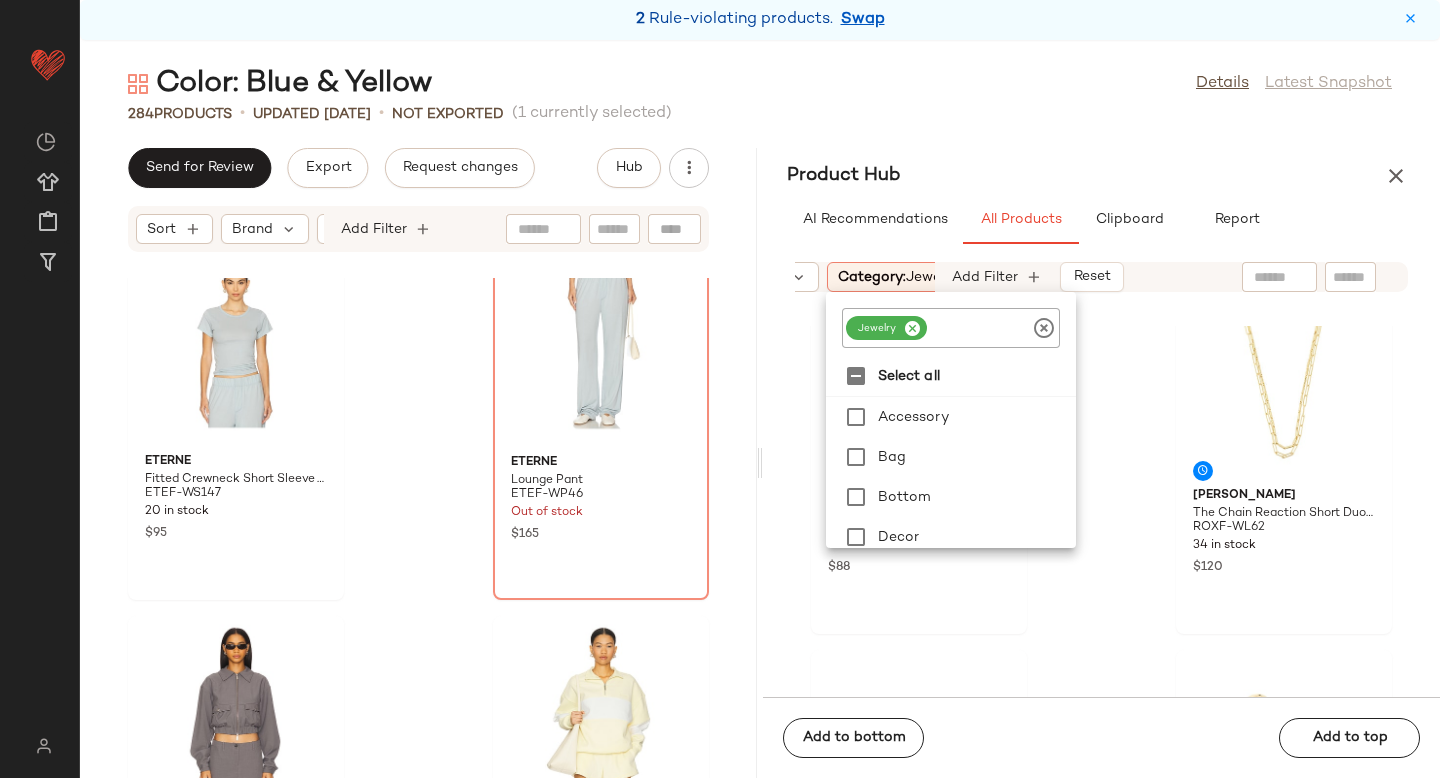 click 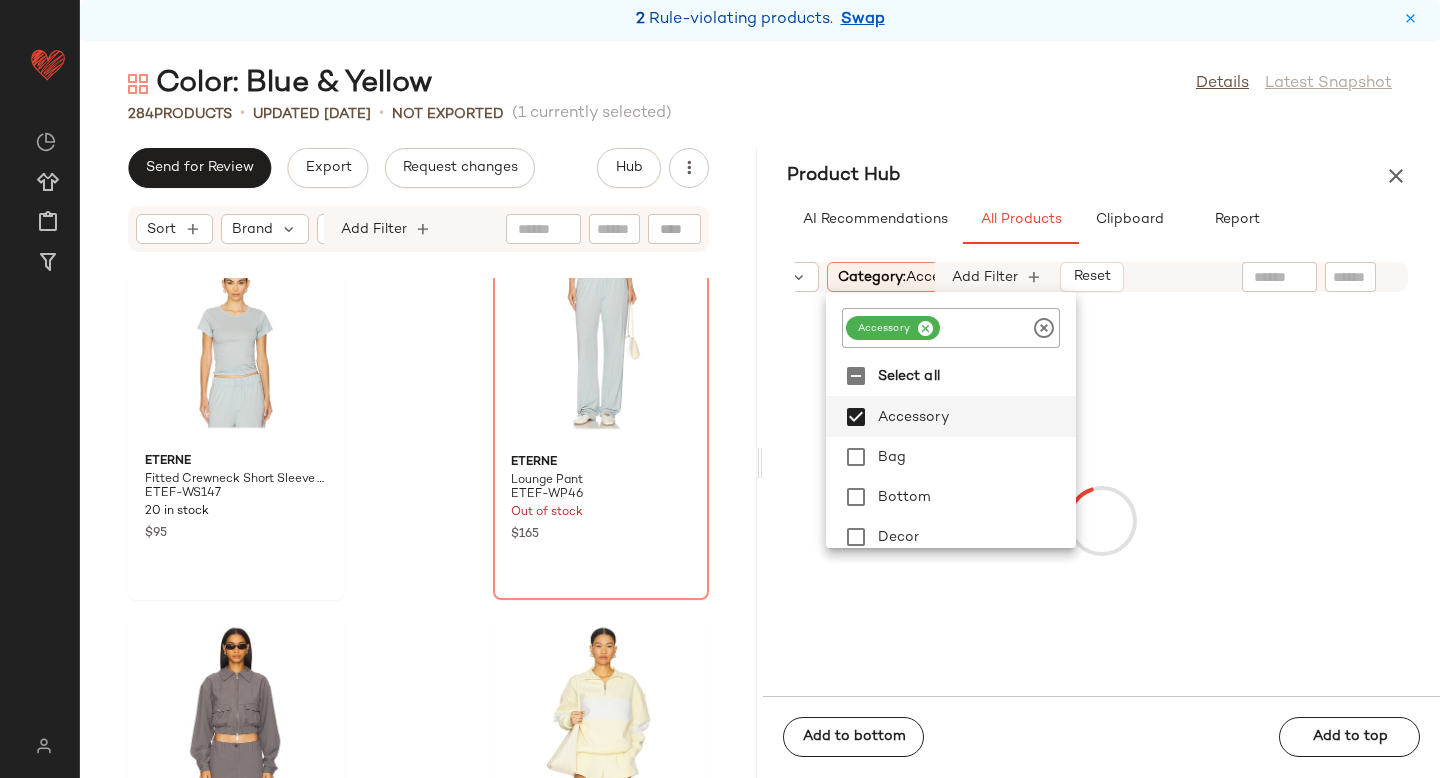 click at bounding box center [1101, 520] 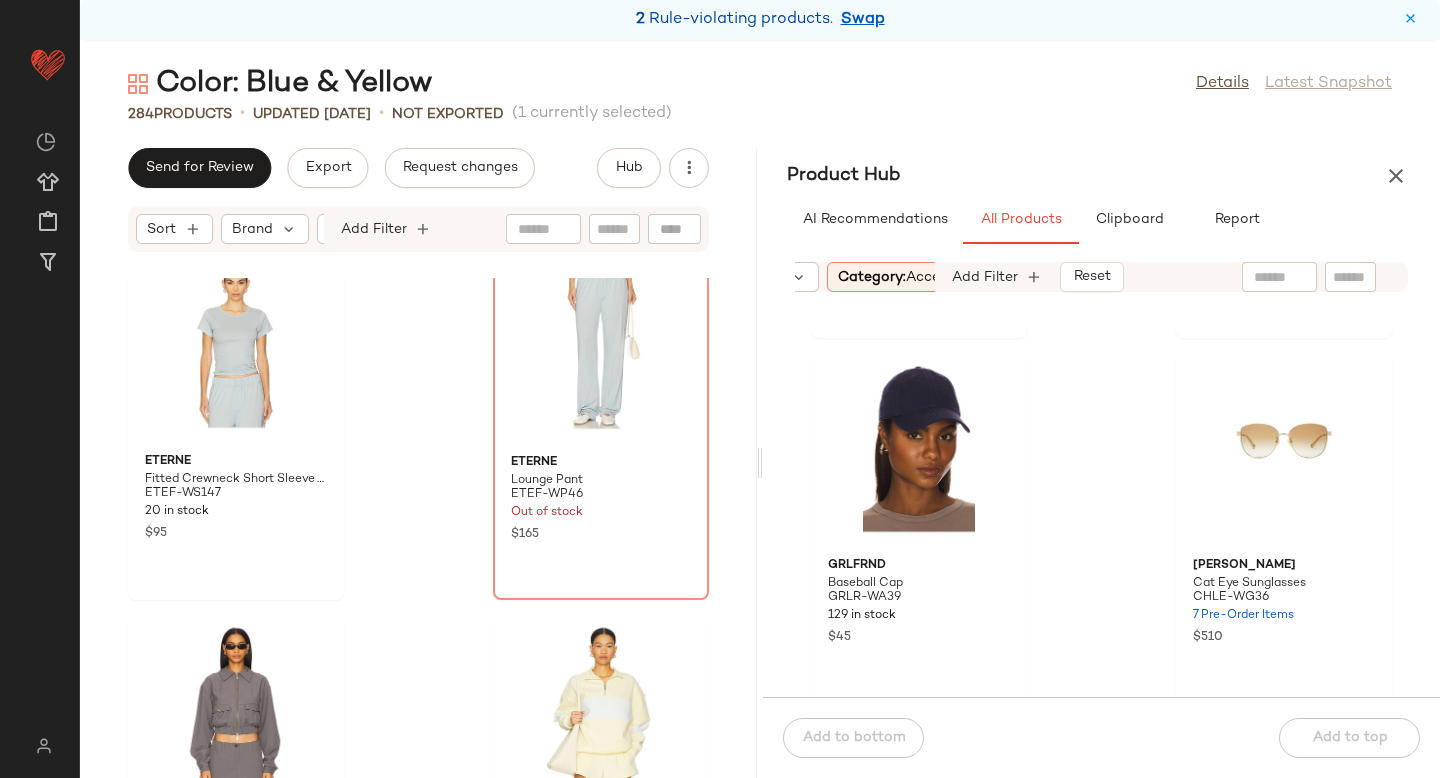 scroll, scrollTop: 3651, scrollLeft: 0, axis: vertical 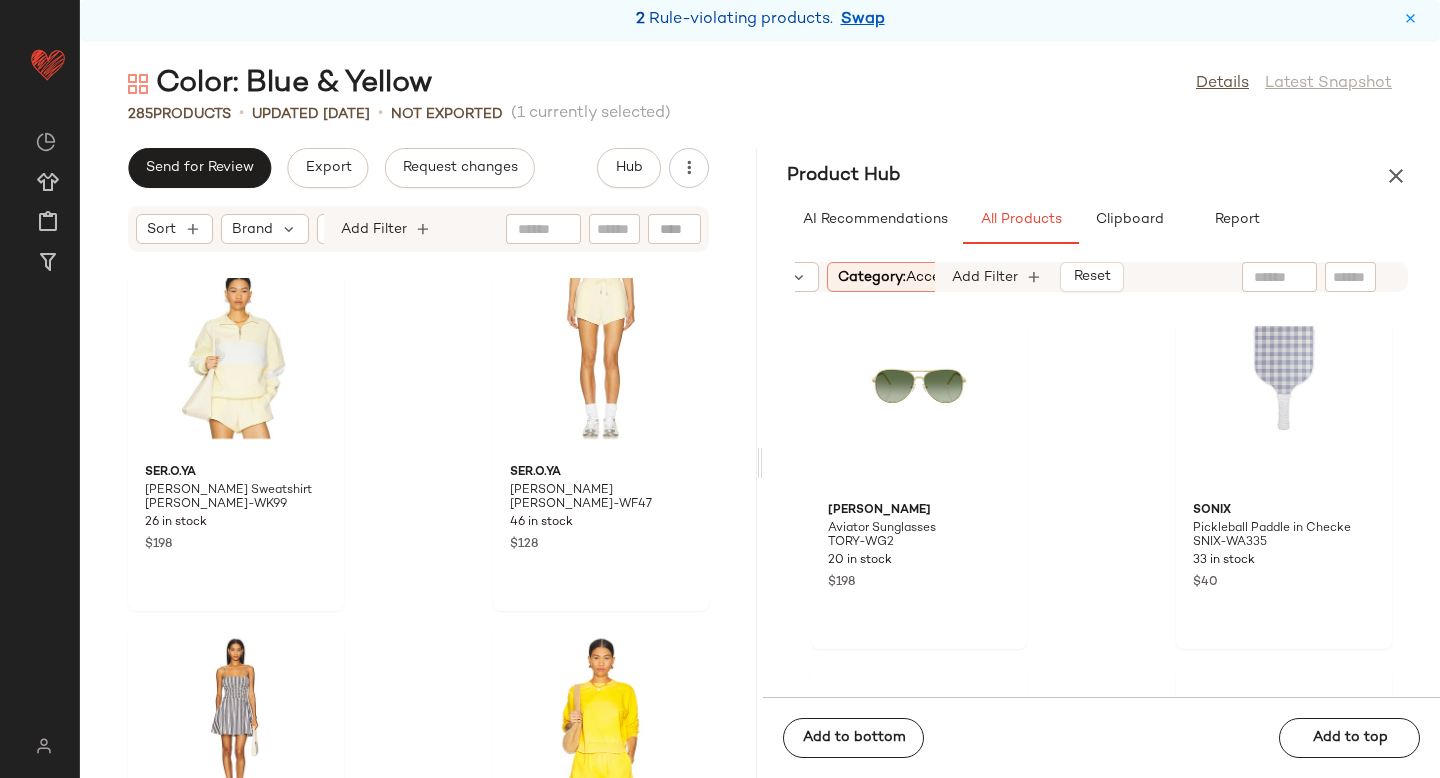 click on "Category:   accessory" at bounding box center (907, 277) 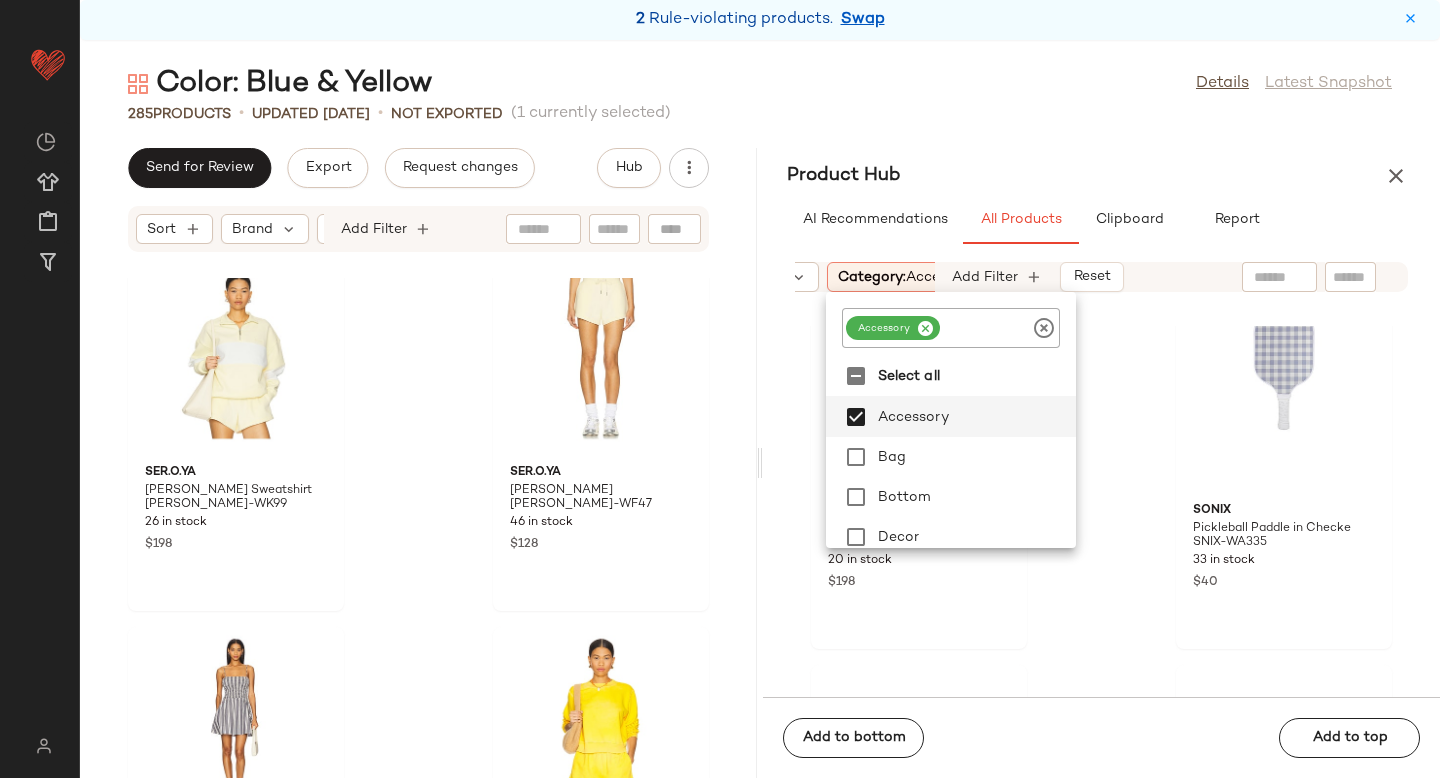 click 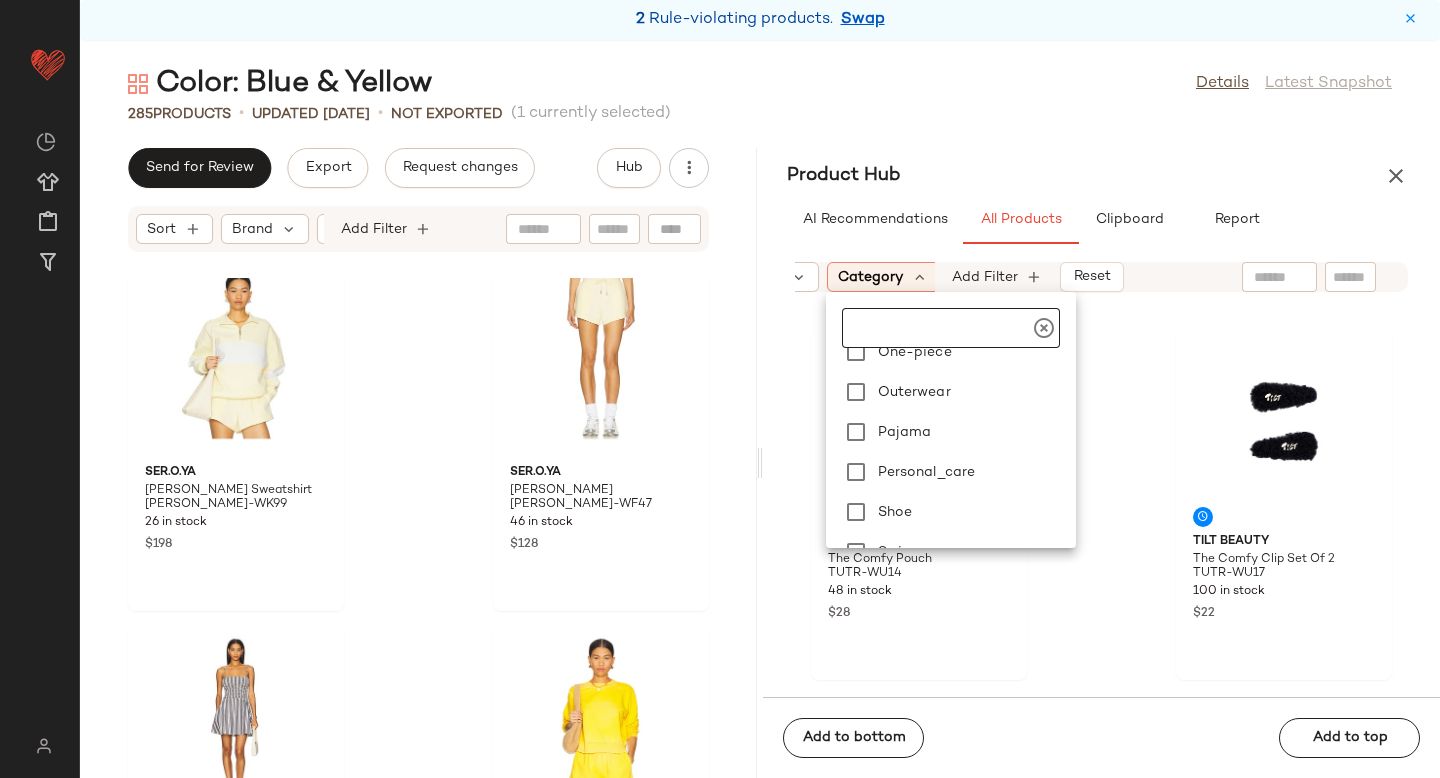 scroll, scrollTop: 347, scrollLeft: 0, axis: vertical 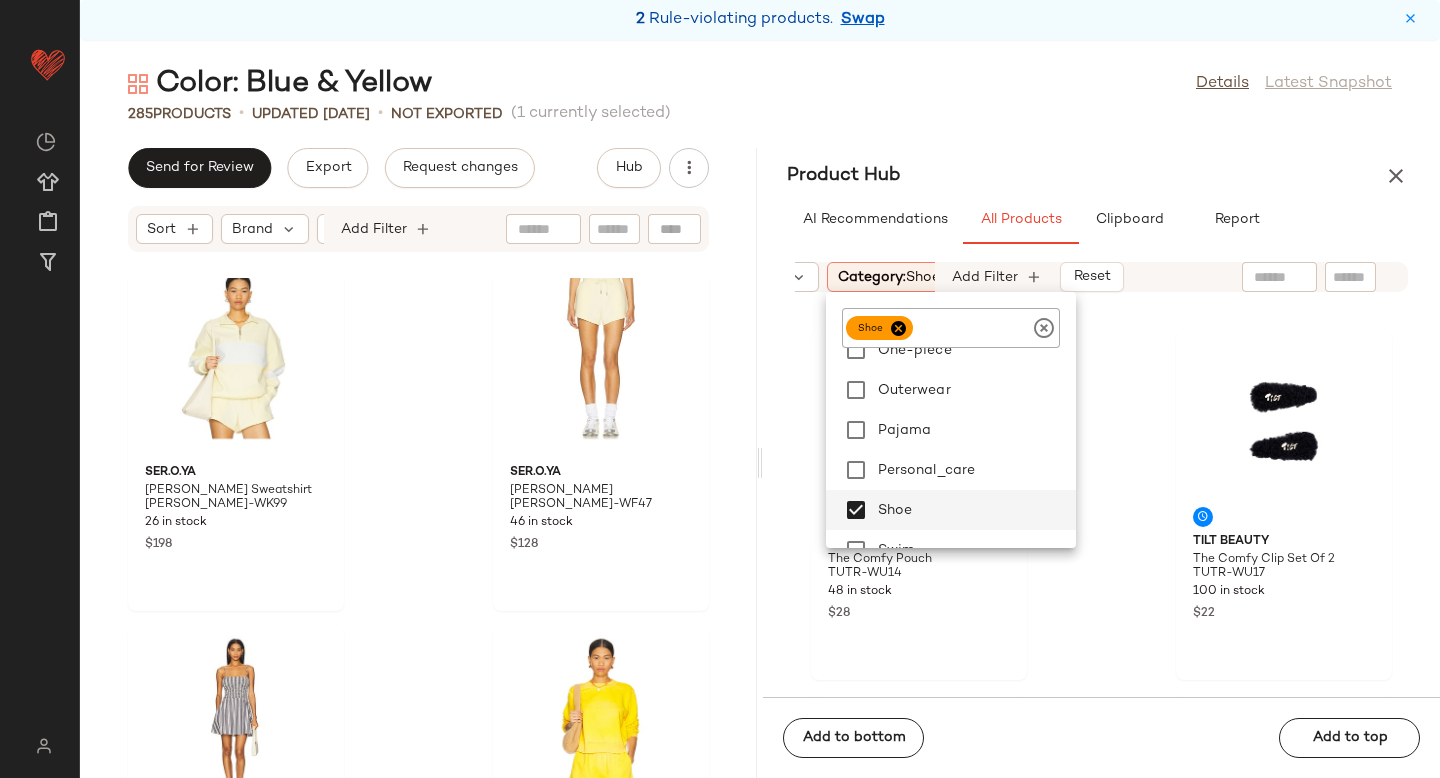 click on "Tilt Beauty The Comfy Pouch TUTR-WU14 48 in stock $28 Tilt Beauty The Comfy Clip Set Of 2 TUTR-WU17 100 in stock $22 Rag & Bone Jamie Tailored Culotte RGBR-WJ686 20 in stock $238 Rag & Bone Knit Stripe Button Up Tank Top RGBR-WS588 42 in stock $148 RE/DONE Originals The Bender Straight REDR-WJ357 29 in stock $330 NILI LOTAN Salome Jean NILR-WJ36 16 in stock $480 NILI LOTAN Noya Tee NILR-WS187 20 in stock $200 Moussy Vintage Bretton Tapered MOUR-WJ282 29 in stock $350" 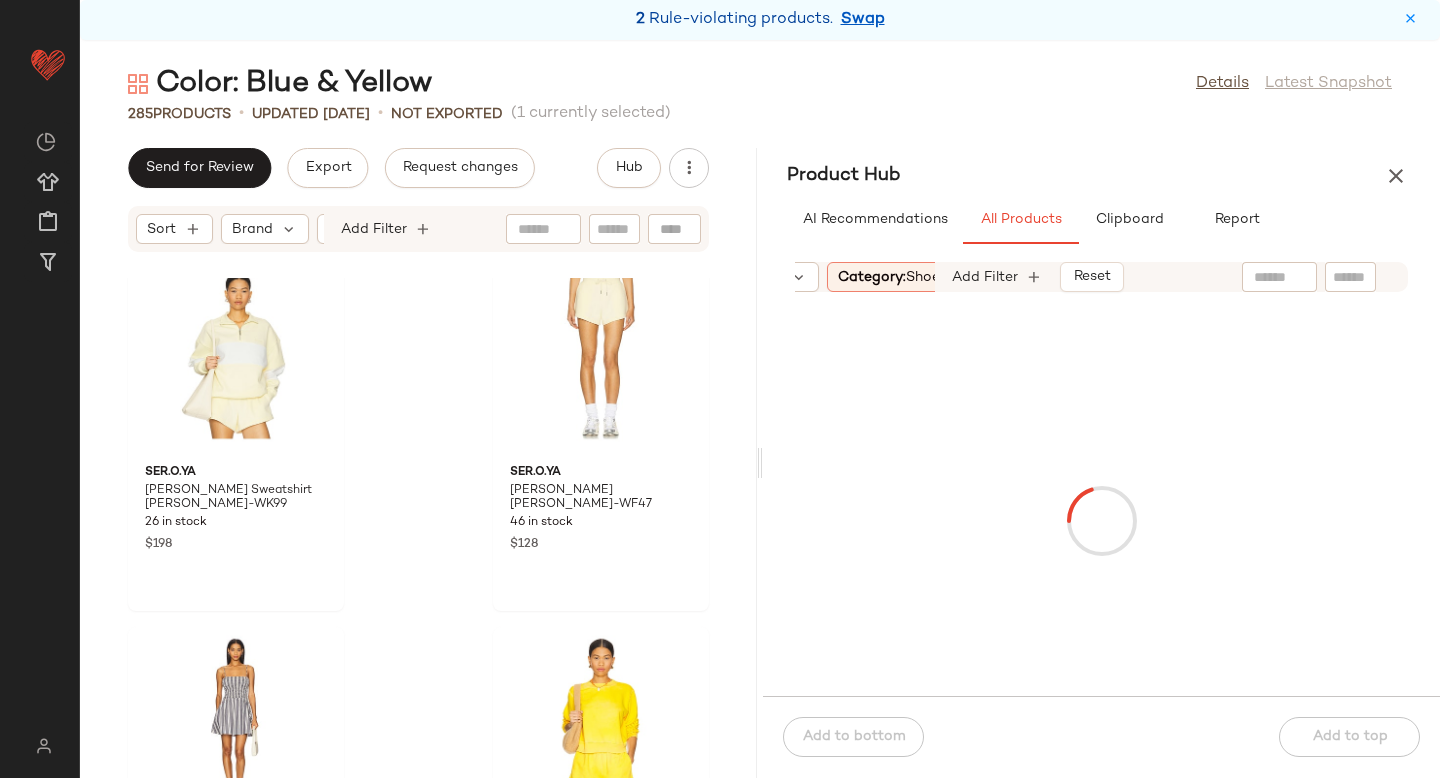 click 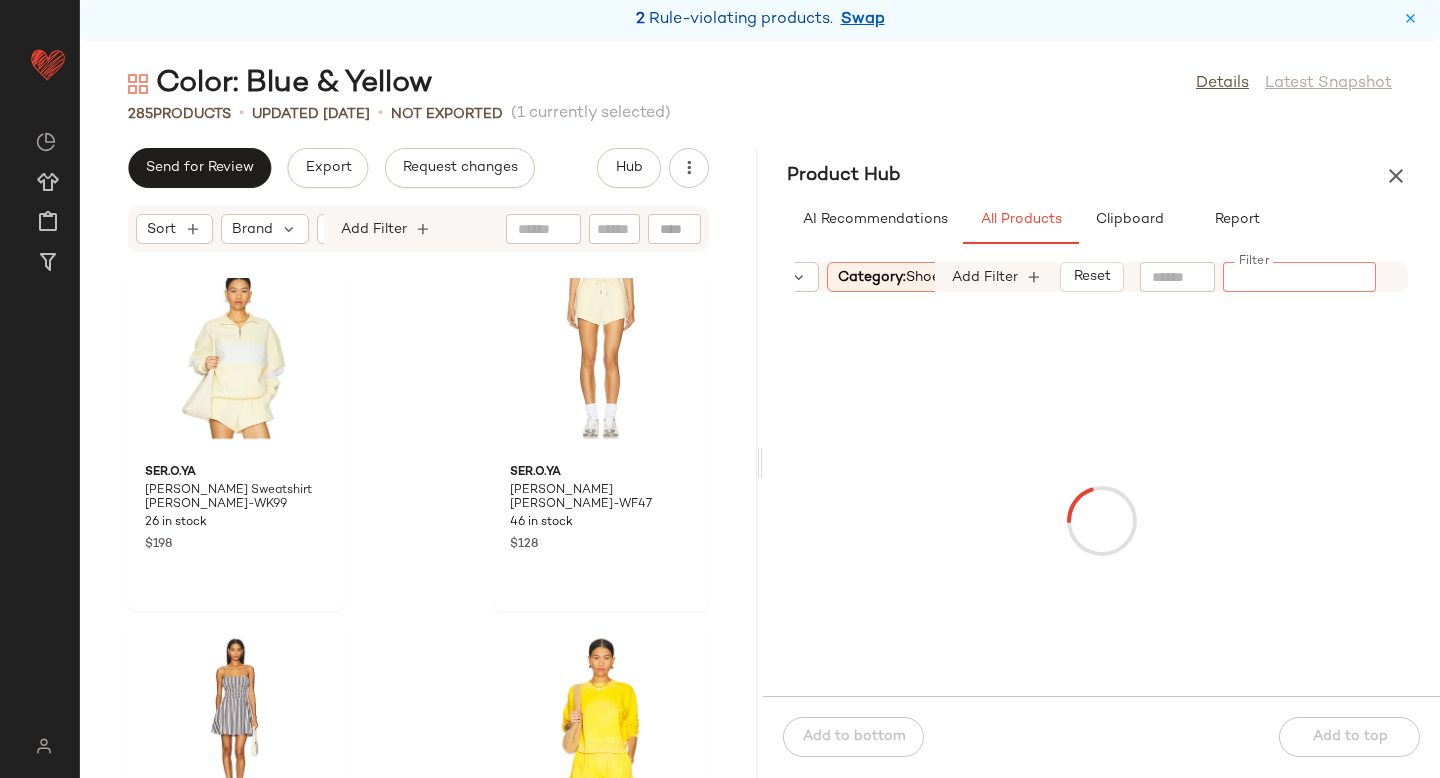 type on "*" 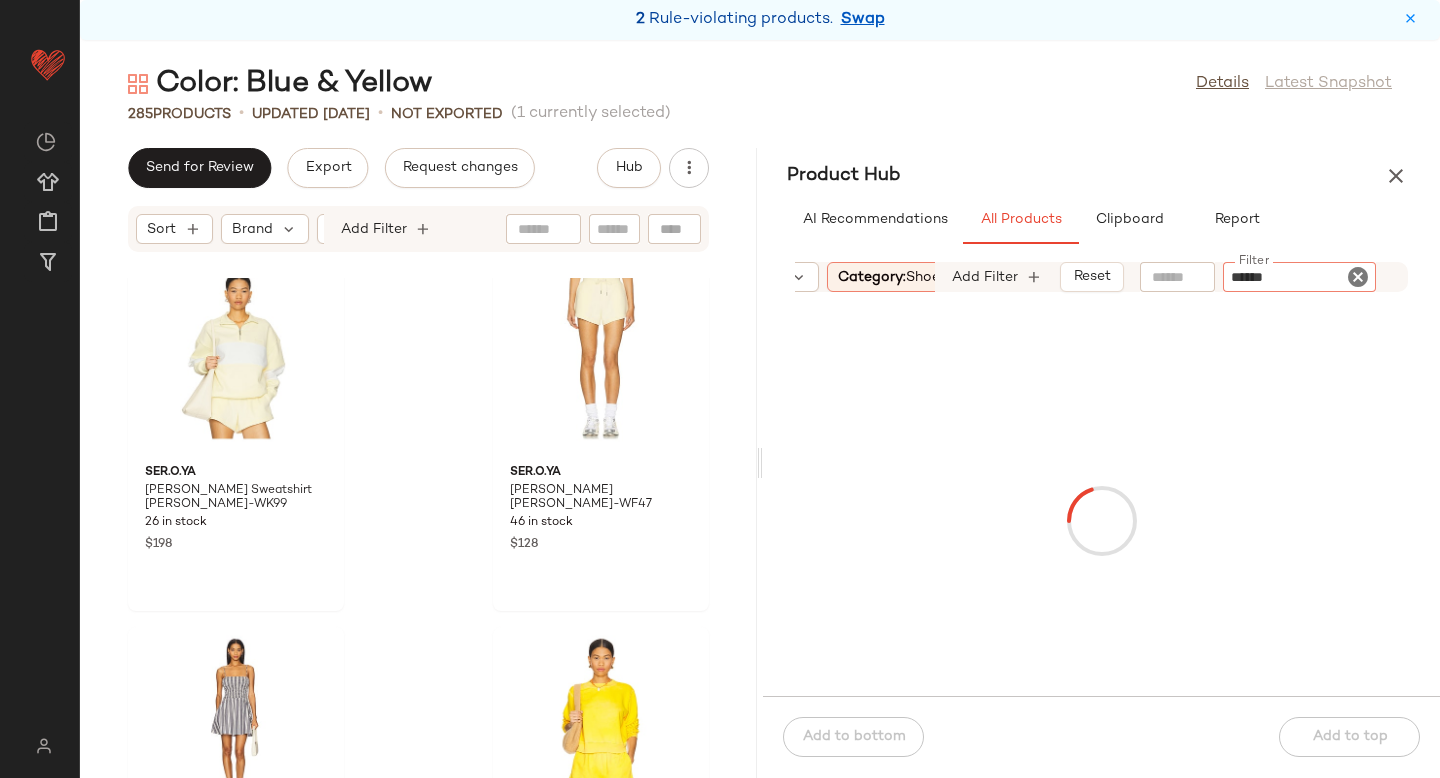 type on "*******" 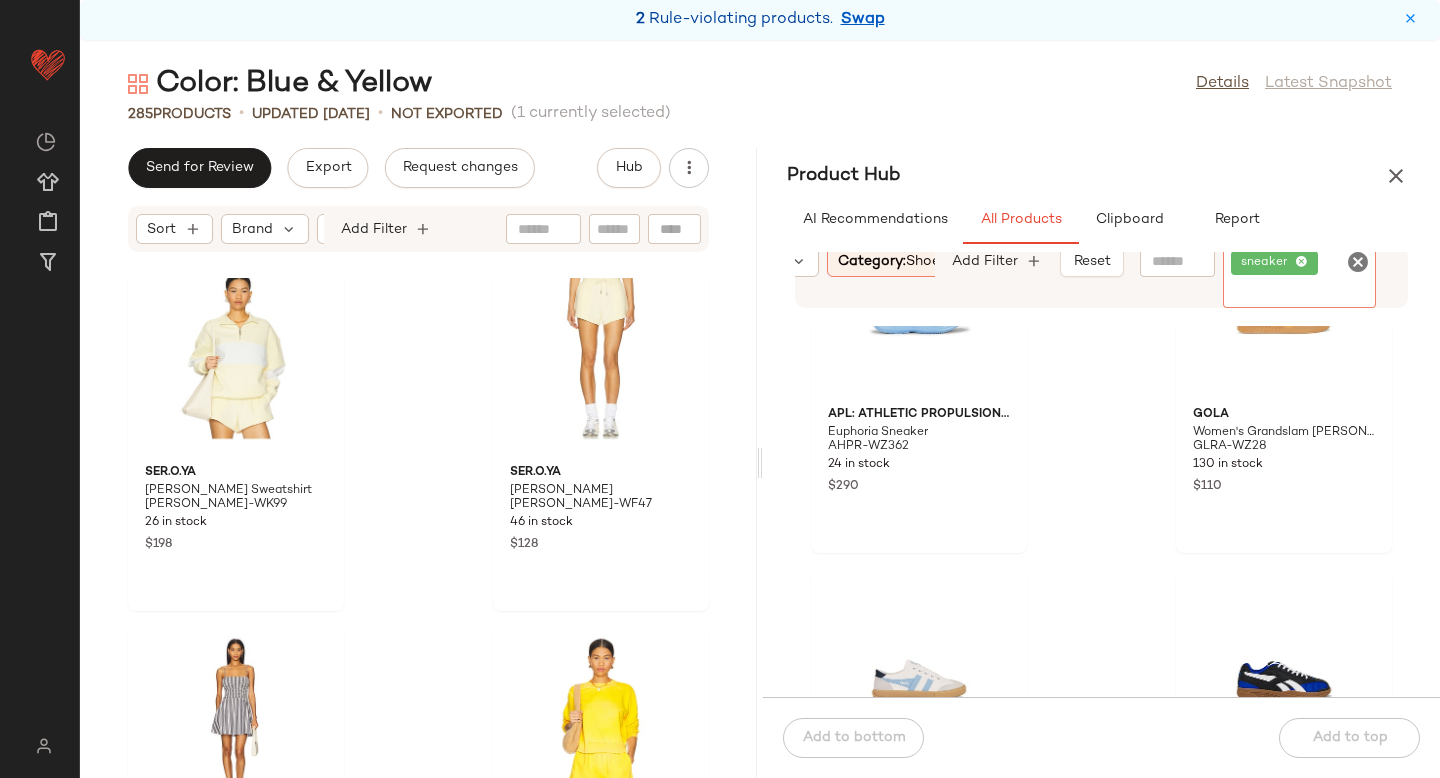 scroll, scrollTop: 1839, scrollLeft: 0, axis: vertical 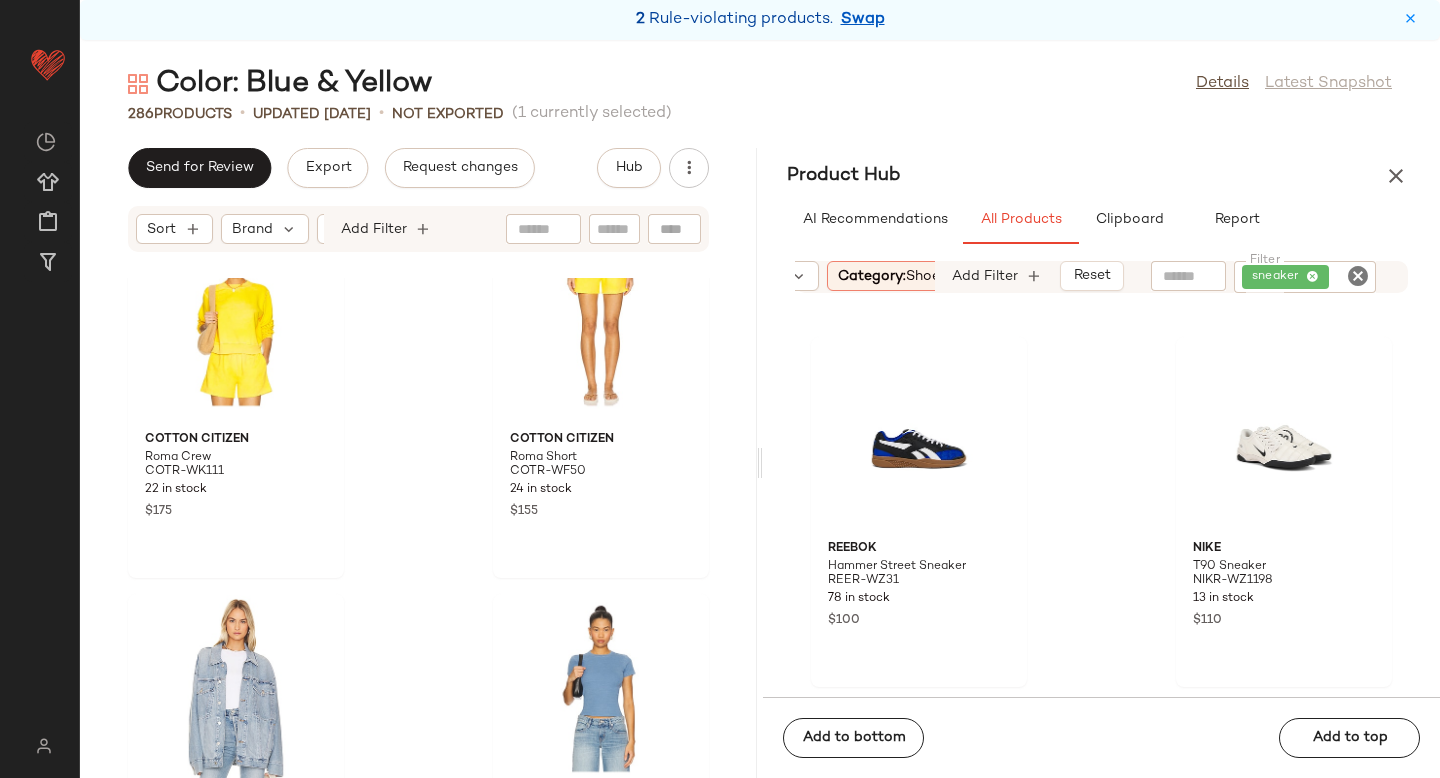 click 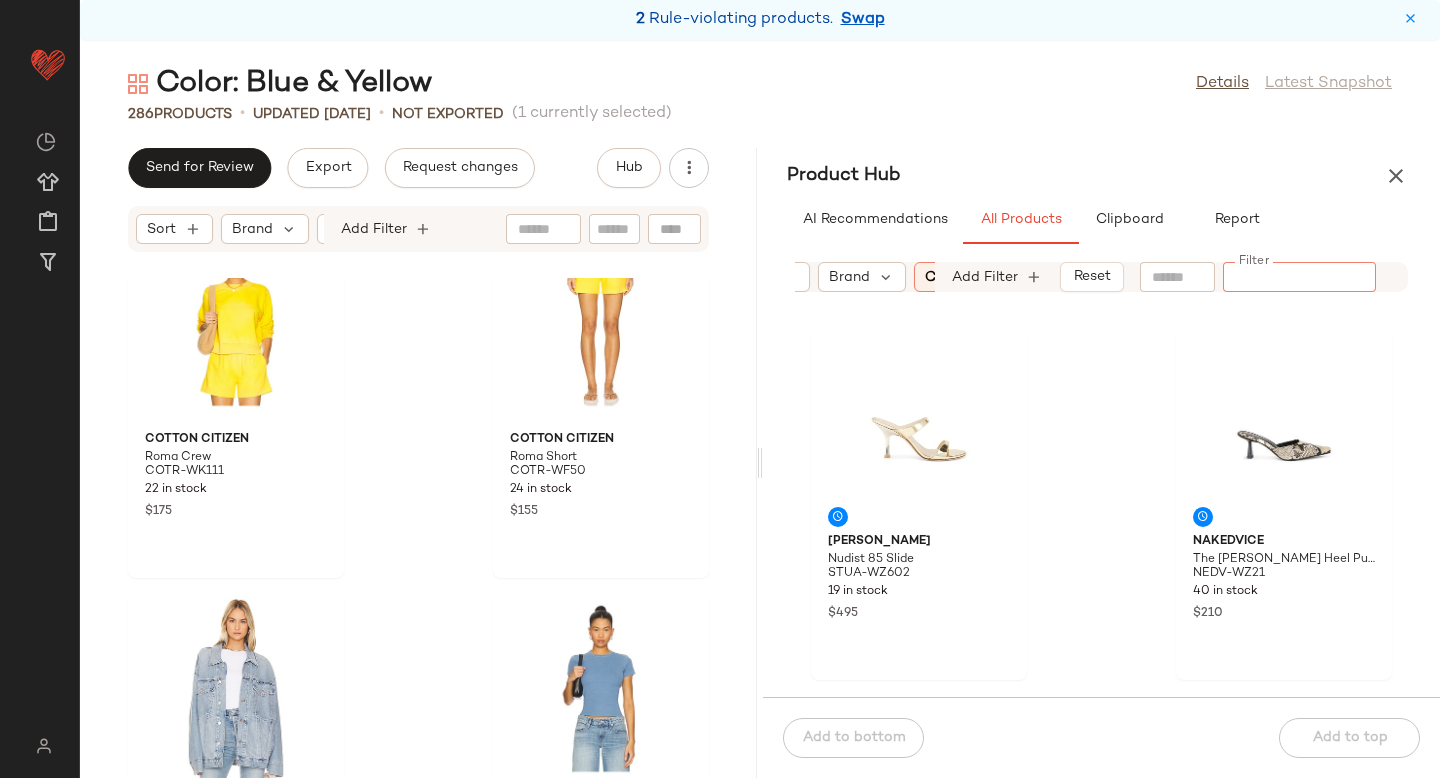 scroll, scrollTop: 0, scrollLeft: 65, axis: horizontal 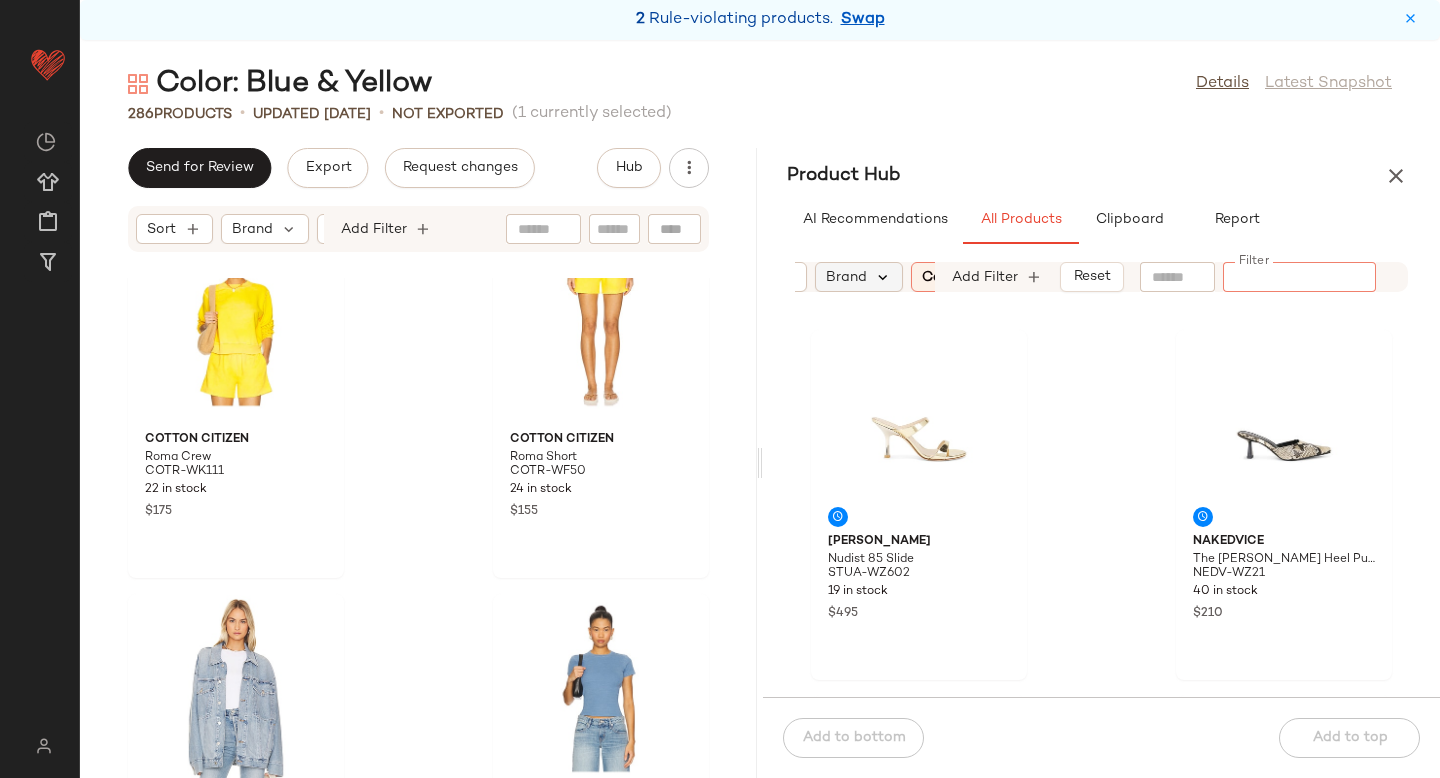click at bounding box center [884, 277] 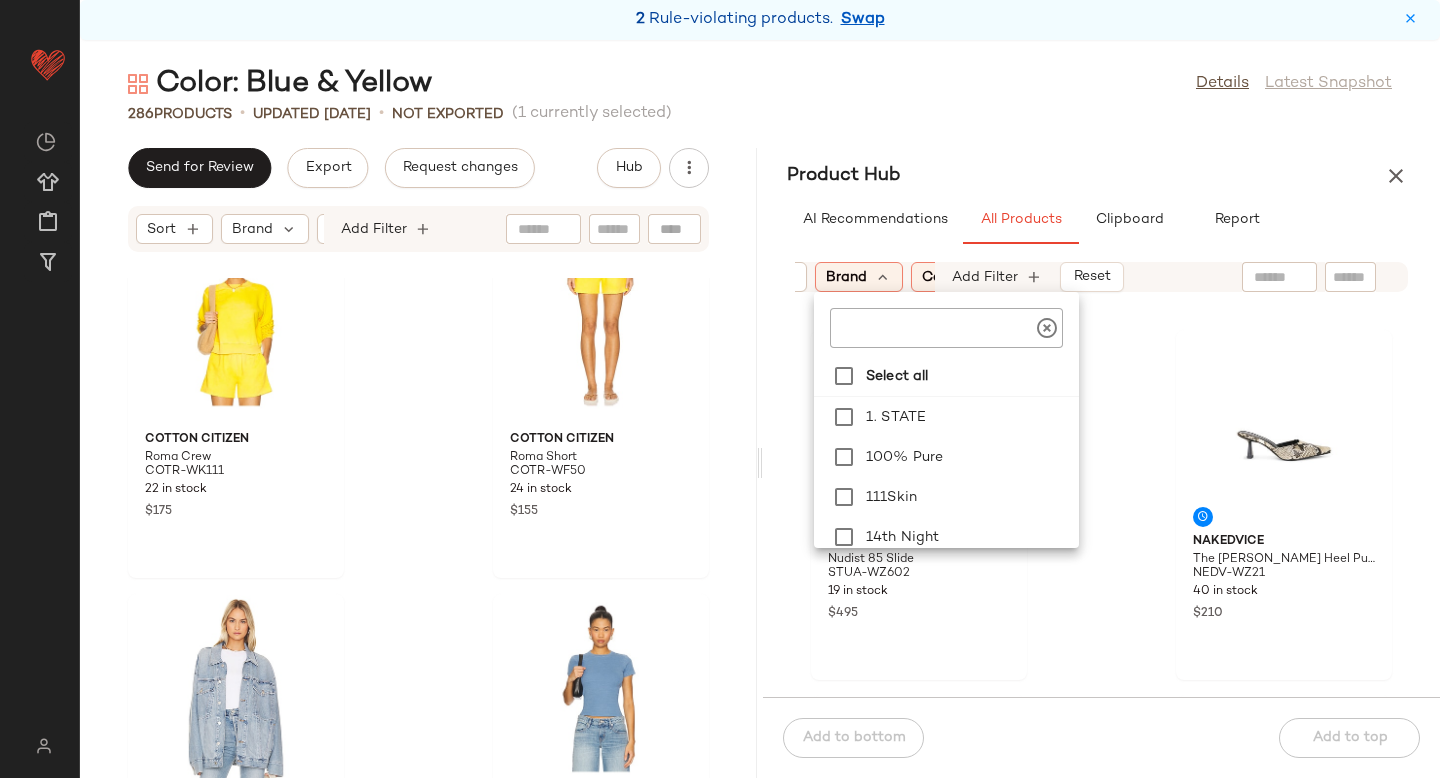 click on "Category:   shoe" at bounding box center [973, 277] 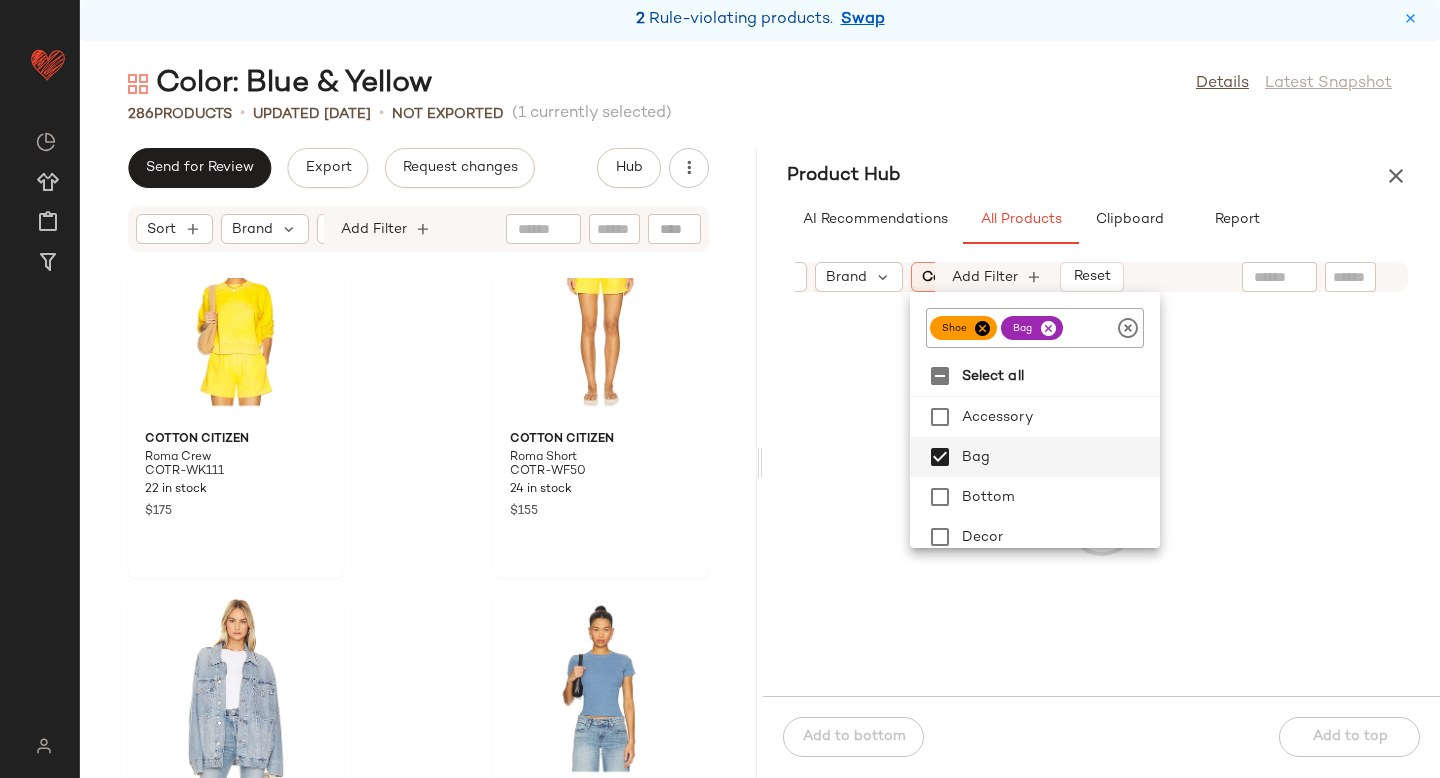 click at bounding box center [982, 328] 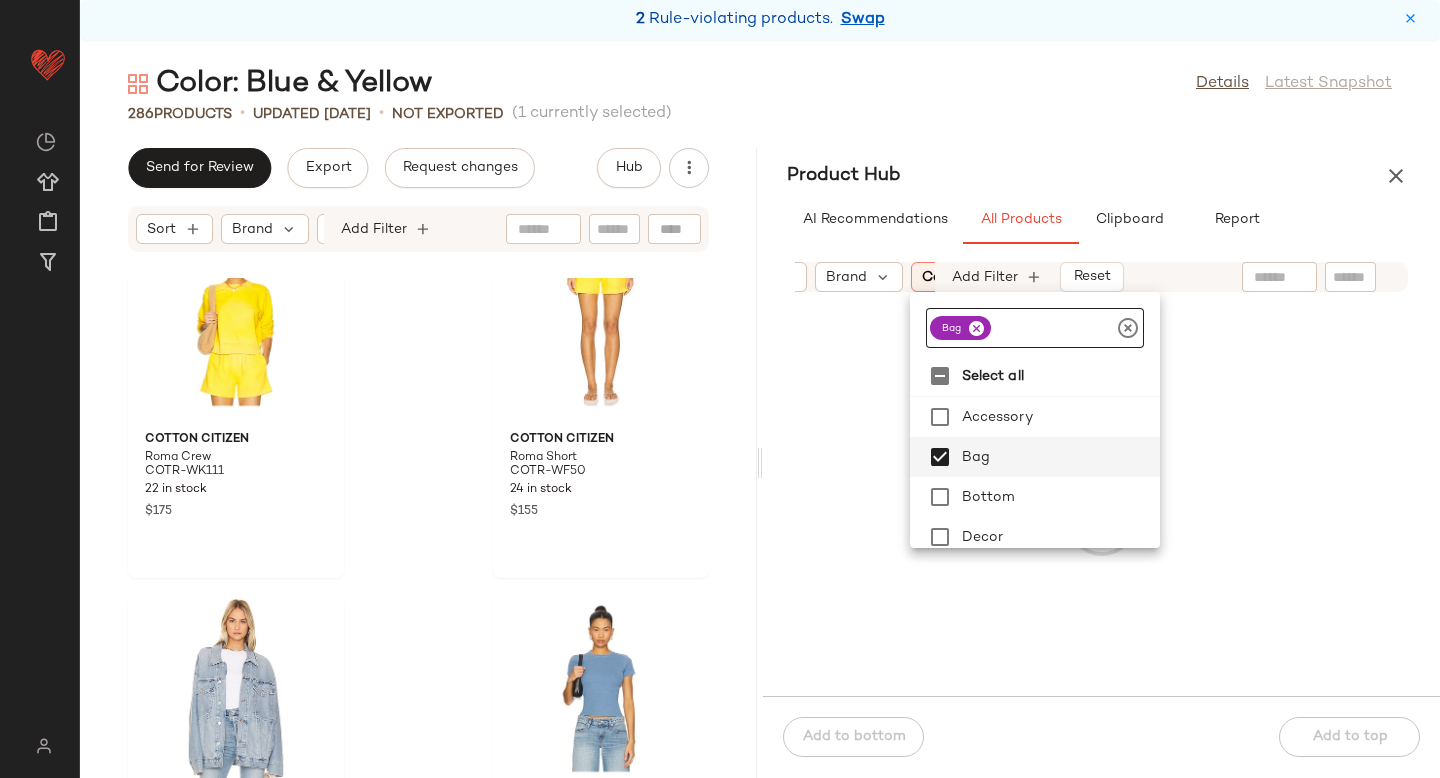 click on "Sort  Brand  Category:   bag In Curation?:   No Availability:   (2) Common Color:   (10) Gender:   female Sale Price:   Not on sale Add Filter   Reset" 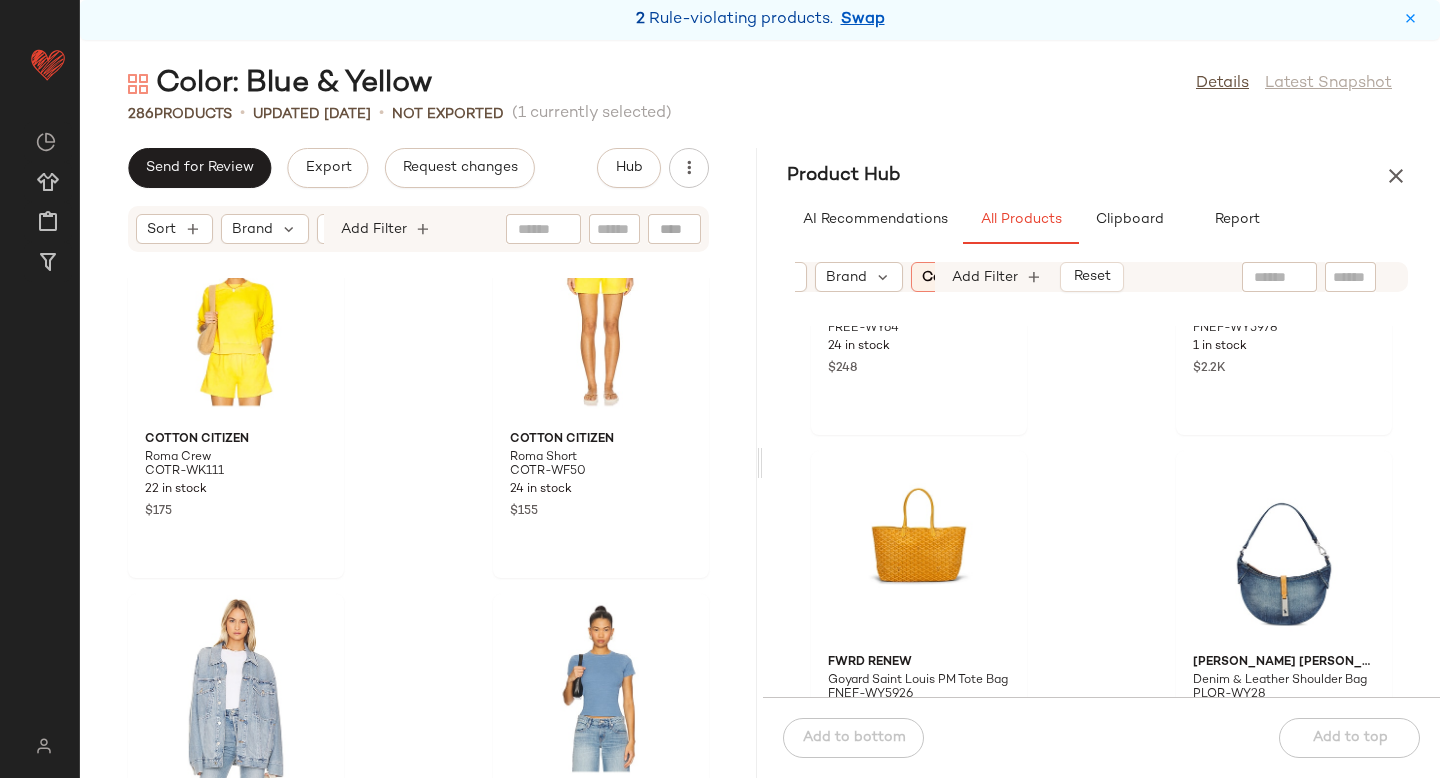 scroll, scrollTop: 4297, scrollLeft: 0, axis: vertical 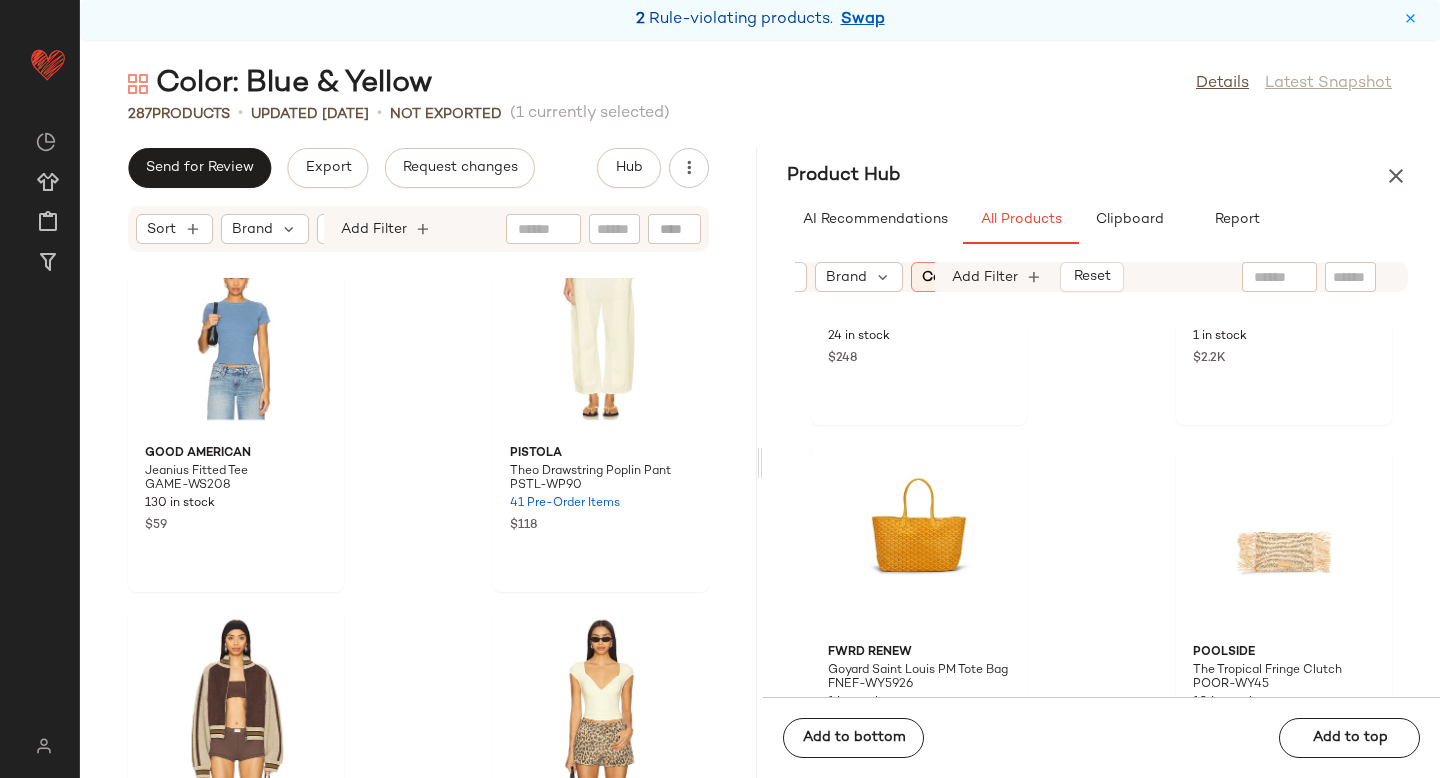 click on "Category:   bag" at bounding box center [970, 277] 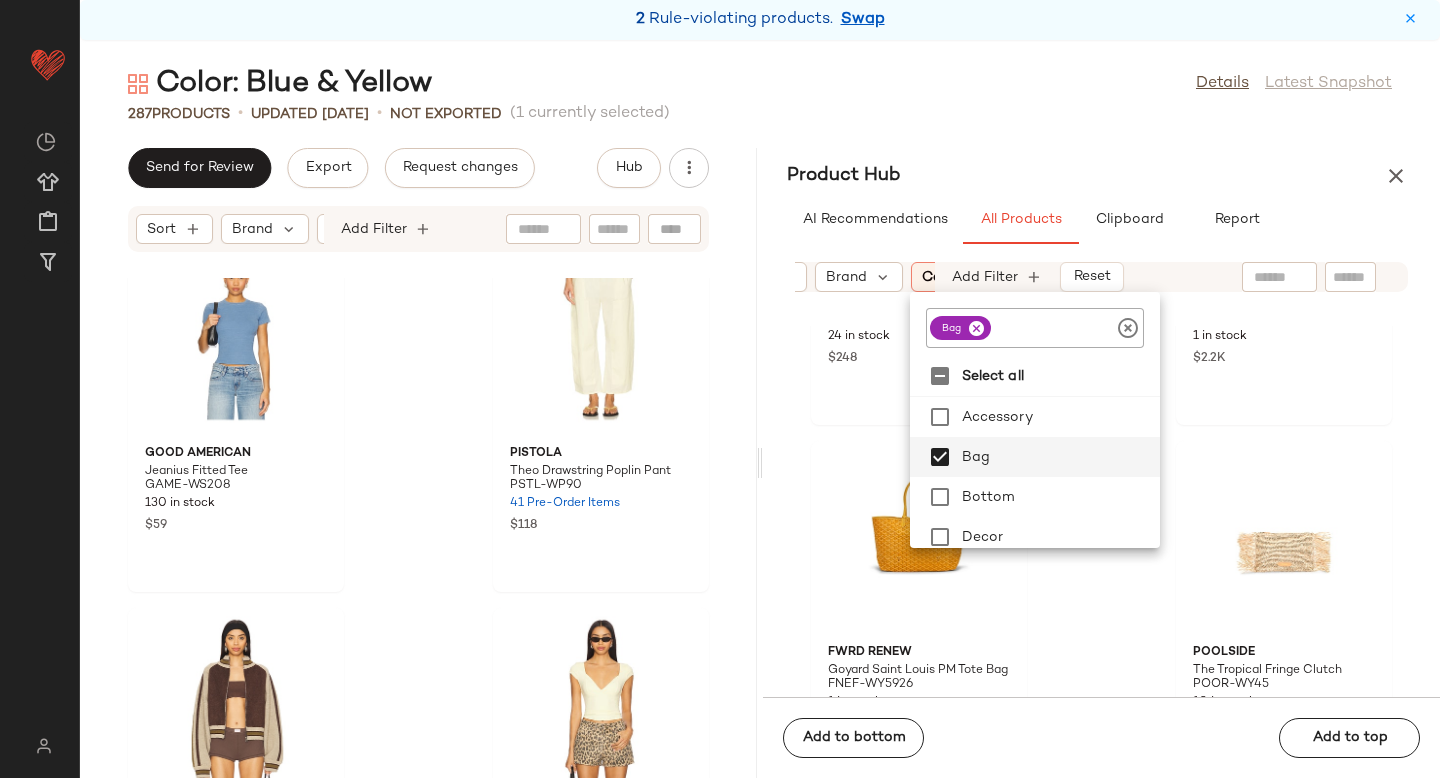 click 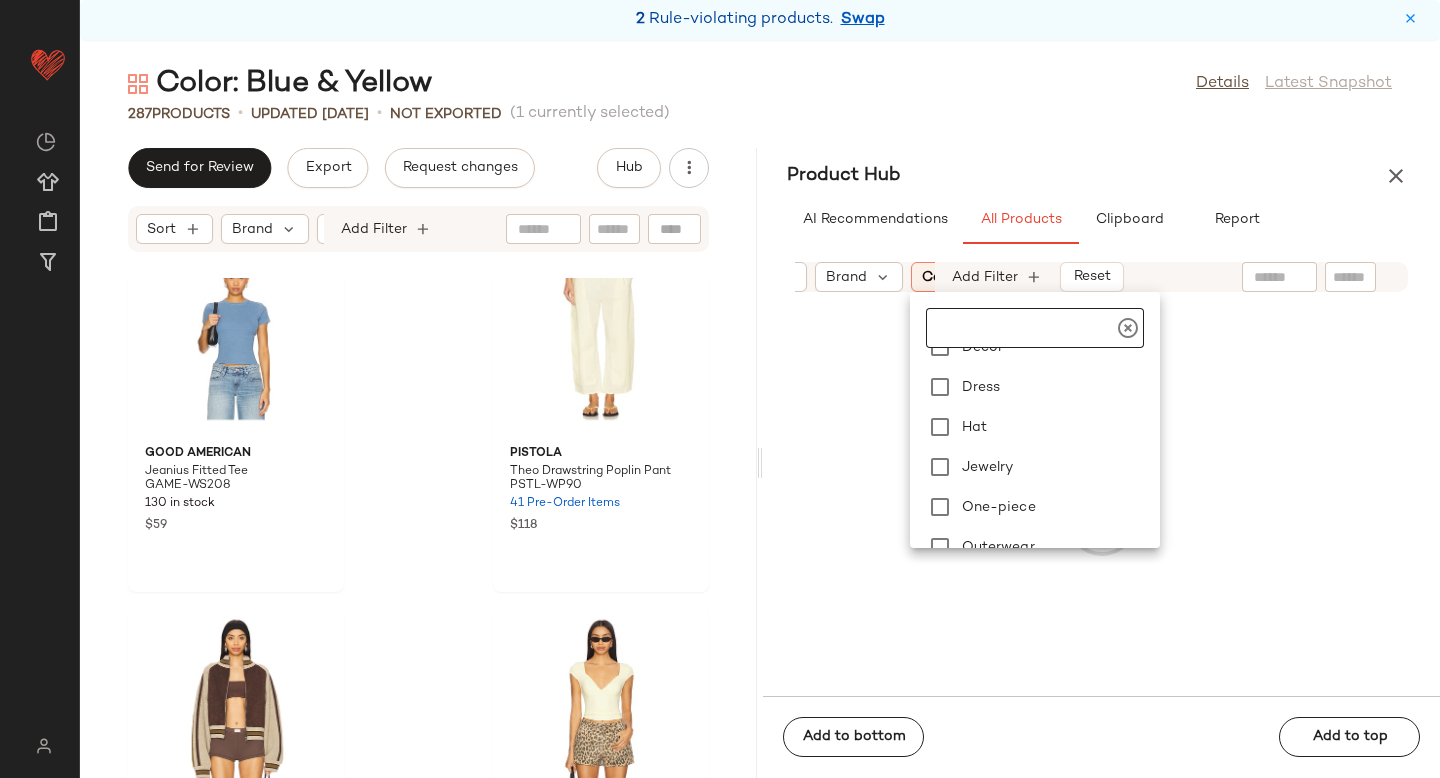 scroll, scrollTop: 221, scrollLeft: 0, axis: vertical 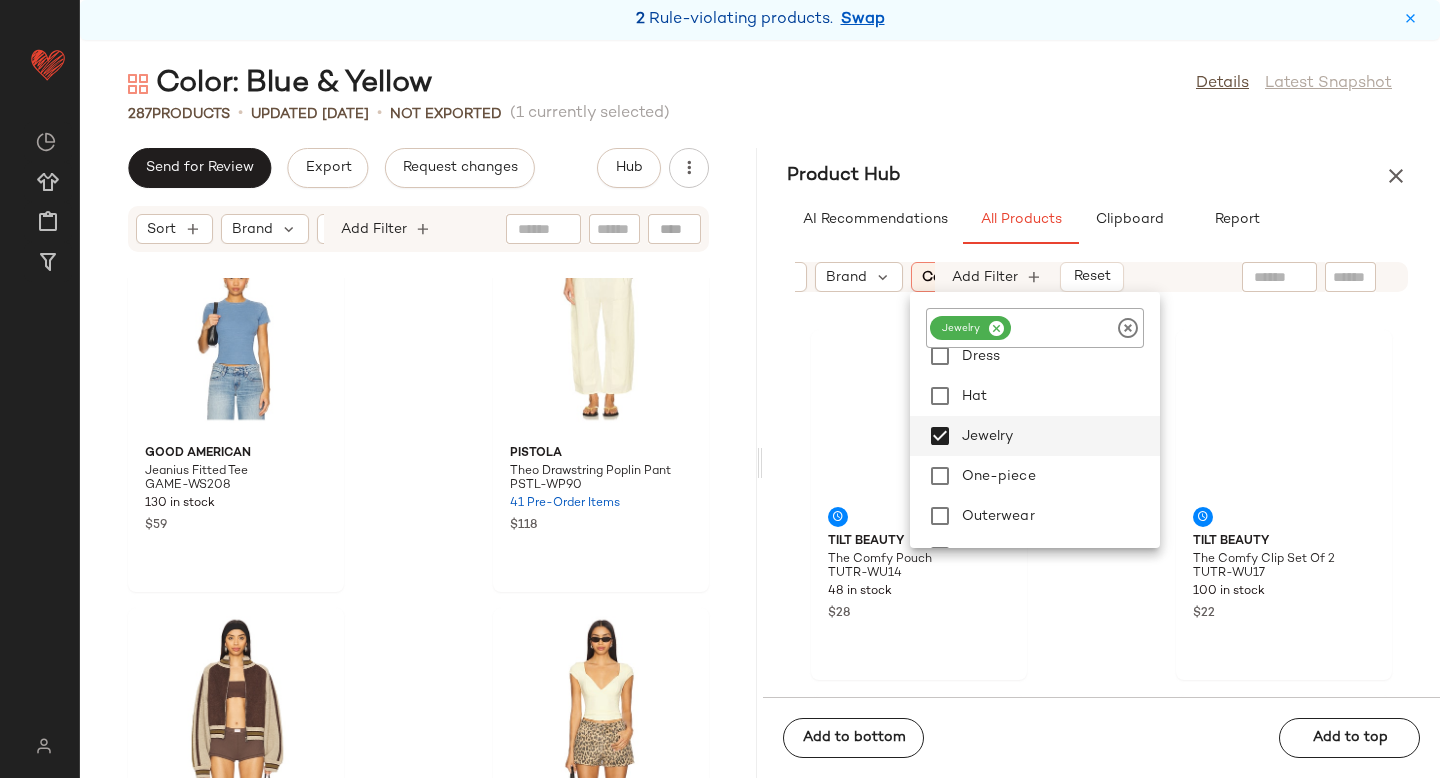 click on "Sort  Brand  Category:   jewelry In Curation?:   No Availability:   (2) Common Color:   (10) Gender:   female Sale Price:   Not on sale Add Filter   Reset  Tilt Beauty The Comfy Pouch TUTR-WU14 48 in stock $28 Tilt Beauty The Comfy Clip Set Of 2 TUTR-WU17 100 in stock $22 Rag & Bone Jamie Tailored Culotte RGBR-WJ686 20 in stock $238 Rag & Bone Knit Stripe Button Up Tank Top RGBR-WS588 42 in stock $148 RE/DONE Originals The Bender Straight REDR-WJ357 29 in stock $330 NILI LOTAN Salome Jean NILR-WJ36 16 in stock $480 NILI LOTAN Noya Tee NILR-WS187 20 in stock $200 Moussy Vintage Bretton Tapered MOUR-WJ282 29 in stock $350" 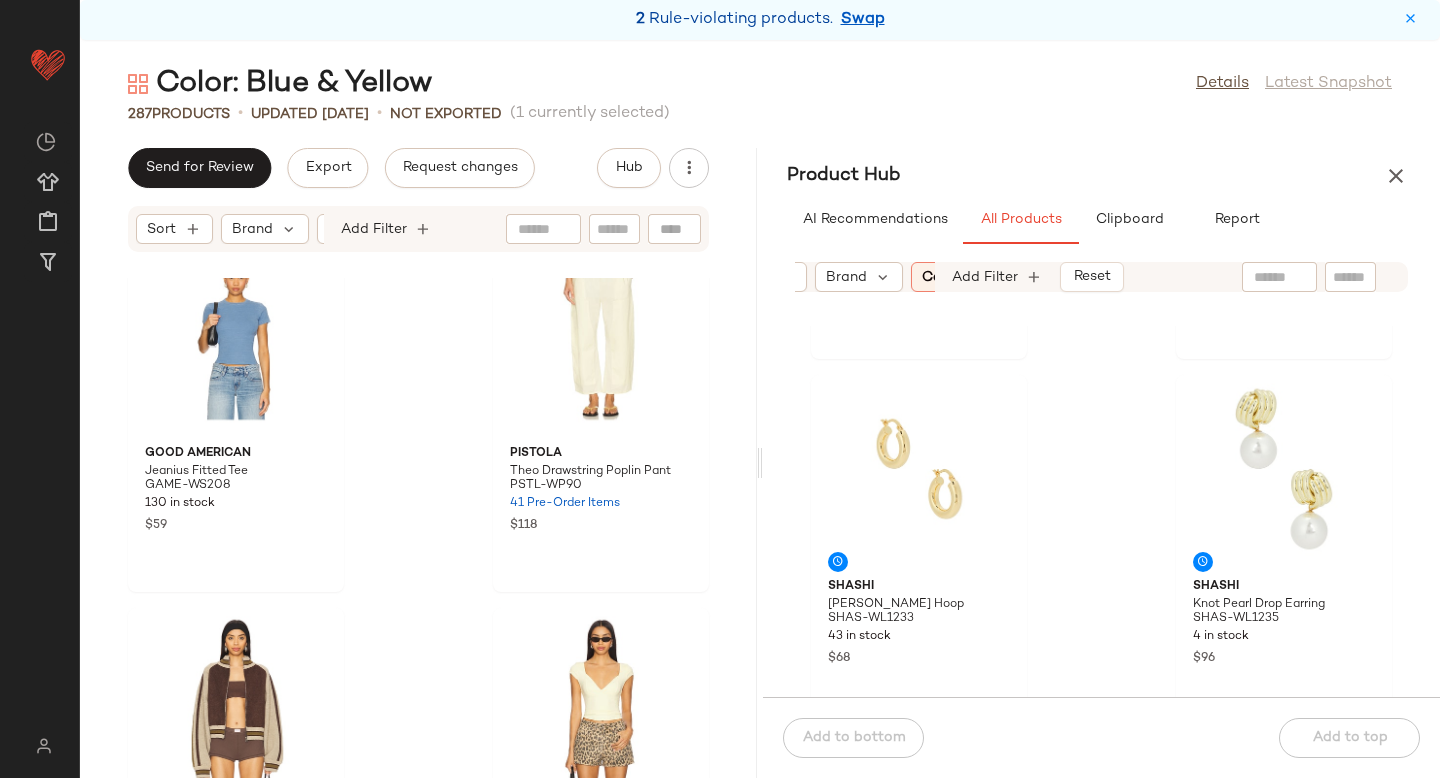 scroll, scrollTop: 3661, scrollLeft: 0, axis: vertical 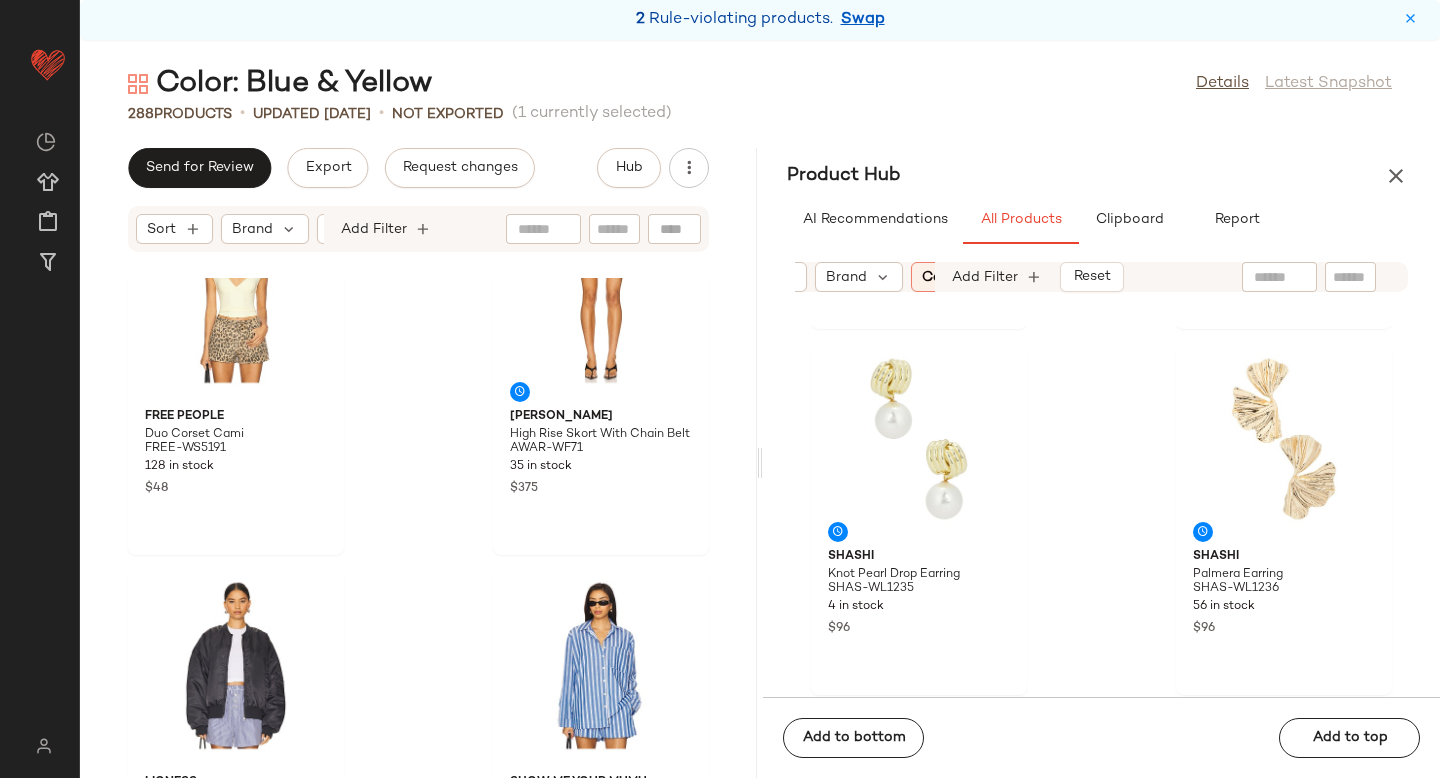 click on "Category:   jewelry" 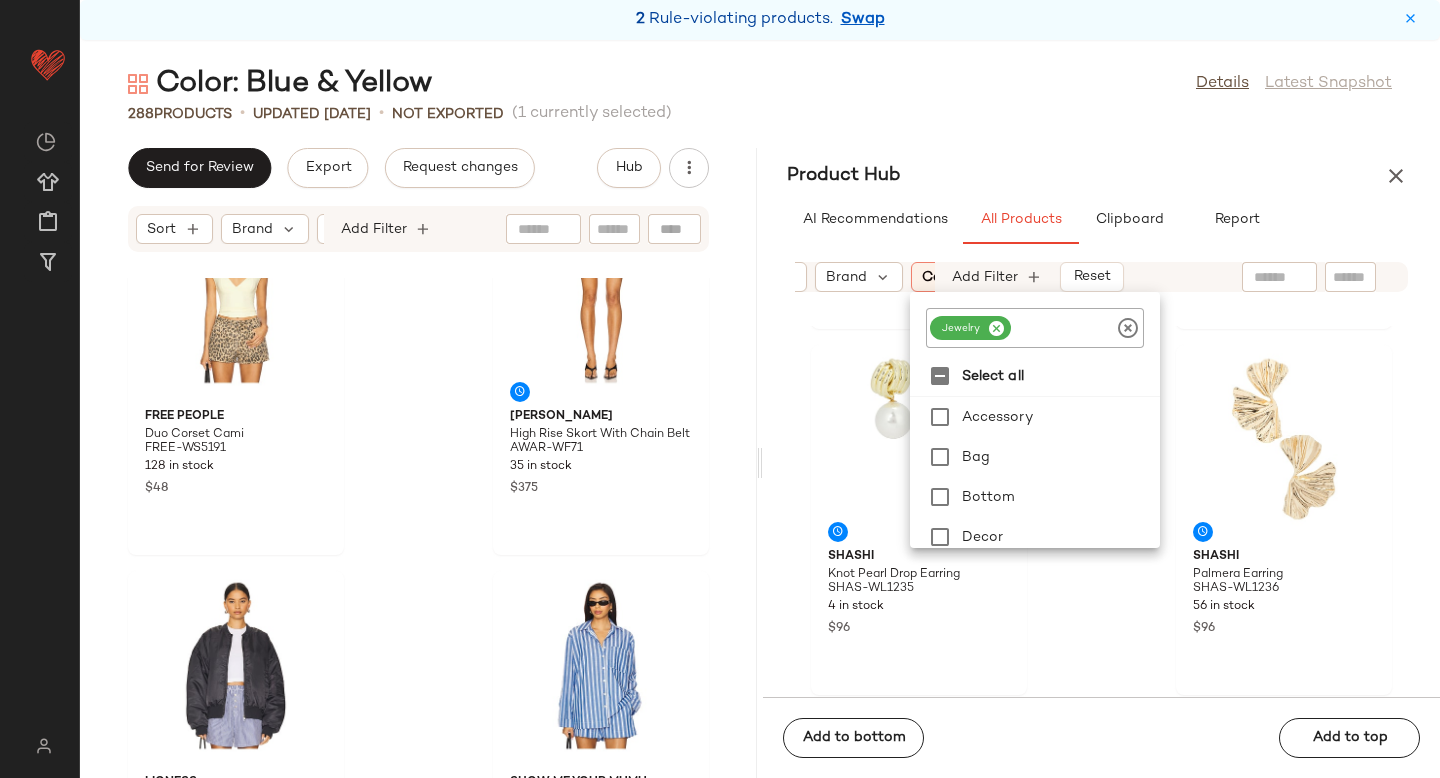 click 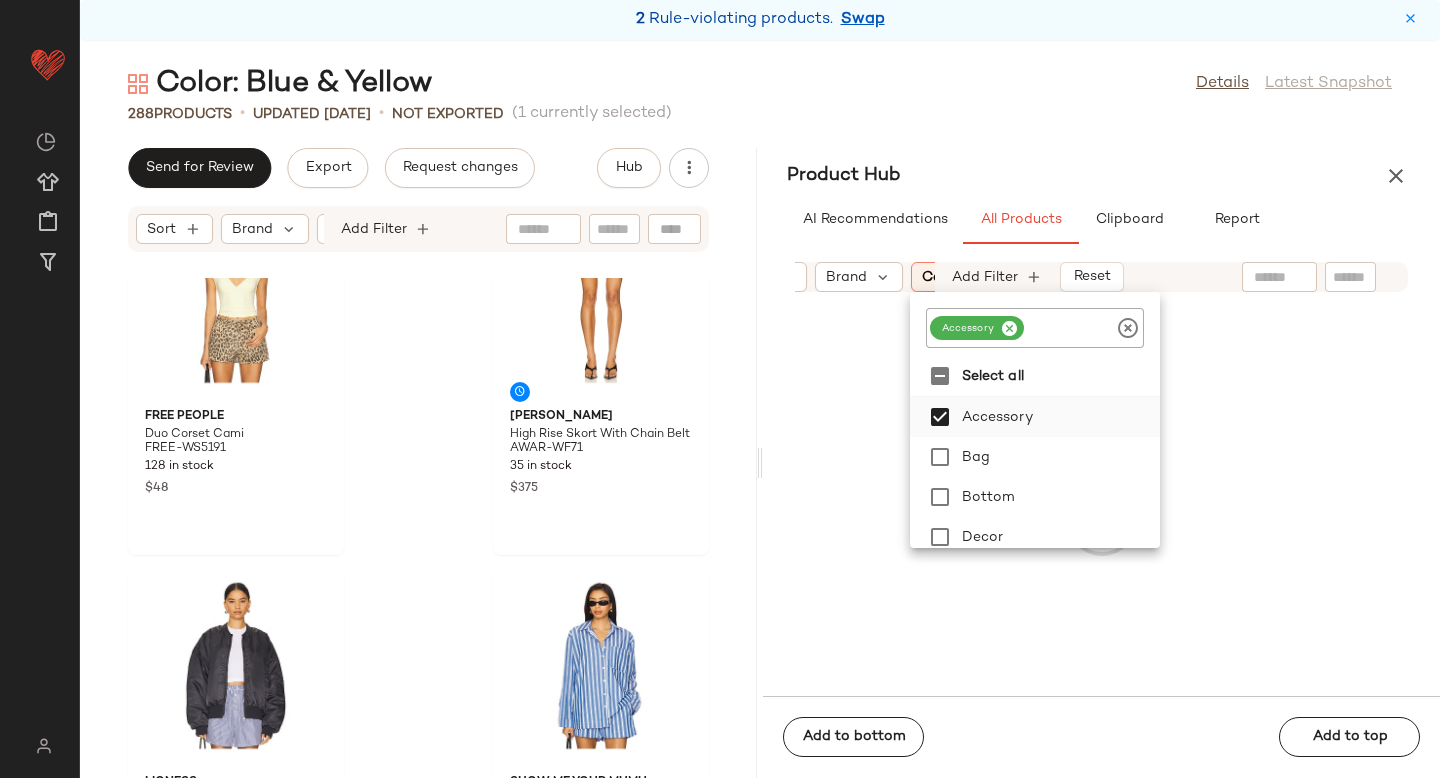 click at bounding box center [1101, 520] 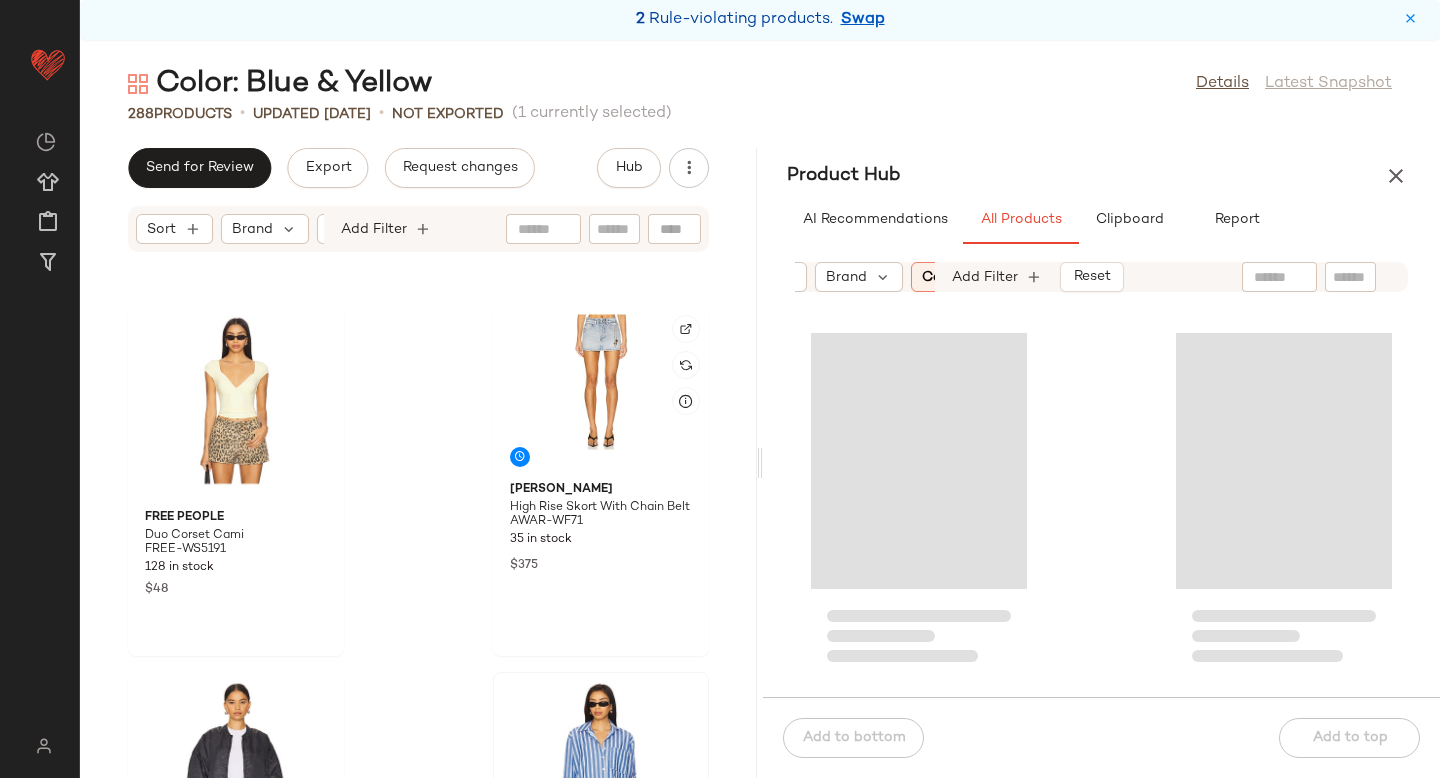 scroll, scrollTop: 46110, scrollLeft: 0, axis: vertical 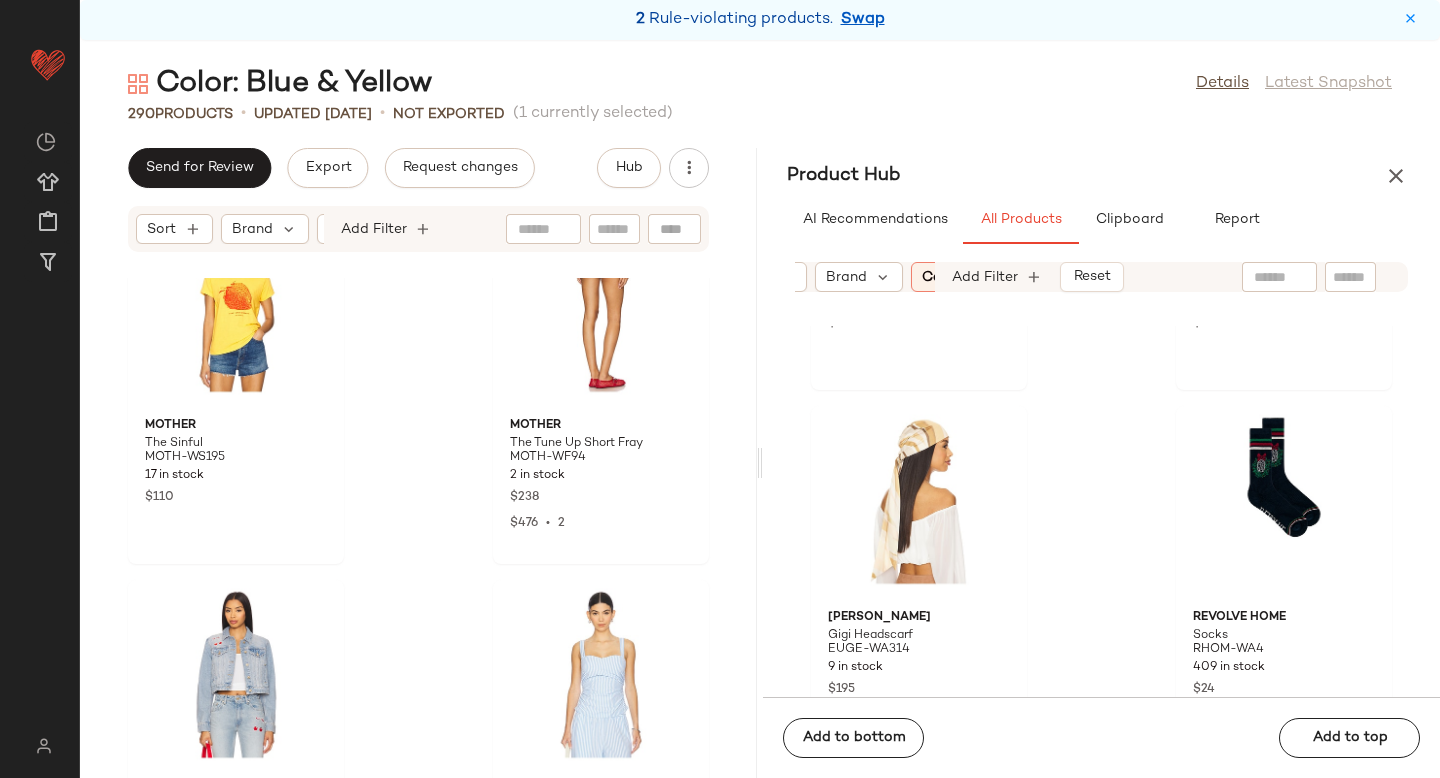 click on "Category:   accessory" at bounding box center [991, 277] 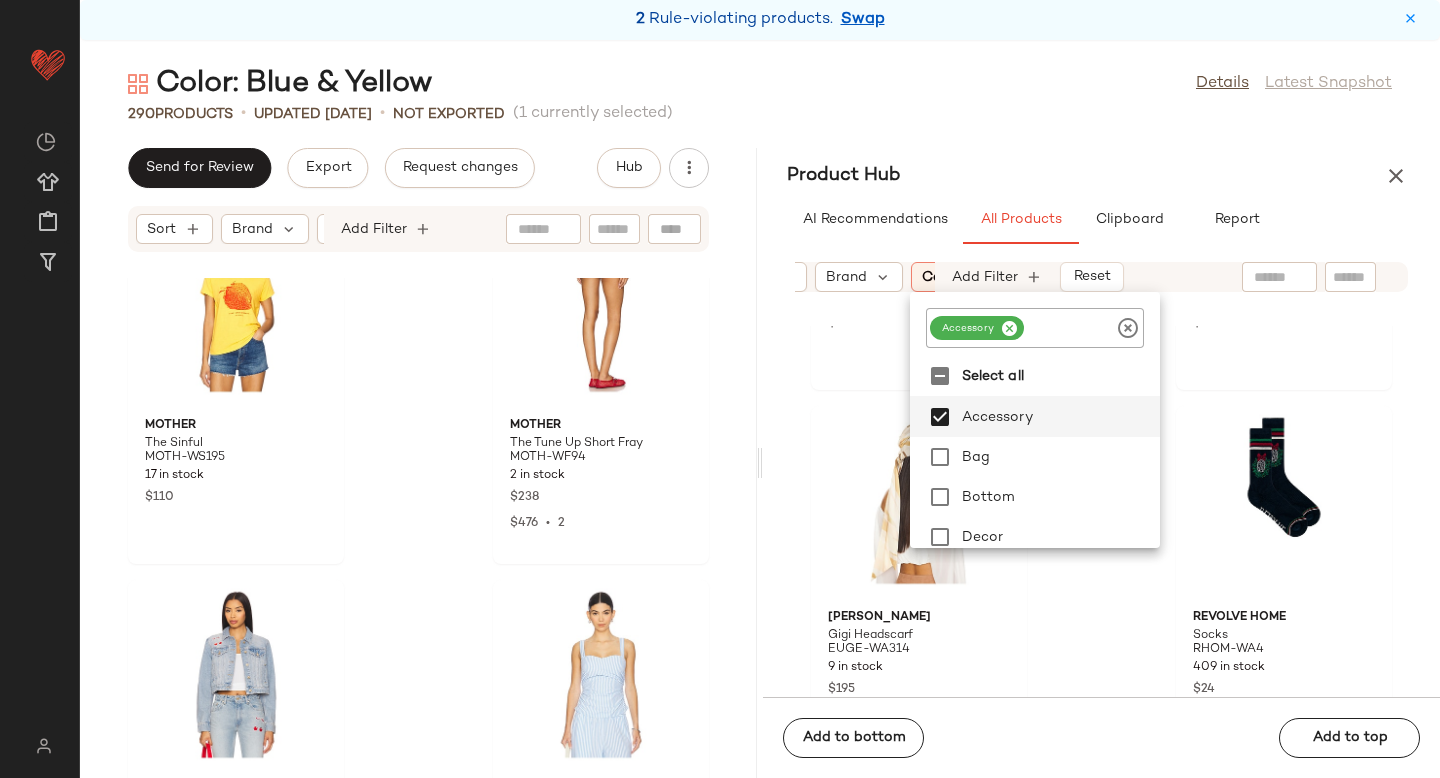 click 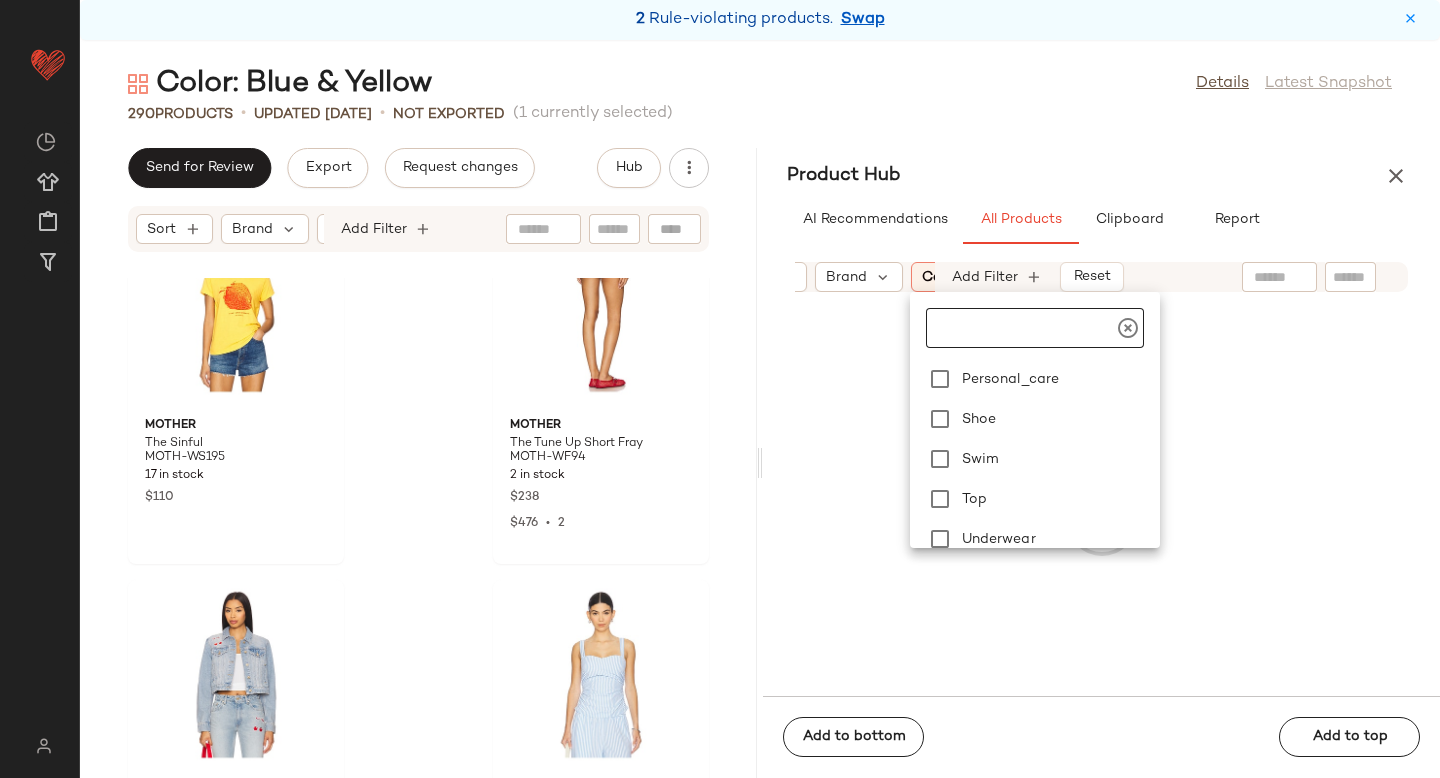 scroll, scrollTop: 449, scrollLeft: 0, axis: vertical 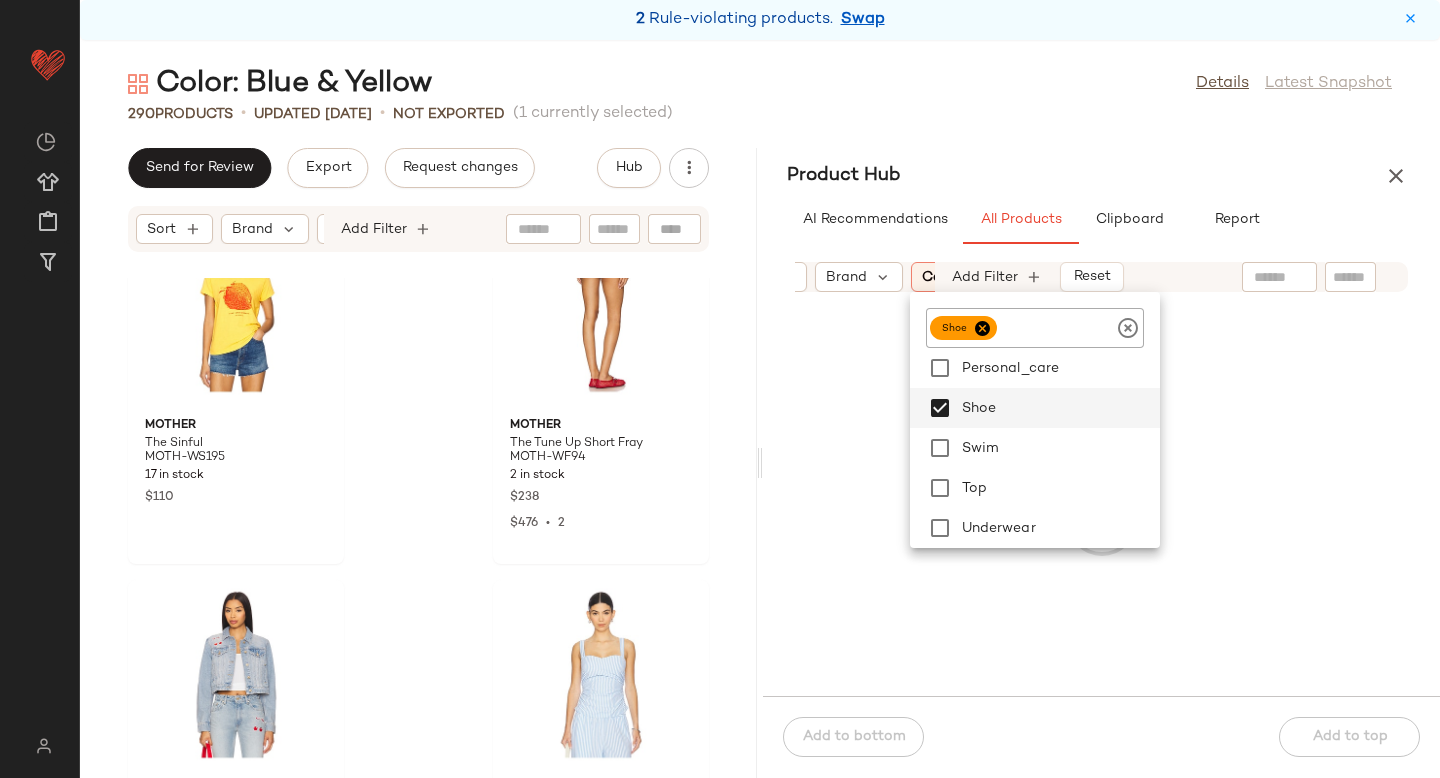 click on "Sort  Brand  Category:   shoe In Curation?:   No Availability:   (2) Common Color:   (10) Gender:   female Sale Price:   Not on sale Add Filter   Reset" at bounding box center [1101, 277] 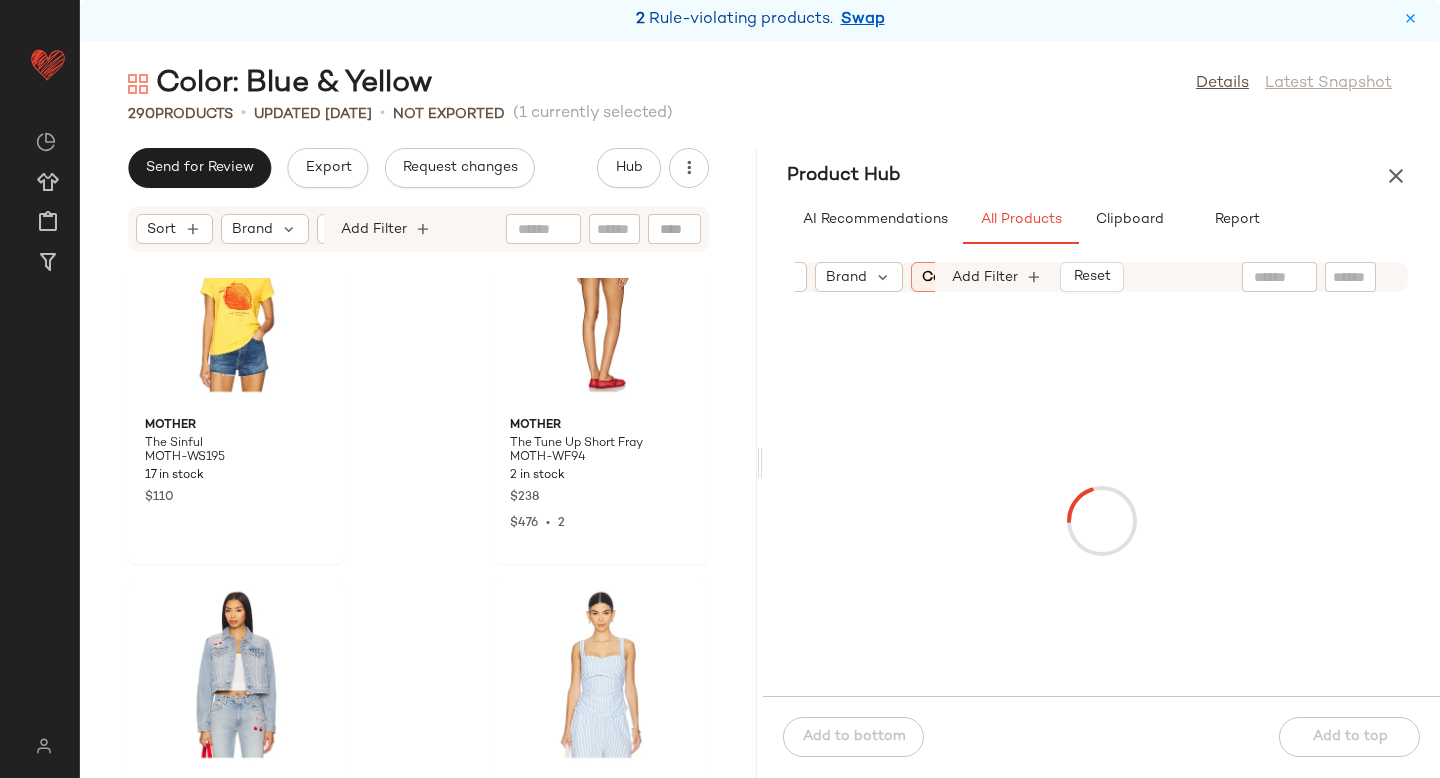 click 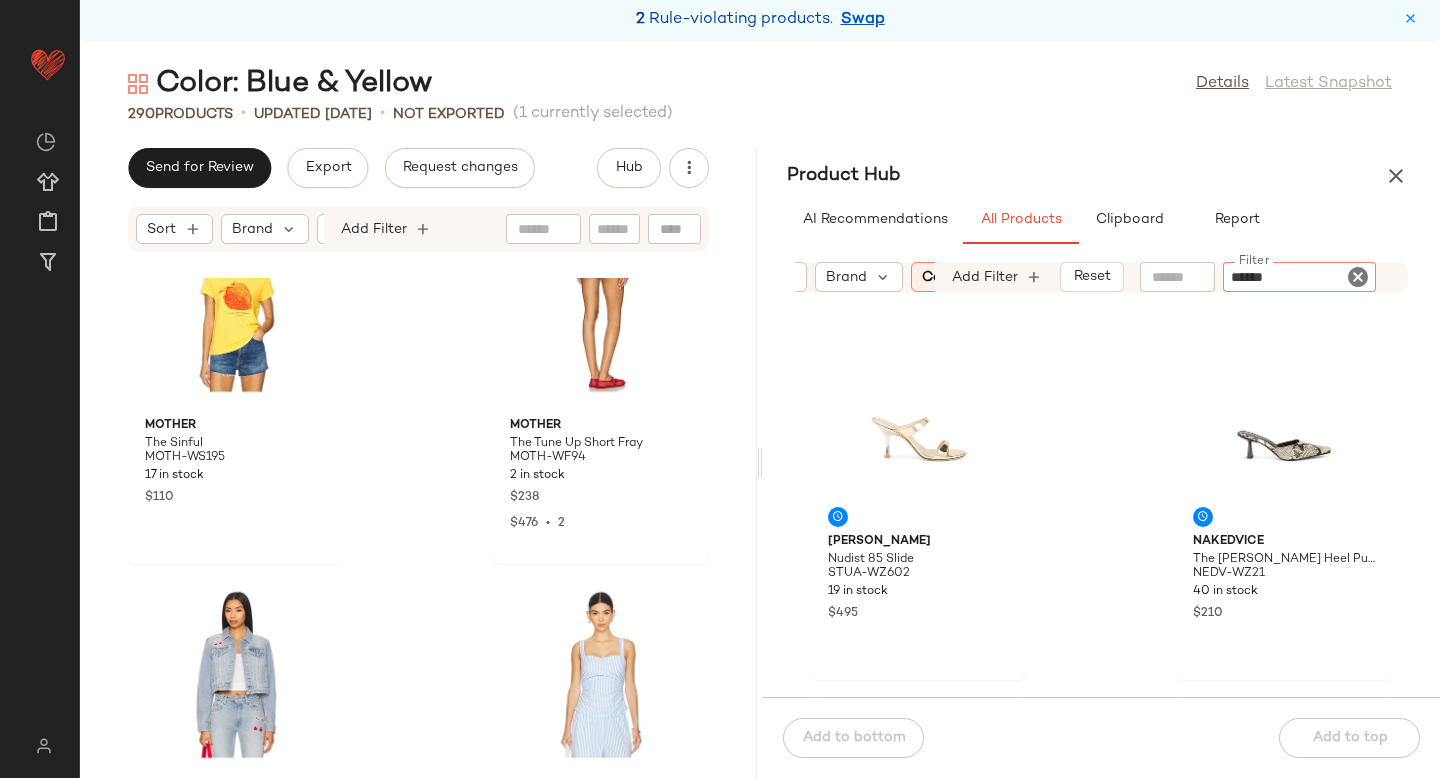 type on "*******" 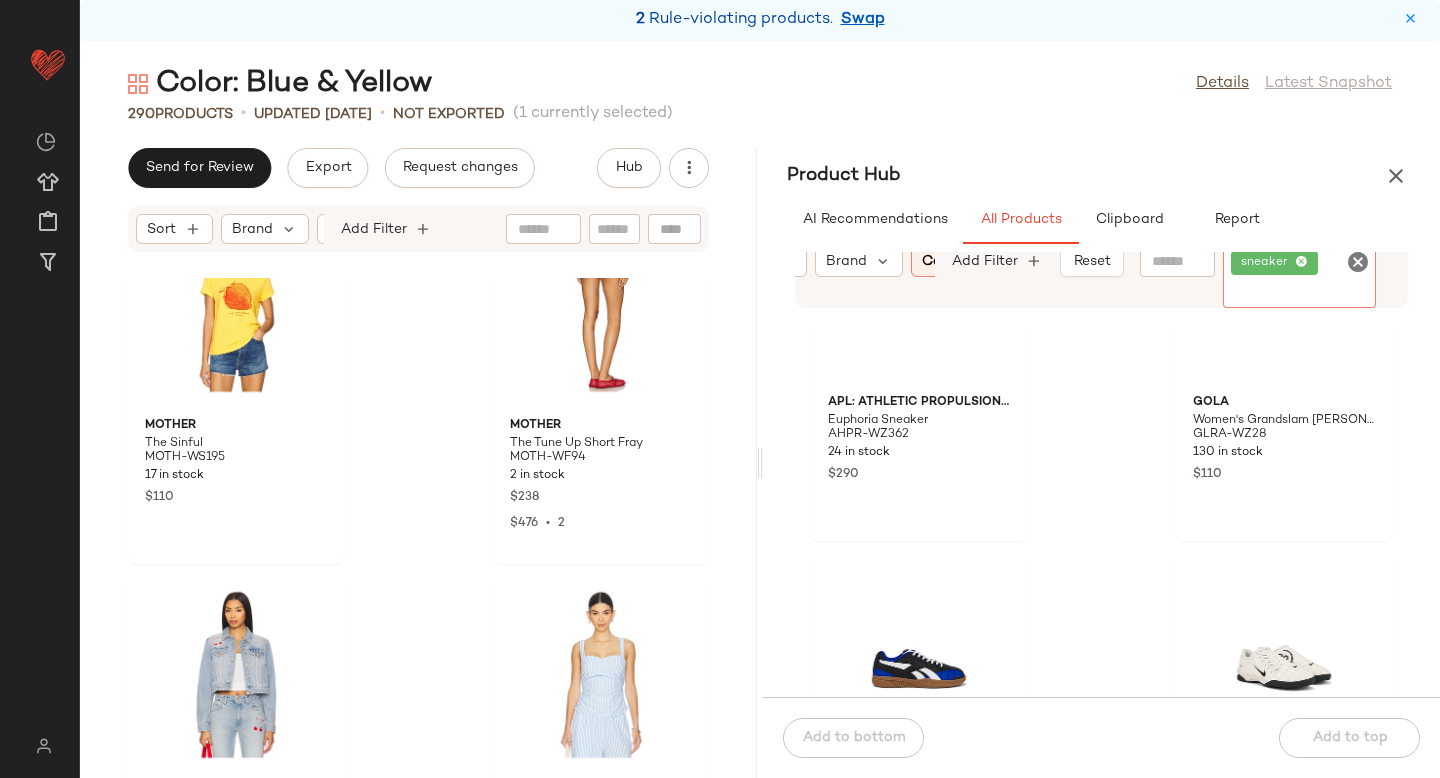scroll, scrollTop: 1627, scrollLeft: 0, axis: vertical 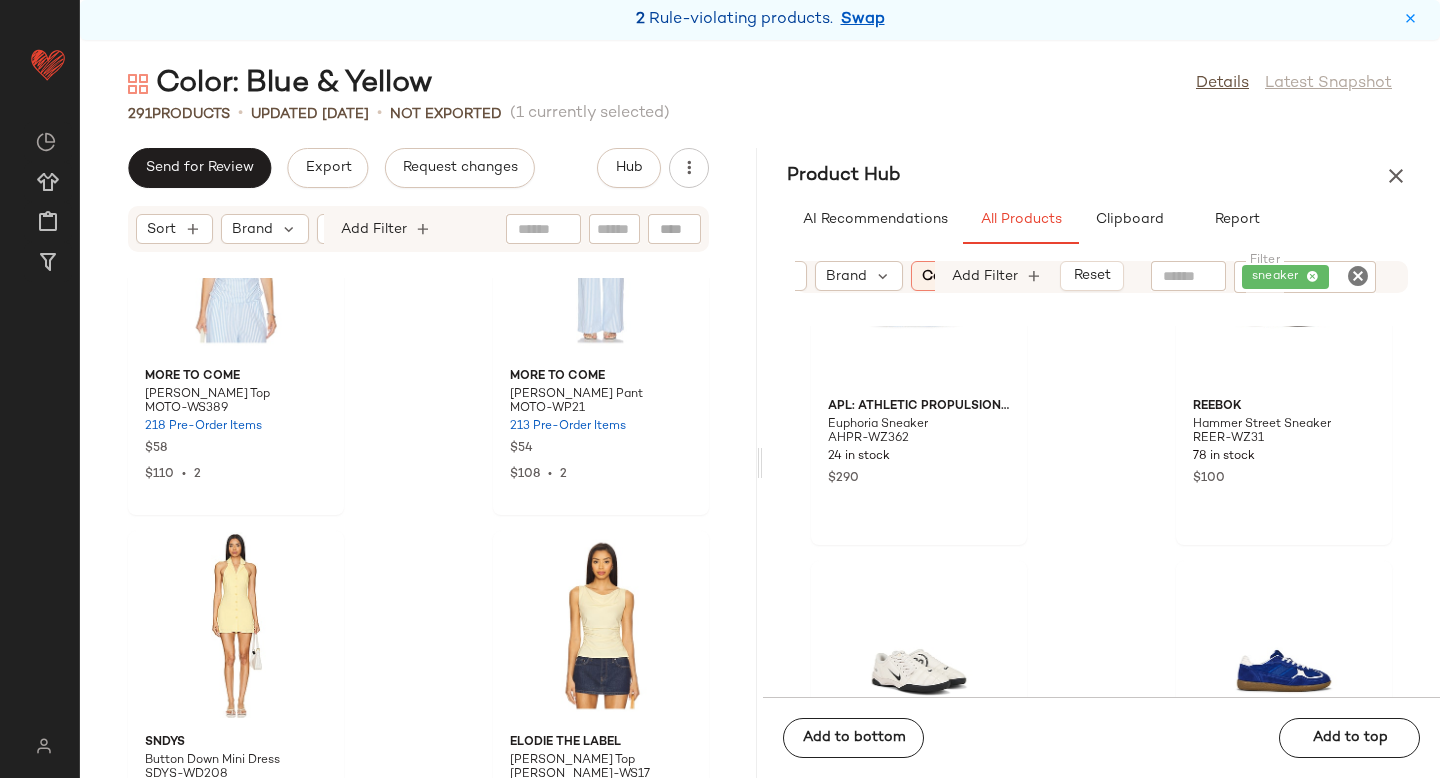 click 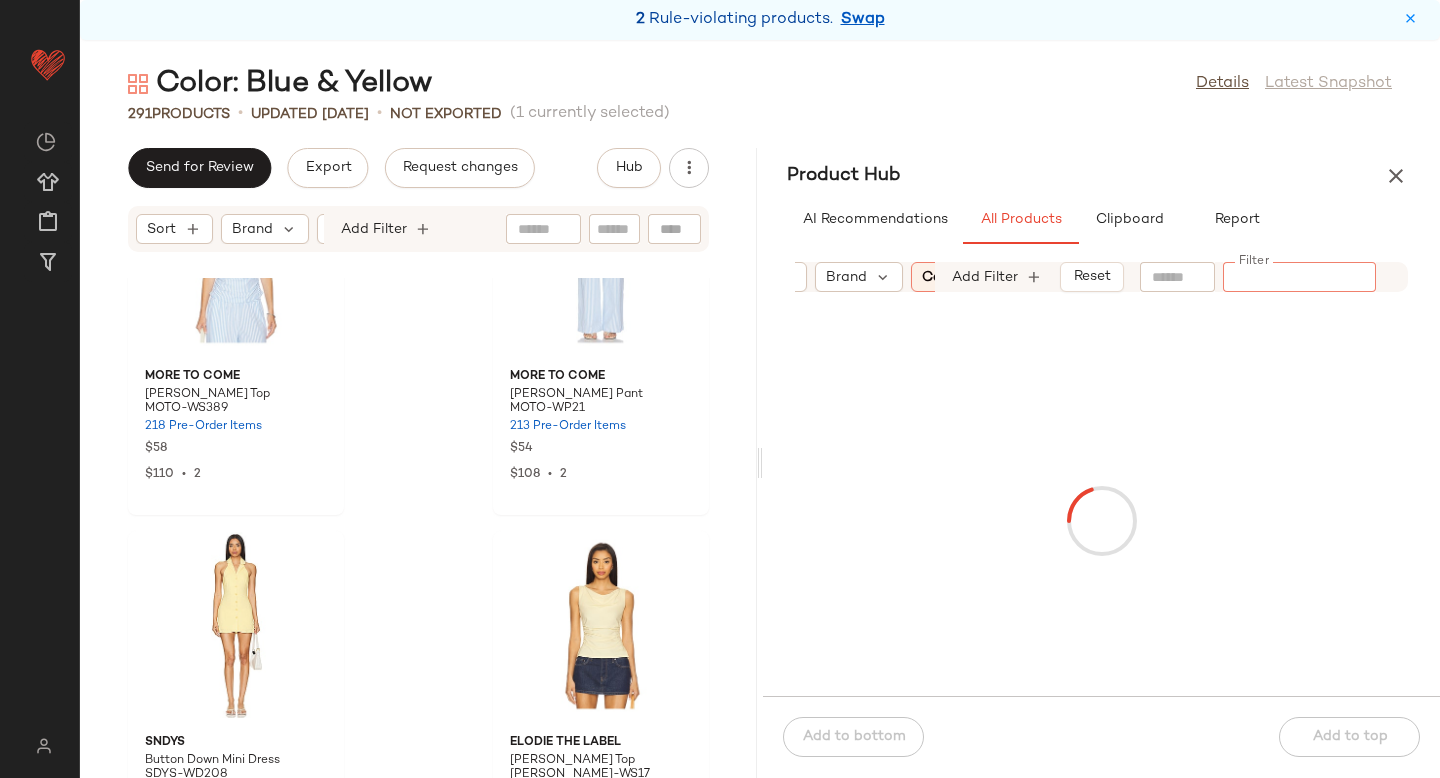 click on "Category:   shoe" 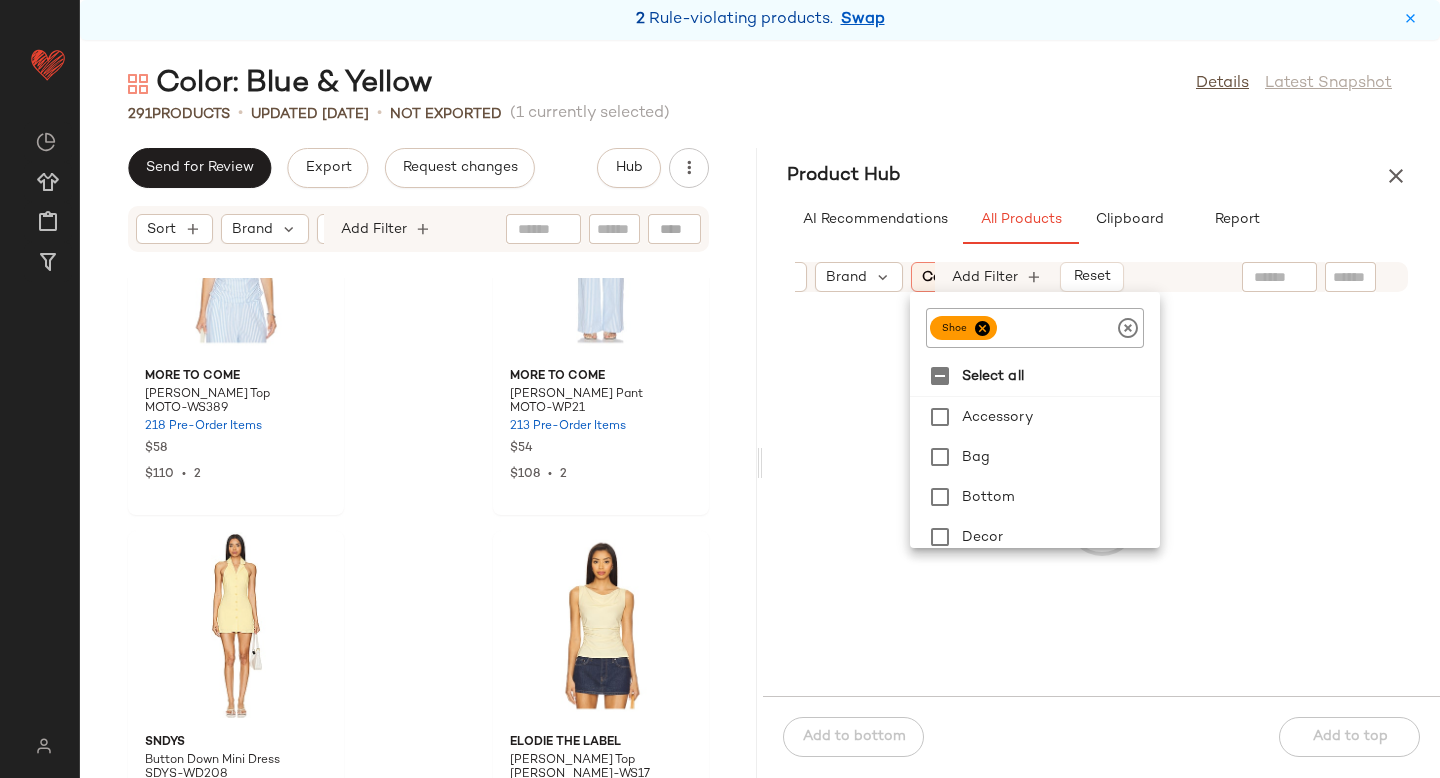 click 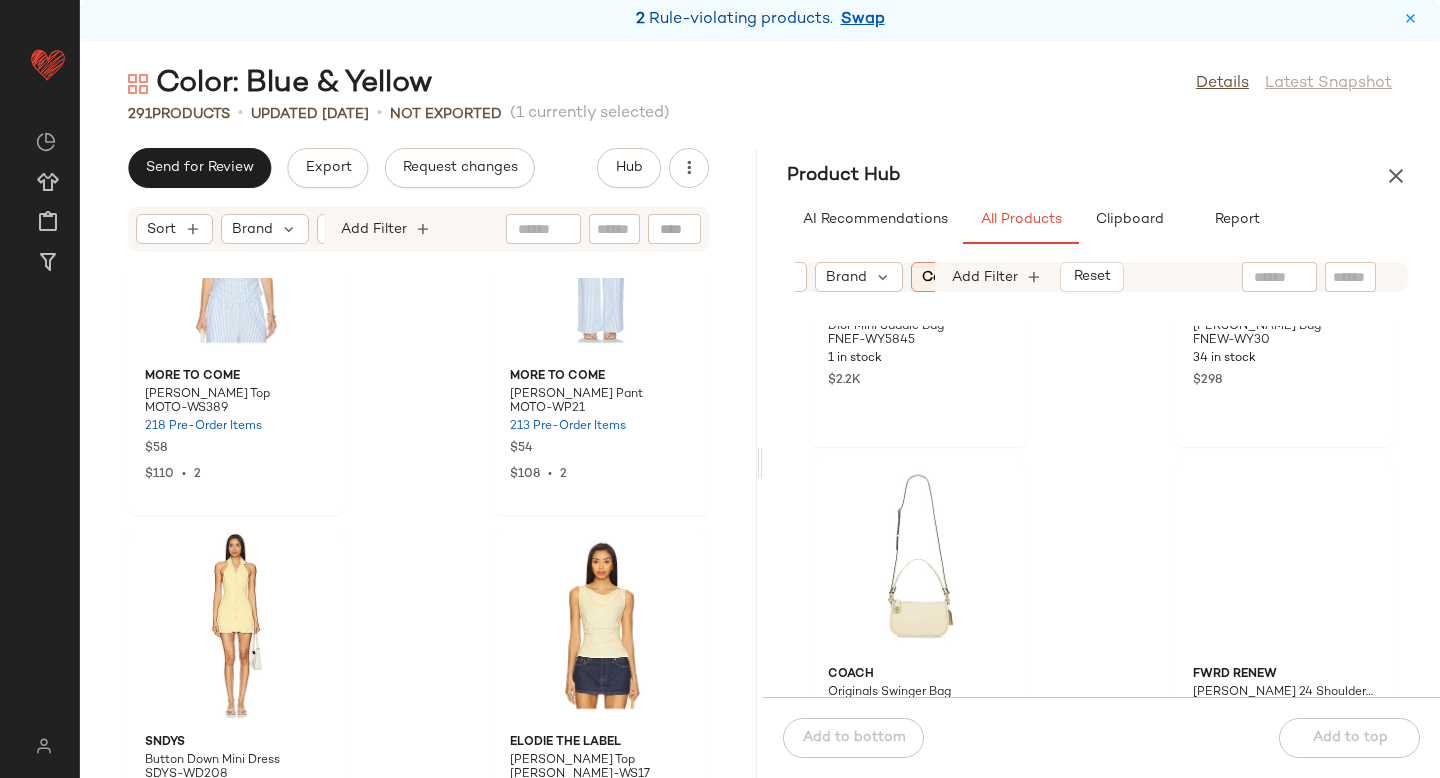 scroll, scrollTop: 10150, scrollLeft: 0, axis: vertical 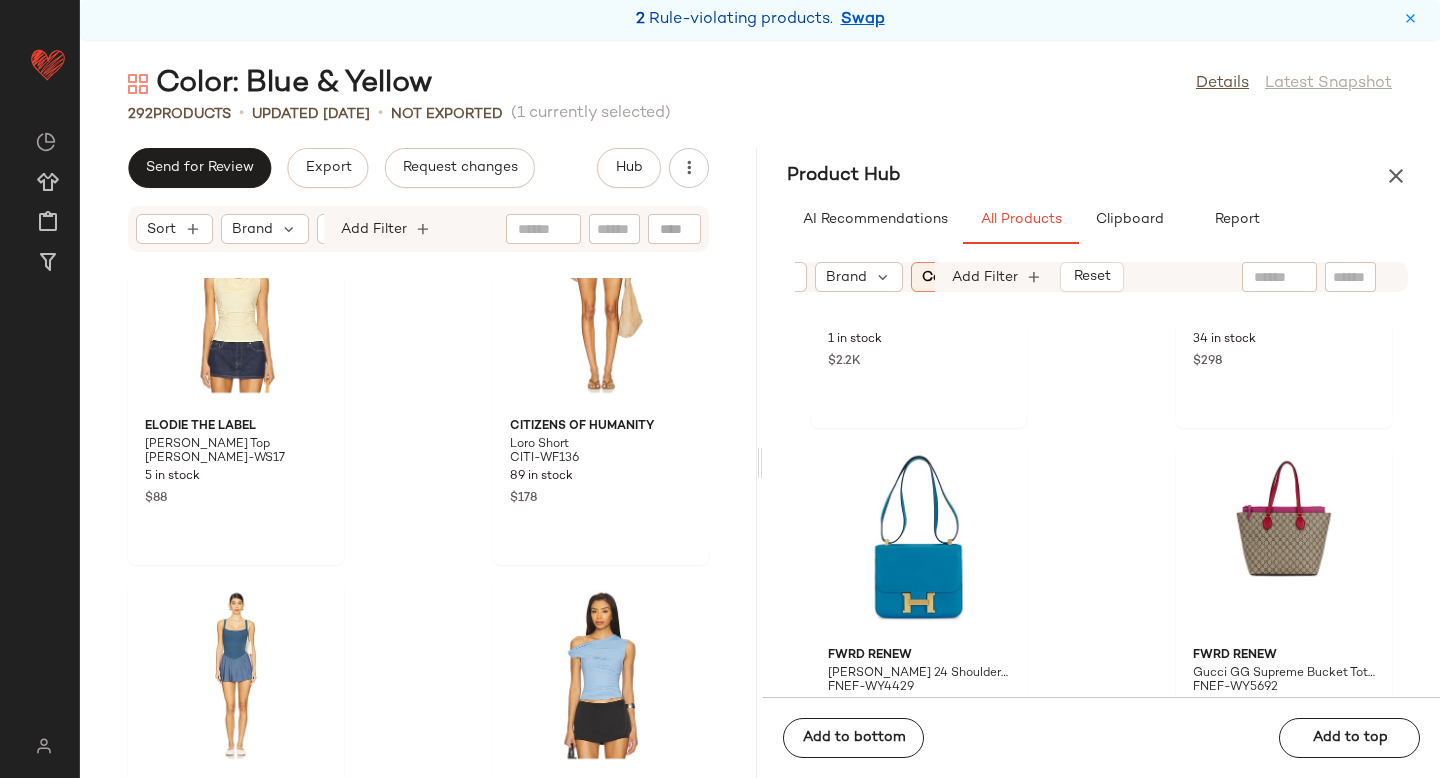 click on "Category:   bag" at bounding box center [970, 277] 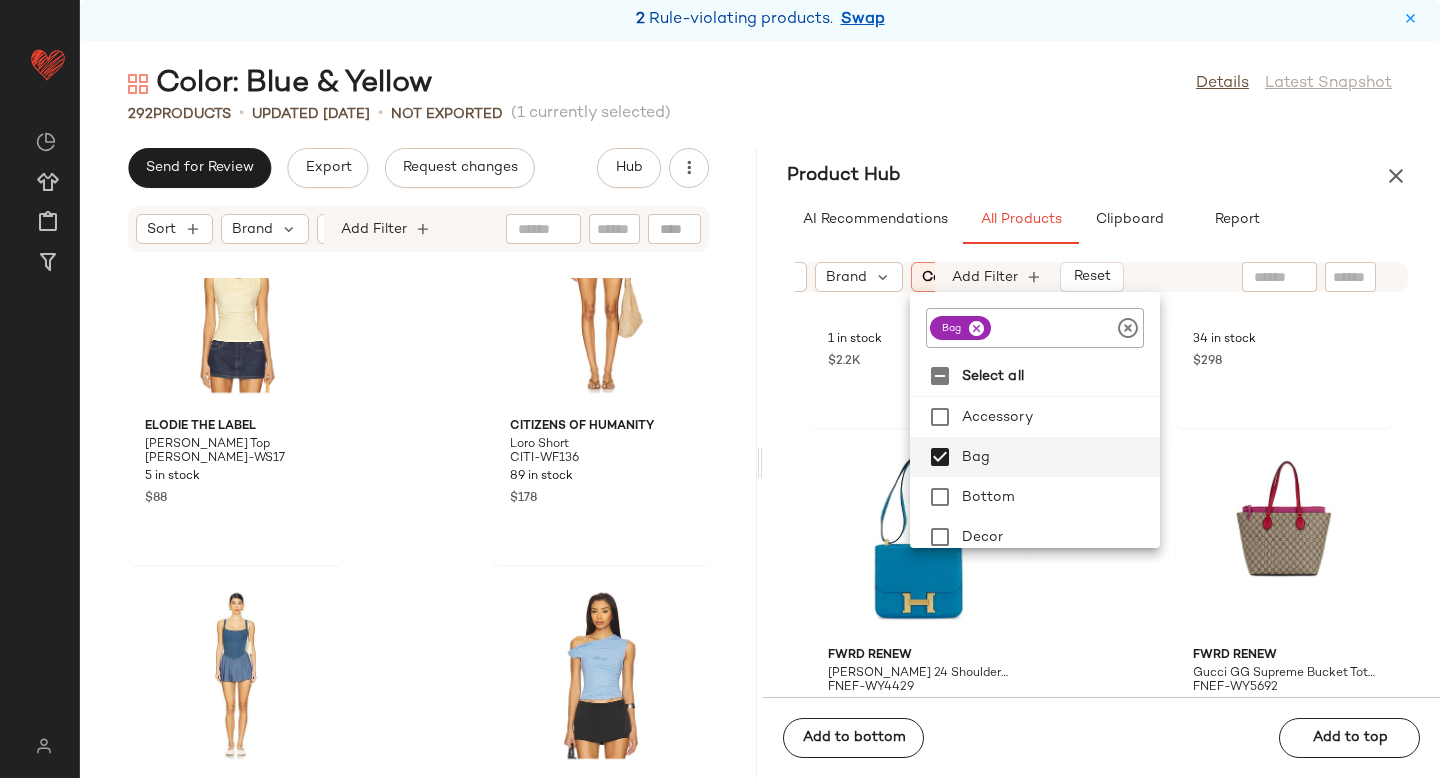 click 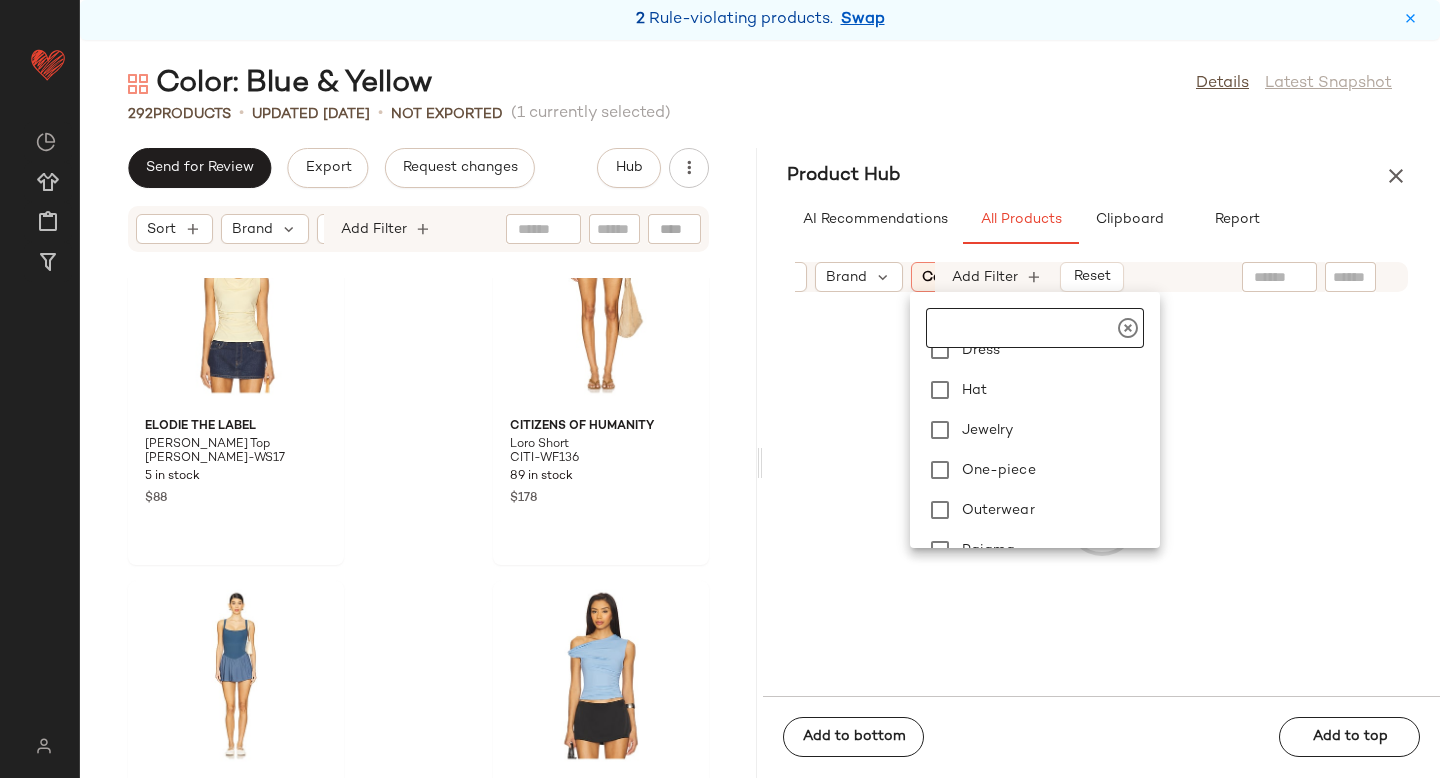 scroll, scrollTop: 239, scrollLeft: 0, axis: vertical 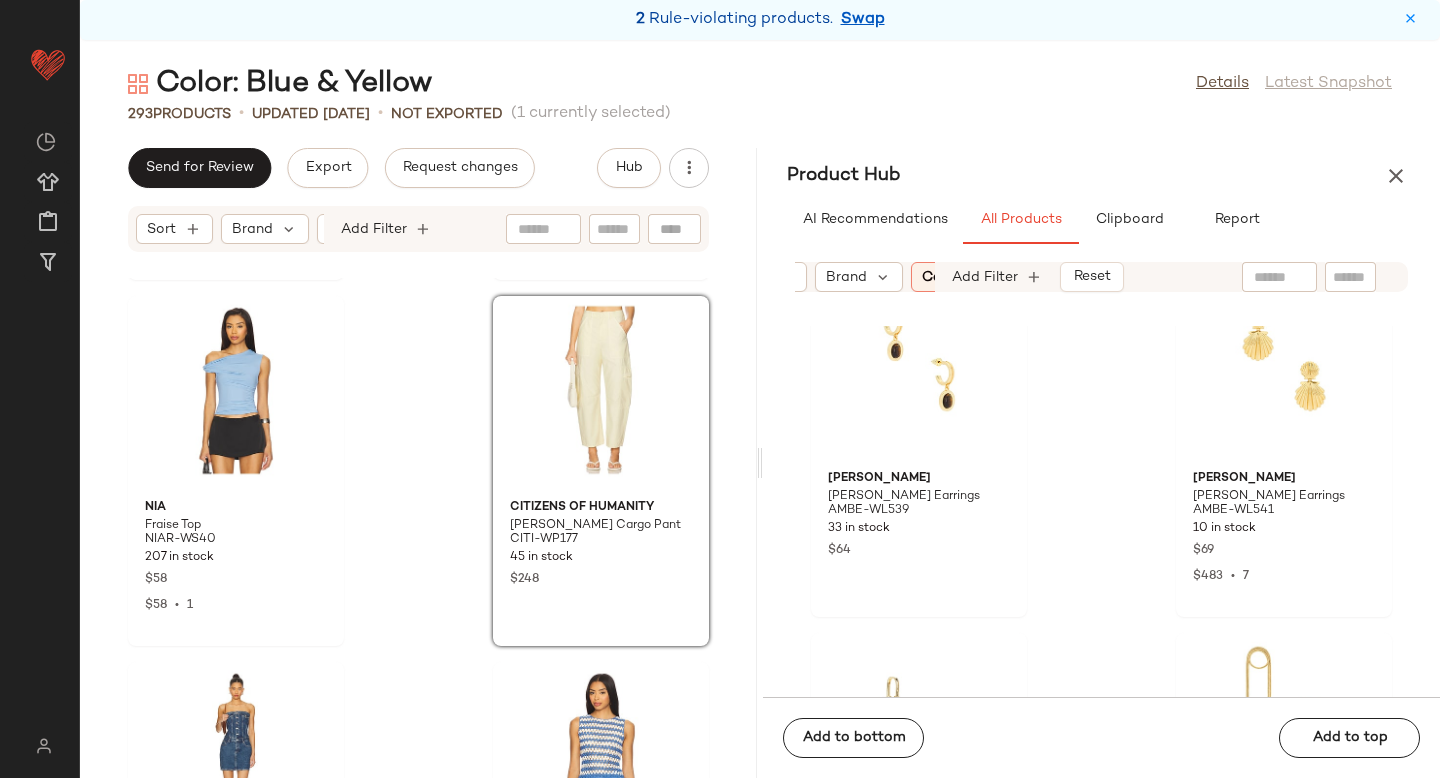 click on "Category:   jewelry" at bounding box center (981, 277) 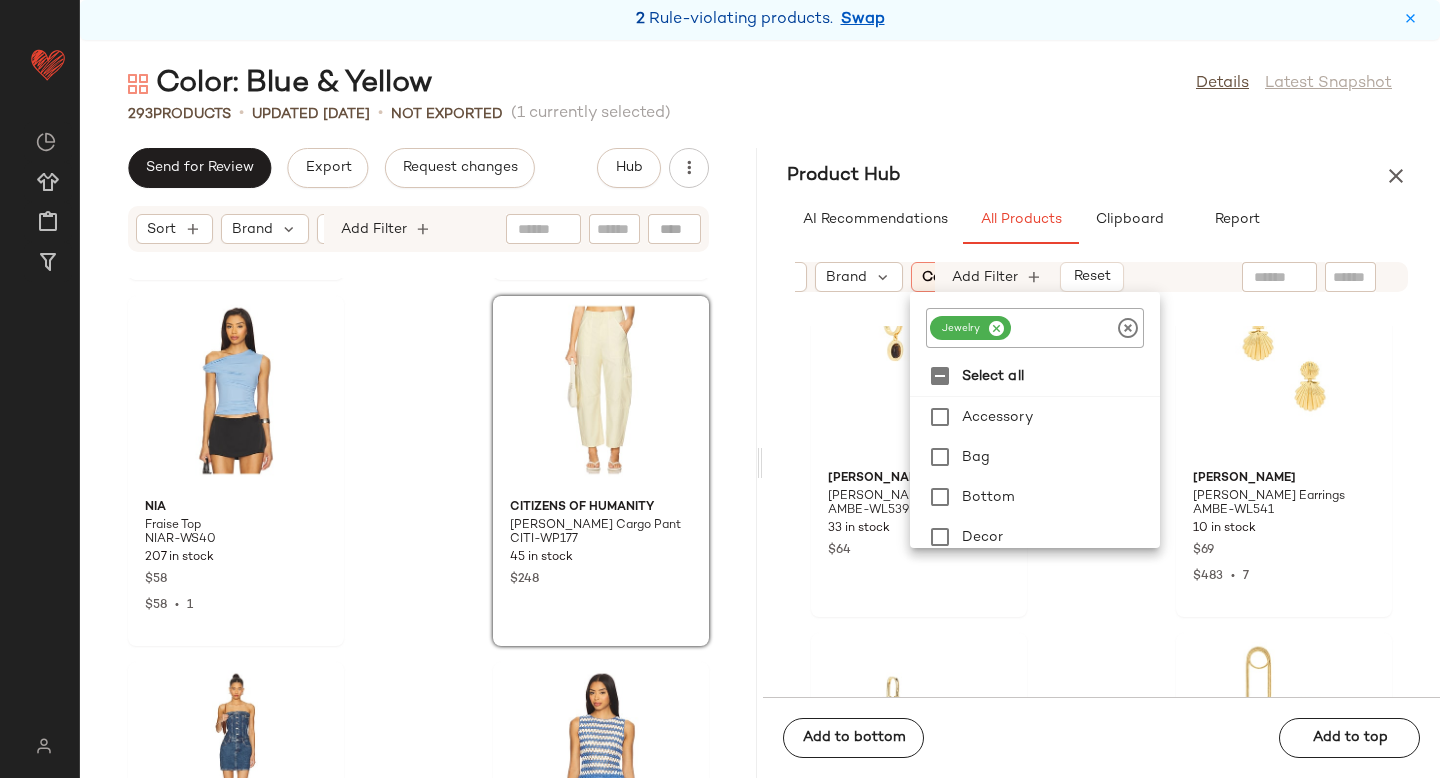 click 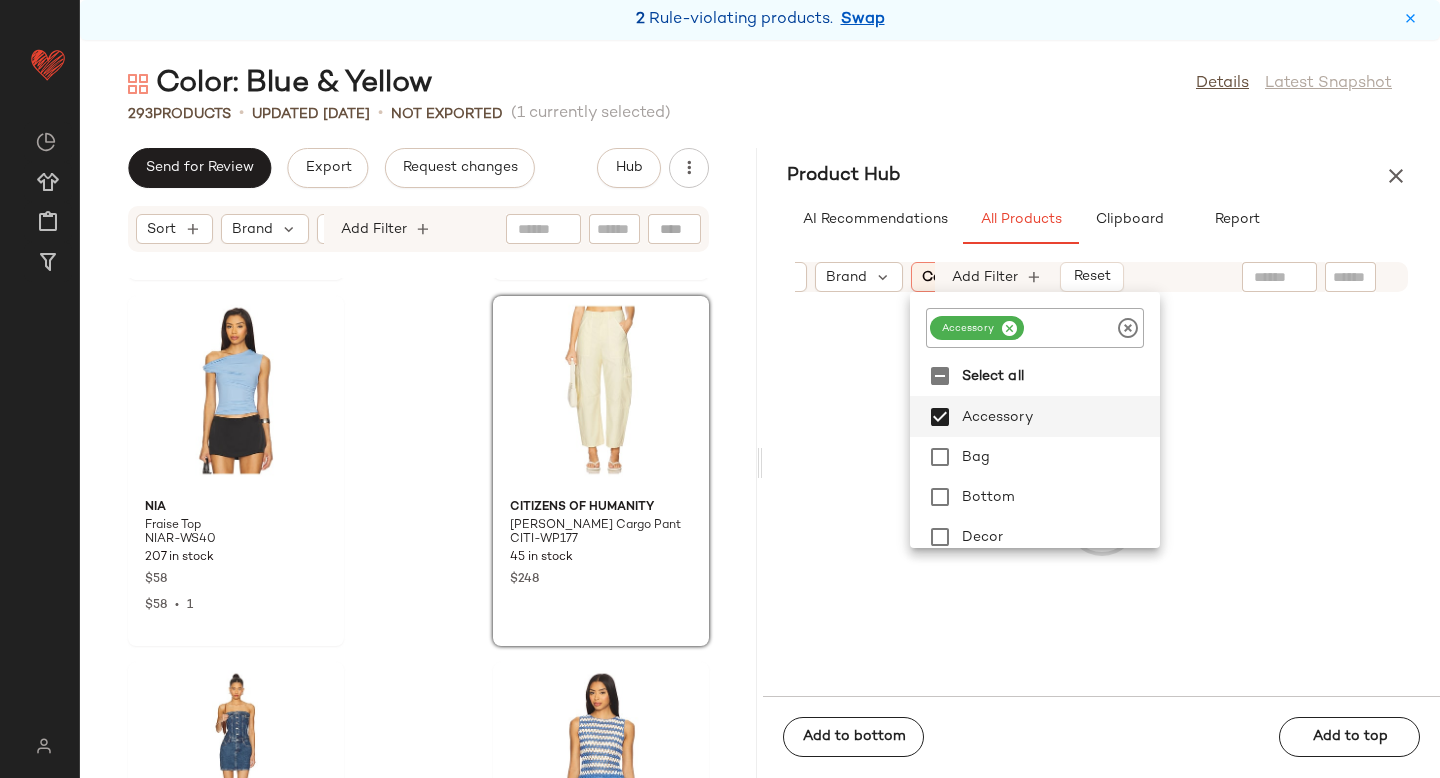 click on "Sort  Brand  Category:   accessory In Curation?:   No Availability:   (2) Common Color:   (10) Gender:   female Sale Price:   Not on sale Add Filter   Reset" 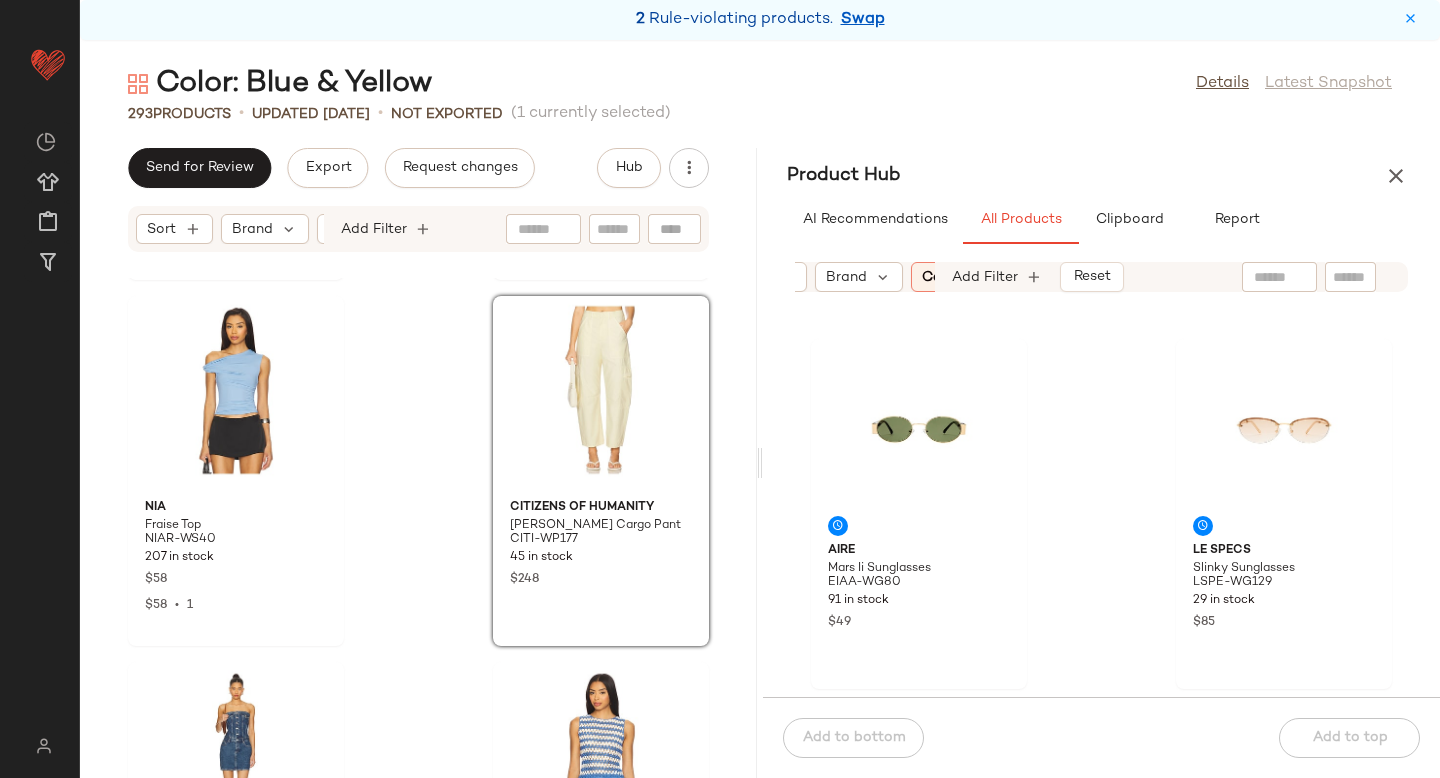 scroll, scrollTop: 352, scrollLeft: 0, axis: vertical 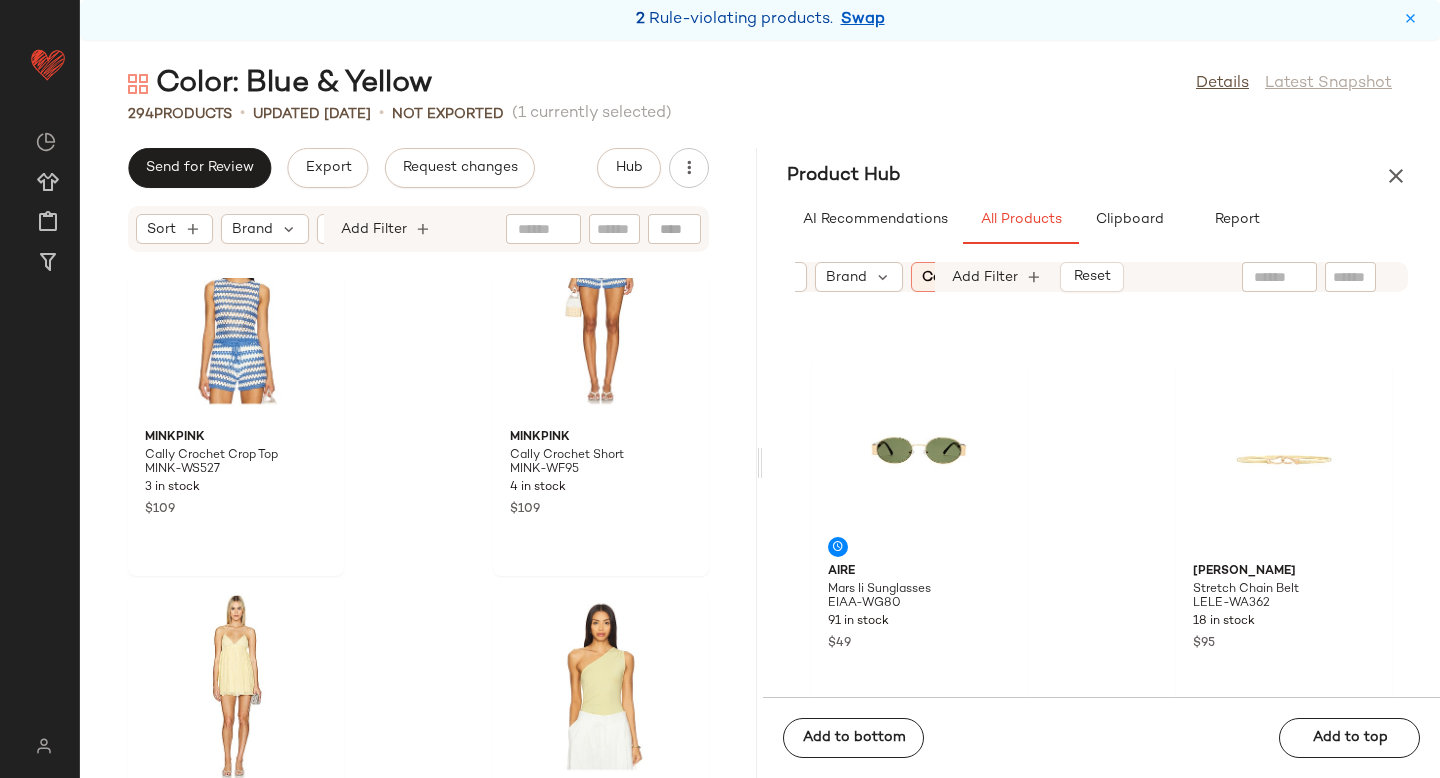 click on "Category:   accessory" at bounding box center (991, 277) 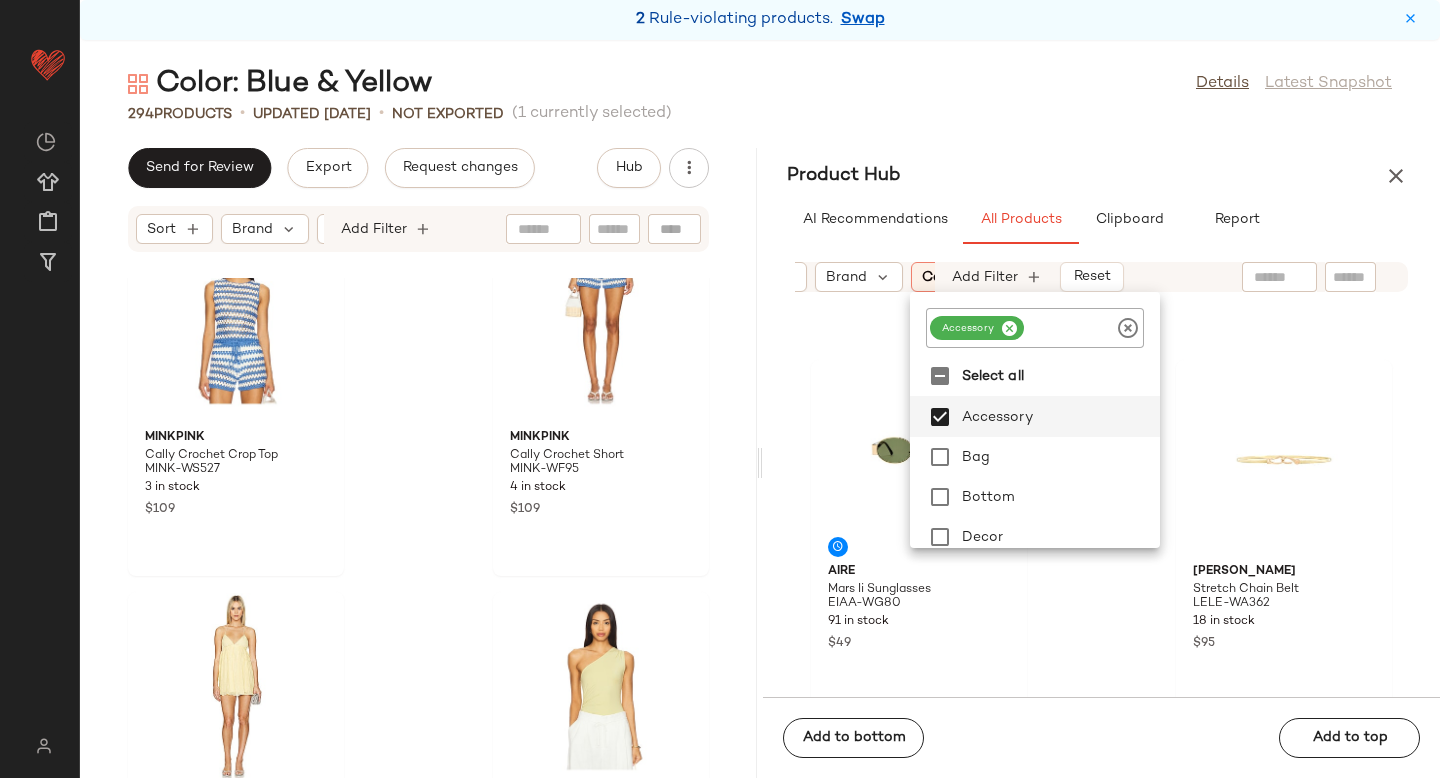 click 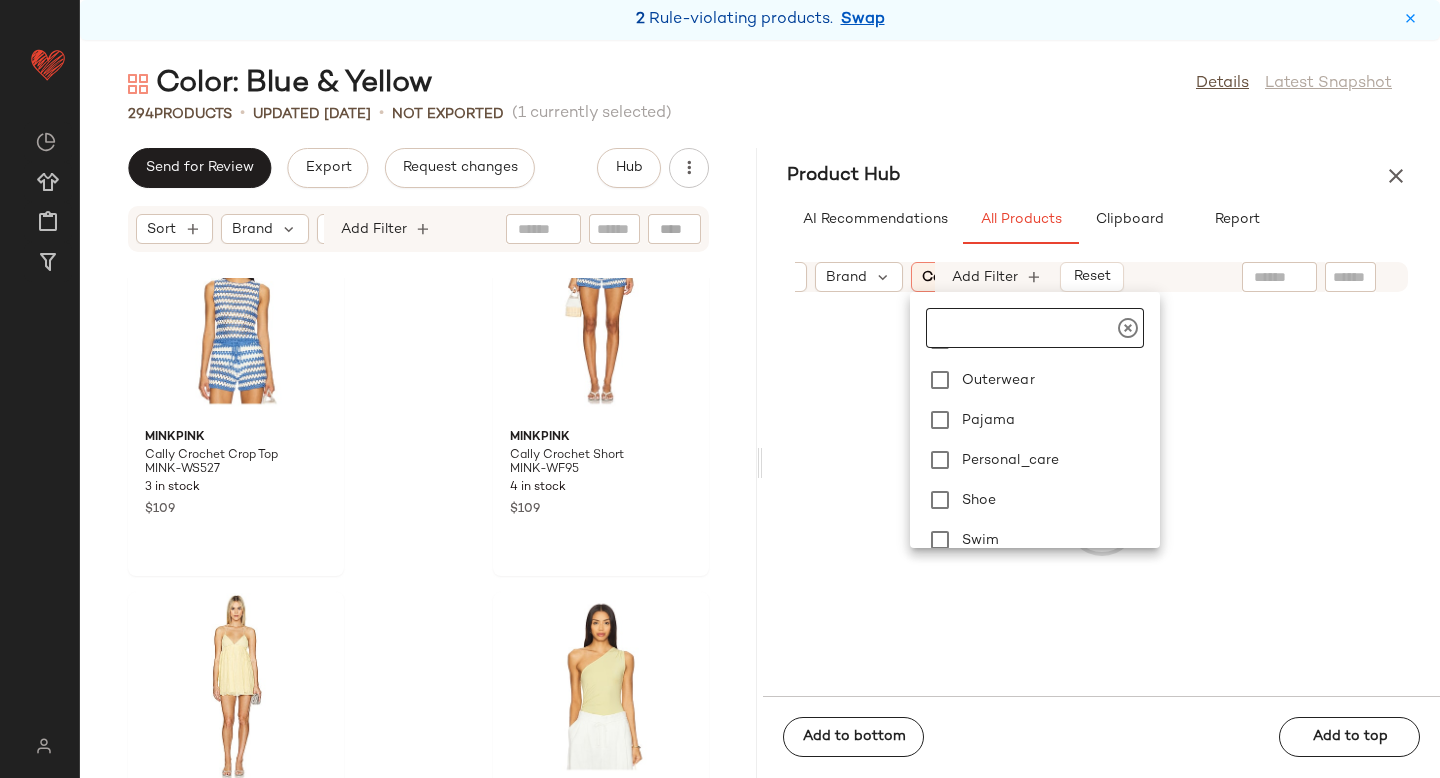 scroll, scrollTop: 358, scrollLeft: 0, axis: vertical 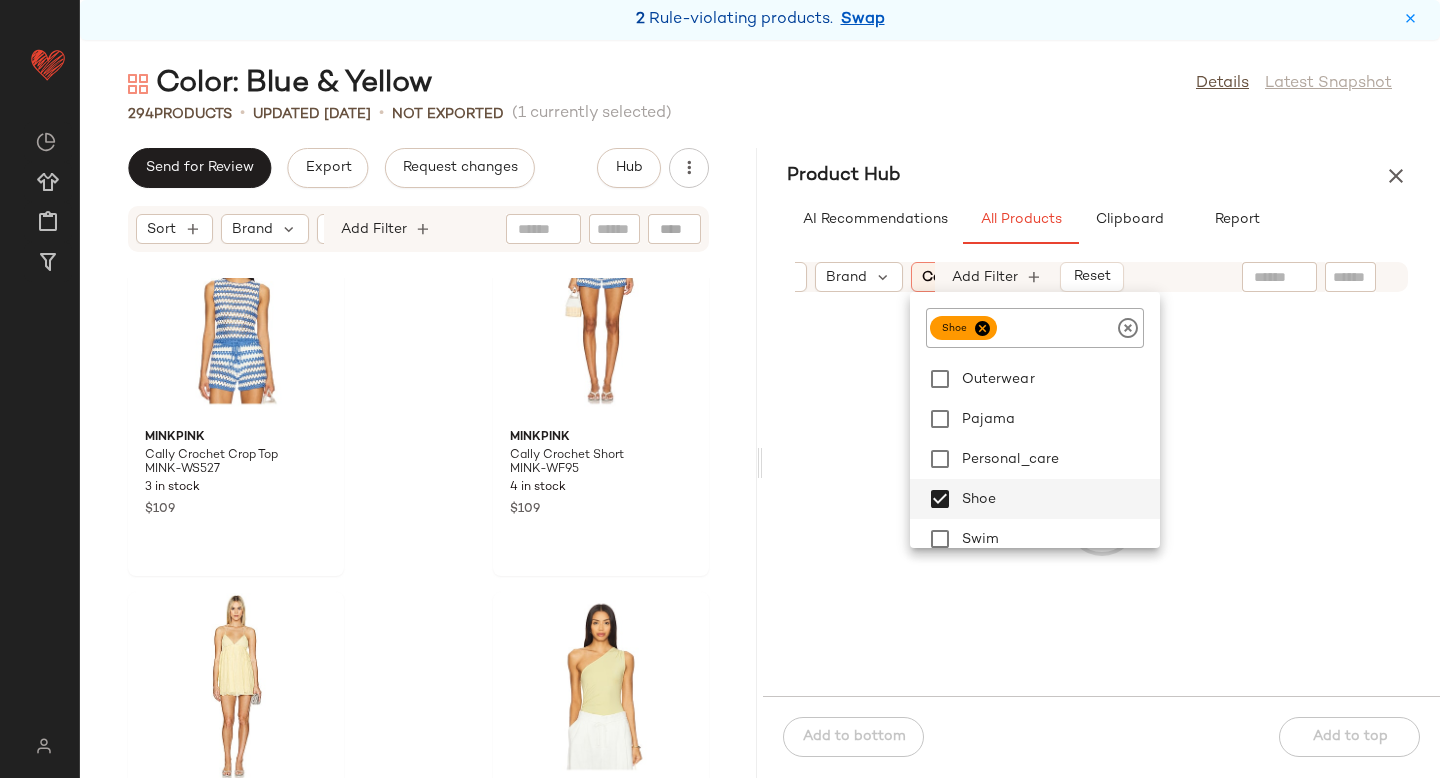 click on "Sort  Brand  Category:   shoe In Curation?:   No Availability:   (2) Common Color:   (10) Gender:   female Sale Price:   Not on sale Add Filter   Reset" at bounding box center [1101, 277] 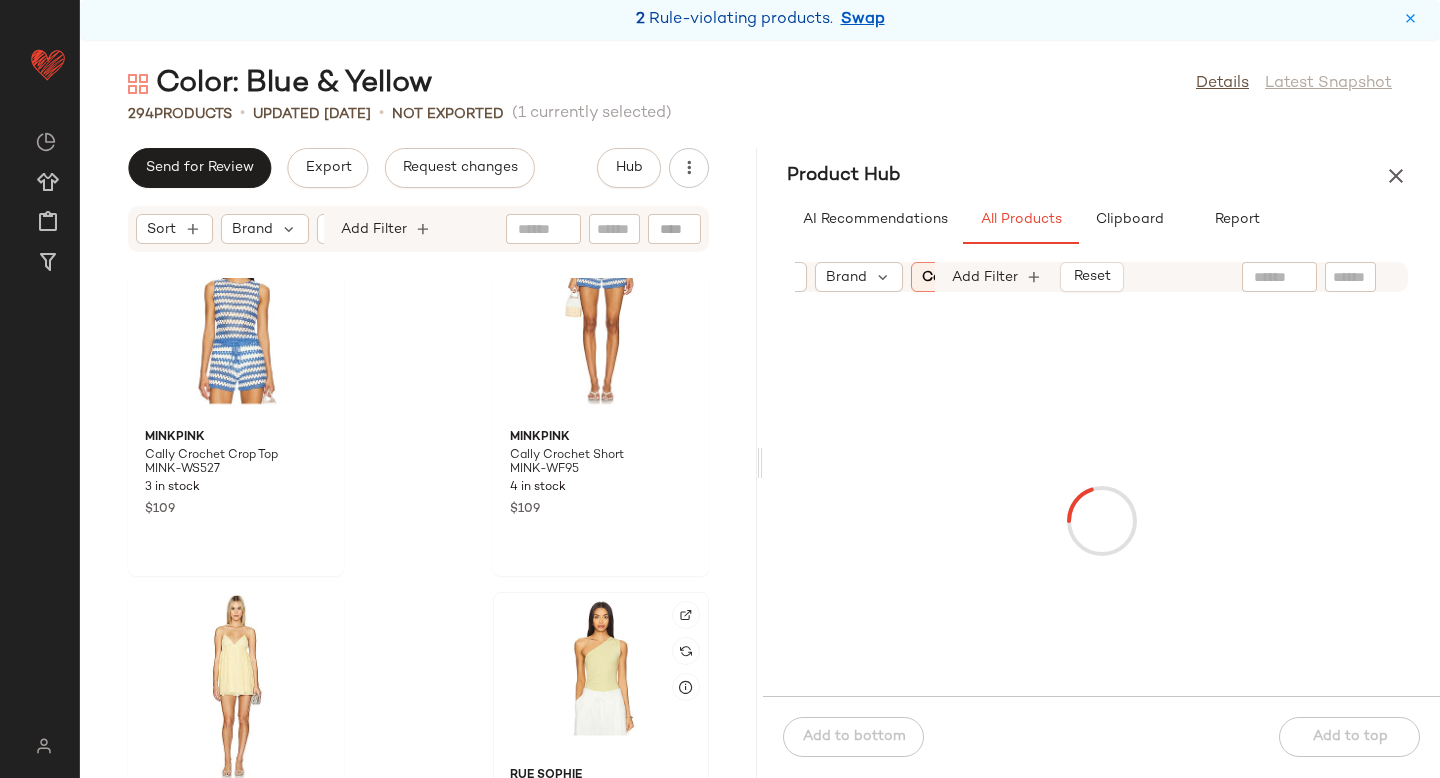 scroll, scrollTop: 50686, scrollLeft: 0, axis: vertical 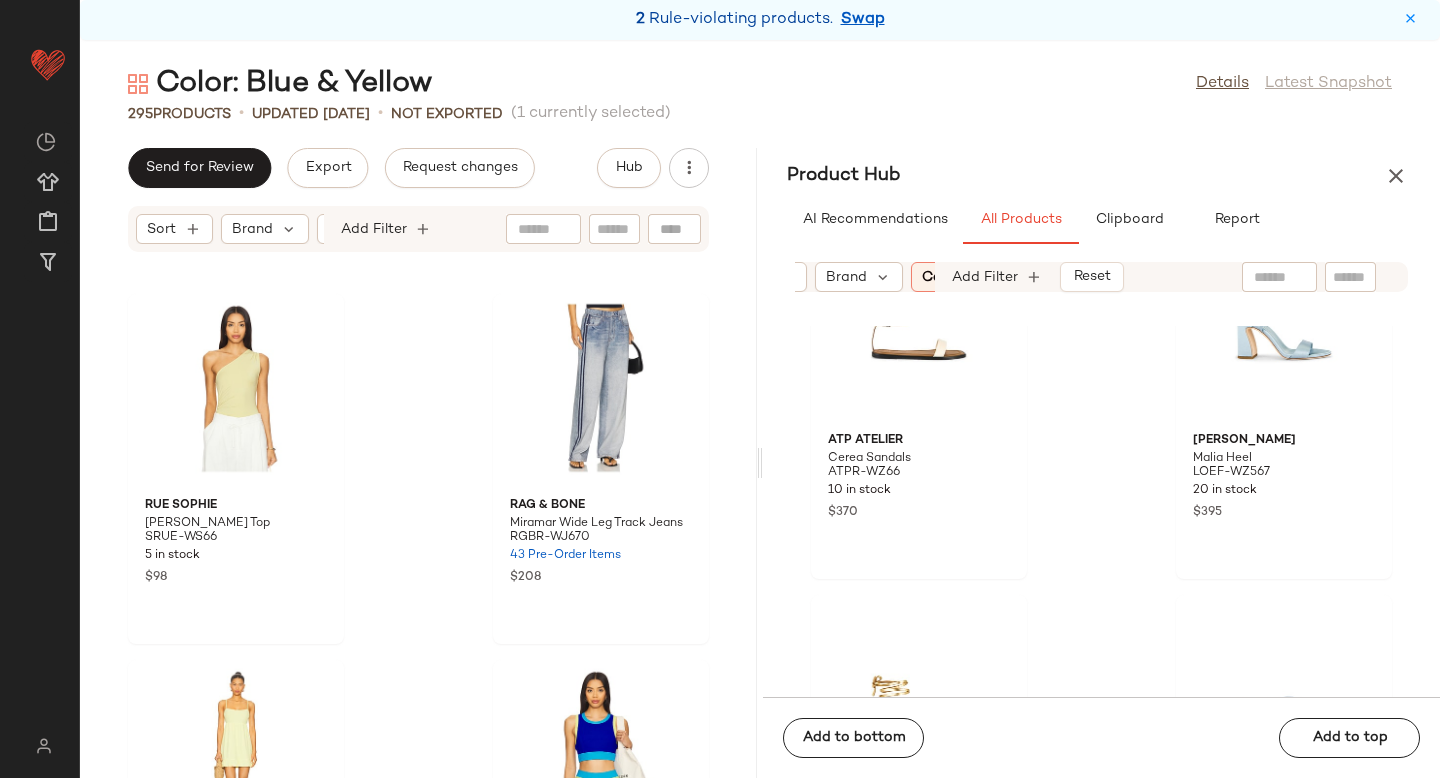 click on "Category:   shoe" at bounding box center (973, 277) 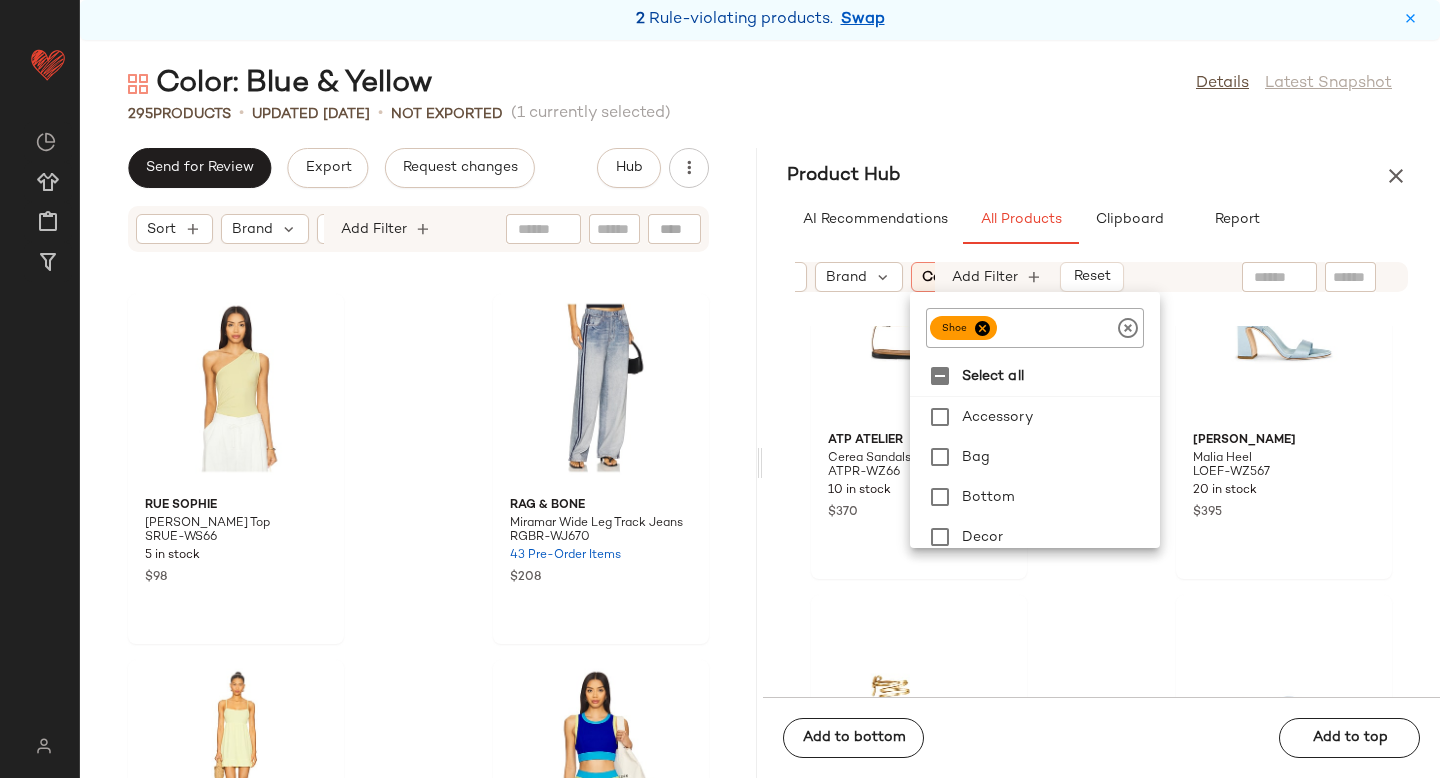click 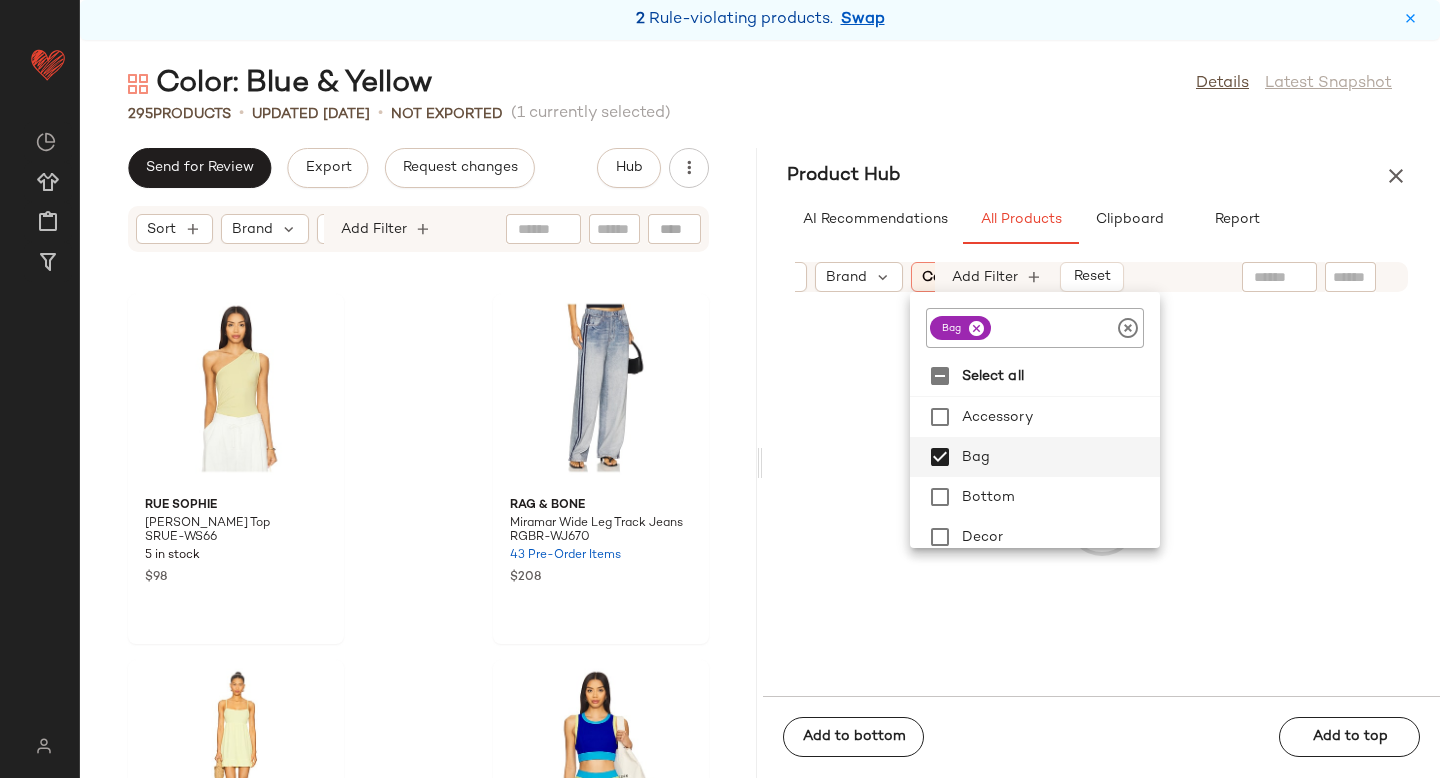 click on "Sort  Brand  Category:   bag In Curation?:   No Availability:   (2) Common Color:   (10) Gender:   female Sale Price:   Not on sale Add Filter   Reset" 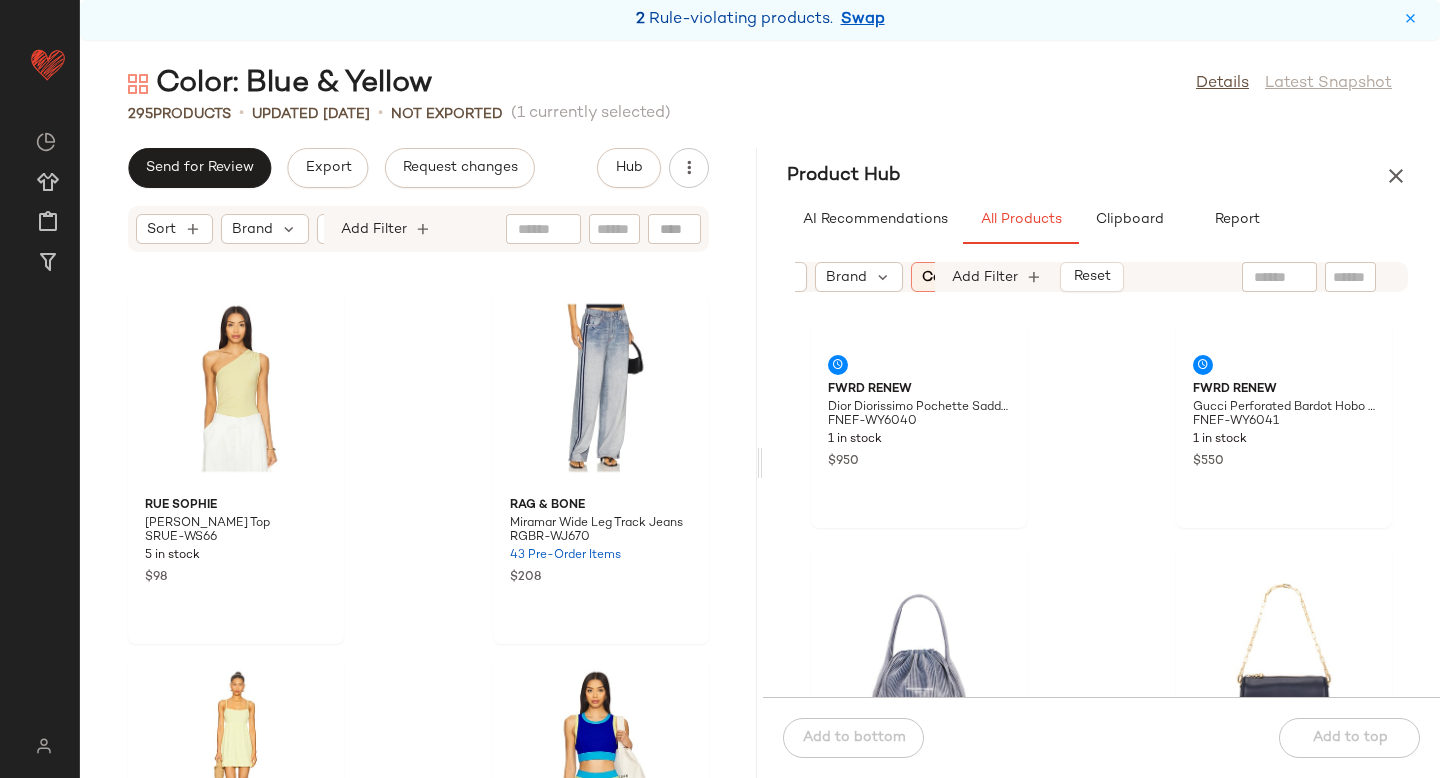 scroll, scrollTop: 1214, scrollLeft: 0, axis: vertical 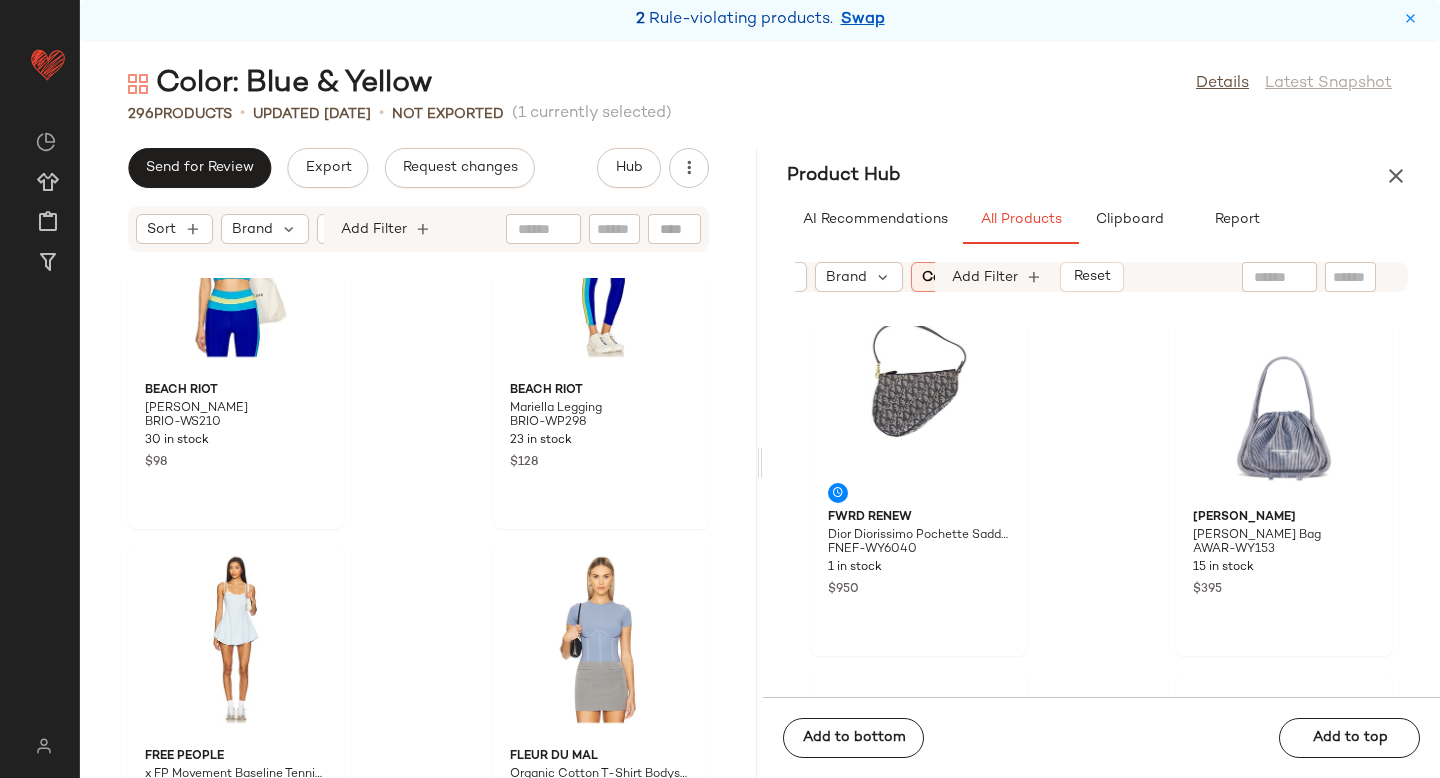 click on "Category:   bag" 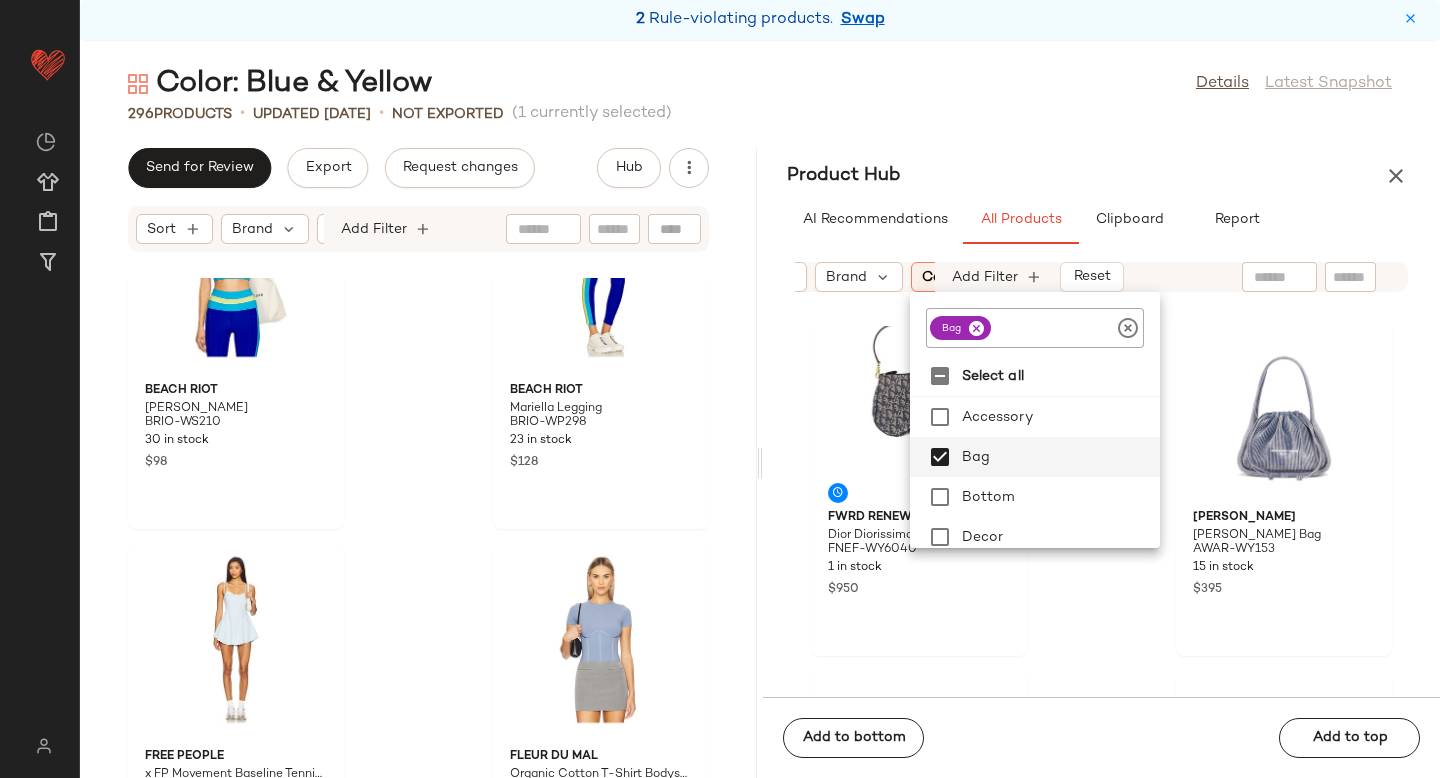 click 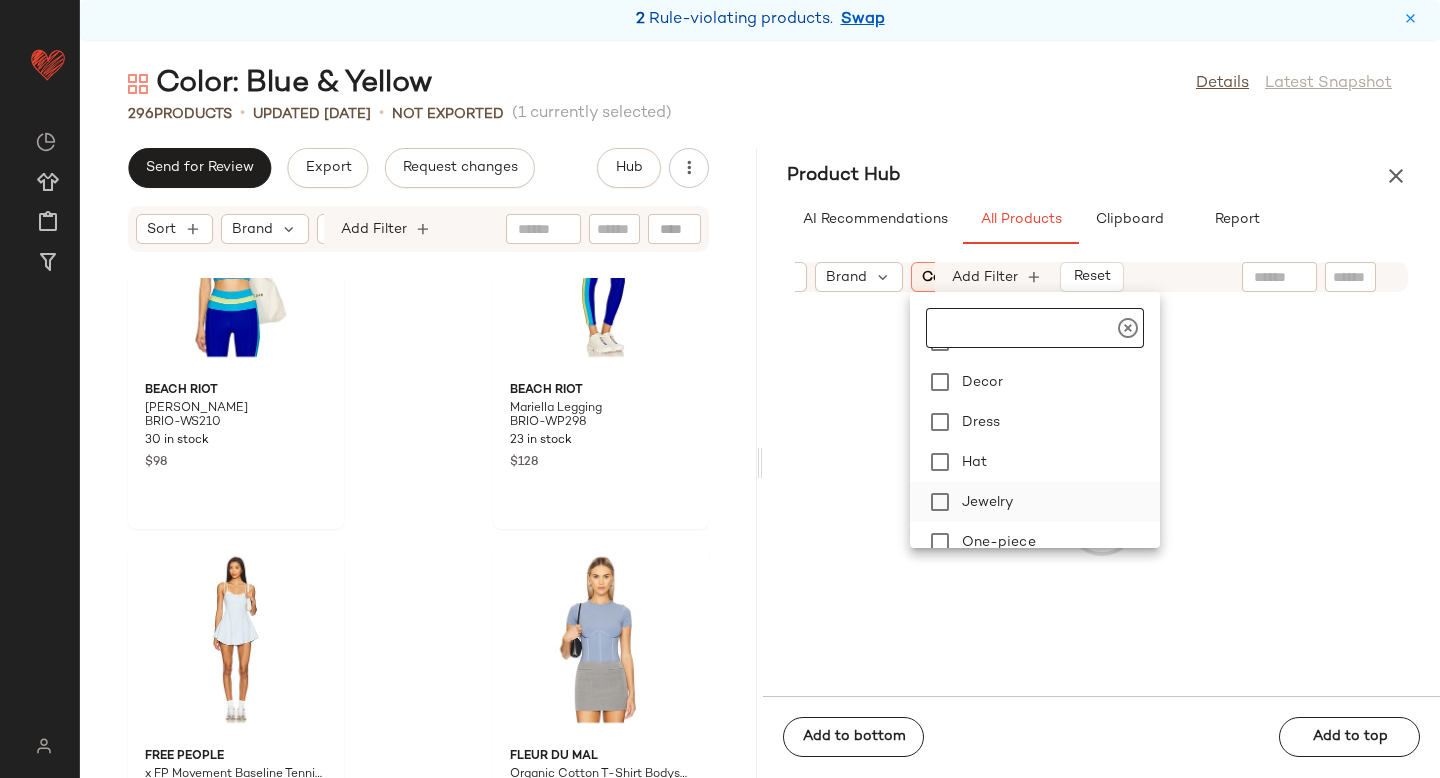 scroll, scrollTop: 170, scrollLeft: 0, axis: vertical 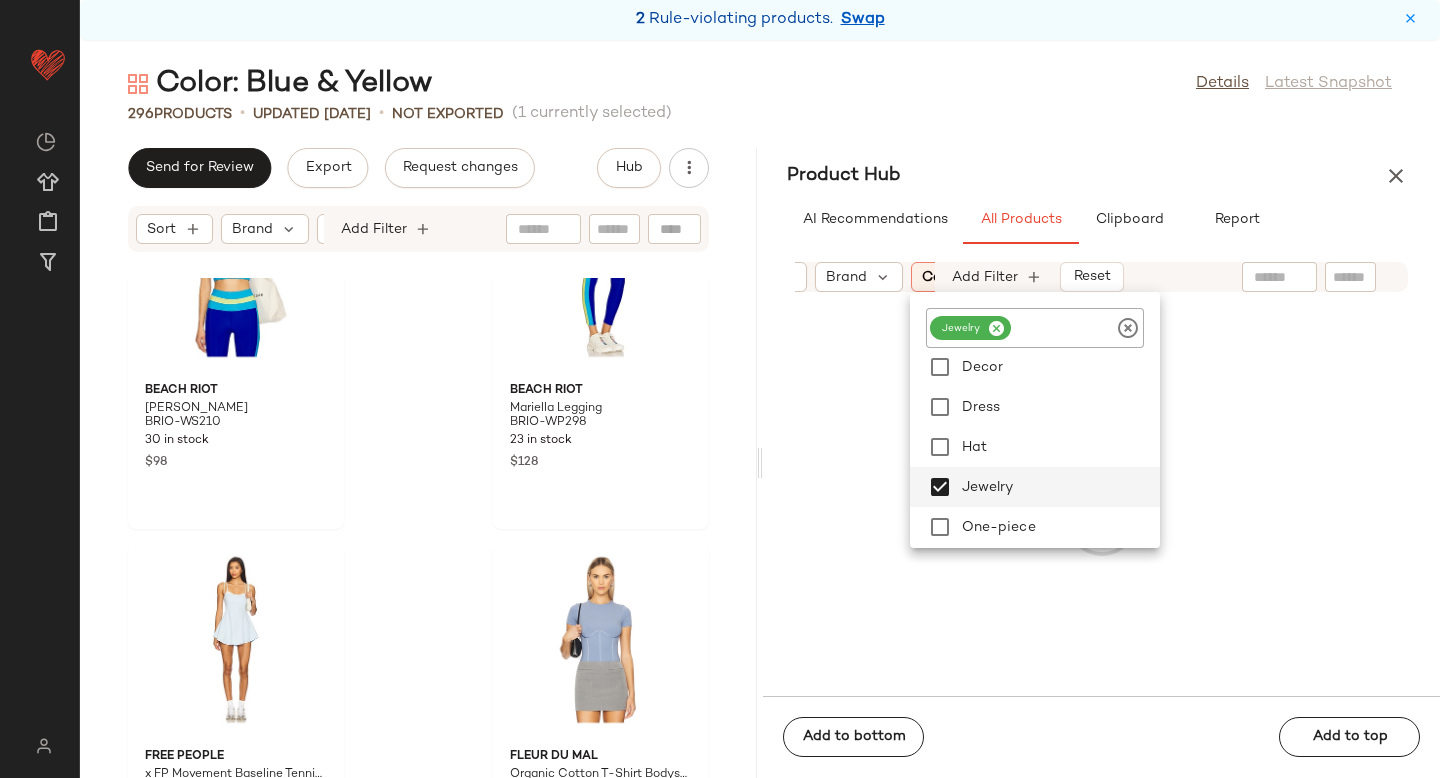 click at bounding box center (1101, 520) 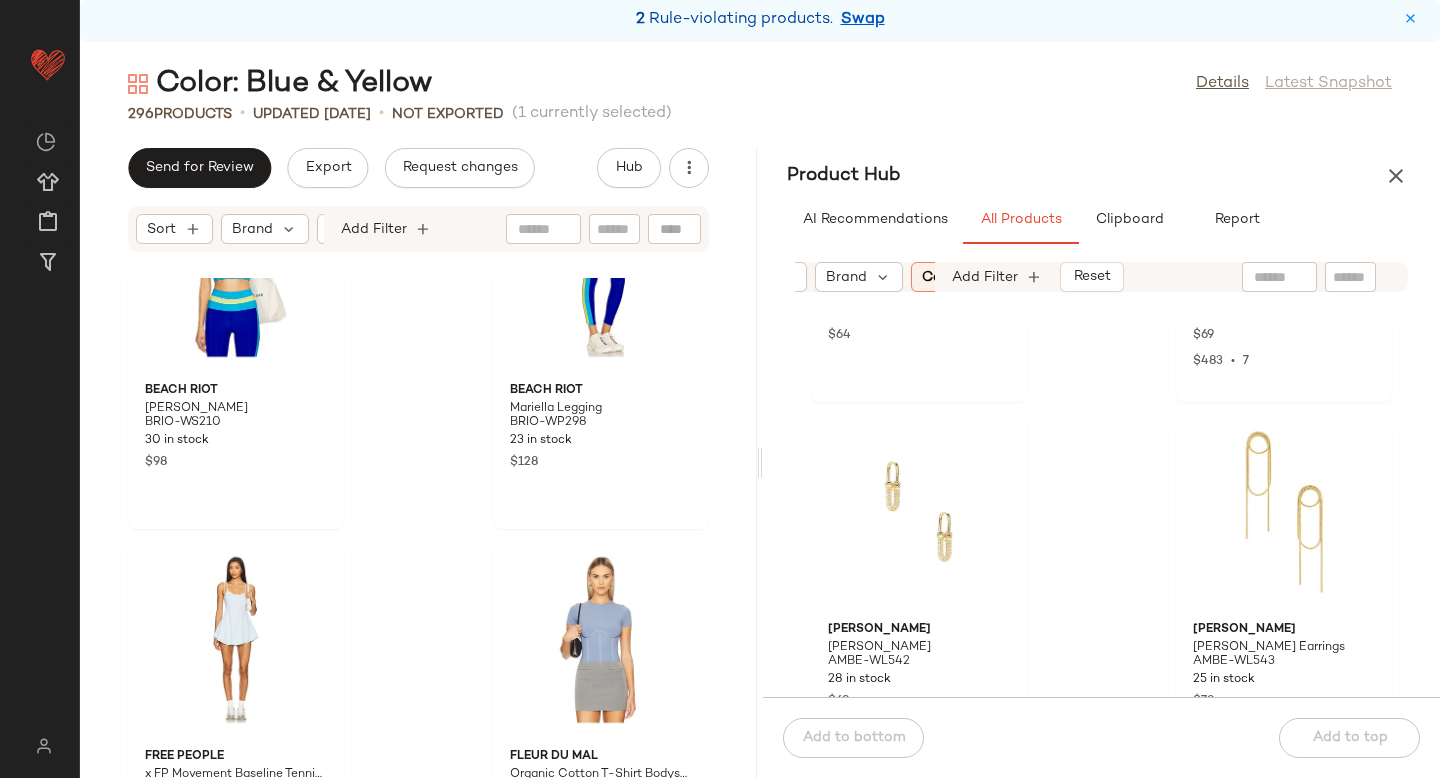 scroll, scrollTop: 5060, scrollLeft: 0, axis: vertical 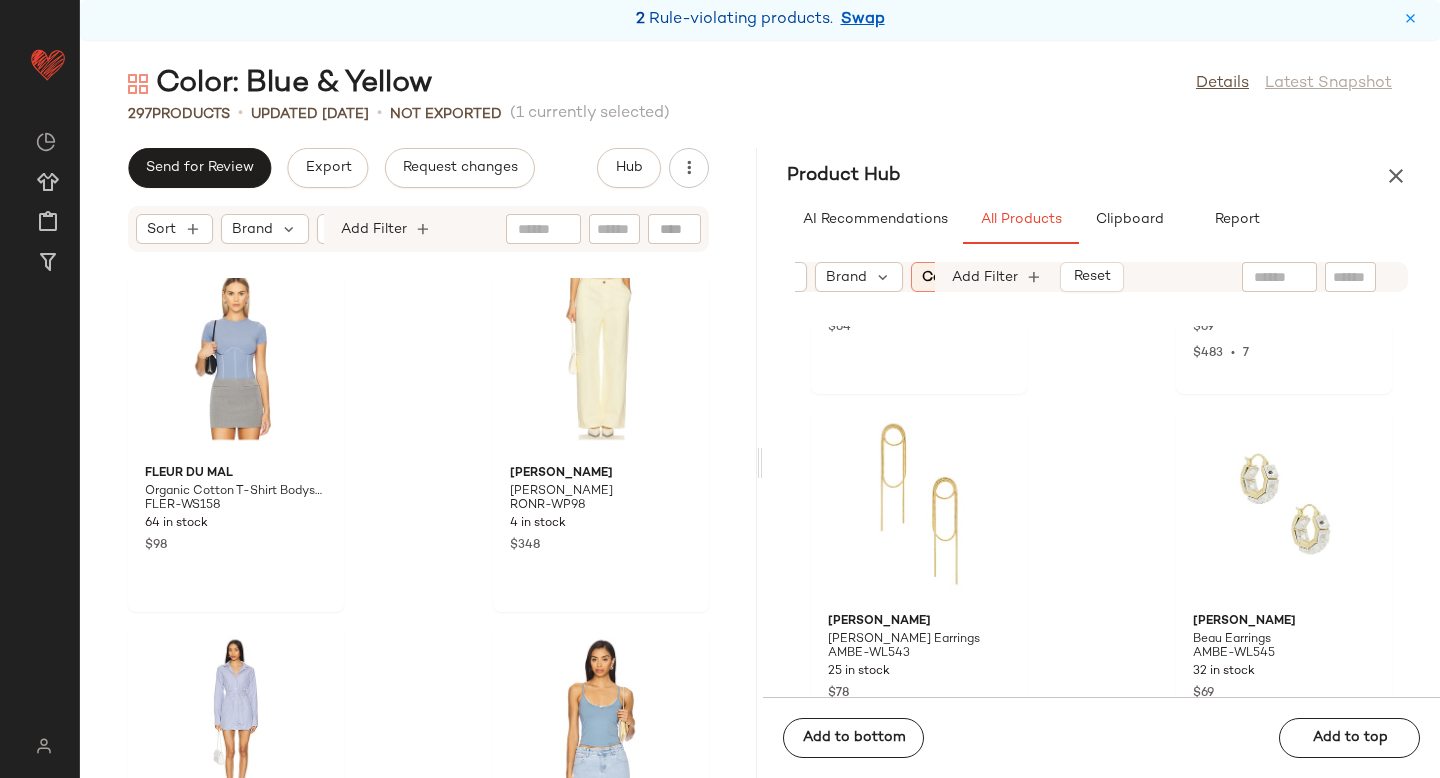 click on "Category:   jewelry" at bounding box center [981, 277] 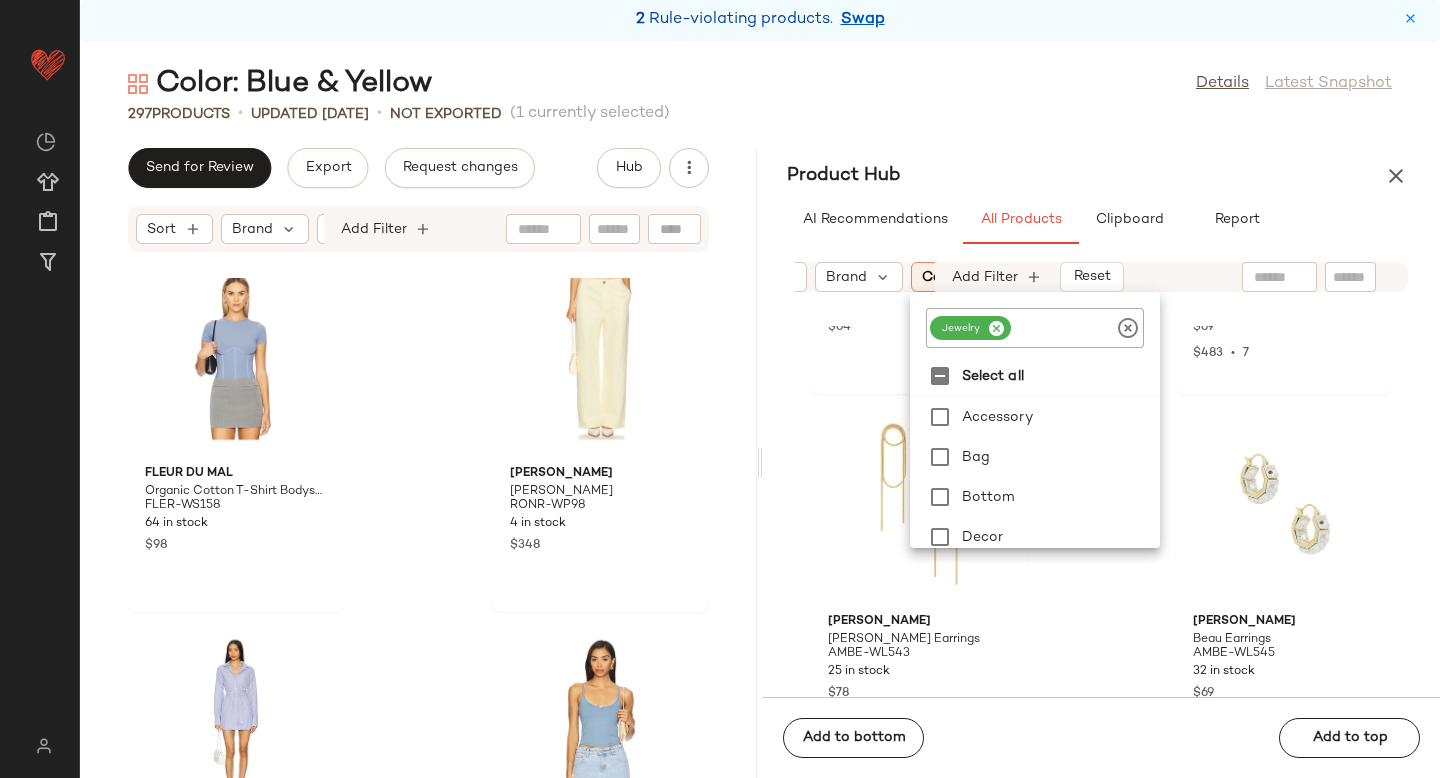 click 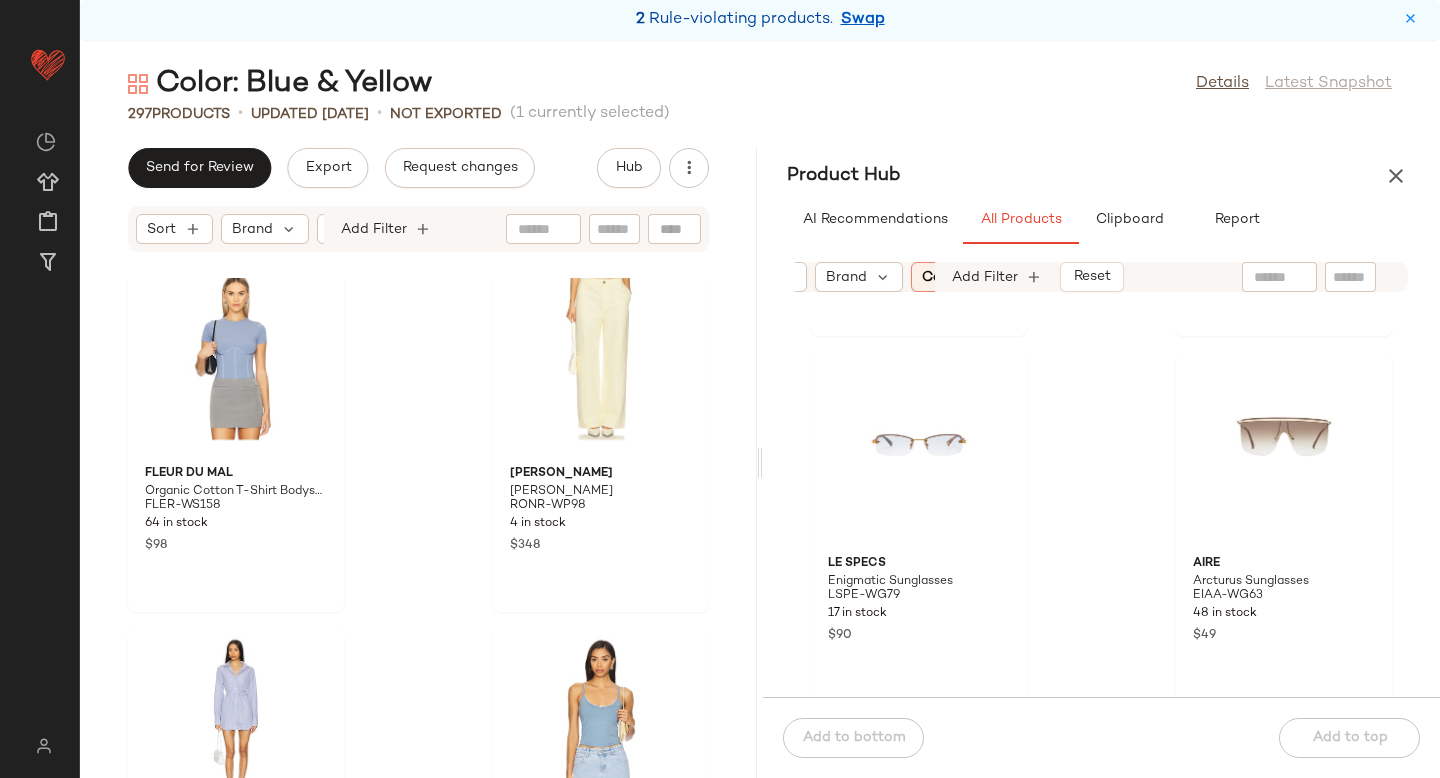 scroll, scrollTop: 2236, scrollLeft: 0, axis: vertical 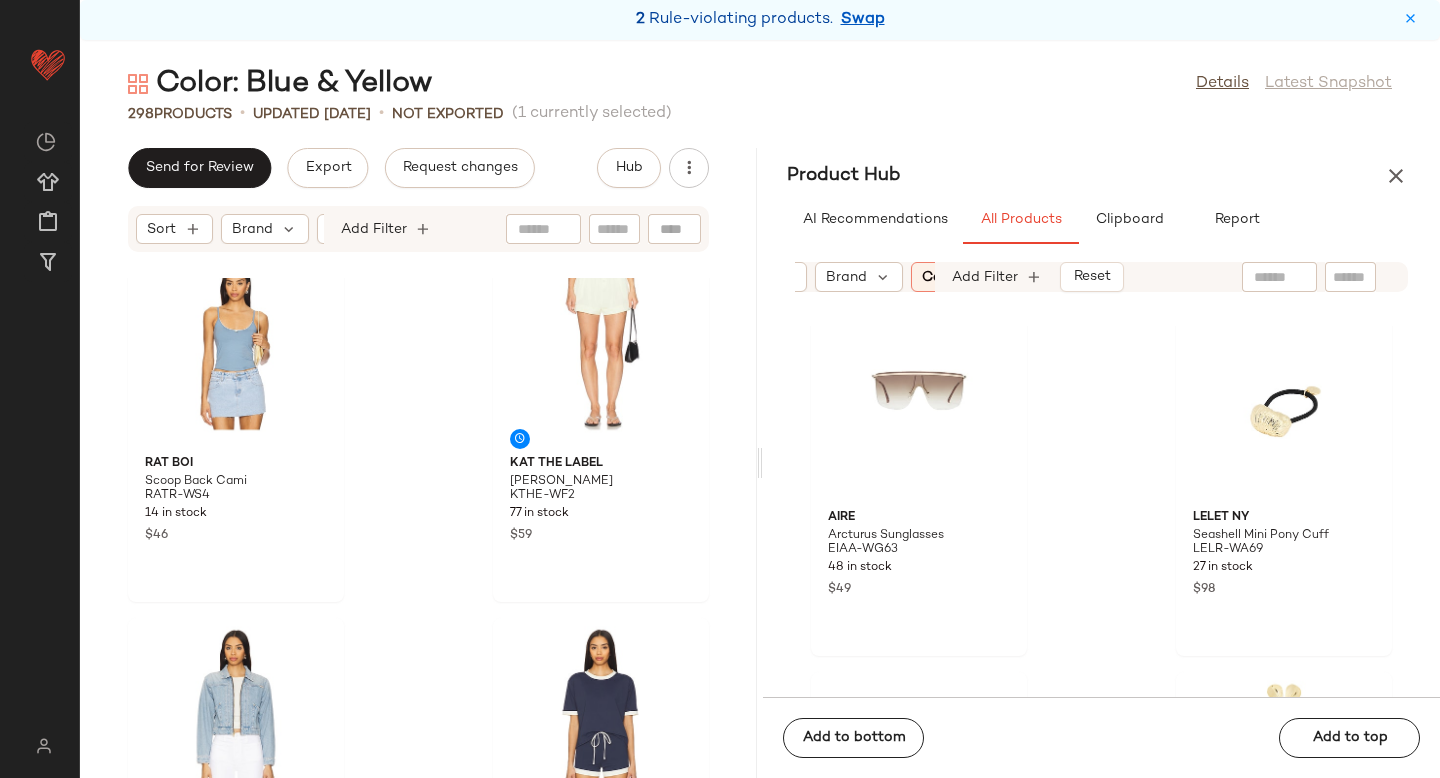 click on "Category:   accessory" 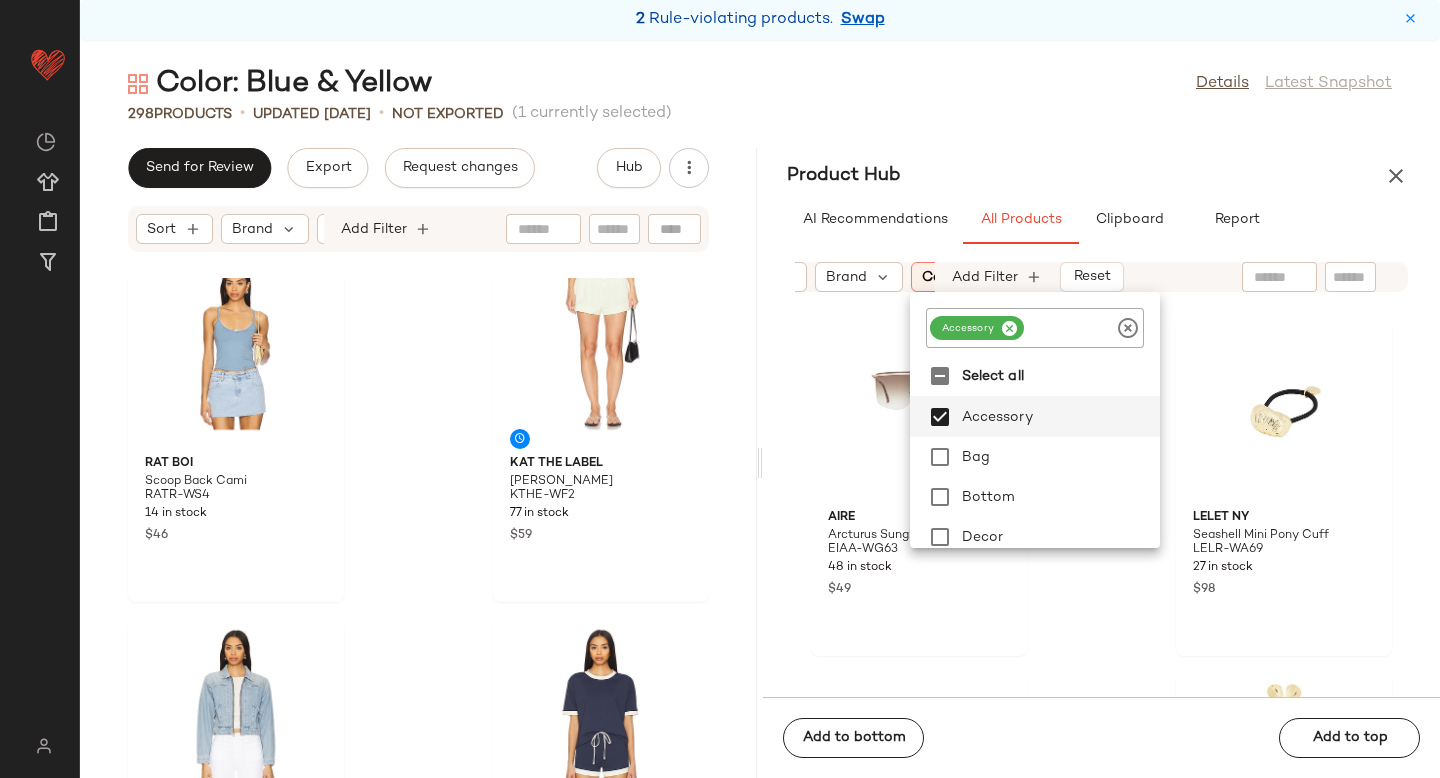 click 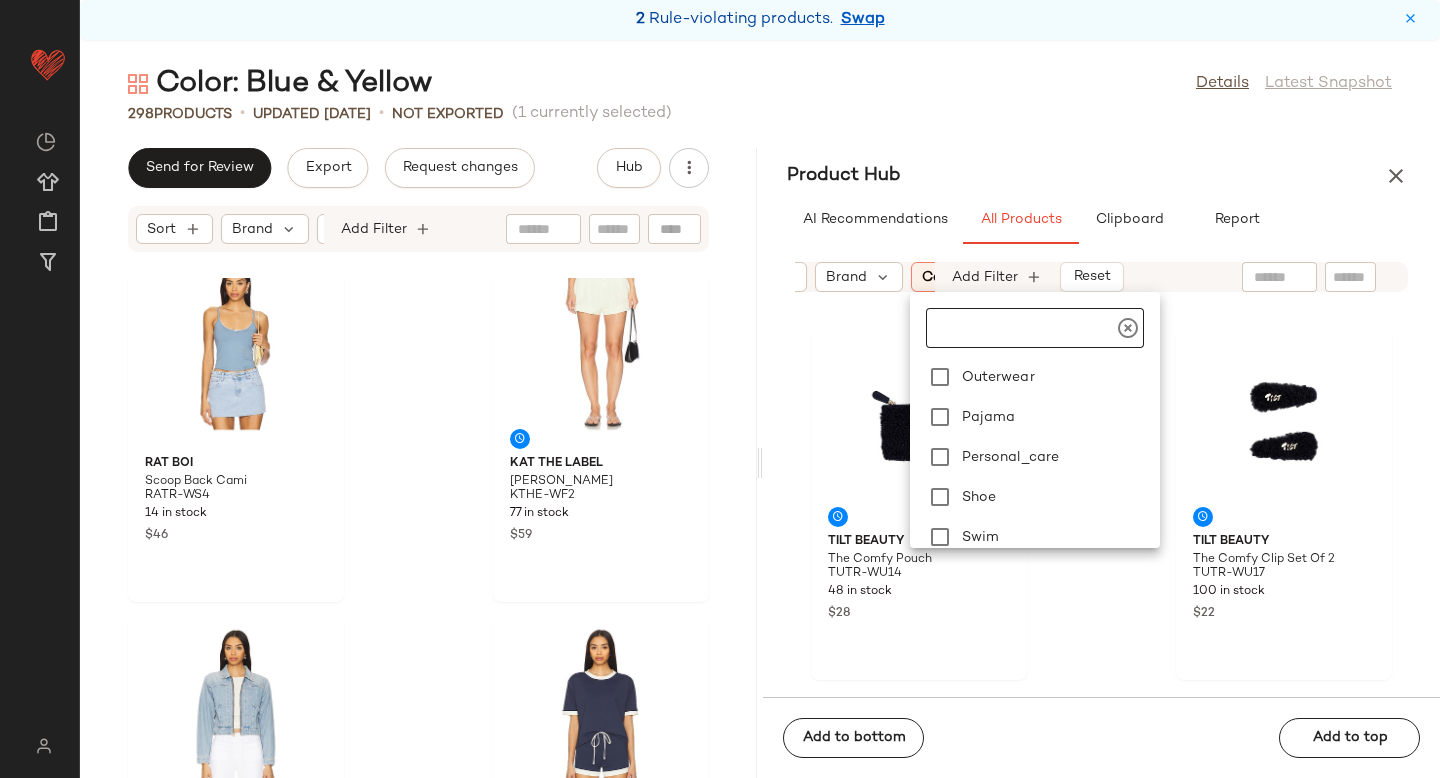 scroll, scrollTop: 449, scrollLeft: 0, axis: vertical 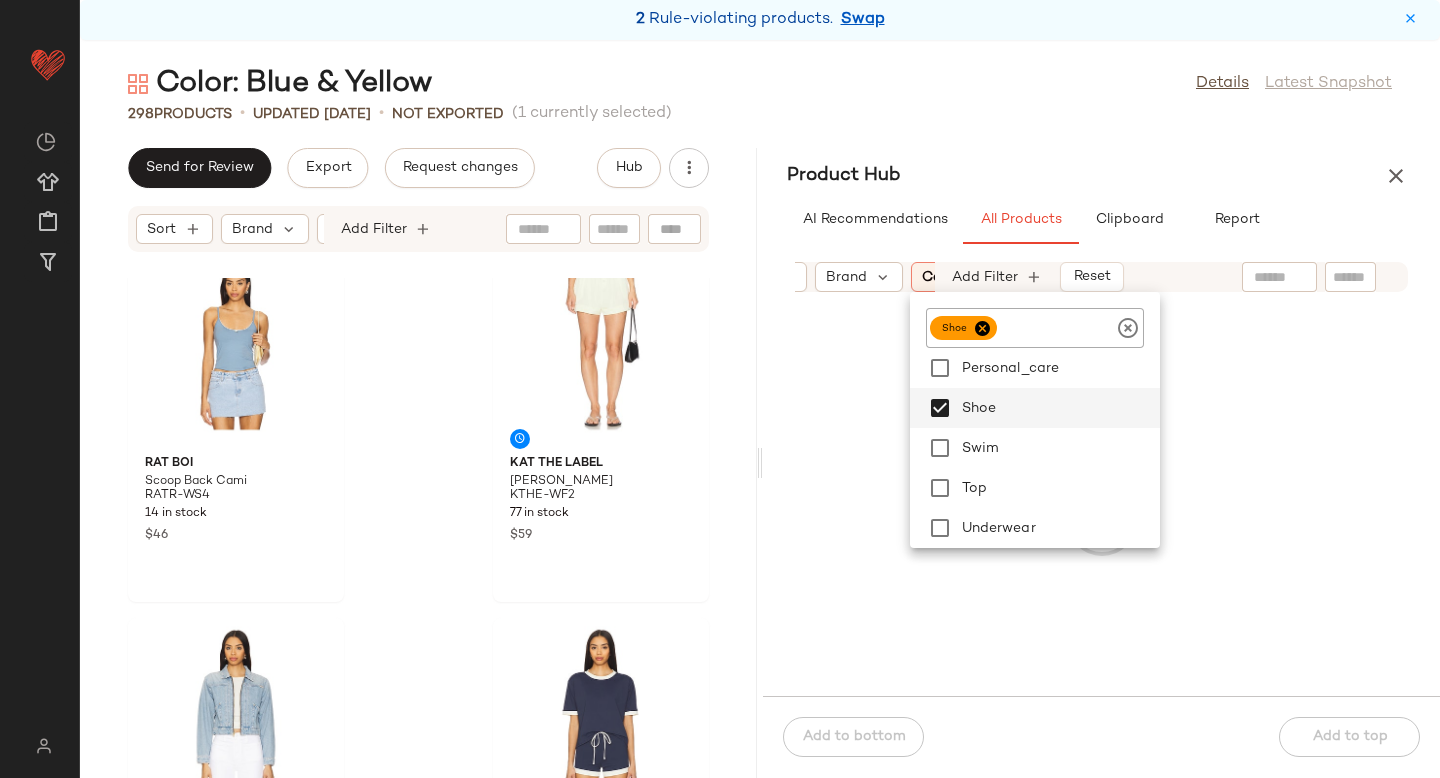 click on "Sort  Brand  Category:   shoe In Curation?:   No Availability:   (2) Common Color:   (10) Gender:   female Sale Price:   Not on sale Add Filter   Reset" 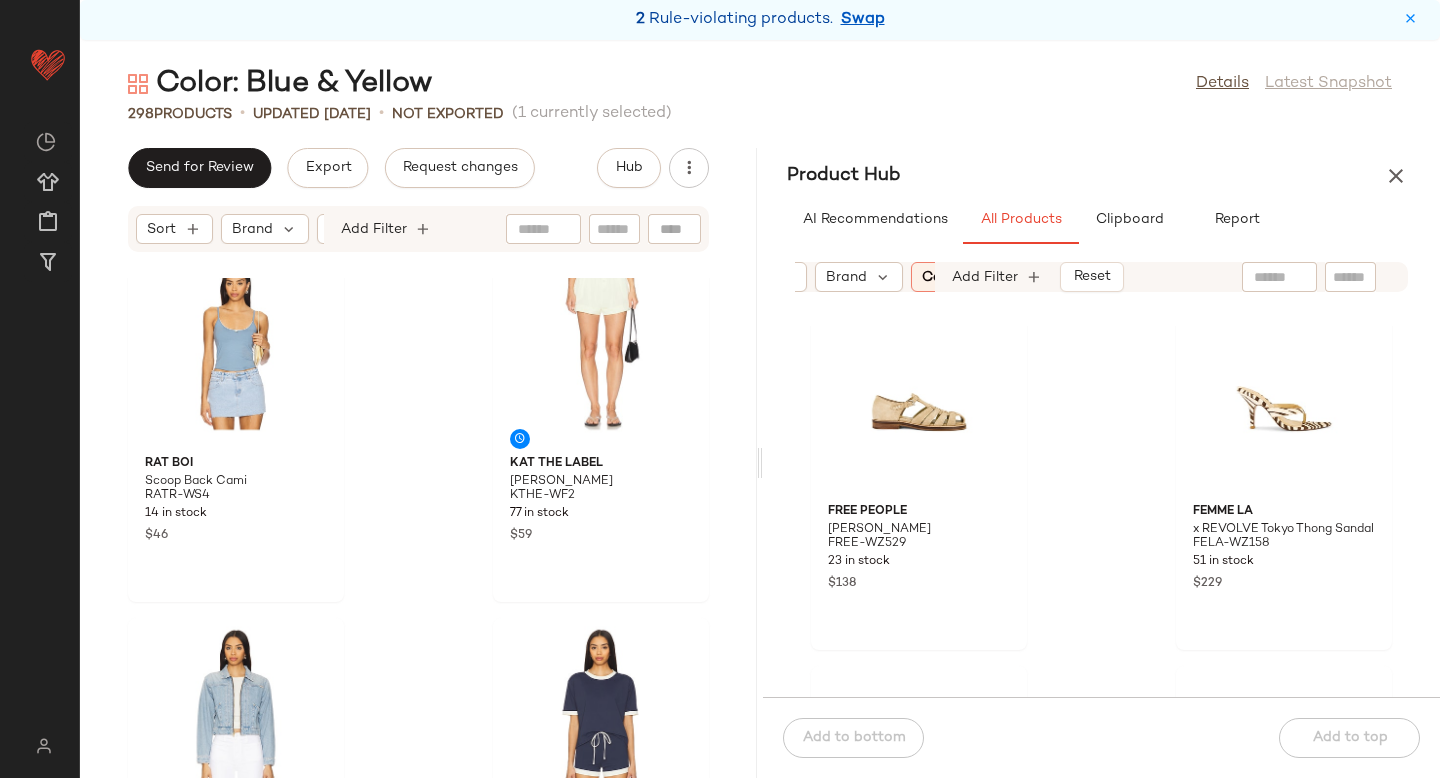scroll, scrollTop: 2295, scrollLeft: 0, axis: vertical 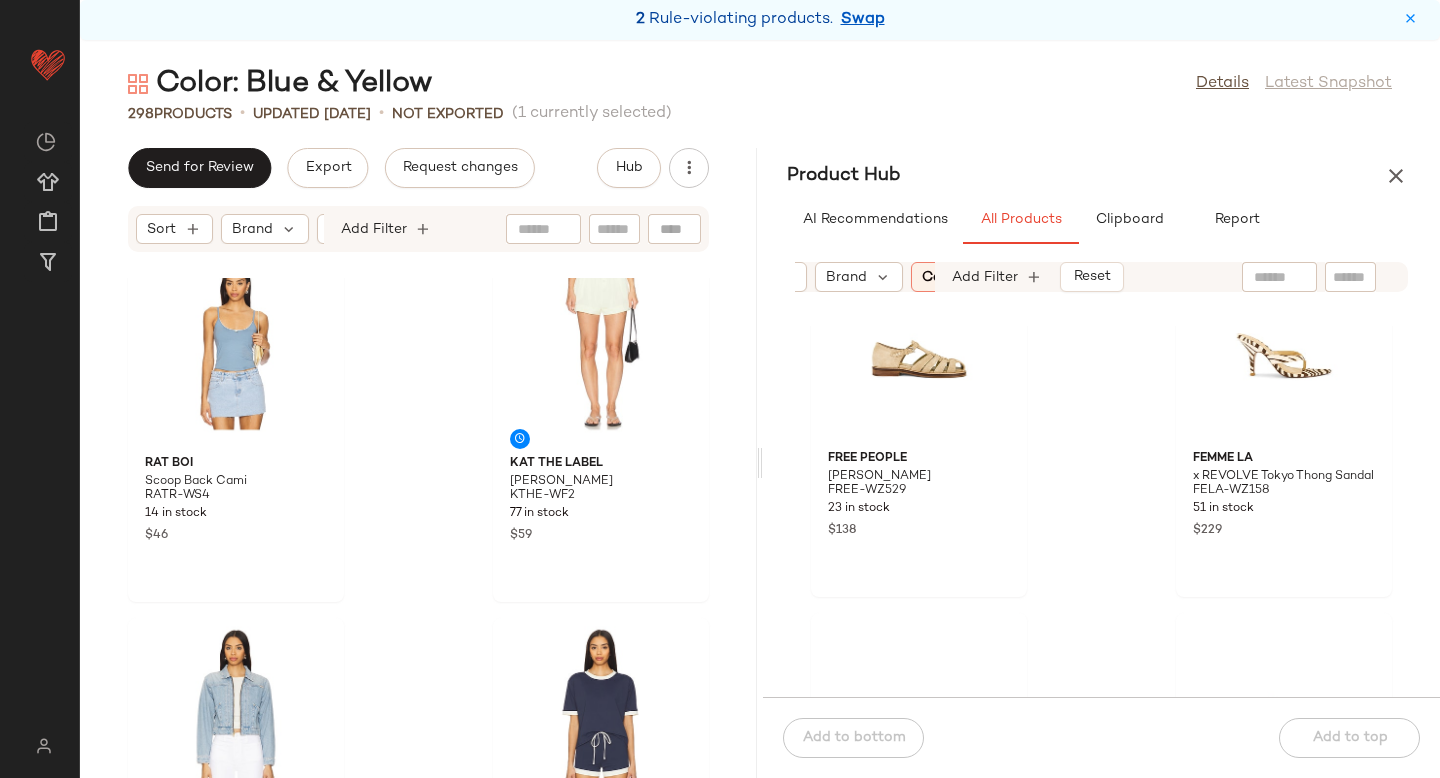 click 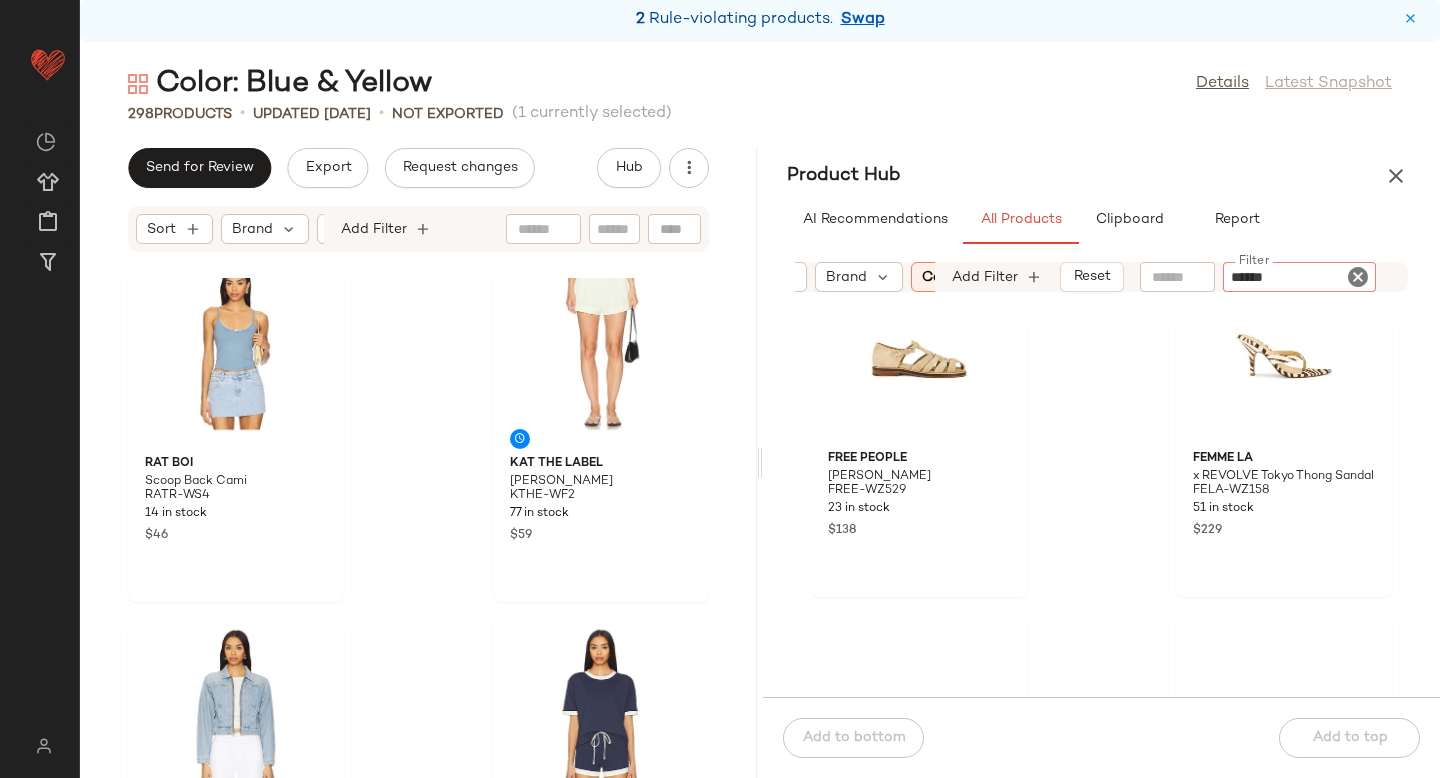 type on "*******" 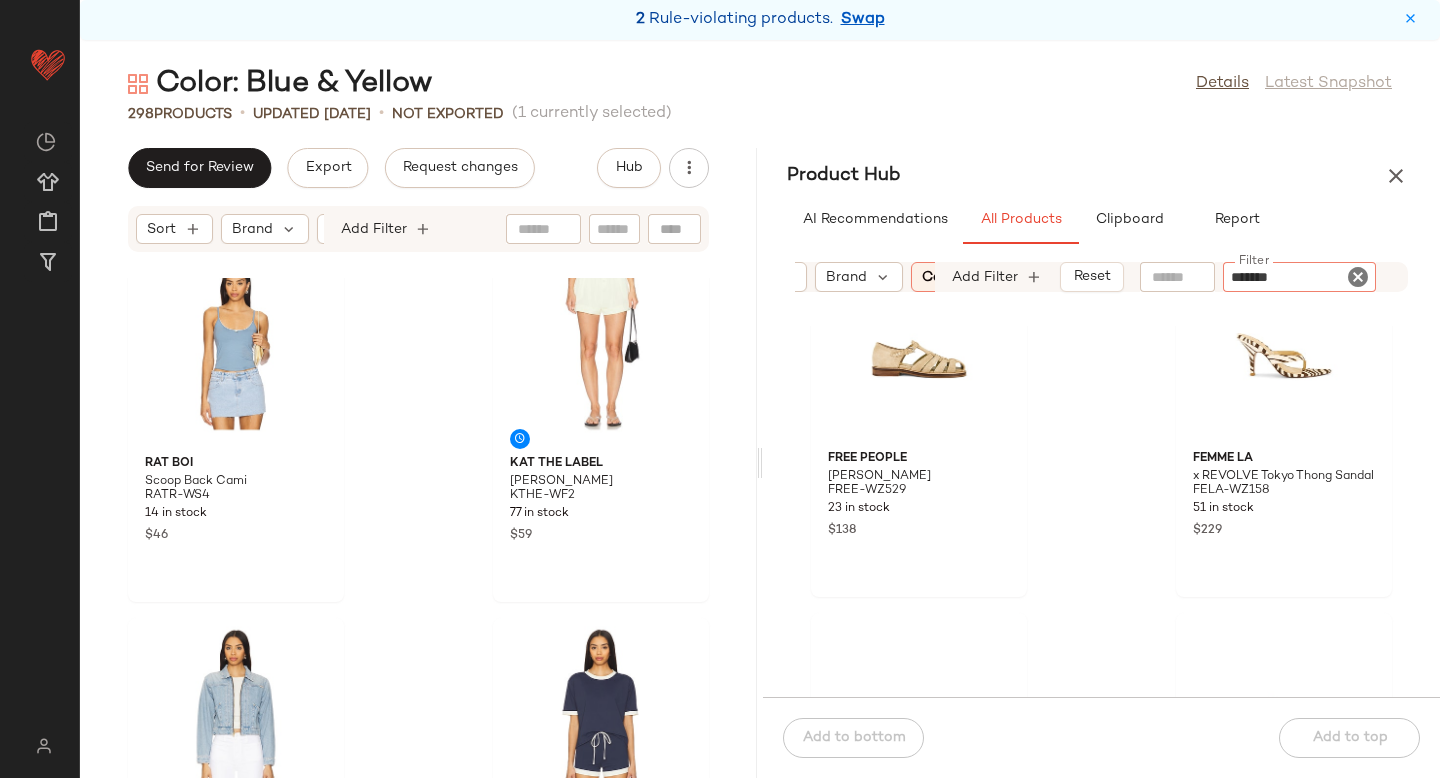 type 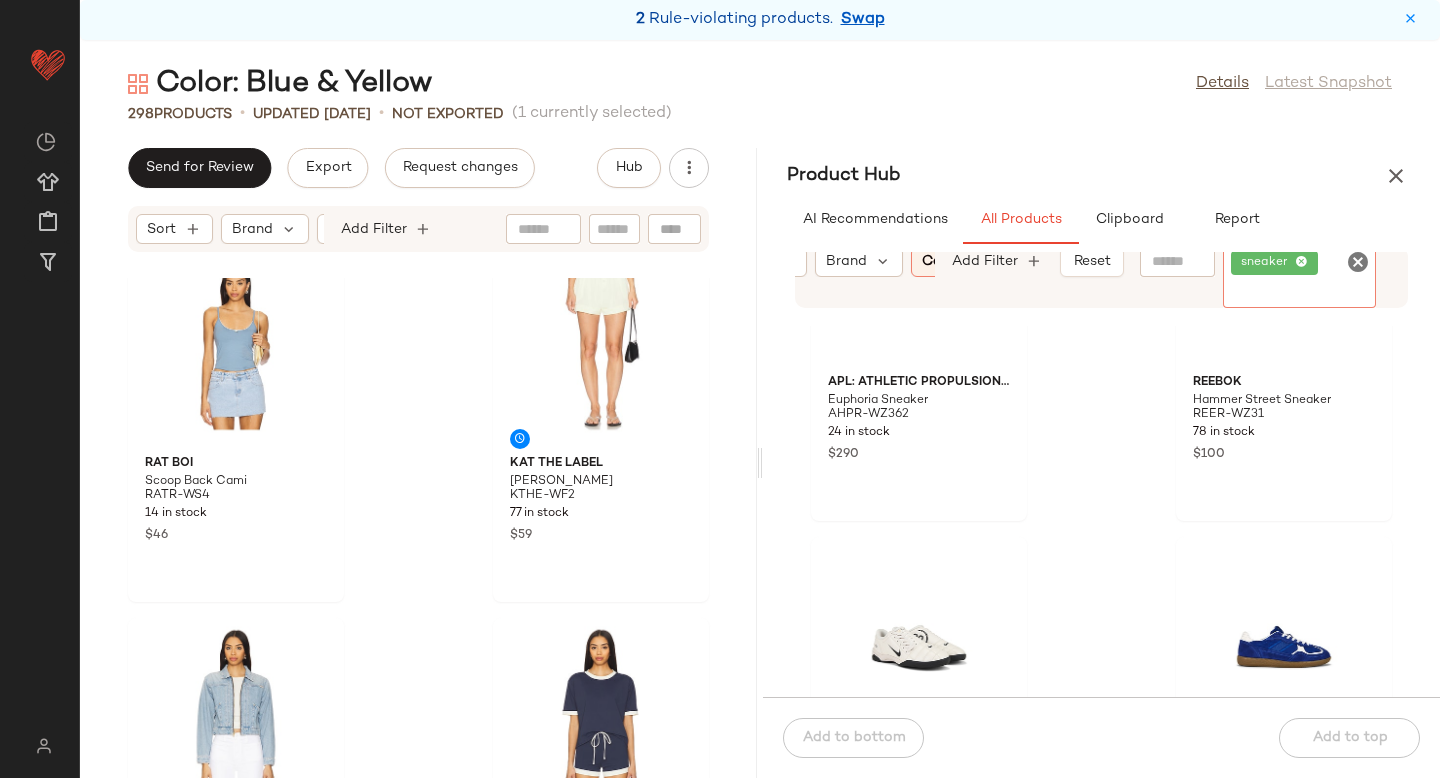 scroll, scrollTop: 1827, scrollLeft: 0, axis: vertical 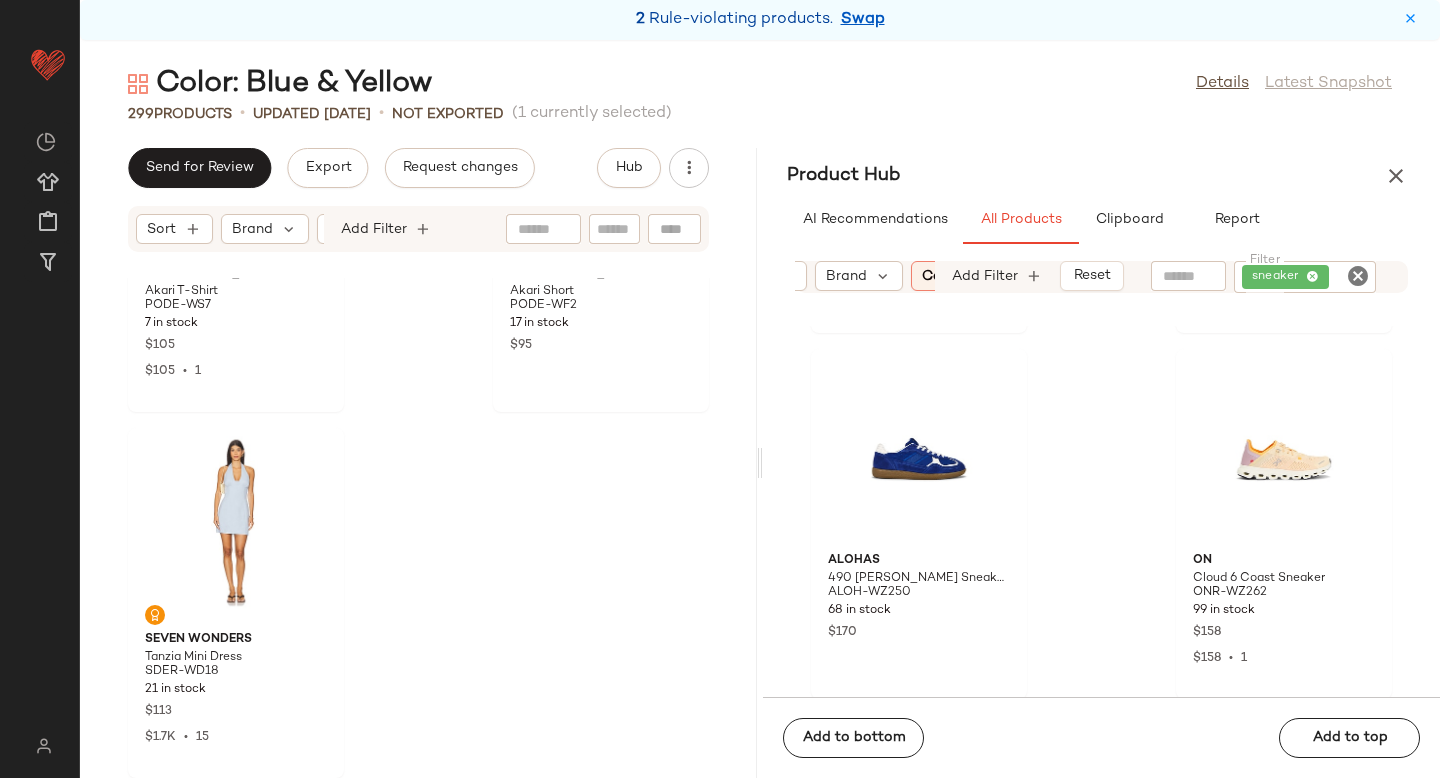 click 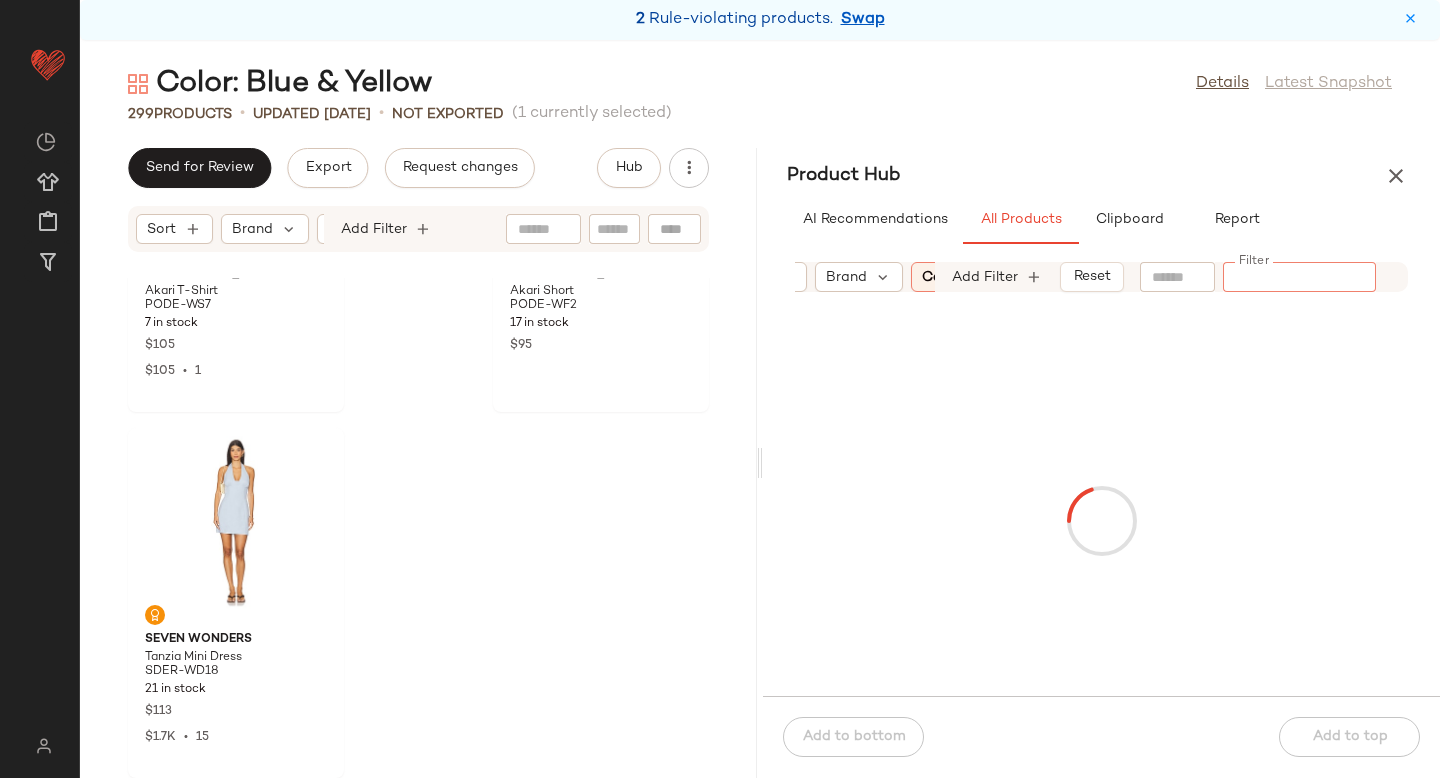 click on "Category:   shoe" at bounding box center [973, 277] 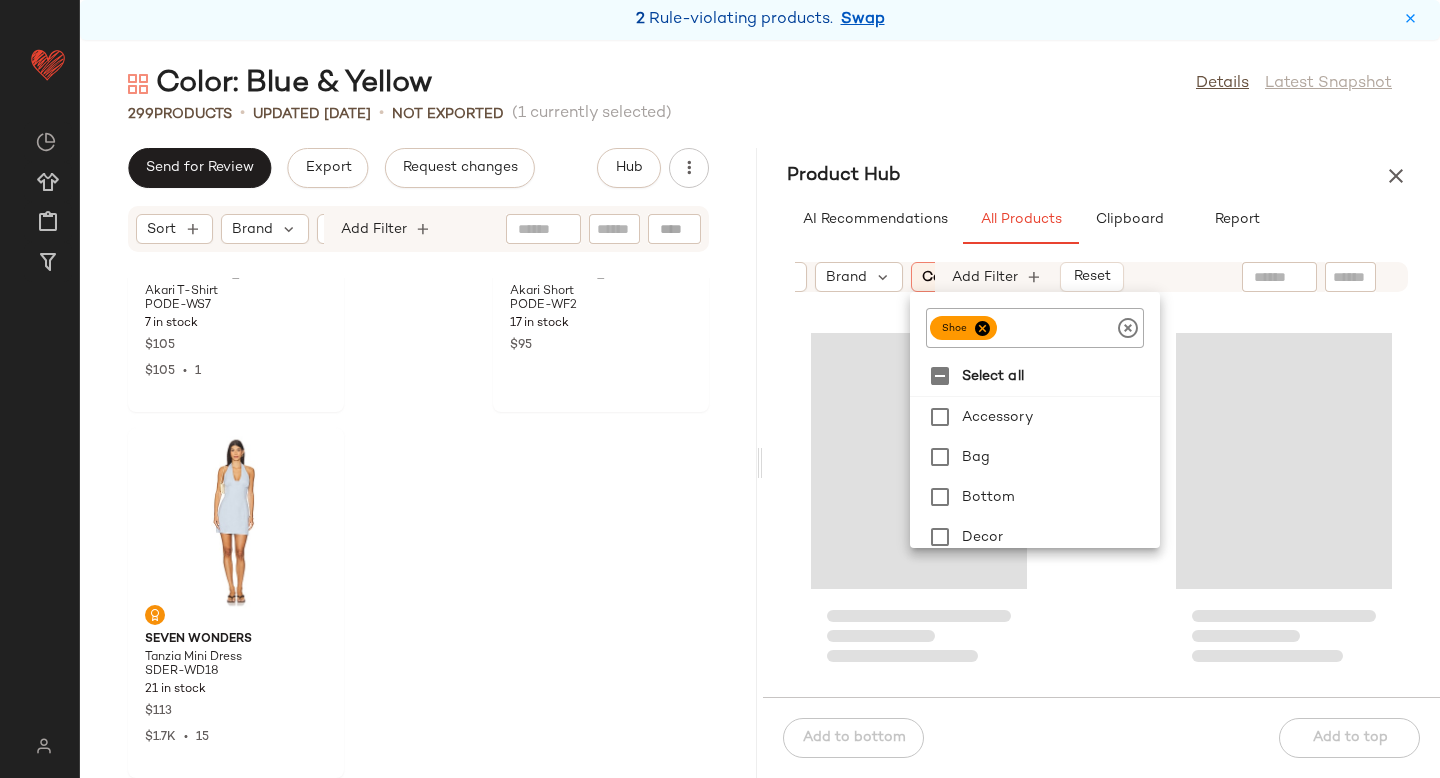 click 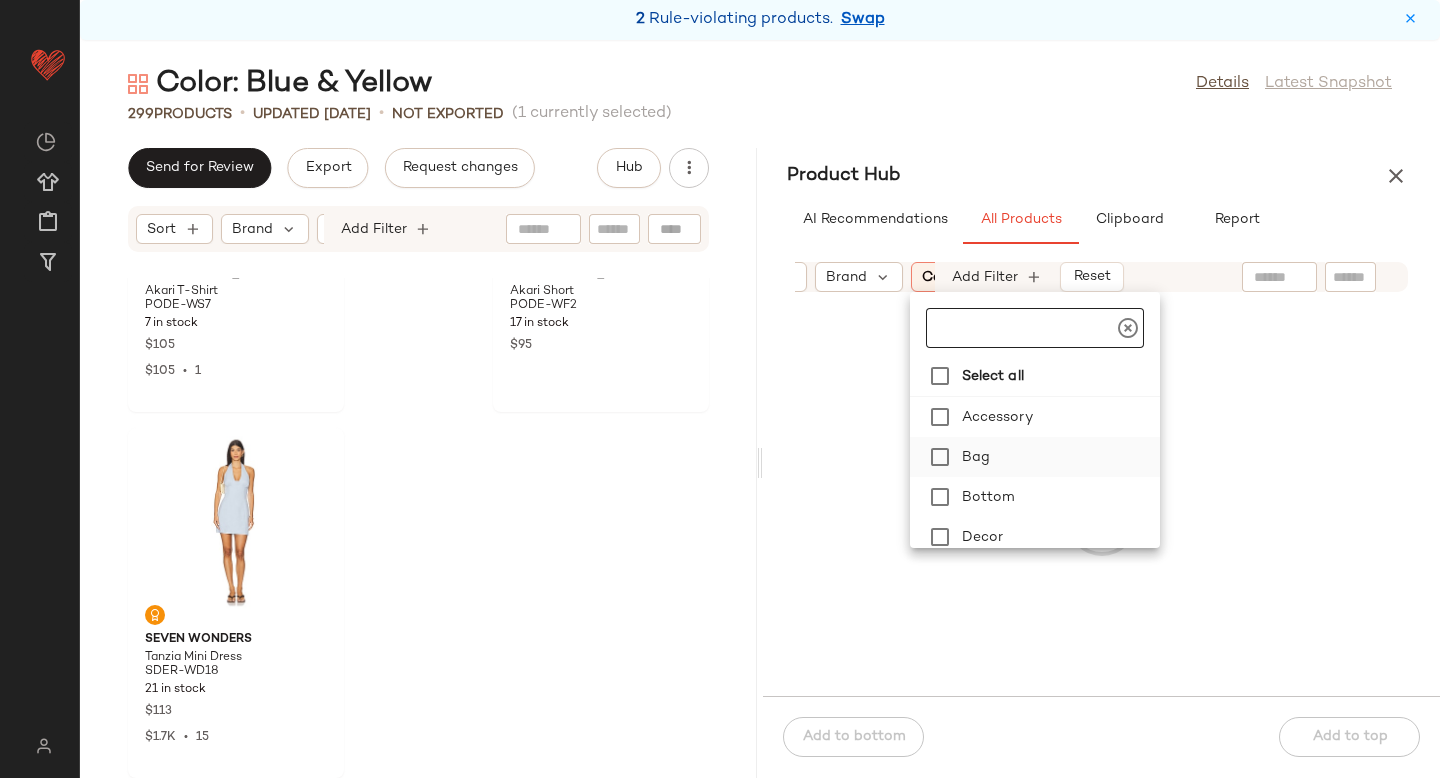 scroll, scrollTop: 212, scrollLeft: 0, axis: vertical 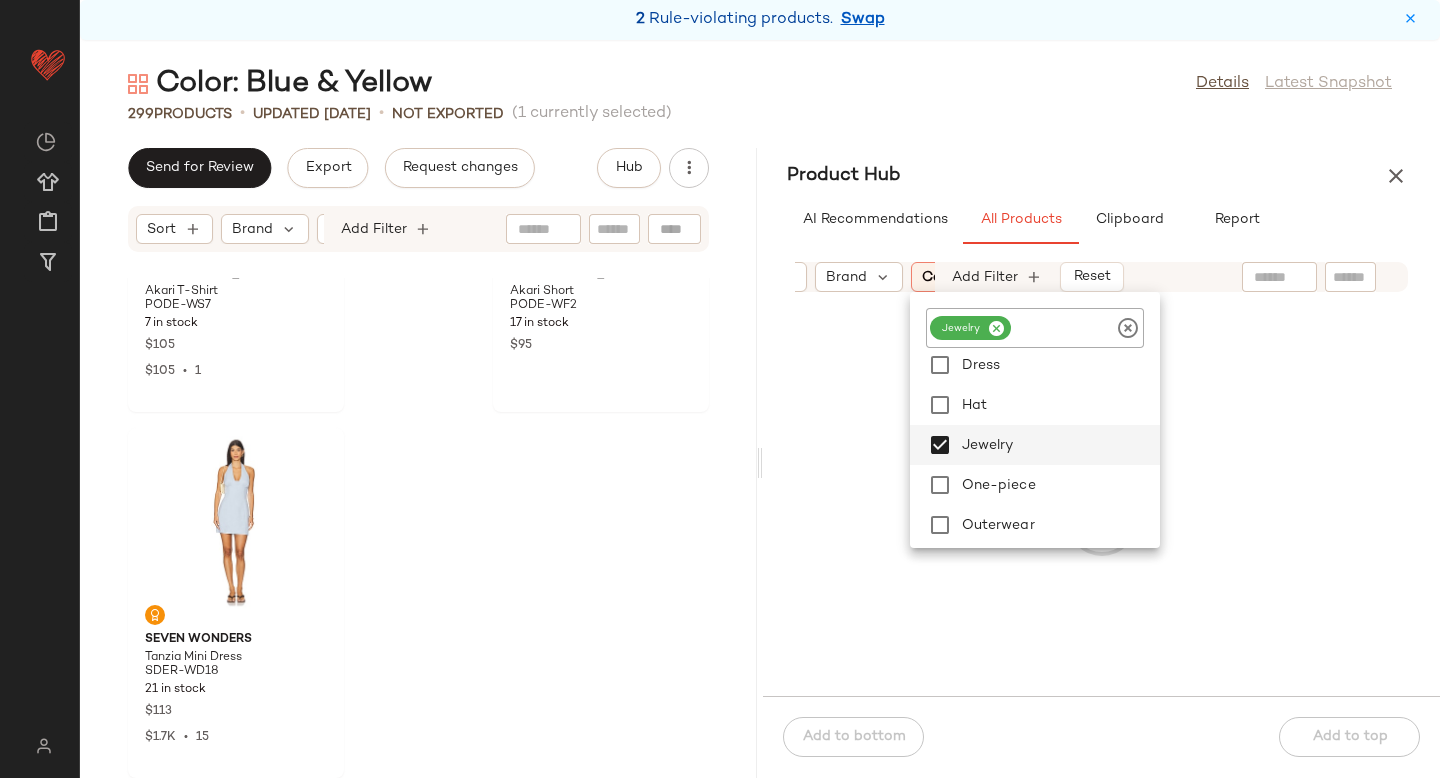 click at bounding box center [1101, 520] 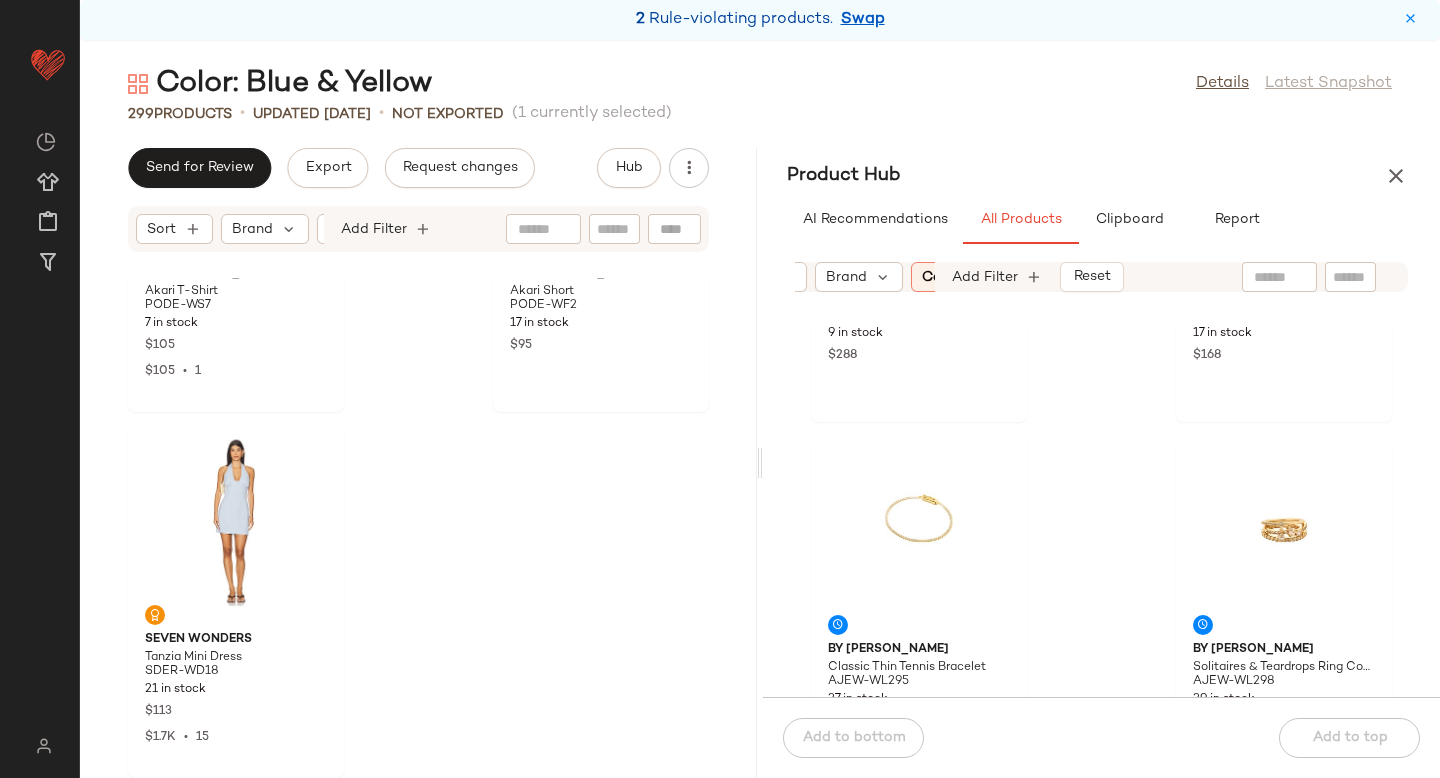 scroll, scrollTop: 662, scrollLeft: 0, axis: vertical 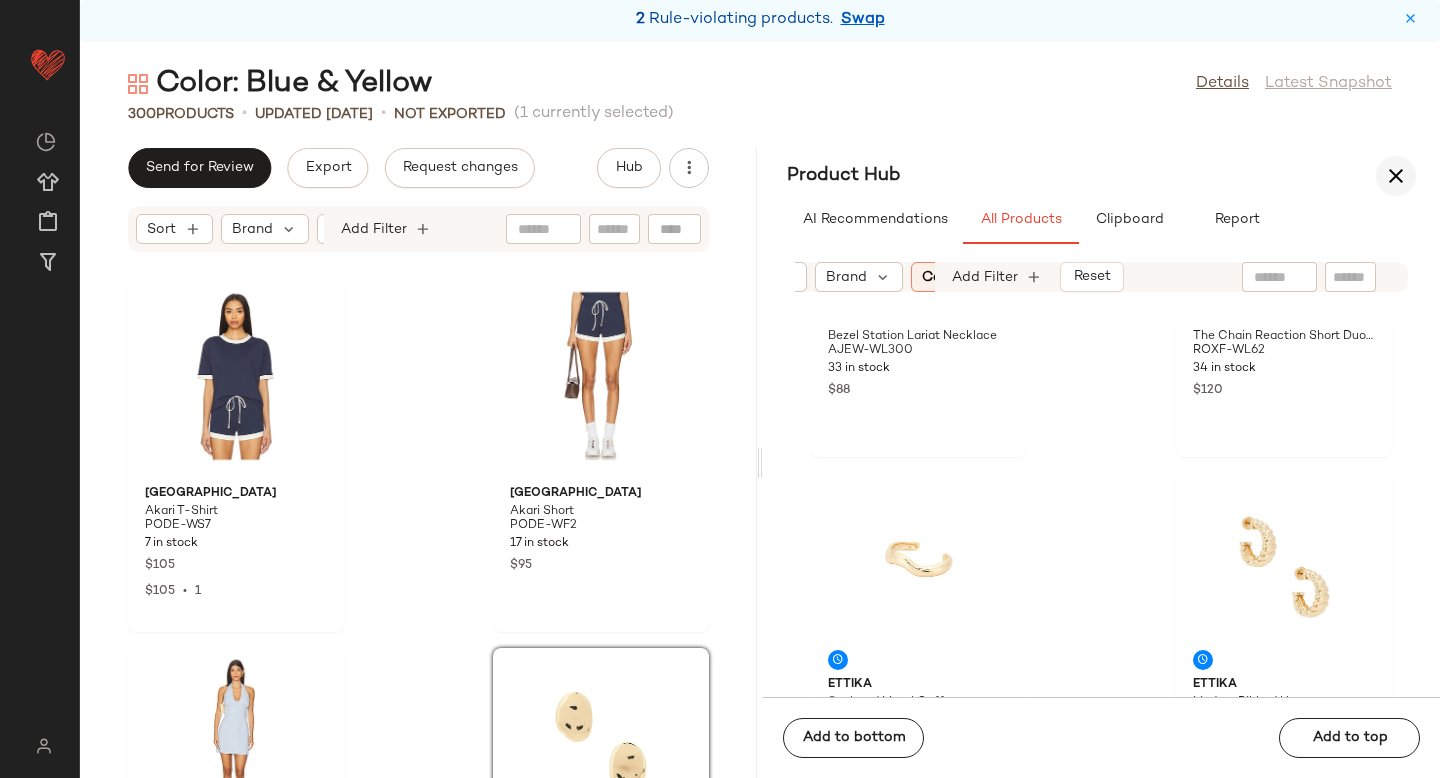 click at bounding box center (1396, 176) 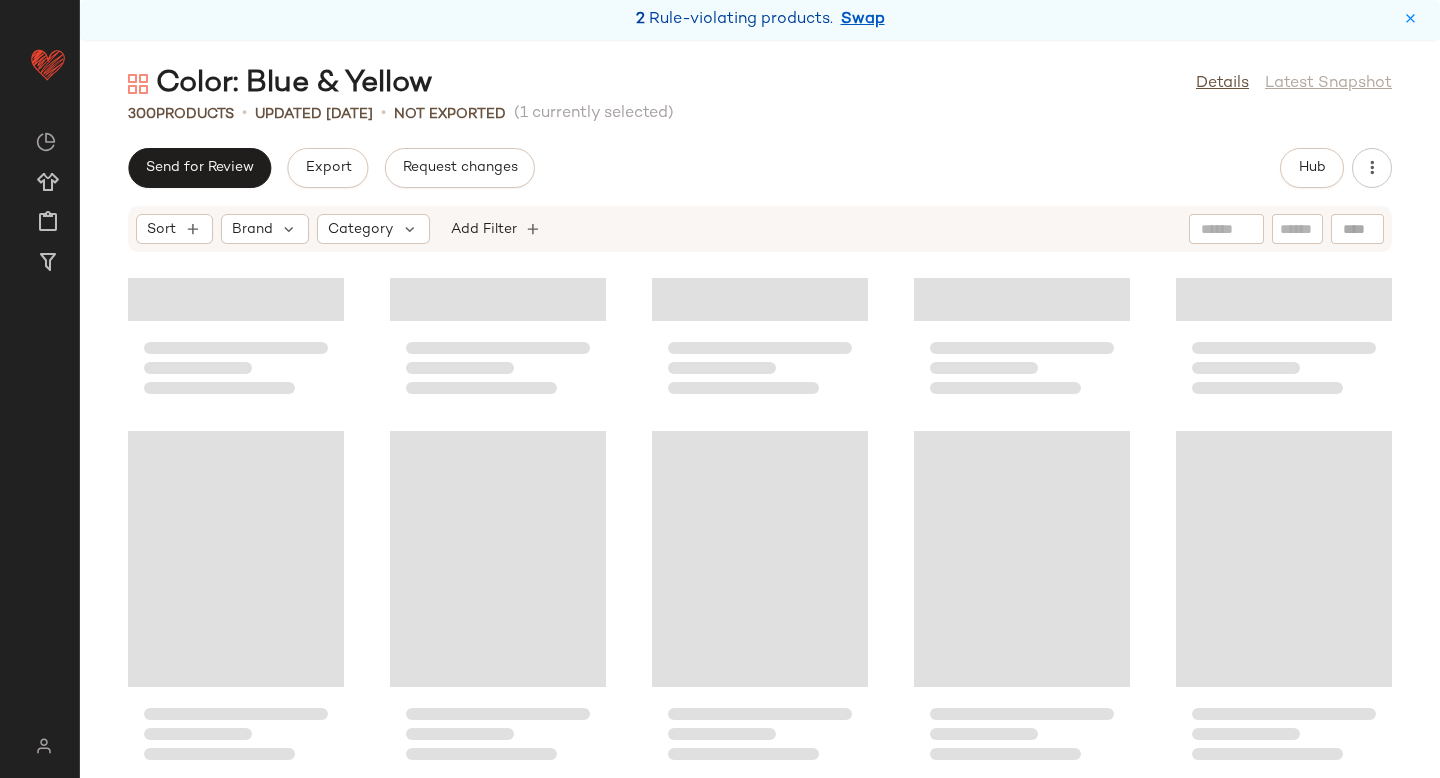 scroll, scrollTop: 21464, scrollLeft: 0, axis: vertical 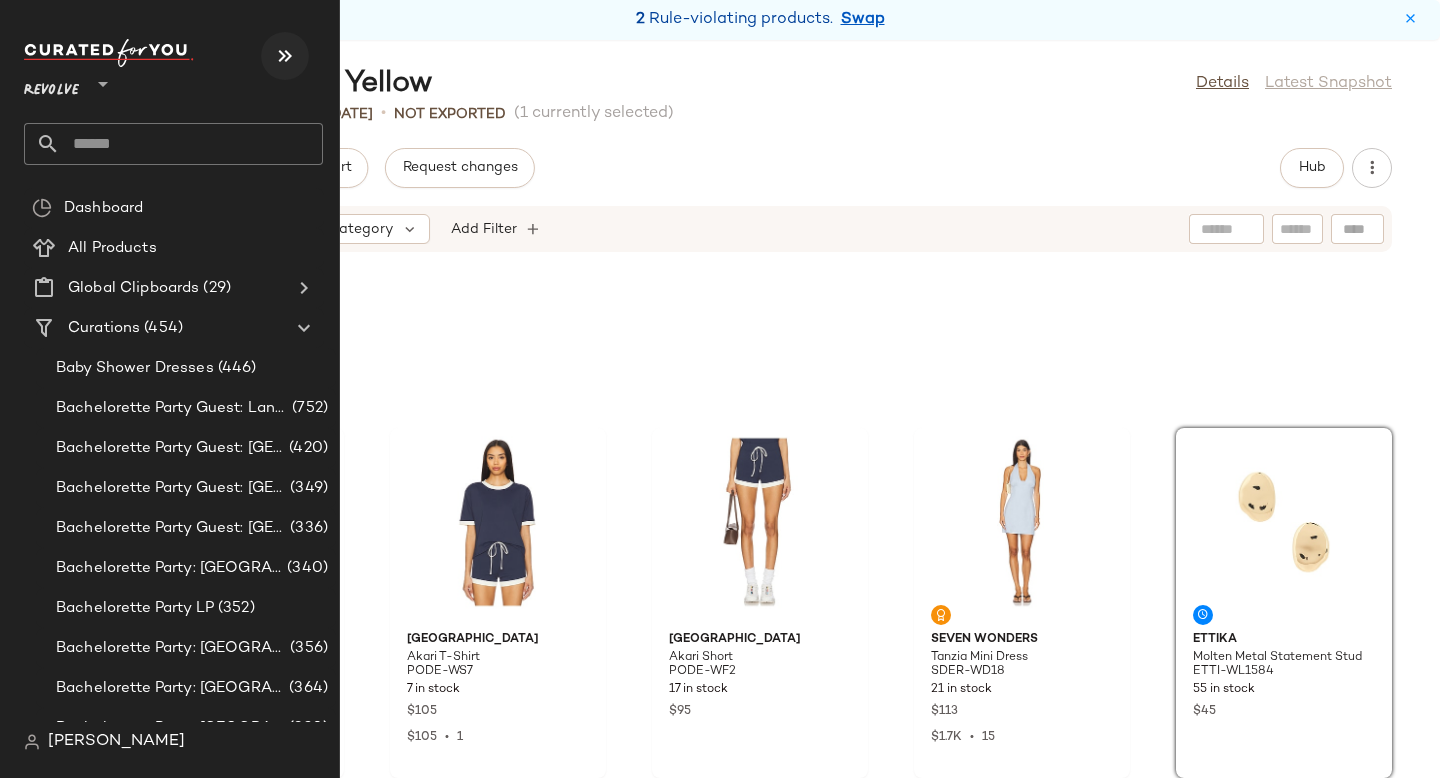 click at bounding box center (285, 56) 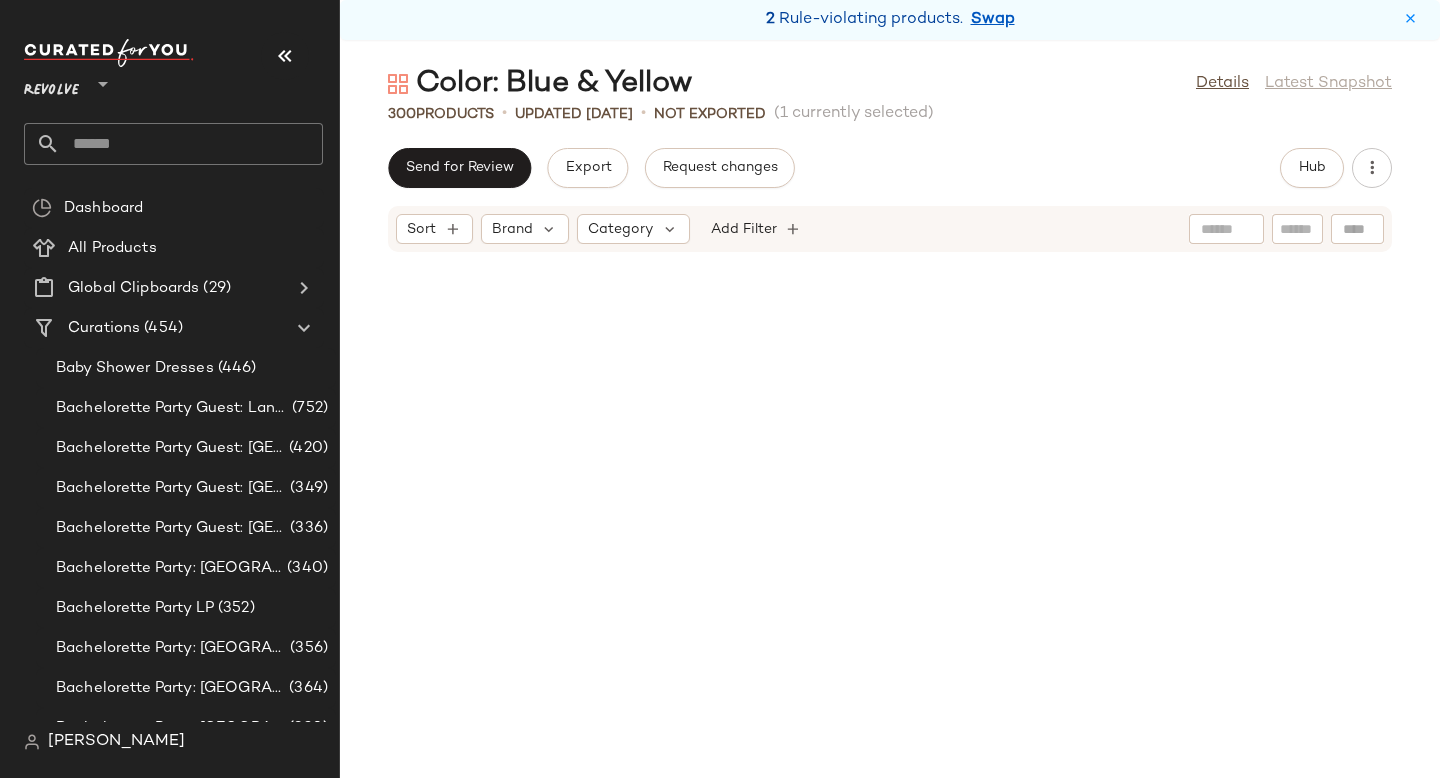 scroll, scrollTop: 26718, scrollLeft: 0, axis: vertical 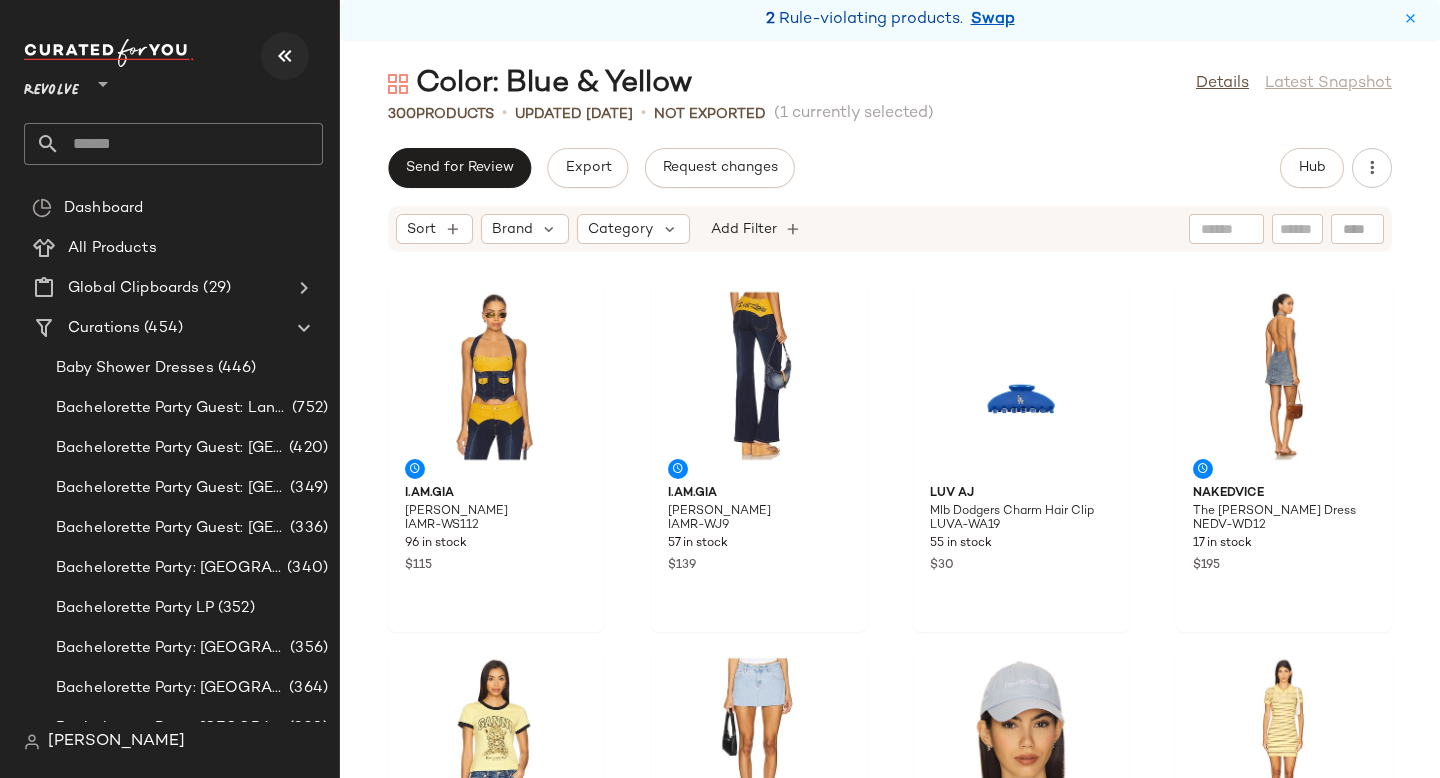 click at bounding box center [285, 56] 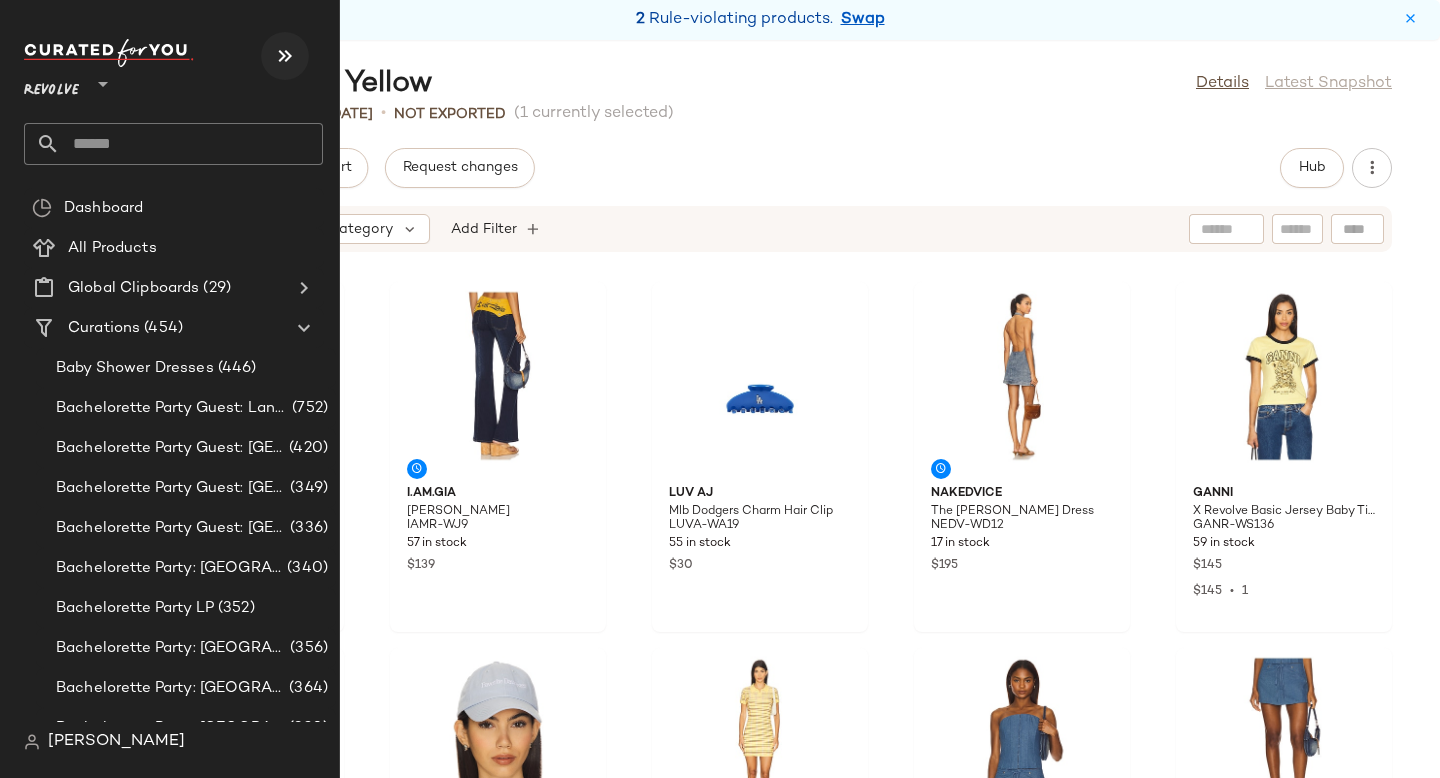 click at bounding box center [285, 56] 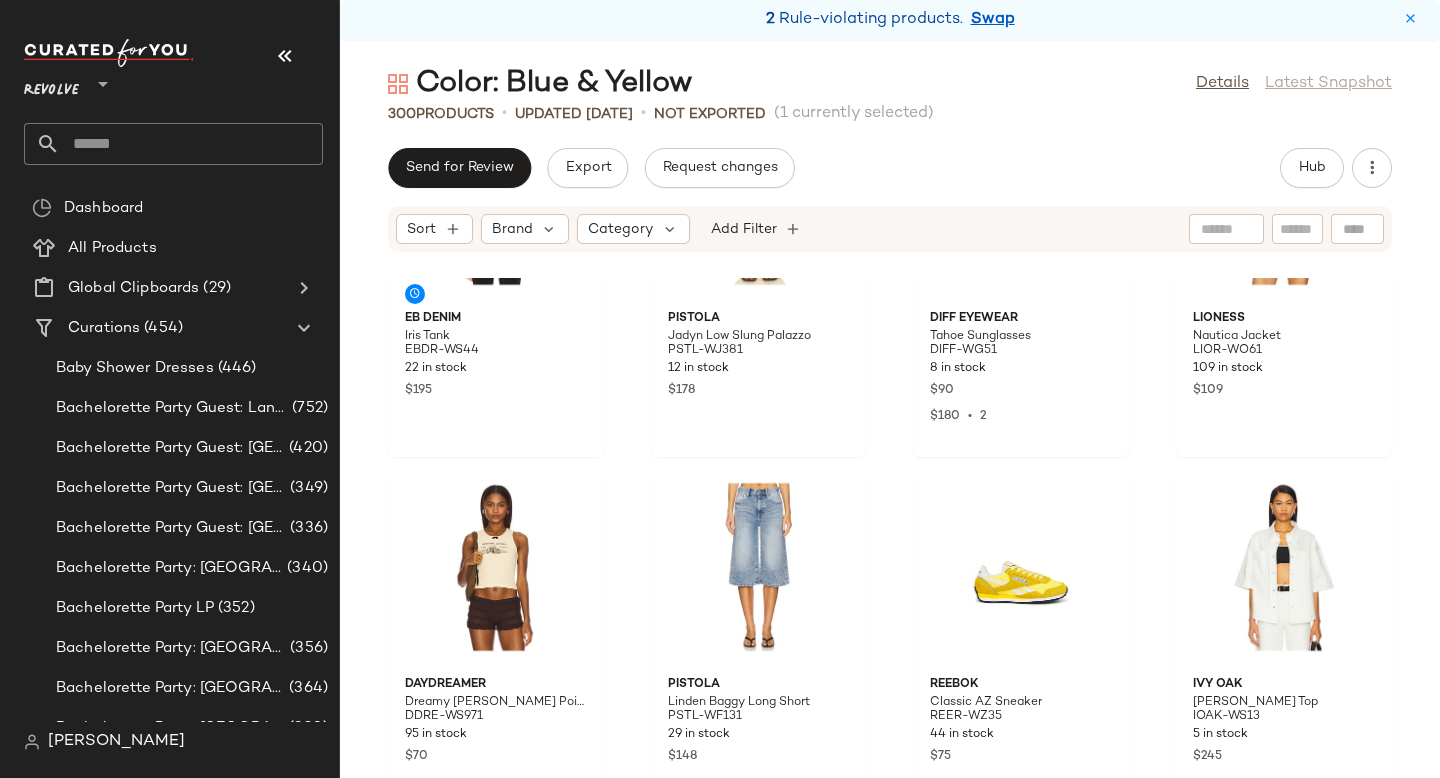 scroll, scrollTop: 7889, scrollLeft: 0, axis: vertical 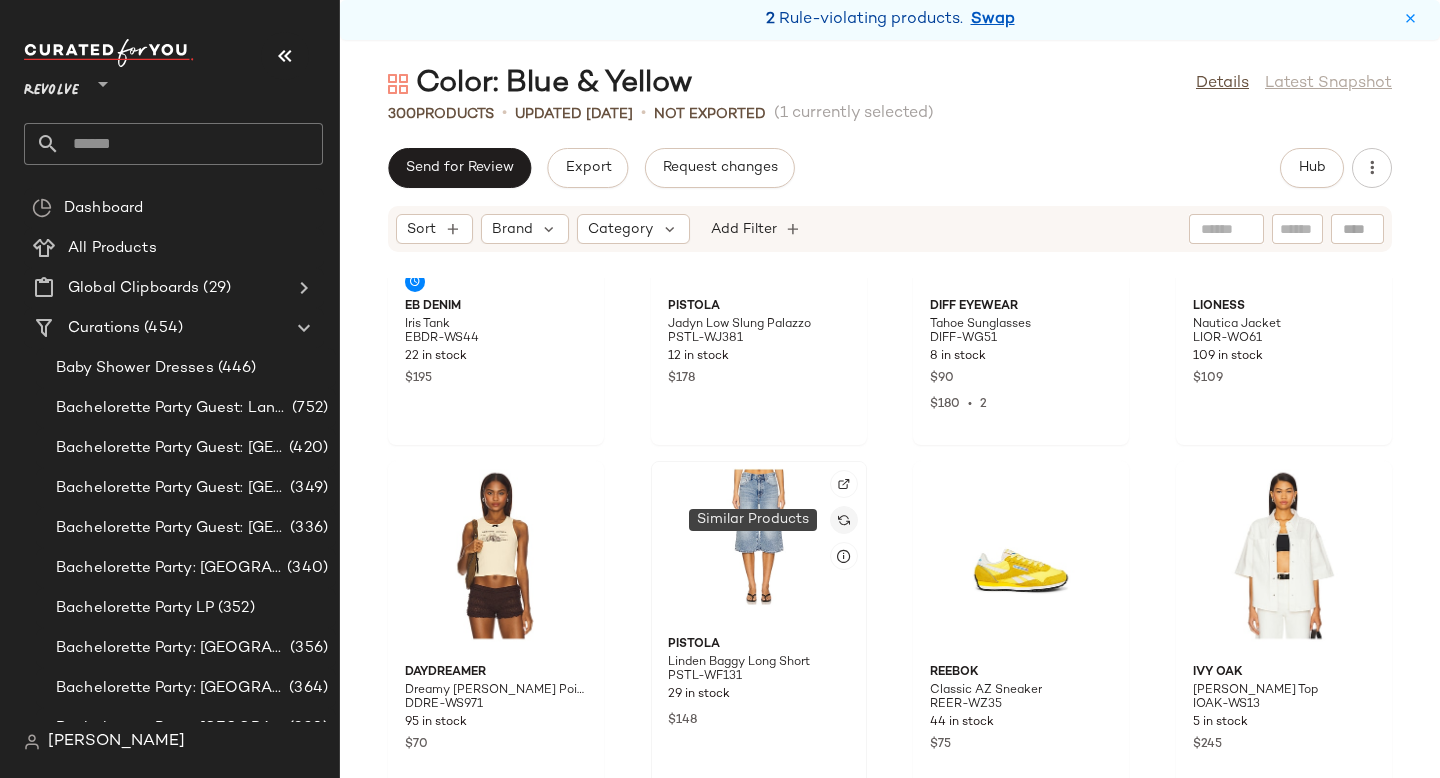 click 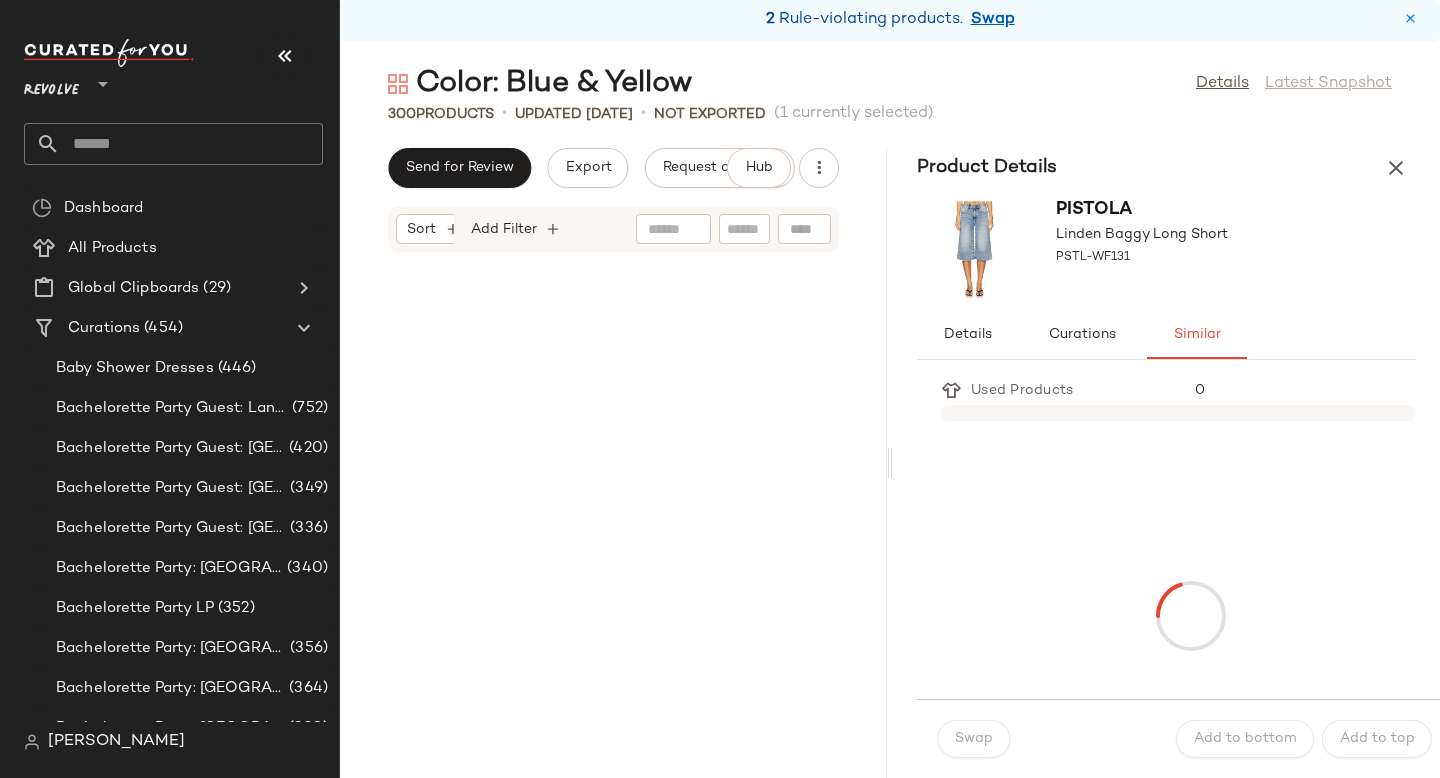 scroll, scrollTop: 32574, scrollLeft: 0, axis: vertical 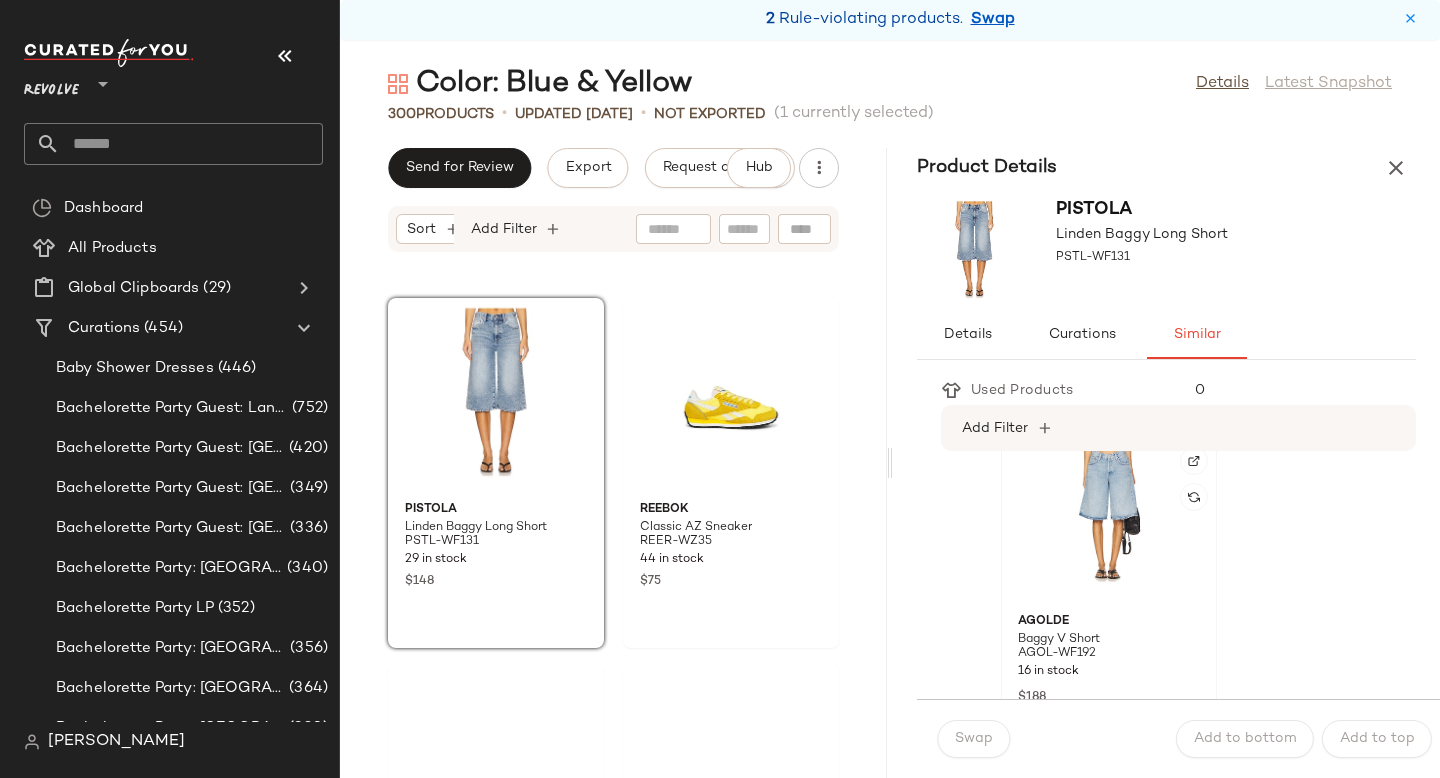 click 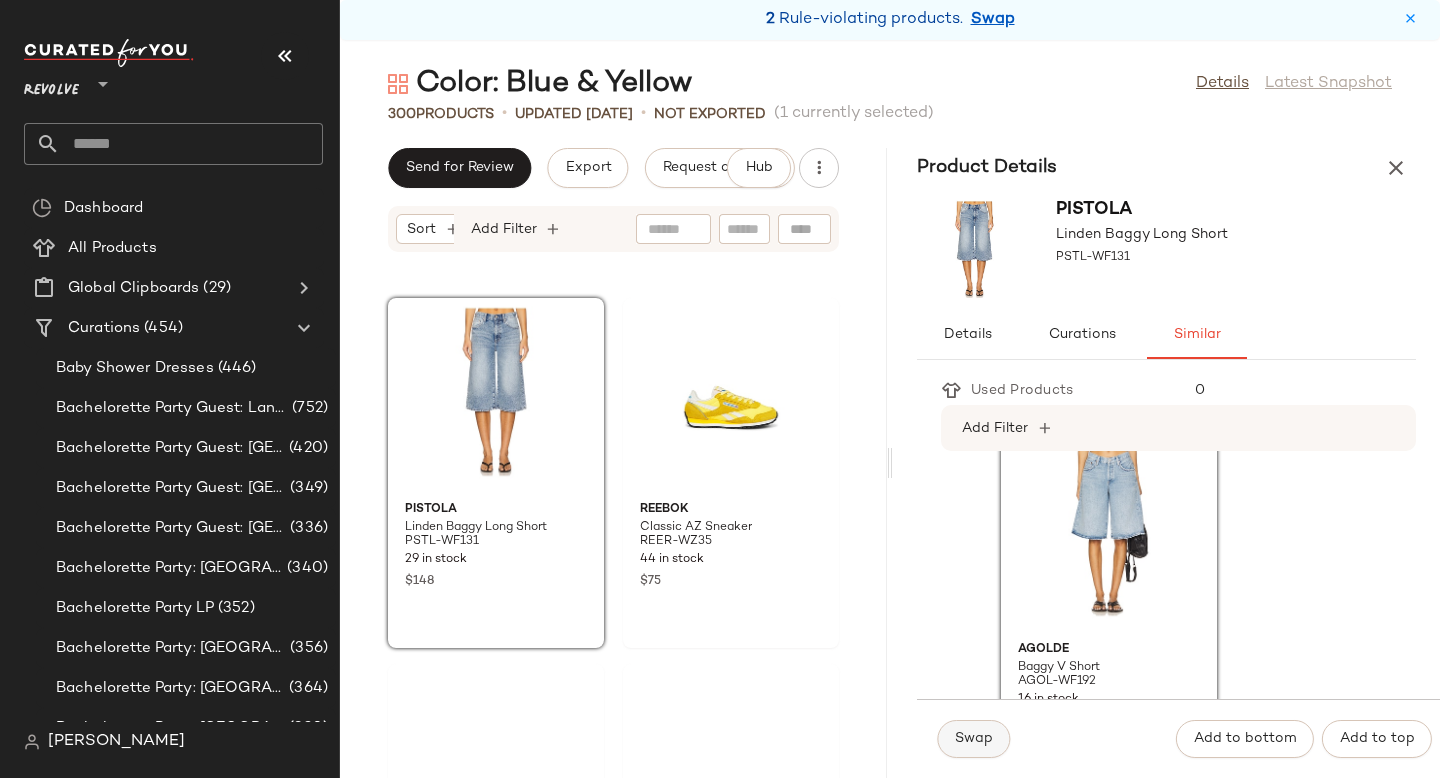 click on "Swap" at bounding box center [973, 739] 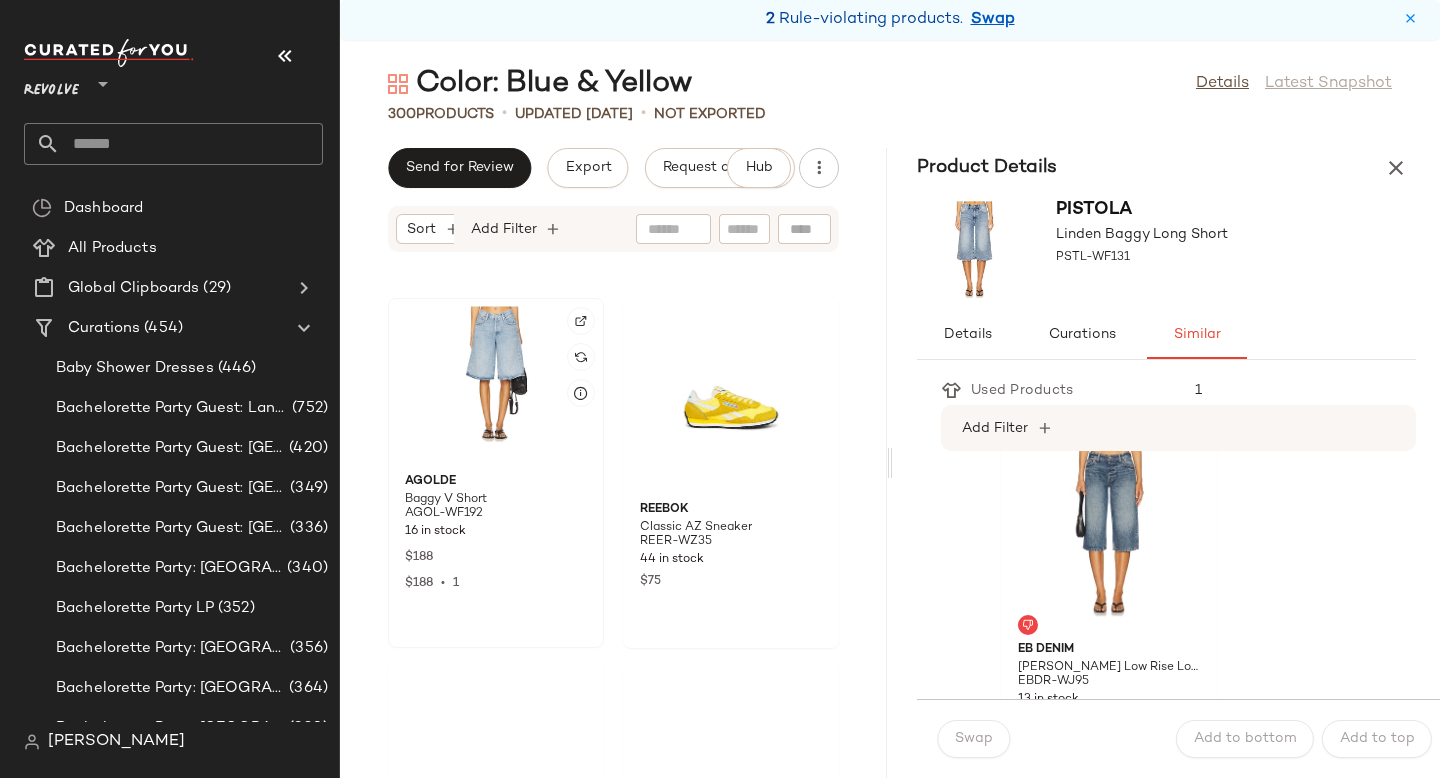 click 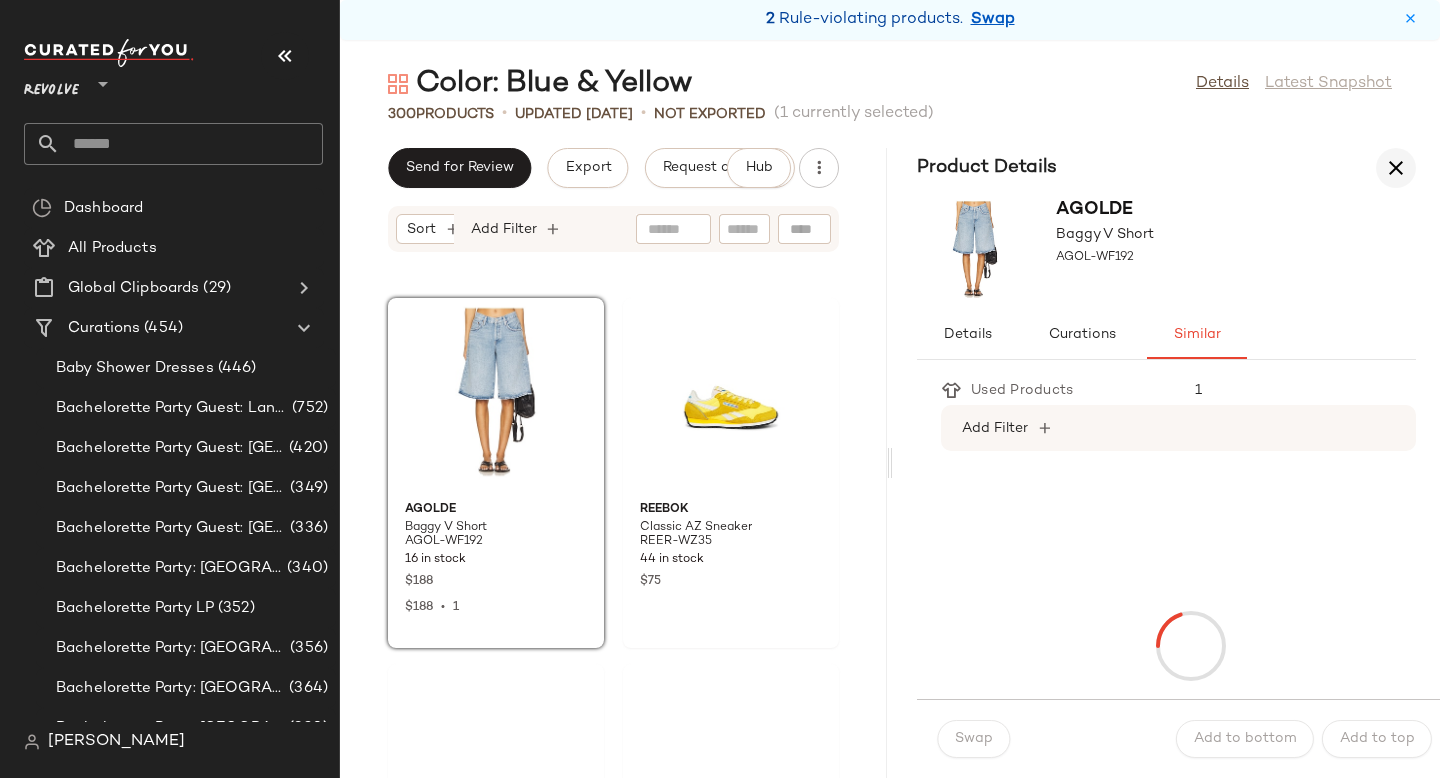 click at bounding box center (1396, 168) 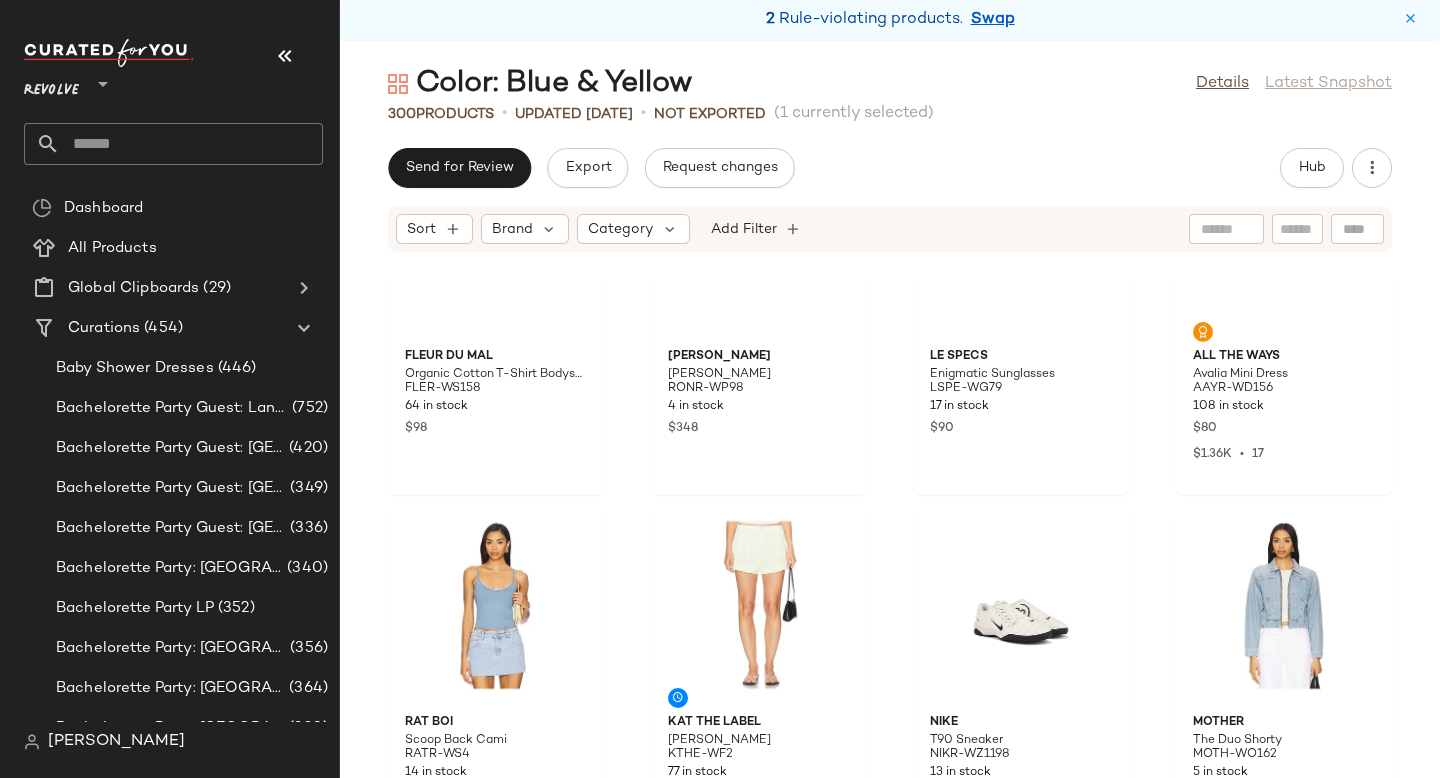 scroll, scrollTop: 25849, scrollLeft: 0, axis: vertical 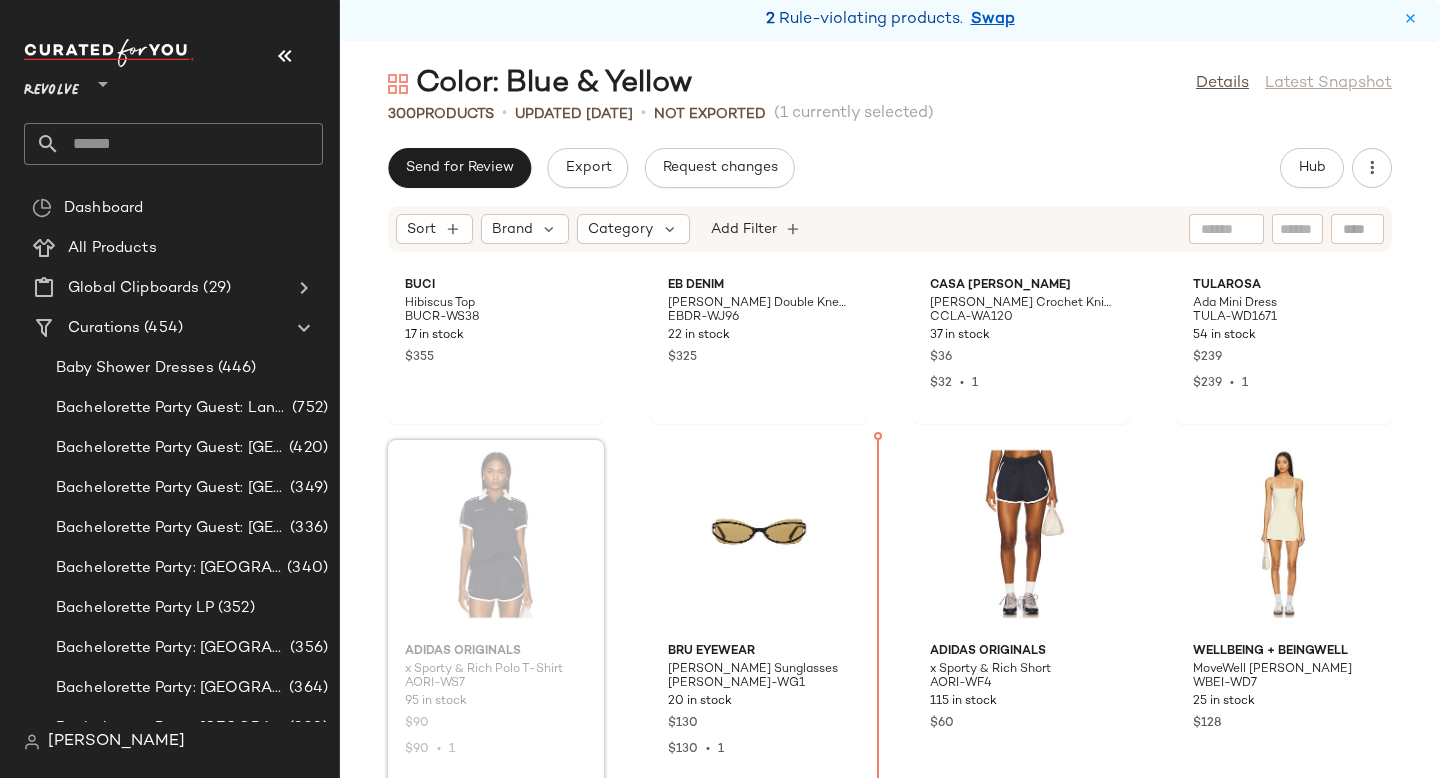 drag, startPoint x: 495, startPoint y: 544, endPoint x: 541, endPoint y: 544, distance: 46 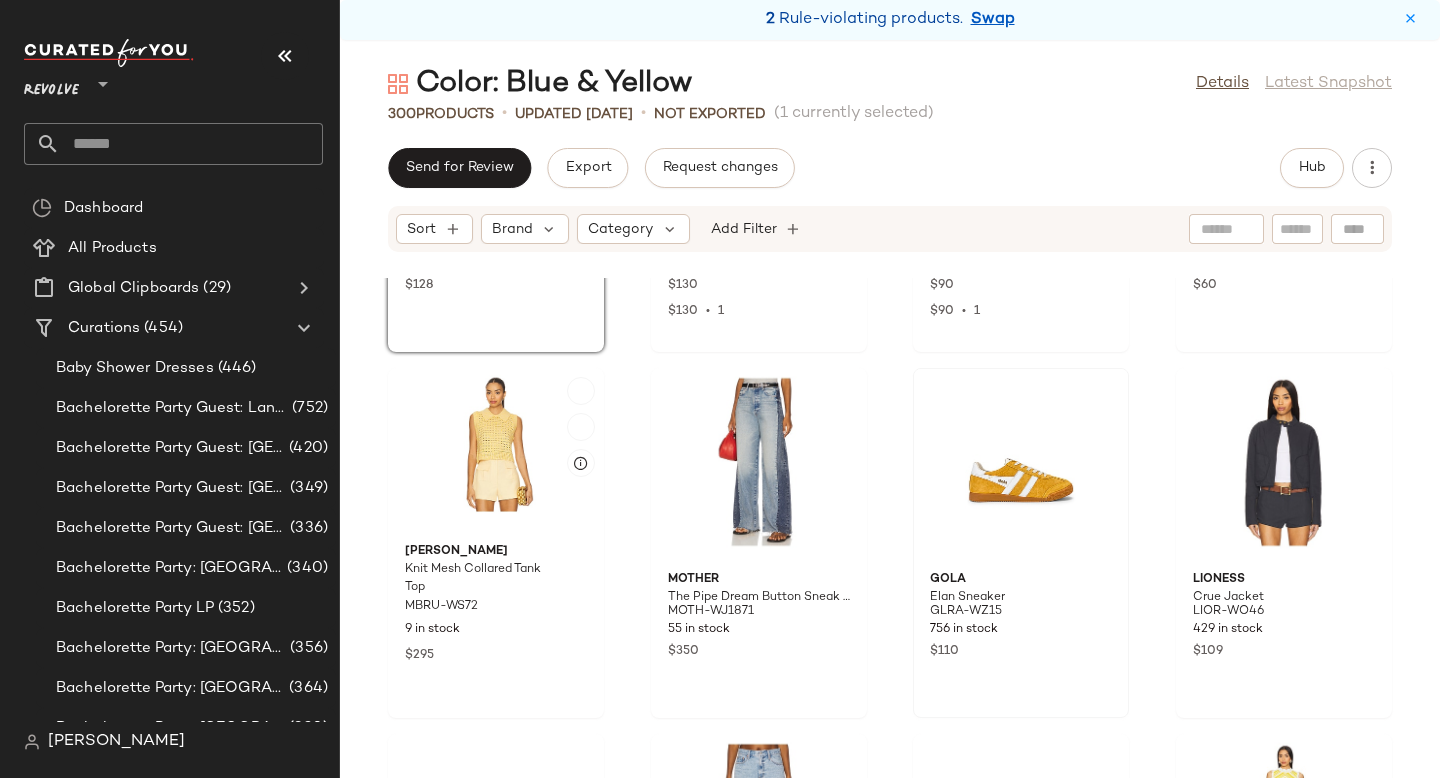 scroll, scrollTop: 15321, scrollLeft: 0, axis: vertical 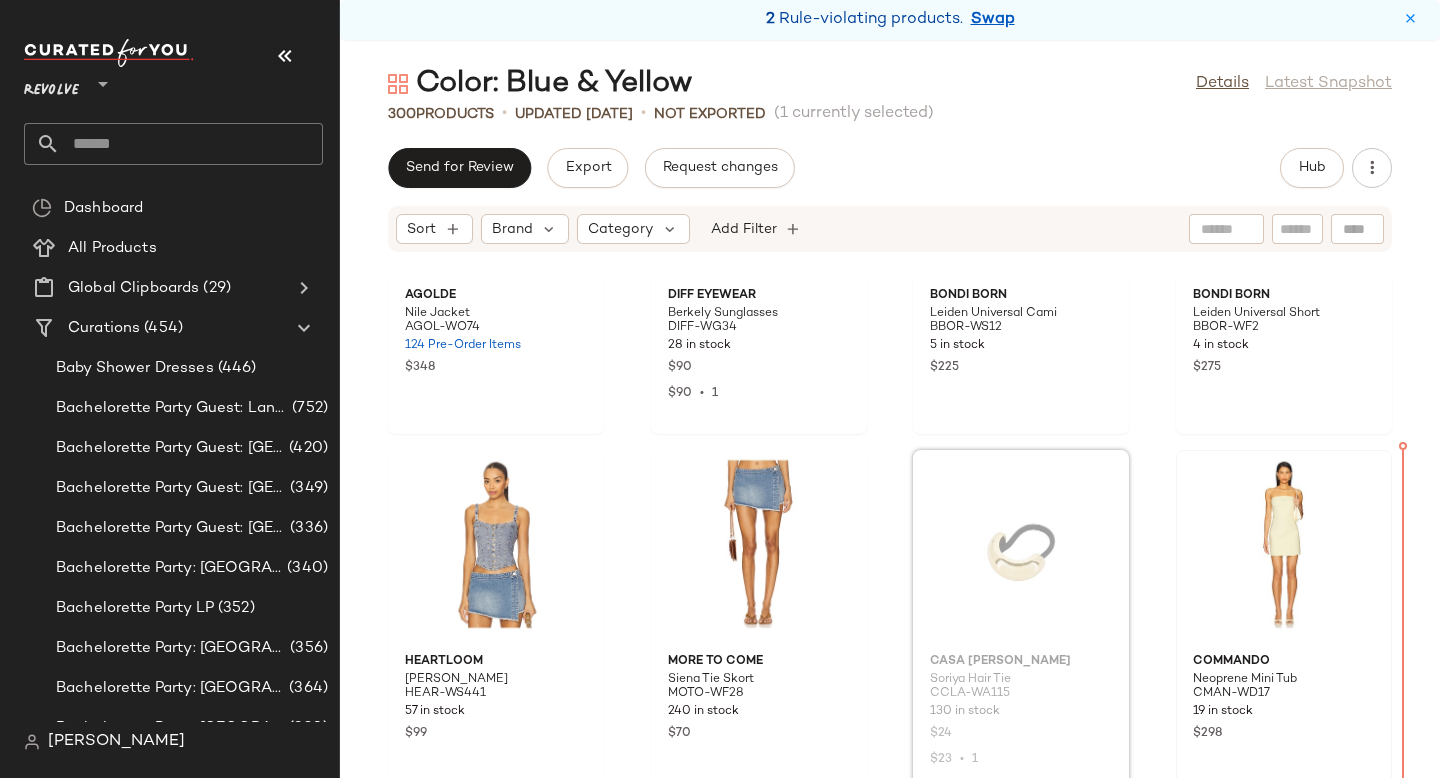 drag, startPoint x: 1003, startPoint y: 536, endPoint x: 1231, endPoint y: 545, distance: 228.17757 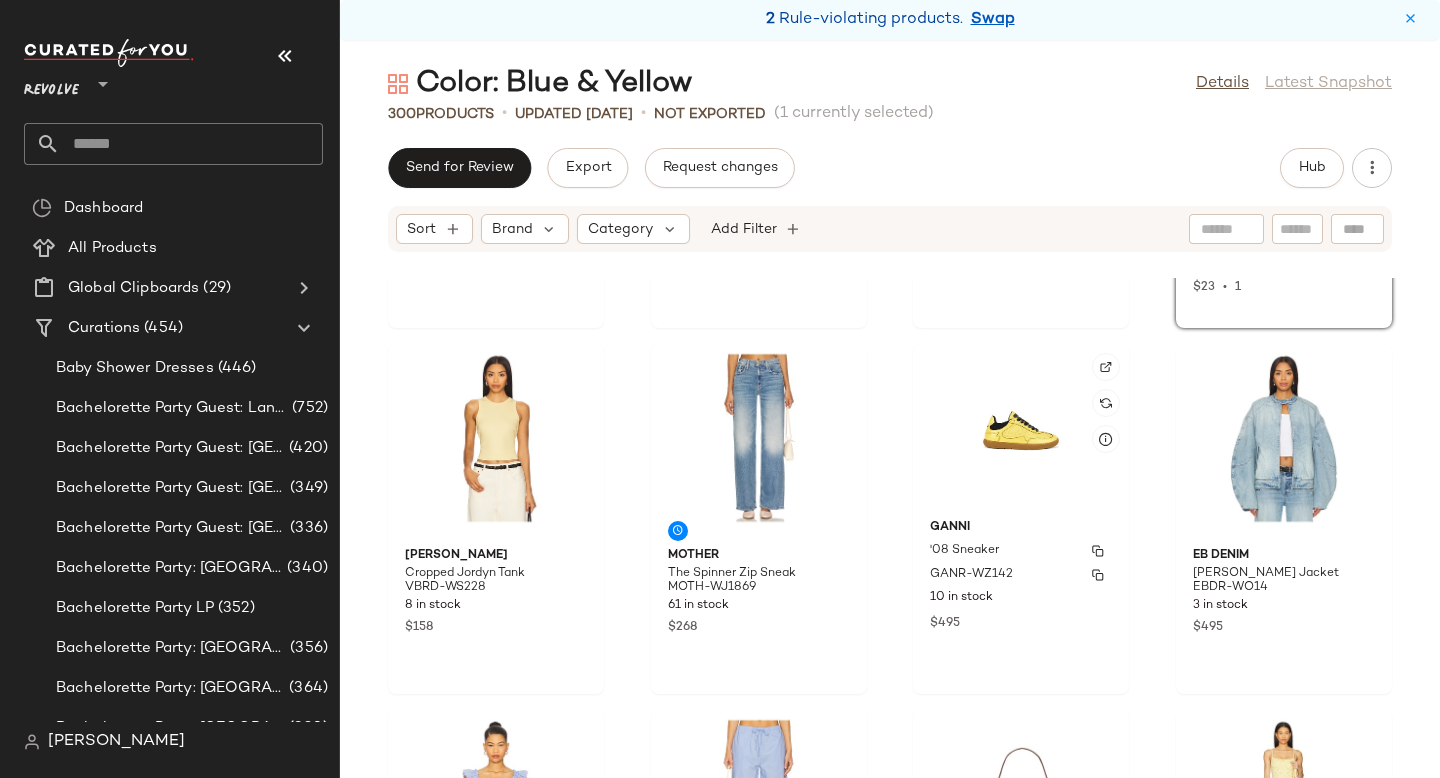 scroll, scrollTop: 18619, scrollLeft: 0, axis: vertical 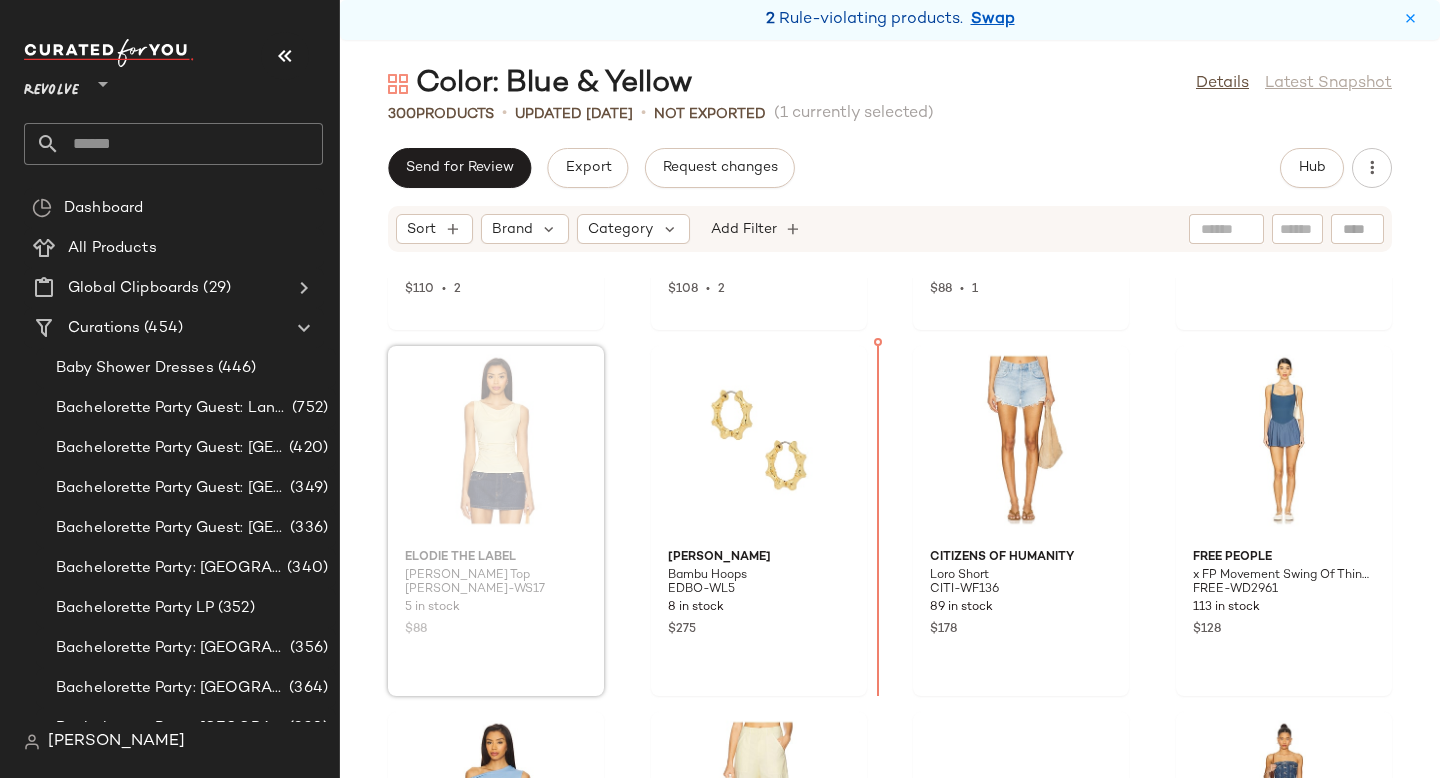 drag, startPoint x: 505, startPoint y: 460, endPoint x: 518, endPoint y: 460, distance: 13 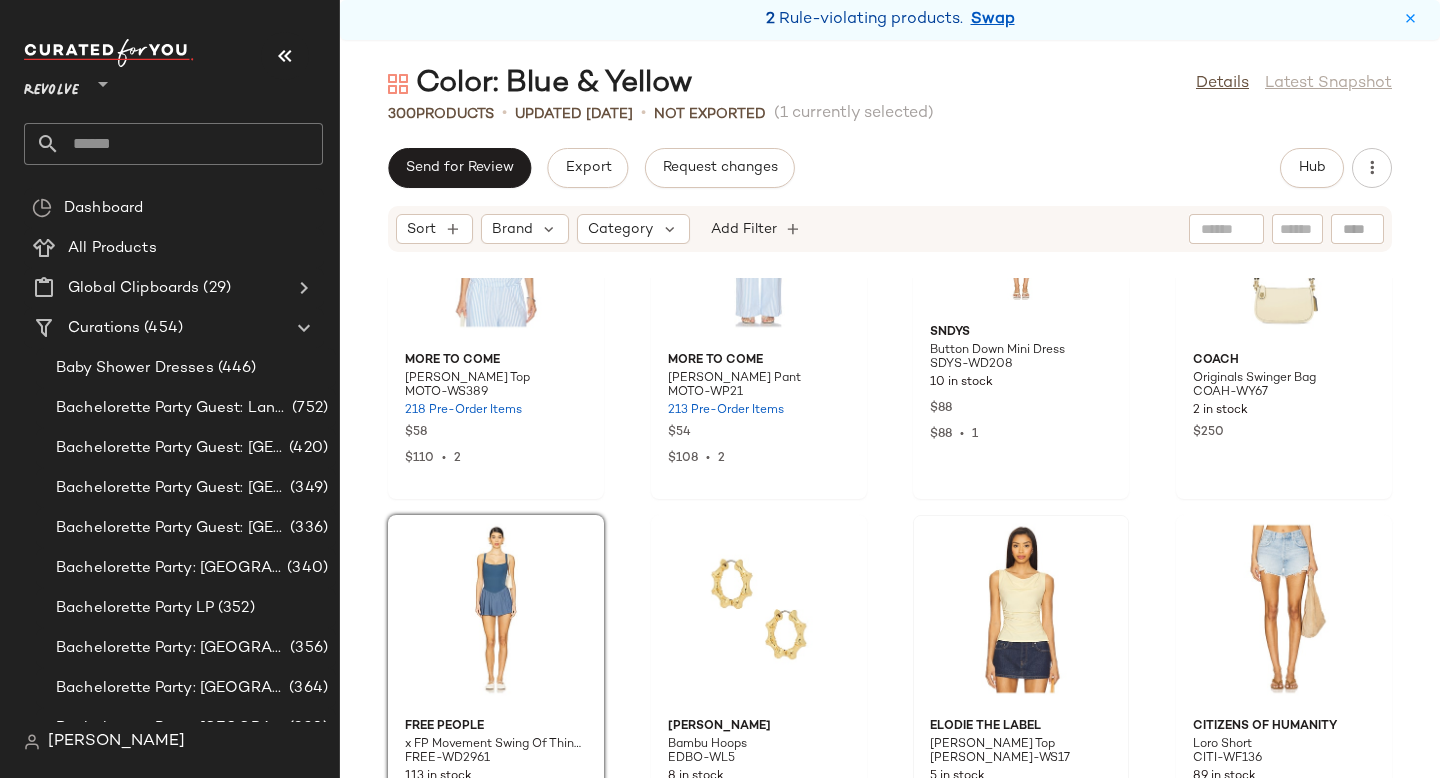 scroll, scrollTop: 24417, scrollLeft: 0, axis: vertical 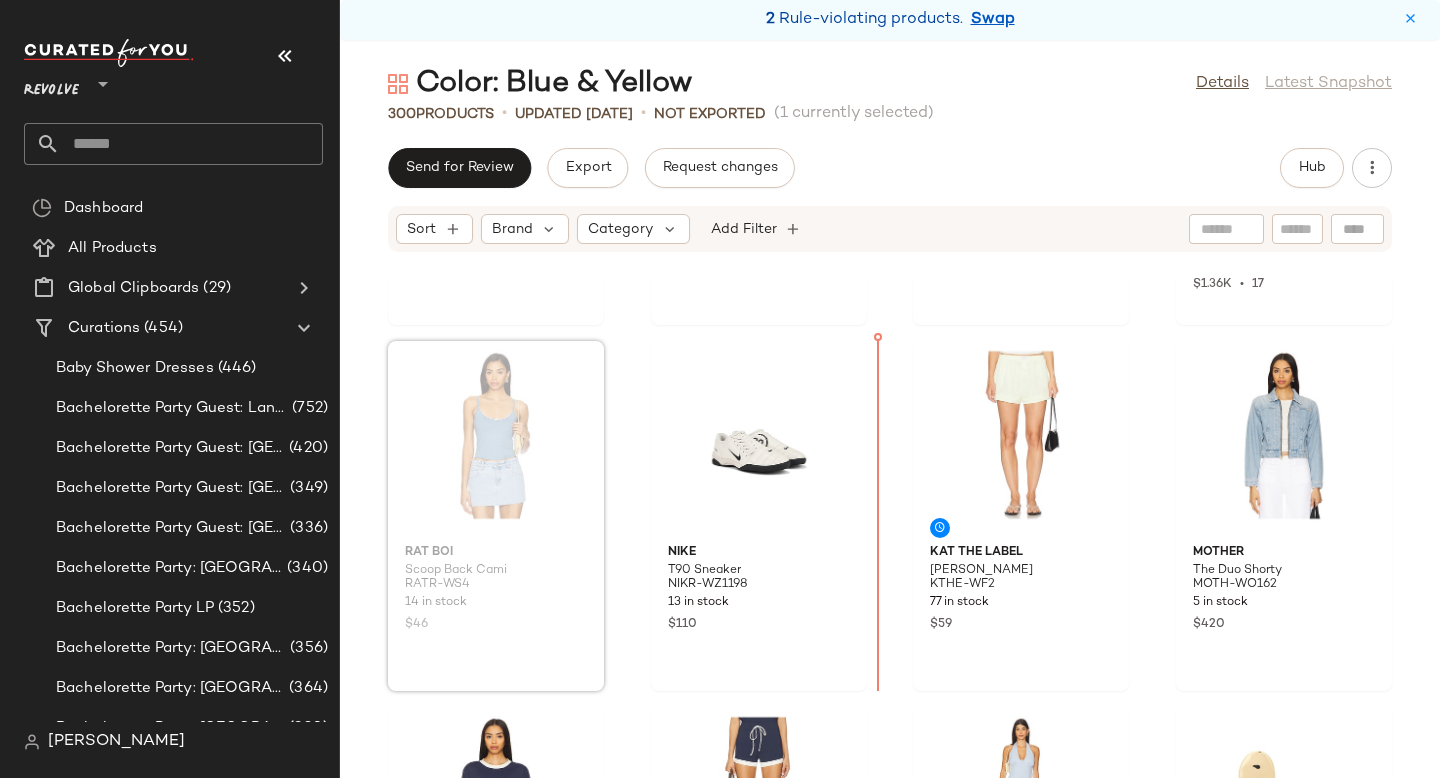 drag, startPoint x: 521, startPoint y: 386, endPoint x: 537, endPoint y: 386, distance: 16 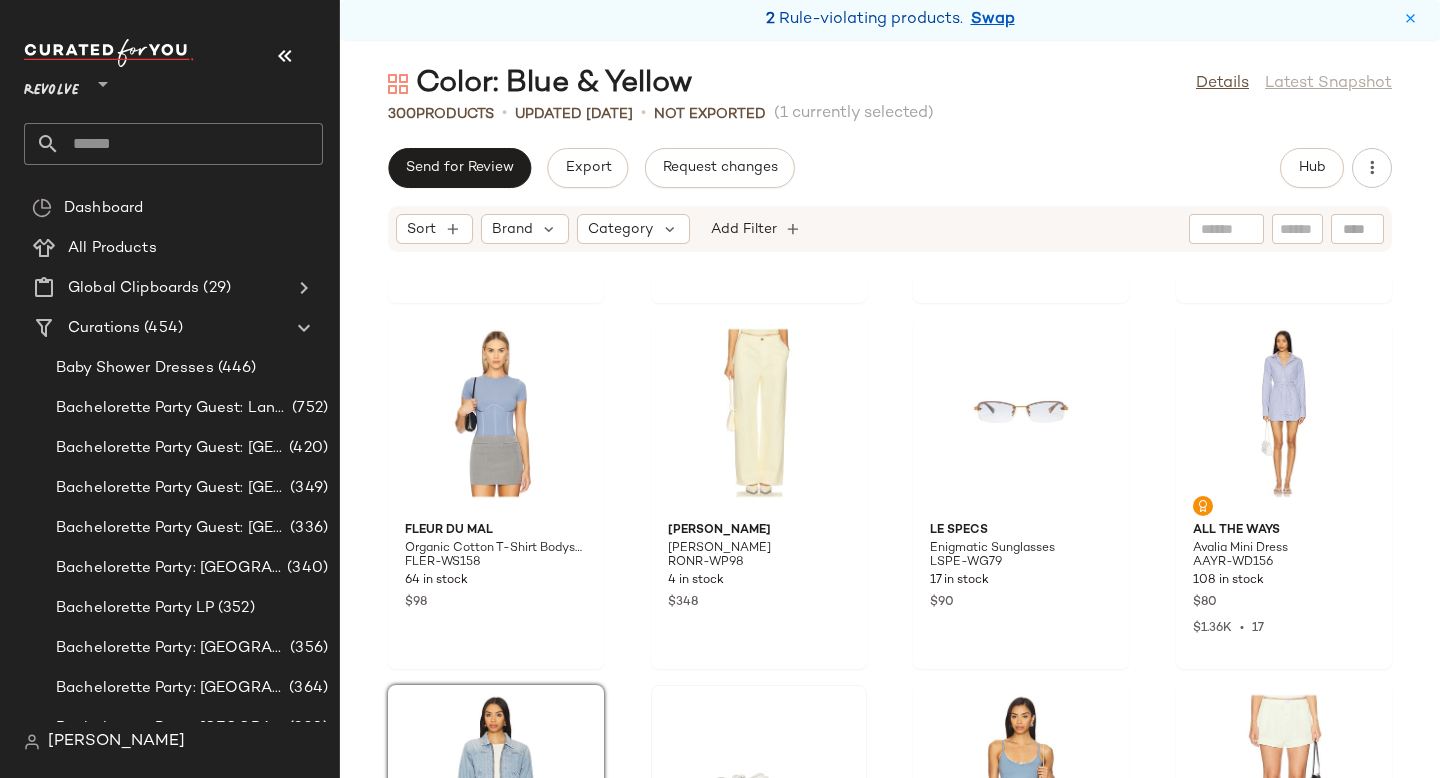 scroll, scrollTop: 26170, scrollLeft: 0, axis: vertical 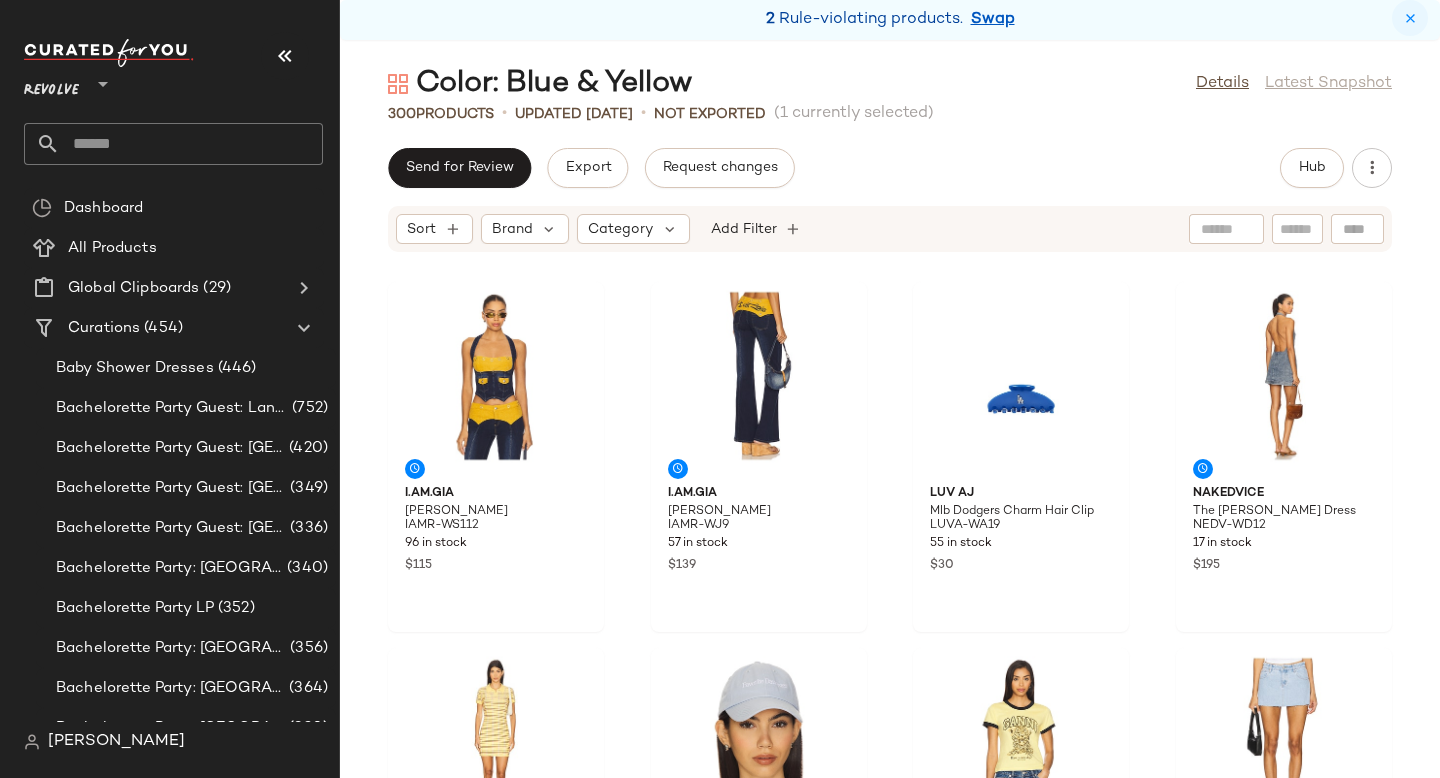 click at bounding box center (1410, 18) 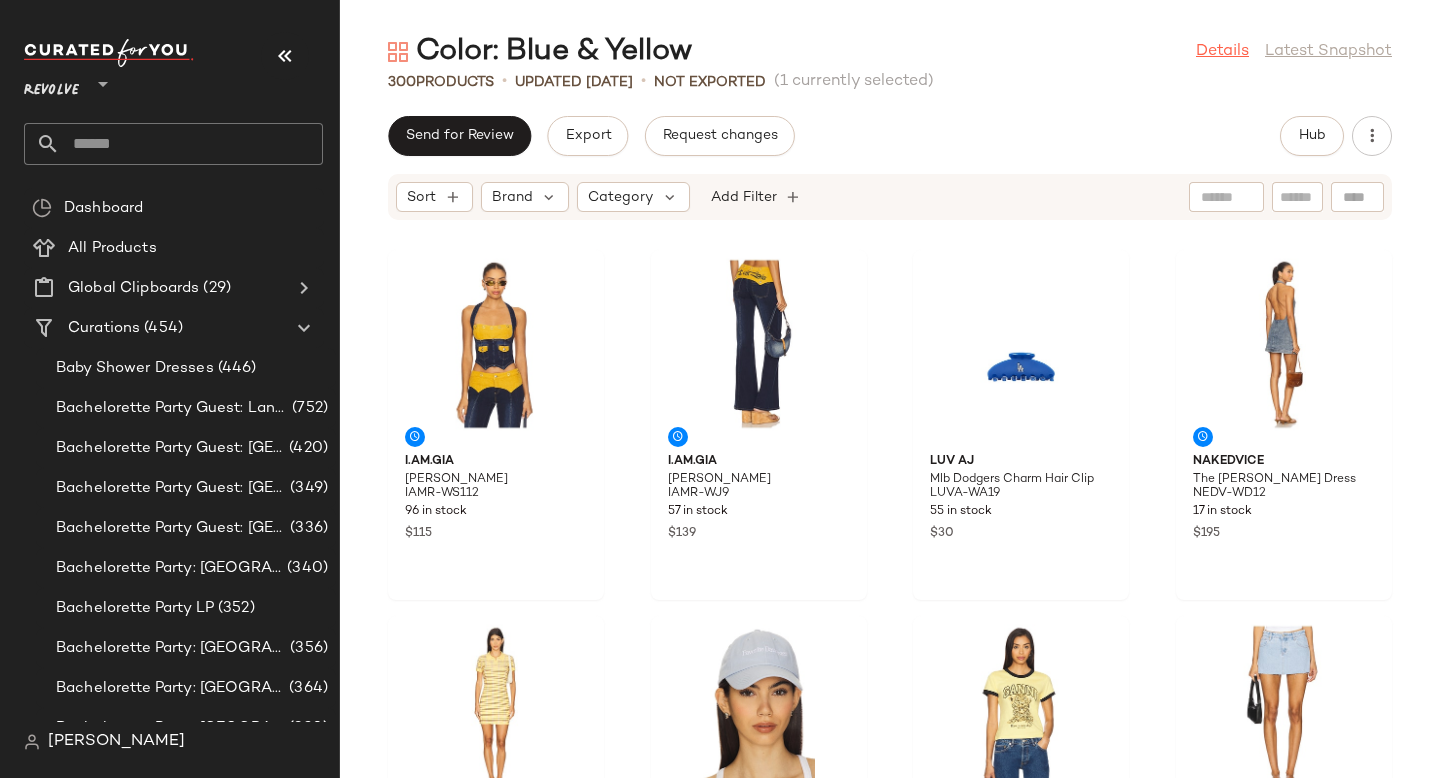 click on "Details" at bounding box center [1222, 52] 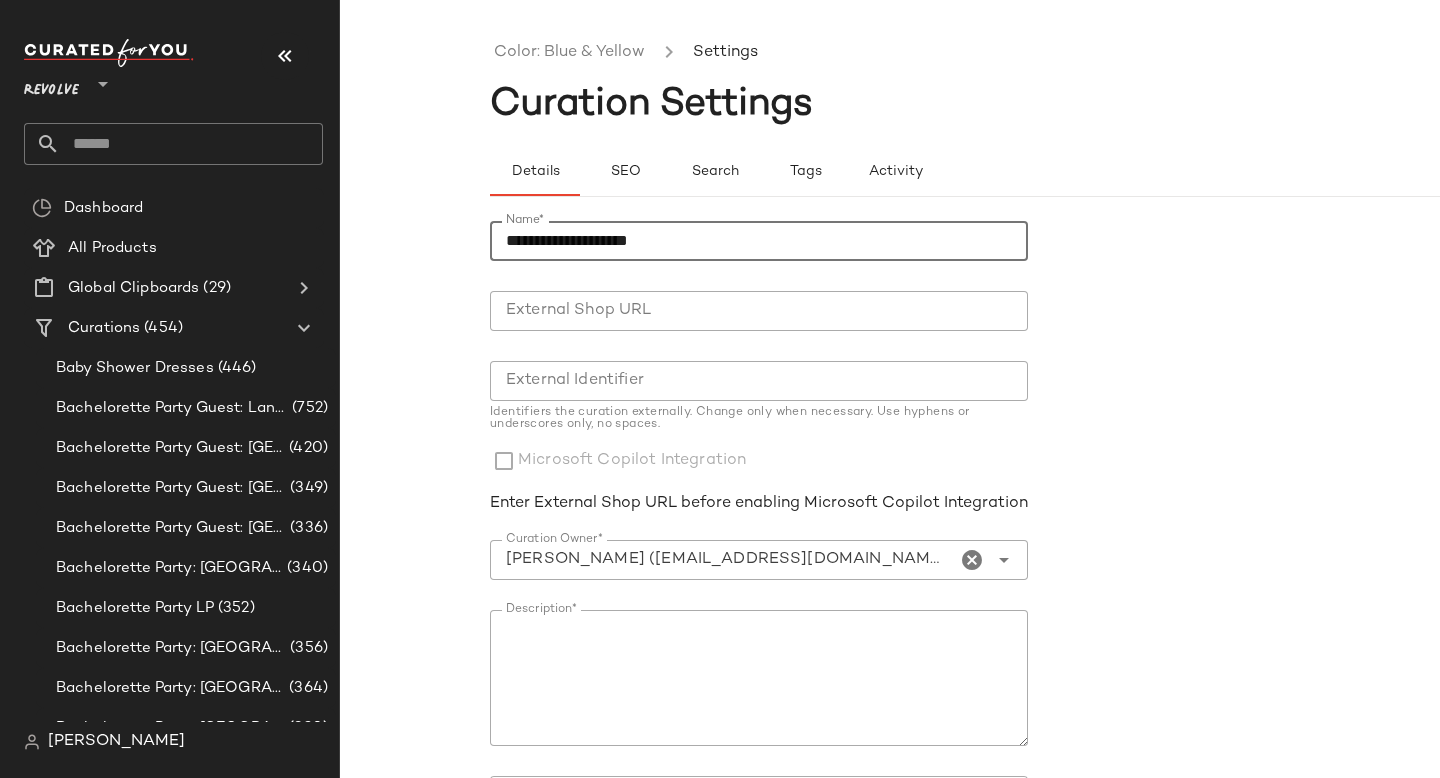 click on "**********" 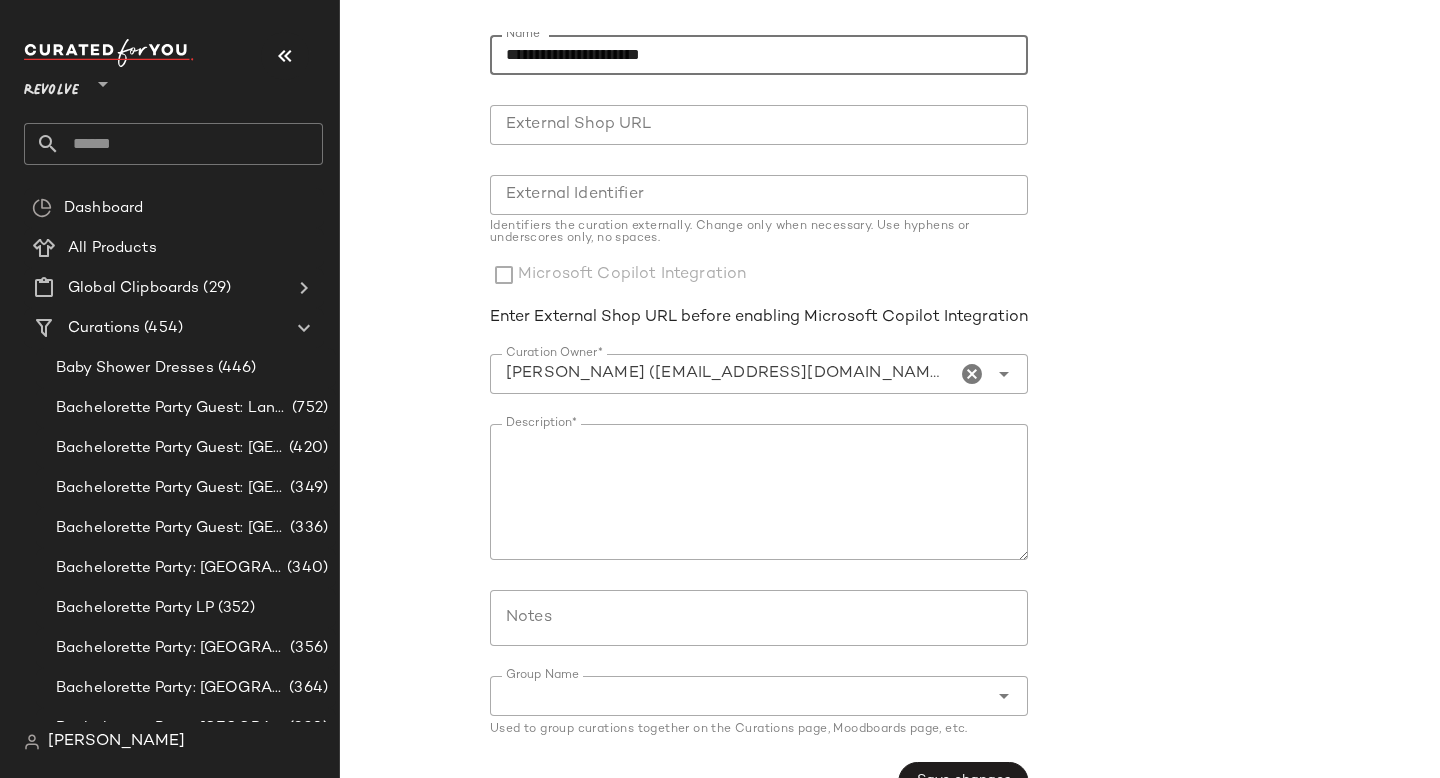 scroll, scrollTop: 255, scrollLeft: 0, axis: vertical 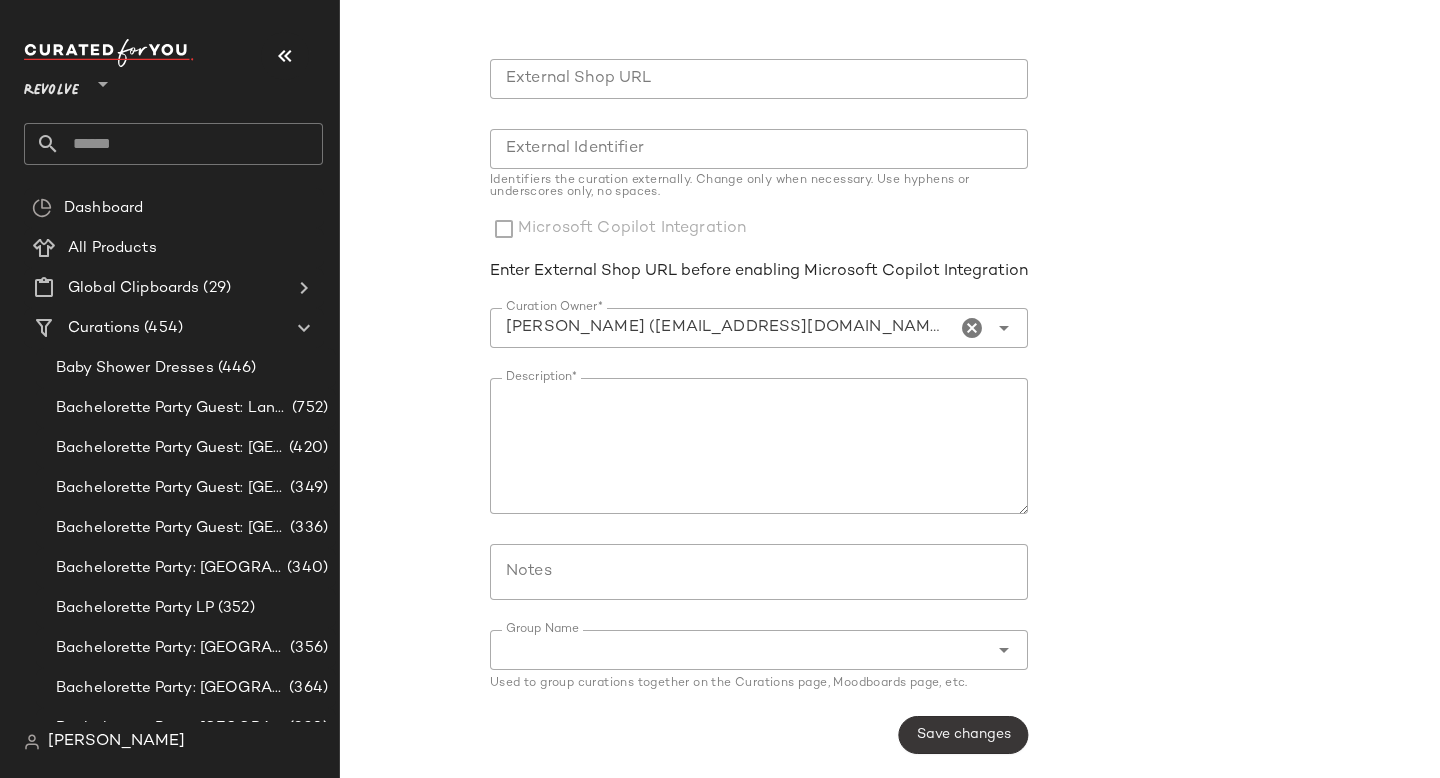type on "**********" 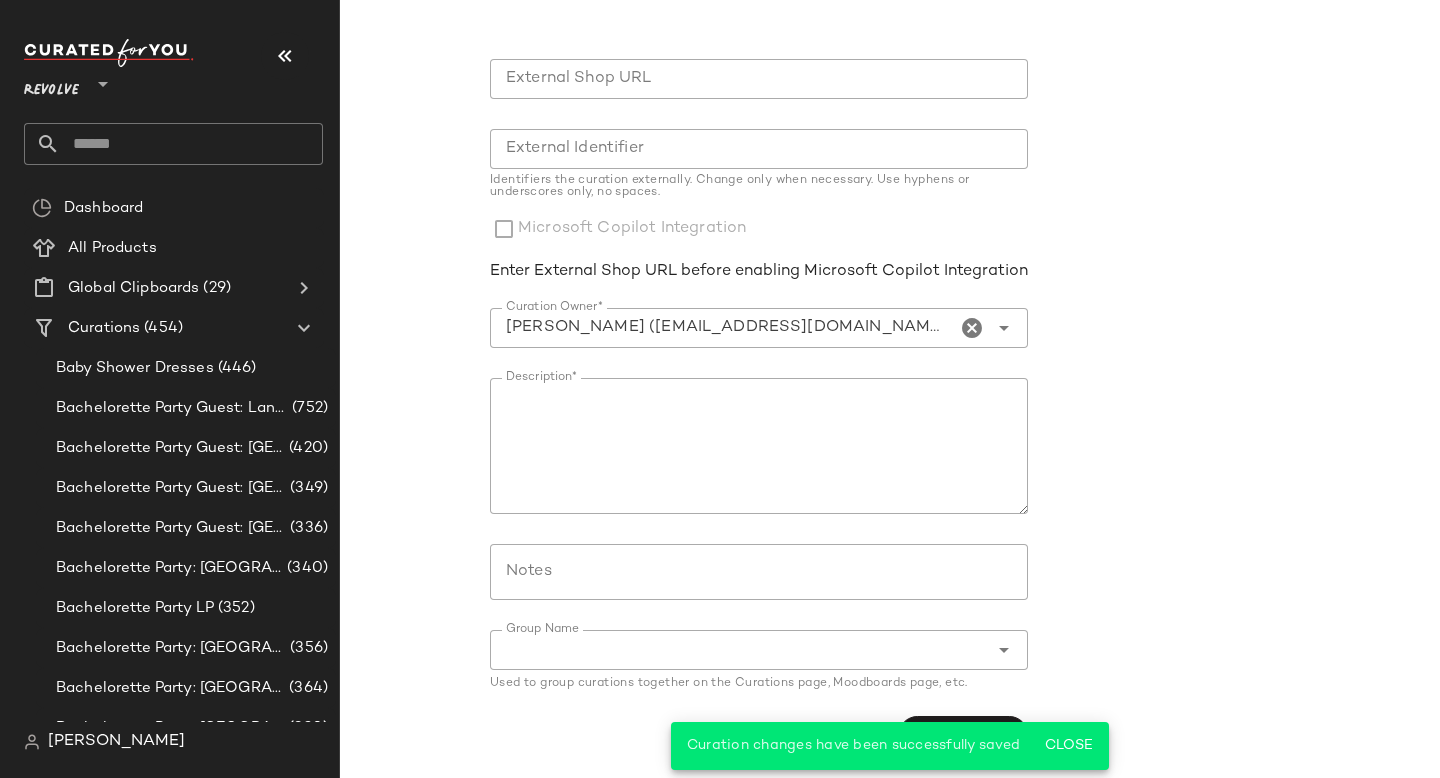 scroll, scrollTop: 0, scrollLeft: 0, axis: both 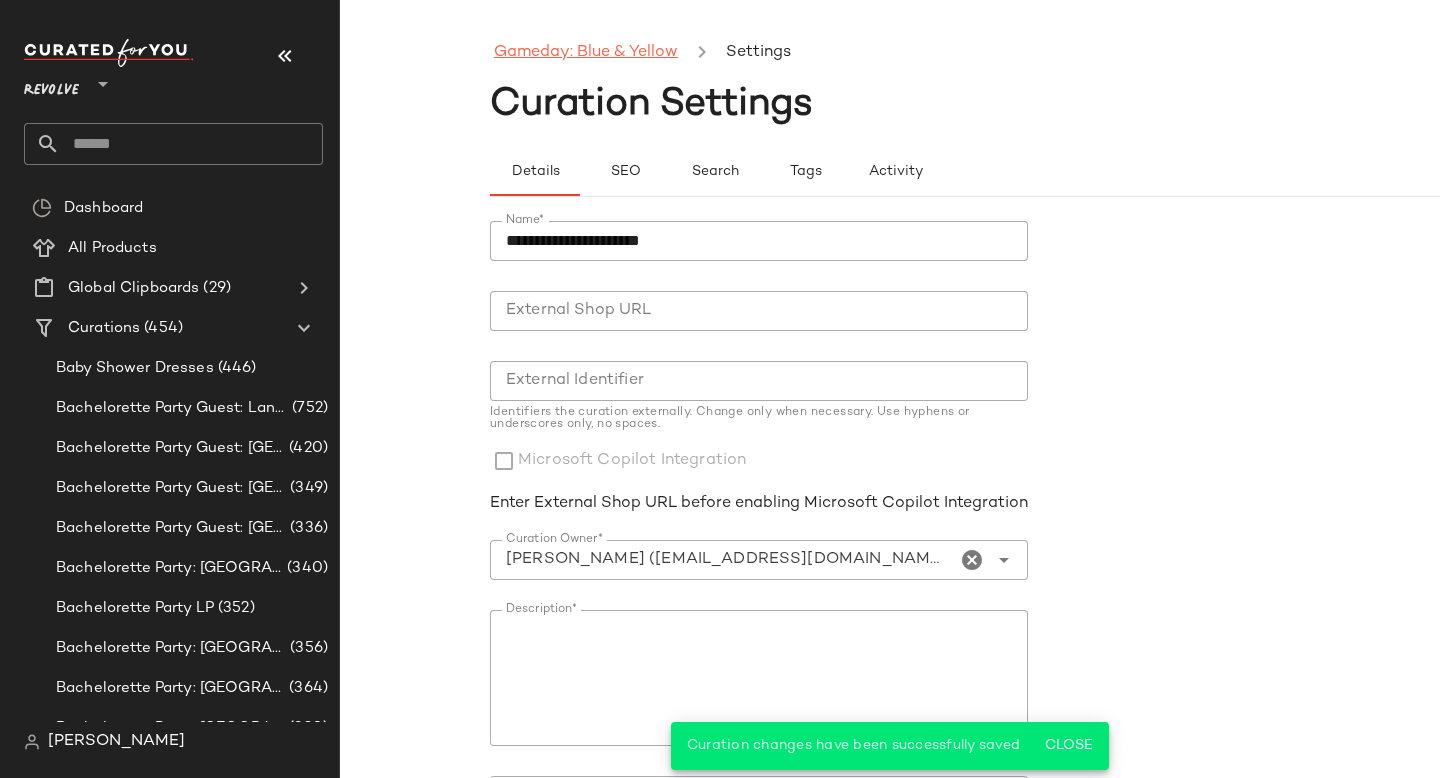 click on "Gameday: Blue & Yellow" at bounding box center [586, 53] 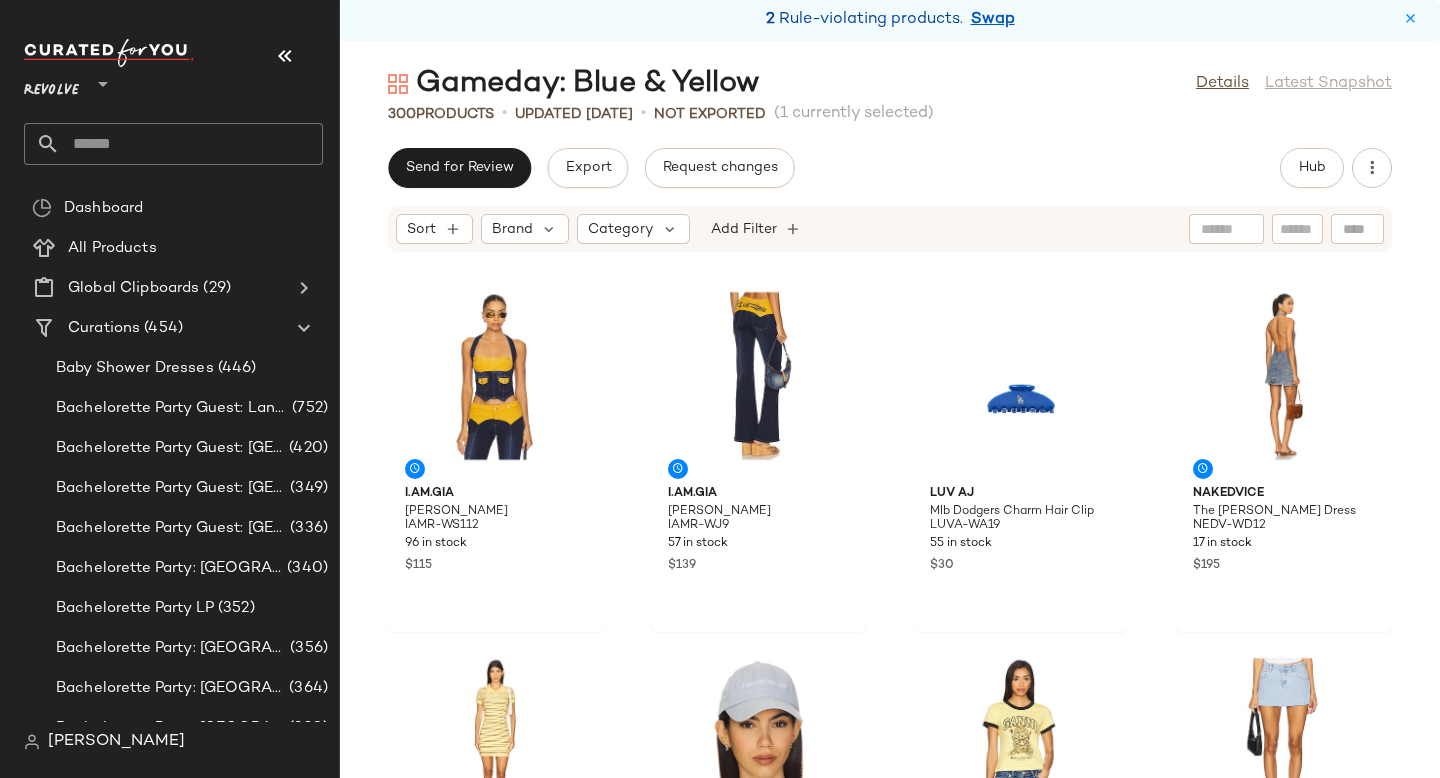 click on "Revolve **" 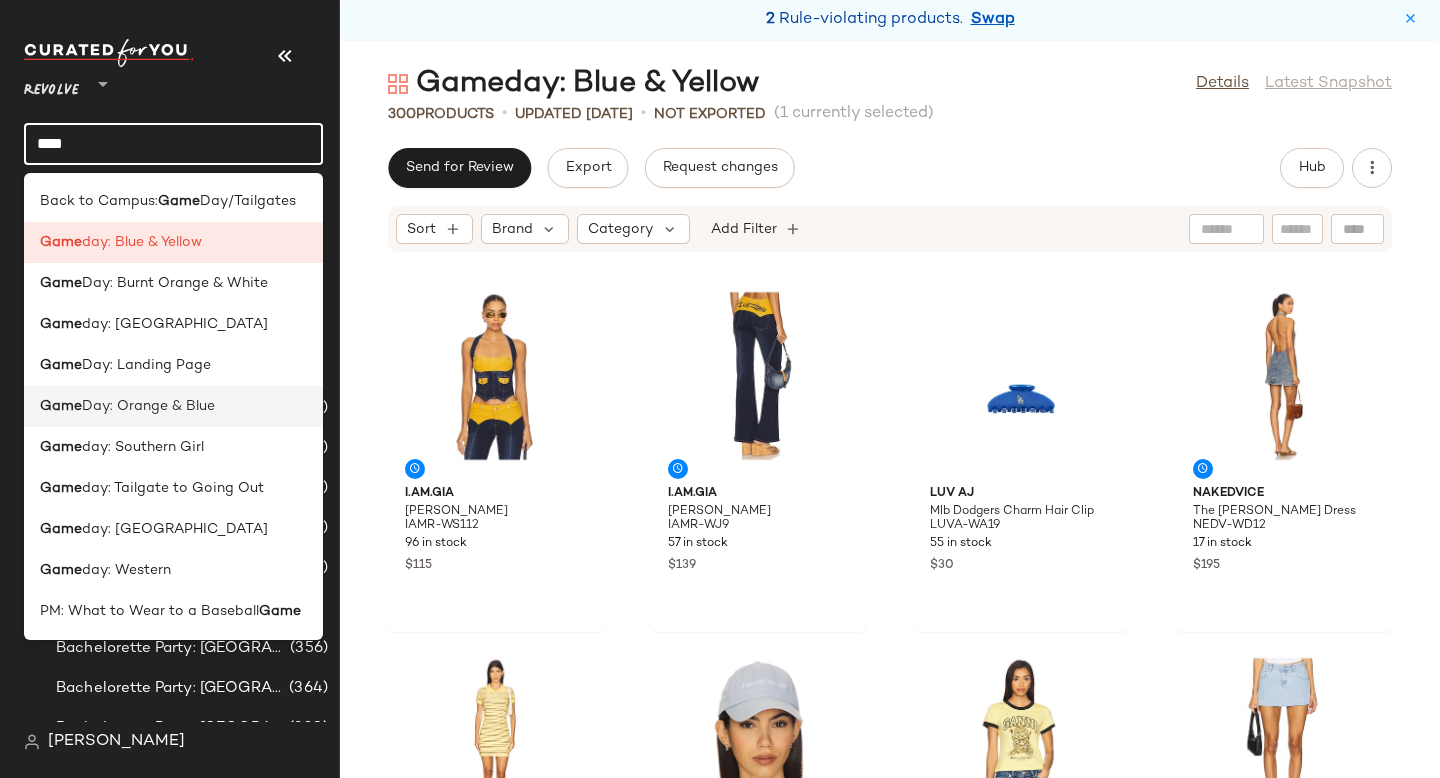 type on "****" 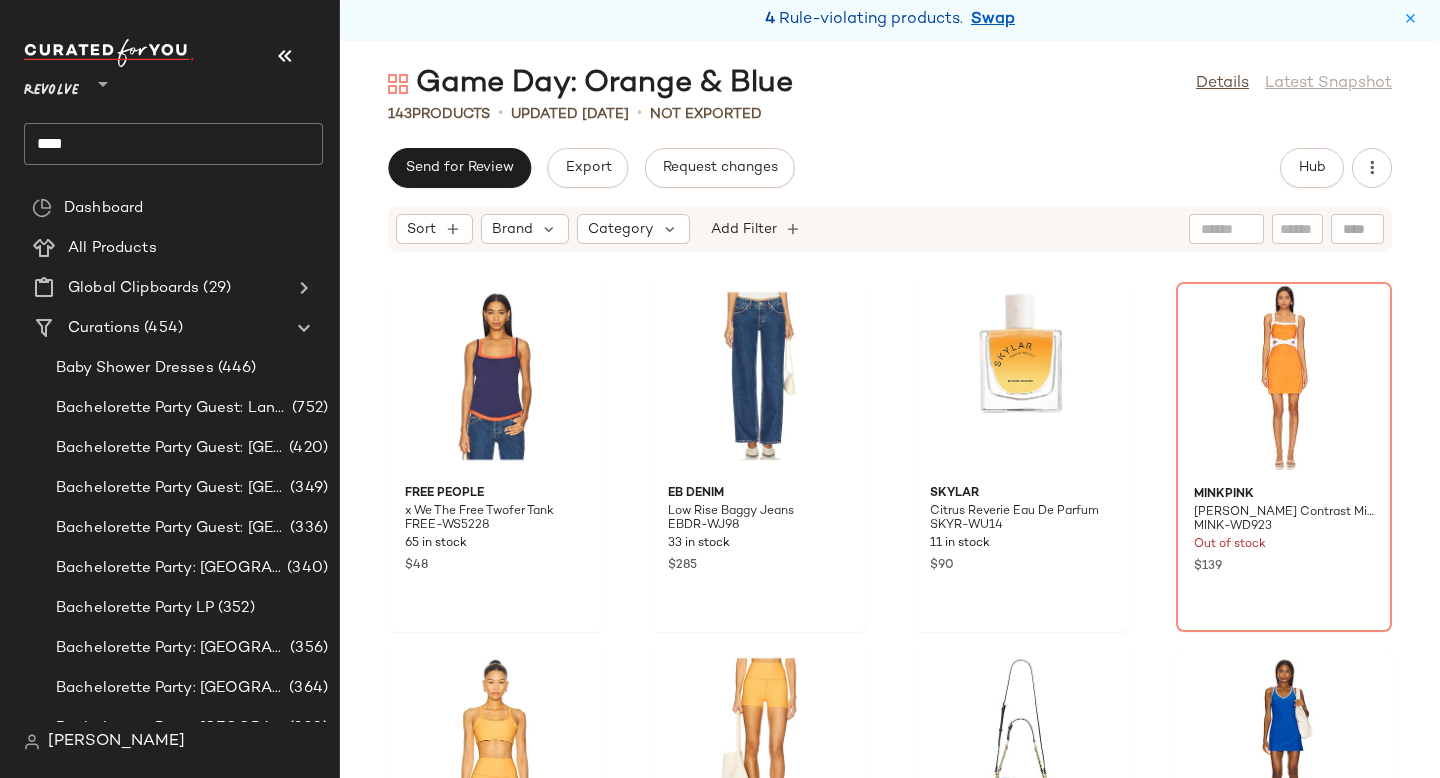 click on "Revolve ** ****" 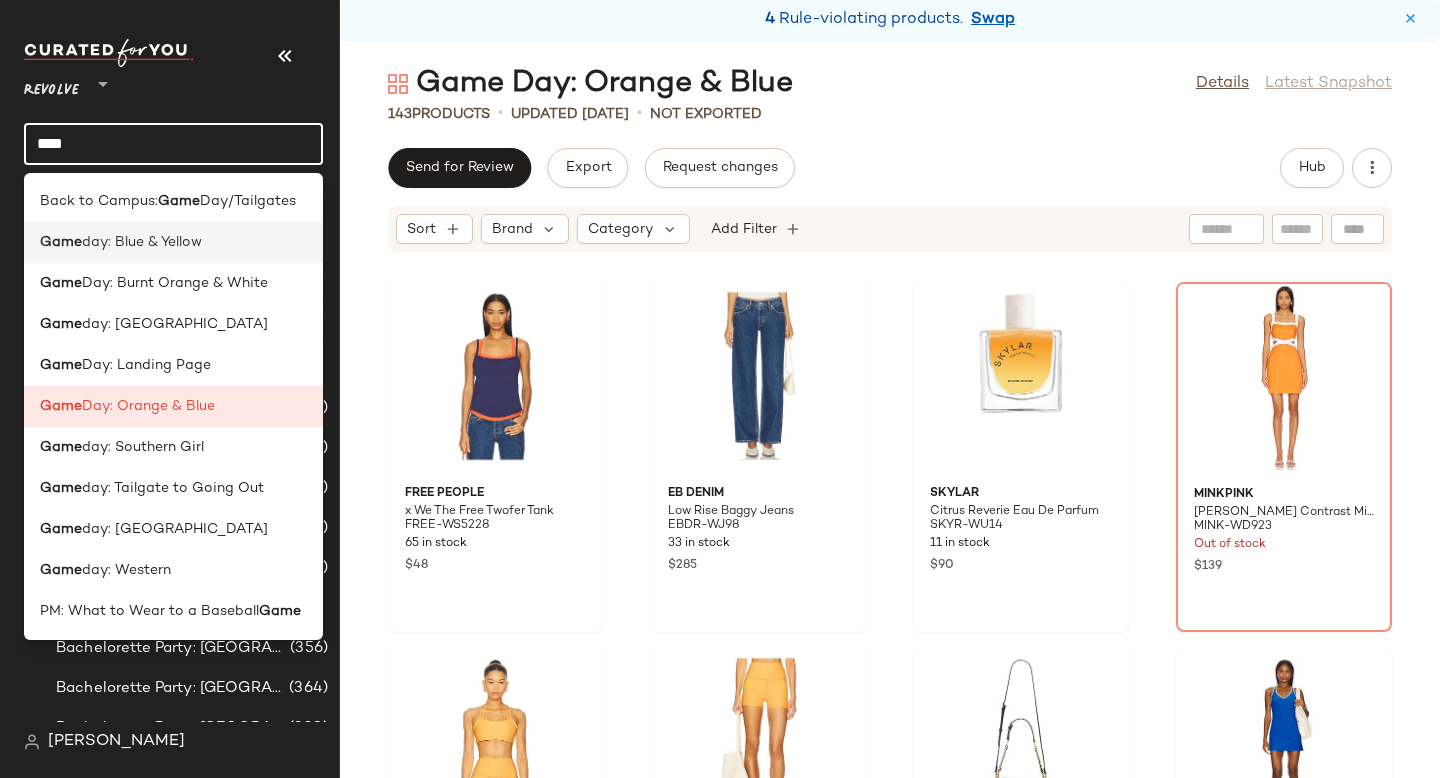 click on "day: Blue & Yellow" at bounding box center [142, 242] 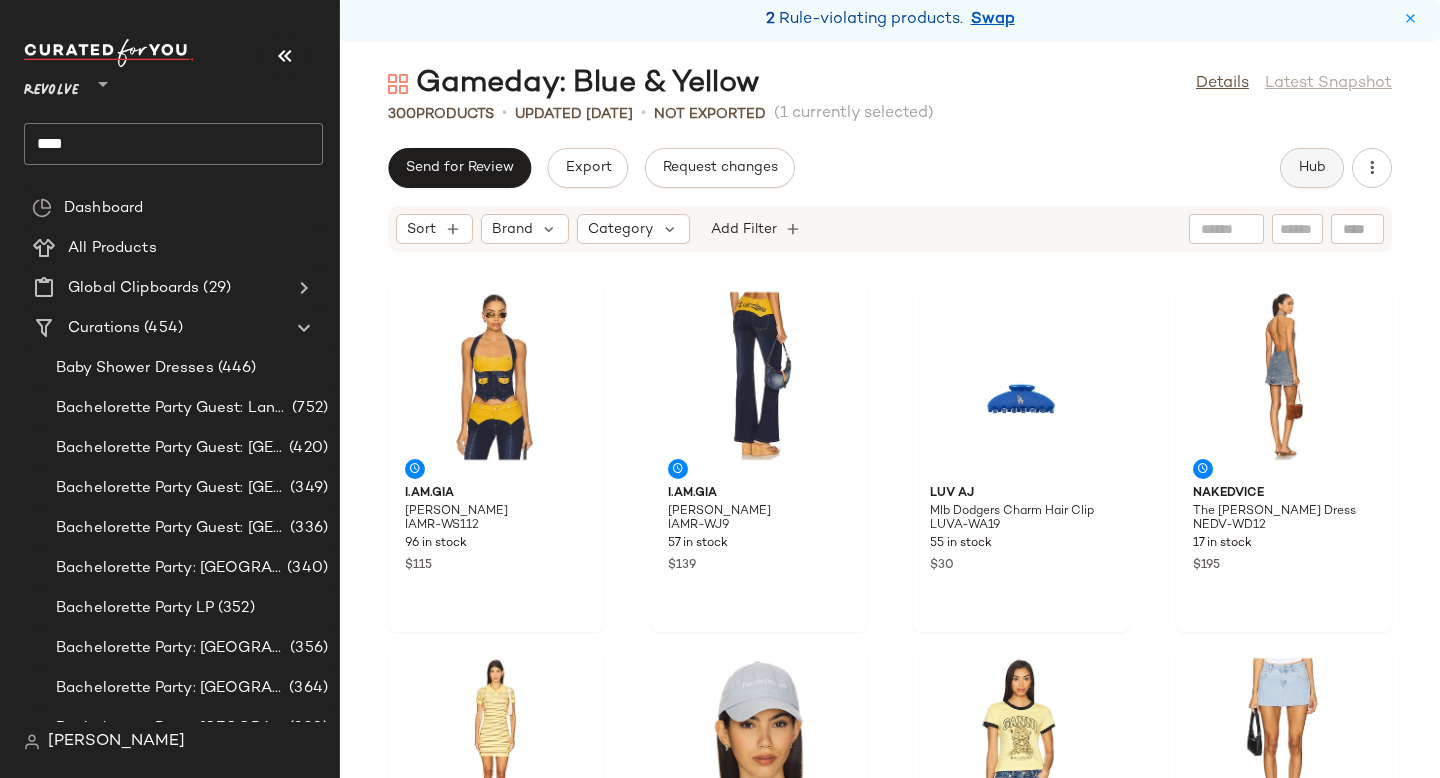 click on "Hub" 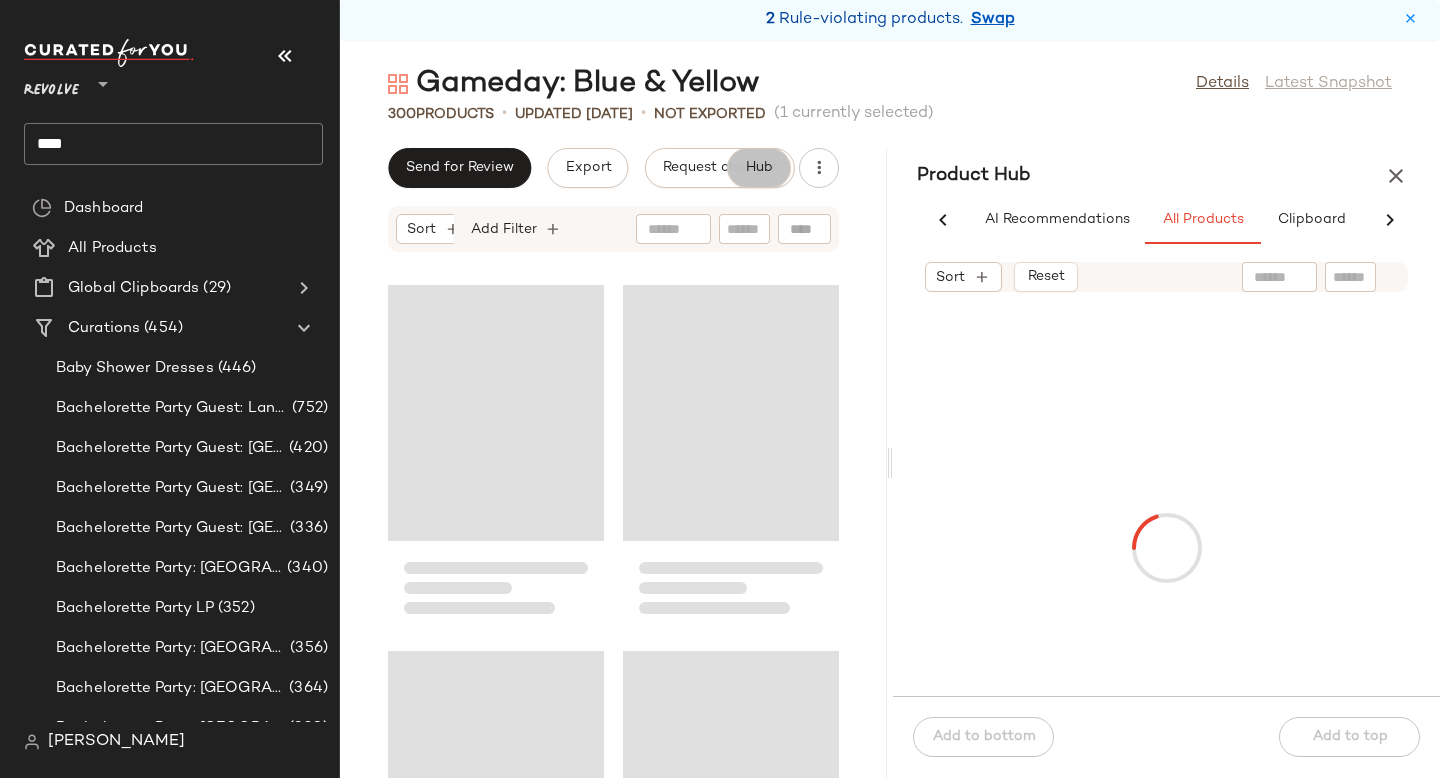 scroll, scrollTop: 0, scrollLeft: 90, axis: horizontal 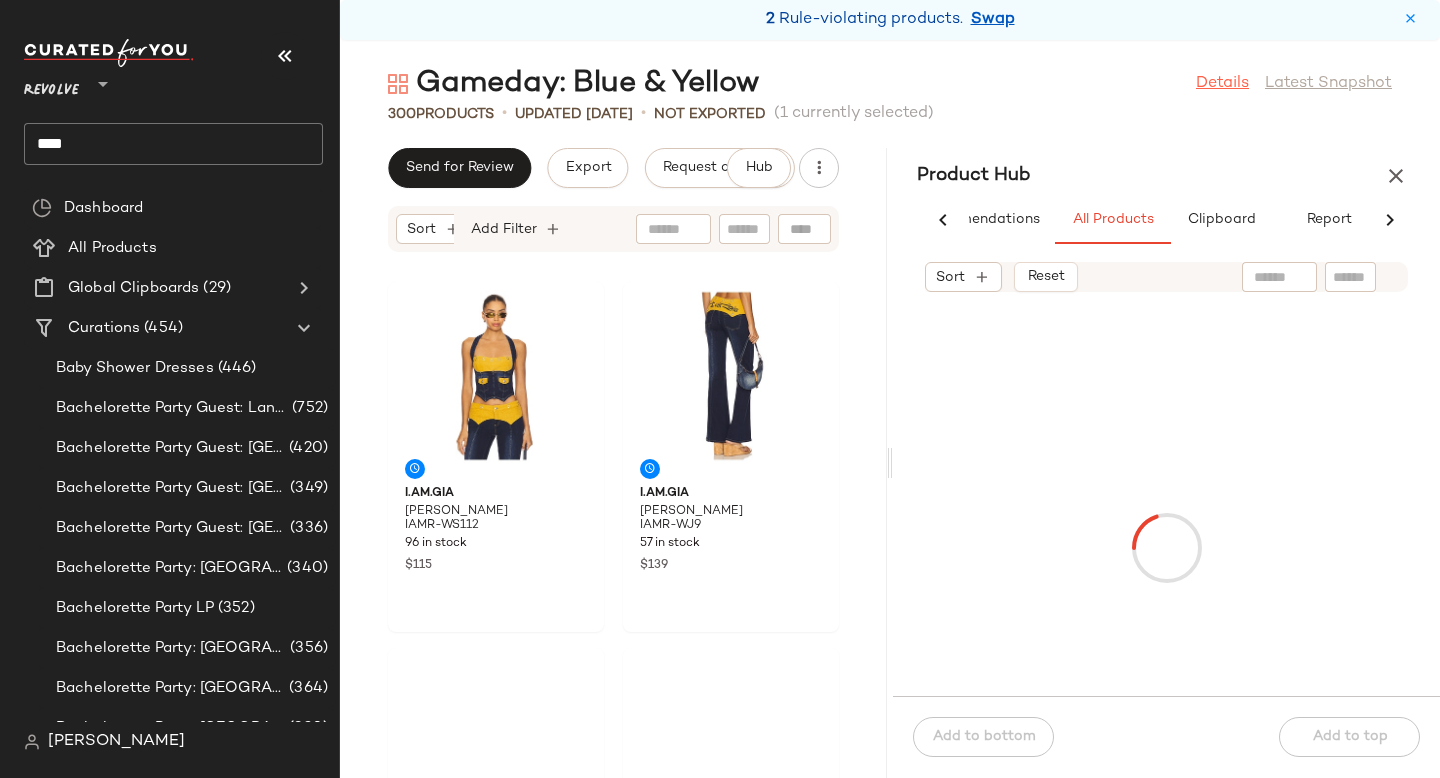 click on "Details" at bounding box center (1222, 84) 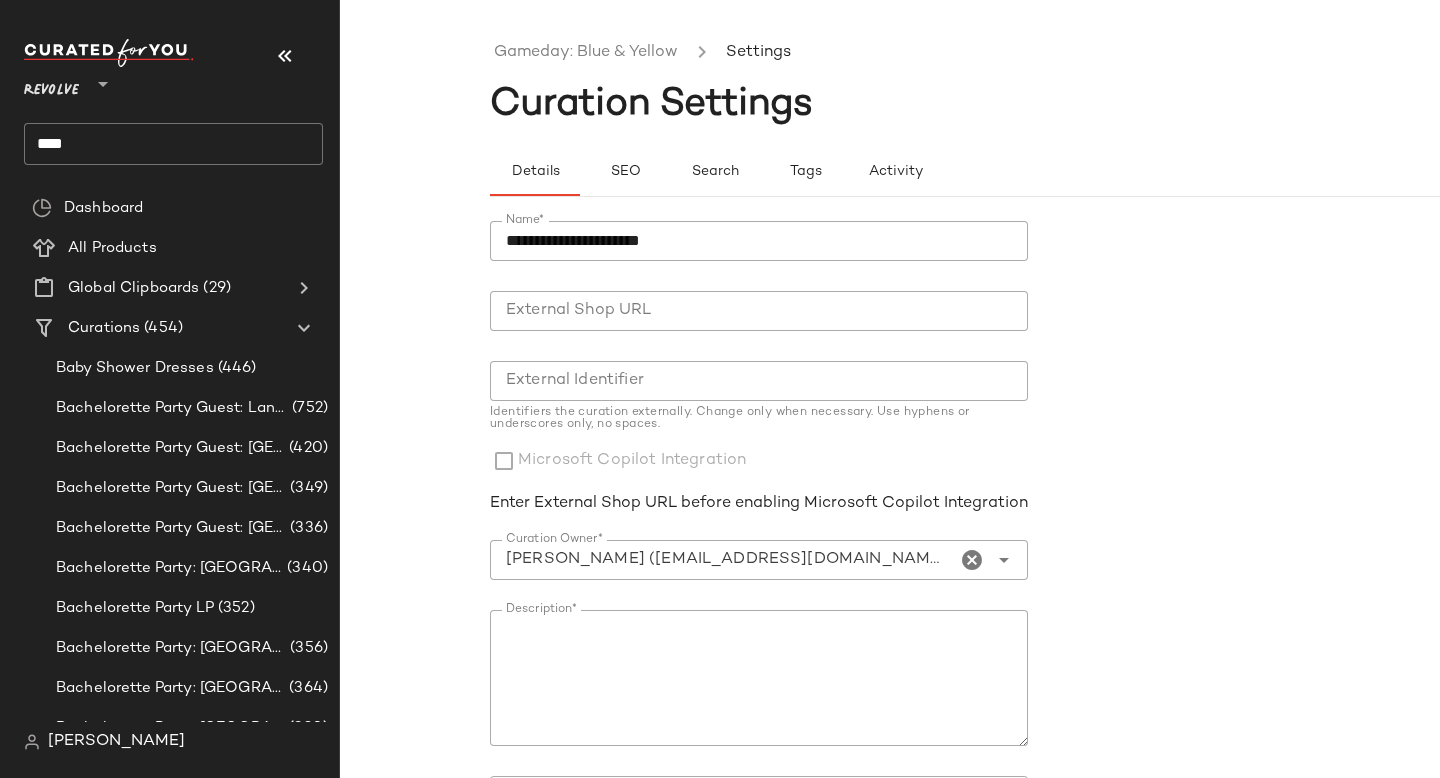 click on "**********" 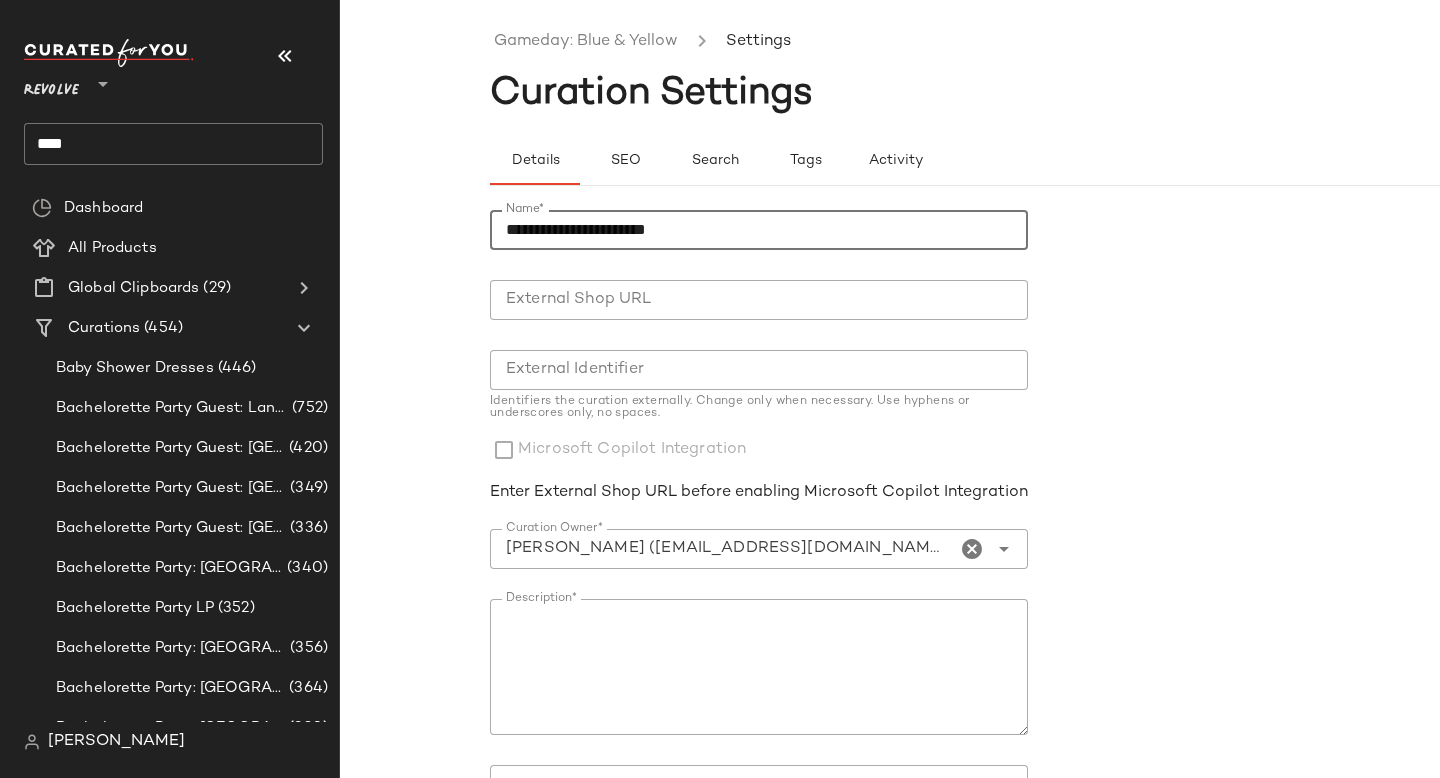 scroll, scrollTop: 255, scrollLeft: 0, axis: vertical 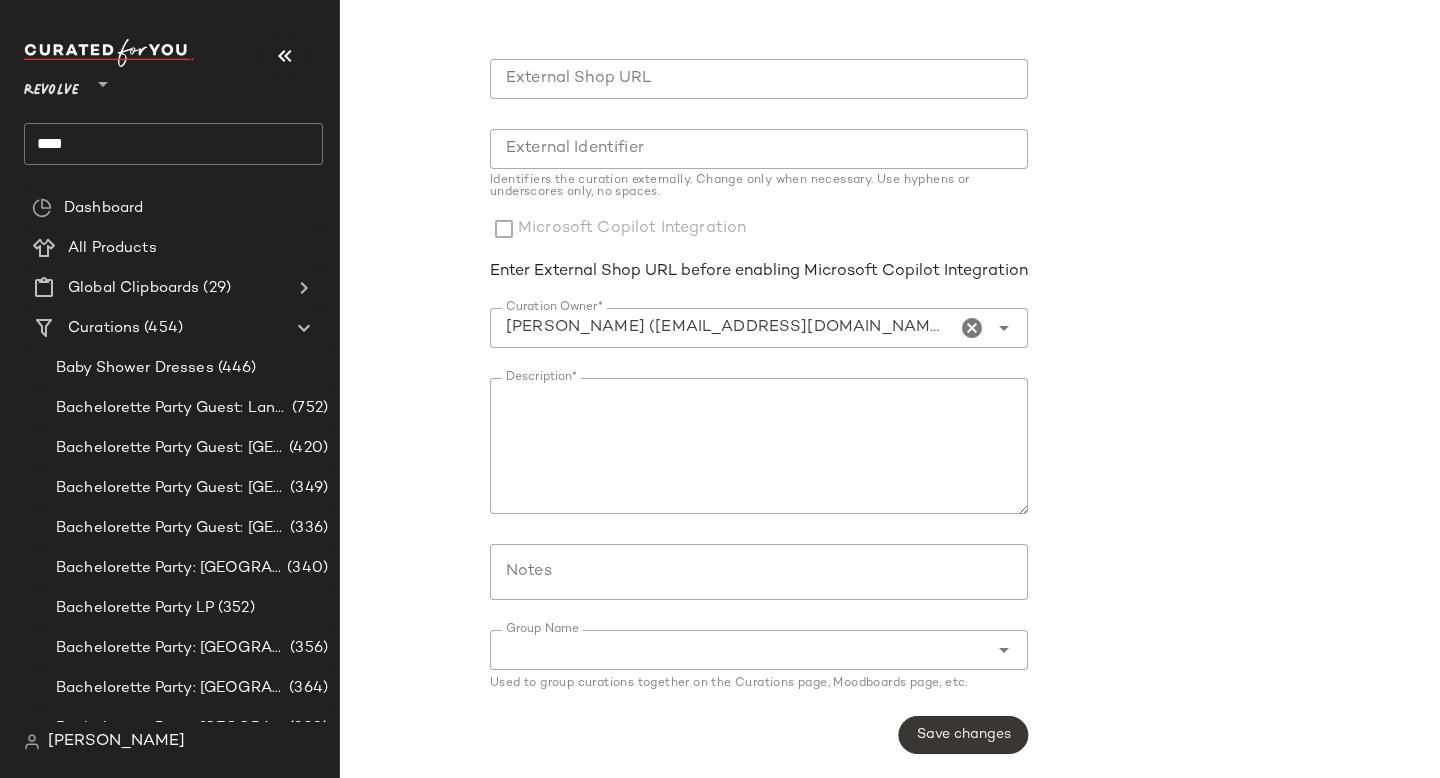 type on "**********" 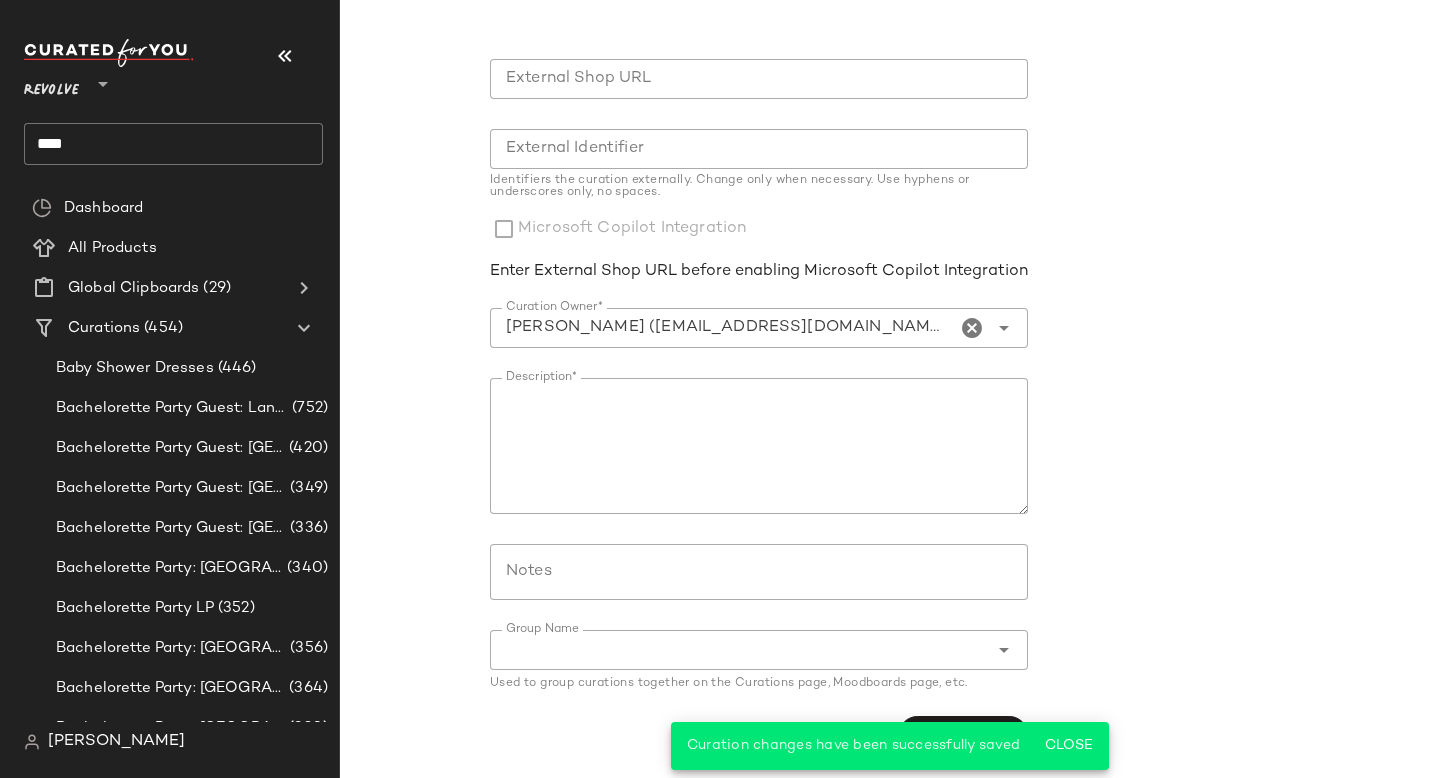 scroll, scrollTop: 0, scrollLeft: 0, axis: both 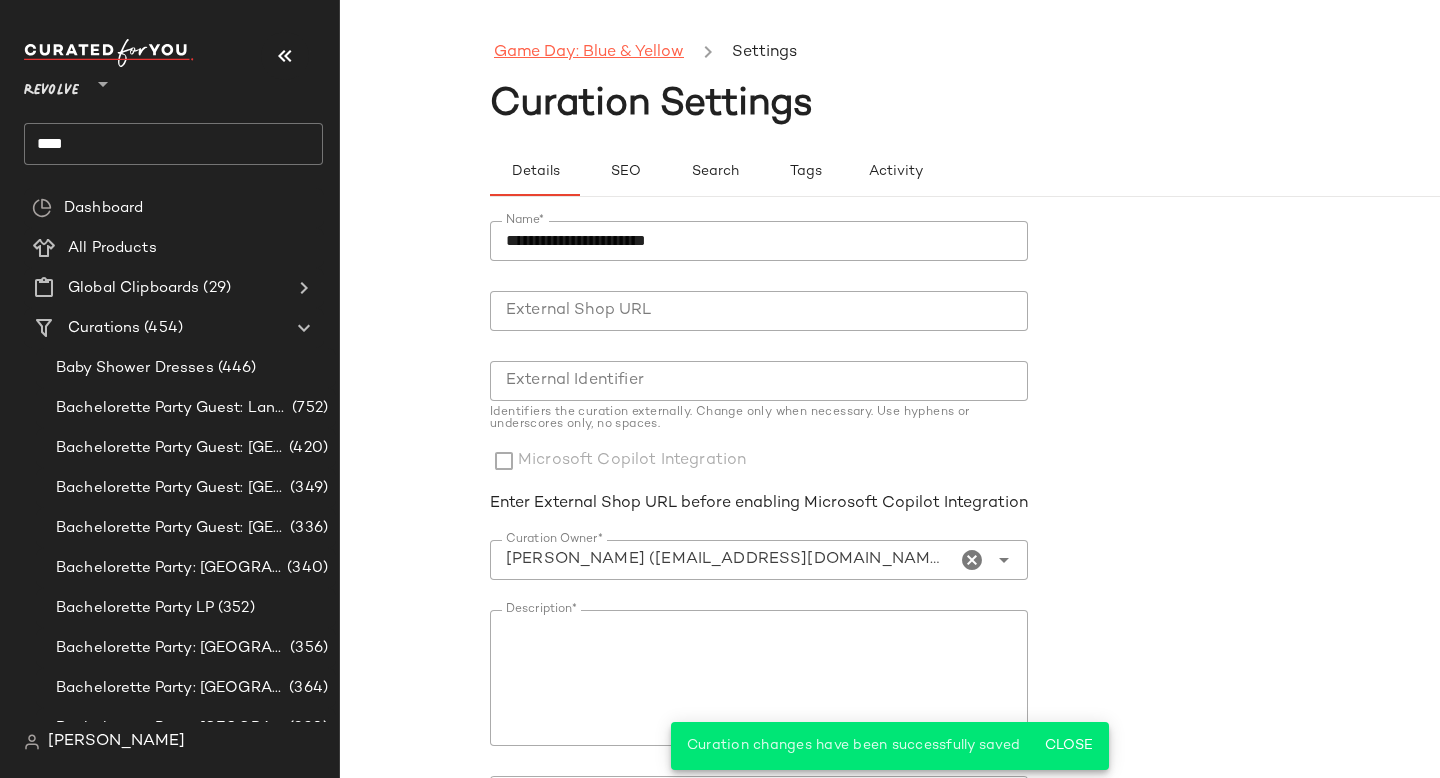 click on "Game Day: Blue & Yellow" at bounding box center (589, 53) 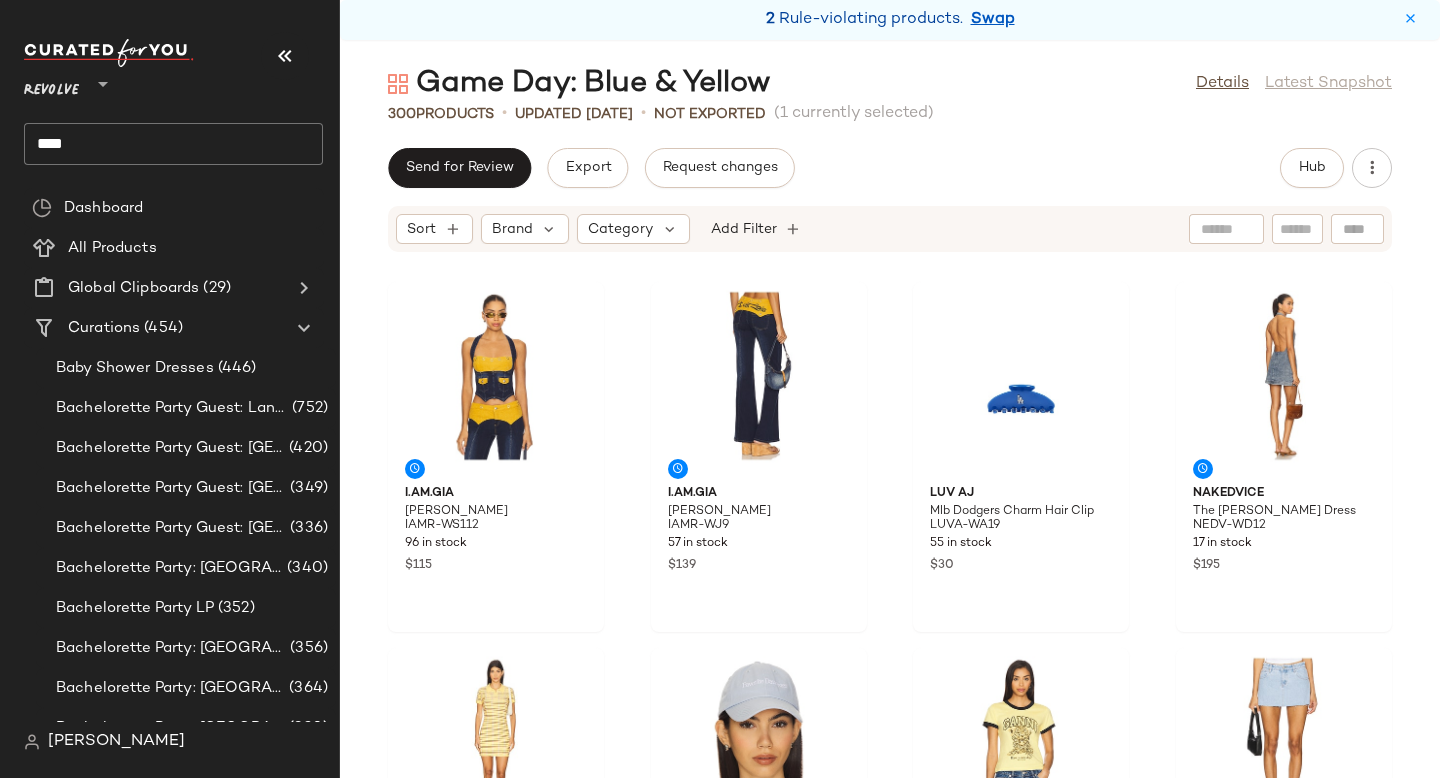 click on "Send for Review   Export   Request changes   Hub" 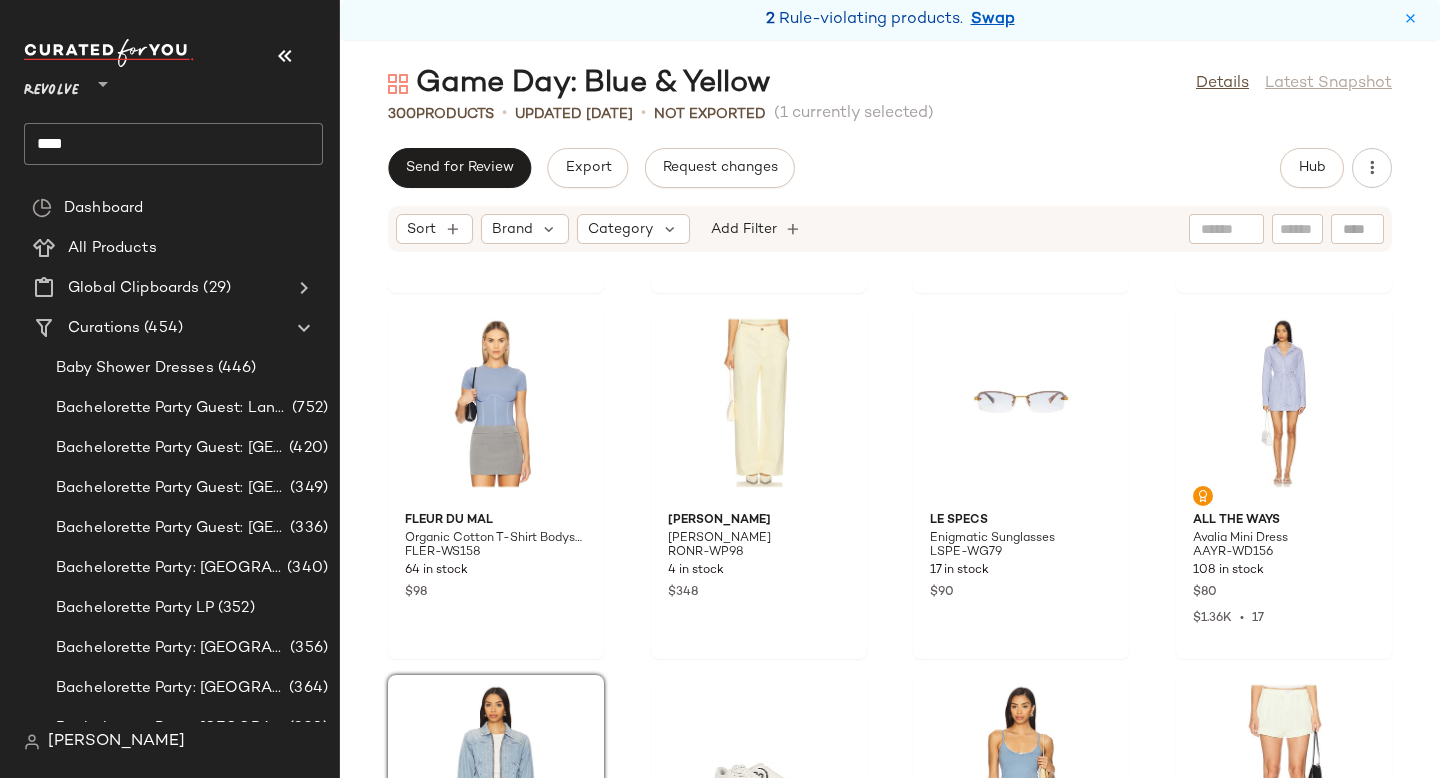 scroll, scrollTop: 25891, scrollLeft: 0, axis: vertical 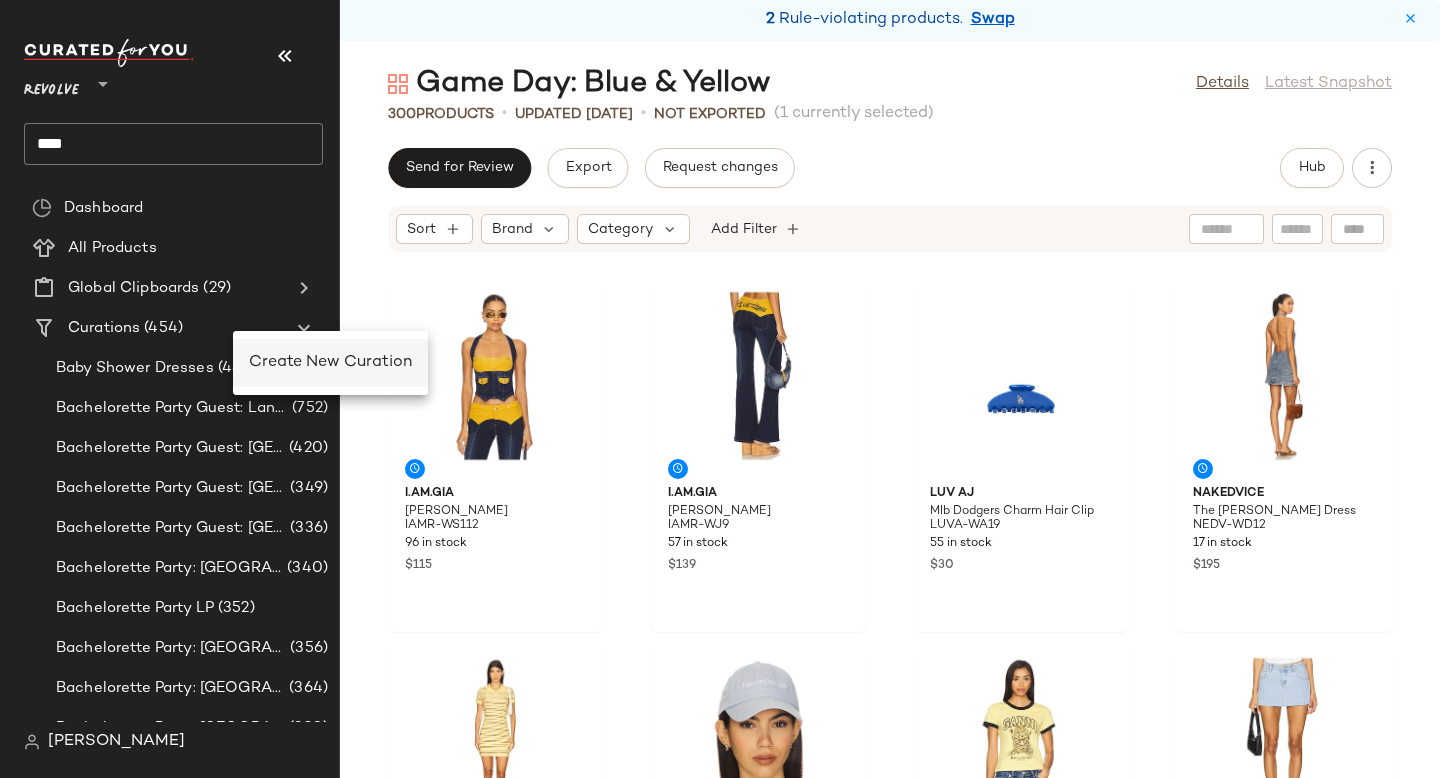 click on "Create New Curation" 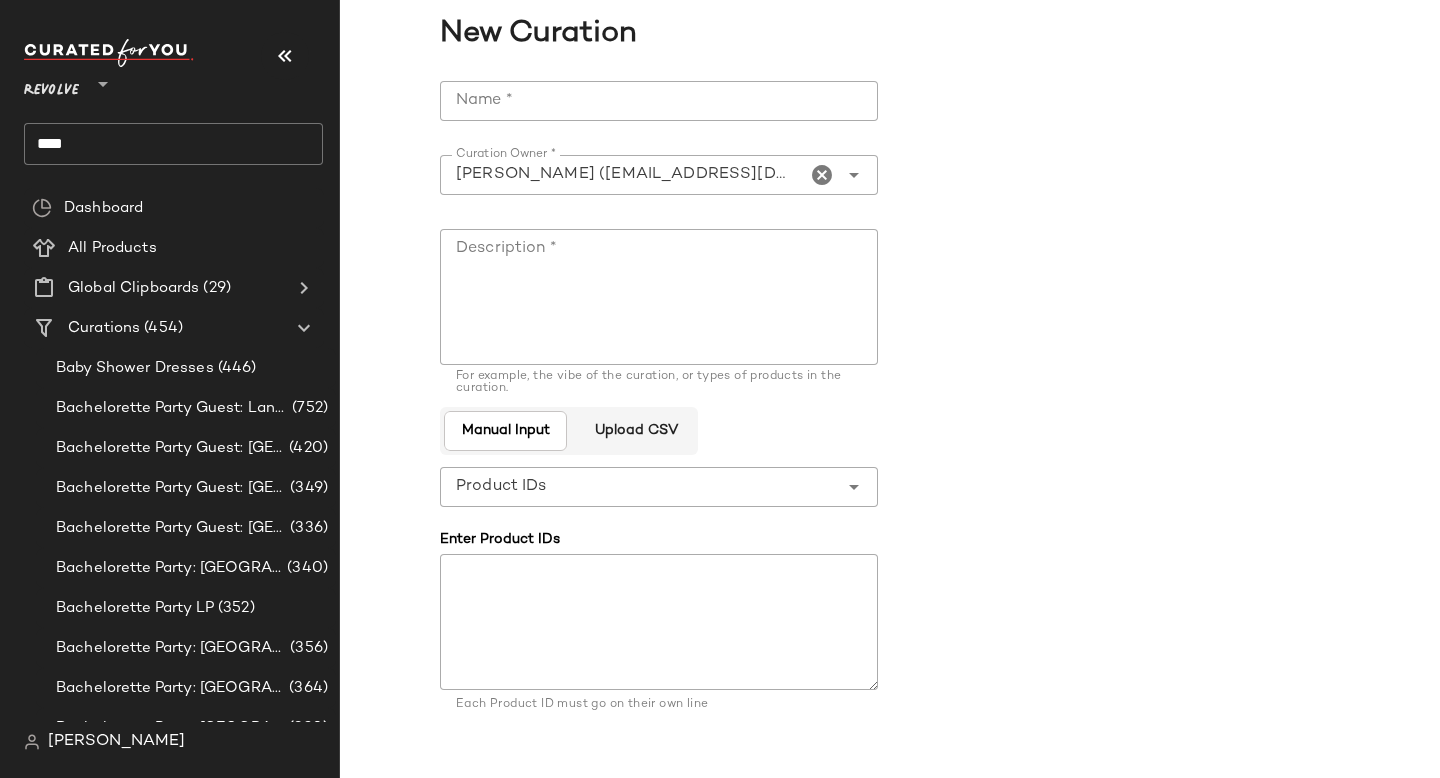 click on "Name *" 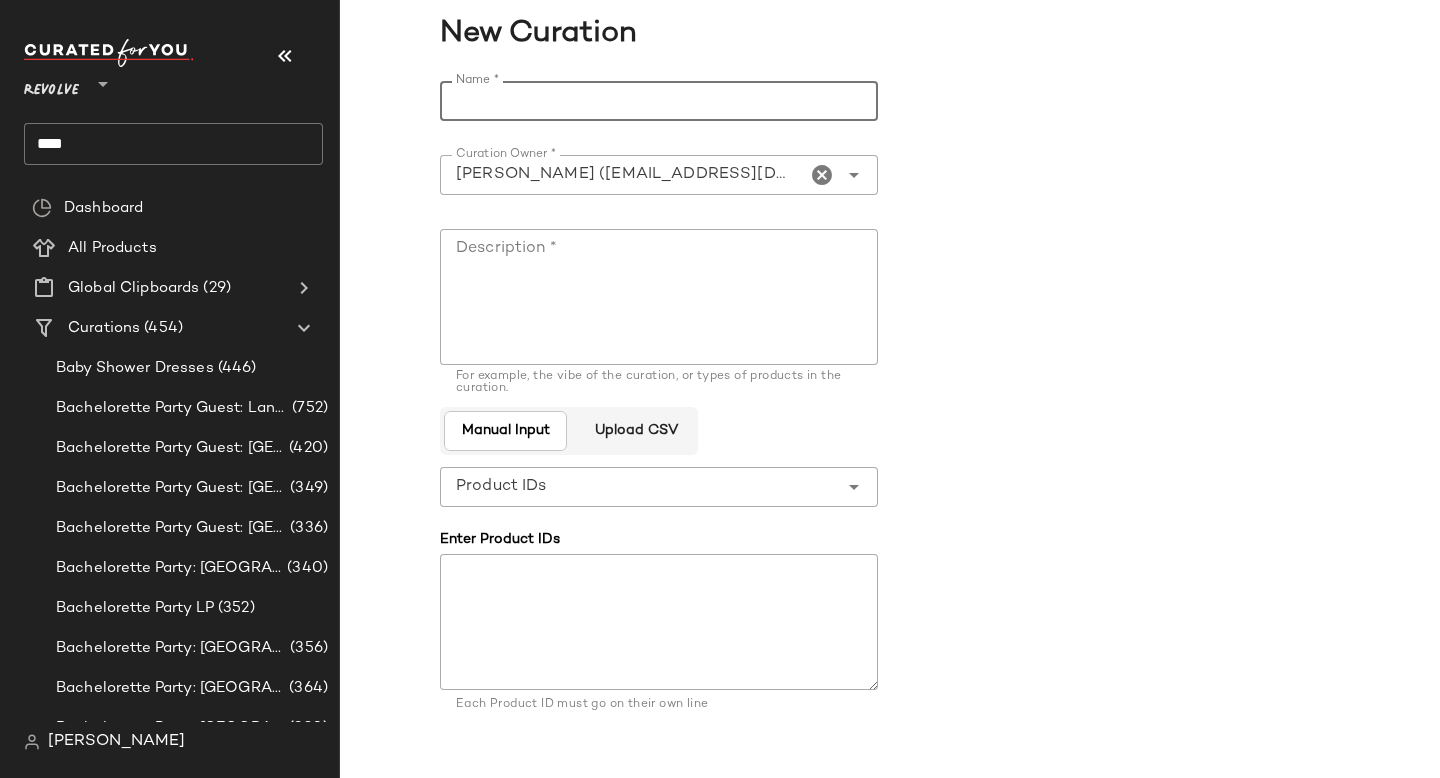 paste on "**********" 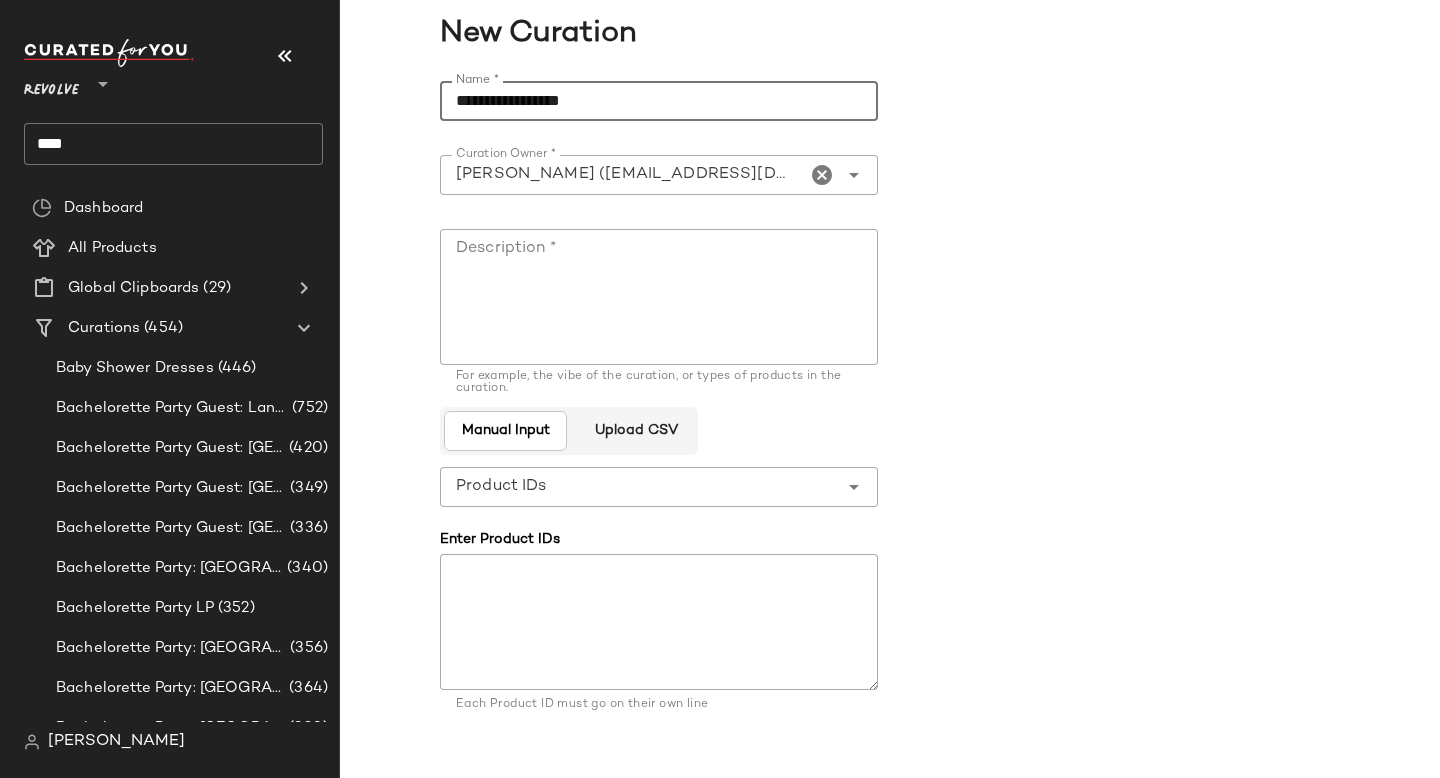 drag, startPoint x: 496, startPoint y: 100, endPoint x: 426, endPoint y: 94, distance: 70.256676 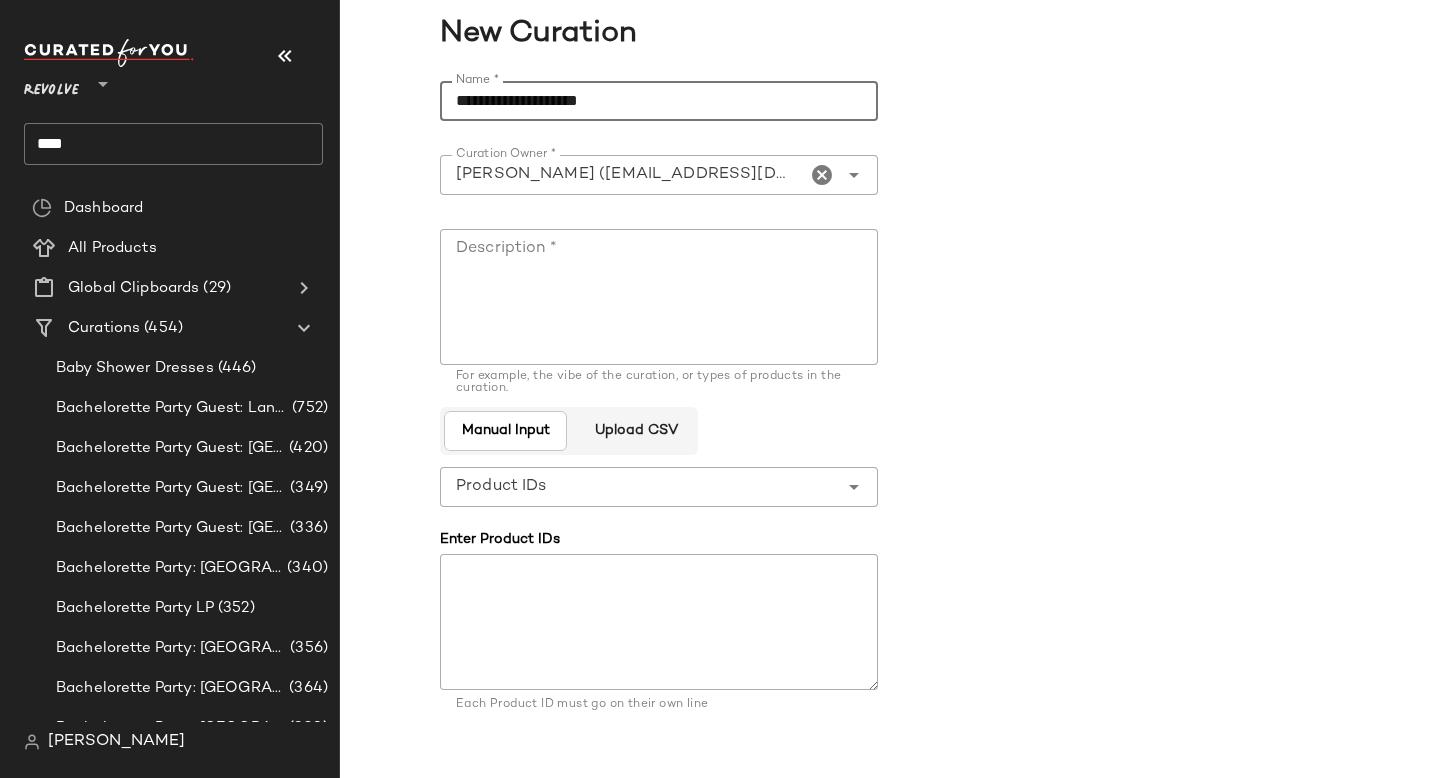 type on "**********" 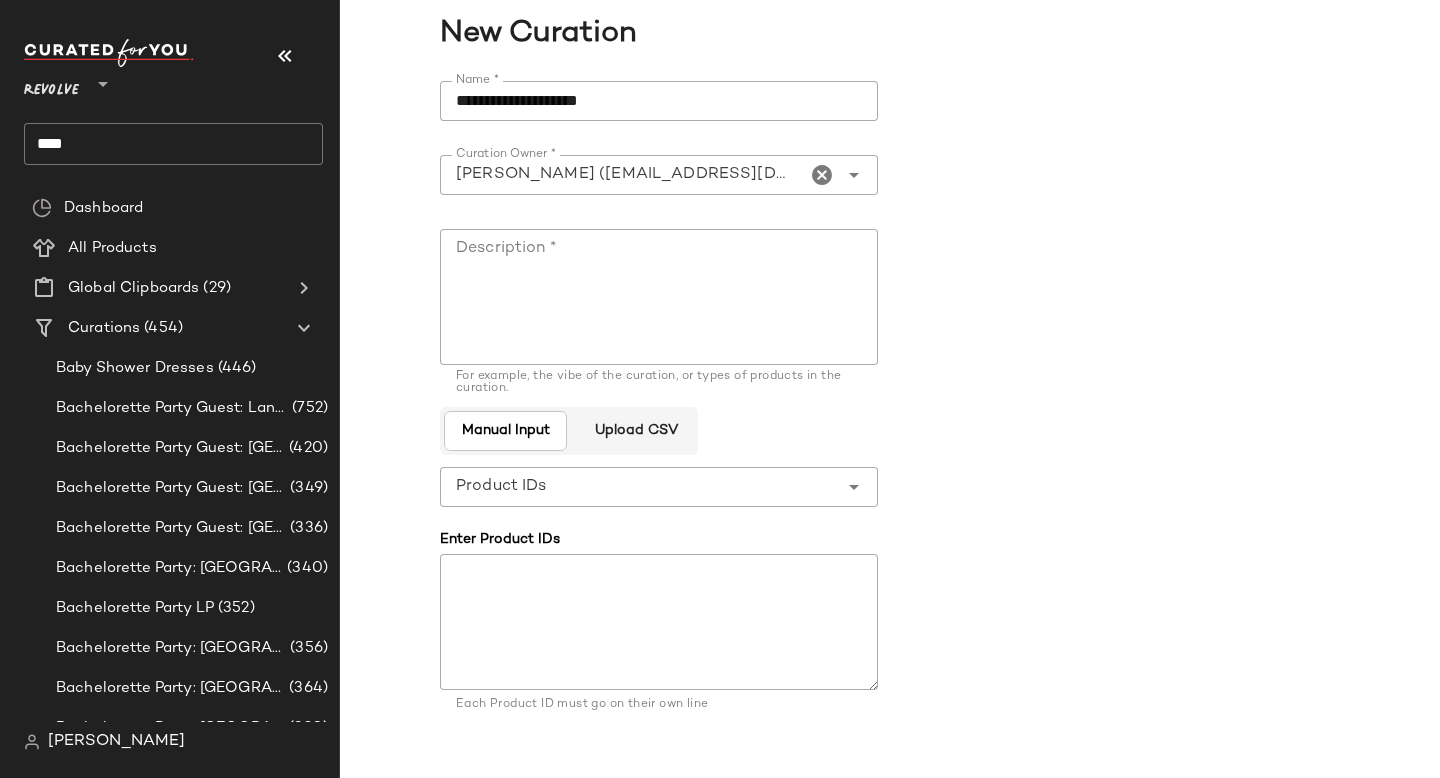 scroll, scrollTop: 114, scrollLeft: 0, axis: vertical 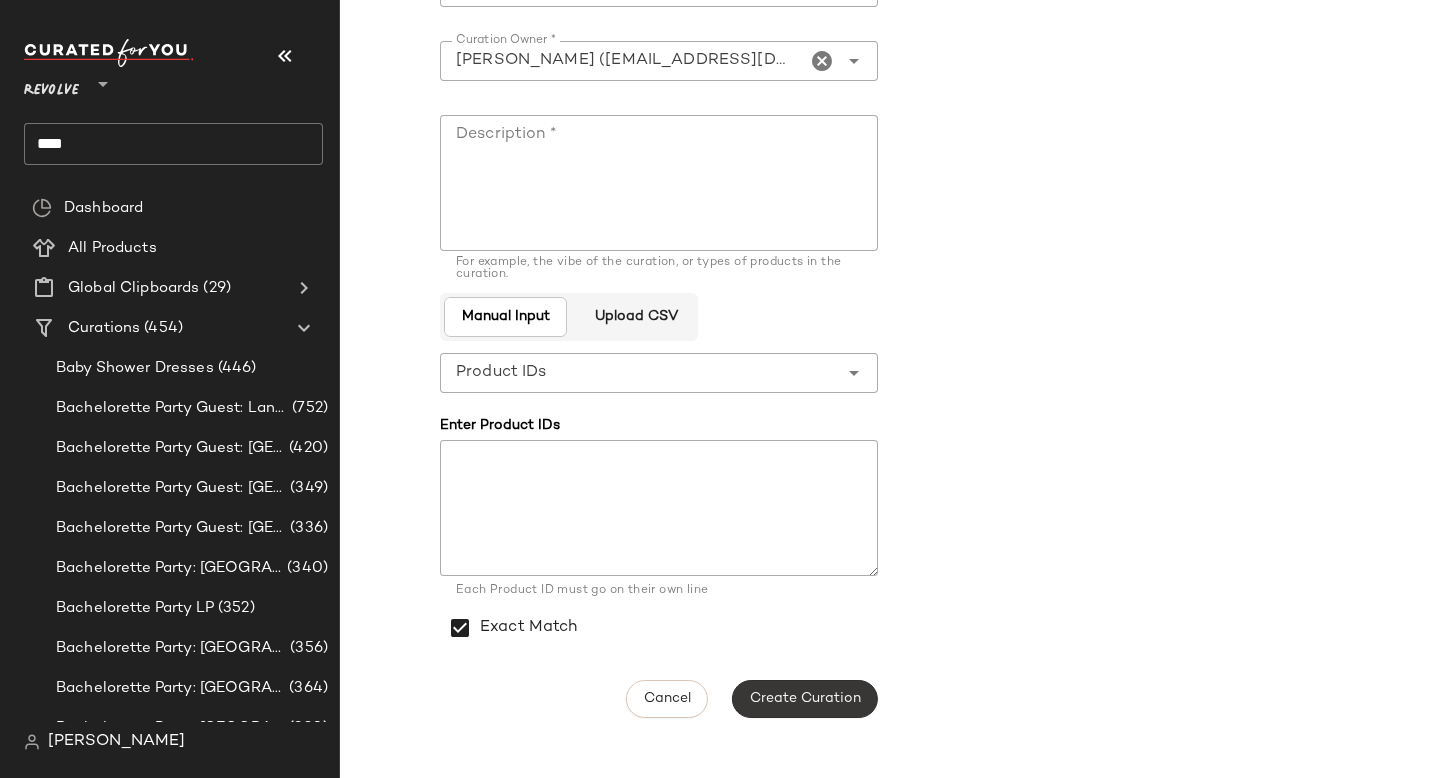 click on "Create Curation" at bounding box center [805, 699] 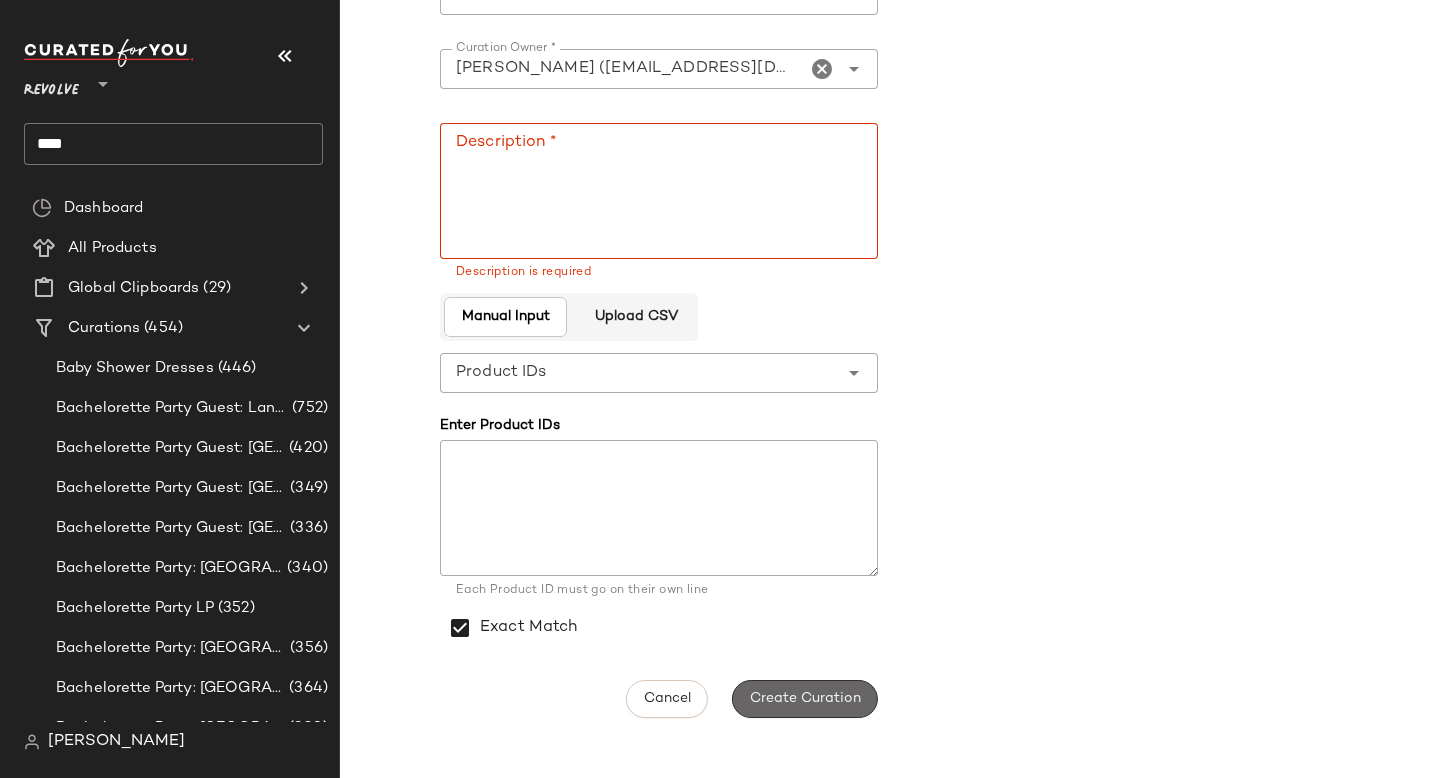 scroll, scrollTop: 106, scrollLeft: 0, axis: vertical 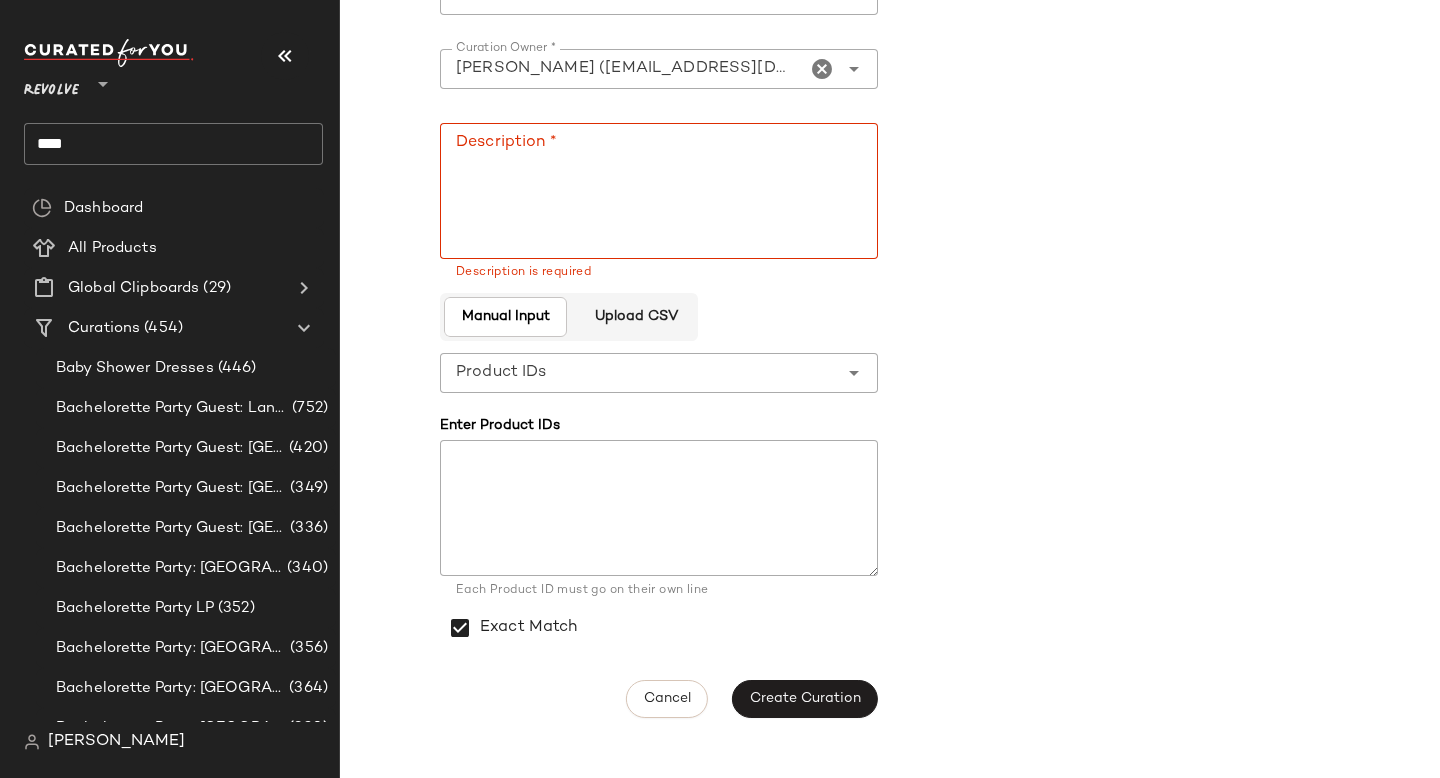 click on "Description *" 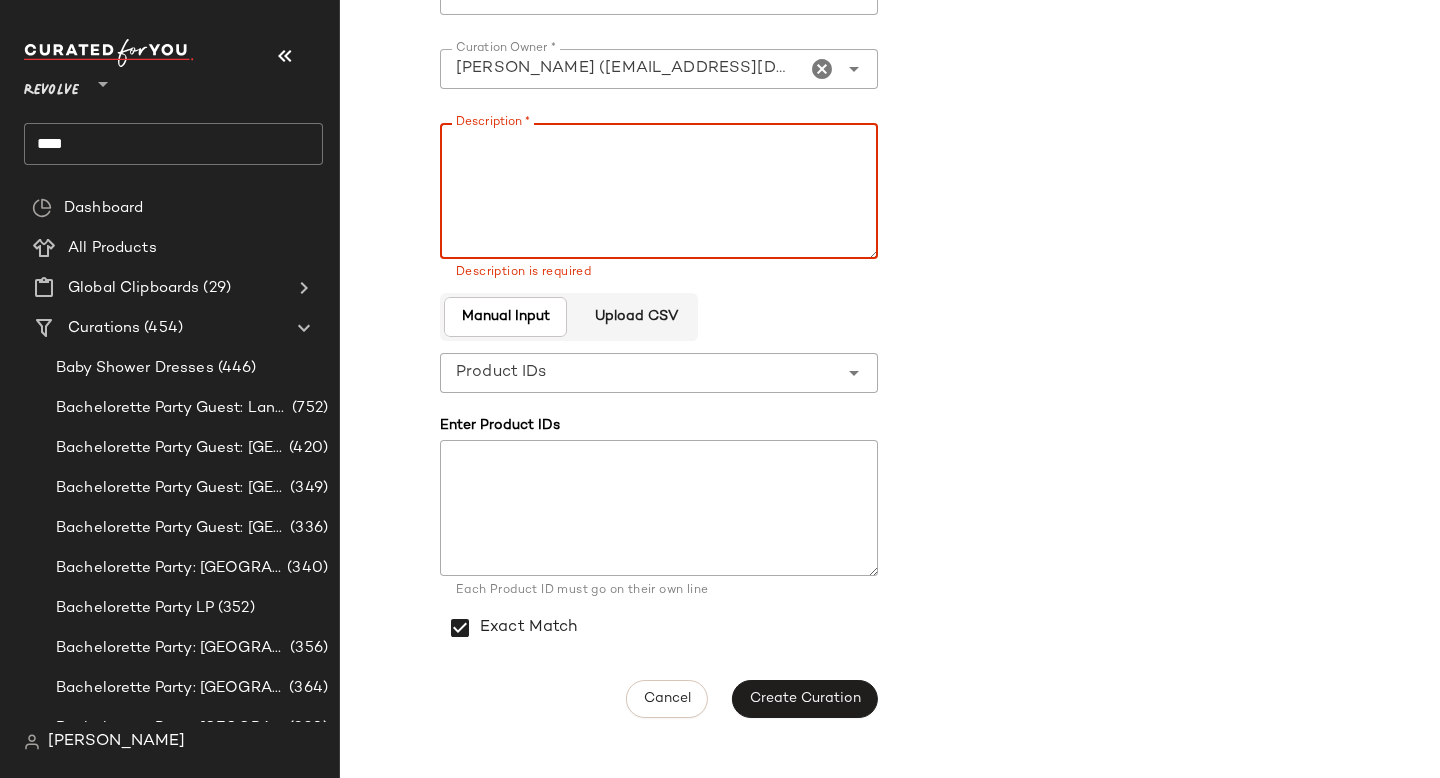 paste on "**********" 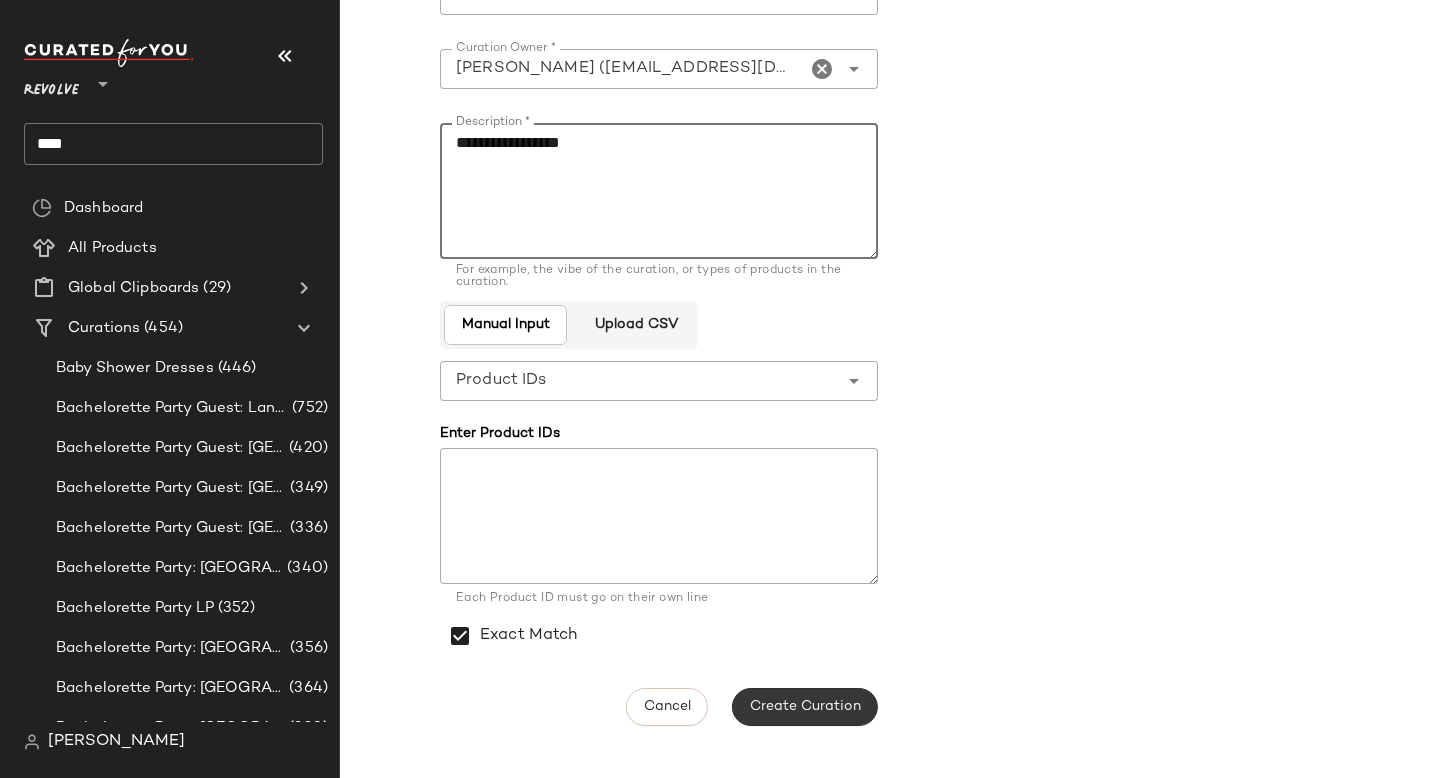 type on "**********" 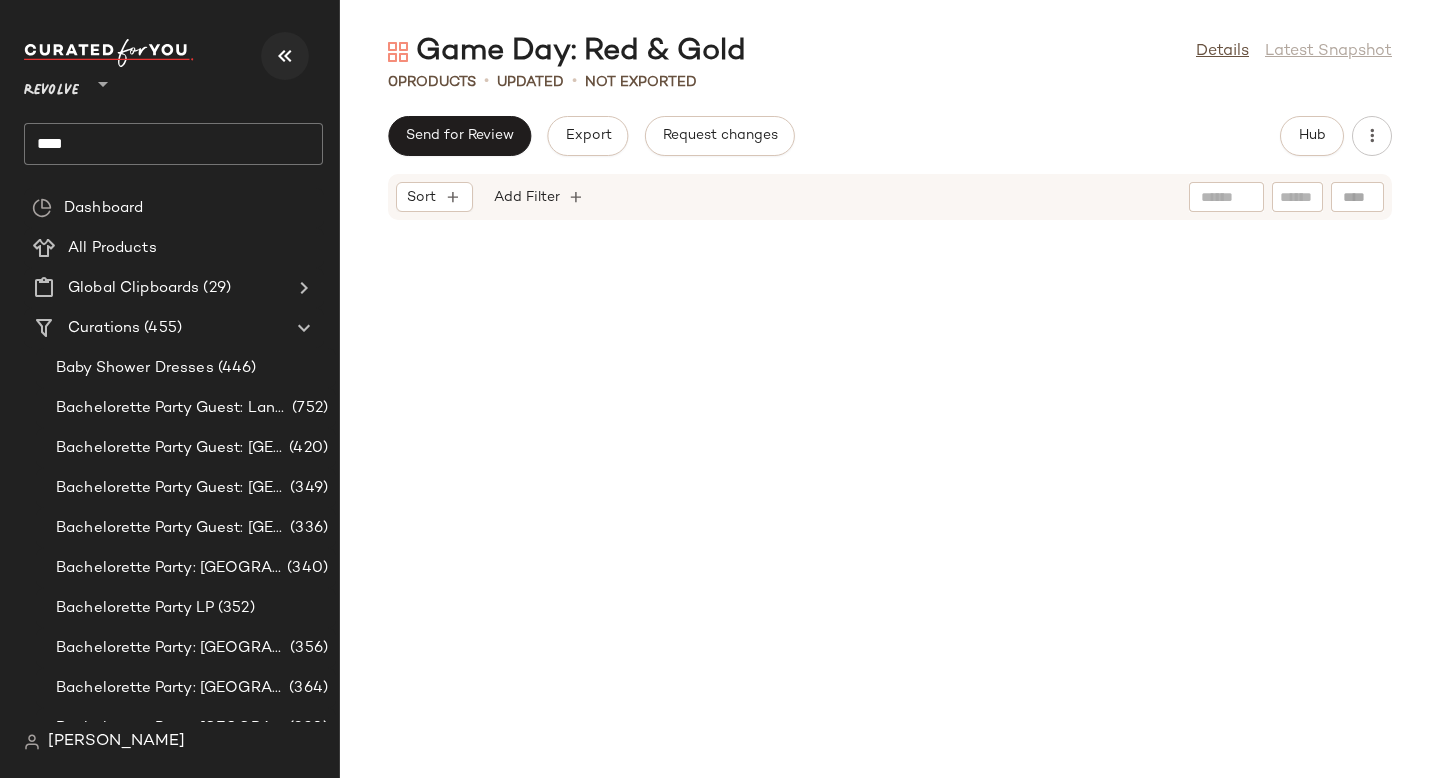 click at bounding box center (285, 56) 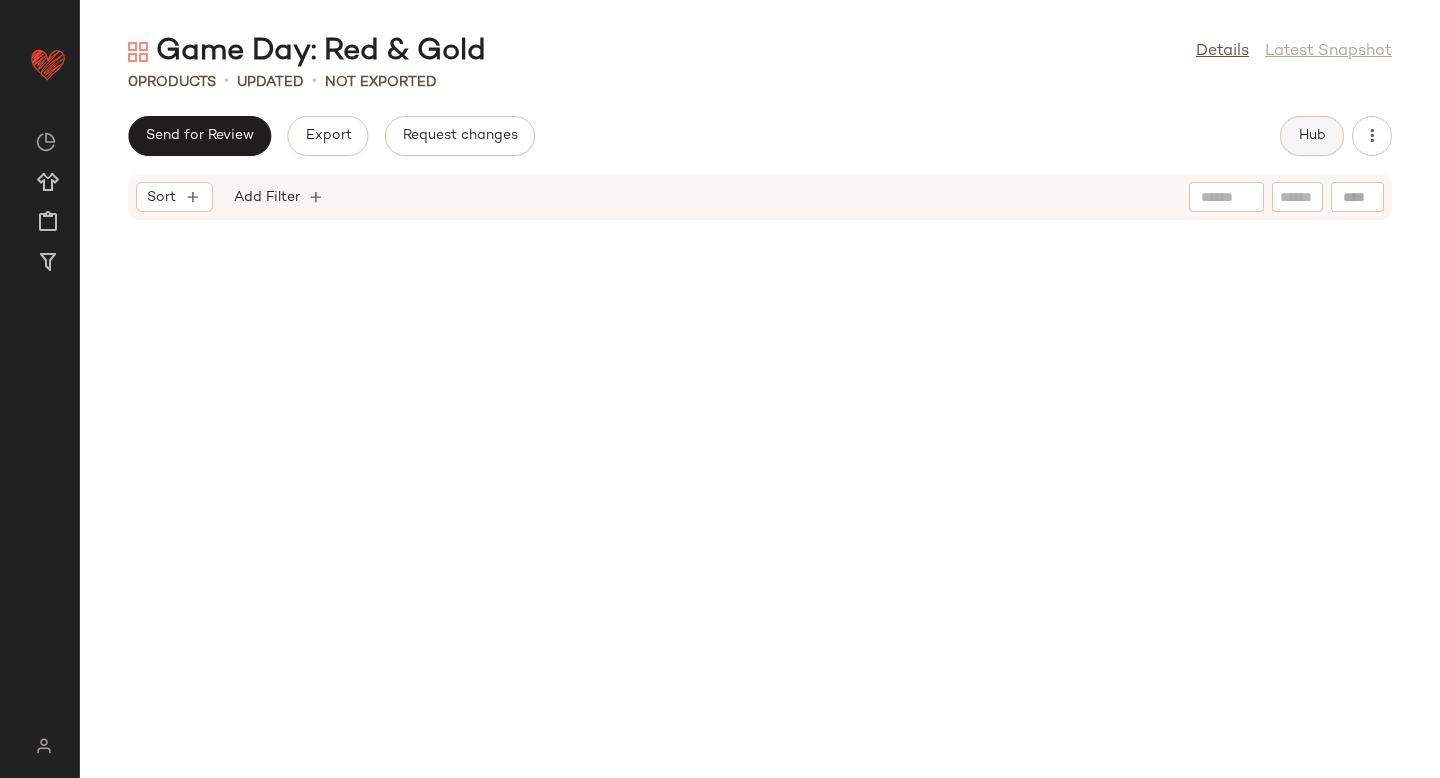 click on "Hub" at bounding box center [1312, 136] 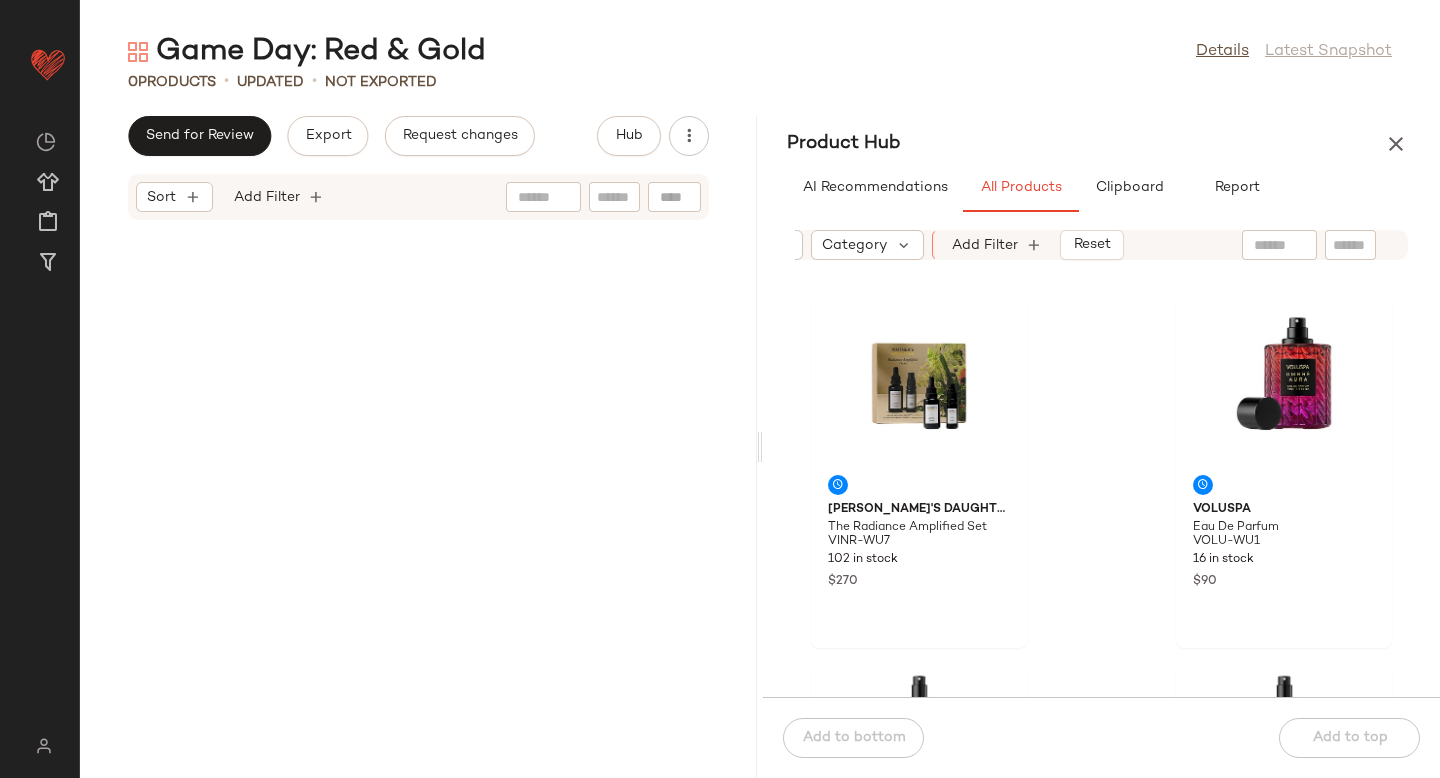 scroll, scrollTop: 0, scrollLeft: 185, axis: horizontal 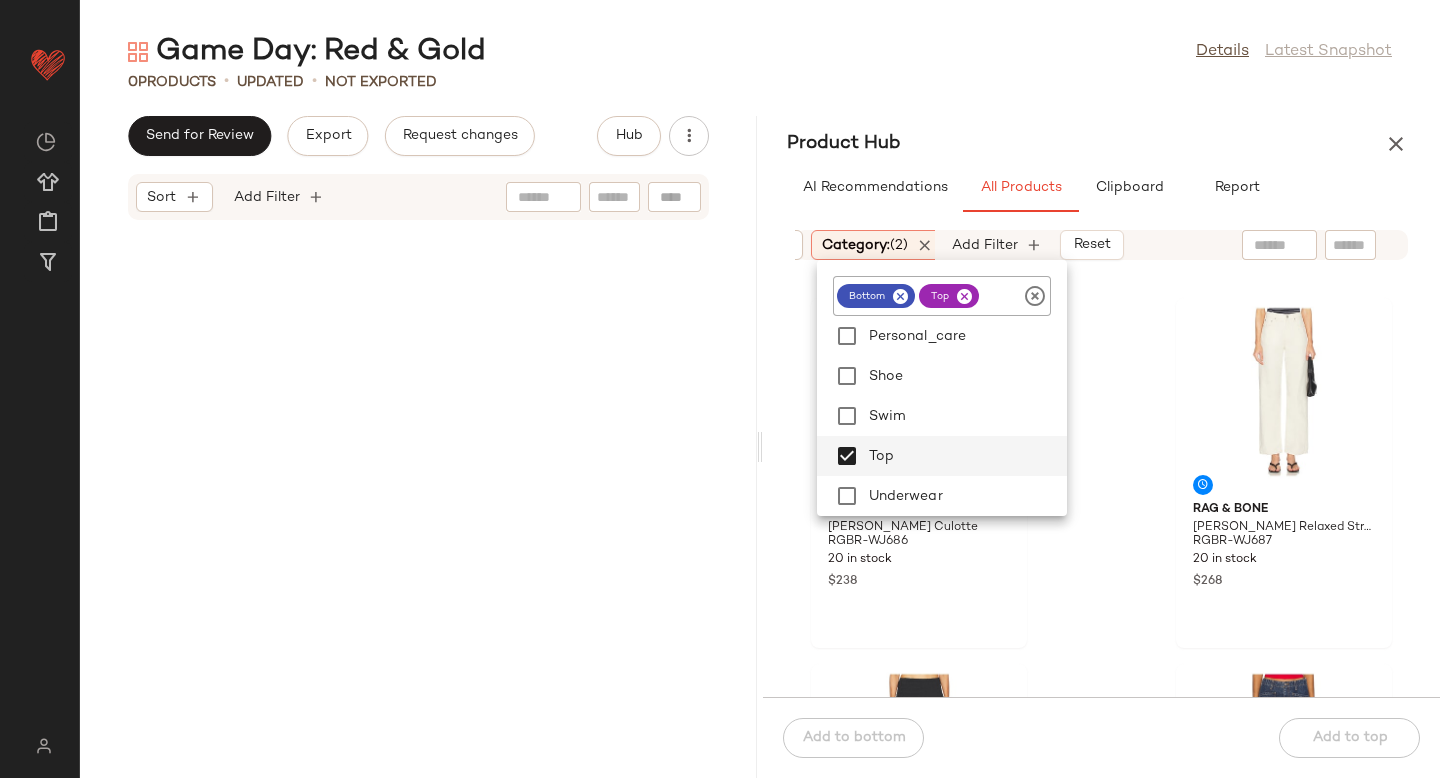 click on "Rag & Bone Jamie Tailored Culotte RGBR-WJ686 20 in stock $238 Rag & Bone Shea Relaxed Straight RGBR-WJ687 20 in stock $268 Rag & Bone Blythe Poplin Skirt RGBR-WQ38 12 in stock $278 RE/DONE Originals The Bender Straight REDR-WJ357 29 in stock $330 Nanushka Seldes Pant NUSH-WP21 12 in stock $595 Nanushka Saoirse Capri NUSH-WP22 11 in stock $425 NILI LOTAN Salome Jean NILR-WJ36 16 in stock $480 Moussy Vintage Bretton Tapered MOUR-WJ282 29 in stock $350" 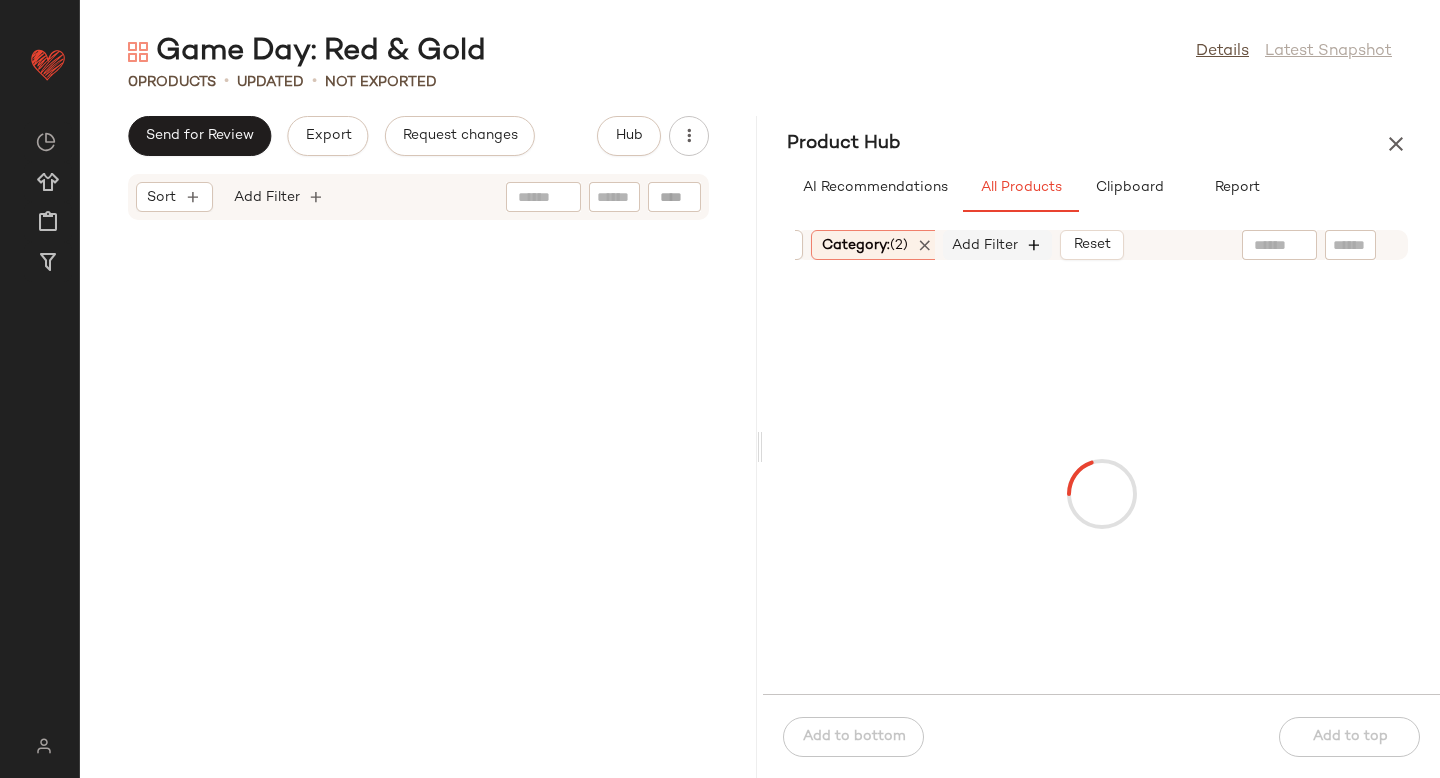 click at bounding box center [1035, 245] 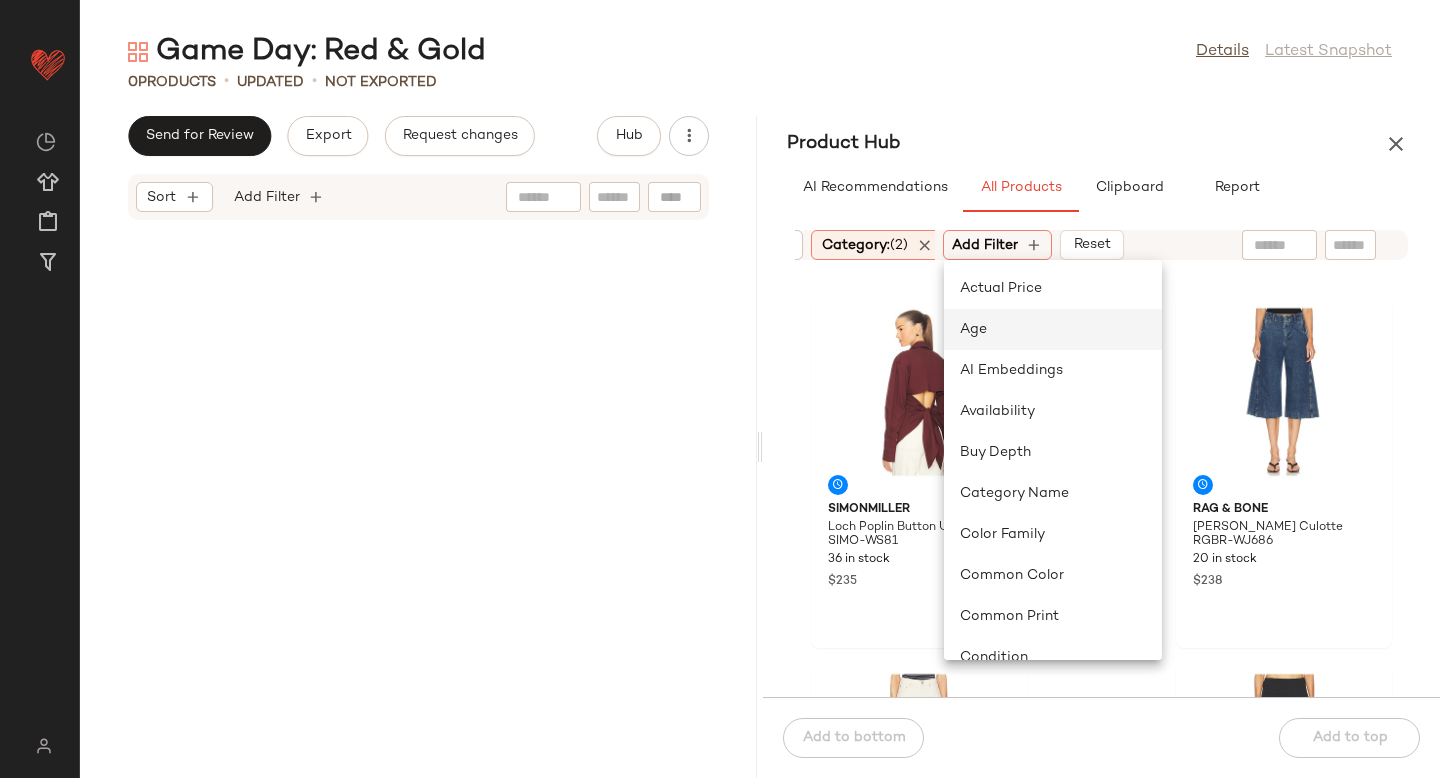 click on "Age" 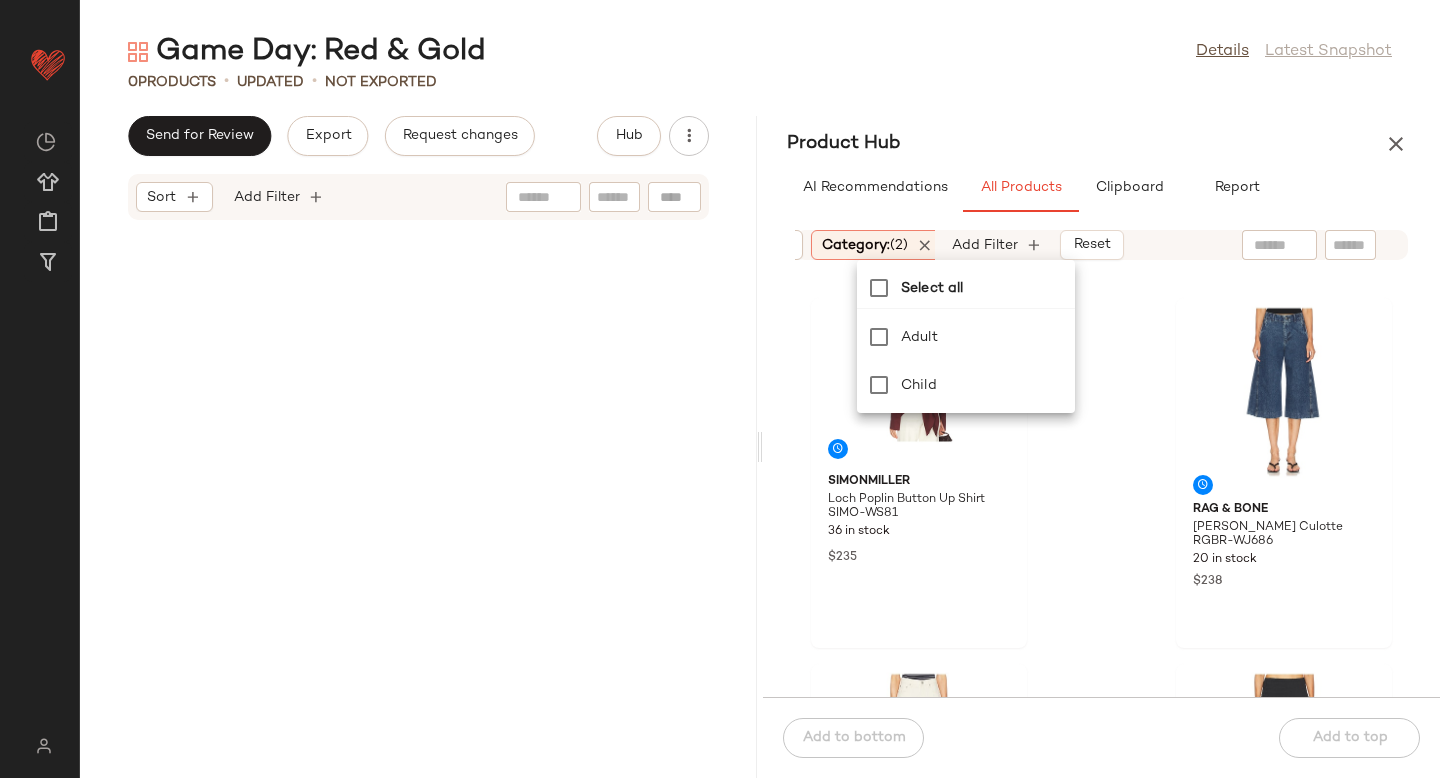 scroll, scrollTop: 0, scrollLeft: 458, axis: horizontal 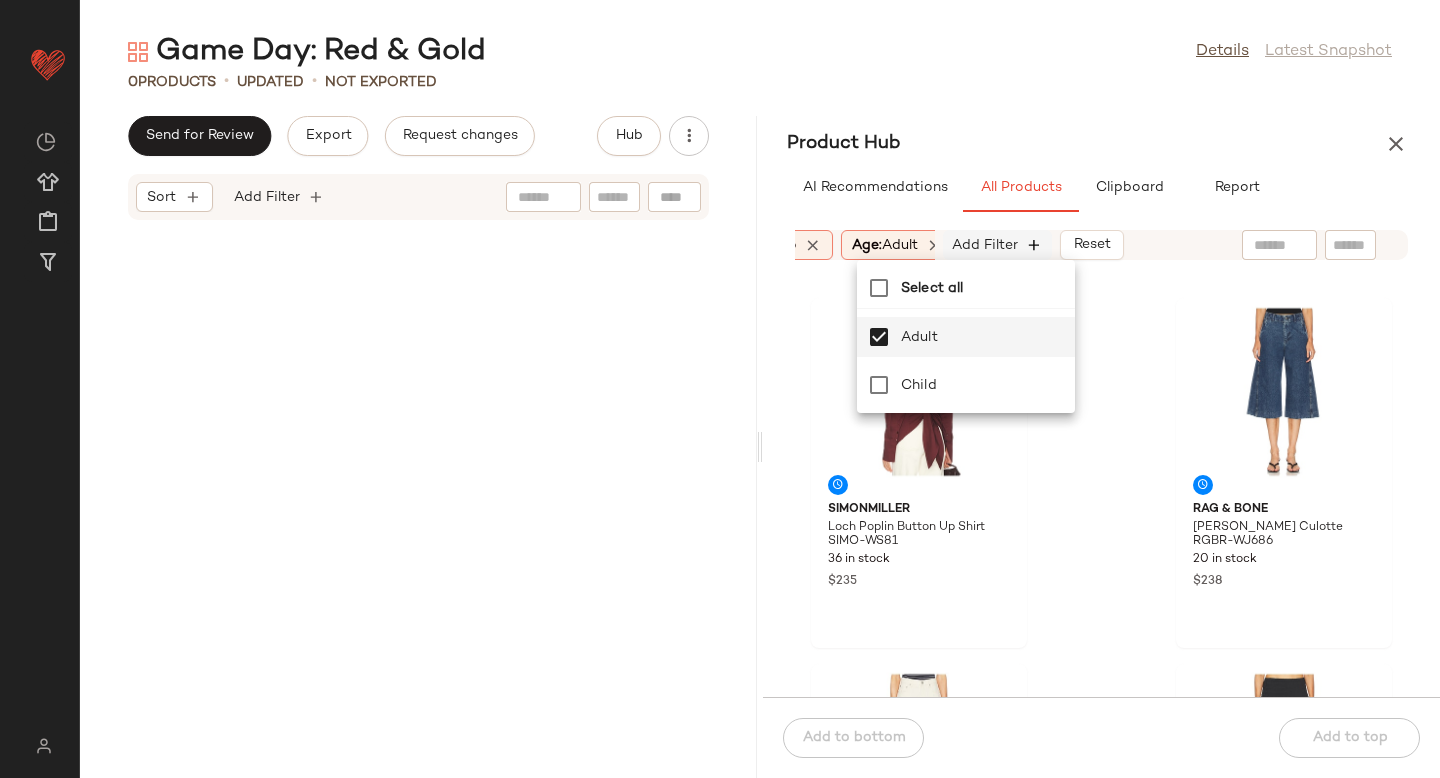 click at bounding box center [1035, 245] 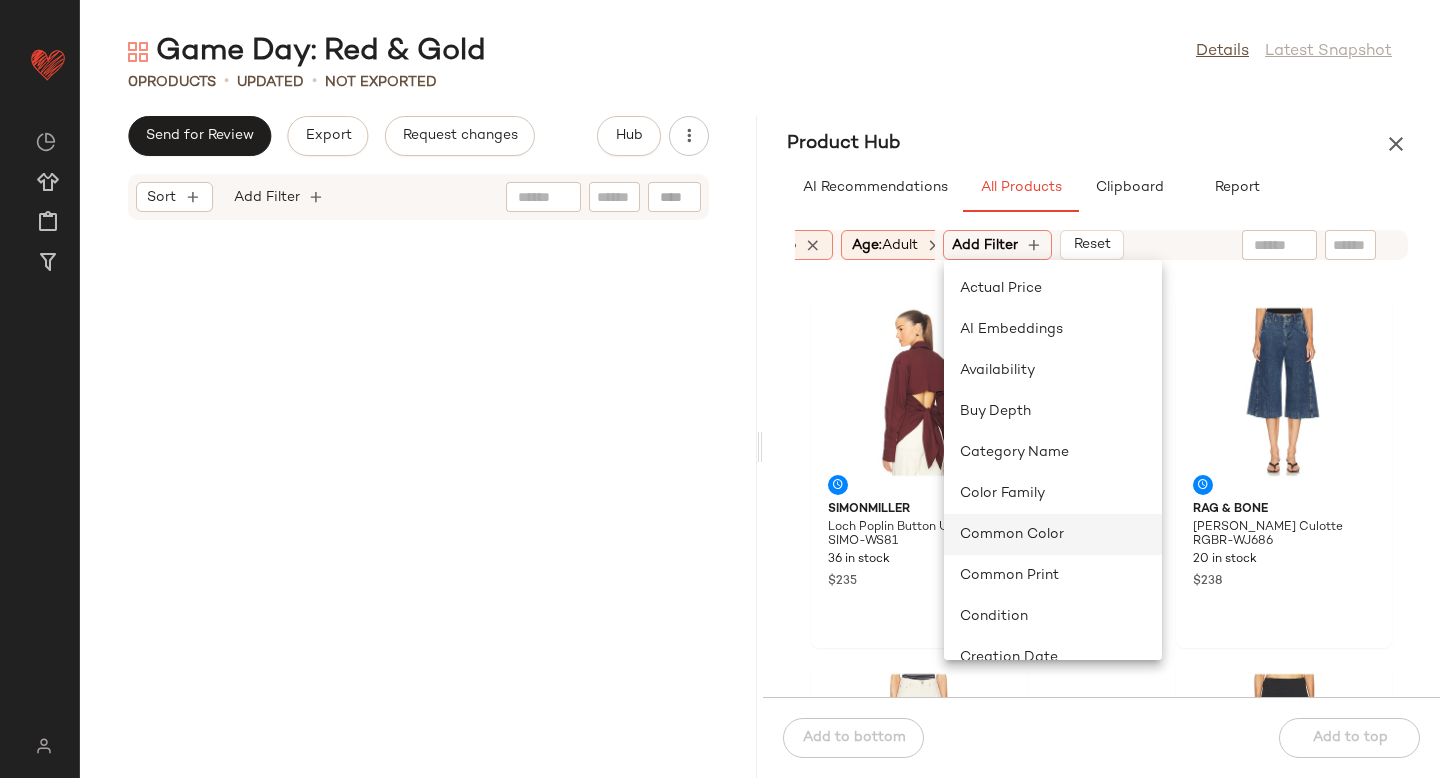 click on "Common Color" 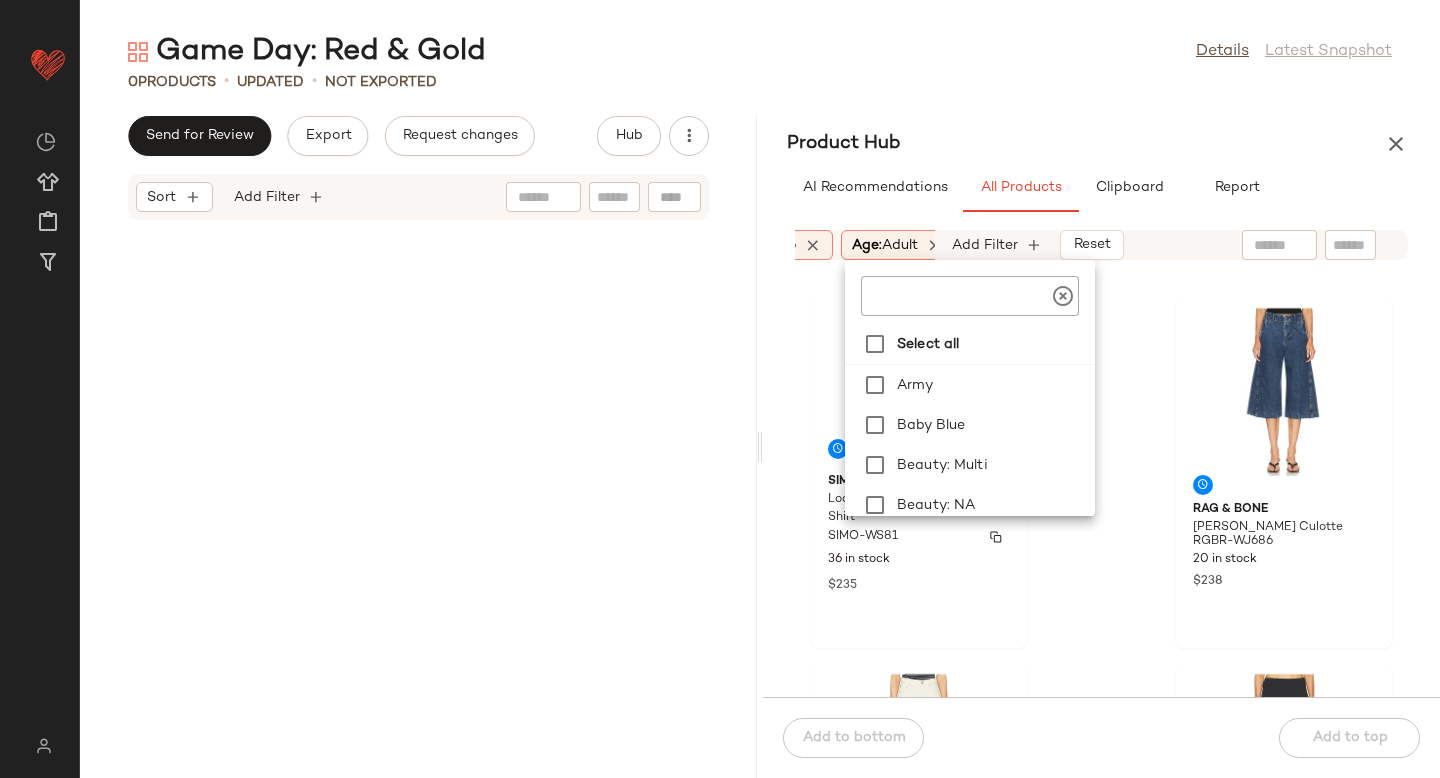 scroll, scrollTop: 0, scrollLeft: 599, axis: horizontal 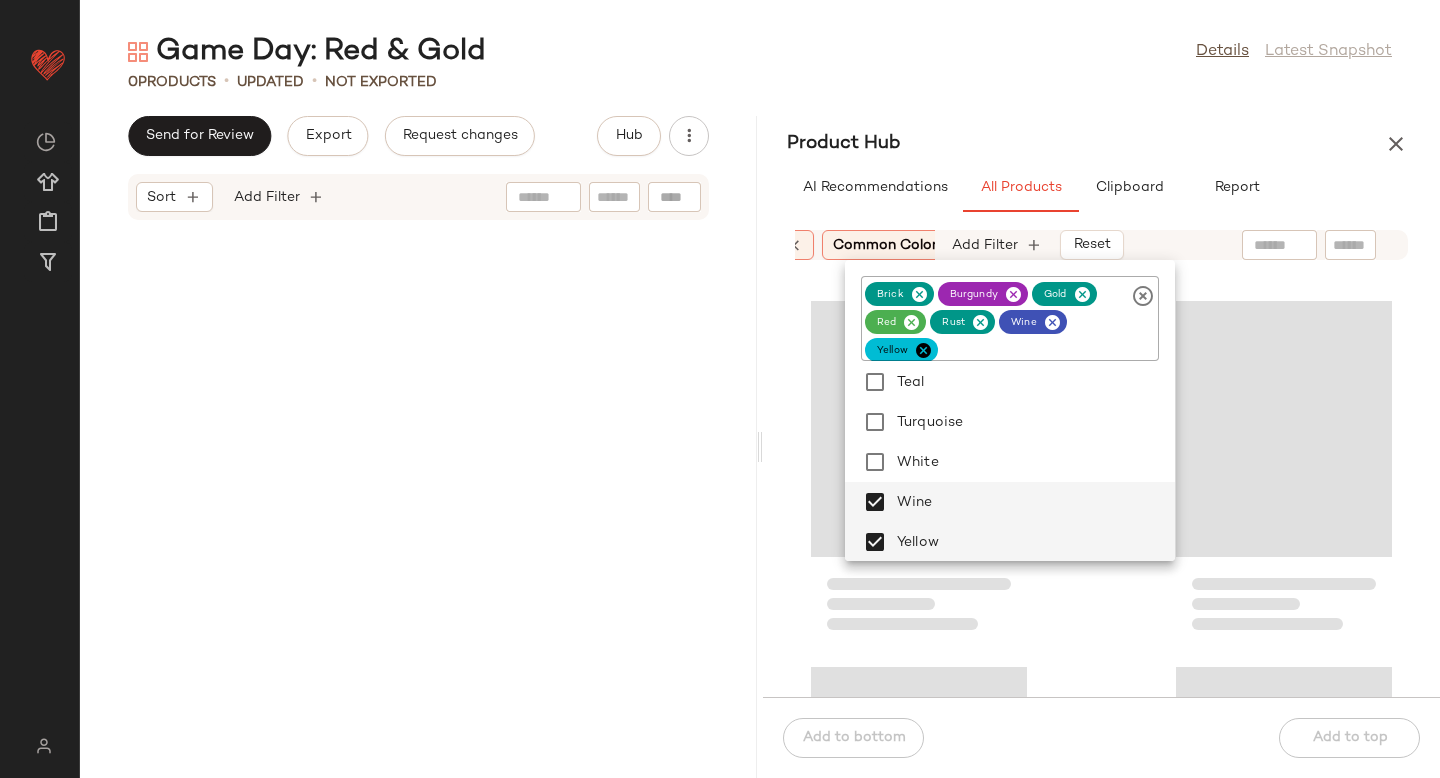 click on "Sort:   (1) Brand  Category:   (2) In Curation?:   No Age:   adult Common Color:   (7) Add Filter   Reset" at bounding box center (1101, 245) 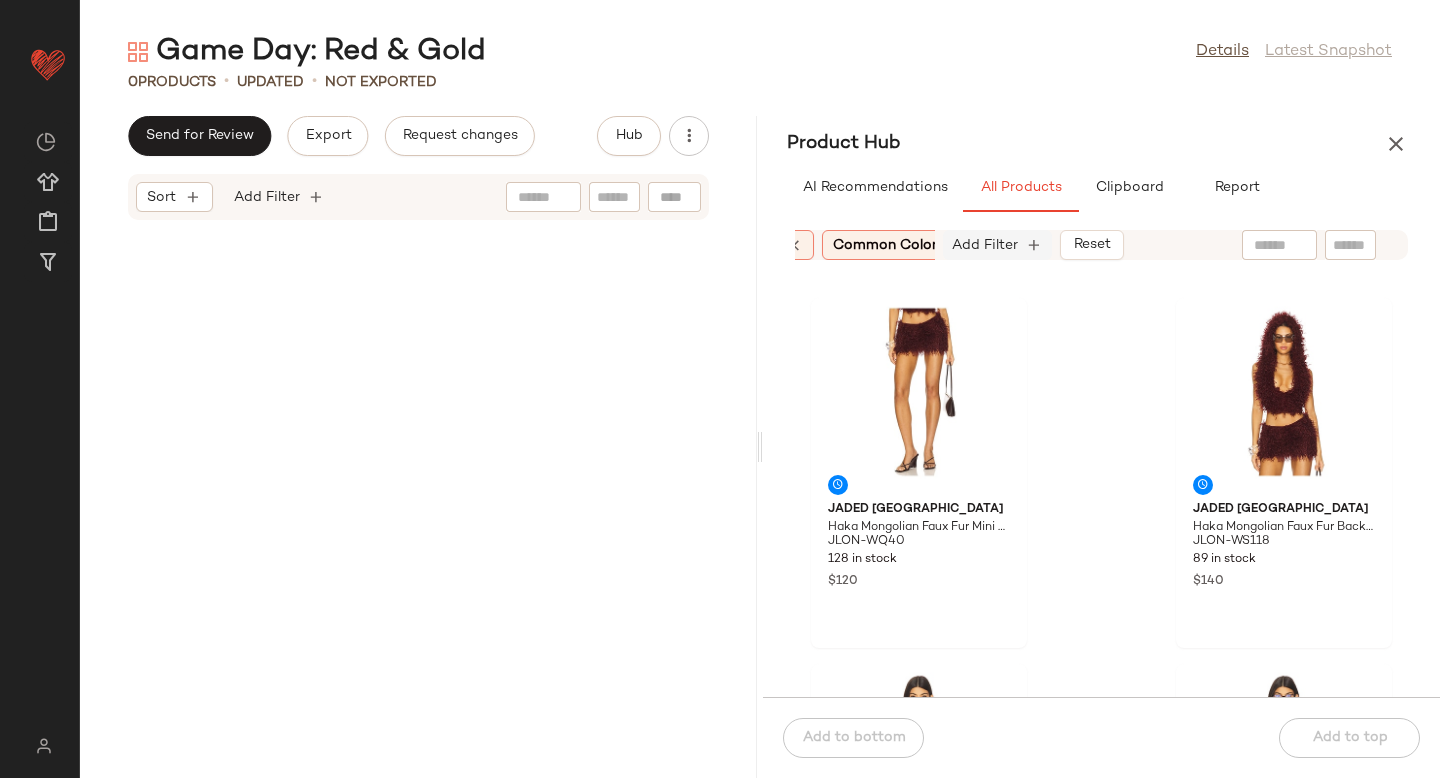 click on "Add Filter" at bounding box center (985, 245) 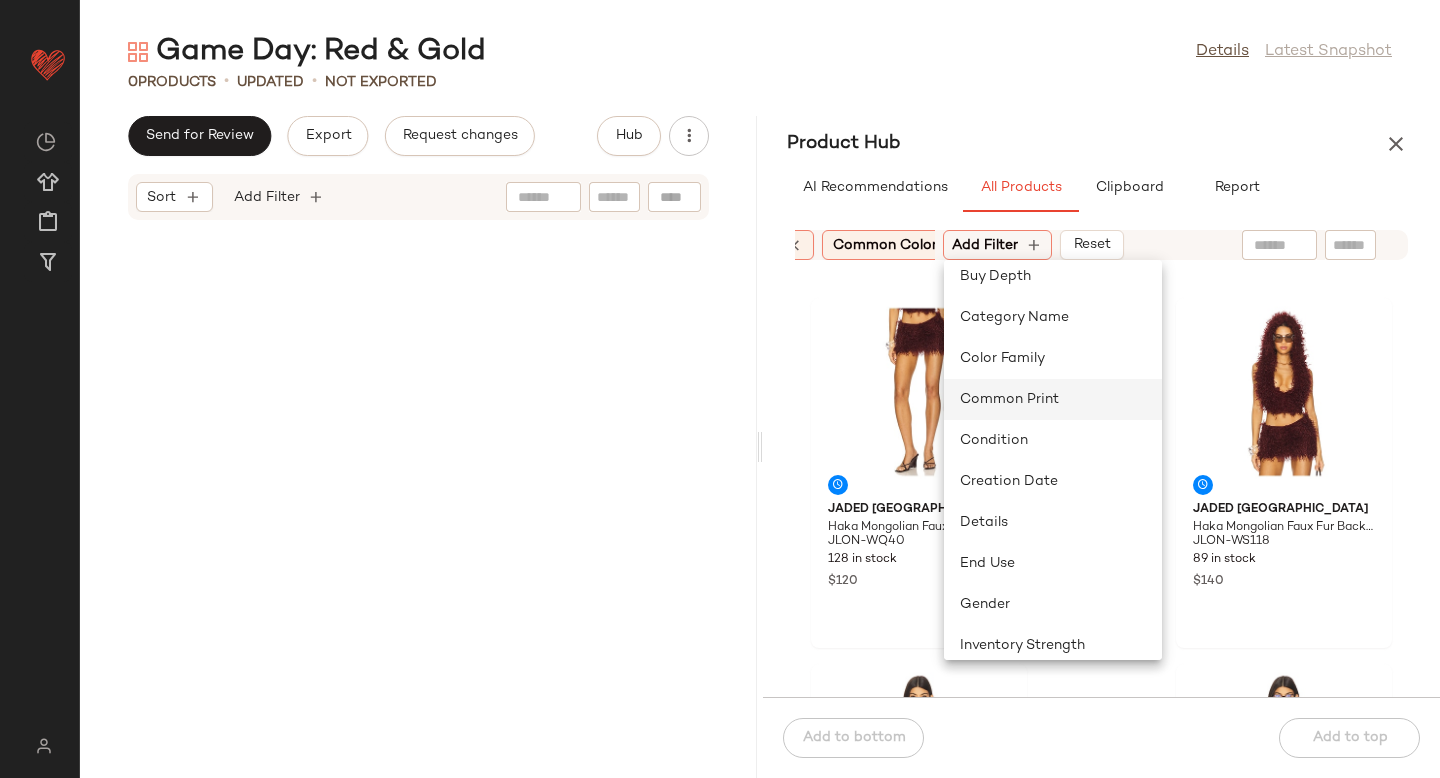scroll, scrollTop: 153, scrollLeft: 0, axis: vertical 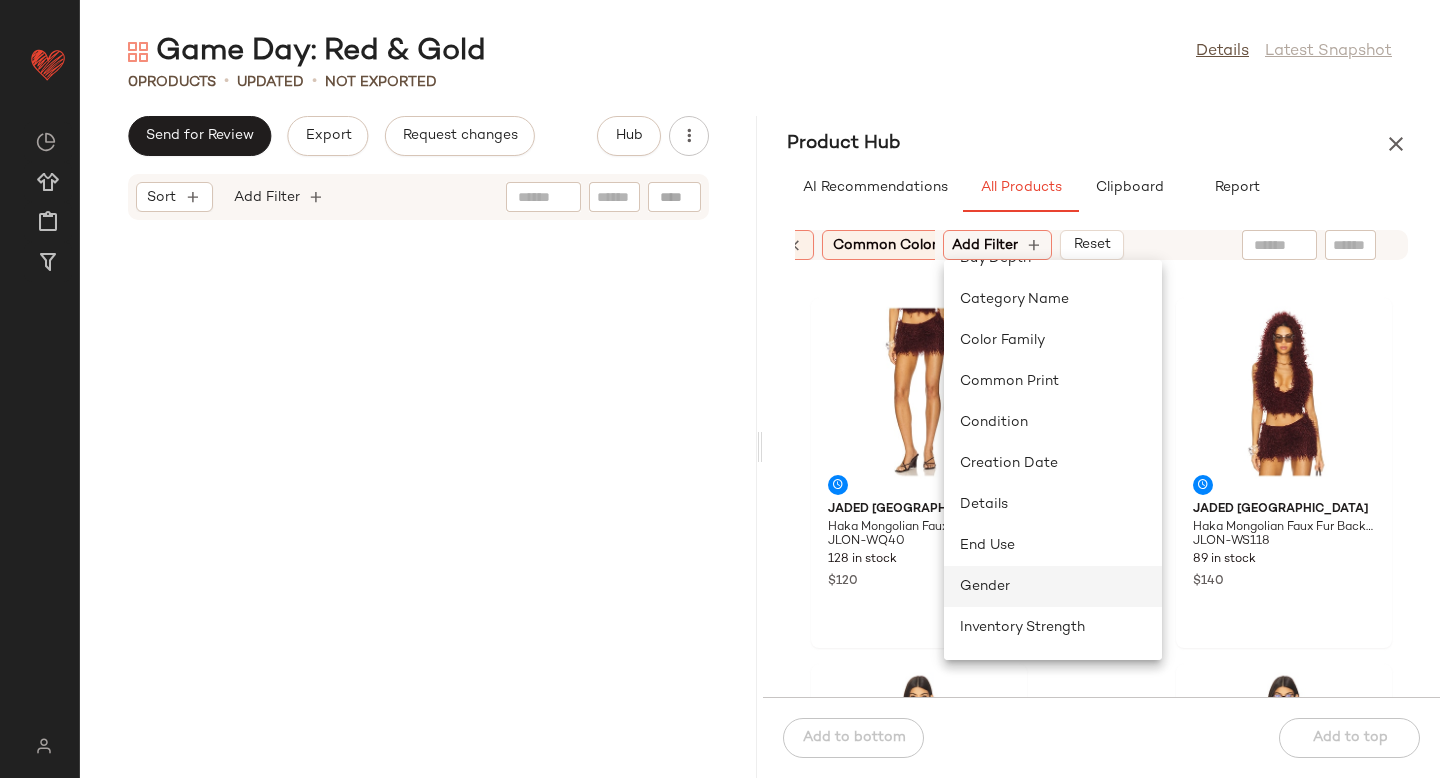 click on "Gender" 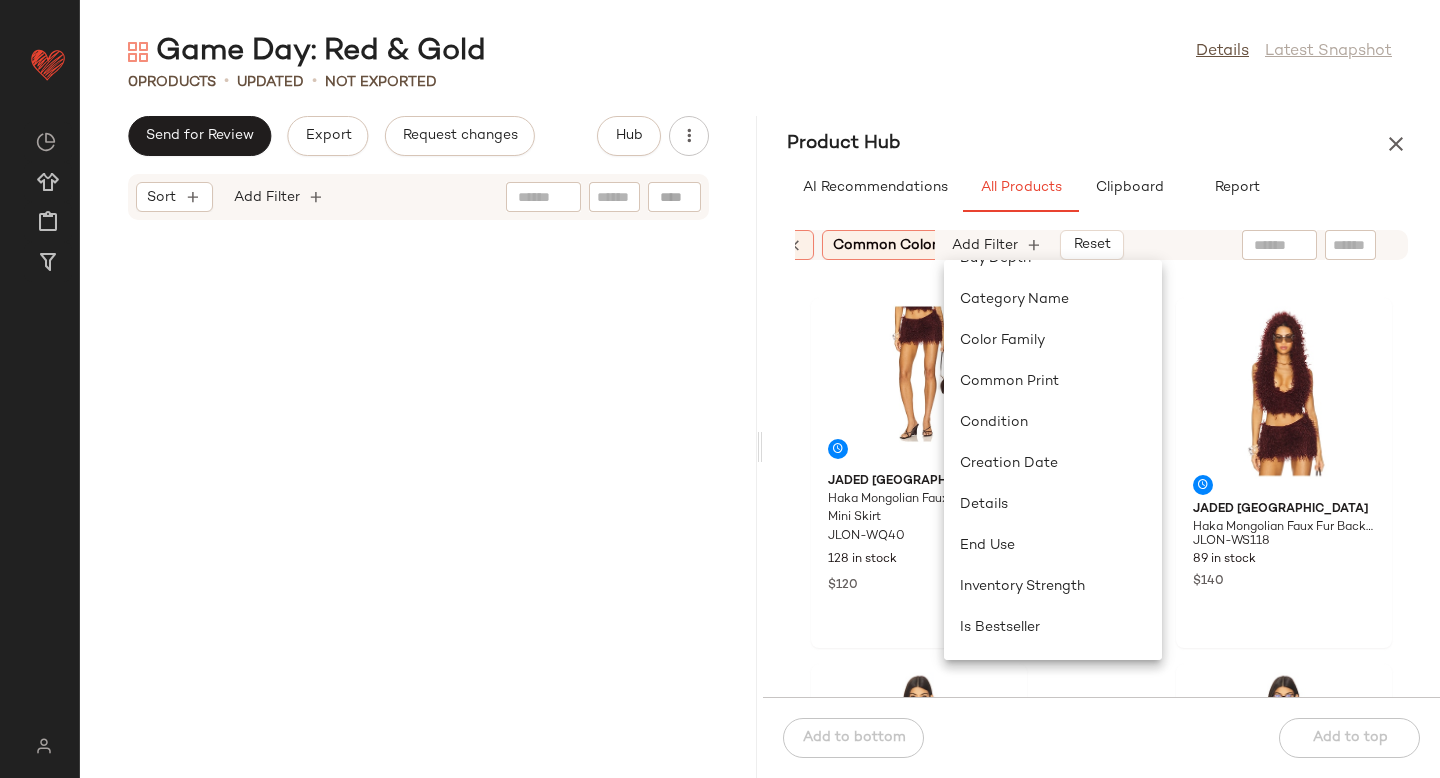 scroll, scrollTop: 0, scrollLeft: 773, axis: horizontal 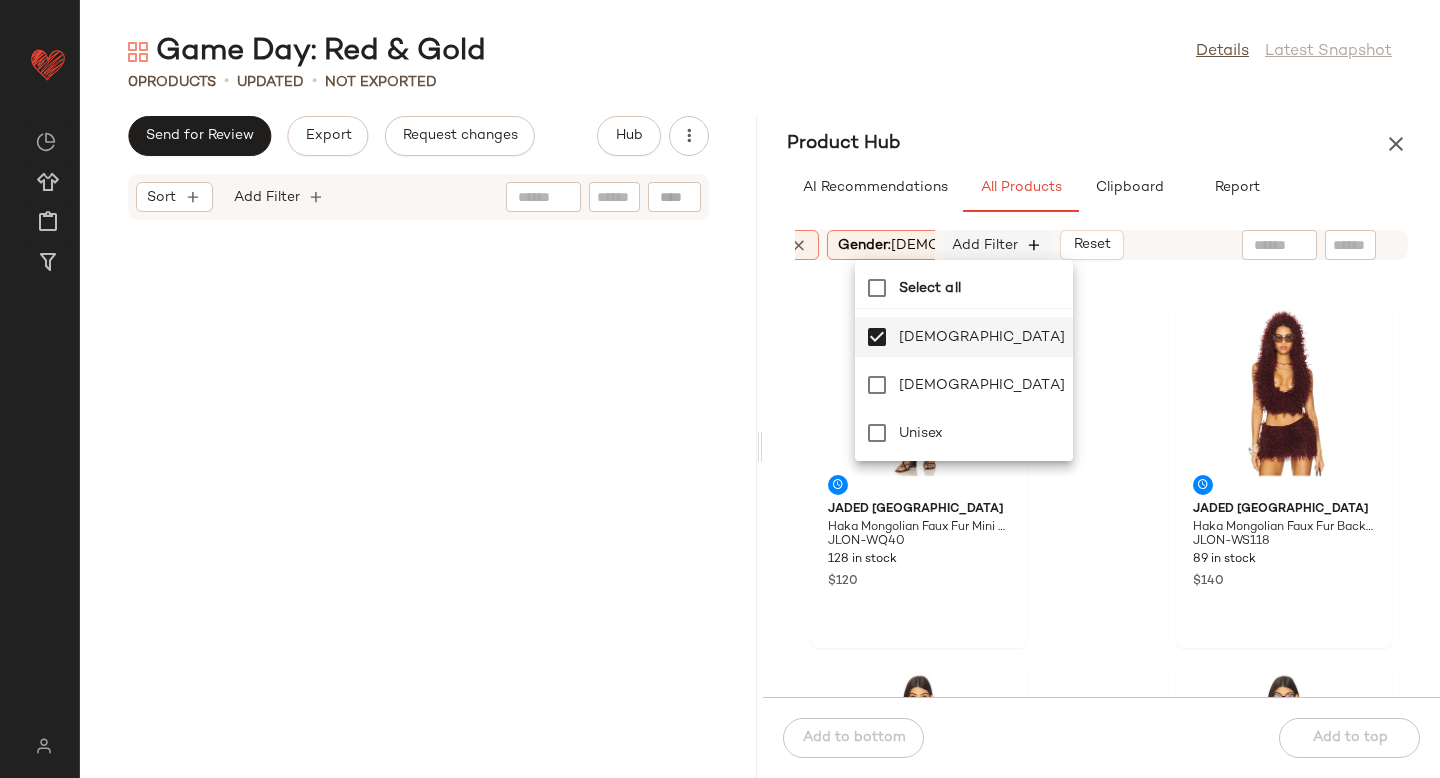 click at bounding box center (1035, 245) 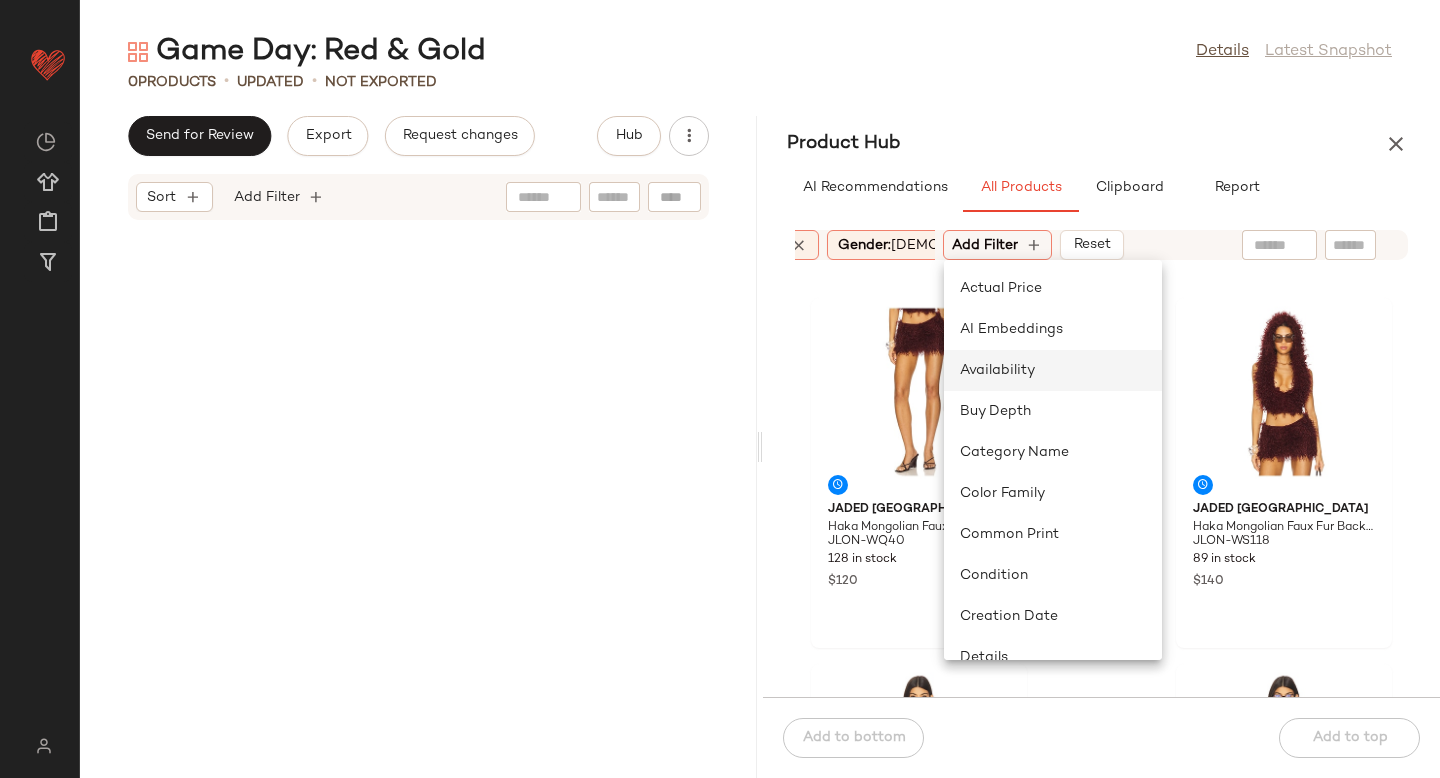 click on "Availability" 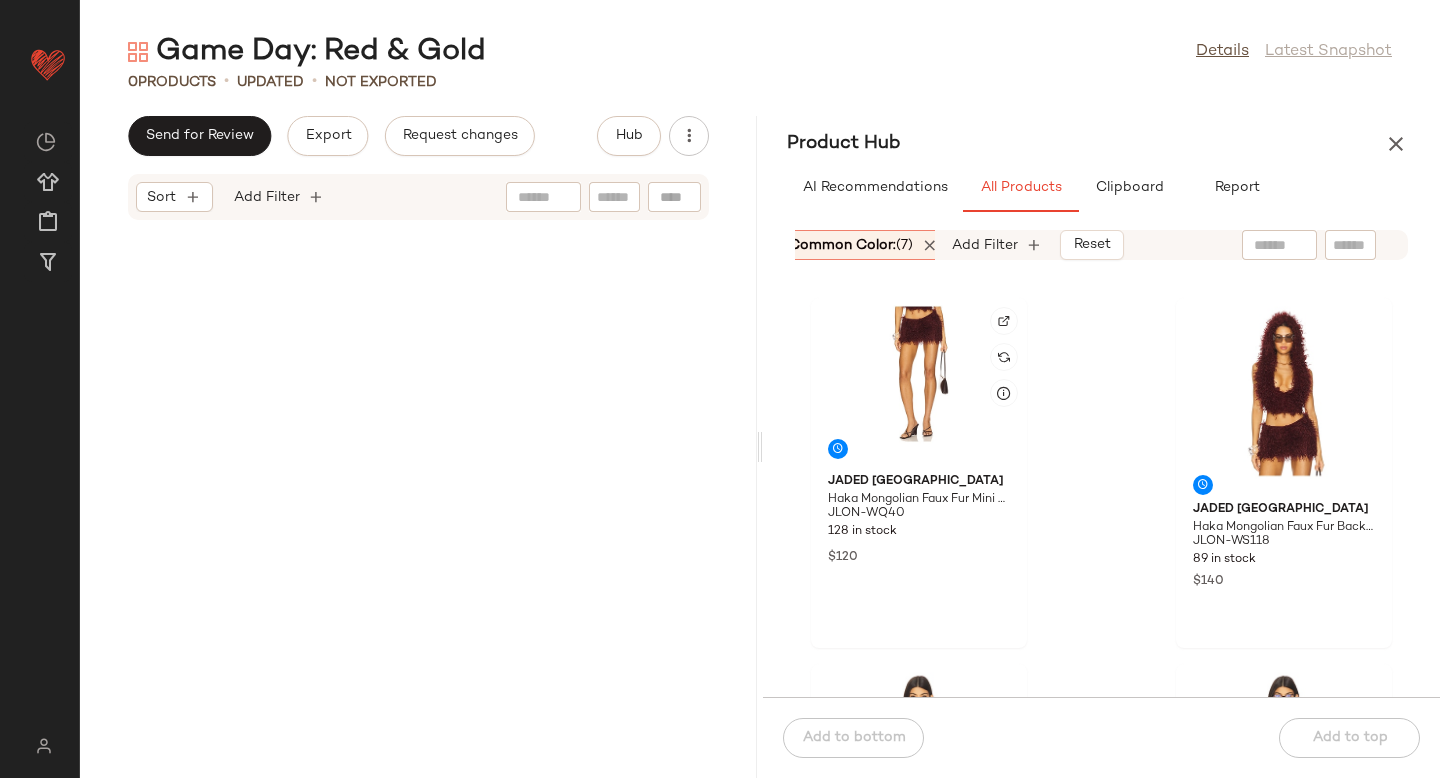 scroll, scrollTop: 0, scrollLeft: 599, axis: horizontal 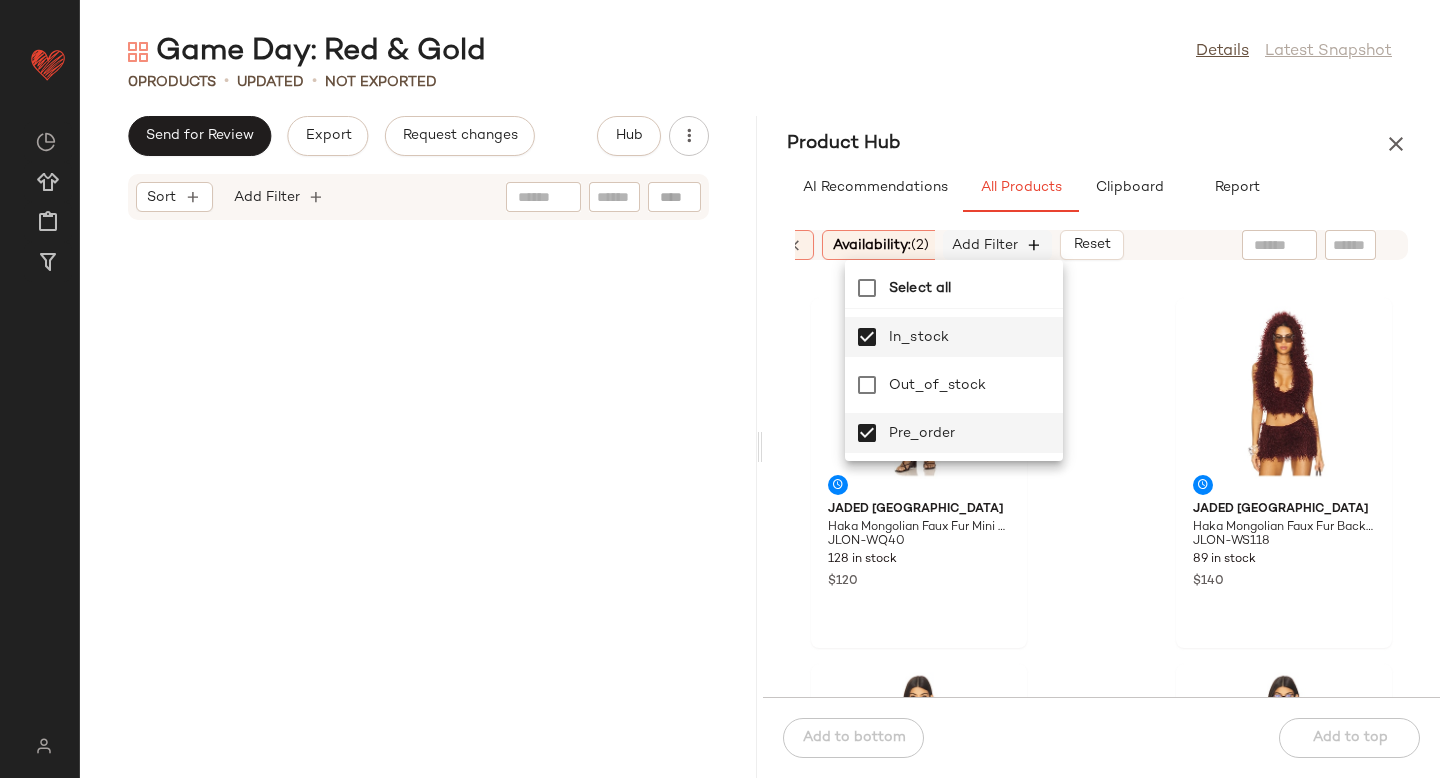 click at bounding box center [1035, 245] 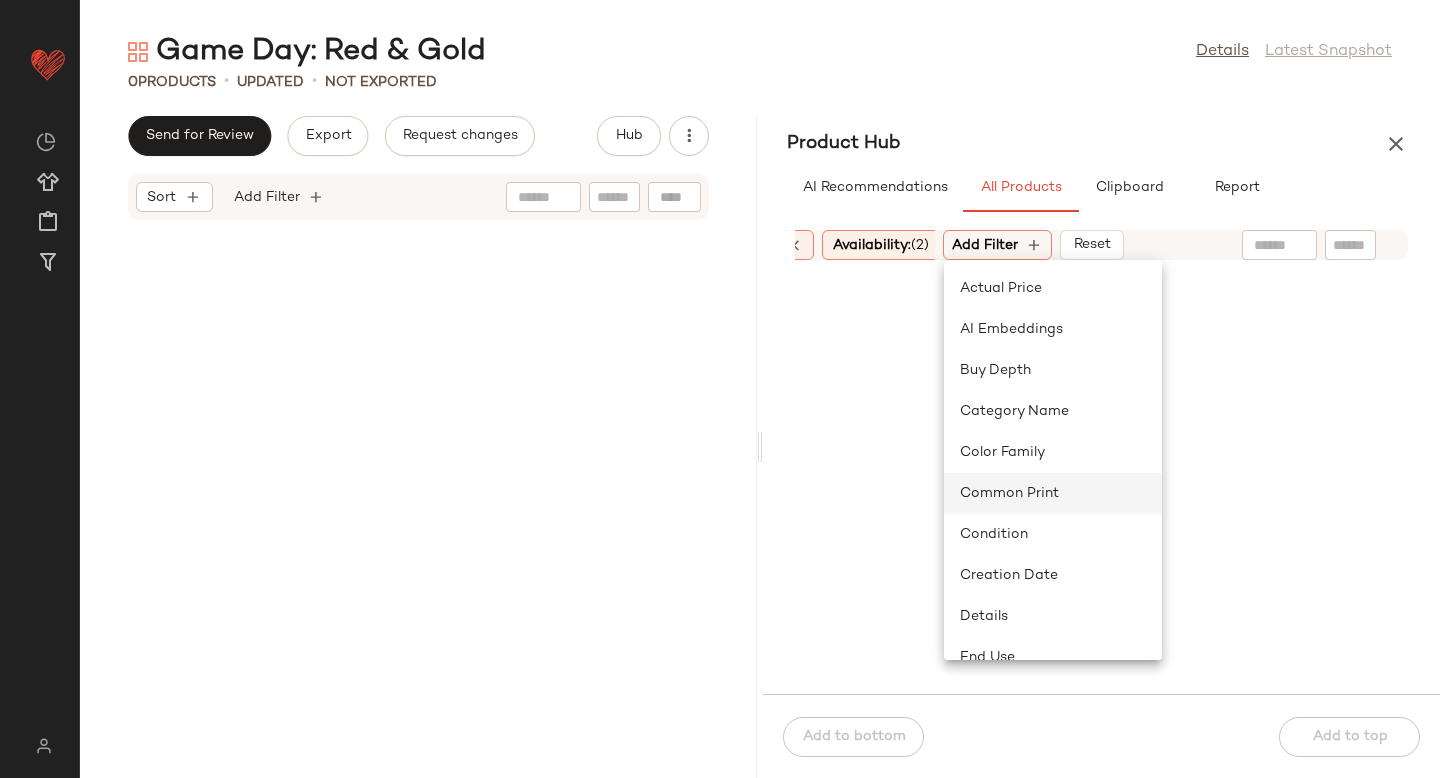 scroll, scrollTop: 723, scrollLeft: 0, axis: vertical 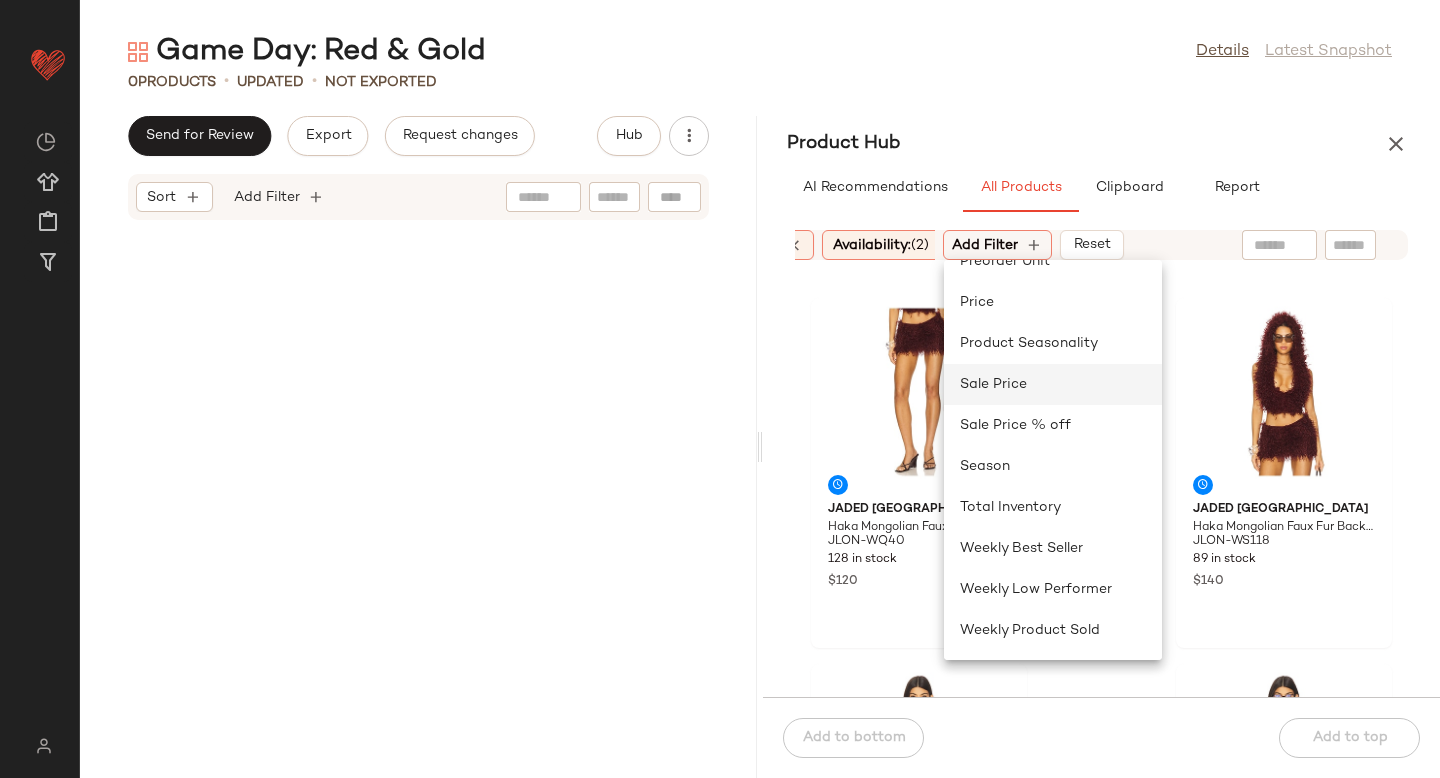 click on "Sale Price" 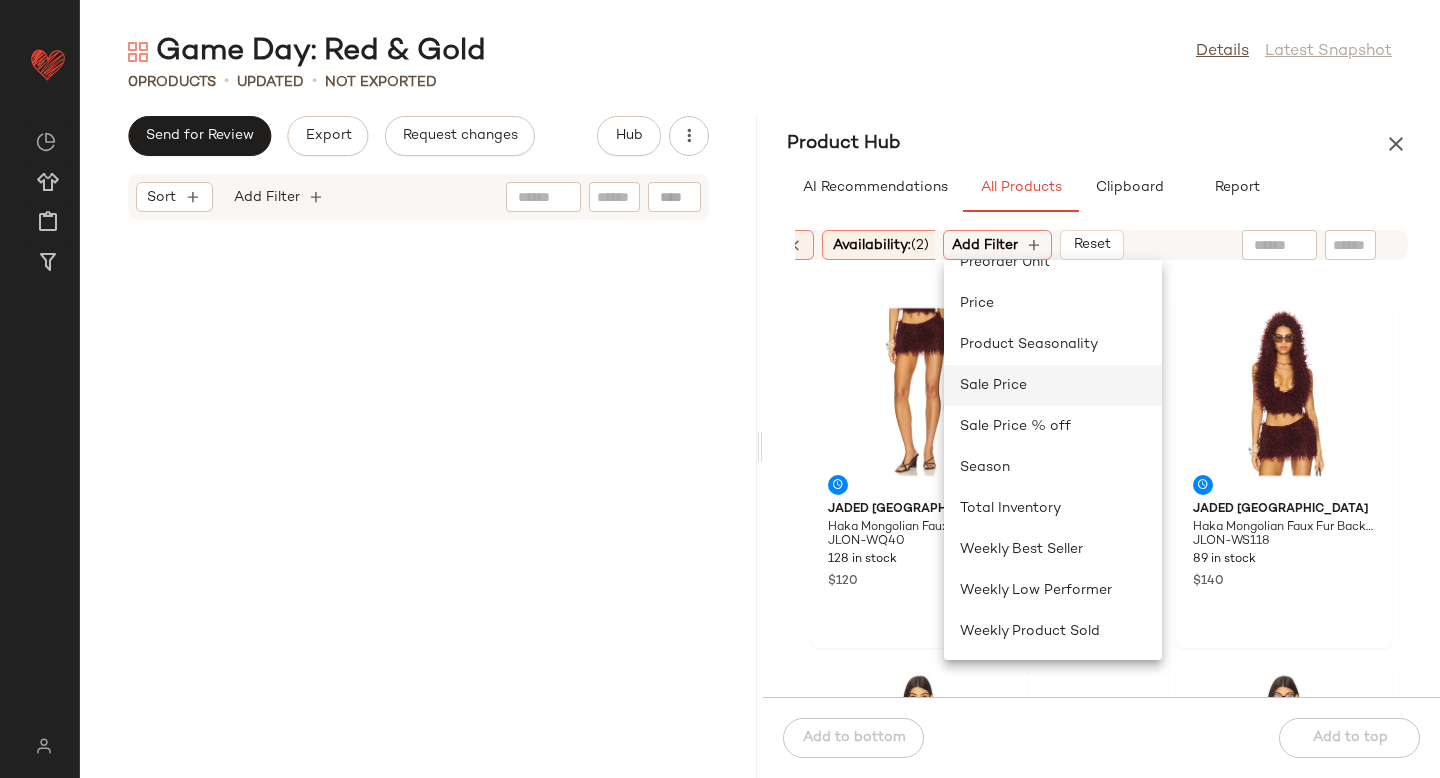 scroll, scrollTop: 0, scrollLeft: 1075, axis: horizontal 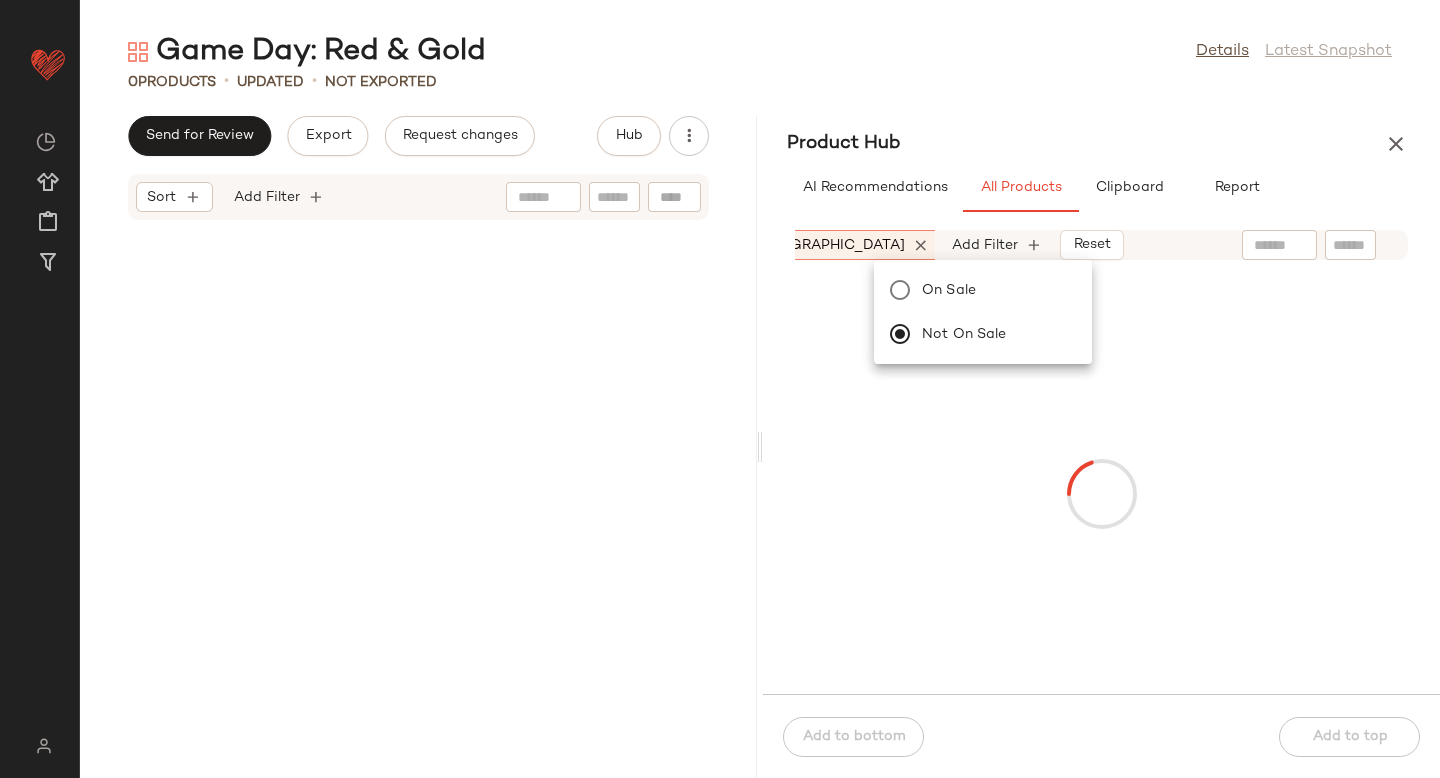 click on "Sort:   (1) Brand  Category:   (2) In Curation?:   No Age:   adult Availability:   (2) Common Color:   (7) Gender:   female Sale Price:   Not on sale Add Filter   Reset" 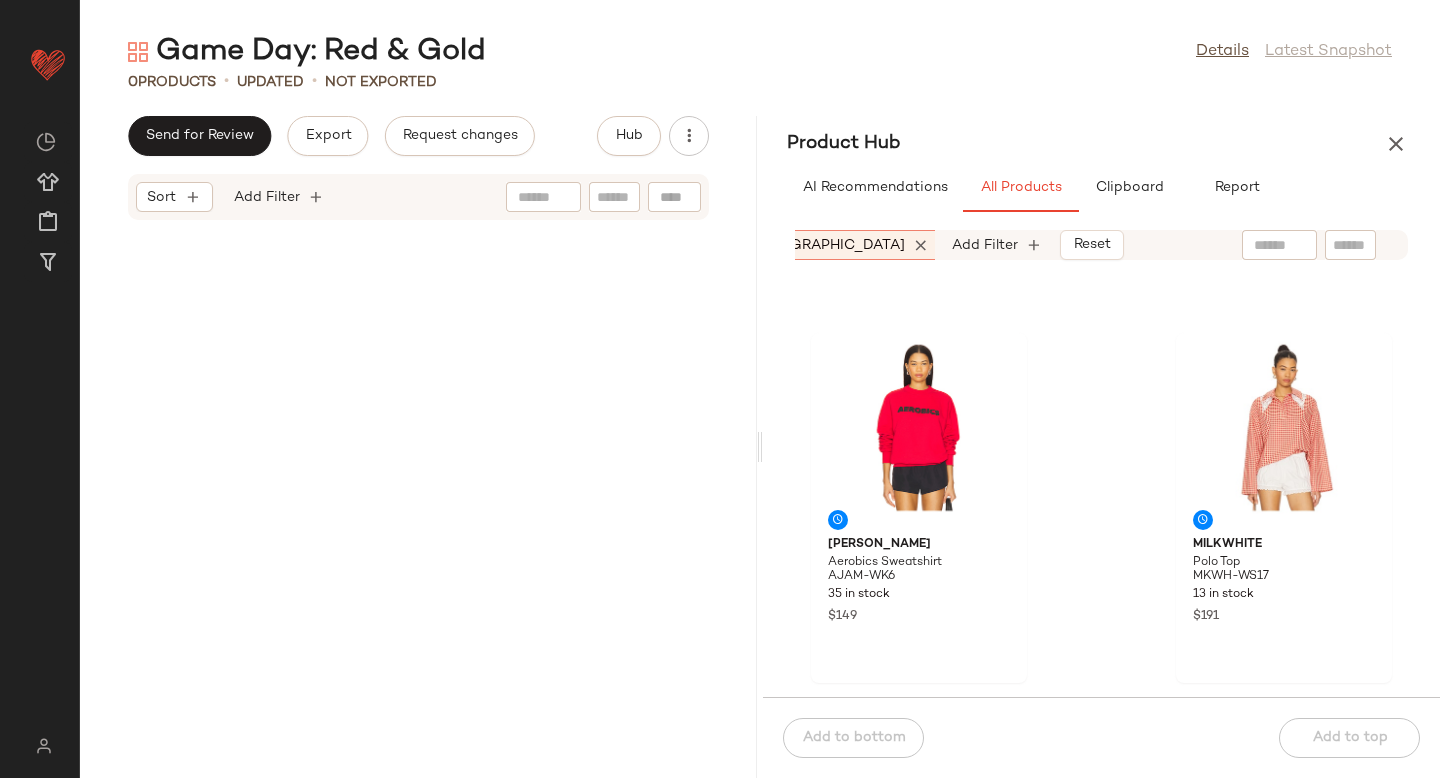scroll, scrollTop: 2171, scrollLeft: 0, axis: vertical 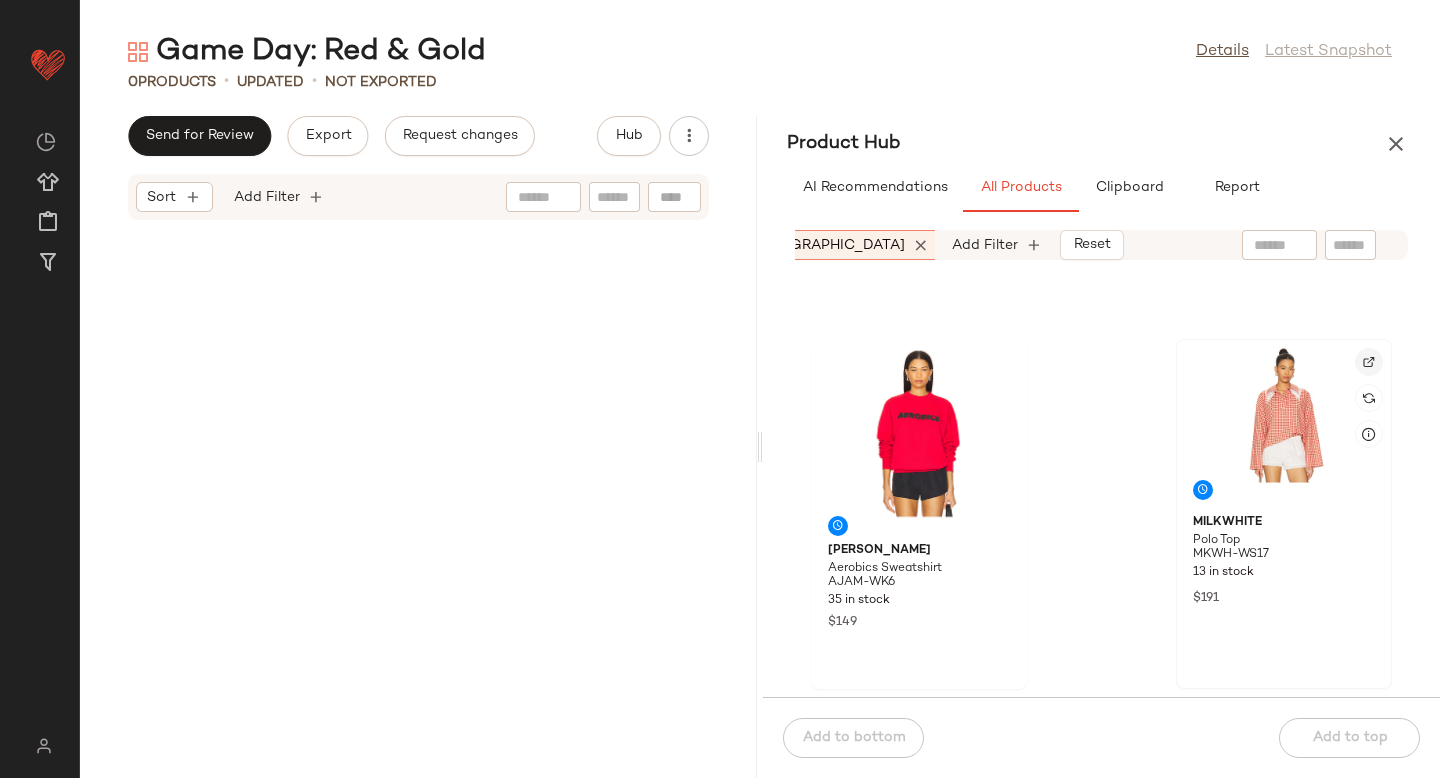 click 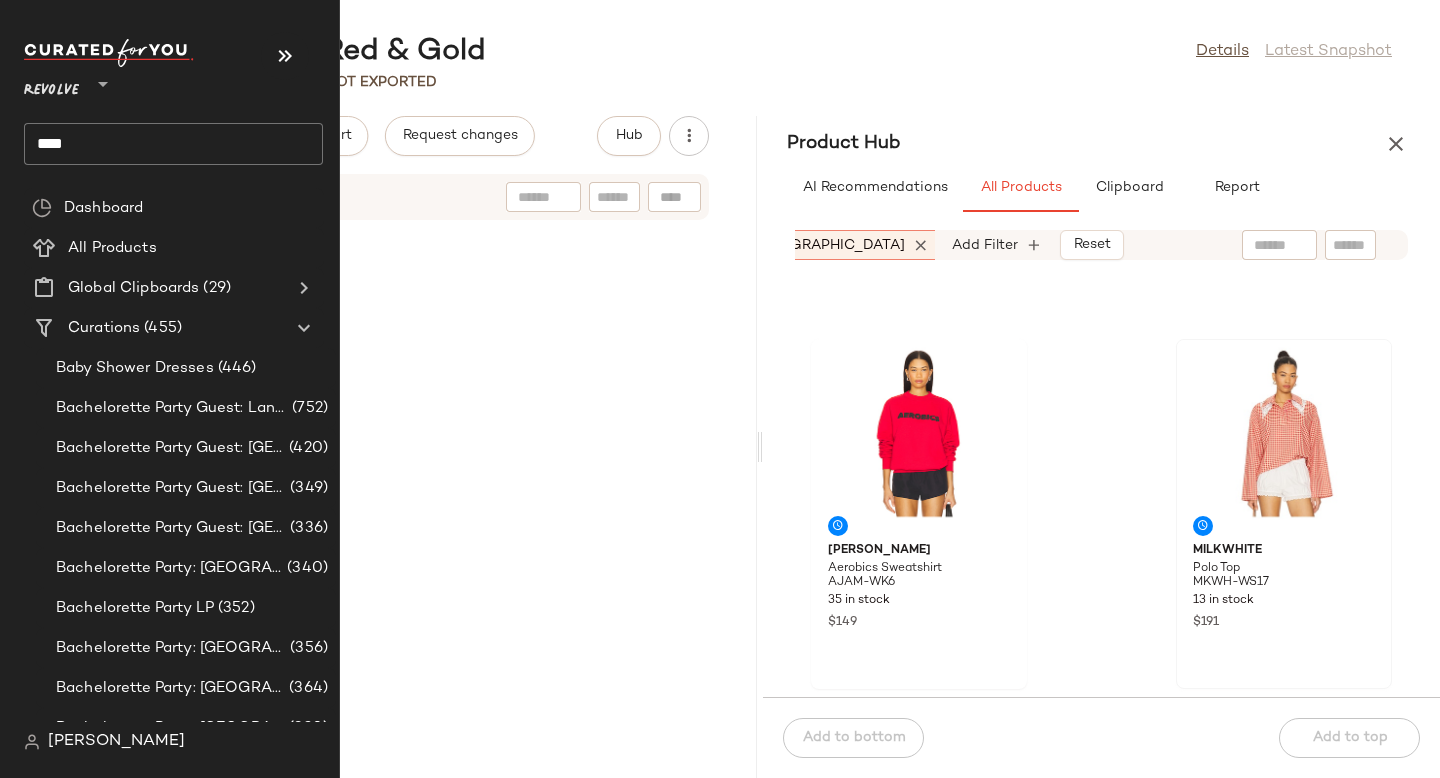 click on "****" 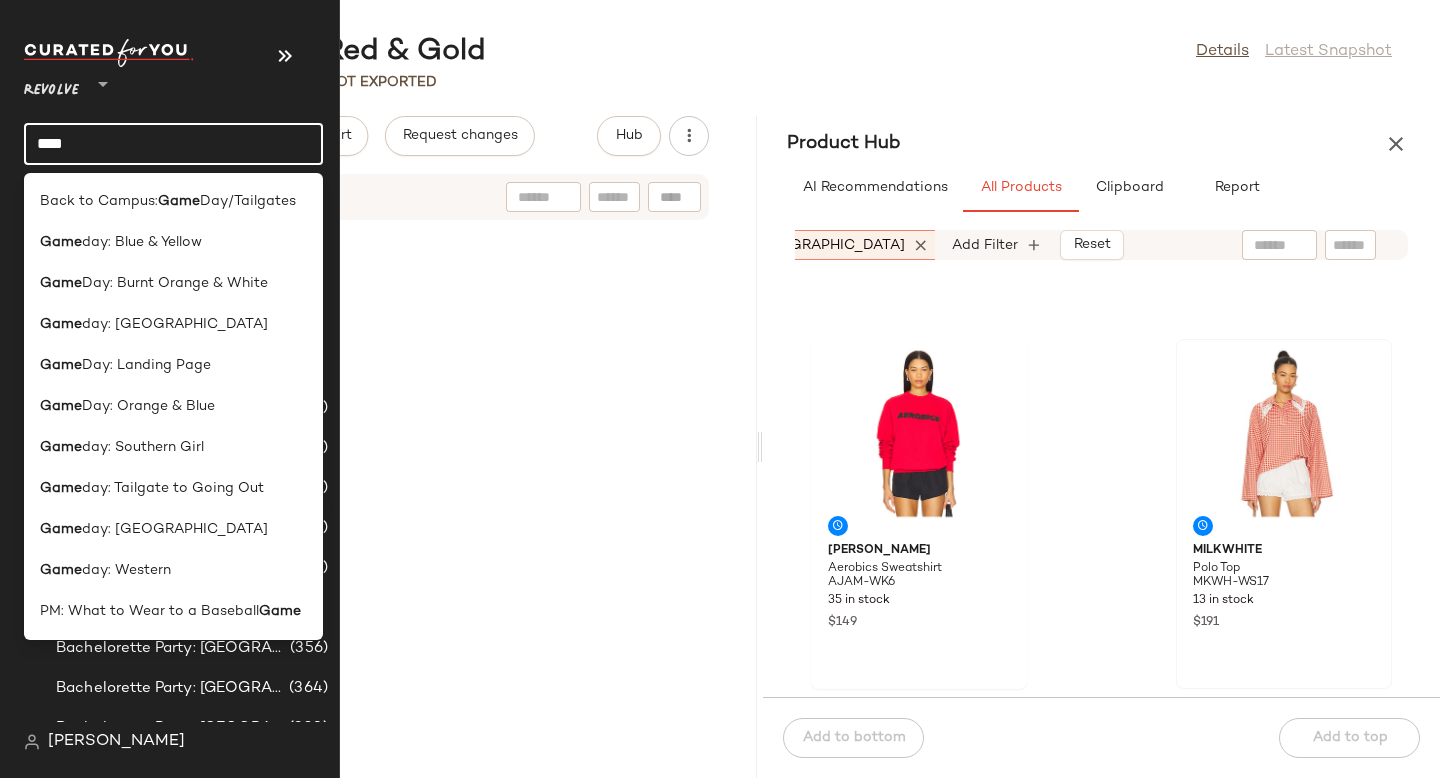 click on "****" 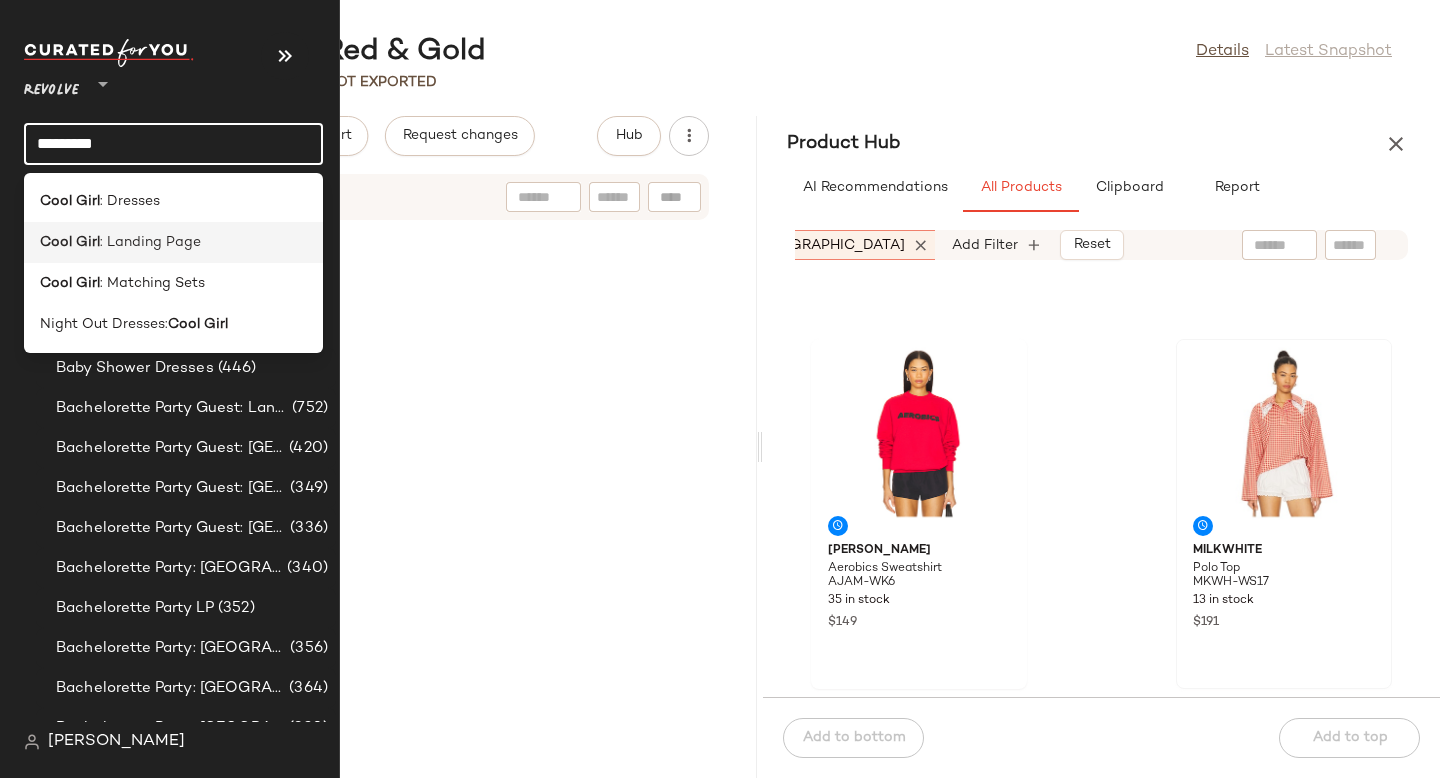 type on "*********" 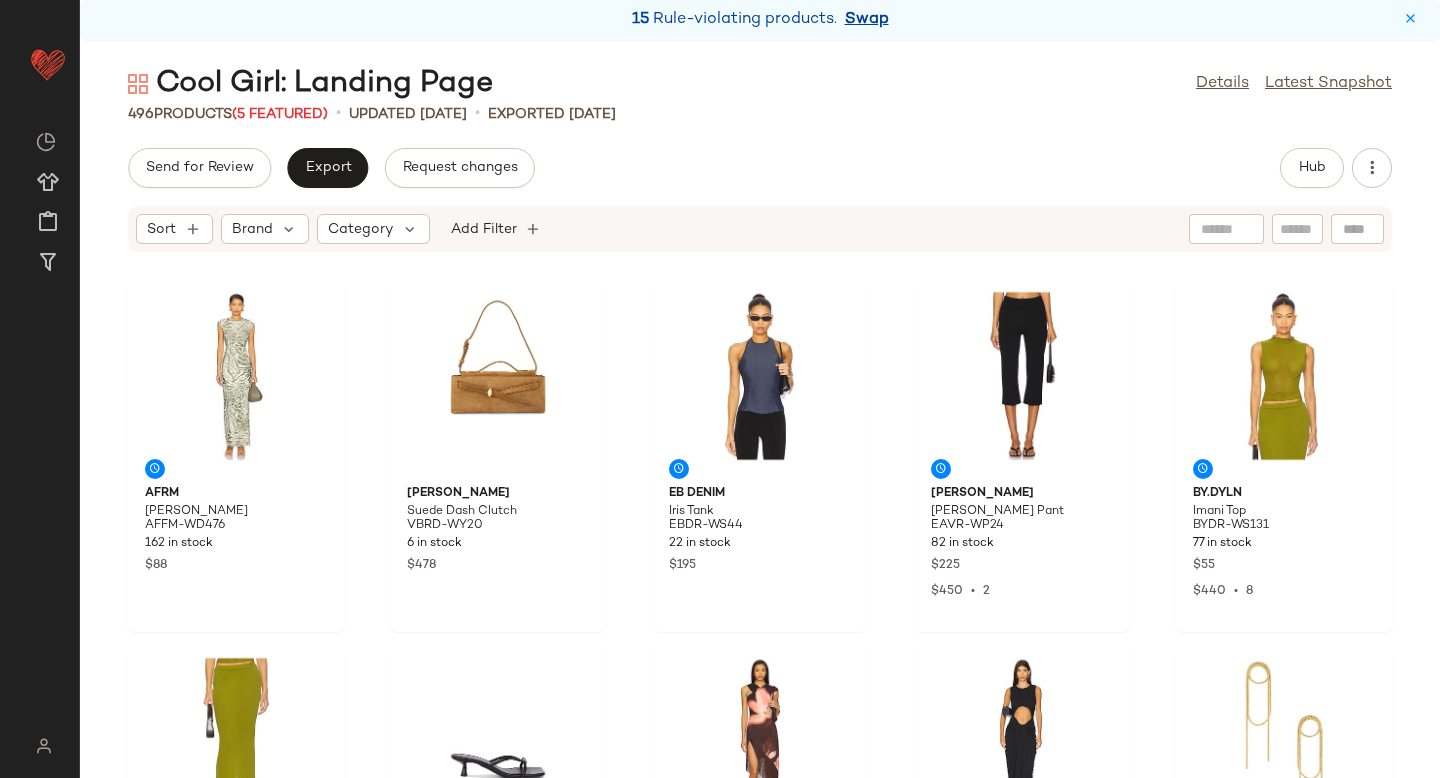 click on "Swap" at bounding box center [867, 20] 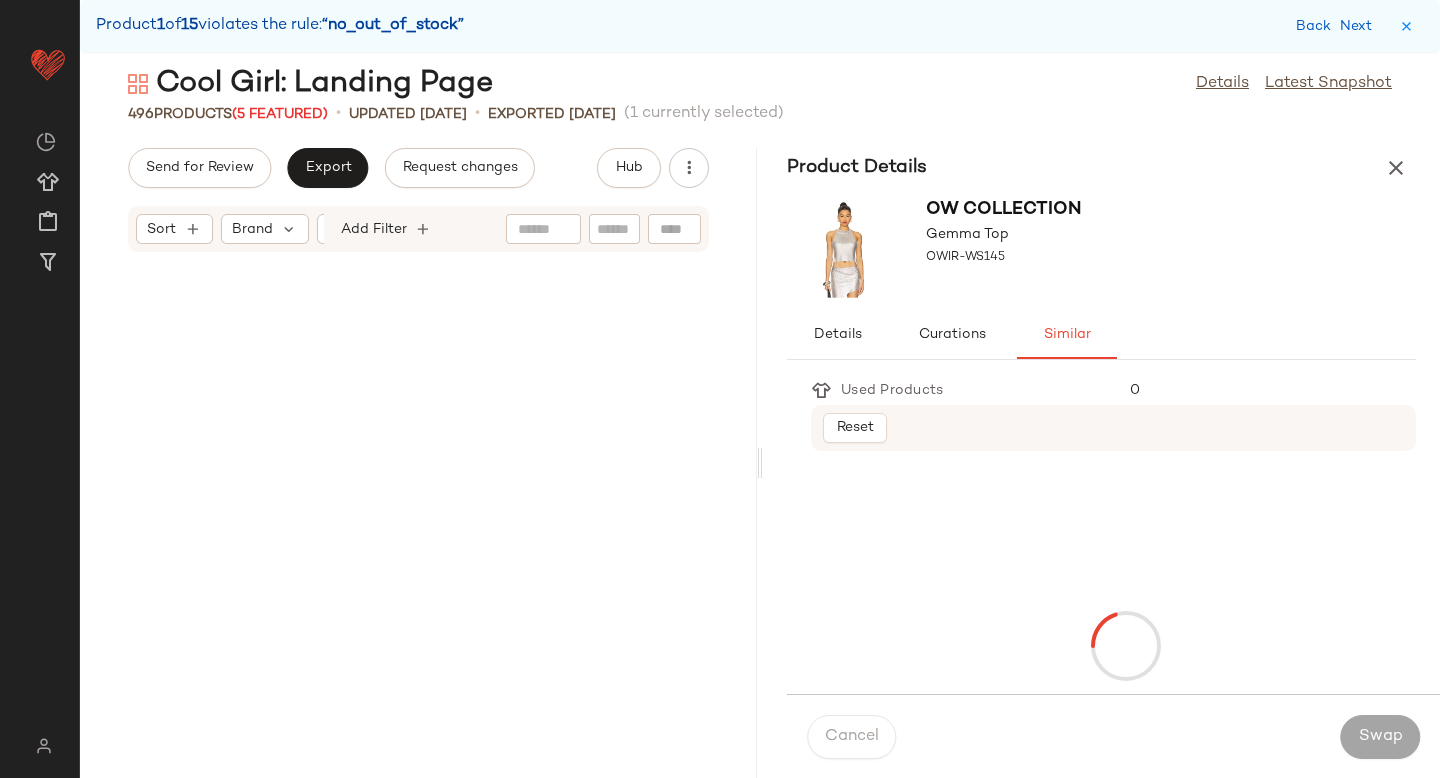 scroll, scrollTop: 8052, scrollLeft: 0, axis: vertical 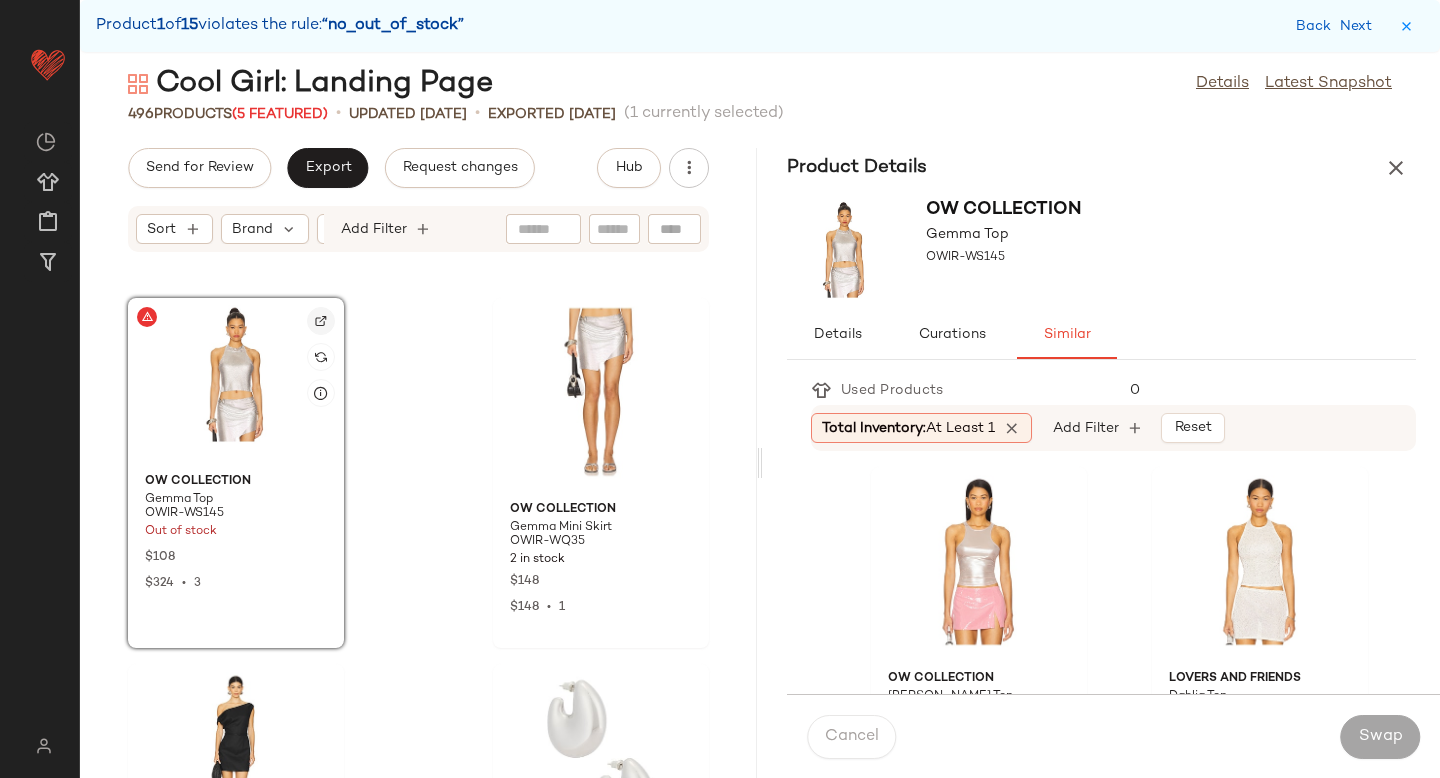 click at bounding box center (321, 321) 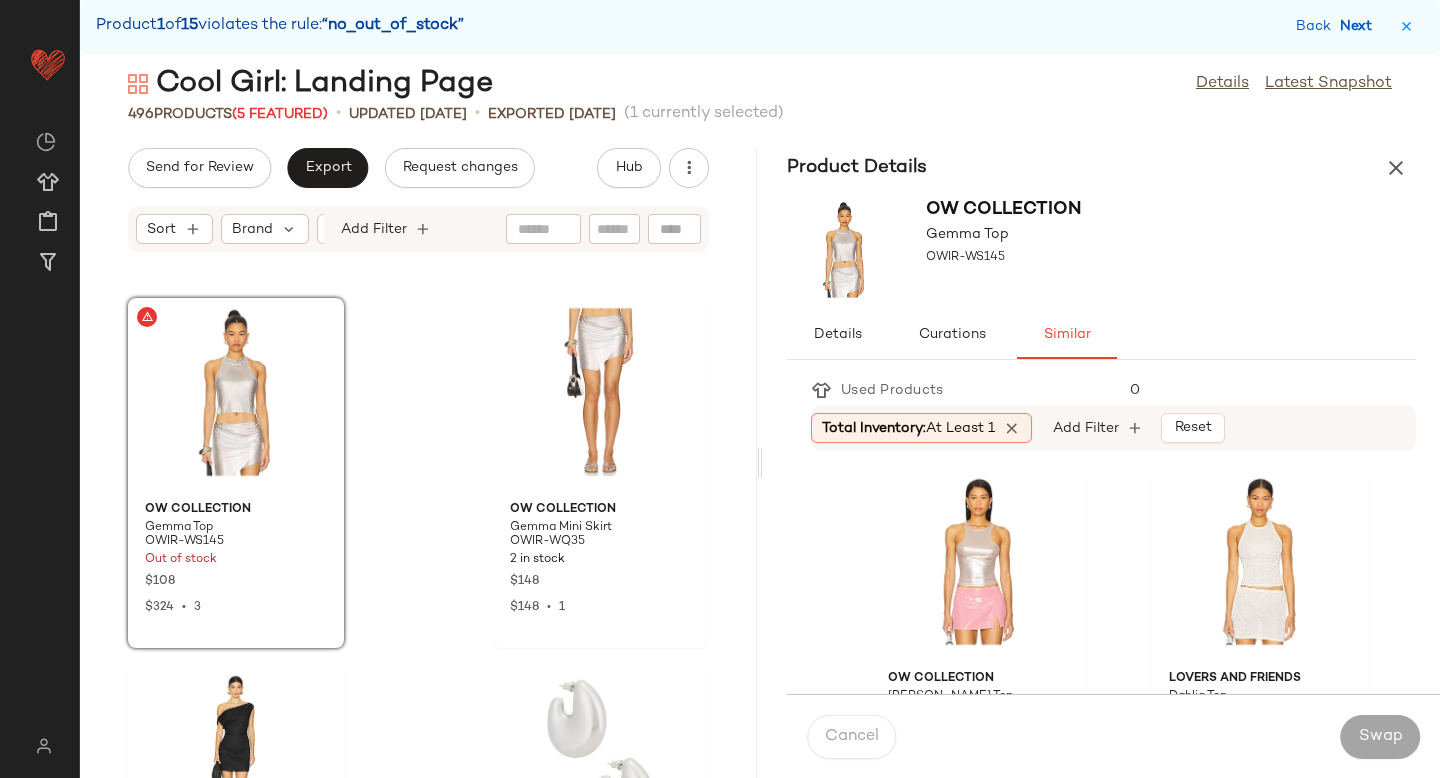 click on "Next" at bounding box center [1360, 26] 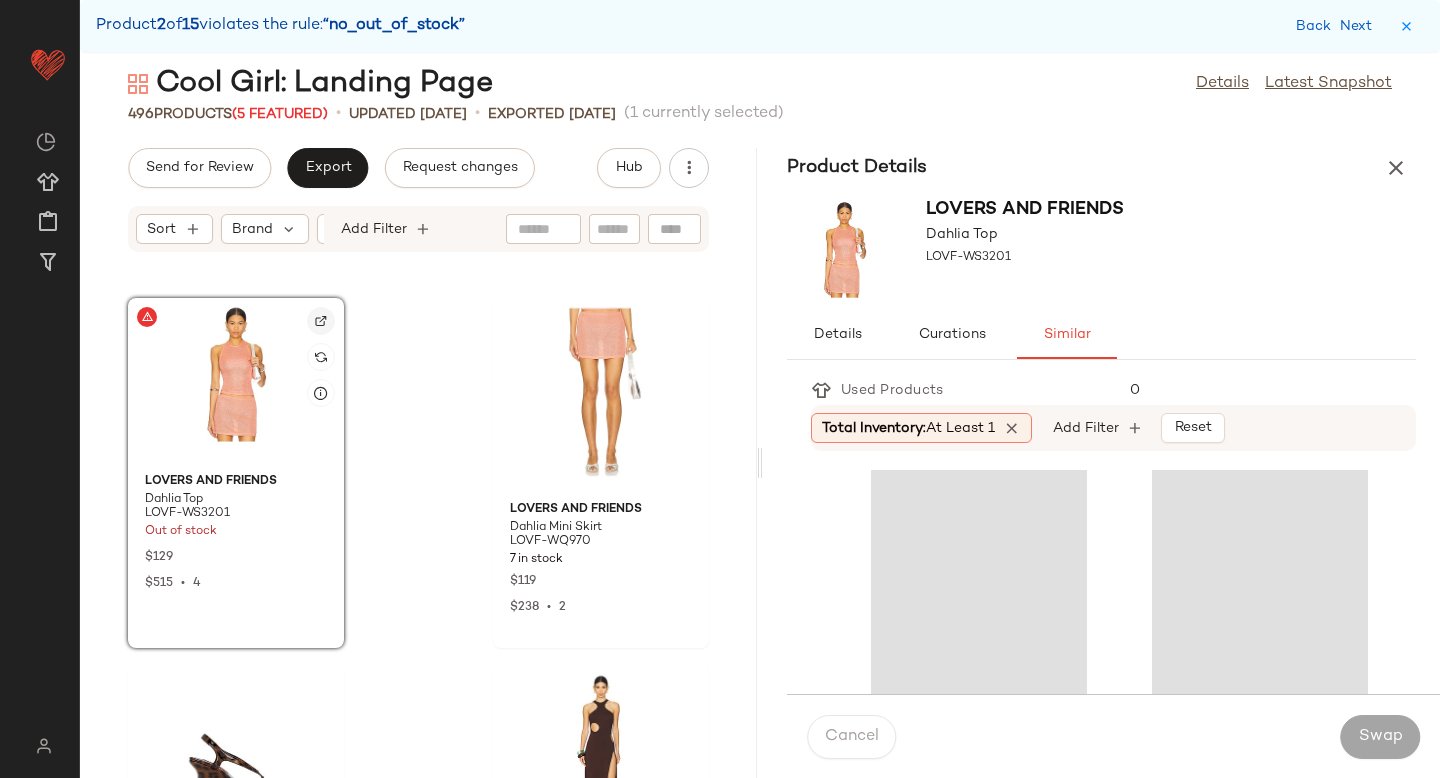 click 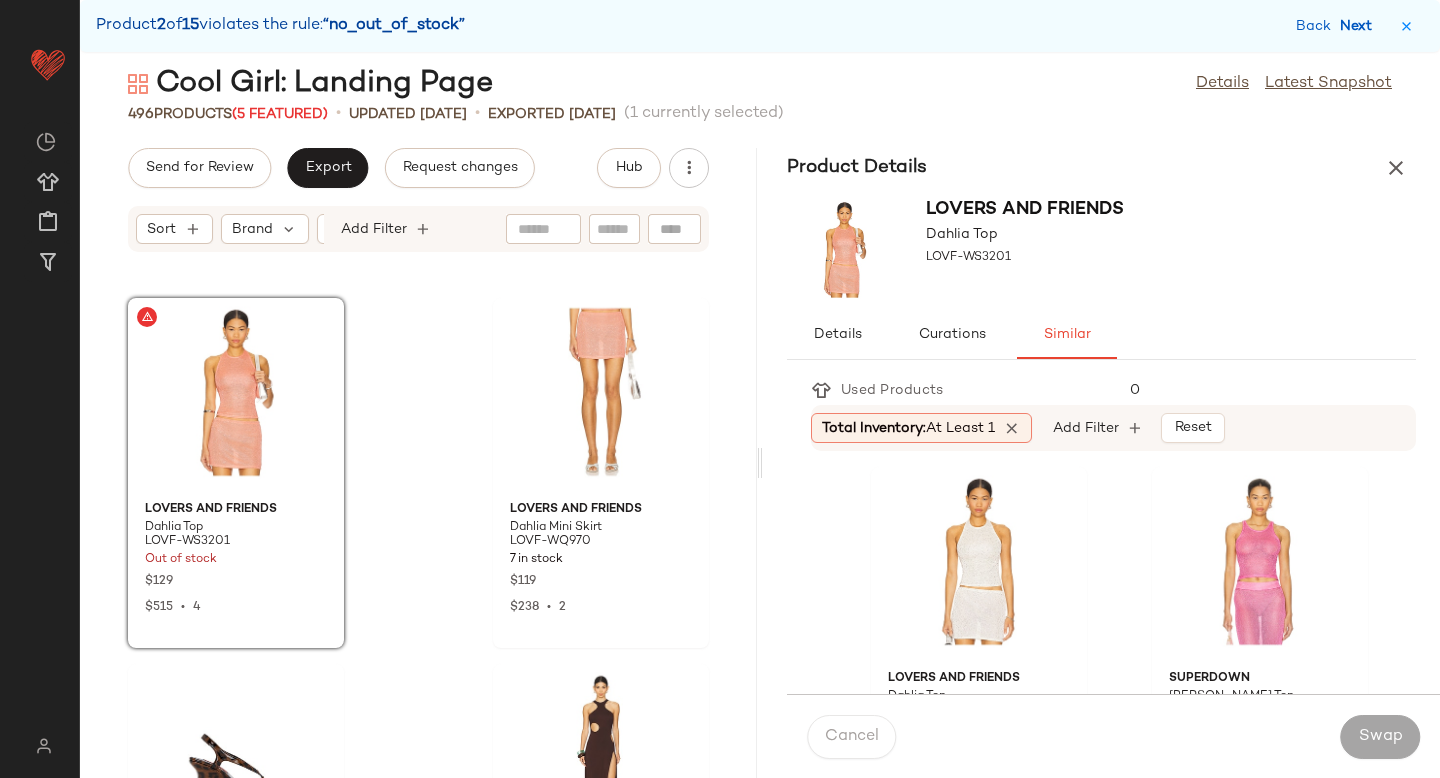 click on "Next" at bounding box center [1360, 26] 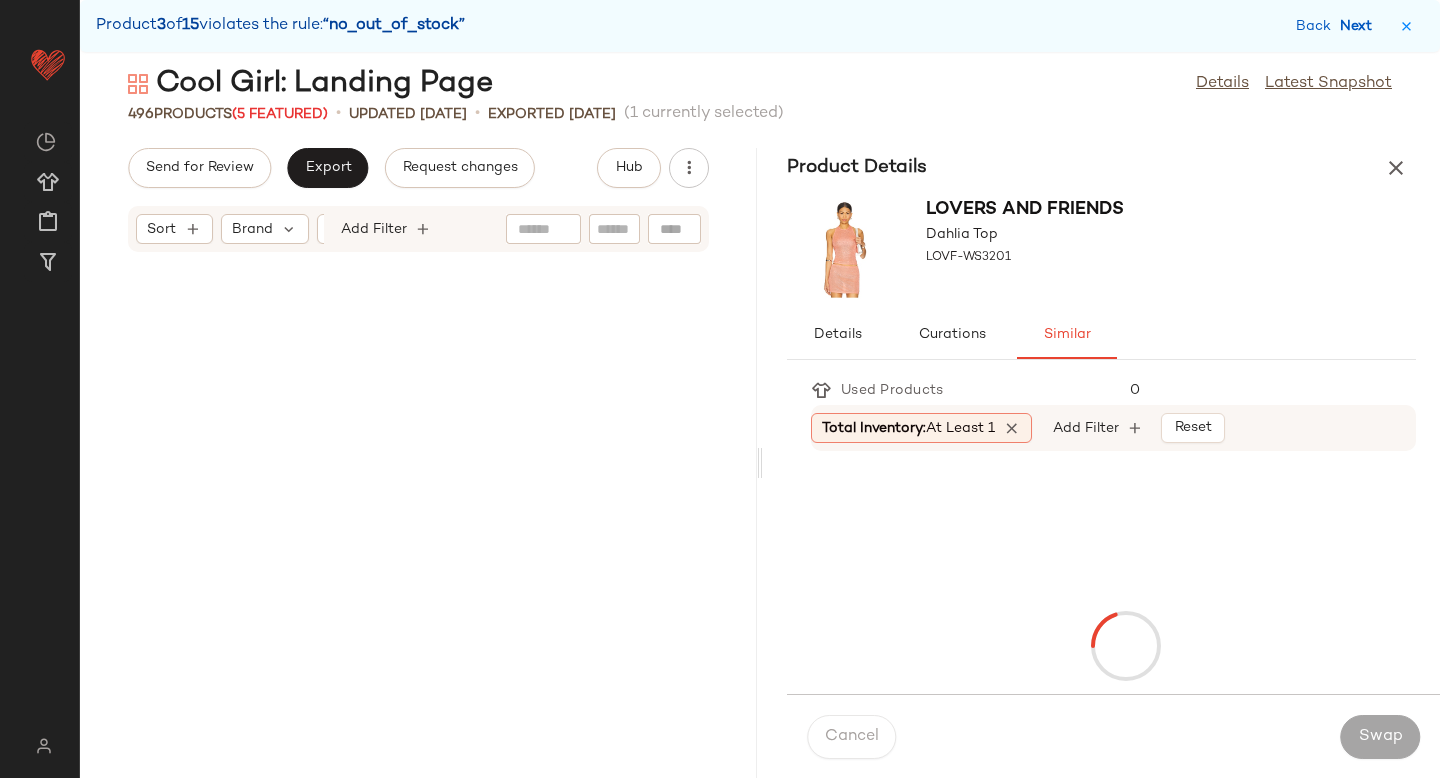 scroll, scrollTop: 11346, scrollLeft: 0, axis: vertical 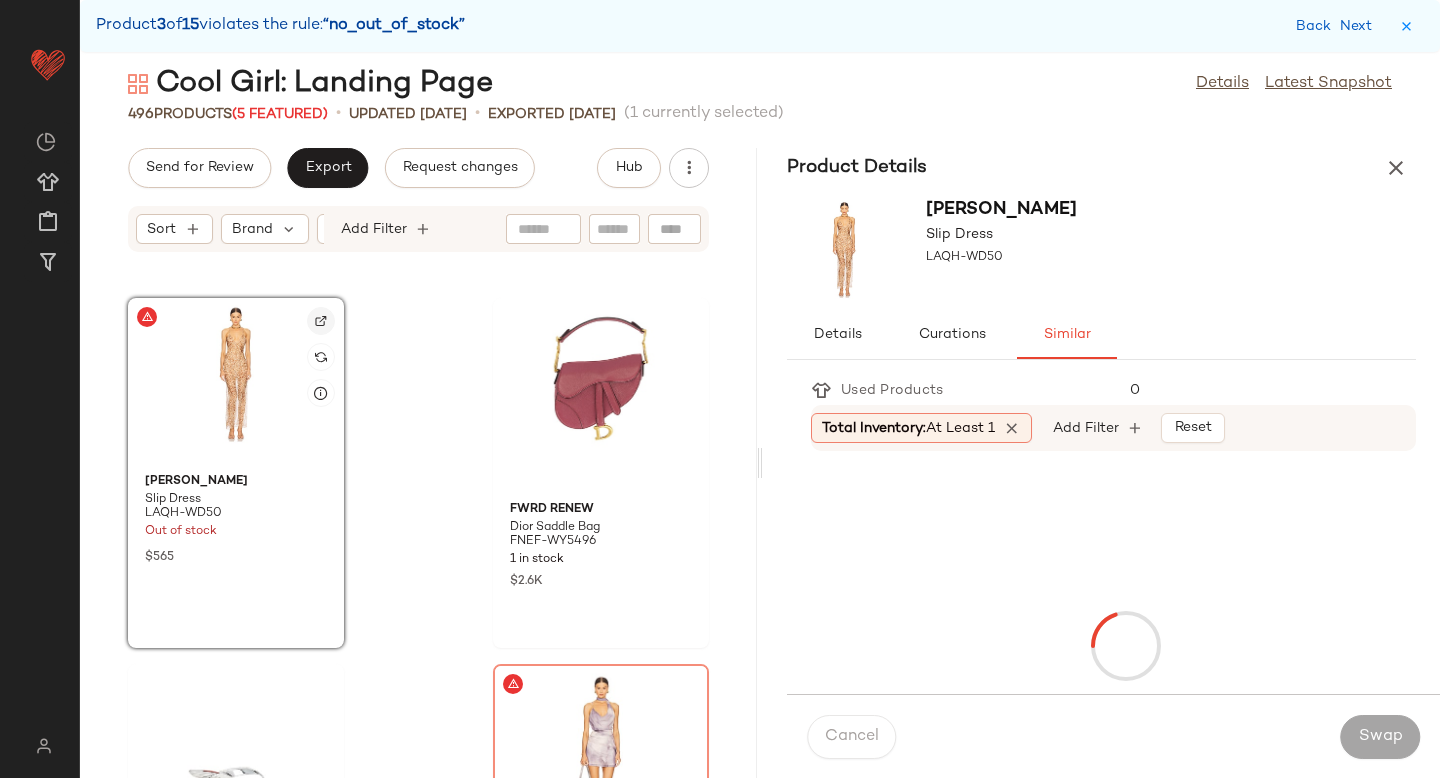 click 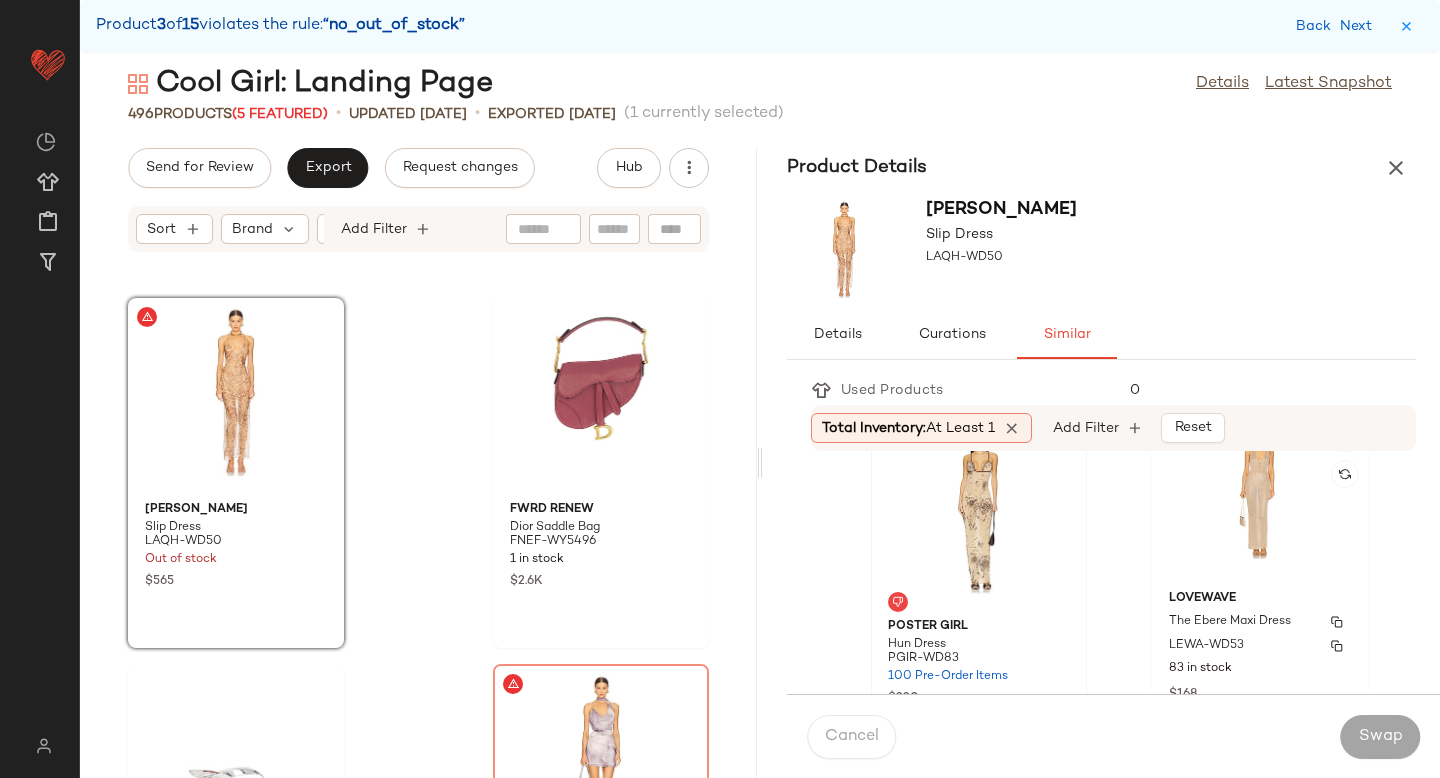 scroll, scrollTop: 417, scrollLeft: 0, axis: vertical 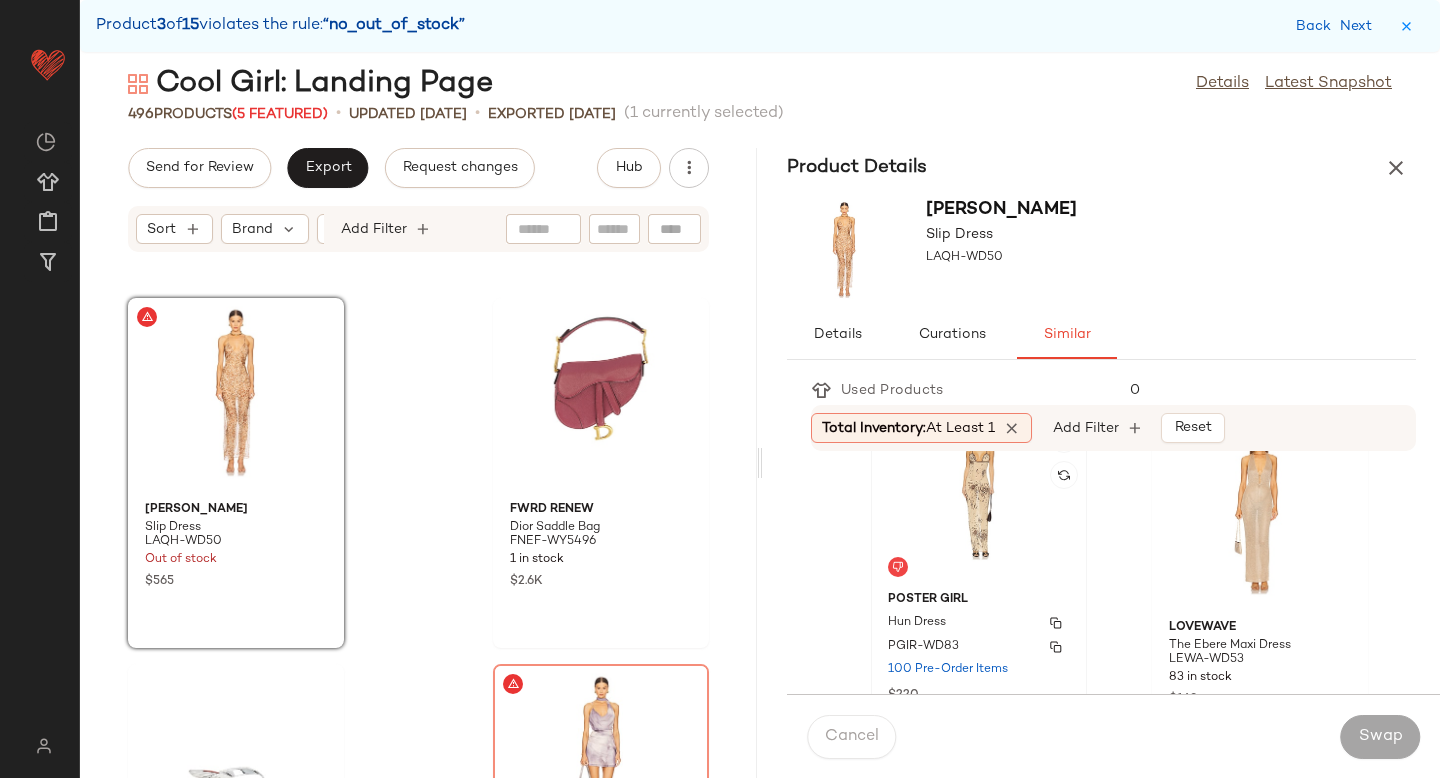 click on "POSTER GIRL Hun Dress PGIR-WD83 100 Pre-Order Items $220" 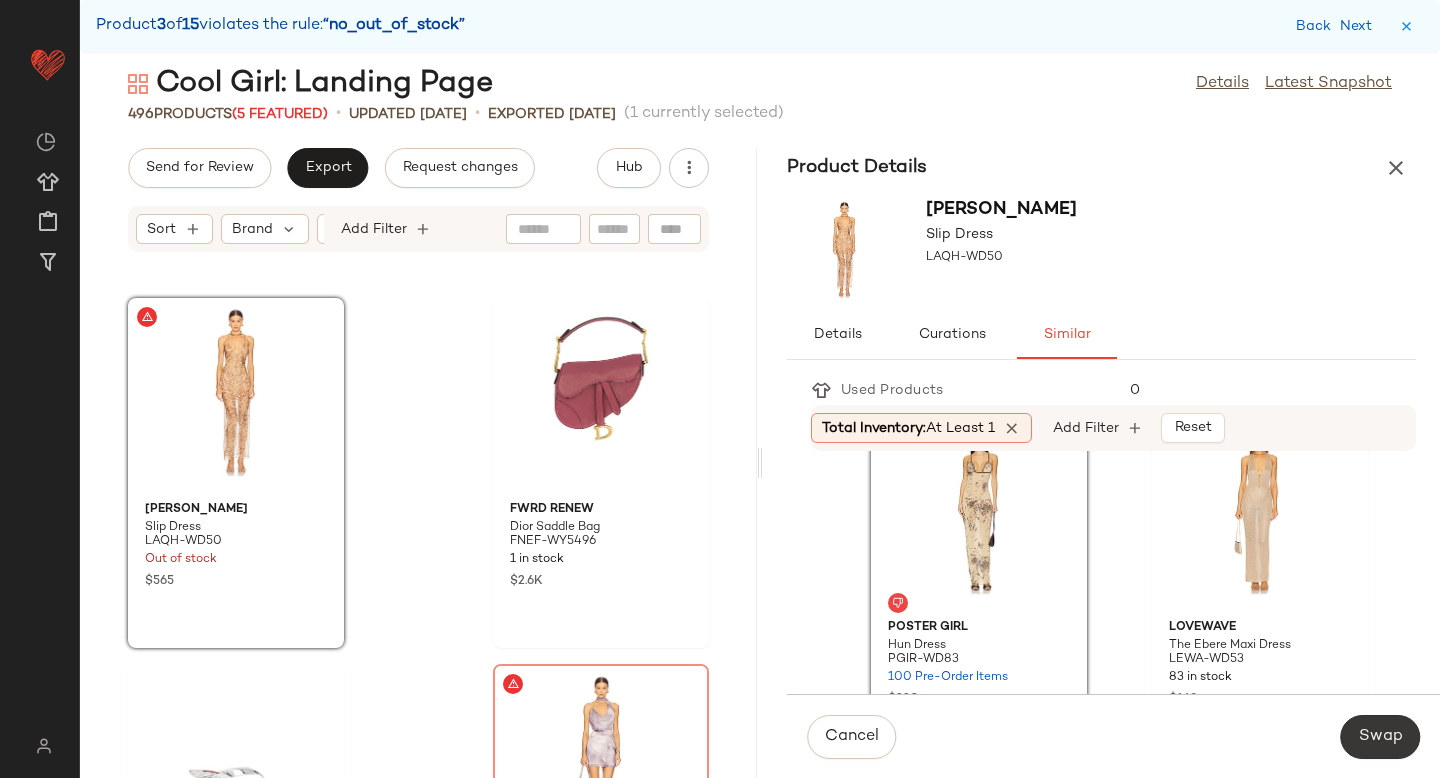 click on "Swap" at bounding box center [1380, 737] 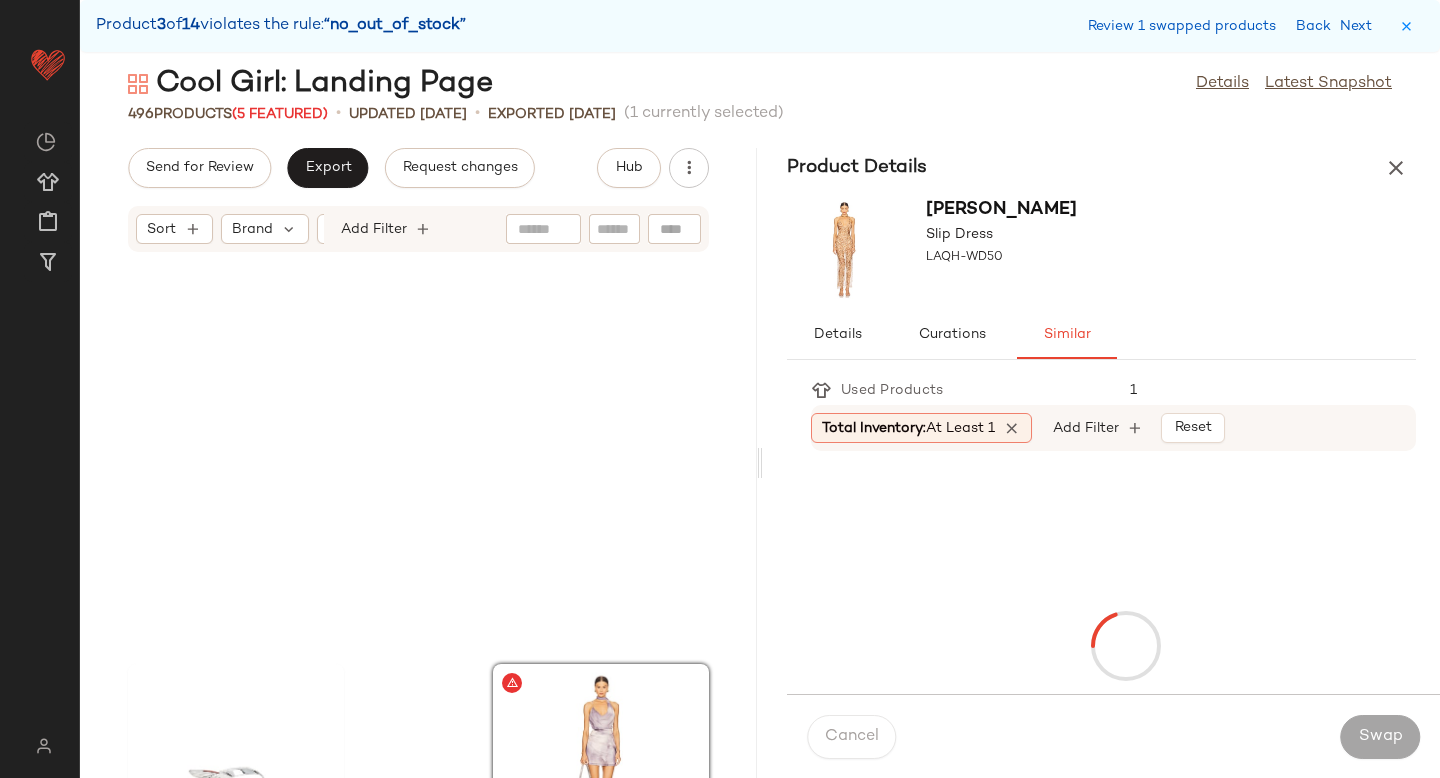 scroll, scrollTop: 11712, scrollLeft: 0, axis: vertical 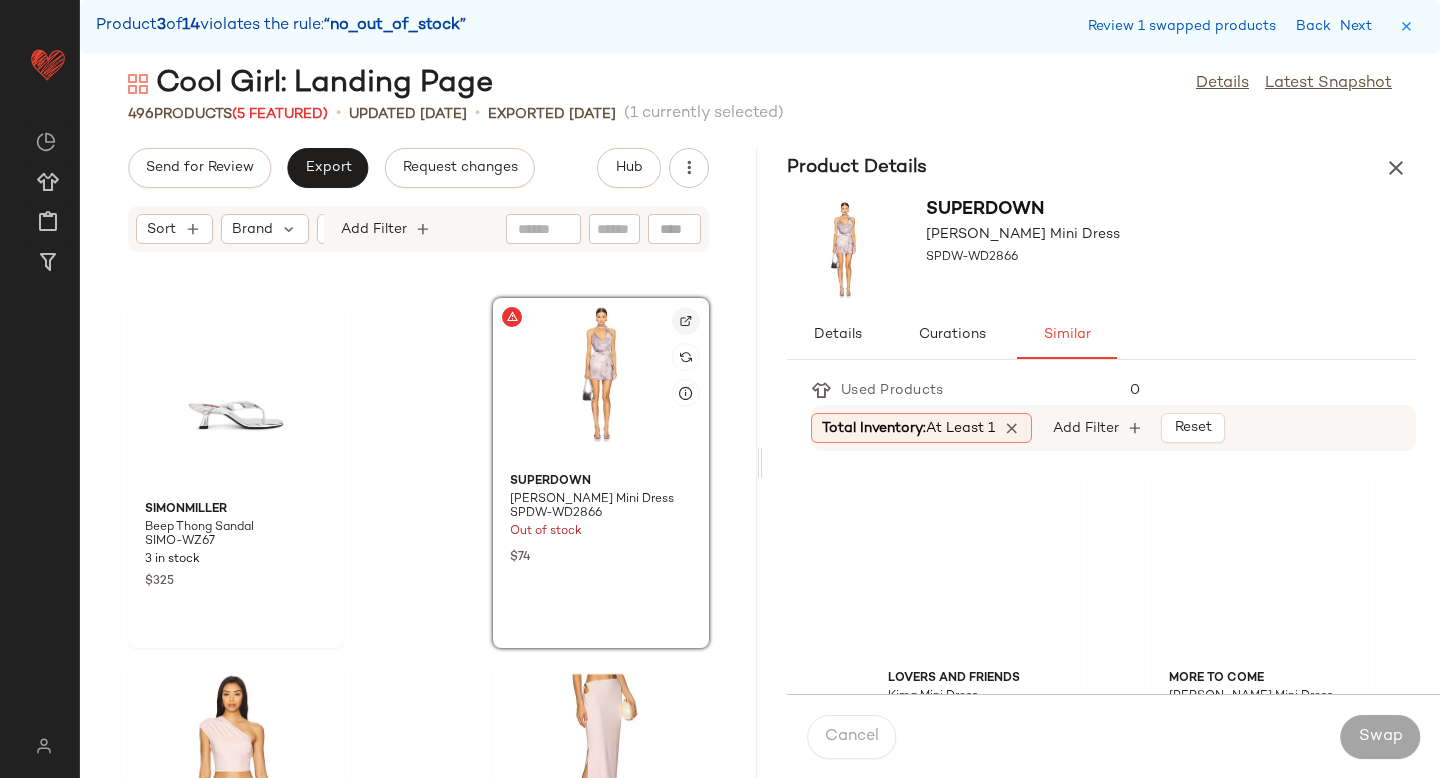 click 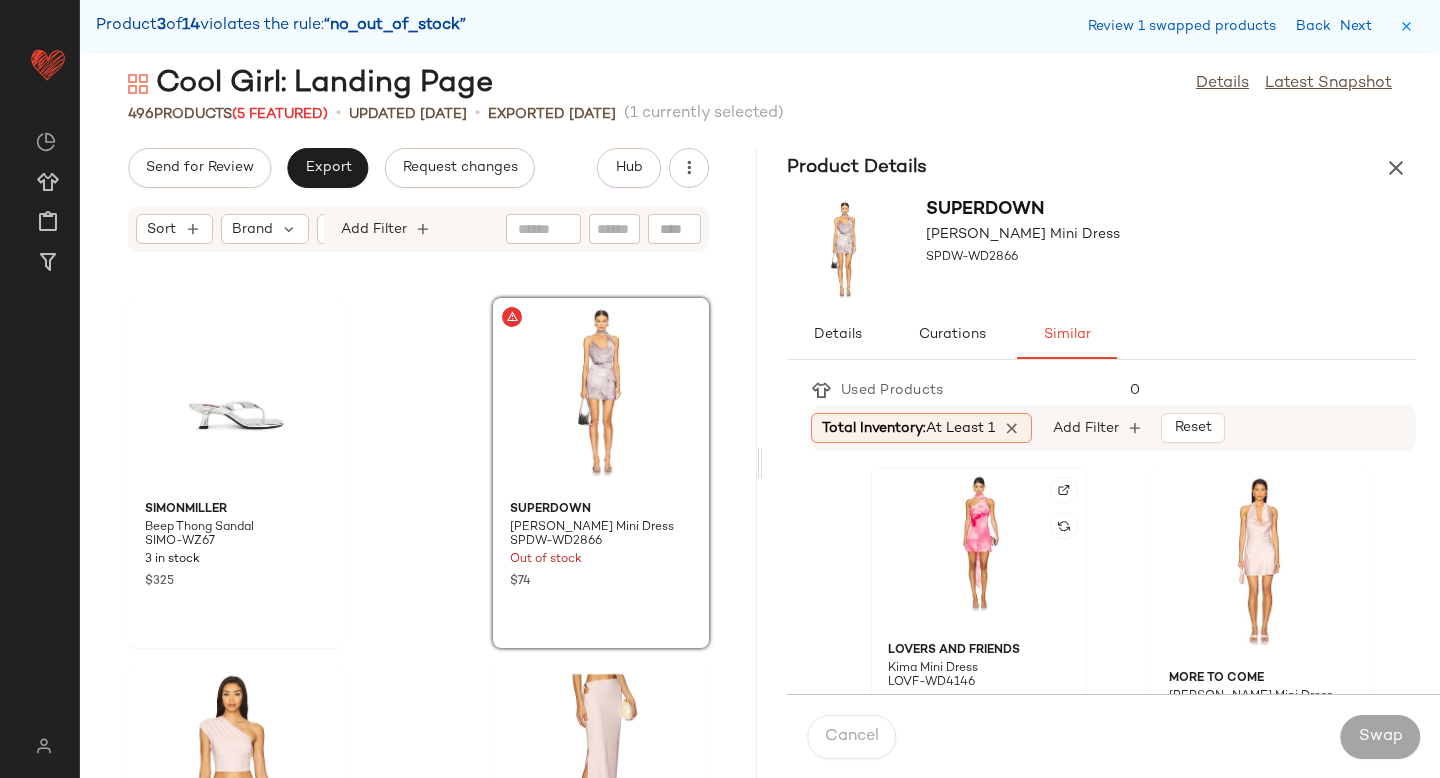 click 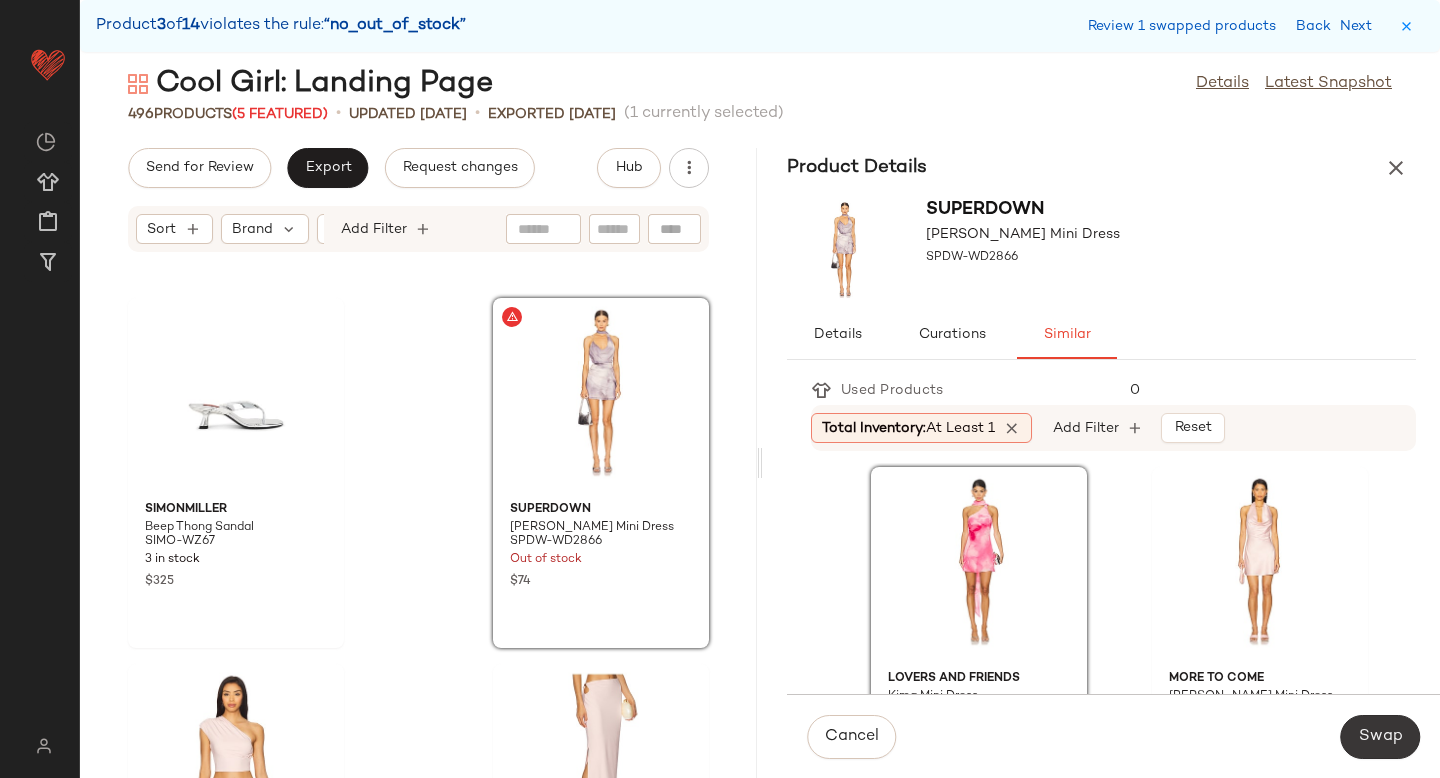 click on "Swap" at bounding box center [1380, 737] 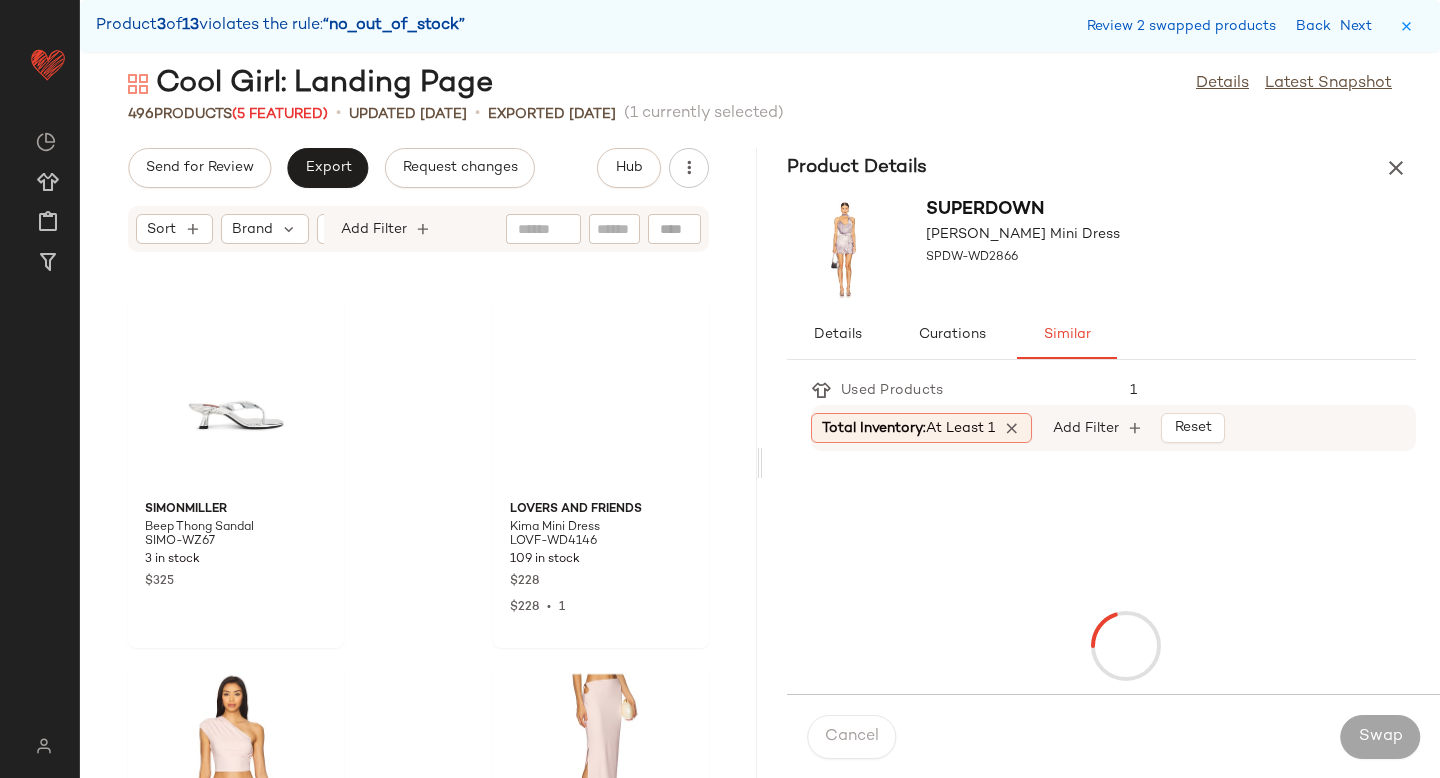 scroll, scrollTop: 15738, scrollLeft: 0, axis: vertical 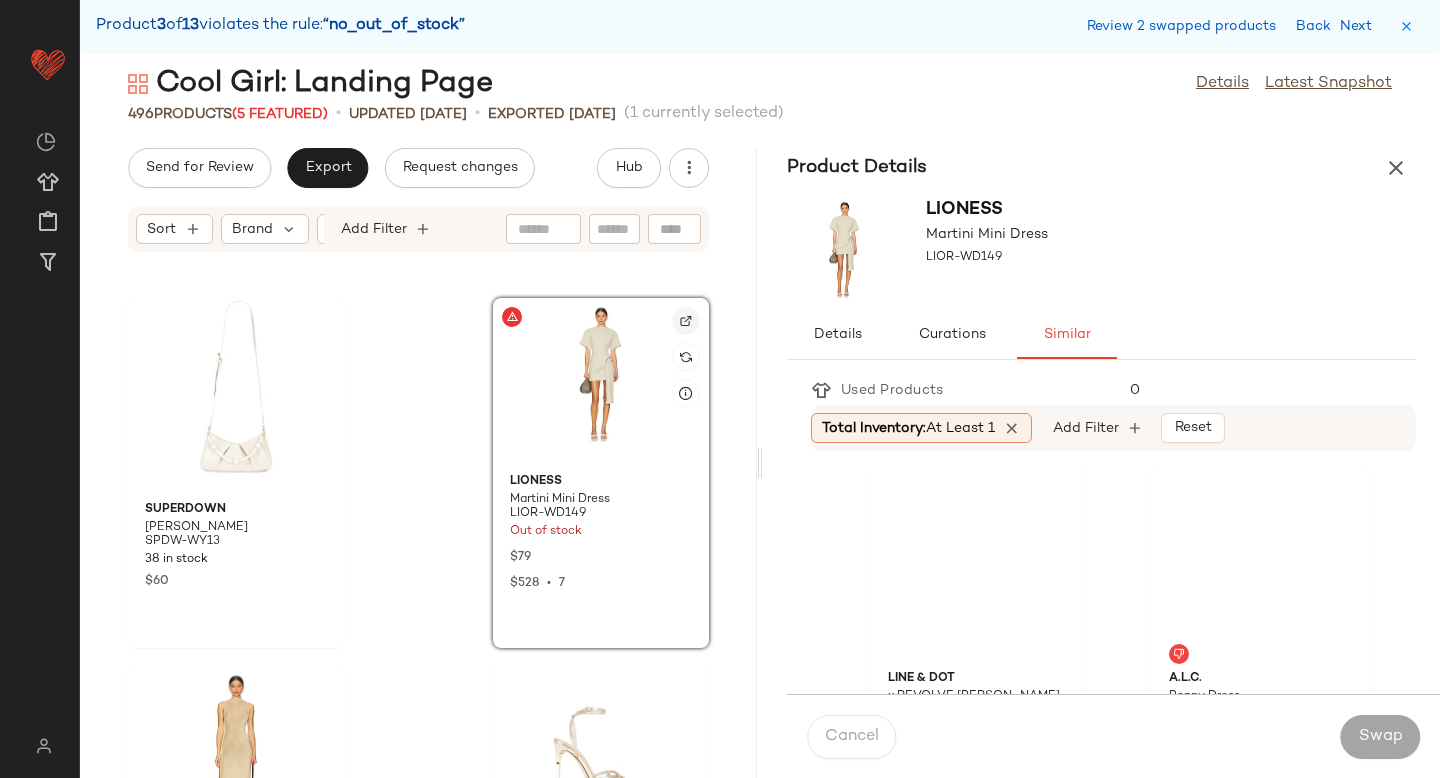 click 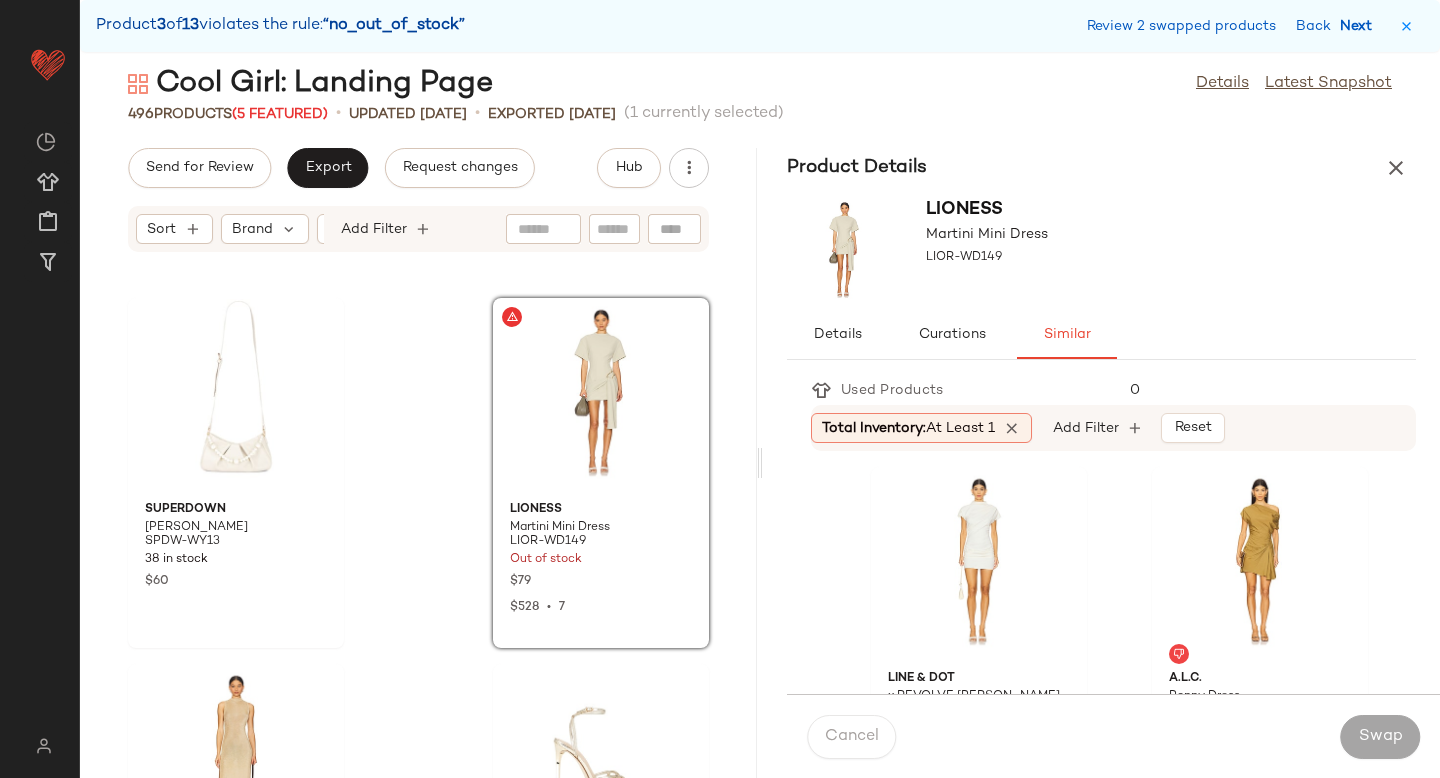 click on "Next" at bounding box center (1360, 26) 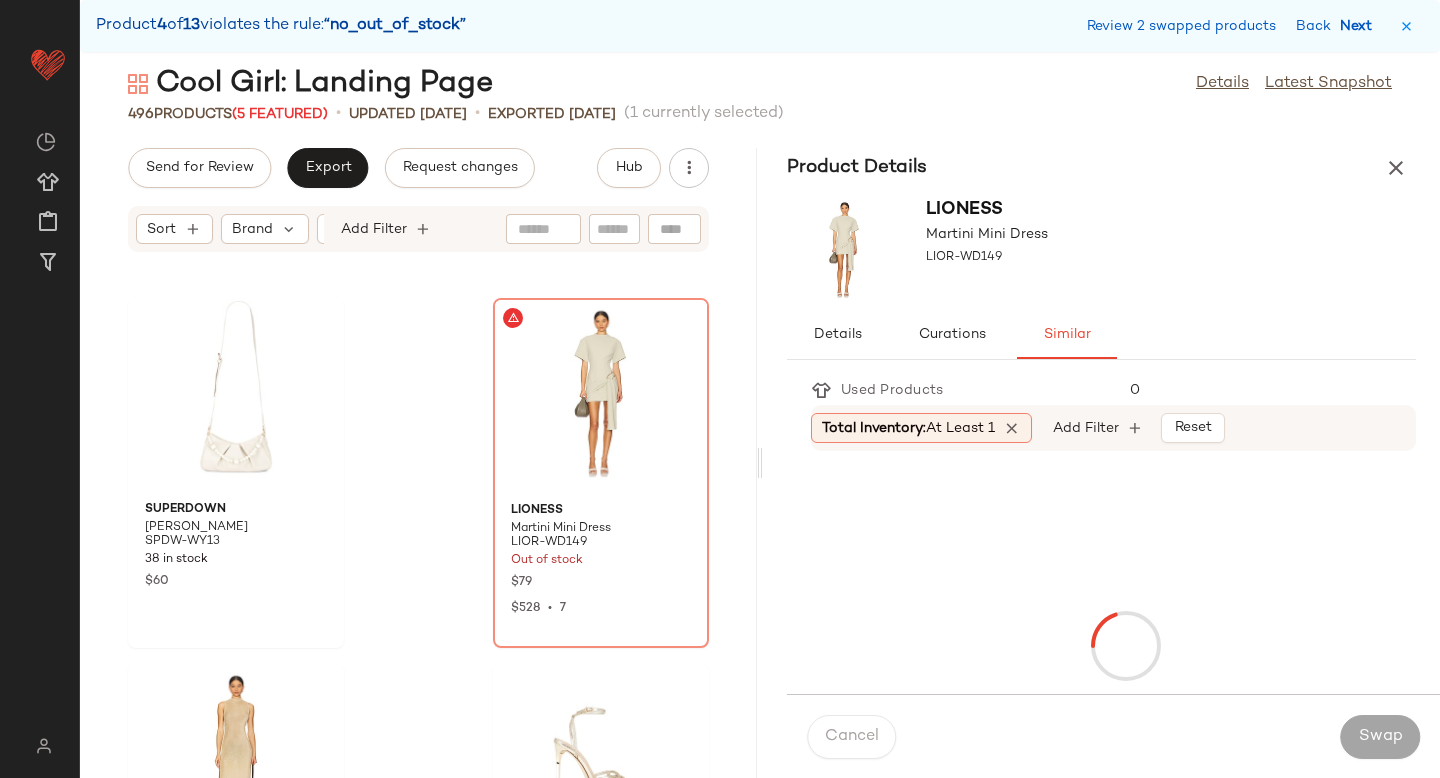 scroll, scrollTop: 18666, scrollLeft: 0, axis: vertical 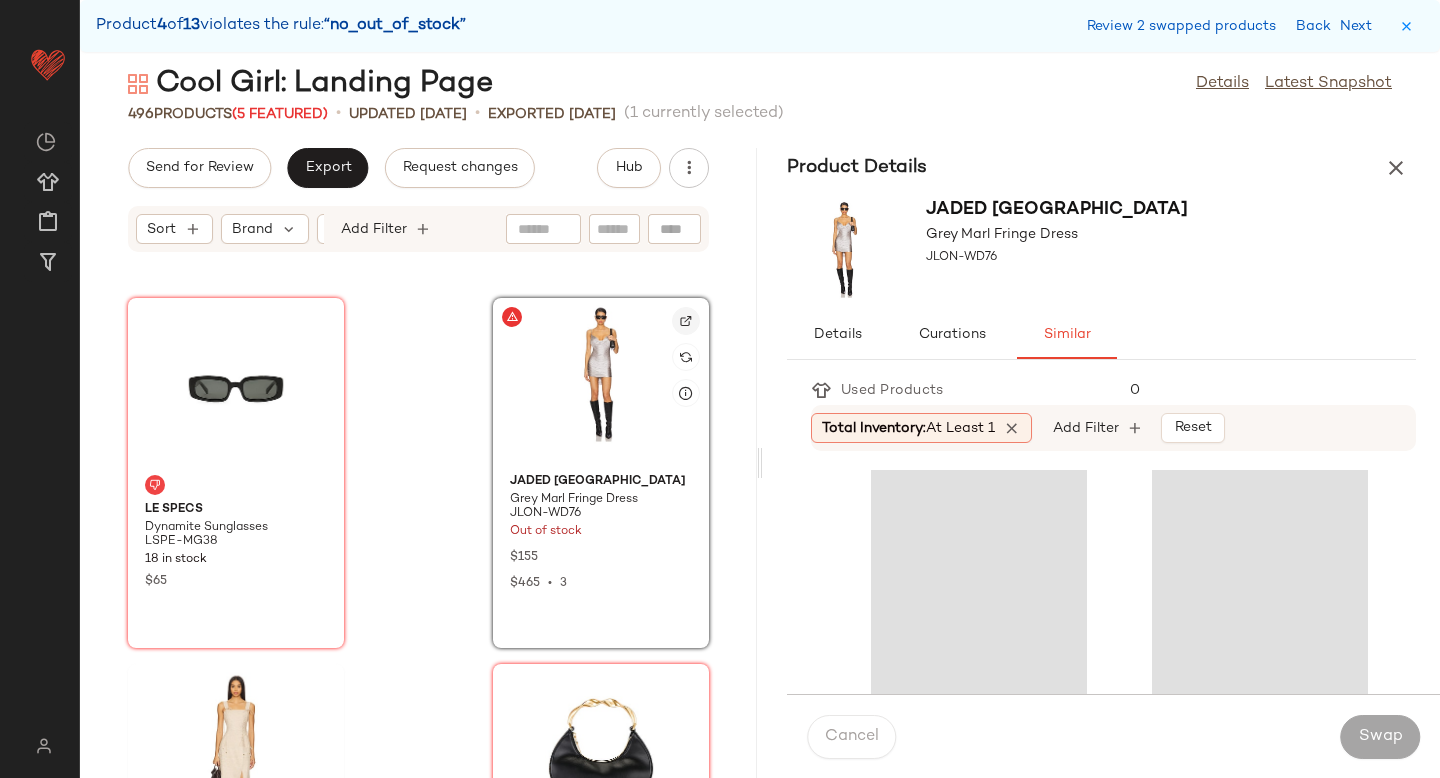 click at bounding box center [686, 321] 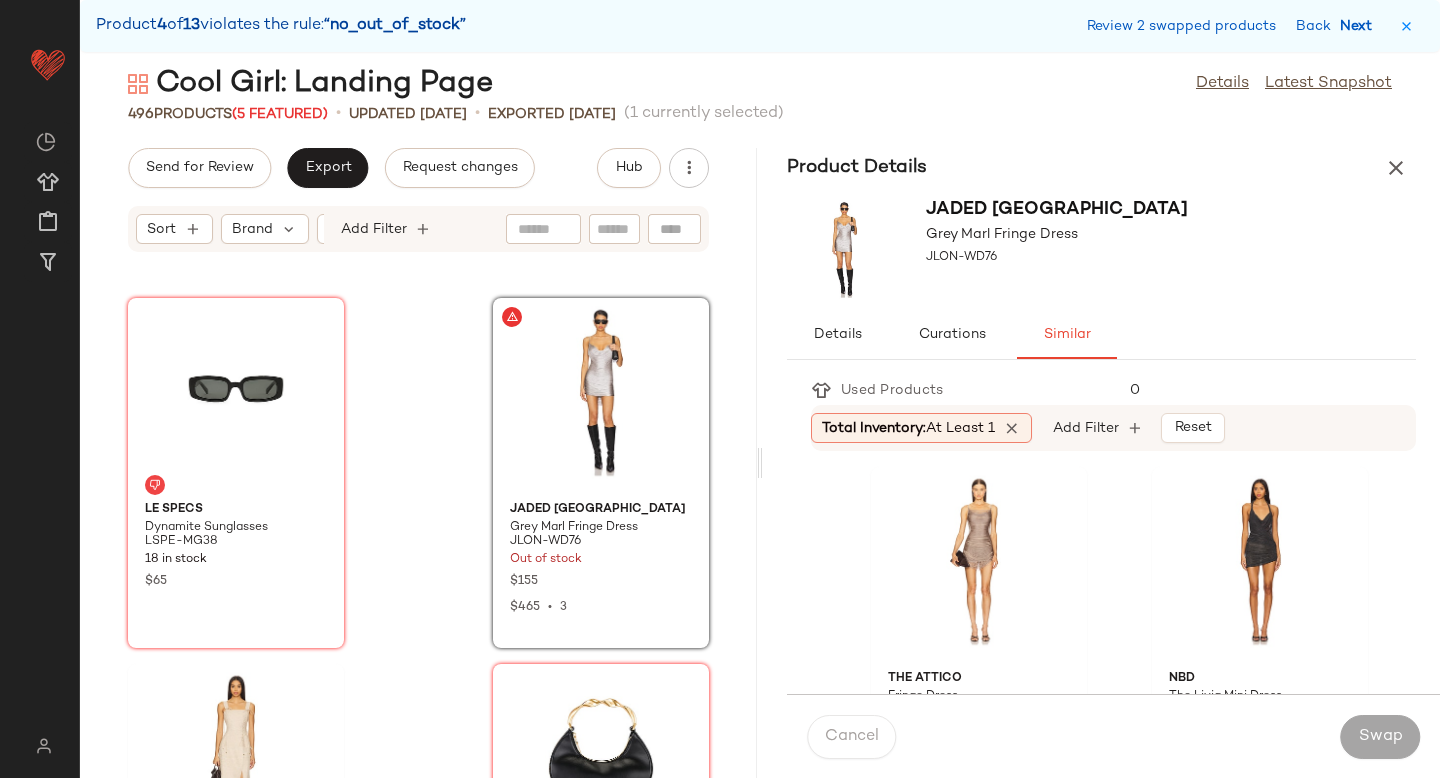 click on "Next" at bounding box center [1360, 26] 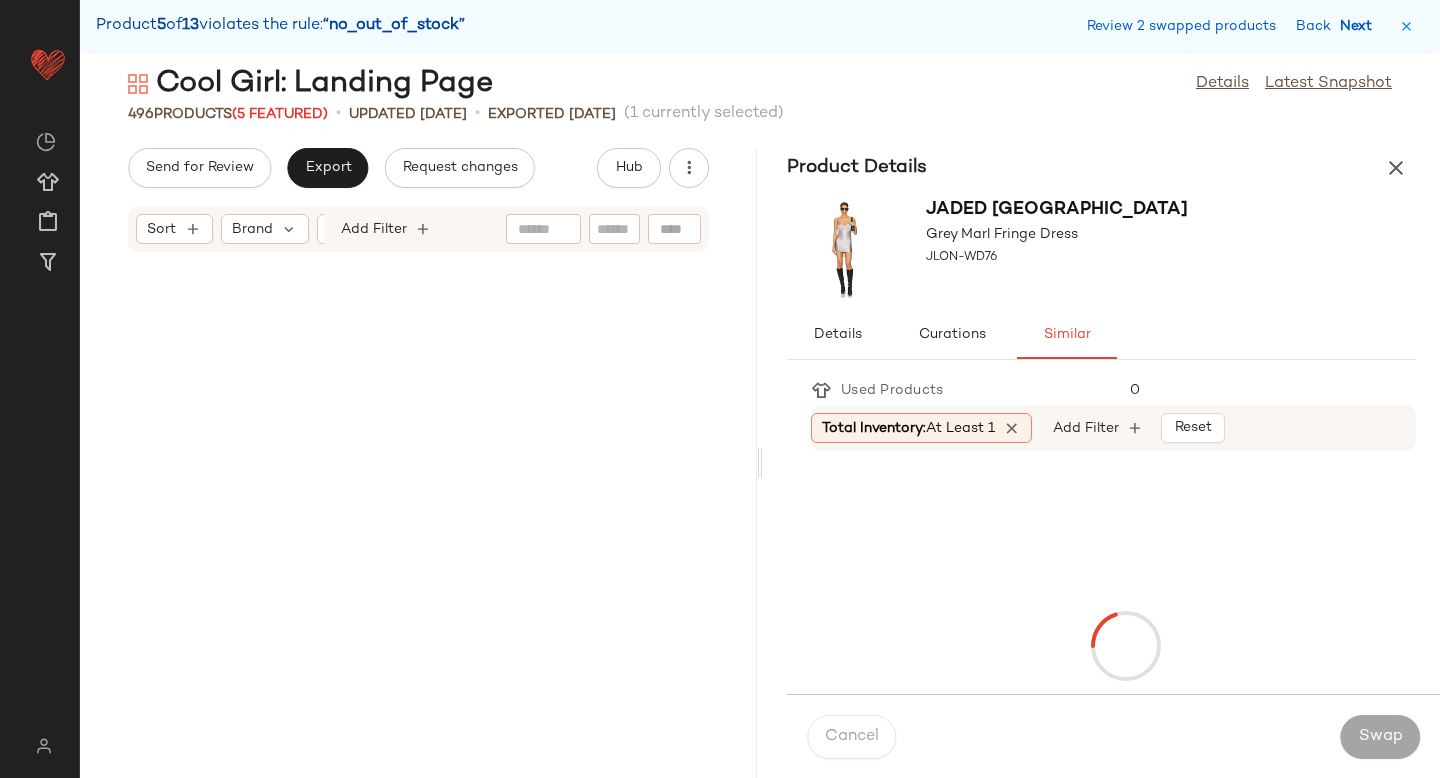 scroll, scrollTop: 28914, scrollLeft: 0, axis: vertical 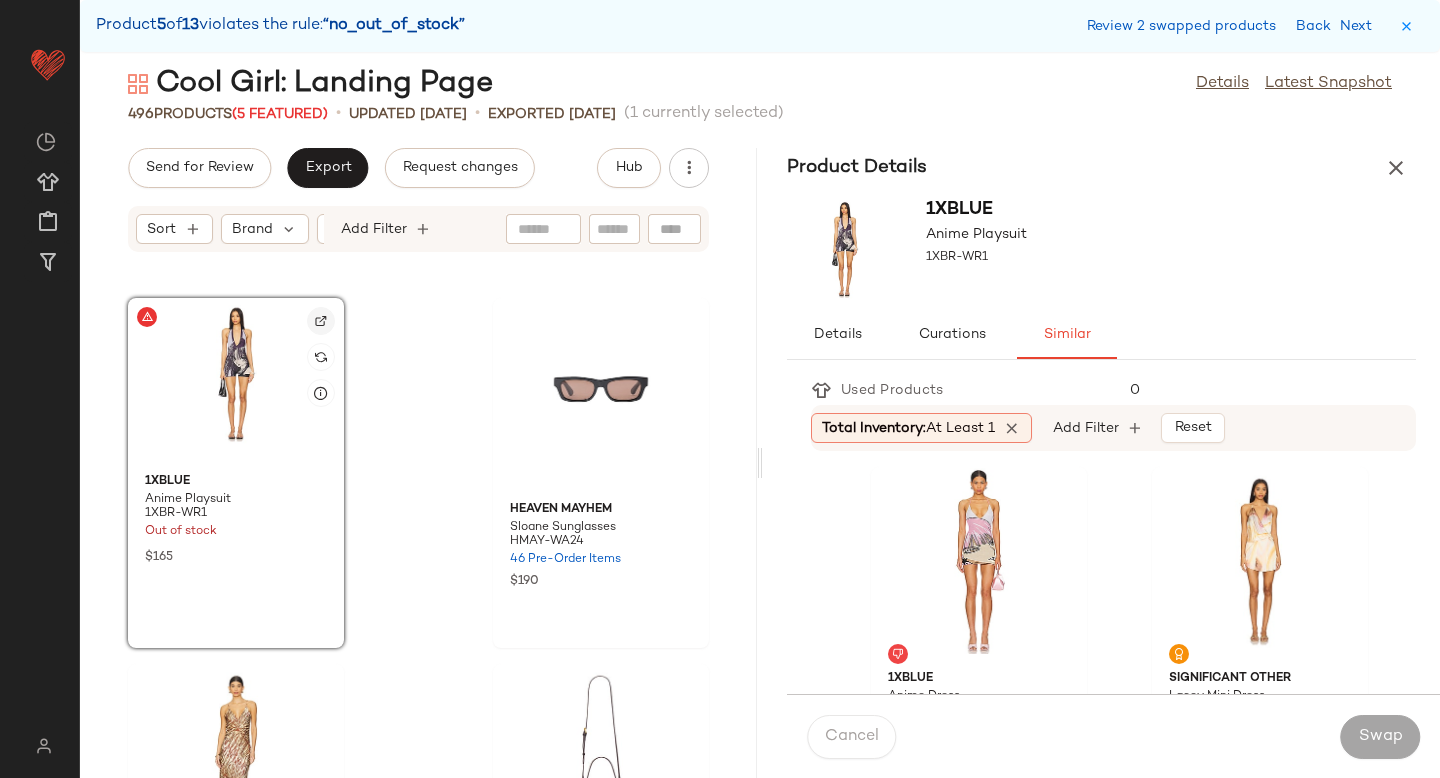 click 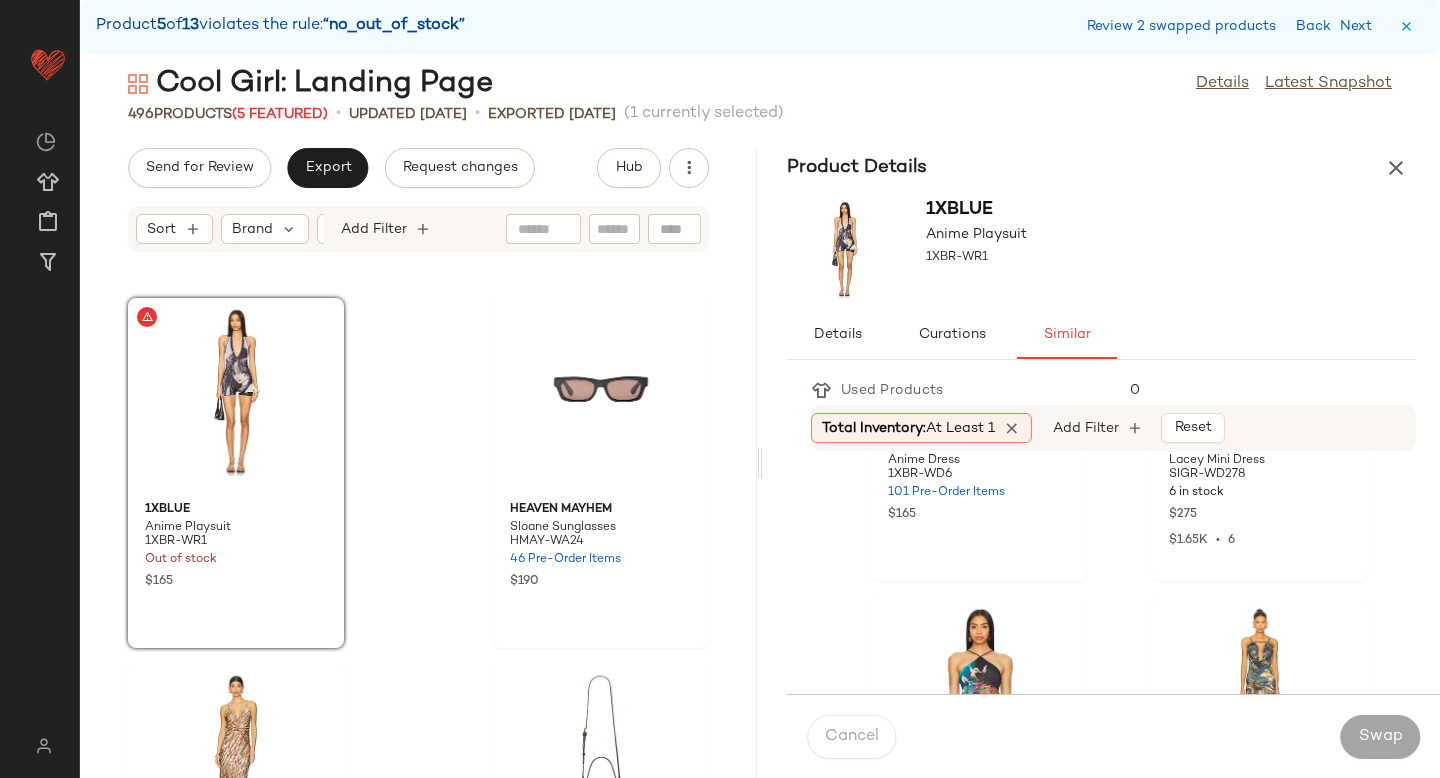 scroll, scrollTop: 350, scrollLeft: 0, axis: vertical 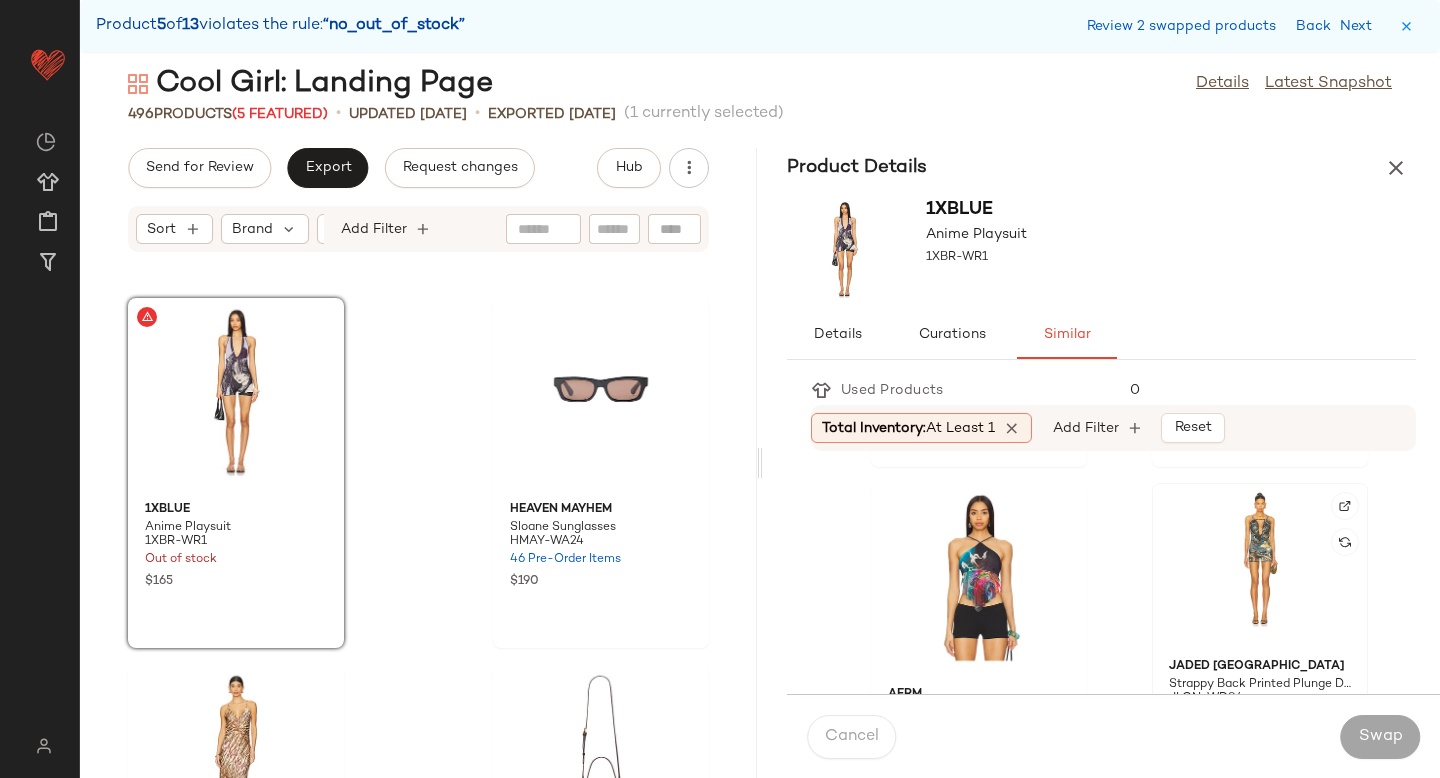 click 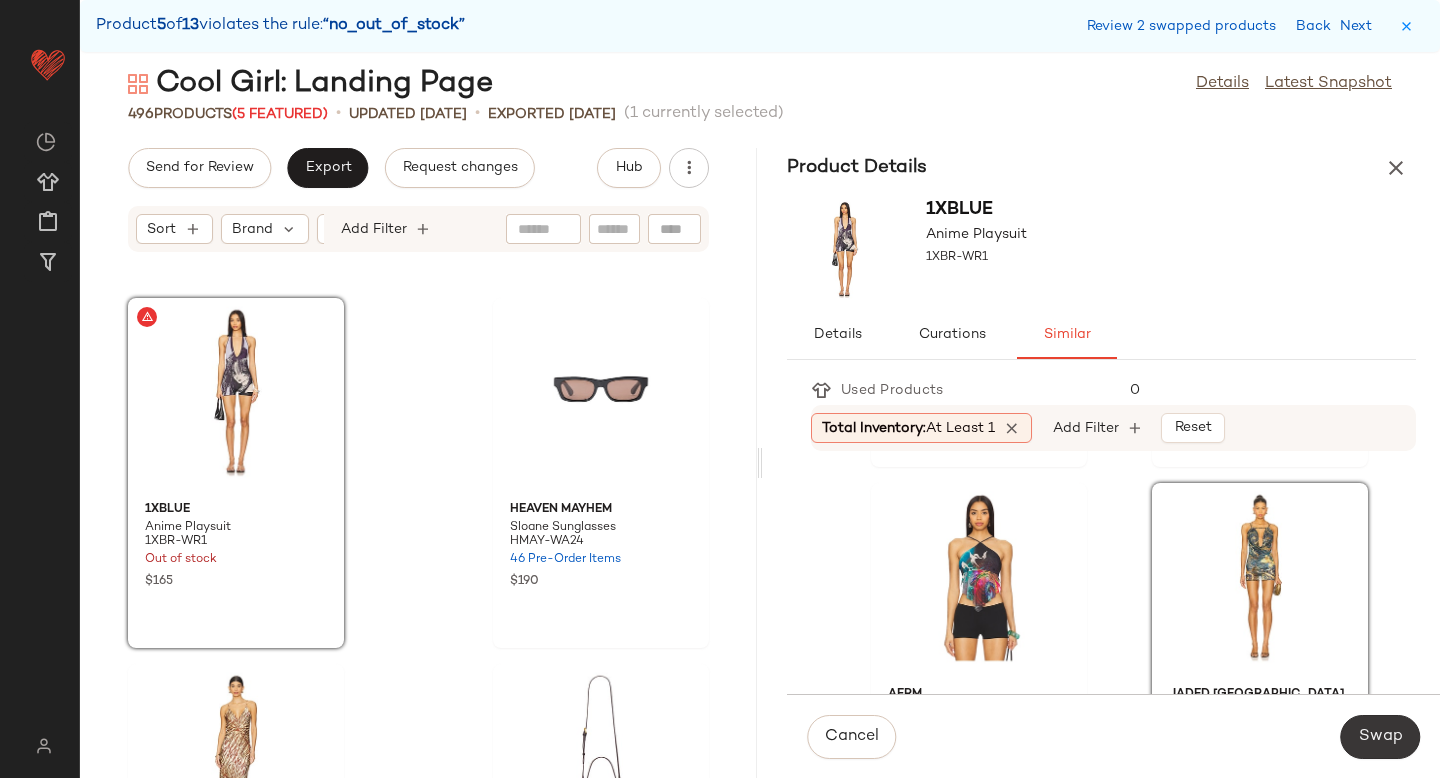 click on "Swap" 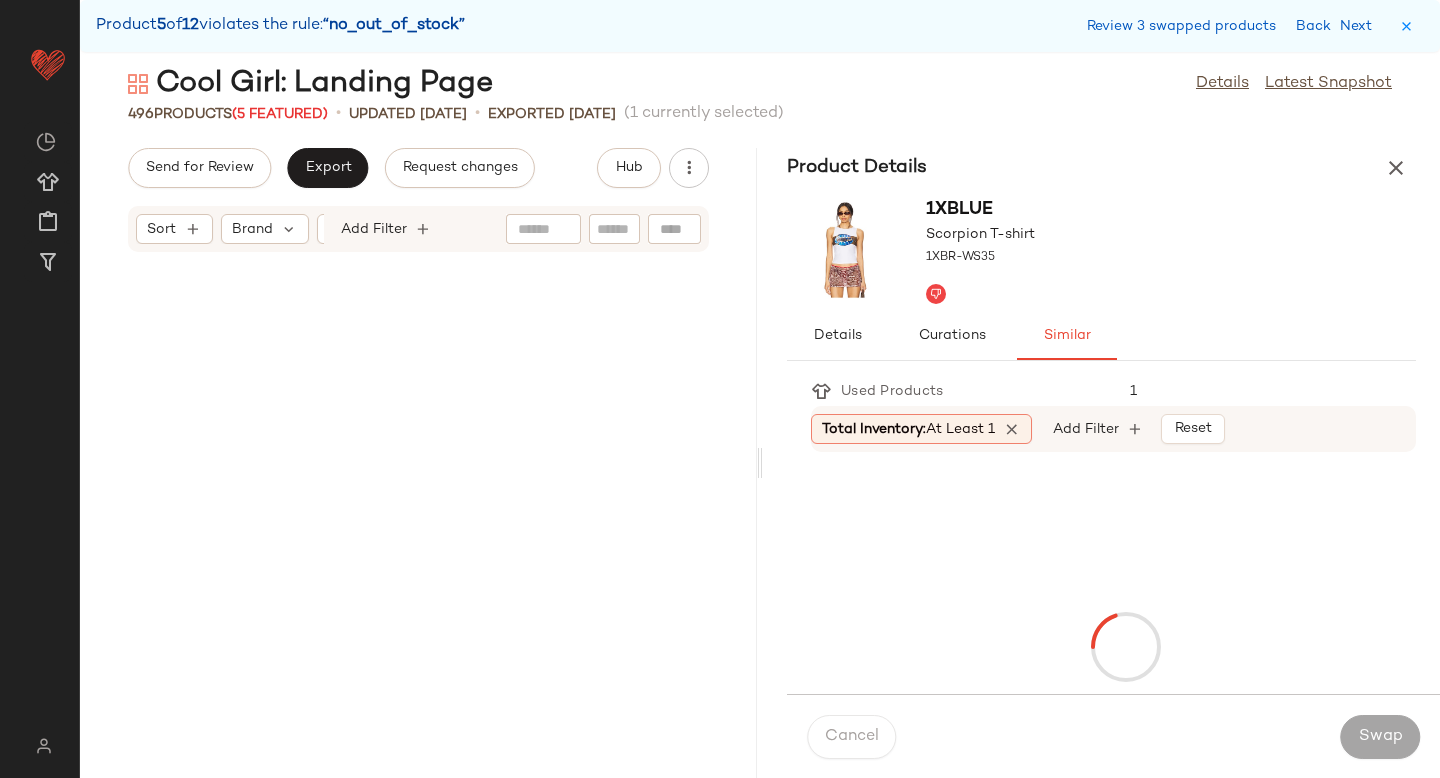 scroll, scrollTop: 35502, scrollLeft: 0, axis: vertical 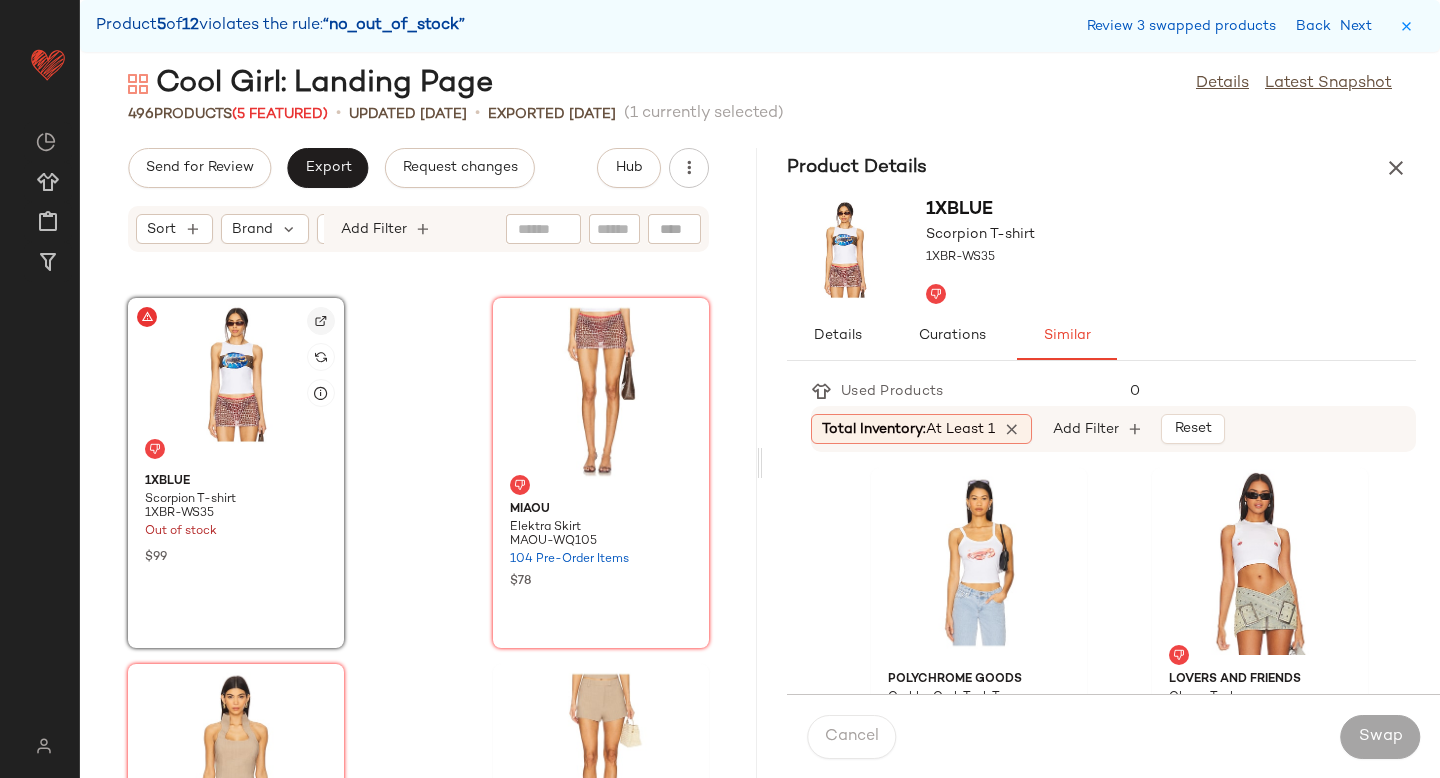 click 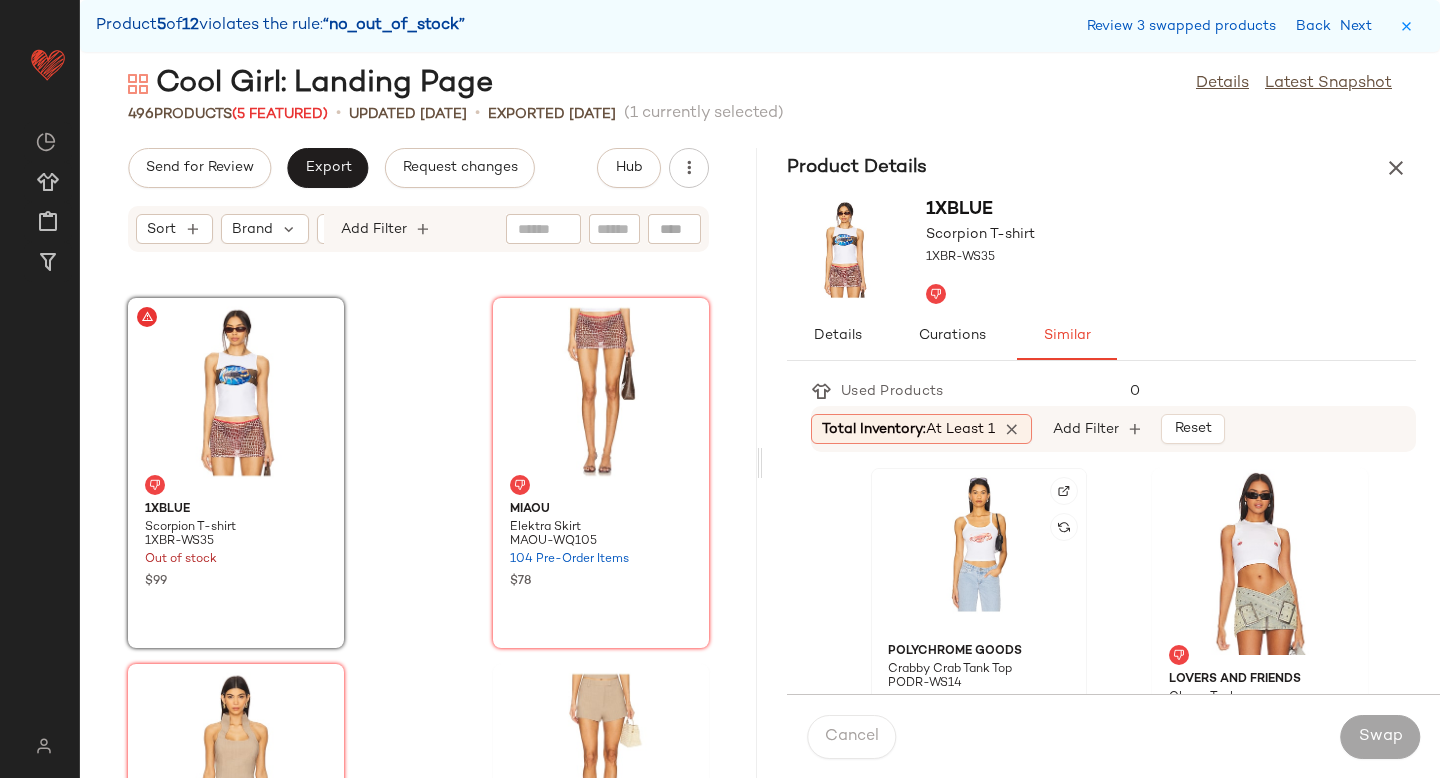 click 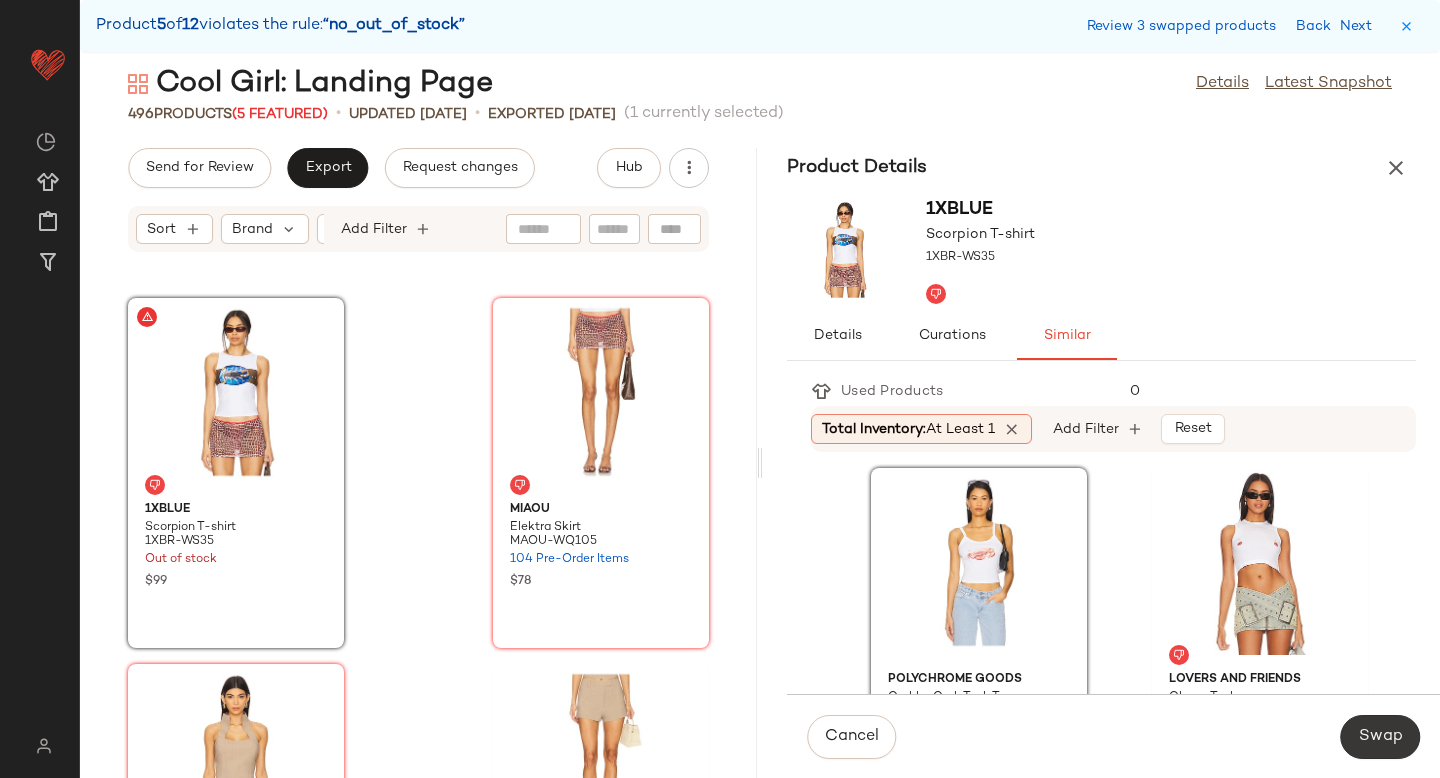 click on "Swap" at bounding box center (1380, 737) 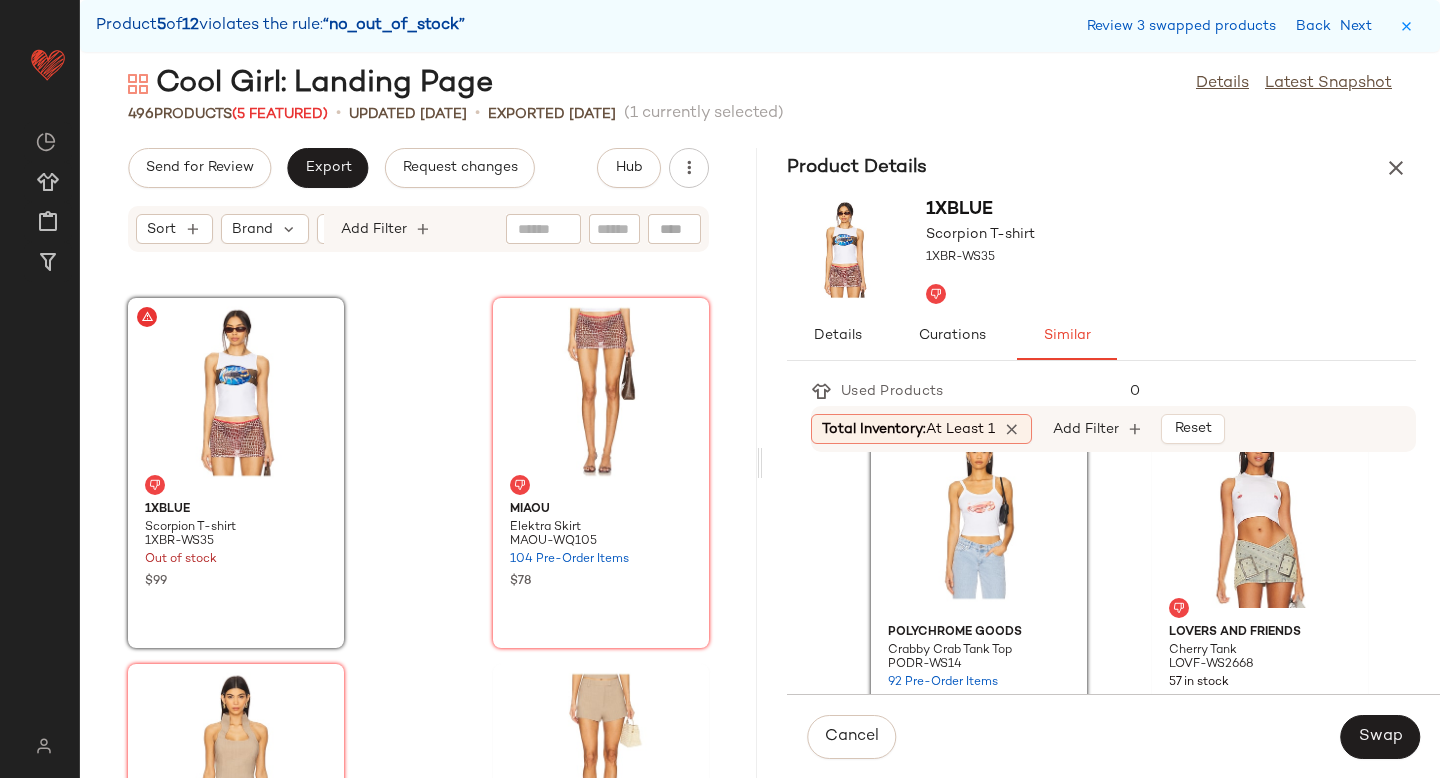 scroll, scrollTop: 0, scrollLeft: 0, axis: both 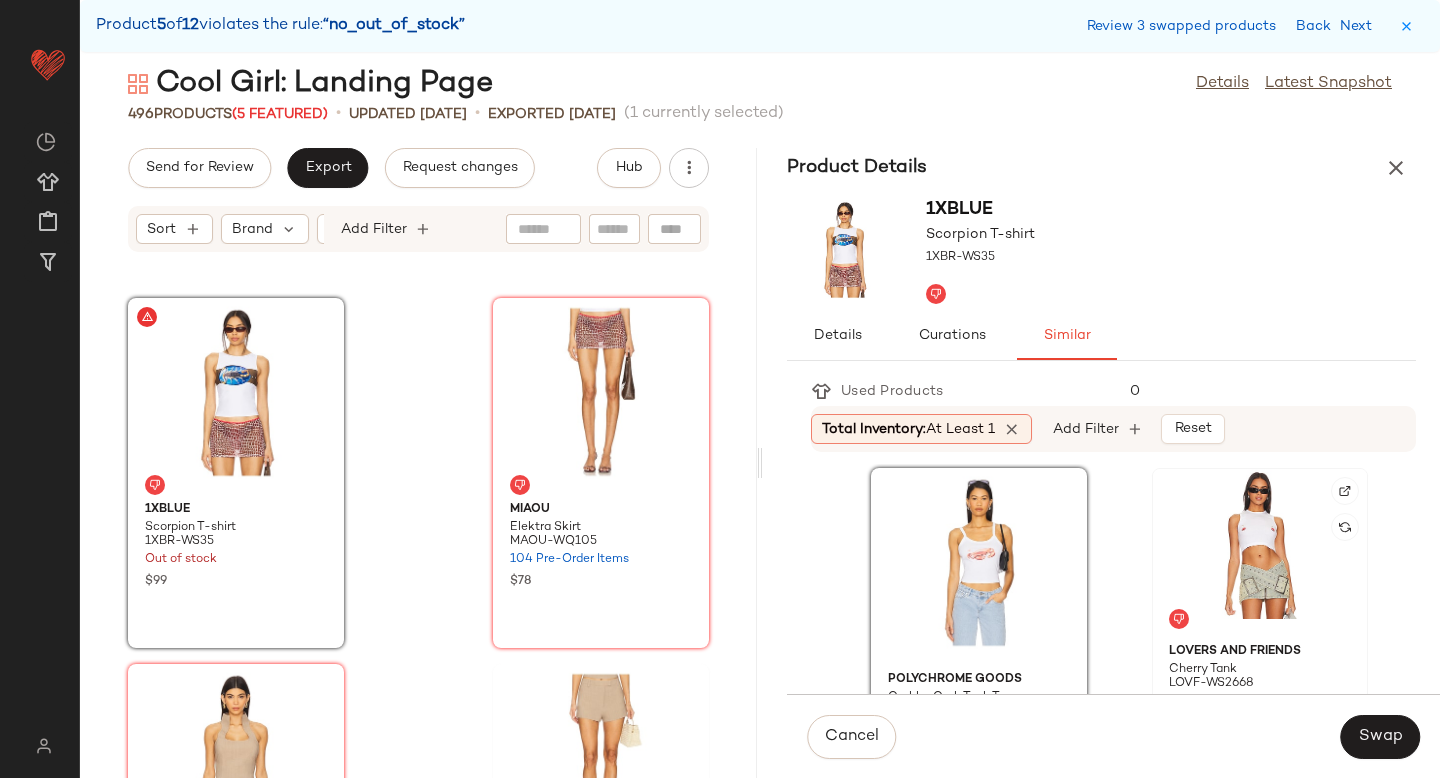 click 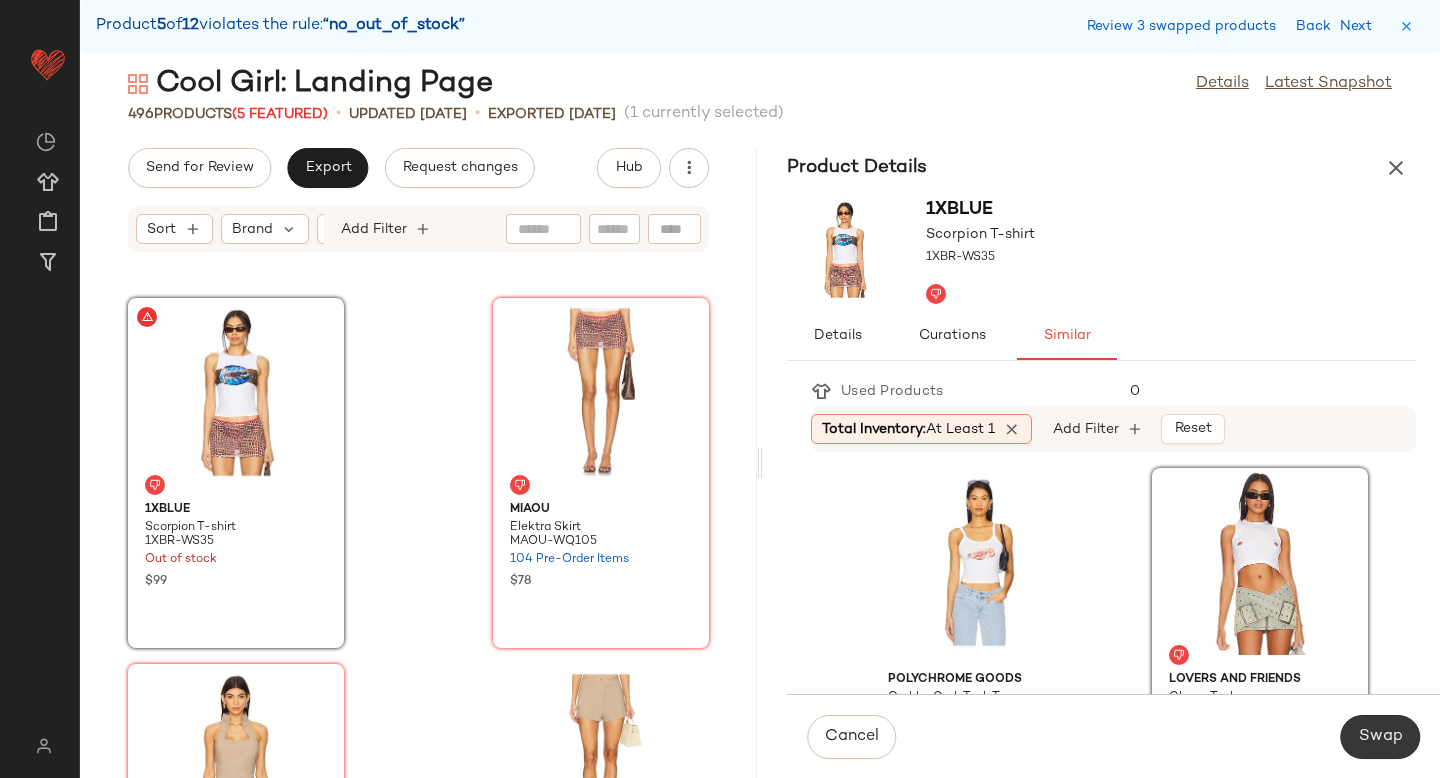 click on "Swap" 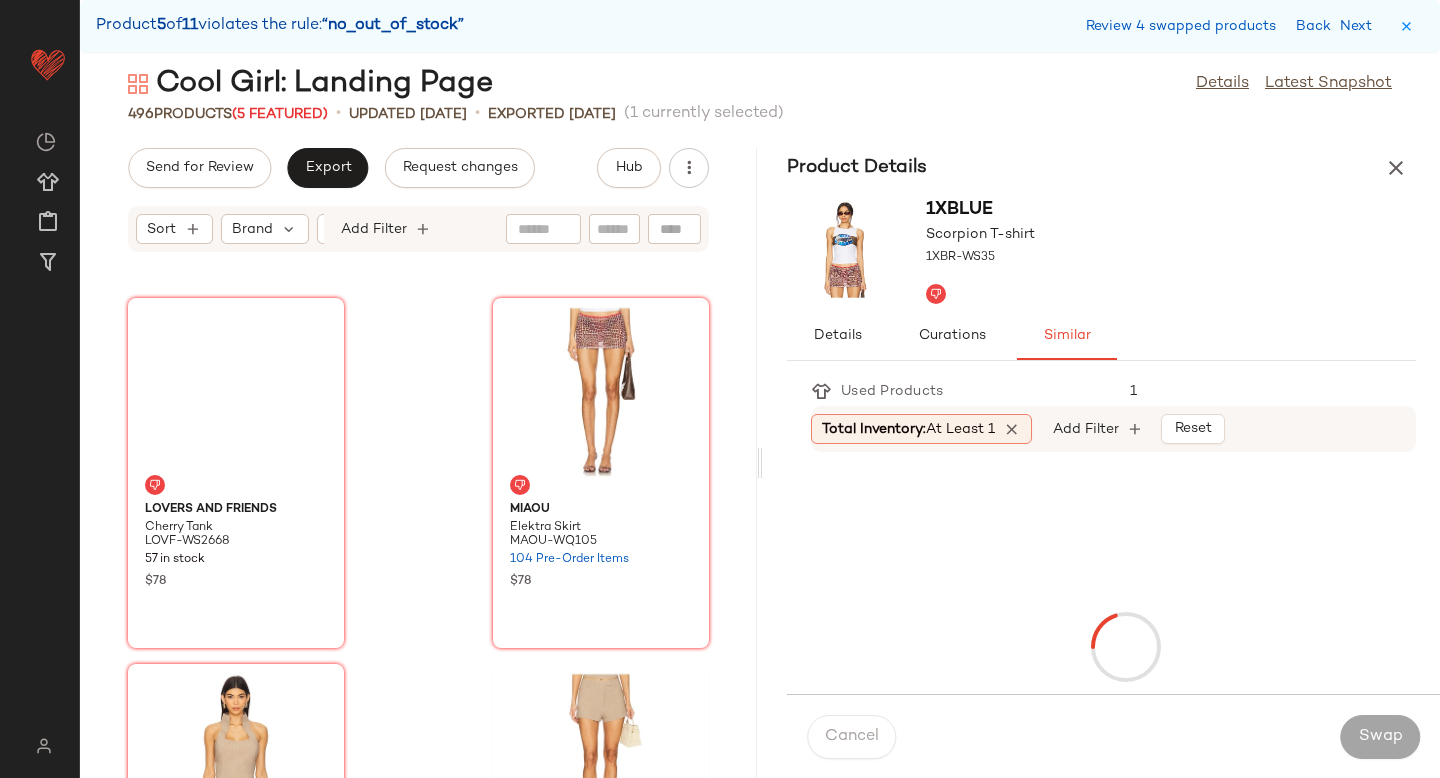 scroll, scrollTop: 46482, scrollLeft: 0, axis: vertical 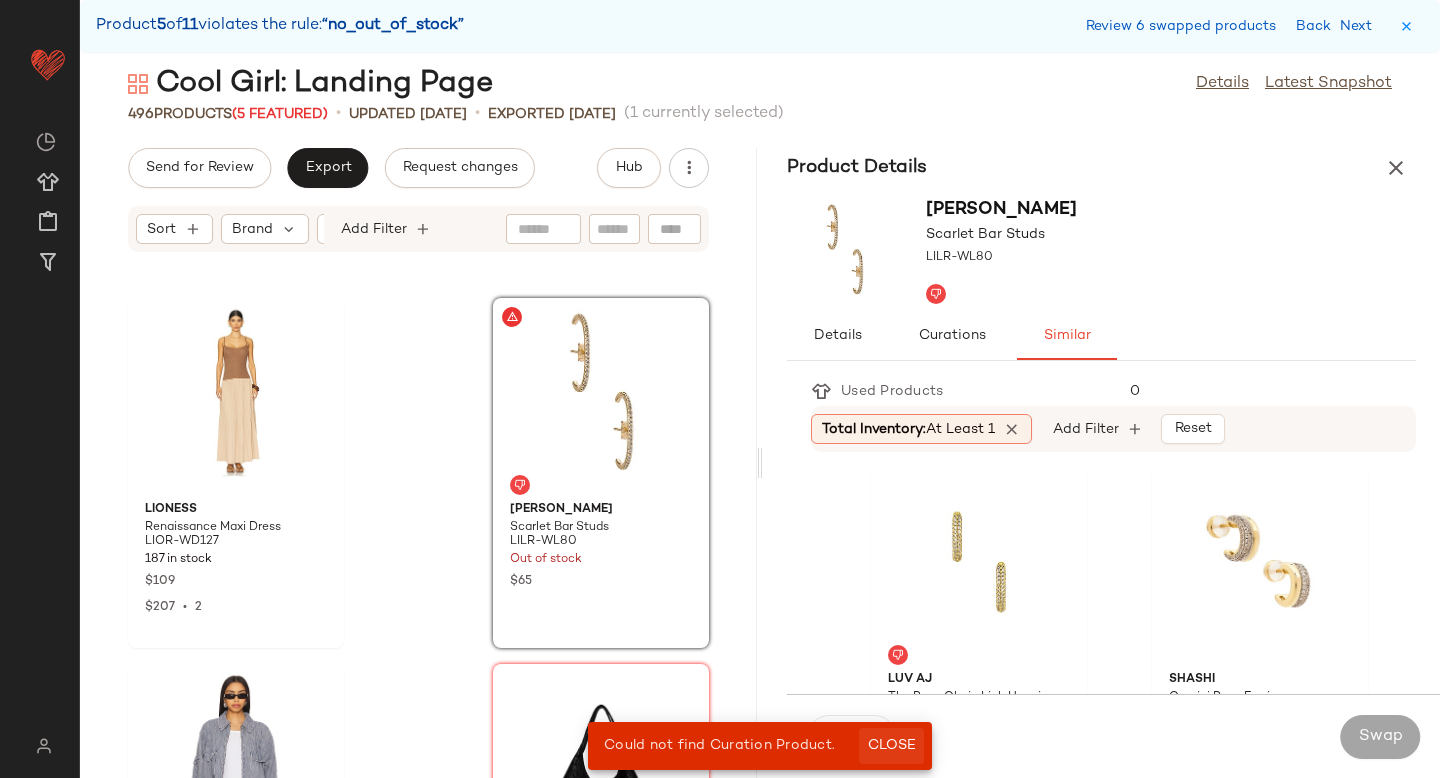 click on "Close" 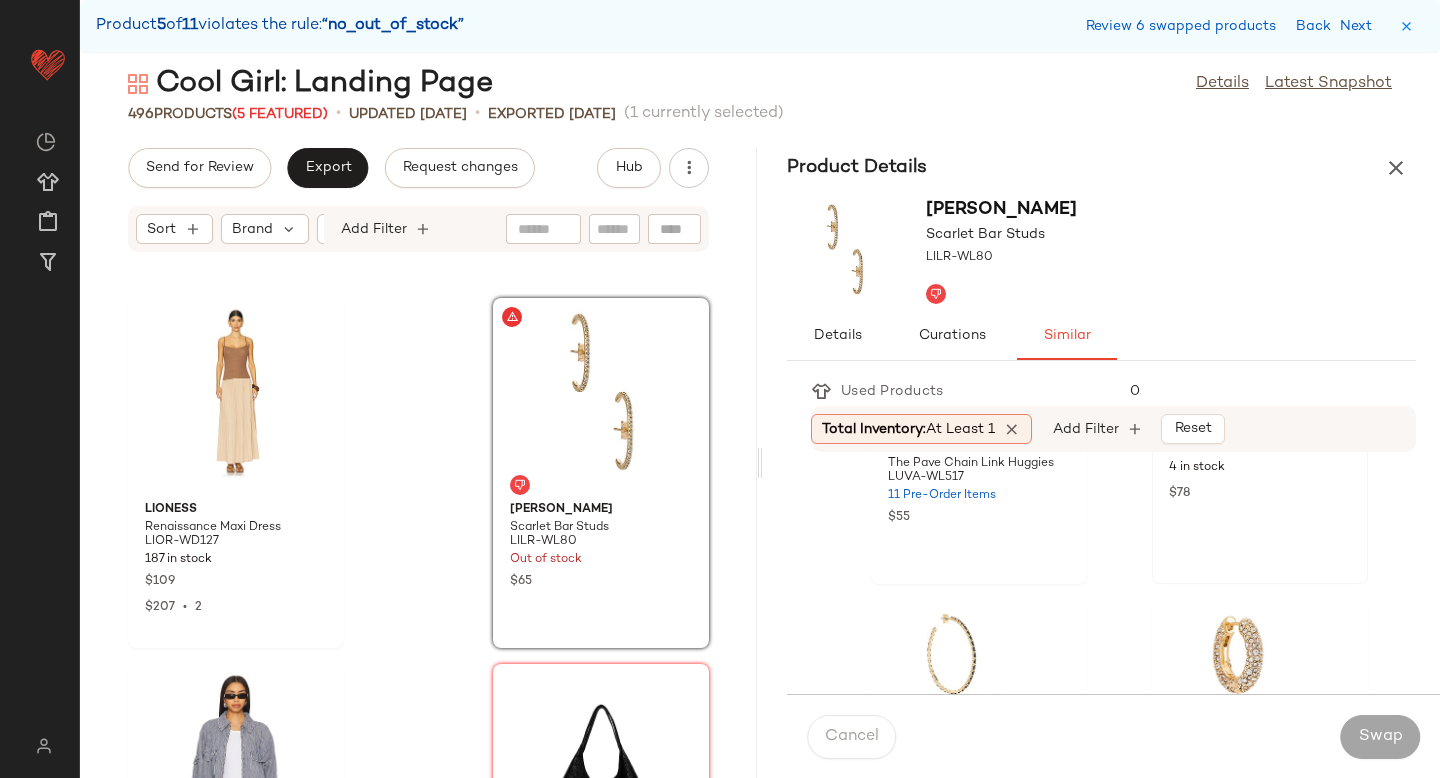 scroll, scrollTop: 265, scrollLeft: 0, axis: vertical 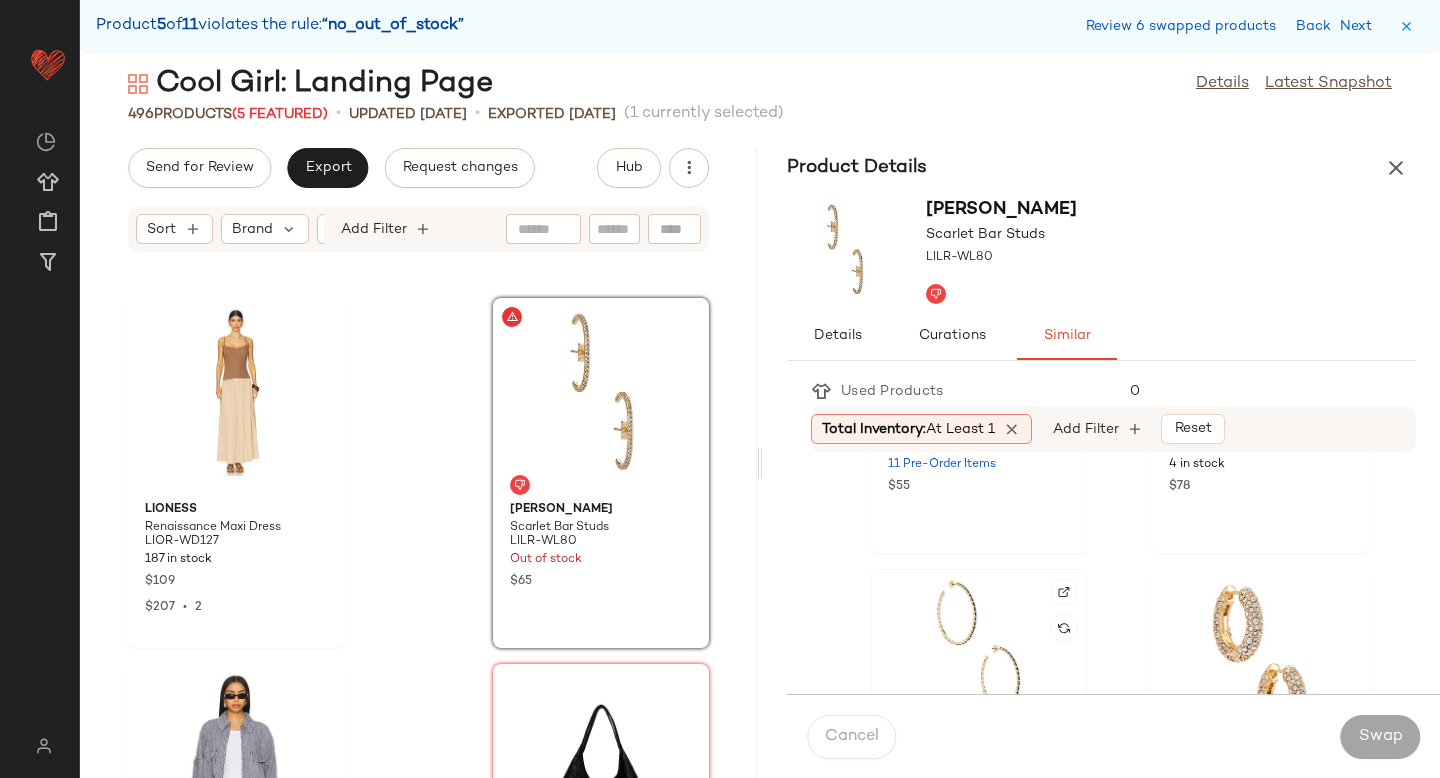 click 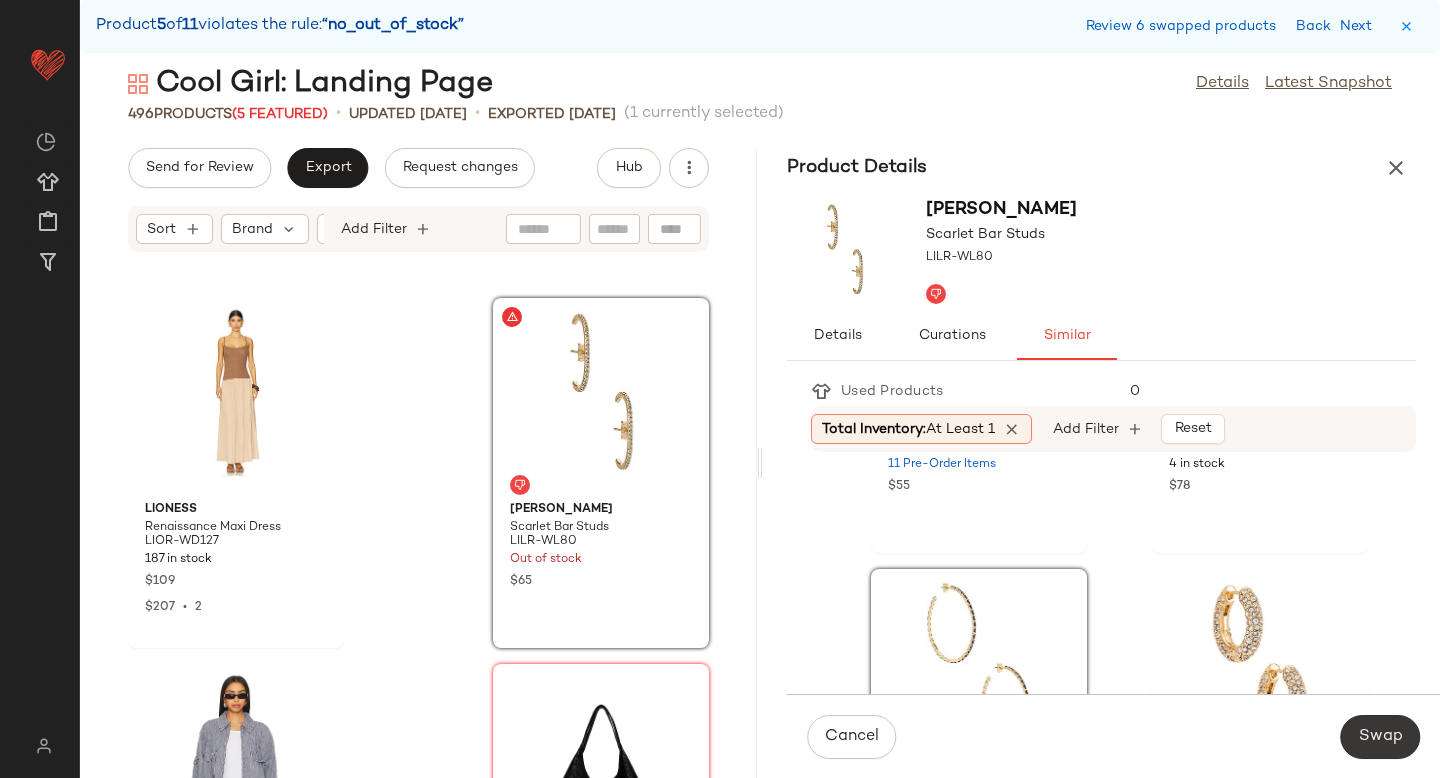 click on "Swap" at bounding box center [1380, 737] 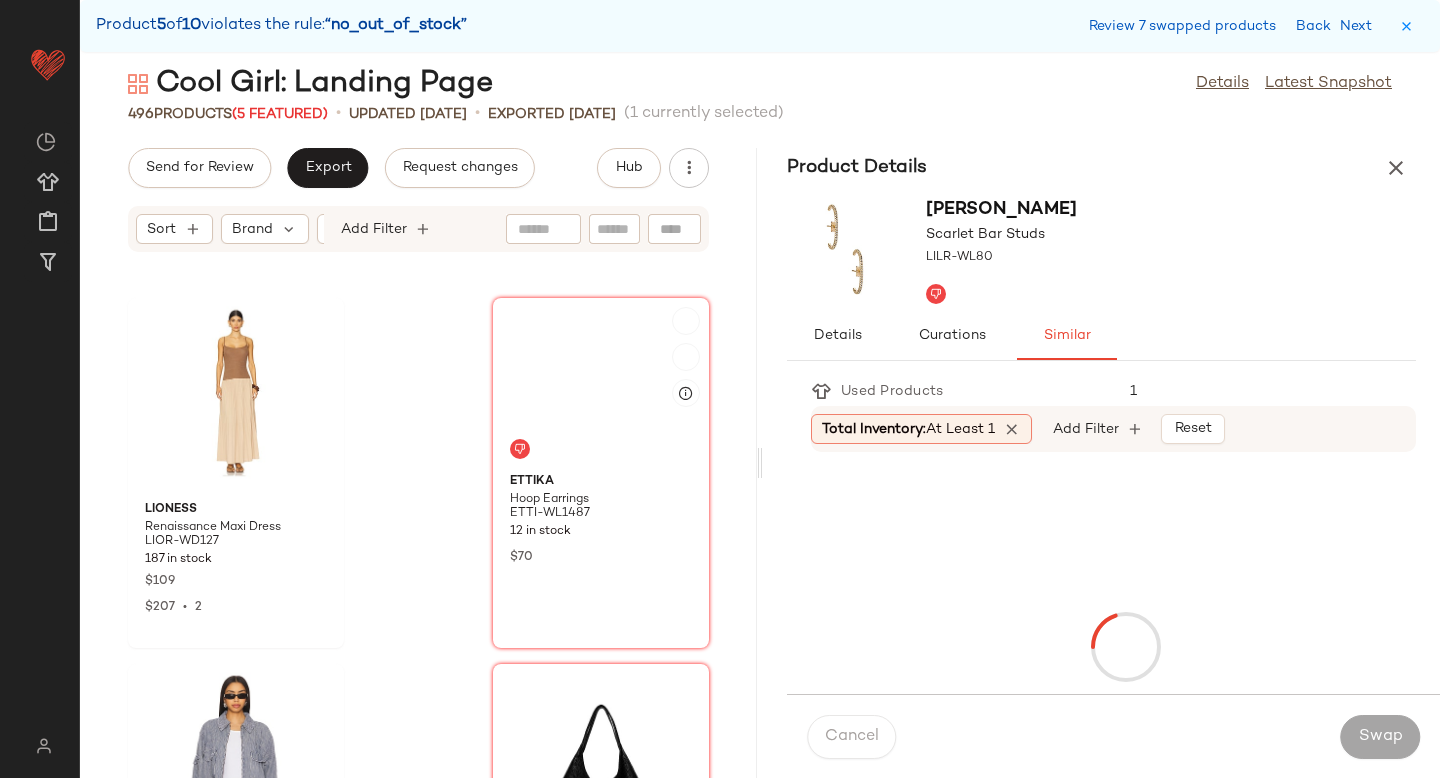 scroll, scrollTop: 48312, scrollLeft: 0, axis: vertical 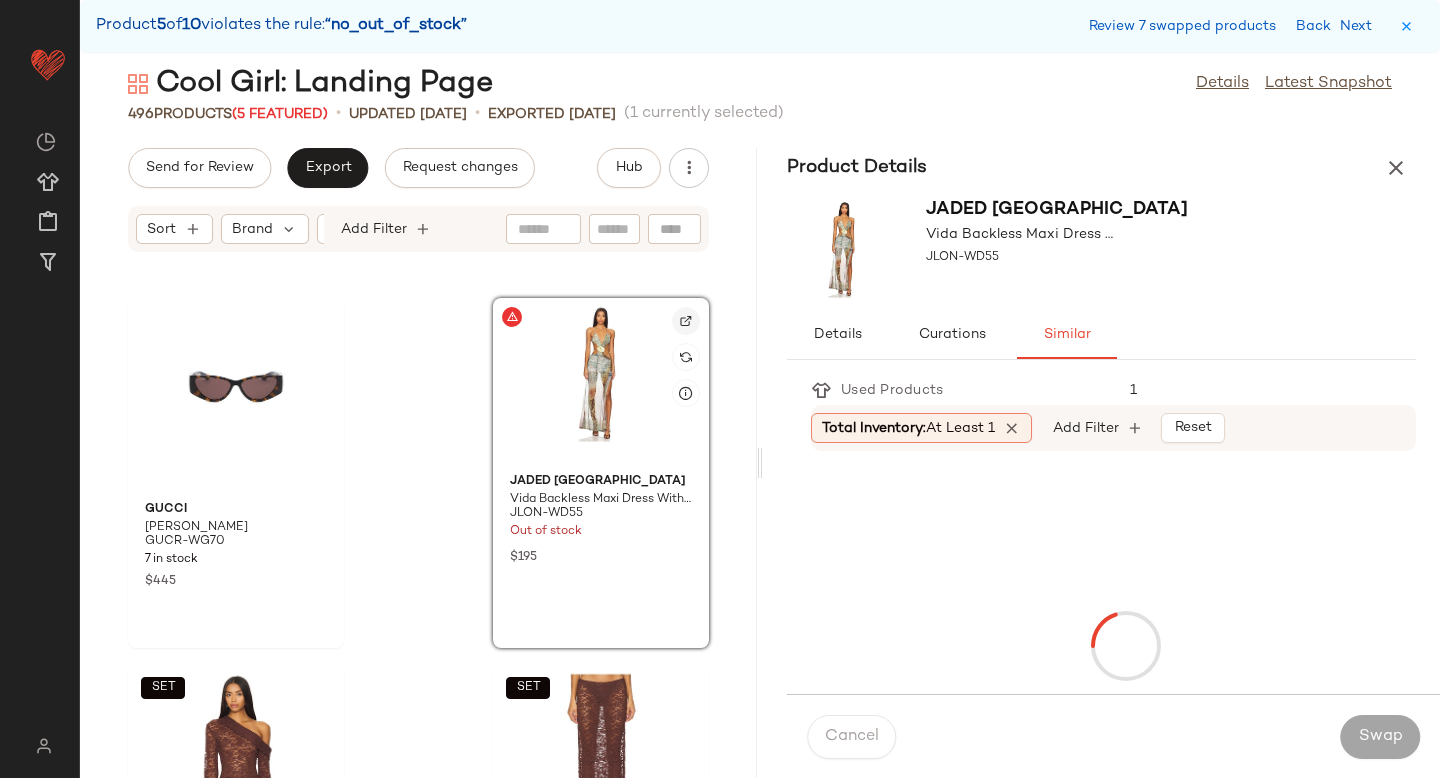 click at bounding box center [686, 321] 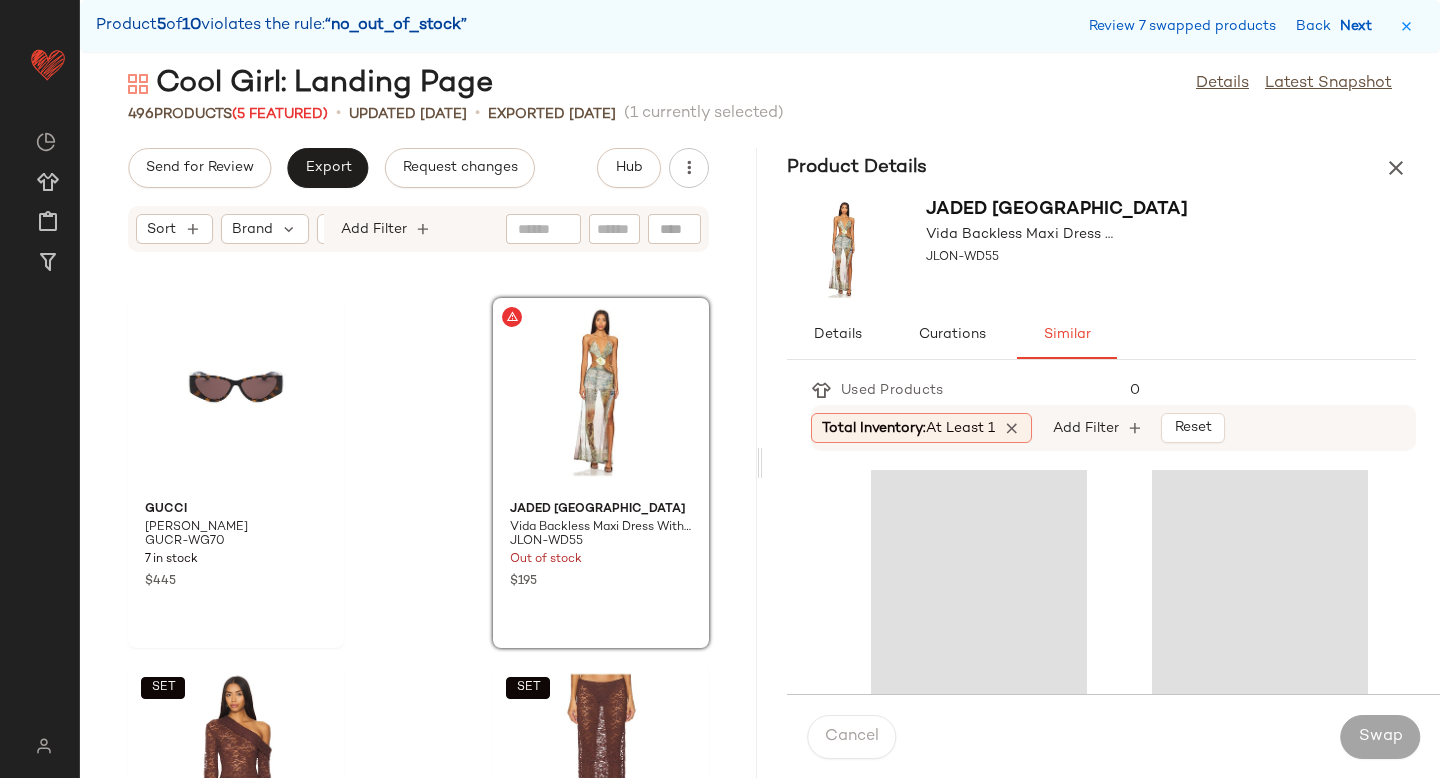 click on "Next" at bounding box center (1360, 26) 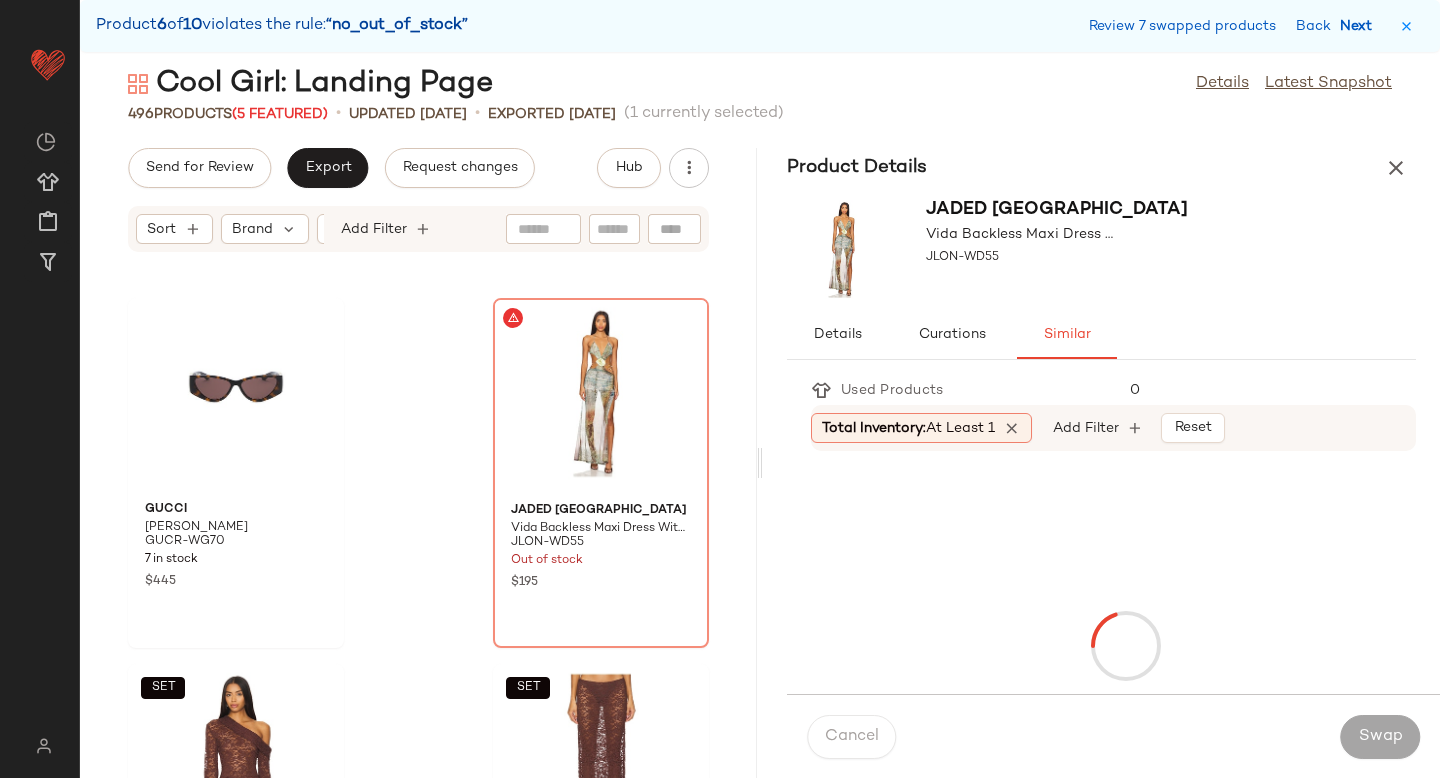 scroll, scrollTop: 54534, scrollLeft: 0, axis: vertical 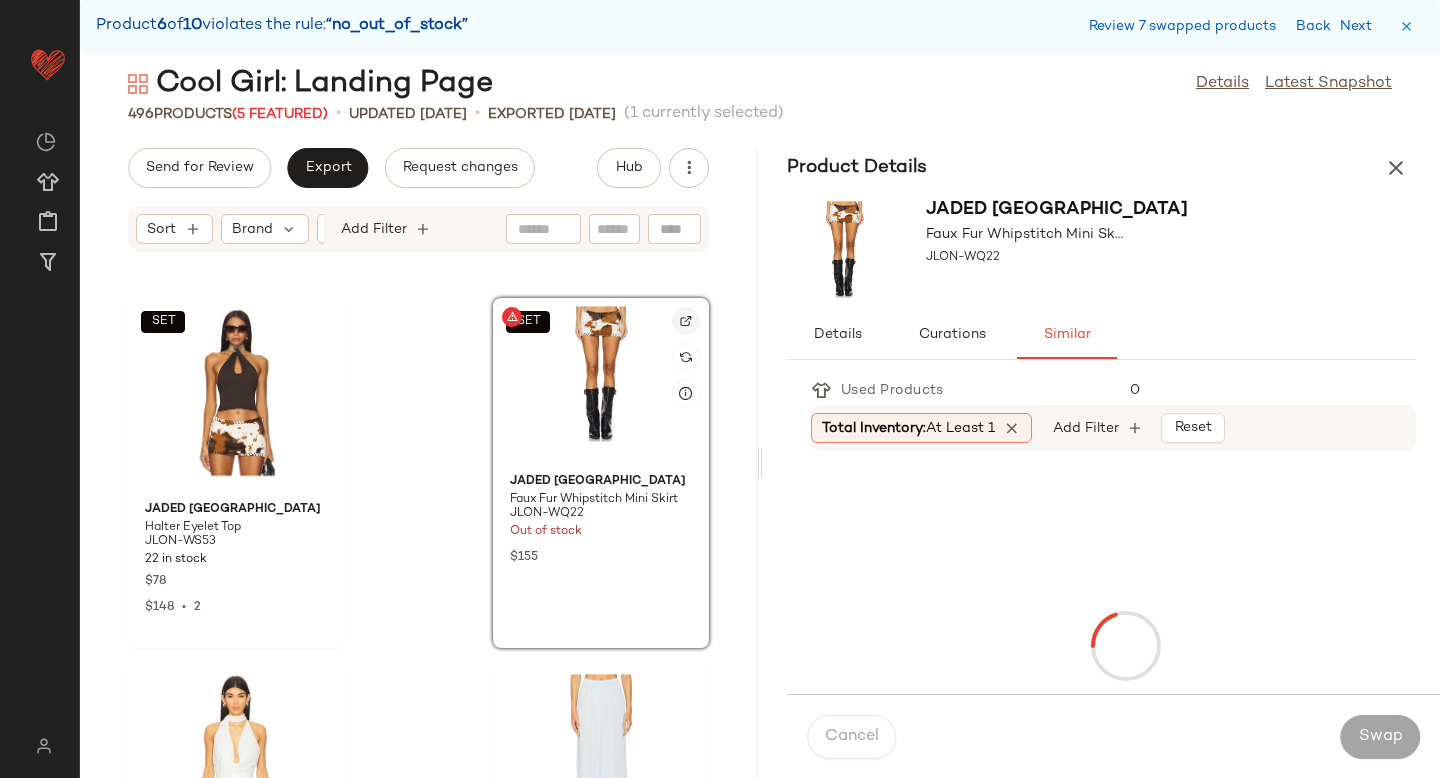click at bounding box center (686, 321) 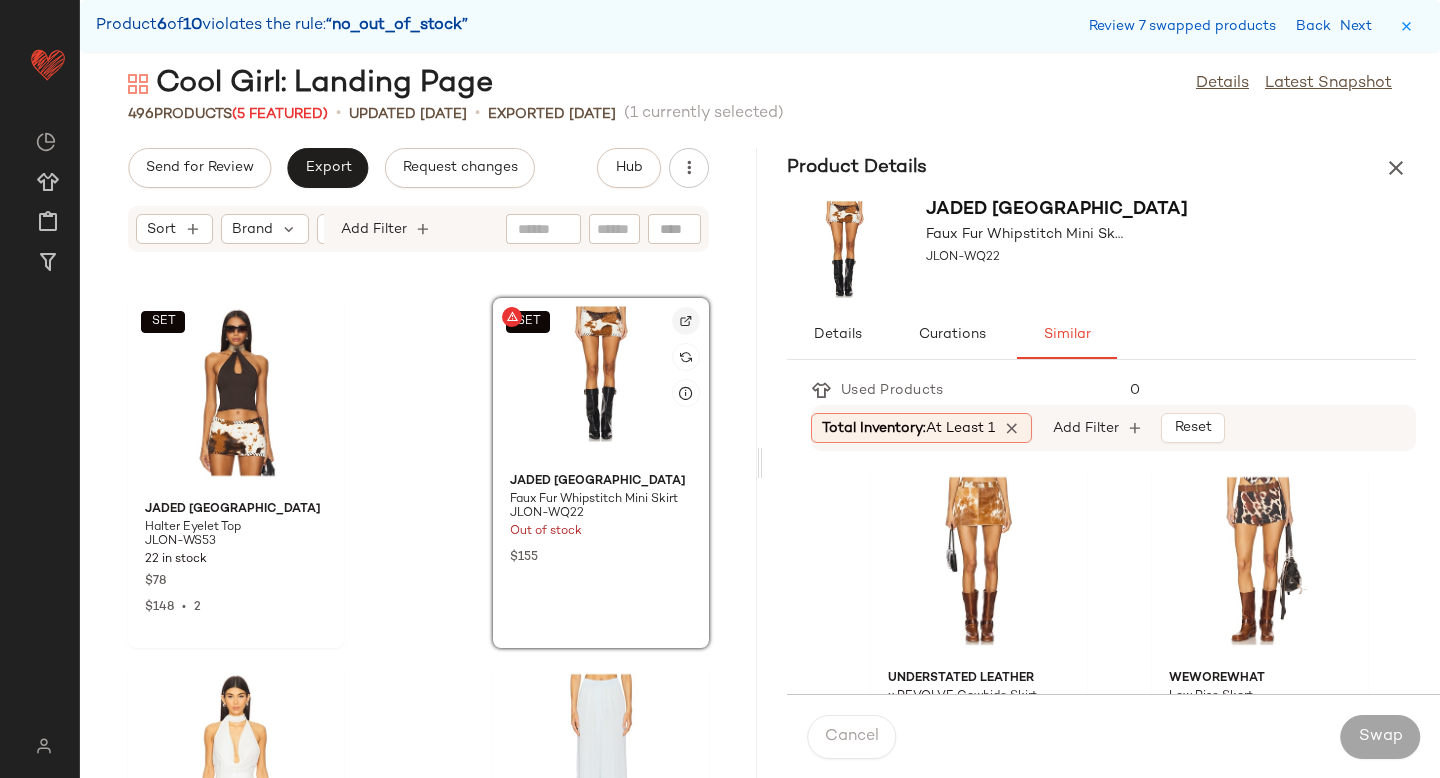 click at bounding box center [686, 321] 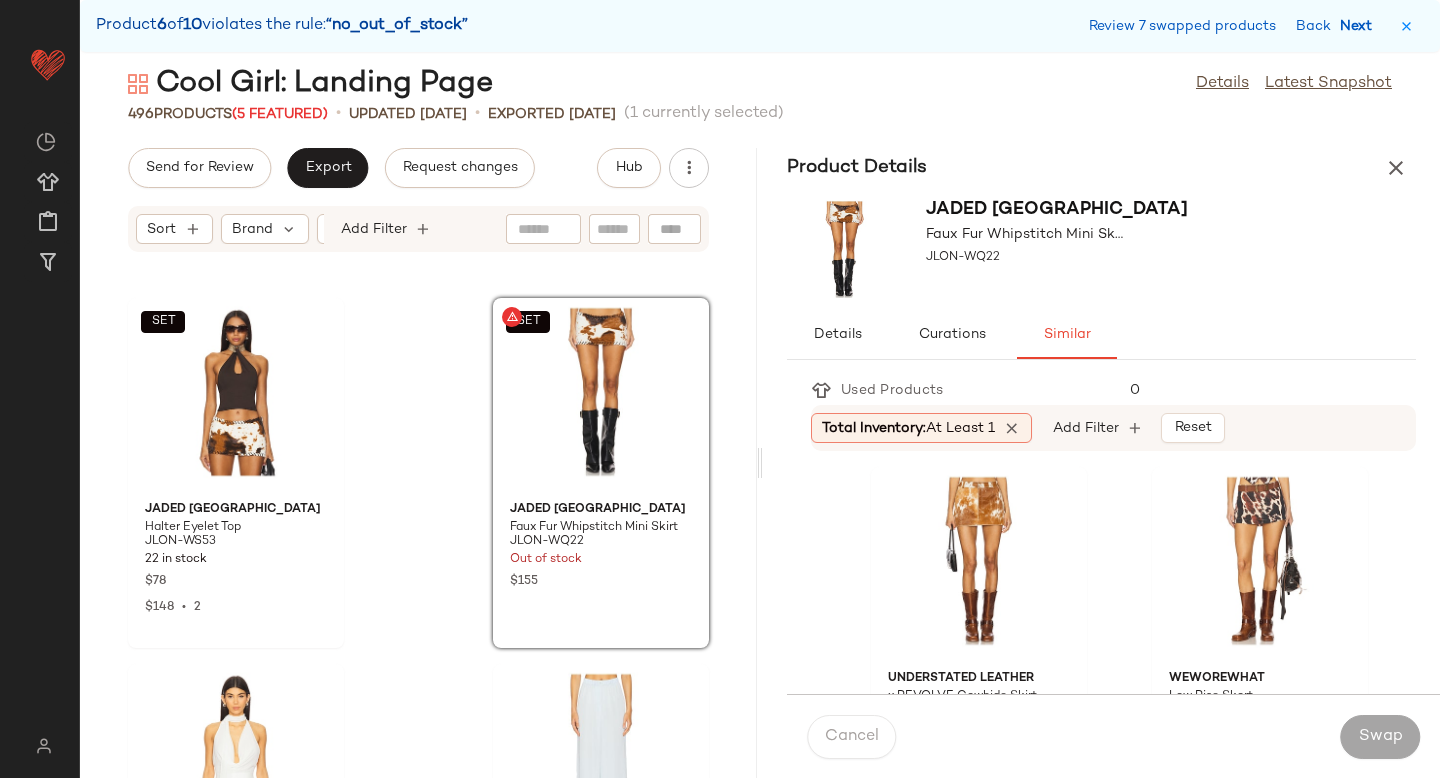 click on "Next" at bounding box center (1360, 26) 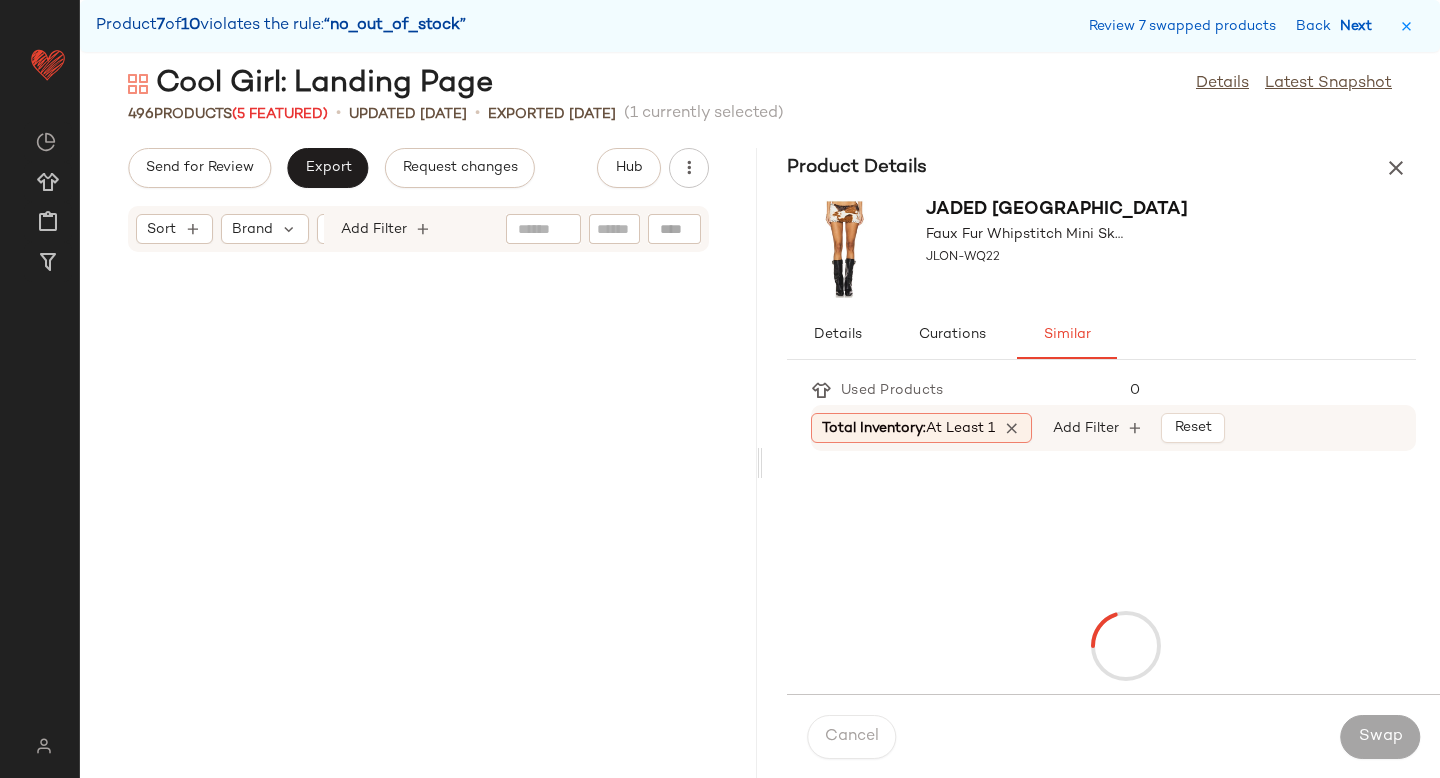 scroll, scrollTop: 71736, scrollLeft: 0, axis: vertical 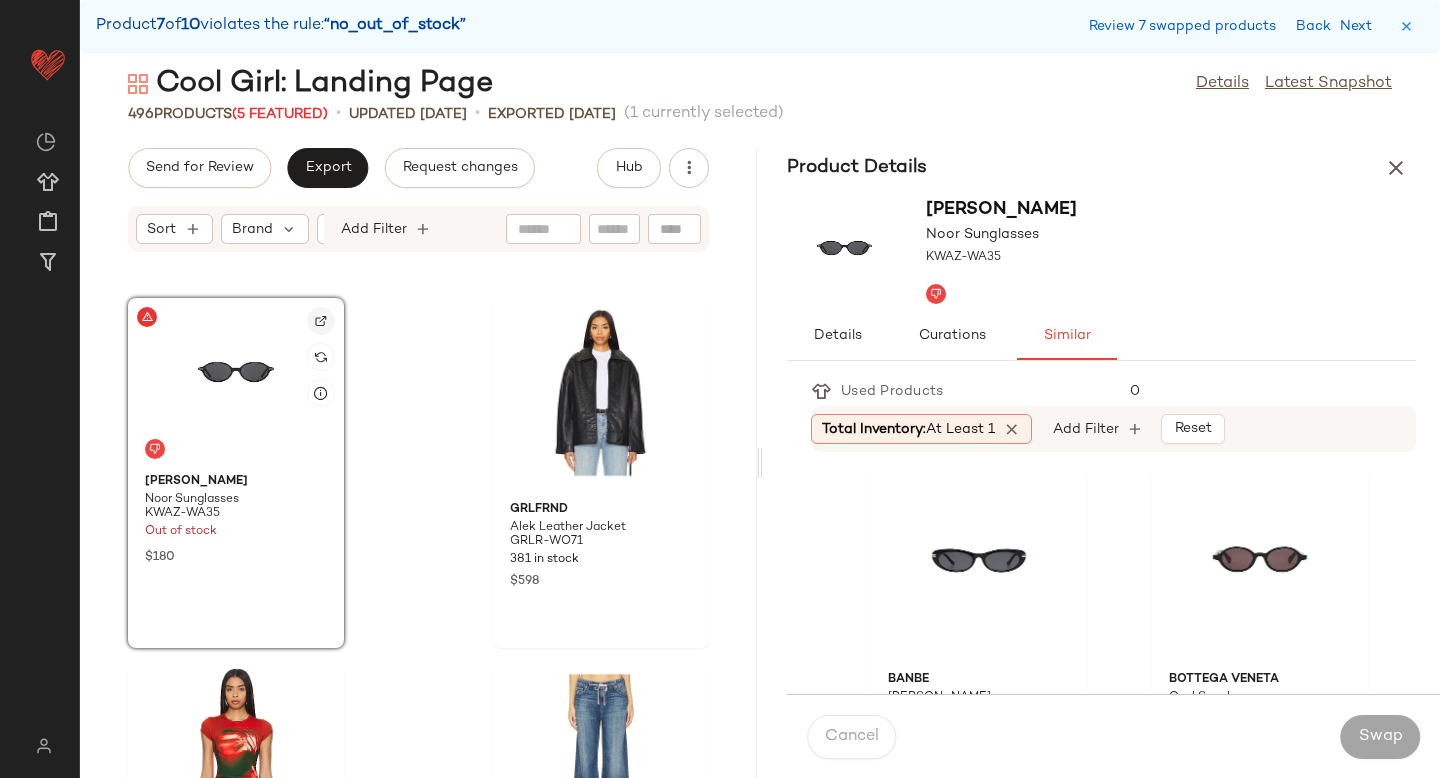 click at bounding box center [321, 321] 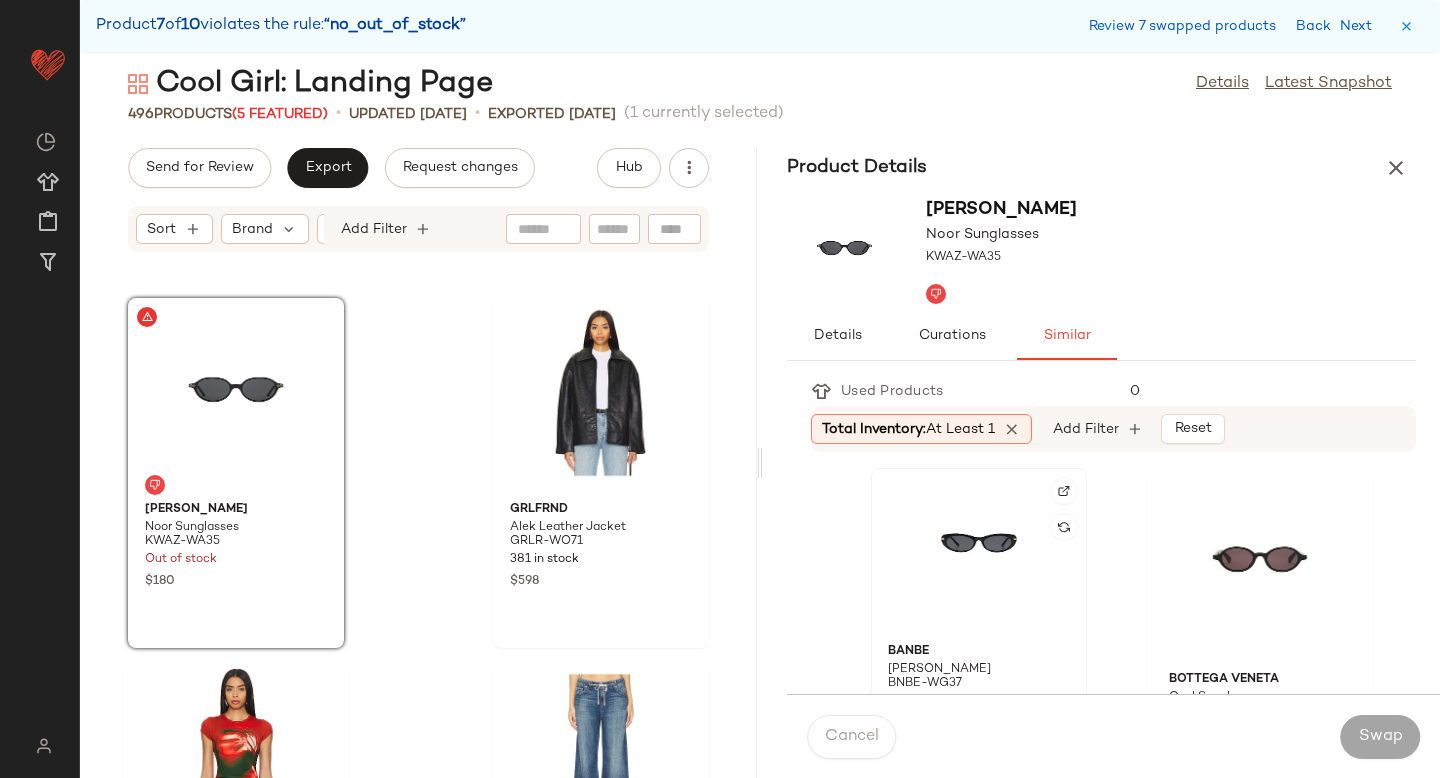 click 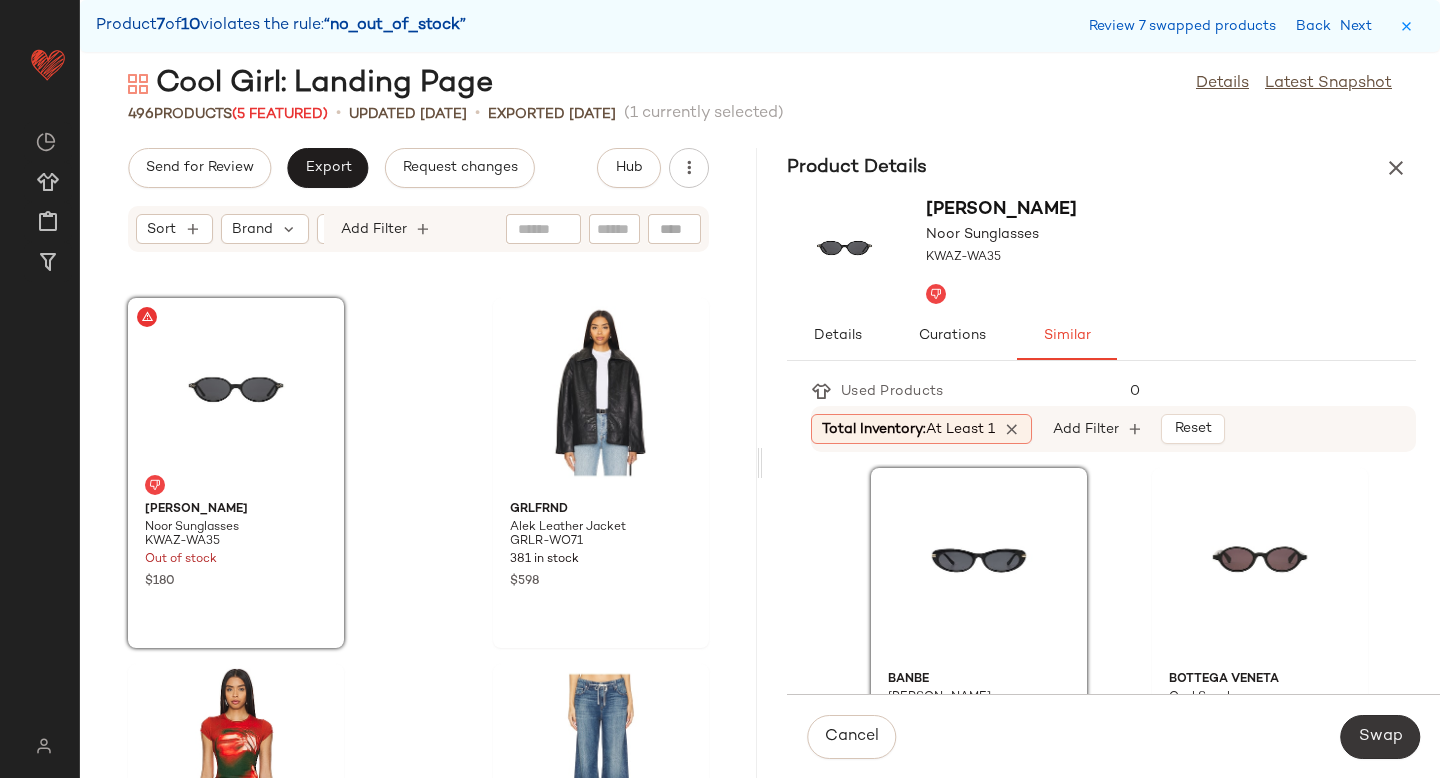 click on "Swap" at bounding box center (1380, 737) 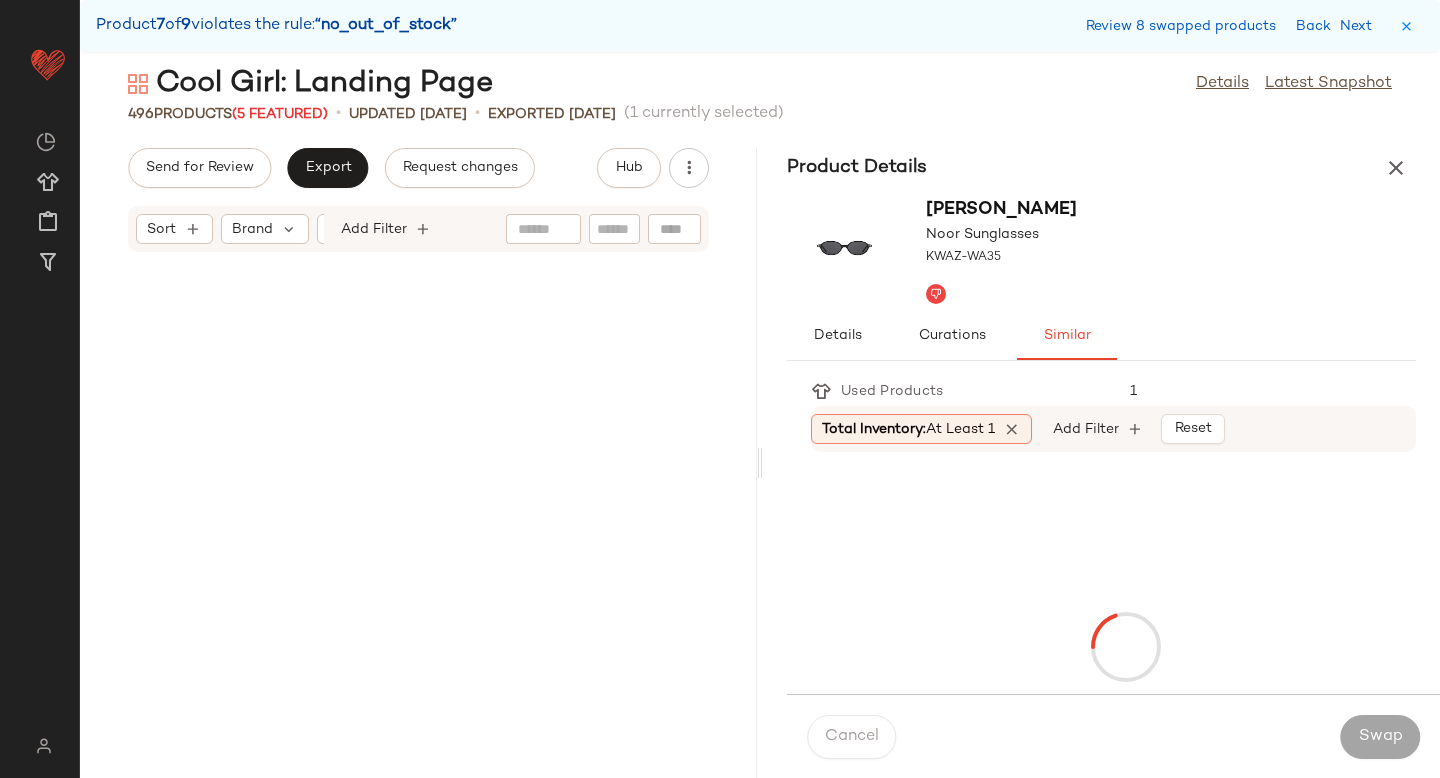 scroll, scrollTop: 84546, scrollLeft: 0, axis: vertical 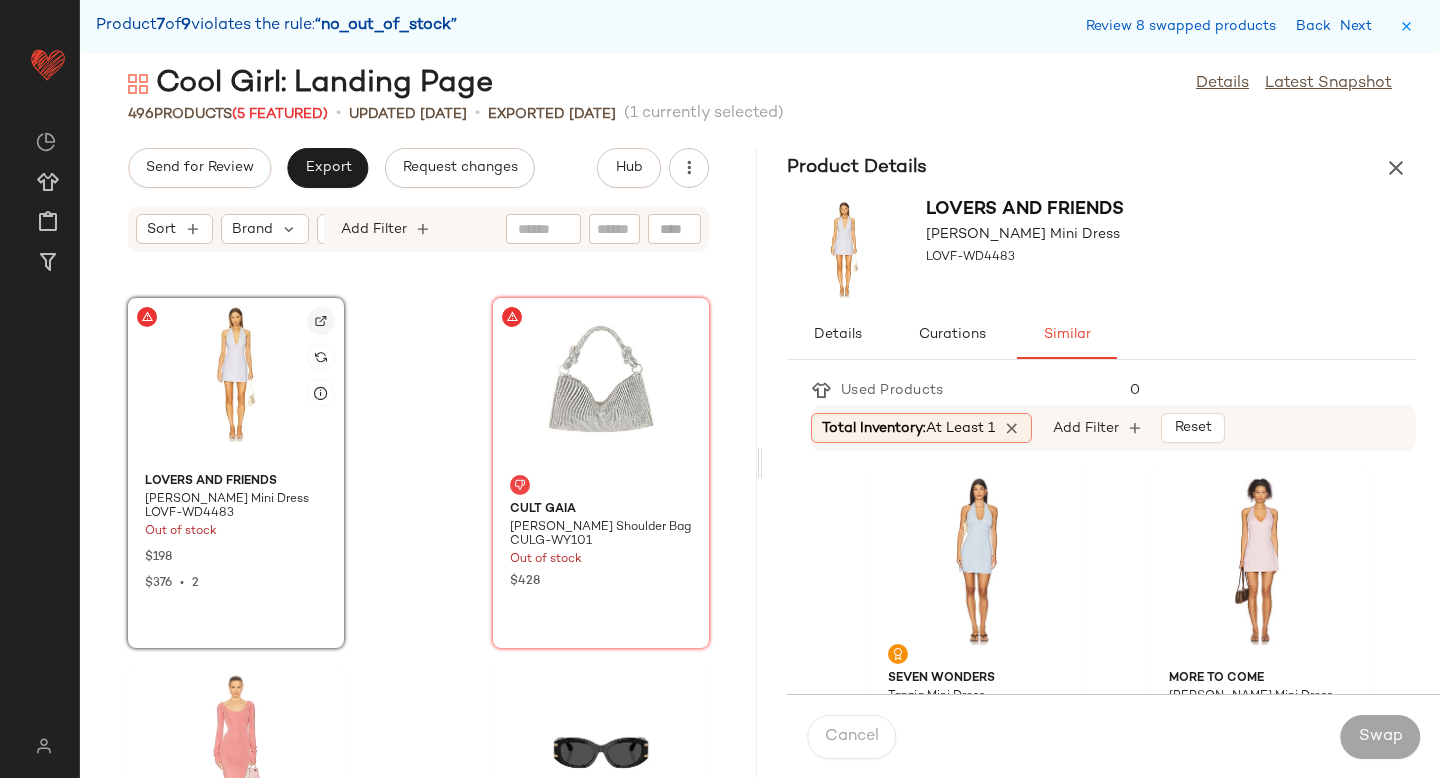 click 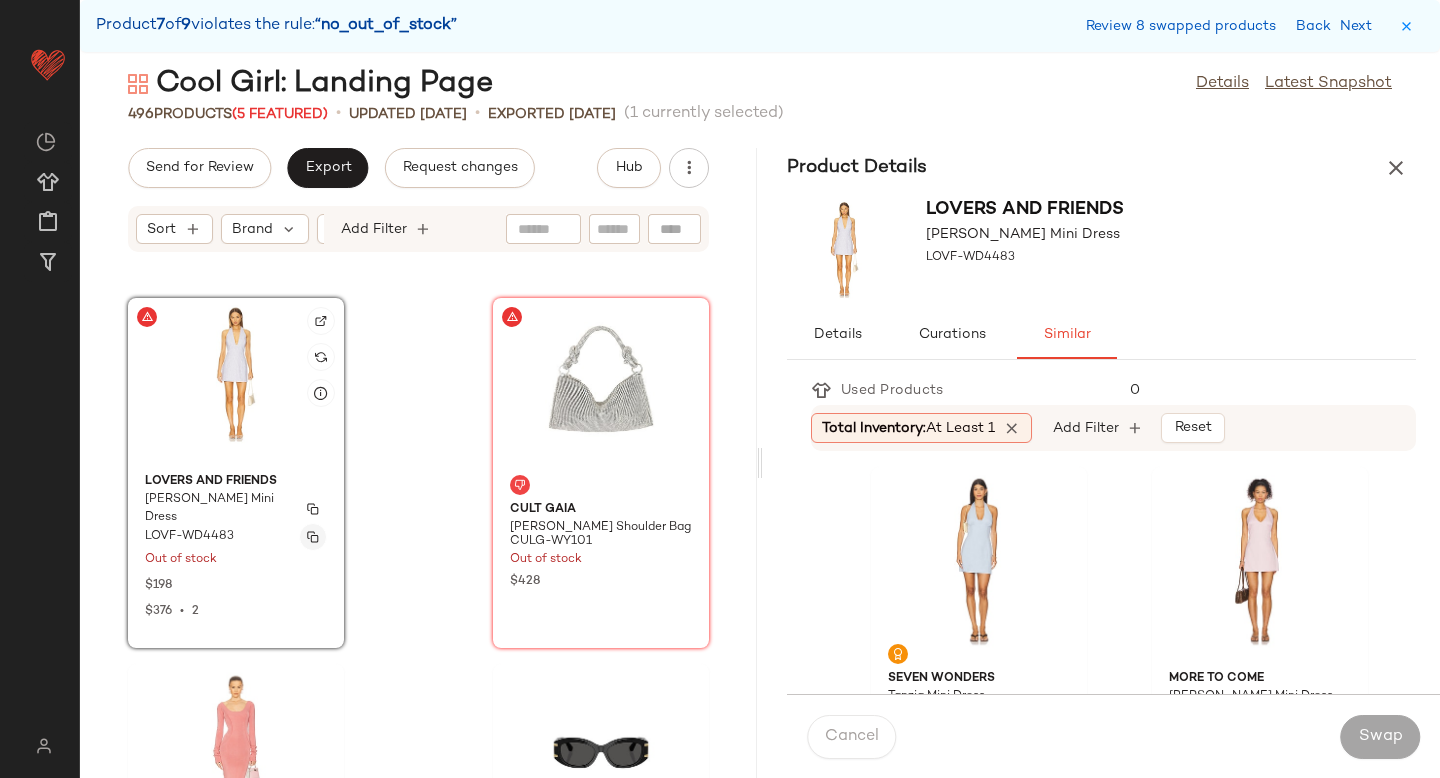 click 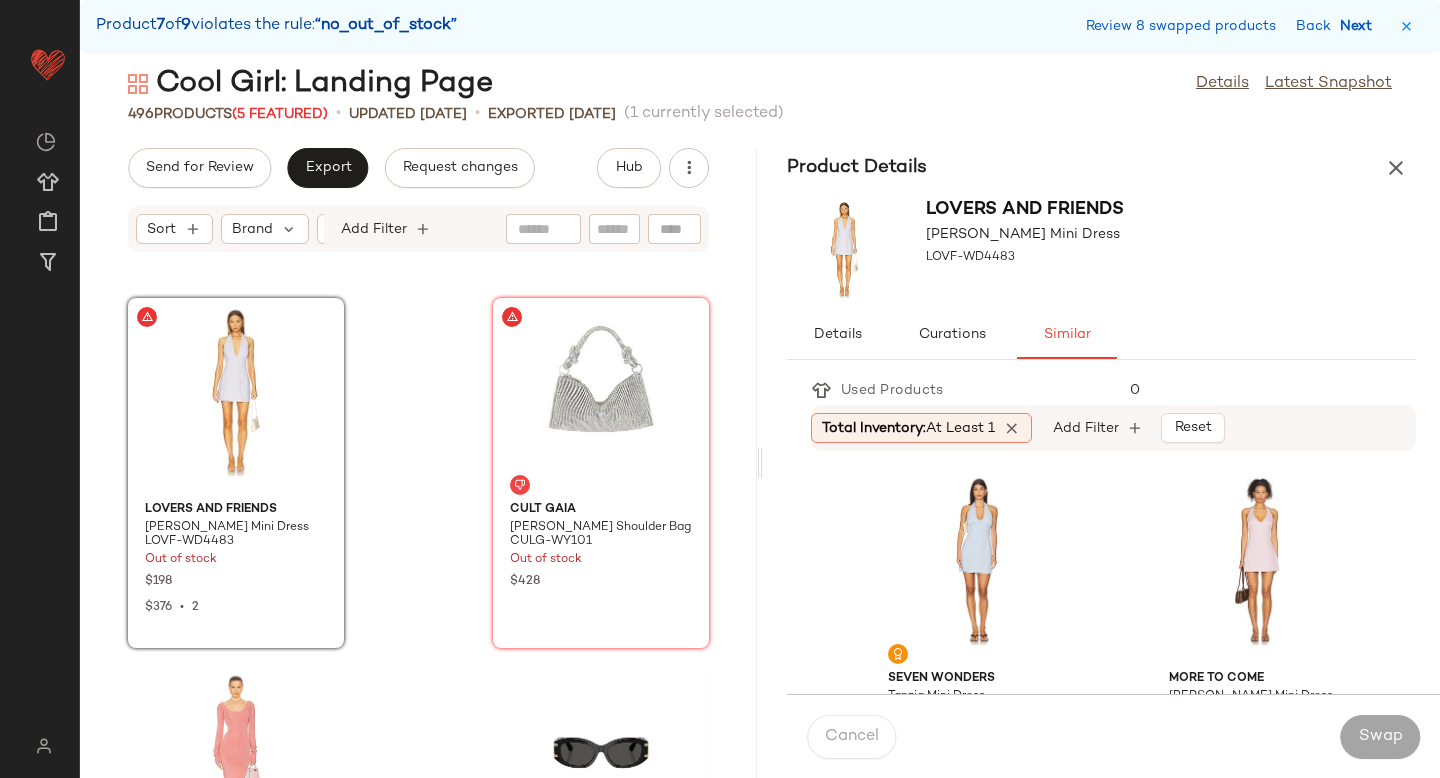 click on "Next" at bounding box center [1360, 26] 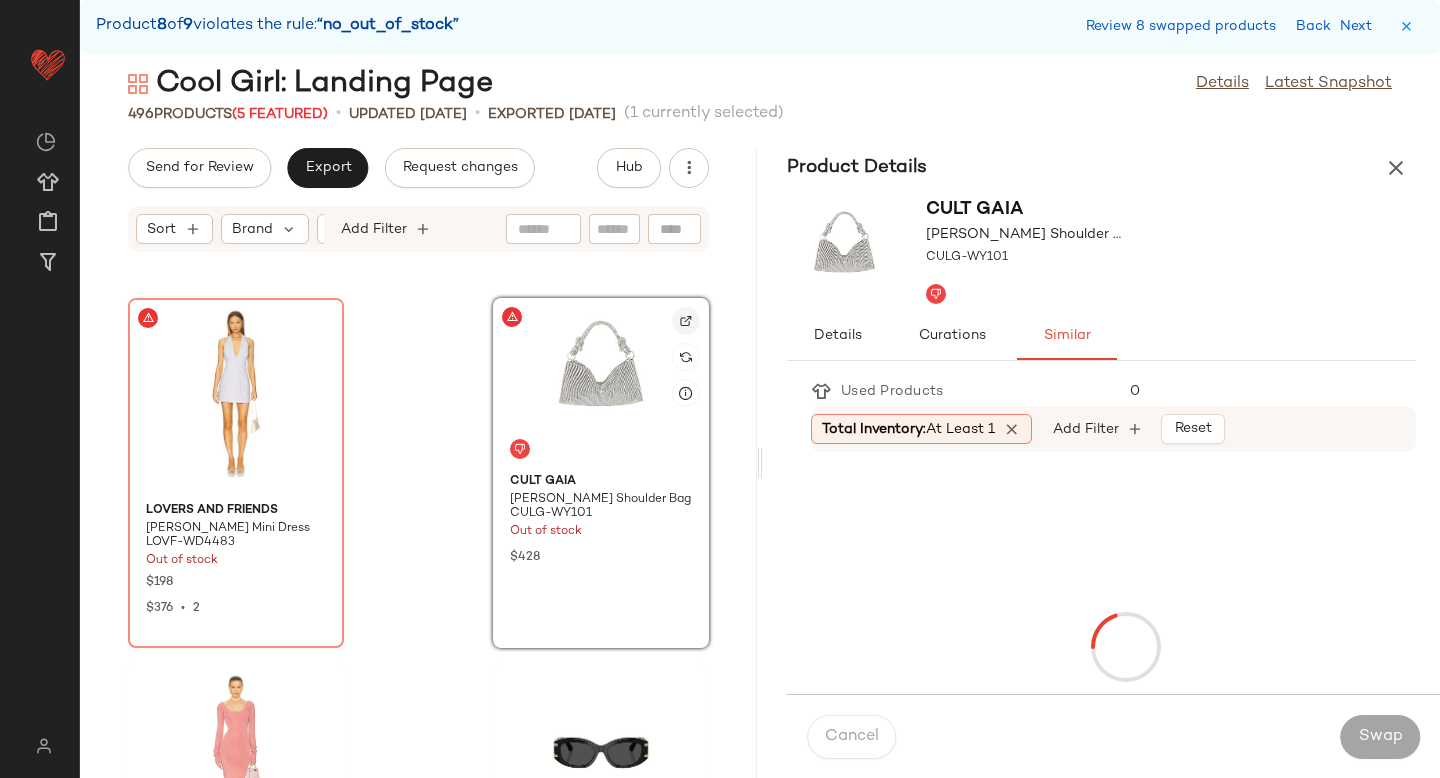 click at bounding box center [686, 321] 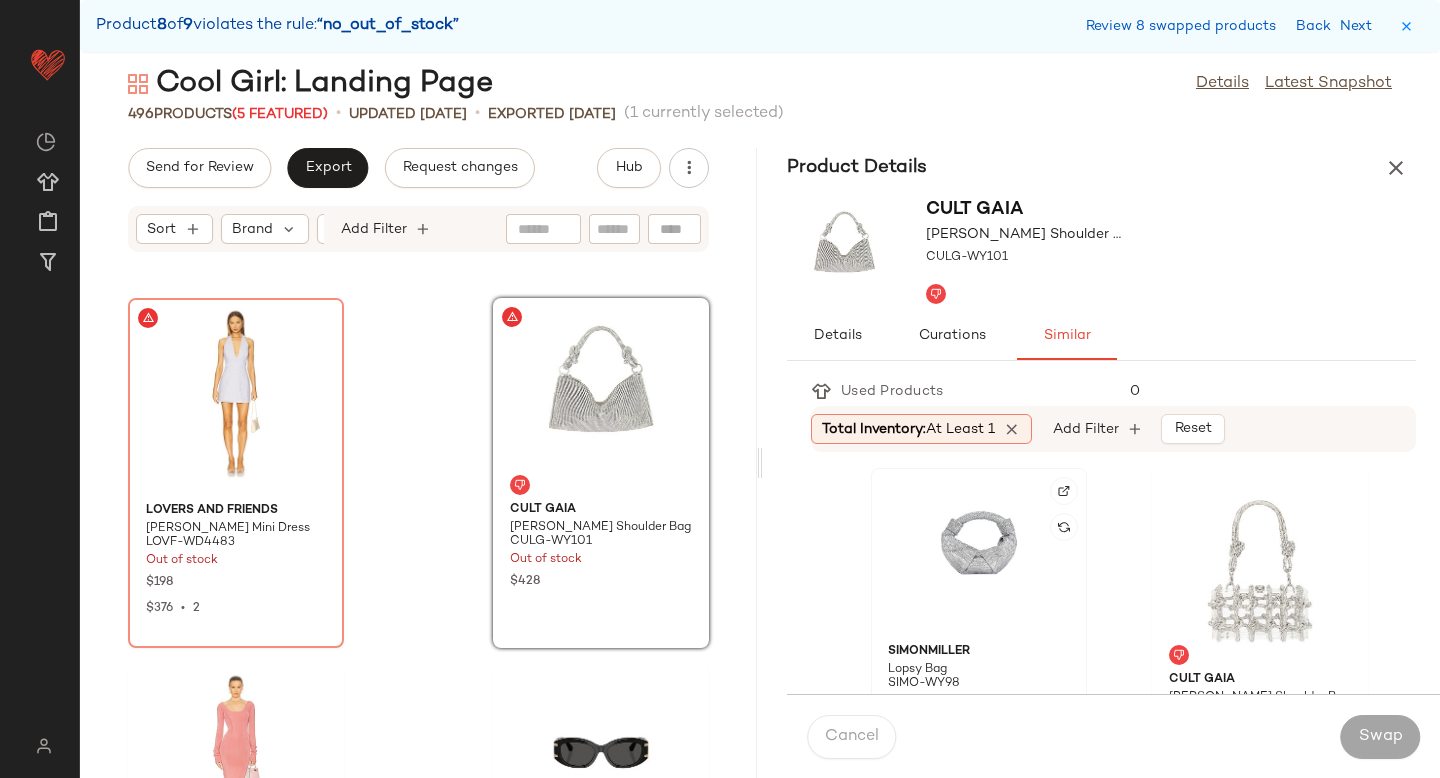 click 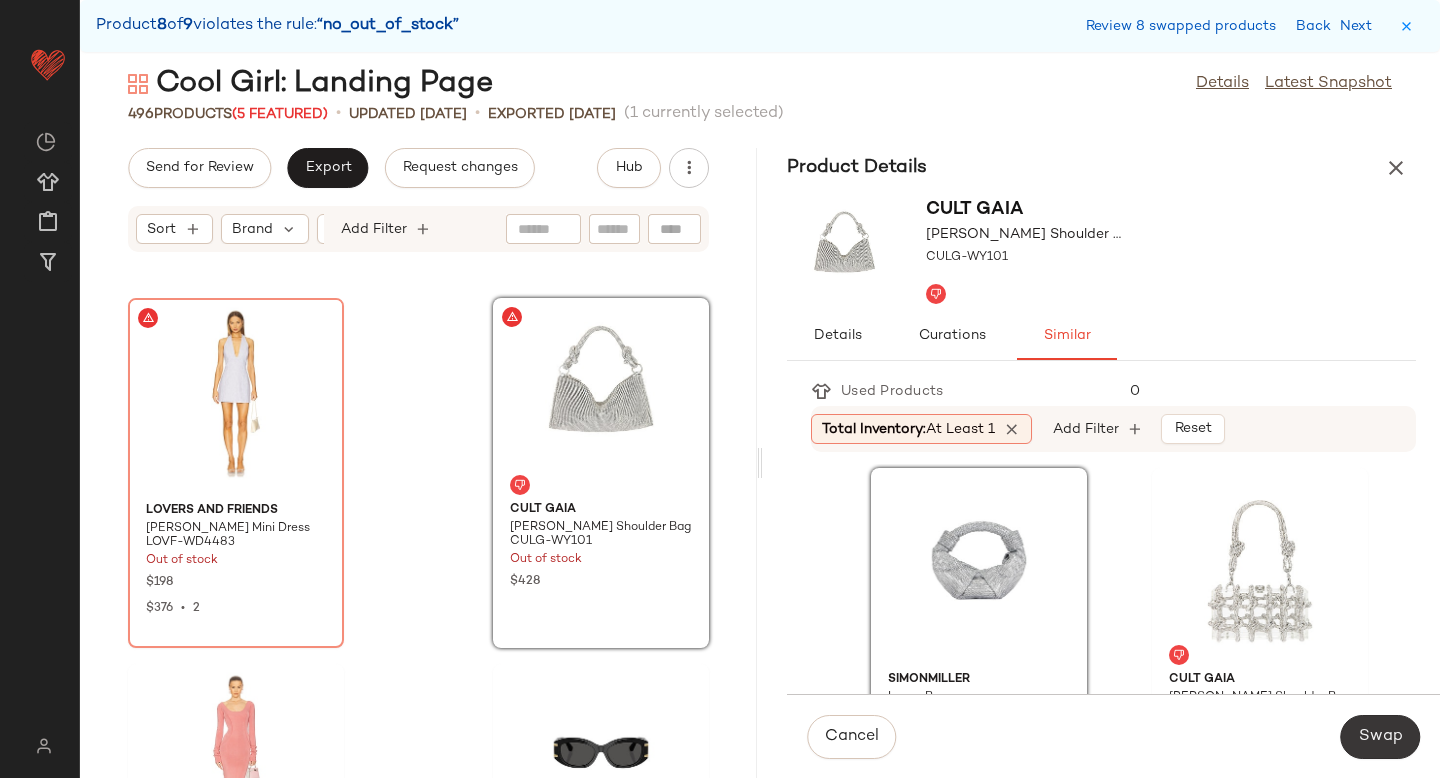 click on "Swap" at bounding box center (1380, 737) 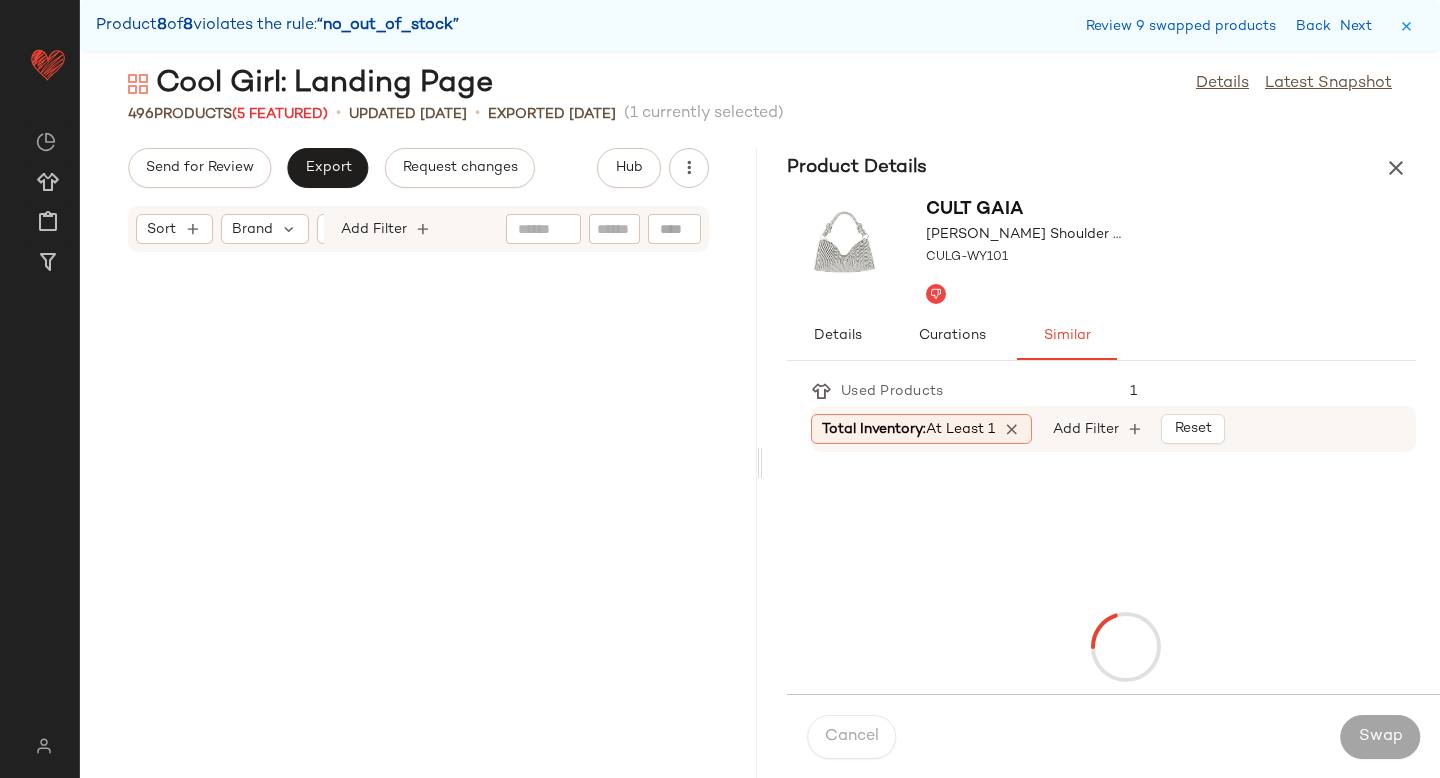 scroll, scrollTop: 89670, scrollLeft: 0, axis: vertical 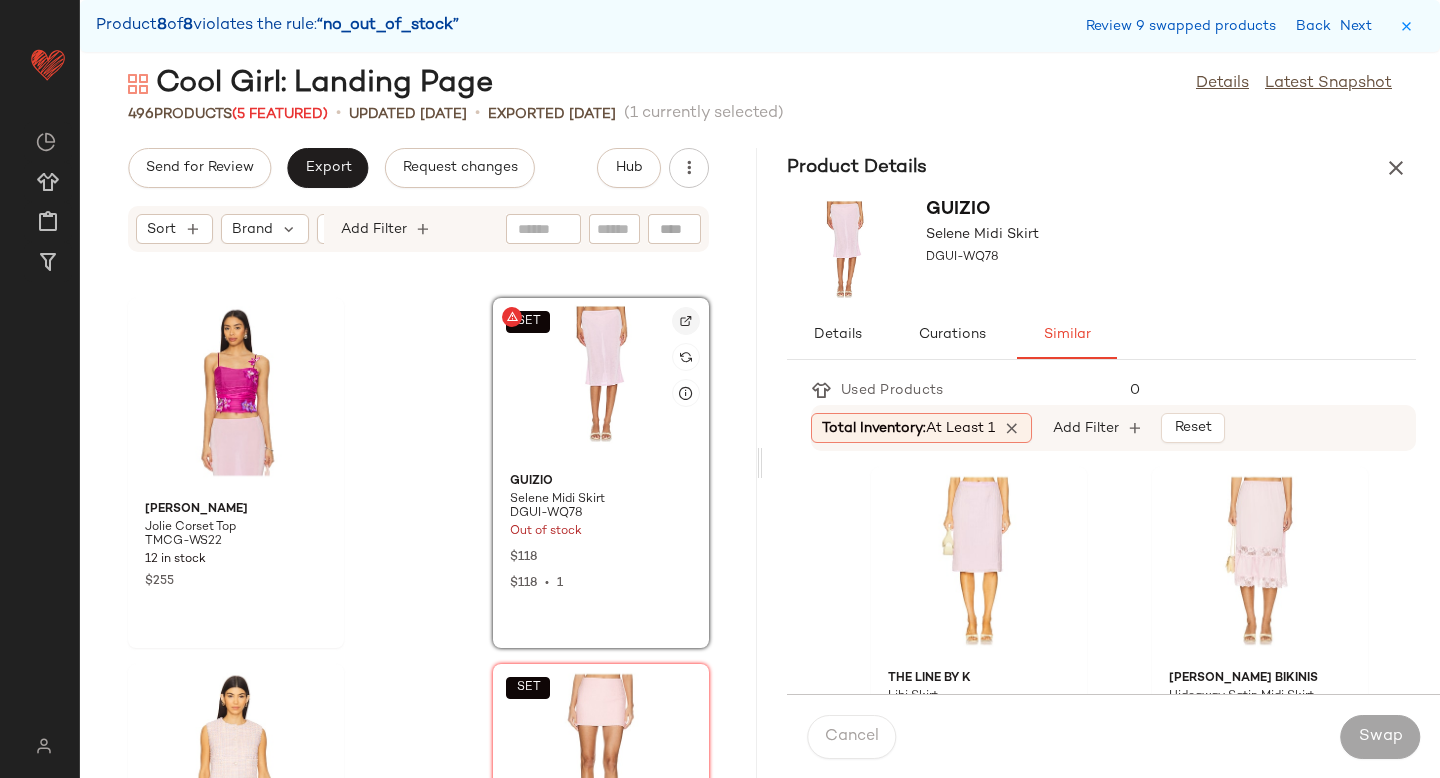click 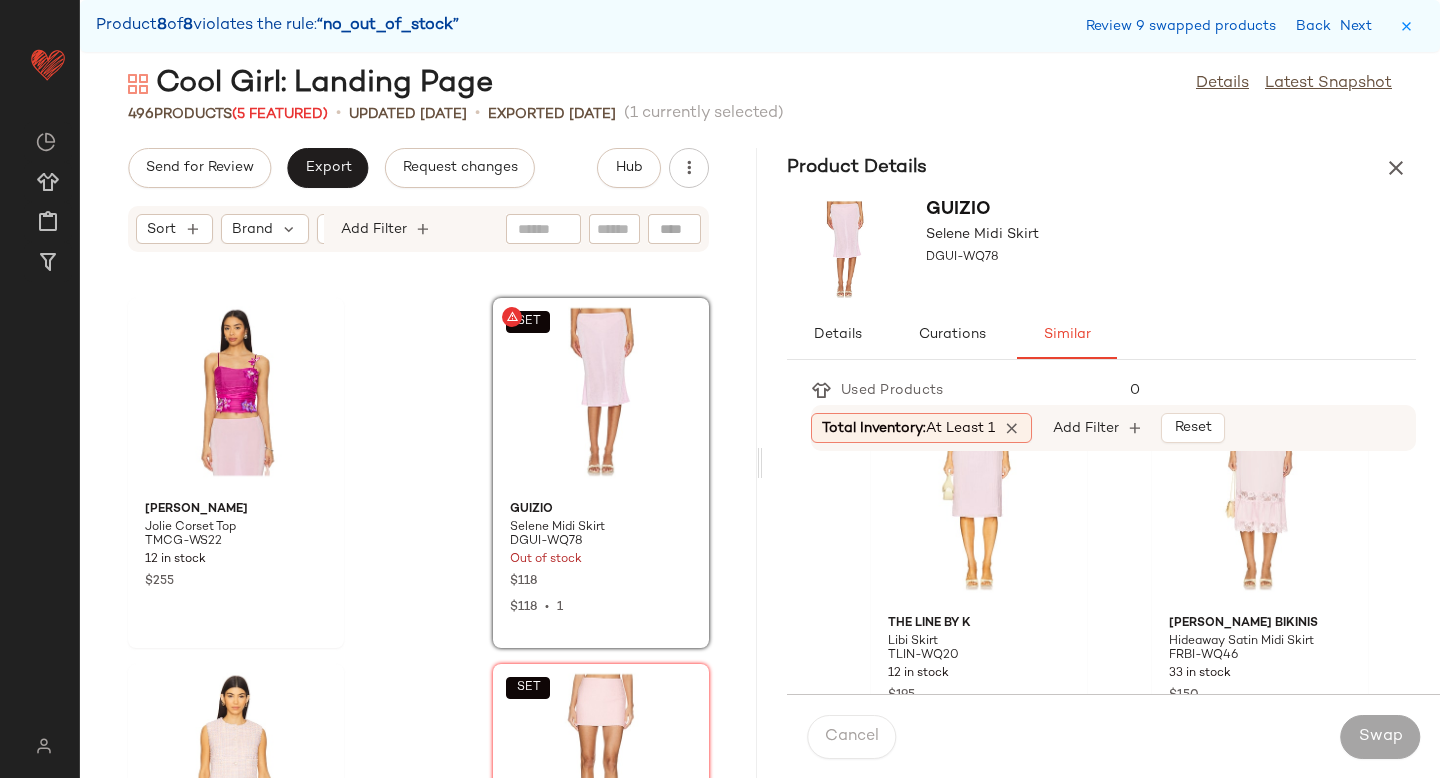 scroll, scrollTop: 0, scrollLeft: 0, axis: both 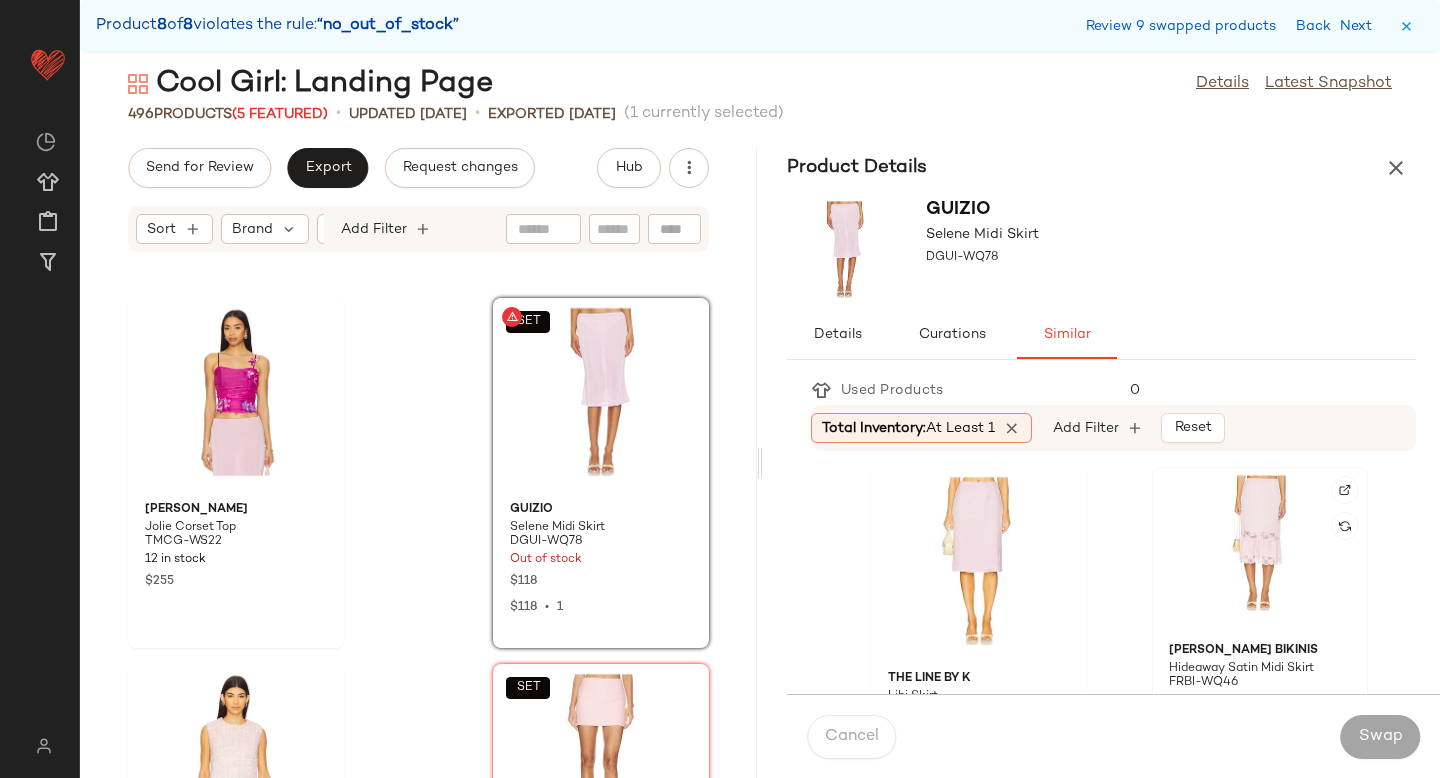 click 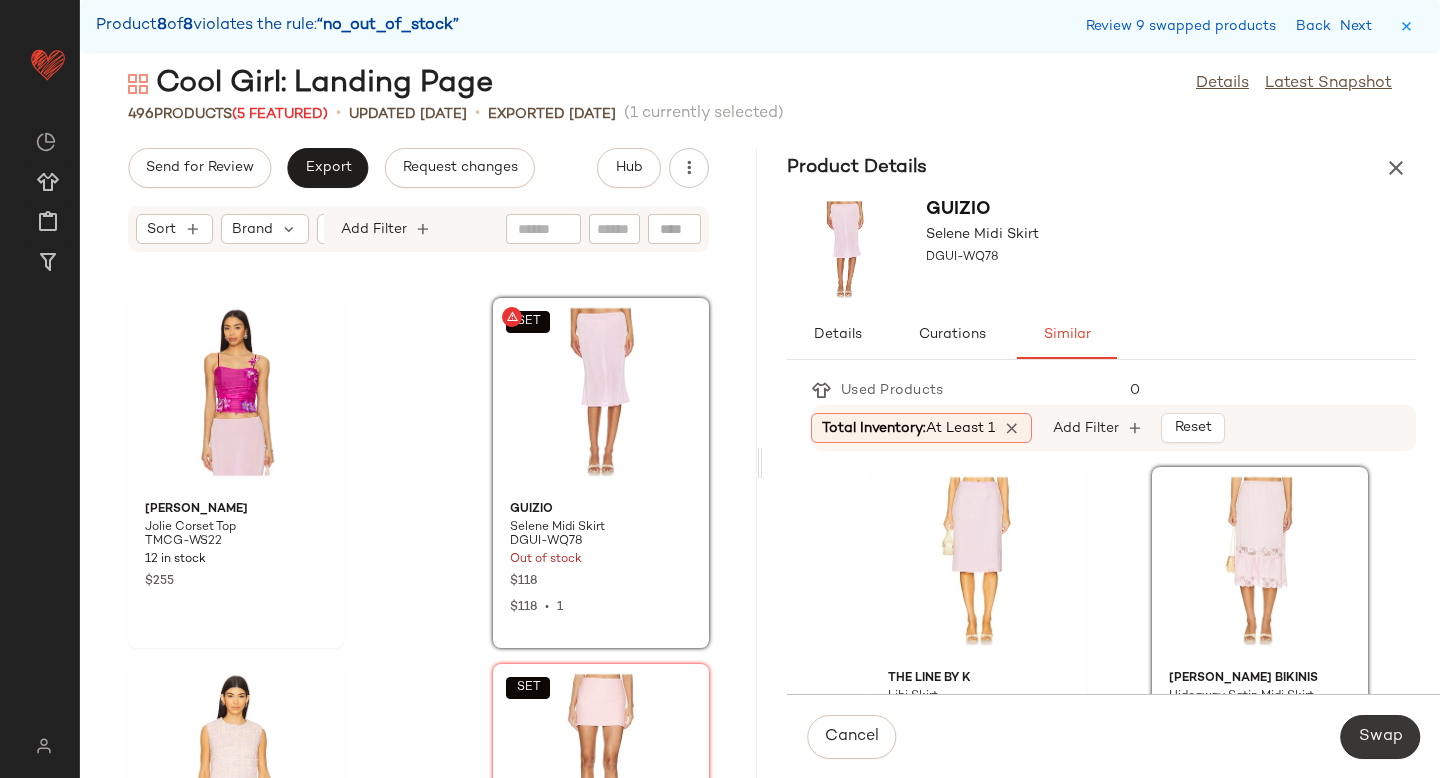click on "Swap" 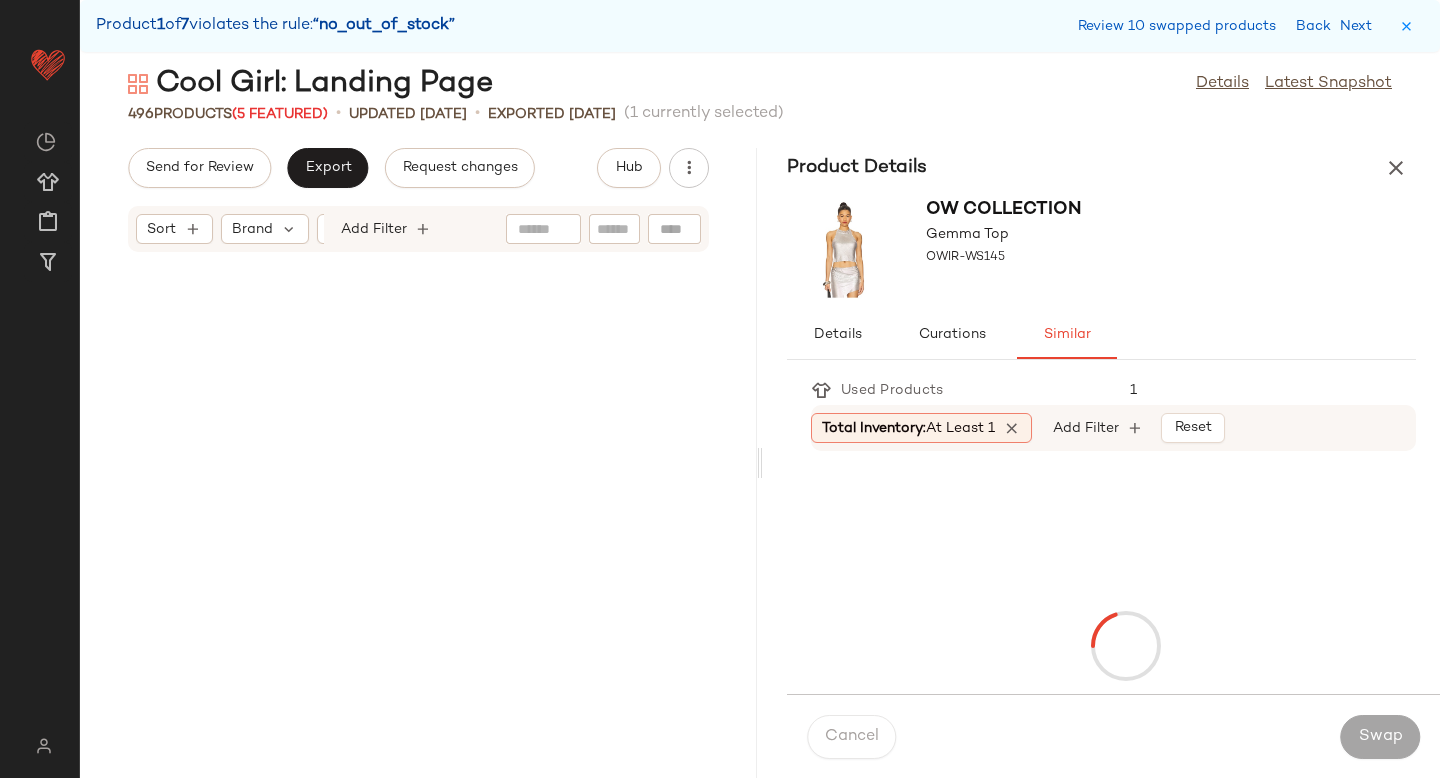 scroll, scrollTop: 8052, scrollLeft: 0, axis: vertical 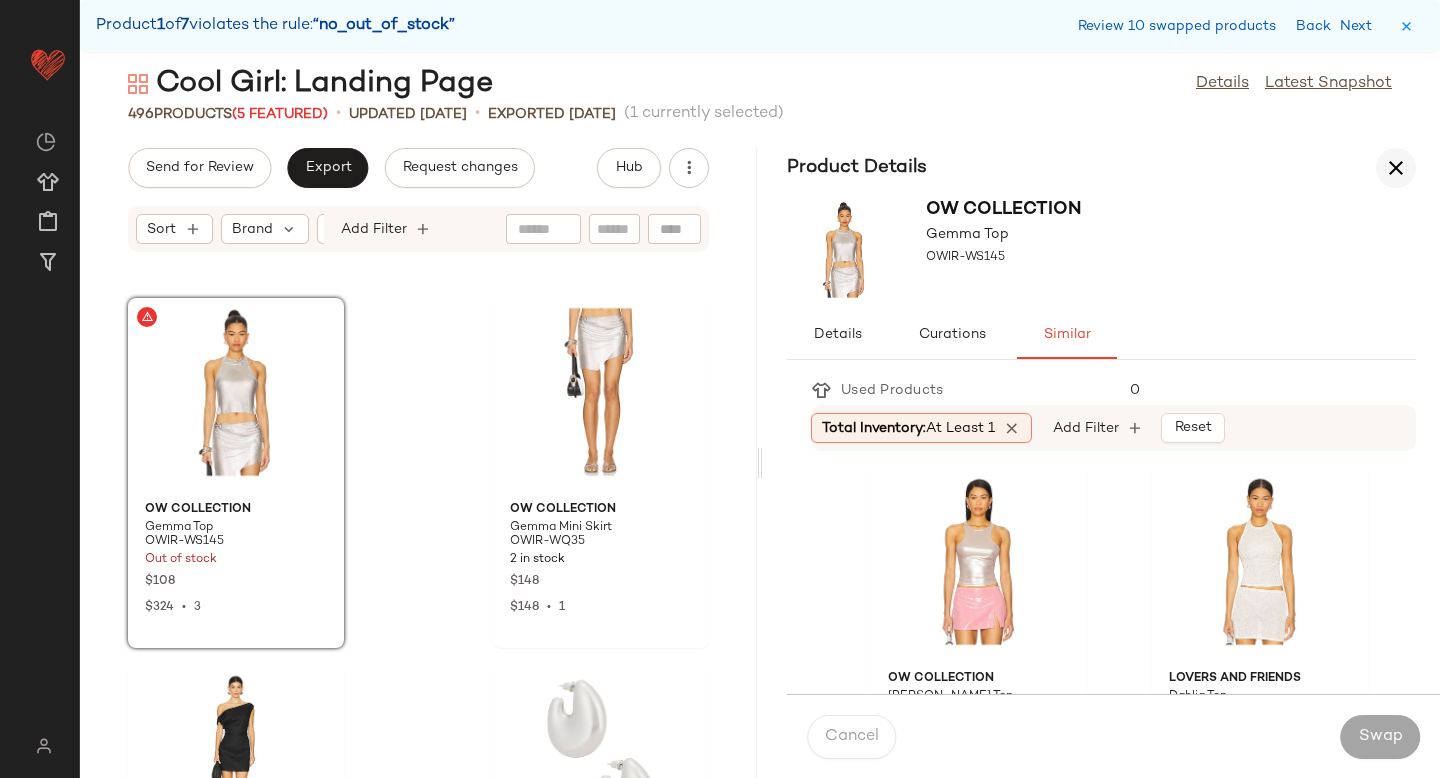 click at bounding box center [1396, 168] 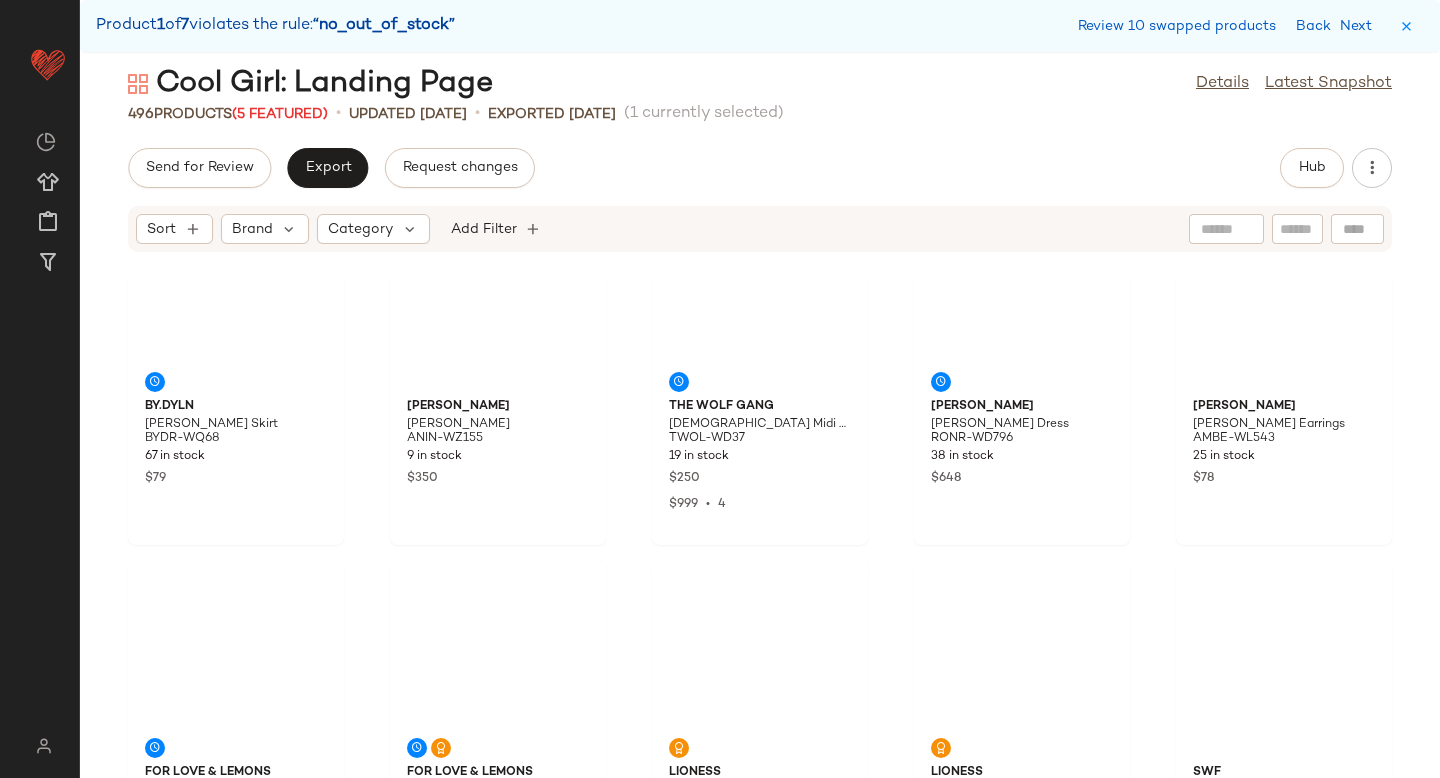 scroll, scrollTop: 0, scrollLeft: 0, axis: both 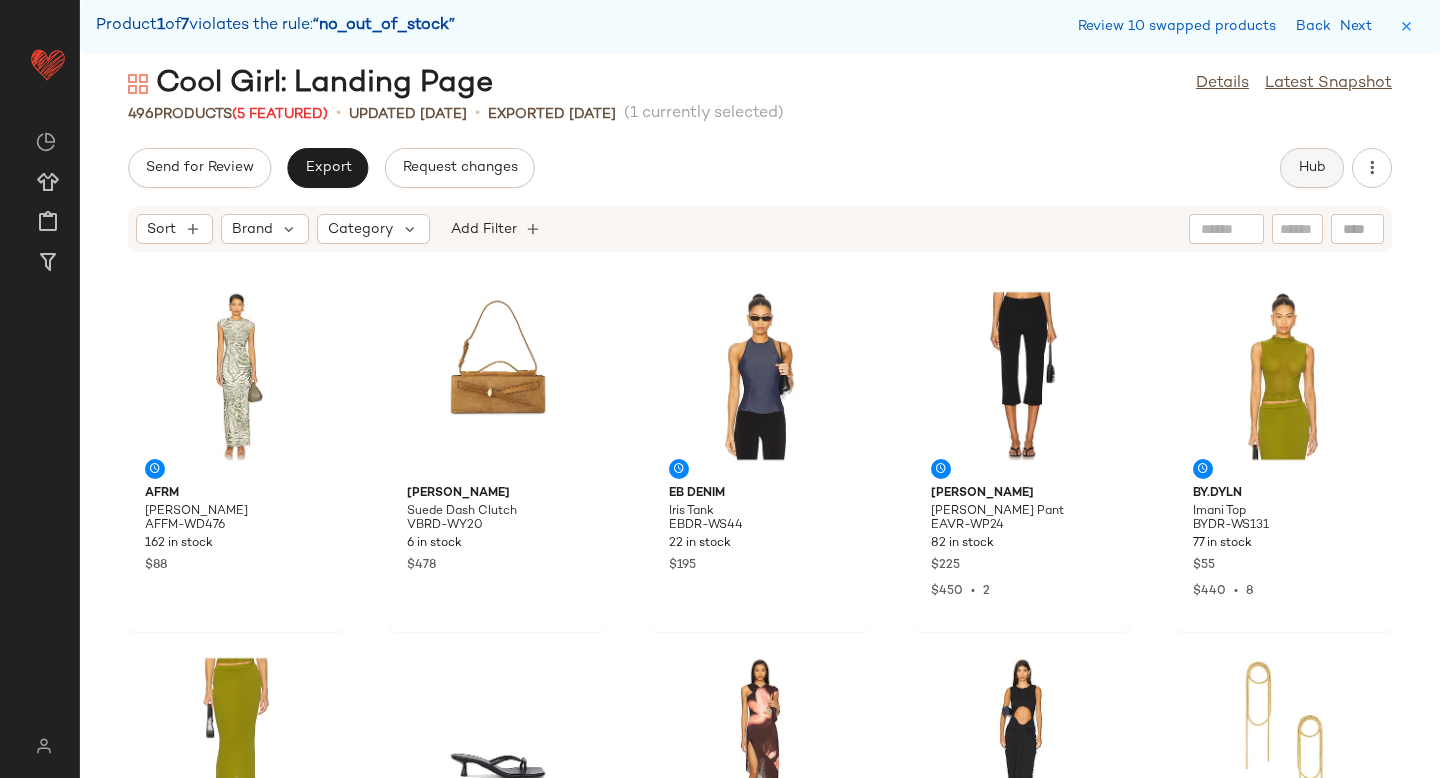 click on "Hub" 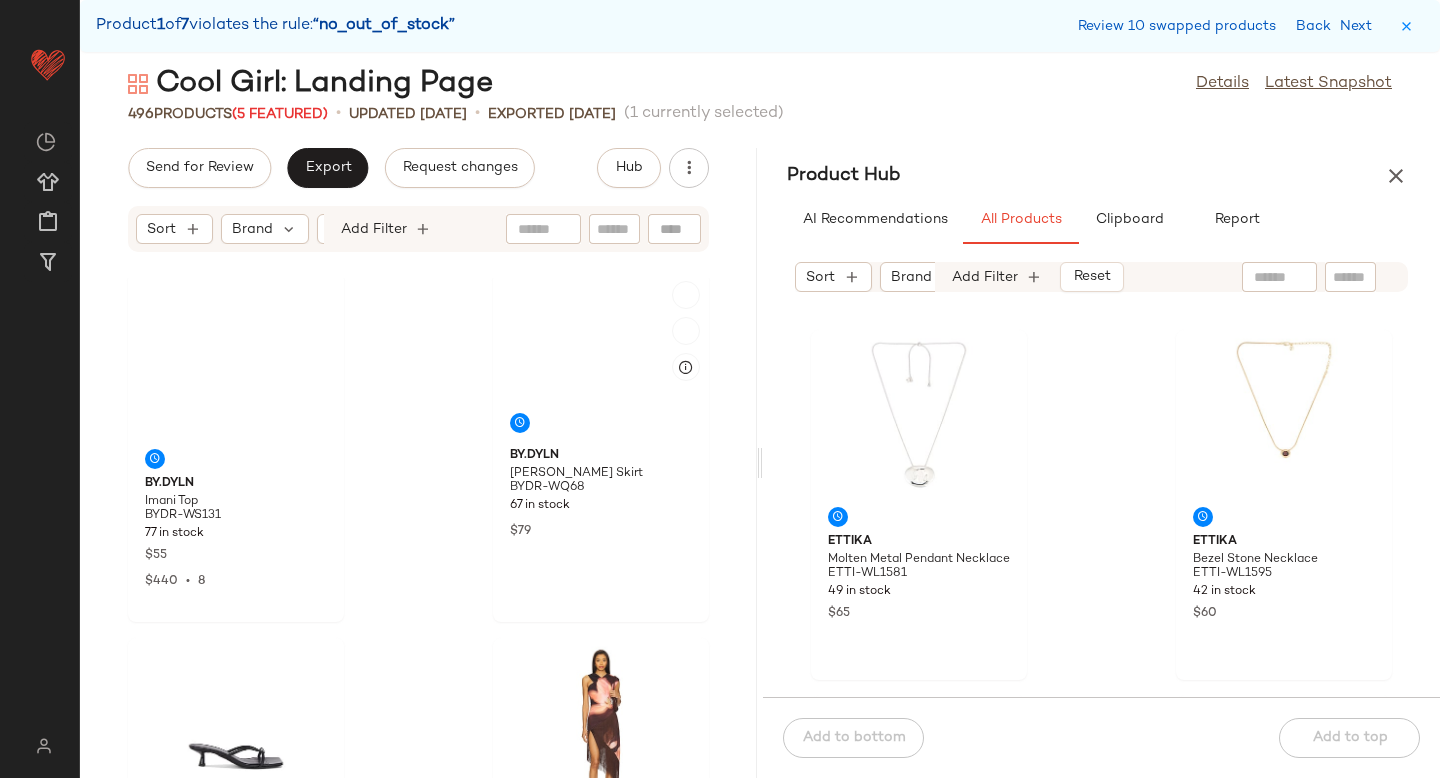 scroll, scrollTop: 0, scrollLeft: 0, axis: both 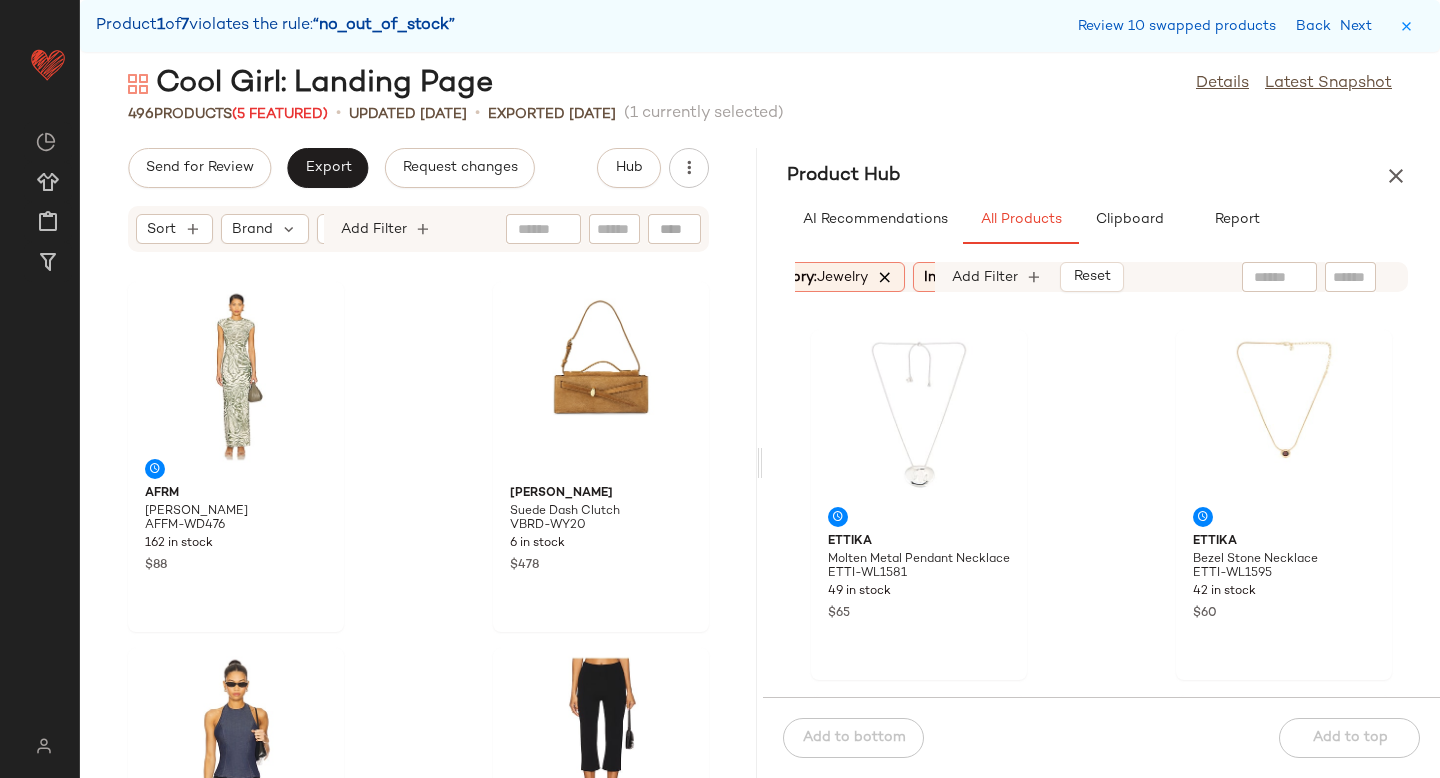 click at bounding box center [885, 277] 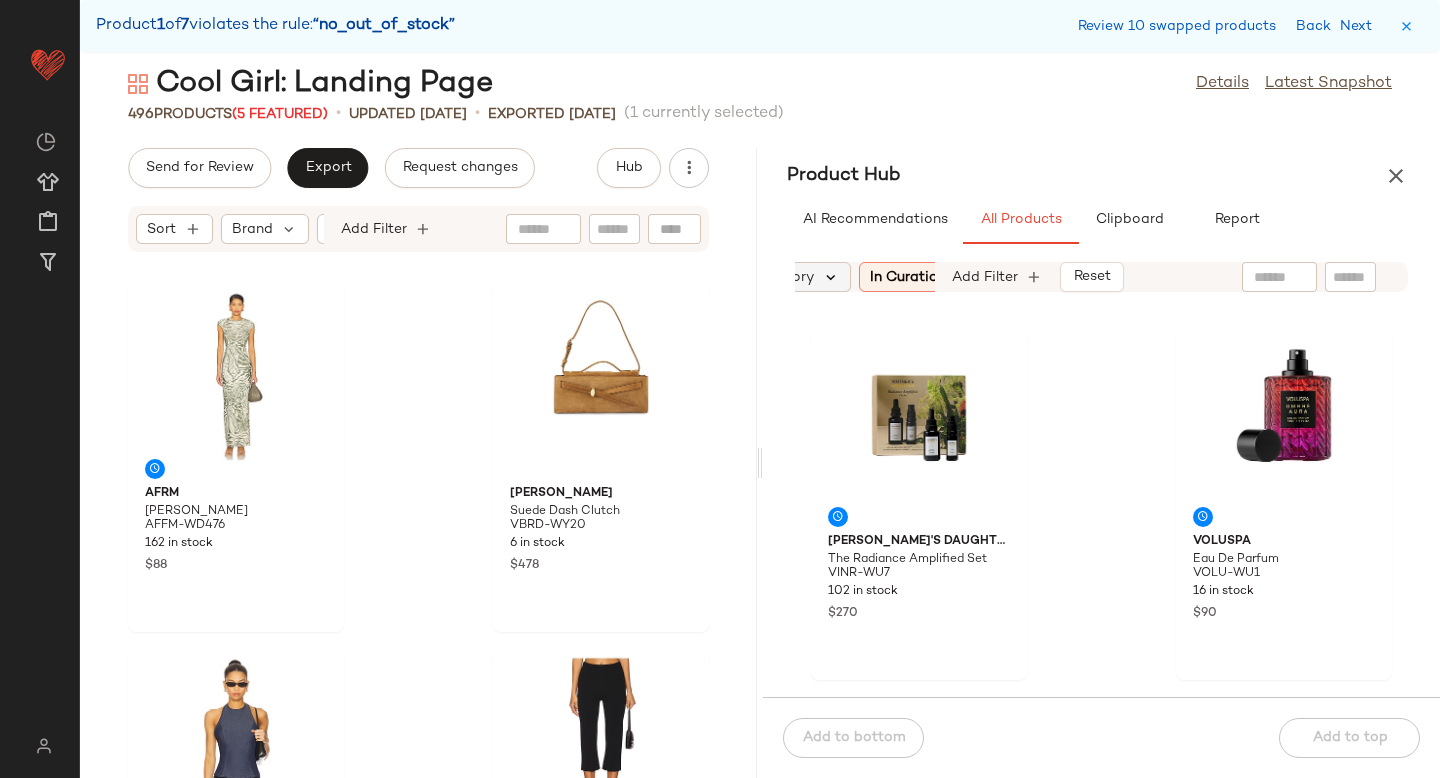 click at bounding box center [831, 277] 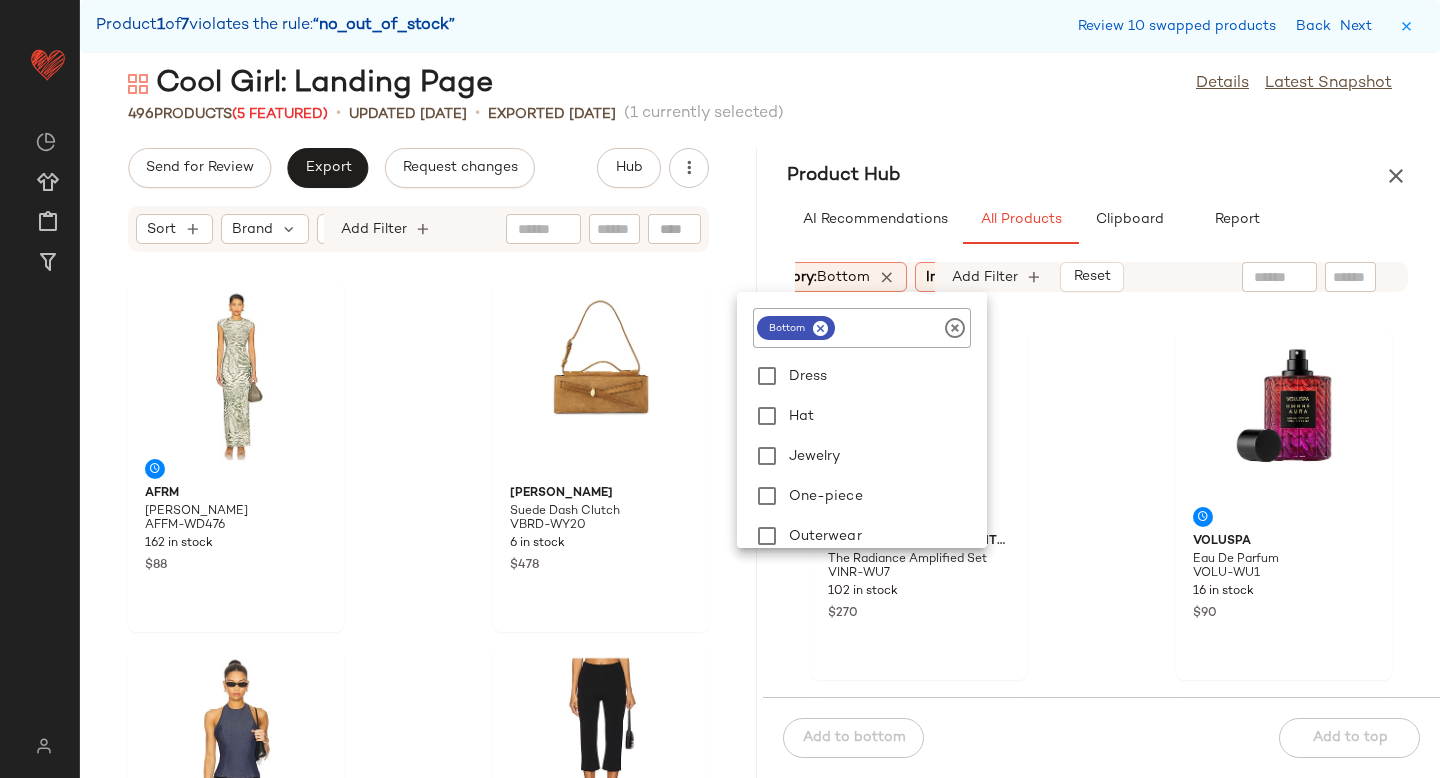 scroll, scrollTop: 449, scrollLeft: 0, axis: vertical 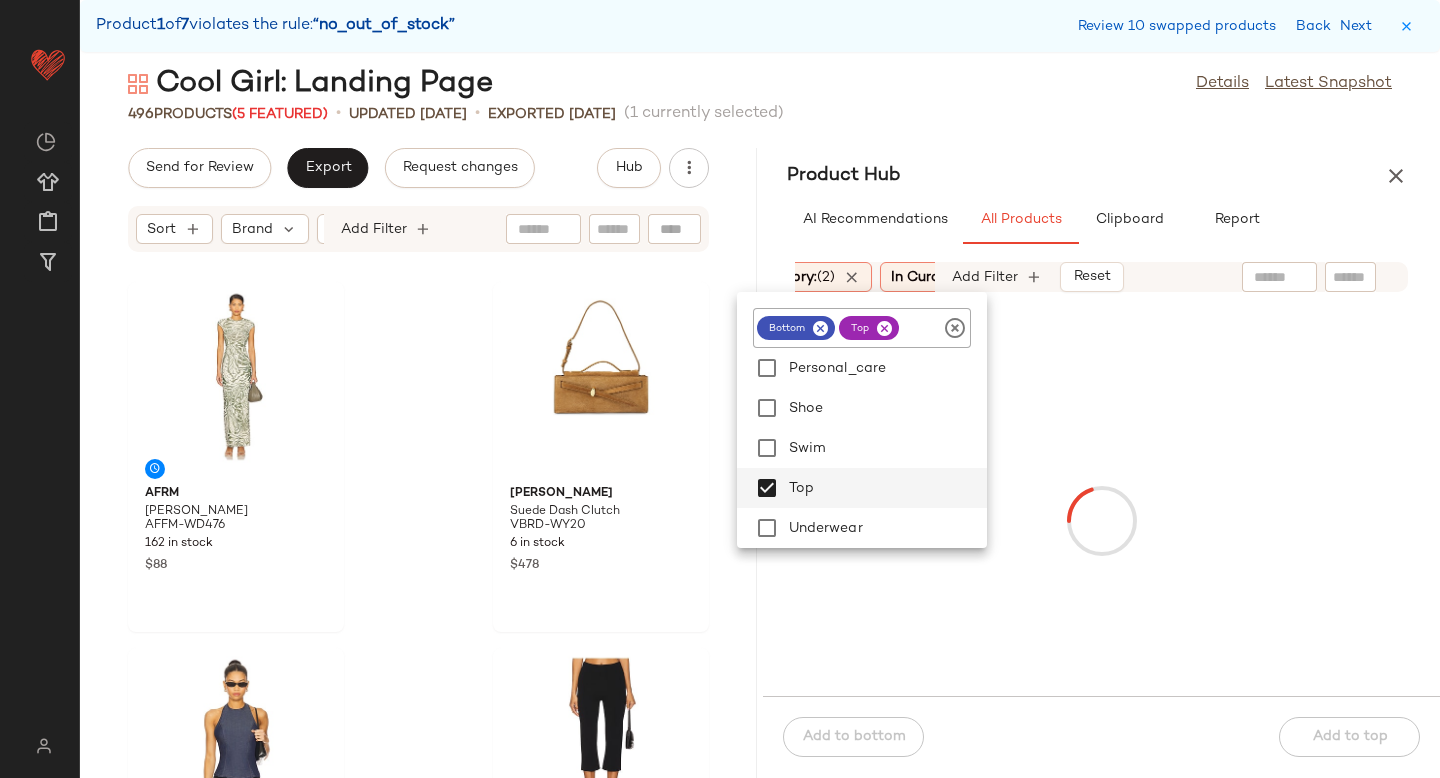 click at bounding box center (1101, 520) 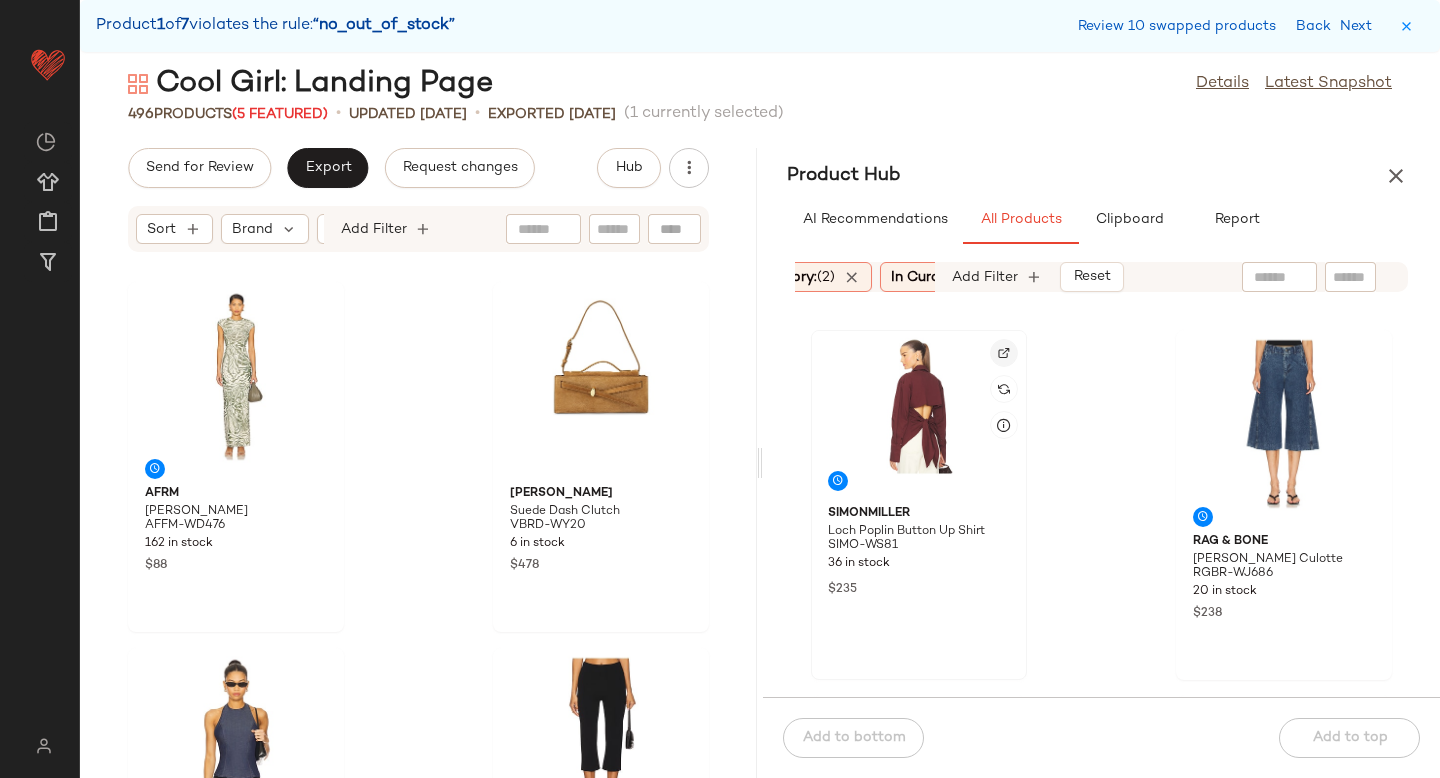 click at bounding box center [1004, 353] 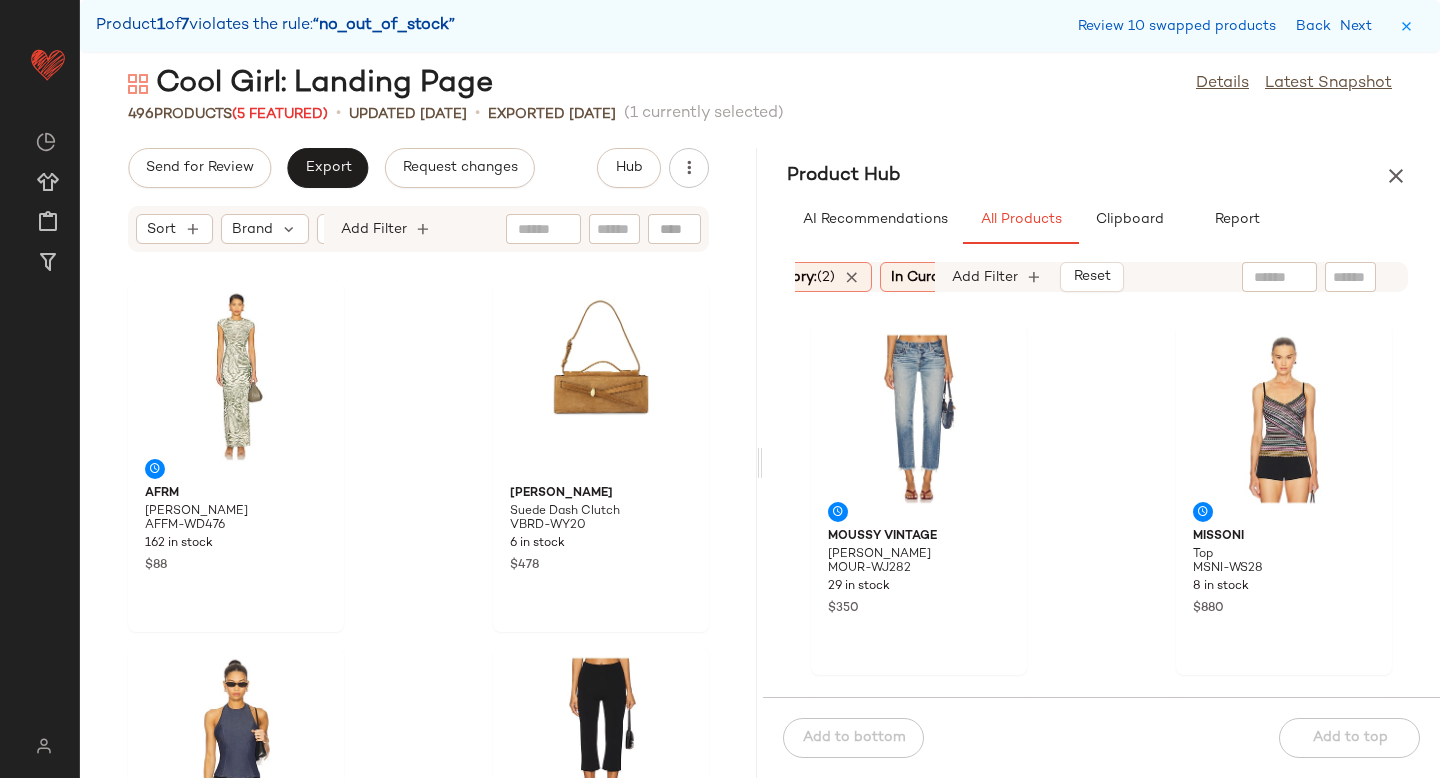 scroll, scrollTop: 2183, scrollLeft: 0, axis: vertical 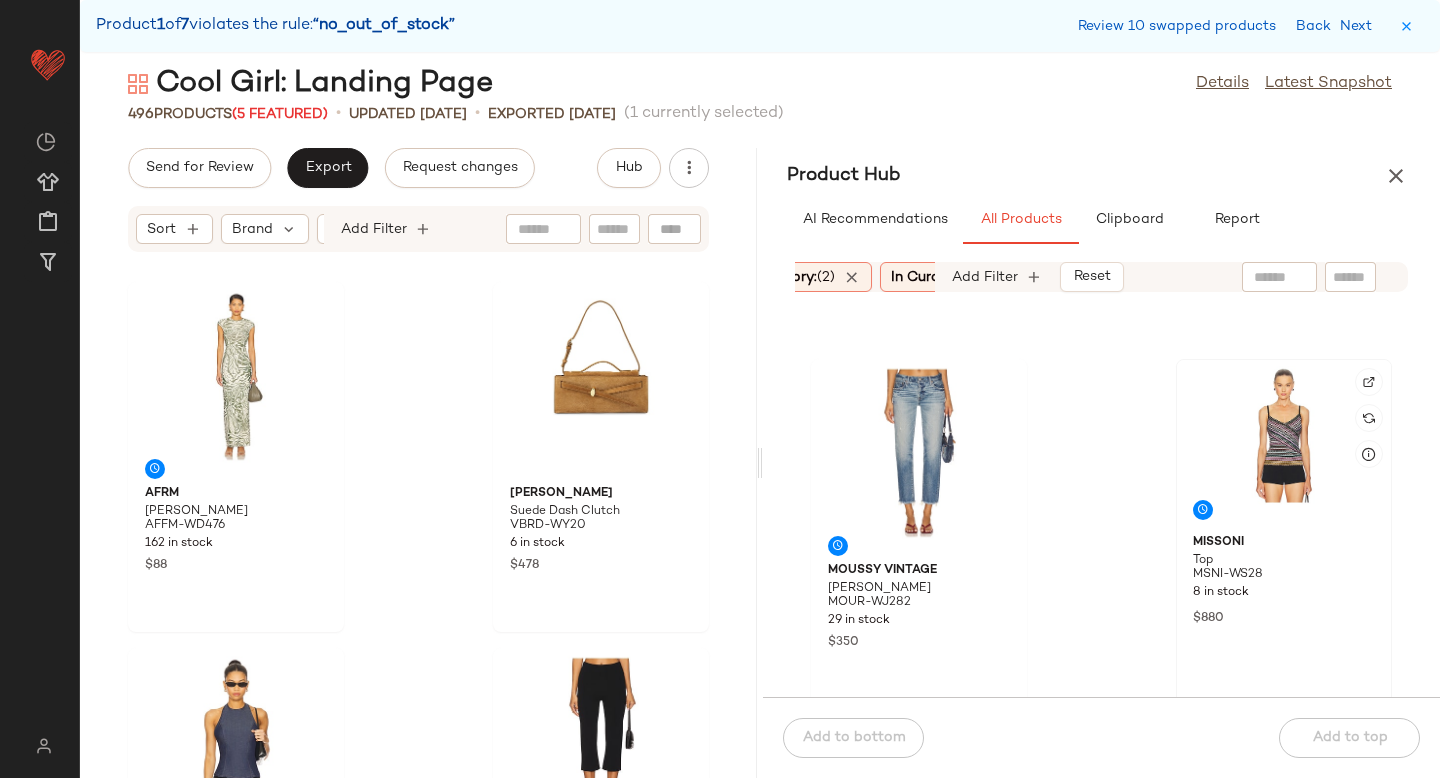 click 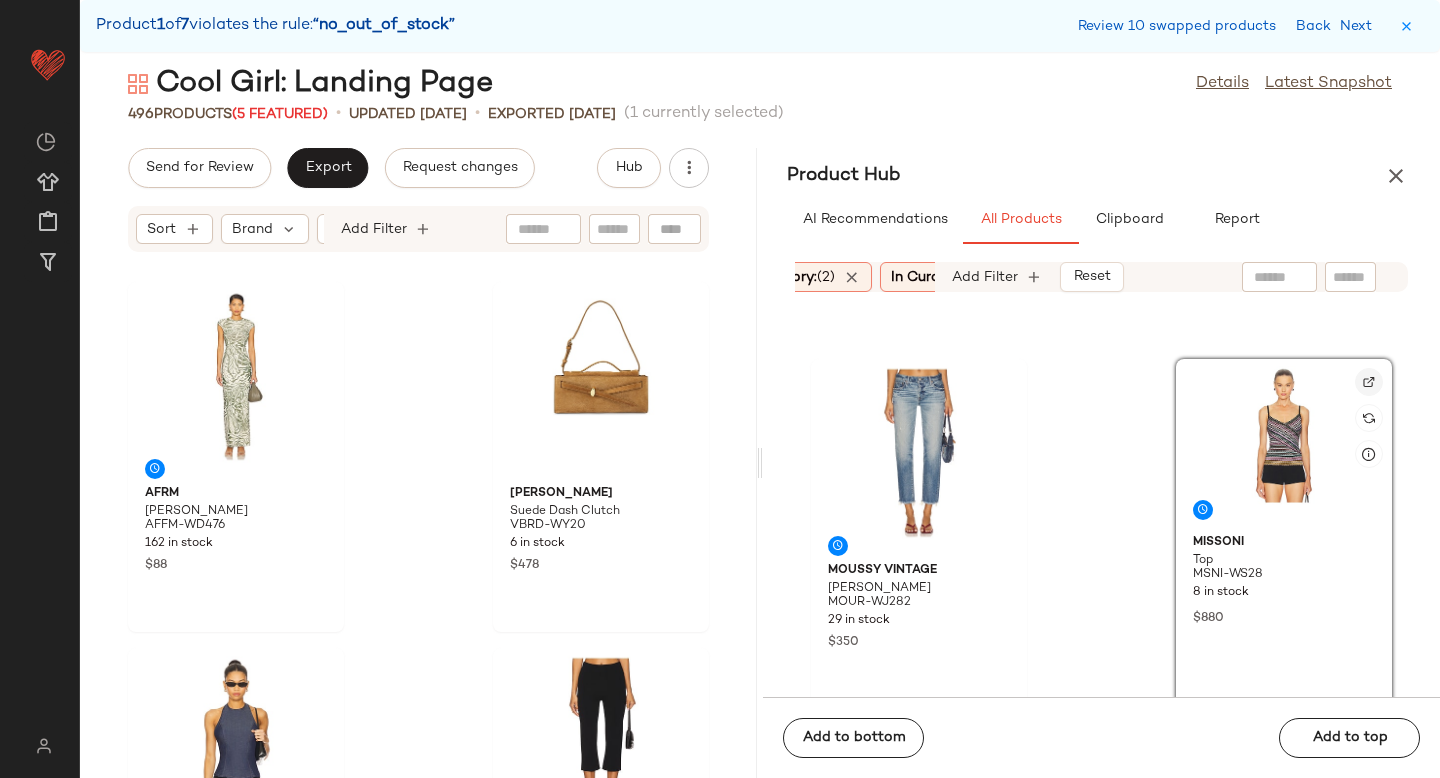 click at bounding box center [1369, 382] 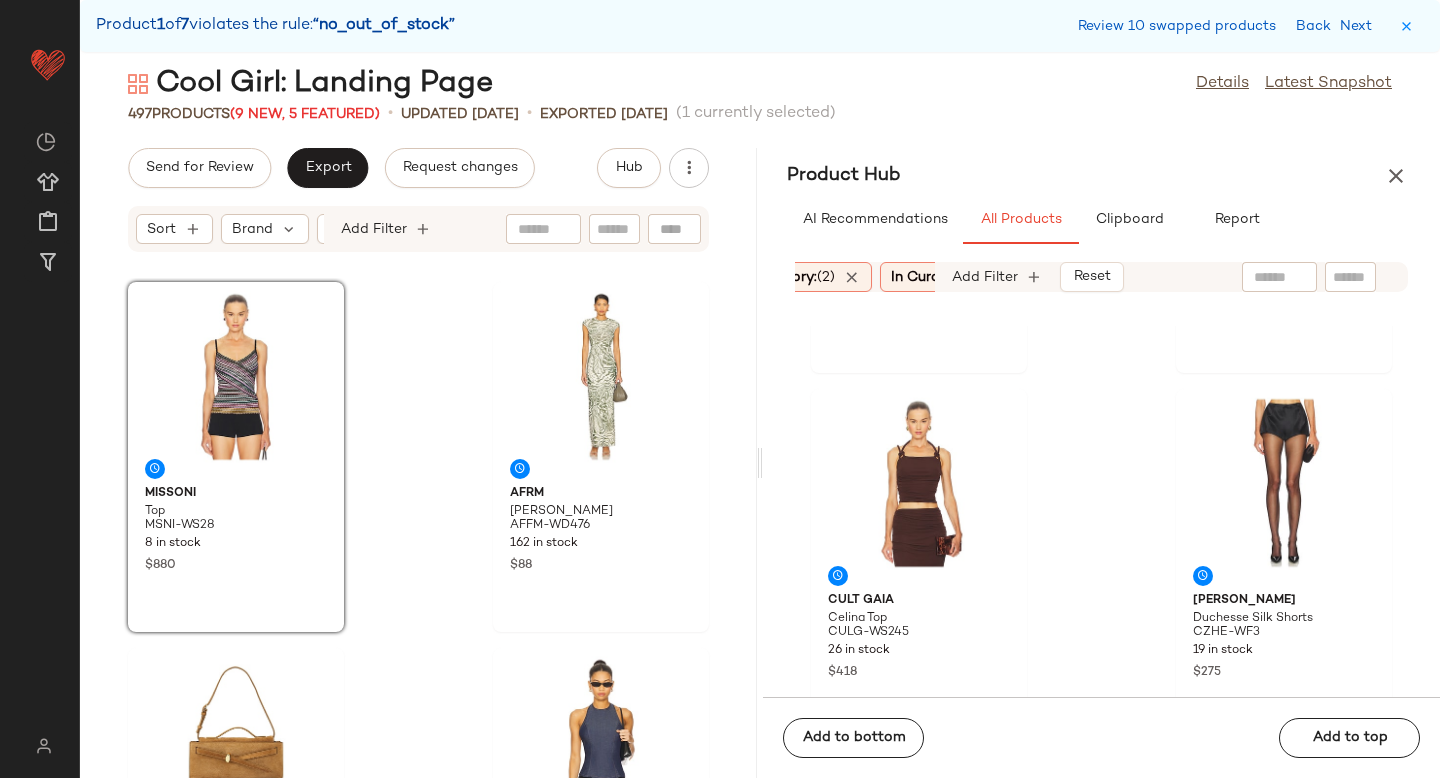 scroll, scrollTop: 11305, scrollLeft: 0, axis: vertical 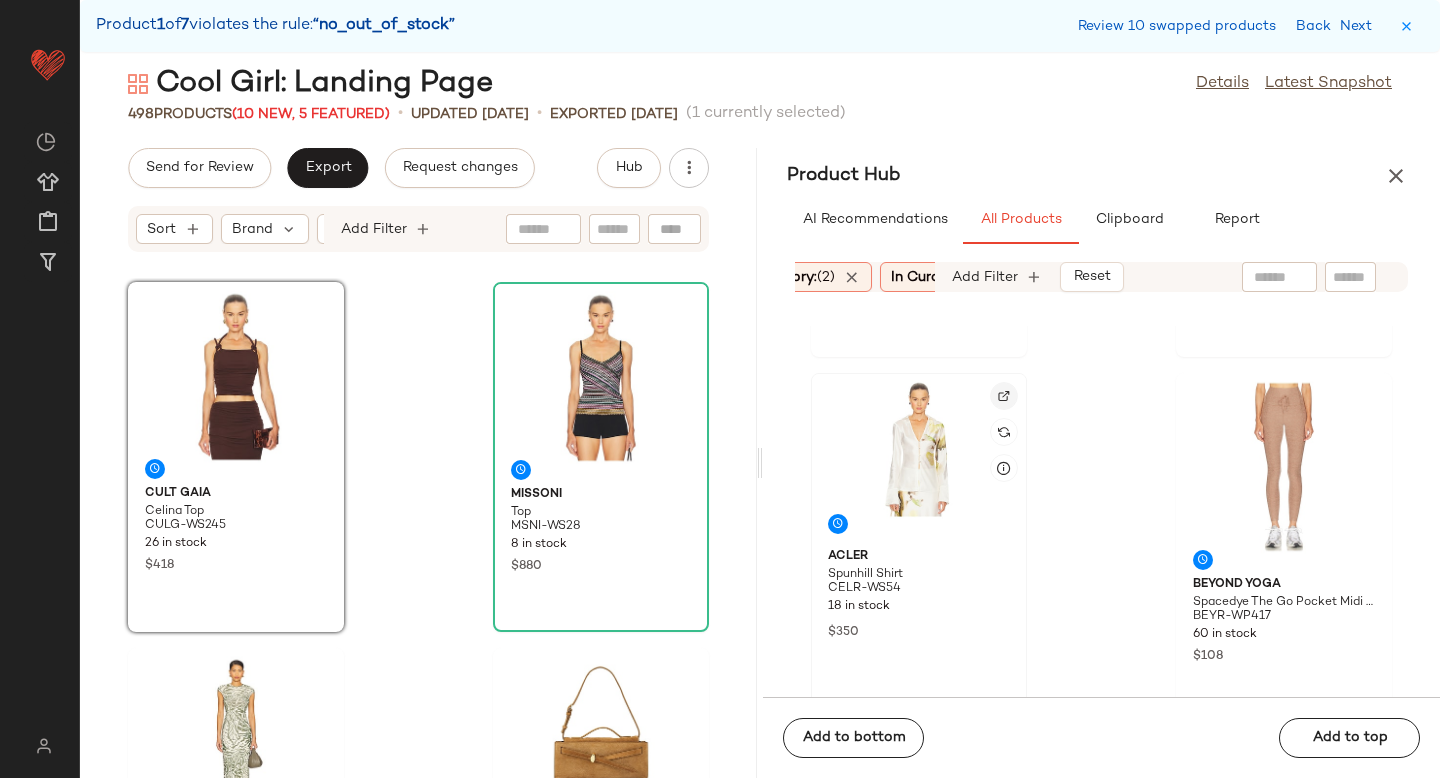 click 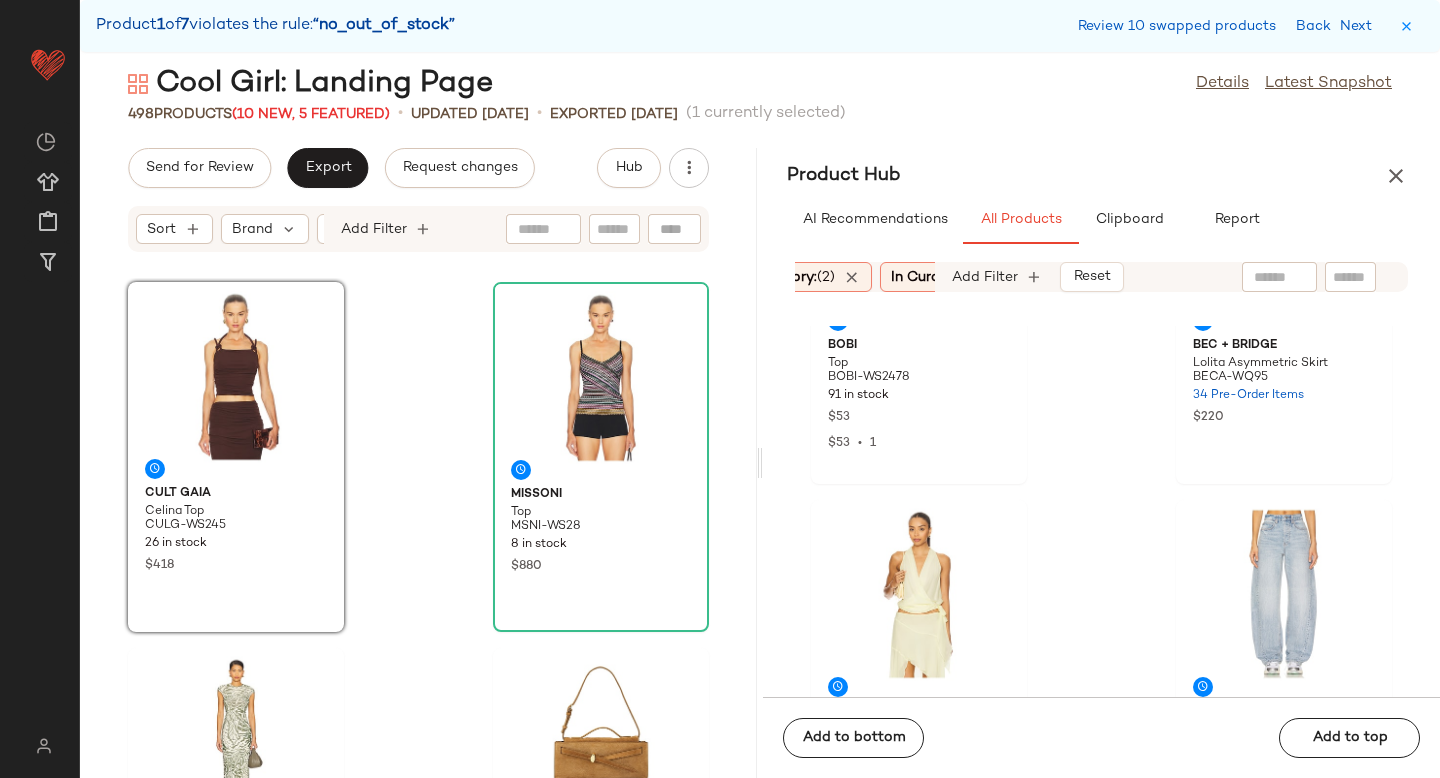 scroll, scrollTop: 22542, scrollLeft: 0, axis: vertical 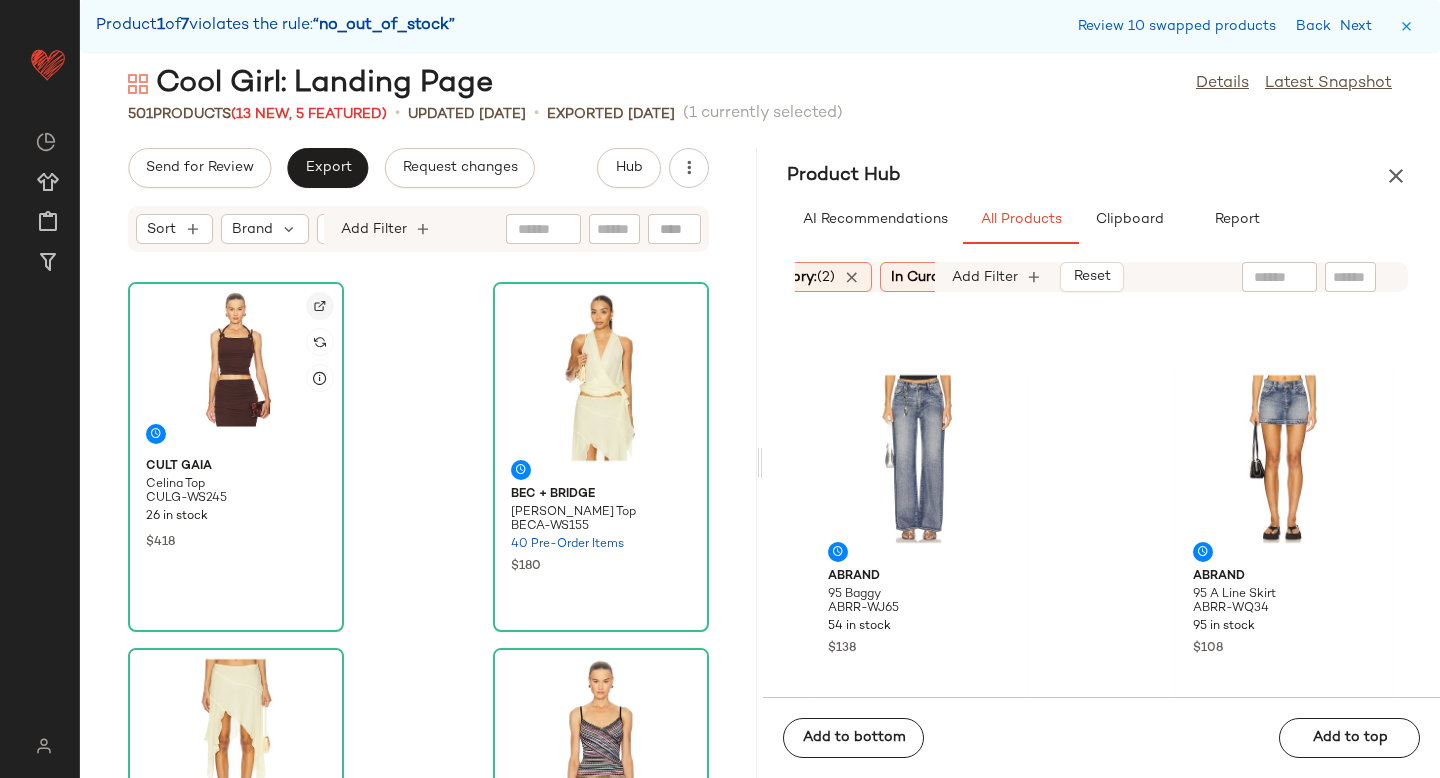 click 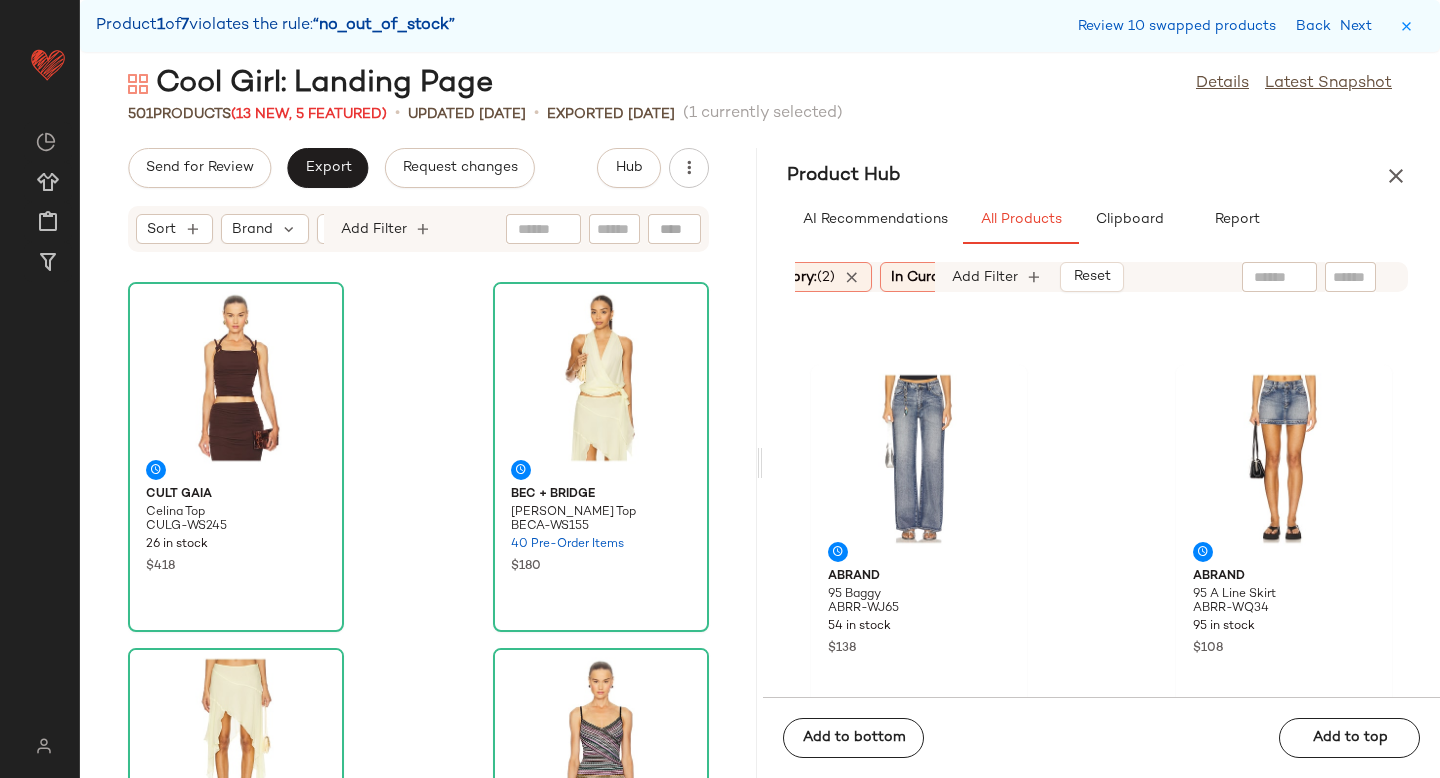 click 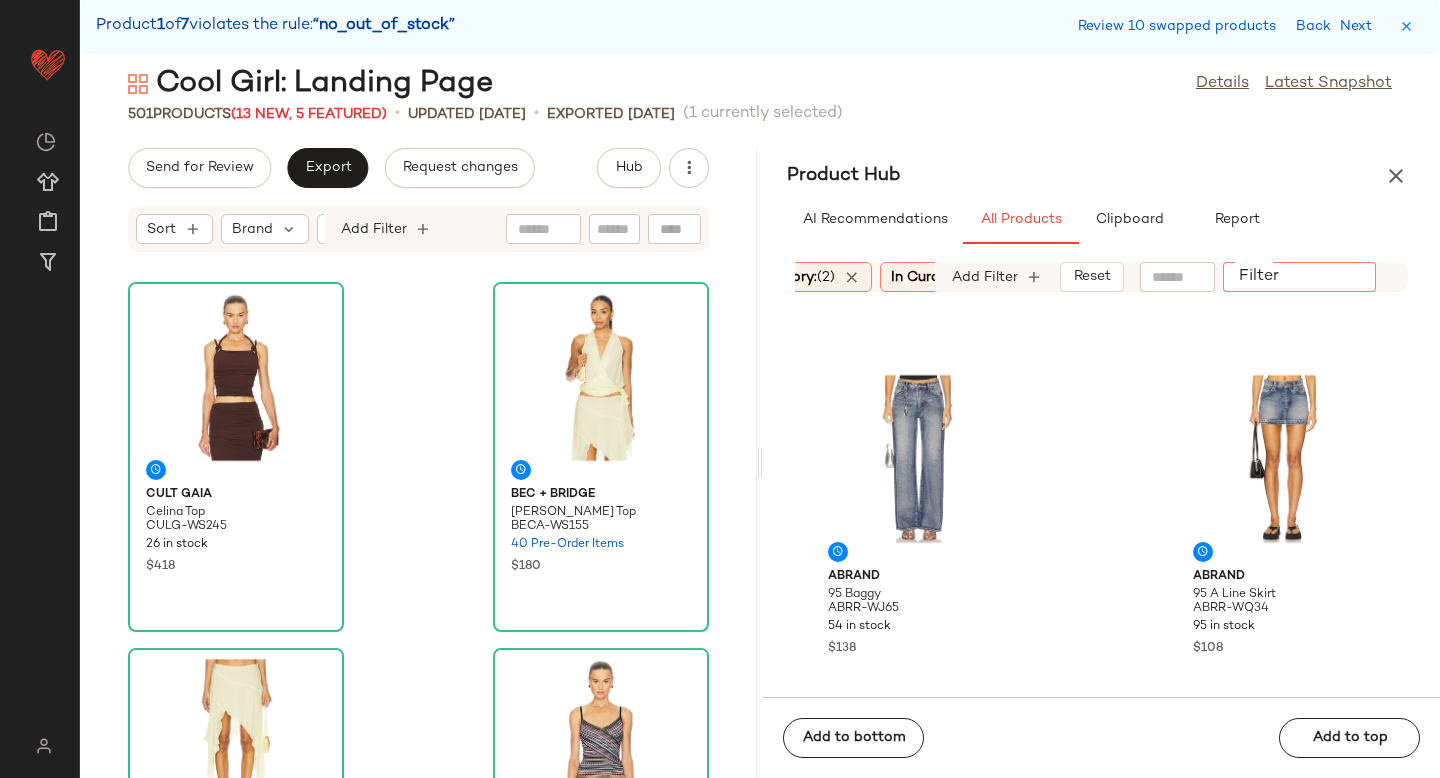 paste on "*********" 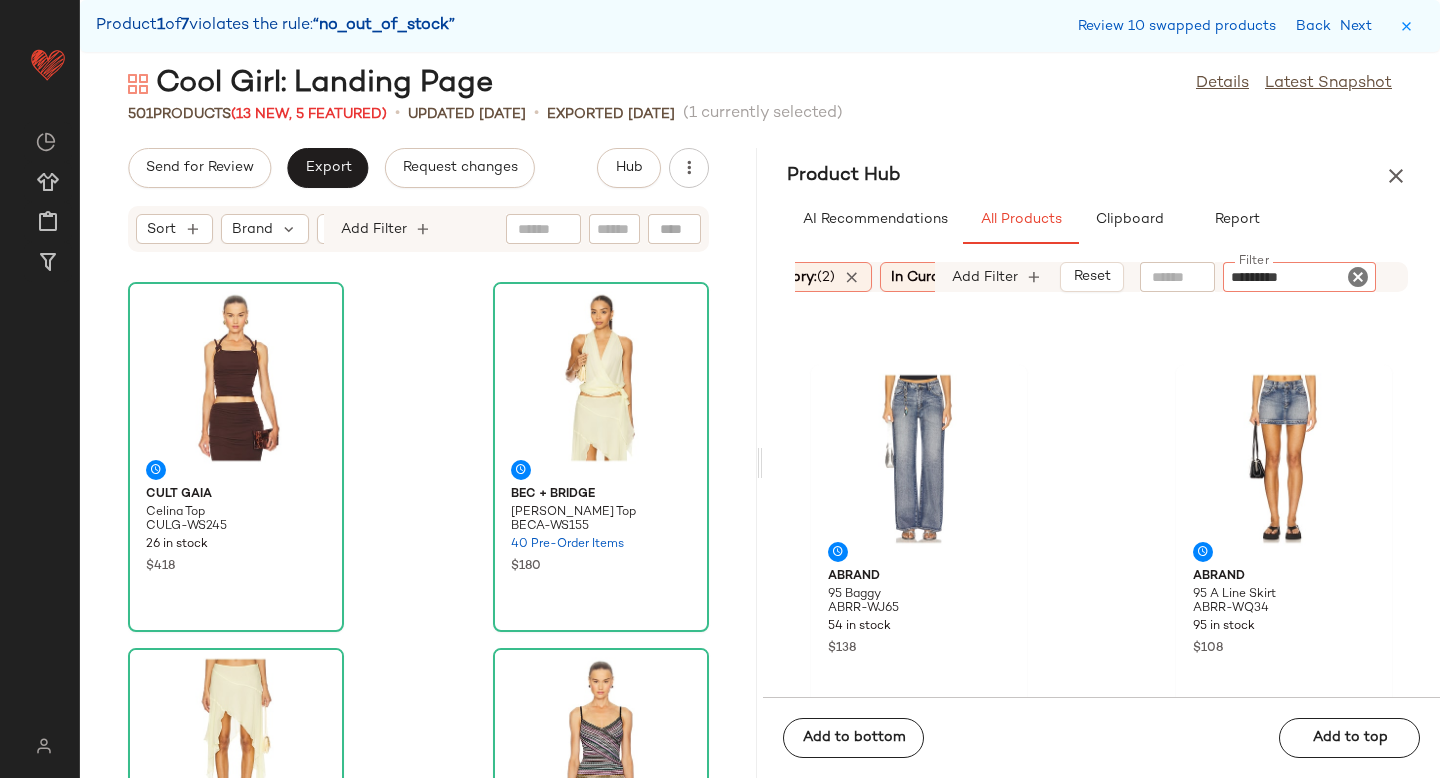 type 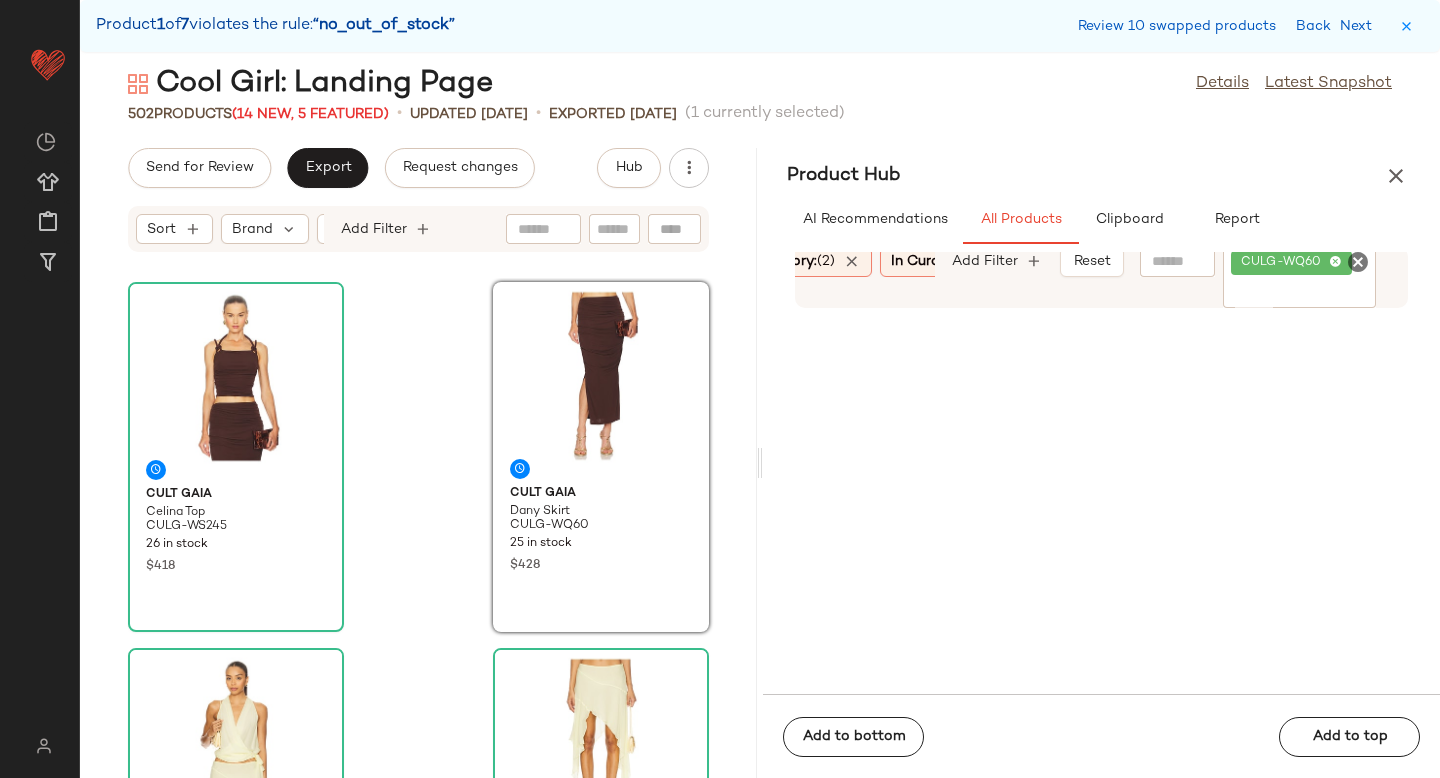 click 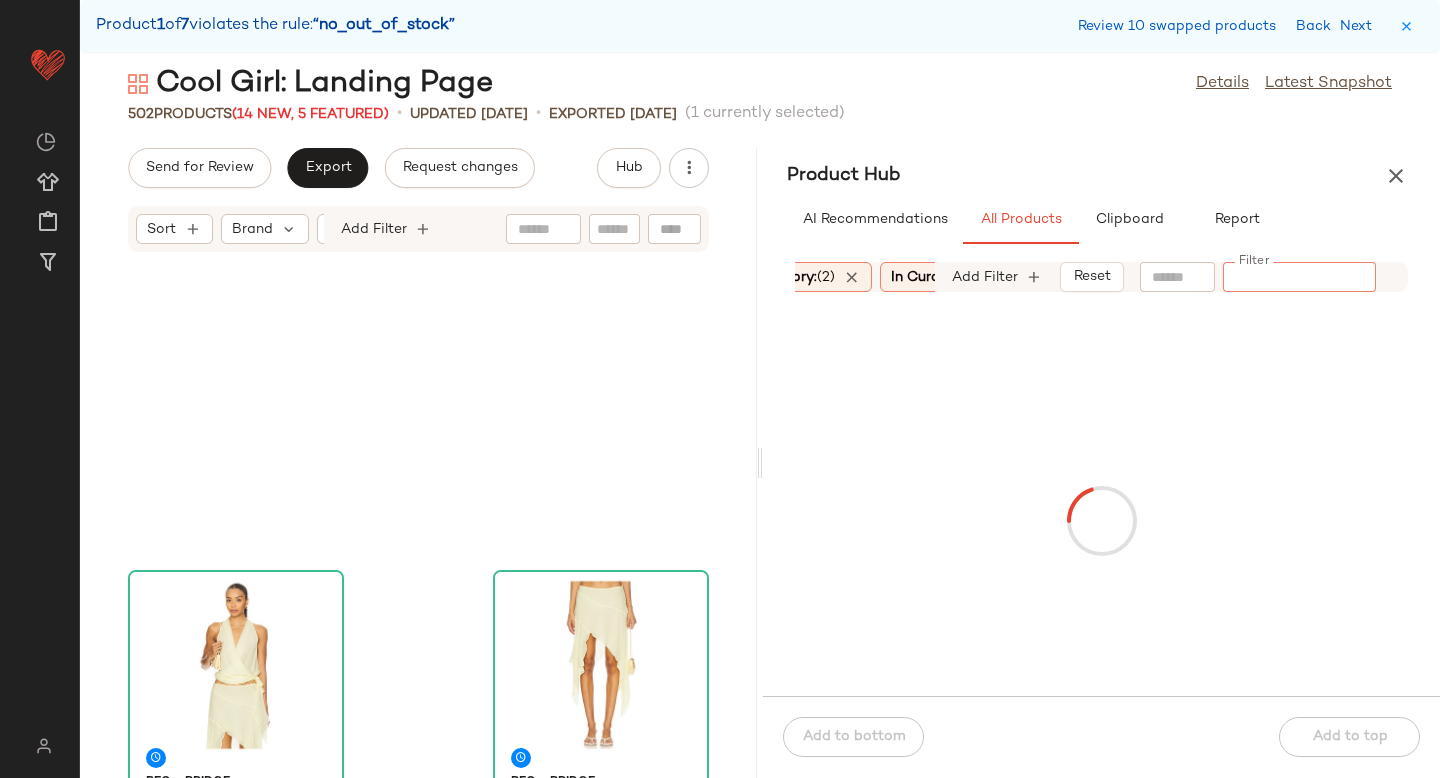 scroll, scrollTop: 0, scrollLeft: 0, axis: both 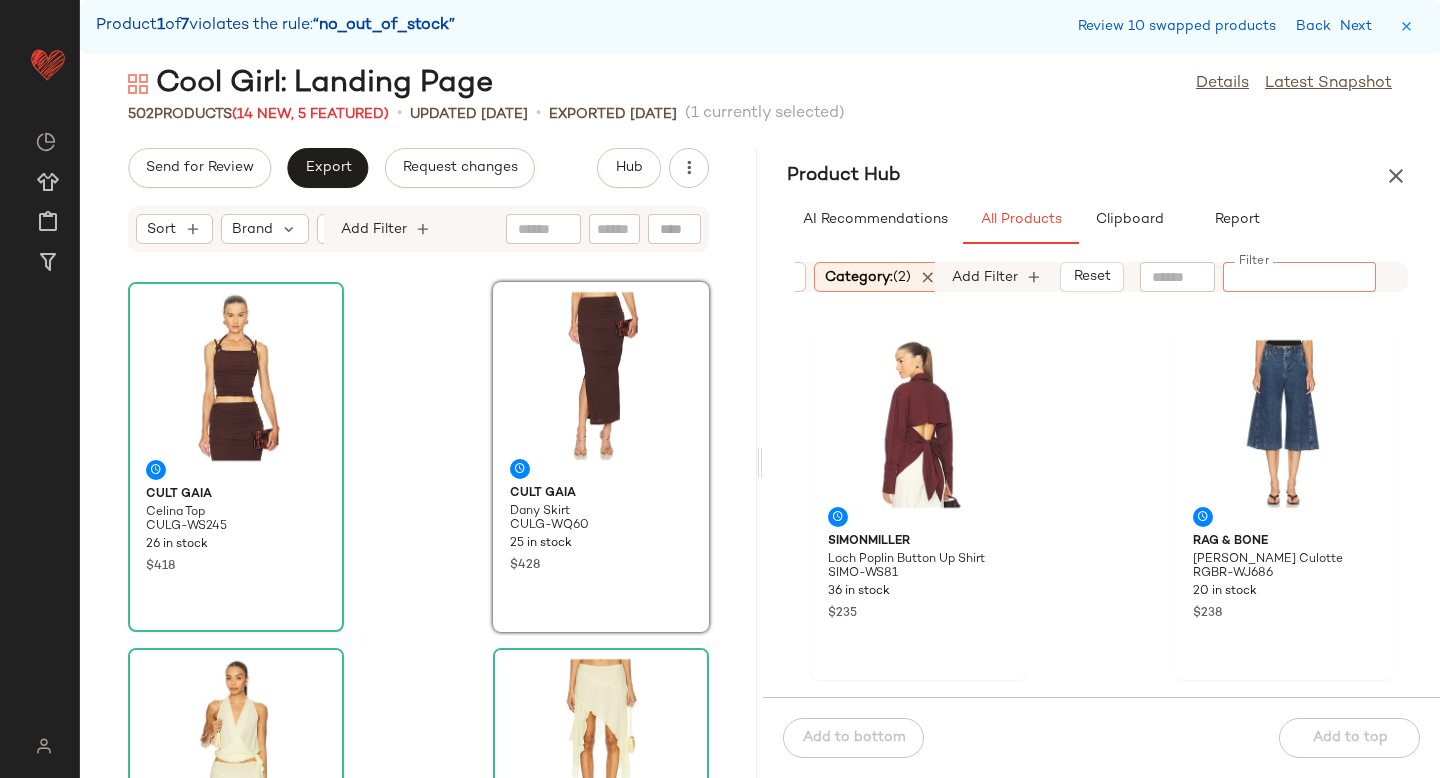 click on "Category:   (2)" at bounding box center (868, 277) 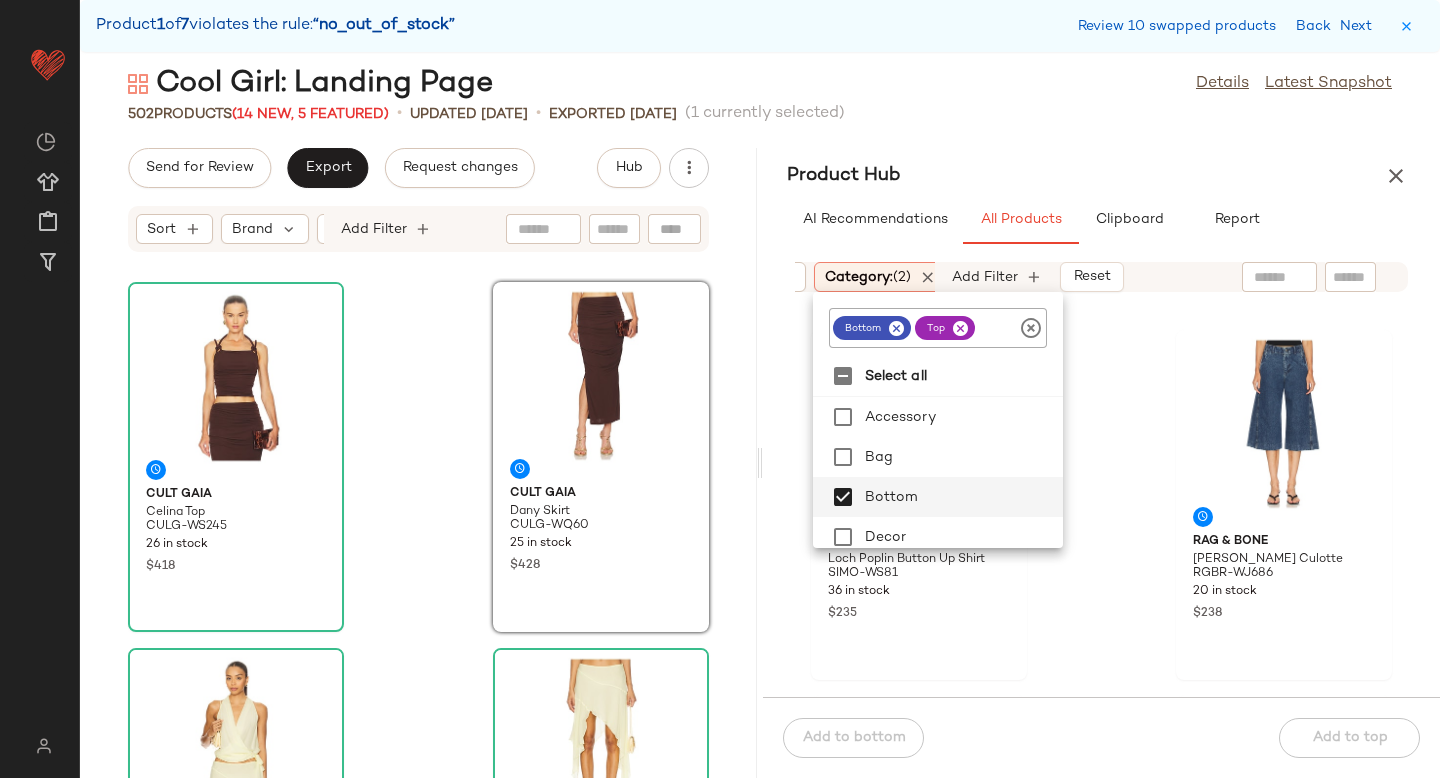 click 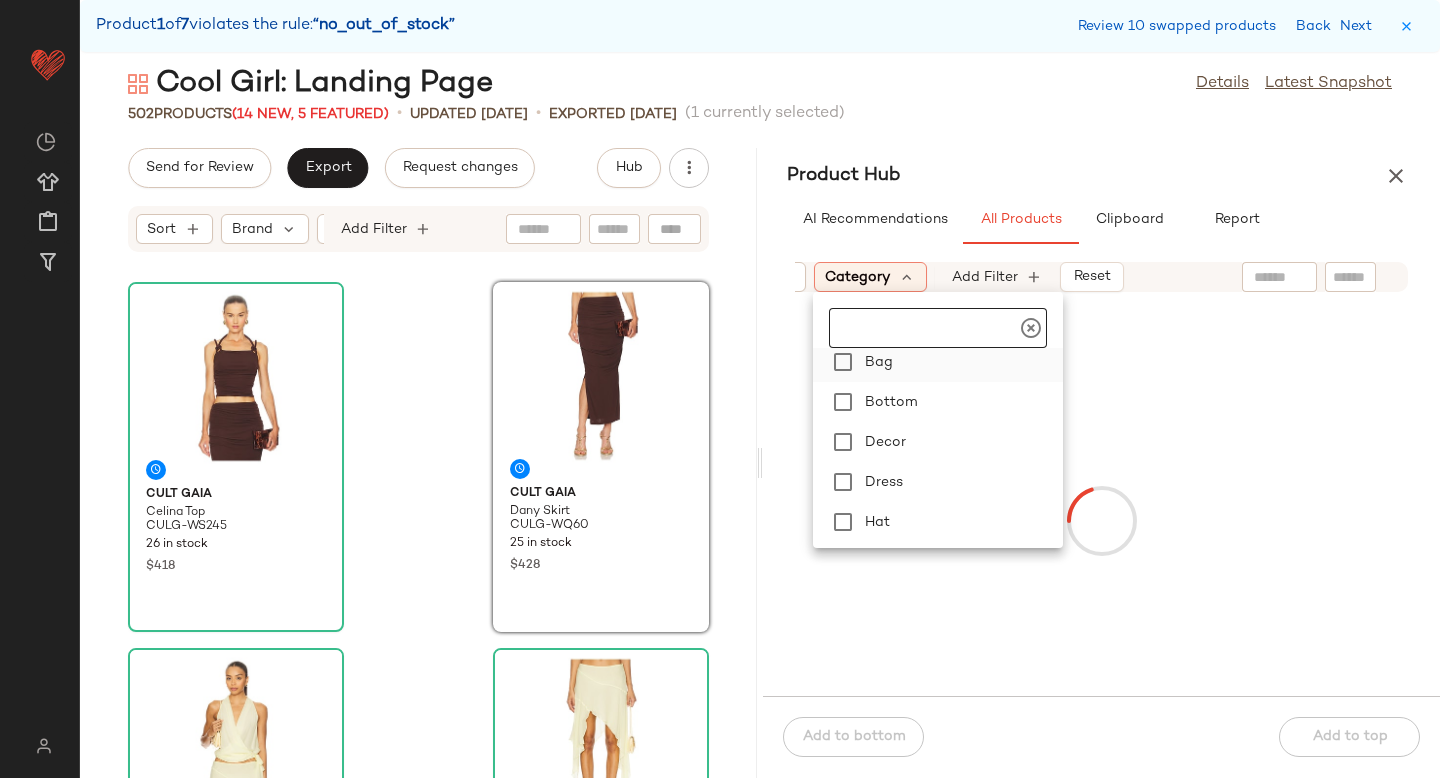 scroll, scrollTop: 146, scrollLeft: 0, axis: vertical 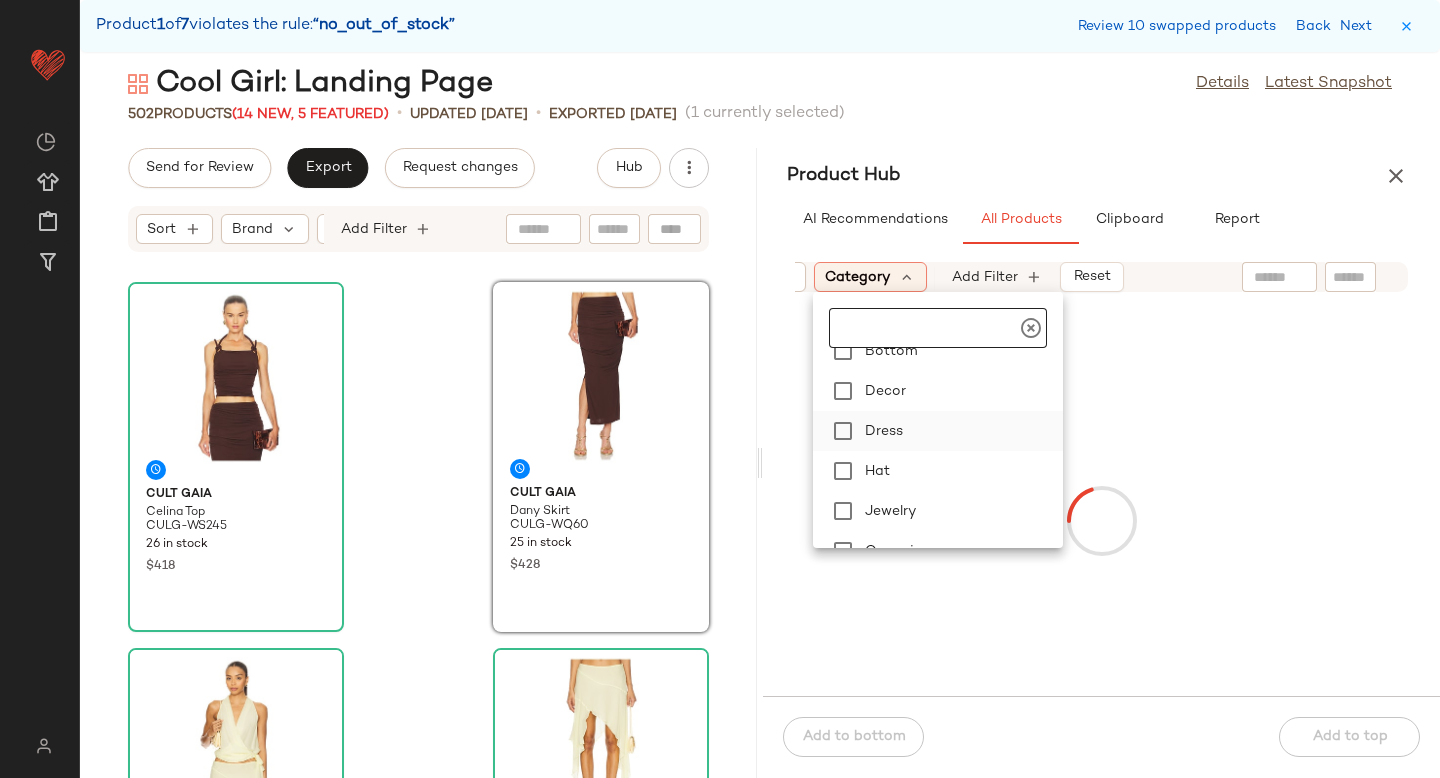 click on "Dress" 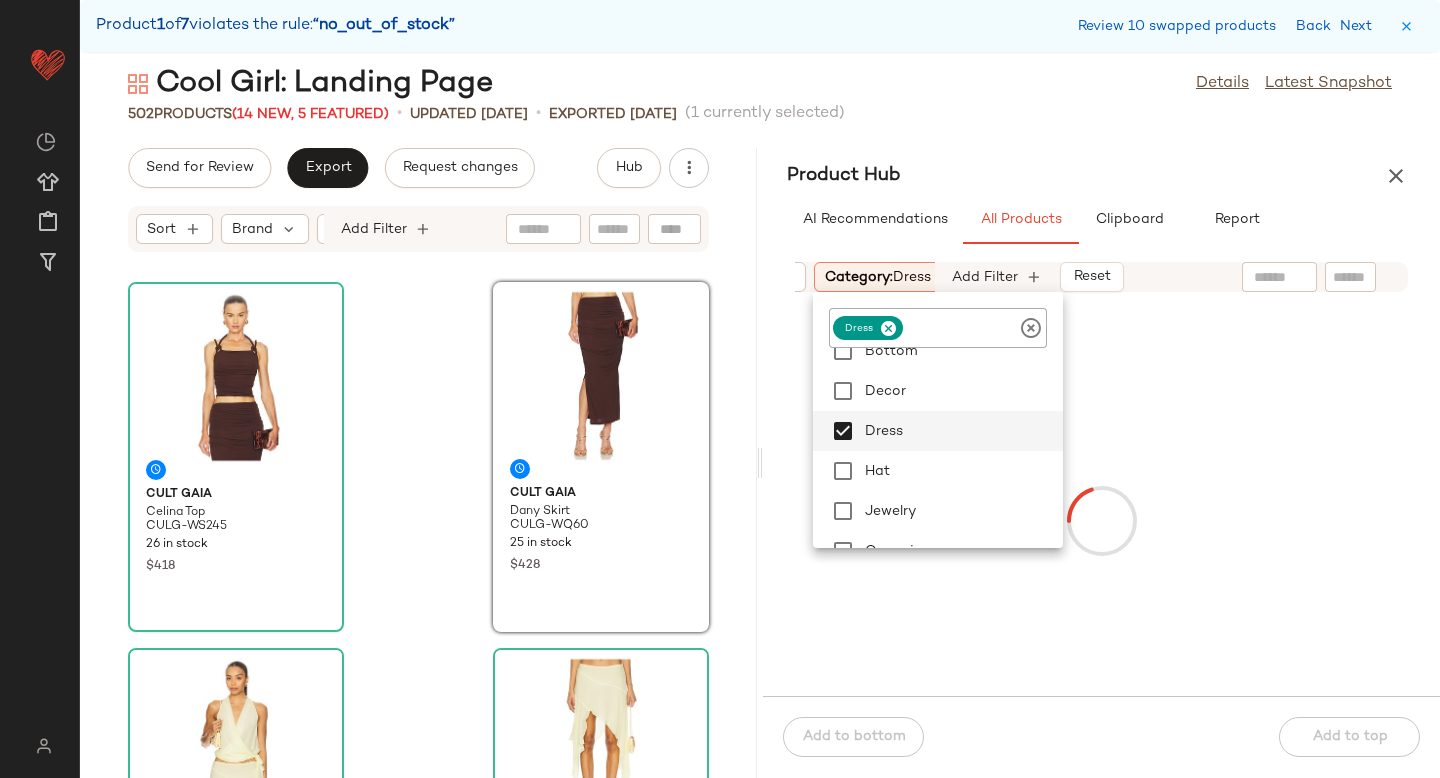 click at bounding box center (1101, 520) 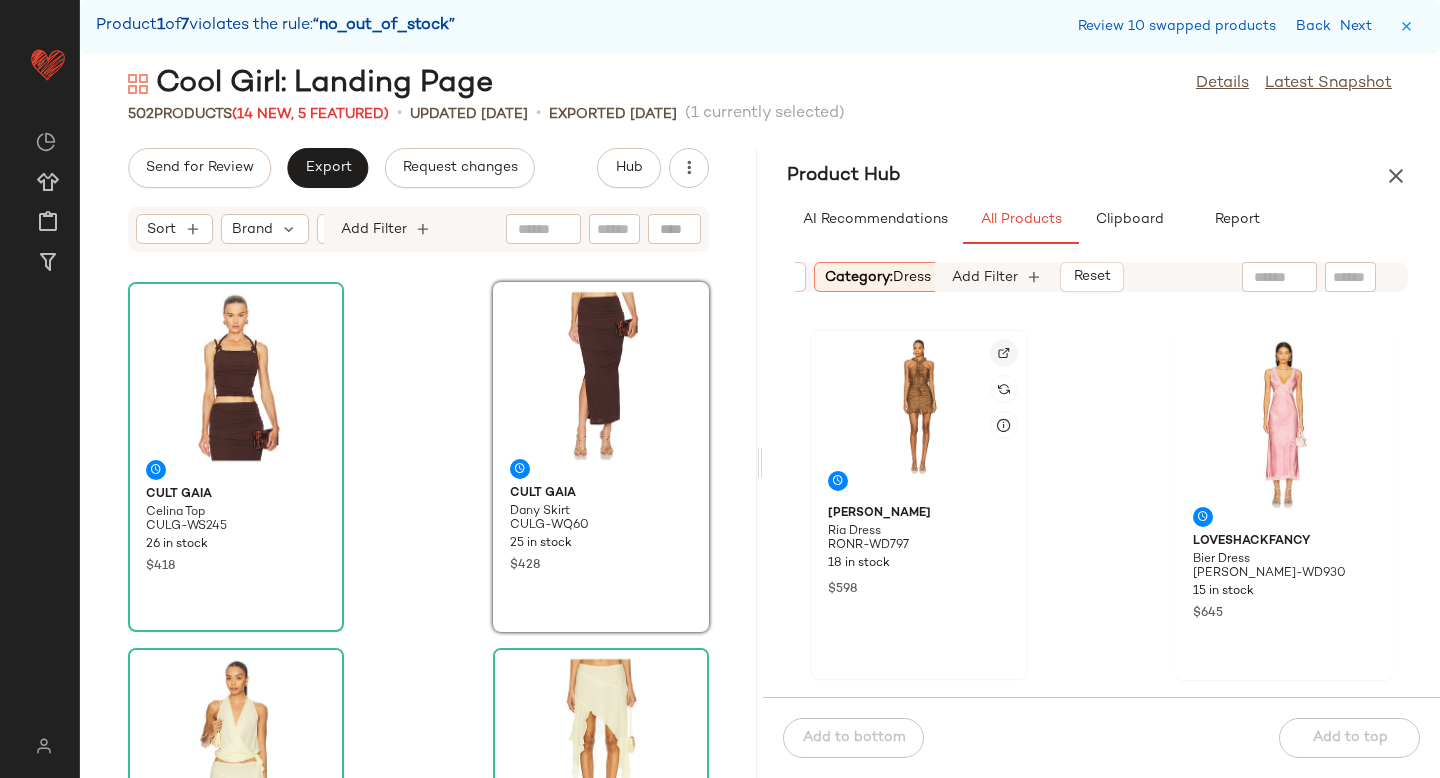 click 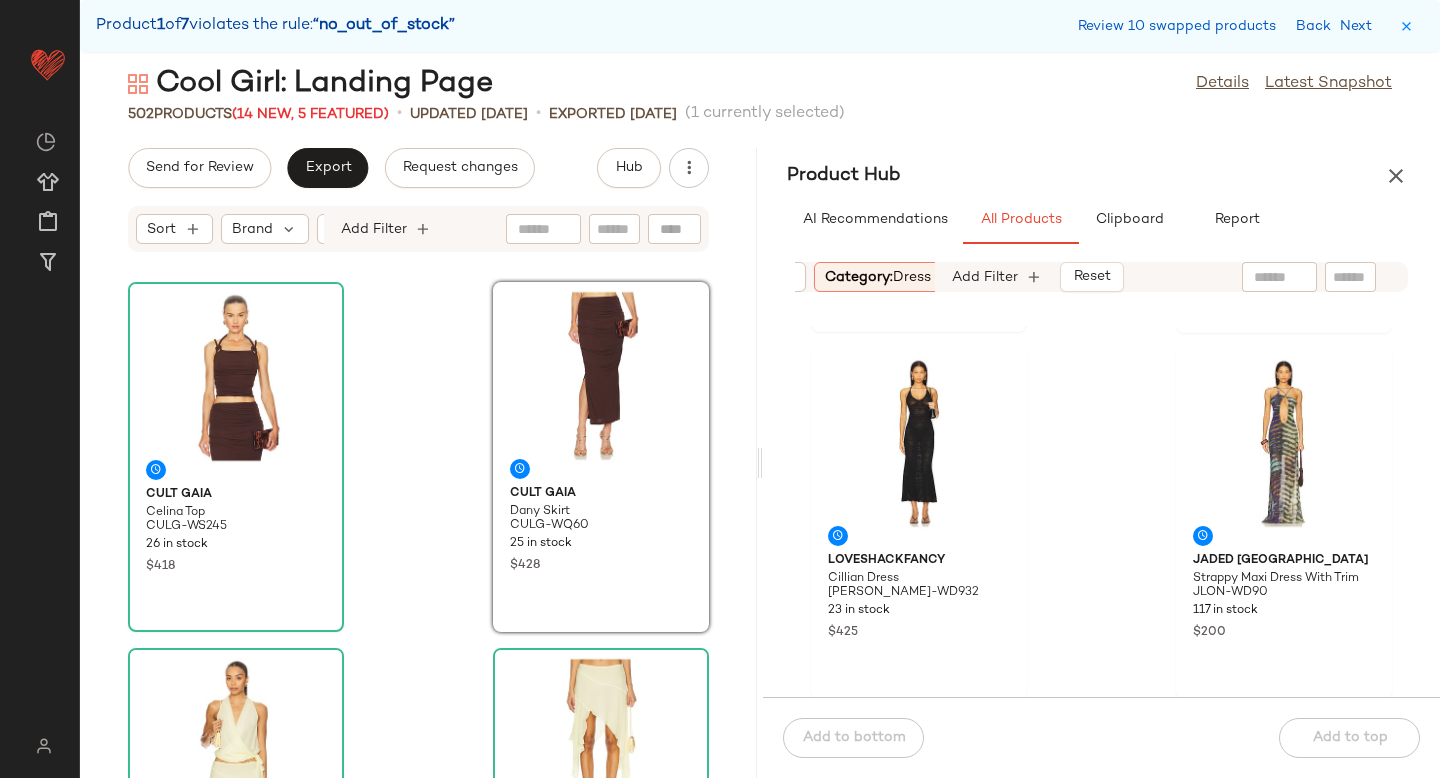 scroll, scrollTop: 475, scrollLeft: 0, axis: vertical 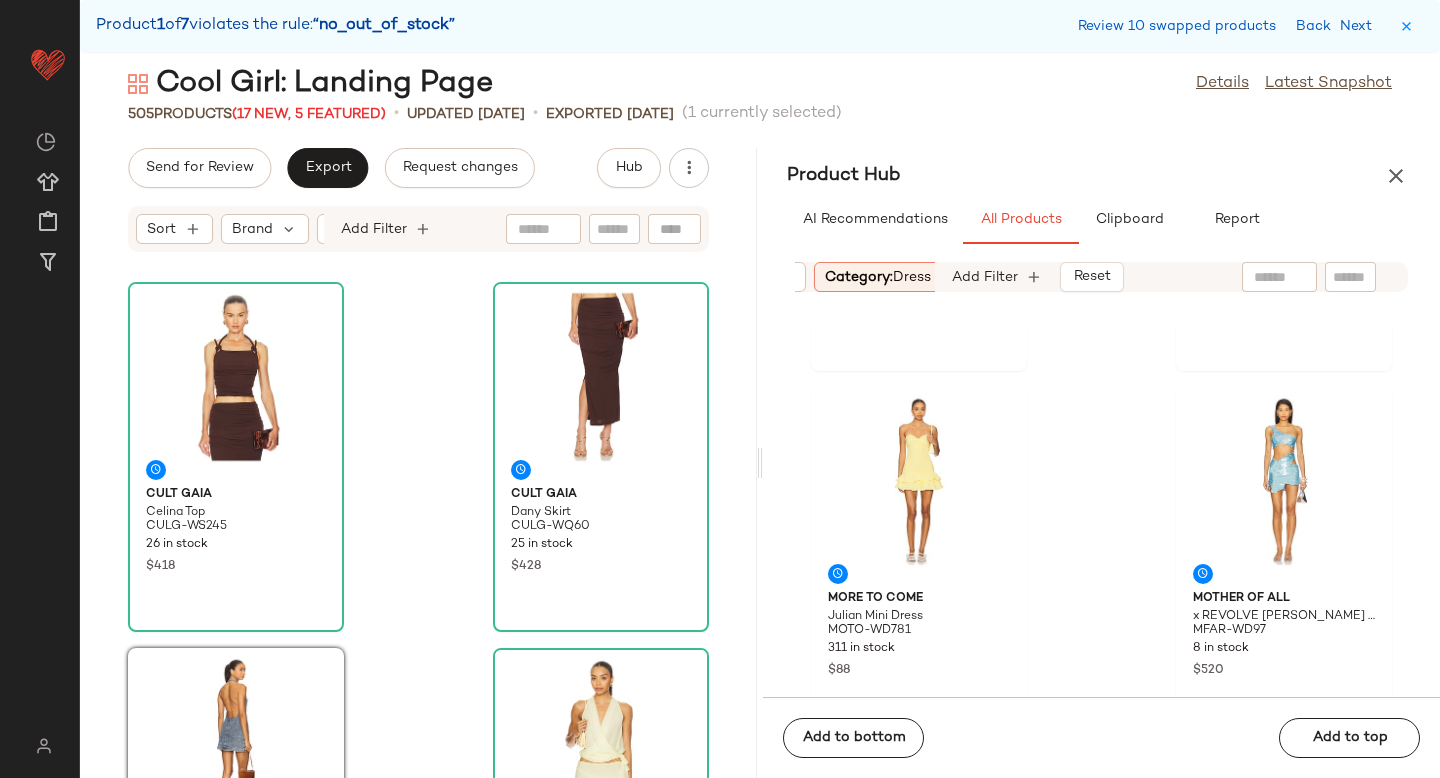 click on "Category:   dress" at bounding box center [878, 277] 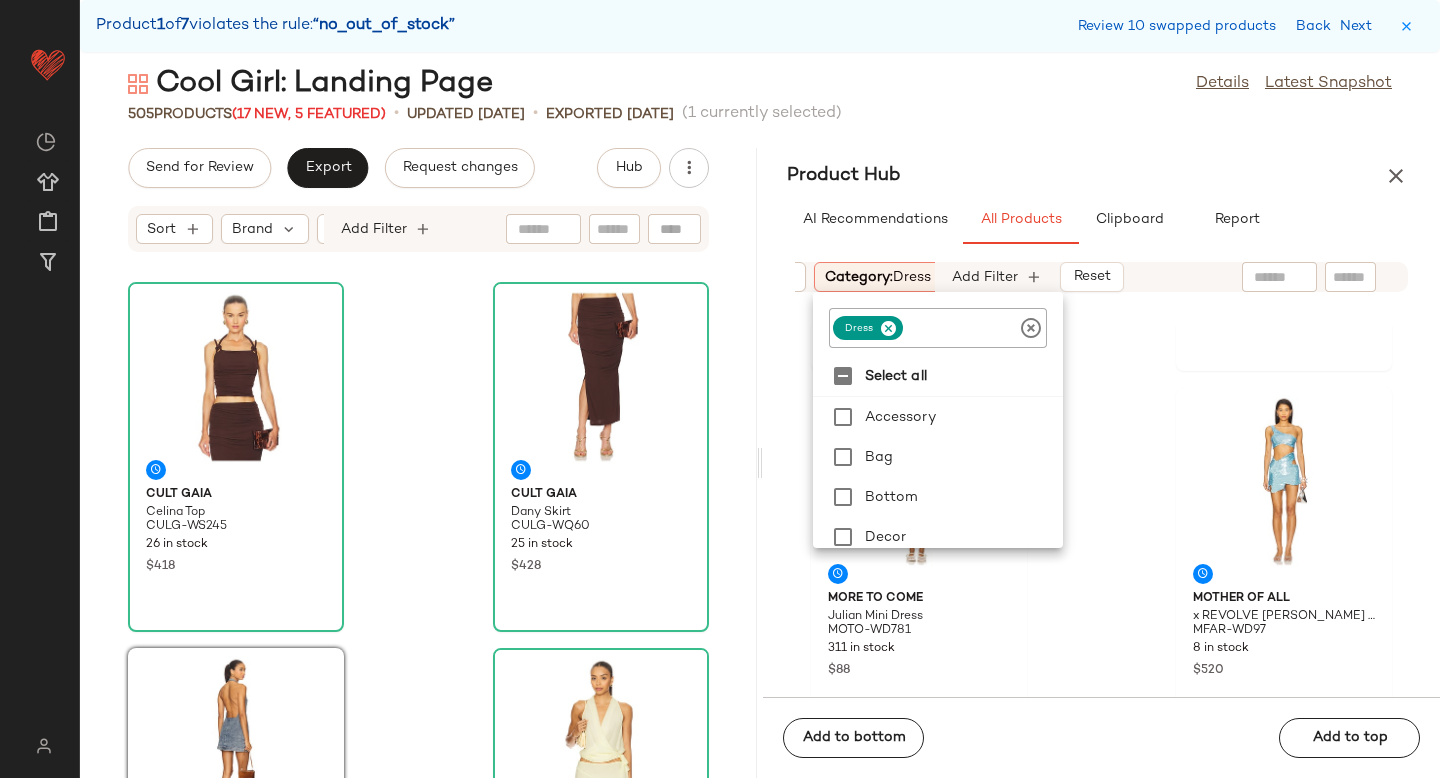 click 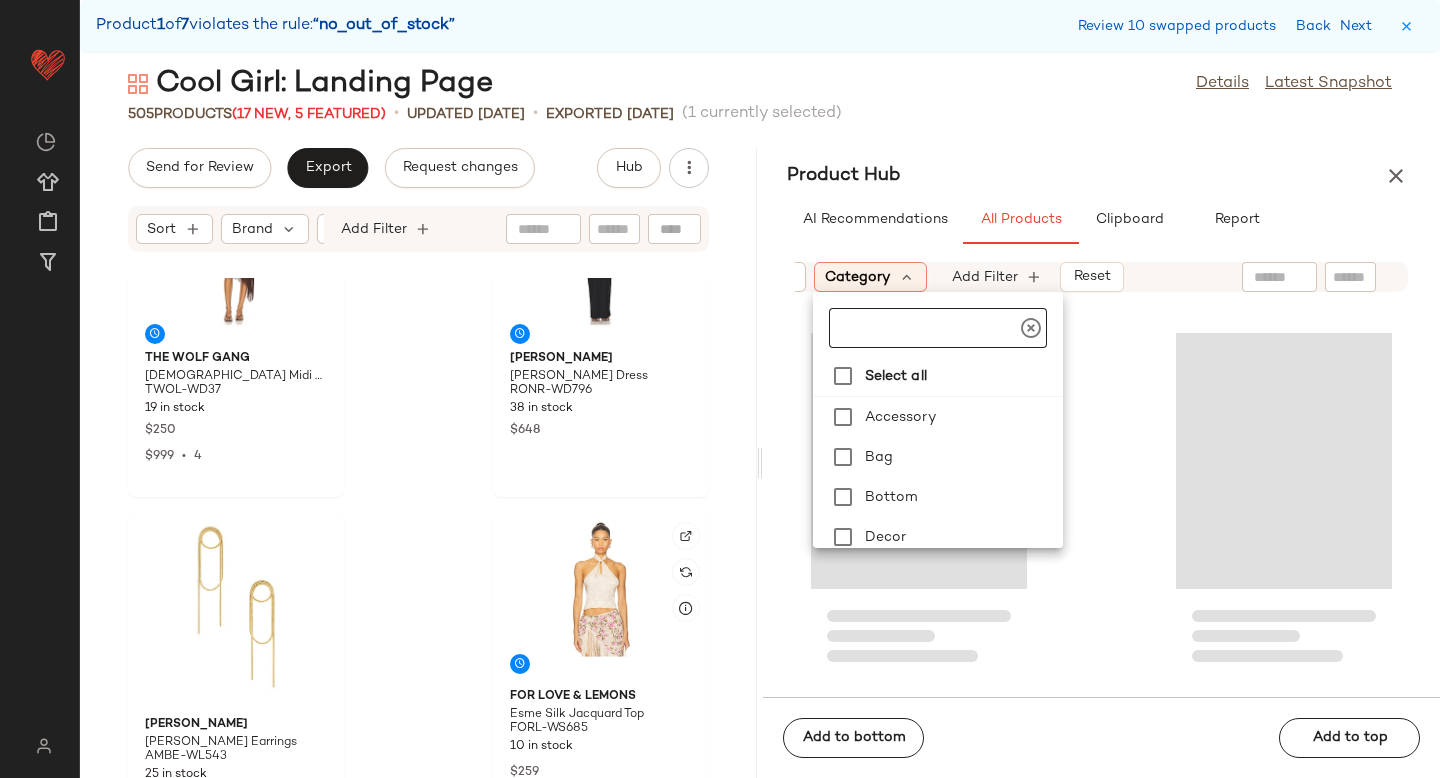 scroll, scrollTop: 3187, scrollLeft: 0, axis: vertical 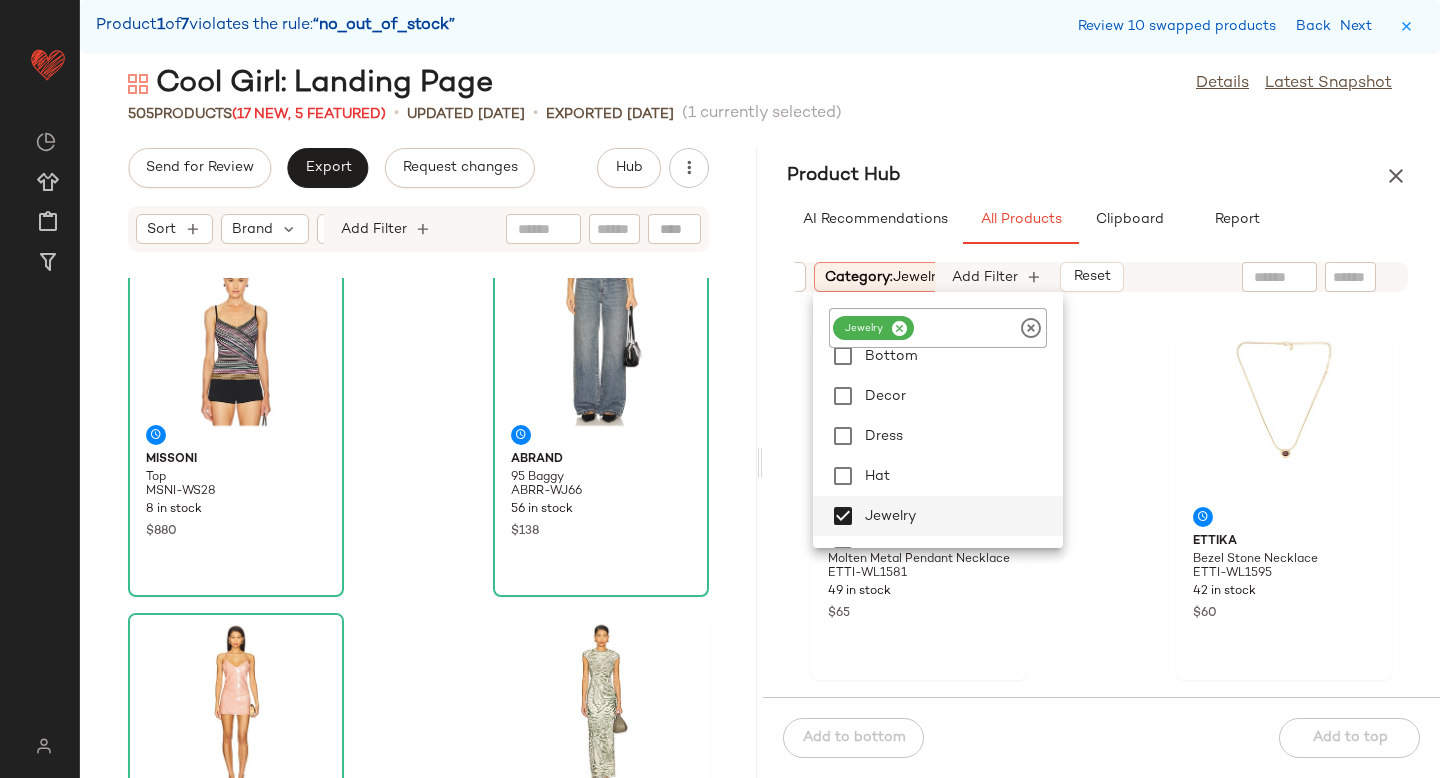 click on "Ettika Molten Metal Pendant Necklace ETTI-WL1581 49 in stock $65 Ettika Bezel Stone Necklace ETTI-WL1595 42 in stock $60 Ettika Forever Tied Necklace ETTI-WL1596 19 in stock $125 Elizabeth Cole Chancina Necklace ELIZ-WL574 15 in stock $188 Elizabeth Cole Doralia Necklace ELIZ-WL575 15 in stock $188 Elizabeth Cole Viancey Necklace ELIZ-WL576 9 in stock $288 Elizabeth Cole Pendant Neckalce ELIZ-WL577 17 in stock $168 Elizabeth Cole Rachelle Necklace ELIZ-WL578 11 in stock $225" 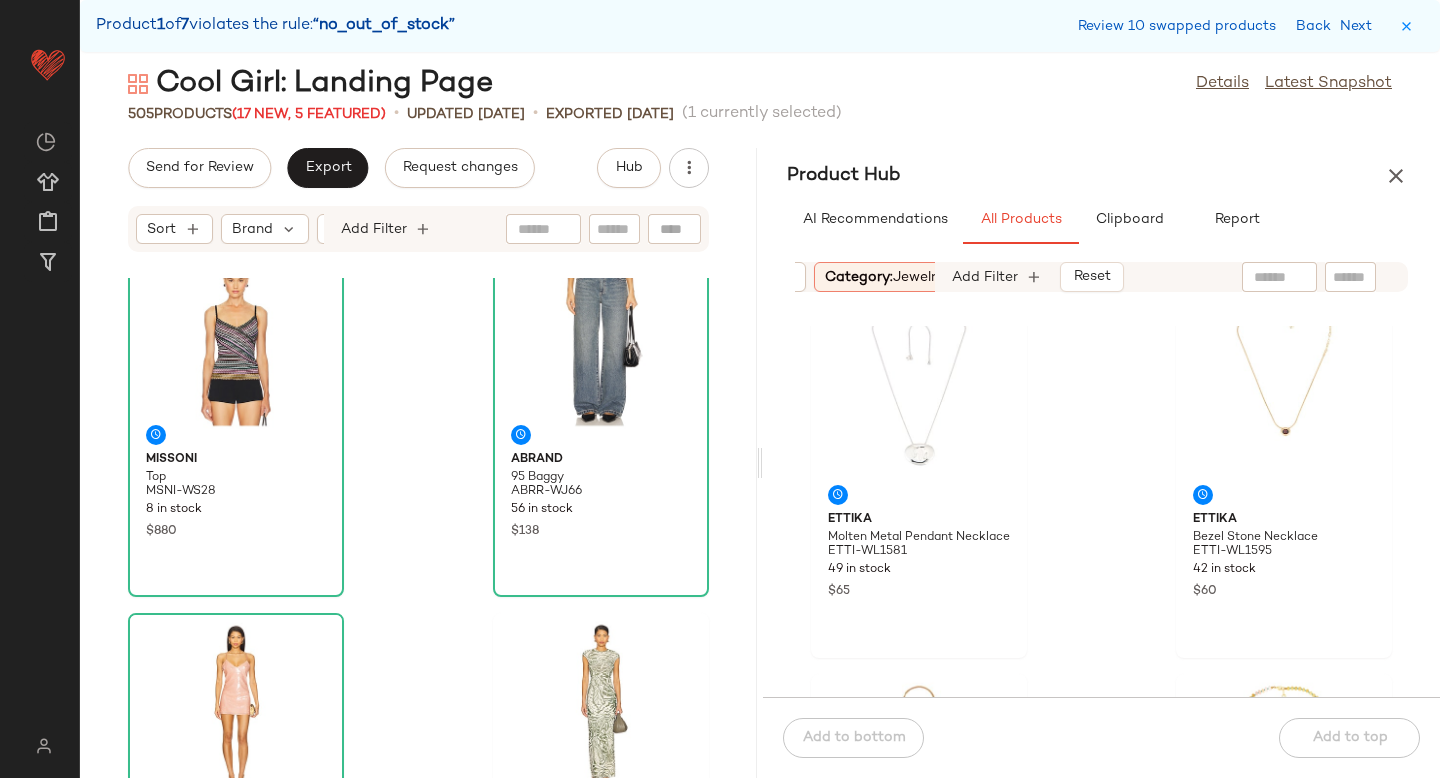 scroll, scrollTop: 0, scrollLeft: 0, axis: both 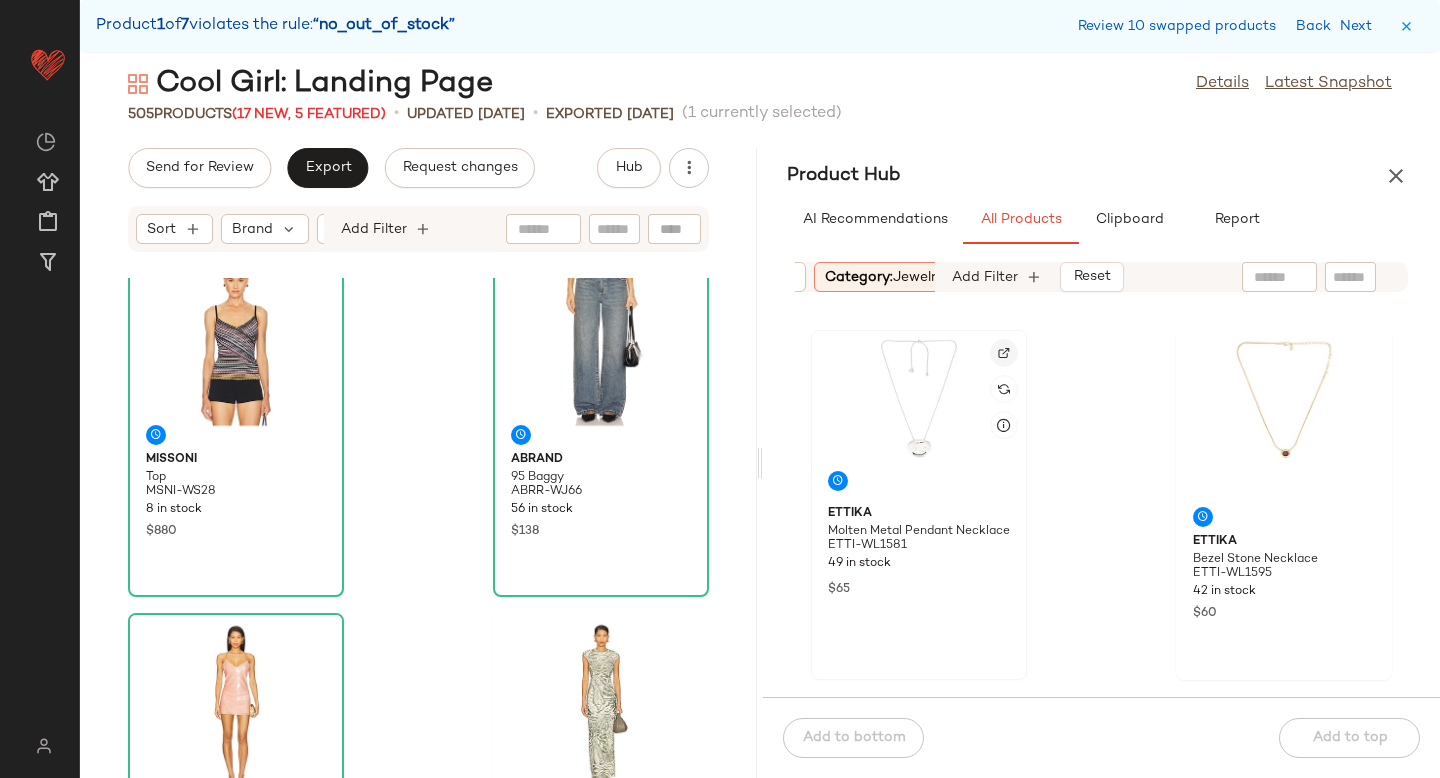 click at bounding box center [1004, 353] 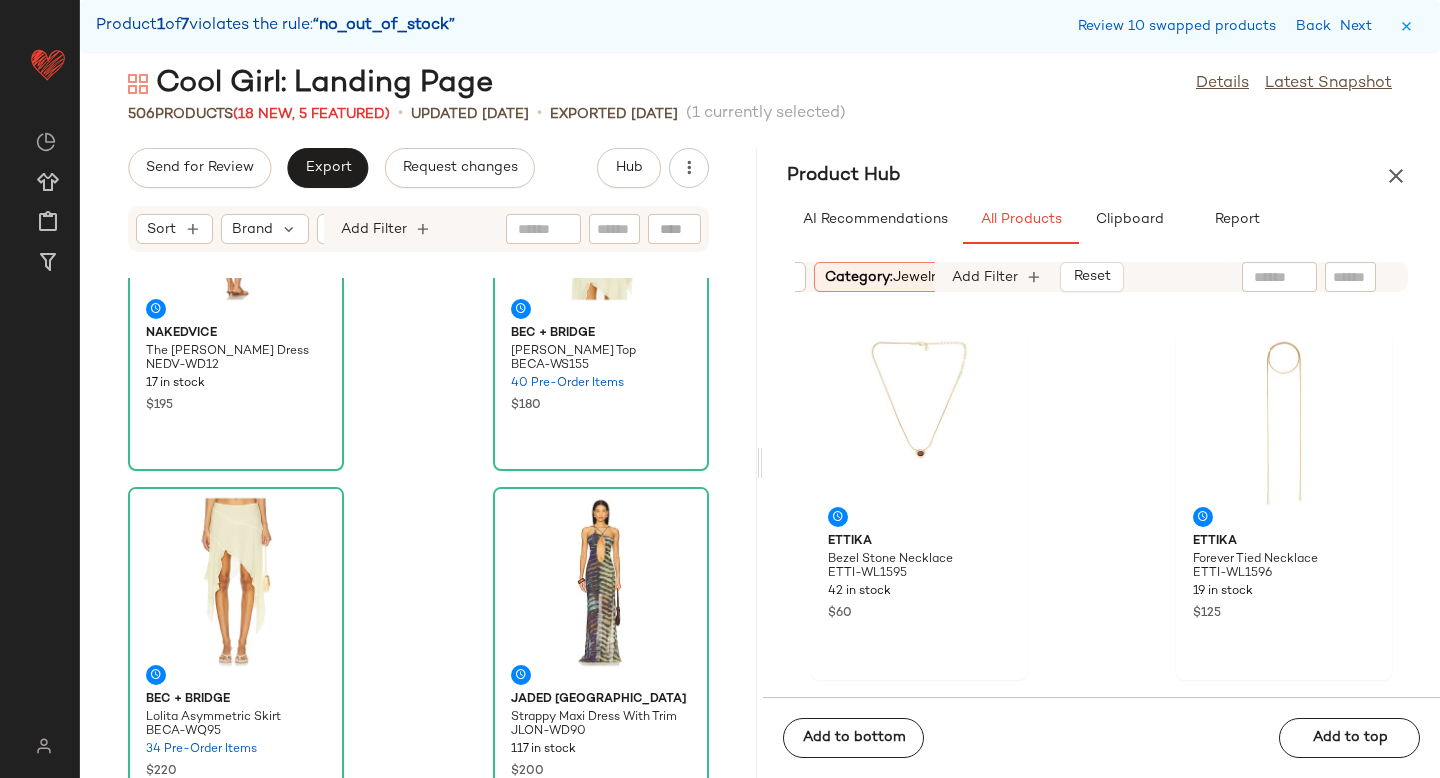 scroll, scrollTop: 554, scrollLeft: 0, axis: vertical 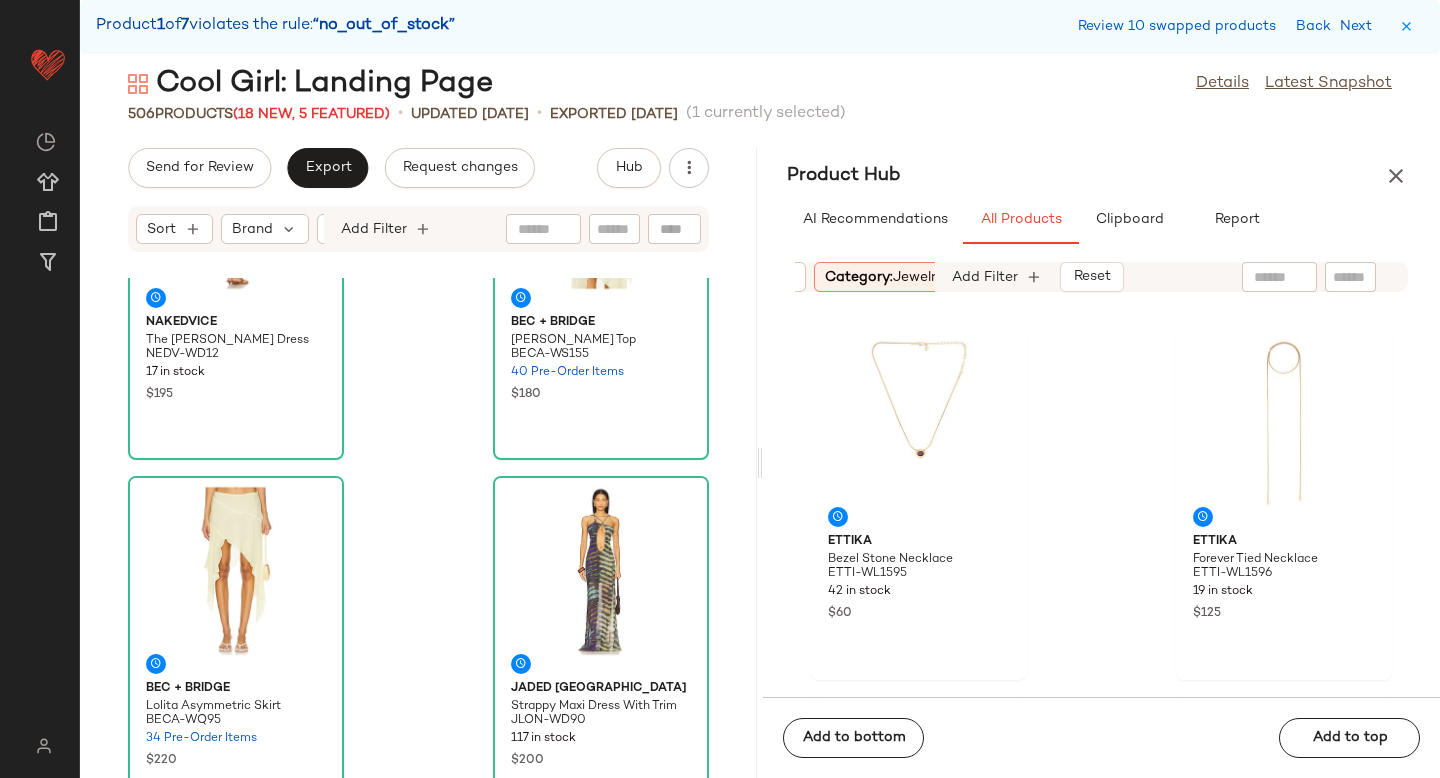 click on "Category:   jewelry" at bounding box center (884, 277) 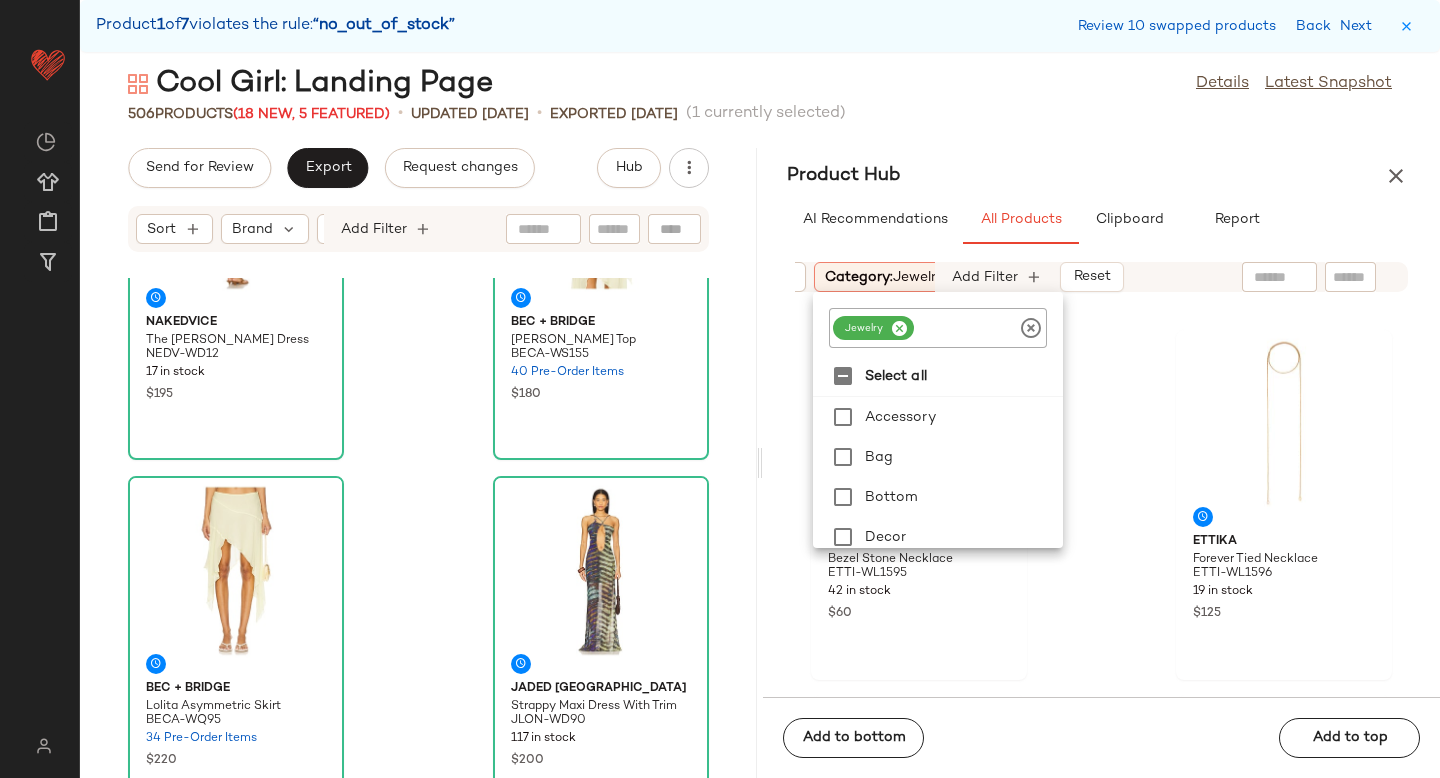 click 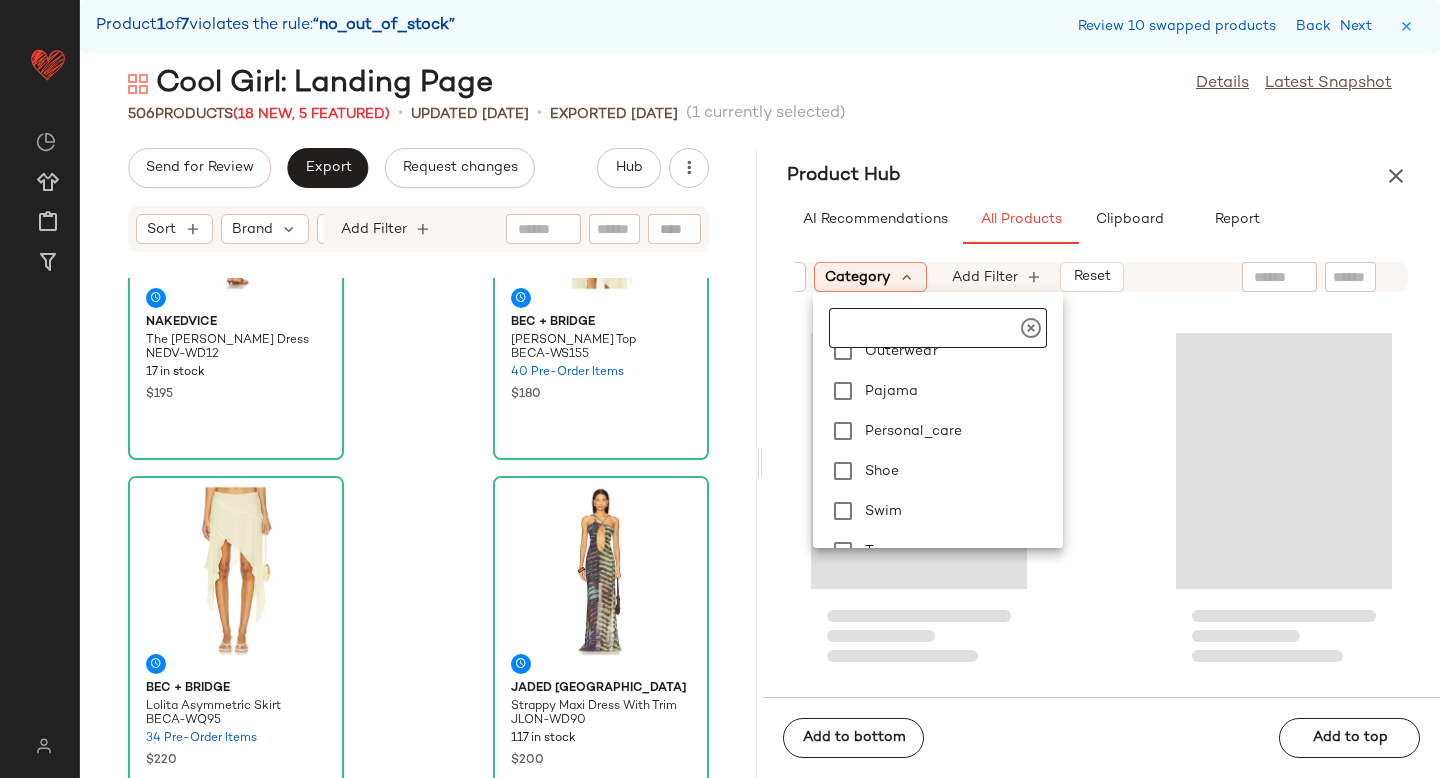 scroll, scrollTop: 449, scrollLeft: 0, axis: vertical 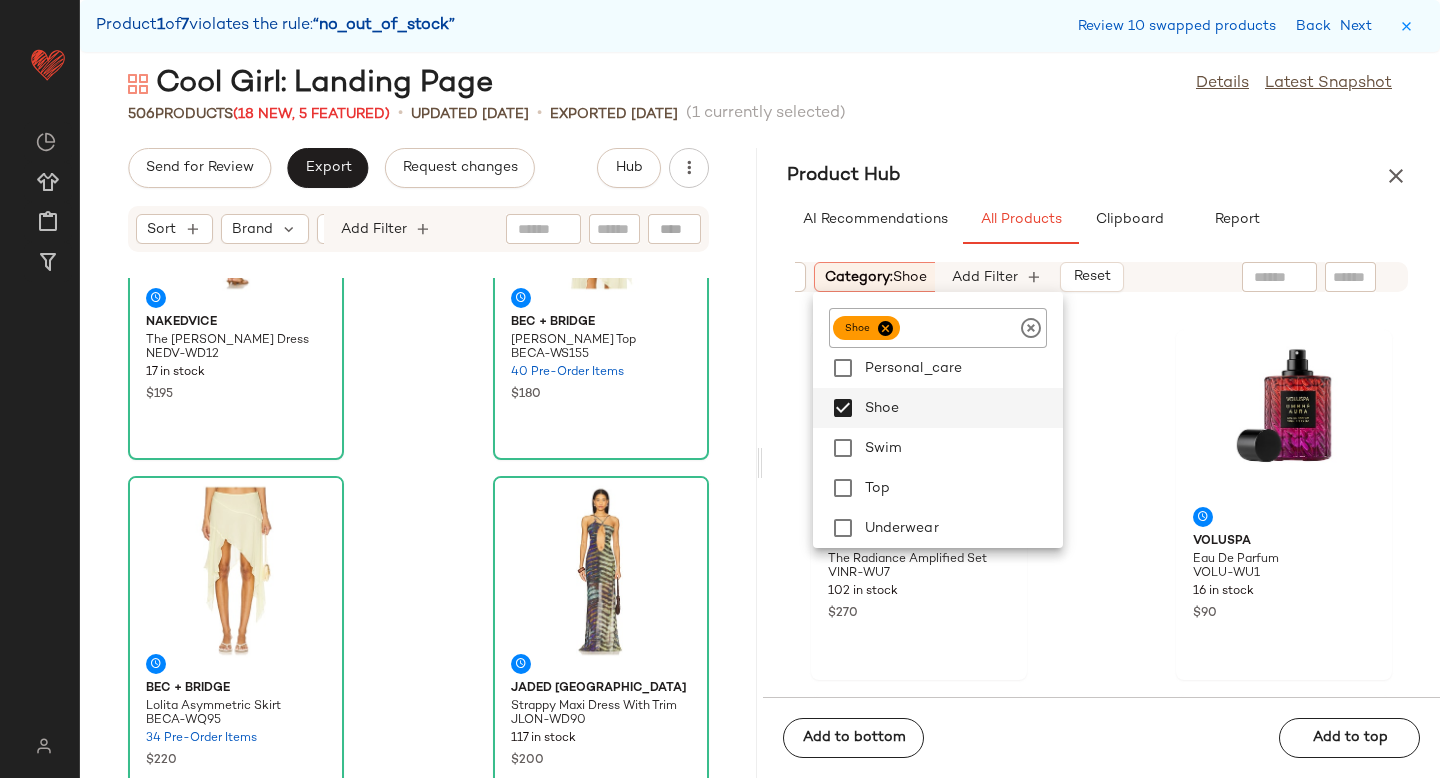 click on "Vintner's Daughter The Radiance Amplified Set VINR-WU7 102 in stock $270 Voluspa Eau De Parfum VOLU-WU1 16 in stock $90 Voluspa Eau De Parfum Travel Spray VOLU-WU10 48 in stock $28 Voluspa Eau De Parfum Travel Spray VOLU-WU11 48 in stock $28 Voluspa Eau De Parfum Travel Spray VOLU-WU12 24 in stock $28 Voluspa Eau De Parfum VOLU-WU13 16 in stock $90 Voluspa Eau De Parfum Travel Spray VOLU-WU14 24 in stock $28 Voluspa Discovery Set VOLU-WU15 120 in stock $30" 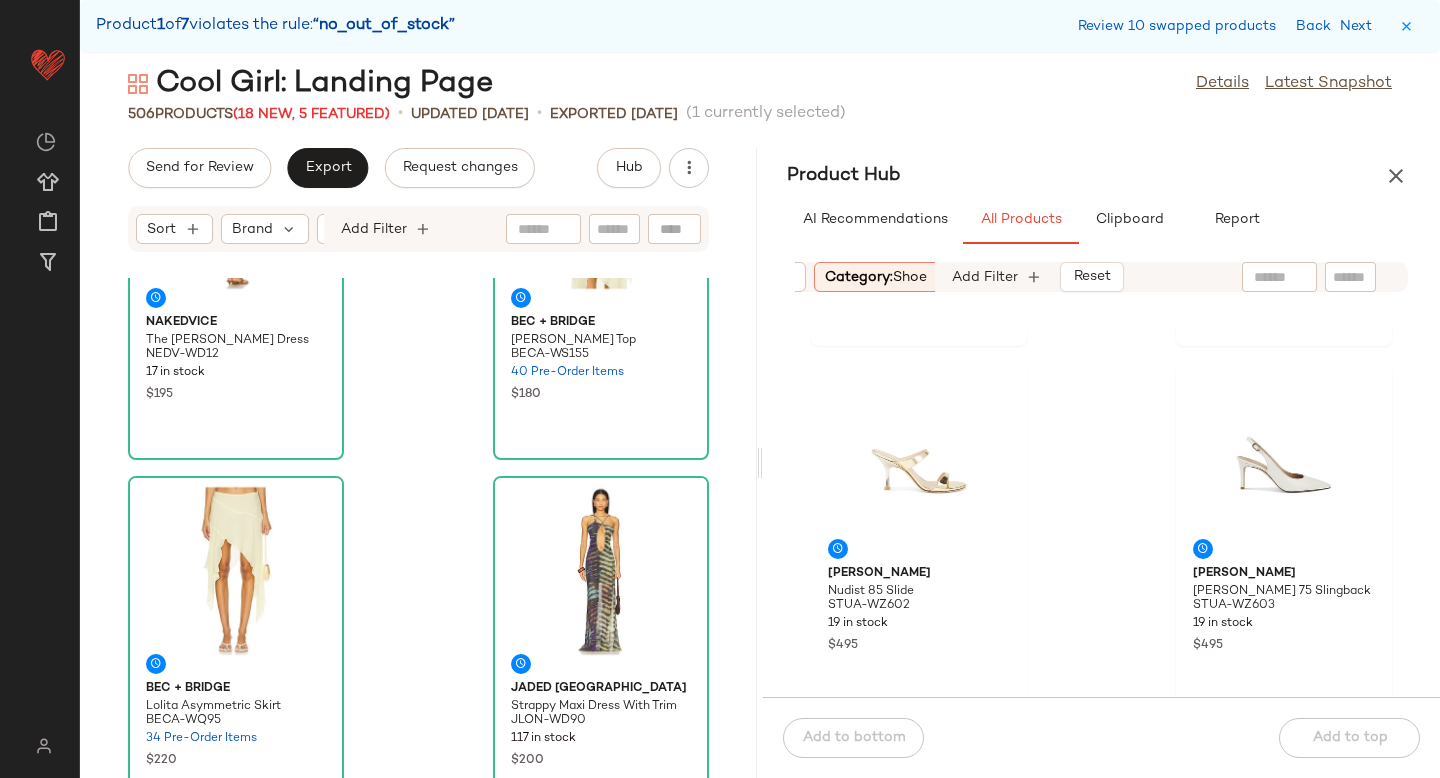 scroll, scrollTop: 335, scrollLeft: 0, axis: vertical 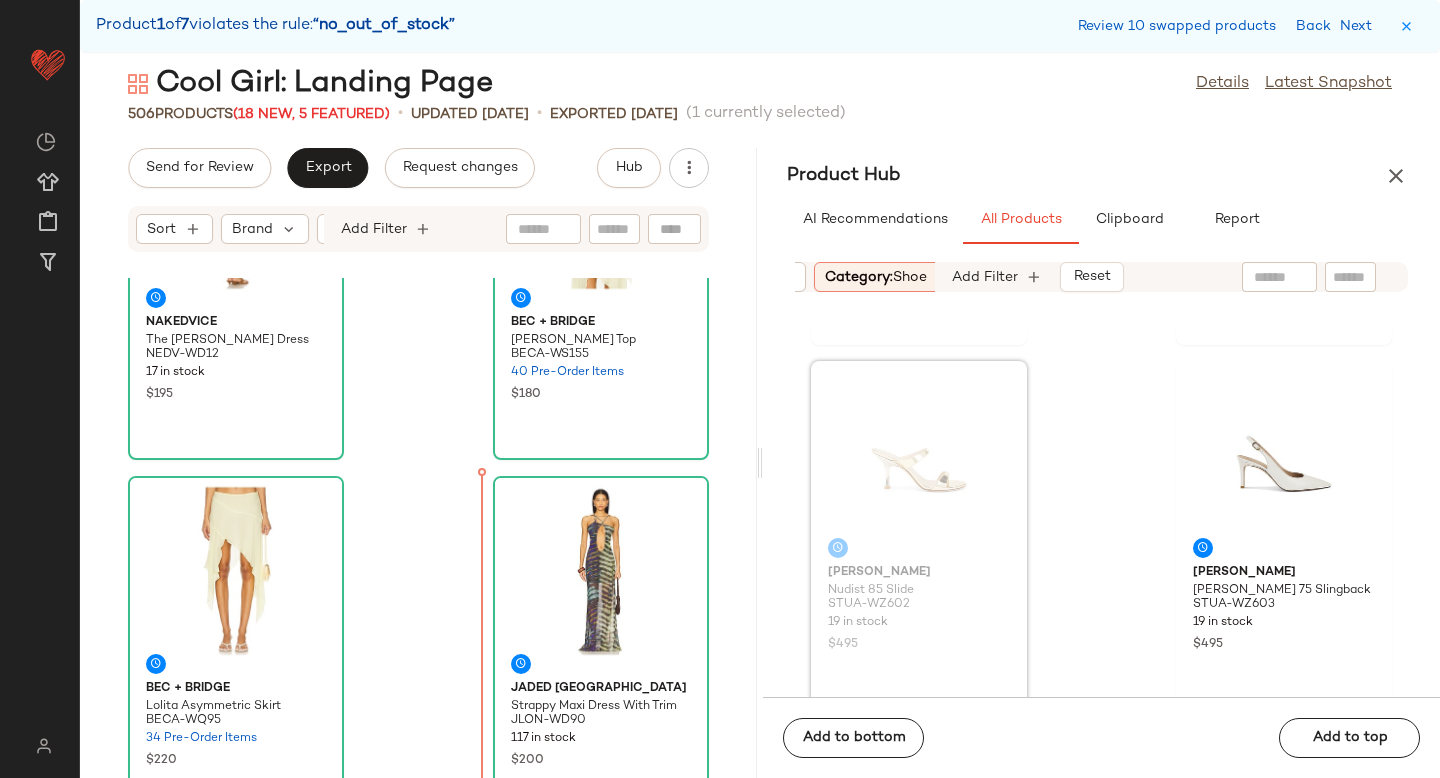 drag, startPoint x: 1003, startPoint y: 470, endPoint x: 507, endPoint y: 623, distance: 519.06165 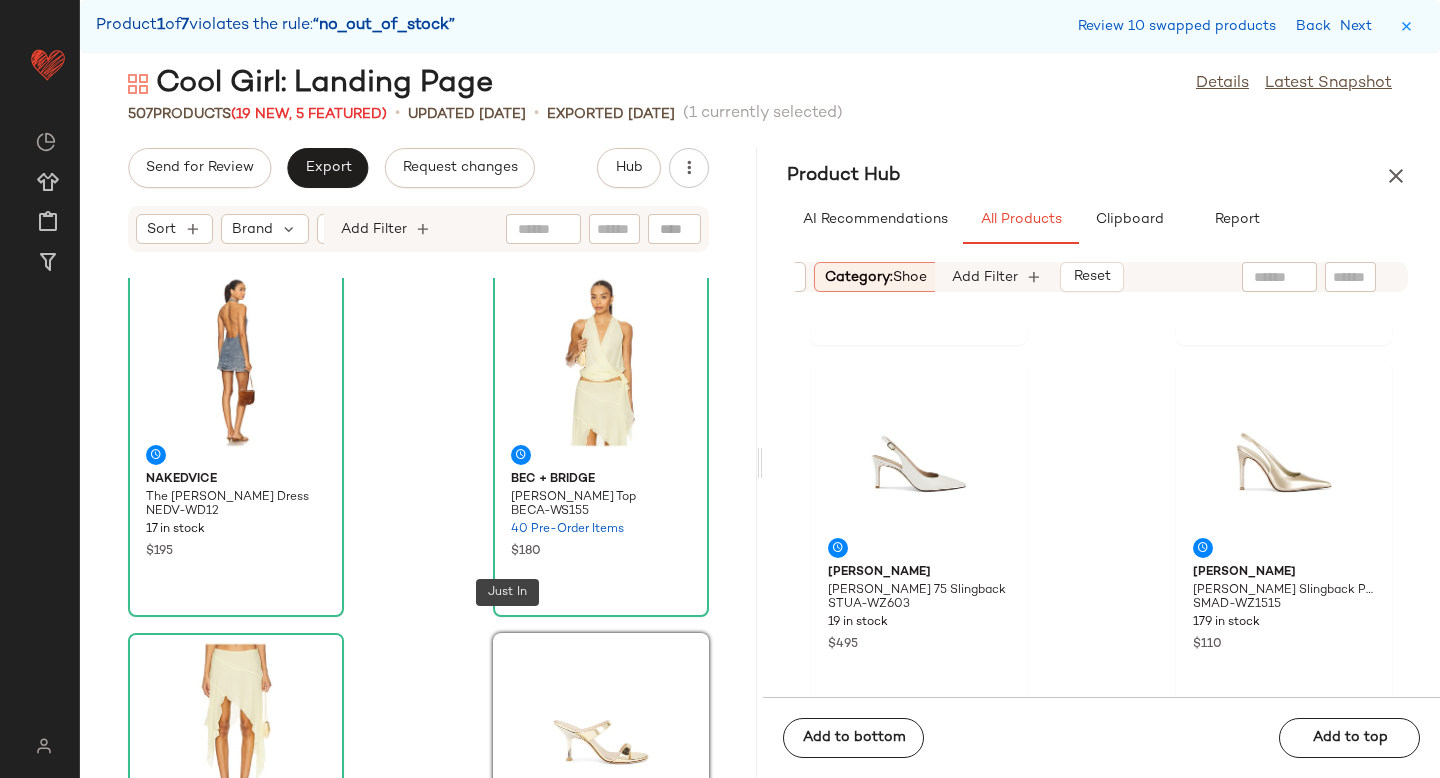 scroll, scrollTop: 0, scrollLeft: 0, axis: both 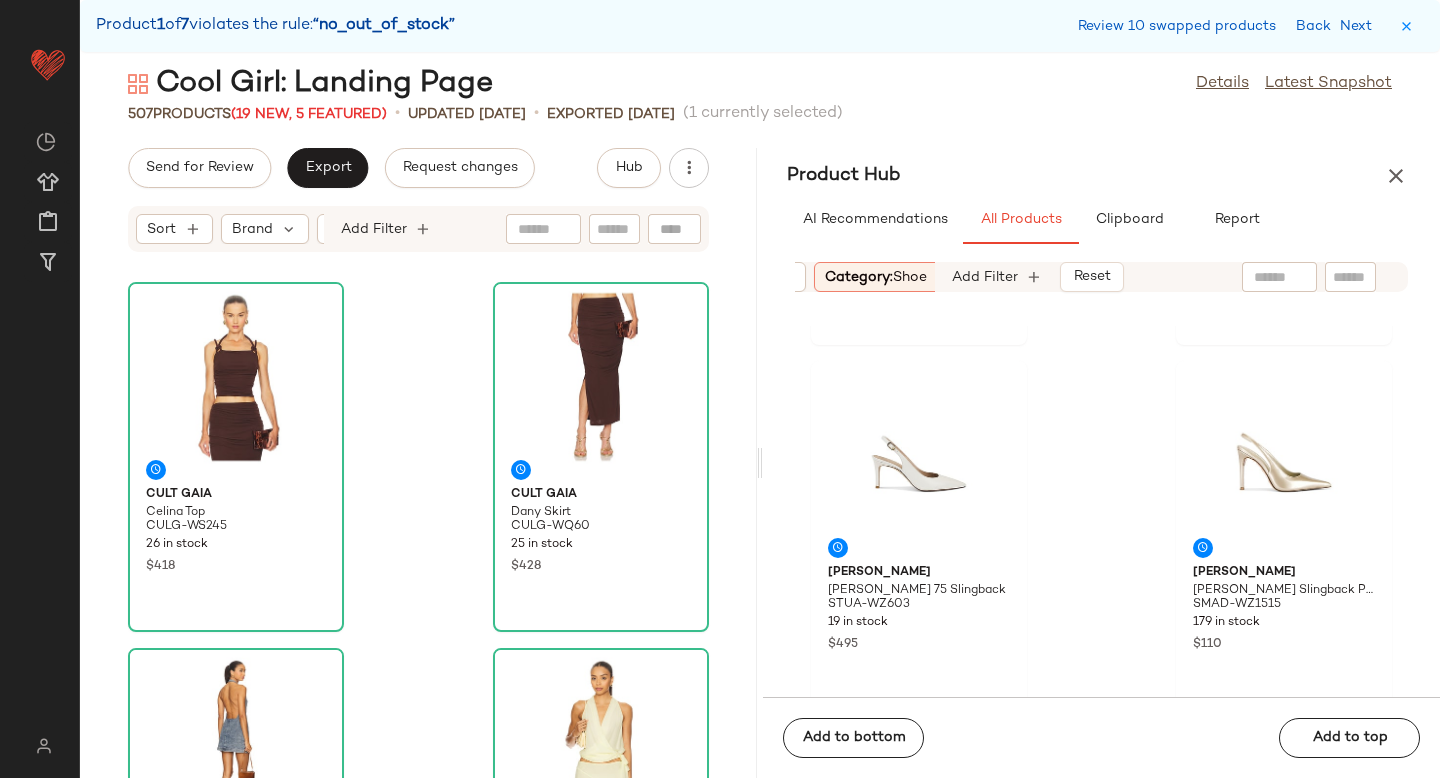 click on "Category:   shoe" at bounding box center (876, 277) 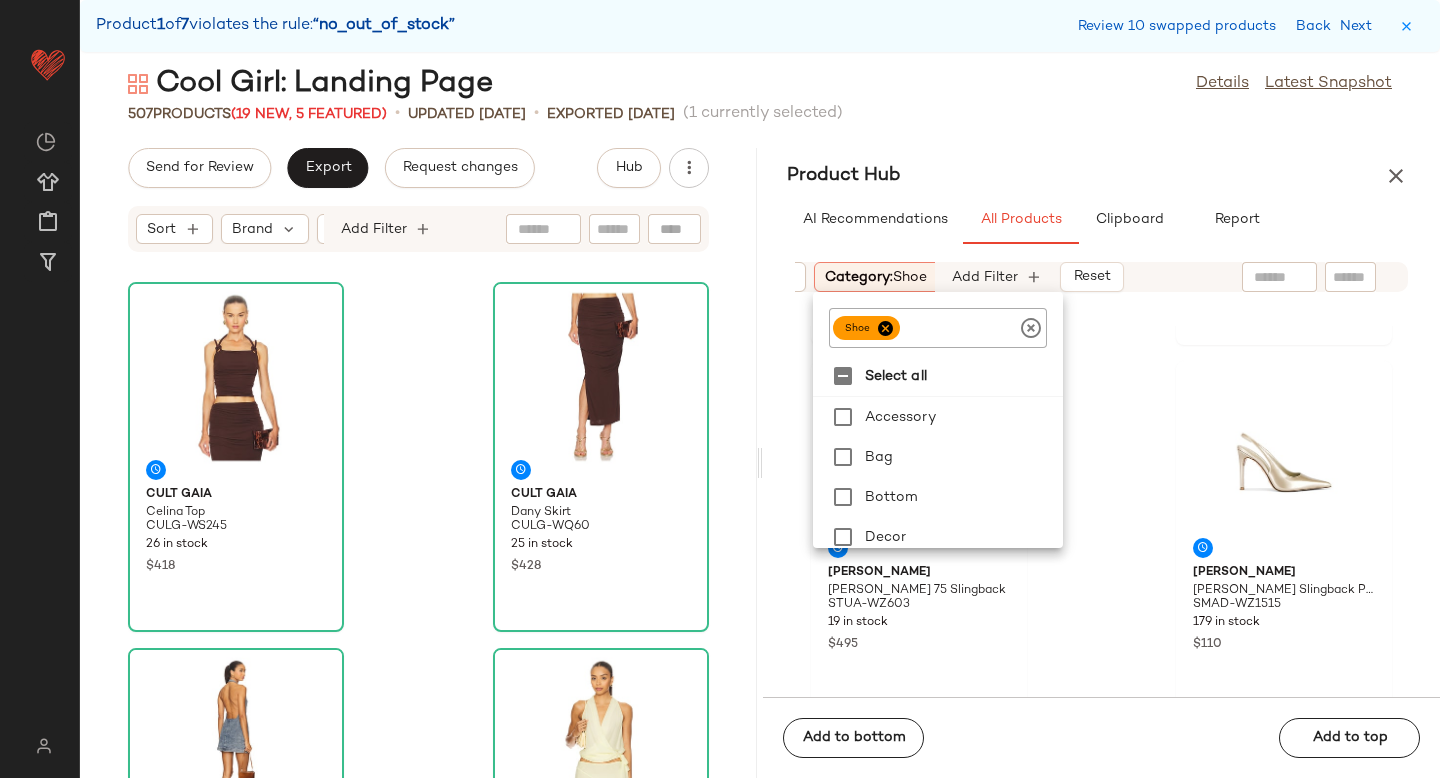 click 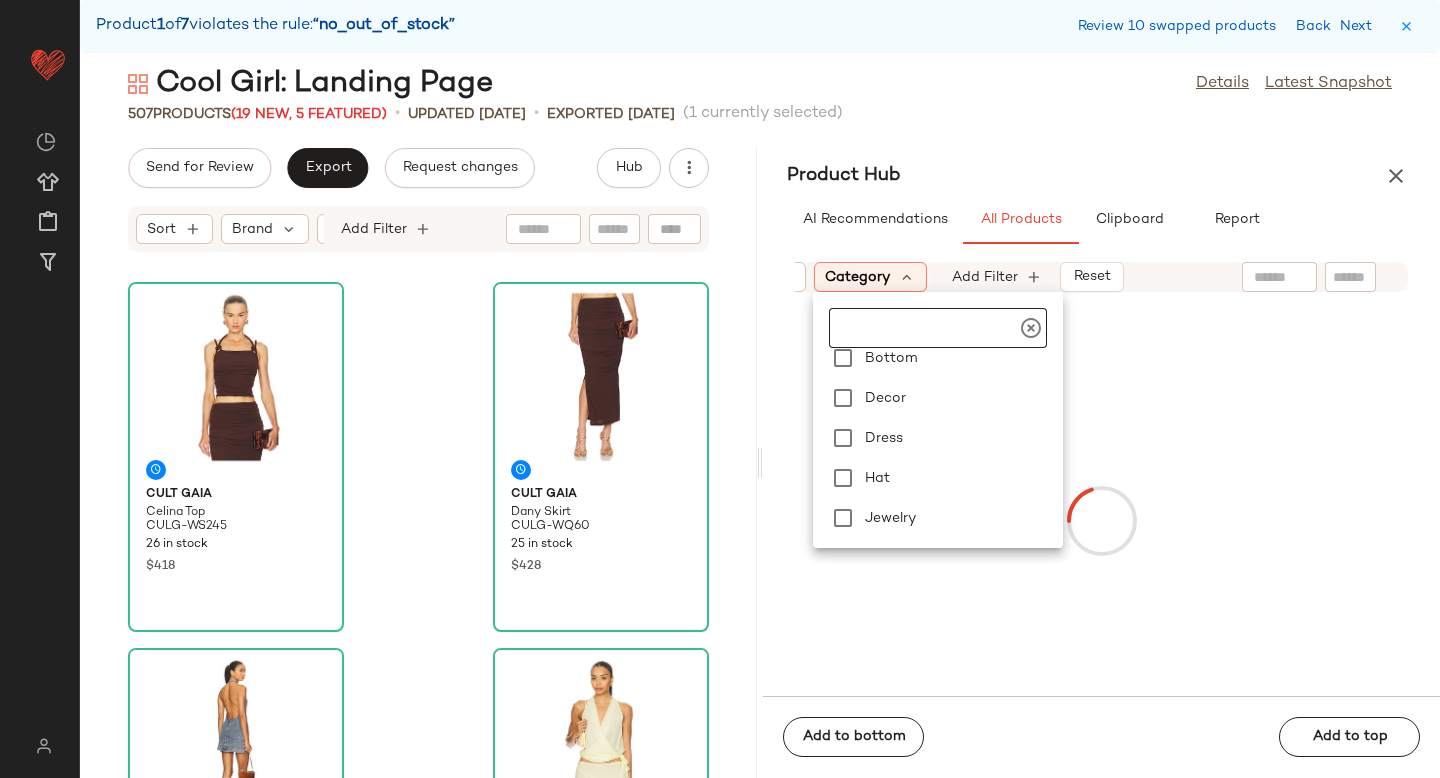 scroll, scrollTop: 344, scrollLeft: 0, axis: vertical 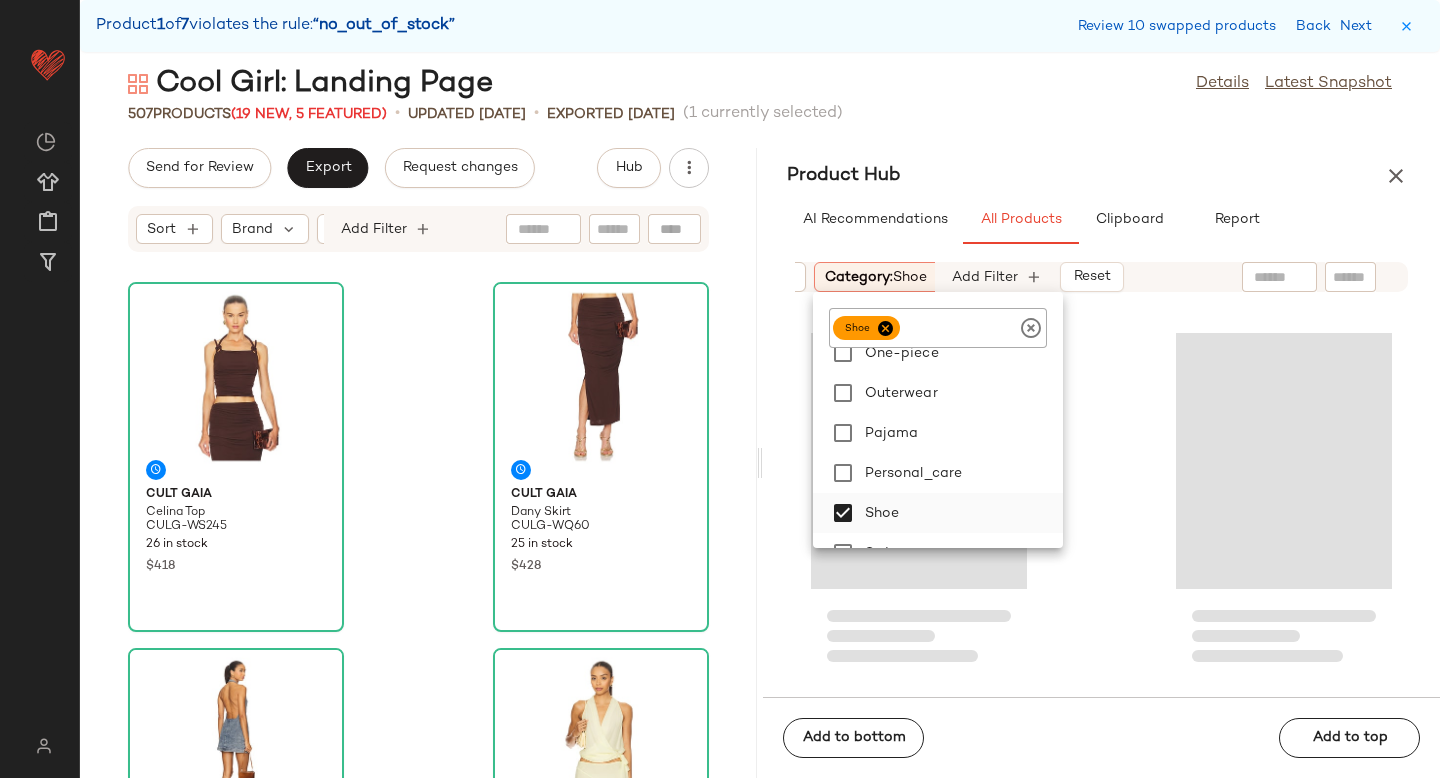 click 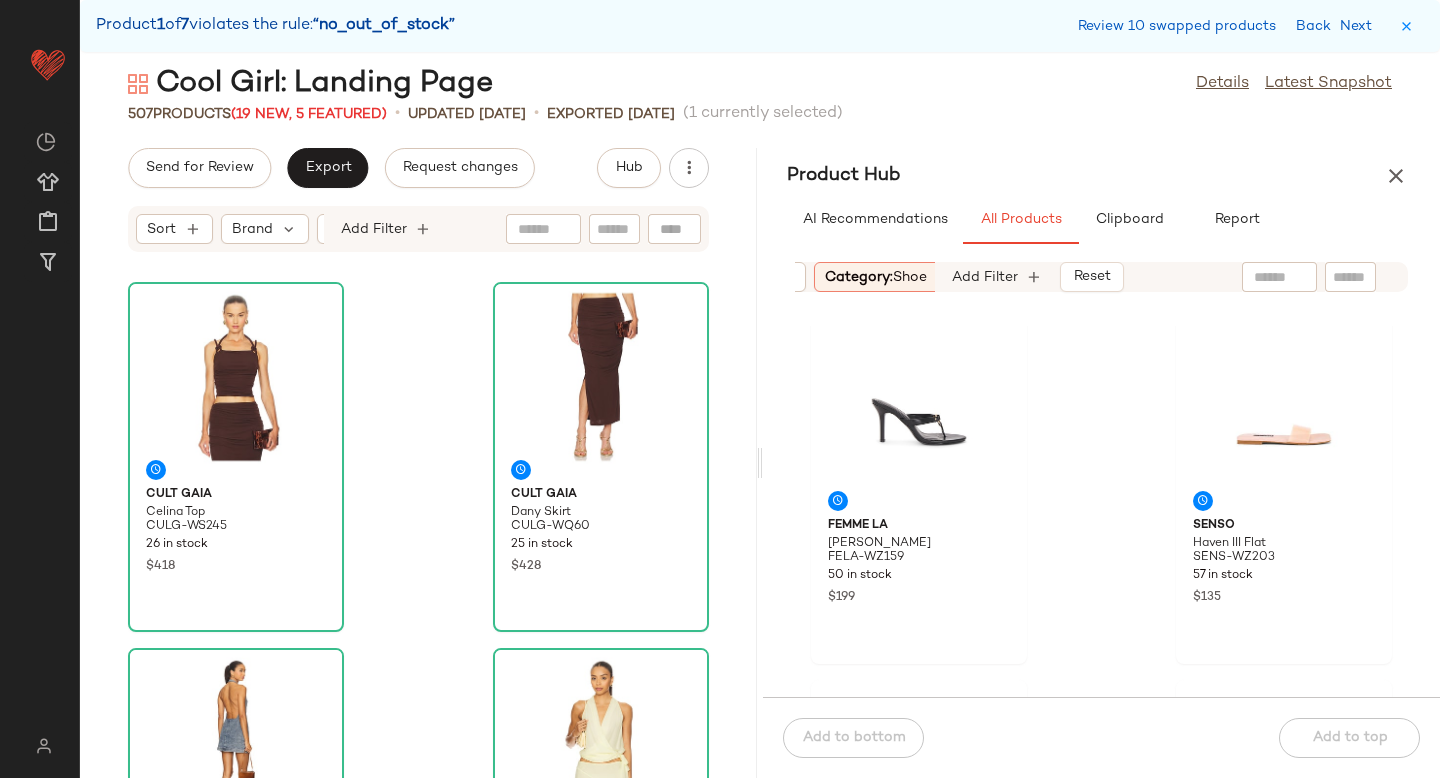 scroll, scrollTop: 2588, scrollLeft: 0, axis: vertical 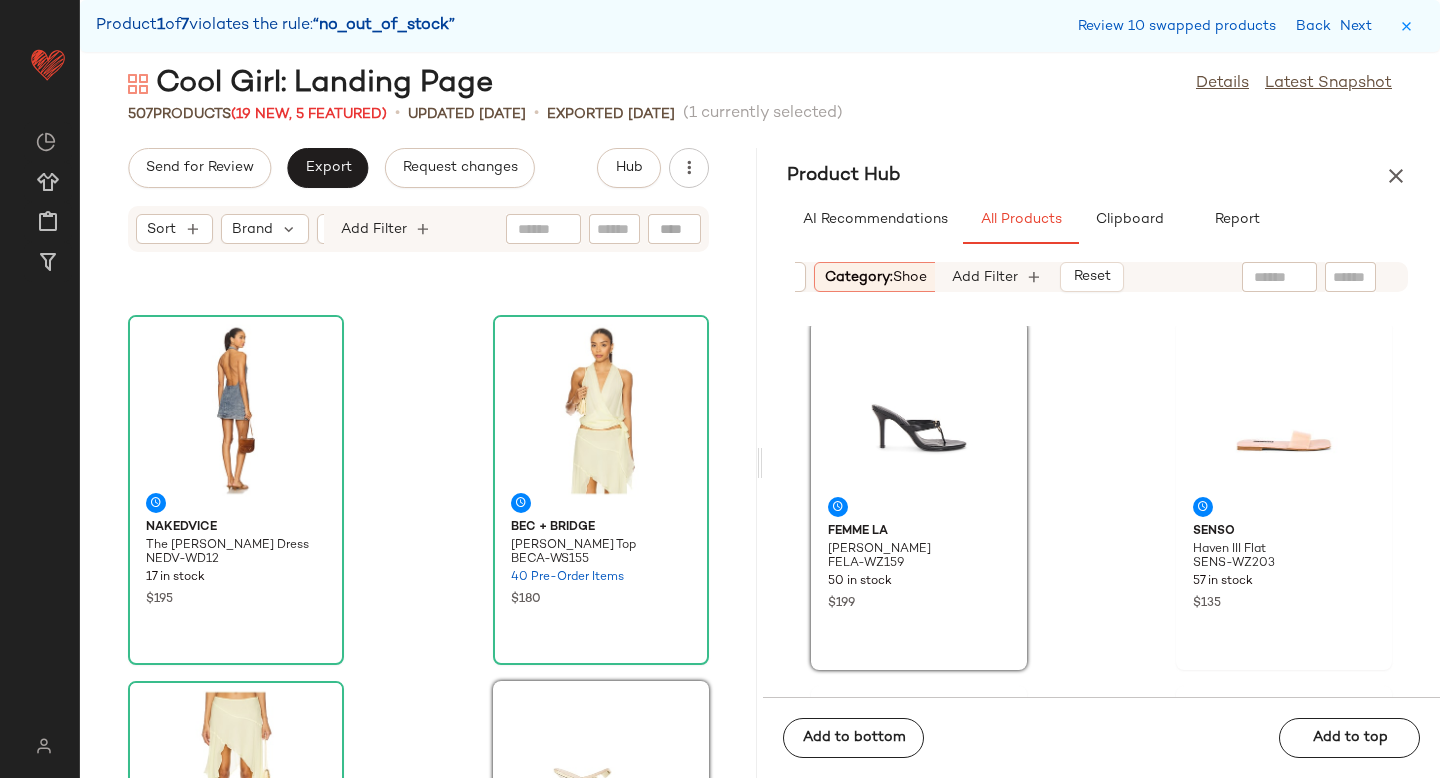 click on "Category:   shoe" at bounding box center [876, 277] 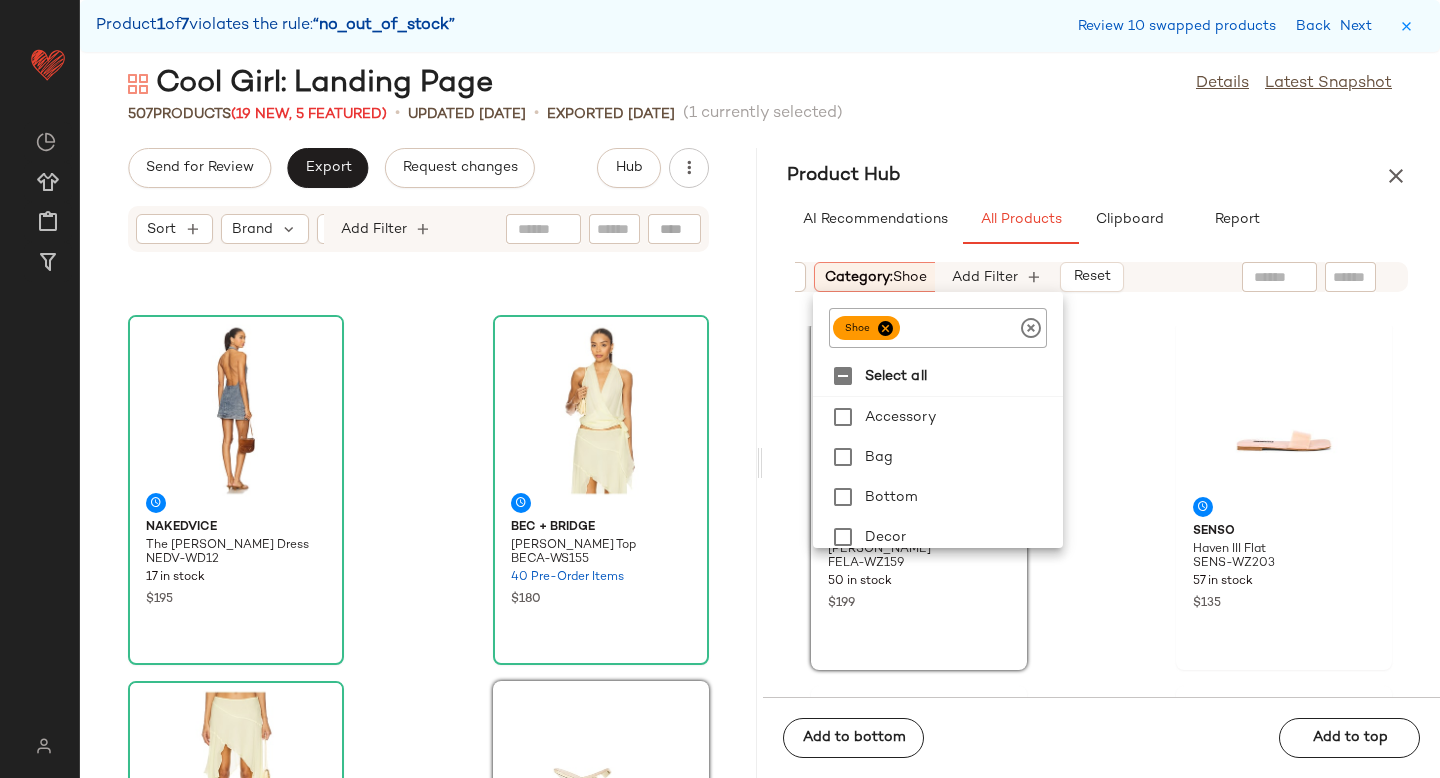 click 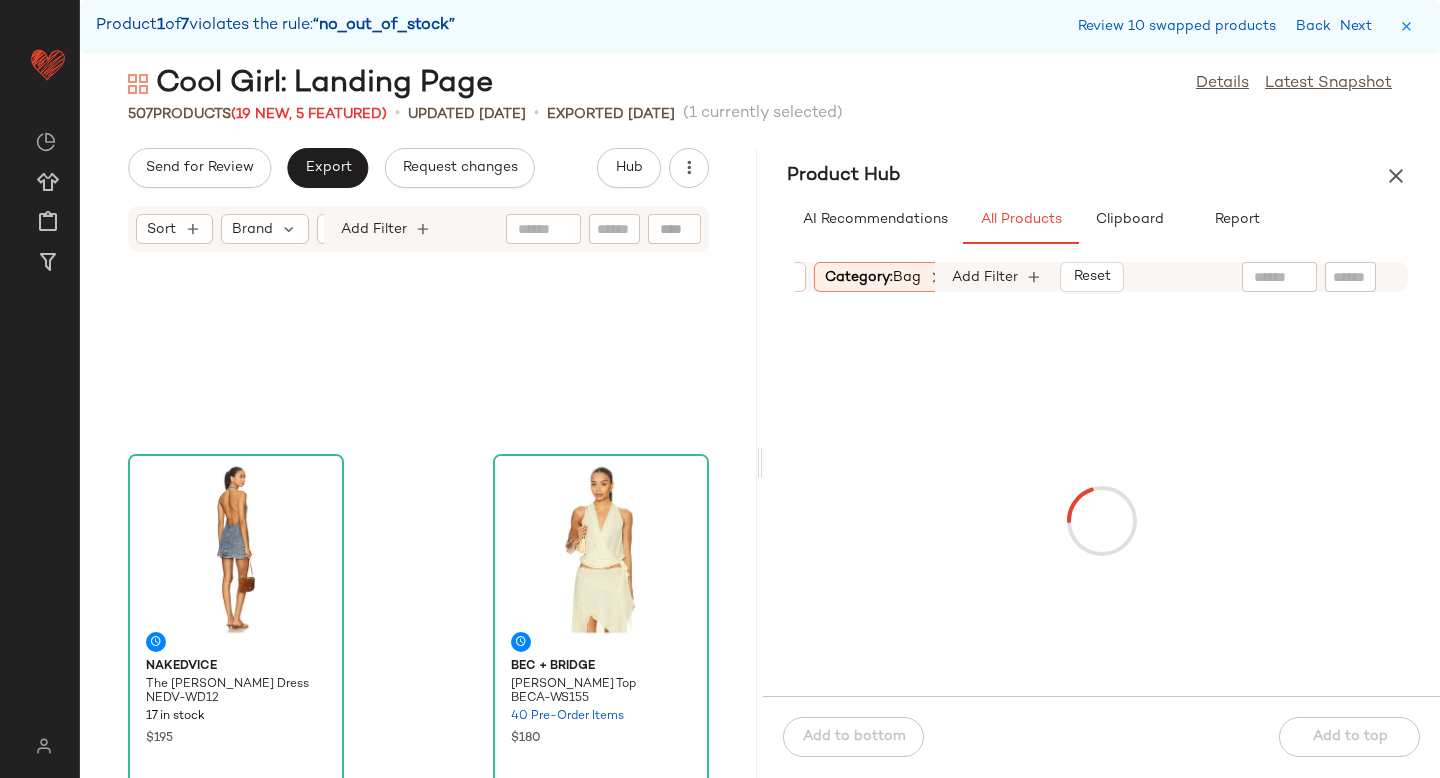 scroll, scrollTop: 0, scrollLeft: 0, axis: both 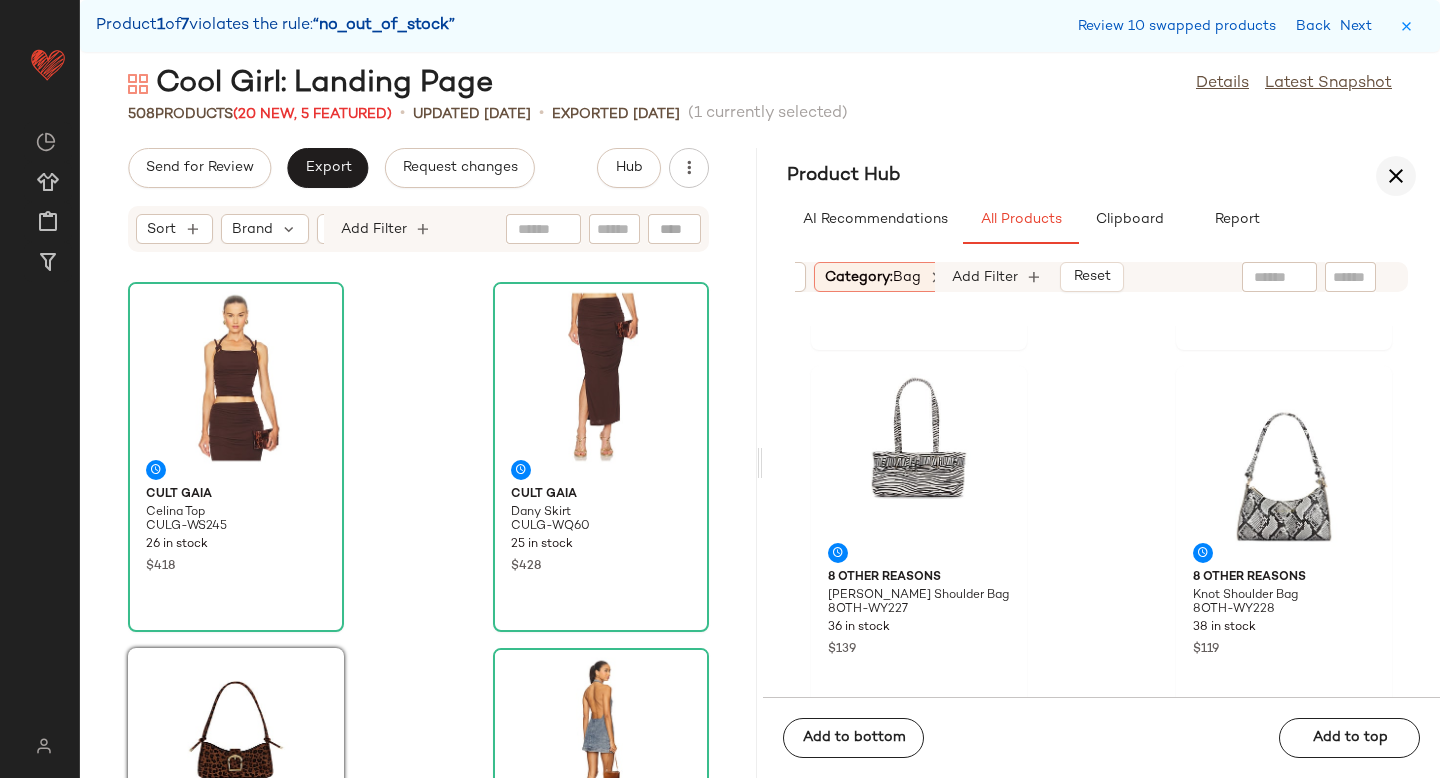 click at bounding box center [1396, 176] 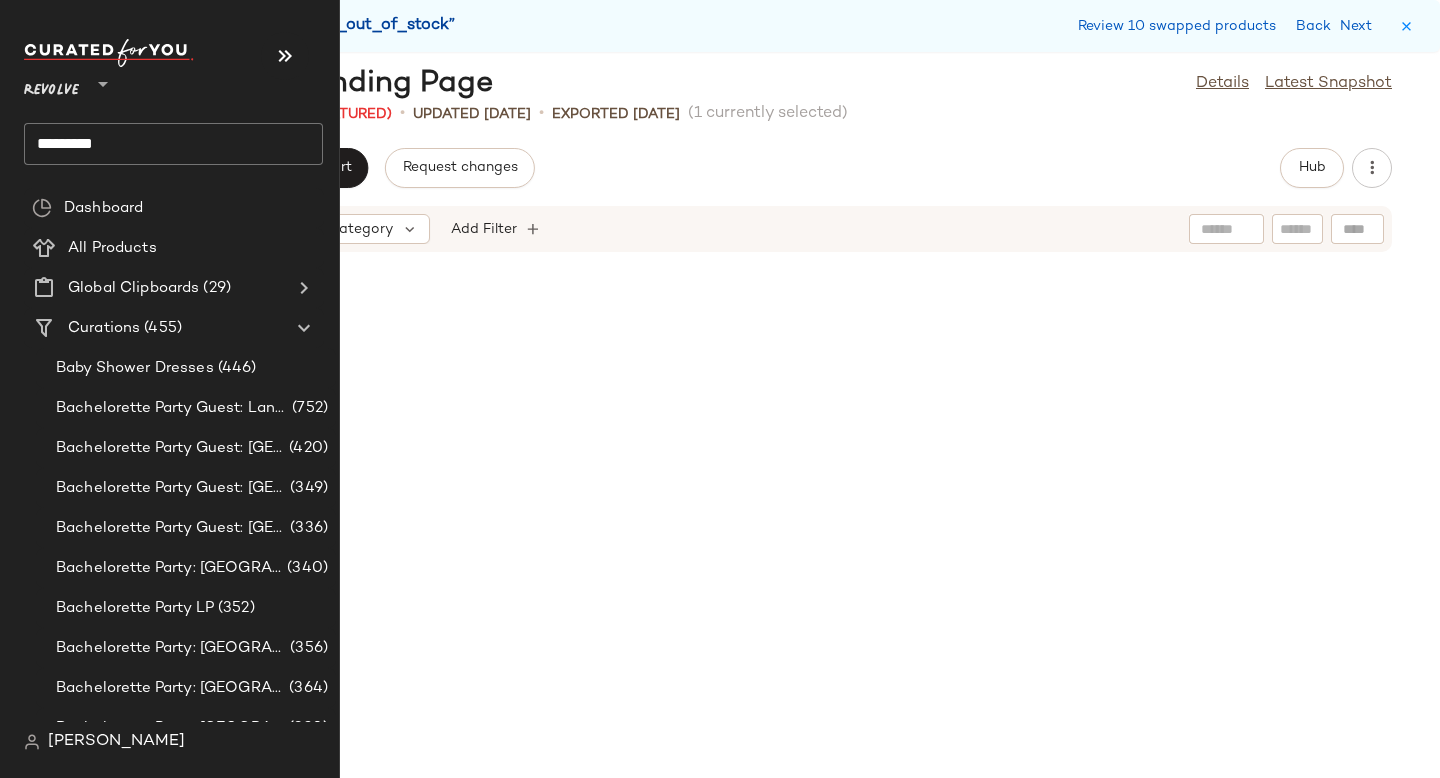 scroll, scrollTop: 4026, scrollLeft: 0, axis: vertical 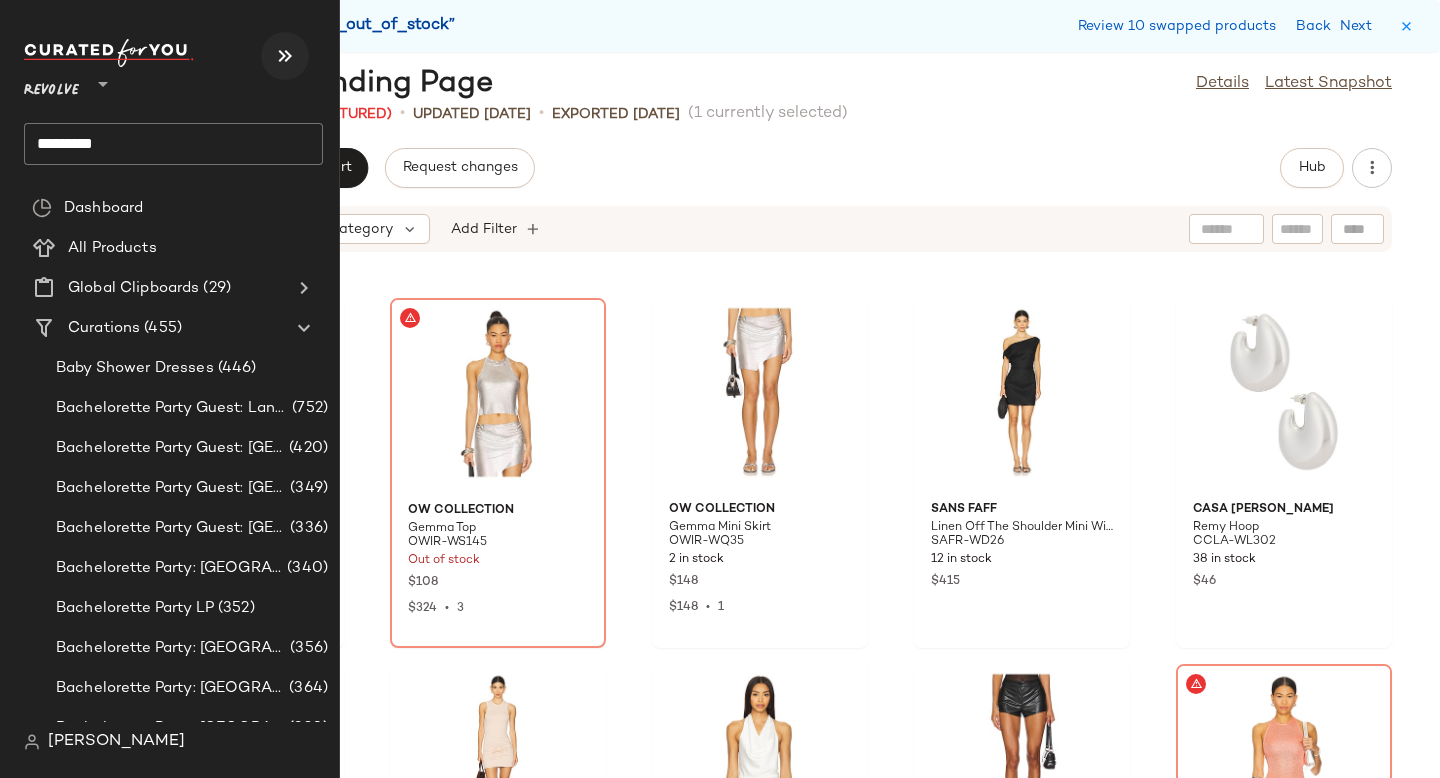 click at bounding box center [285, 56] 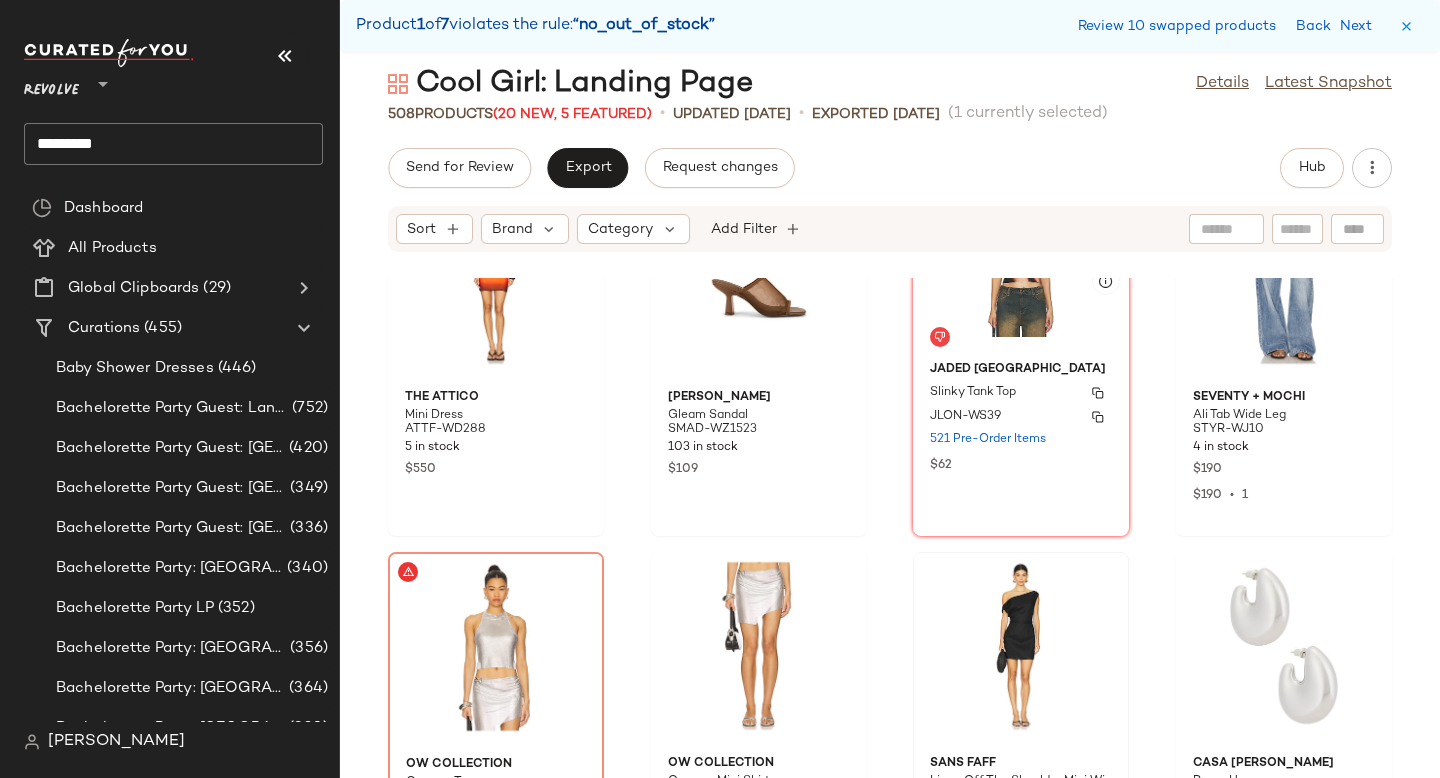 scroll, scrollTop: 4644, scrollLeft: 0, axis: vertical 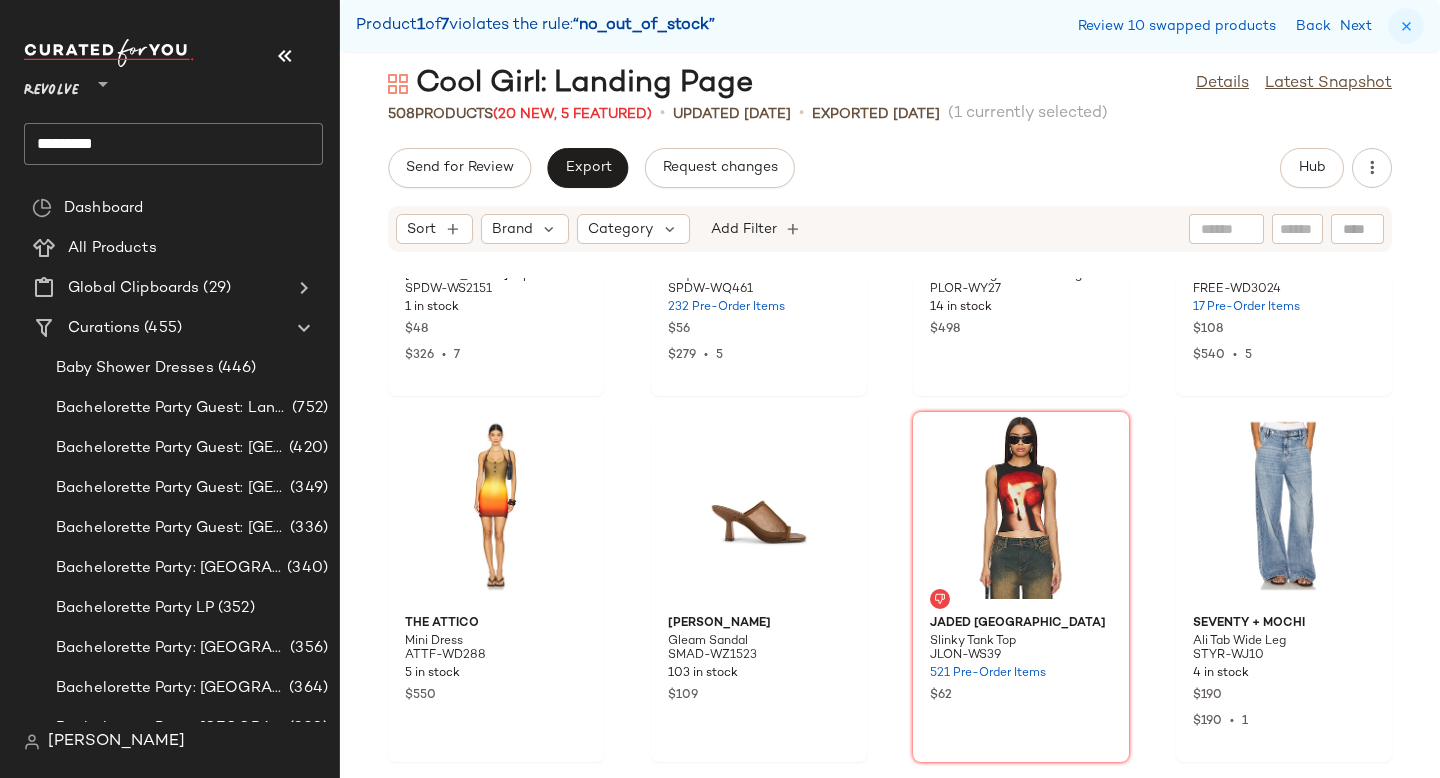 click at bounding box center [1406, 26] 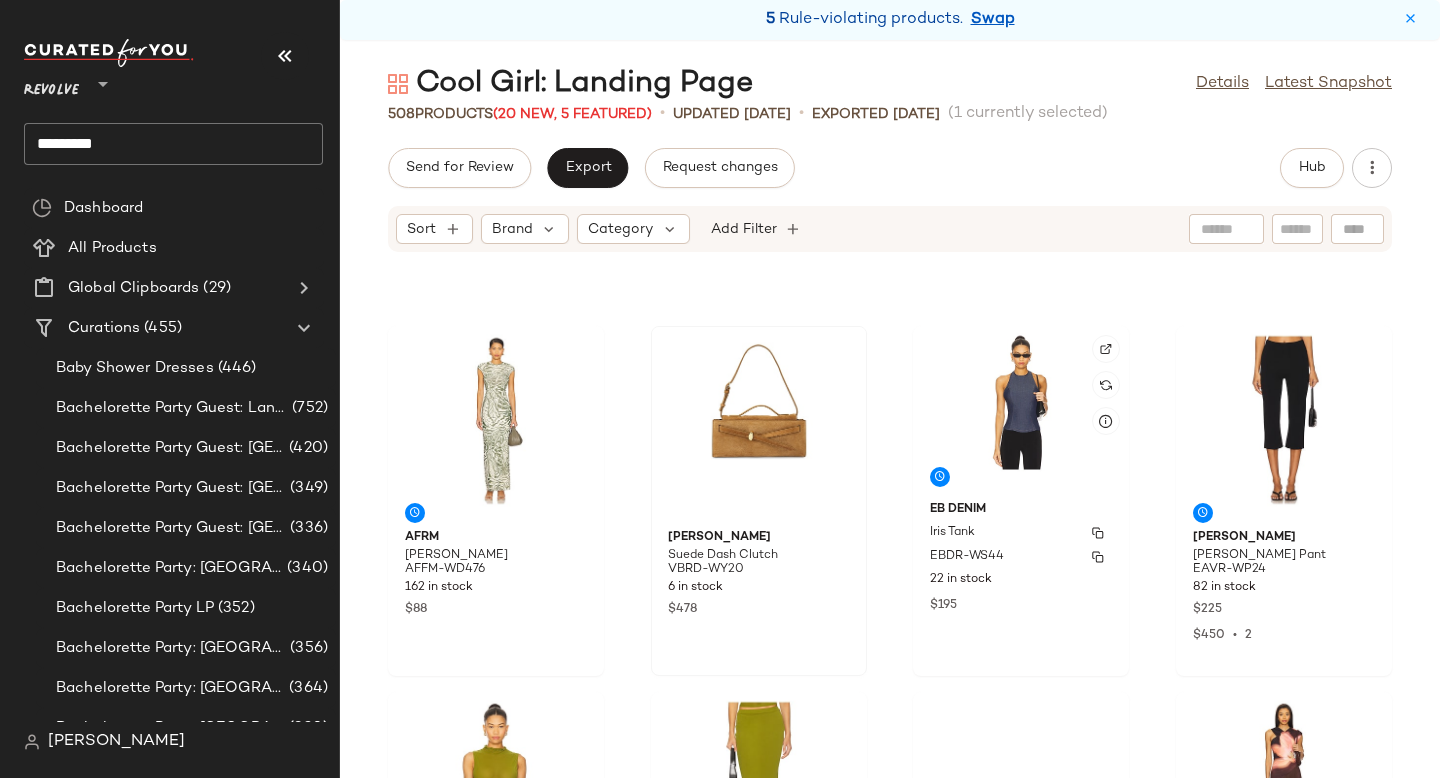 scroll, scrollTop: 1057, scrollLeft: 0, axis: vertical 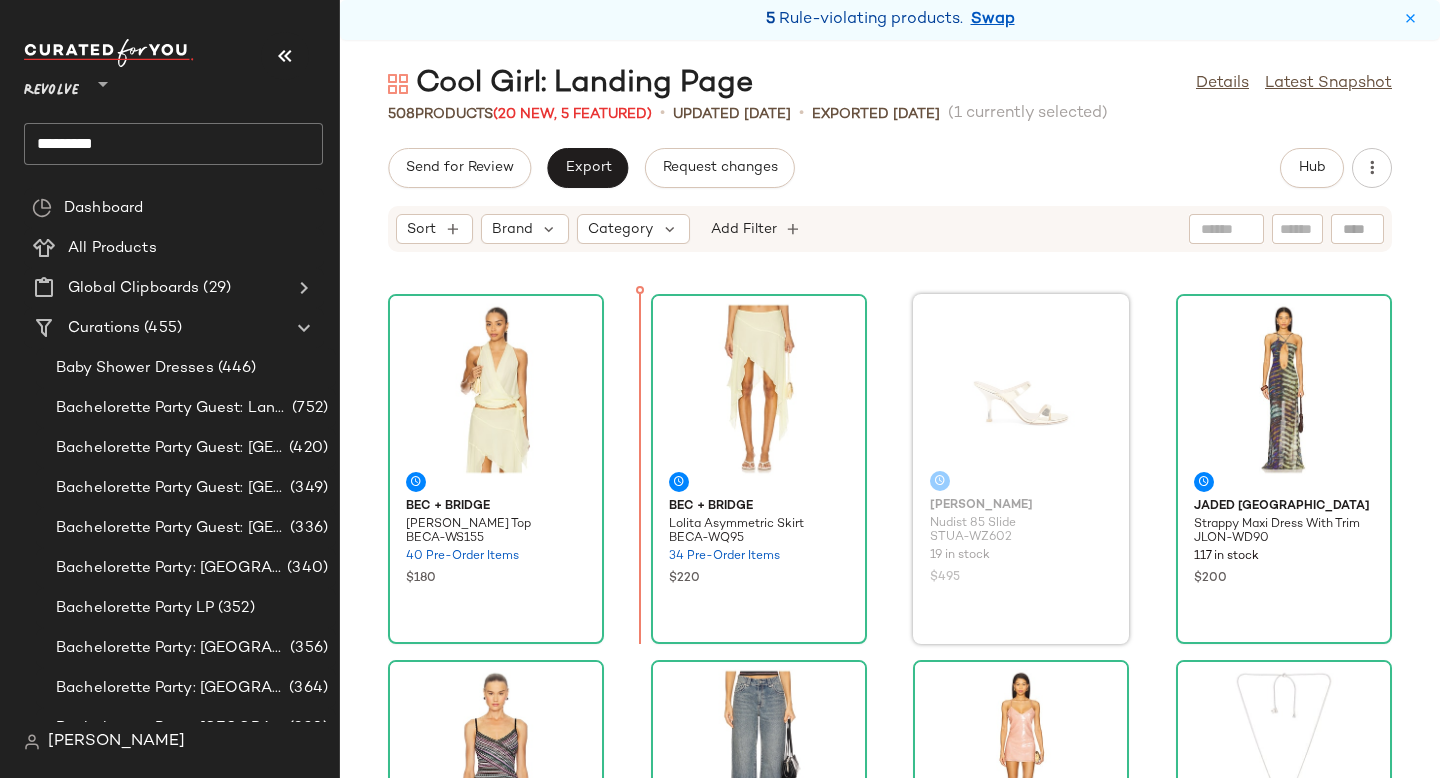 drag, startPoint x: 996, startPoint y: 427, endPoint x: 615, endPoint y: 457, distance: 382.1793 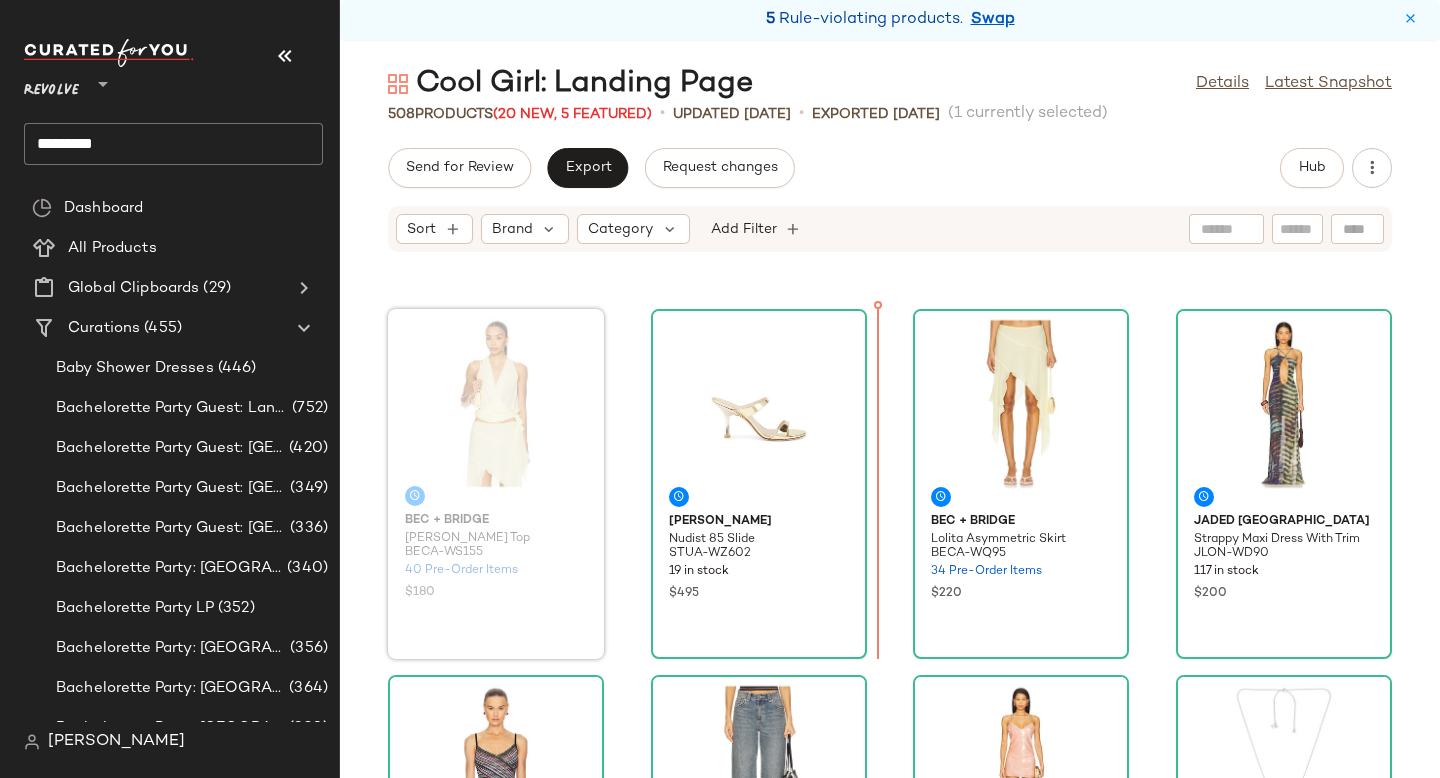 scroll, scrollTop: 351, scrollLeft: 0, axis: vertical 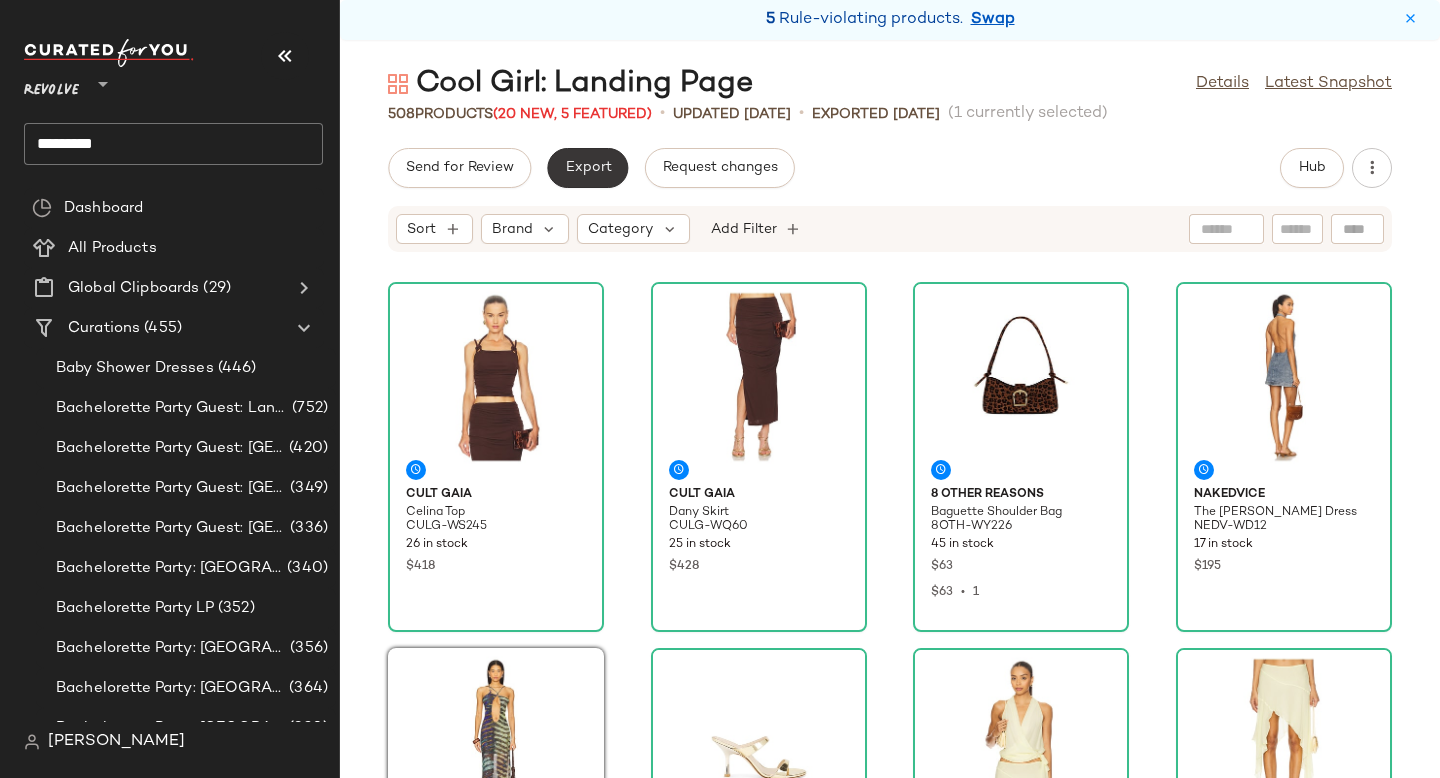 click on "Export" 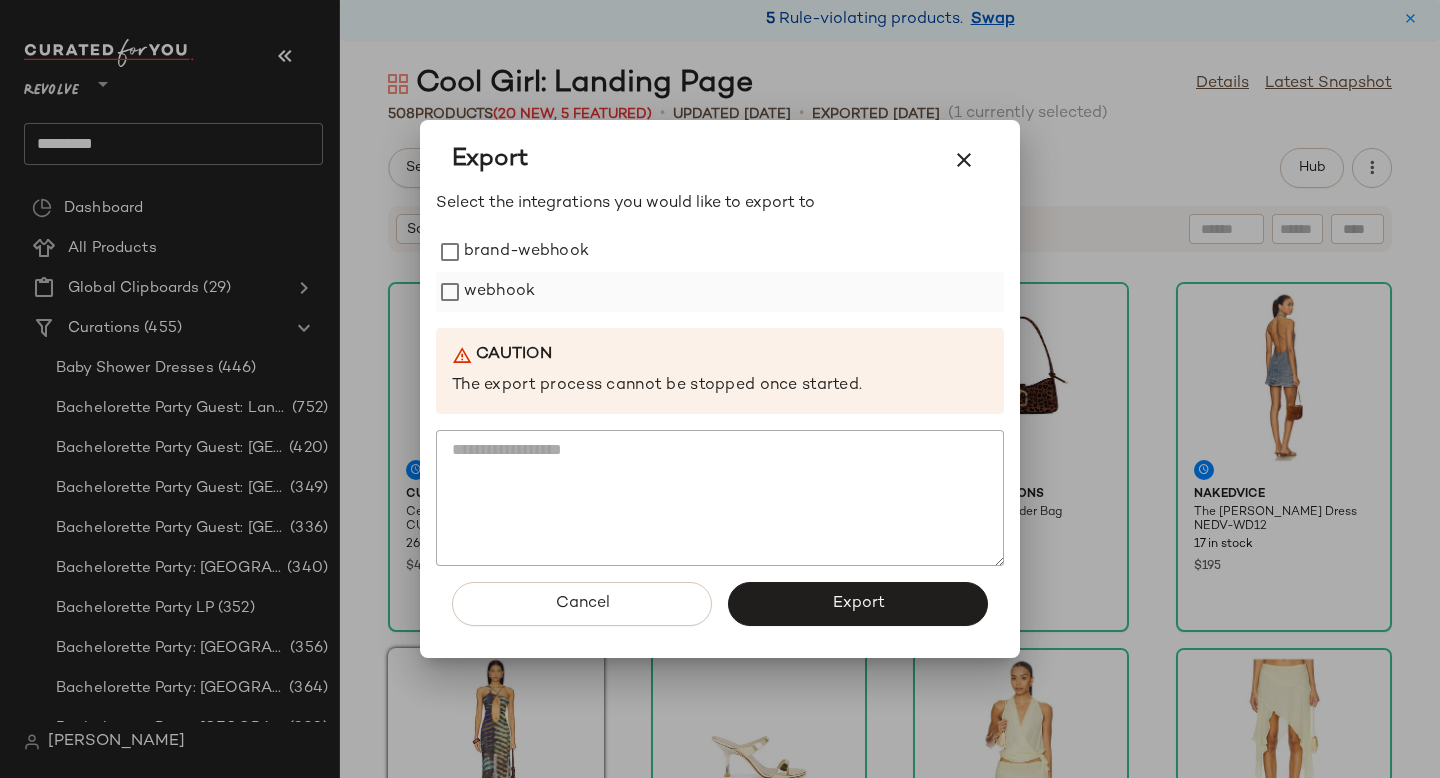 click on "webhook" at bounding box center (499, 292) 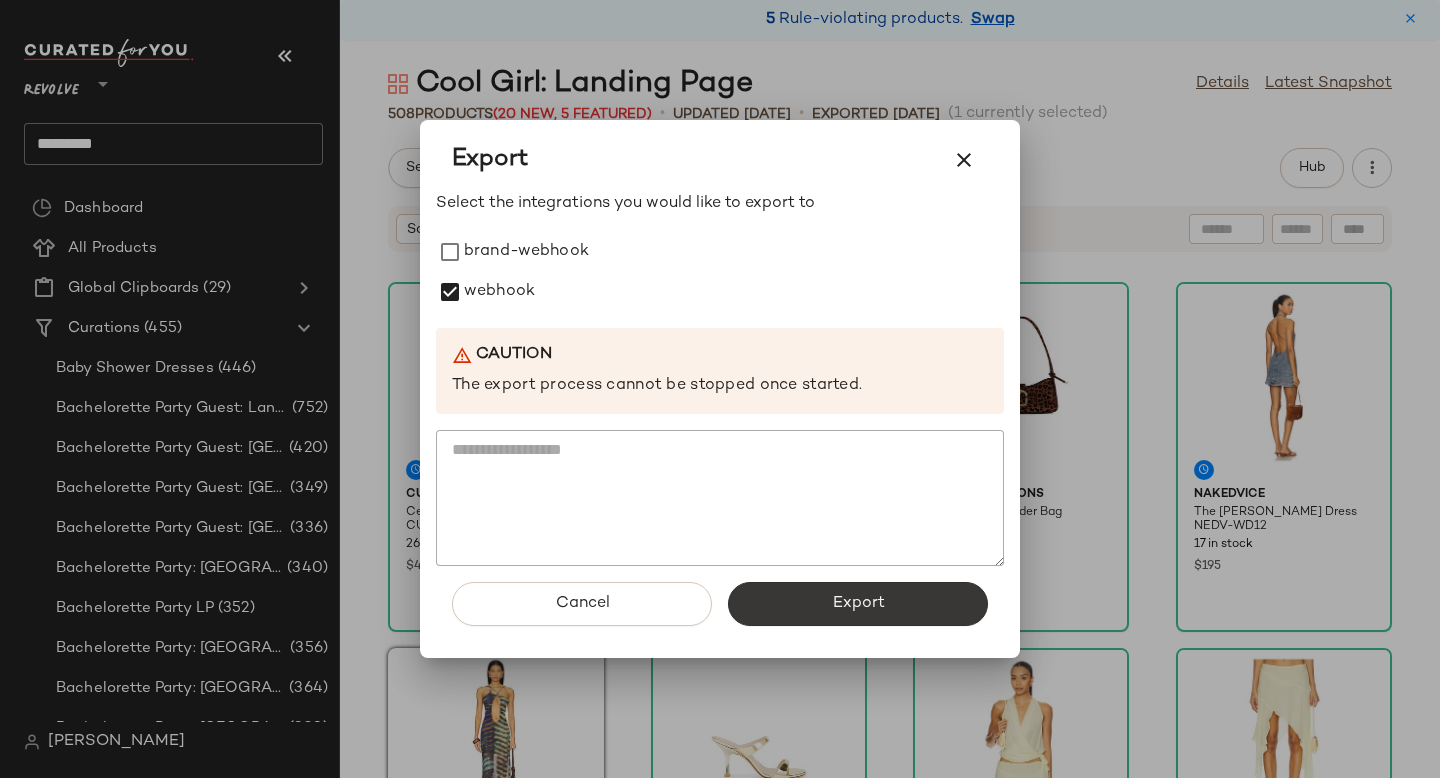 click on "Export" at bounding box center (858, 604) 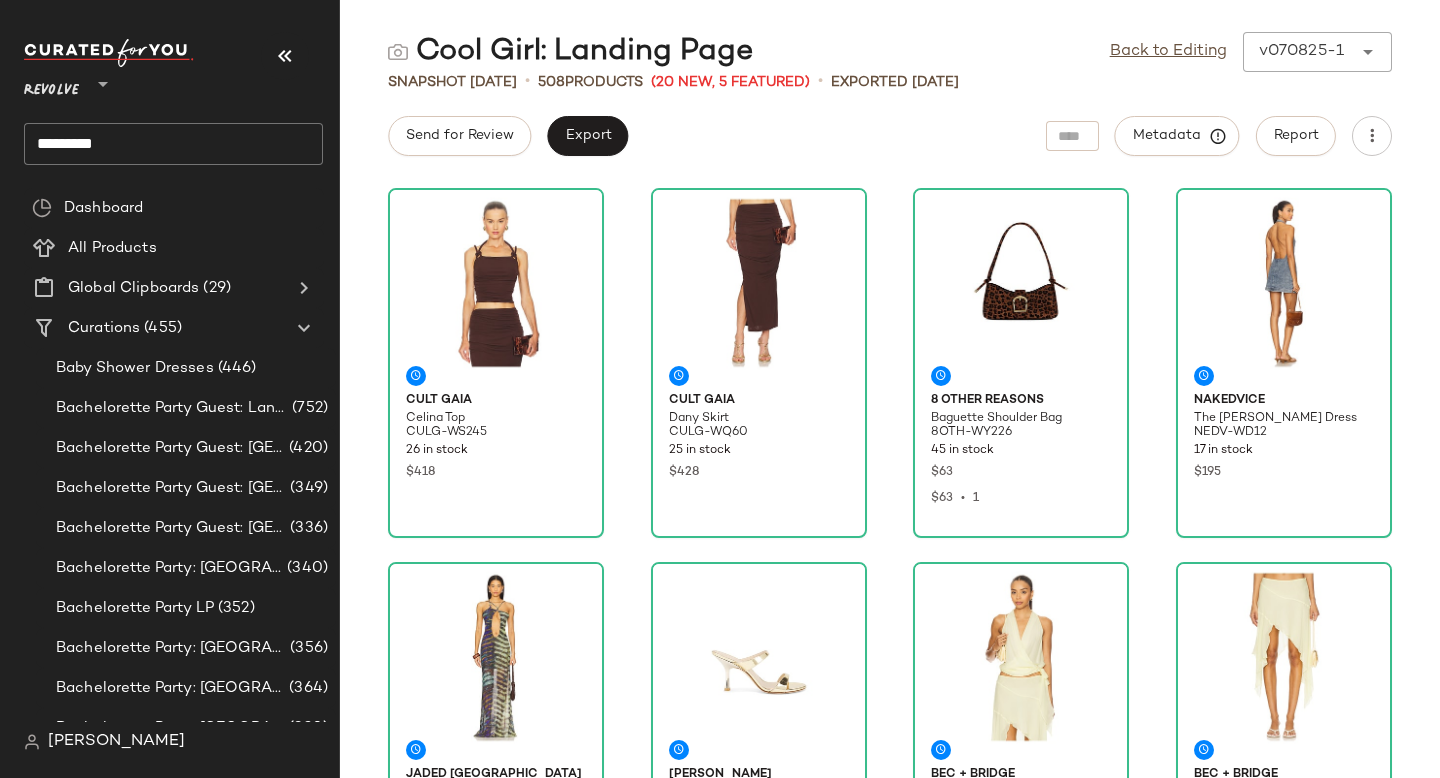 click on "*********" 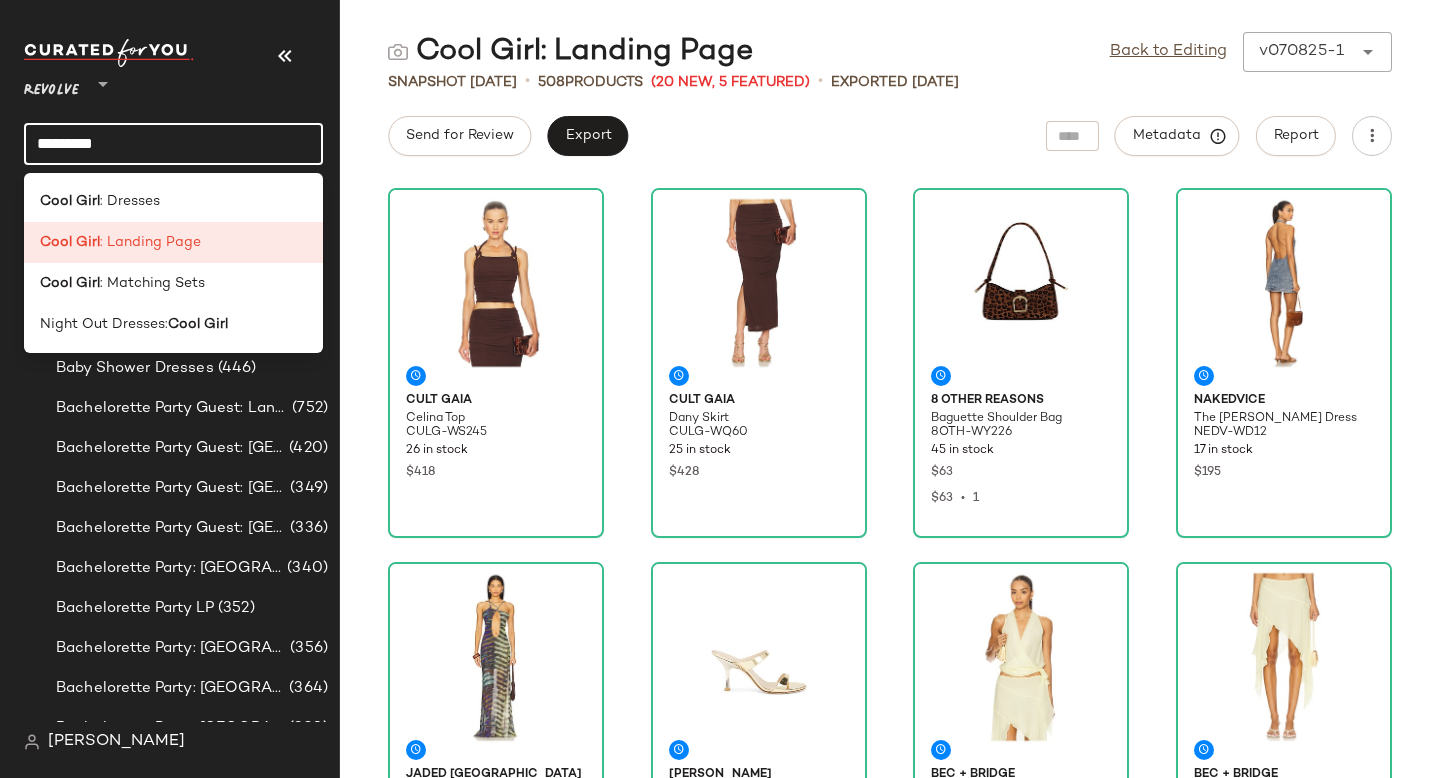 click on "*********" 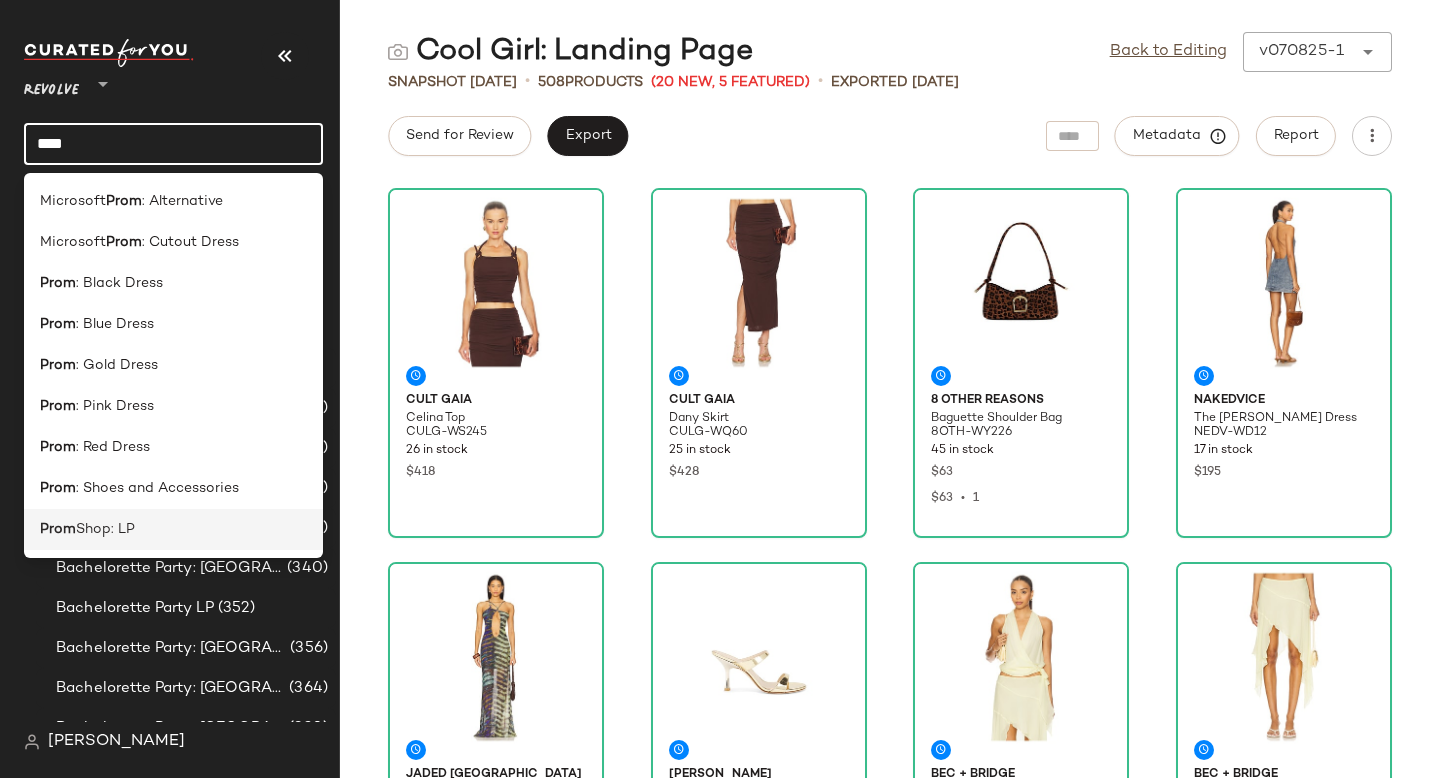 click on "Shop: LP" at bounding box center [105, 529] 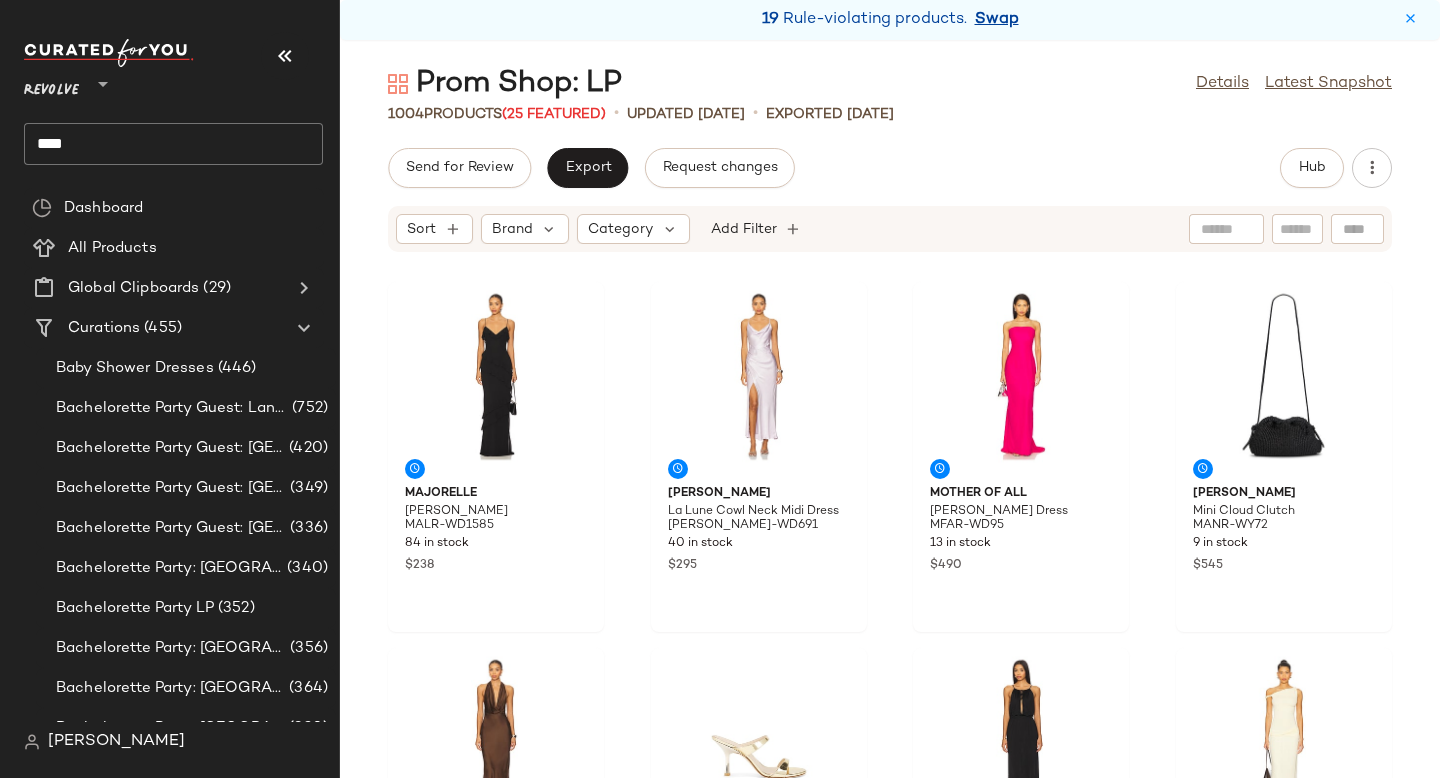 click on "Swap" at bounding box center (997, 20) 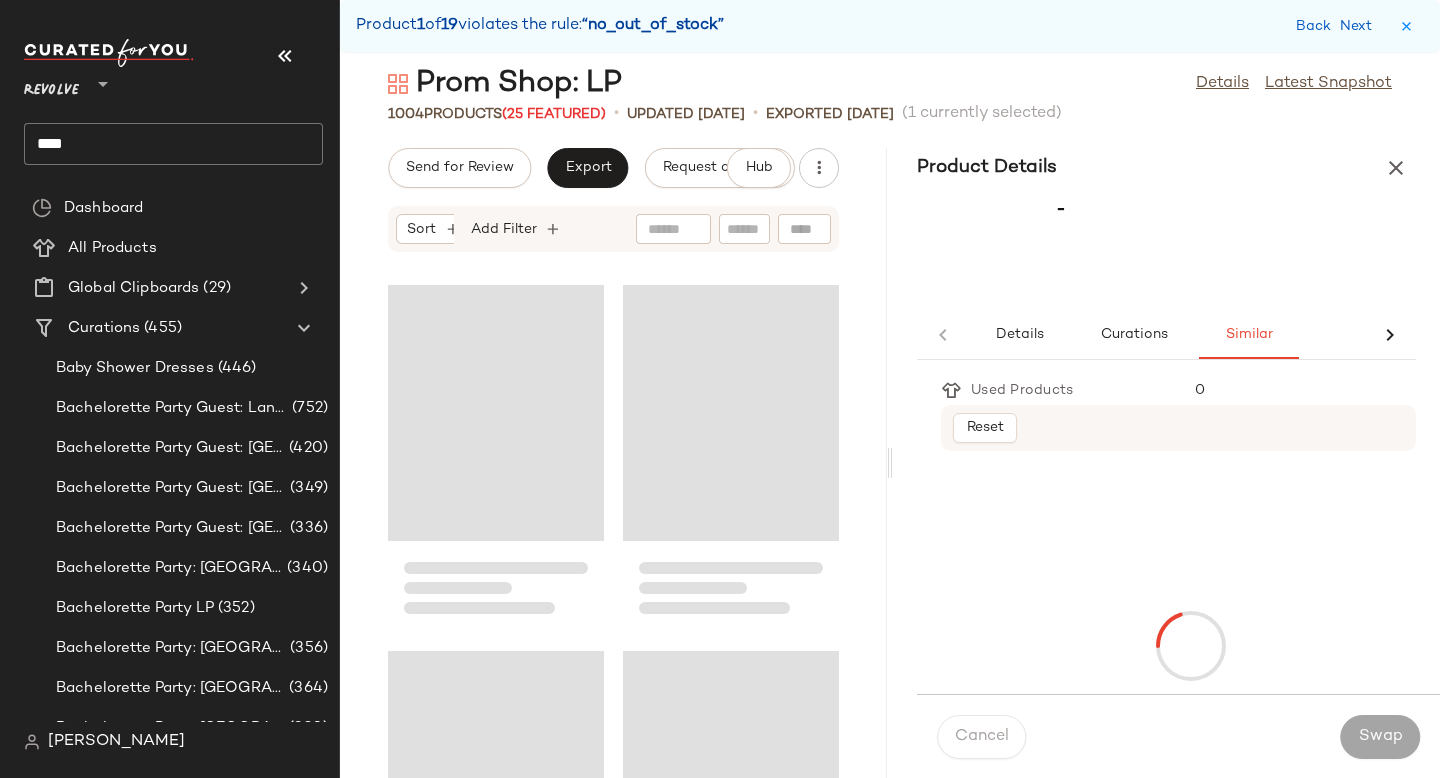 scroll, scrollTop: 0, scrollLeft: 0, axis: both 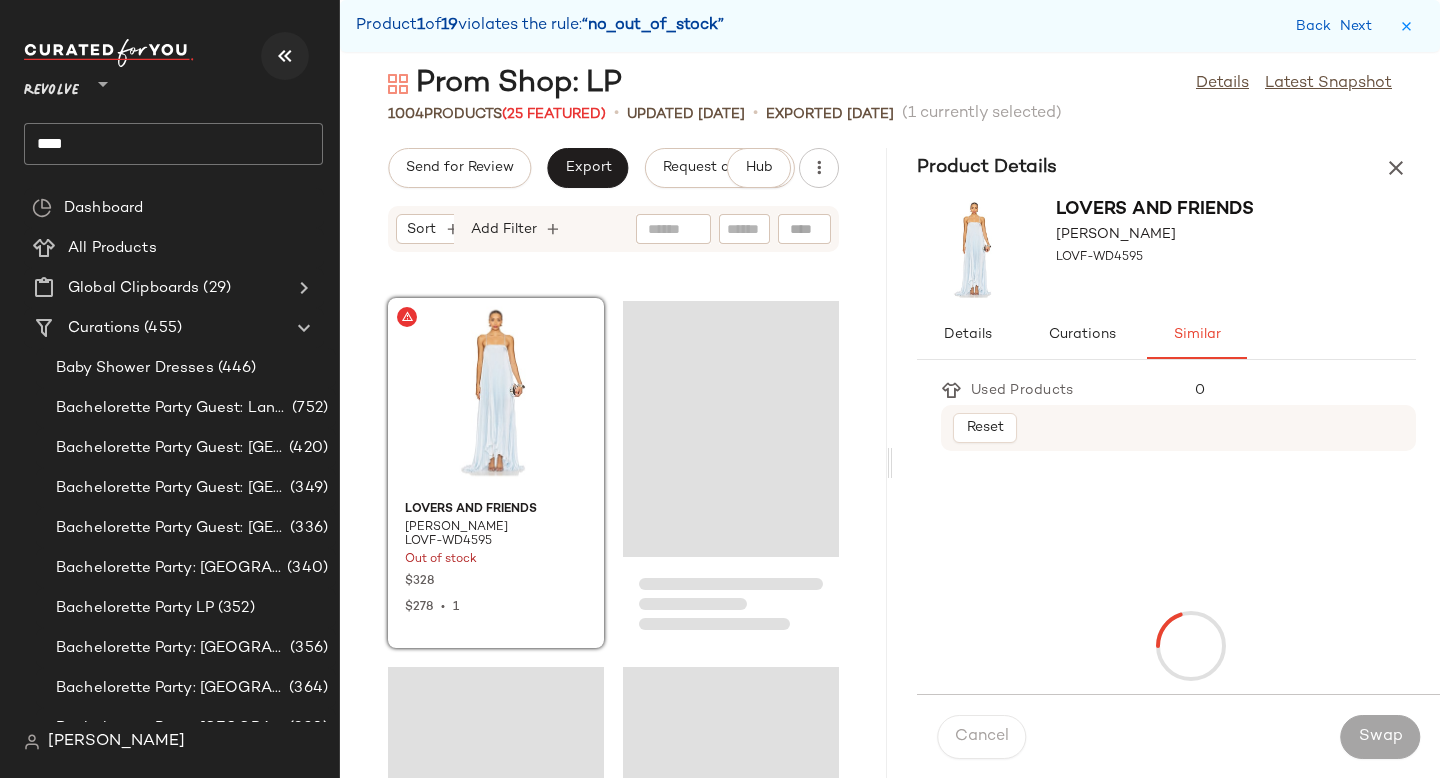 click at bounding box center [285, 56] 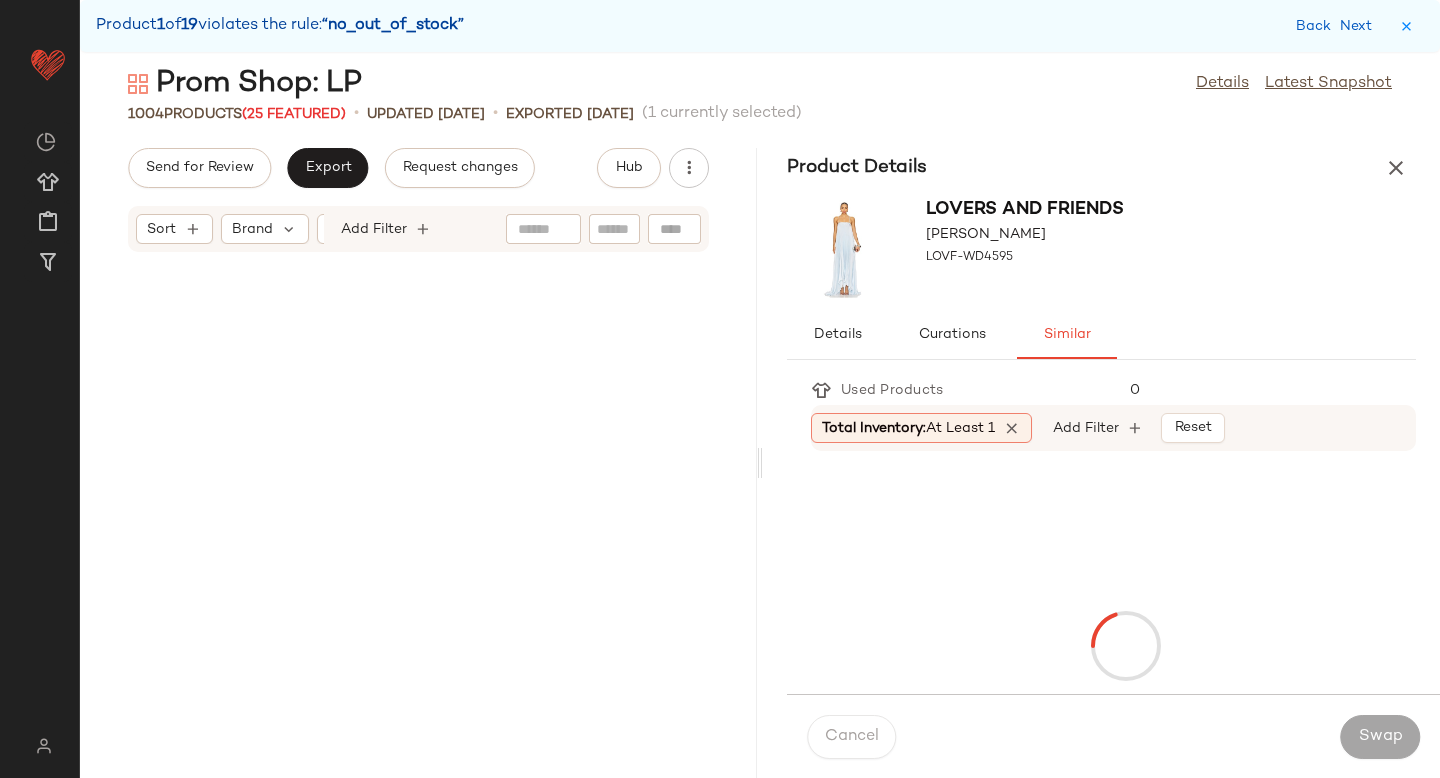 scroll, scrollTop: 8784, scrollLeft: 0, axis: vertical 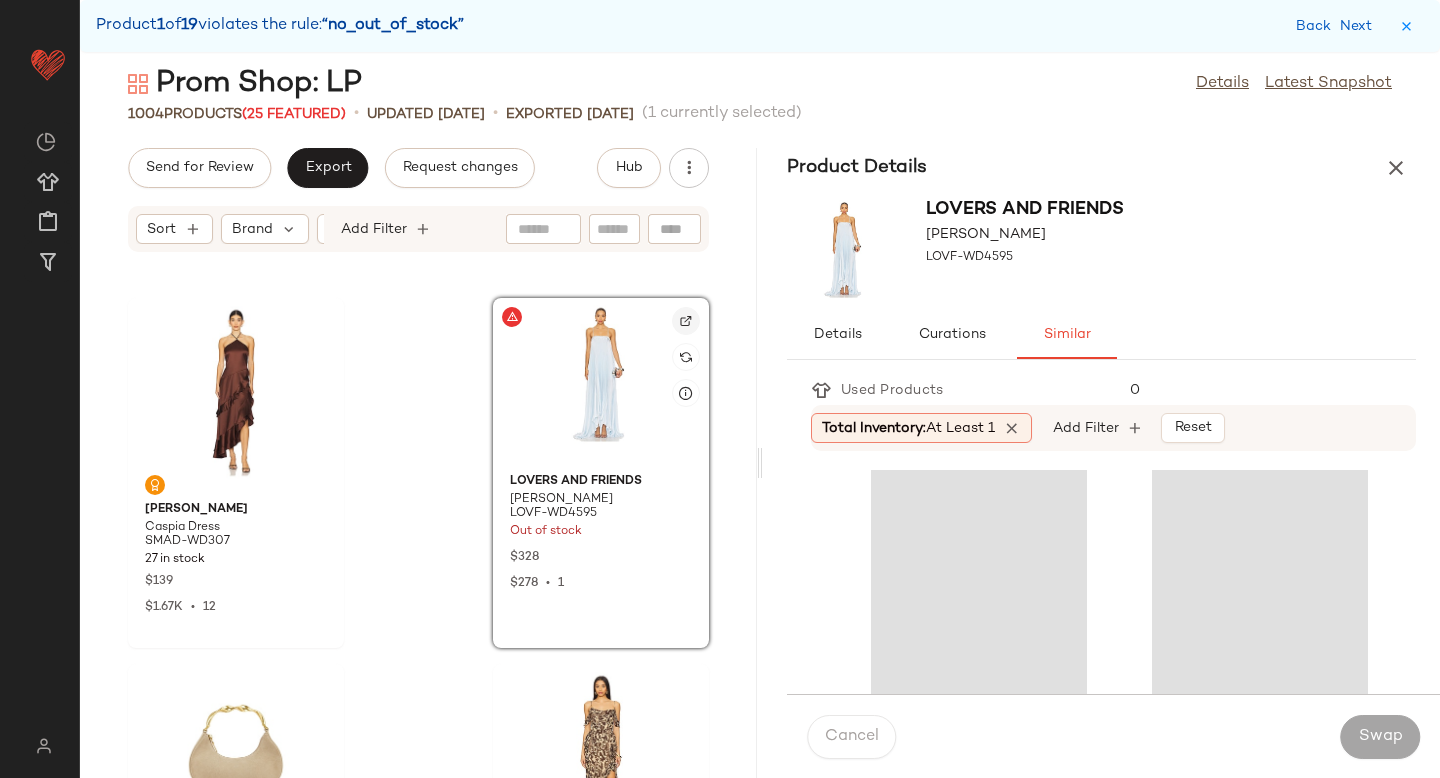click at bounding box center [686, 321] 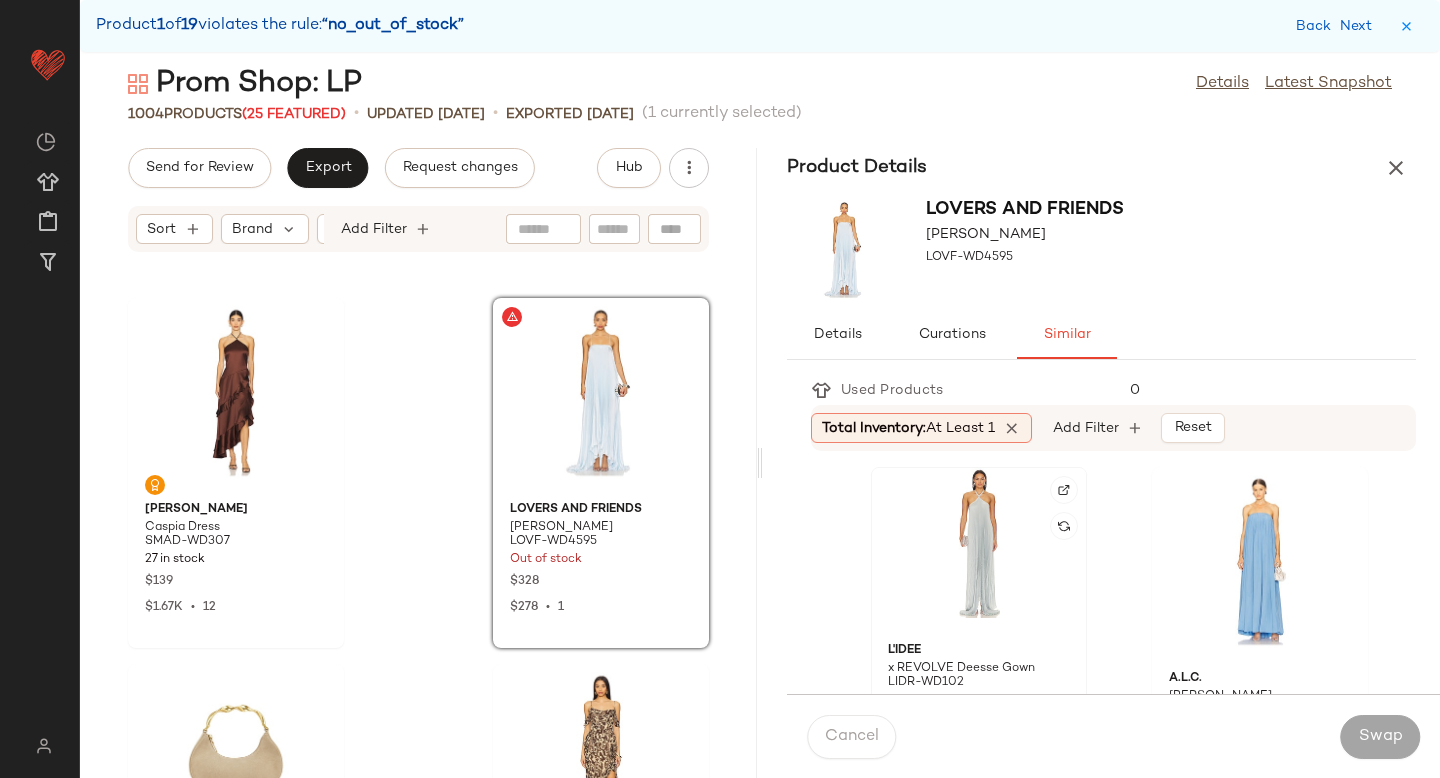 click 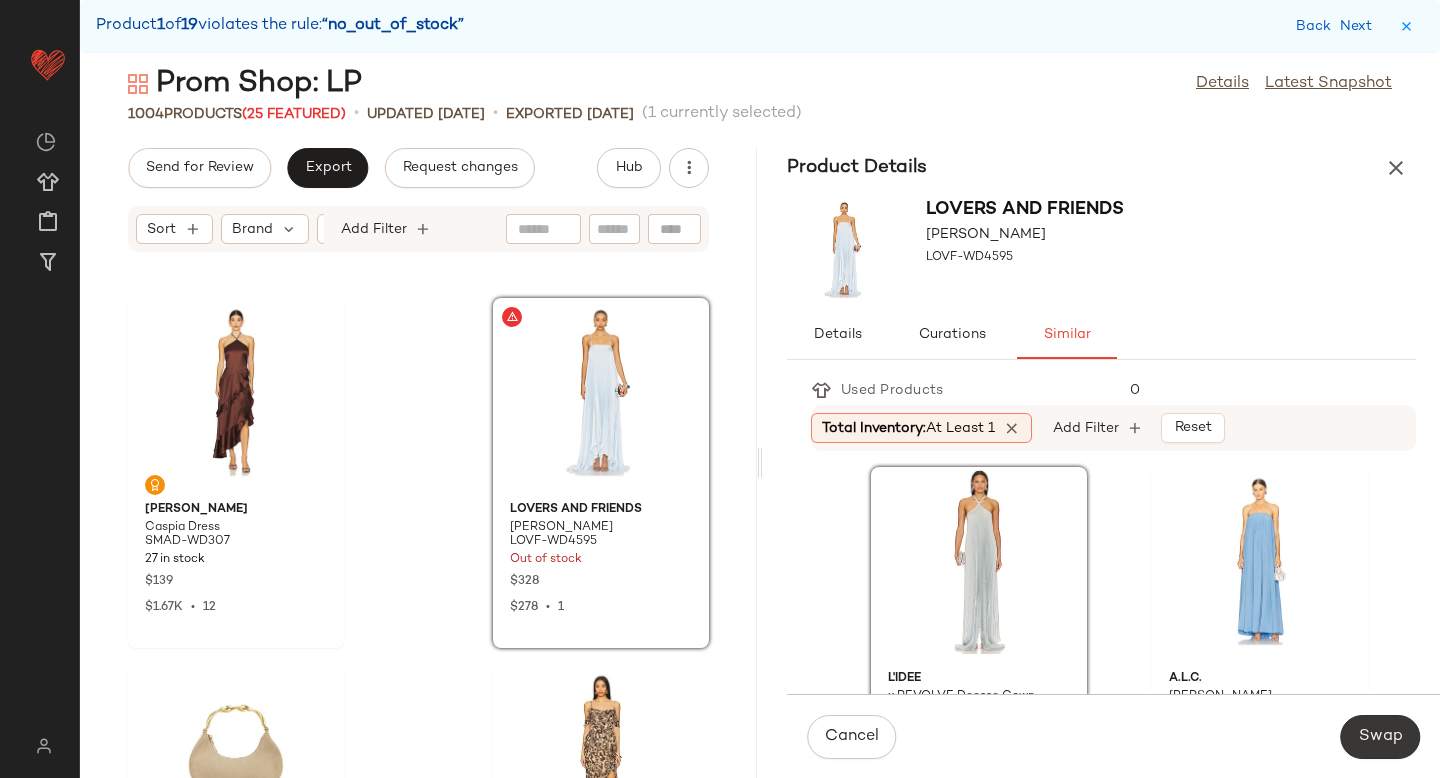 click on "Swap" at bounding box center (1380, 737) 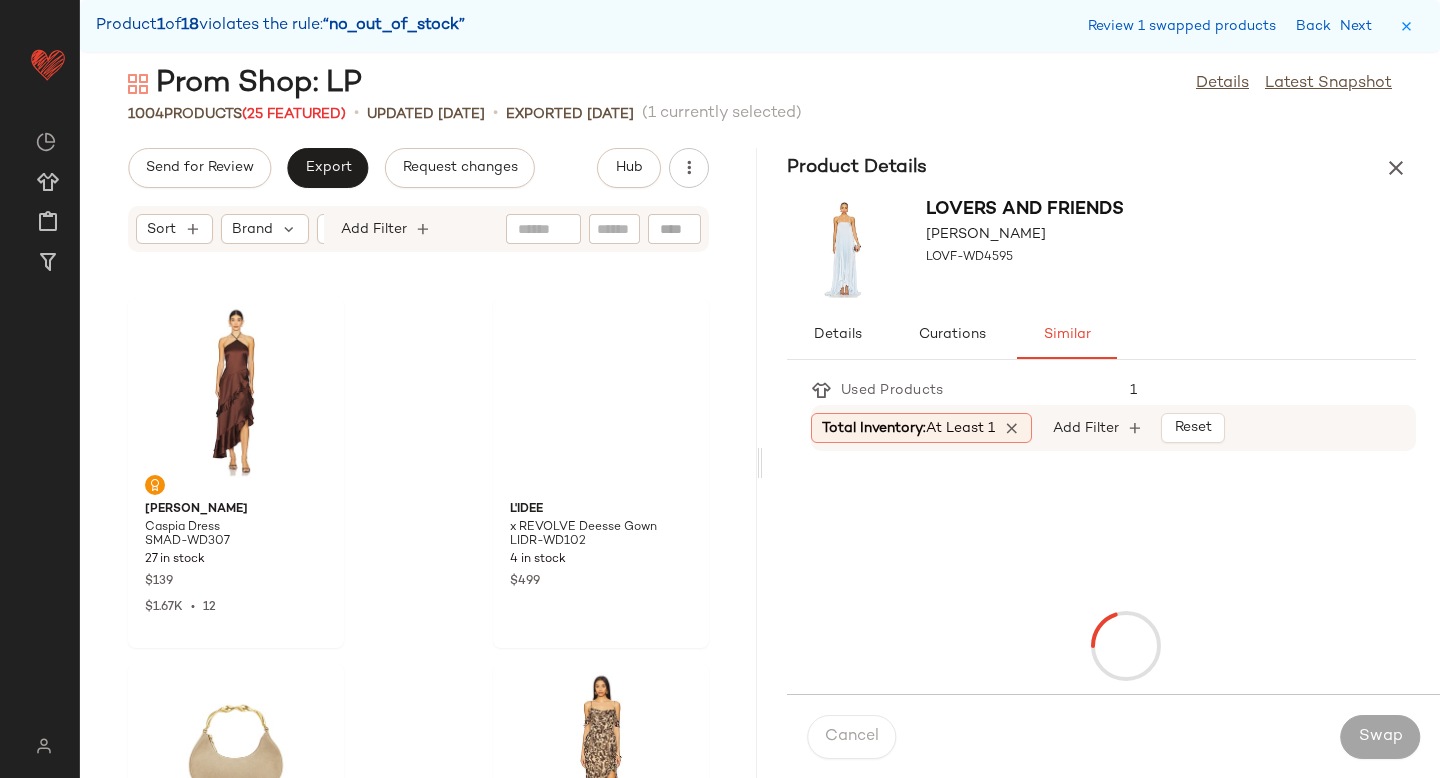 scroll, scrollTop: 16104, scrollLeft: 0, axis: vertical 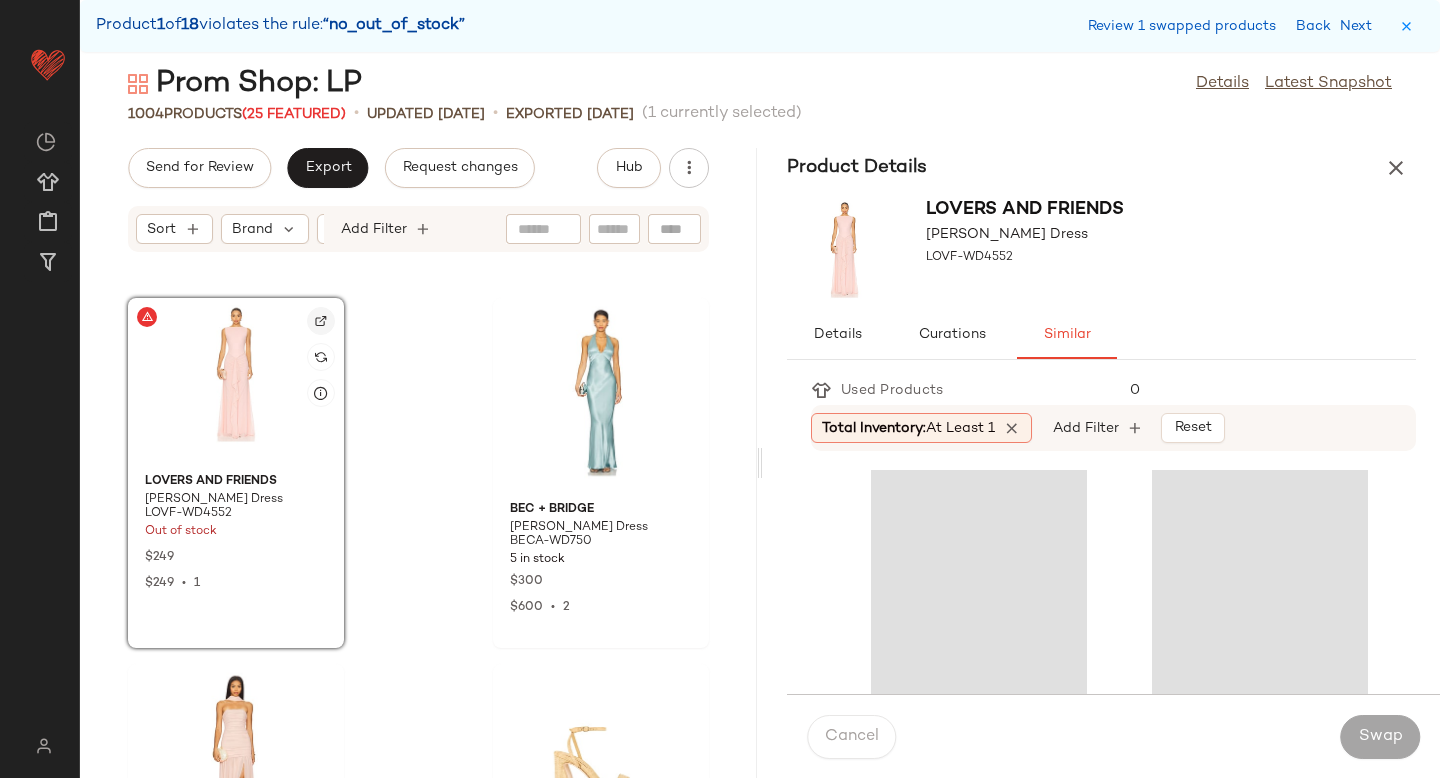 click 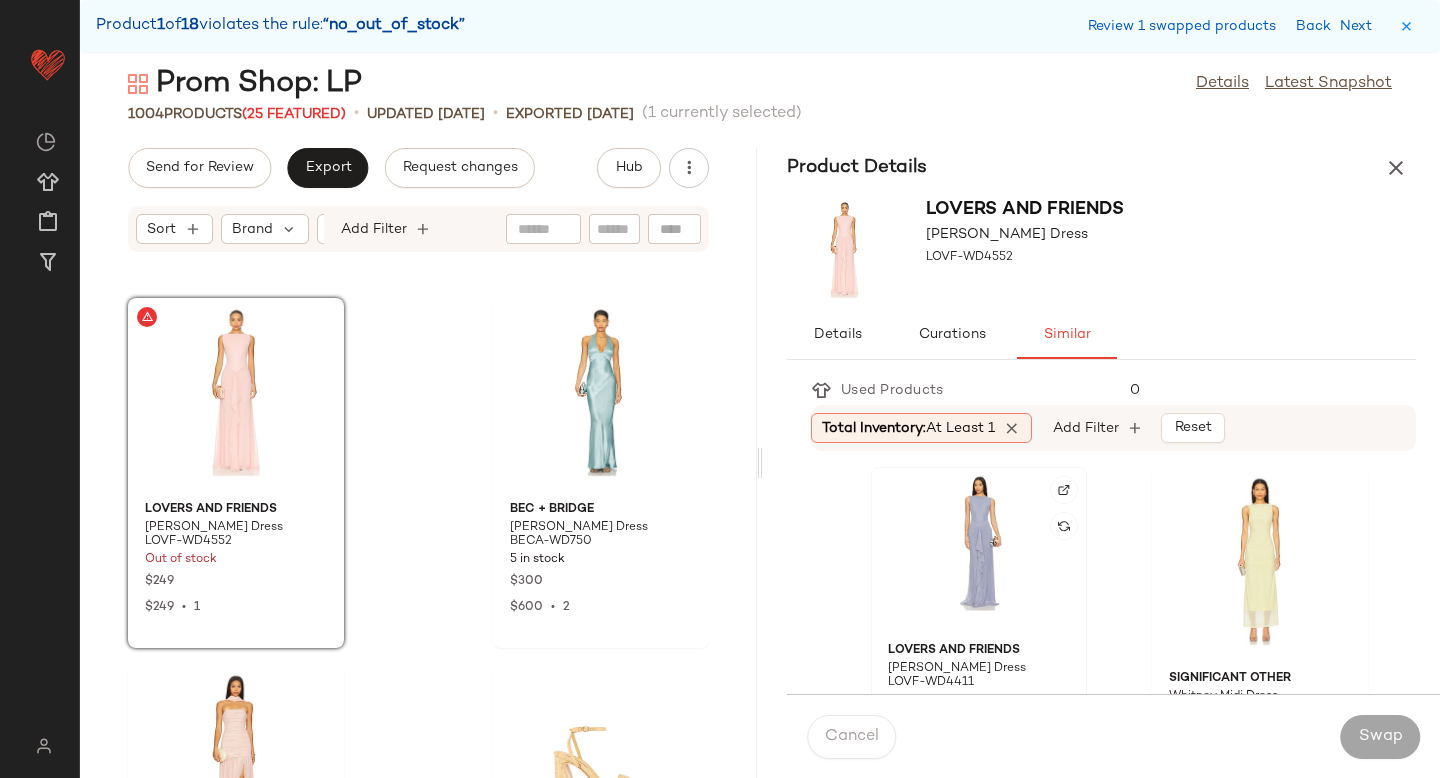 click 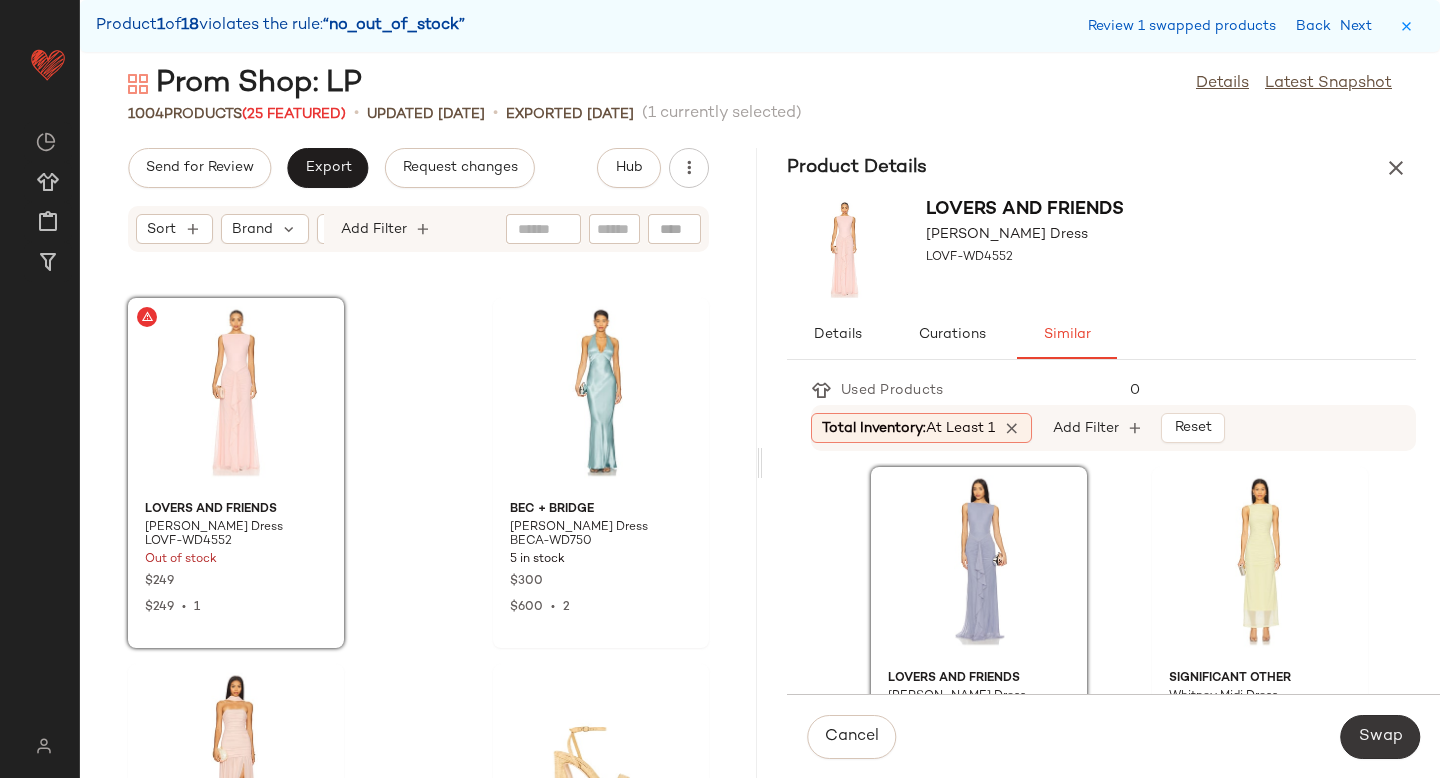 click on "Swap" at bounding box center [1380, 737] 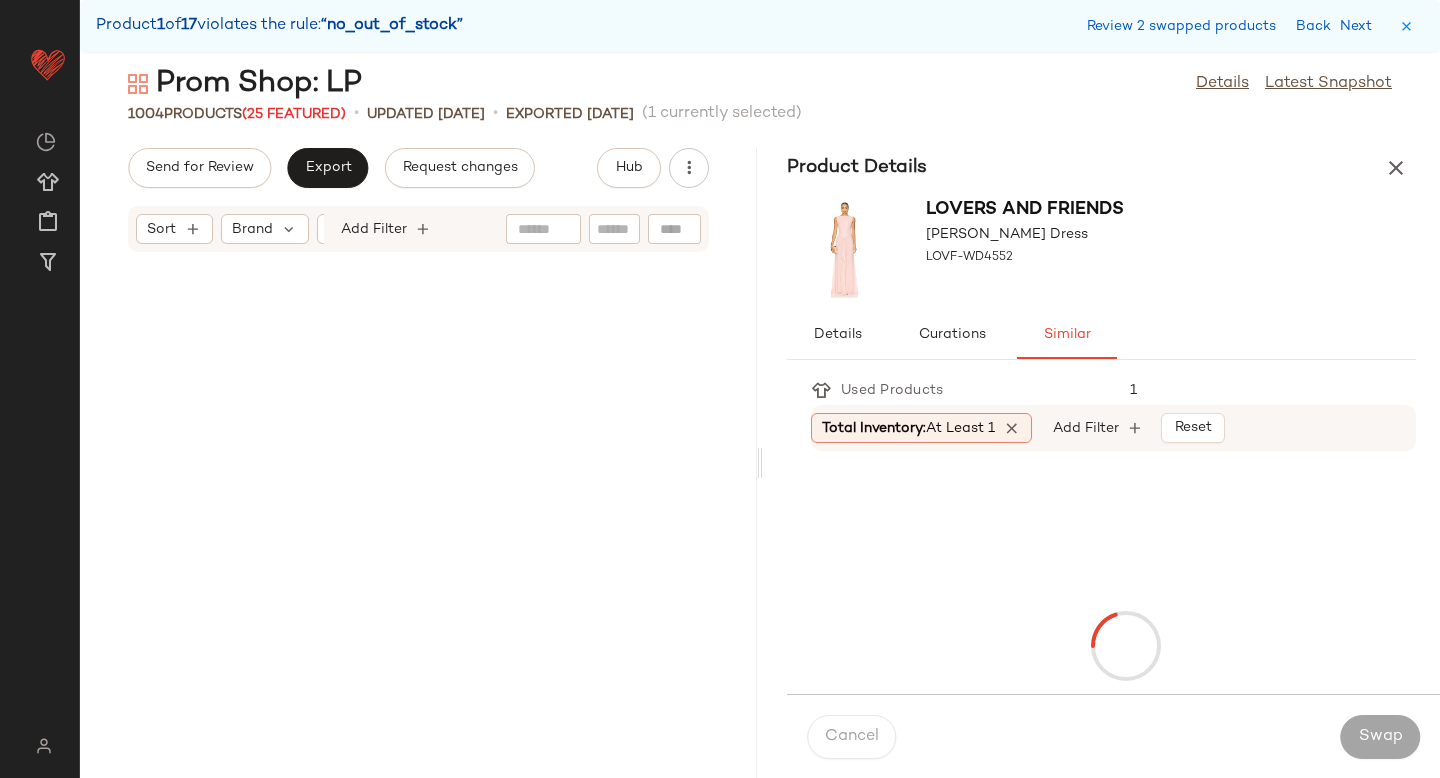 scroll, scrollTop: 16836, scrollLeft: 0, axis: vertical 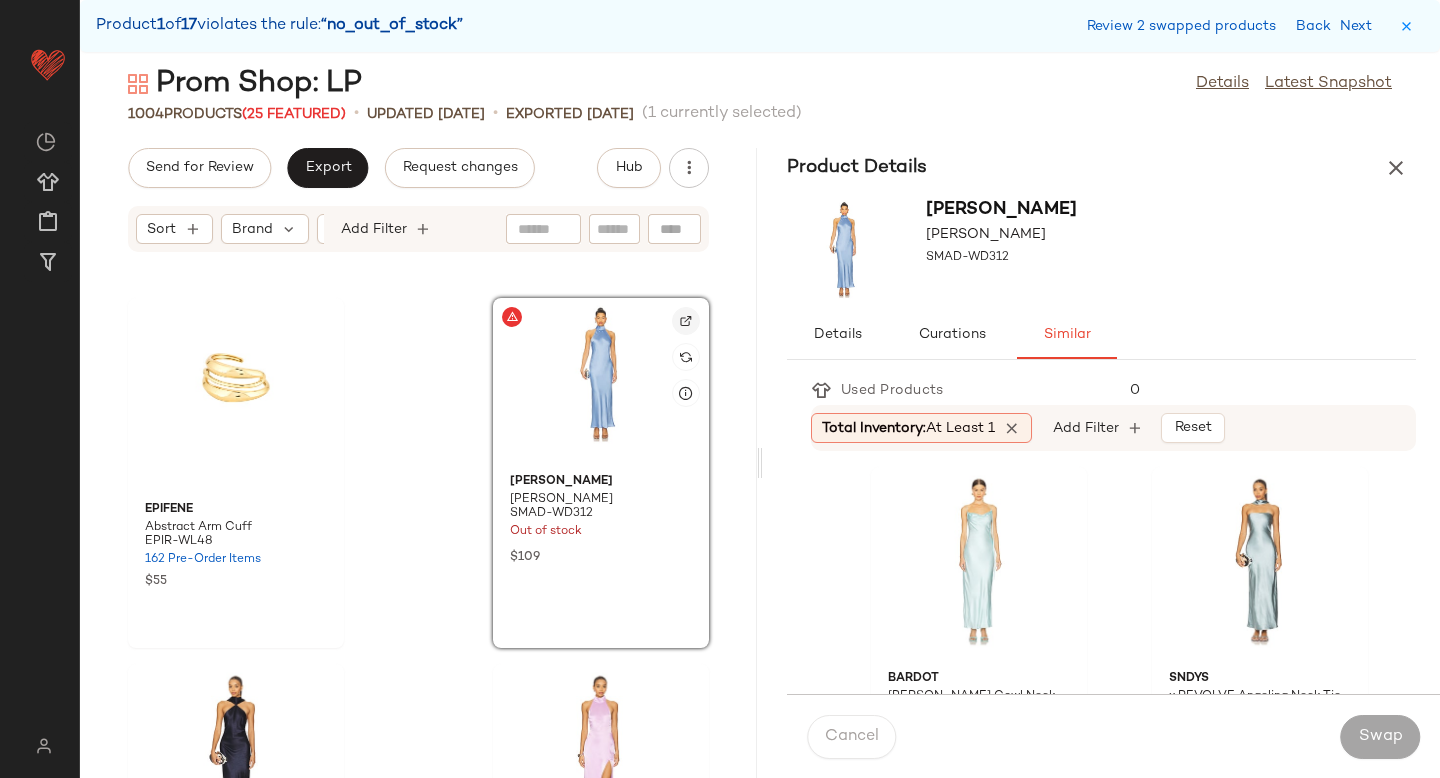 click 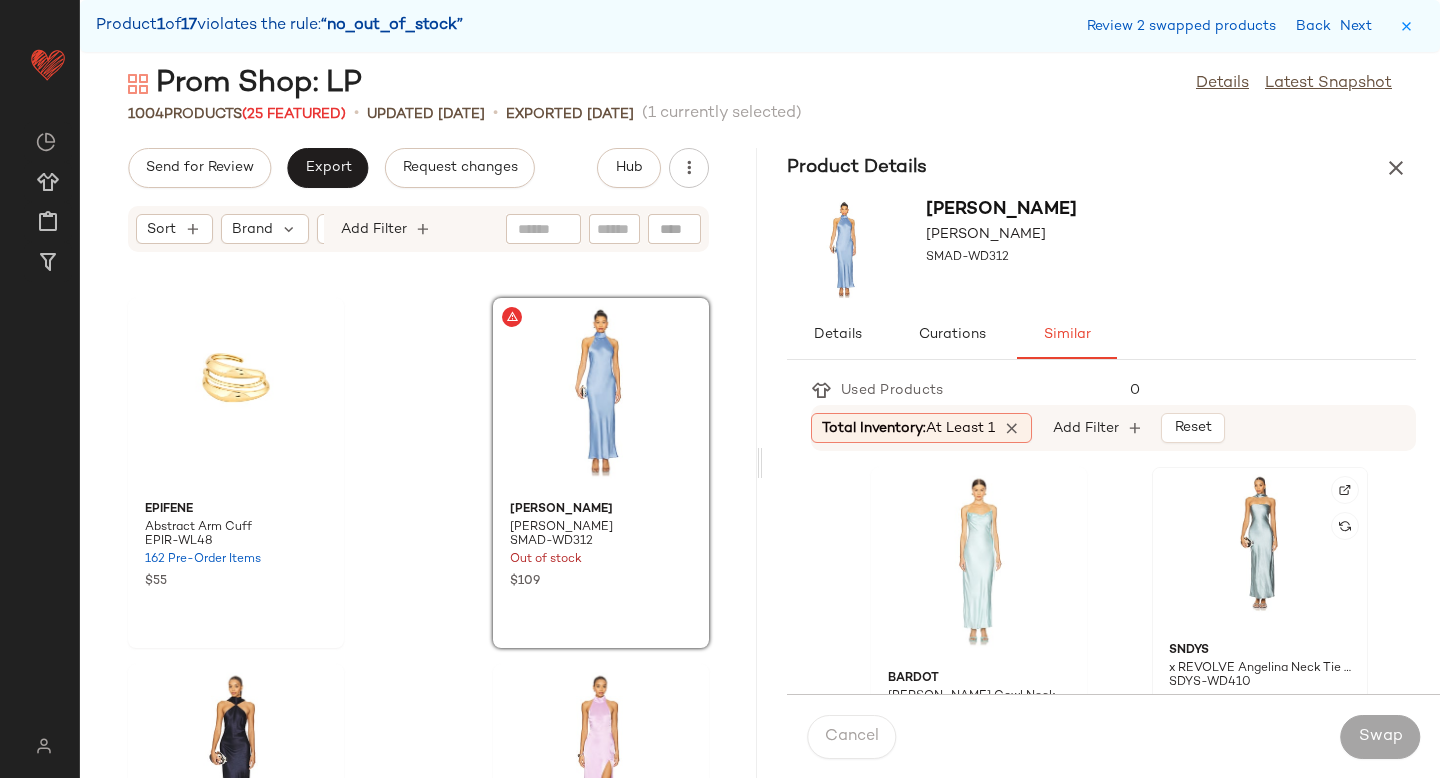 click 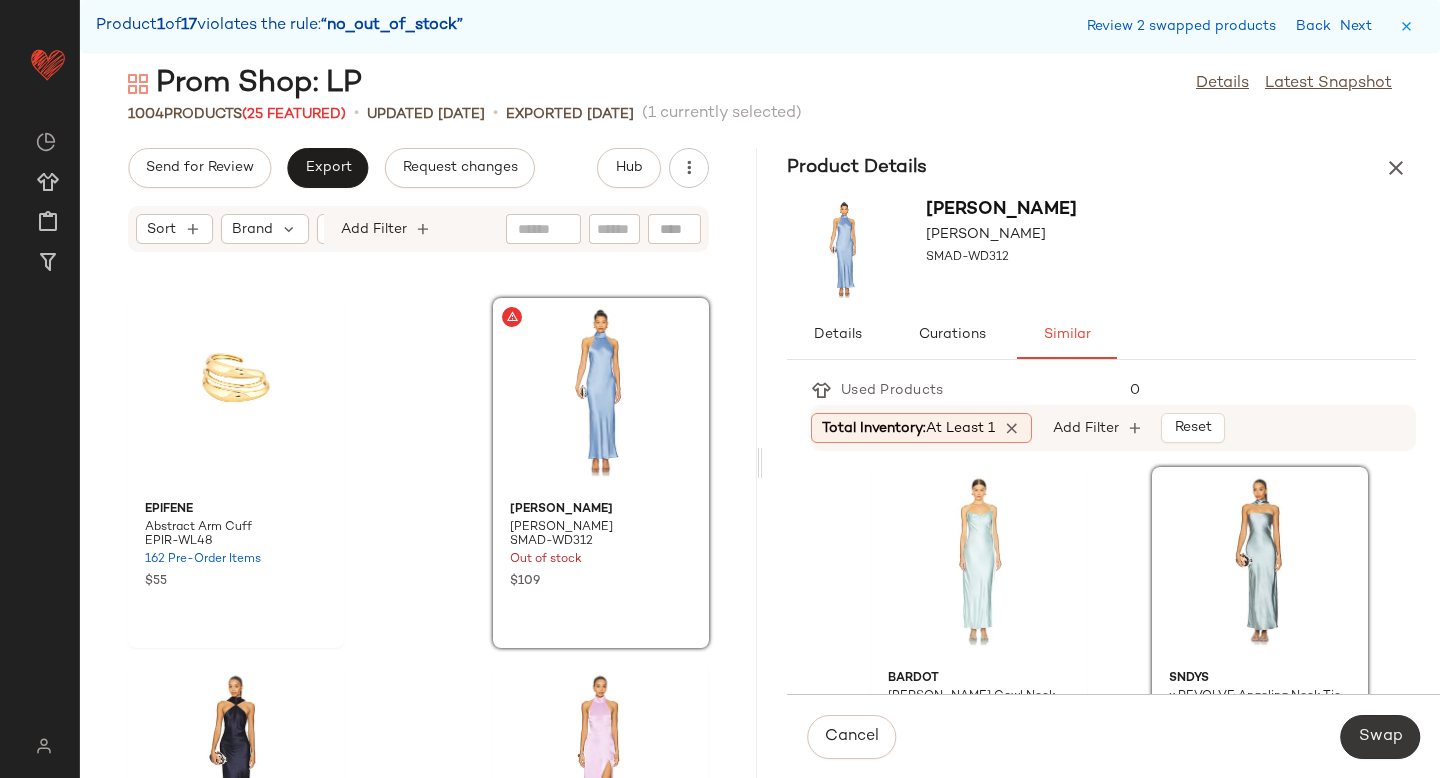 click on "Swap" at bounding box center [1380, 737] 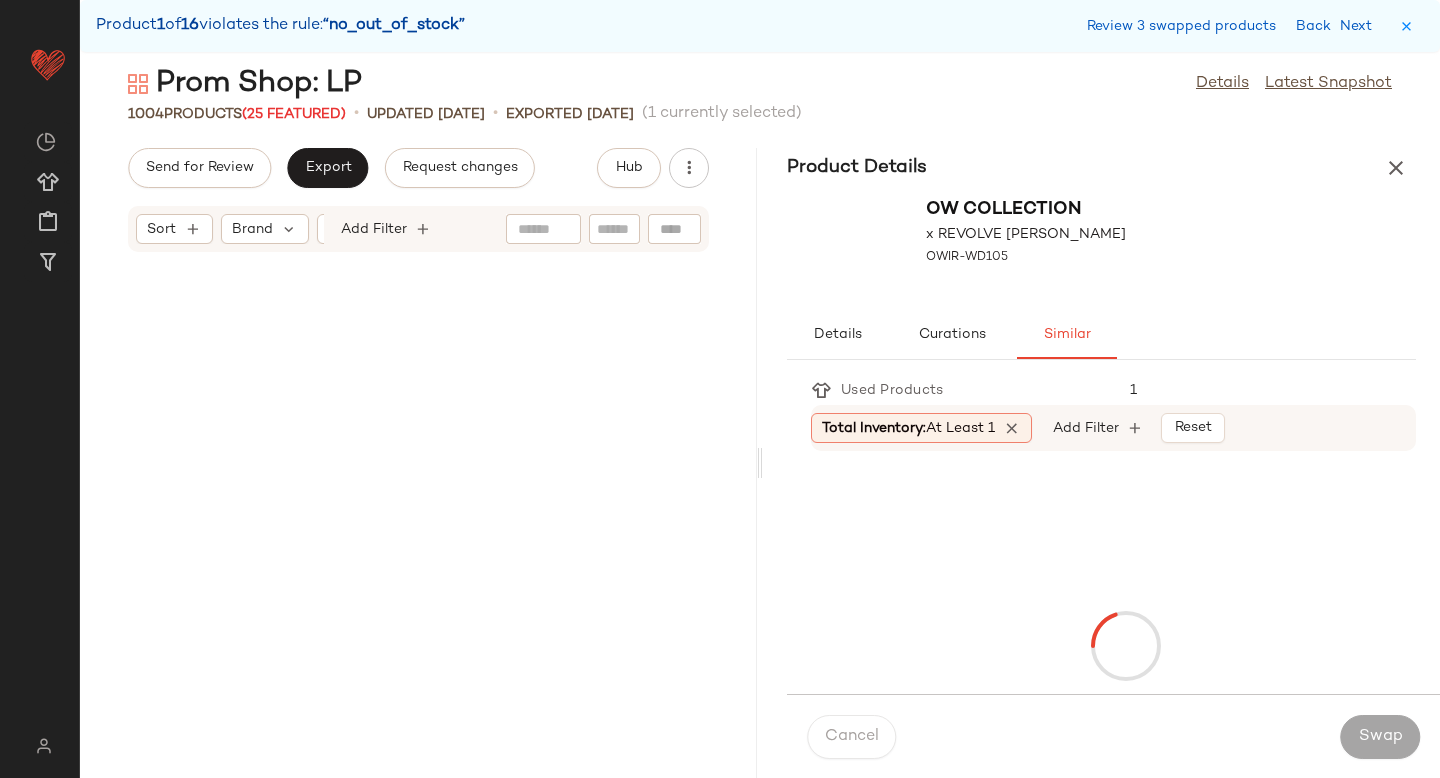 scroll, scrollTop: 23424, scrollLeft: 0, axis: vertical 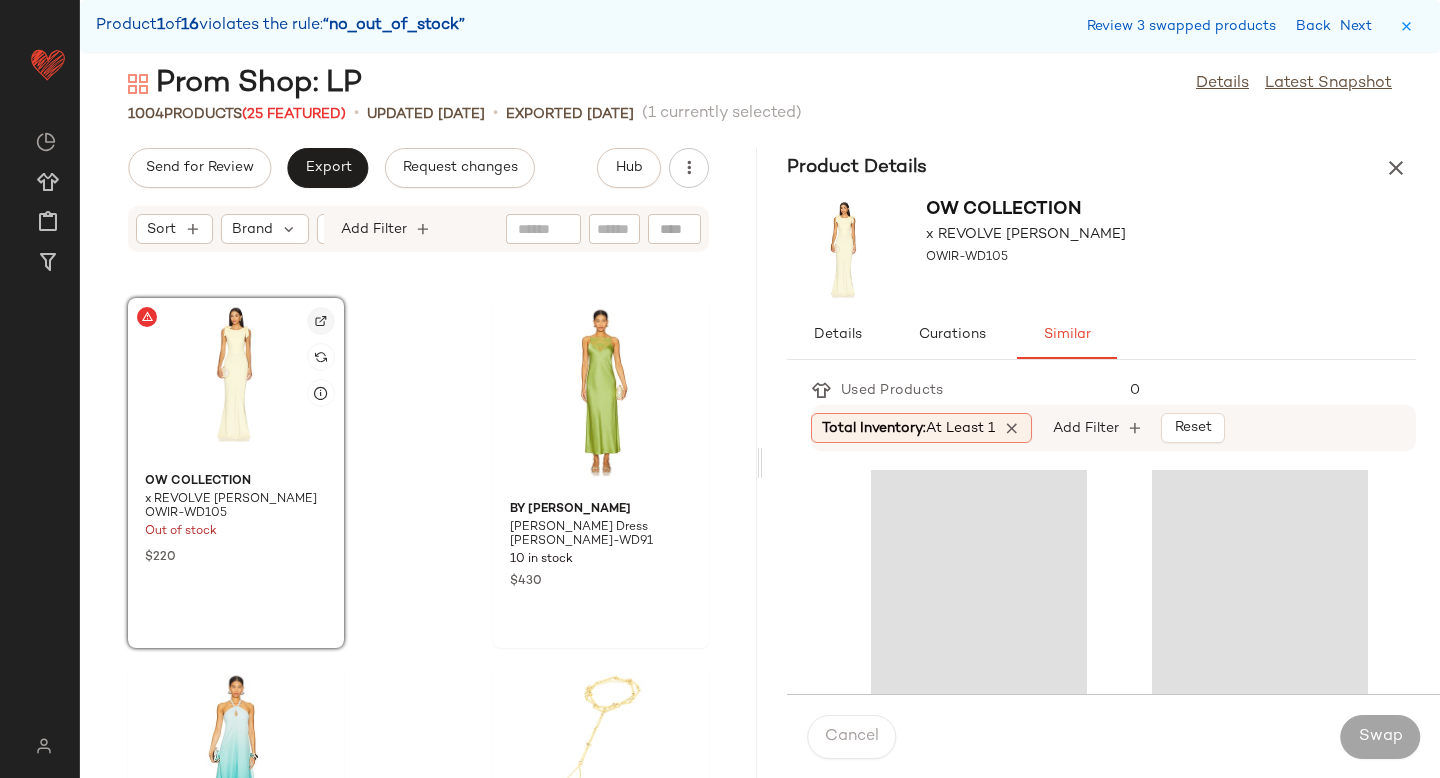 click 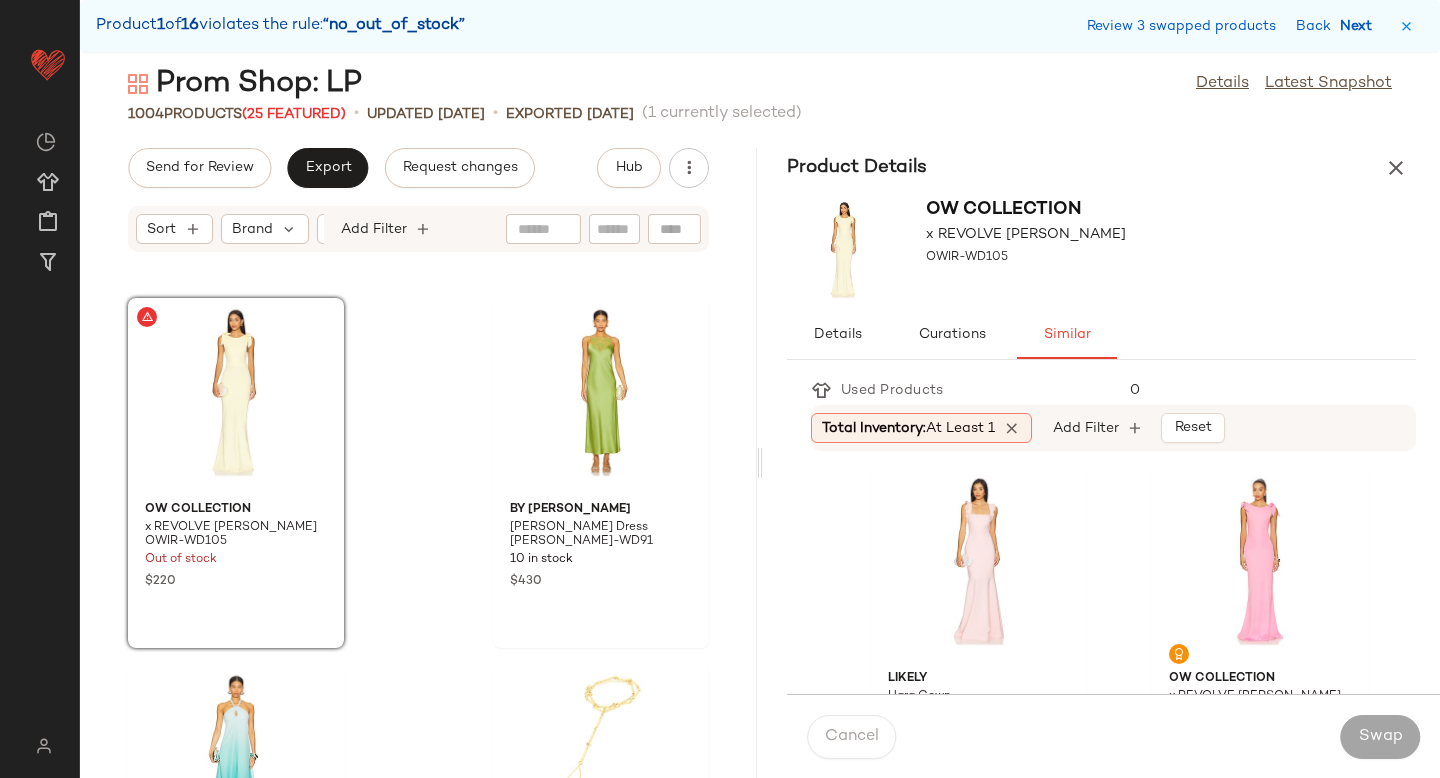 click on "Next" at bounding box center (1360, 26) 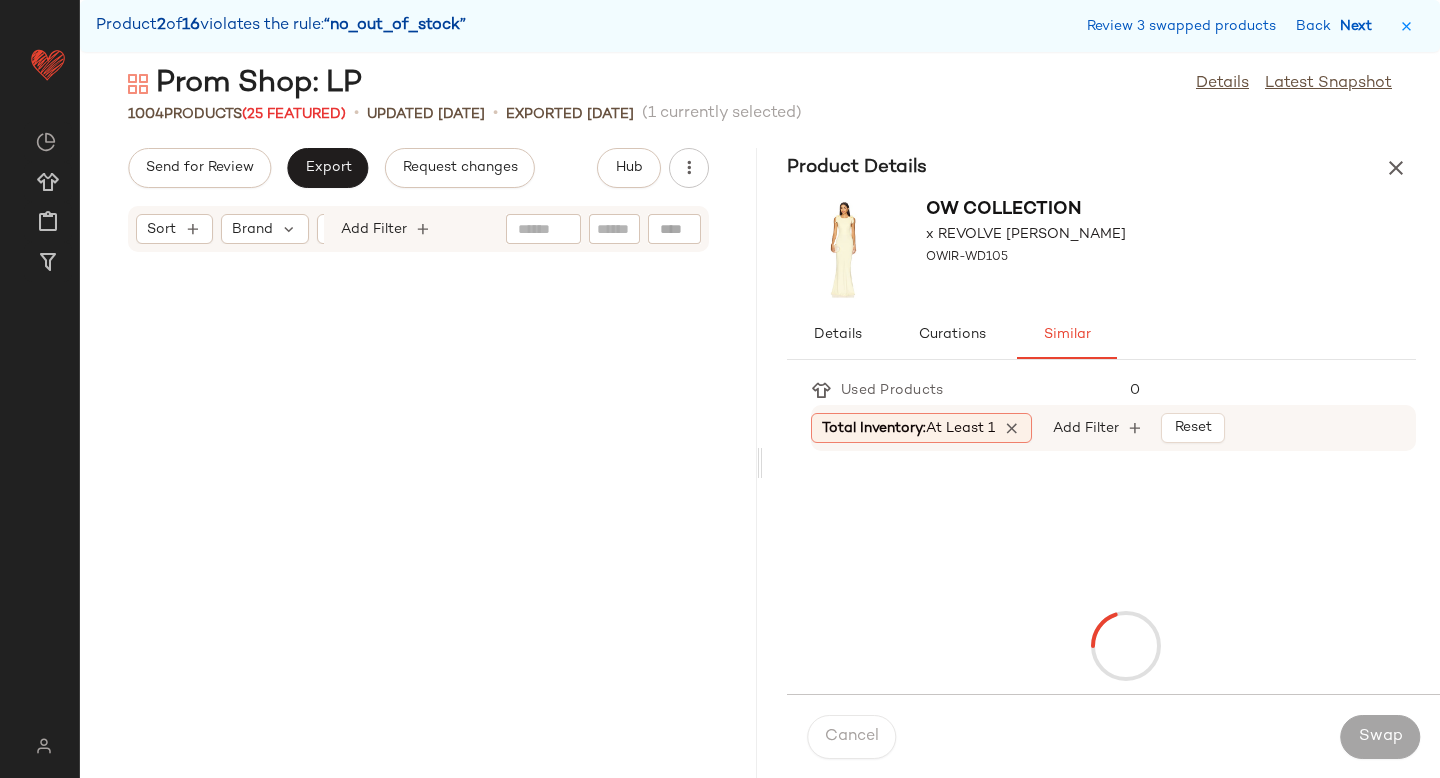 scroll, scrollTop: 24156, scrollLeft: 0, axis: vertical 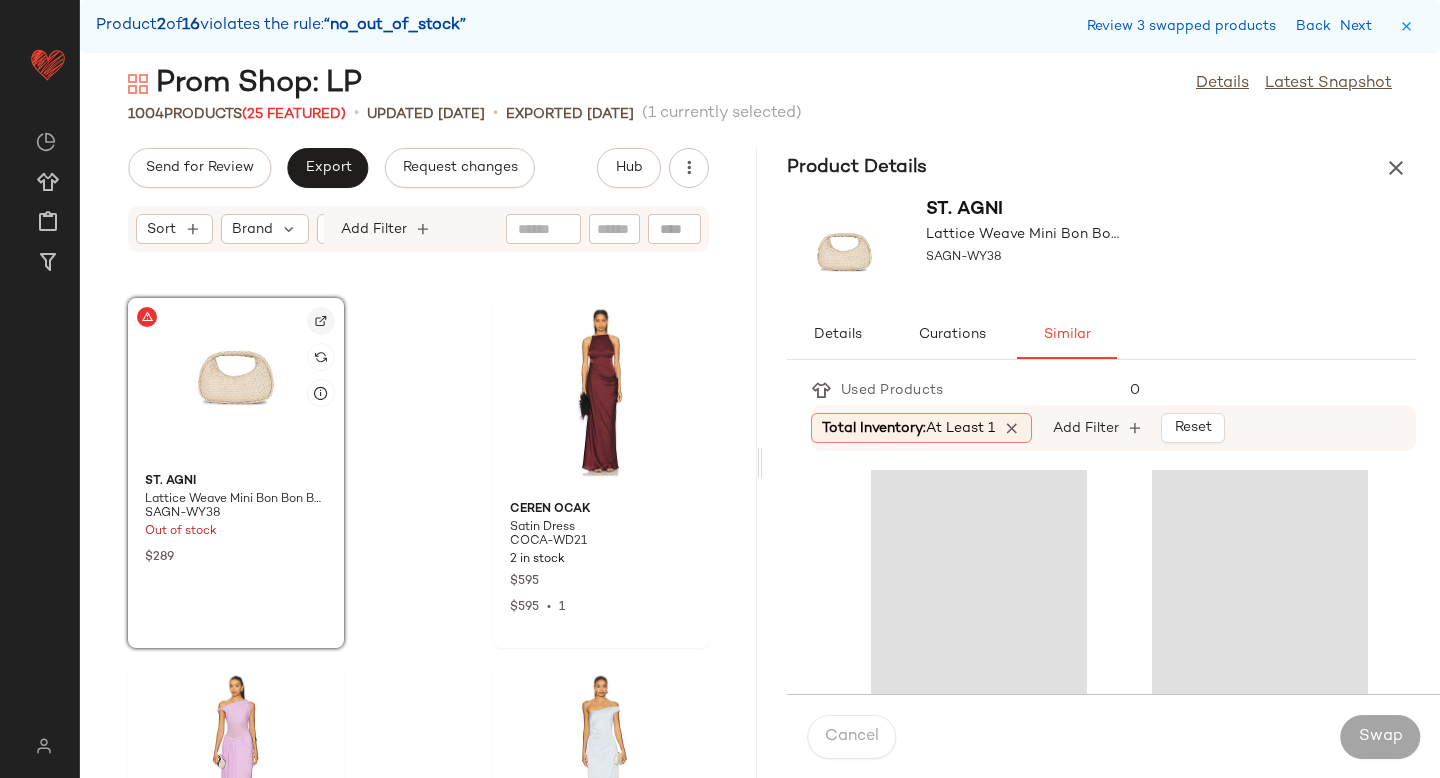 click at bounding box center (321, 321) 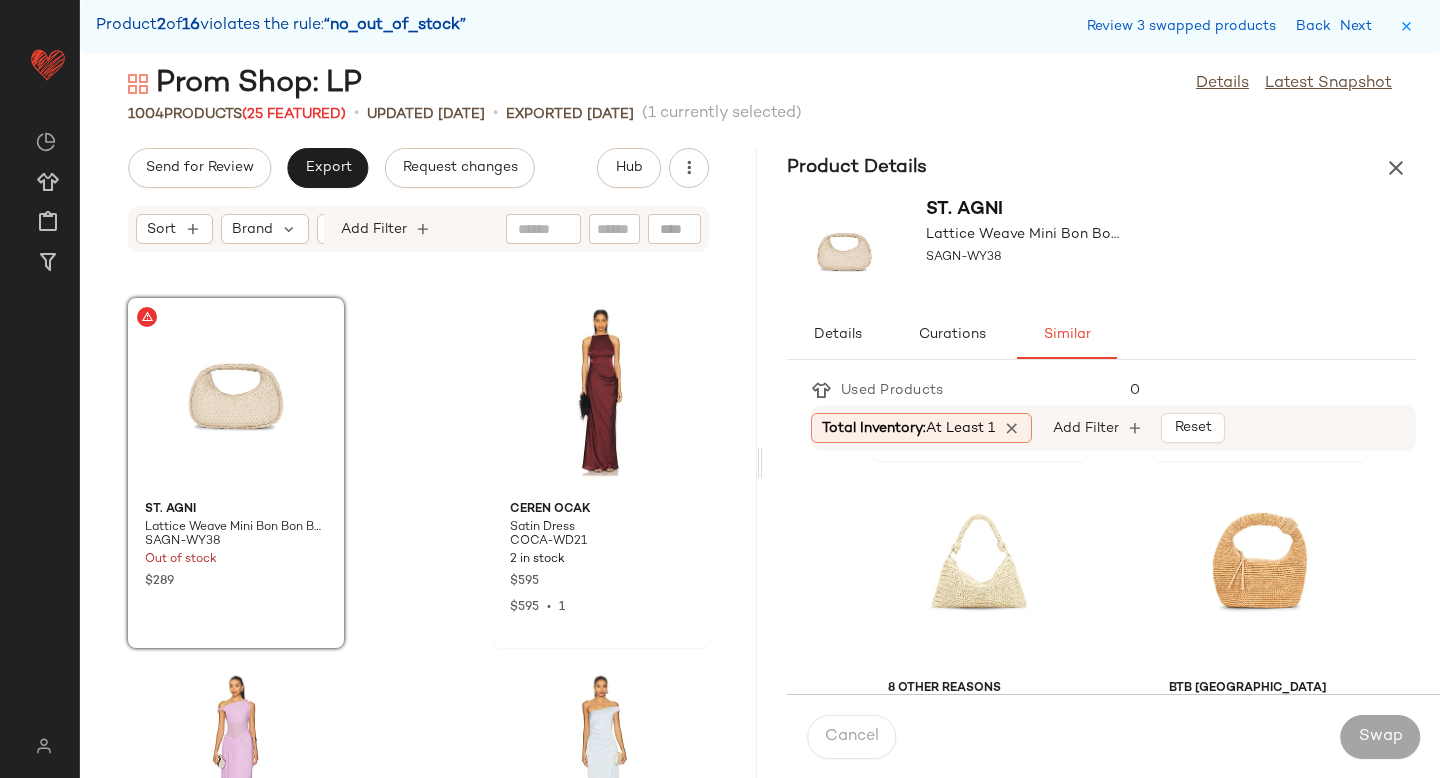 scroll, scrollTop: 355, scrollLeft: 0, axis: vertical 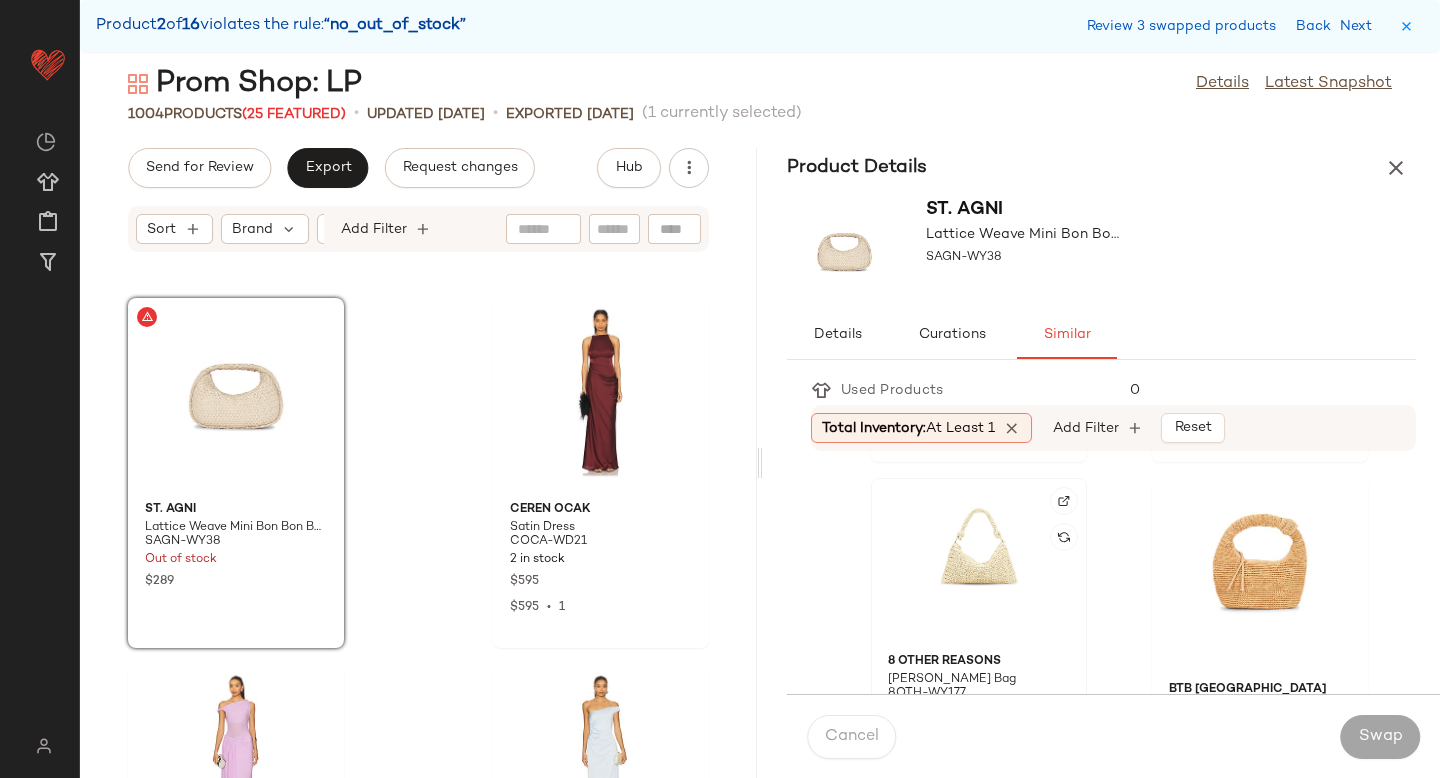 click 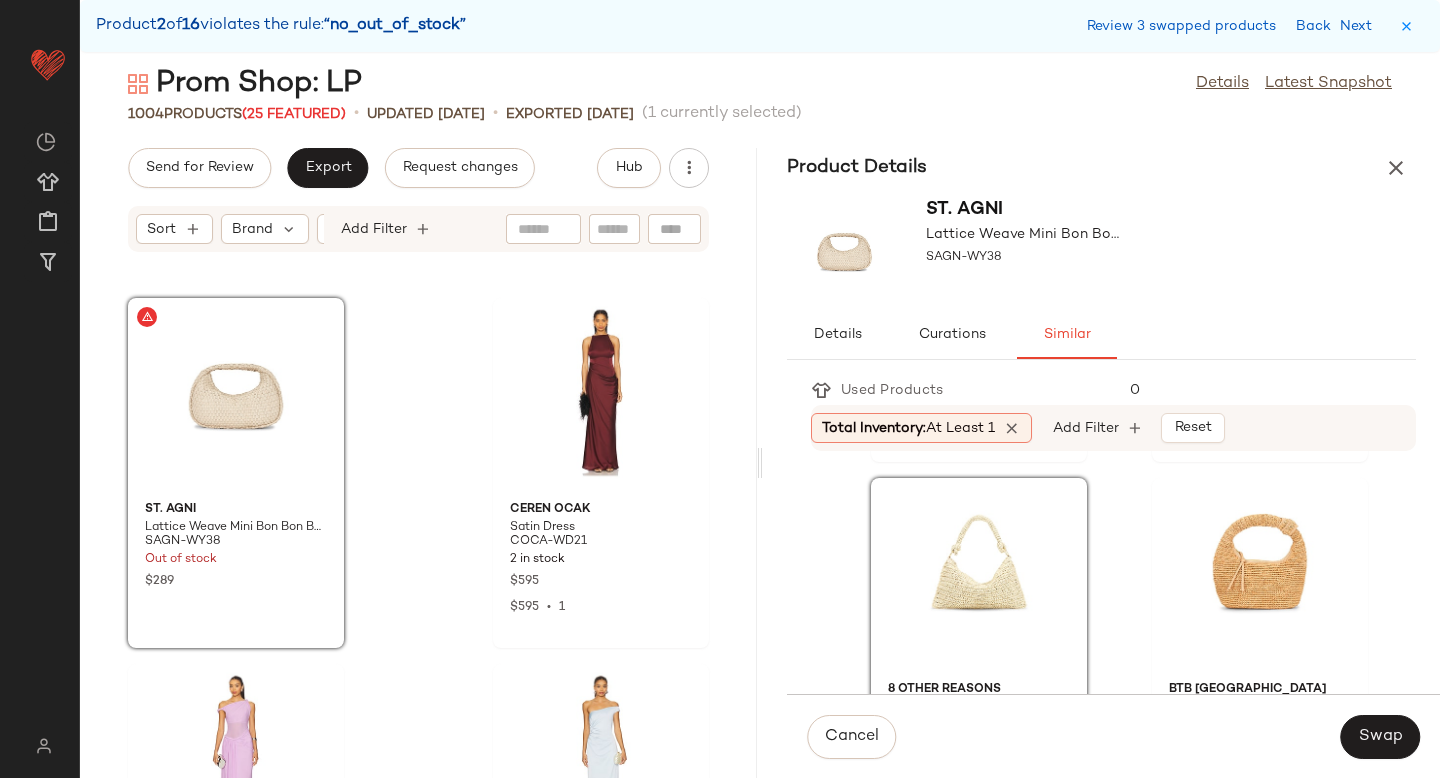 click on "Swap" at bounding box center [1380, 737] 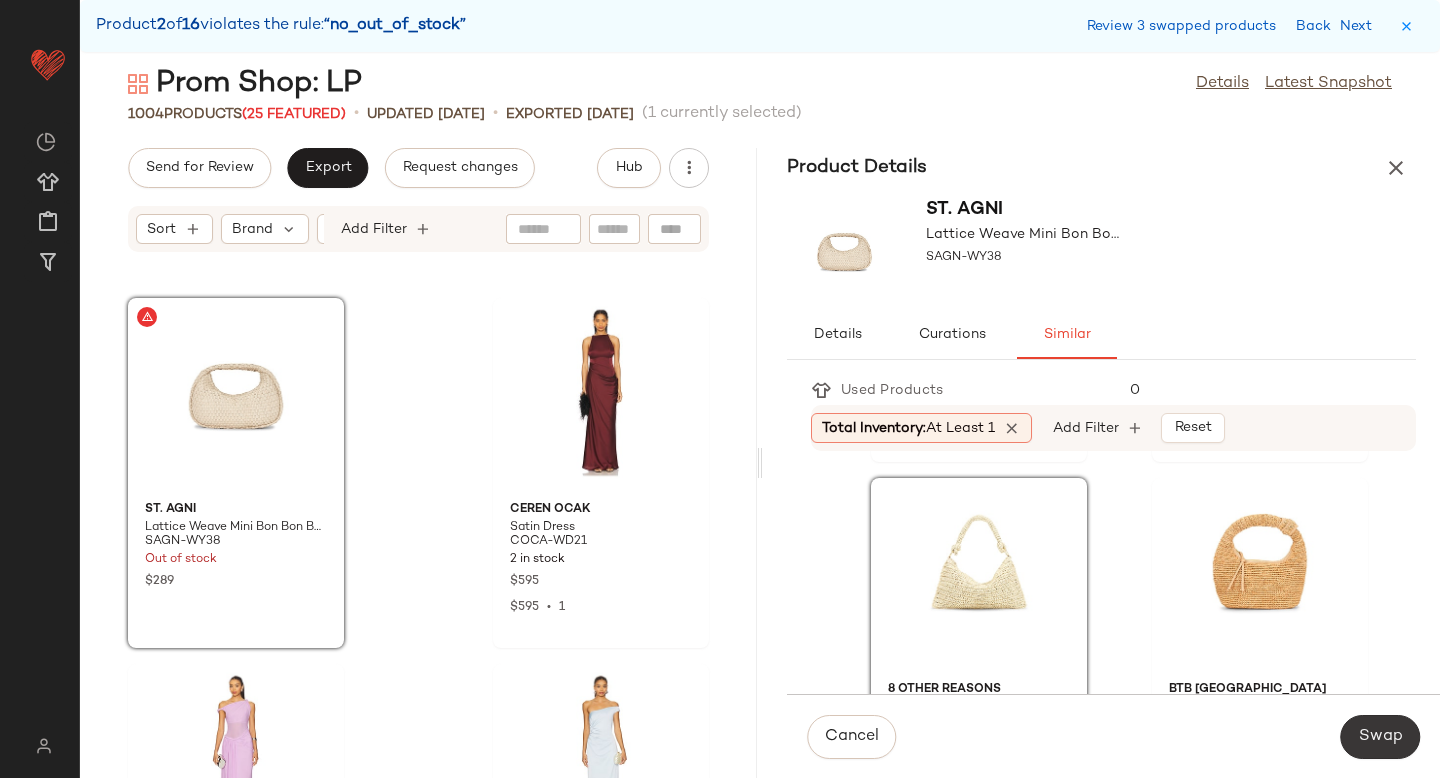 click on "Swap" at bounding box center (1380, 737) 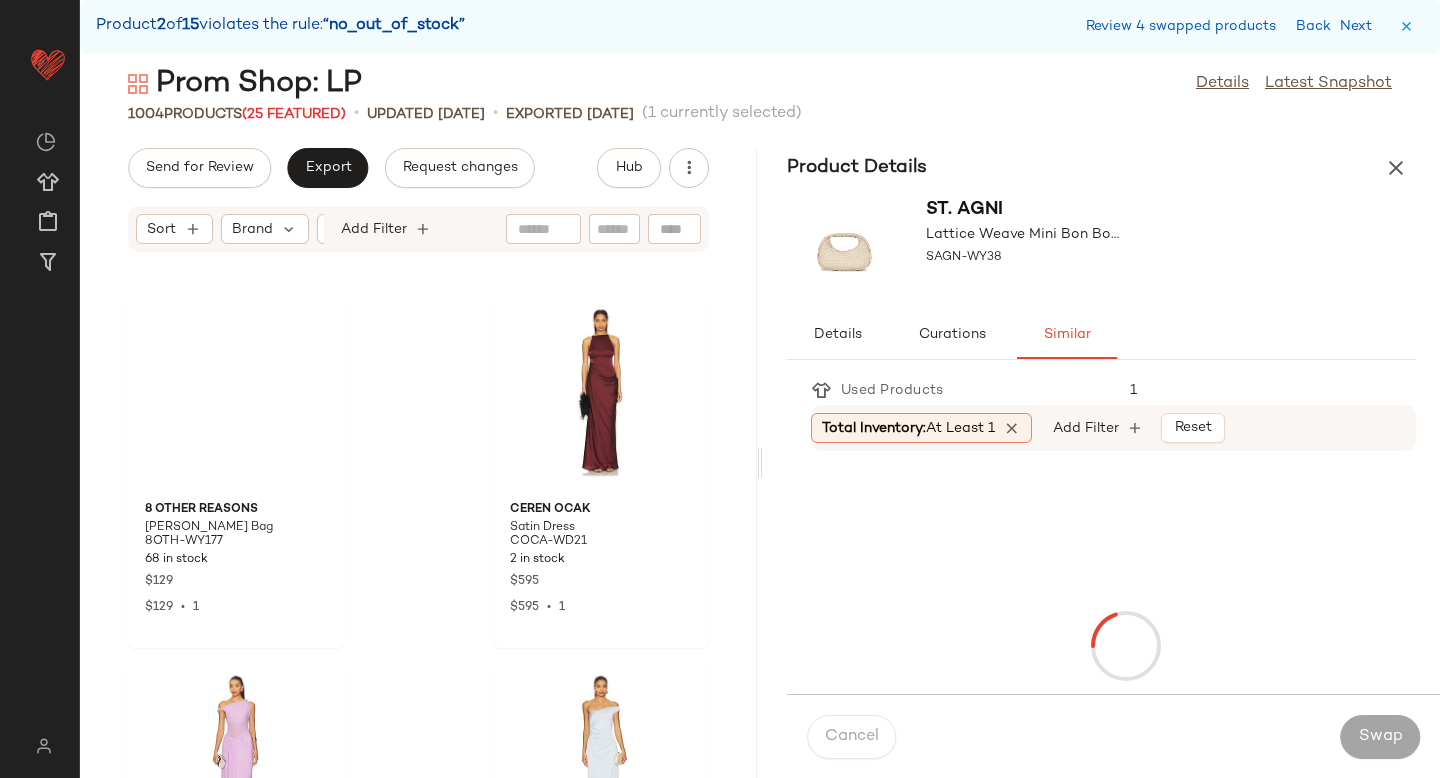 scroll, scrollTop: 27450, scrollLeft: 0, axis: vertical 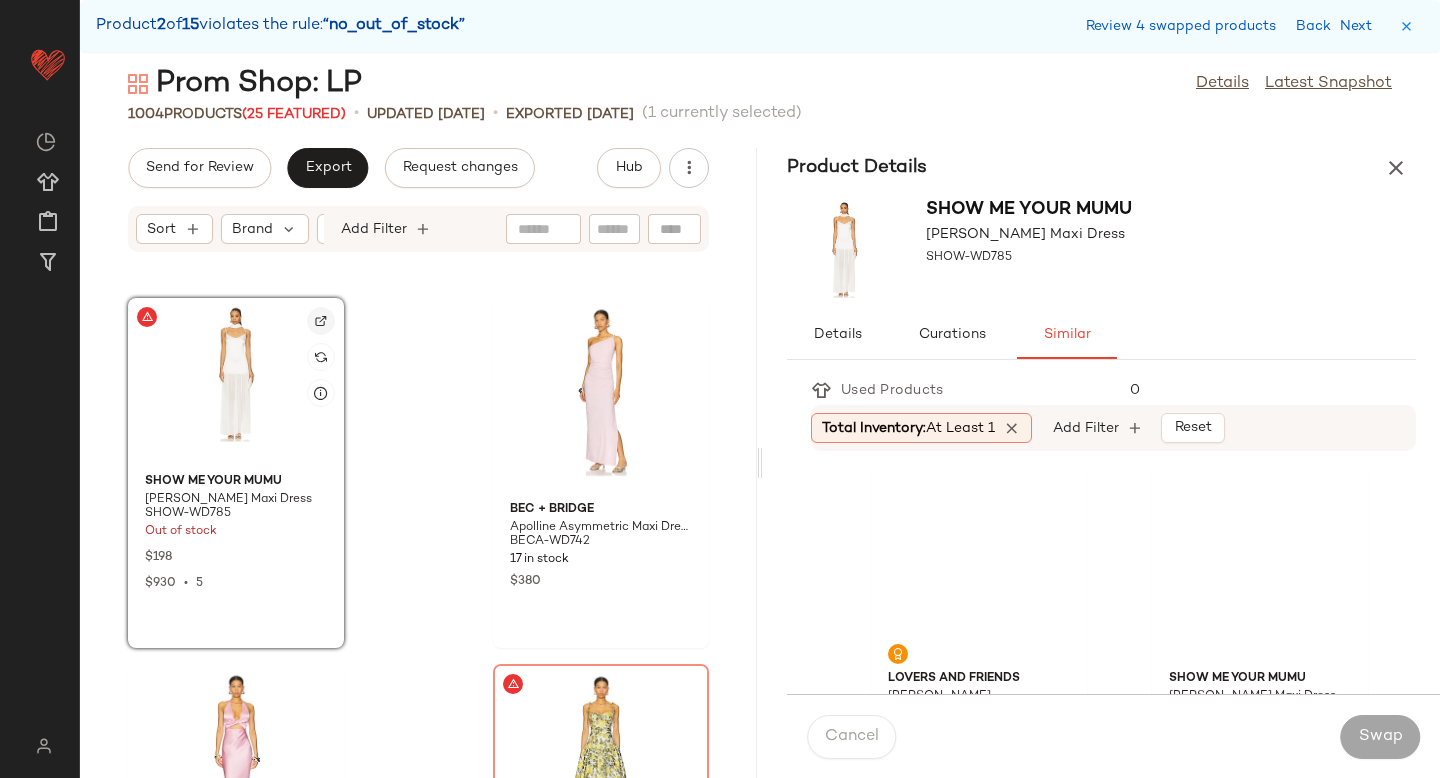 click 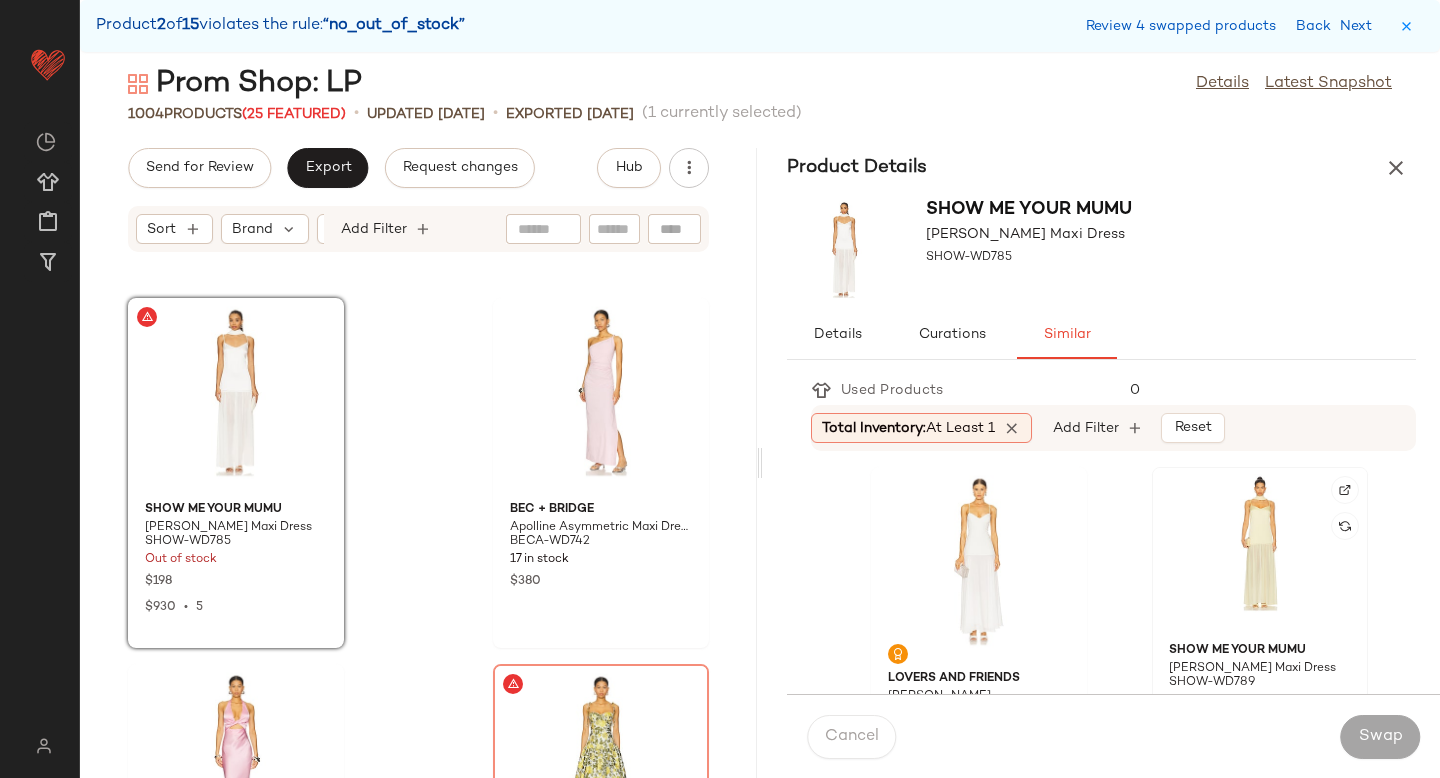 click 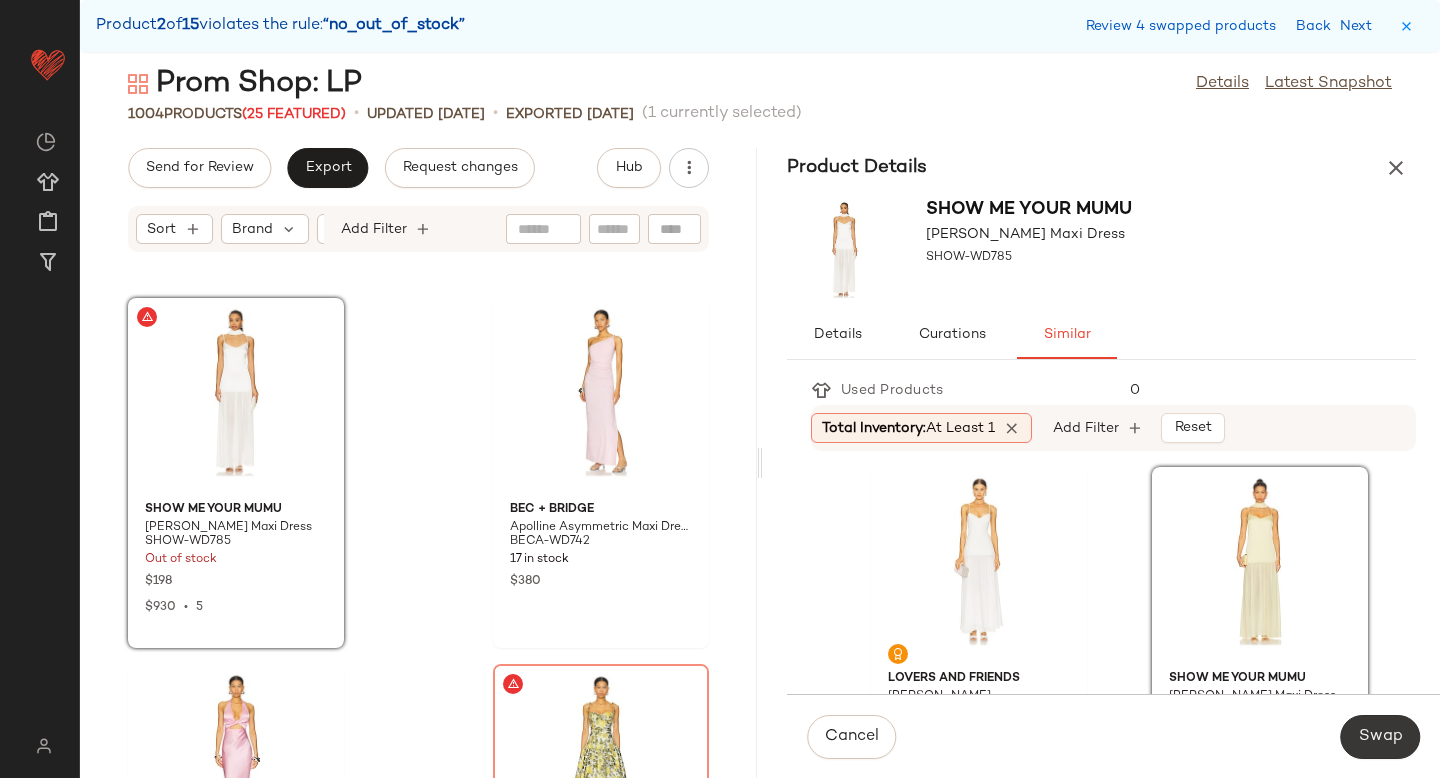 click on "Swap" 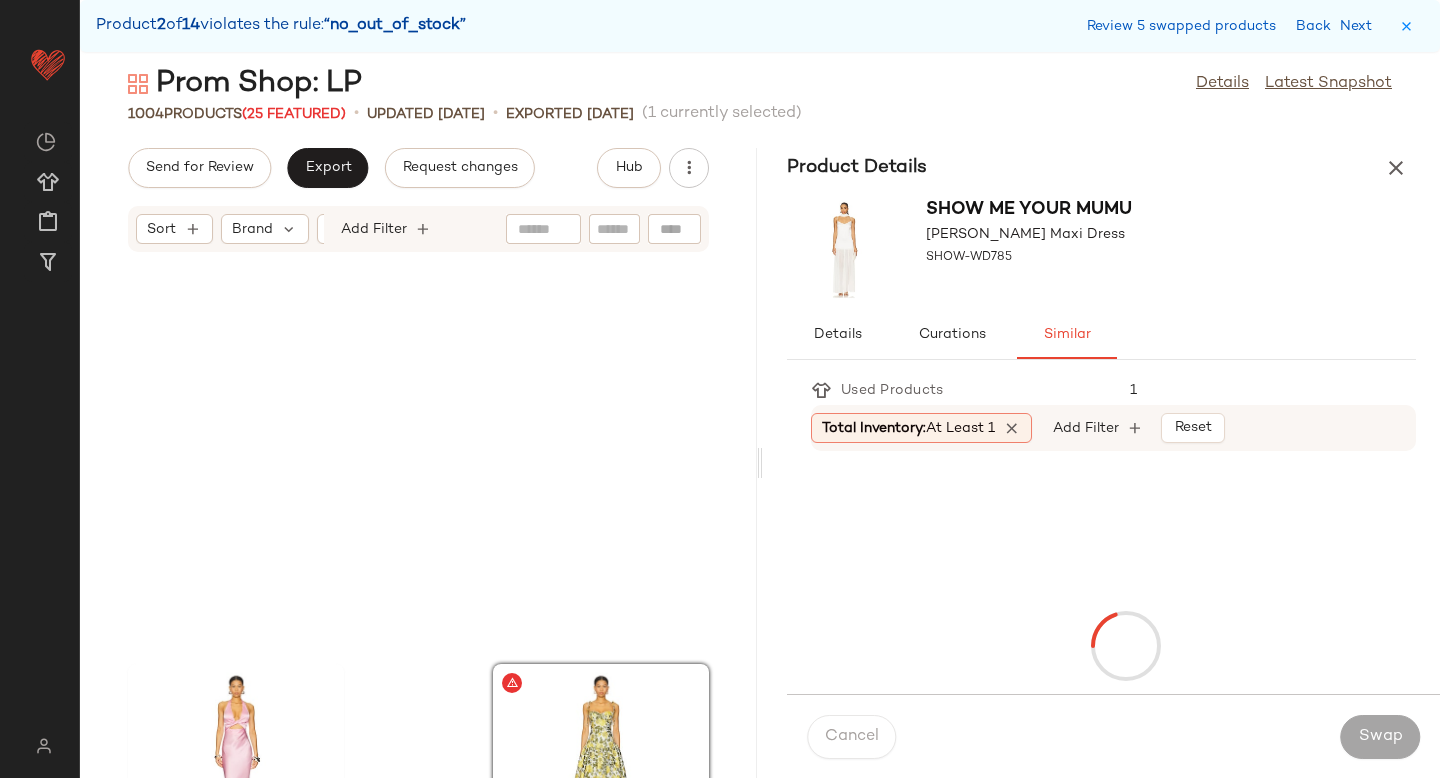 scroll, scrollTop: 27816, scrollLeft: 0, axis: vertical 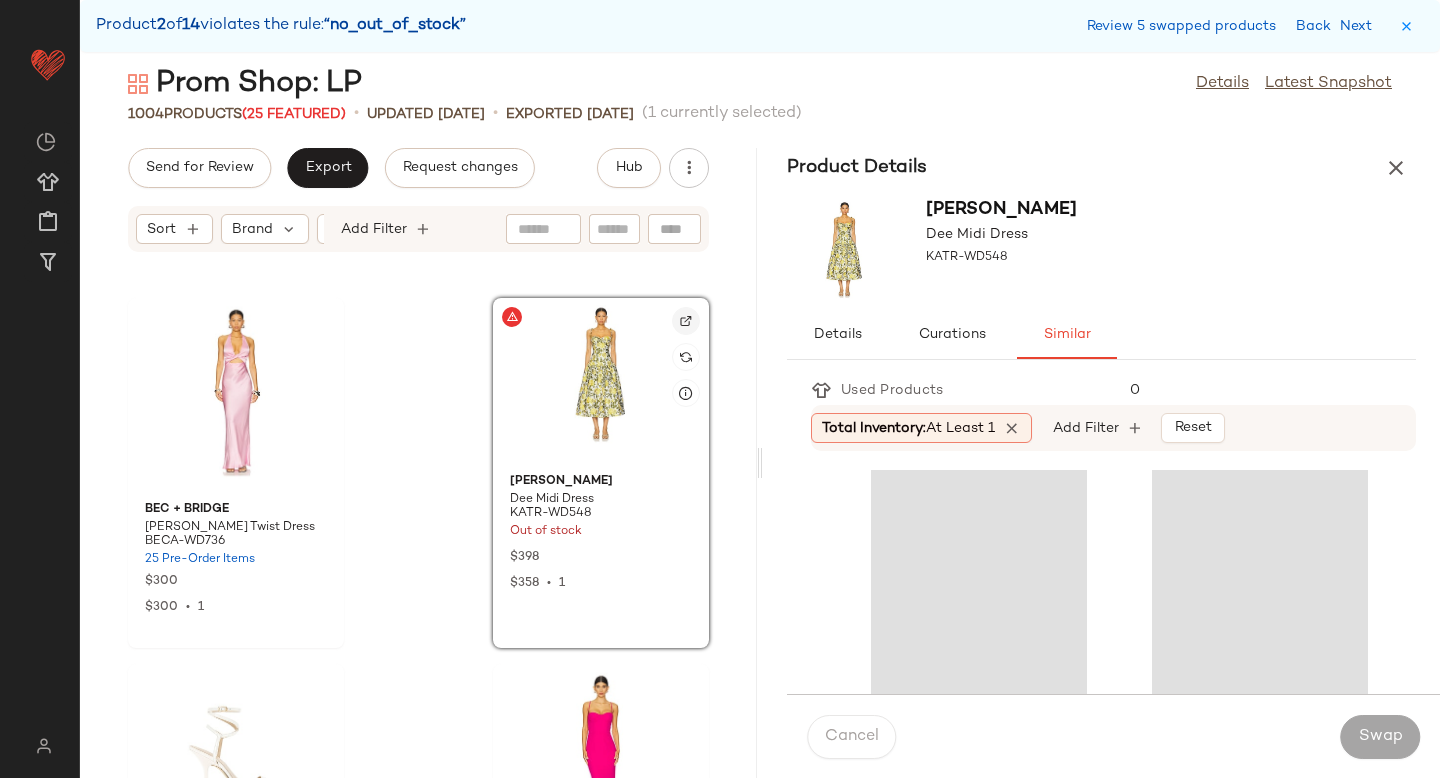 click 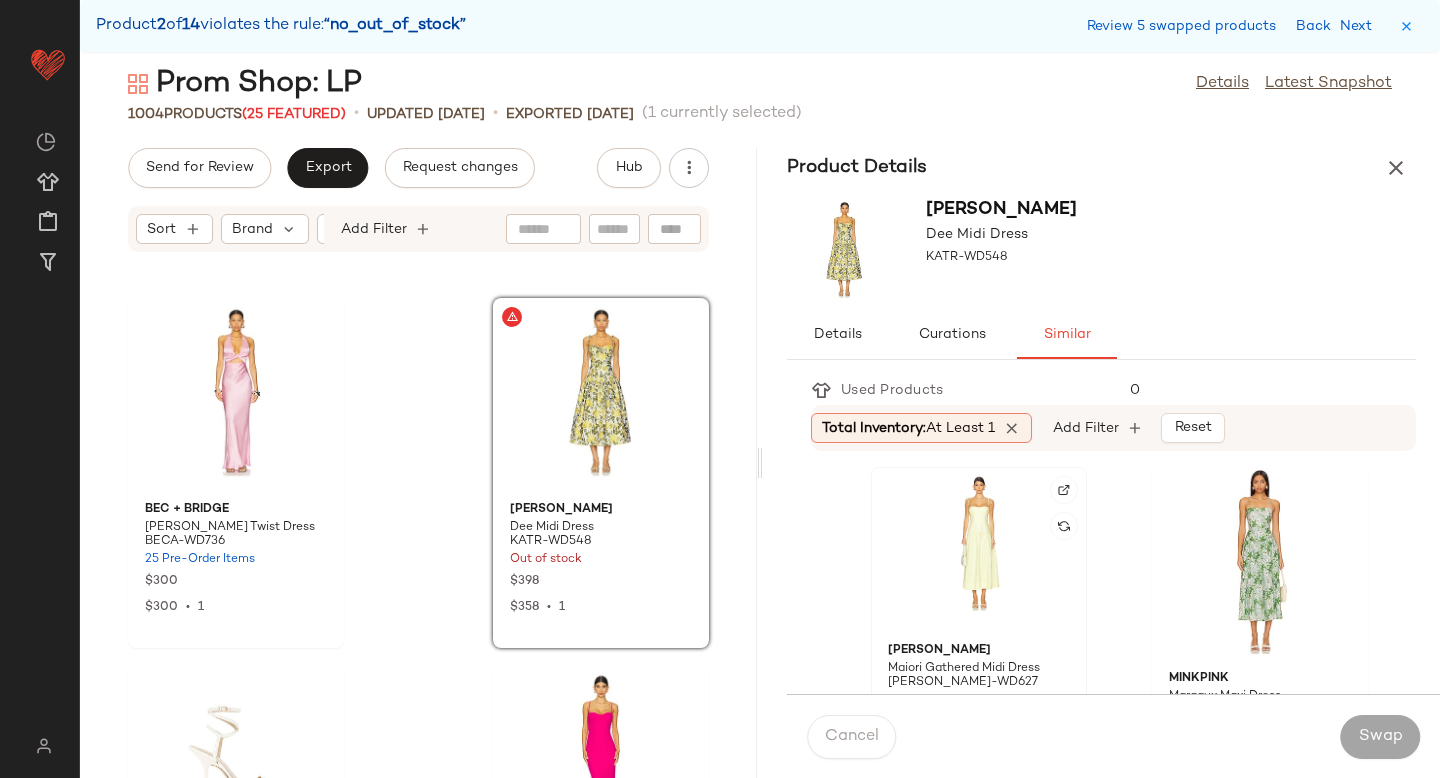 click 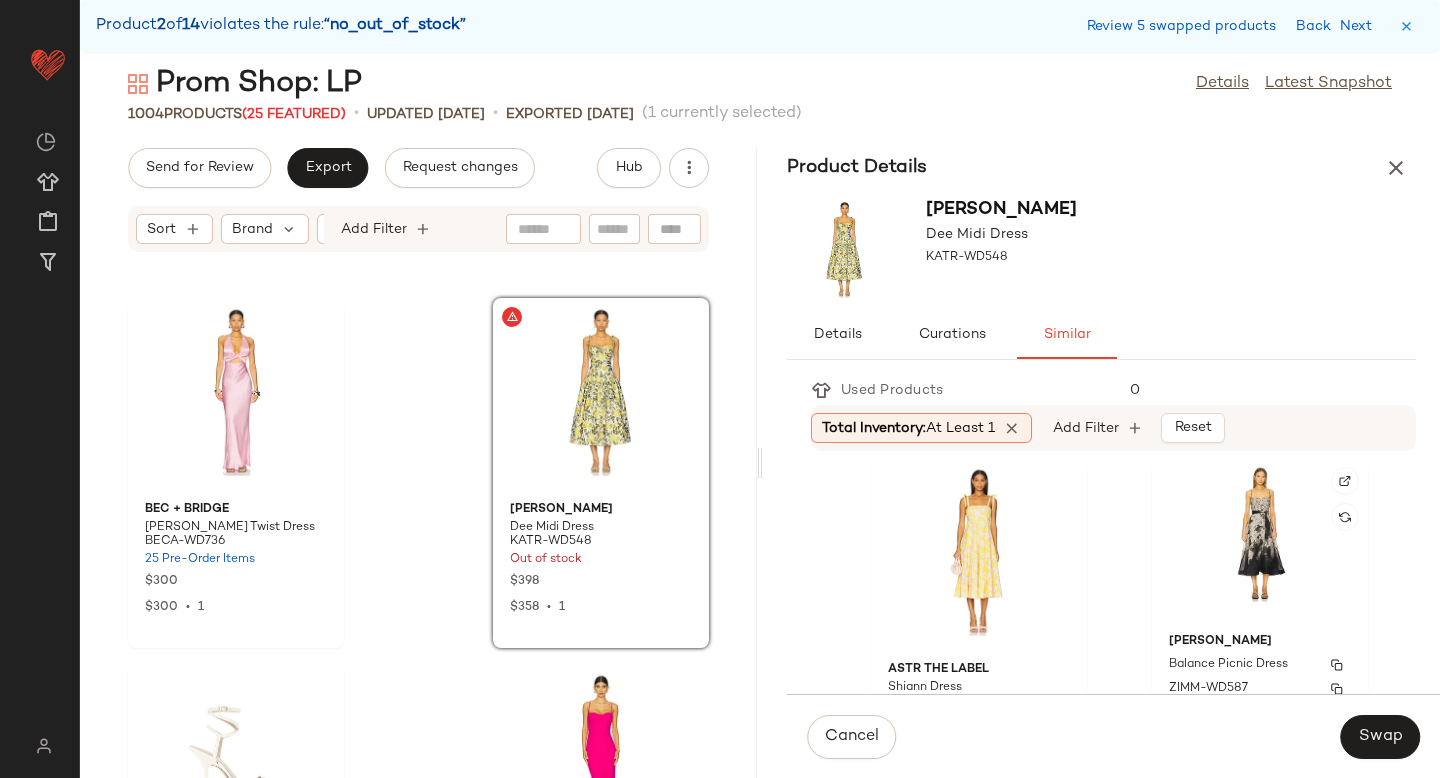 scroll, scrollTop: 489, scrollLeft: 0, axis: vertical 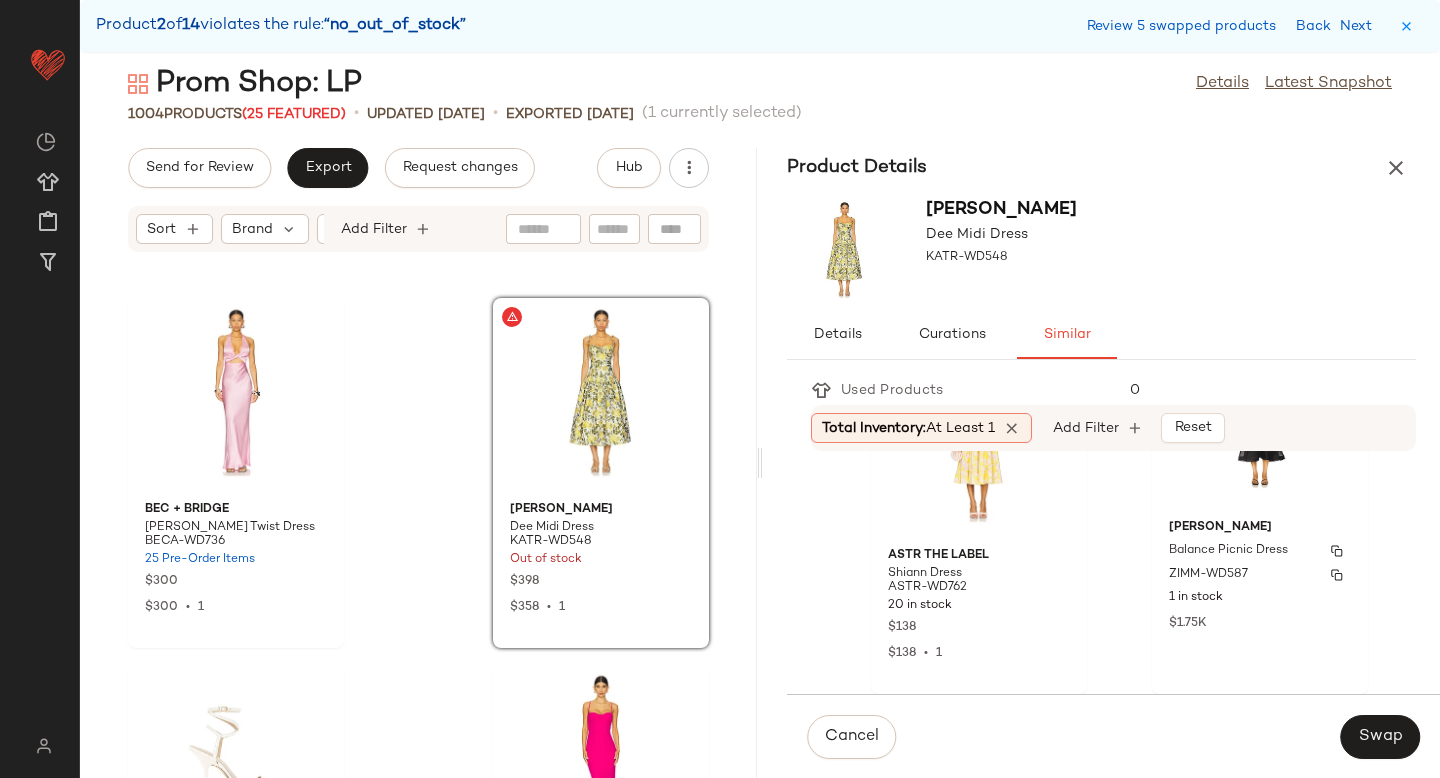 click on "$1.75K" 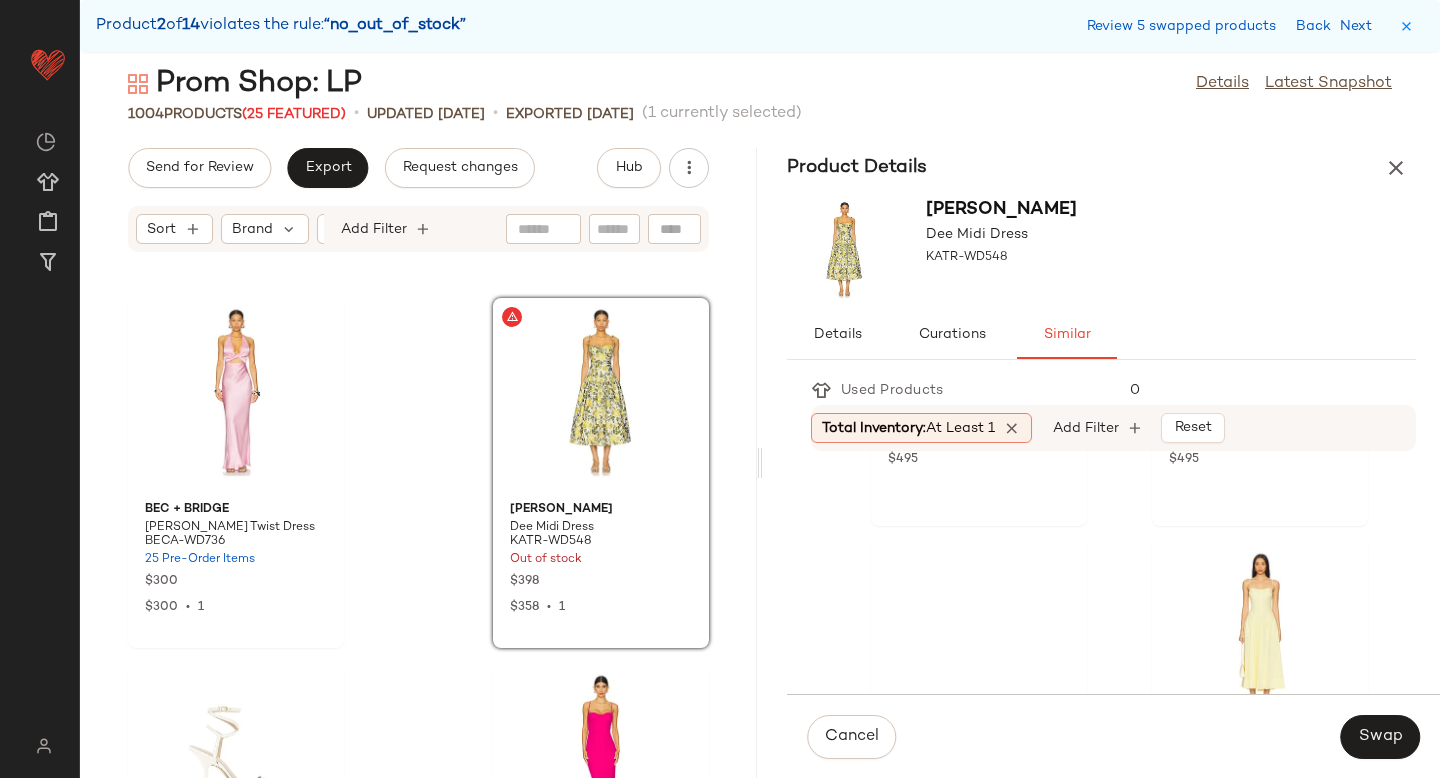 scroll, scrollTop: 1058, scrollLeft: 0, axis: vertical 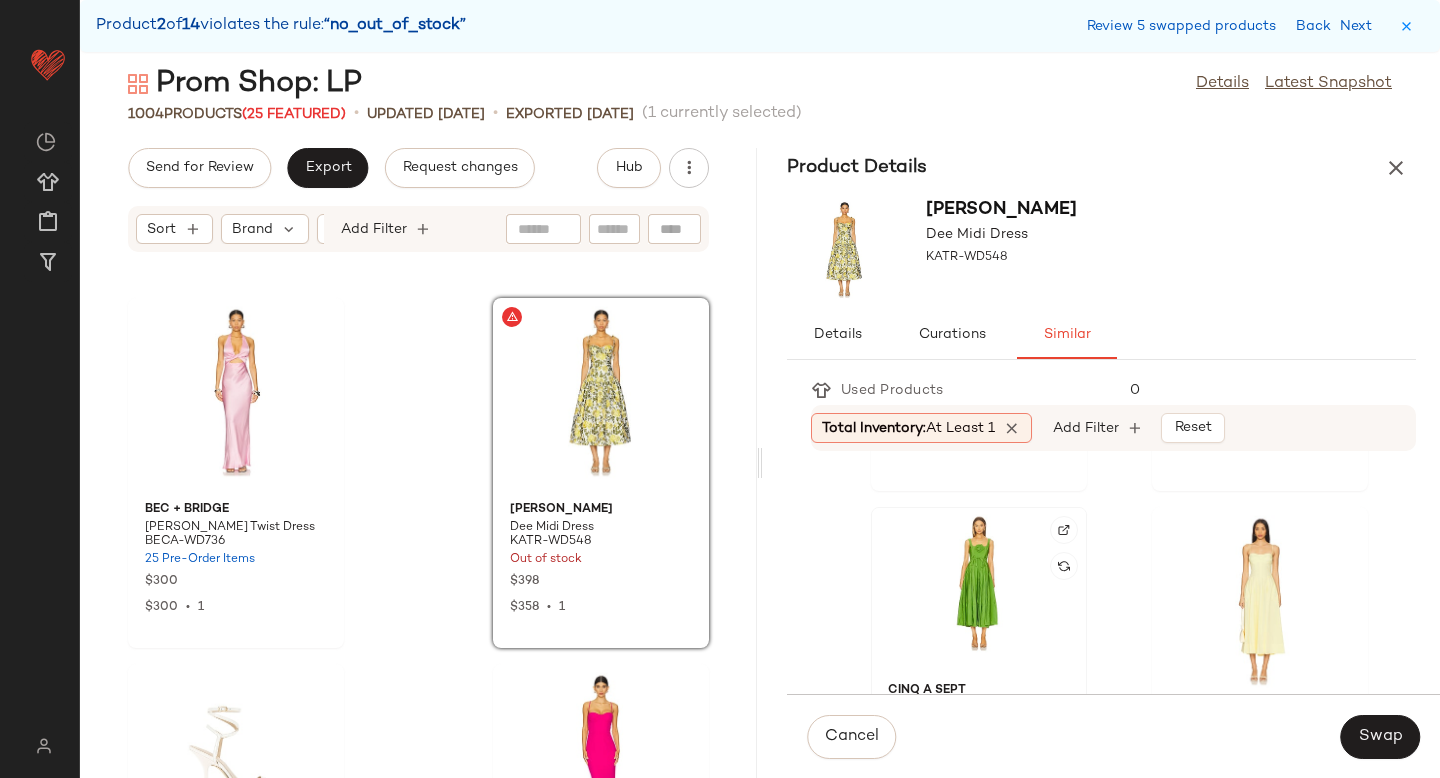 click 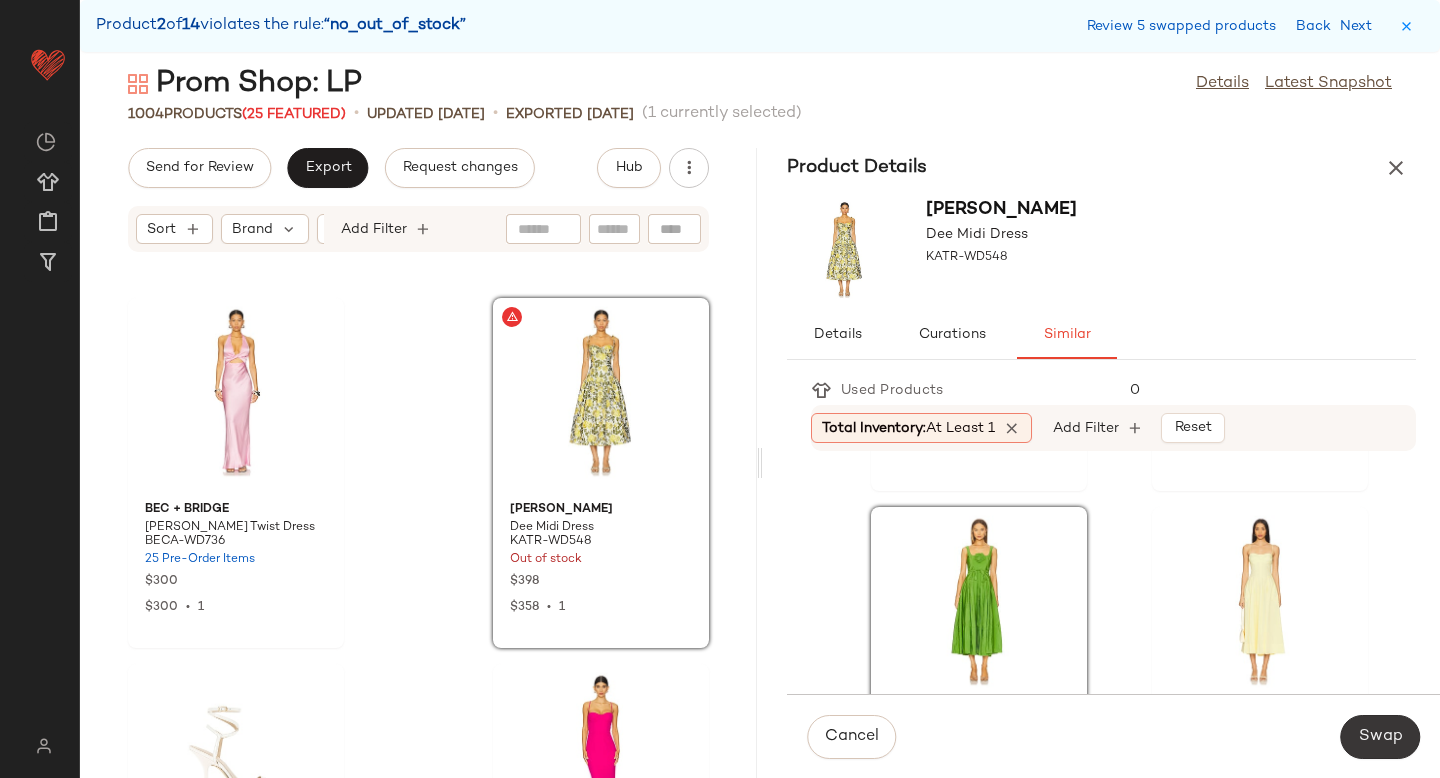 click on "Swap" 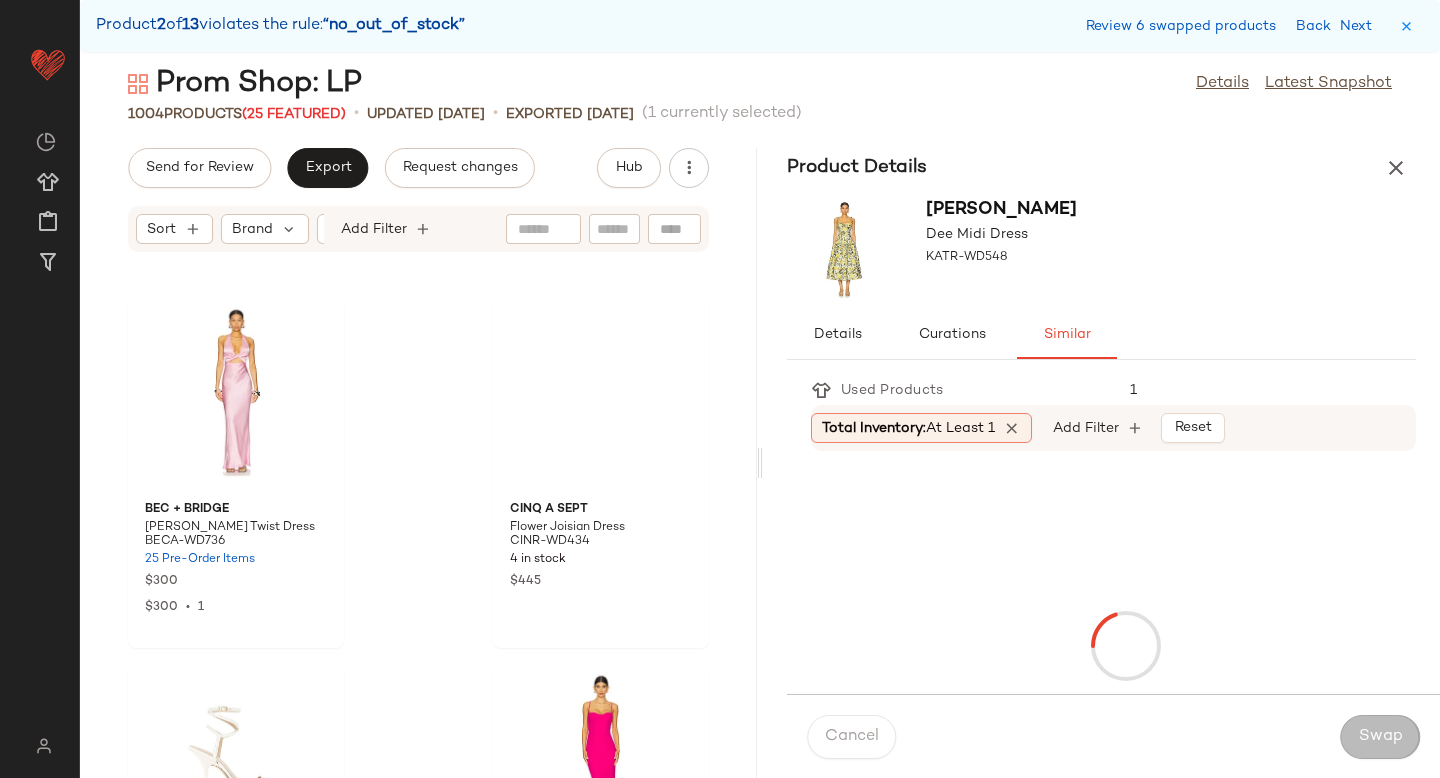 scroll, scrollTop: 54168, scrollLeft: 0, axis: vertical 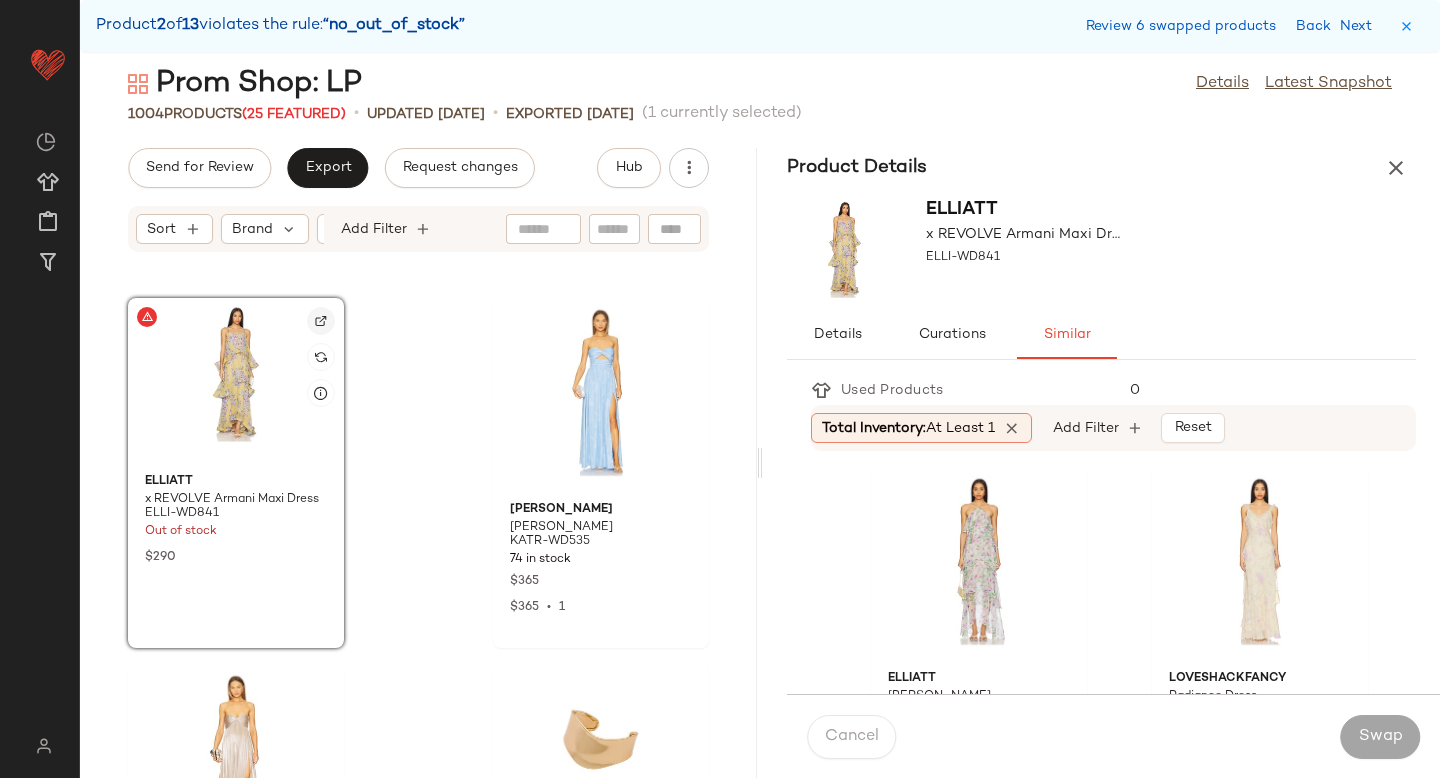 click 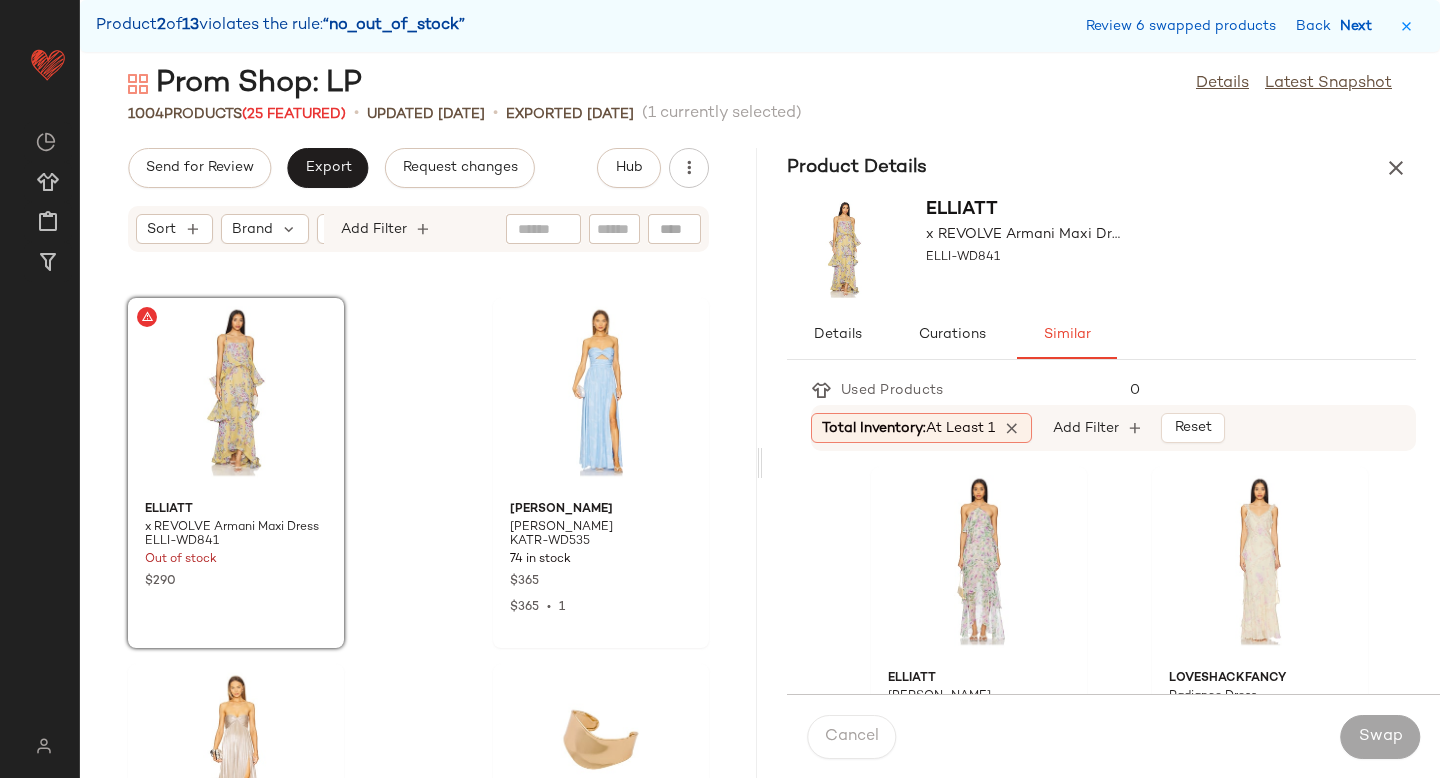 click on "Next" at bounding box center [1360, 26] 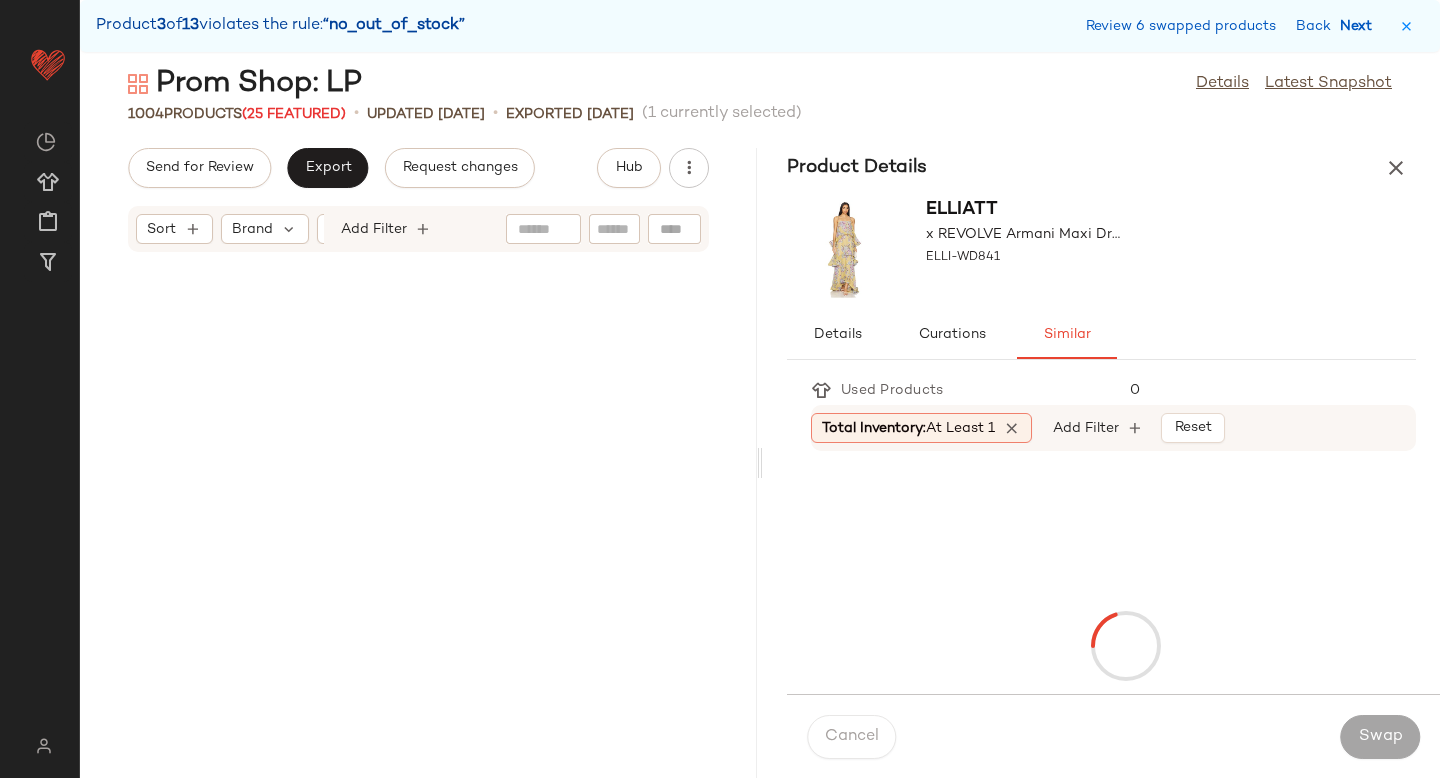 scroll, scrollTop: 62952, scrollLeft: 0, axis: vertical 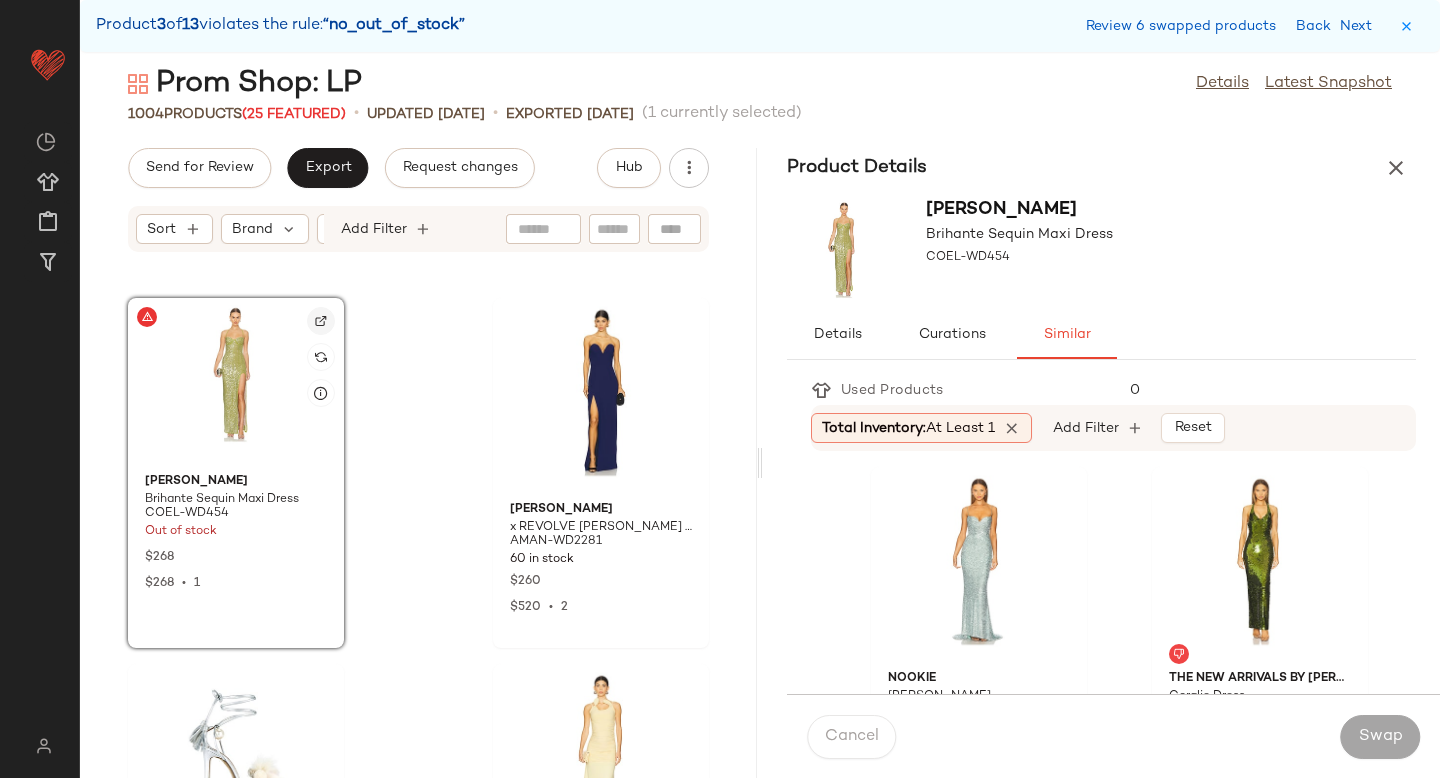 click 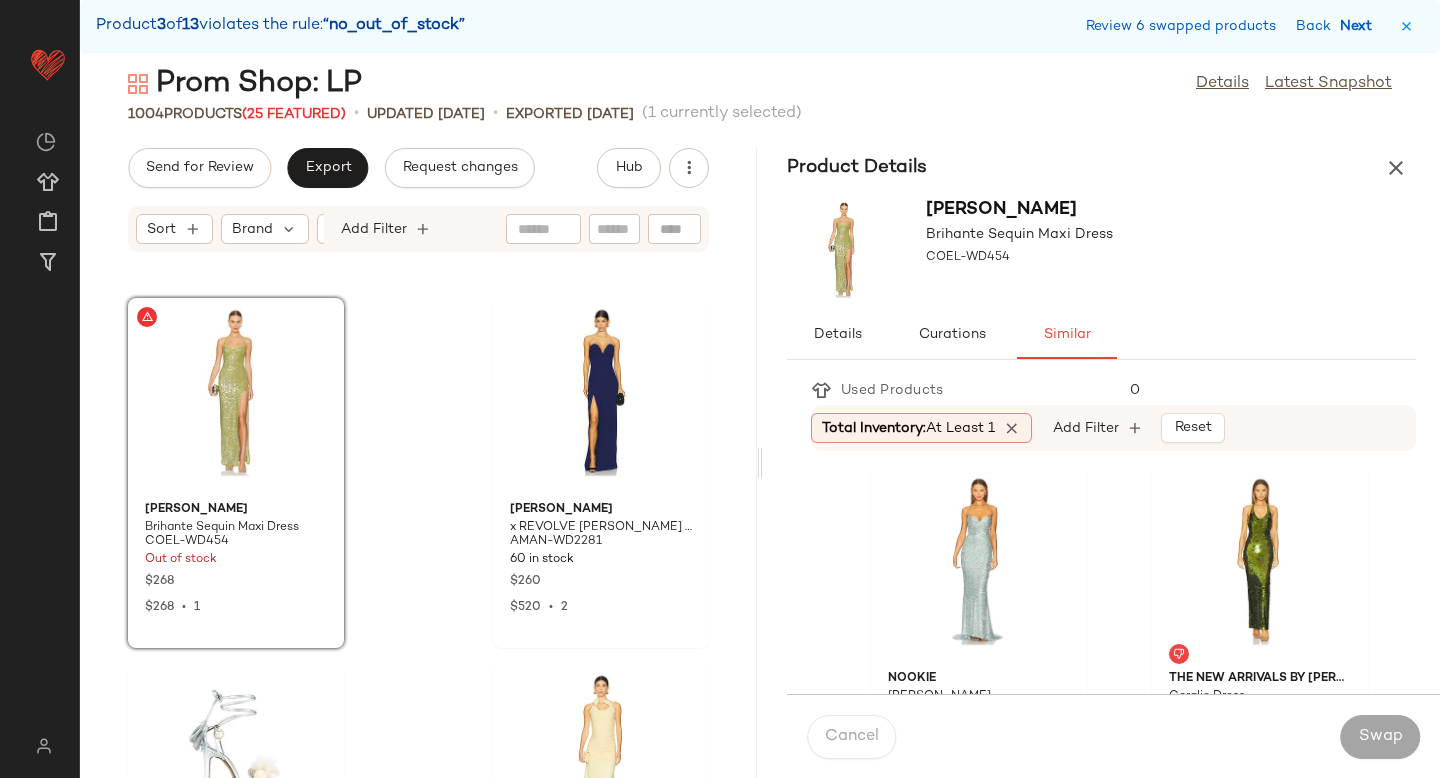 click on "Next" at bounding box center (1360, 26) 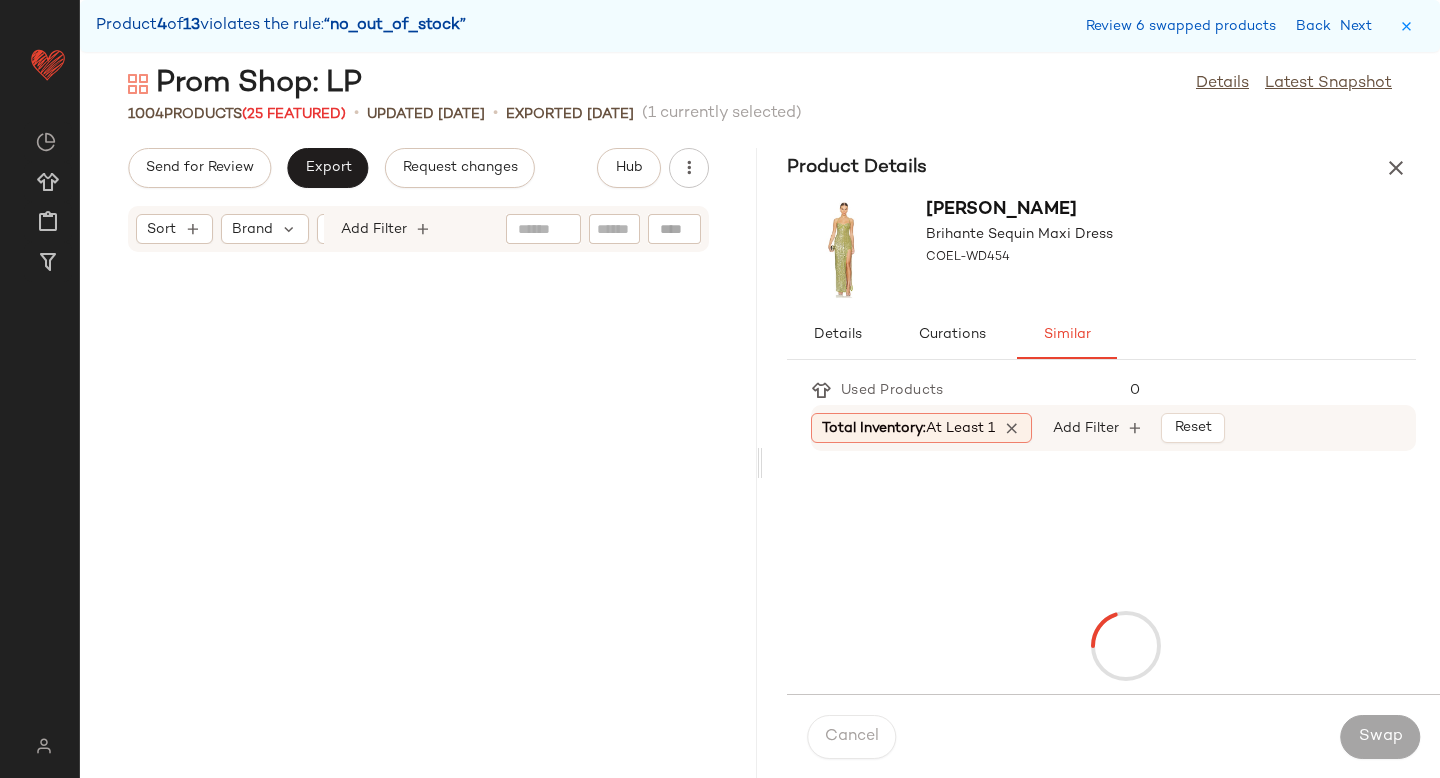 scroll, scrollTop: 64416, scrollLeft: 0, axis: vertical 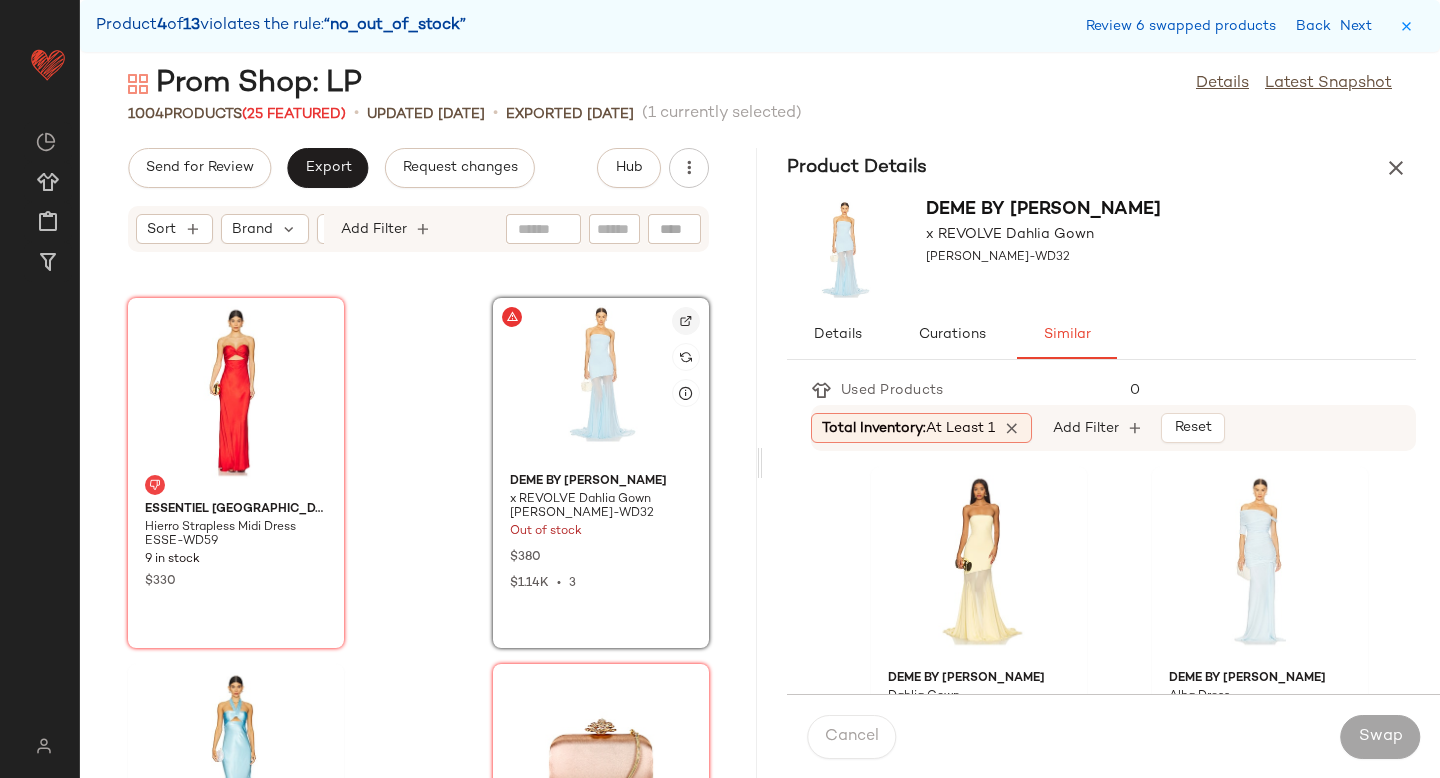 click at bounding box center (686, 321) 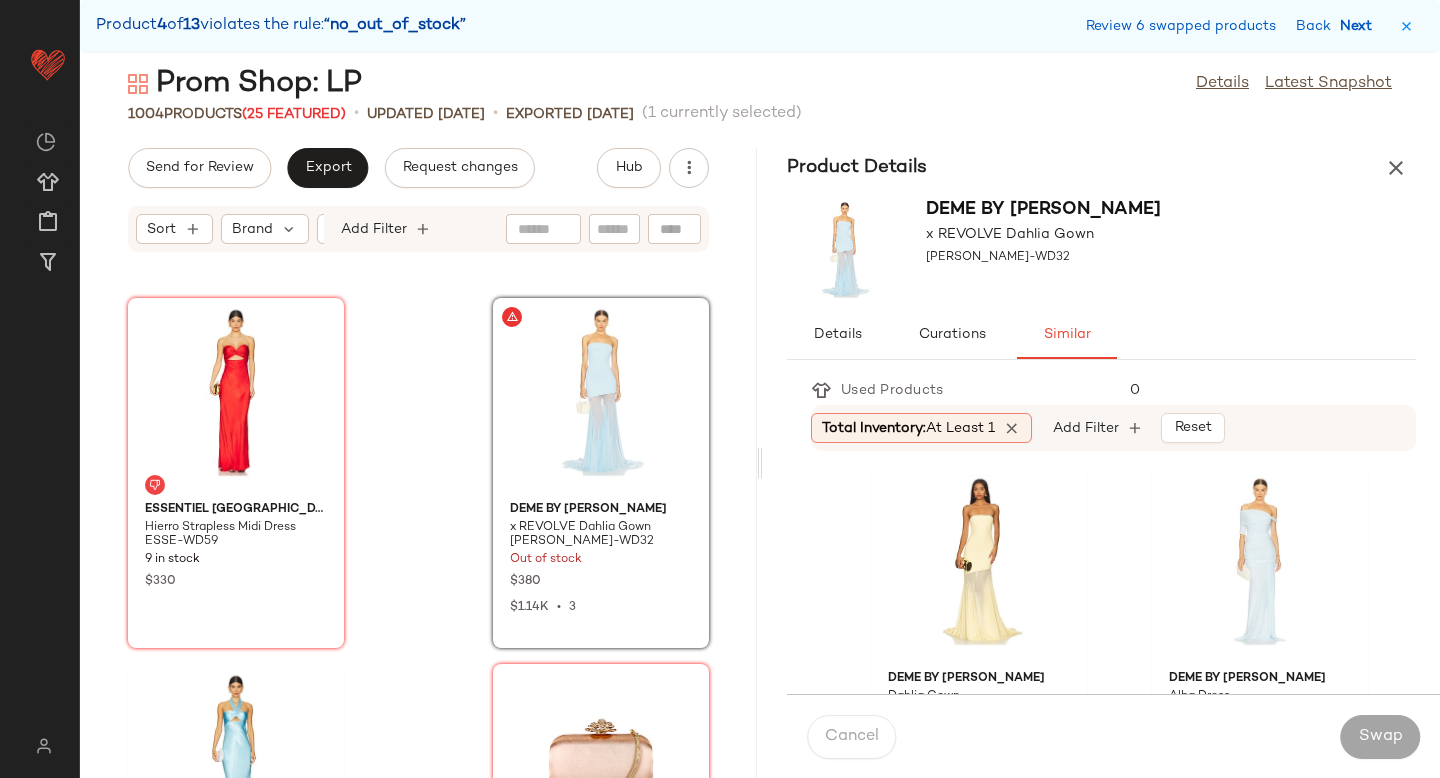 click on "Next" at bounding box center (1360, 26) 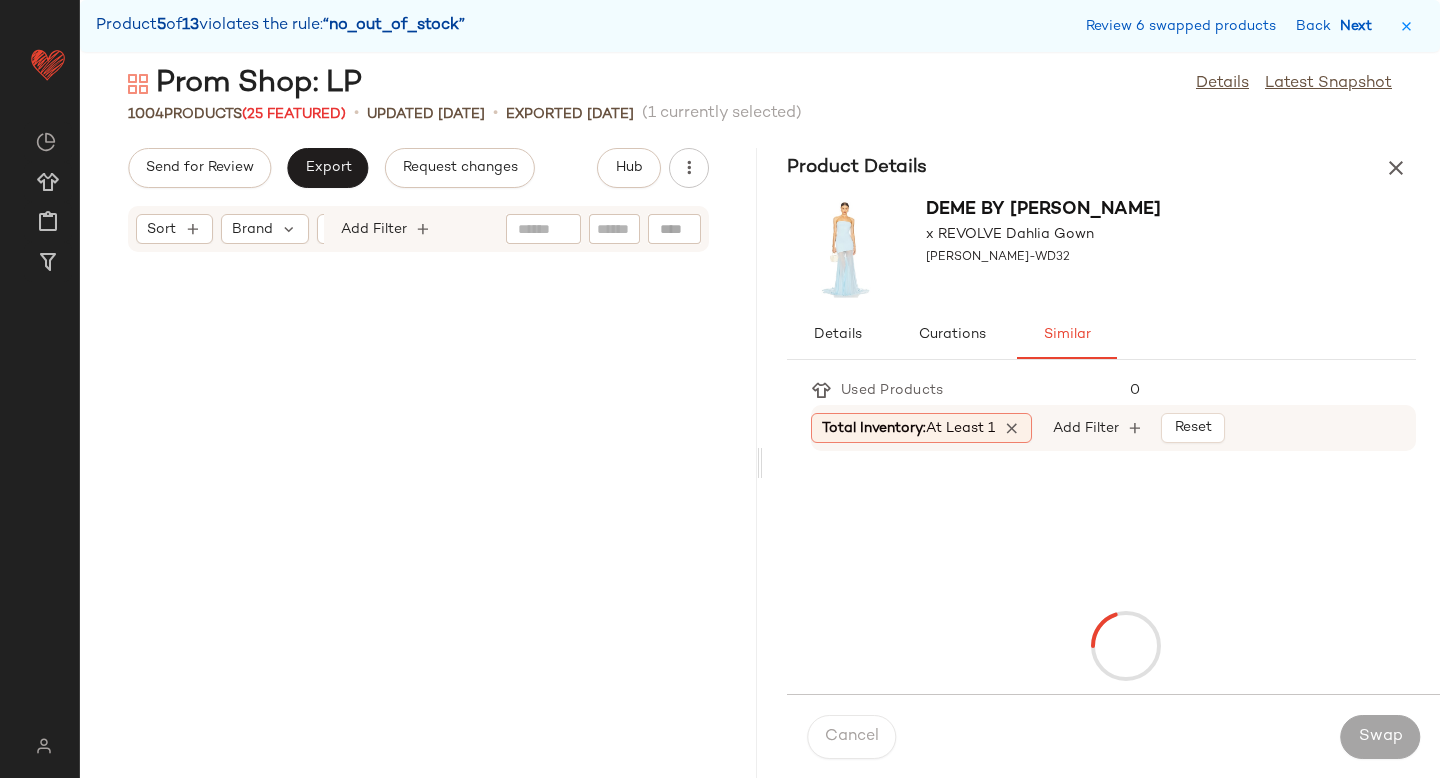 scroll, scrollTop: 67710, scrollLeft: 0, axis: vertical 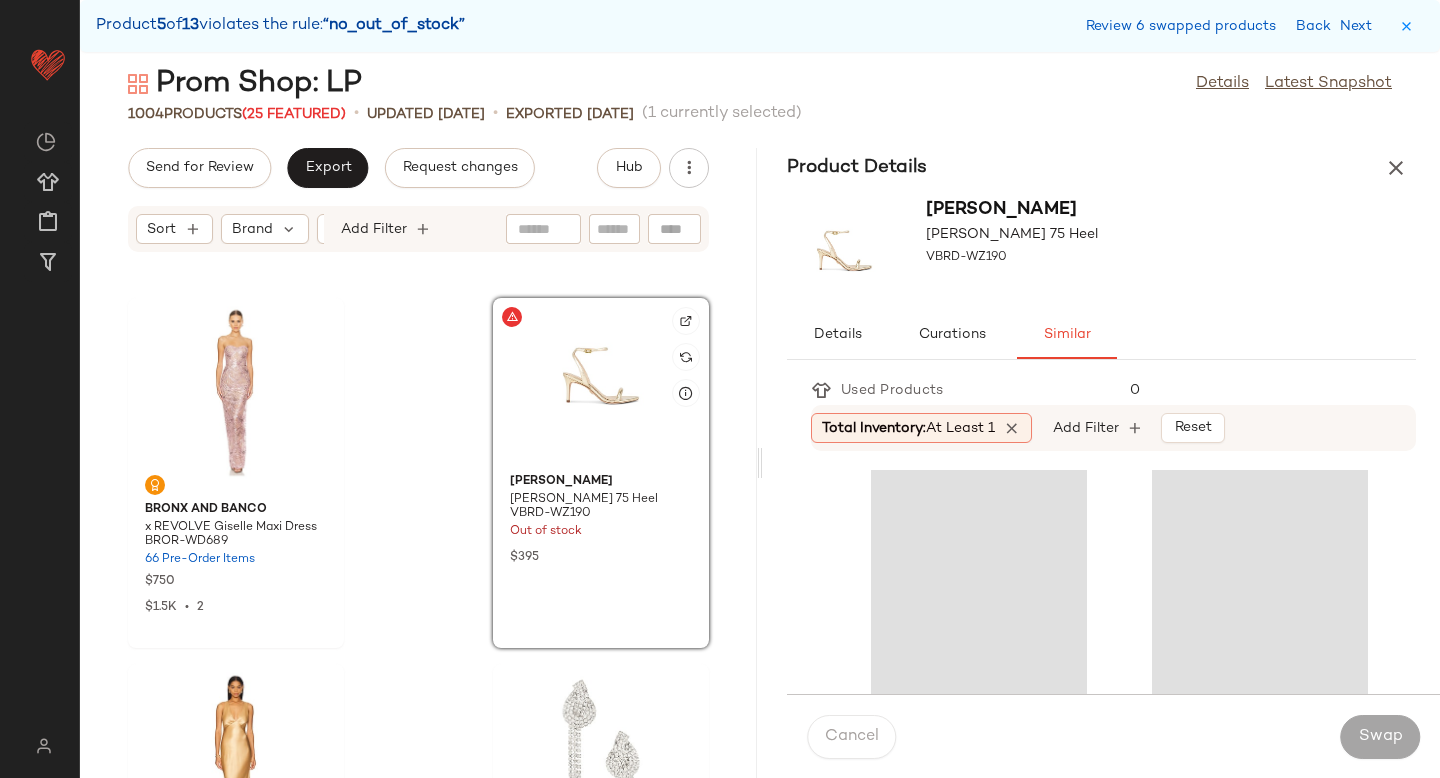 click 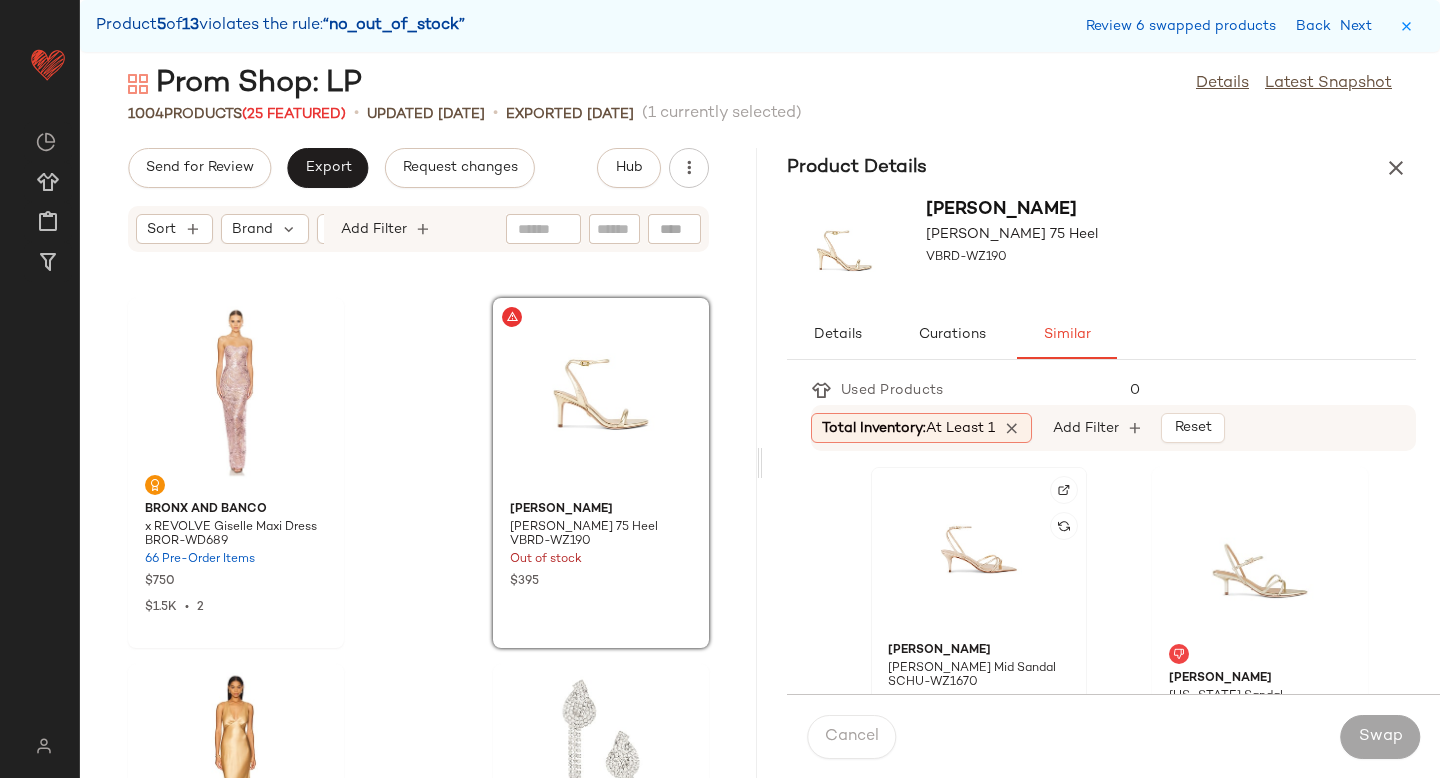click 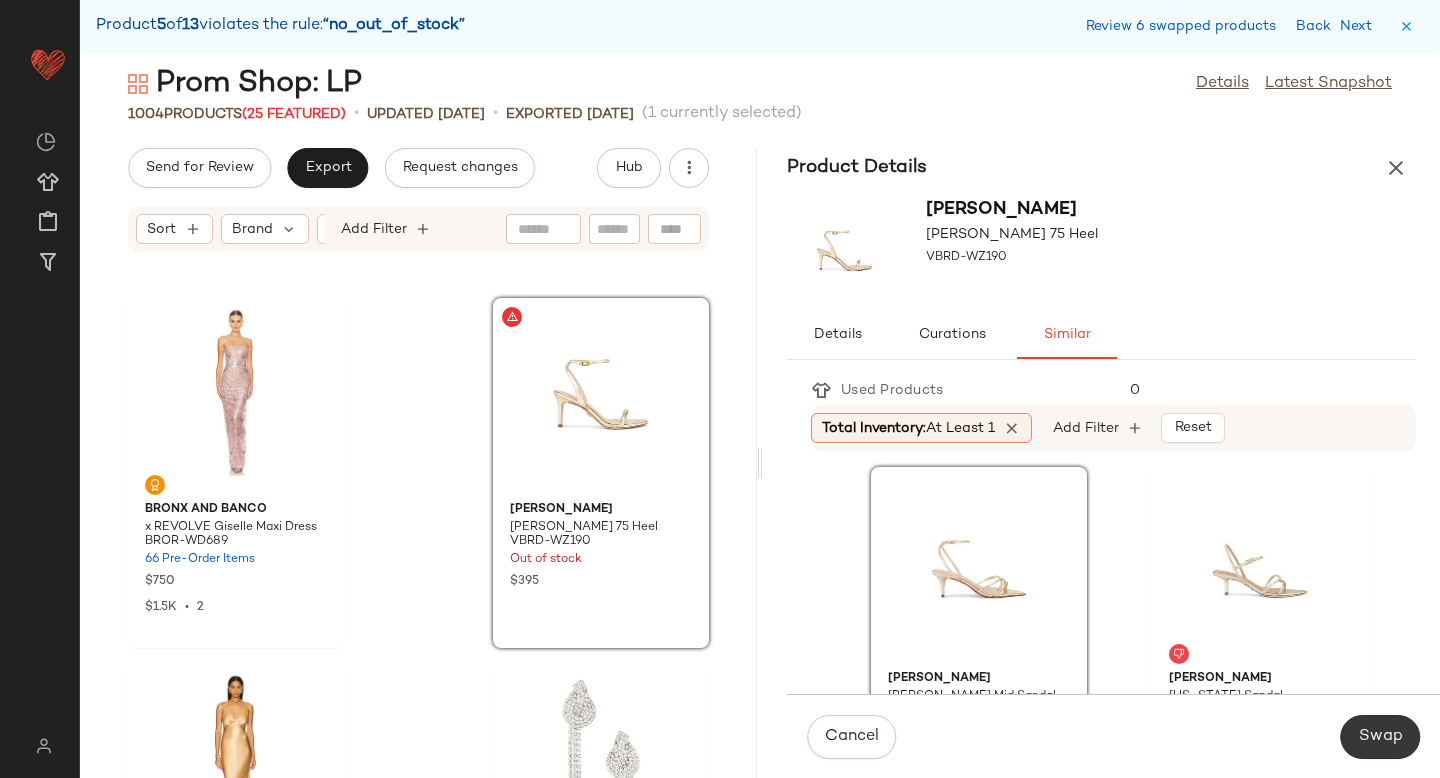 click on "Swap" 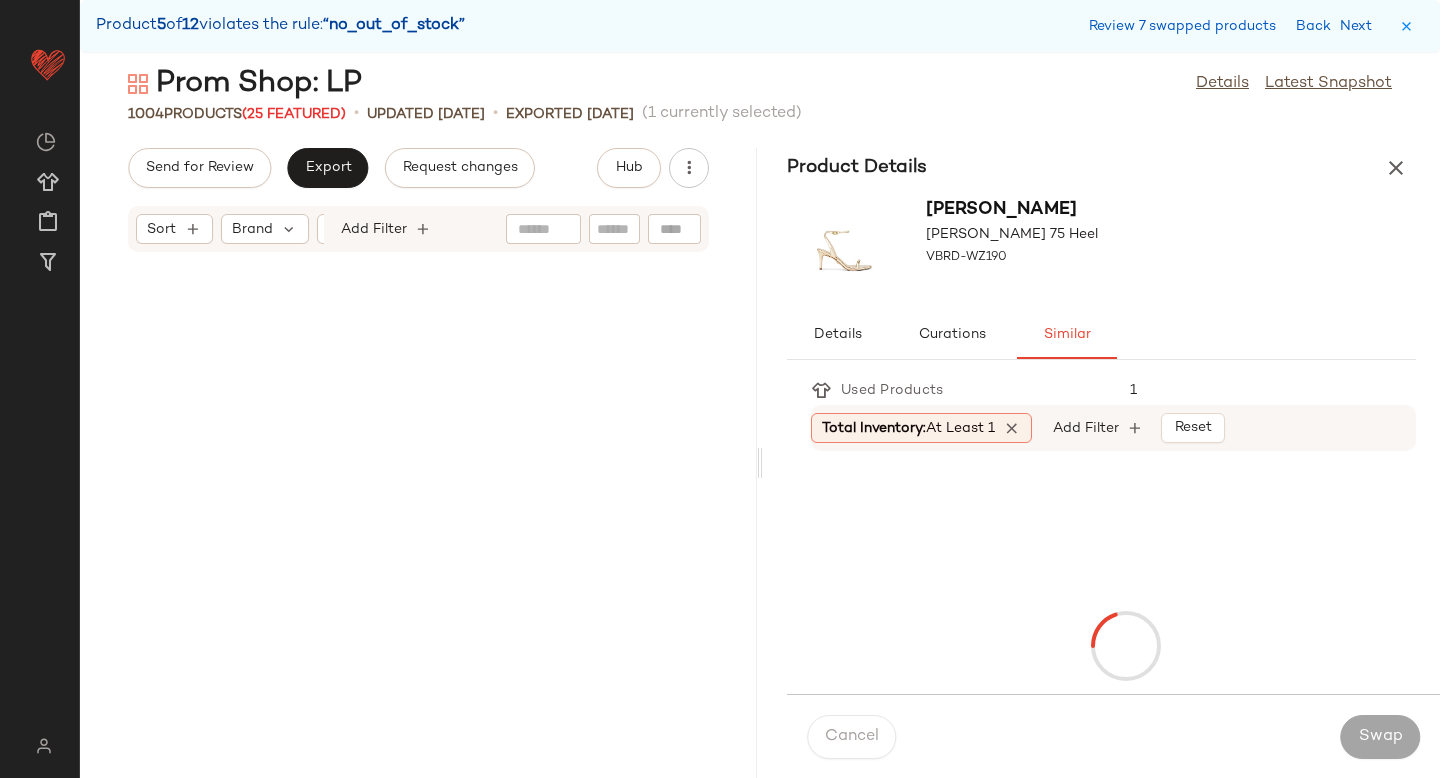 scroll, scrollTop: 76860, scrollLeft: 0, axis: vertical 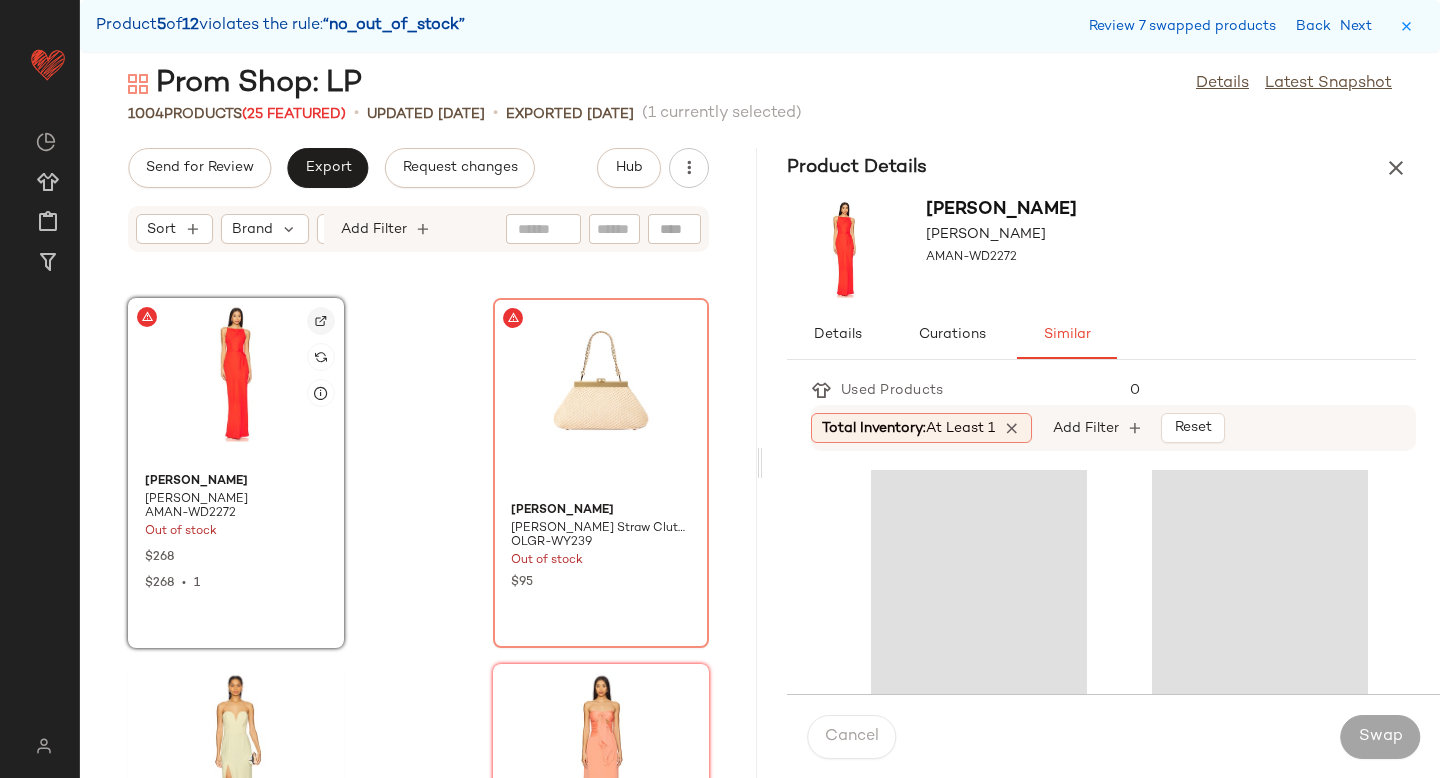 click at bounding box center (321, 321) 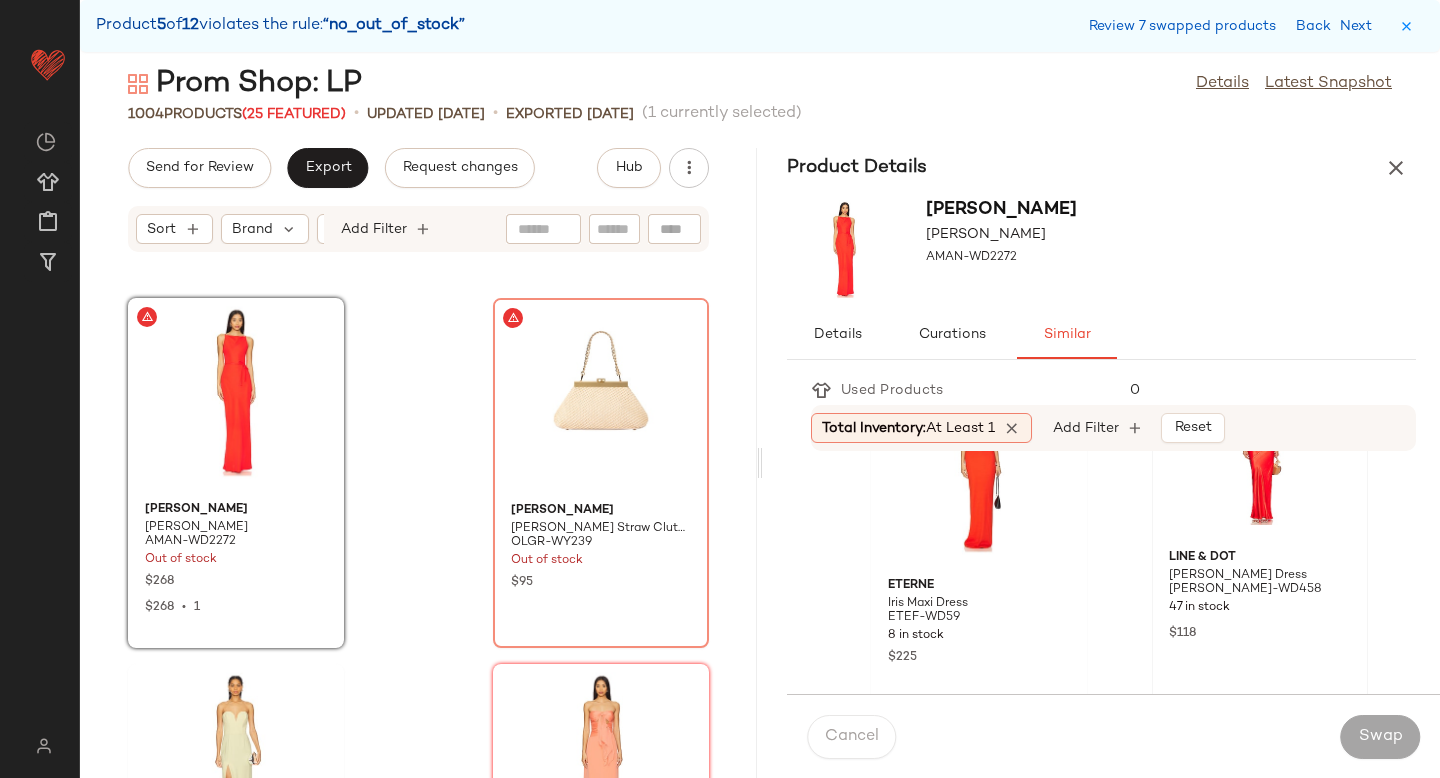 scroll, scrollTop: 0, scrollLeft: 0, axis: both 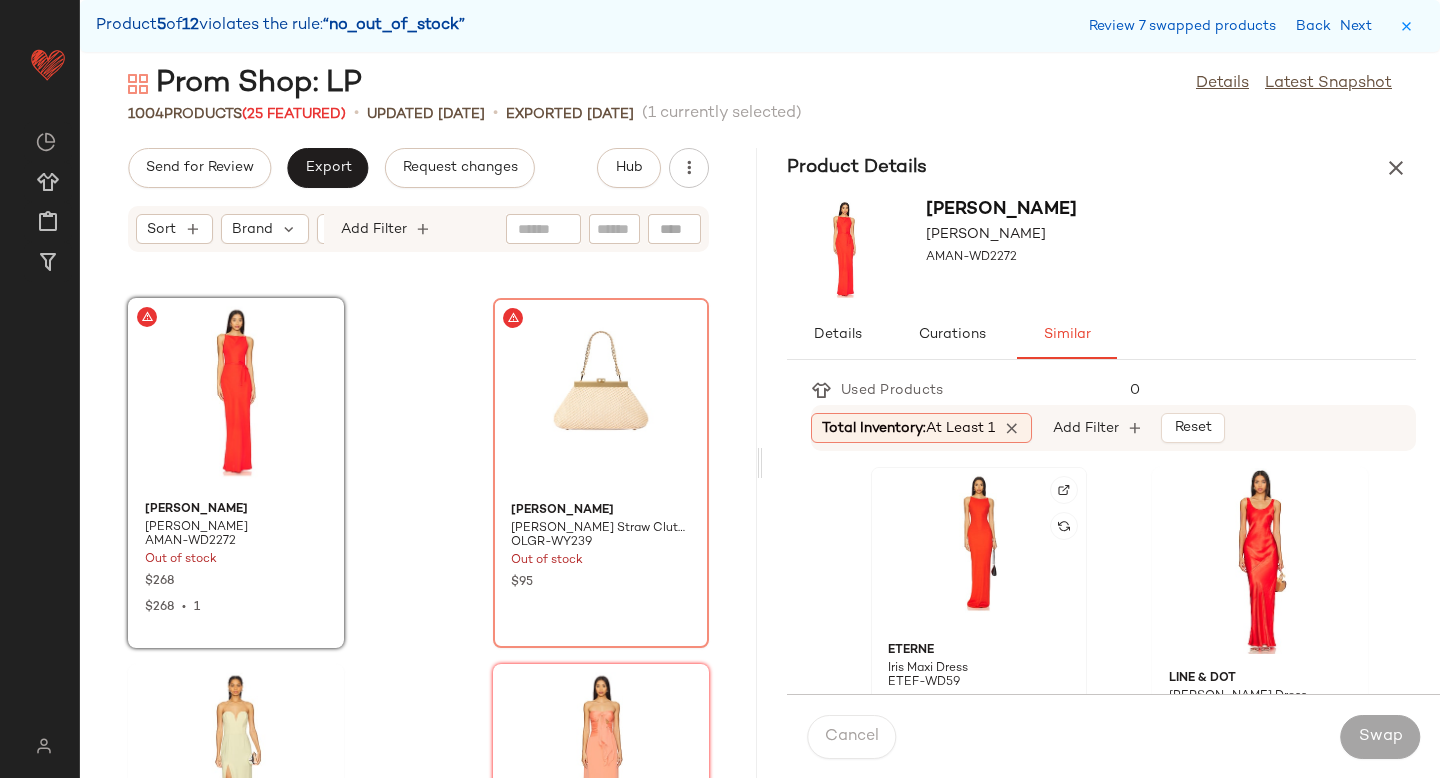 click 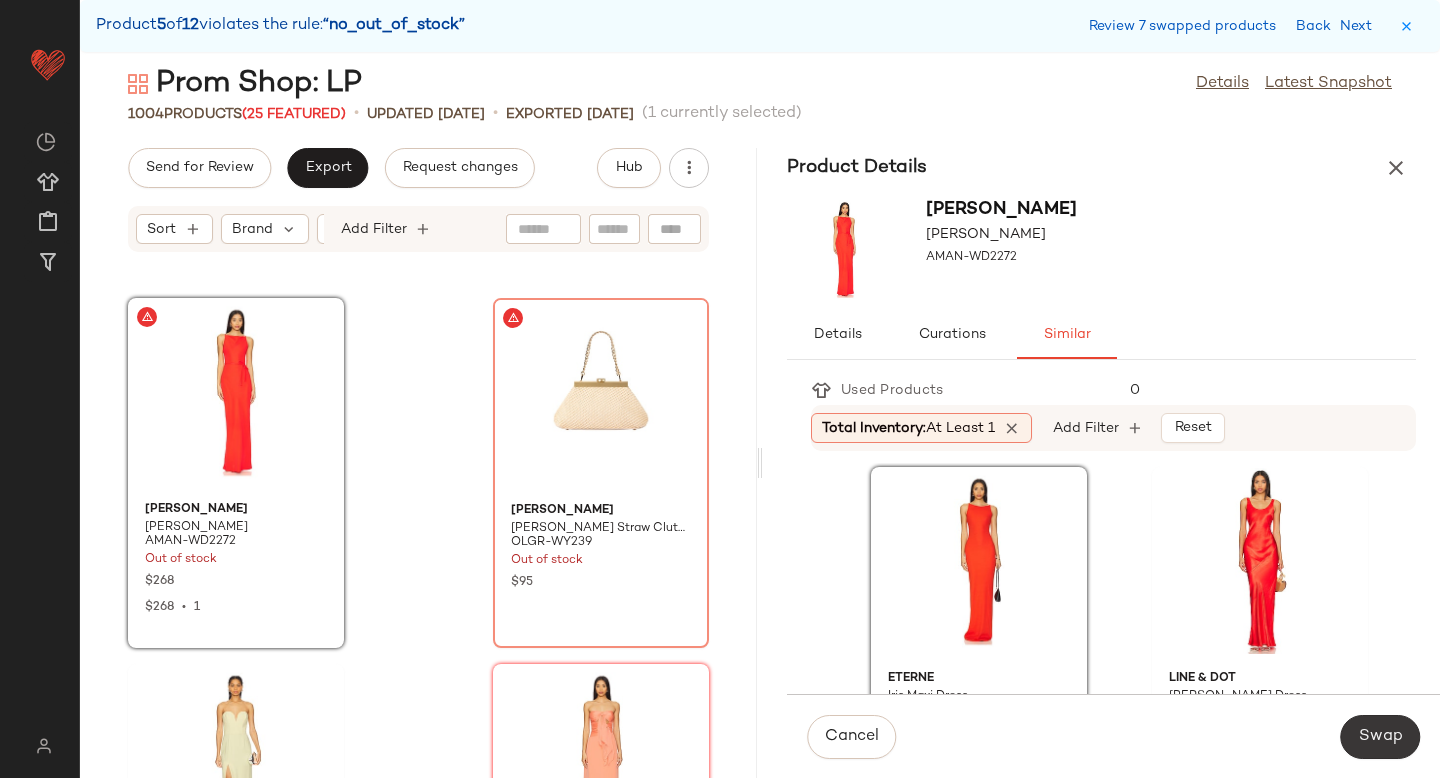 click on "Swap" at bounding box center (1380, 737) 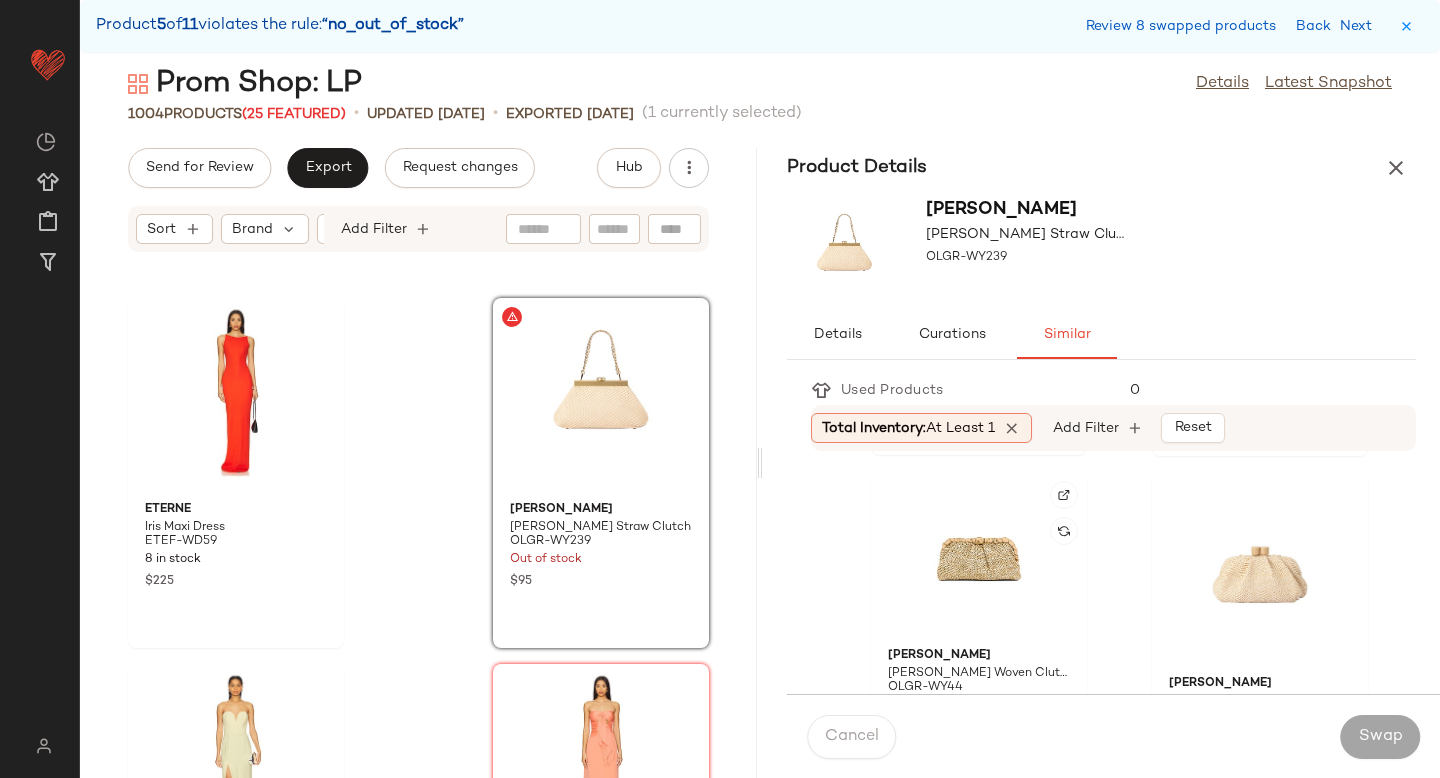 scroll, scrollTop: 359, scrollLeft: 0, axis: vertical 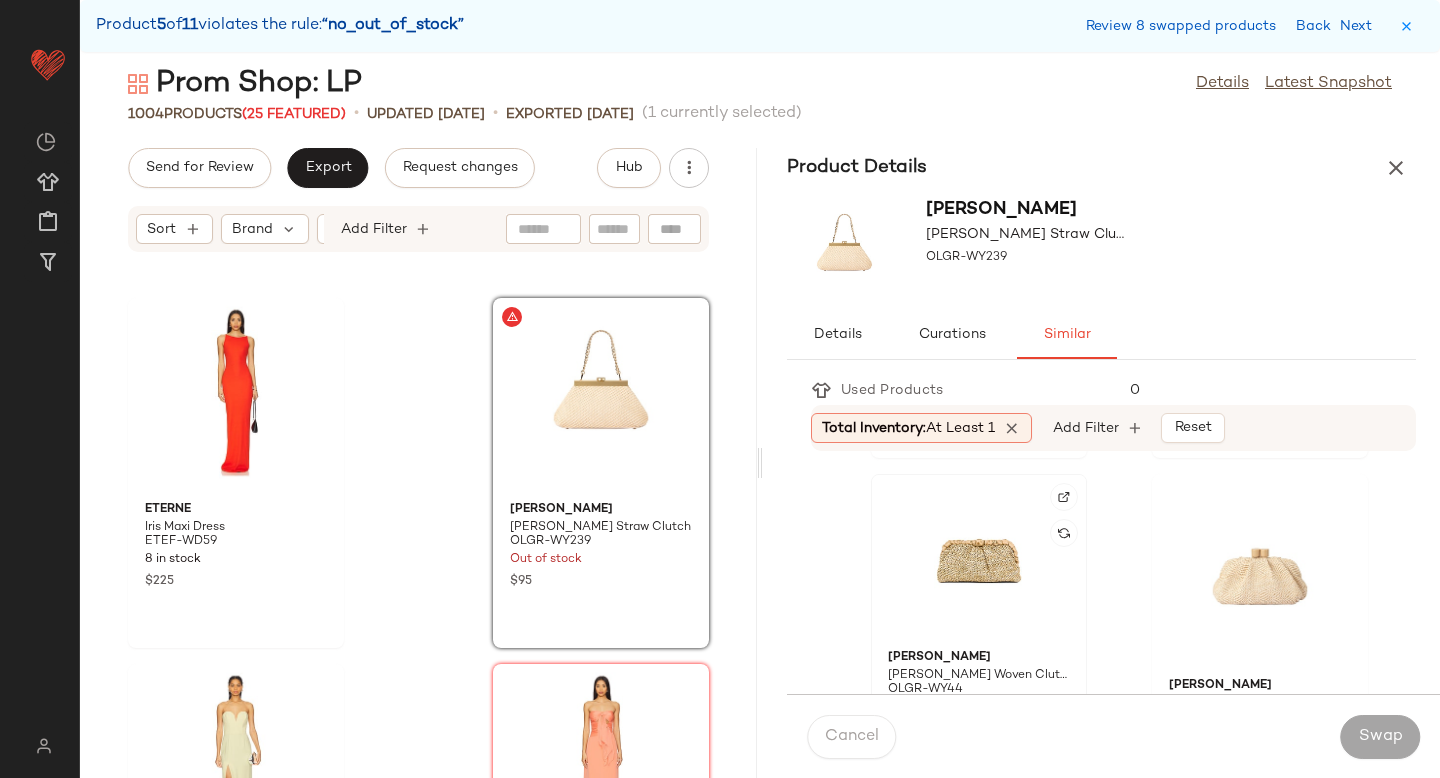 click 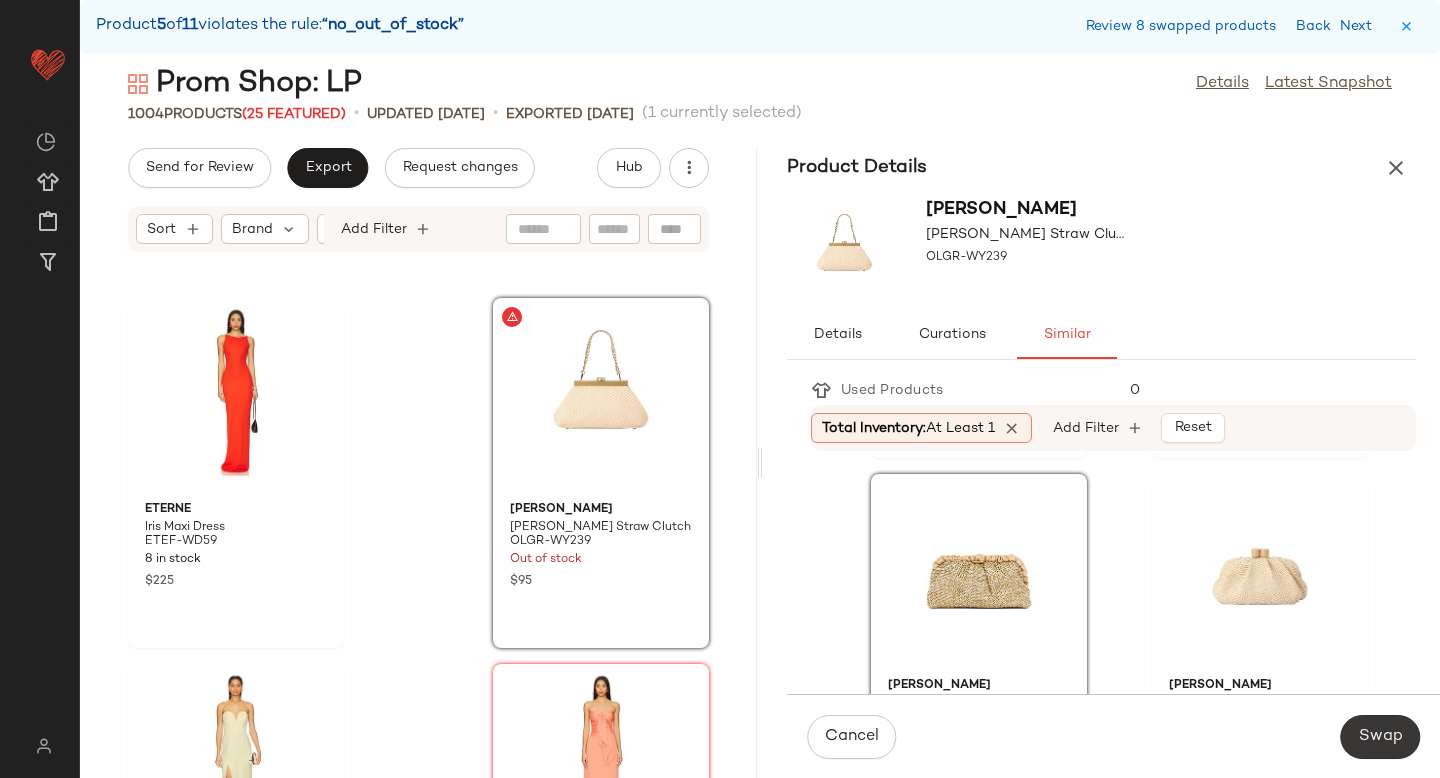 click on "Swap" 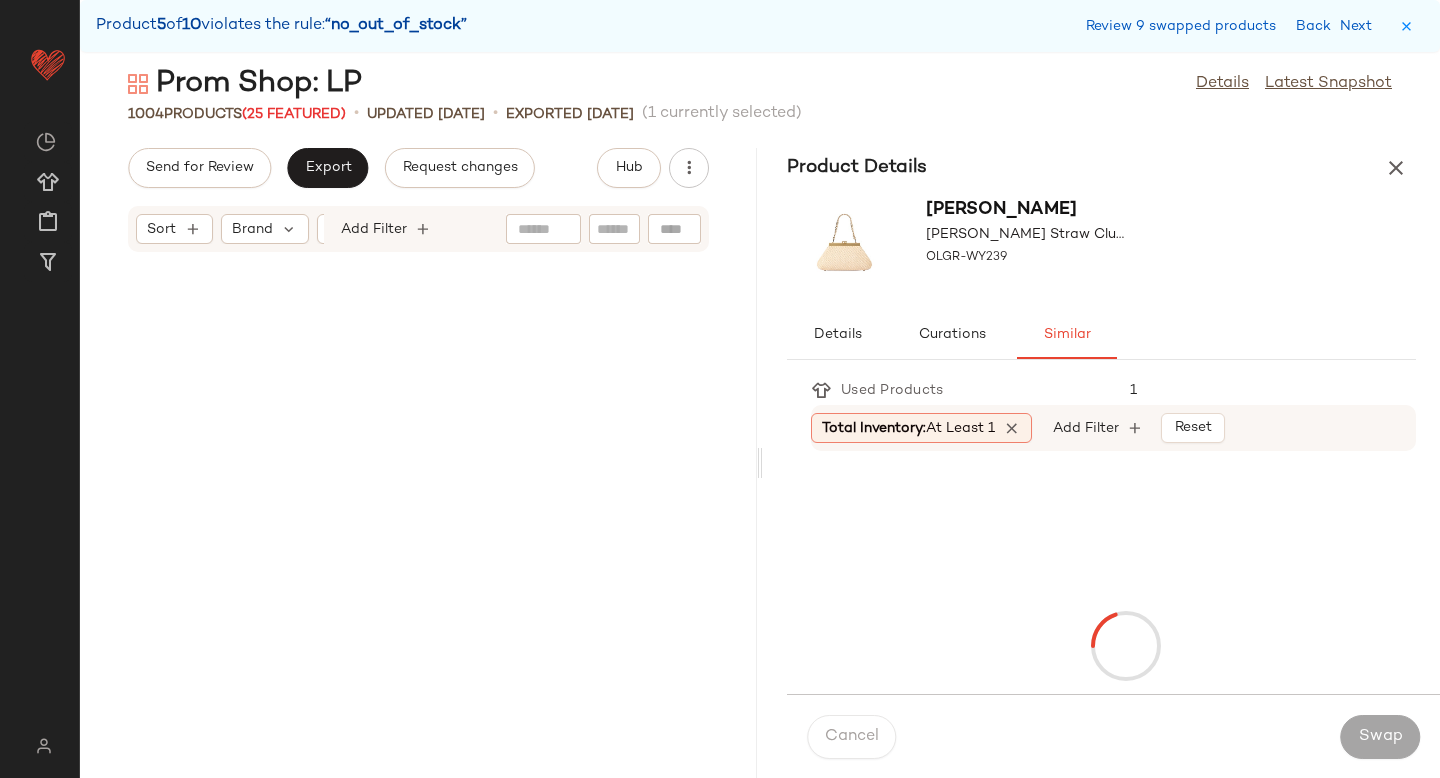 scroll, scrollTop: 80886, scrollLeft: 0, axis: vertical 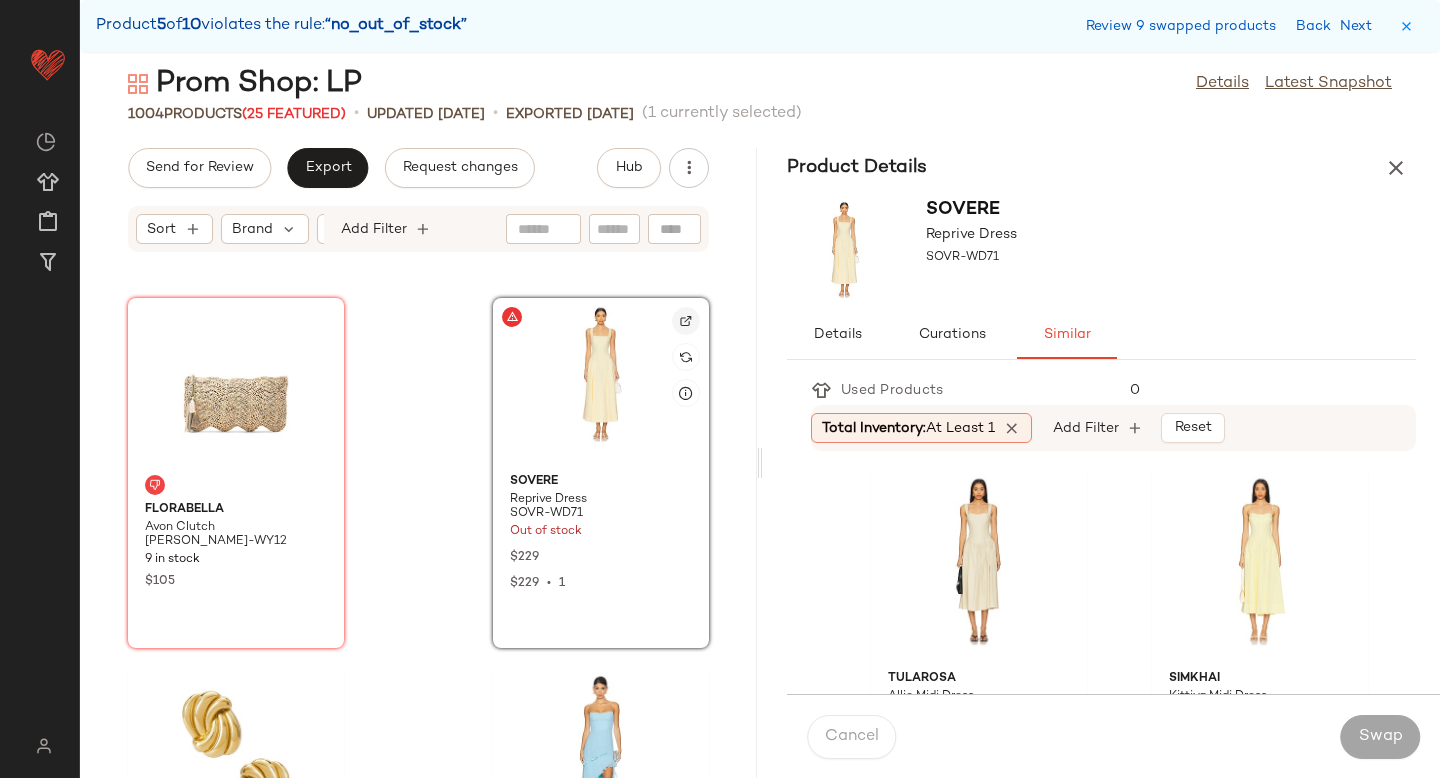 click 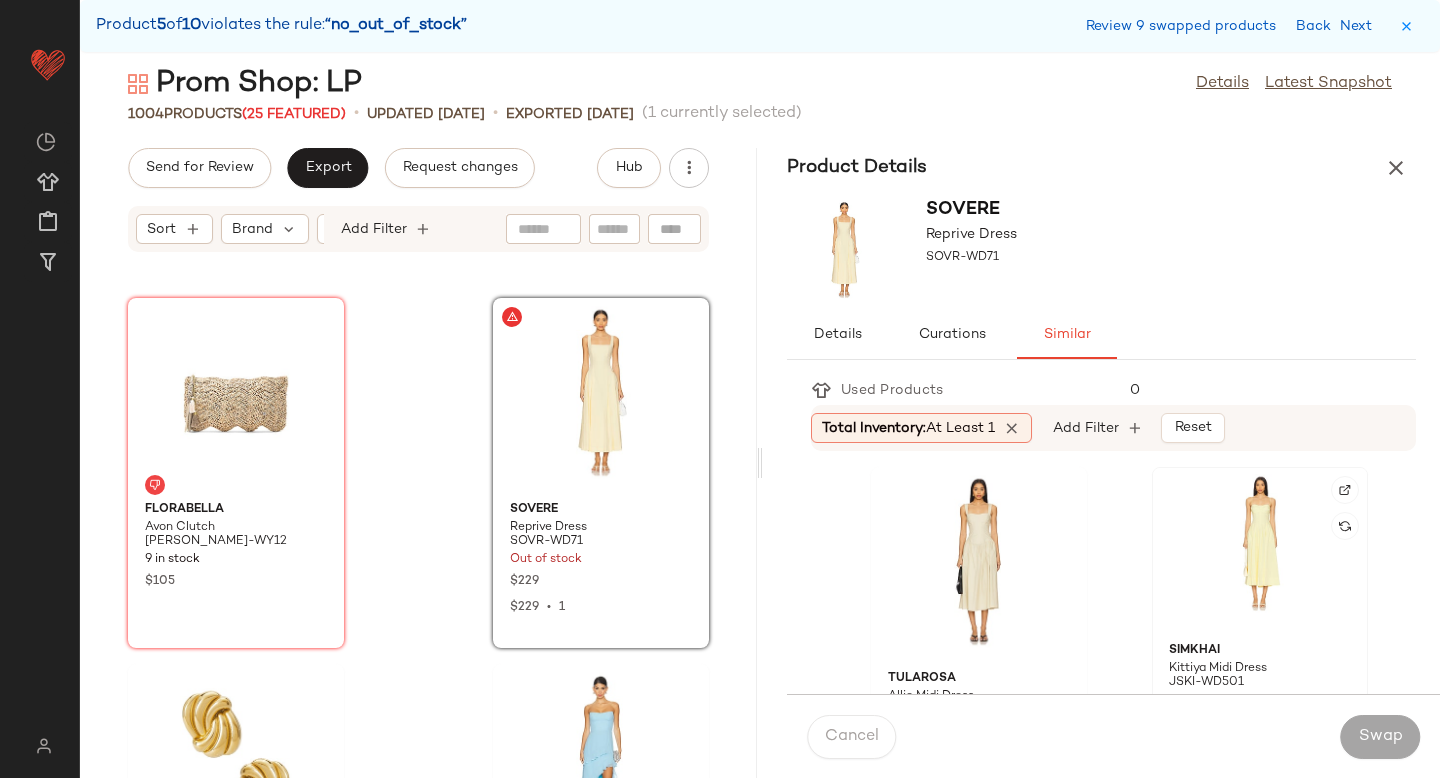 click 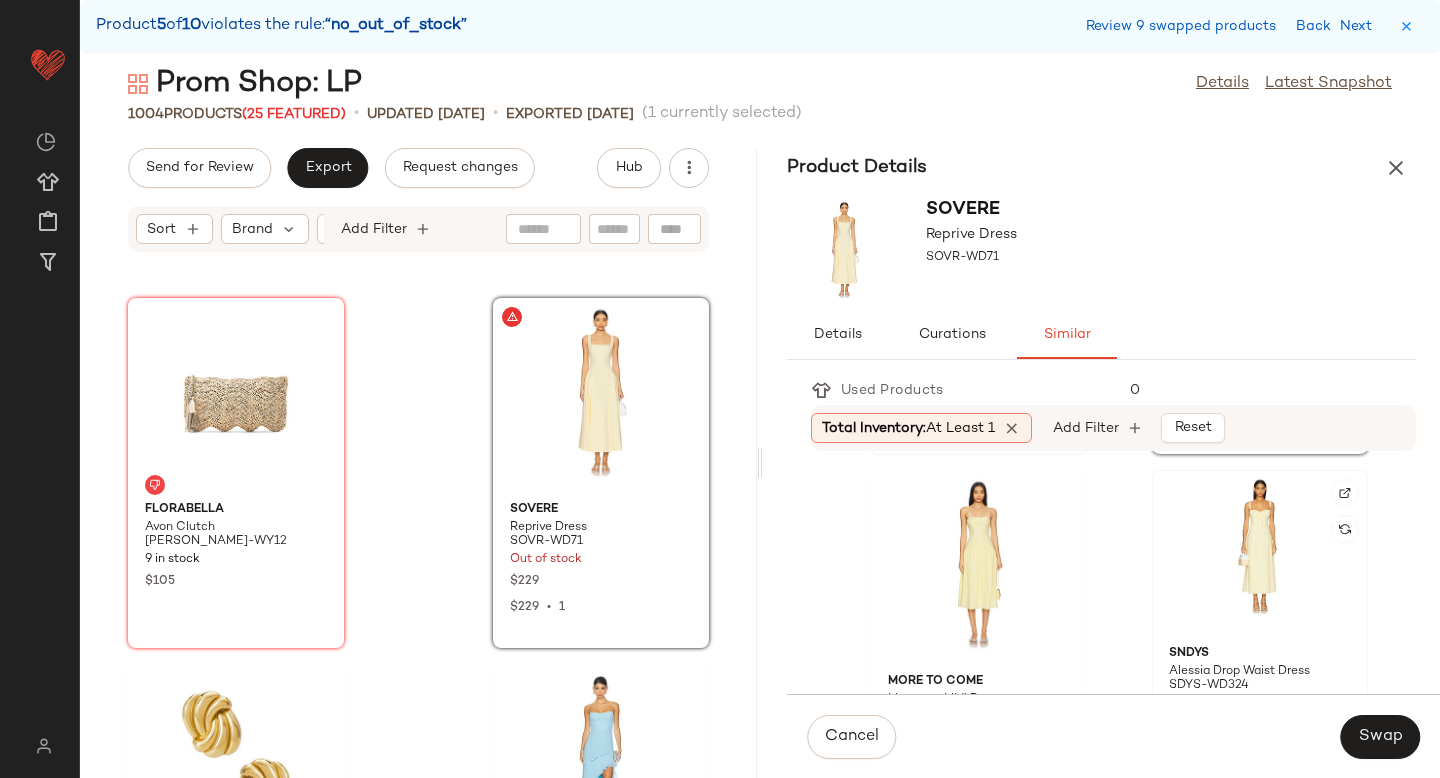 scroll, scrollTop: 0, scrollLeft: 0, axis: both 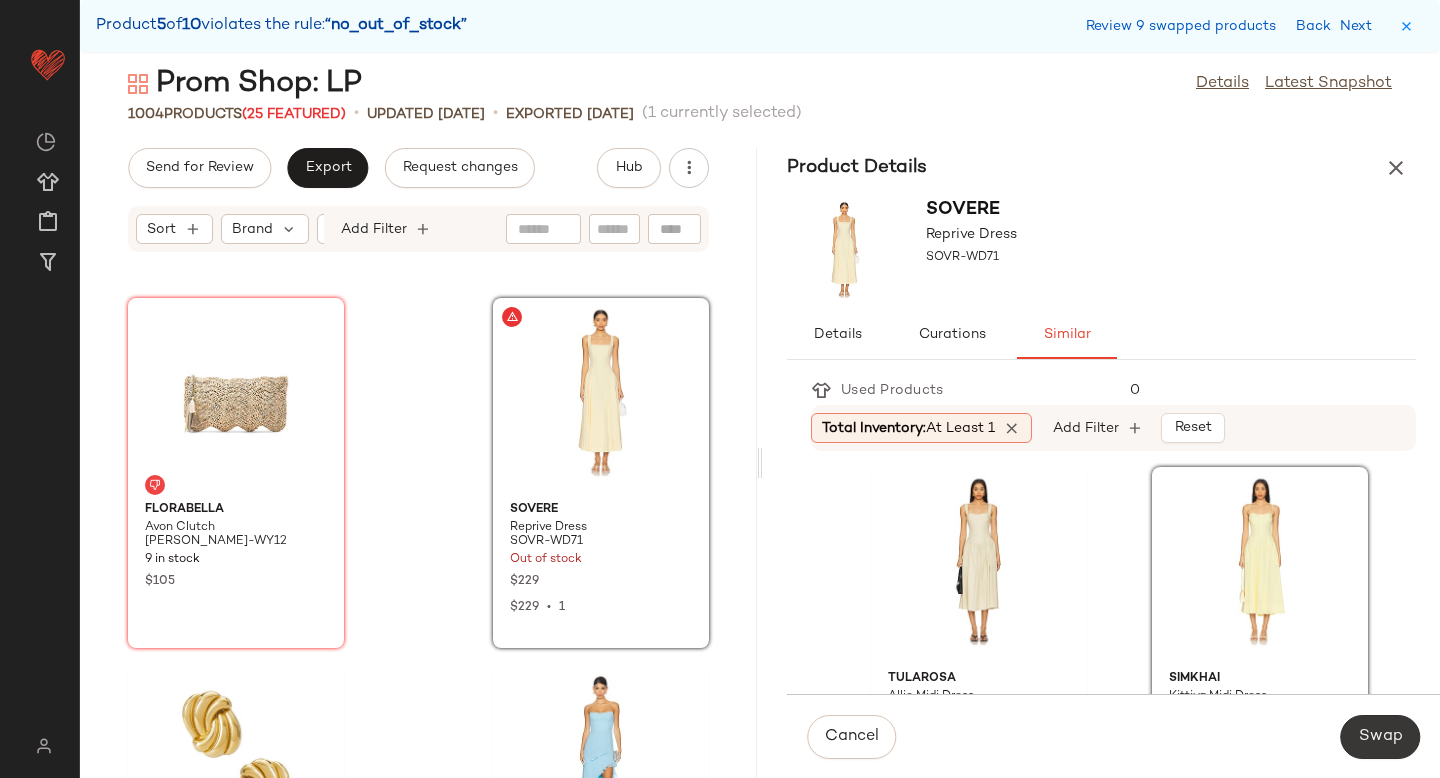 click on "Swap" at bounding box center [1380, 737] 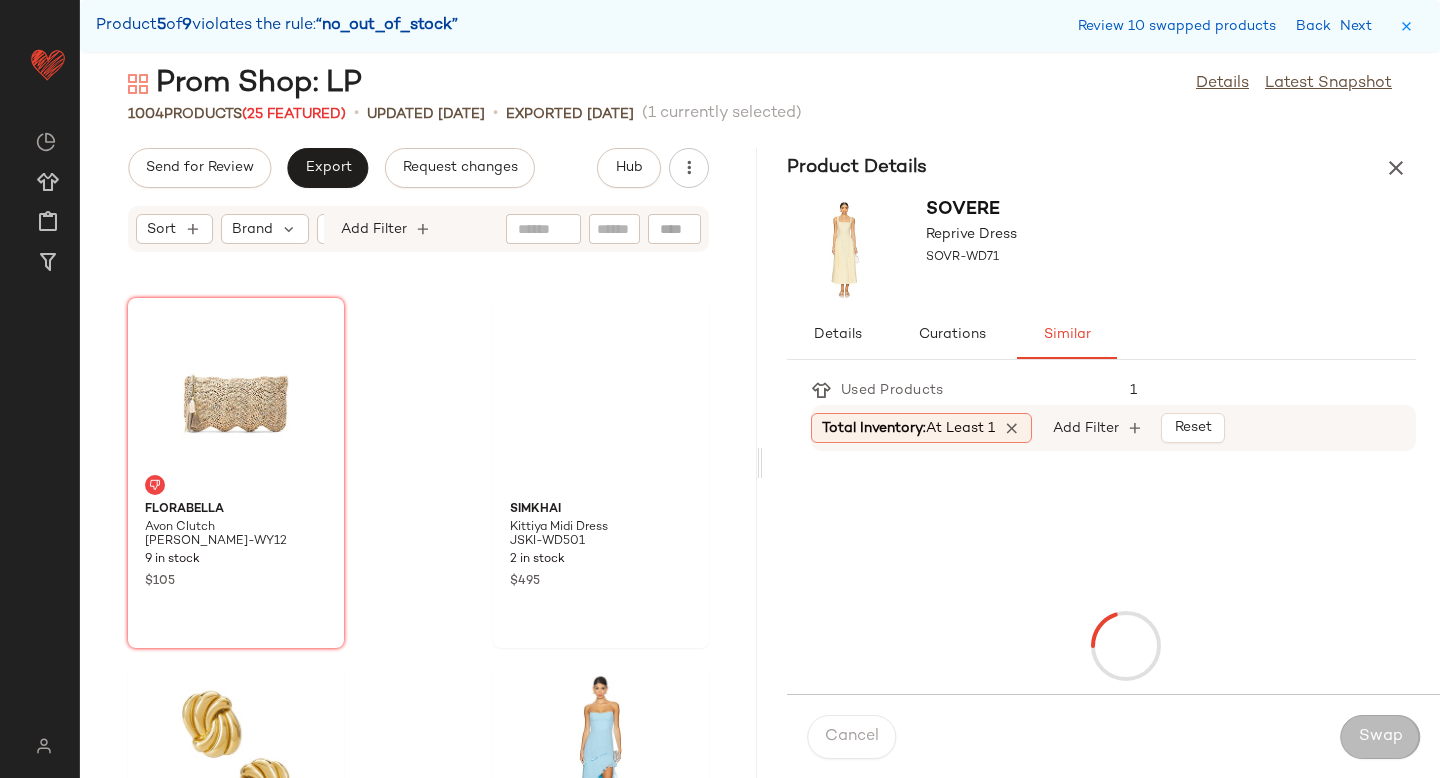 scroll, scrollTop: 122244, scrollLeft: 0, axis: vertical 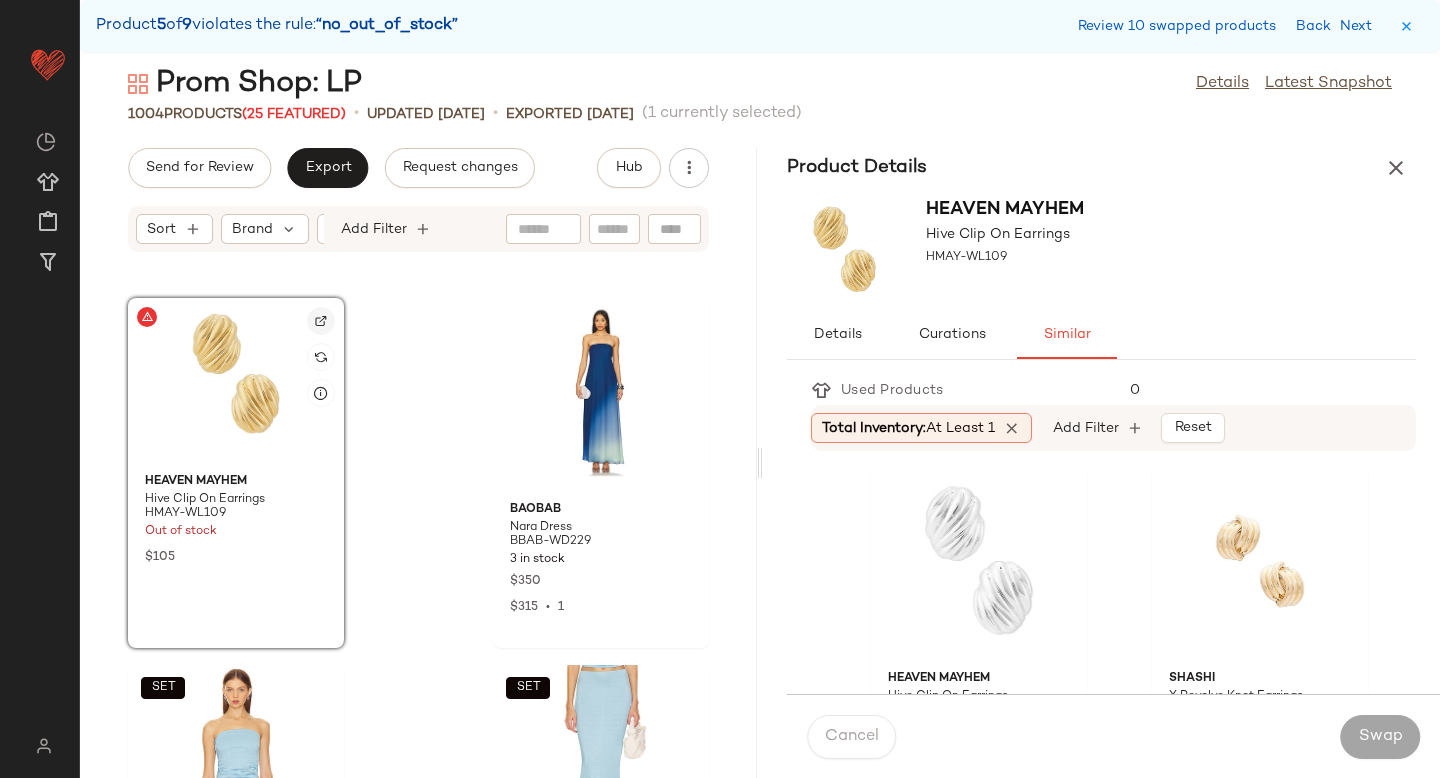 click 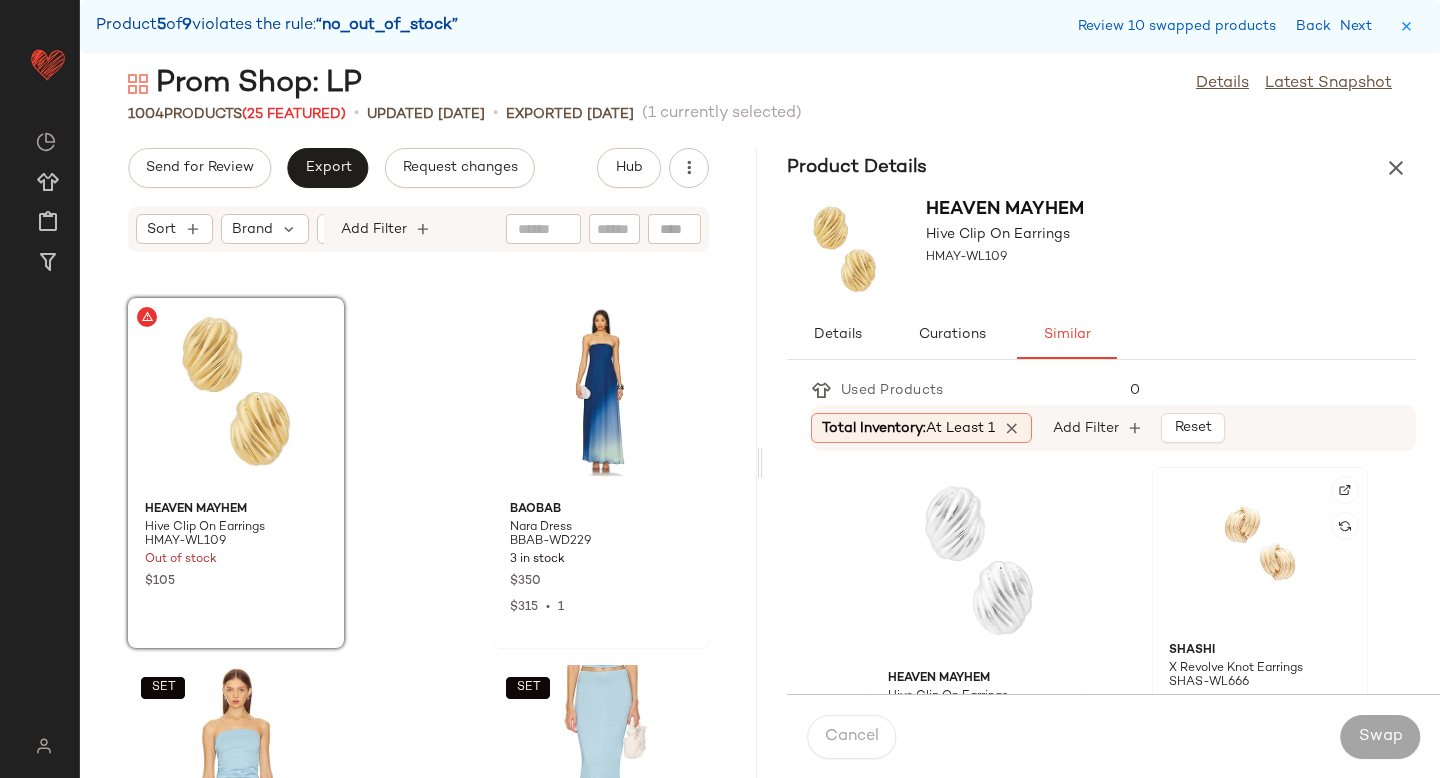 click 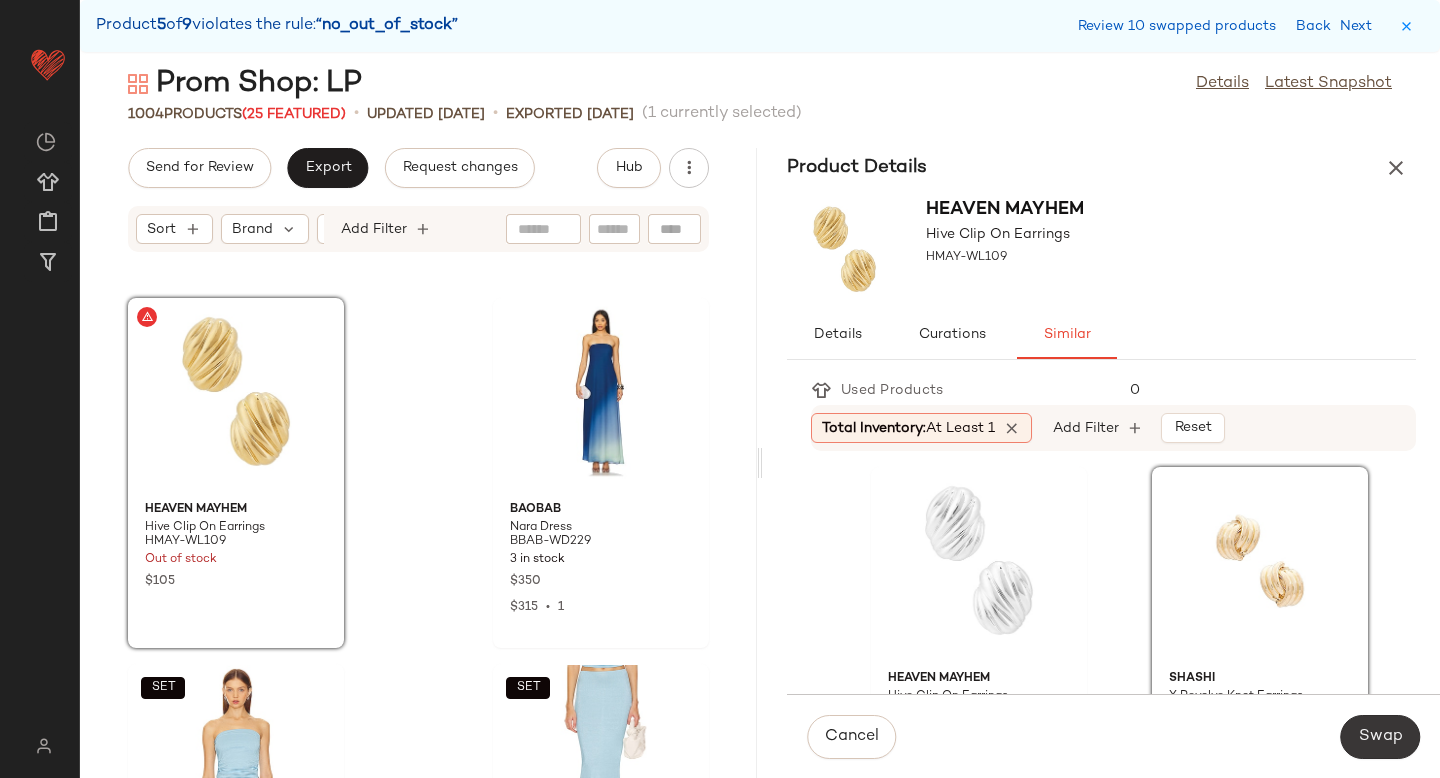 click on "Swap" at bounding box center (1380, 737) 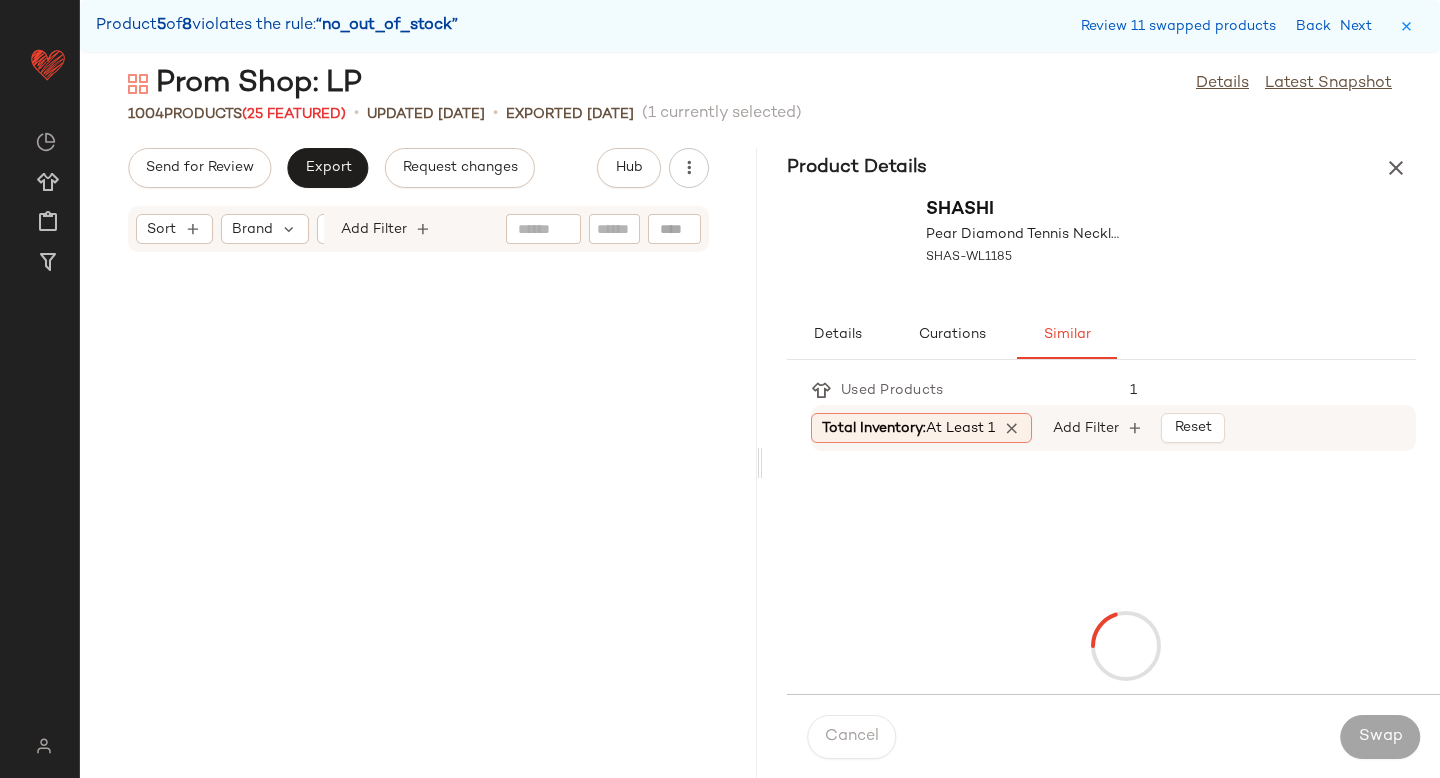 scroll, scrollTop: 135420, scrollLeft: 0, axis: vertical 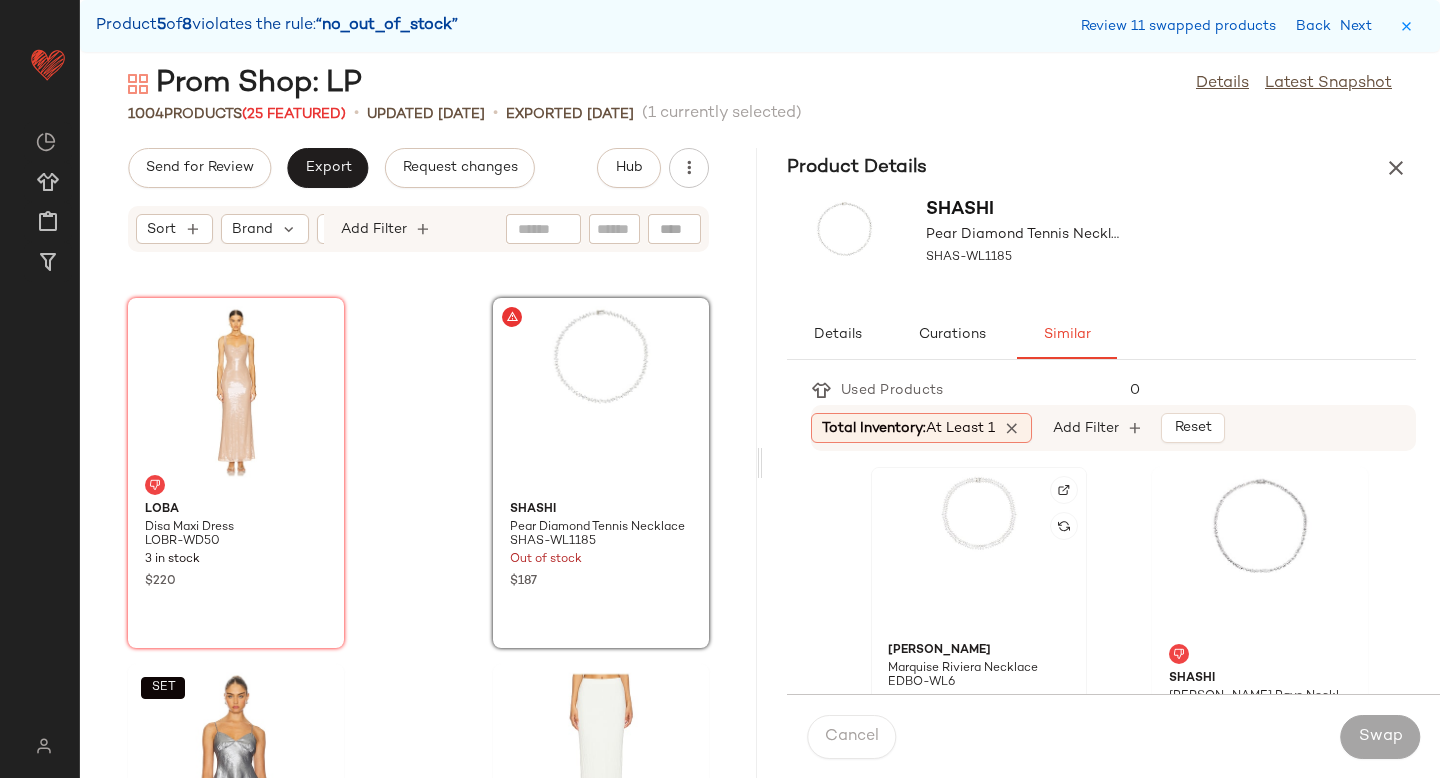 click 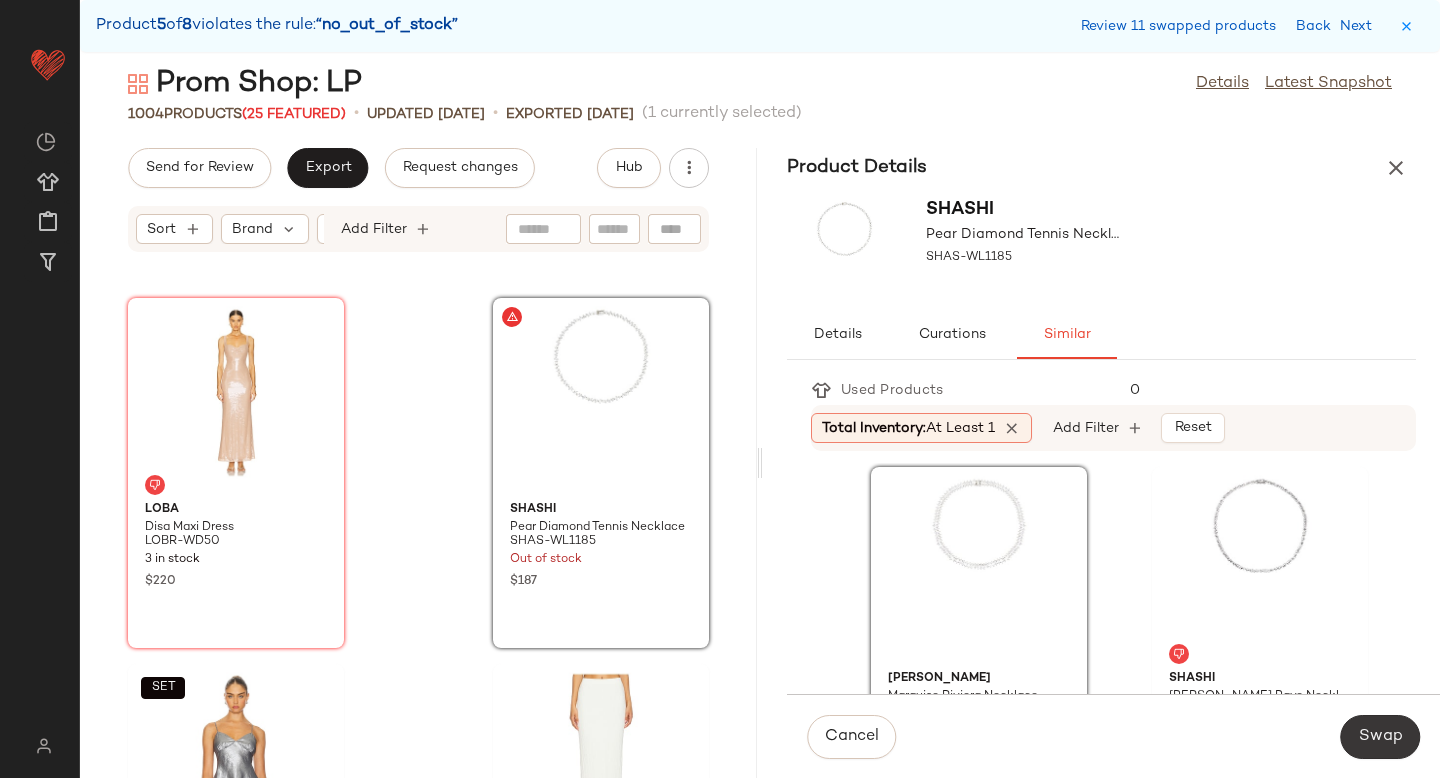 click on "Swap" 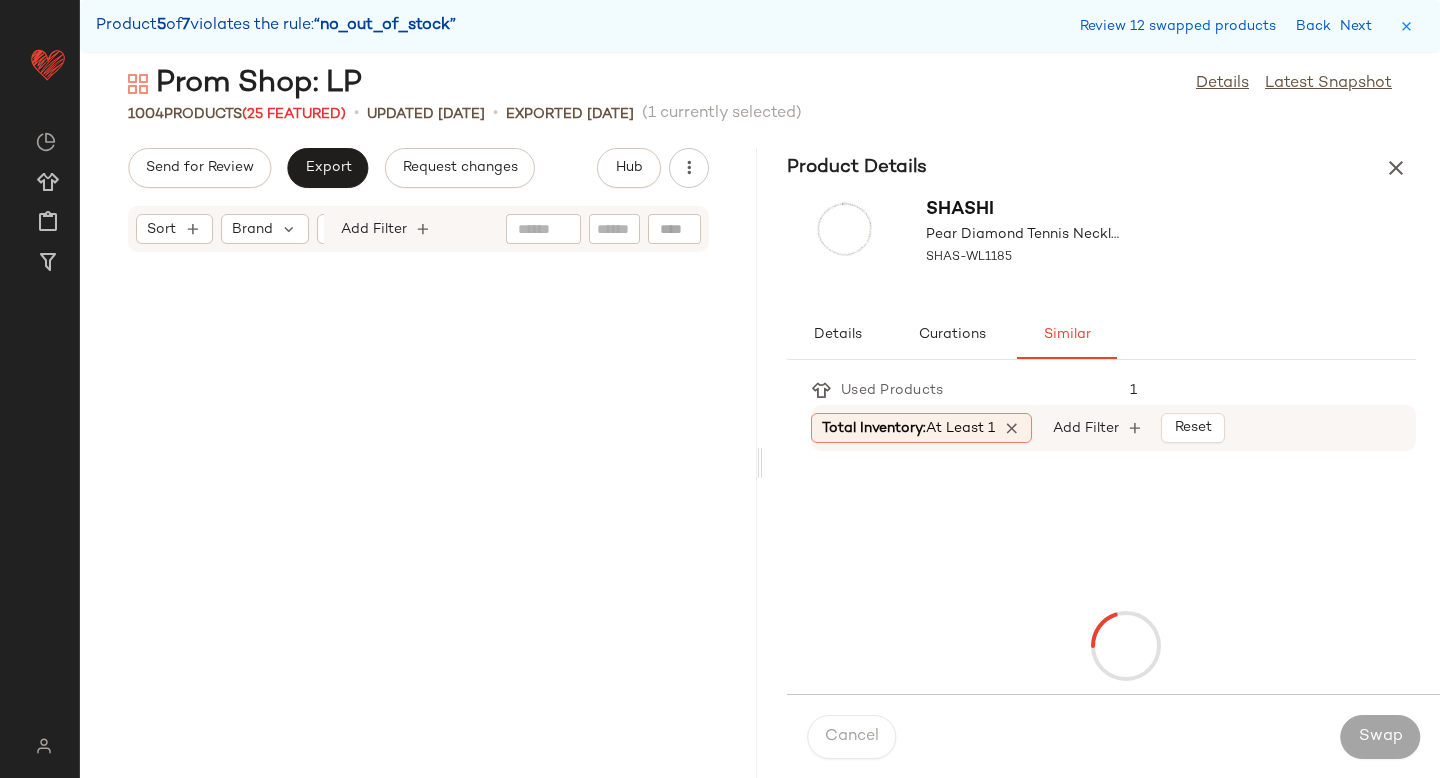 scroll, scrollTop: 142374, scrollLeft: 0, axis: vertical 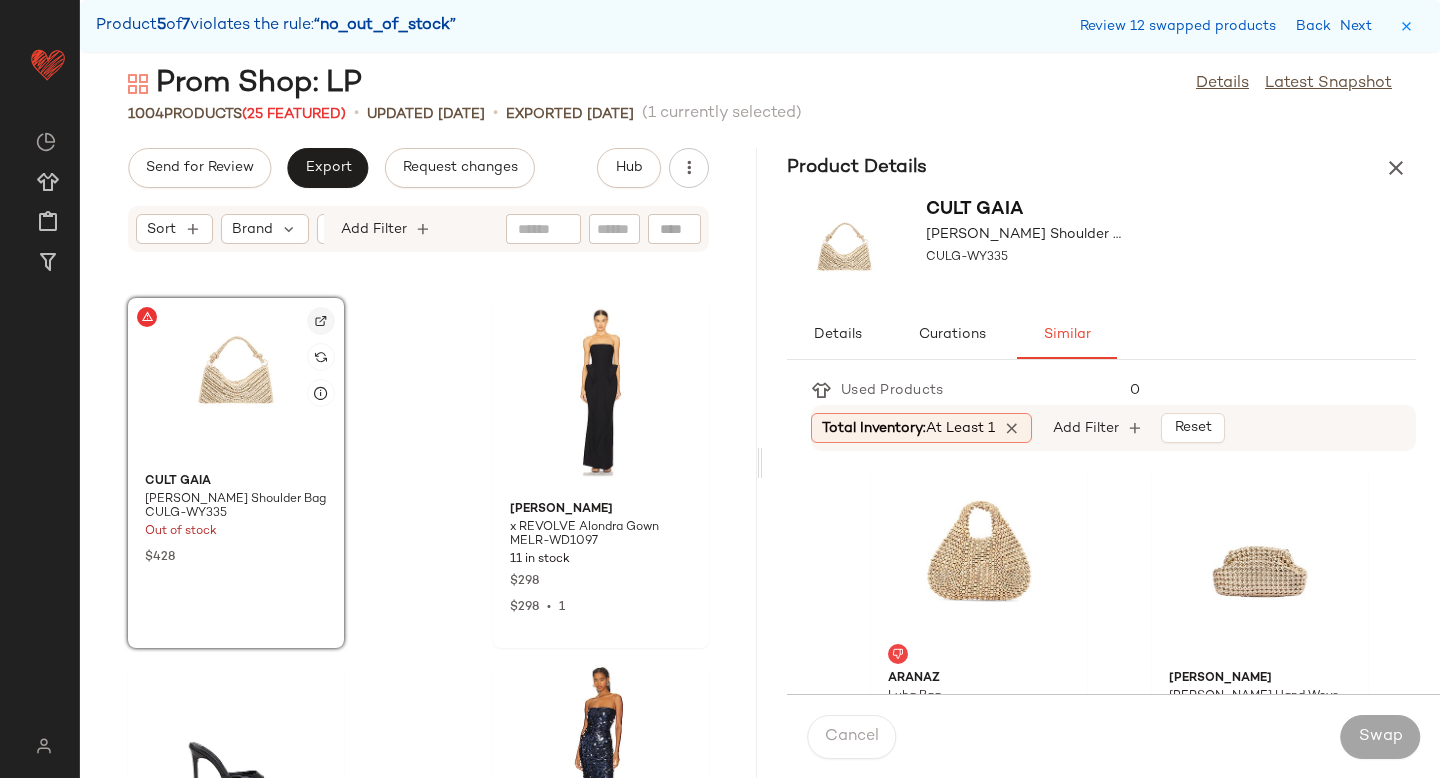 click 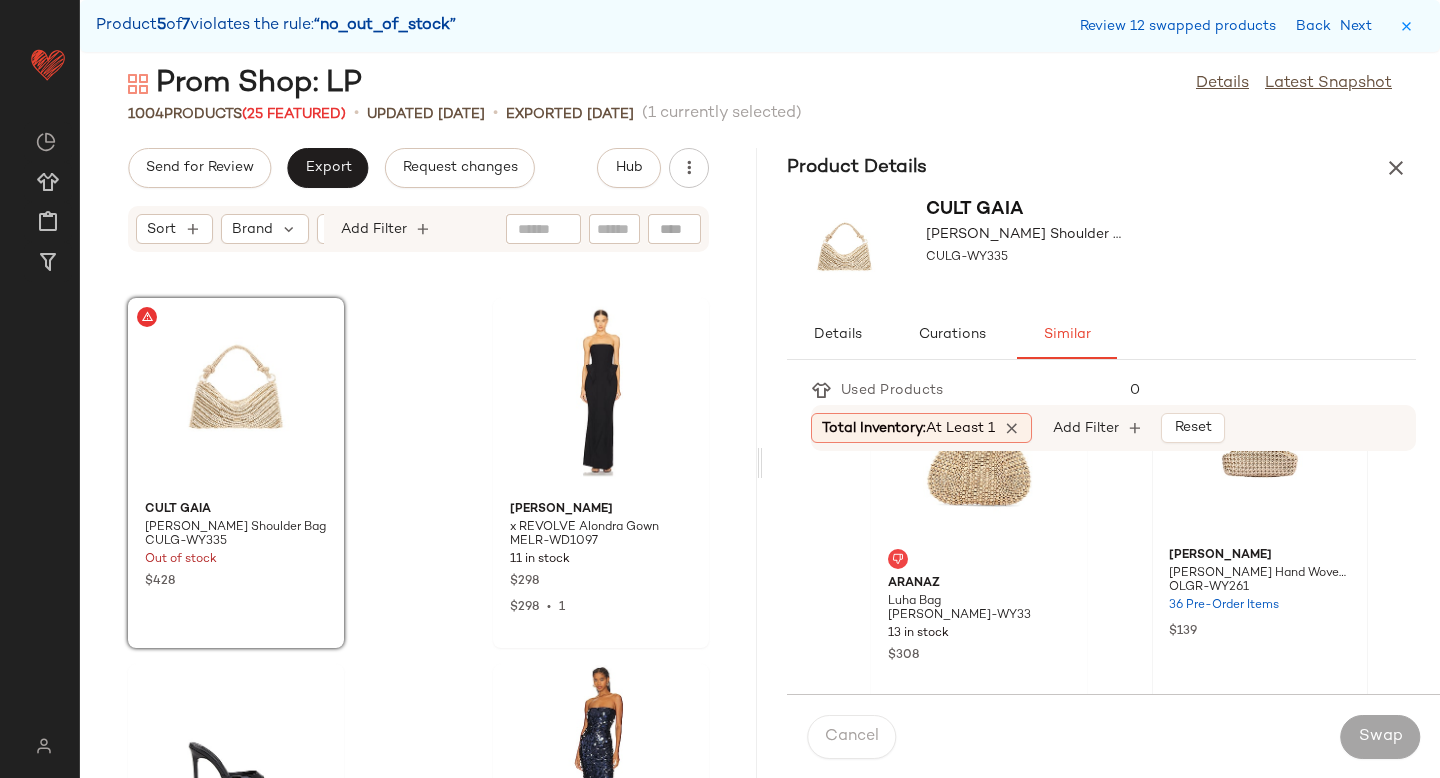 click on "olga berg Everly Hand Woven Clutch OLGR-WY261 36 Pre-Order Items $139" 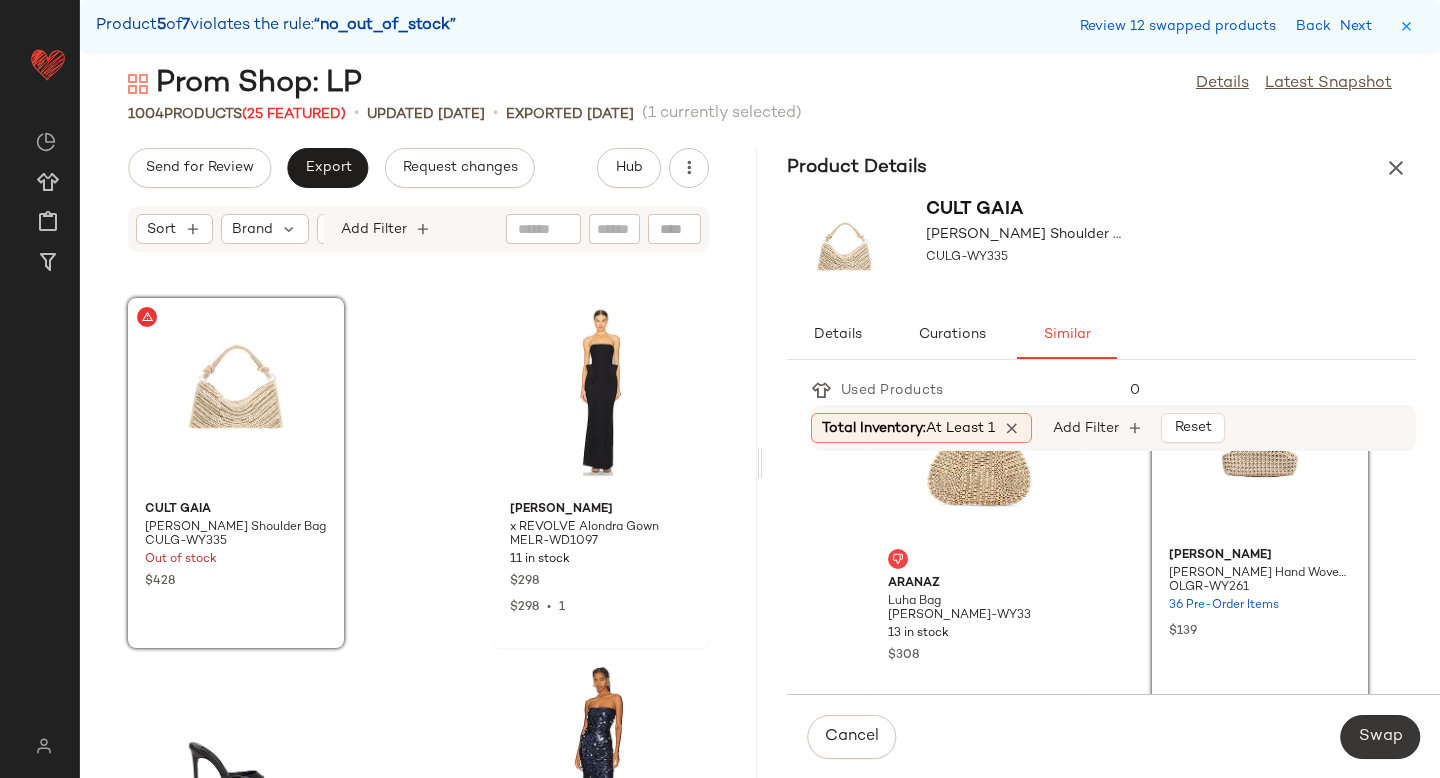 scroll, scrollTop: 96, scrollLeft: 0, axis: vertical 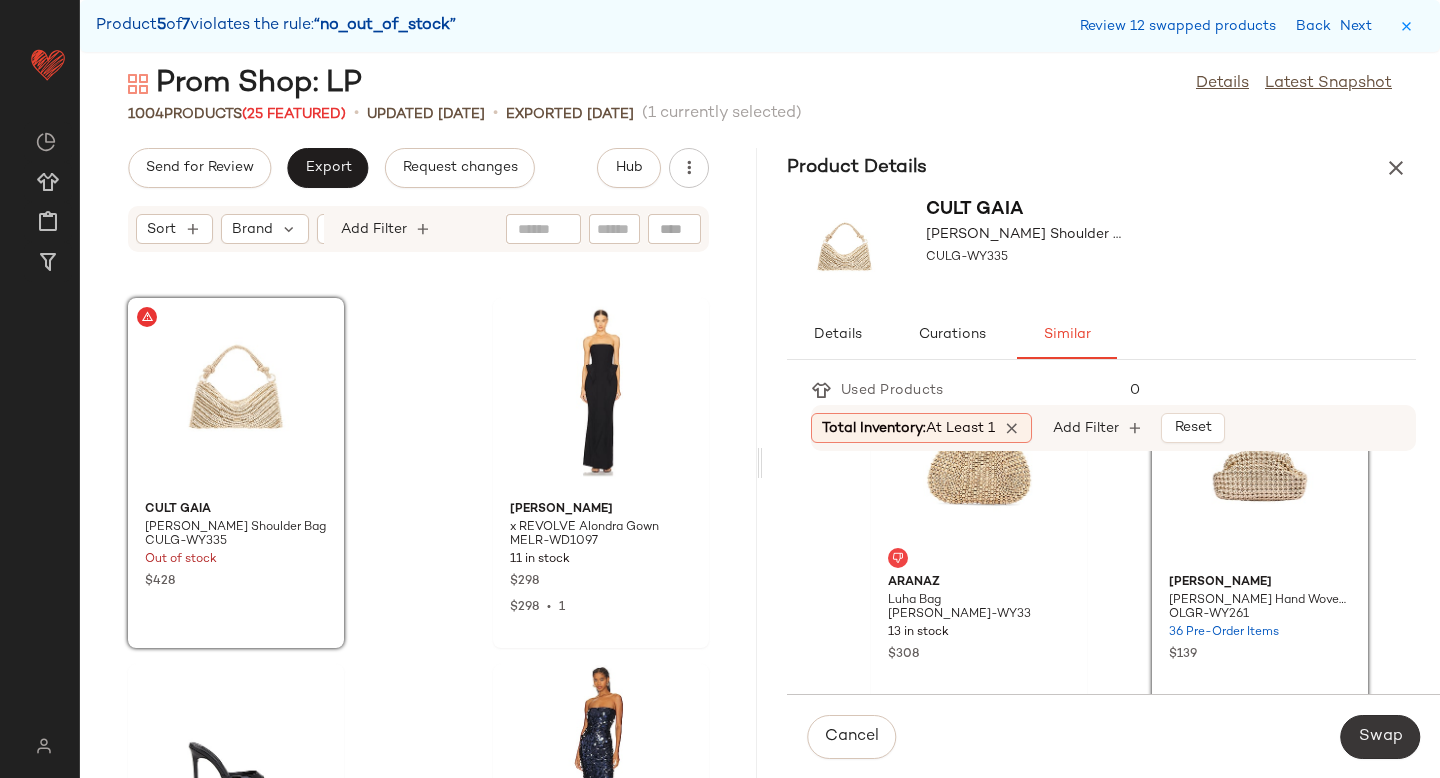 click on "Swap" 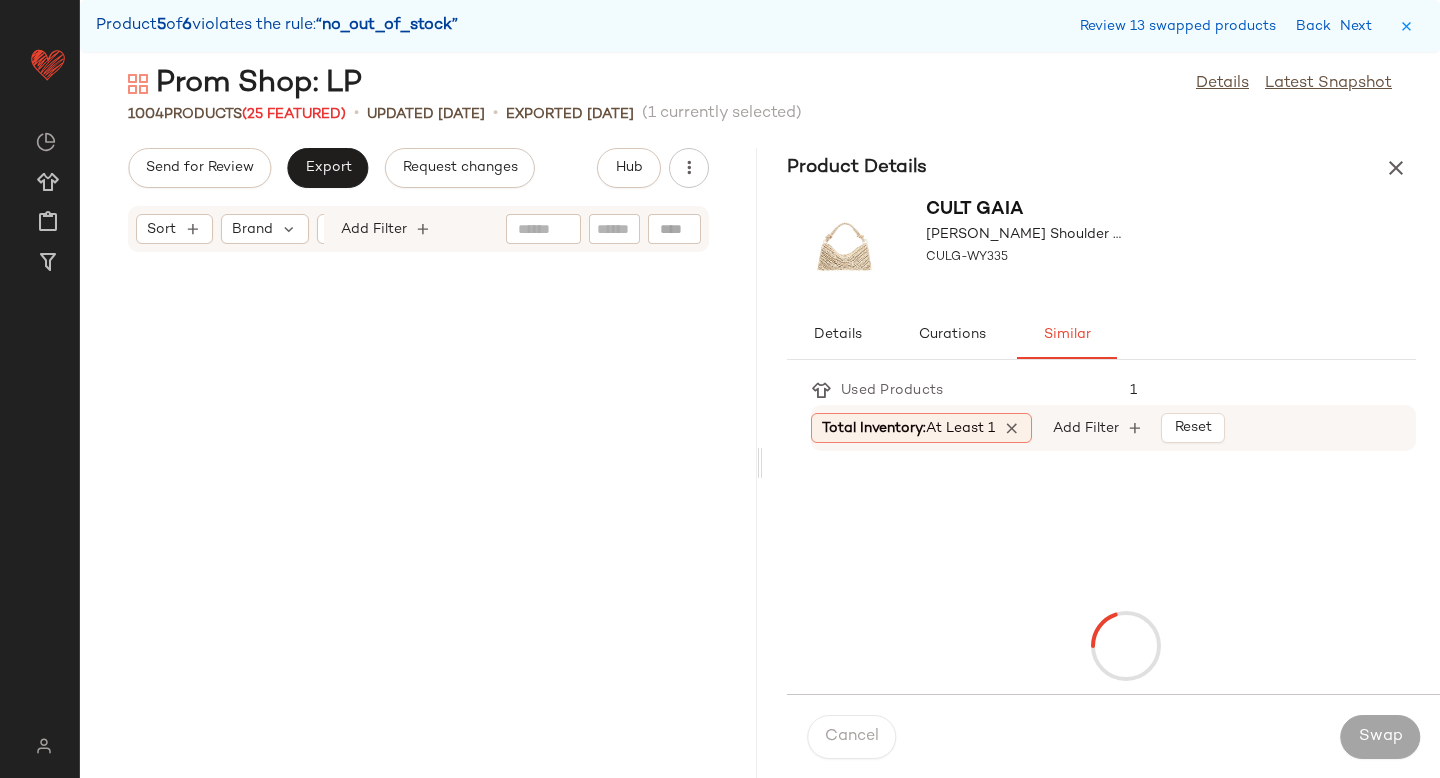 scroll, scrollTop: 161406, scrollLeft: 0, axis: vertical 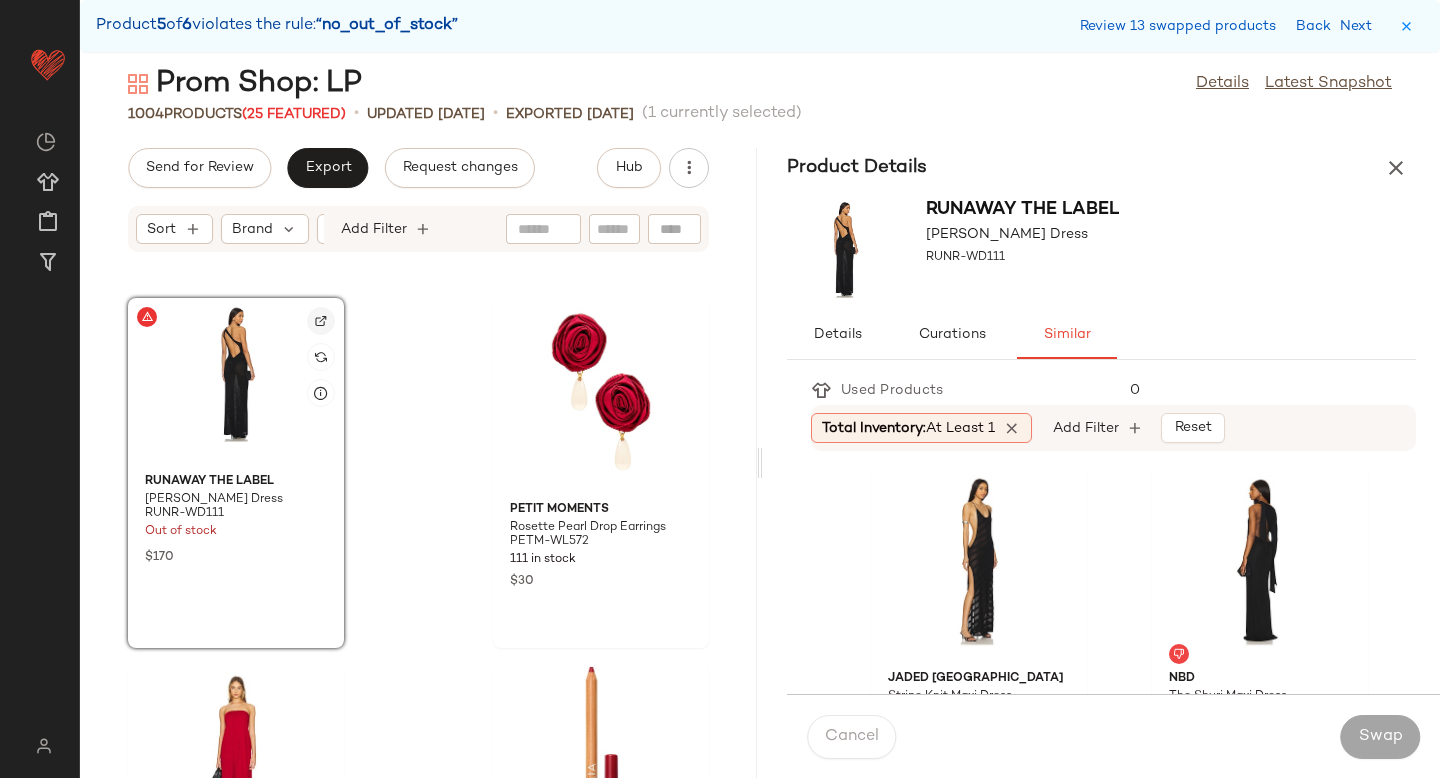click at bounding box center (321, 321) 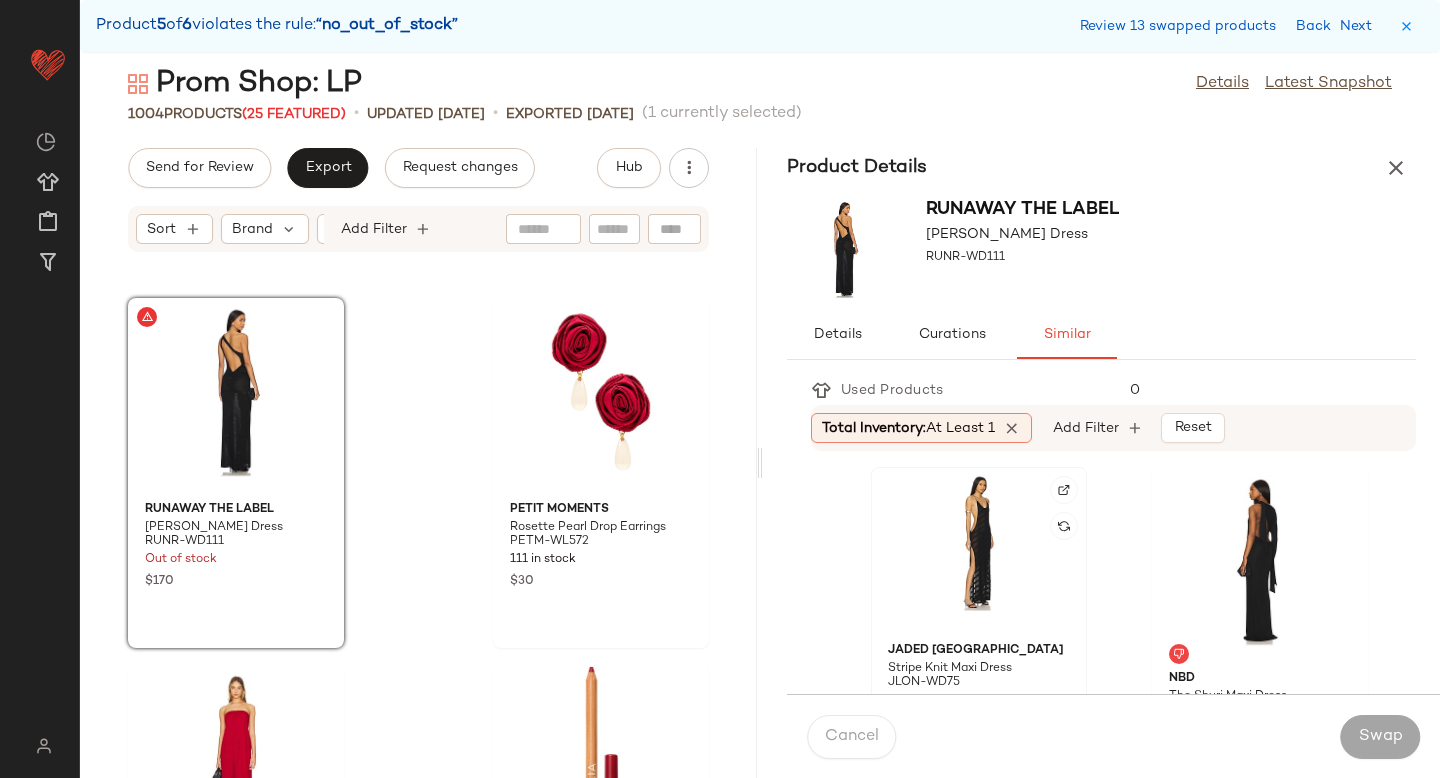 click 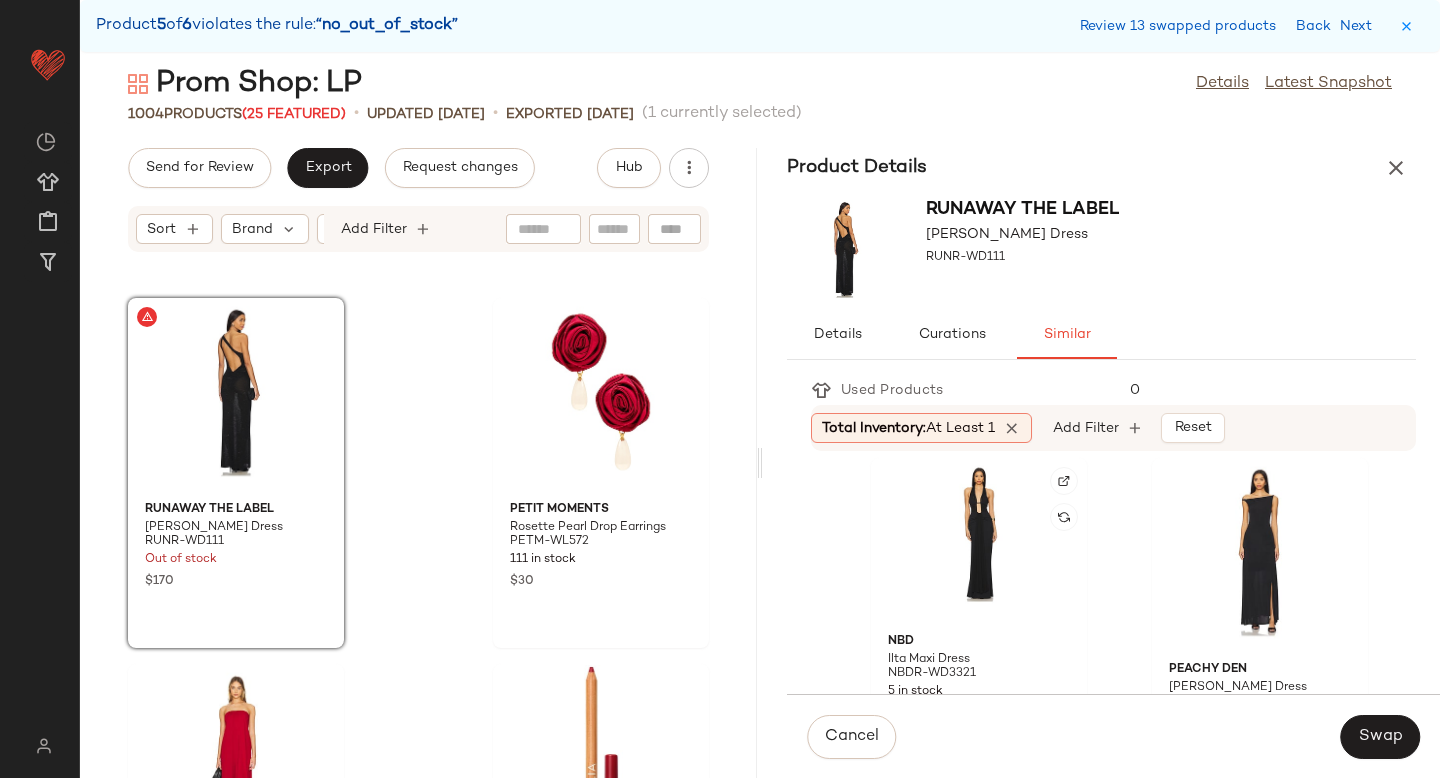 scroll, scrollTop: 372, scrollLeft: 0, axis: vertical 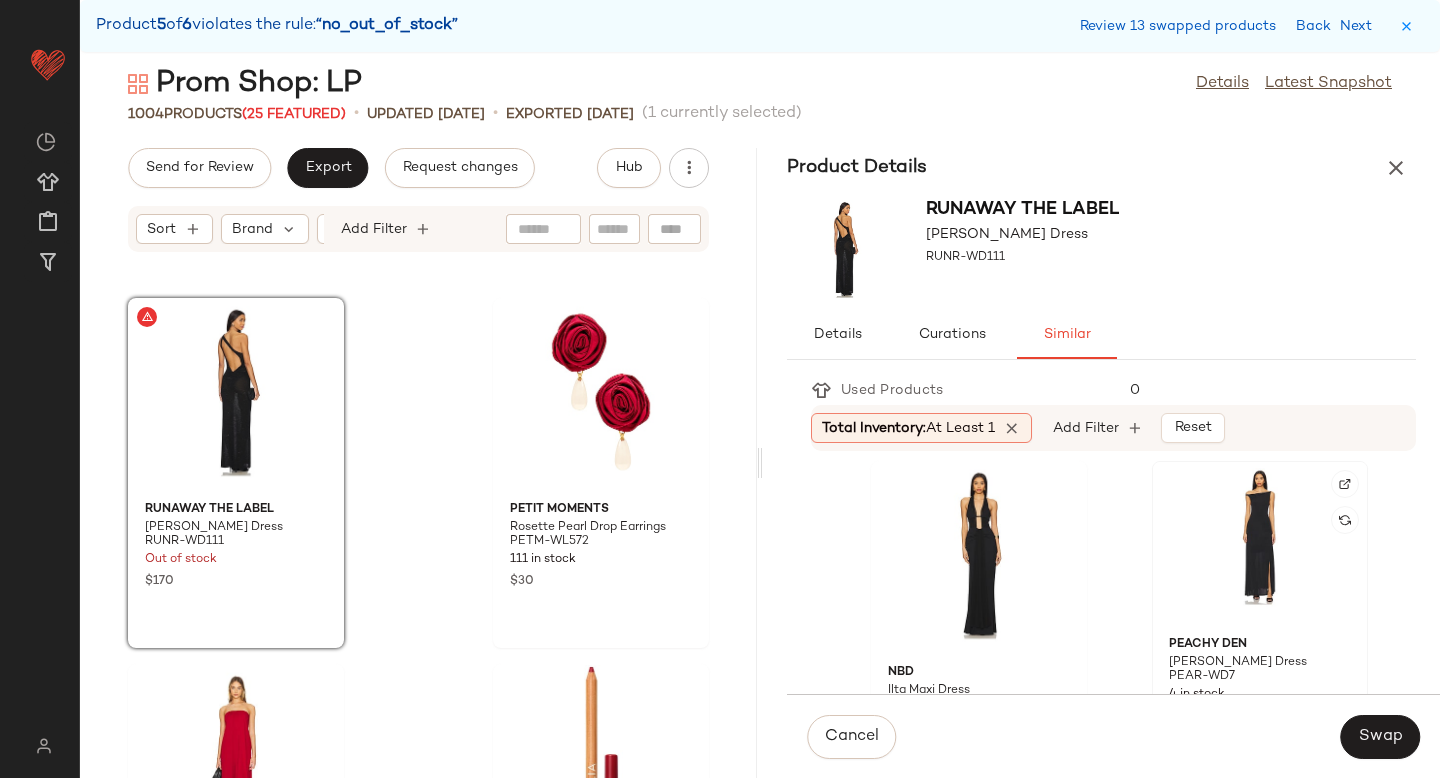 click 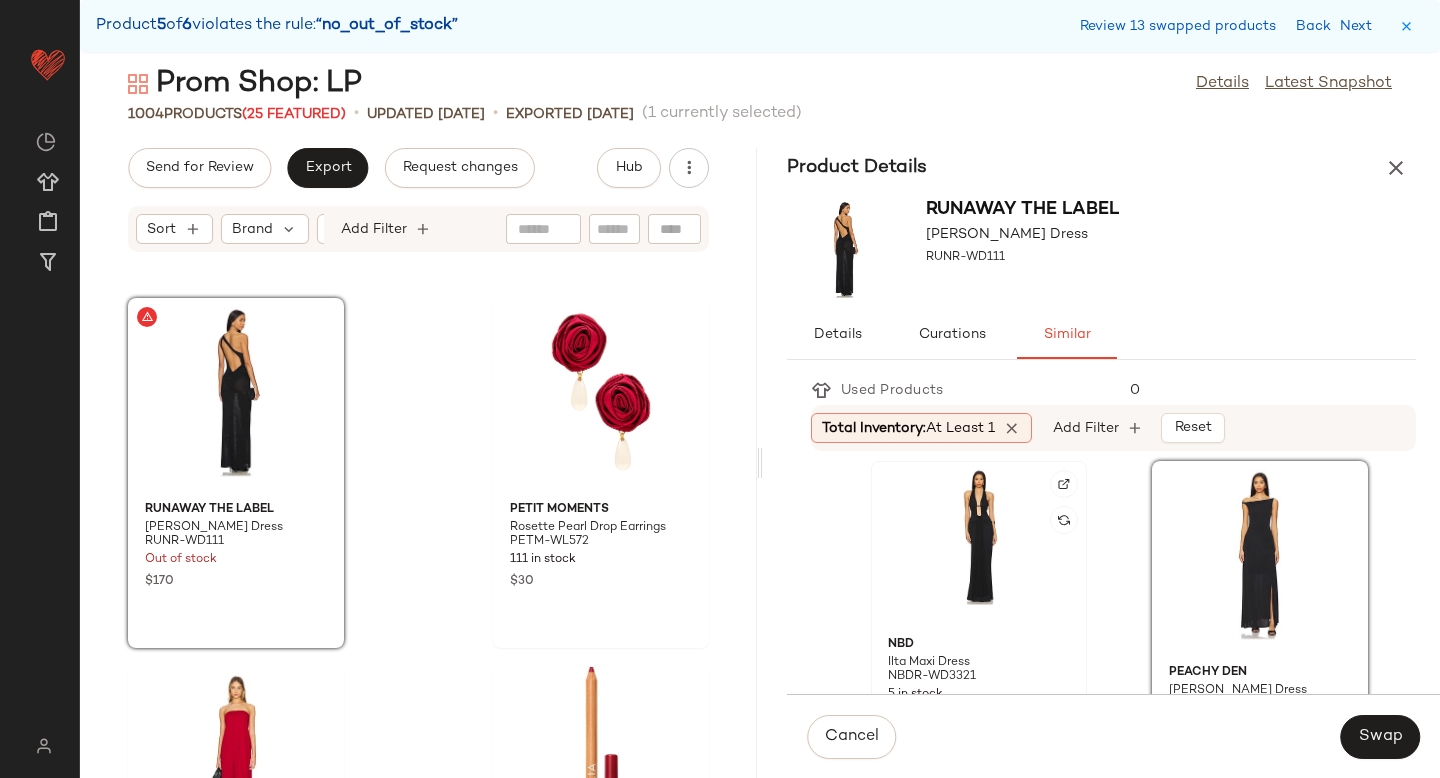 click 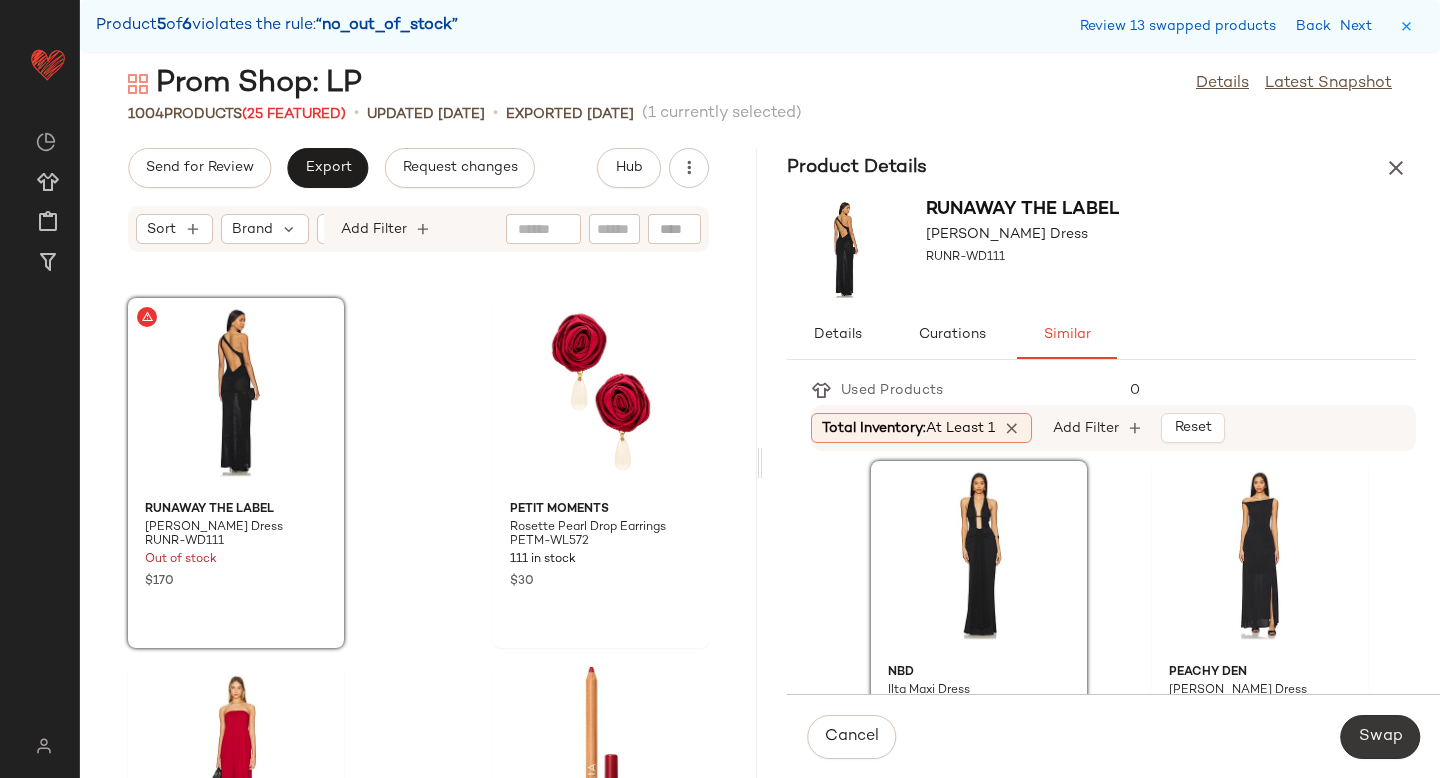 click on "Swap" at bounding box center [1380, 737] 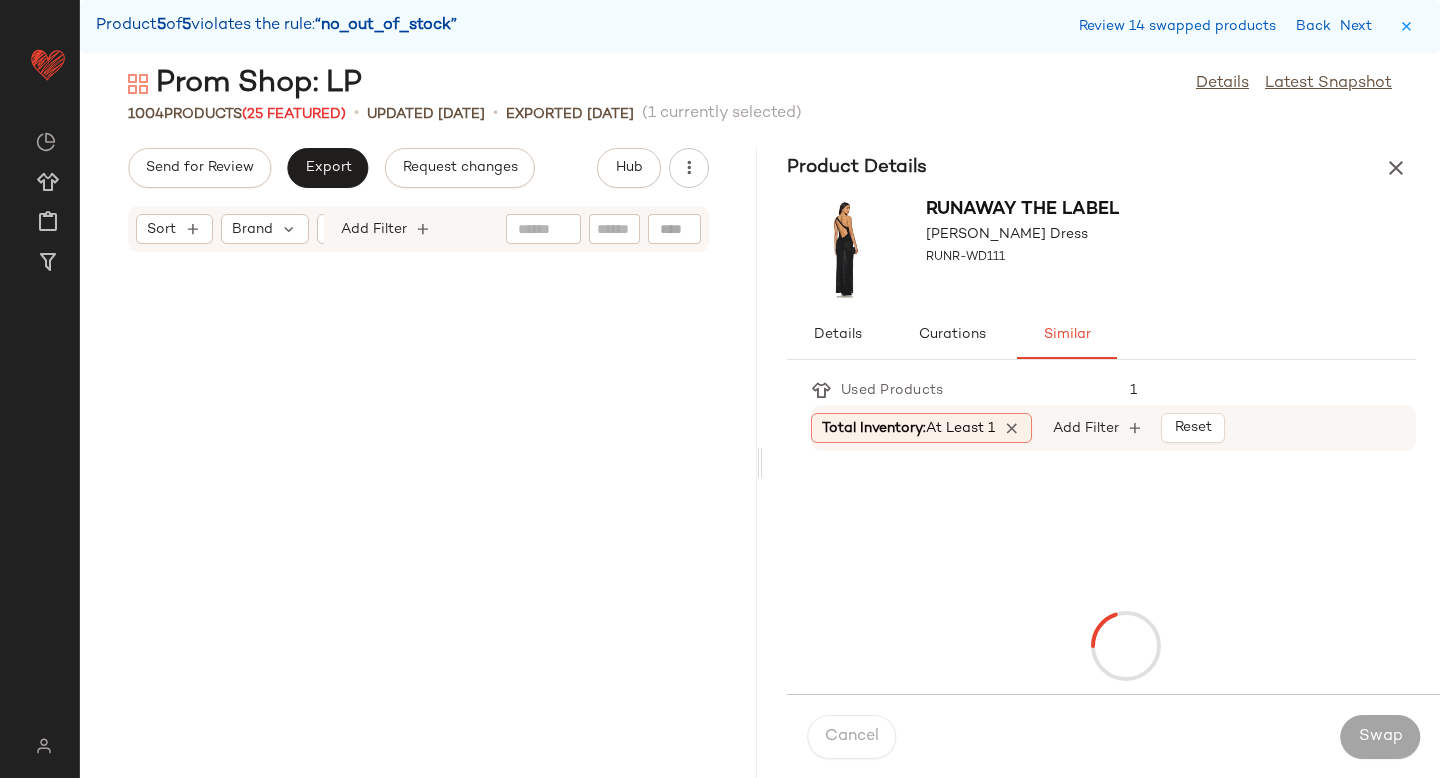 scroll, scrollTop: 176046, scrollLeft: 0, axis: vertical 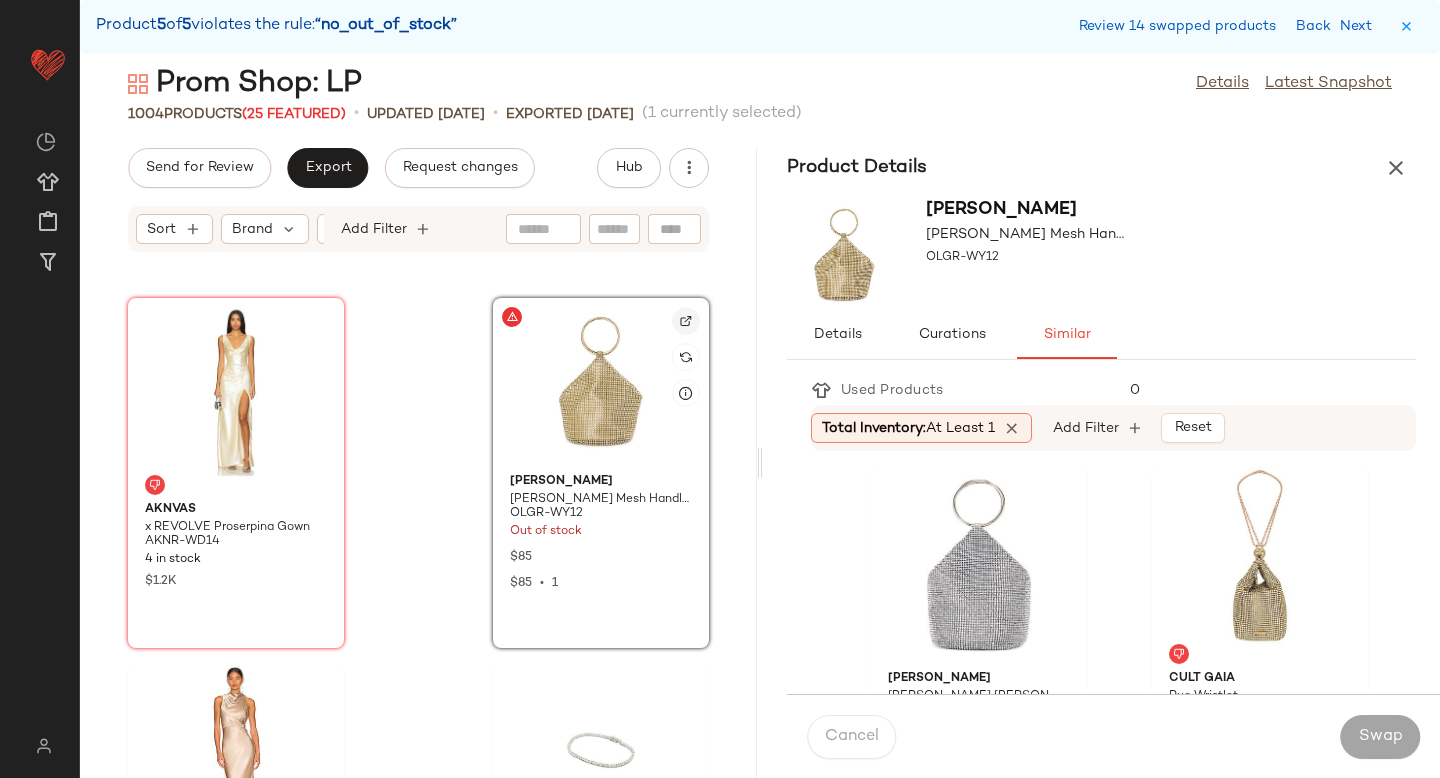 click 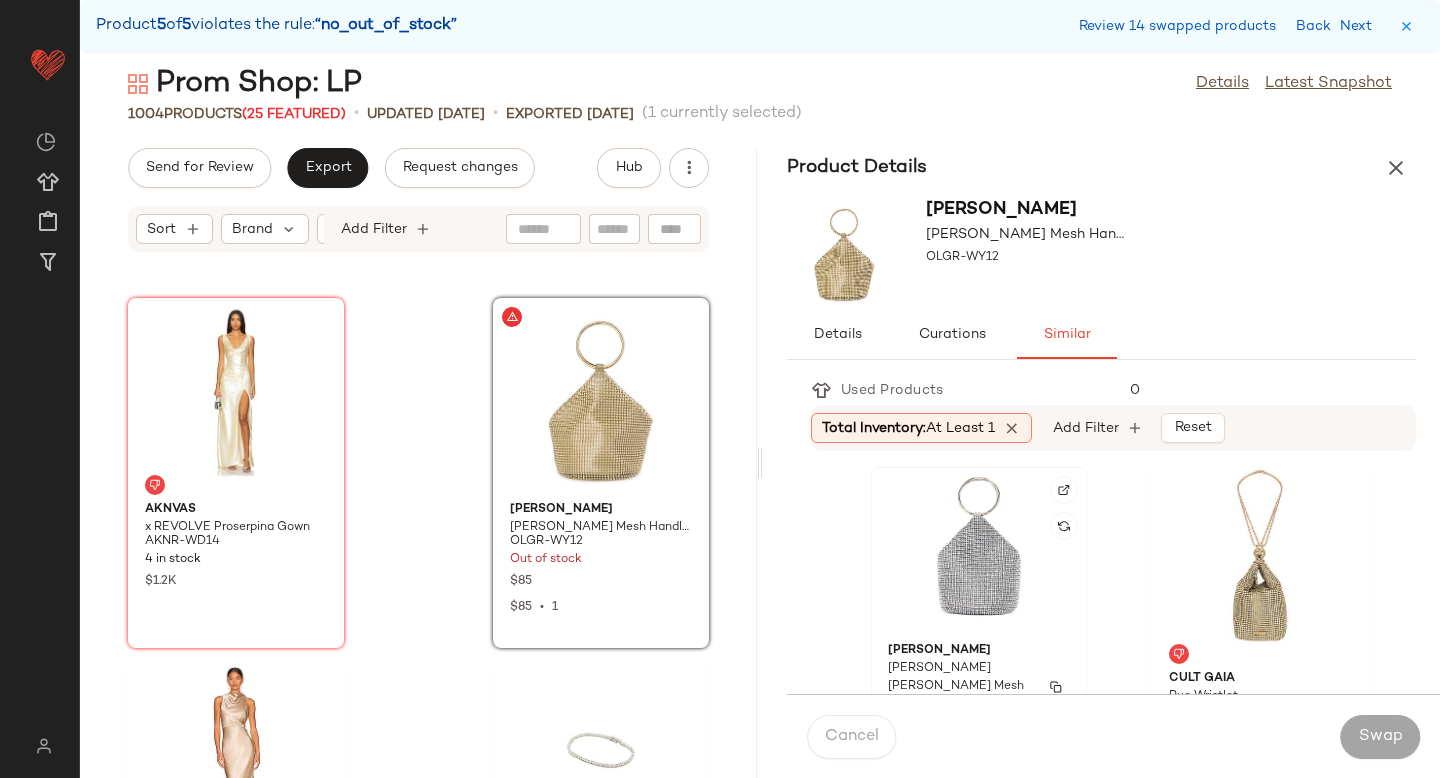 click on "olga berg Ellie Crystal Mesh Ring Handle Bag OLGR-WY14 65 in stock $115" 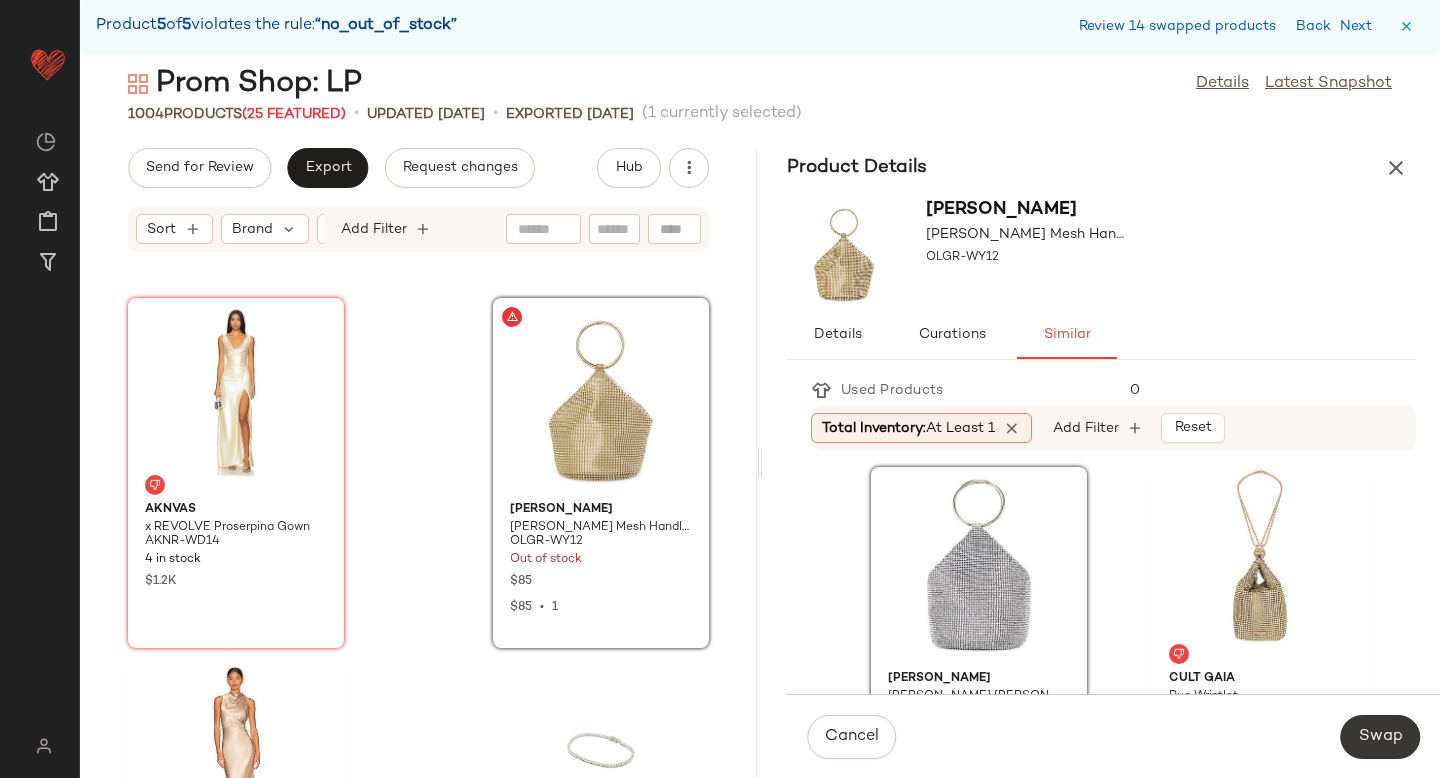 click on "Swap" 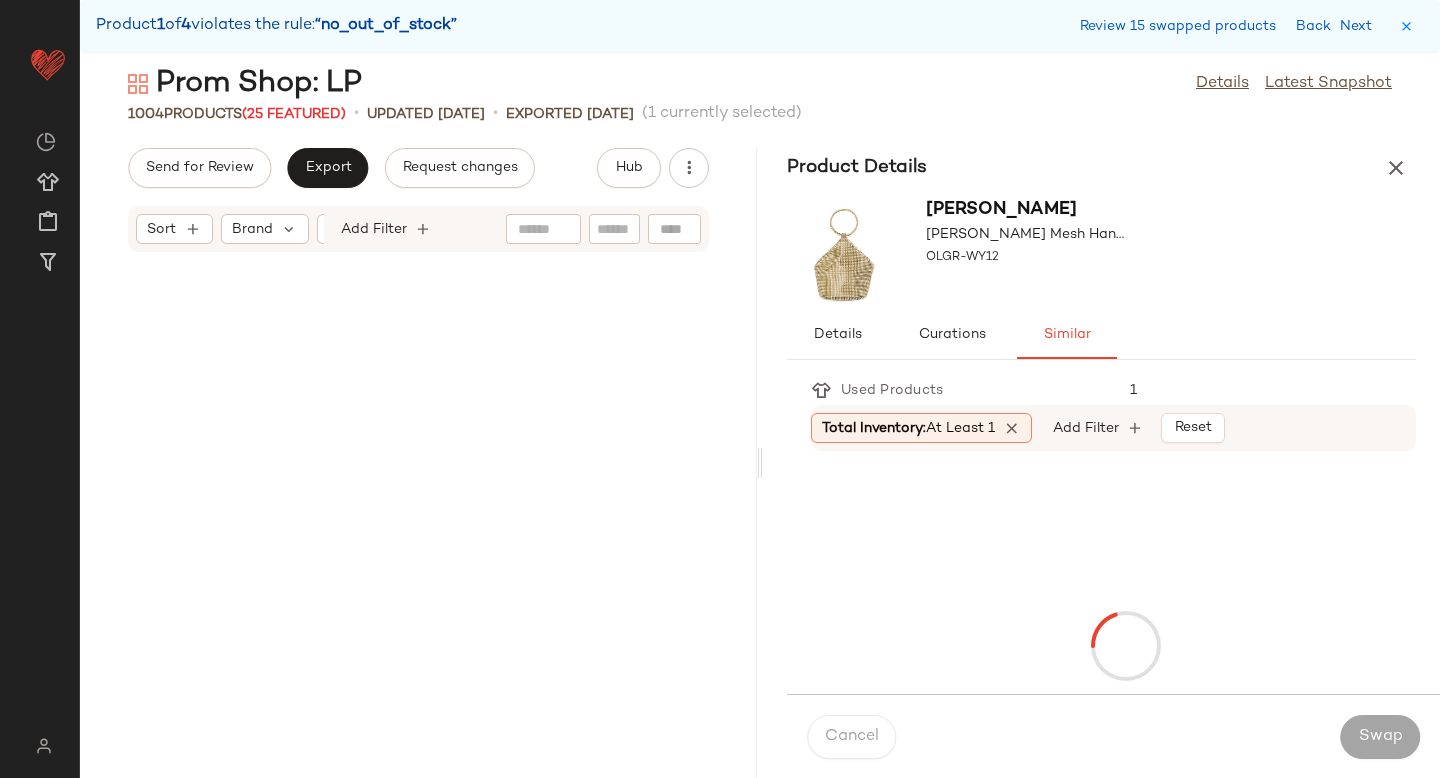 scroll, scrollTop: 23424, scrollLeft: 0, axis: vertical 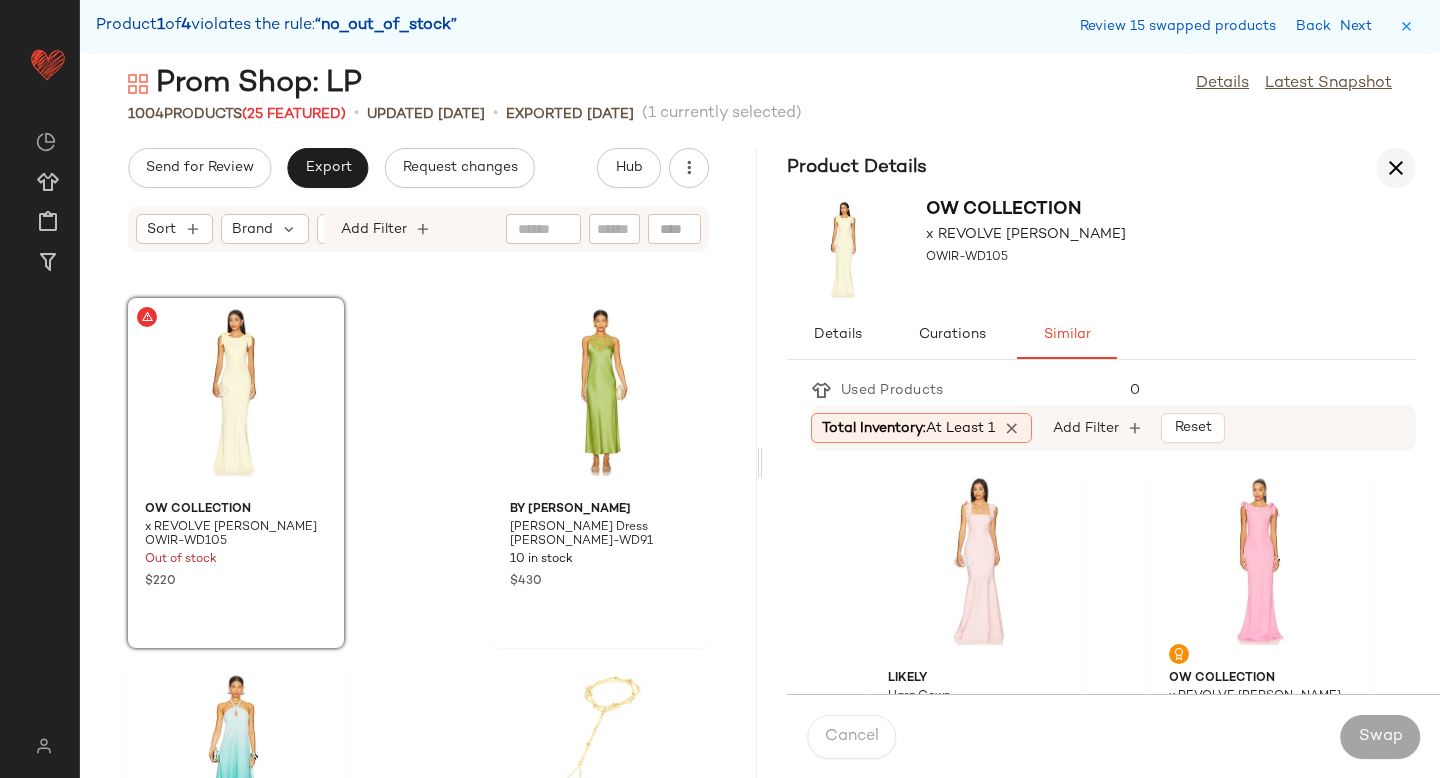 click at bounding box center (1396, 168) 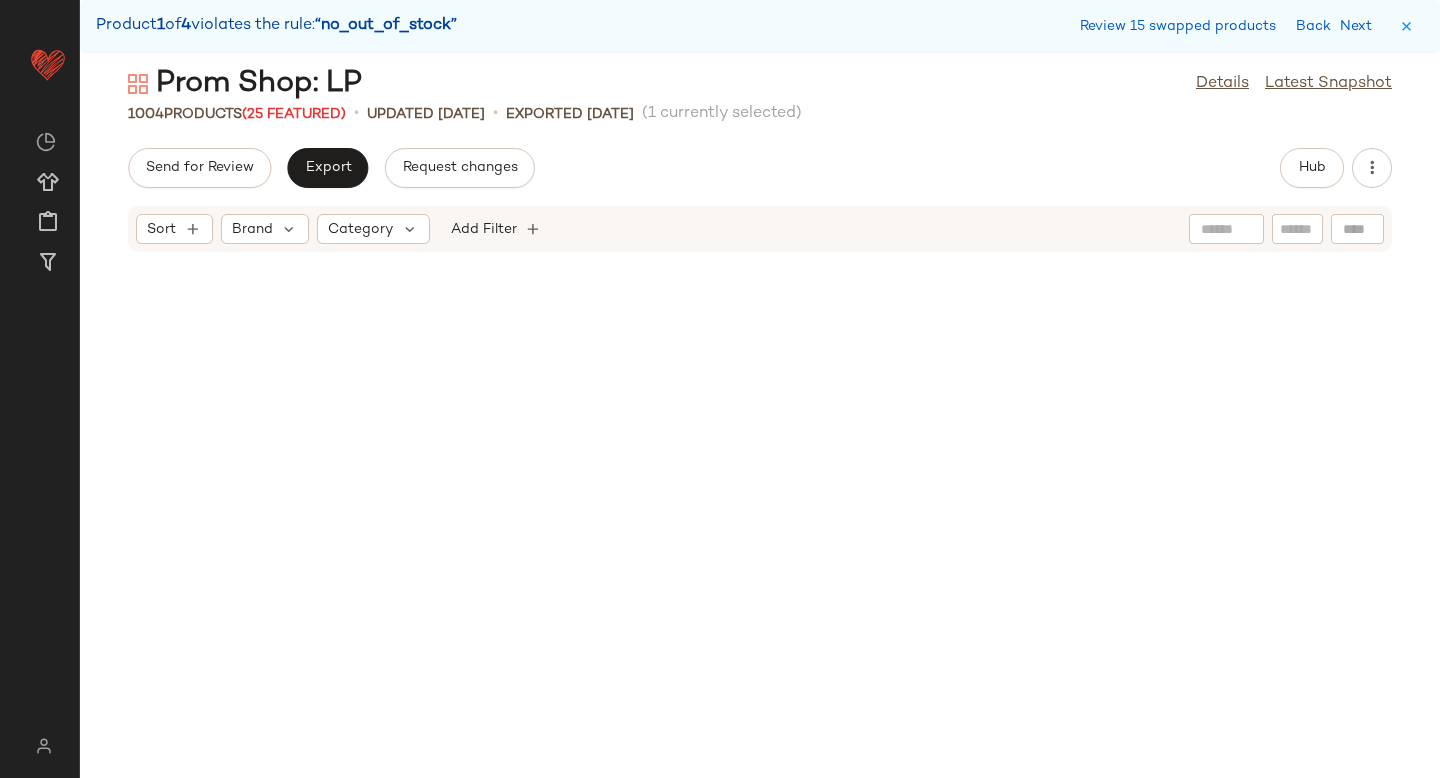 scroll, scrollTop: 0, scrollLeft: 0, axis: both 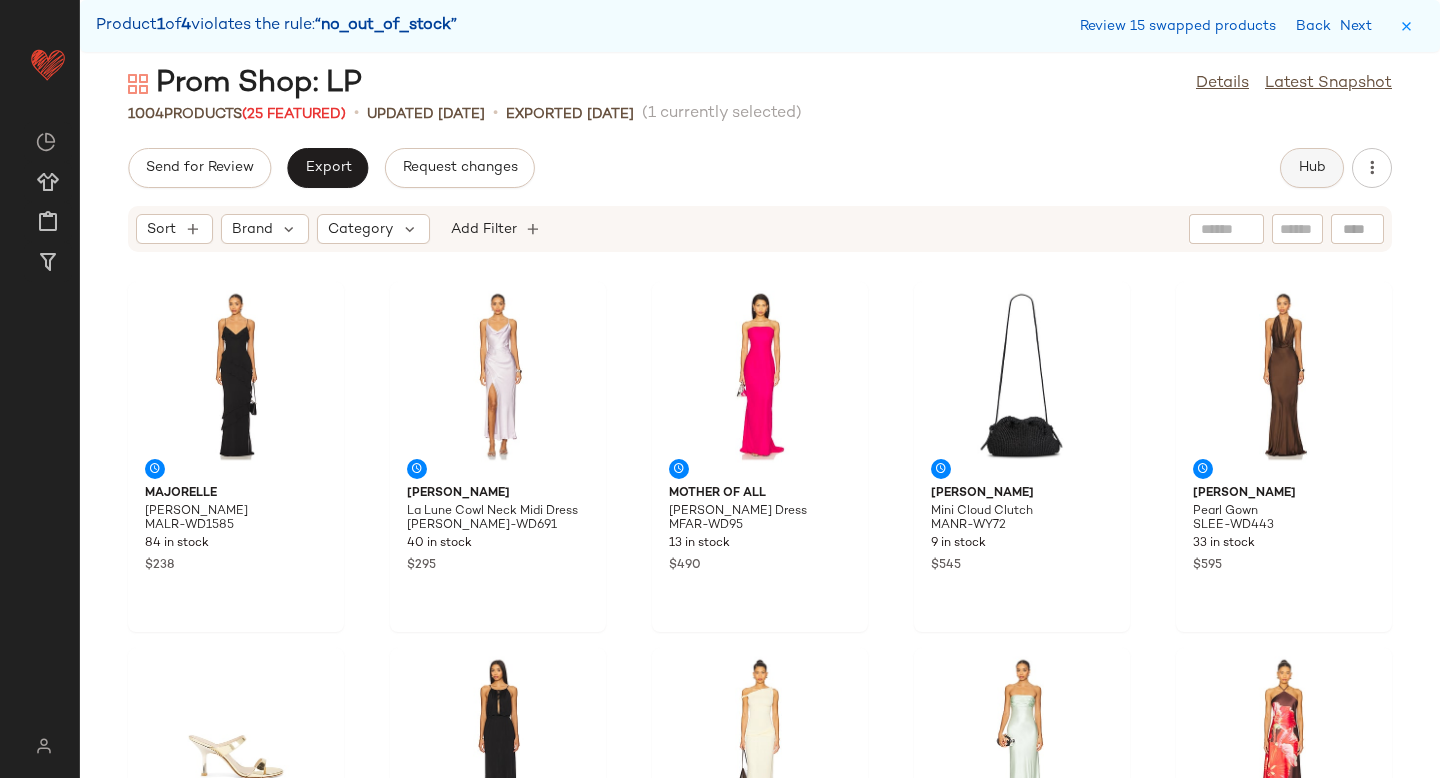 click on "Hub" 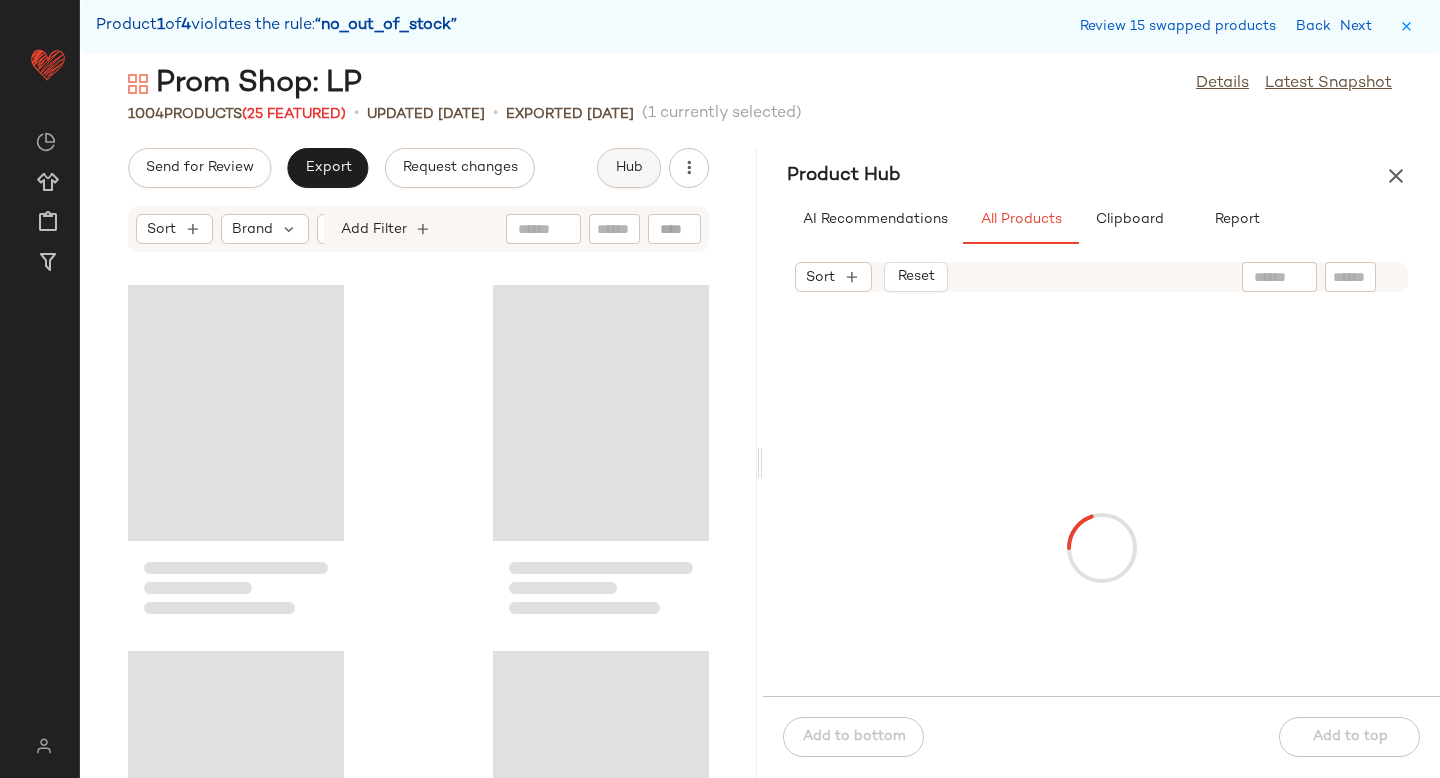 scroll, scrollTop: 23424, scrollLeft: 0, axis: vertical 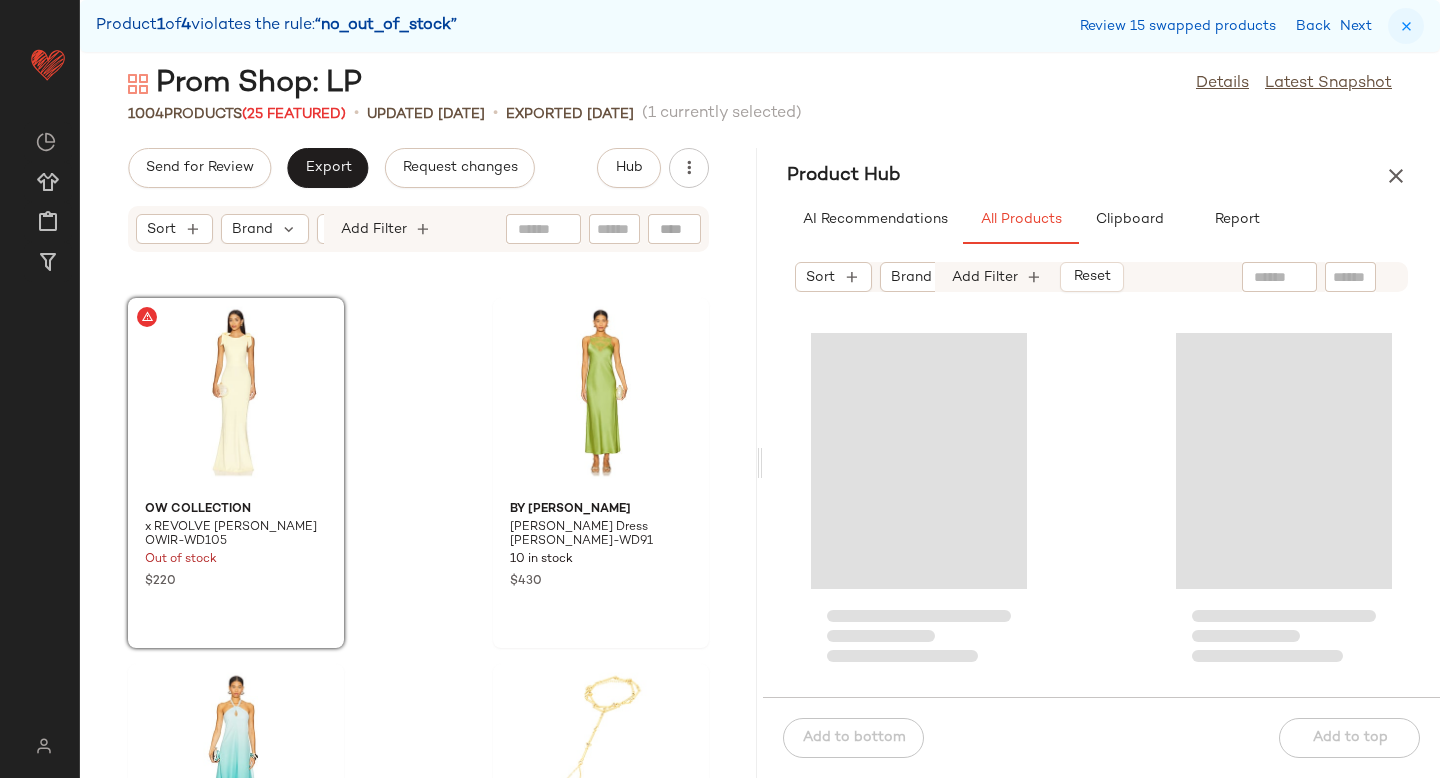 click at bounding box center [1406, 26] 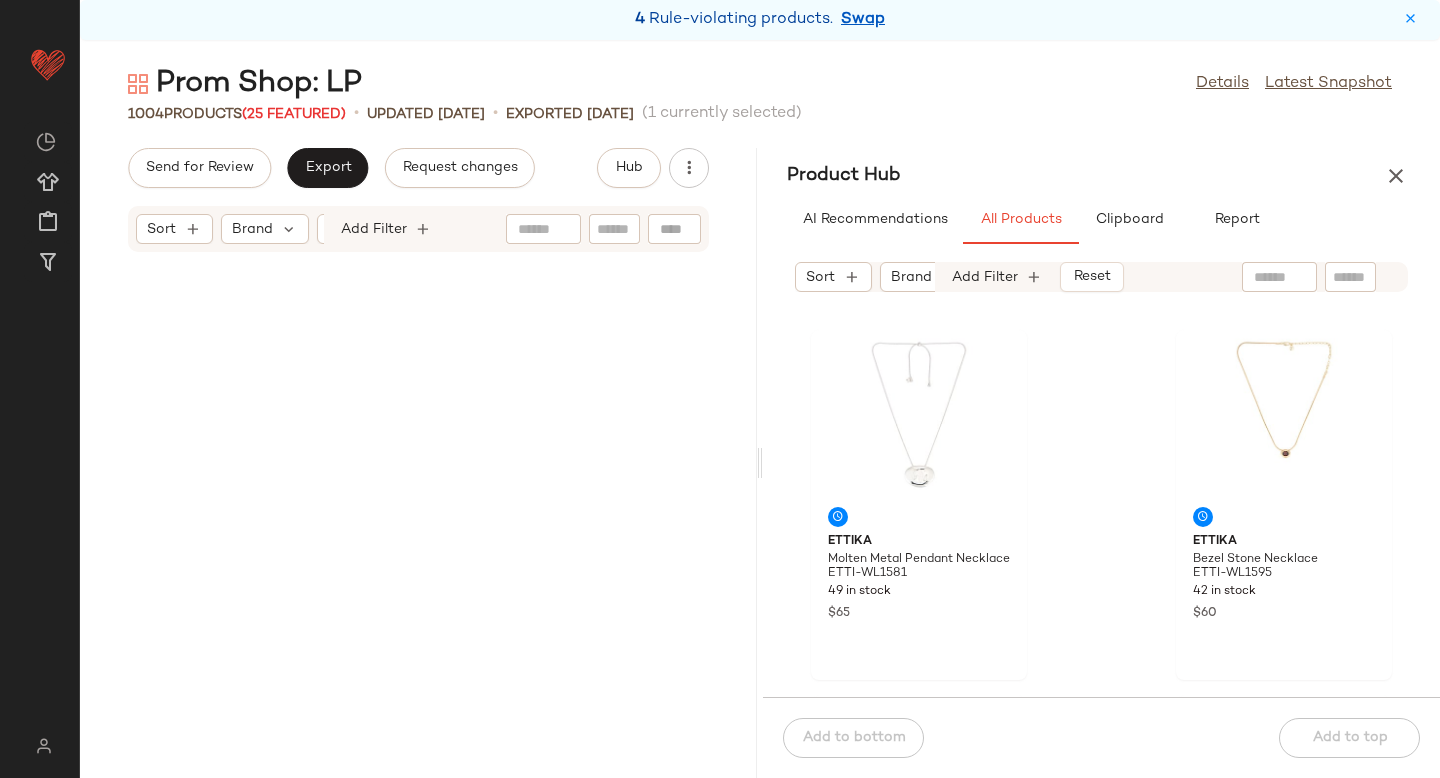 scroll, scrollTop: 0, scrollLeft: 0, axis: both 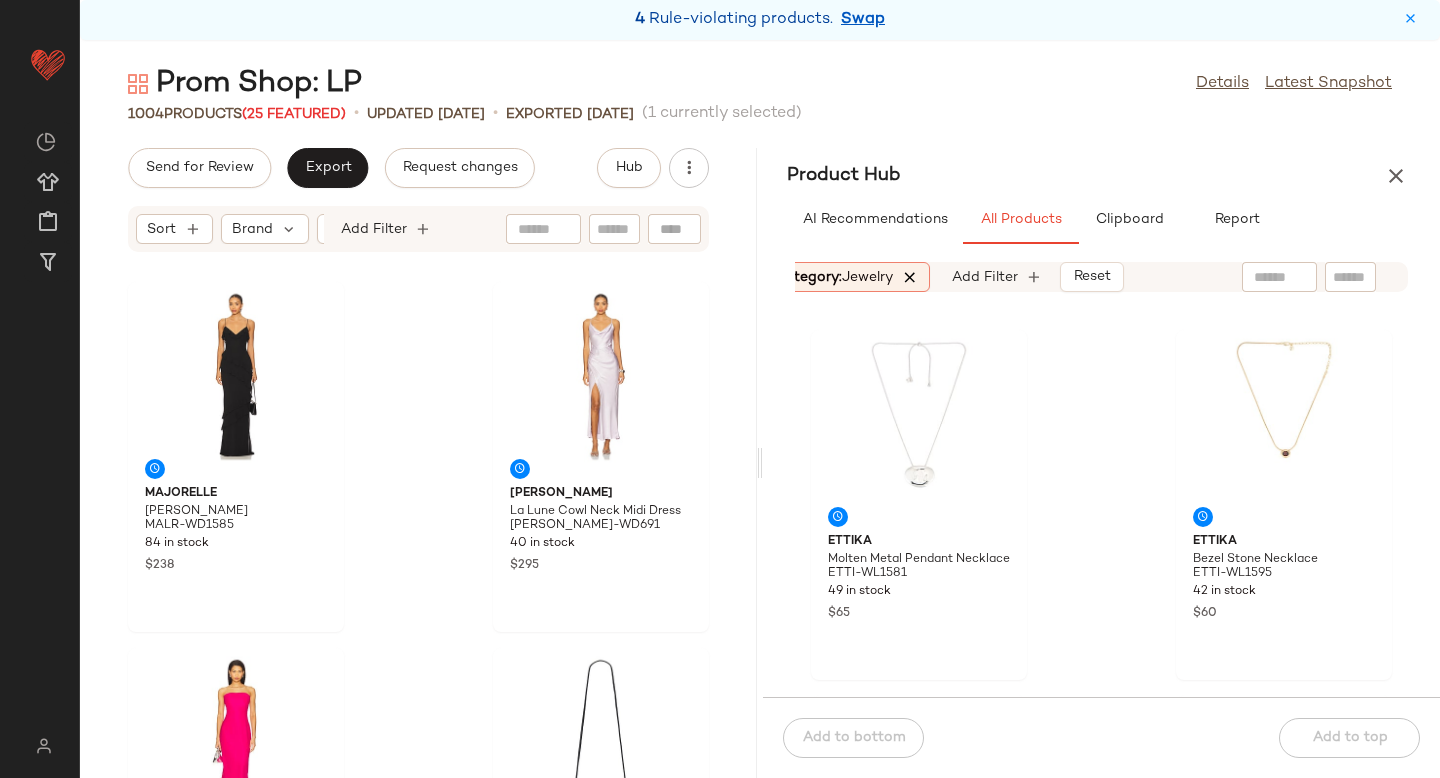 click at bounding box center (910, 277) 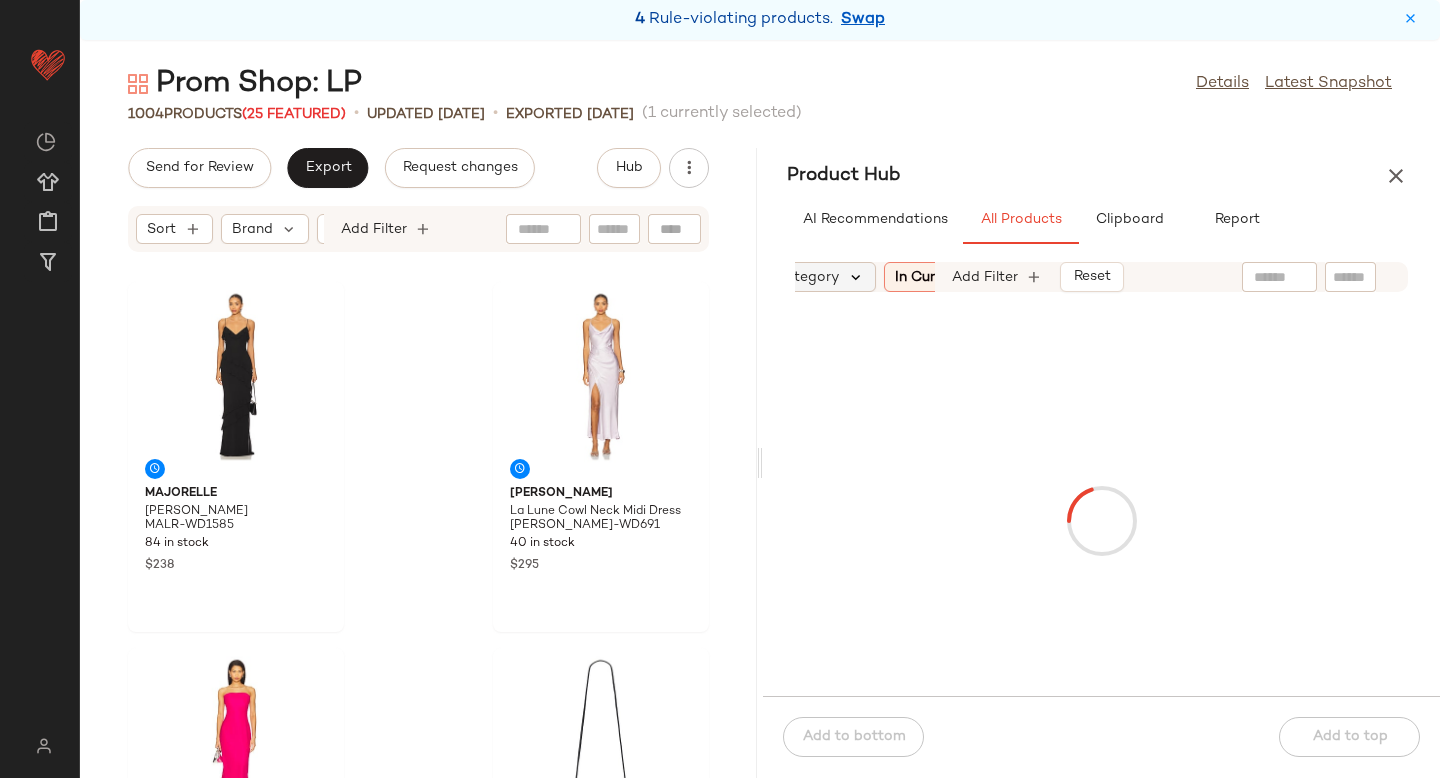 click at bounding box center (856, 277) 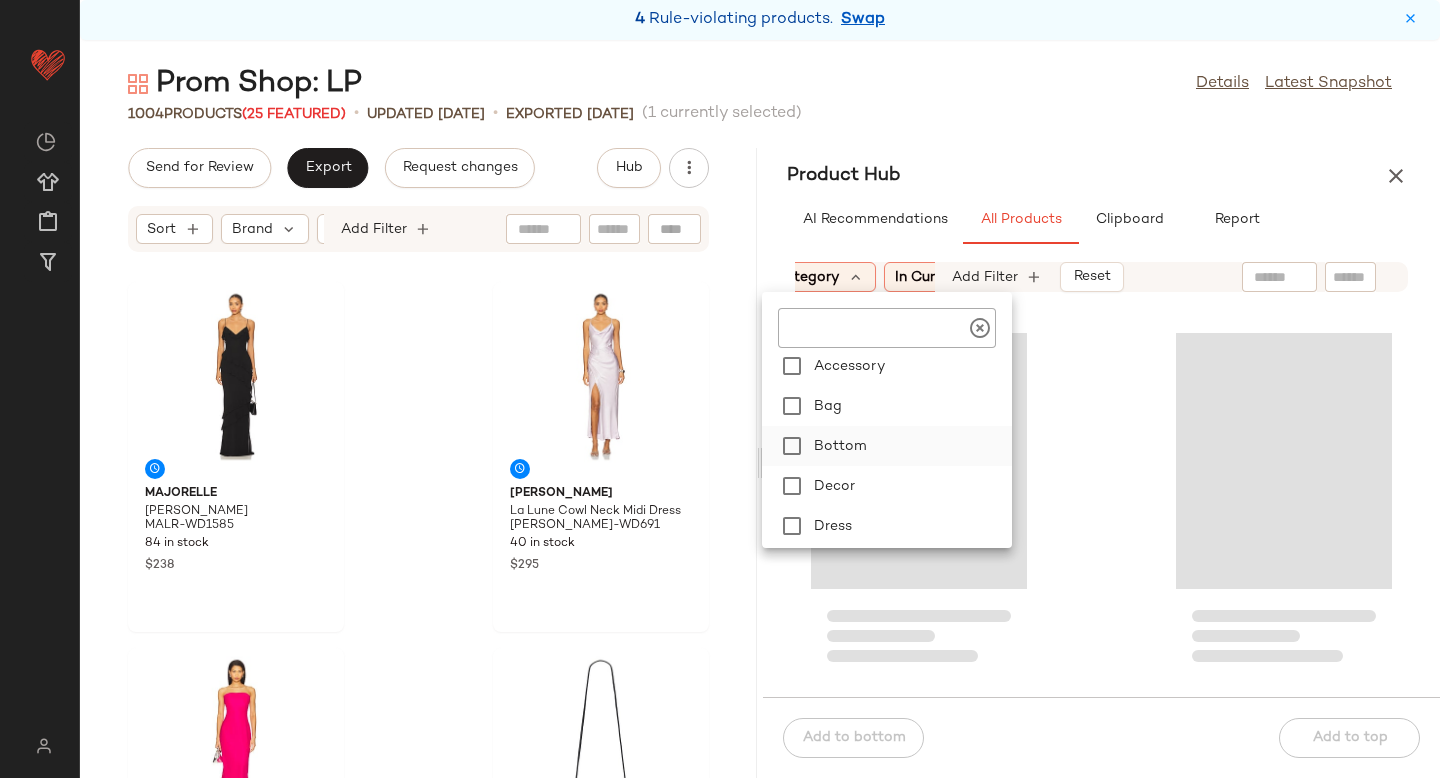 scroll, scrollTop: 84, scrollLeft: 0, axis: vertical 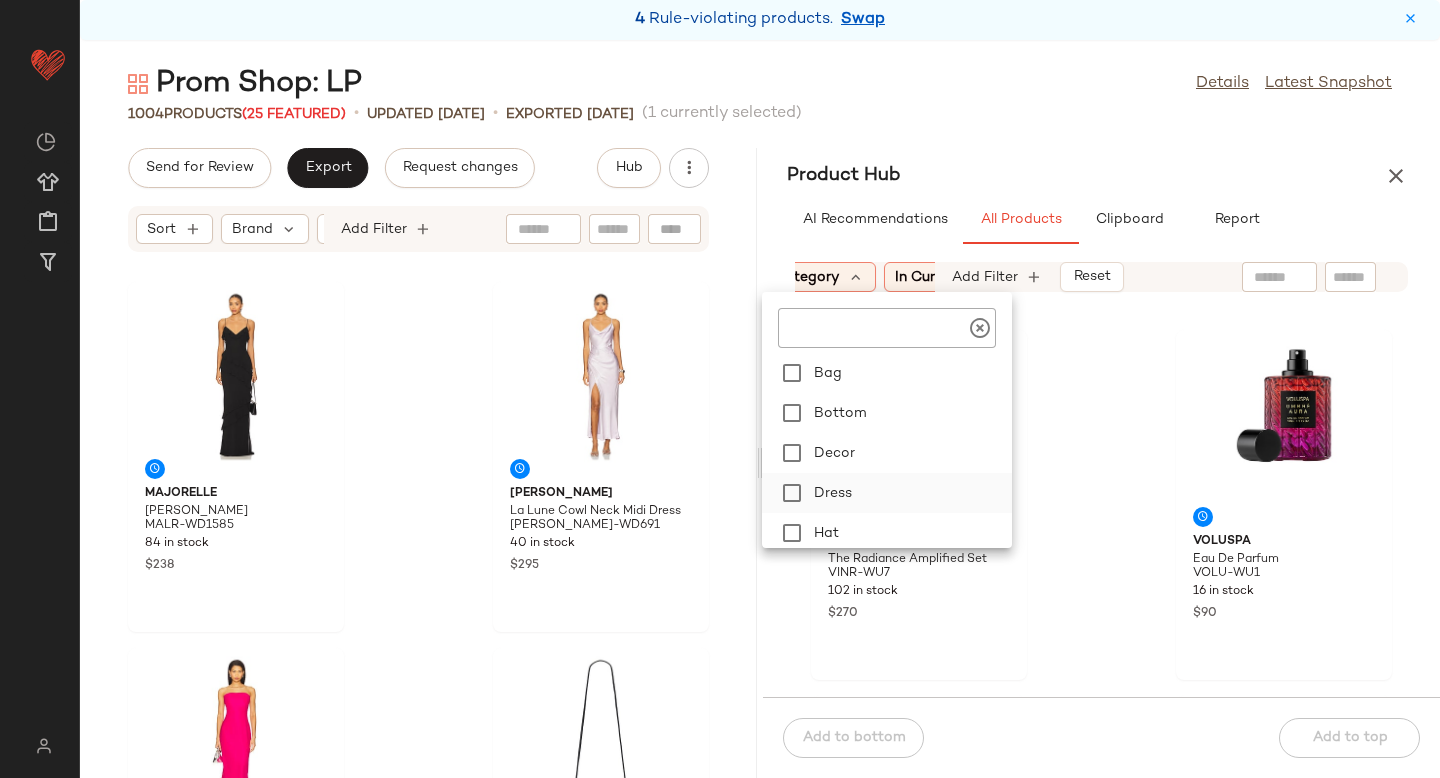 click on "Dress" at bounding box center (909, 493) 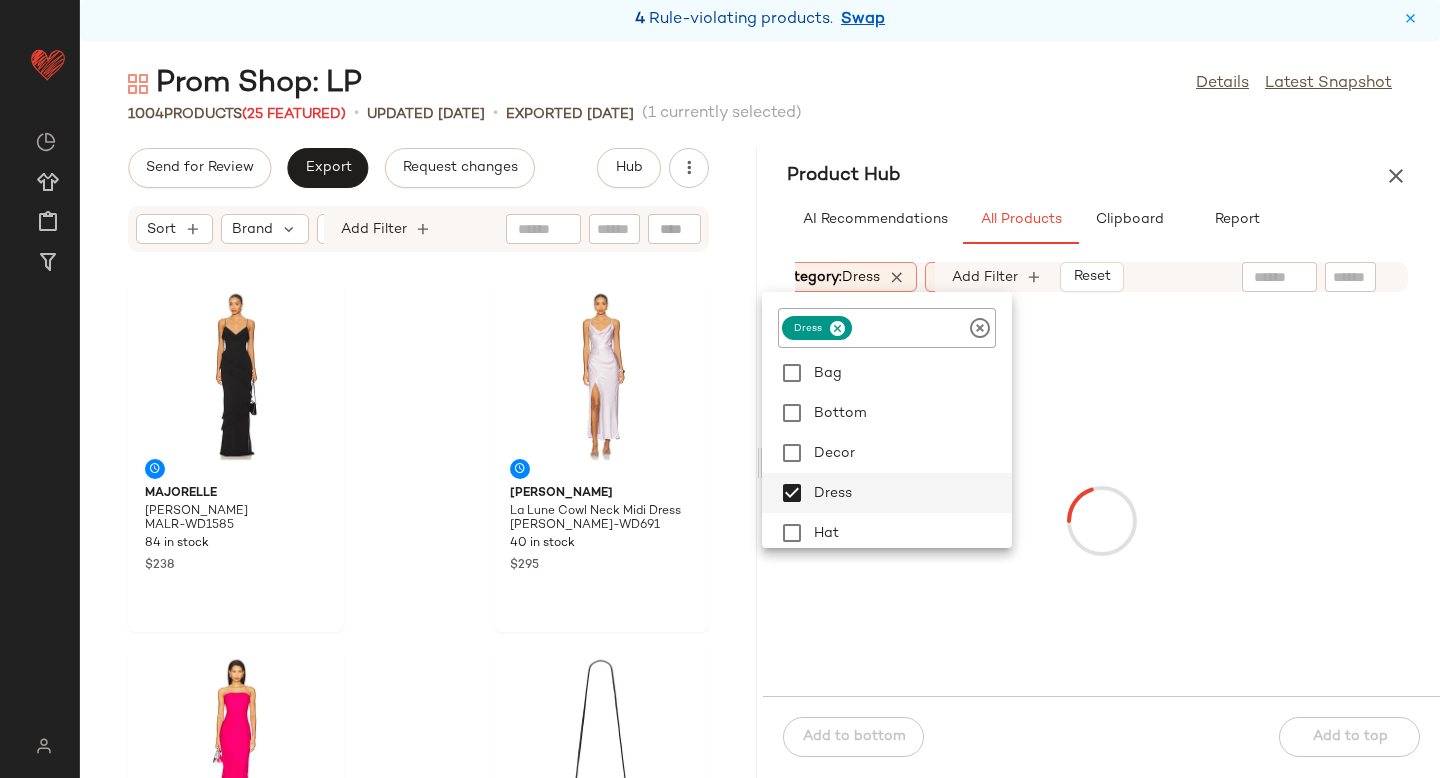 click at bounding box center (1101, 520) 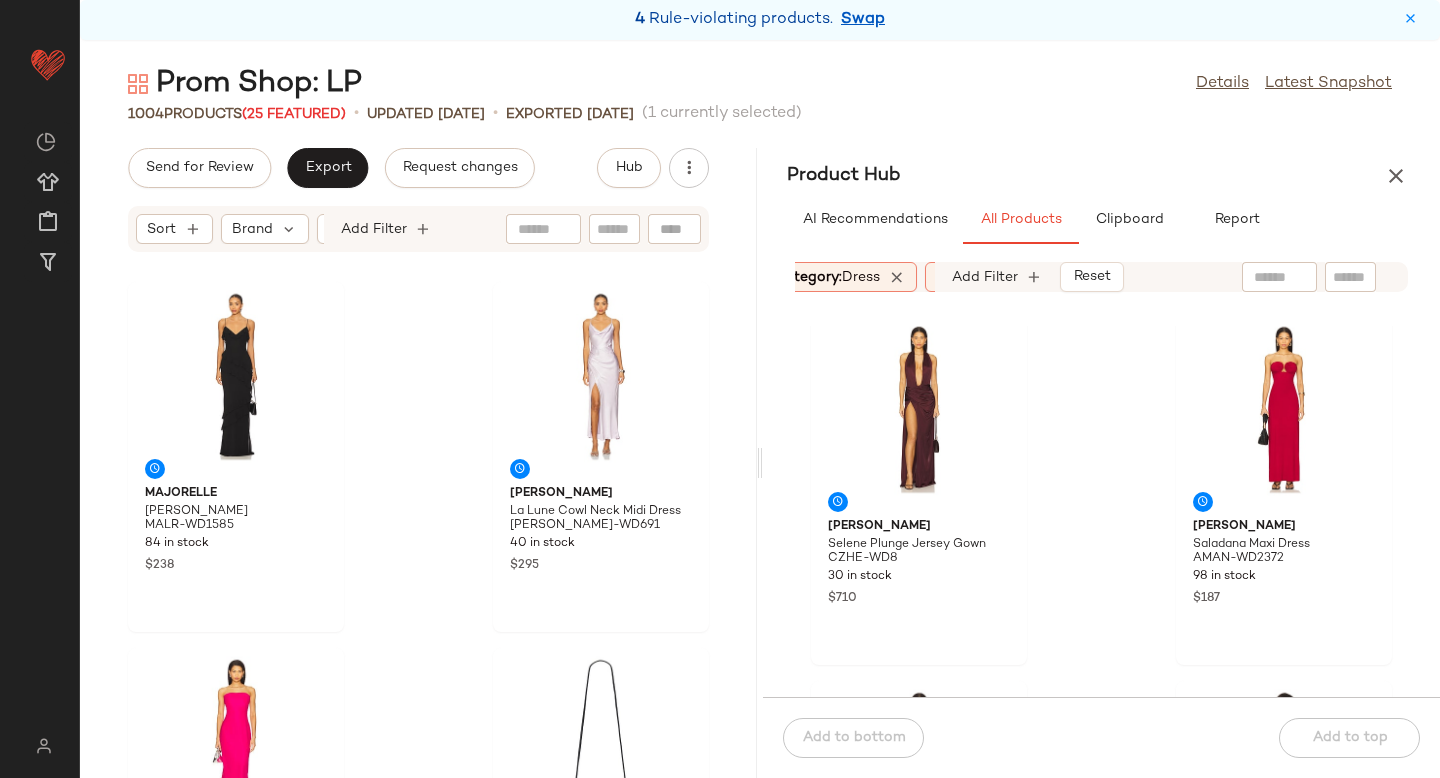 scroll, scrollTop: 4411, scrollLeft: 0, axis: vertical 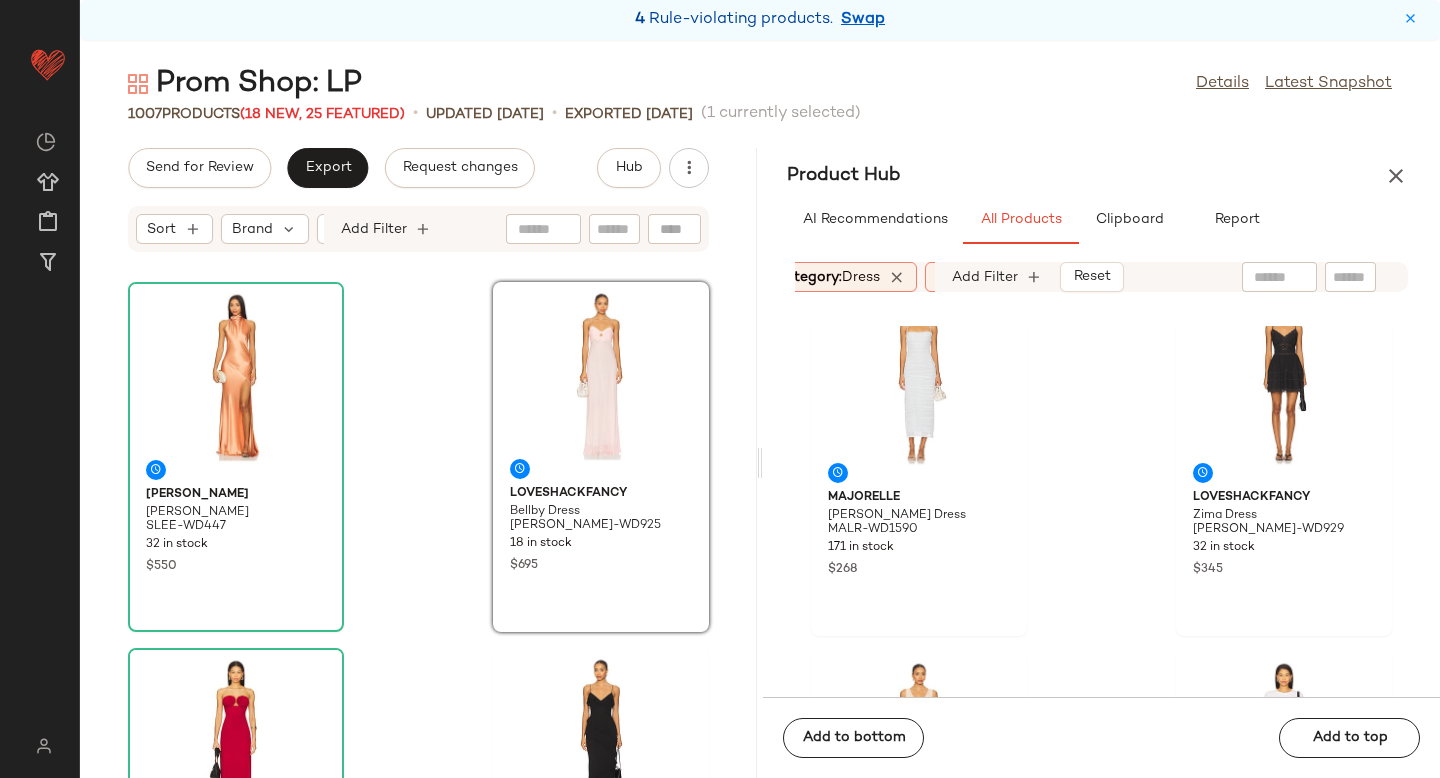 click on "Category:   dress" 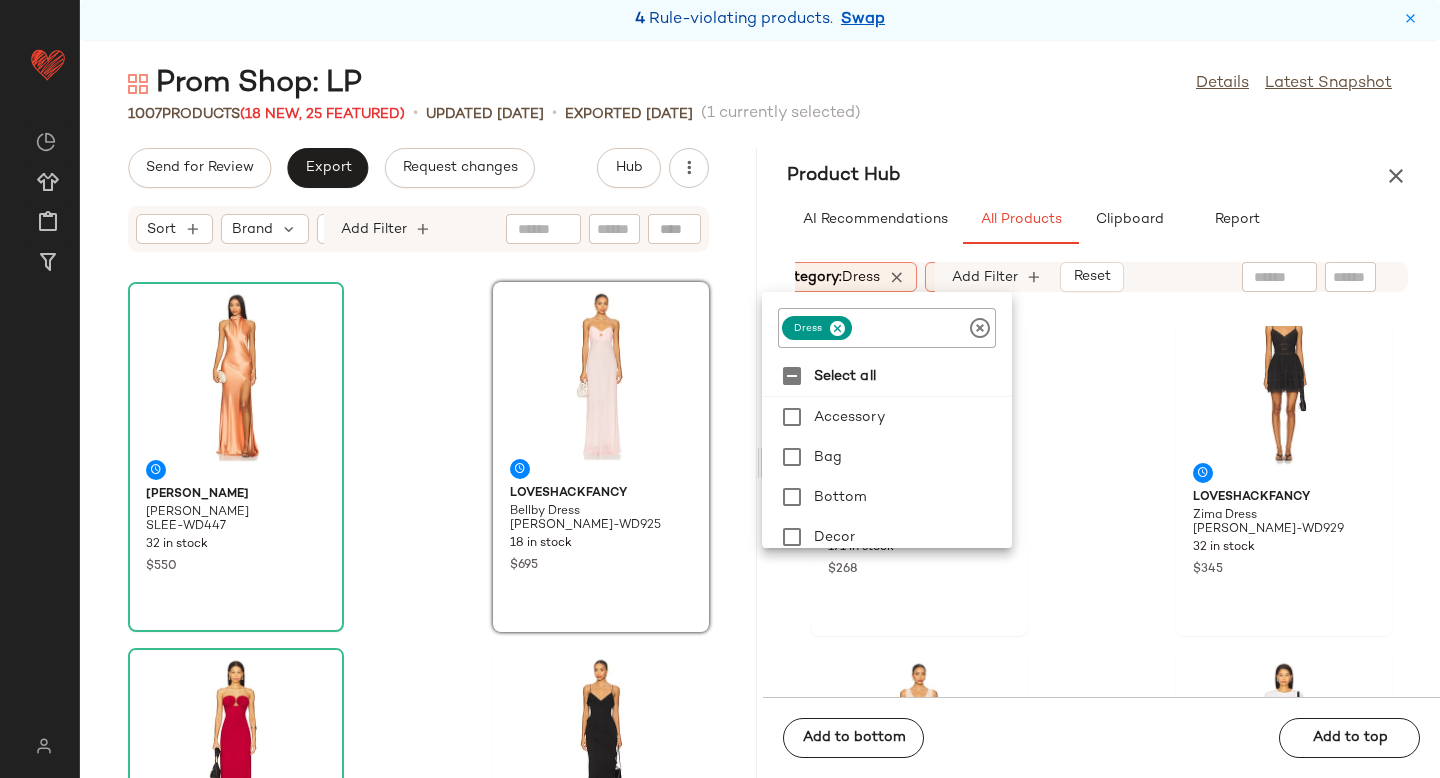 click 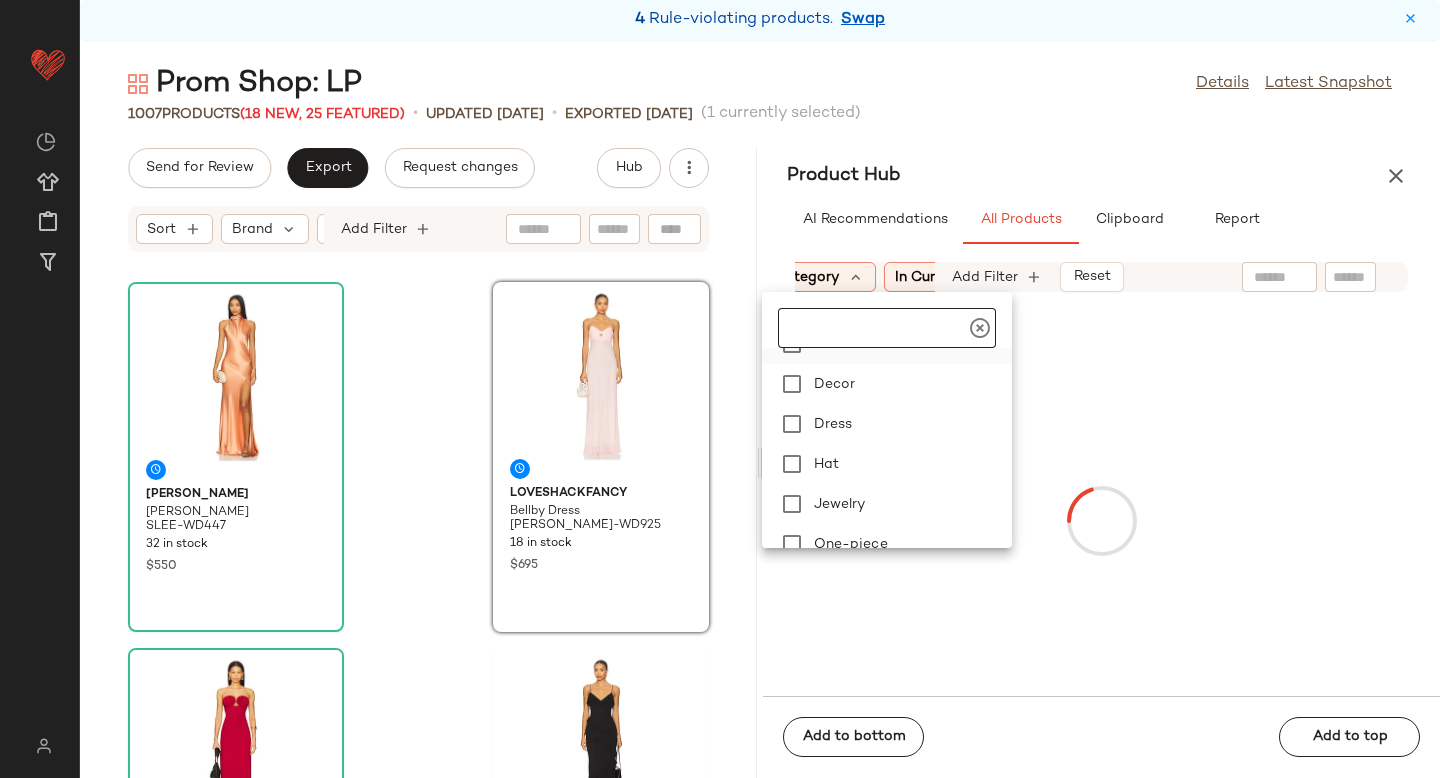 scroll, scrollTop: 252, scrollLeft: 0, axis: vertical 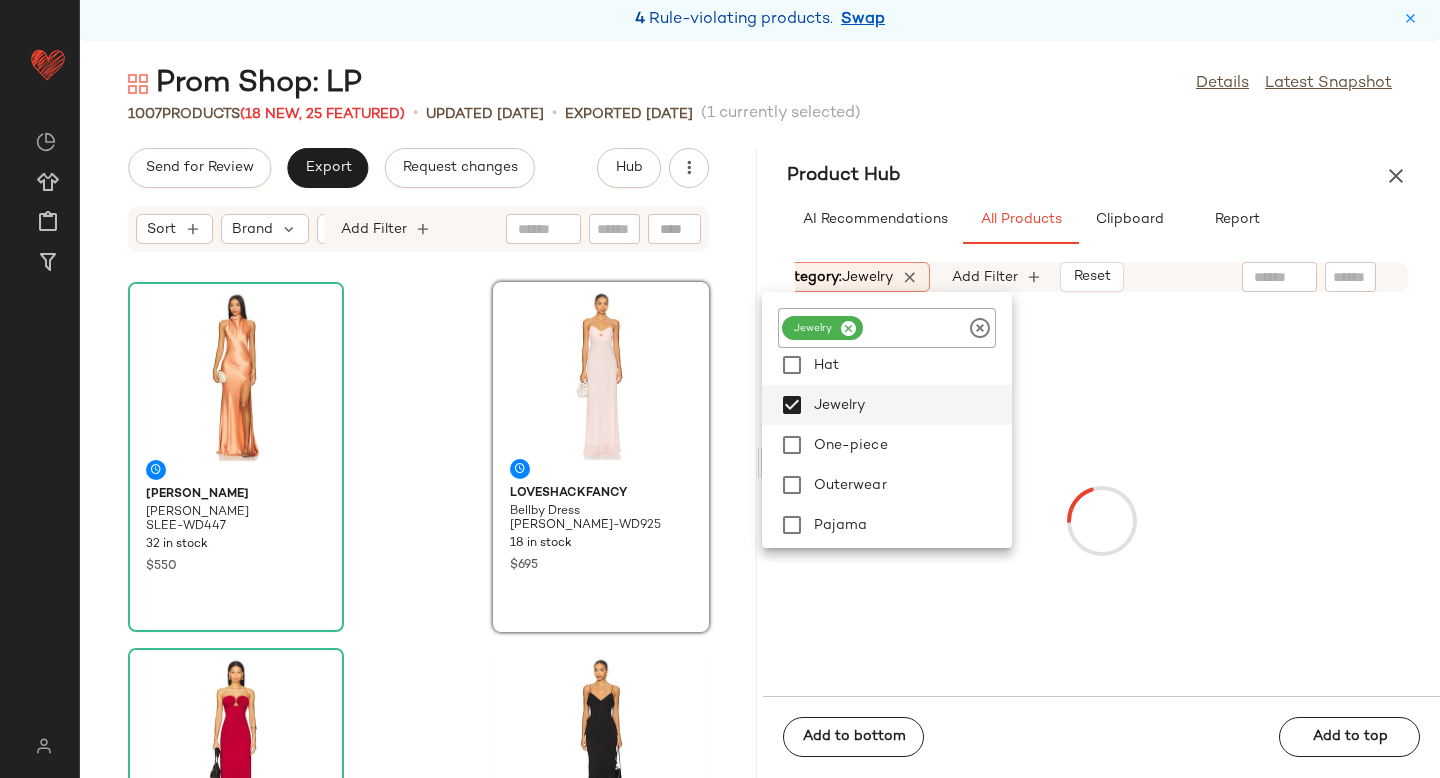 click at bounding box center [1101, 520] 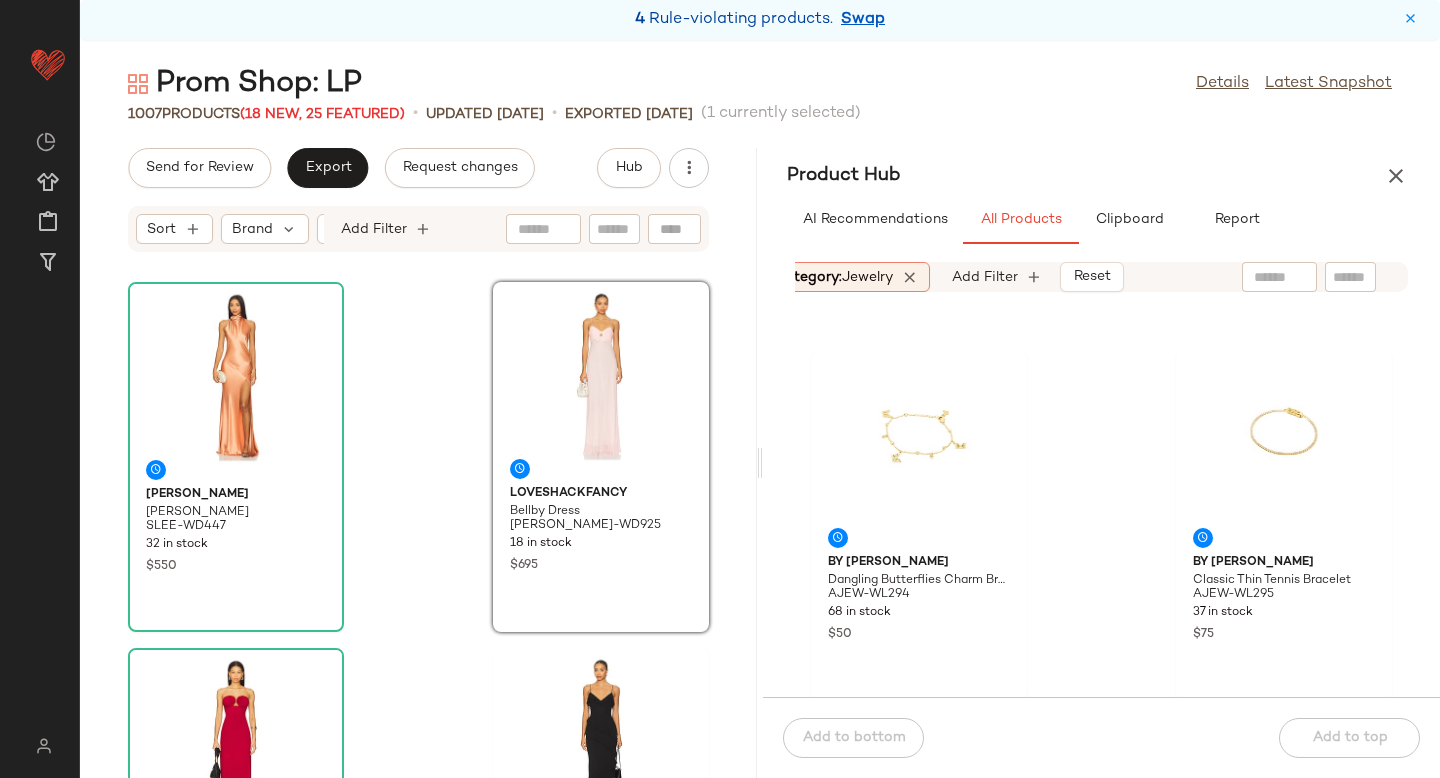 scroll, scrollTop: 1458, scrollLeft: 0, axis: vertical 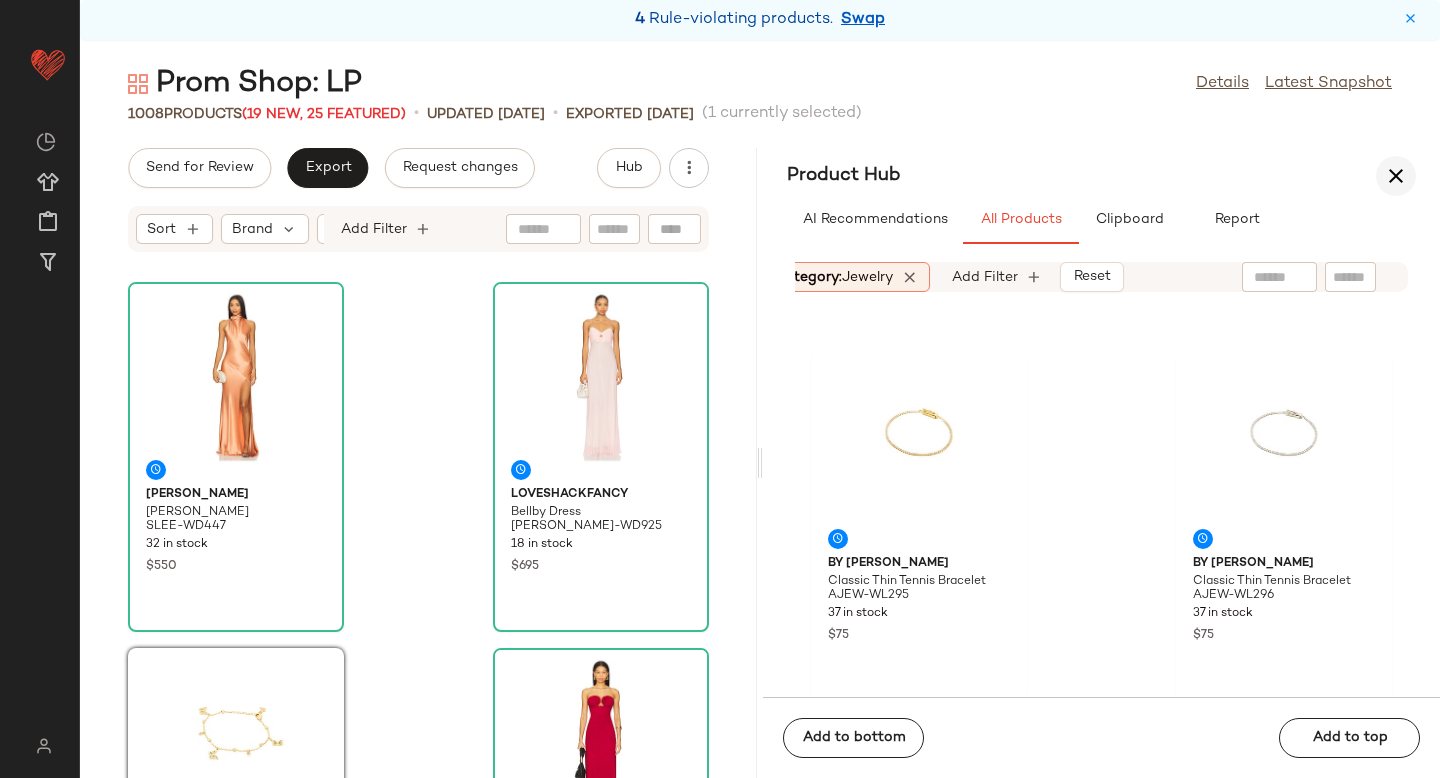 click at bounding box center (1396, 176) 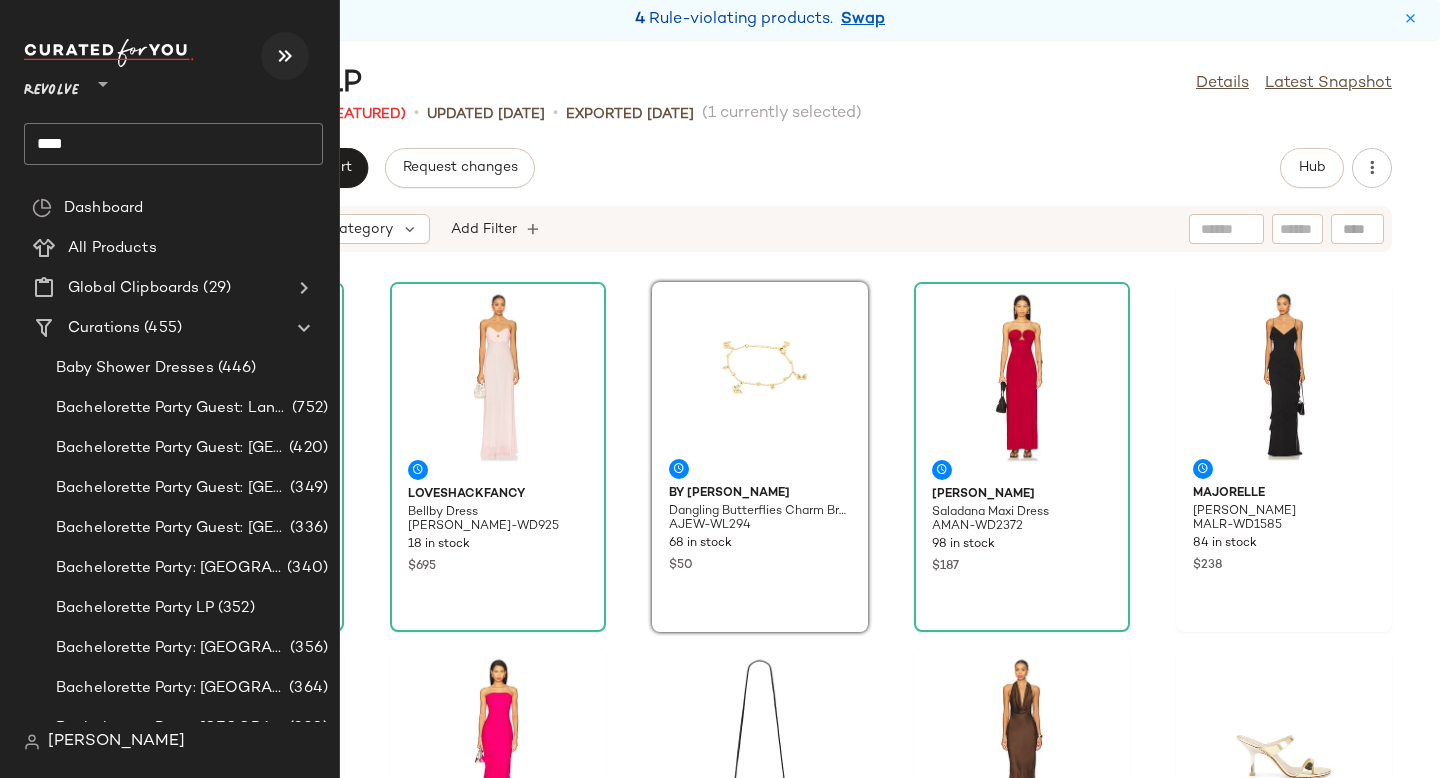 click at bounding box center (285, 56) 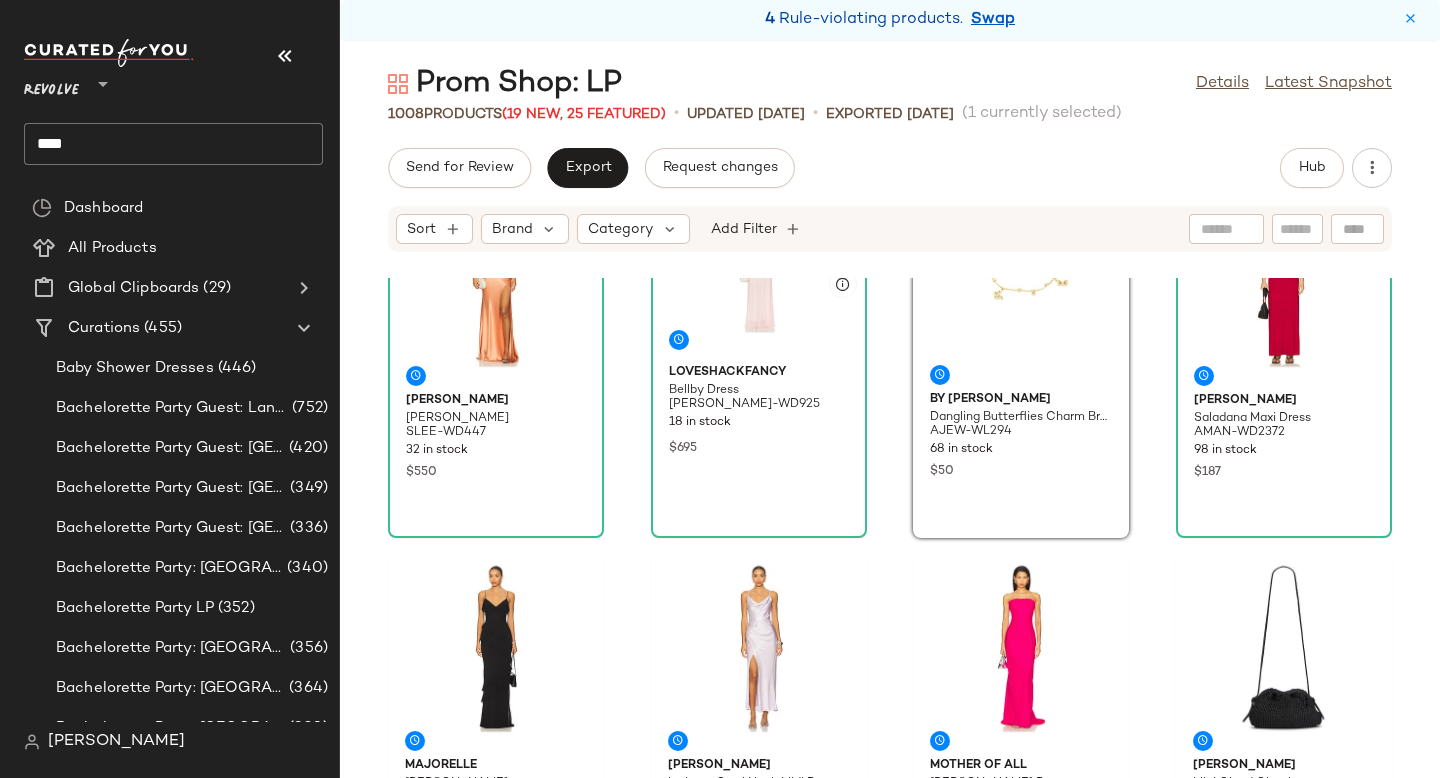 scroll, scrollTop: 0, scrollLeft: 0, axis: both 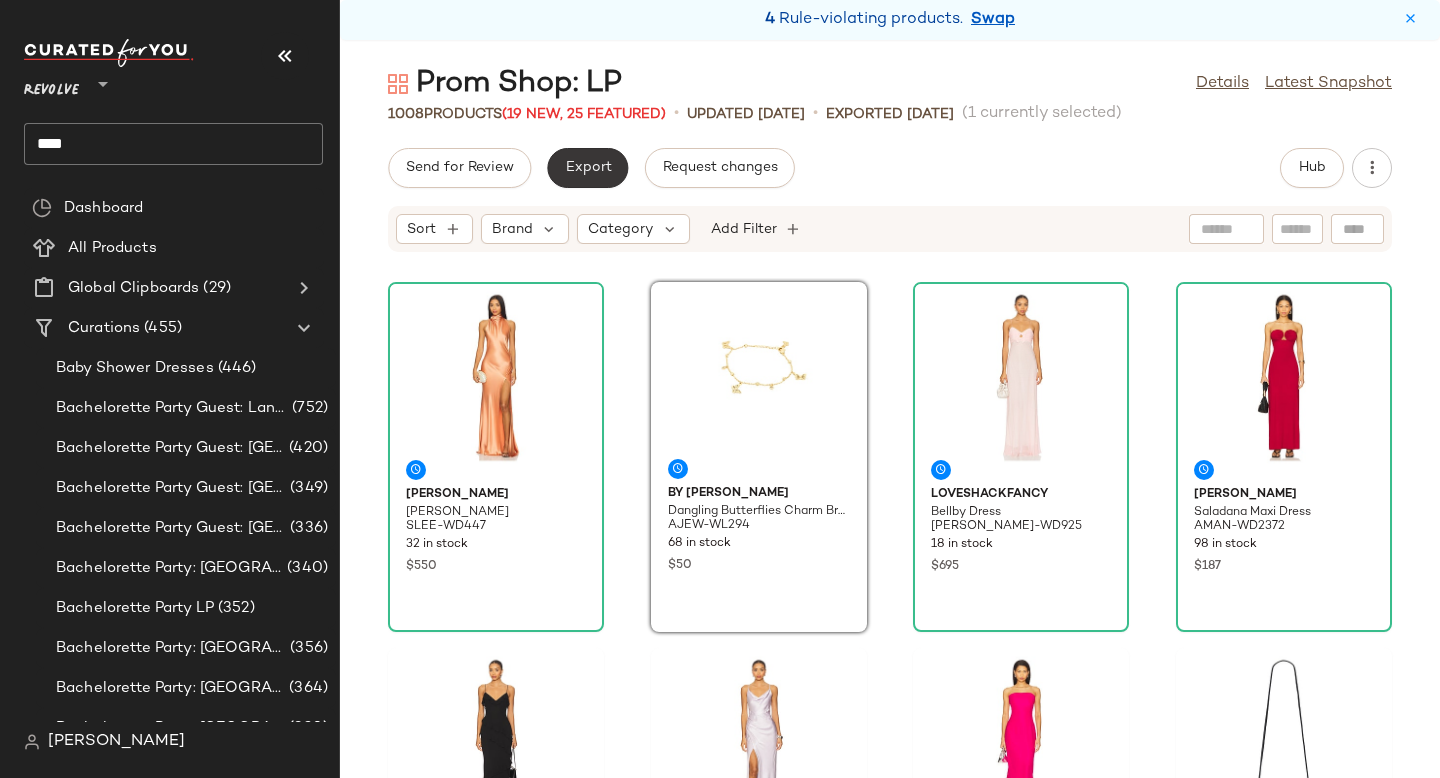 click on "Export" 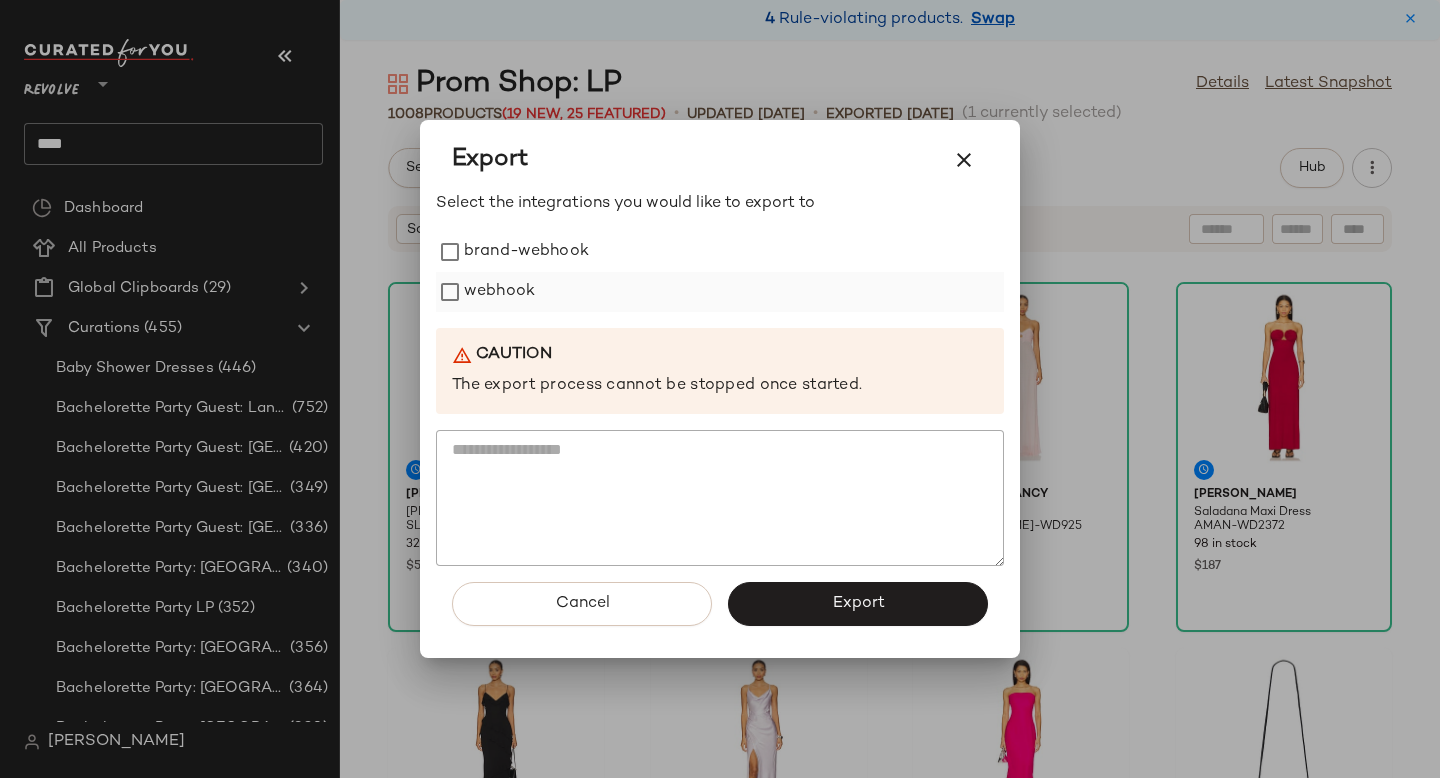 click on "webhook" at bounding box center (499, 292) 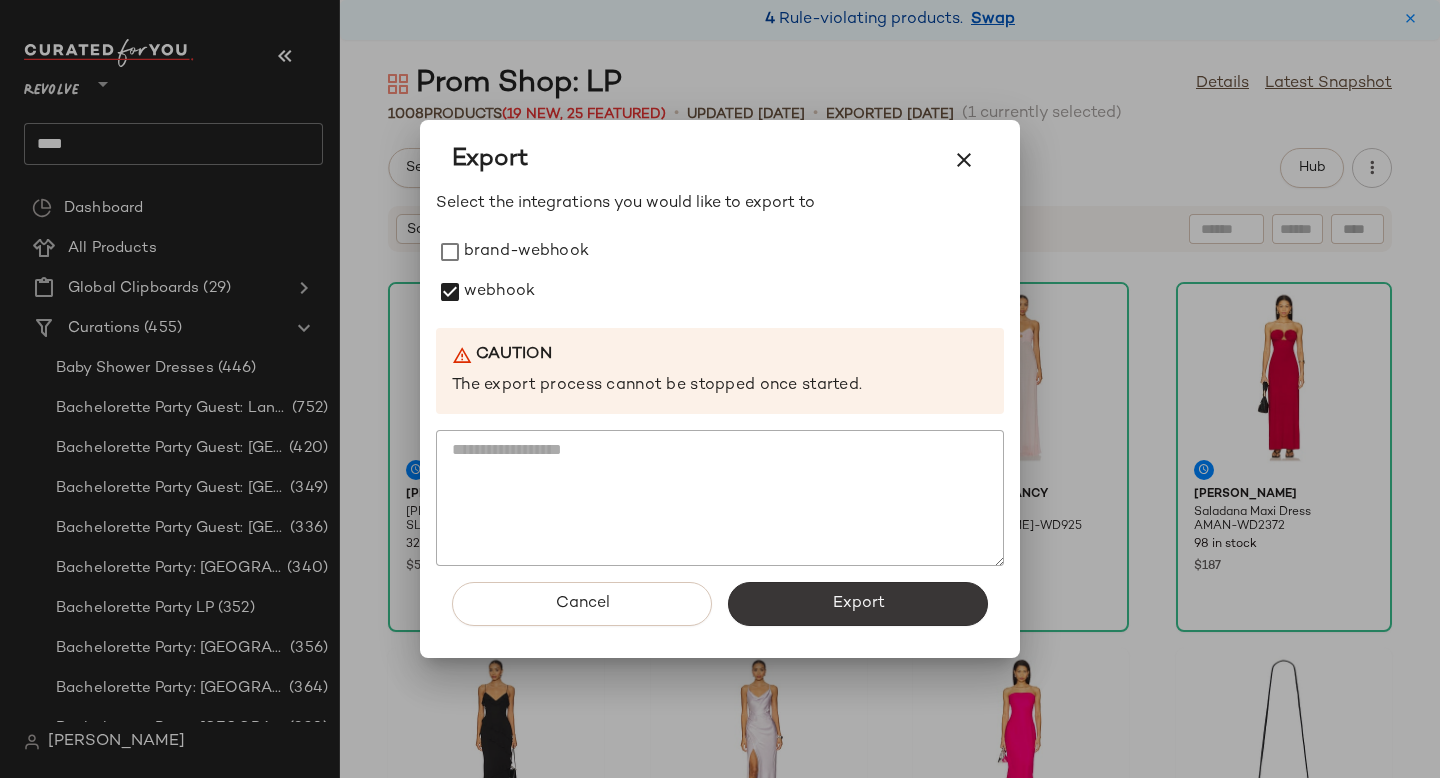 click on "Export" 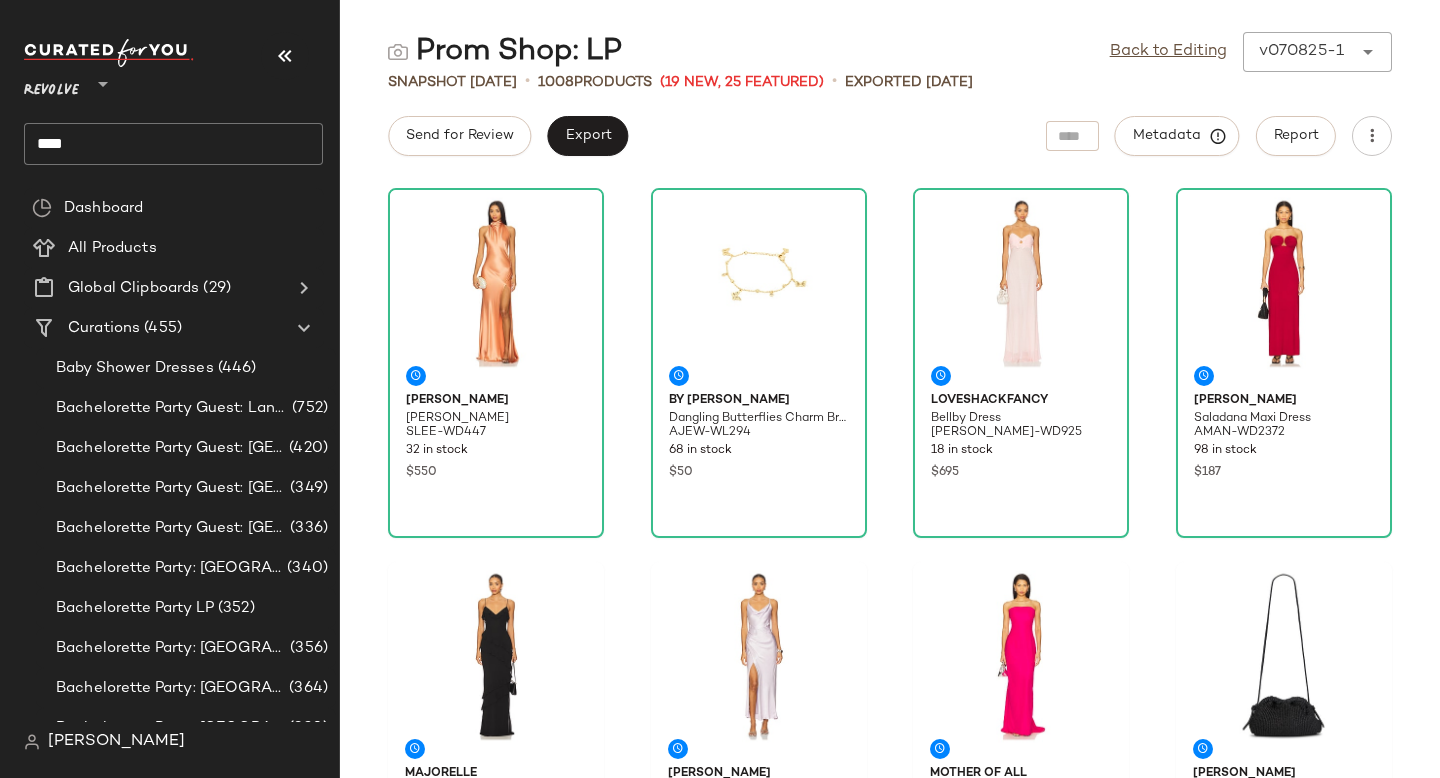 click on "****" 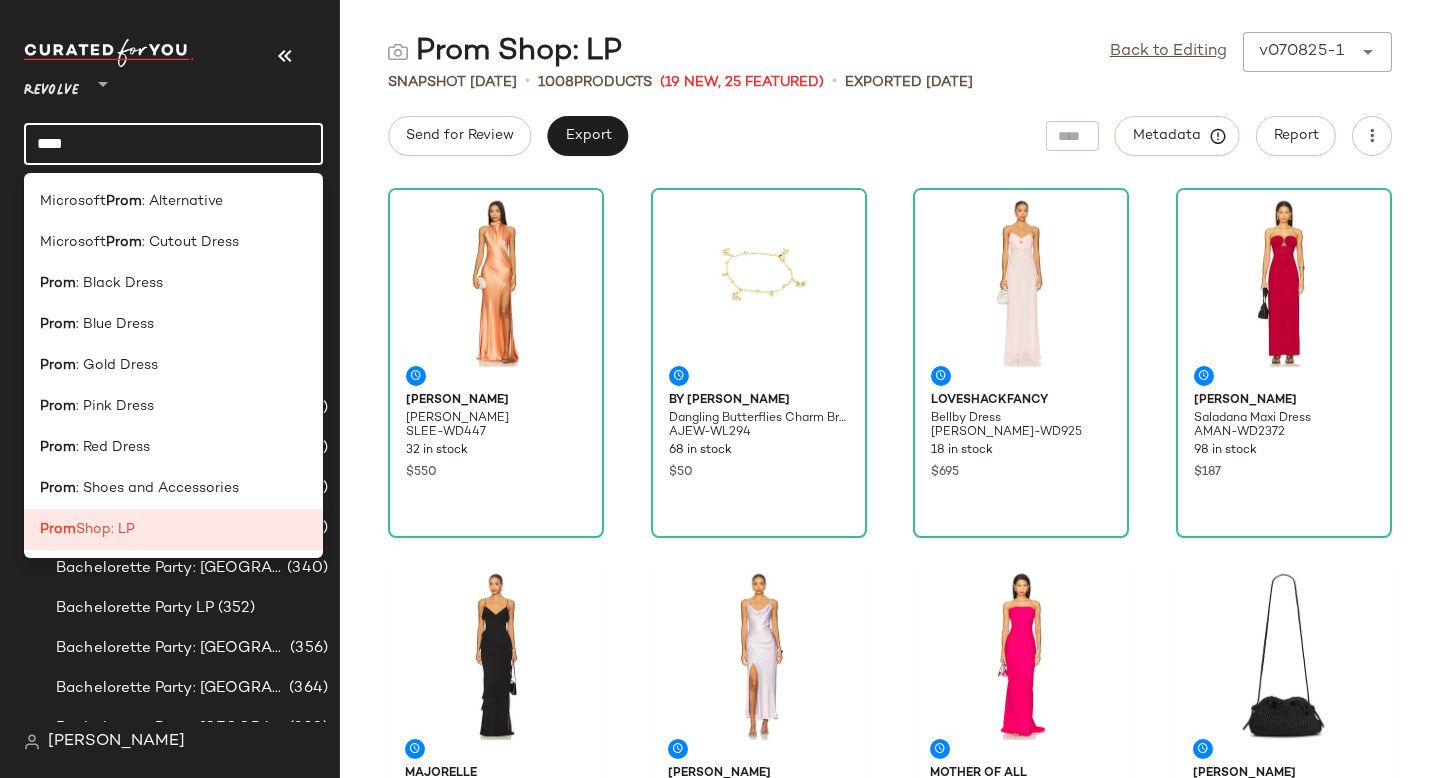 click on "****" 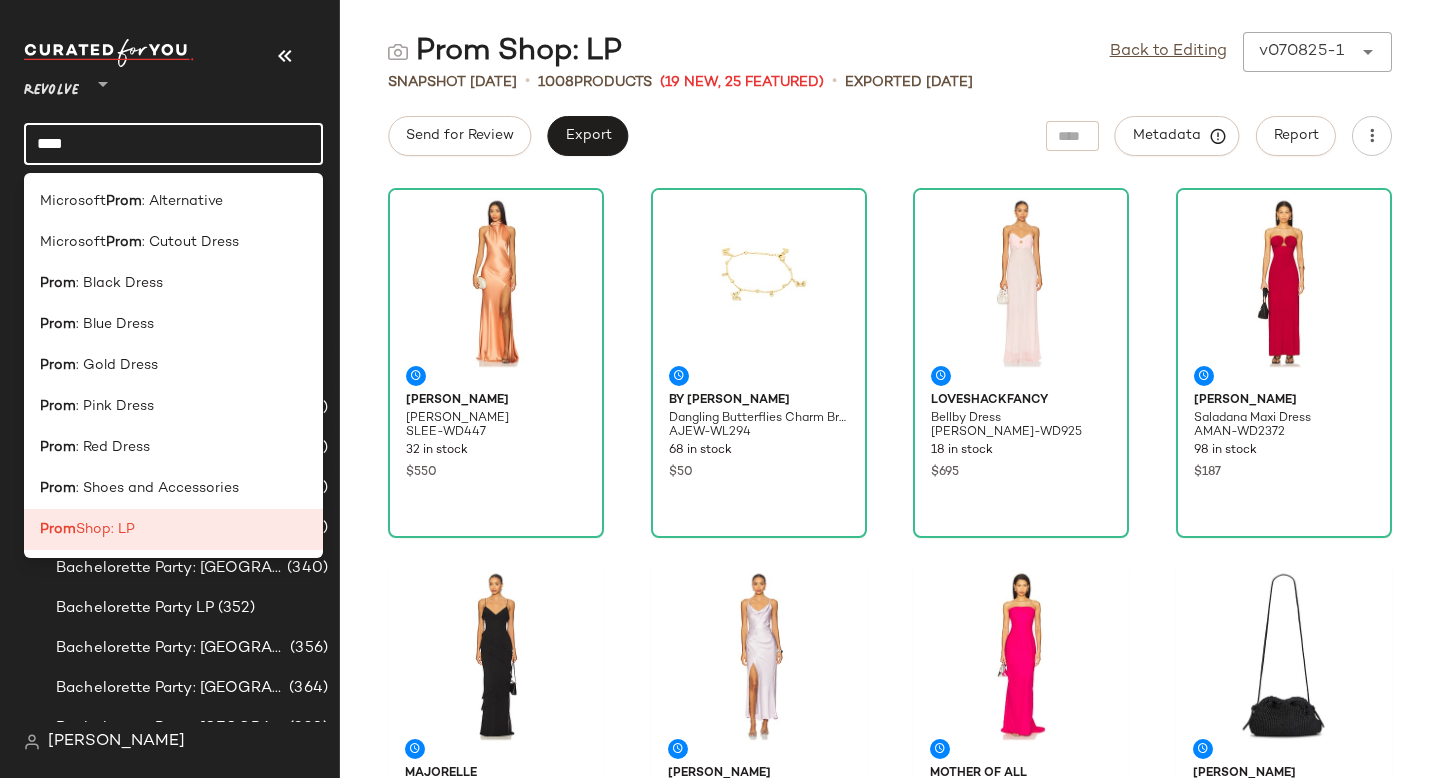 click on "****" 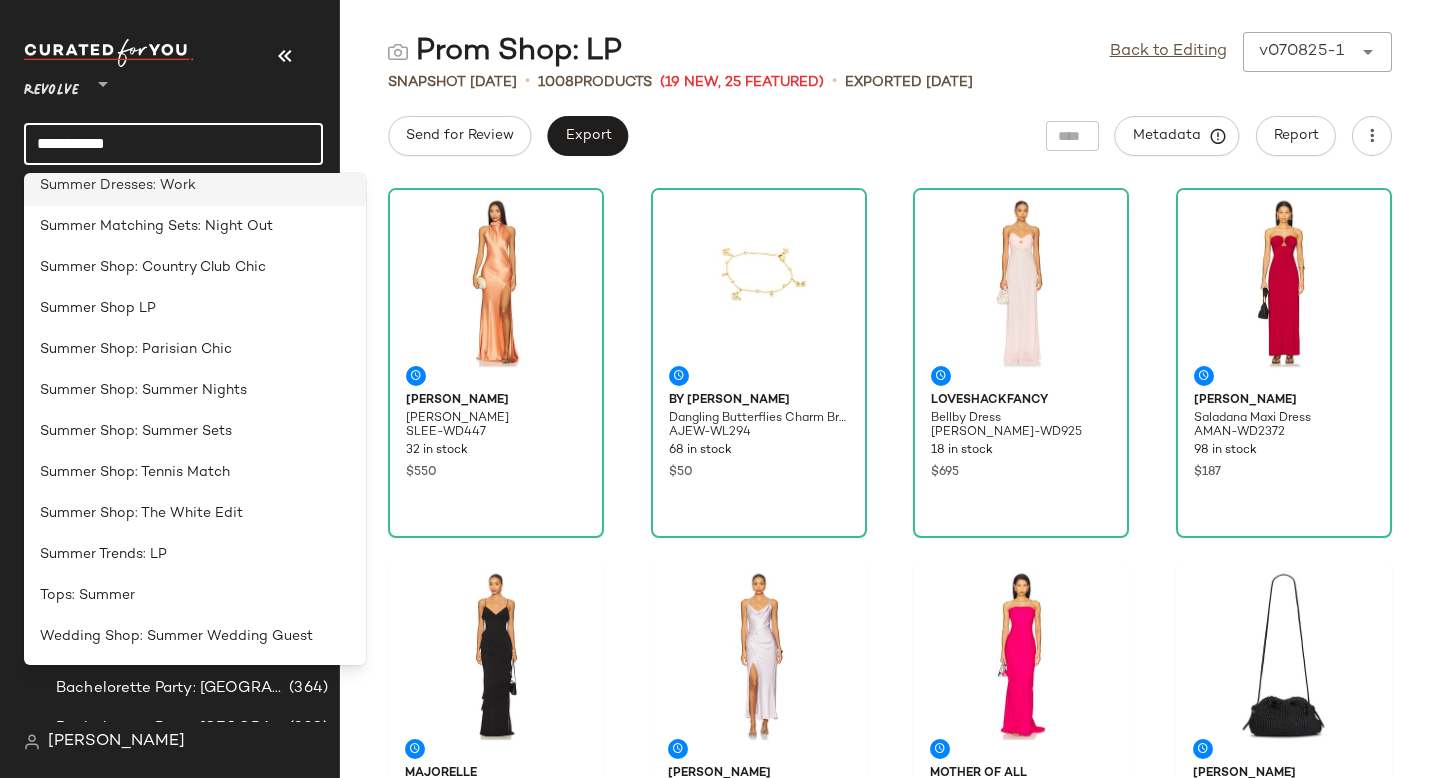 scroll, scrollTop: 0, scrollLeft: 0, axis: both 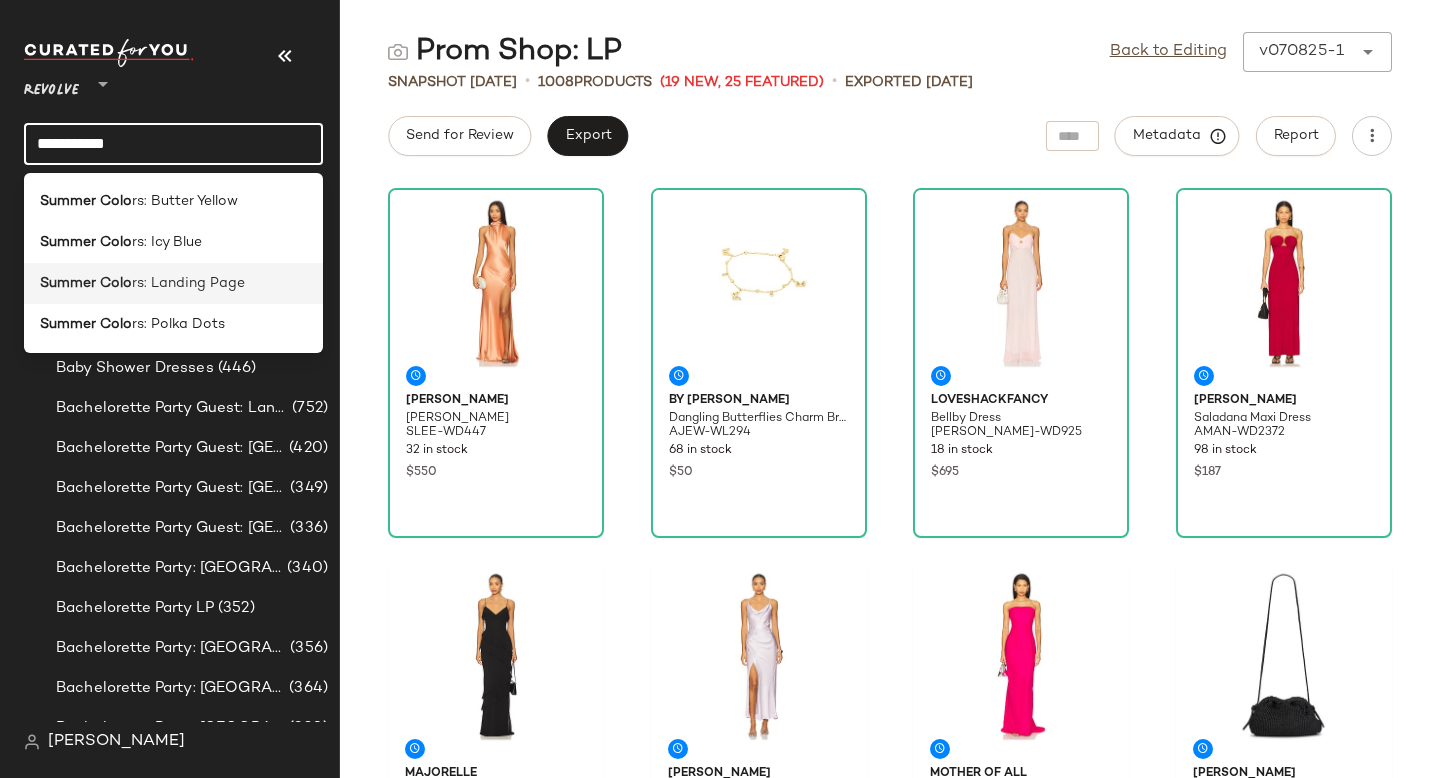 type on "**********" 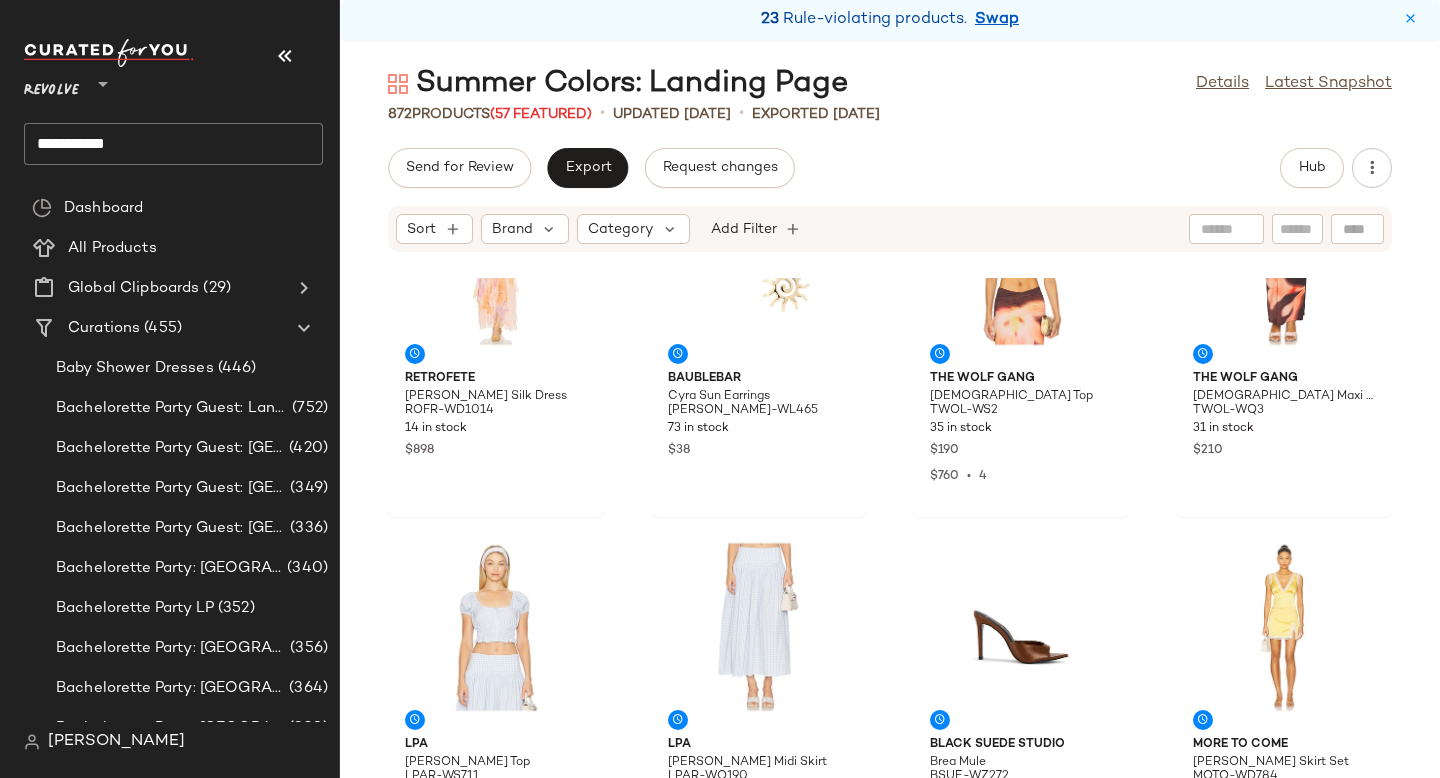 scroll, scrollTop: 0, scrollLeft: 0, axis: both 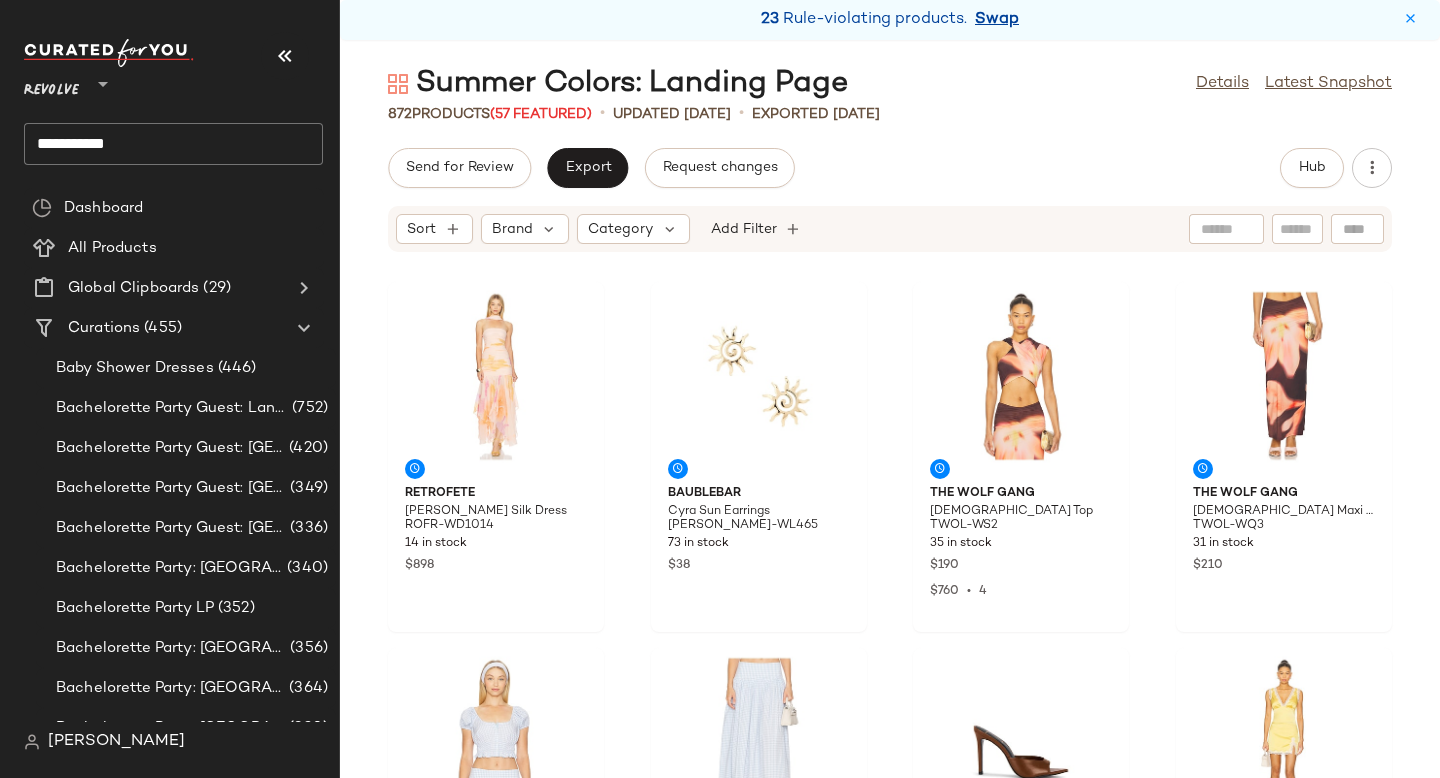 click on "Swap" at bounding box center (997, 20) 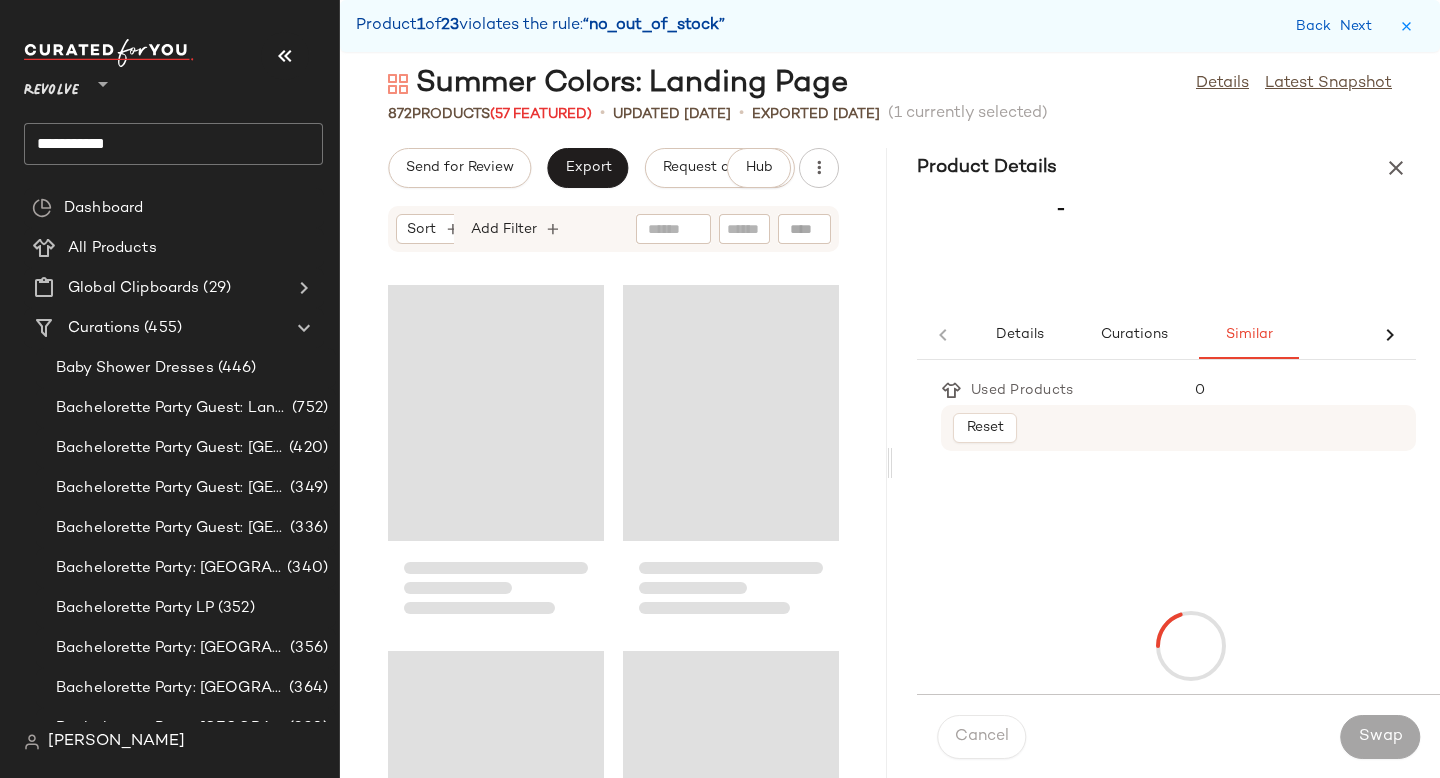 scroll, scrollTop: 0, scrollLeft: 0, axis: both 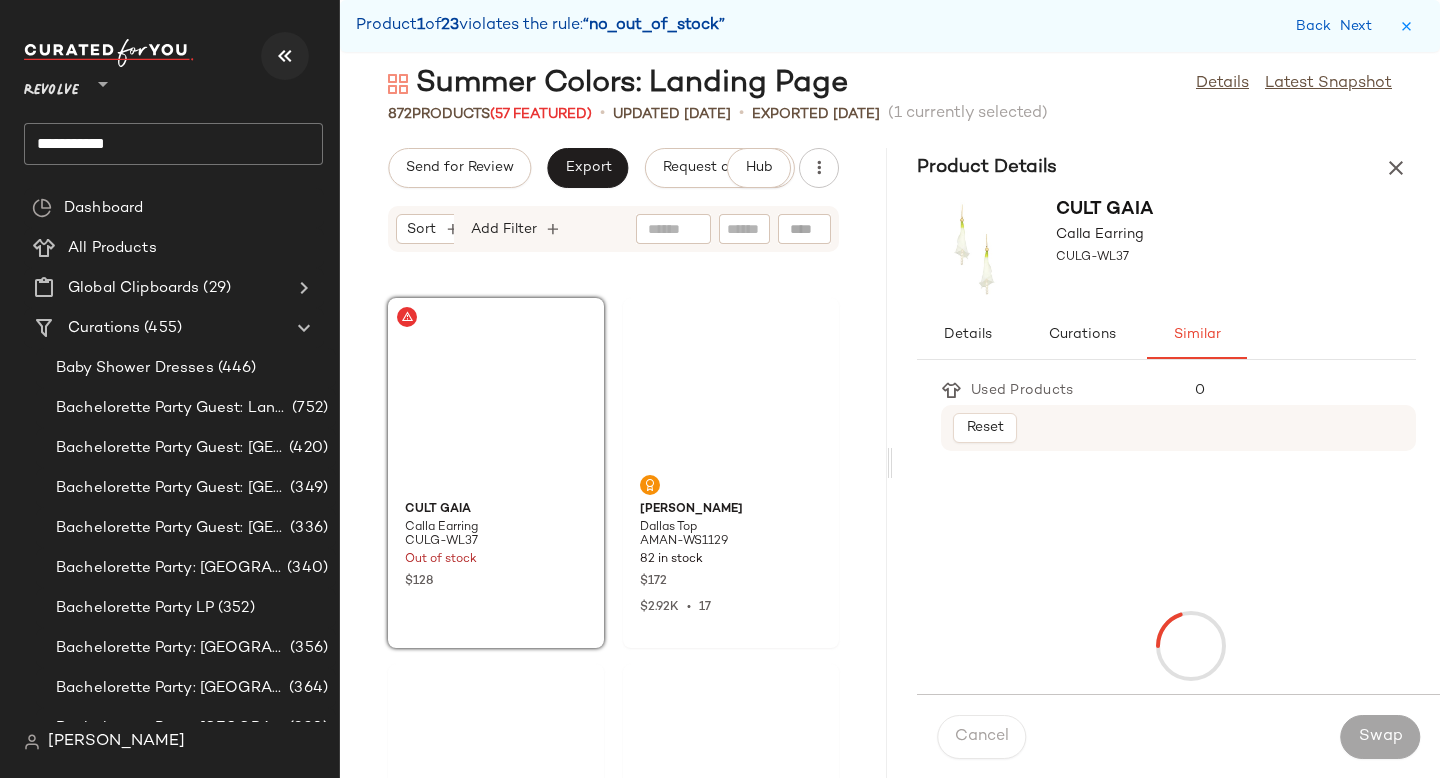 click at bounding box center (285, 56) 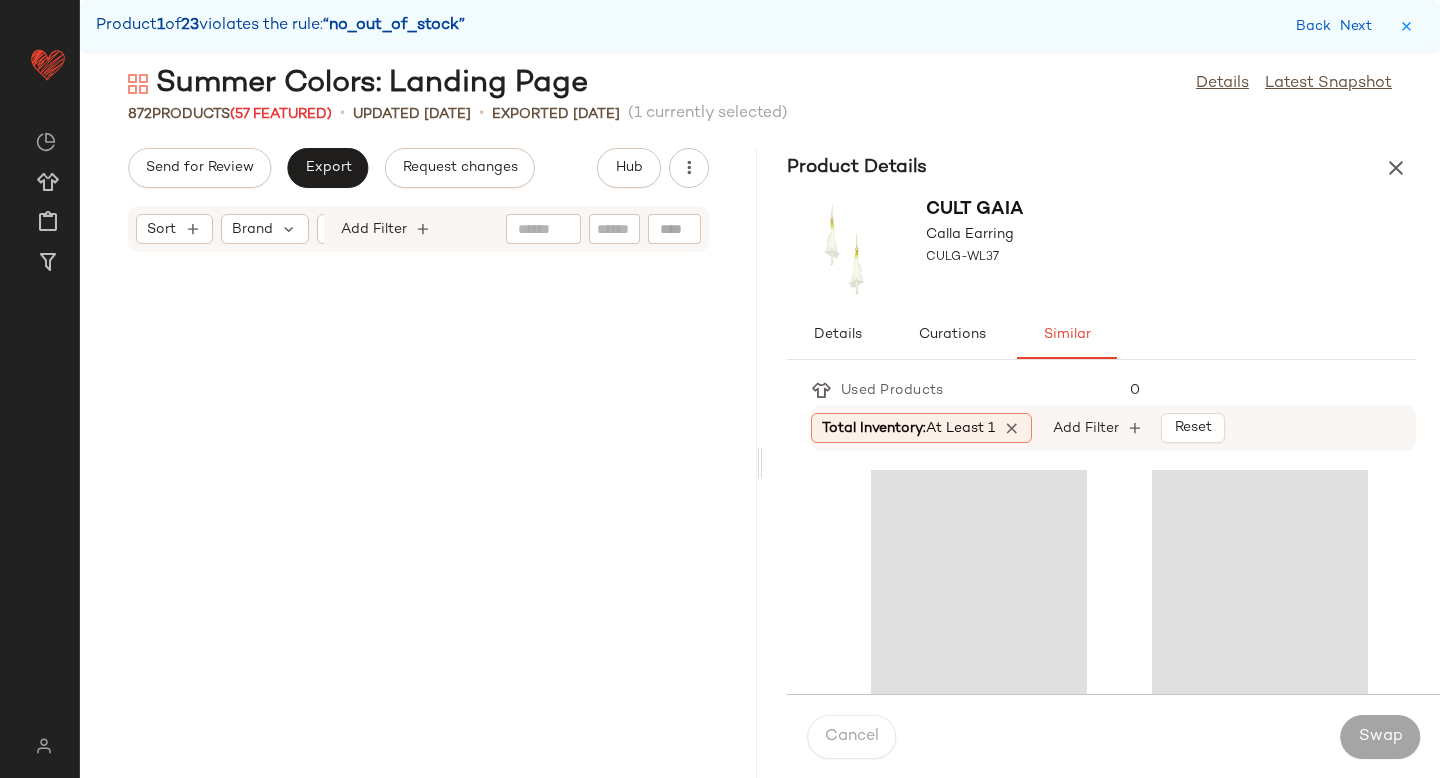 scroll, scrollTop: 4392, scrollLeft: 0, axis: vertical 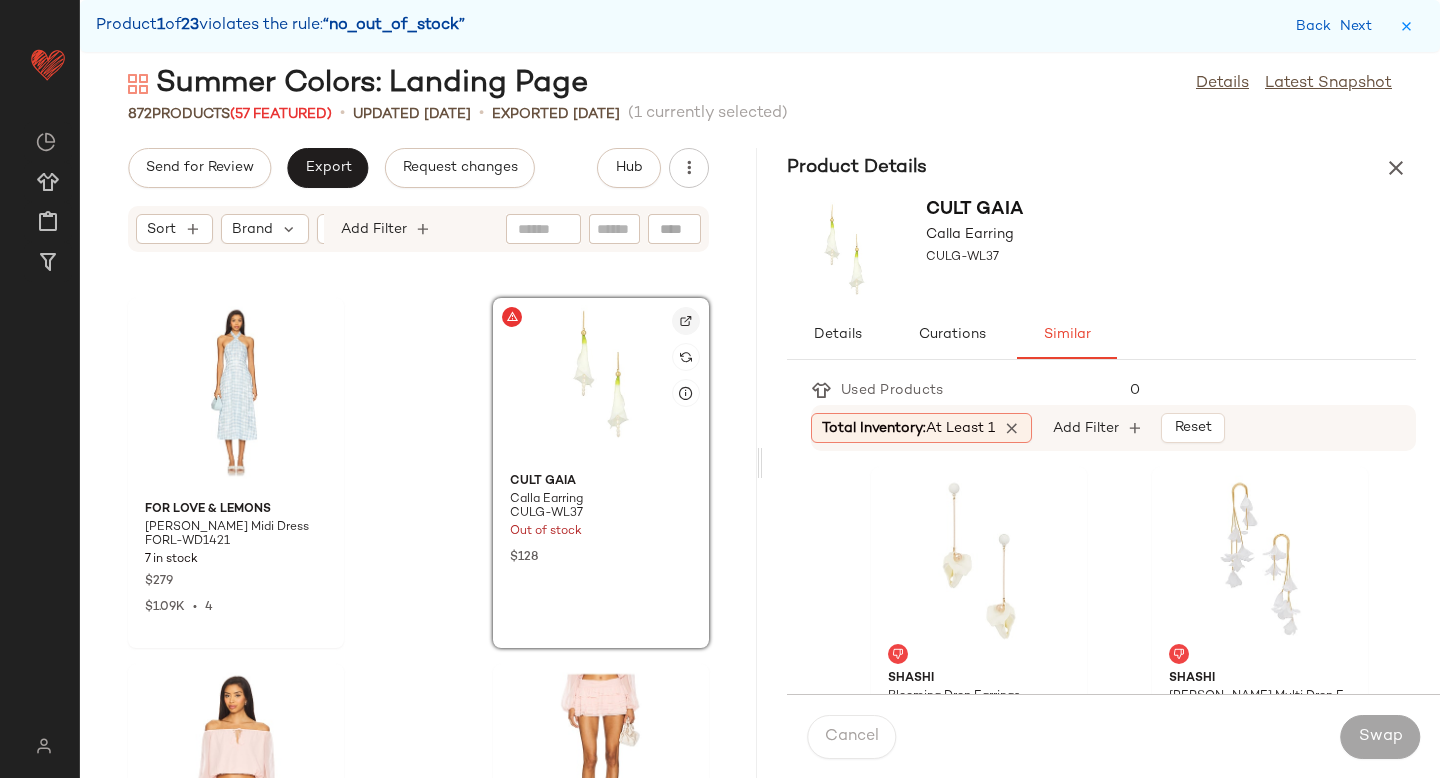 click at bounding box center (686, 321) 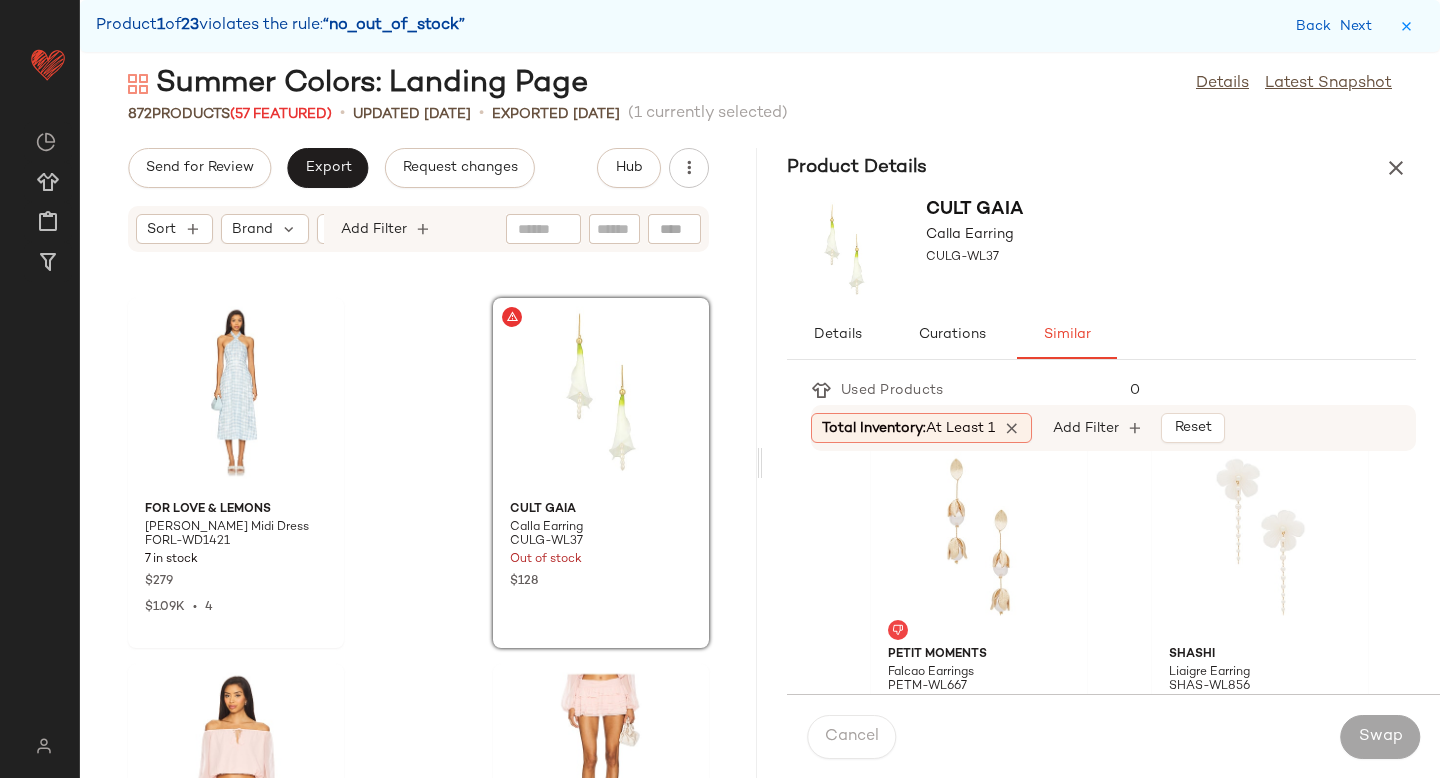 scroll, scrollTop: 382, scrollLeft: 0, axis: vertical 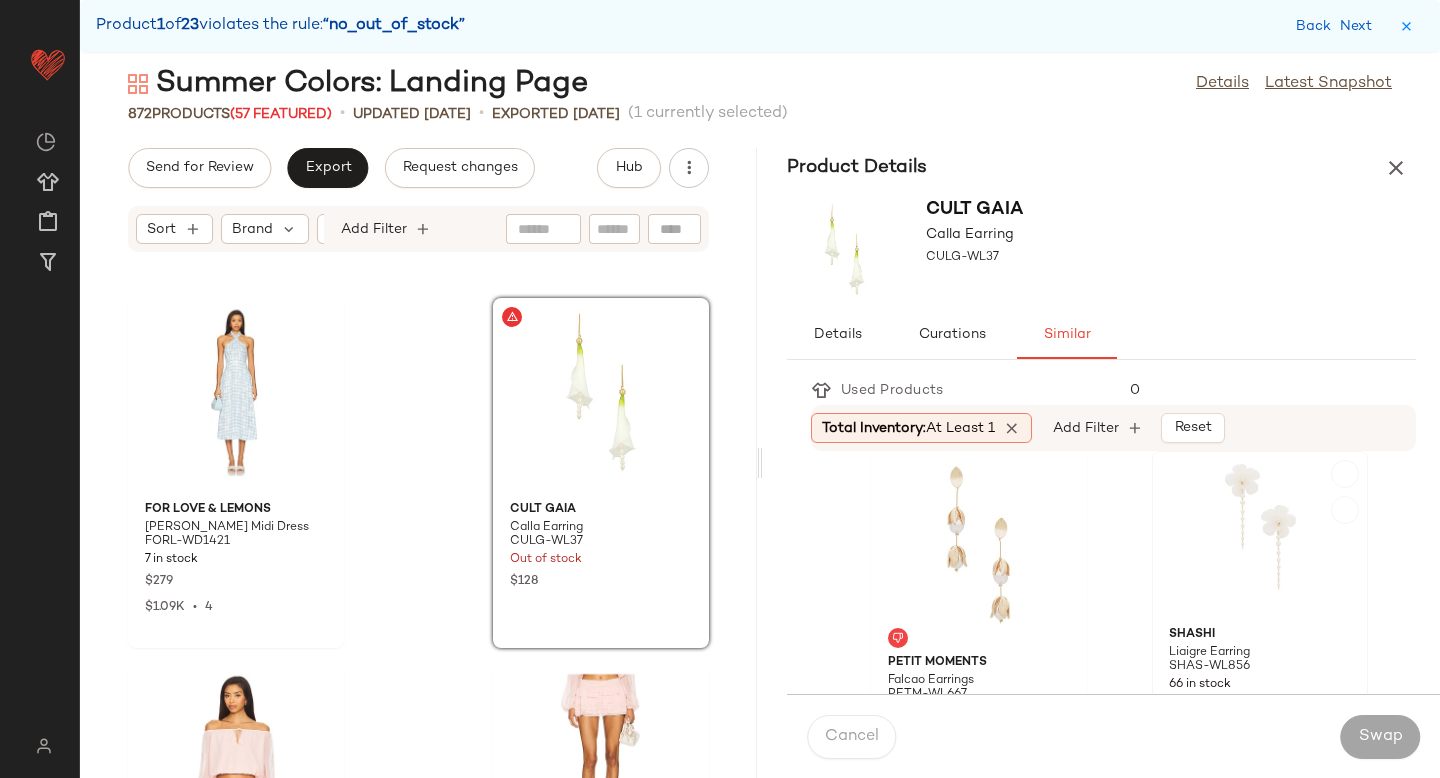 click 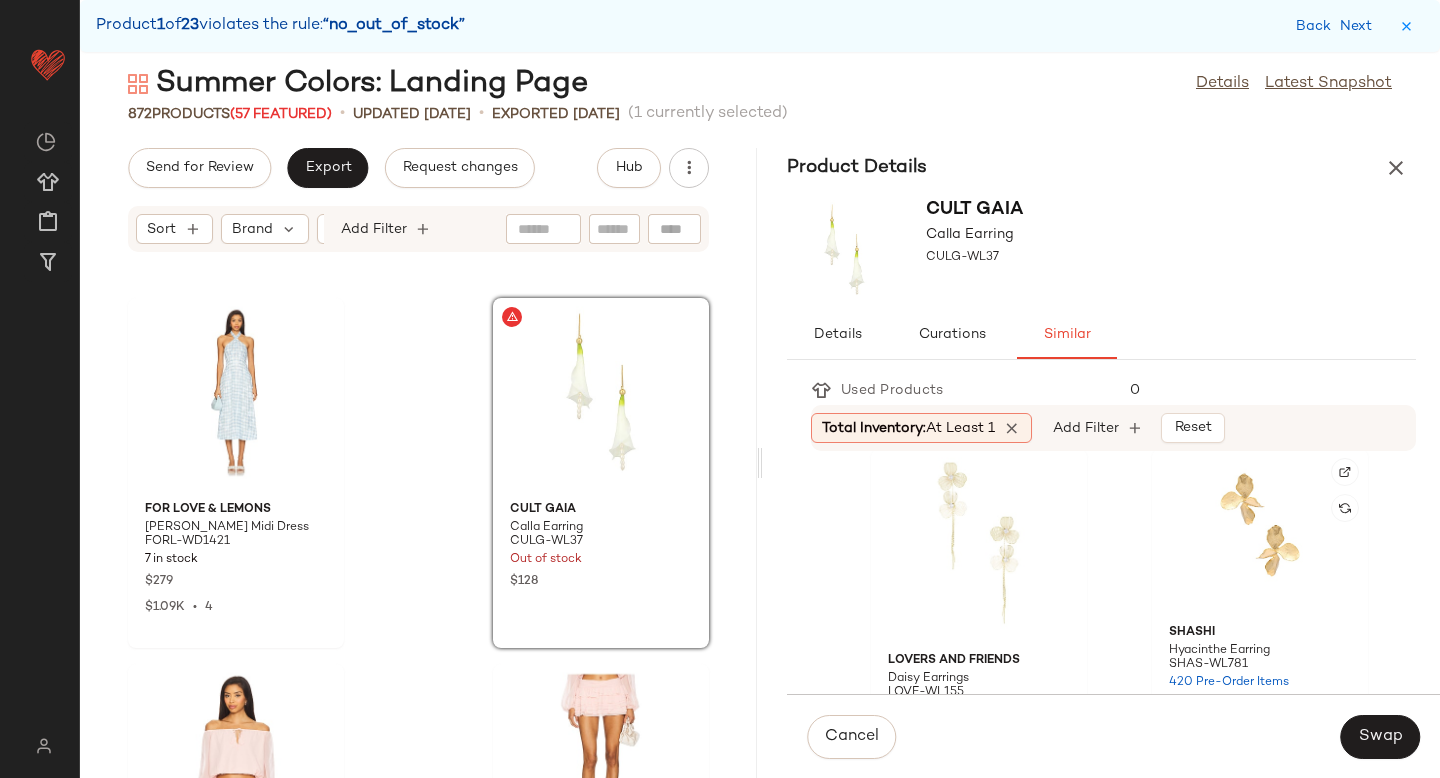scroll, scrollTop: 1101, scrollLeft: 0, axis: vertical 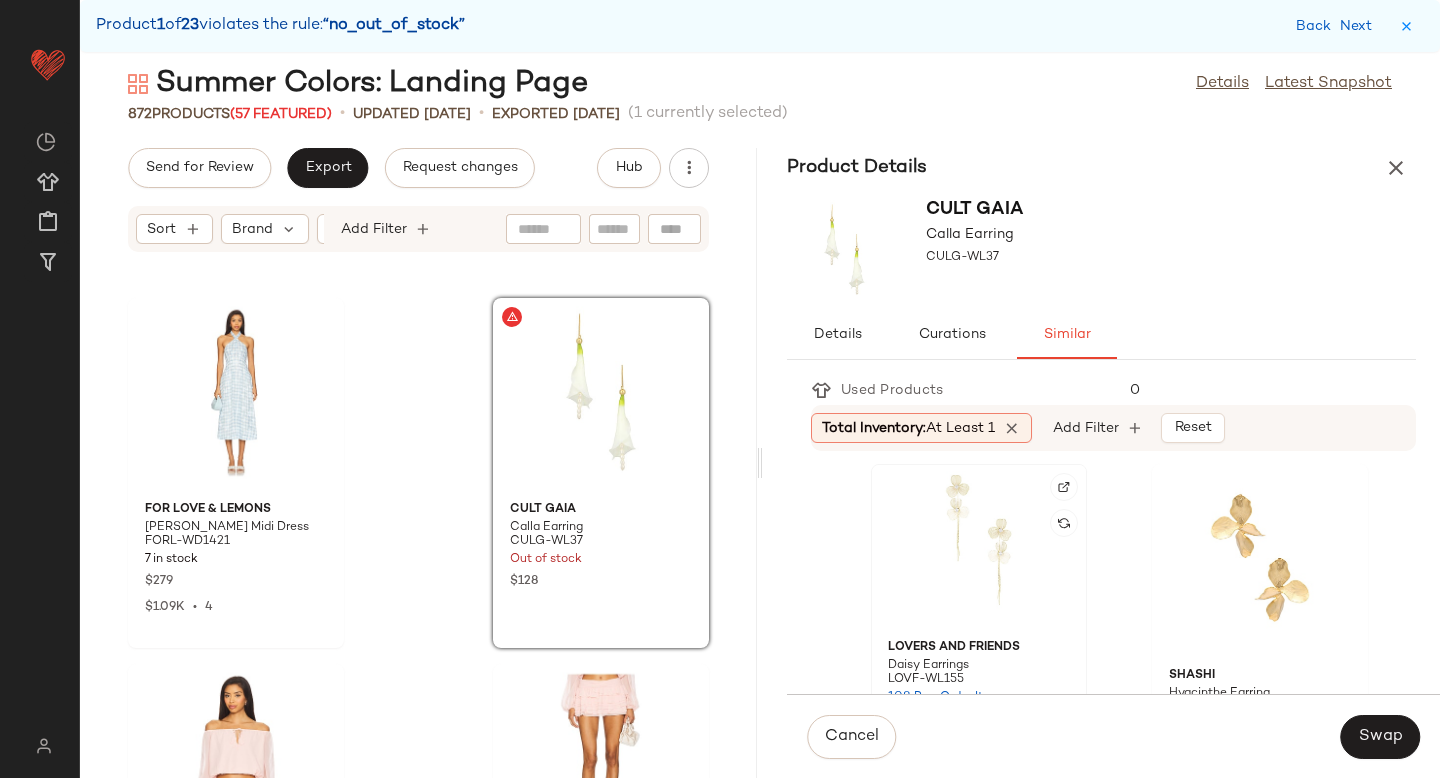 click 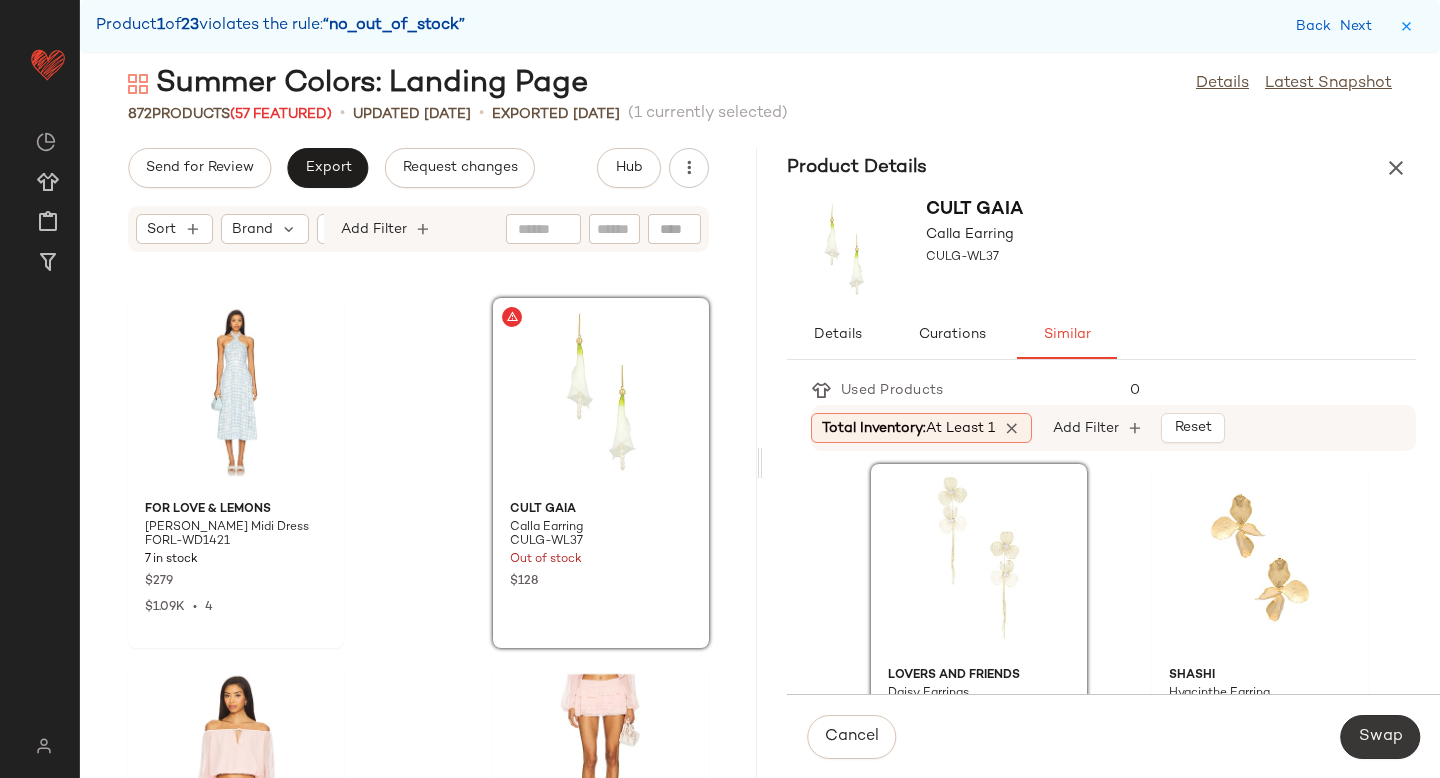 click on "Swap" at bounding box center [1380, 737] 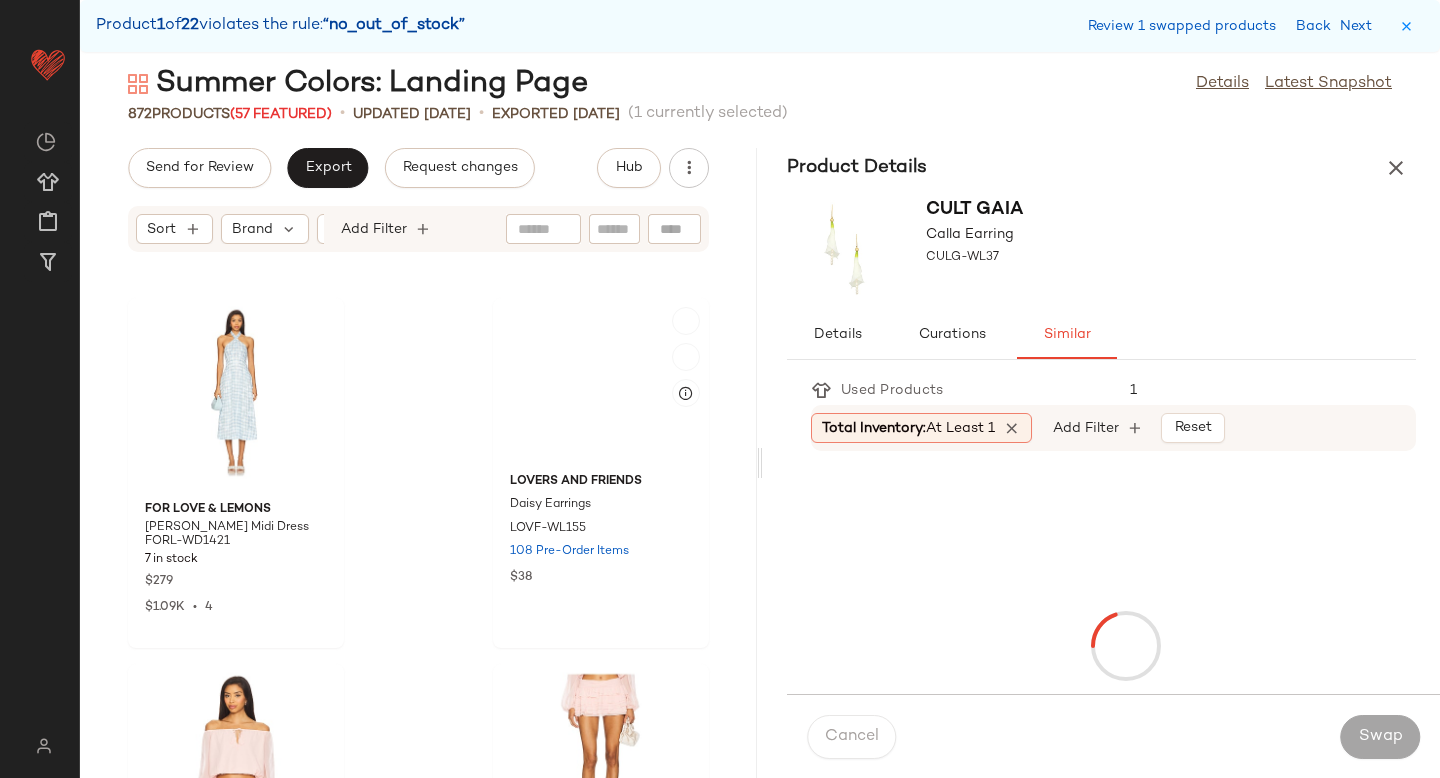 scroll, scrollTop: 8052, scrollLeft: 0, axis: vertical 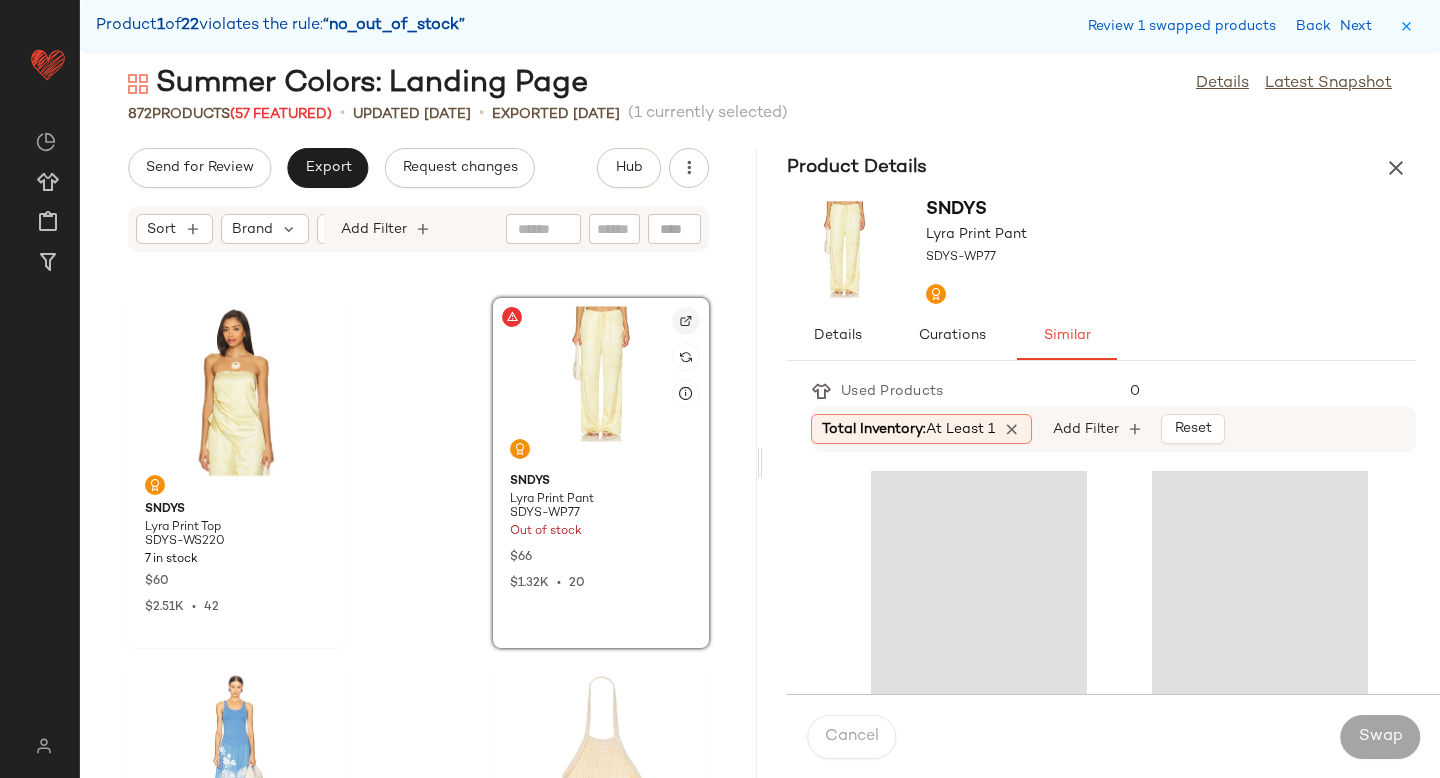 click 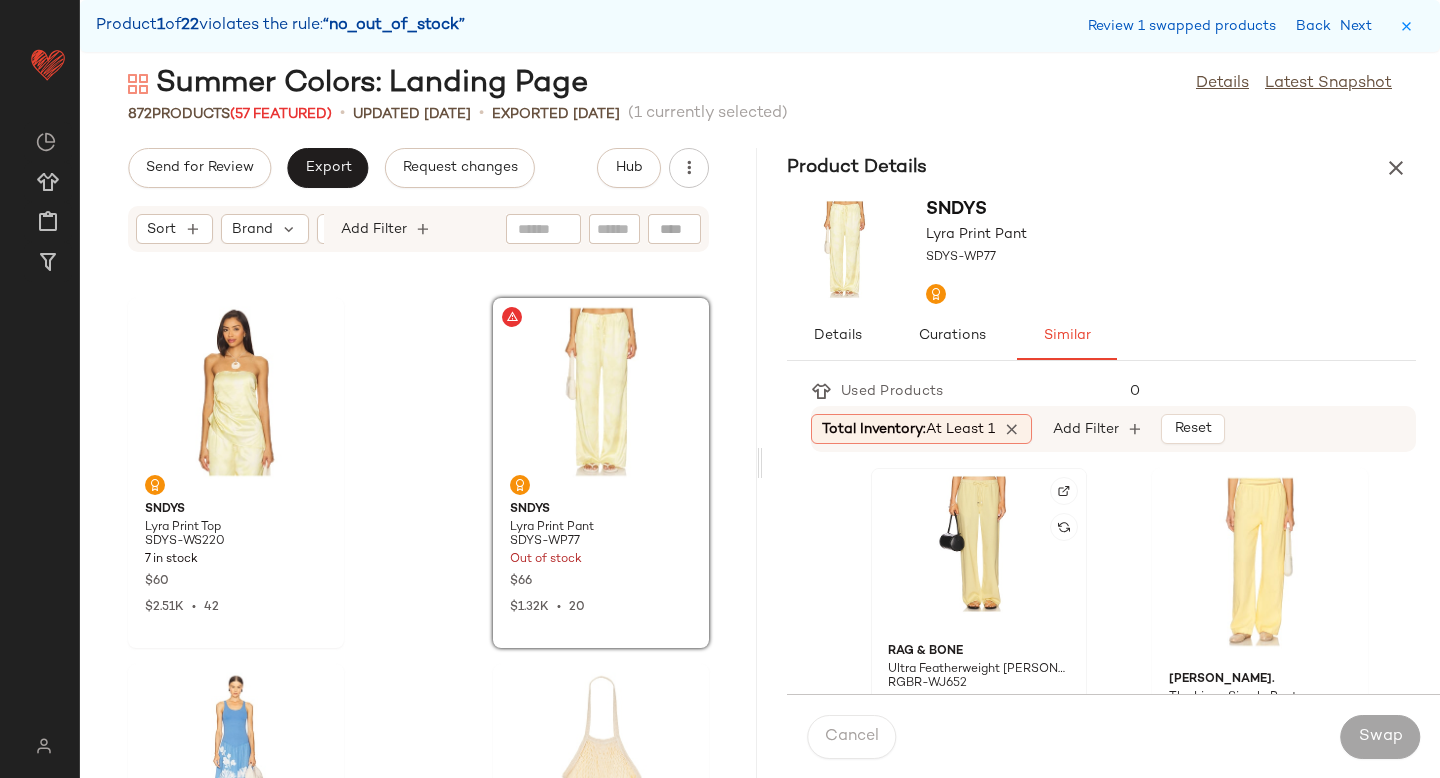 click 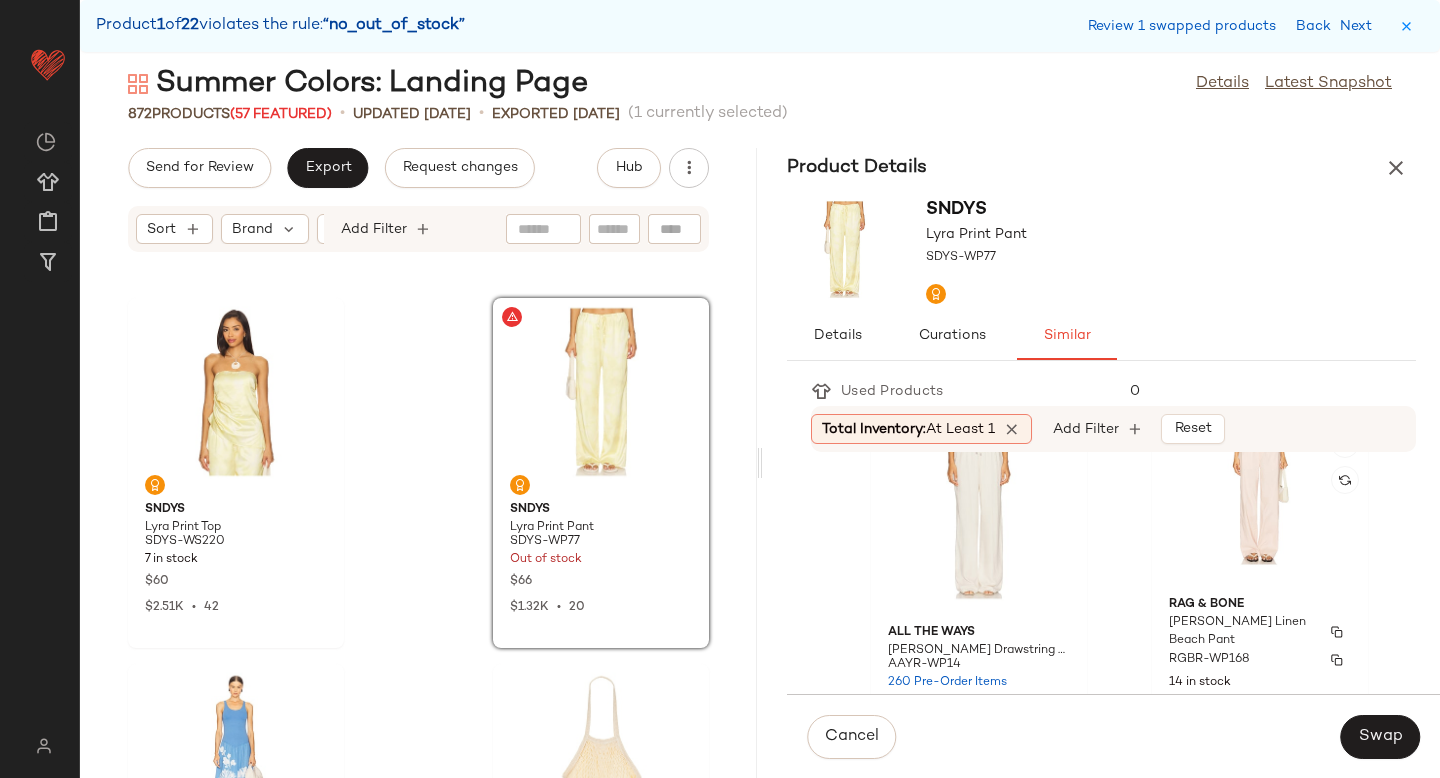 scroll, scrollTop: 783, scrollLeft: 0, axis: vertical 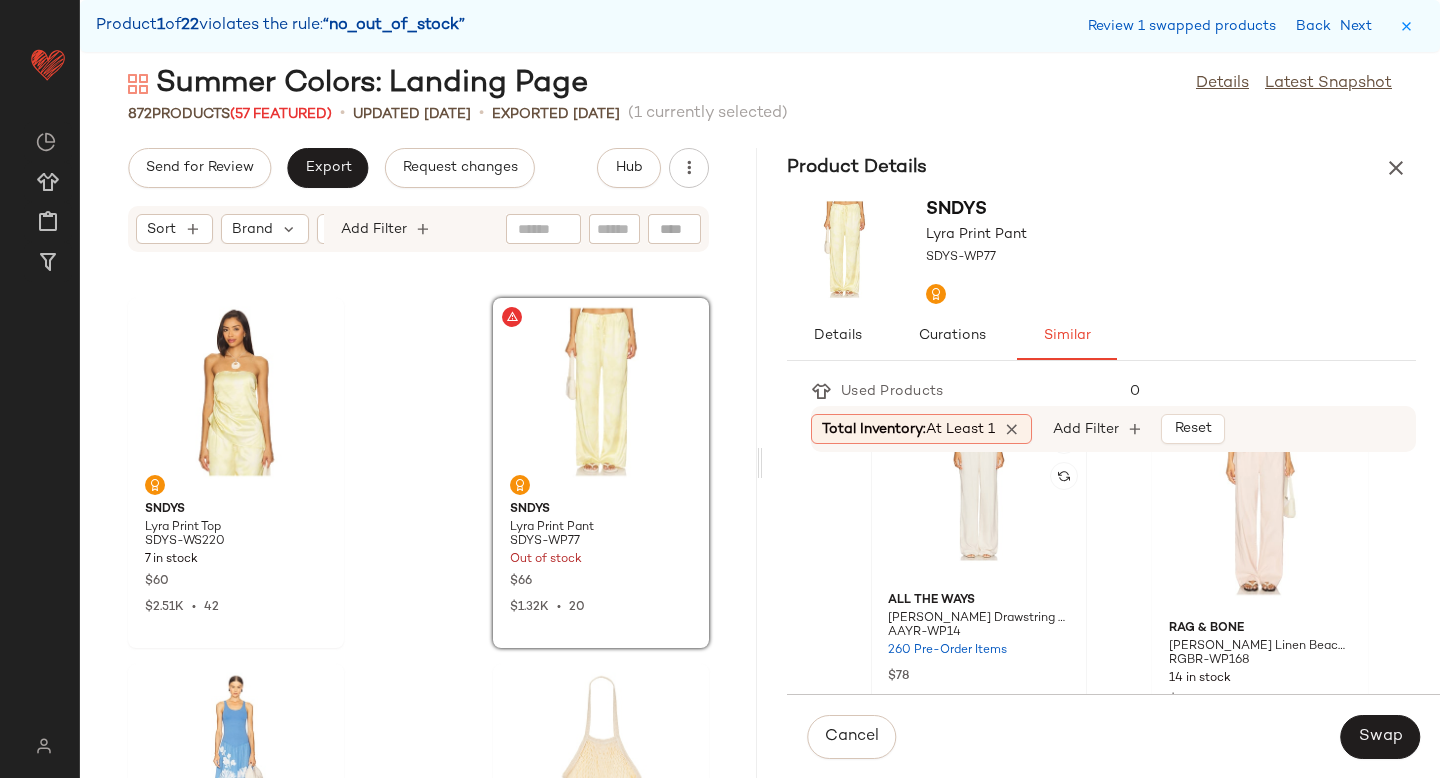 click 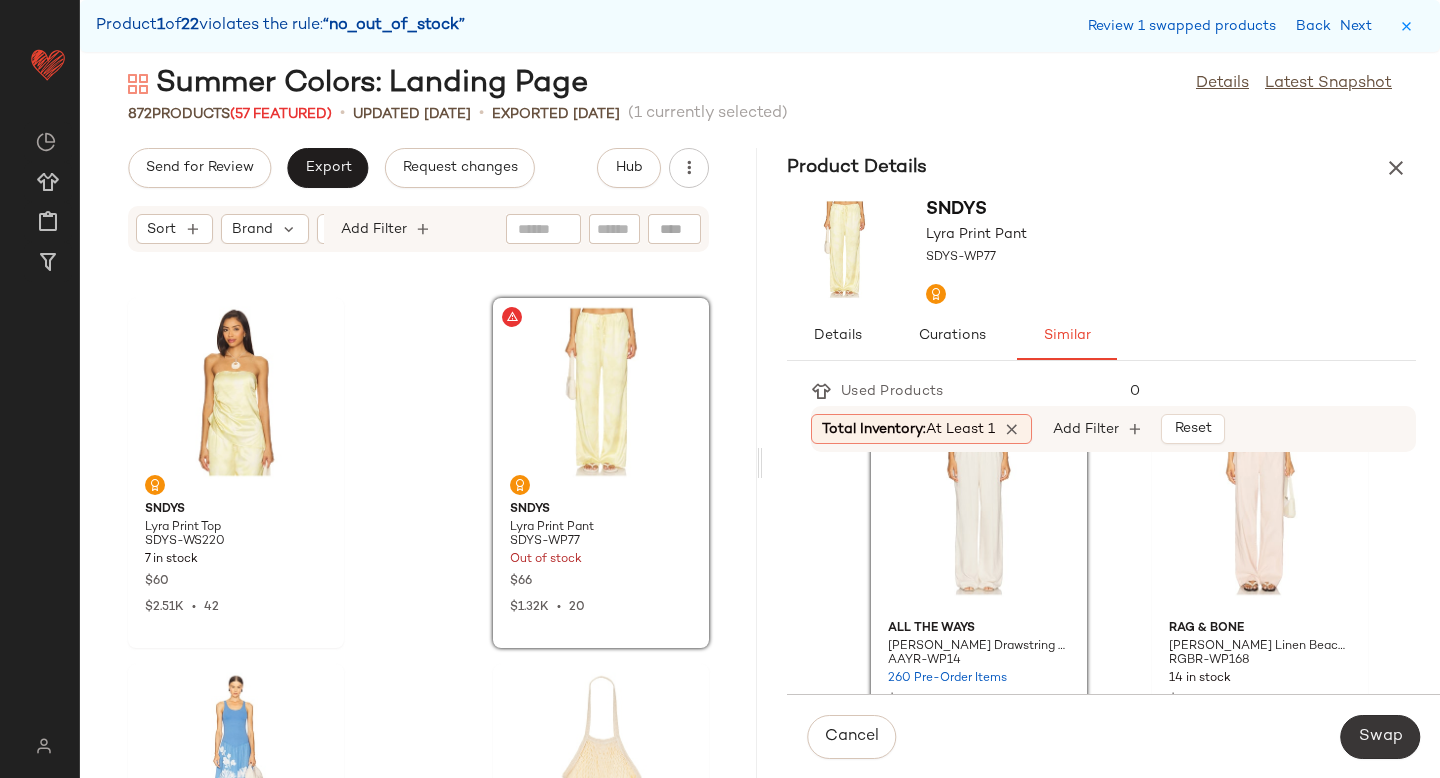 click on "Swap" at bounding box center [1380, 737] 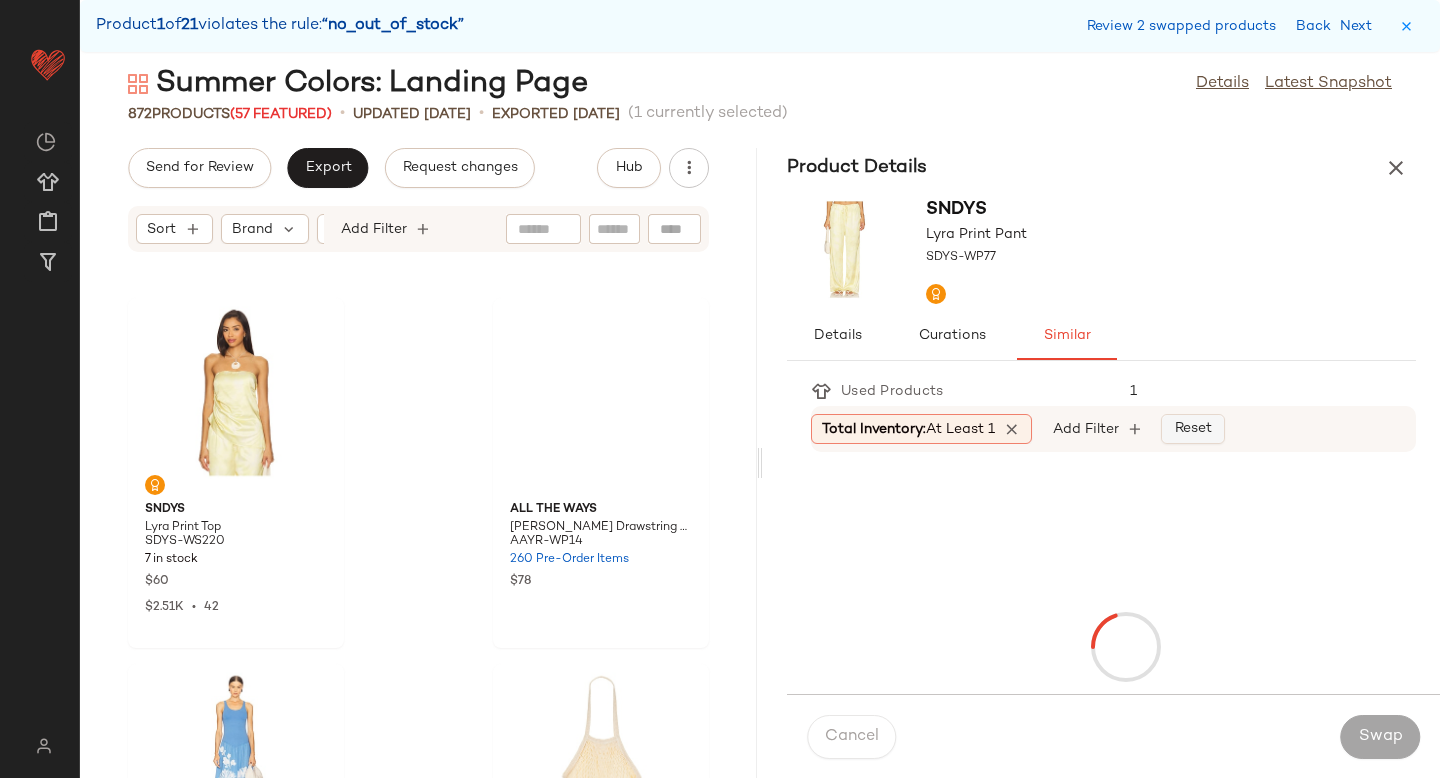 scroll, scrollTop: 15372, scrollLeft: 0, axis: vertical 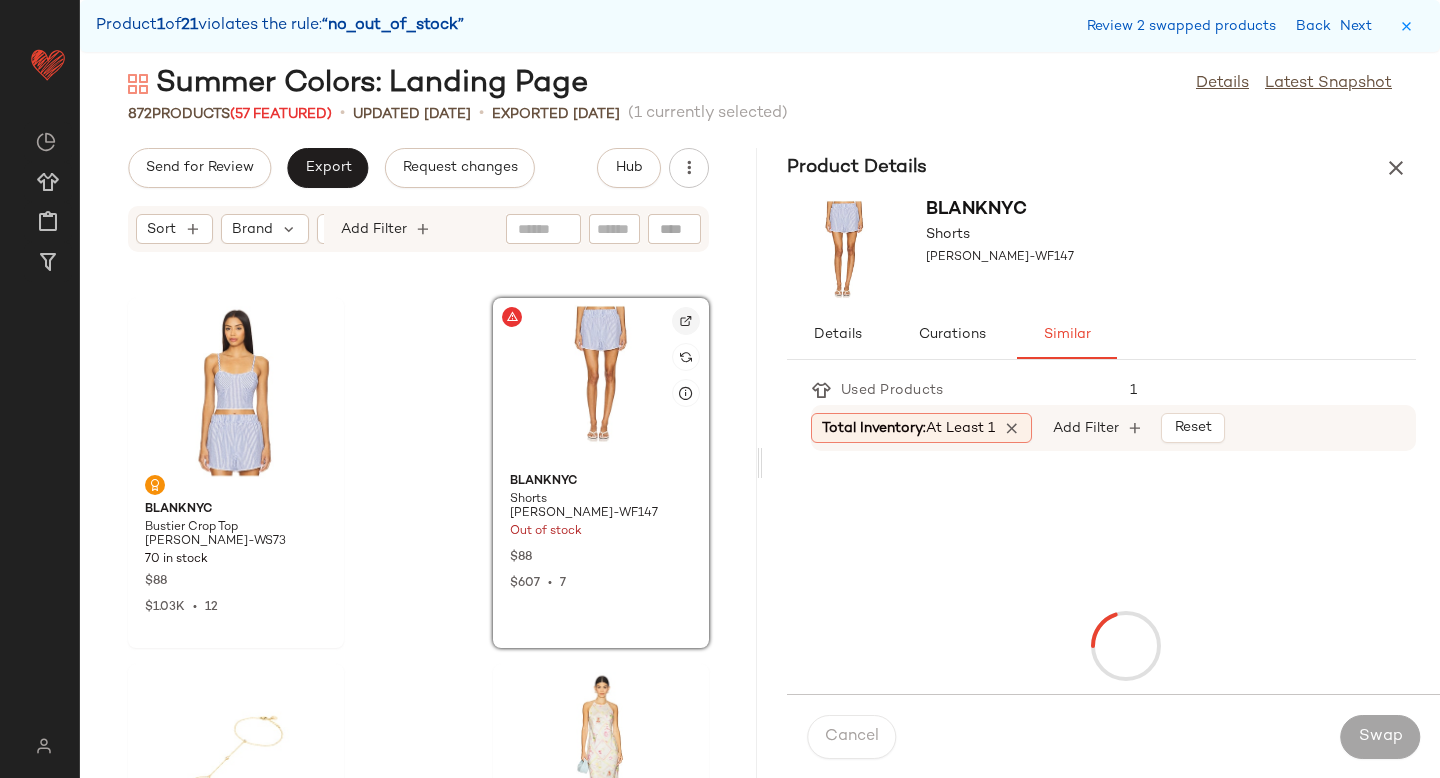 click at bounding box center [686, 321] 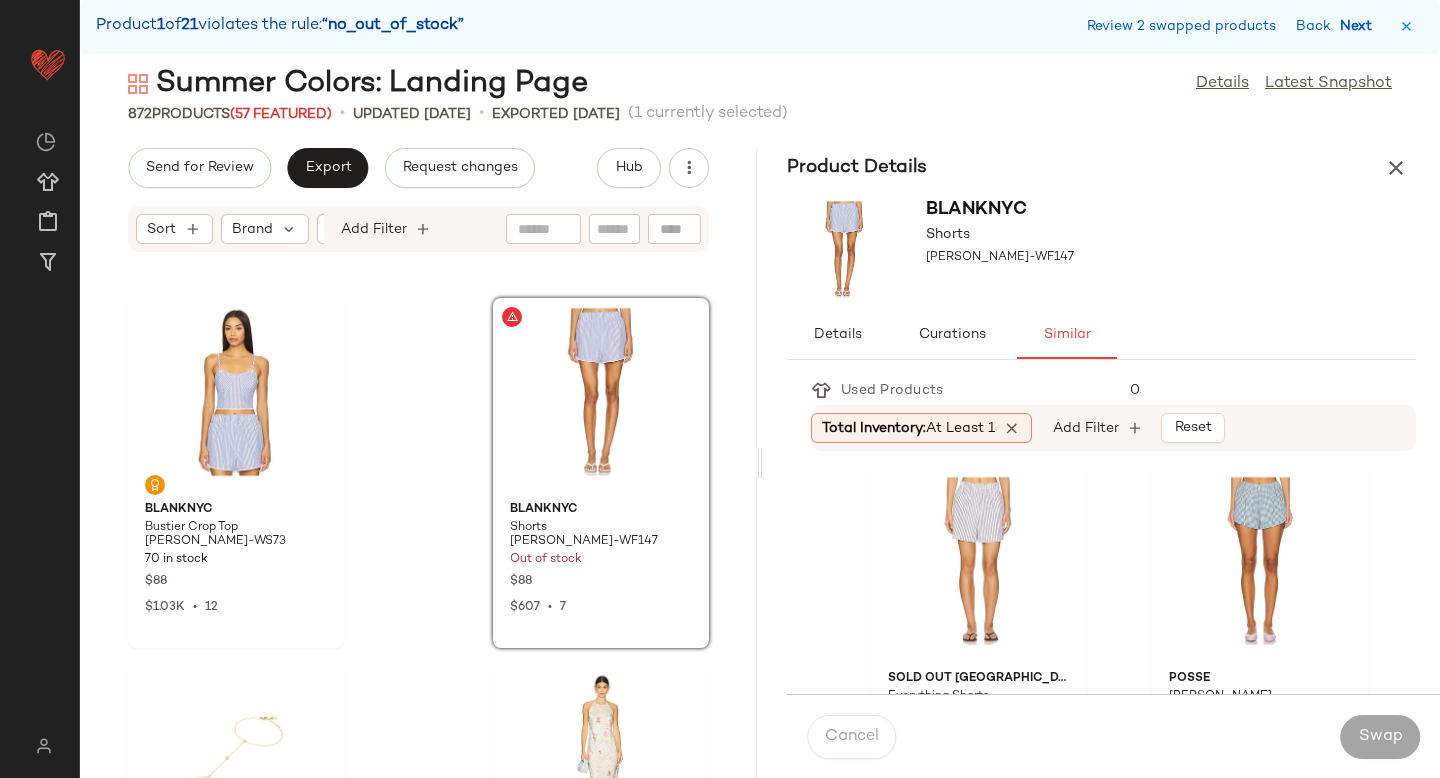click on "Next" at bounding box center [1360, 26] 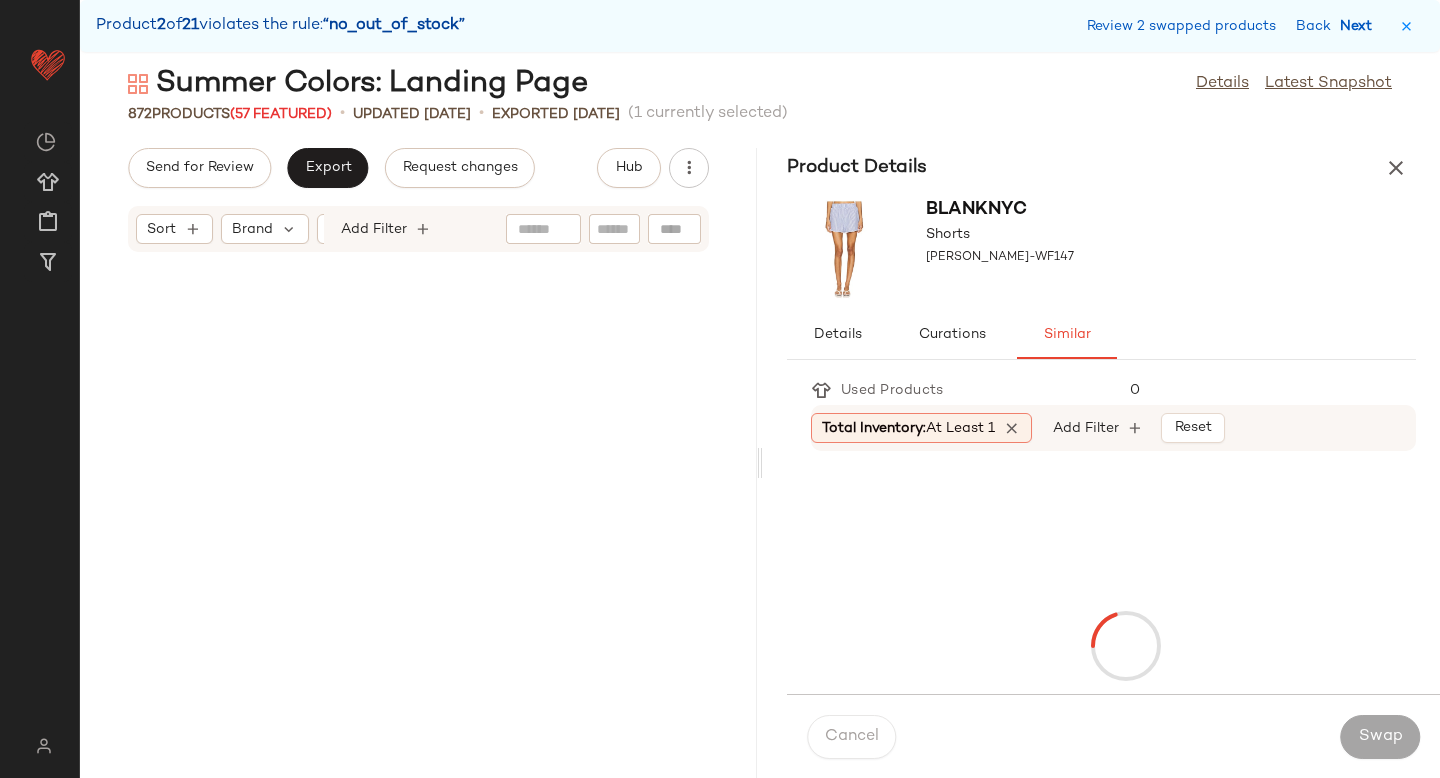 scroll, scrollTop: 20496, scrollLeft: 0, axis: vertical 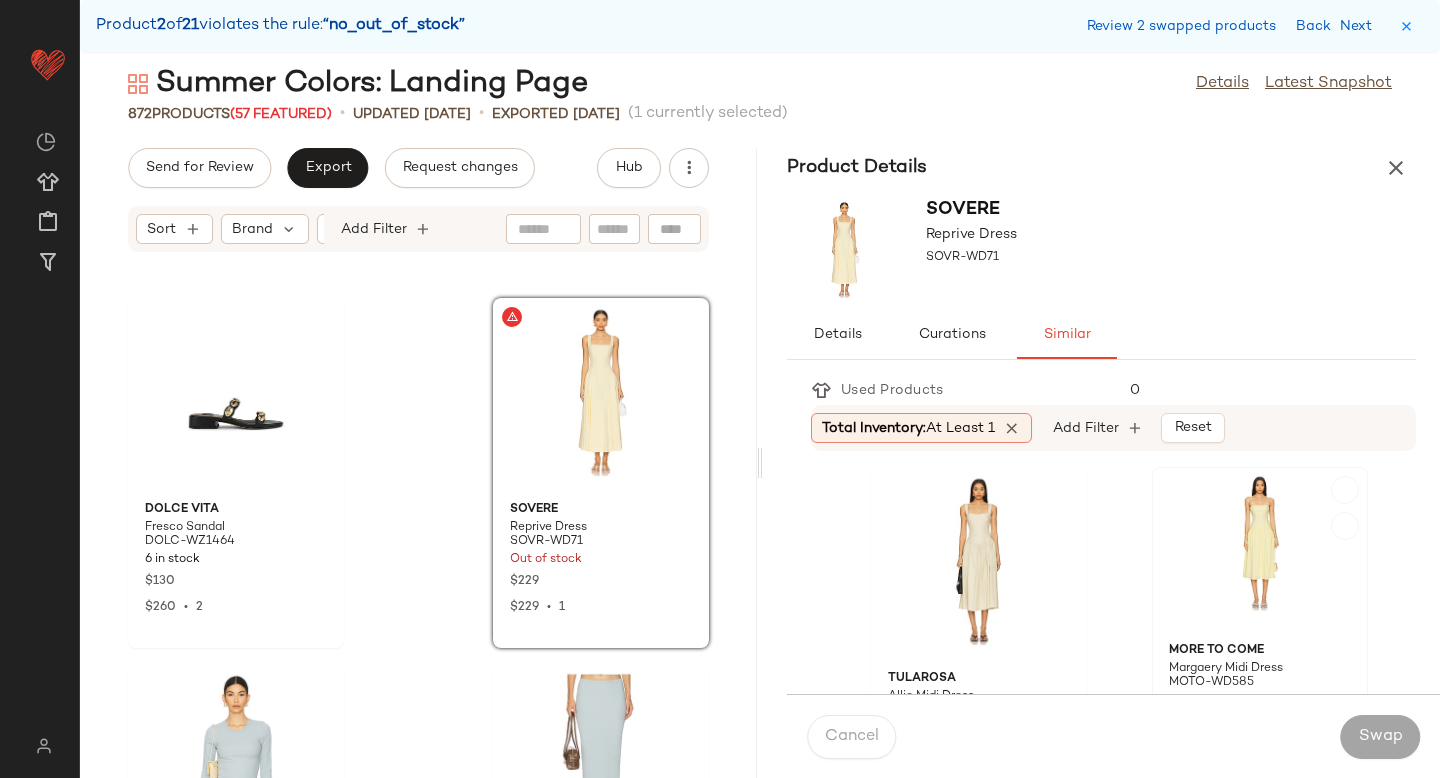 click 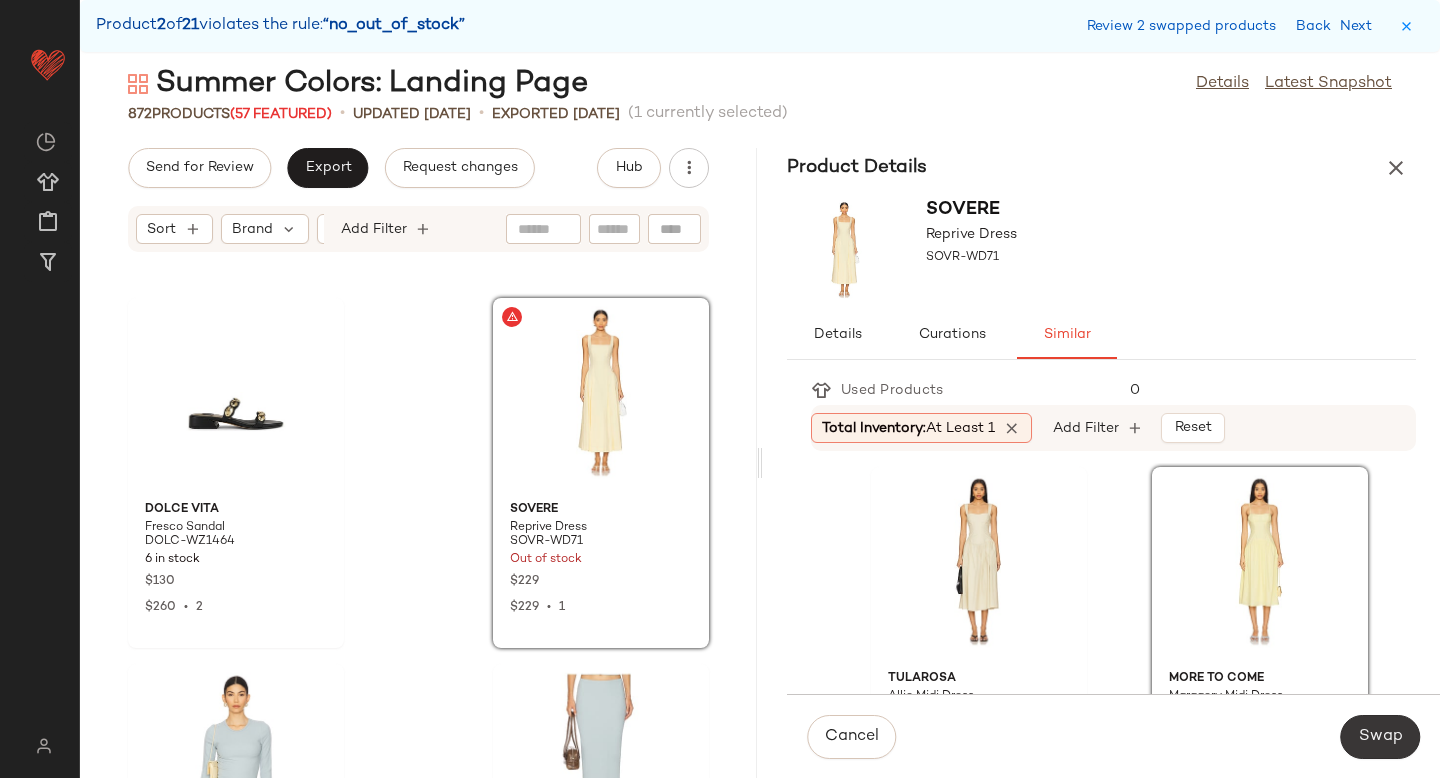 click on "Swap" 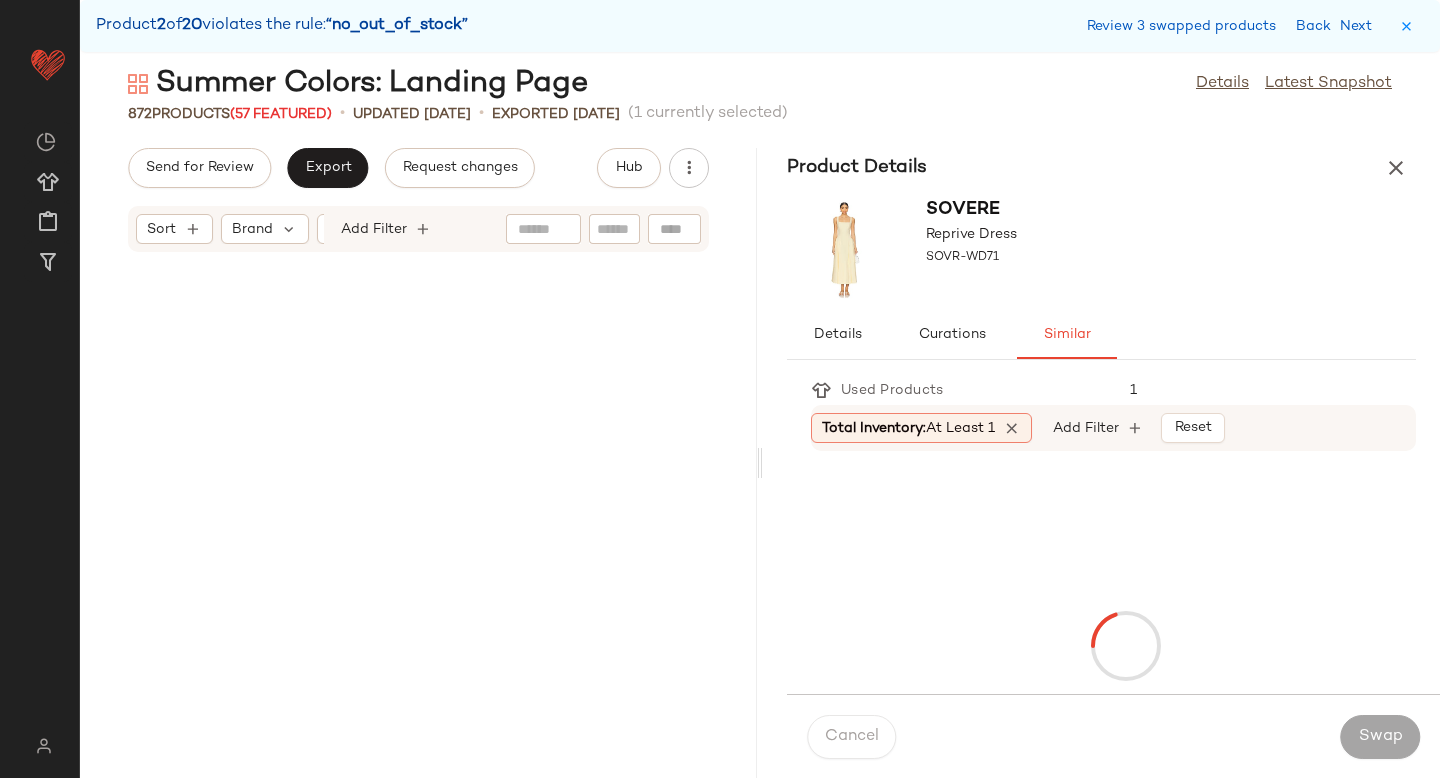 scroll, scrollTop: 38796, scrollLeft: 0, axis: vertical 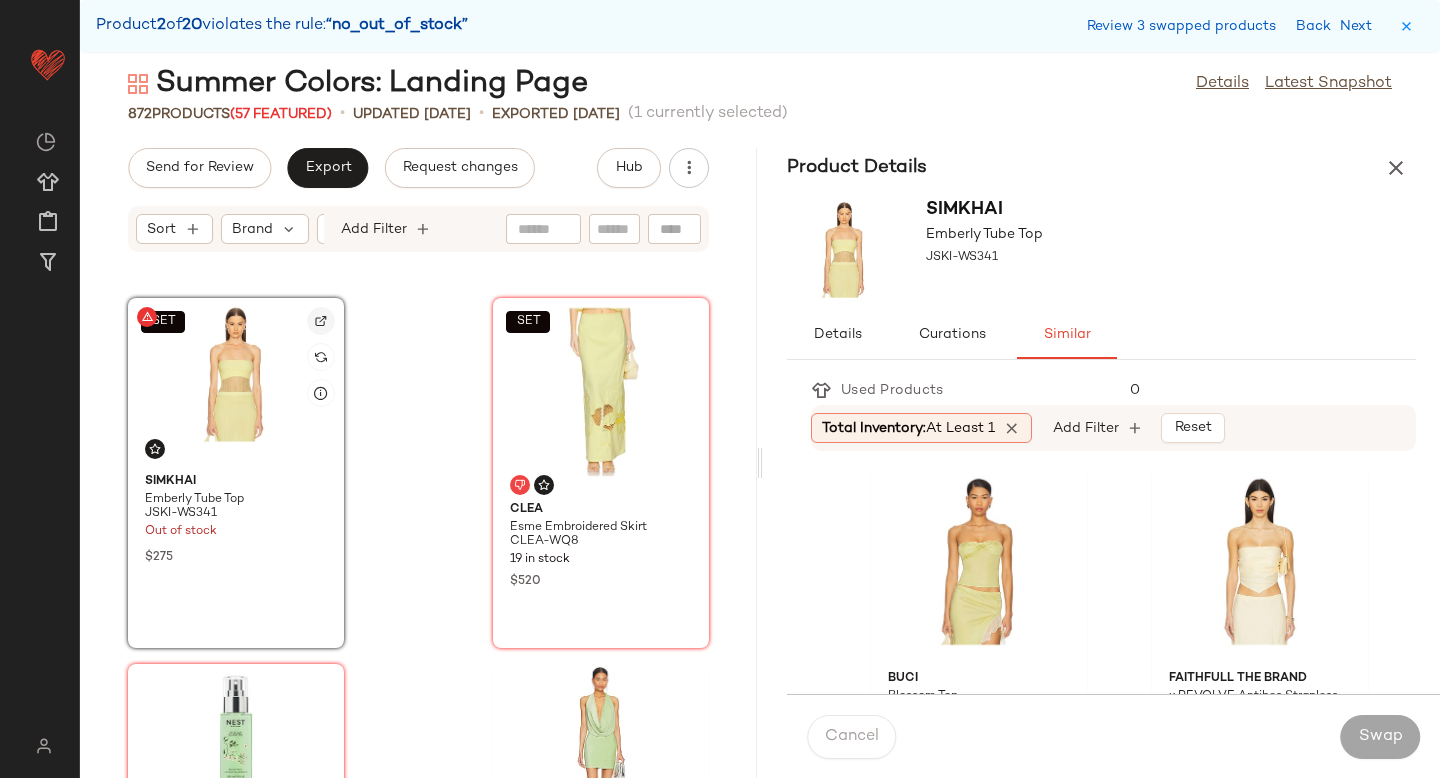 click at bounding box center (321, 321) 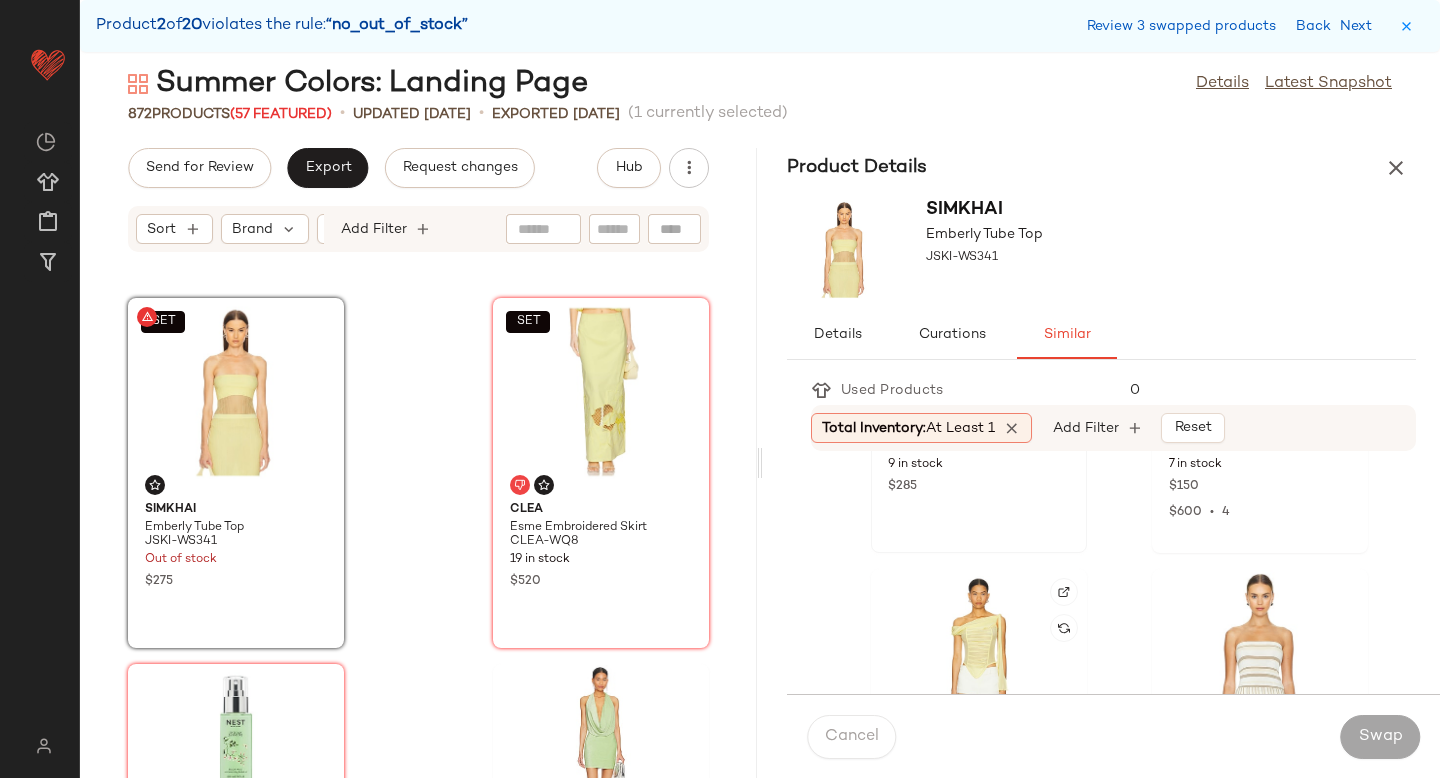 scroll, scrollTop: 407, scrollLeft: 0, axis: vertical 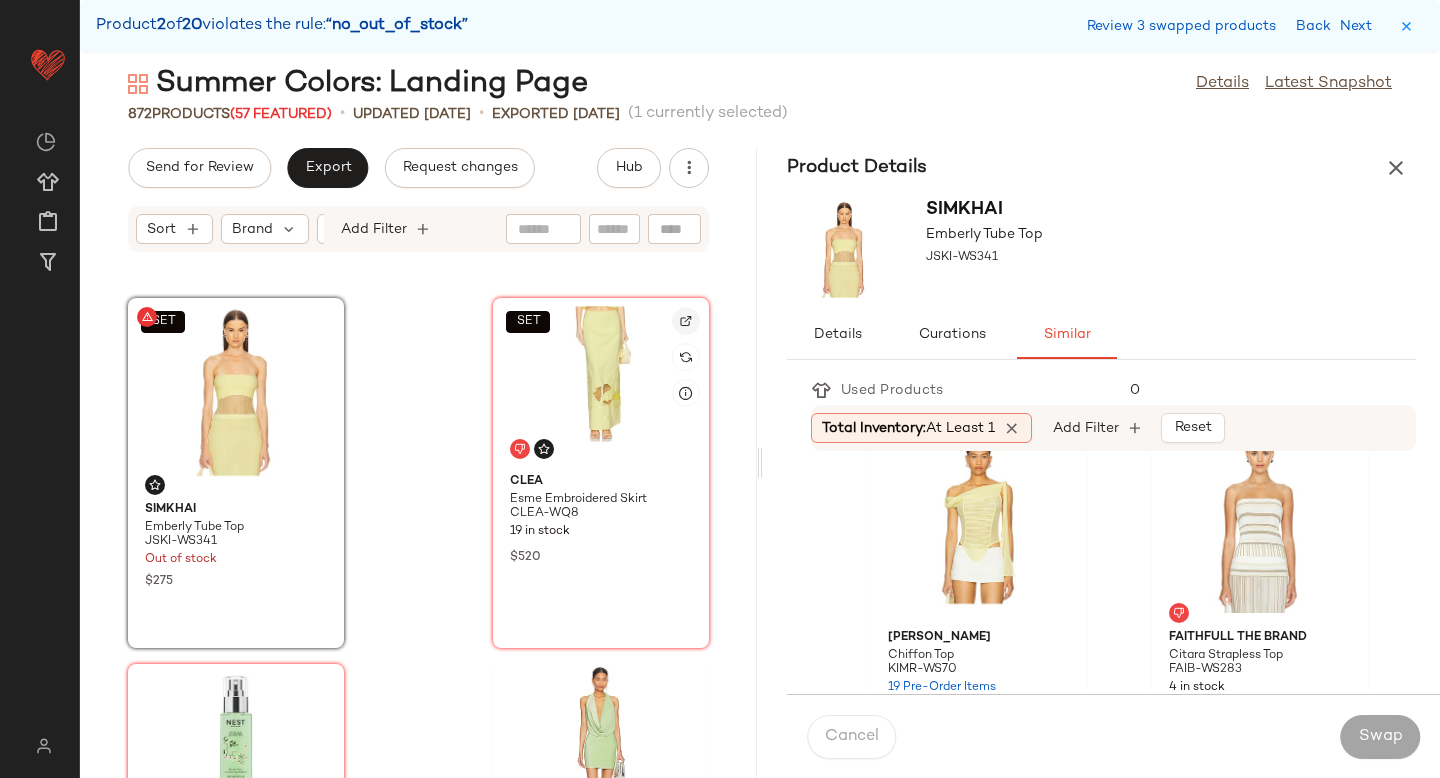 click 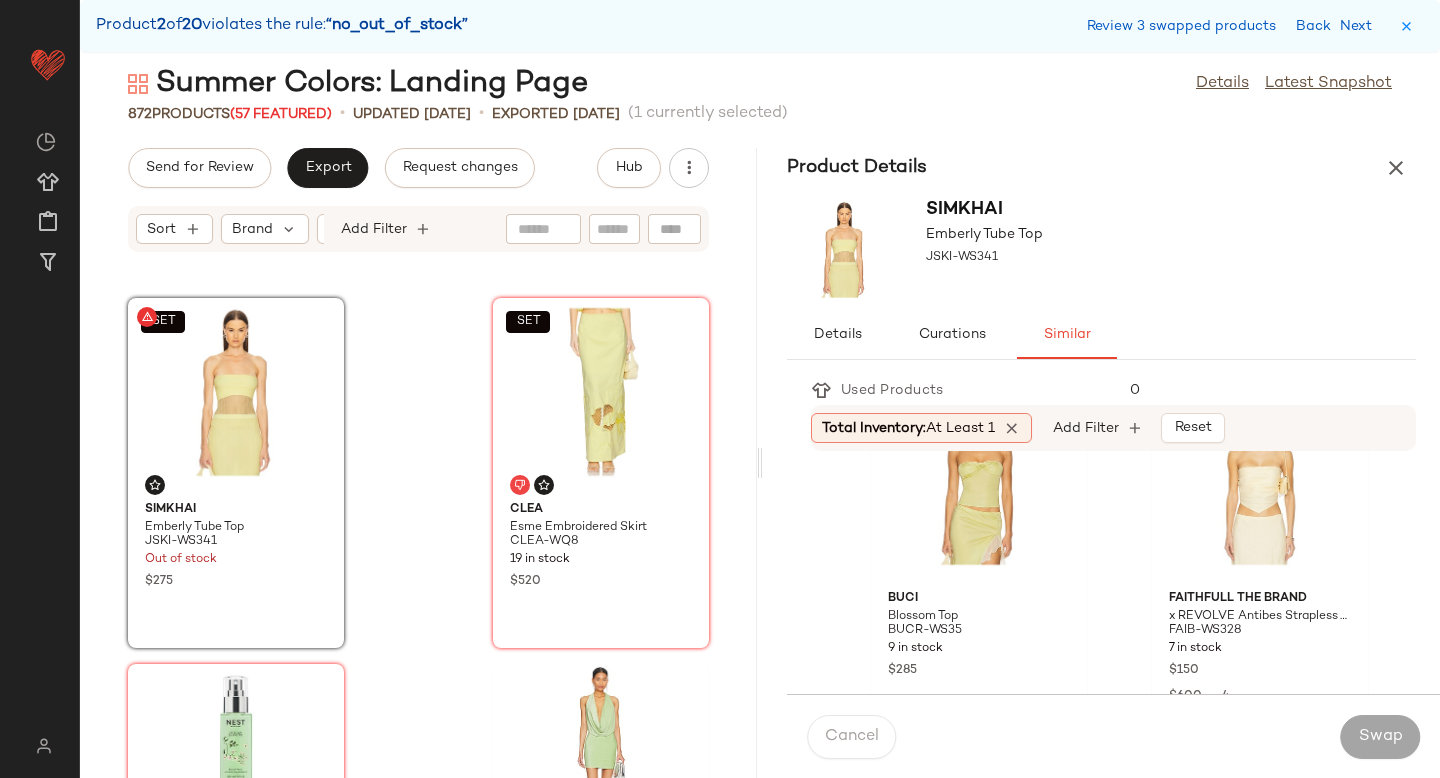 scroll, scrollTop: 24, scrollLeft: 0, axis: vertical 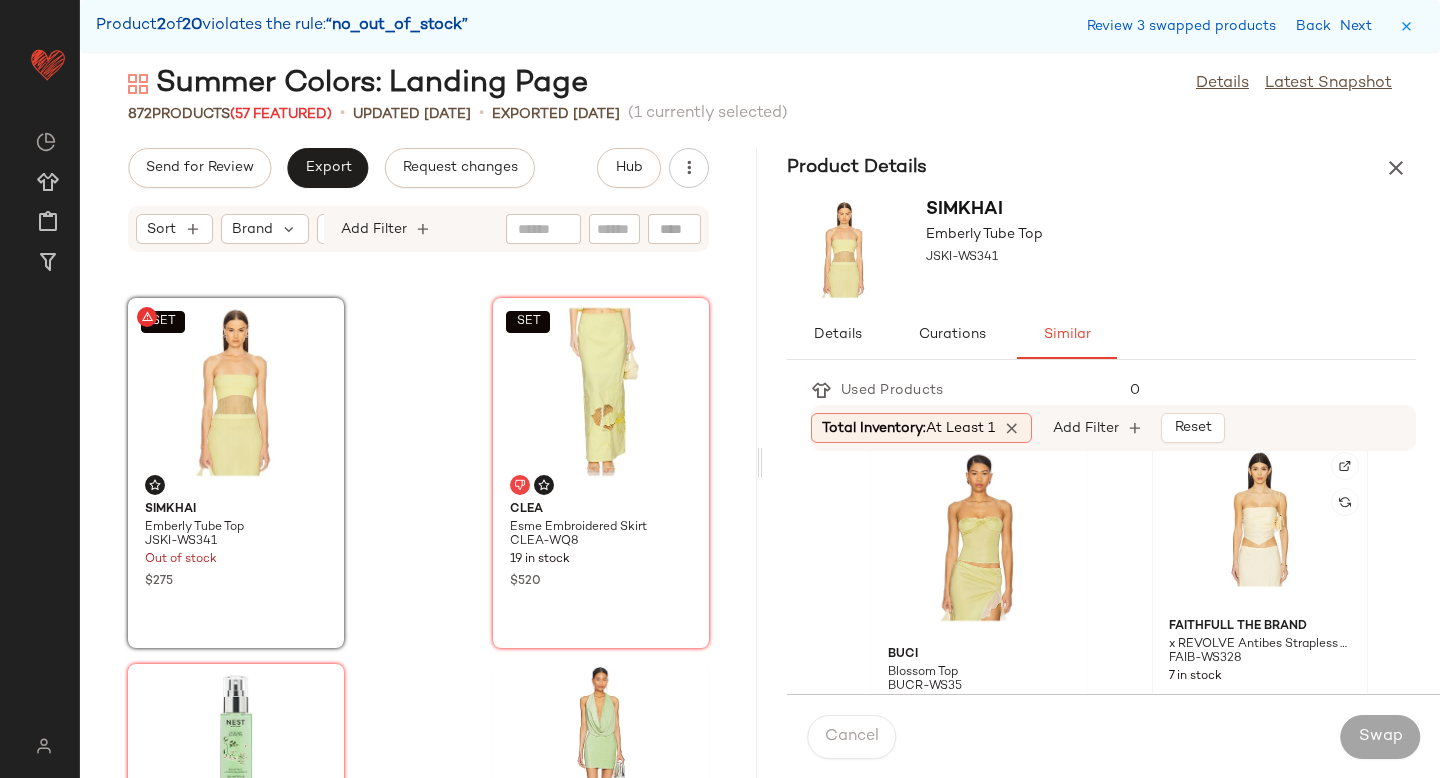 click 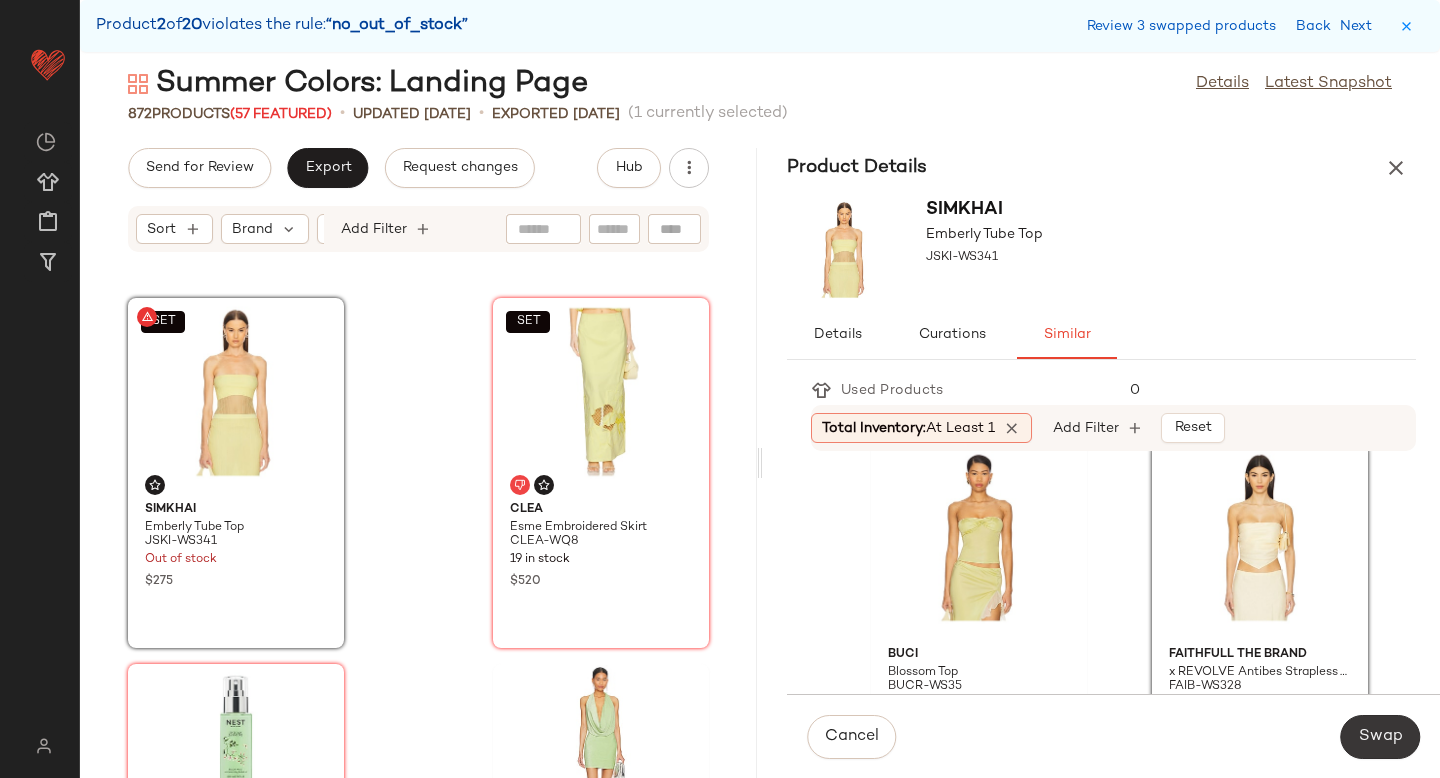 click on "Swap" 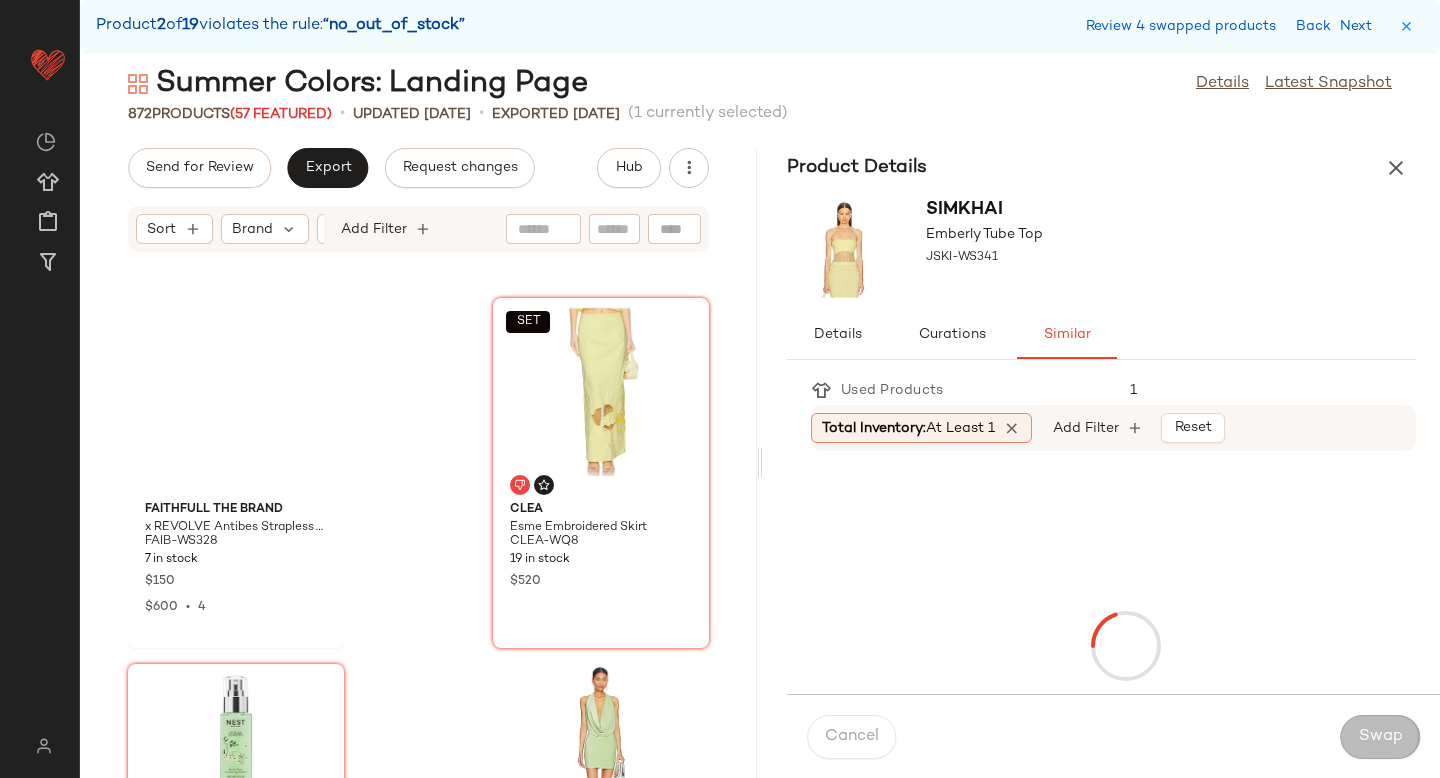 scroll, scrollTop: 43554, scrollLeft: 0, axis: vertical 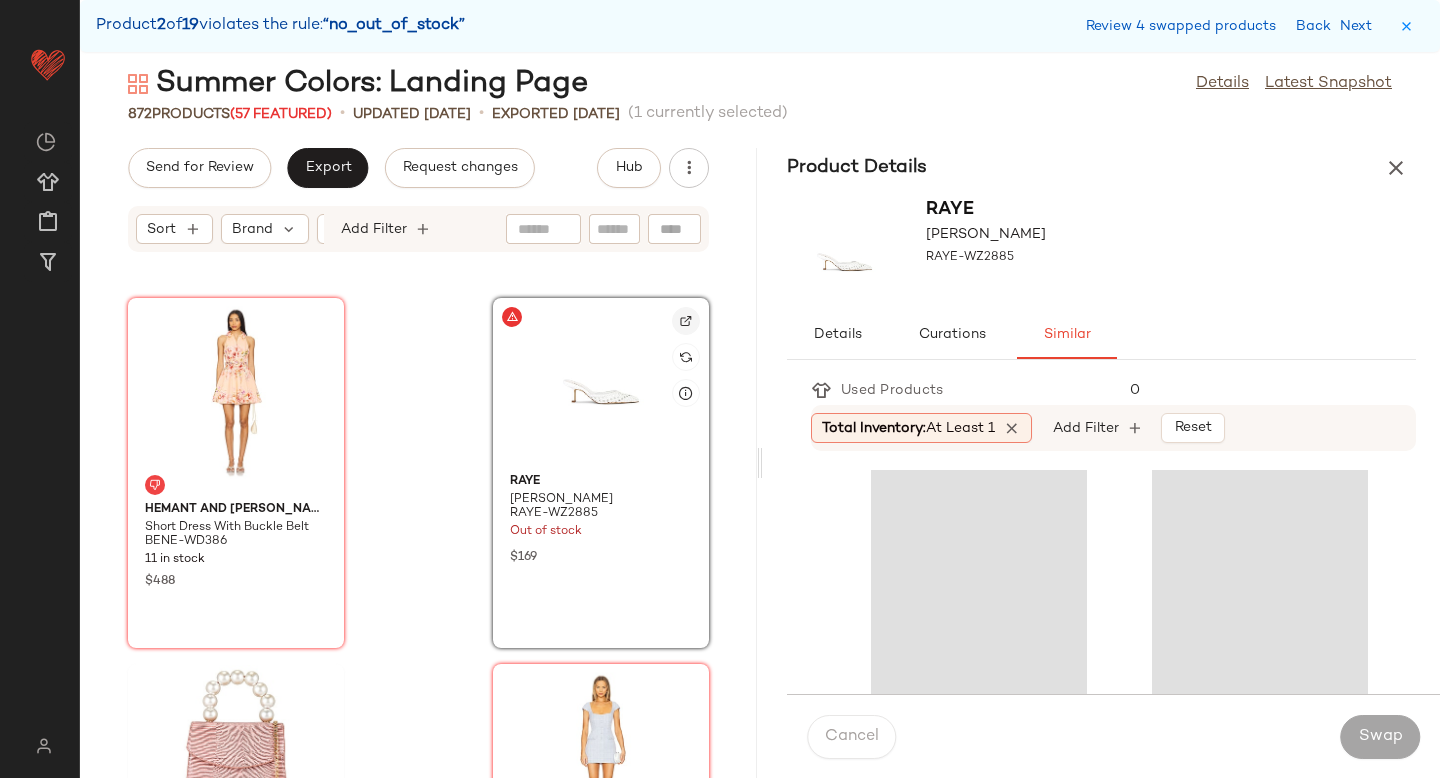 click at bounding box center (686, 321) 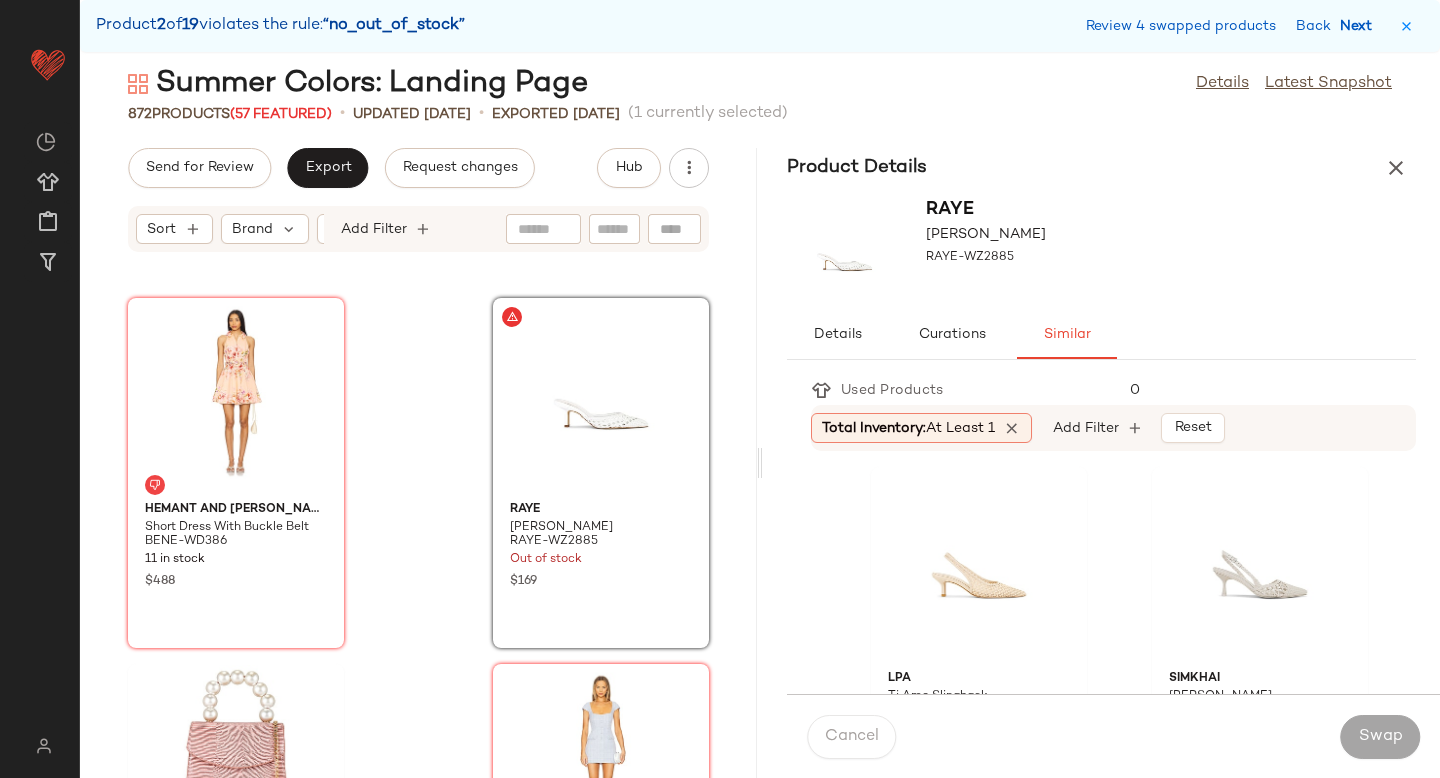 click on "Next" at bounding box center [1360, 26] 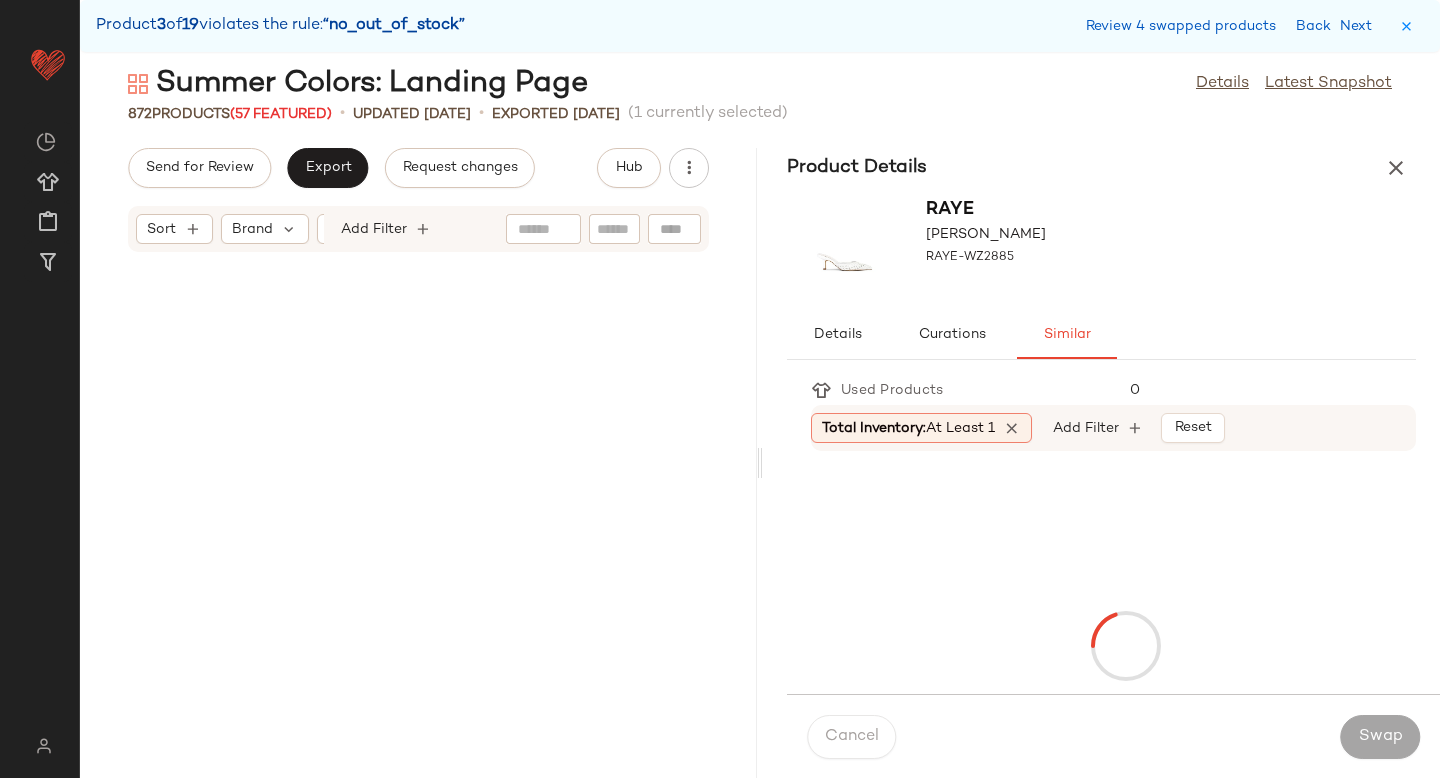 scroll, scrollTop: 47946, scrollLeft: 0, axis: vertical 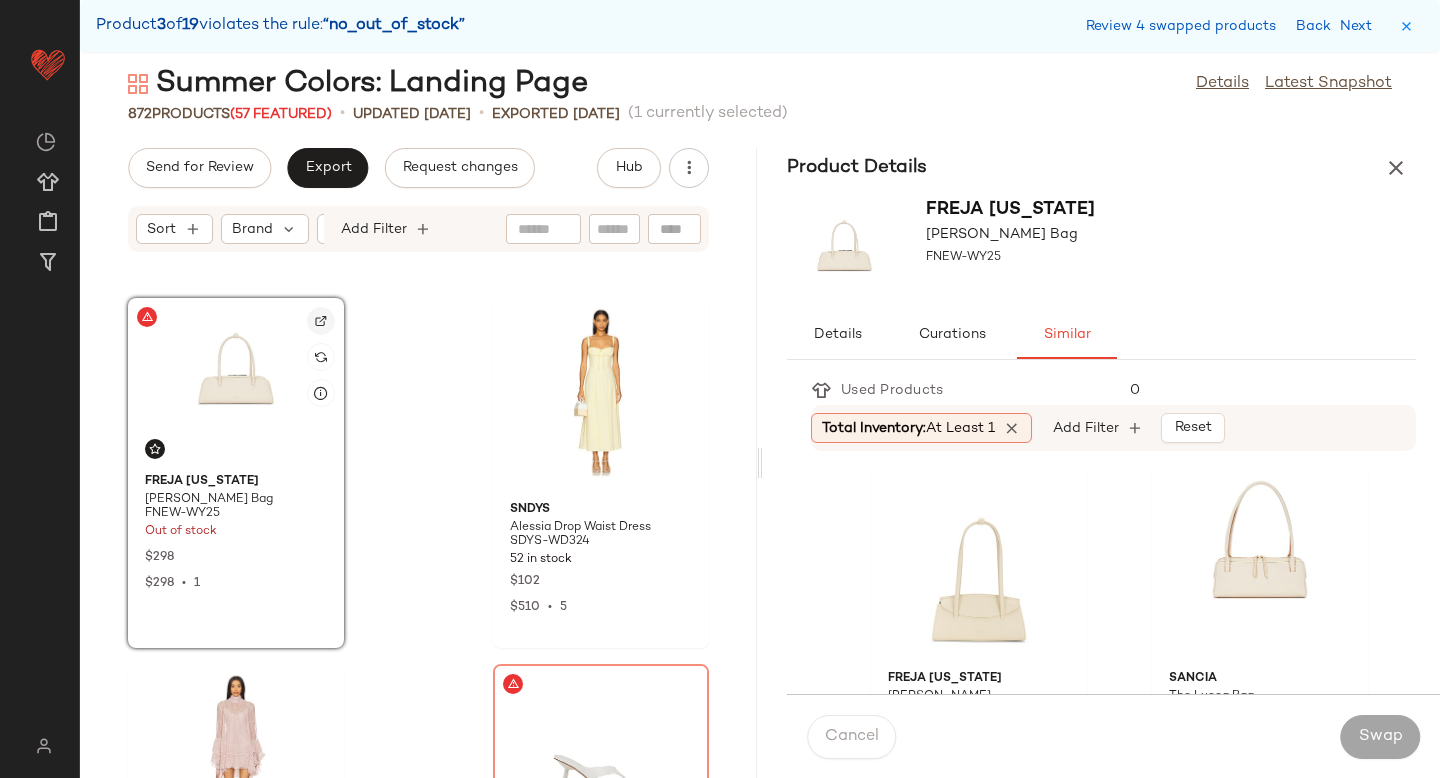 click 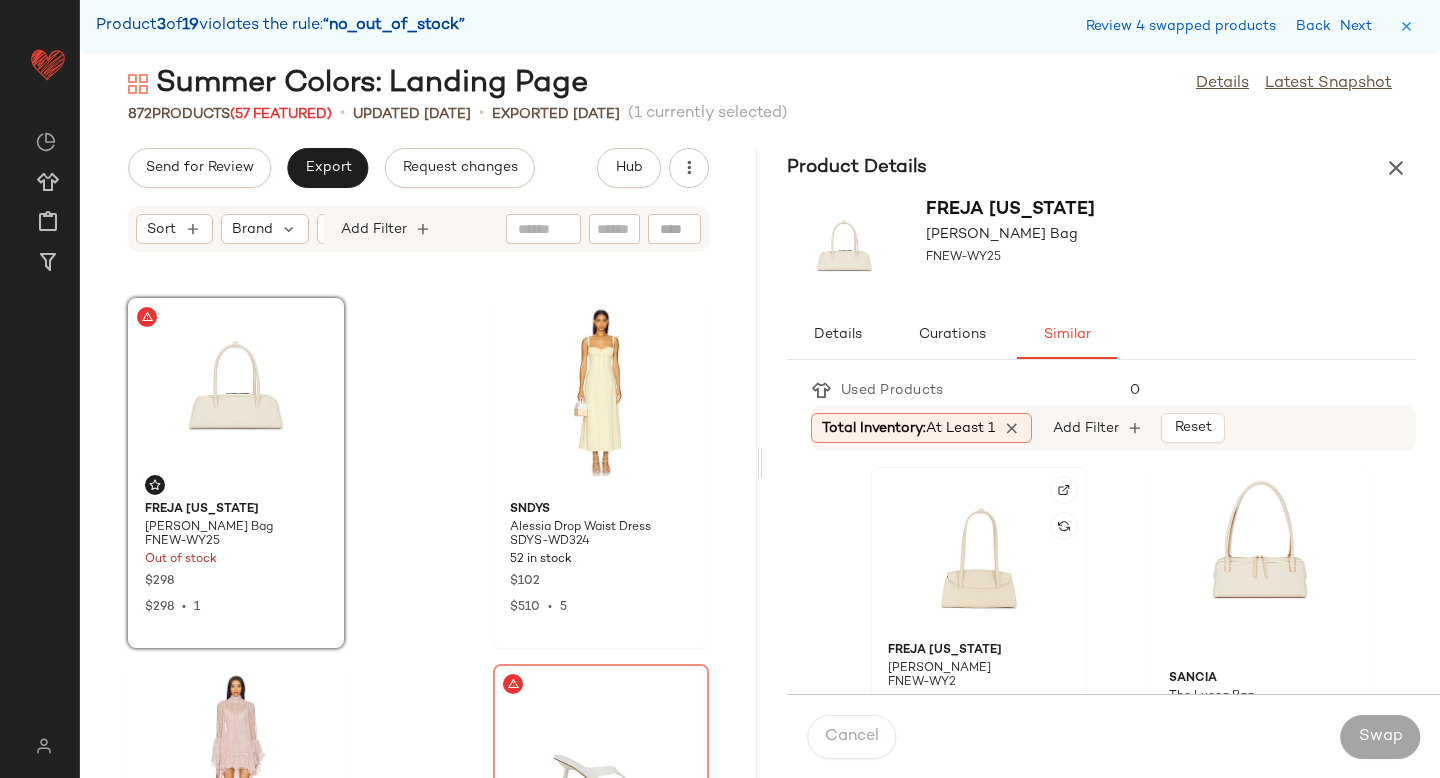 click 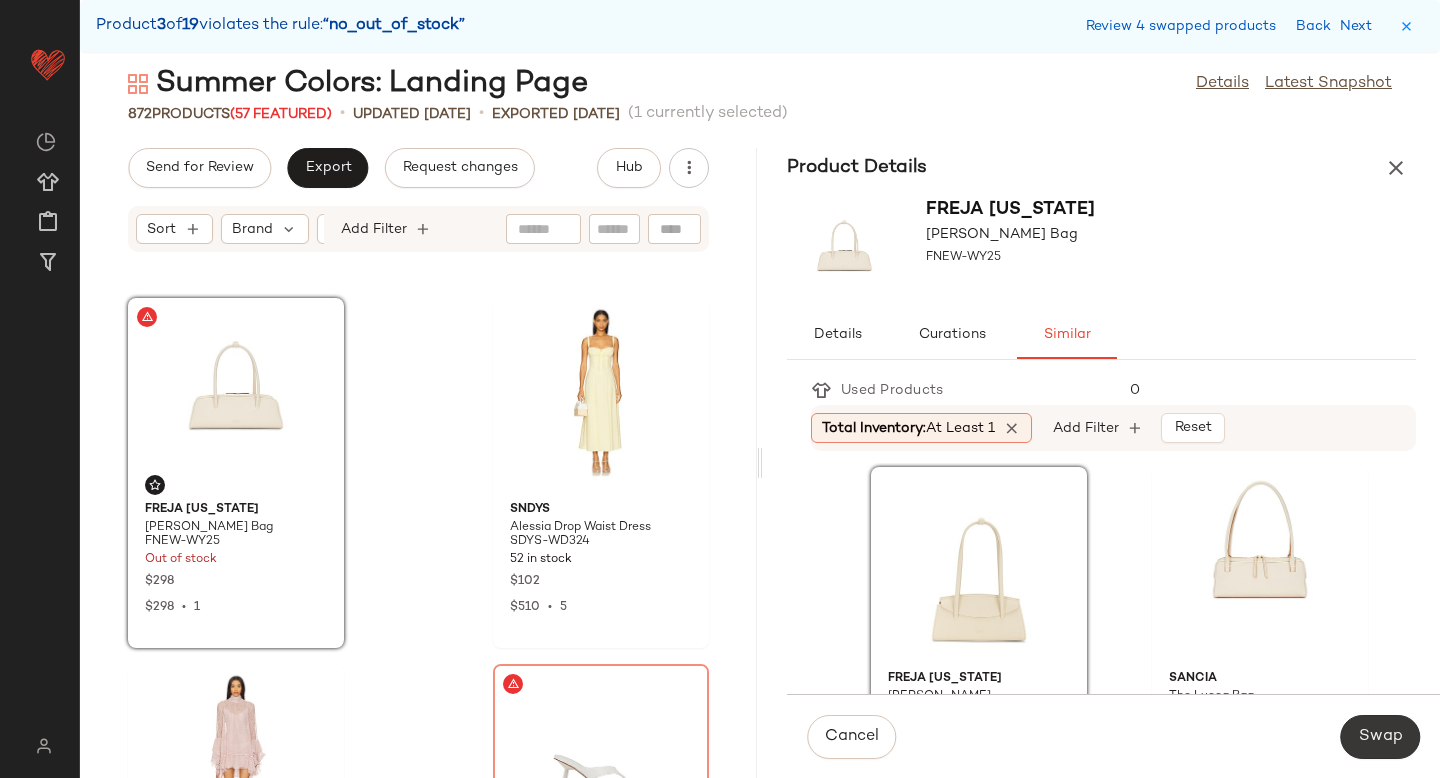 click on "Swap" at bounding box center (1380, 737) 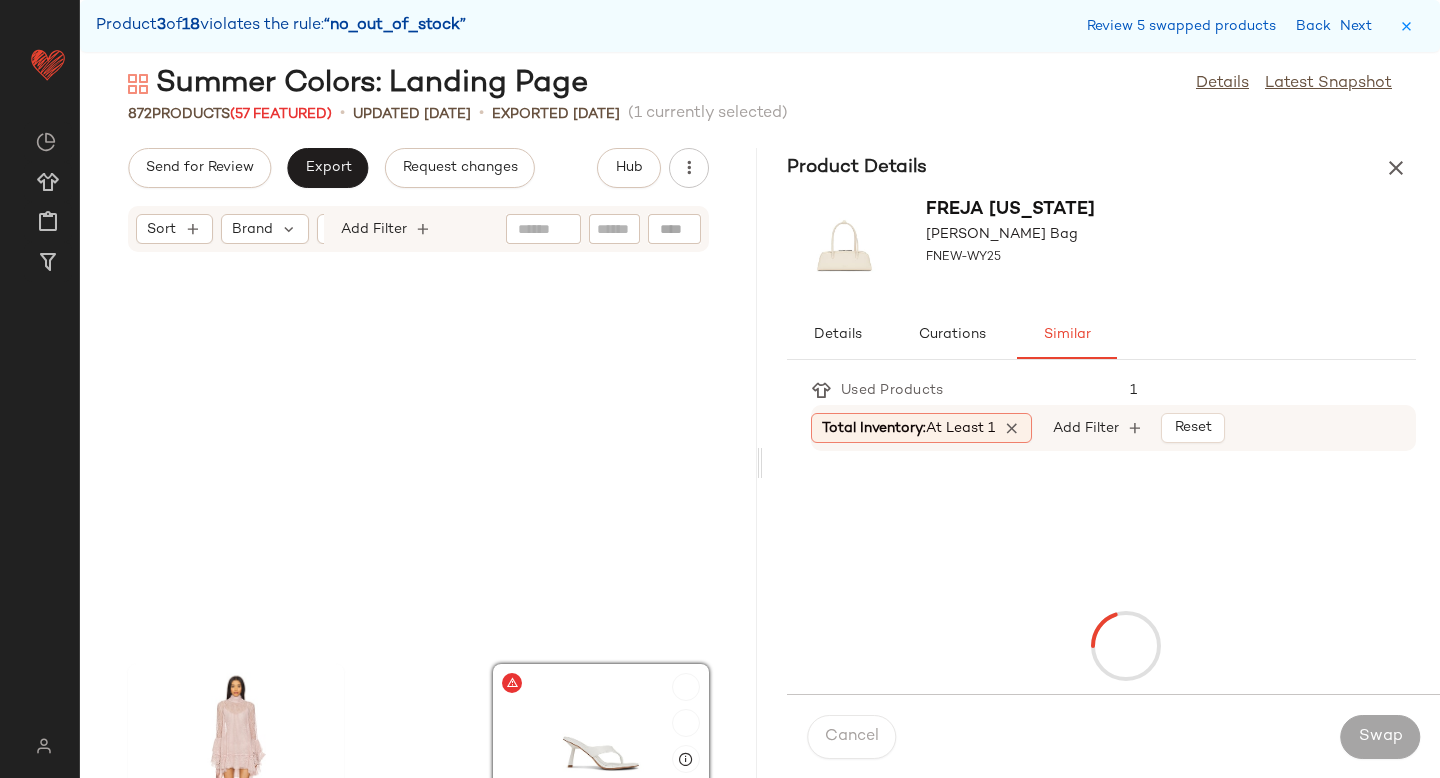 scroll, scrollTop: 48312, scrollLeft: 0, axis: vertical 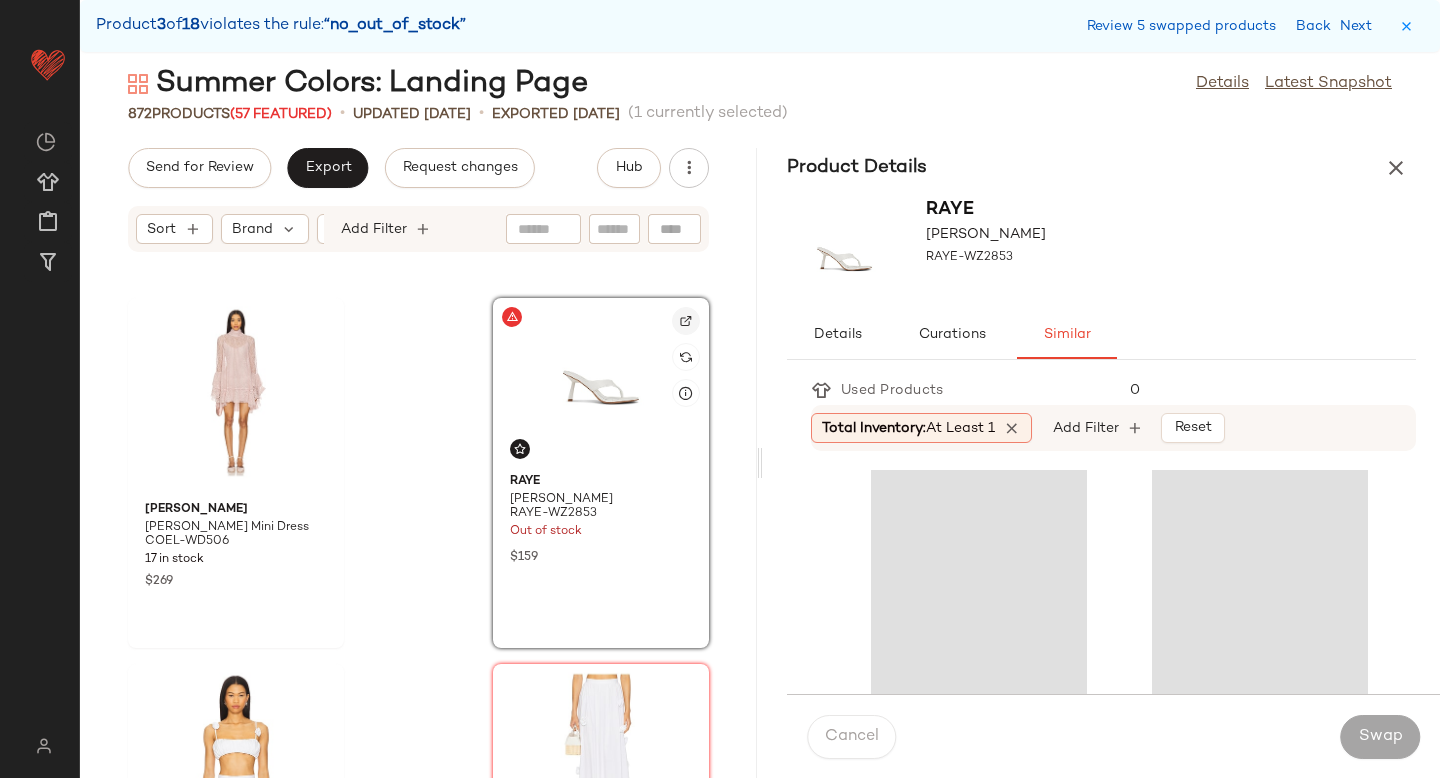 click 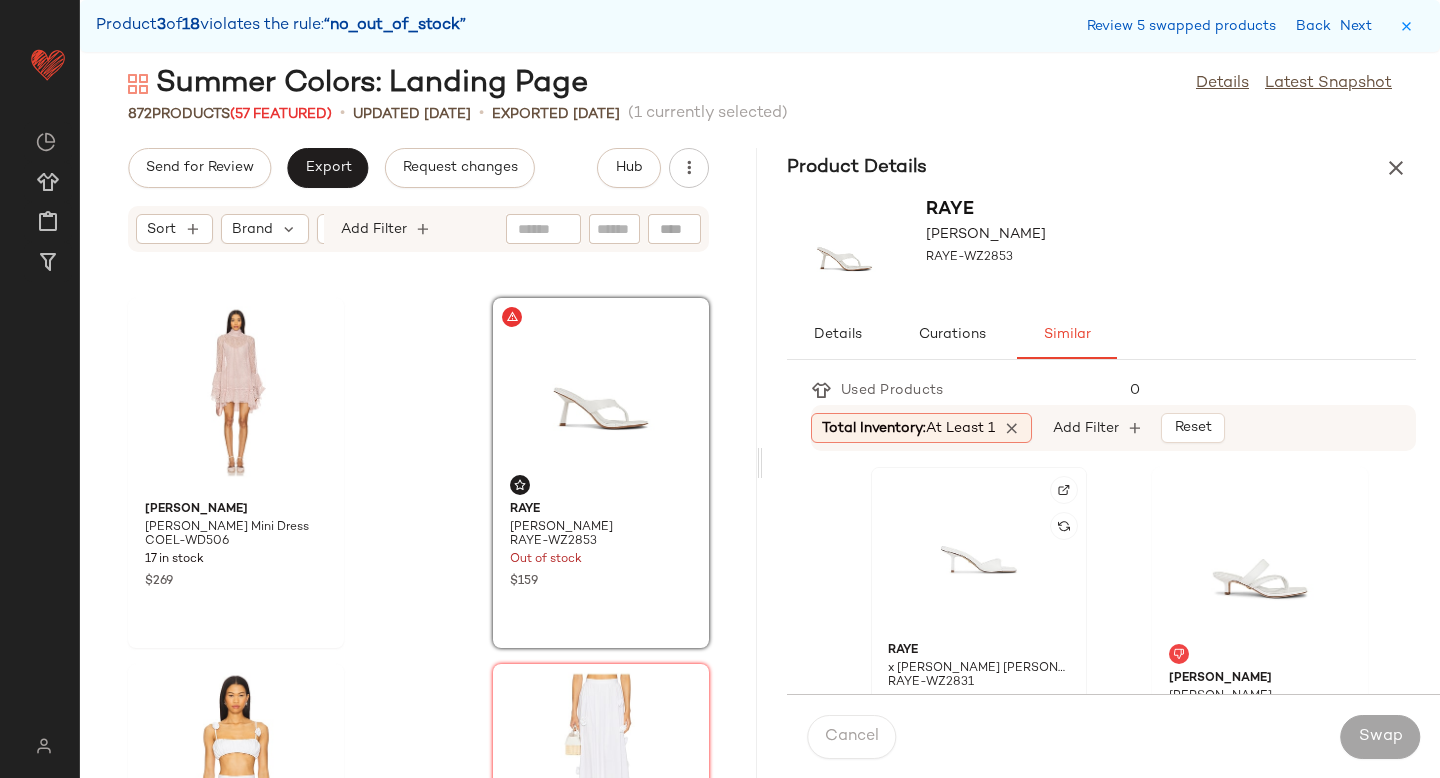 click 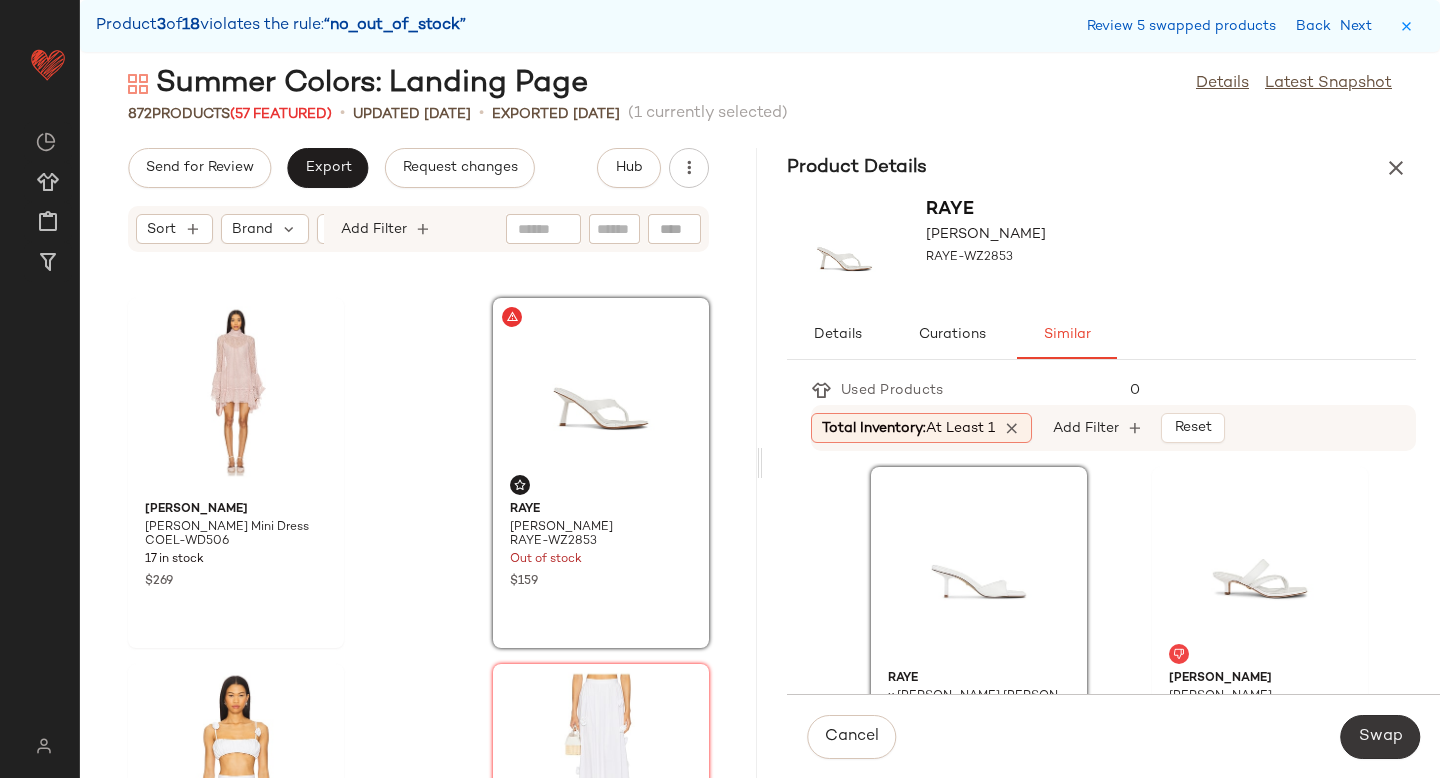 click on "Swap" at bounding box center [1380, 737] 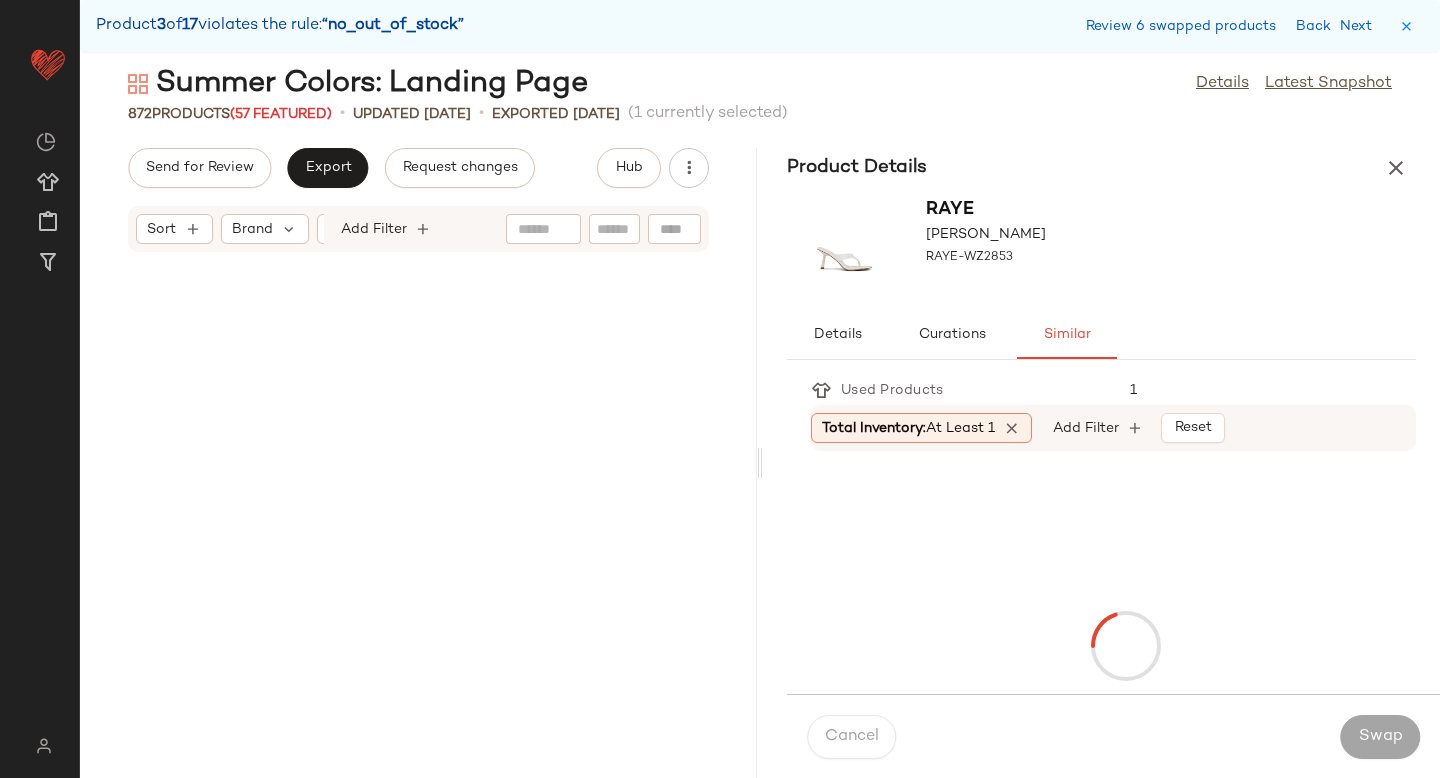scroll, scrollTop: 59292, scrollLeft: 0, axis: vertical 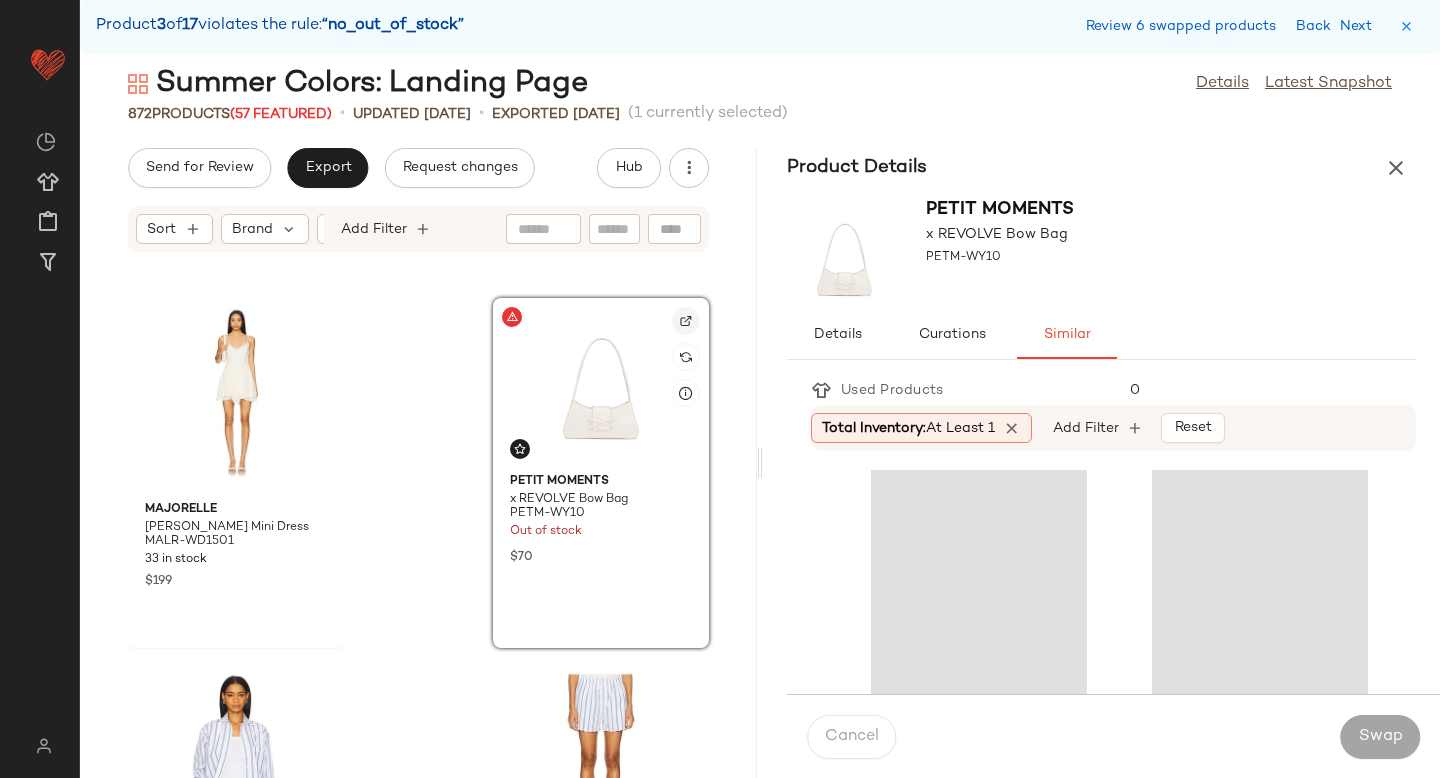 click 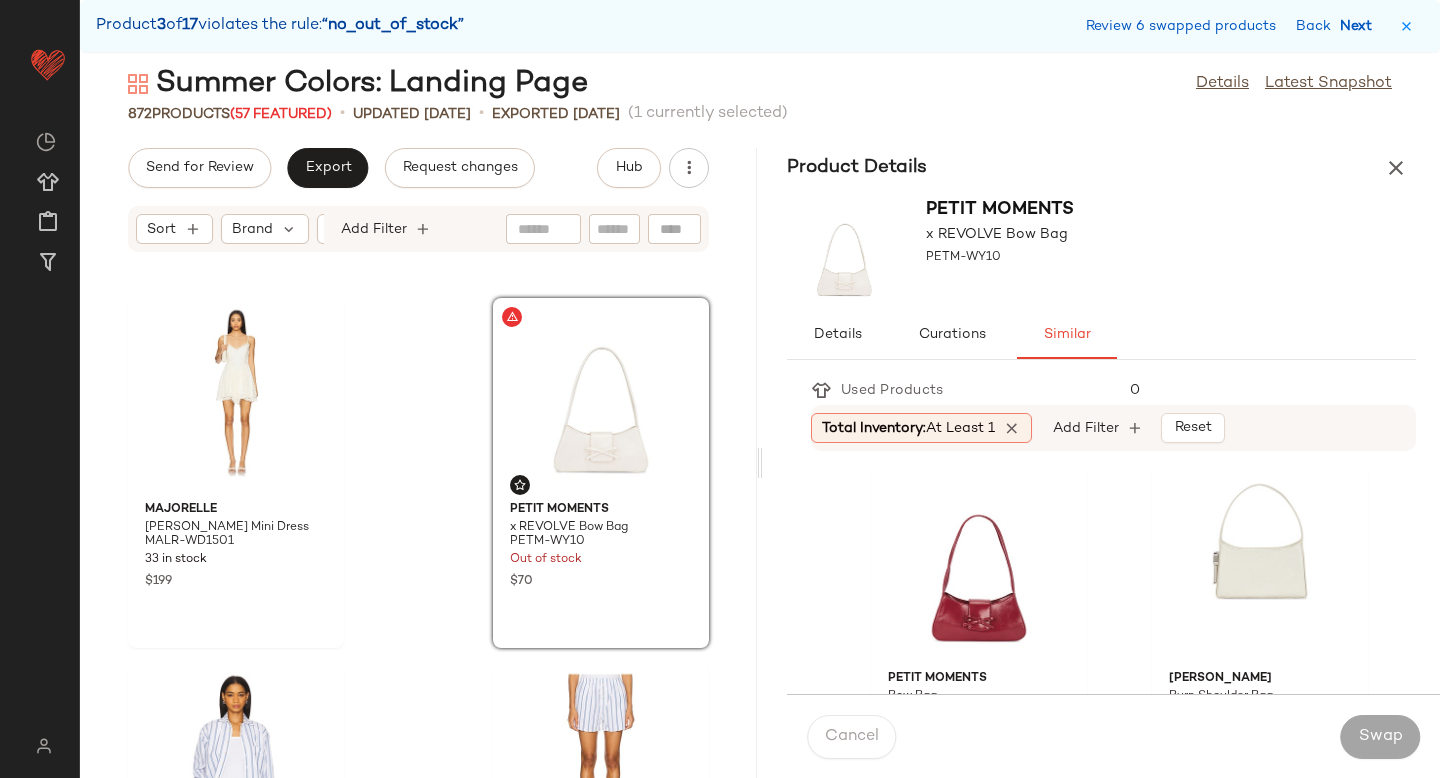 click on "Next" at bounding box center (1360, 26) 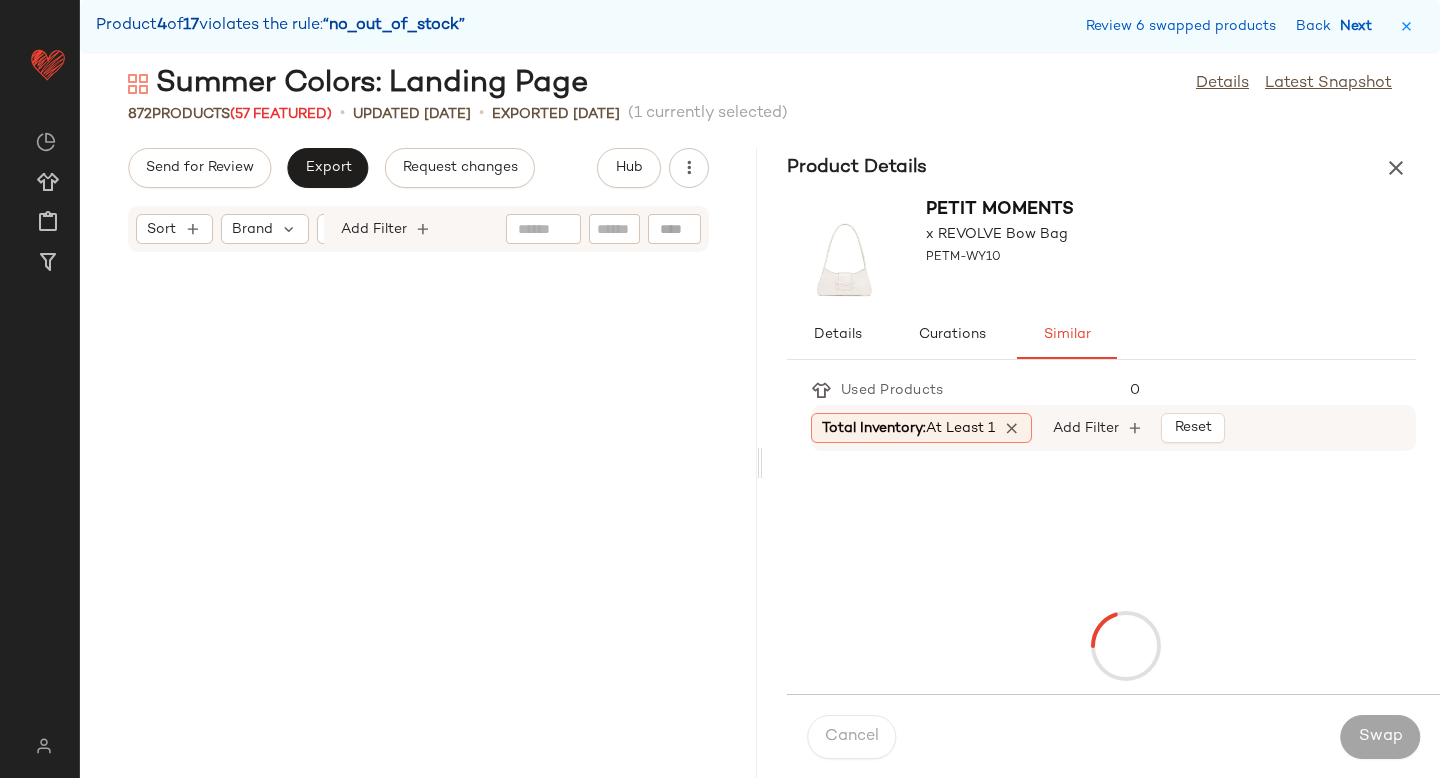 scroll, scrollTop: 76860, scrollLeft: 0, axis: vertical 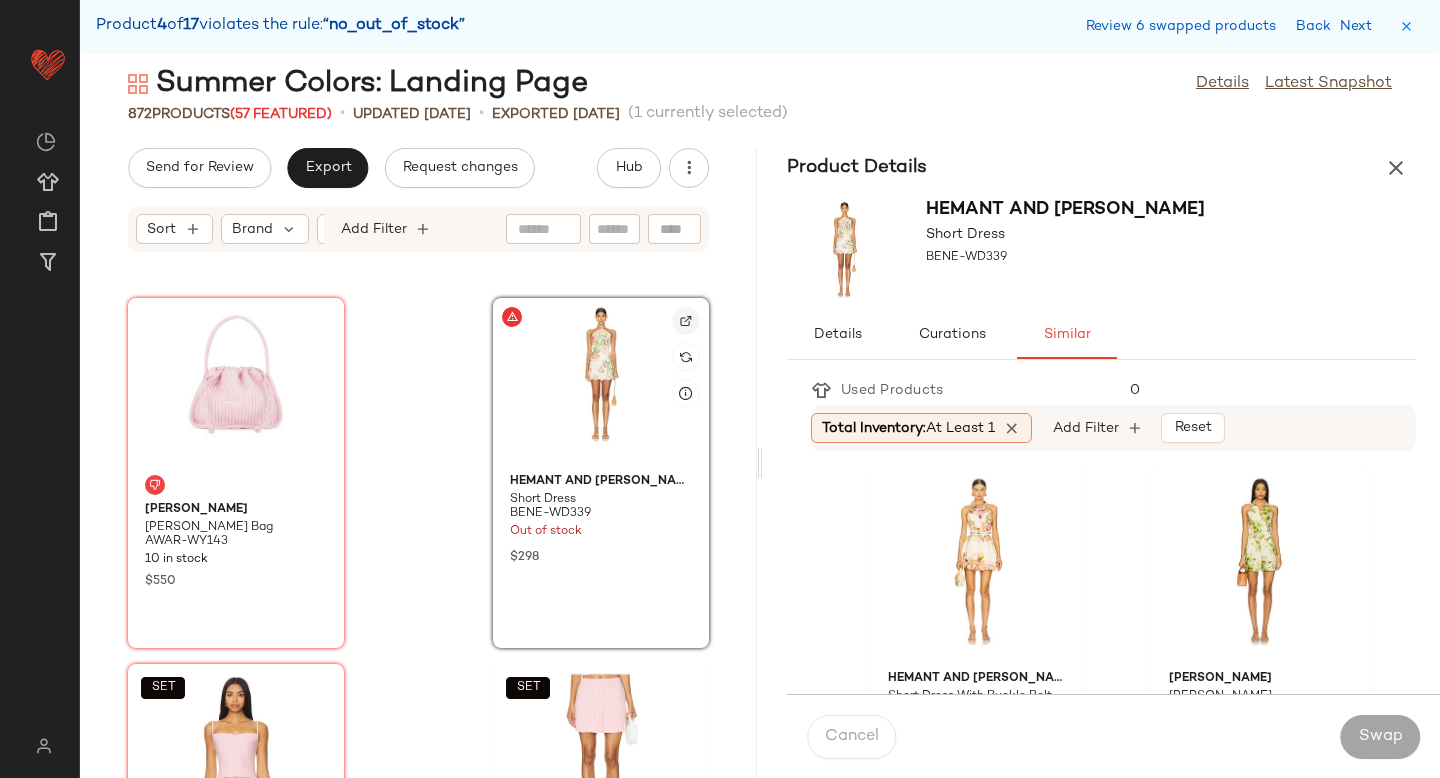click at bounding box center [686, 321] 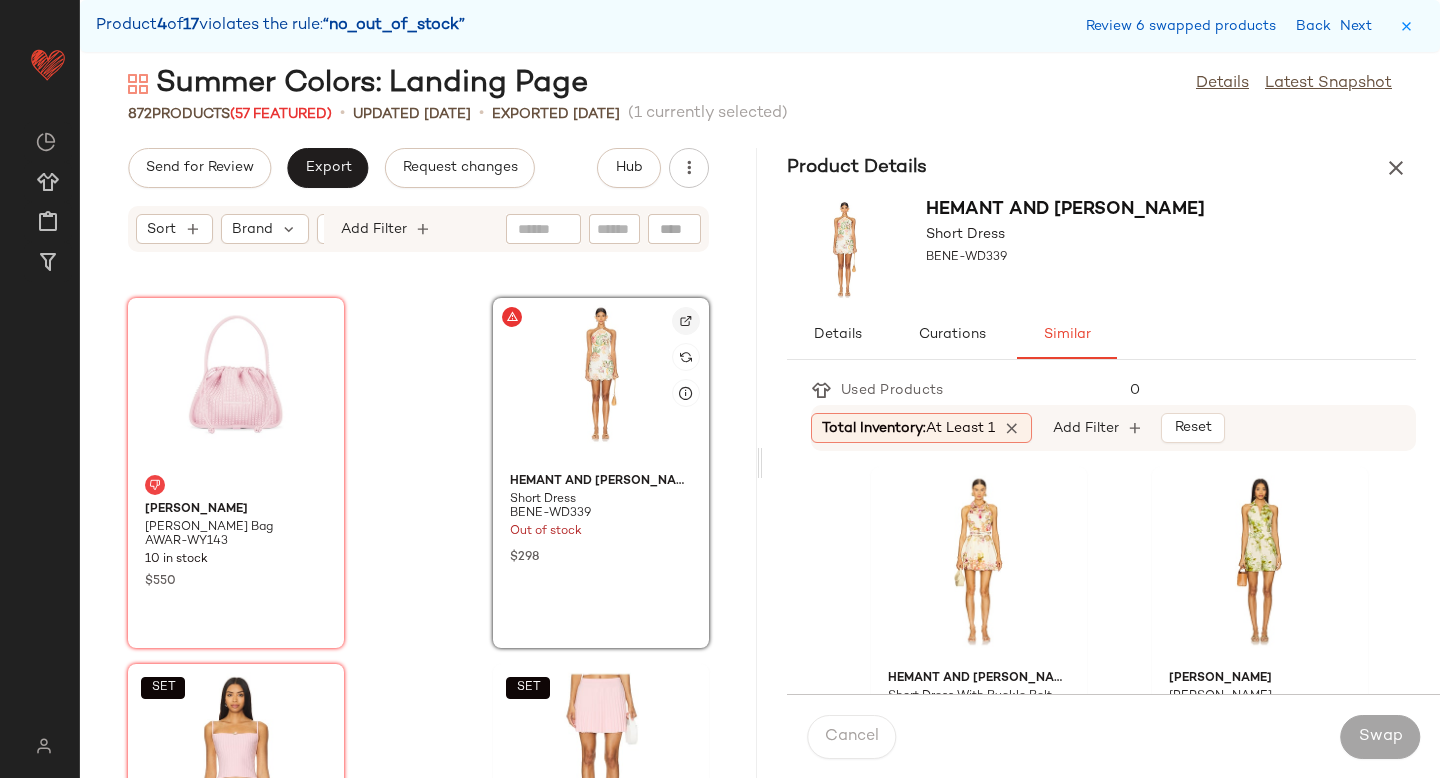 click 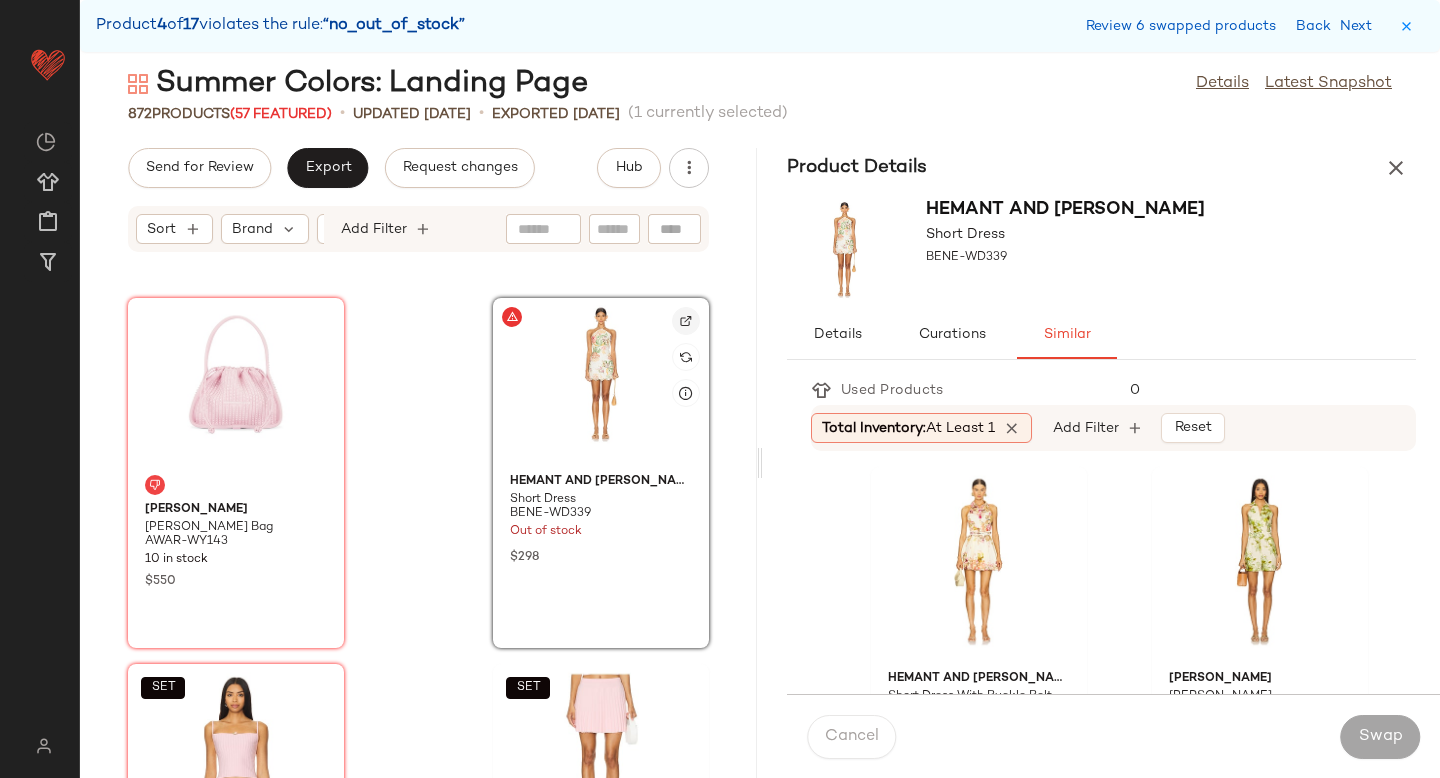 click 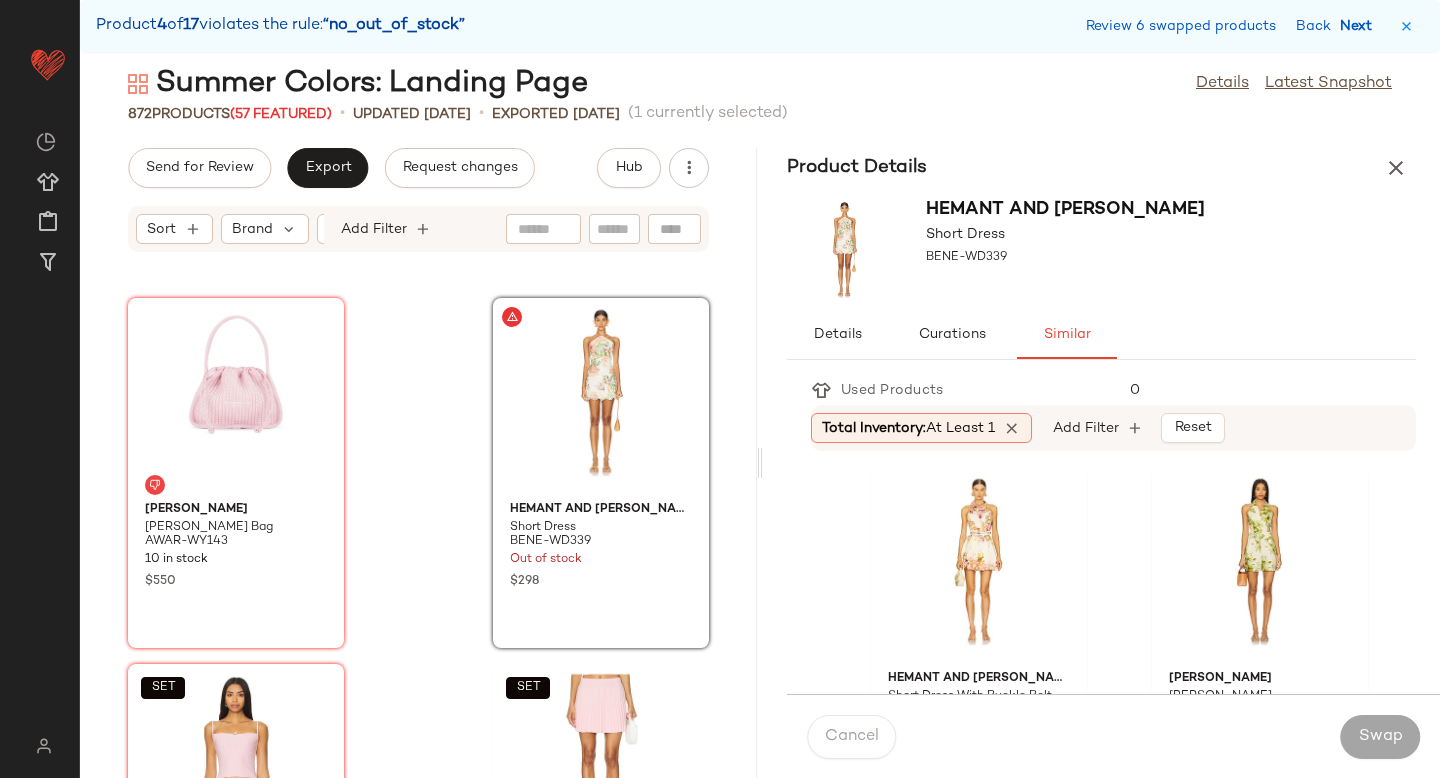 click on "Next" at bounding box center (1360, 26) 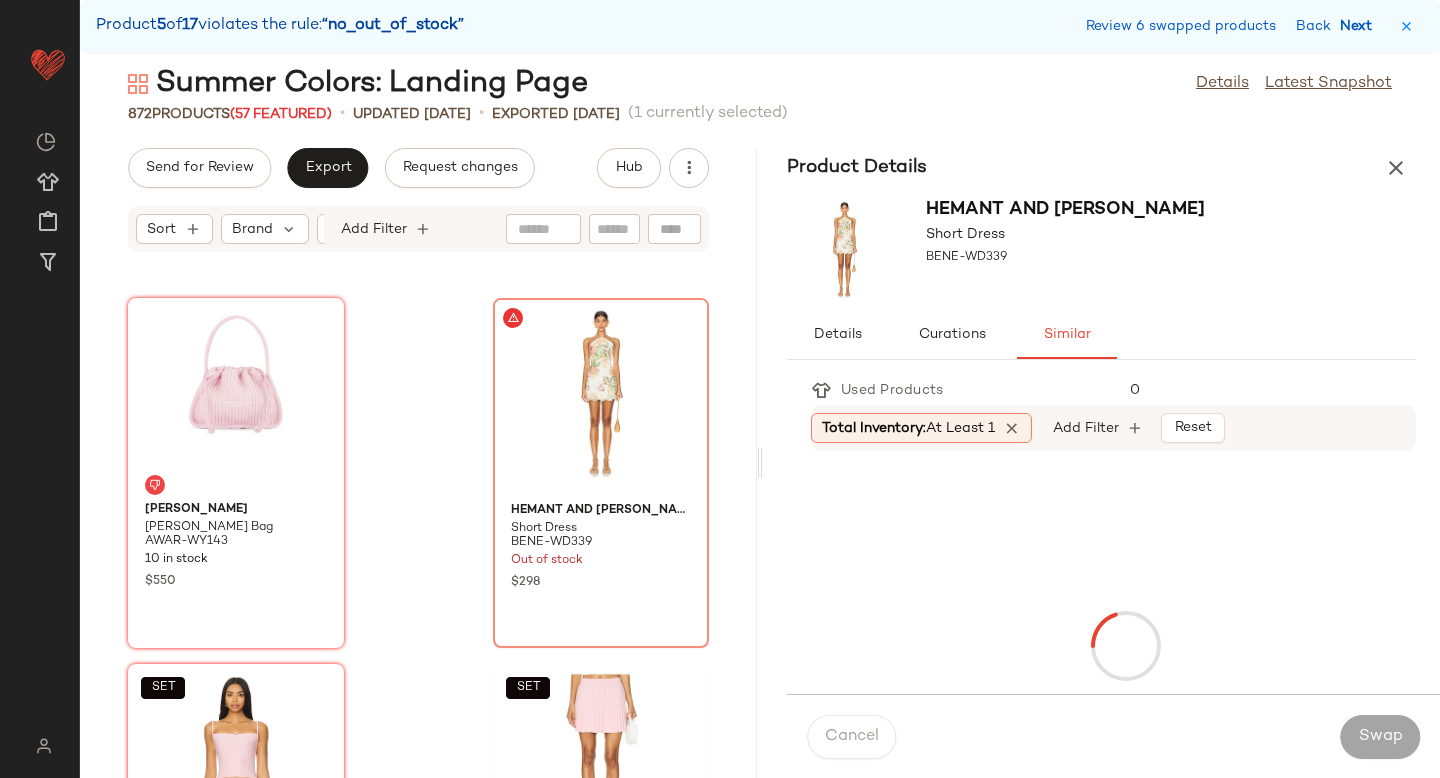 scroll, scrollTop: 79788, scrollLeft: 0, axis: vertical 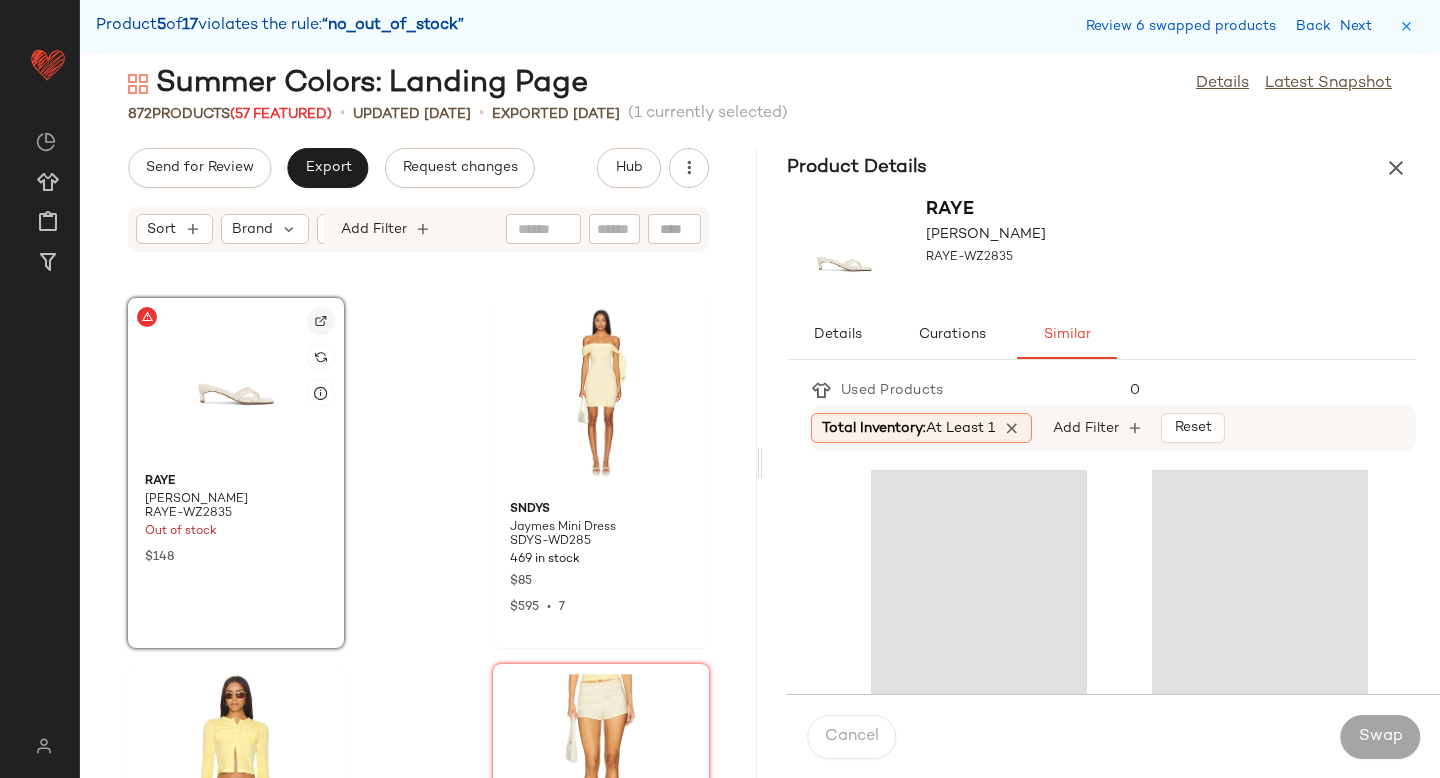 click 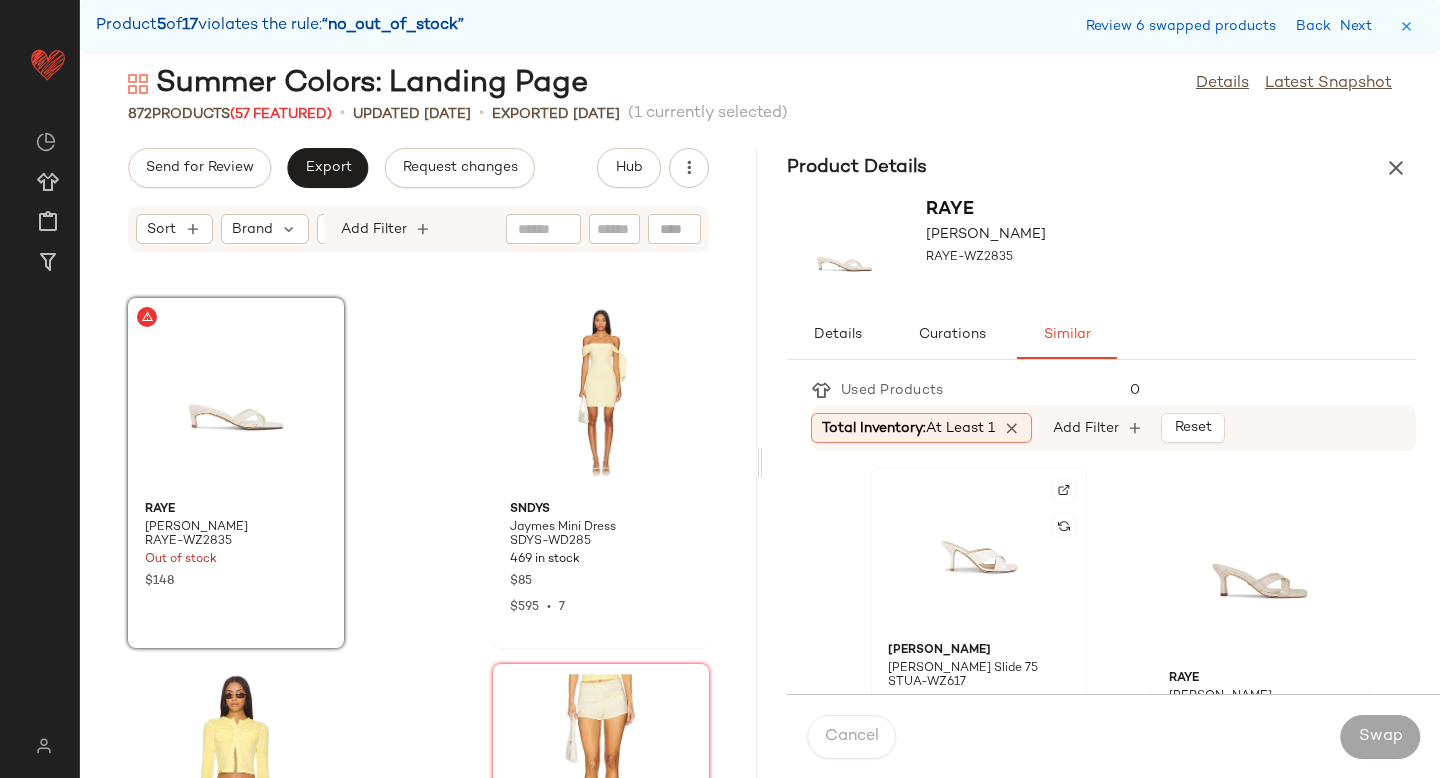 click 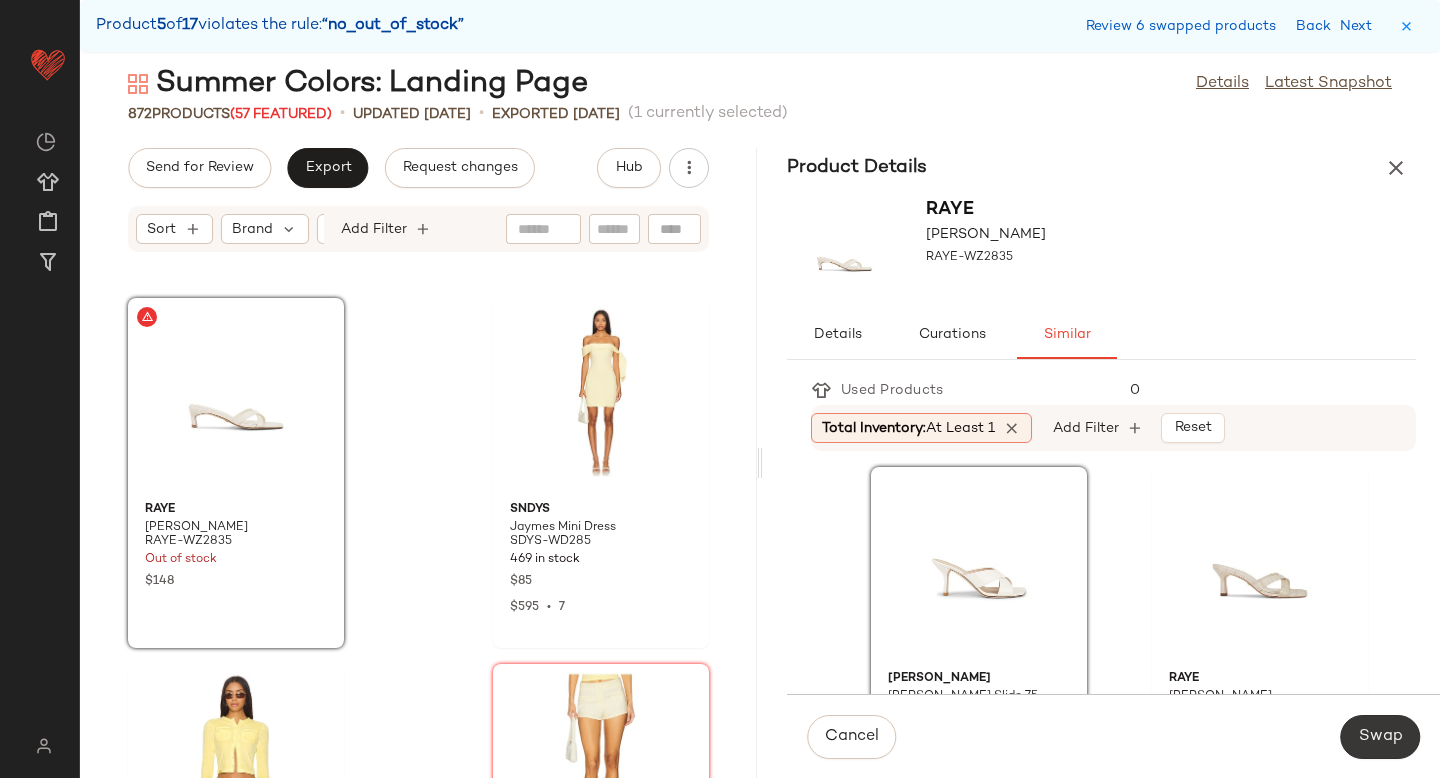click on "Swap" 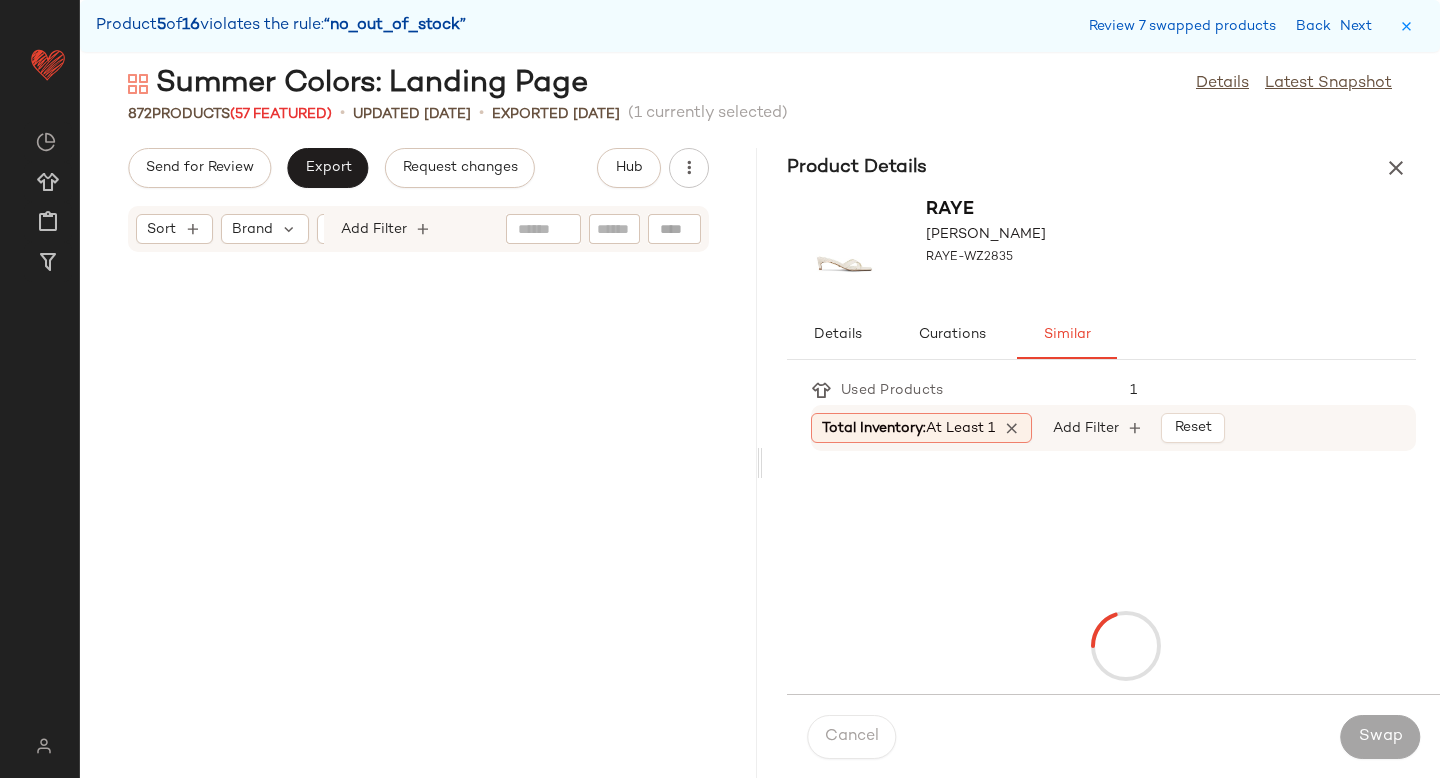 scroll, scrollTop: 83448, scrollLeft: 0, axis: vertical 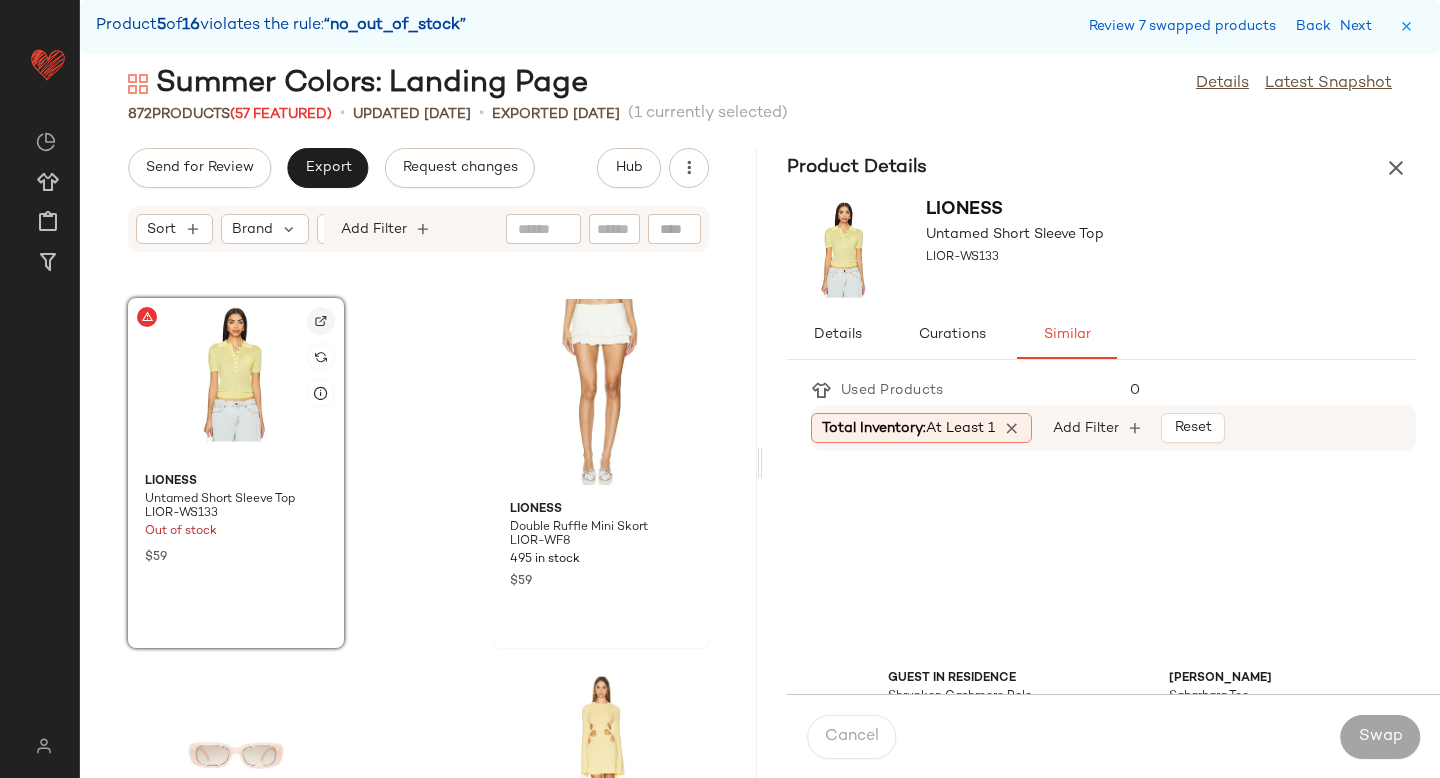 click at bounding box center (321, 321) 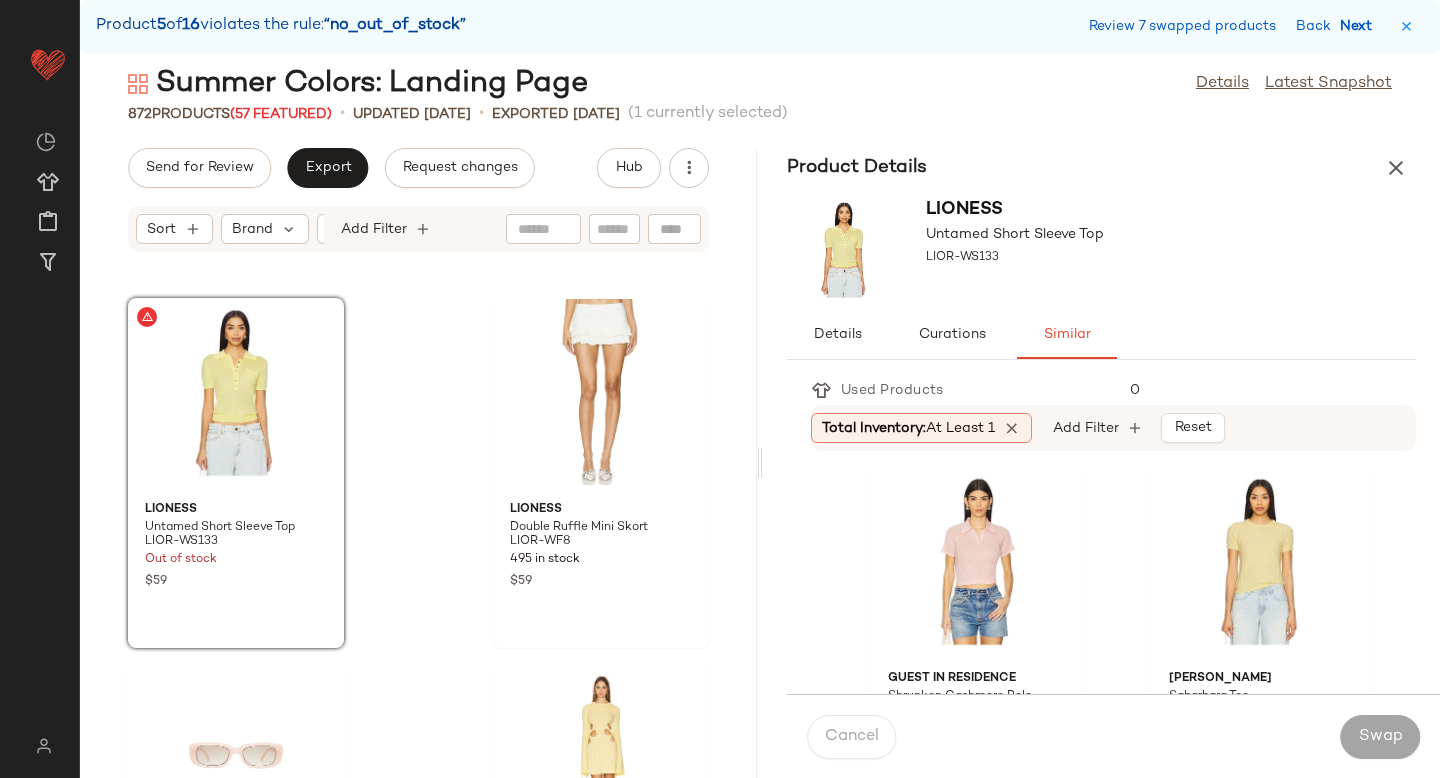 click on "Next" at bounding box center (1360, 26) 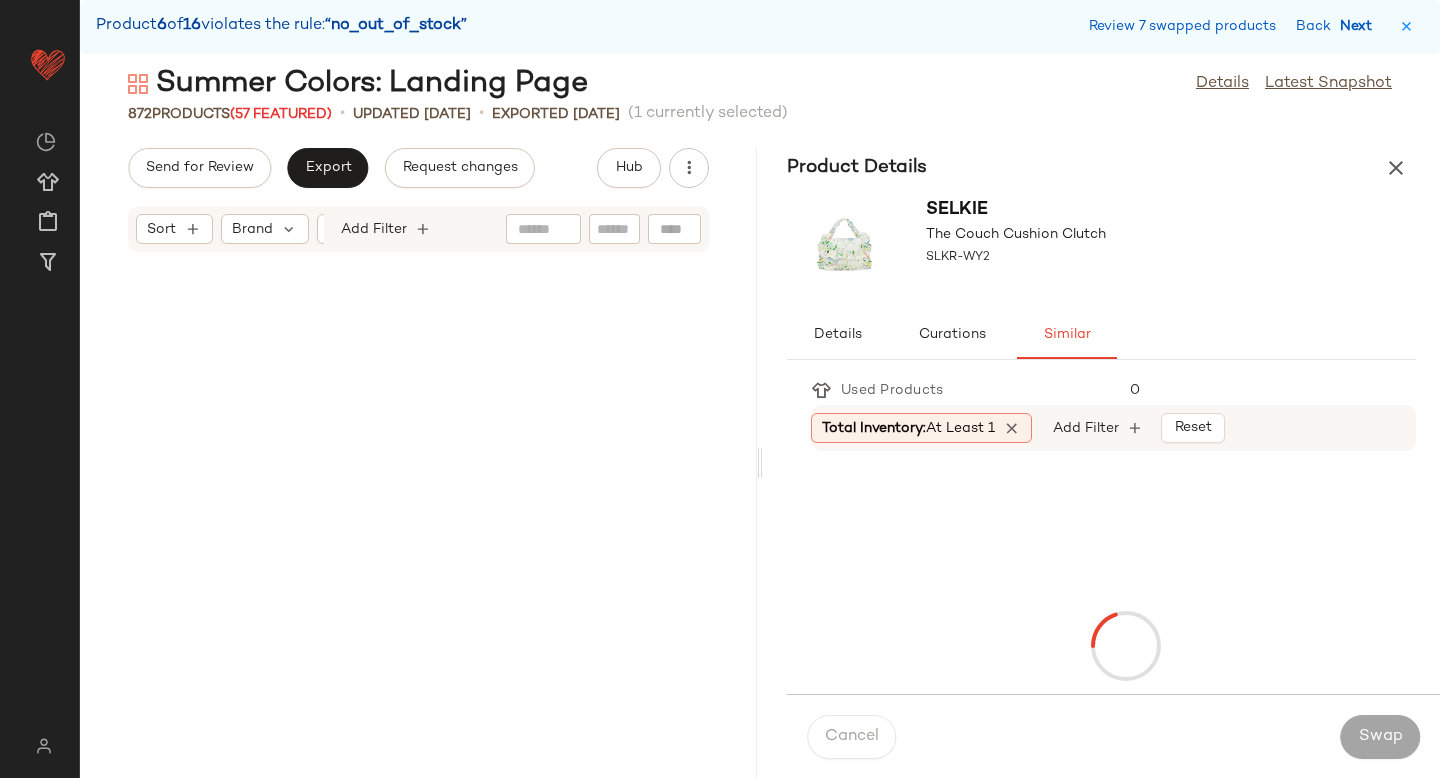 scroll, scrollTop: 94062, scrollLeft: 0, axis: vertical 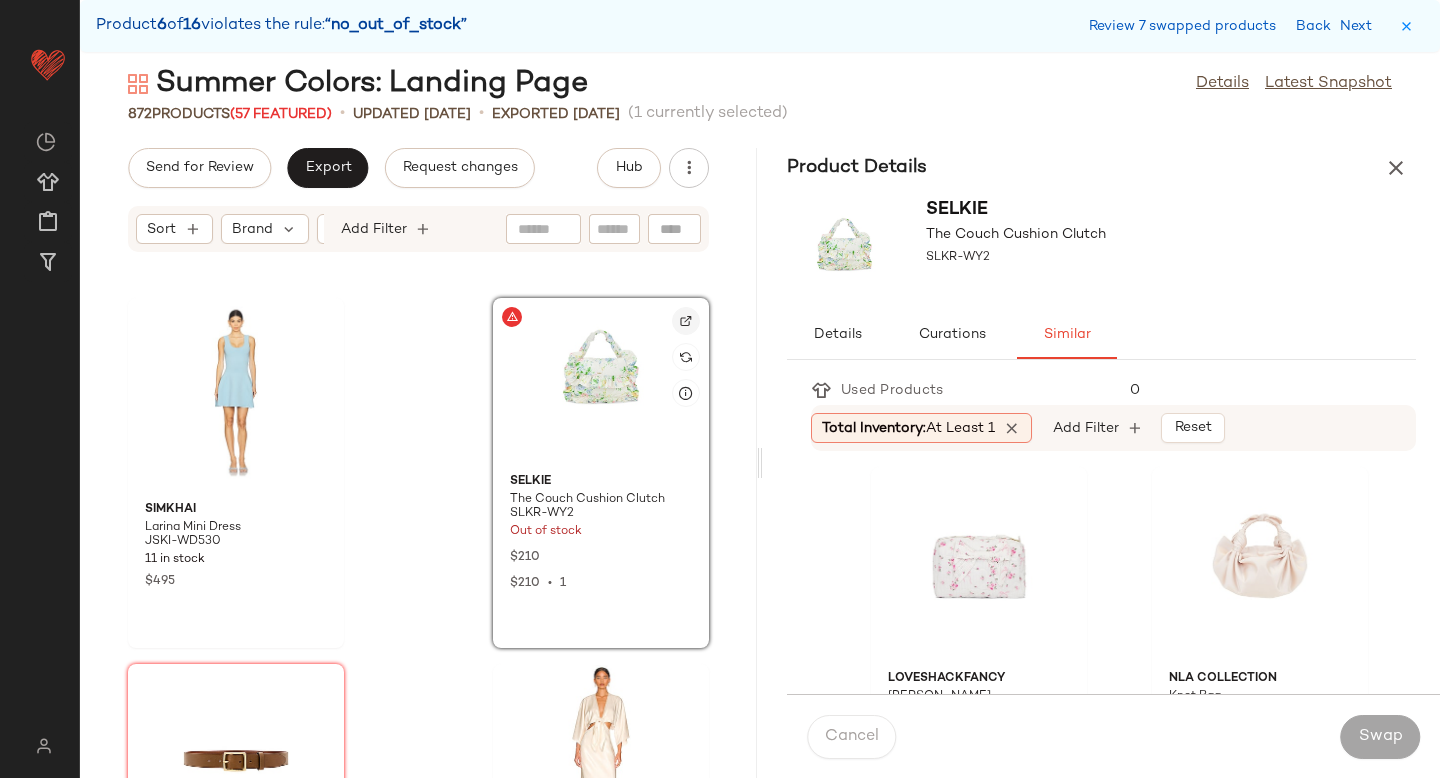 click 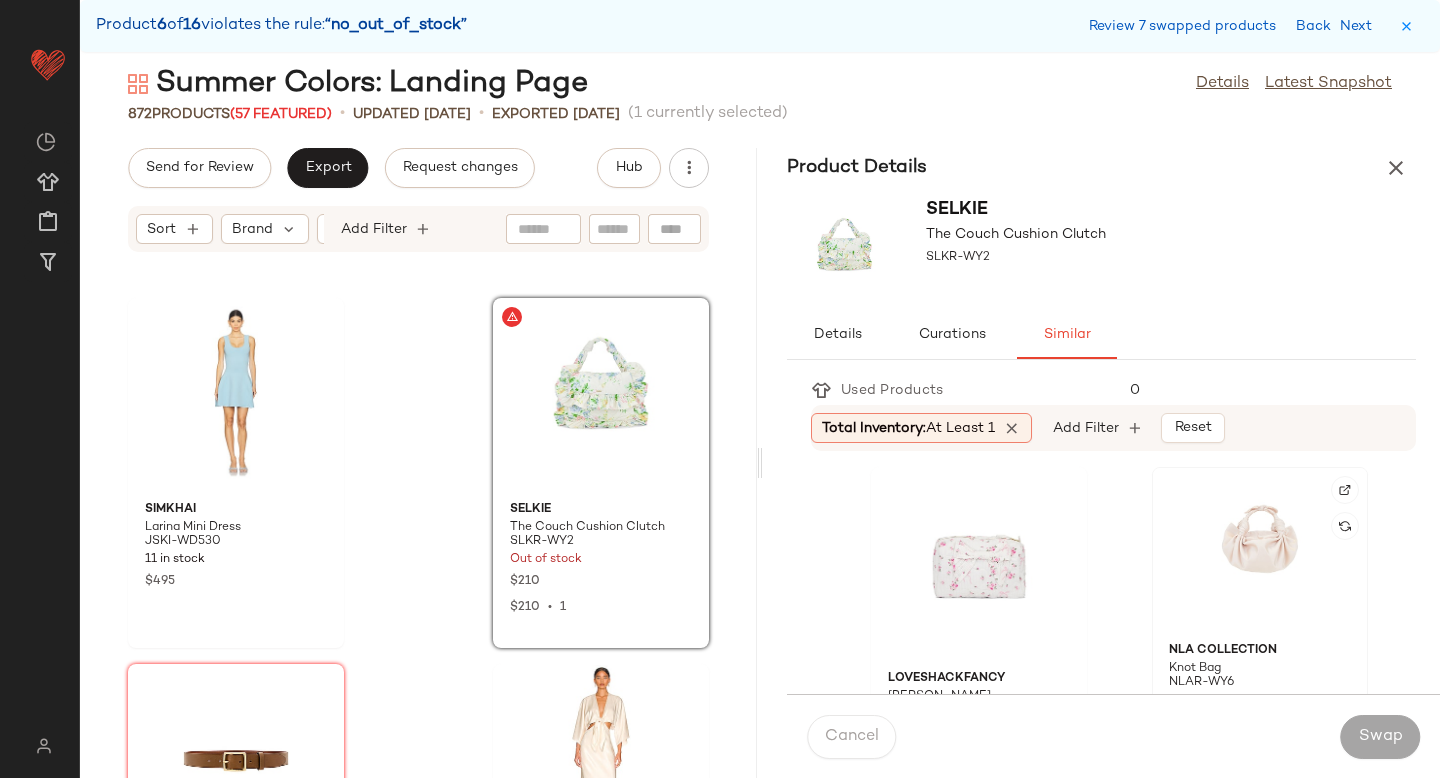 click 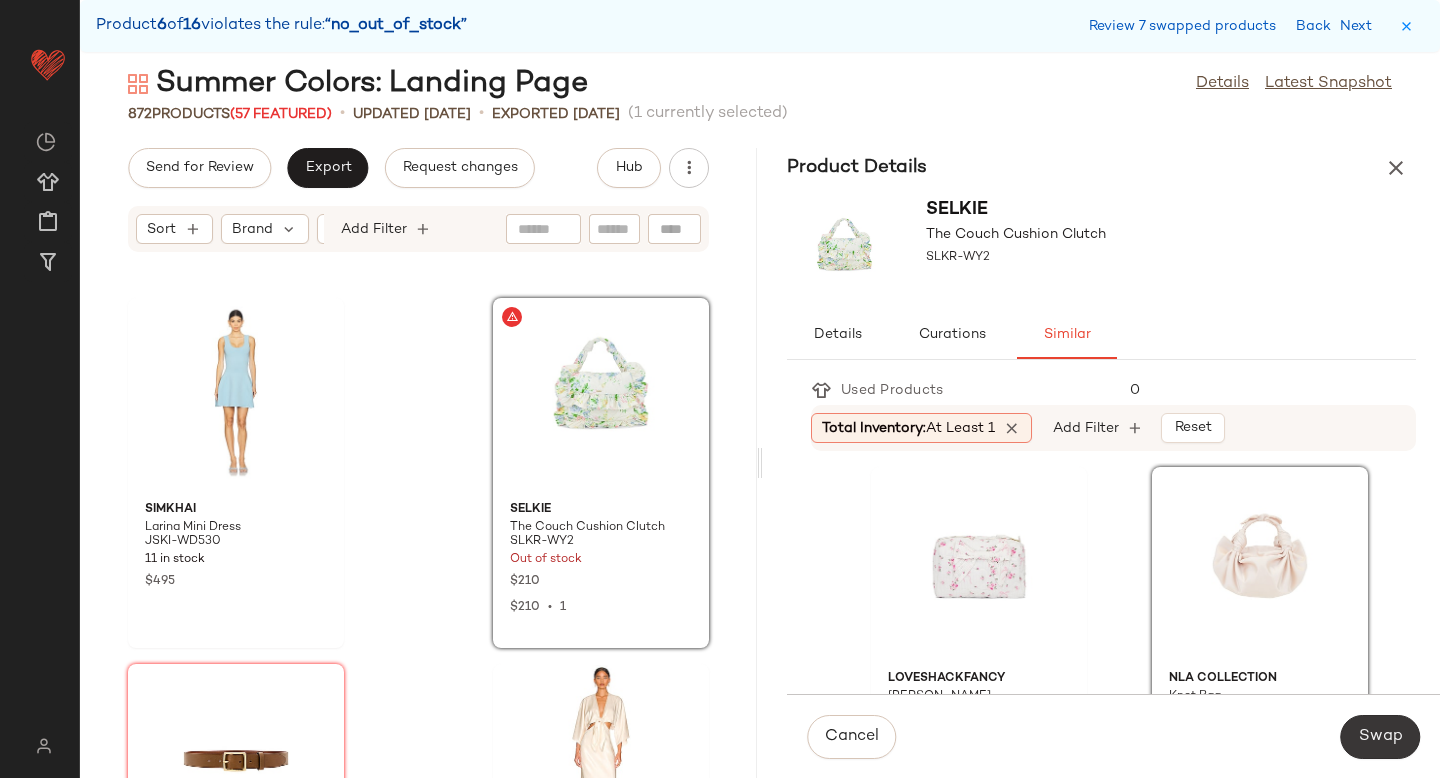 click on "Swap" at bounding box center [1380, 737] 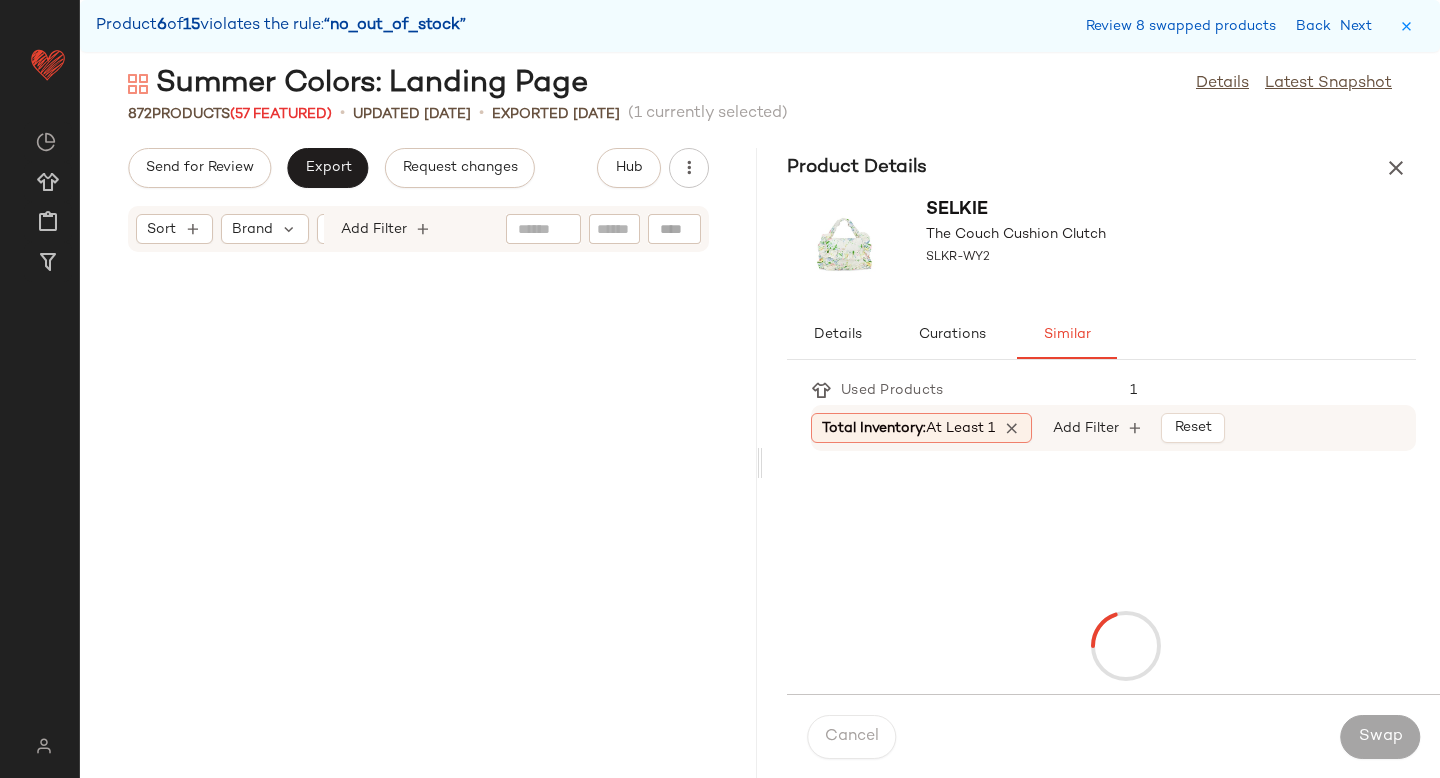 scroll, scrollTop: 102480, scrollLeft: 0, axis: vertical 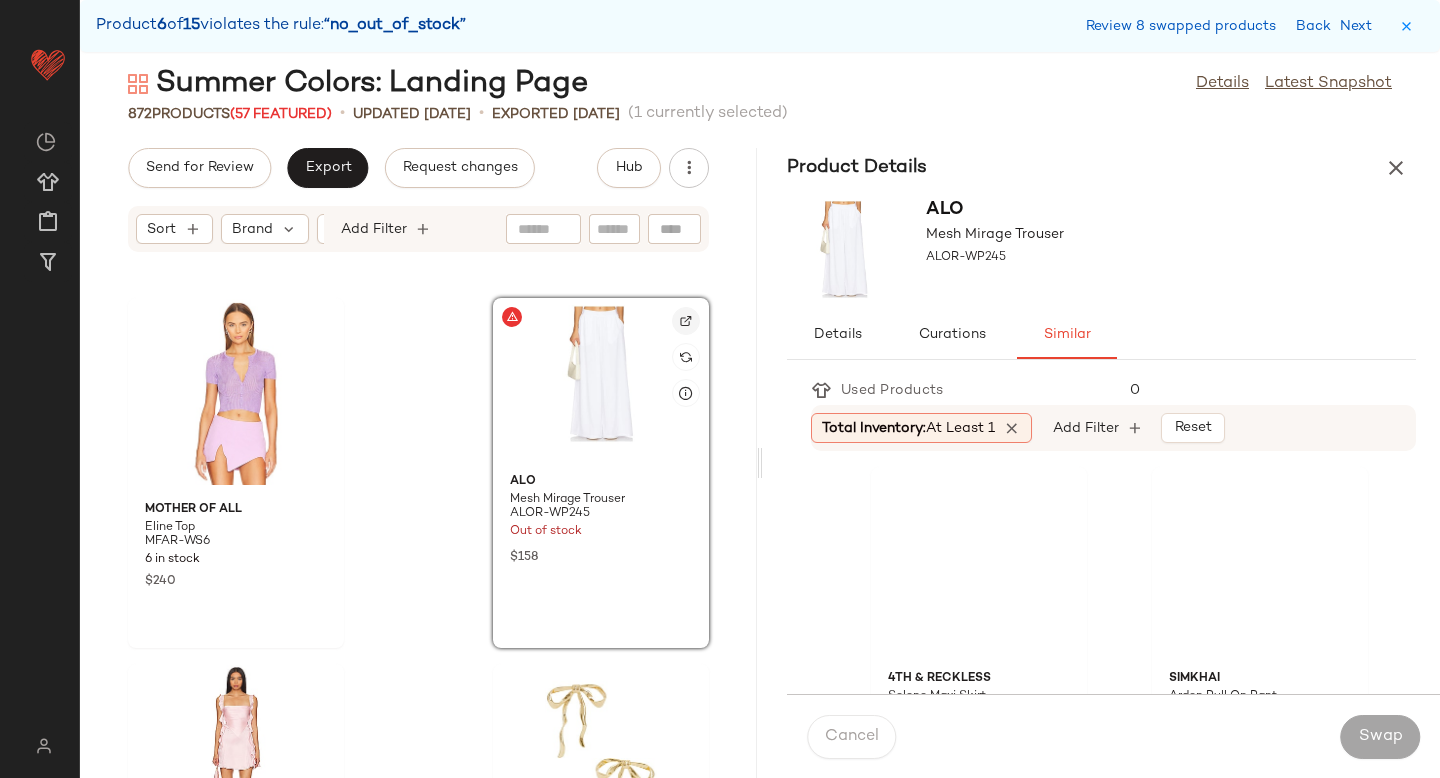click 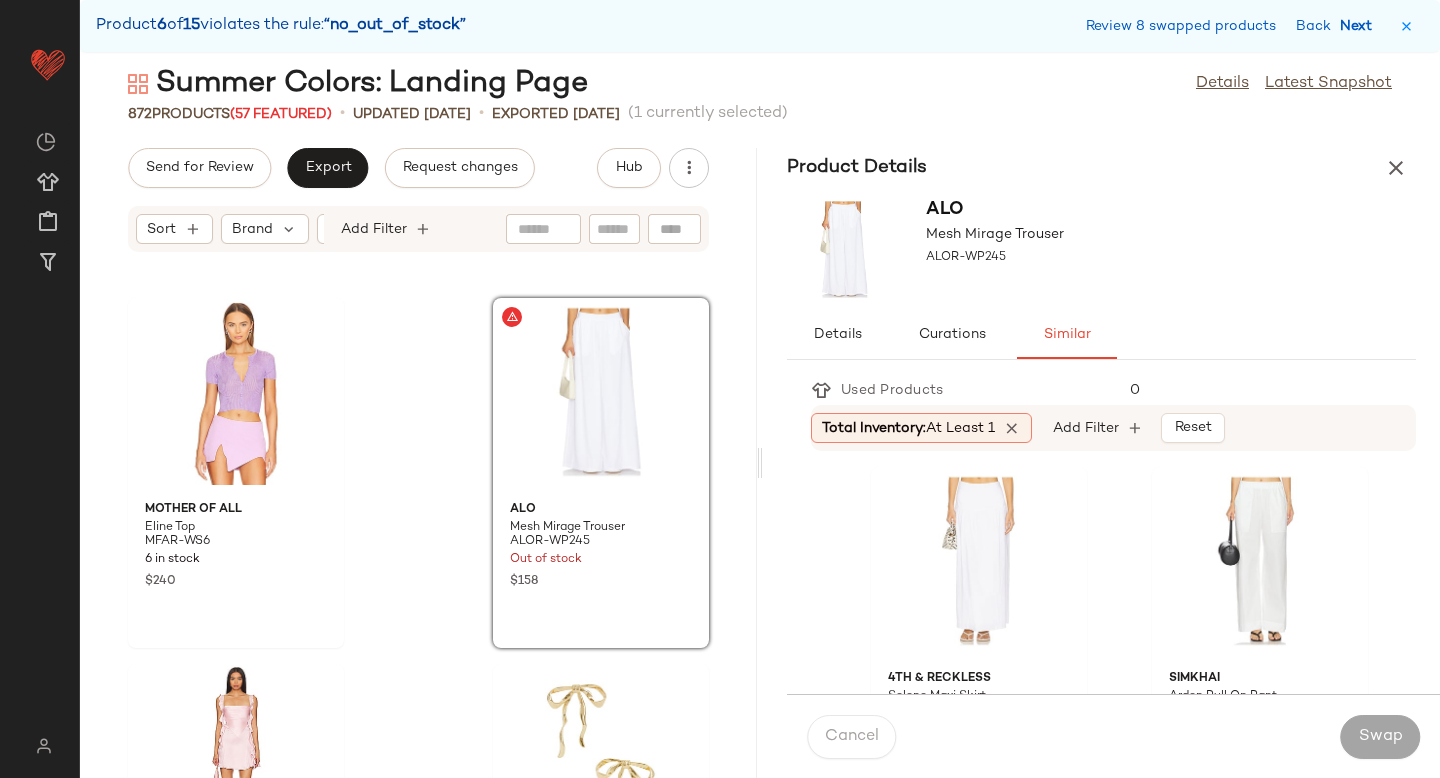click on "Next" at bounding box center (1360, 26) 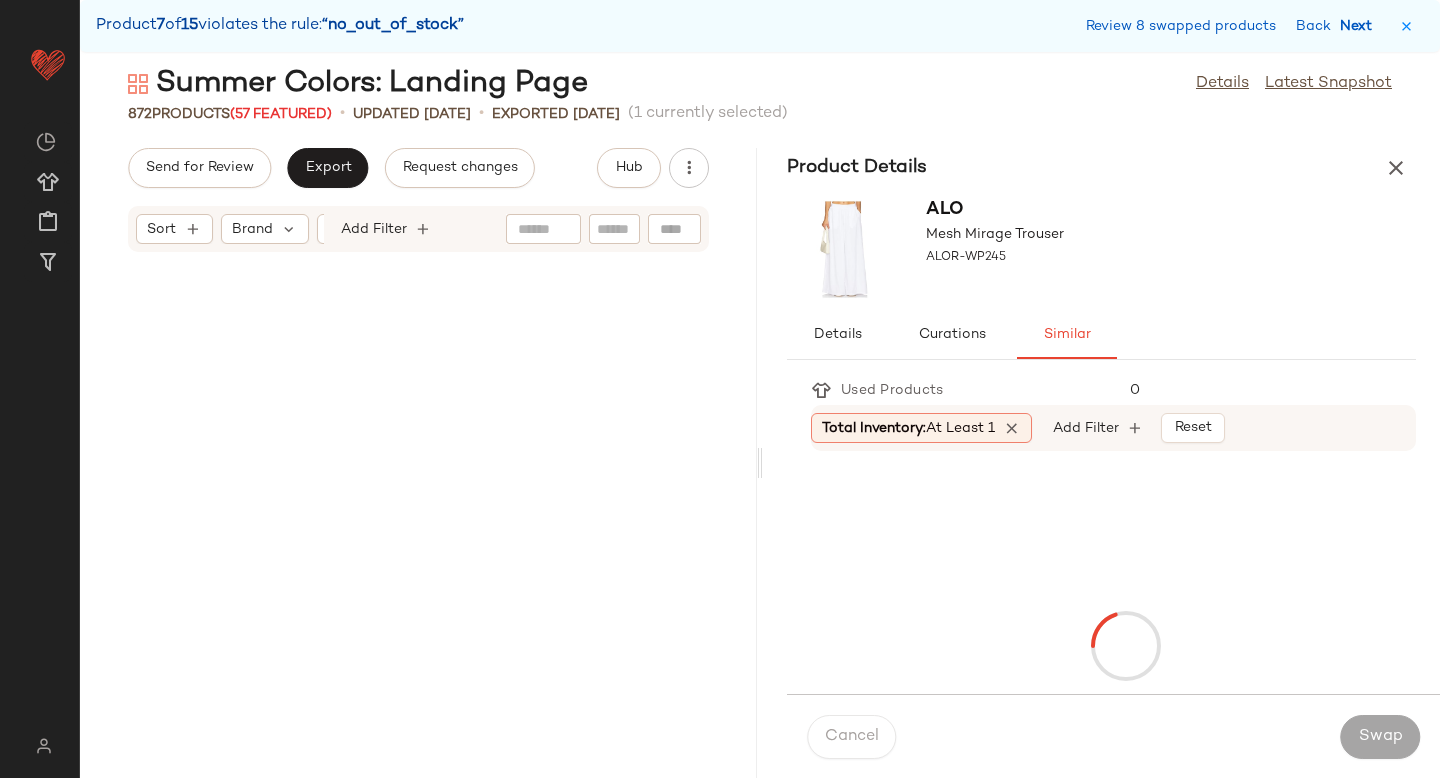 scroll, scrollTop: 105774, scrollLeft: 0, axis: vertical 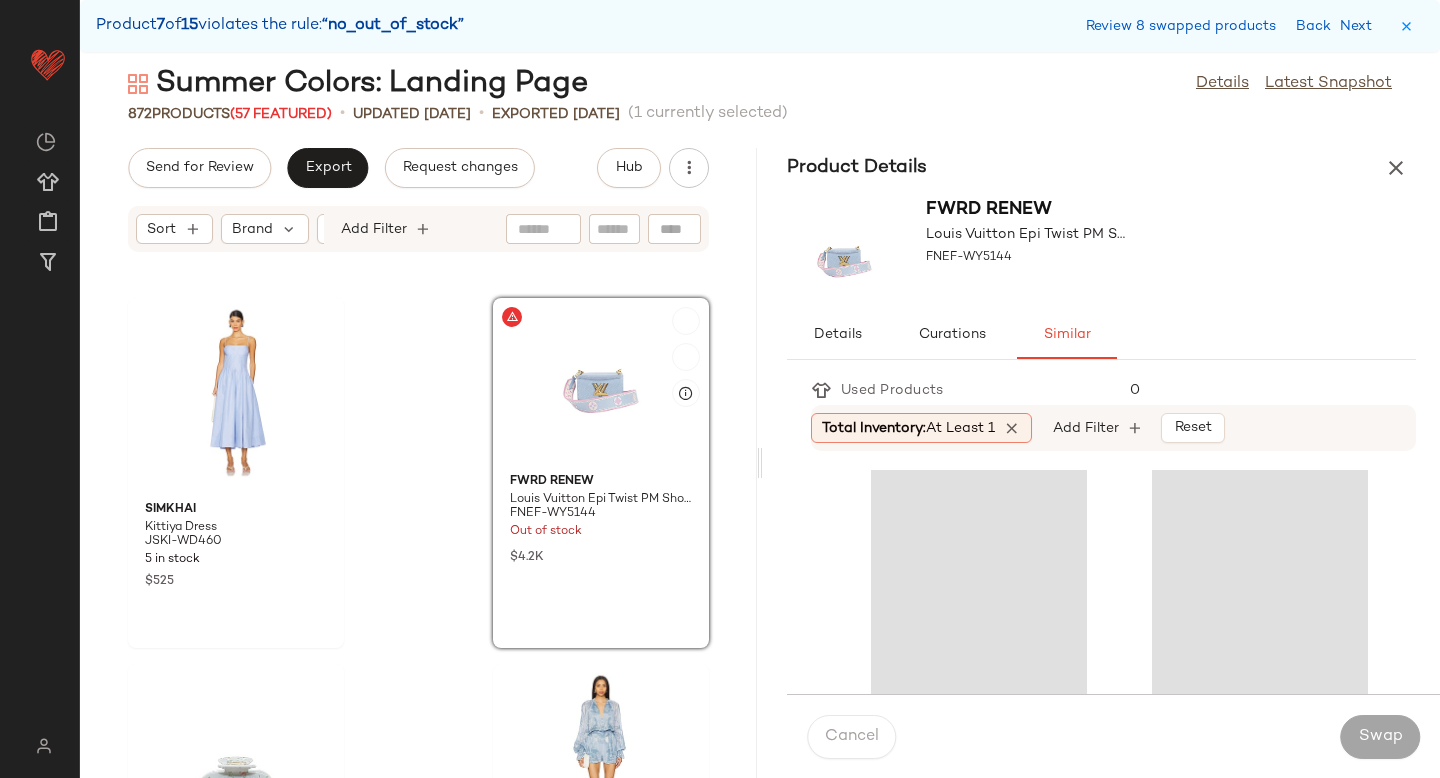 click 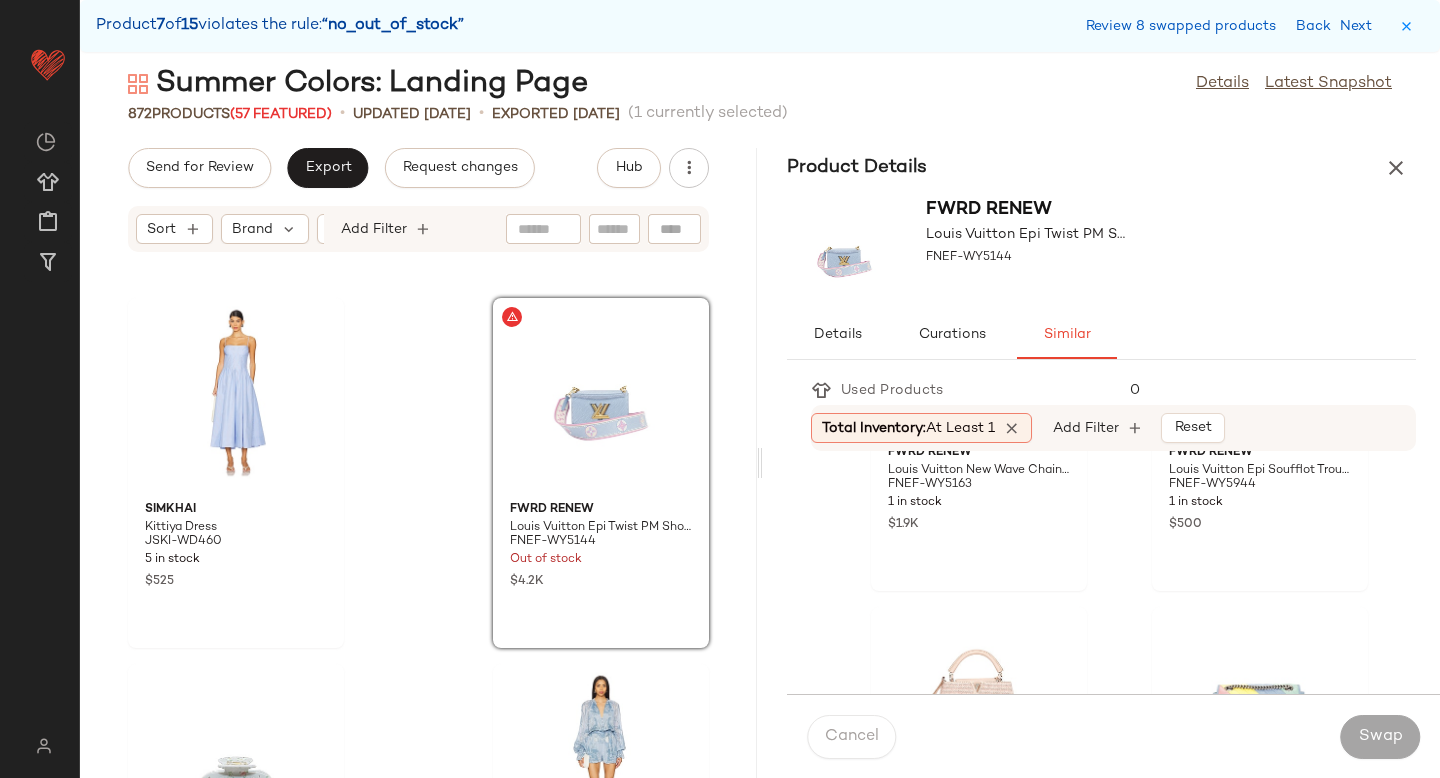 scroll, scrollTop: 1461, scrollLeft: 0, axis: vertical 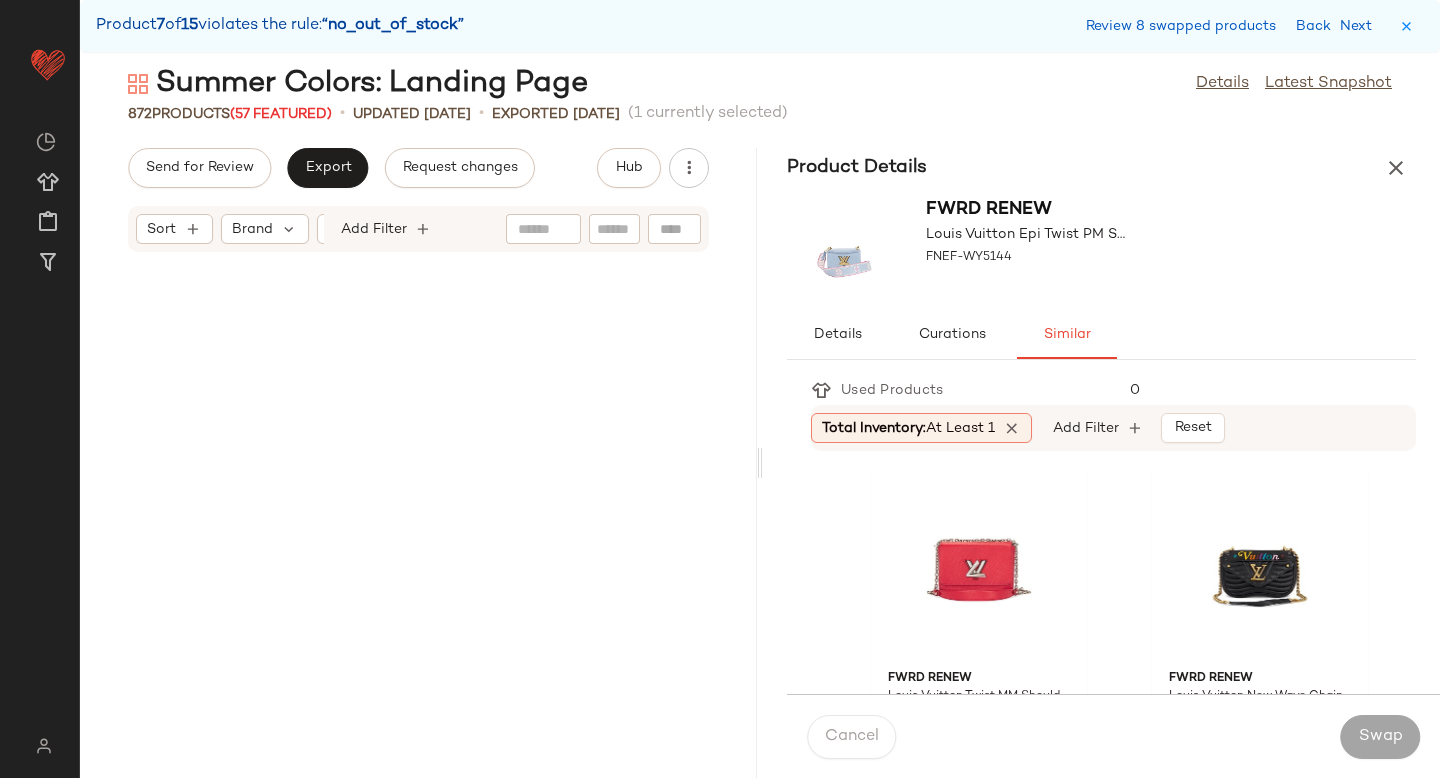 click 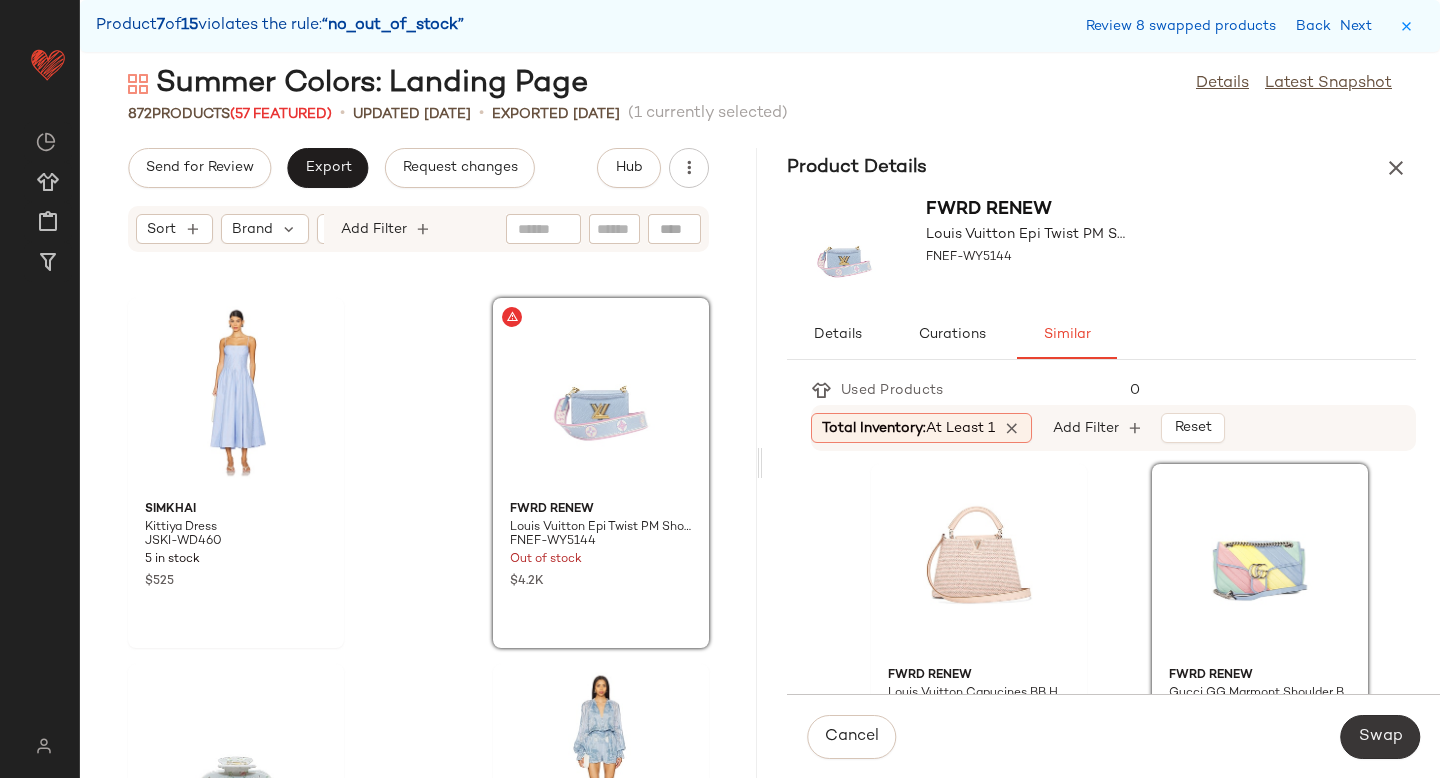 click on "Swap" at bounding box center [1380, 737] 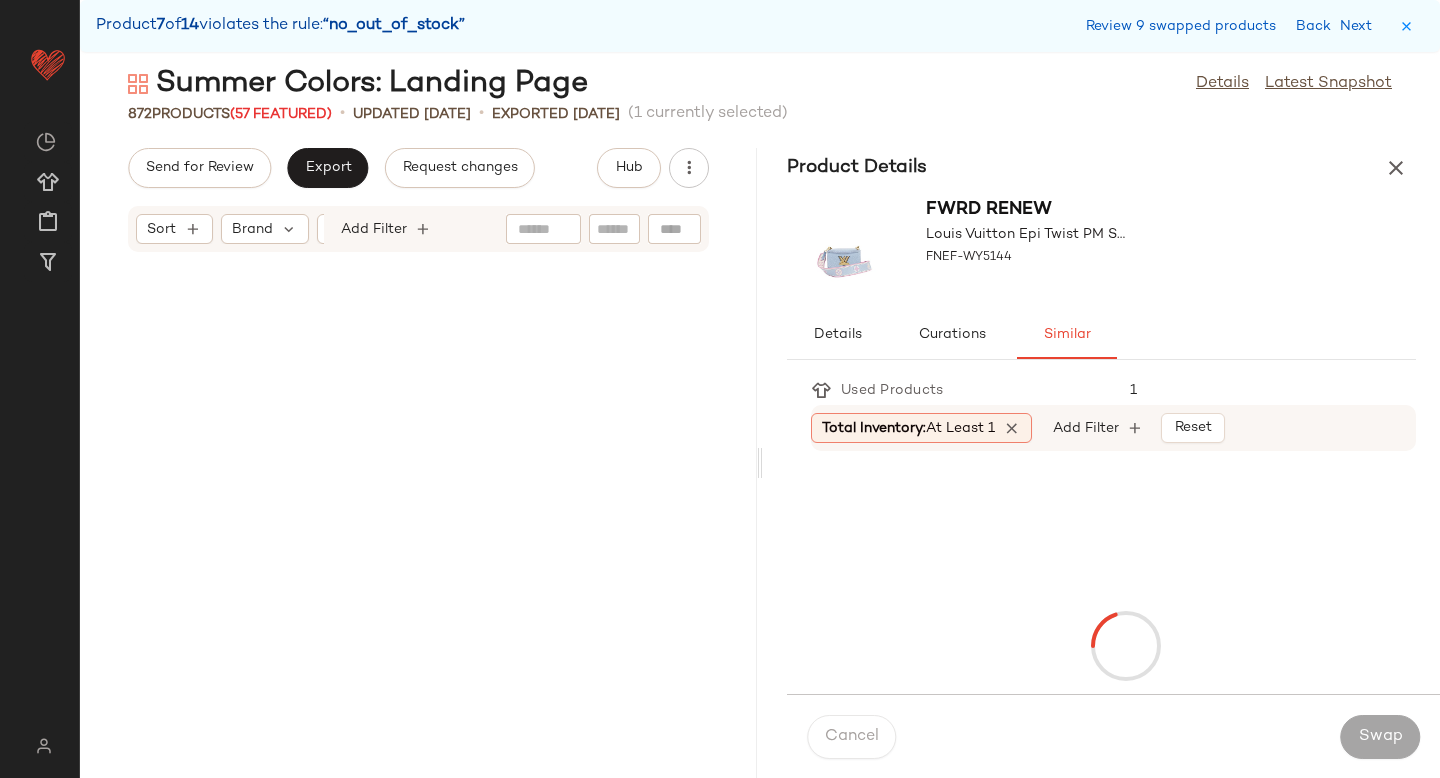 scroll, scrollTop: 109800, scrollLeft: 0, axis: vertical 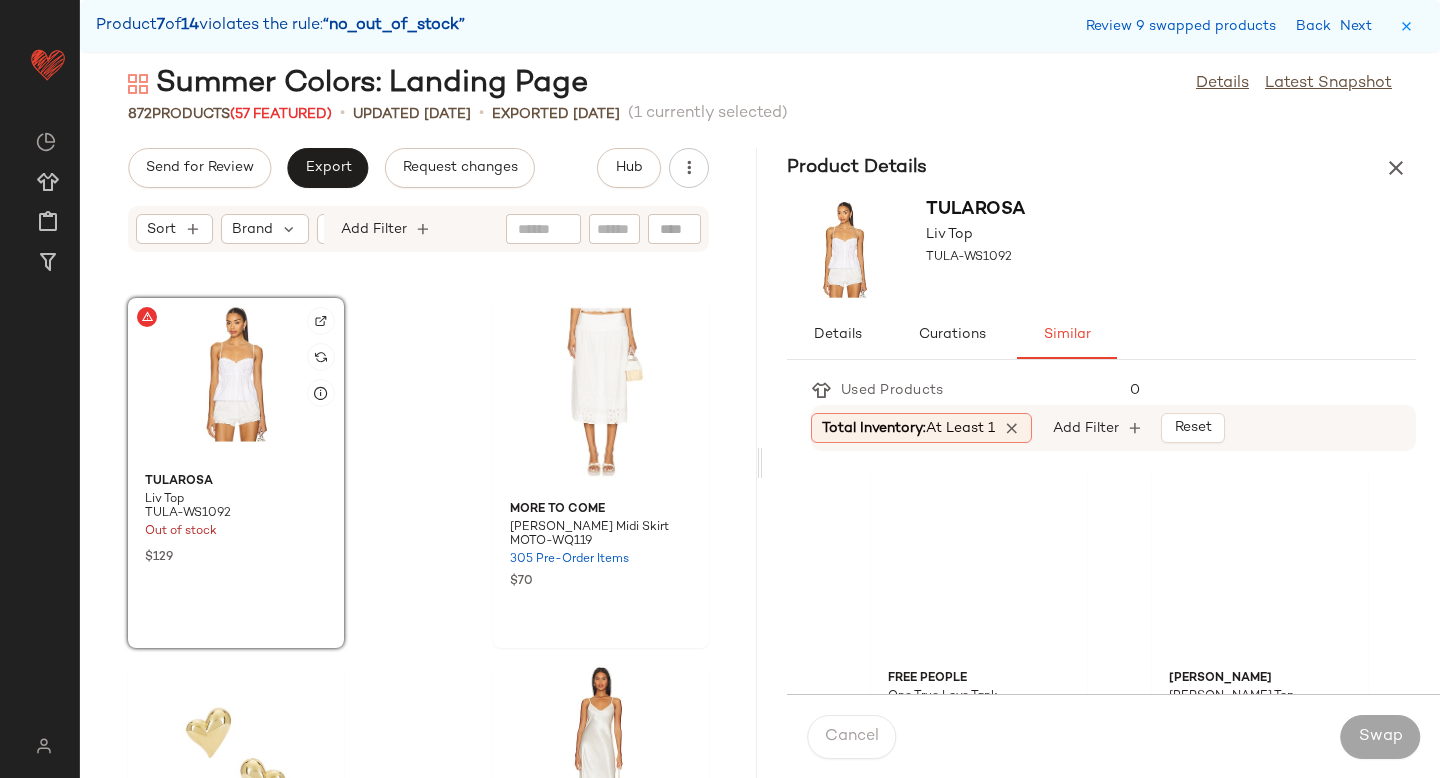 click 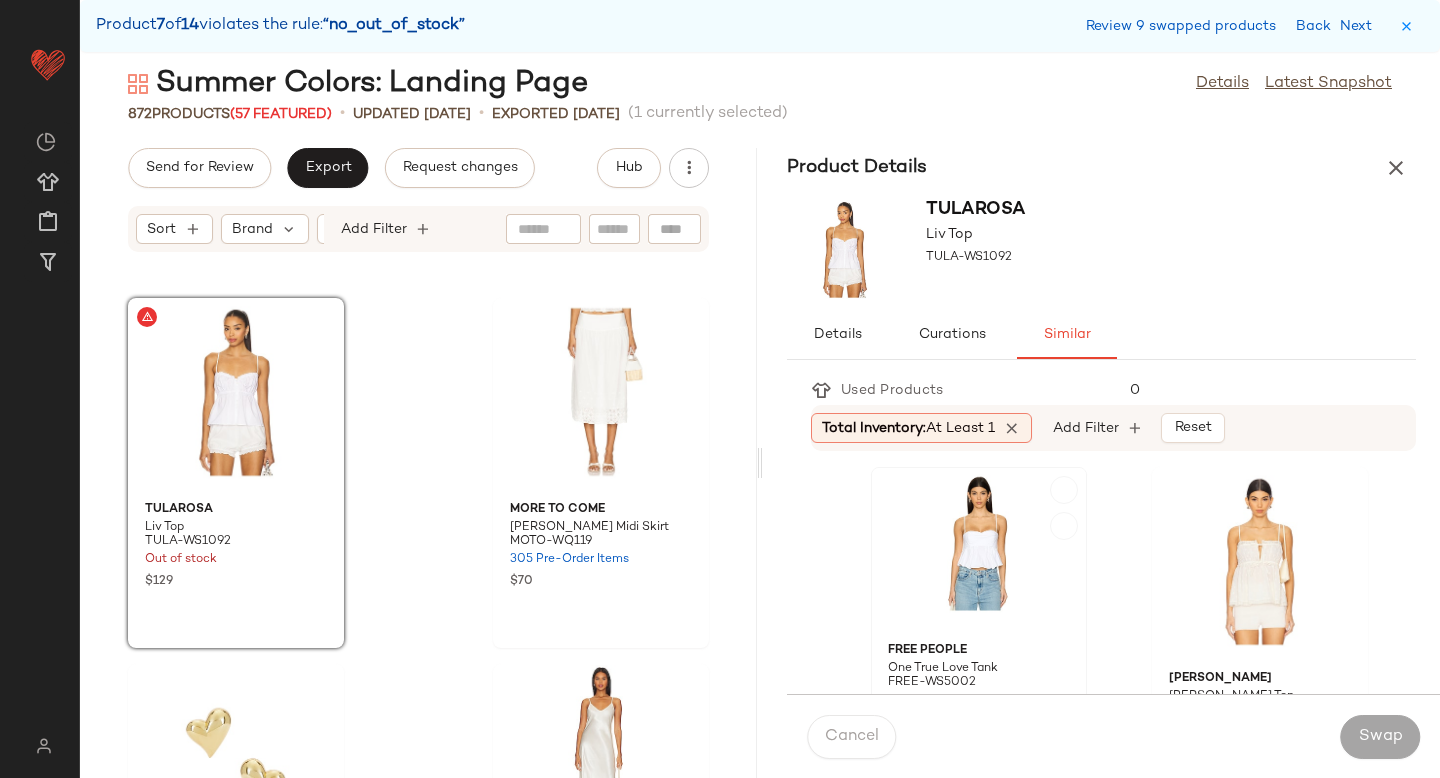 click 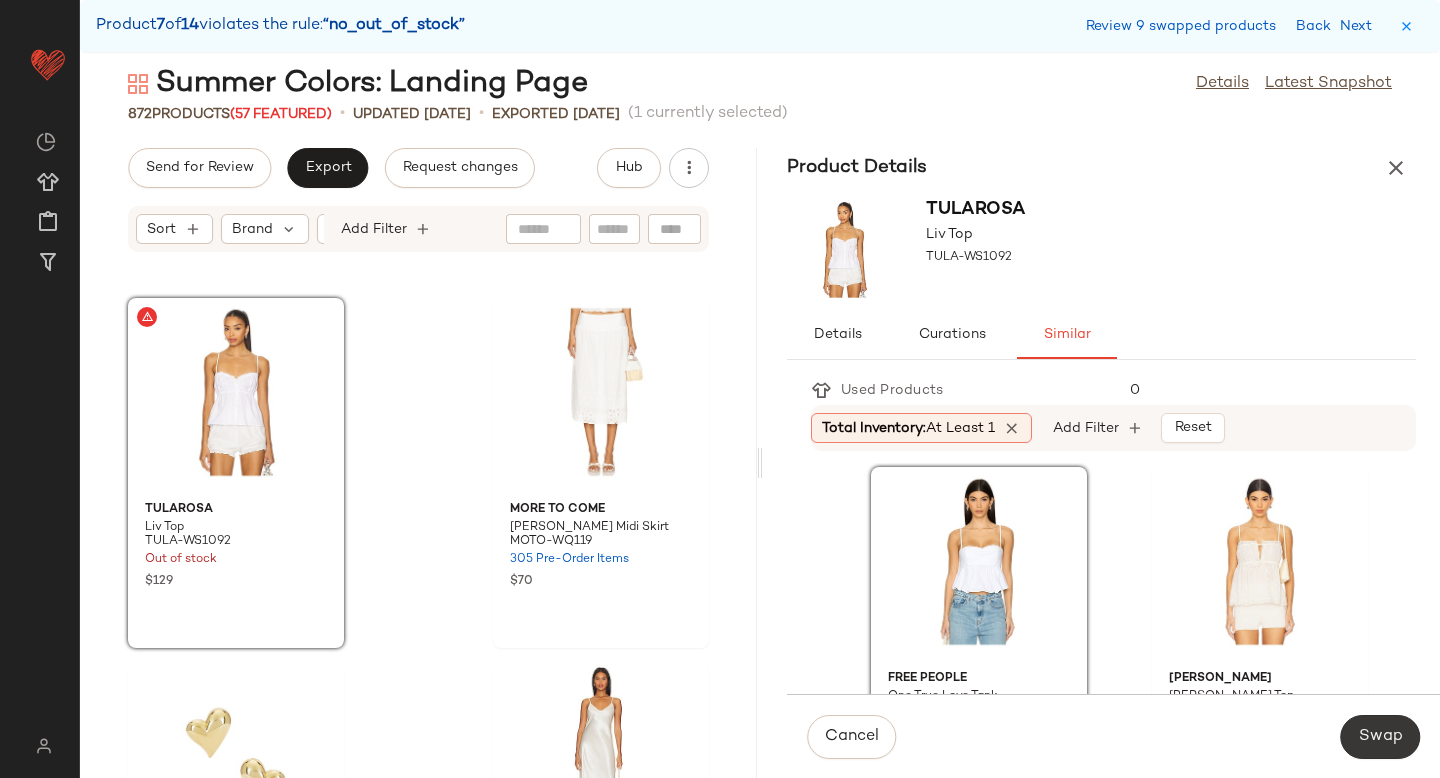 click on "Swap" 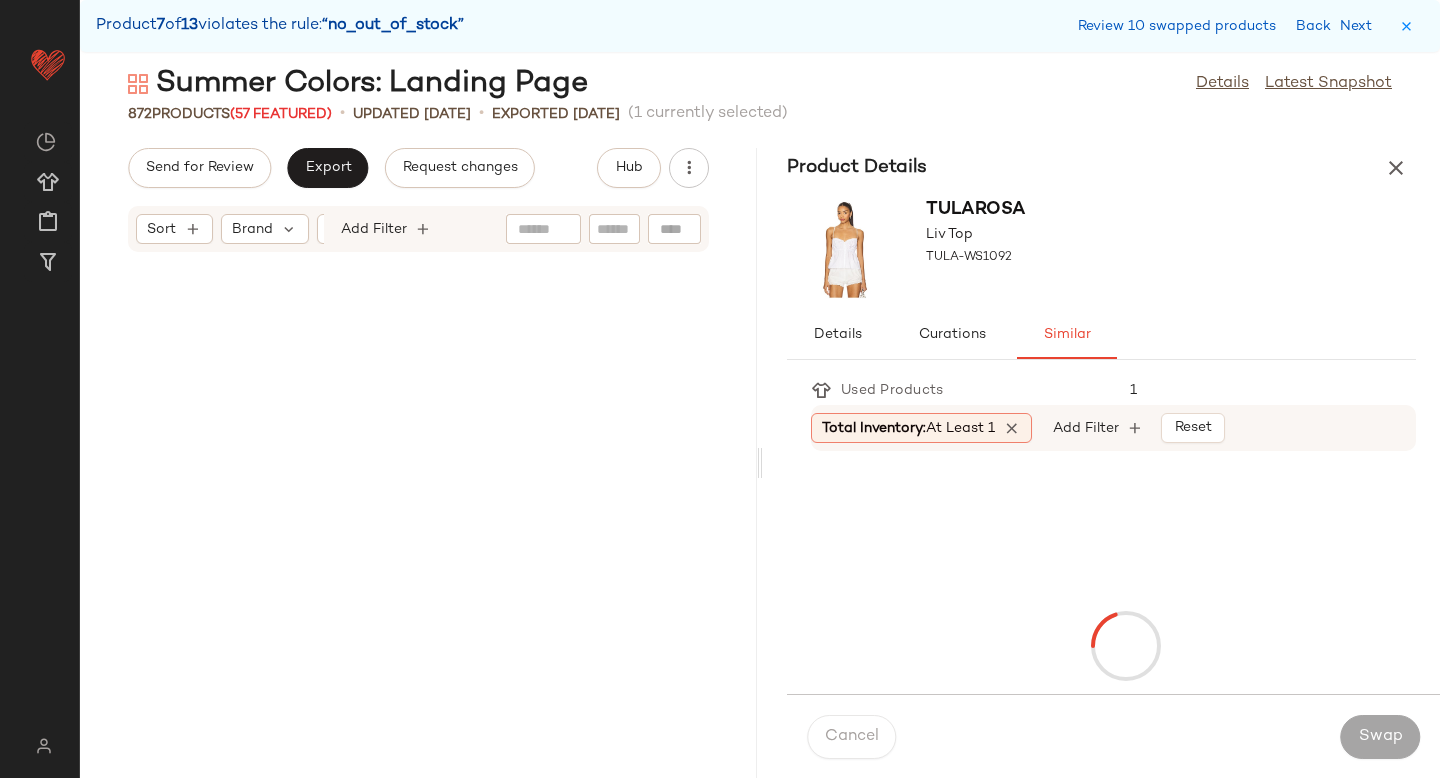 scroll, scrollTop: 112728, scrollLeft: 0, axis: vertical 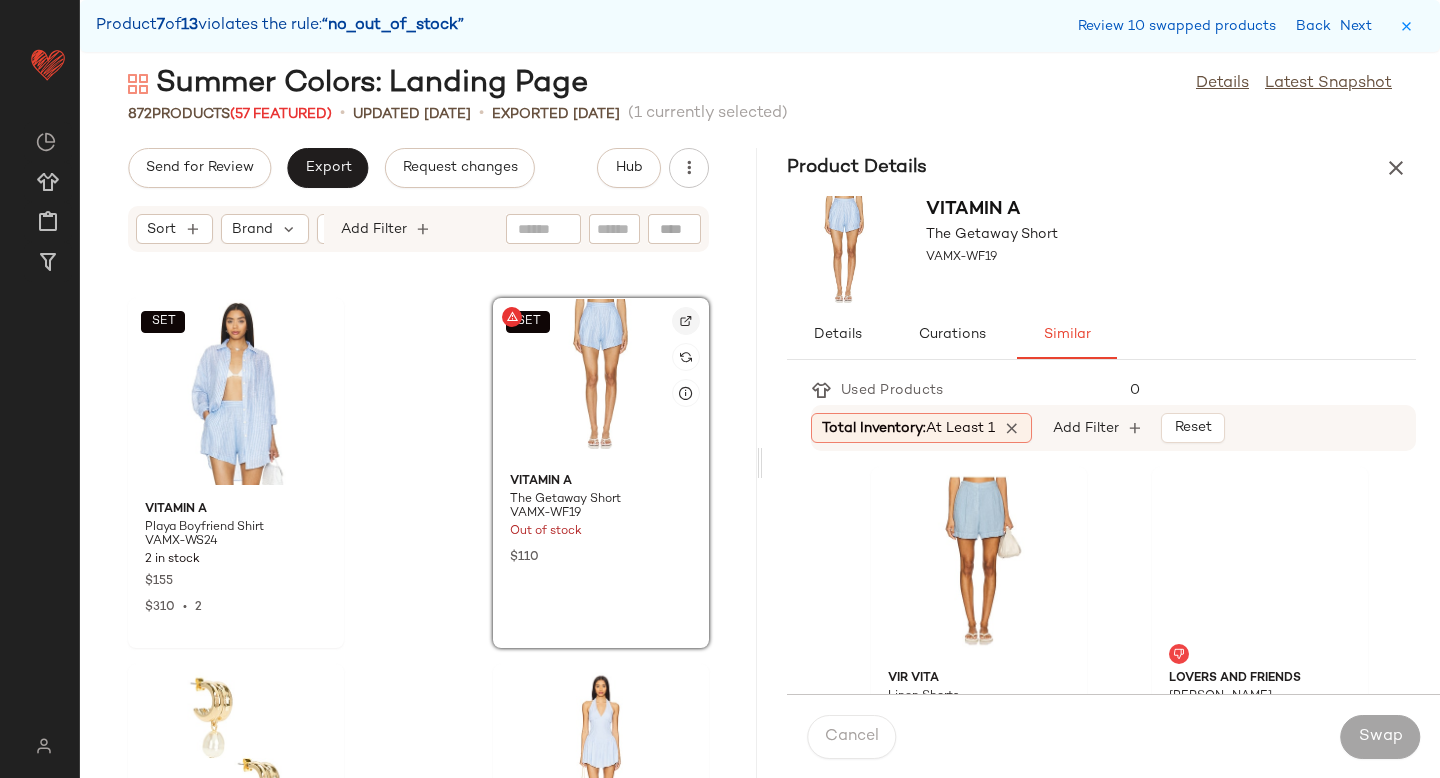 click 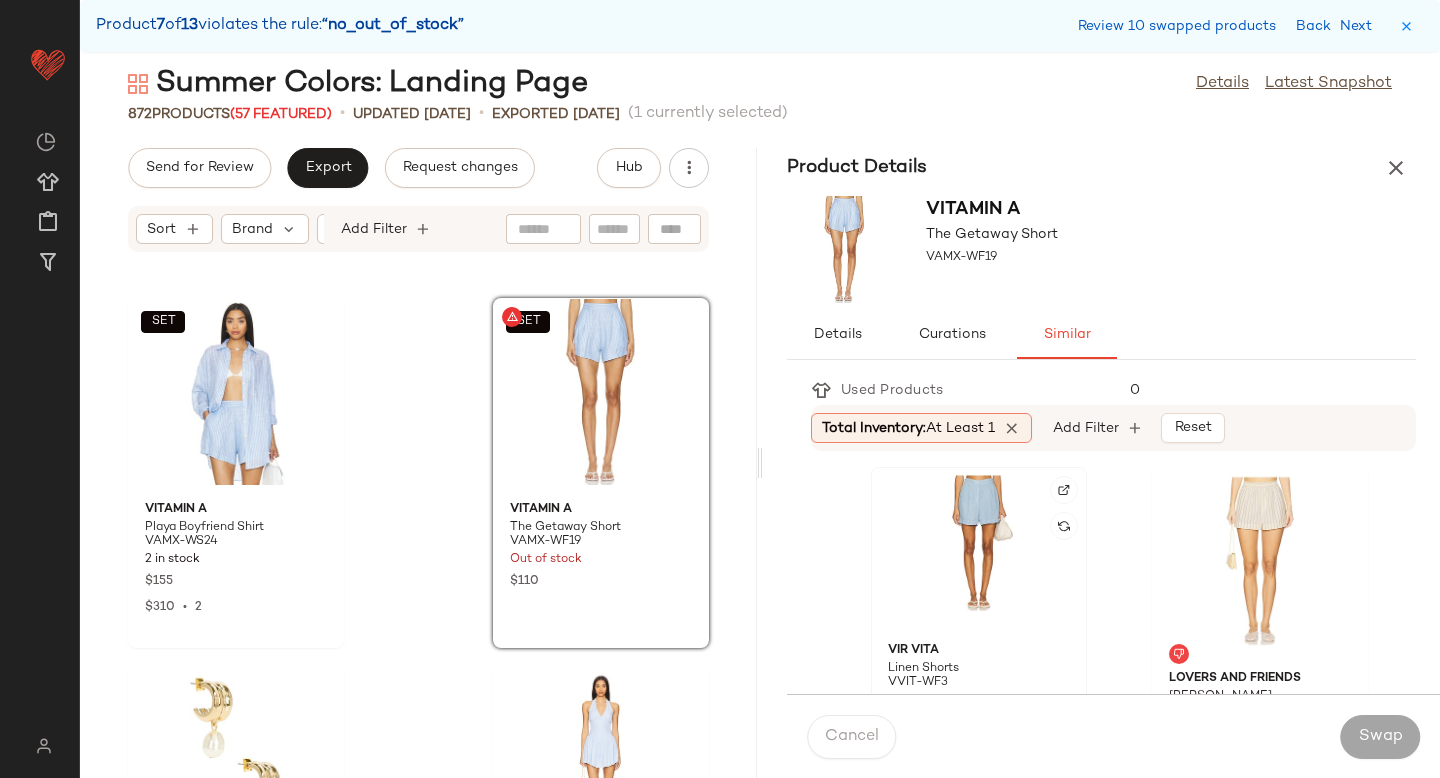 click 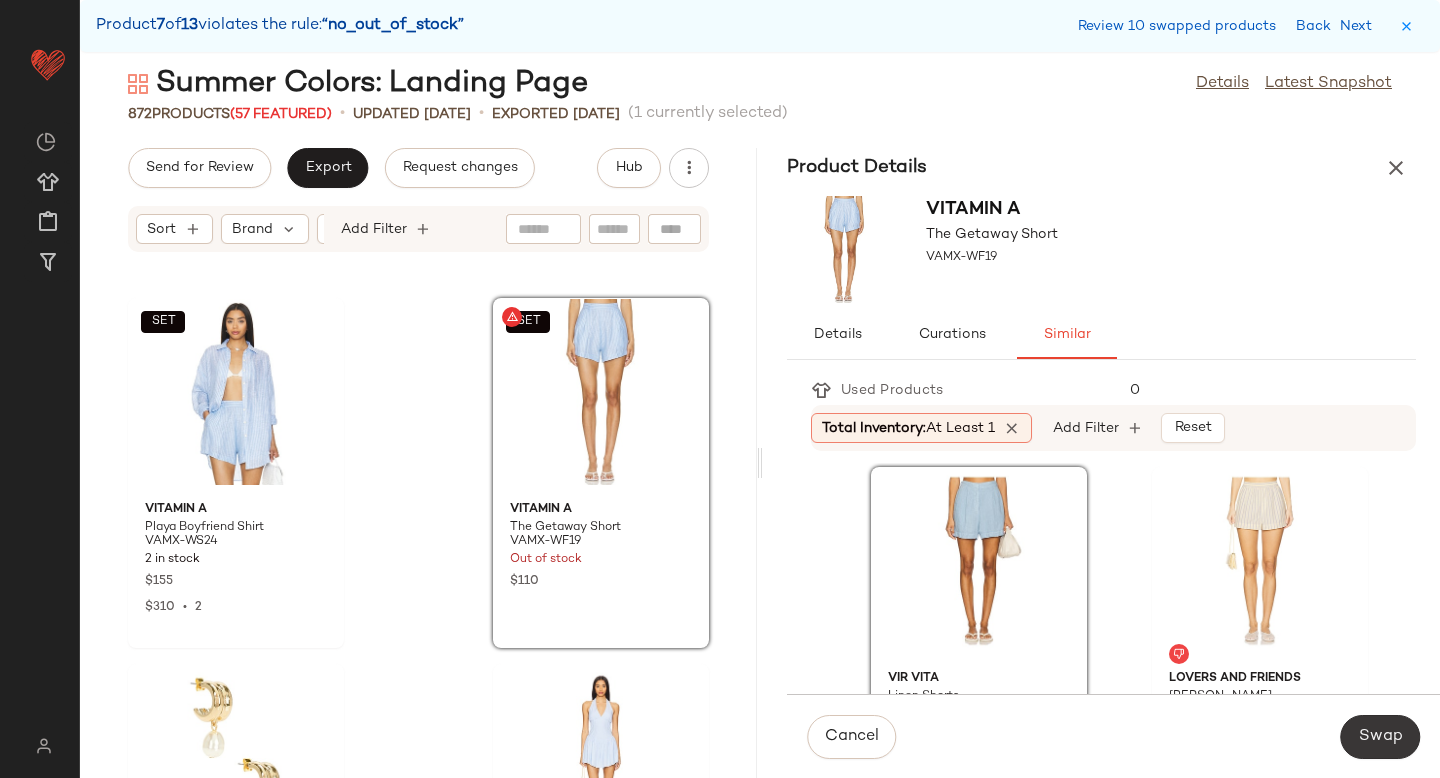 click on "Swap" 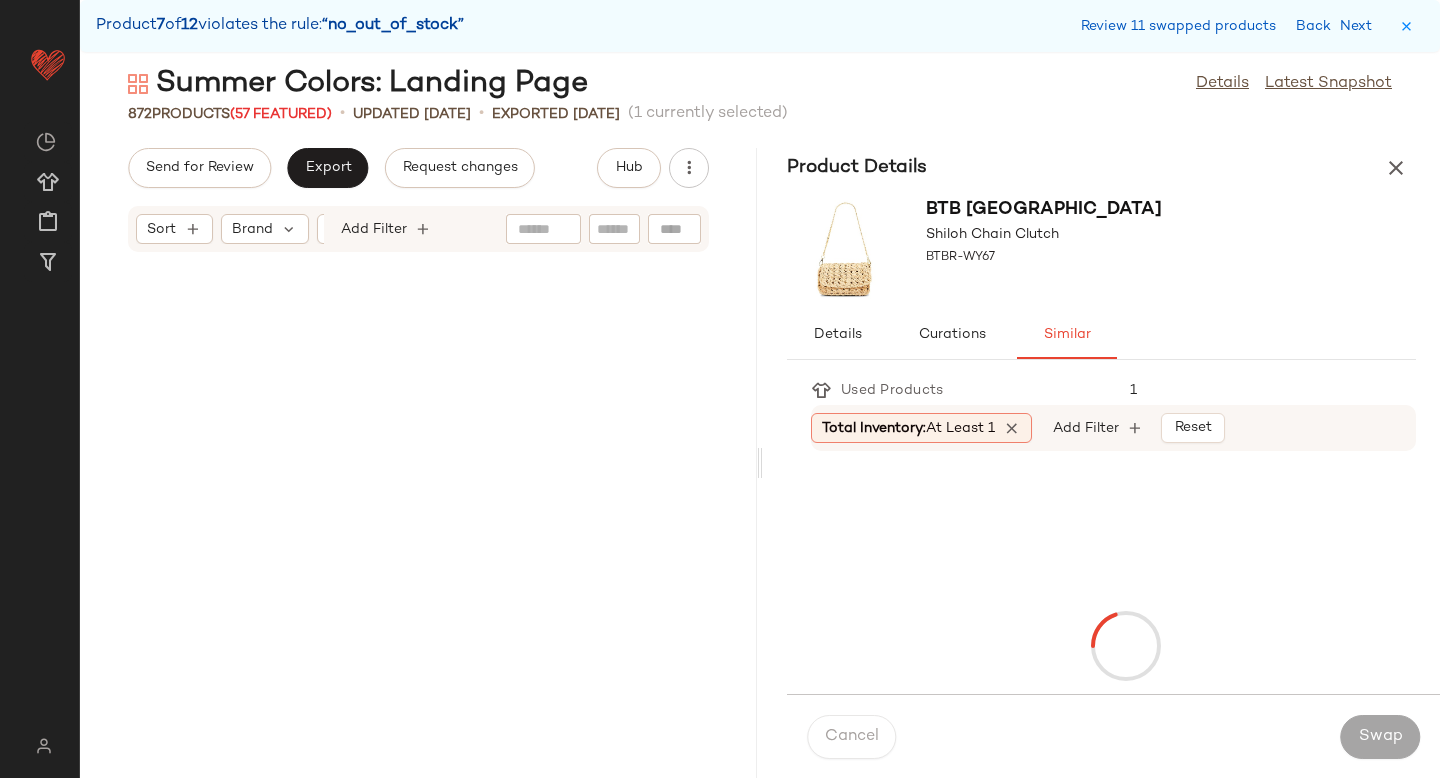 scroll, scrollTop: 116388, scrollLeft: 0, axis: vertical 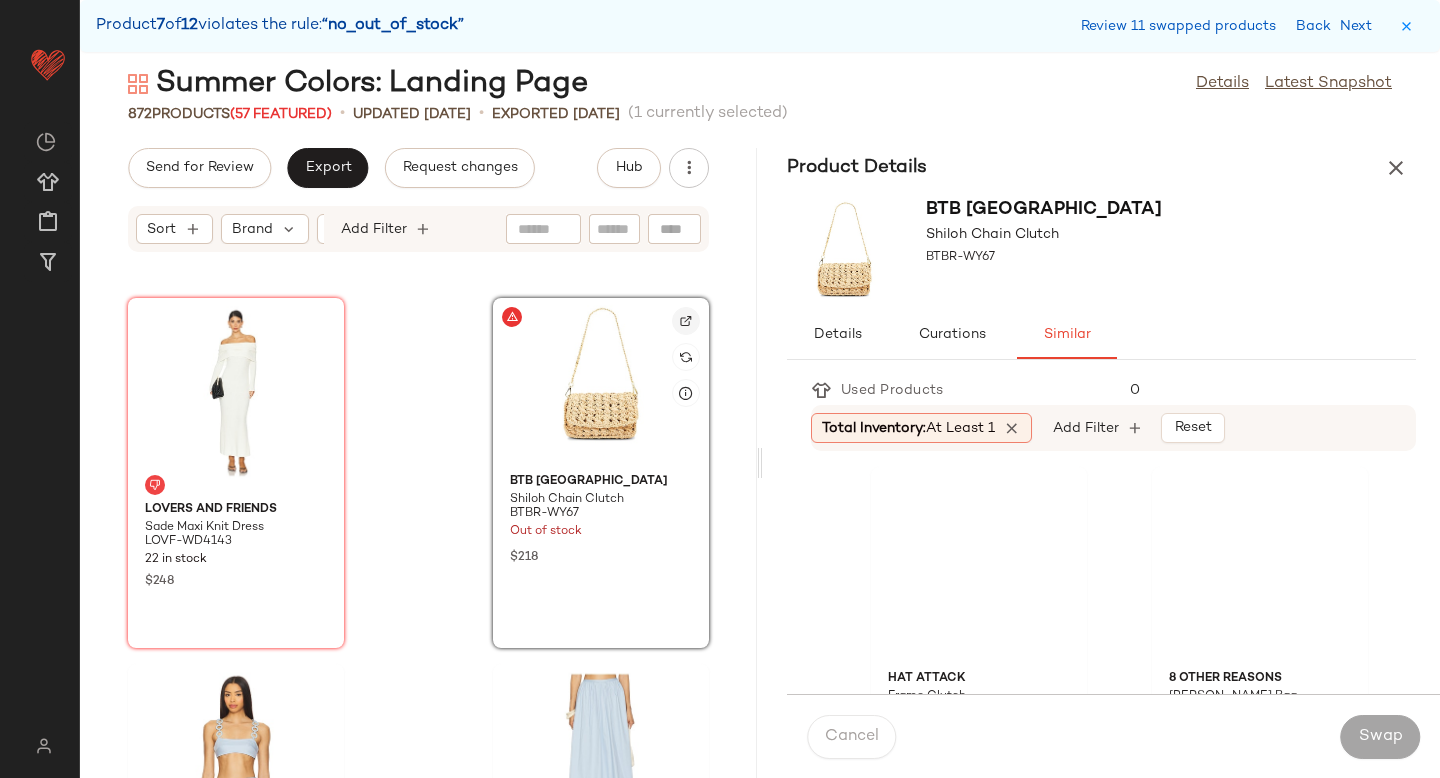 click 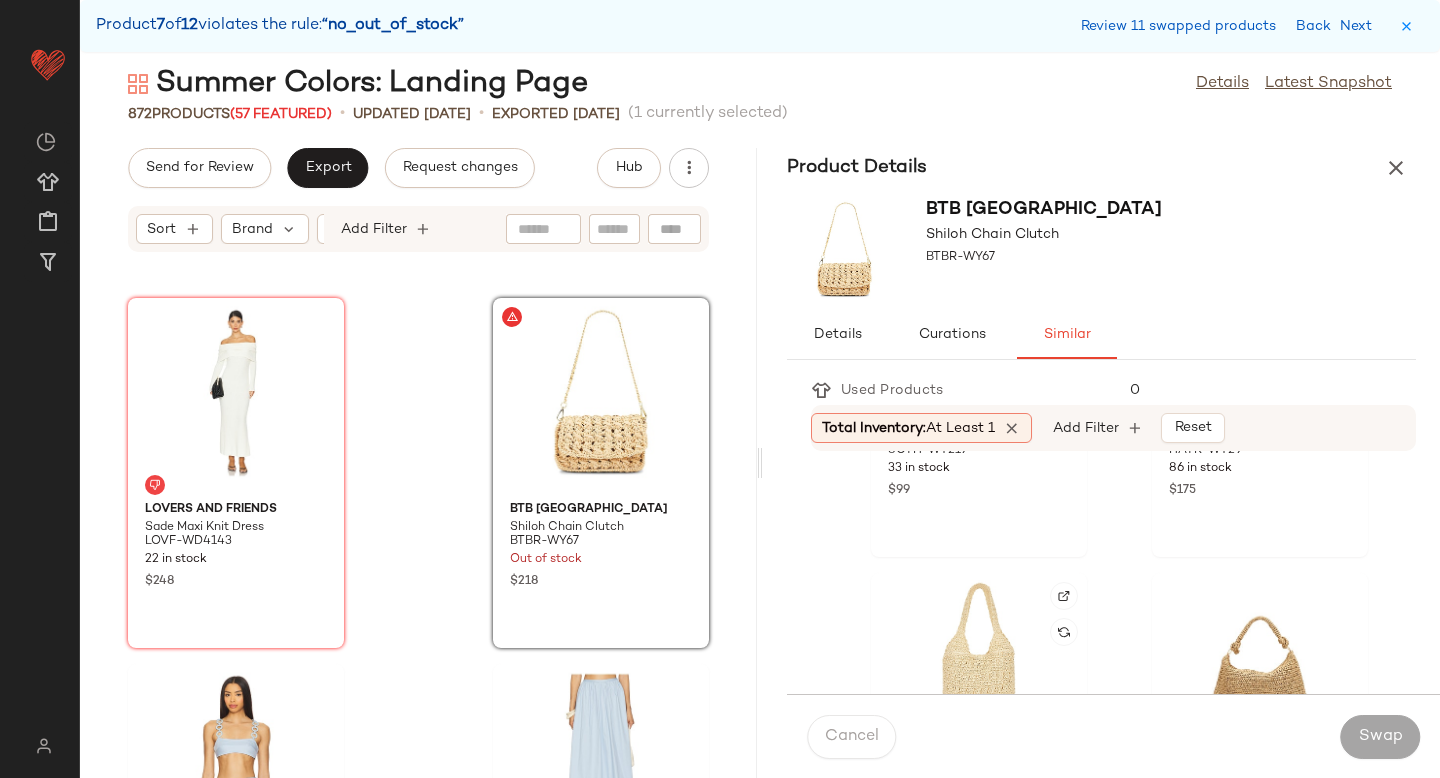 scroll, scrollTop: 1108, scrollLeft: 0, axis: vertical 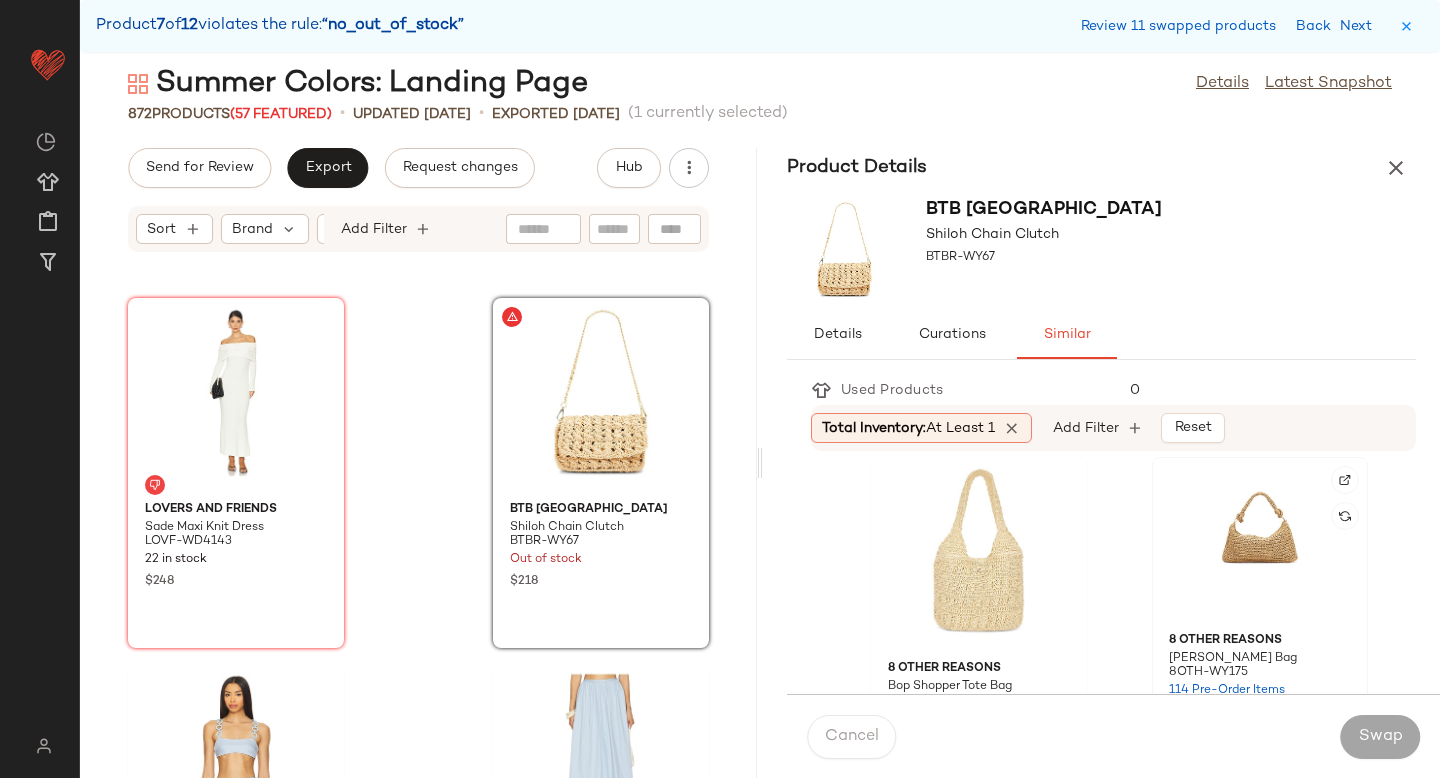 click 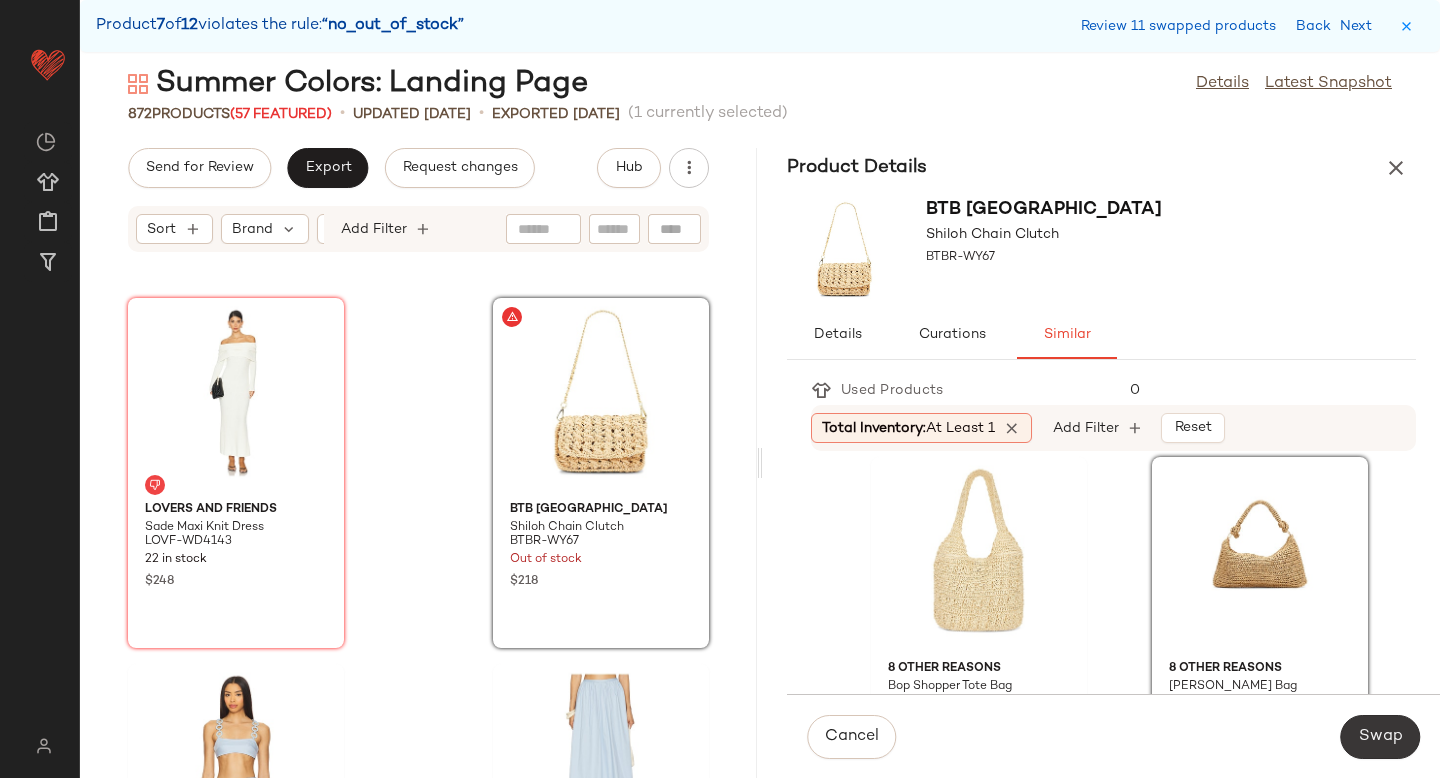 click on "Swap" 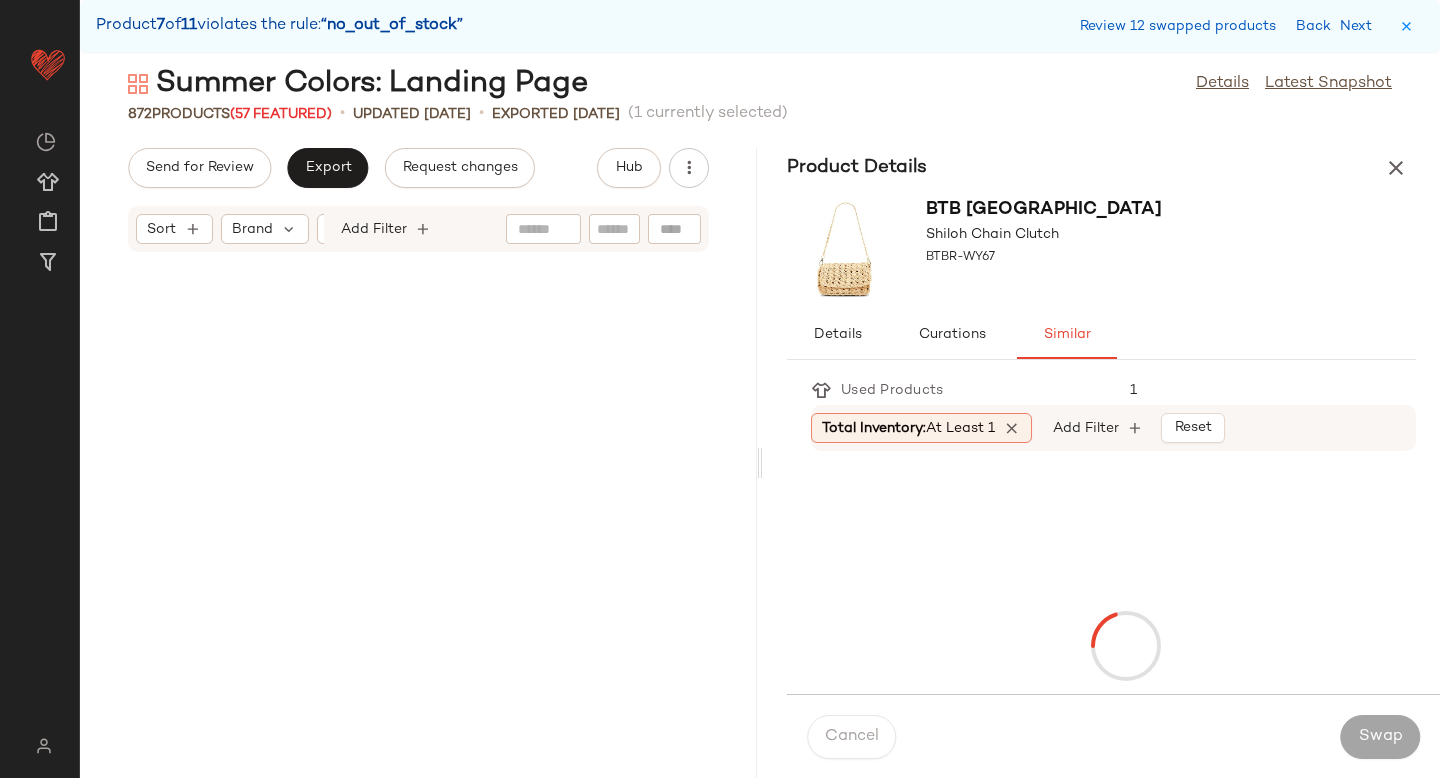 scroll, scrollTop: 126270, scrollLeft: 0, axis: vertical 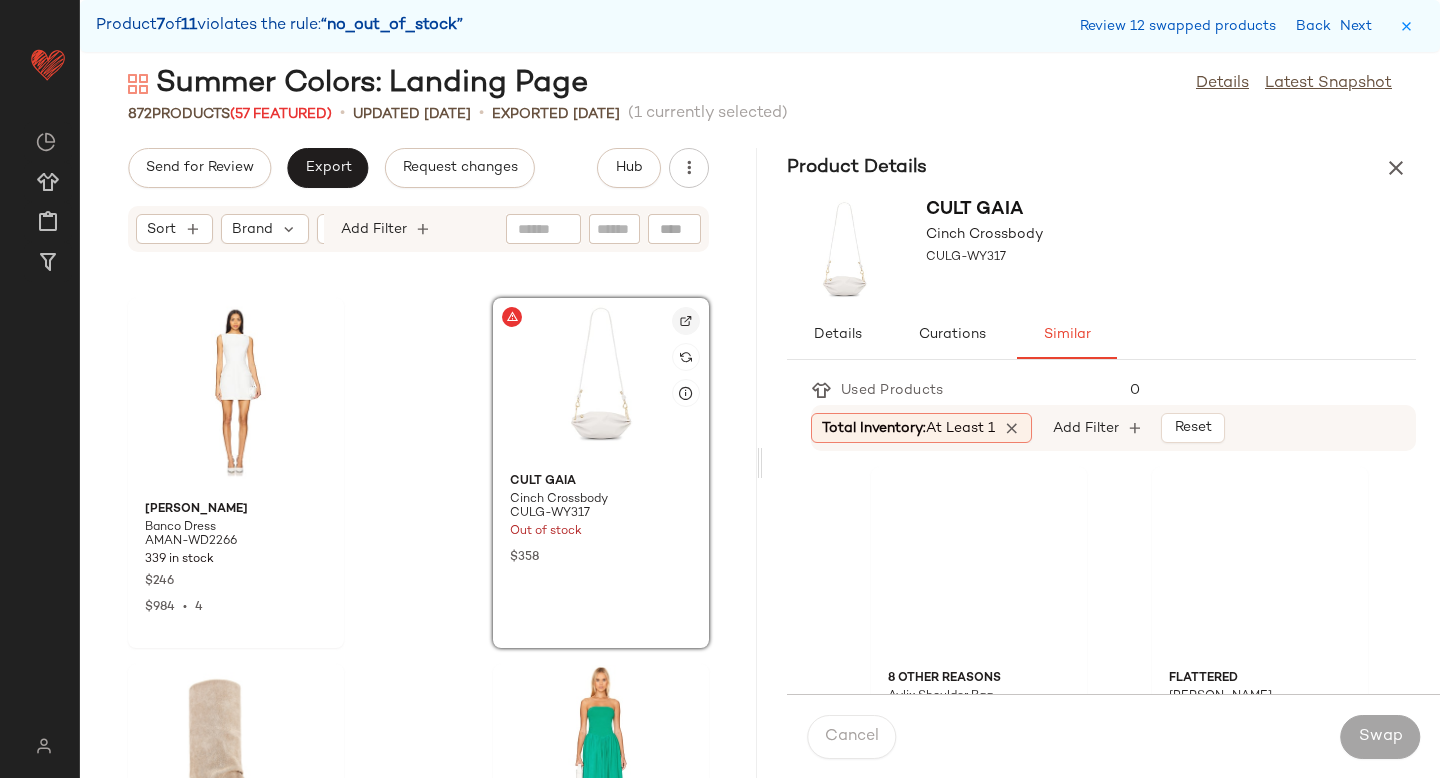 click 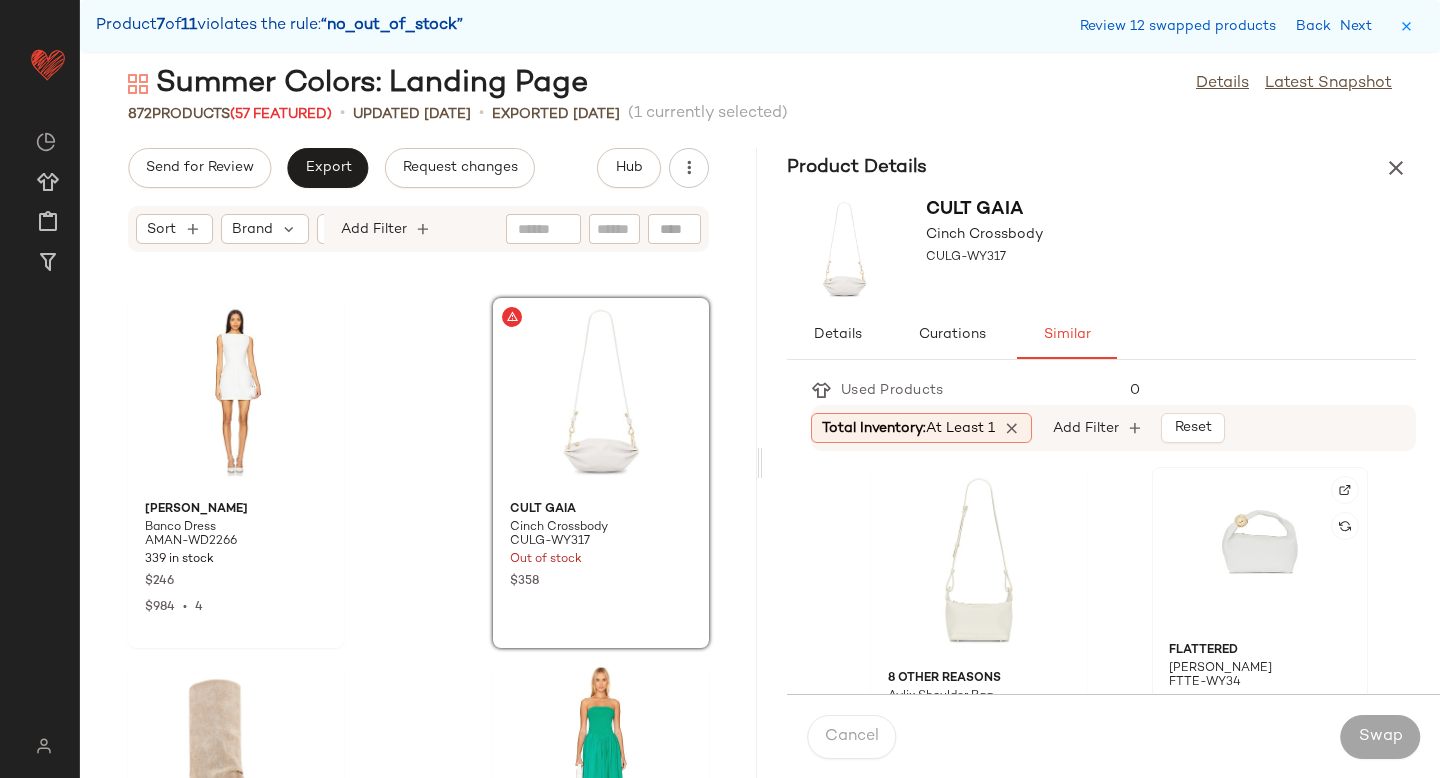 click 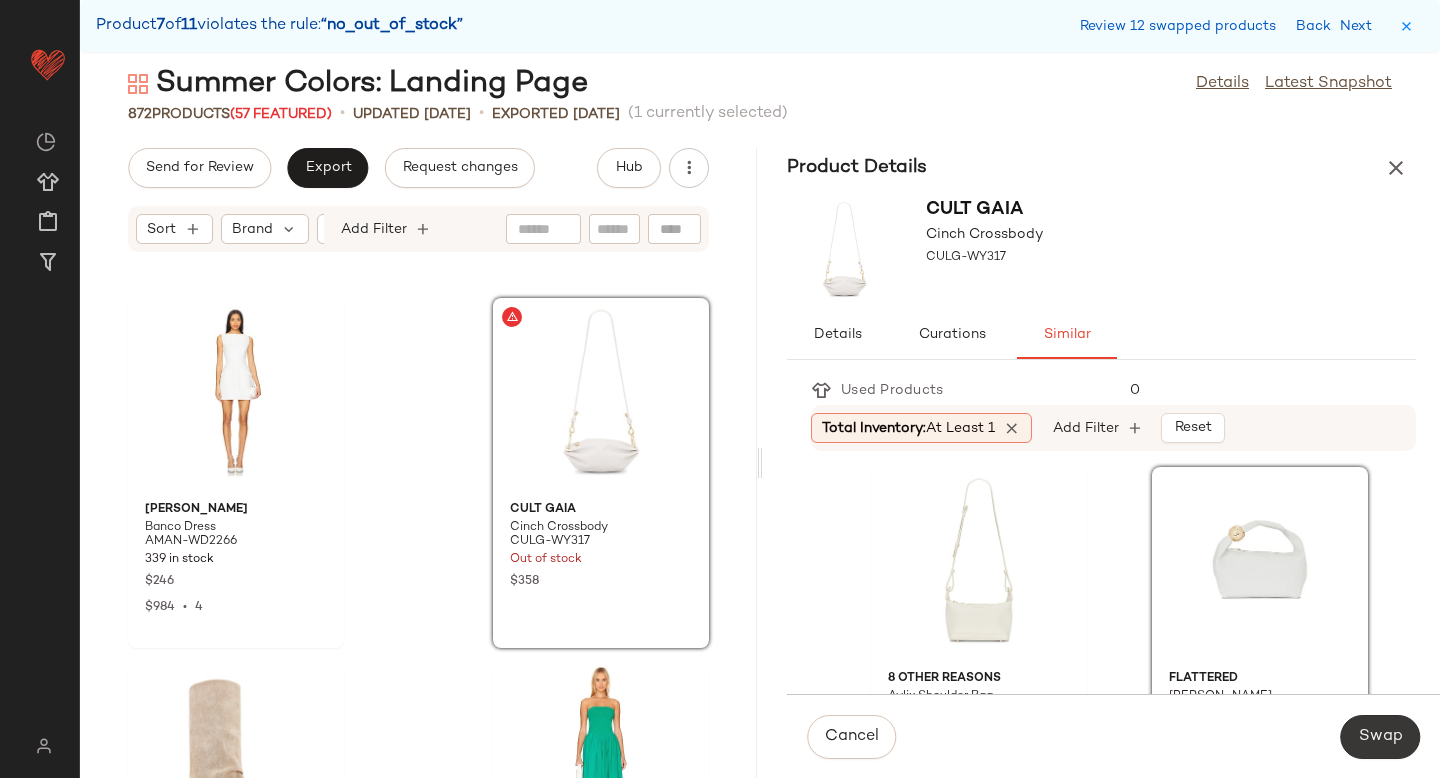 click on "Swap" 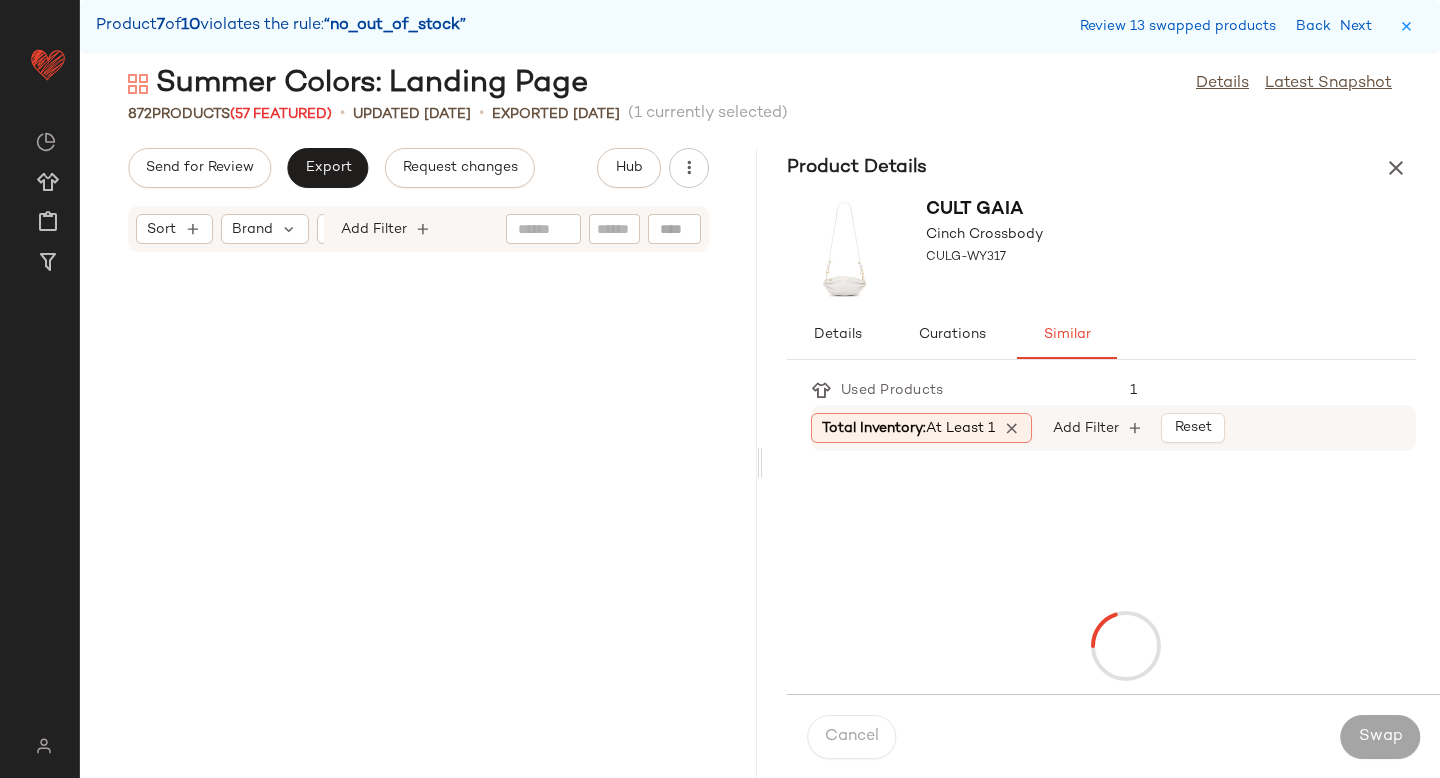 scroll, scrollTop: 135786, scrollLeft: 0, axis: vertical 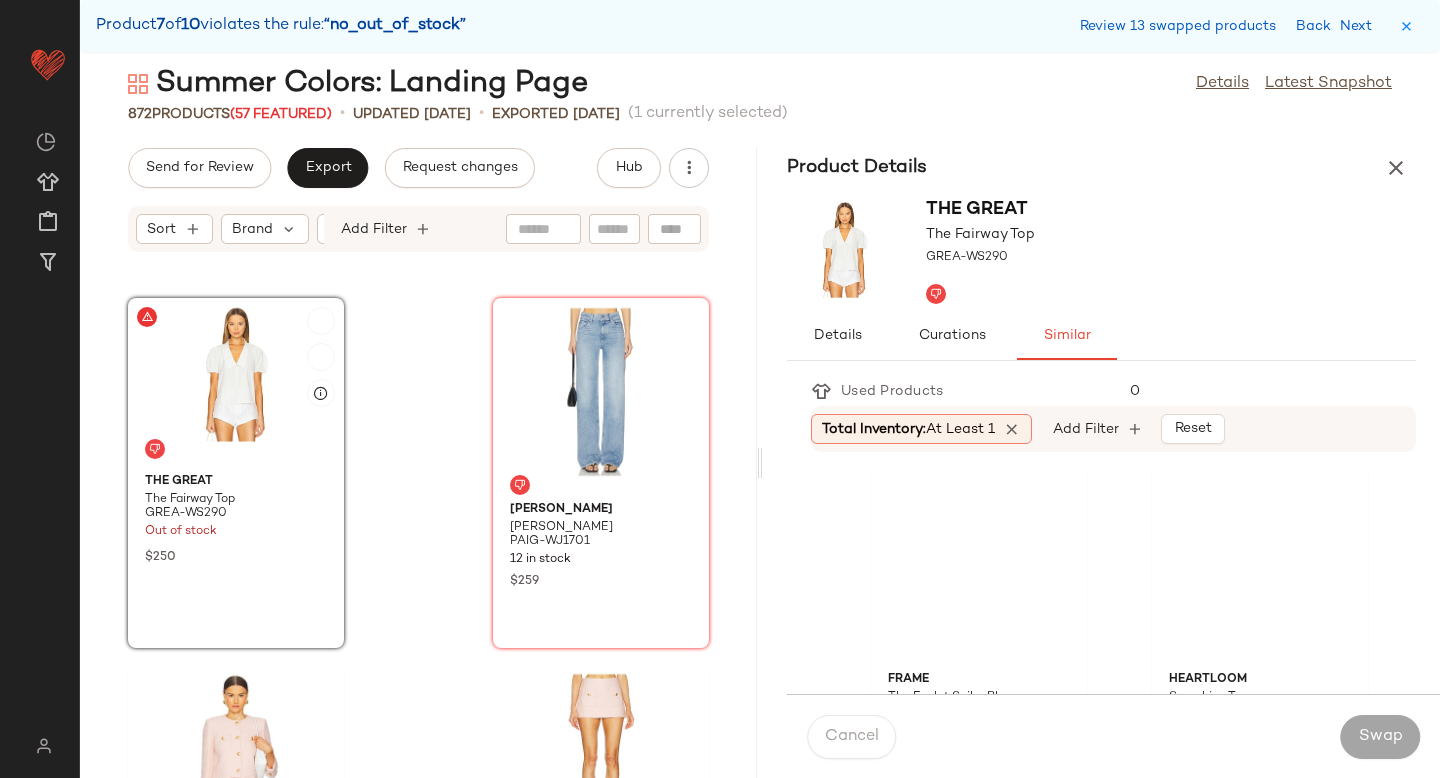 click 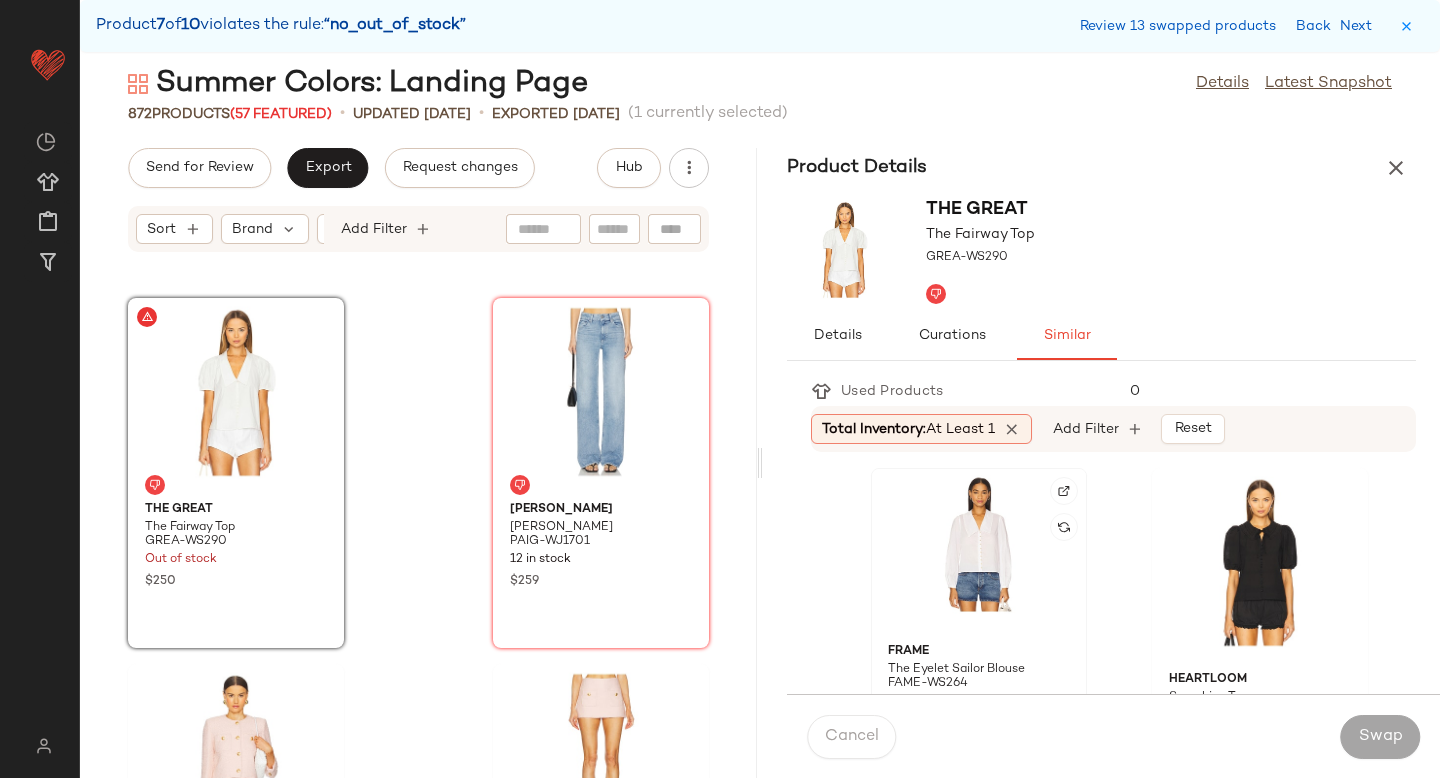 click 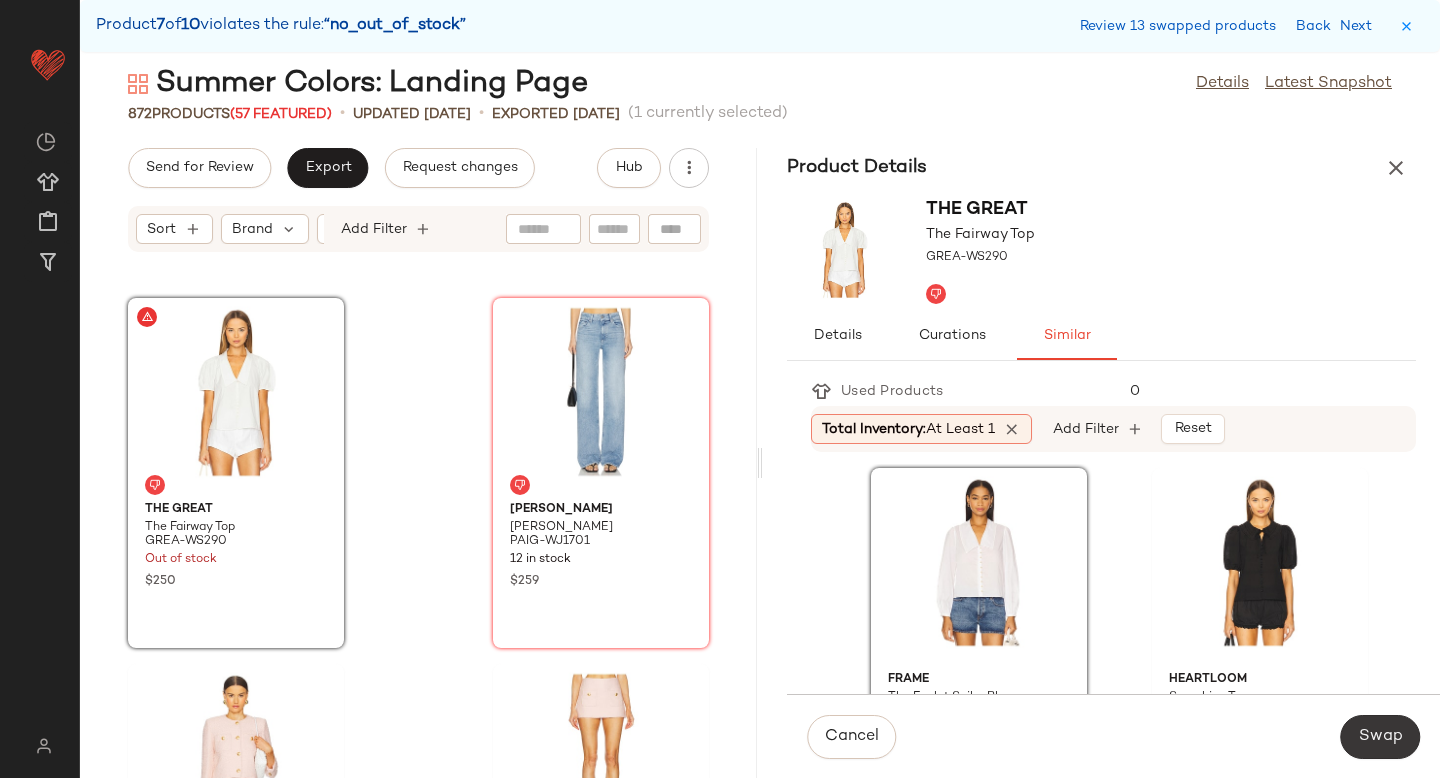 click on "Swap" 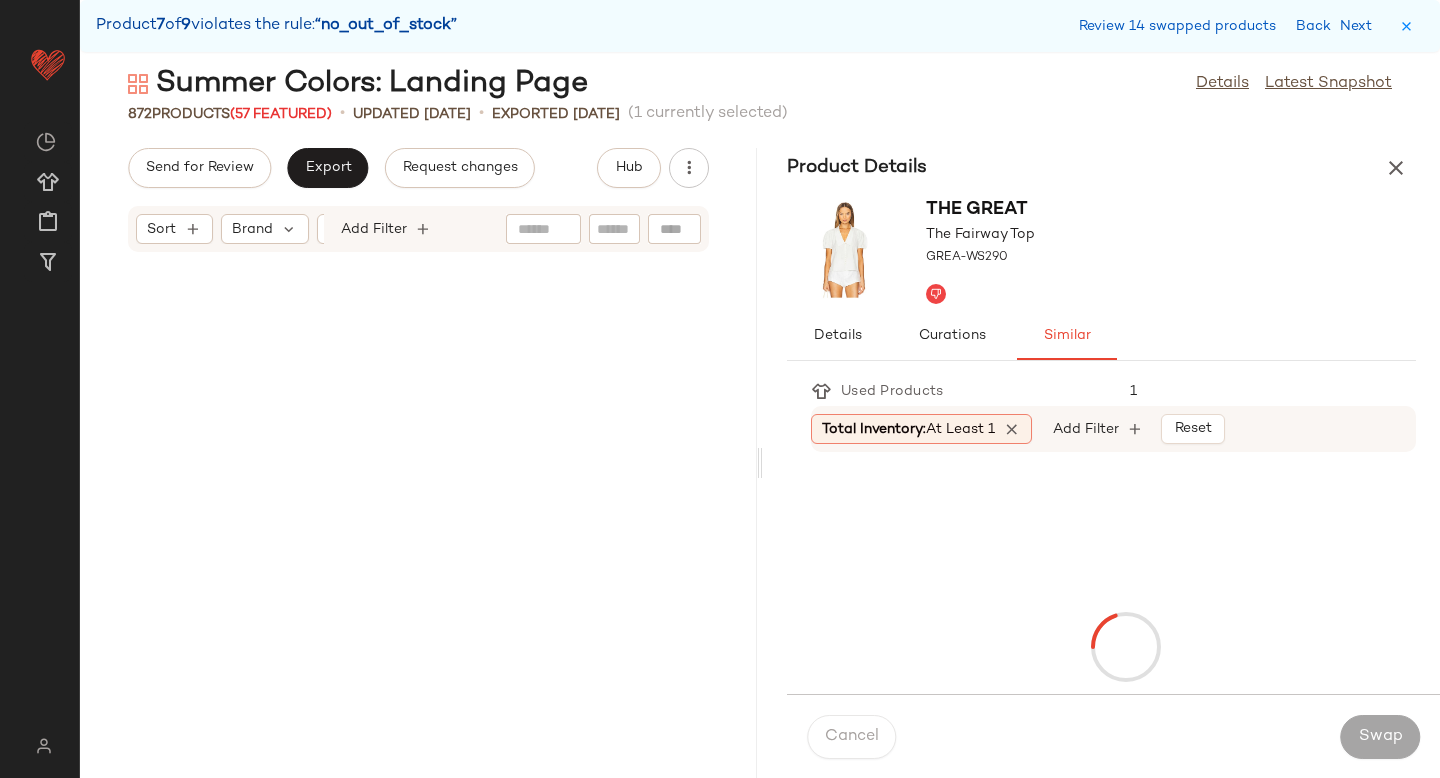scroll, scrollTop: 144204, scrollLeft: 0, axis: vertical 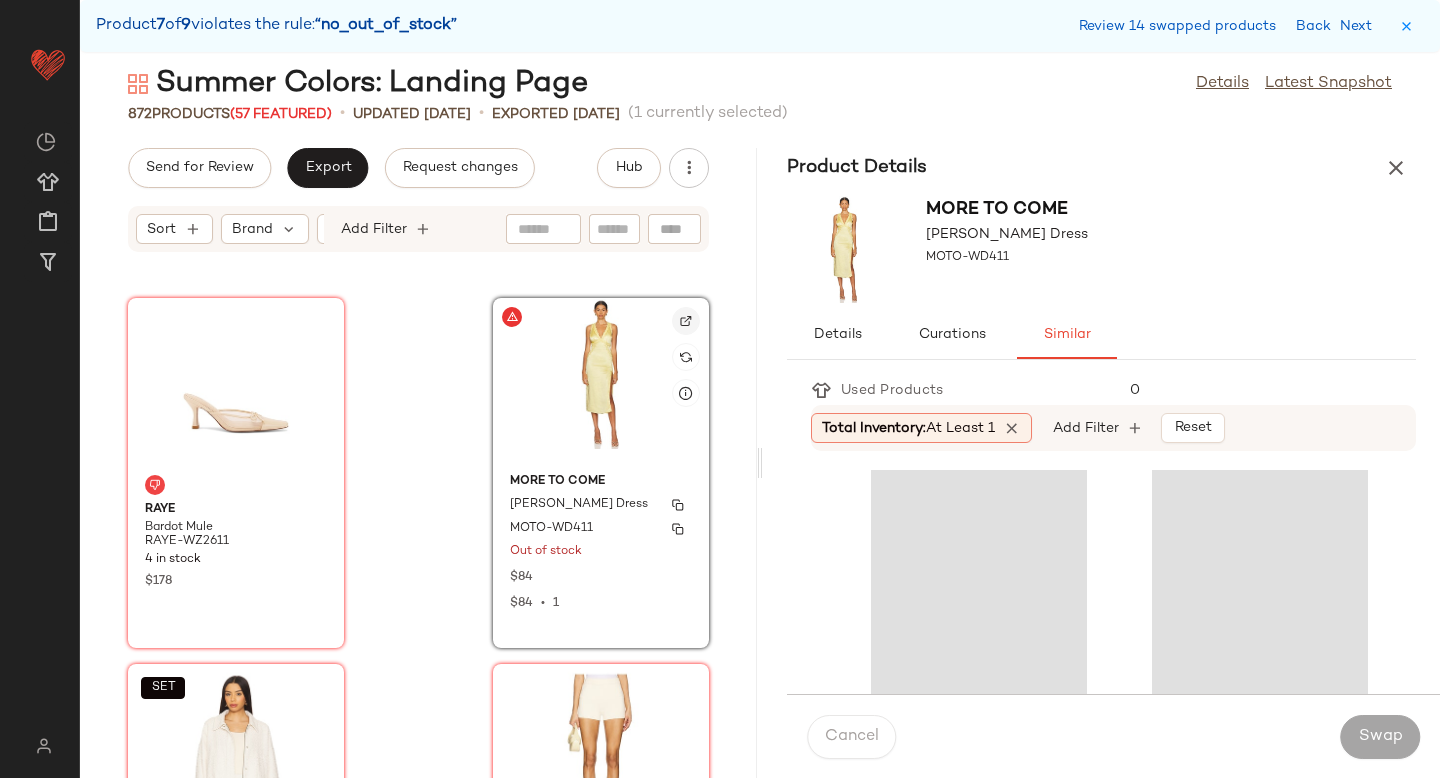 click 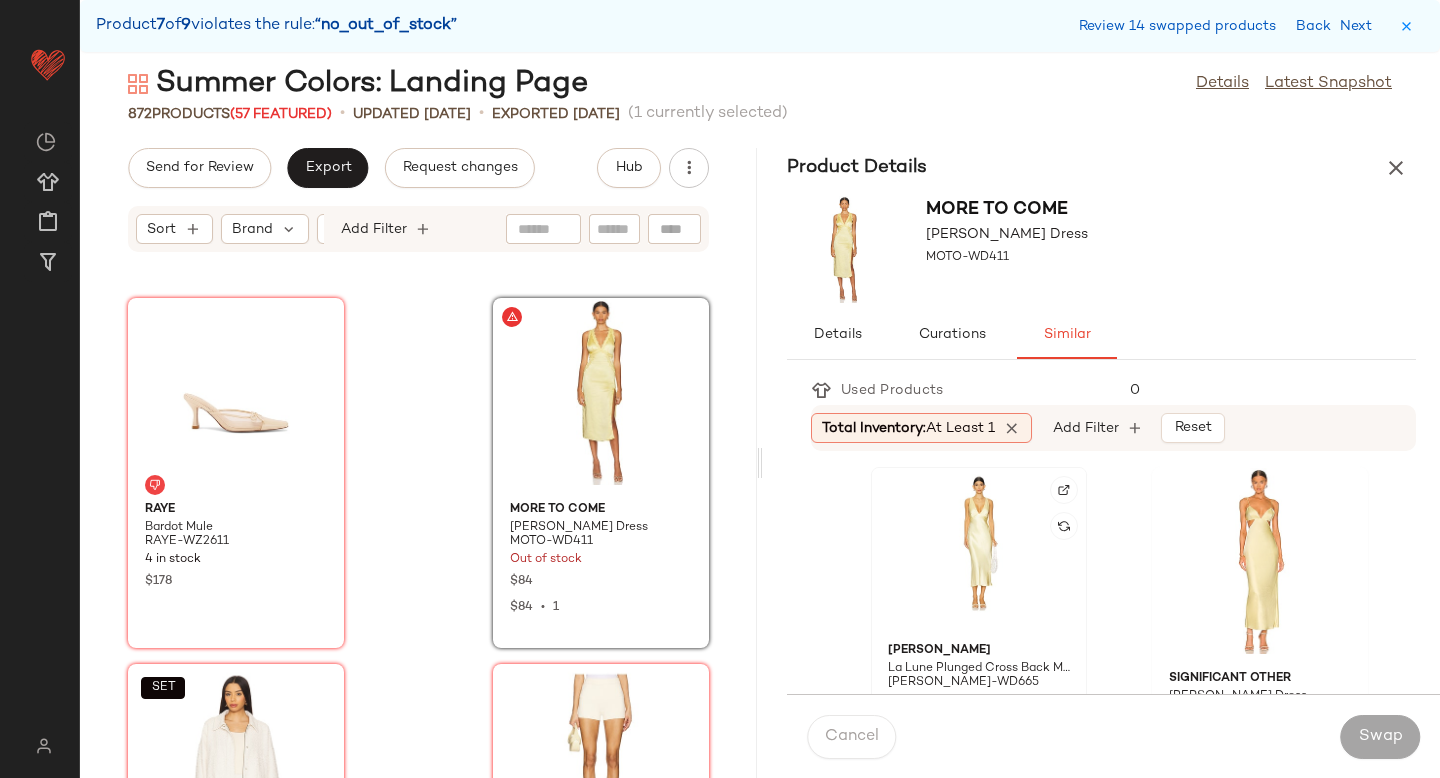 click 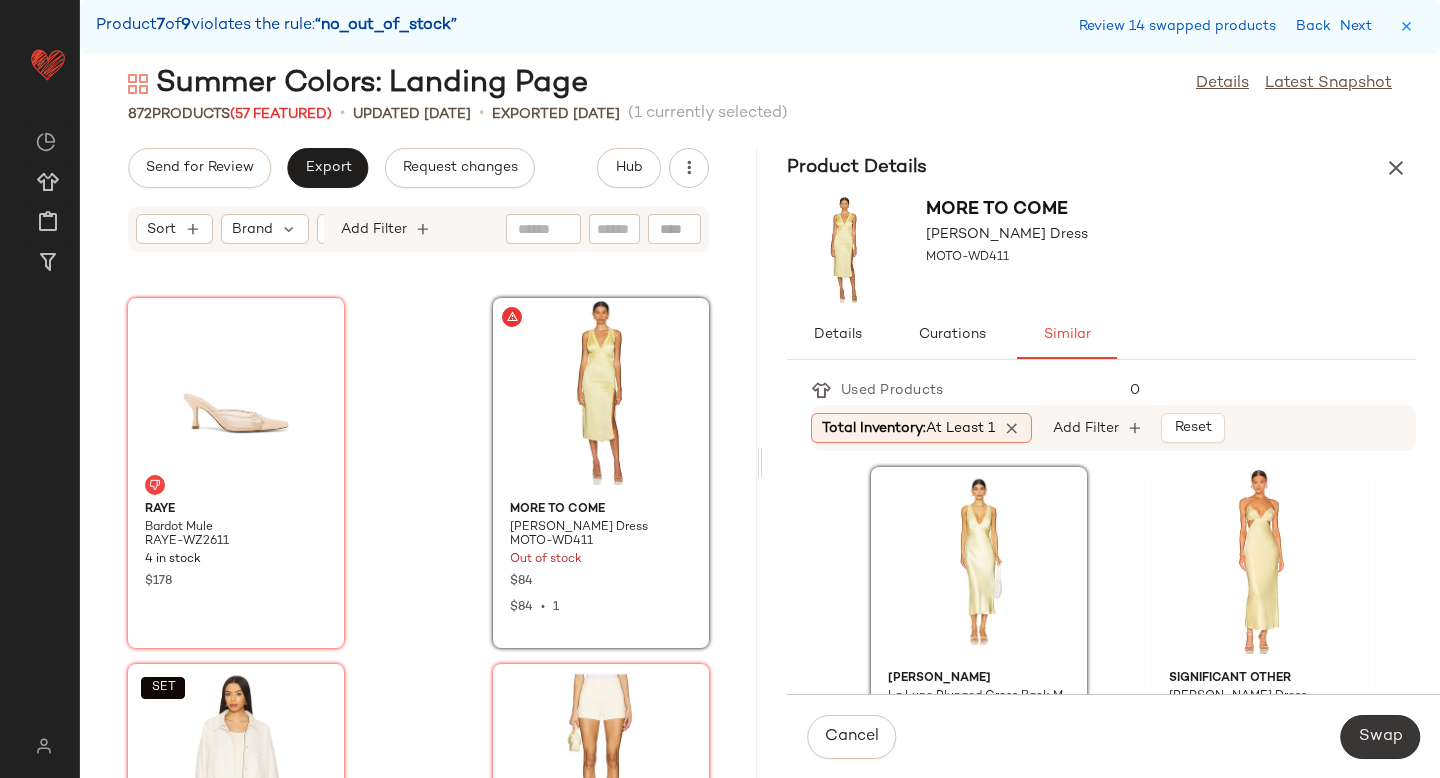 click on "Swap" 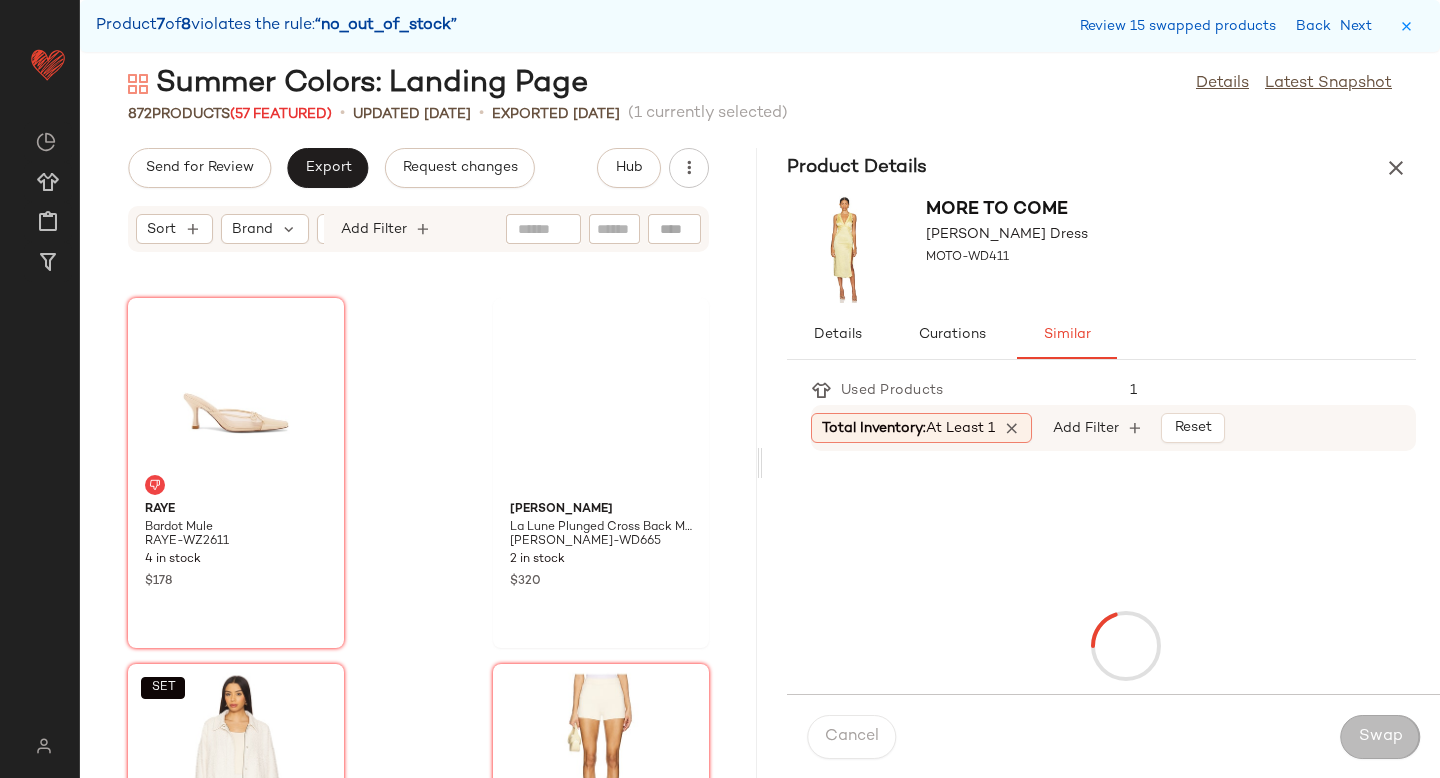 scroll, scrollTop: 145302, scrollLeft: 0, axis: vertical 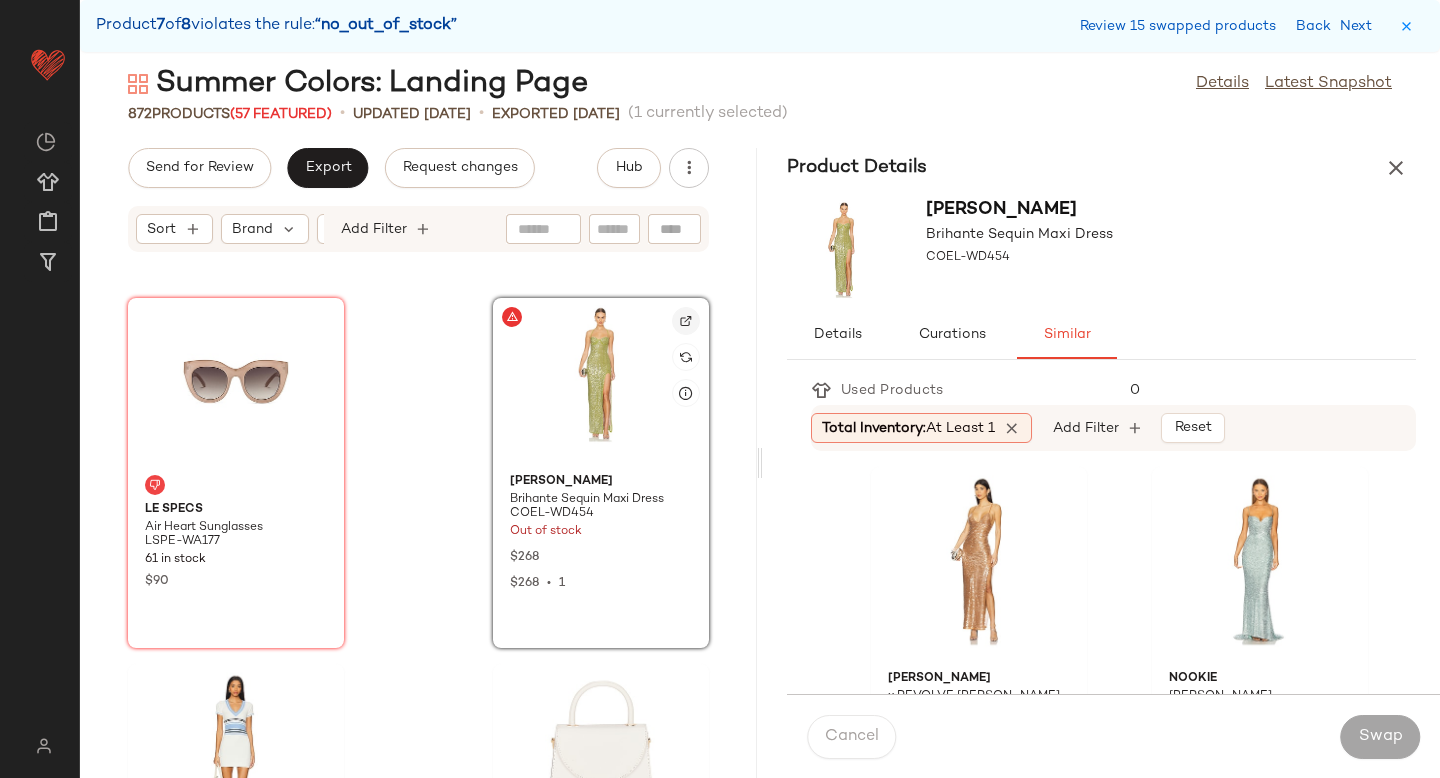 click at bounding box center [686, 321] 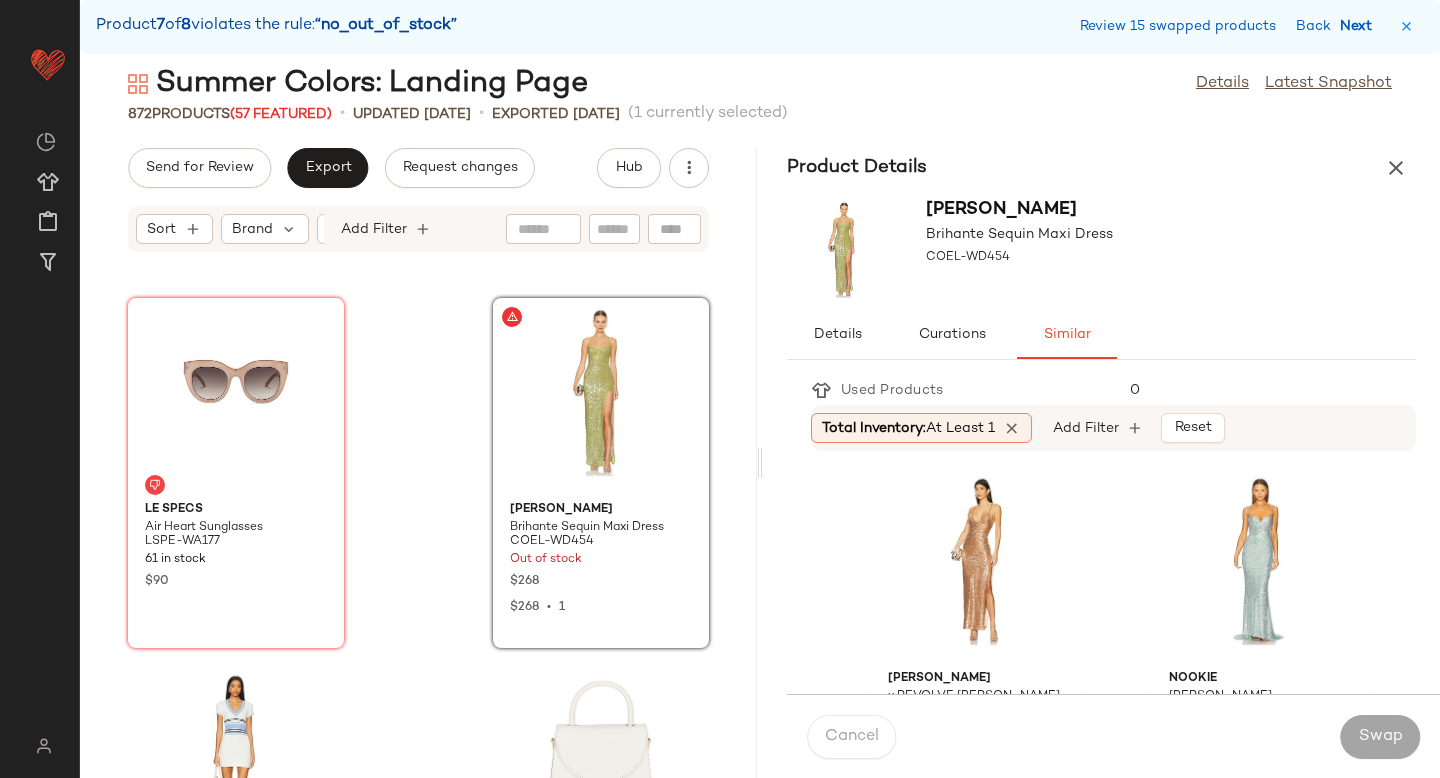 click on "Next" at bounding box center (1360, 26) 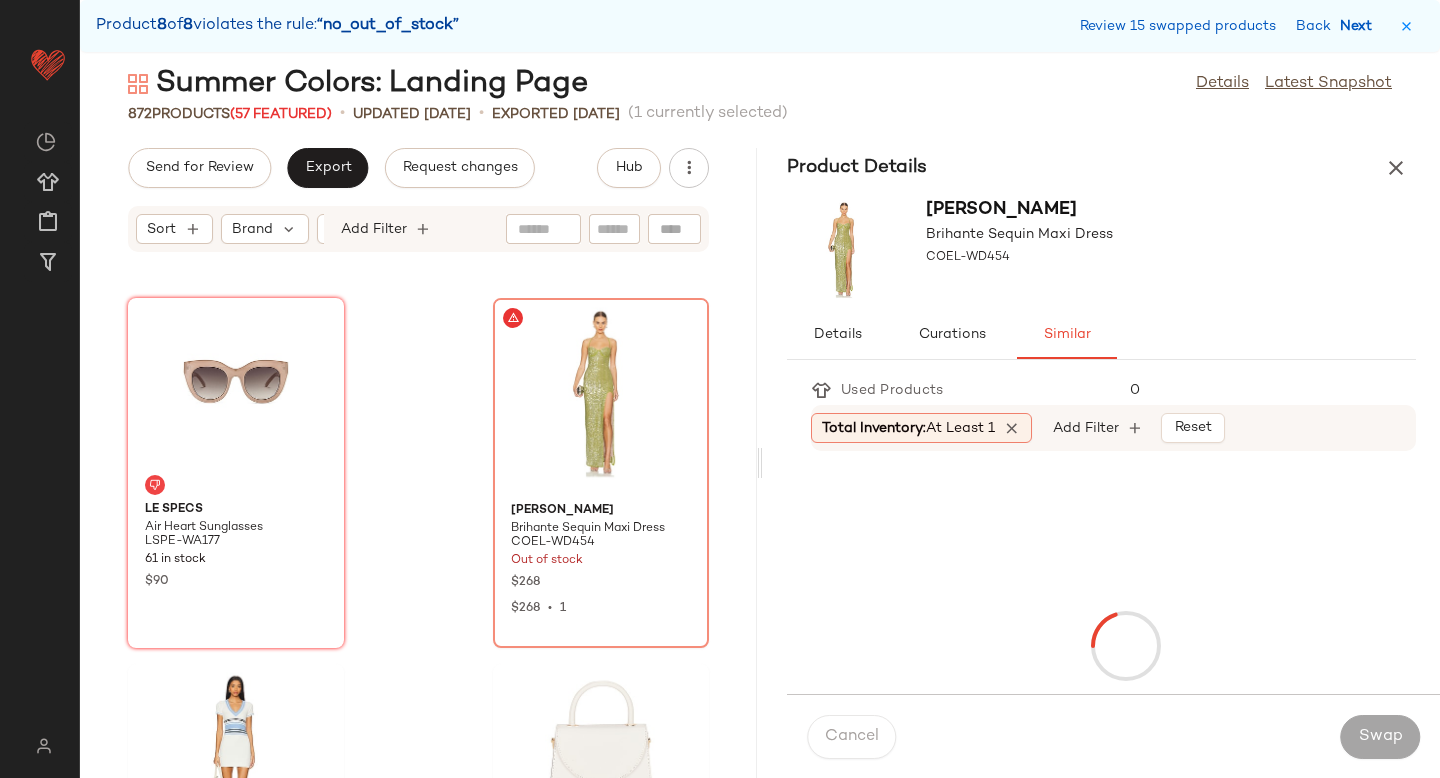 scroll, scrollTop: 150426, scrollLeft: 0, axis: vertical 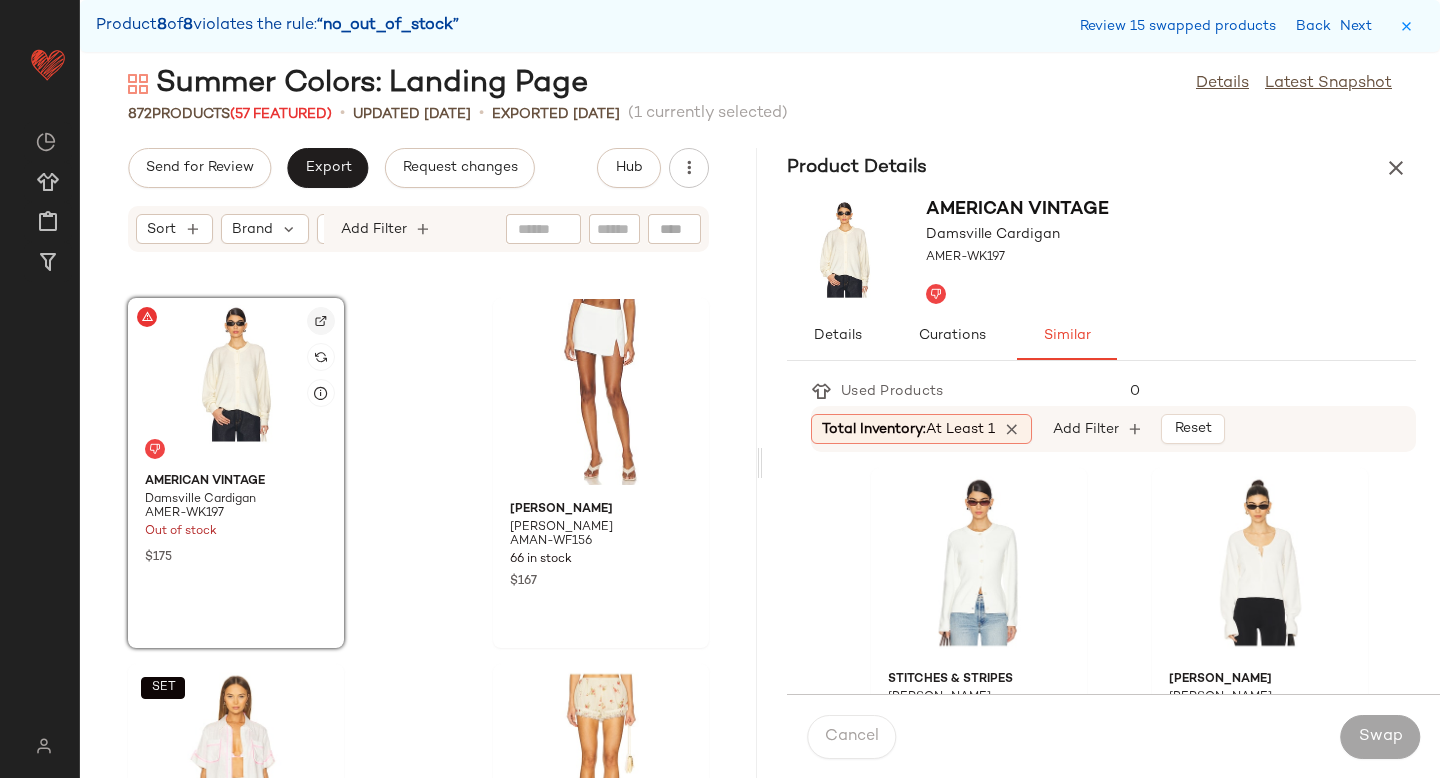 click at bounding box center [321, 321] 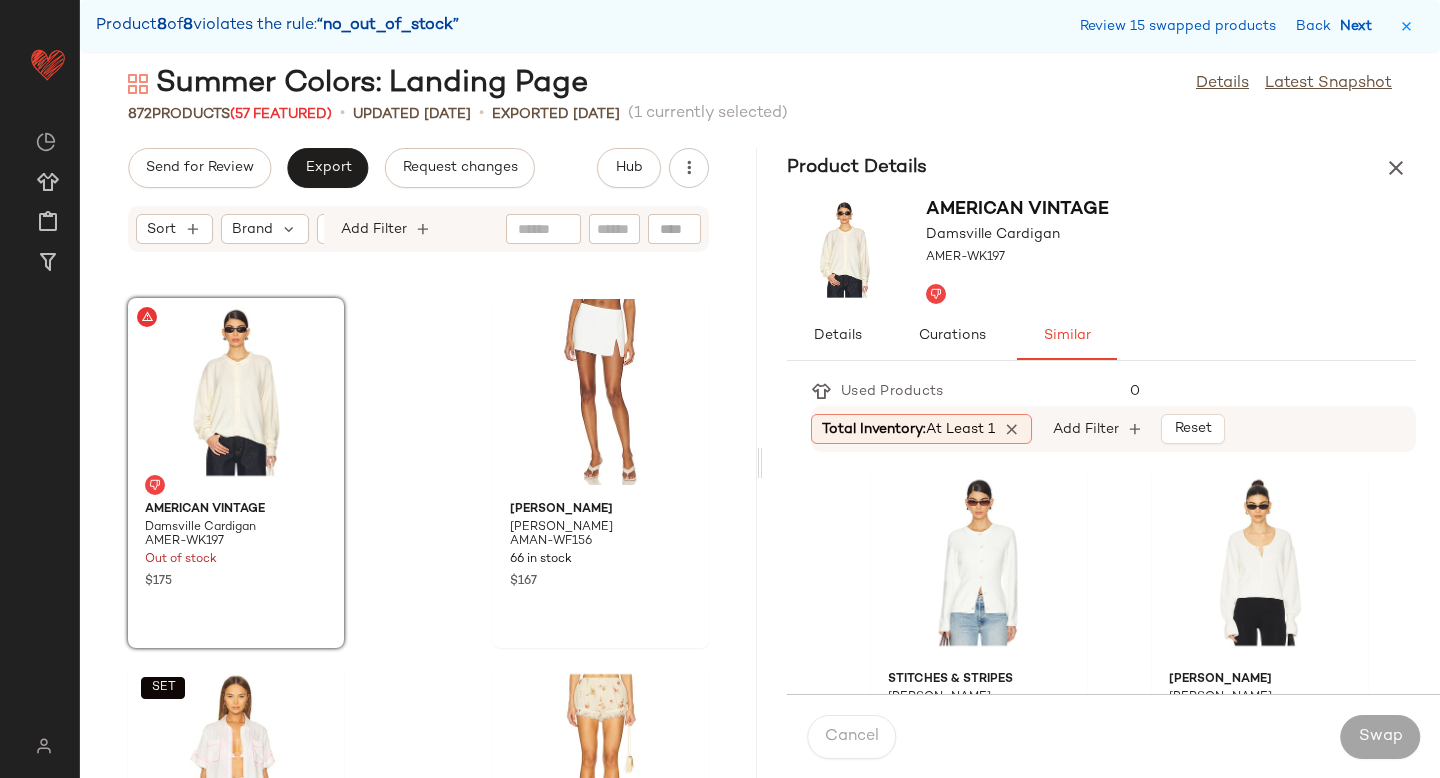 click on "Next" at bounding box center (1360, 26) 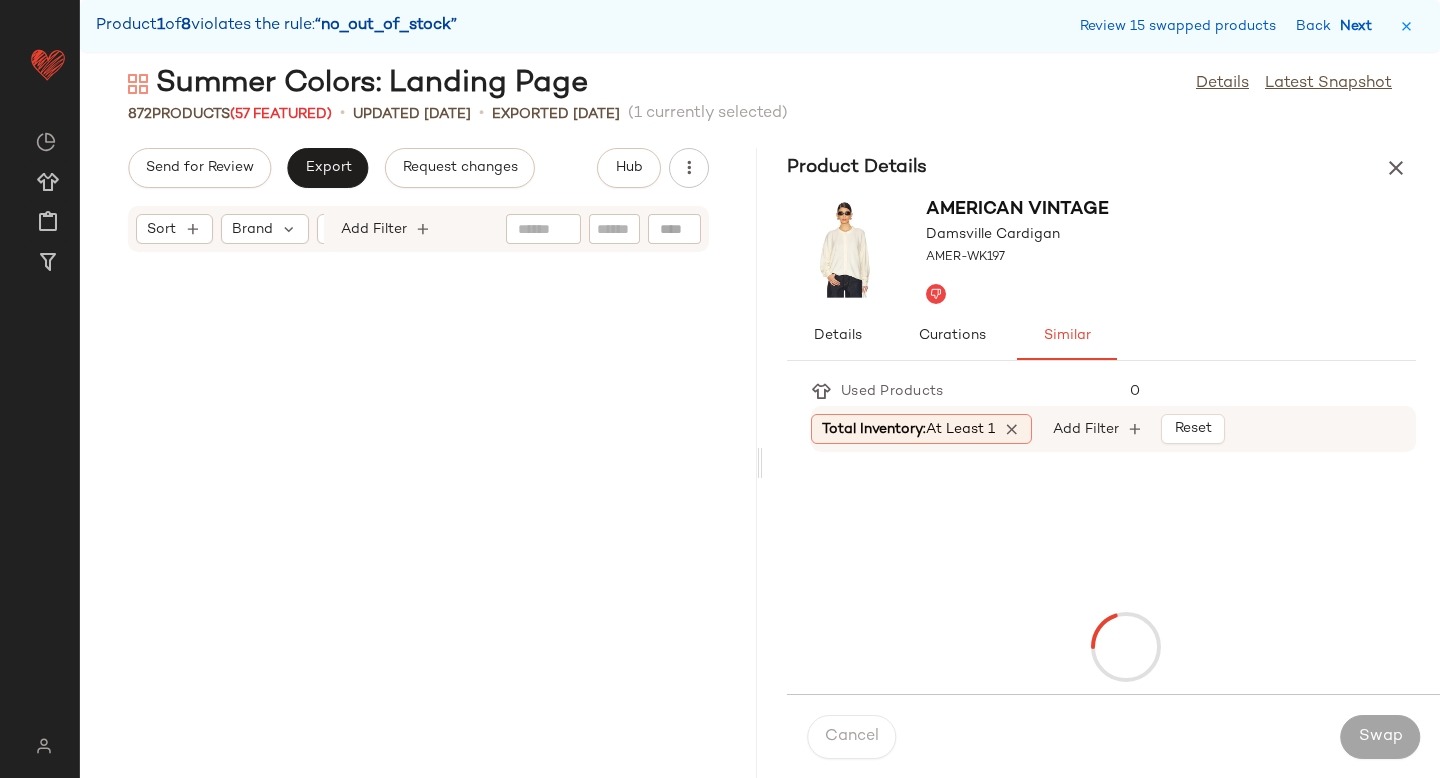 scroll, scrollTop: 15372, scrollLeft: 0, axis: vertical 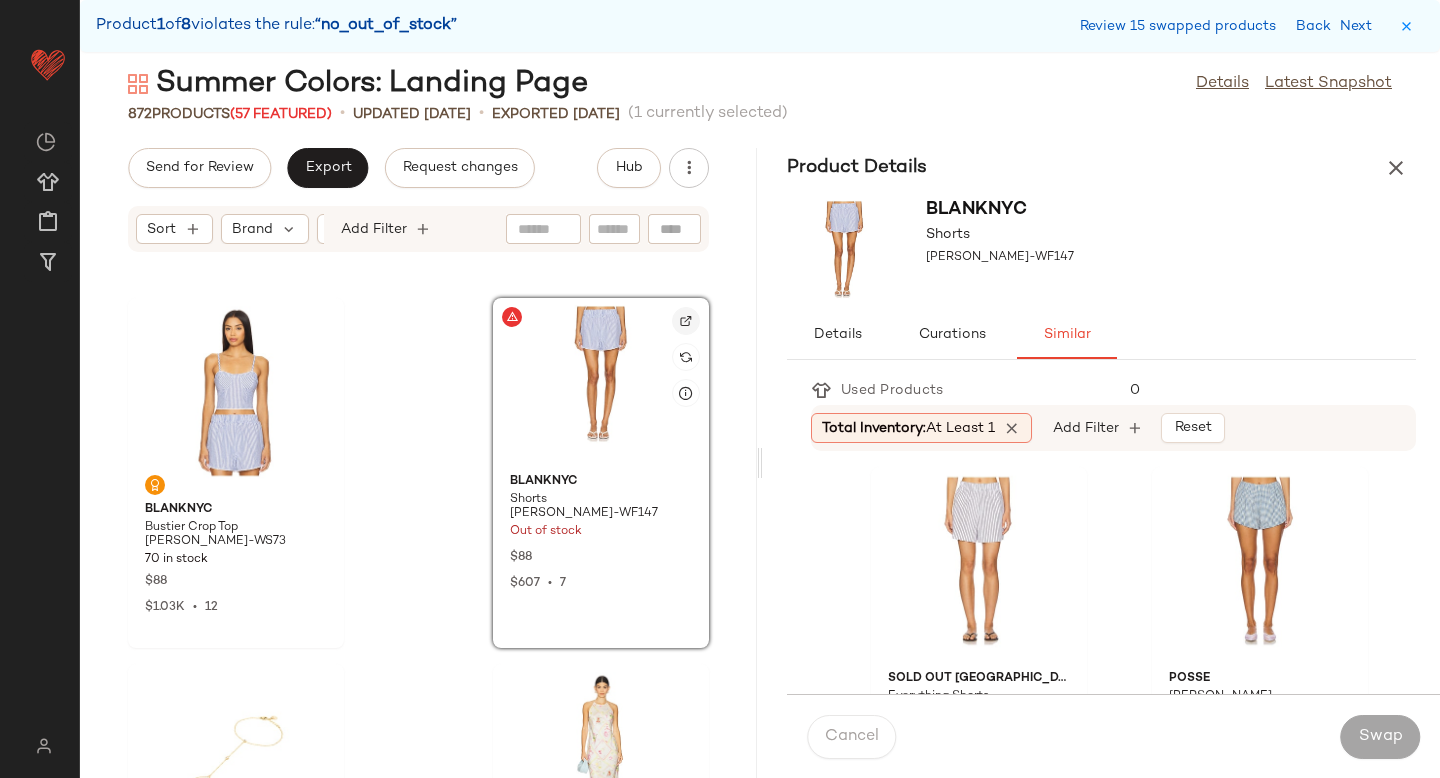 click at bounding box center (686, 321) 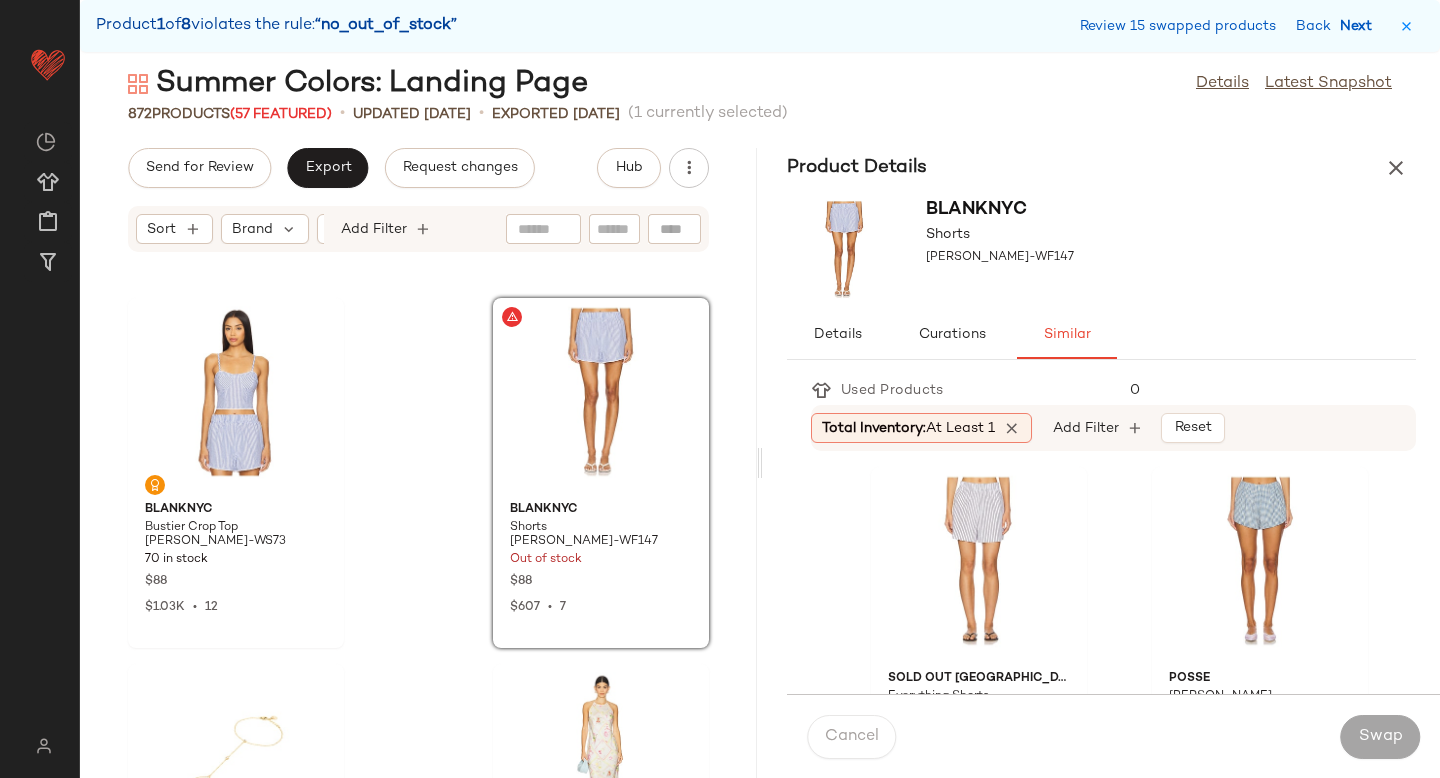 click on "Next" at bounding box center [1360, 26] 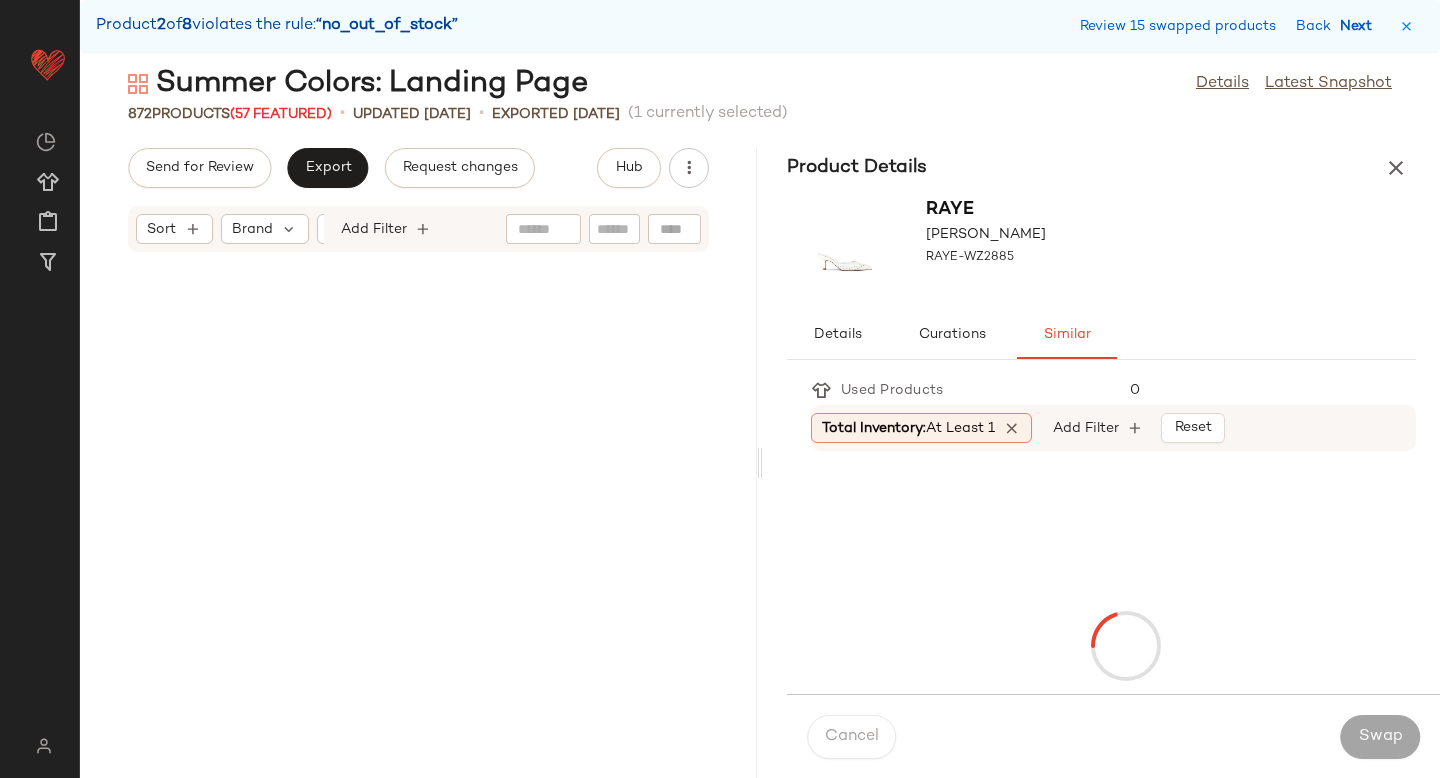 scroll, scrollTop: 43554, scrollLeft: 0, axis: vertical 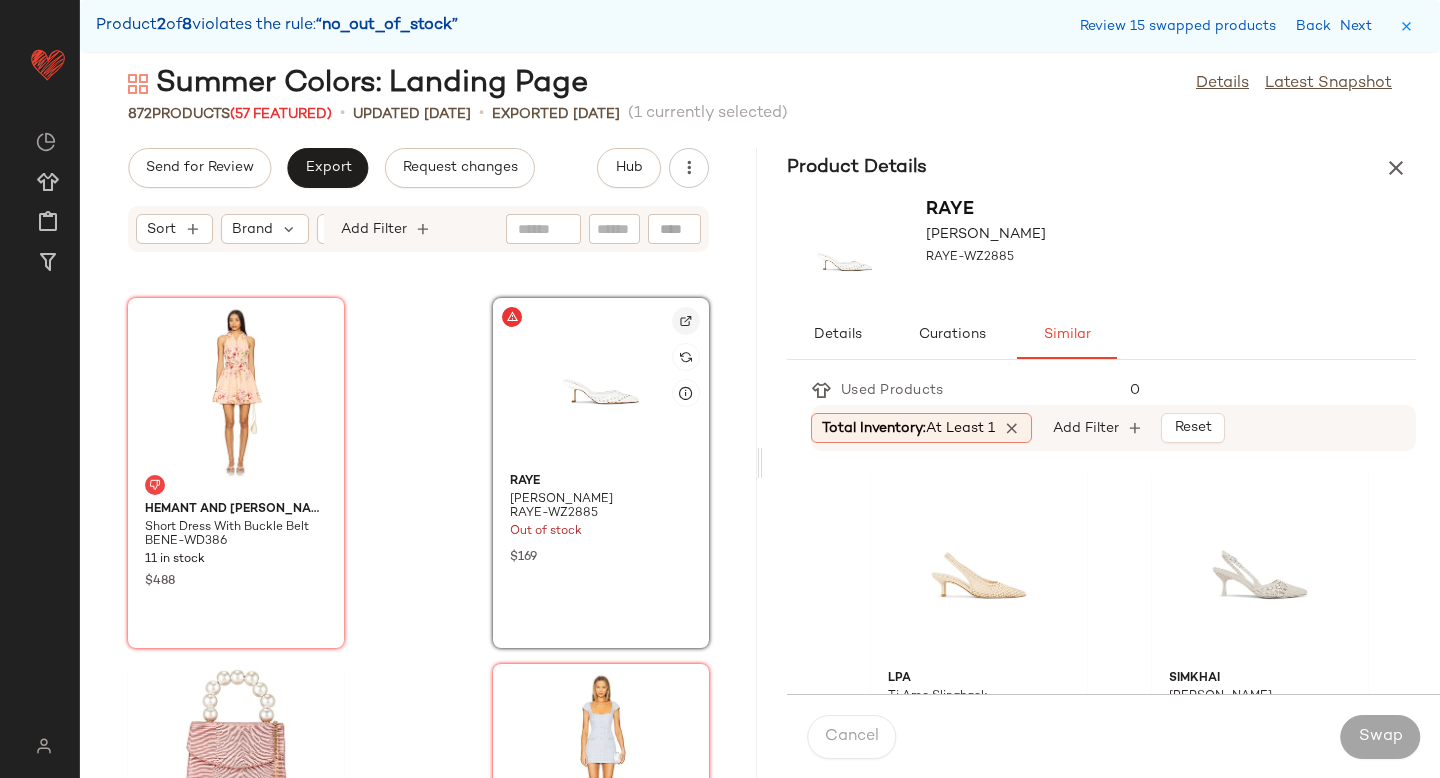 click at bounding box center [686, 321] 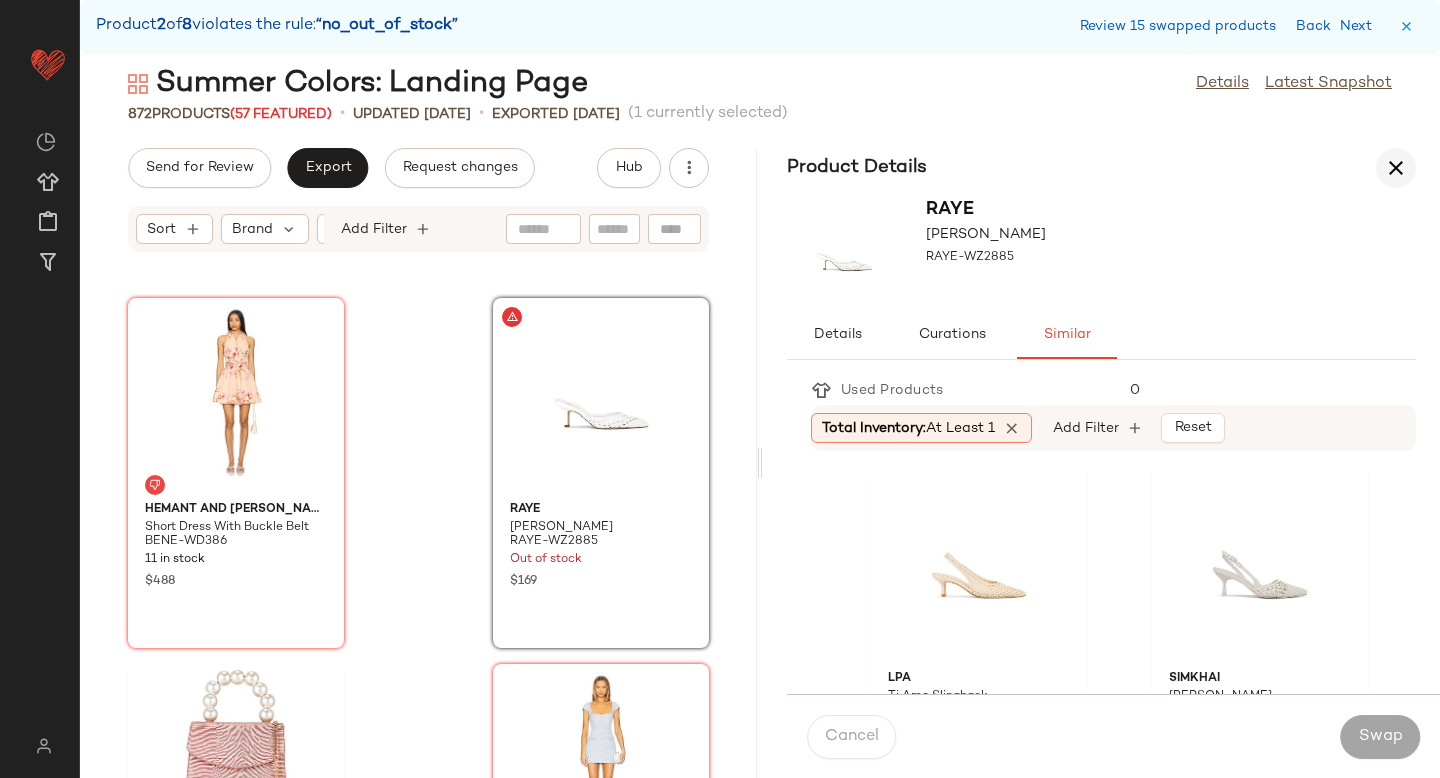 click at bounding box center (1396, 168) 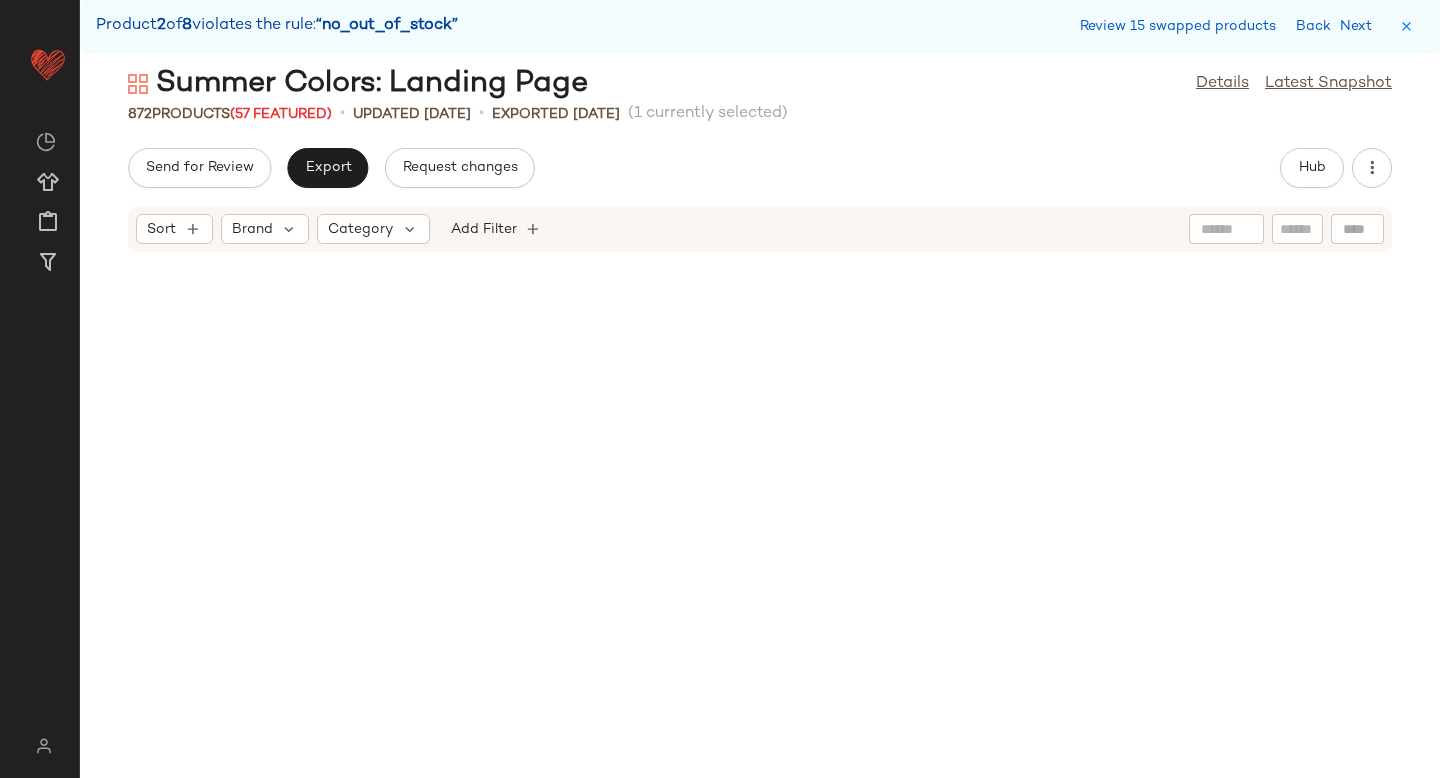 scroll, scrollTop: 12792, scrollLeft: 0, axis: vertical 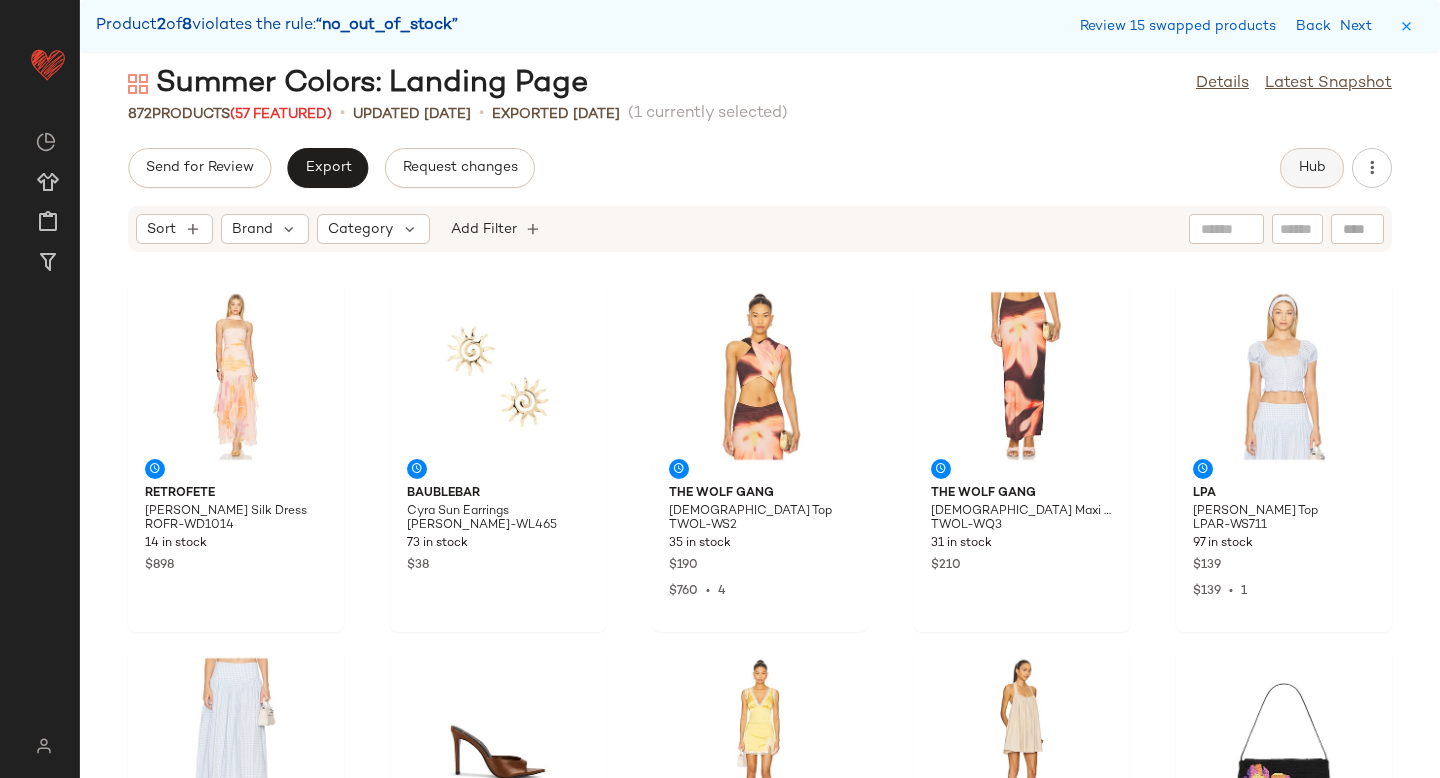 click on "Hub" at bounding box center (1312, 168) 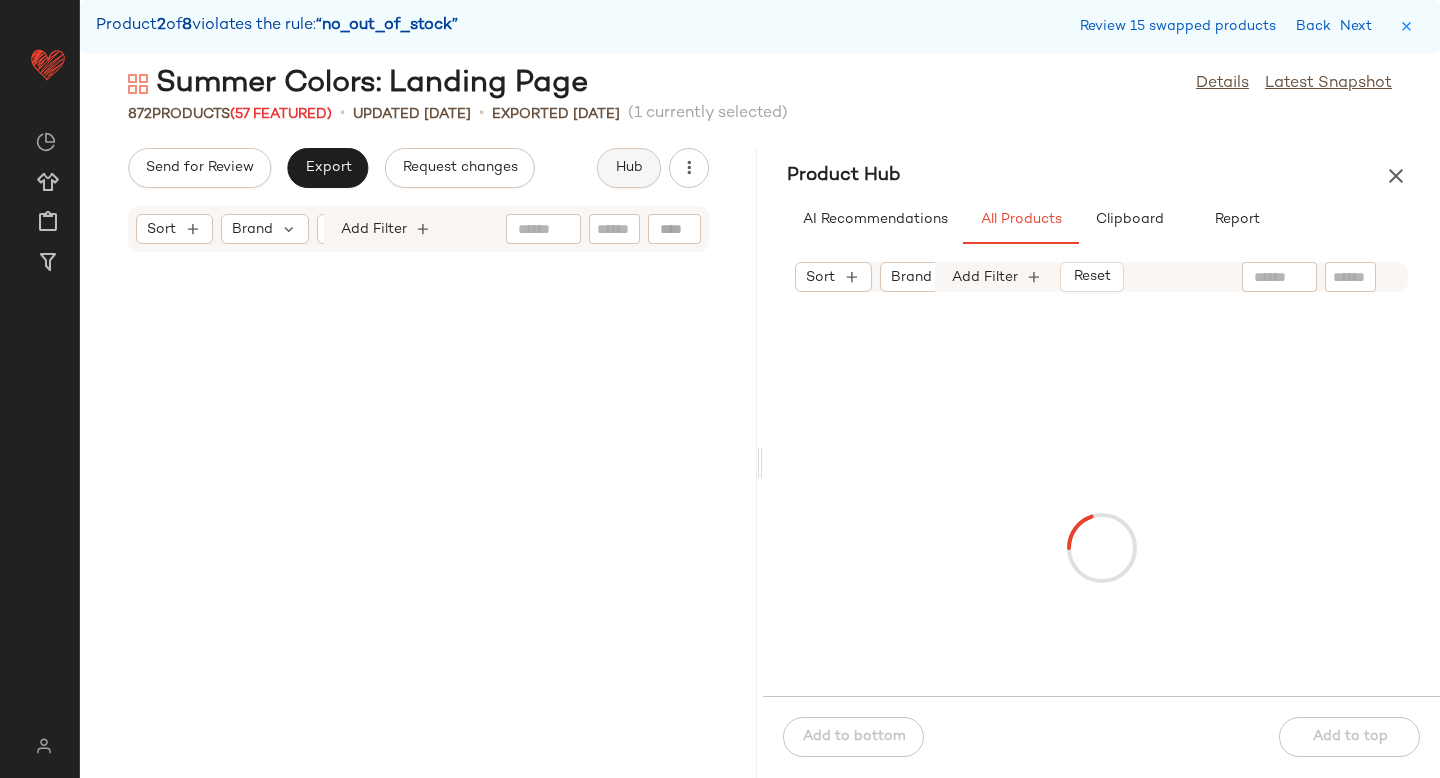 scroll, scrollTop: 43554, scrollLeft: 0, axis: vertical 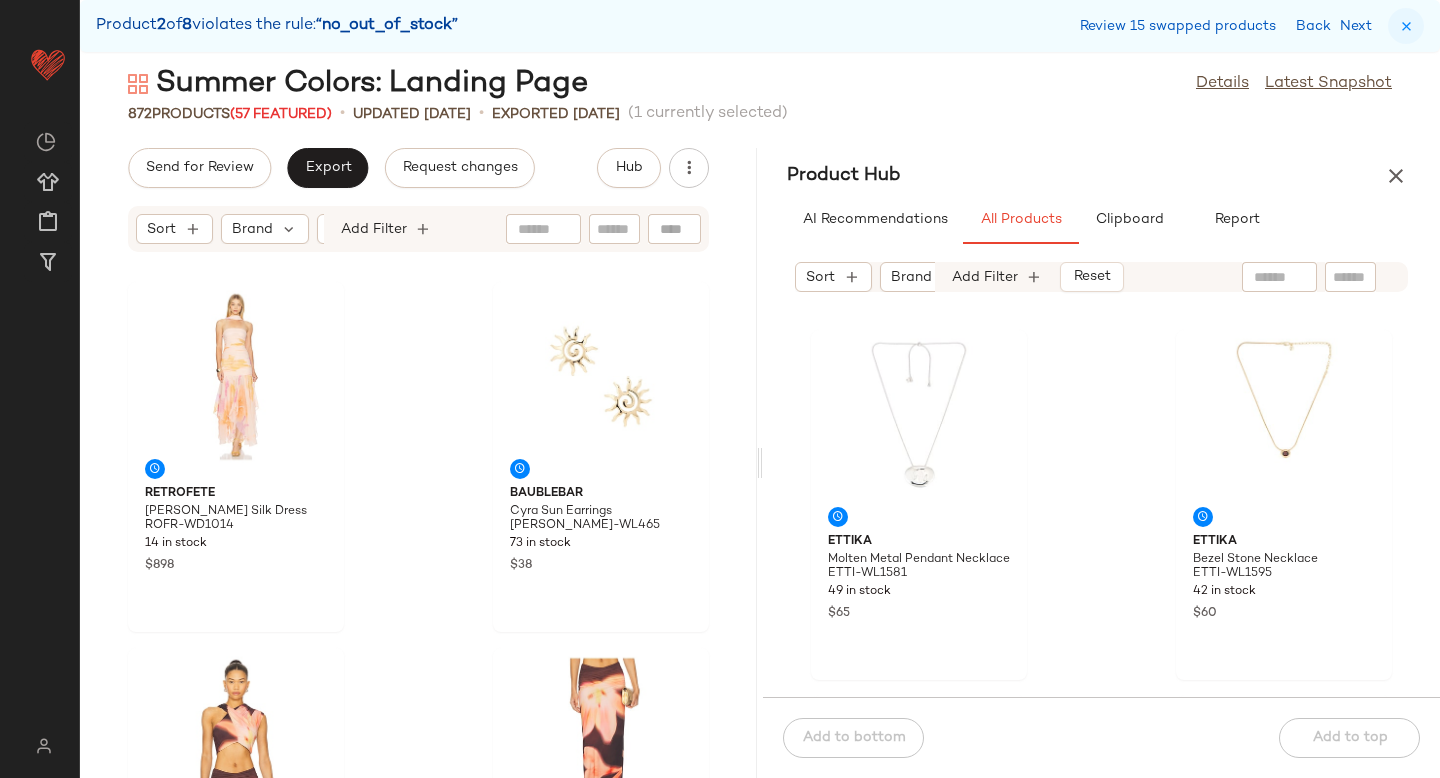 click at bounding box center (1406, 26) 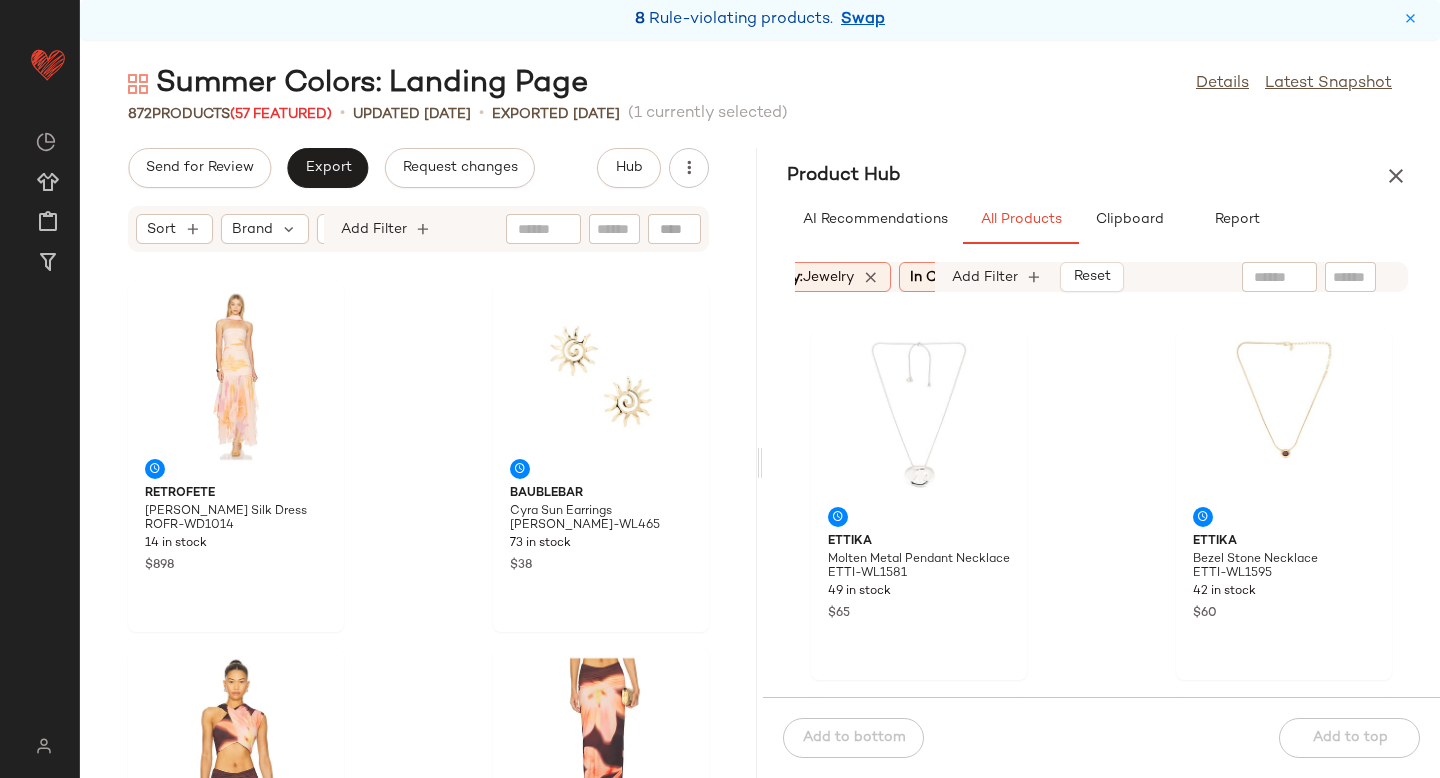 scroll, scrollTop: 0, scrollLeft: 247, axis: horizontal 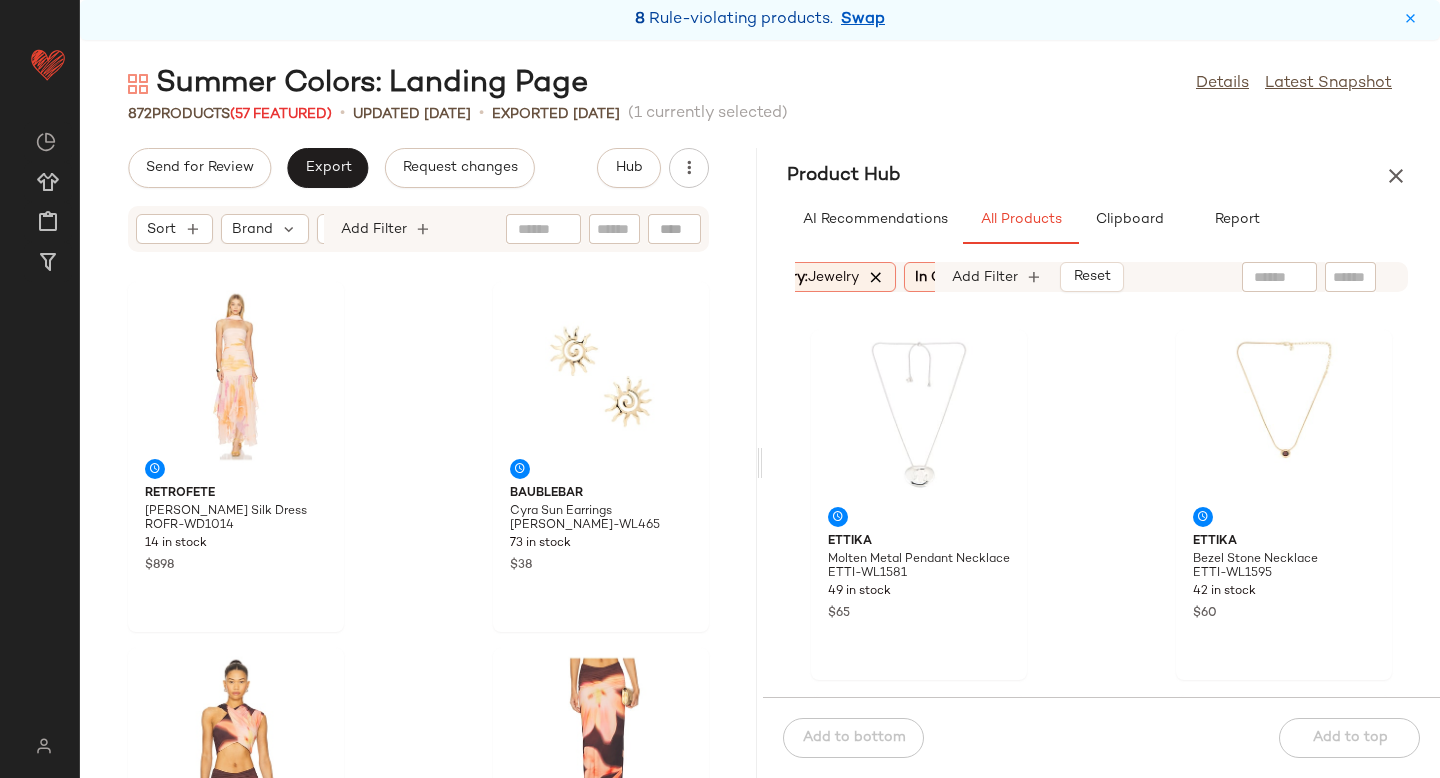 click at bounding box center [876, 277] 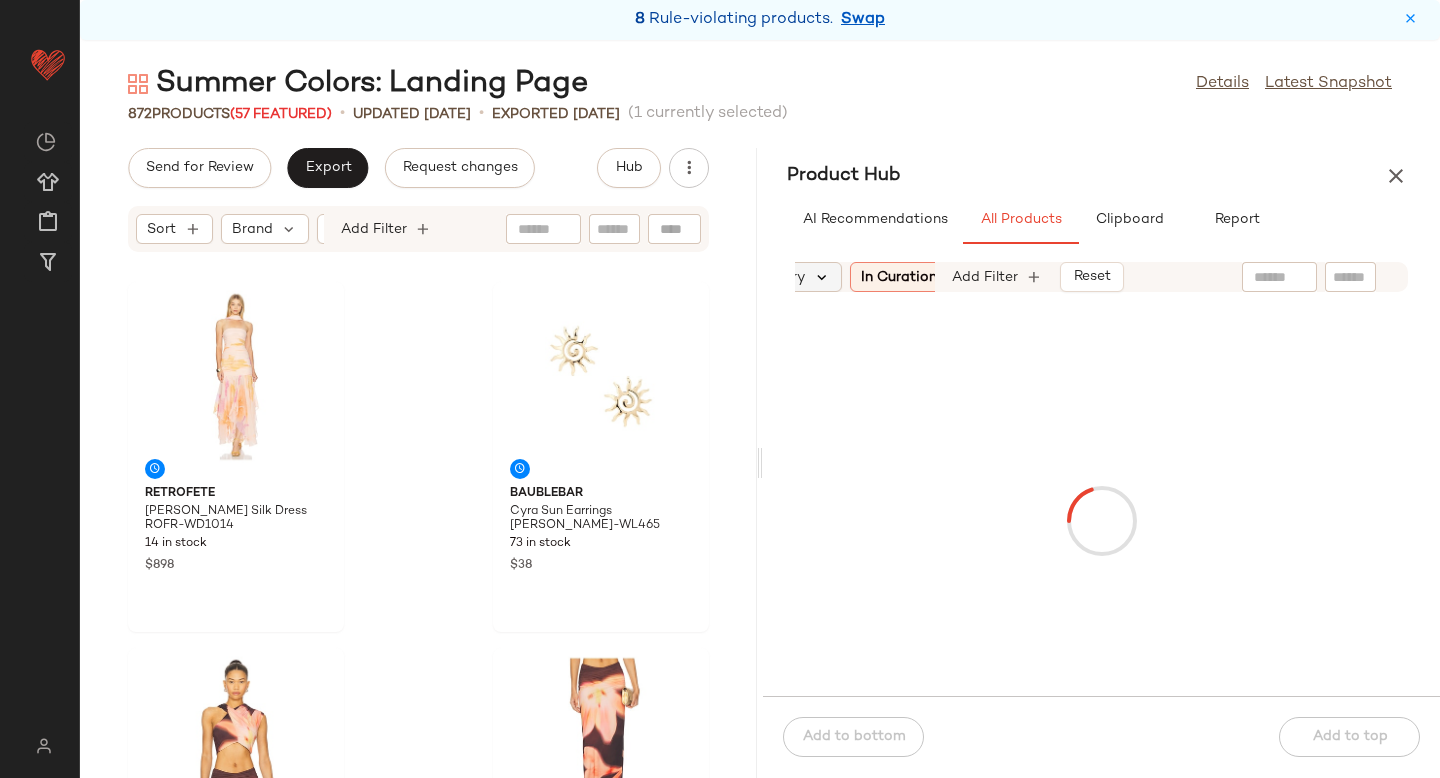 click at bounding box center (822, 277) 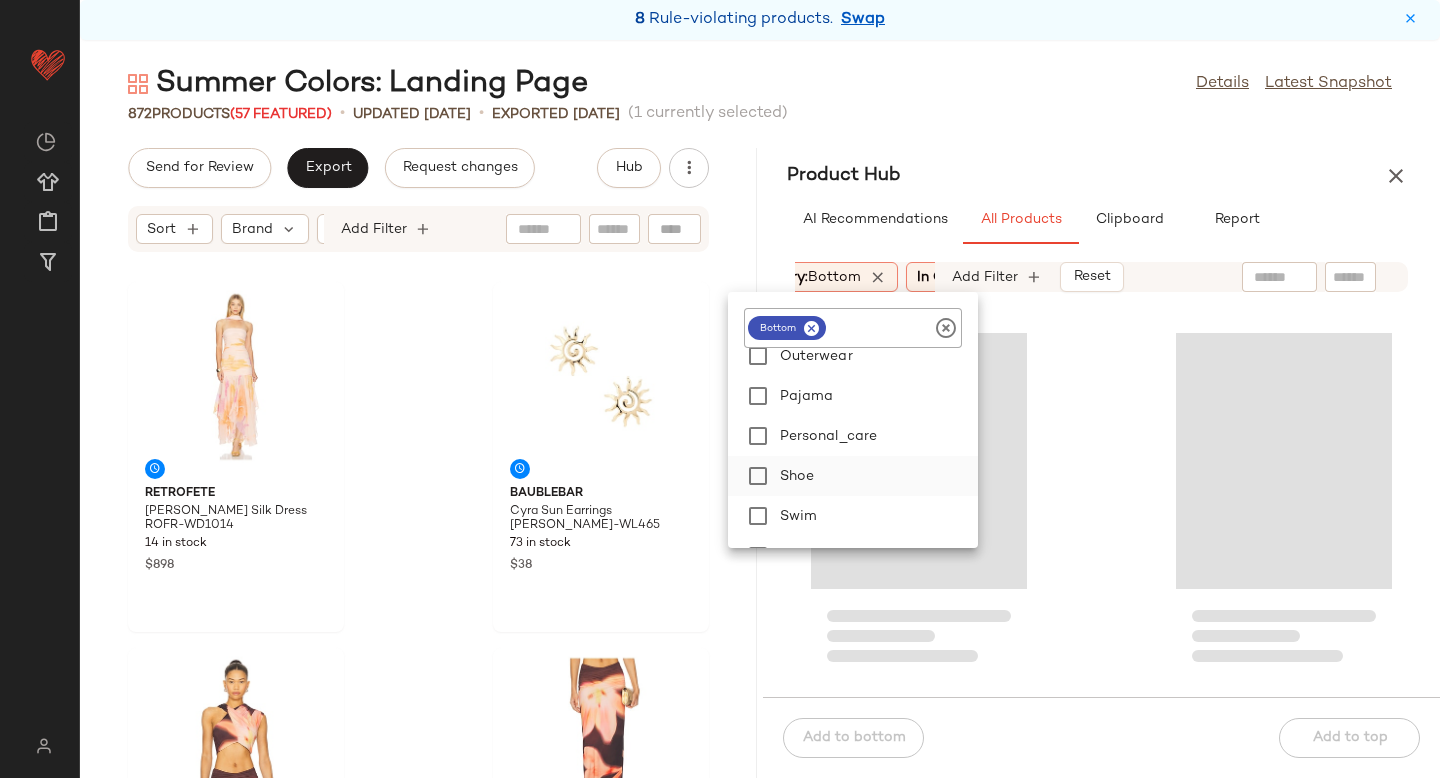 scroll, scrollTop: 449, scrollLeft: 0, axis: vertical 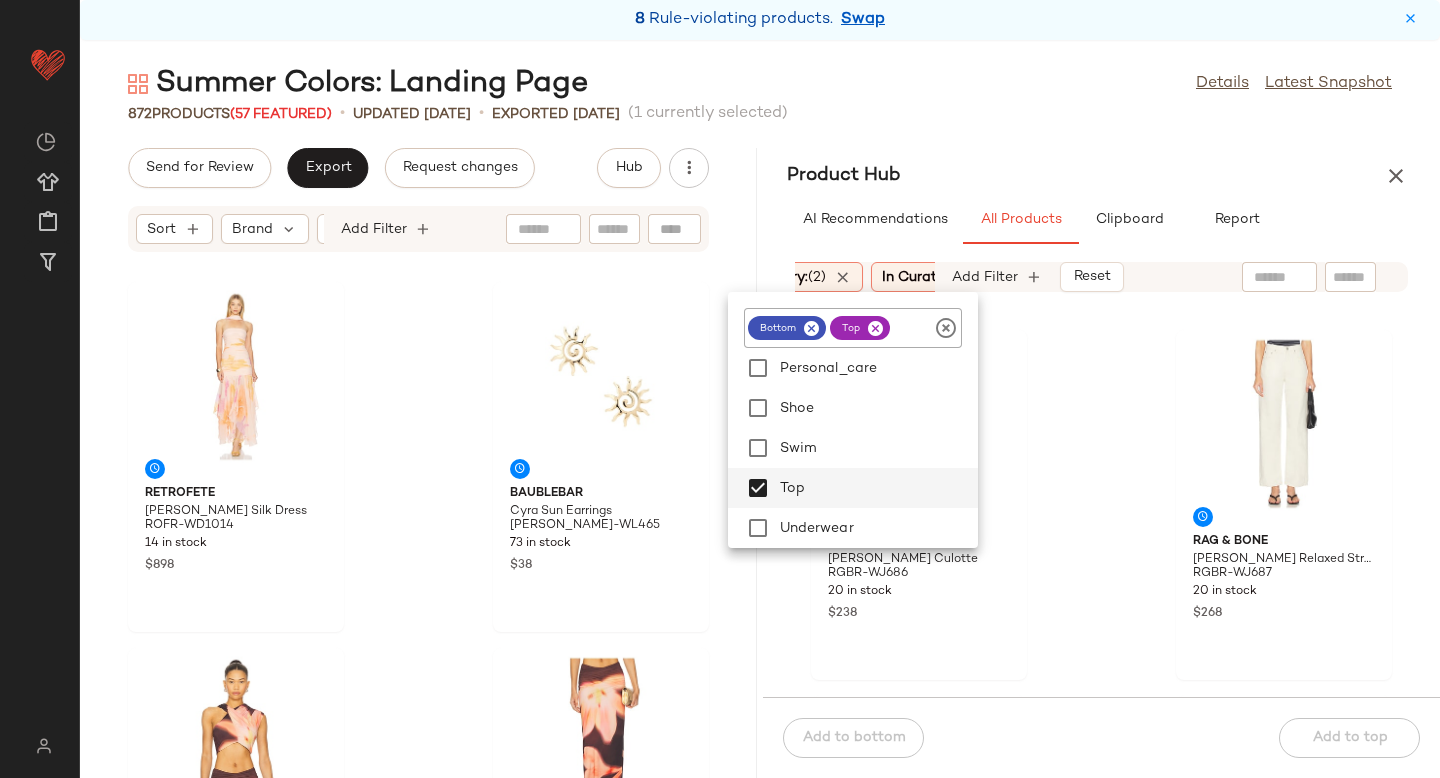 click on "Rag & Bone Jamie Tailored Culotte RGBR-WJ686 20 in stock $238 Rag & Bone Shea Relaxed Straight RGBR-WJ687 20 in stock $268 Rag & Bone Blythe Poplin Skirt RGBR-WQ38 12 in stock $278 RE/DONE Originals The Bender Straight REDR-WJ357 29 in stock $330 Nanushka Seldes Pant NUSH-WP21 12 in stock $595 Nanushka Saoirse Capri NUSH-WP22 11 in stock $425 NILI LOTAN Salome Jean NILR-WJ36 16 in stock $480 Moussy Vintage Bretton Tapered MOUR-WJ282 29 in stock $350" 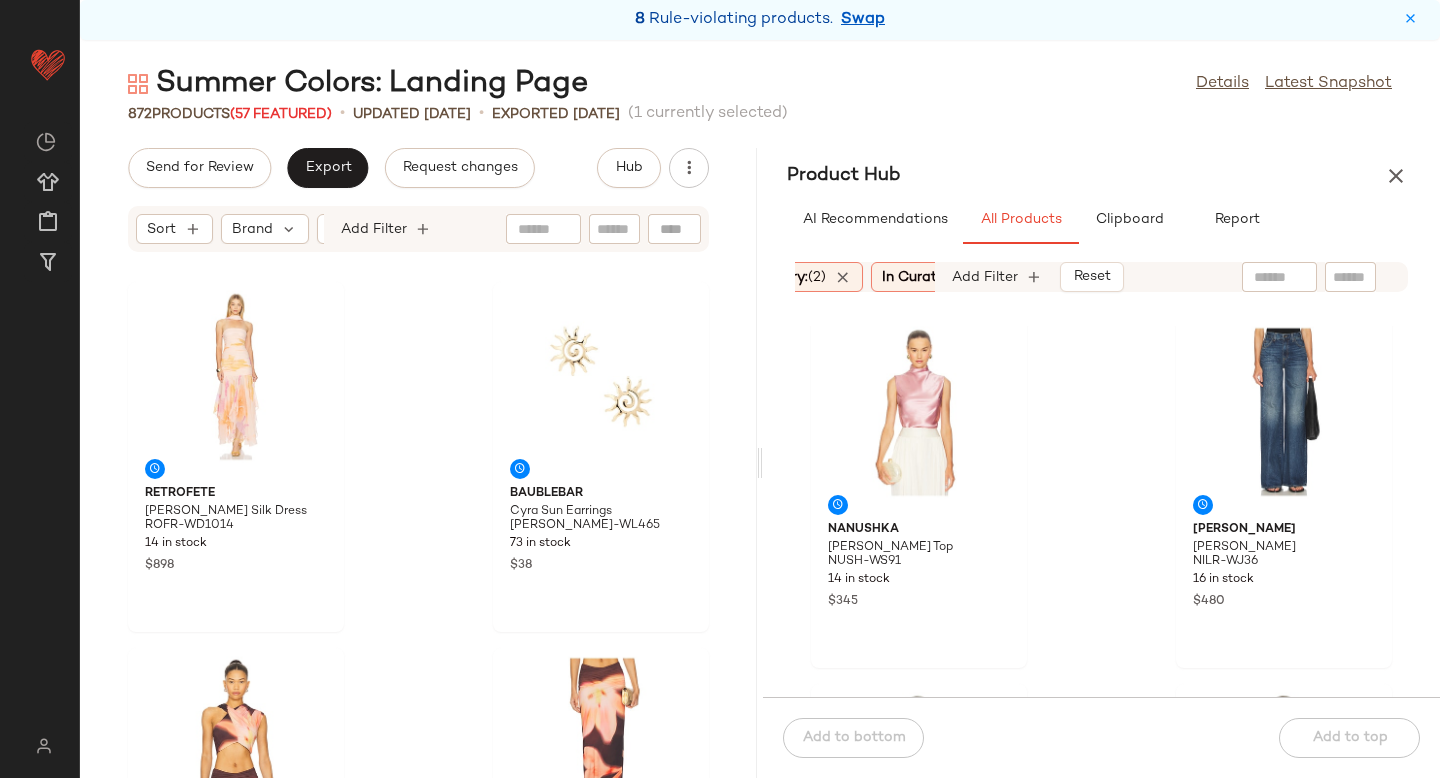 scroll, scrollTop: 1481, scrollLeft: 0, axis: vertical 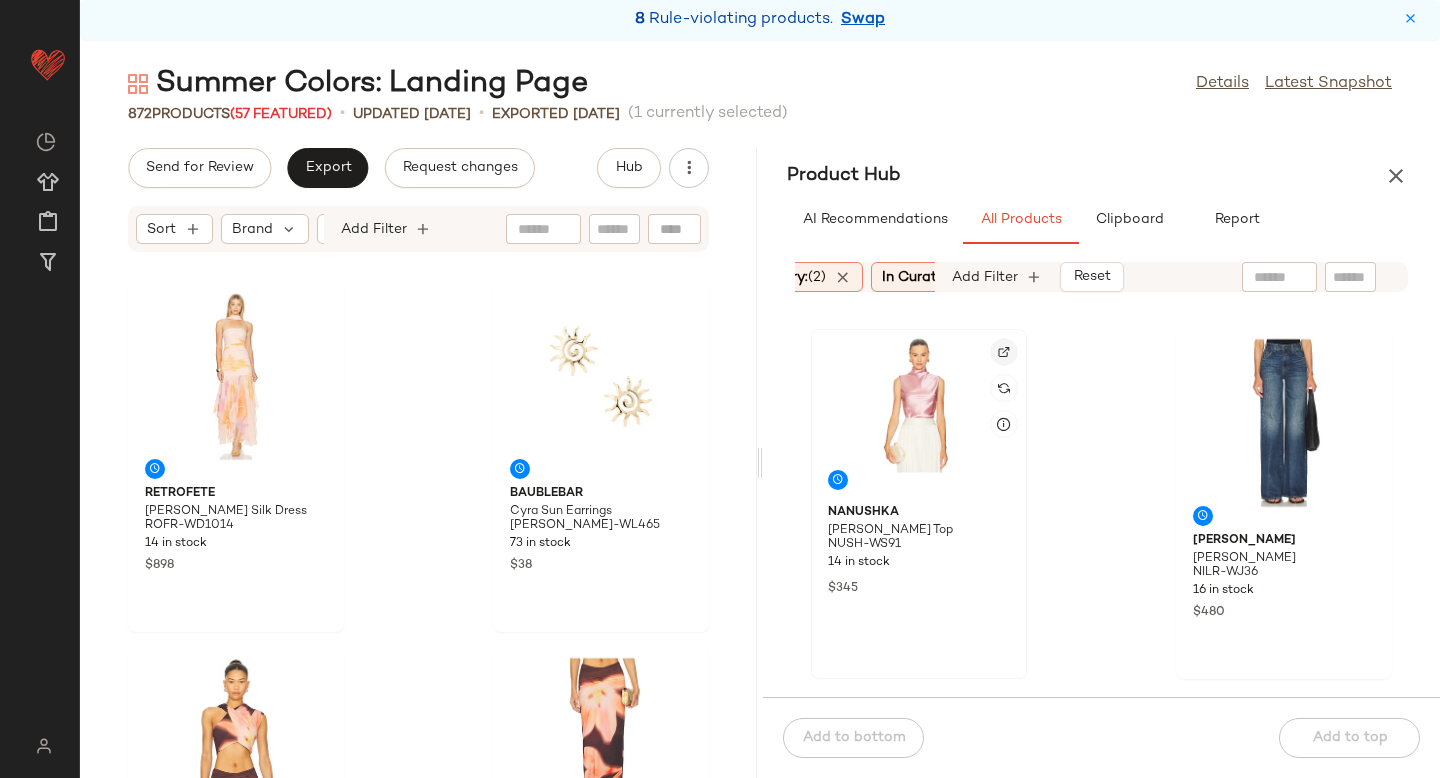 click 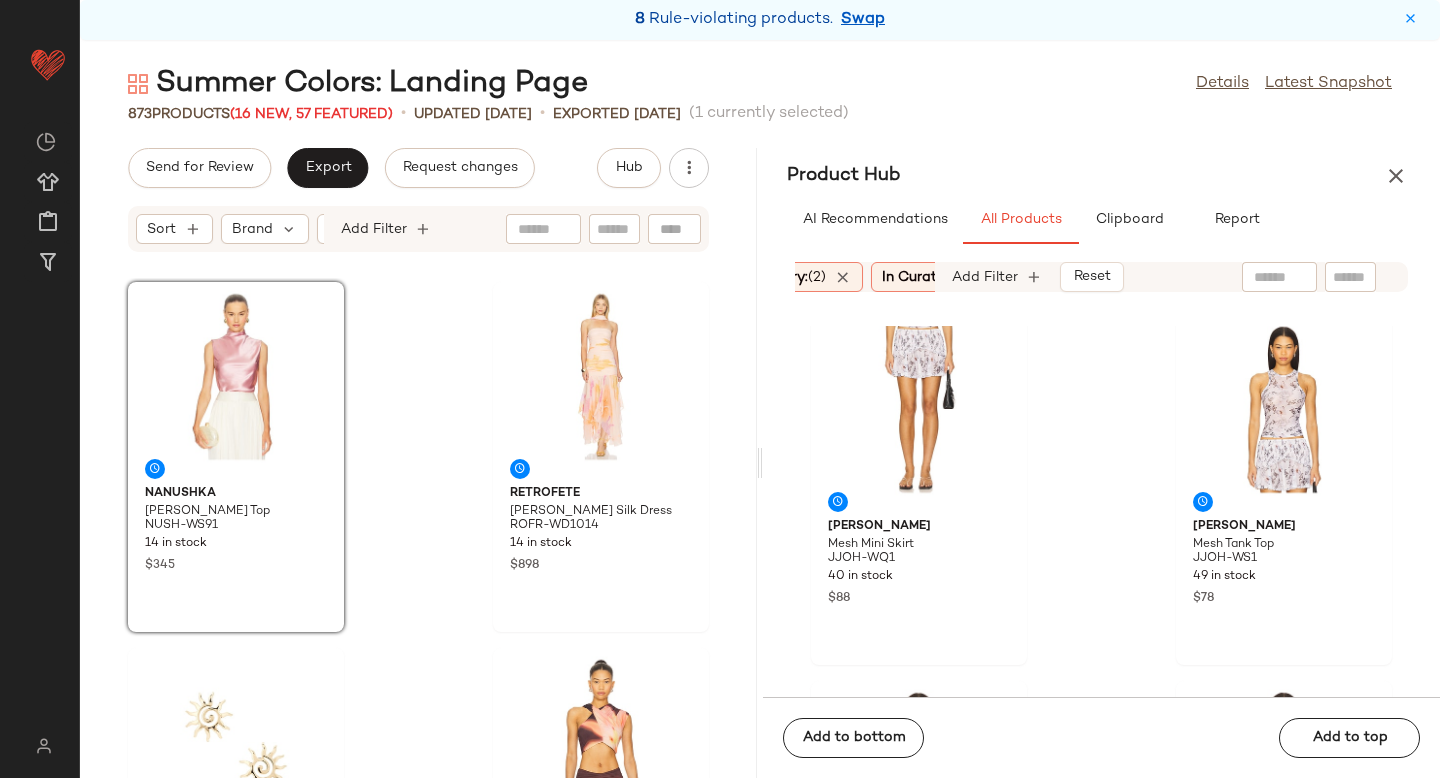 scroll, scrollTop: 4030, scrollLeft: 0, axis: vertical 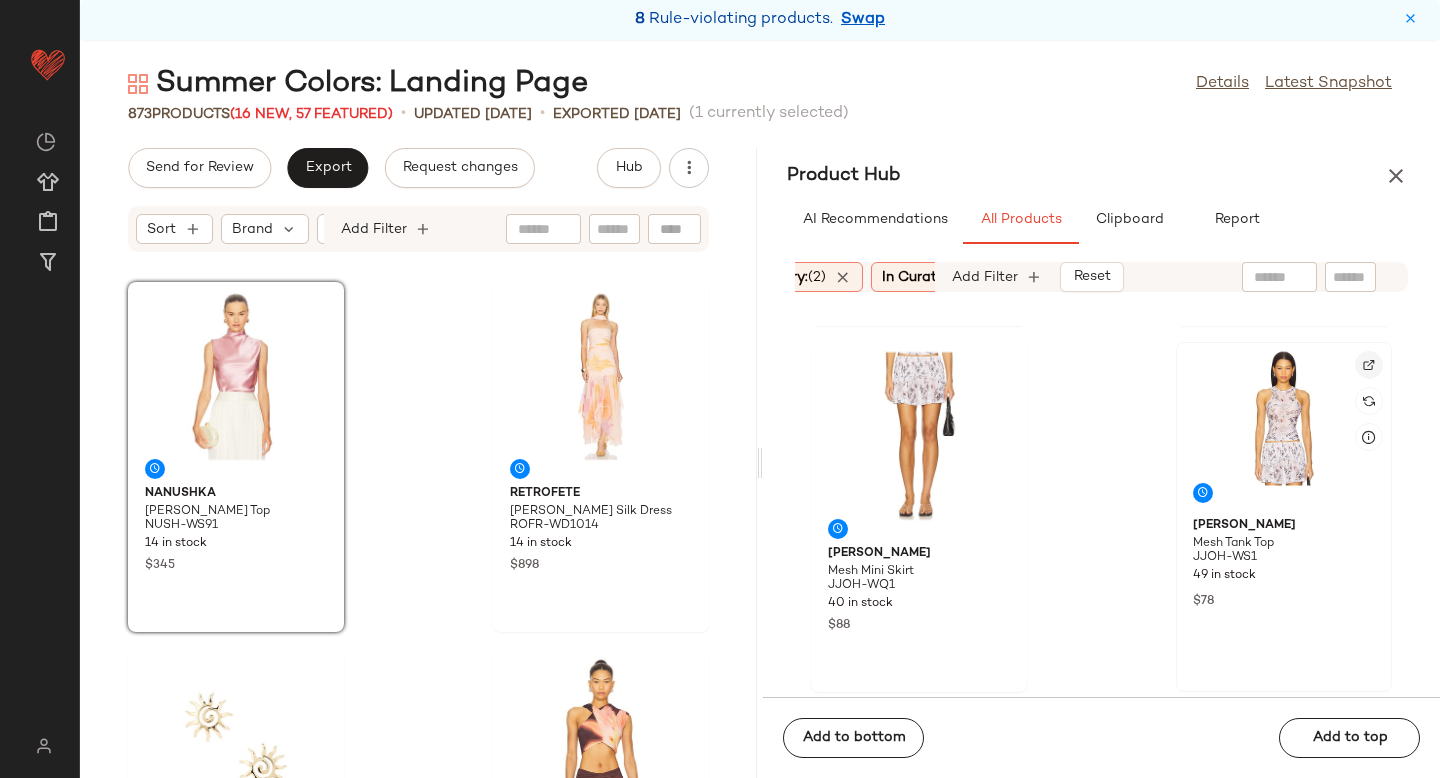 click 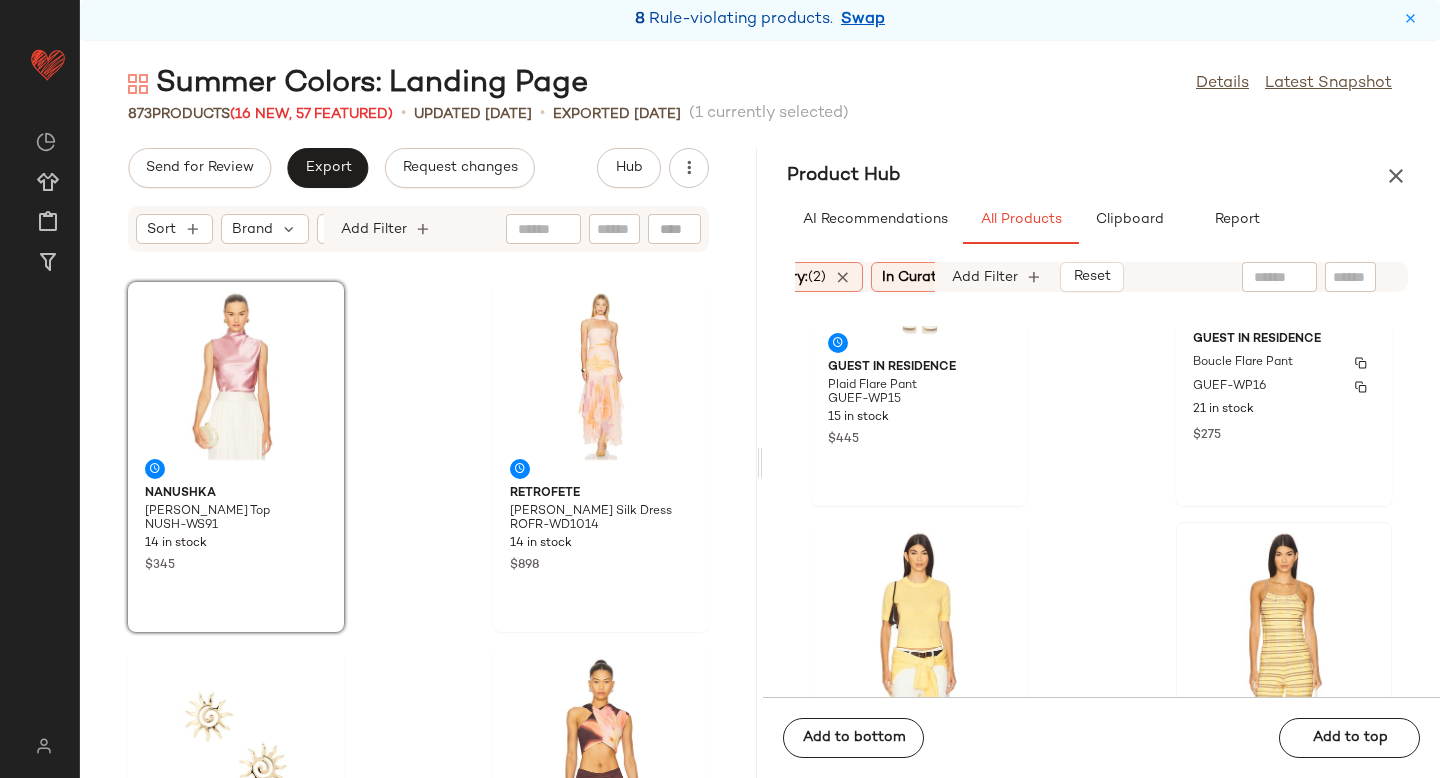 scroll, scrollTop: 6587, scrollLeft: 0, axis: vertical 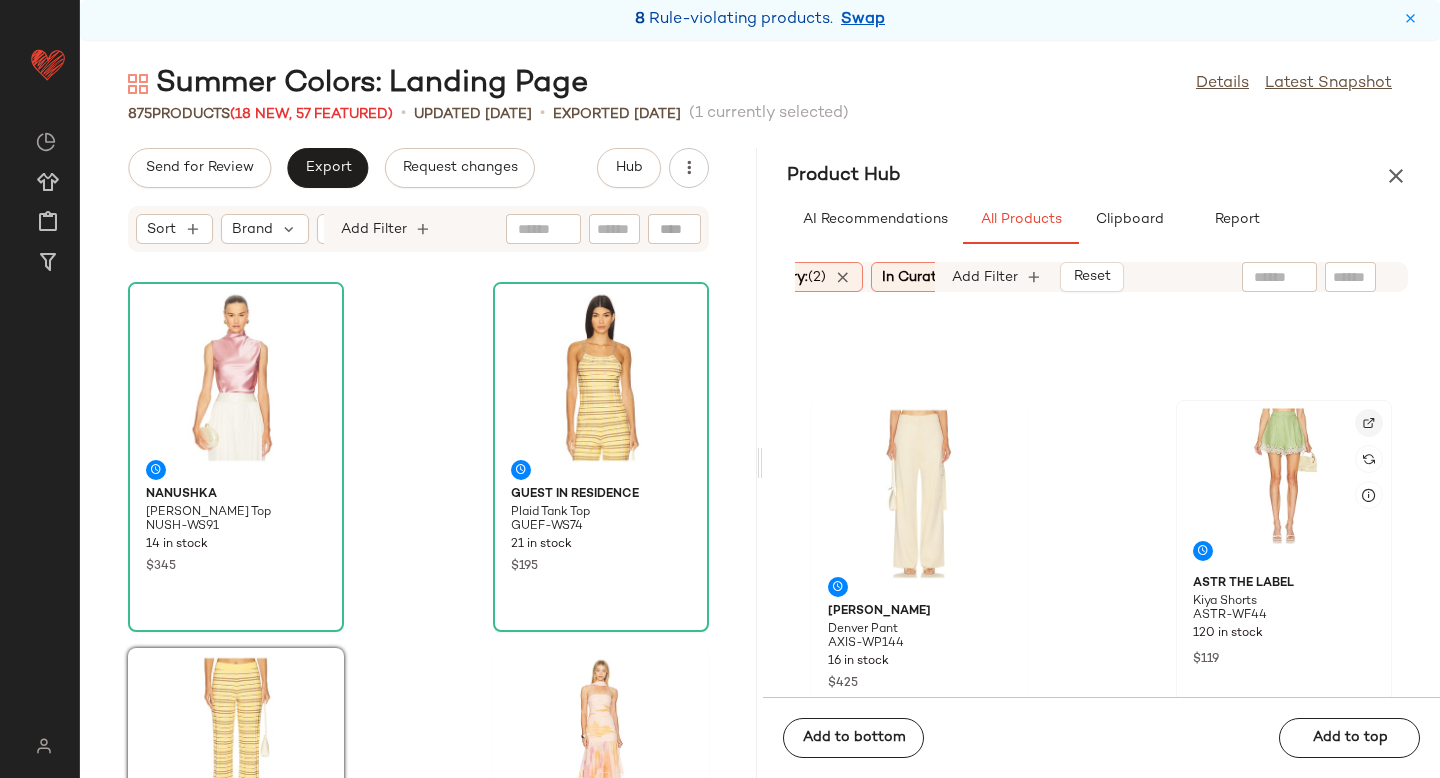 click at bounding box center (1369, 423) 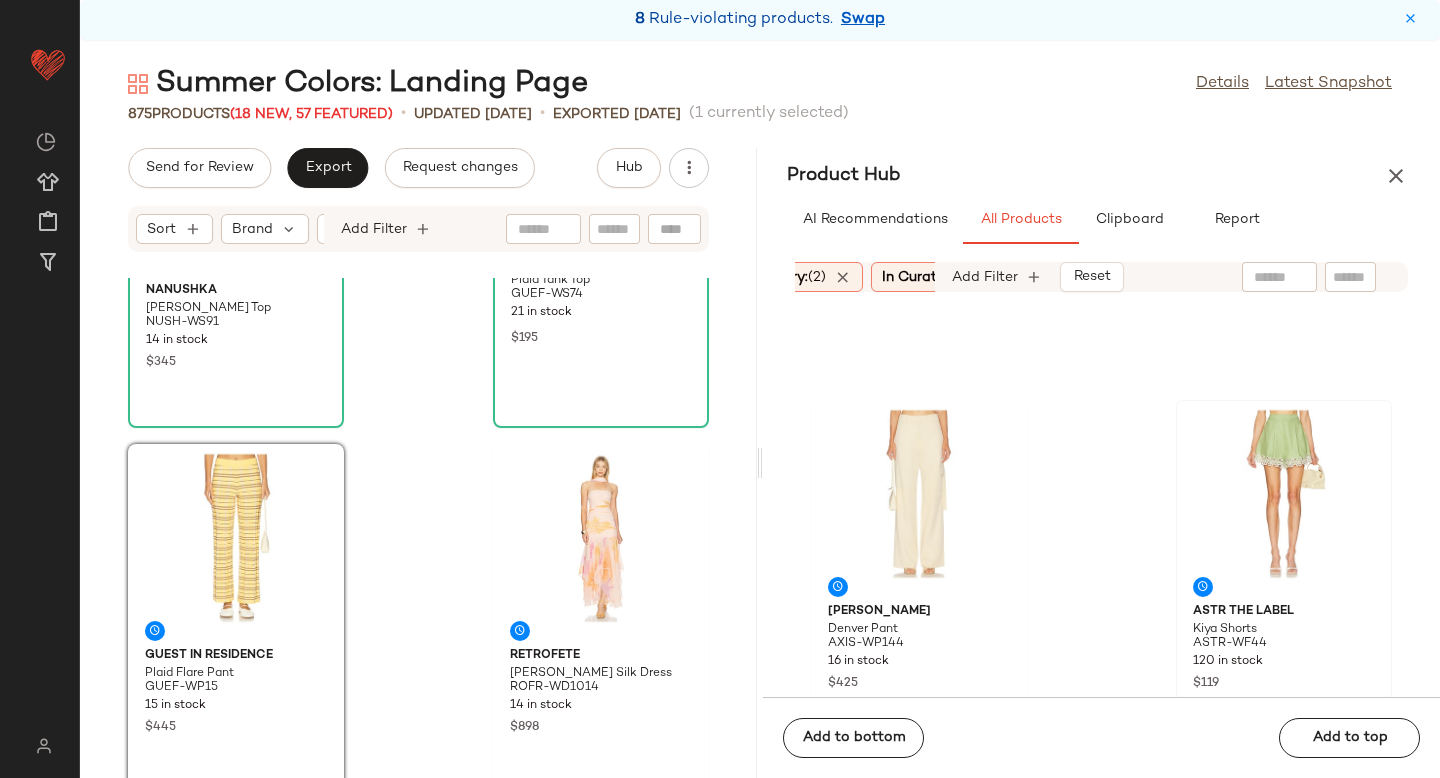 scroll, scrollTop: 223, scrollLeft: 0, axis: vertical 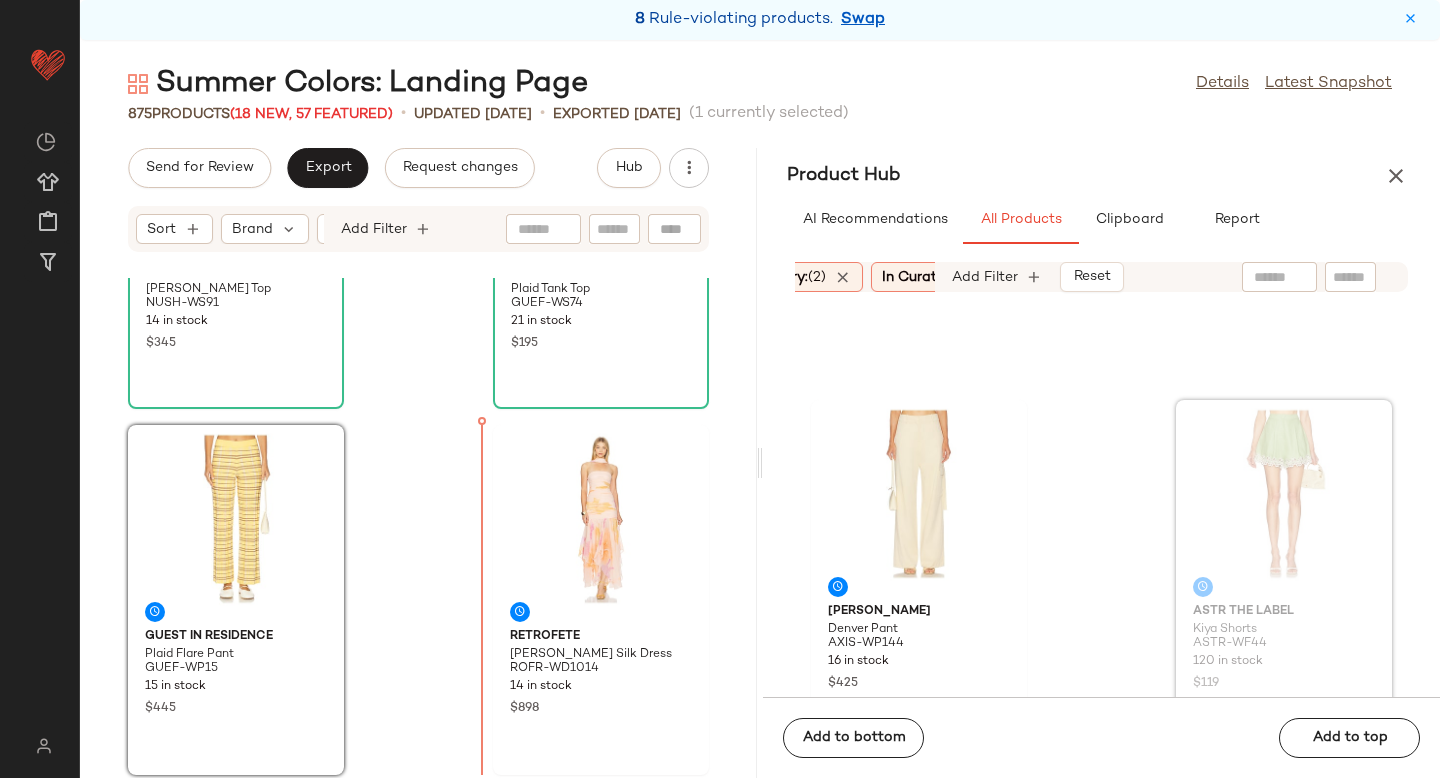 drag, startPoint x: 1251, startPoint y: 424, endPoint x: 1228, endPoint y: 428, distance: 23.345236 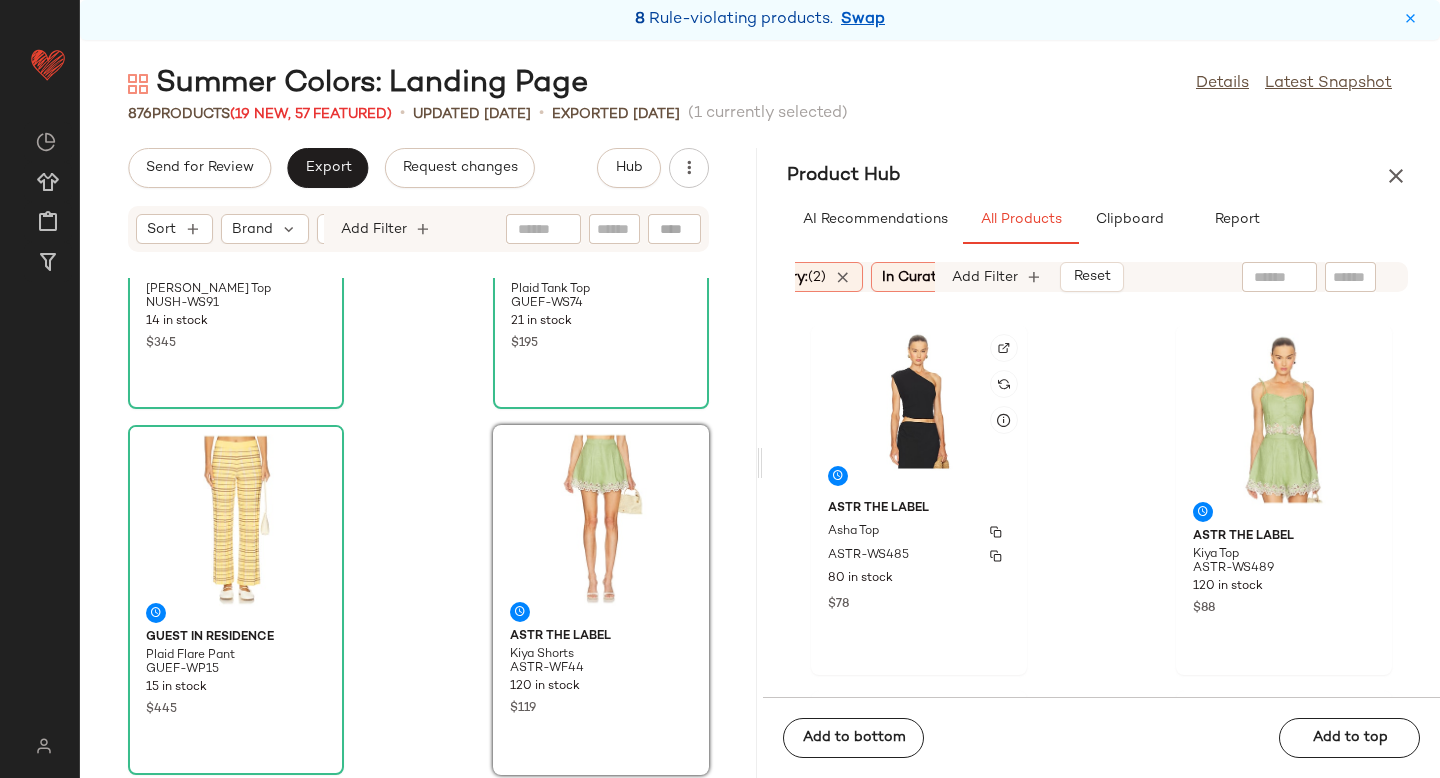 scroll, scrollTop: 13979, scrollLeft: 0, axis: vertical 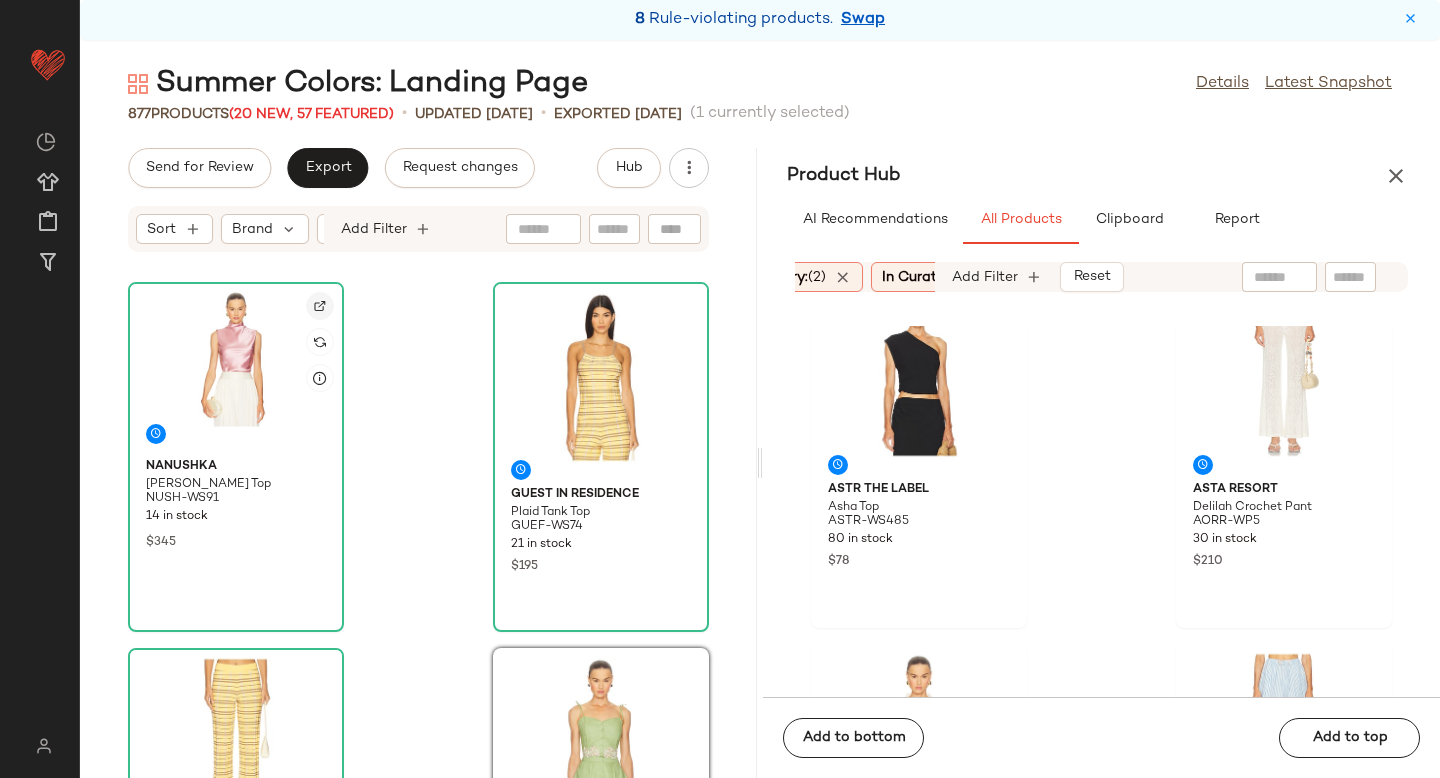 click 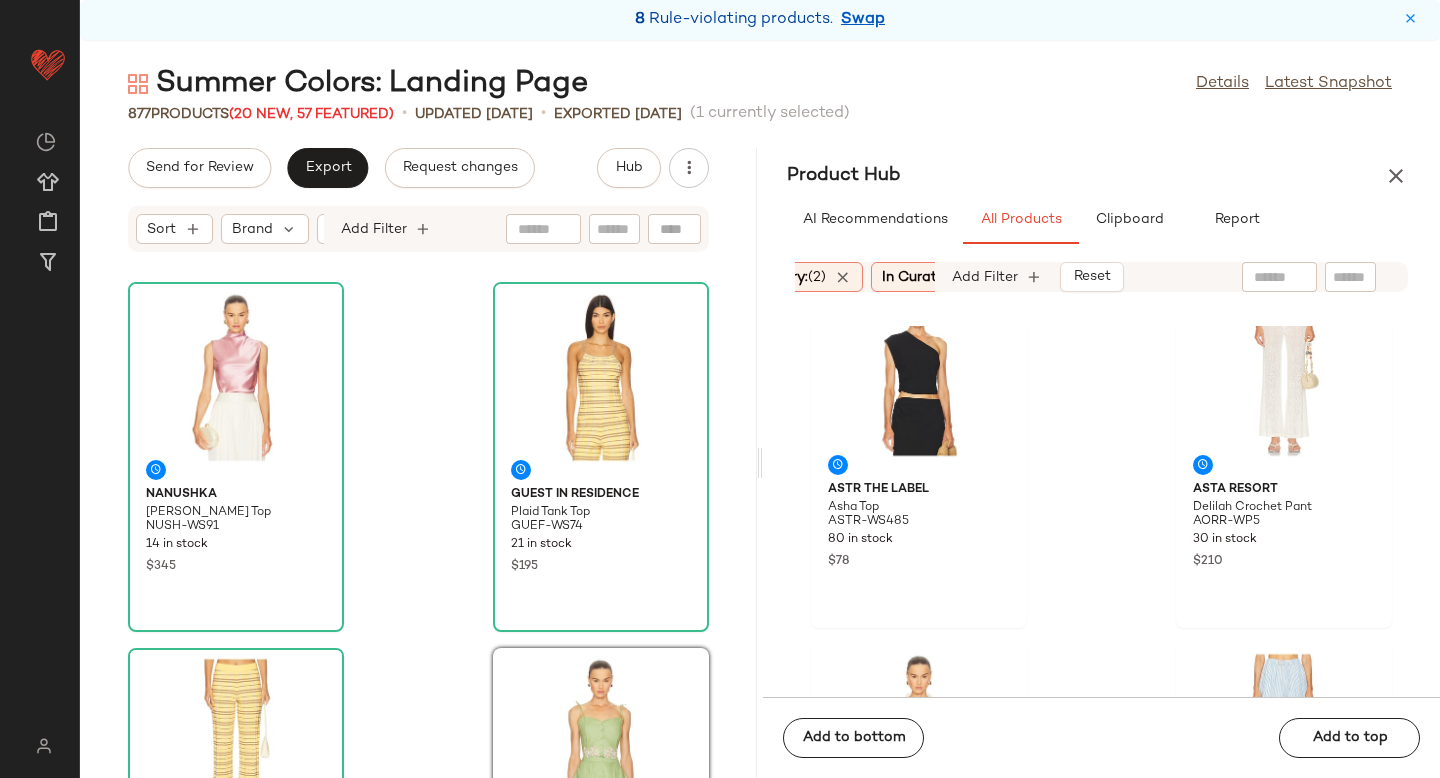 click 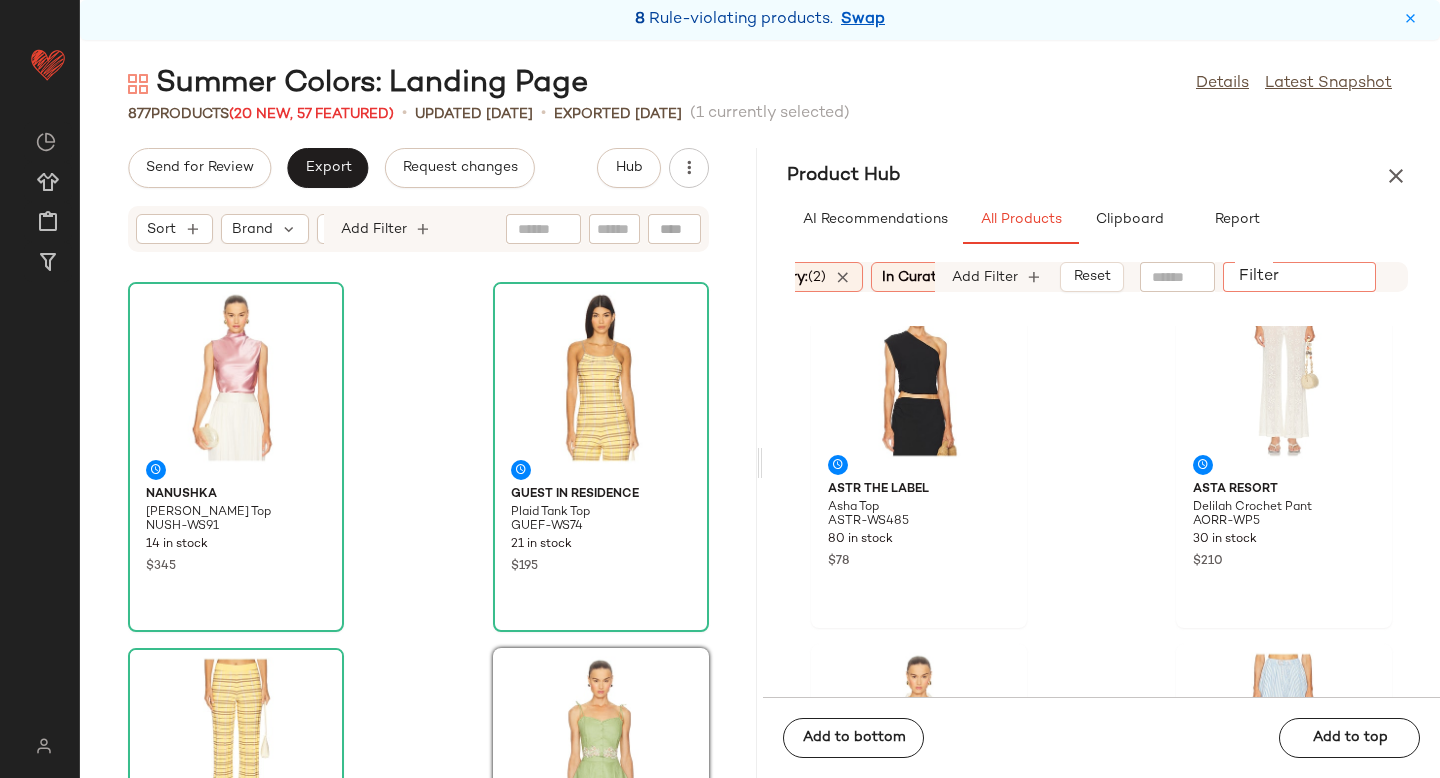 paste on "*********" 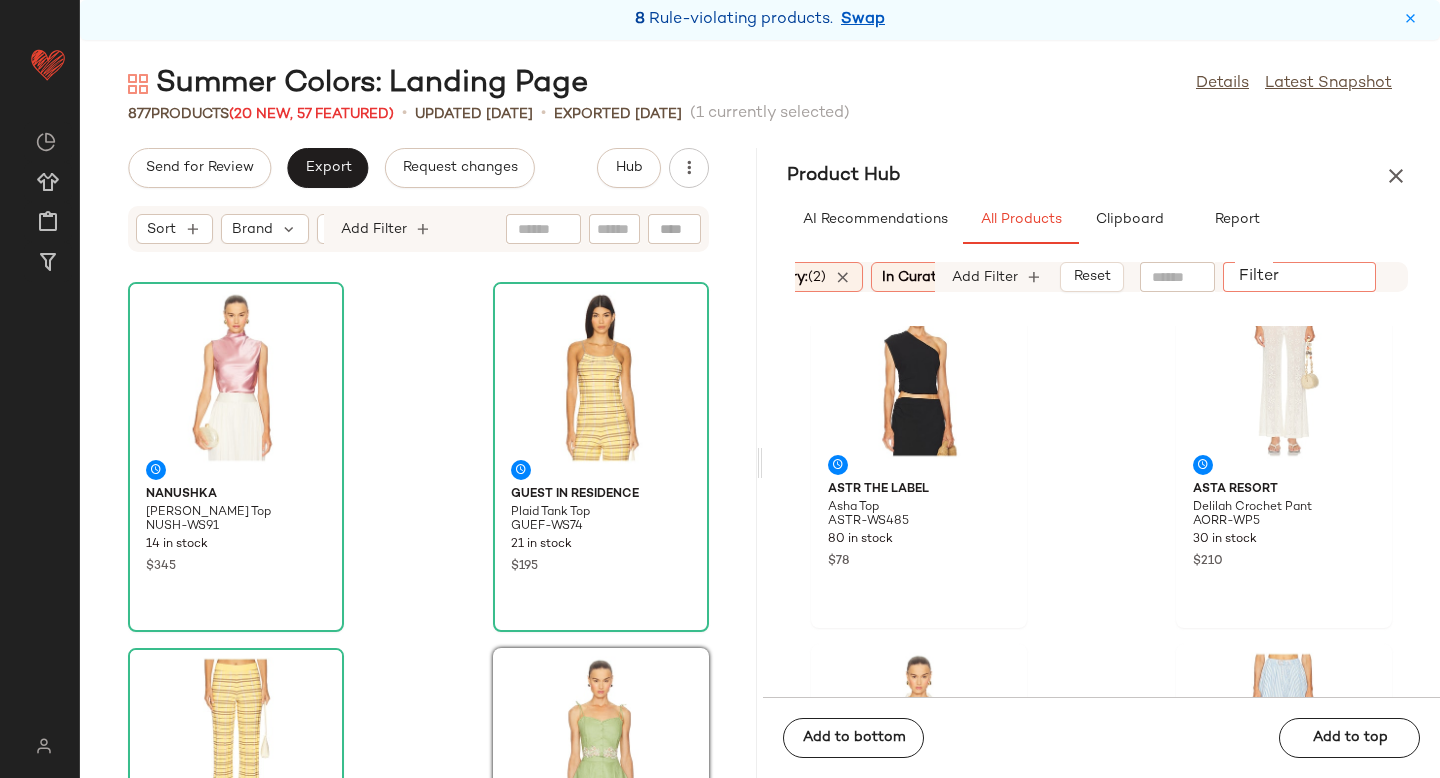 type on "*********" 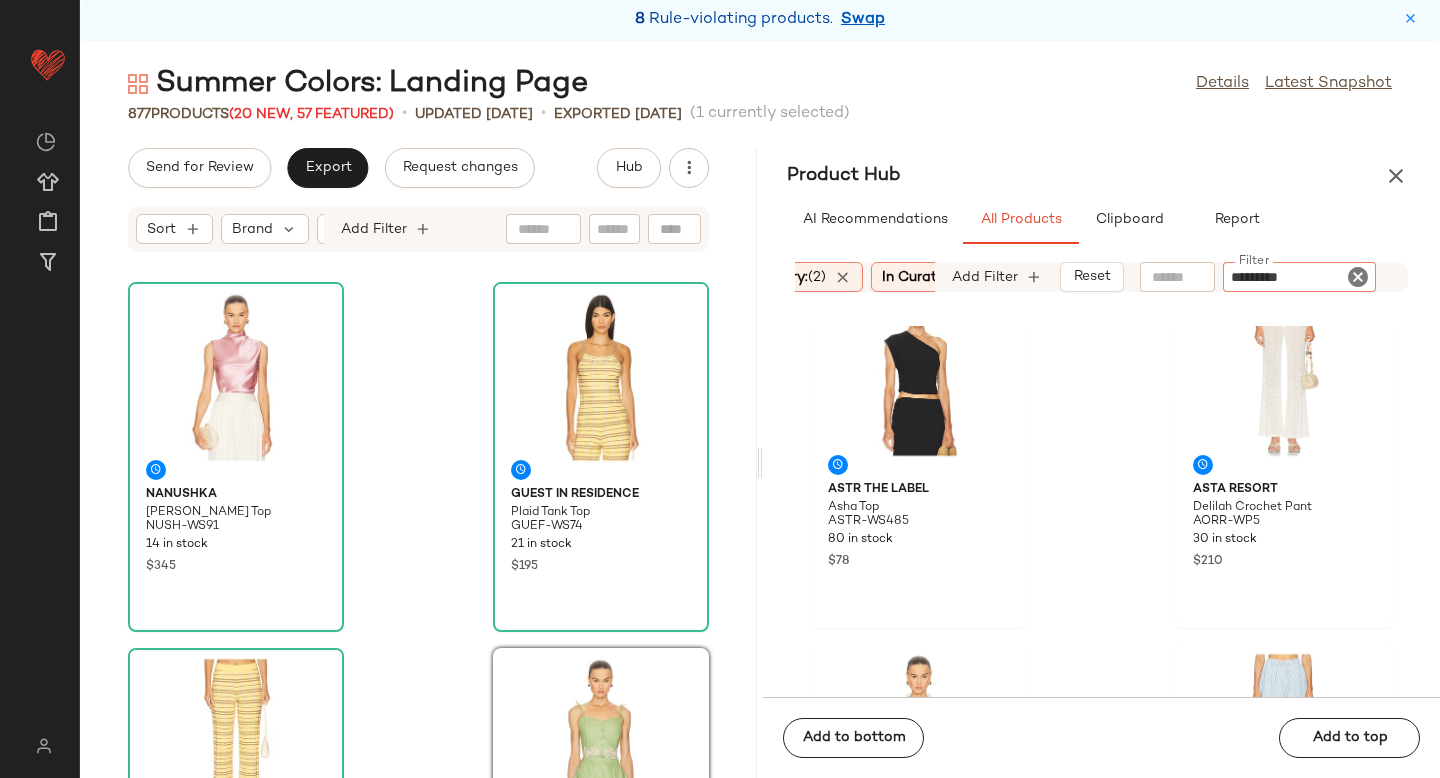 type 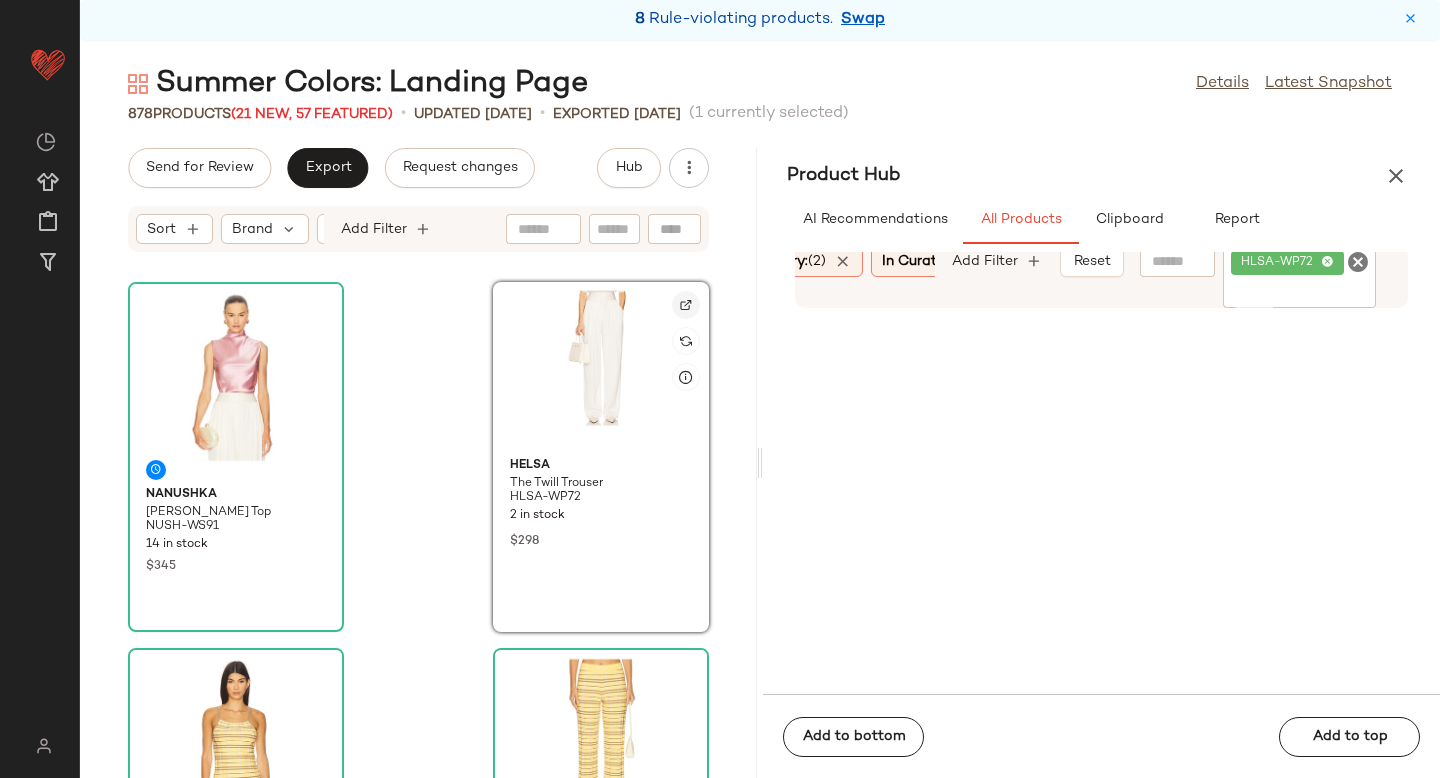 click 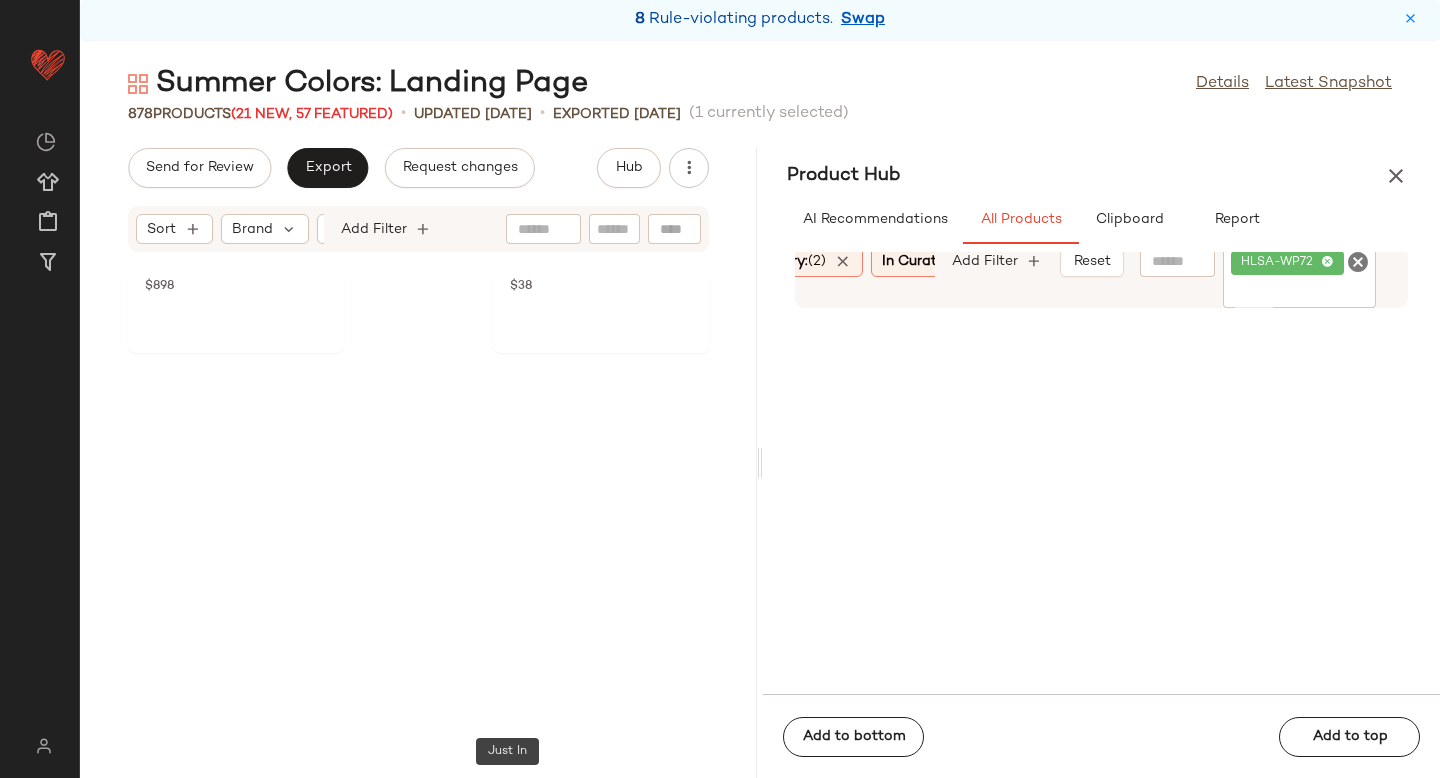 scroll, scrollTop: 0, scrollLeft: 0, axis: both 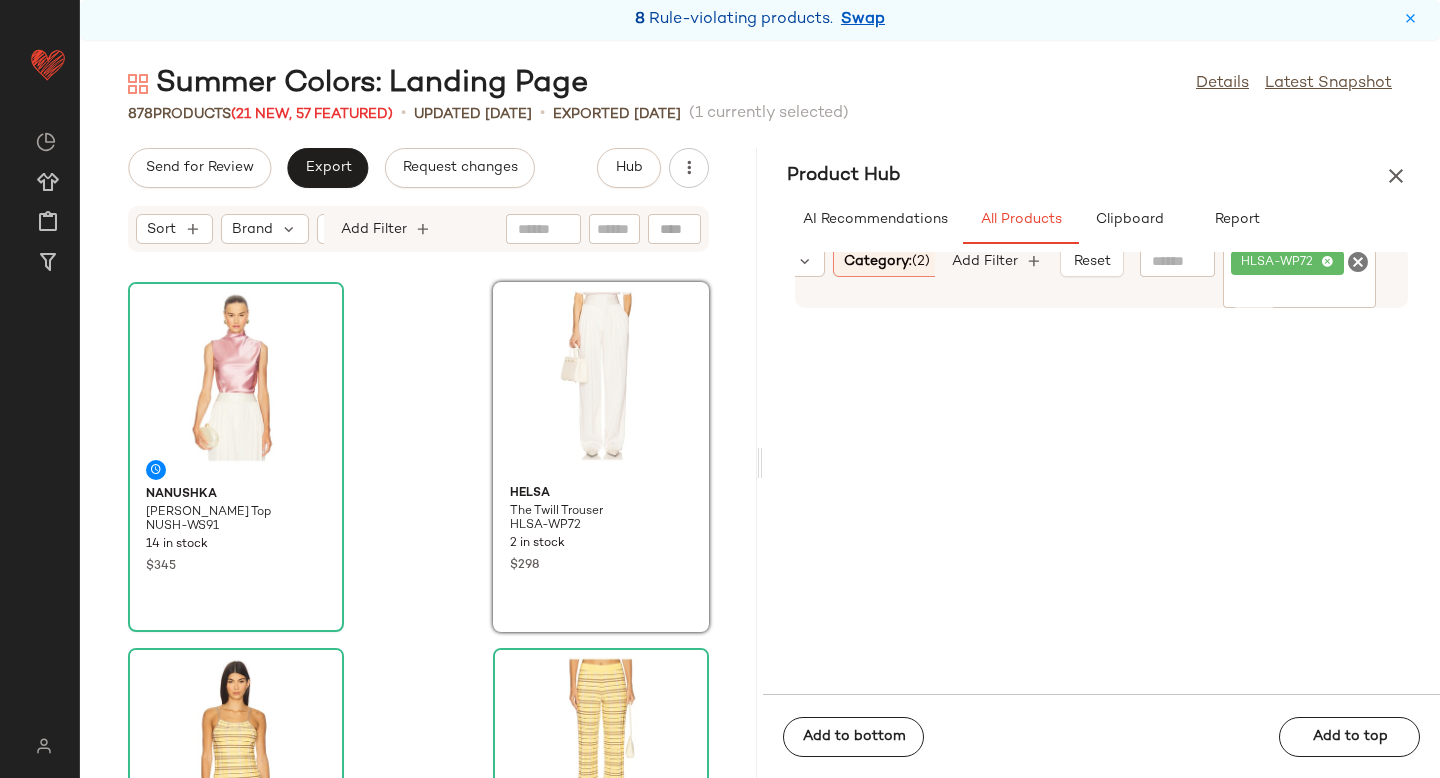 click on "Category:   (2)" at bounding box center [887, 261] 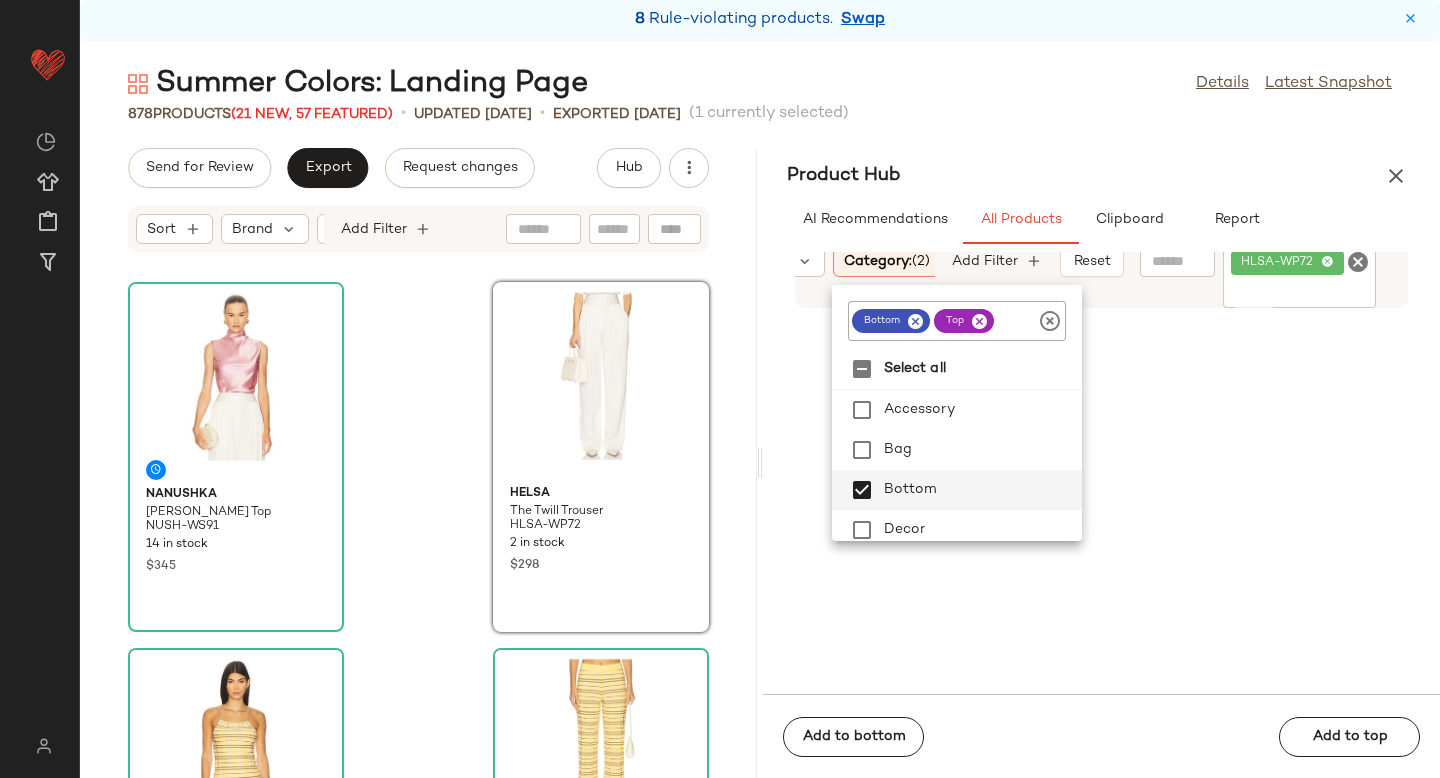 click 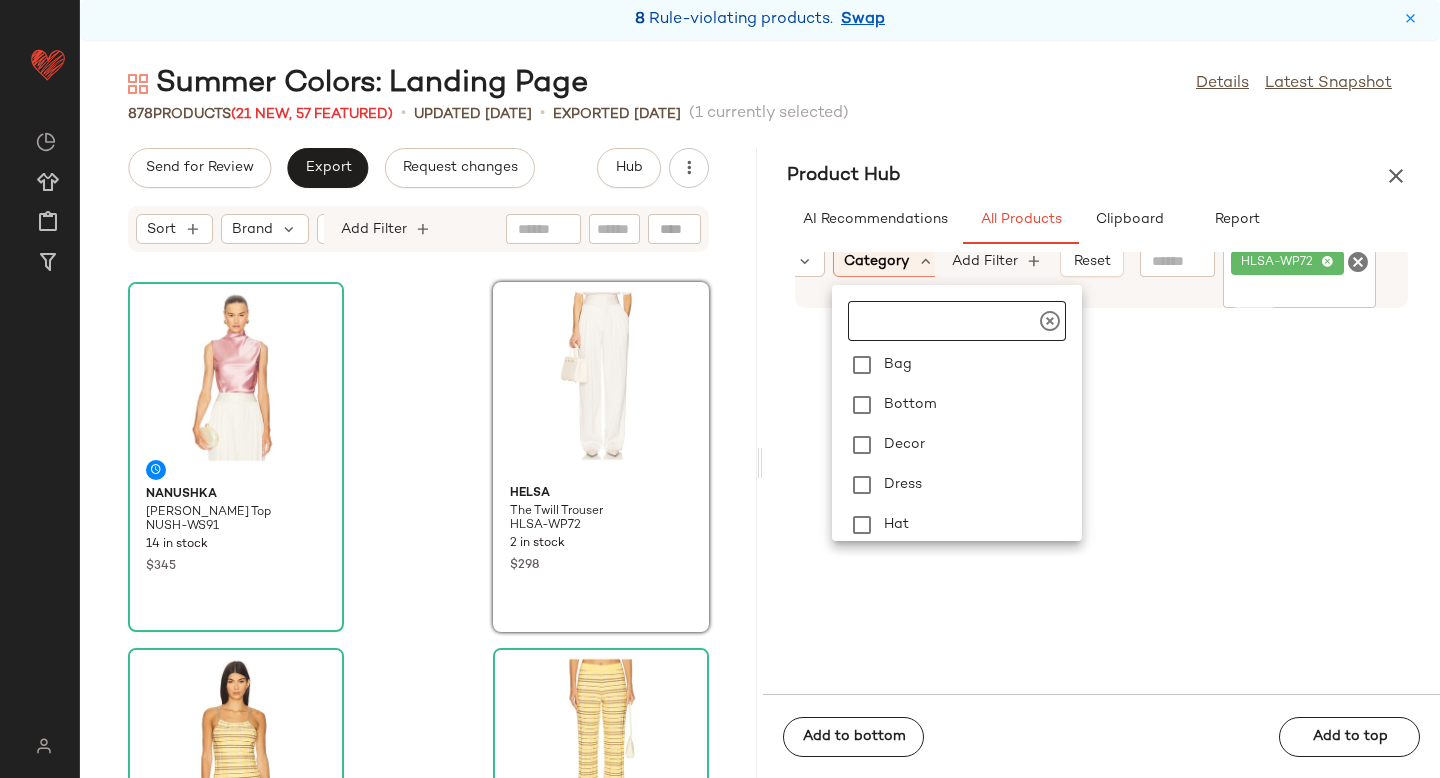 scroll, scrollTop: 52, scrollLeft: 0, axis: vertical 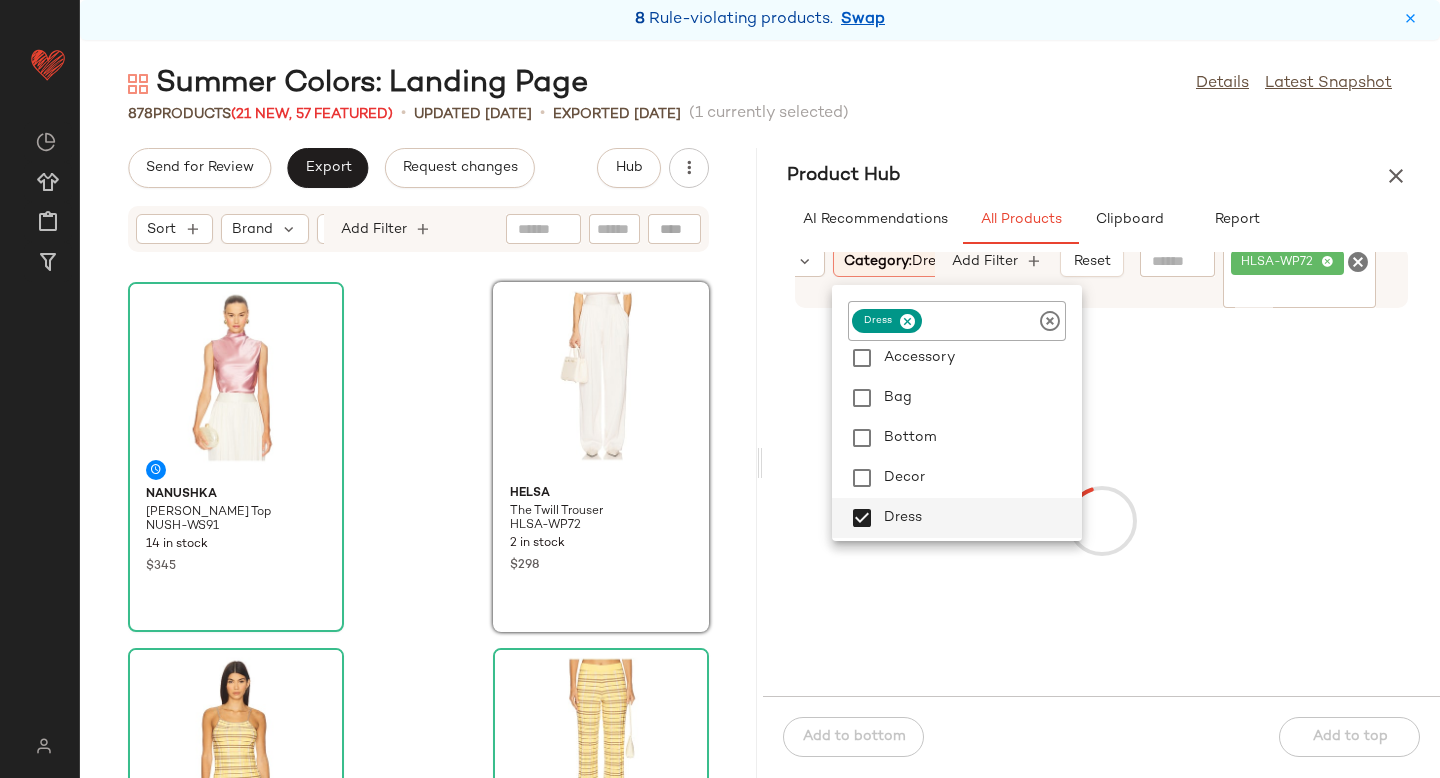 click 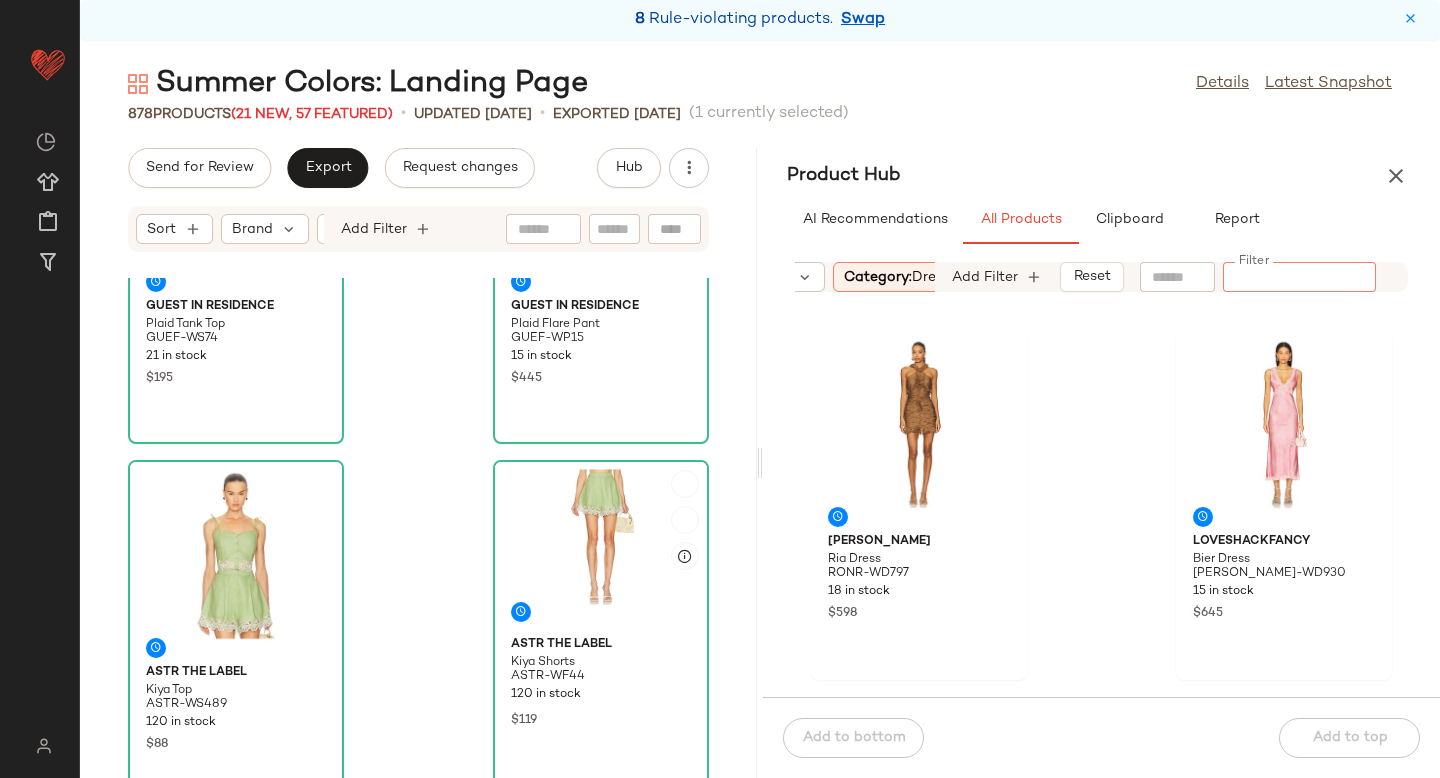 scroll, scrollTop: 594, scrollLeft: 0, axis: vertical 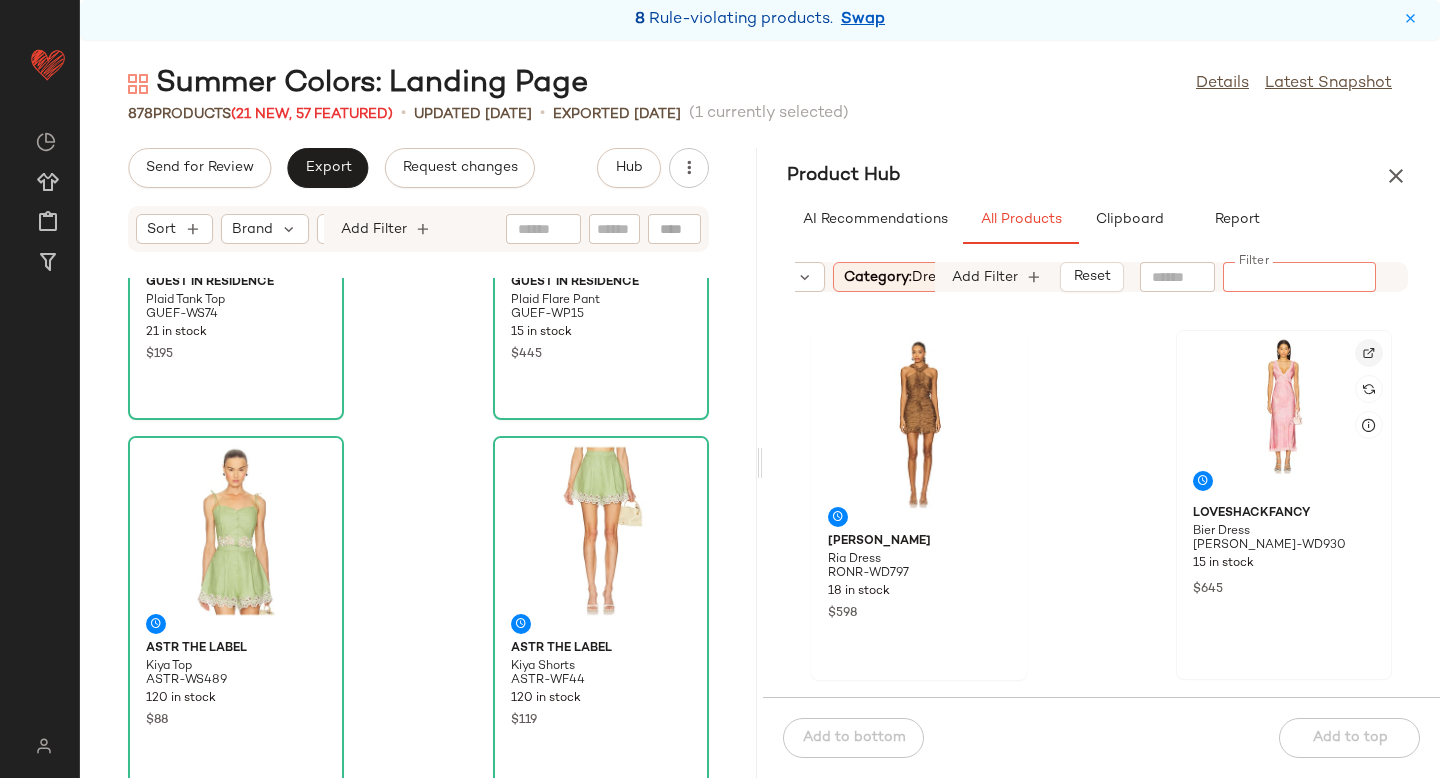 click 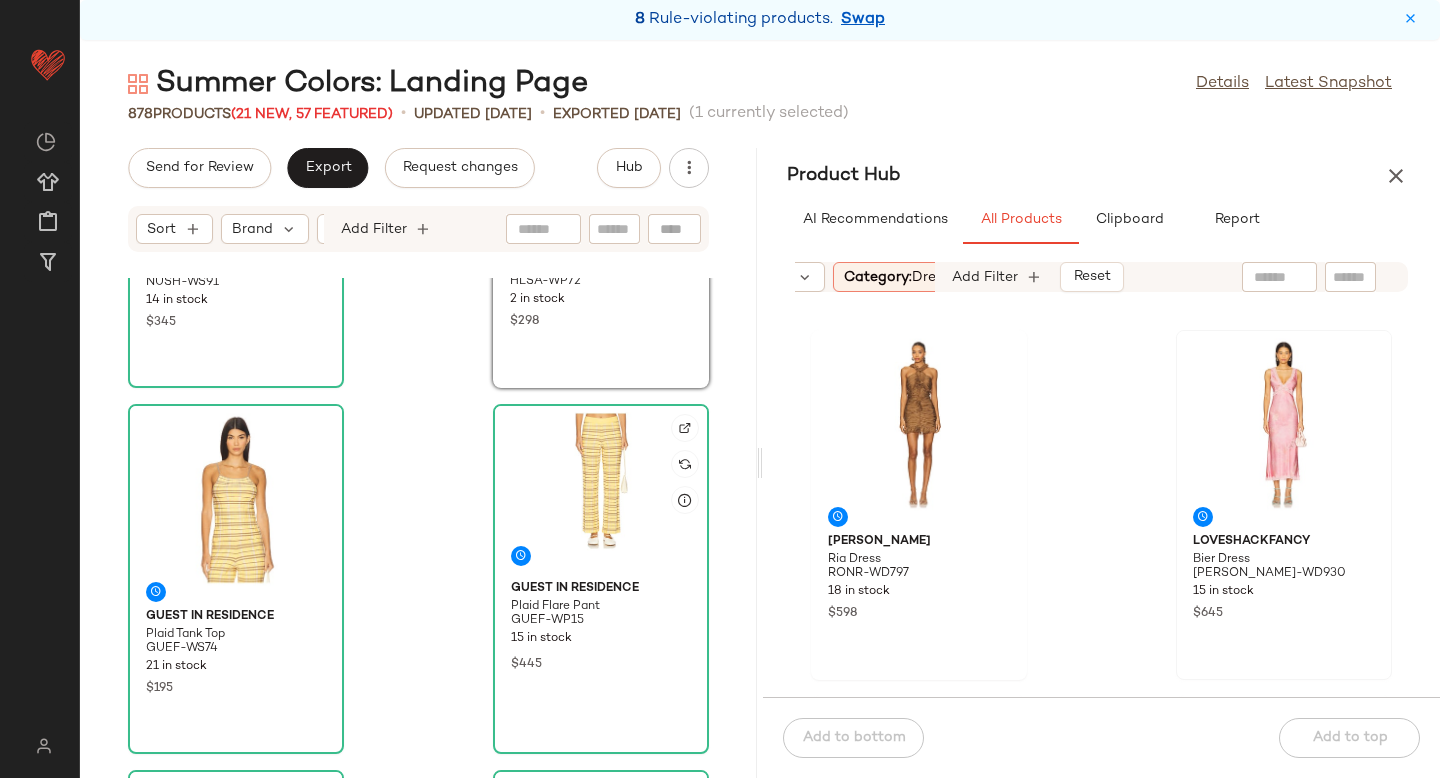 scroll, scrollTop: 261, scrollLeft: 0, axis: vertical 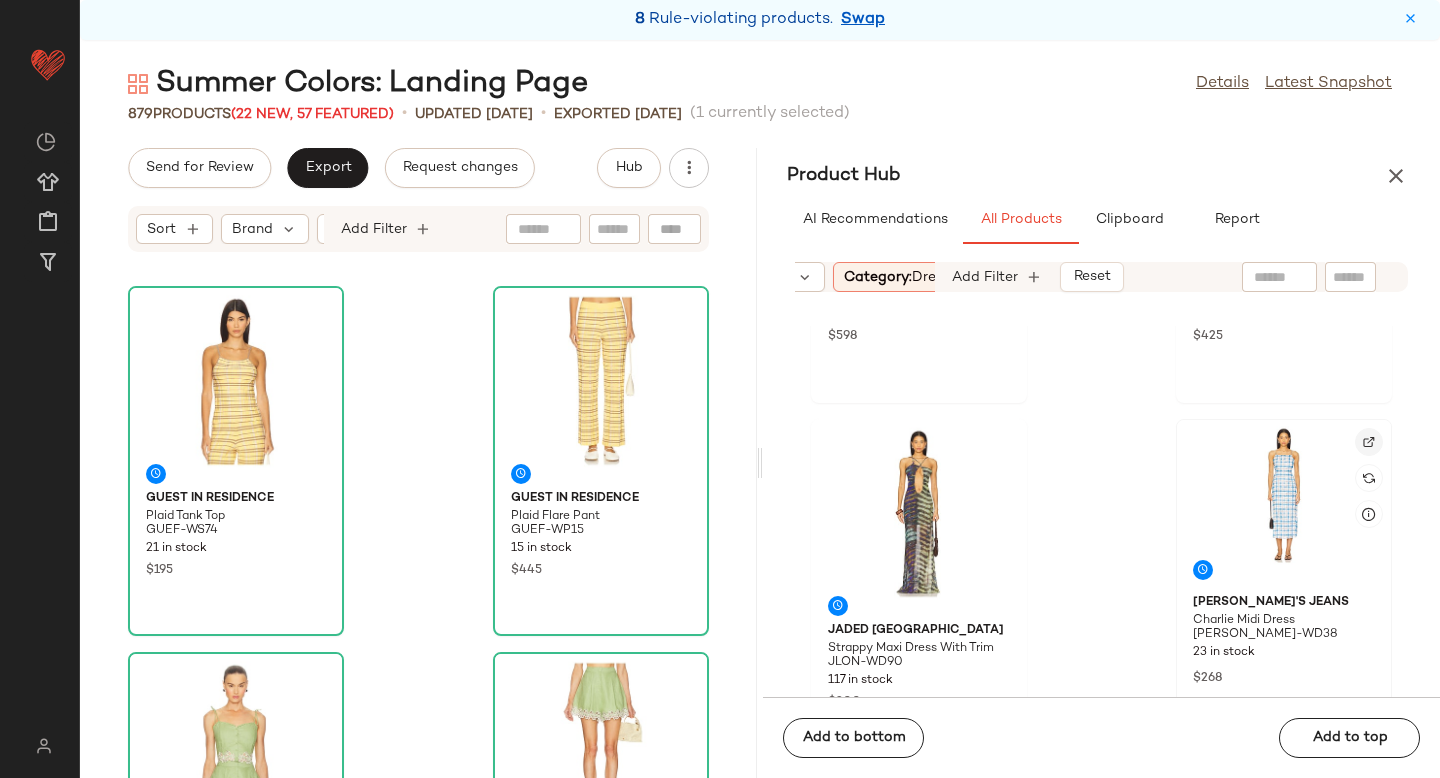 click at bounding box center [1369, 442] 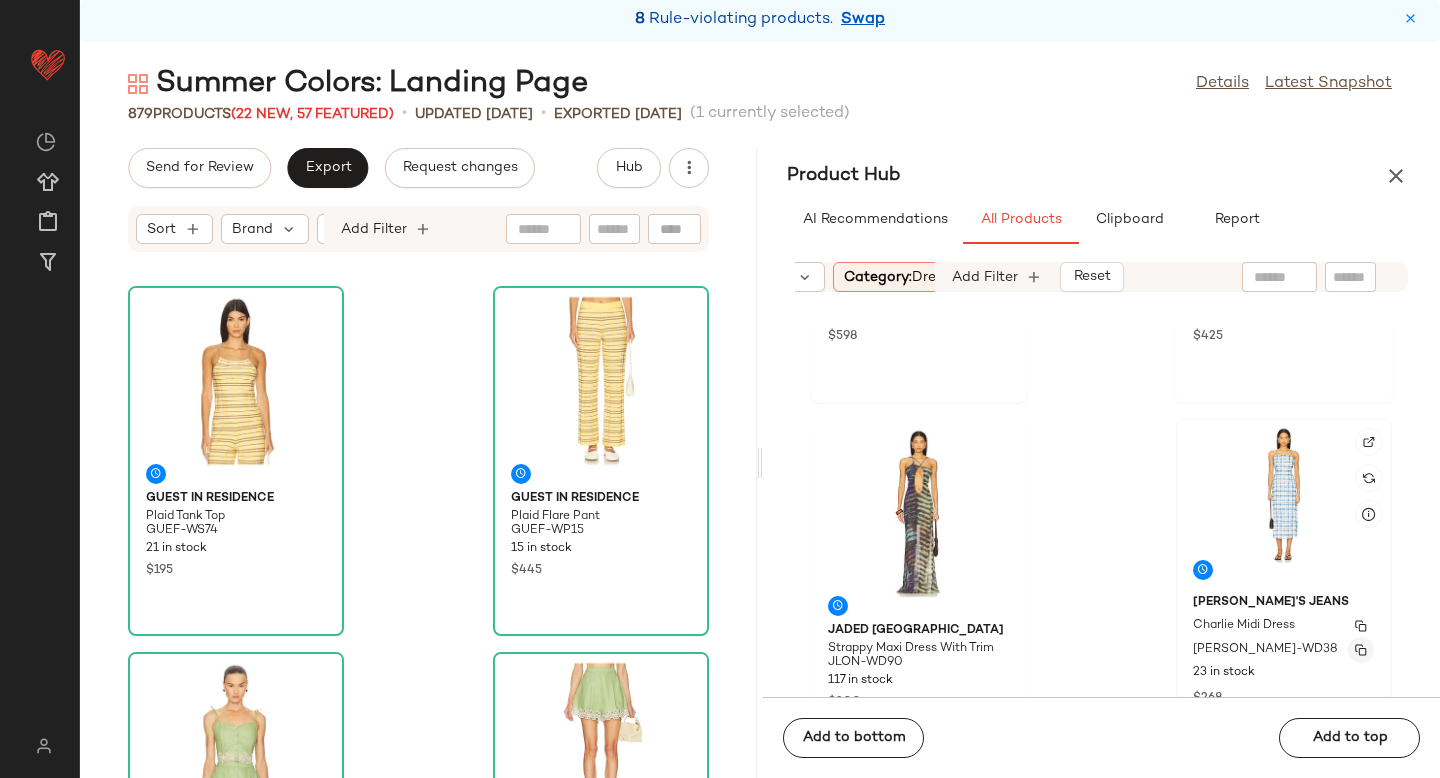 click 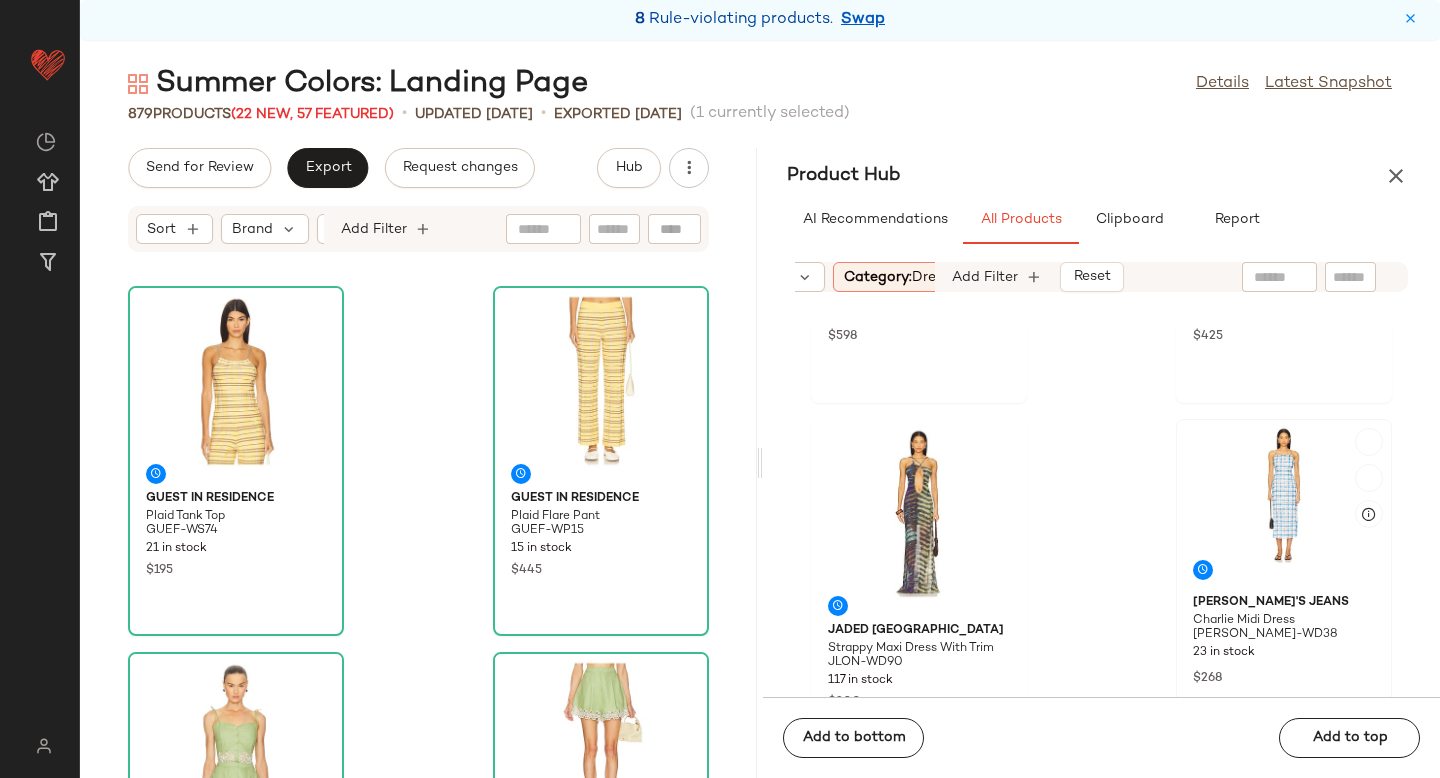 scroll, scrollTop: 257, scrollLeft: 0, axis: vertical 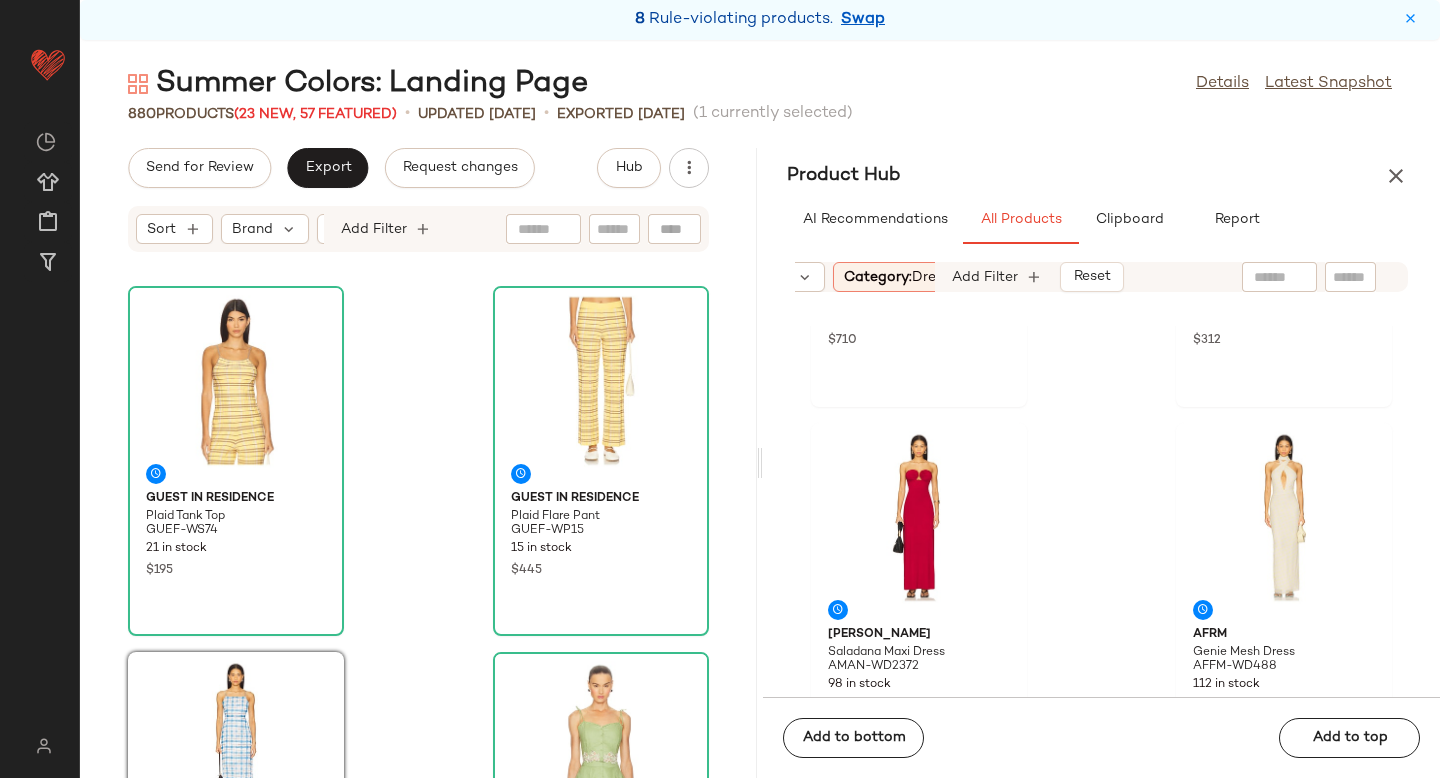 click on "Category:   dress" at bounding box center [897, 277] 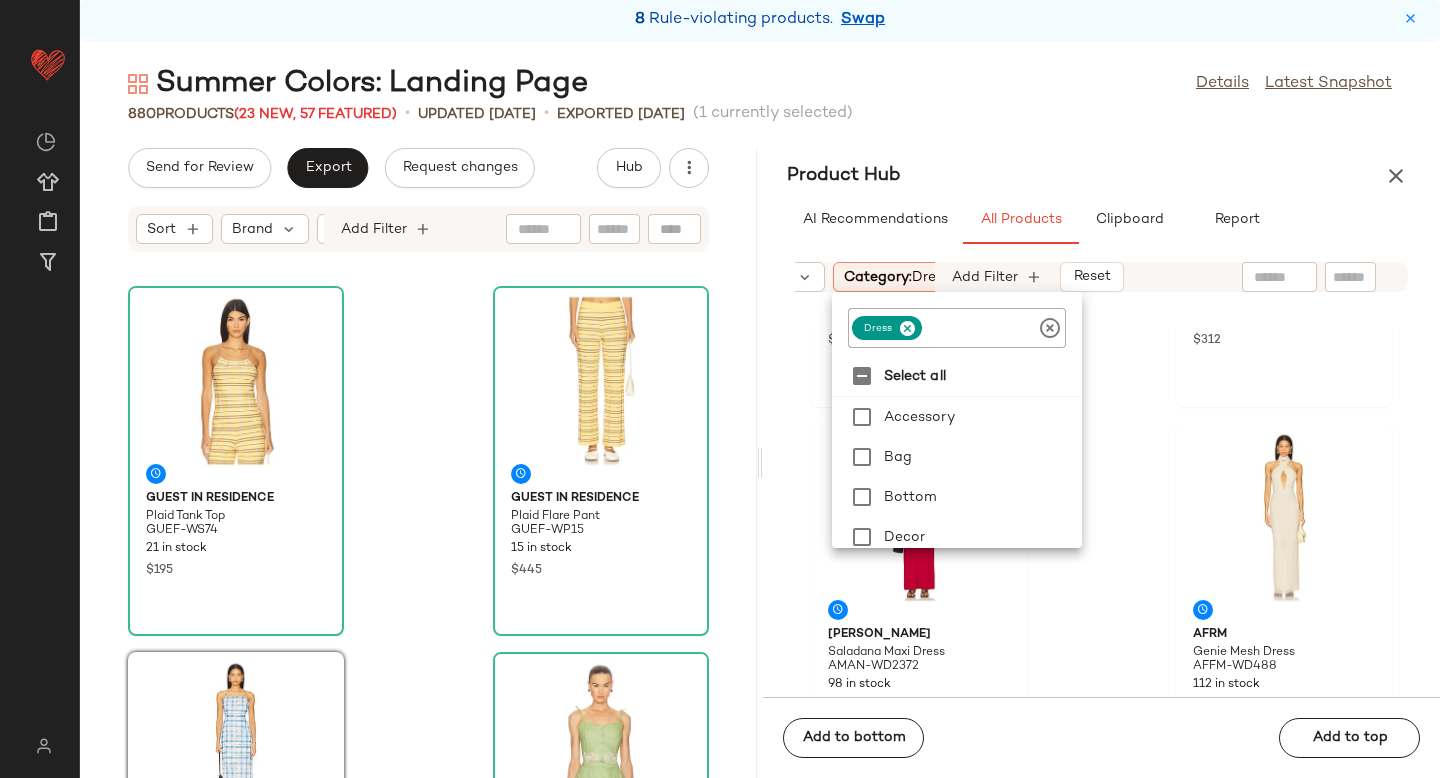 click 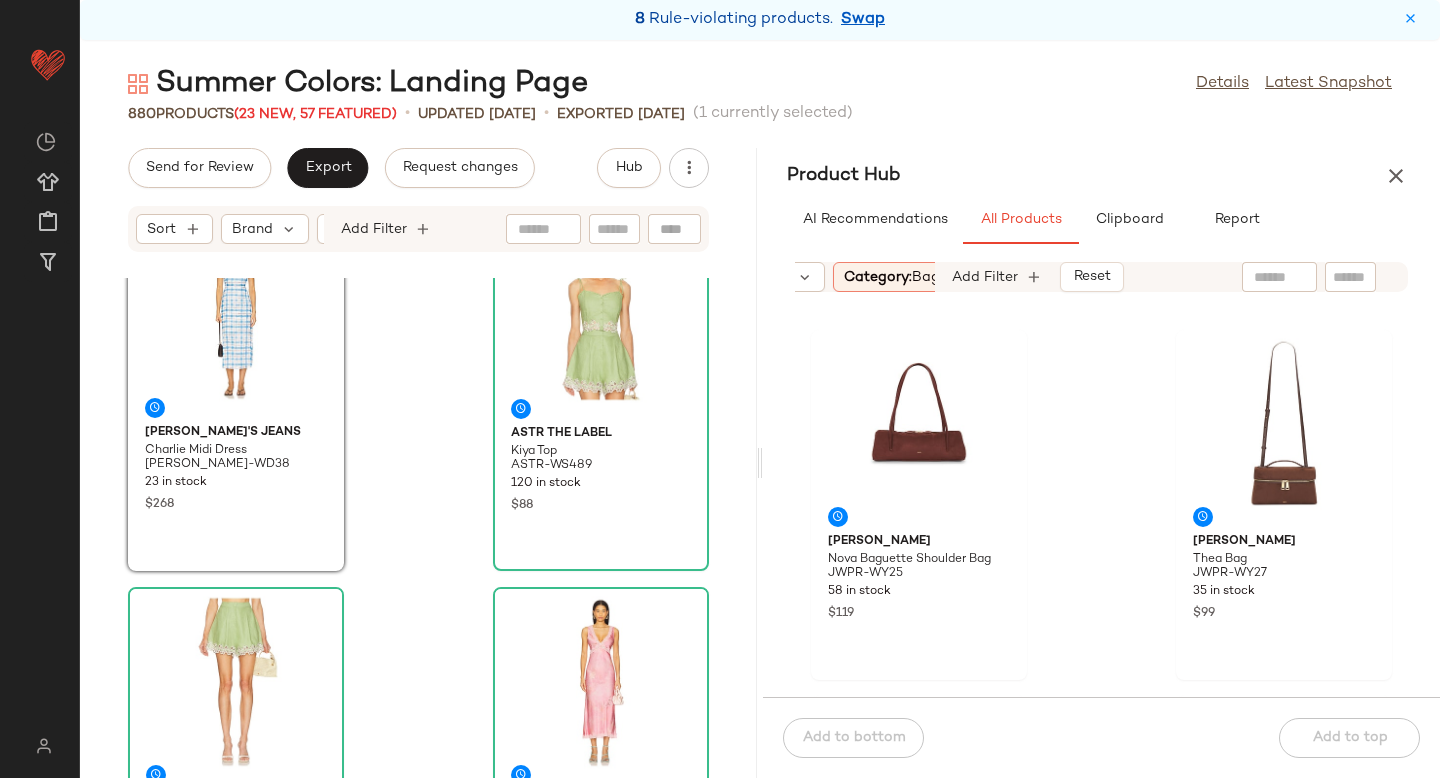 scroll, scrollTop: 842, scrollLeft: 0, axis: vertical 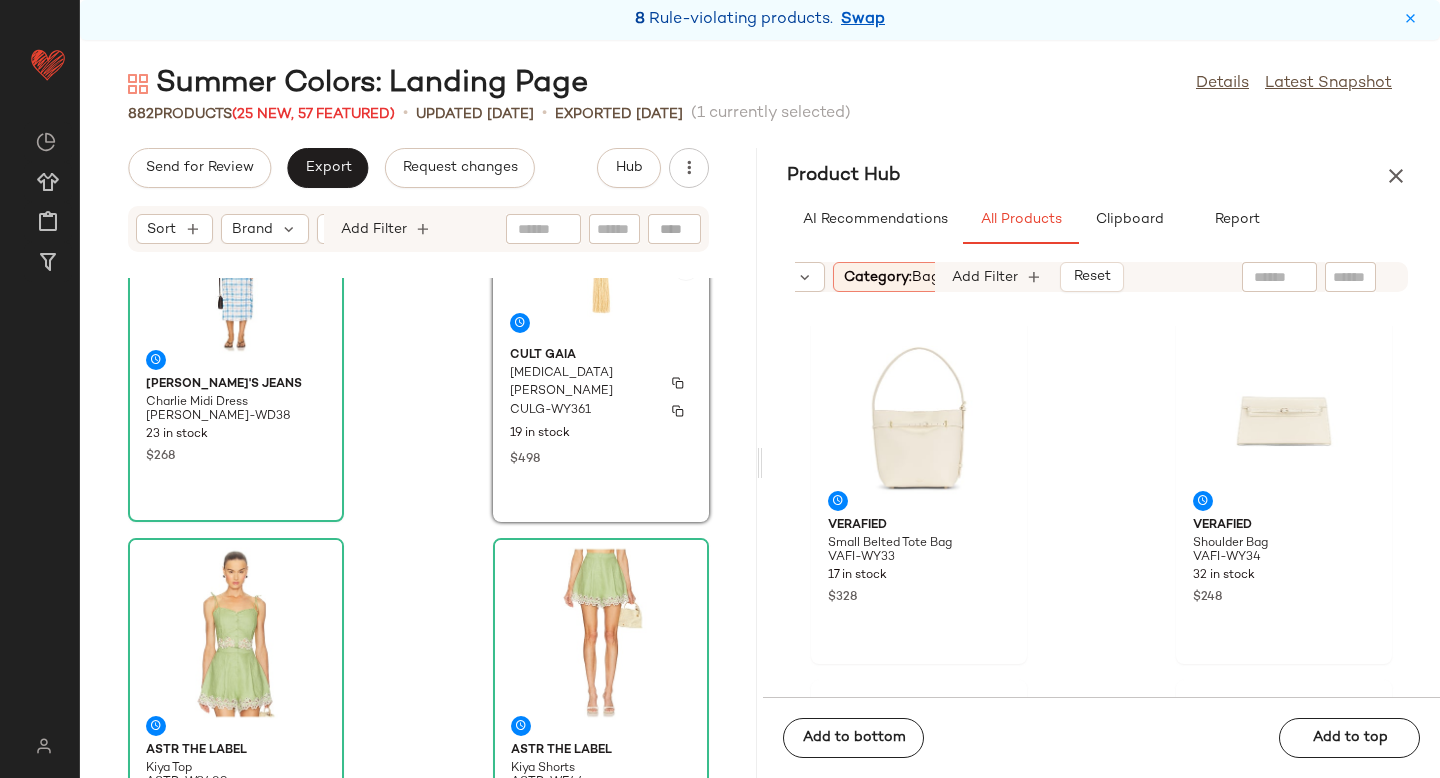 click on "CULG-WY361" at bounding box center [601, 411] 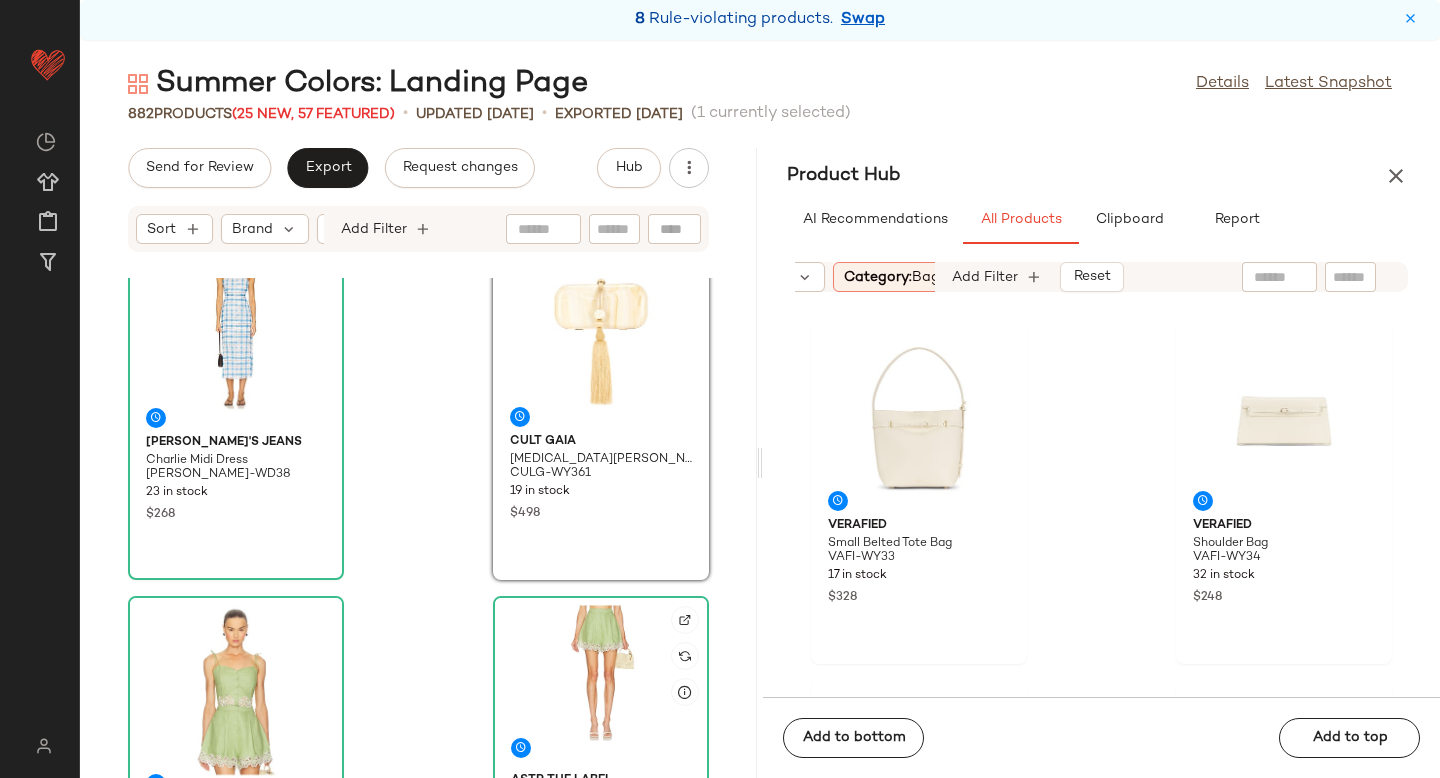 scroll, scrollTop: 738, scrollLeft: 0, axis: vertical 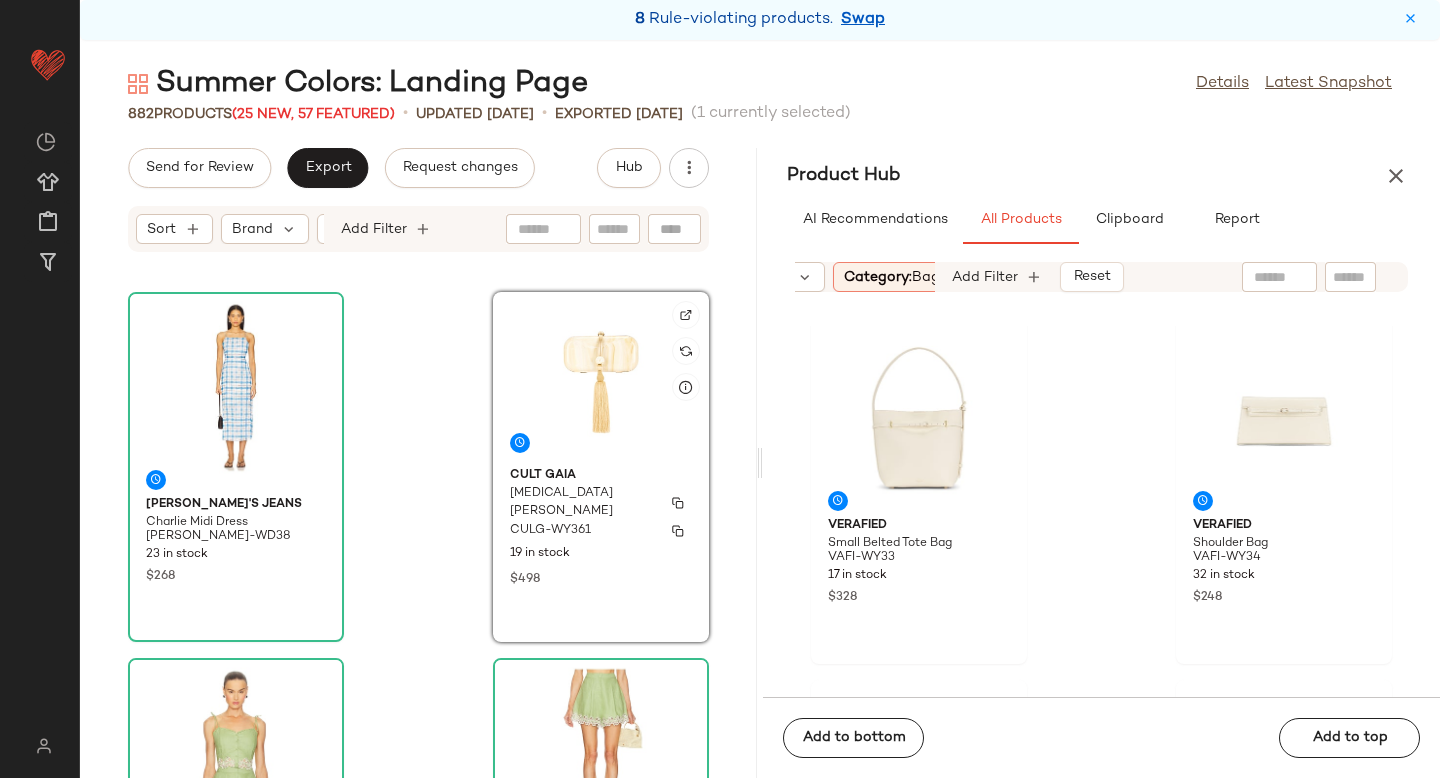 click on "Yasmin Clutch" at bounding box center [601, 503] 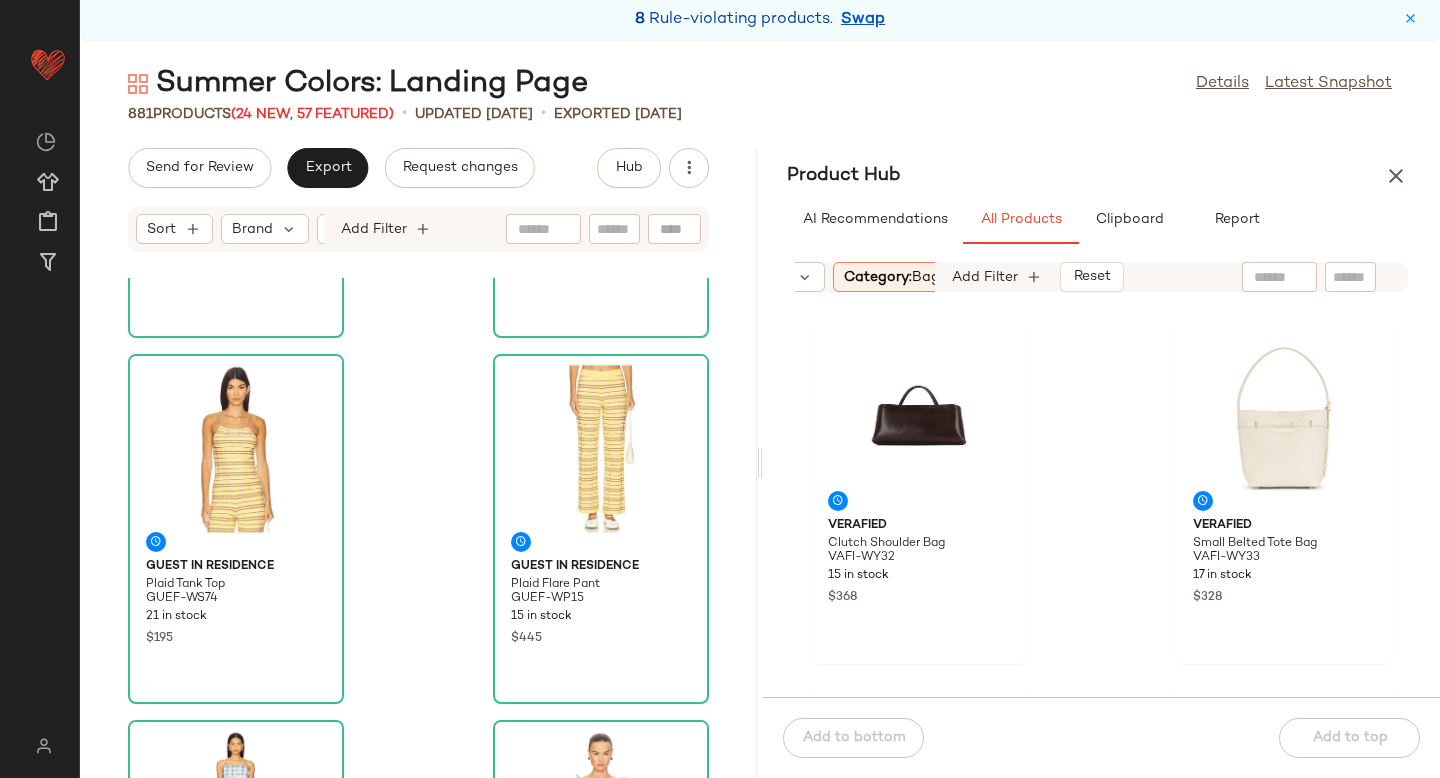 scroll, scrollTop: 340, scrollLeft: 0, axis: vertical 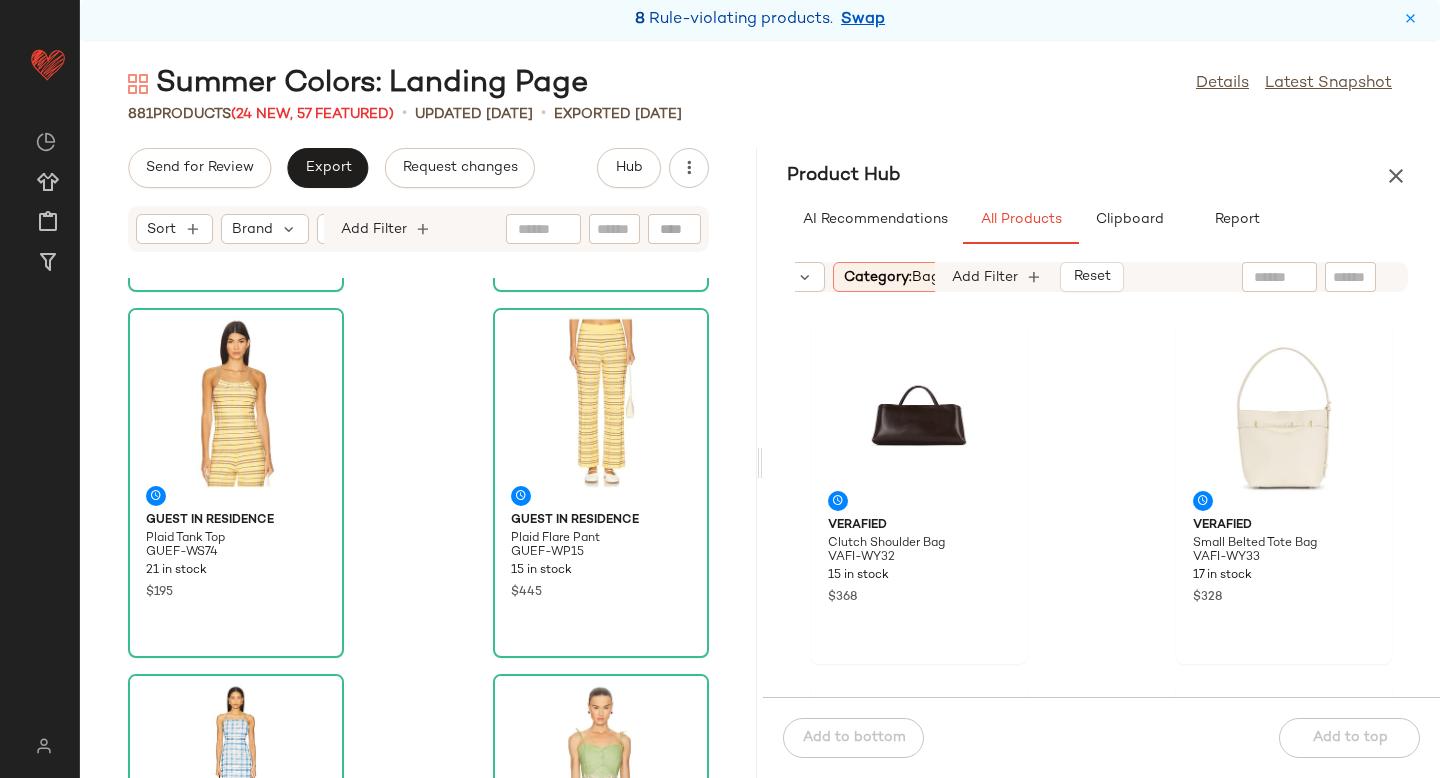 click on "Category:   bag" at bounding box center (892, 277) 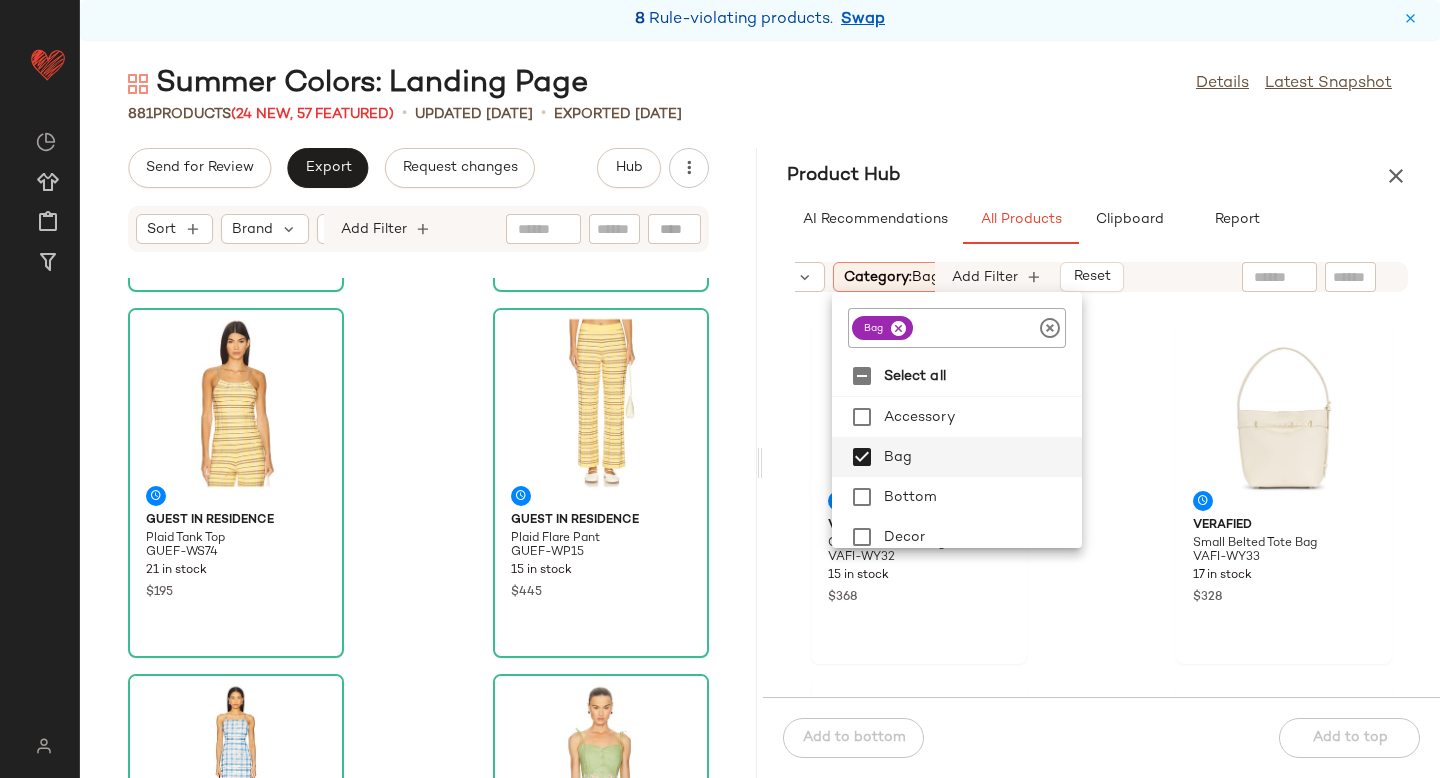 click 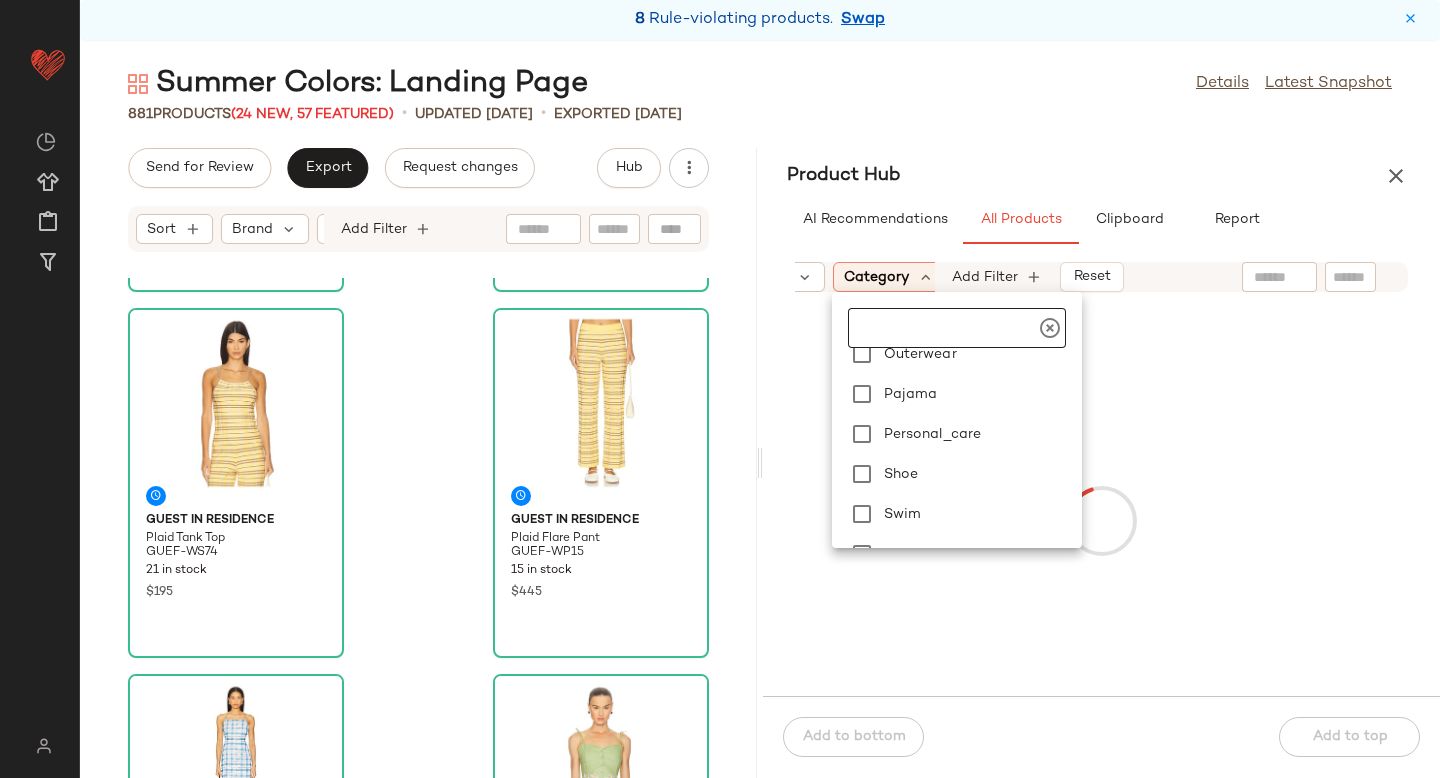scroll, scrollTop: 449, scrollLeft: 0, axis: vertical 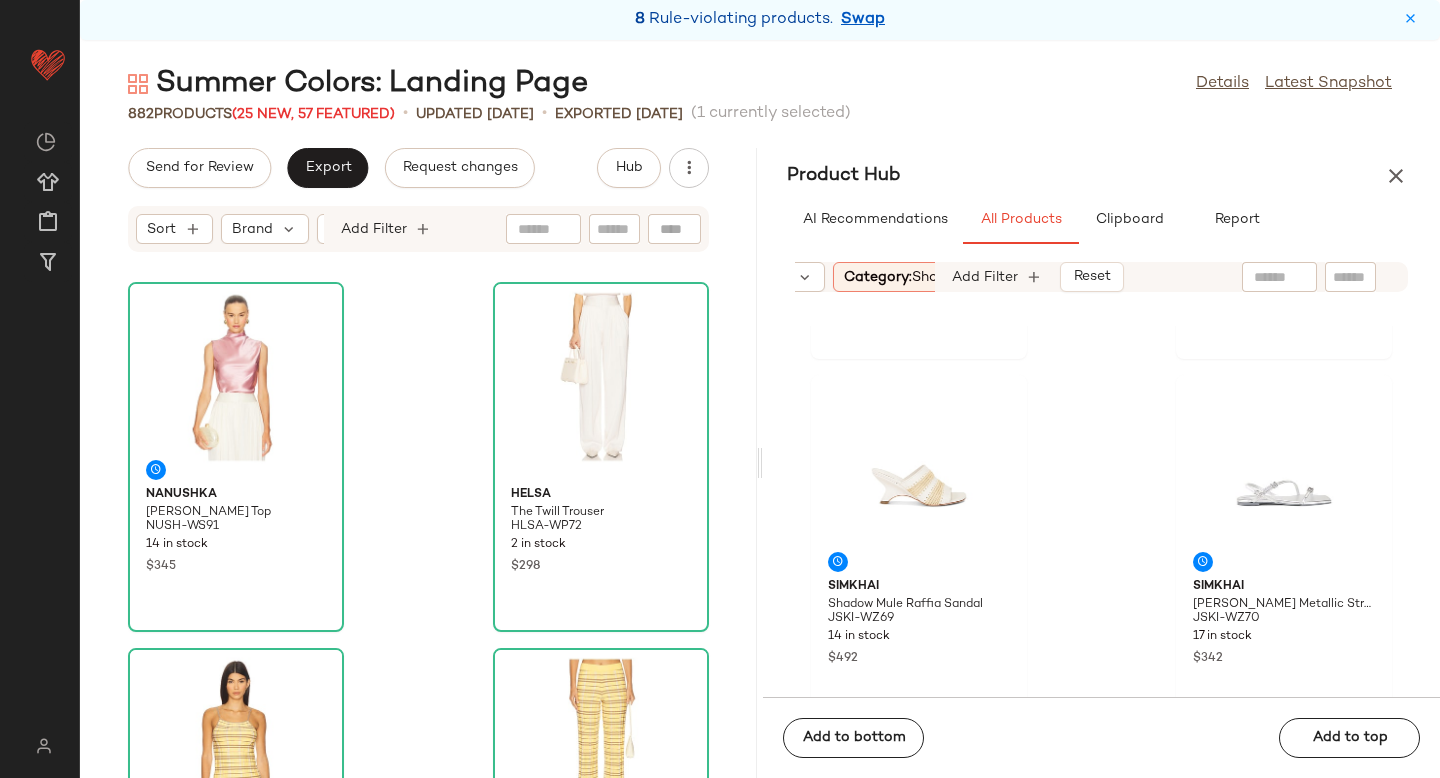click on "Category:   shoe" at bounding box center [895, 277] 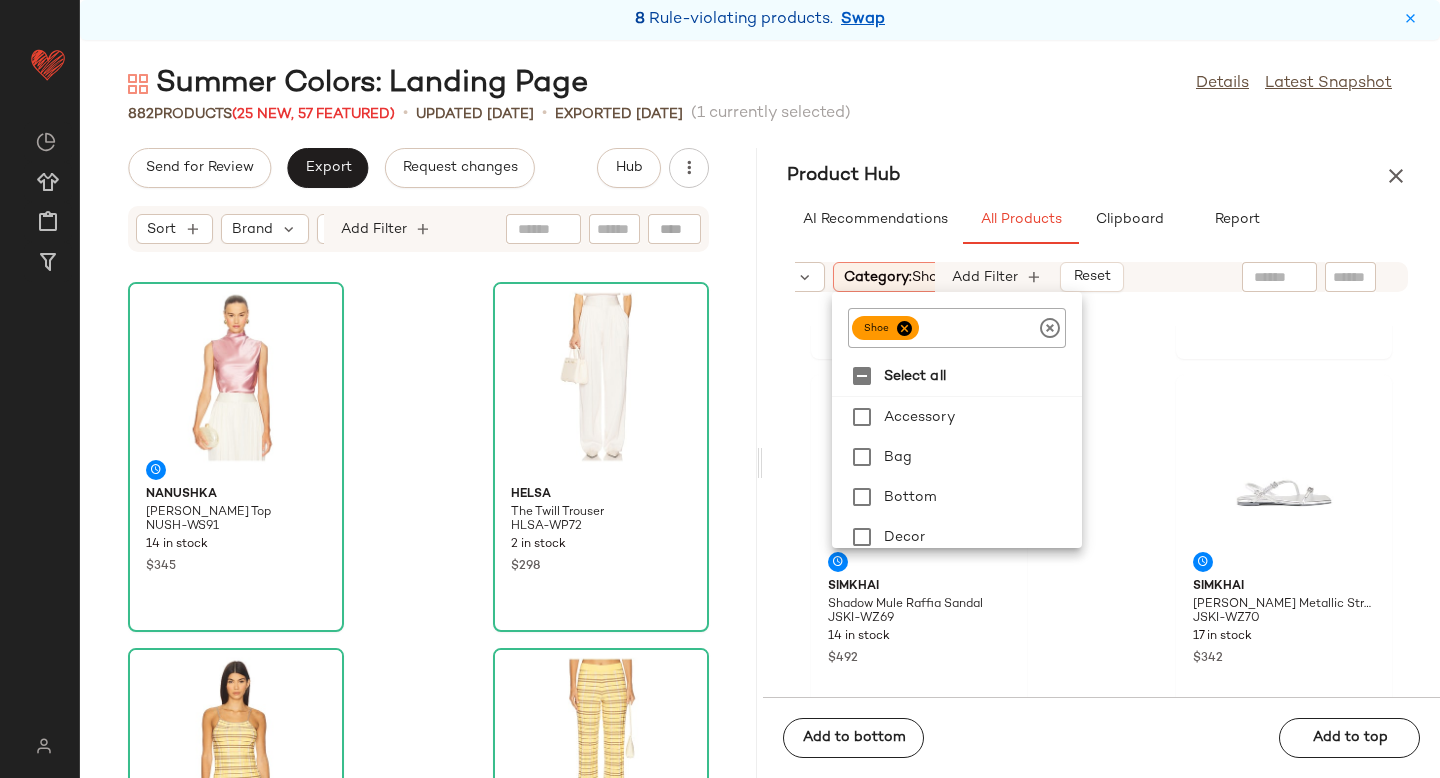 click 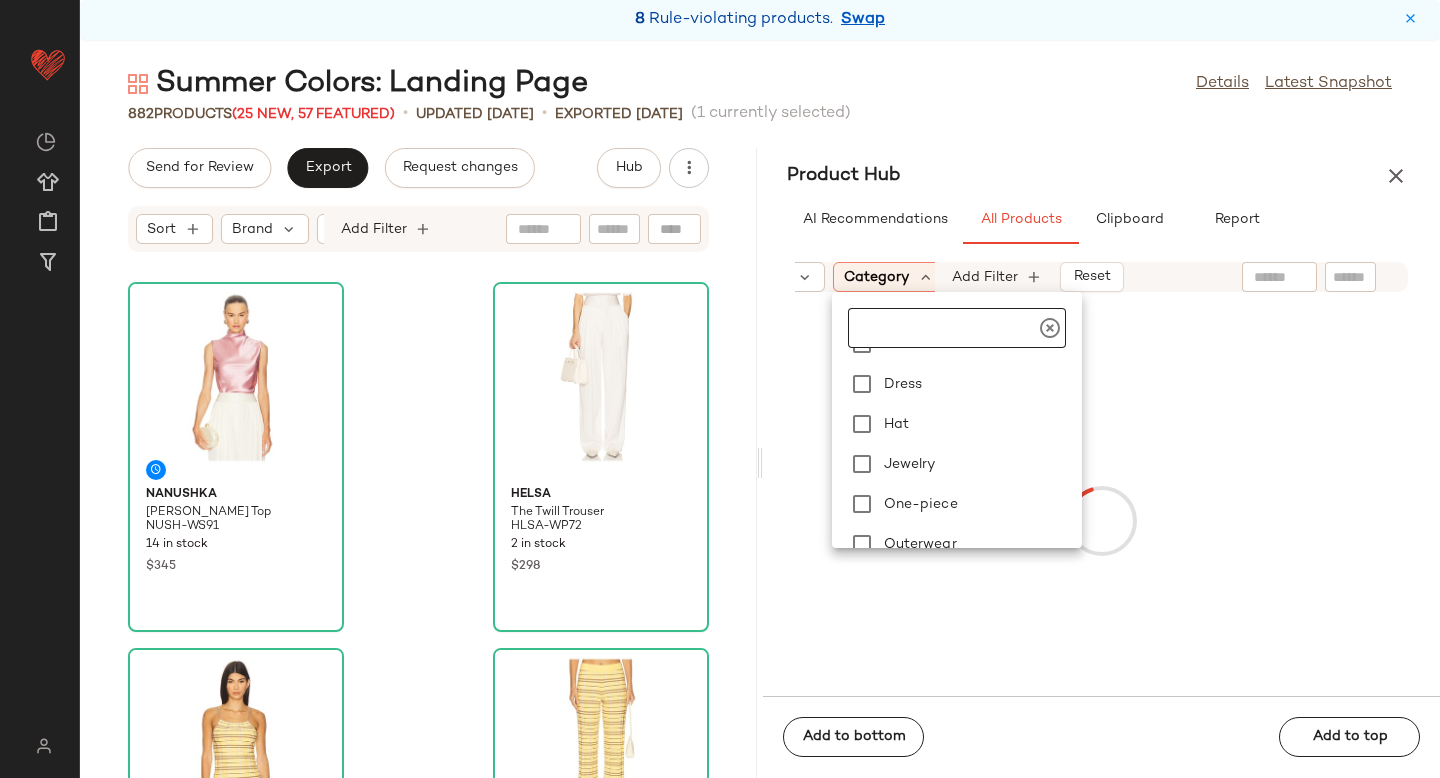 scroll, scrollTop: 232, scrollLeft: 0, axis: vertical 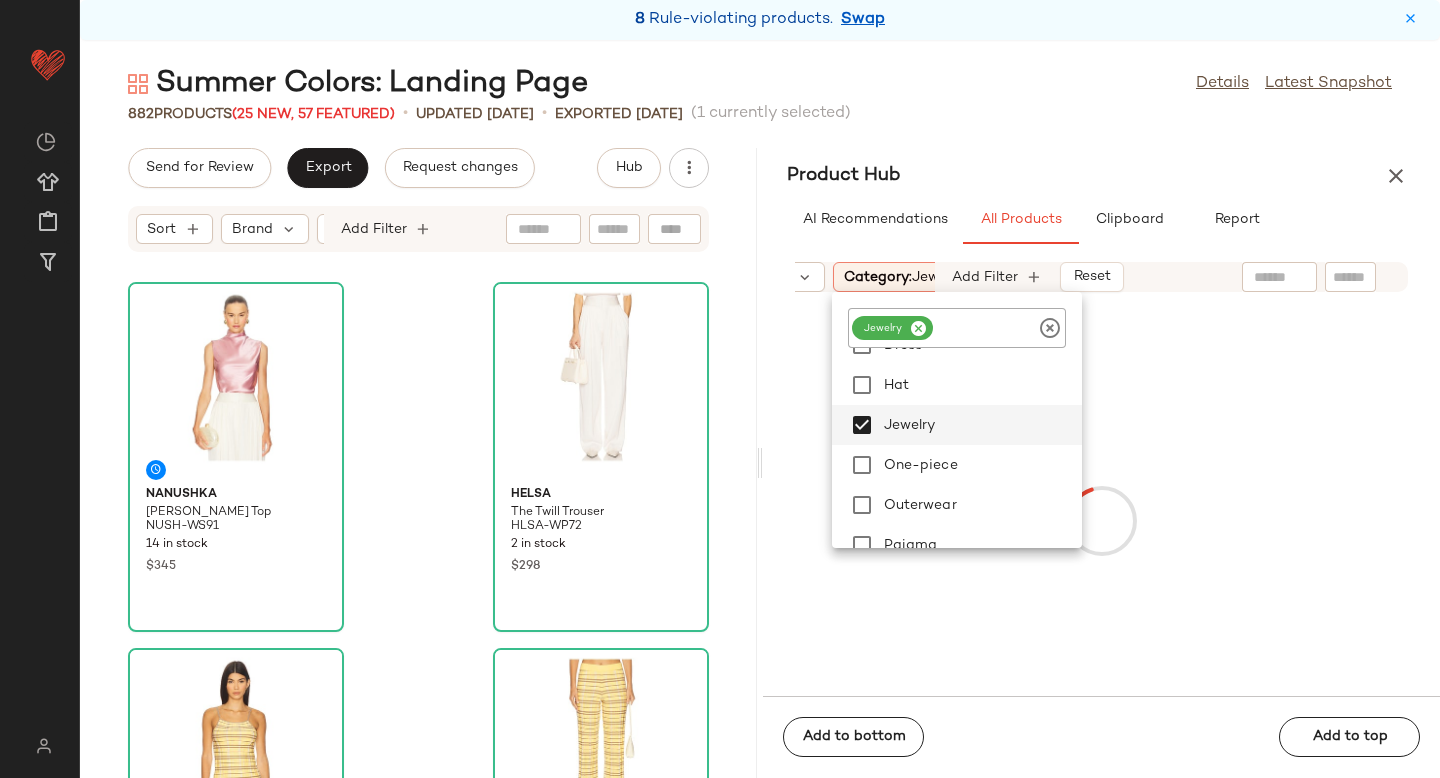 click at bounding box center [1101, 520] 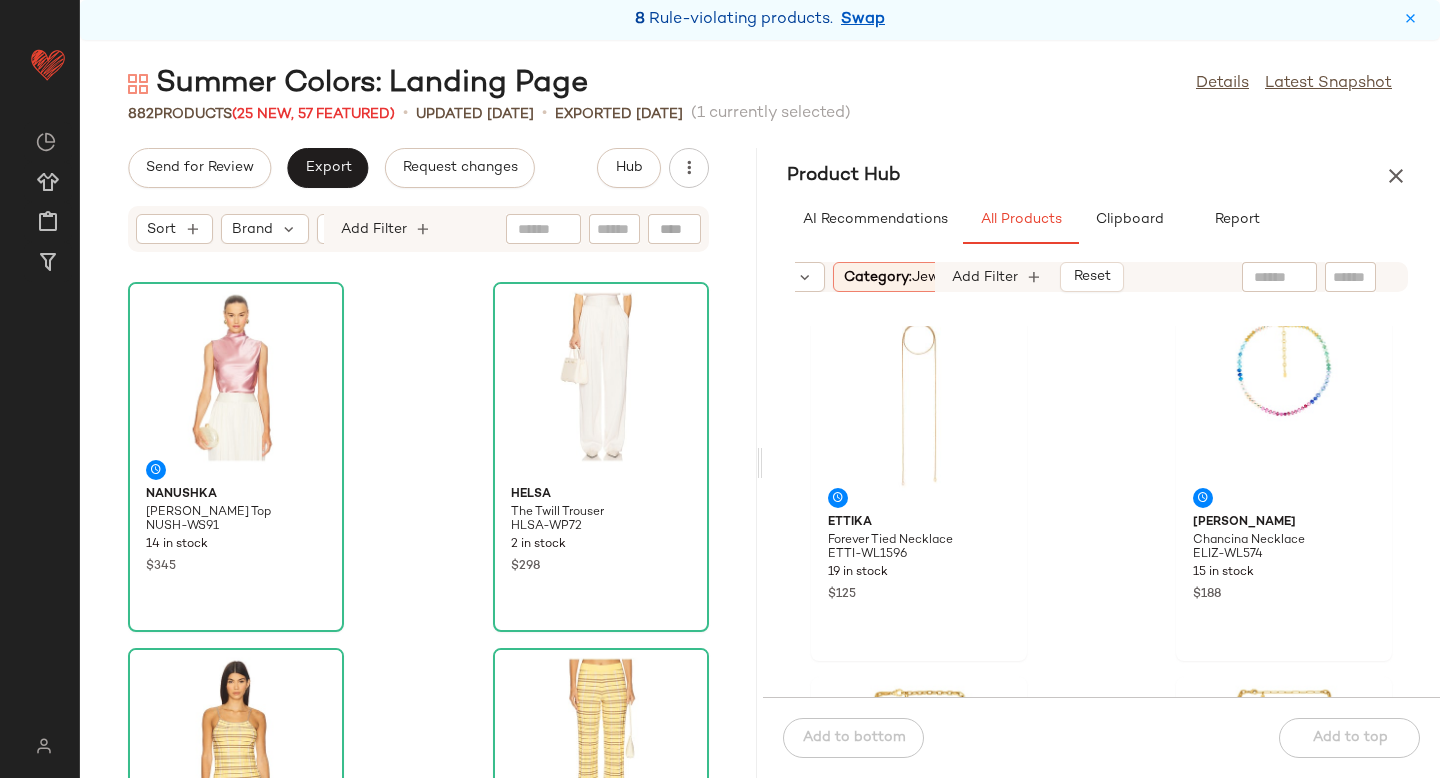 scroll, scrollTop: 587, scrollLeft: 0, axis: vertical 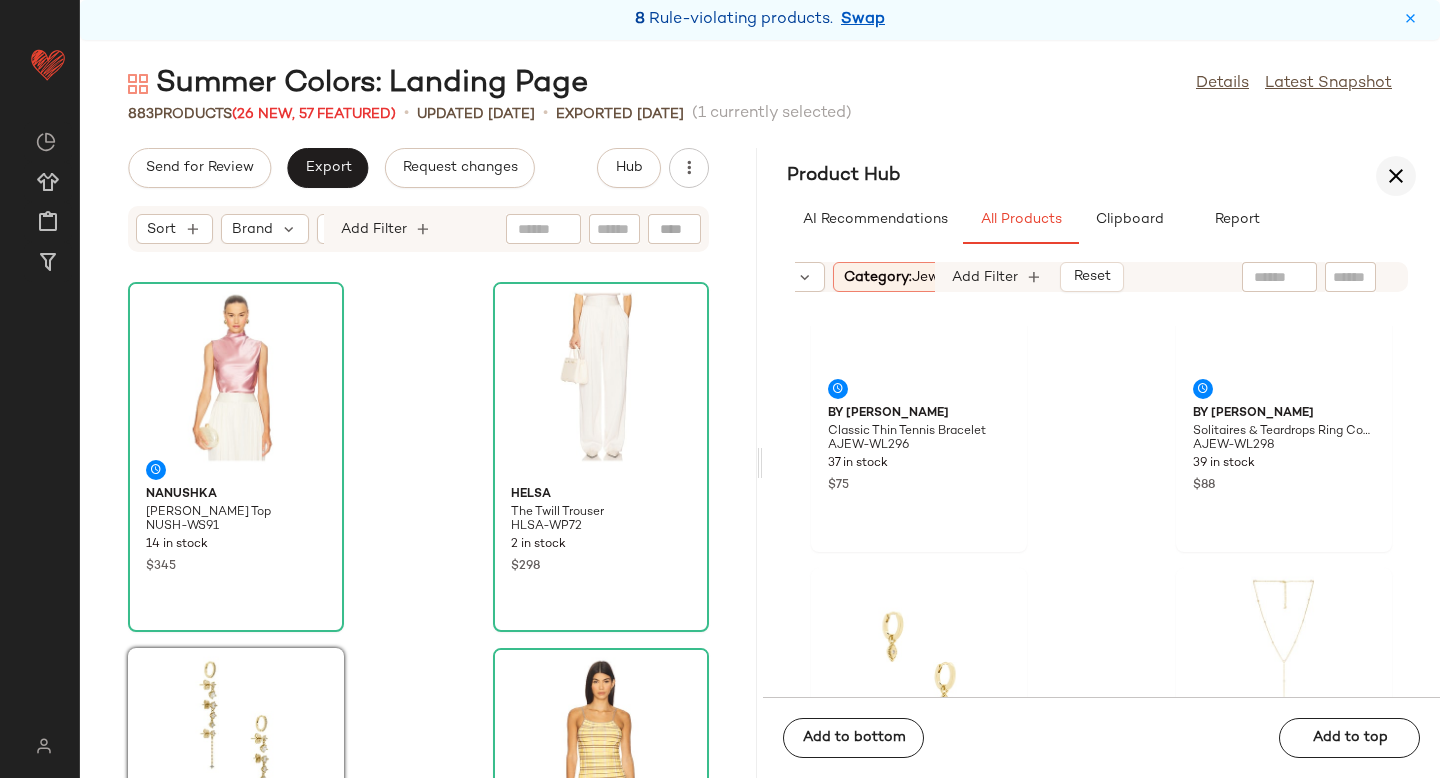 click at bounding box center (1396, 176) 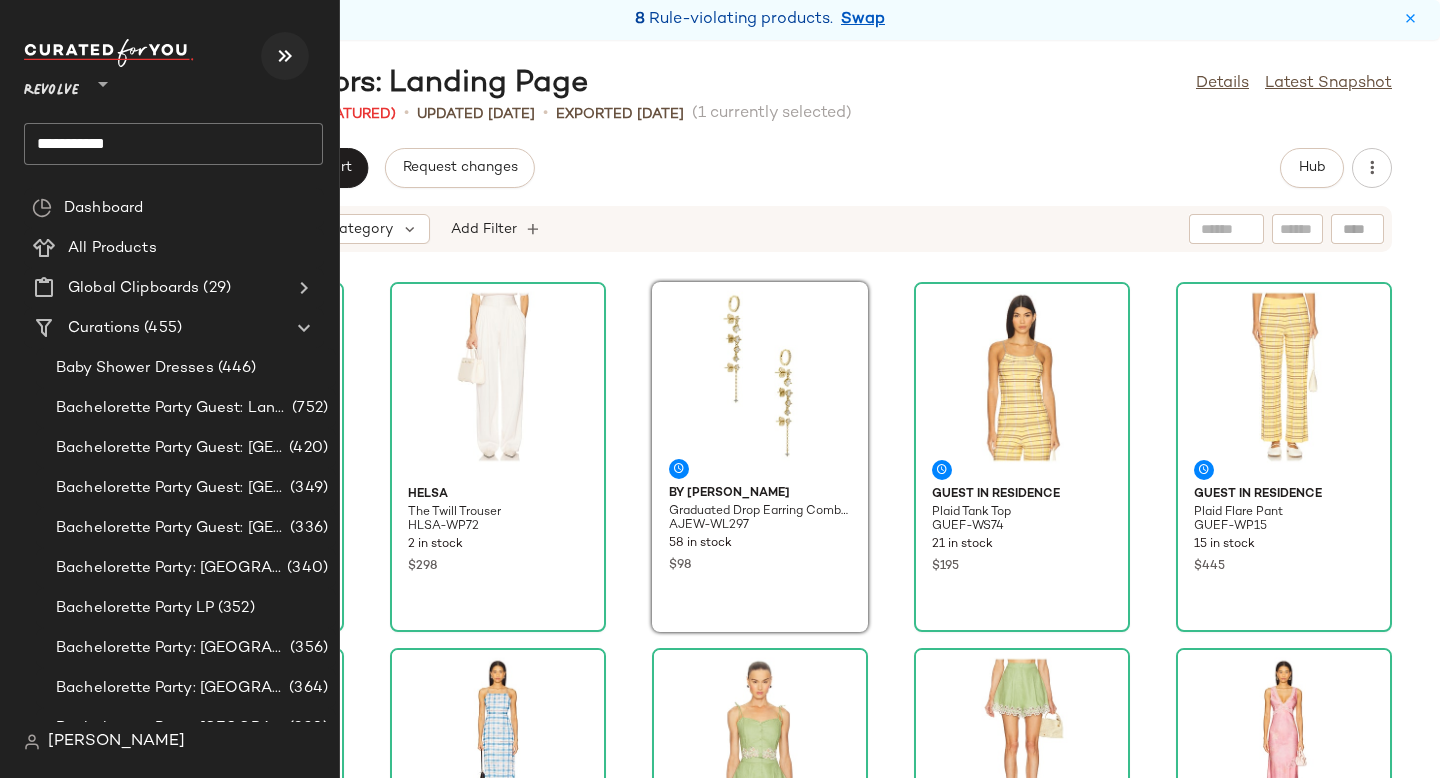 click at bounding box center [285, 56] 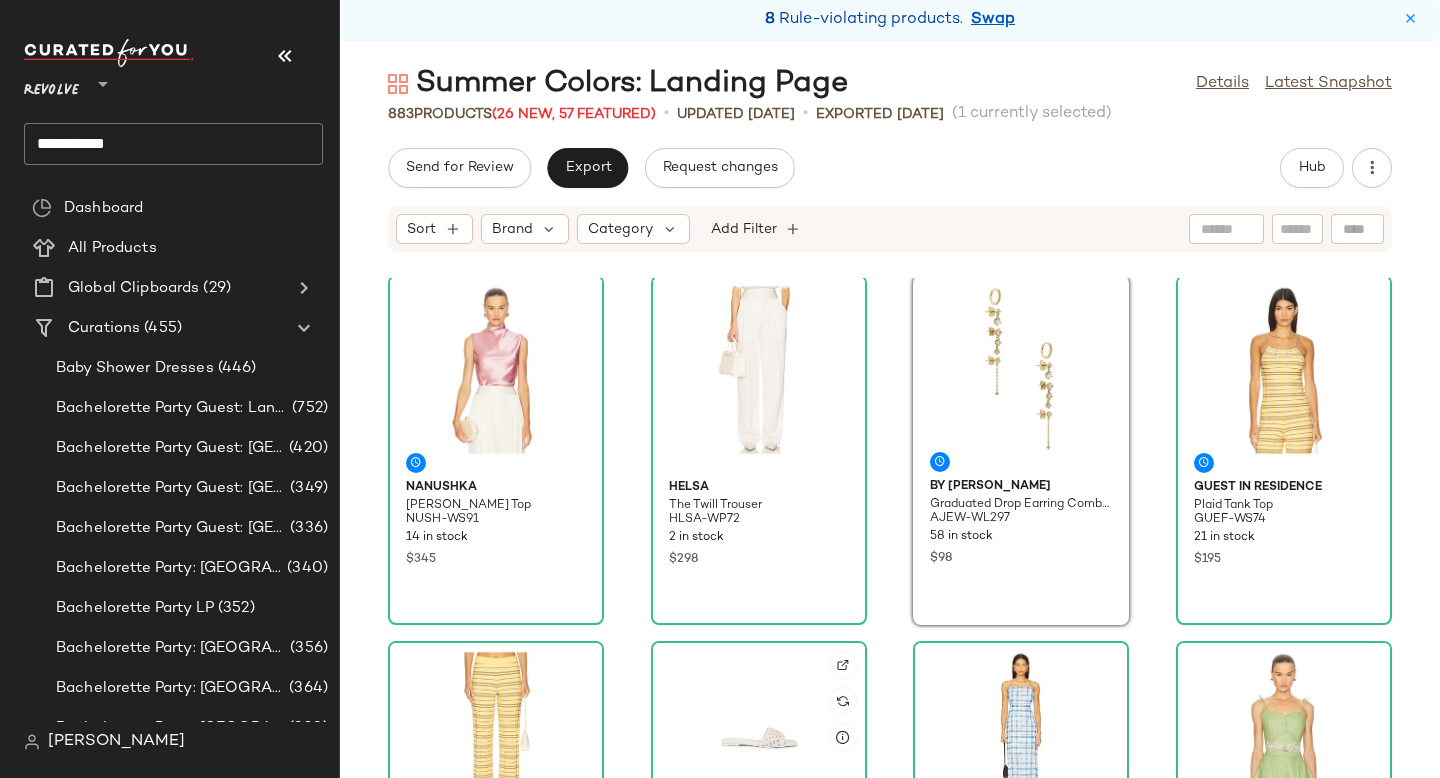 scroll, scrollTop: 0, scrollLeft: 0, axis: both 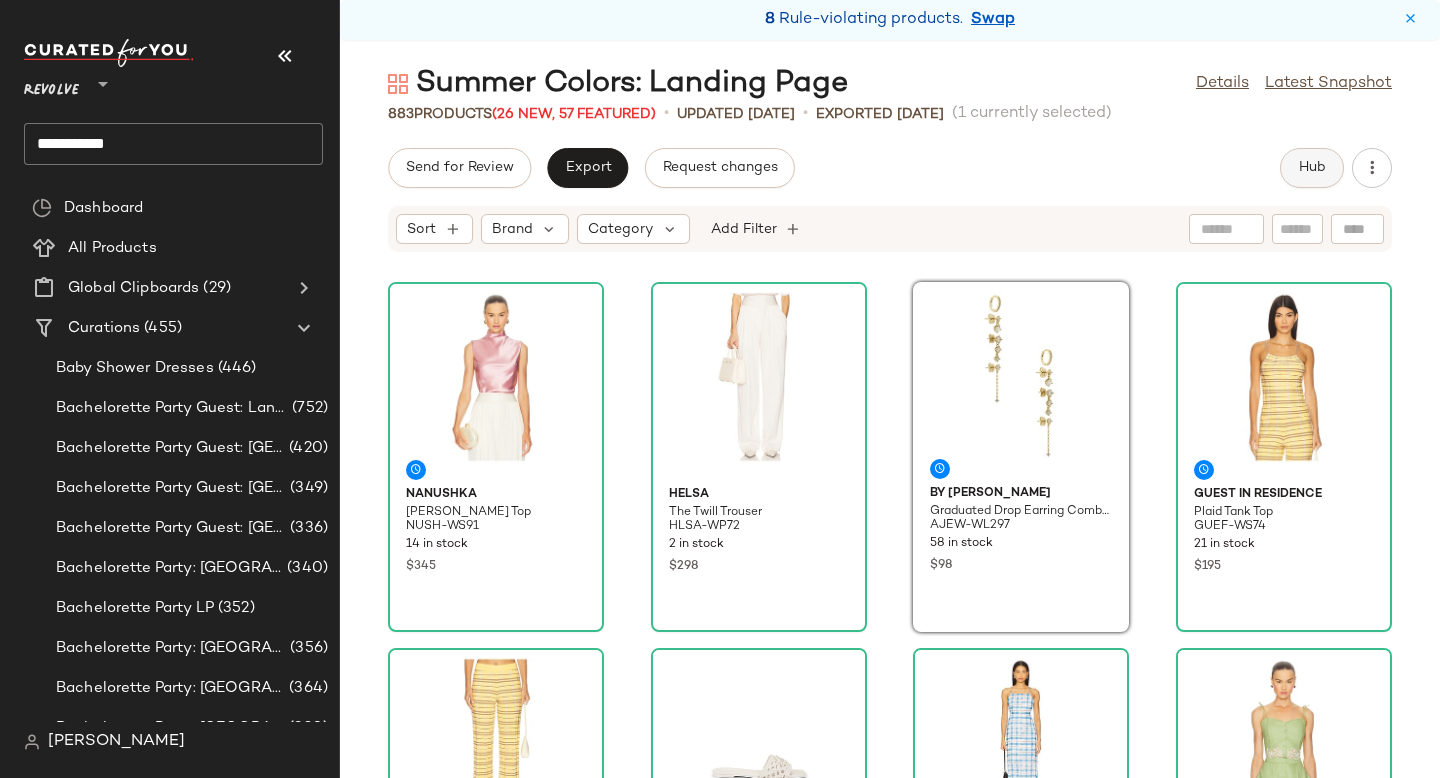 click on "Hub" at bounding box center [1312, 168] 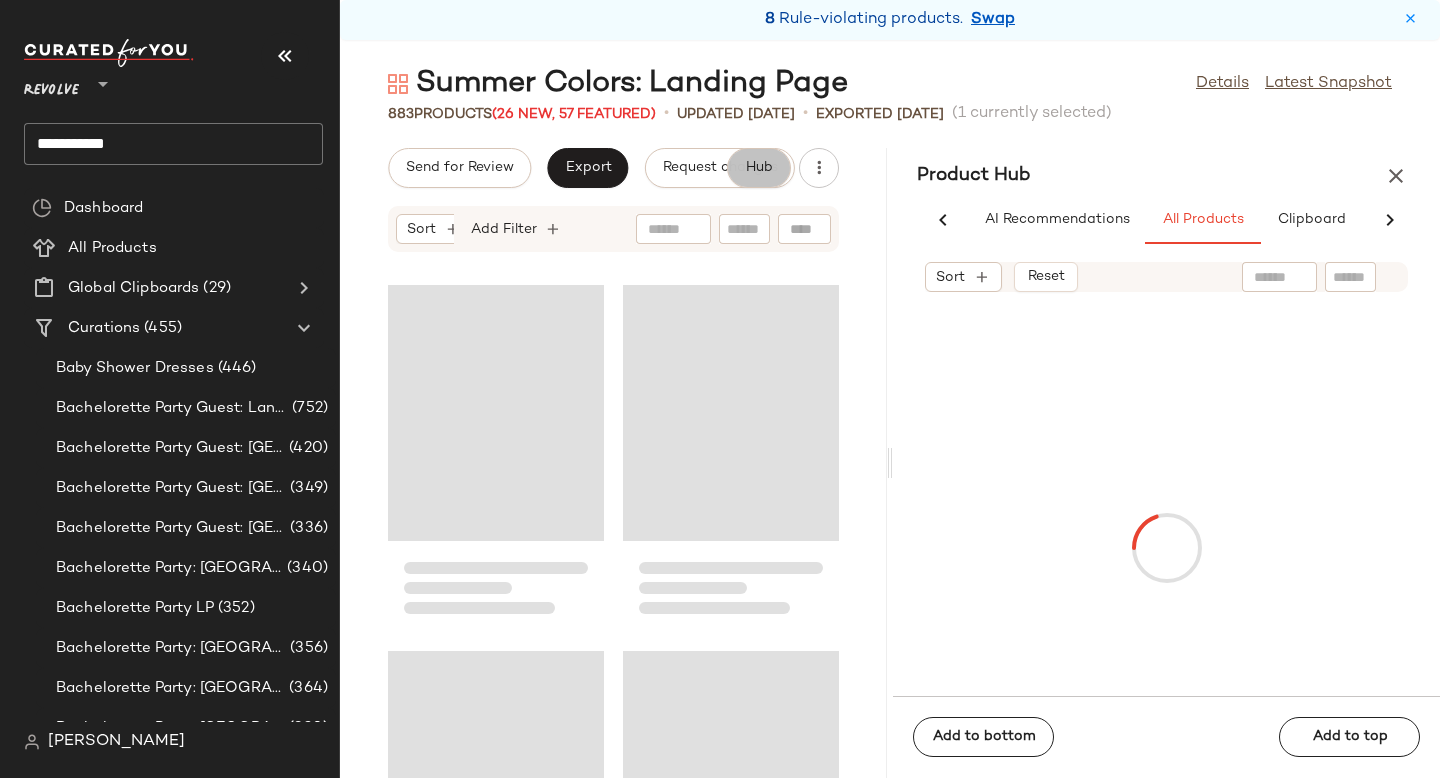 scroll, scrollTop: 0, scrollLeft: 90, axis: horizontal 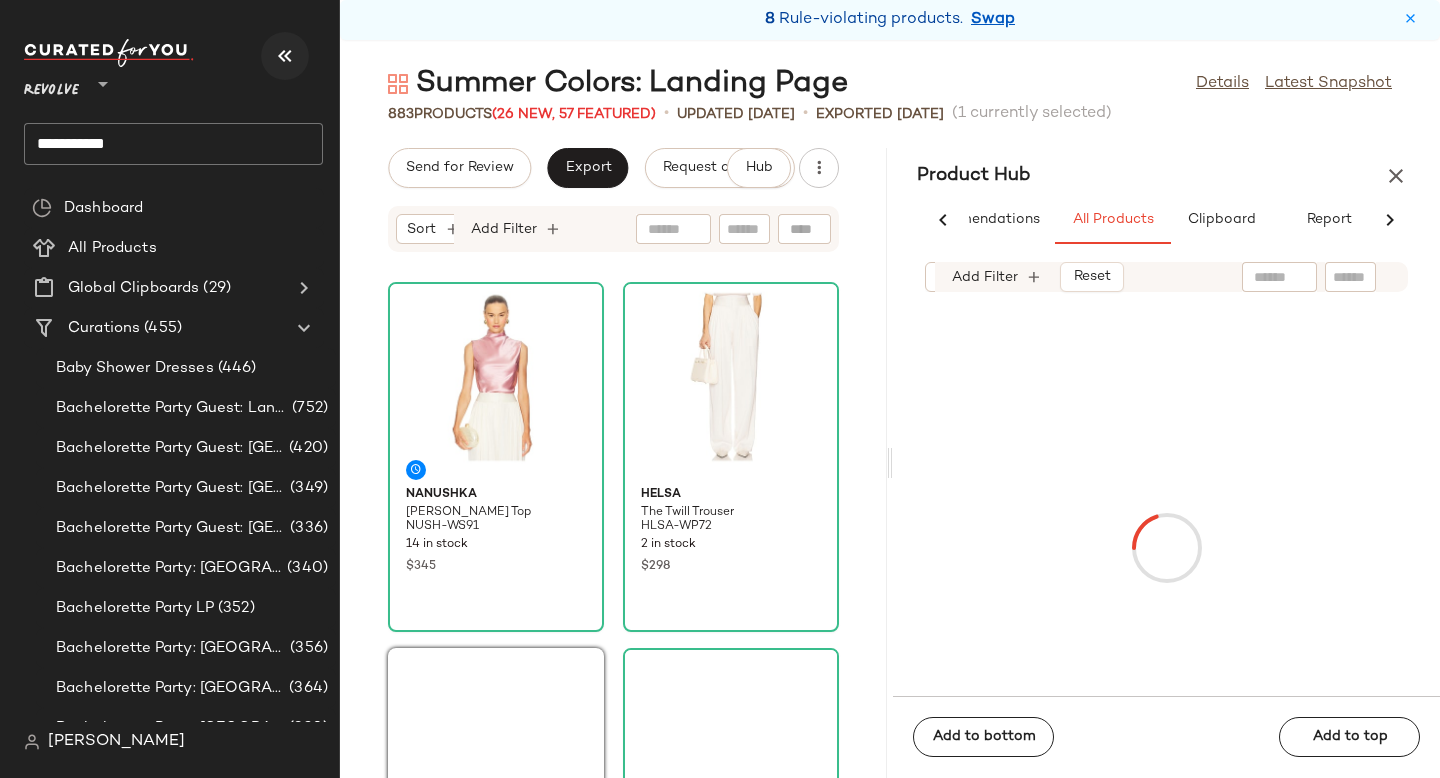 click at bounding box center [285, 56] 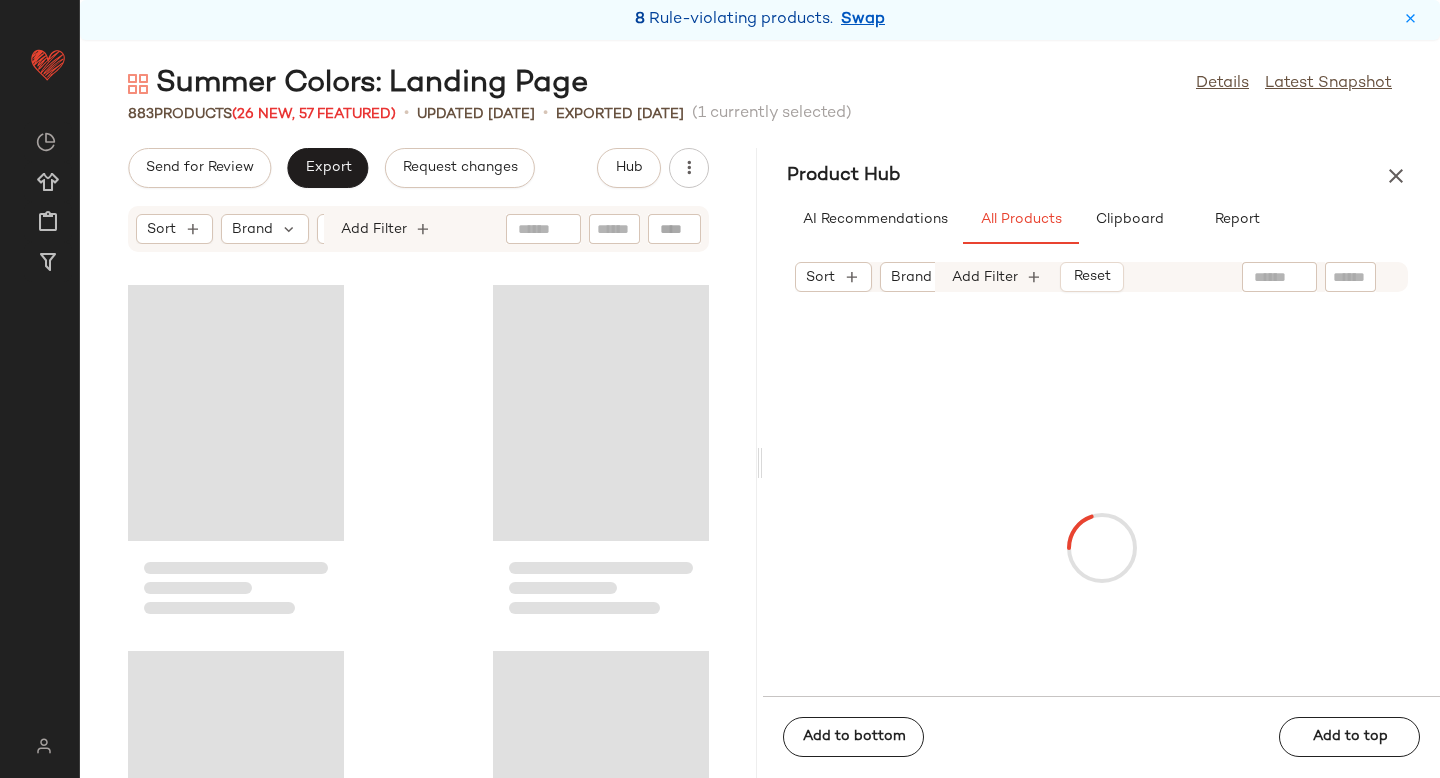 scroll, scrollTop: 0, scrollLeft: 0, axis: both 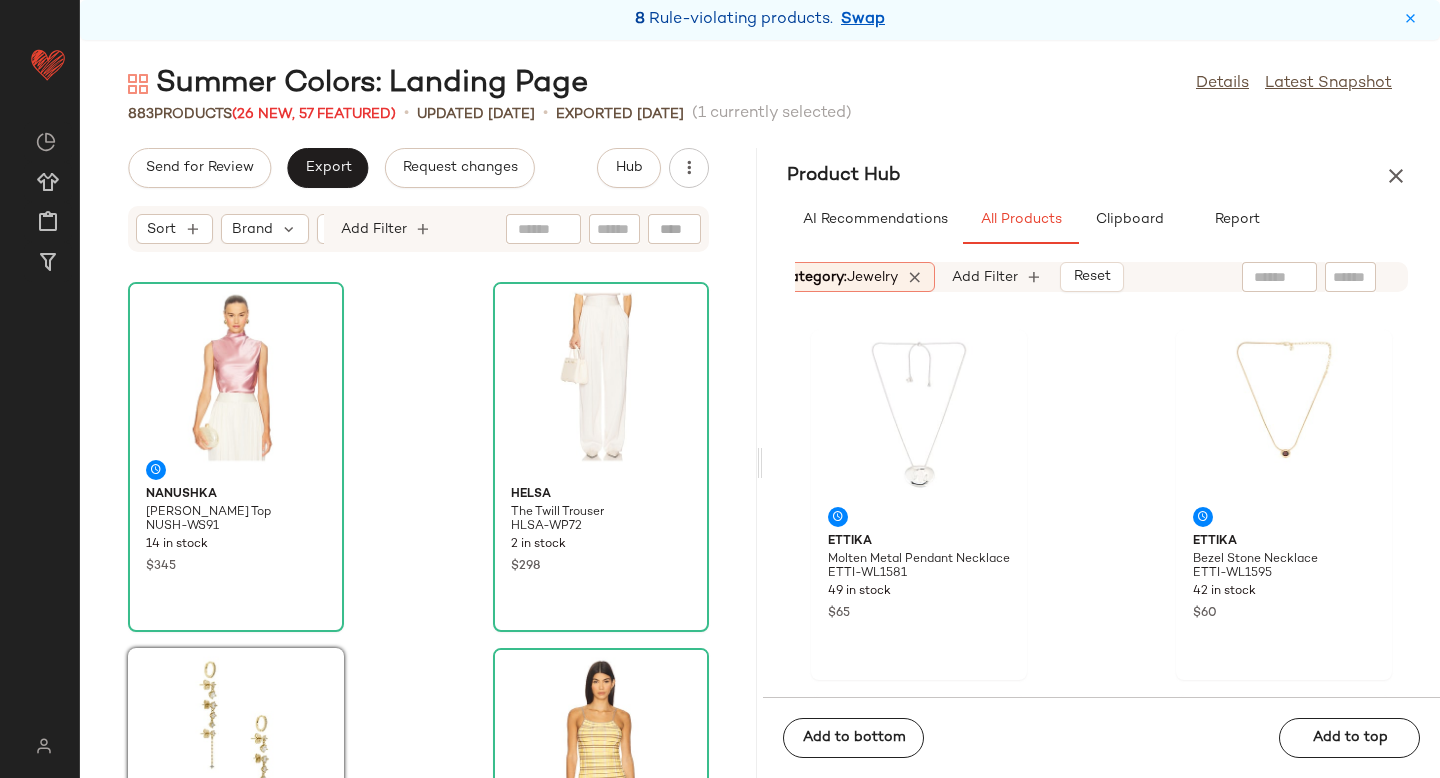 click on "Category:   jewelry" 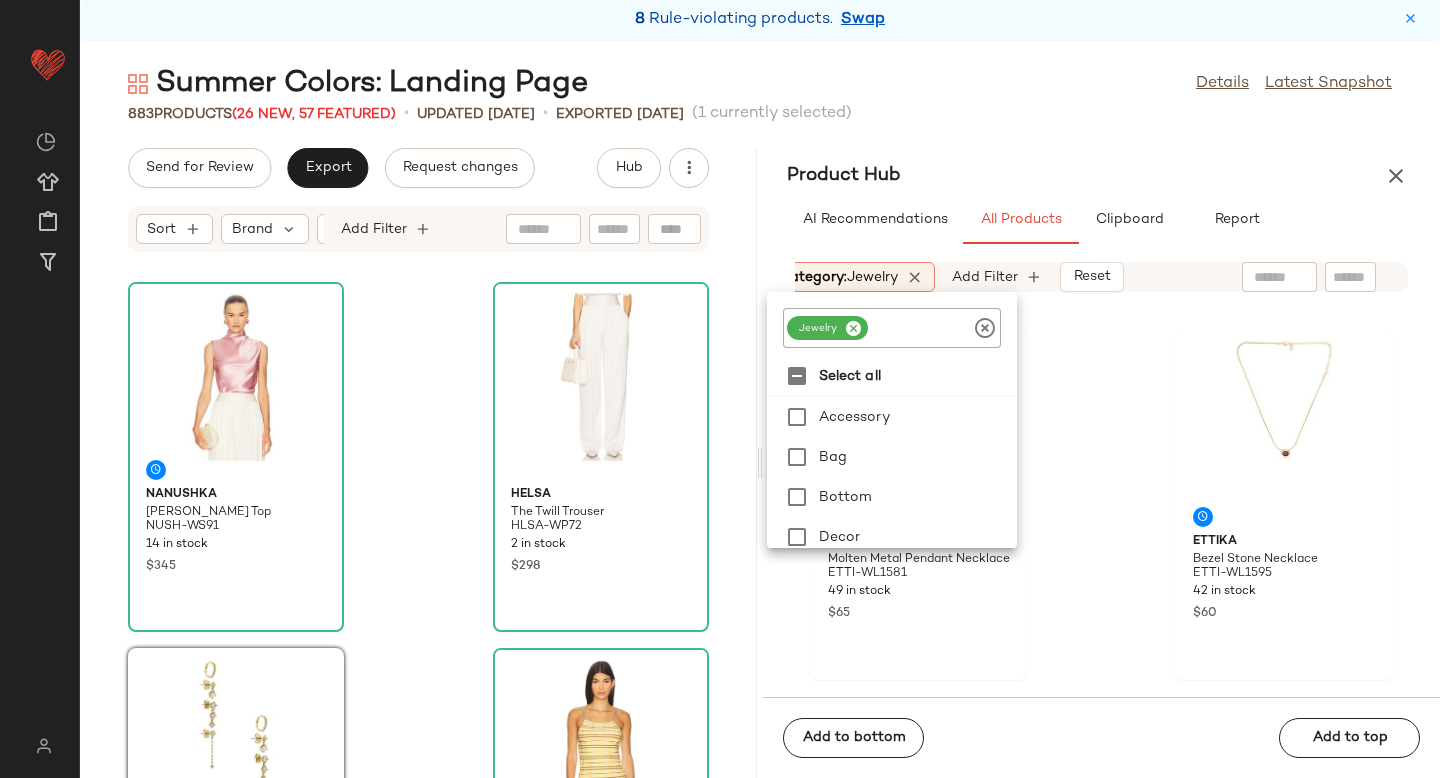 click 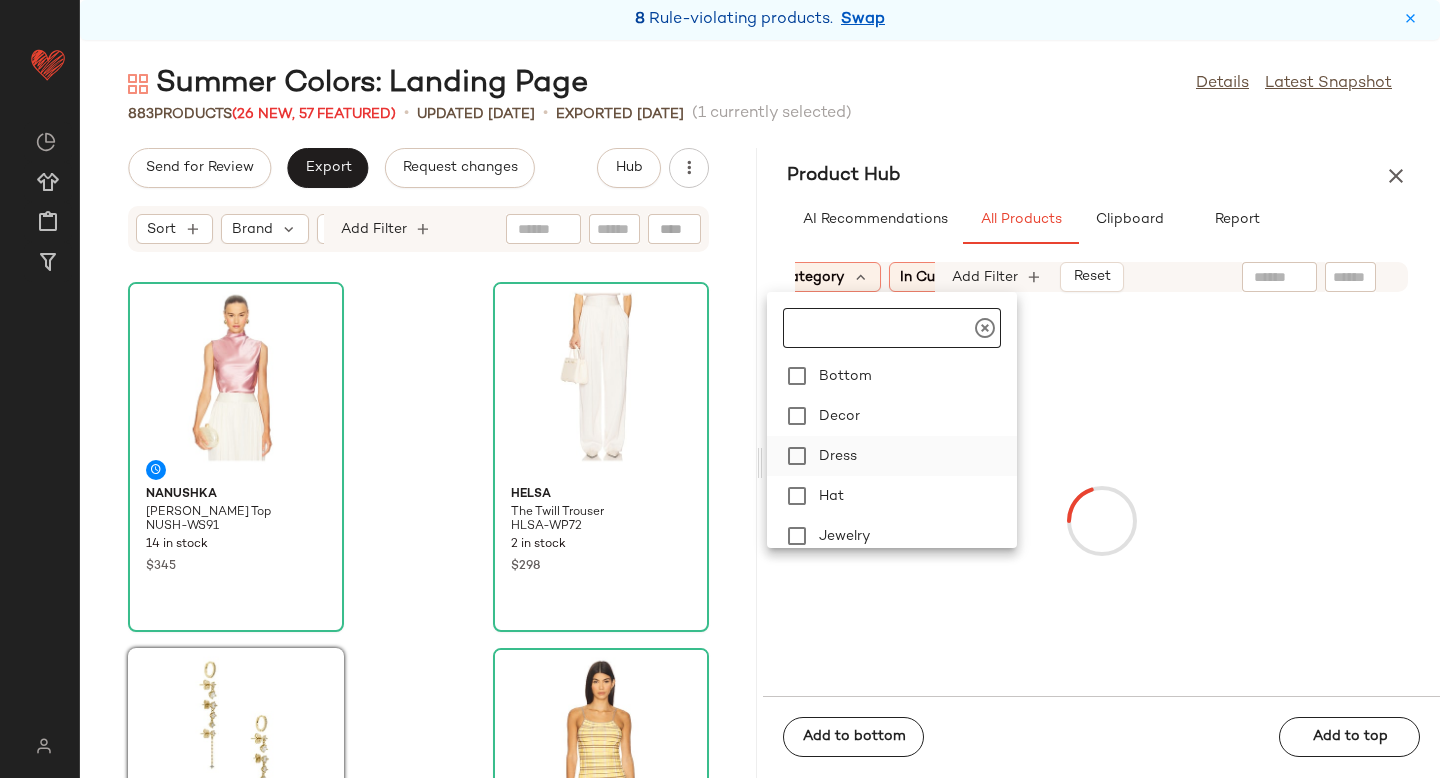 scroll, scrollTop: 125, scrollLeft: 0, axis: vertical 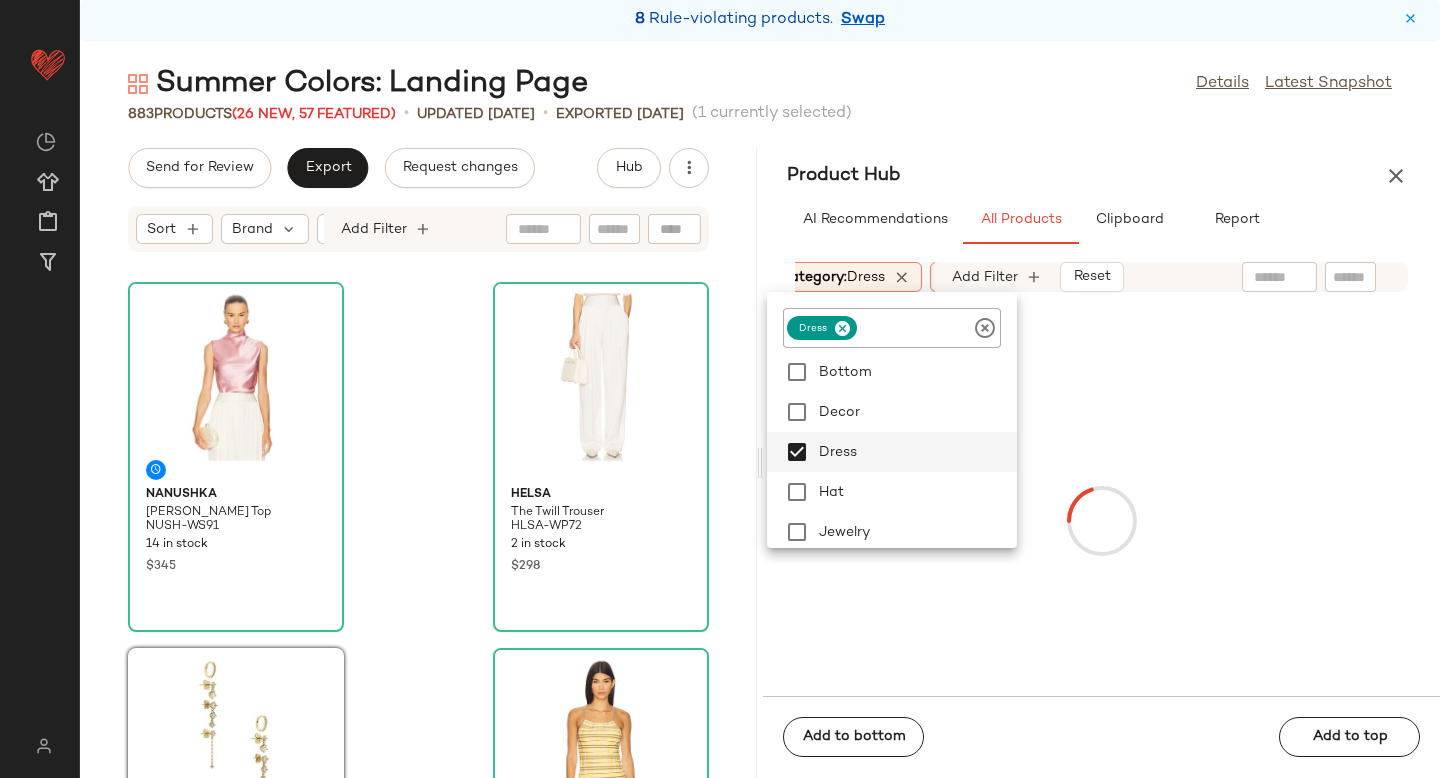 click at bounding box center [1101, 520] 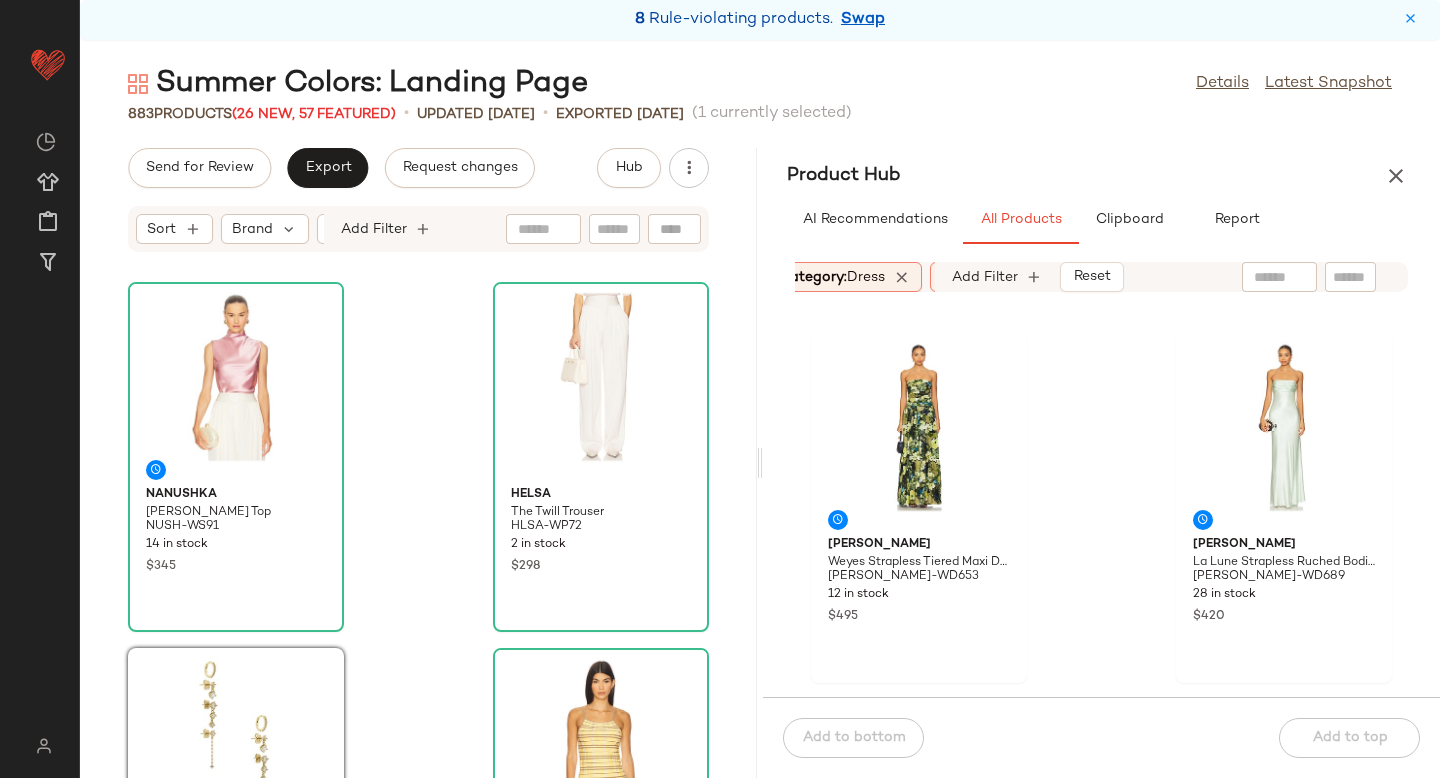 scroll, scrollTop: 6565, scrollLeft: 0, axis: vertical 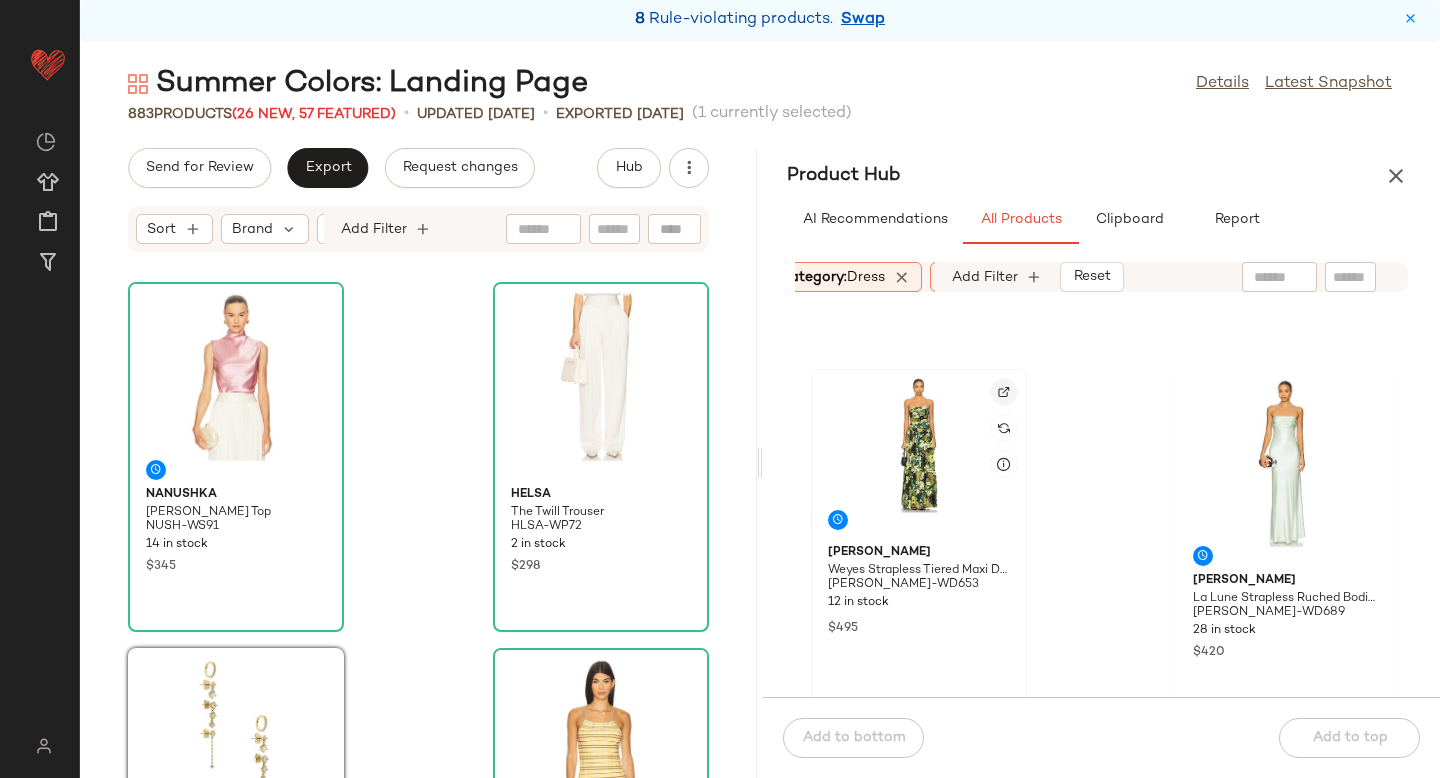 click at bounding box center (1004, 392) 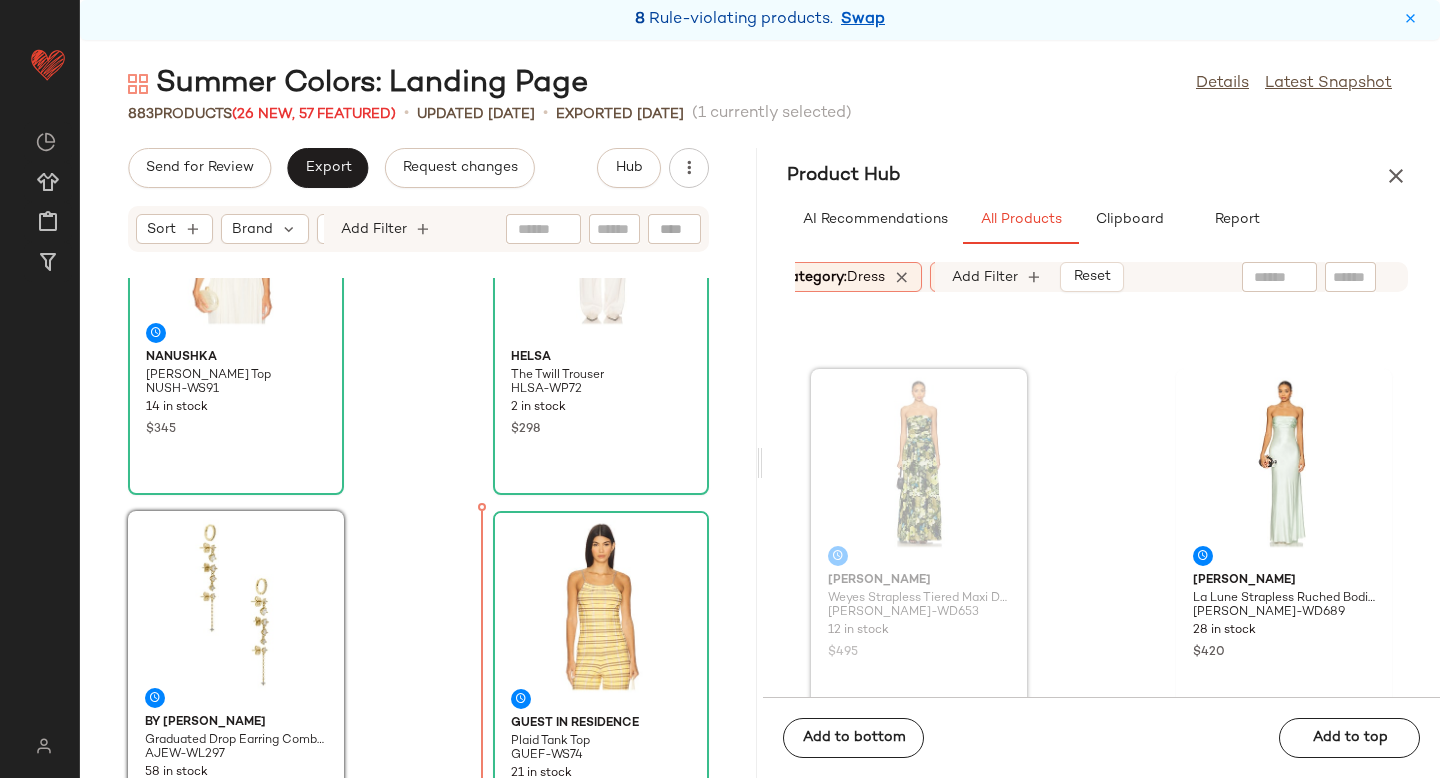 scroll, scrollTop: 263, scrollLeft: 0, axis: vertical 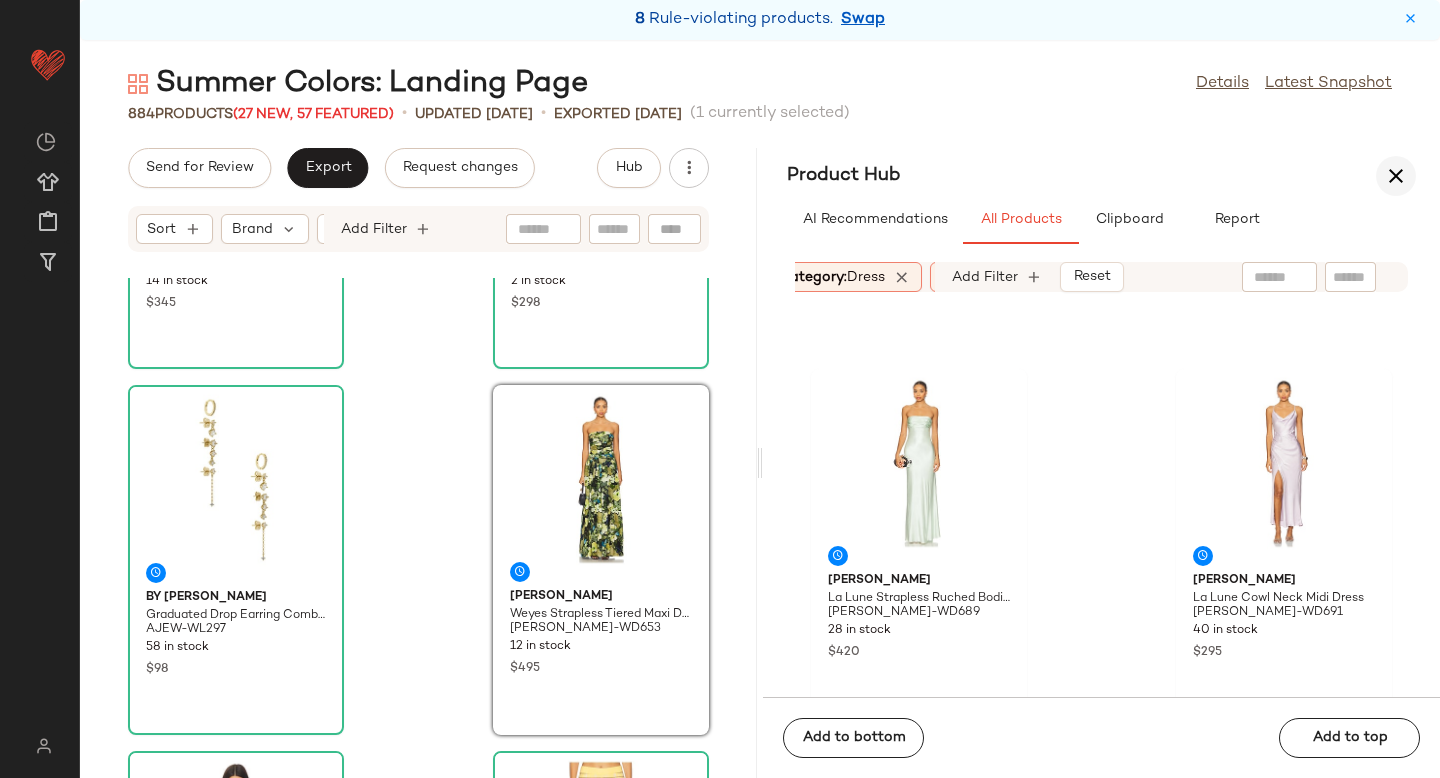 click at bounding box center (1396, 176) 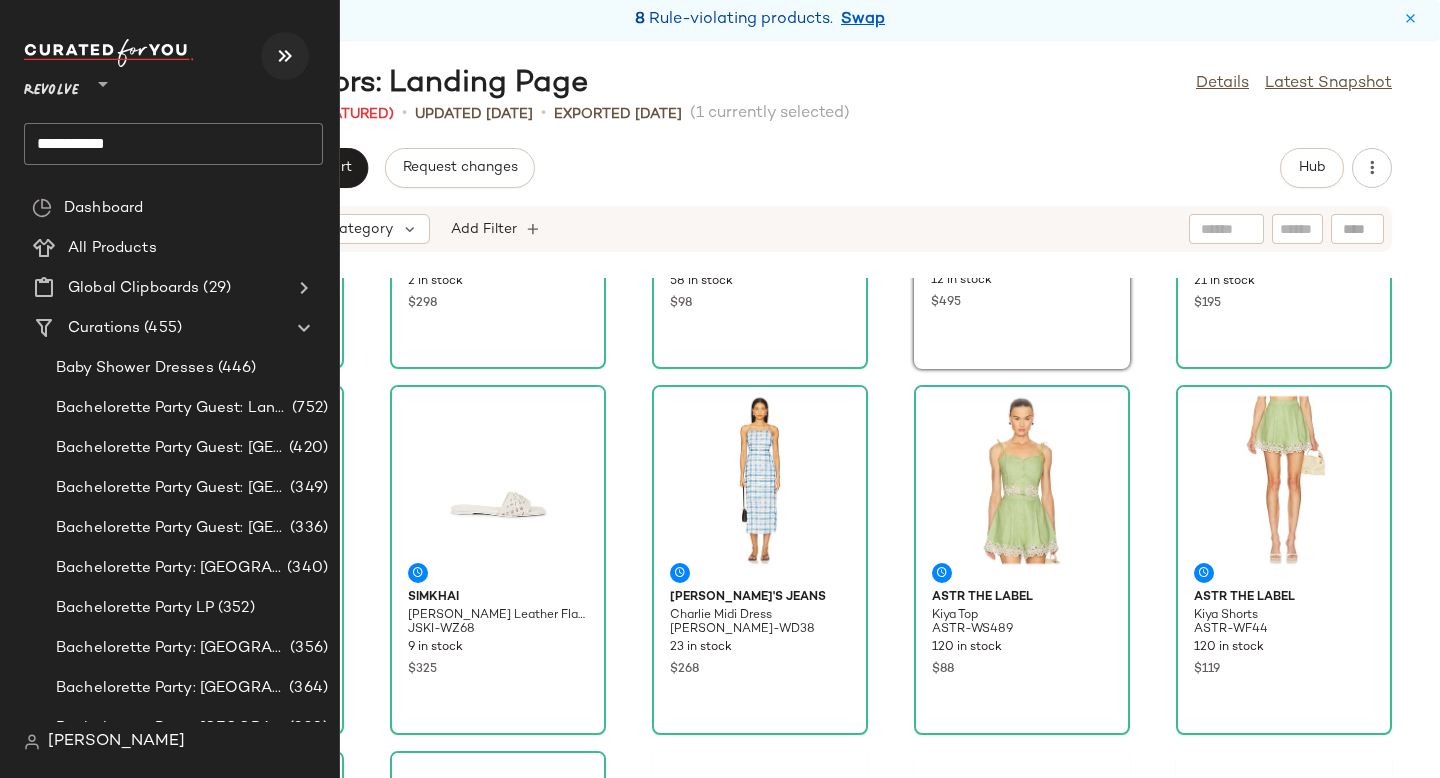 scroll, scrollTop: 0, scrollLeft: 0, axis: both 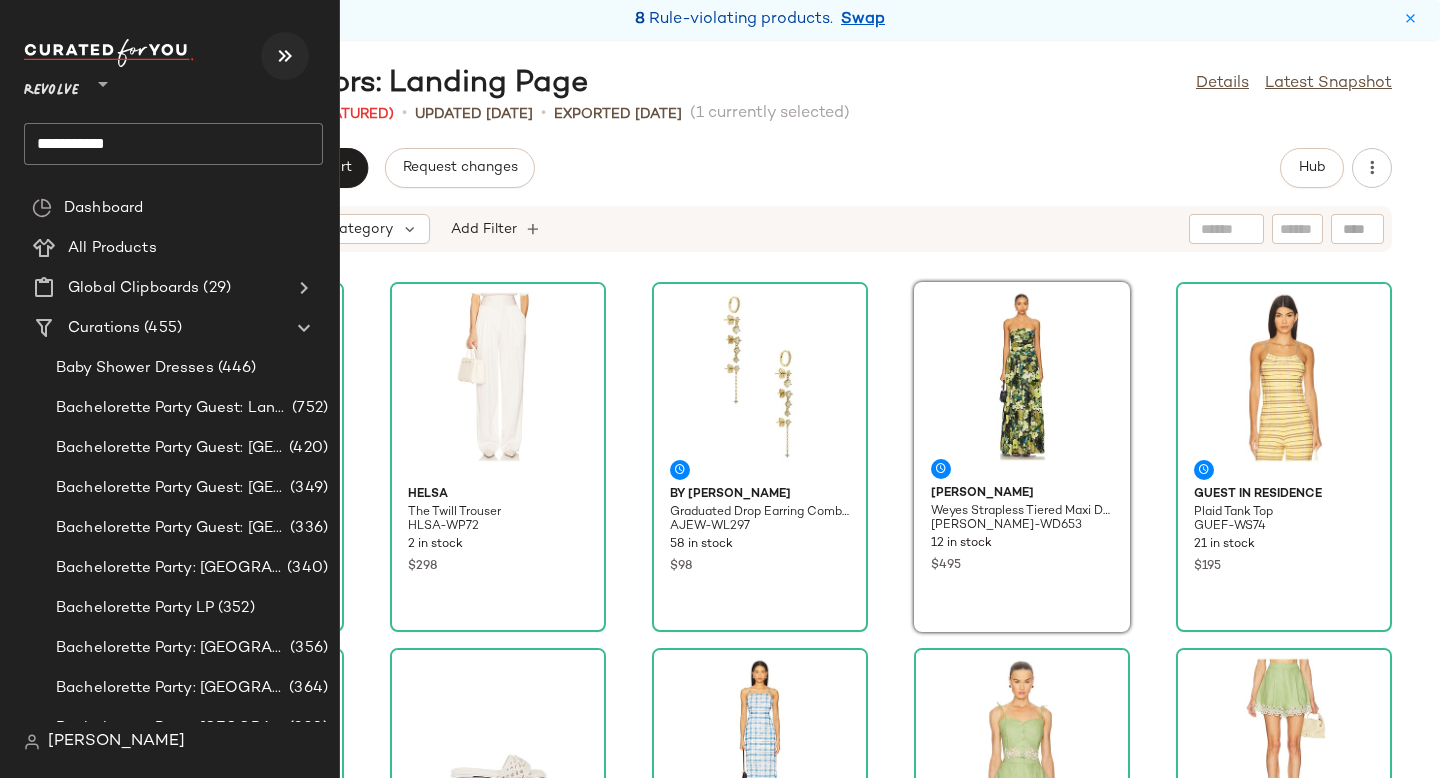 click at bounding box center (285, 56) 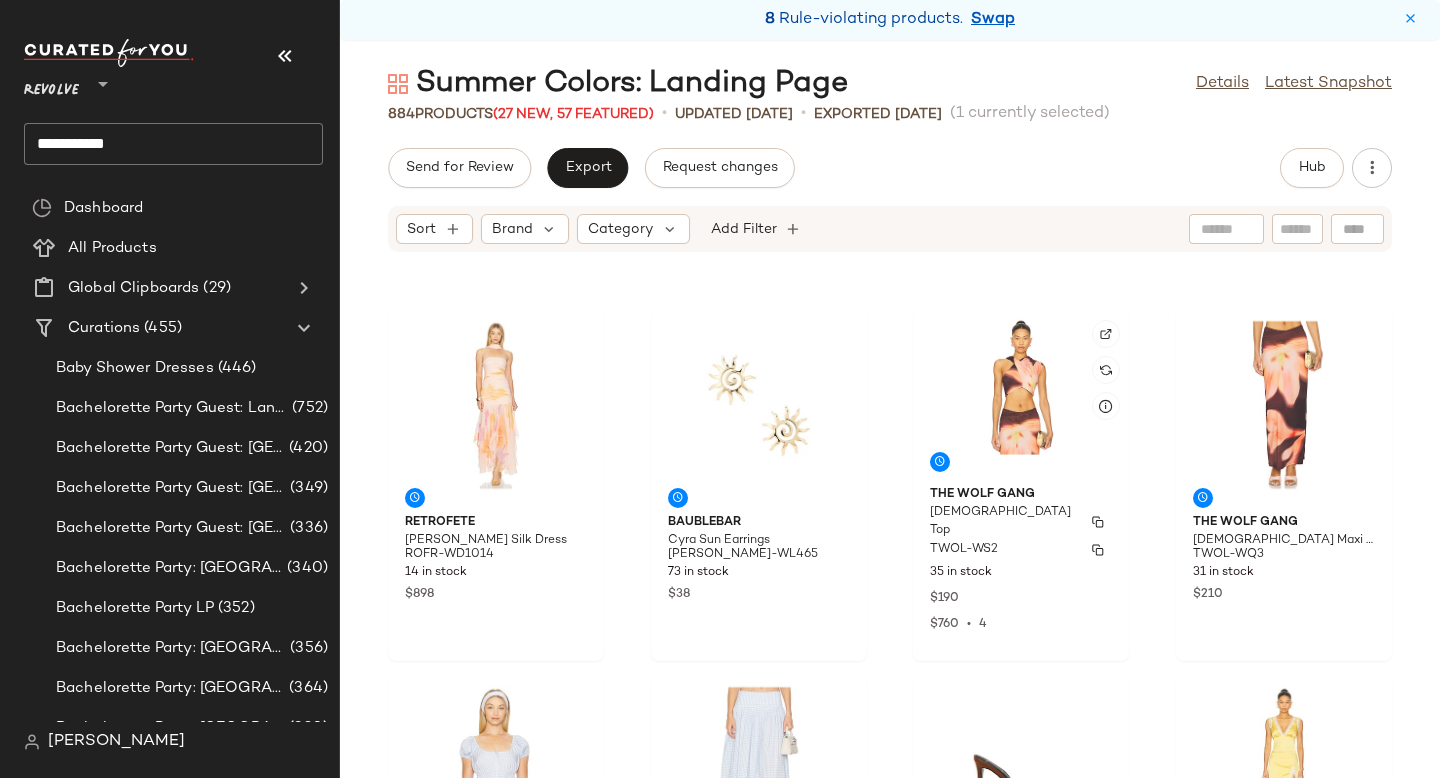 scroll, scrollTop: 1067, scrollLeft: 0, axis: vertical 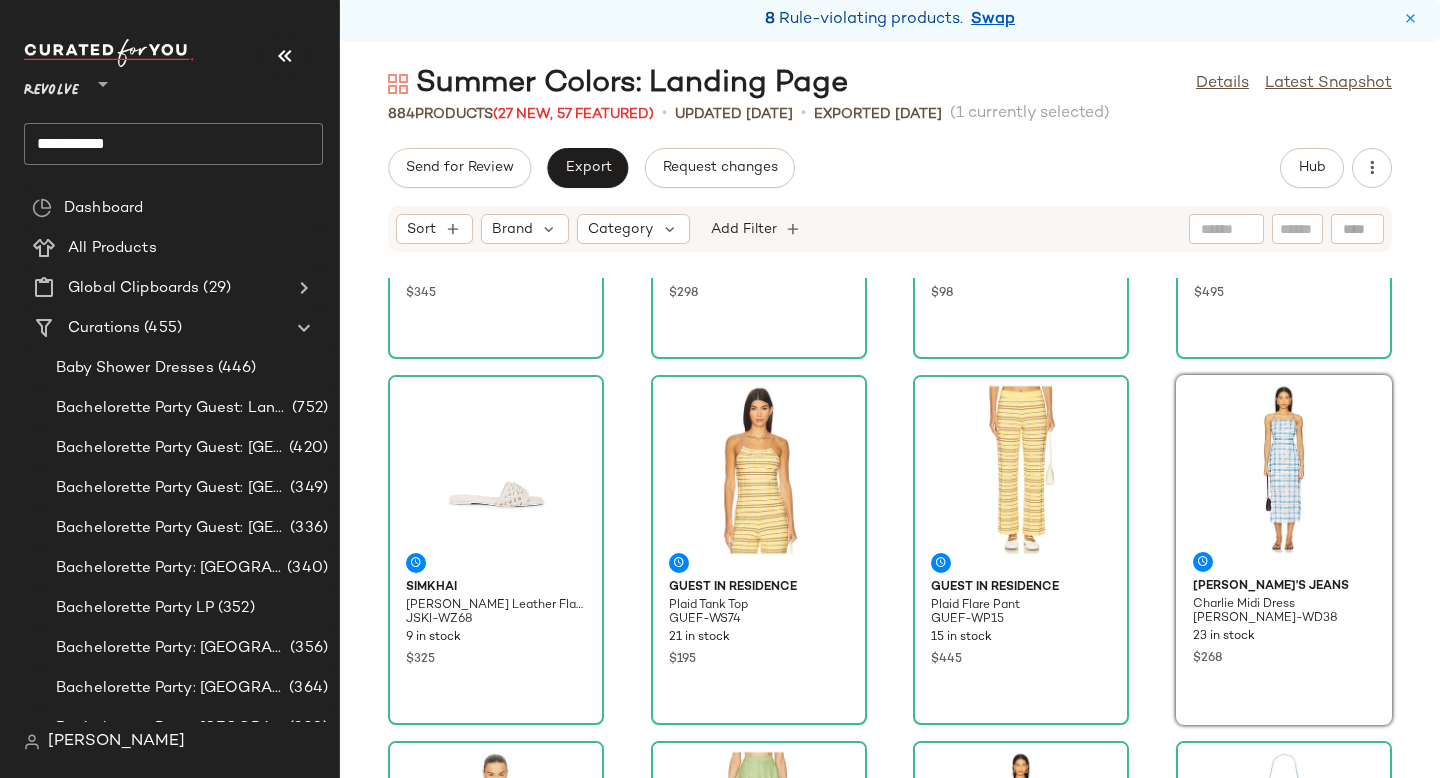 click on "(340)" at bounding box center [305, 568] 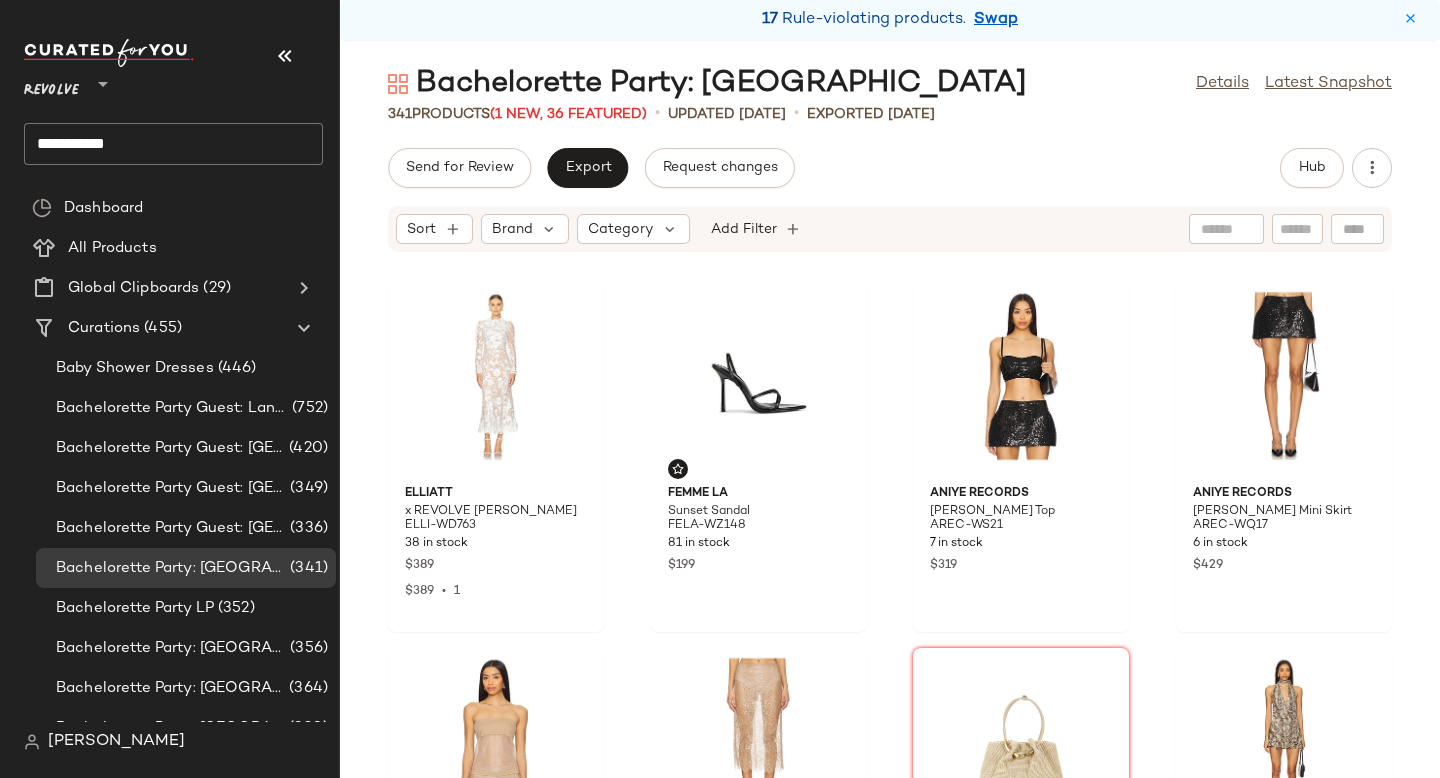click on "**********" 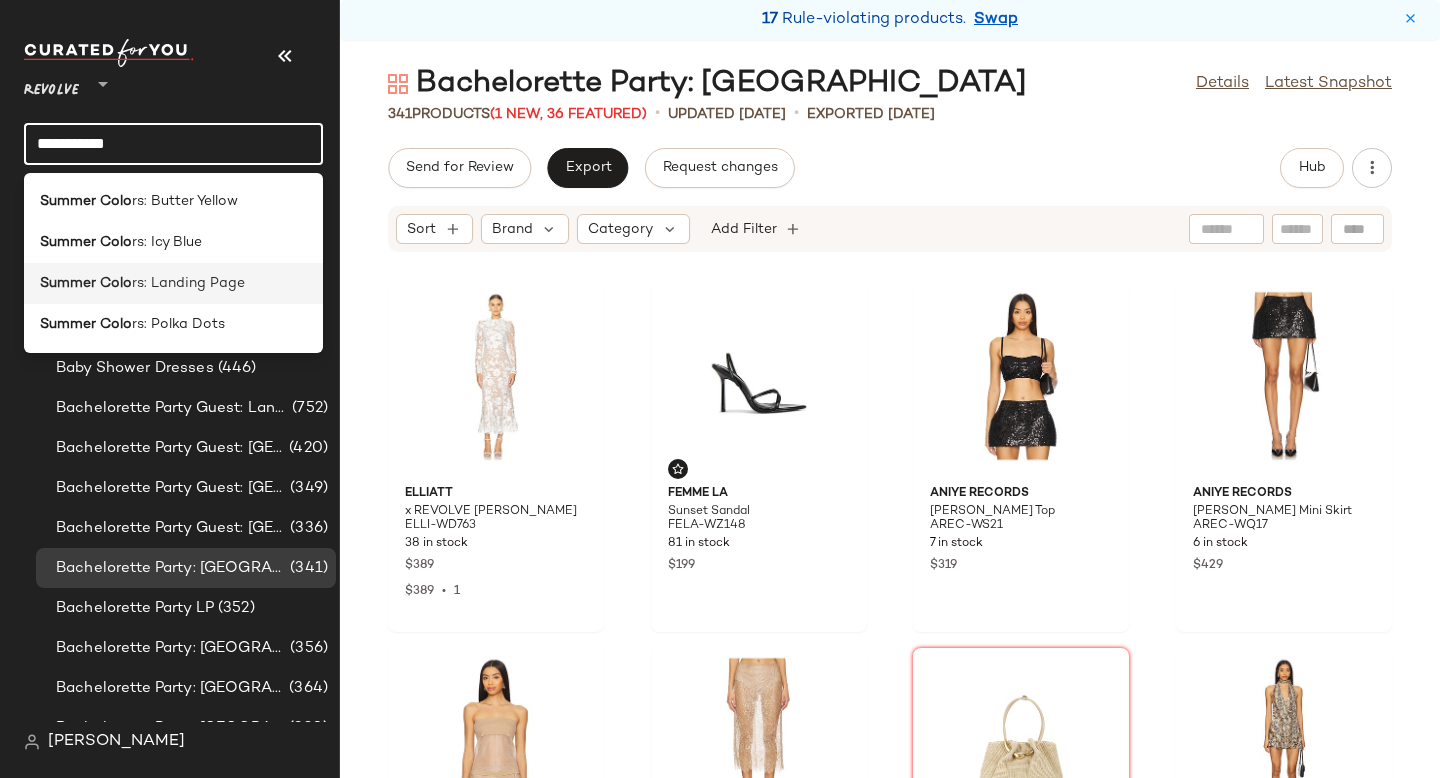 click on "rs: Landing Page" at bounding box center (188, 283) 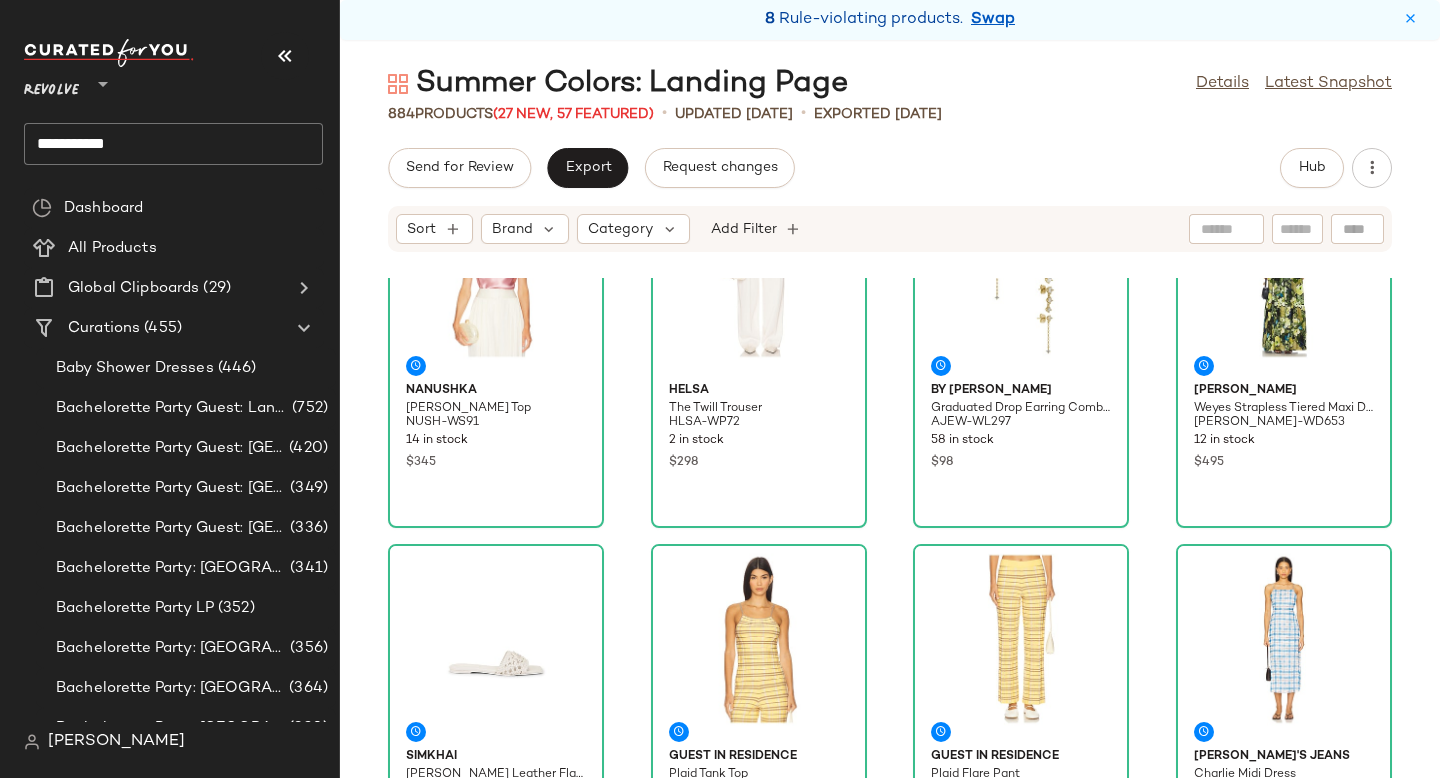 scroll, scrollTop: 264, scrollLeft: 0, axis: vertical 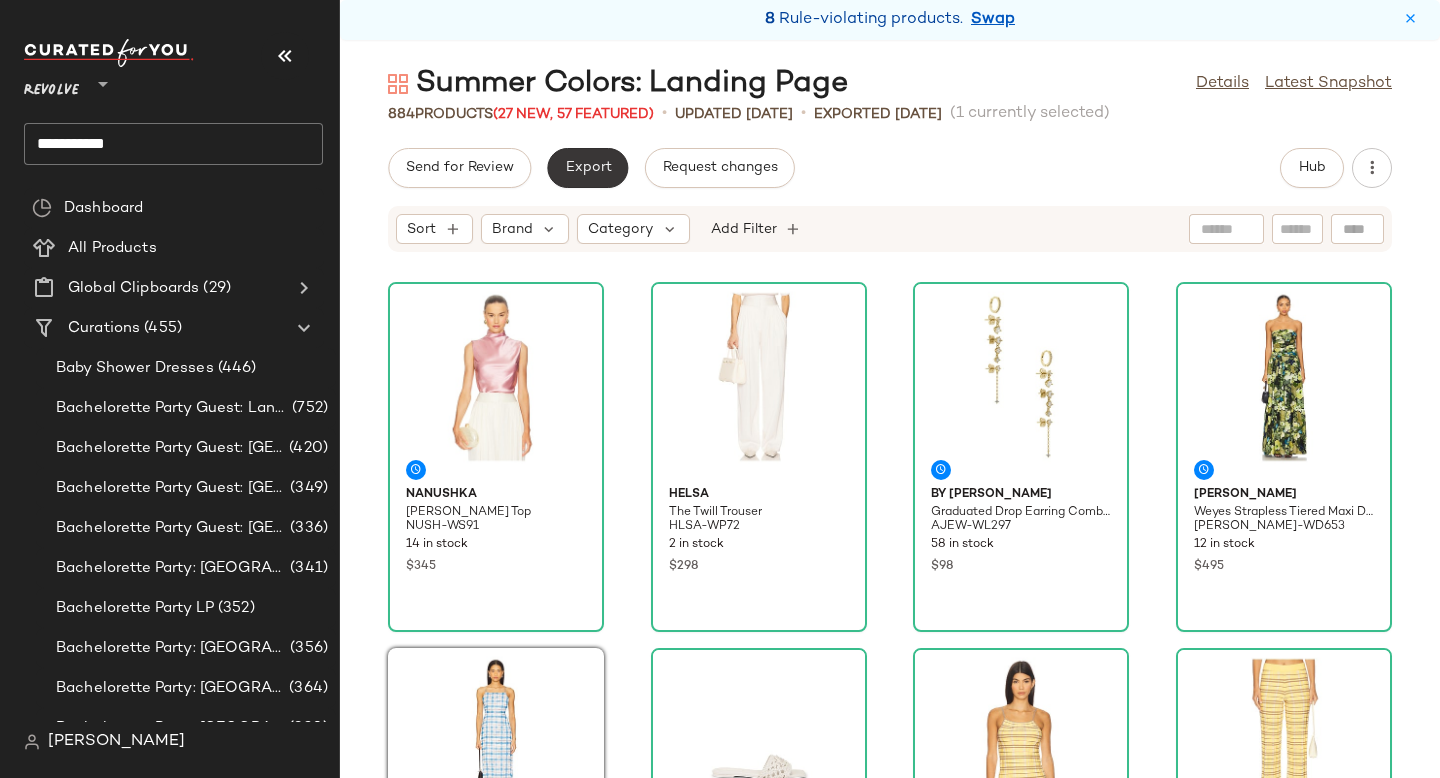 click on "Export" 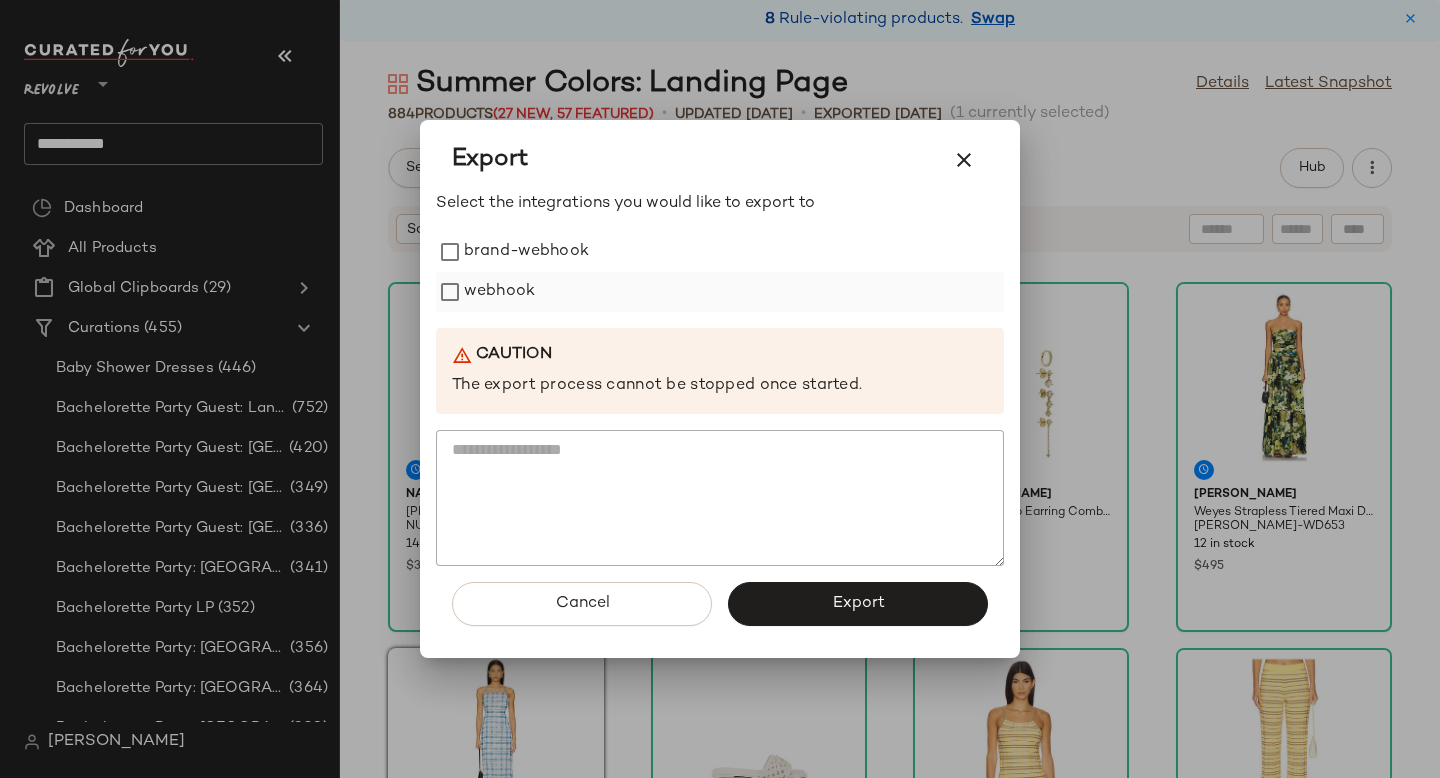 click on "webhook" at bounding box center [499, 292] 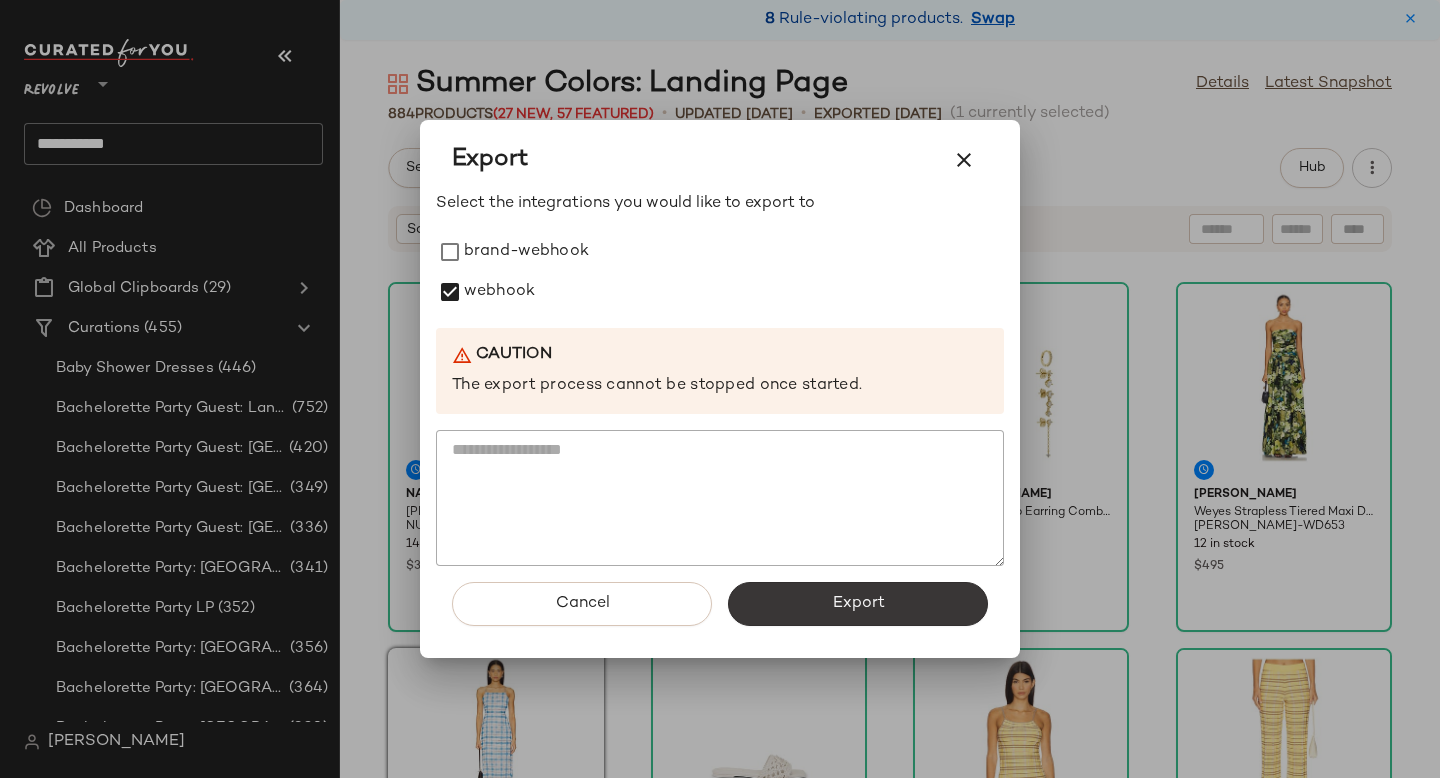 click on "Export" at bounding box center [858, 604] 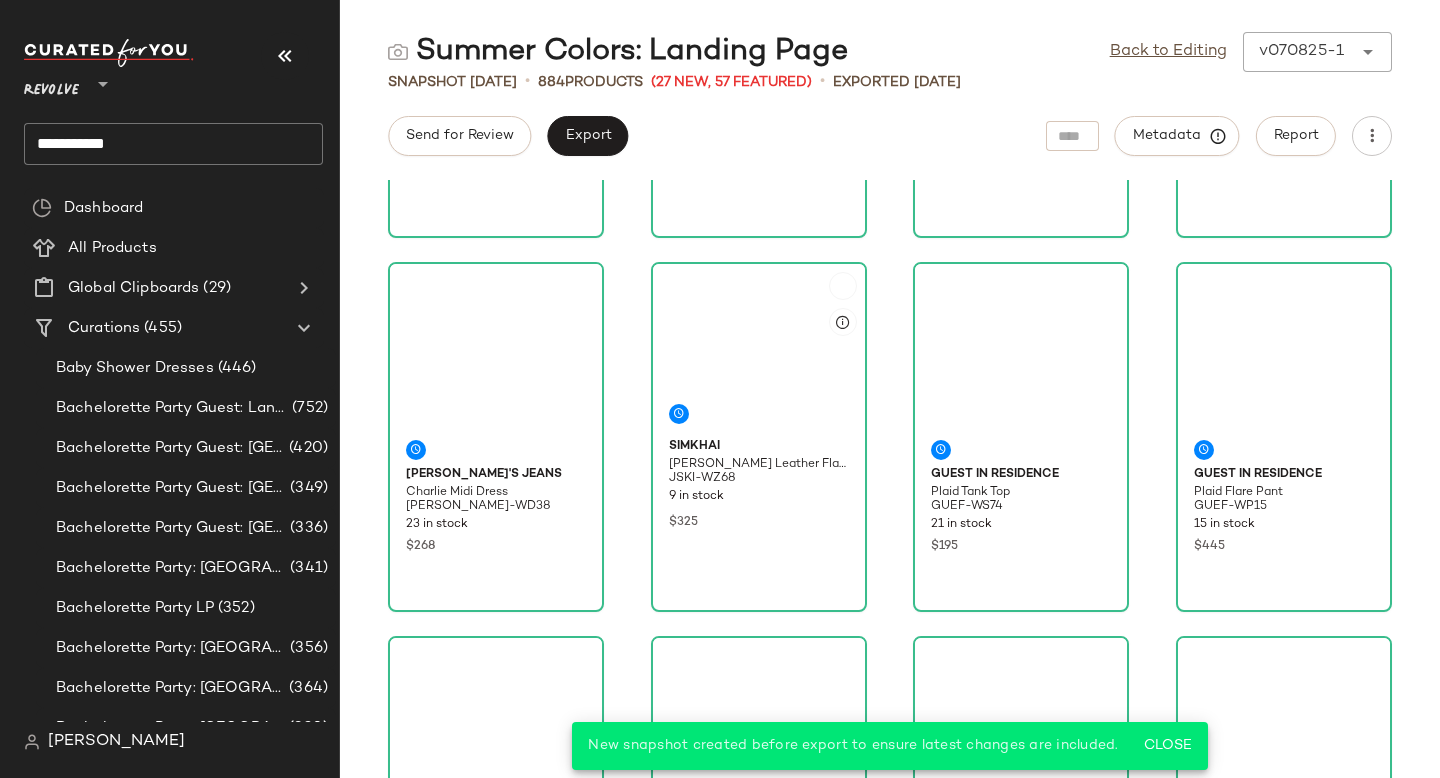scroll, scrollTop: 0, scrollLeft: 0, axis: both 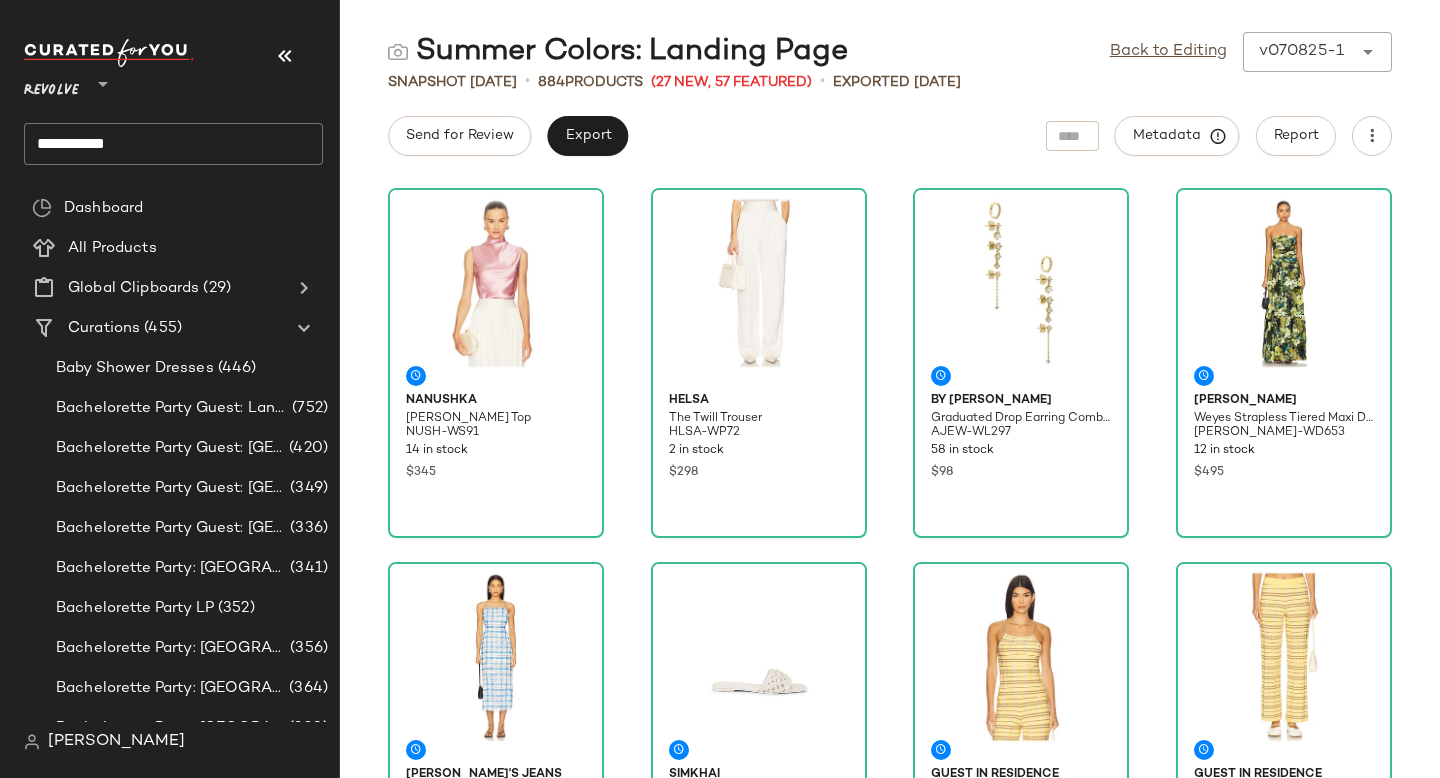 click on "**********" 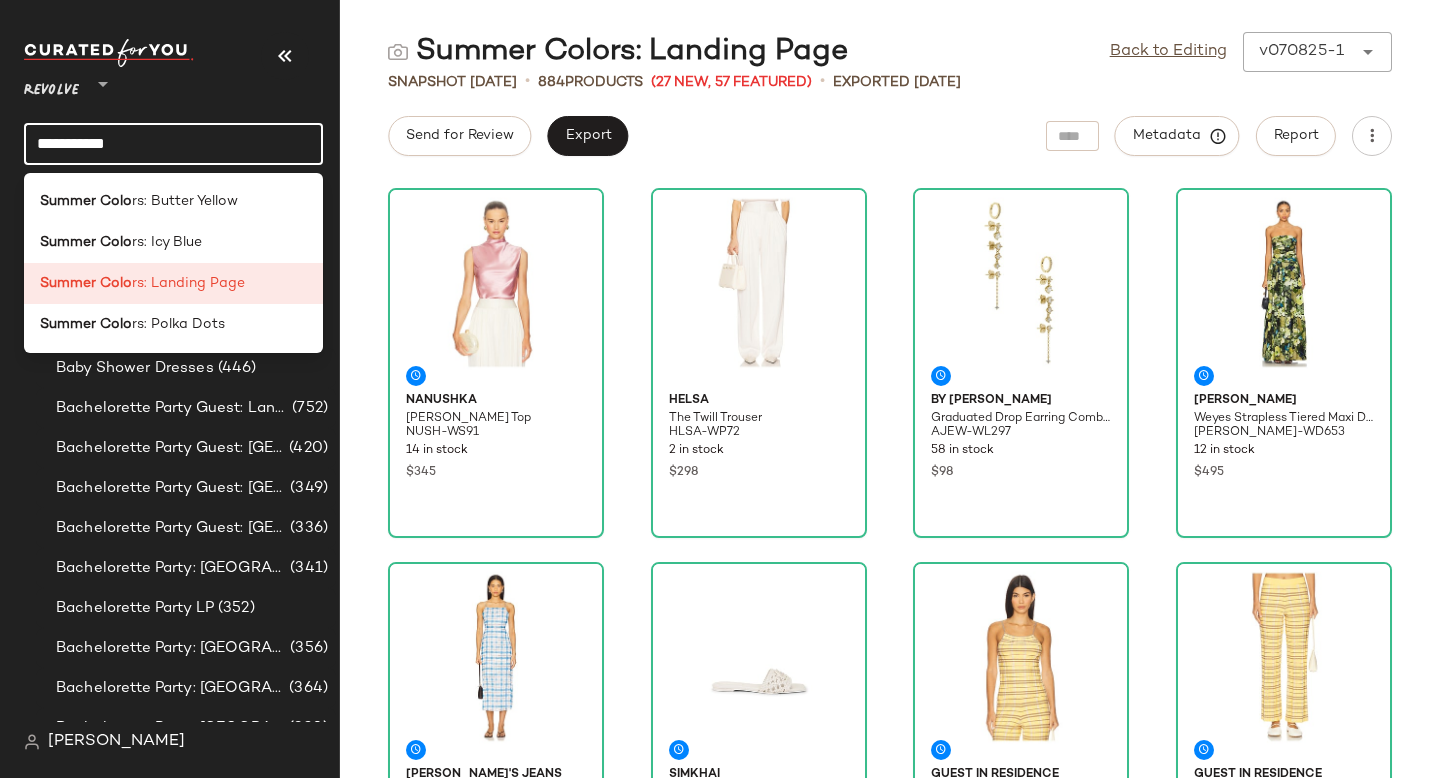 click on "**********" 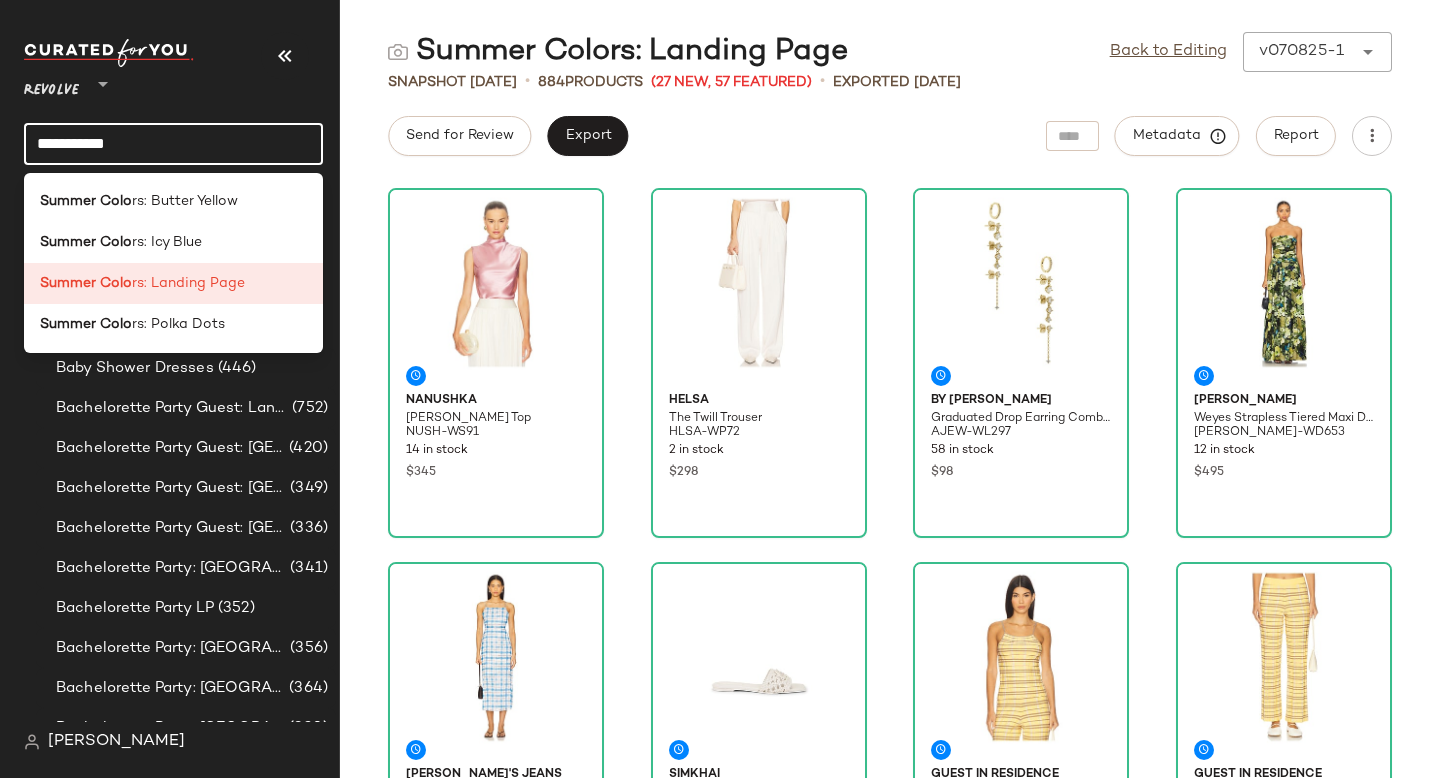 click on "**********" 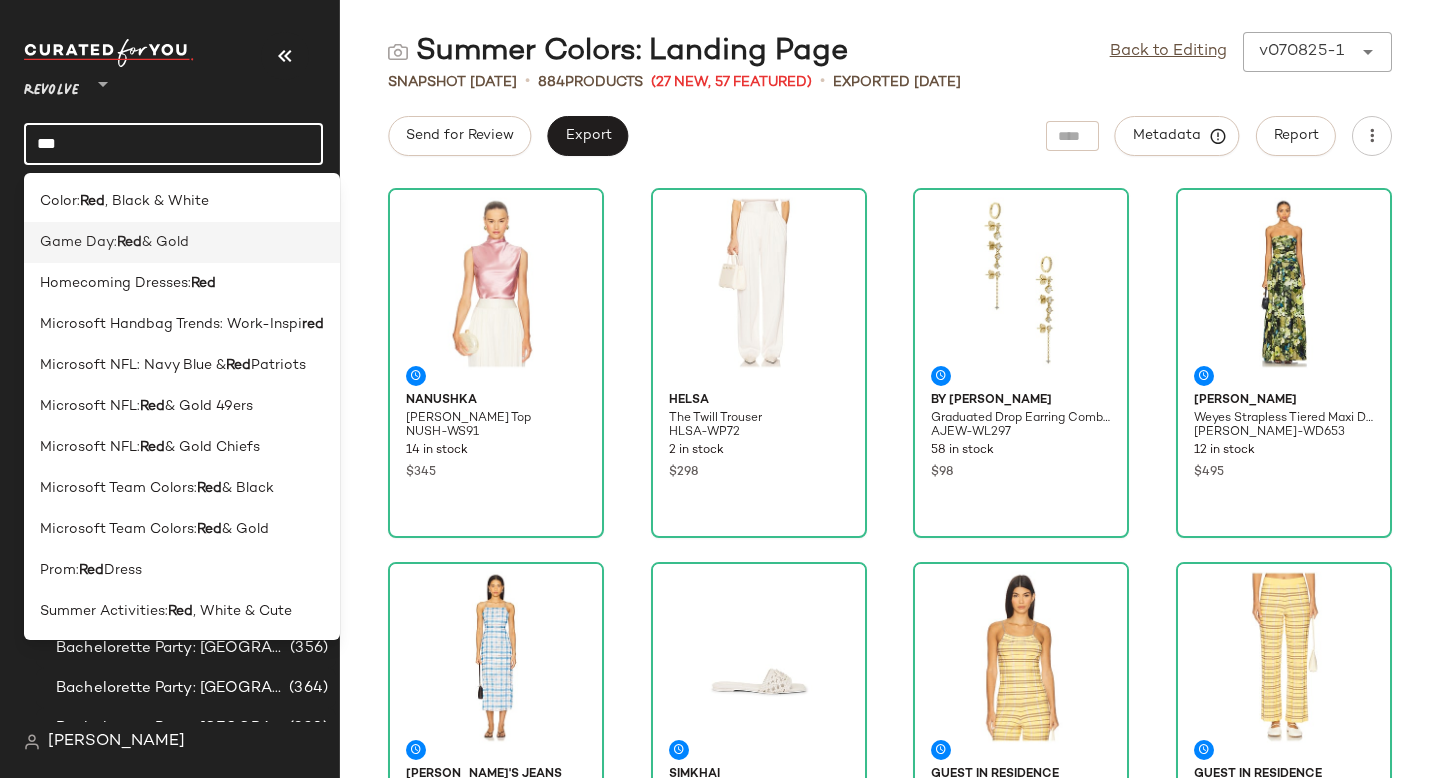 click on "Game Day:  Red  & Gold" 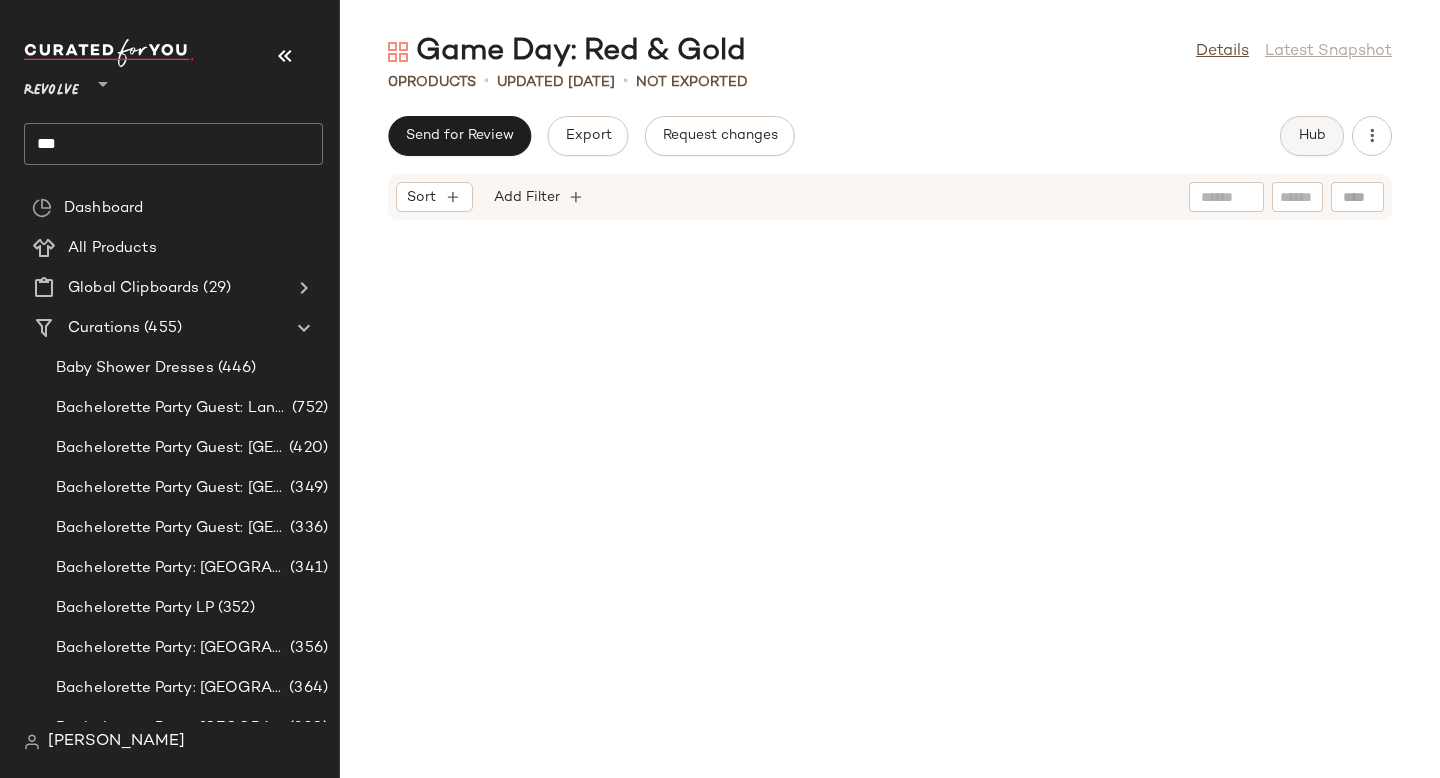 click on "Hub" 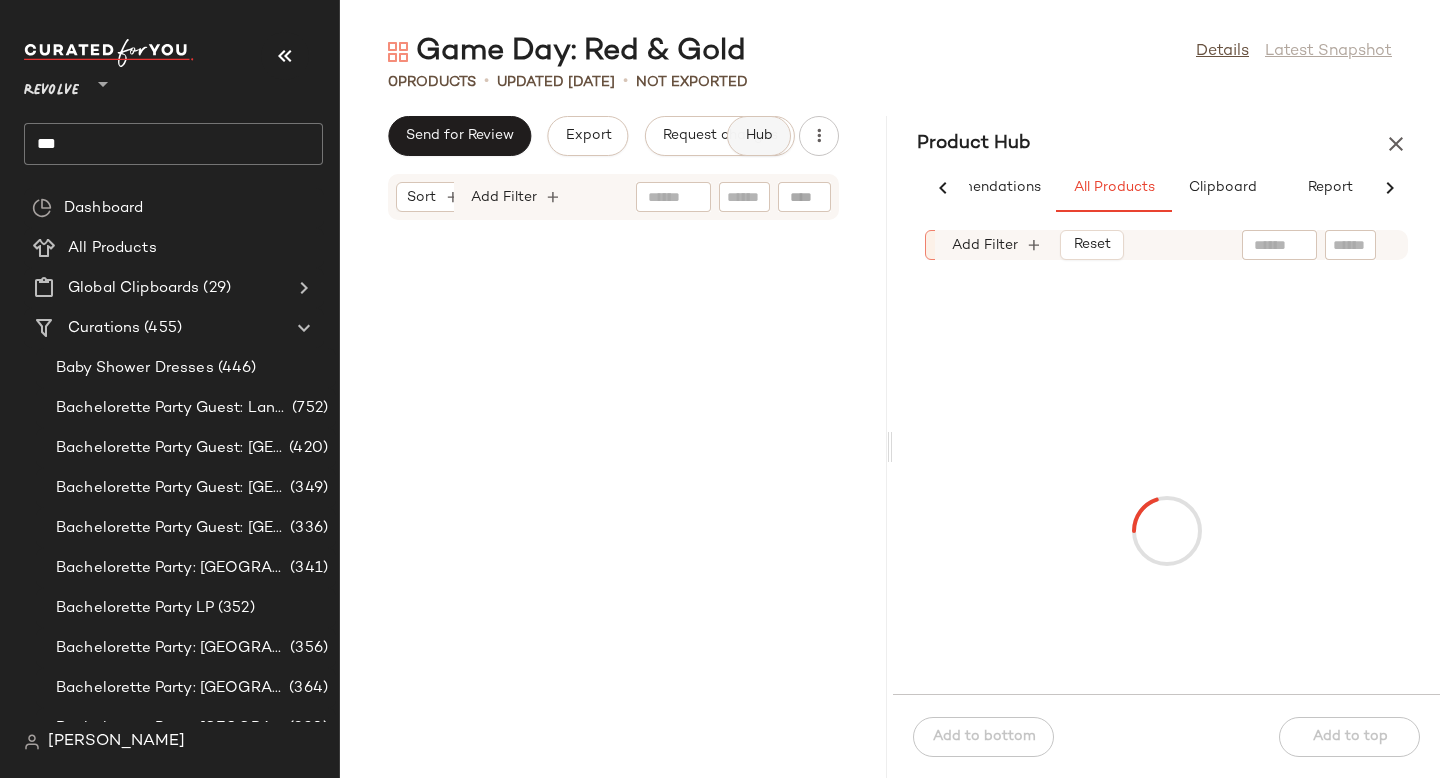 scroll, scrollTop: 0, scrollLeft: 90, axis: horizontal 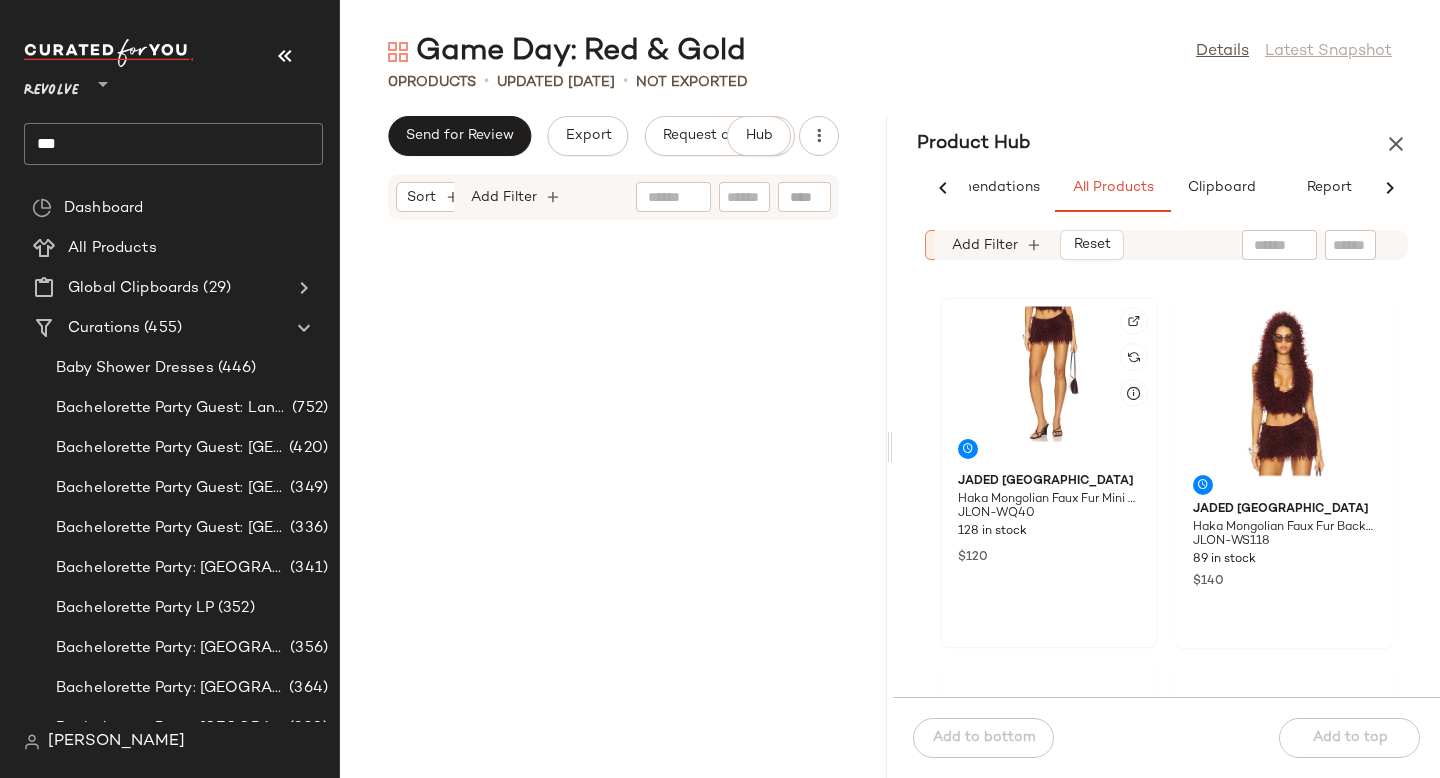 click 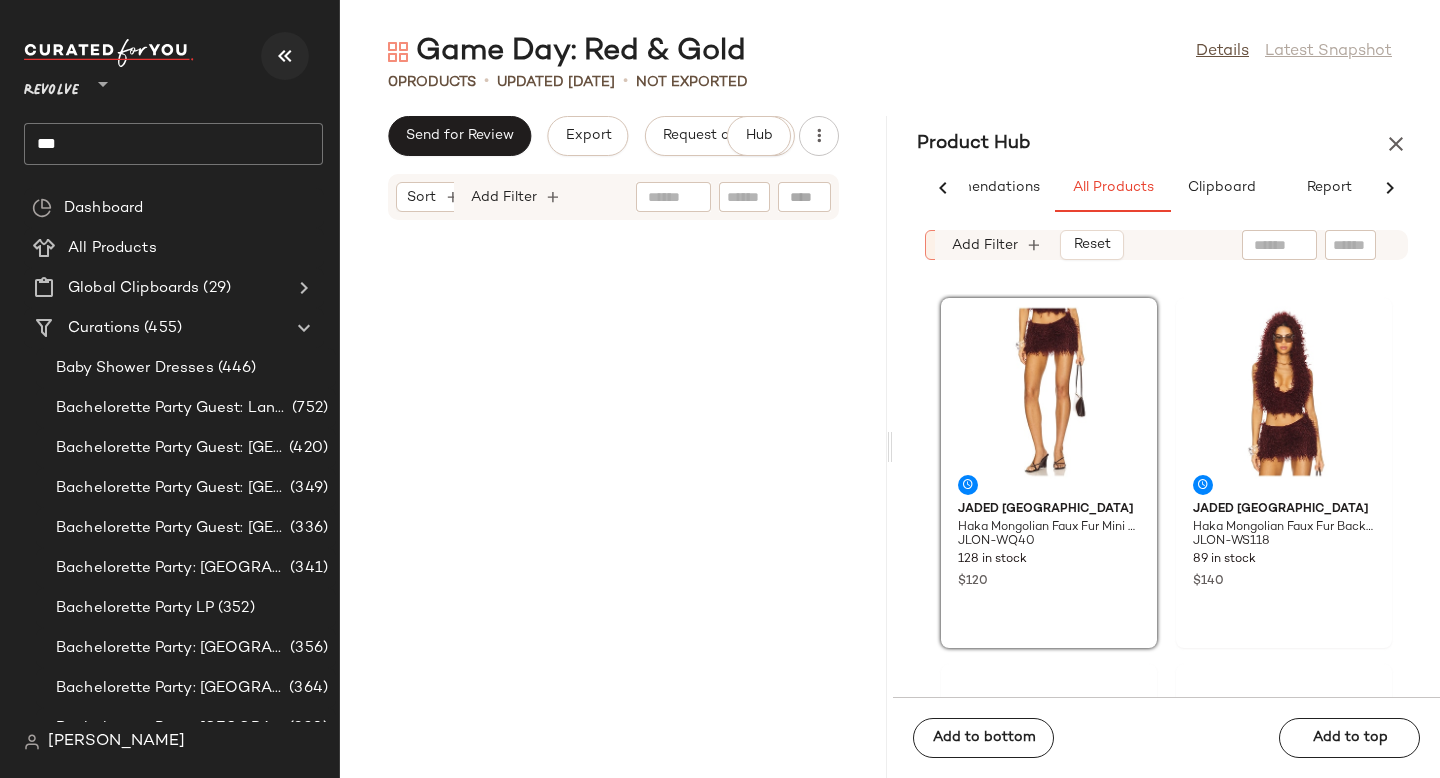 click at bounding box center (285, 56) 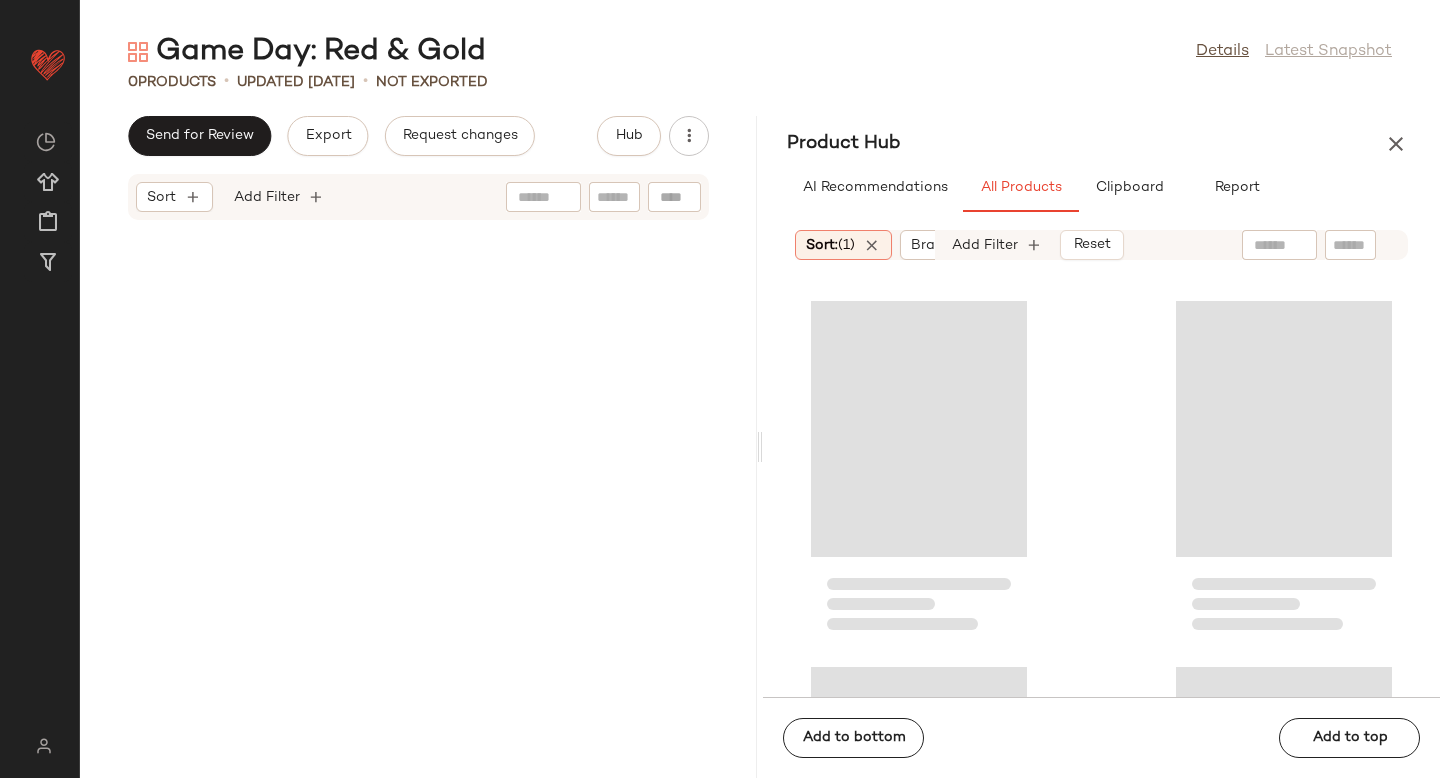 scroll, scrollTop: 0, scrollLeft: 0, axis: both 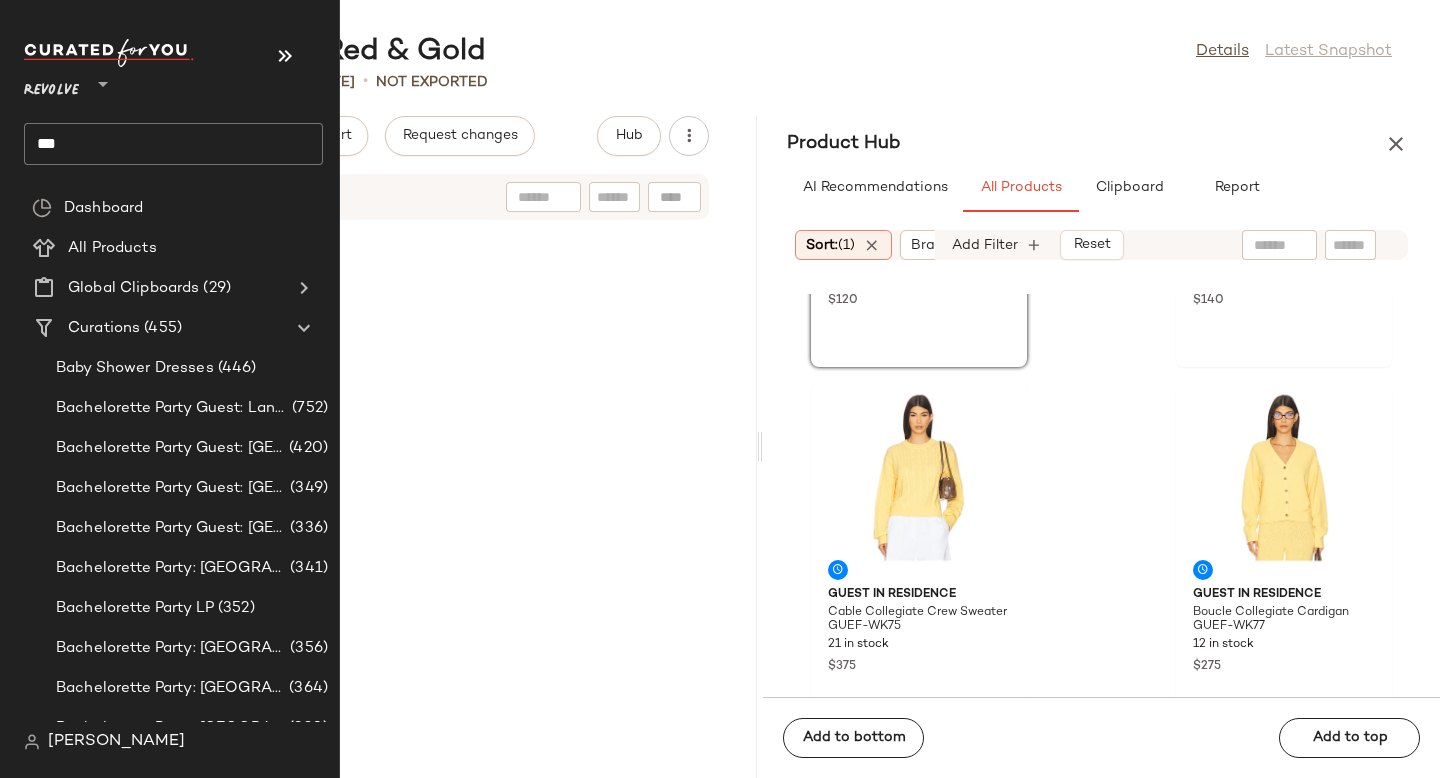 click on "***" 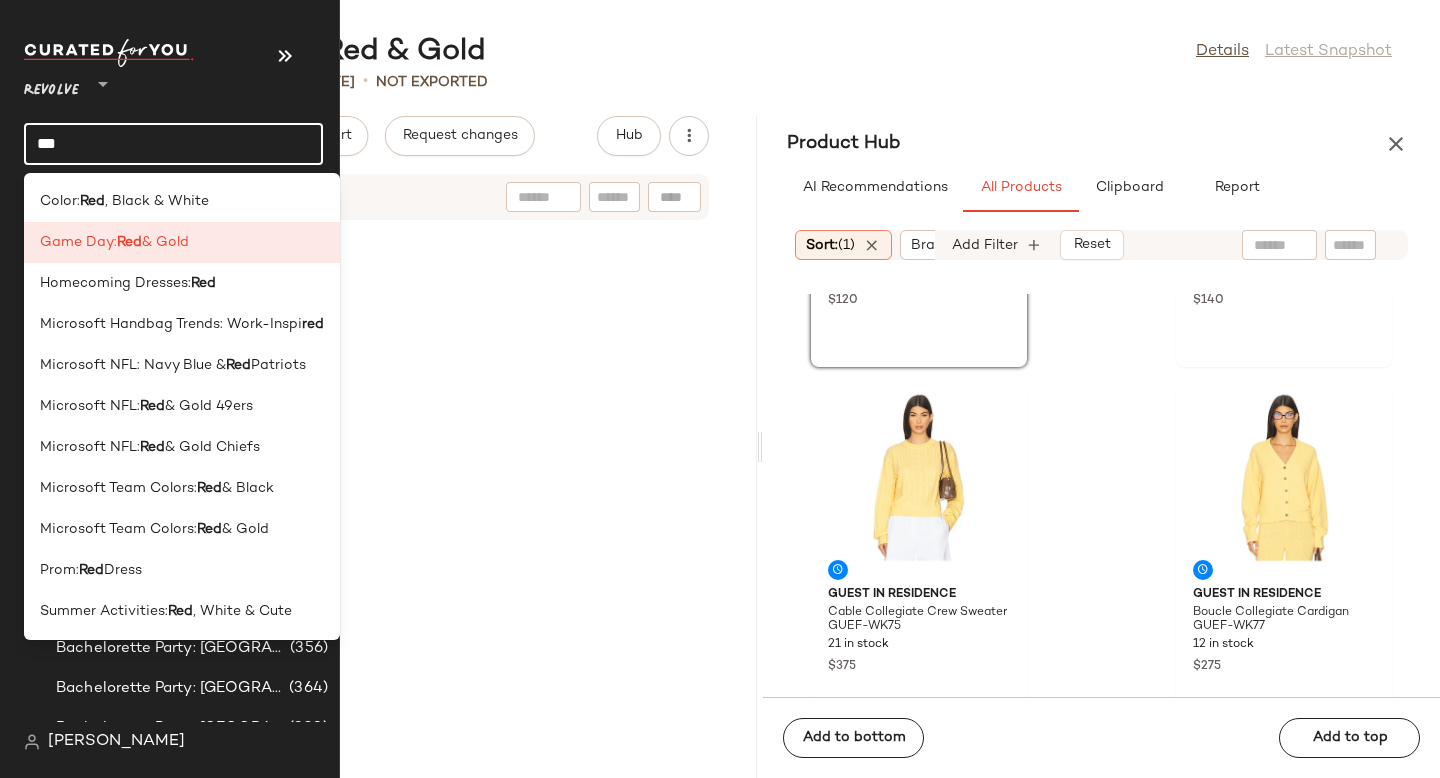 click on "***" 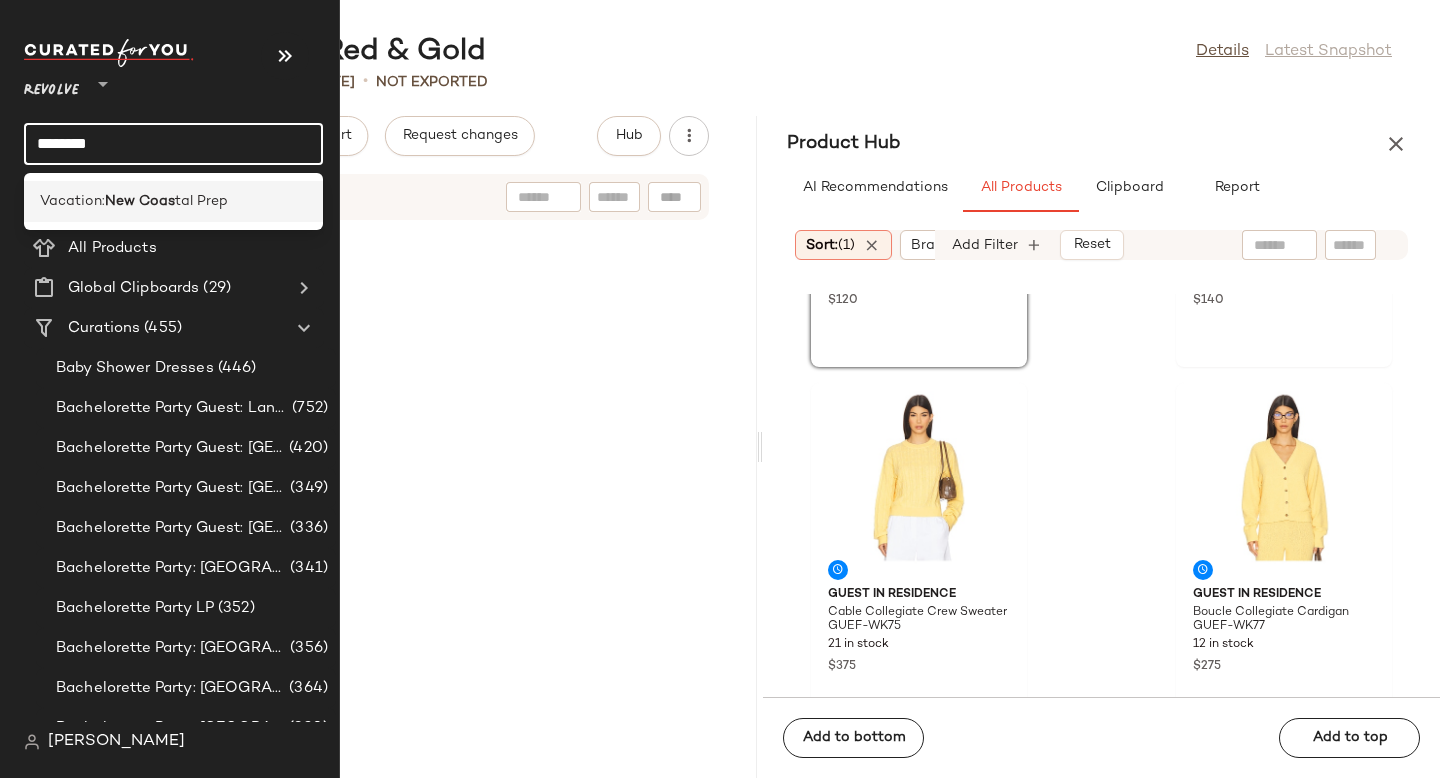 type on "********" 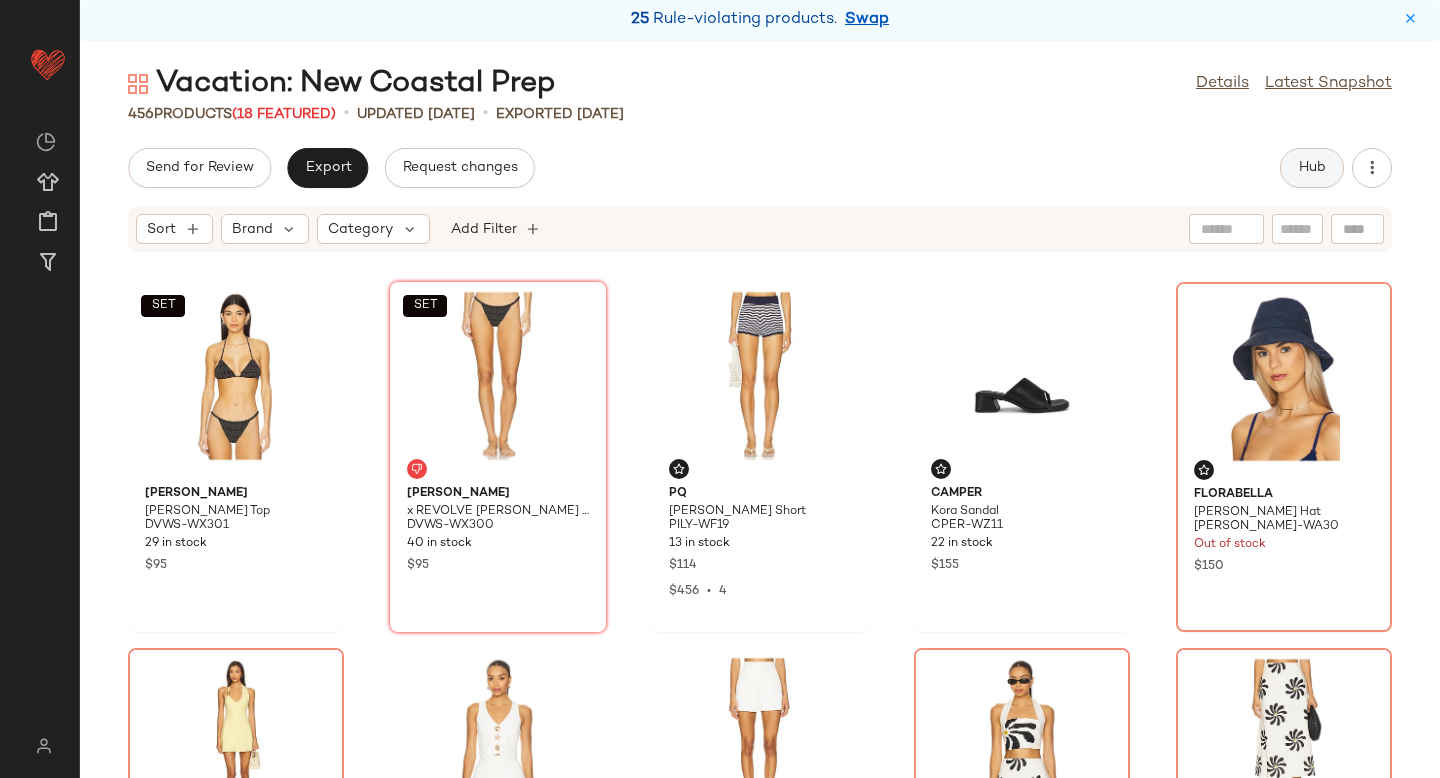 click on "Hub" at bounding box center [1312, 168] 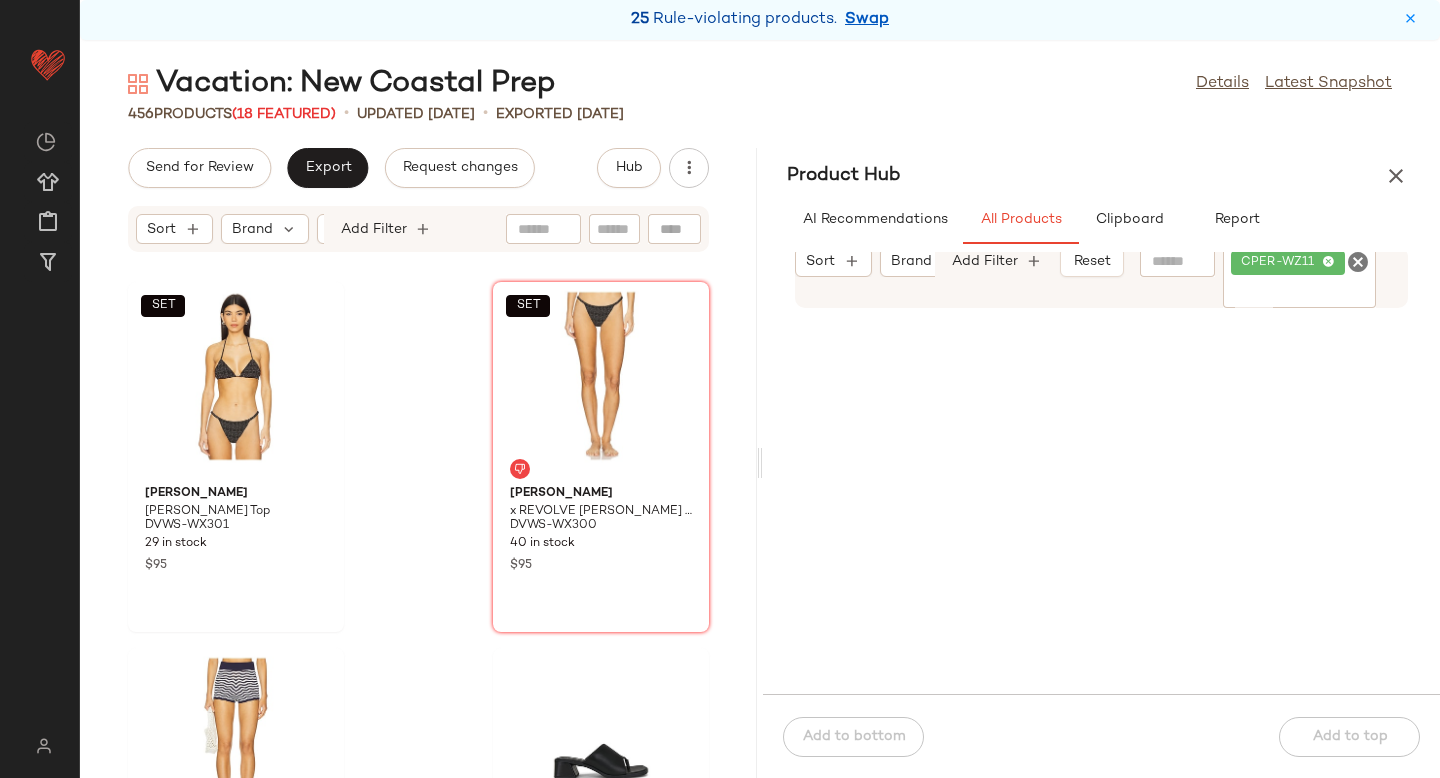 click 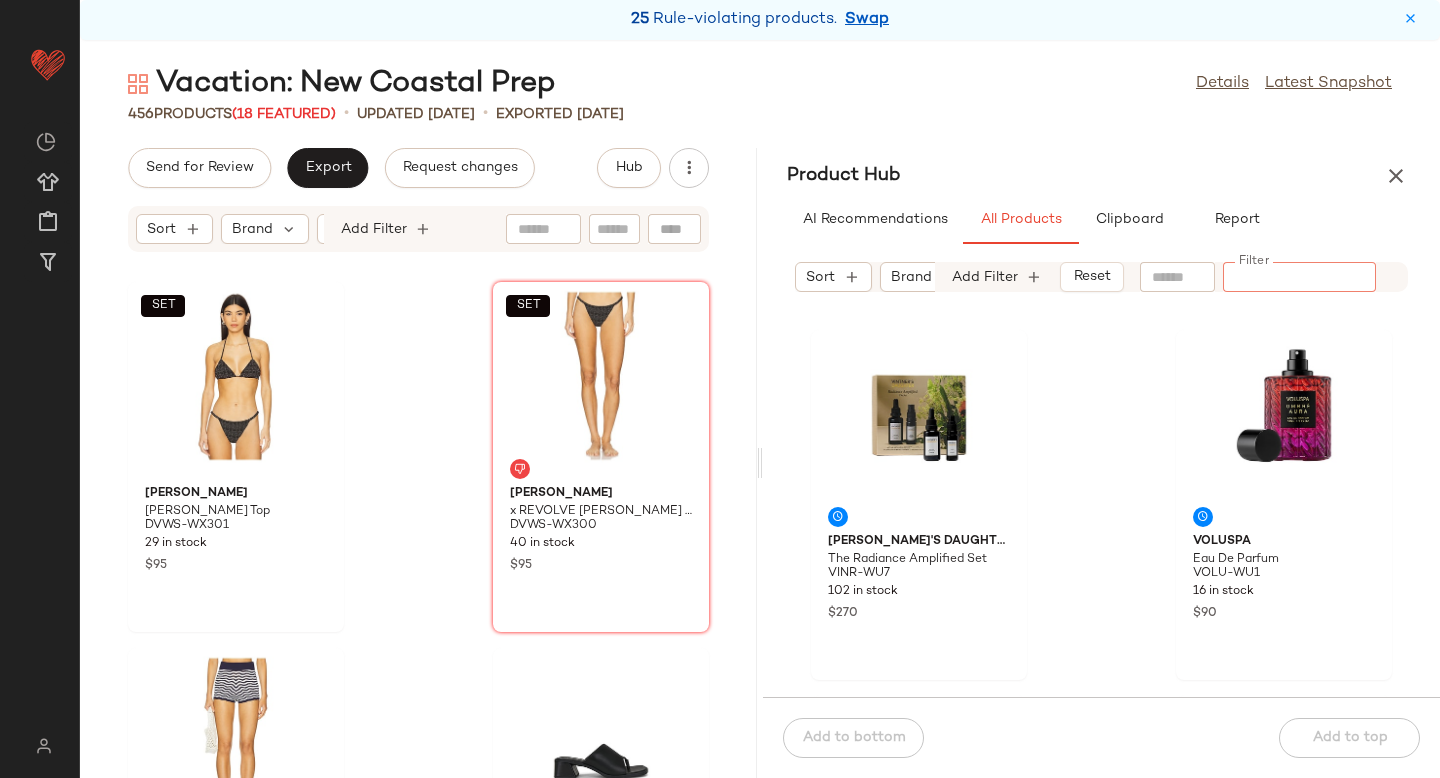 paste on "**********" 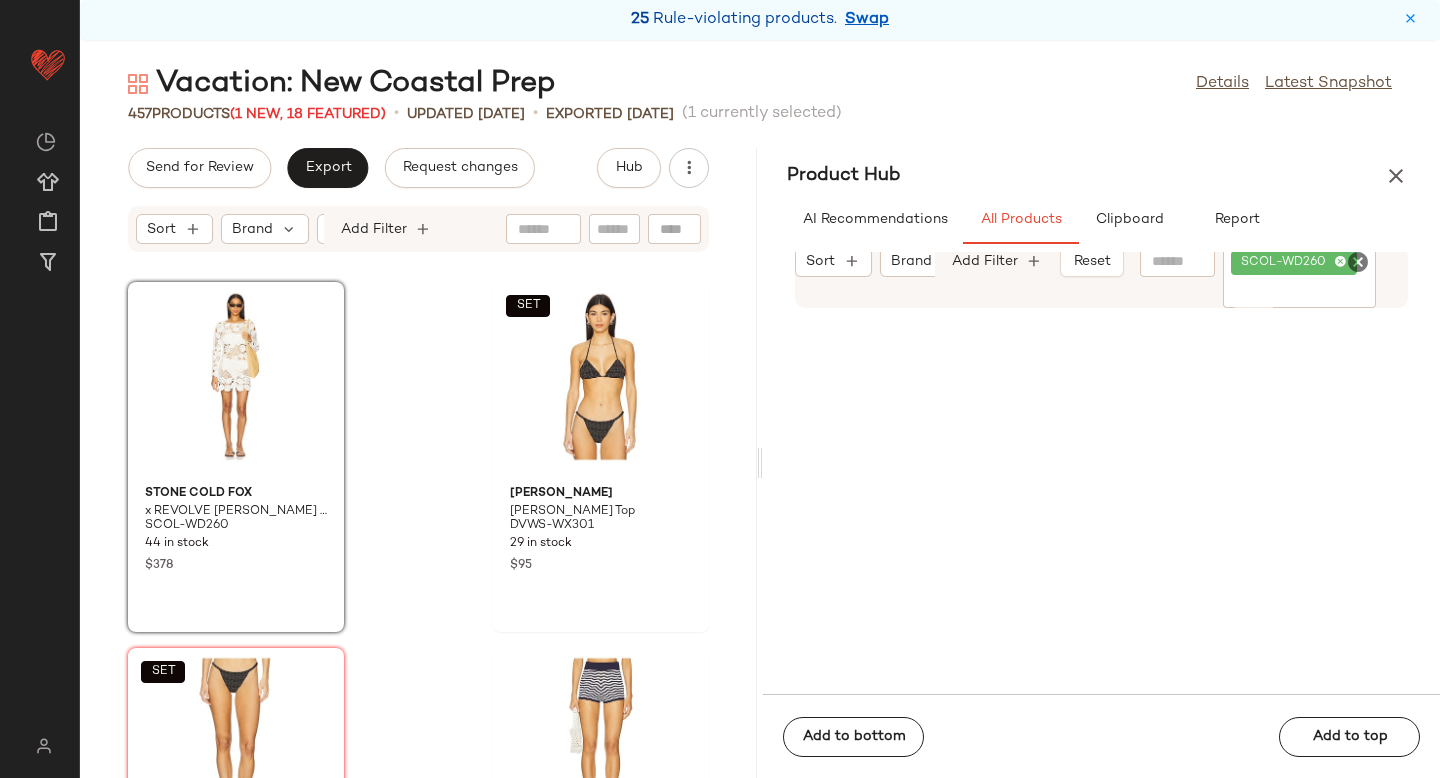 click 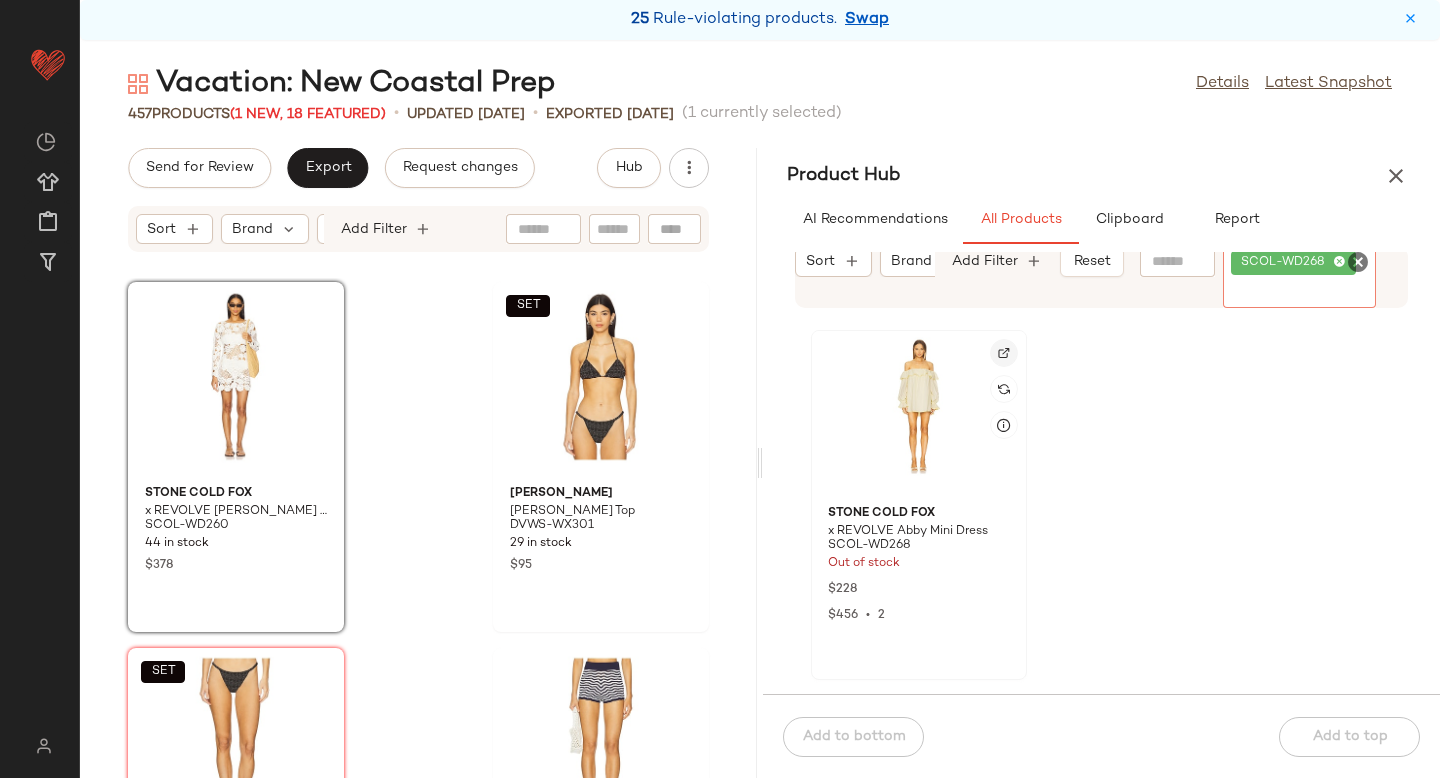 click 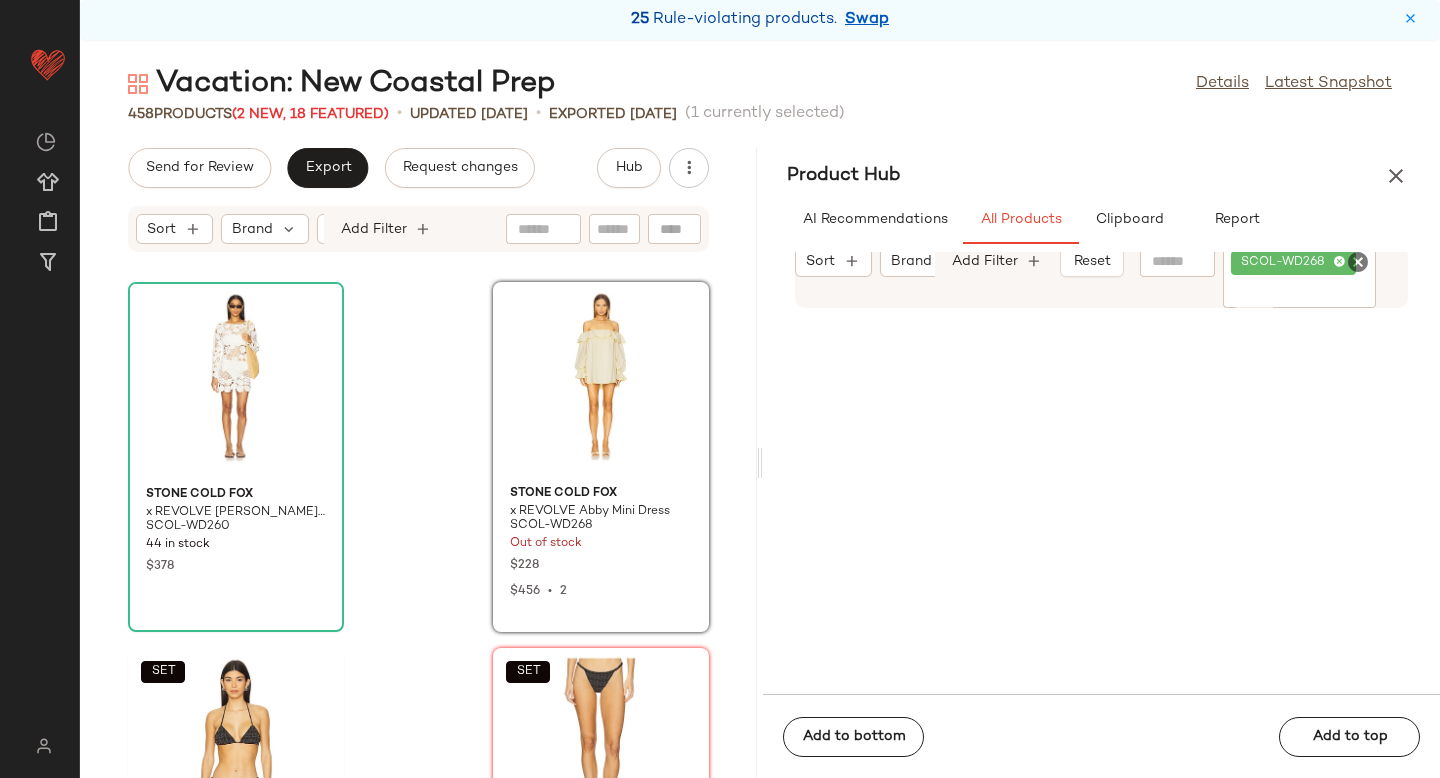 drag, startPoint x: 934, startPoint y: 410, endPoint x: 440, endPoint y: 5, distance: 638.7965 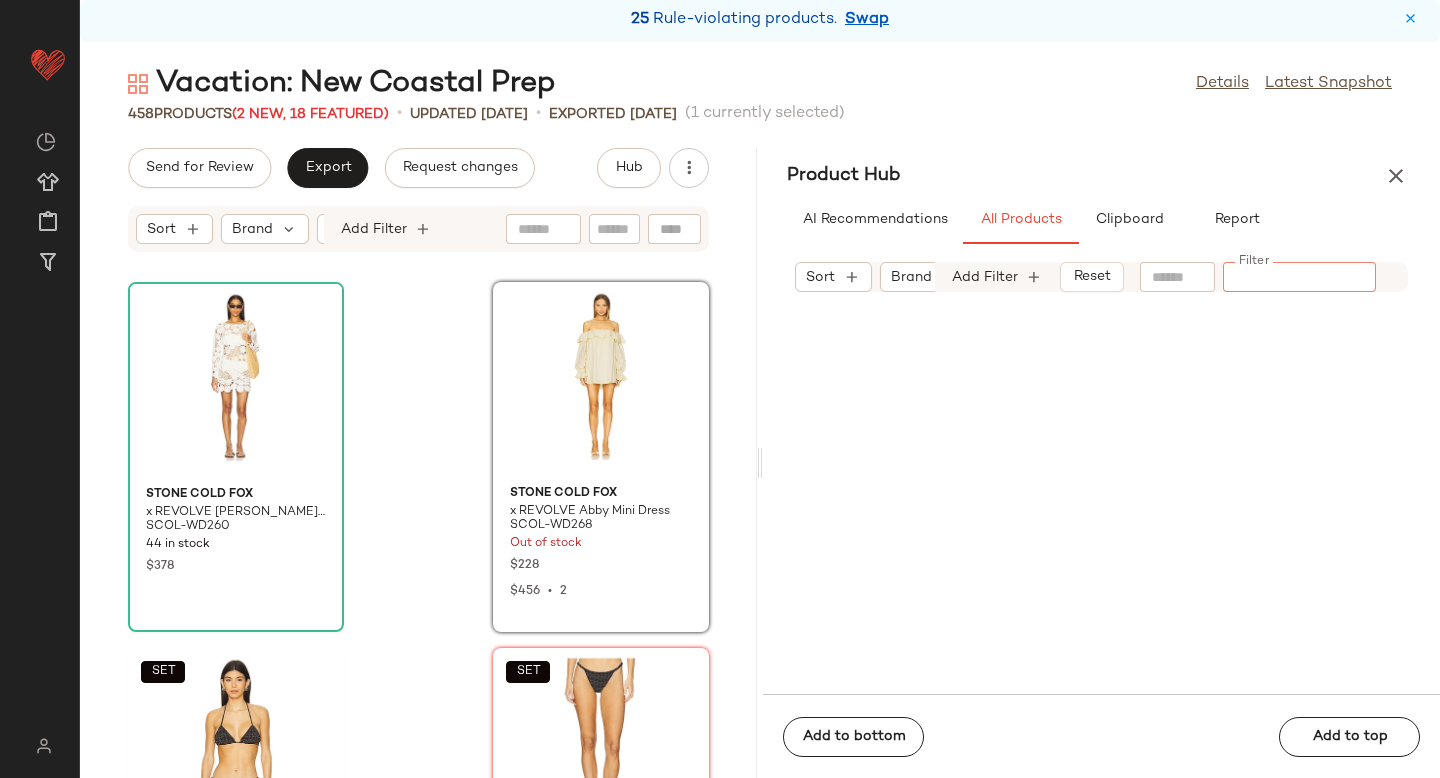 paste on "********" 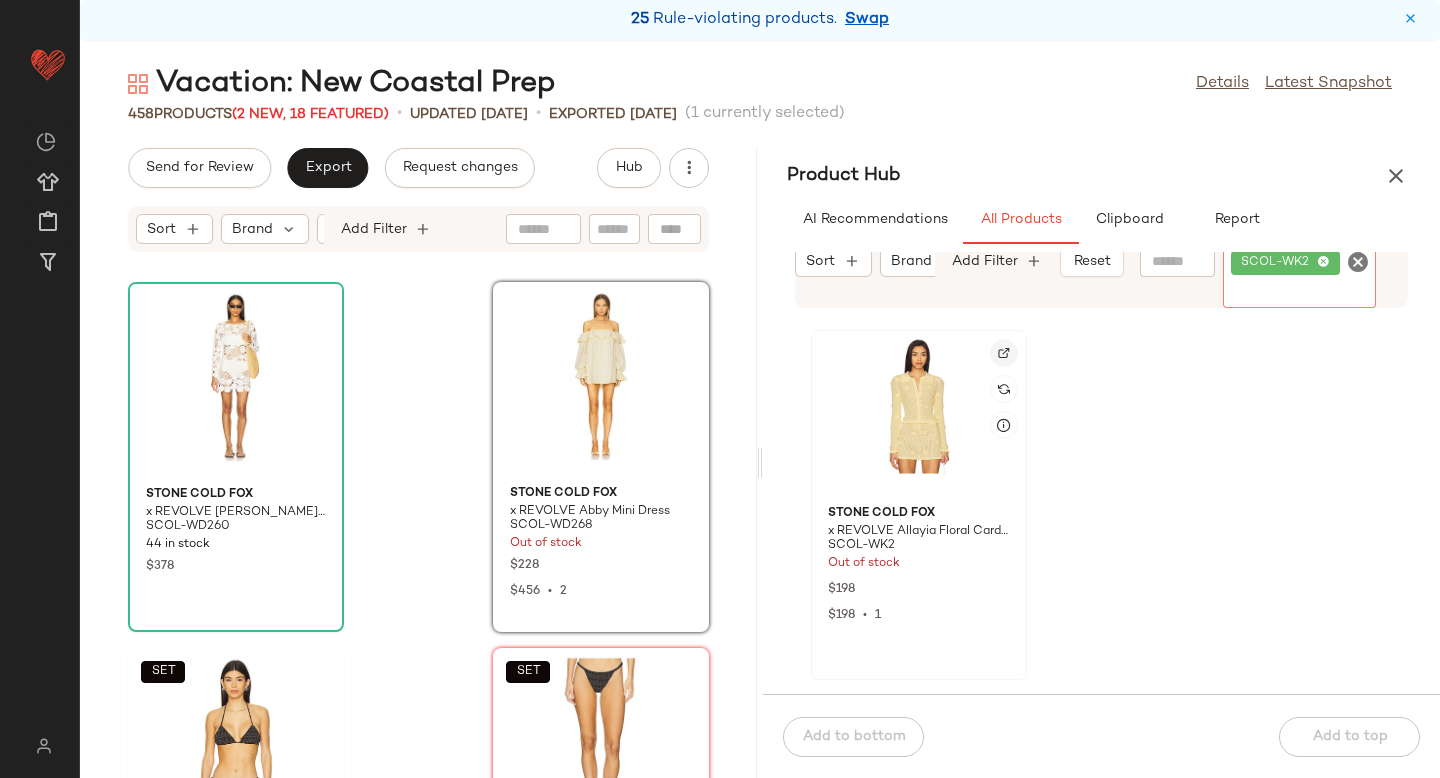 click 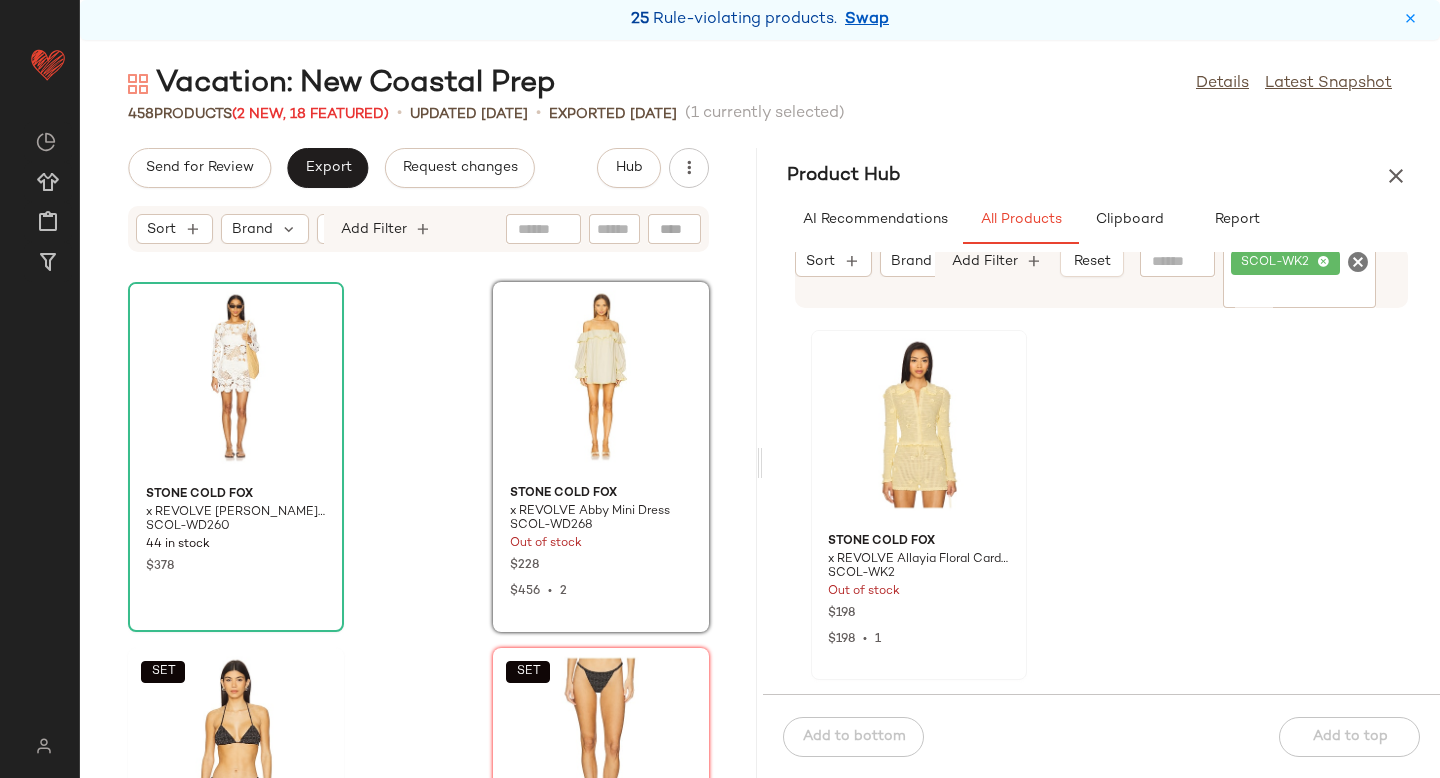 click 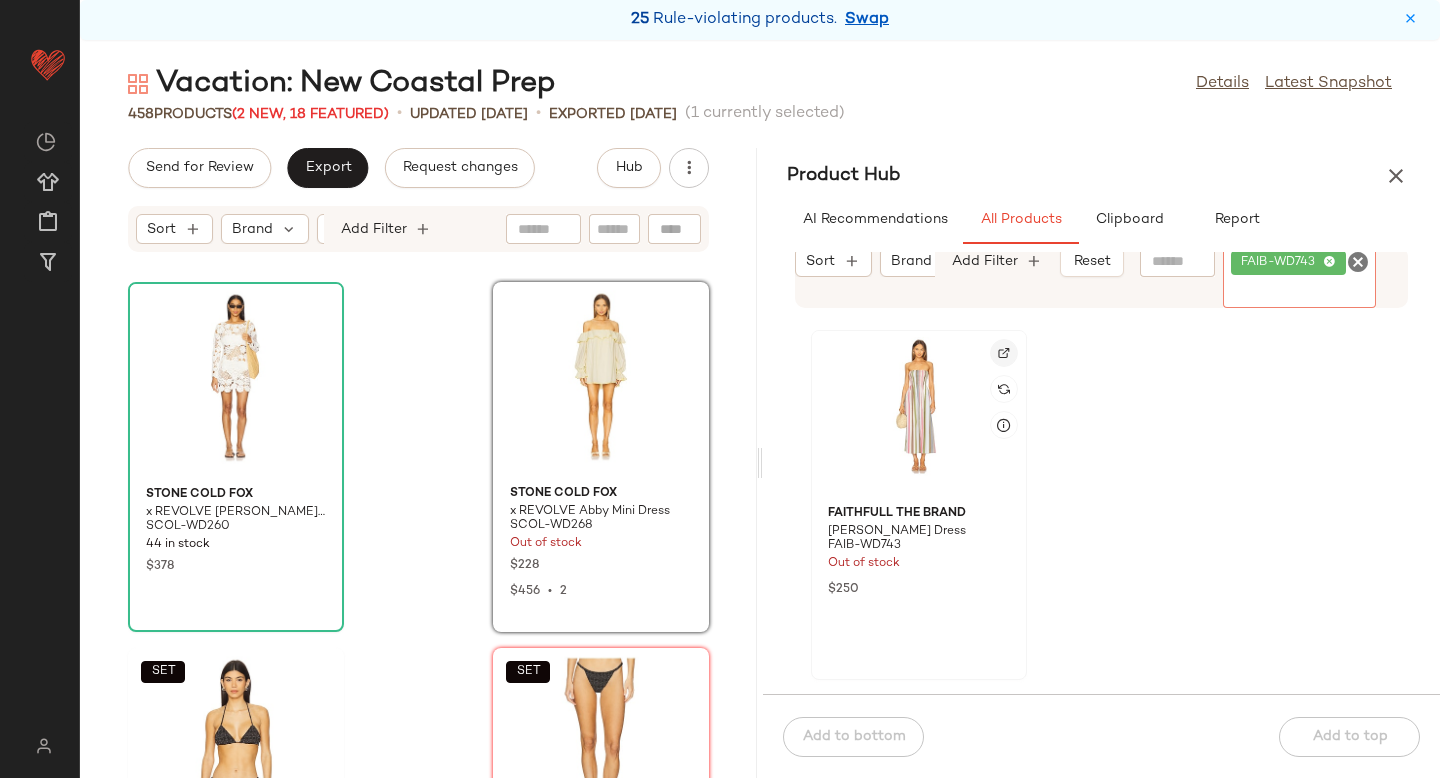 click at bounding box center [1004, 353] 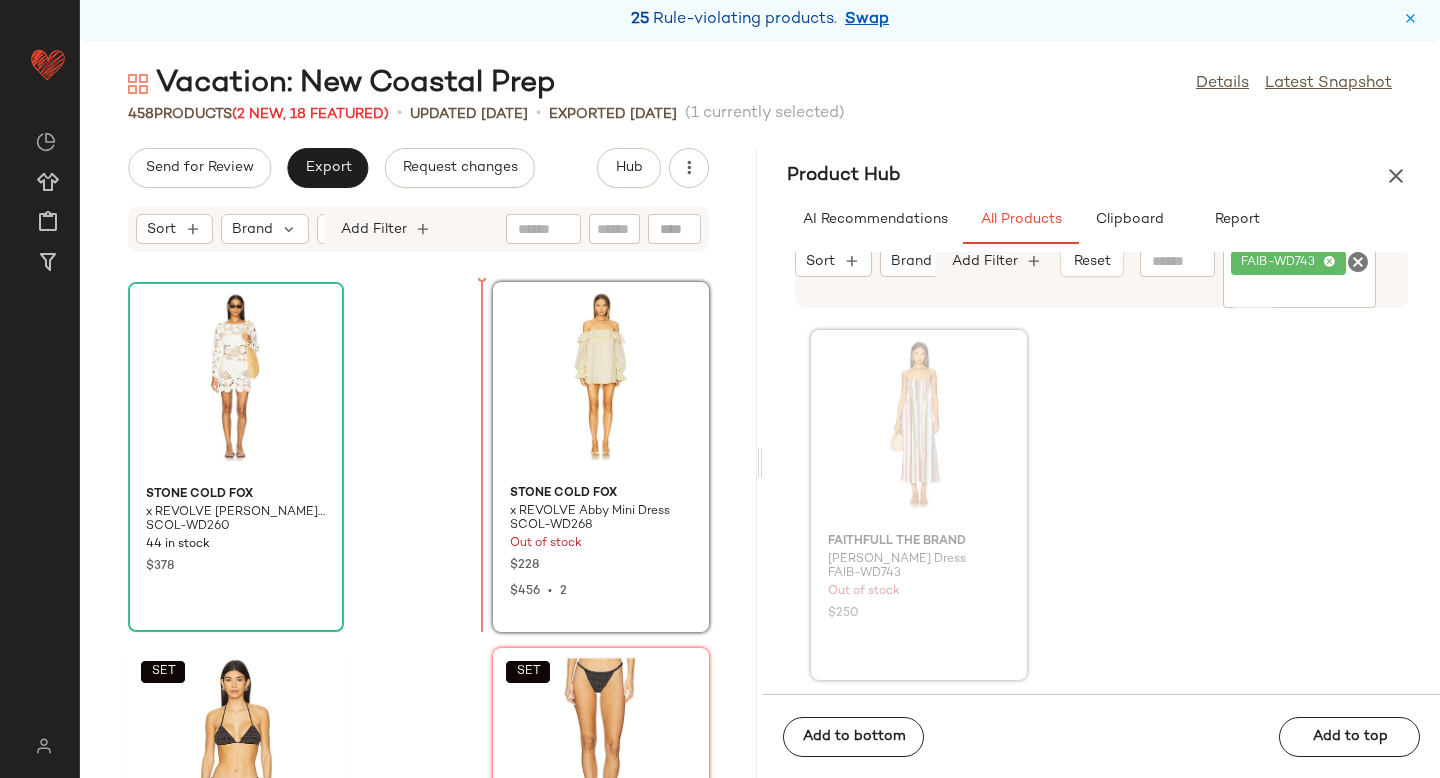 drag, startPoint x: 912, startPoint y: 431, endPoint x: 516, endPoint y: 512, distance: 404.19922 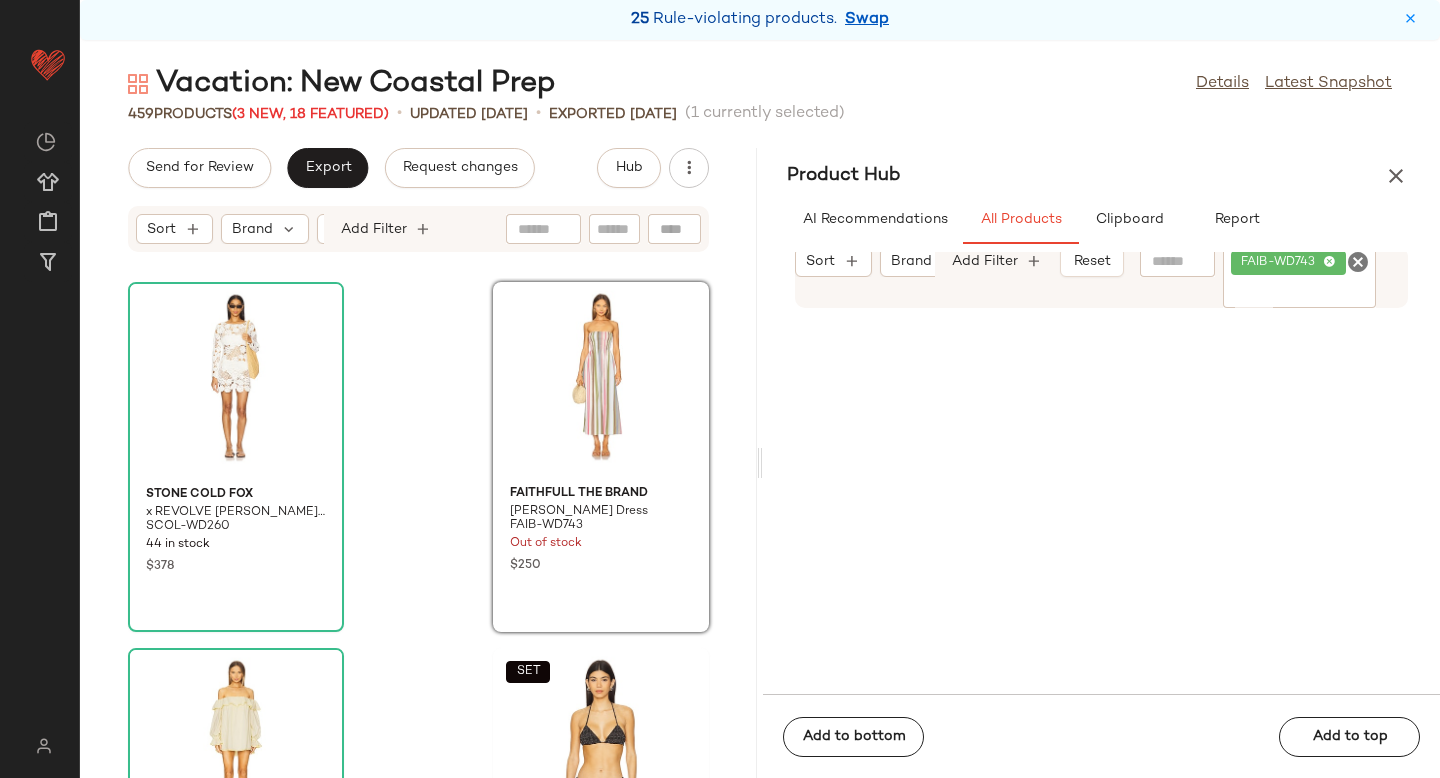 click 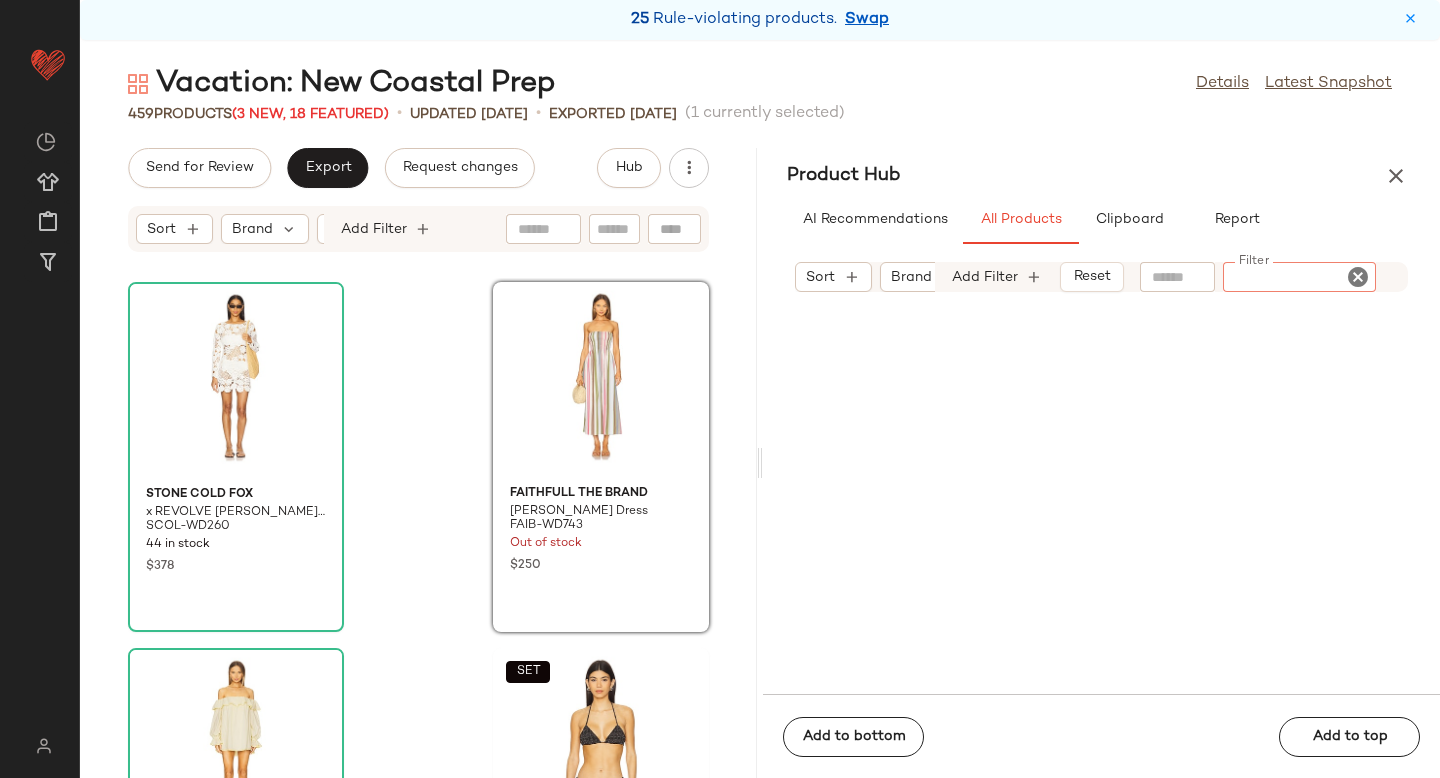 paste on "*********" 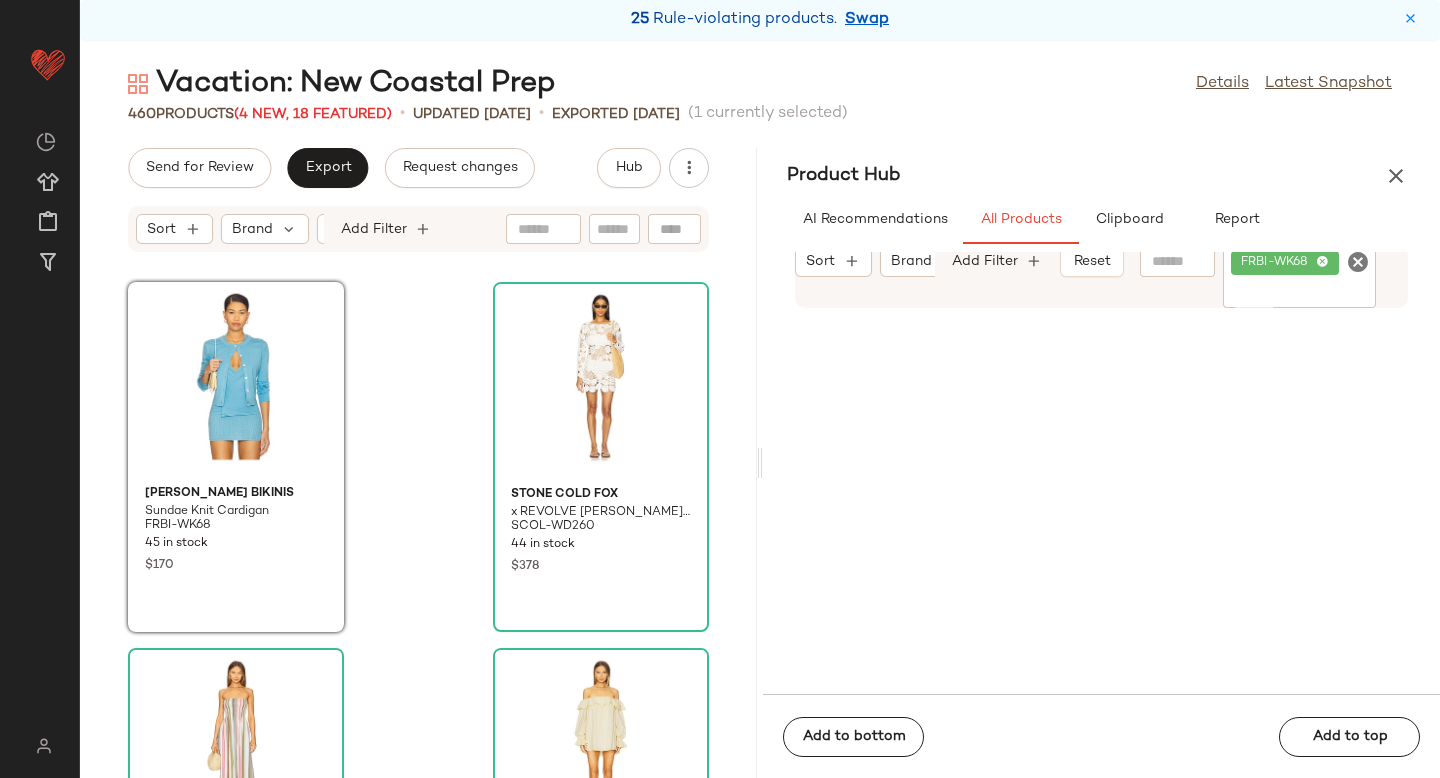 click 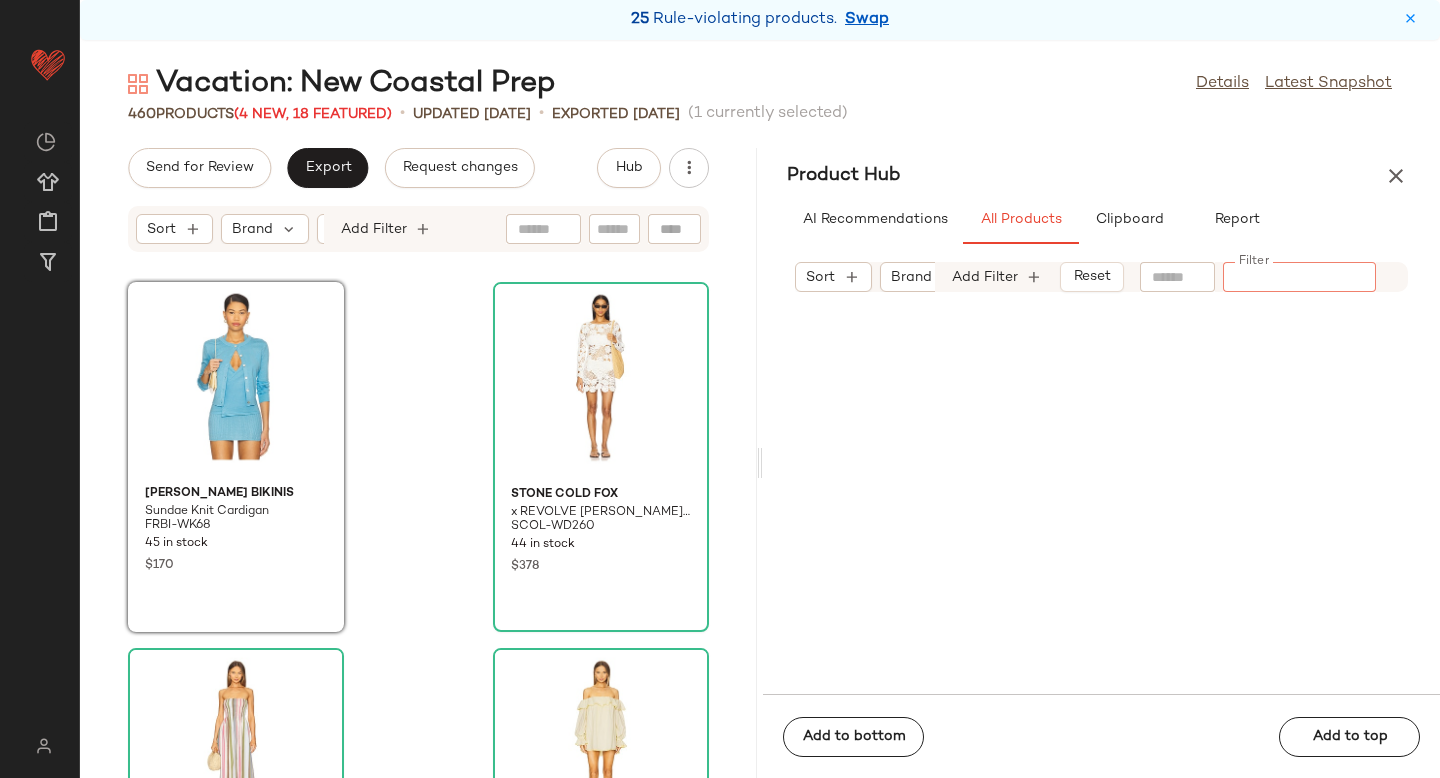 paste on "*********" 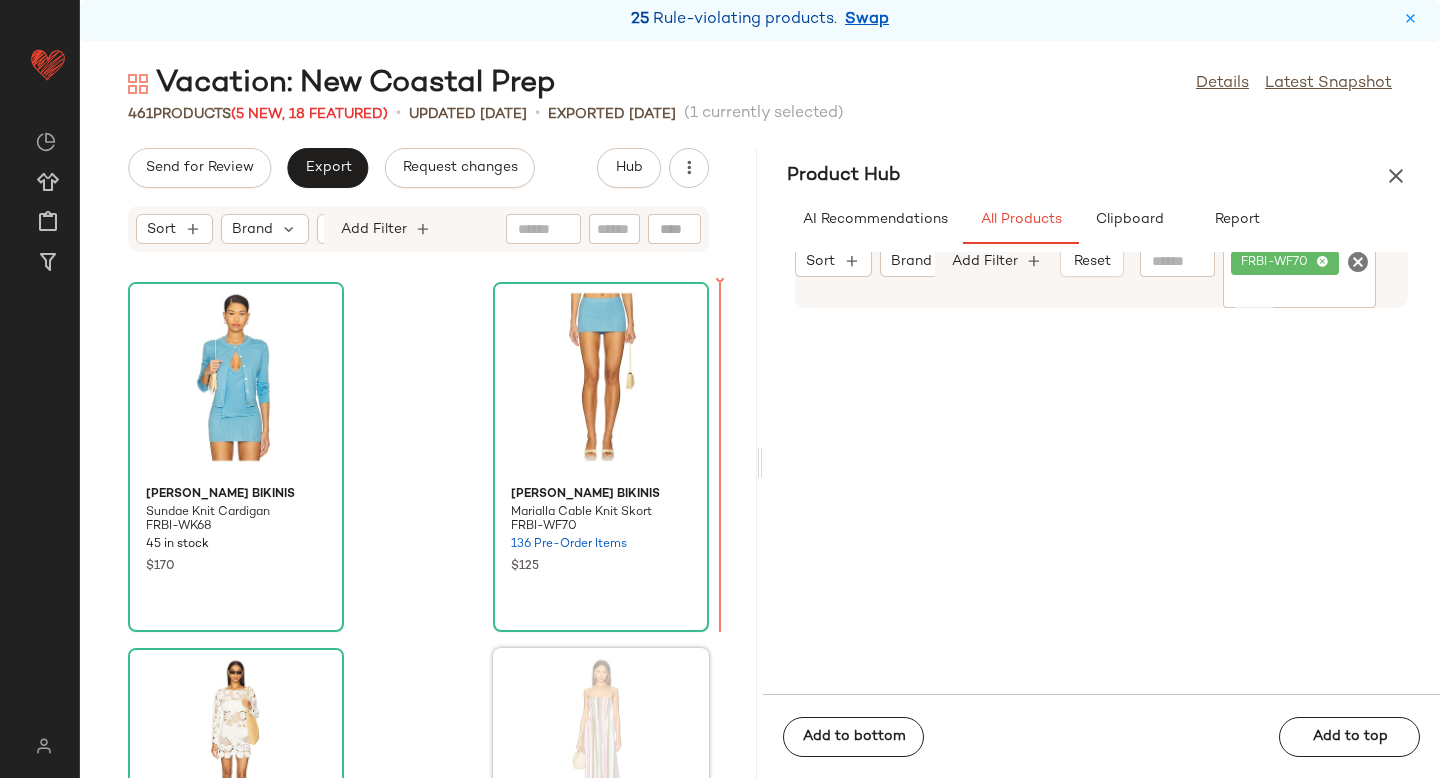 scroll, scrollTop: 3, scrollLeft: 0, axis: vertical 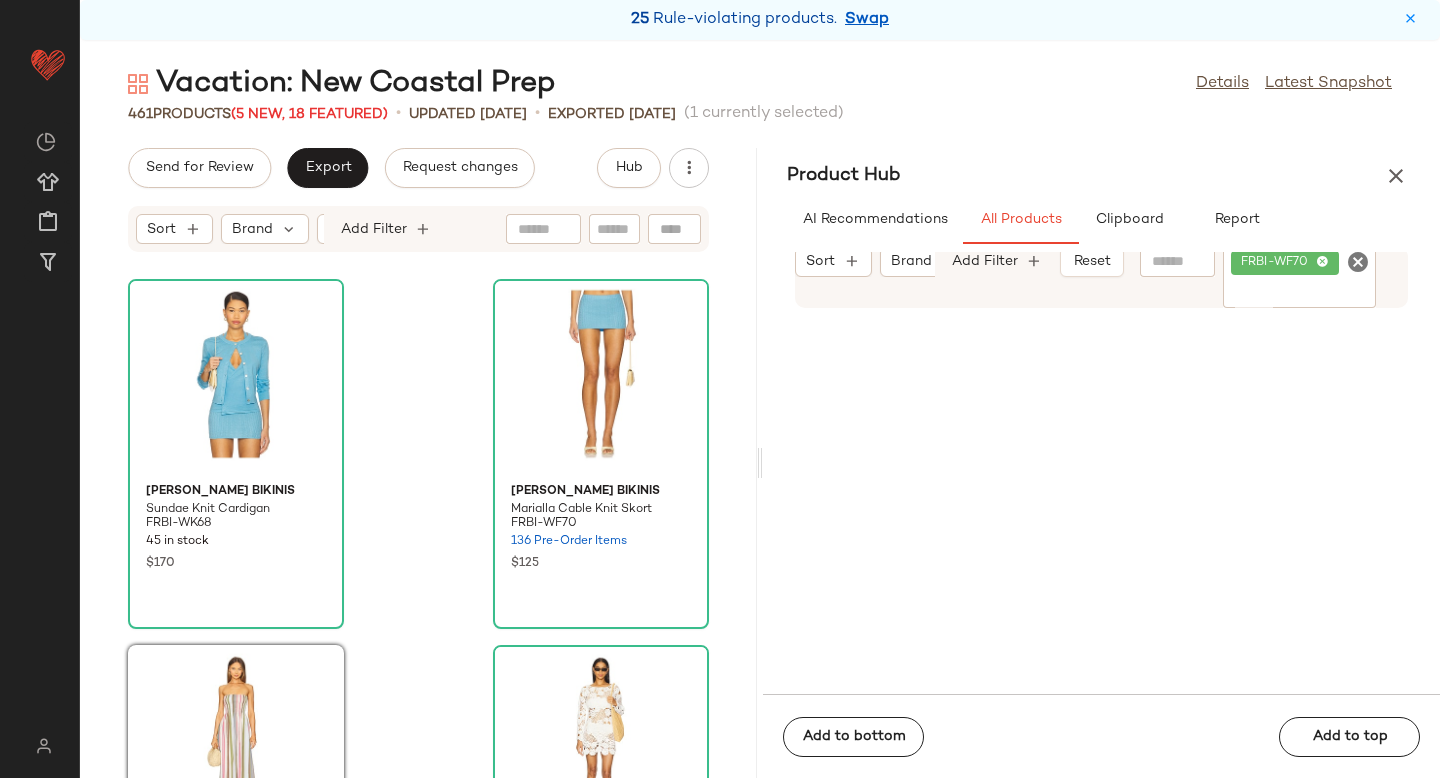 drag, startPoint x: 568, startPoint y: 682, endPoint x: 396, endPoint y: 1, distance: 702.3852 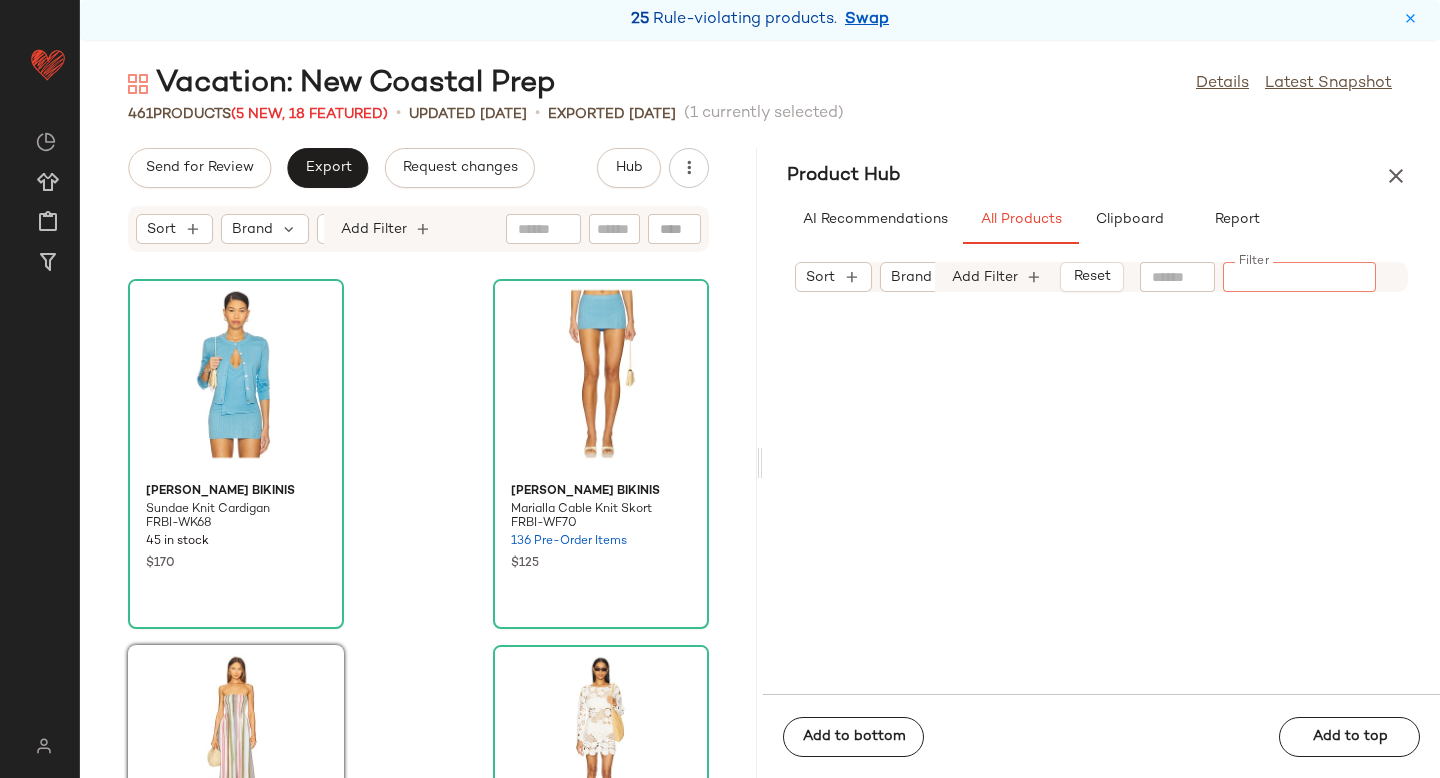 paste on "**********" 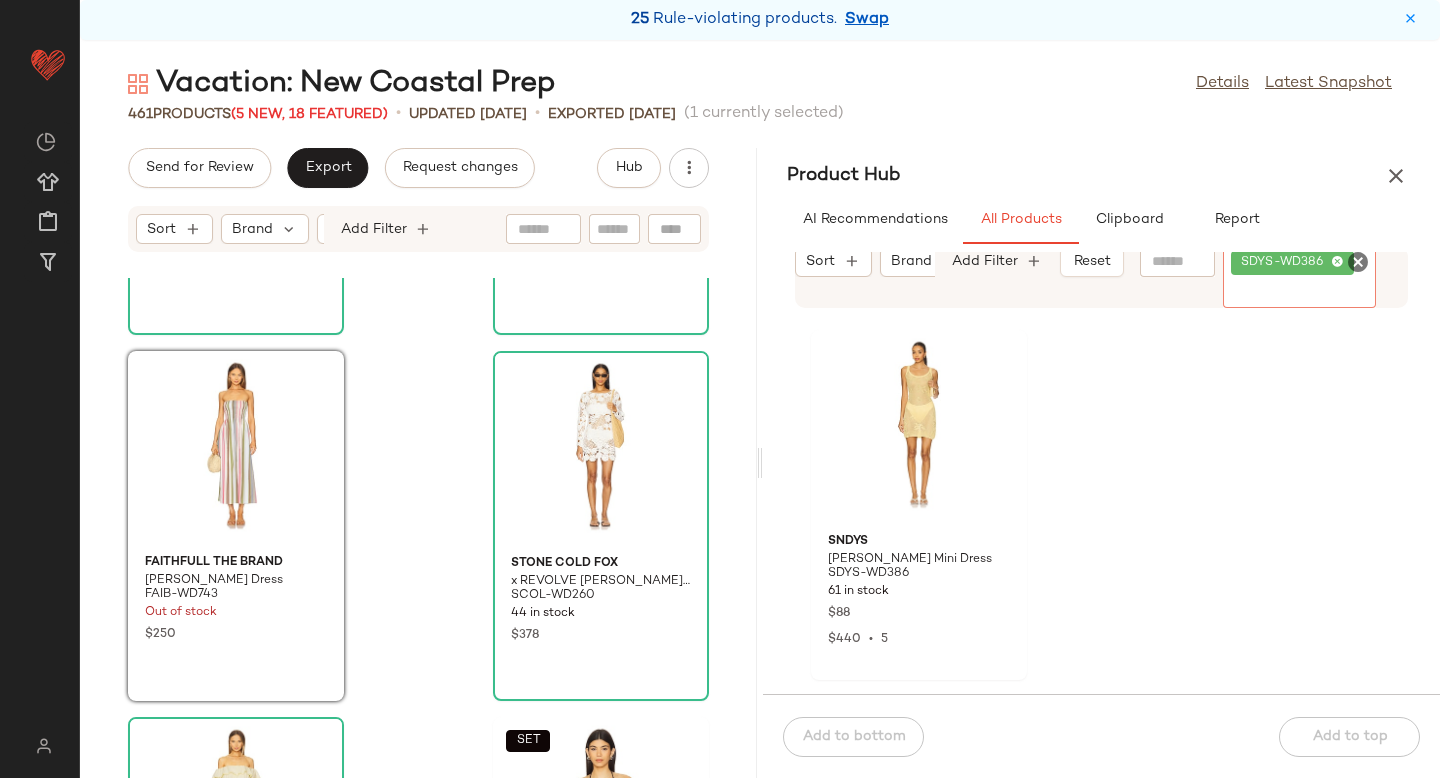 scroll, scrollTop: 308, scrollLeft: 0, axis: vertical 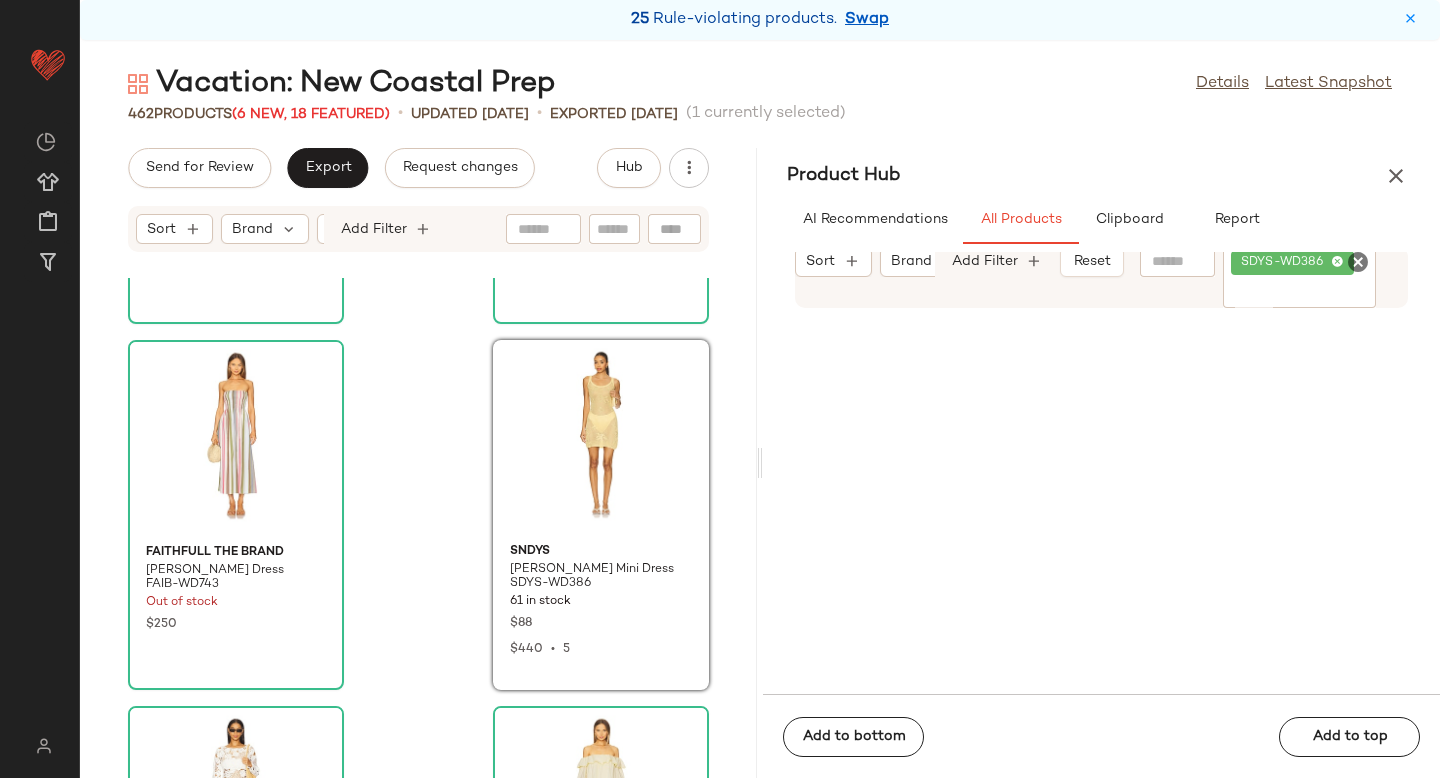 click 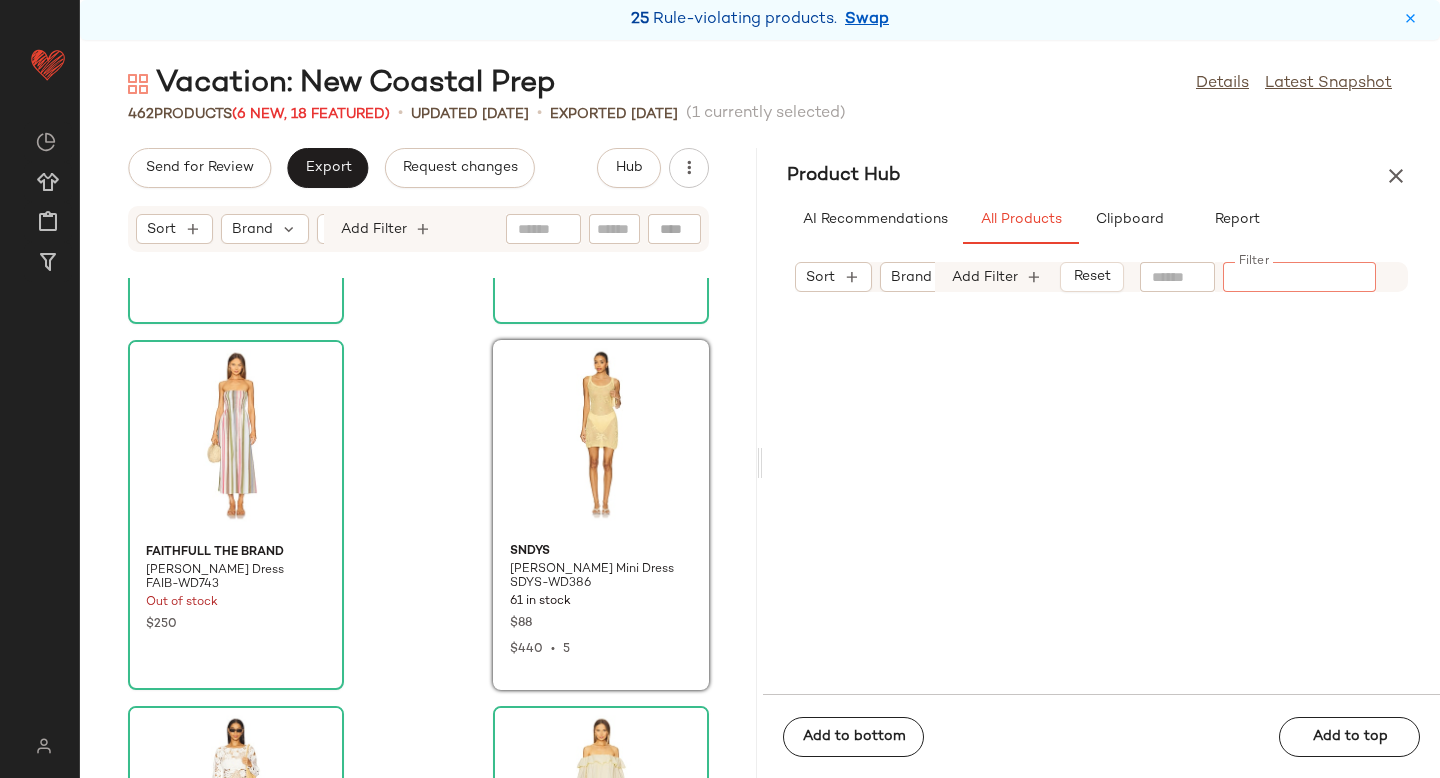 paste on "**********" 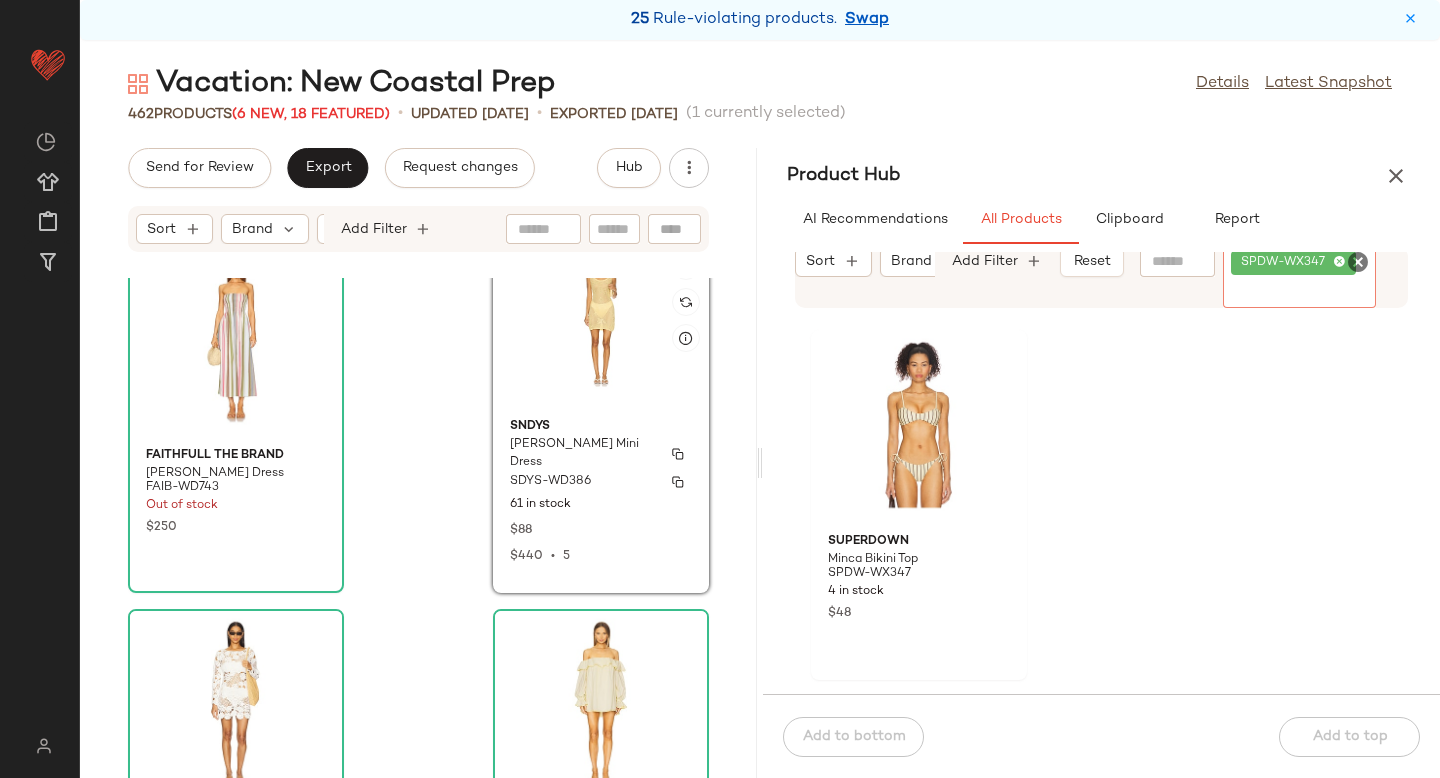 scroll, scrollTop: 428, scrollLeft: 0, axis: vertical 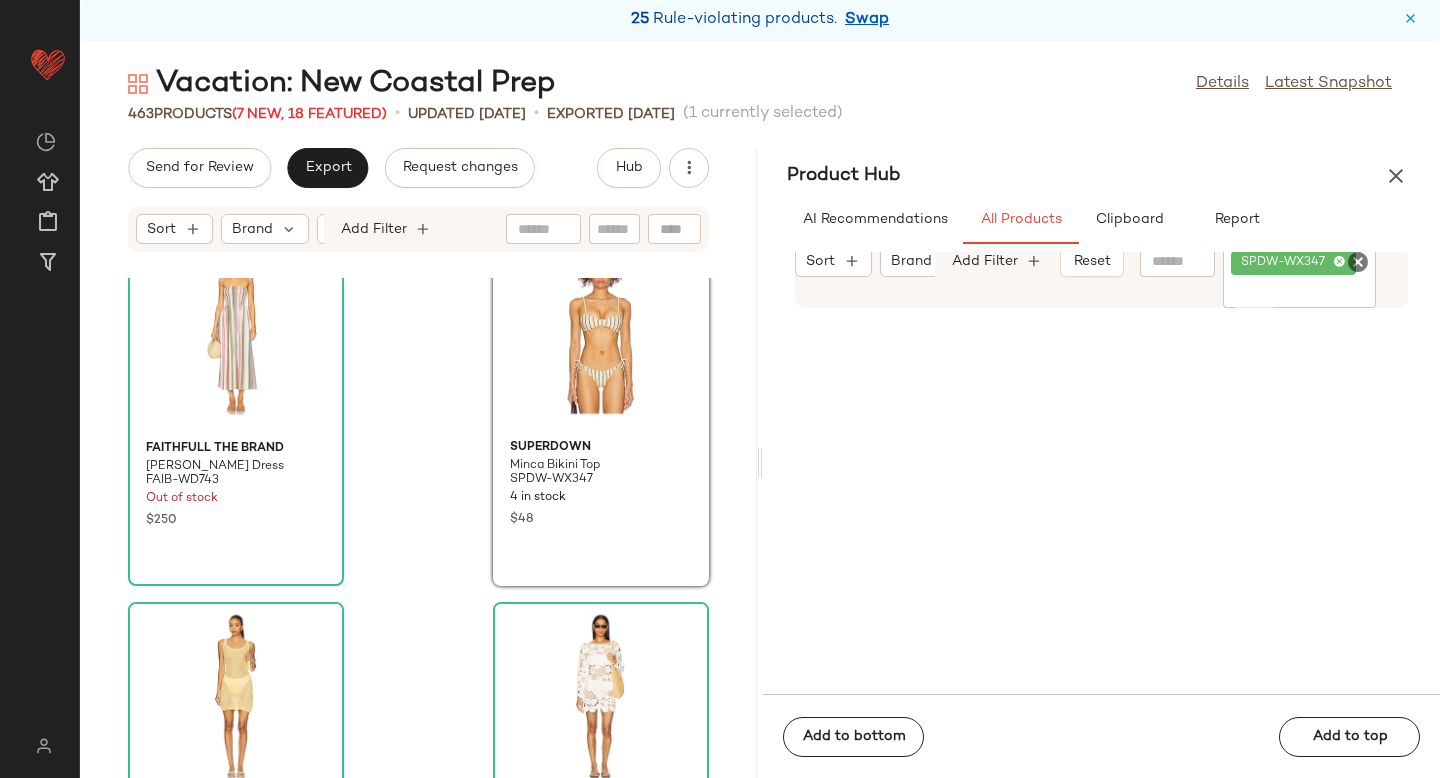 click 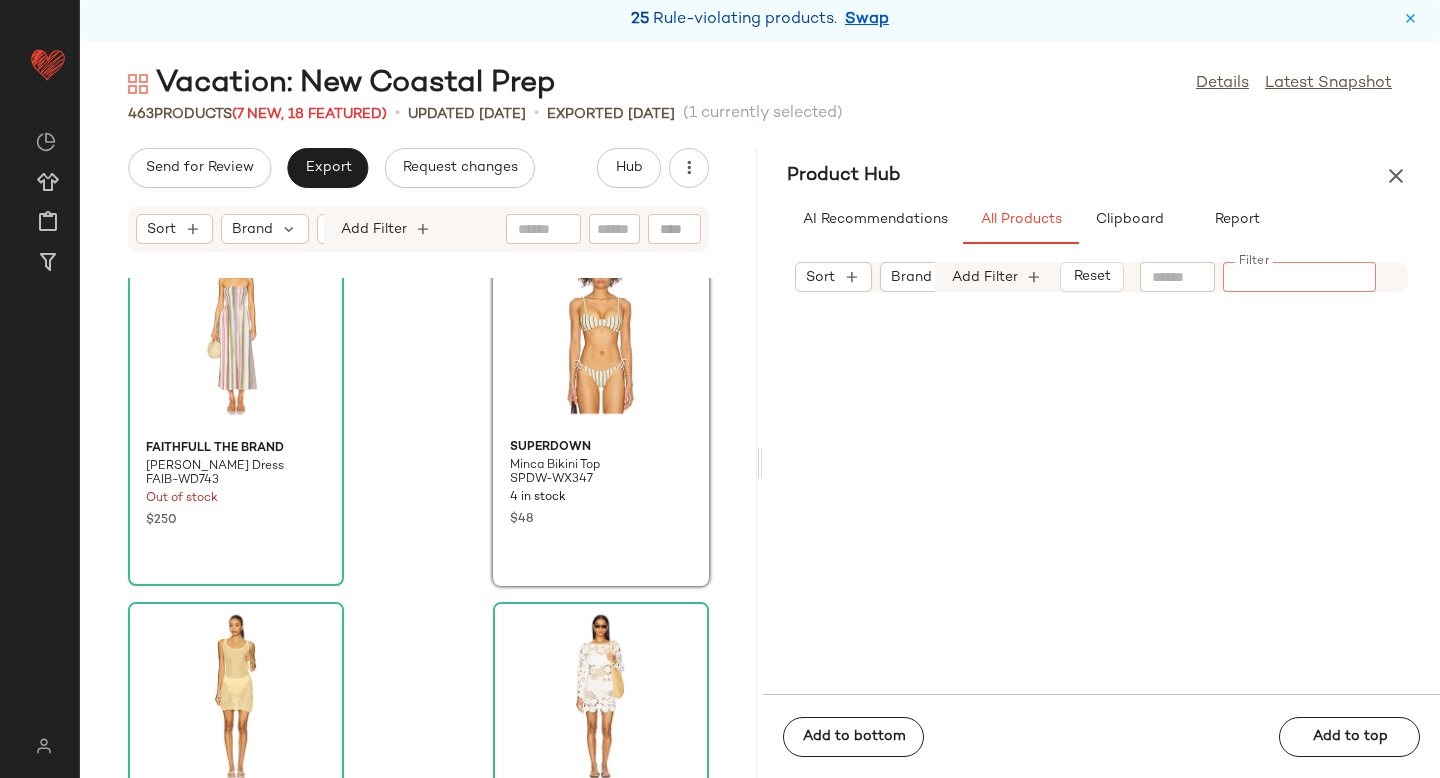 paste on "**********" 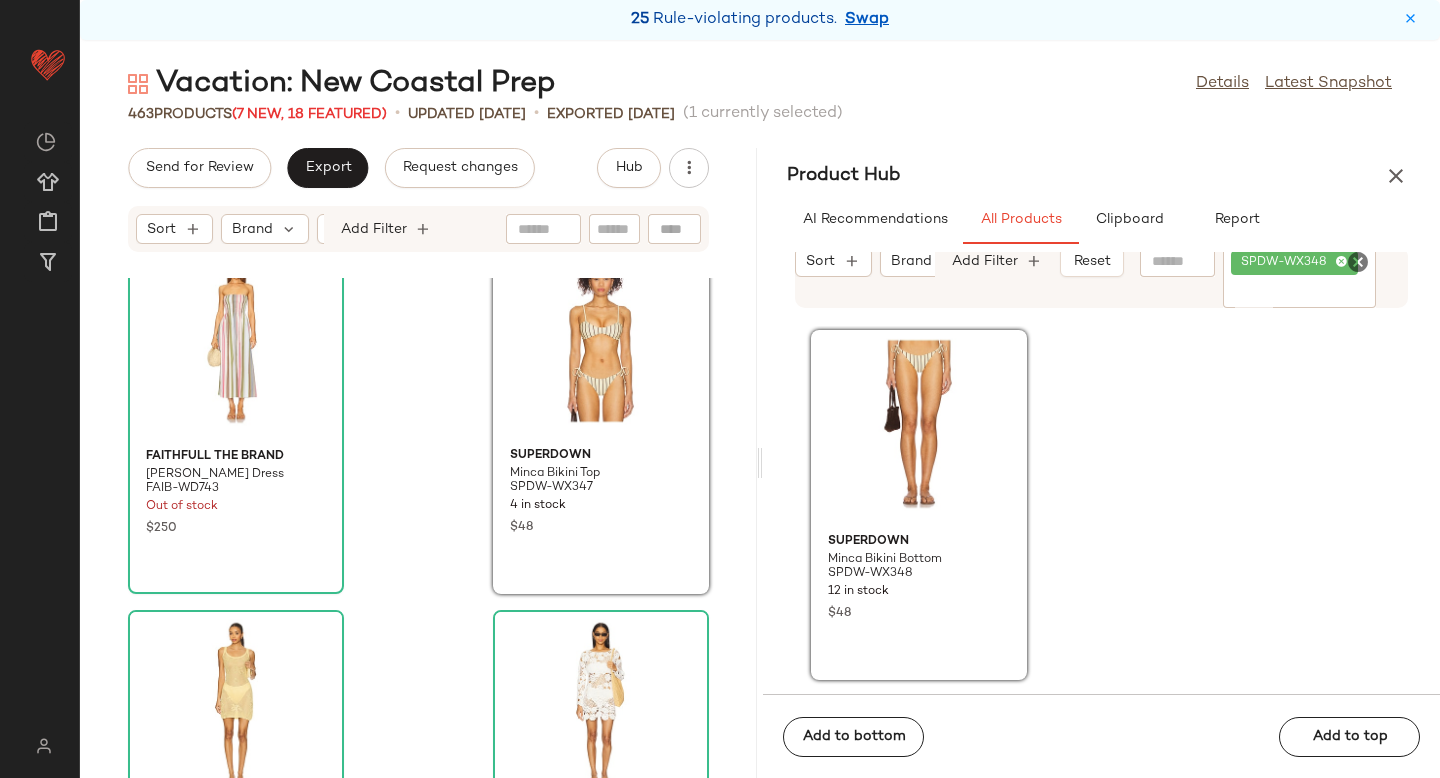 scroll, scrollTop: 418, scrollLeft: 0, axis: vertical 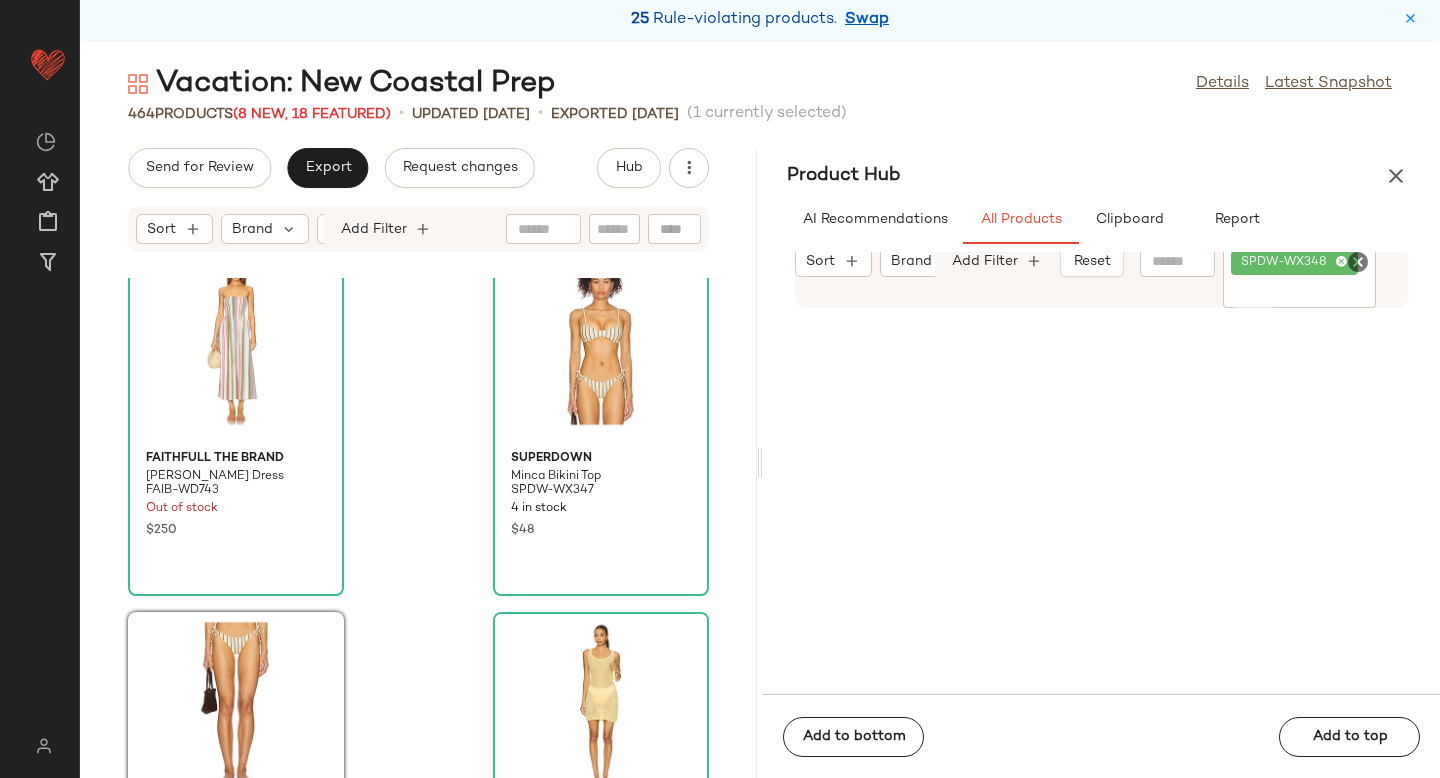 drag, startPoint x: 893, startPoint y: 414, endPoint x: 432, endPoint y: 14, distance: 610.345 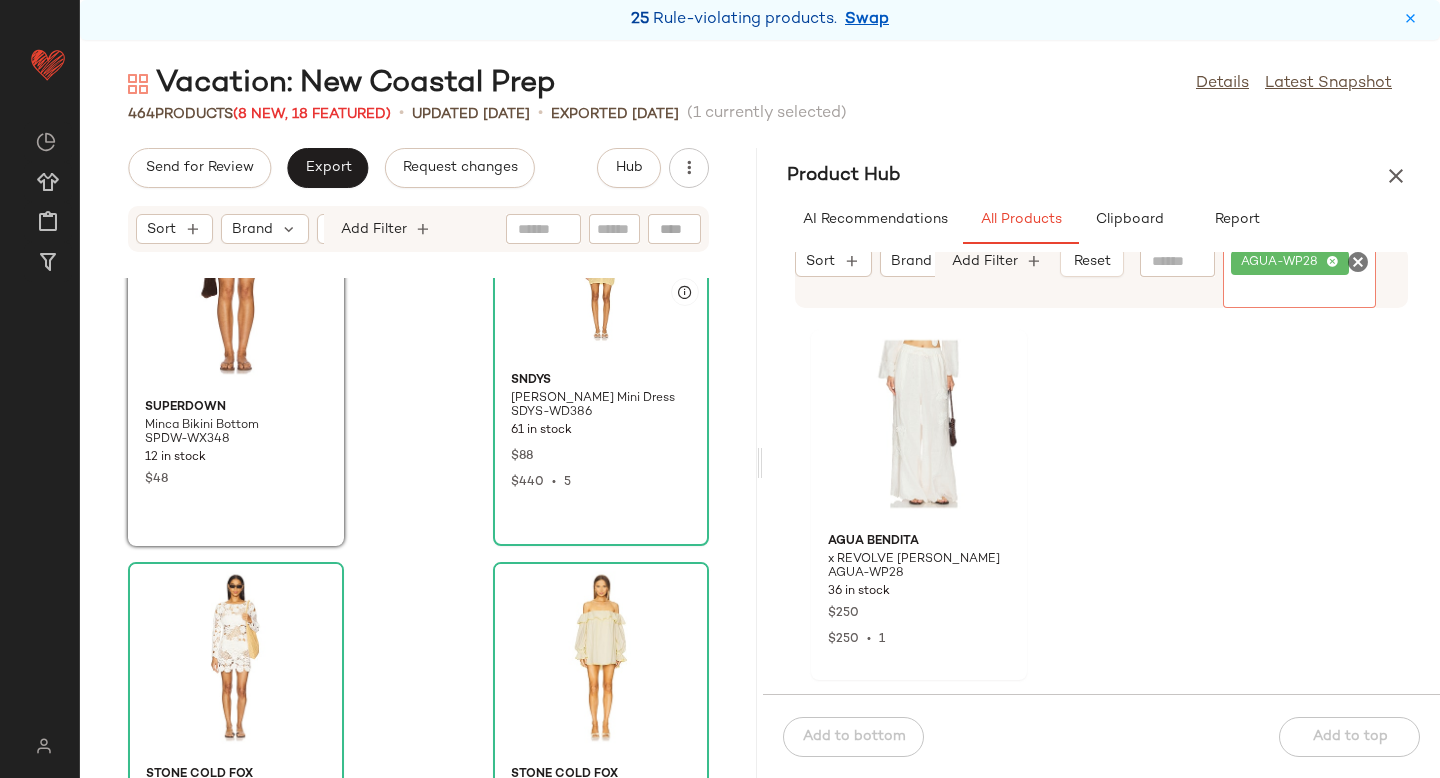 scroll, scrollTop: 821, scrollLeft: 0, axis: vertical 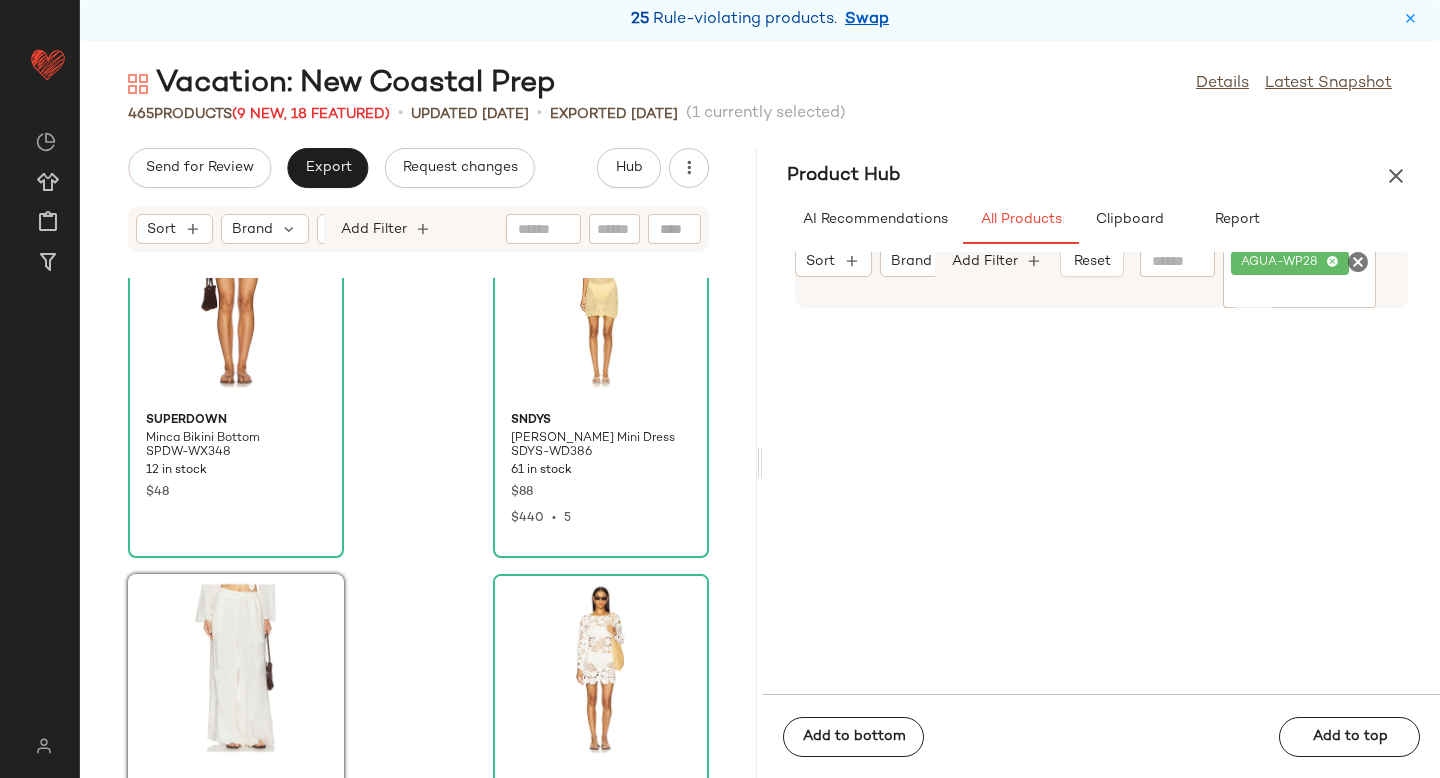 drag, startPoint x: 937, startPoint y: 419, endPoint x: 430, endPoint y: 0, distance: 657.73096 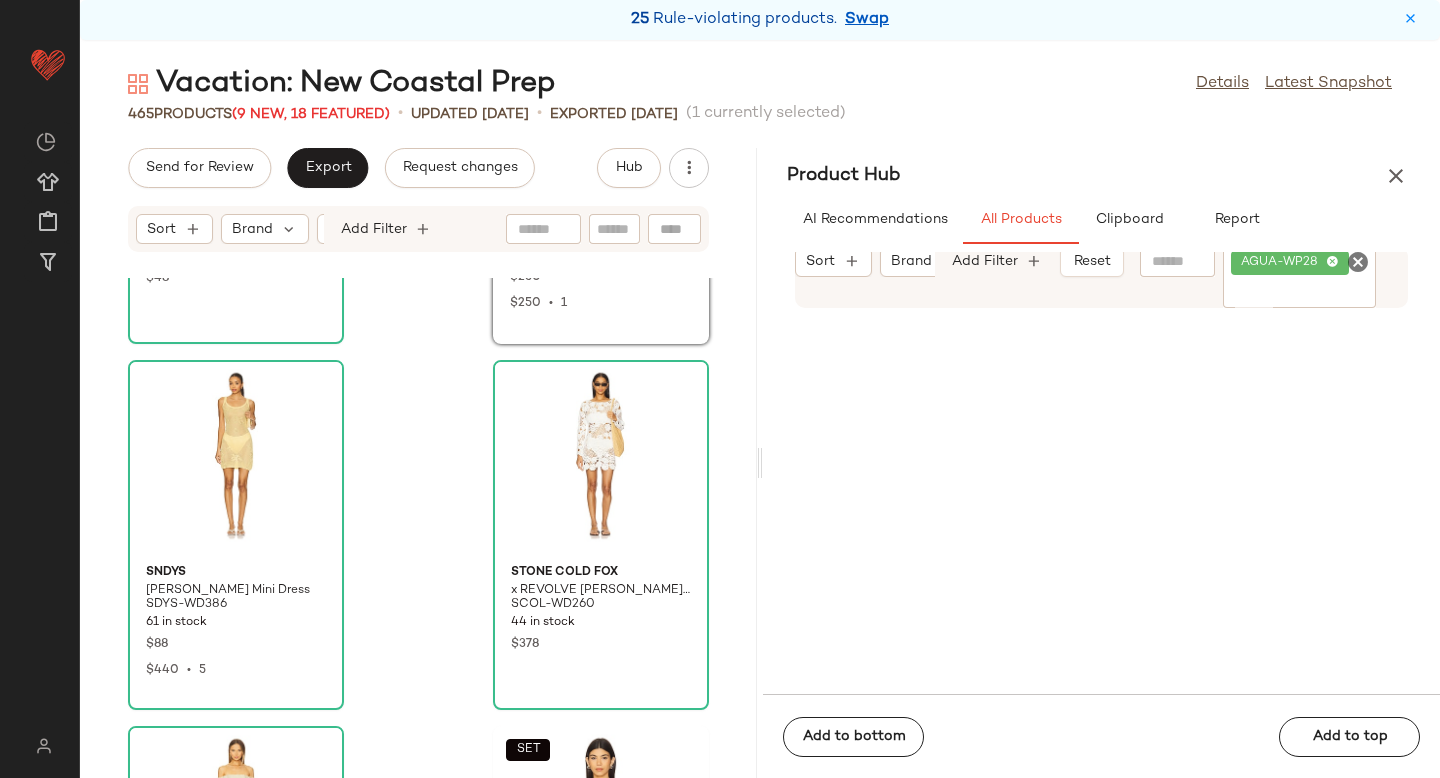 scroll, scrollTop: 1081, scrollLeft: 0, axis: vertical 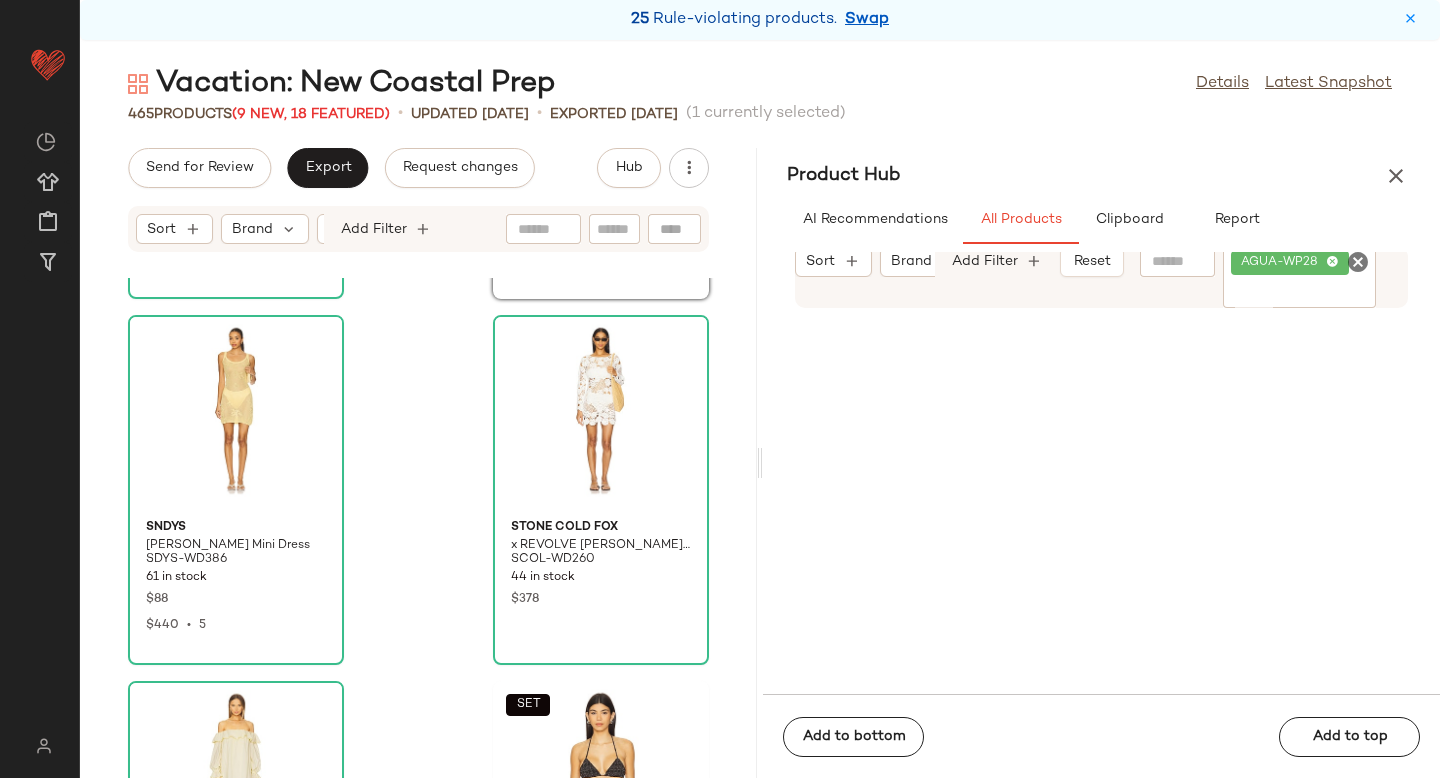 click 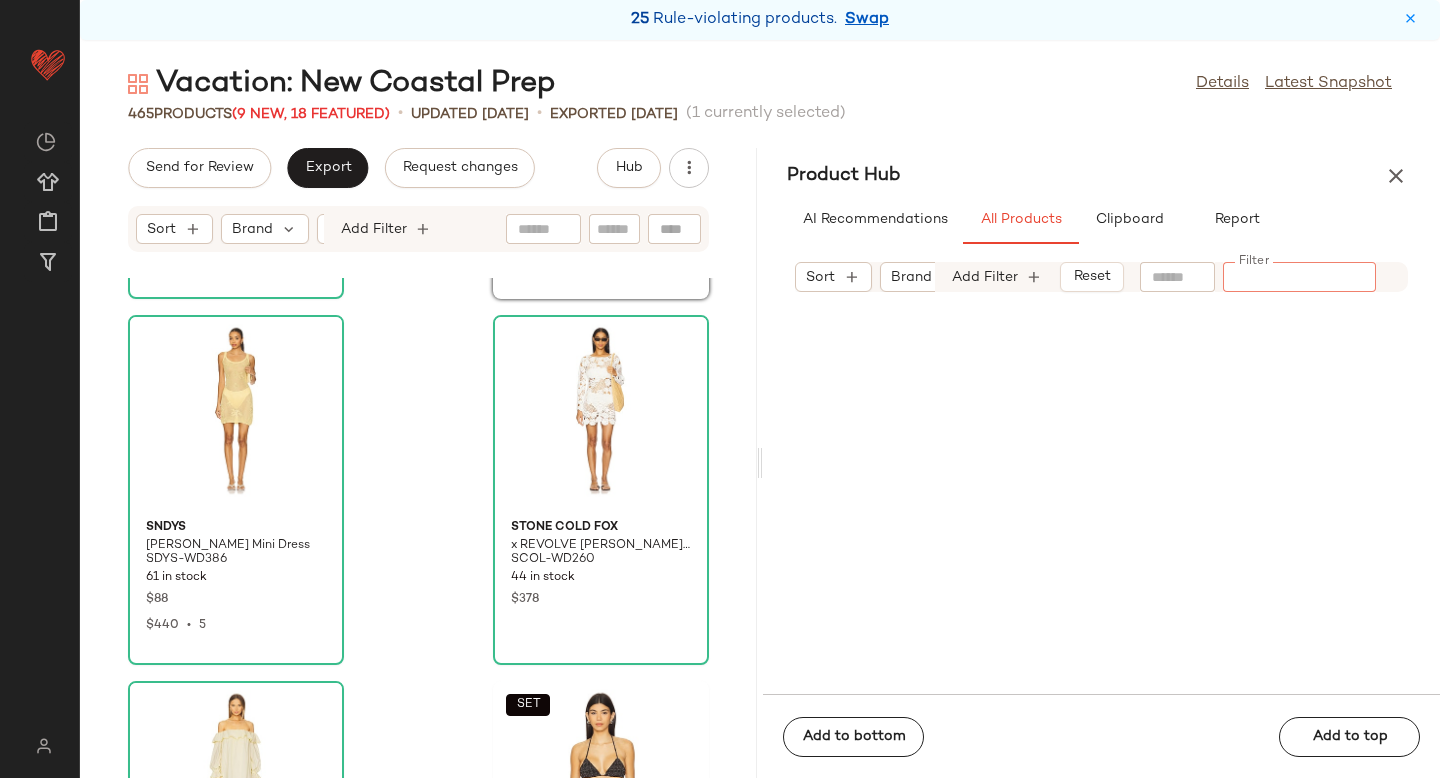 paste on "**********" 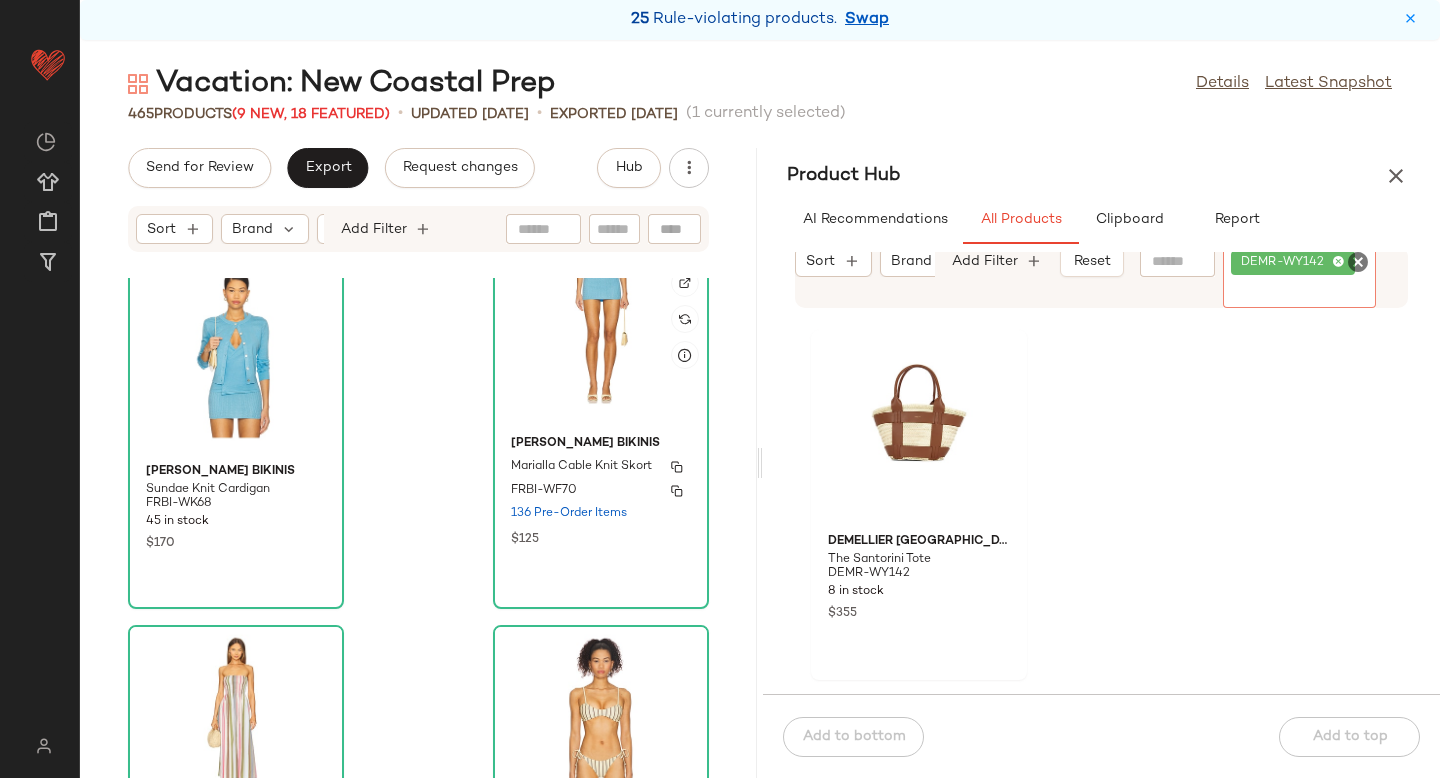 scroll, scrollTop: 0, scrollLeft: 0, axis: both 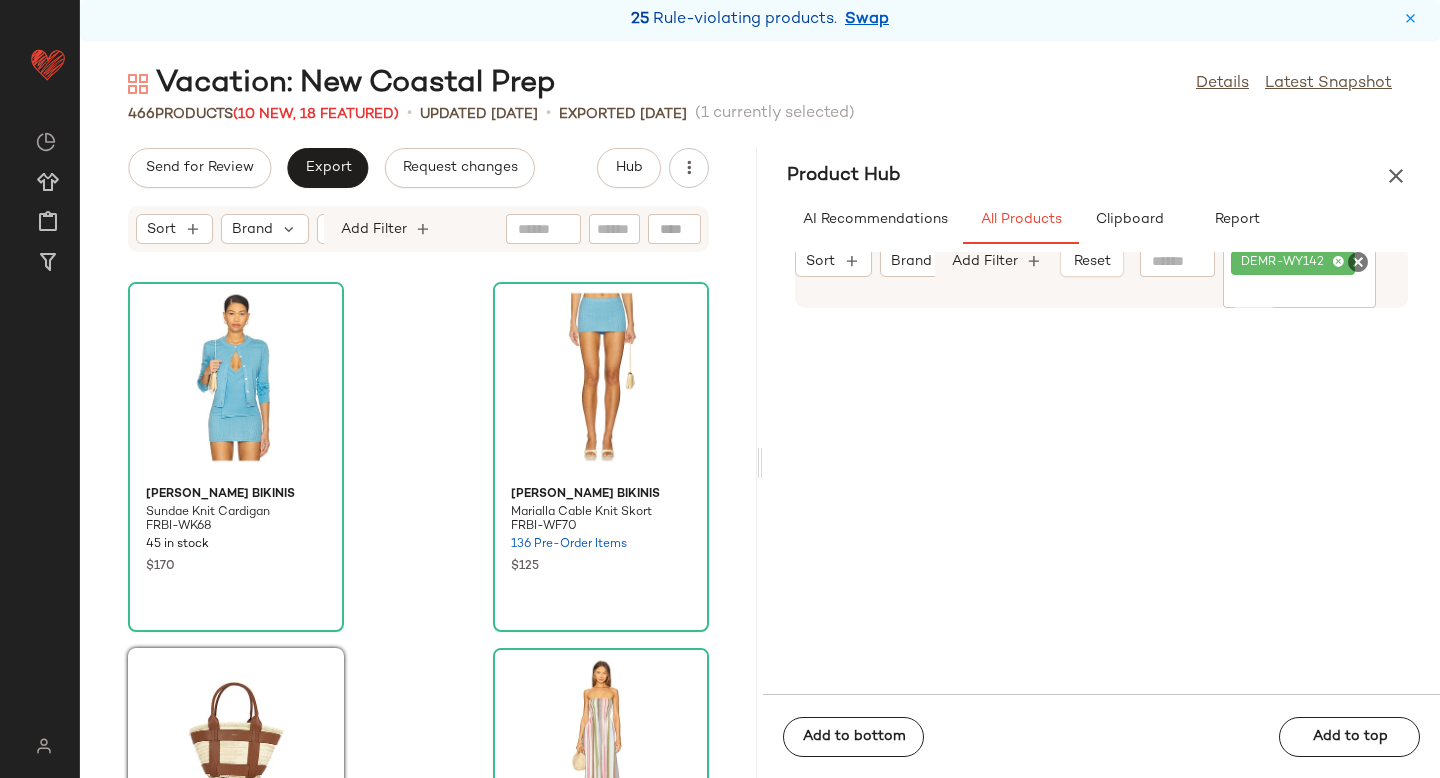 drag, startPoint x: 915, startPoint y: 434, endPoint x: 381, endPoint y: 1, distance: 687.4918 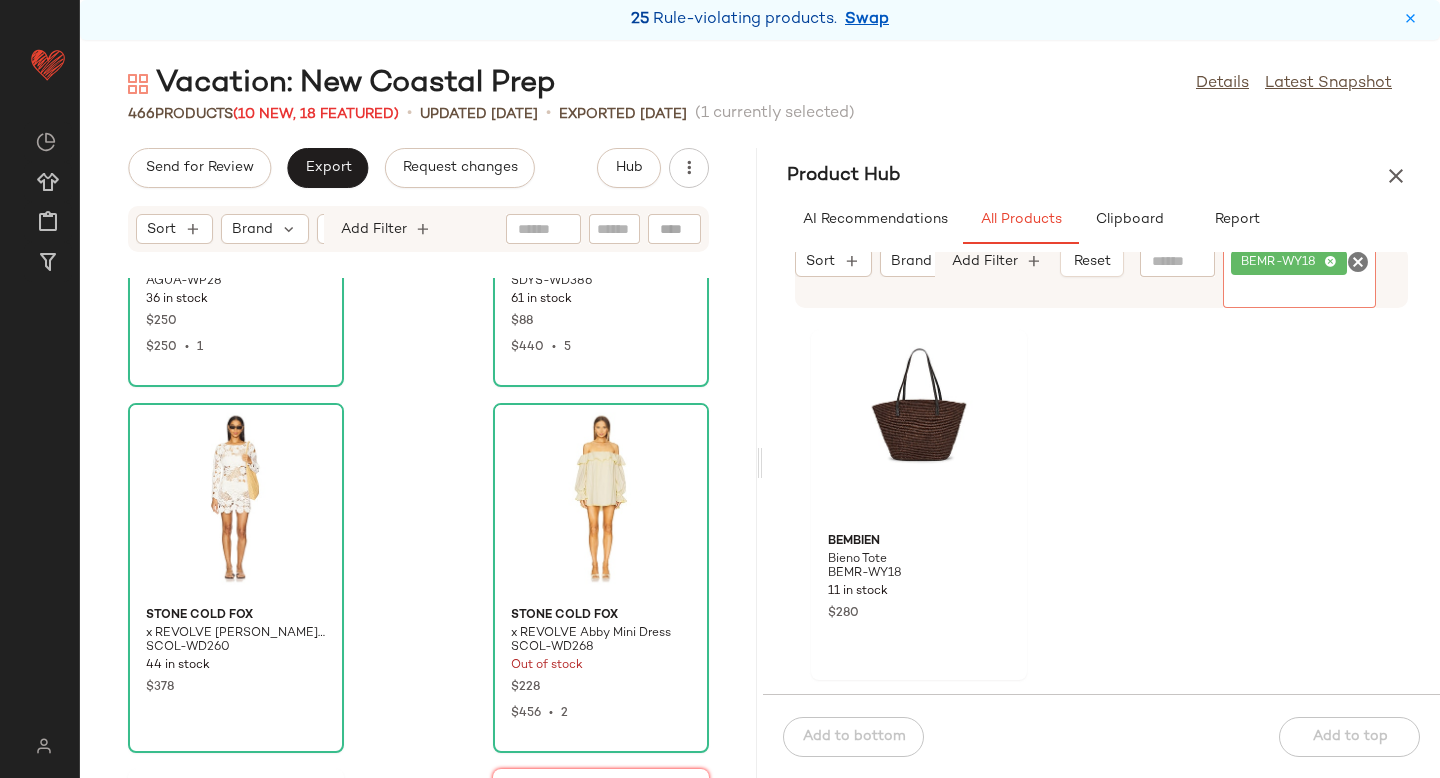 scroll, scrollTop: 1376, scrollLeft: 0, axis: vertical 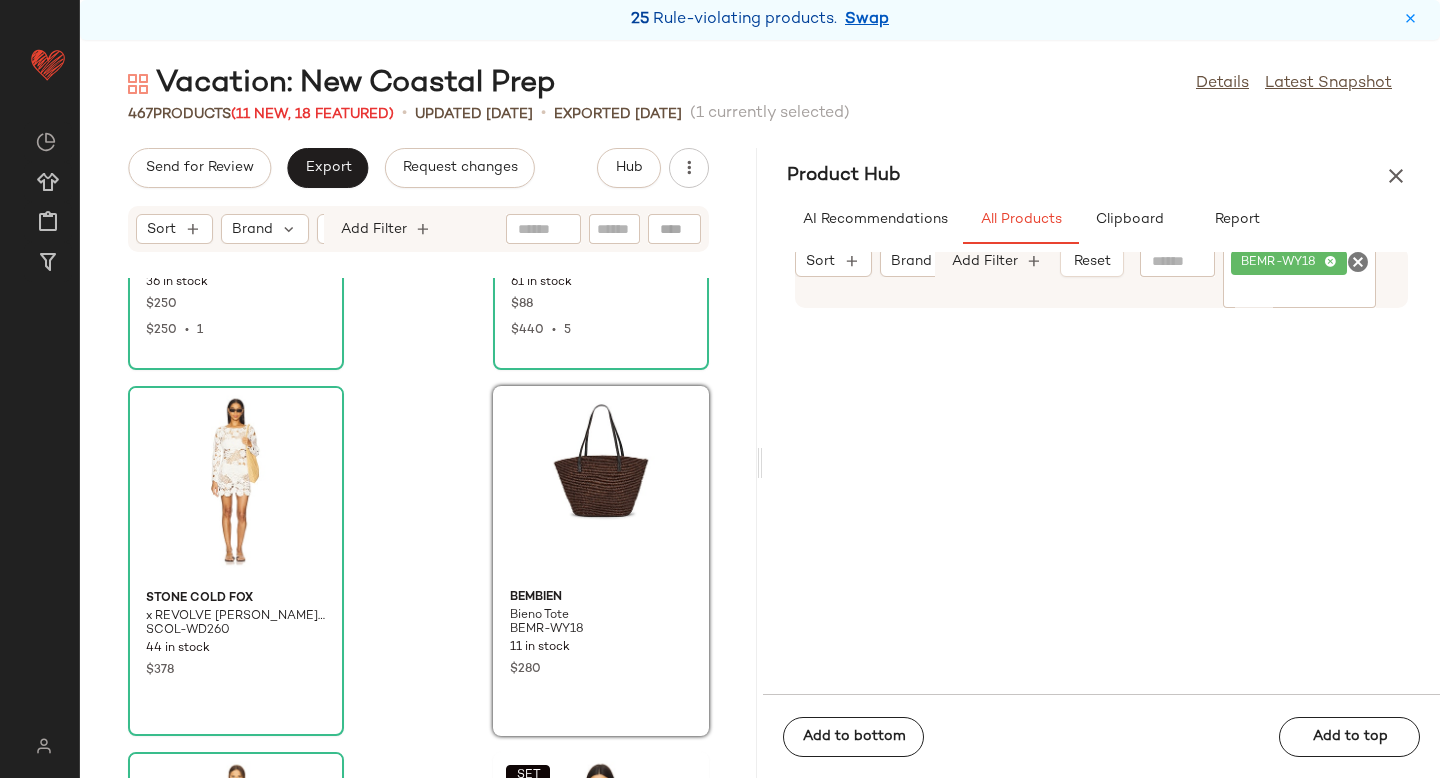 click 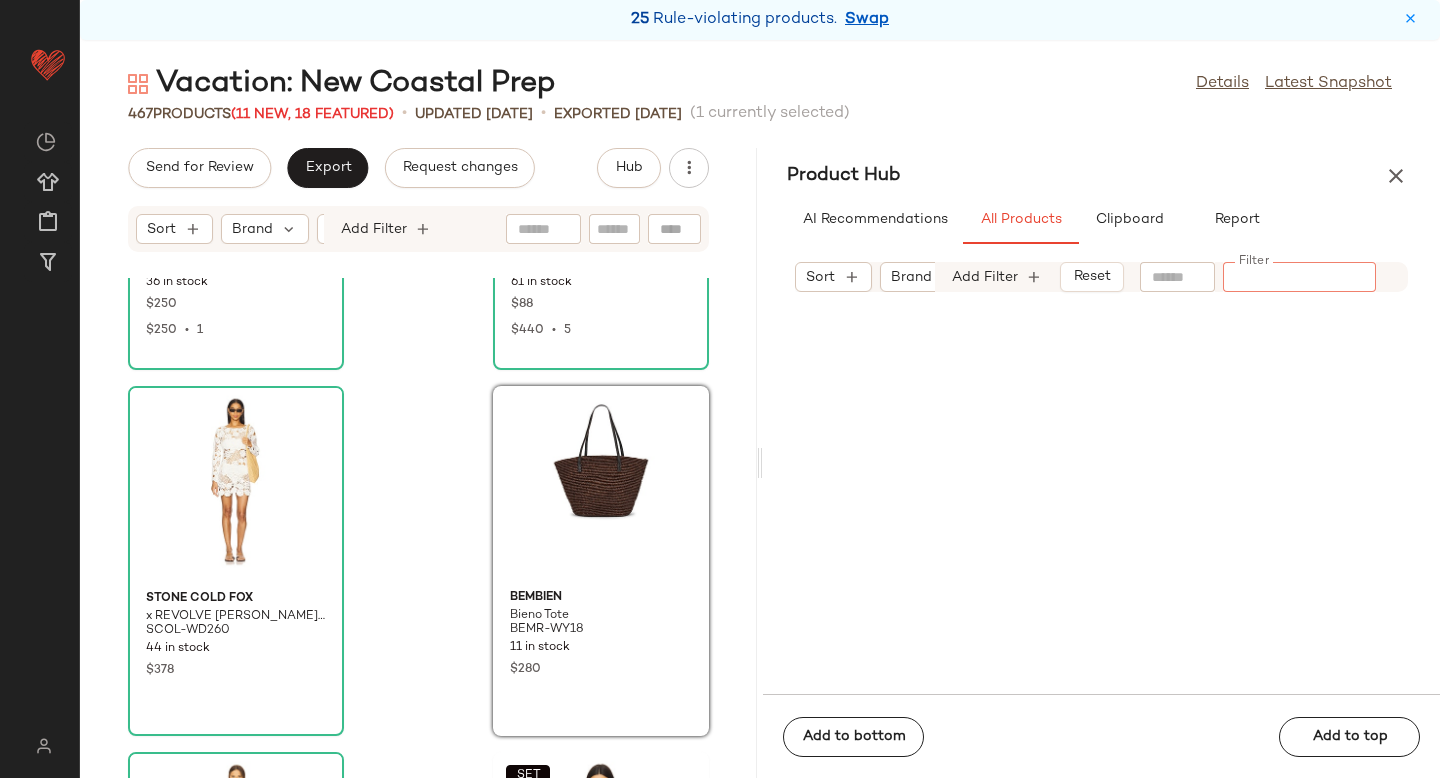 paste on "**********" 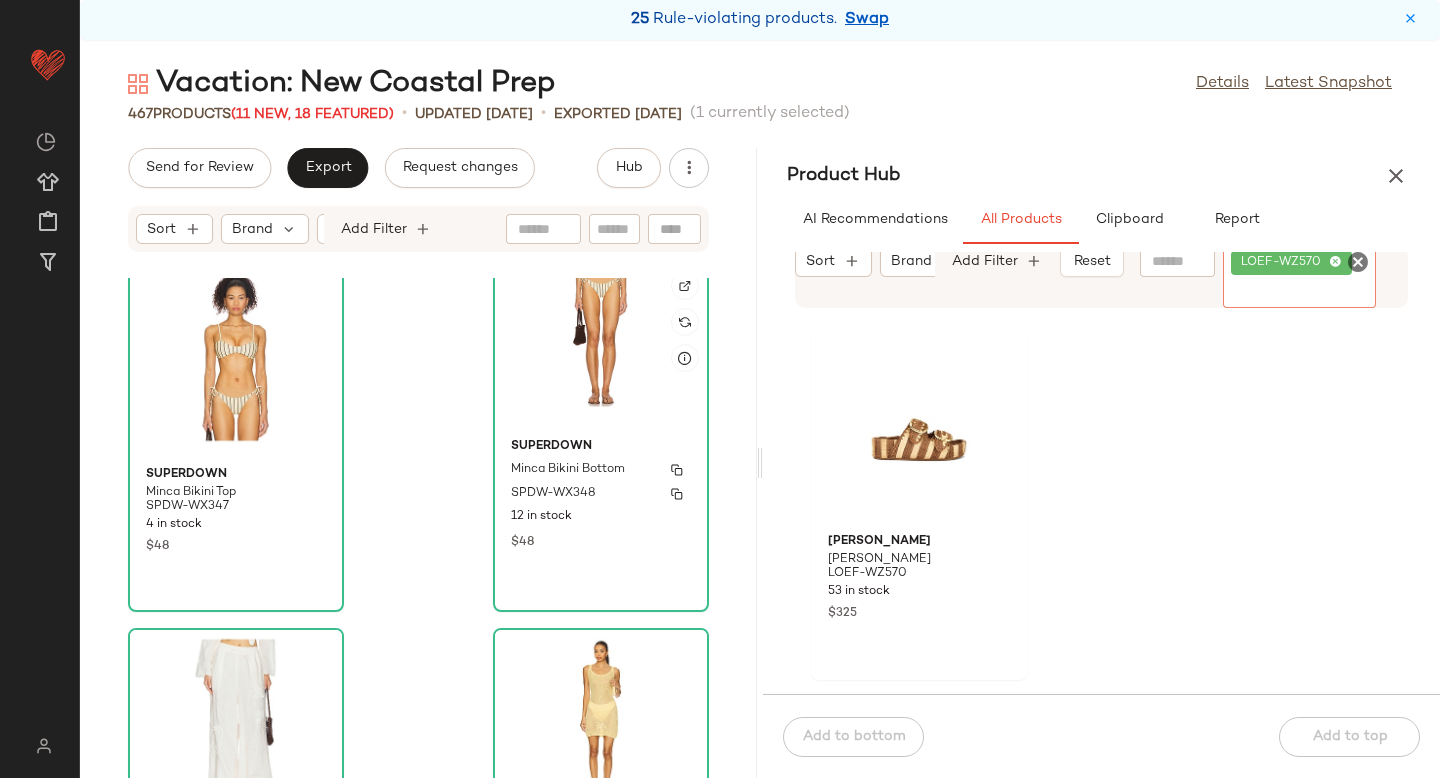 scroll, scrollTop: 782, scrollLeft: 0, axis: vertical 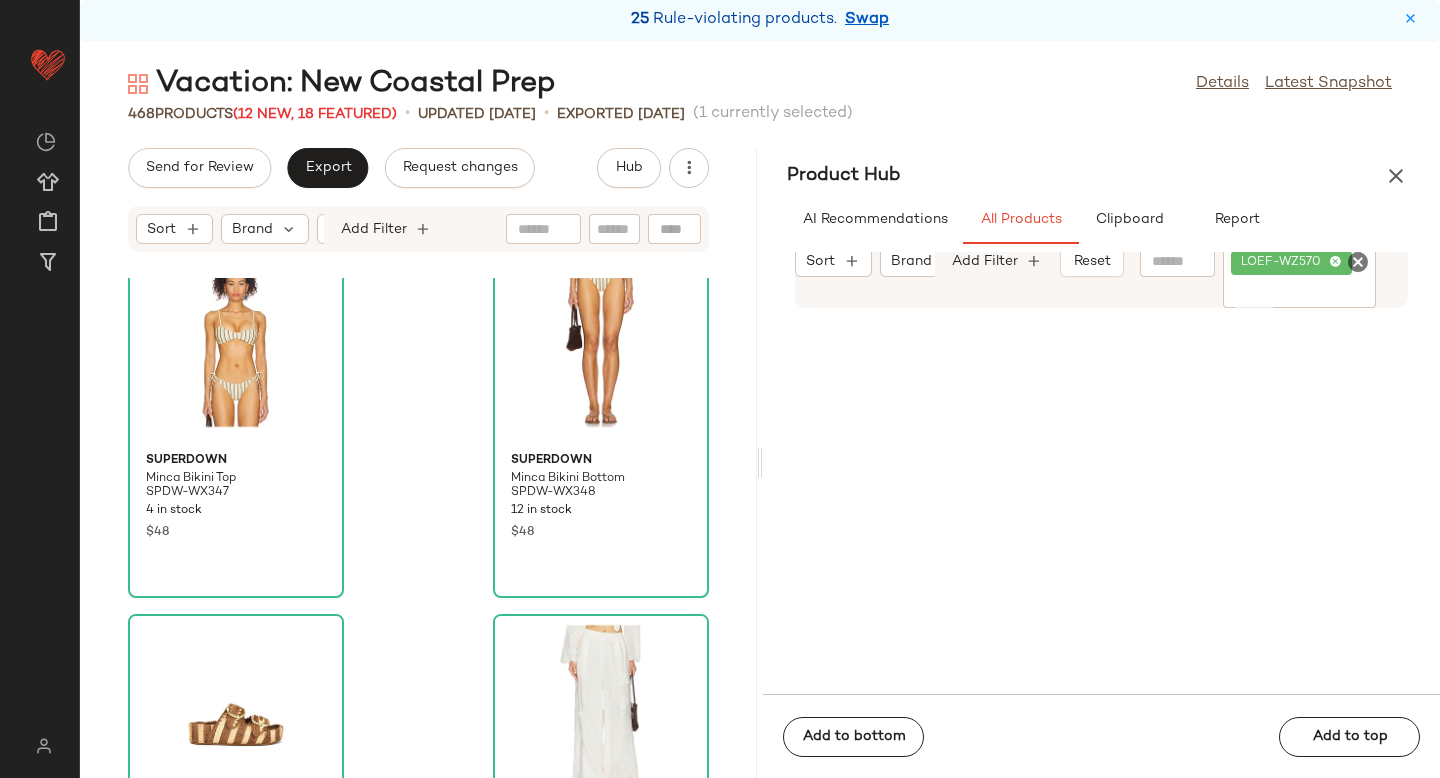 click 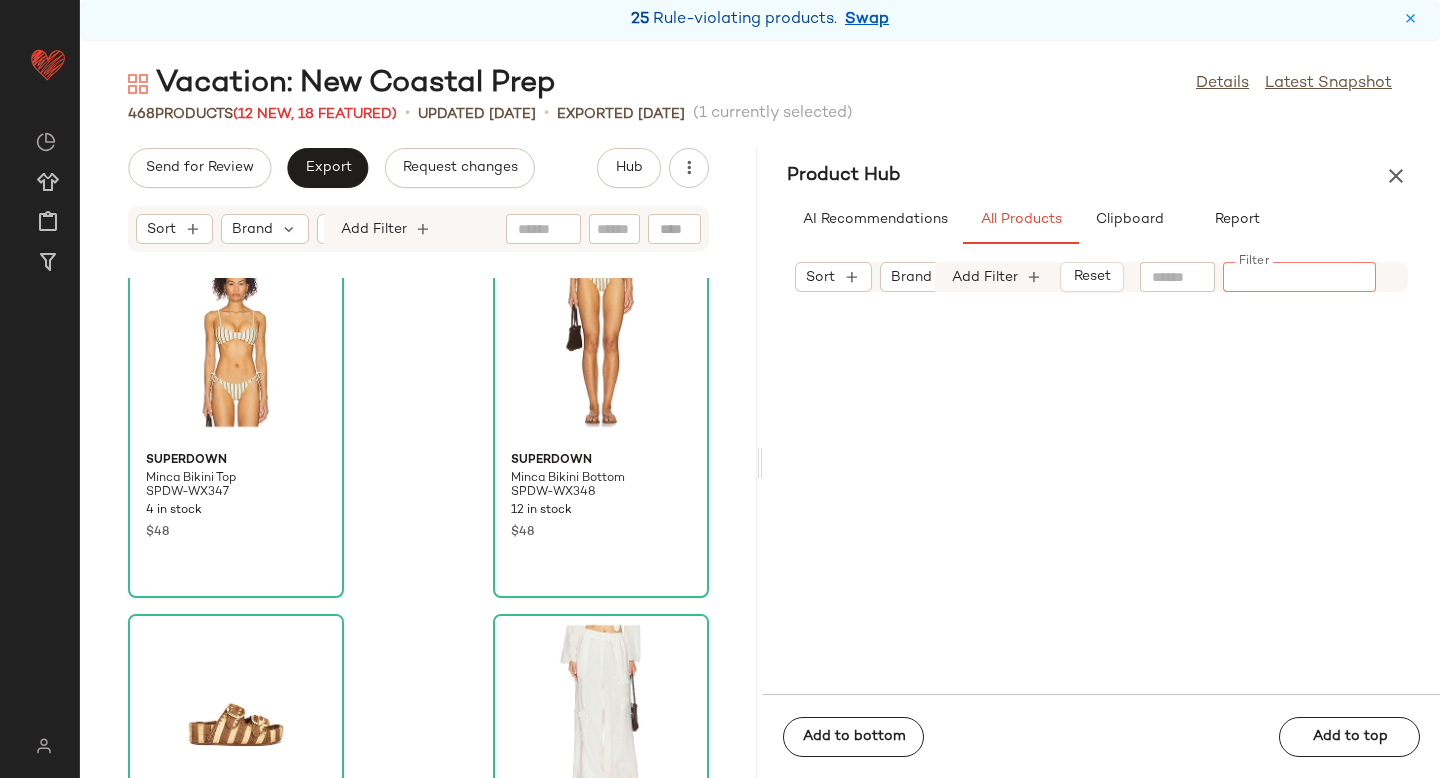paste on "*********" 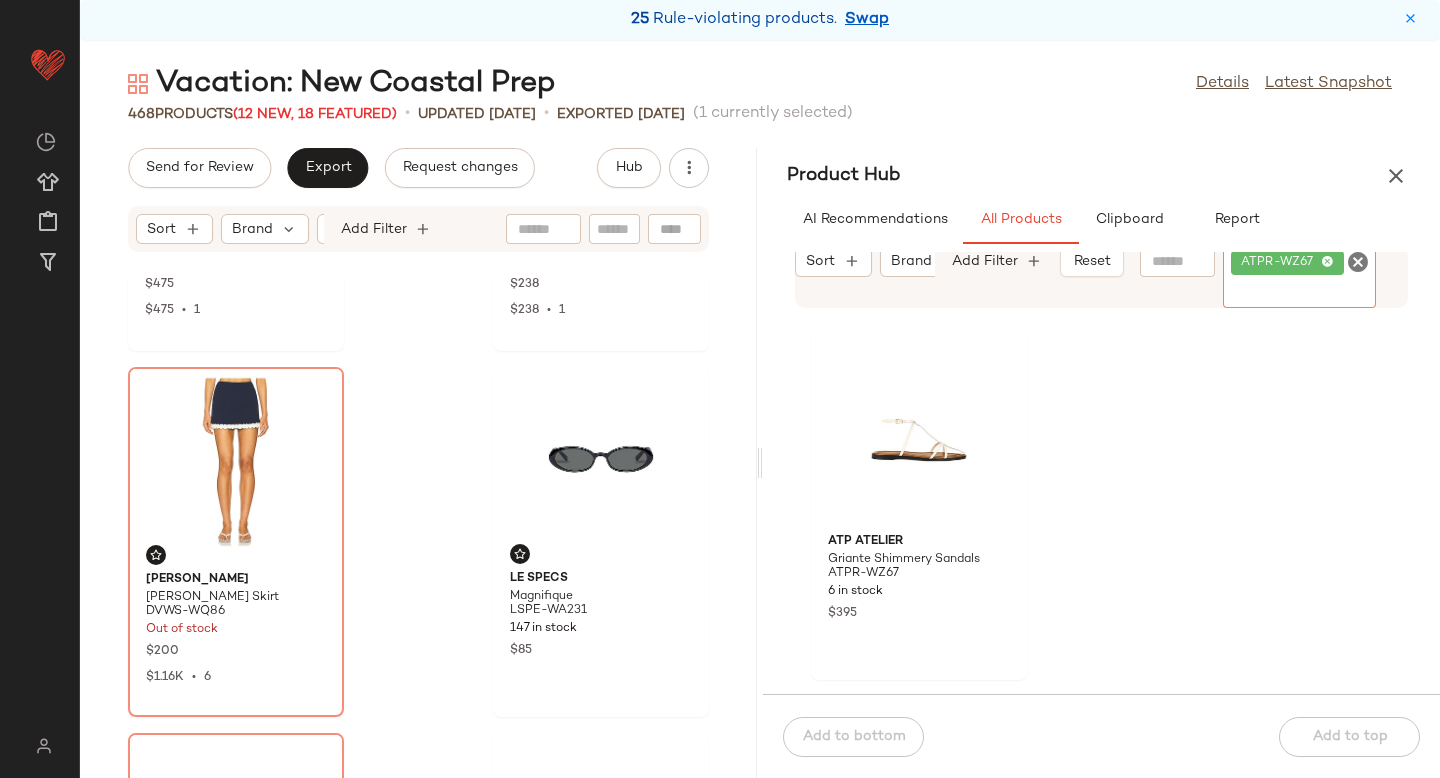 scroll, scrollTop: 4348, scrollLeft: 0, axis: vertical 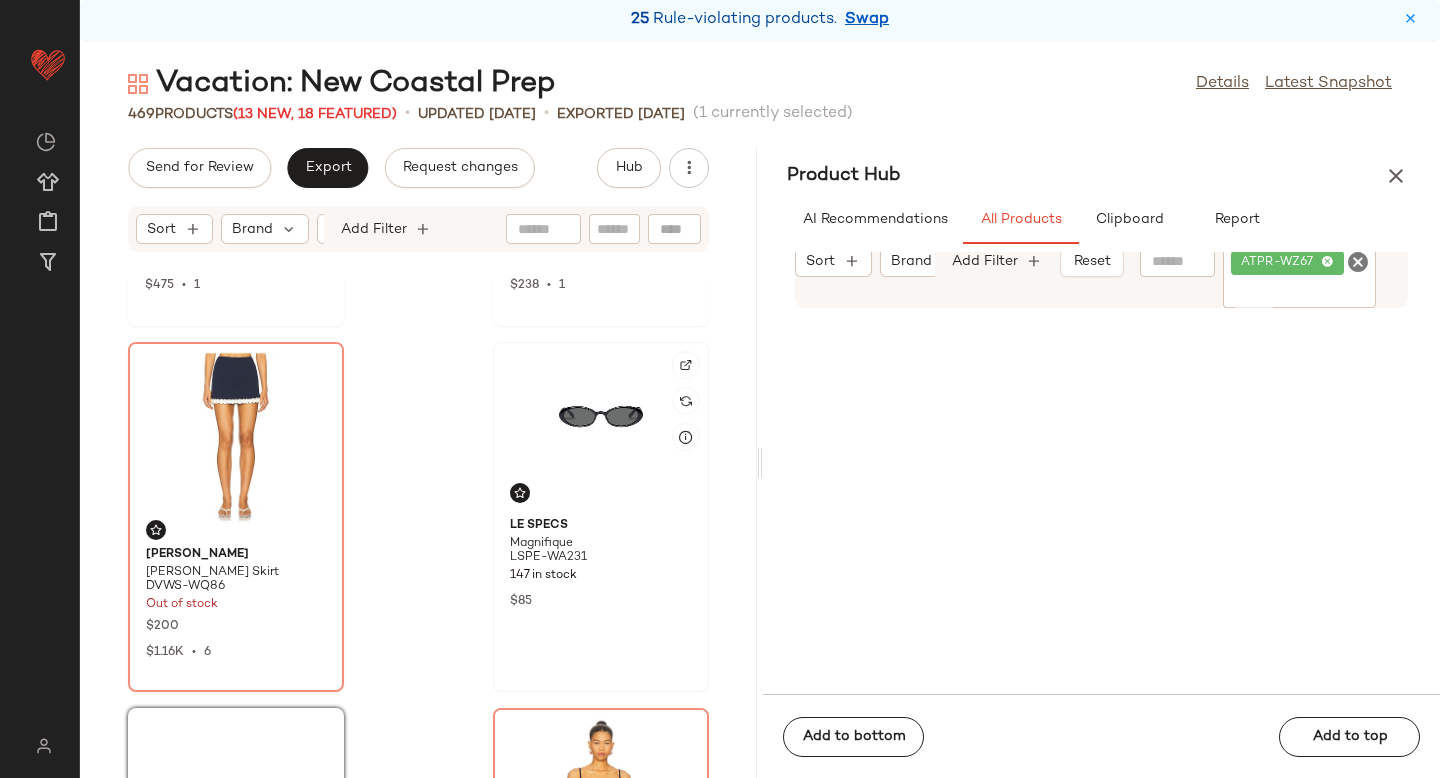 click 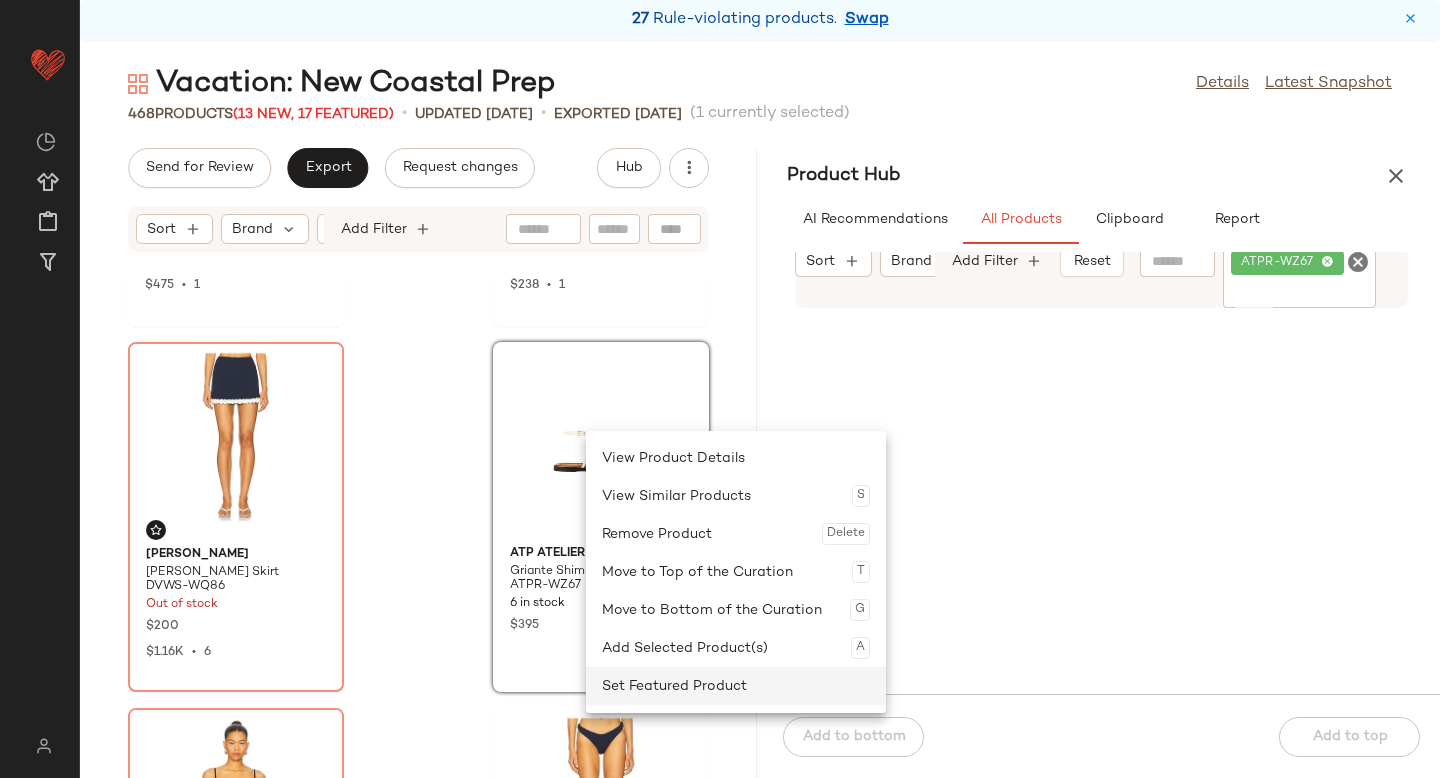 click on "Set Featured Product" 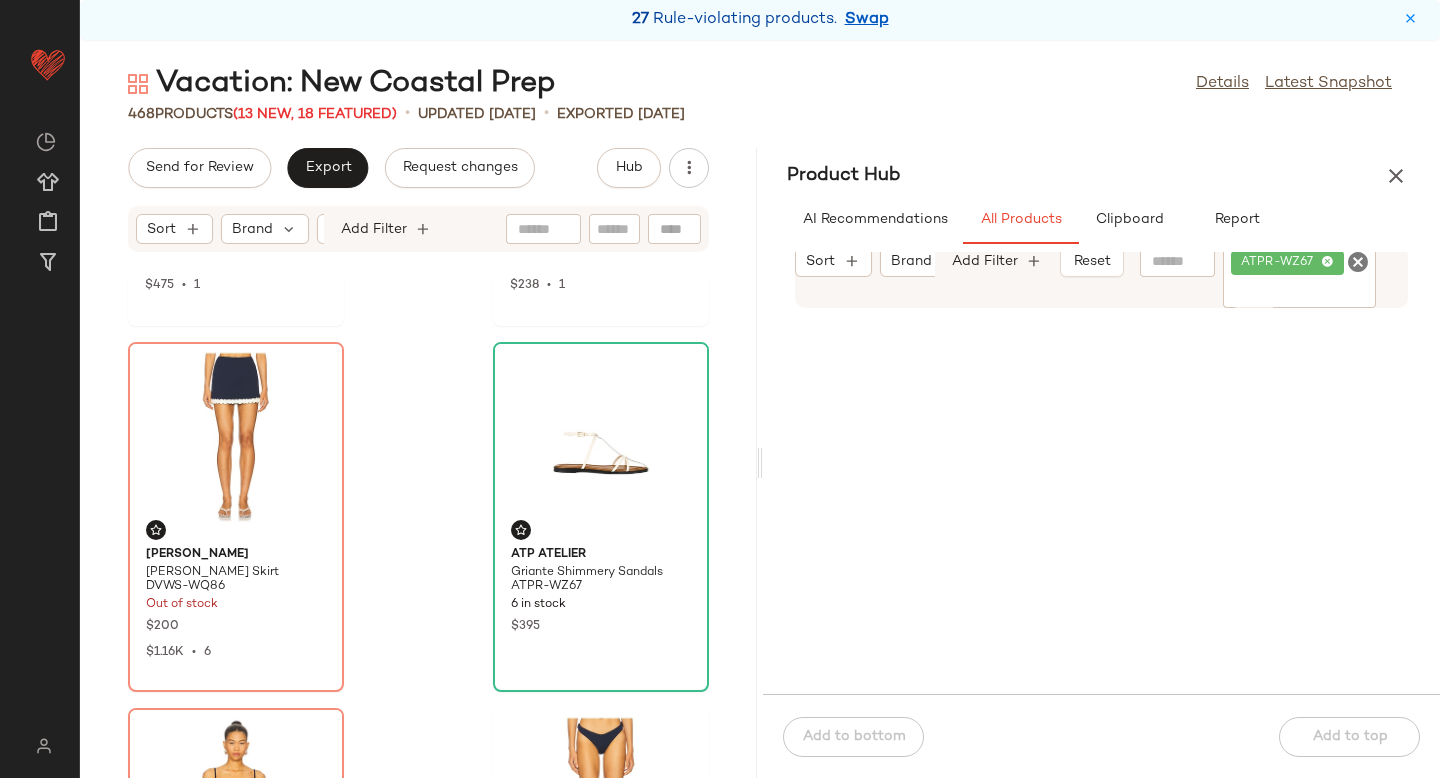 click 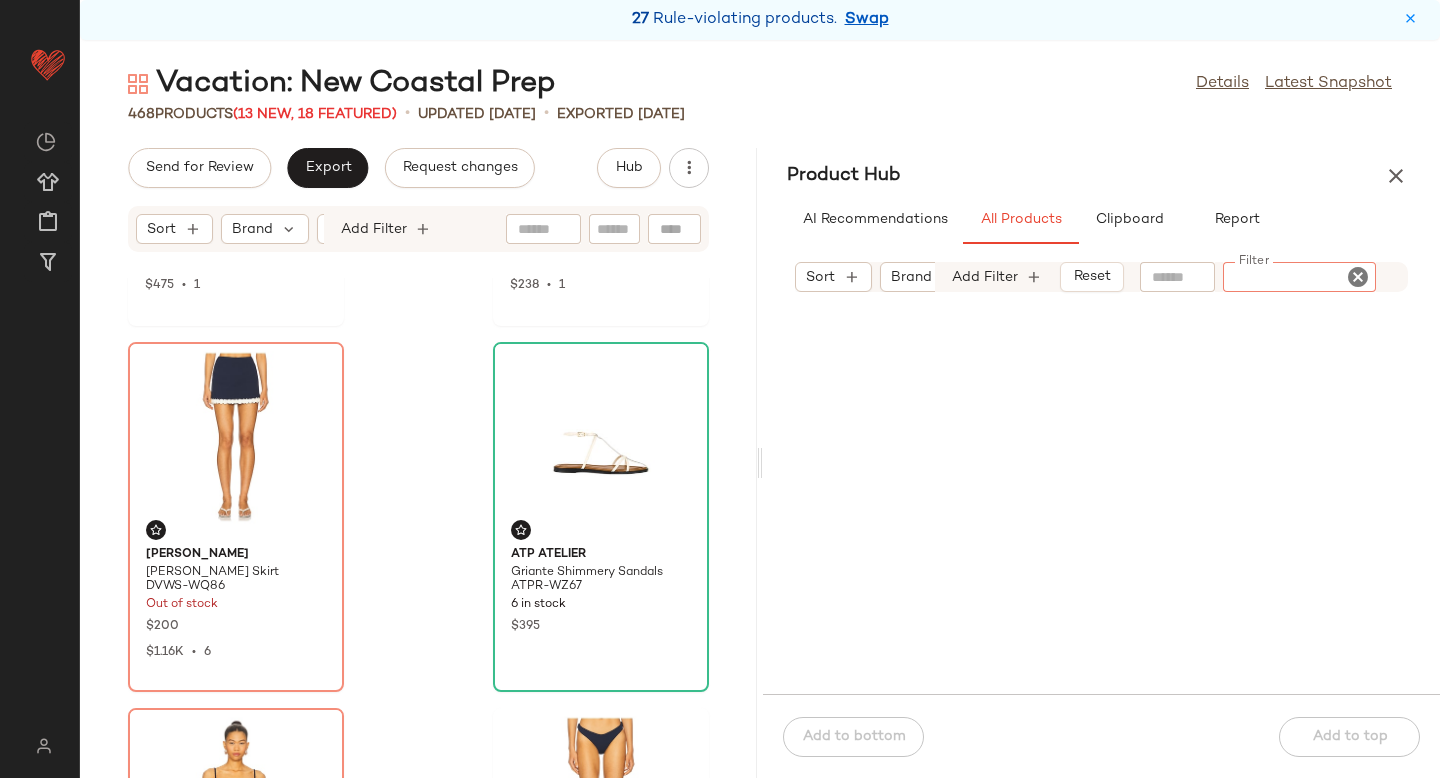 type on "**********" 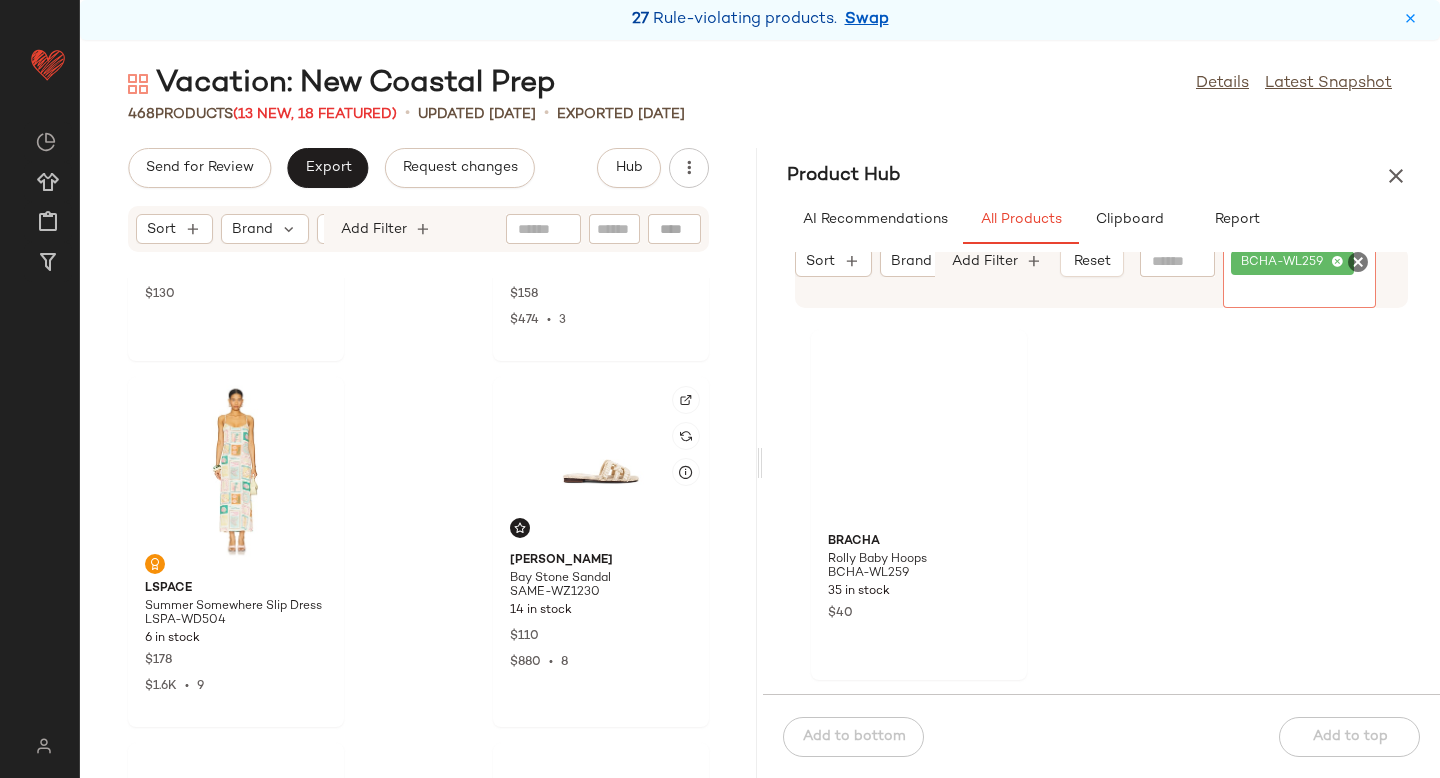 scroll, scrollTop: 5418, scrollLeft: 0, axis: vertical 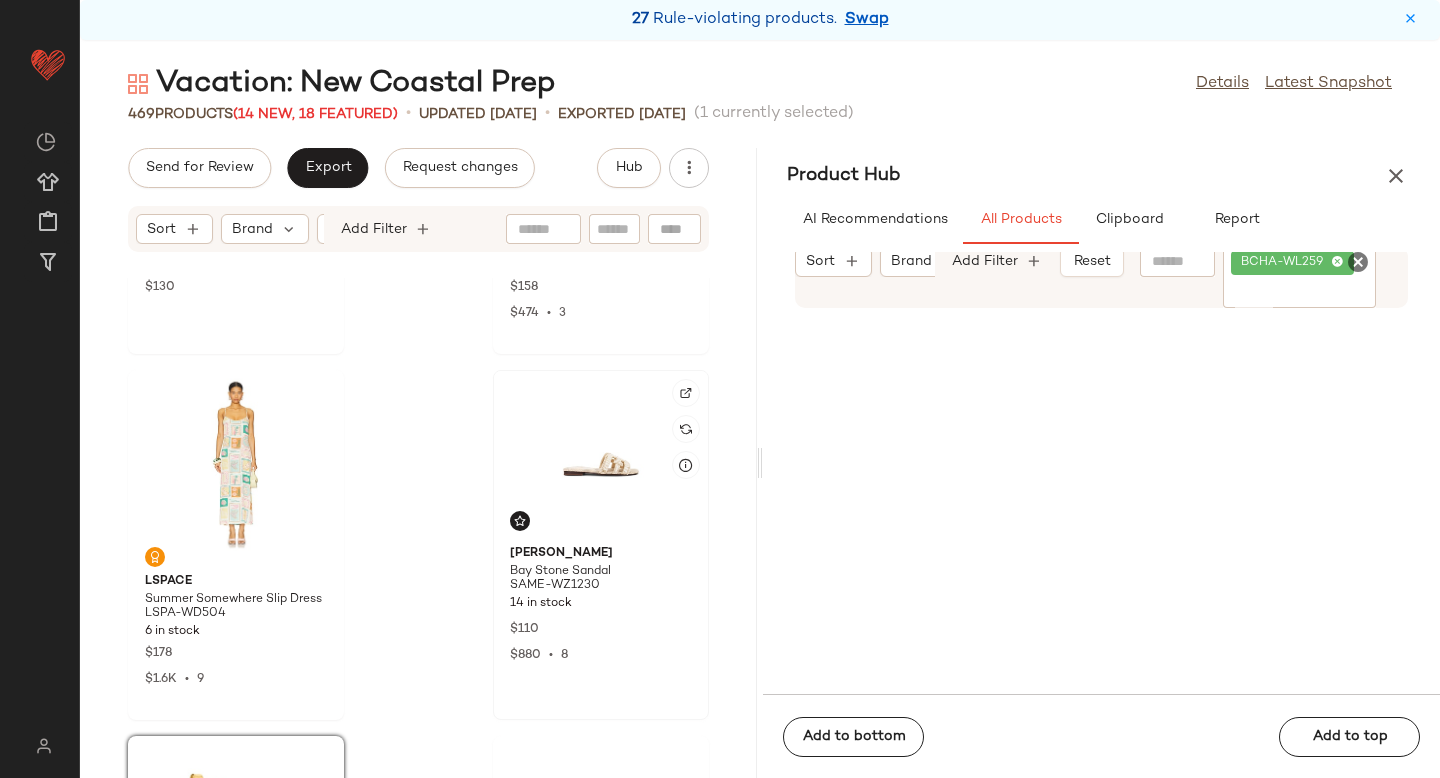 click 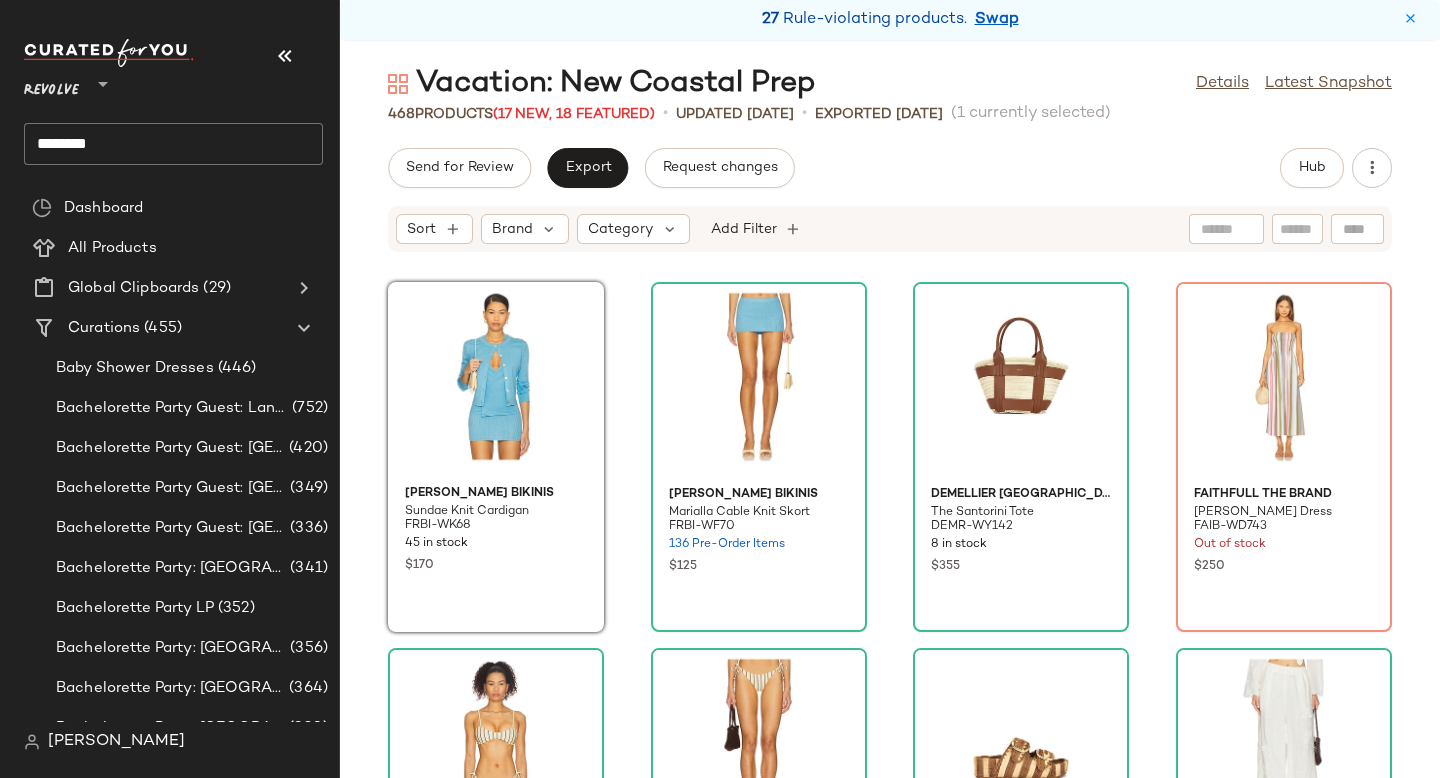 scroll, scrollTop: 0, scrollLeft: 0, axis: both 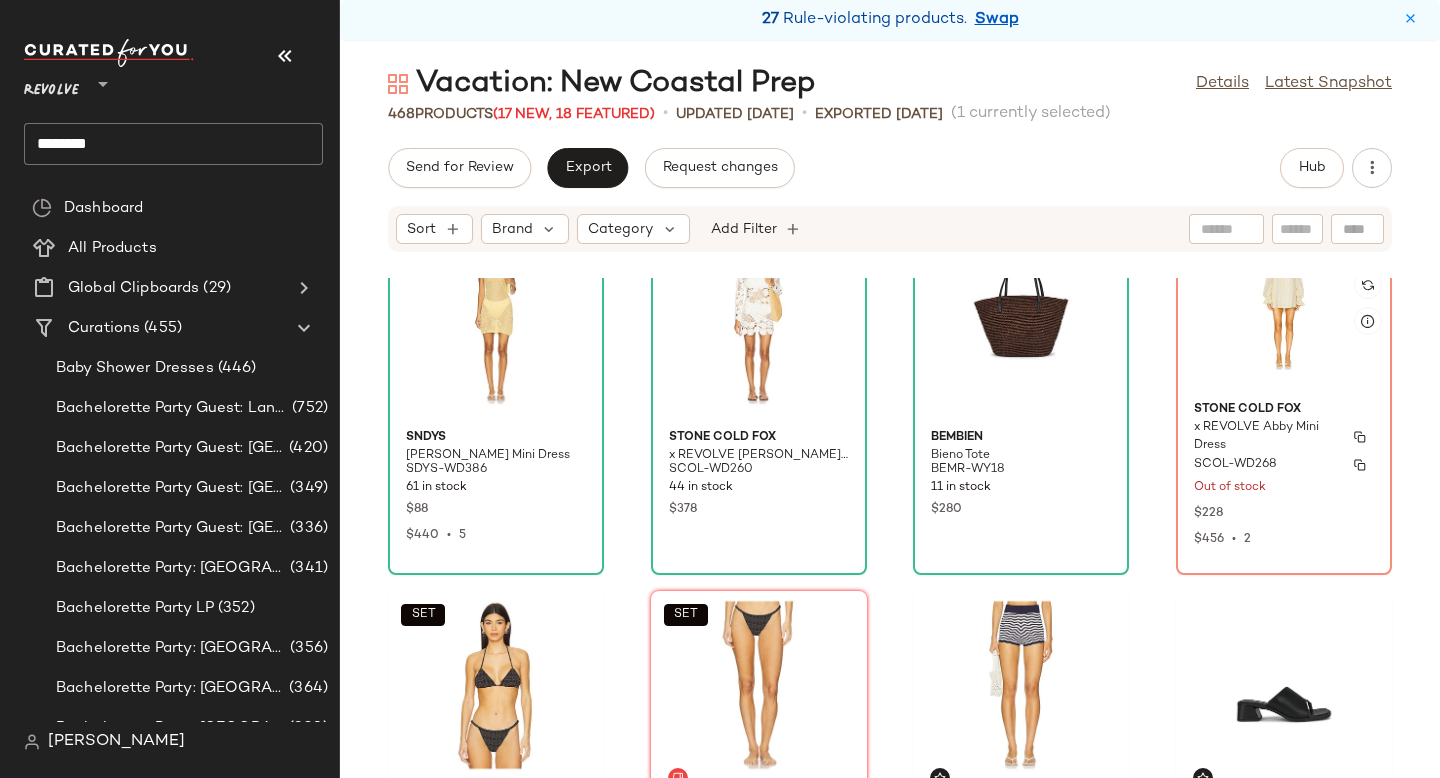 click on "Stone Cold Fox x REVOLVE Abby Mini Dress SCOL-WD268 Out of stock $228 $456  •  2" 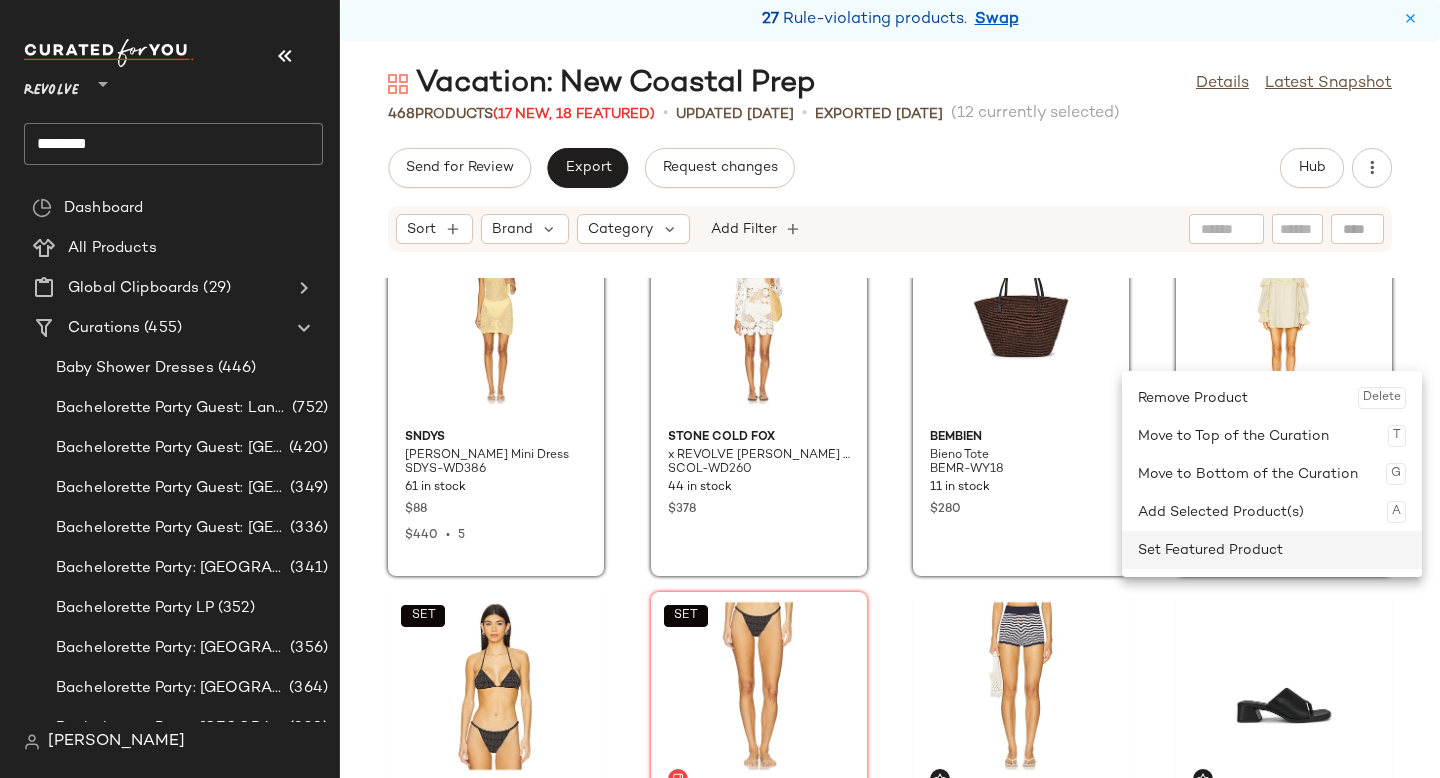 click on "Set Featured Product" 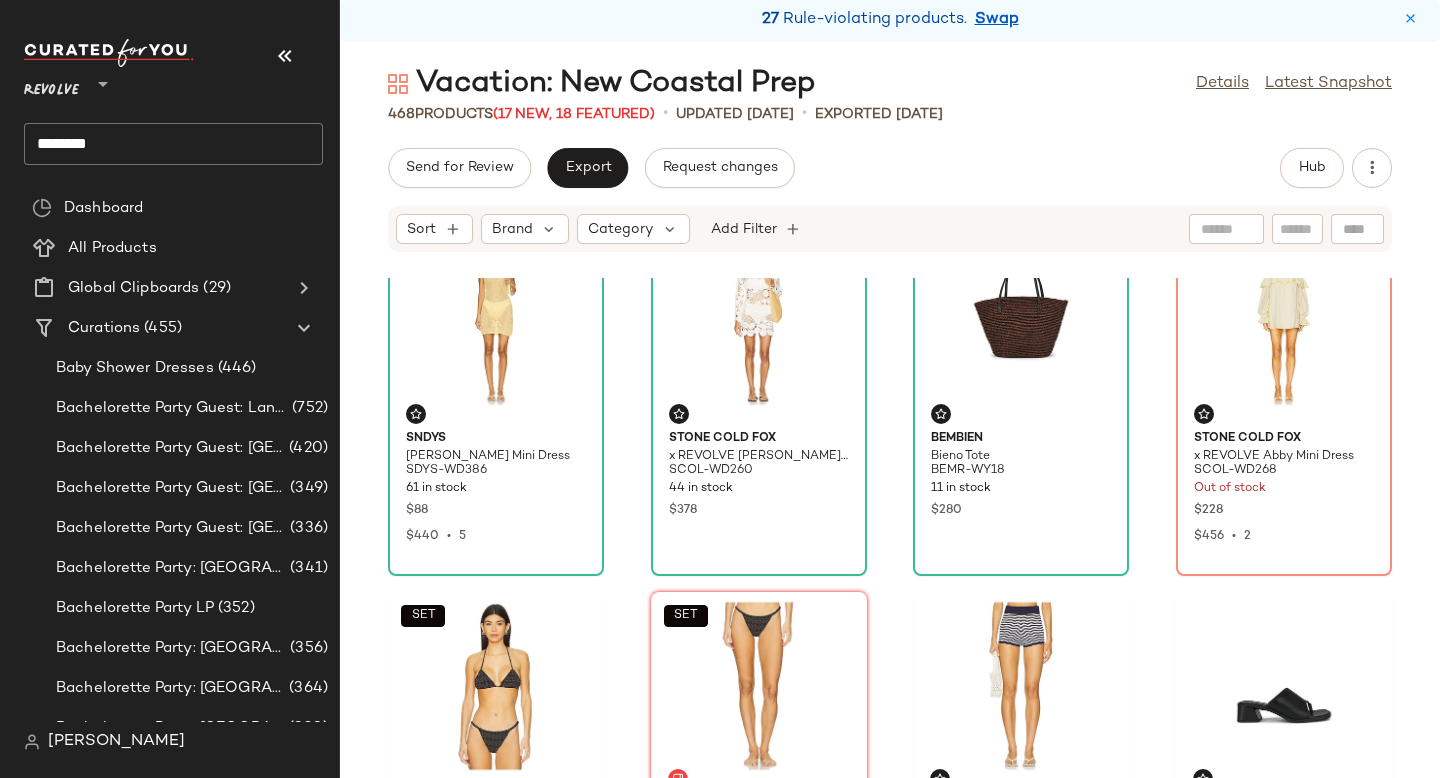 scroll, scrollTop: 805, scrollLeft: 0, axis: vertical 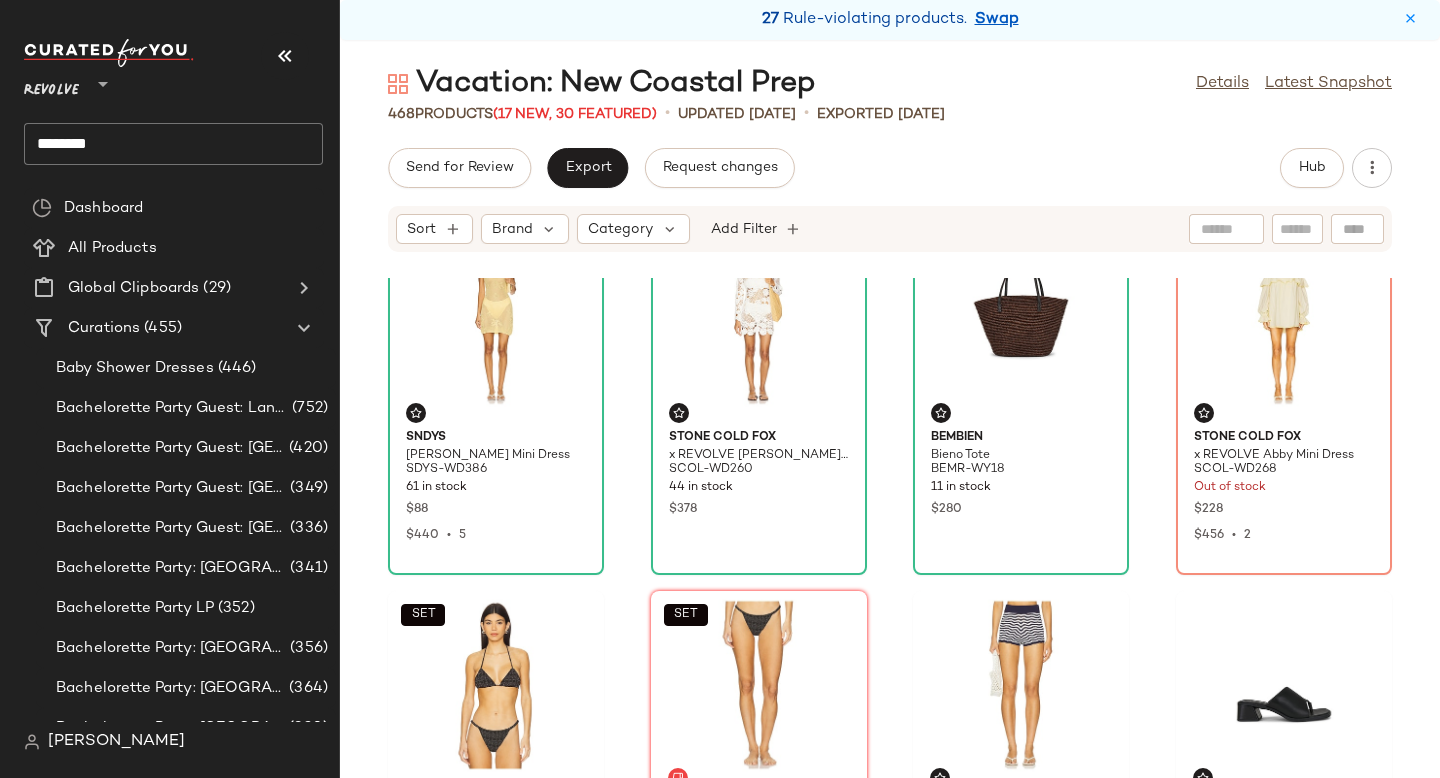 click on "superdown Minca Bikini Top SPDW-WX347 4 in stock $48 superdown Minca Bikini Bottom SPDW-WX348 12 in stock $48 [PERSON_NAME] [PERSON_NAME] Sandal LOEF-WZ570 53 in stock $325 Agua Bendita x REVOLVE [PERSON_NAME] AGUA-WP28 36 in stock $250 $250  •  1 SNDYS [PERSON_NAME] Mini Dress SDYS-WD386 61 in stock $88 $440  •  5 Stone Cold Fox x REVOLVE Luciele Hand Crochet Dress SCOL-WD260 44 in stock $378 BEMBIEN Bieno Tote BEMR-WY18 11 in stock $280 Stone Cold Fox x REVOLVE Abby Mini Dress SCOL-WD268 Out of stock $228 $456  •  2  SET  [PERSON_NAME] [PERSON_NAME] Bikini Top DVWS-WX301 29 in stock $95  SET  DEVON WINDSOR x REVOLVE [PERSON_NAME] Bottom DVWS-WX300 40 in stock $95 PQ [PERSON_NAME] Short PILY-WF19 13 in stock $114 $456  •  4 Camper Kora Sandal CPER-WZ11 22 in stock $155 florabella Dylan Bucket Hat [PERSON_NAME]-WA30 Out of stock $150 SNDYS Oskar Mini Dress SDYS-WD417 Out of stock $66 $132  •  2 [PERSON_NAME] Paltrow Vest AMAN-WS1115 72 Pre-Order Items $176 [PERSON_NAME] [PERSON_NAME] Short [PERSON_NAME]-WF256 75 Pre-Order Items $168" 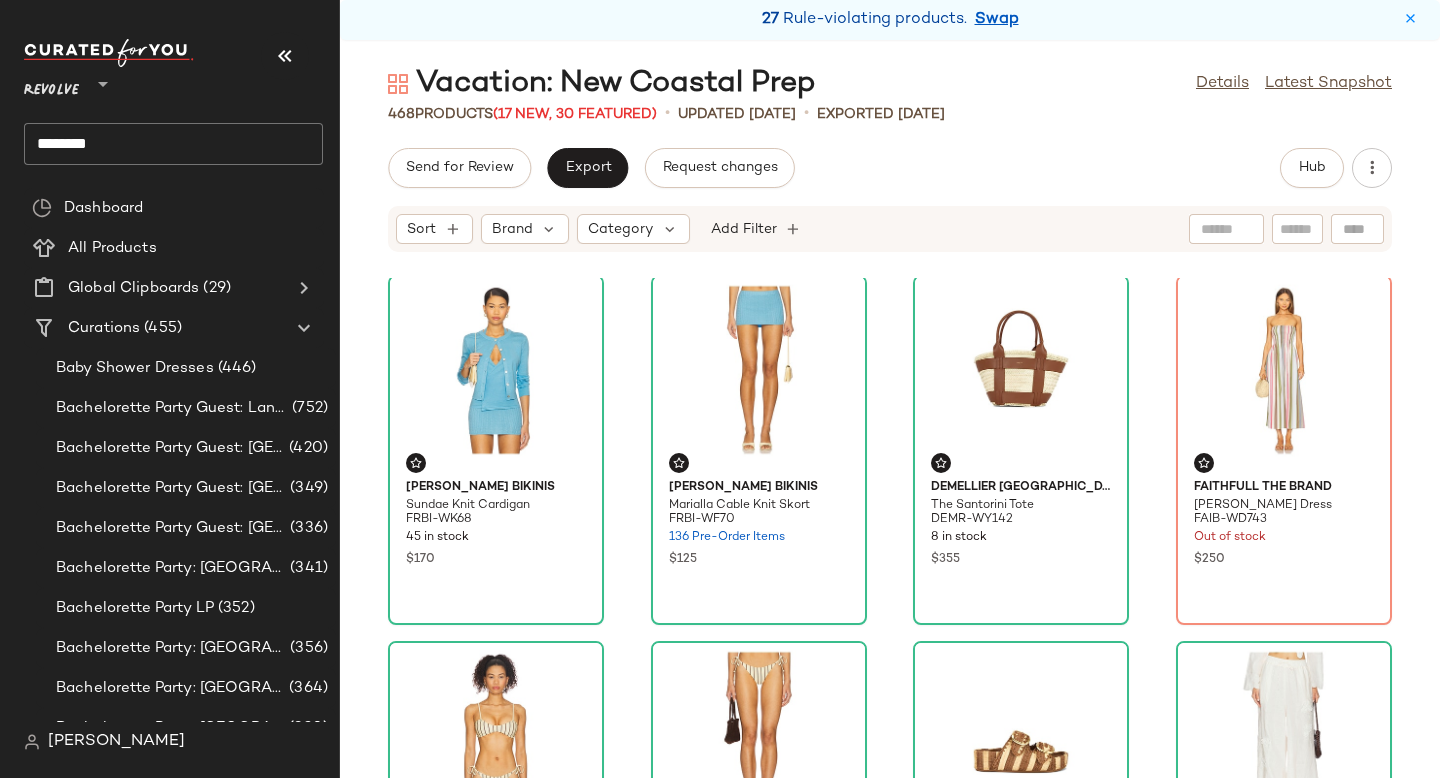 scroll, scrollTop: 0, scrollLeft: 0, axis: both 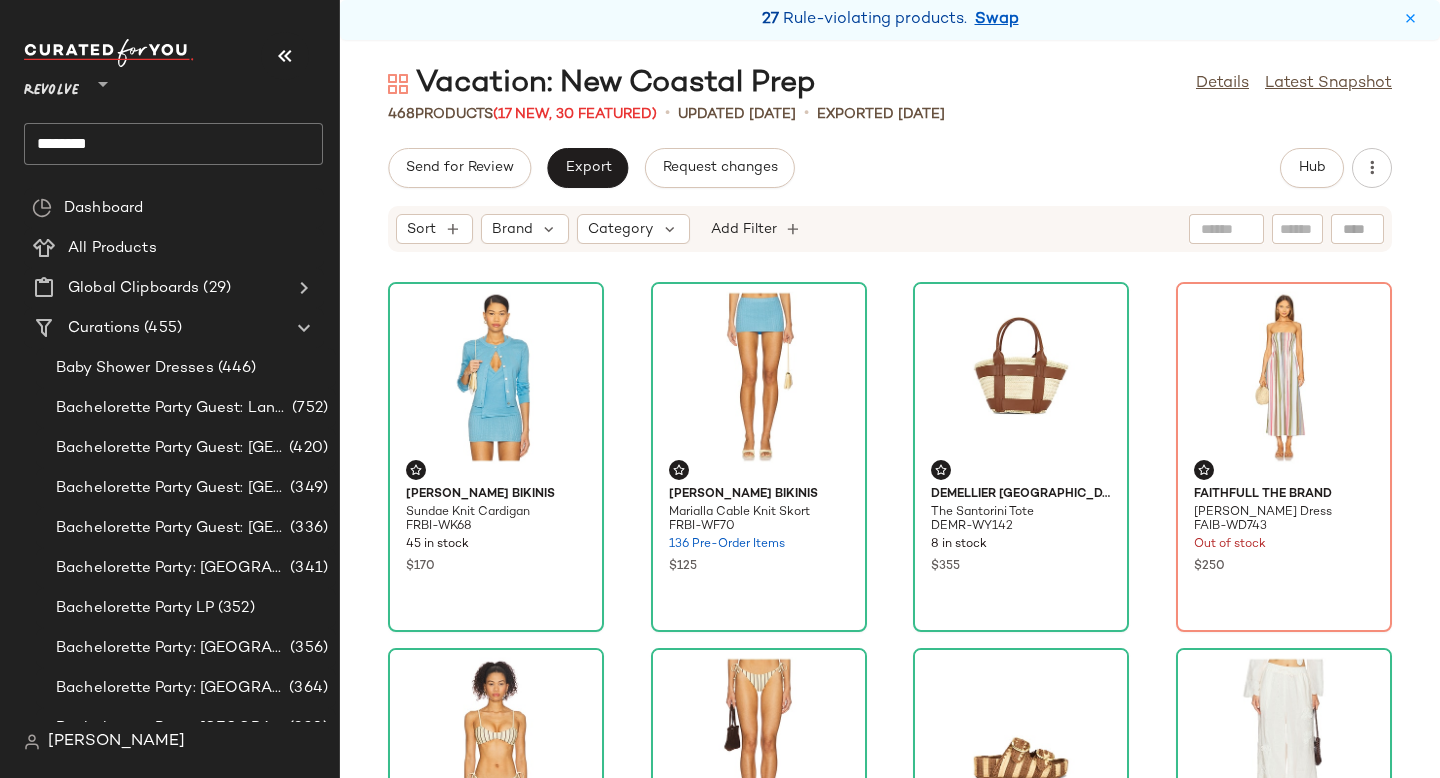 click on "Sort  Brand  Category  Add Filter  Frankies Bikinis Sundae Knit Cardigan FRBI-WK68 45 in stock $170 Frankies Bikinis Marialla Cable Knit Skort FRBI-WF70 136 Pre-Order Items $125 DeMellier [GEOGRAPHIC_DATA] The Santorini Tote DEMR-WY142 8 in stock $355 FAITHFULL THE BRAND [PERSON_NAME] Dress FAIB-WD743 Out of stock $250 superdown Minca Bikini Top SPDW-WX347 4 in stock $48 superdown Minca Bikini Bottom SPDW-WX348 12 in stock $48 [PERSON_NAME] [PERSON_NAME] Sandal LOEF-WZ570 53 in stock $325 Agua Bendita x REVOLVE [PERSON_NAME] AGUA-WP28 36 in stock $250 $250  •  1 SNDYS [PERSON_NAME] Mini Dress SDYS-WD386 61 in stock $88 $440  •  5 Stone Cold Fox x REVOLVE Luciele Hand Crochet Dress SCOL-WD260 44 in stock $378 BEMBIEN Bieno Tote BEMR-WY18 11 in stock $280 Stone Cold Fox x REVOLVE Abby Mini Dress SCOL-WD268 Out of stock $228 $456  •  2  SET  [PERSON_NAME] [PERSON_NAME] Bikini Top DVWS-WX301 29 in stock $95  SET  DEVON WINDSOR x REVOLVE [PERSON_NAME] Bikini Bottom DVWS-WX300 40 in stock $95 PQ [PERSON_NAME] Short PILY-WF19 13 in stock $114 $456  •  4 Camper" 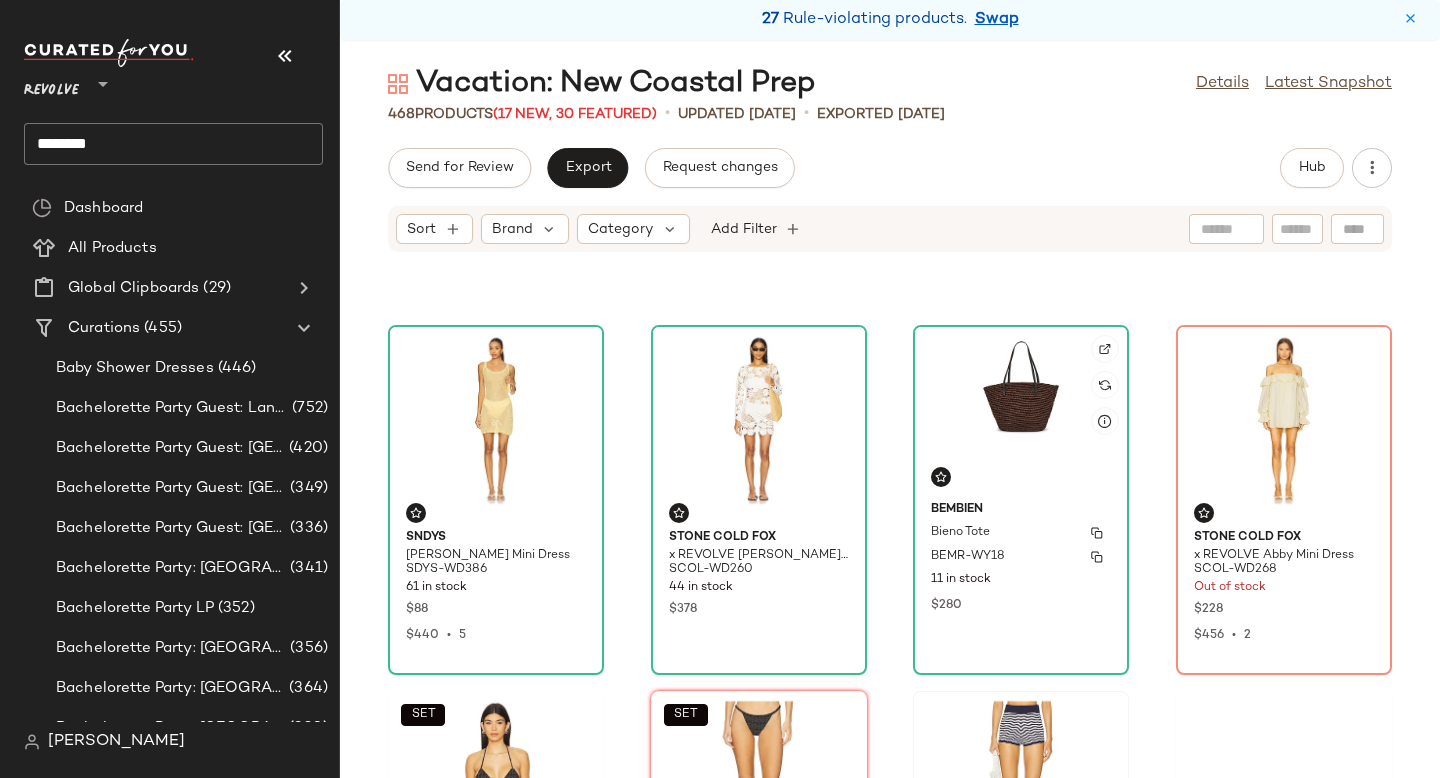 scroll, scrollTop: 708, scrollLeft: 0, axis: vertical 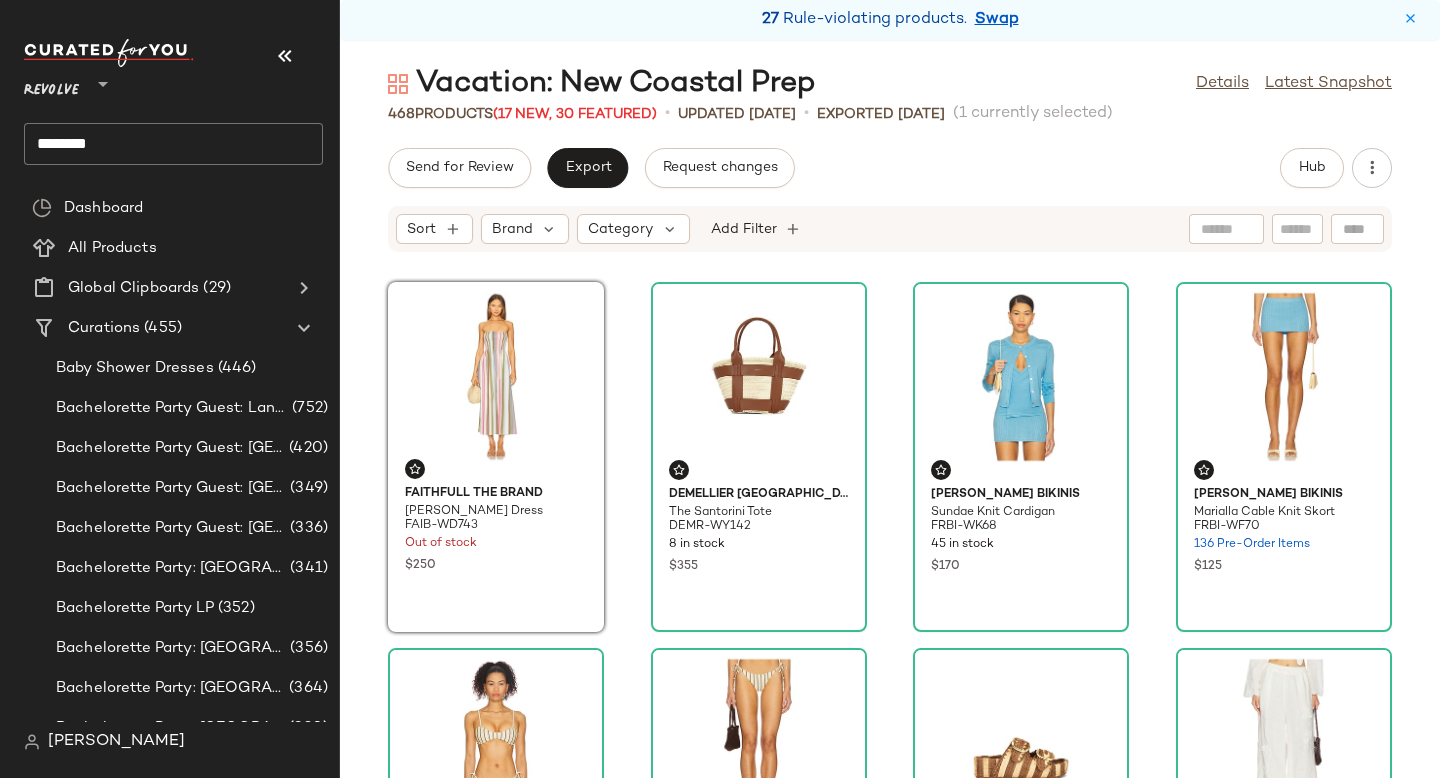 click on "FAITHFULL THE BRAND [PERSON_NAME] Dress FAIB-WD743 Out of stock $250 DeMellier [GEOGRAPHIC_DATA] The Santorini Tote DEMR-WY142 8 in stock $355 Frankies Bikinis Sundae Knit Cardigan FRBI-WK68 45 in stock $170 Frankies Bikinis Marialla Cable Knit Skort FRBI-WF70 136 Pre-Order Items $125 superdown Minca Bikini Top SPDW-WX347 4 in stock $48 superdown Minca Bikini Bottom SPDW-WX348 12 in stock $48 [PERSON_NAME] [PERSON_NAME] Sandal LOEF-WZ570 53 in stock $325 Agua Bendita x REVOLVE [PERSON_NAME] AGUA-WP28 36 in stock $250 $250  •  1 SNDYS [PERSON_NAME] Mini Dress SDYS-WD386 61 in stock $88 $440  •  5 BEMBIEN Bieno Tote BEMR-WY18 11 in stock $280 Stone Cold Fox x REVOLVE Luciele Hand Crochet Dress SCOL-WD260 44 in stock $378 Stone Cold Fox x REVOLVE Abby Mini Dress SCOL-WD268 Out of stock $228 $456  •  2  SET  [PERSON_NAME] [PERSON_NAME] Bikini Top DVWS-WX301 29 in stock $95  SET  DEVON WINDSOR x REVOLVE [PERSON_NAME] Bikini Bottom DVWS-WX300 40 in stock $95 PQ [PERSON_NAME] Short PILY-WF19 13 in stock $114 $456  •  4 Camper Kora Sandal CPER-WZ11 22 in stock" 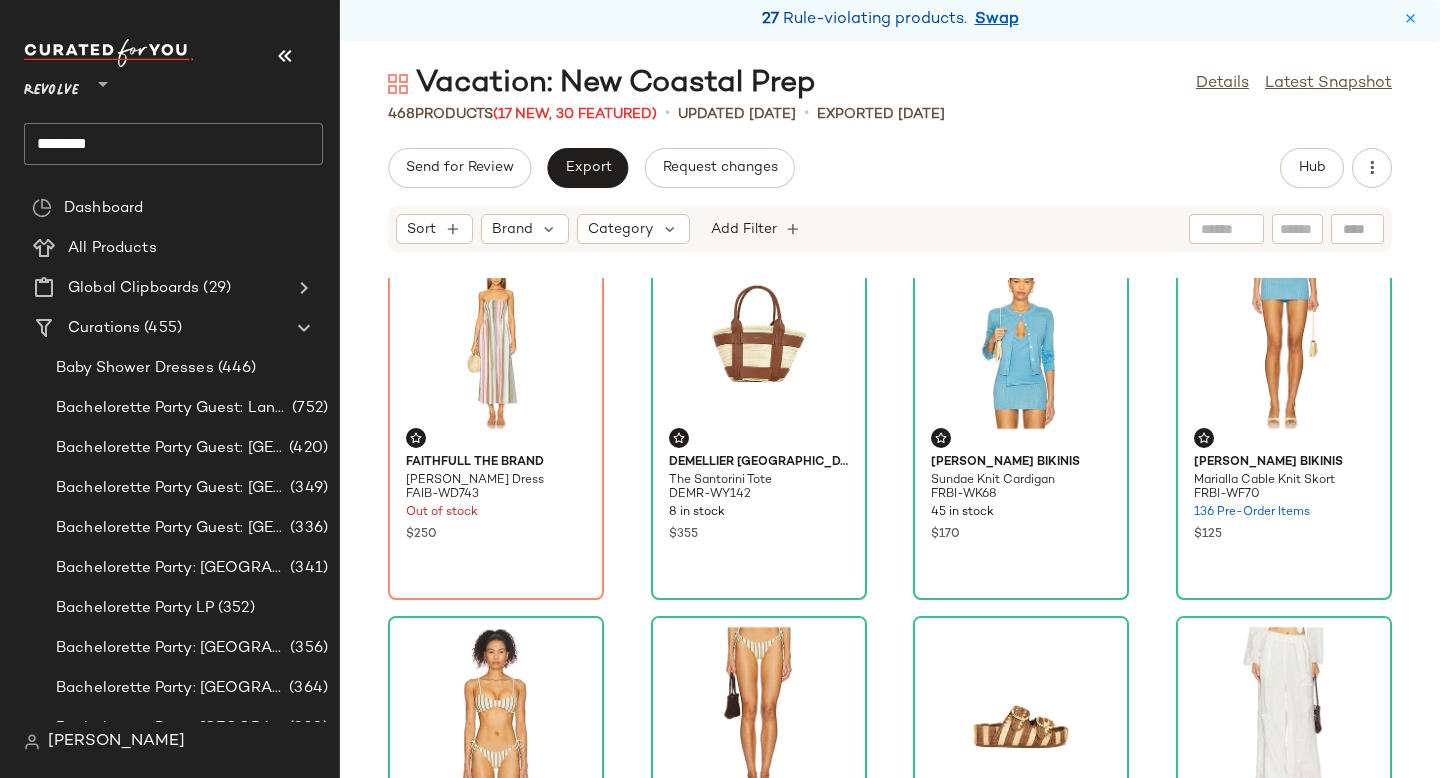 scroll, scrollTop: 0, scrollLeft: 0, axis: both 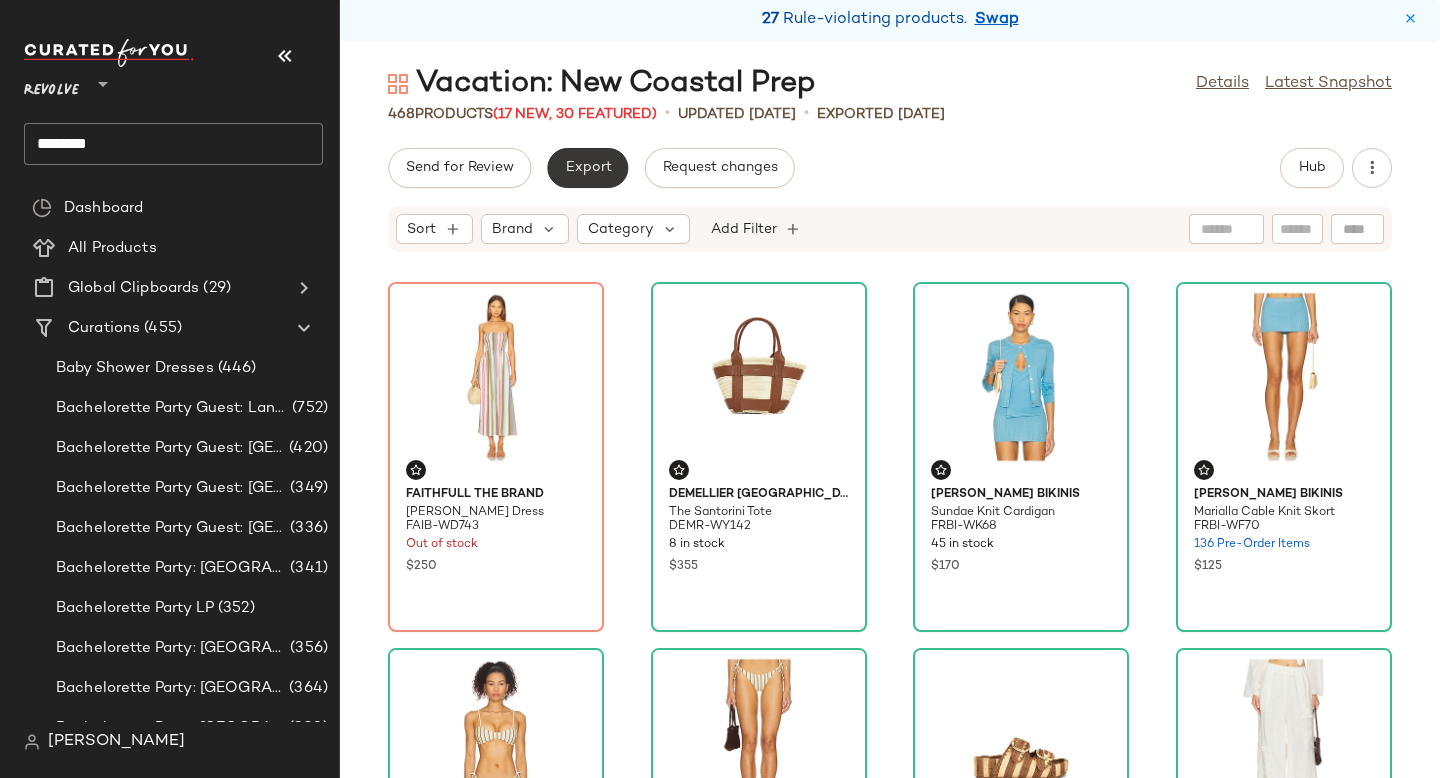 click on "Export" 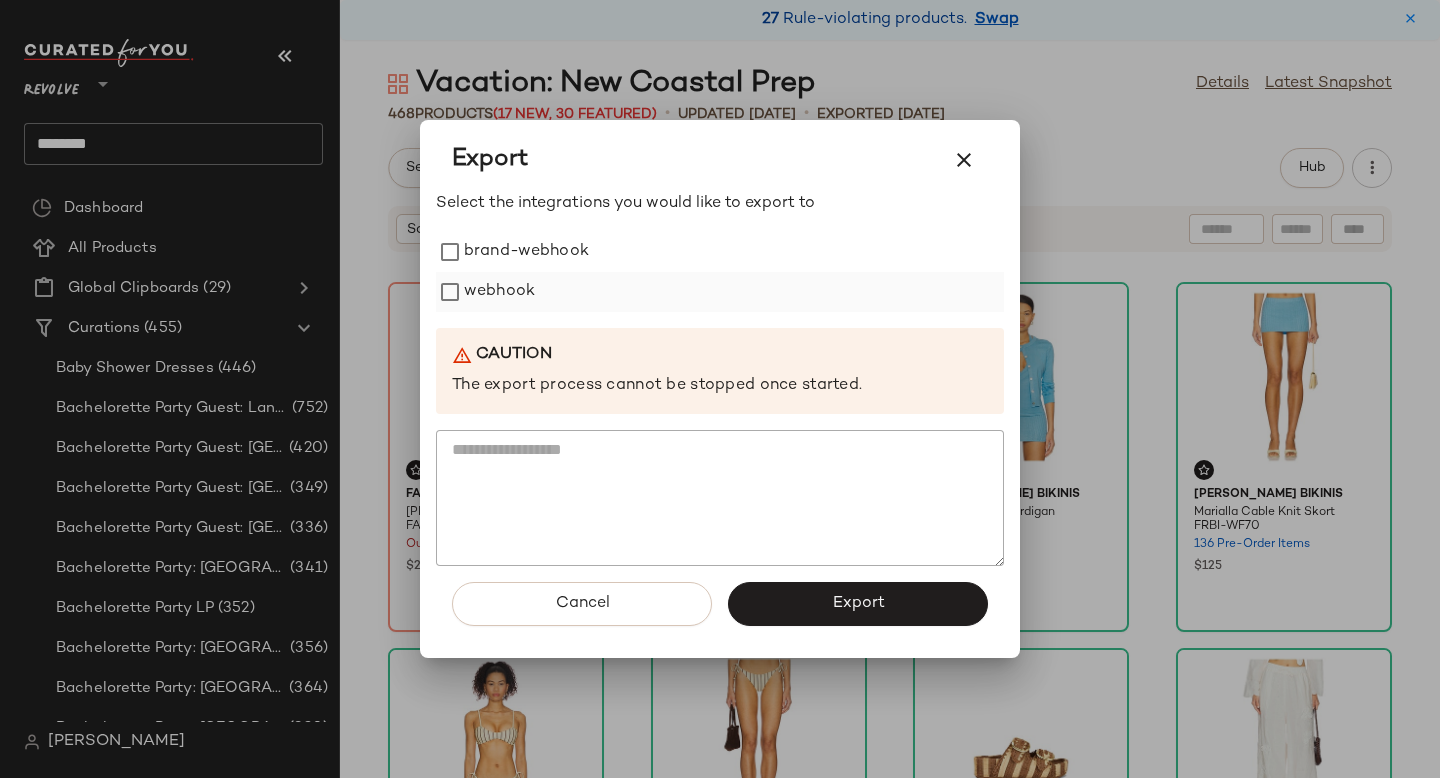 click on "webhook" at bounding box center [499, 292] 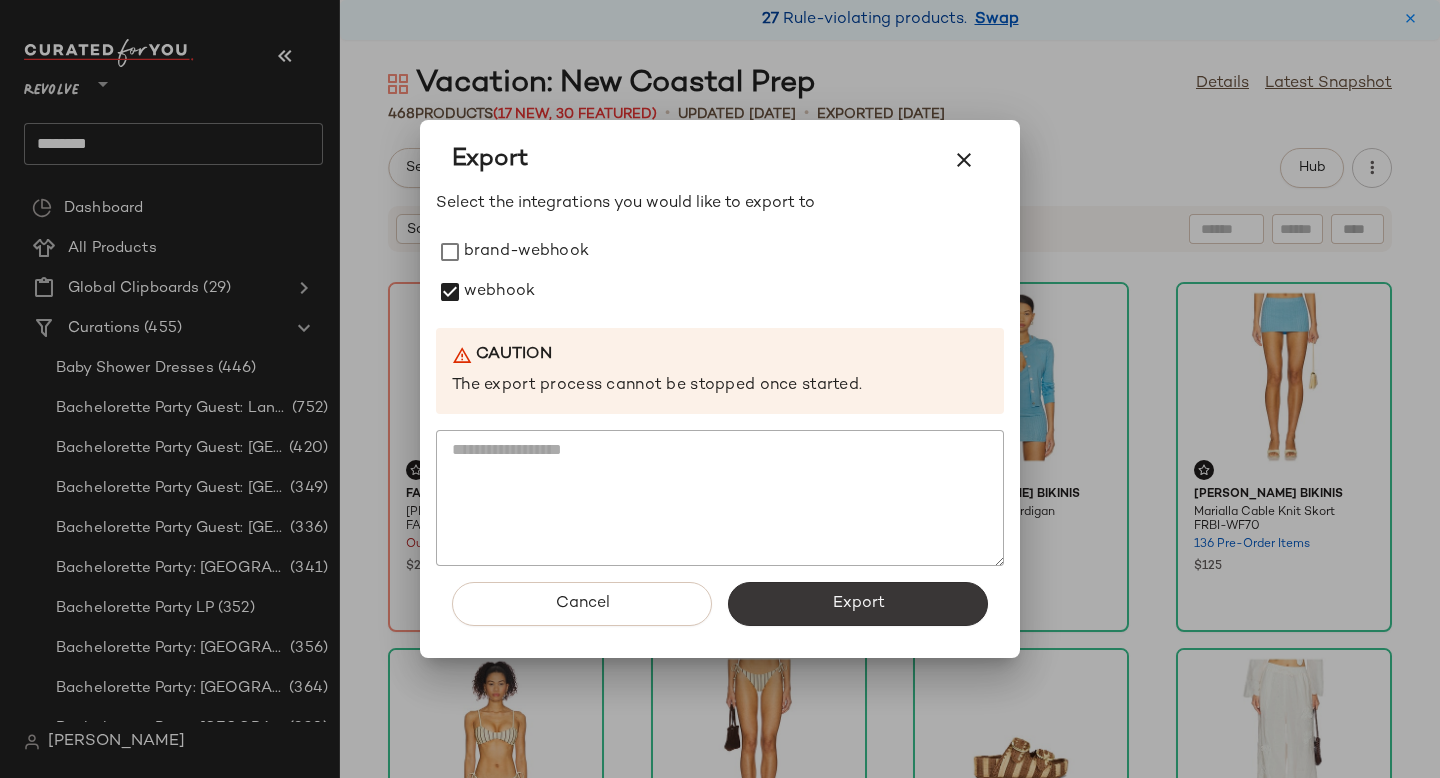 click on "Export" at bounding box center (858, 604) 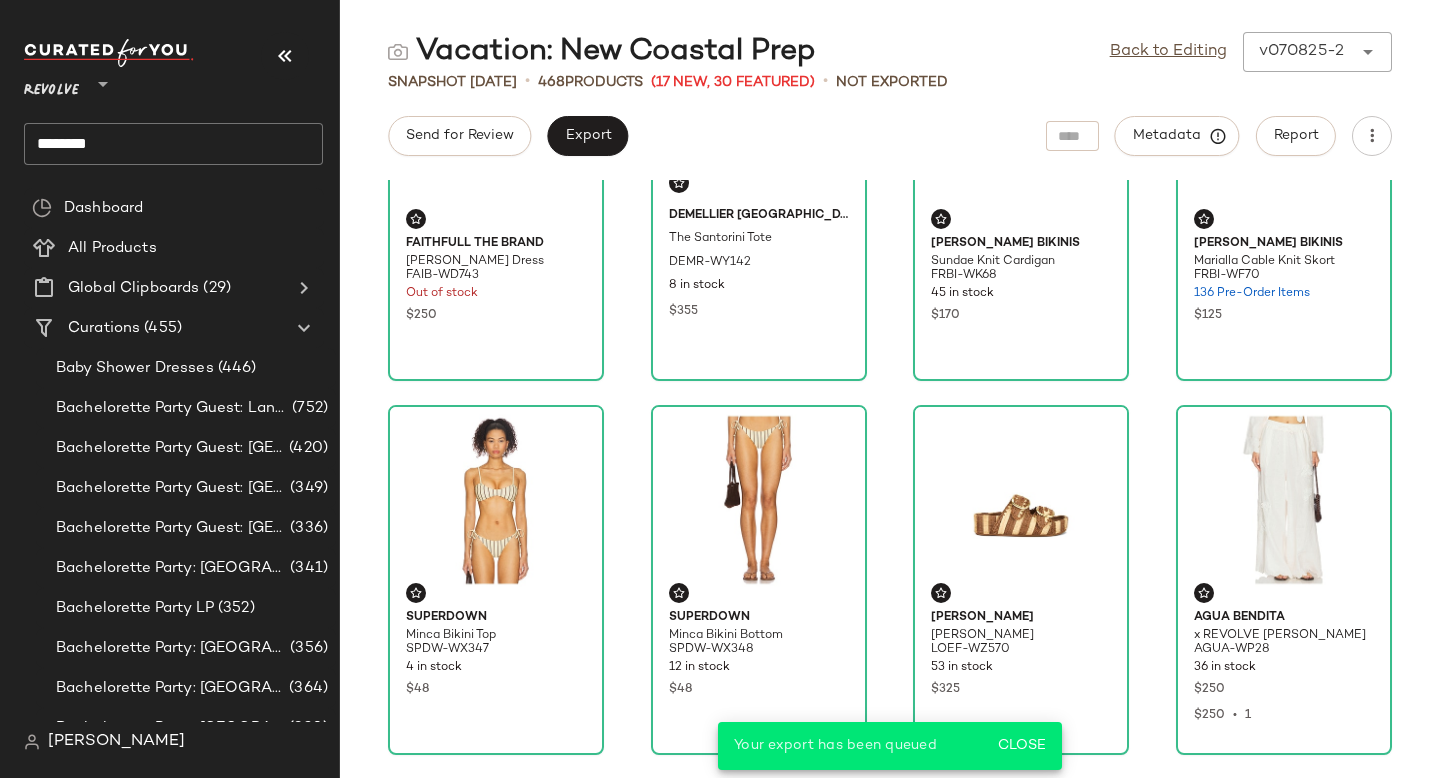 scroll, scrollTop: 0, scrollLeft: 0, axis: both 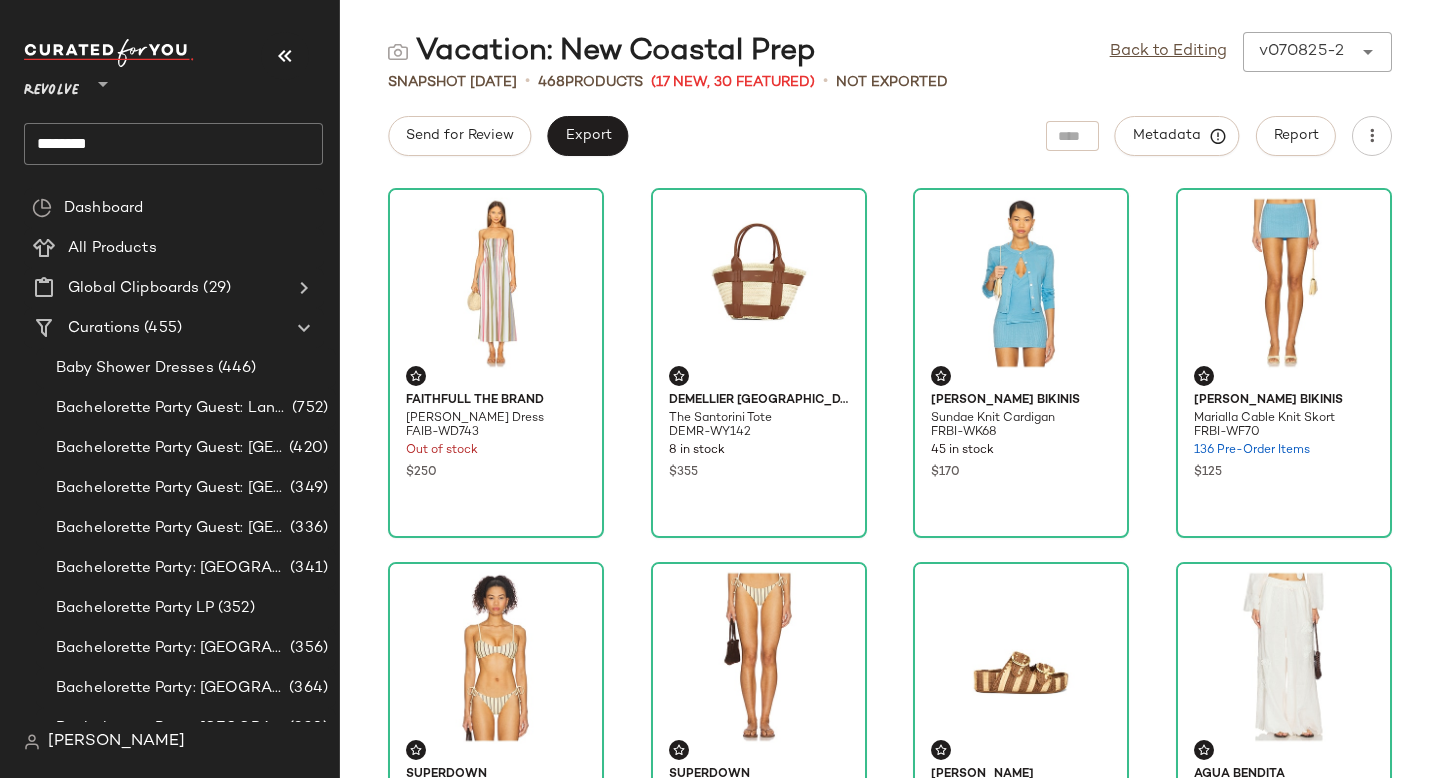 click on "********" 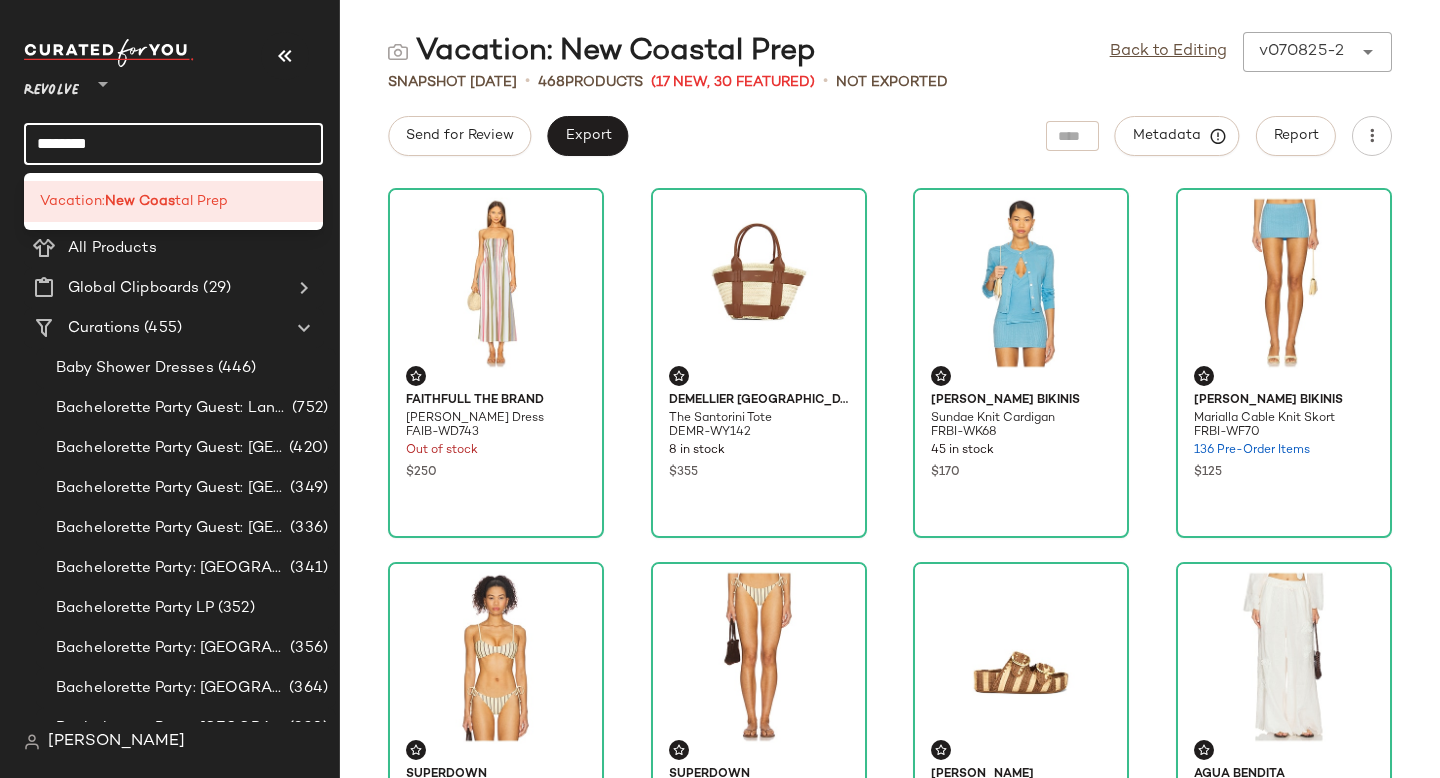 click on "********" 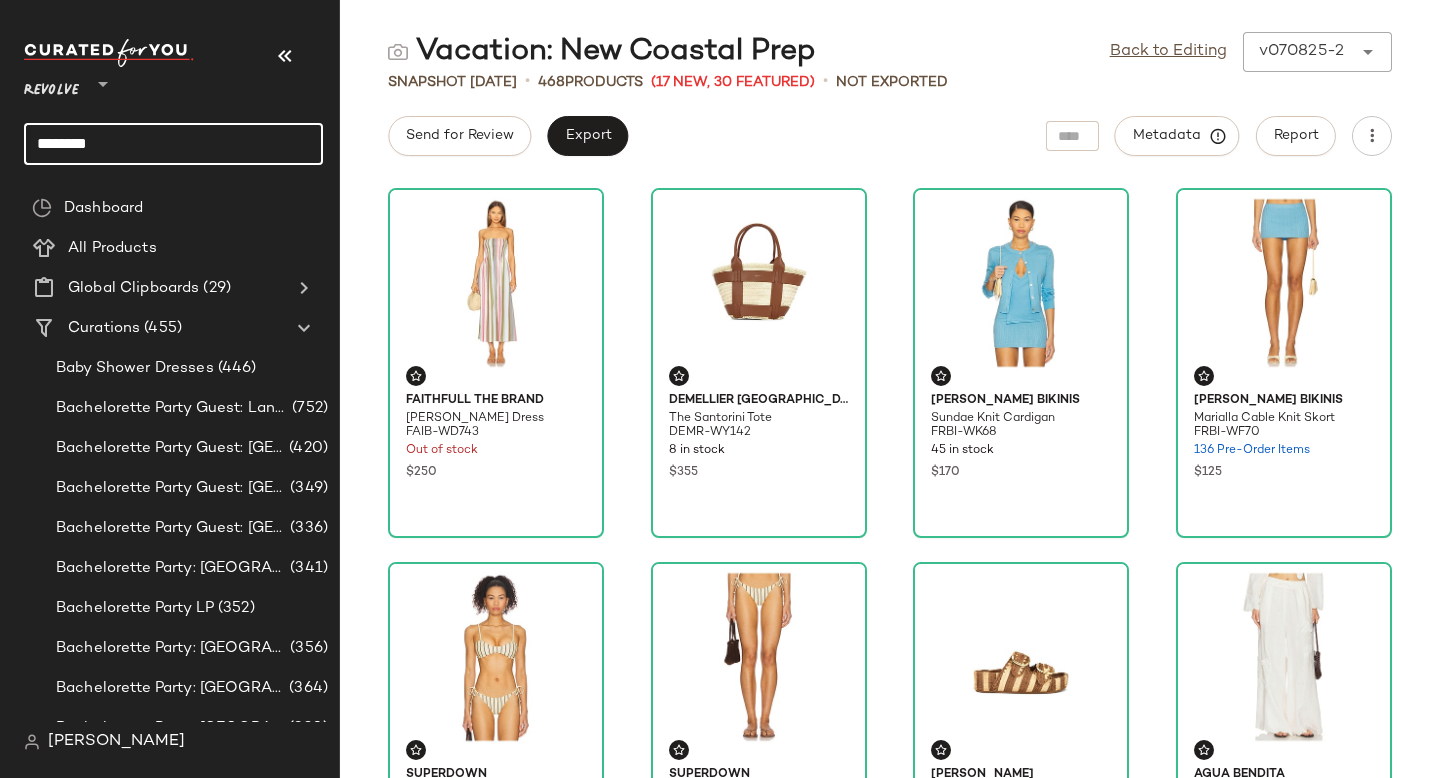 click on "********" 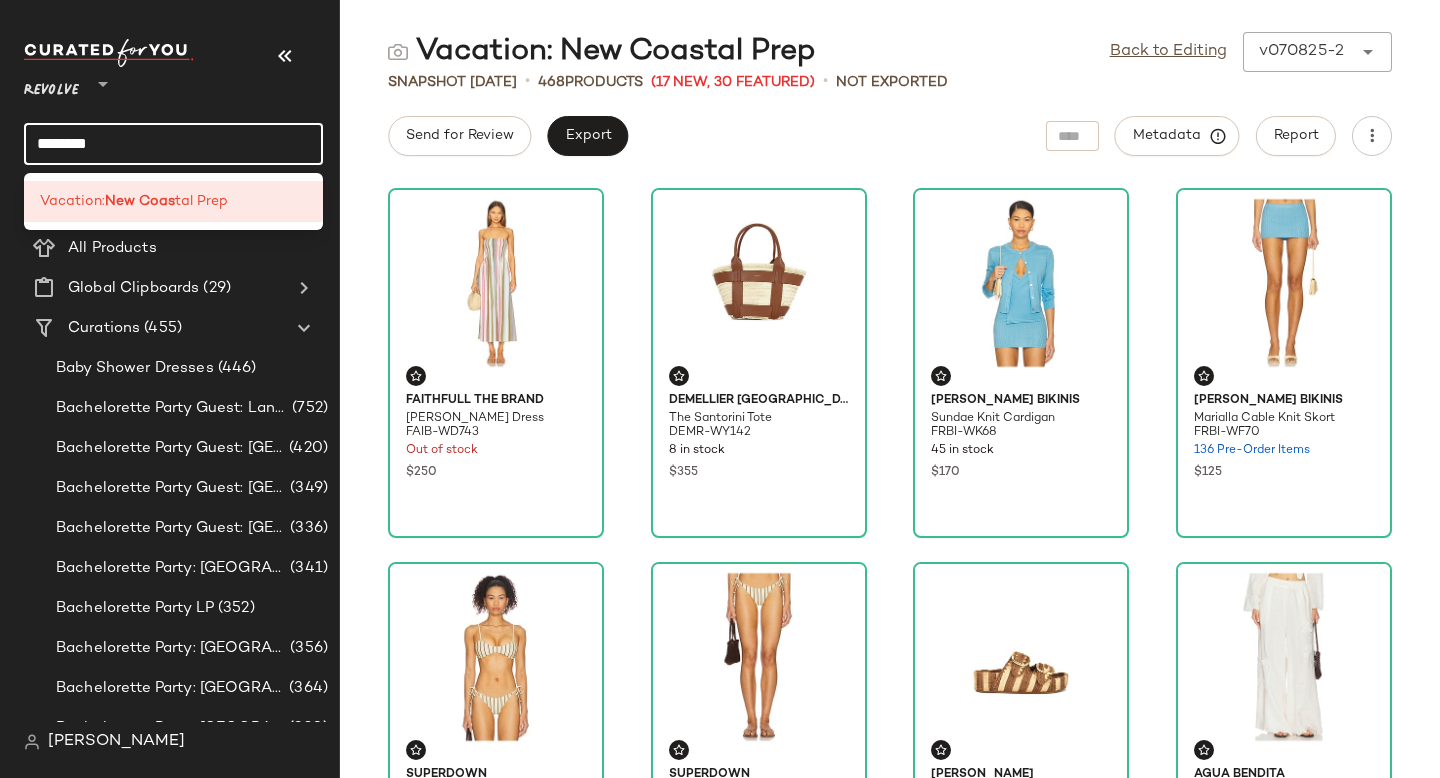 click on "********" 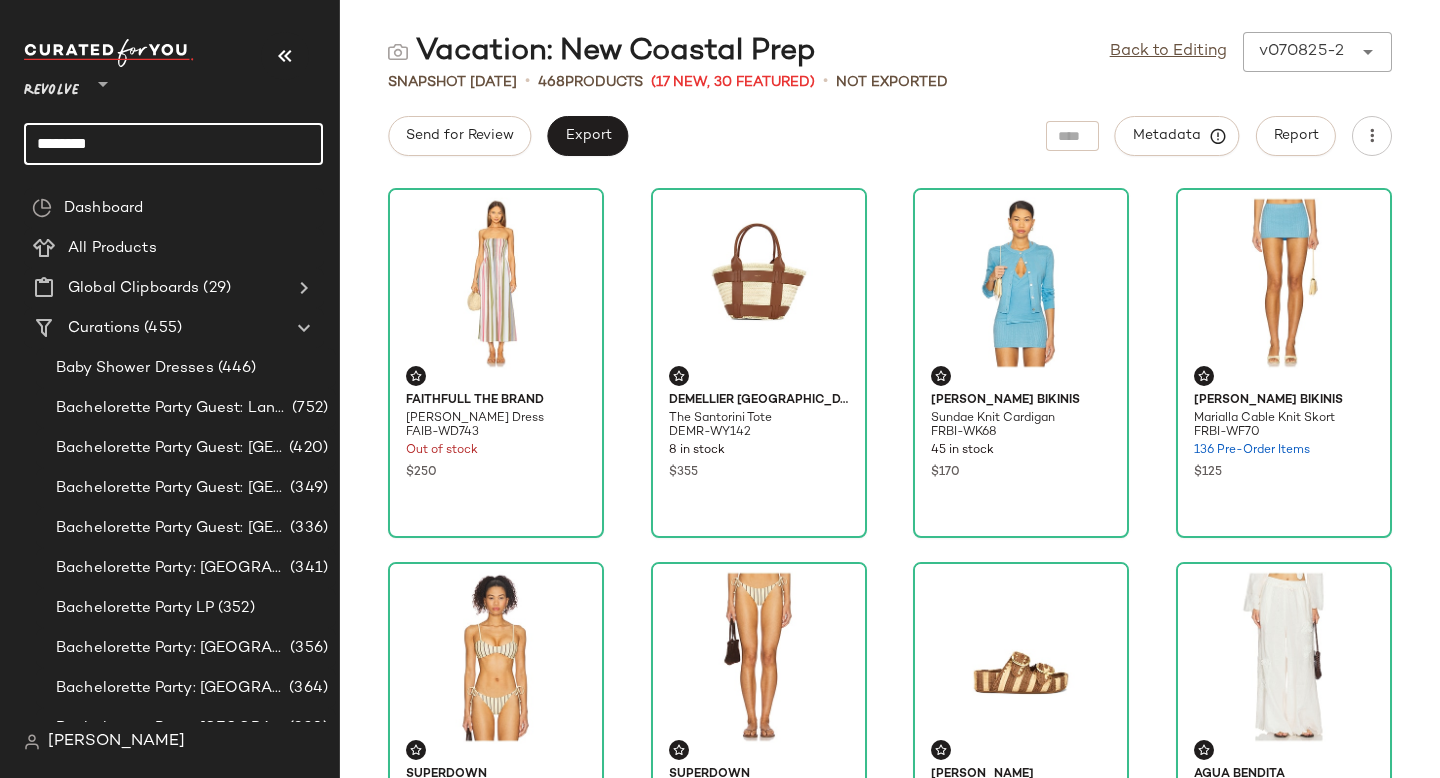 click on "********" 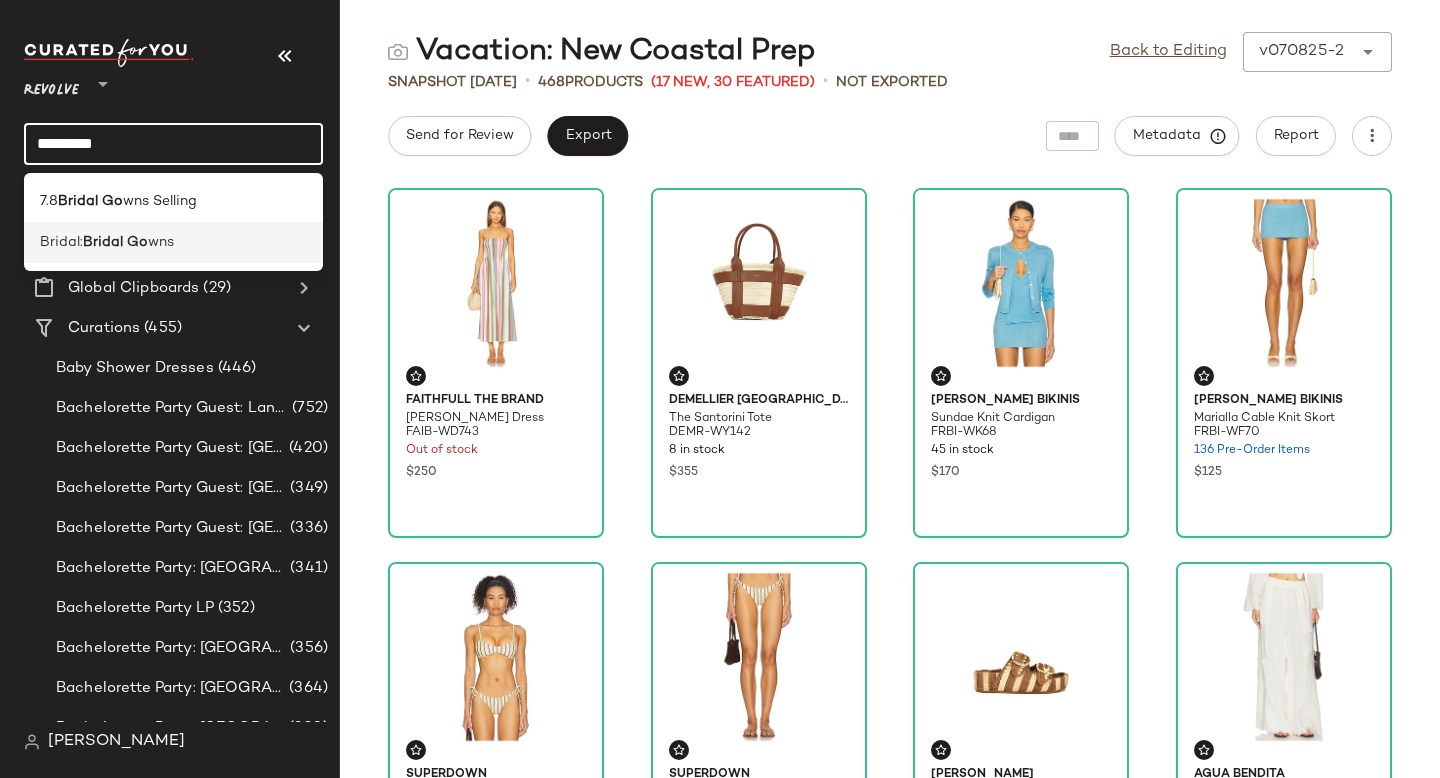 type on "*********" 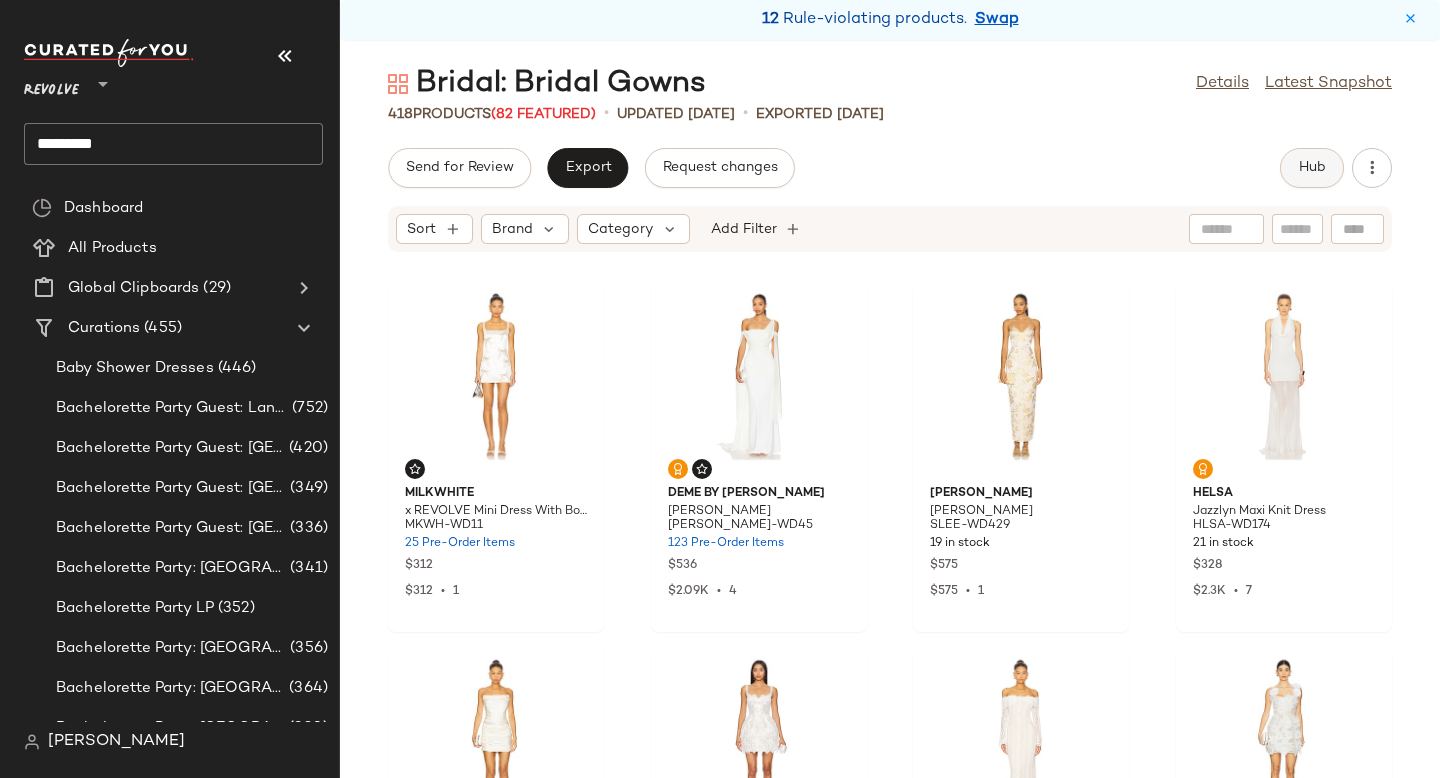 click on "Hub" 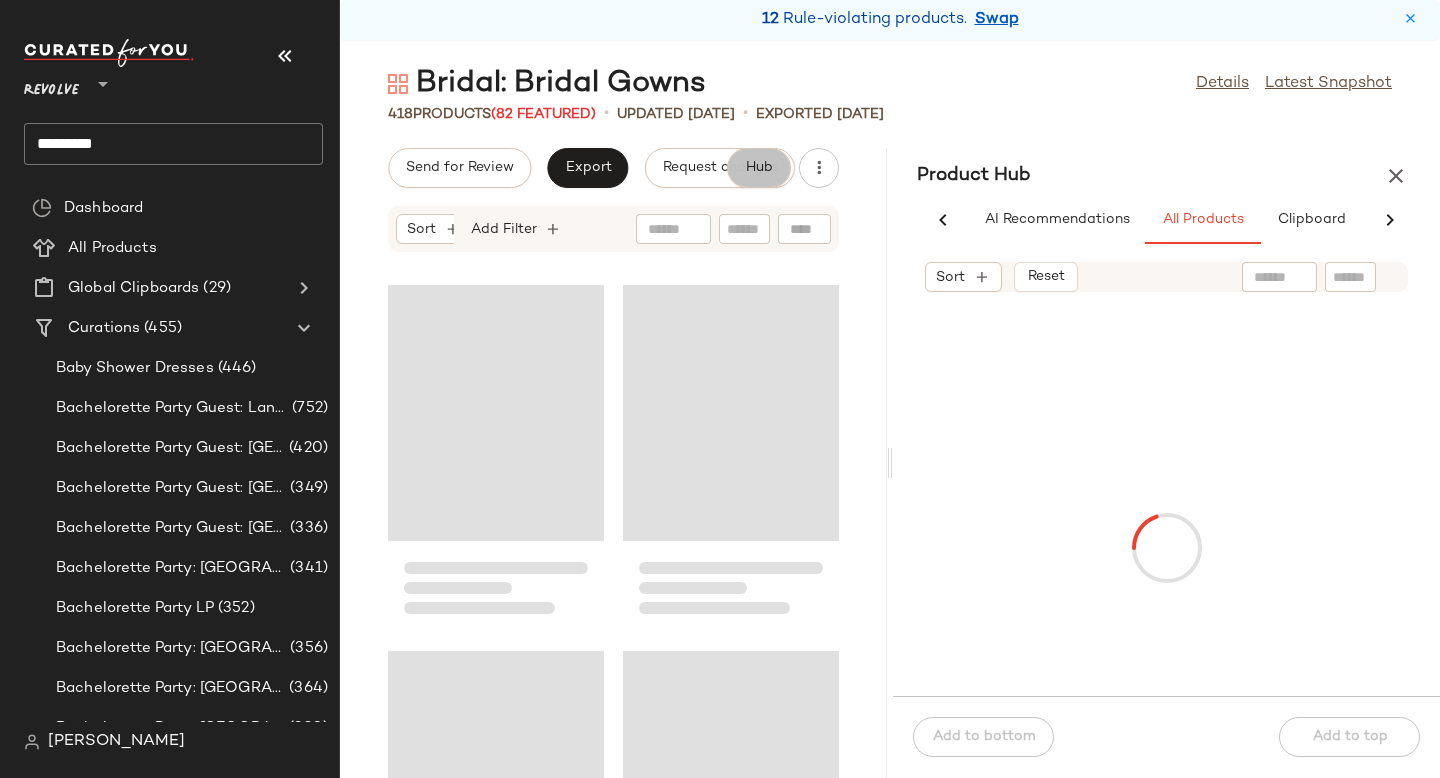 scroll, scrollTop: 0, scrollLeft: 92, axis: horizontal 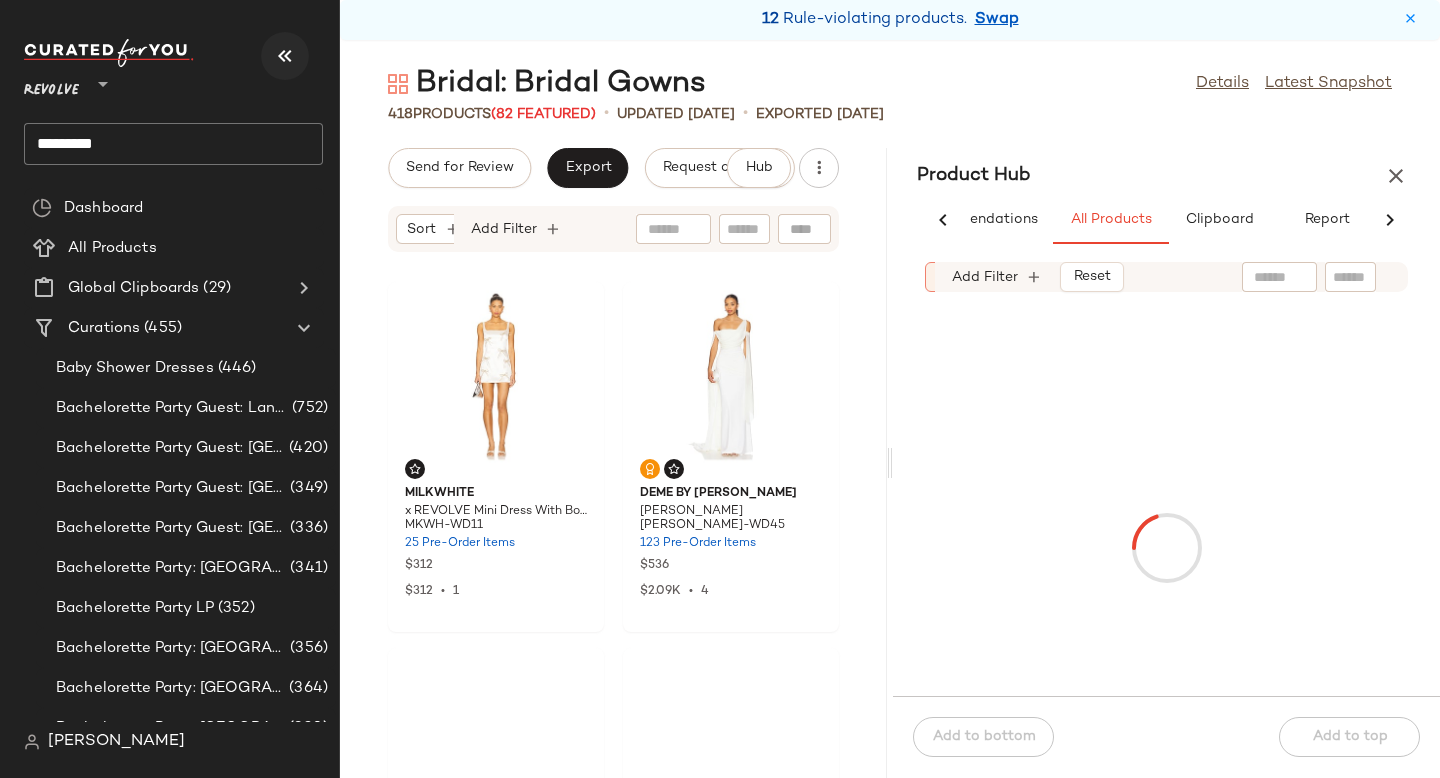 click at bounding box center (285, 56) 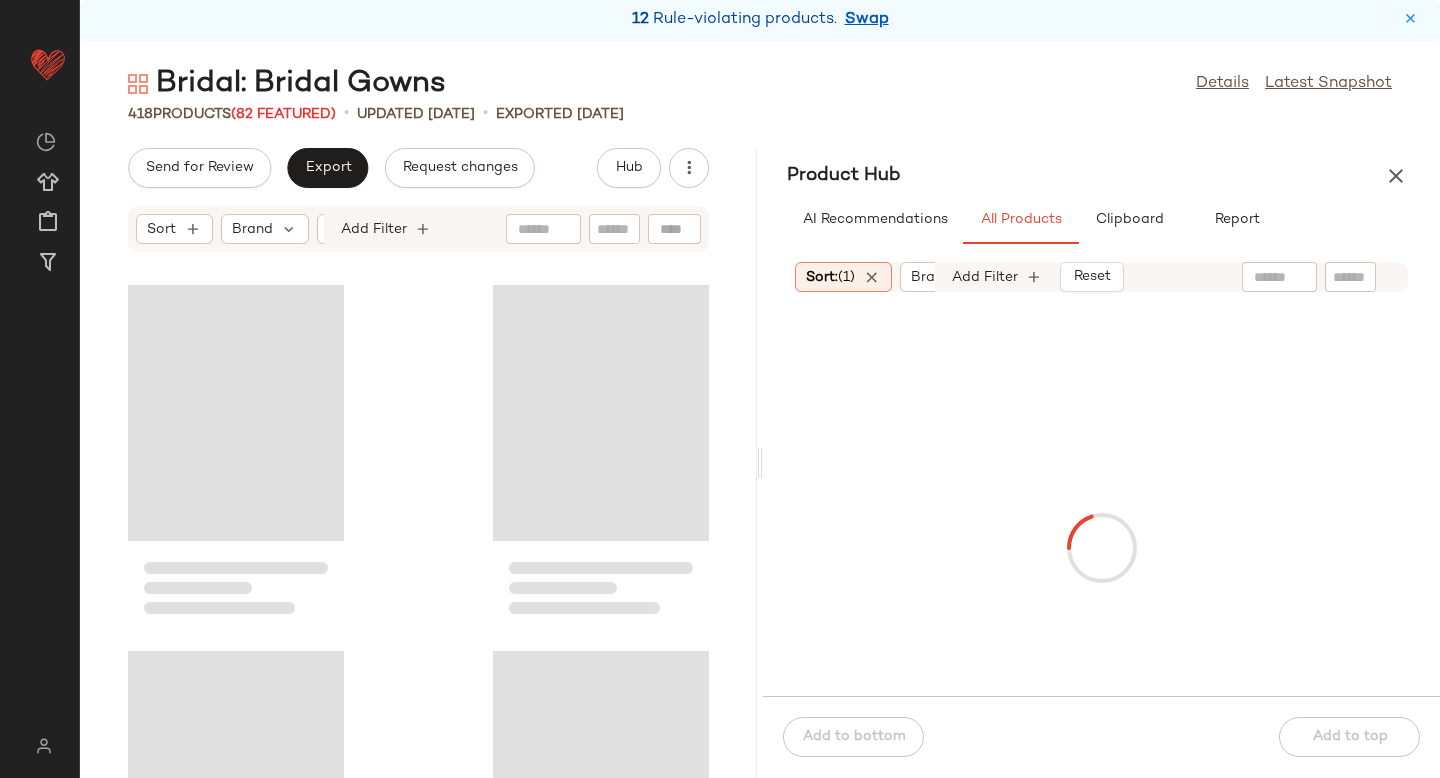 scroll, scrollTop: 0, scrollLeft: 0, axis: both 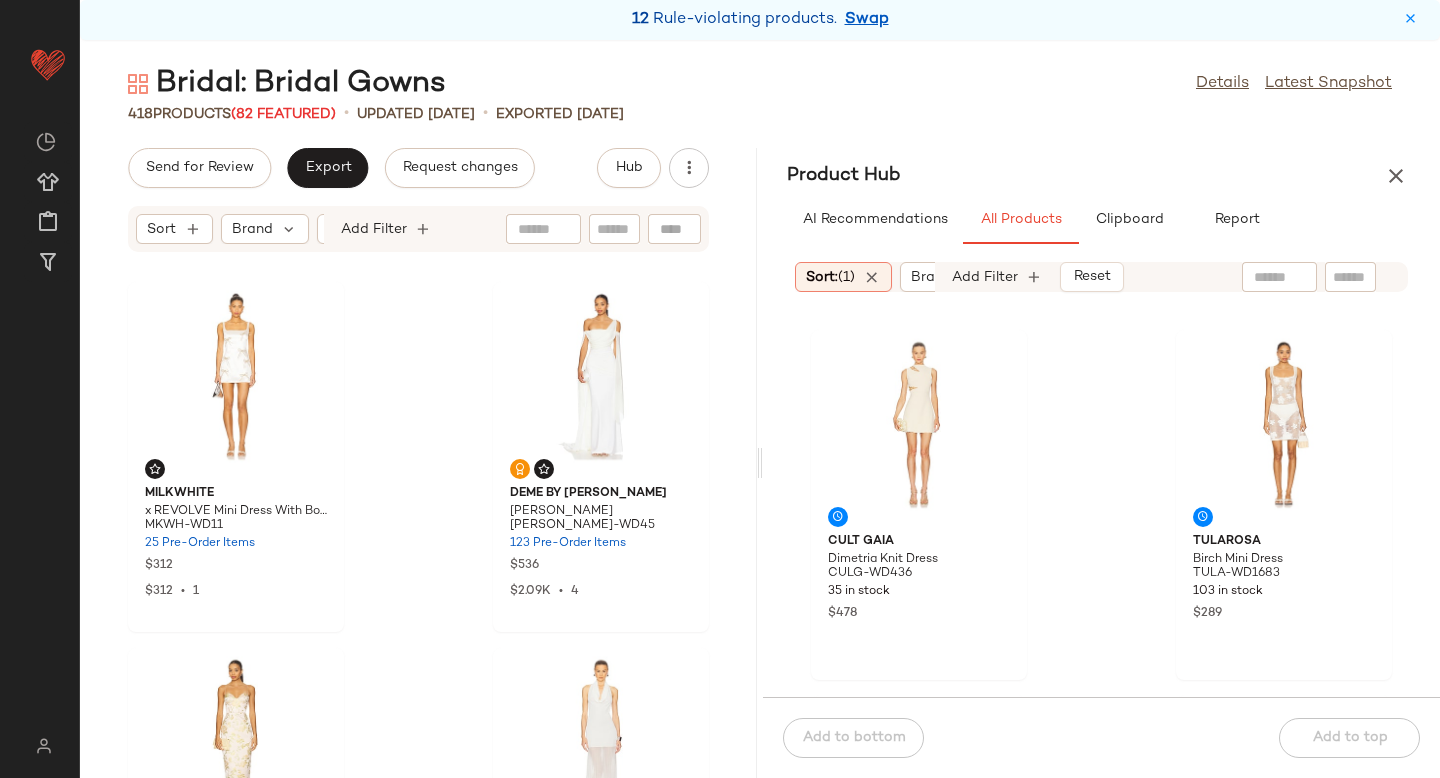 click 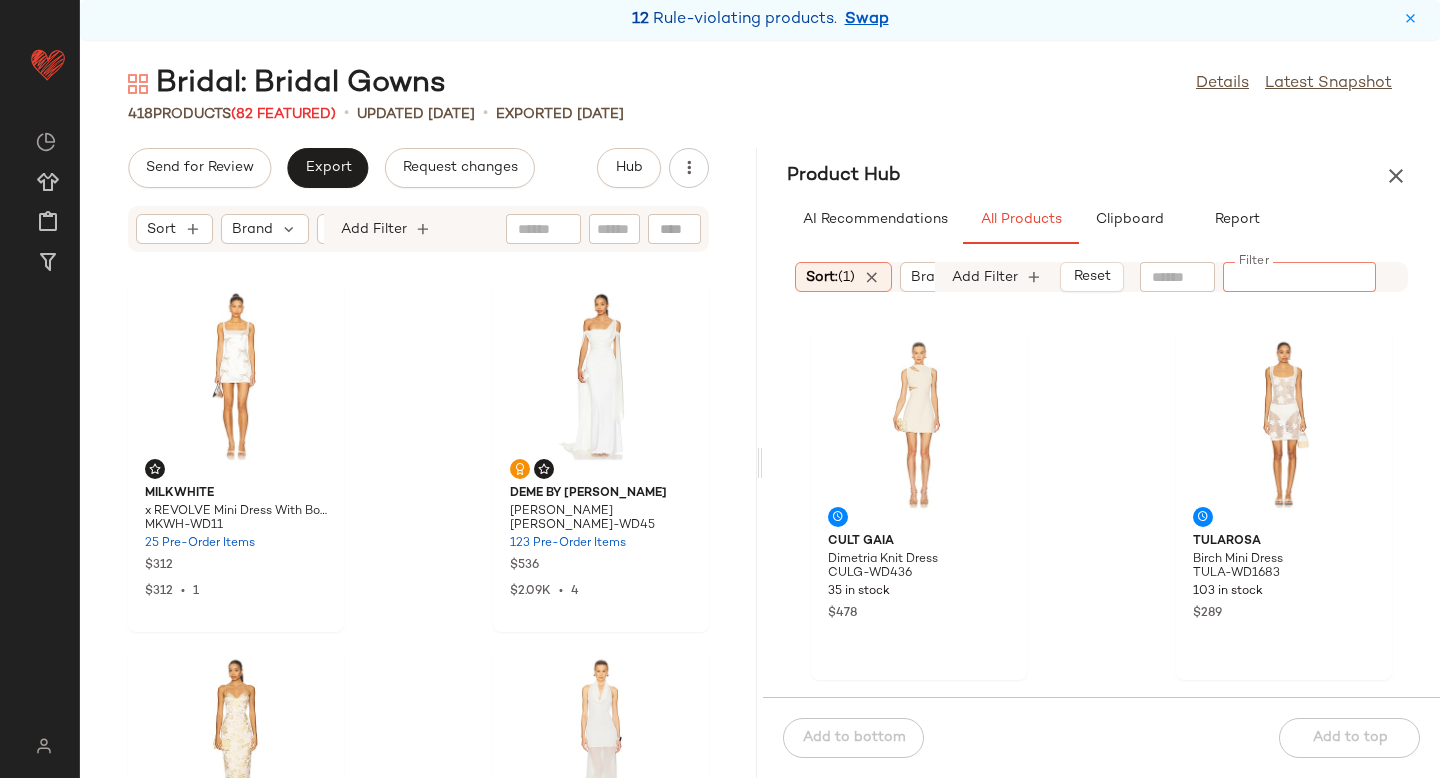 paste on "**********" 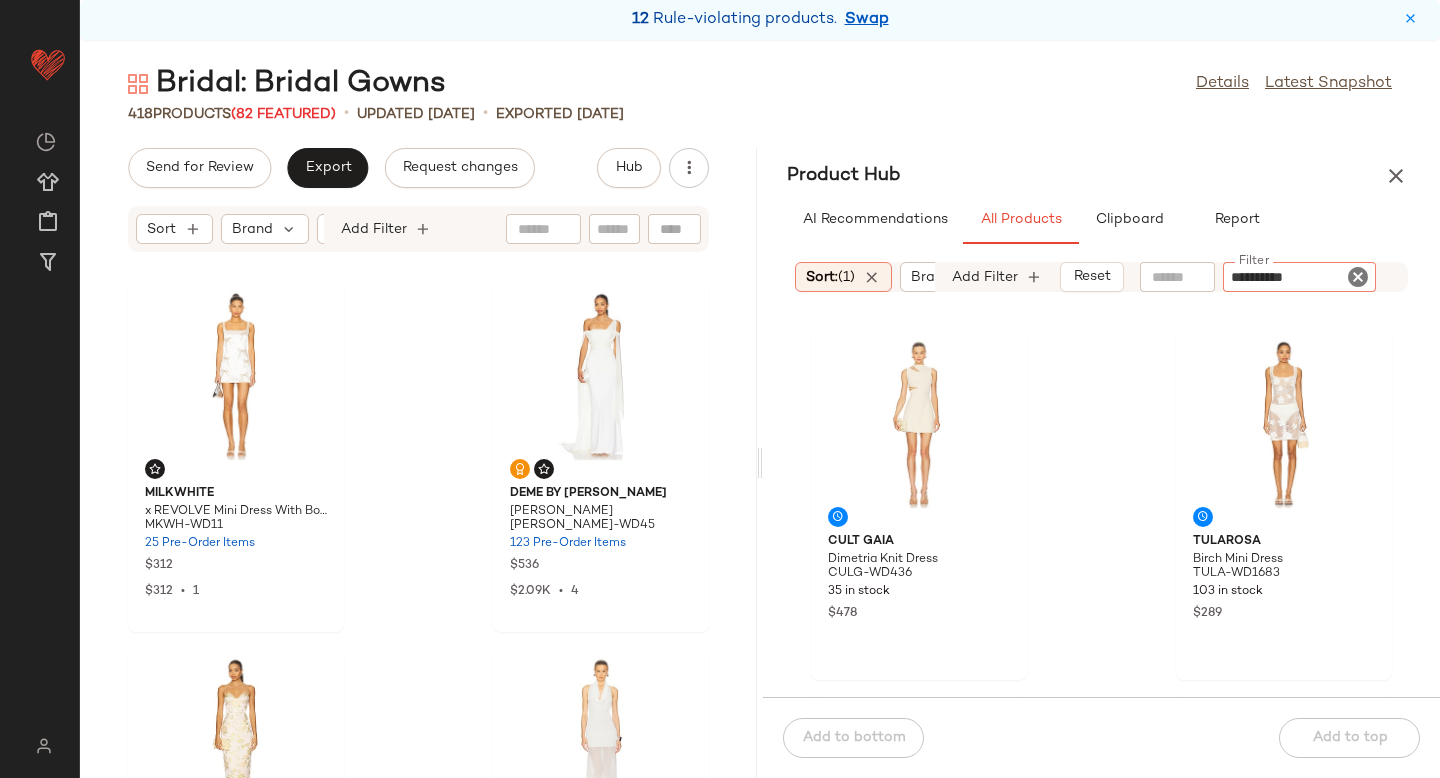 type 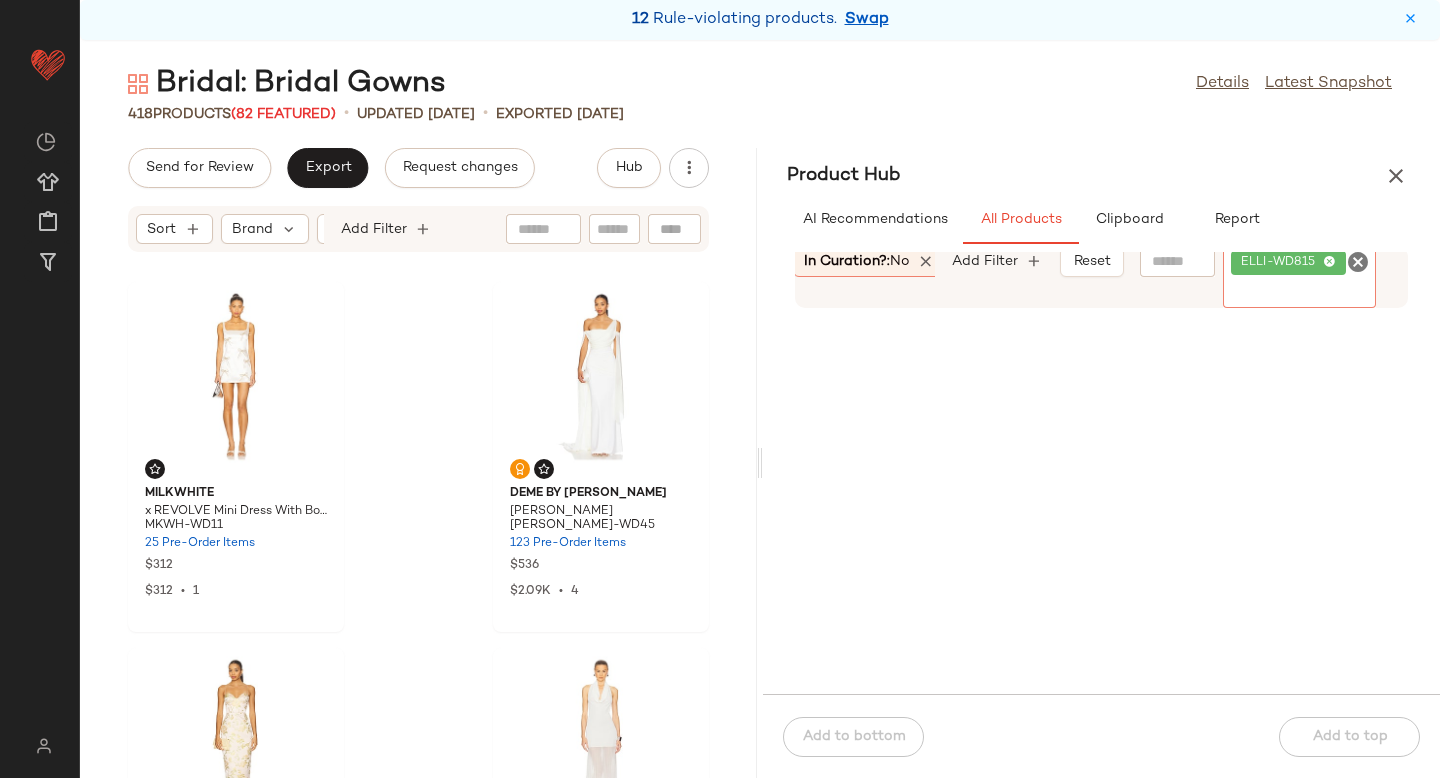 scroll, scrollTop: 0, scrollLeft: 372, axis: horizontal 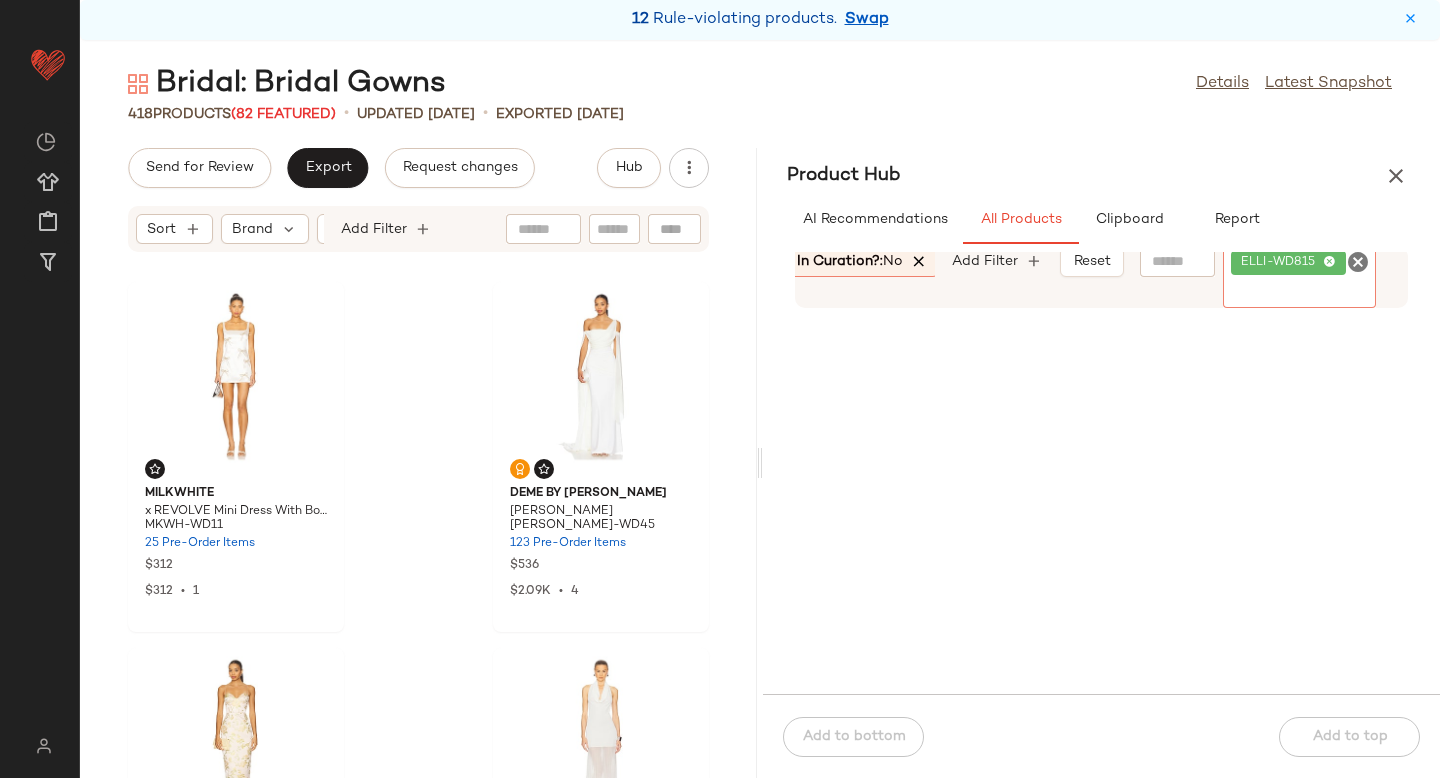 click at bounding box center (920, 262) 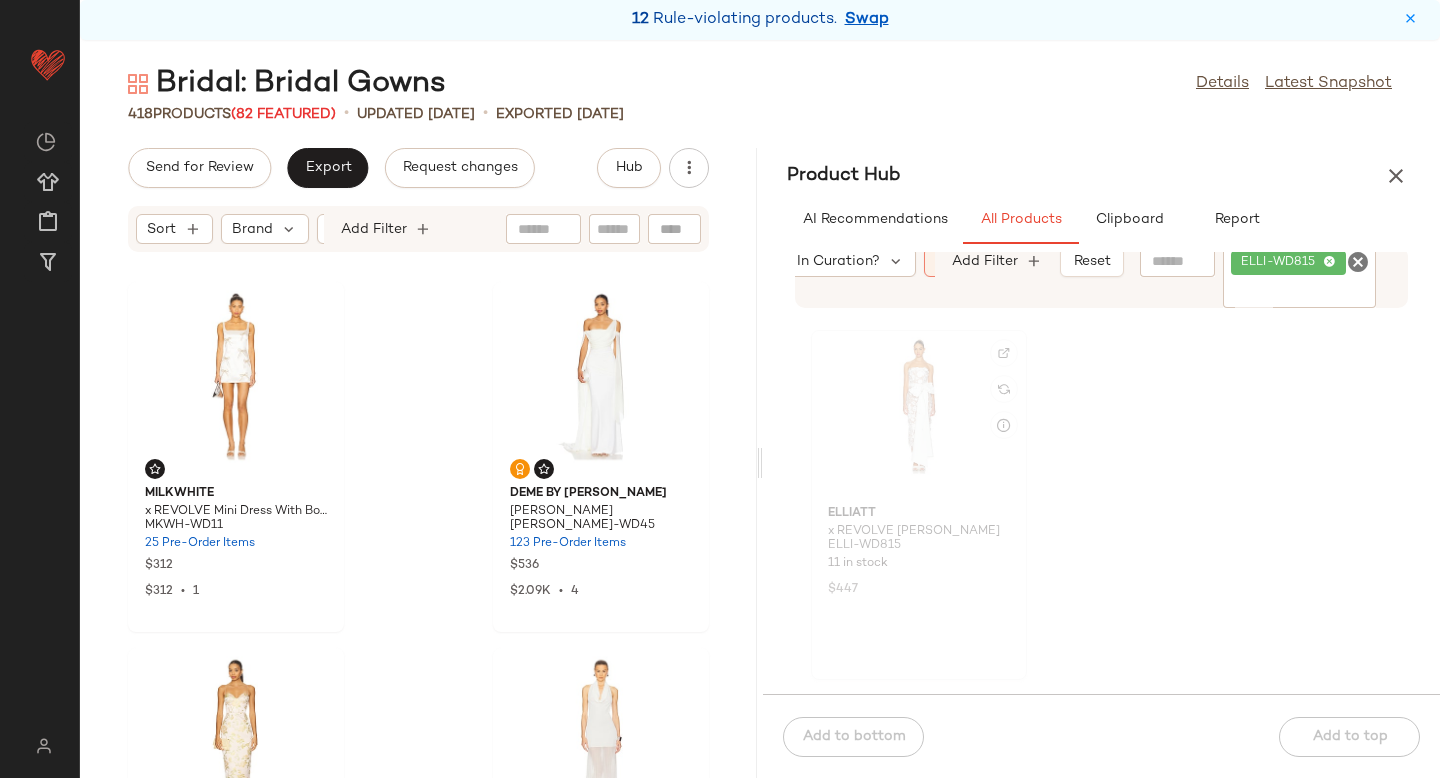 click 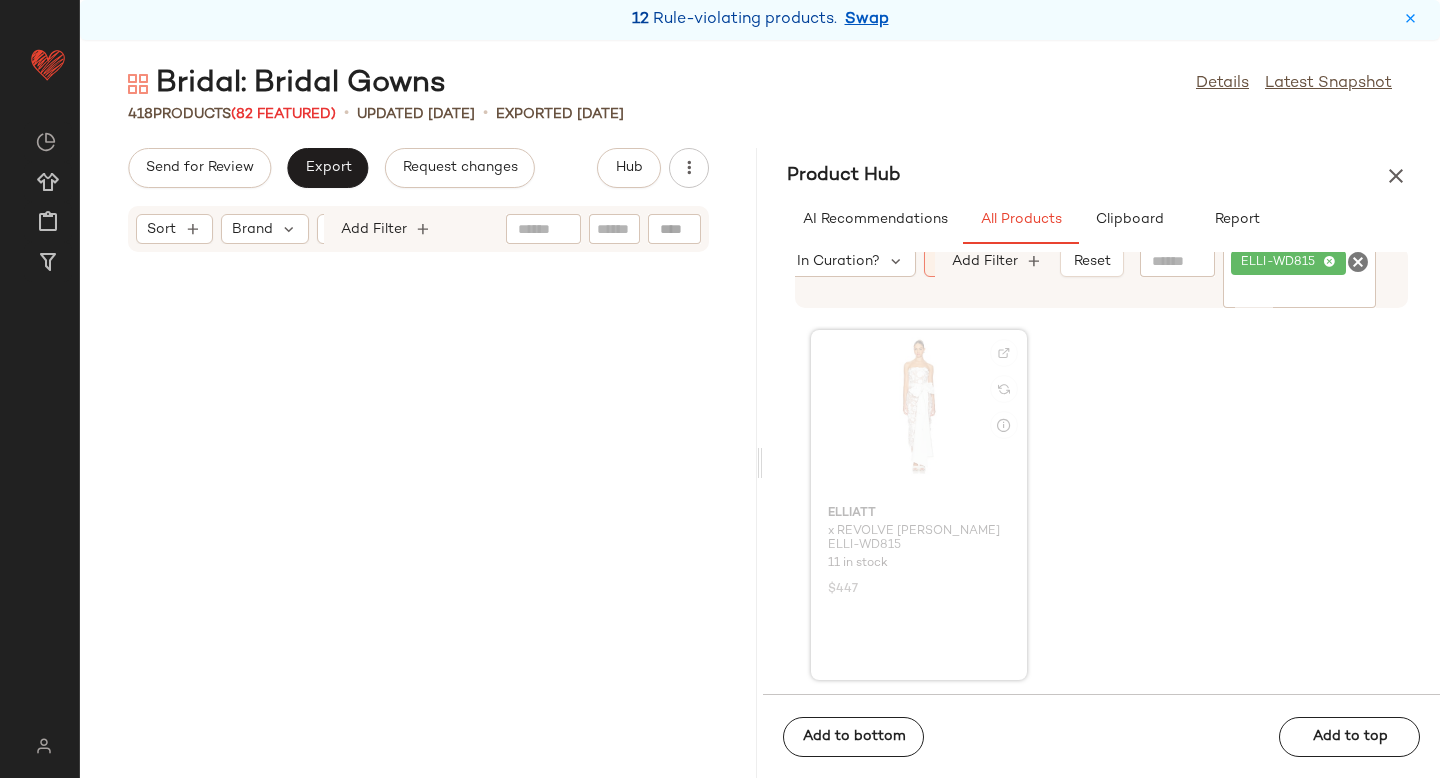 scroll, scrollTop: 22692, scrollLeft: 0, axis: vertical 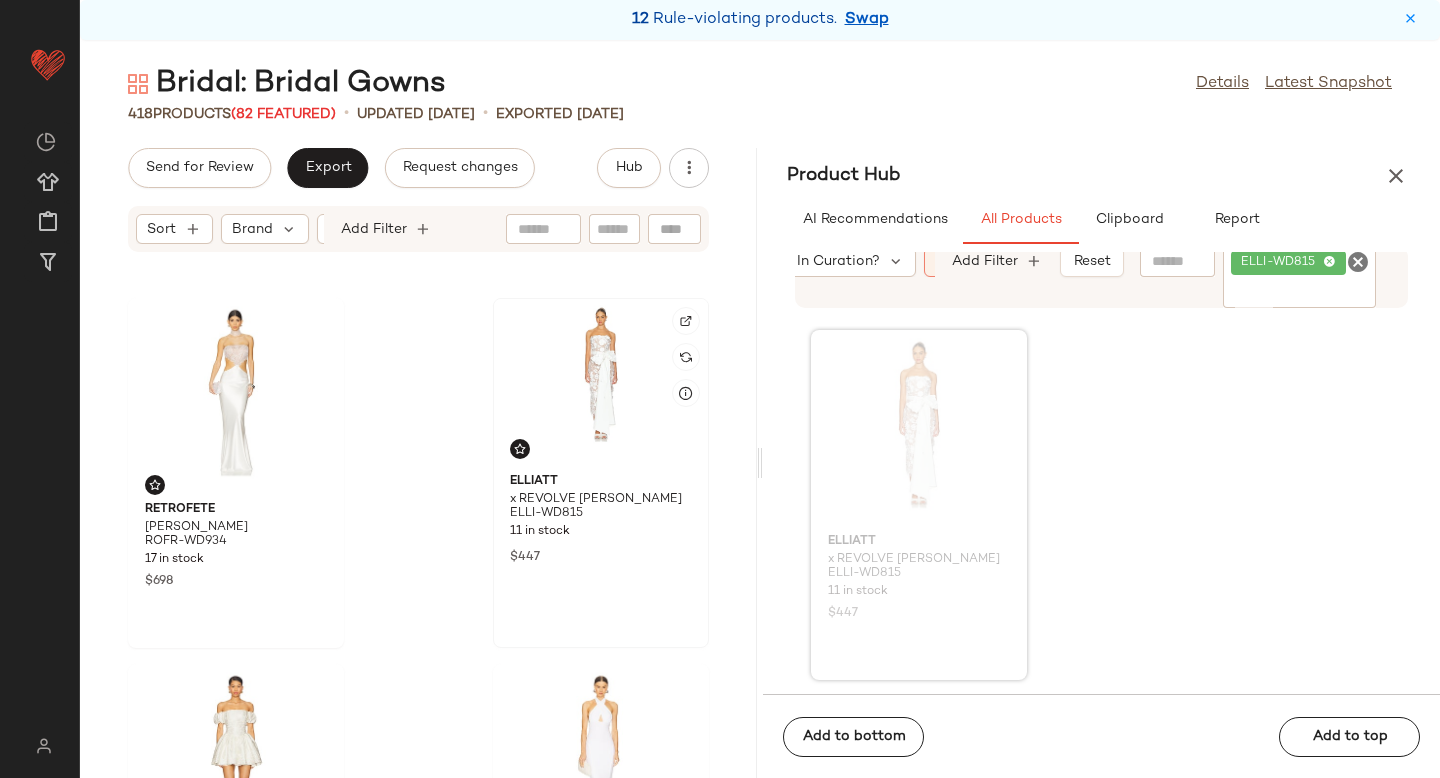 click 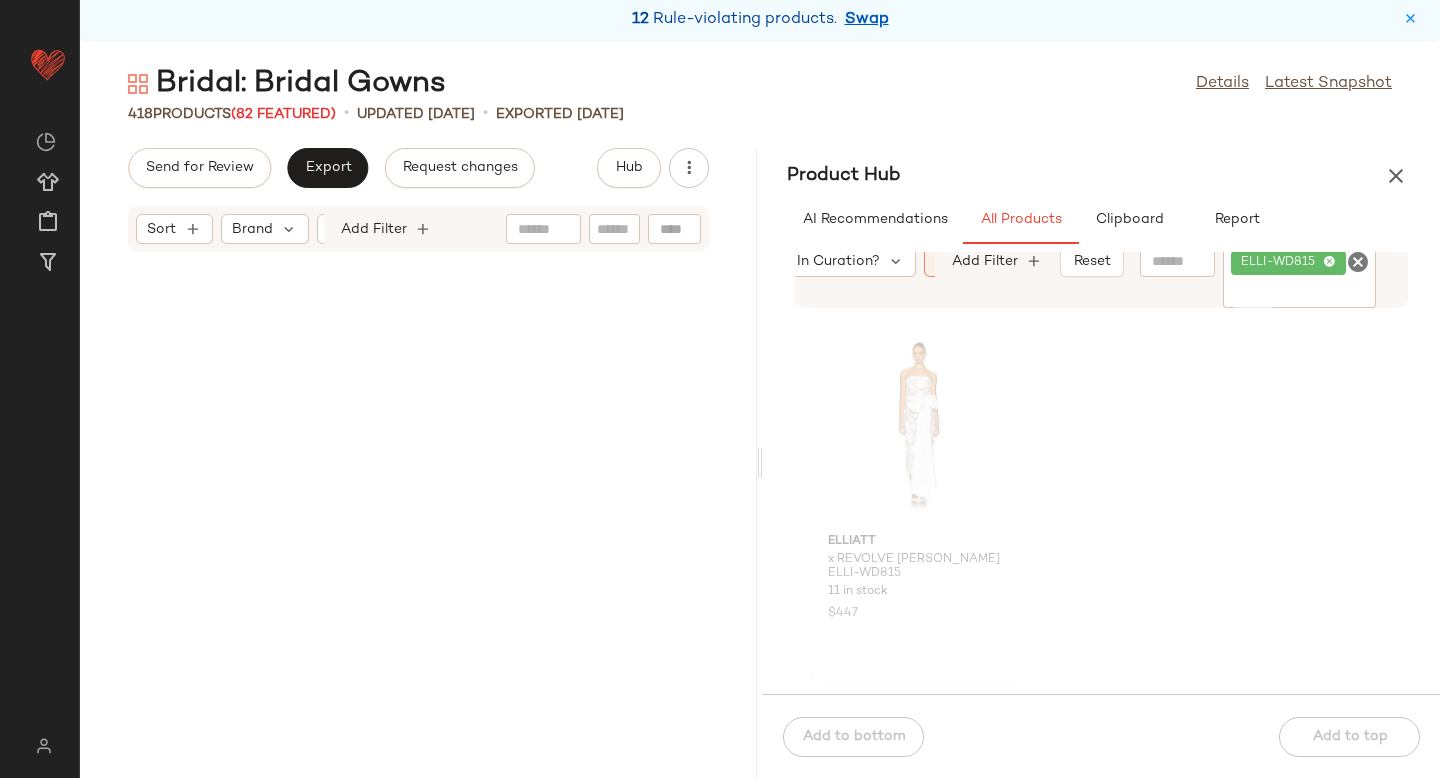scroll, scrollTop: 0, scrollLeft: 0, axis: both 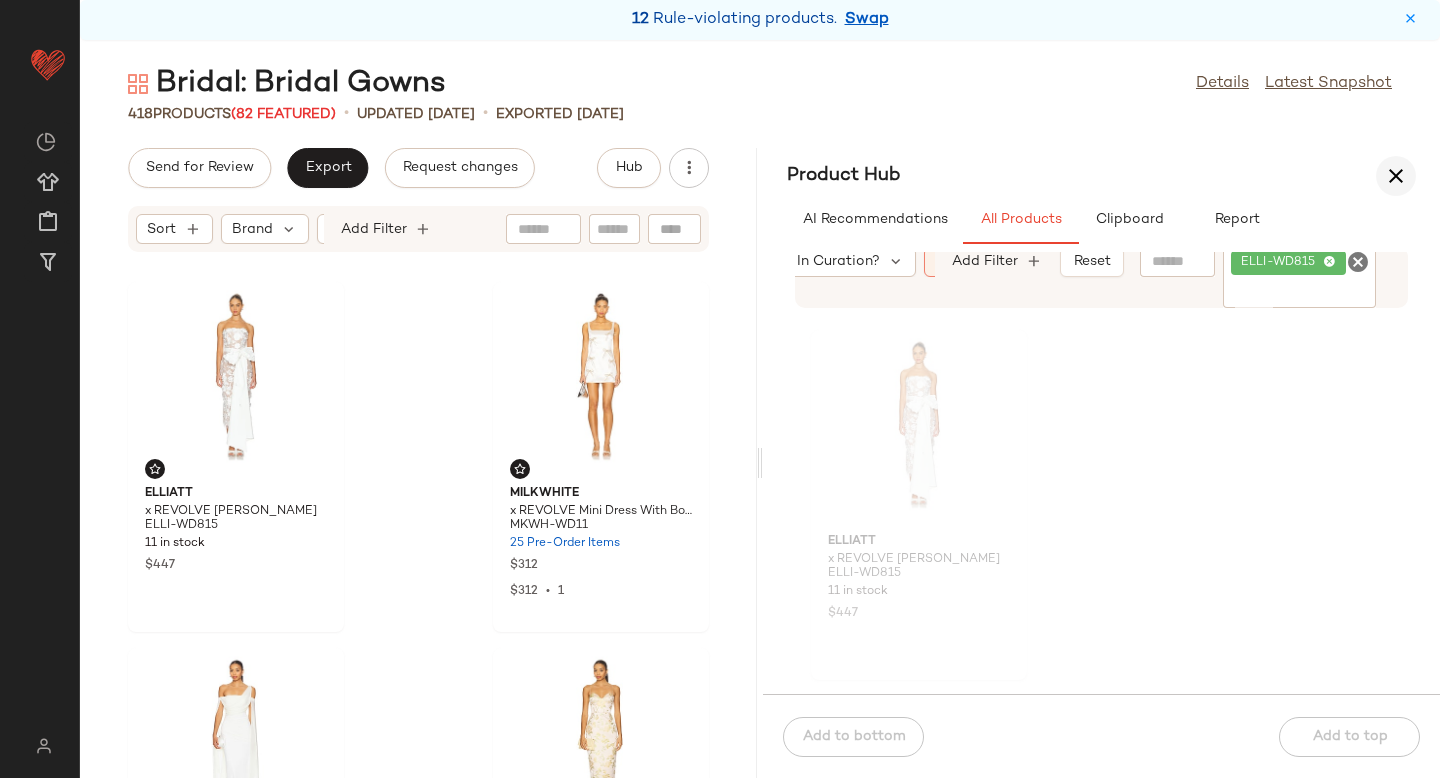 click at bounding box center [1396, 176] 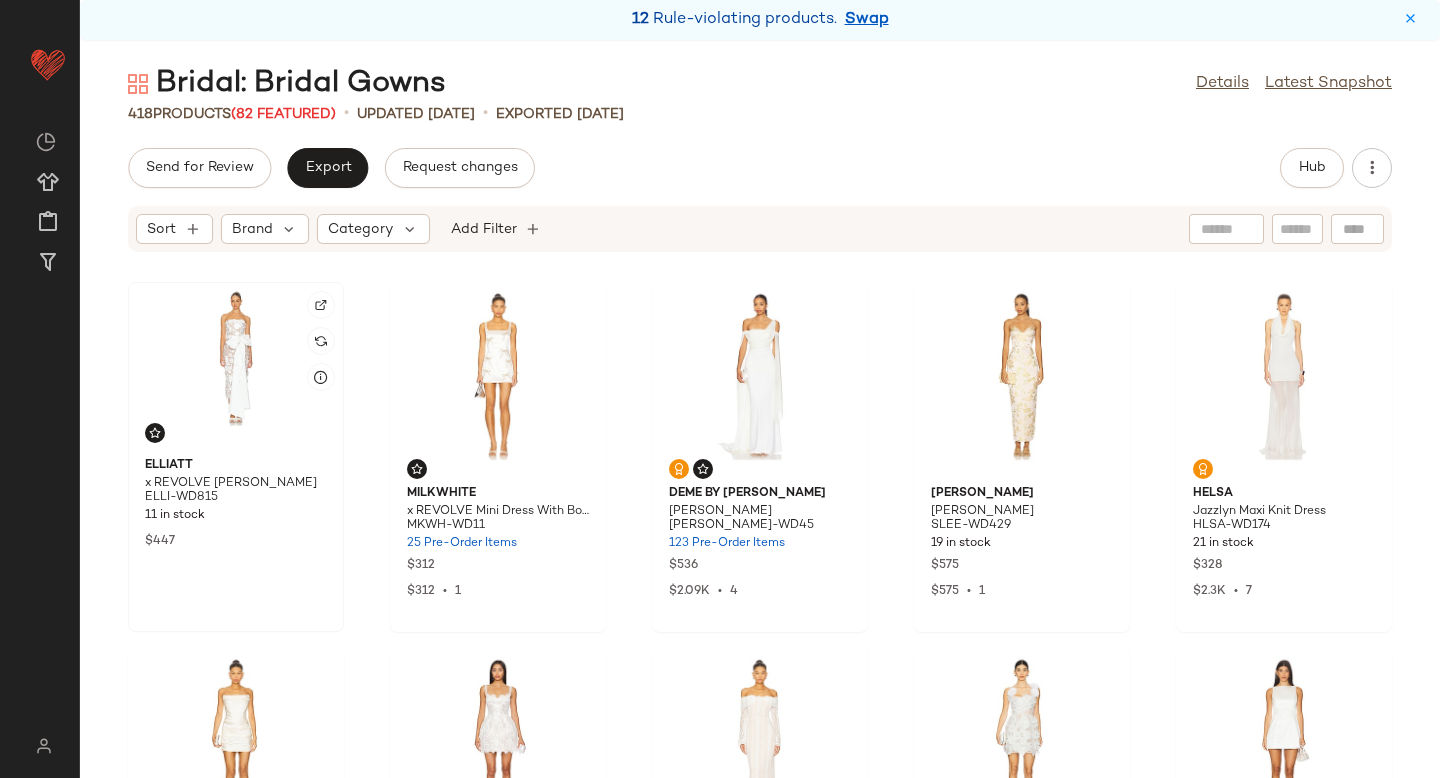 scroll, scrollTop: 3, scrollLeft: 0, axis: vertical 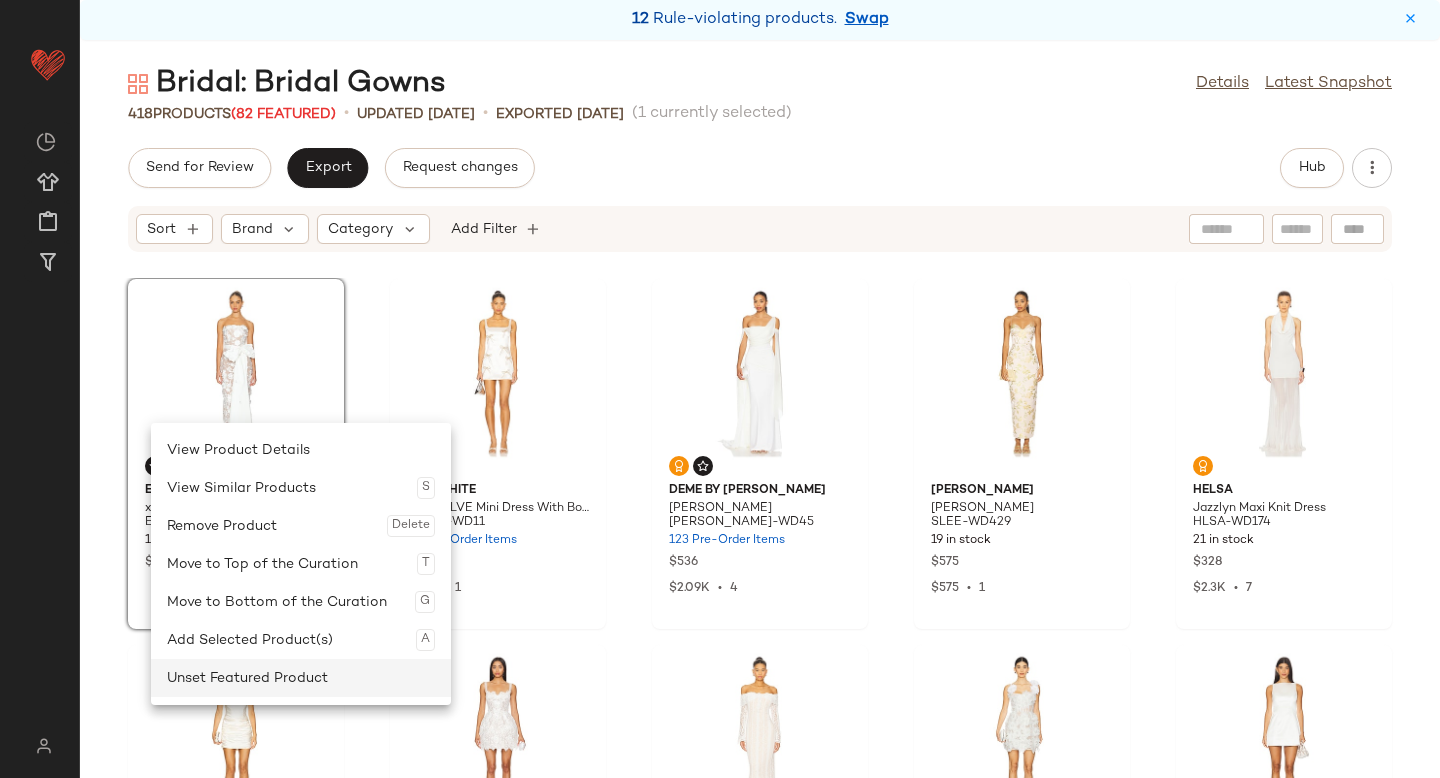 click on "Unset Featured Product" 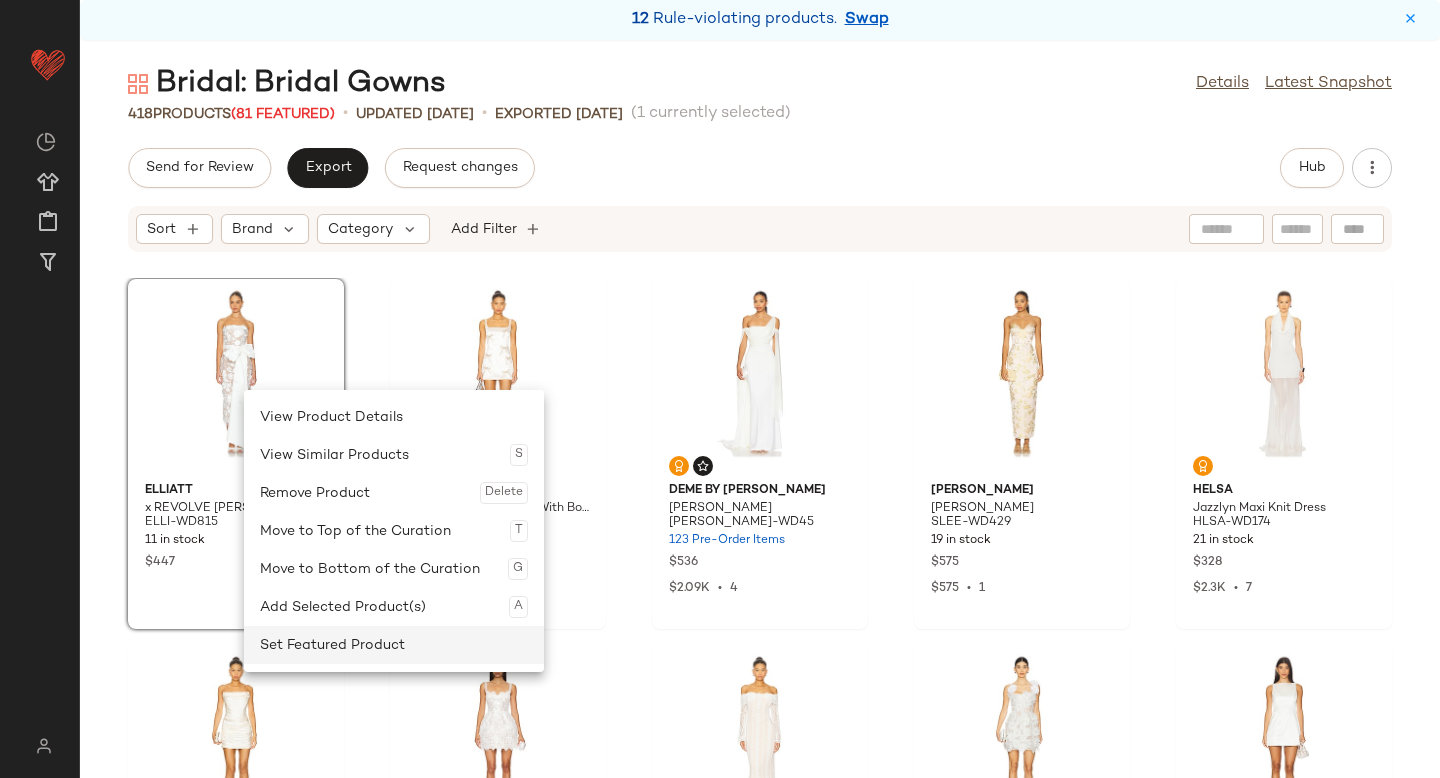 click on "Set Featured Product" 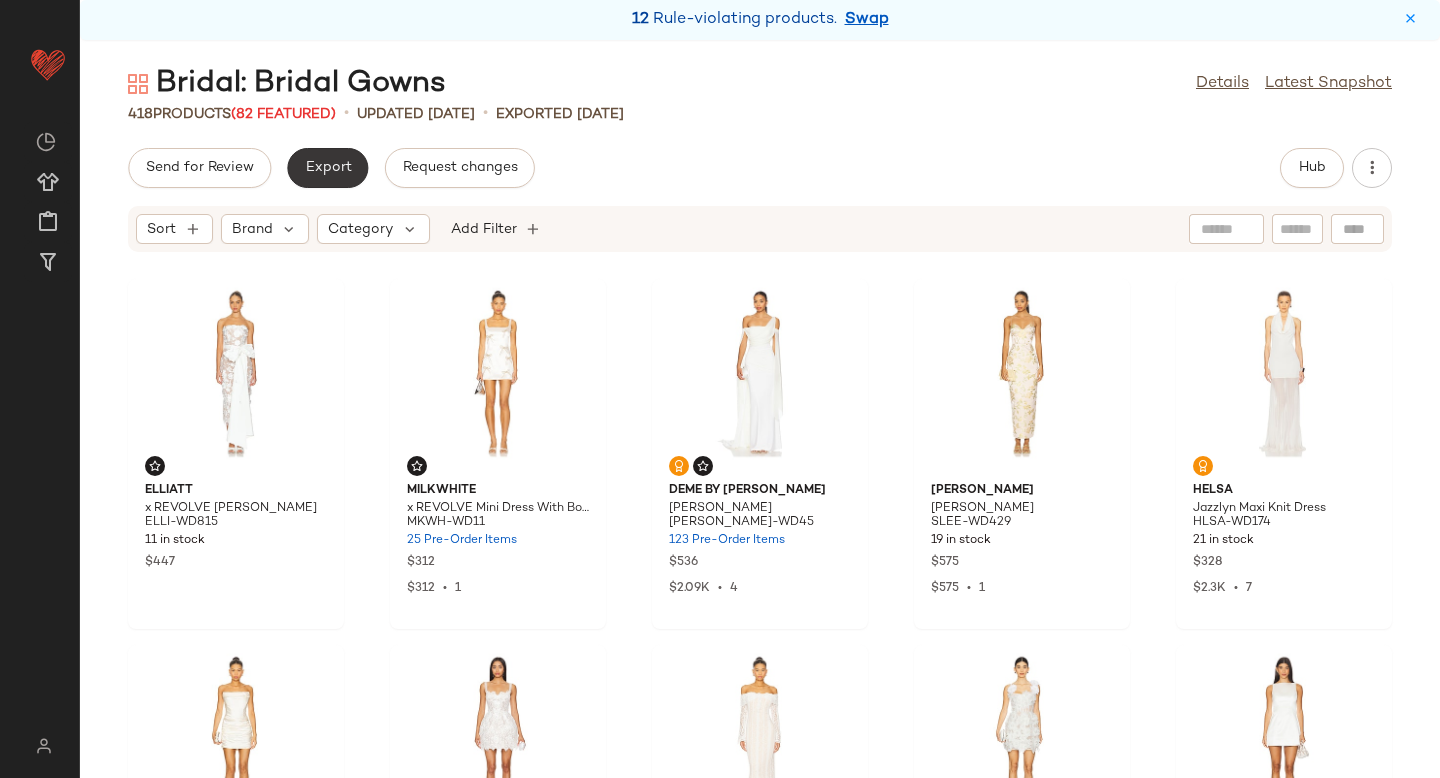 click on "Export" 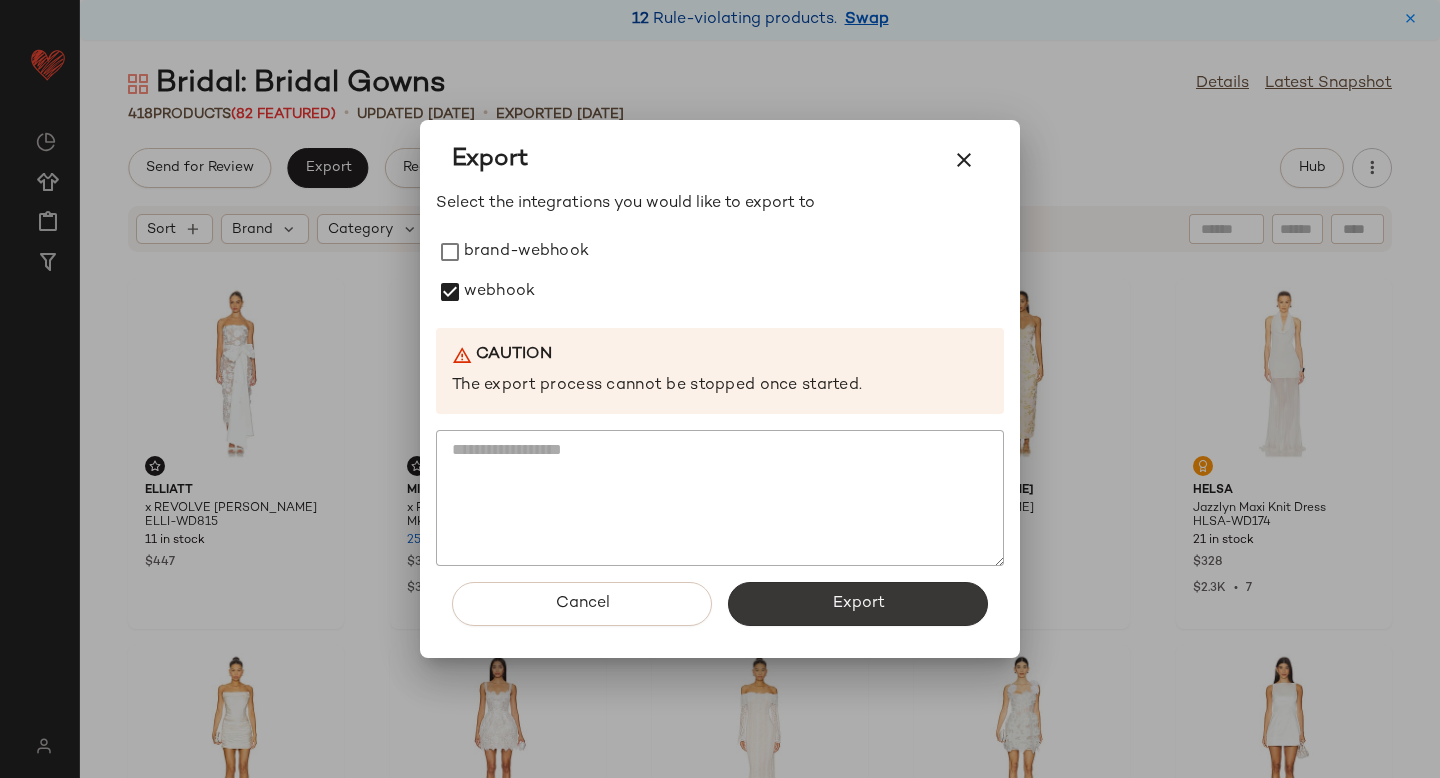 click on "Export" at bounding box center (858, 604) 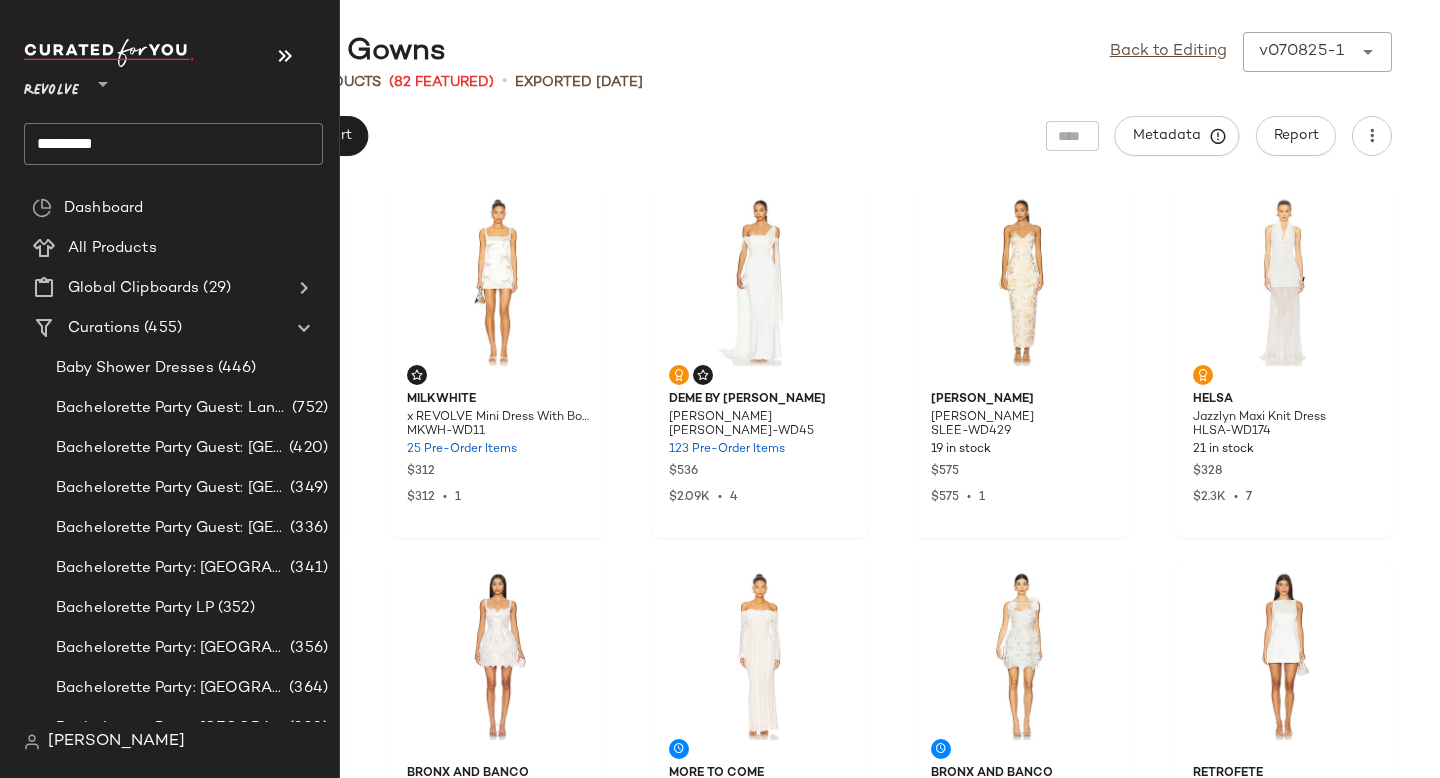 click on "*********" 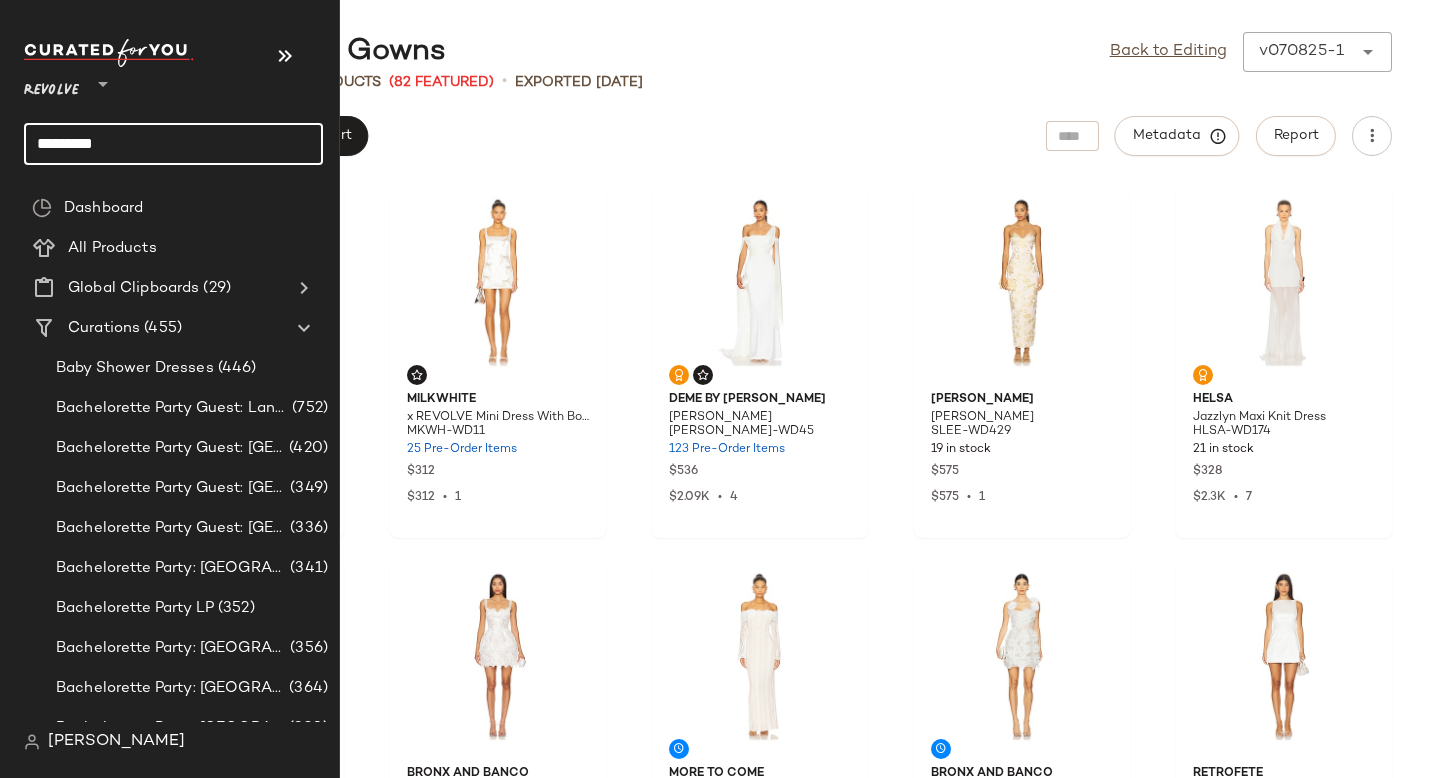 click on "*********" 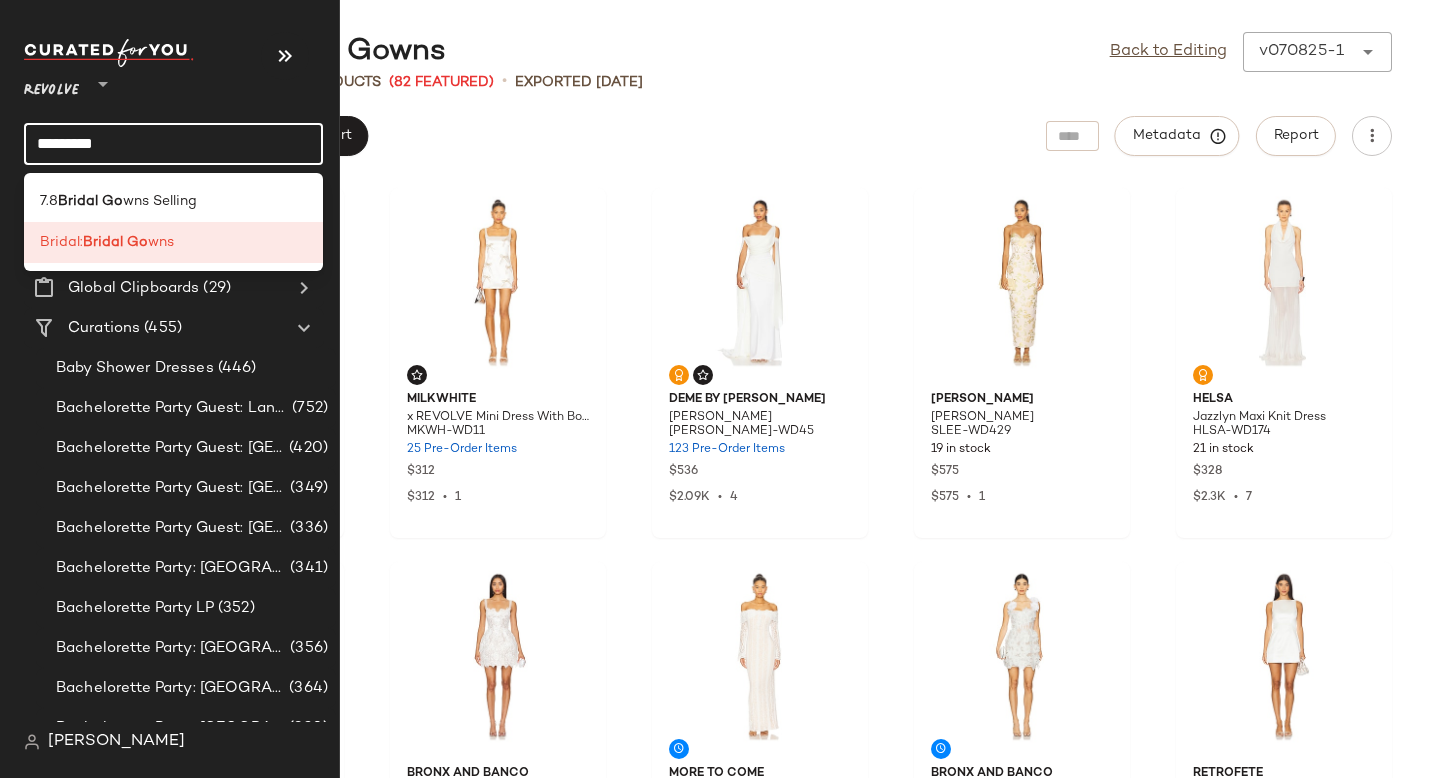 click on "*********" 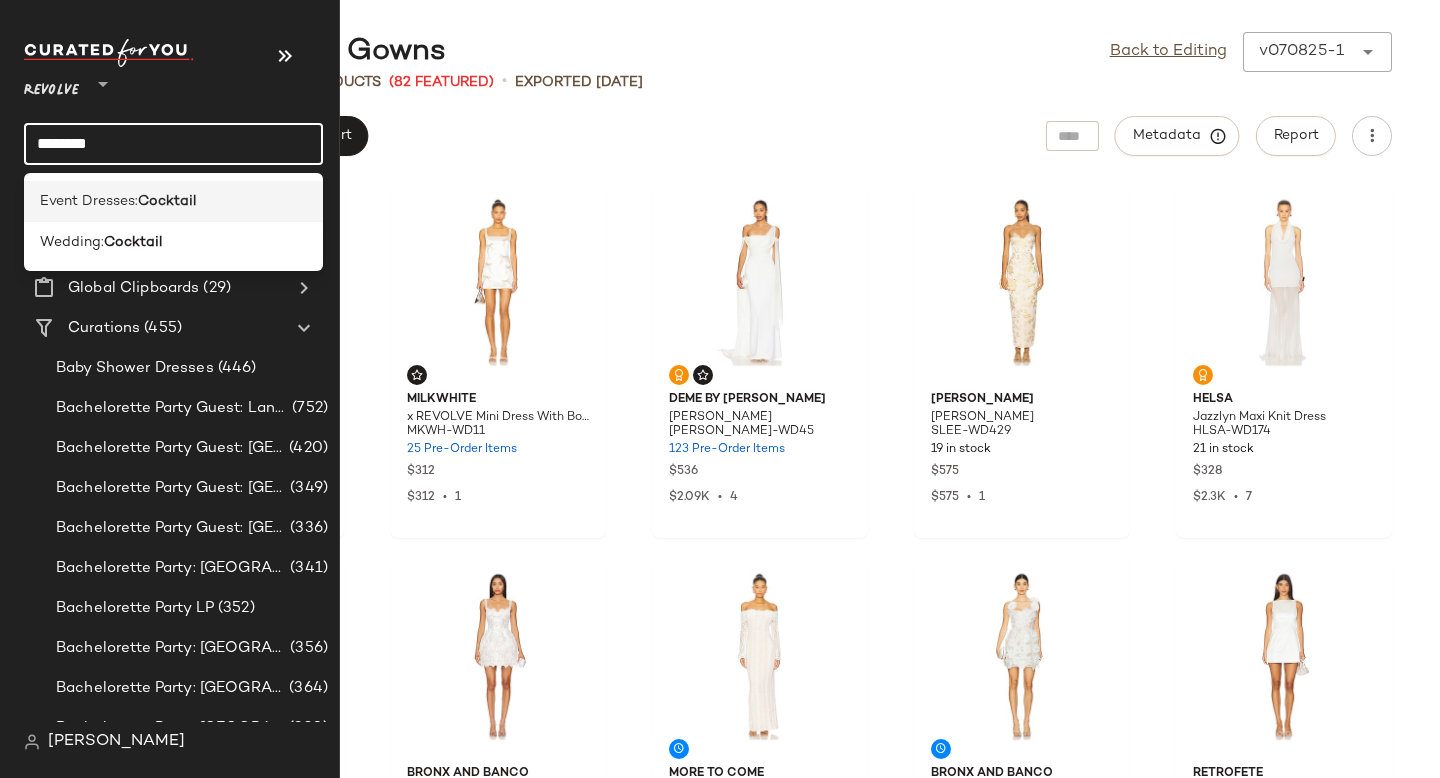 type on "********" 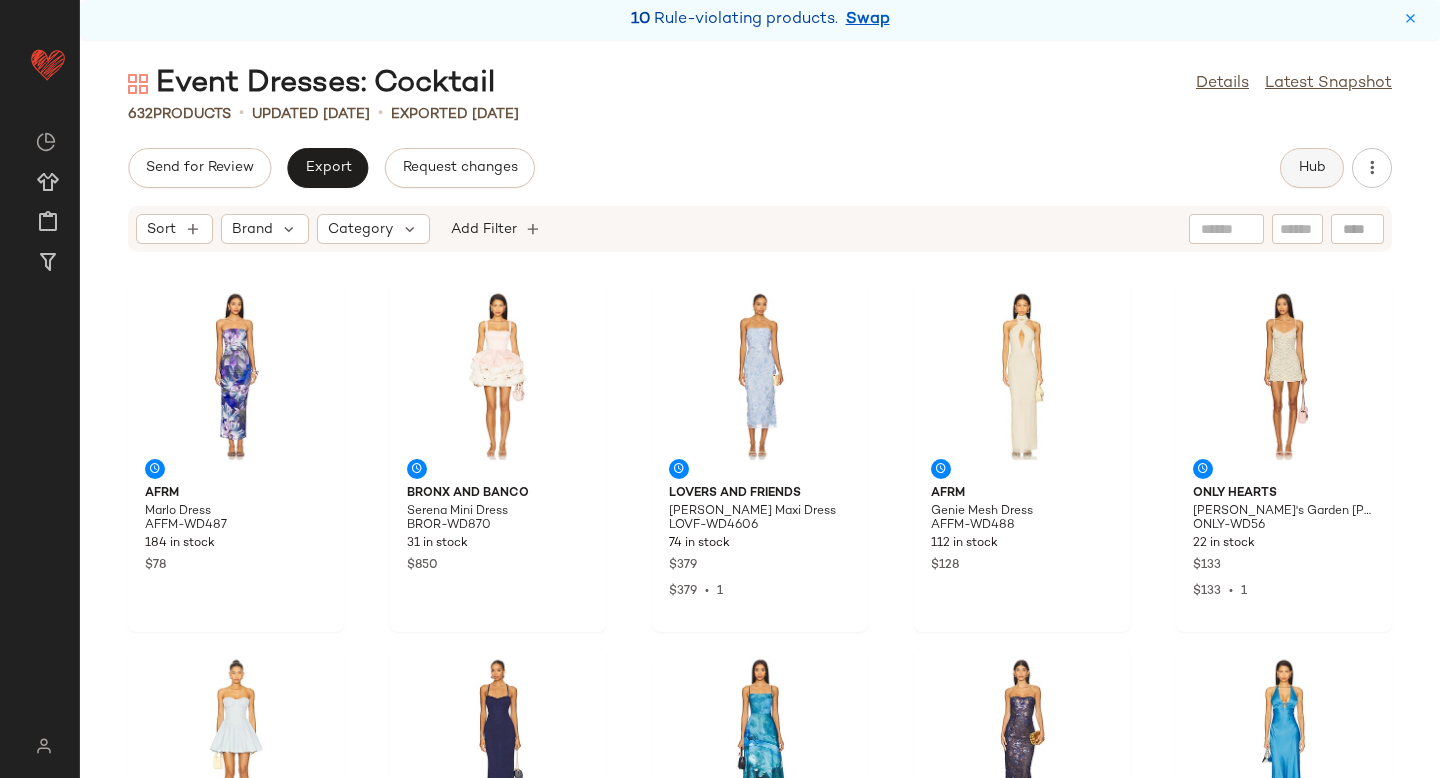 click on "Hub" 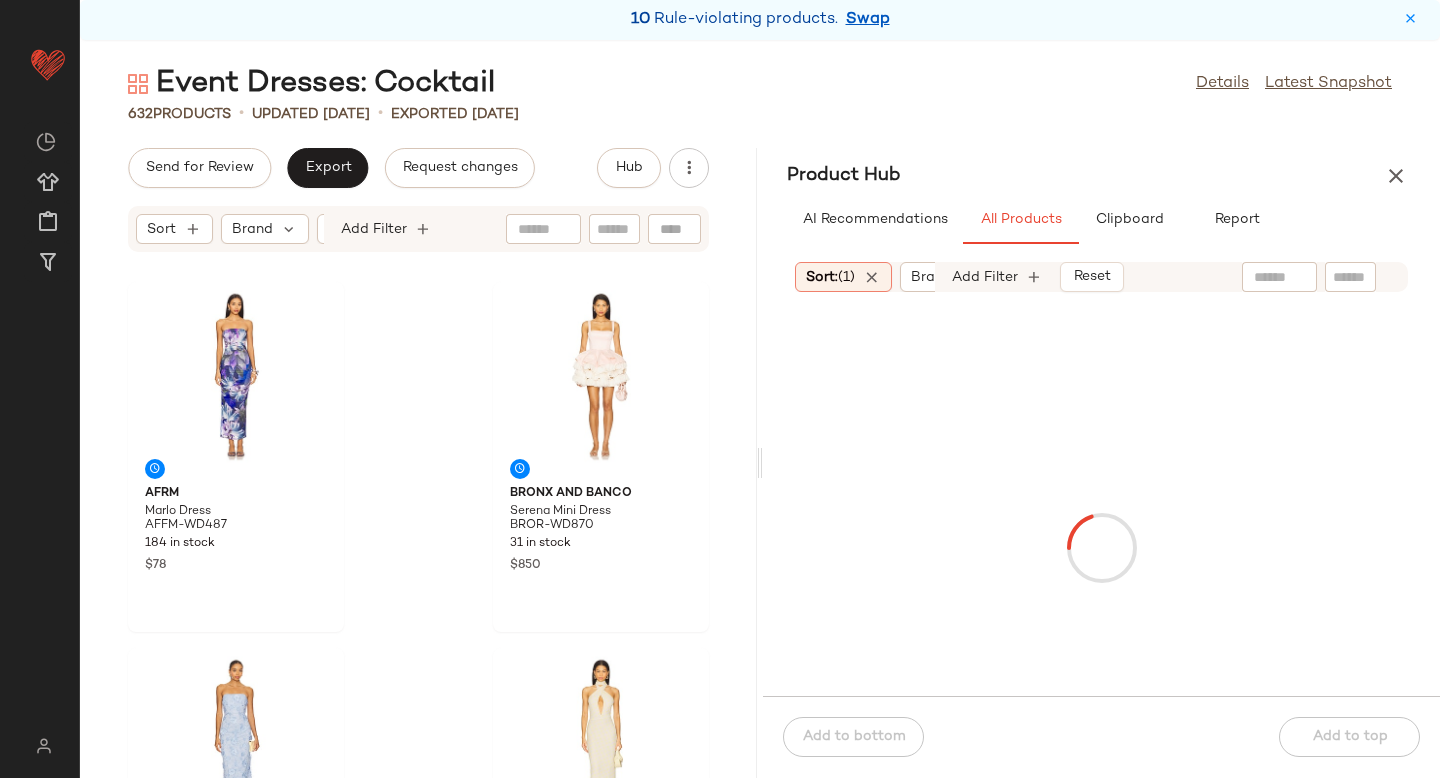 click 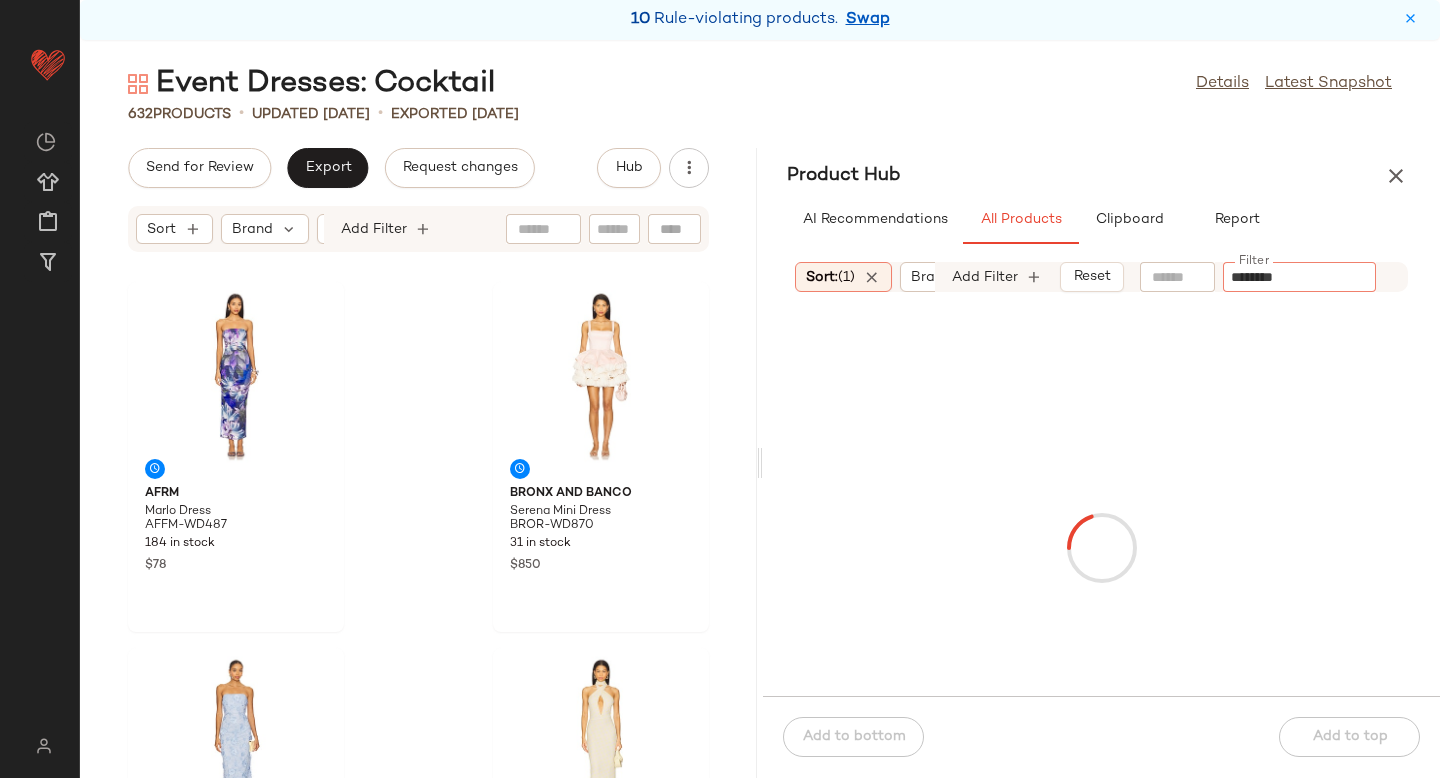 type on "********" 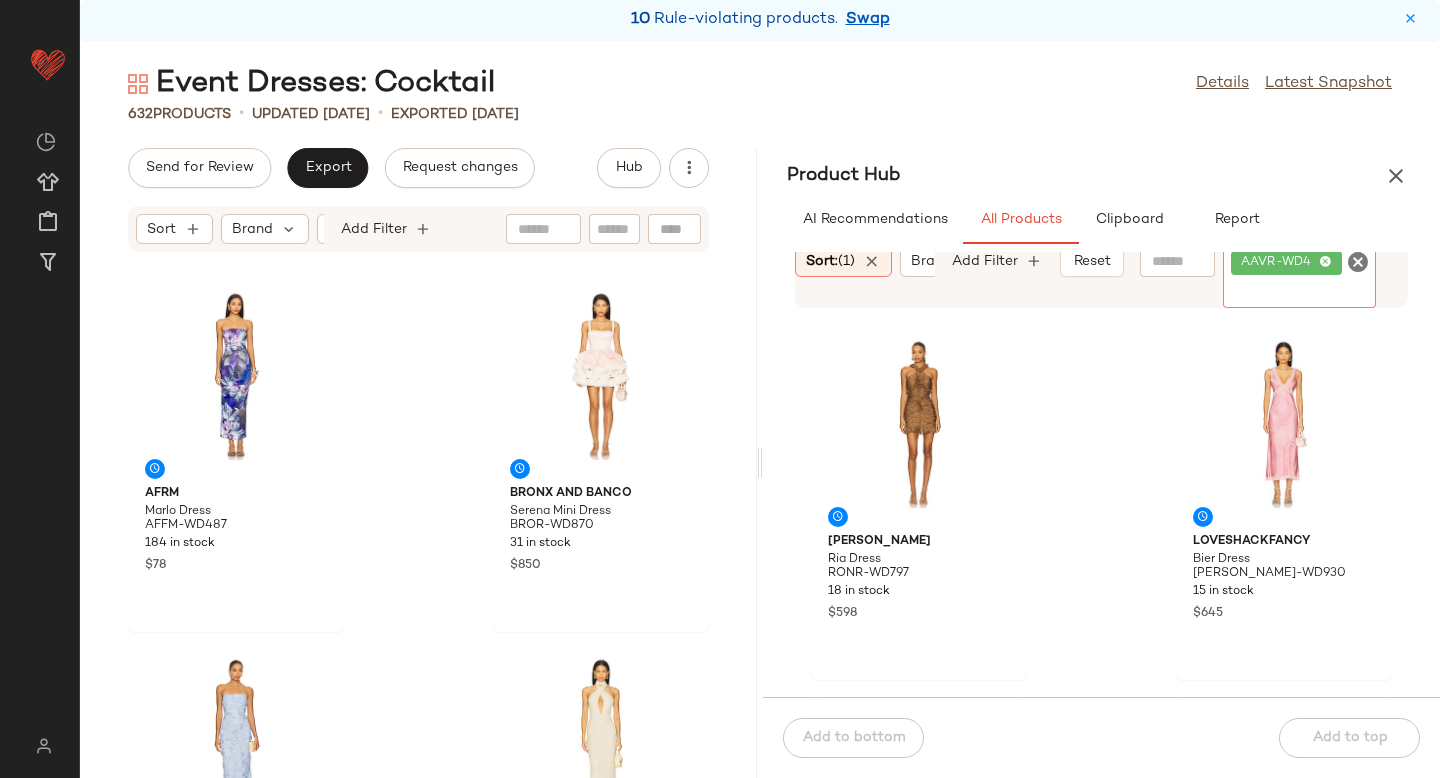 click 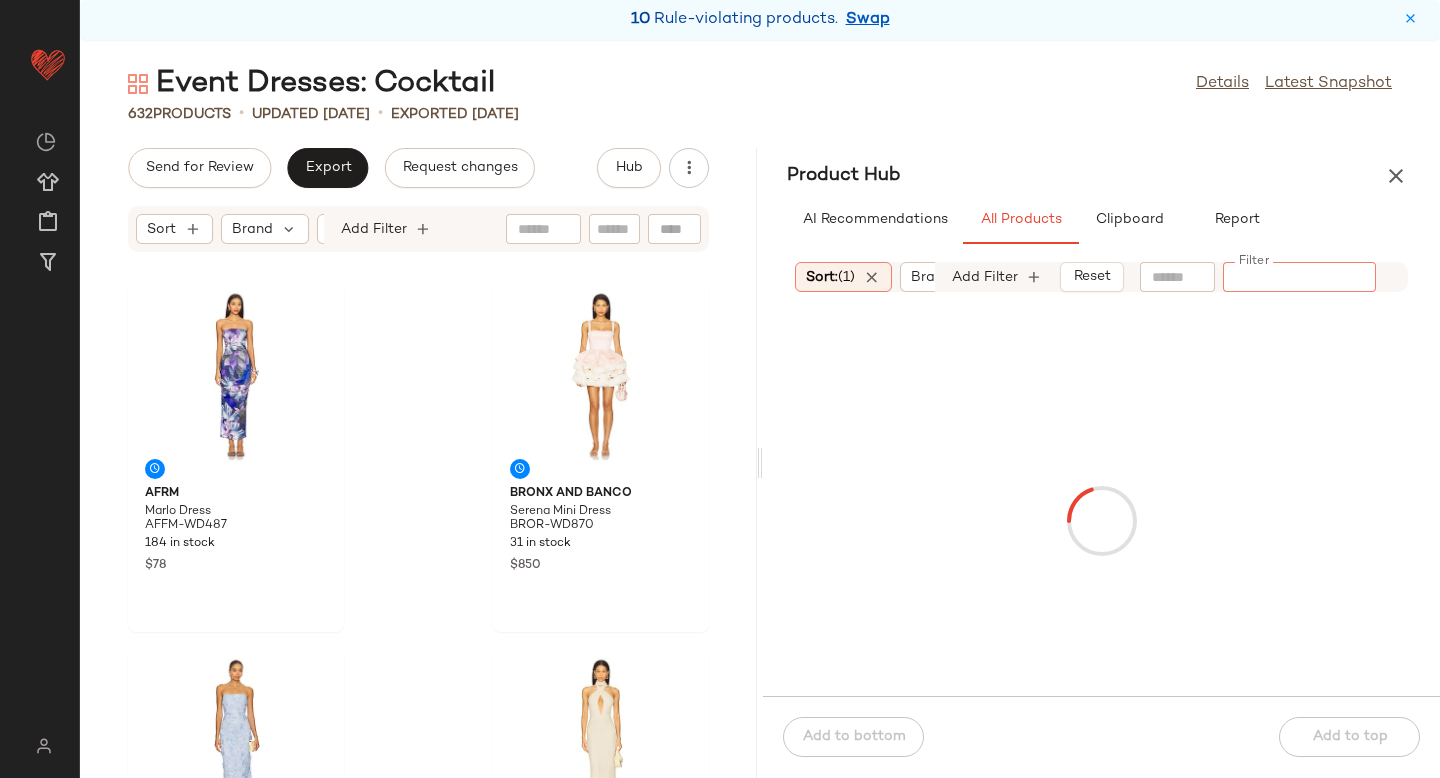 paste on "********" 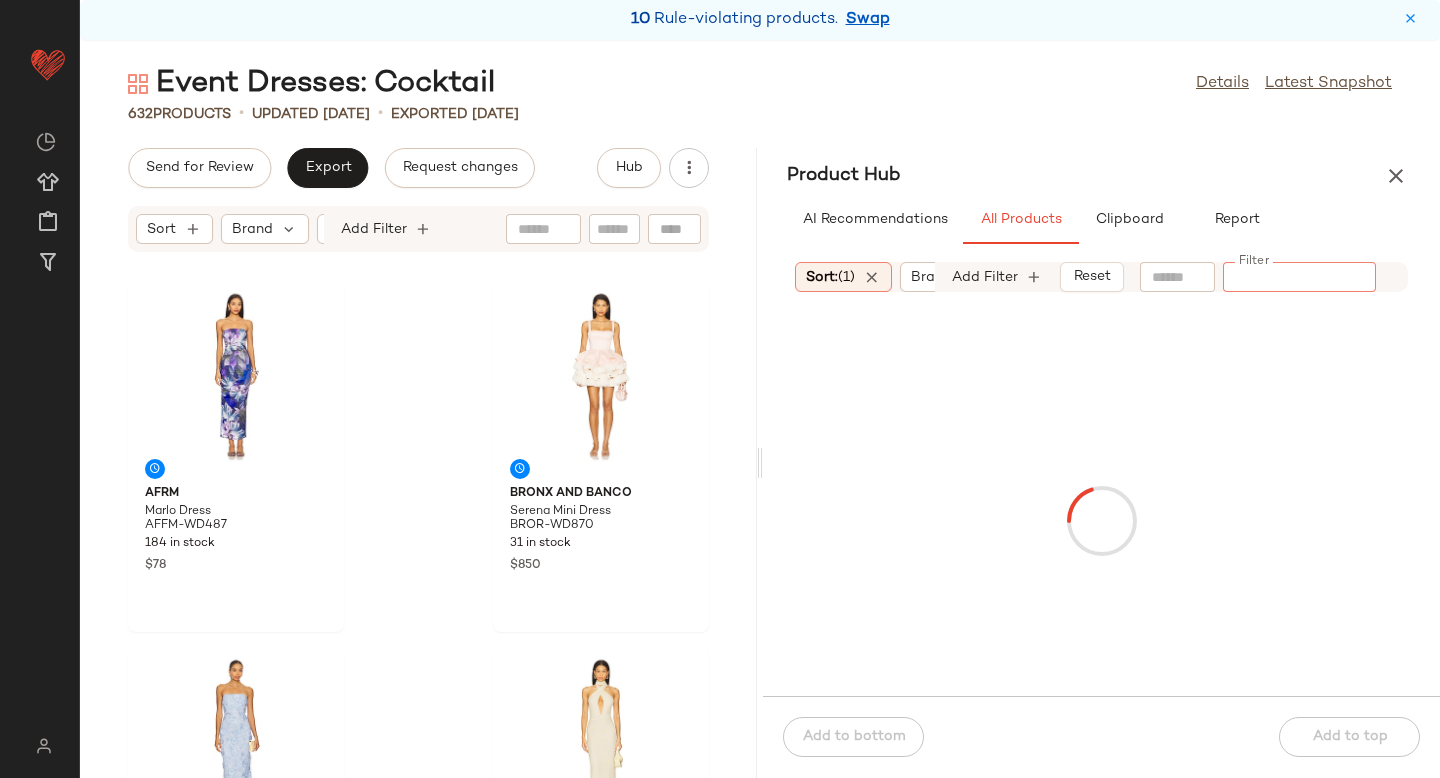 type on "********" 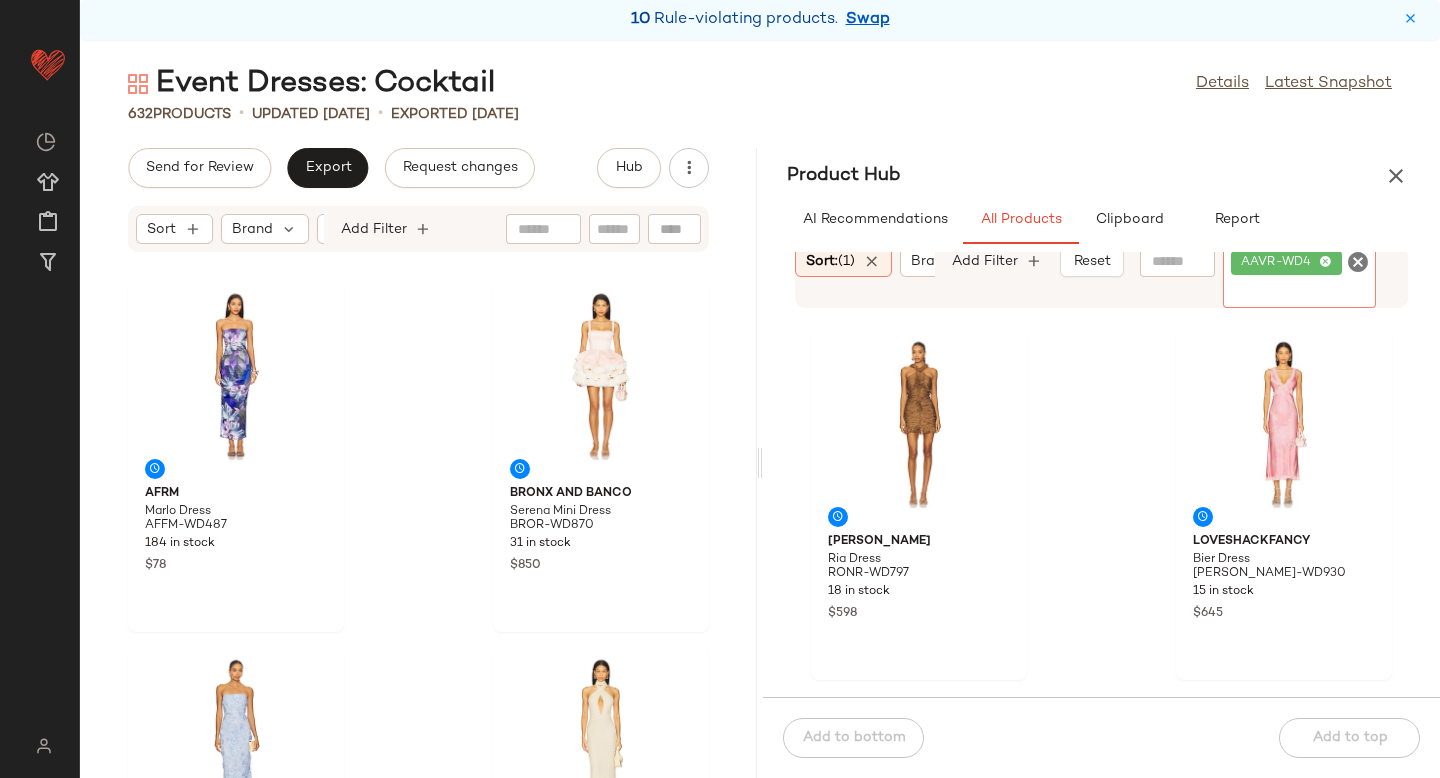 click 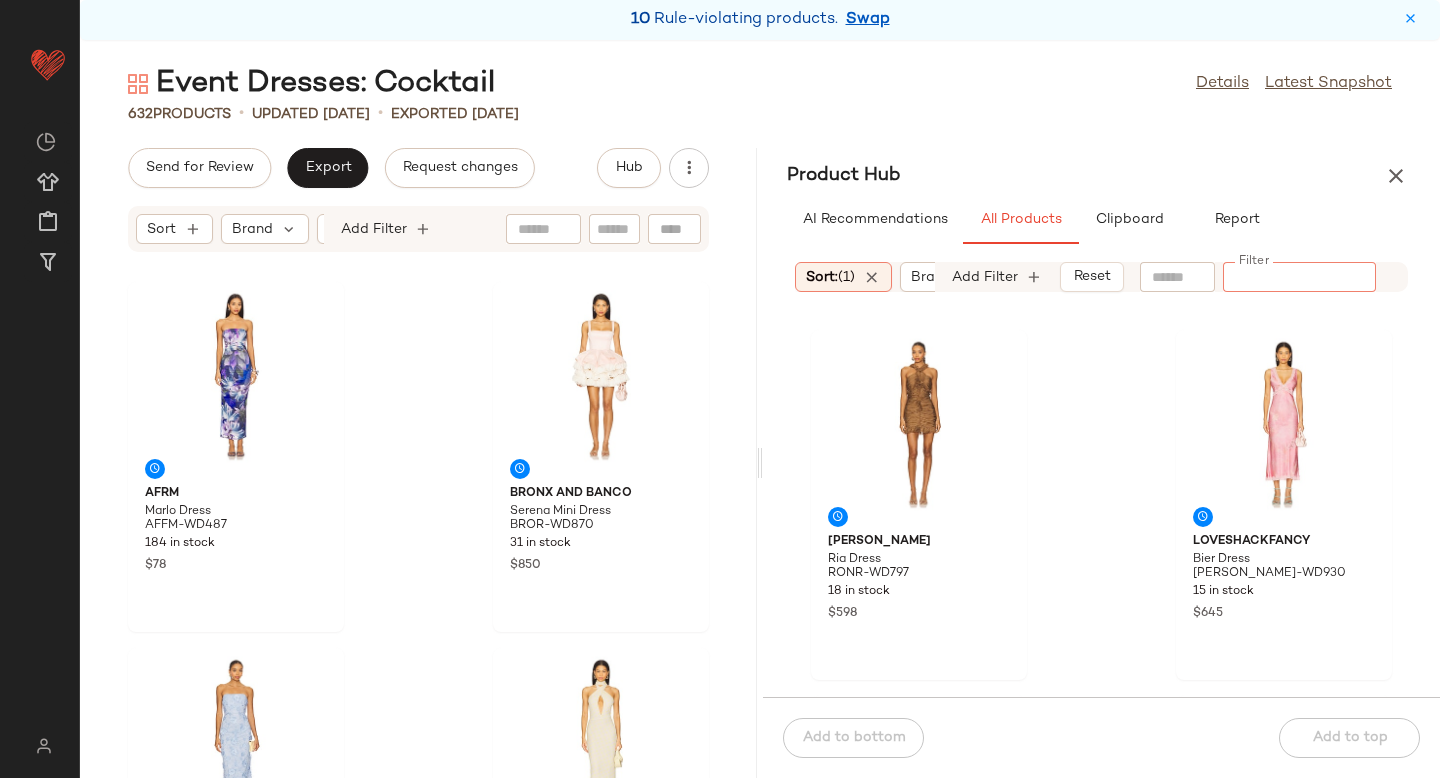 paste on "**********" 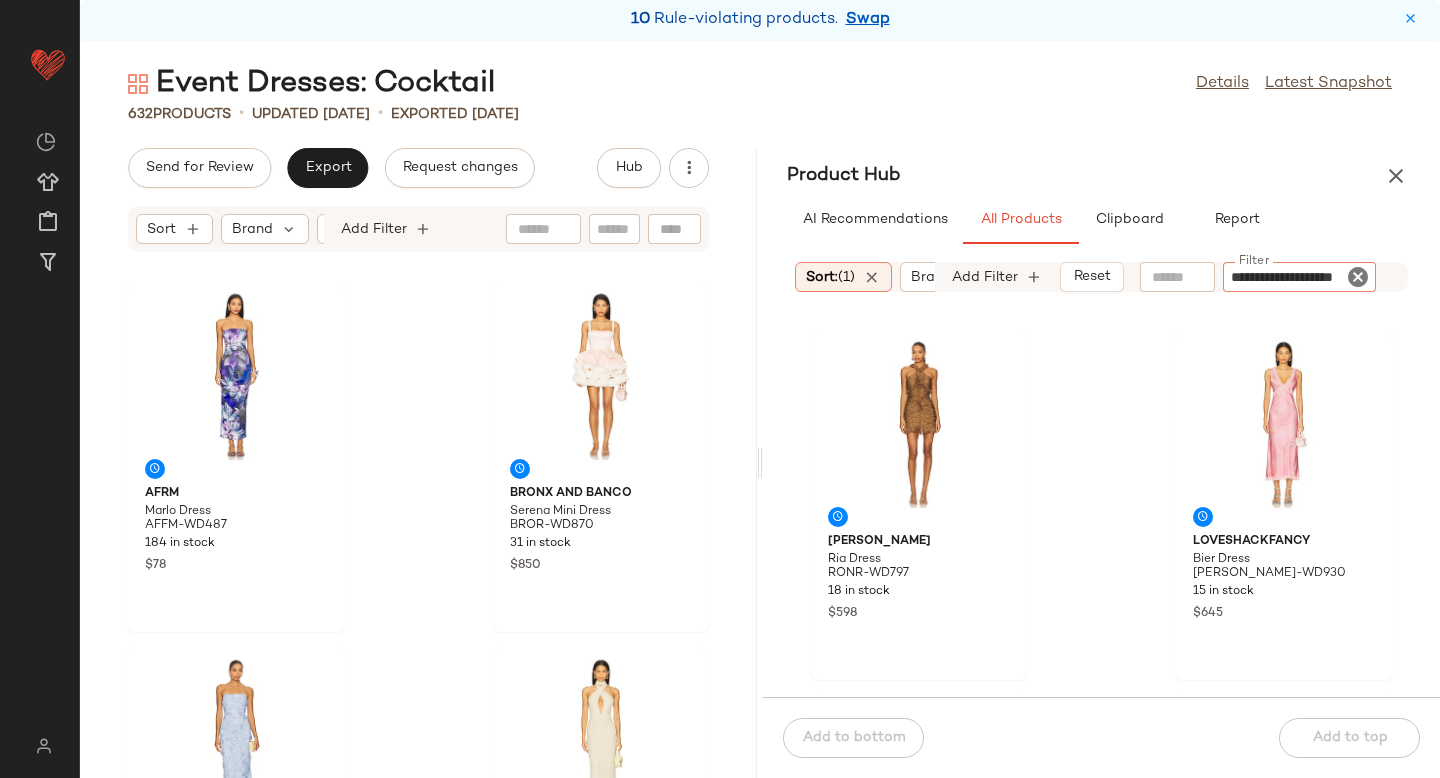 type 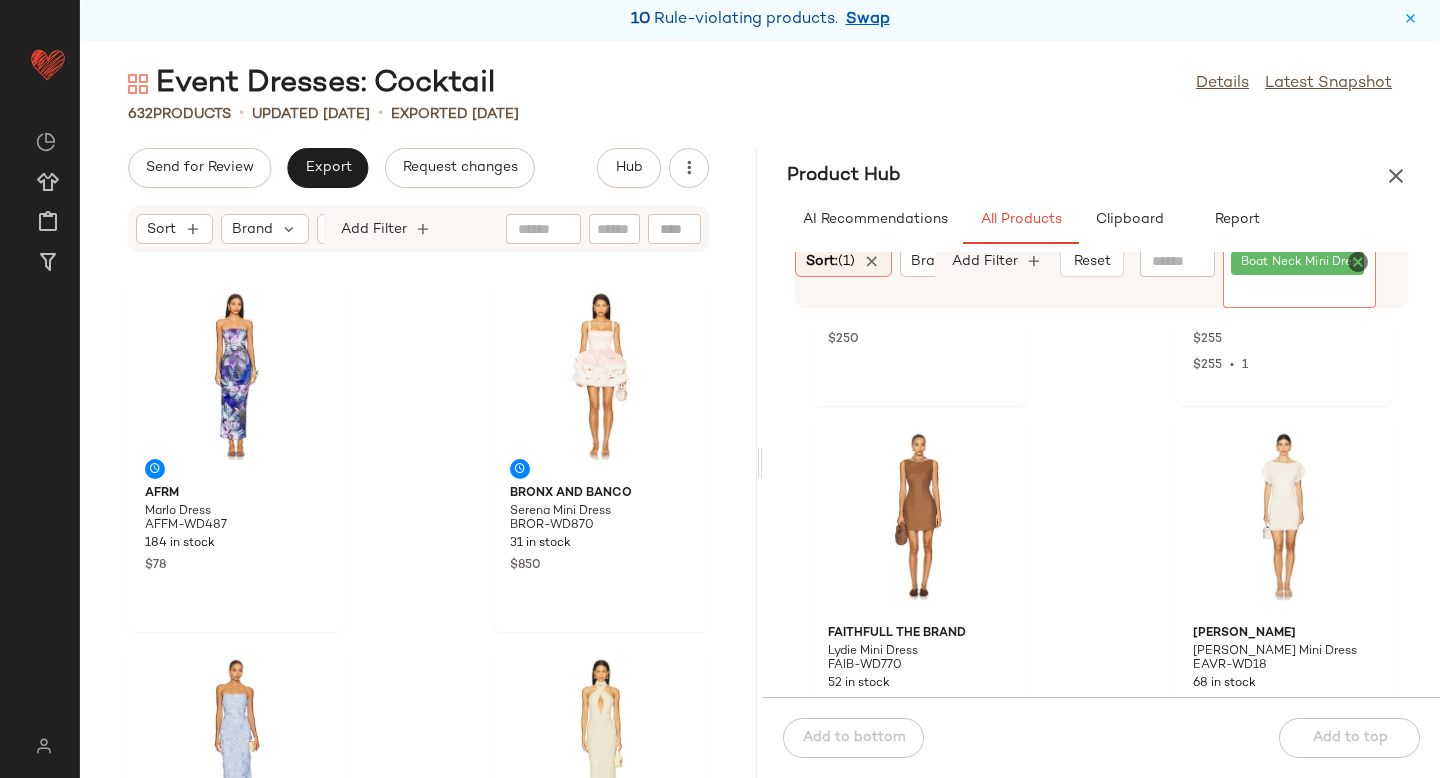 scroll, scrollTop: 650, scrollLeft: 0, axis: vertical 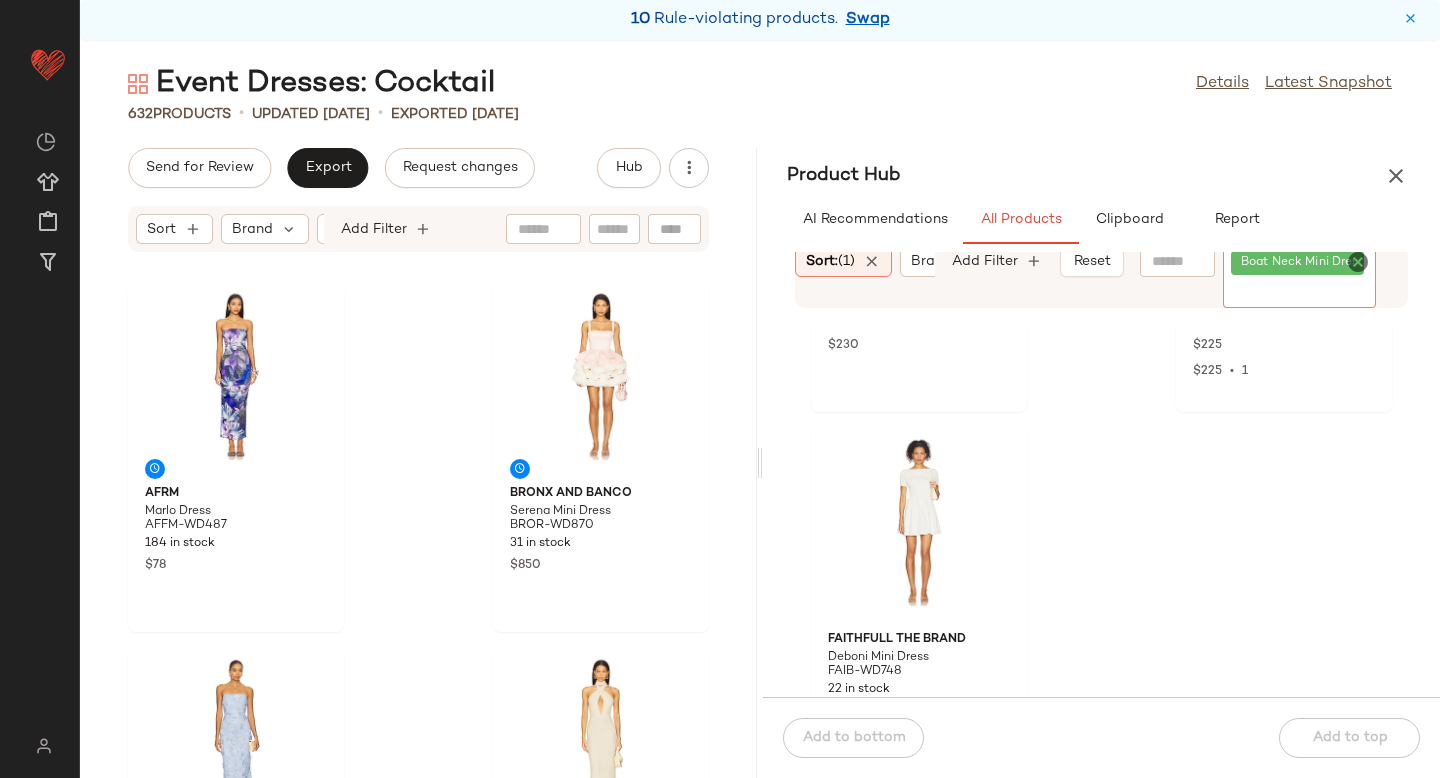 click 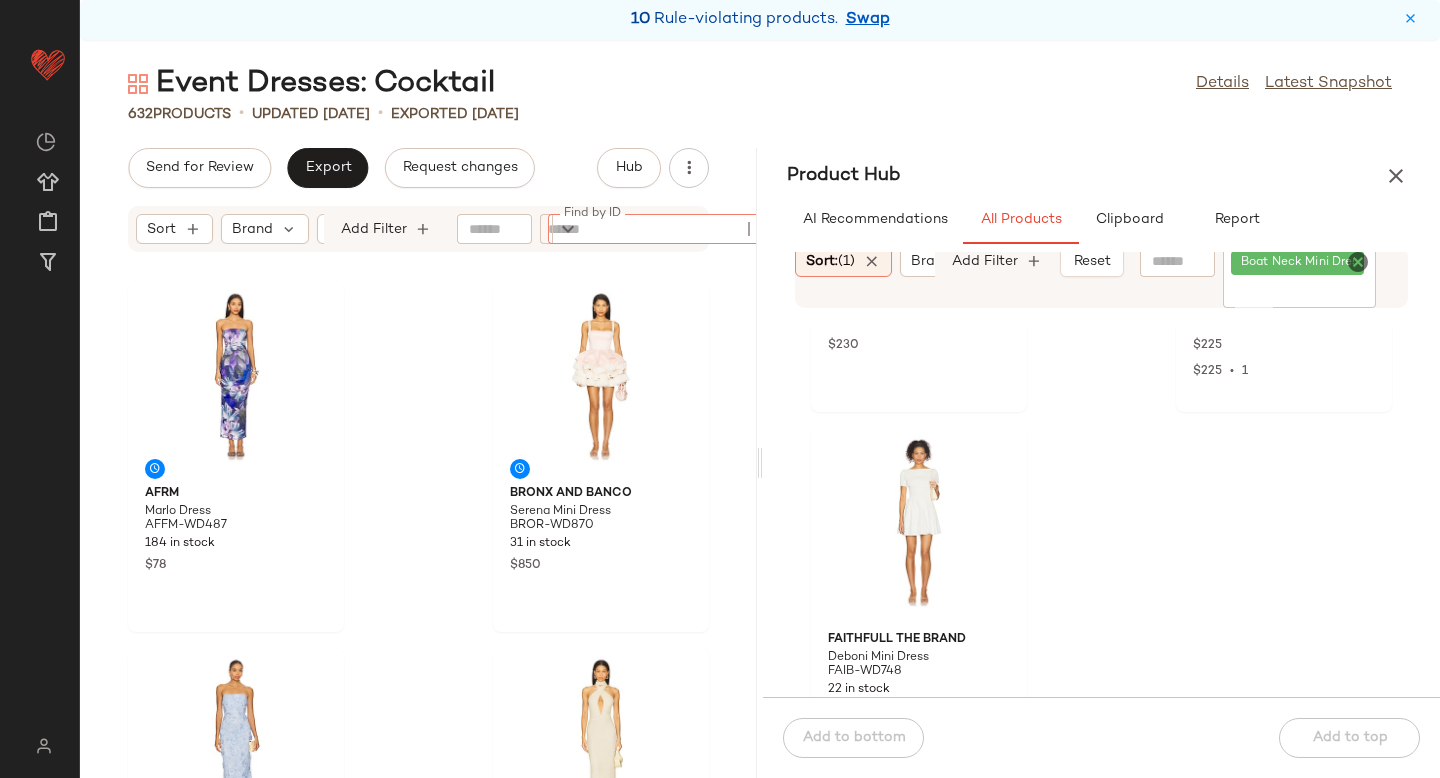 paste on "********" 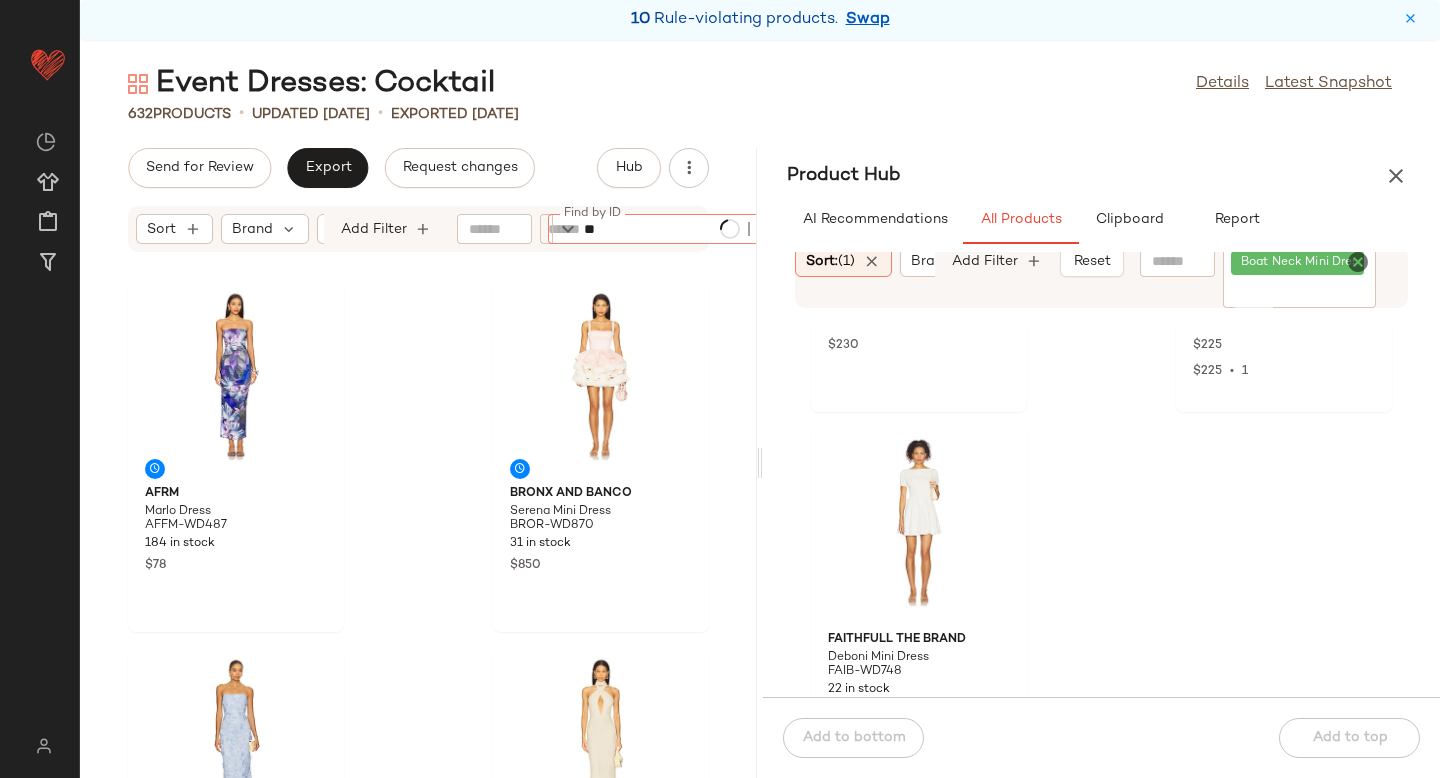 type on "*" 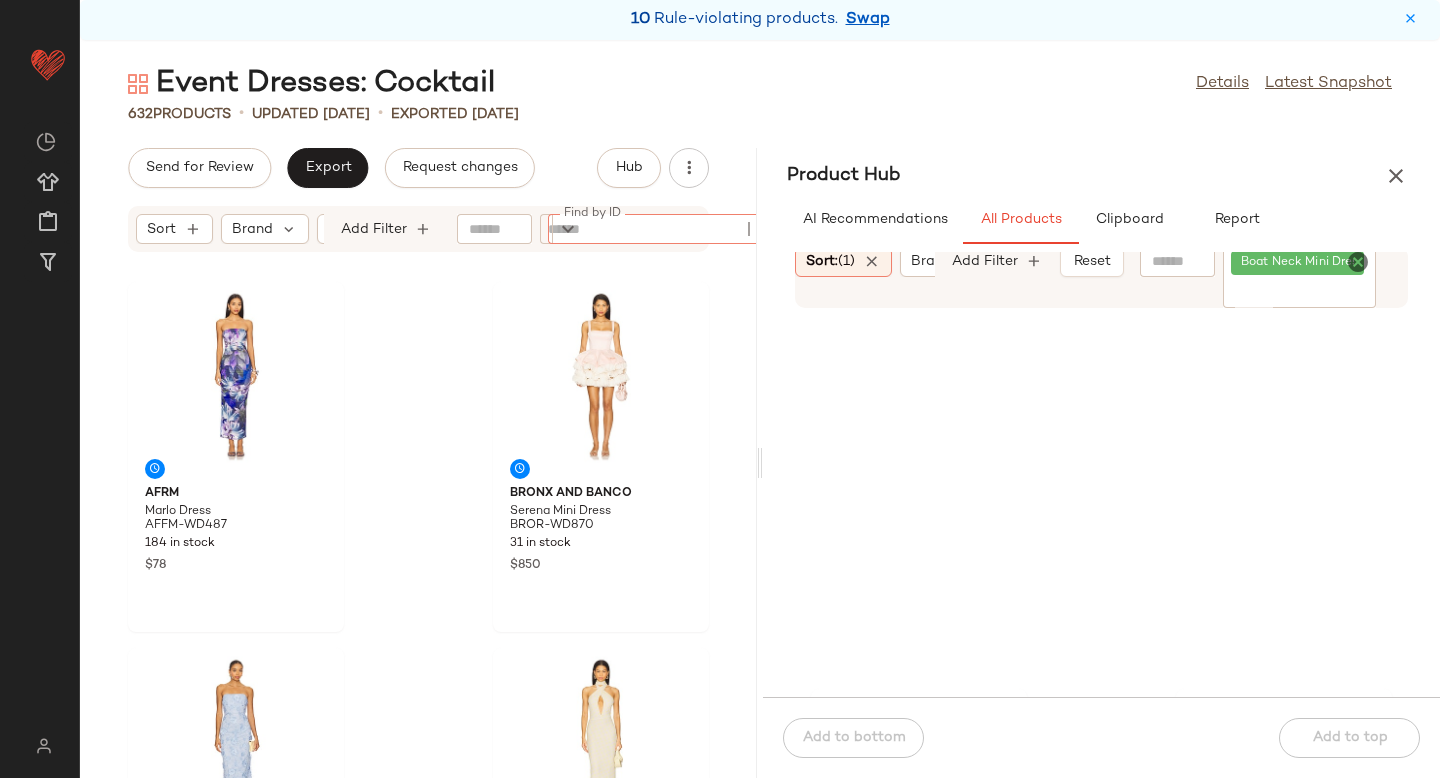 scroll, scrollTop: 0, scrollLeft: 0, axis: both 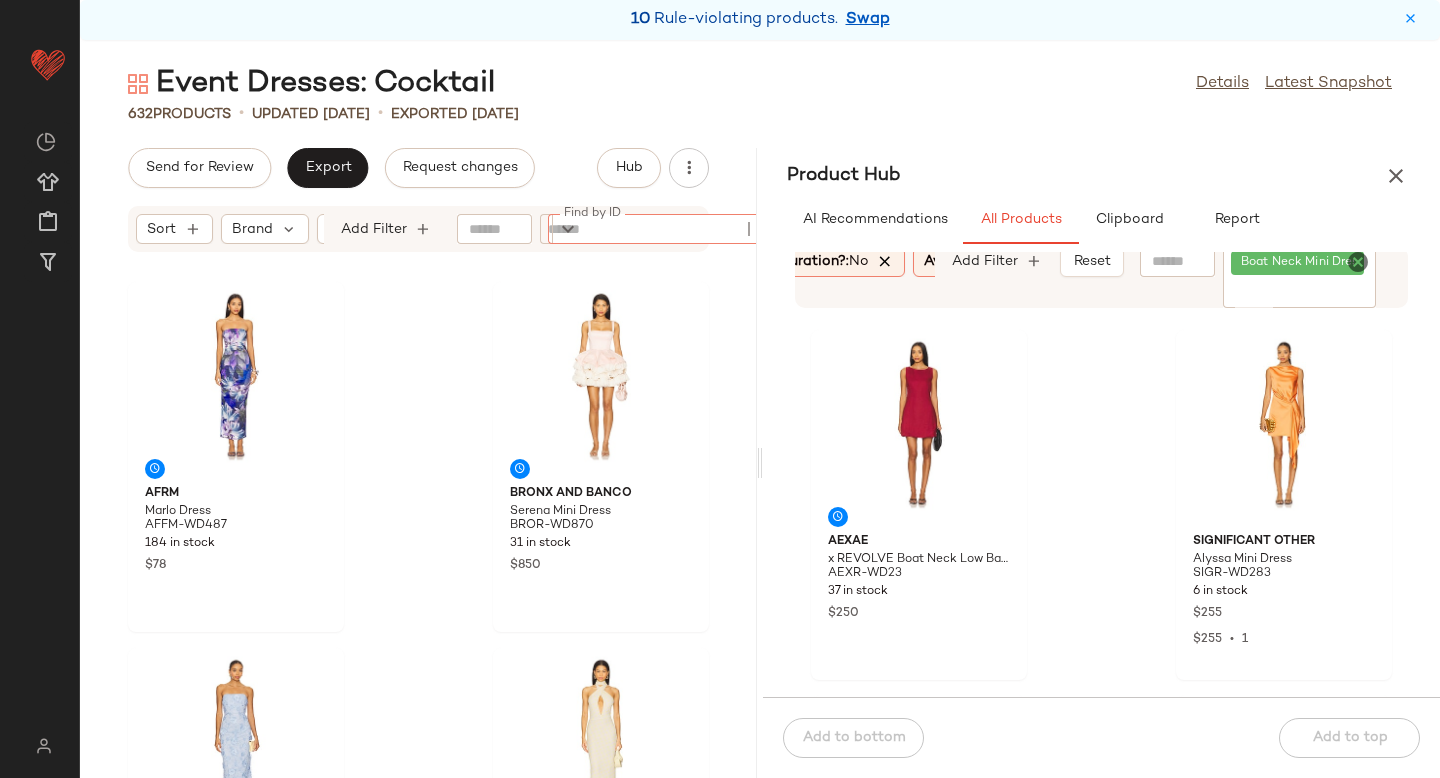 type 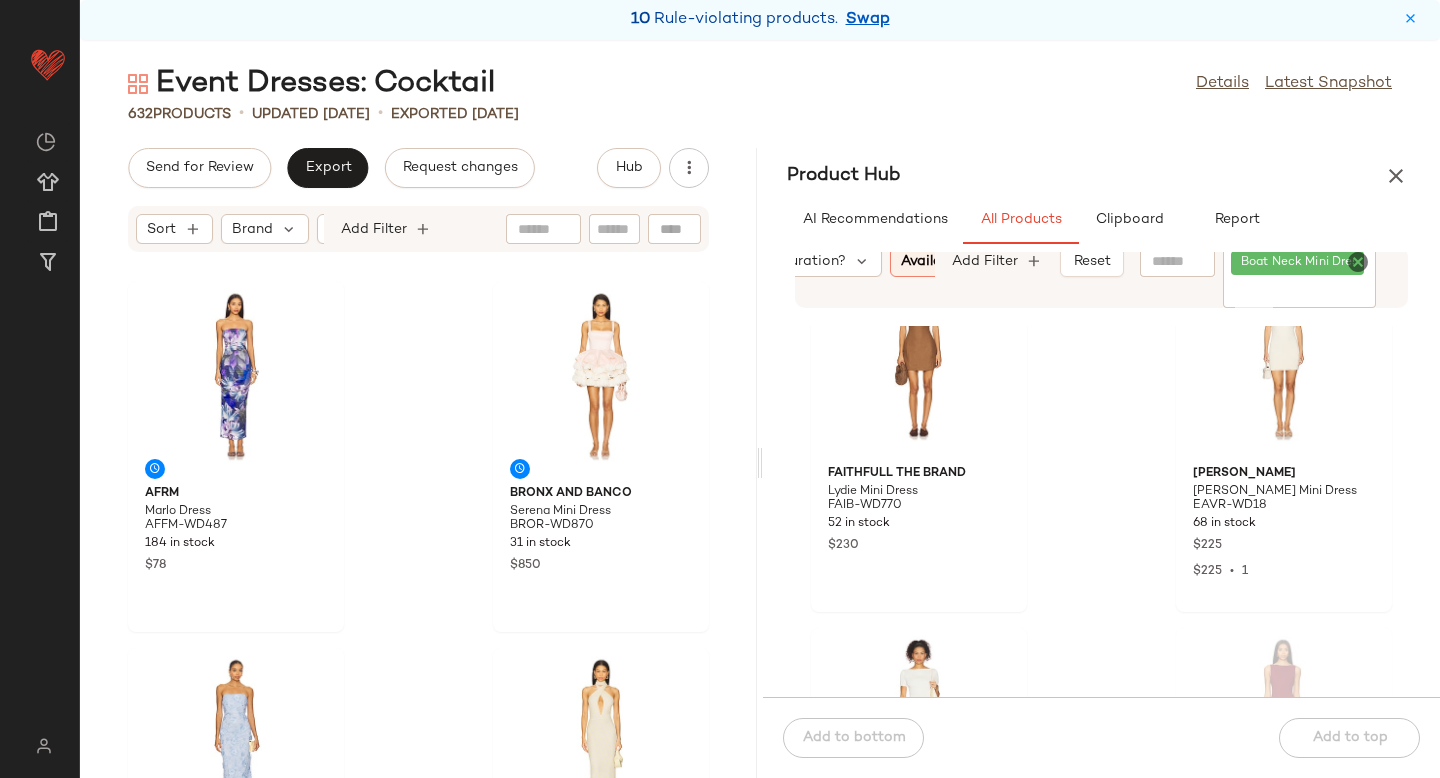 scroll, scrollTop: 0, scrollLeft: 0, axis: both 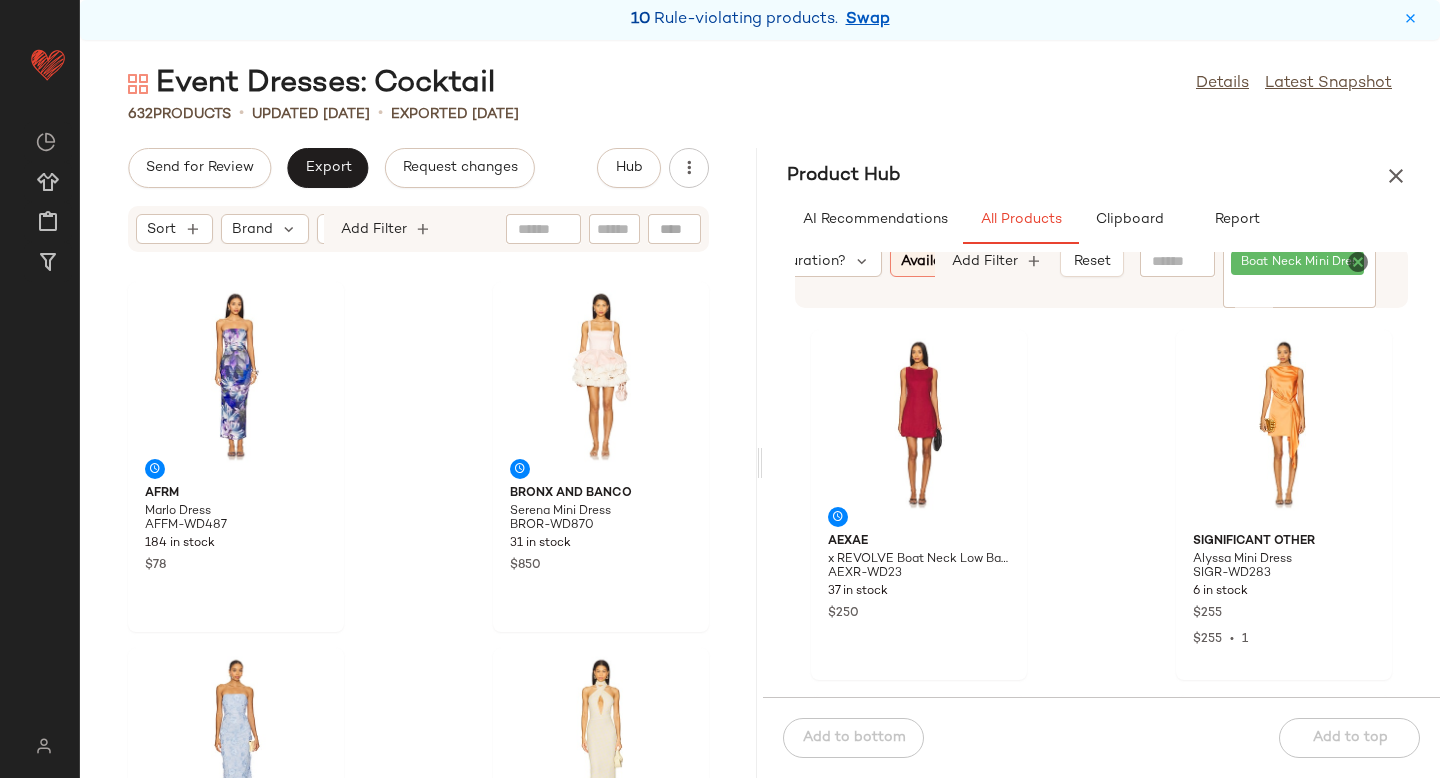 click 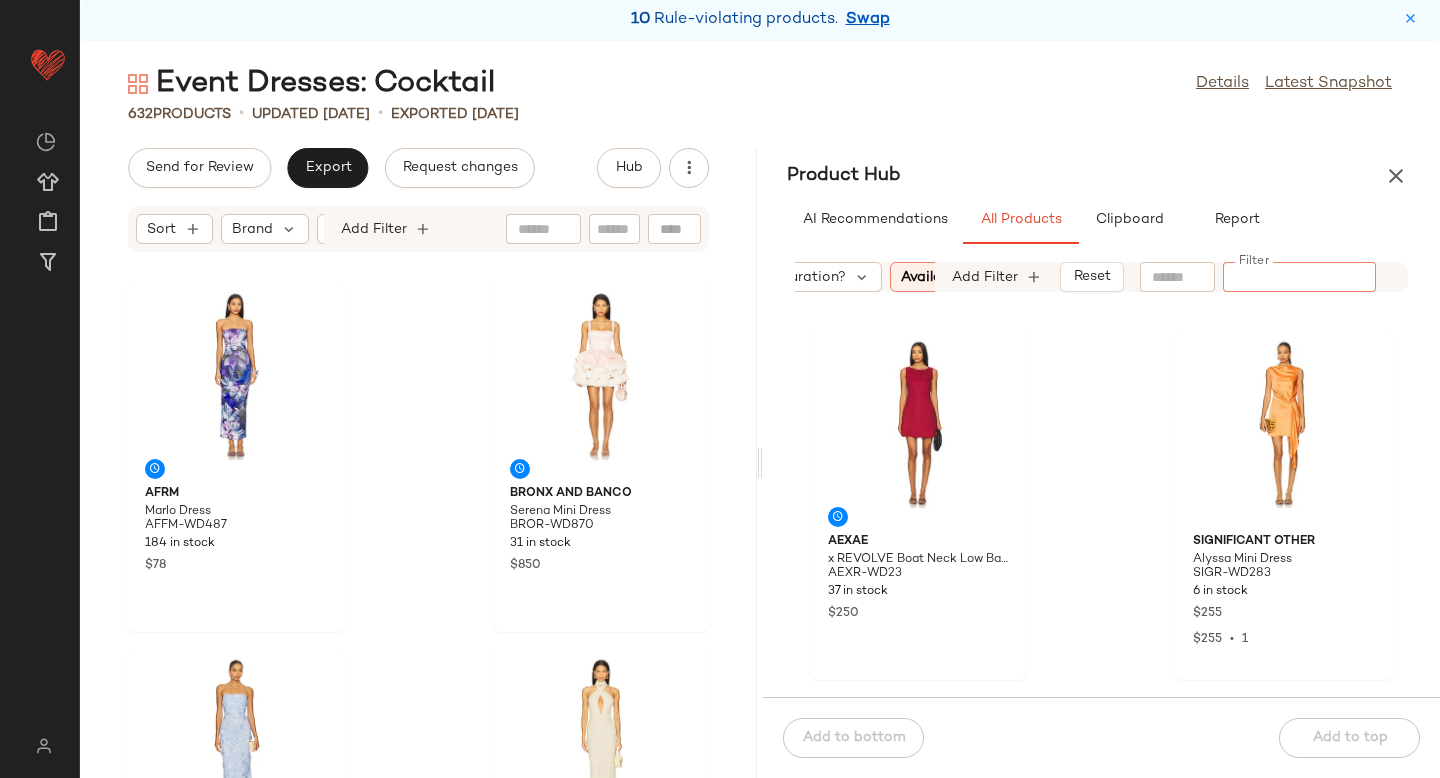 paste on "********" 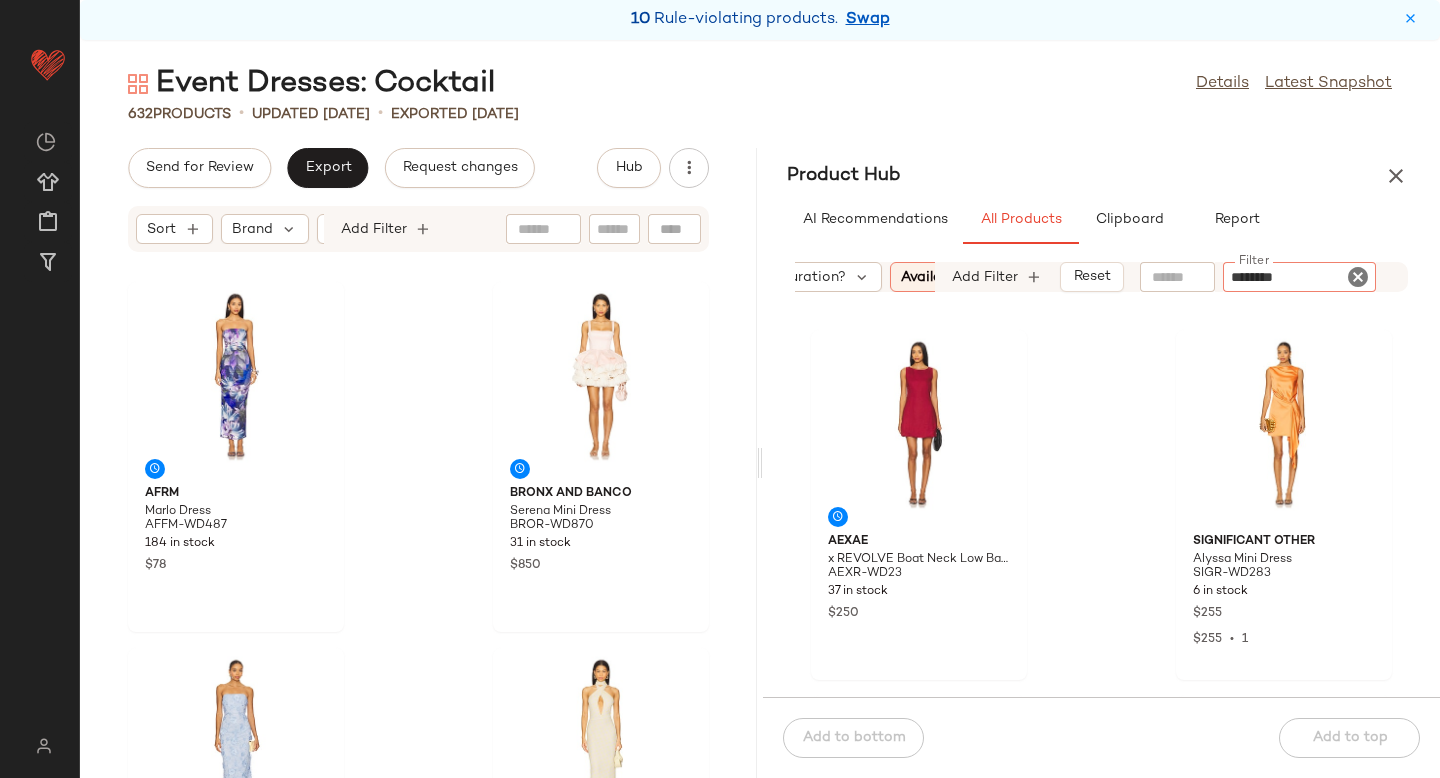 type 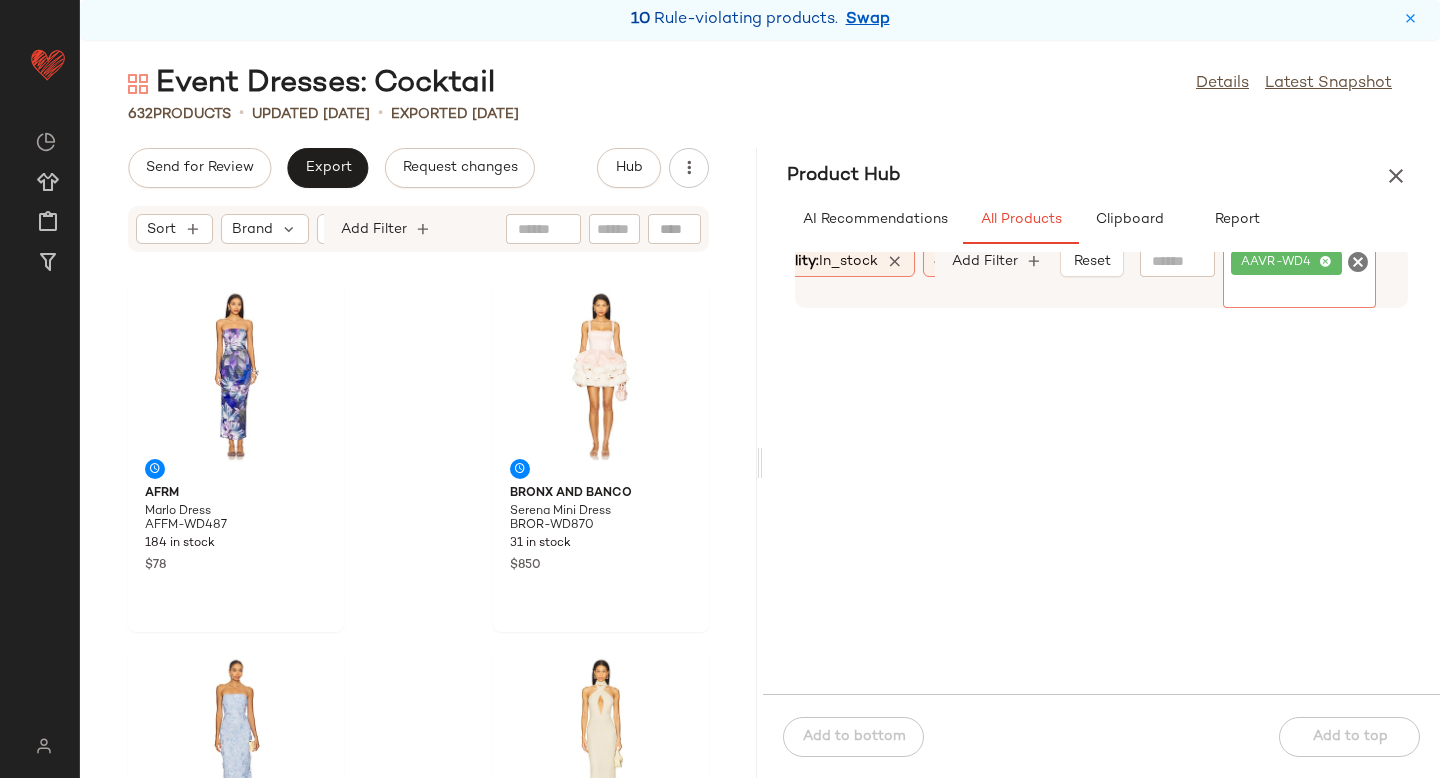 scroll, scrollTop: 0, scrollLeft: 568, axis: horizontal 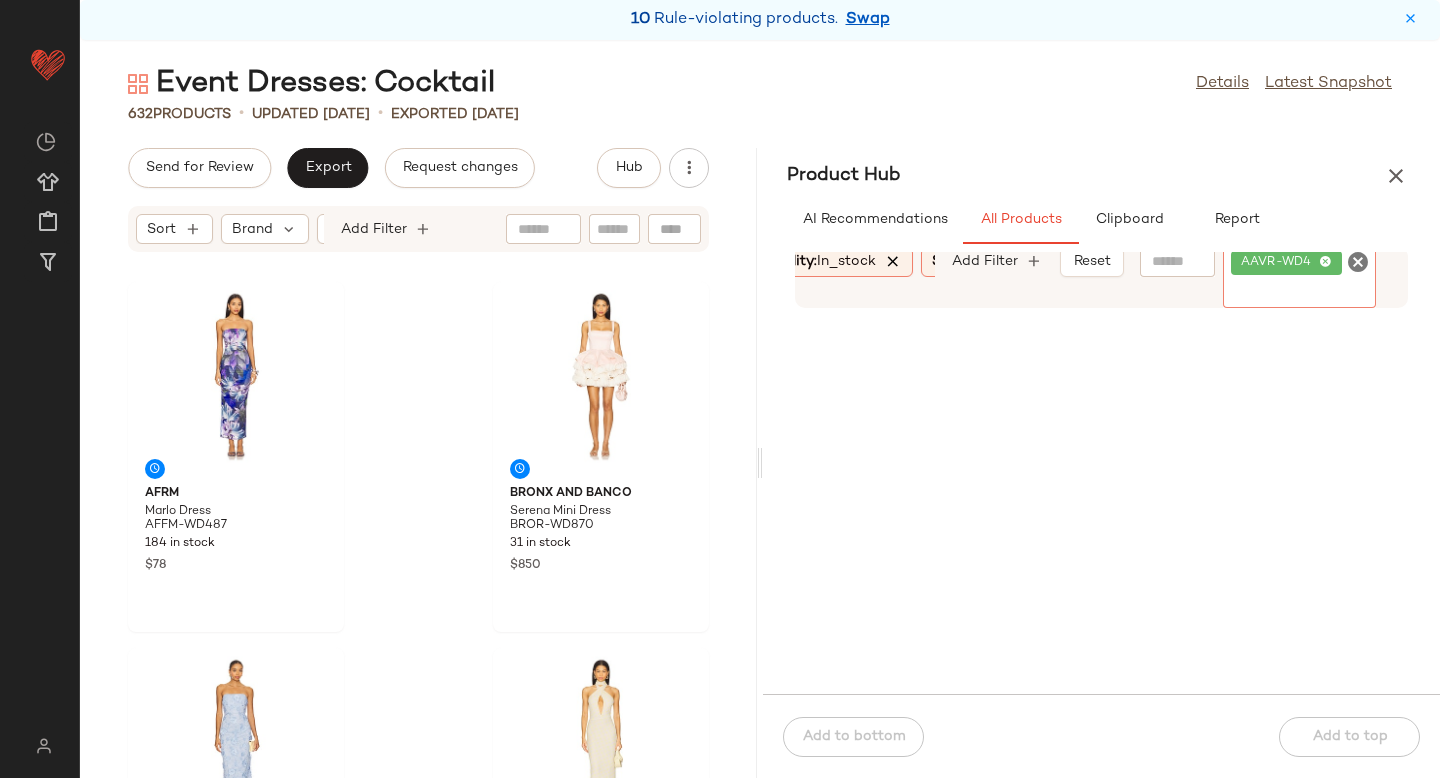 click at bounding box center (893, 262) 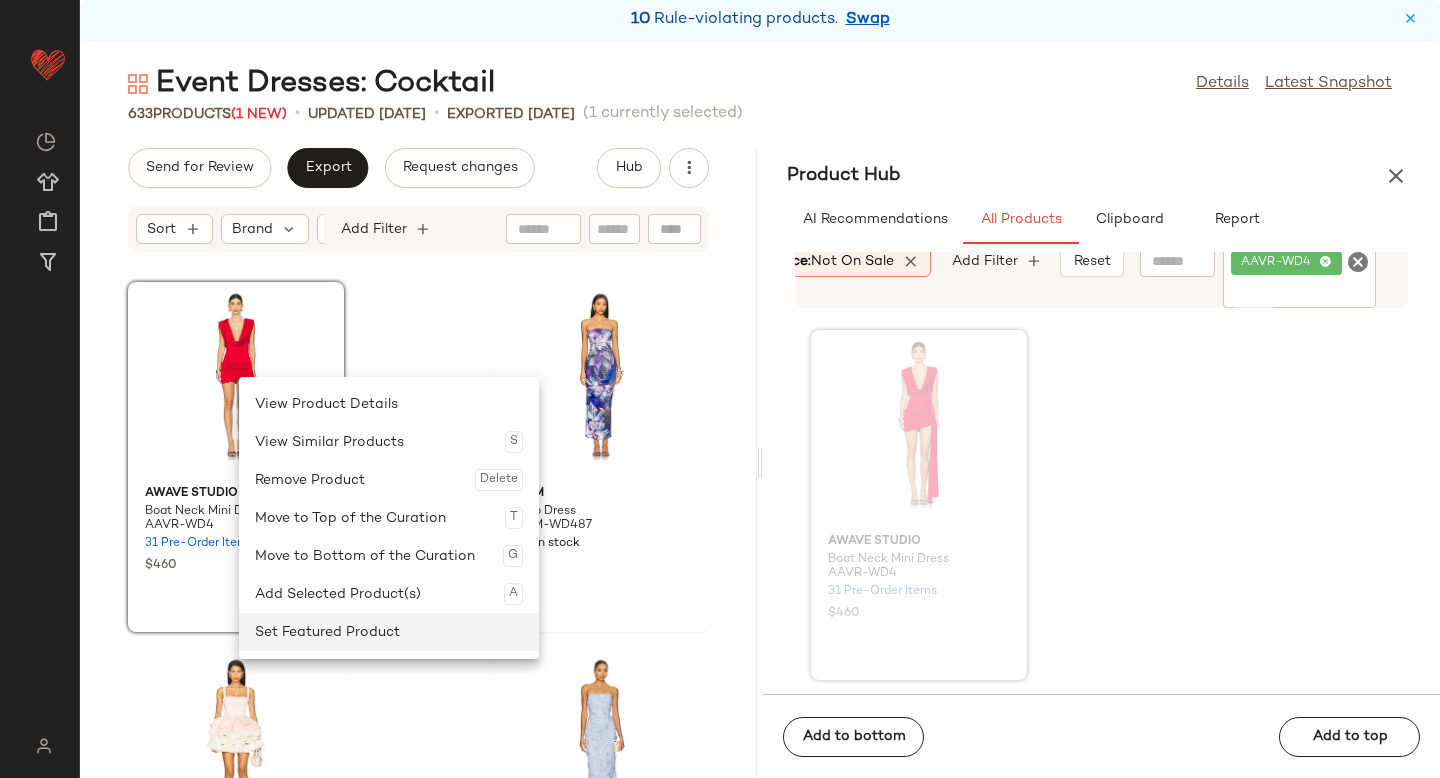 click on "Set Featured Product" 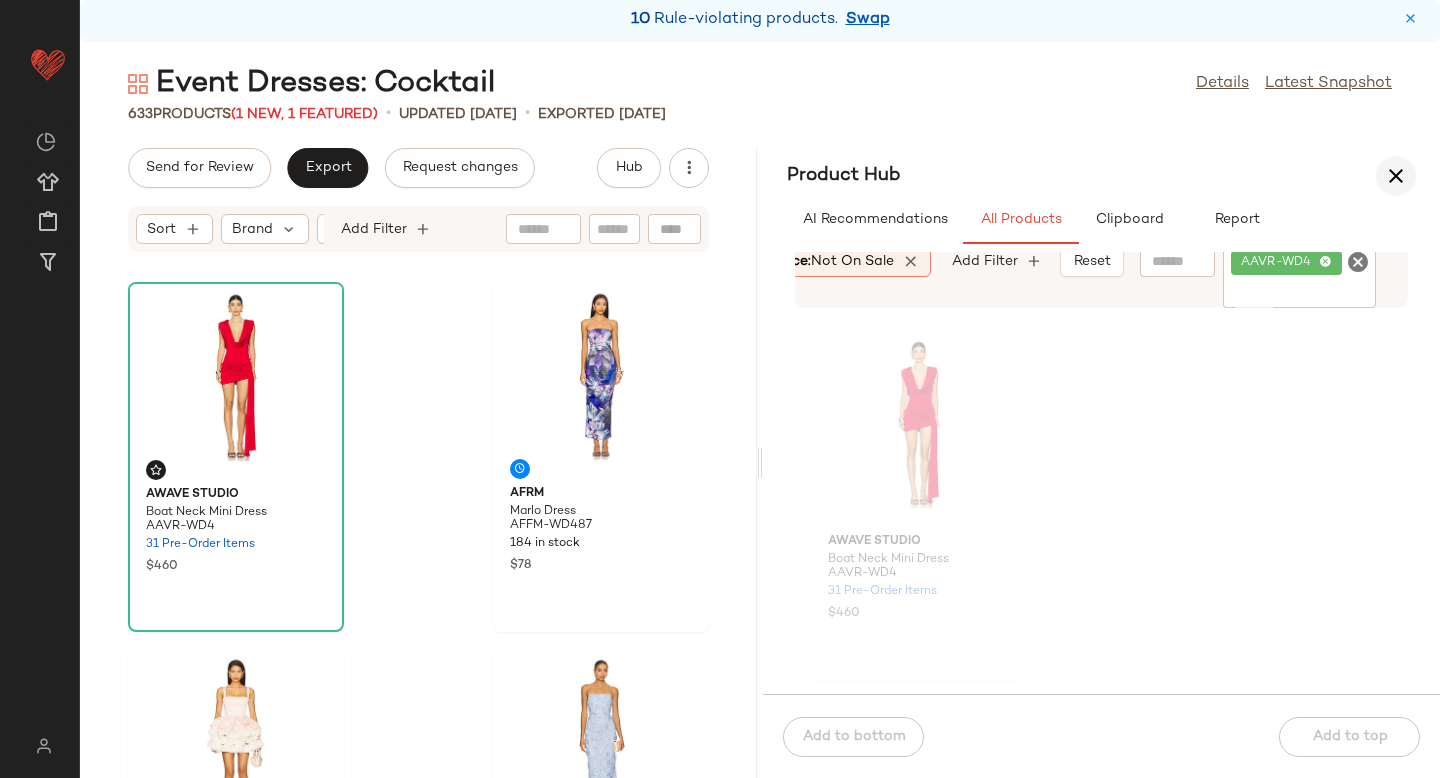 click at bounding box center (1396, 176) 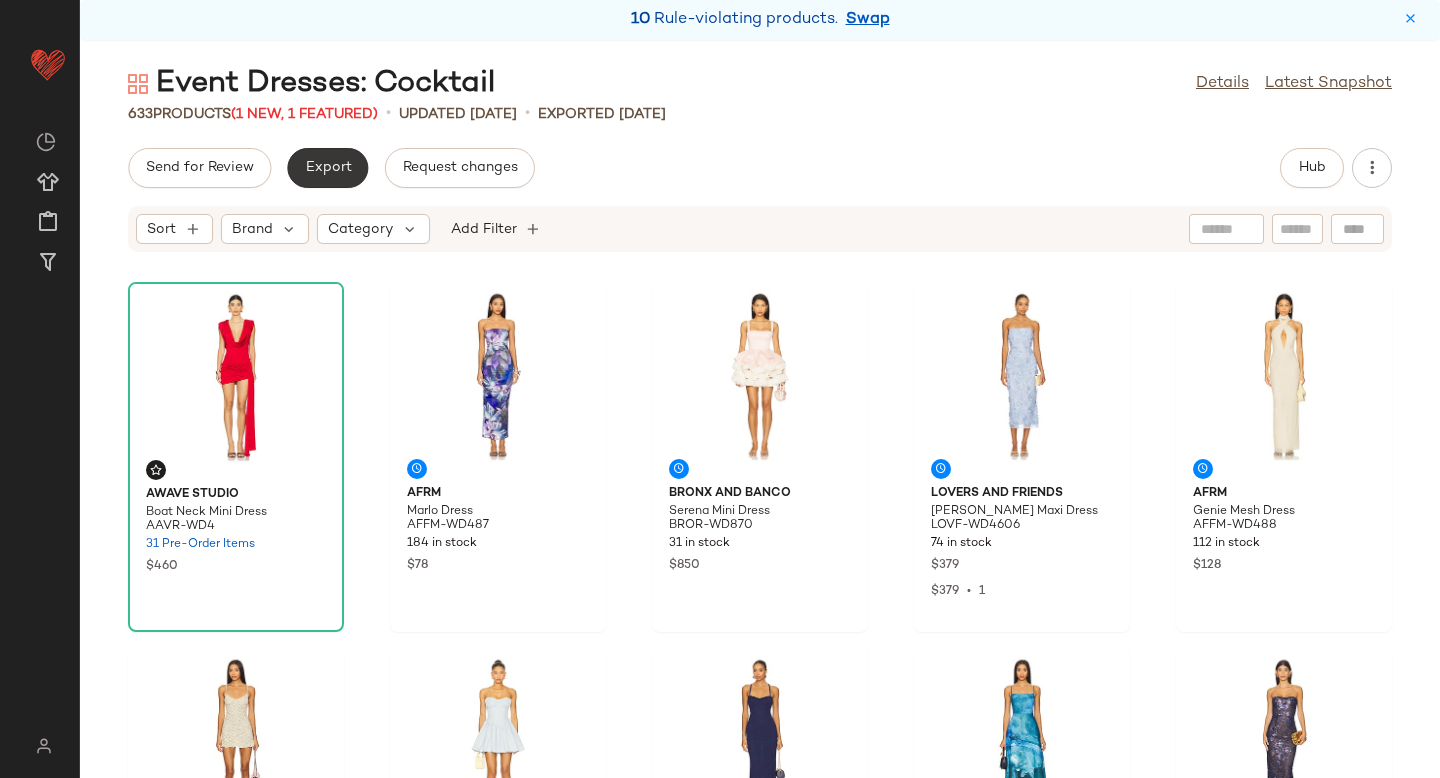 click on "Export" 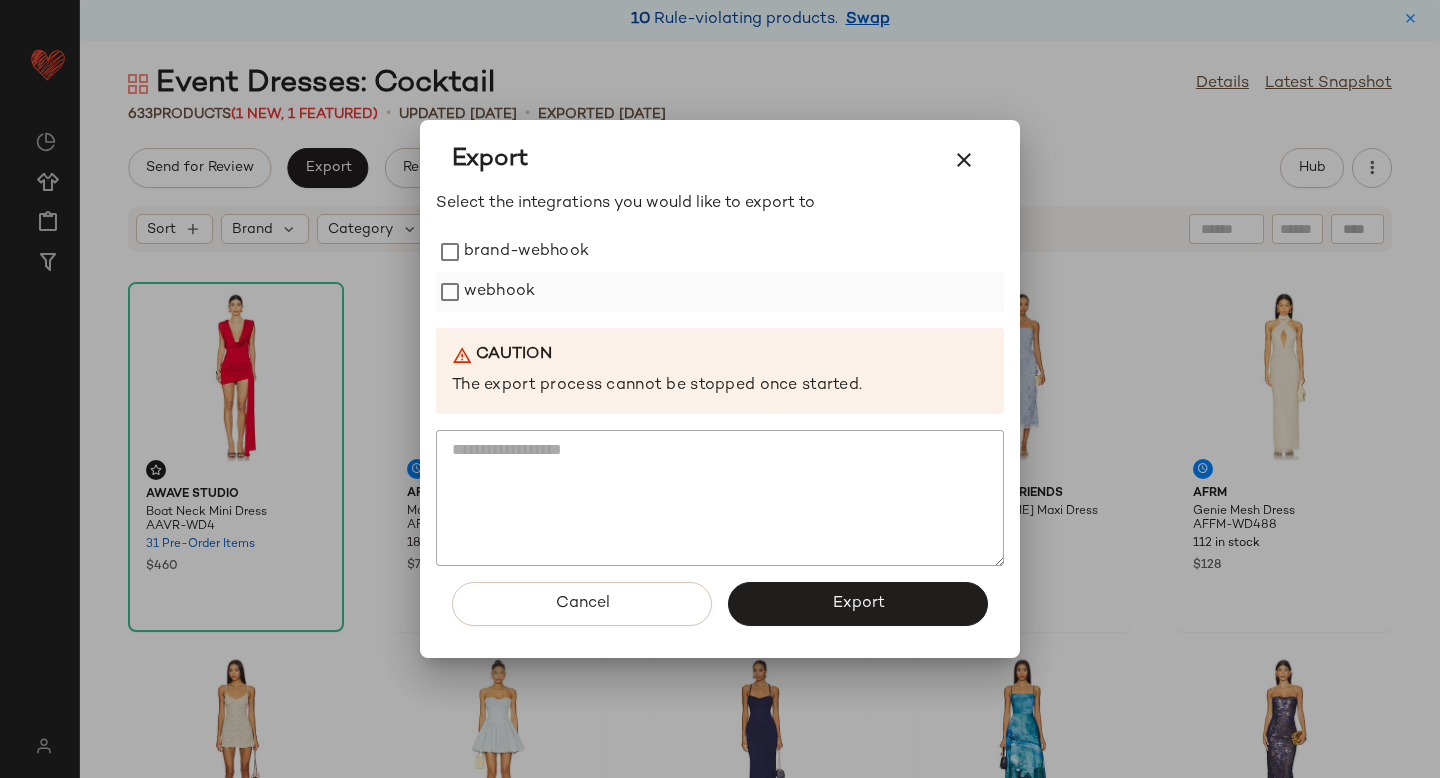 click on "webhook" at bounding box center (499, 292) 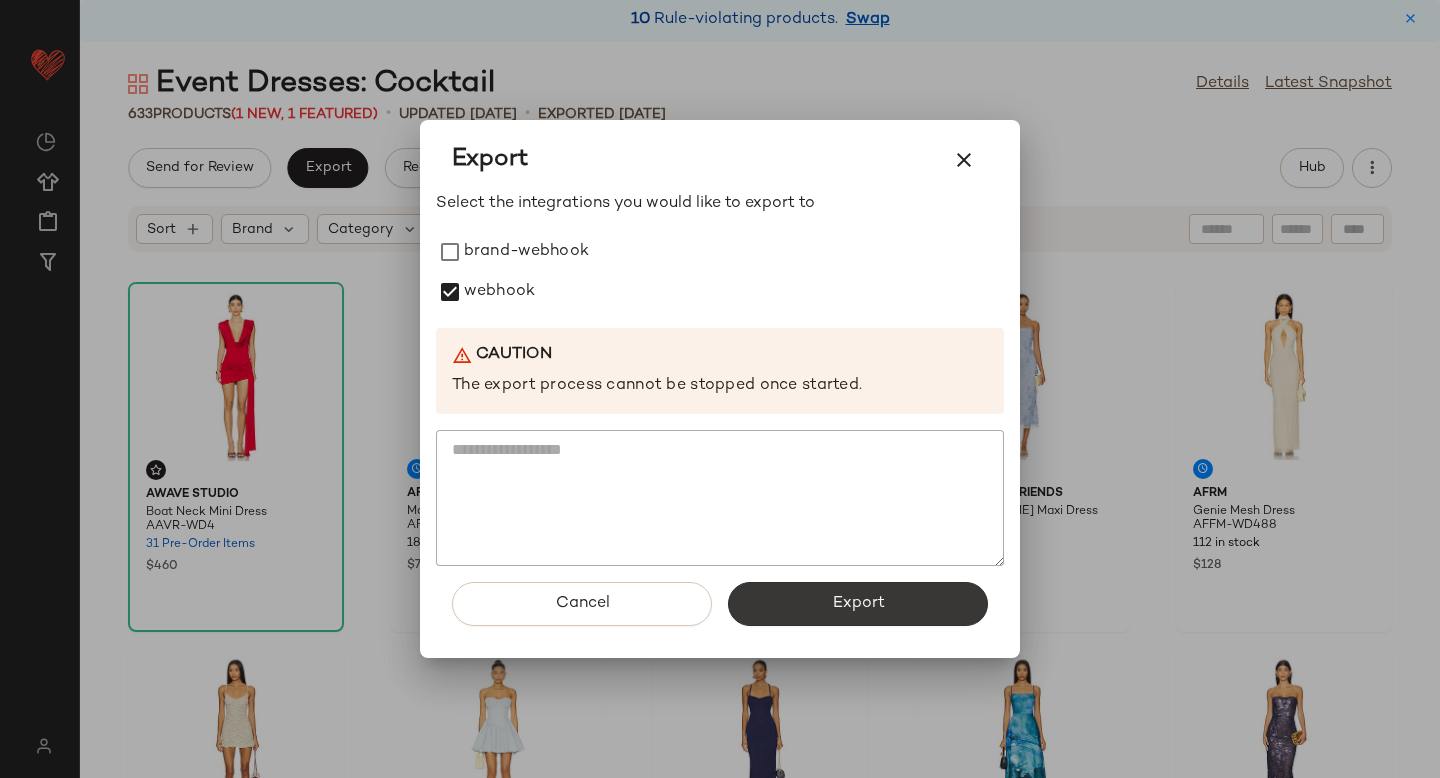 click on "Export" at bounding box center (858, 604) 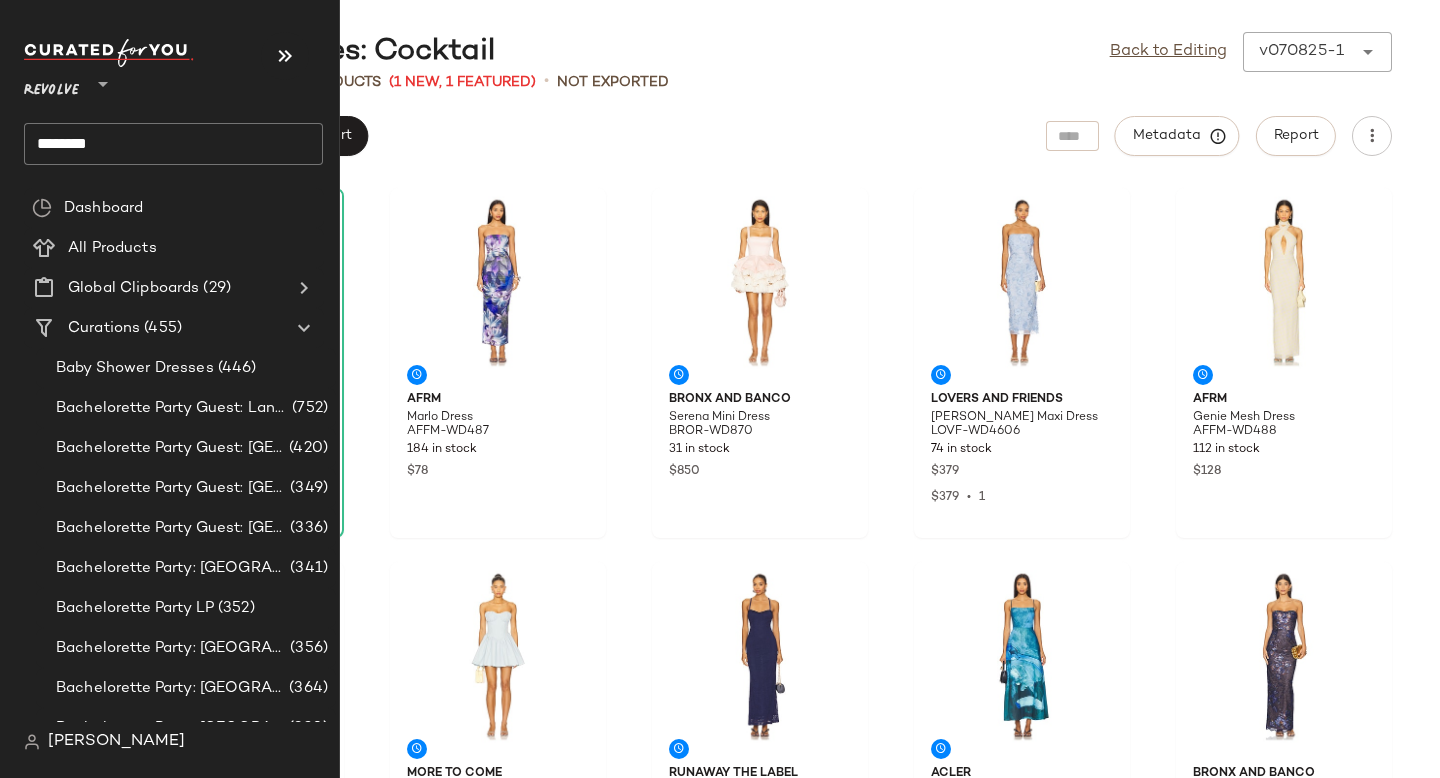 click on "********" 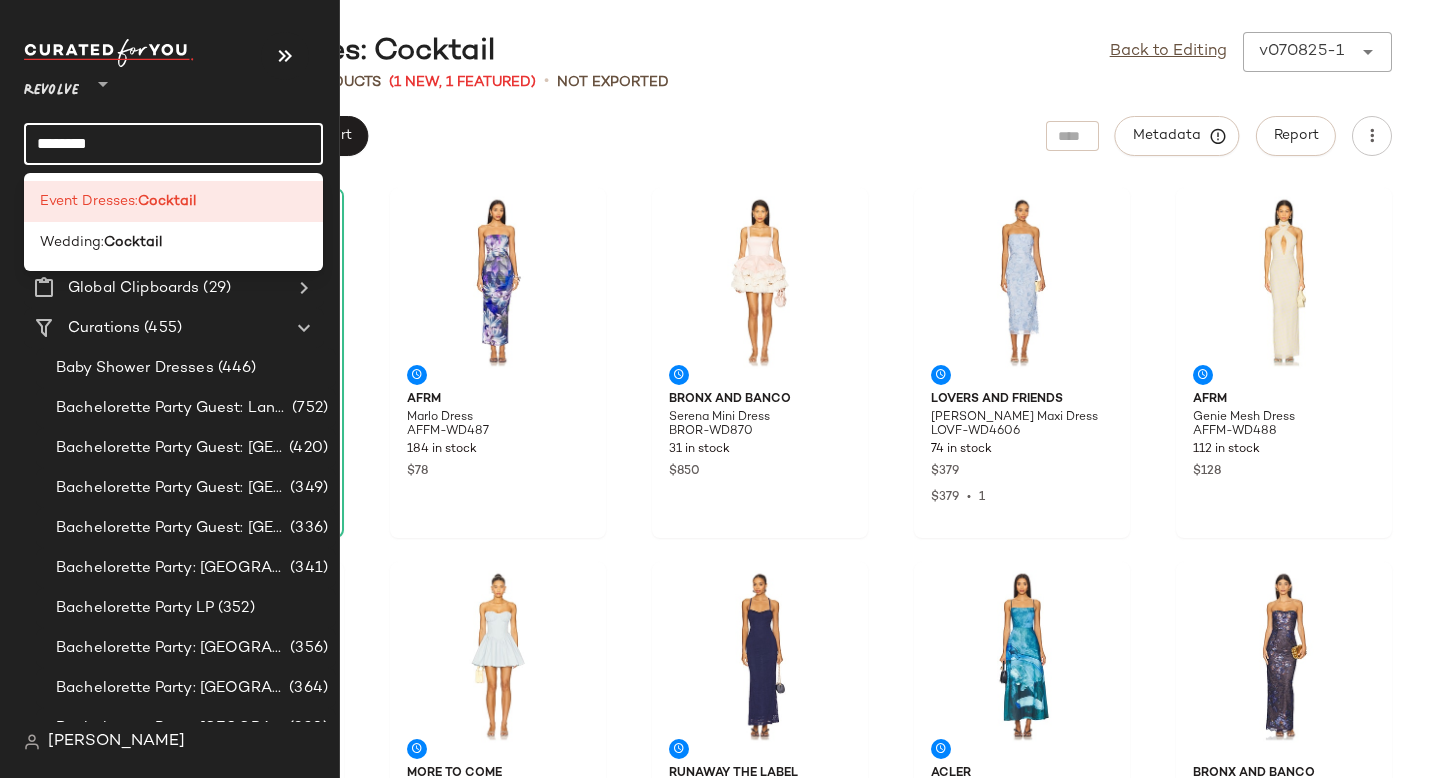 click on "********" 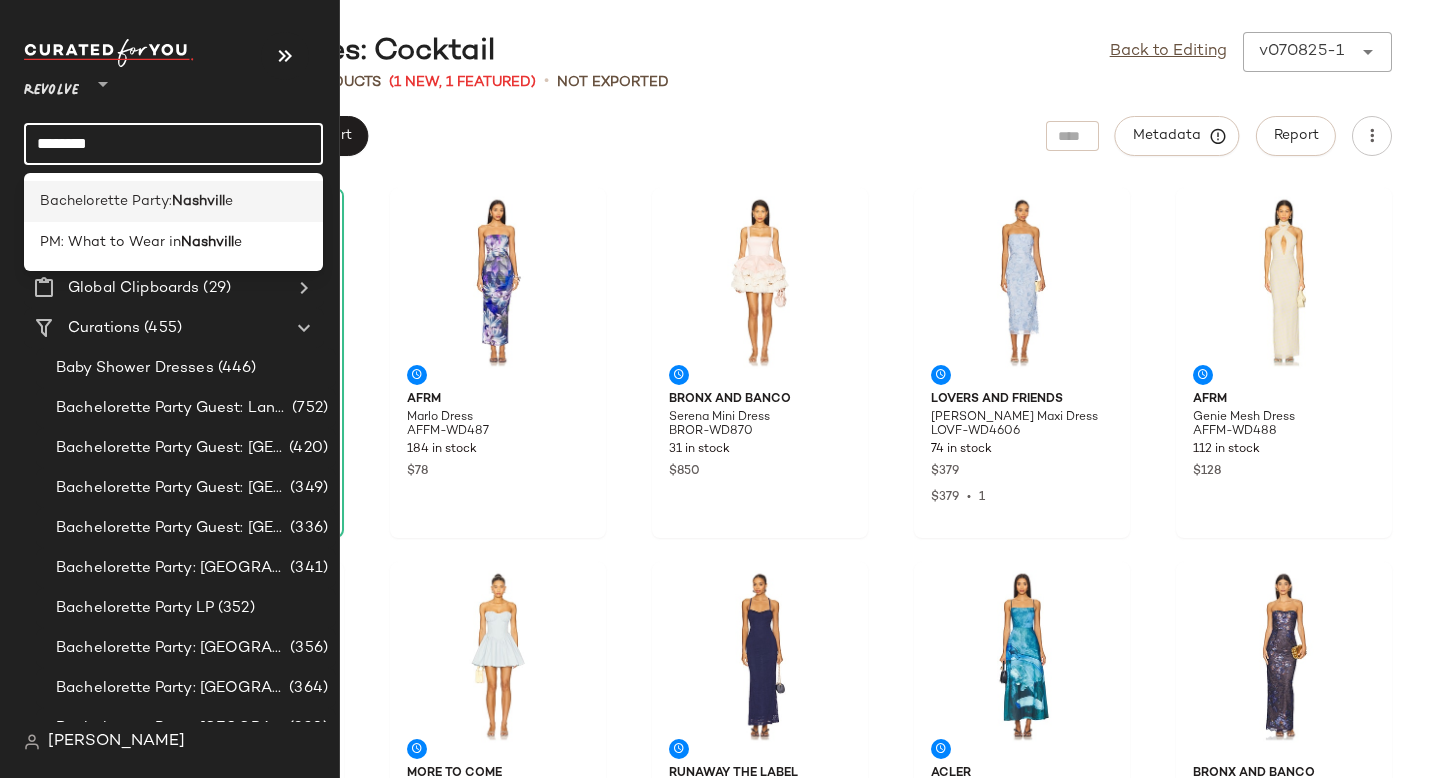 type on "********" 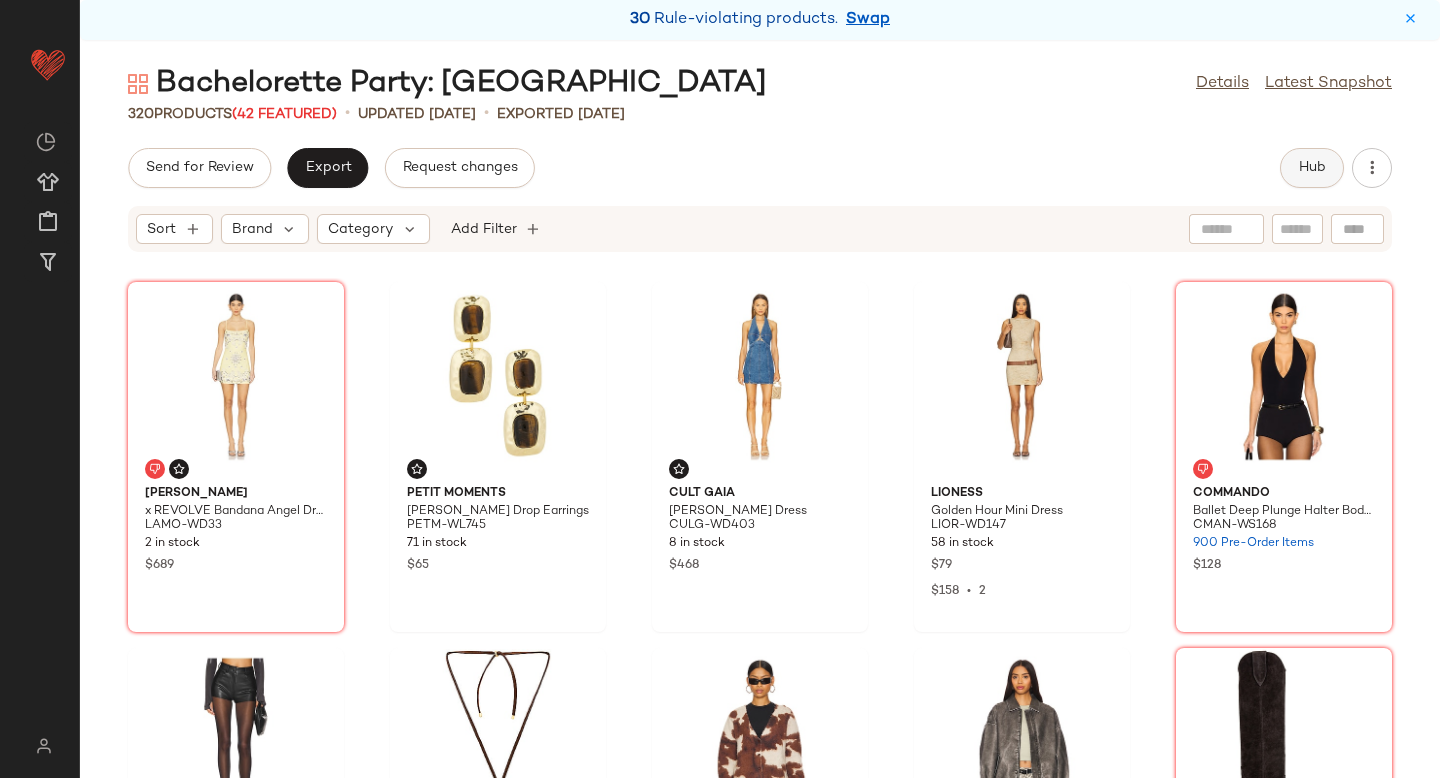 click on "Hub" 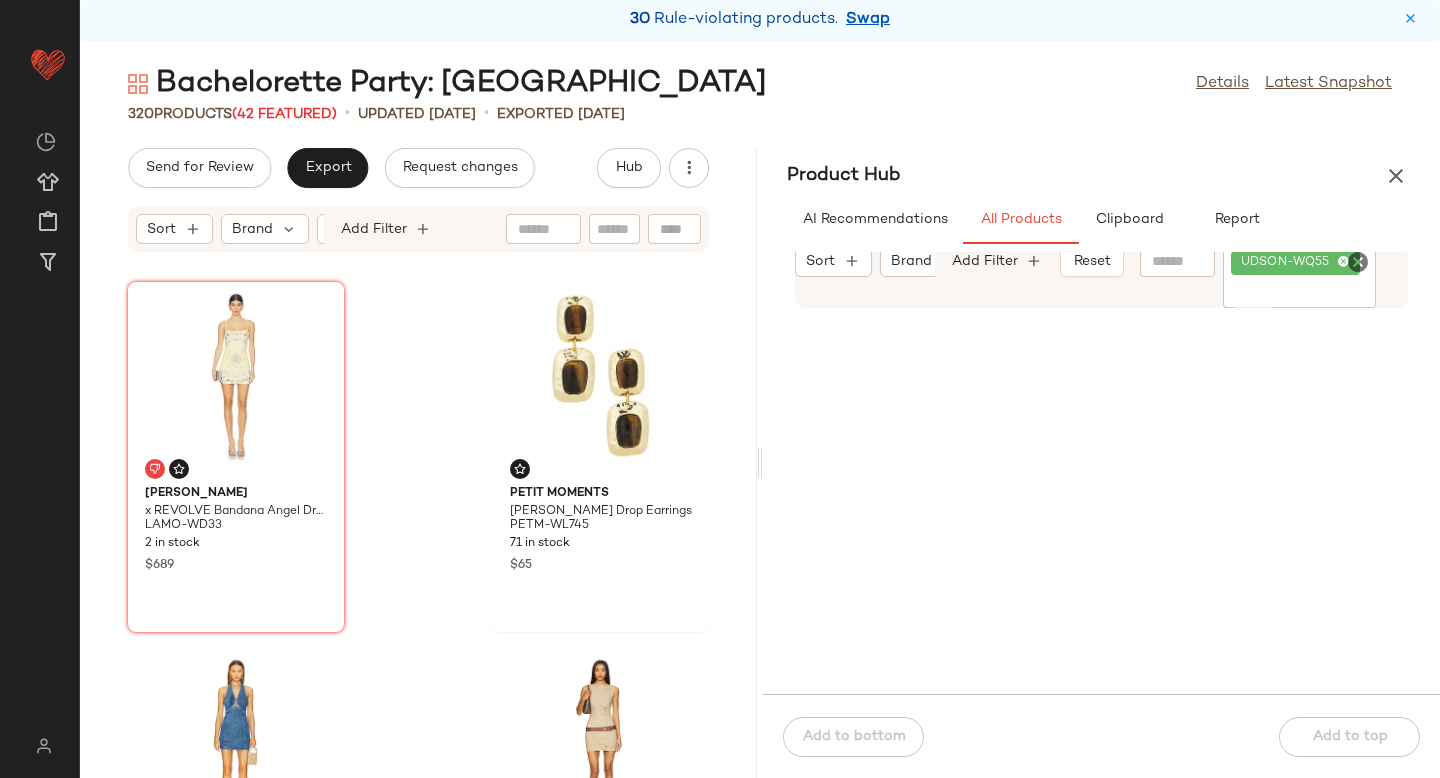 click on "UDSON-WQ55" 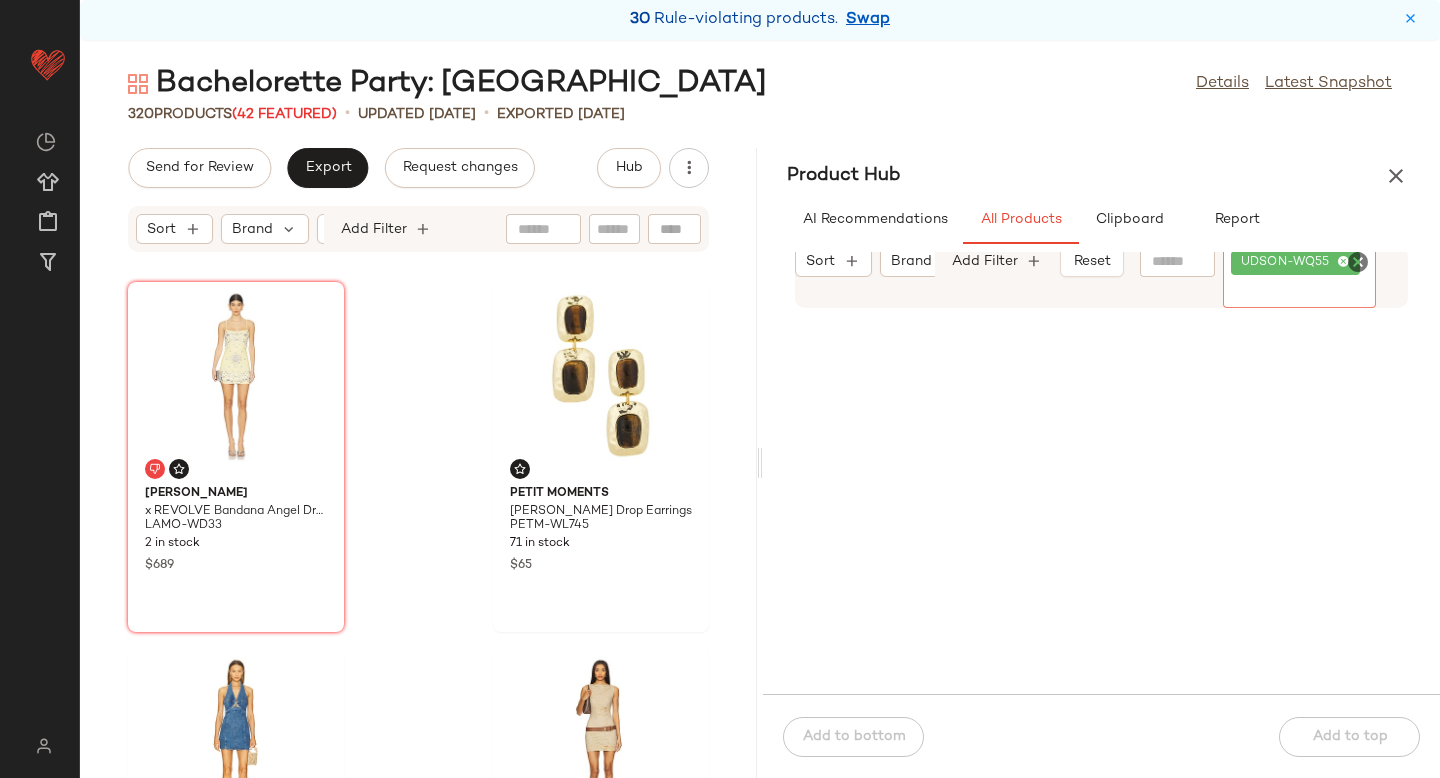 click 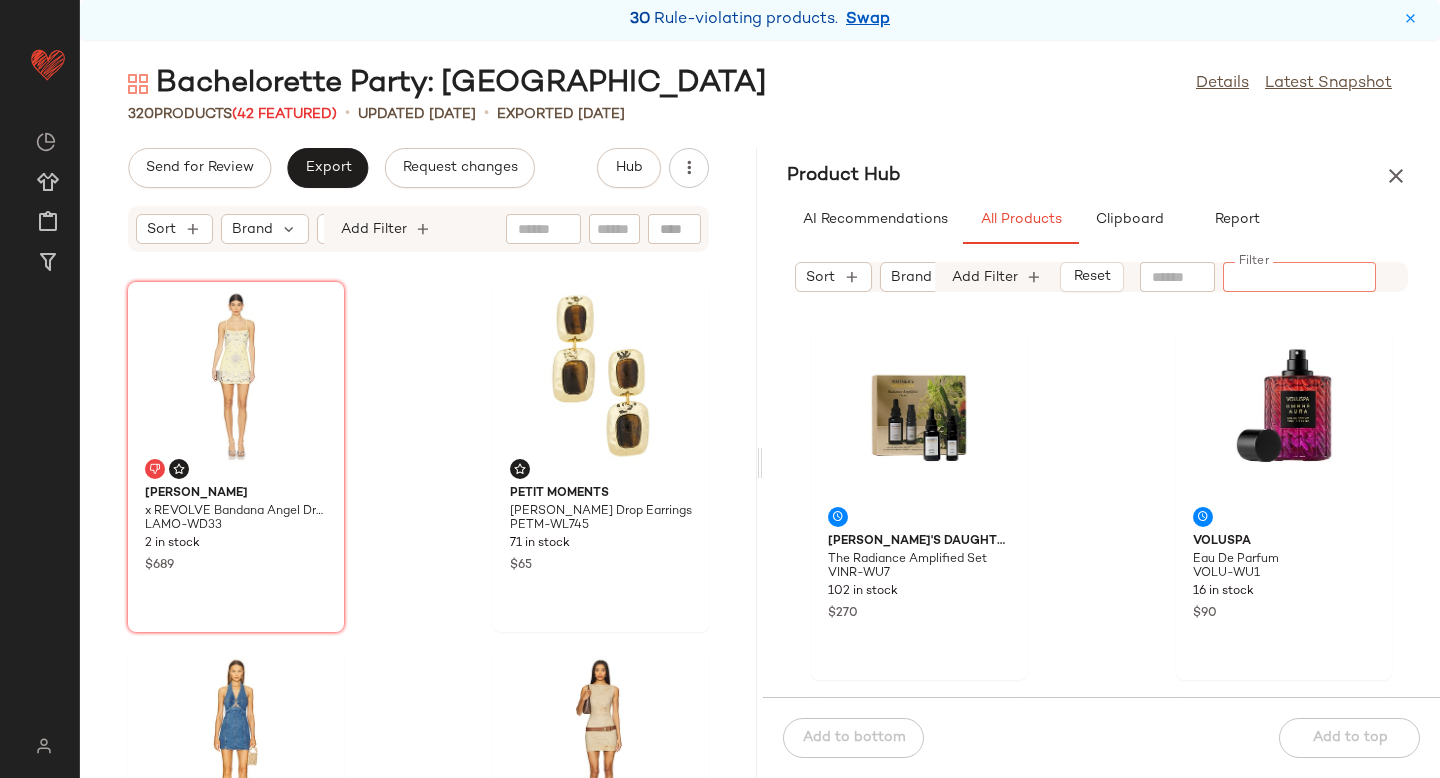 paste on "*********" 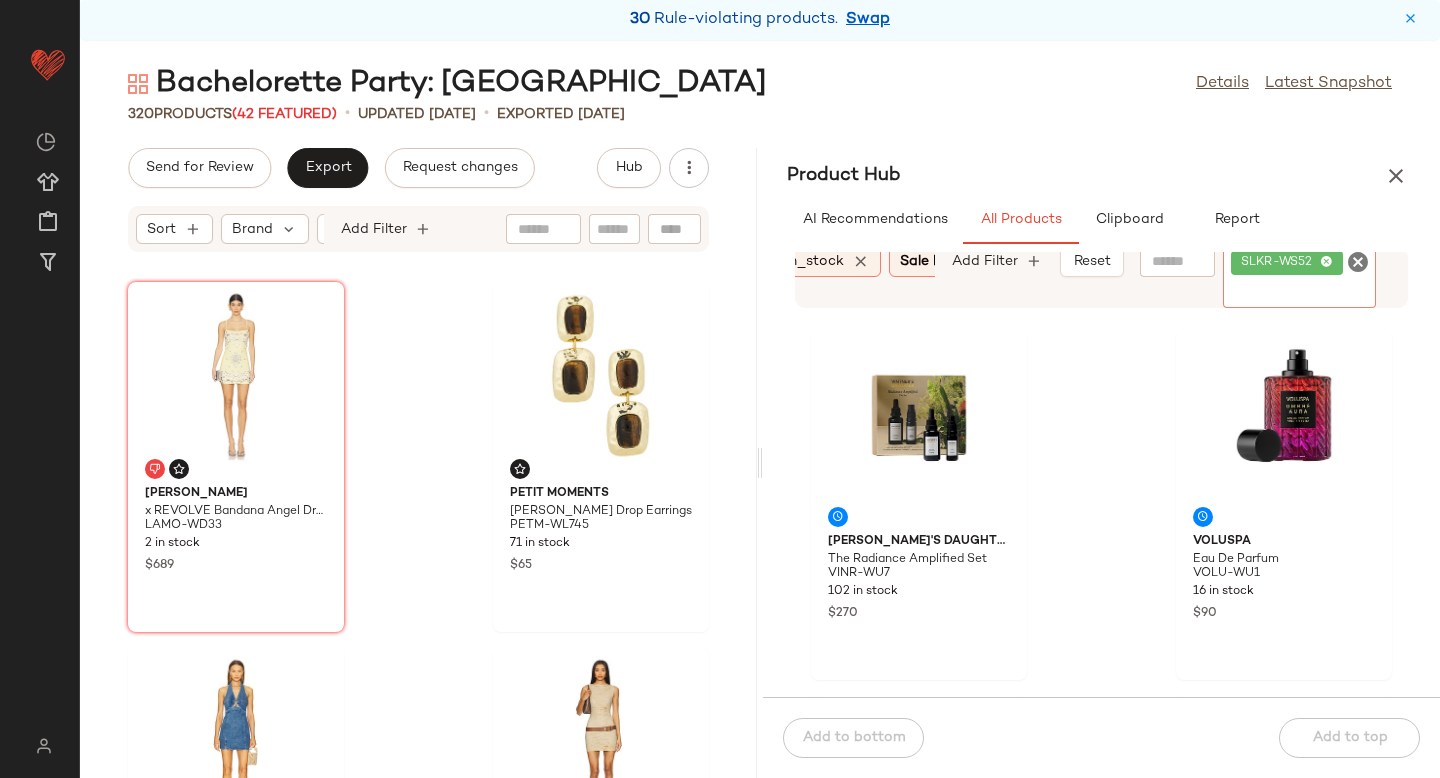 scroll, scrollTop: 0, scrollLeft: 574, axis: horizontal 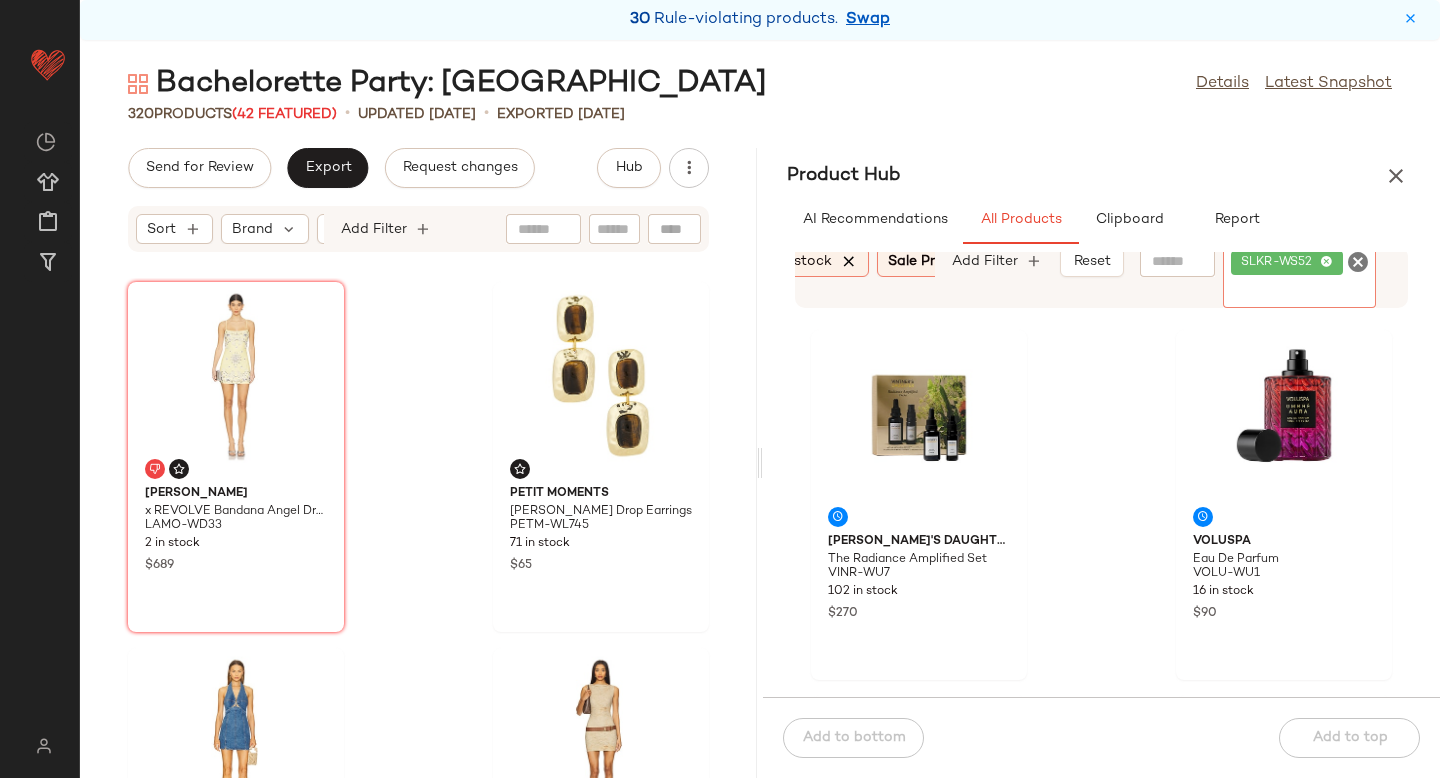 click at bounding box center [849, 262] 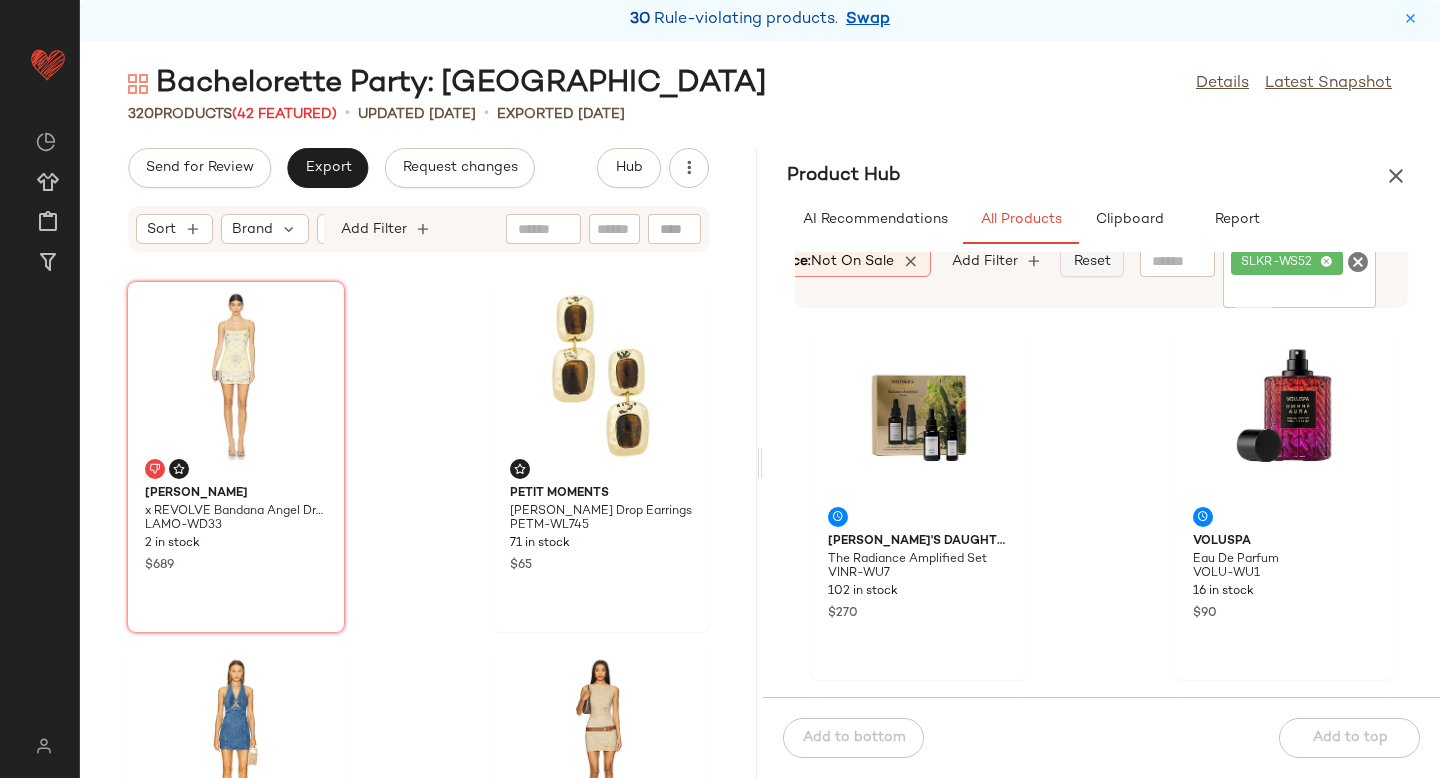 click on "Reset" 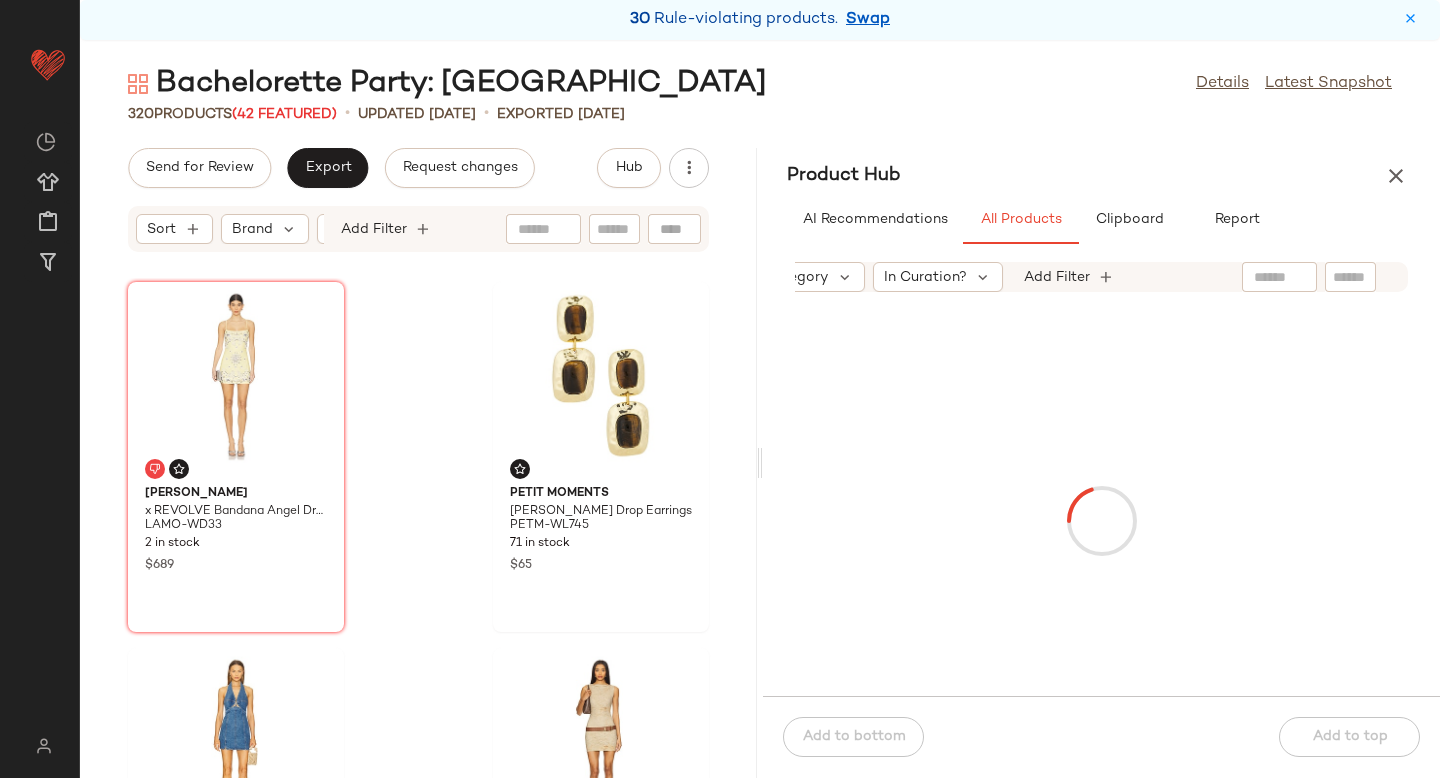 scroll, scrollTop: 0, scrollLeft: 219, axis: horizontal 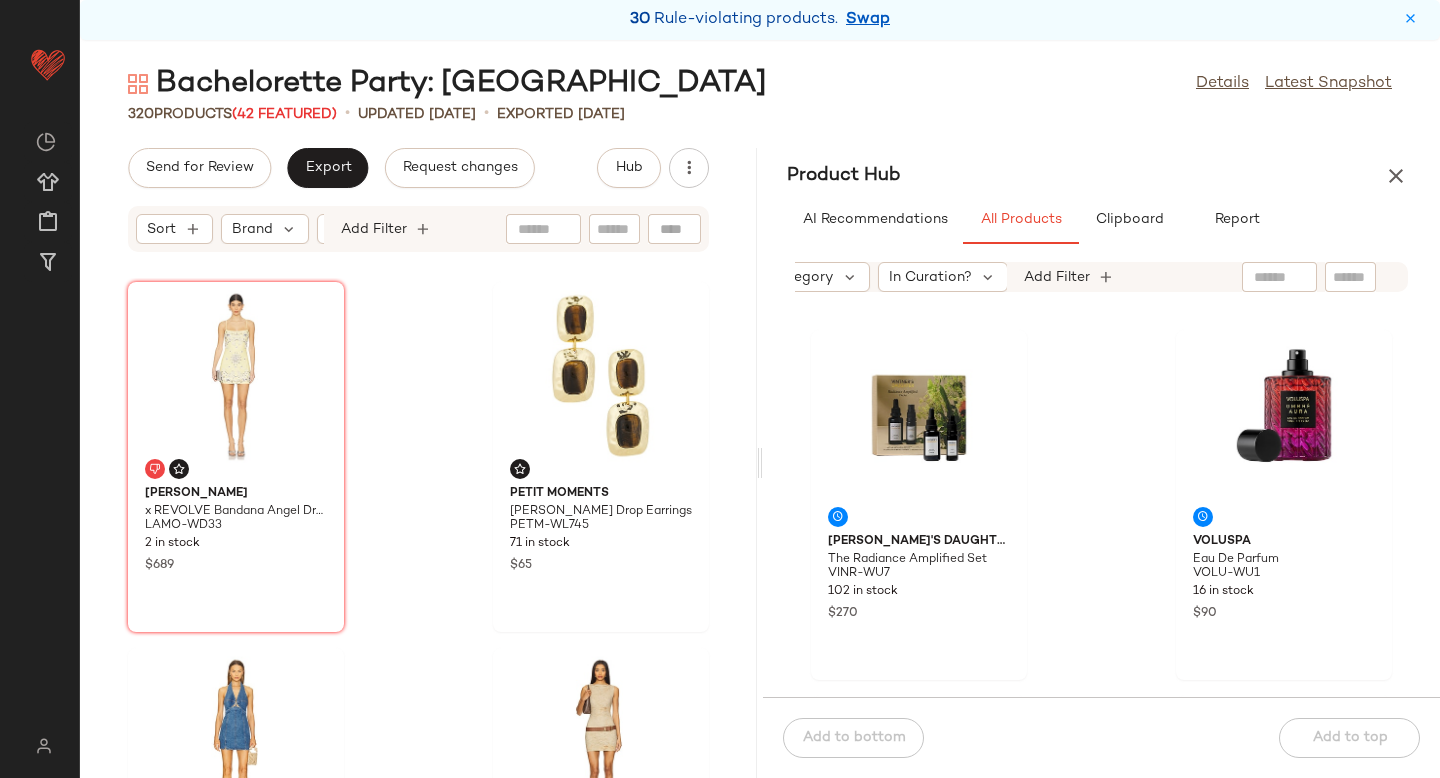 click 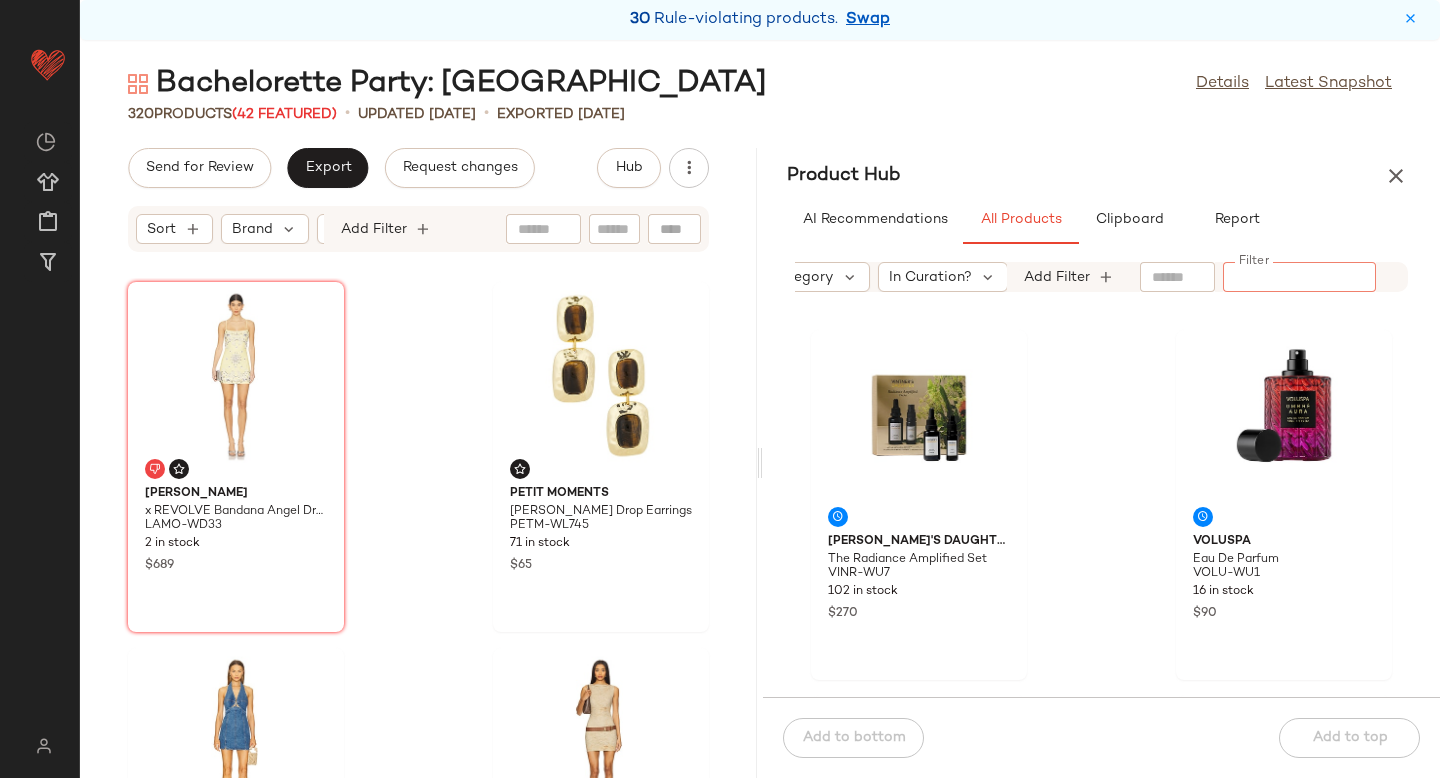 paste on "*********" 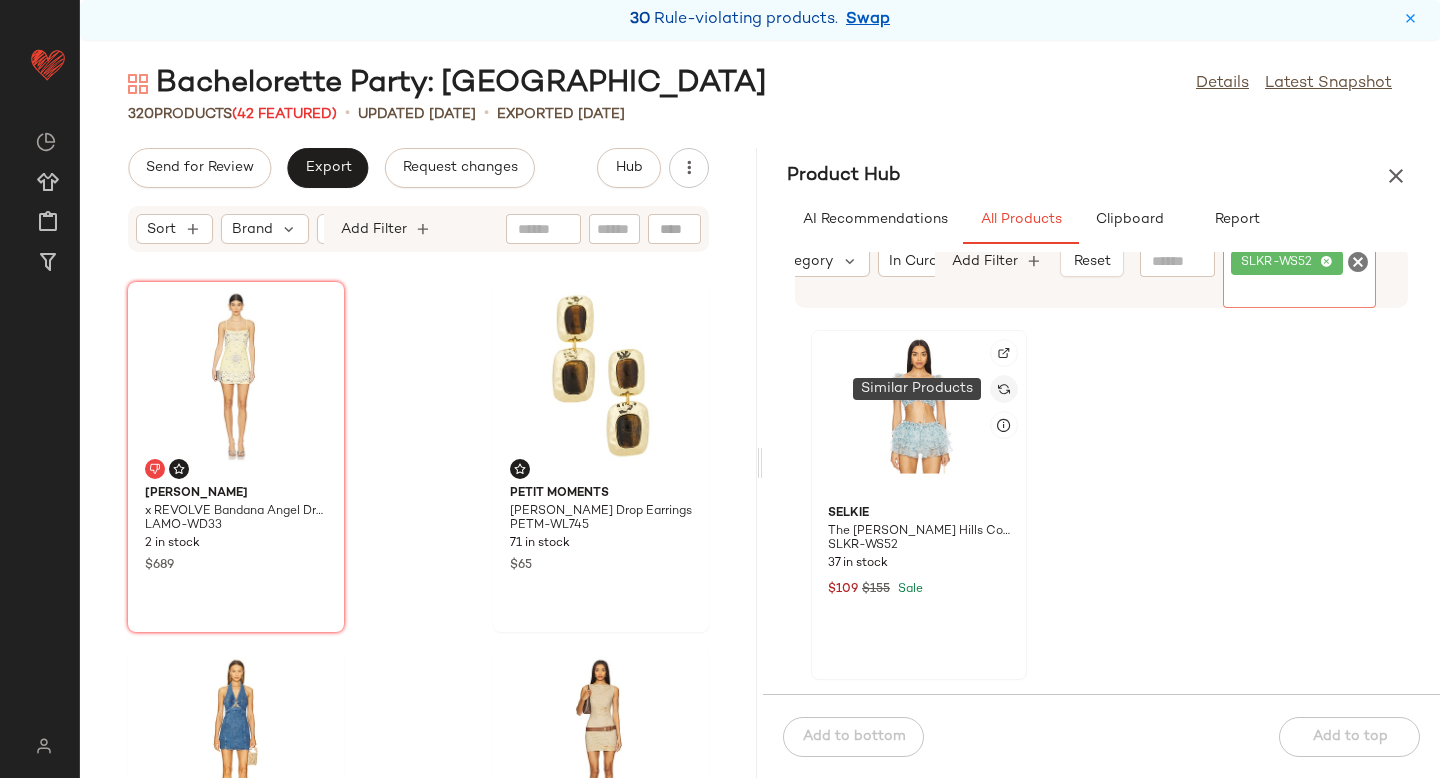 click 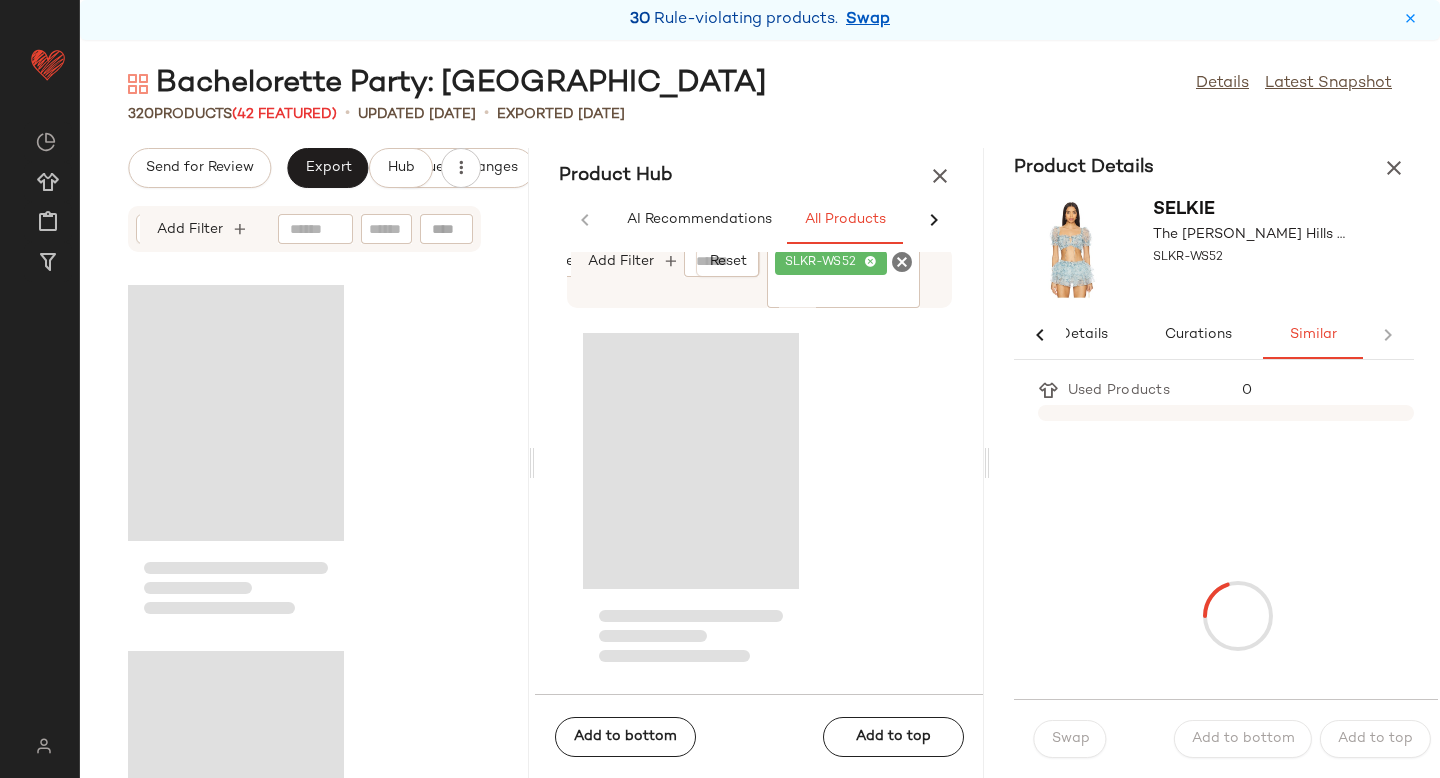 scroll, scrollTop: 0, scrollLeft: 33, axis: horizontal 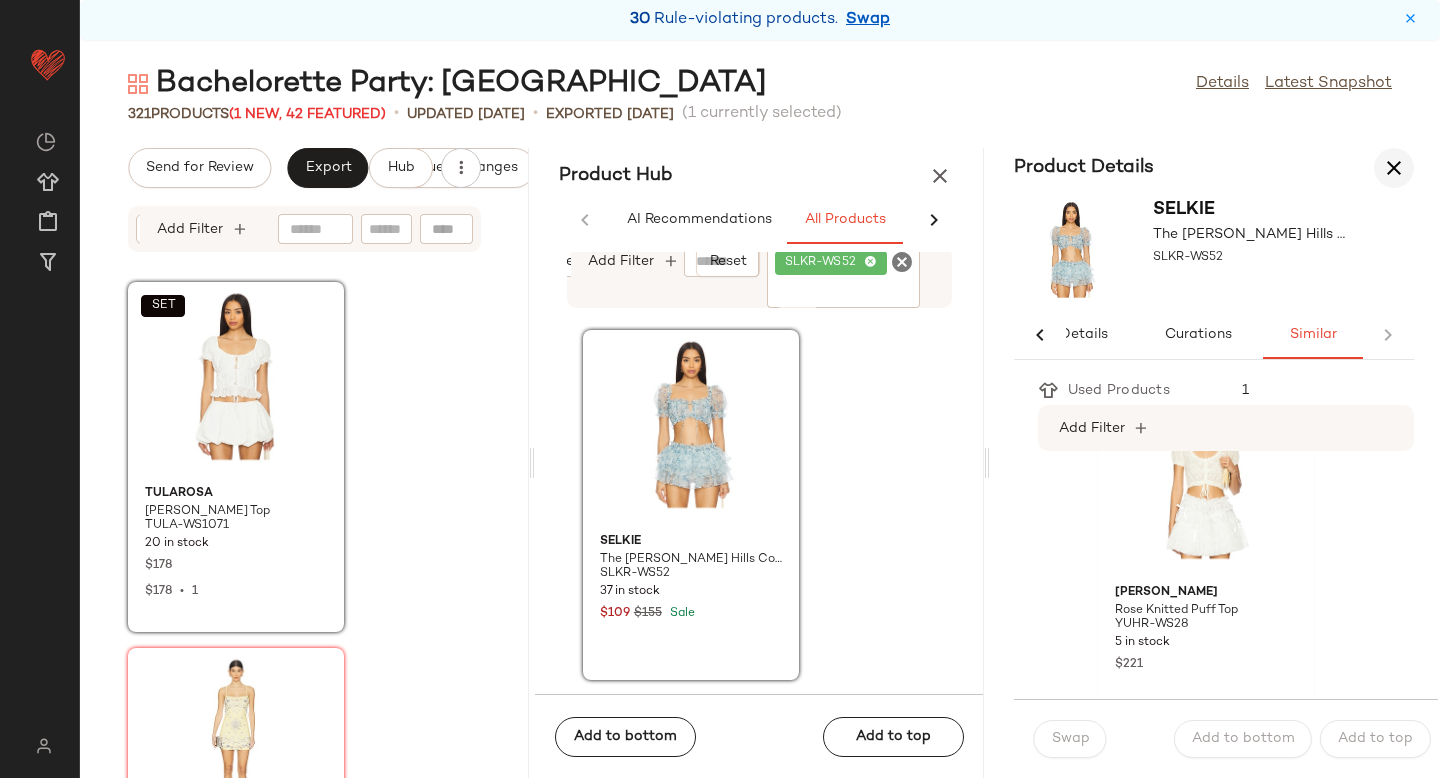 click at bounding box center [1394, 168] 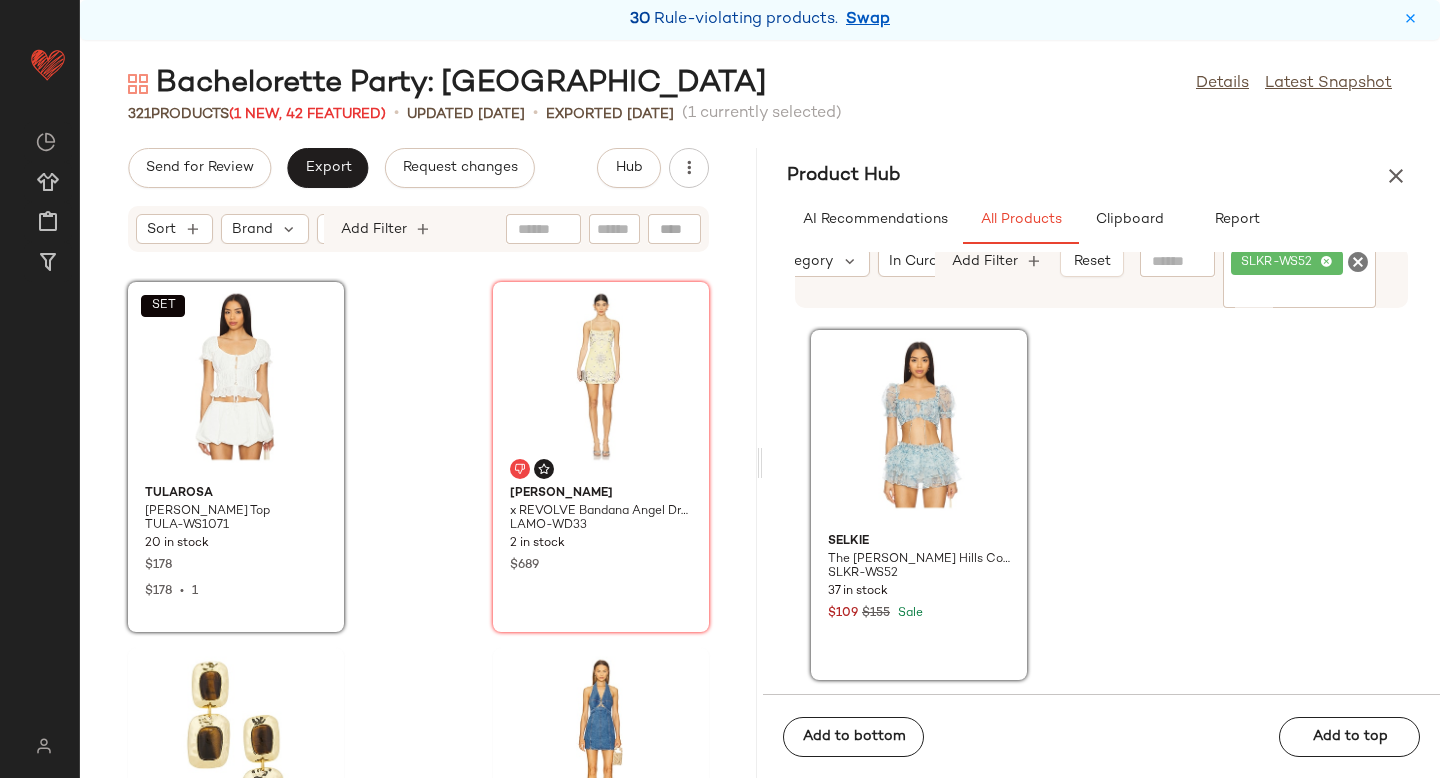 click 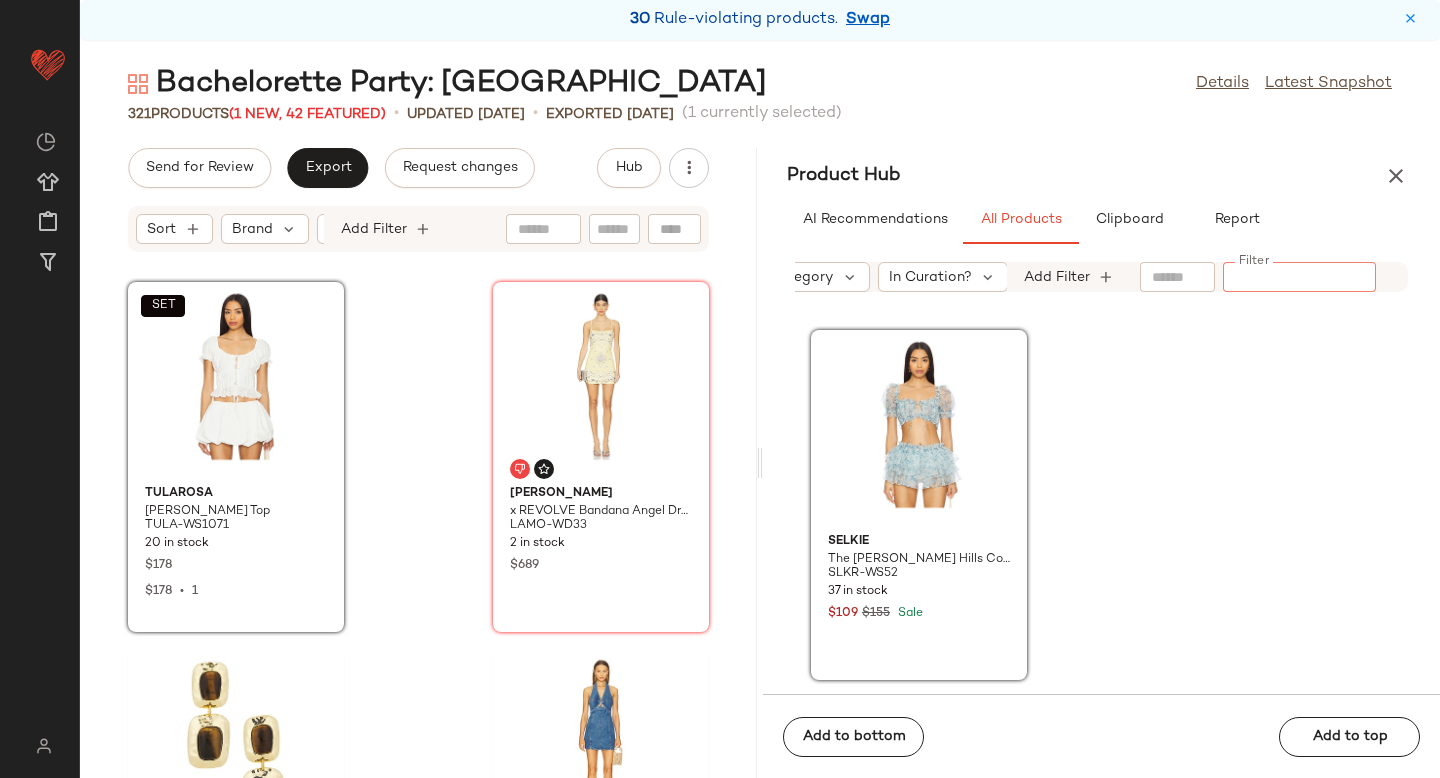 paste on "********" 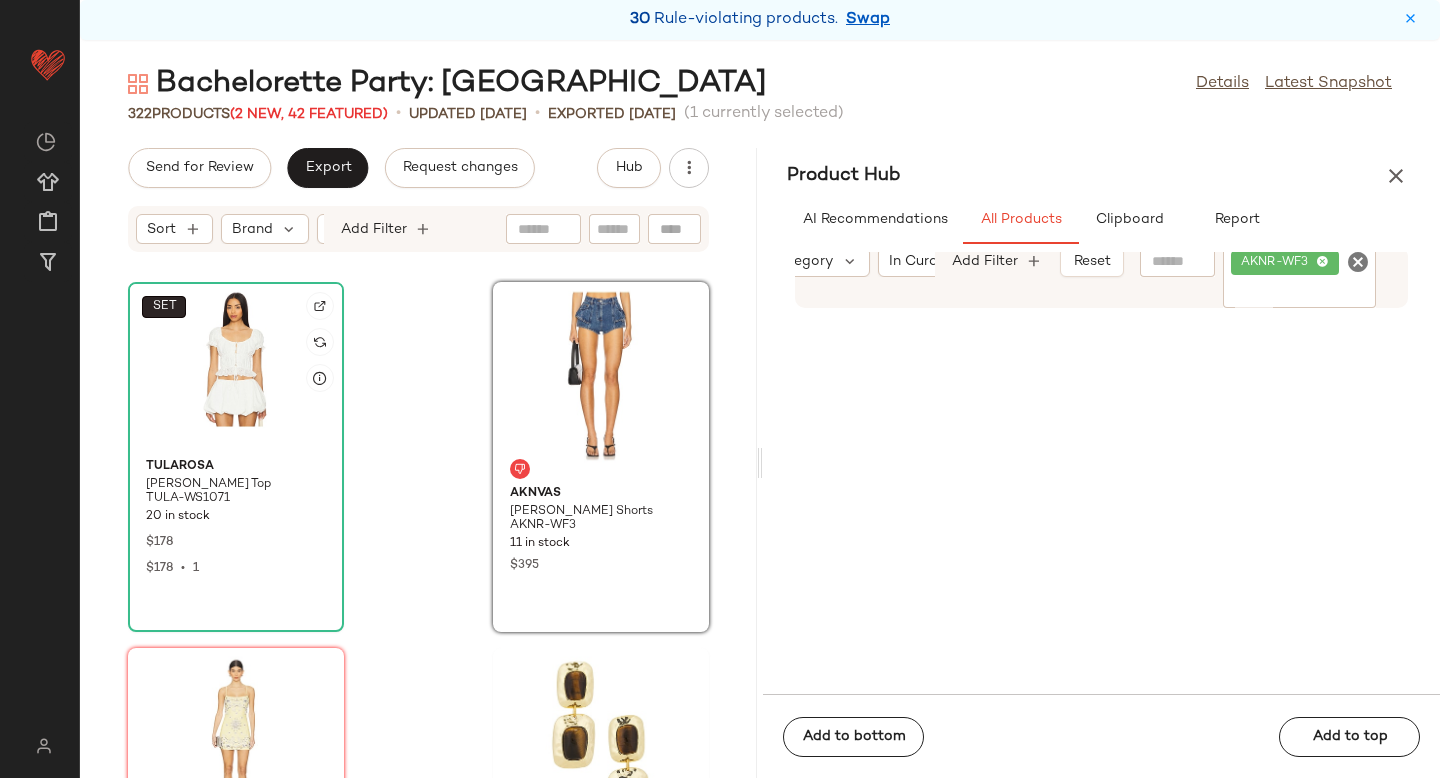 click on "SET" 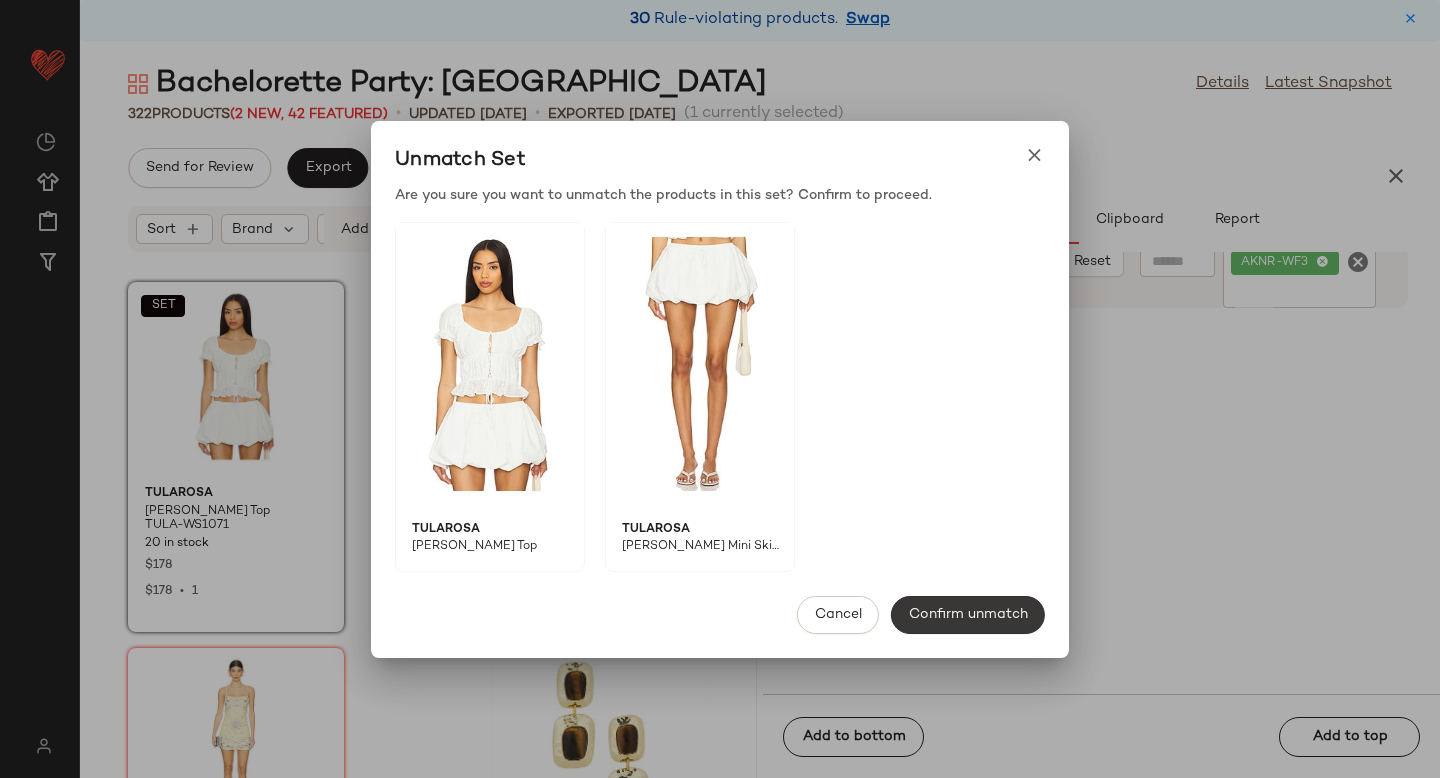click on "Confirm unmatch" at bounding box center [968, 615] 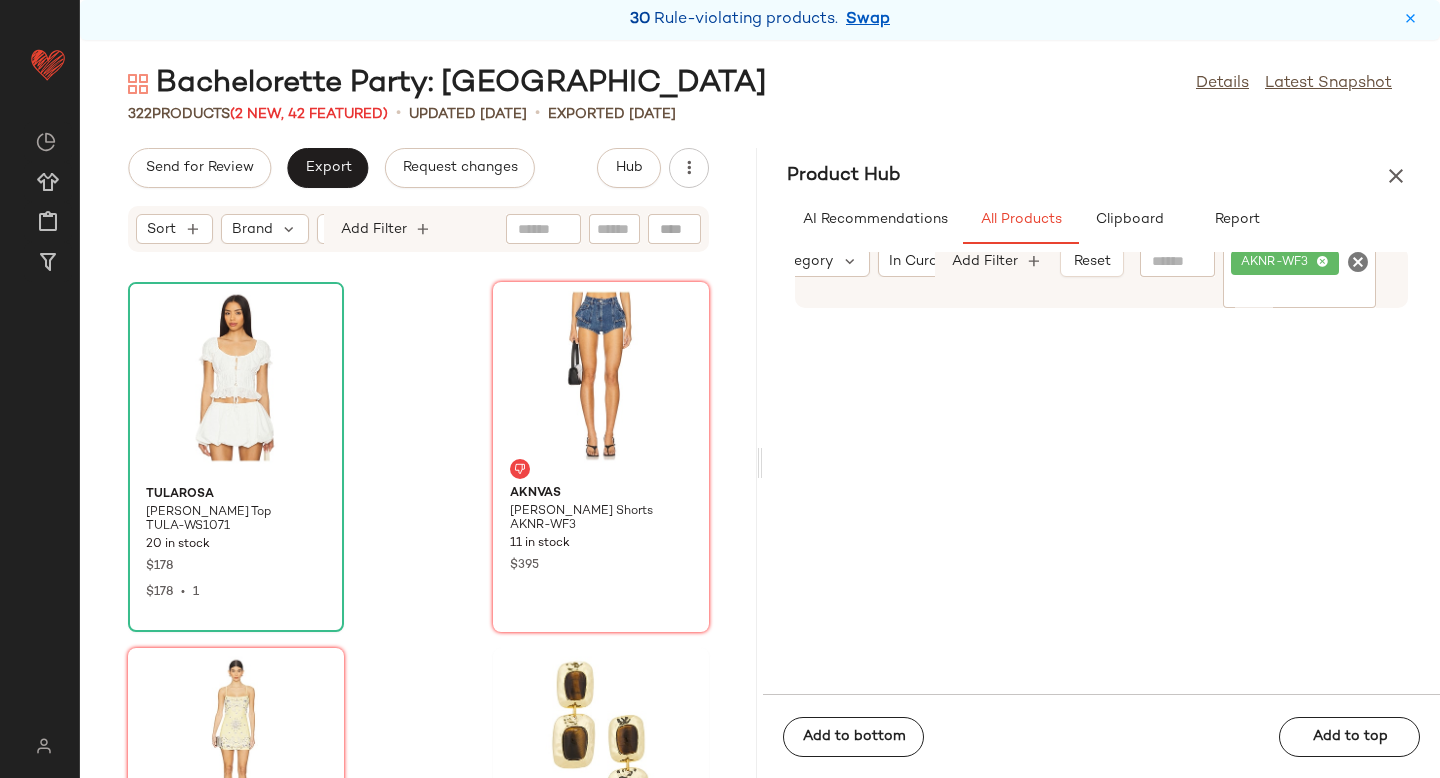 click 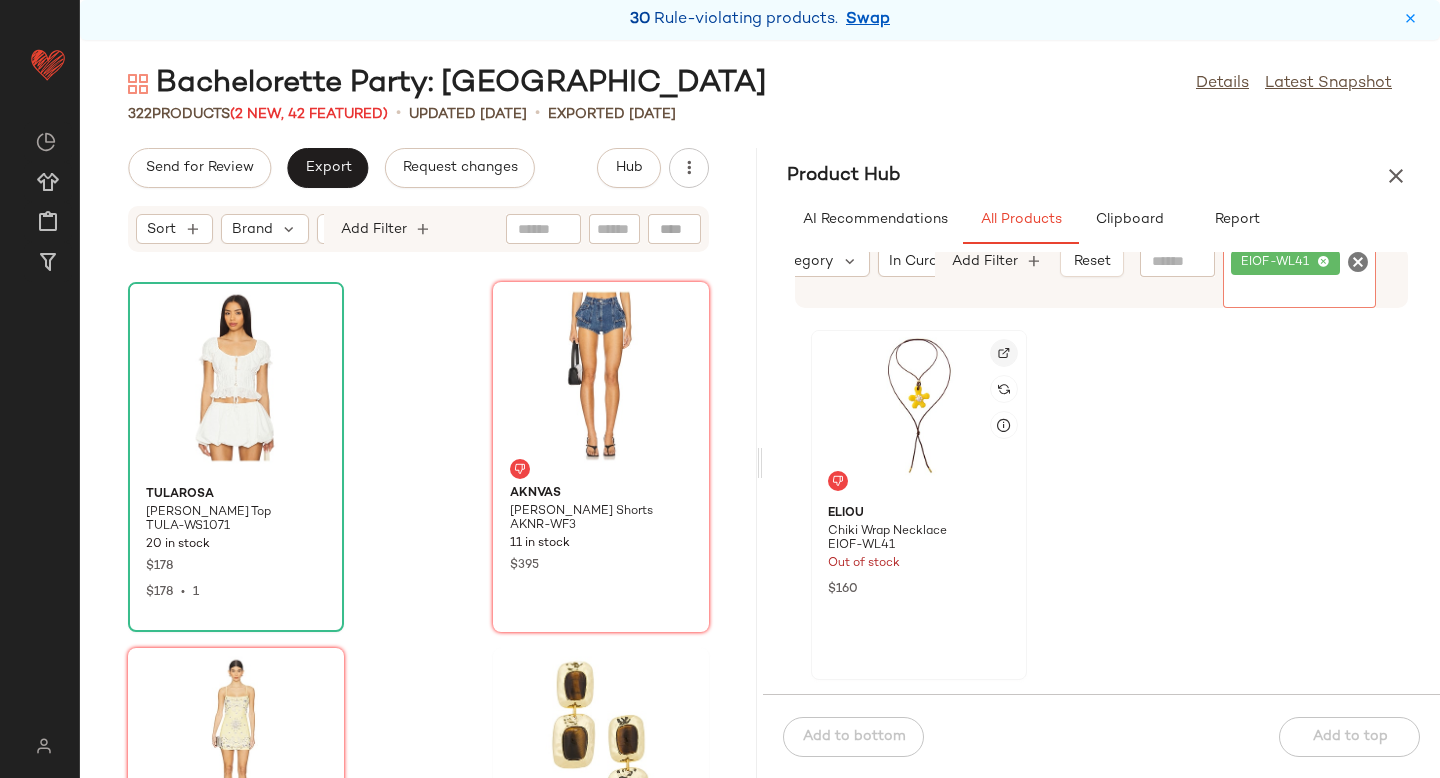 click at bounding box center (1004, 353) 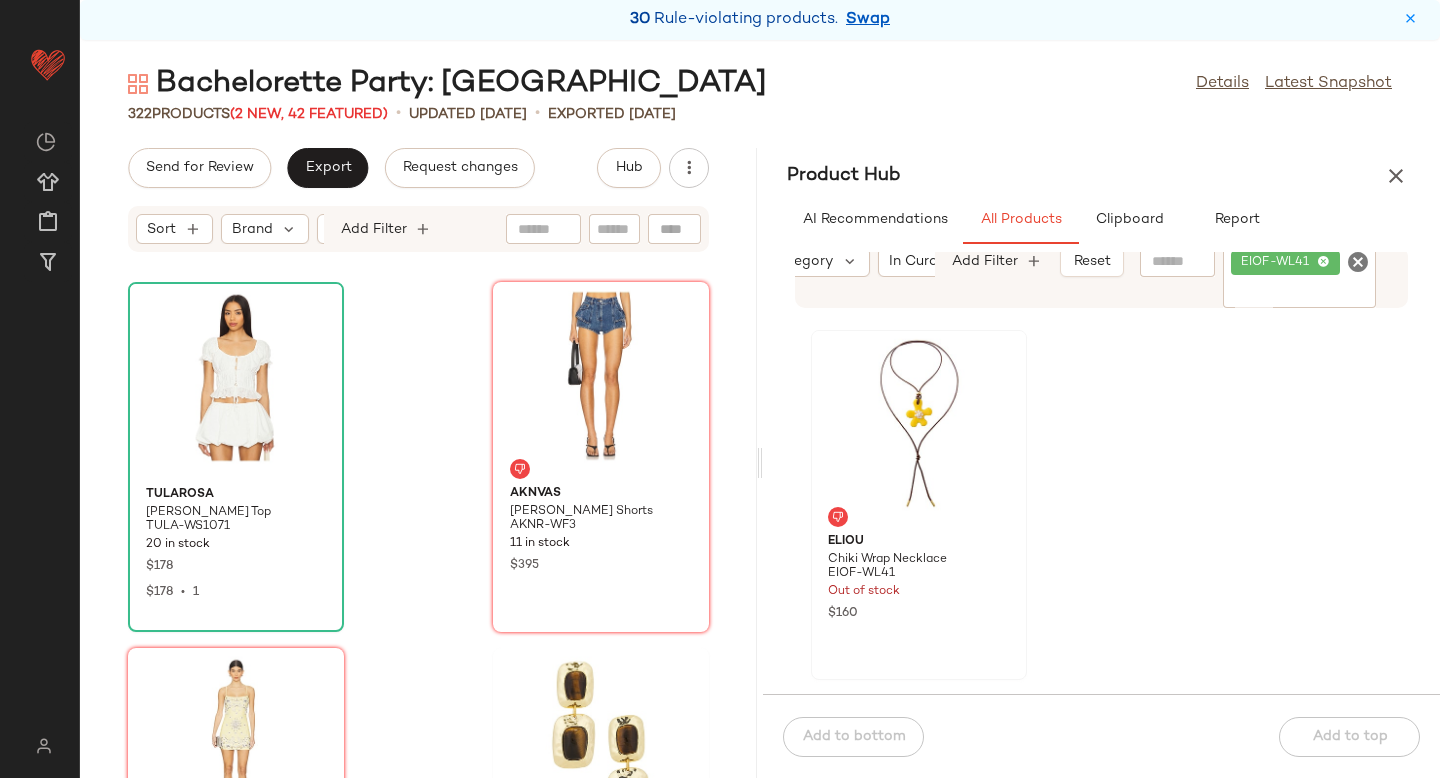 click 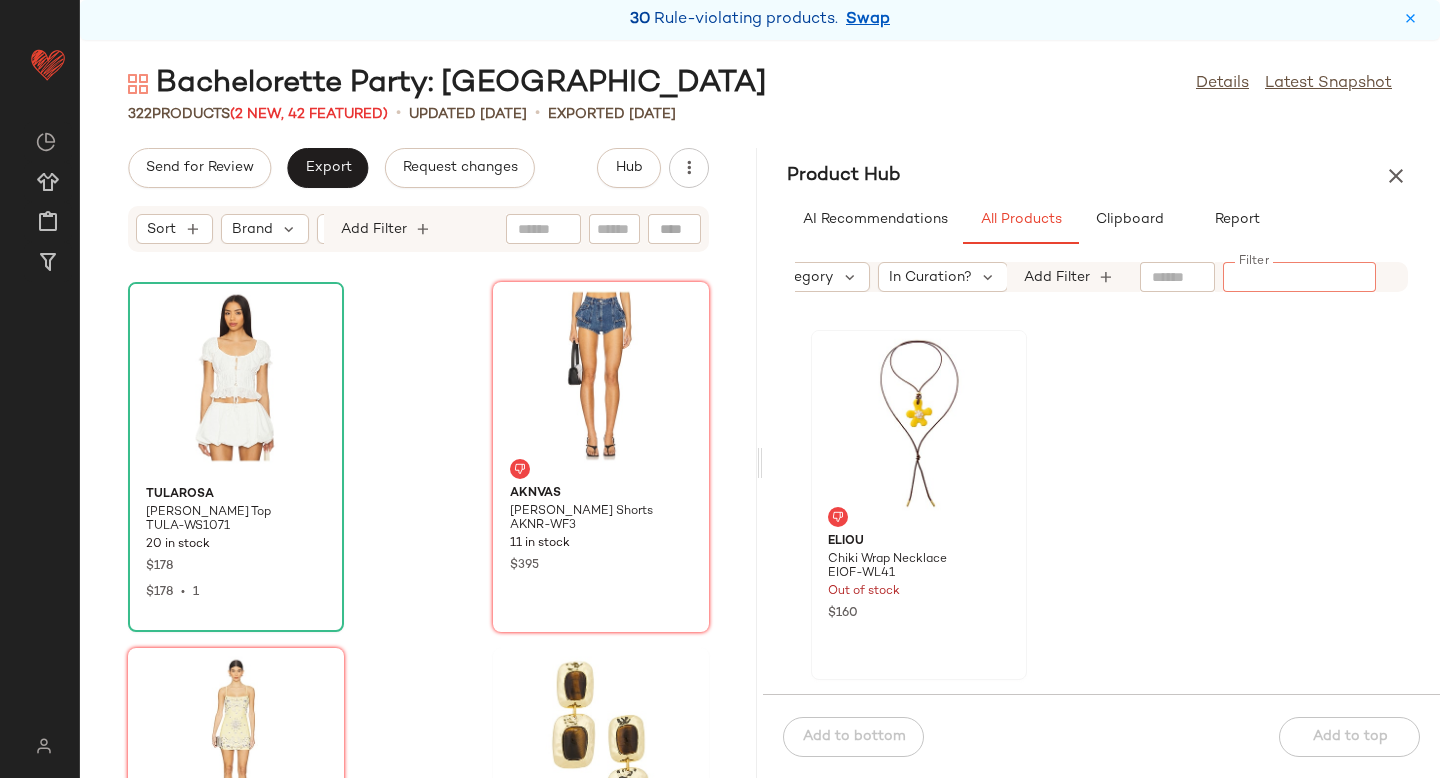 paste on "*********" 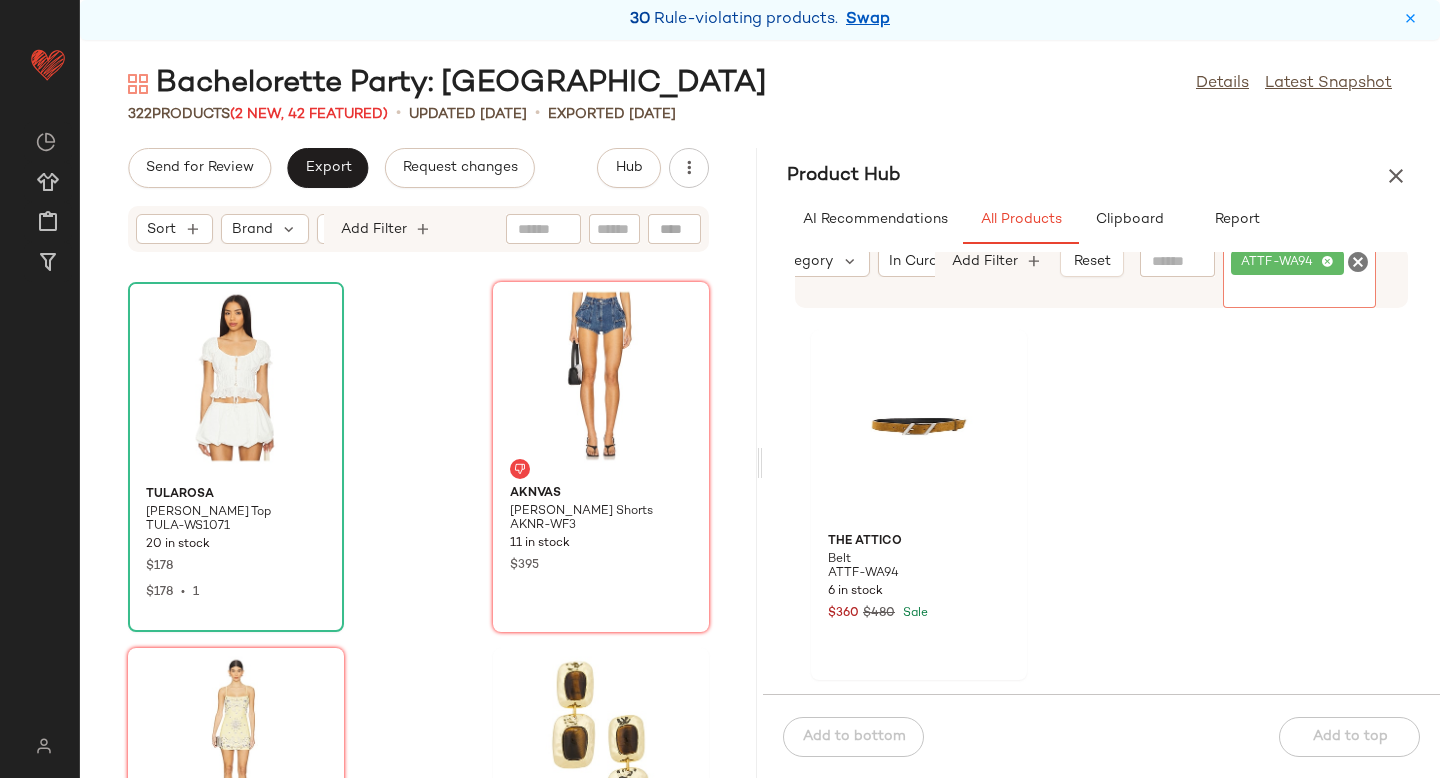 click 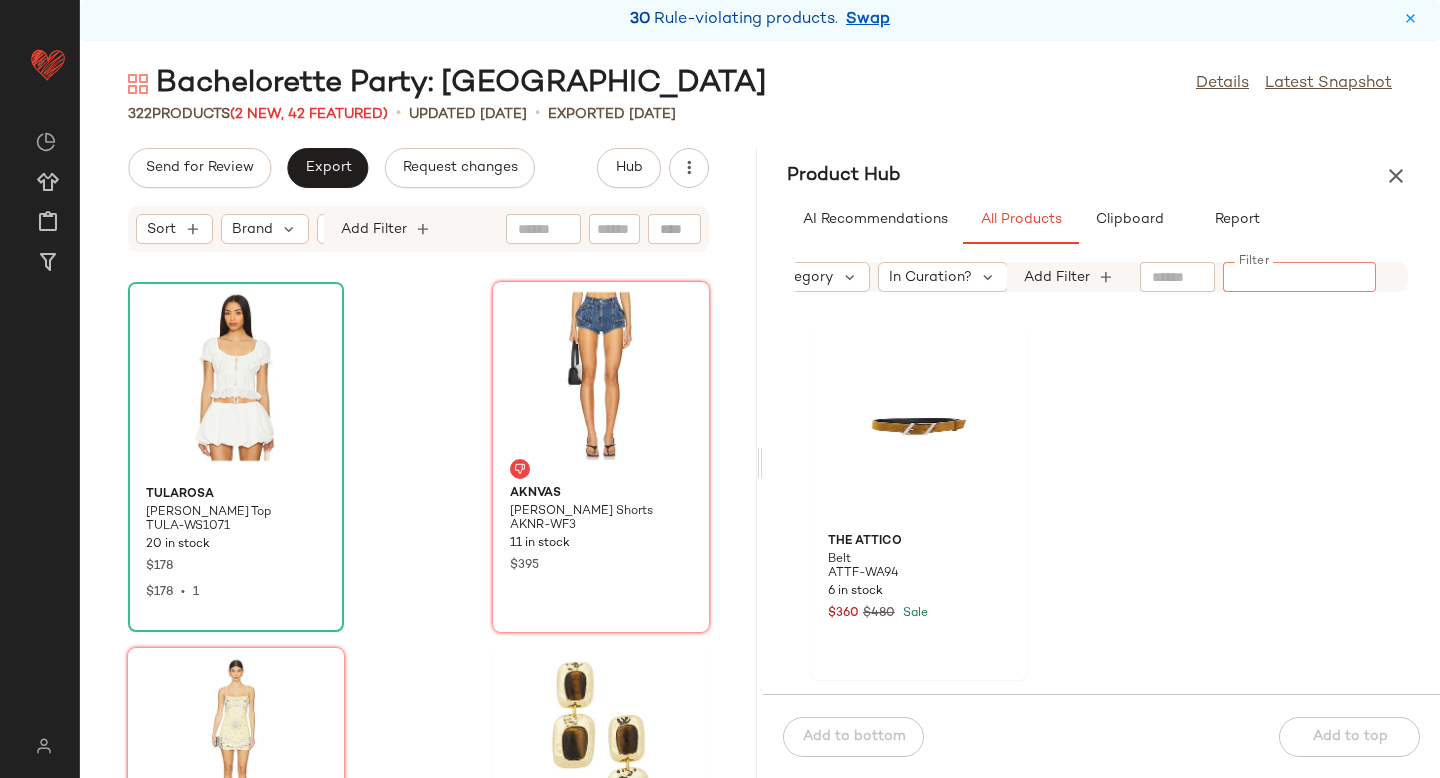 paste on "*********" 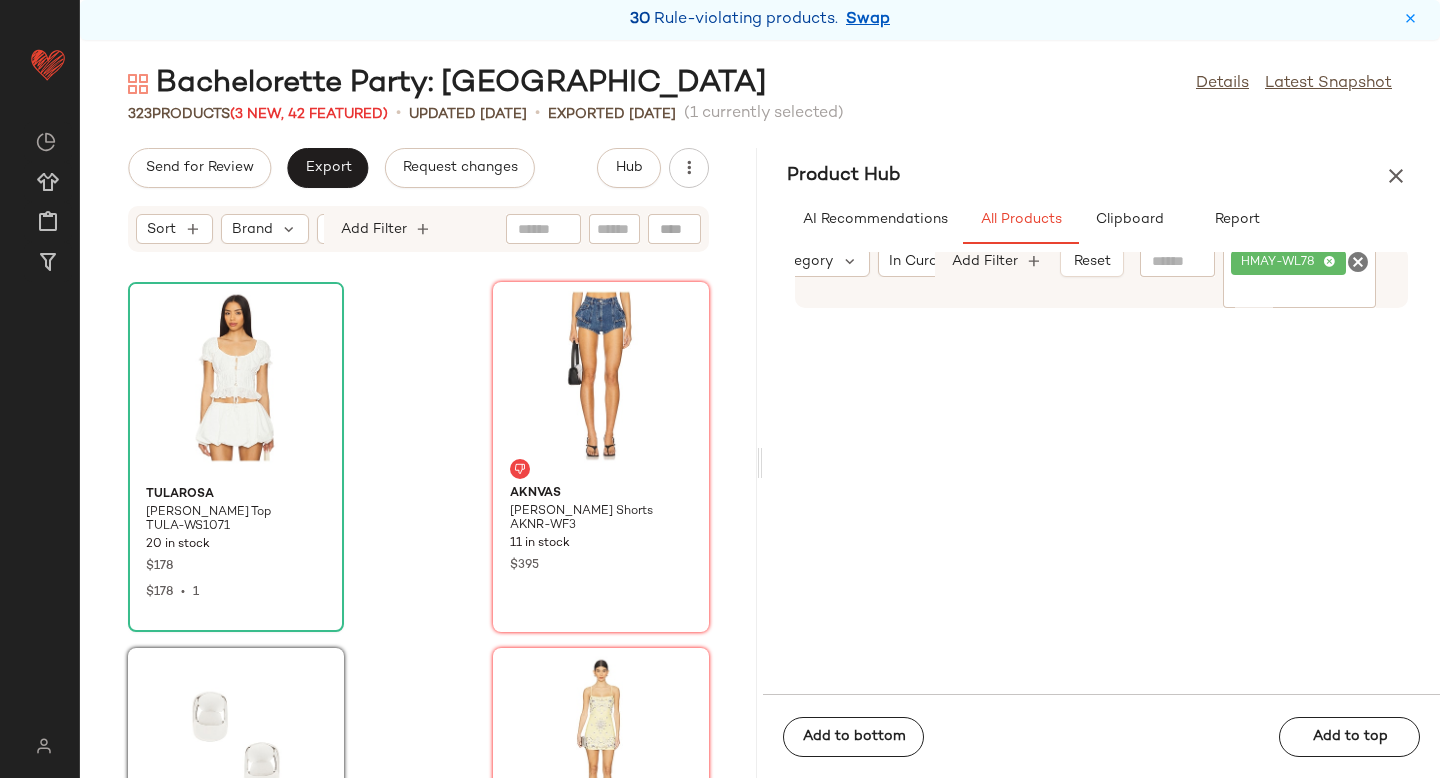 click 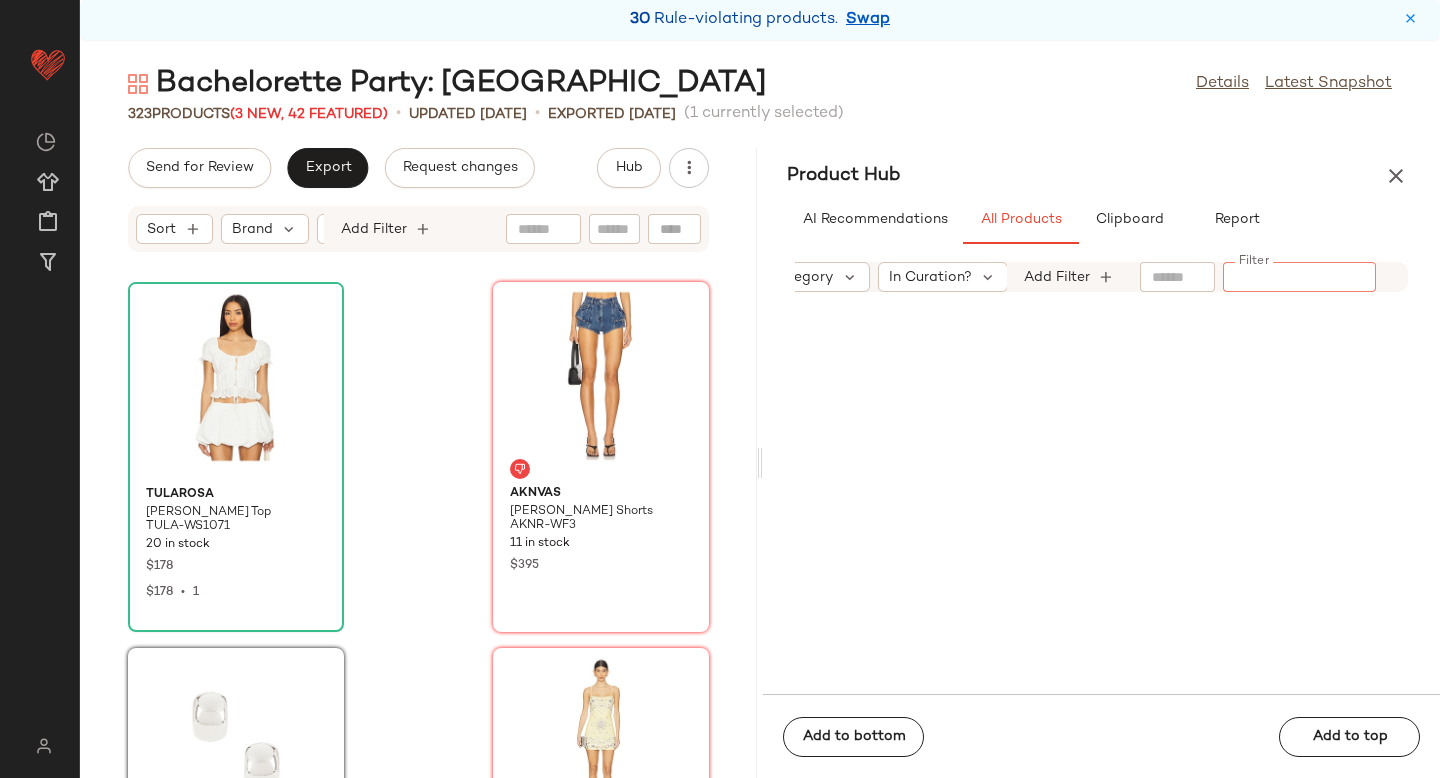 paste on "**********" 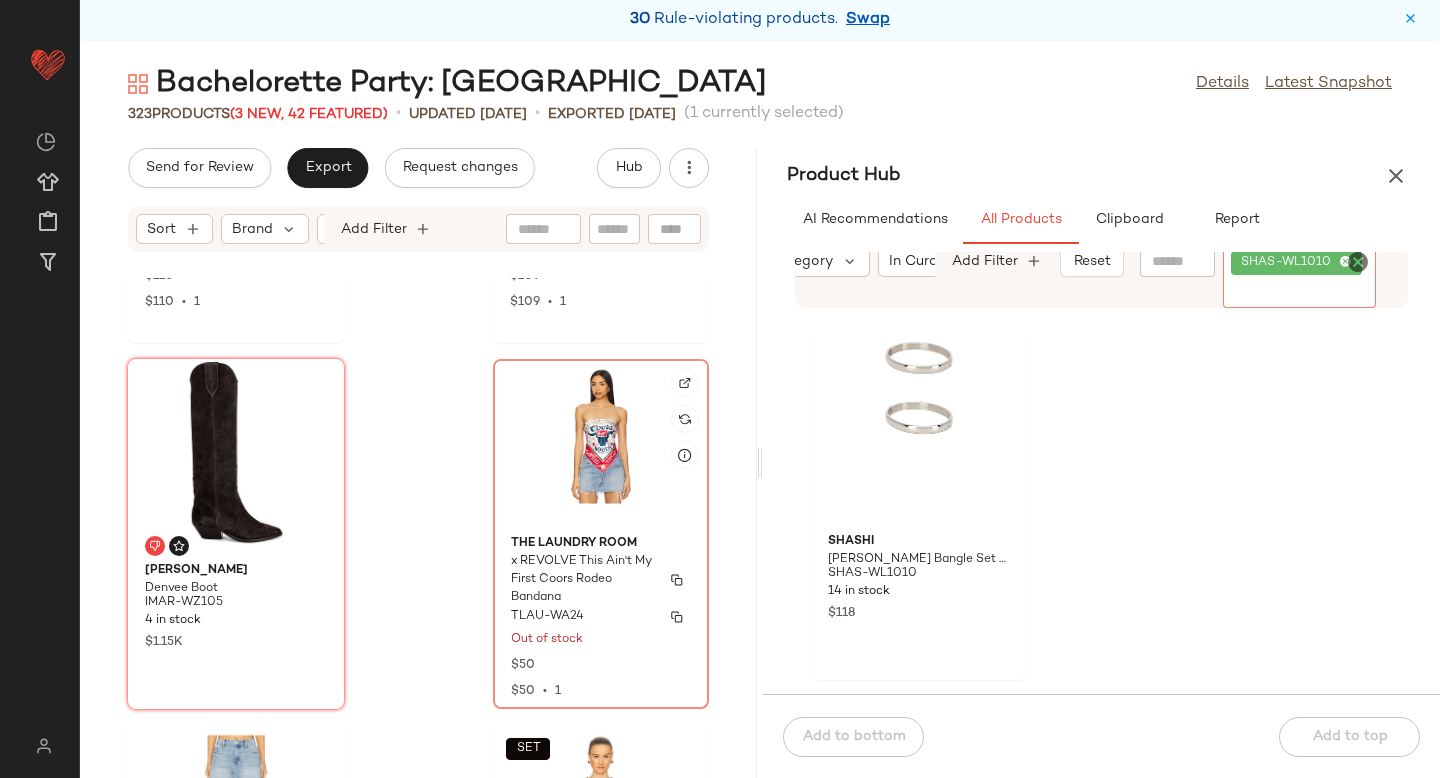 scroll, scrollTop: 2178, scrollLeft: 0, axis: vertical 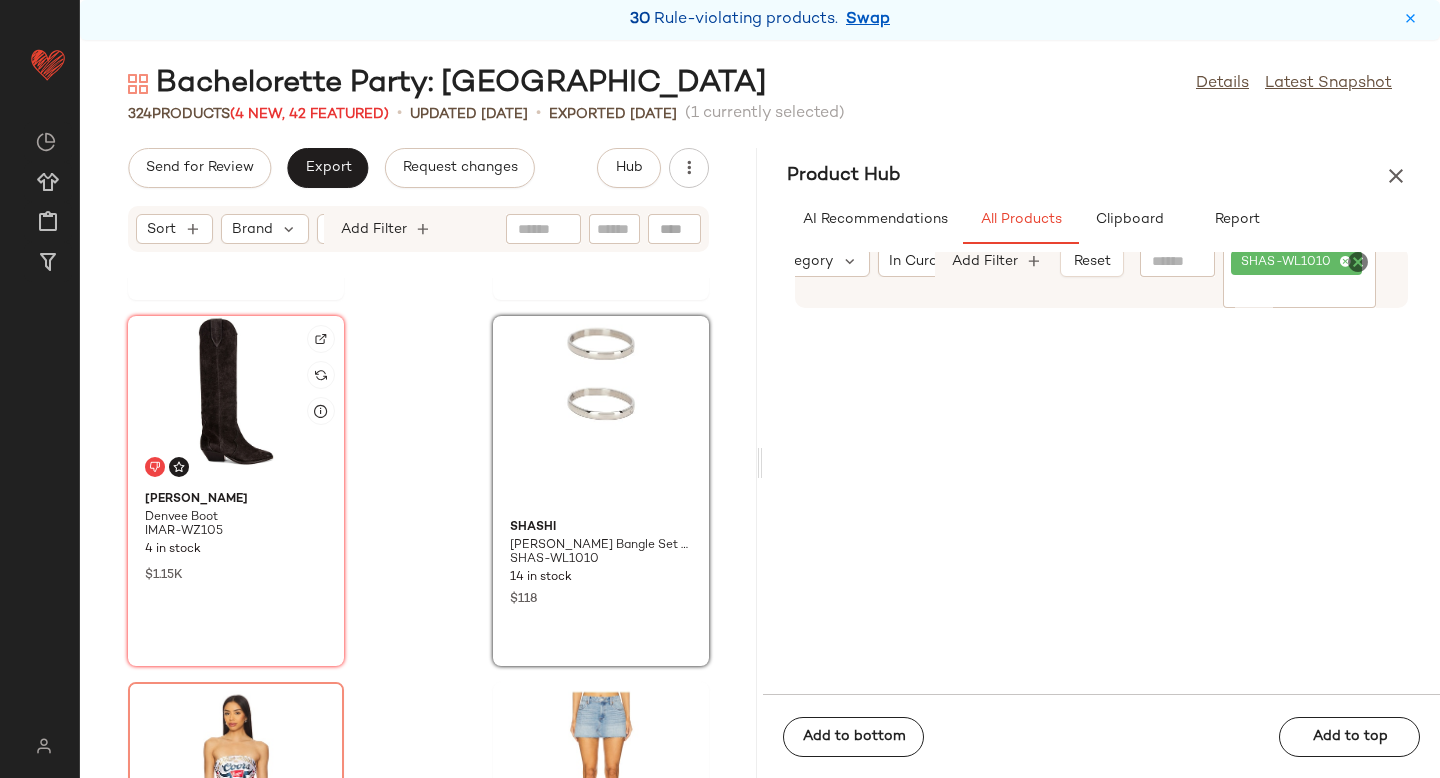 click 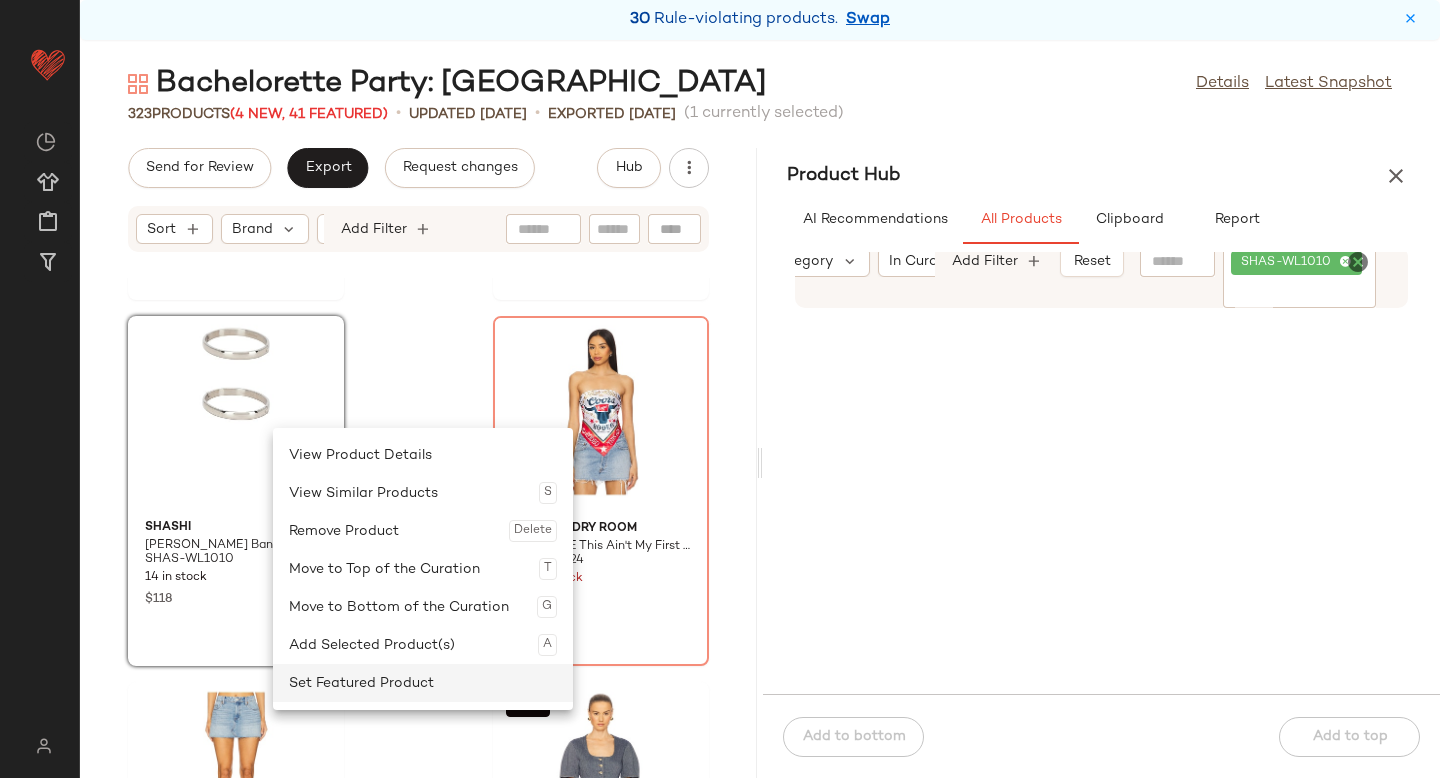 click on "Set Featured Product" 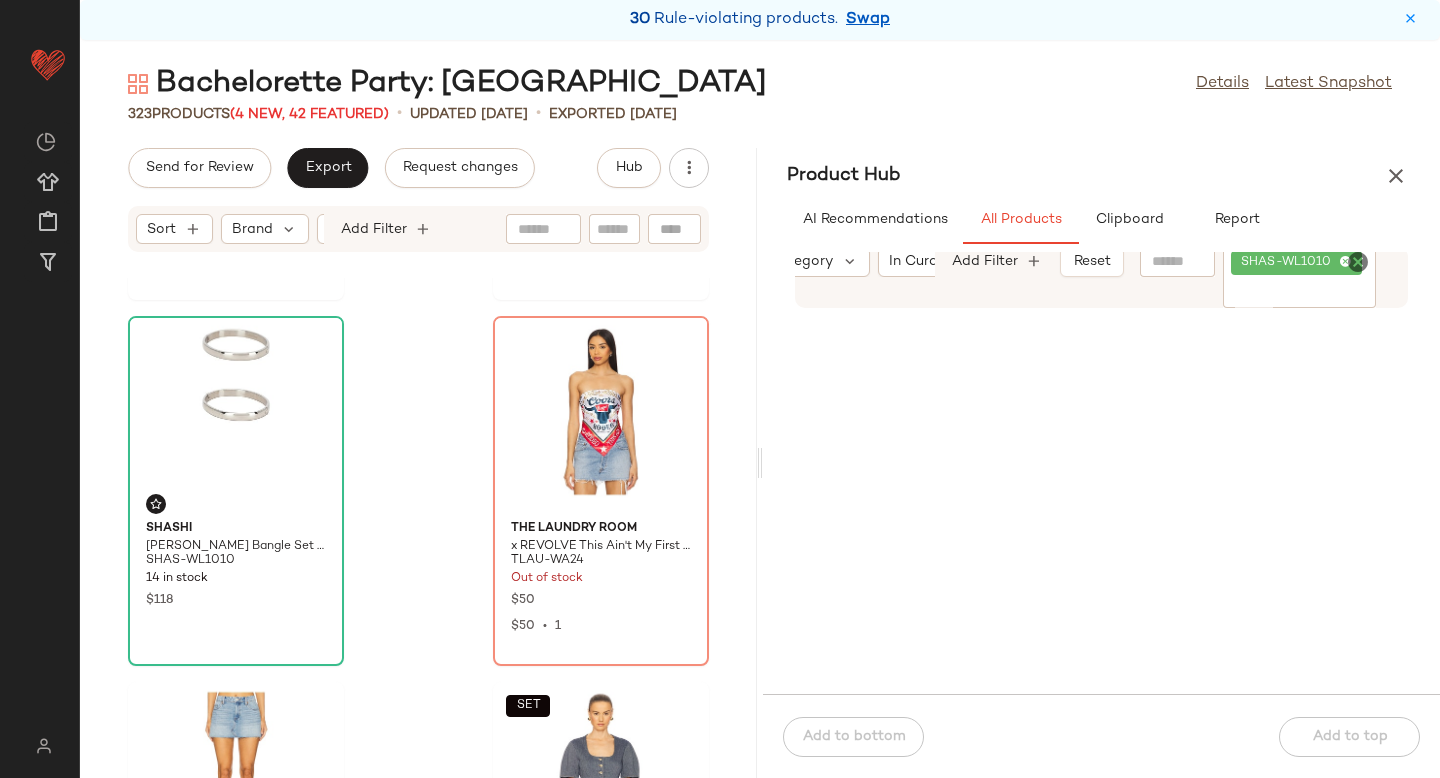 click 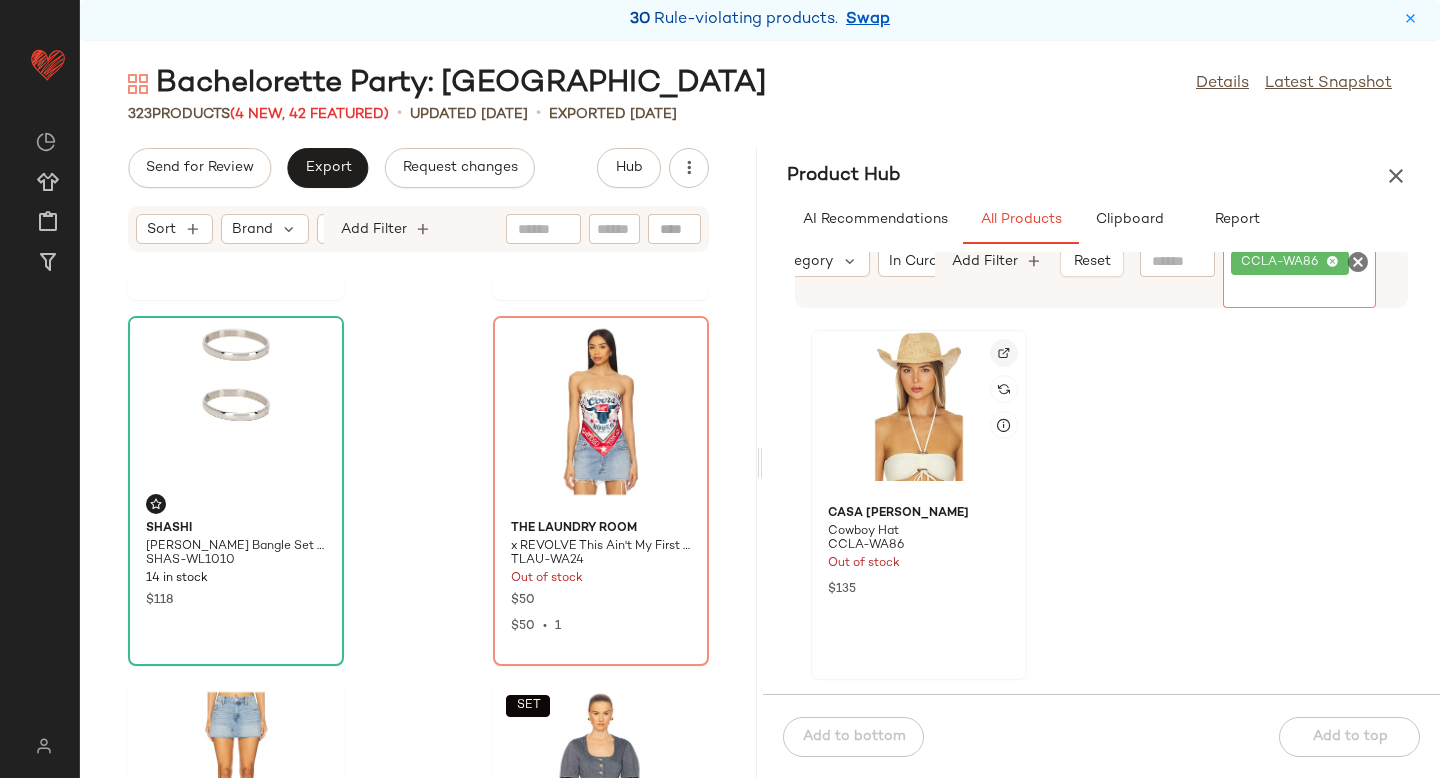 click at bounding box center [1004, 353] 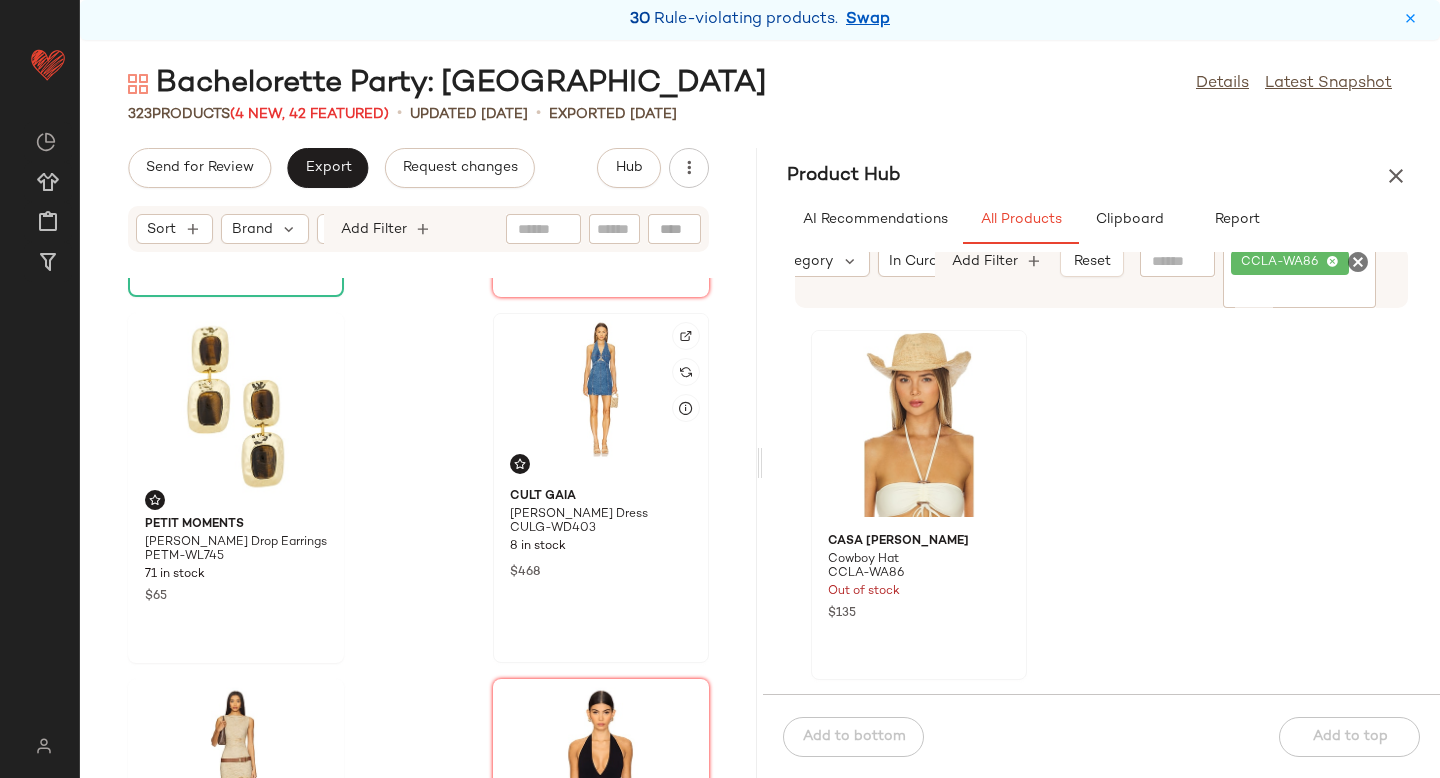 scroll, scrollTop: 715, scrollLeft: 0, axis: vertical 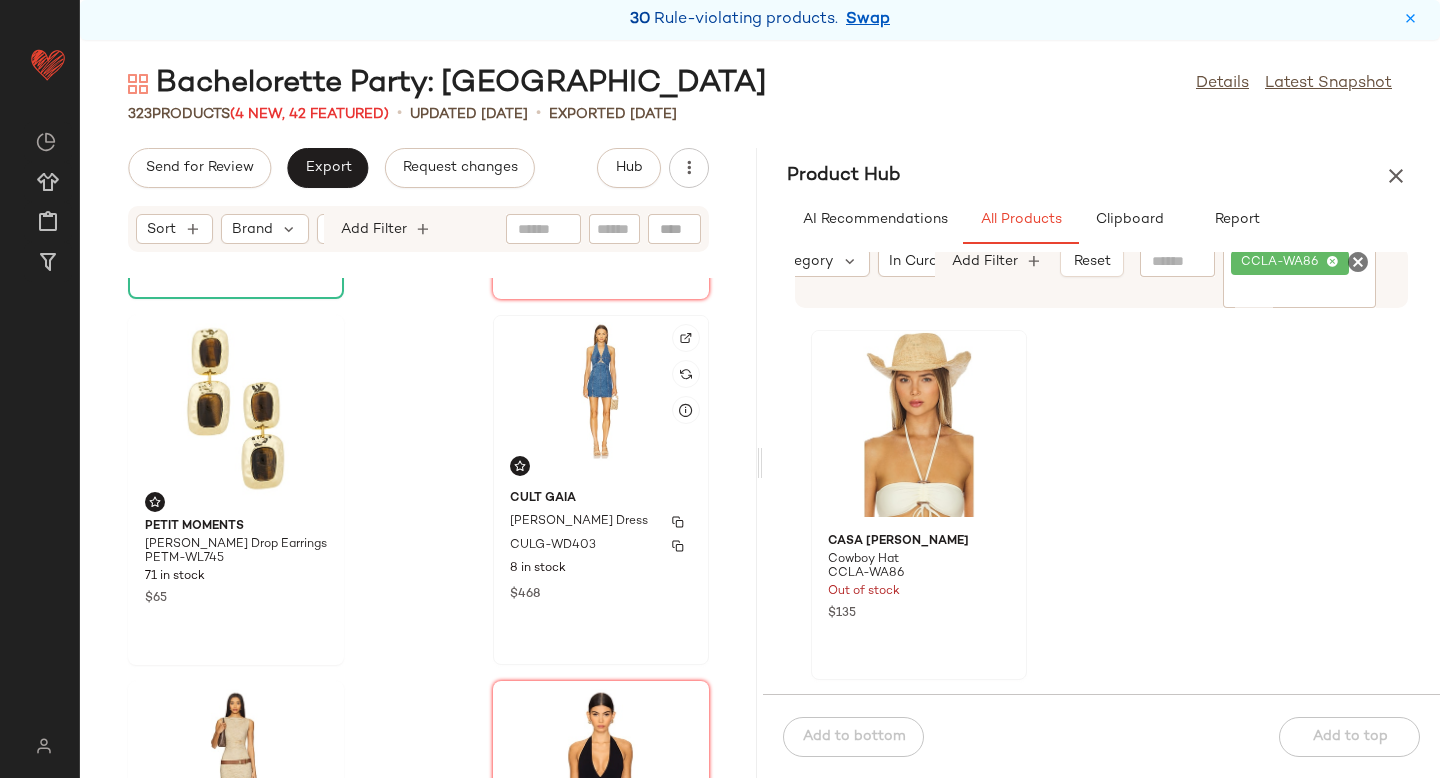 click on "Cult Gaia [PERSON_NAME] Dress CULG-WD403 8 in stock $468" 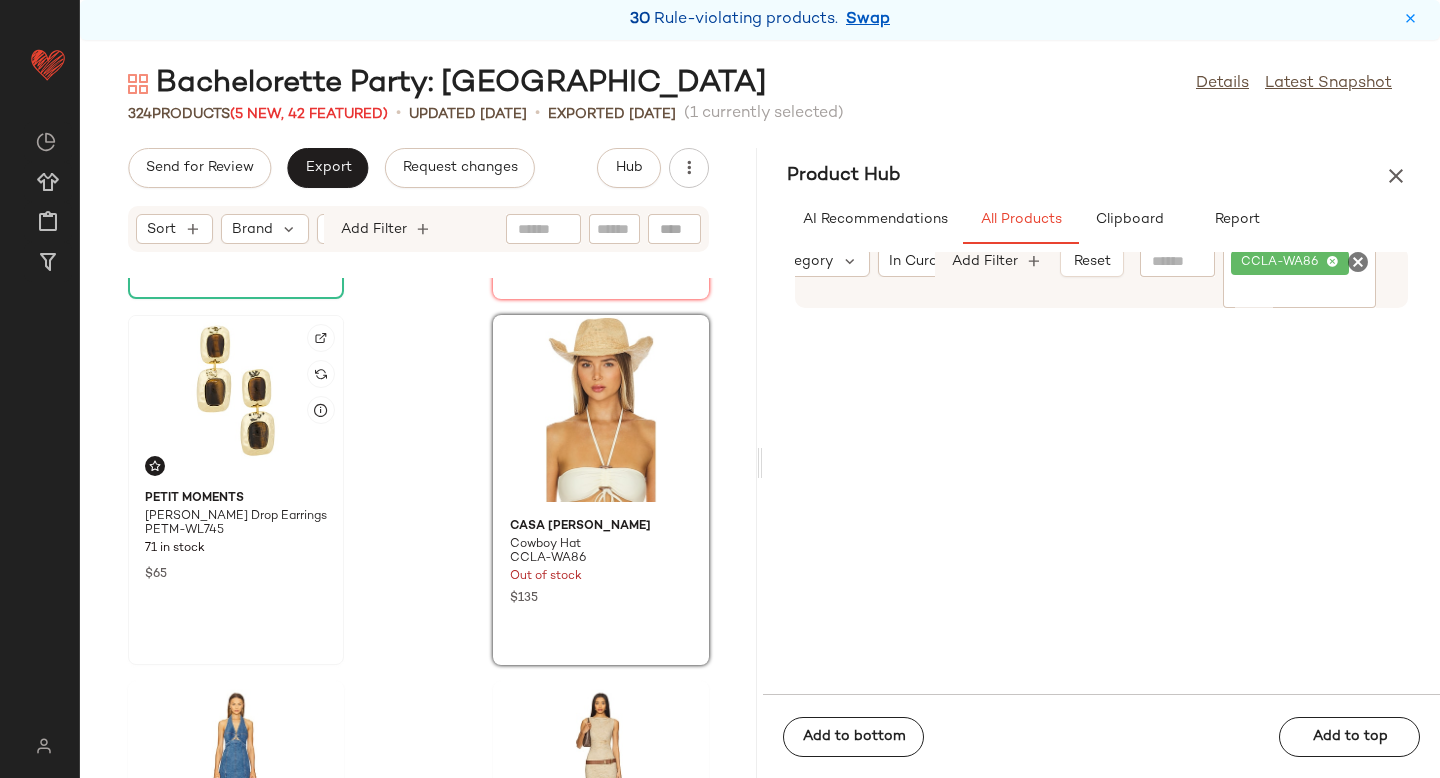 click 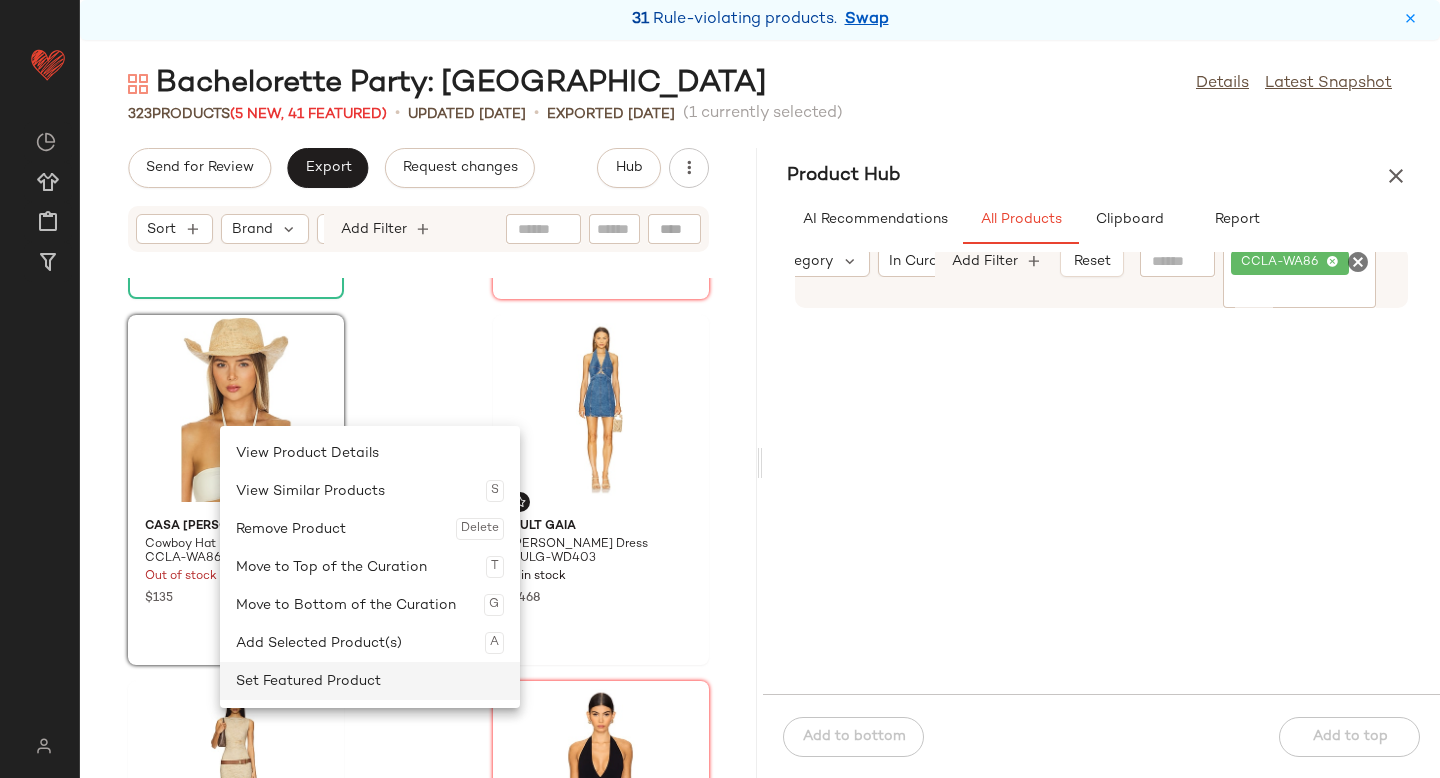 click on "Set Featured Product" 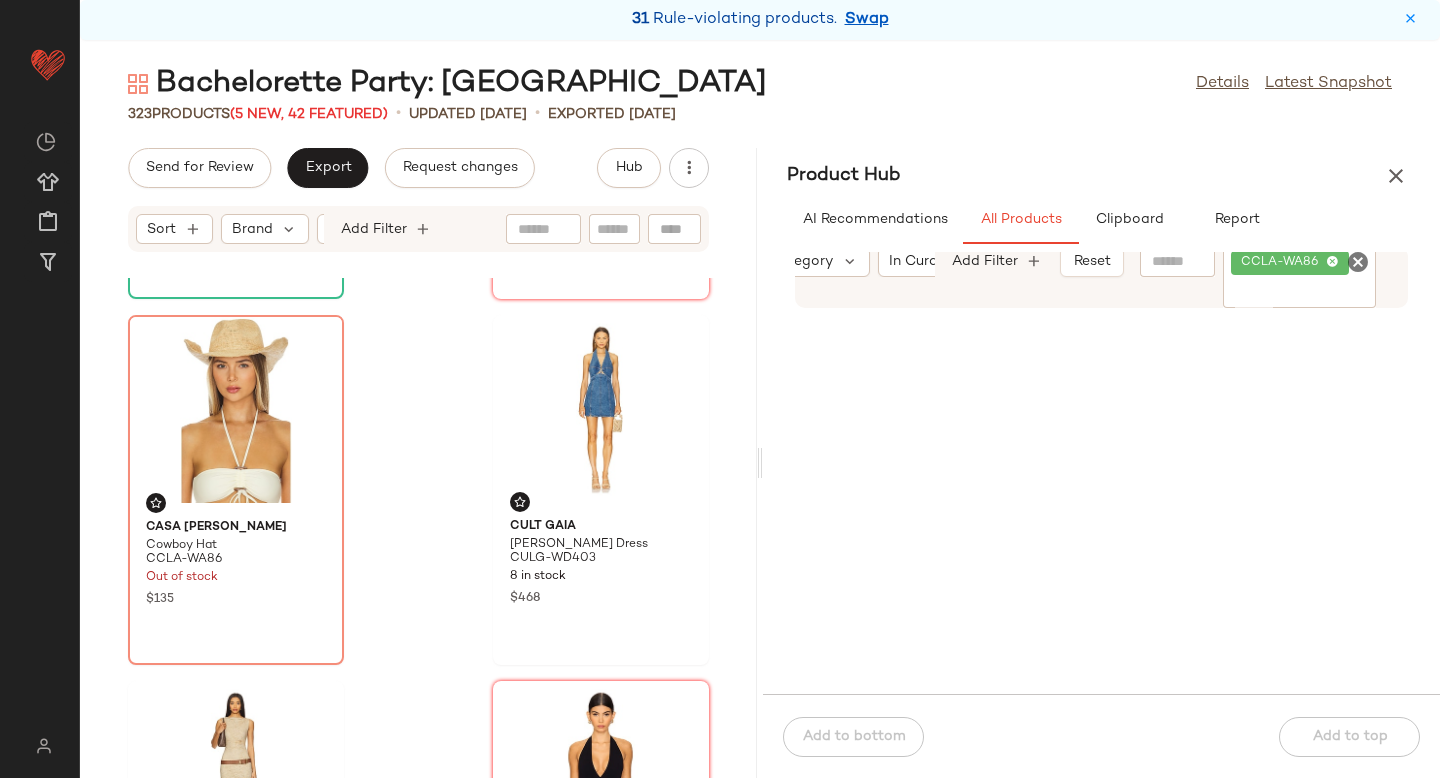click 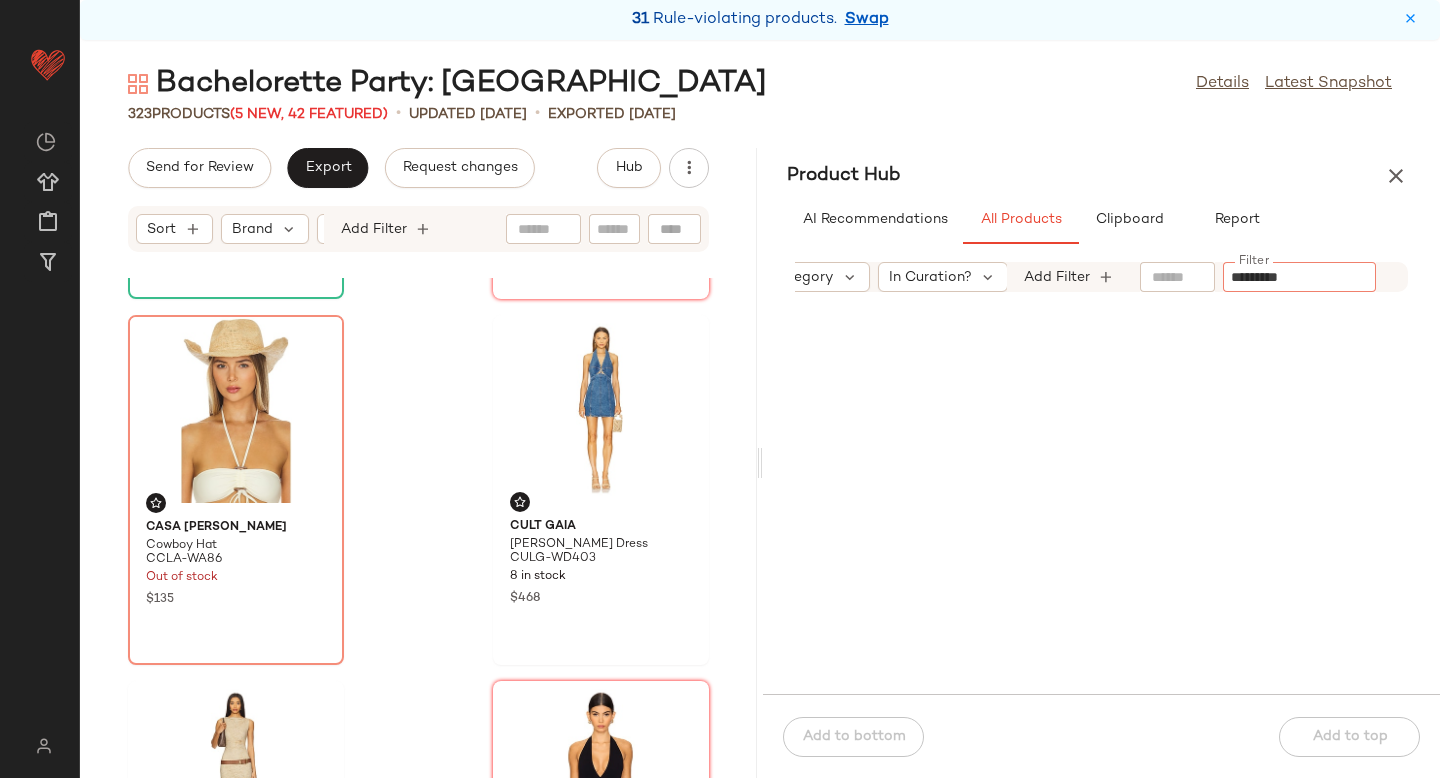type 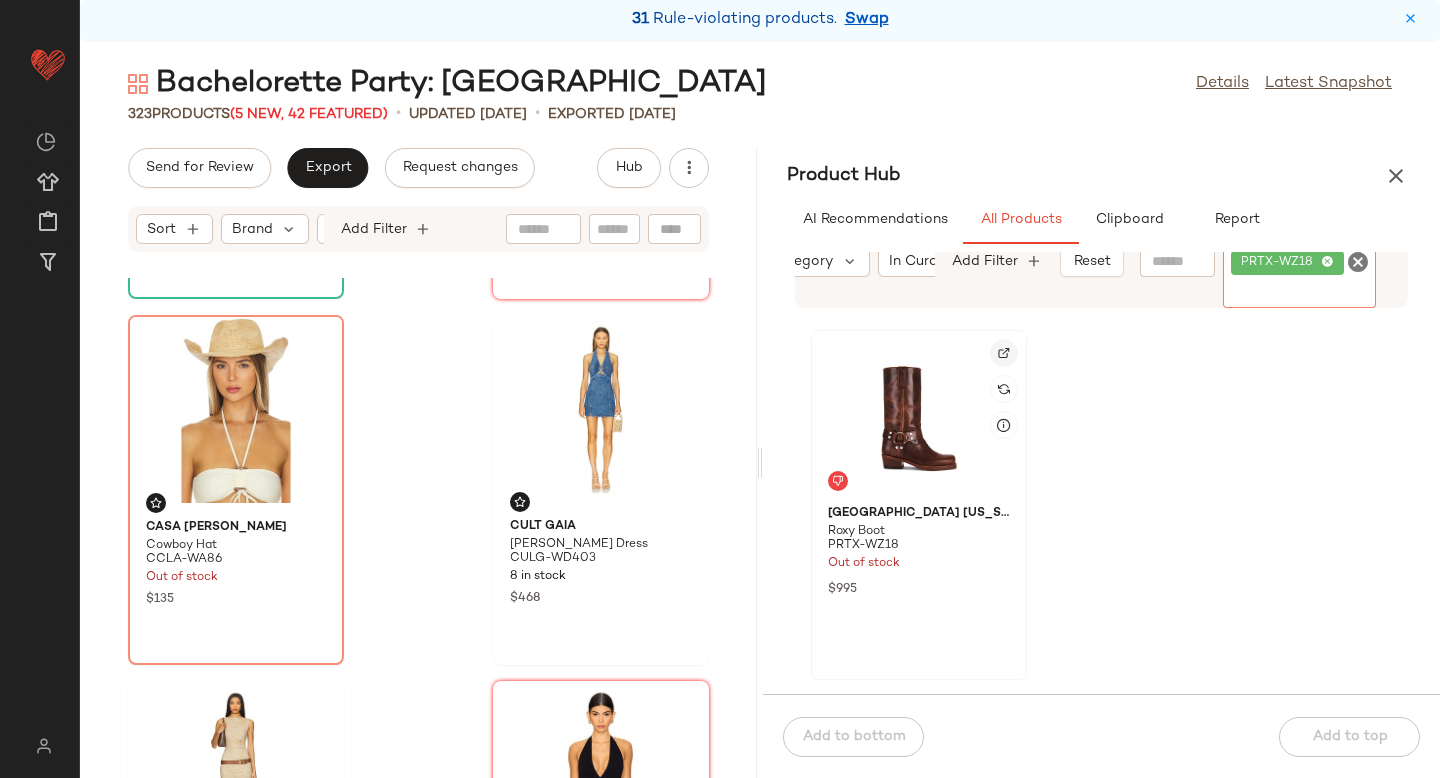 click at bounding box center (1004, 353) 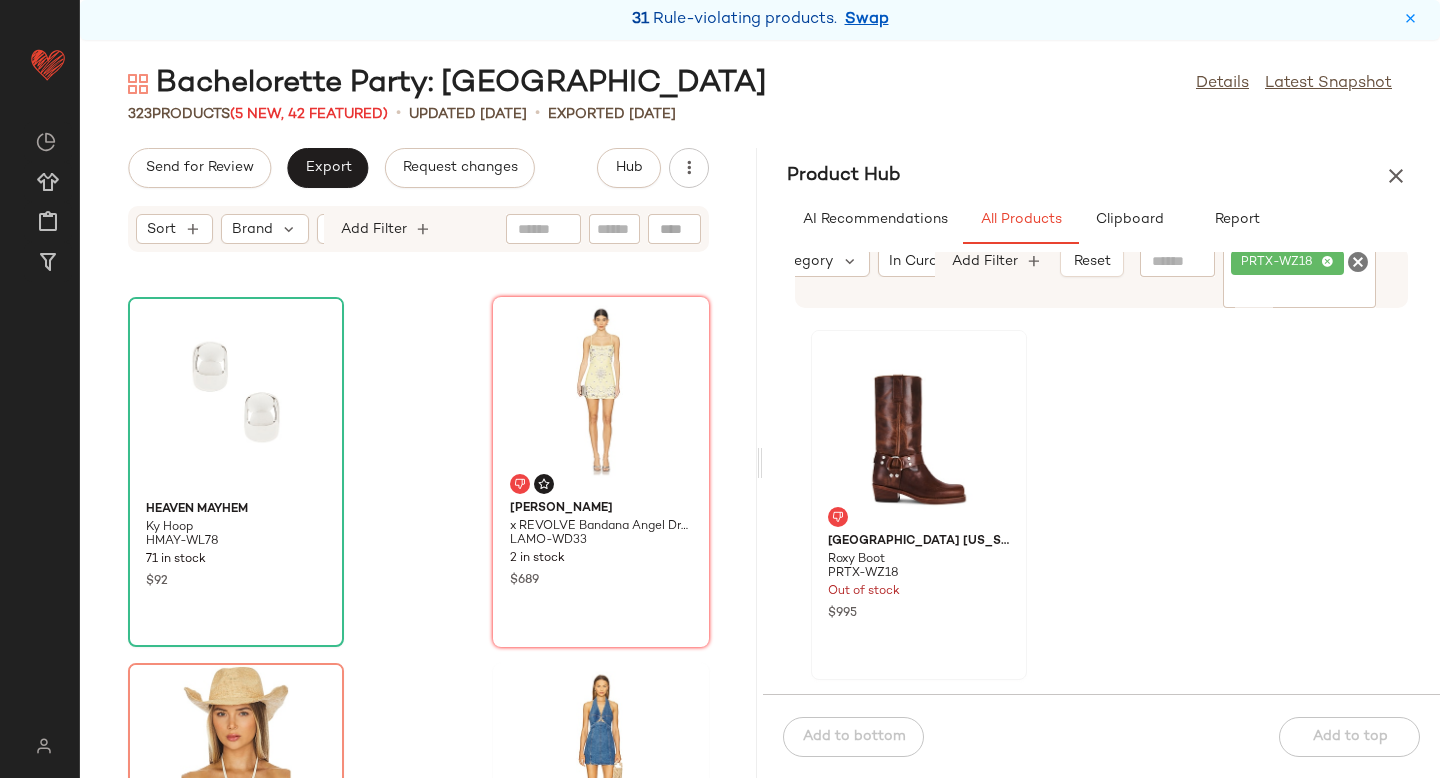 scroll, scrollTop: 433, scrollLeft: 0, axis: vertical 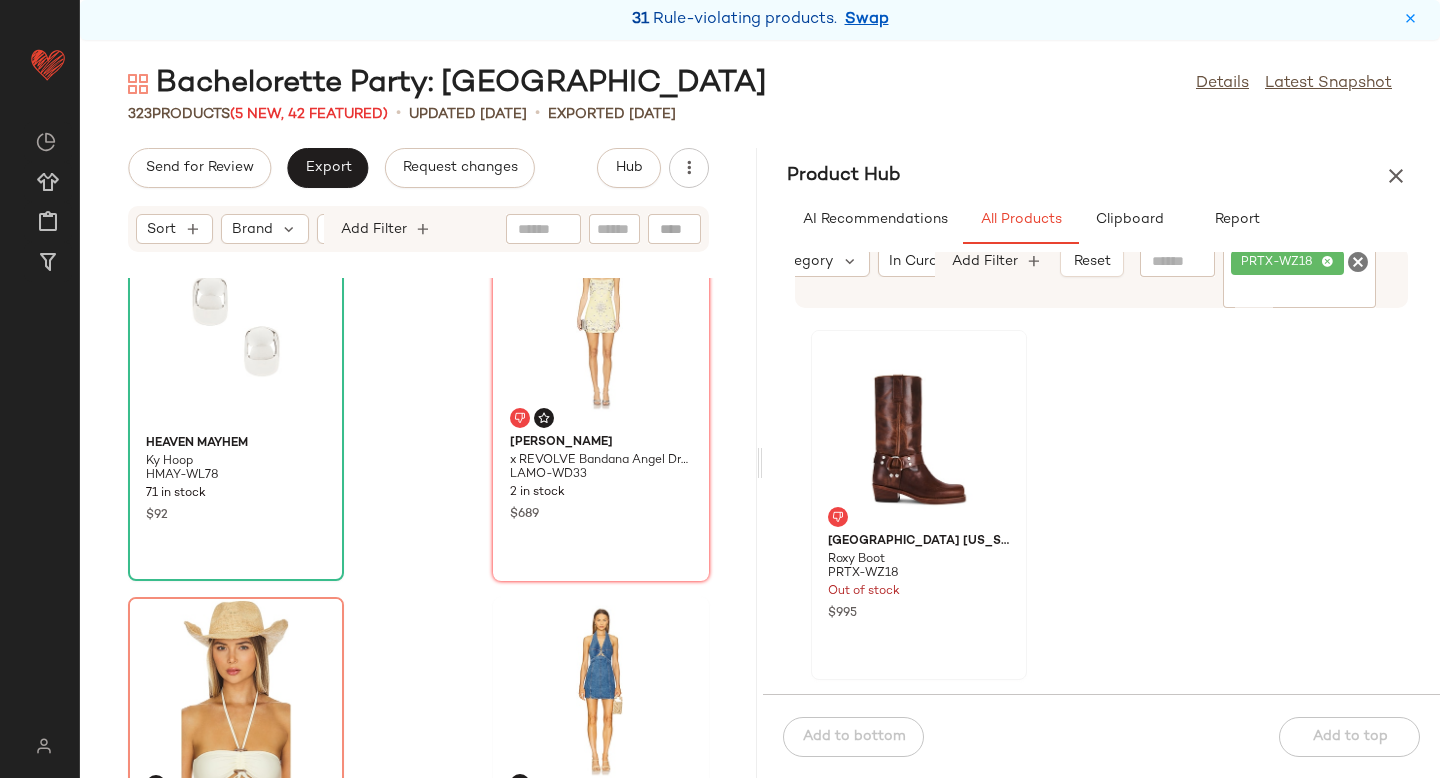 click 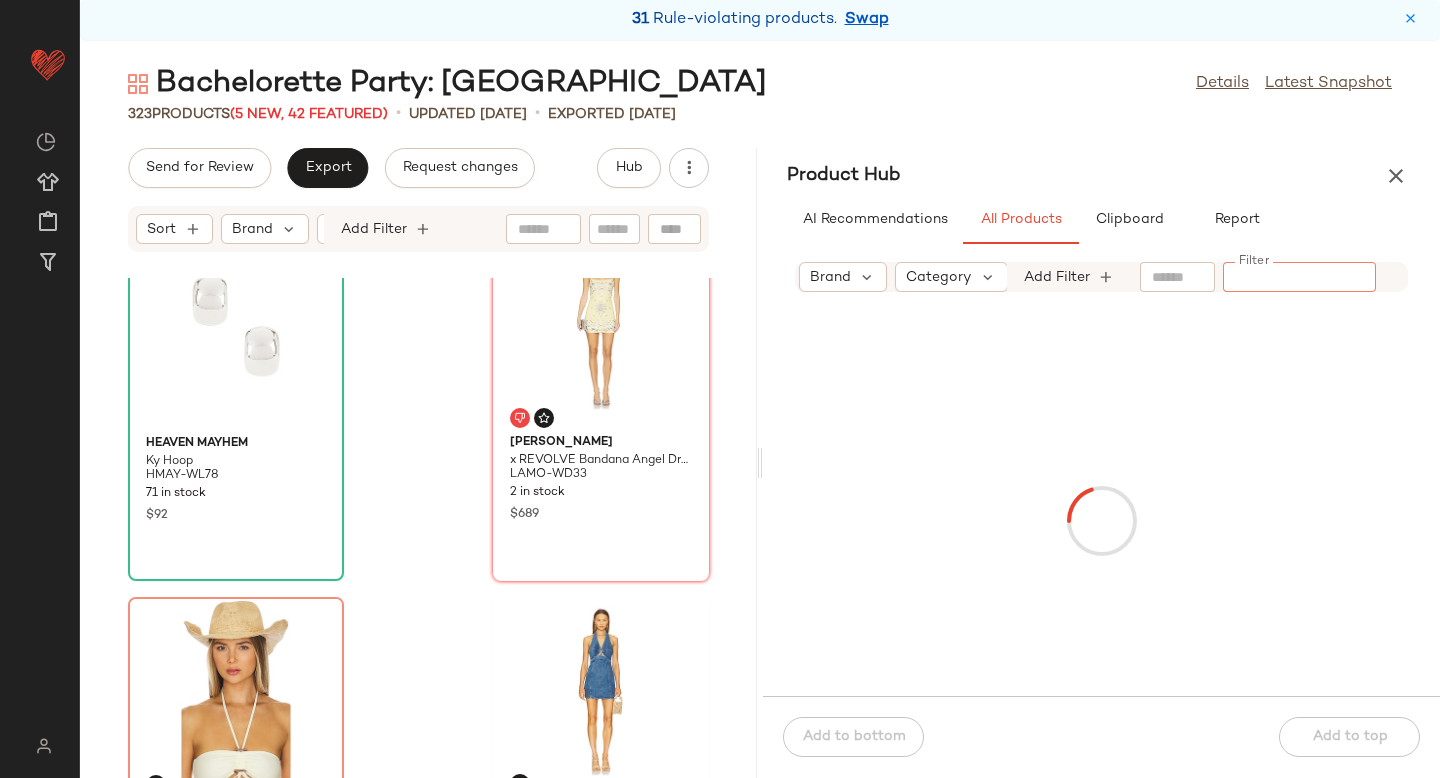scroll, scrollTop: 0, scrollLeft: 90, axis: horizontal 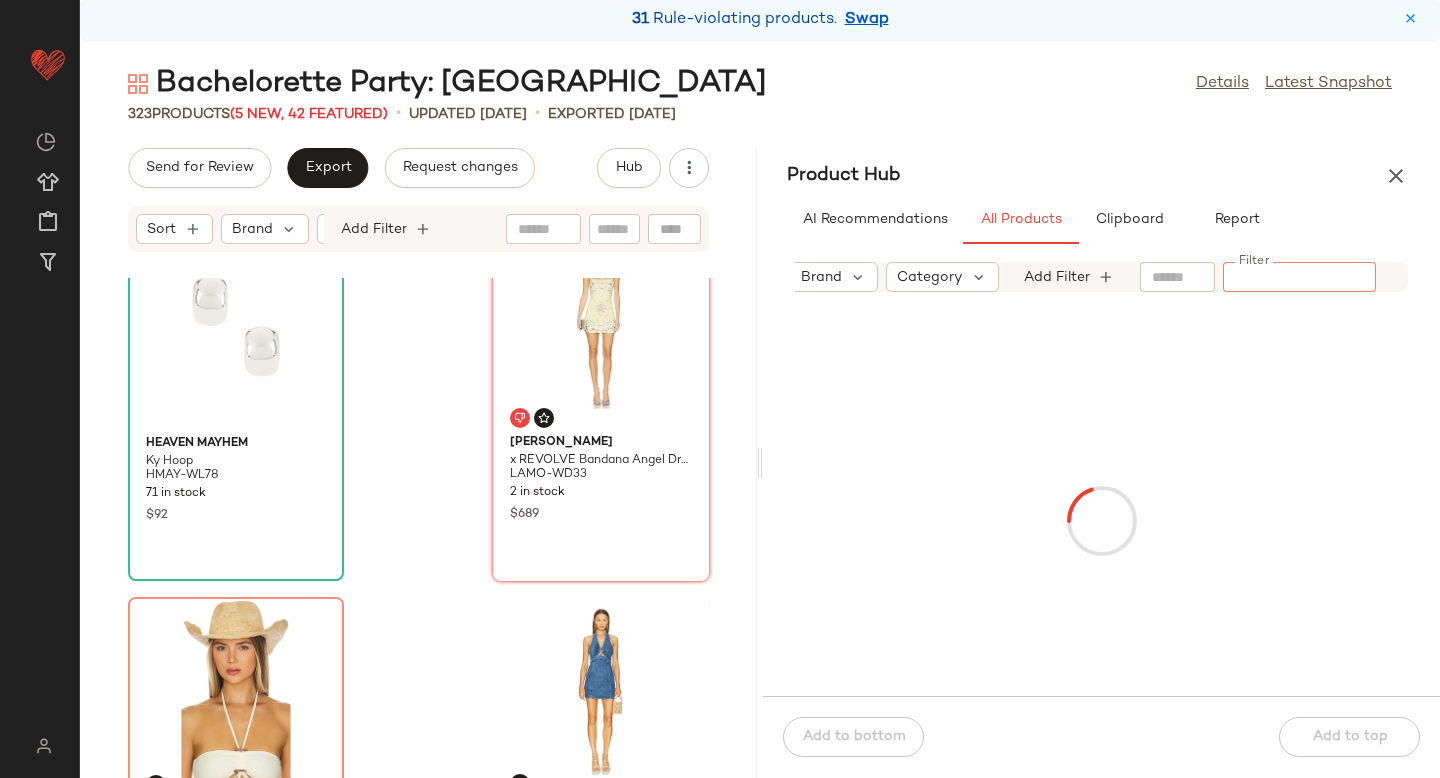 click on "Category" 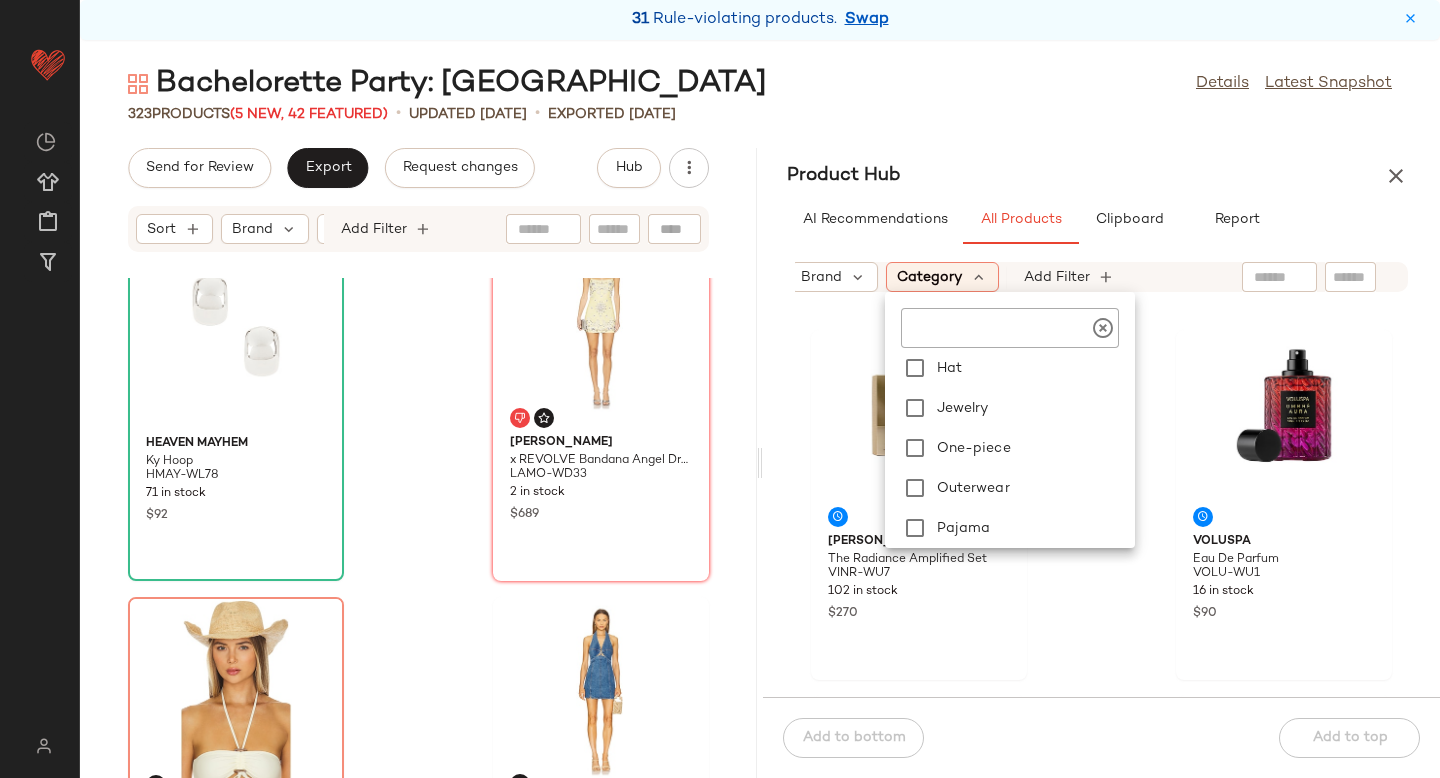 scroll, scrollTop: 171, scrollLeft: 0, axis: vertical 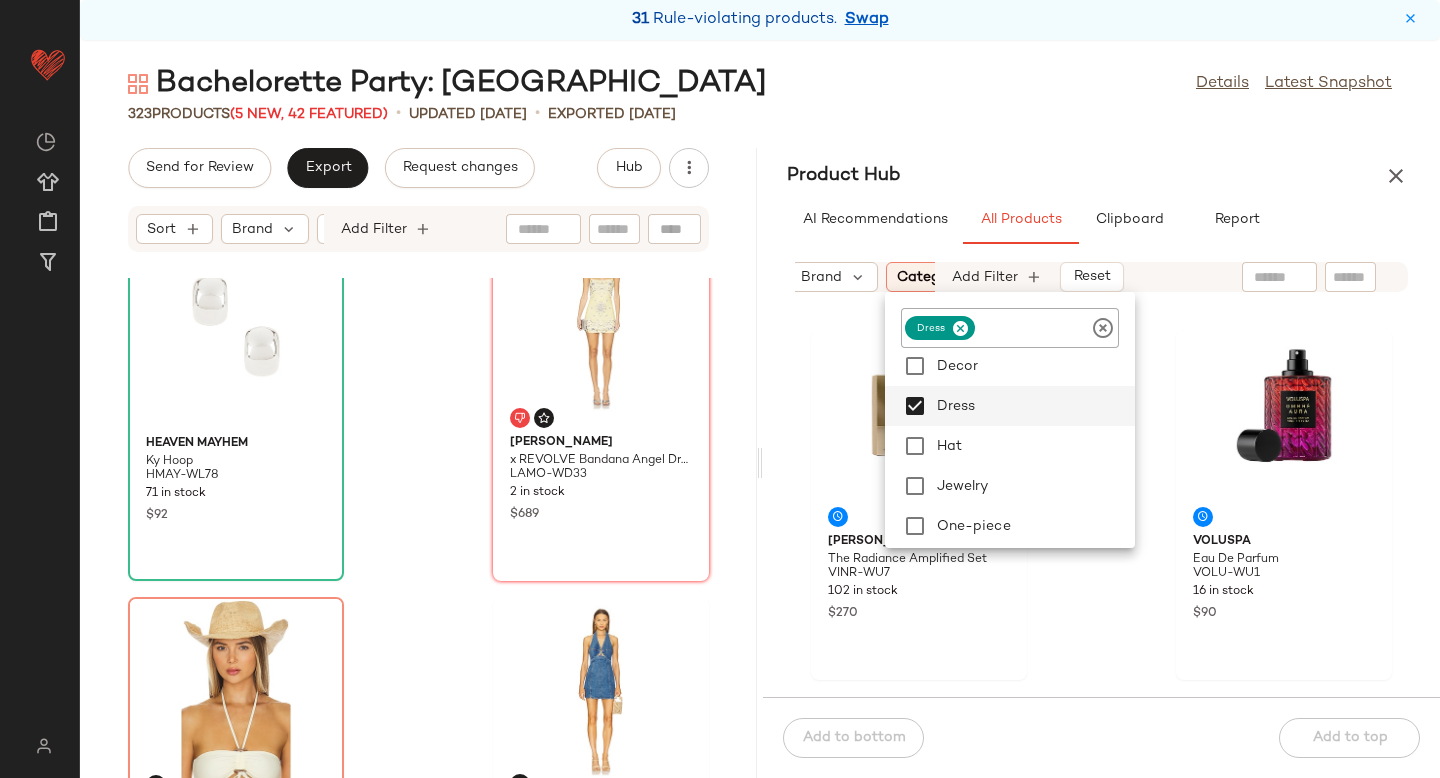 click on "Sort  Brand  Category:   dress In Curation?  Add Filter   Reset" at bounding box center (1101, 277) 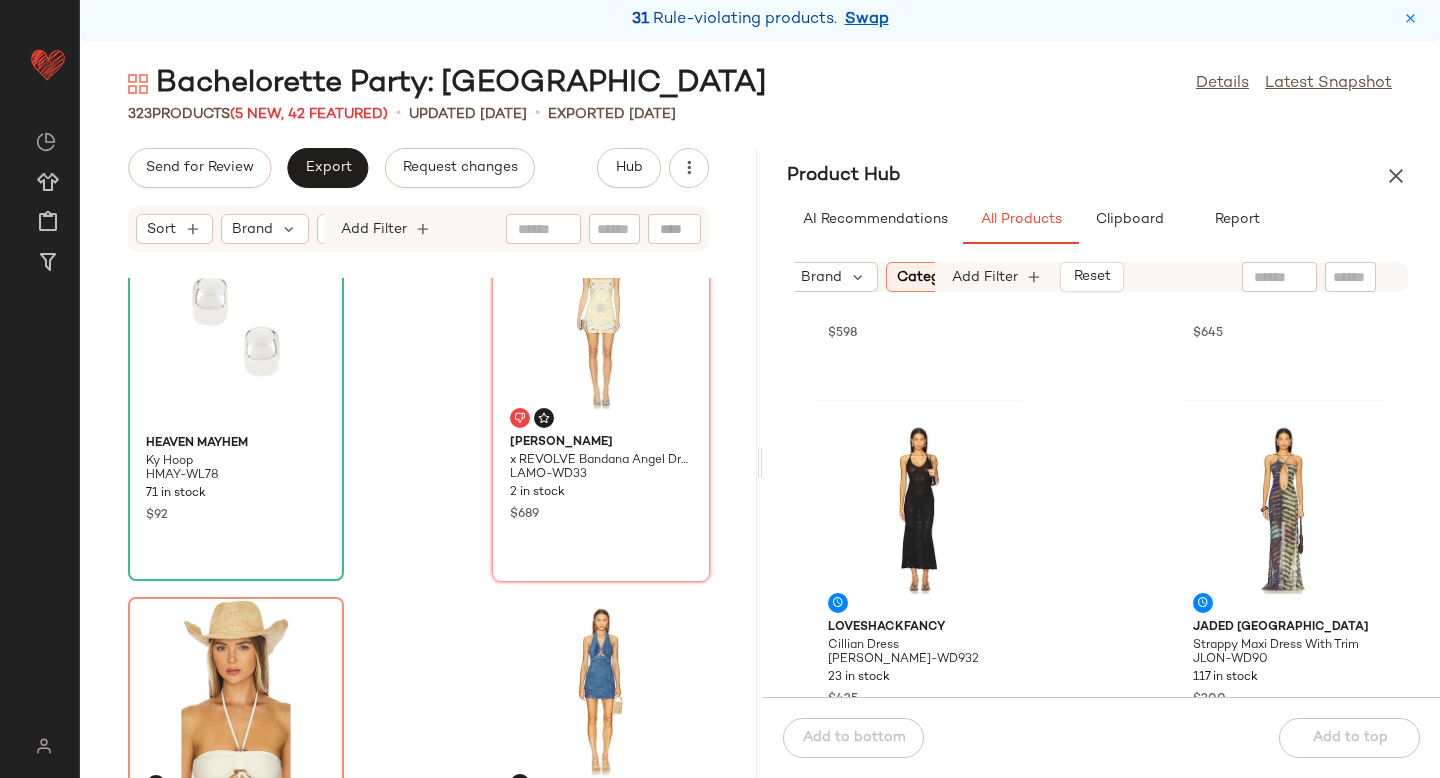 scroll, scrollTop: 309, scrollLeft: 0, axis: vertical 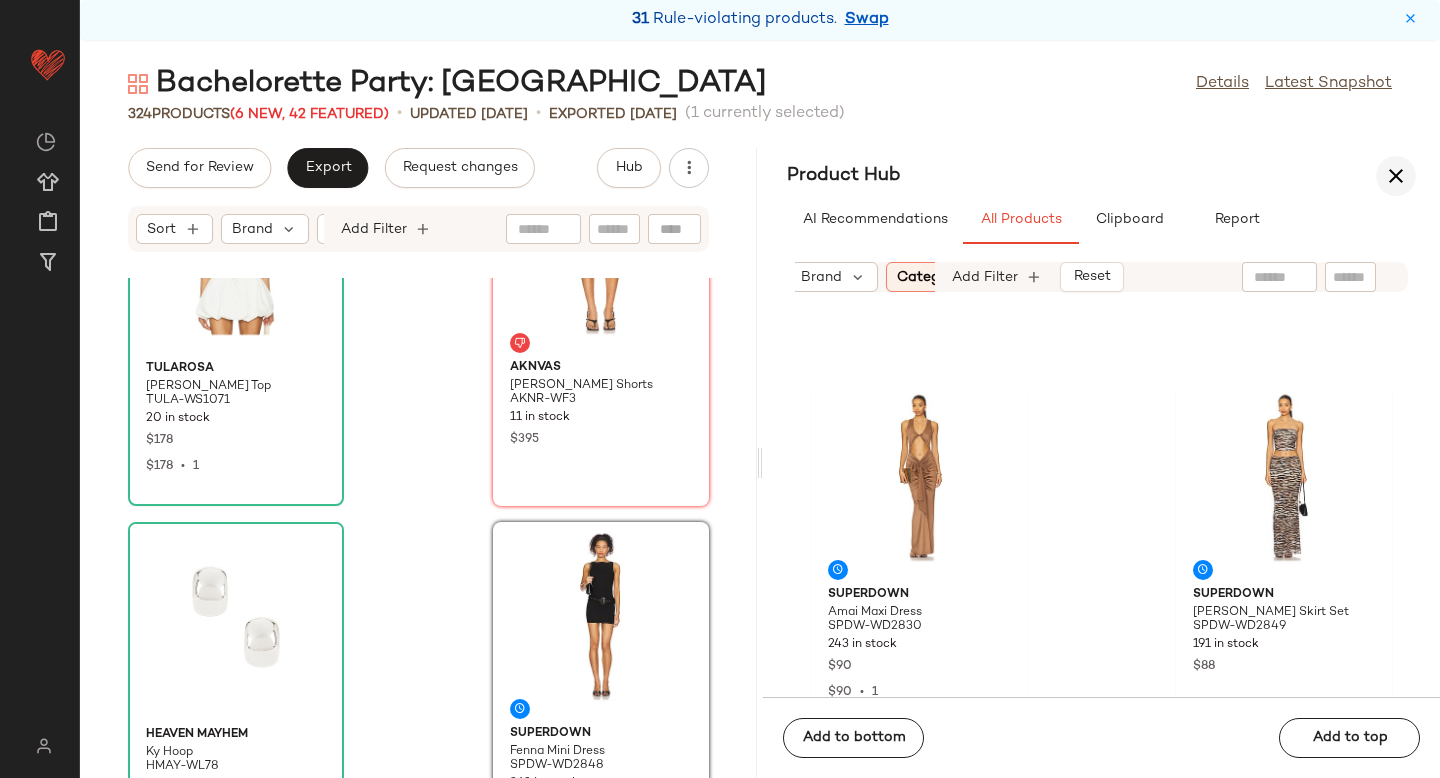 click at bounding box center [1396, 176] 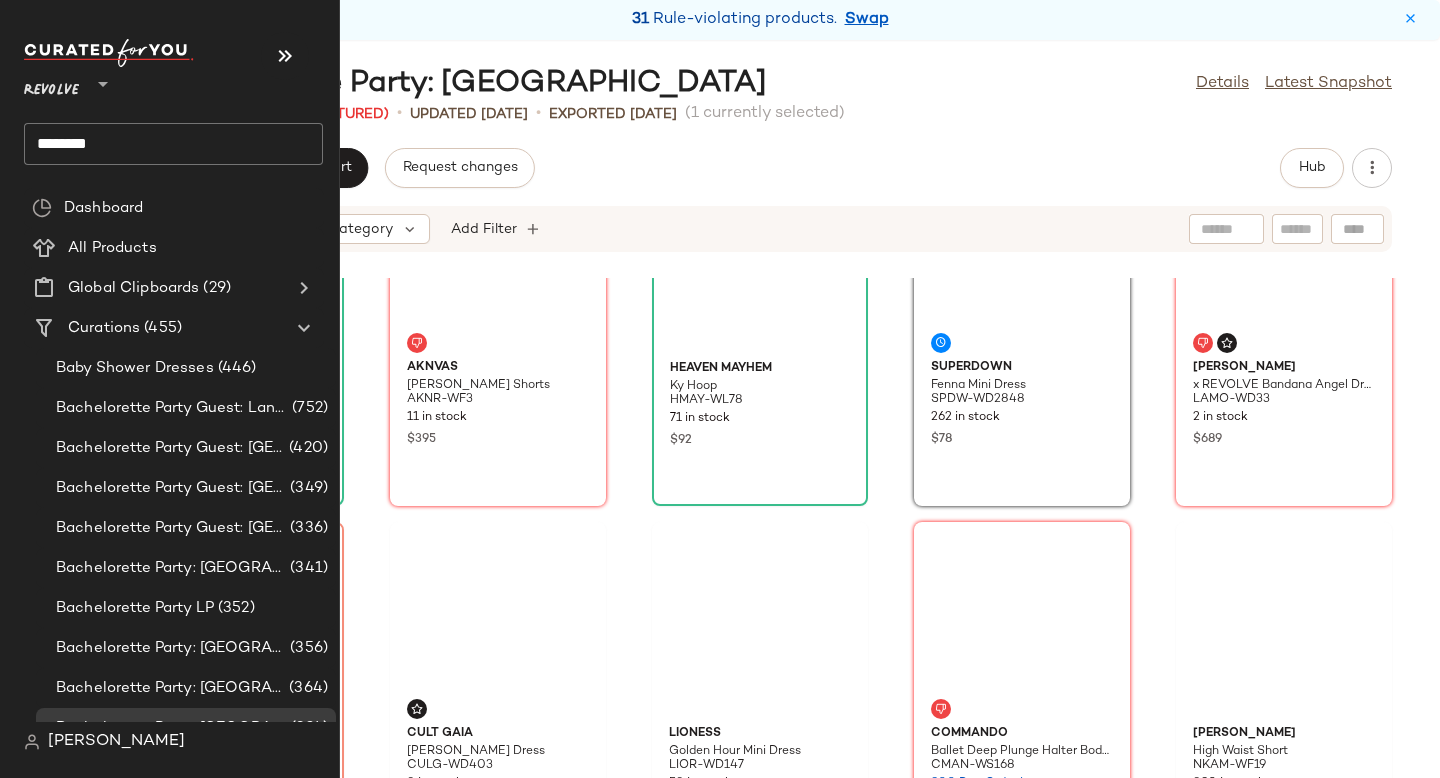 scroll, scrollTop: 0, scrollLeft: 0, axis: both 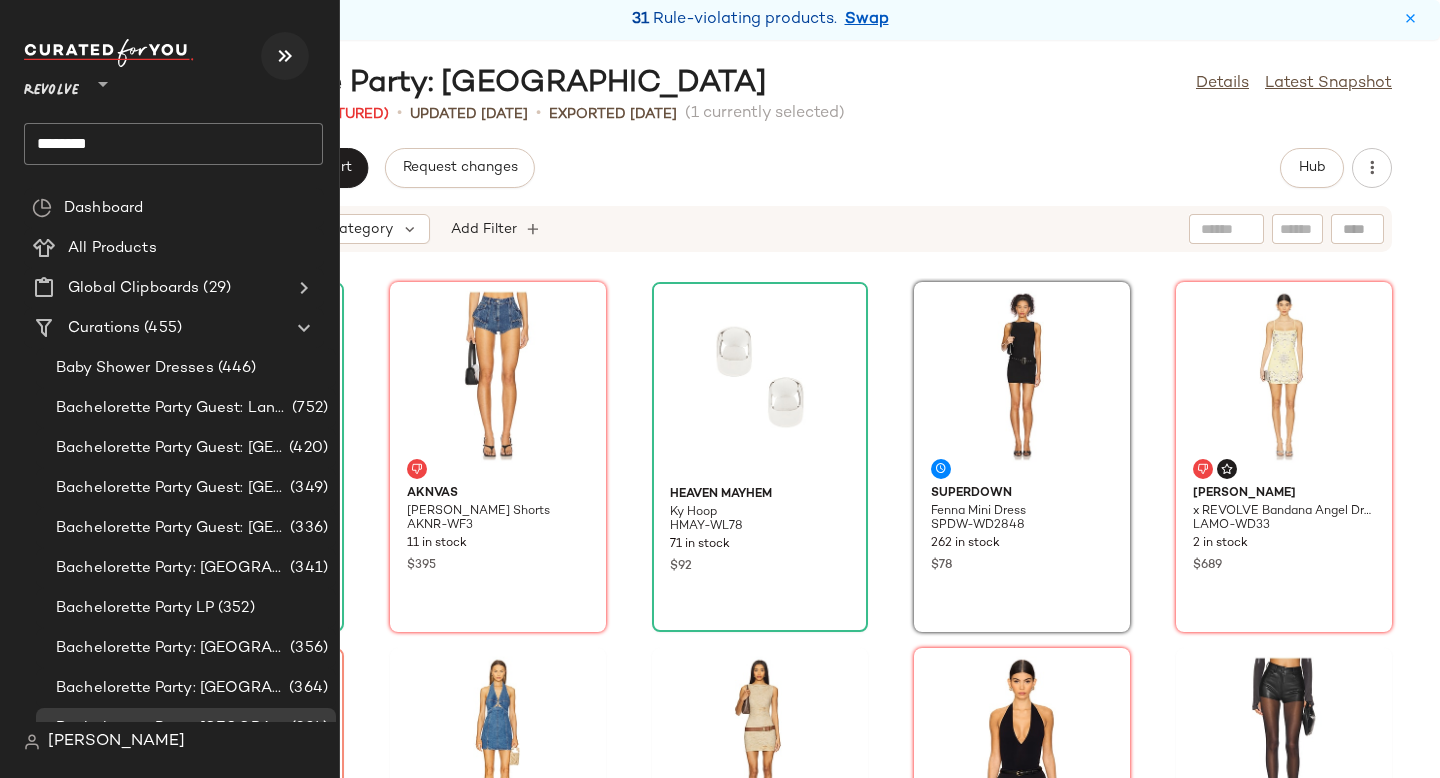 click at bounding box center (285, 56) 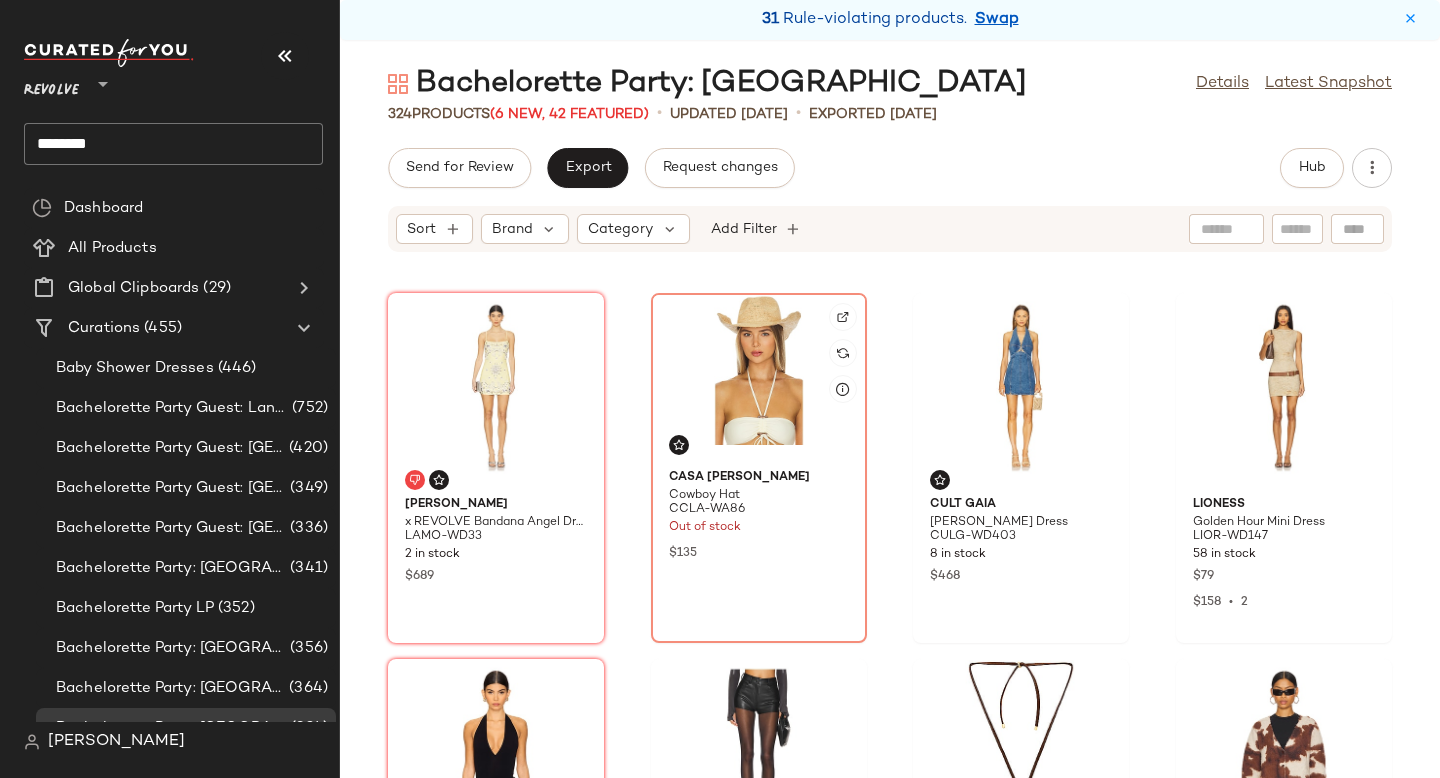 scroll, scrollTop: 369, scrollLeft: 0, axis: vertical 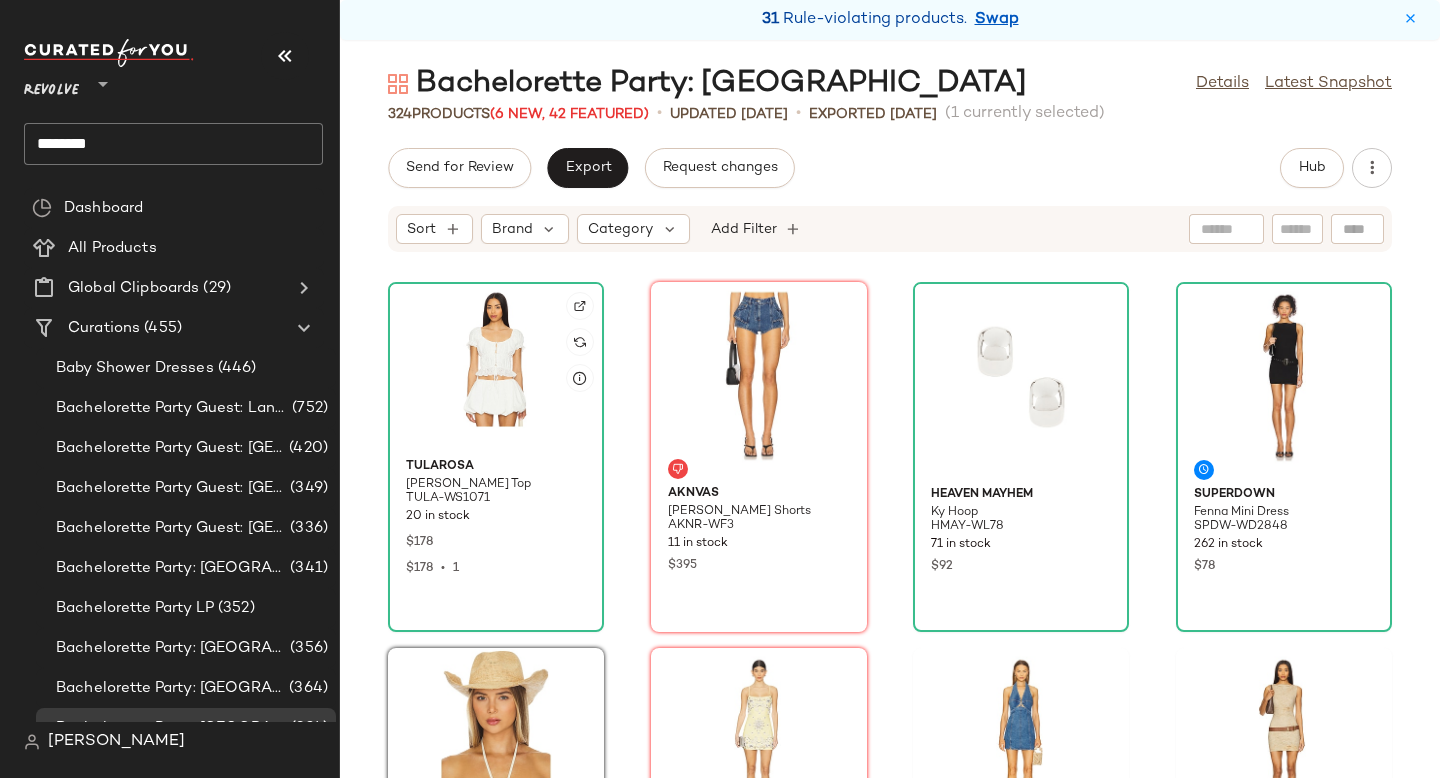 click 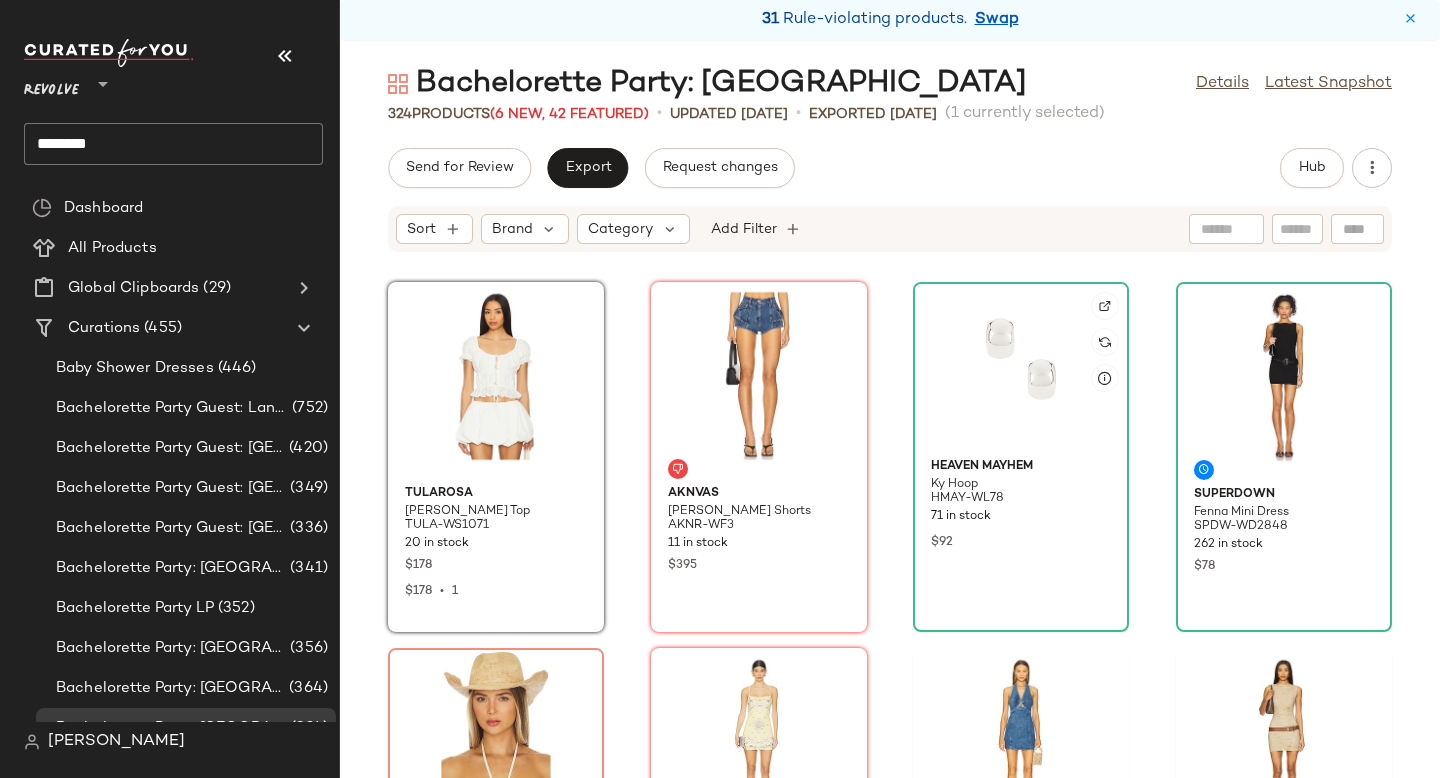 click 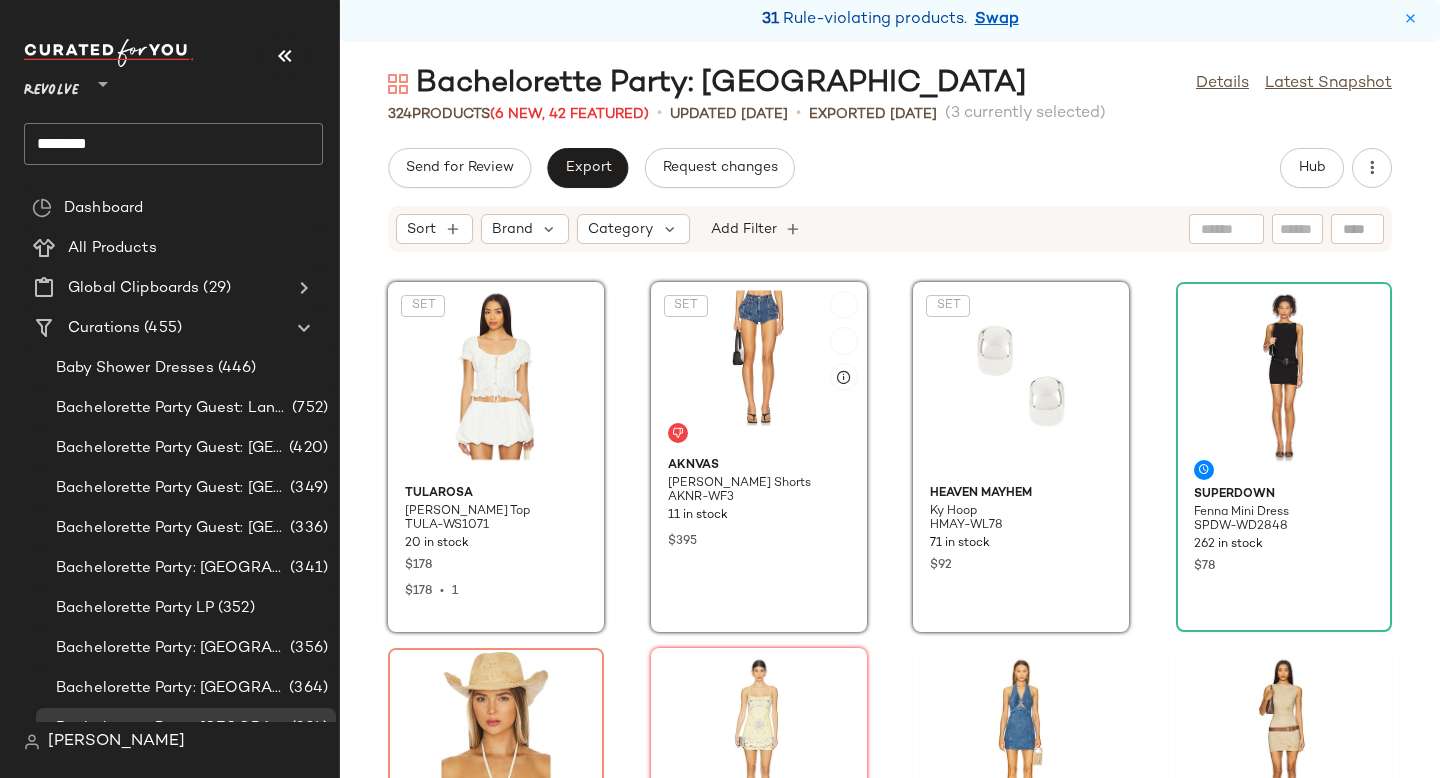 click on "SET" 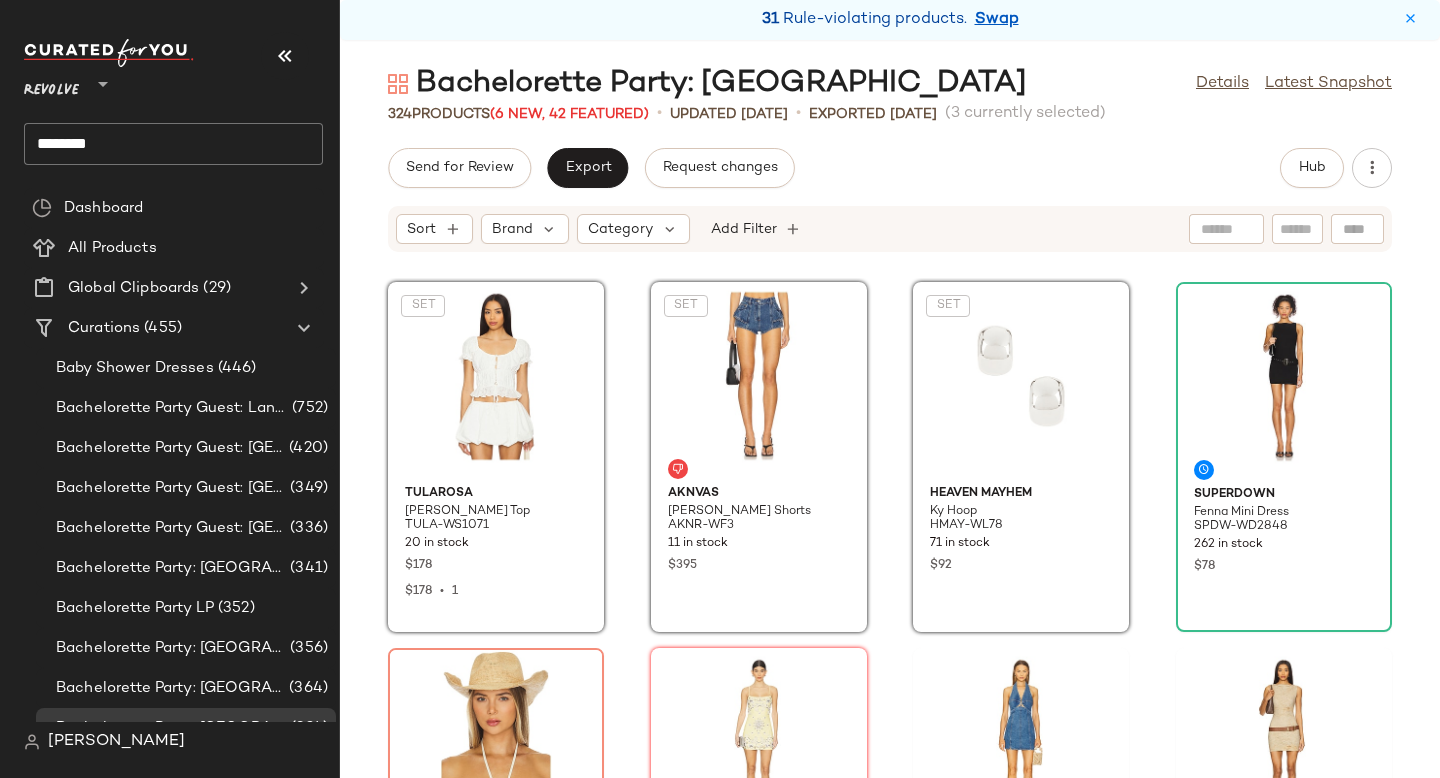 click on "SET  Tularosa [PERSON_NAME] Top TULA-WS1071 20 in stock $178 $178  •  1  SET  AKNVAS [PERSON_NAME] Denim Shorts AKNR-WF3 11 in stock $395  SET  Heaven Mayhem Ky Hoop HMAY-WL78 71 in stock $92 superdown Fenna Mini Dress SPDW-WD2848 262 in stock $78 Casa [PERSON_NAME] Cowboy Hat CCLA-WA86 Out of stock $135 [PERSON_NAME] x REVOLVE Bandana Angel Dress LAMO-WD33 2 in stock $689 Cult Gaia [PERSON_NAME] Dress CULG-WD403 8 in stock $468 LIONESS Golden Hour Mini Dress LIOR-WD147 58 in stock $79 $158  •  2 Commando Ballet Deep Plunge Halter Bodysuit CMAN-WS168 900 Pre-Order Items $128 [PERSON_NAME] High Waist Short NKAM-WF19 890 in stock $250 $250  •  1 Heaven Mayhem Mini Necklace HMAY-WL38 342 in stock $84 $168  •  2 Jaded London Cow [PERSON_NAME] JLON-WK11 146 in stock $110 $110  •  1 LIONESS [PERSON_NAME] Bomber Jacket LIOR-WO43 414 in stock $109 $109  •  1 [PERSON_NAME] Bangle Set Of 2 SHAS-WL1010 14 in stock $118 The Laundry Room x REVOLVE This Ain't My First Coors Rodeo Bandana TLAU-WA24 Out of stock $50 $50  •  1 BLANKNYC Denim Skirt $98" 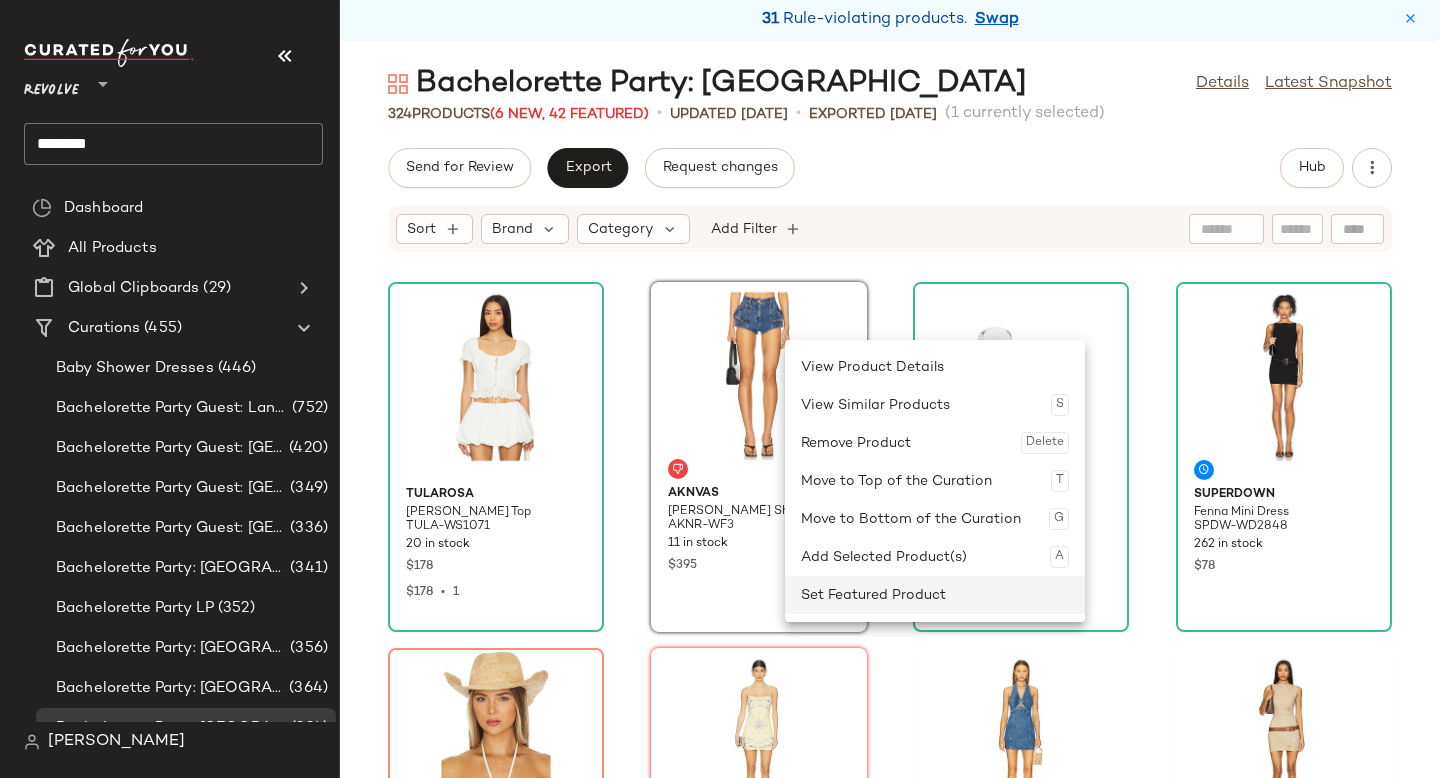 click on "Set Featured Product" 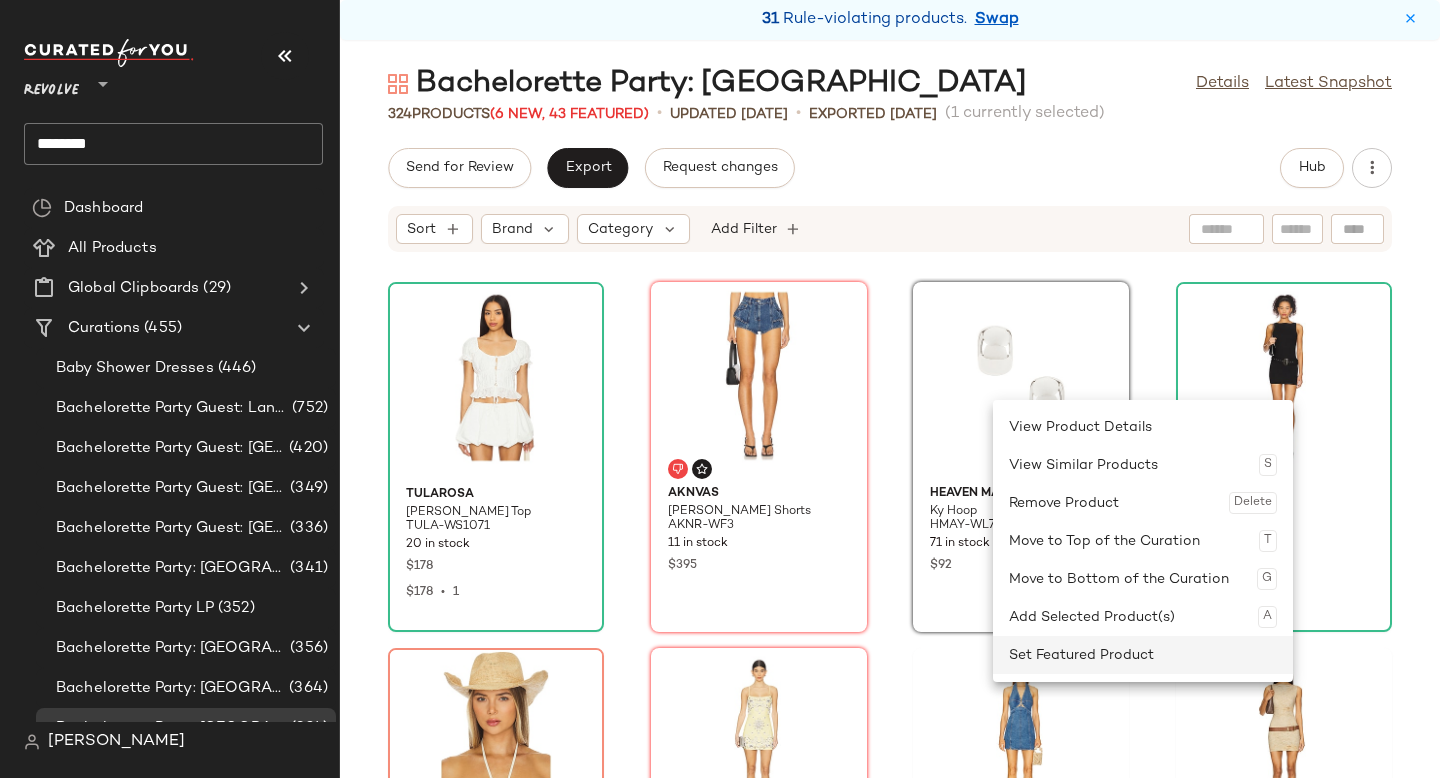 click on "Set Featured Product" 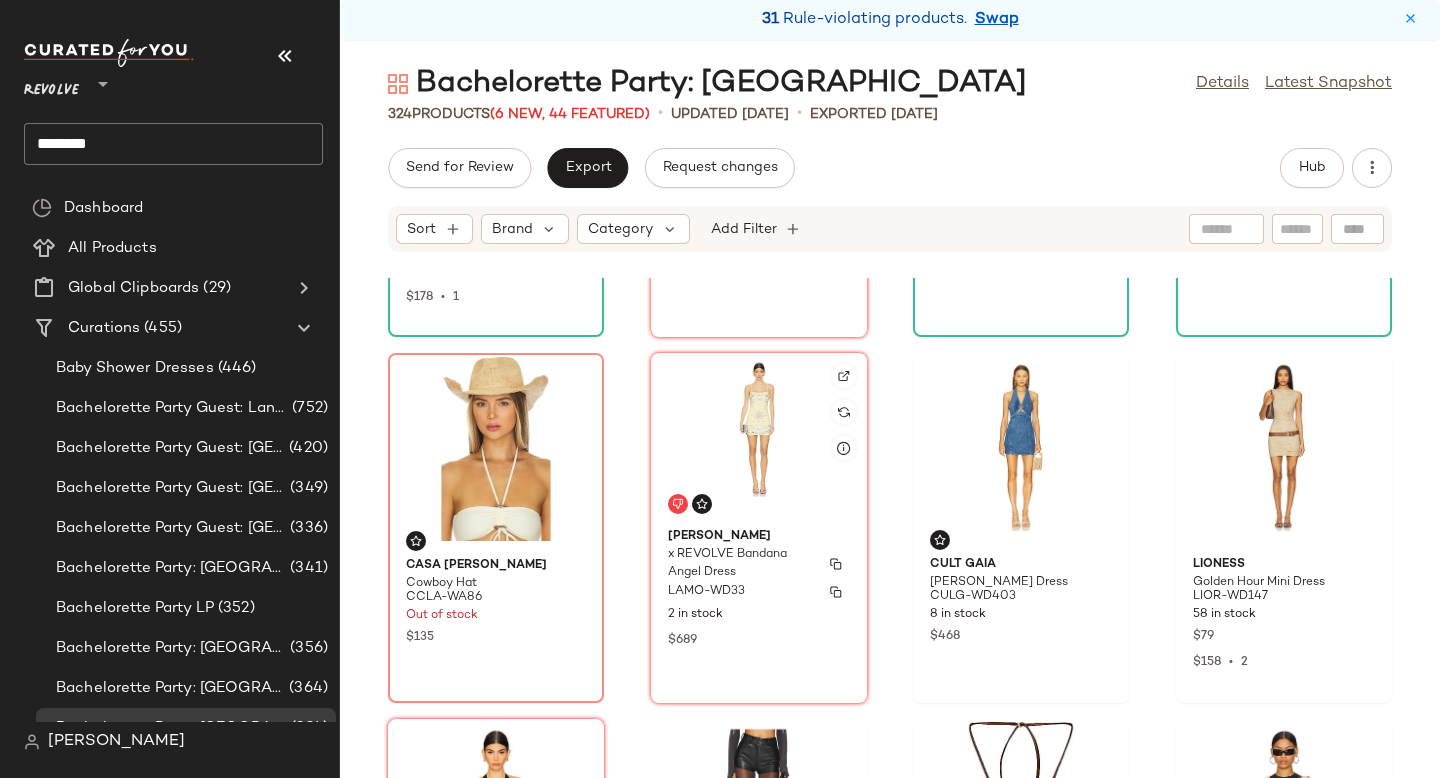 scroll, scrollTop: 0, scrollLeft: 0, axis: both 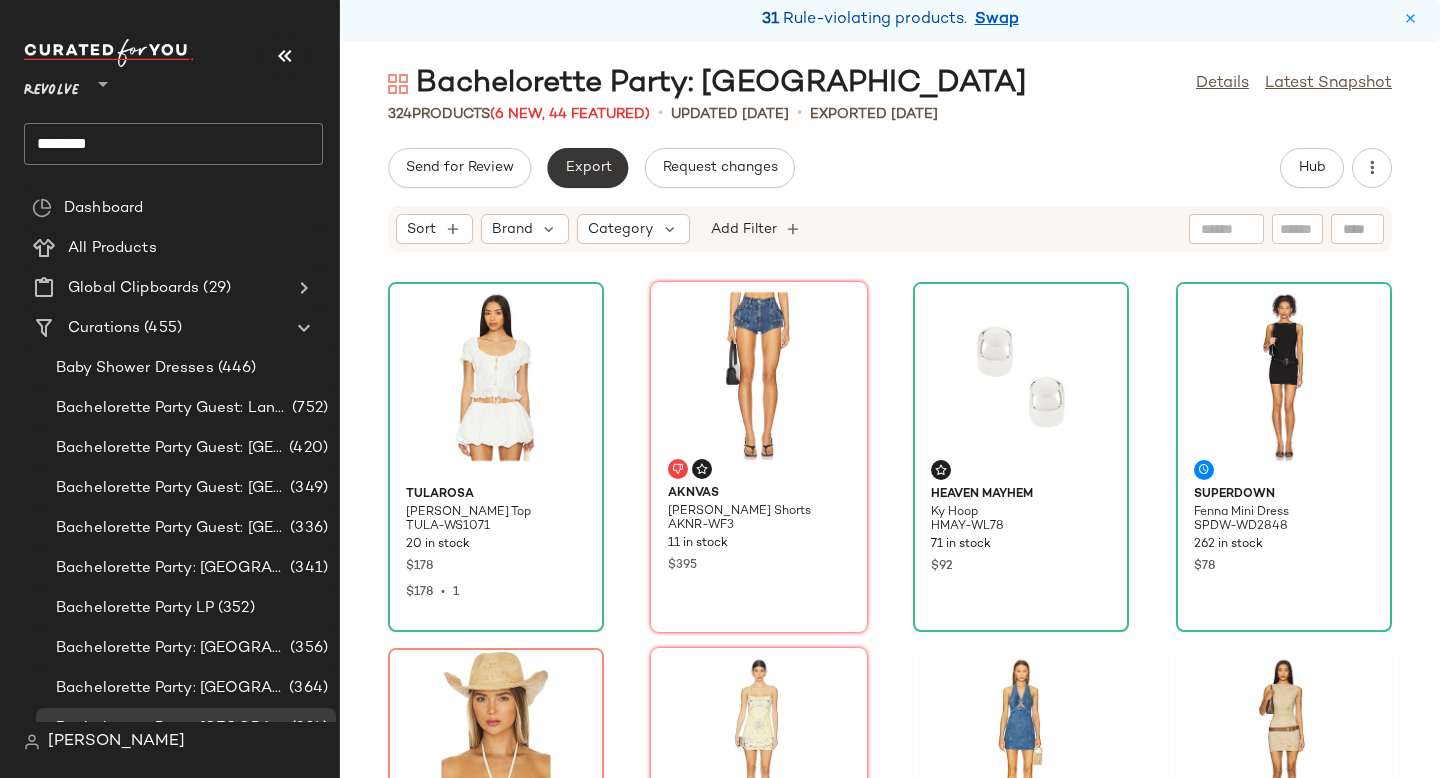 click on "Export" 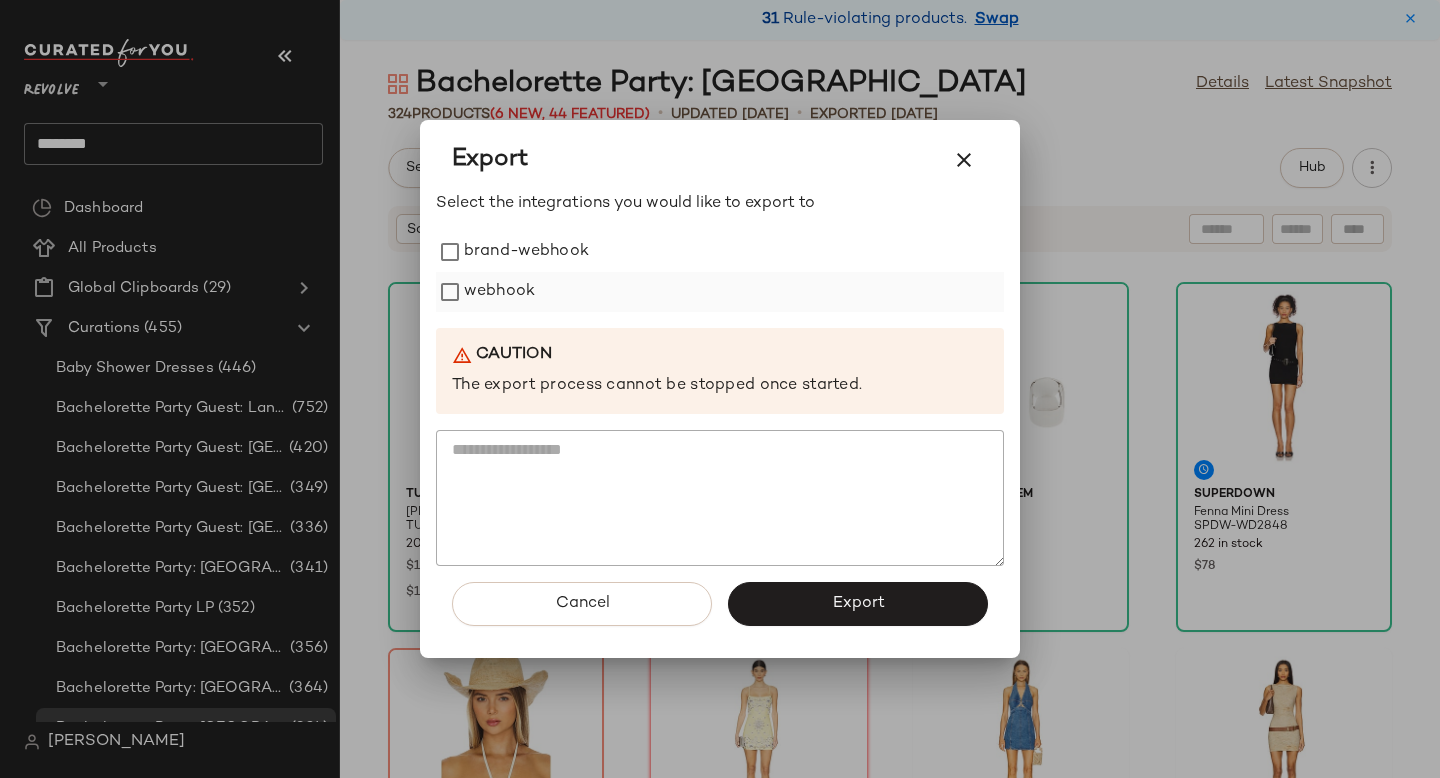 click on "webhook" at bounding box center (499, 292) 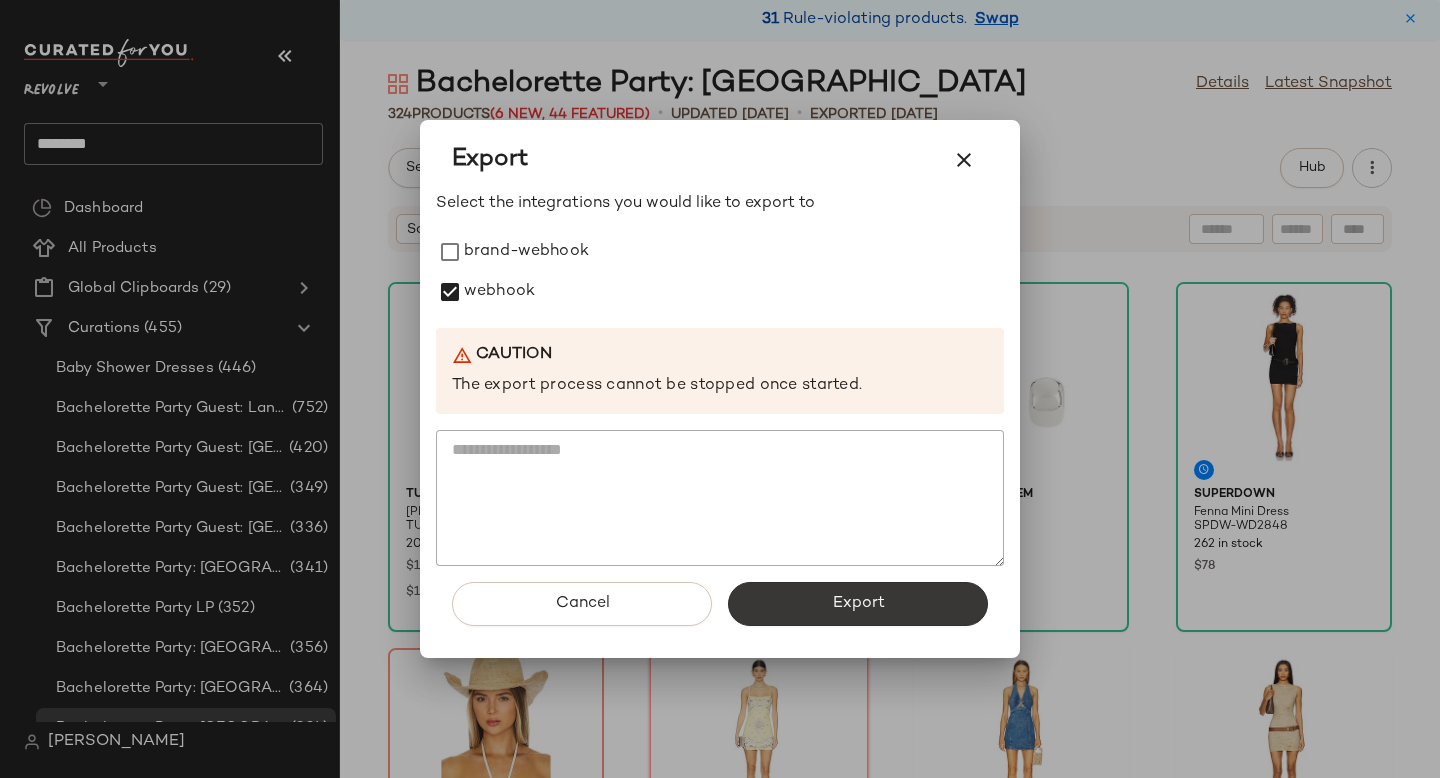 click on "Export" at bounding box center [858, 604] 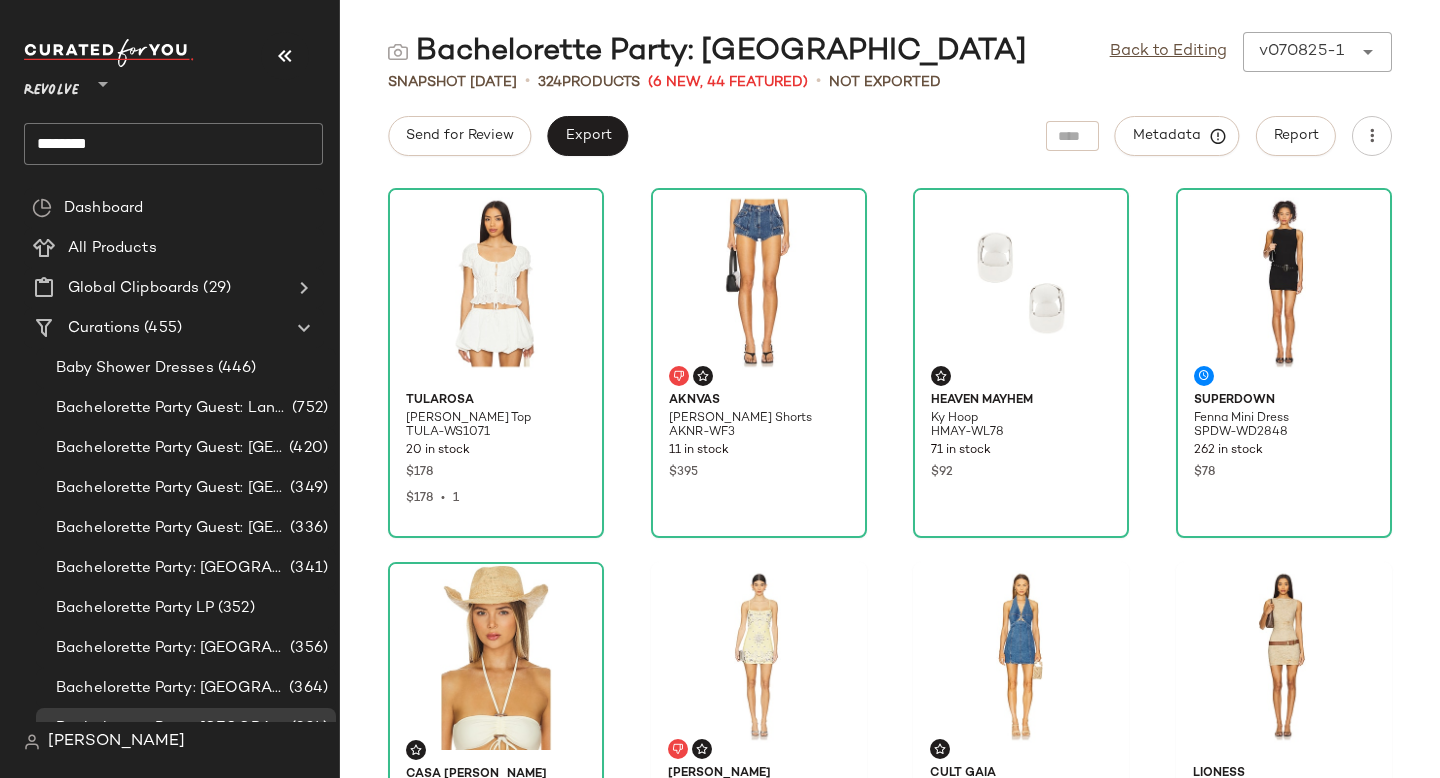 click on "********" 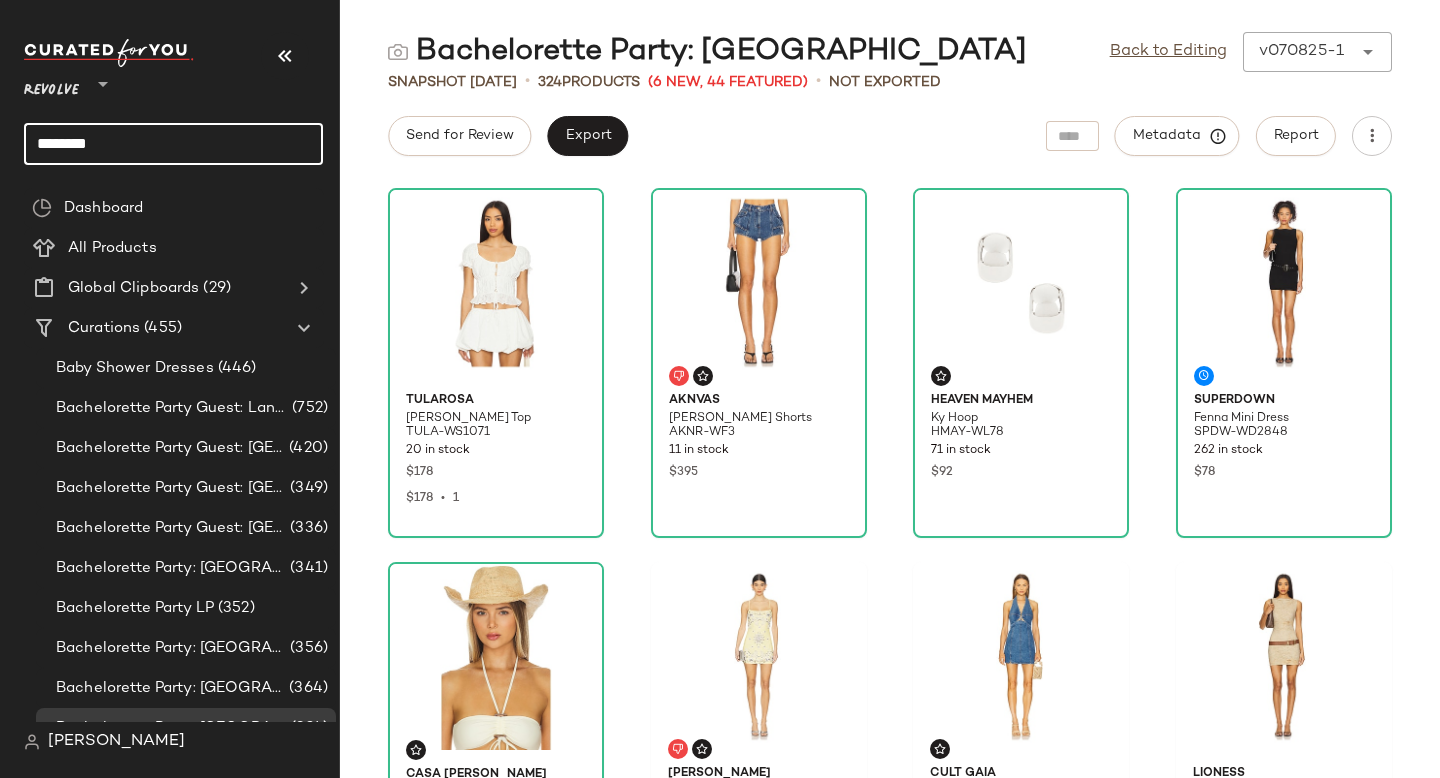 click on "********" 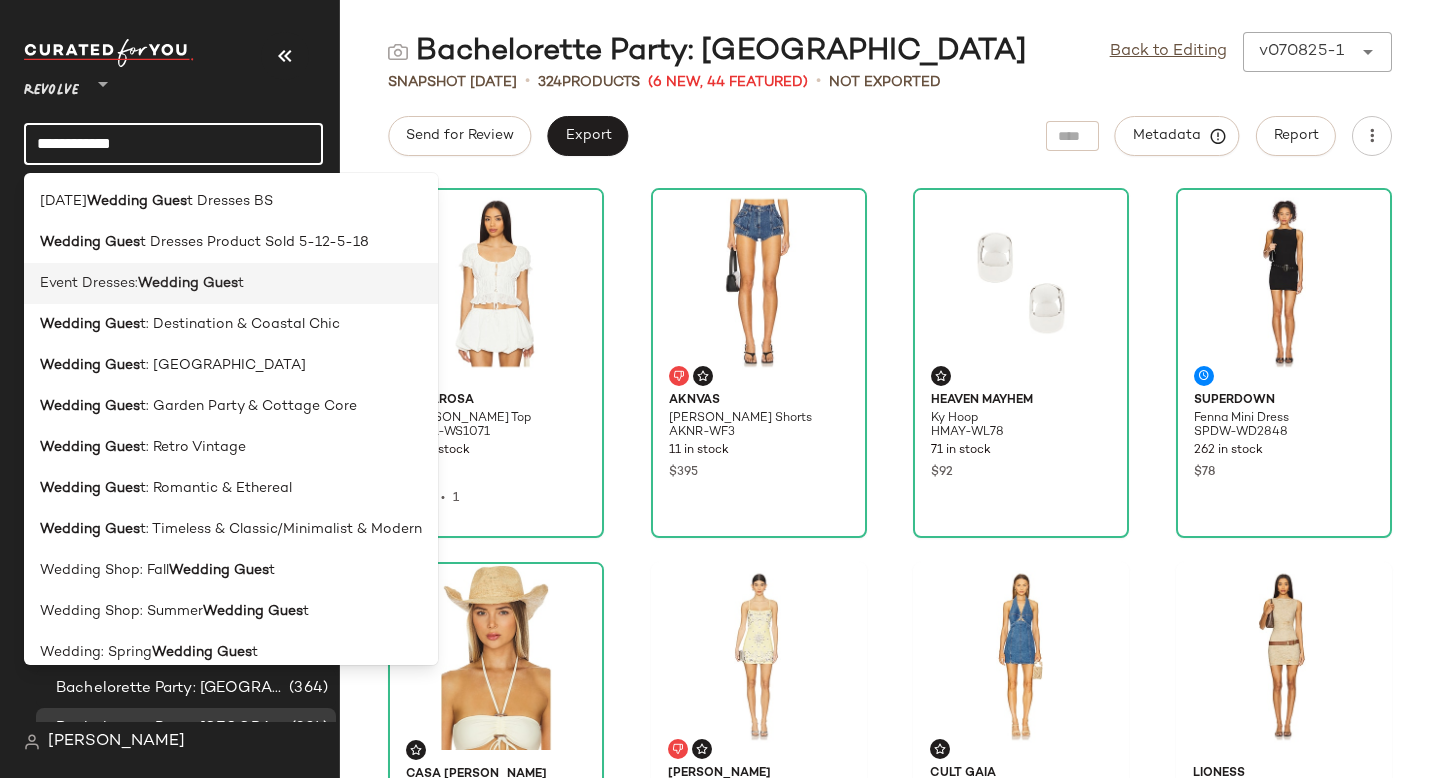 type on "**********" 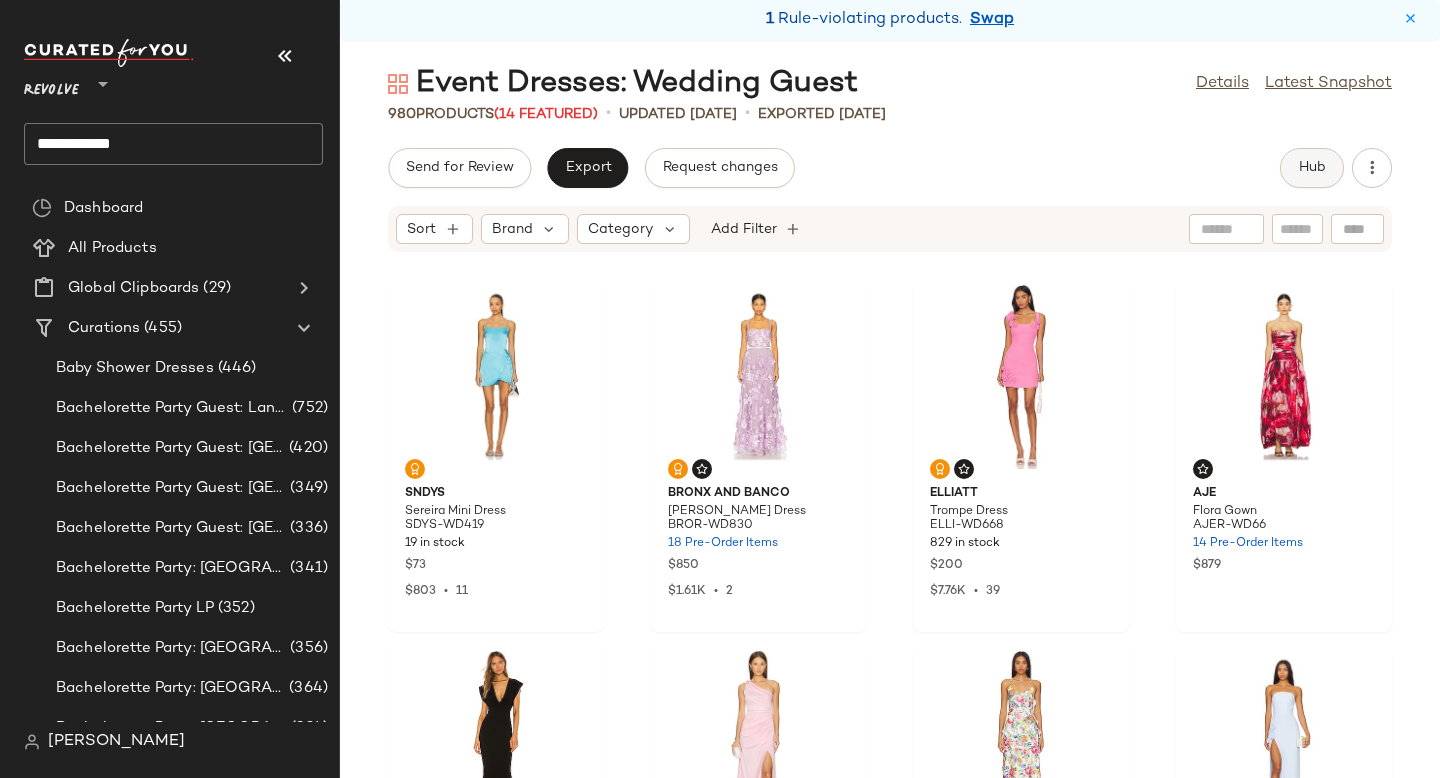 click on "Hub" at bounding box center [1312, 168] 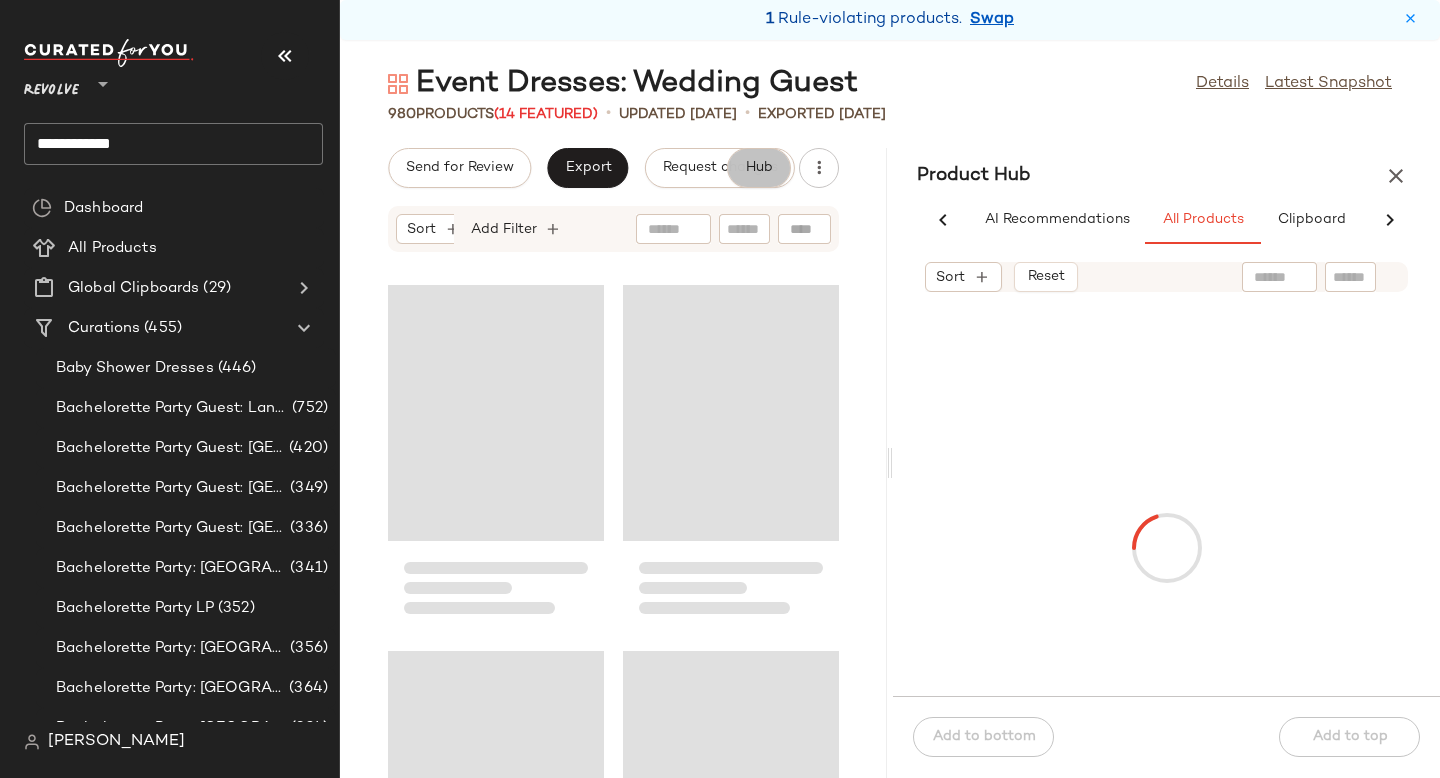 scroll, scrollTop: 0, scrollLeft: 91, axis: horizontal 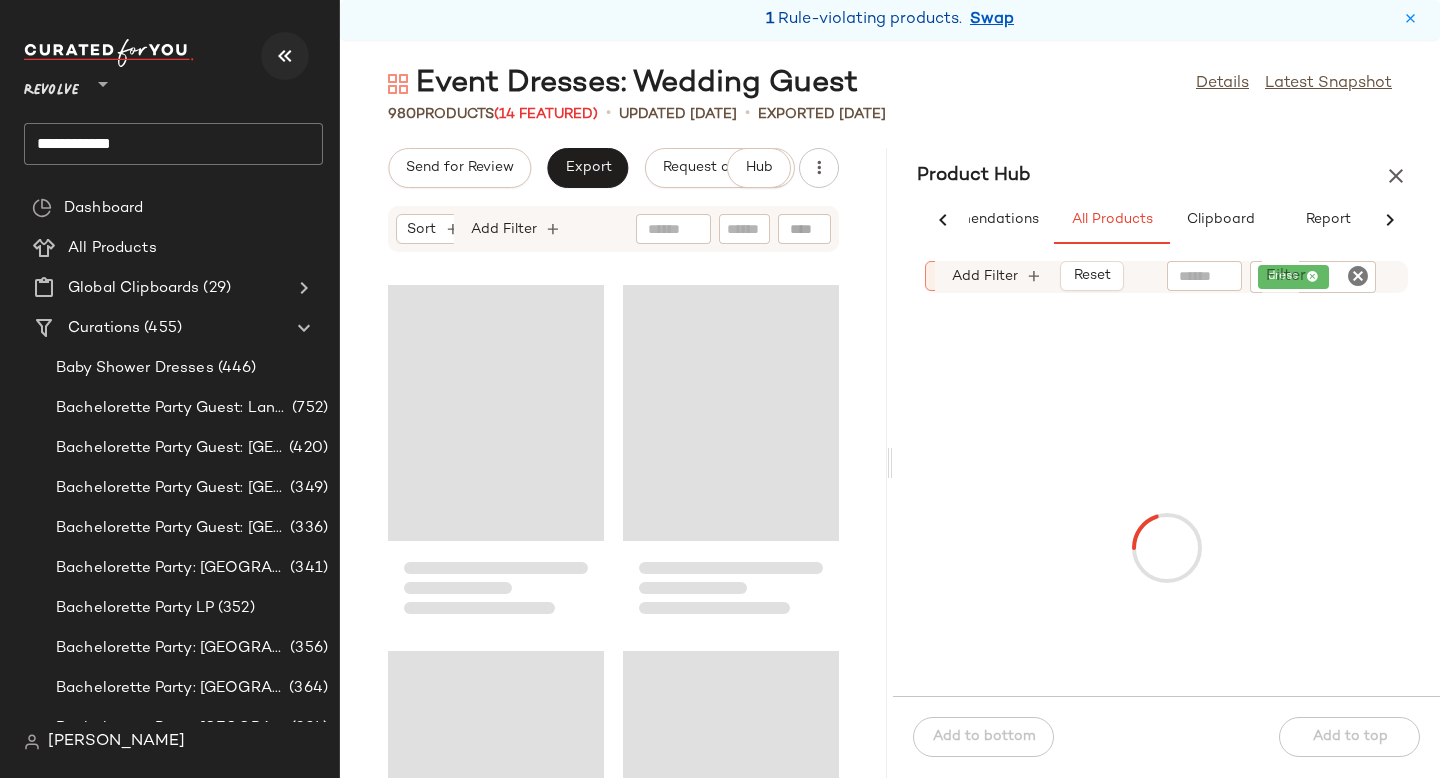 click at bounding box center (285, 56) 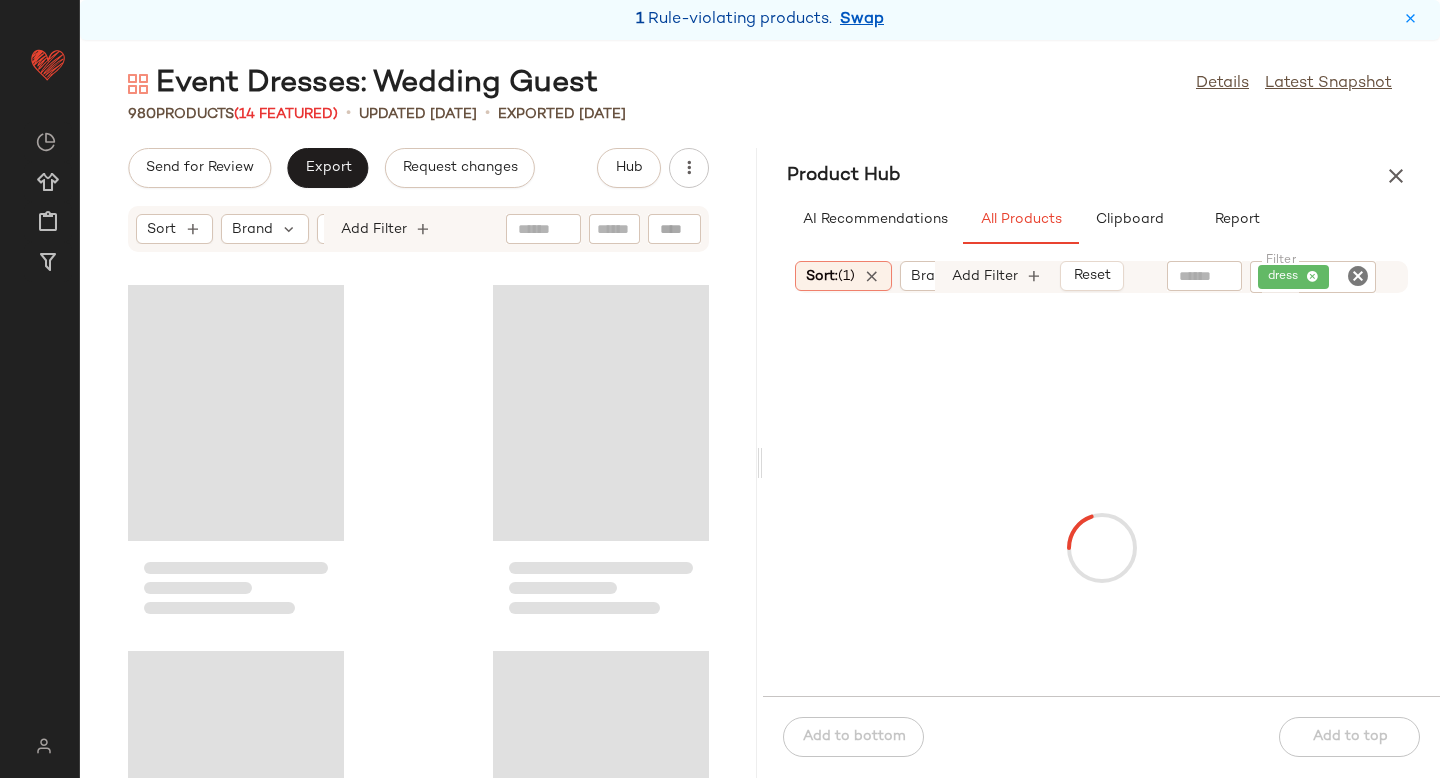 scroll, scrollTop: 0, scrollLeft: 0, axis: both 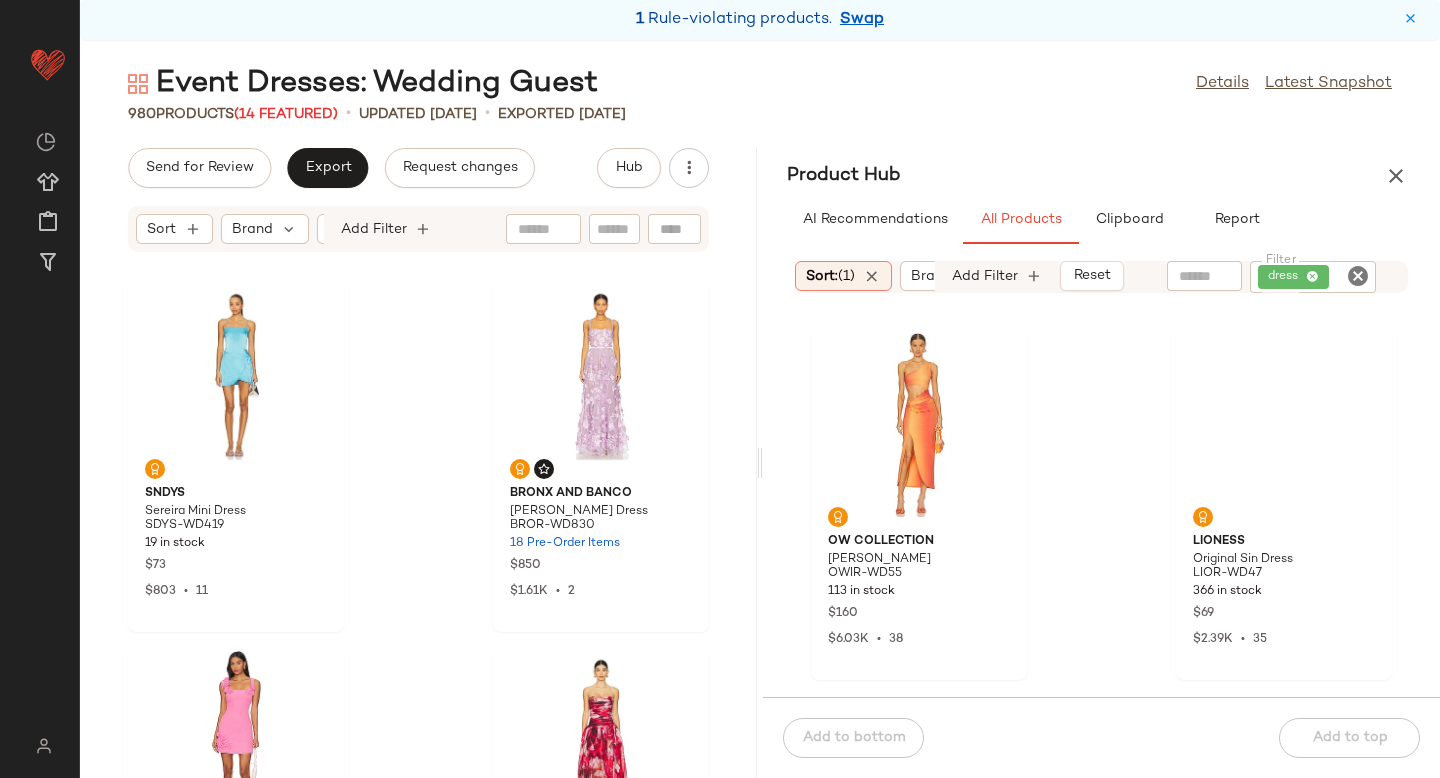 click 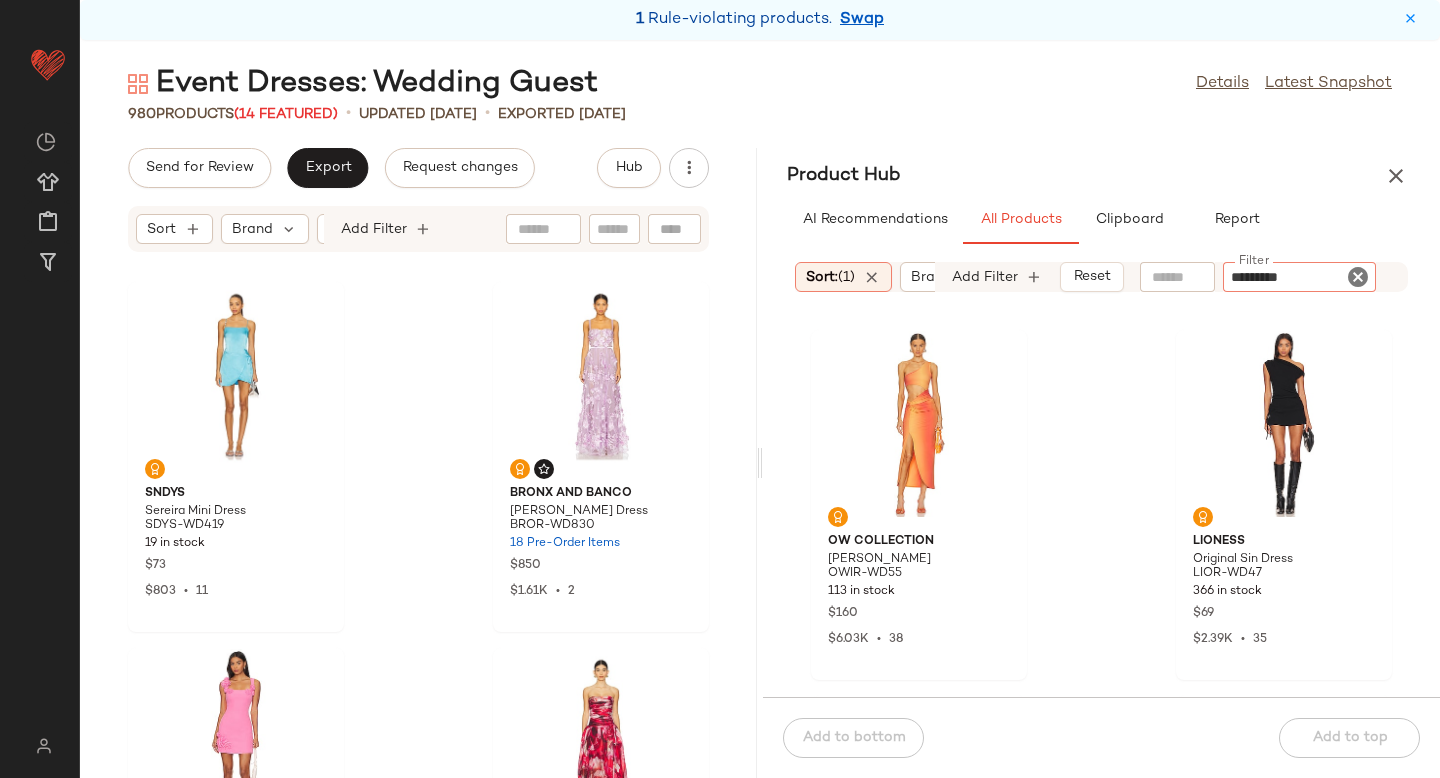 type 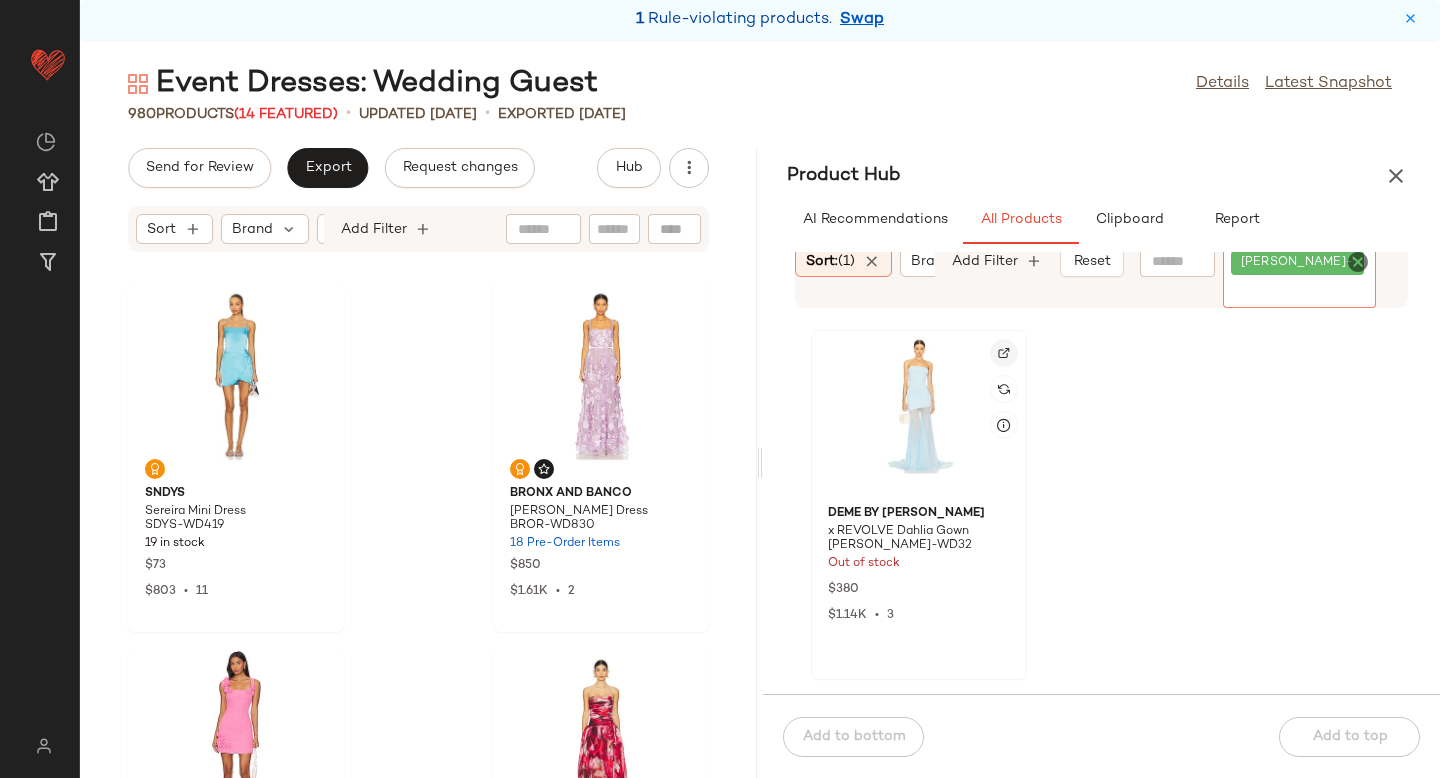 click at bounding box center [1004, 353] 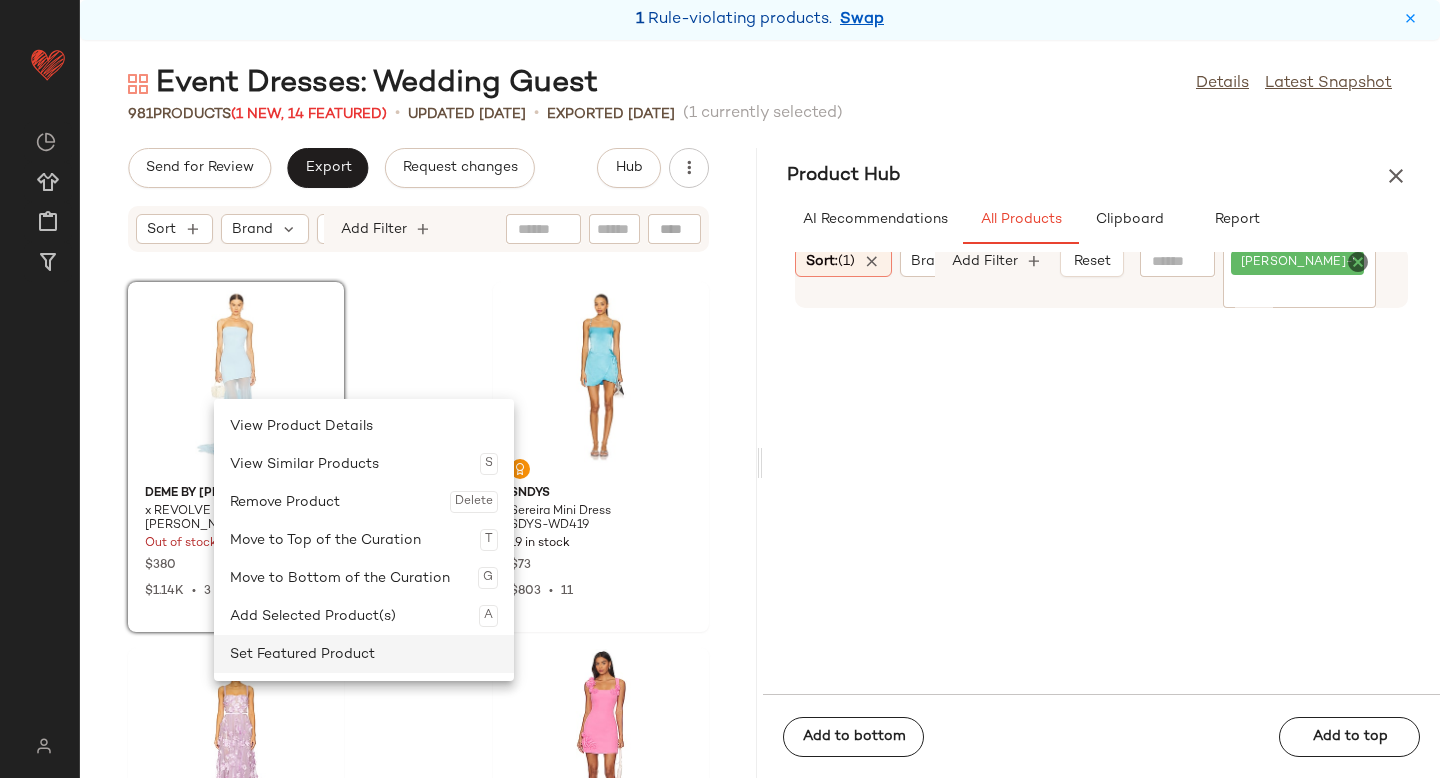 click on "Set Featured Product" 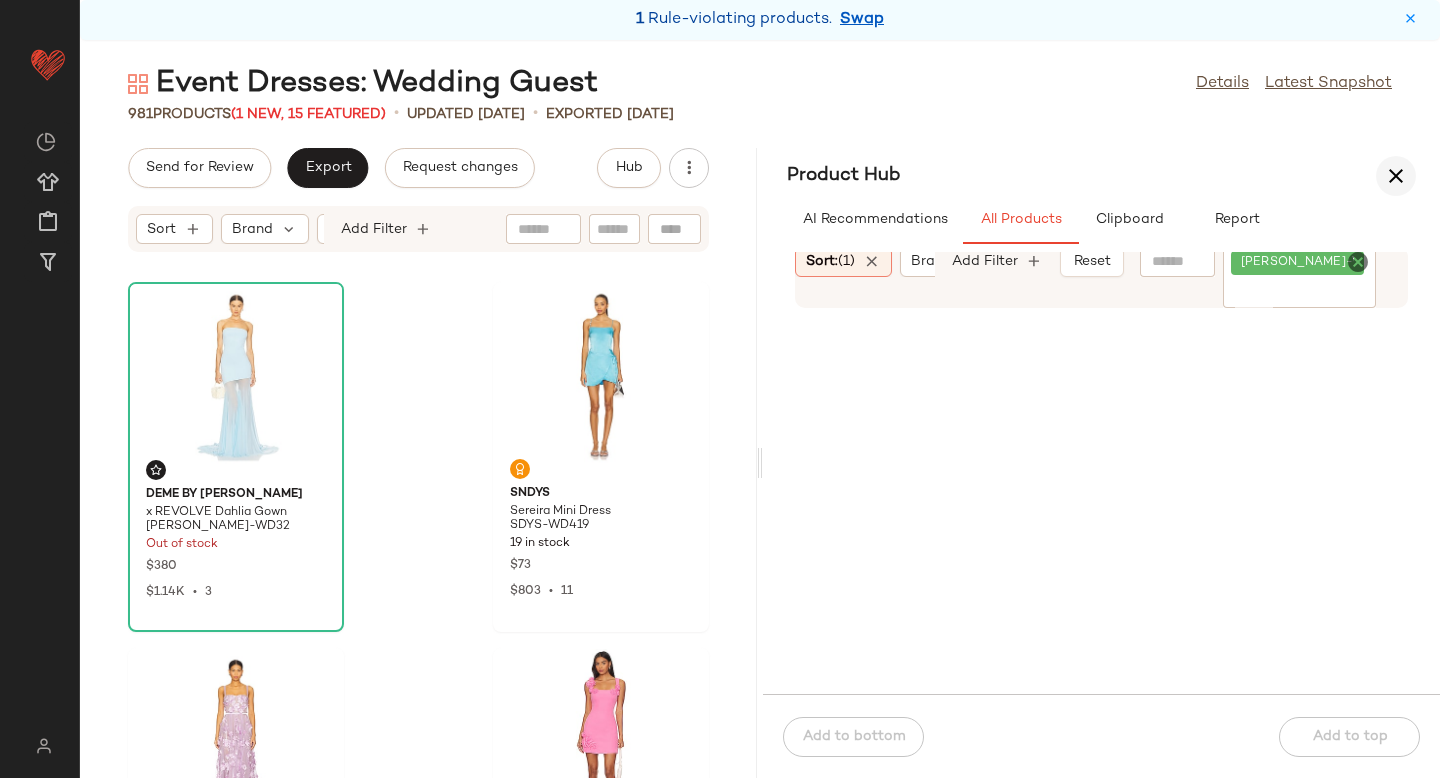click at bounding box center (1396, 176) 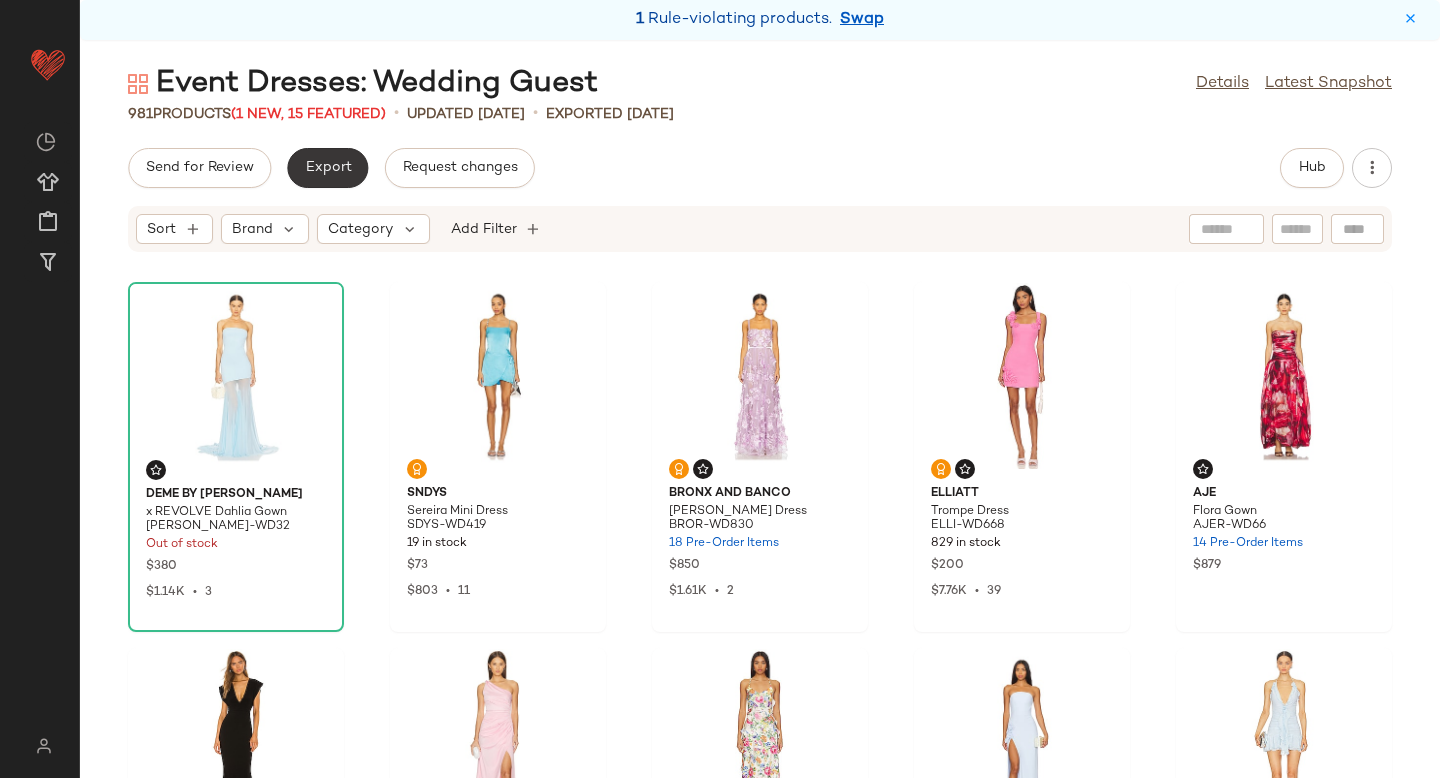 click on "Export" 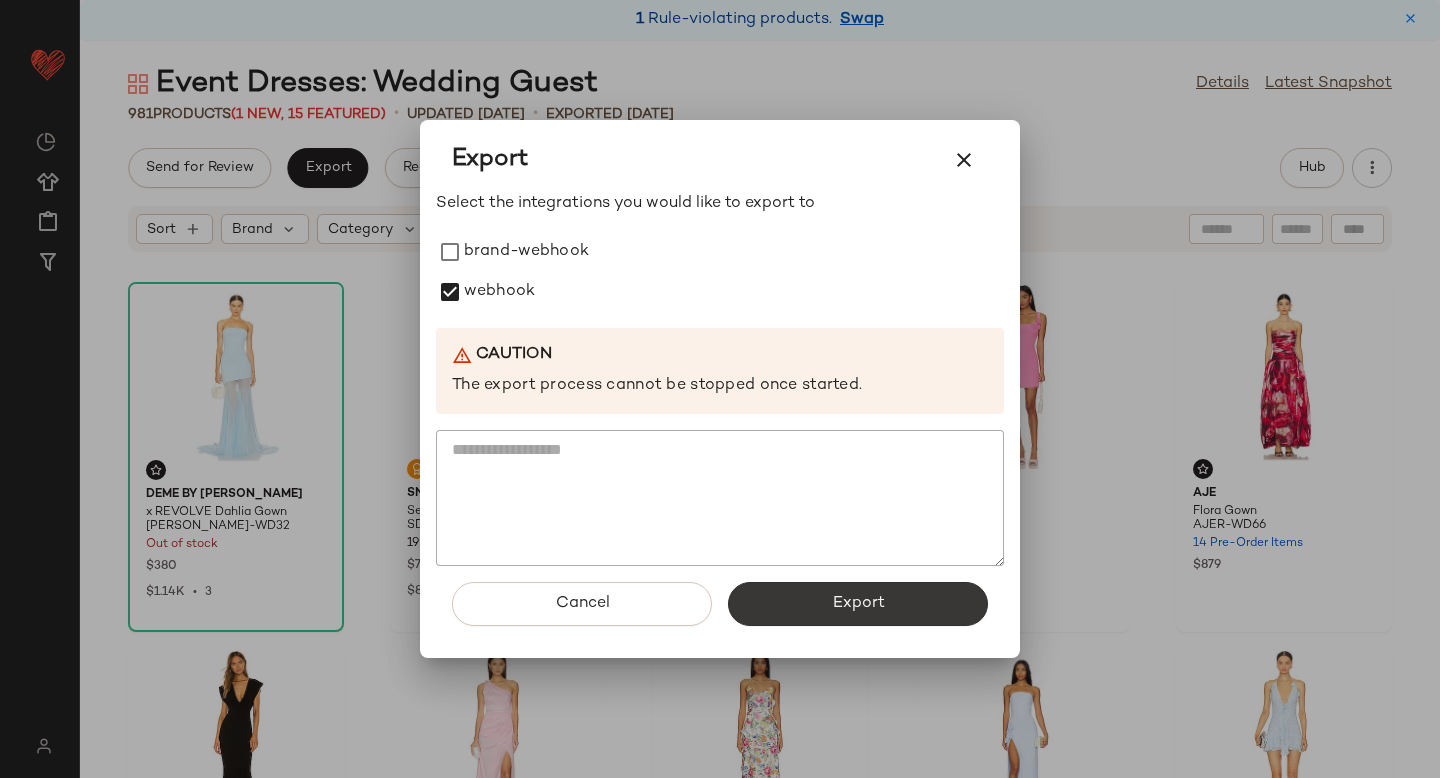 click on "Export" at bounding box center (858, 604) 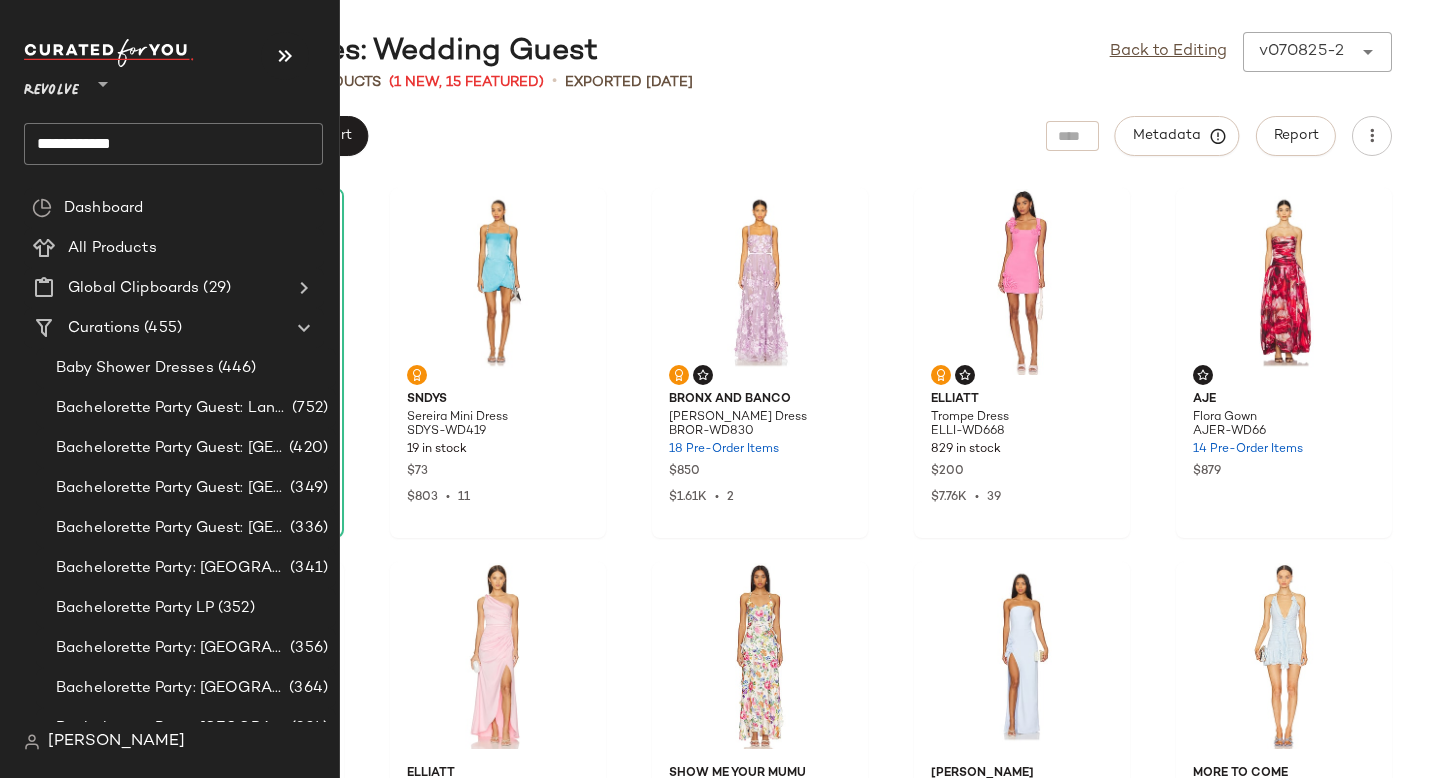 click on "**********" 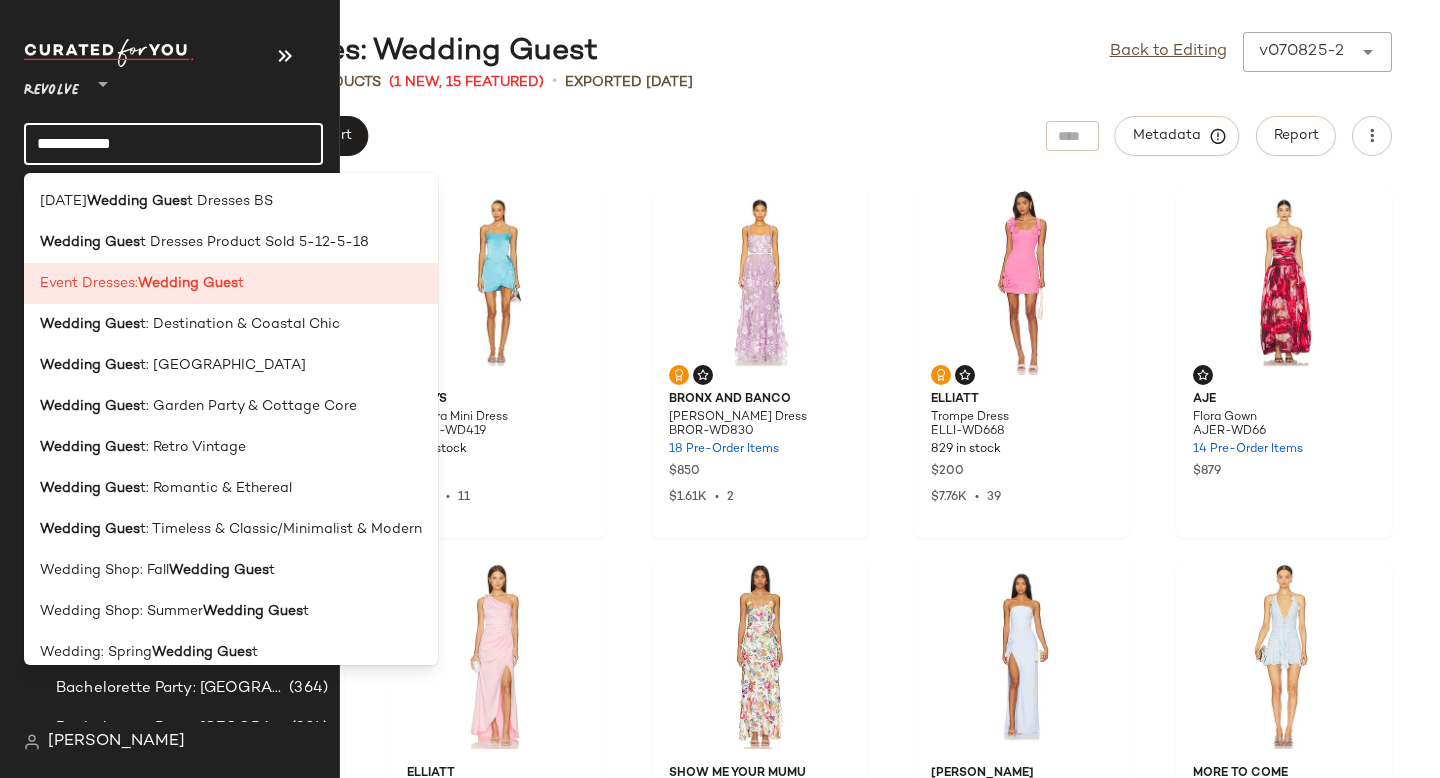 click on "**********" 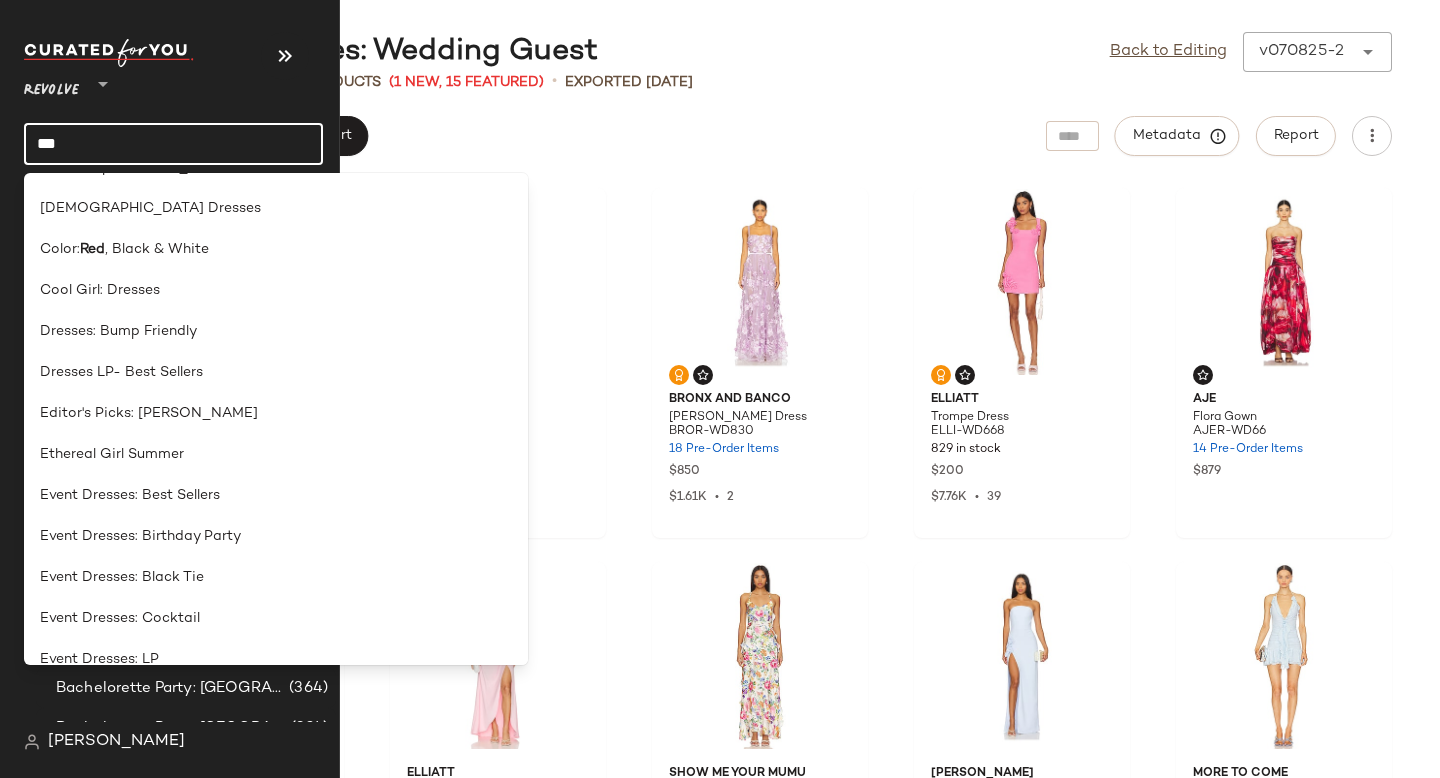 scroll, scrollTop: 565, scrollLeft: 0, axis: vertical 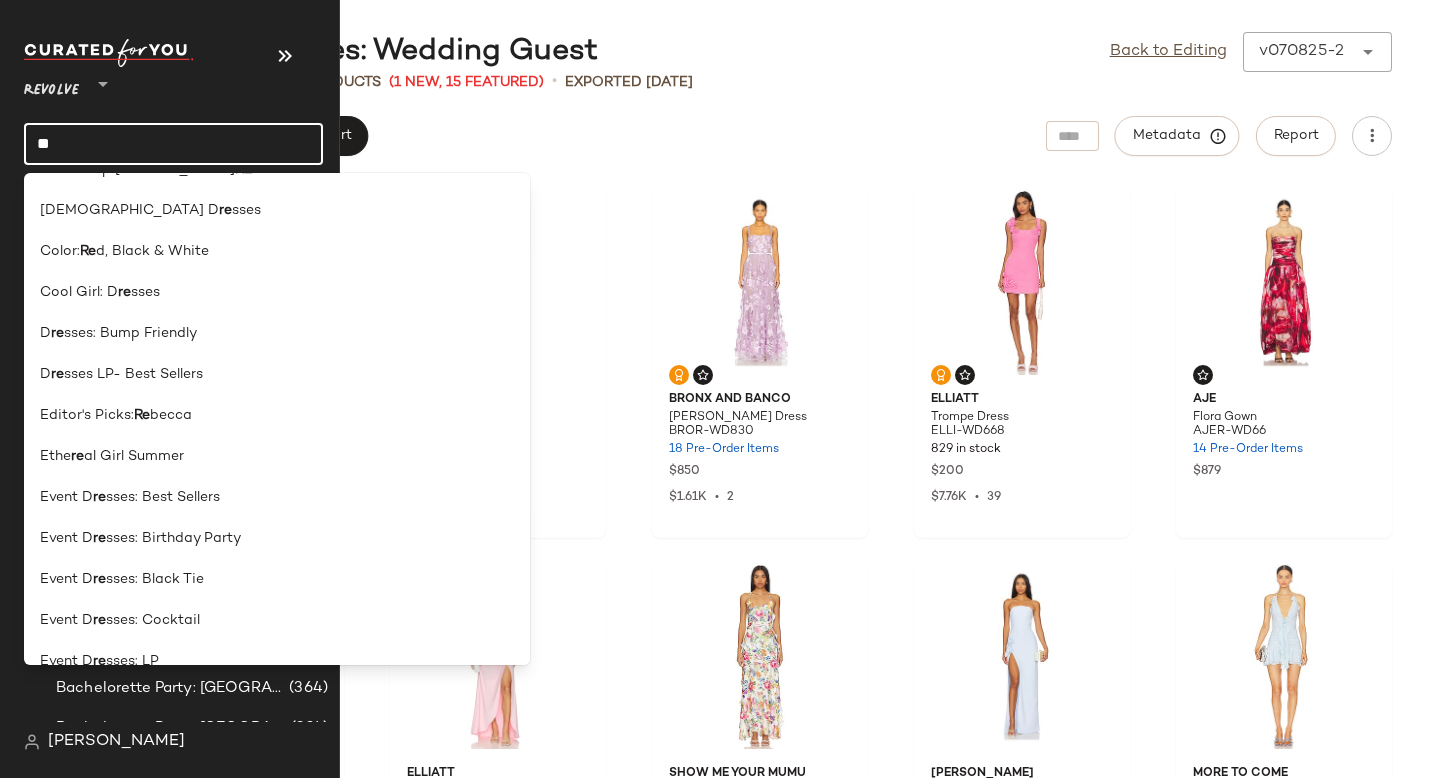 type on "*" 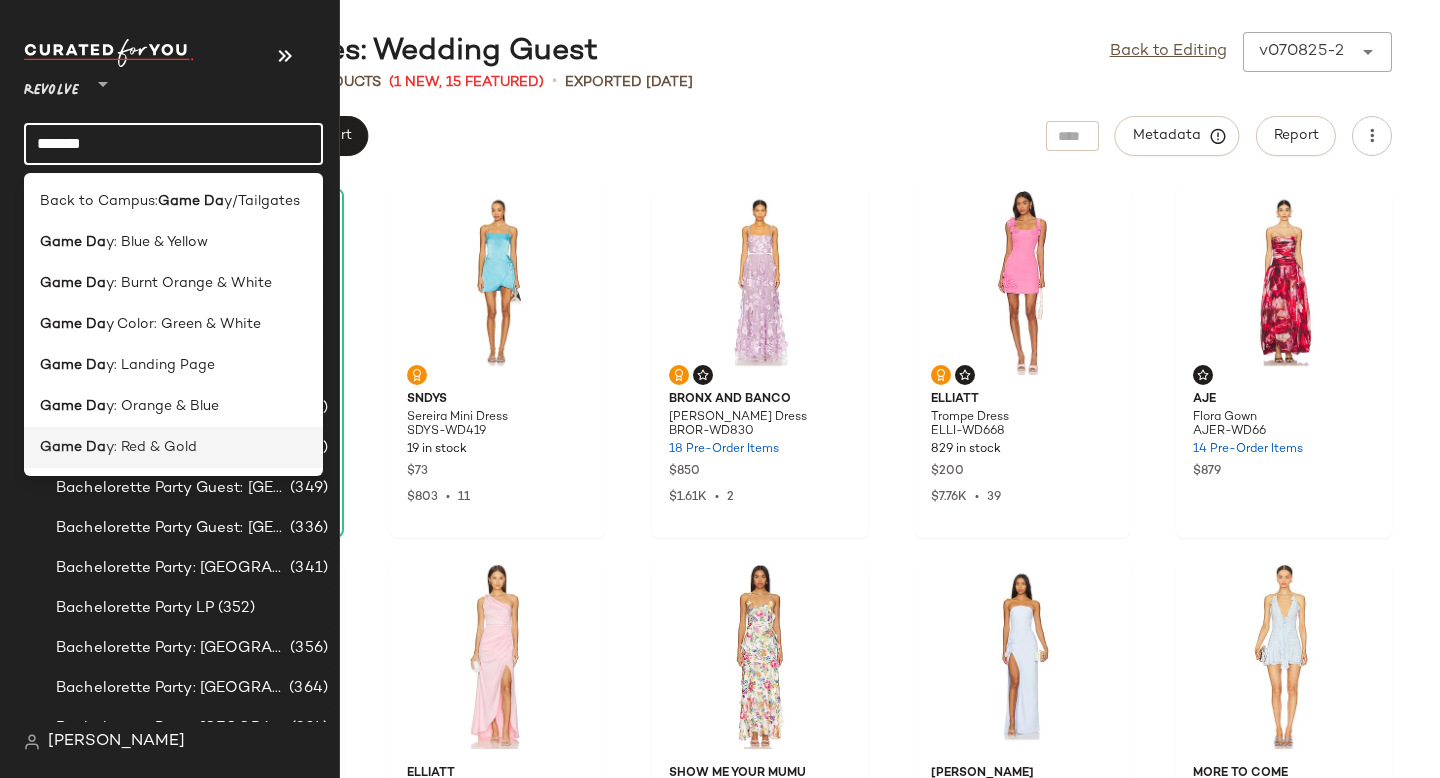 type on "*******" 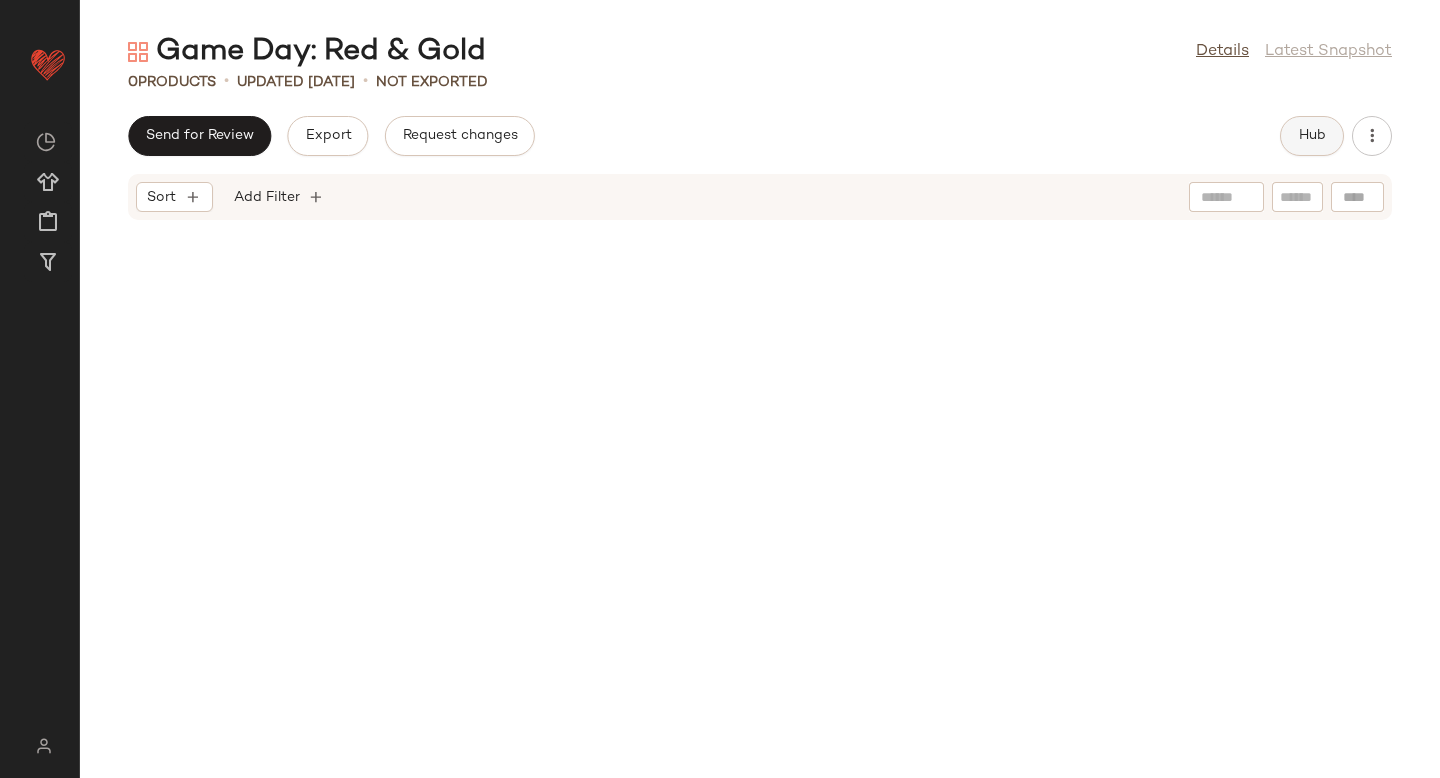 click on "Hub" 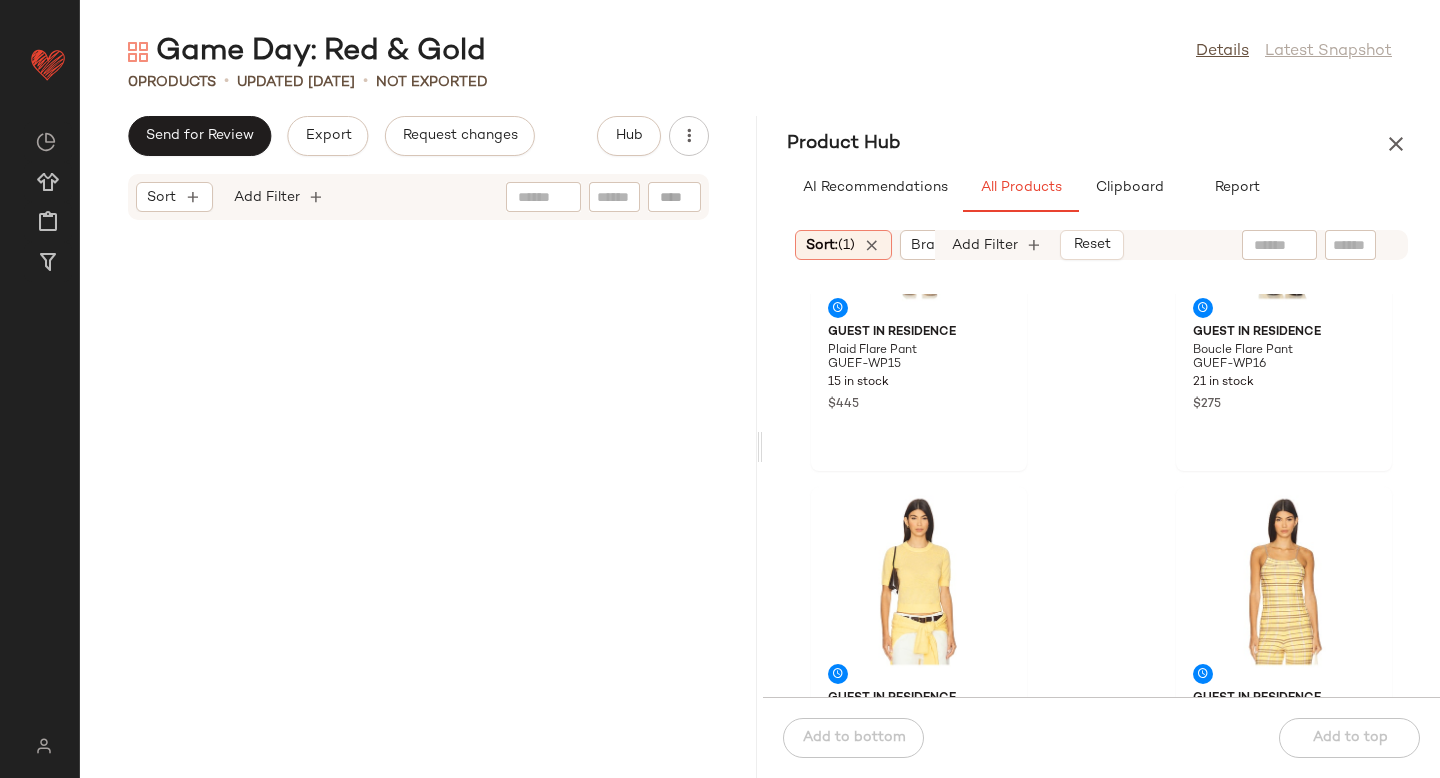 scroll, scrollTop: 1007, scrollLeft: 0, axis: vertical 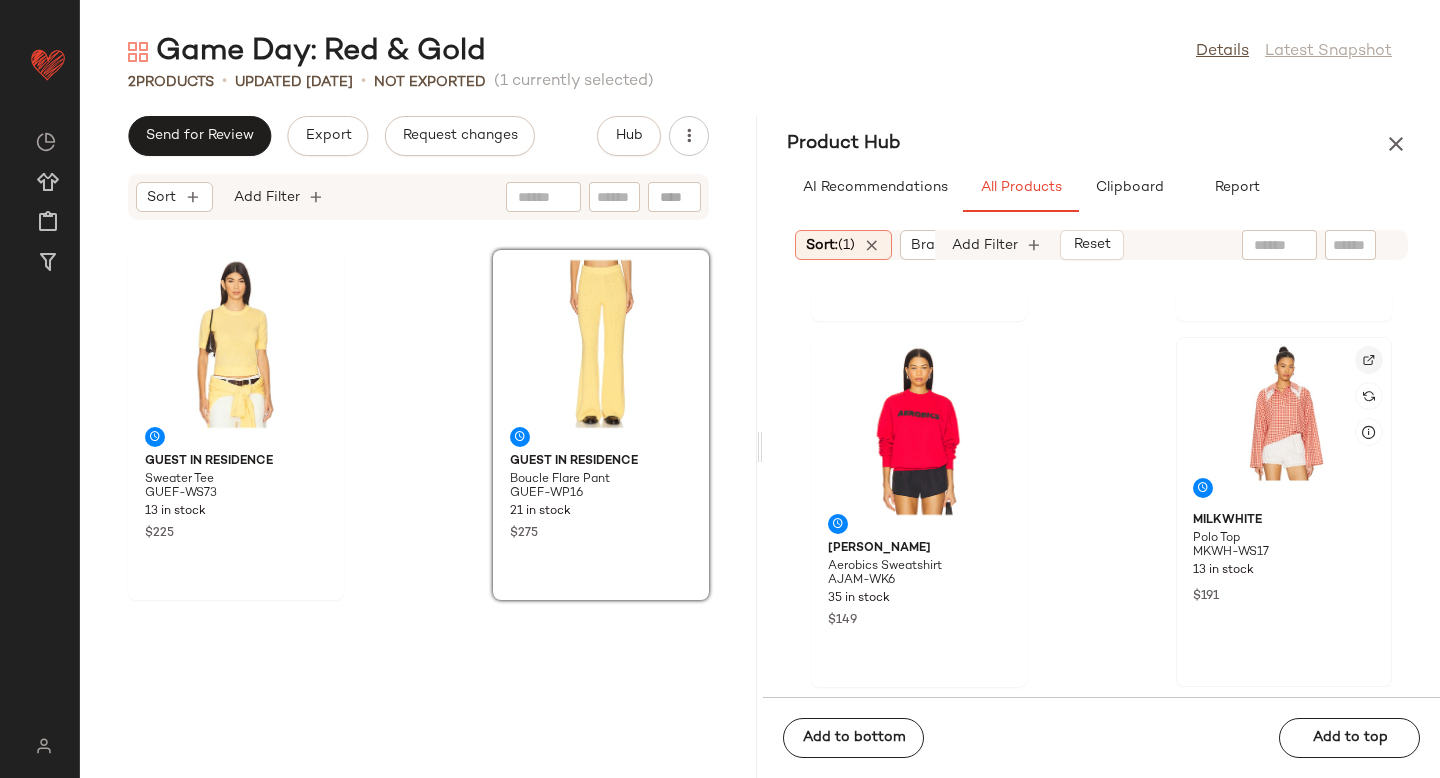 click 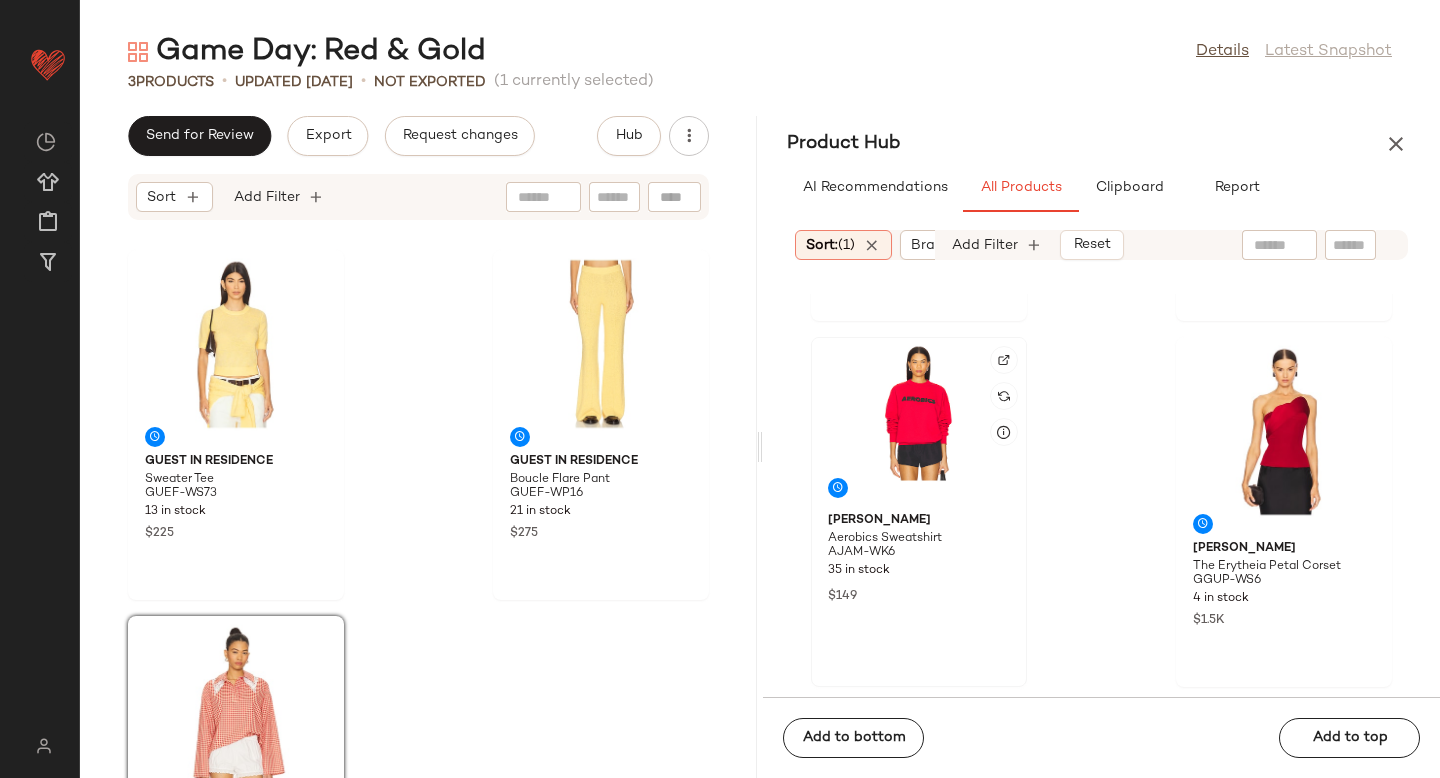 click at bounding box center (1004, 360) 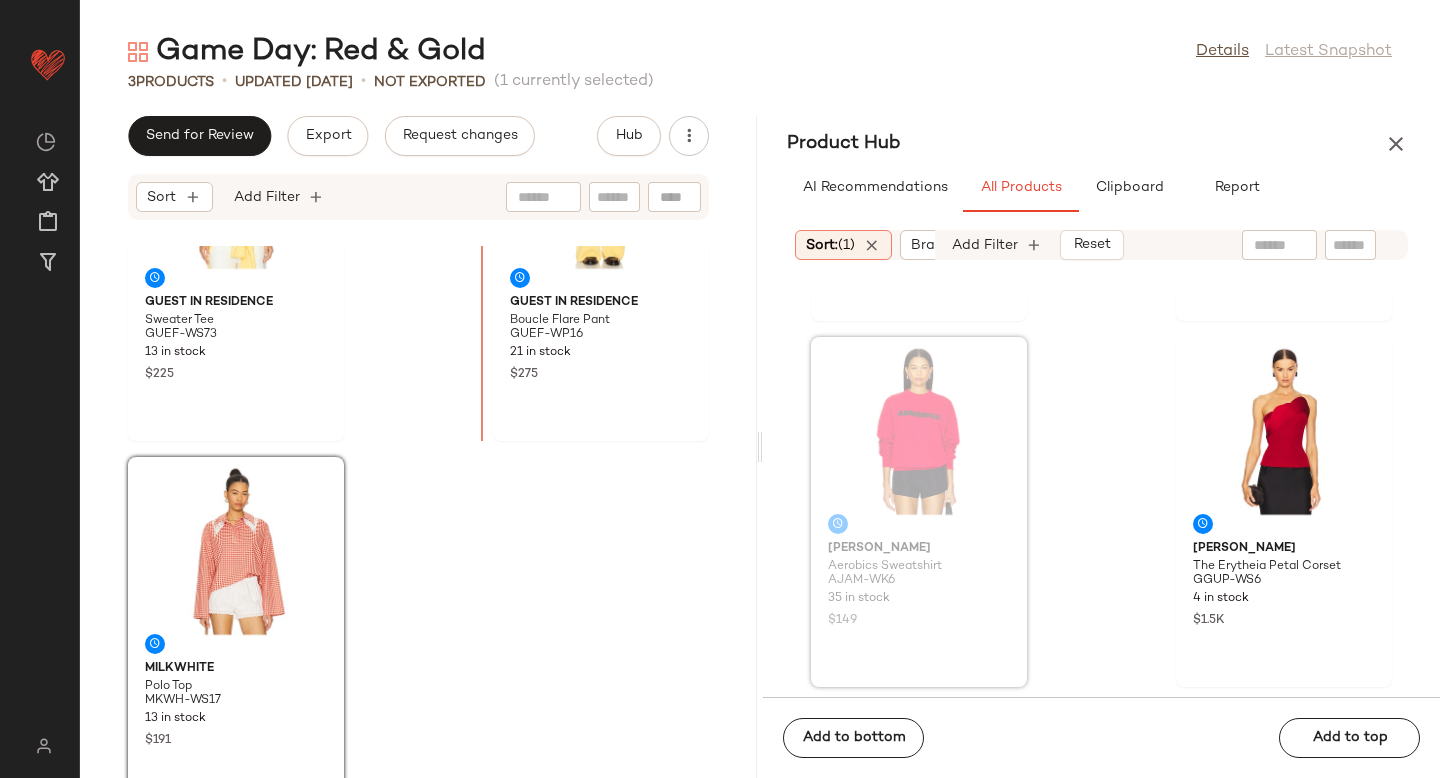 scroll, scrollTop: 188, scrollLeft: 0, axis: vertical 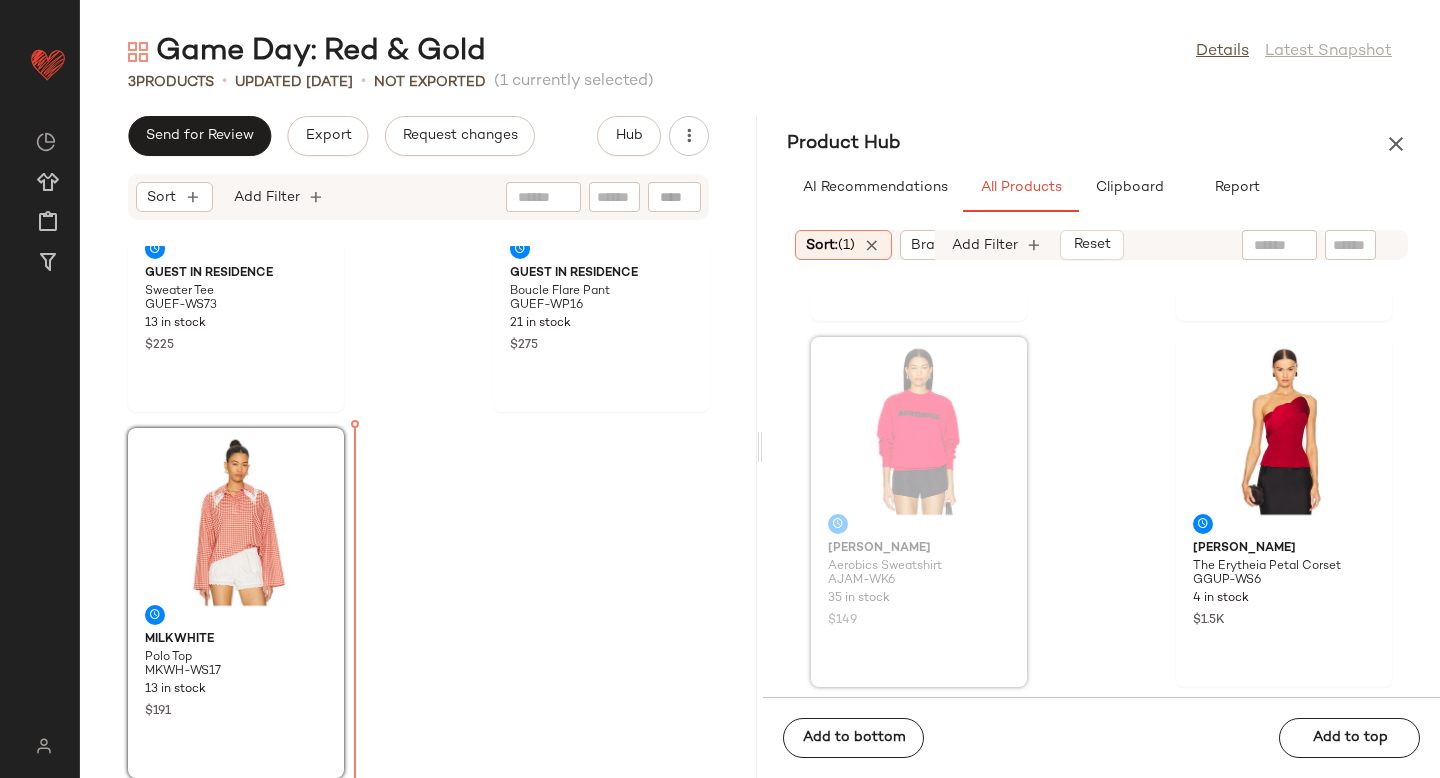 drag, startPoint x: 895, startPoint y: 420, endPoint x: 885, endPoint y: 423, distance: 10.440307 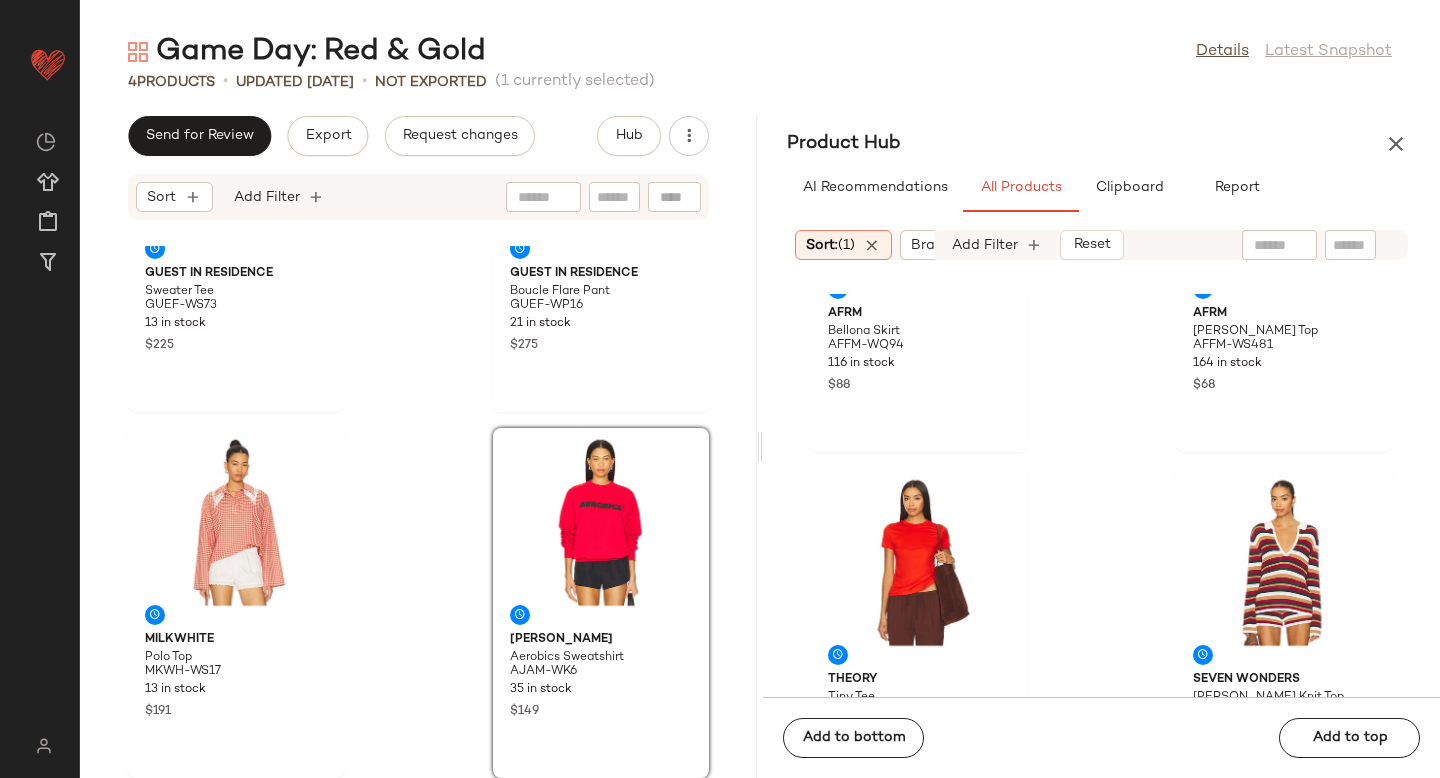 scroll, scrollTop: 2494, scrollLeft: 0, axis: vertical 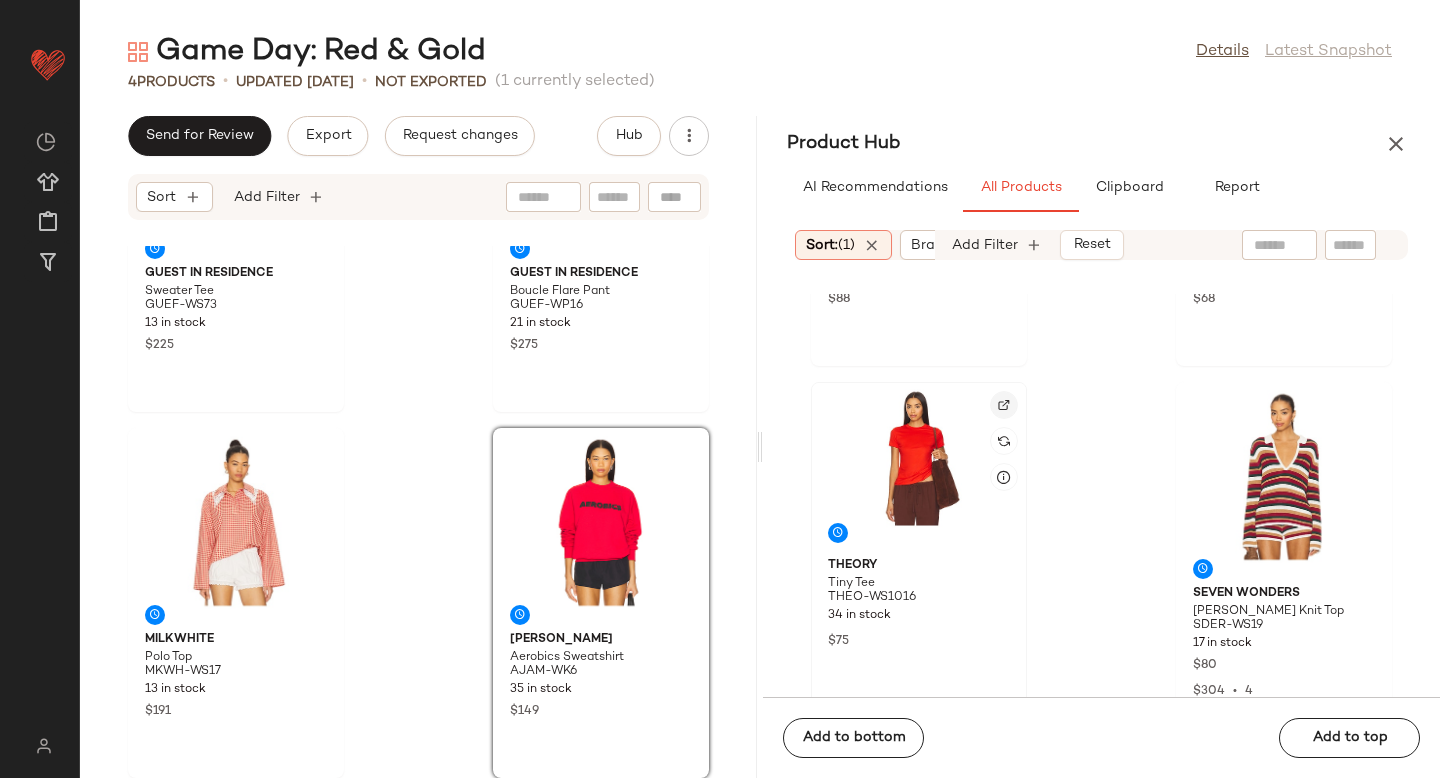 click at bounding box center [1004, 405] 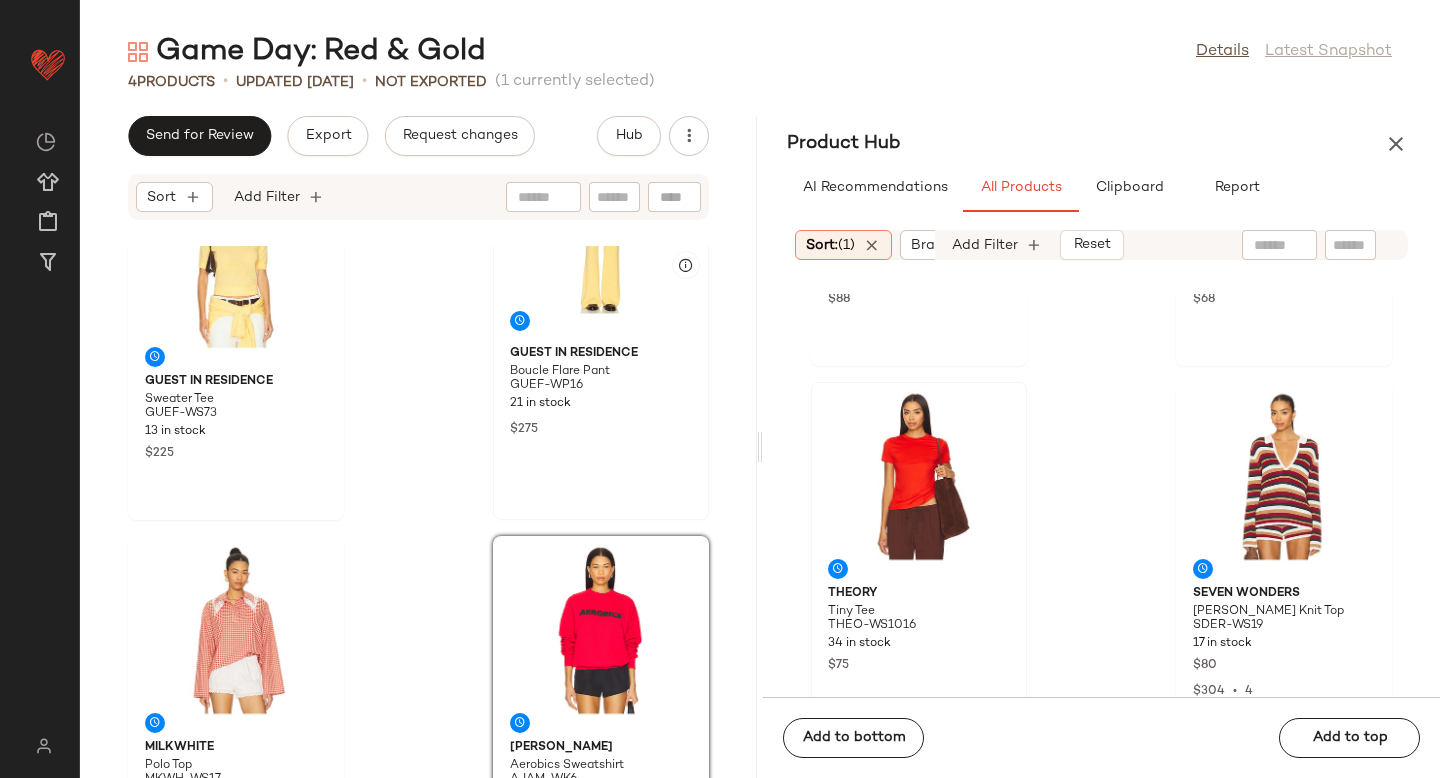 scroll, scrollTop: 188, scrollLeft: 0, axis: vertical 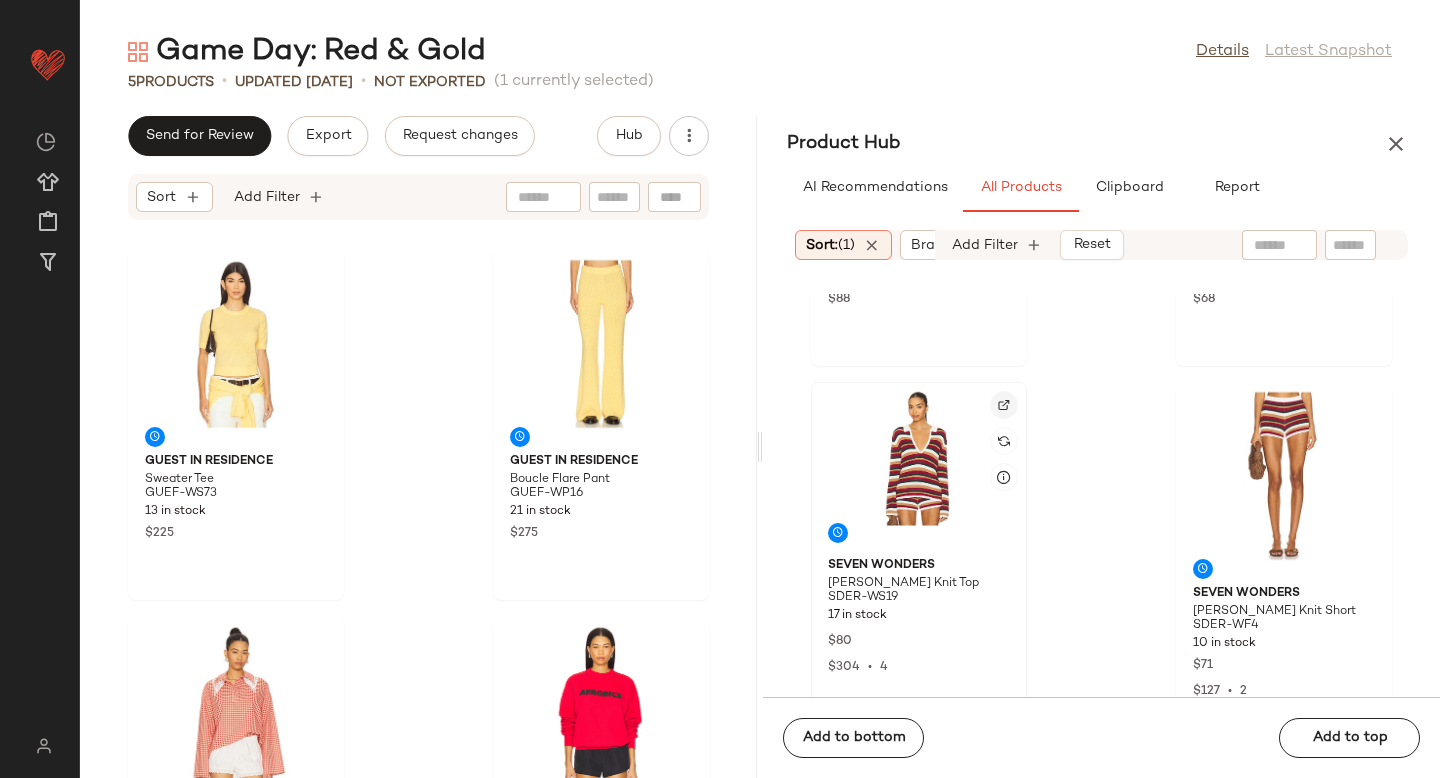 click 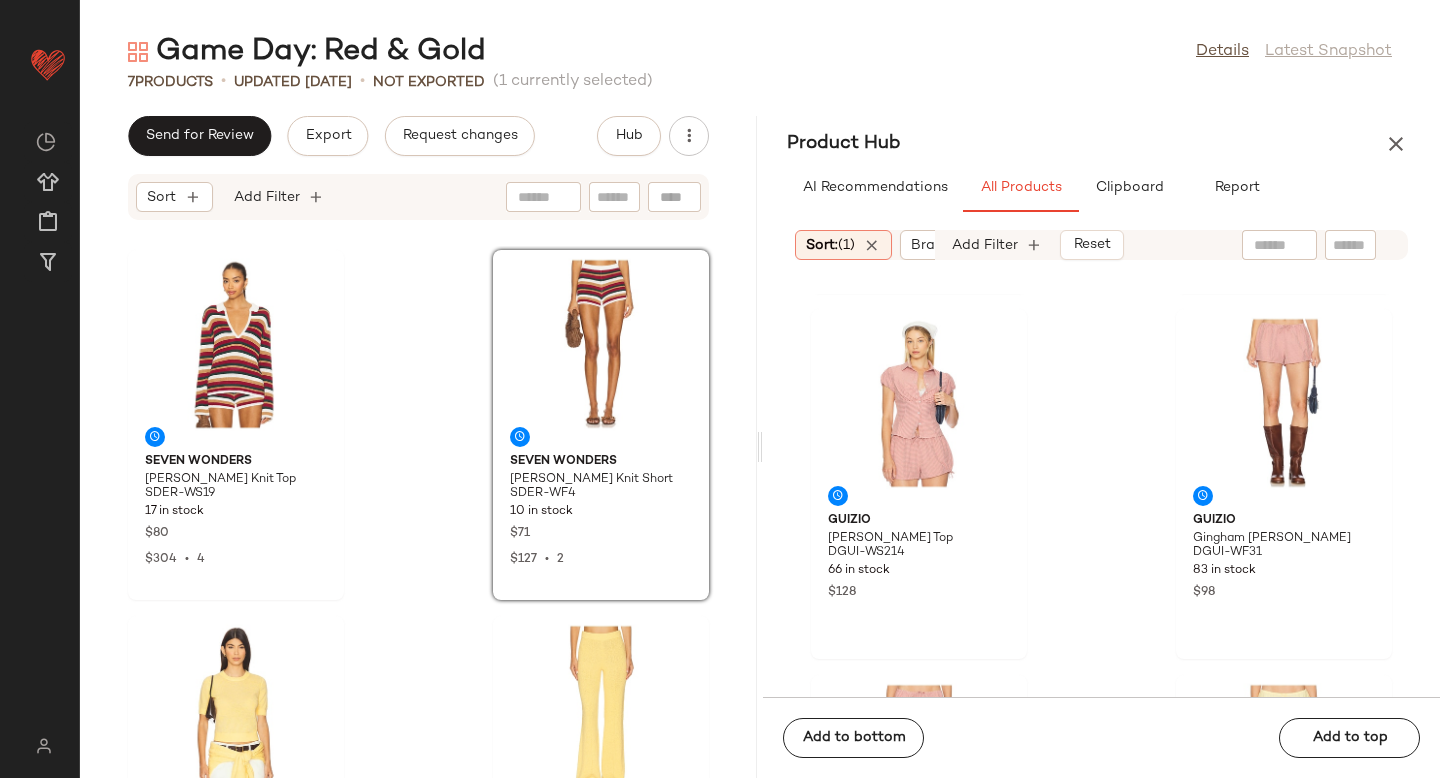 scroll, scrollTop: 4765, scrollLeft: 0, axis: vertical 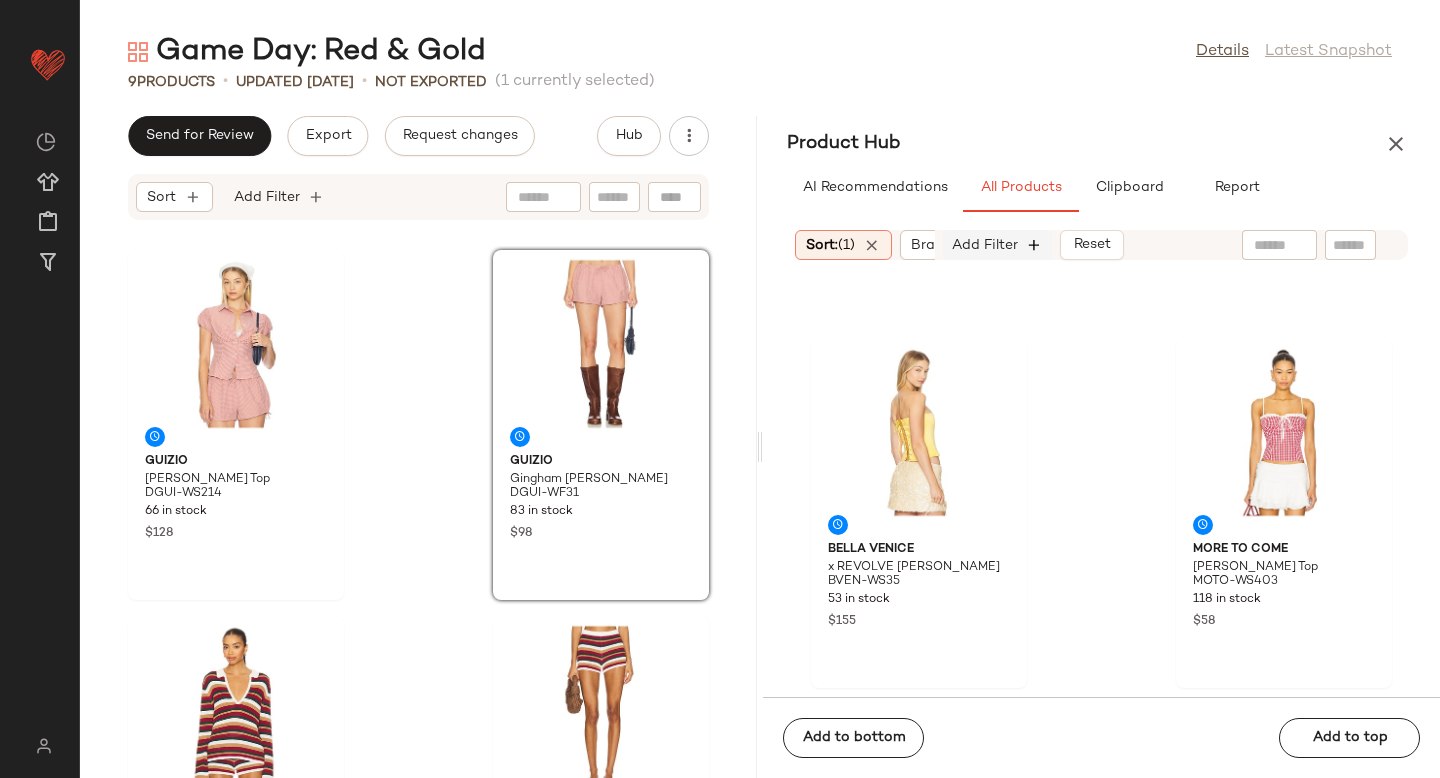 click at bounding box center (1035, 245) 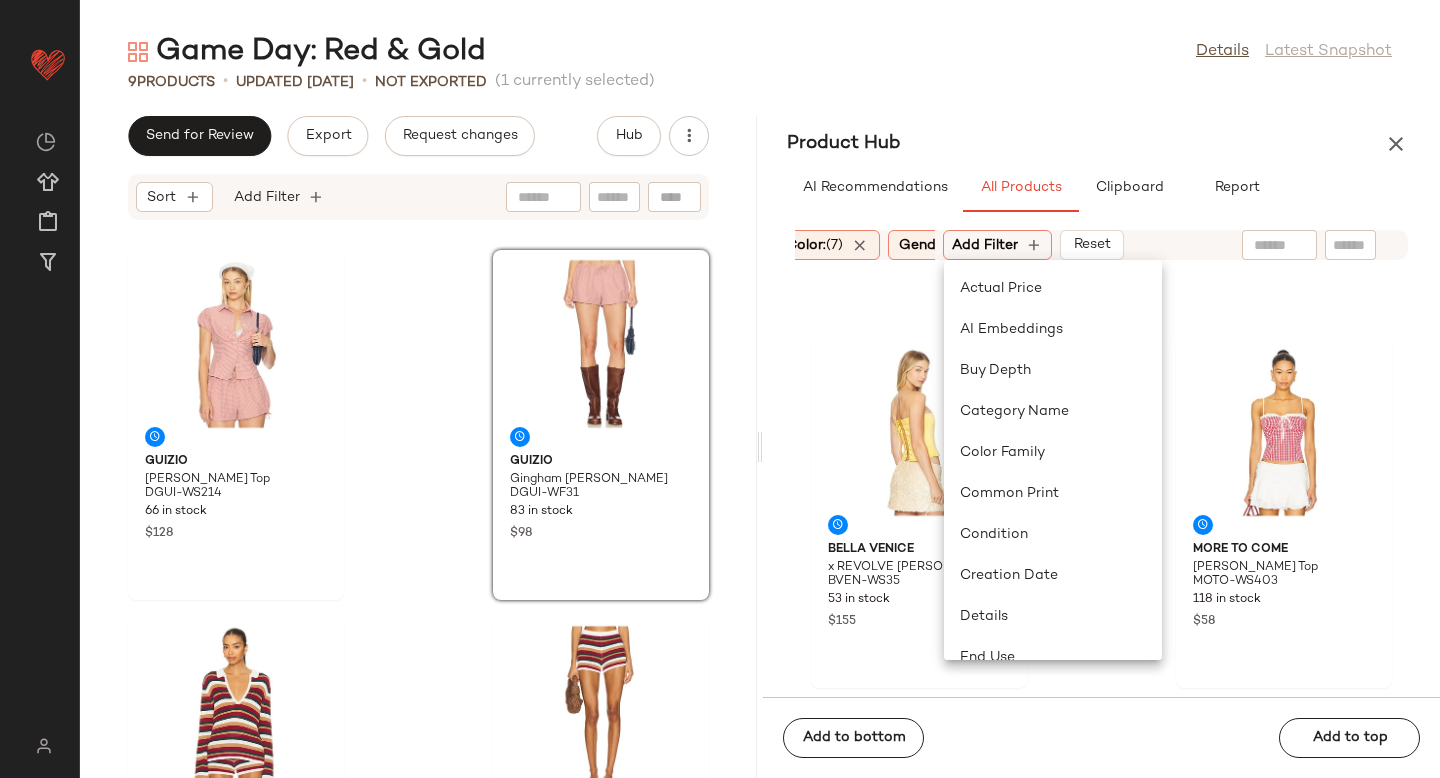 scroll, scrollTop: 0, scrollLeft: 859, axis: horizontal 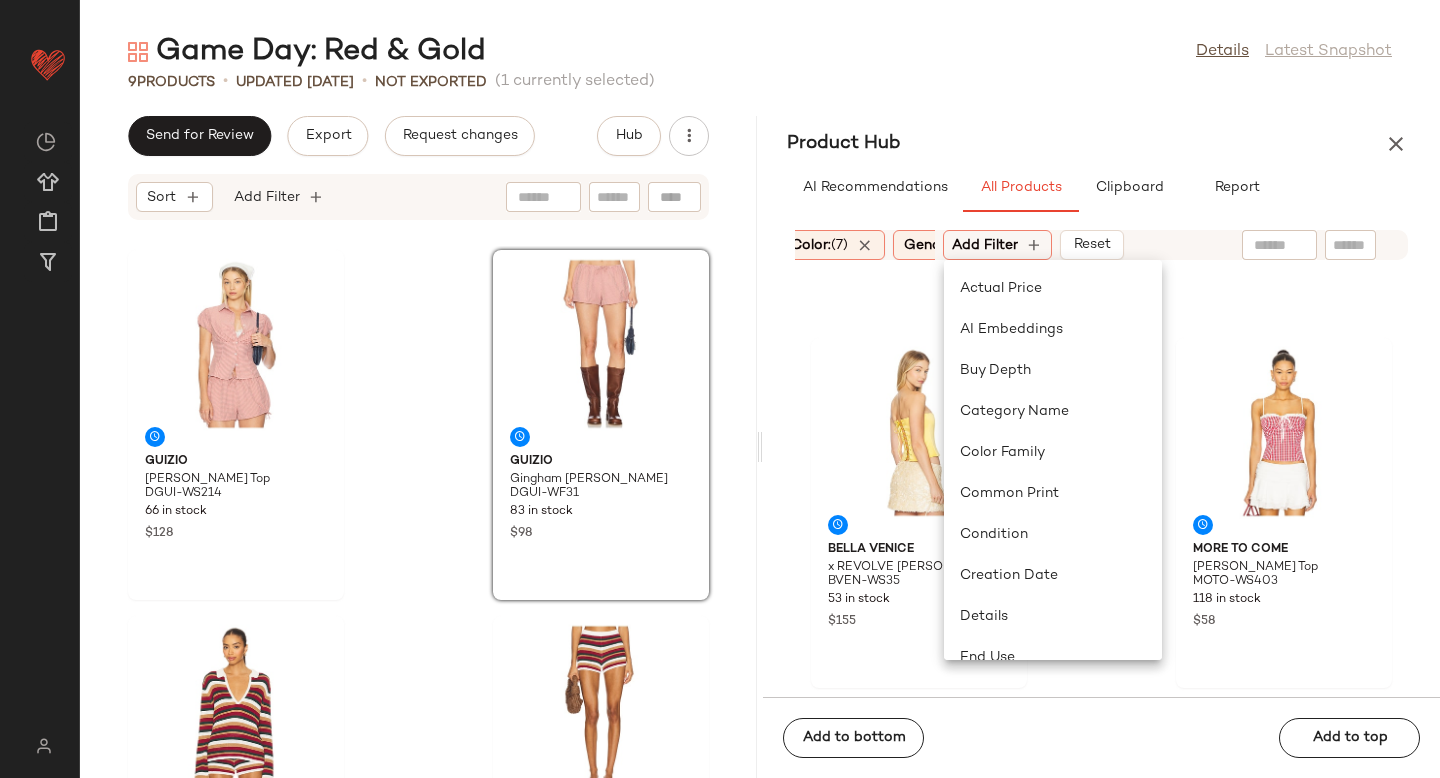 click on "Common Color:   (7)" at bounding box center (786, 245) 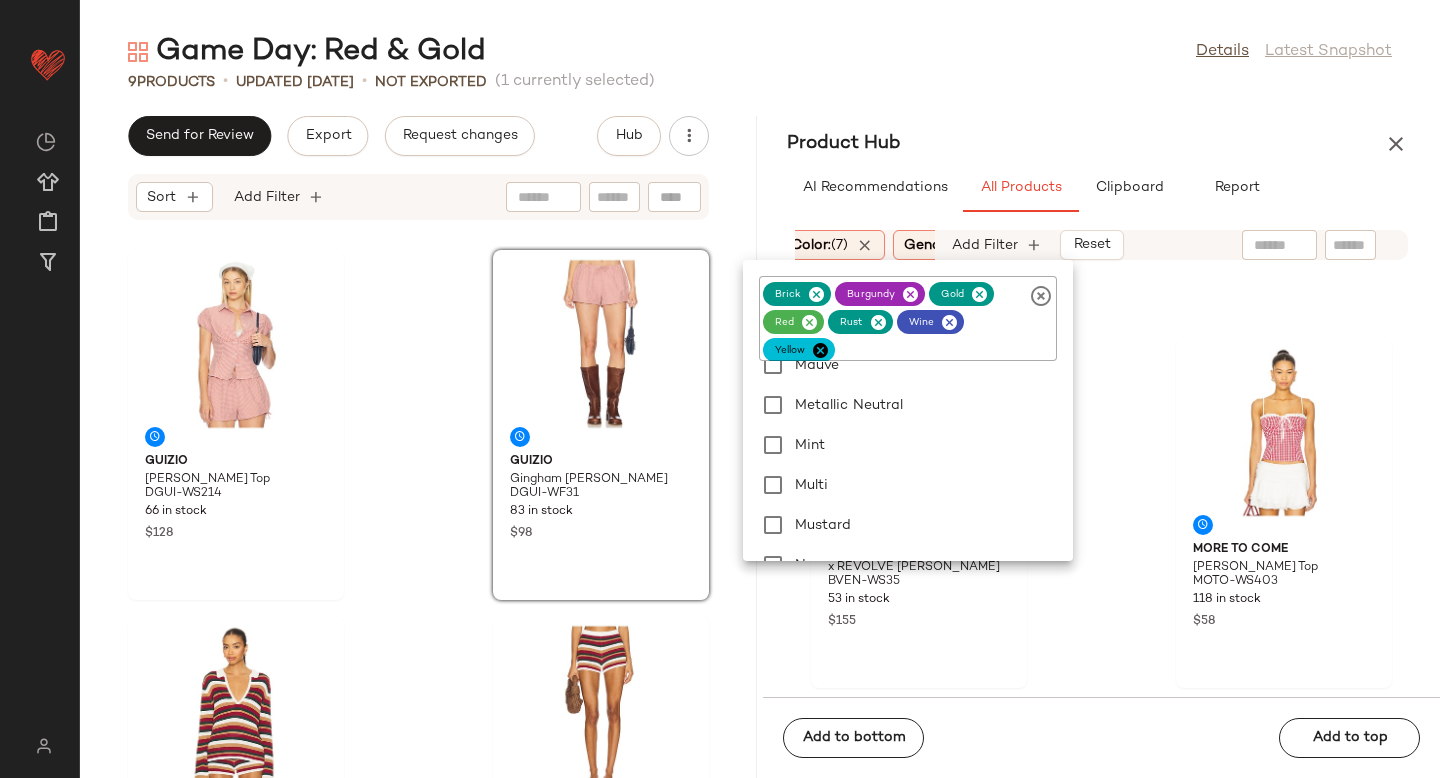 scroll, scrollTop: 1451, scrollLeft: 0, axis: vertical 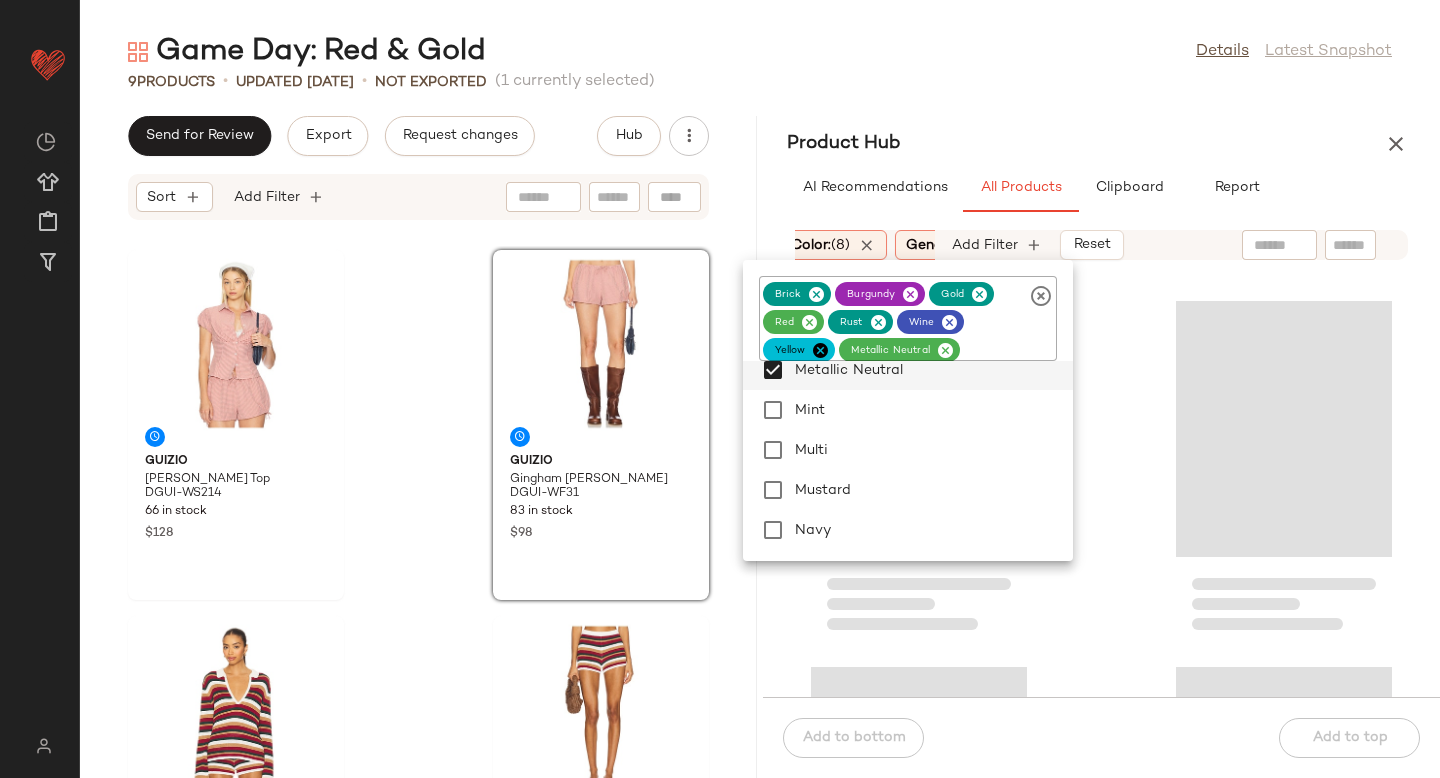 click 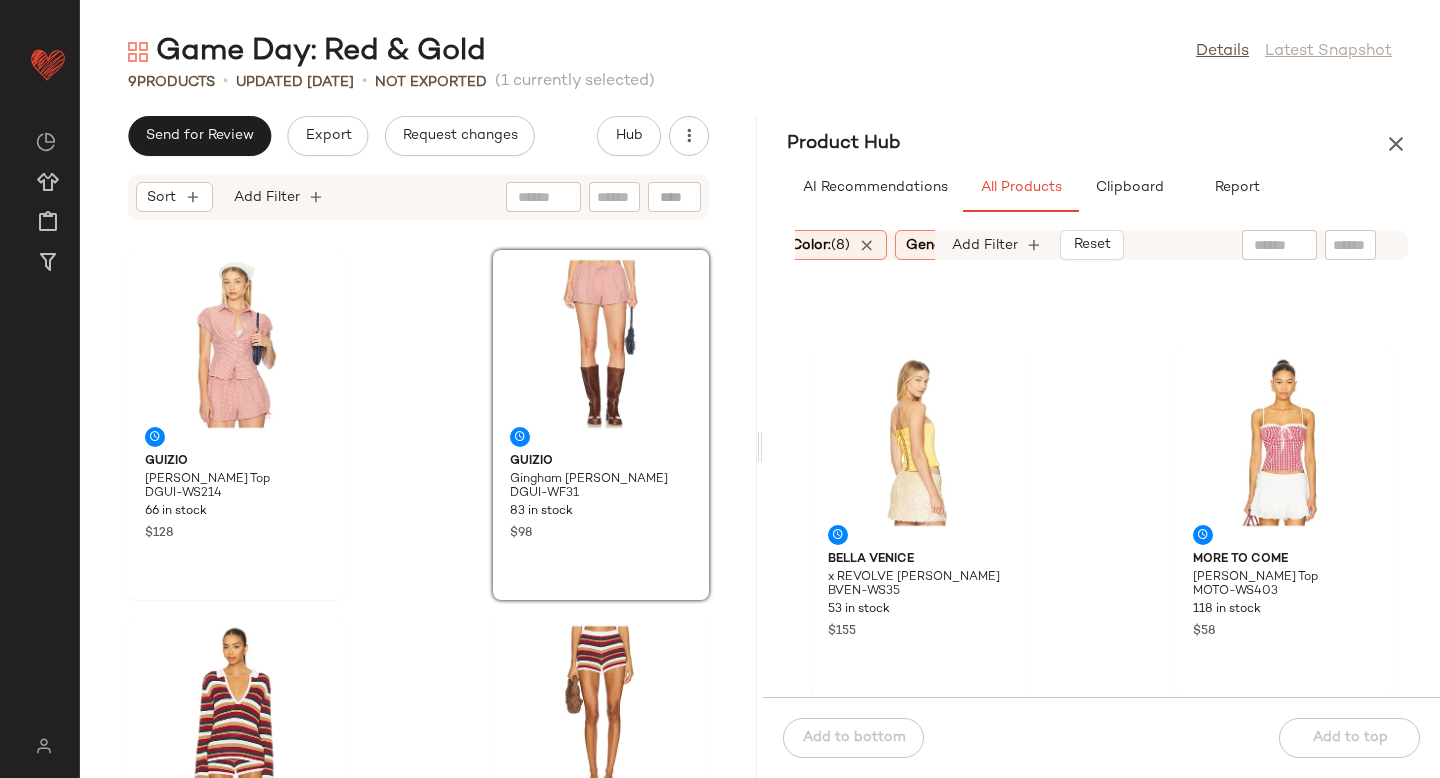 scroll, scrollTop: 5087, scrollLeft: 0, axis: vertical 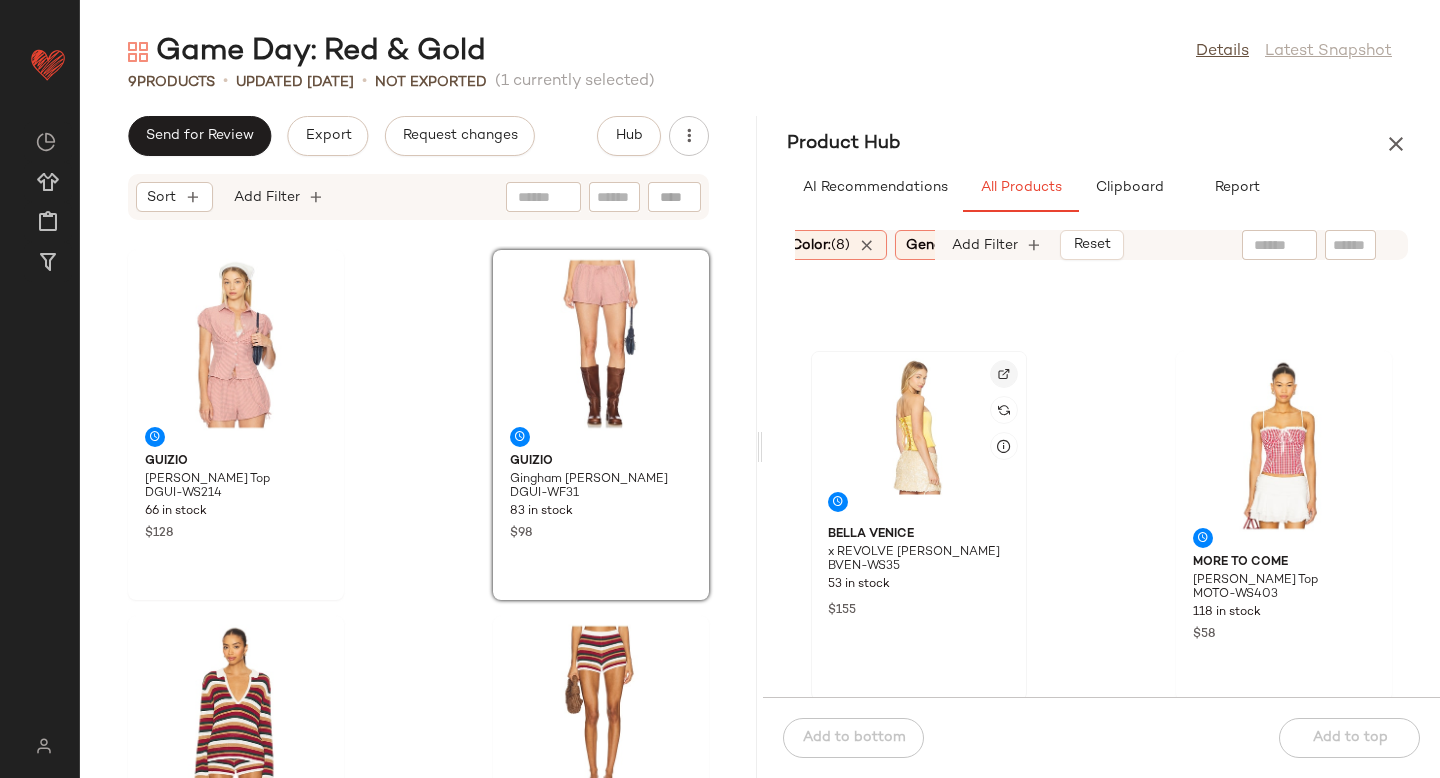 click at bounding box center (1004, 374) 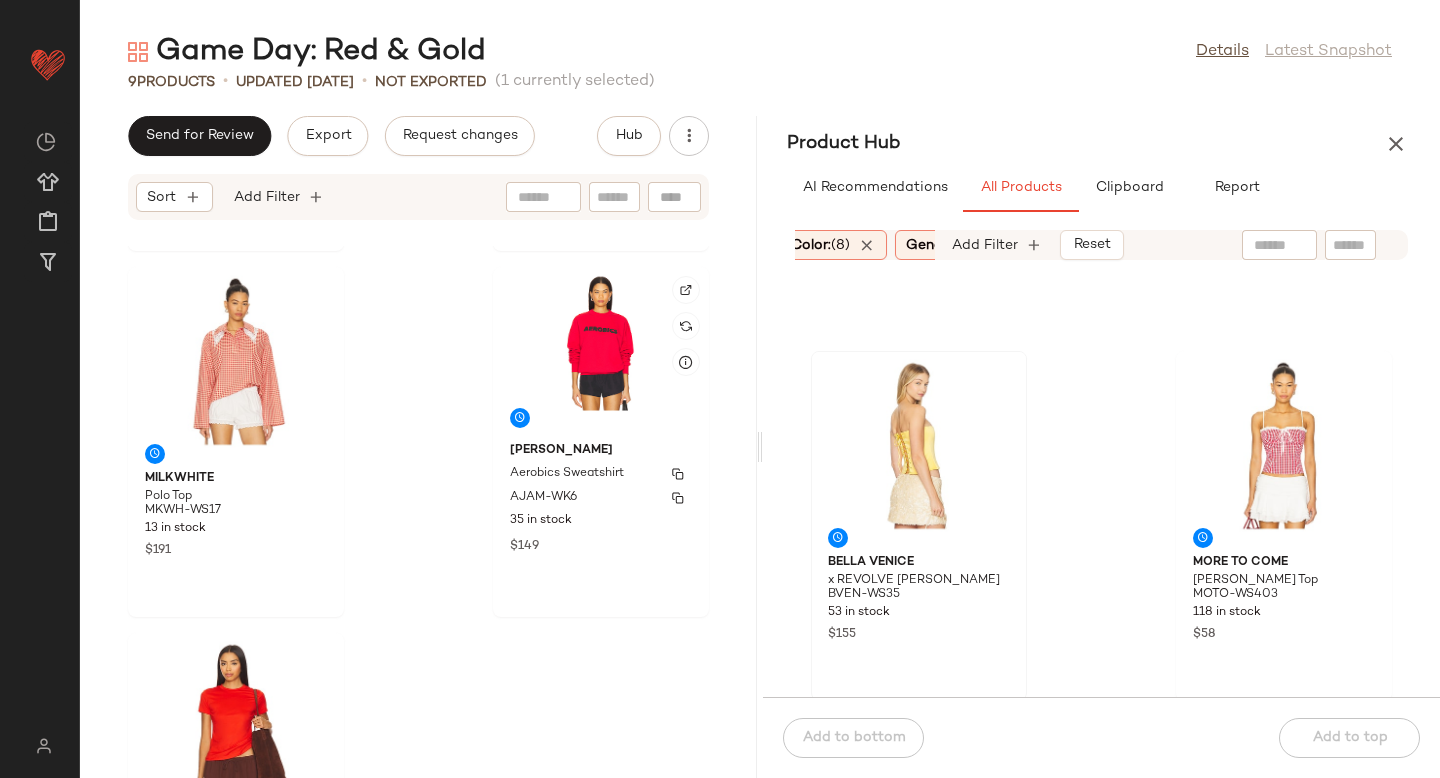 scroll, scrollTop: 1098, scrollLeft: 0, axis: vertical 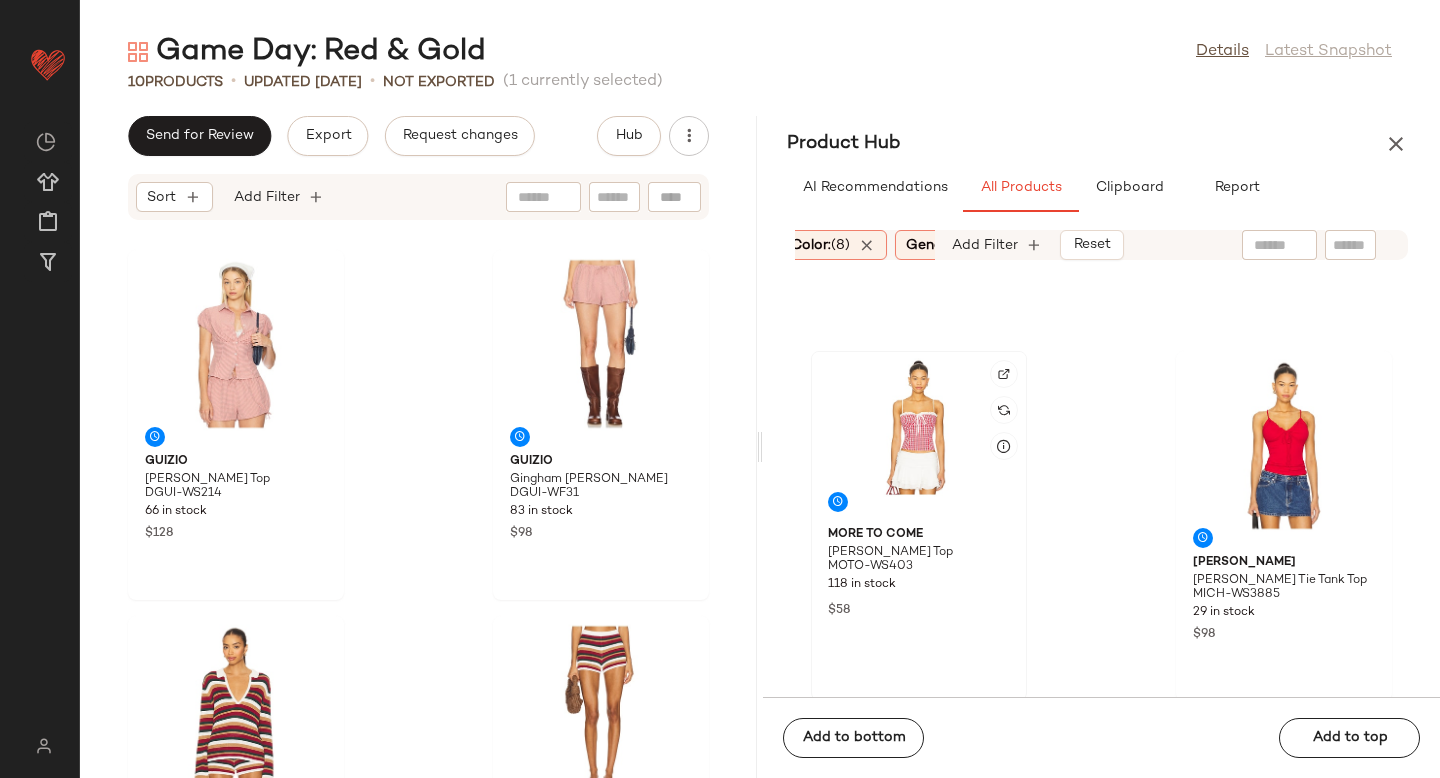 click 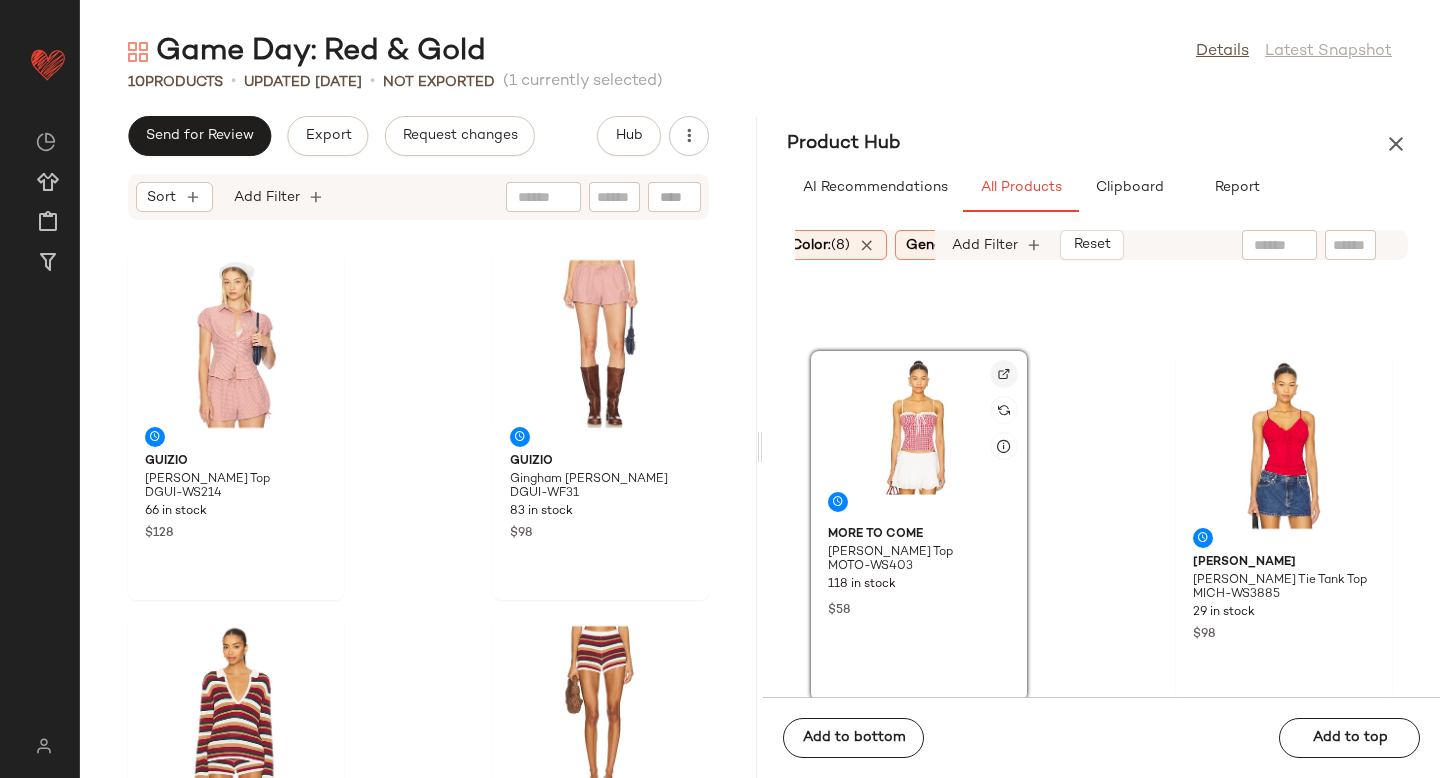 click 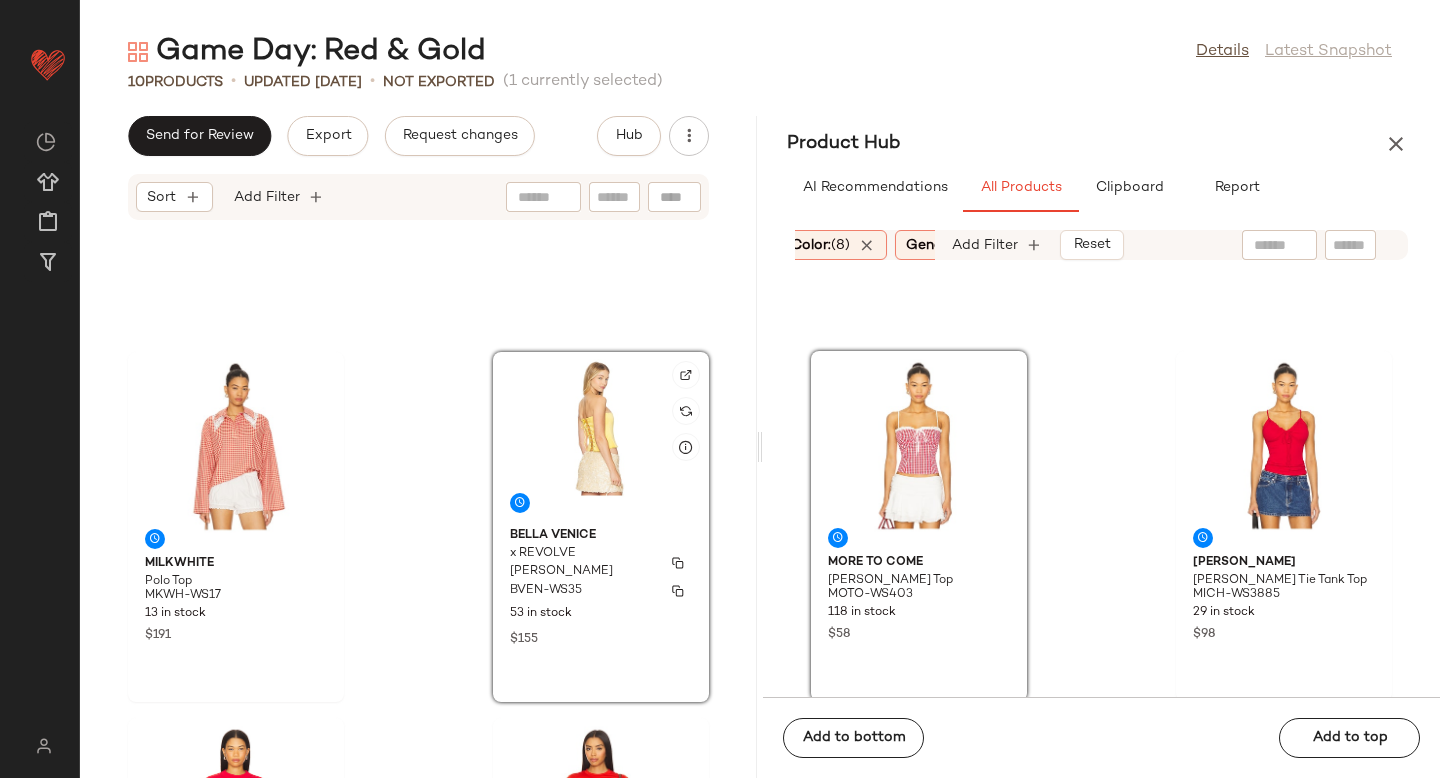 scroll, scrollTop: 1302, scrollLeft: 0, axis: vertical 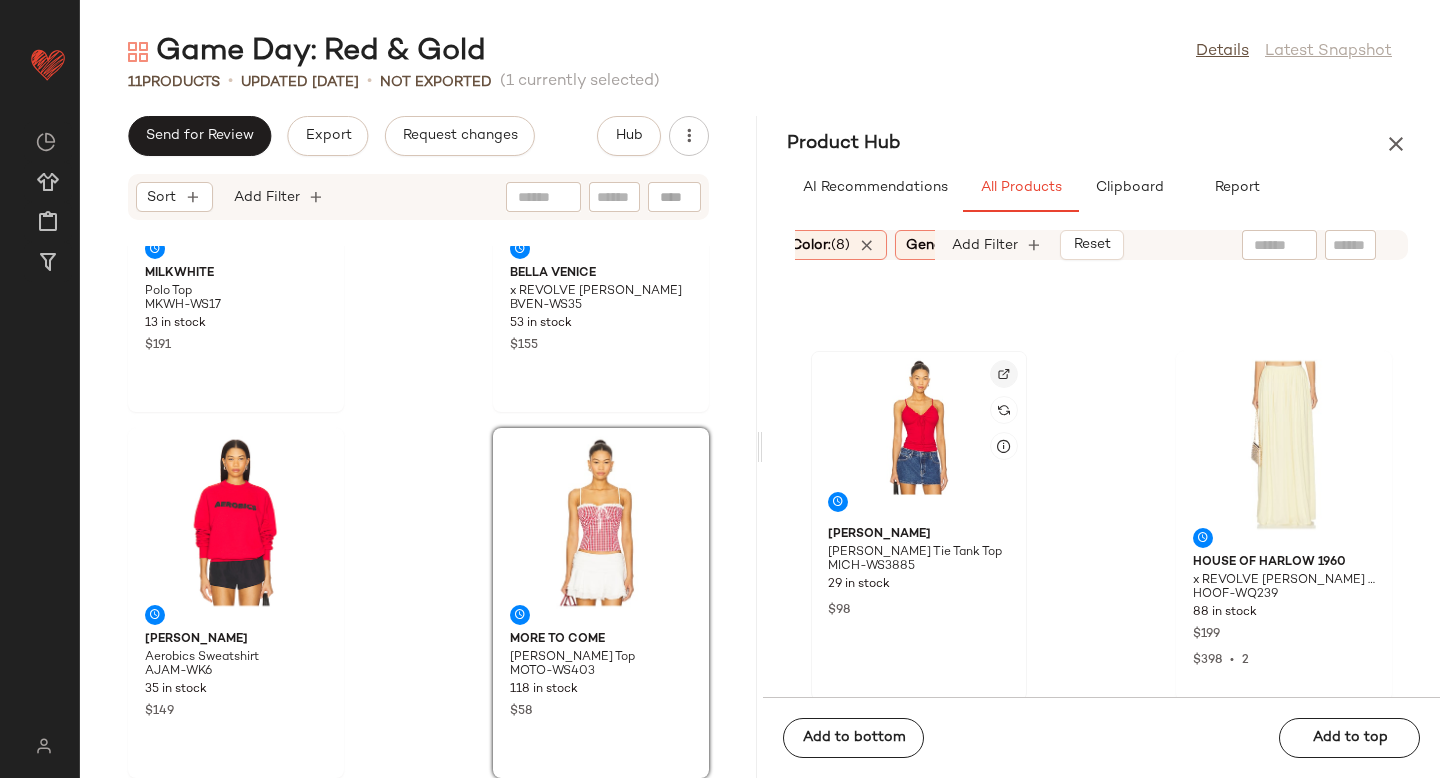 click at bounding box center (1004, 374) 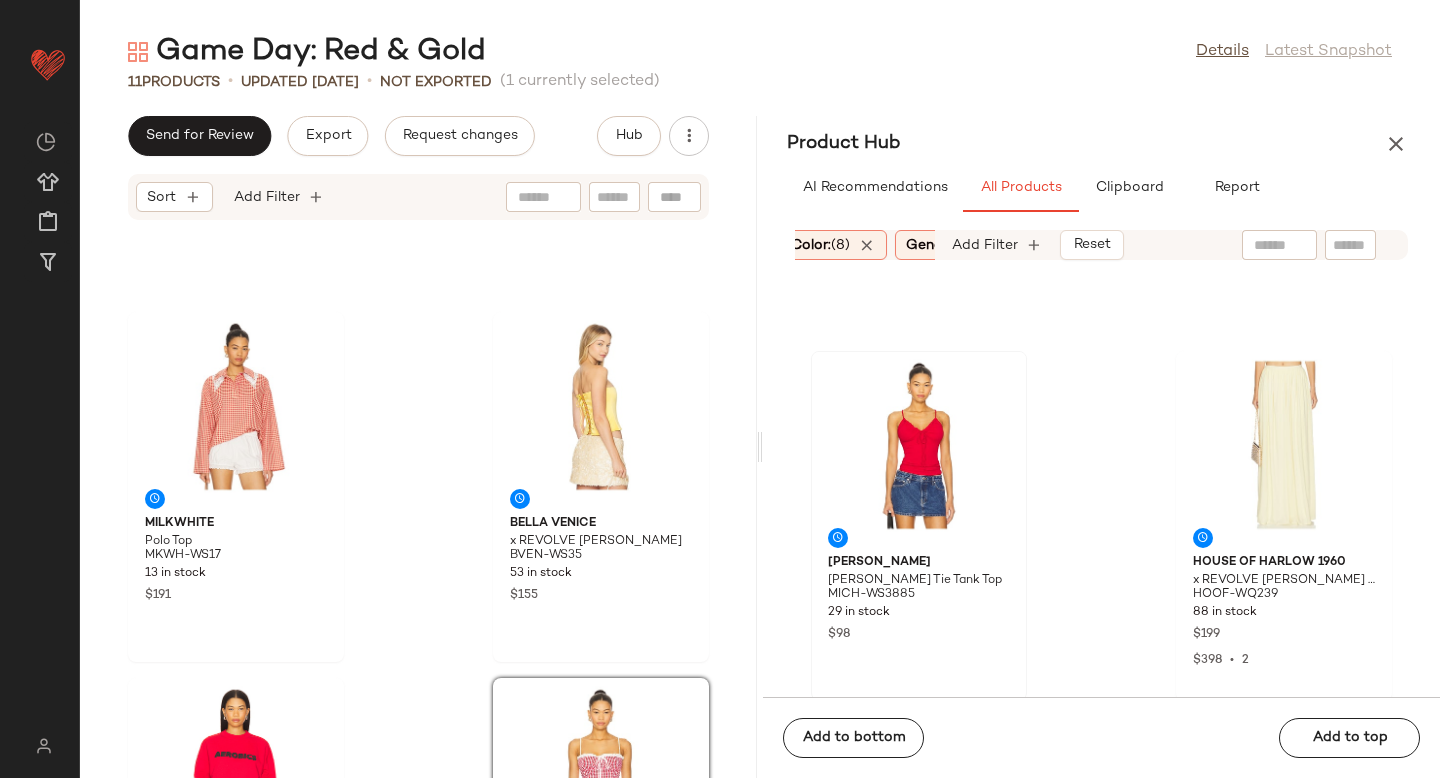 scroll, scrollTop: 0, scrollLeft: 0, axis: both 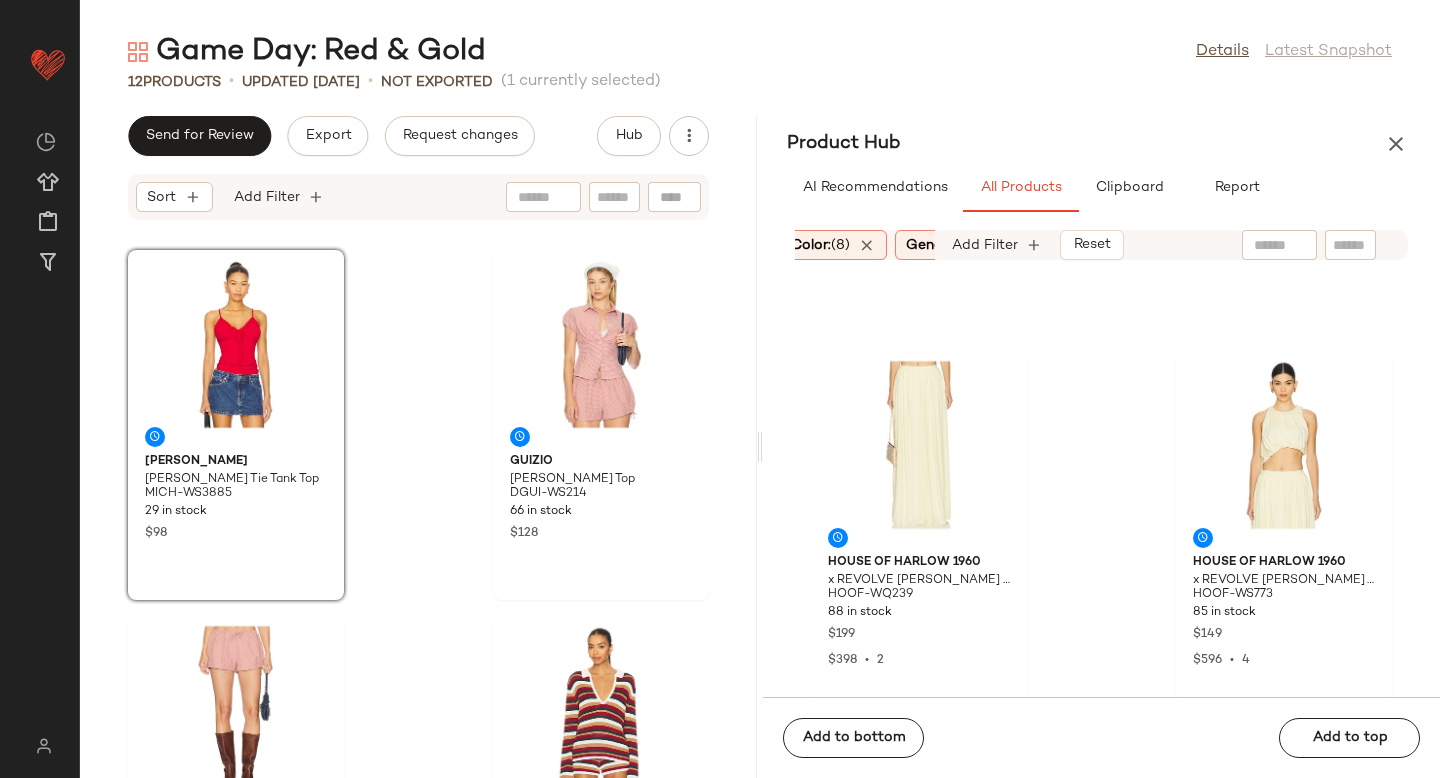 drag, startPoint x: 923, startPoint y: 425, endPoint x: 484, endPoint y: 0, distance: 611.02045 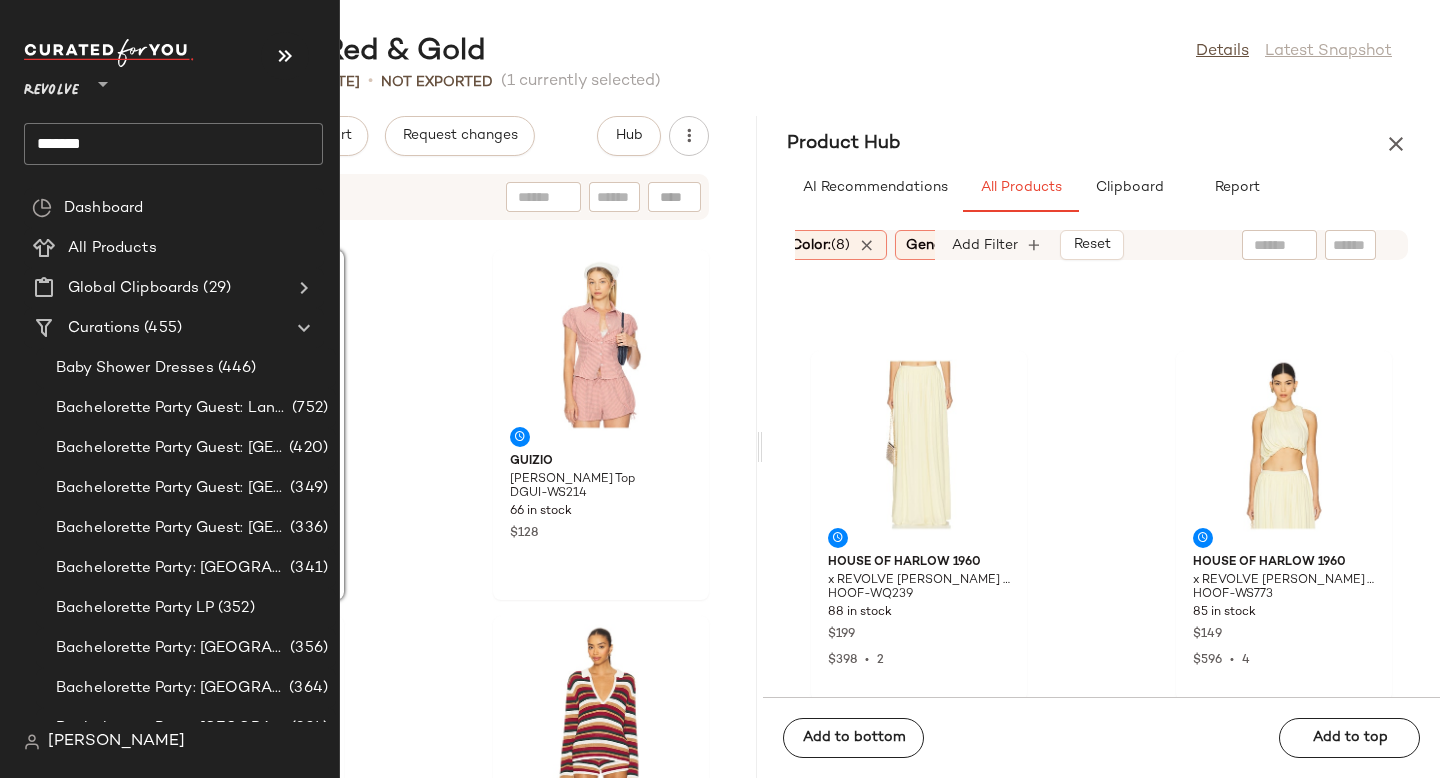 click 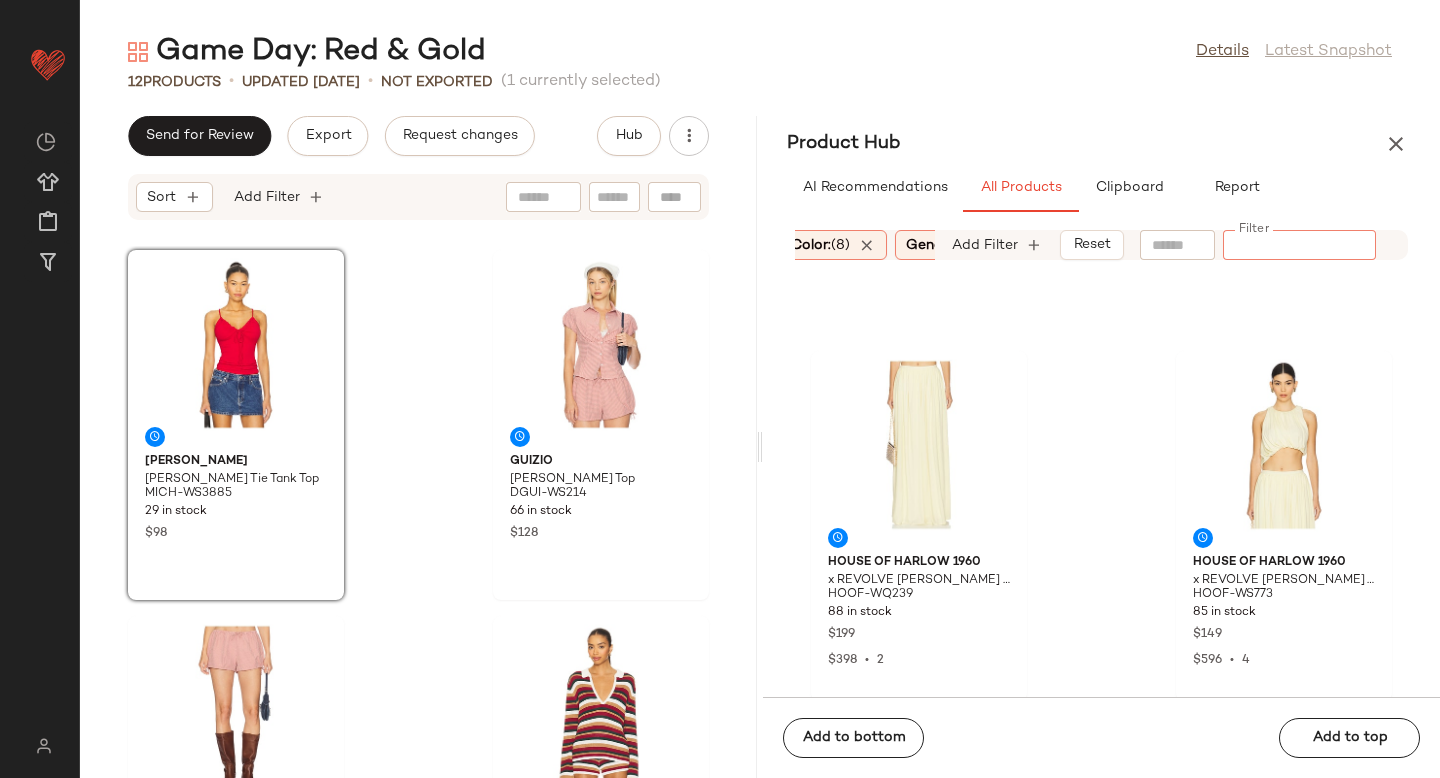 paste on "*********" 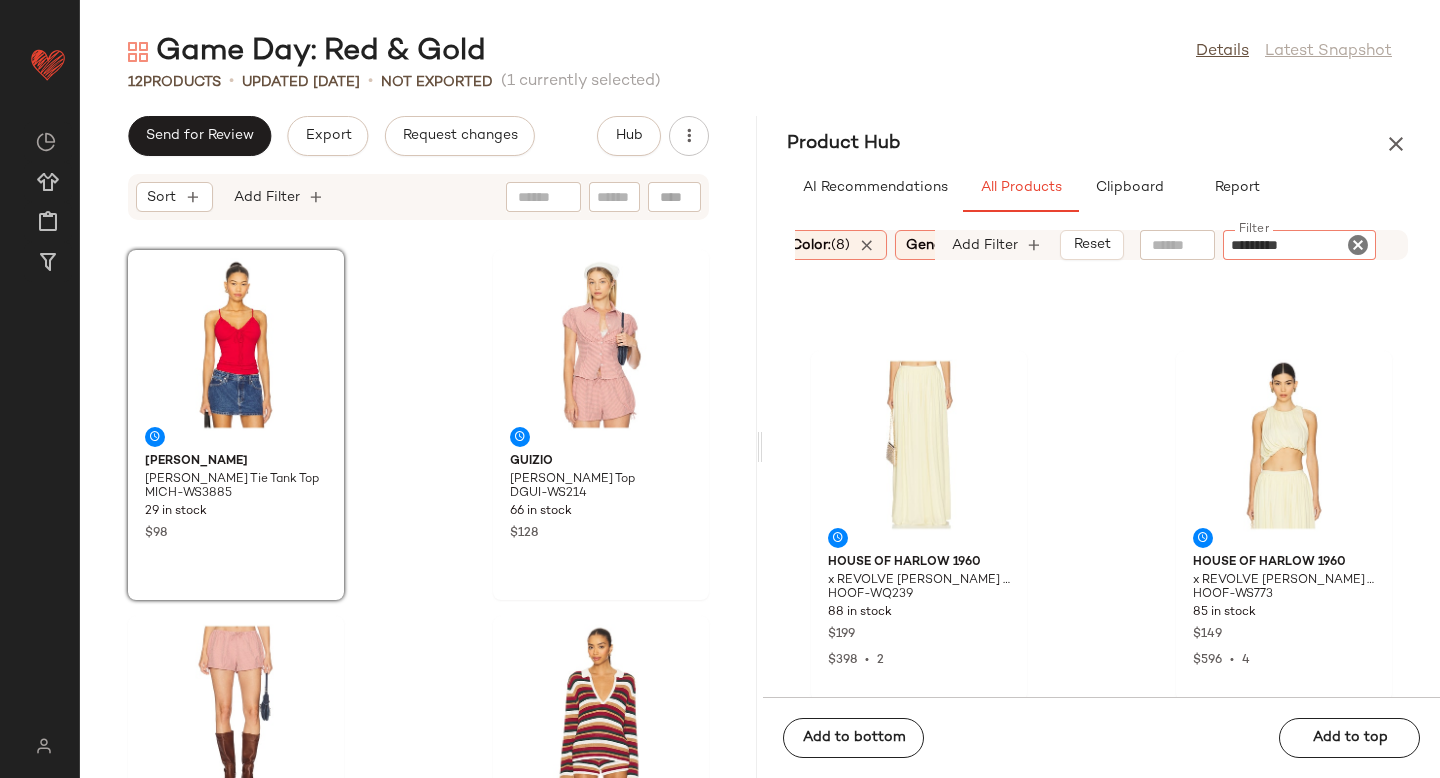 type 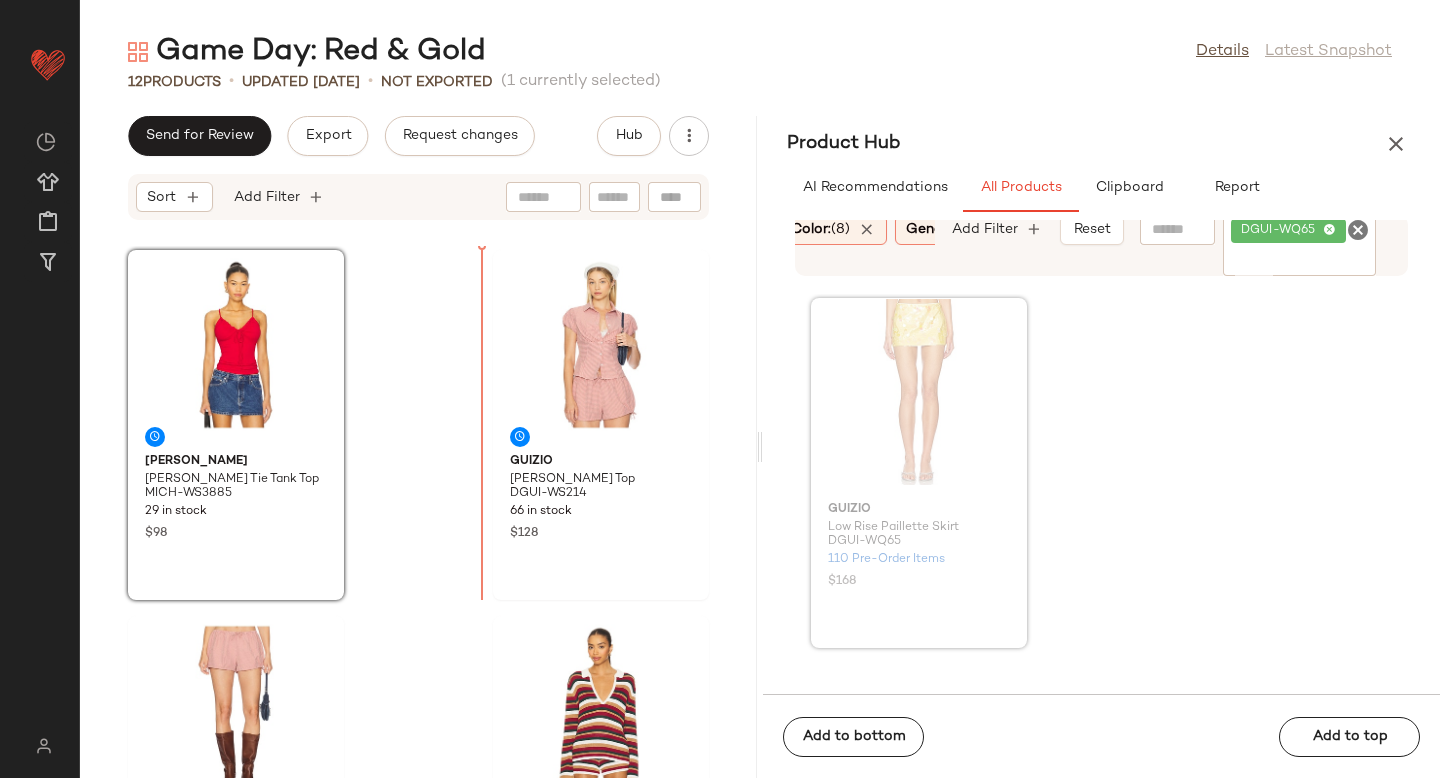 drag, startPoint x: 922, startPoint y: 419, endPoint x: 902, endPoint y: 420, distance: 20.024984 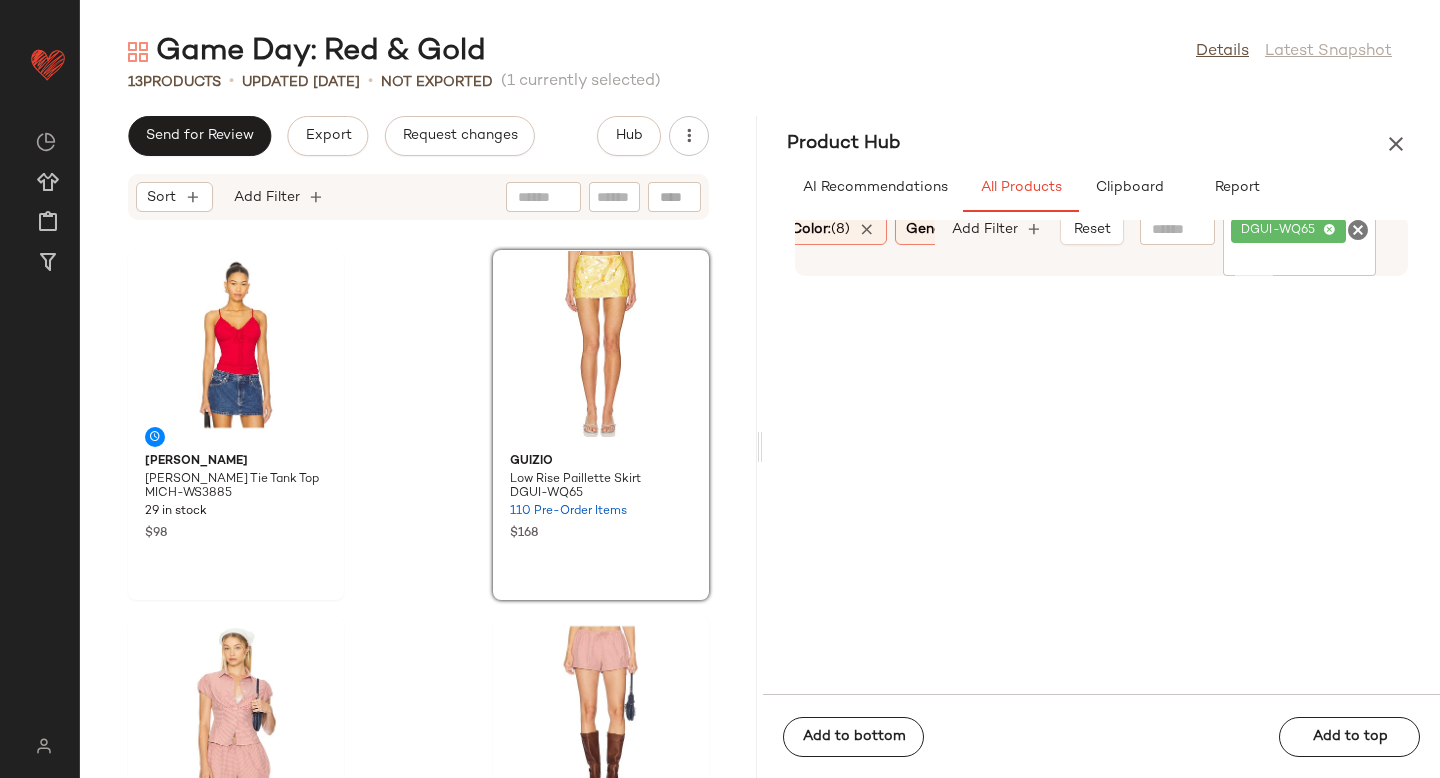 click 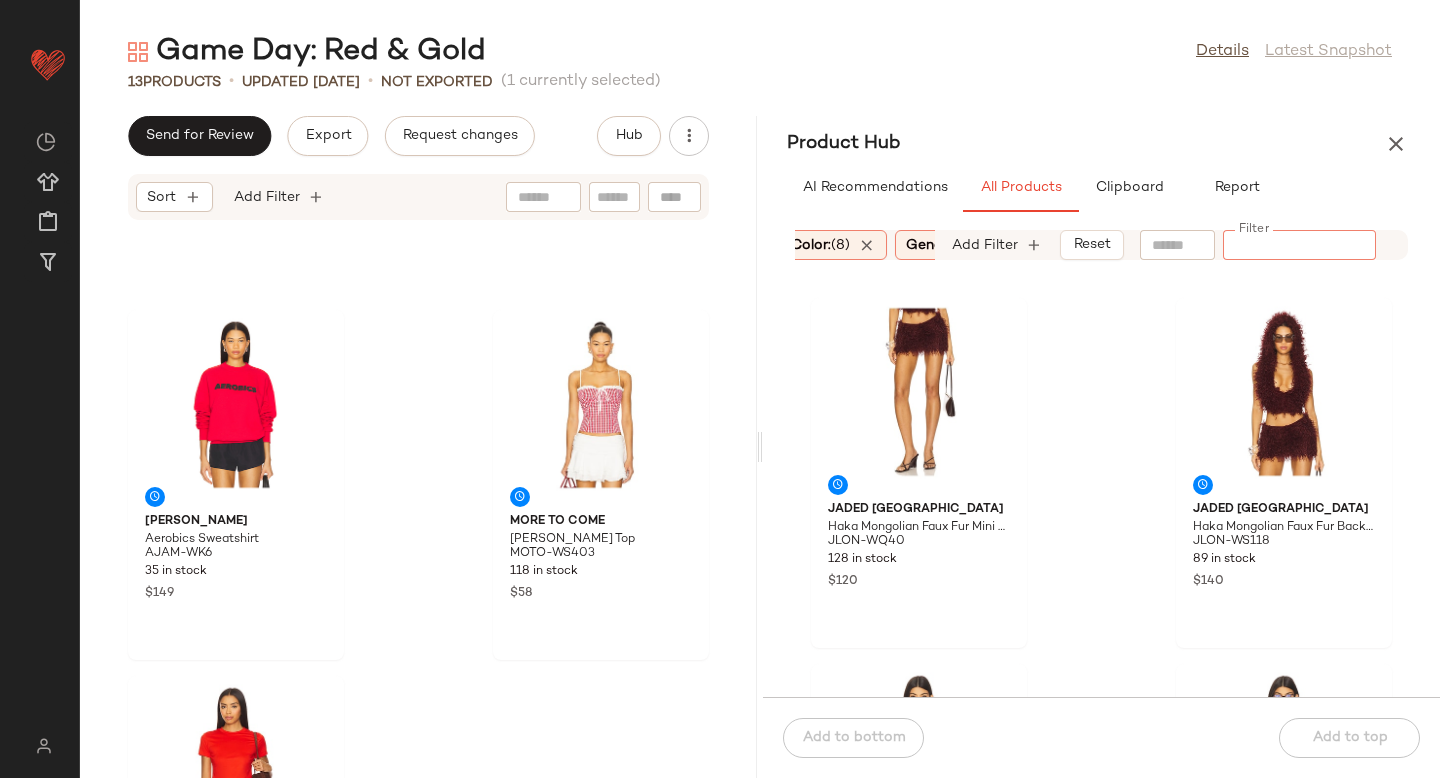scroll, scrollTop: 2034, scrollLeft: 0, axis: vertical 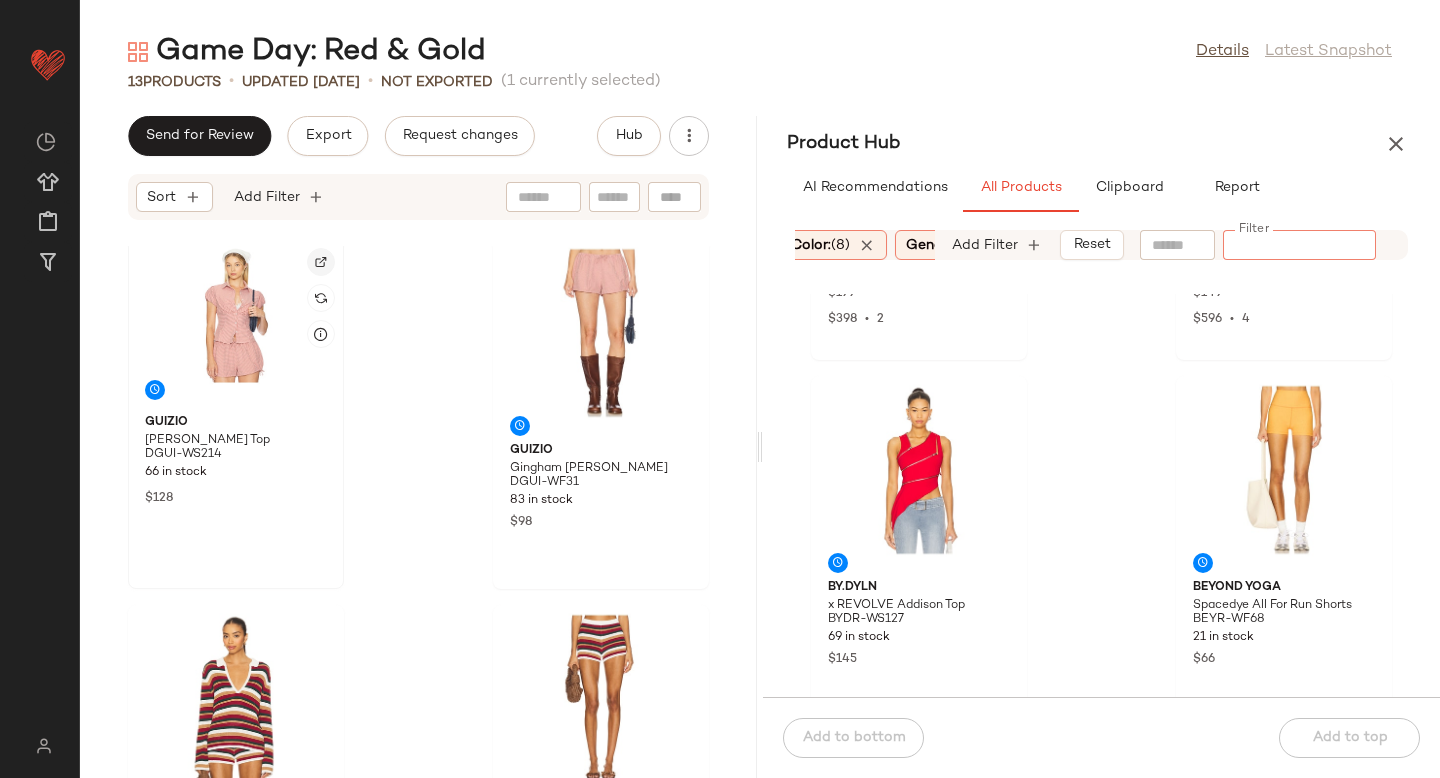 click 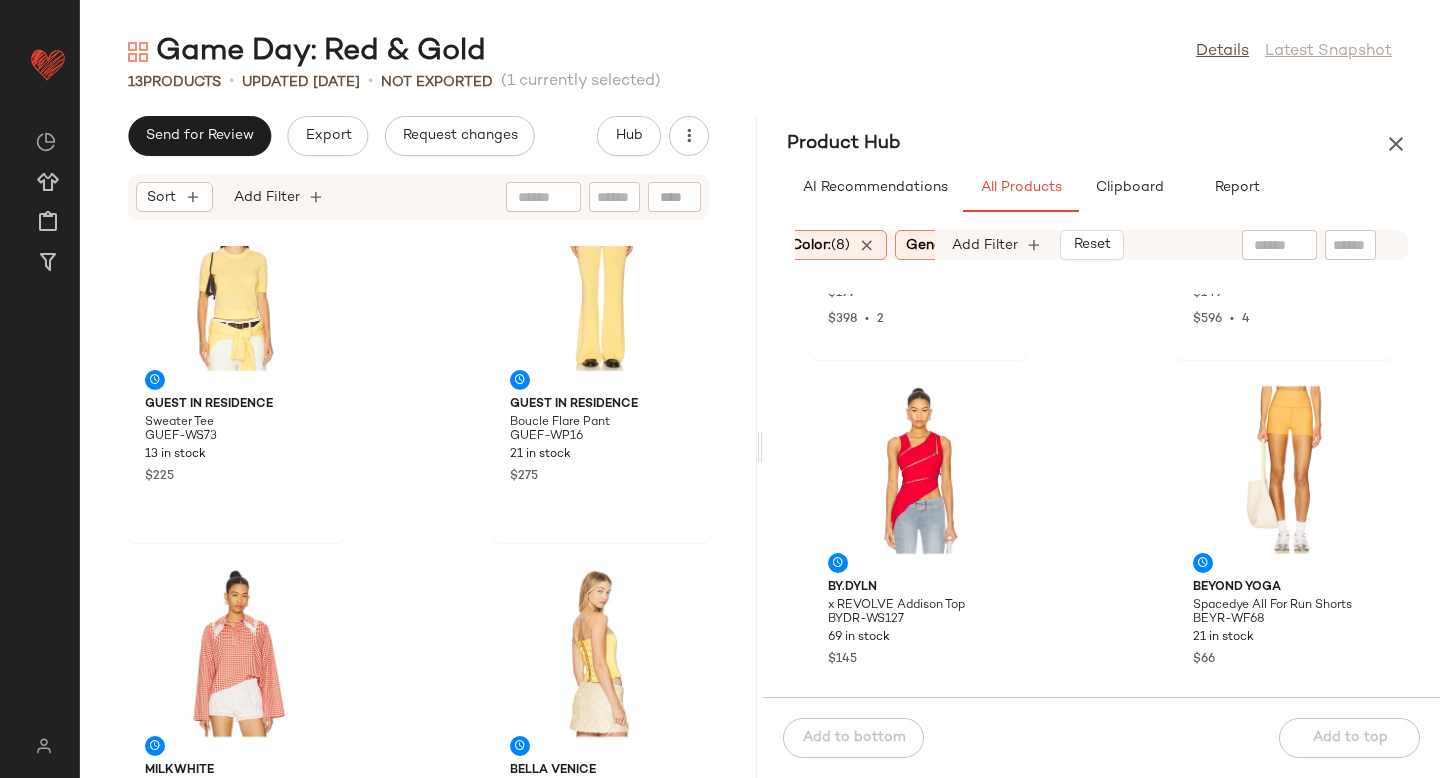 scroll, scrollTop: 1345, scrollLeft: 0, axis: vertical 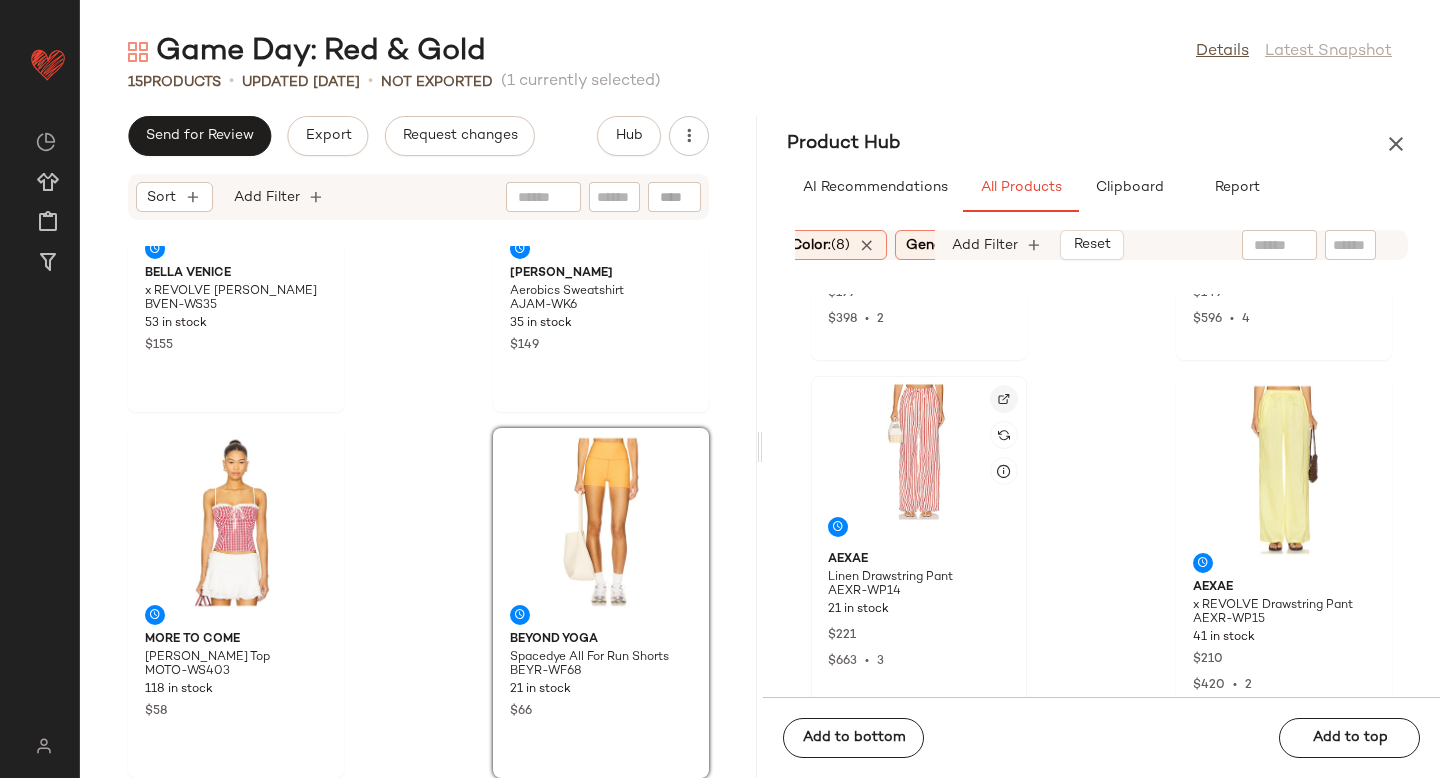 click 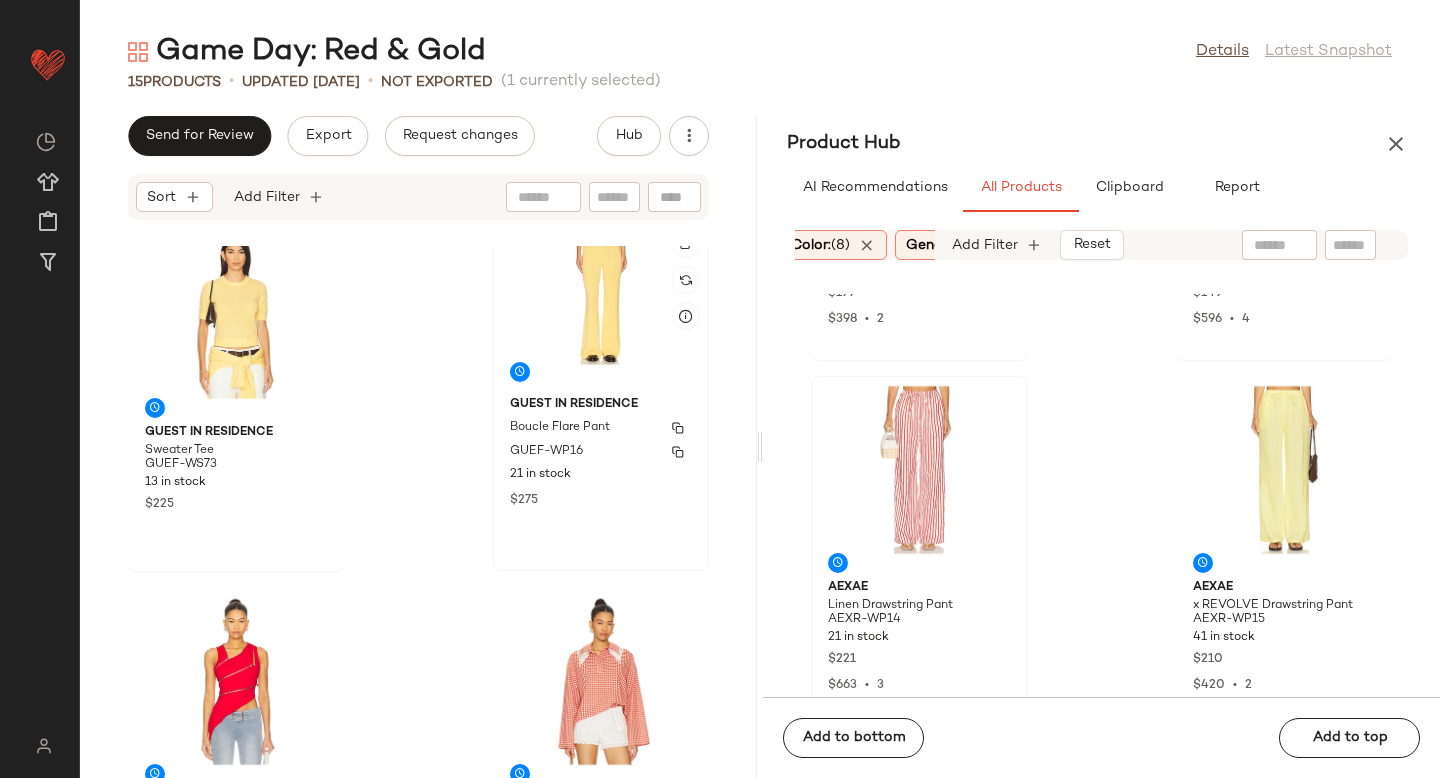 scroll, scrollTop: 1223, scrollLeft: 0, axis: vertical 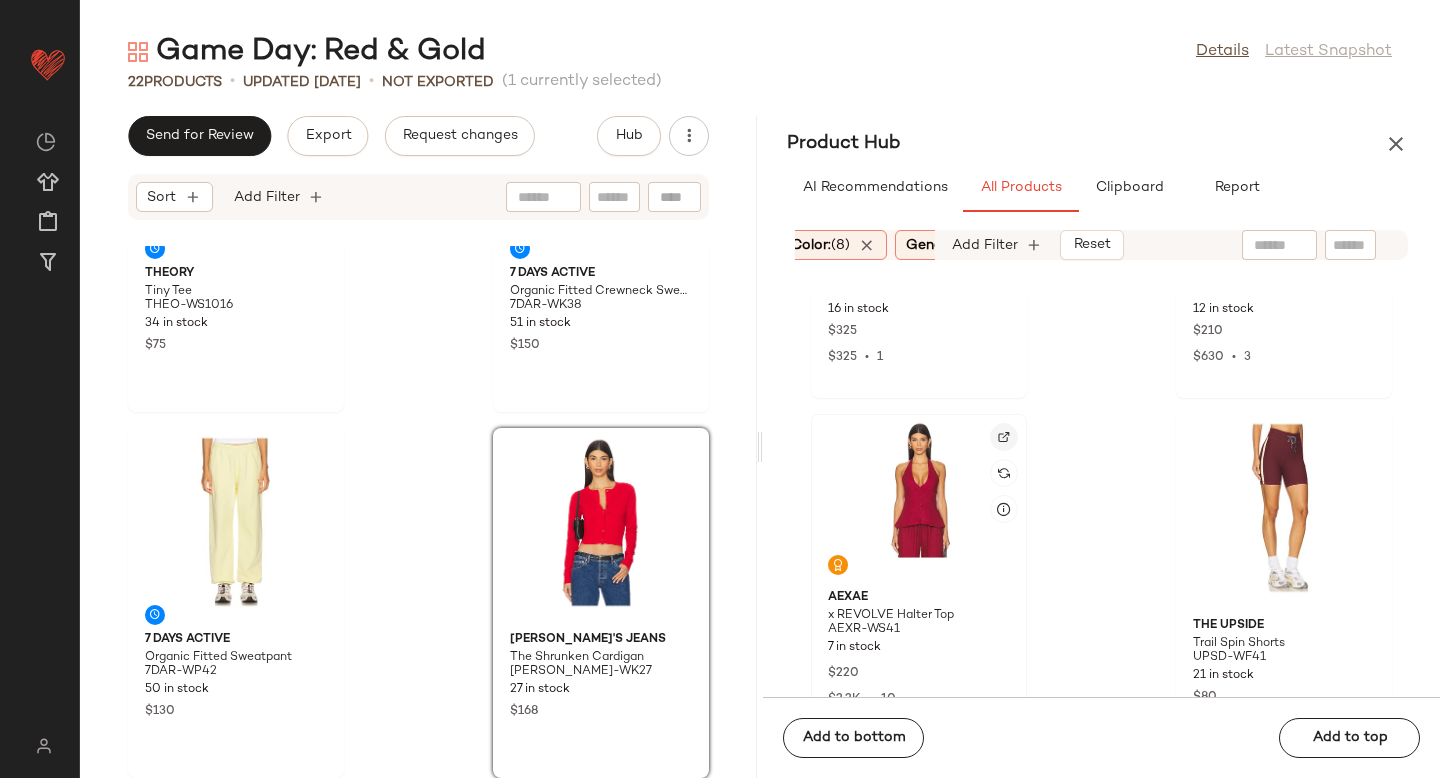 click 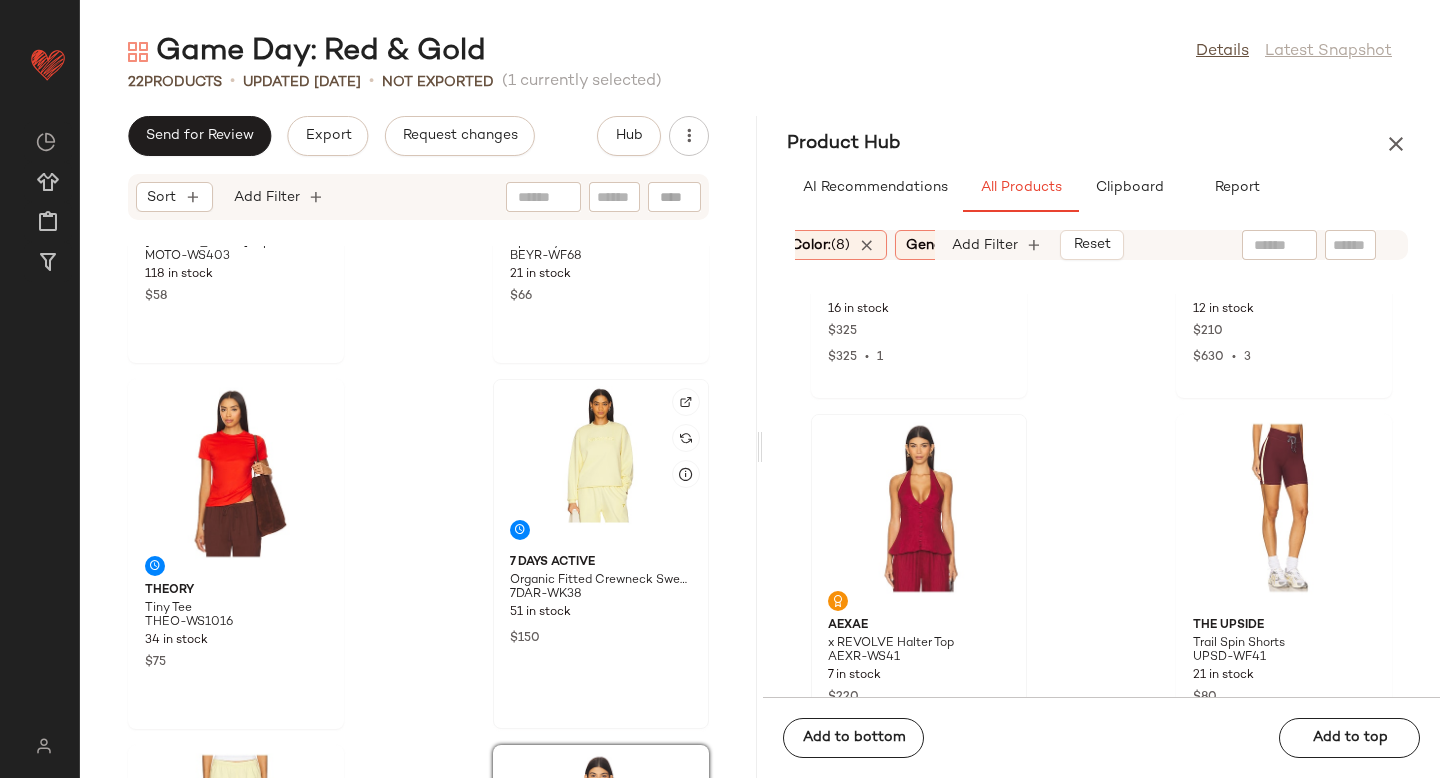 scroll, scrollTop: 3498, scrollLeft: 0, axis: vertical 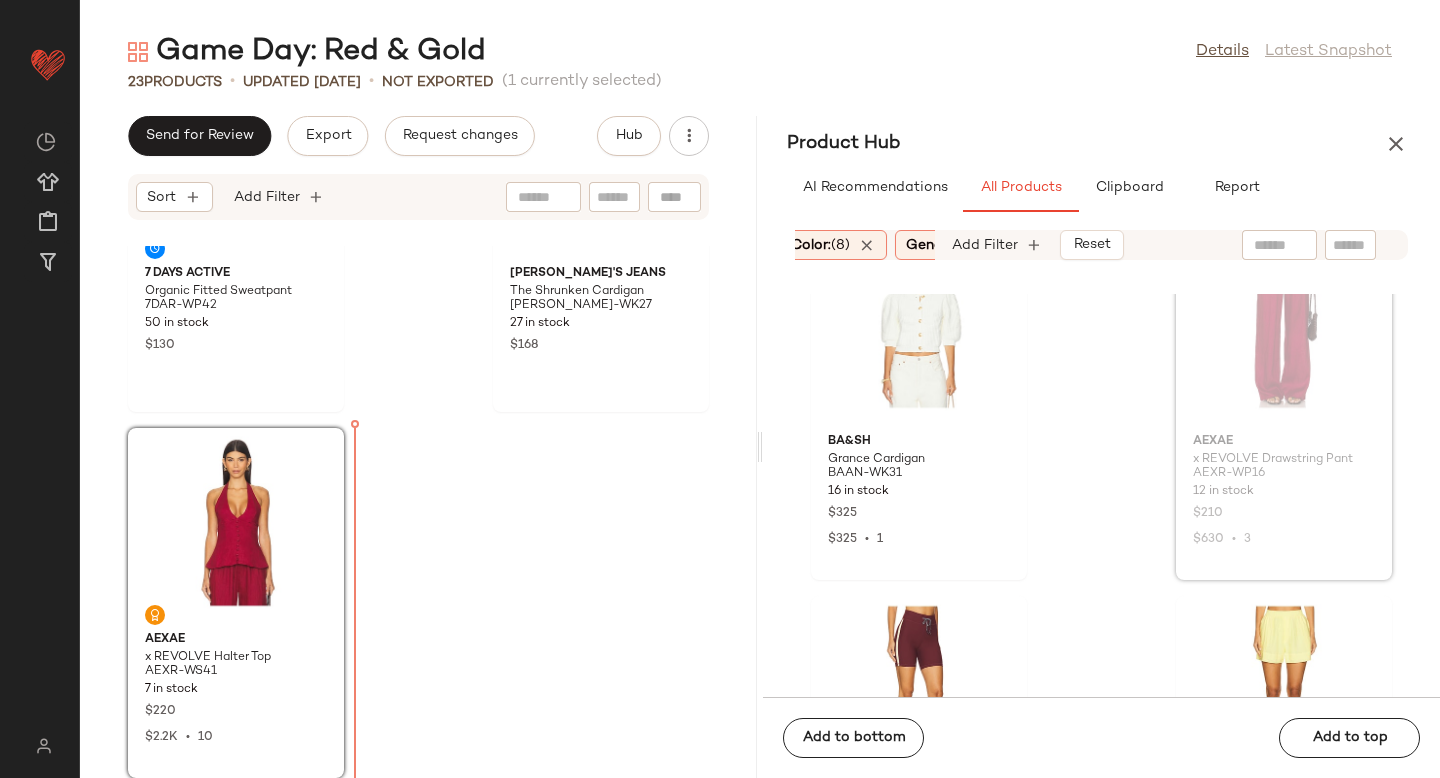 drag, startPoint x: 1291, startPoint y: 313, endPoint x: 1276, endPoint y: 320, distance: 16.552946 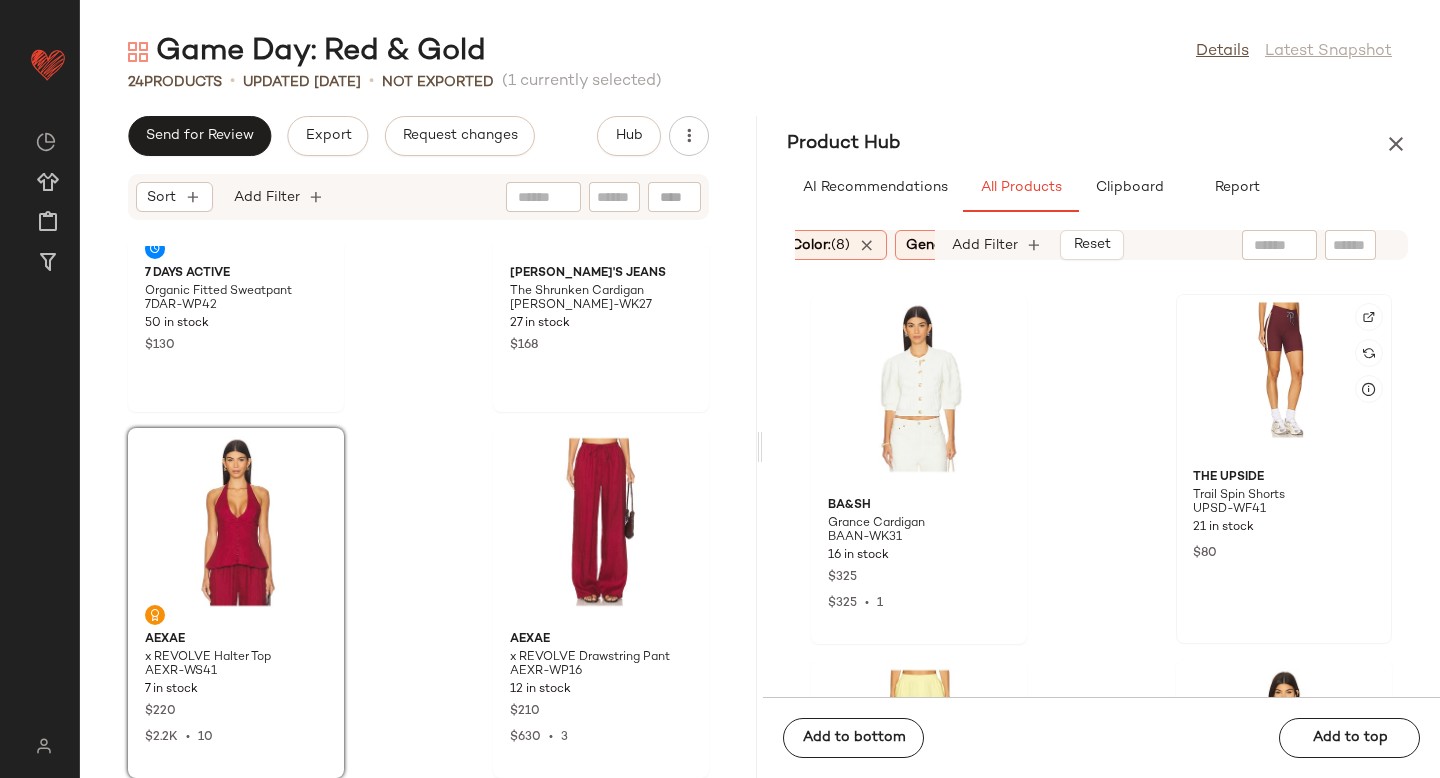 scroll, scrollTop: 5467, scrollLeft: 0, axis: vertical 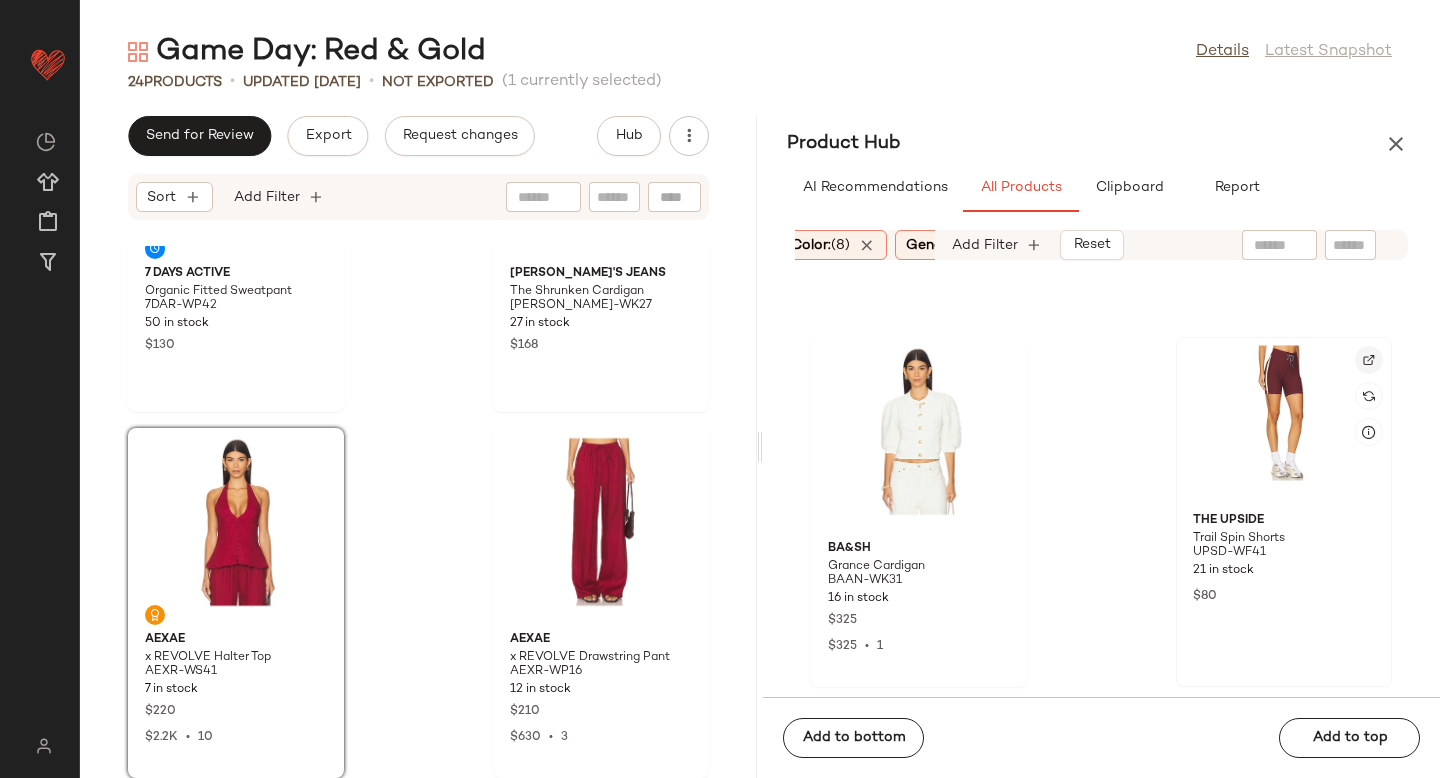 click 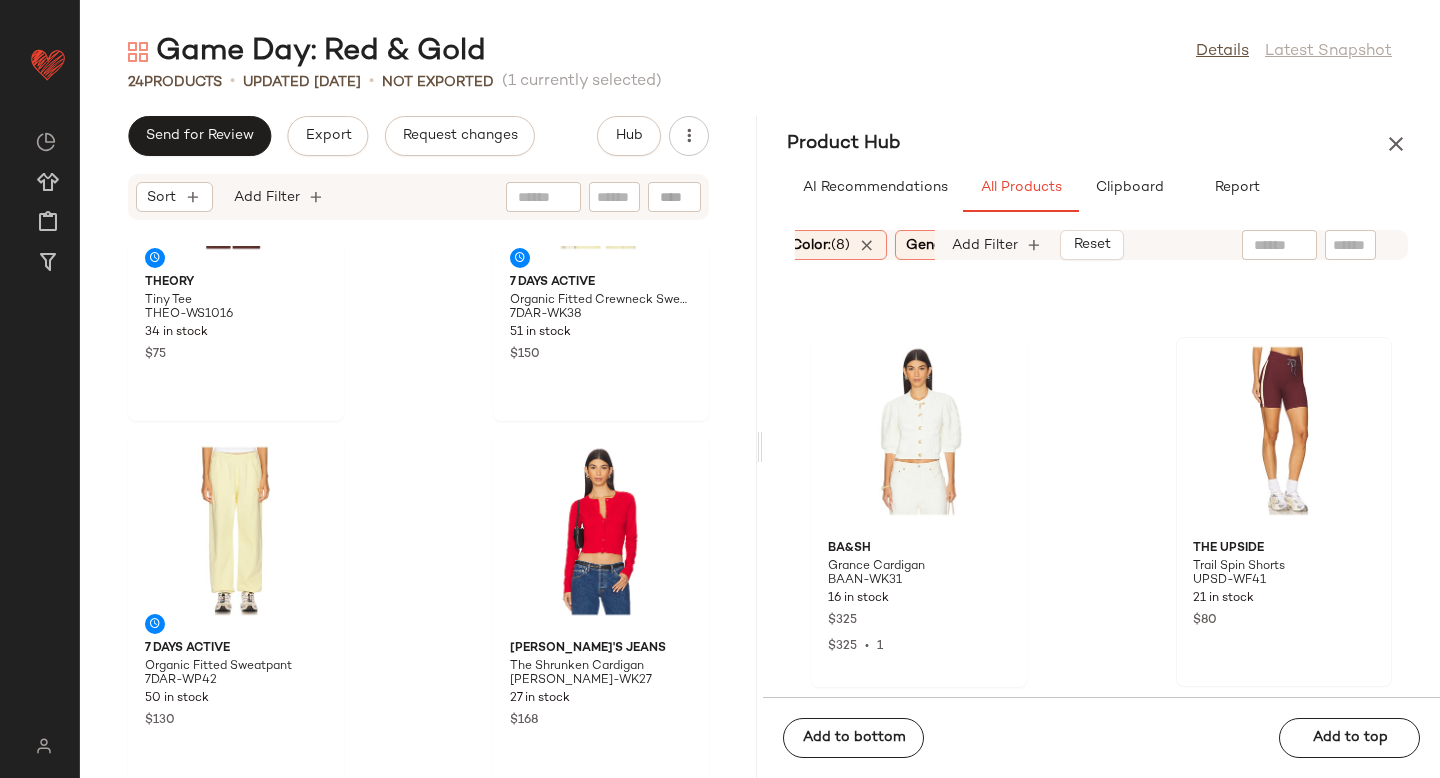 scroll, scrollTop: 3864, scrollLeft: 0, axis: vertical 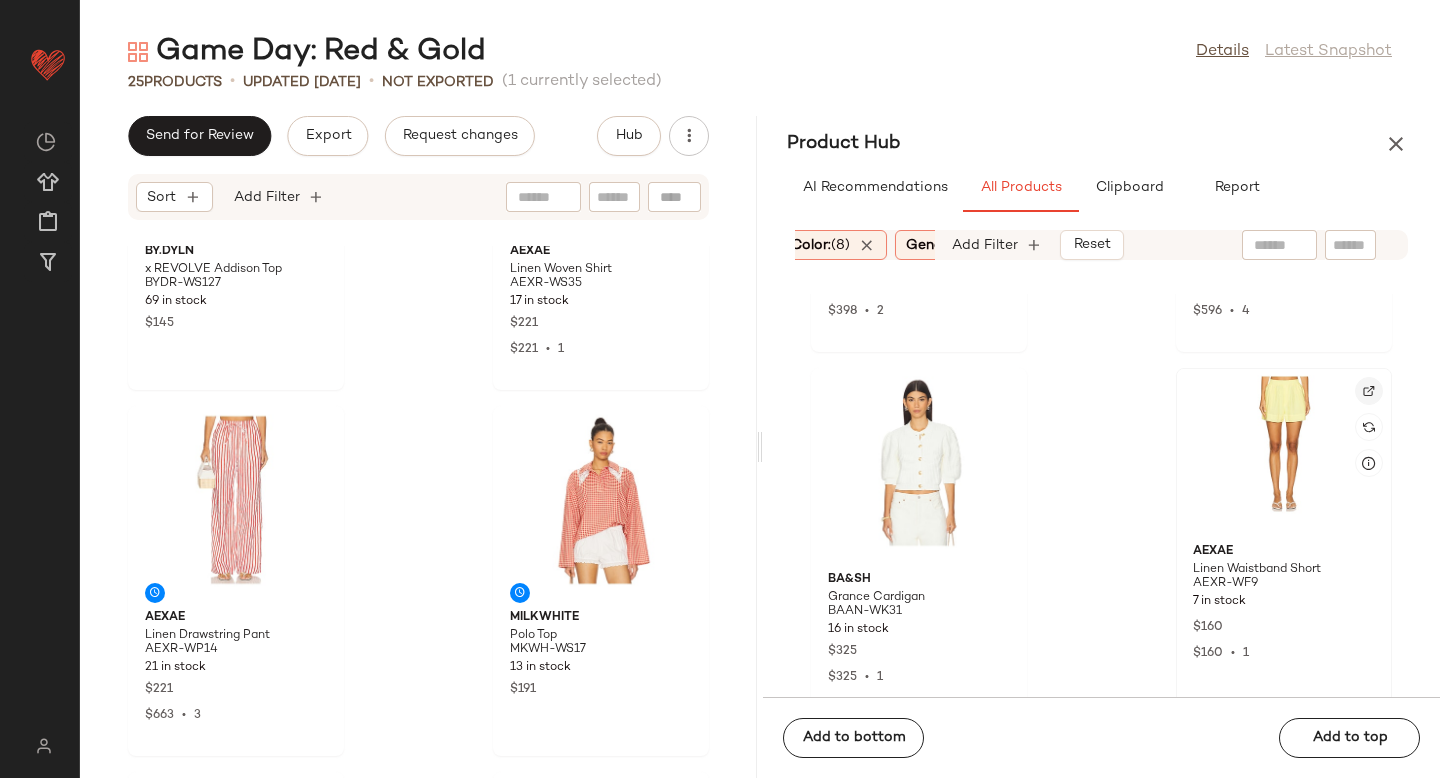 click at bounding box center (1369, 391) 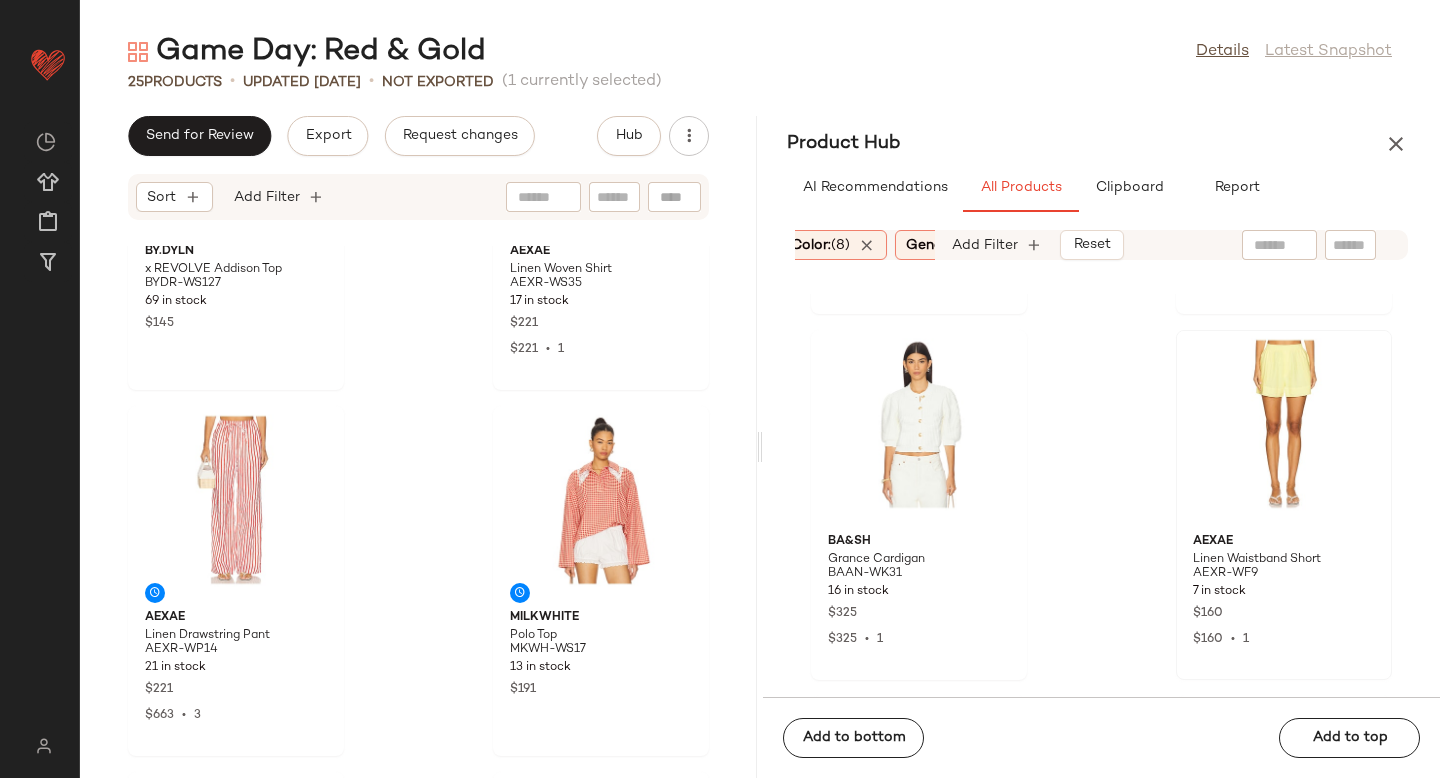 scroll, scrollTop: 5529, scrollLeft: 0, axis: vertical 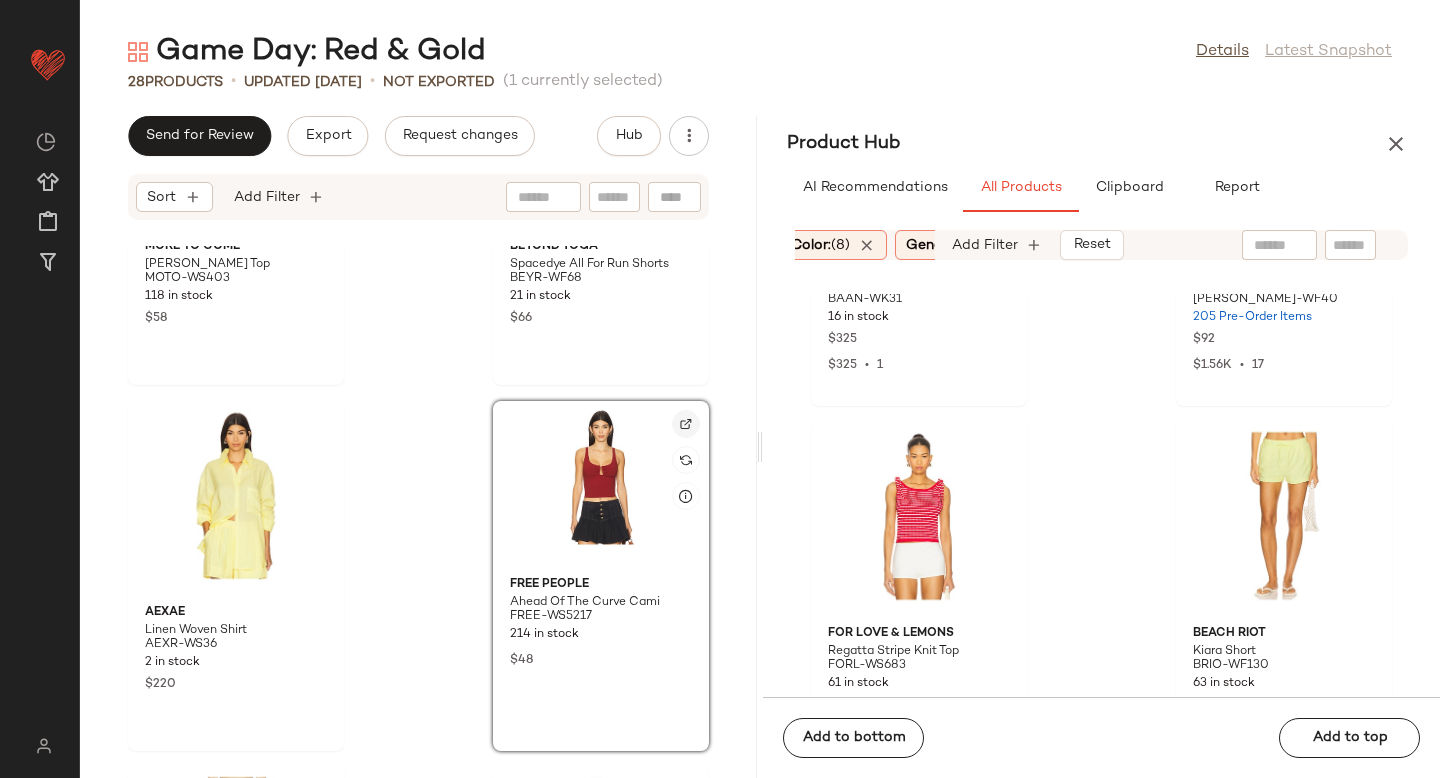 click 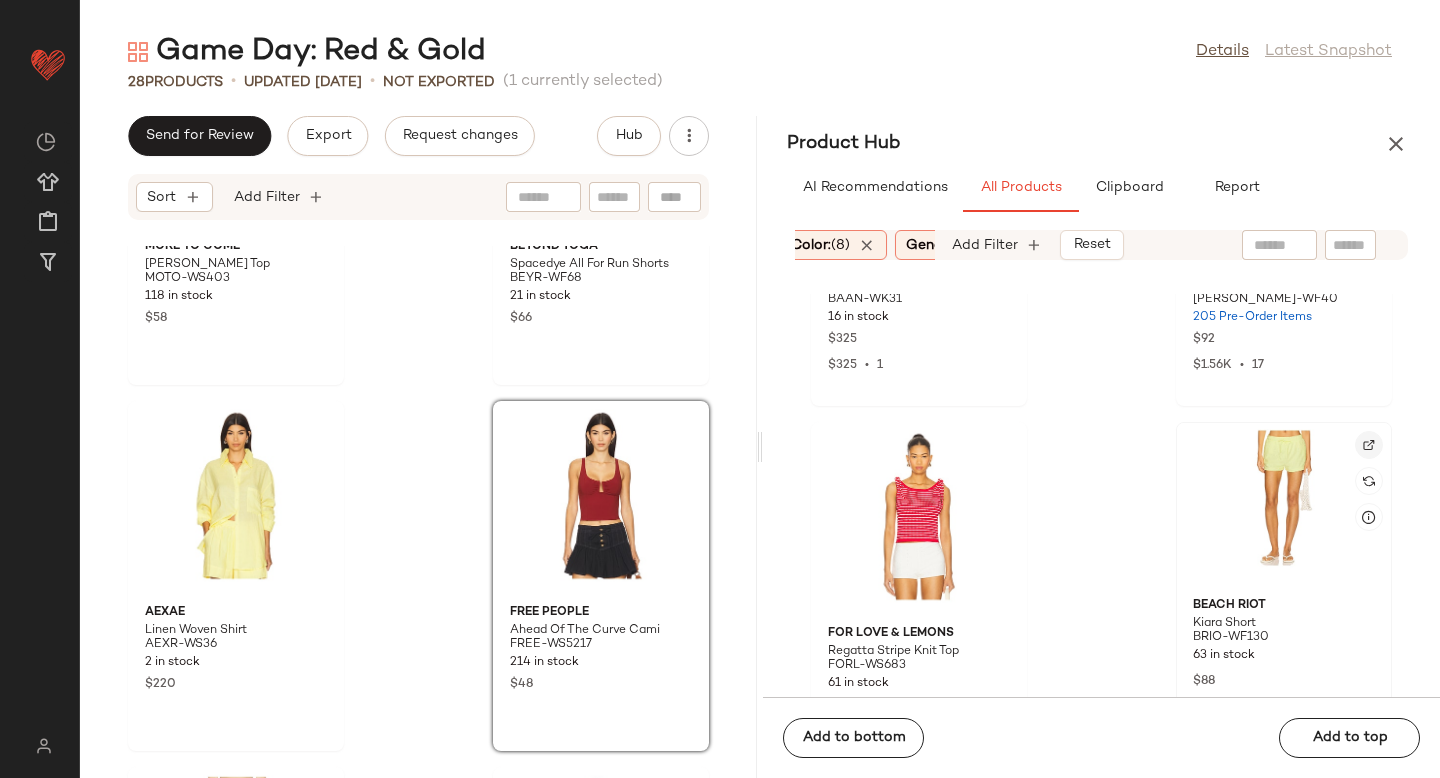 click at bounding box center (1369, 445) 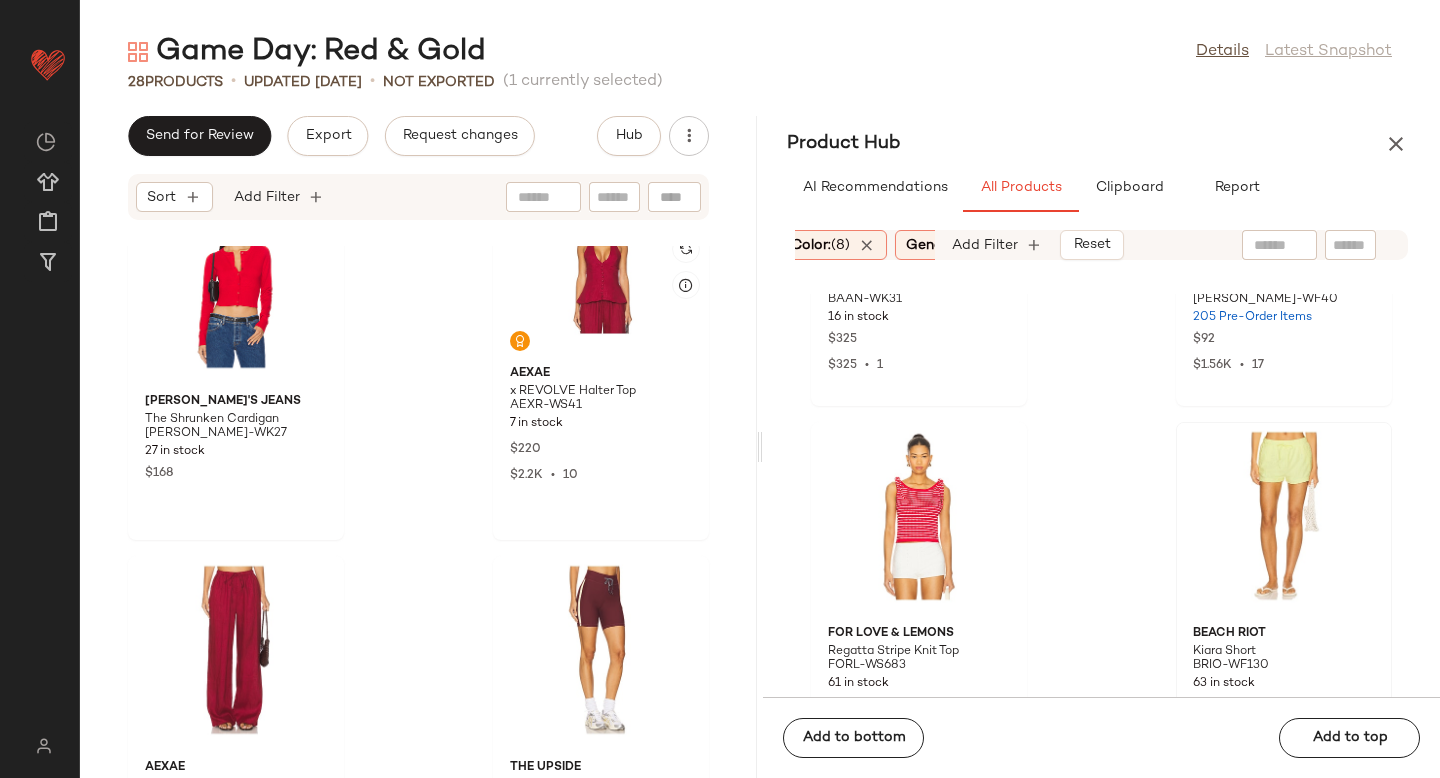 scroll, scrollTop: 4596, scrollLeft: 0, axis: vertical 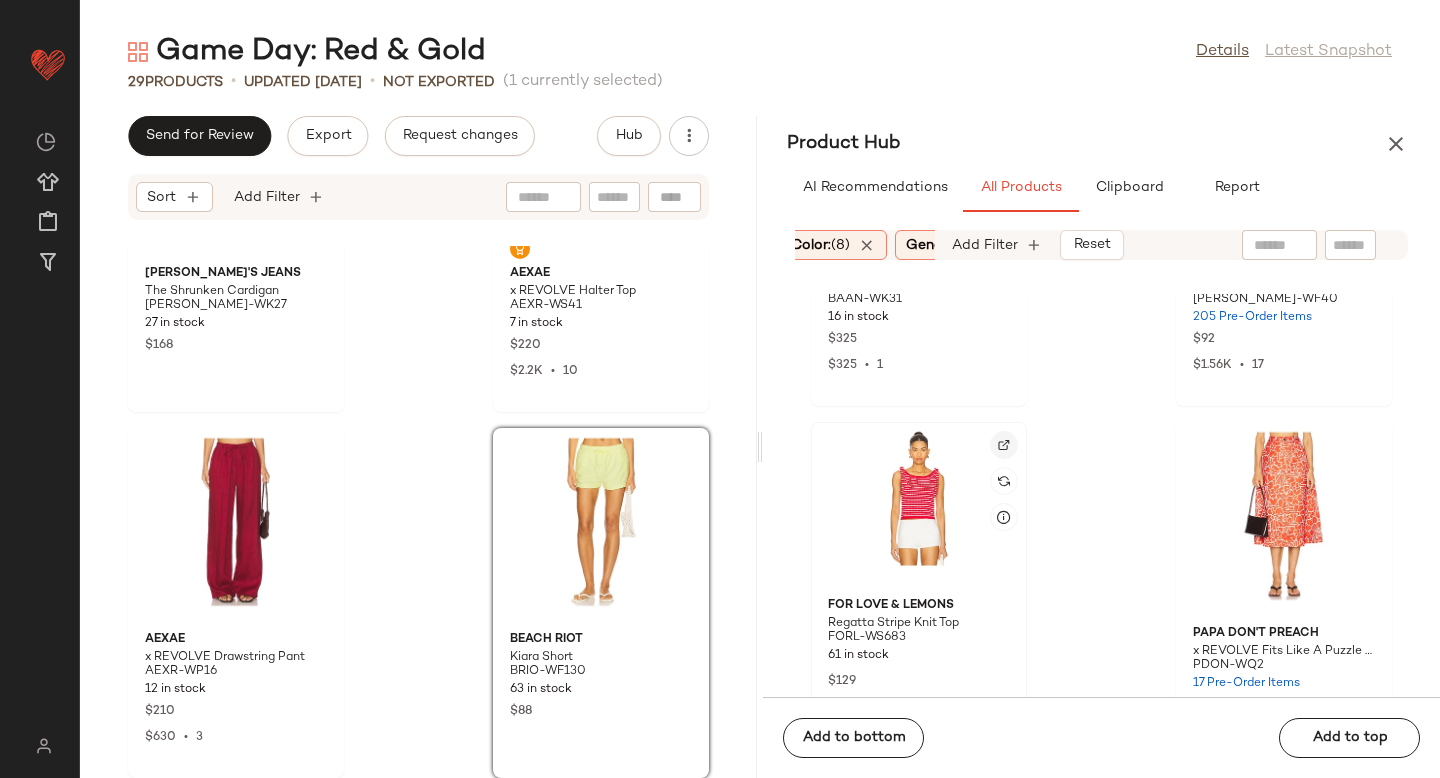 click 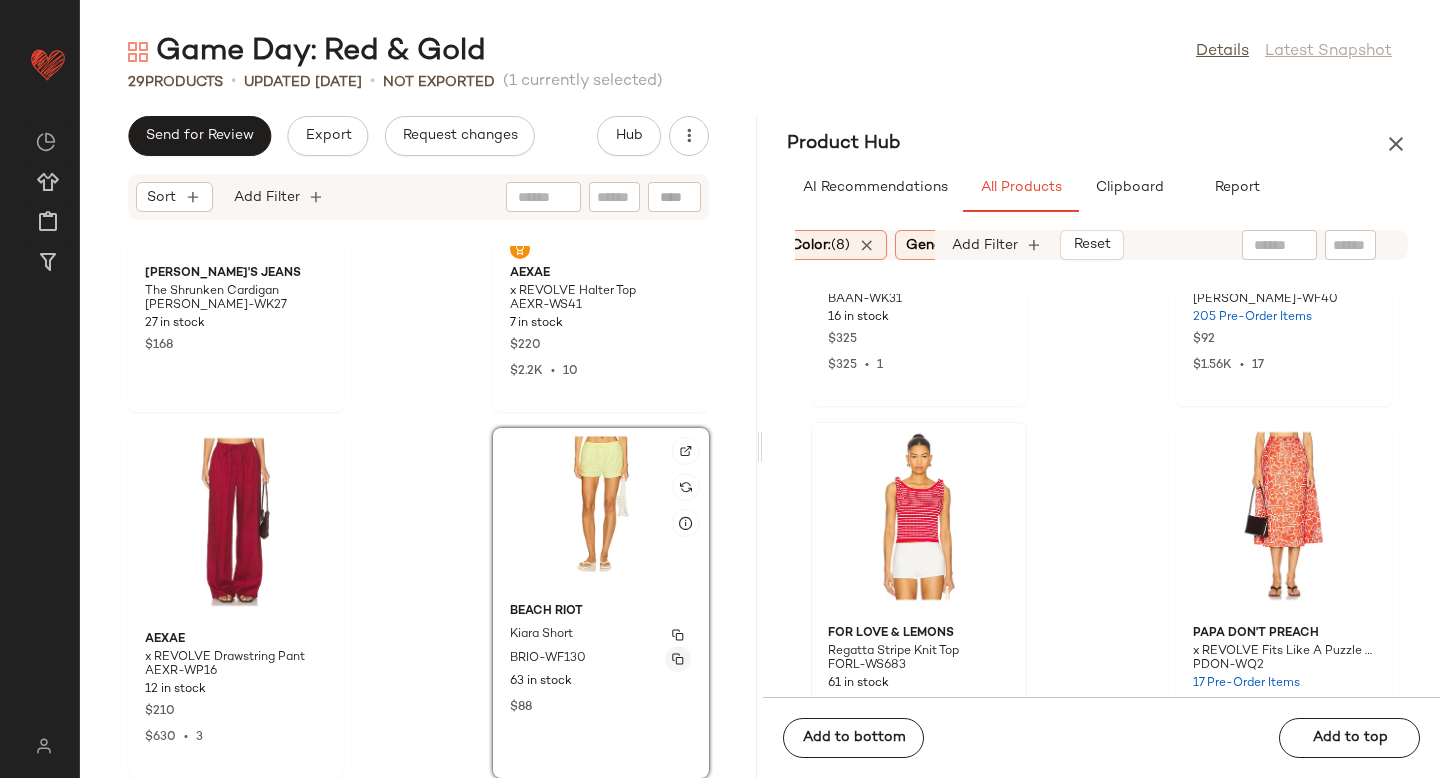 click 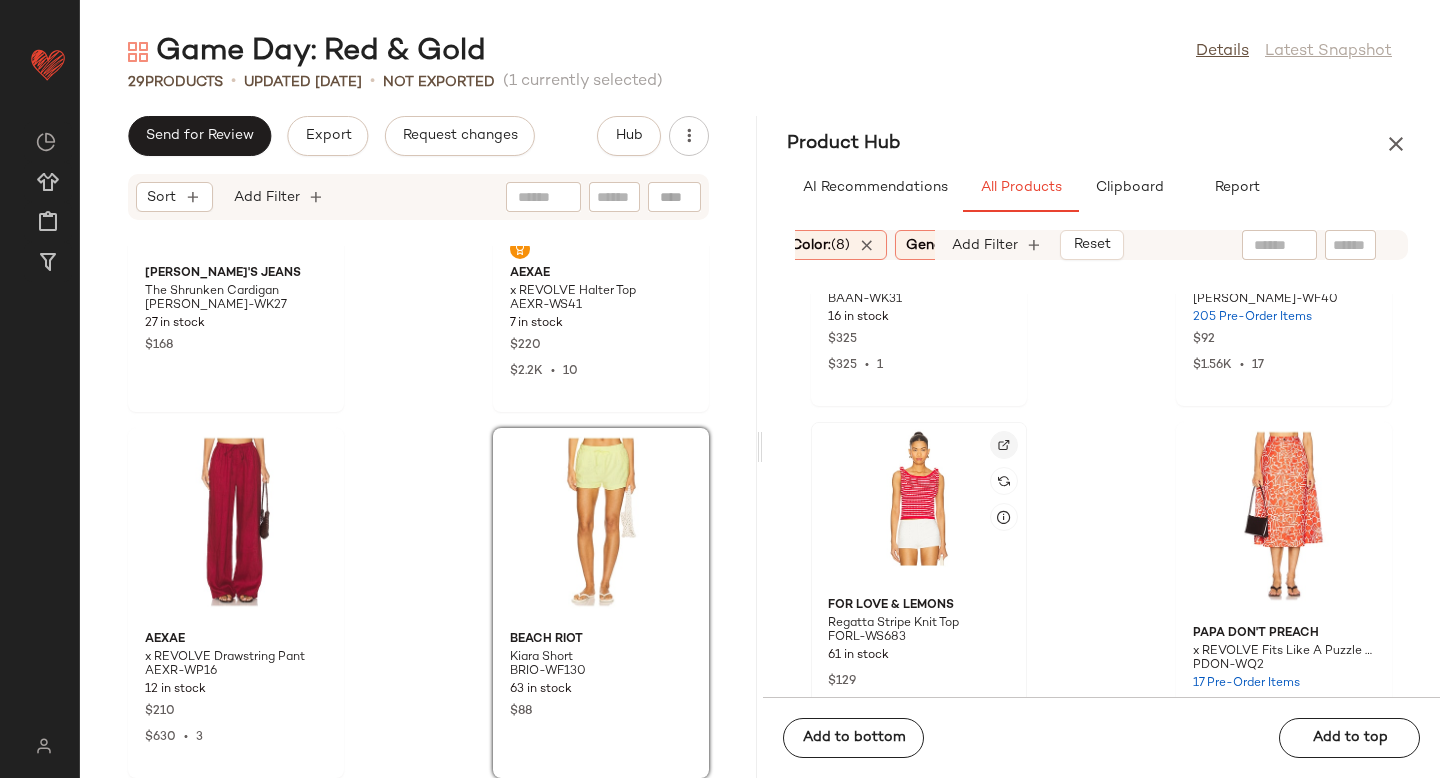 click 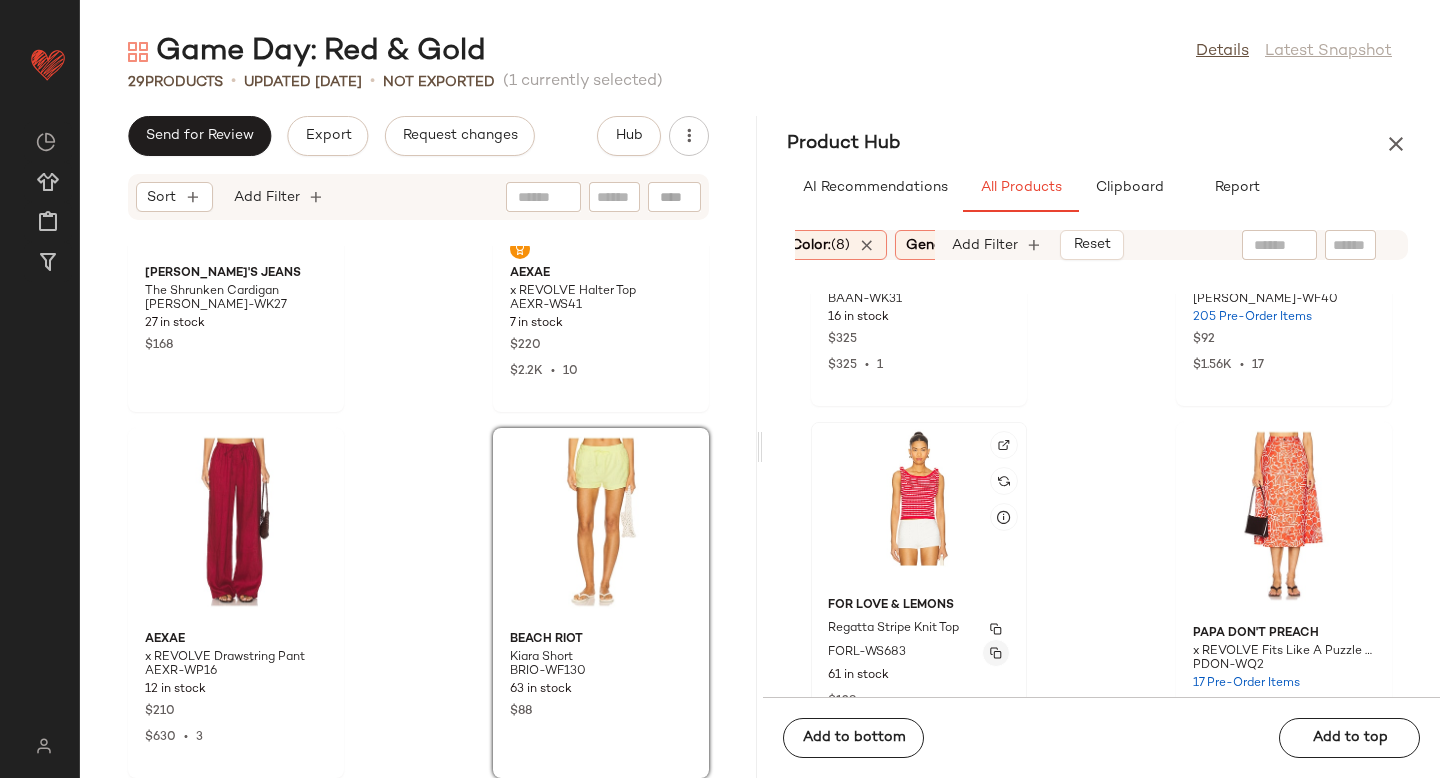 click 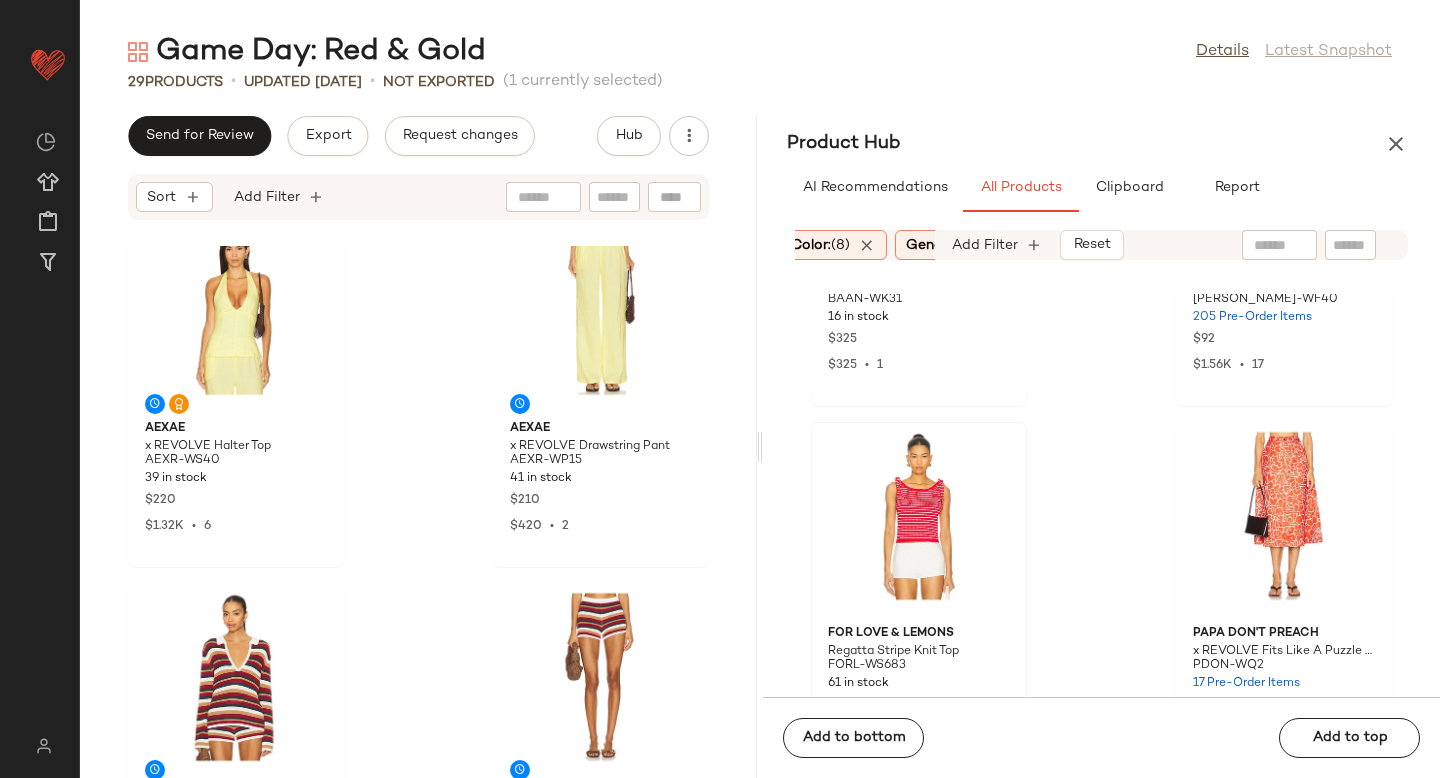 scroll, scrollTop: 811, scrollLeft: 0, axis: vertical 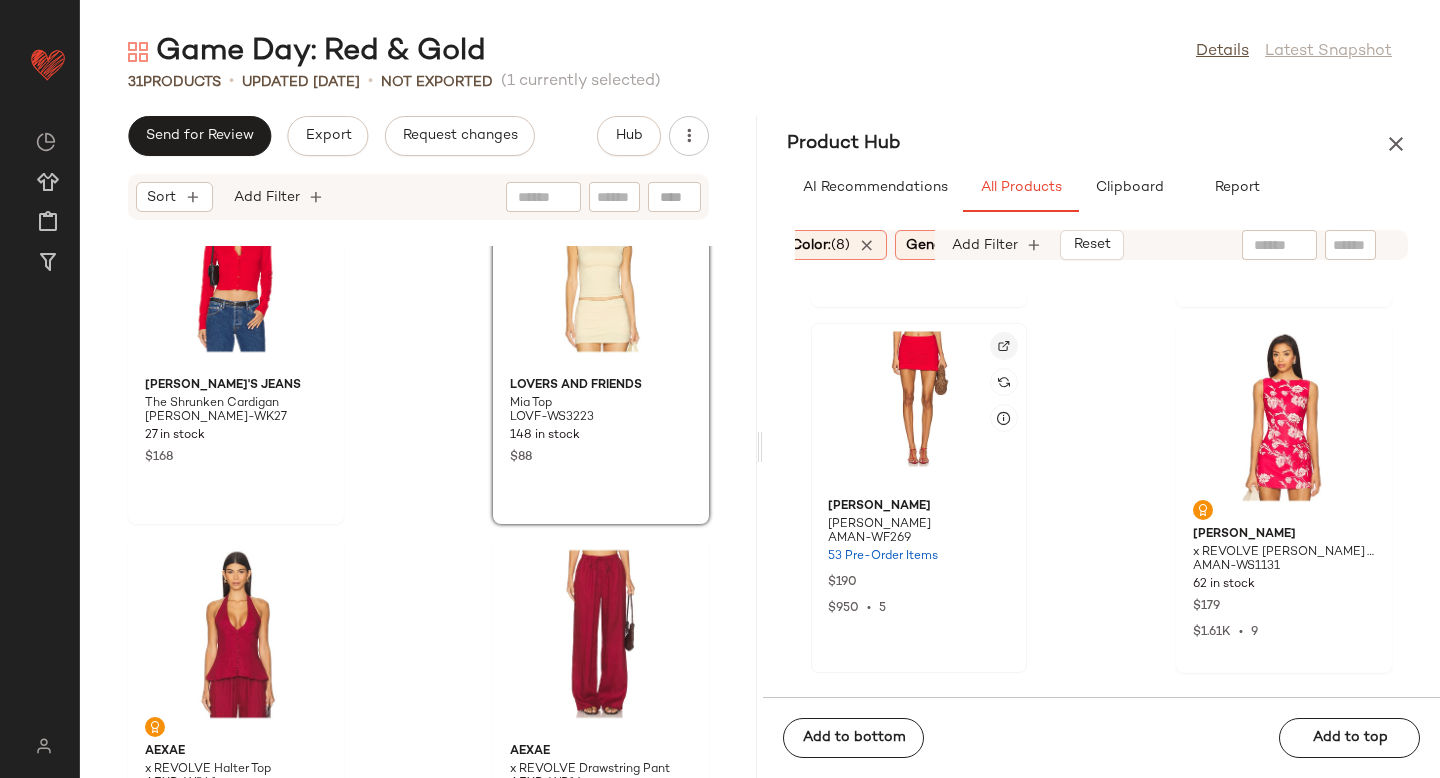 click at bounding box center [1004, 346] 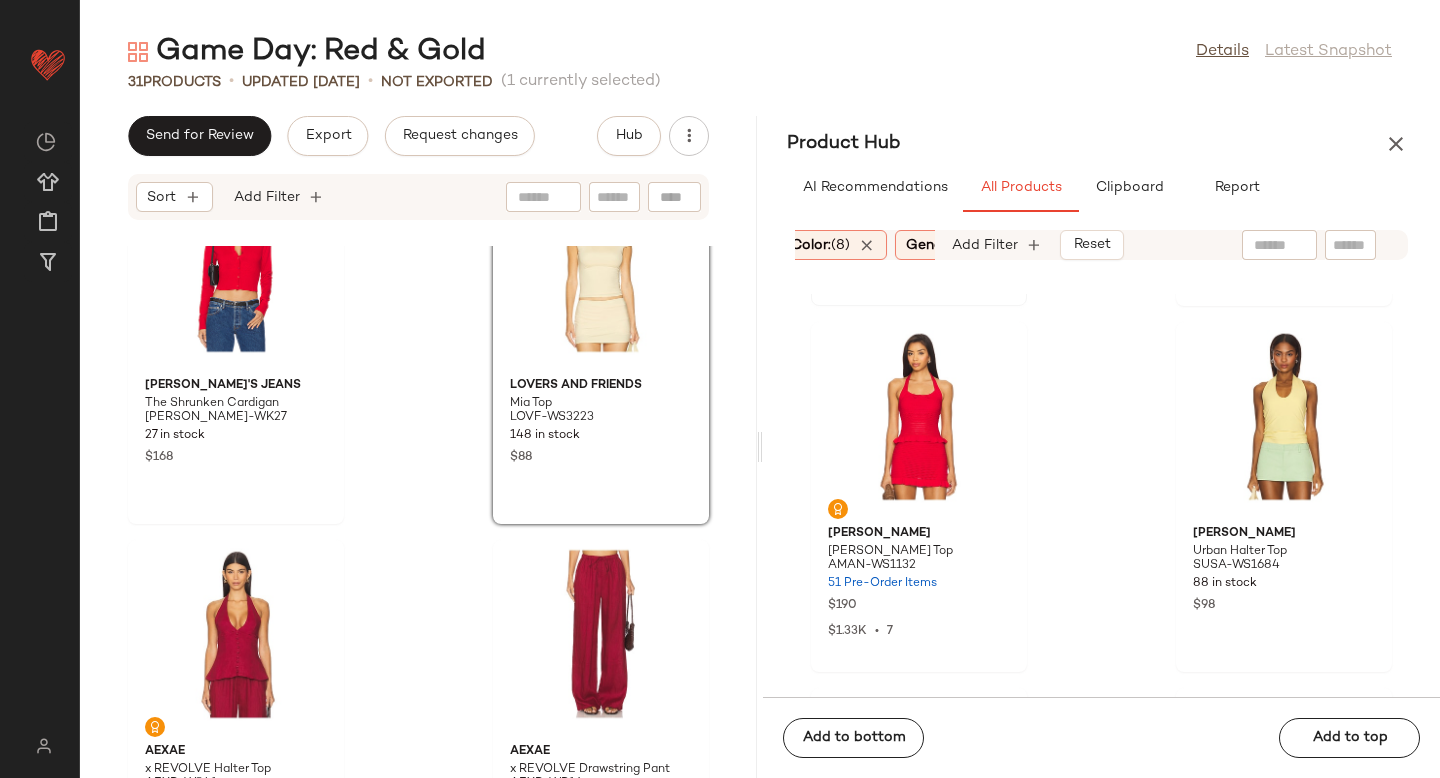 scroll, scrollTop: 7402, scrollLeft: 0, axis: vertical 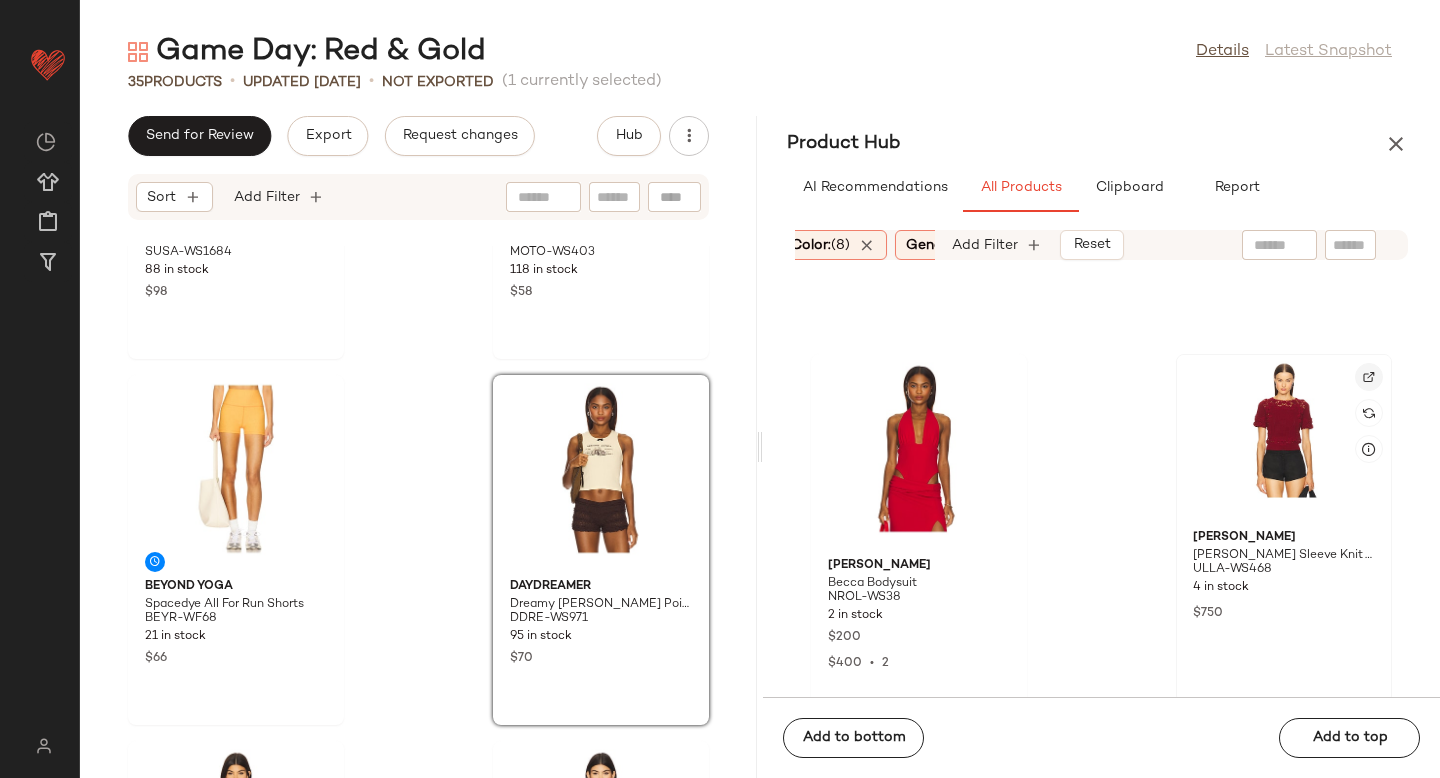 click 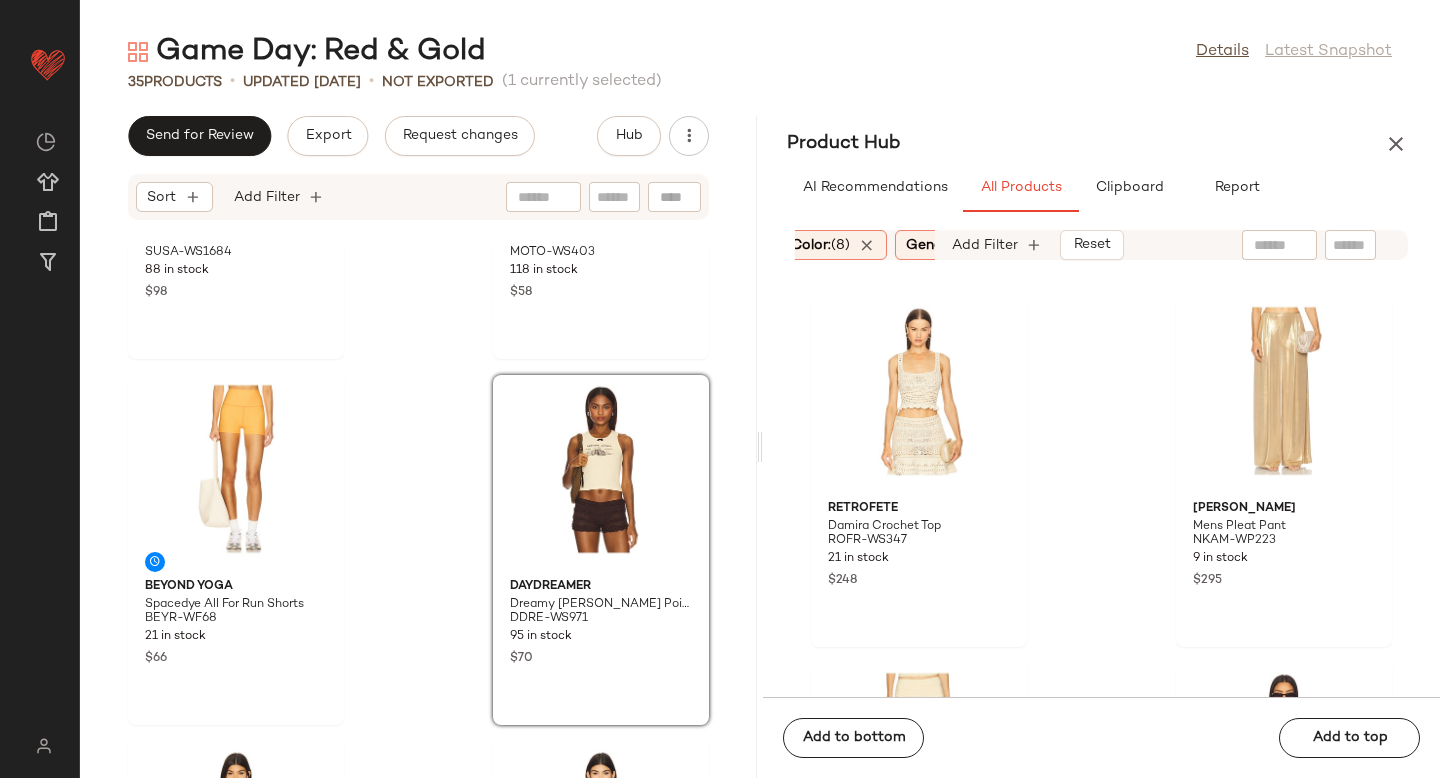 scroll, scrollTop: 9074, scrollLeft: 0, axis: vertical 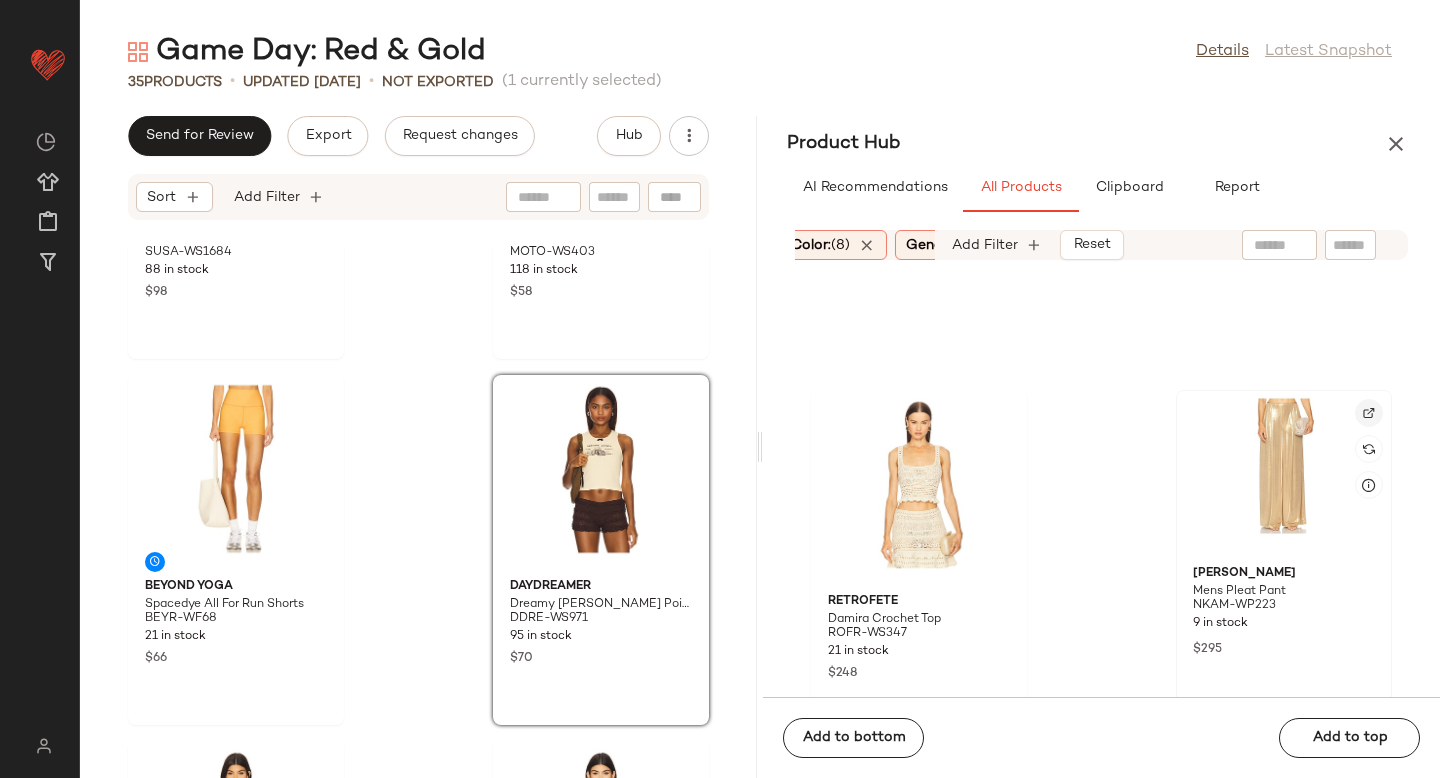 click at bounding box center (1369, 413) 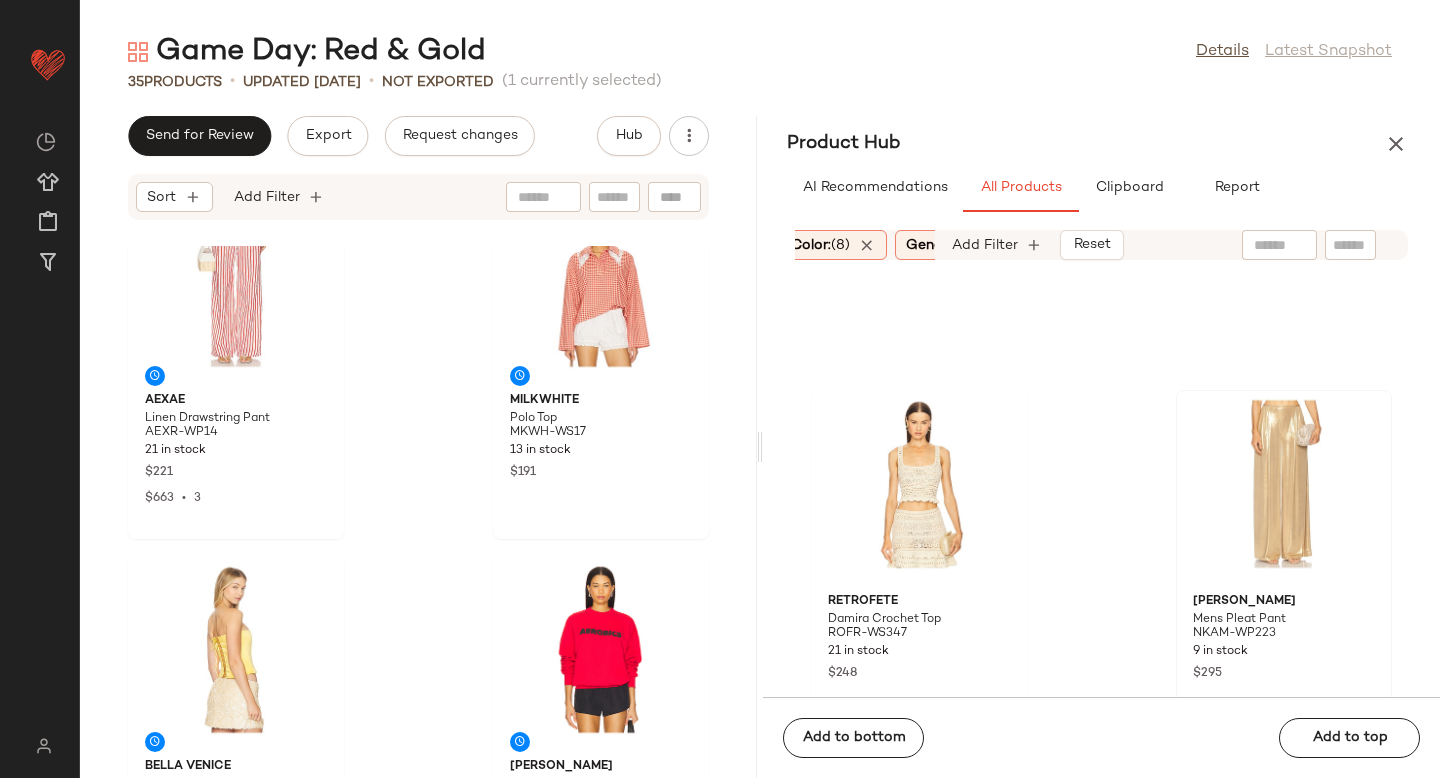 scroll, scrollTop: 2568, scrollLeft: 0, axis: vertical 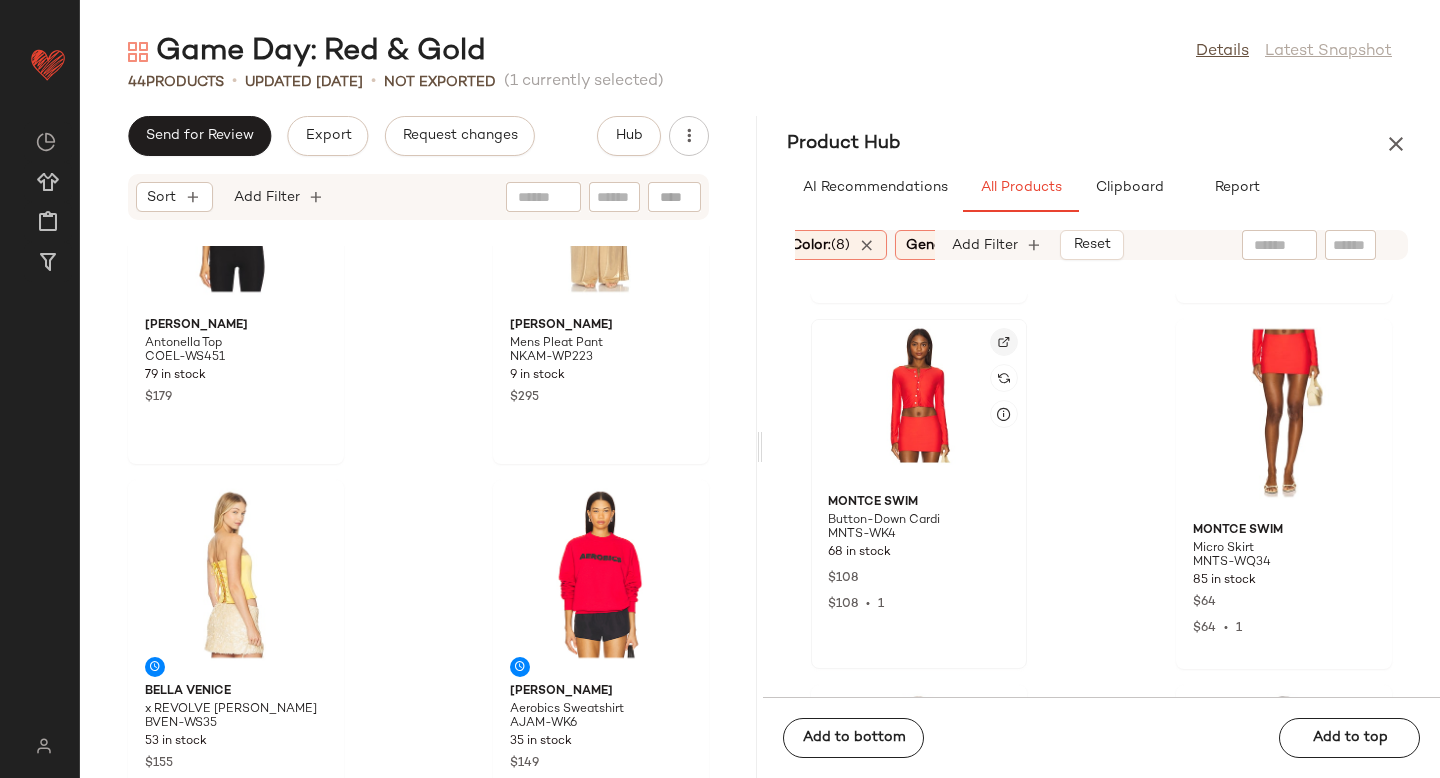 click 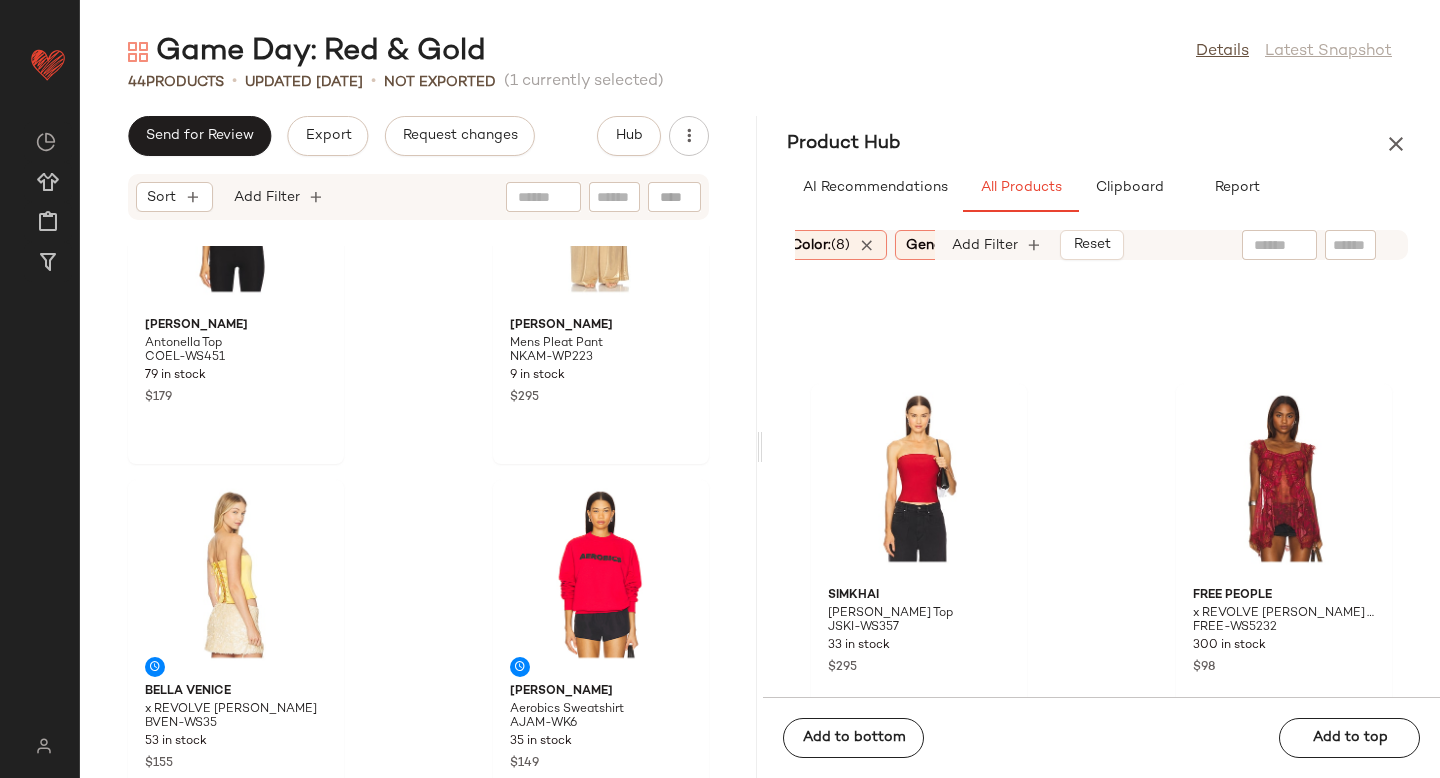 scroll, scrollTop: 10190, scrollLeft: 0, axis: vertical 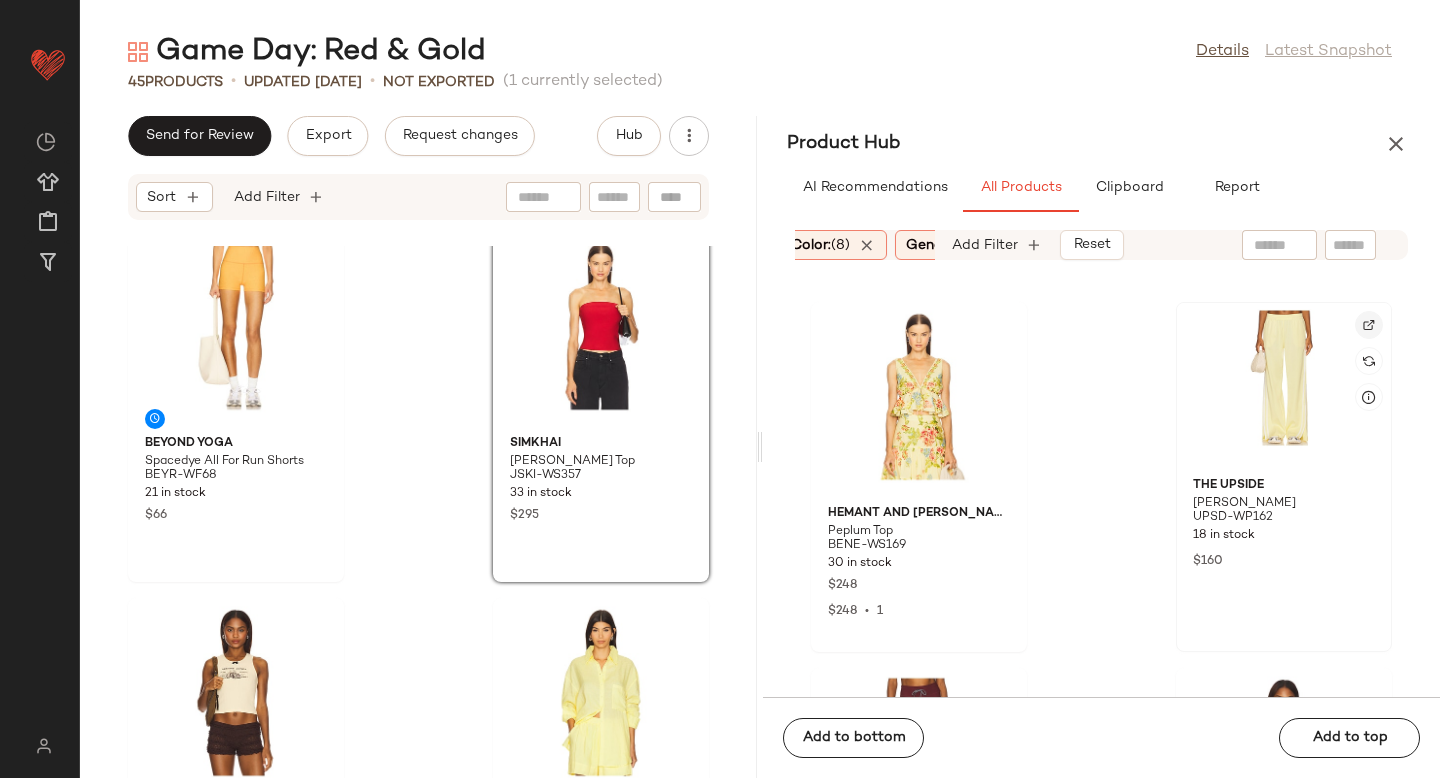 click at bounding box center (1369, 325) 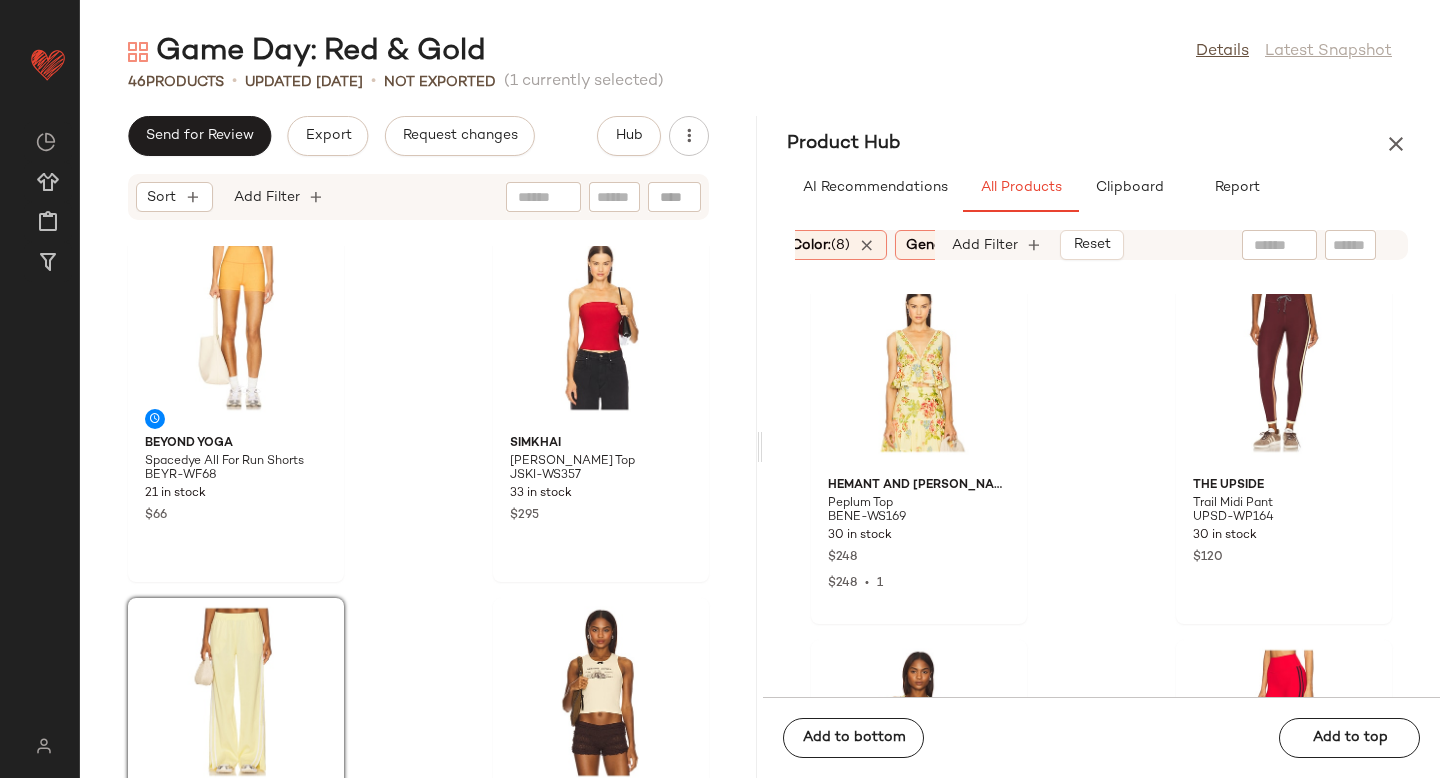 scroll, scrollTop: 10635, scrollLeft: 0, axis: vertical 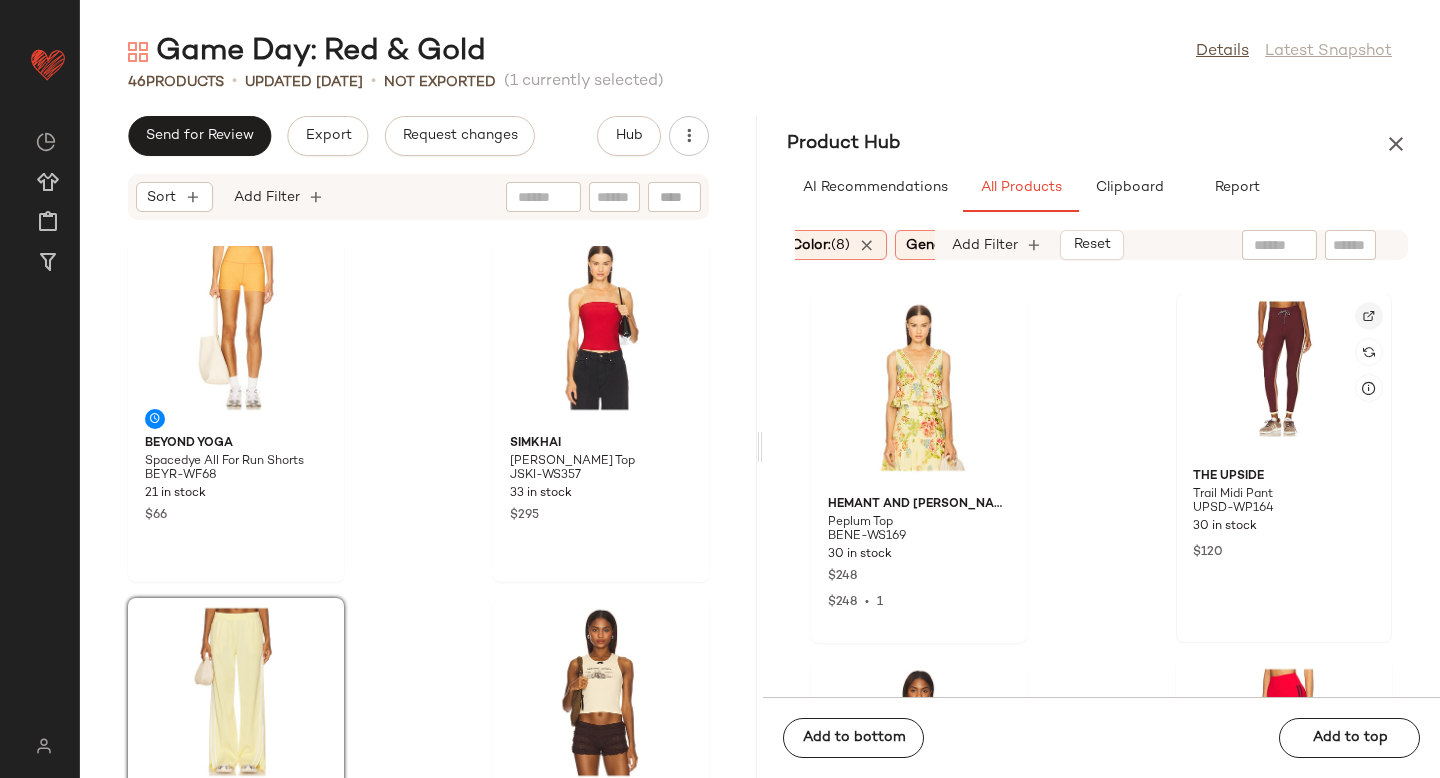 click at bounding box center [1369, 316] 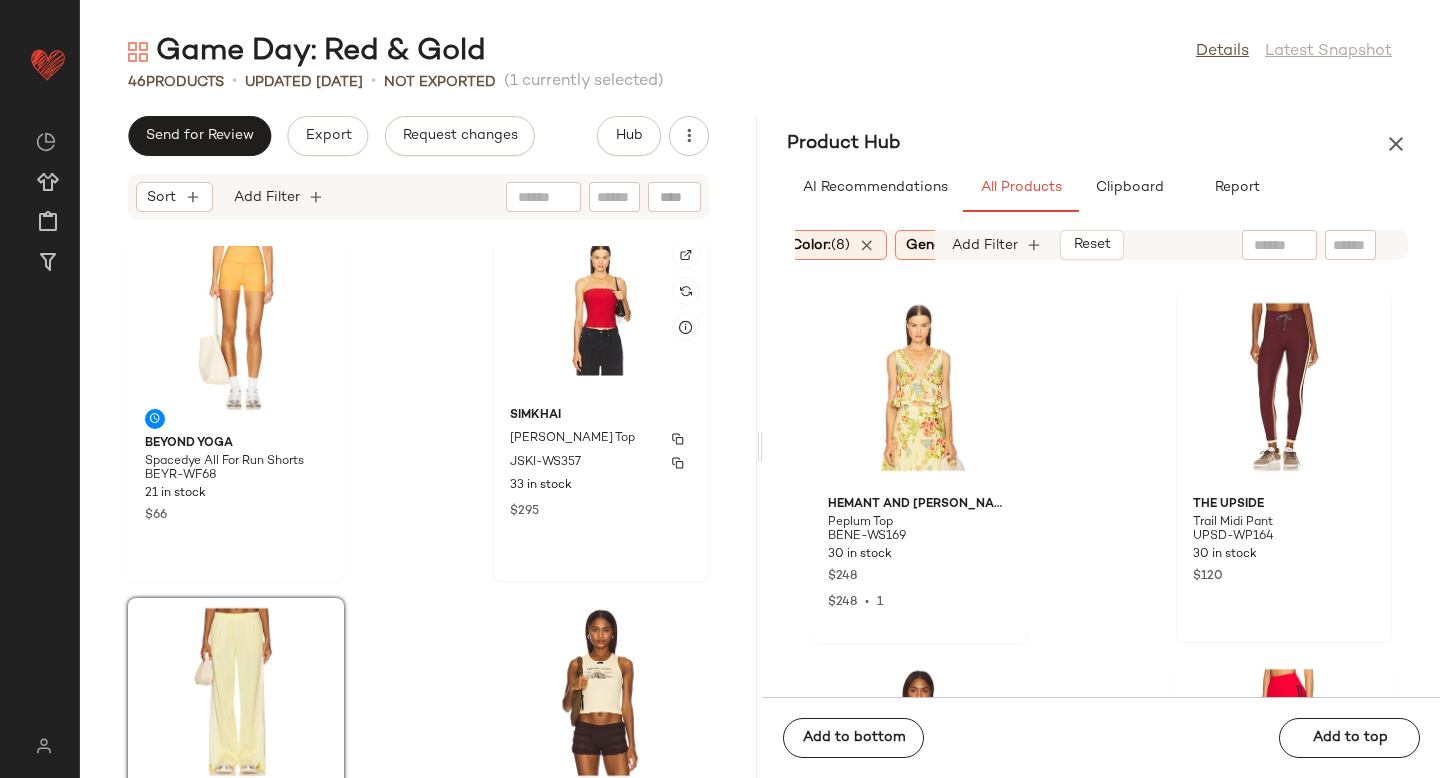 scroll, scrollTop: 4442, scrollLeft: 0, axis: vertical 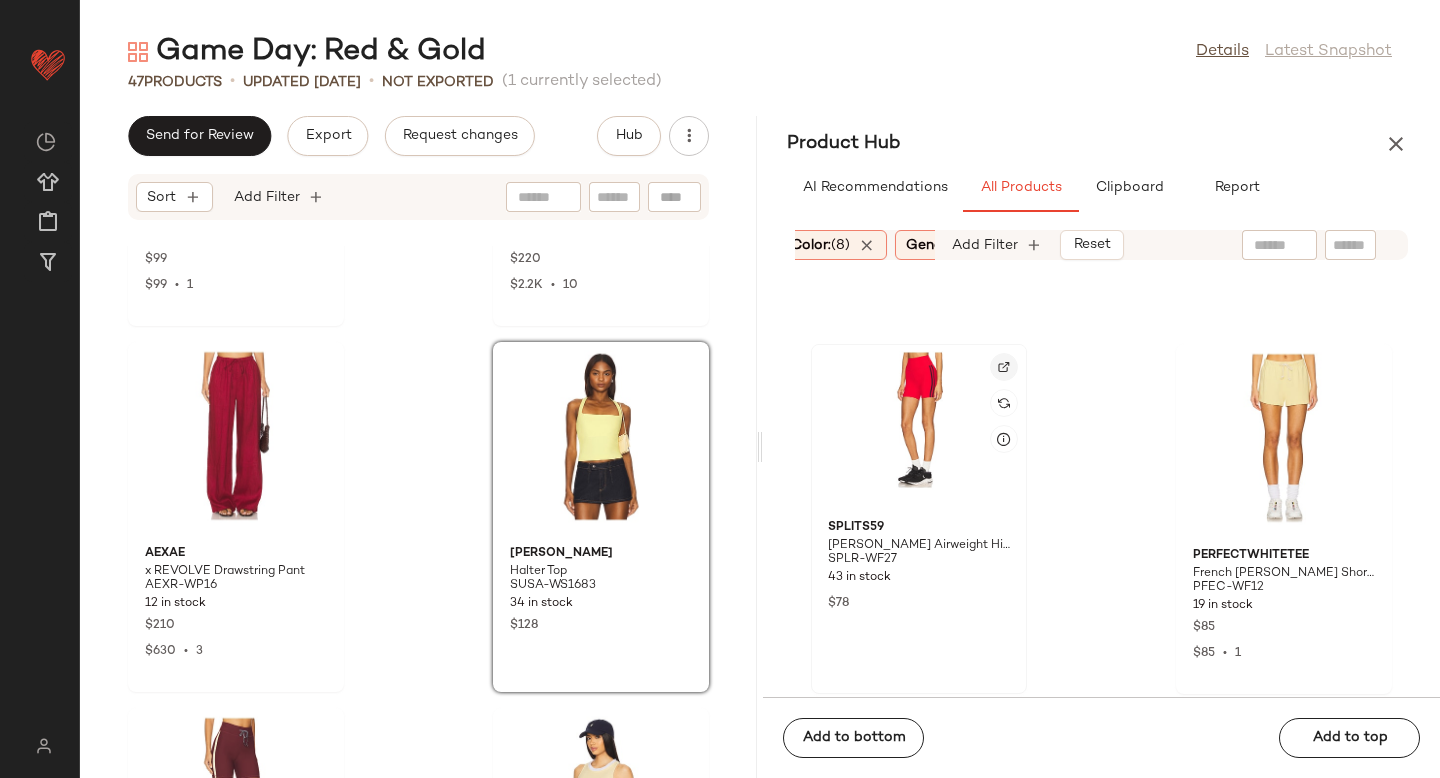 click 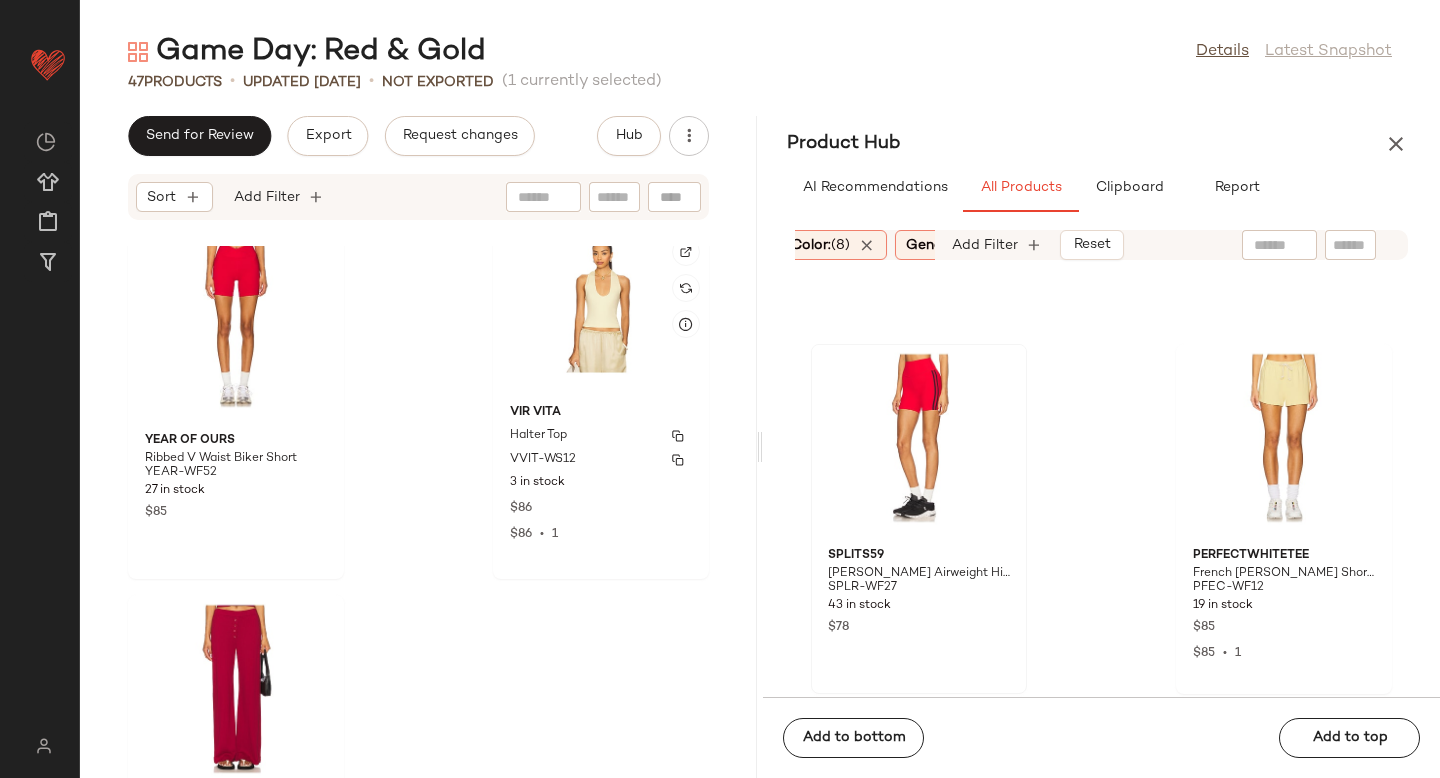 scroll, scrollTop: 8256, scrollLeft: 0, axis: vertical 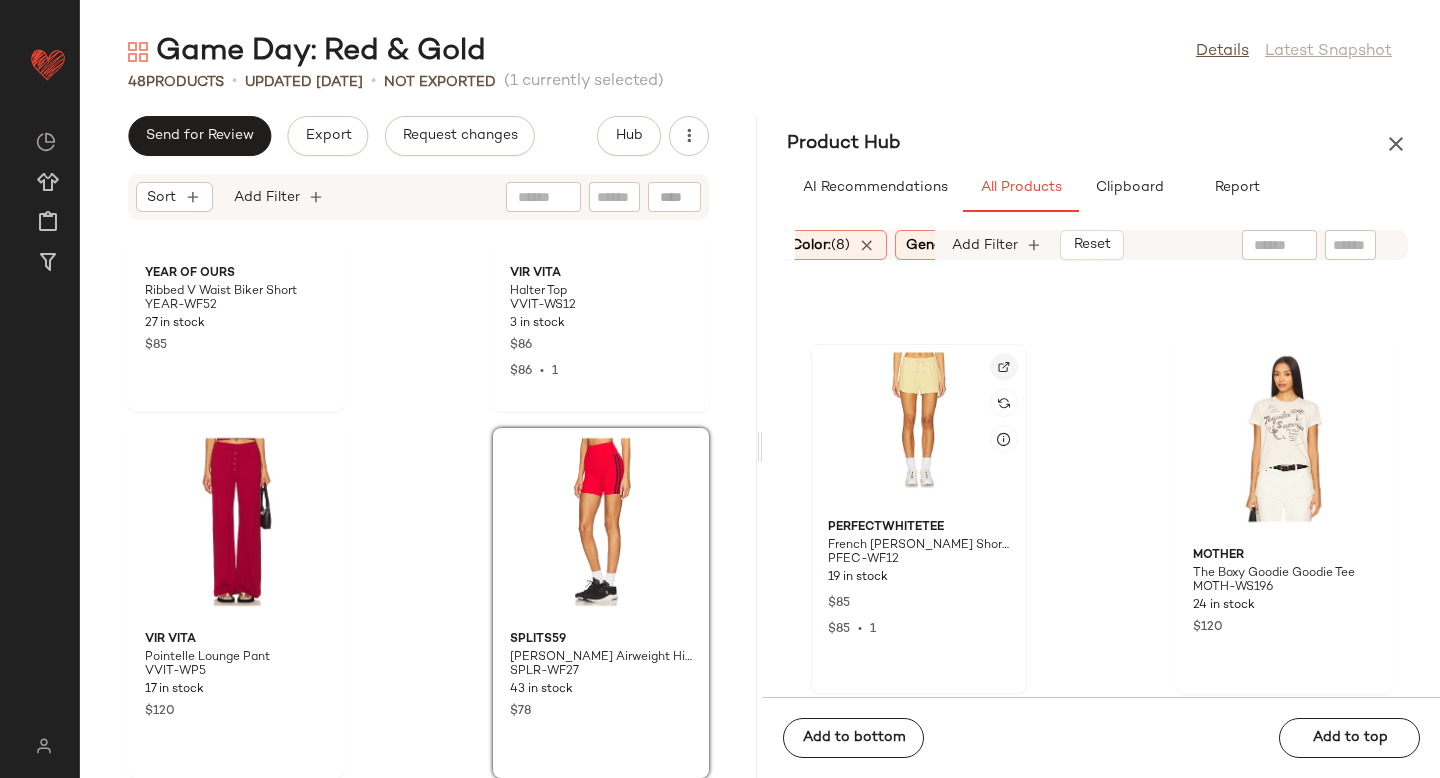 click 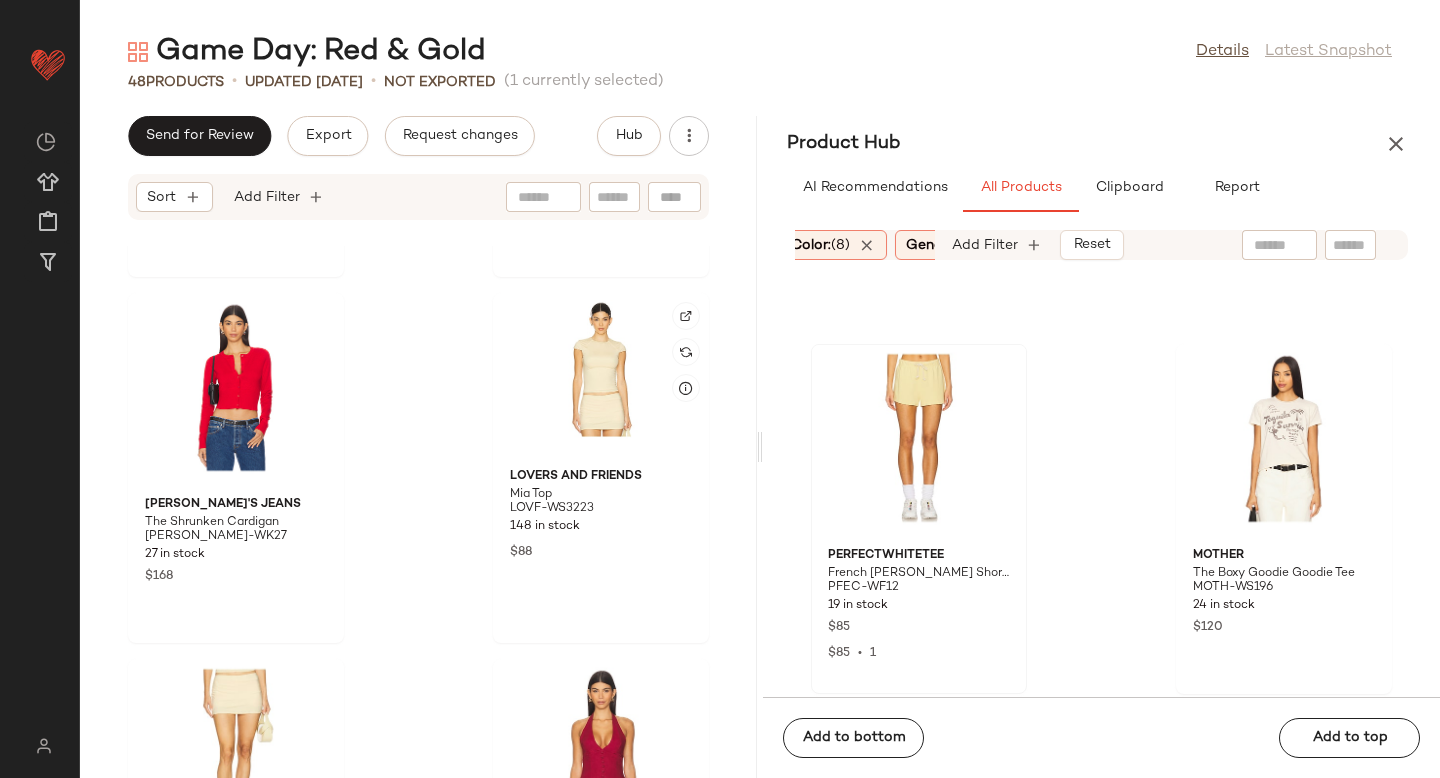 scroll, scrollTop: 6194, scrollLeft: 0, axis: vertical 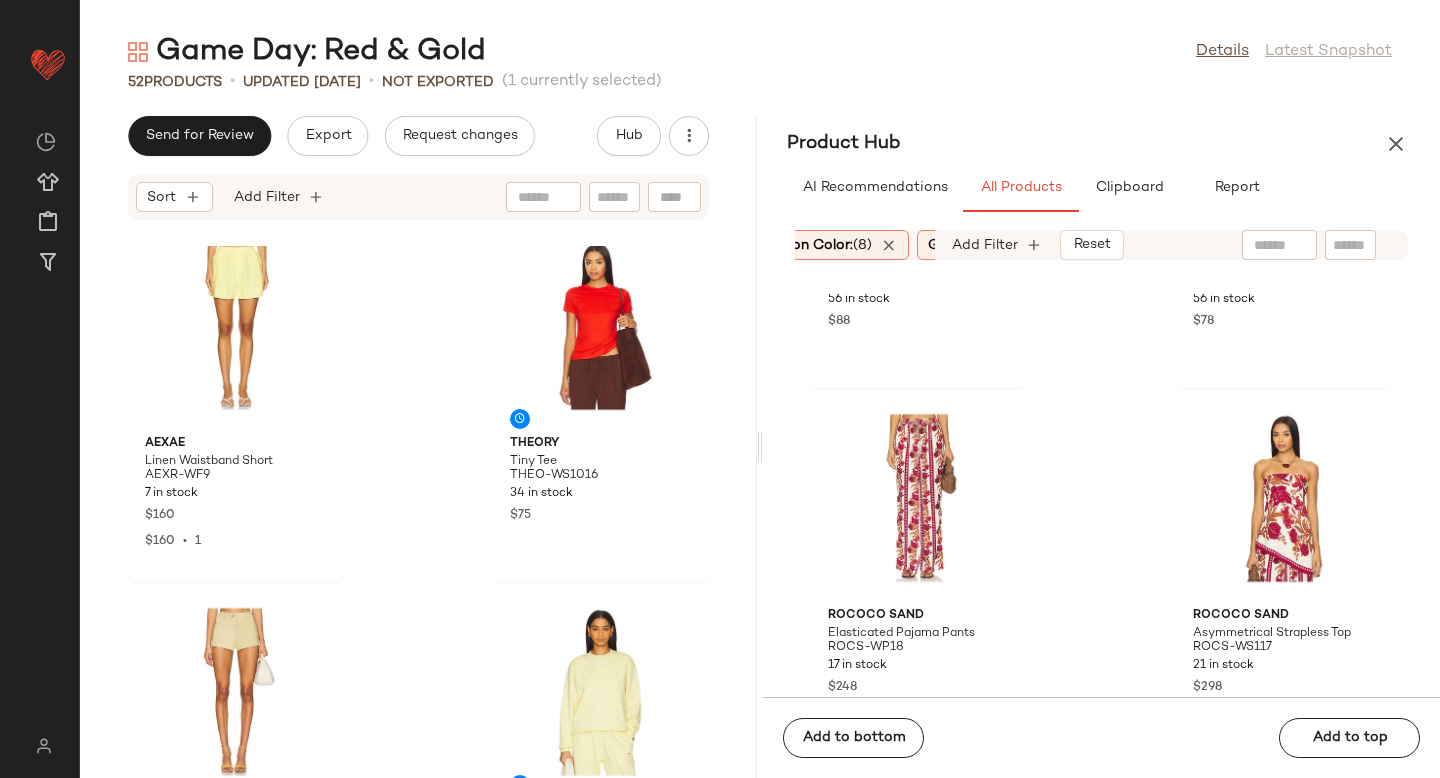 click on "Common Color:   (8)" at bounding box center (809, 245) 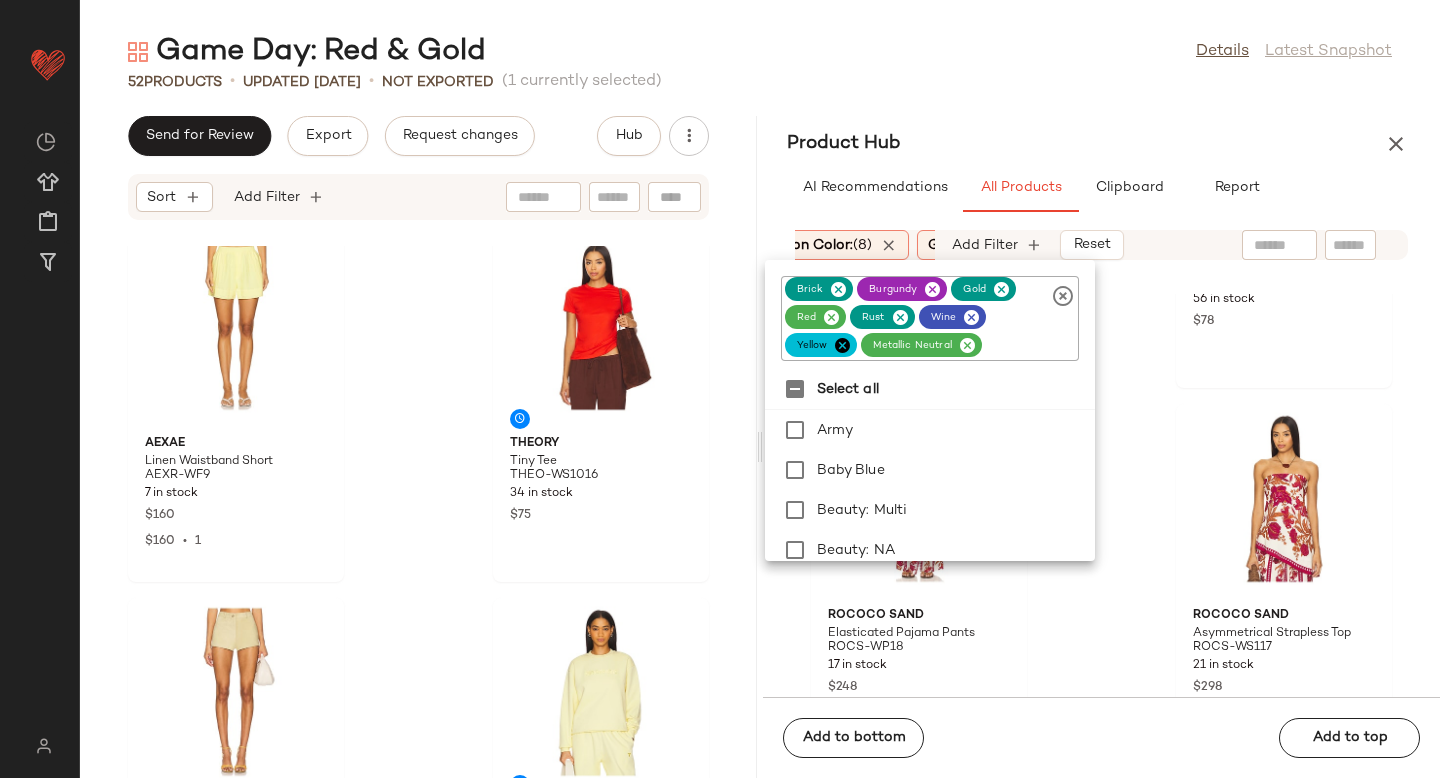 scroll, scrollTop: 0, scrollLeft: 0, axis: both 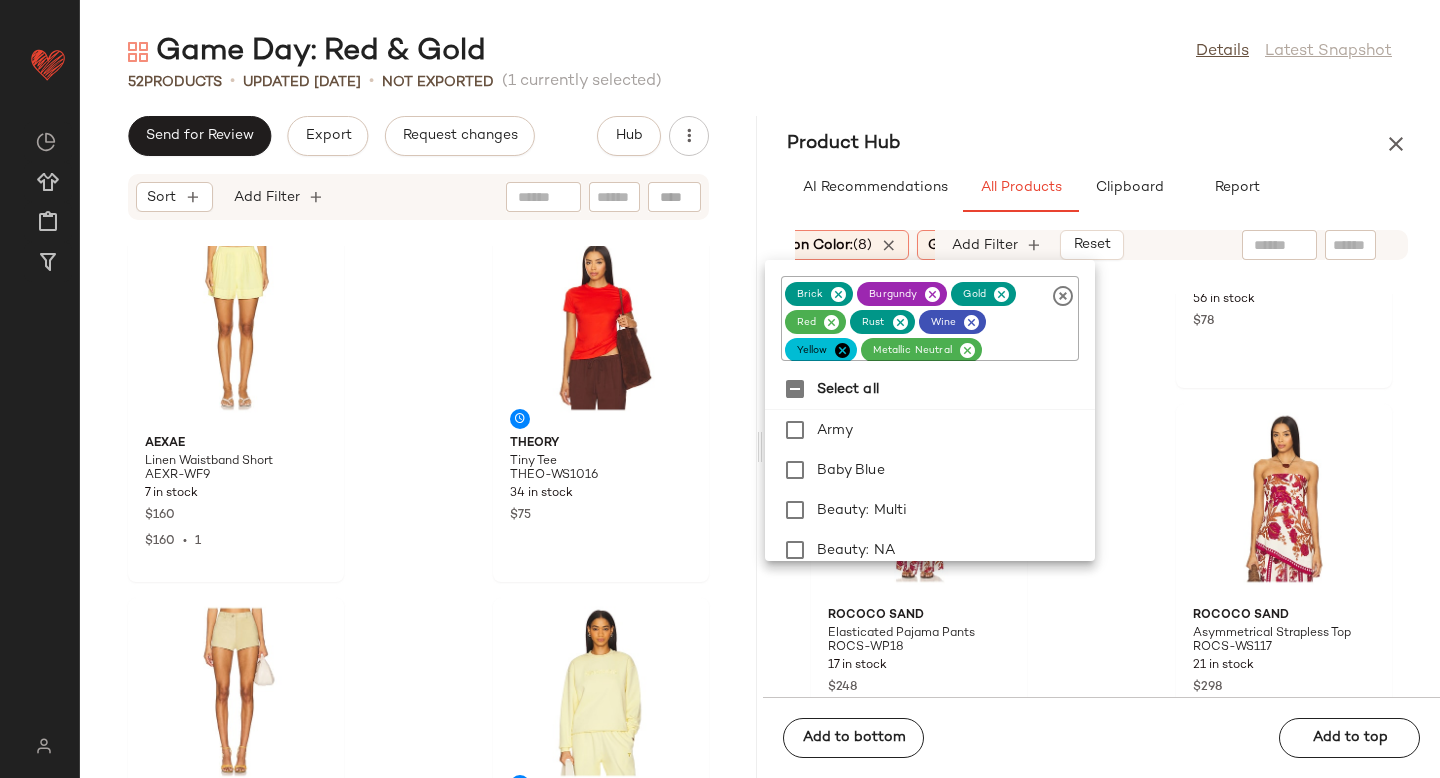 click at bounding box center [842, 350] 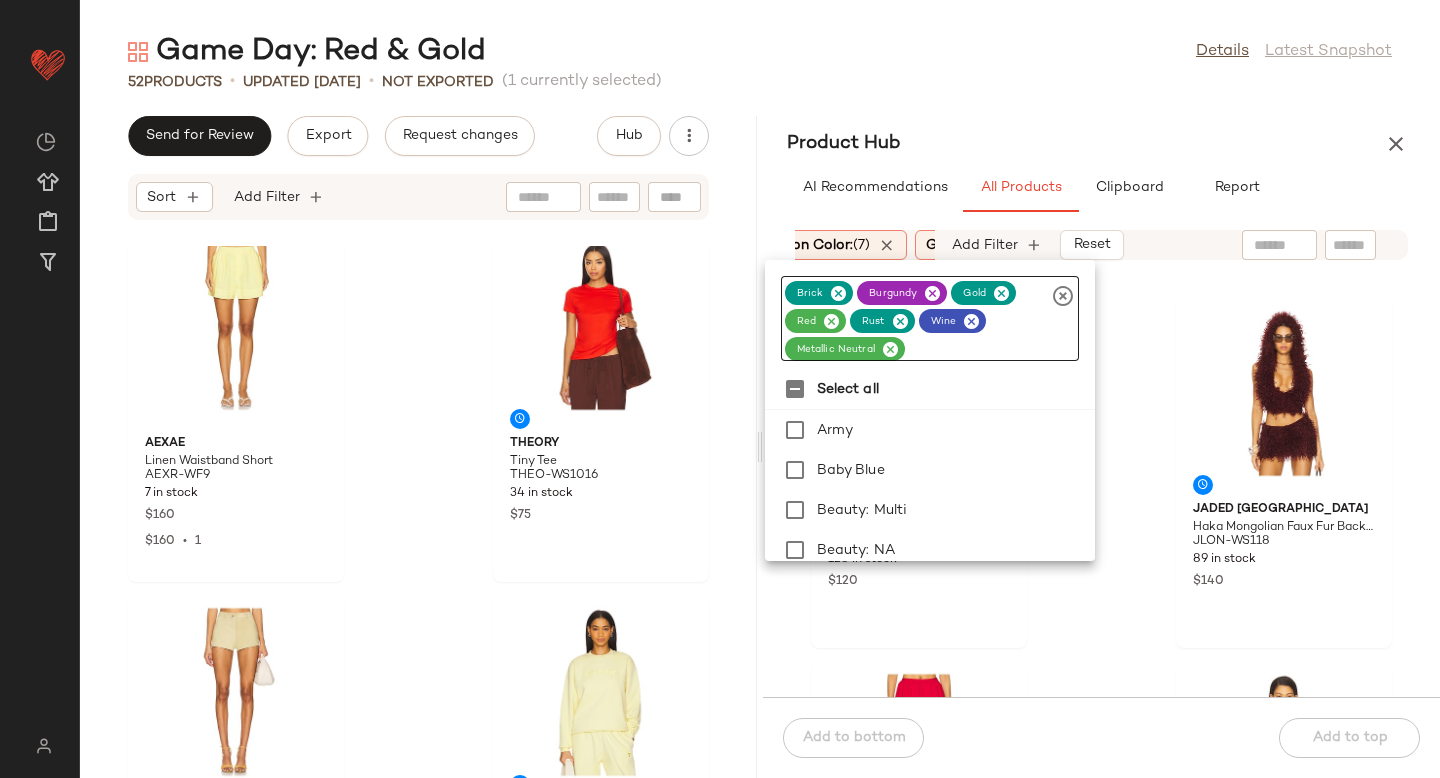 click on "Jaded London Haka Mongolian Faux Fur Mini Skirt JLON-WQ40 128 in stock $120 Jaded London Haka Mongolian Faux Fur Backless Top JLON-WS118 89 in stock $140 Saudade Charm Skirt SDAD-WQ9 26 in stock $250 Saudade Charm Top SDAD-WS11 25 in stock $150 $270  •  2 [PERSON_NAME] The Erytheia Petal Corset GGUP-WS6 4 in stock $1.5K SEVEN WONDERS [PERSON_NAME] Pant SDER-WP6 2 in stock $89 $979  •  11 SEVEN WONDERS [PERSON_NAME] Strapless Top SDER-WS16 11 in stock $71 $2.54K  •  36 LoveShackFancy Darlington Skirt [PERSON_NAME]-WQ349 38 in stock $325" 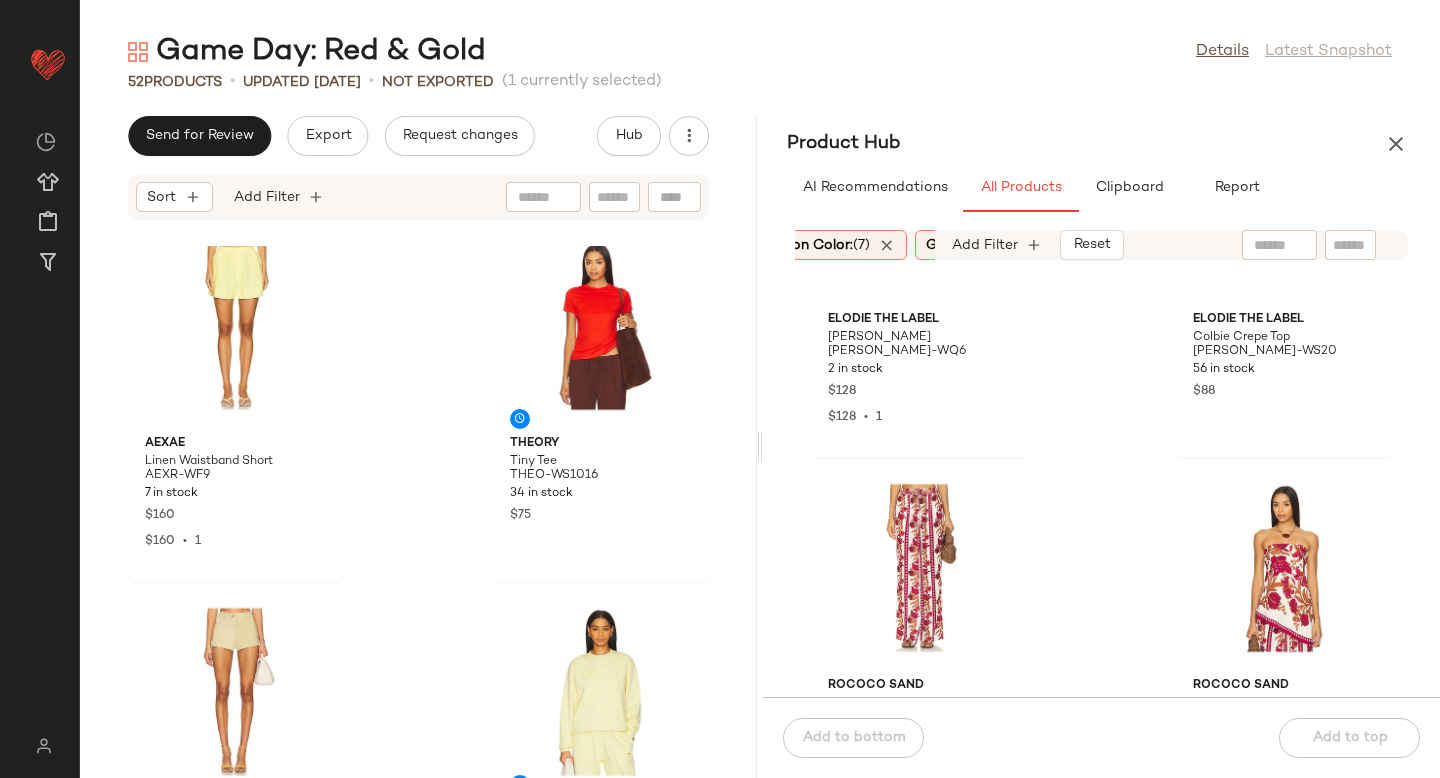 scroll, scrollTop: 7356, scrollLeft: 0, axis: vertical 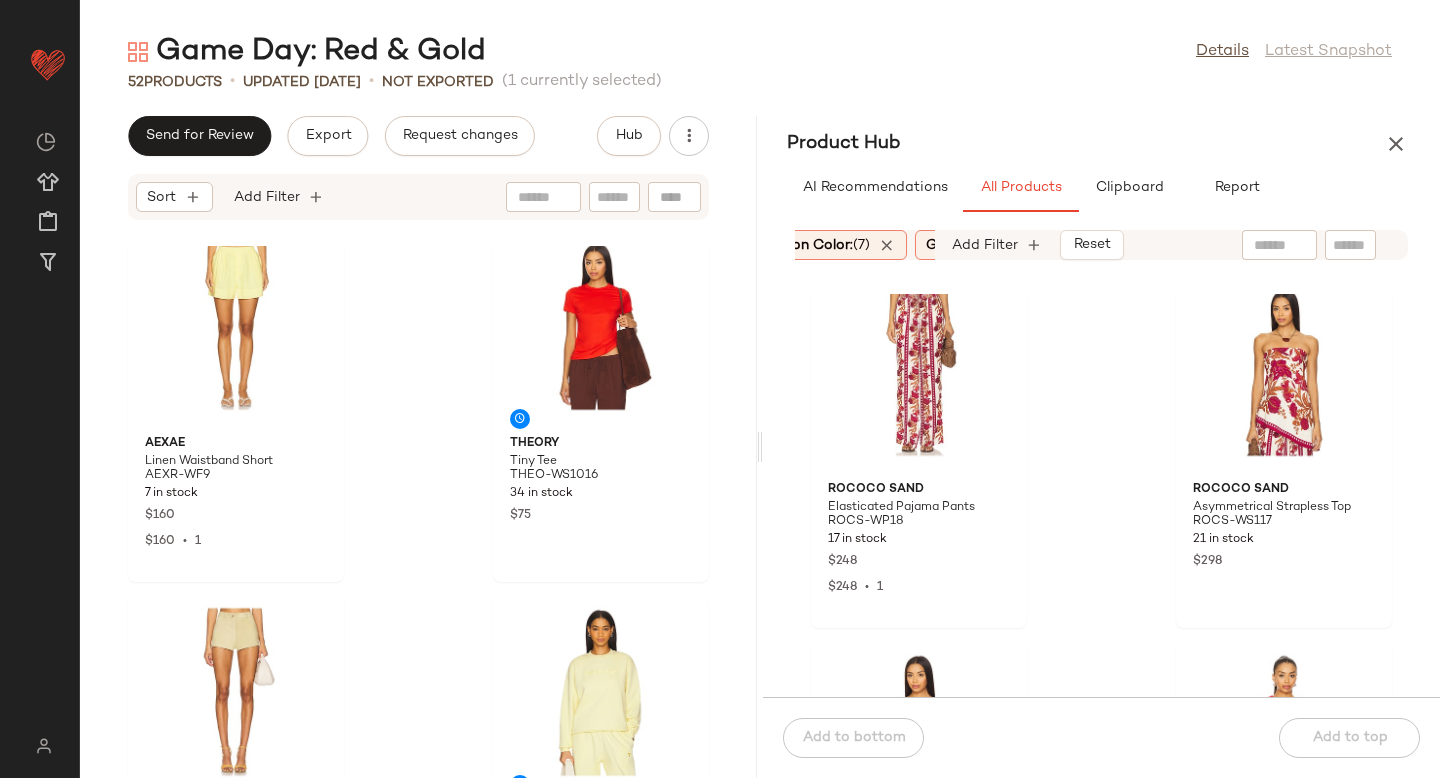 click on "Common Color:   (7)" at bounding box center [808, 245] 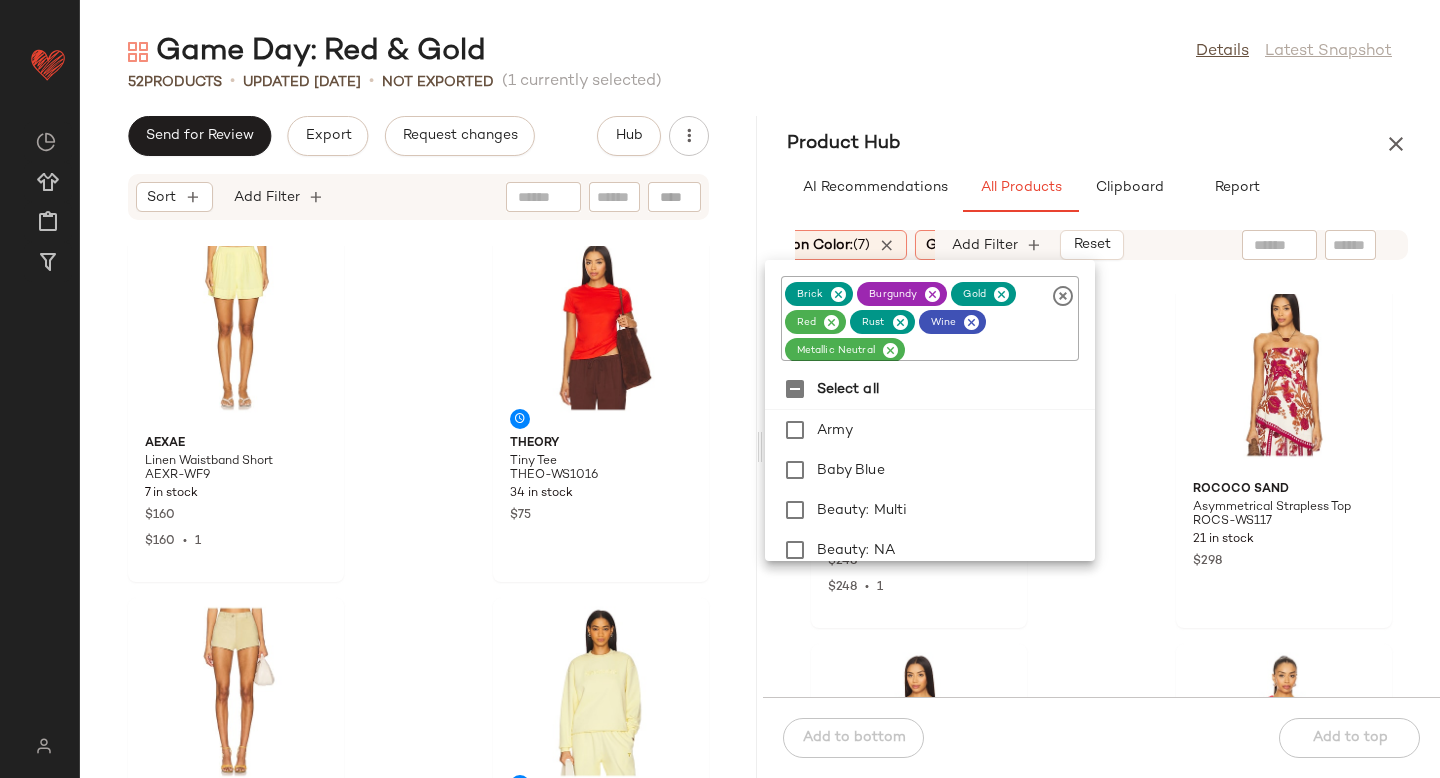 click at bounding box center [838, 294] 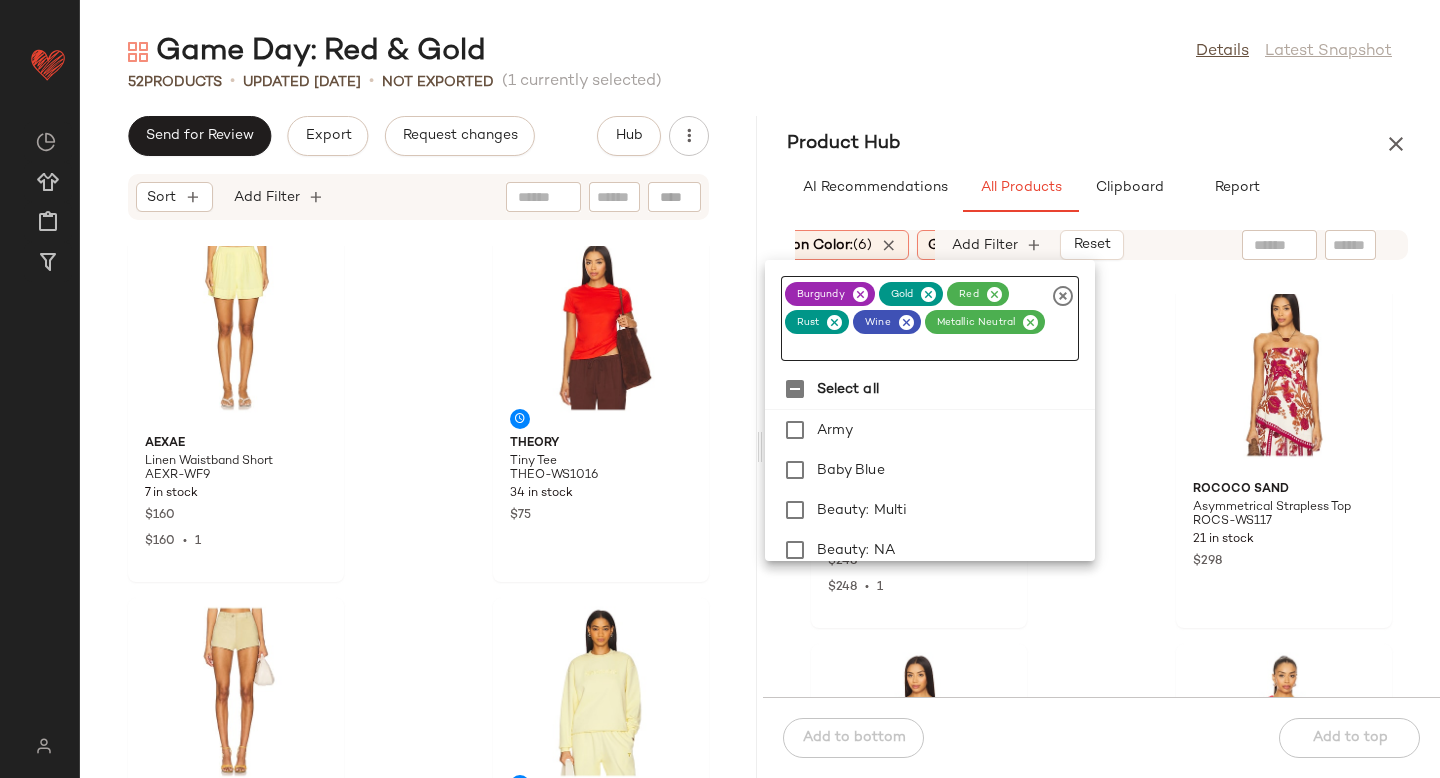scroll, scrollTop: 1, scrollLeft: 0, axis: vertical 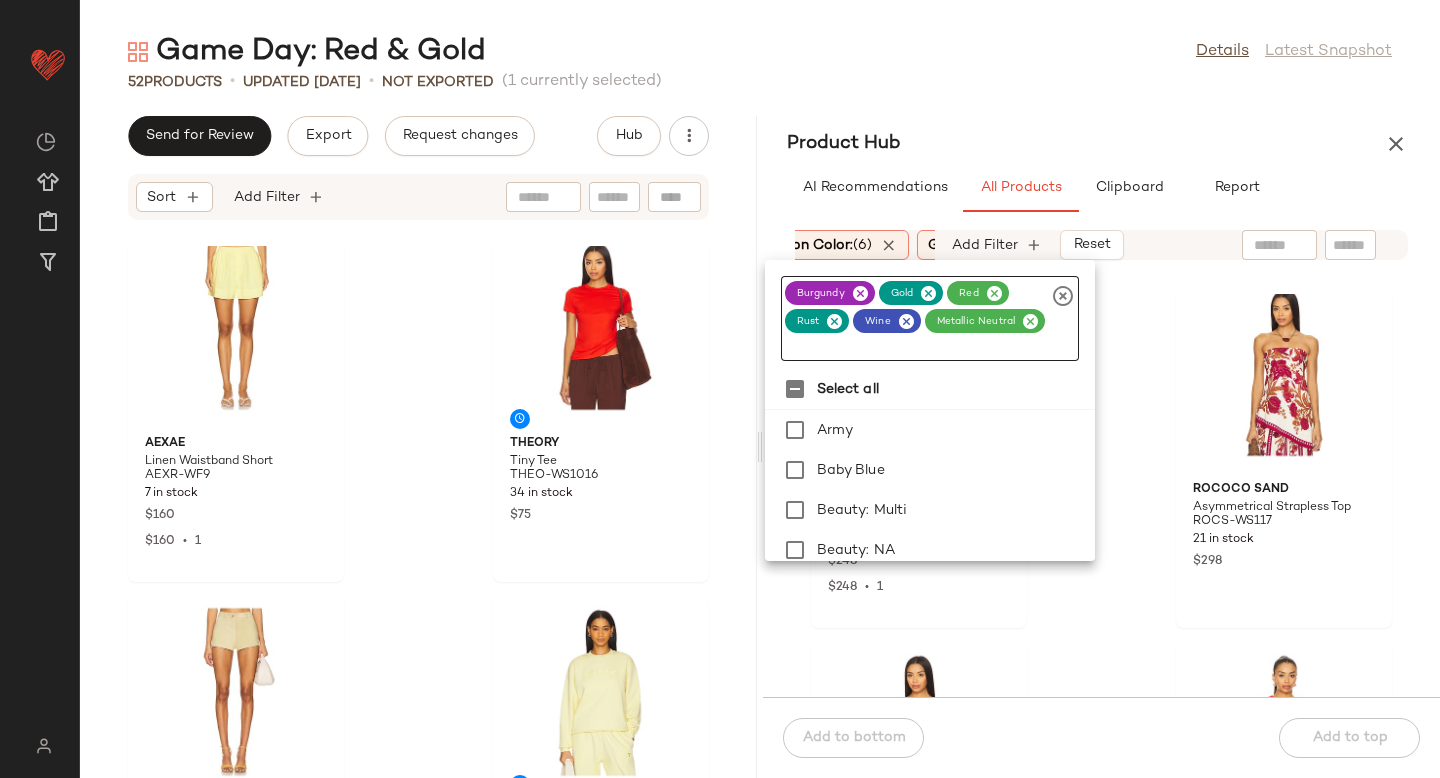 click at bounding box center (860, 293) 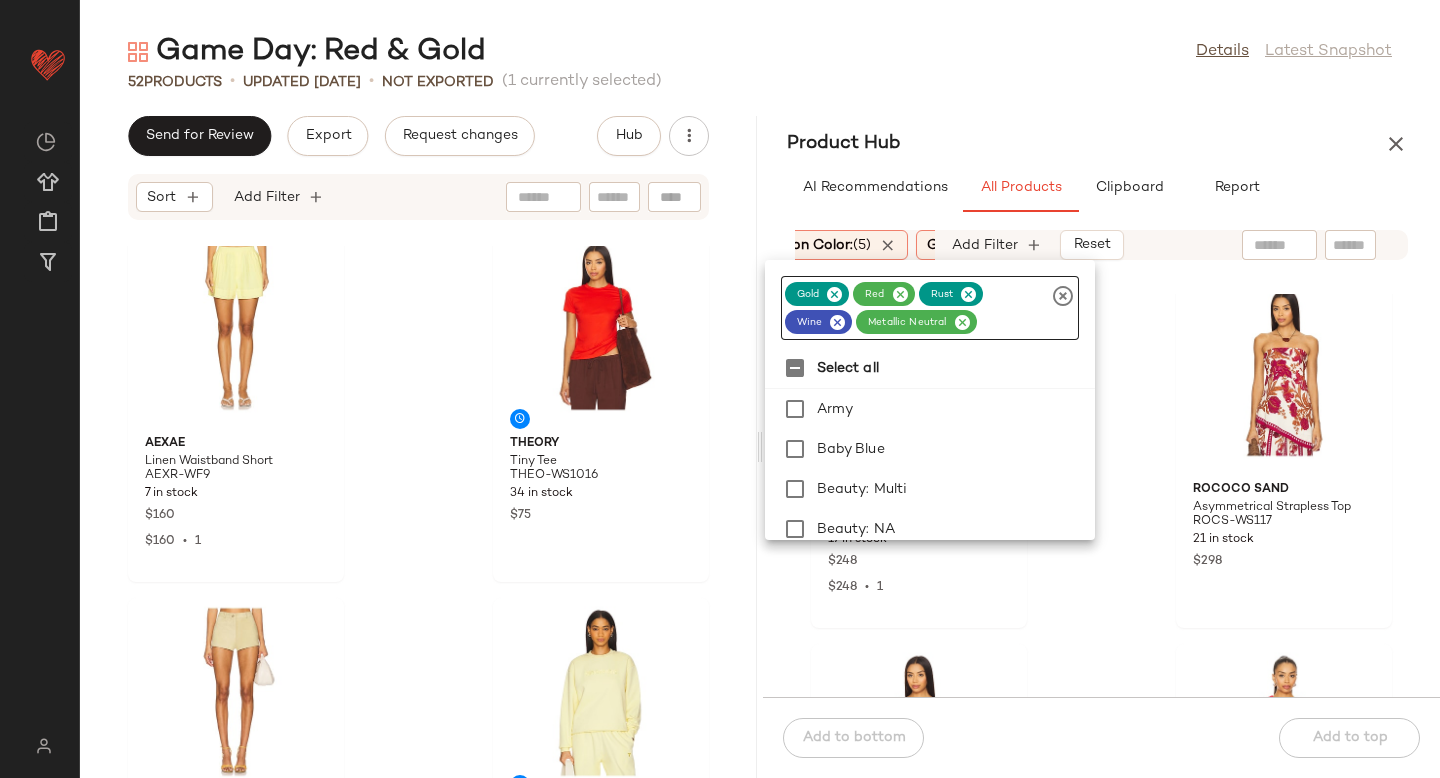 scroll, scrollTop: 0, scrollLeft: 0, axis: both 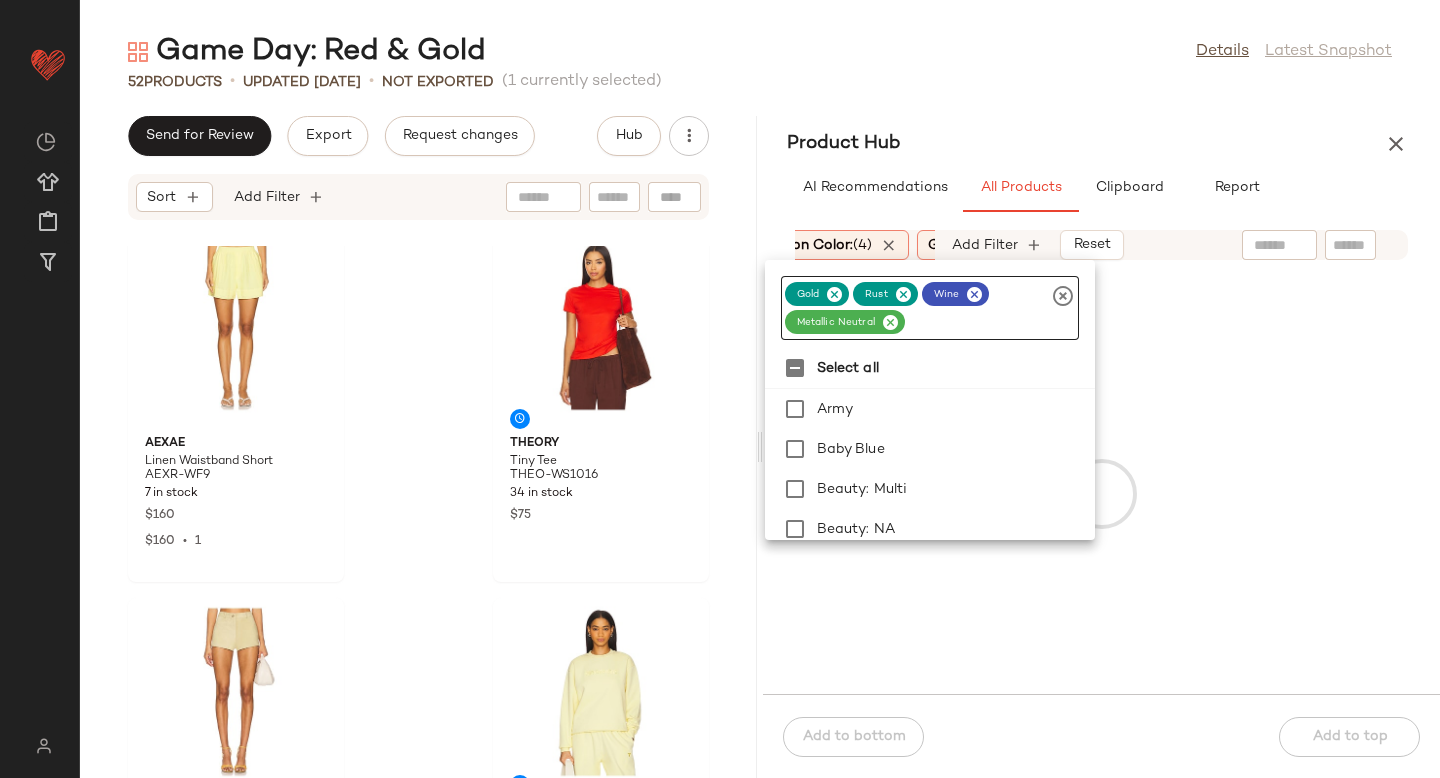 click at bounding box center (903, 294) 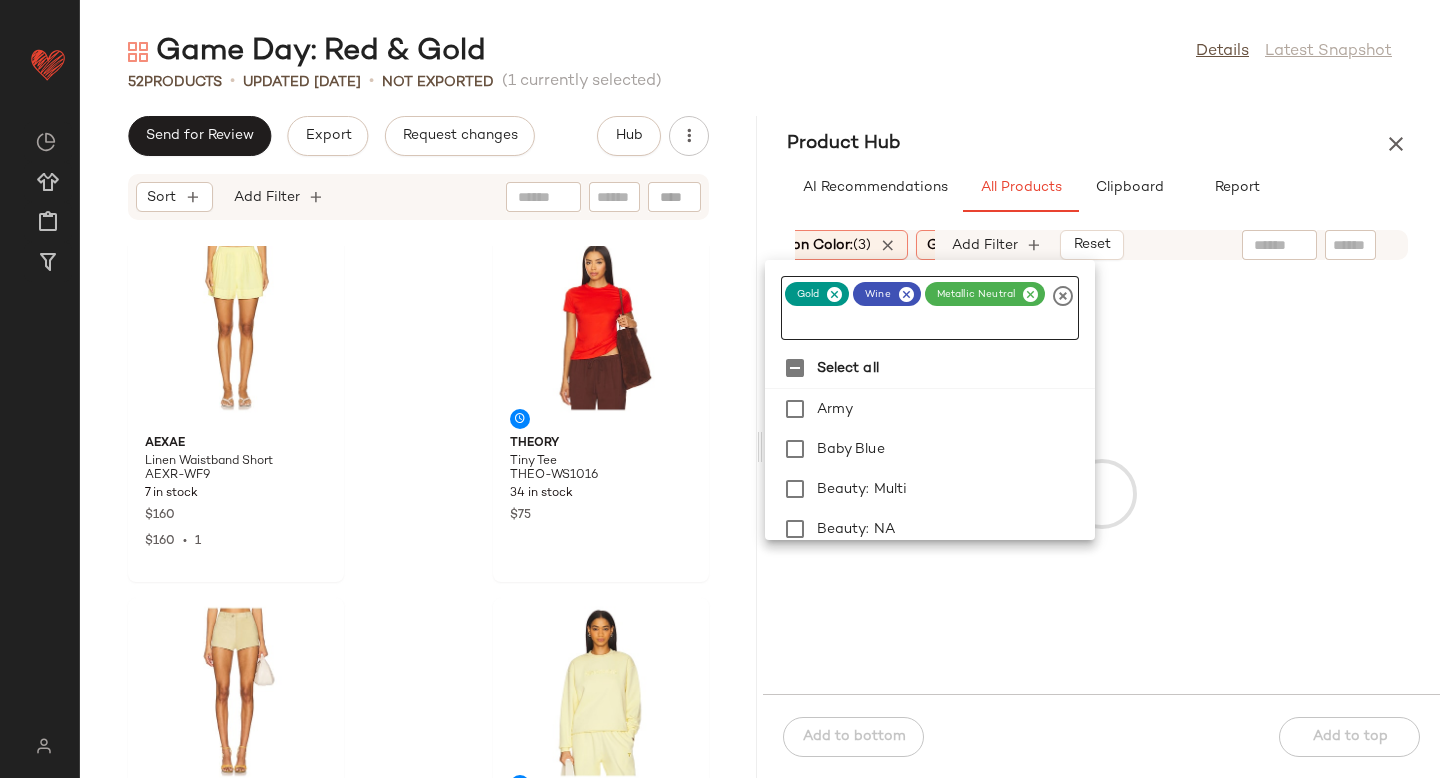 click at bounding box center [906, 294] 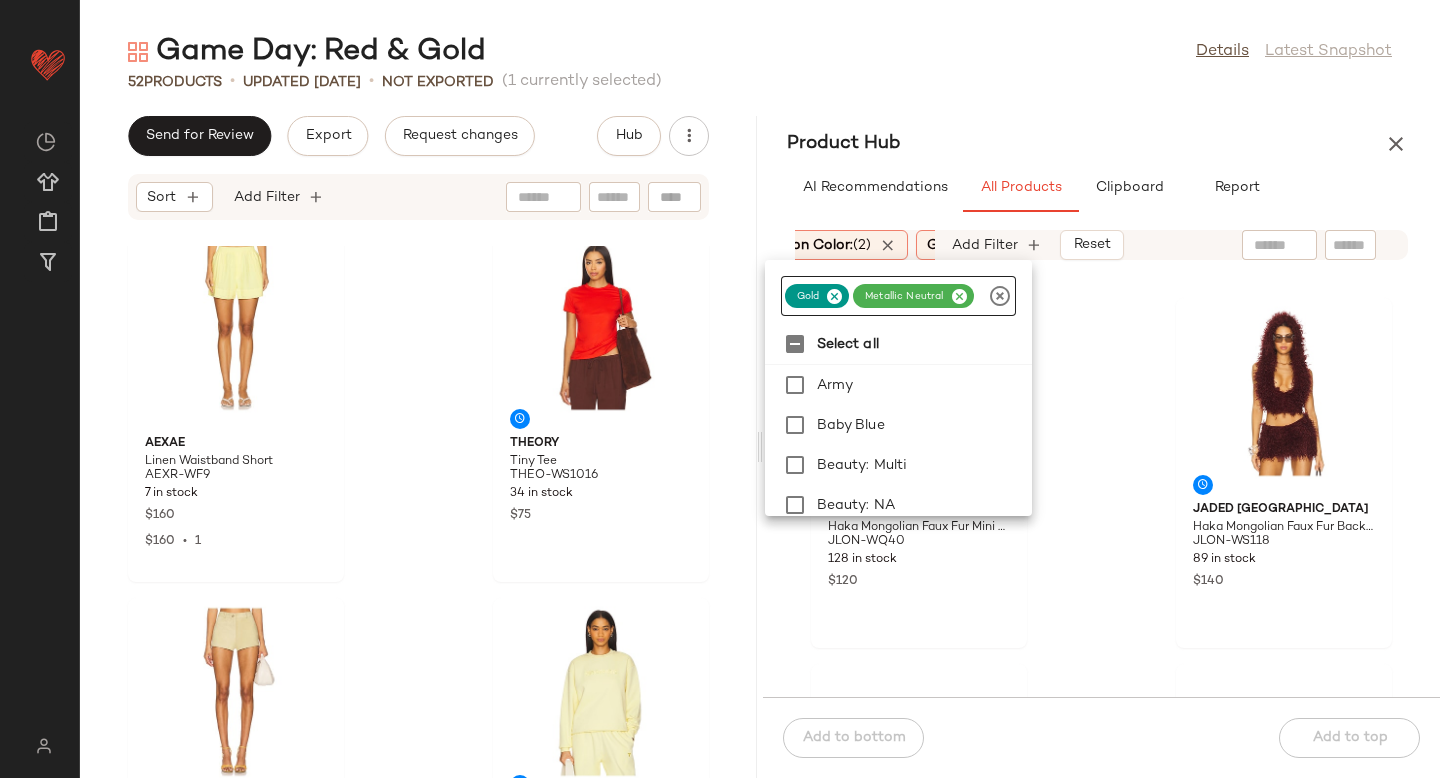 click on "Jaded London Haka Mongolian Faux Fur Mini Skirt JLON-WQ40 128 in stock $120 Jaded London Haka Mongolian Faux Fur Backless Top JLON-WS118 89 in stock $140 L'AGENCE Karolina Stud Skirt LAGR-WQ62 7 in stock $525 Heroine Sport Satin Boxer [PERSON_NAME]-WF4 100 in stock $88 $264  •  3 Heroine Sport Satin Shirt [PERSON_NAME]-WS9 82 in stock $118 retrofete Pax Embellished Skirt ROFR-WQ183 27 in stock $398 retrofete Shiloh Embellished Cami ROFR-WS337 29 in stock $398 $776  •  2 LIONESS [PERSON_NAME] Mini Short LIOR-WF45 53 in stock $65 $182  •  3" 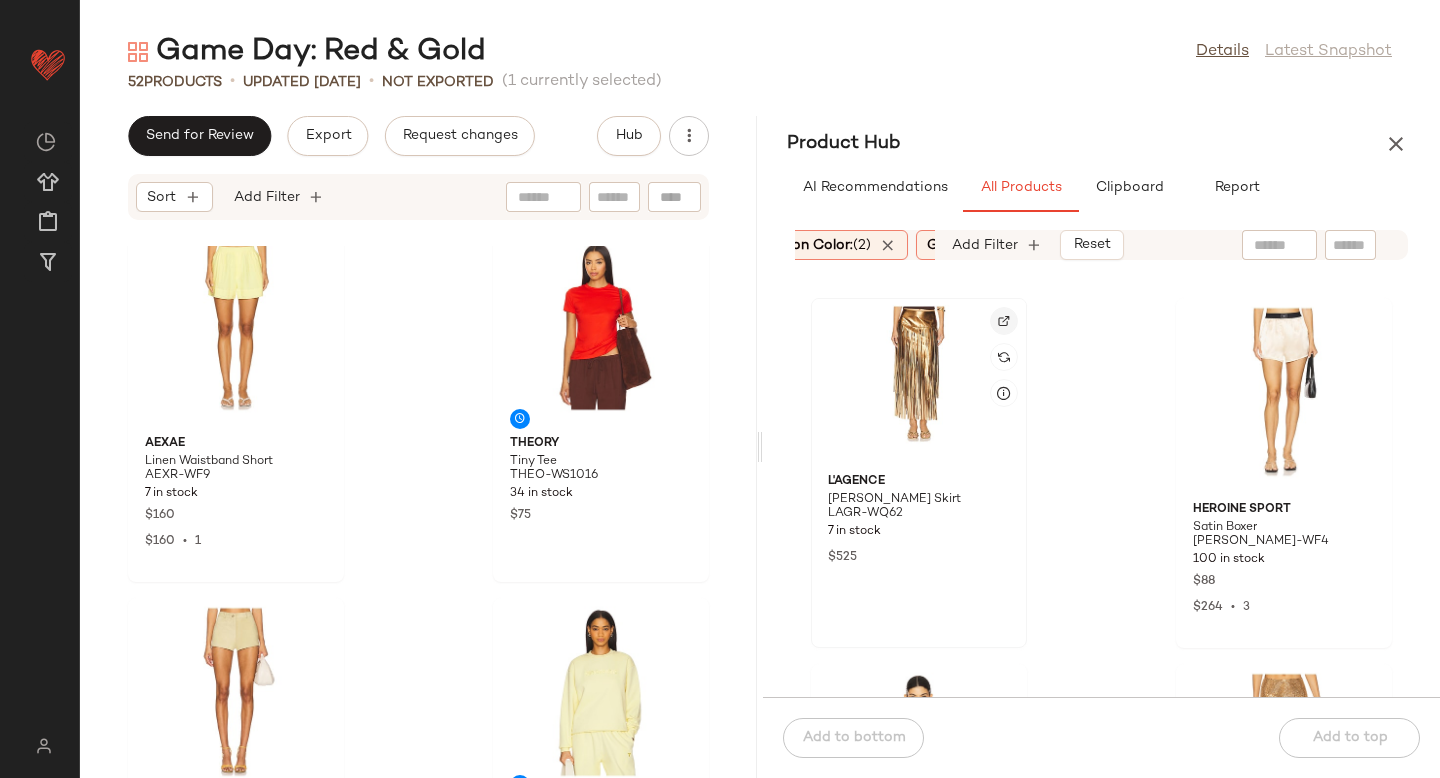 click at bounding box center (1004, 321) 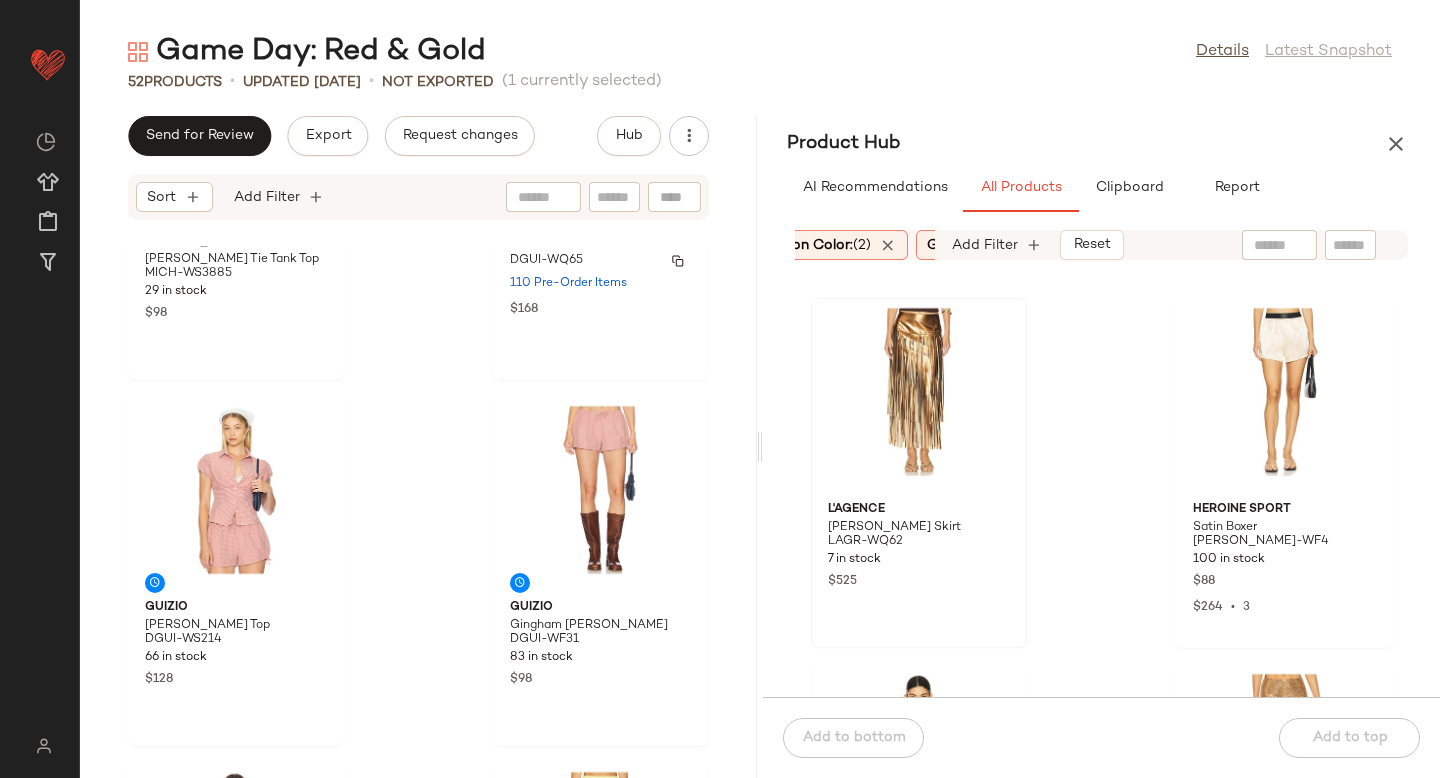 scroll, scrollTop: 0, scrollLeft: 0, axis: both 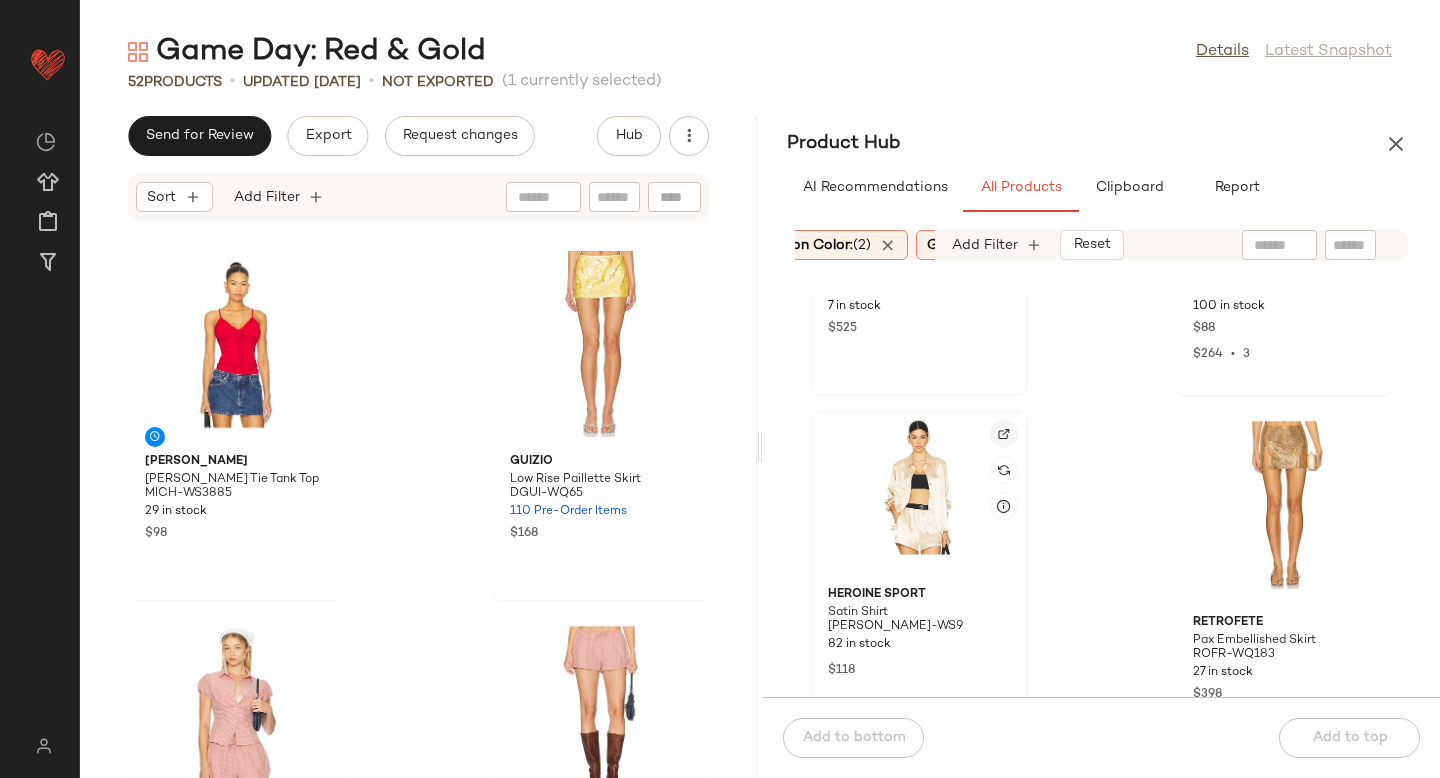 click 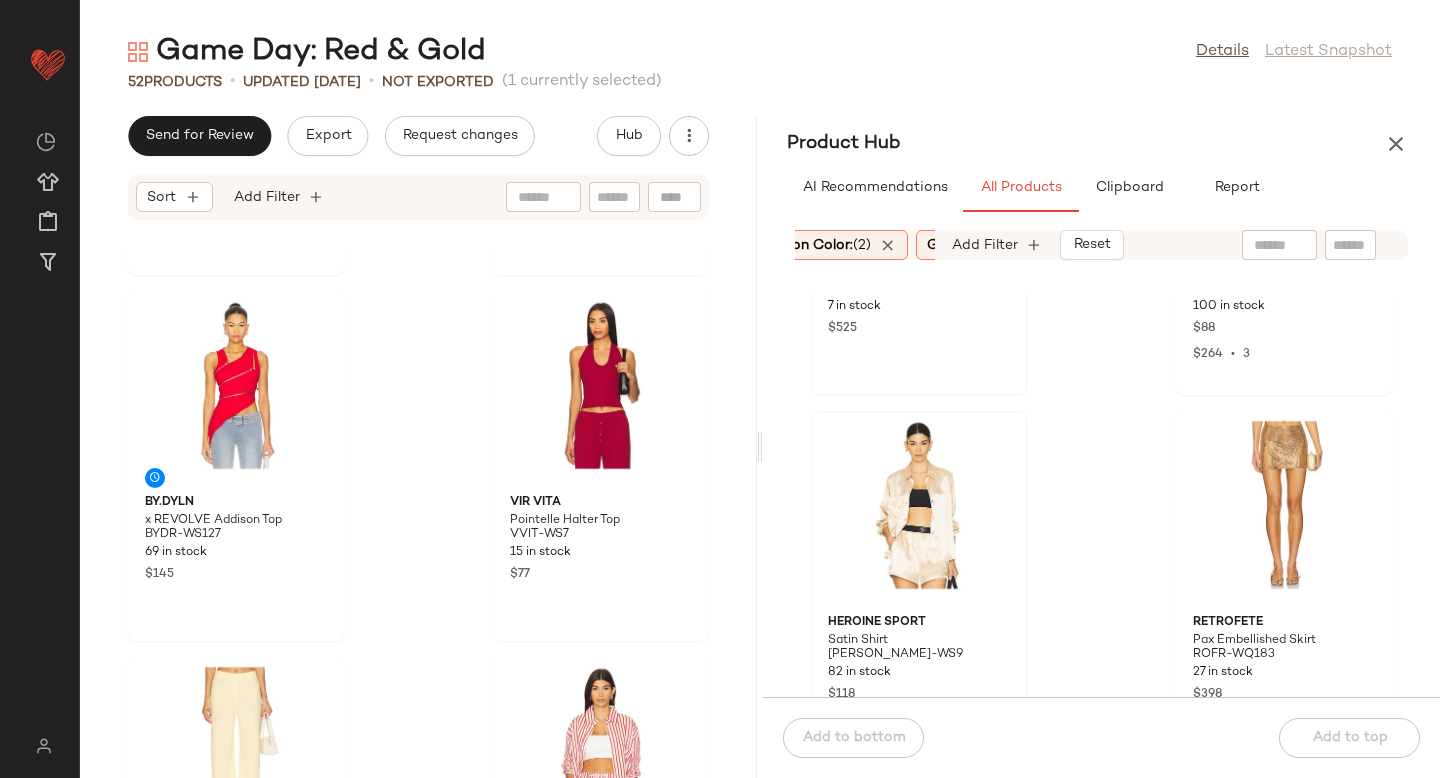 scroll, scrollTop: 2265, scrollLeft: 0, axis: vertical 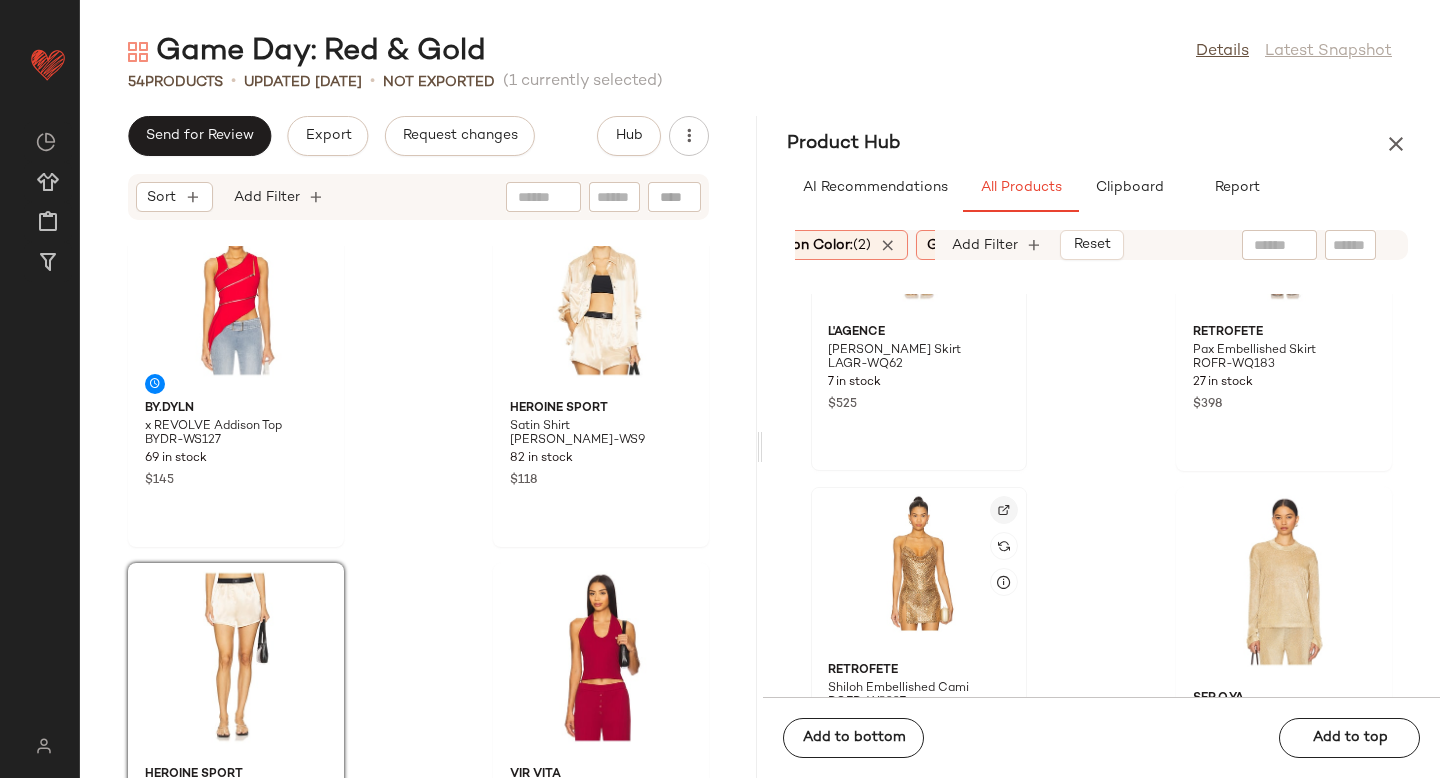 click at bounding box center [1004, 510] 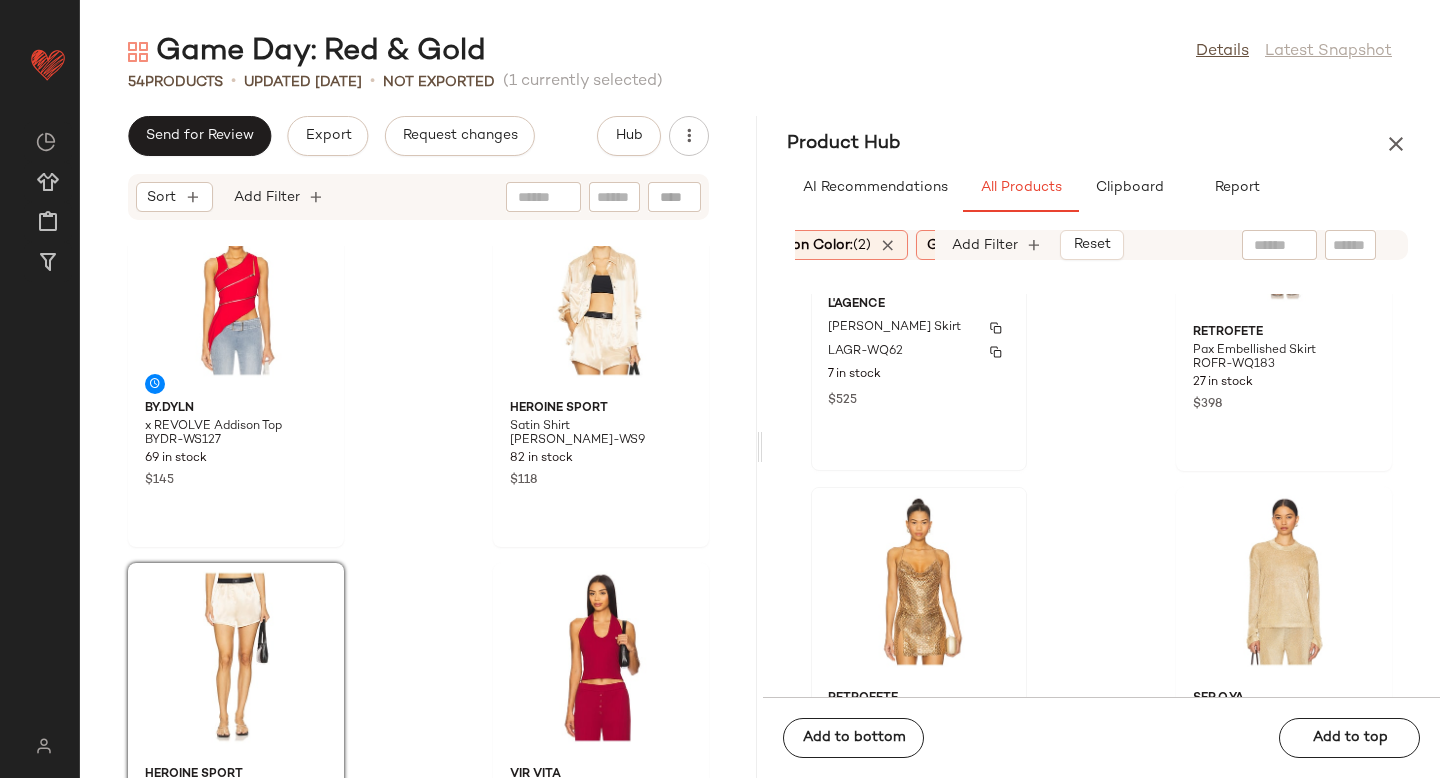 scroll, scrollTop: 0, scrollLeft: 0, axis: both 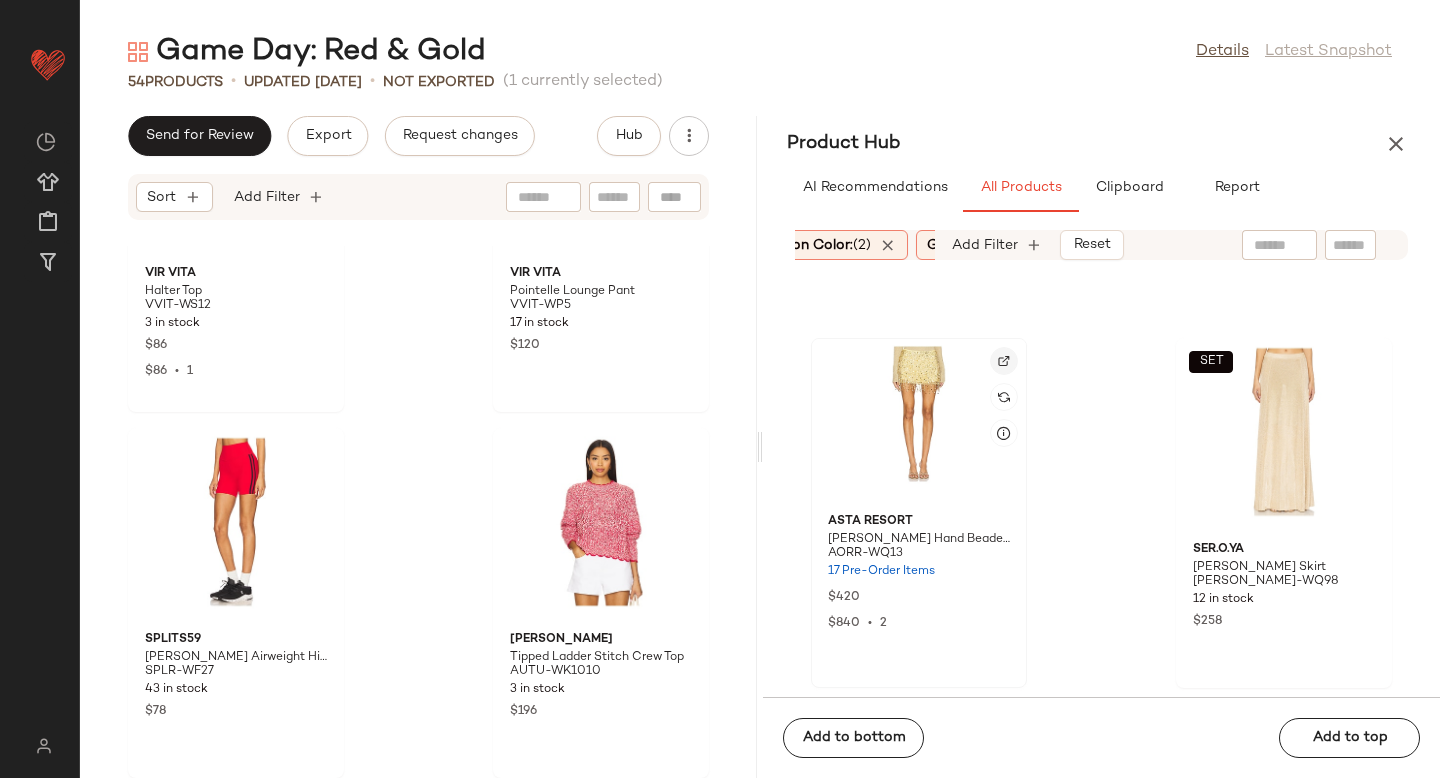 click 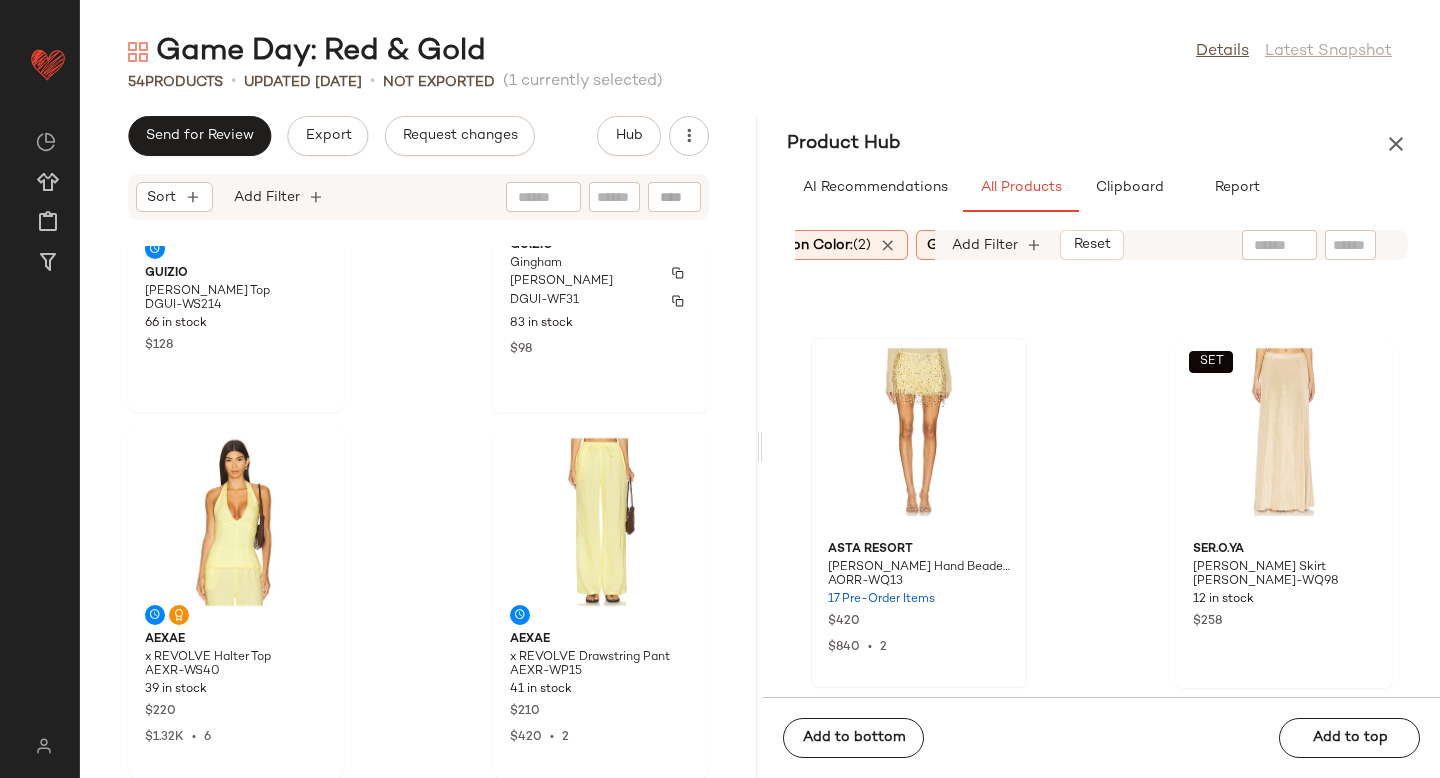 scroll, scrollTop: 819, scrollLeft: 0, axis: vertical 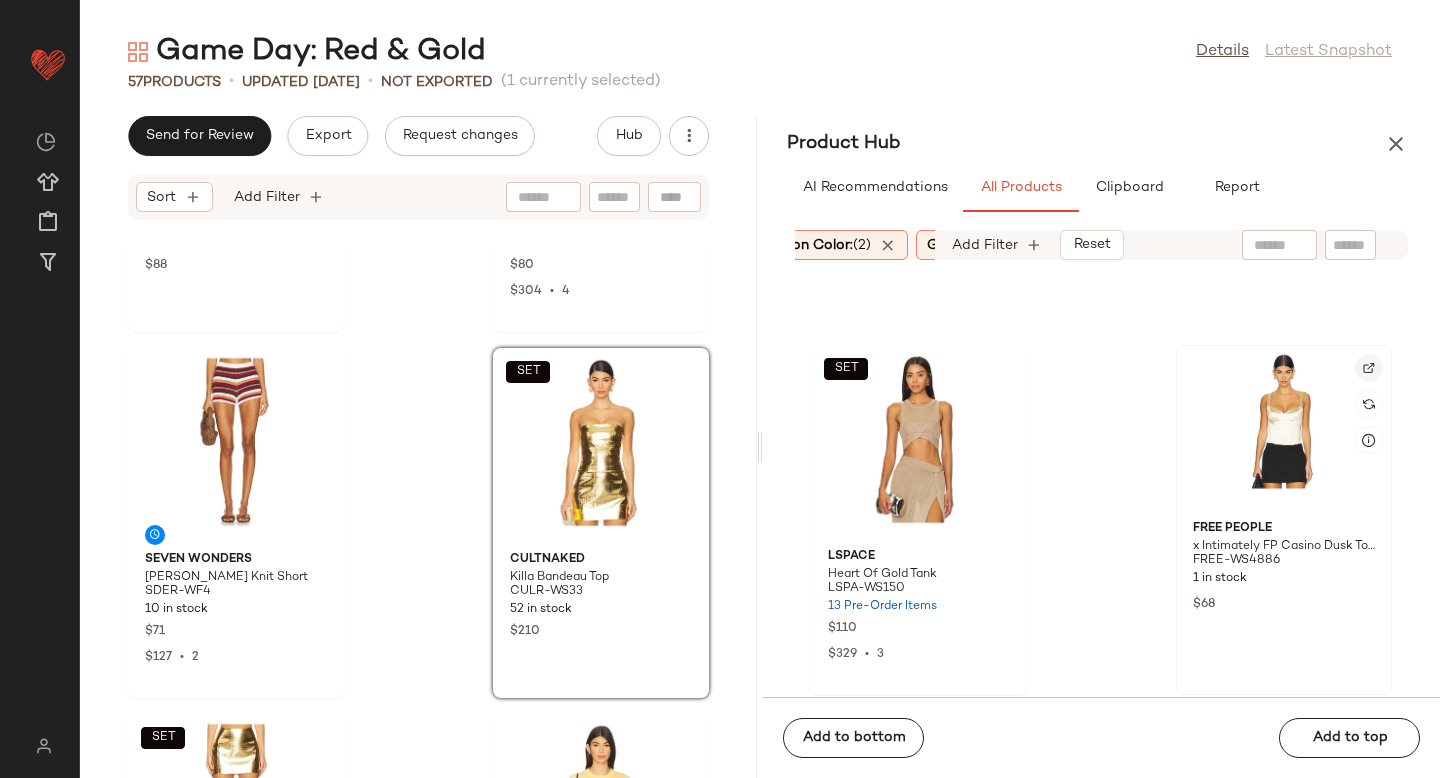 click at bounding box center [1369, 368] 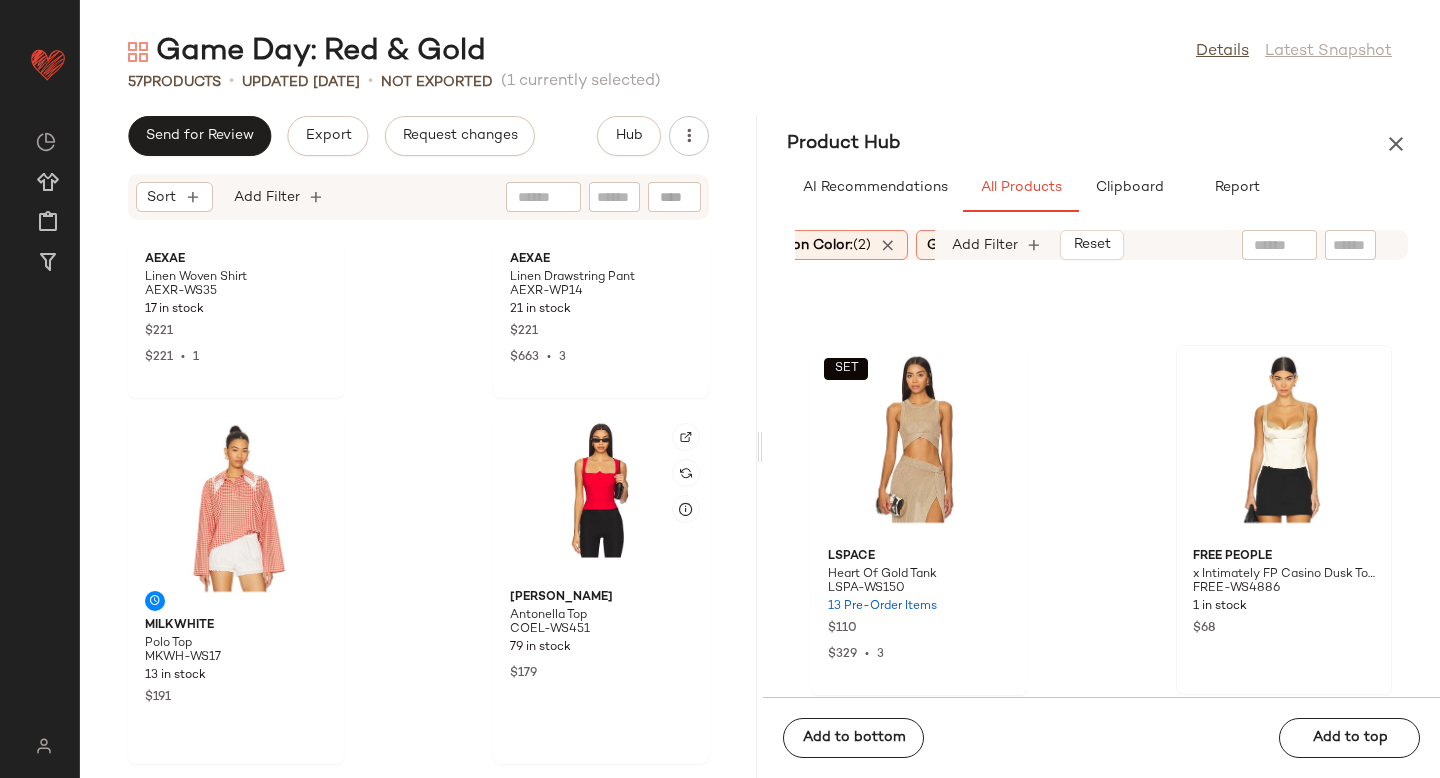 scroll, scrollTop: 3980, scrollLeft: 0, axis: vertical 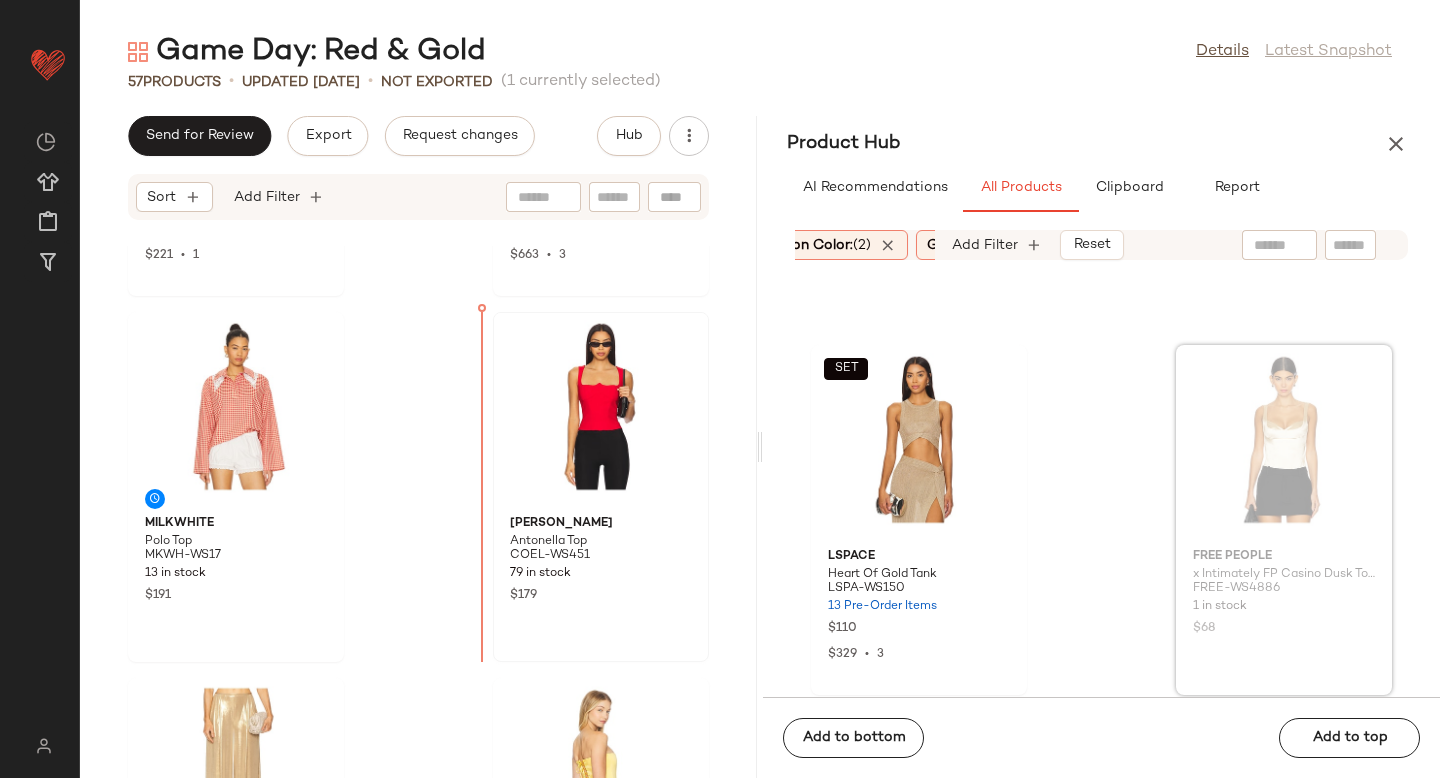 drag, startPoint x: 1274, startPoint y: 412, endPoint x: 505, endPoint y: 437, distance: 769.40625 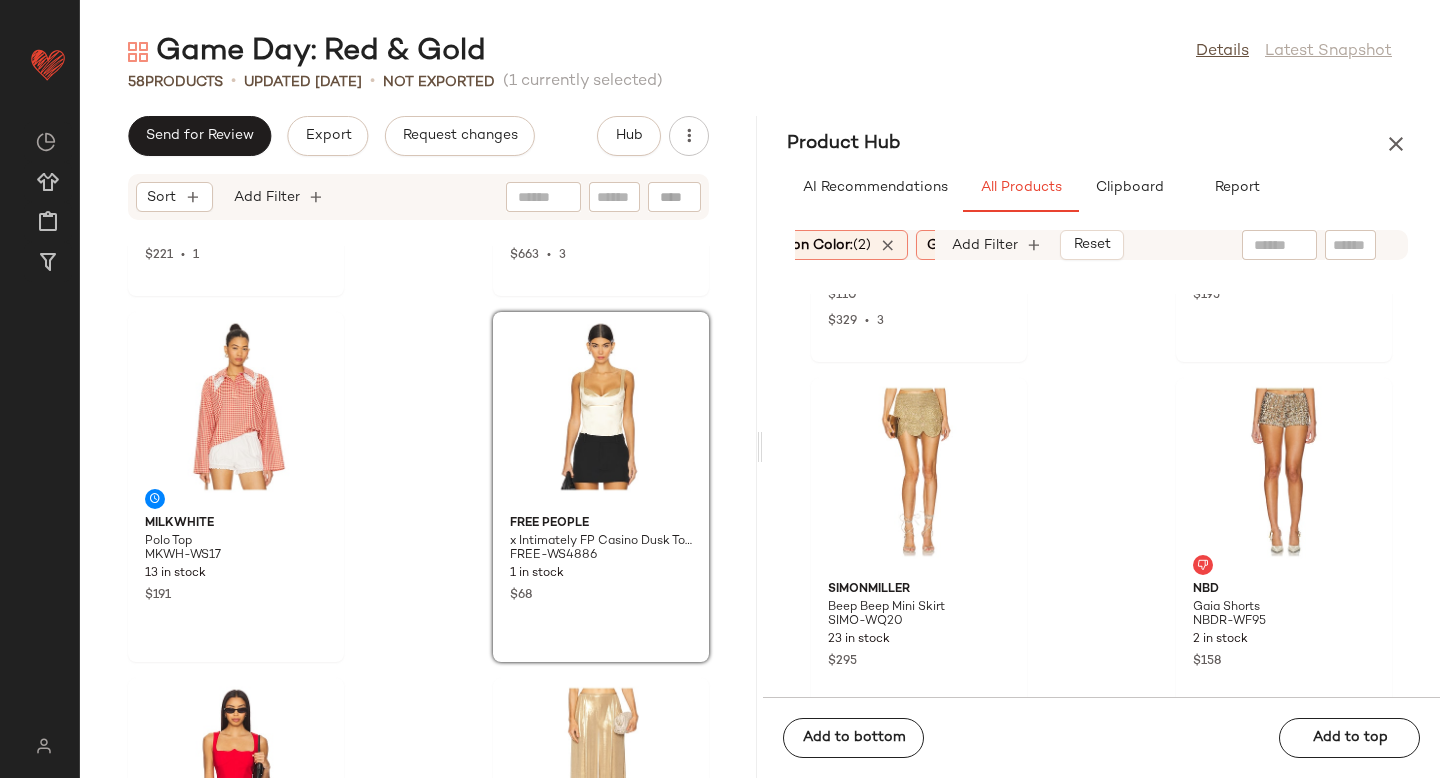 scroll, scrollTop: 5077, scrollLeft: 0, axis: vertical 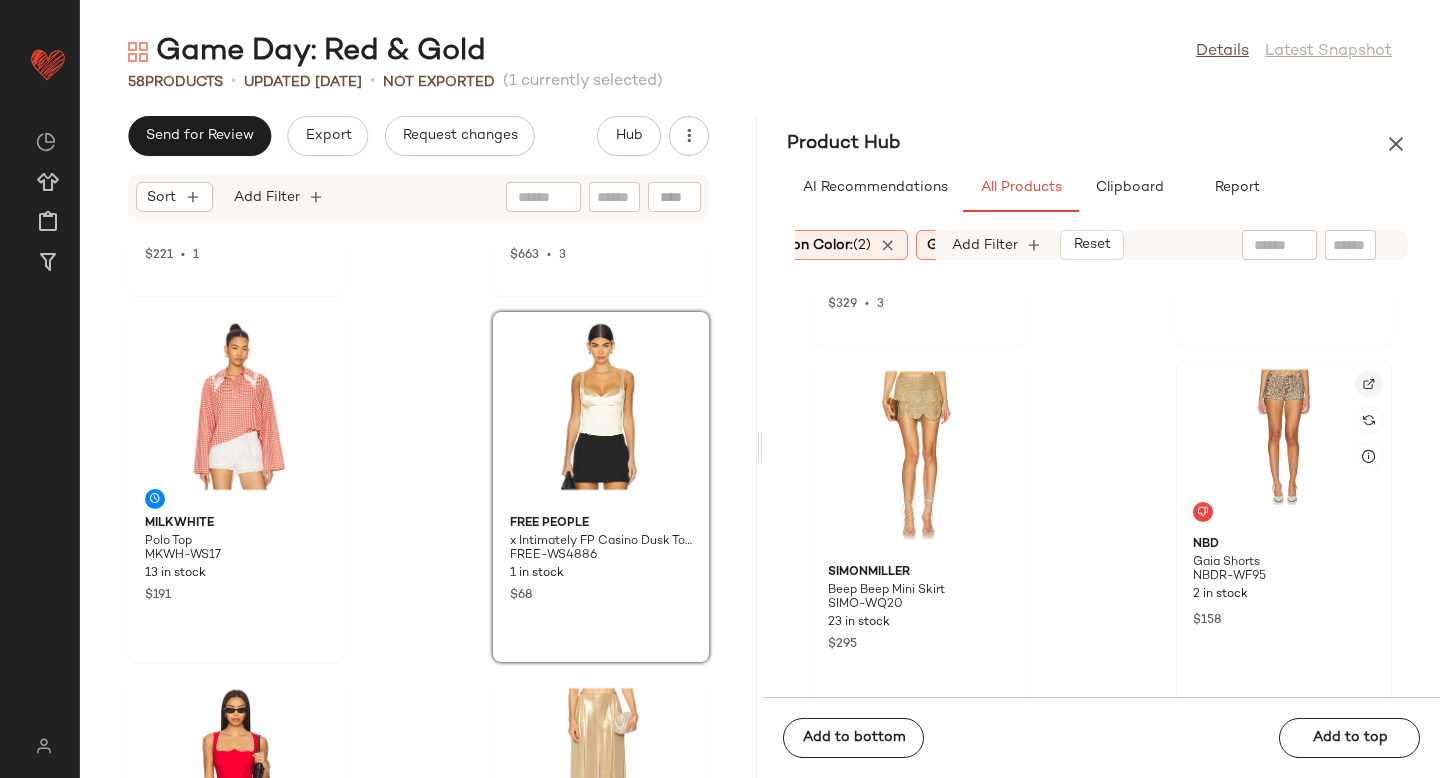 click 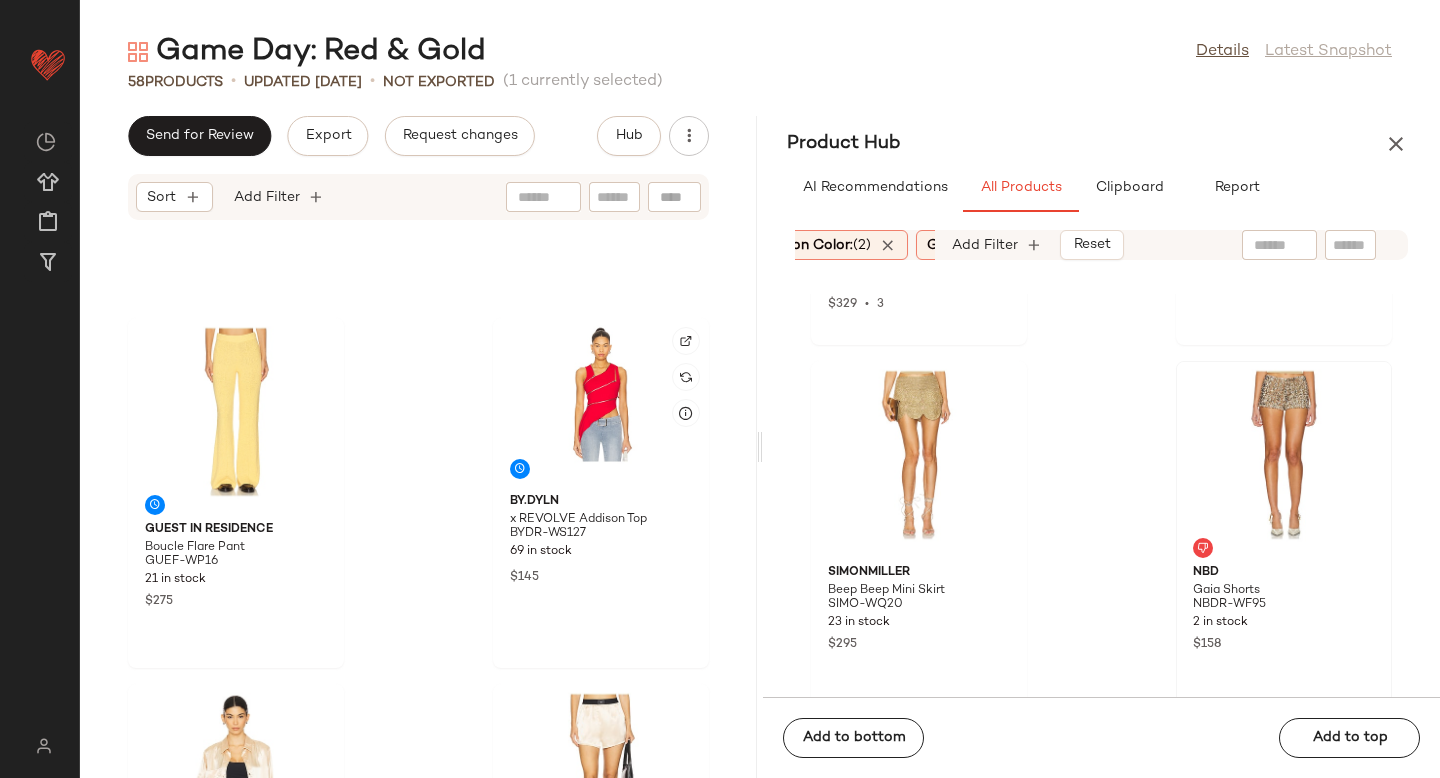 scroll, scrollTop: 2512, scrollLeft: 0, axis: vertical 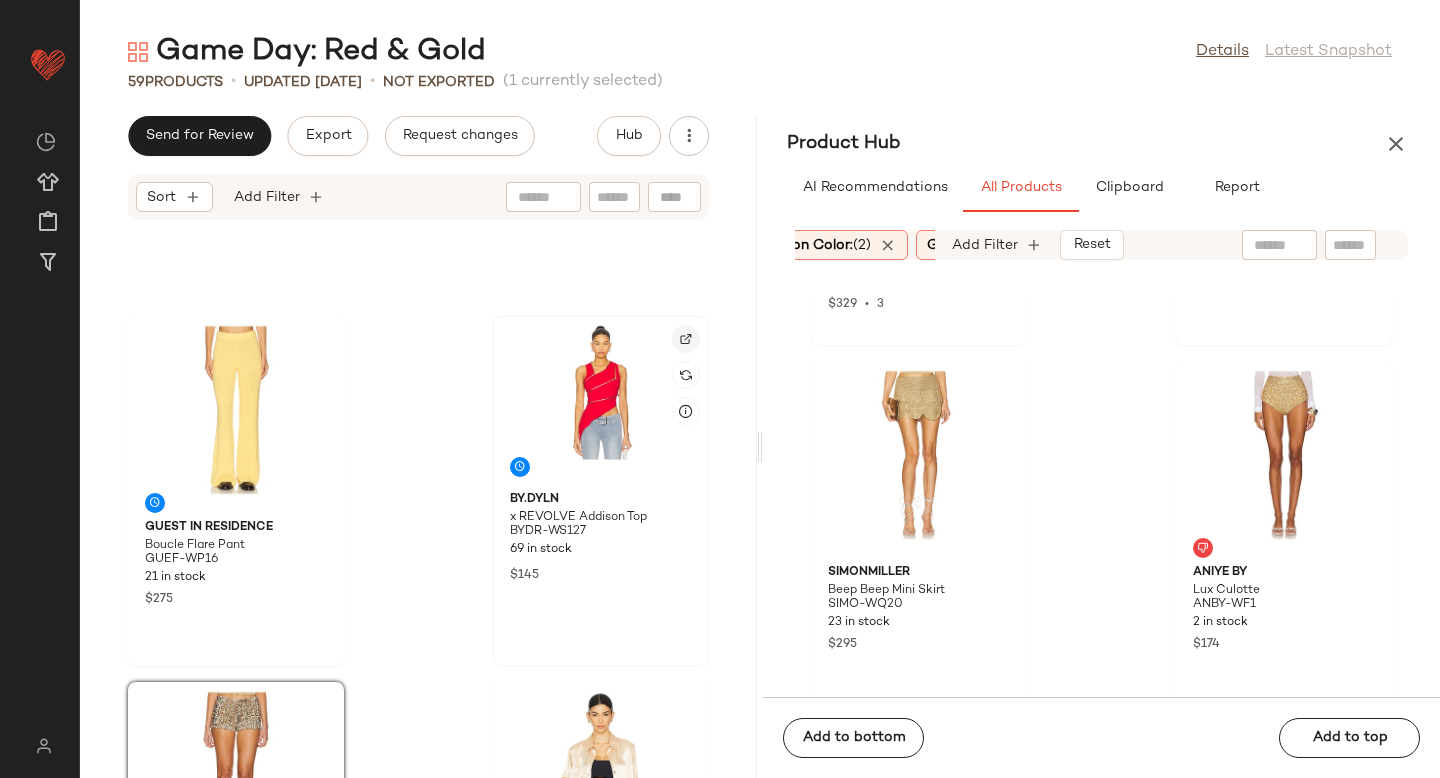 click at bounding box center [686, 339] 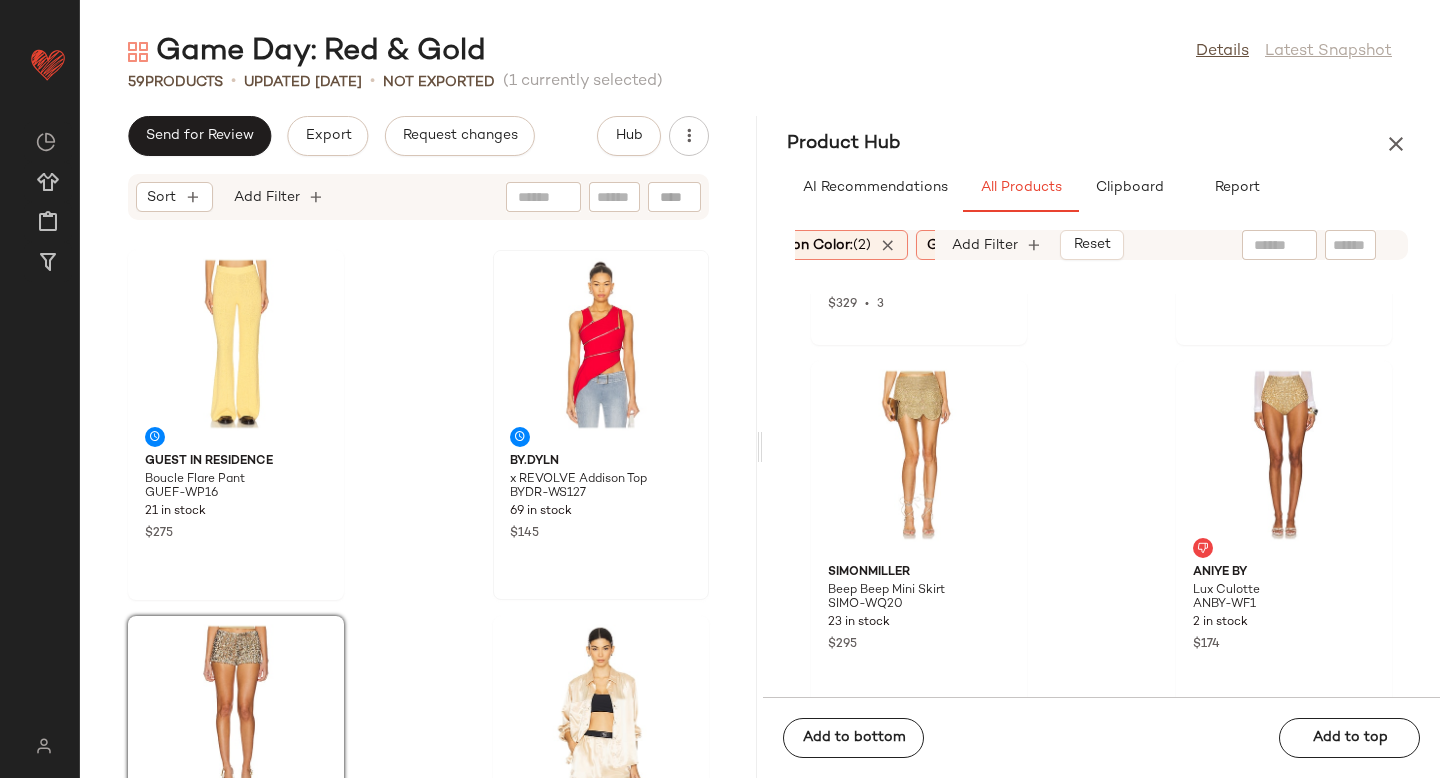 scroll, scrollTop: 2586, scrollLeft: 0, axis: vertical 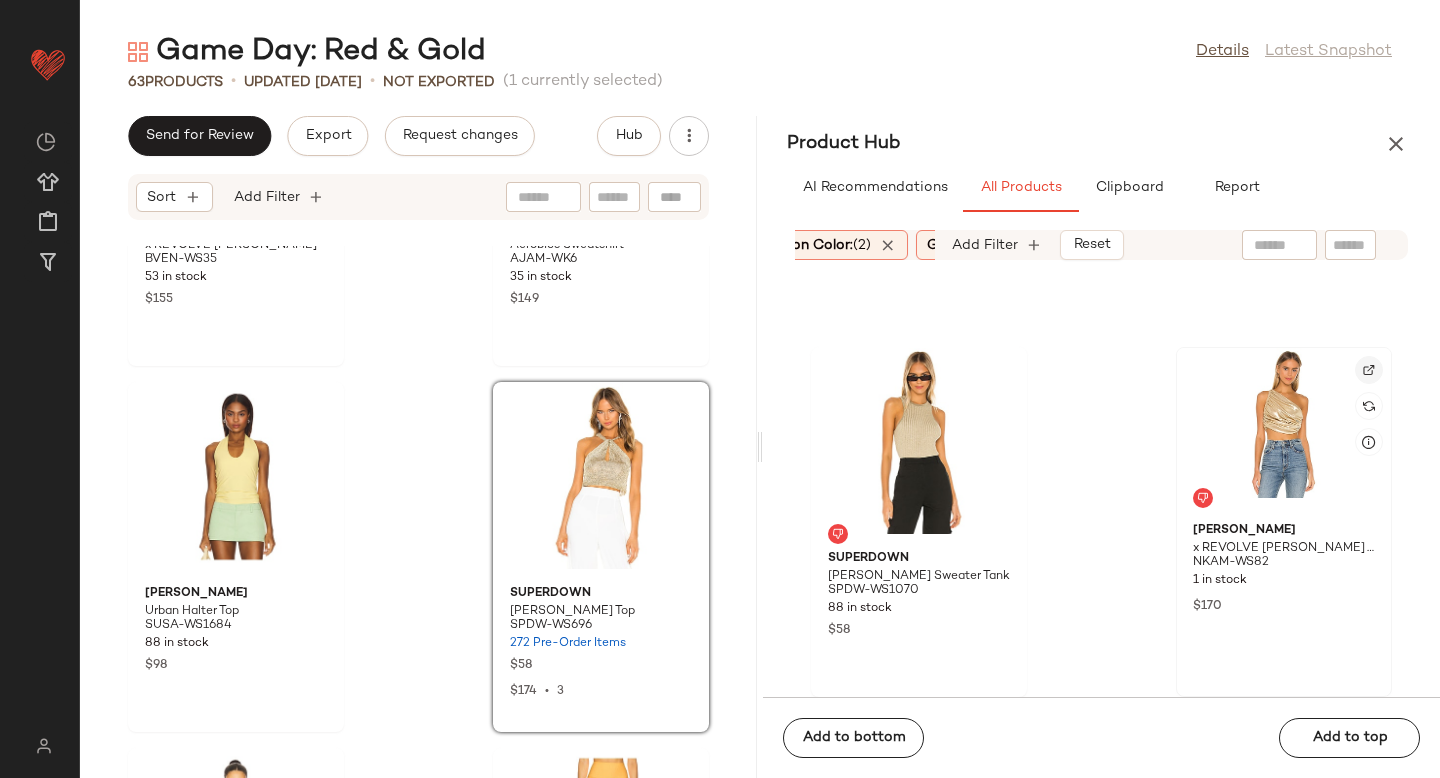 click 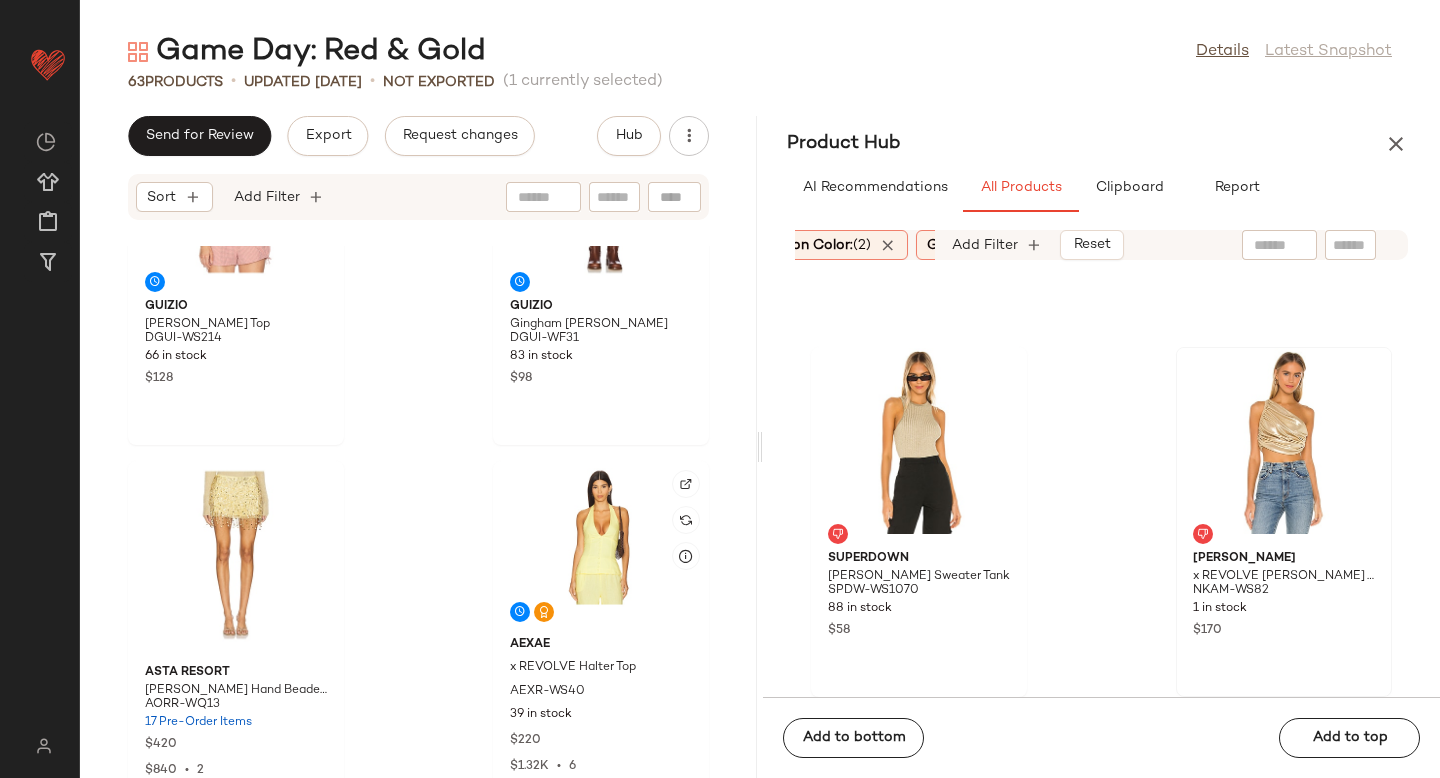 scroll, scrollTop: 962, scrollLeft: 0, axis: vertical 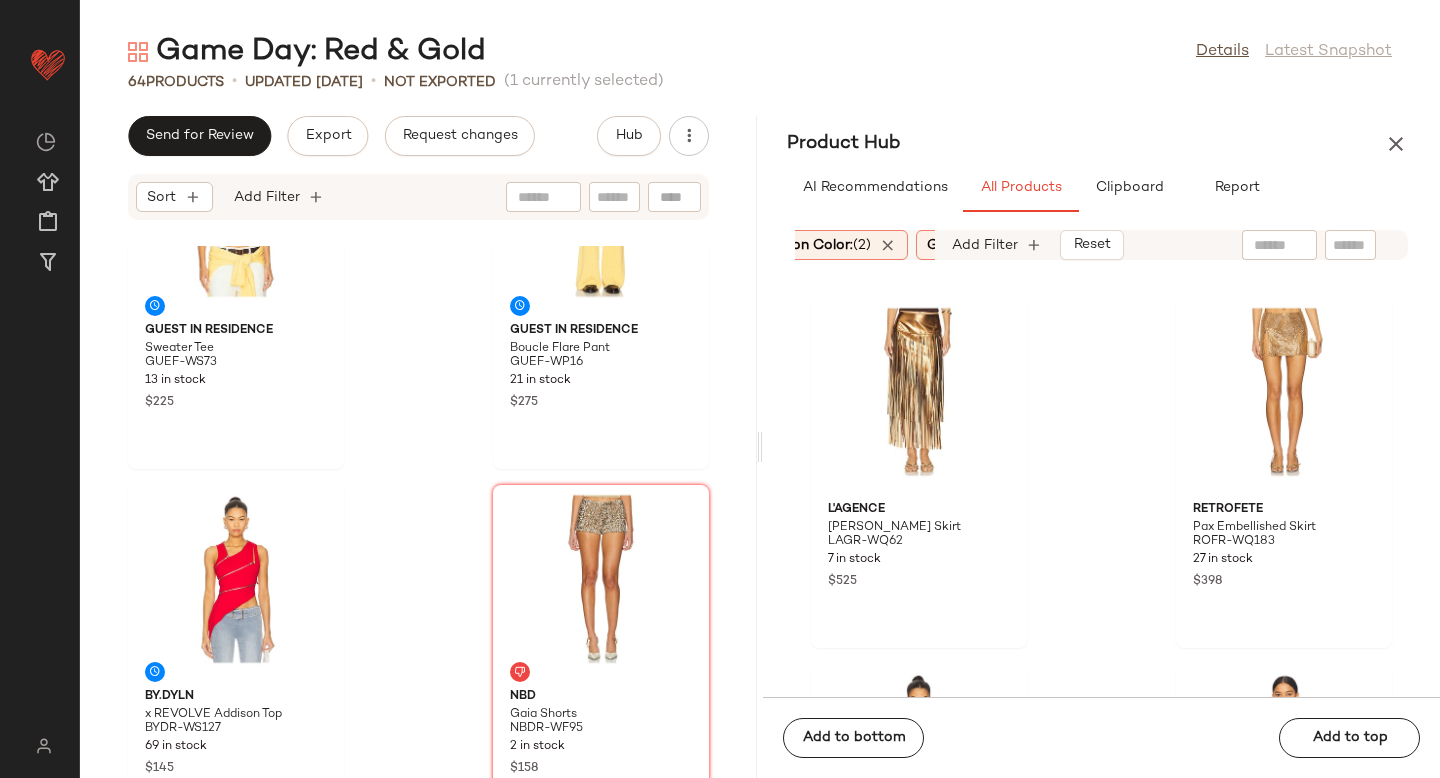 click on "Common Color:   (2)" at bounding box center (808, 245) 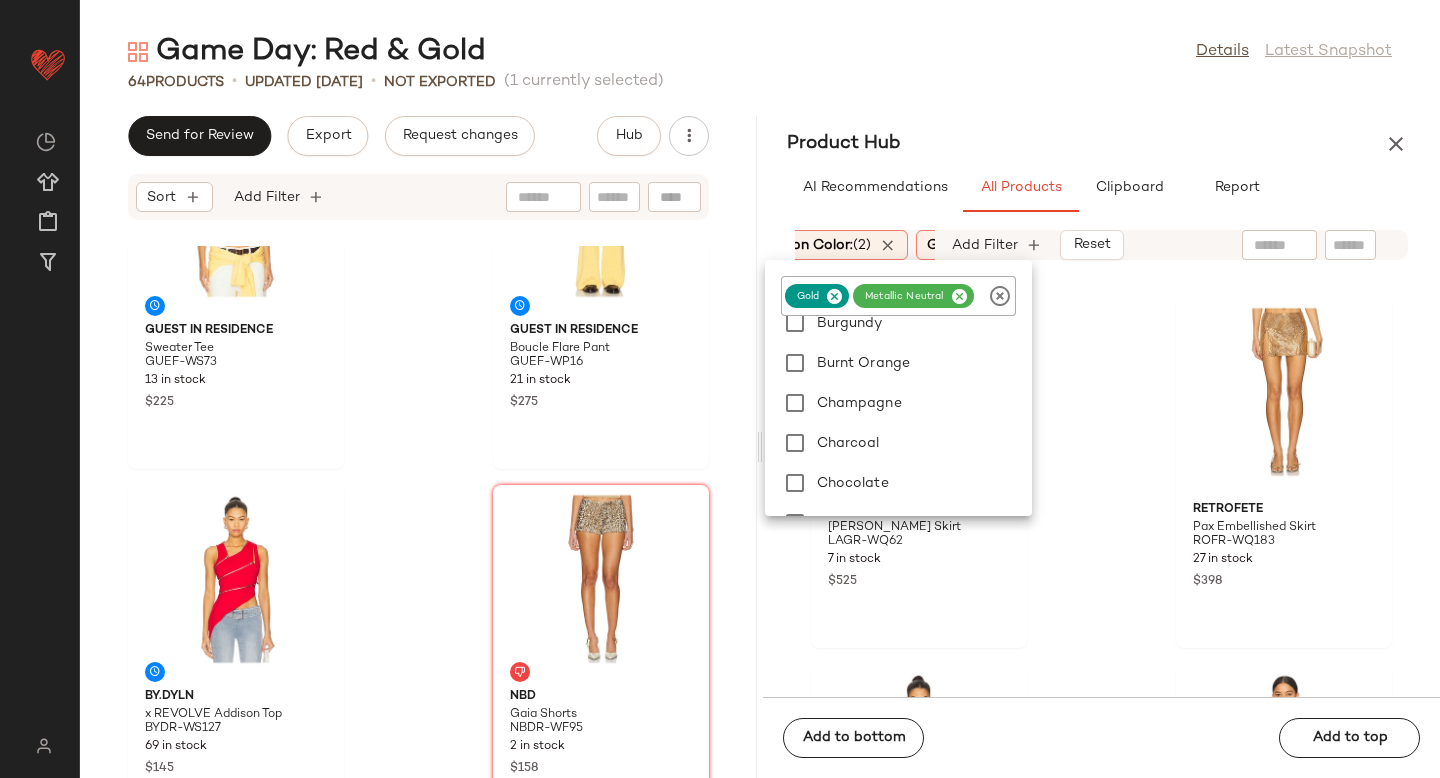 scroll, scrollTop: 578, scrollLeft: 0, axis: vertical 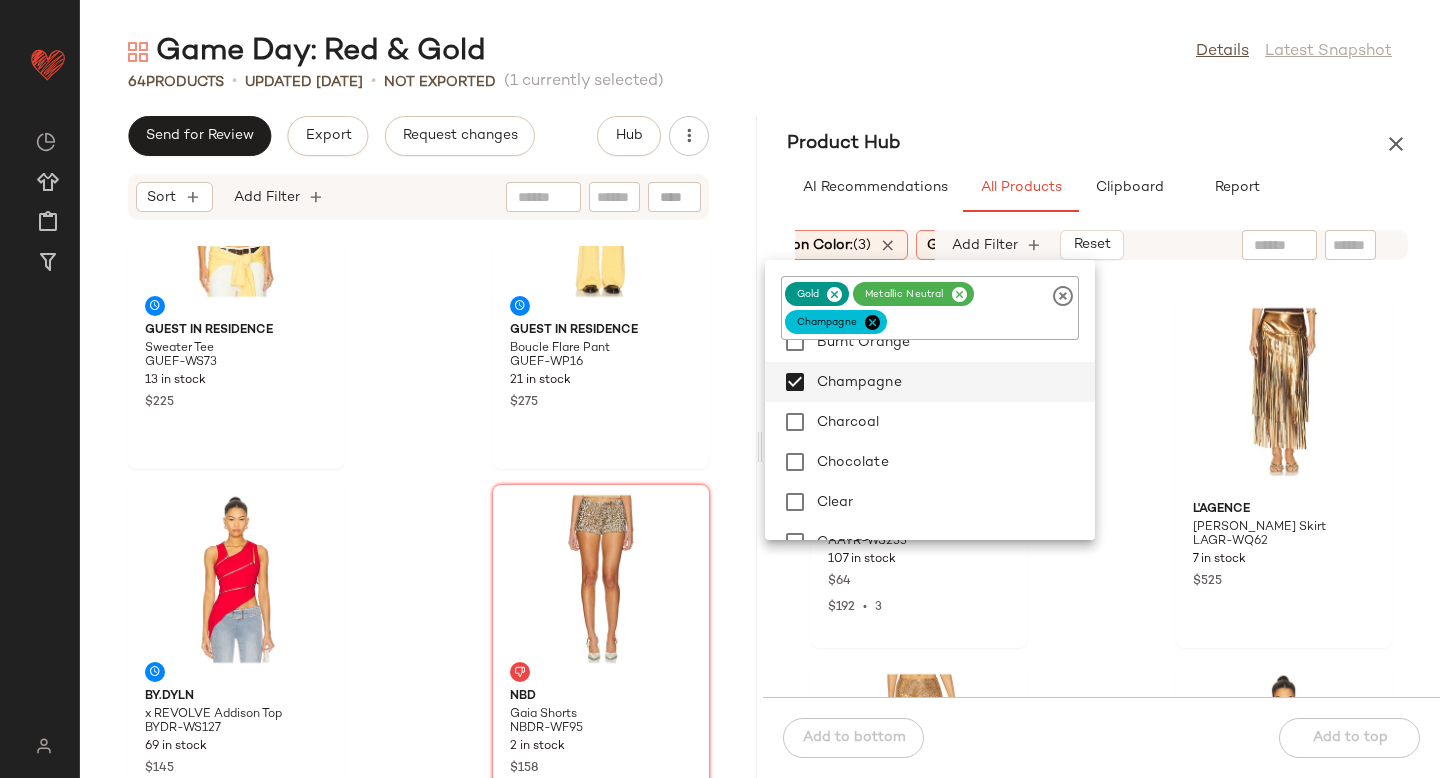click at bounding box center (834, 294) 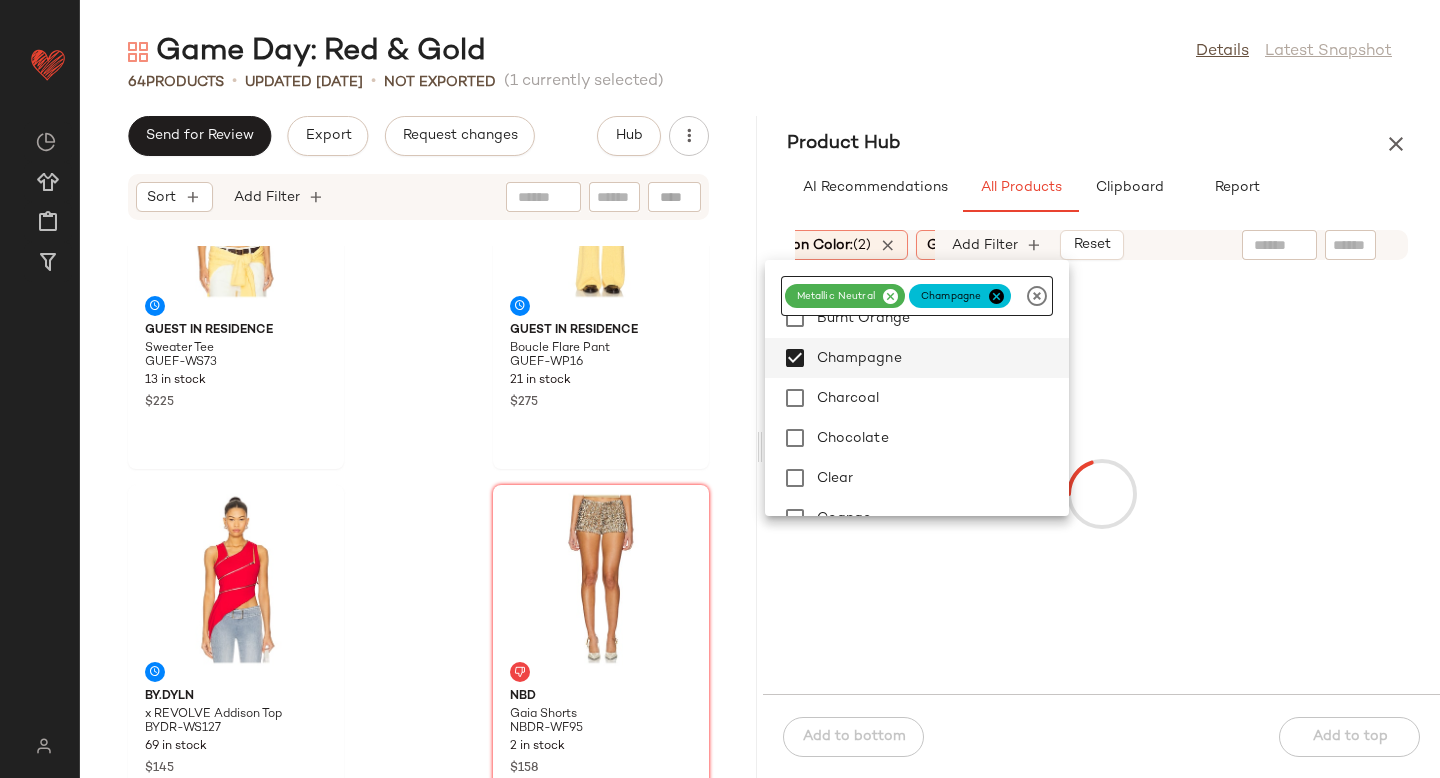 click at bounding box center (890, 296) 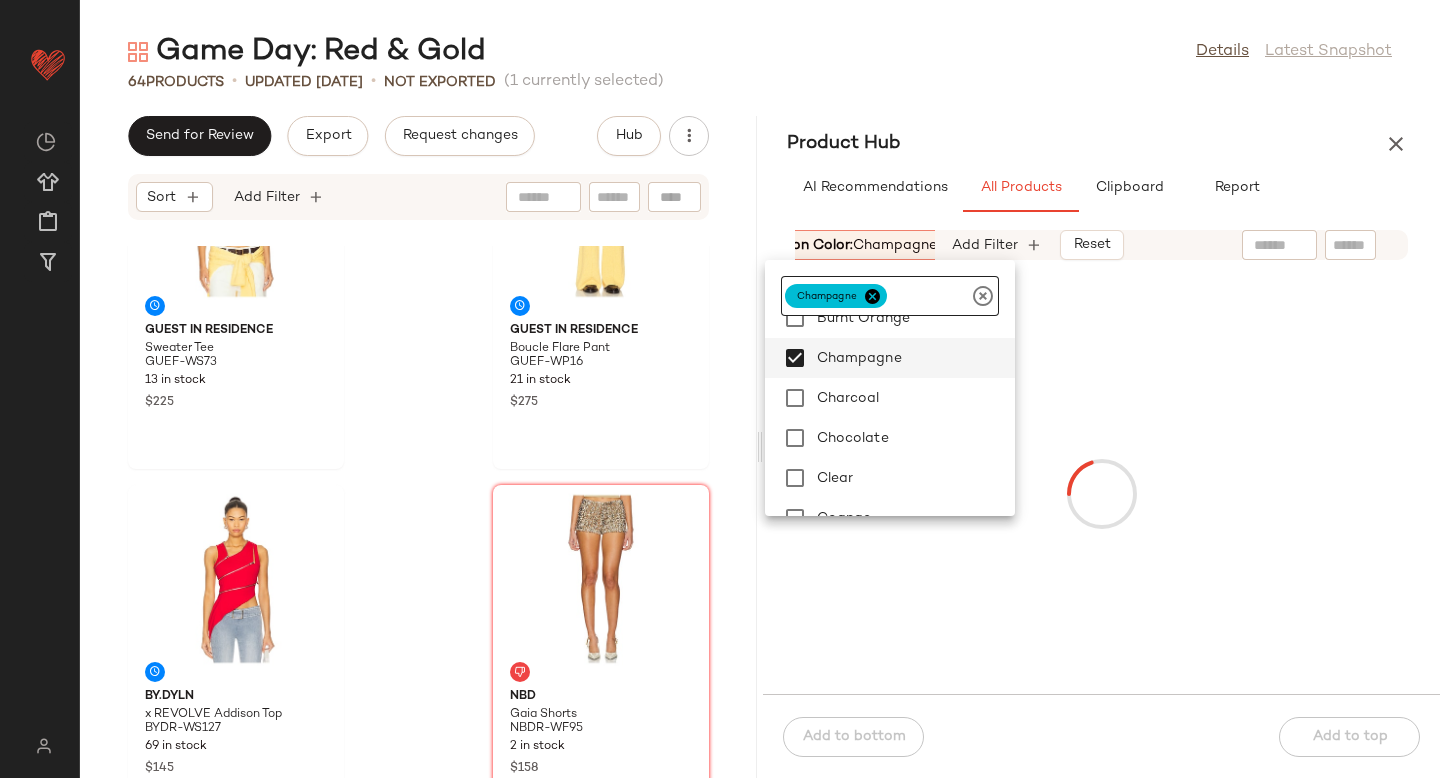 click on "Sort:   (1) Brand  Category:   (2) In Curation?:   No Age:   adult Availability:   (2) Common Color:   Champagne Gender:   female Sale Price:   Not on sale Add Filter   Reset" 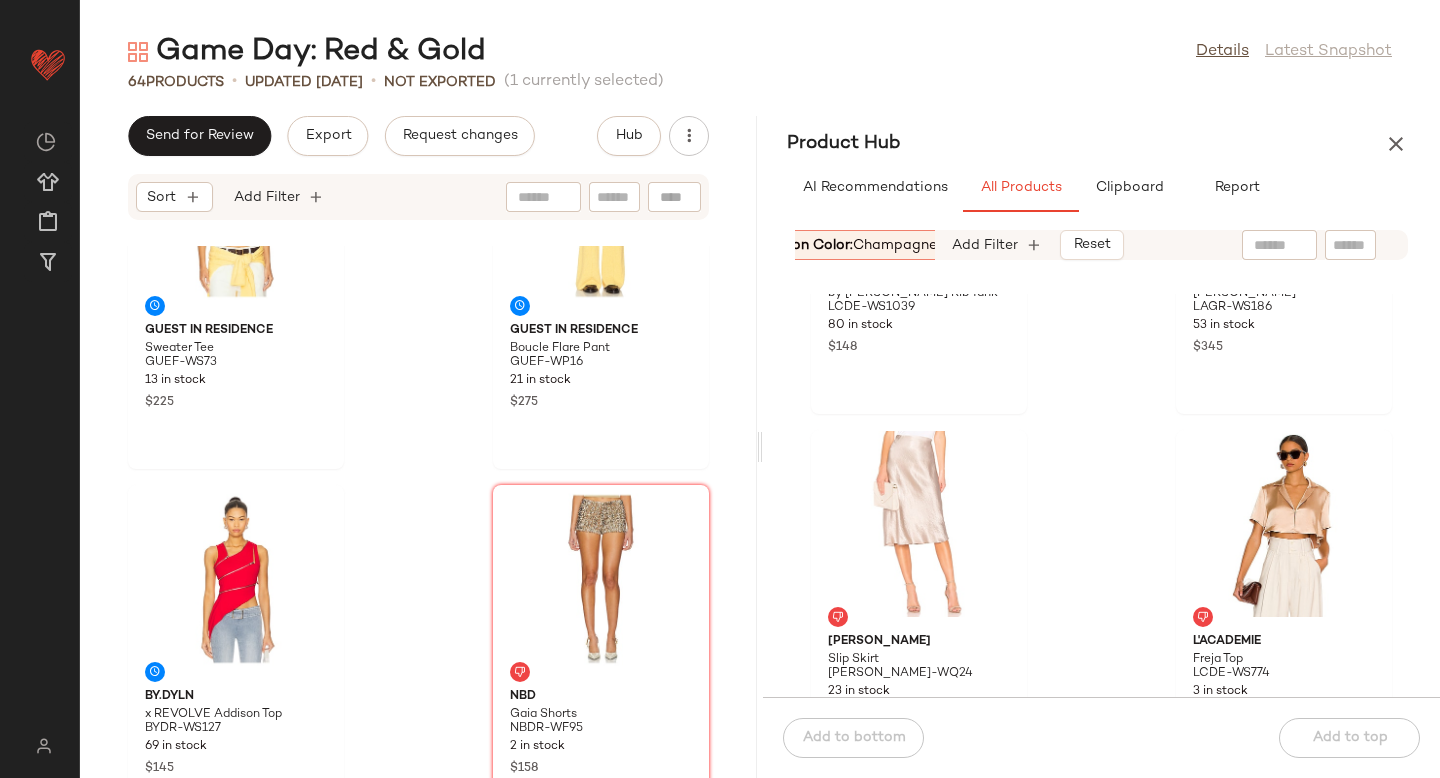 scroll, scrollTop: 699, scrollLeft: 0, axis: vertical 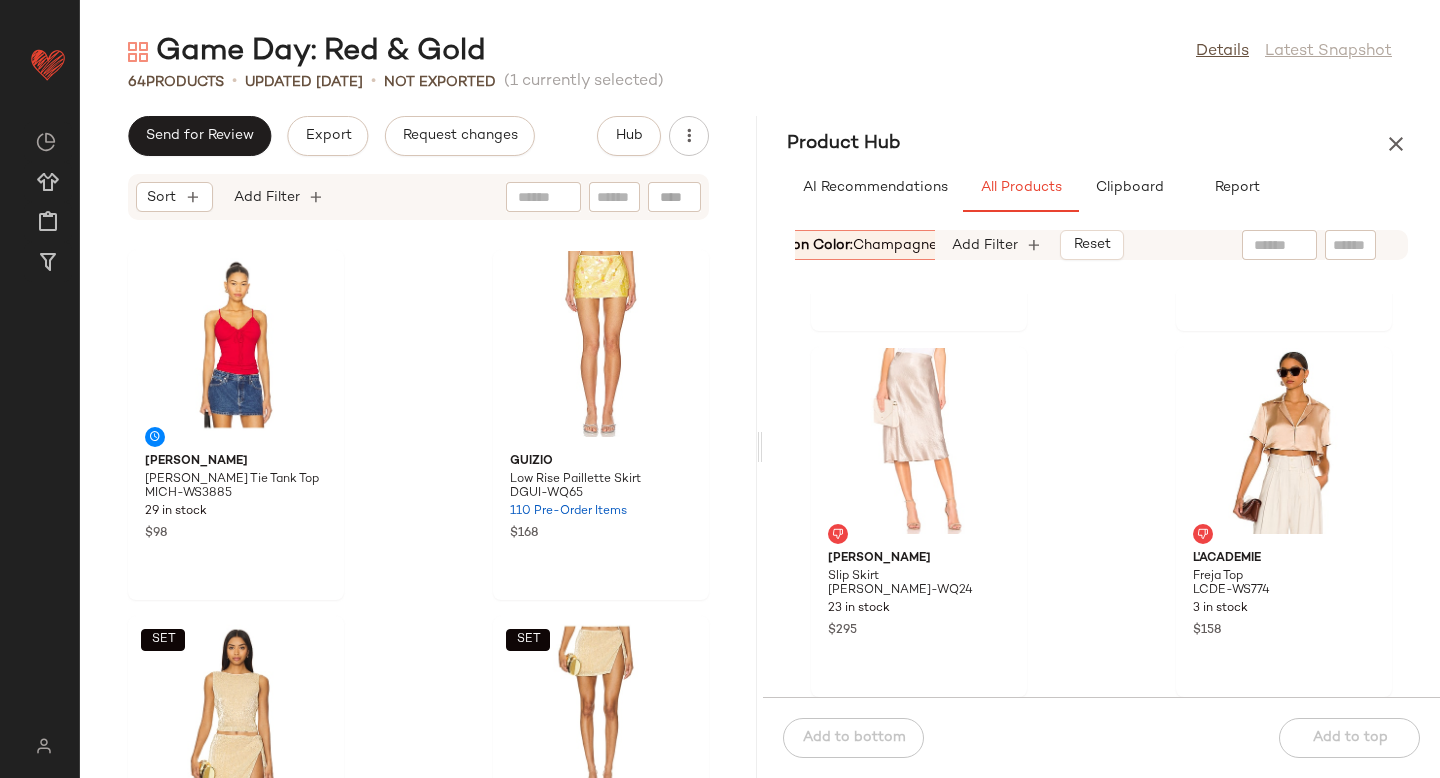 click on "Champagne" at bounding box center [895, 245] 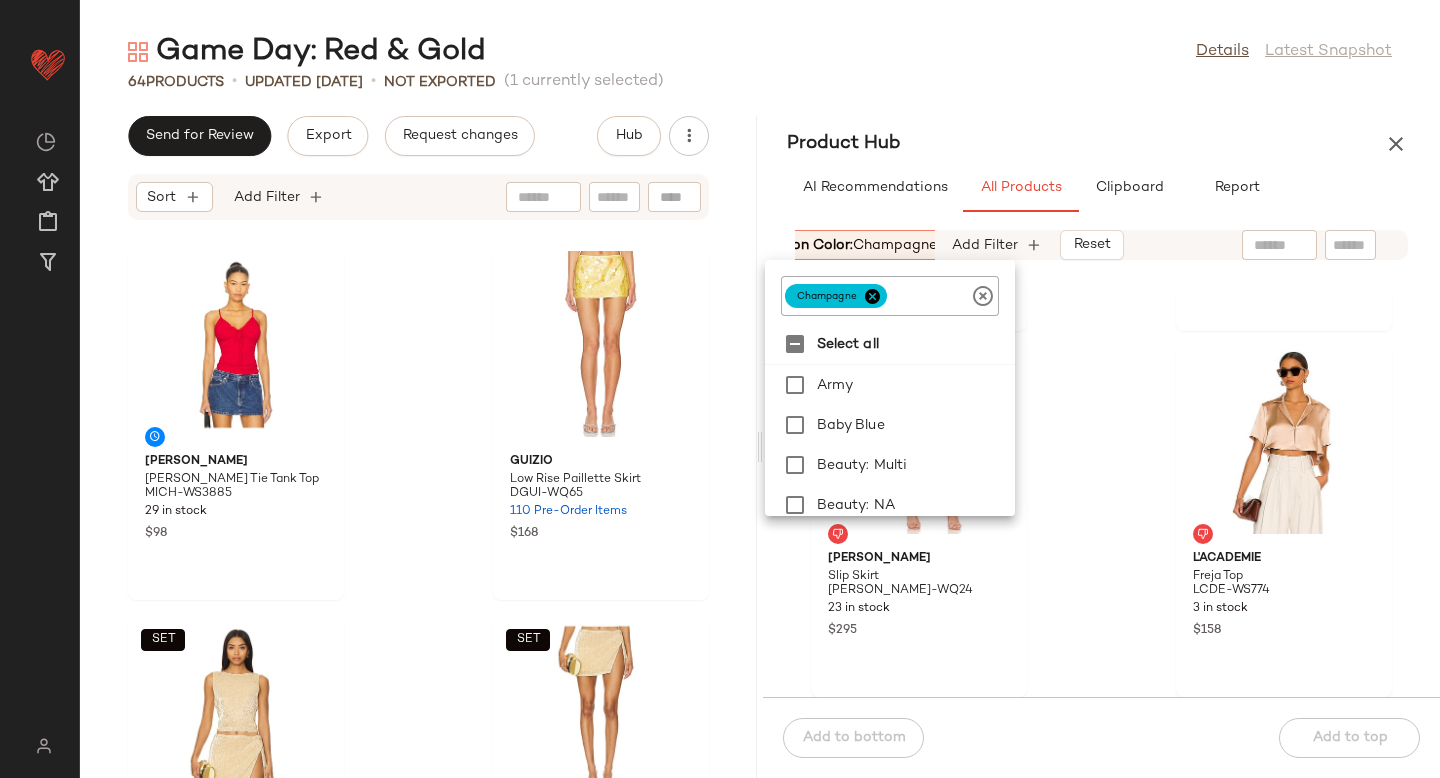 click 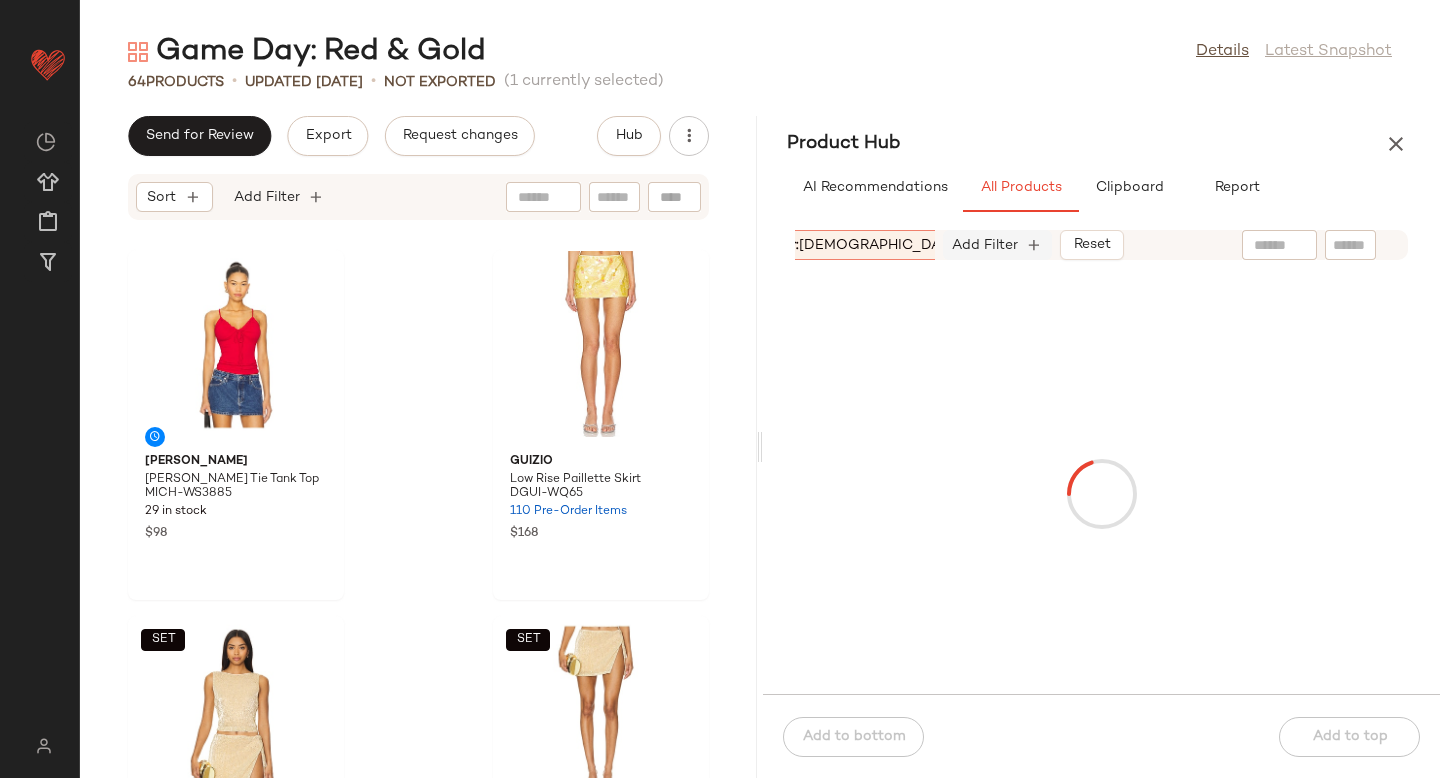 click on "Add Filter" at bounding box center [985, 245] 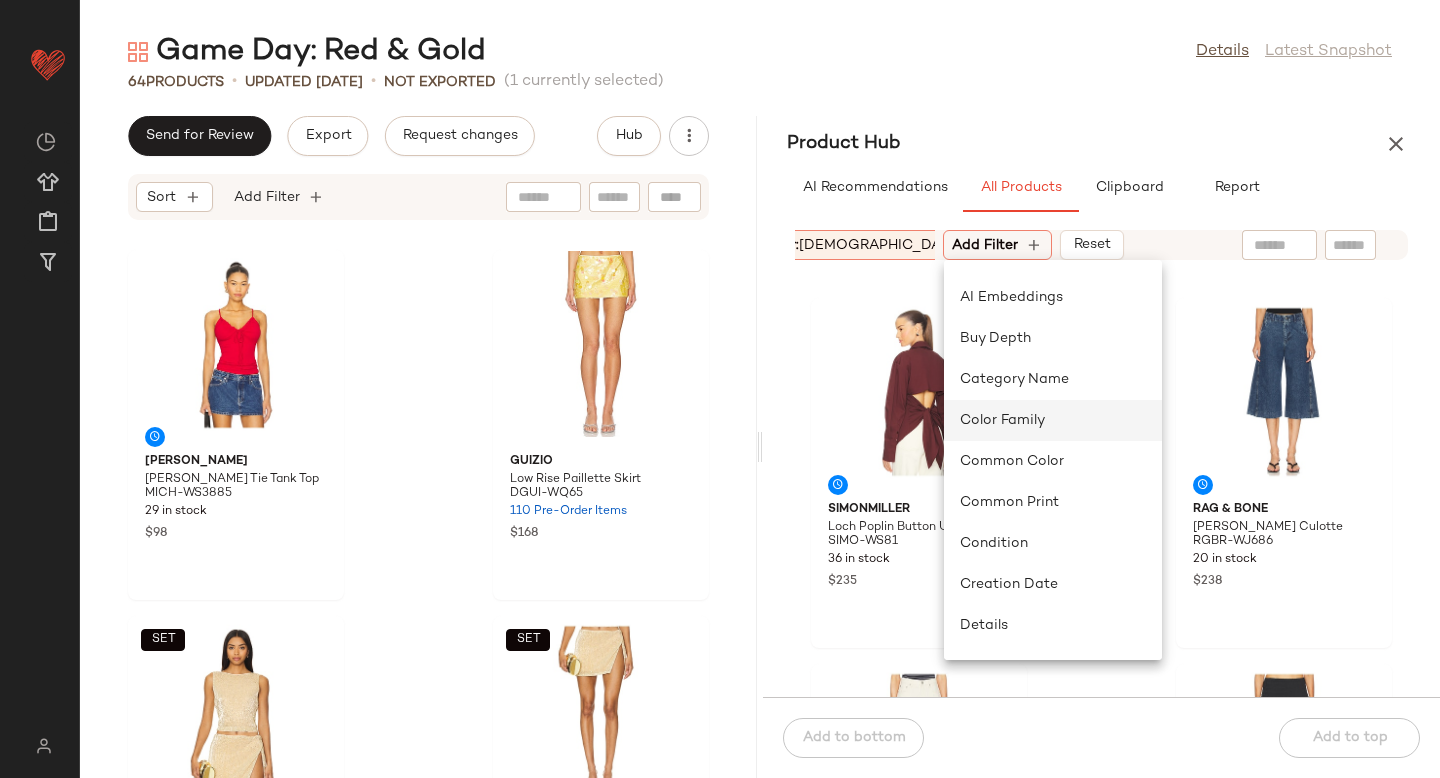 scroll, scrollTop: 36, scrollLeft: 0, axis: vertical 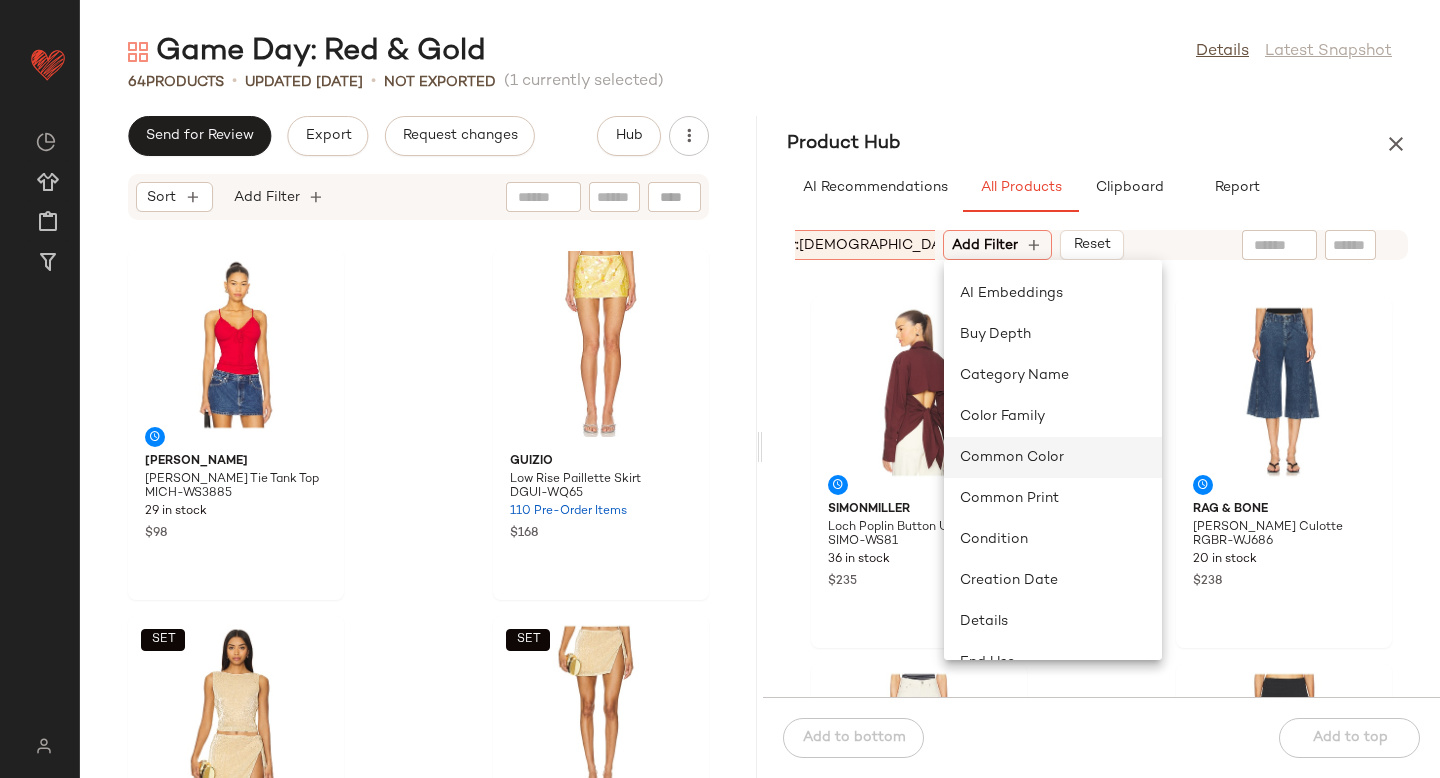 click on "Common Color" 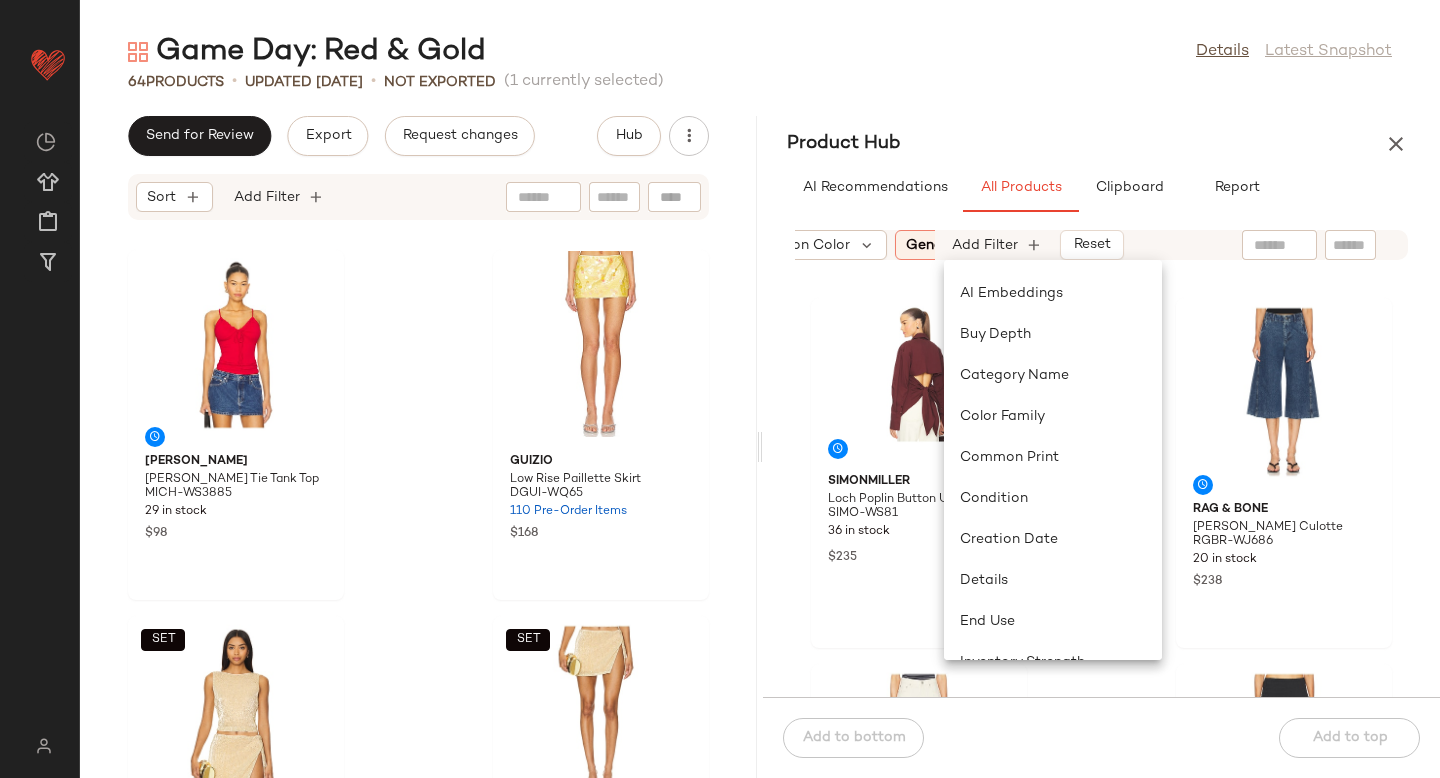 scroll, scrollTop: 0, scrollLeft: 747, axis: horizontal 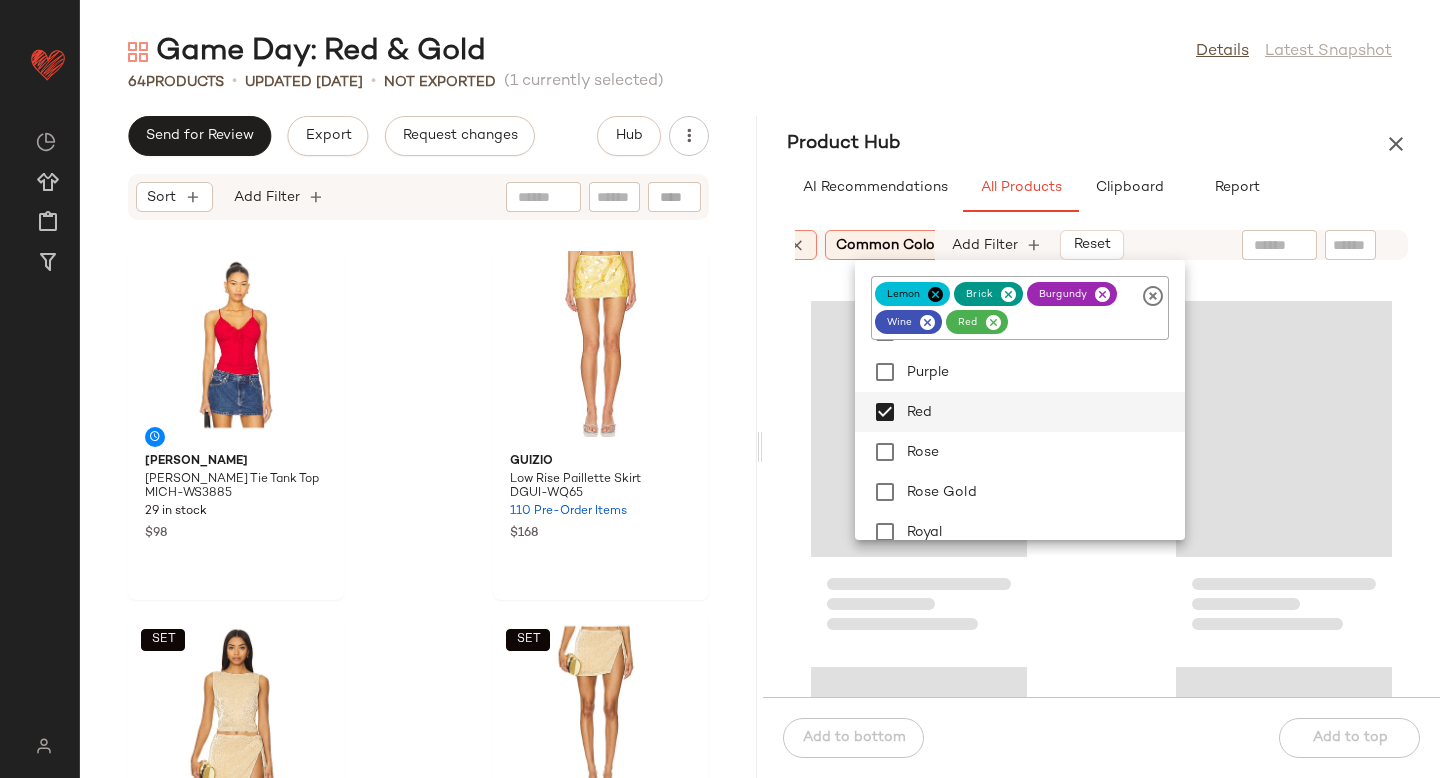 click on "Sort:   (1) Brand  Category:   (2) In Curation?:   No Age:   adult Availability:   (2) Common Color:   (5) Gender:   female Sale Price:   Not on sale Add Filter   Reset" 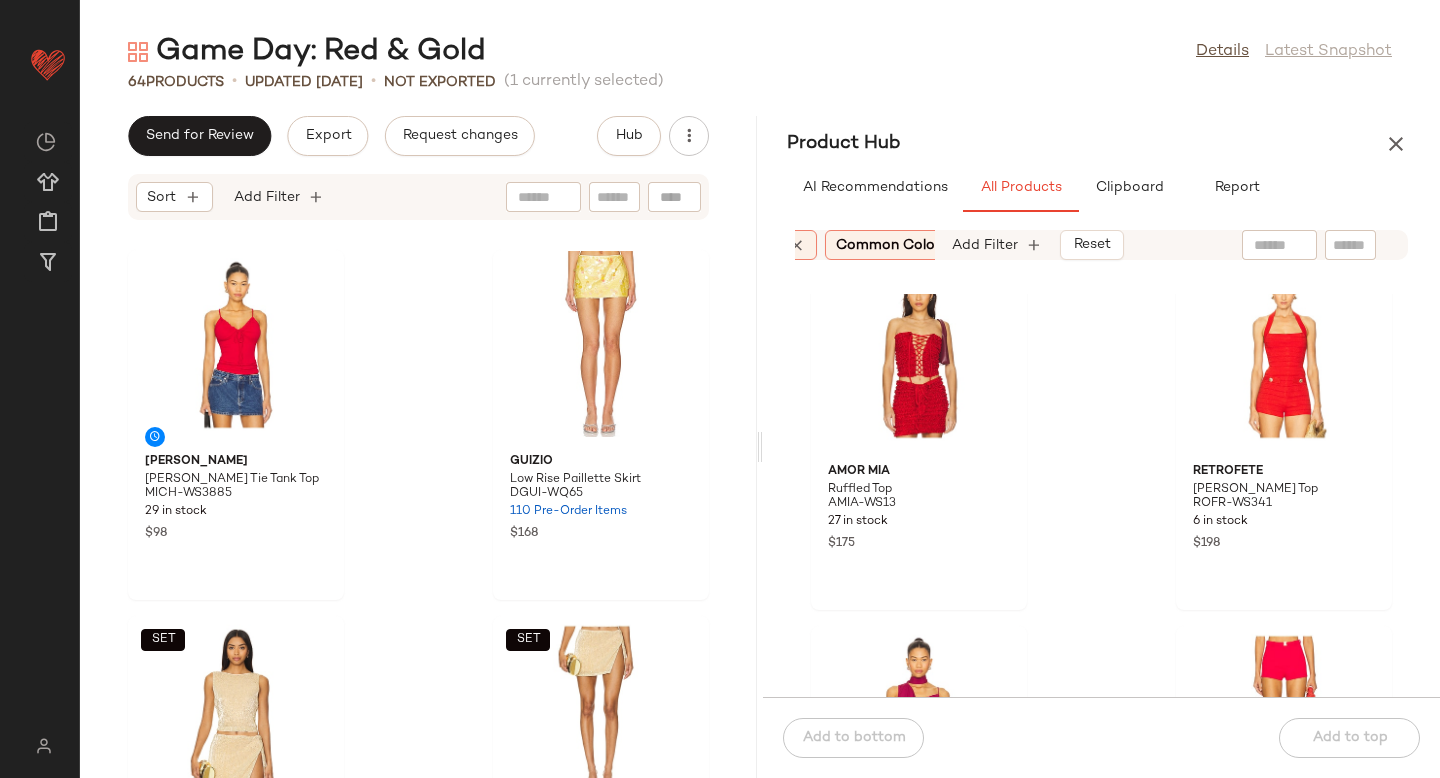 scroll, scrollTop: 6267, scrollLeft: 0, axis: vertical 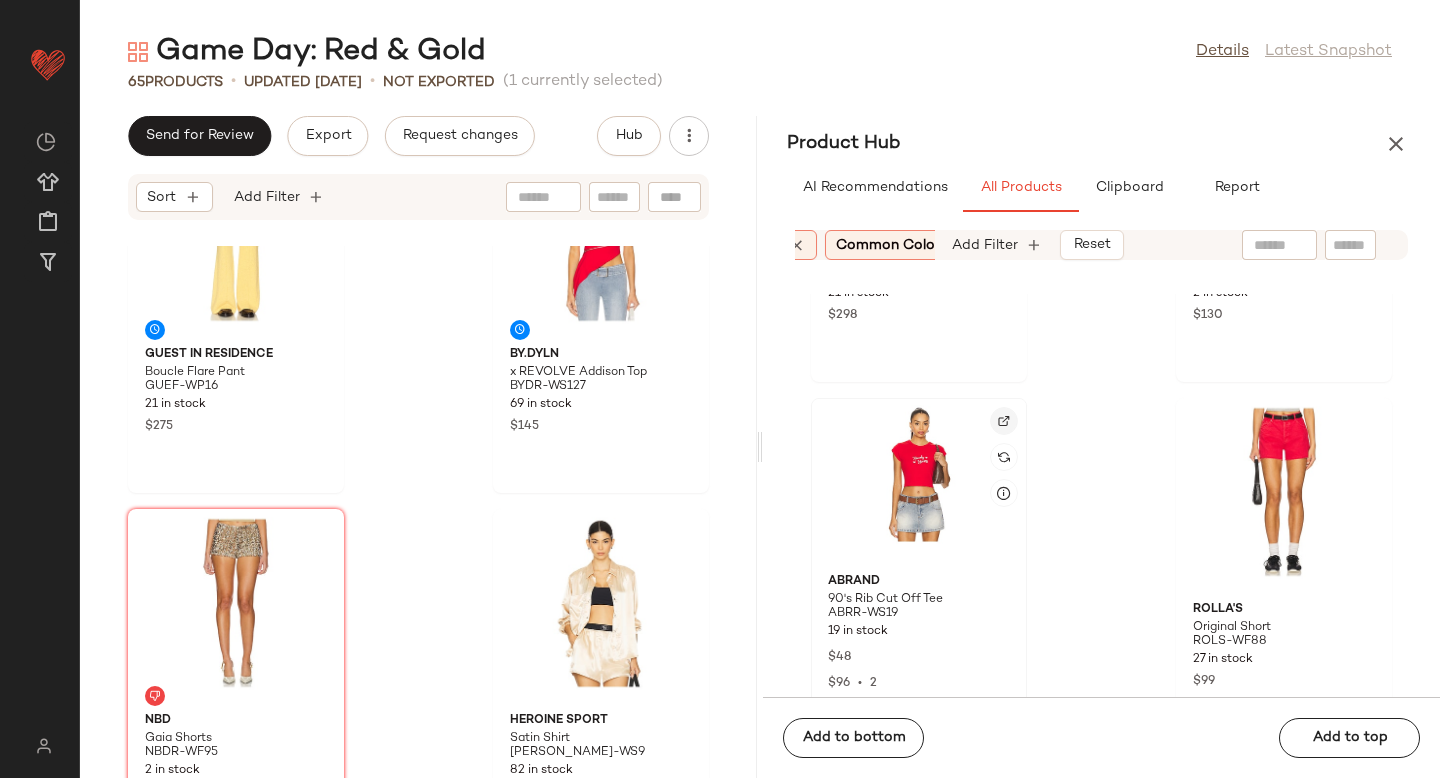 click at bounding box center [1004, 421] 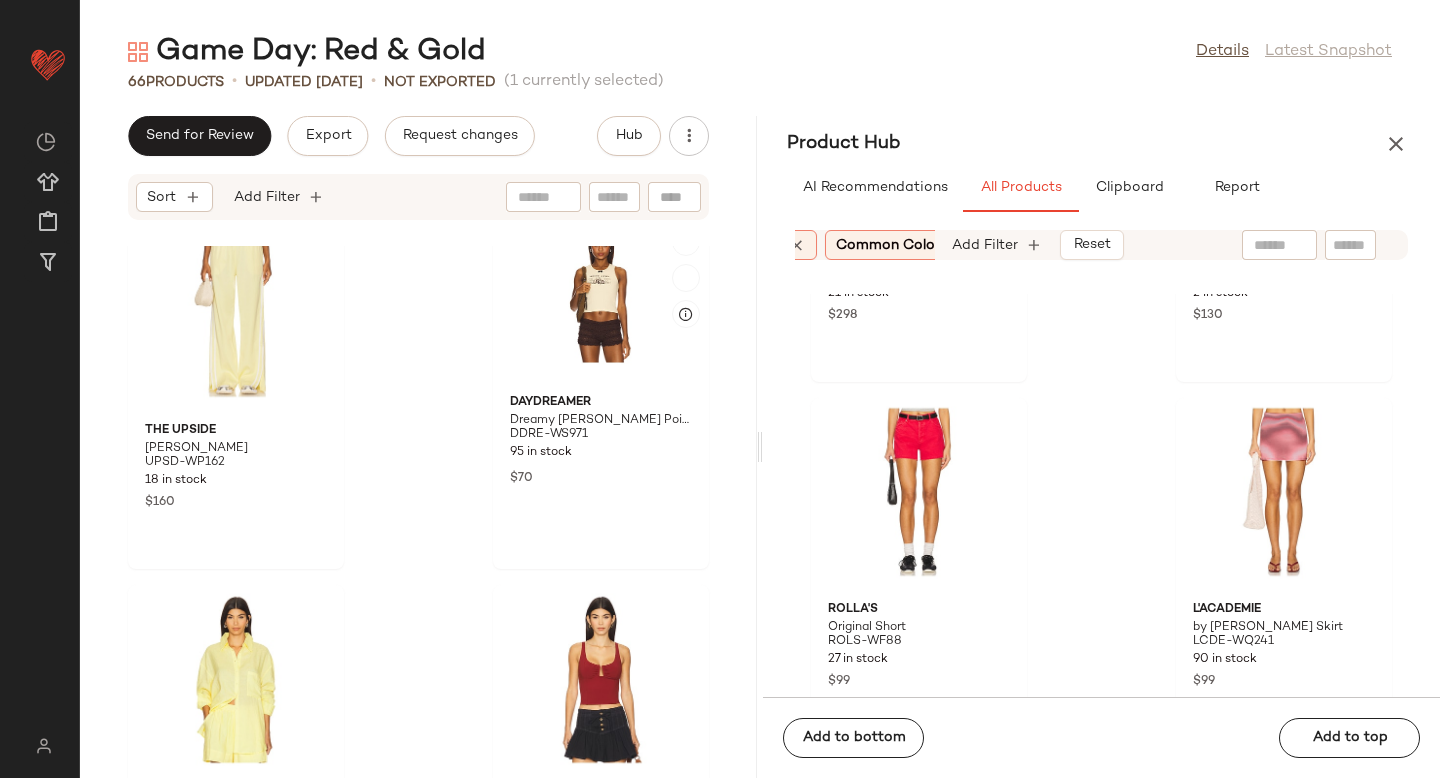 scroll, scrollTop: 7343, scrollLeft: 0, axis: vertical 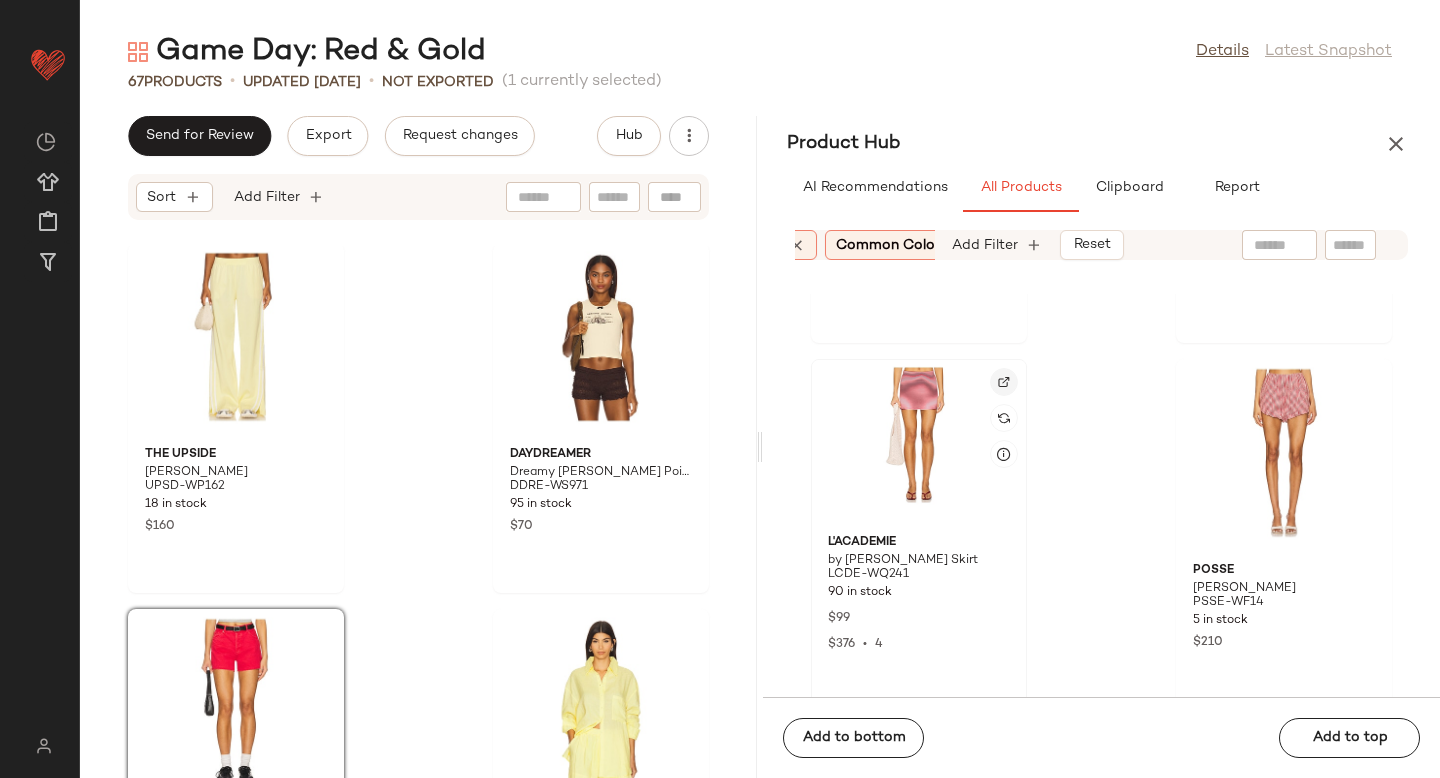 click at bounding box center [1004, 382] 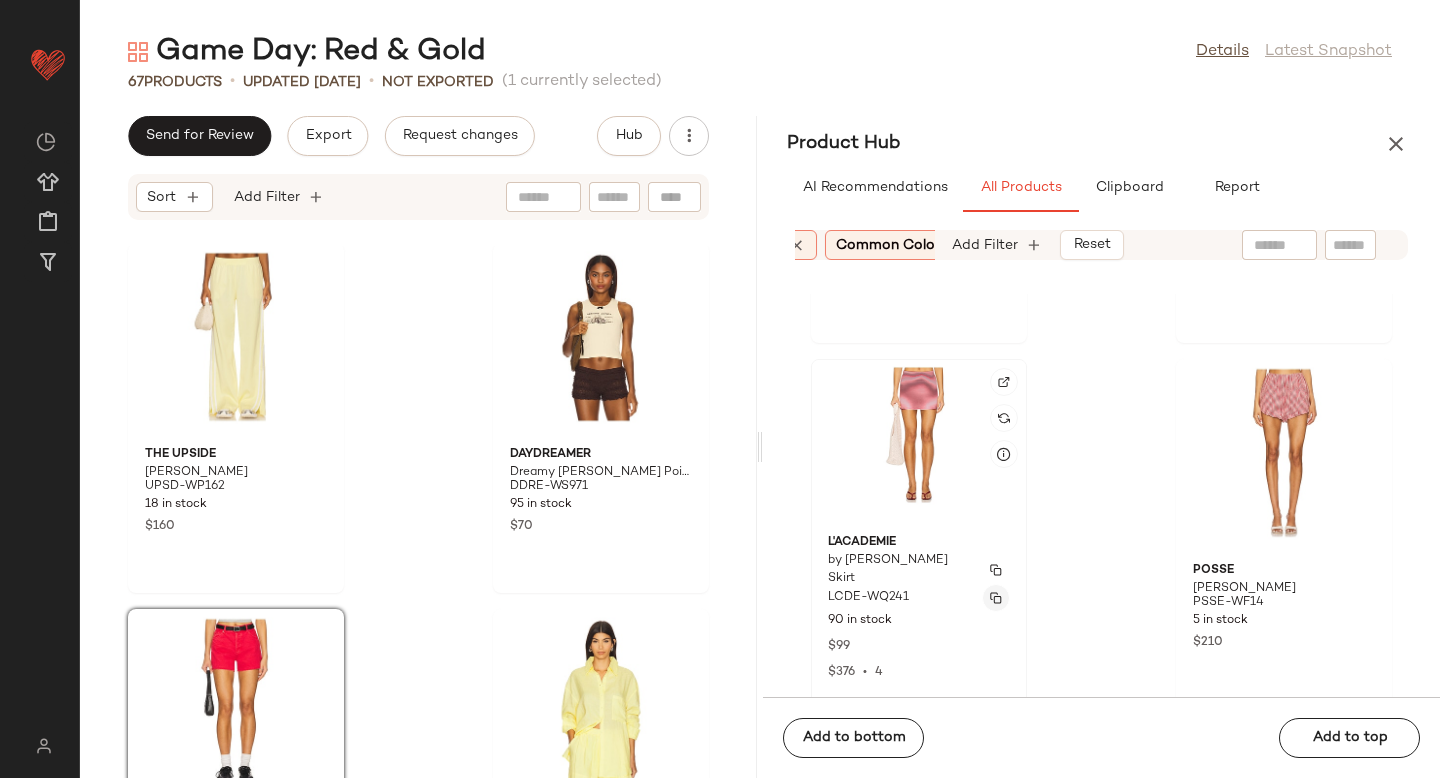 click 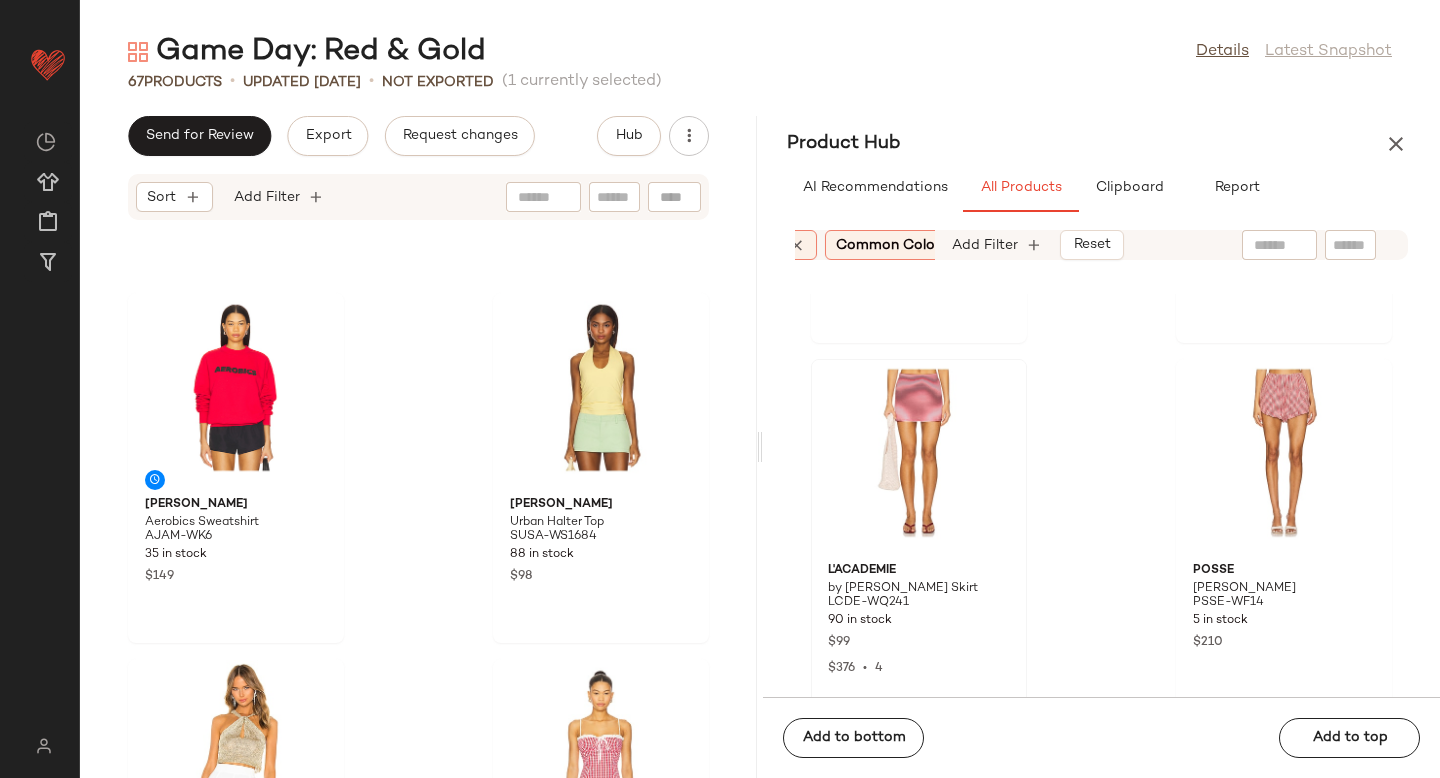 scroll, scrollTop: 6246, scrollLeft: 0, axis: vertical 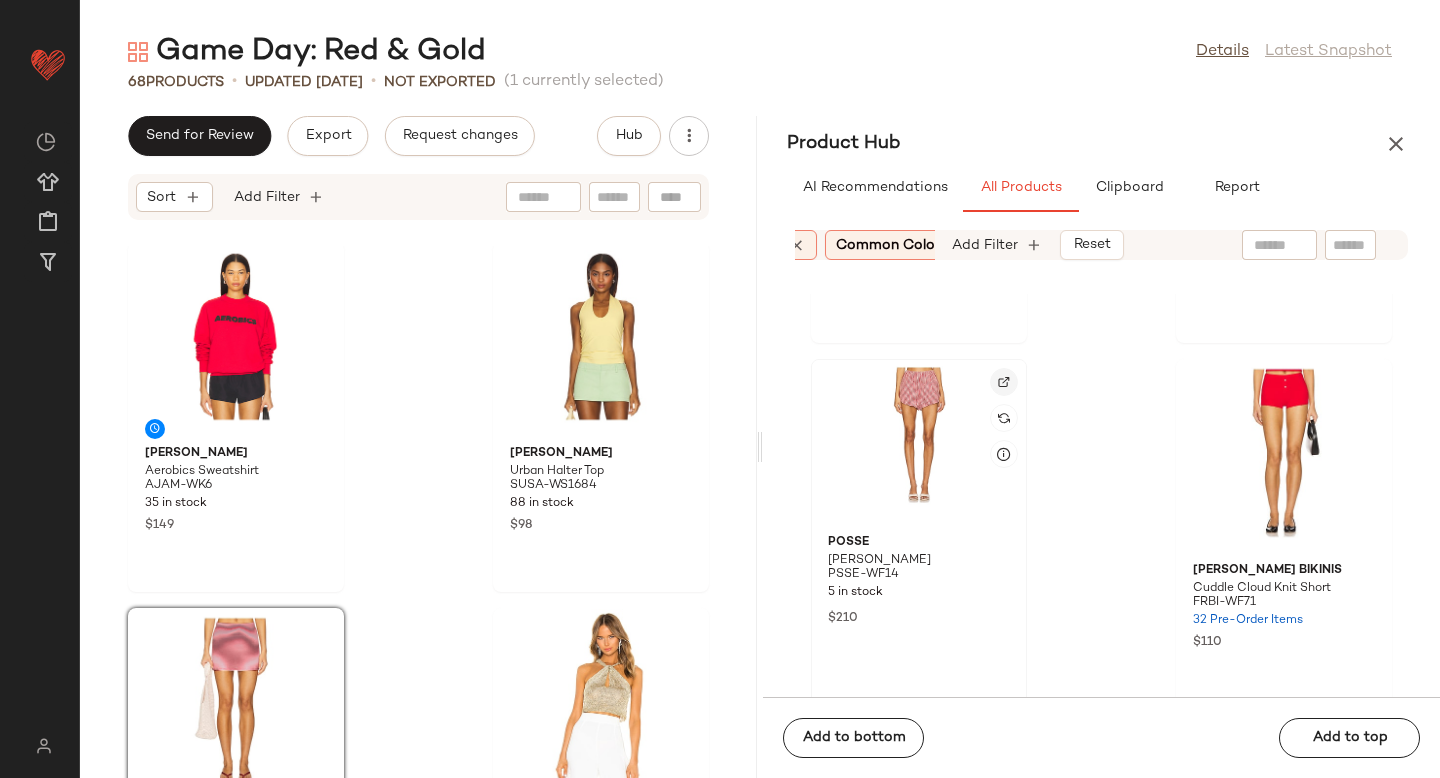 click at bounding box center (1004, 382) 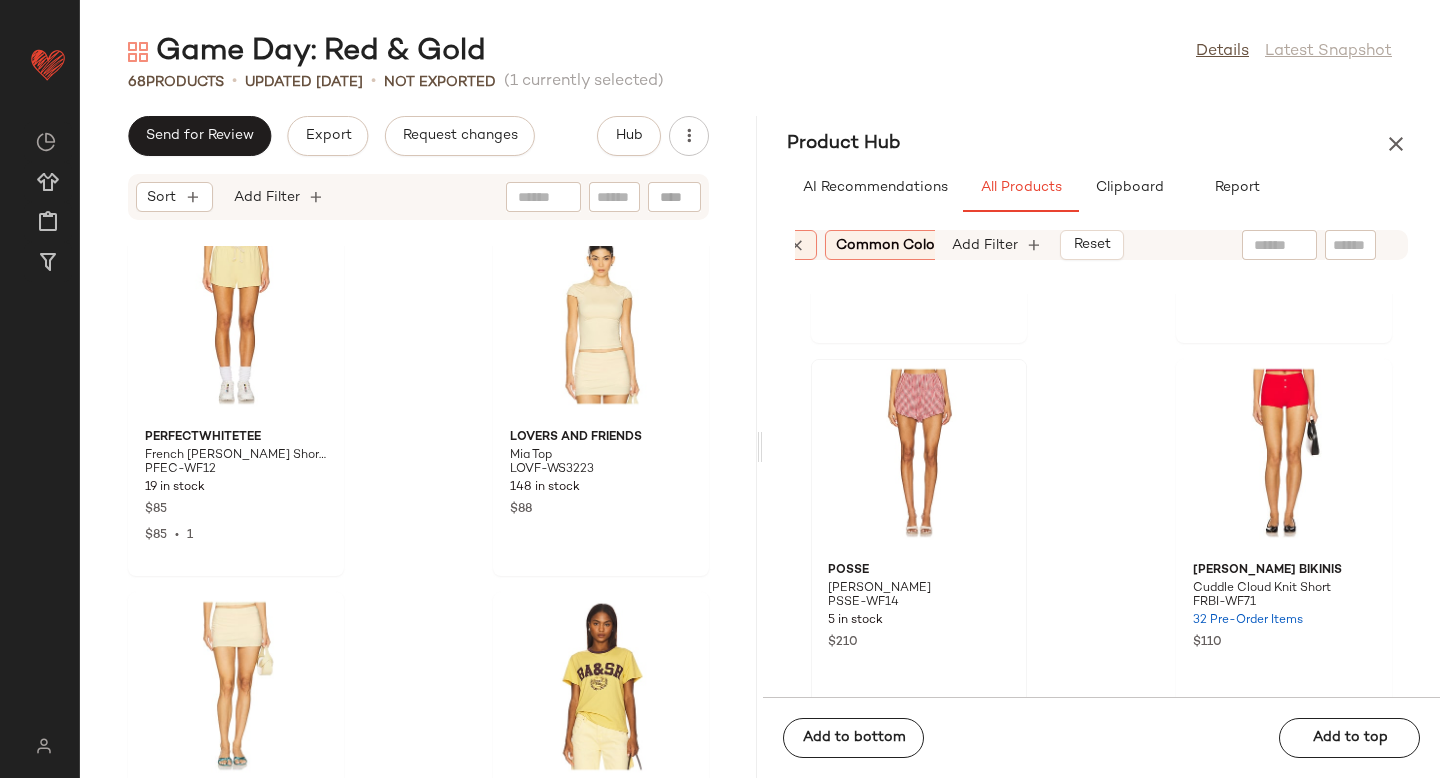 scroll, scrollTop: 9764, scrollLeft: 0, axis: vertical 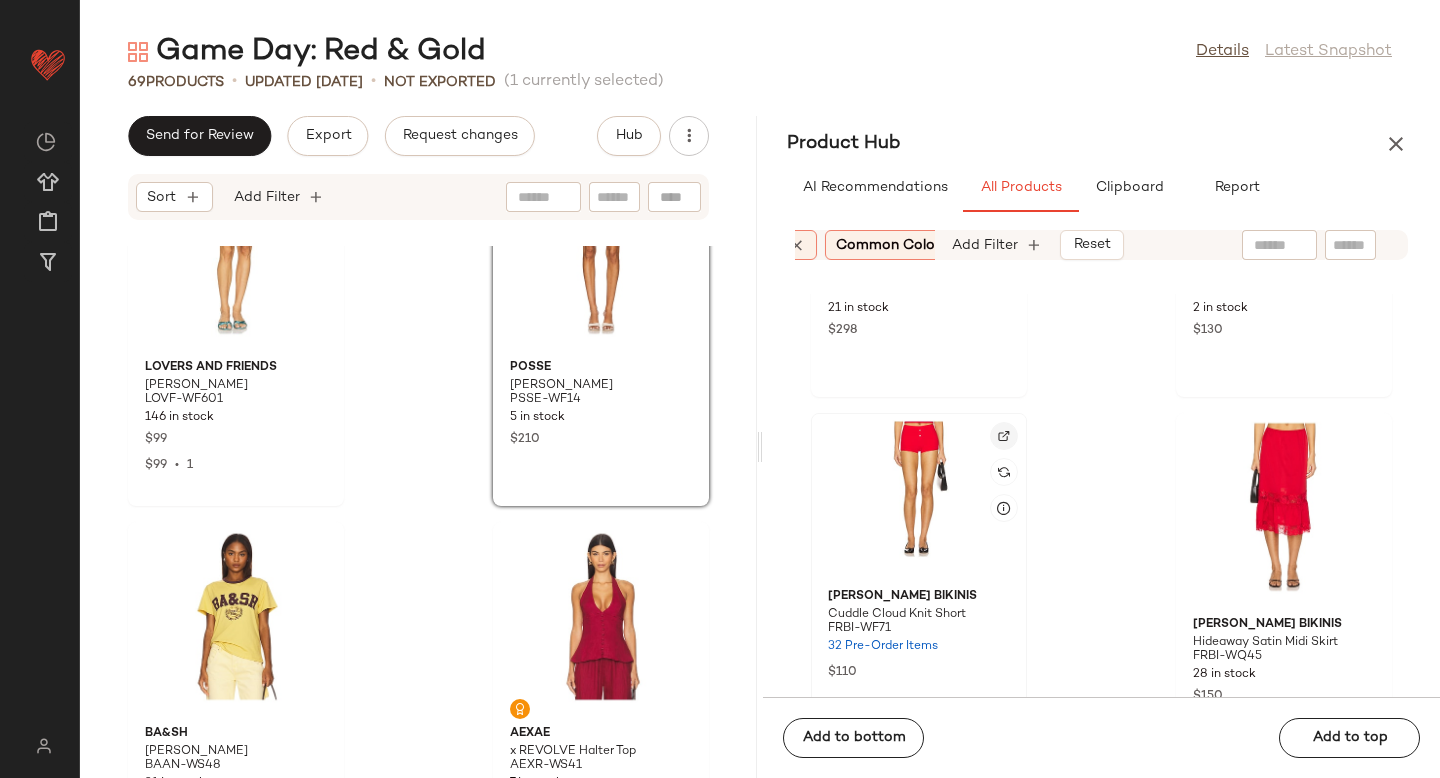 click 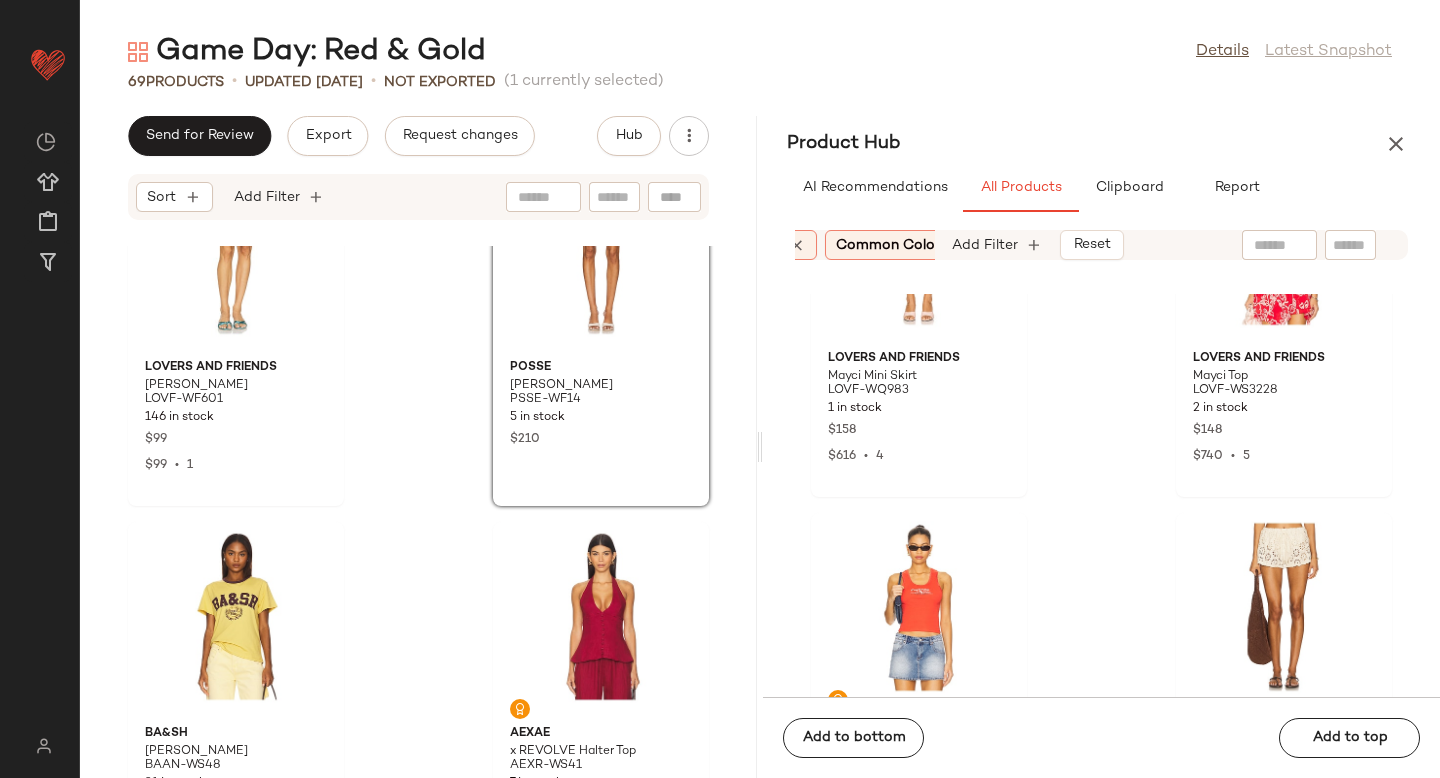 scroll, scrollTop: 8746, scrollLeft: 0, axis: vertical 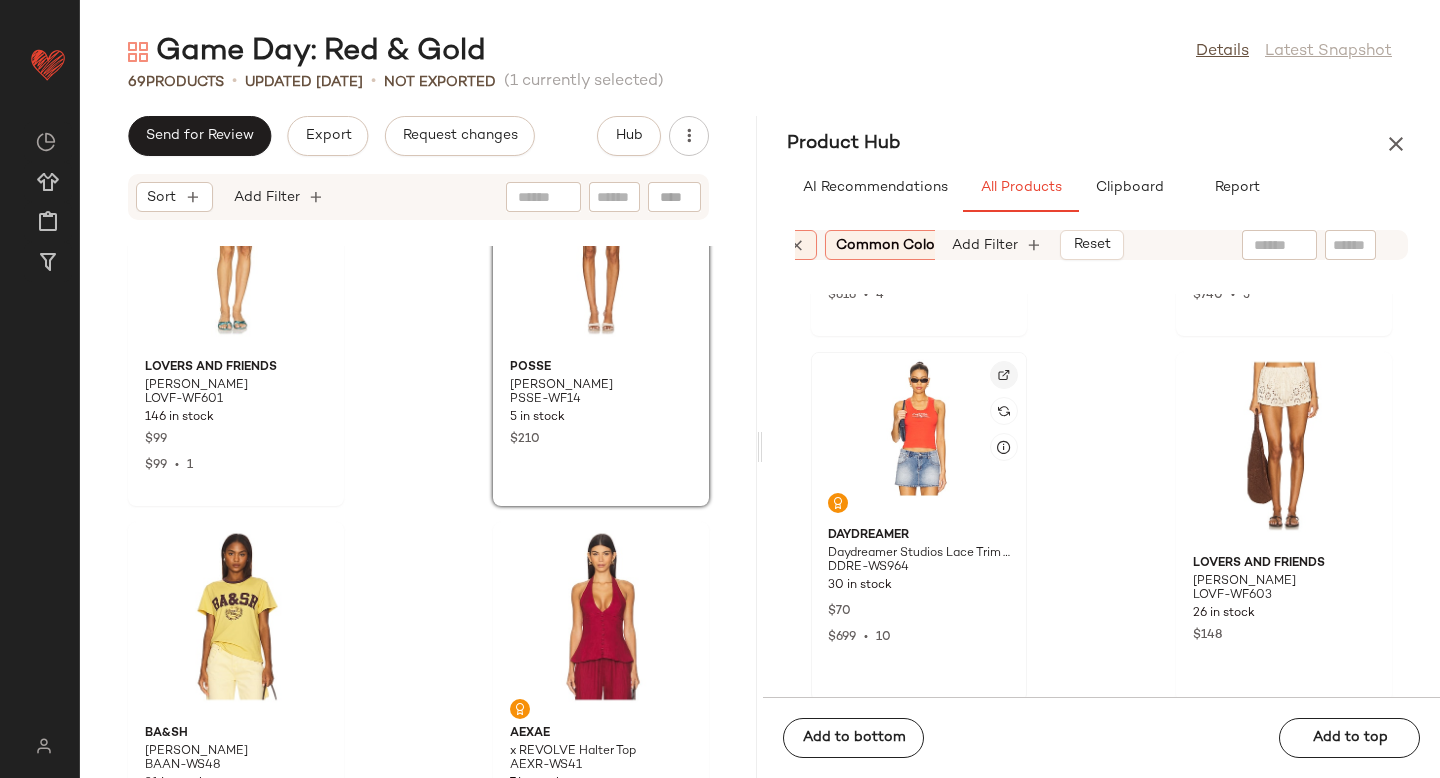 click 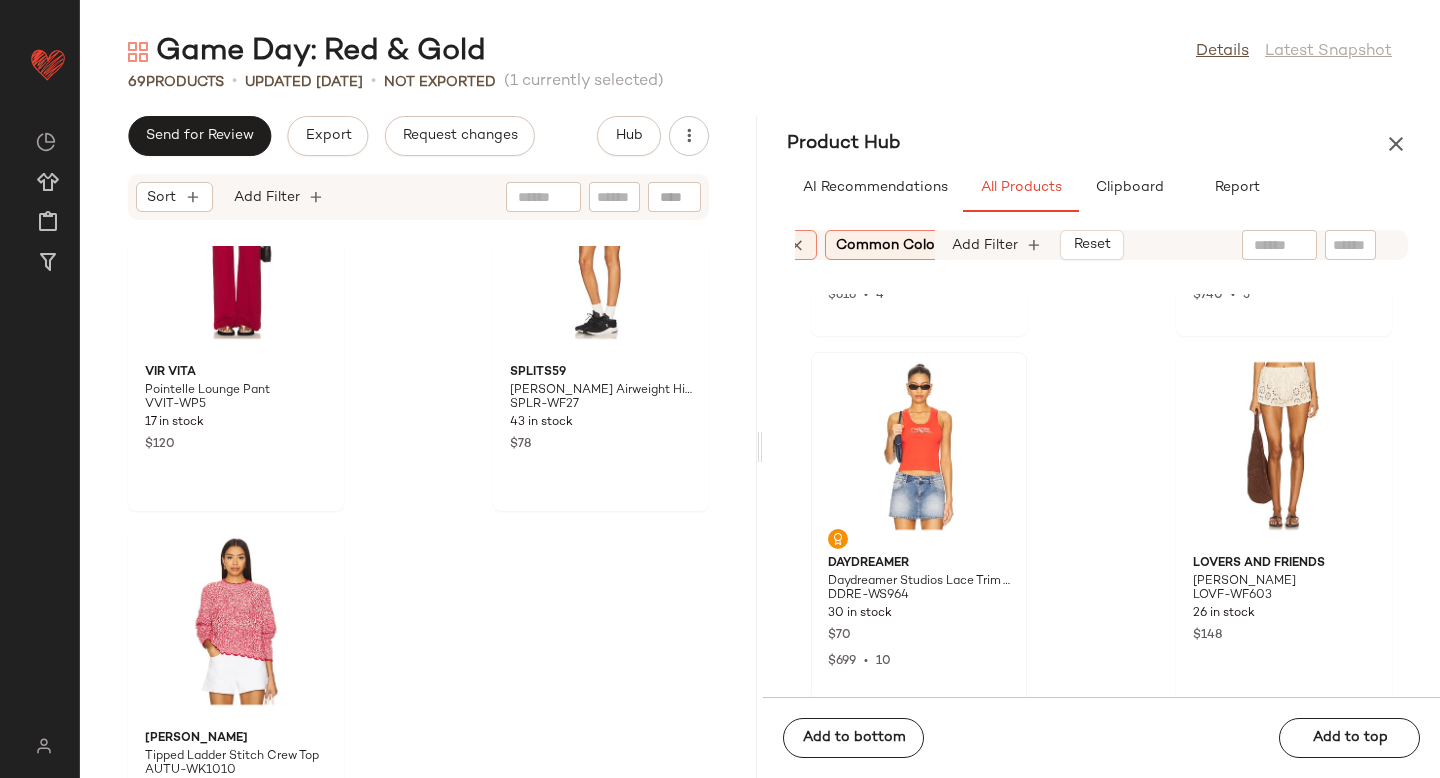 scroll, scrollTop: 12282, scrollLeft: 0, axis: vertical 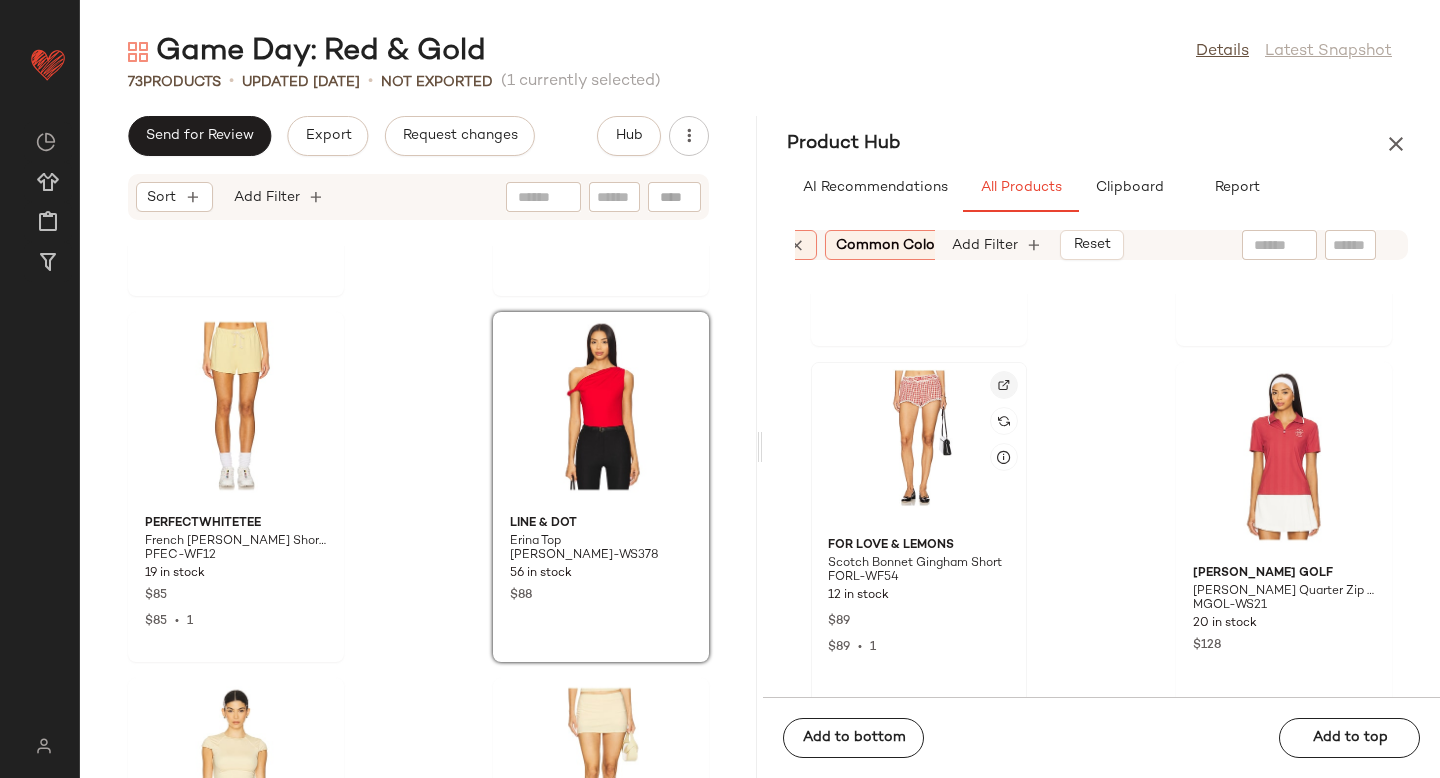 click at bounding box center [1004, 385] 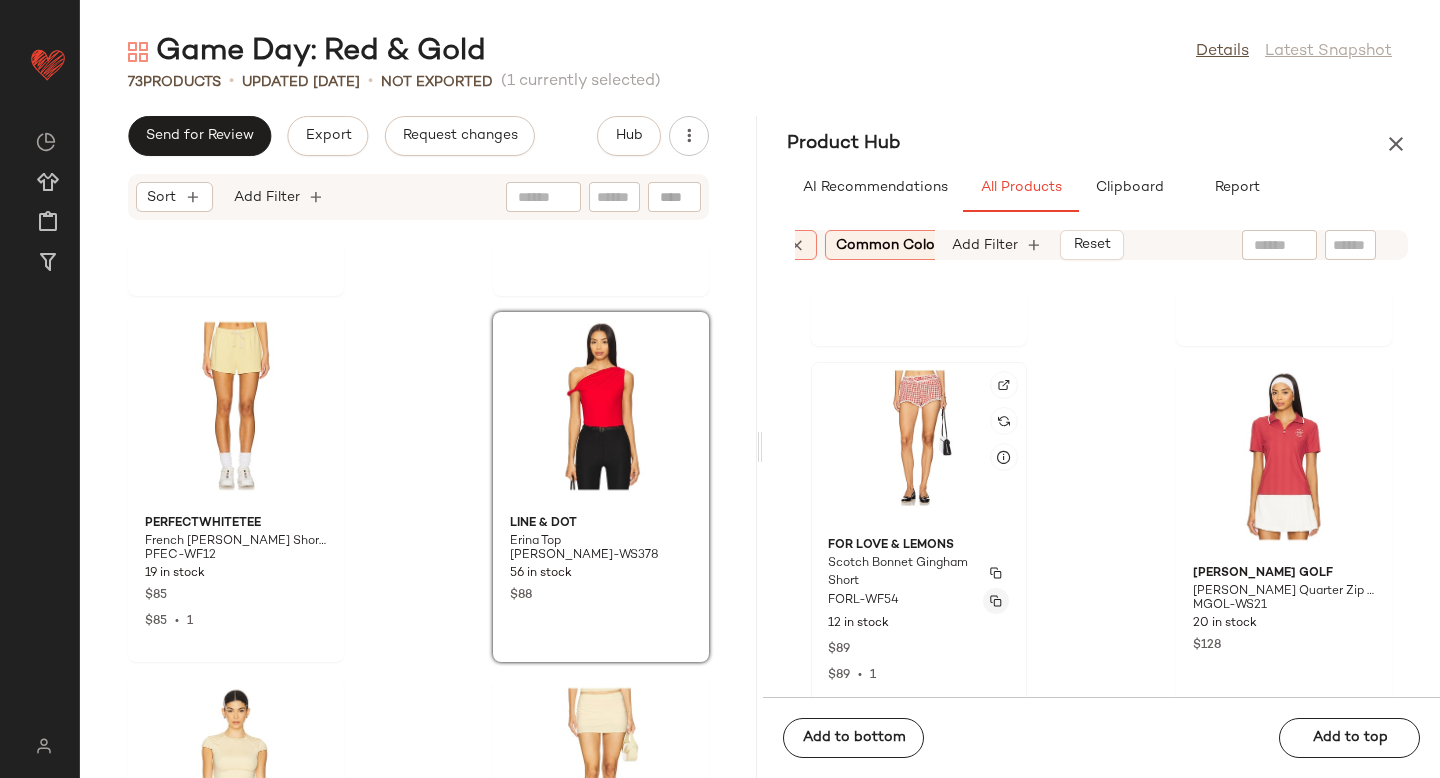 click 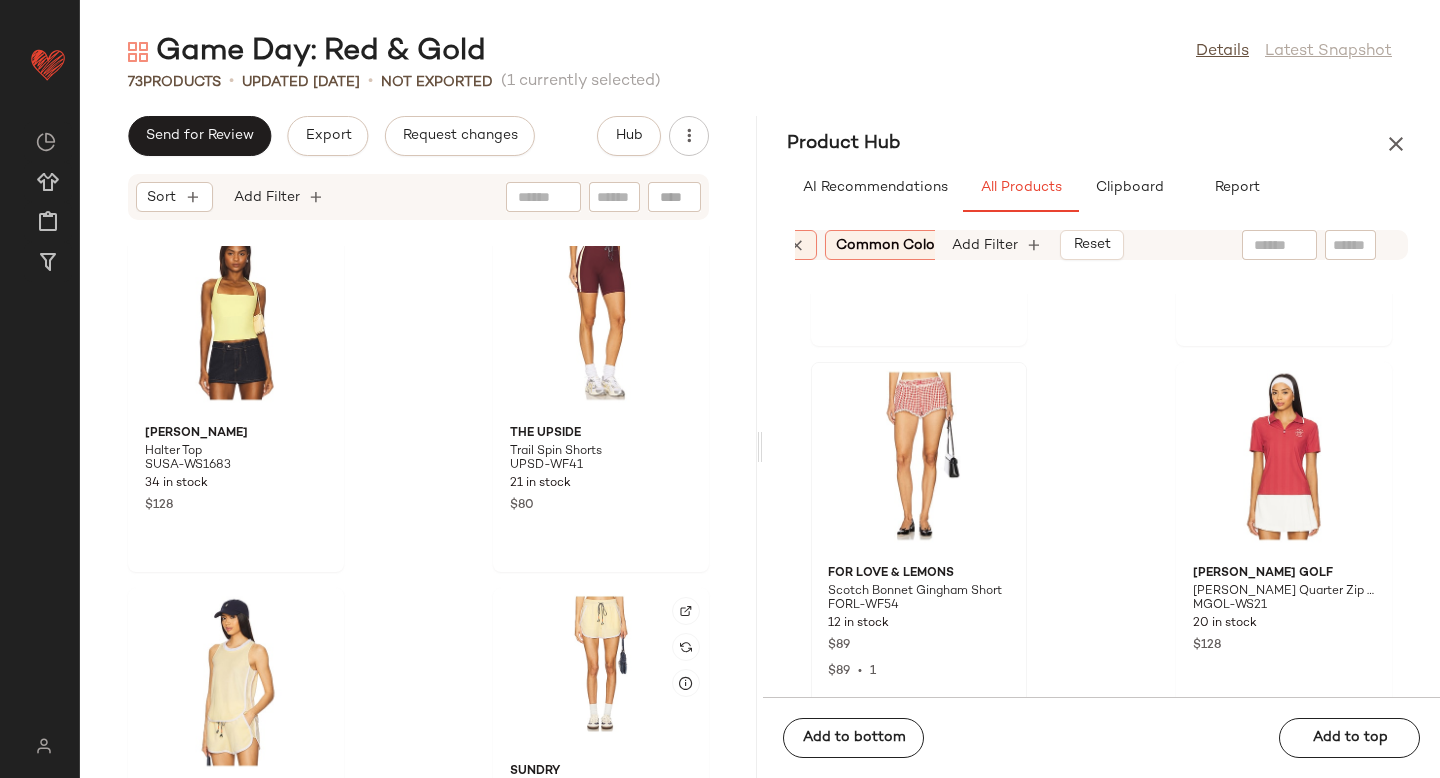 scroll, scrollTop: 11288, scrollLeft: 0, axis: vertical 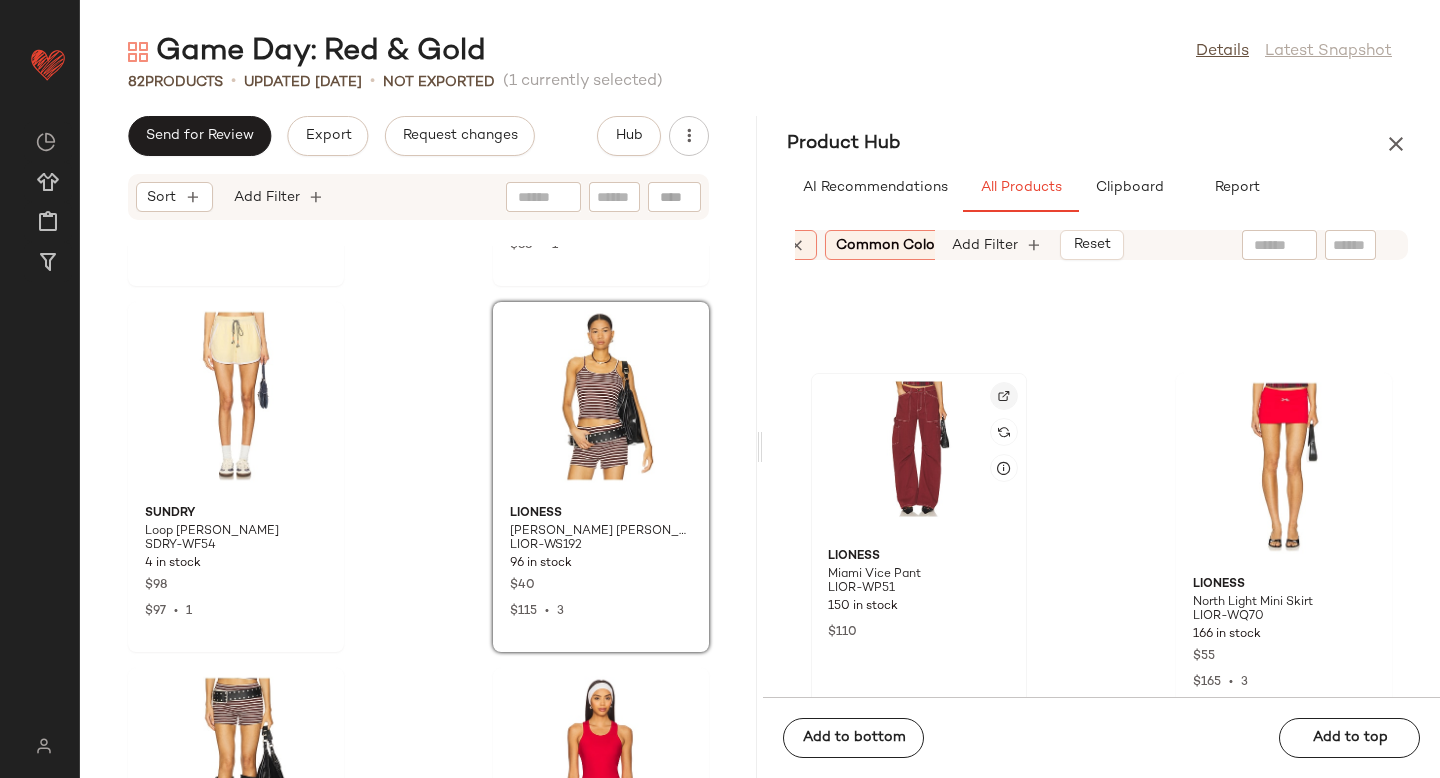 click at bounding box center [1004, 396] 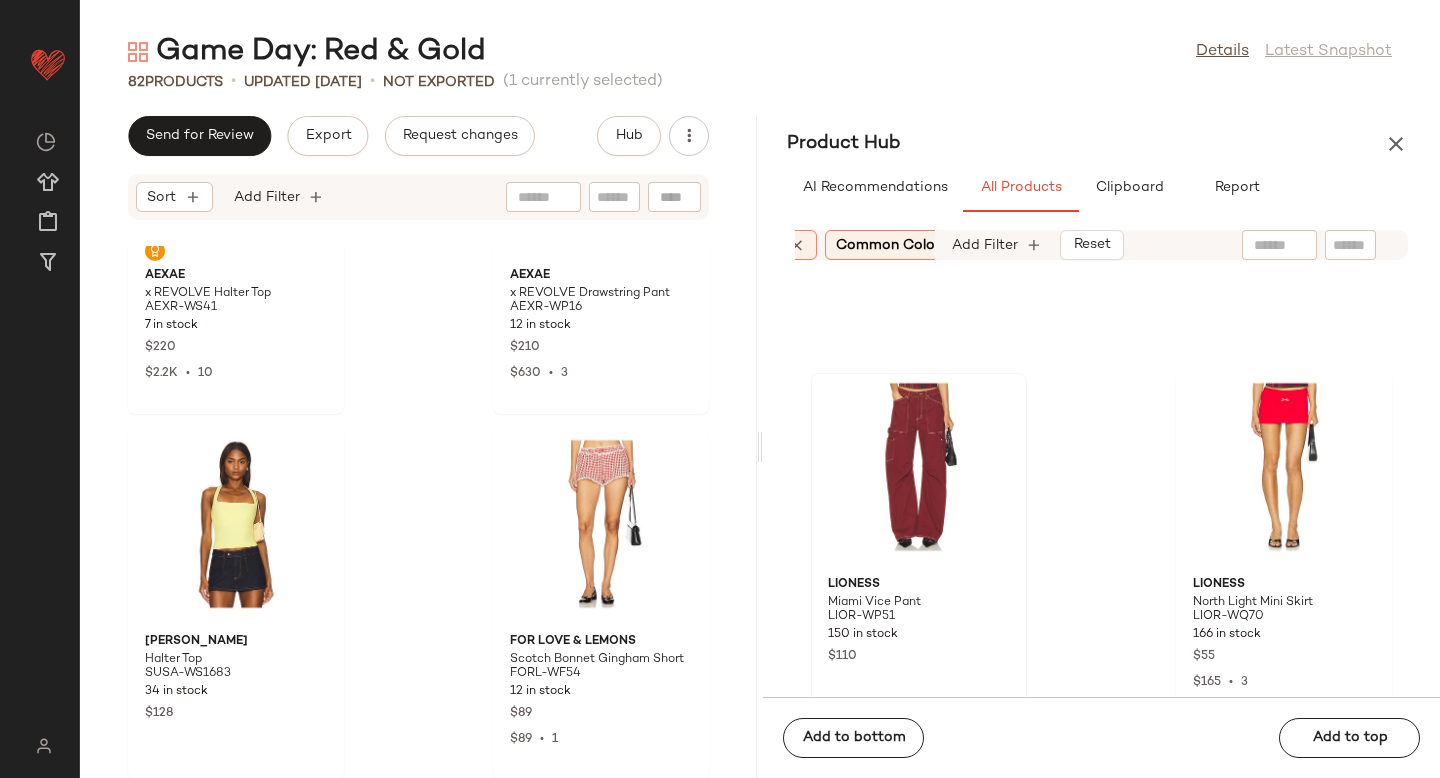 scroll, scrollTop: 12277, scrollLeft: 0, axis: vertical 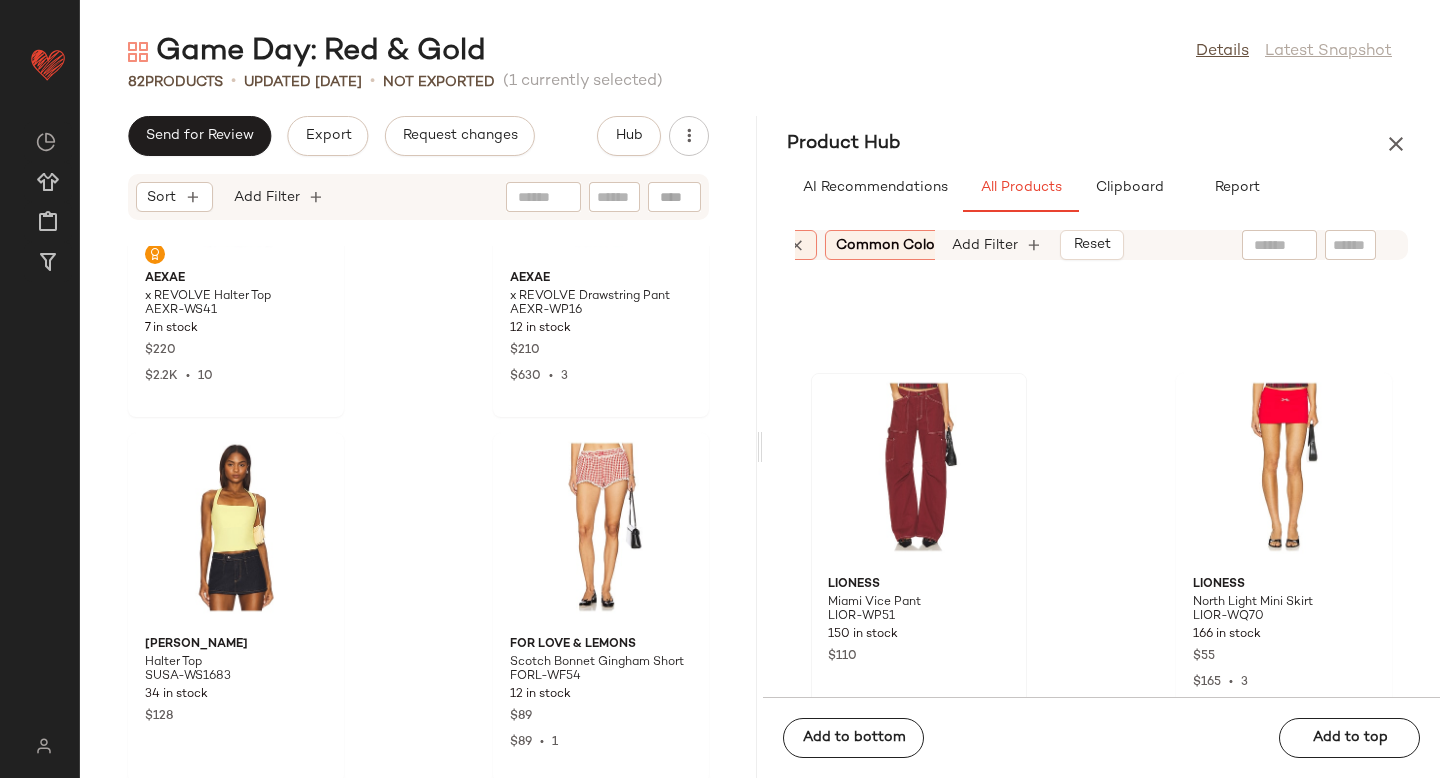 click on "AEXAE x REVOLVE Halter Top AEXR-WS41 7 in stock $220 $2.2K  •  10 AEXAE x REVOLVE Drawstring Pant AEXR-WP16 12 in stock $210 $630  •  3 Susana Monaco Halter Top SUSA-WS1683 34 in stock $128 For Love & Lemons Scotch Bonnet Gingham Short FORL-WF54 12 in stock $89 $89  •  1 THE UPSIDE Trail Spin Shorts UPSD-WF41 21 in stock $80 SUNDRY Loop Terry Tank Top SDRY-WS534 13 in stock $88 $88  •  1 SUNDRY Loop Terry Short SDRY-WF54 4 in stock $98 $97  •  1 LIONESS Carrie Cami LIOR-WS192 96 in stock $40 $115  •  3" 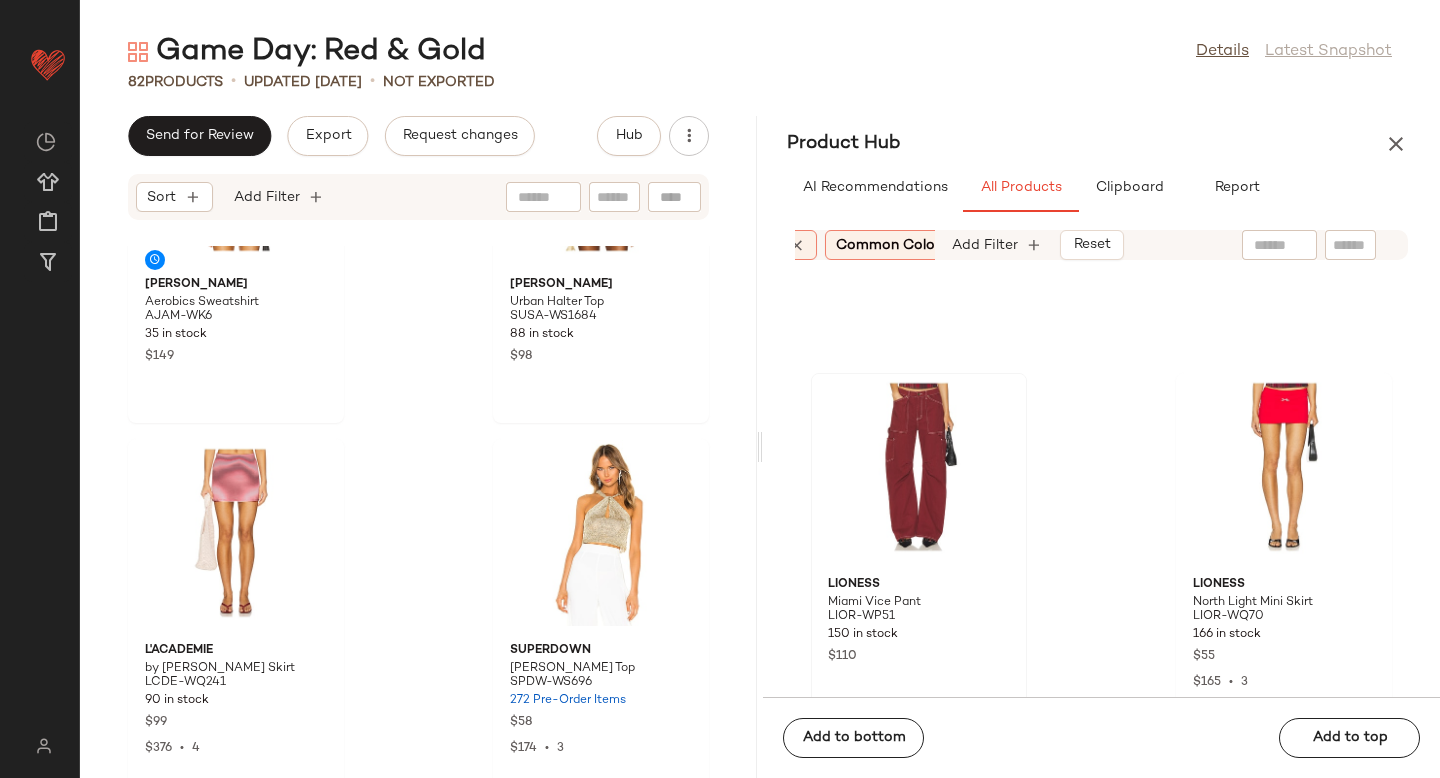 scroll, scrollTop: 6835, scrollLeft: 0, axis: vertical 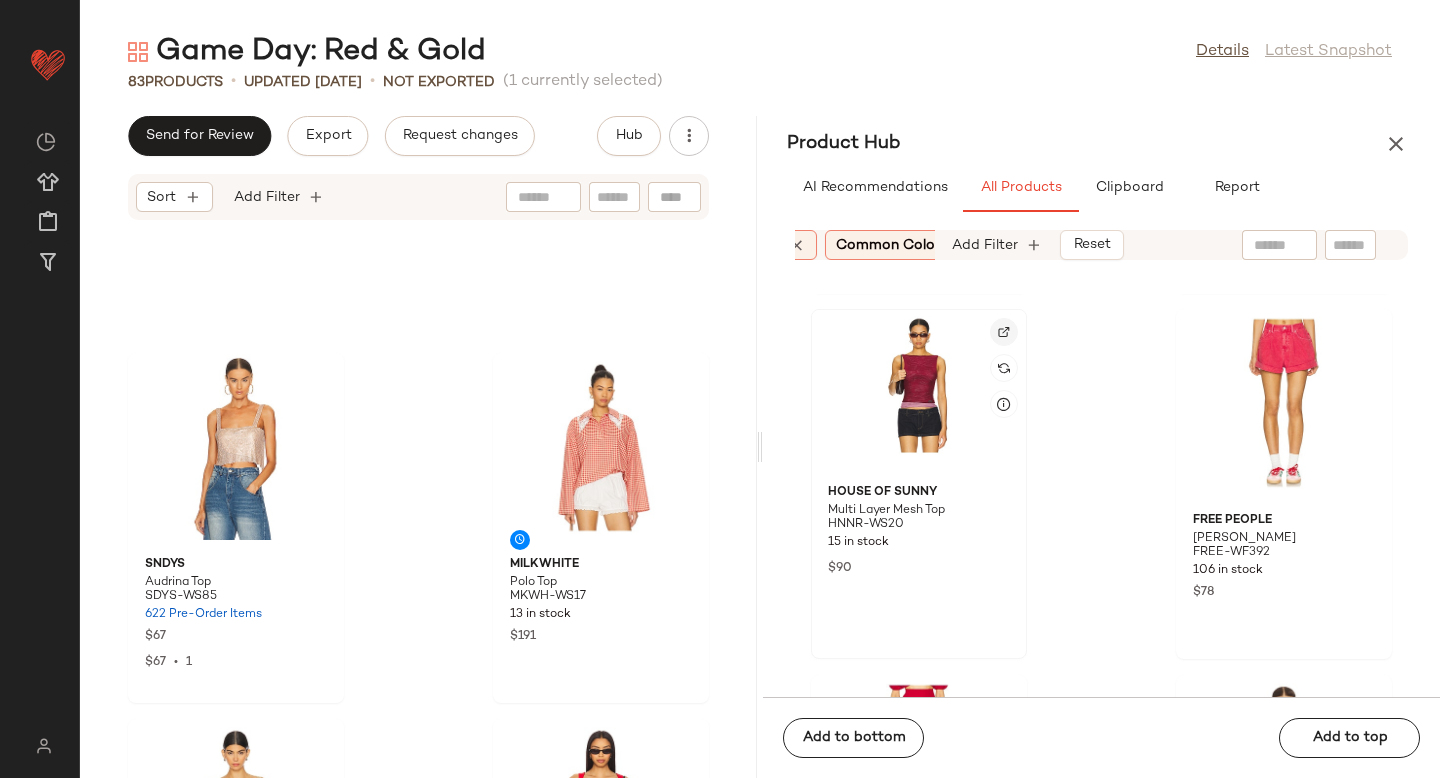 click 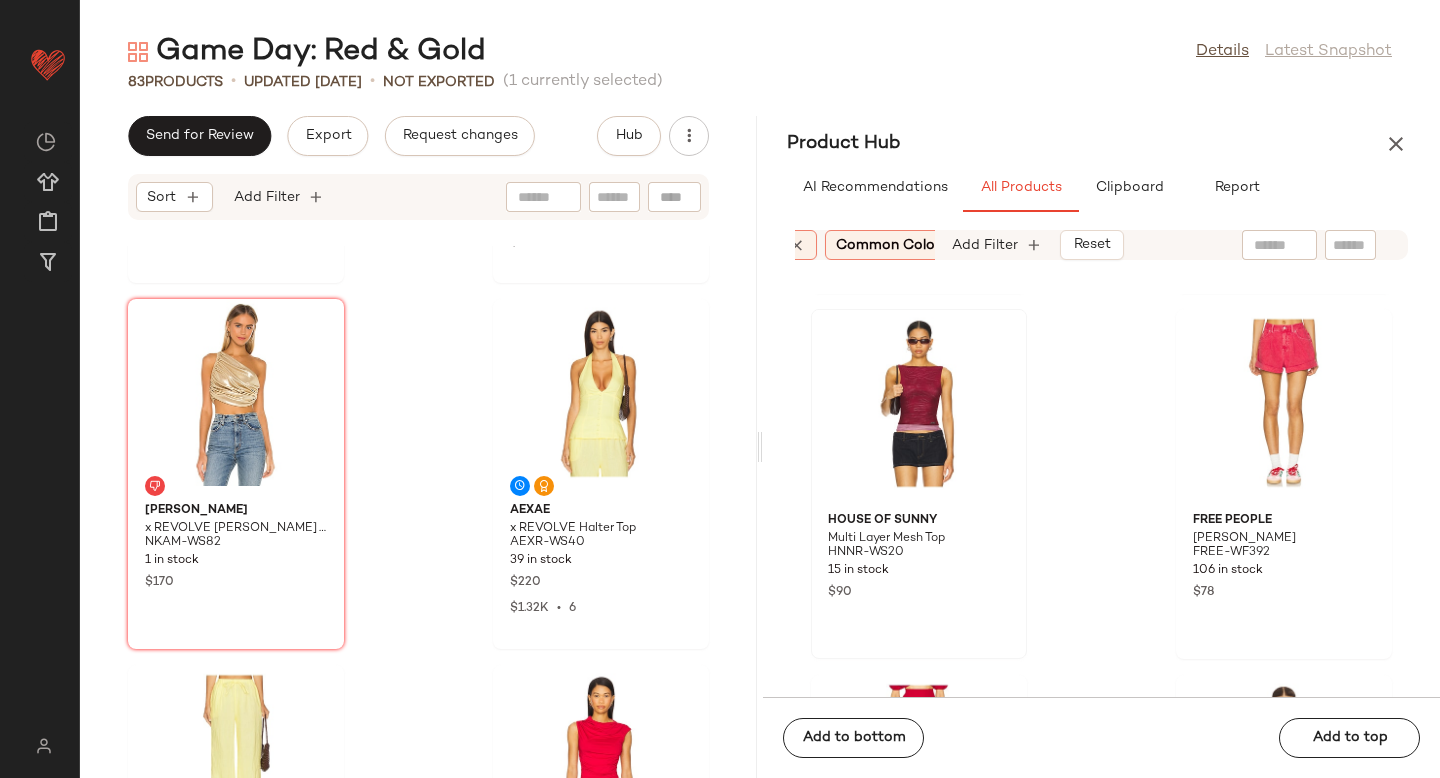 scroll, scrollTop: 1435, scrollLeft: 0, axis: vertical 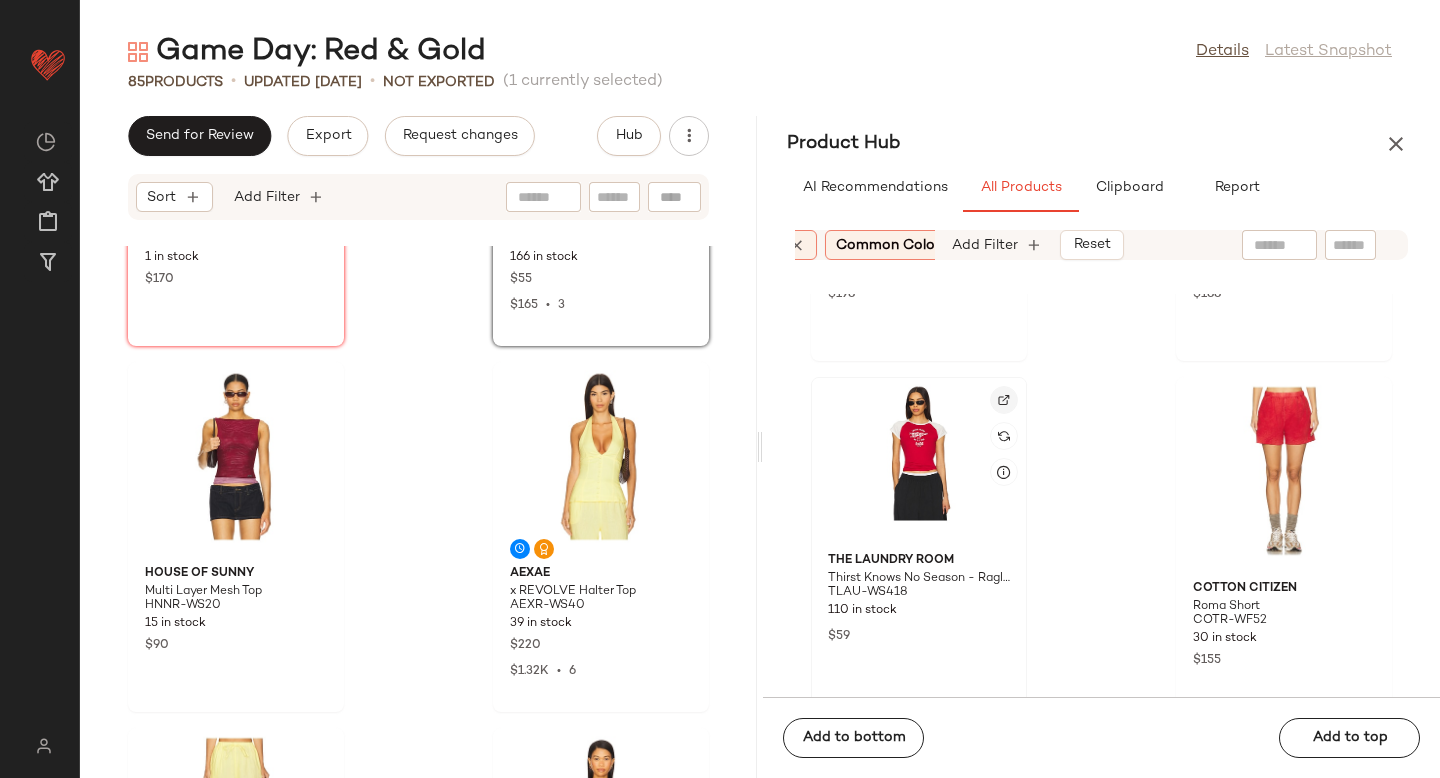 click 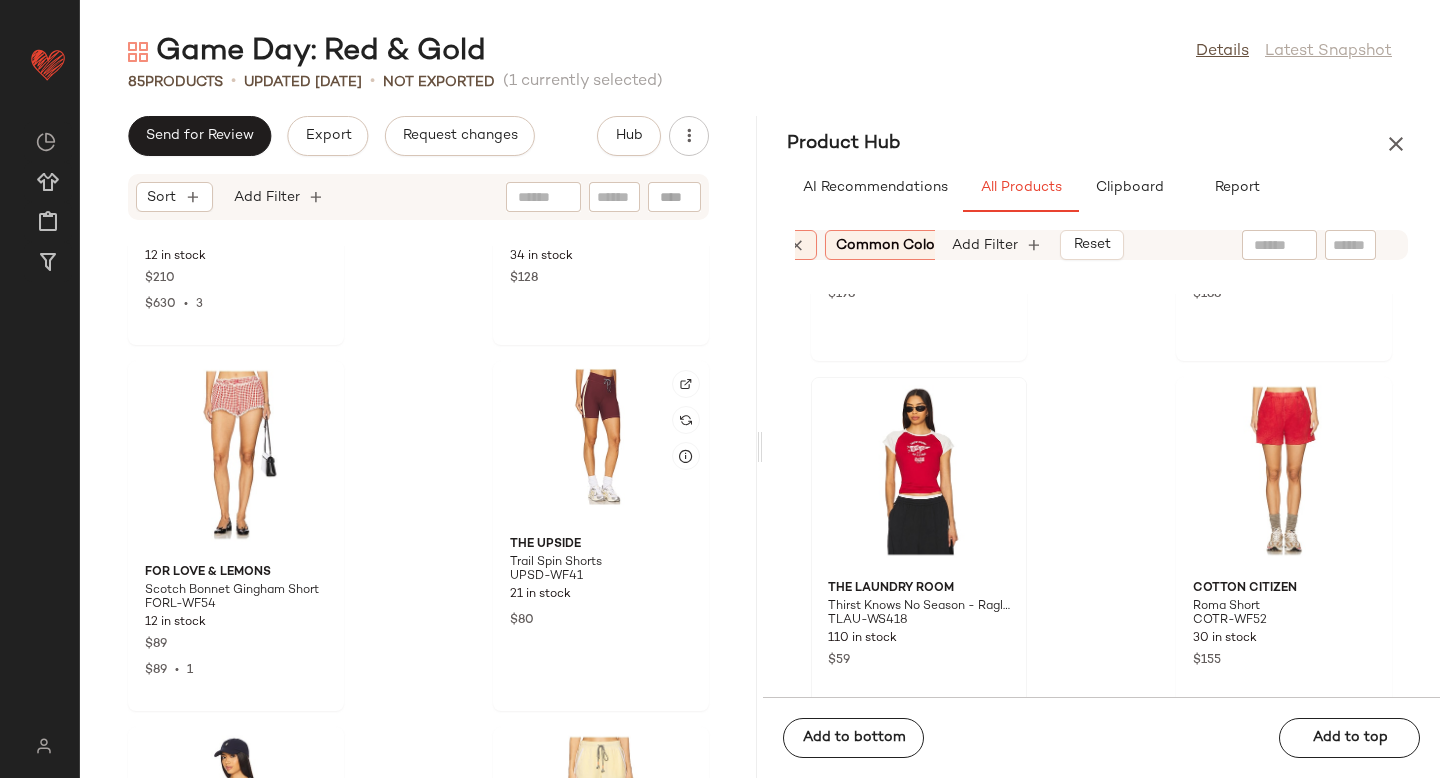 scroll, scrollTop: 13140, scrollLeft: 0, axis: vertical 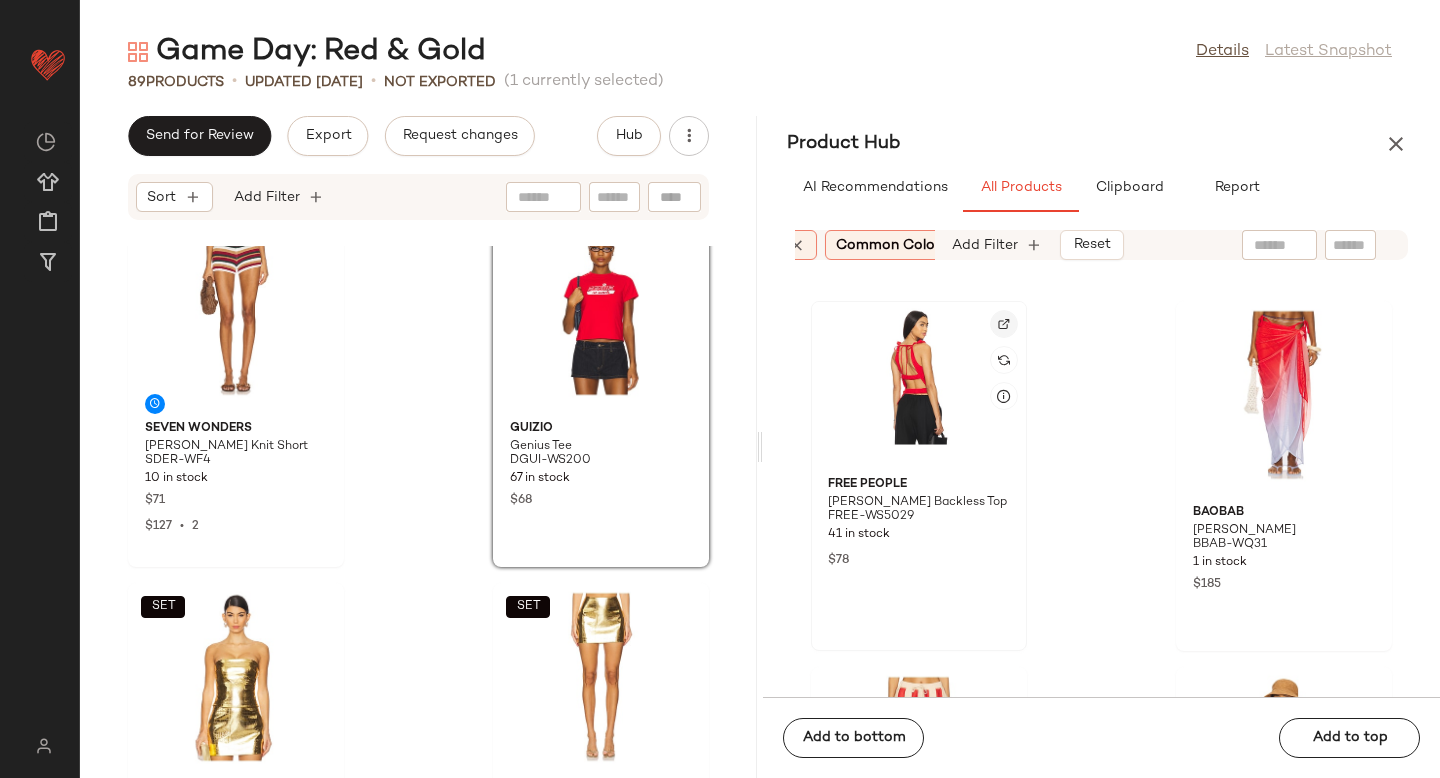 click 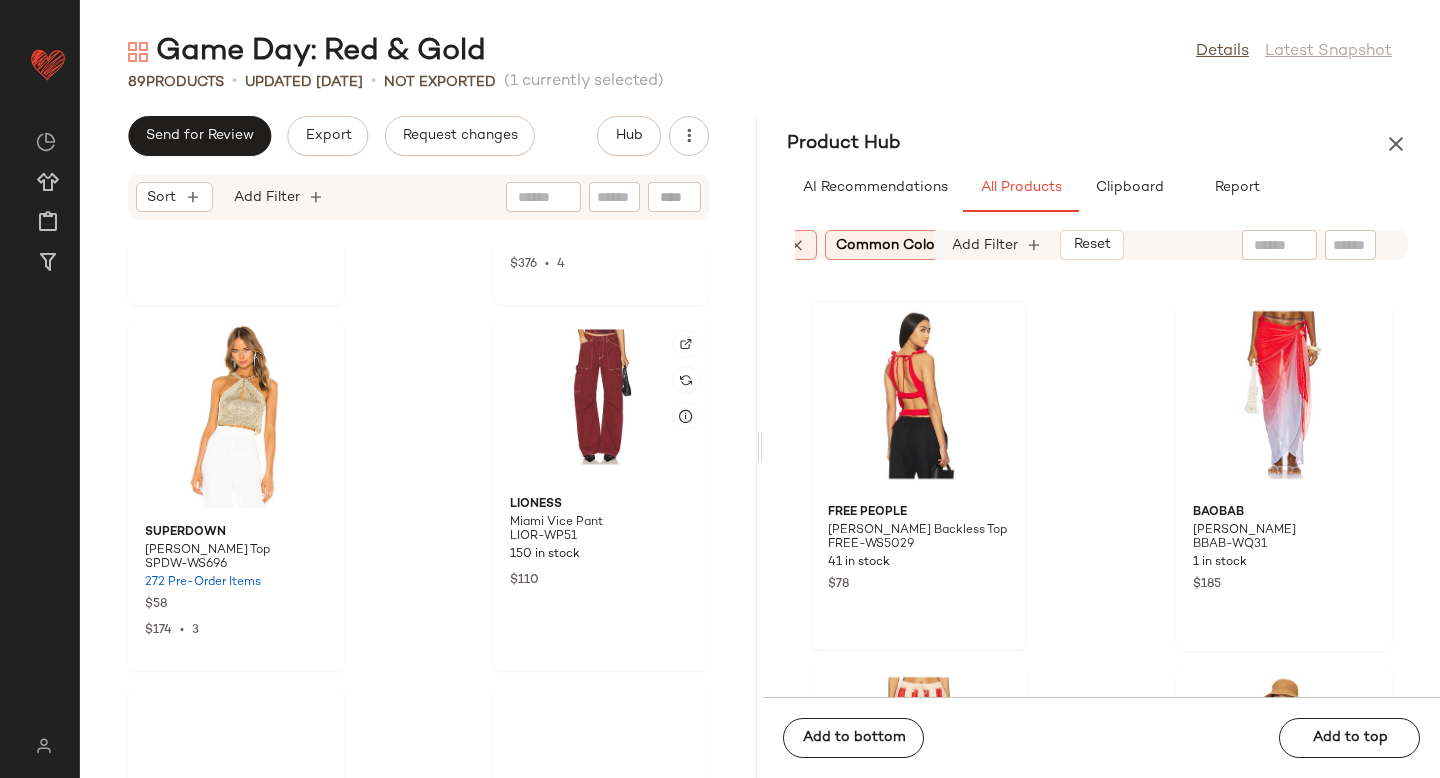 scroll, scrollTop: 7680, scrollLeft: 0, axis: vertical 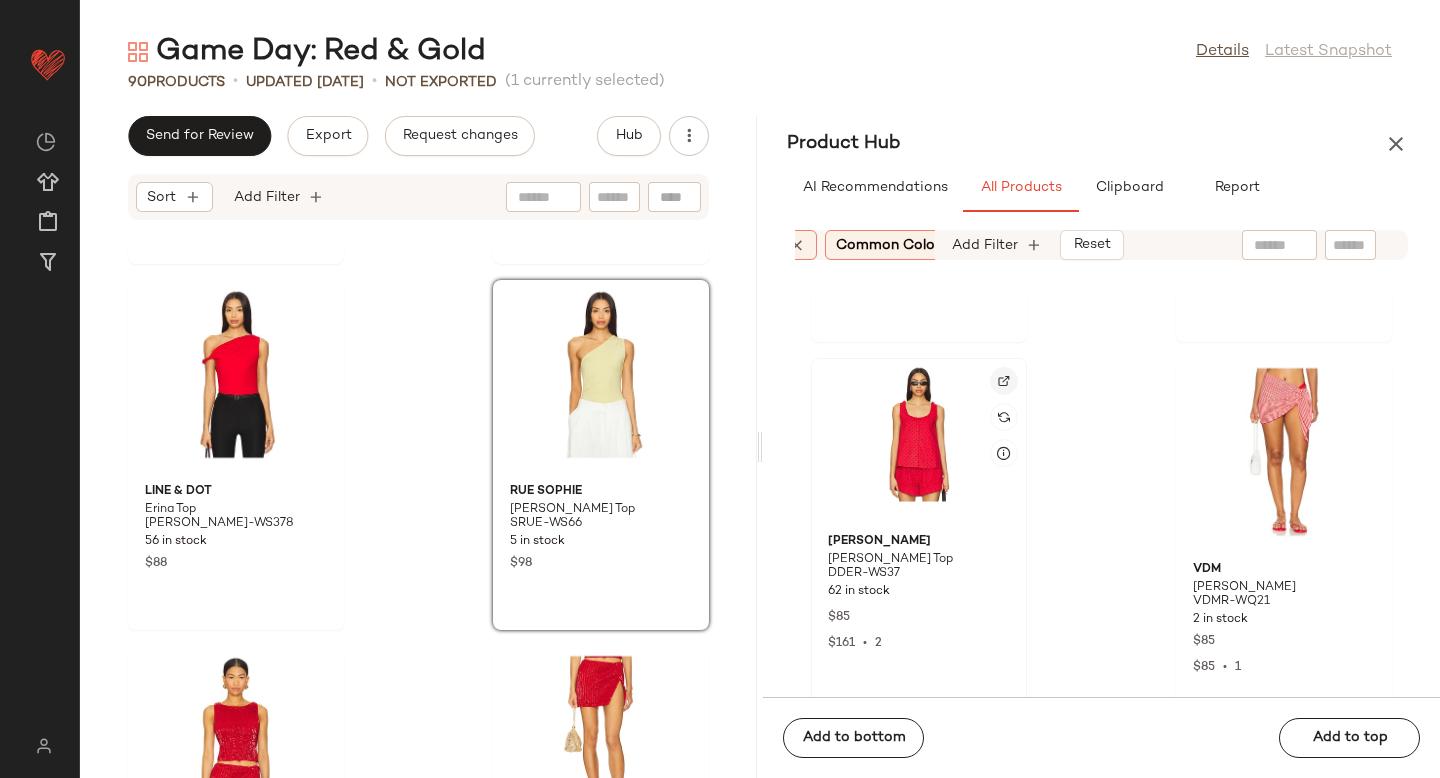 click 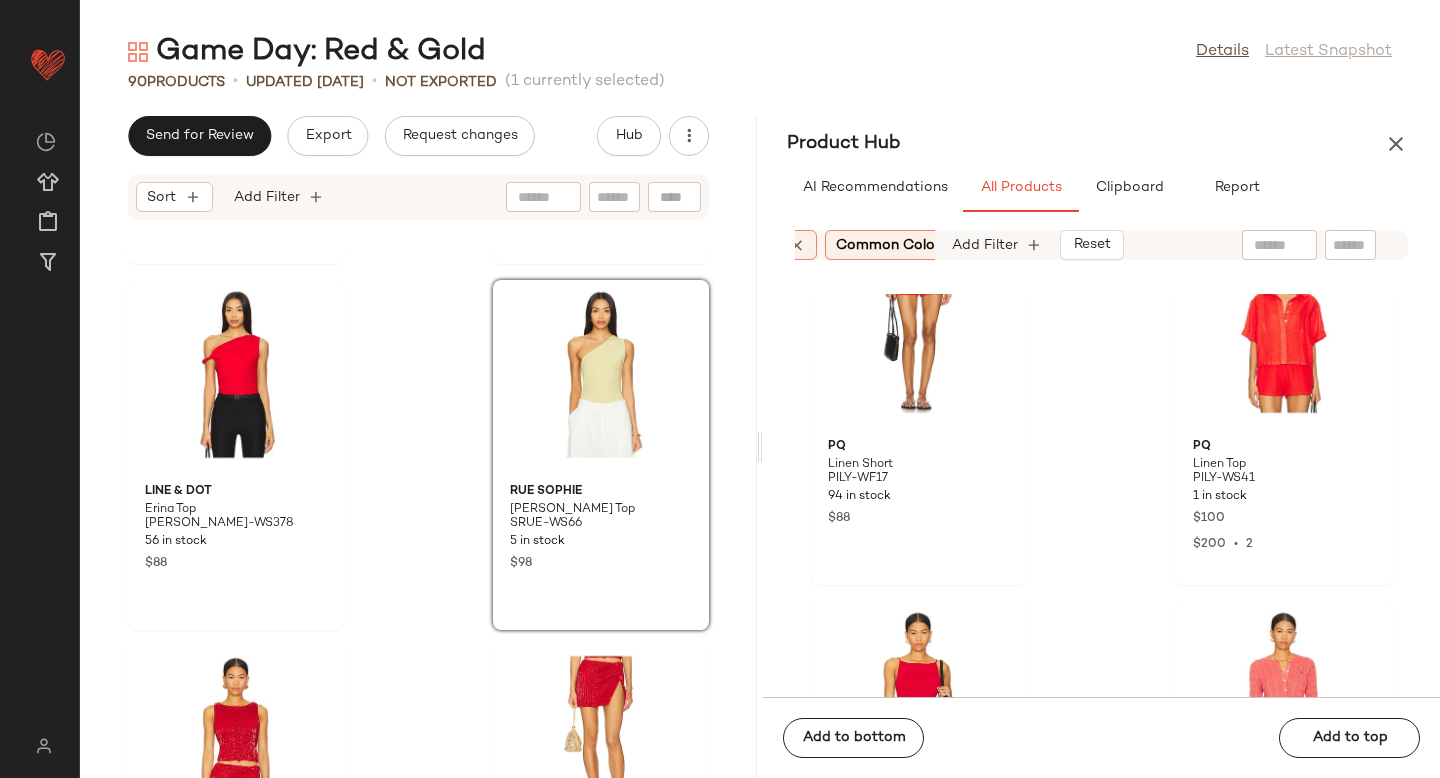 scroll, scrollTop: 19670, scrollLeft: 0, axis: vertical 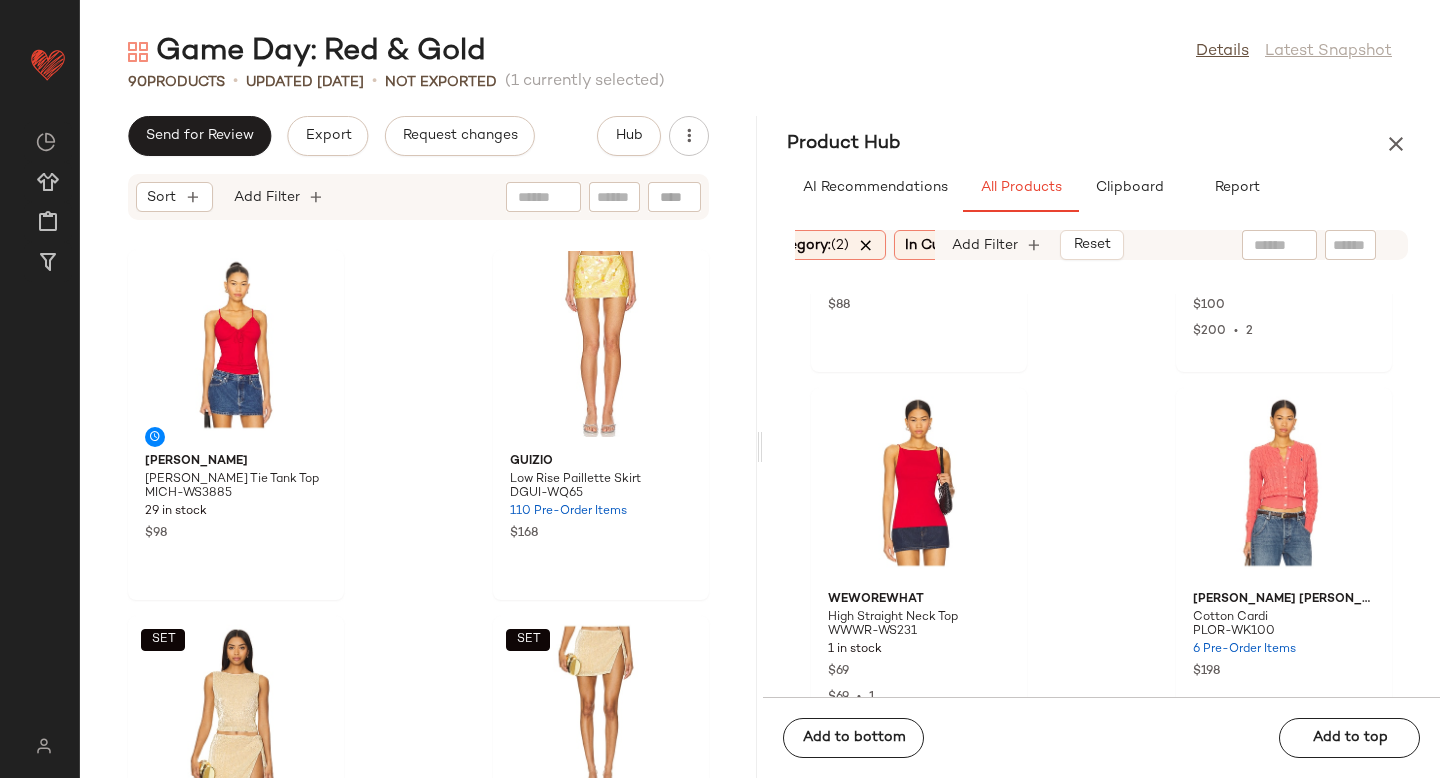 click at bounding box center (866, 245) 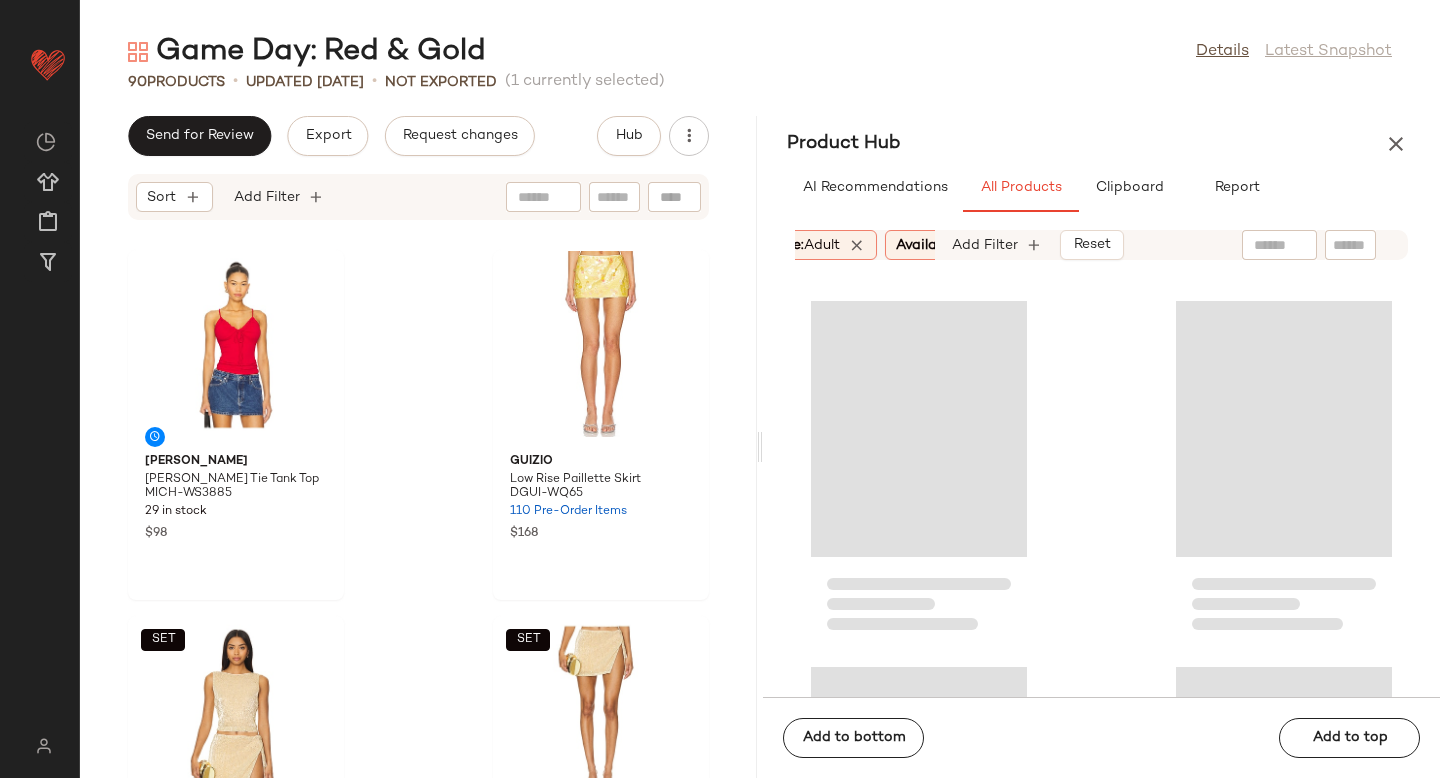 scroll, scrollTop: 0, scrollLeft: 522, axis: horizontal 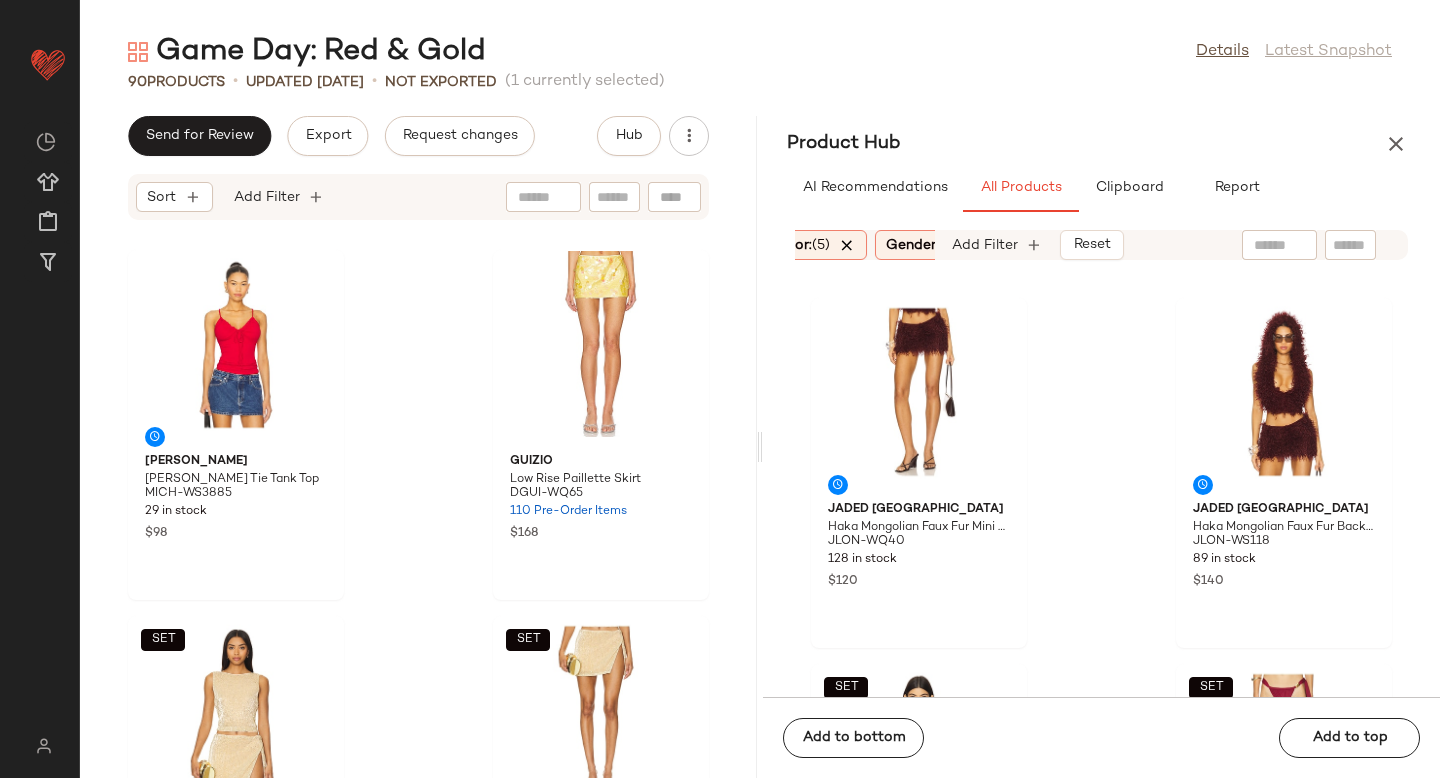 click at bounding box center [847, 245] 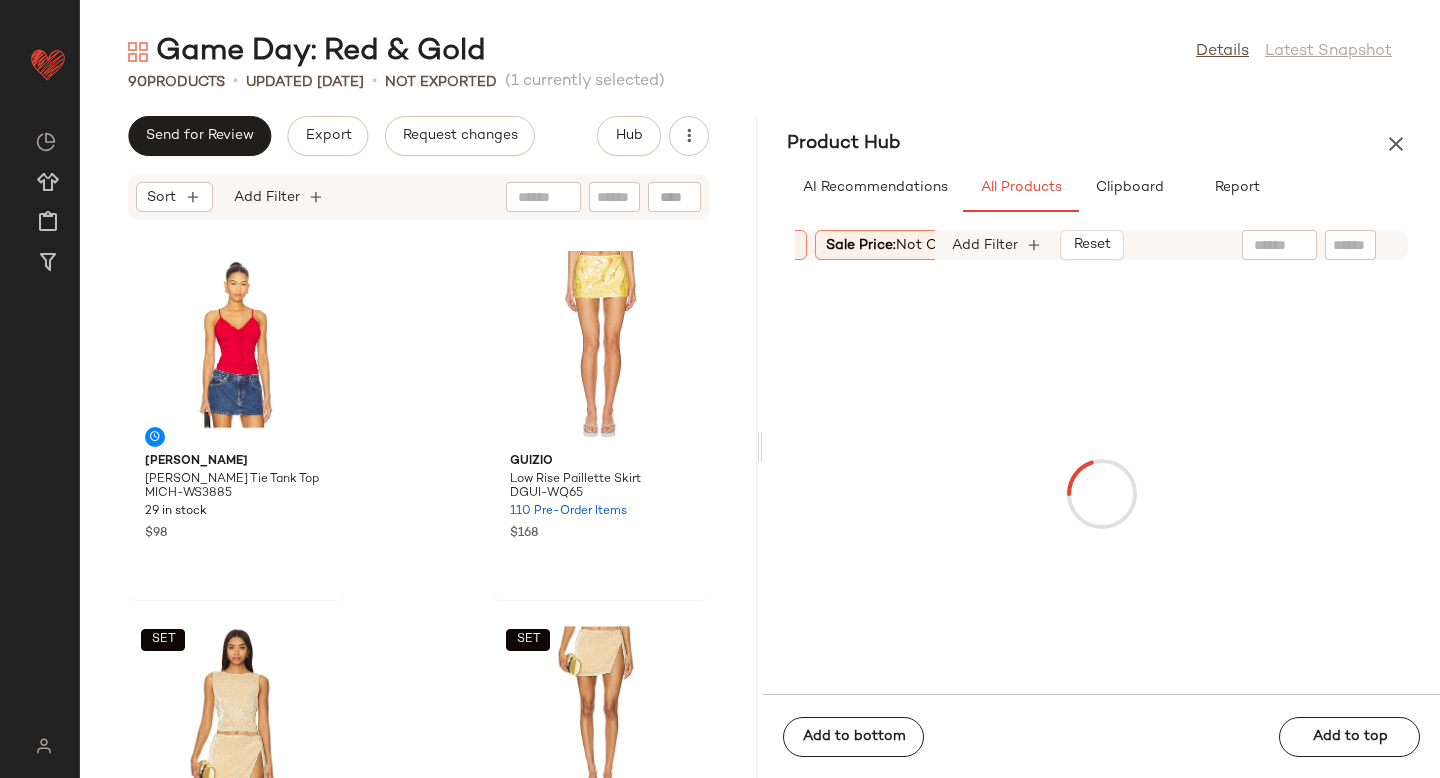 scroll, scrollTop: 0, scrollLeft: 1012, axis: horizontal 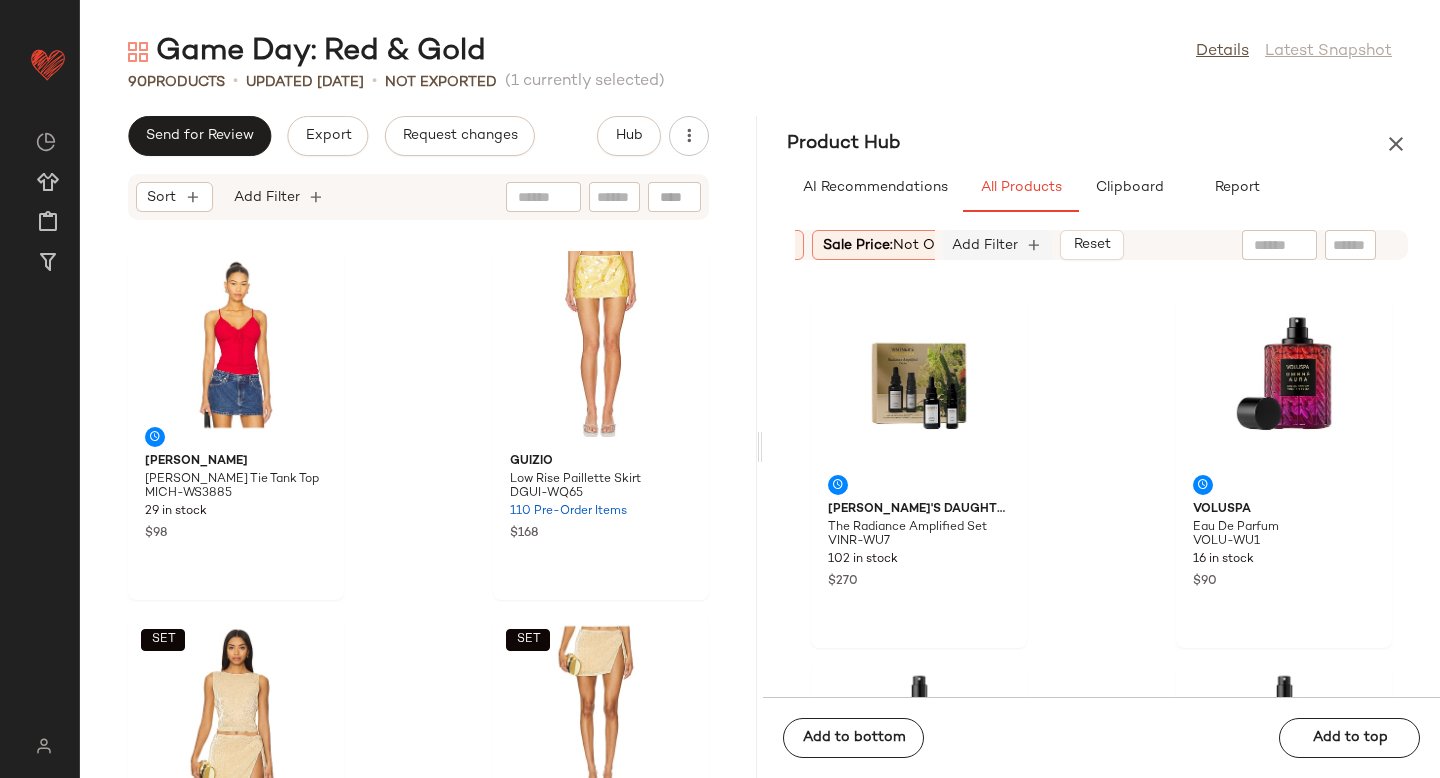 click on "Add Filter" at bounding box center (985, 245) 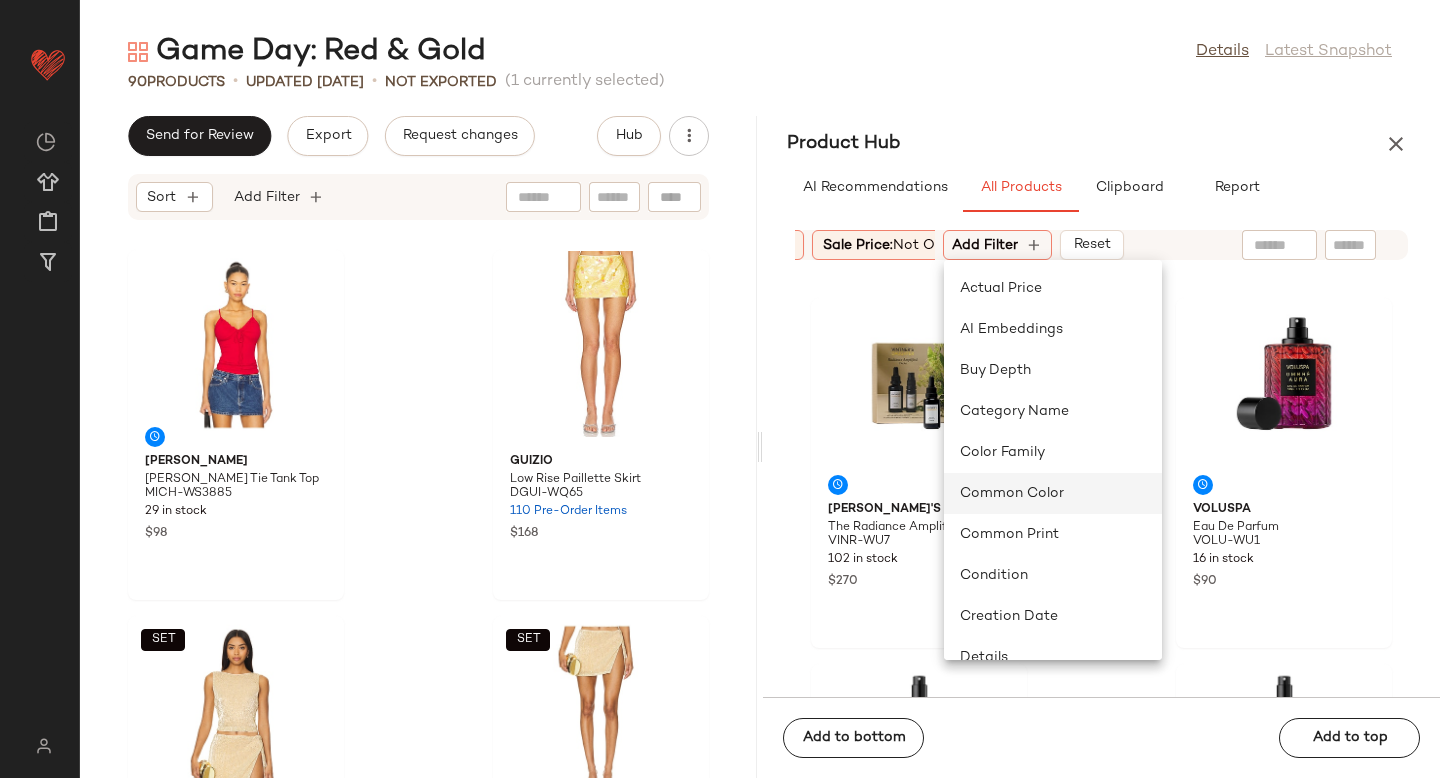 click on "Common Color" 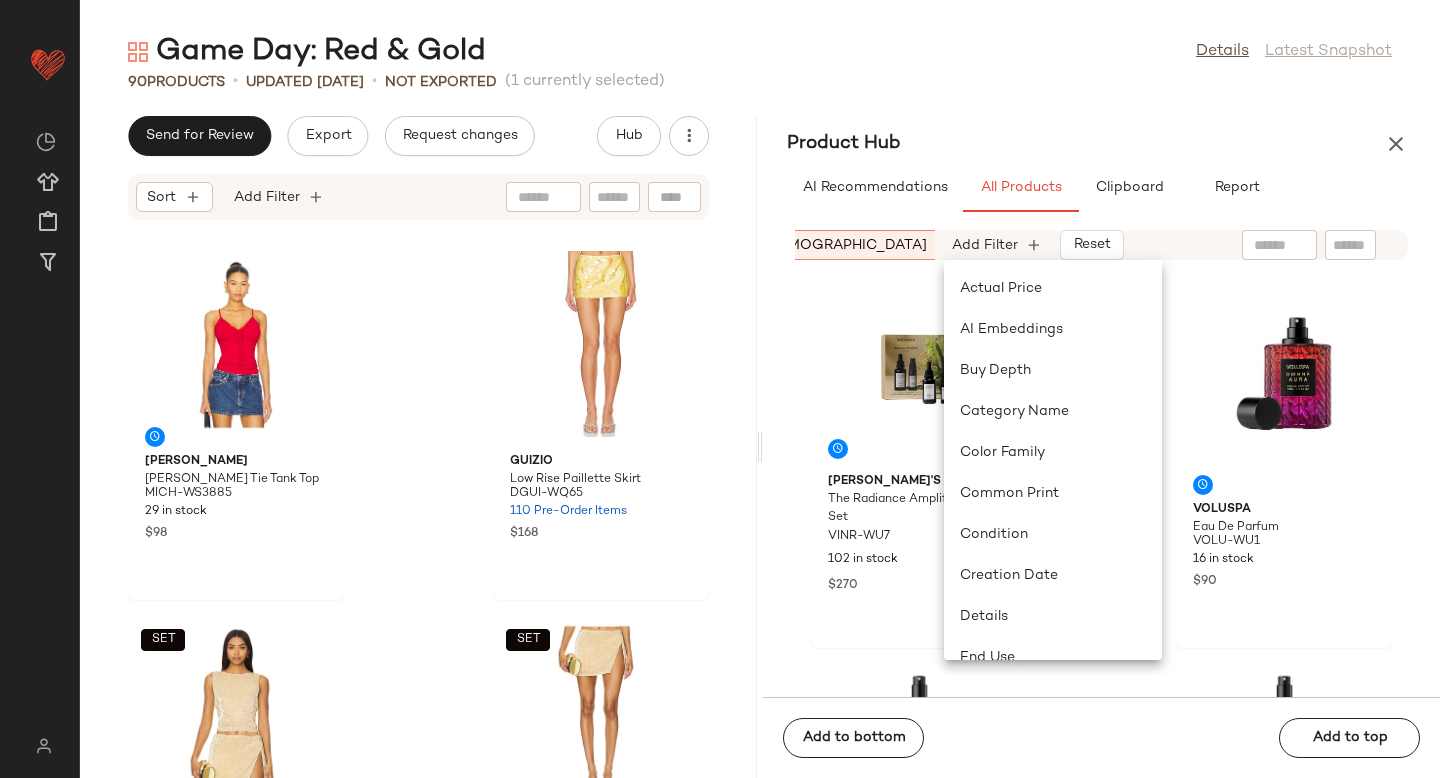 scroll, scrollTop: 0, scrollLeft: 719, axis: horizontal 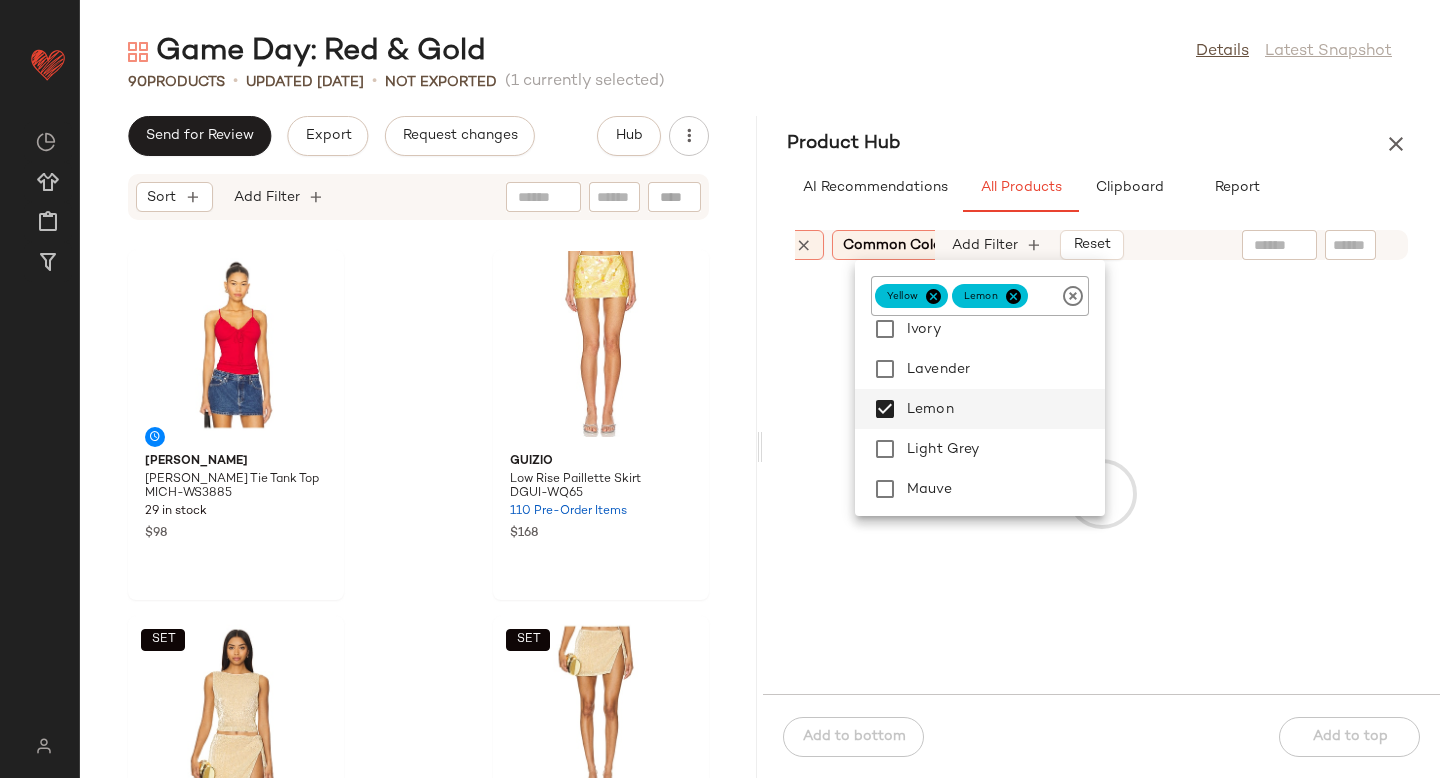 click on "Sort:   (1) Brand  Category  In Curation?:   No Age:   adult Availability:   (2) Common Color:   (2) Gender:   female Sale Price:   Not on sale Add Filter   Reset" at bounding box center (1101, 245) 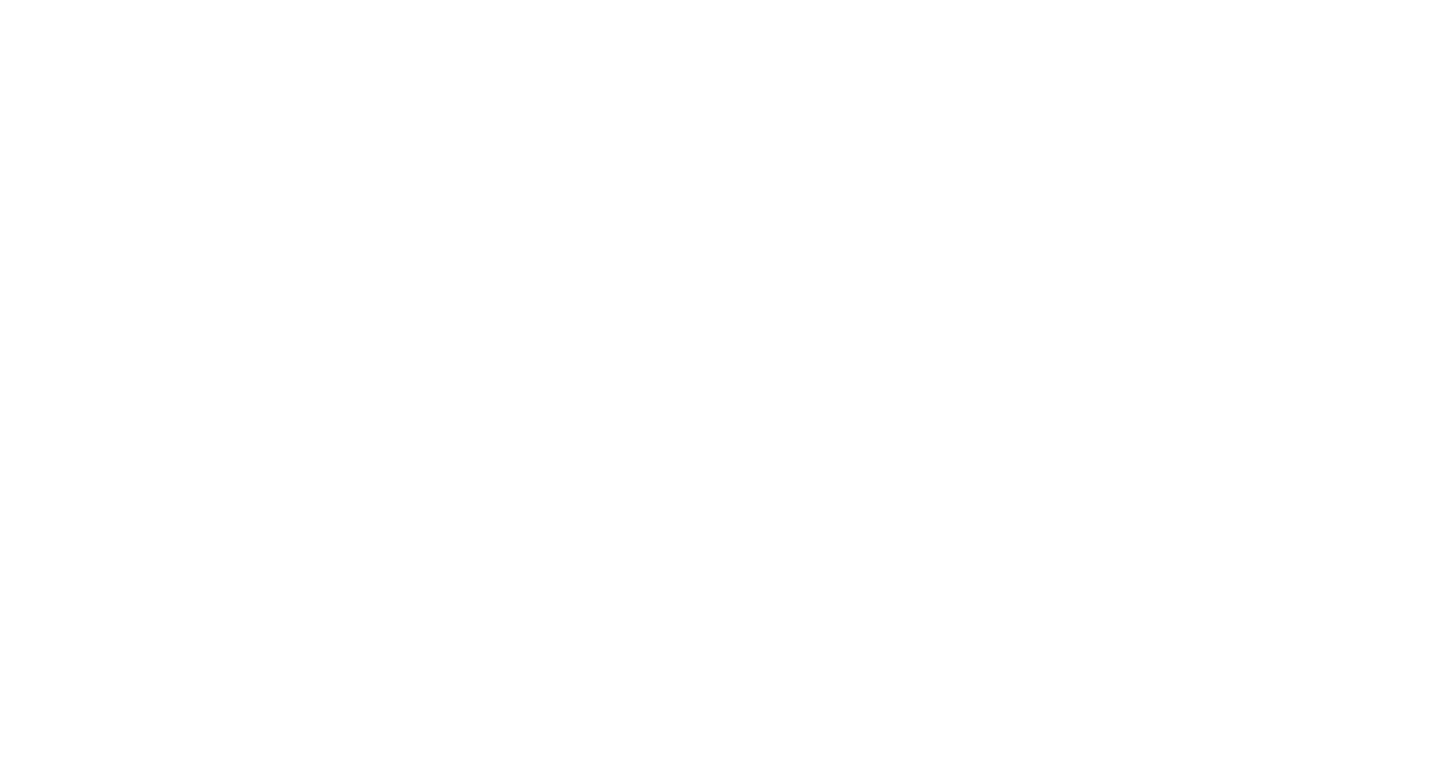 scroll, scrollTop: 0, scrollLeft: 0, axis: both 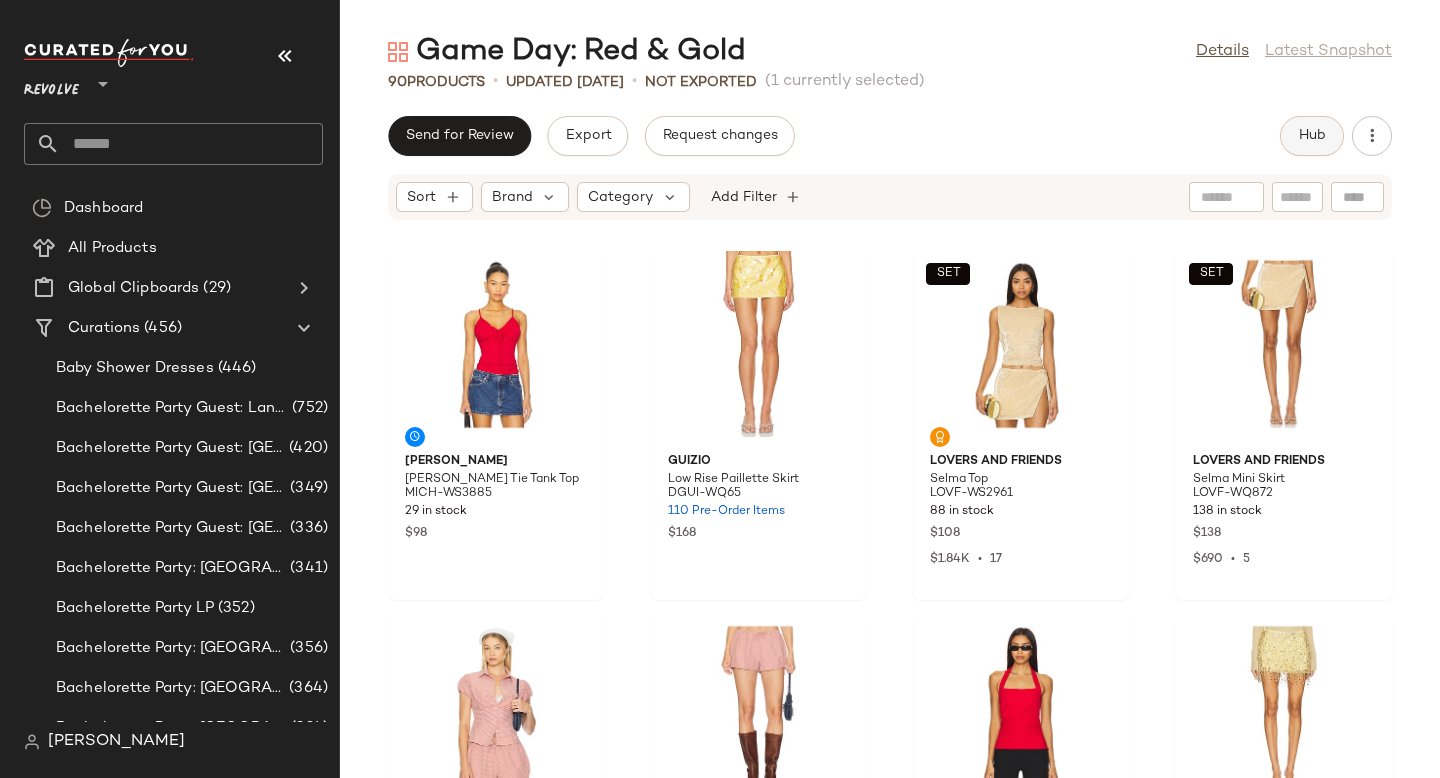 click on "Hub" at bounding box center [1312, 136] 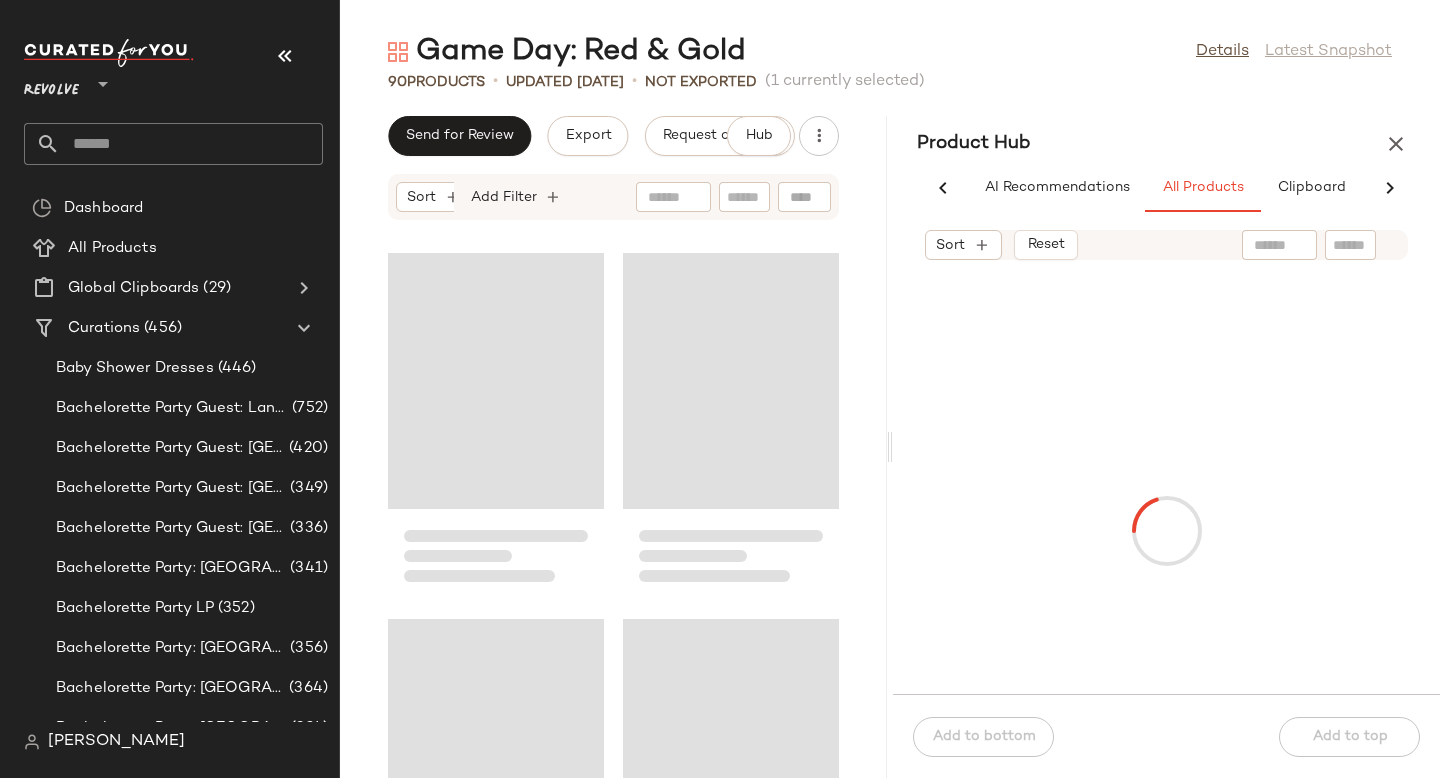 scroll, scrollTop: 0, scrollLeft: 72, axis: horizontal 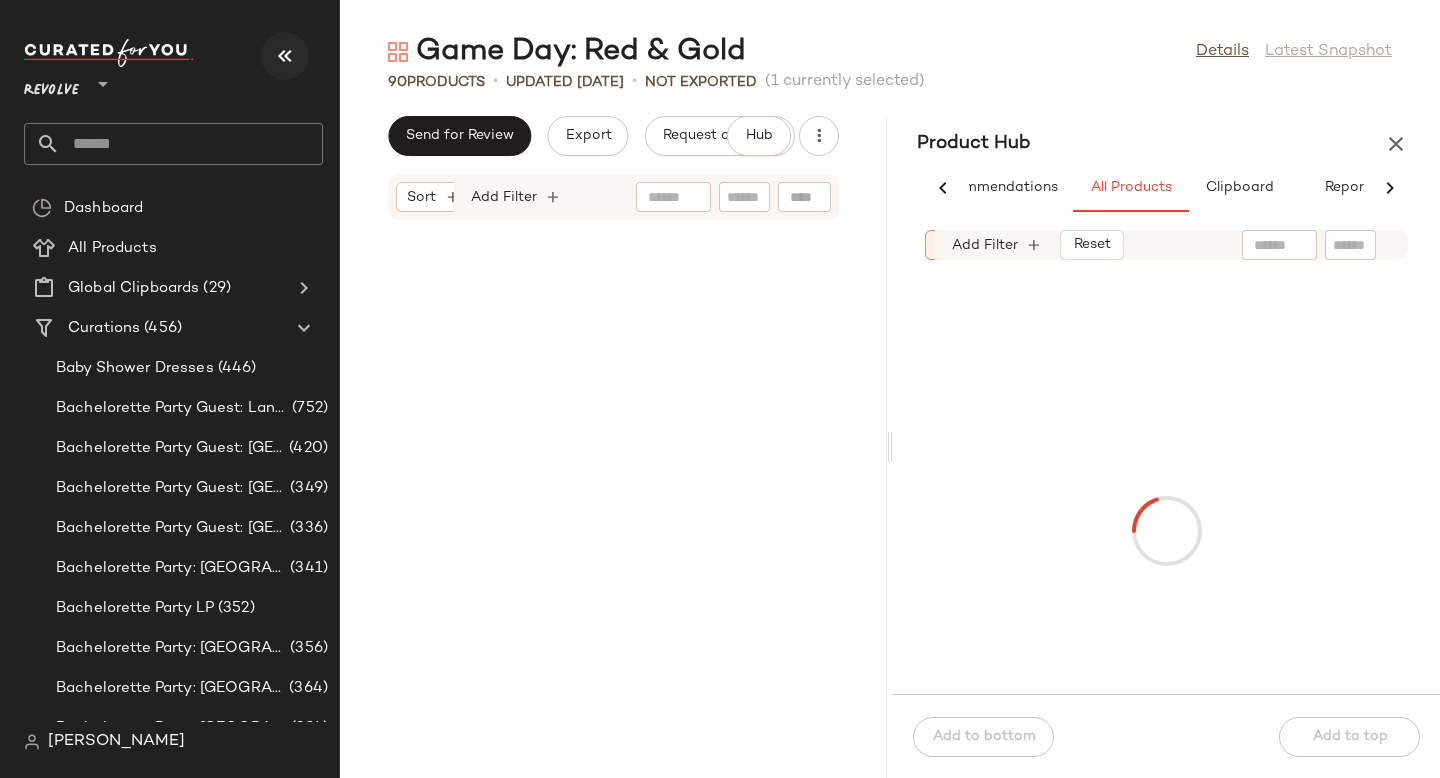 click at bounding box center (285, 56) 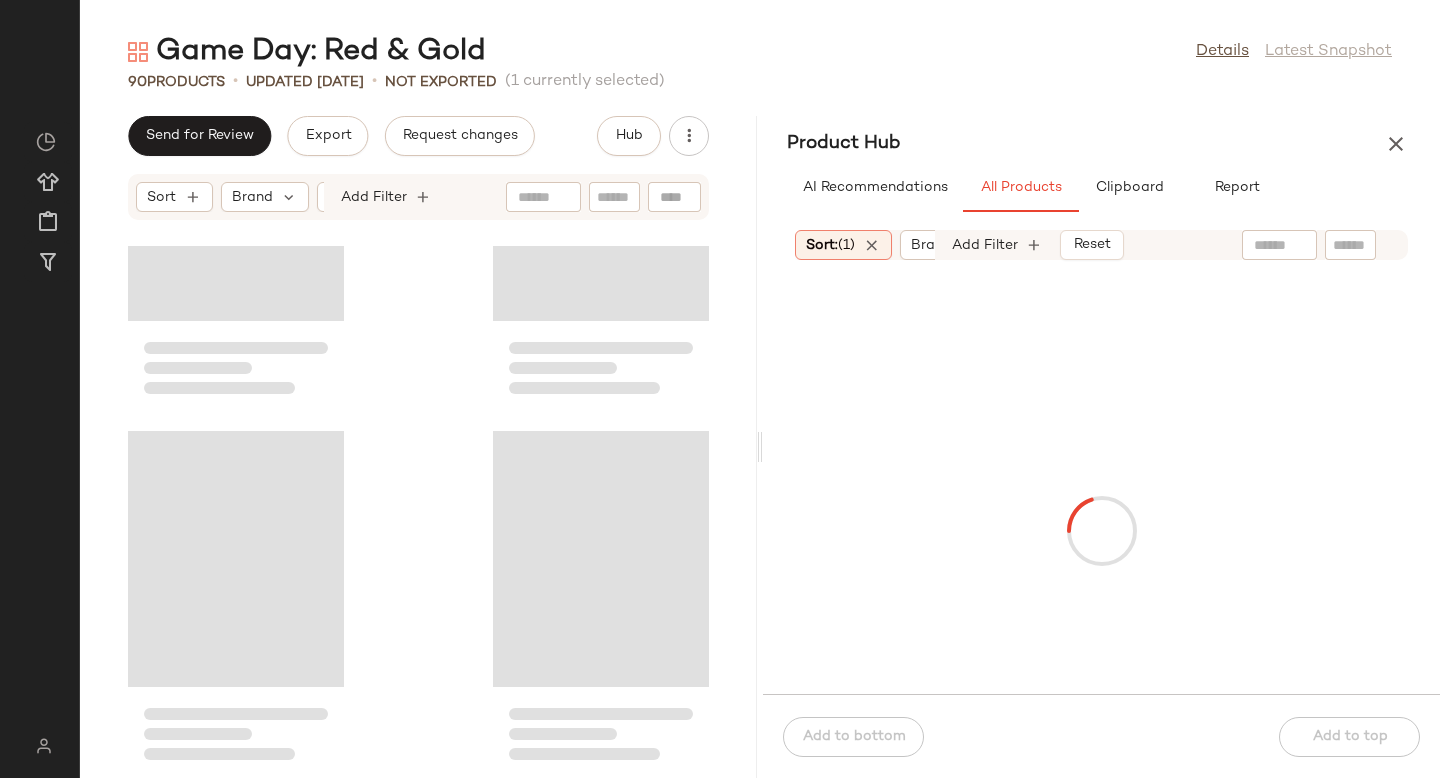 scroll, scrollTop: 0, scrollLeft: 0, axis: both 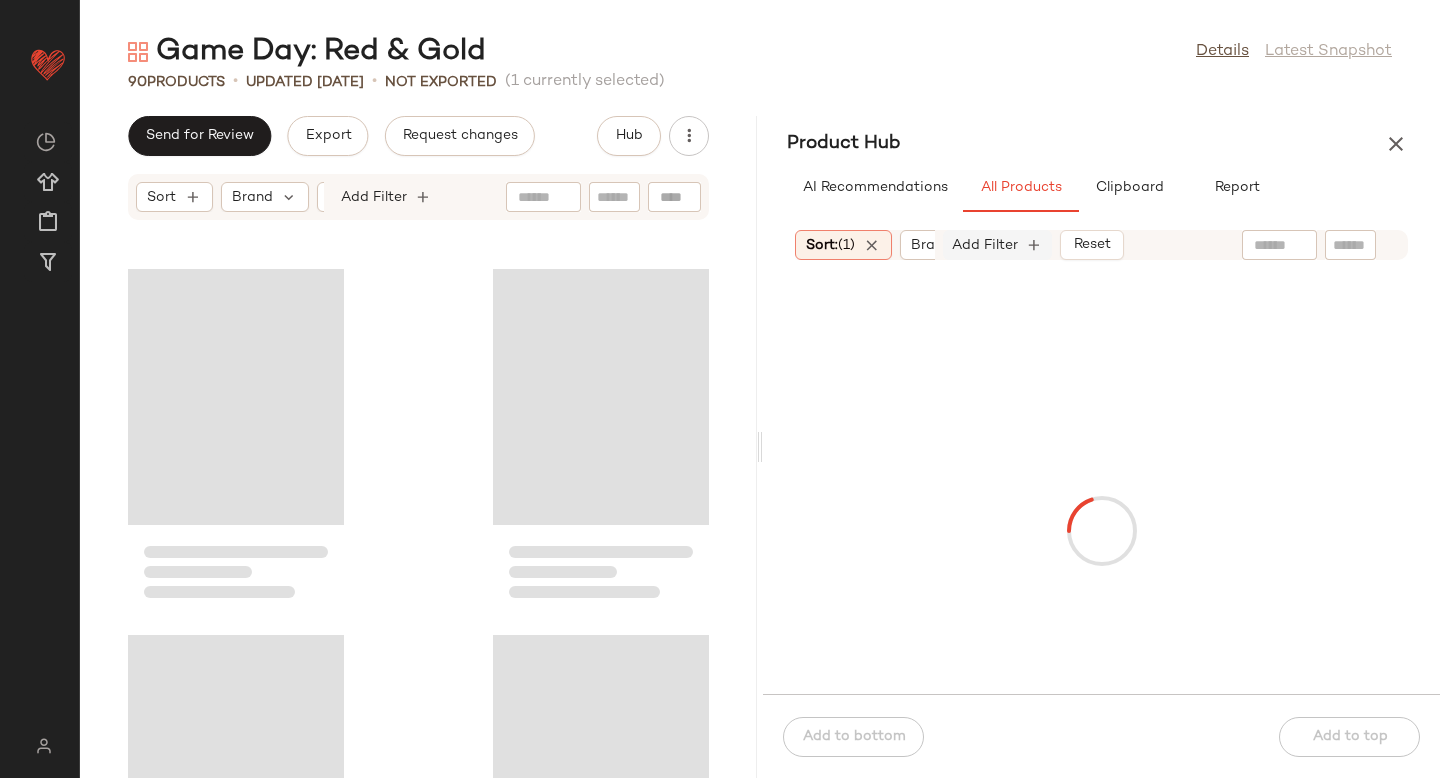 click on "Add Filter" at bounding box center (985, 245) 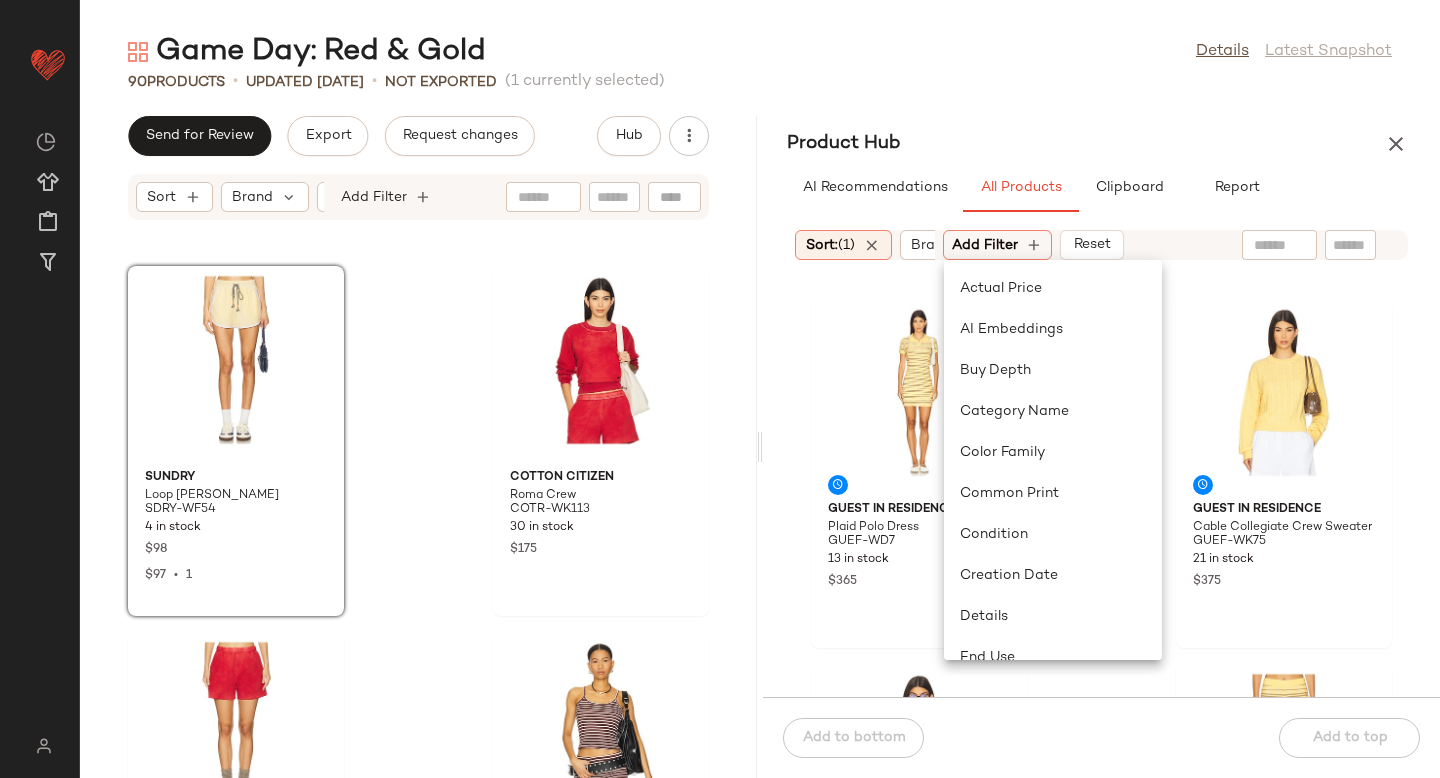 click on "Sort:   (1) Brand  Category  In Curation?:   No Age:   adult Availability:   (2) Common Color:   (2) Gender:   [DEMOGRAPHIC_DATA] Sale Price:   Not on sale Add Filter   Reset" at bounding box center [1101, 245] 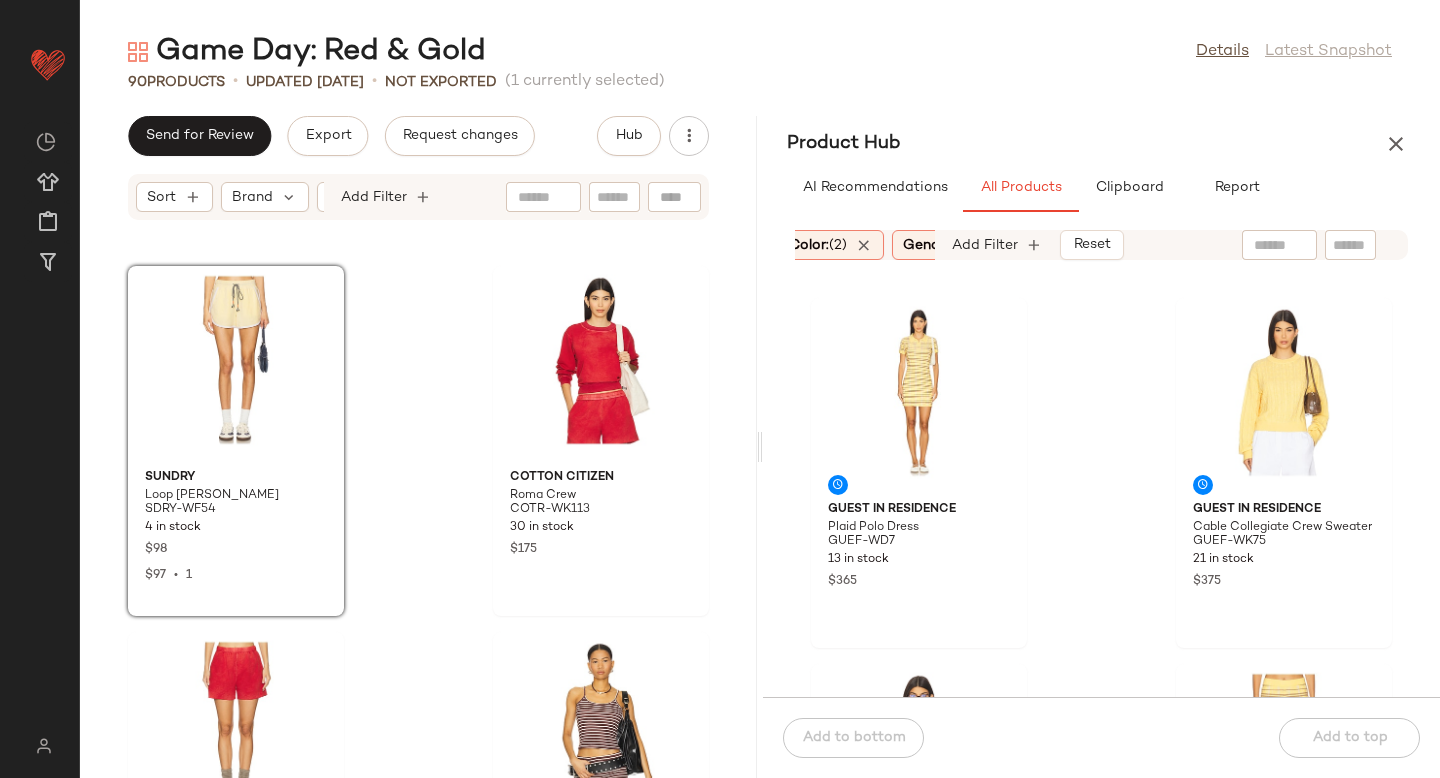 scroll, scrollTop: 0, scrollLeft: 827, axis: horizontal 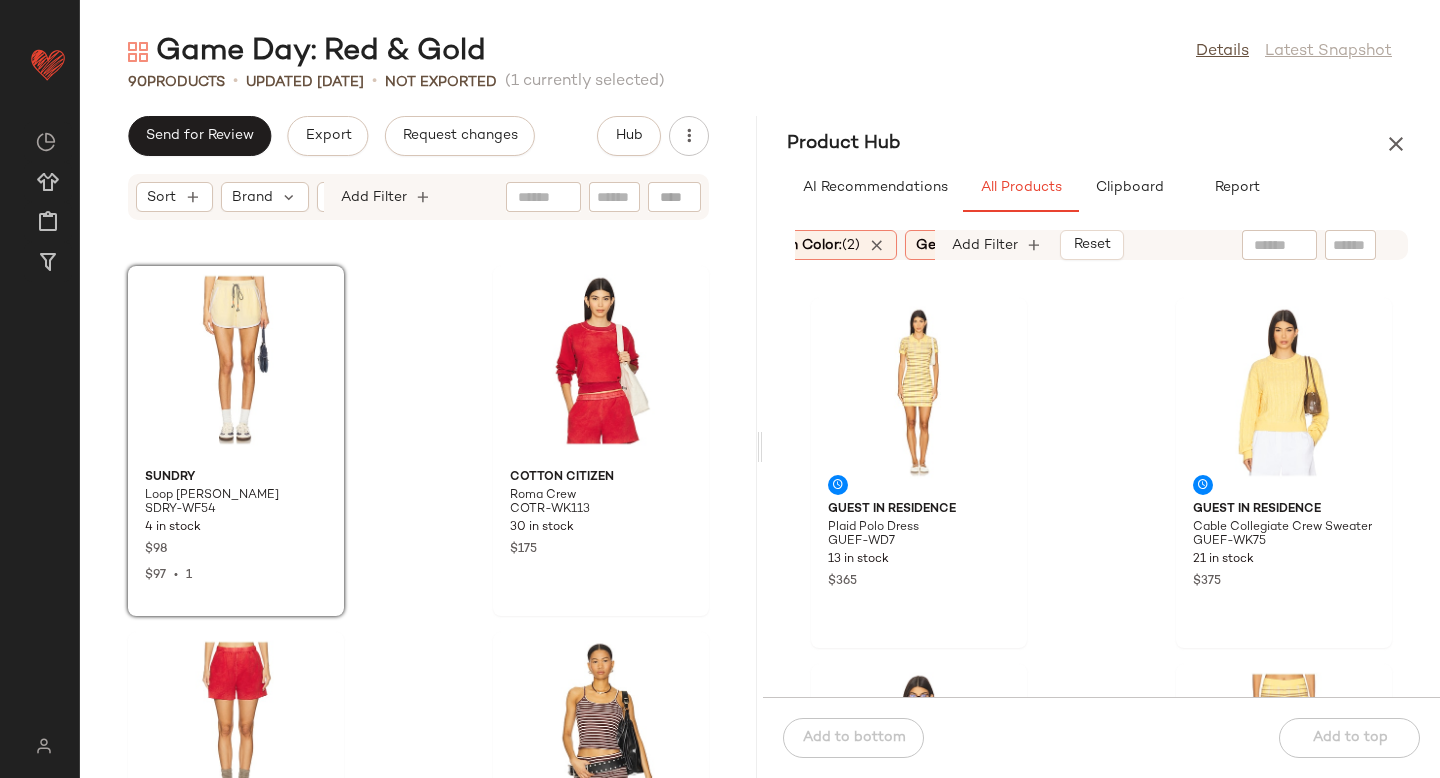 click on "Common Color:   (2)" at bounding box center [797, 245] 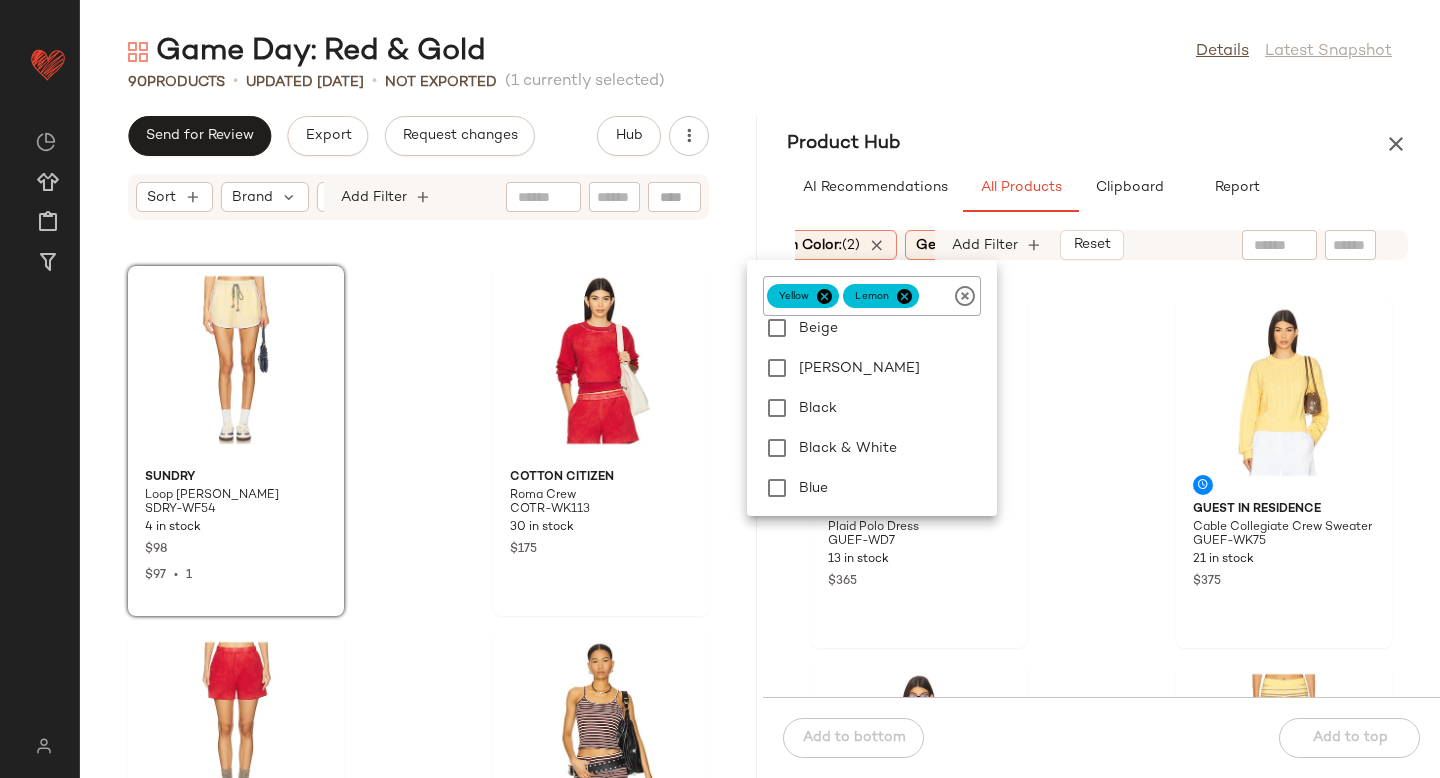 scroll, scrollTop: 231, scrollLeft: 0, axis: vertical 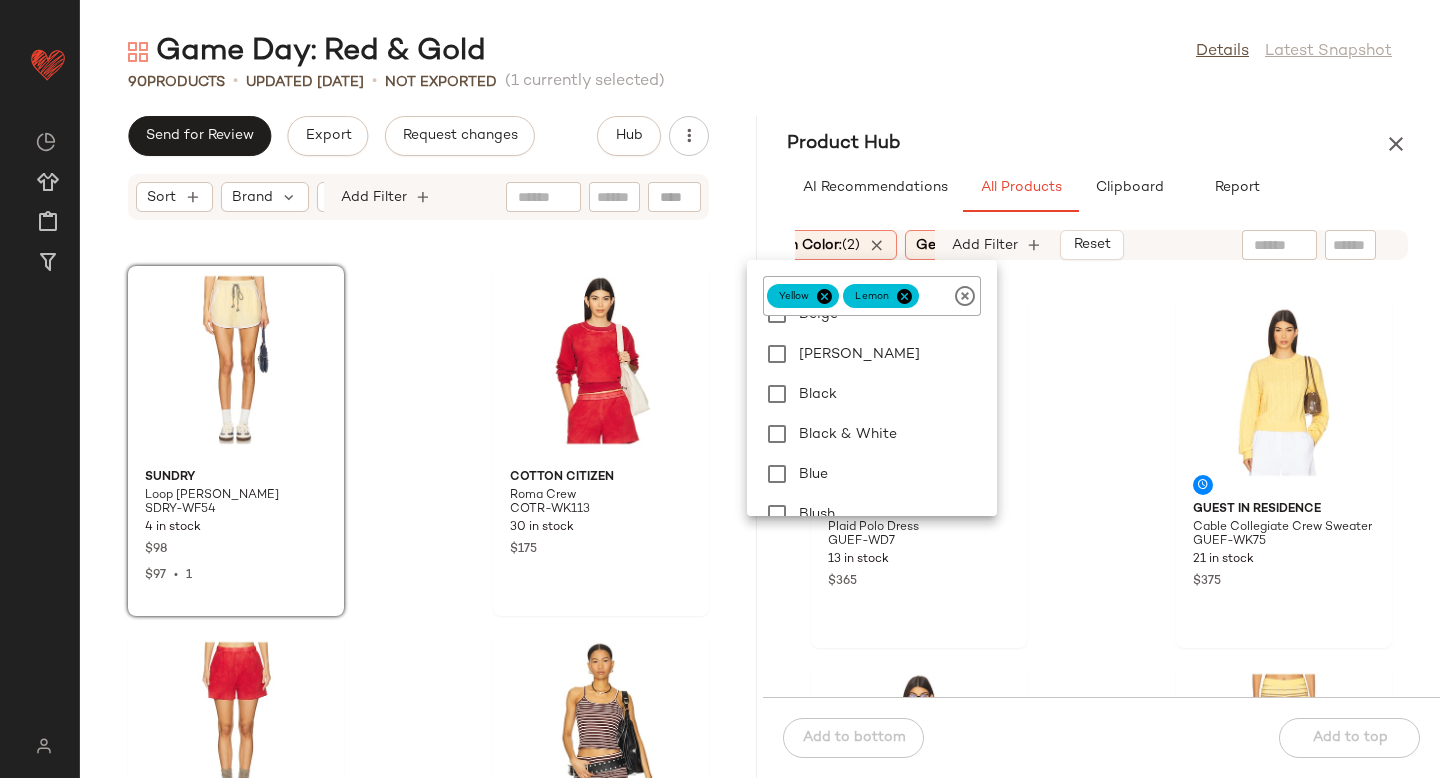 click on "Sort:   (1) Brand  Category  In Curation?:   No Age:   adult Availability:   (2) Common Color:   (2) Gender:   [DEMOGRAPHIC_DATA] Sale Price:   Not on sale Add Filter   Reset" at bounding box center (1101, 245) 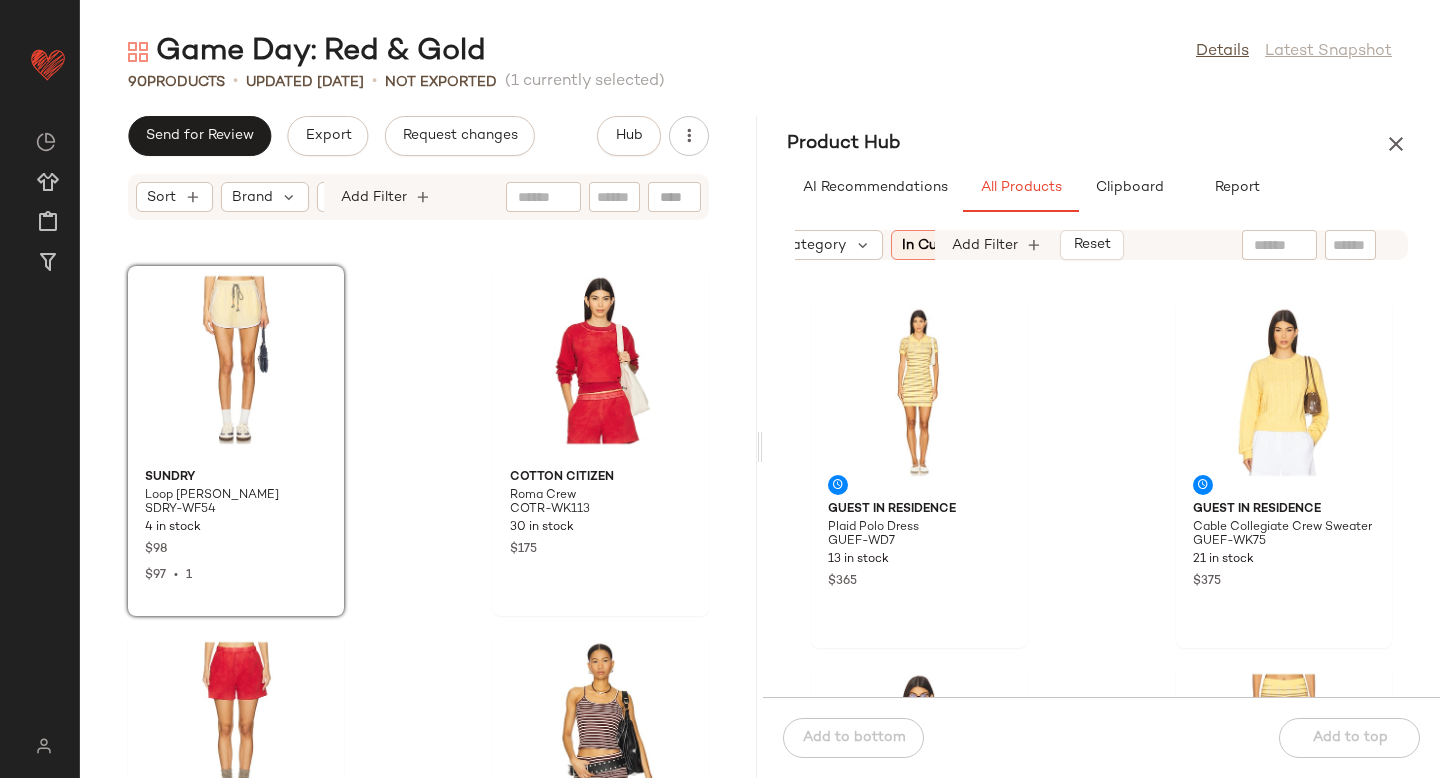 scroll, scrollTop: 0, scrollLeft: 218, axis: horizontal 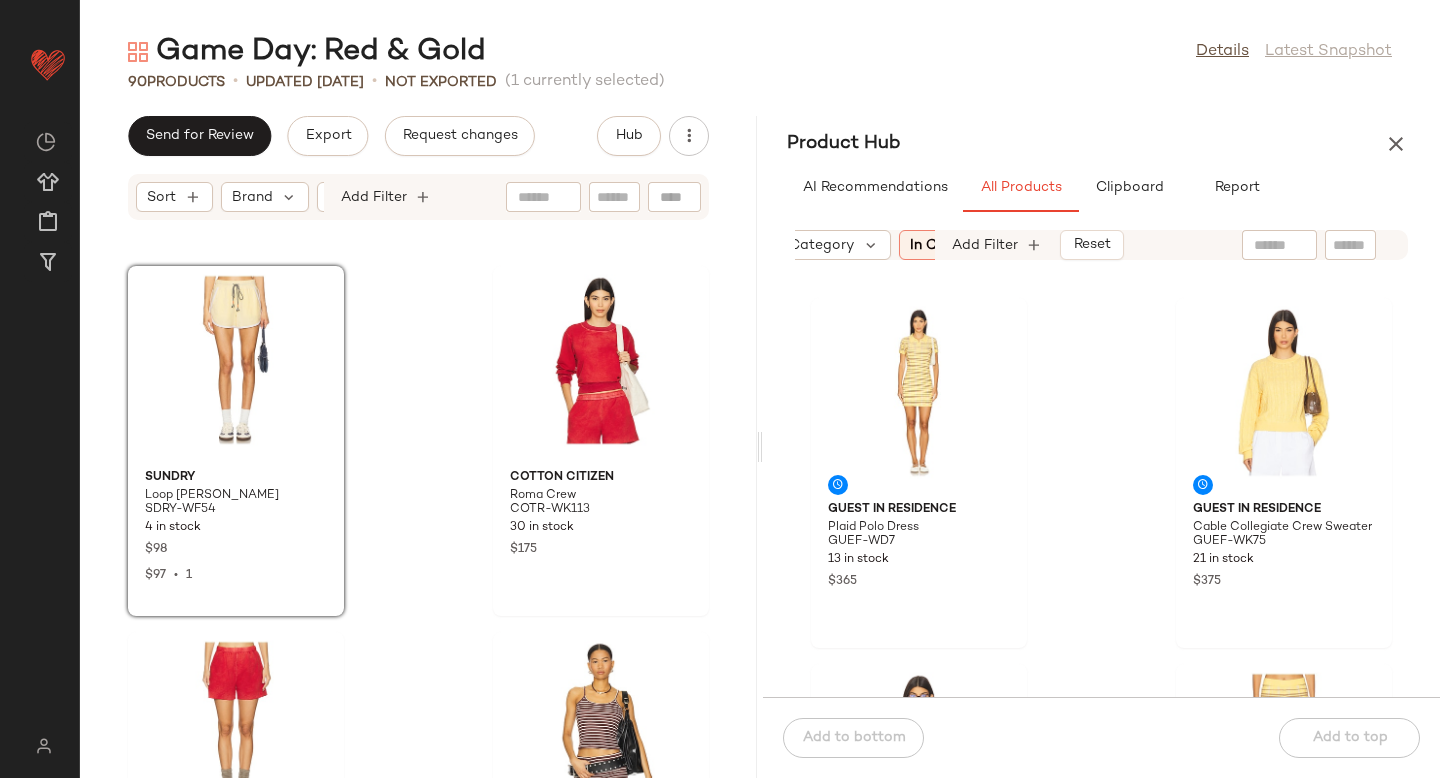 click on "Category" at bounding box center [821, 245] 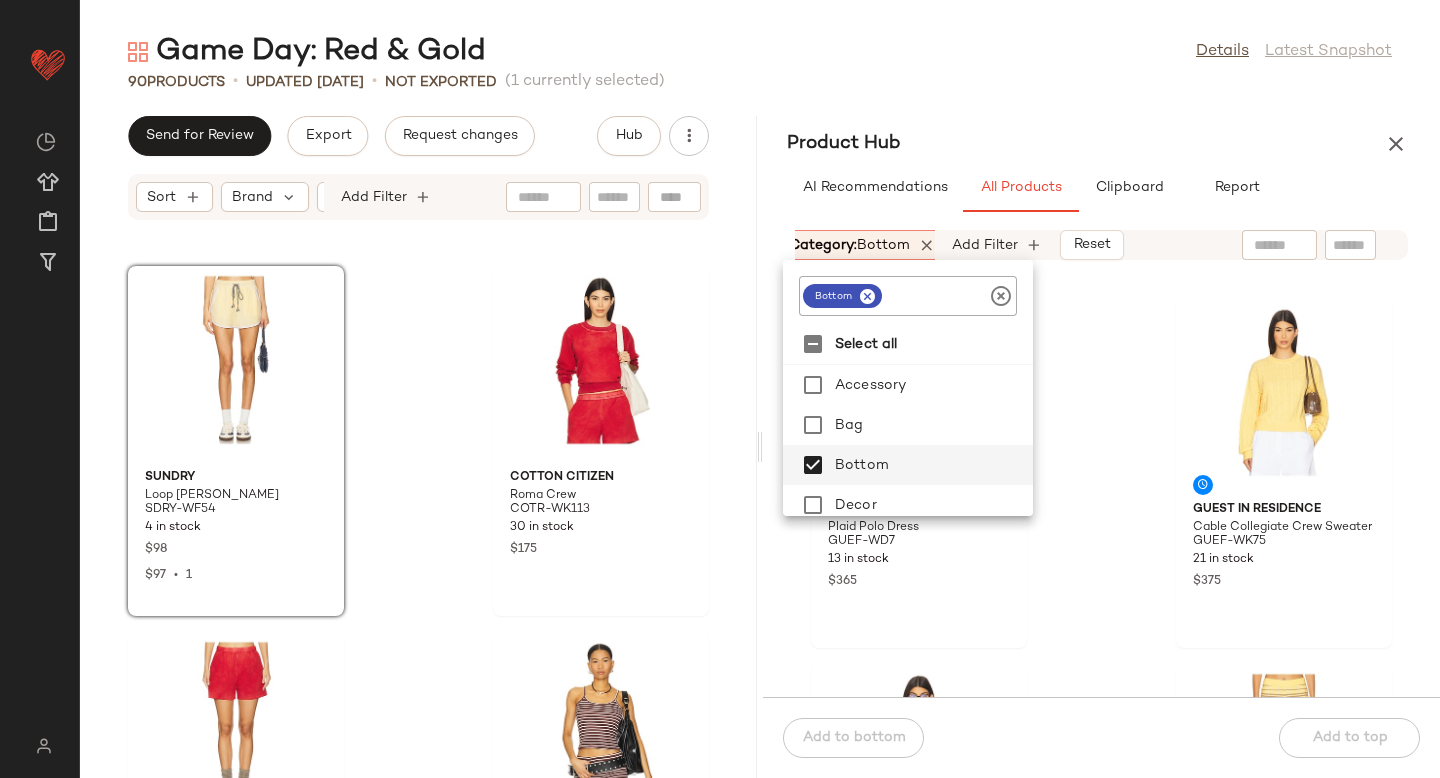 click on "Game Day: Red & Gold  Details   Latest Snapshot  90   Products   •   updated [DATE]  •   Not Exported    (1 currently selected)   Send for Review   Export   Request changes   Hub  Sort  Brand  Category  Add Filter  SUNDRY Loop [PERSON_NAME] SDRY-WF54 4 in stock $98 $97  •  1 COTTON CITIZEN Roma Crew COTR-WK113 30 in stock $175 COTTON CITIZEN Roma Short COTR-WF52 30 in stock $155 LIONESS [PERSON_NAME] [PERSON_NAME] LIOR-WS192 96 in stock $40 $115  •  3 LIONESS [PERSON_NAME] Mini Short LIOR-WF45 53 in stock $65 $182  •  3 YEAR OF OURS Ribbed Sporty Tank Top YEAR-WS118 18 in stock $58 YEAR OF OURS Ribbed V Waist Biker Short YEAR-WF52 27 in stock $85 VIR VITA Halter Top VVIT-WS12 3 in stock $86 $86  •  1 Product Hub  AI Recommendations   All Products   Clipboard   Report  Sort:   (1) Brand  Category:   bottom In Curation?:   No Age:   adult Availability:   (2) Common Color:   (2) Gender:   [DEMOGRAPHIC_DATA] Sale Price:   Not on sale Add Filter   Reset  Guest In Residence Plaid Polo Dress GUEF-WD7 13 in stock $365 GUEF-WK75" at bounding box center (760, 405) 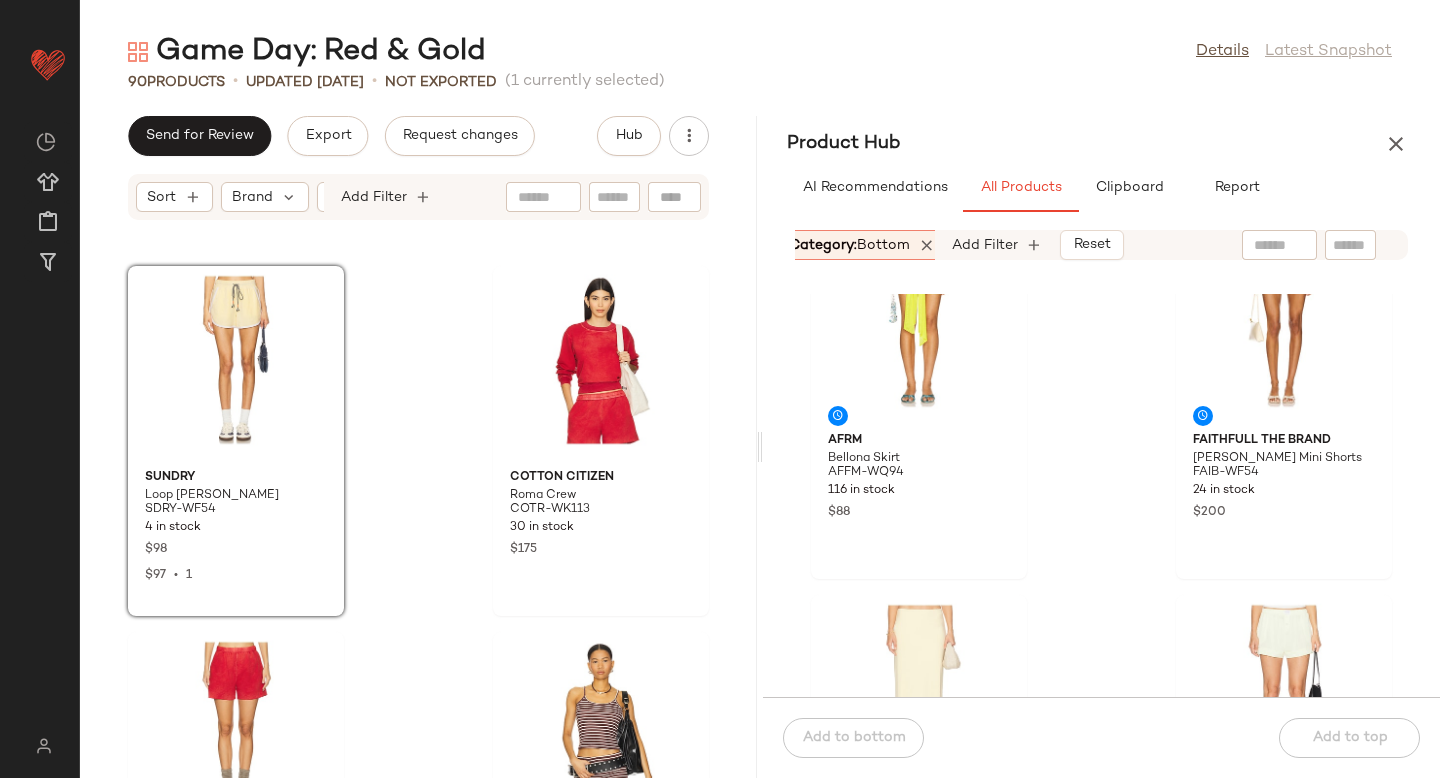 scroll, scrollTop: 299, scrollLeft: 0, axis: vertical 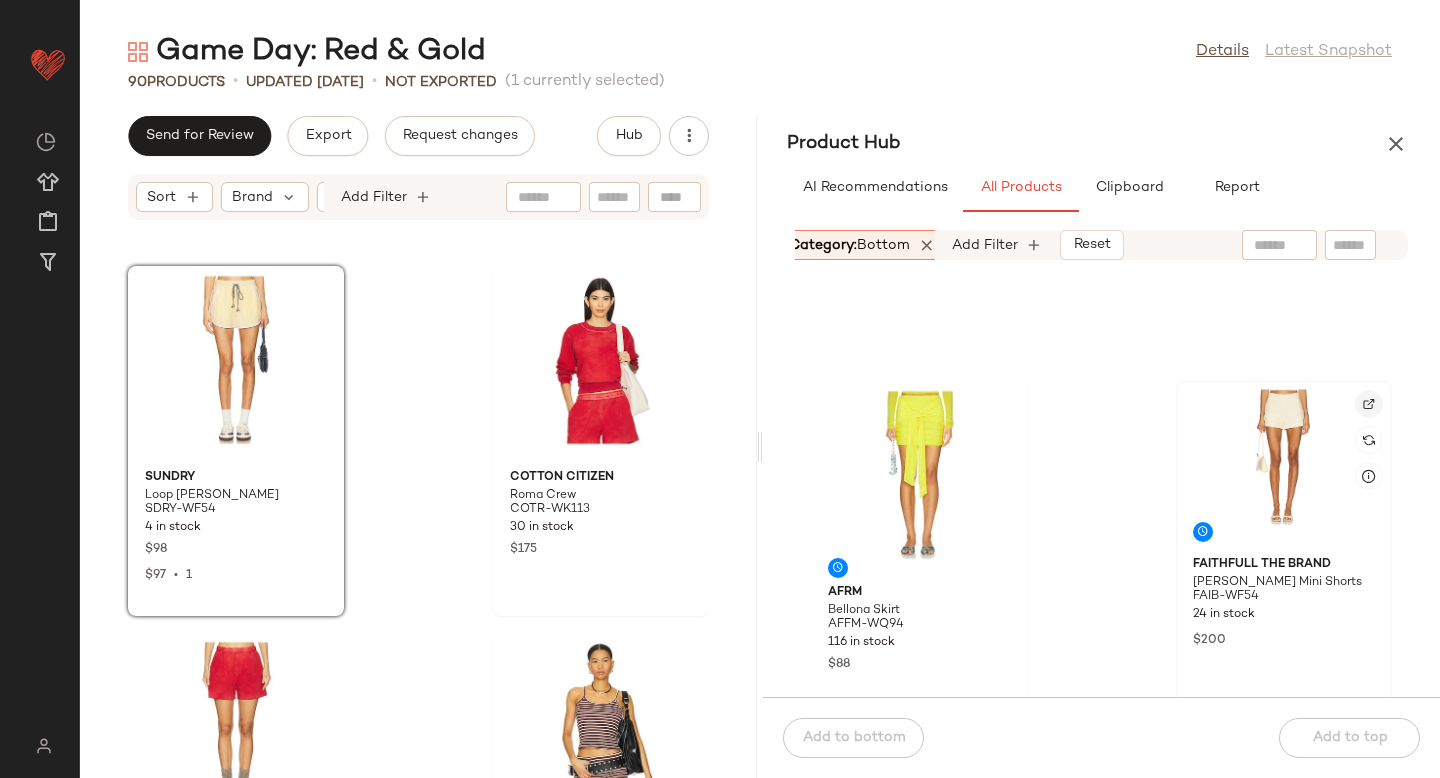 click at bounding box center (1369, 404) 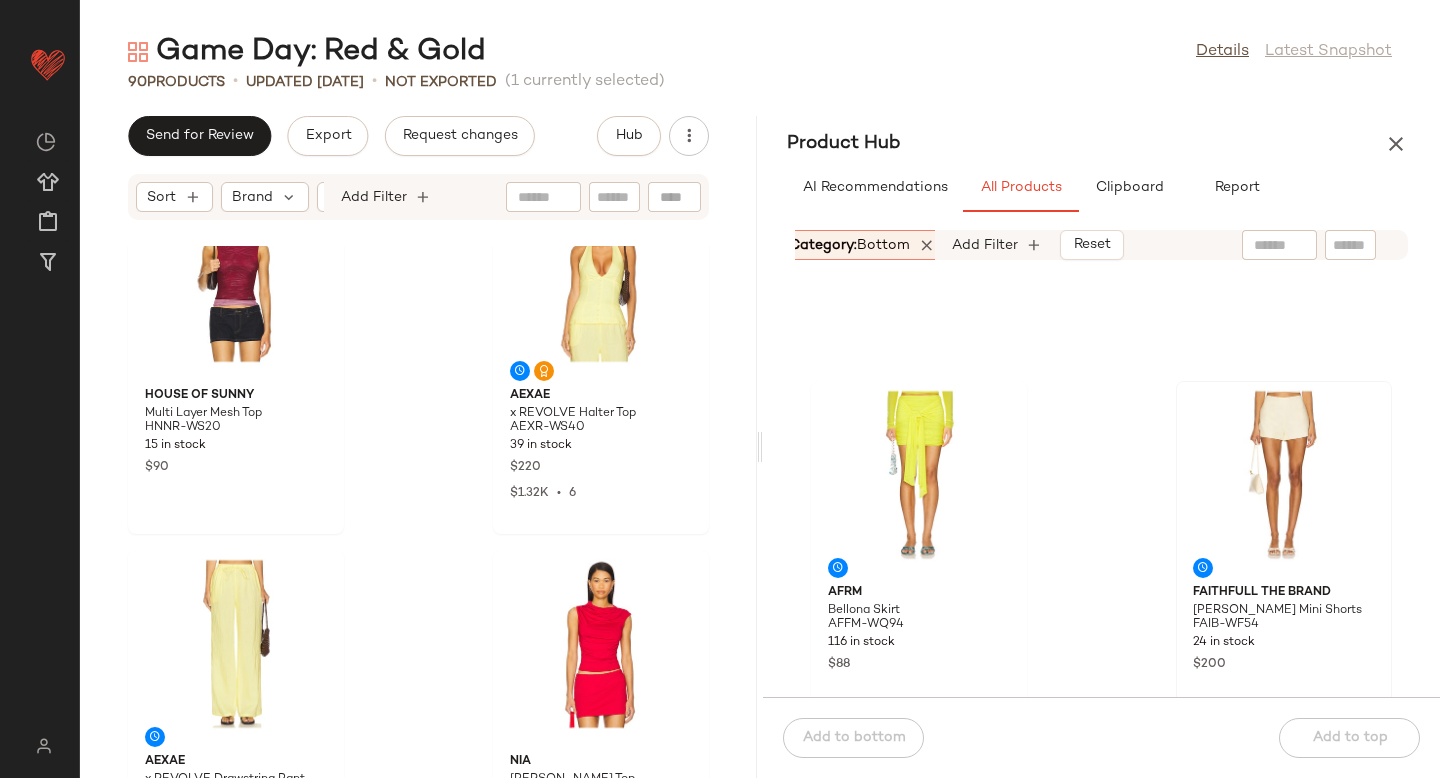 scroll, scrollTop: 1906, scrollLeft: 0, axis: vertical 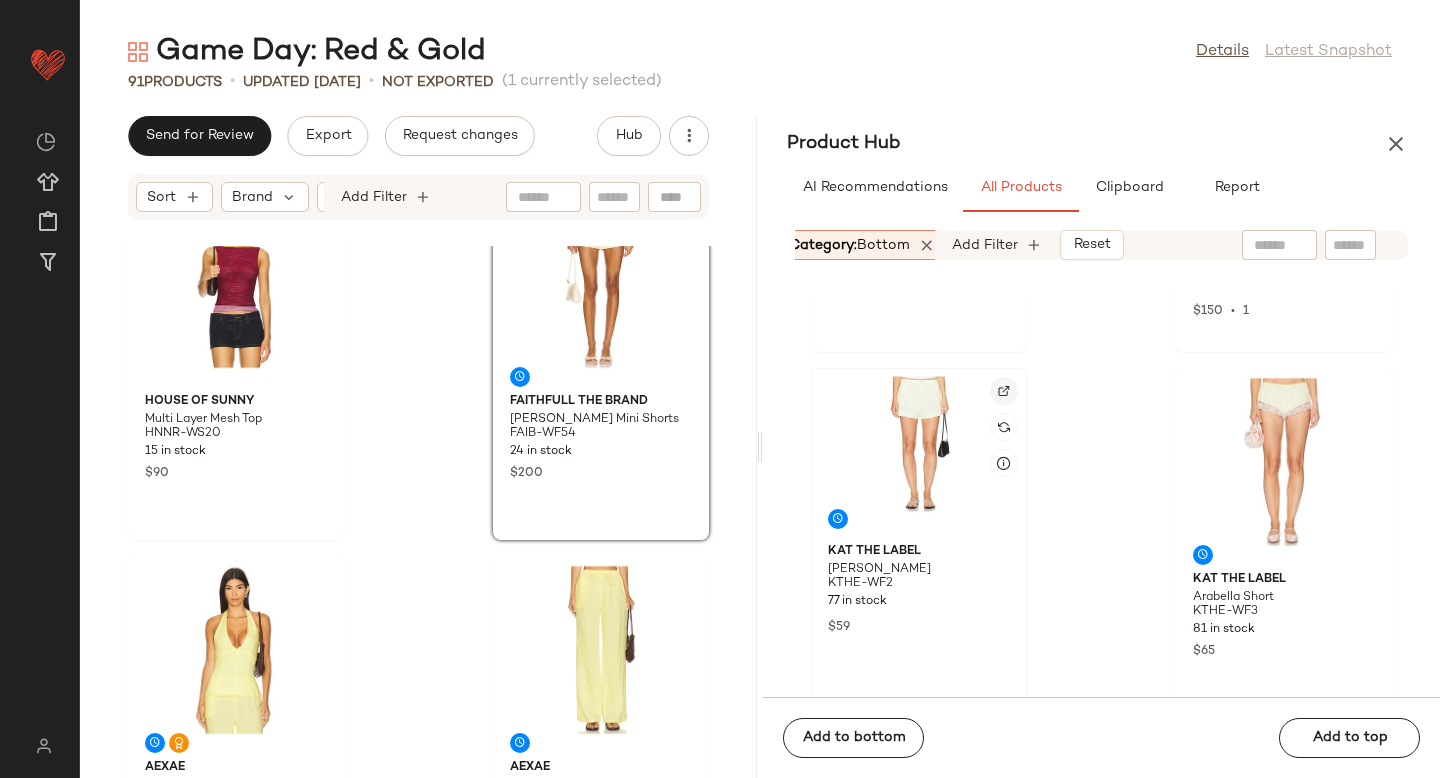 click at bounding box center (1004, 391) 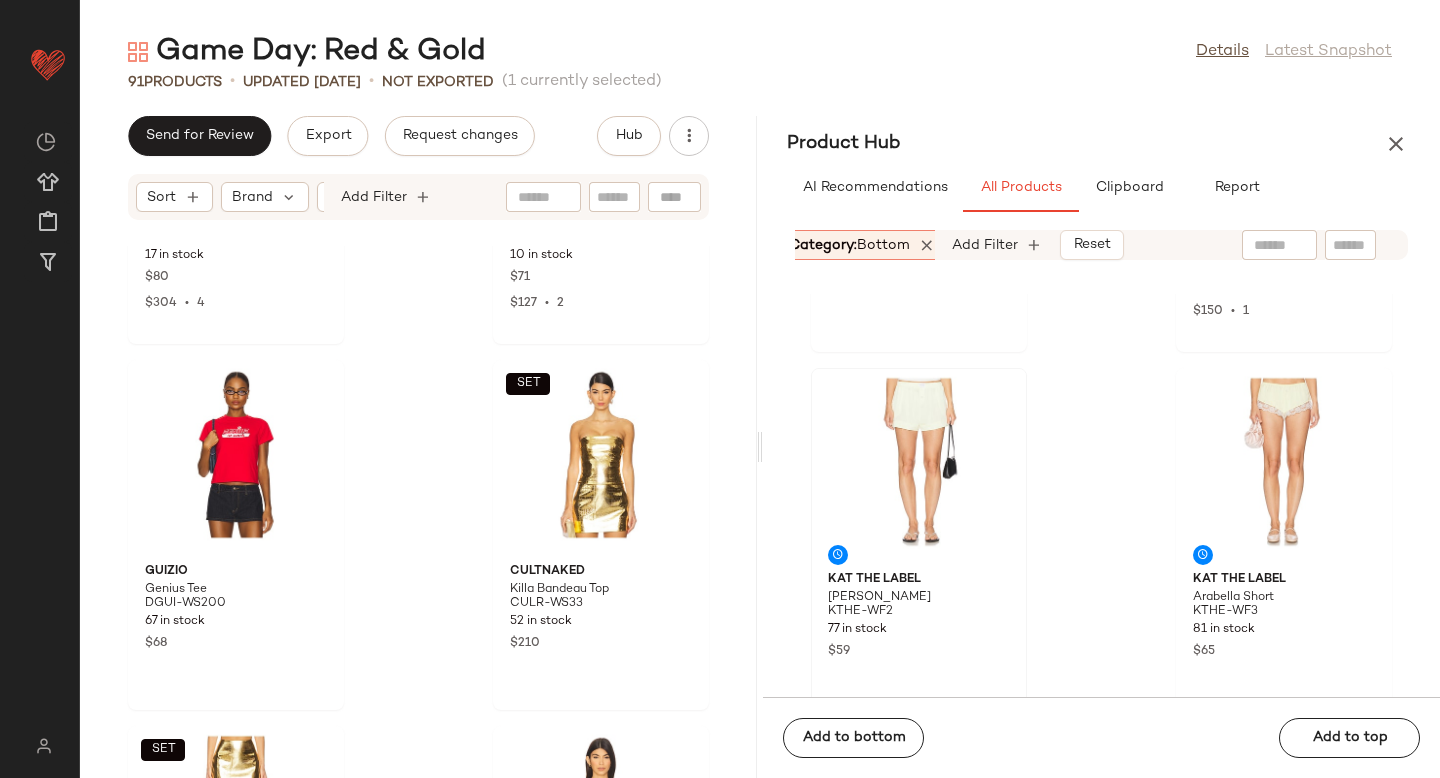 scroll, scrollTop: 3568, scrollLeft: 0, axis: vertical 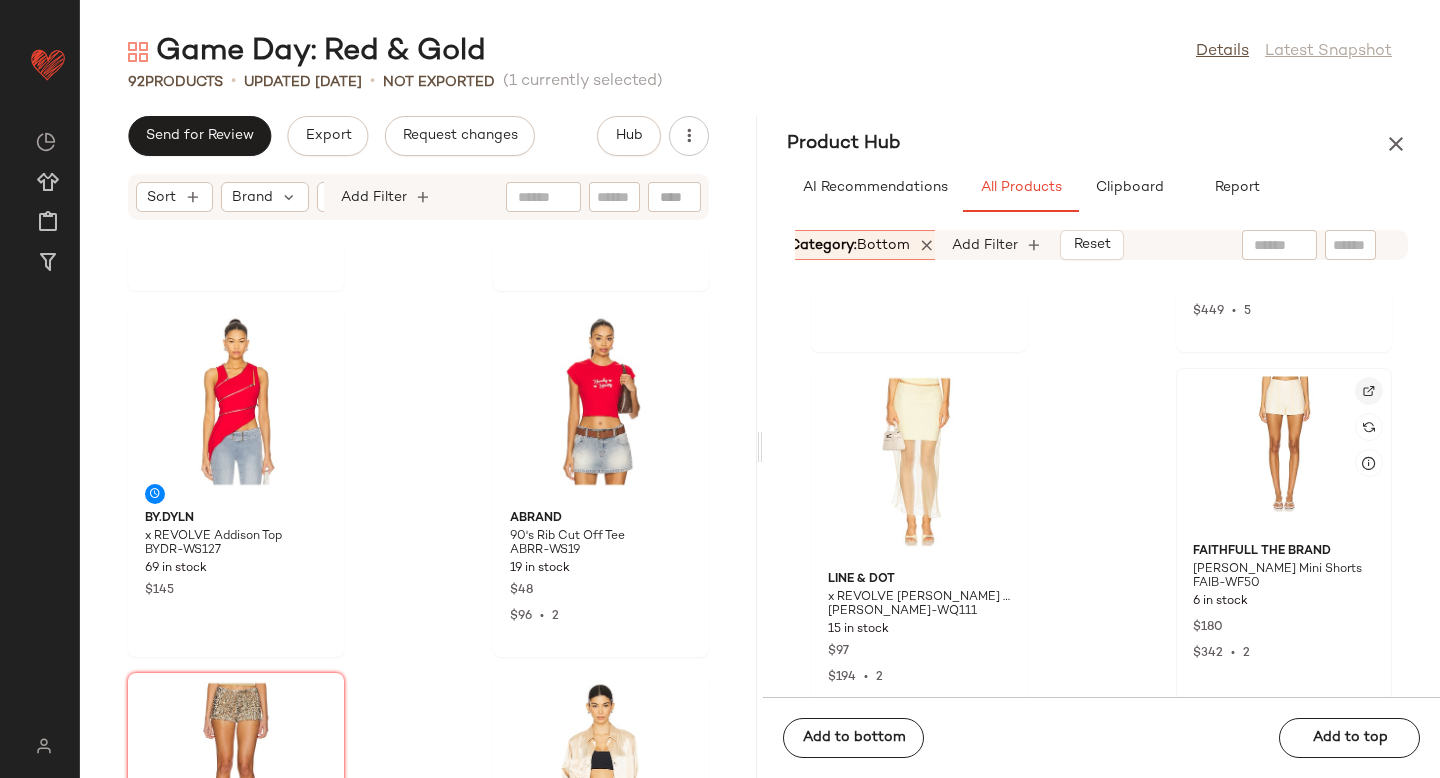 click at bounding box center [1369, 391] 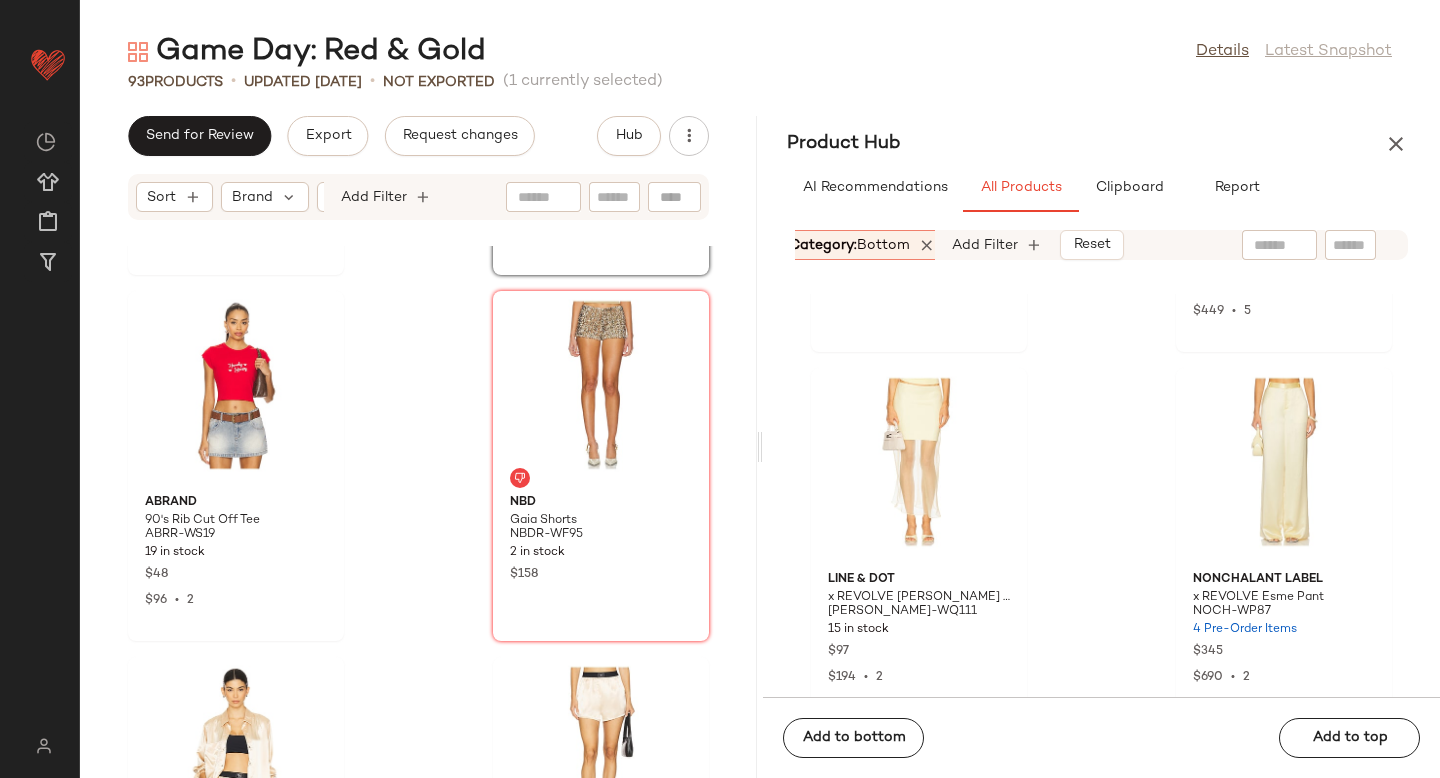 scroll, scrollTop: 5338, scrollLeft: 0, axis: vertical 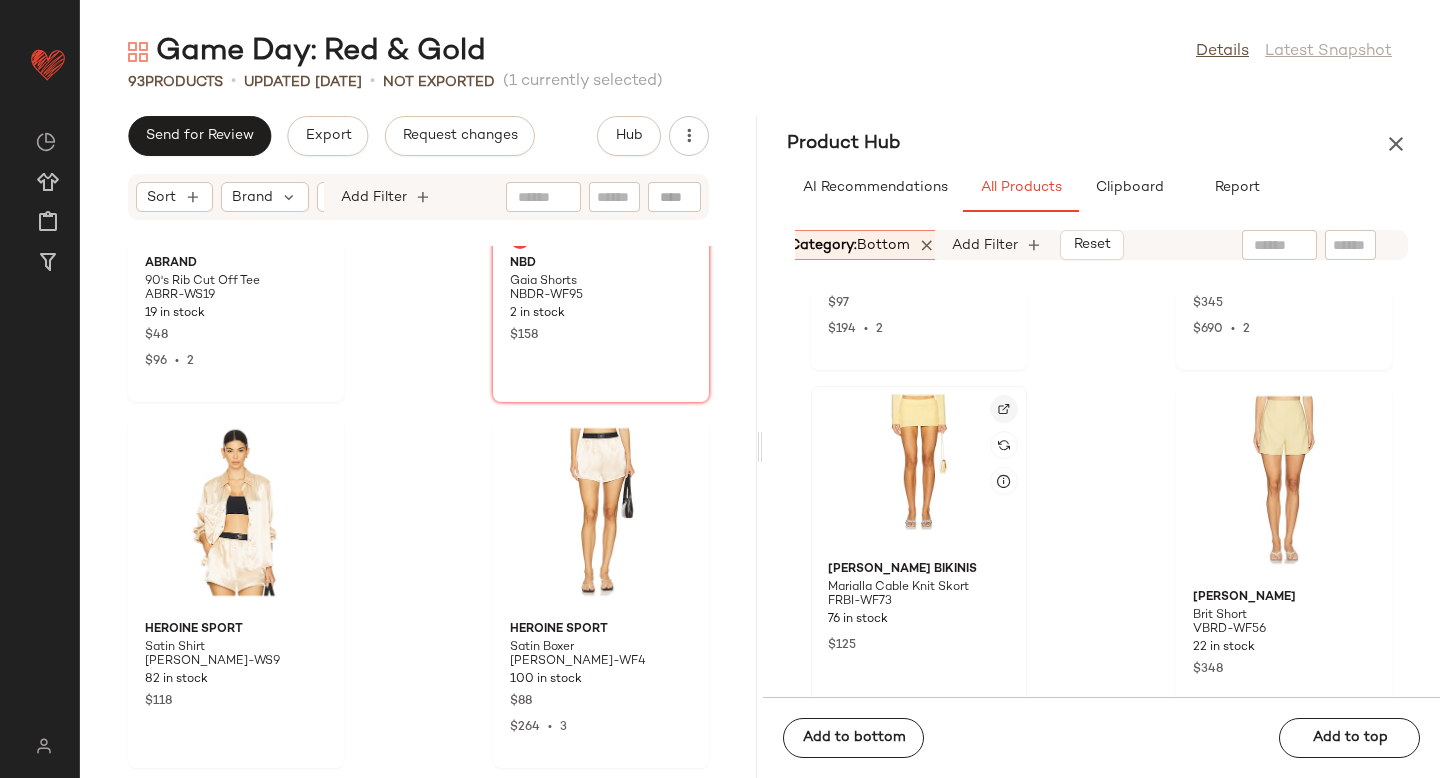 click 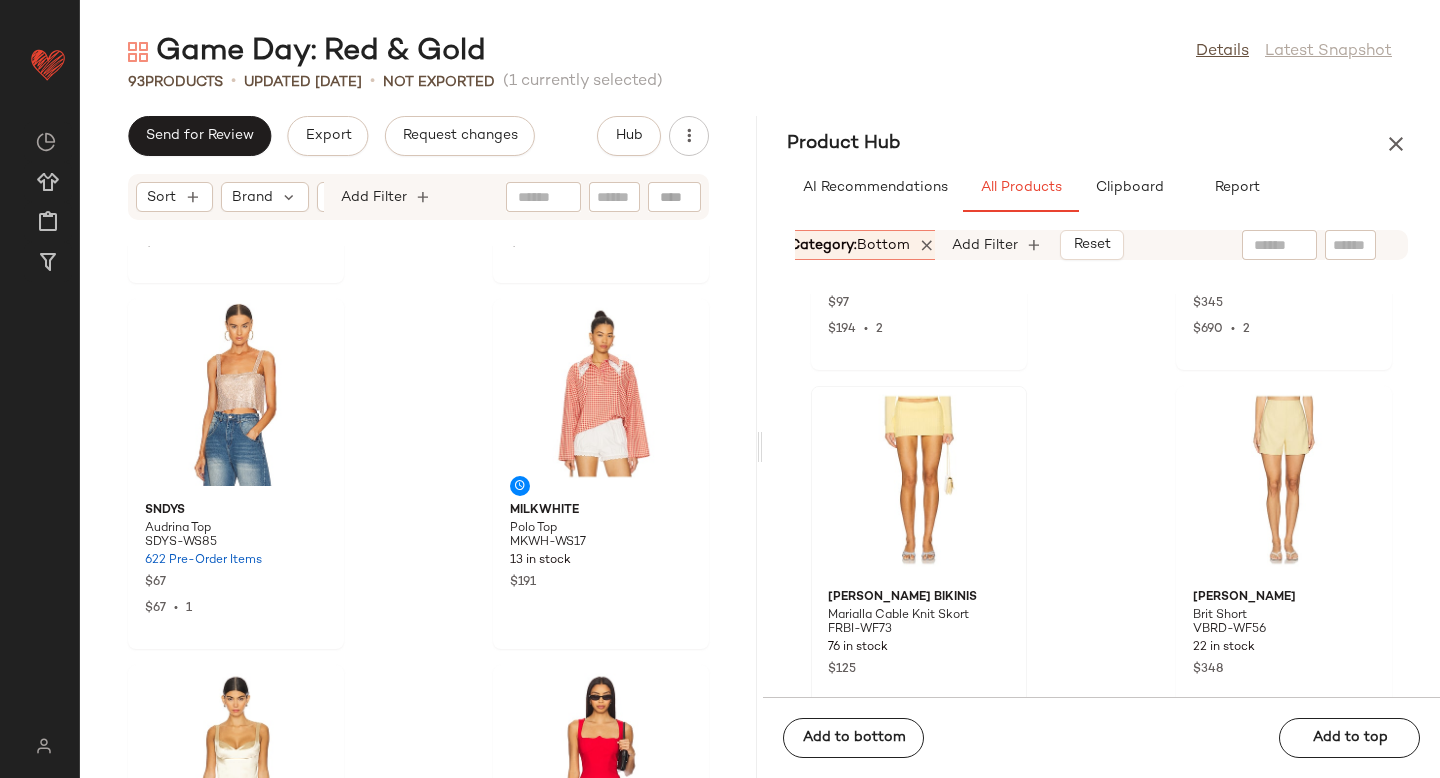 scroll, scrollTop: 6566, scrollLeft: 0, axis: vertical 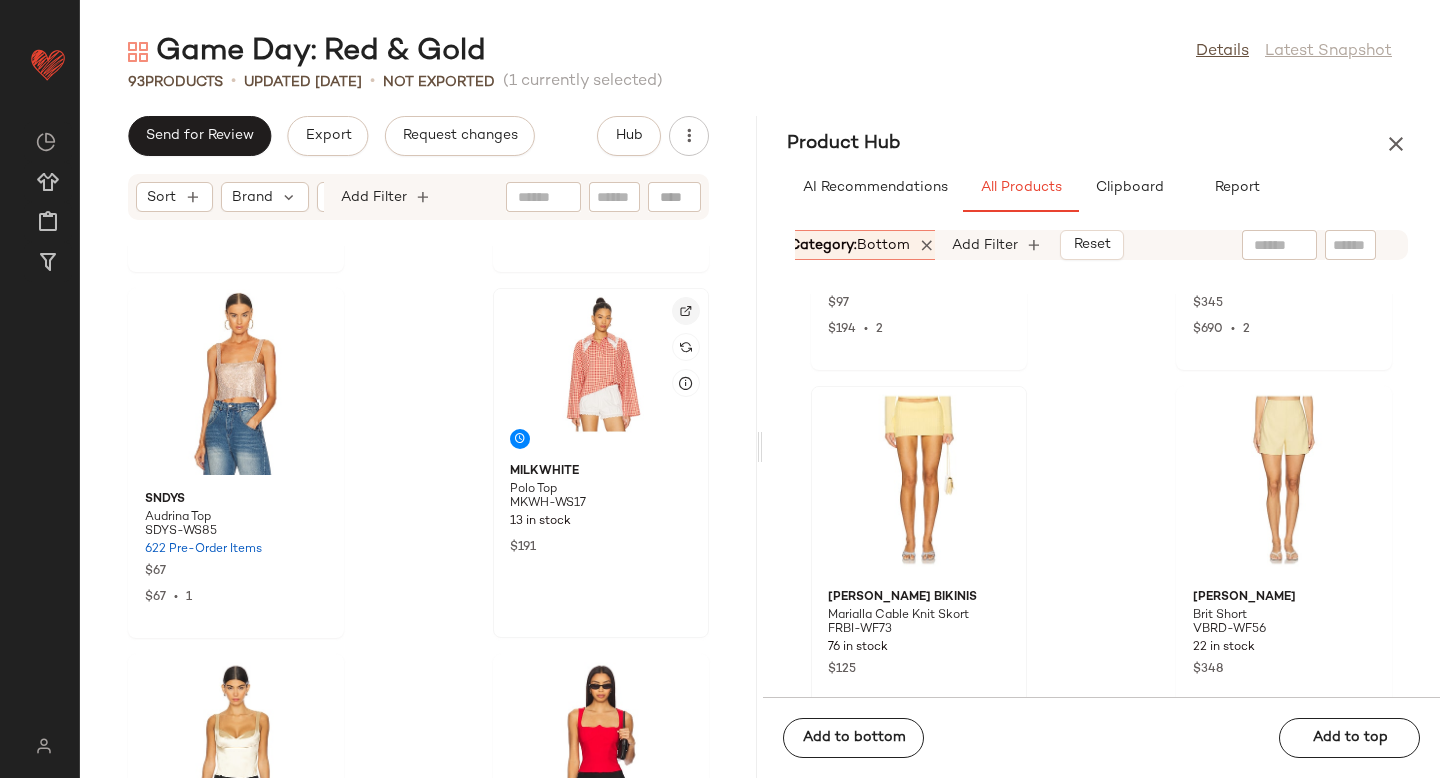 click at bounding box center (686, 311) 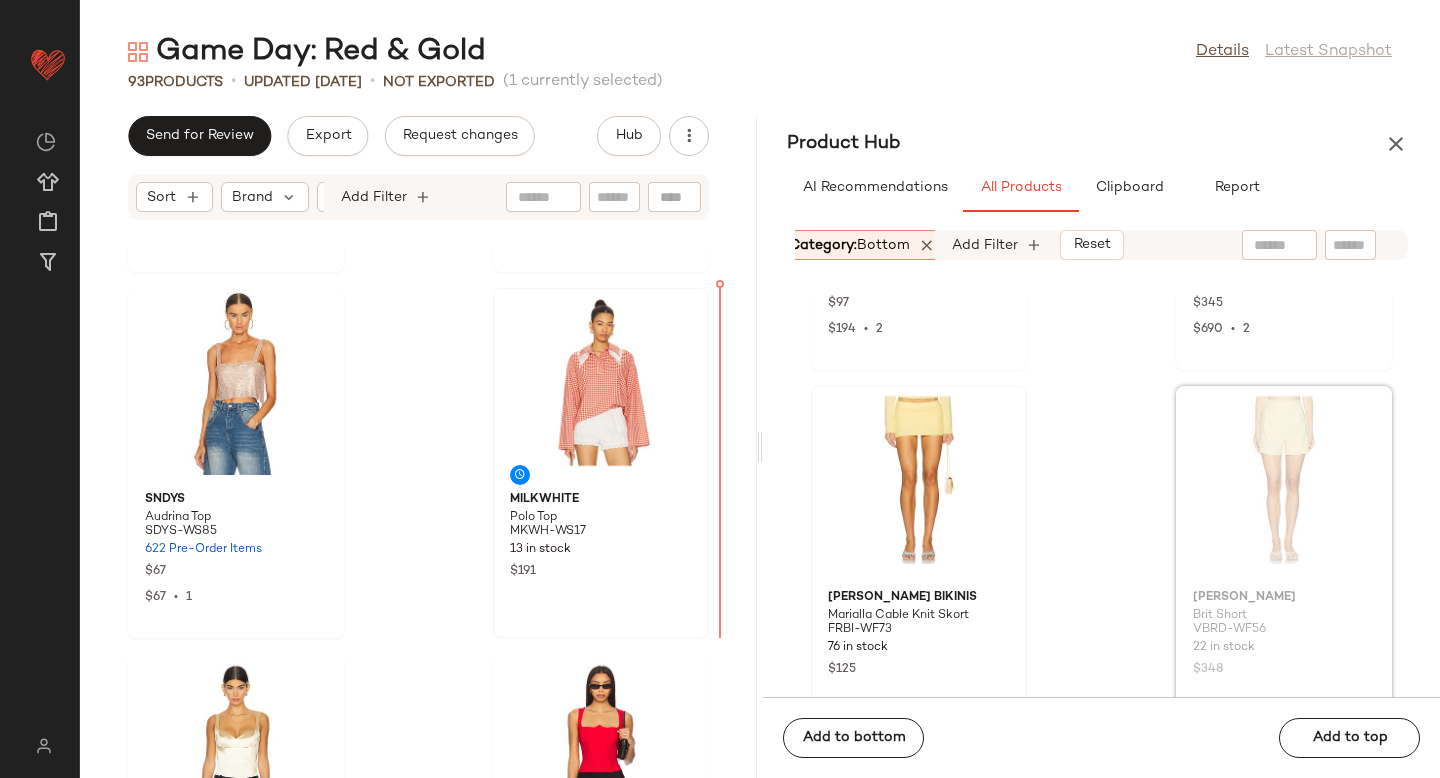 drag, startPoint x: 1278, startPoint y: 439, endPoint x: 1267, endPoint y: 439, distance: 11 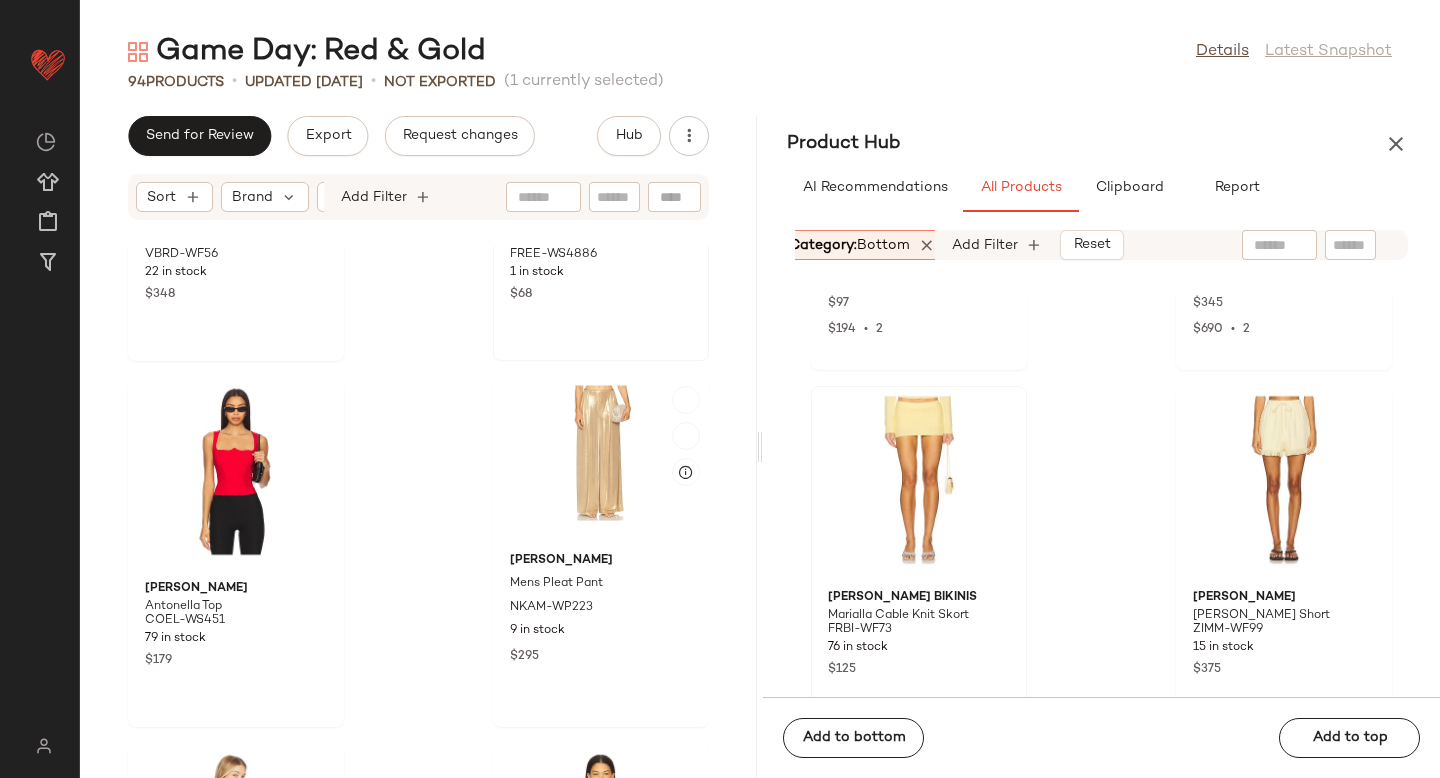 scroll, scrollTop: 7274, scrollLeft: 0, axis: vertical 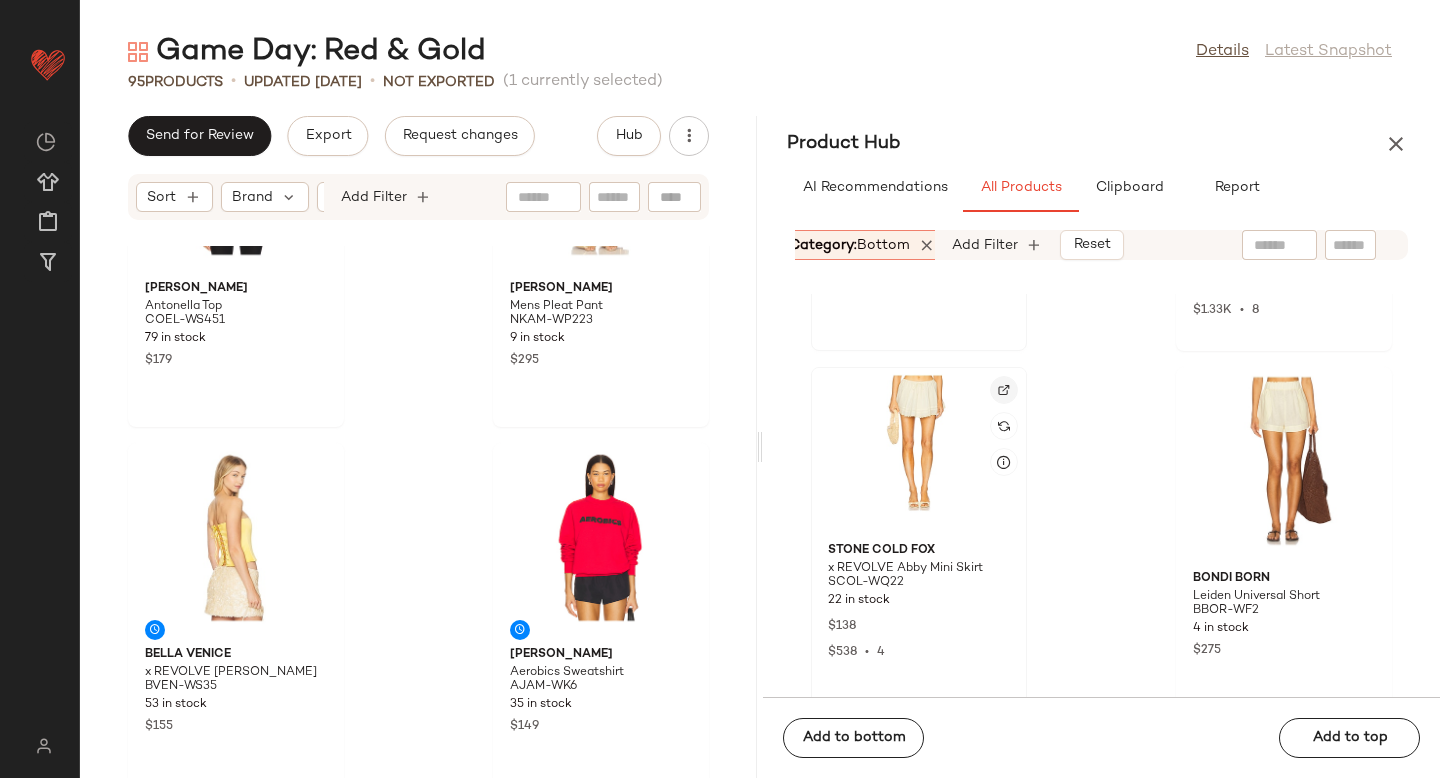 click at bounding box center (1004, 390) 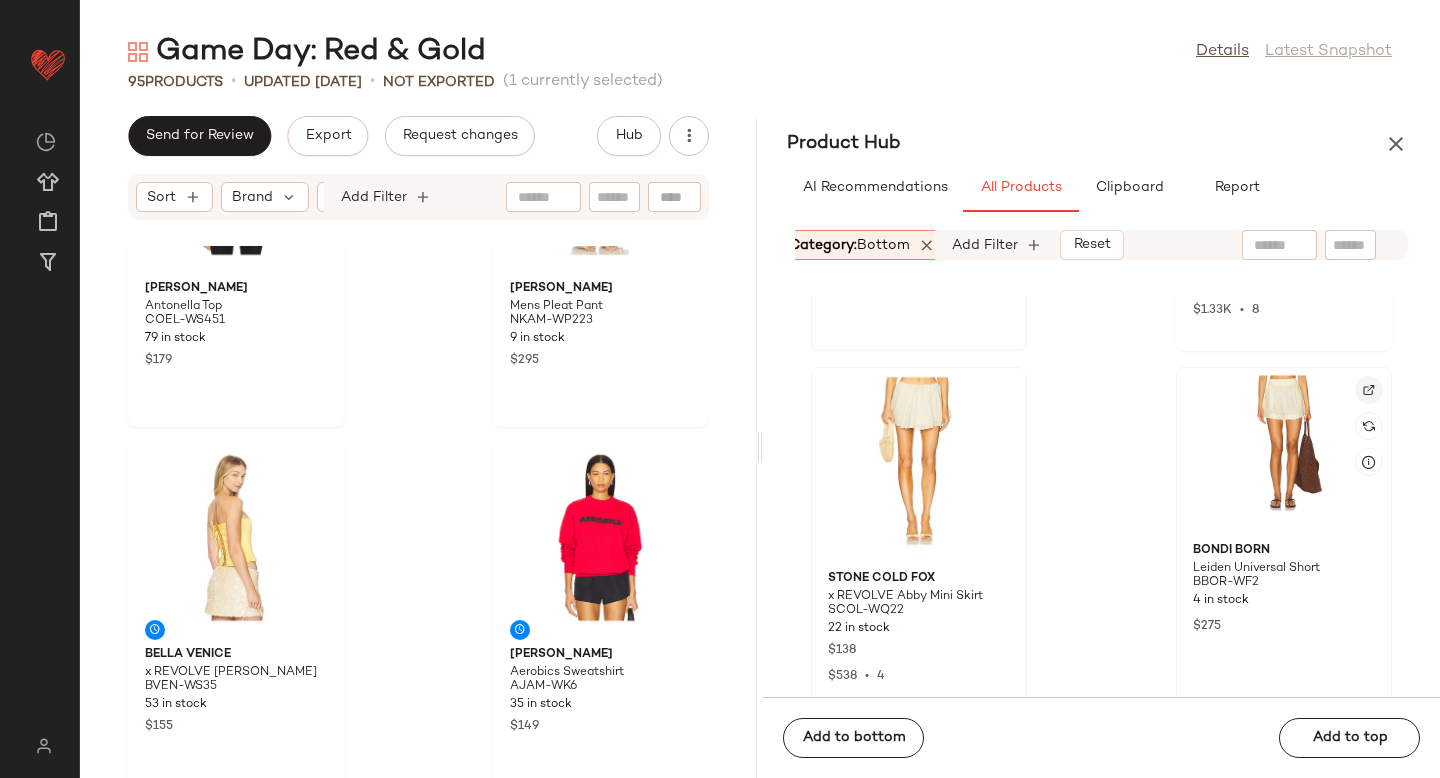click 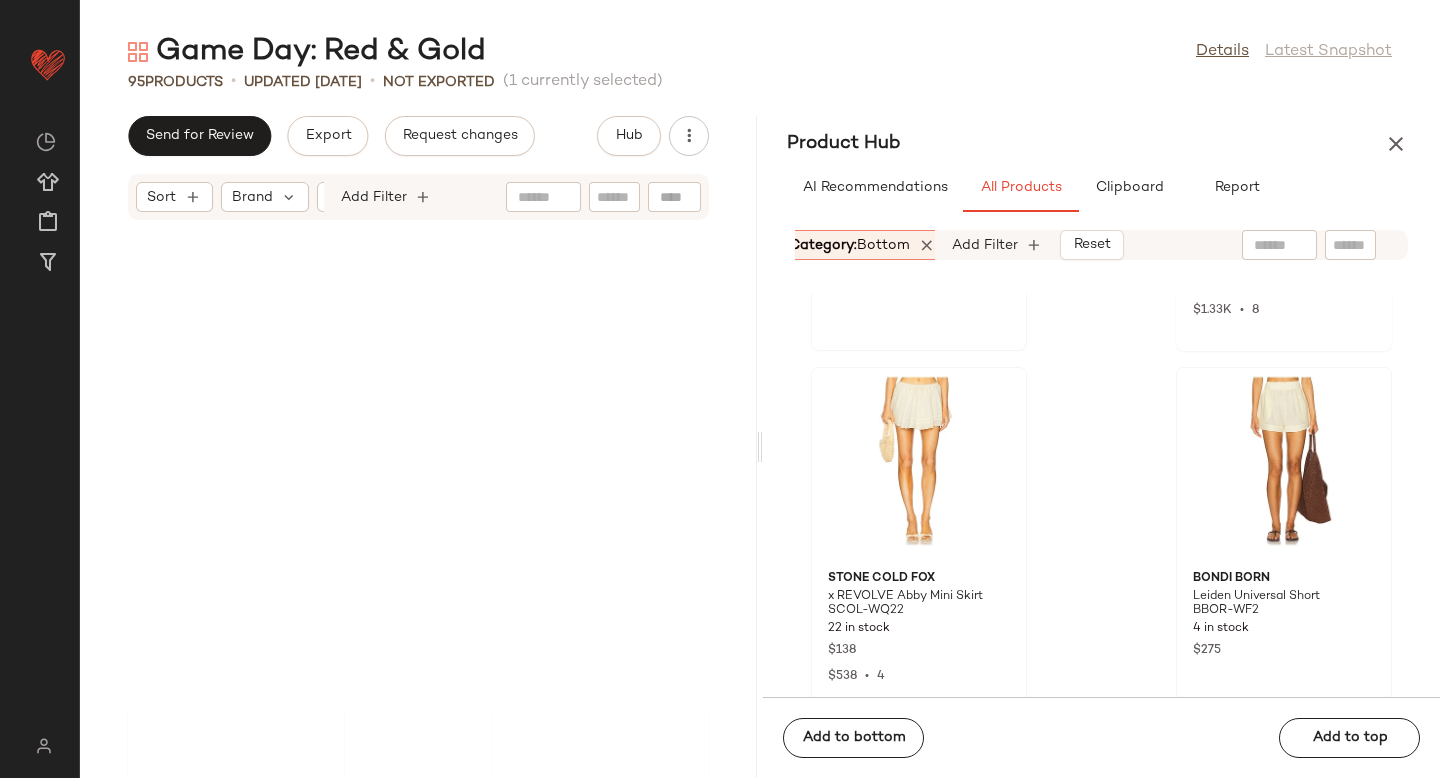 scroll, scrollTop: 0, scrollLeft: 0, axis: both 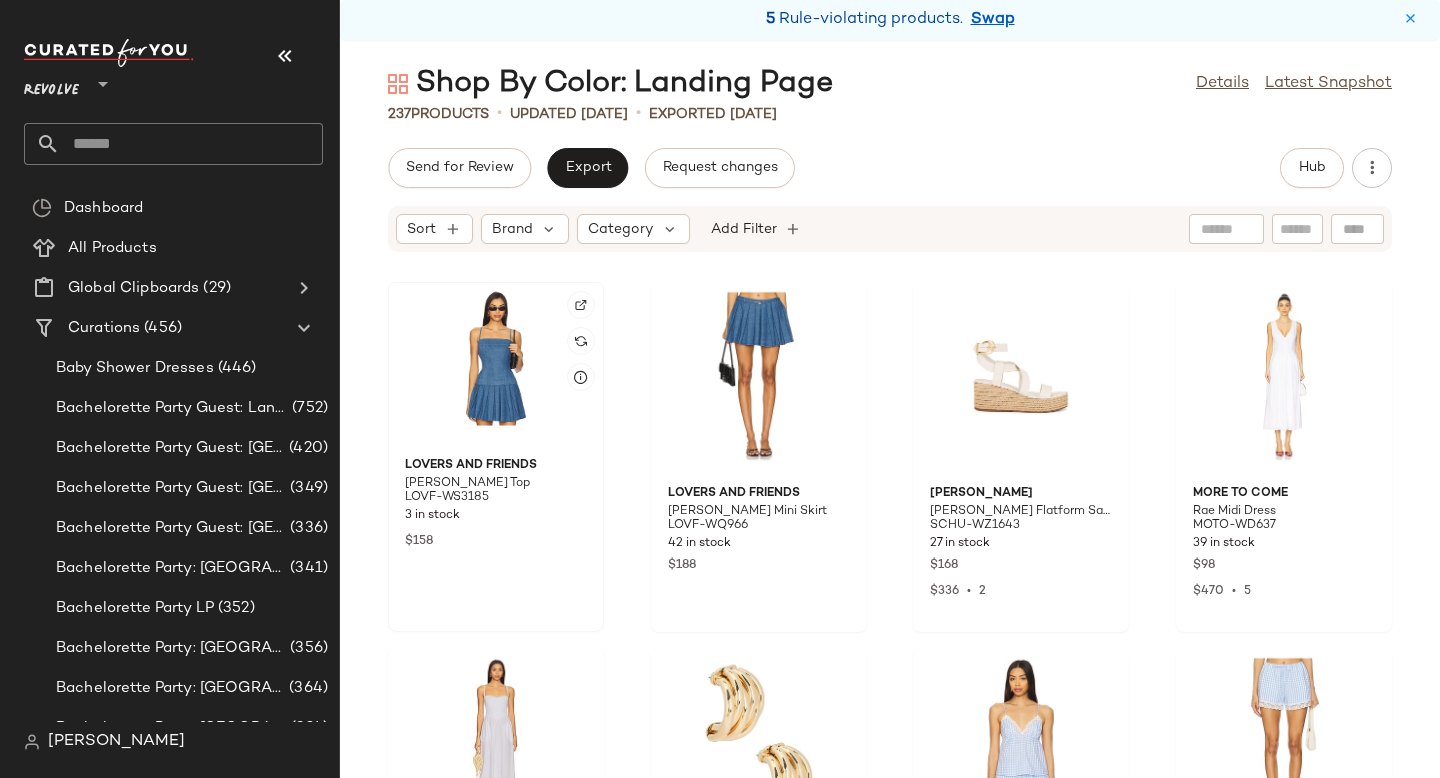 click 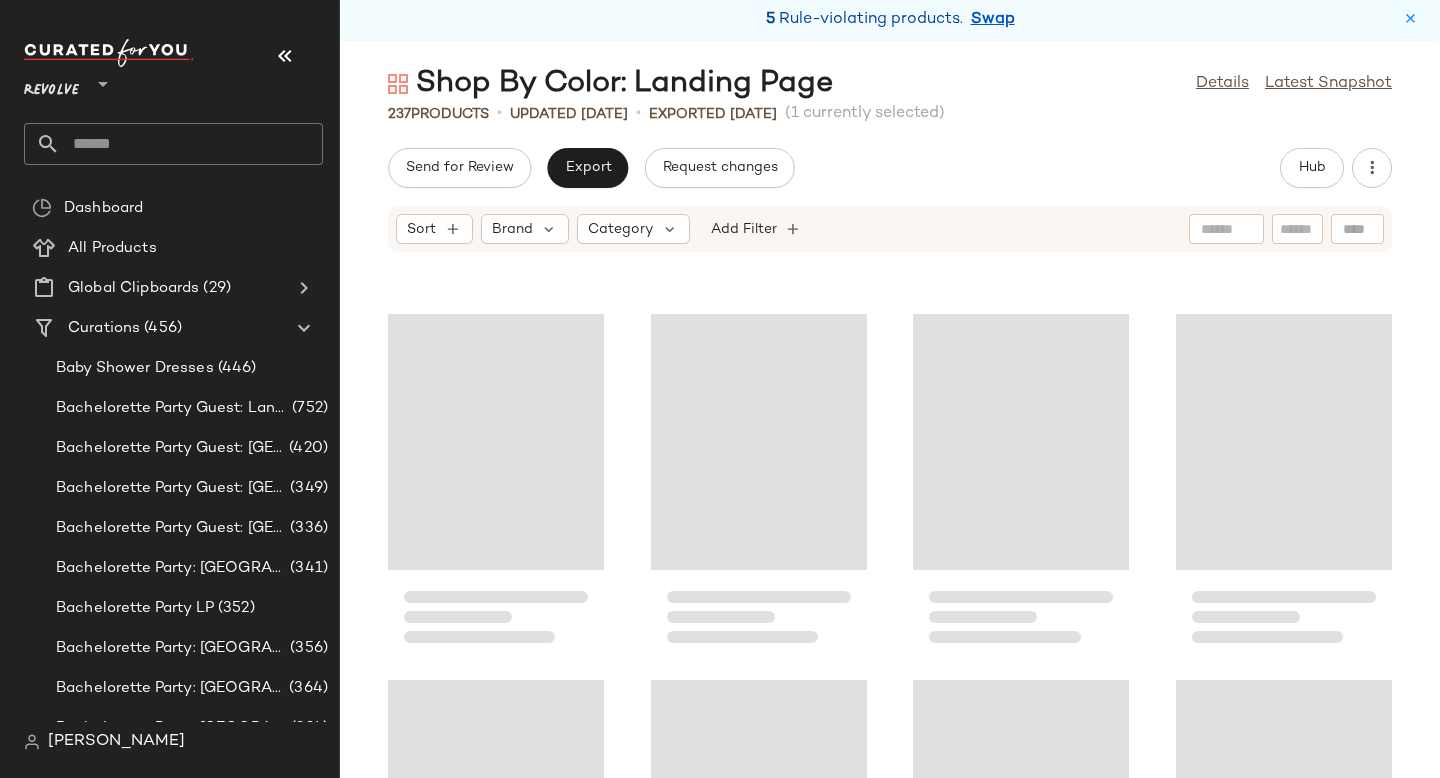 scroll, scrollTop: 21464, scrollLeft: 0, axis: vertical 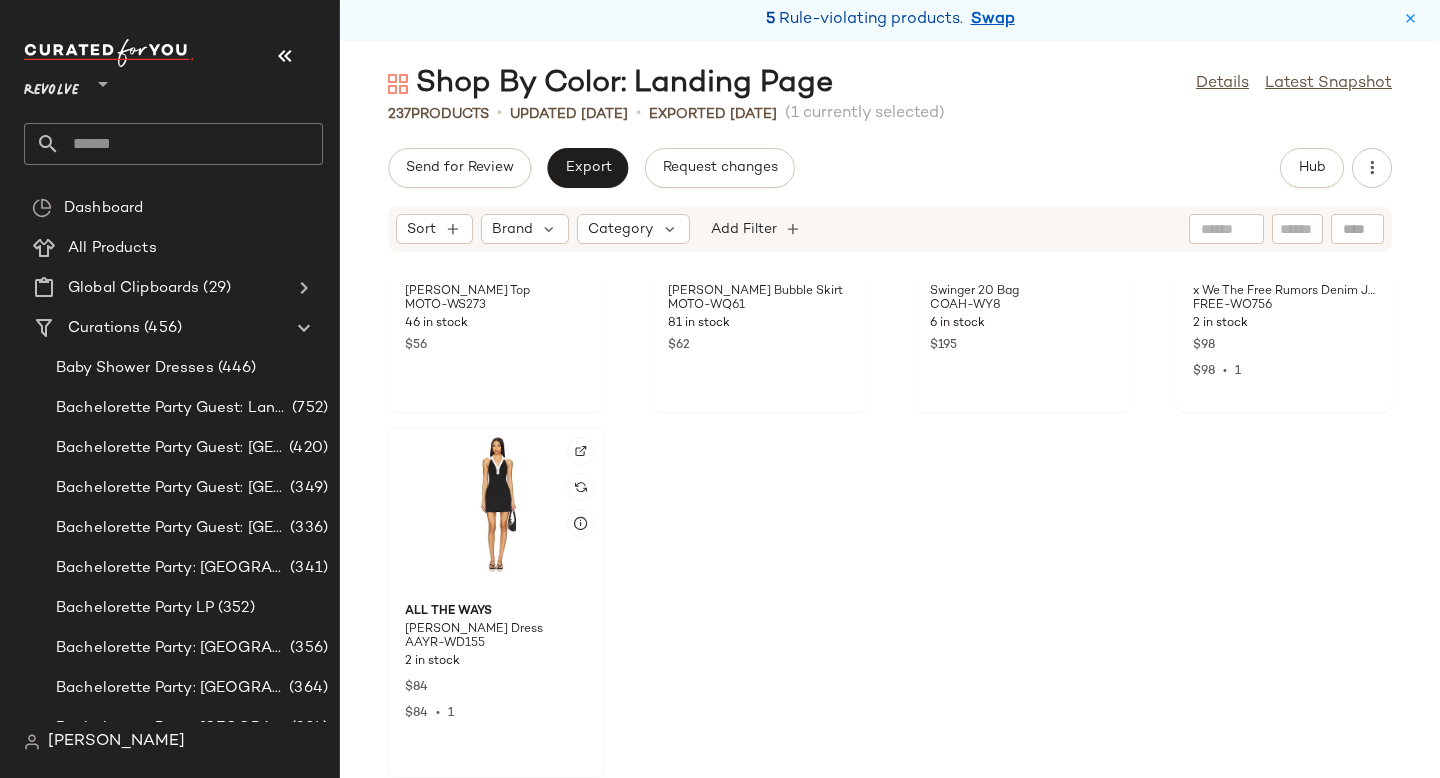 click 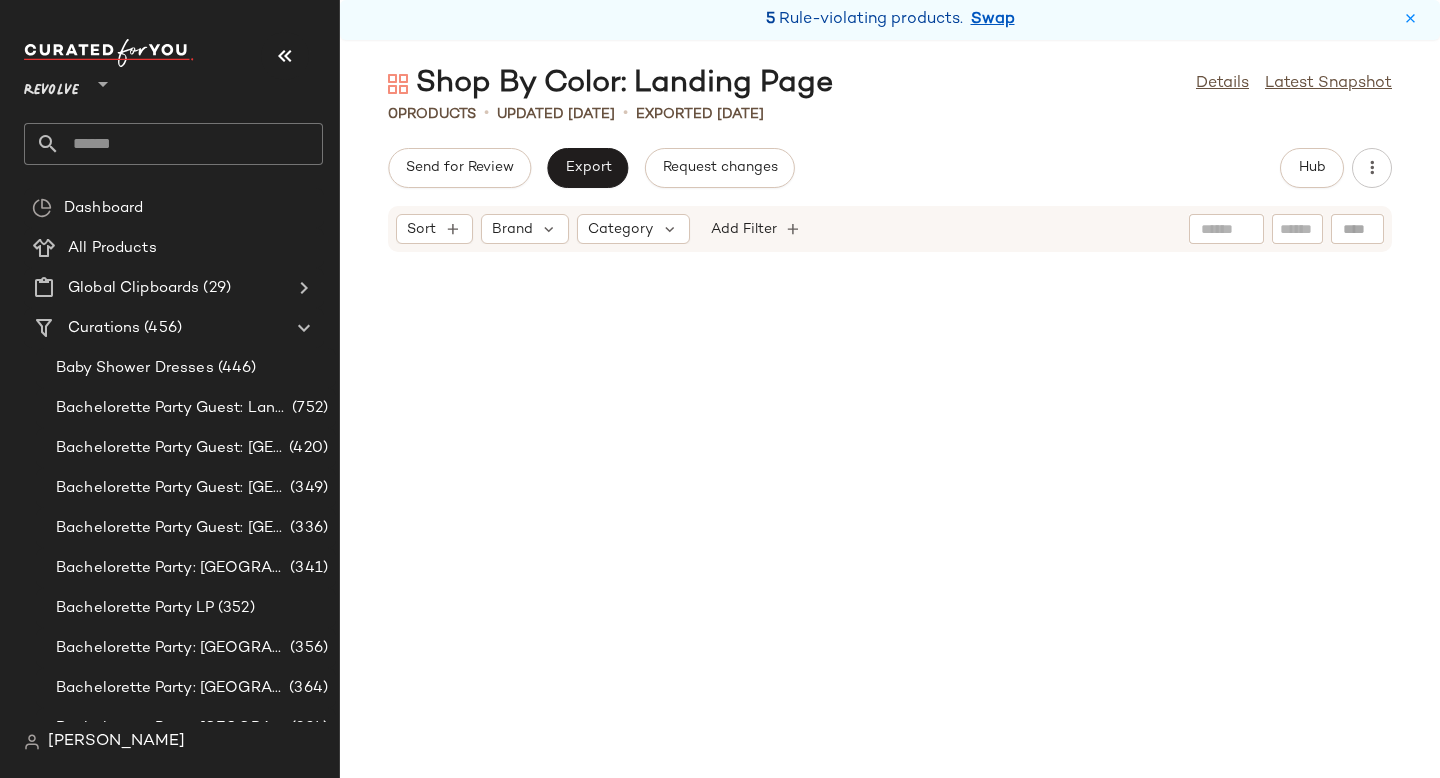 scroll, scrollTop: 0, scrollLeft: 0, axis: both 